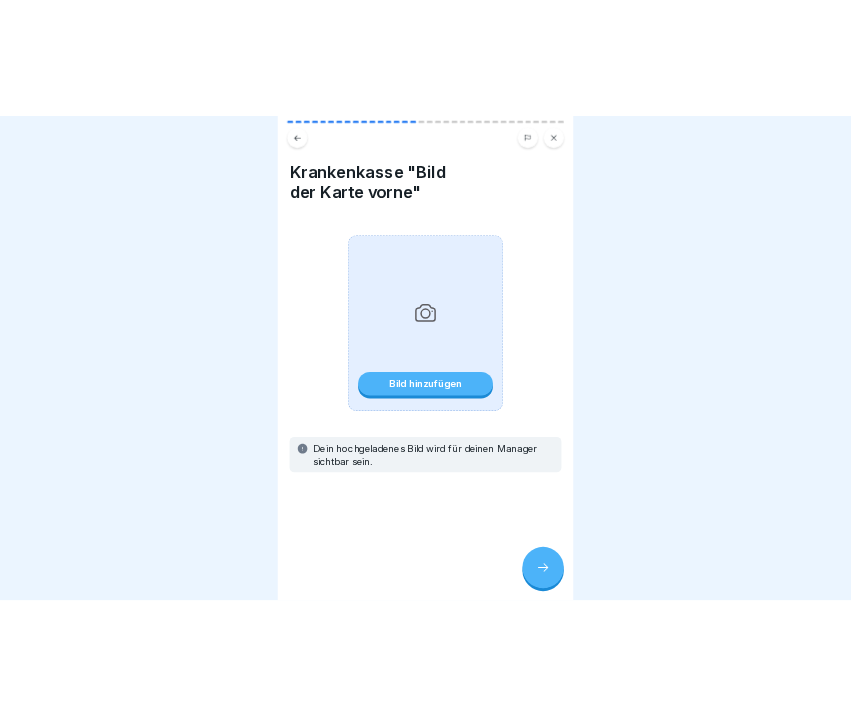 scroll, scrollTop: 0, scrollLeft: 0, axis: both 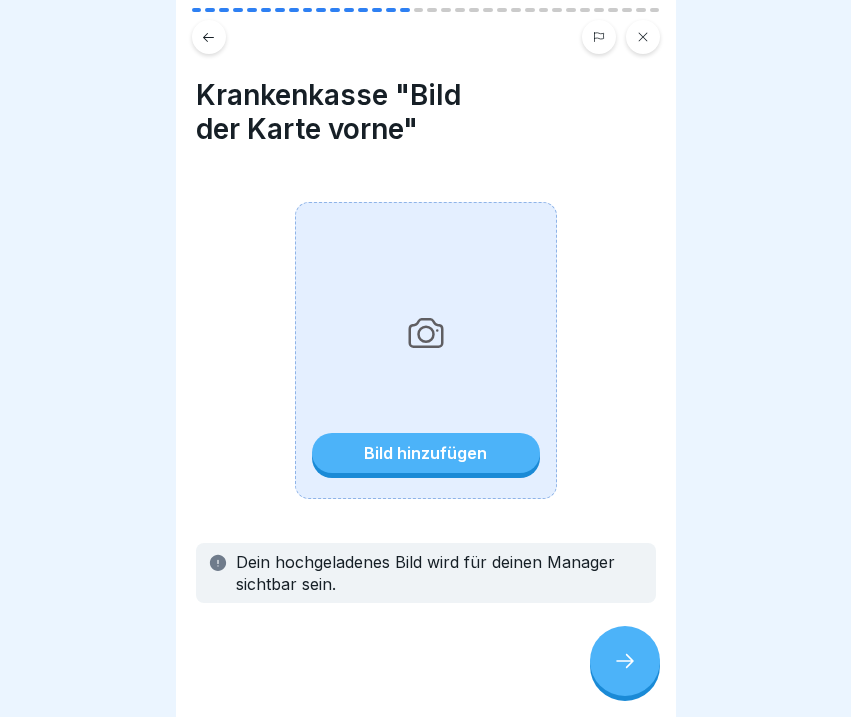 click on "Bild hinzufügen" at bounding box center (426, 453) 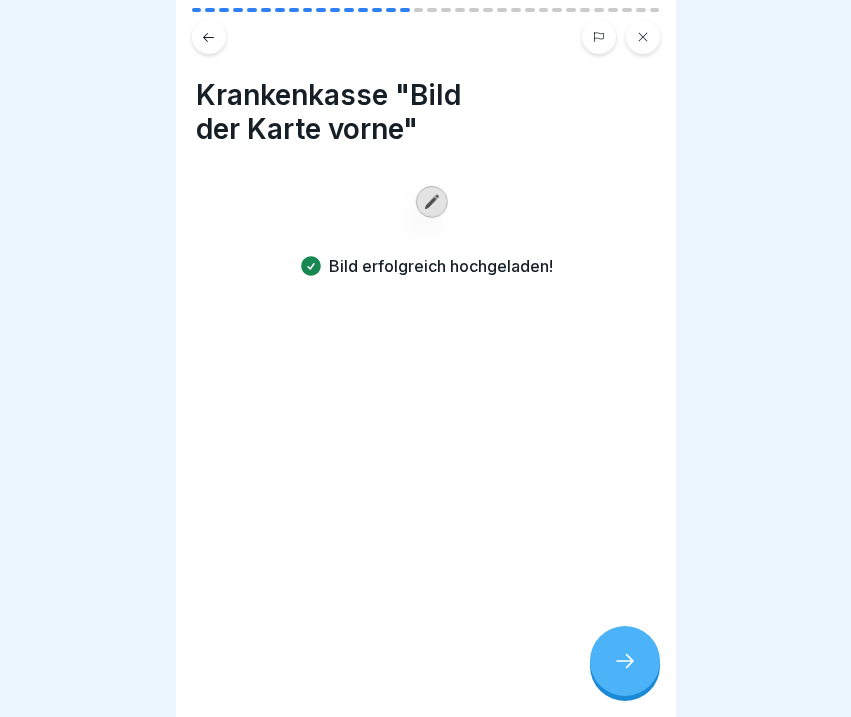 click 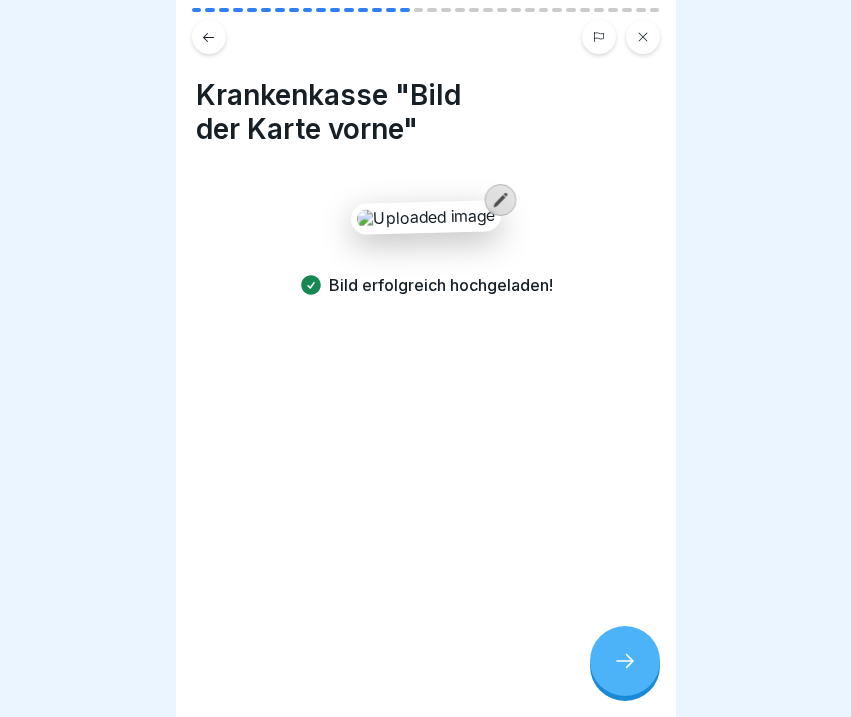 click at bounding box center [625, 661] 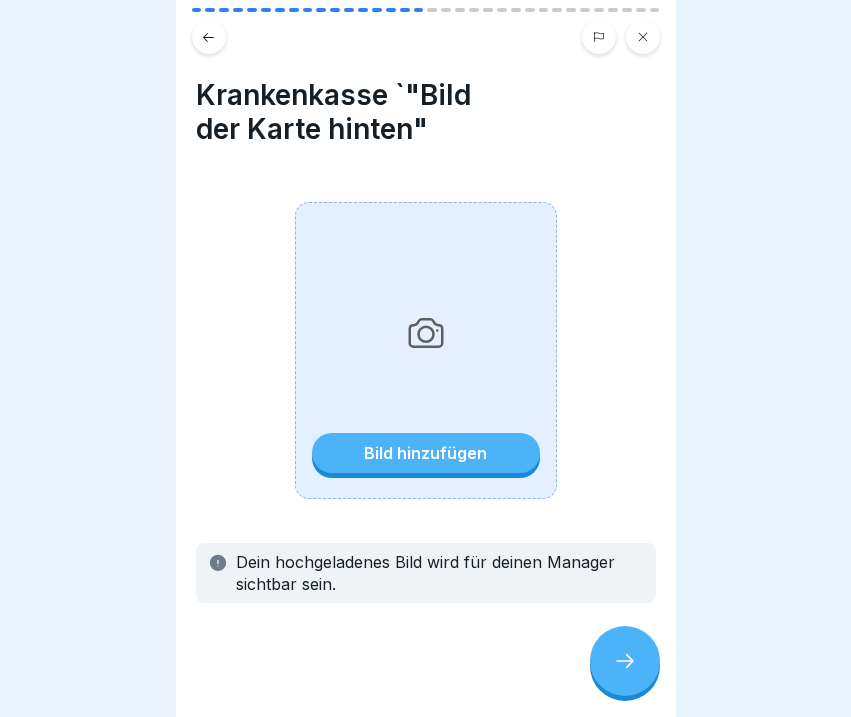 click on "Bild hinzufügen" at bounding box center [426, 453] 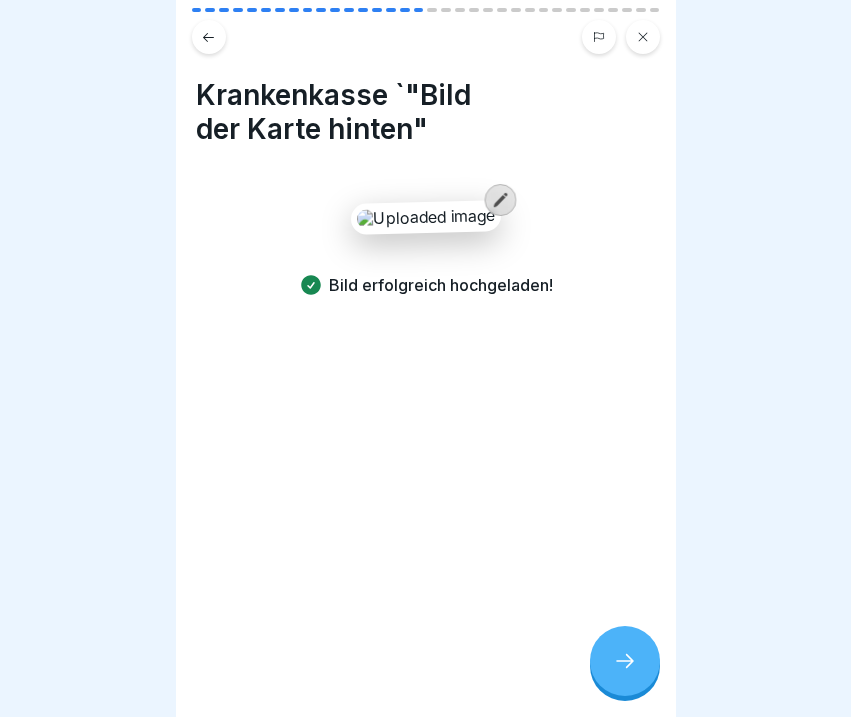 click 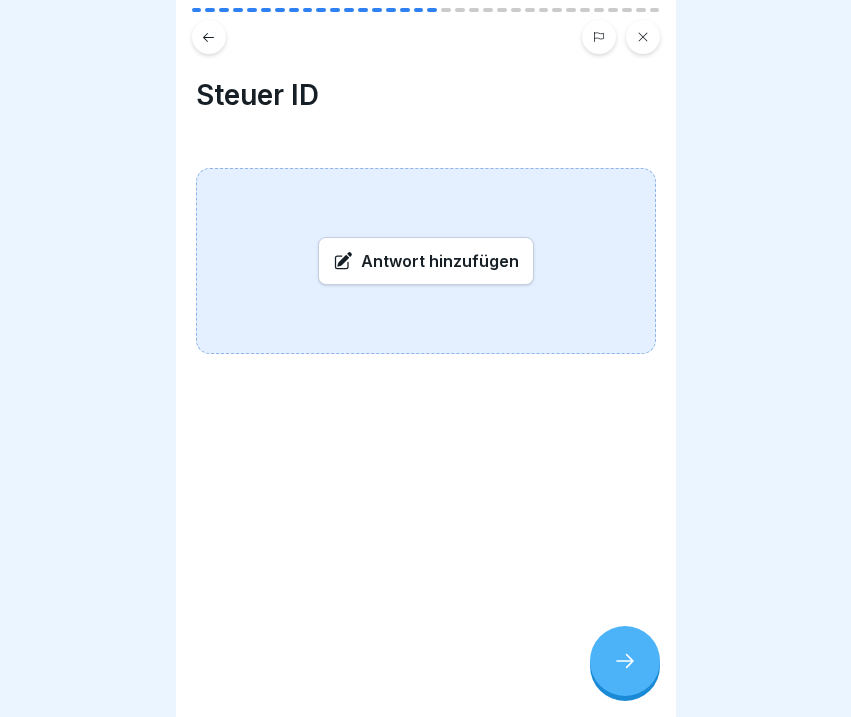 click on "Antwort hinzufügen" at bounding box center [426, 261] 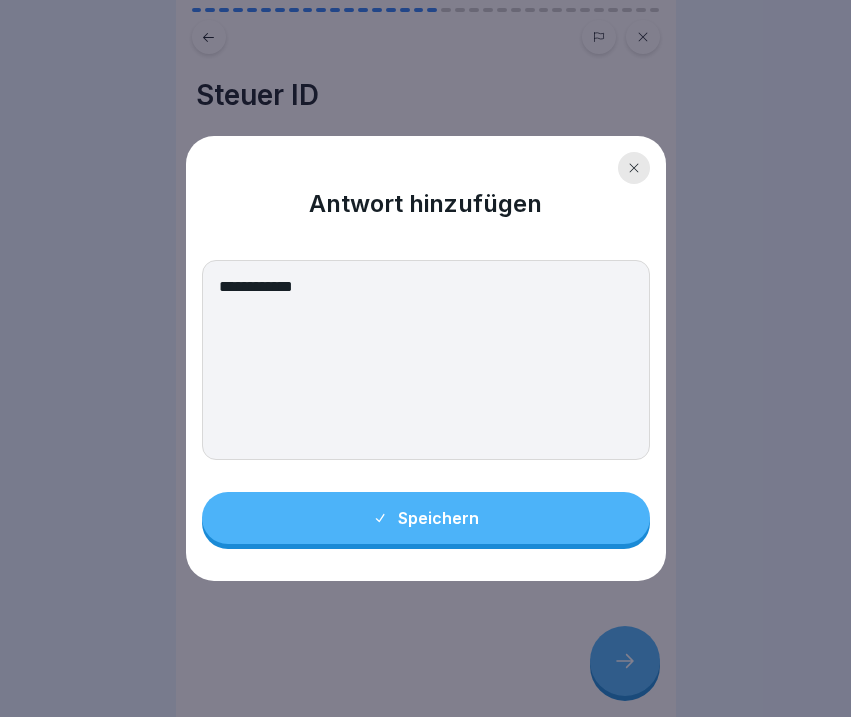 type on "**********" 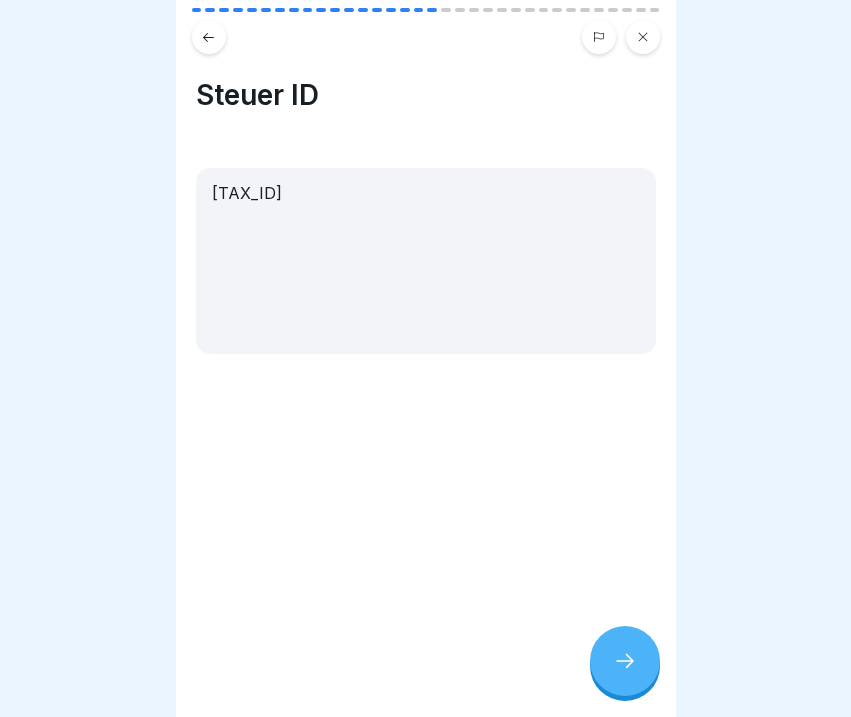 click at bounding box center (625, 661) 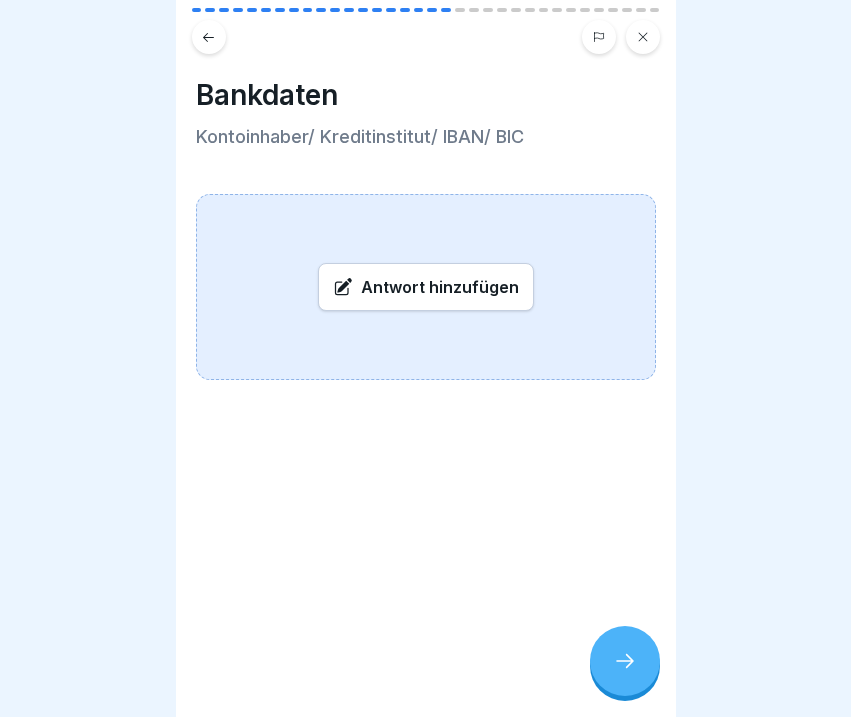 click on "Antwort hinzufügen" at bounding box center (426, 287) 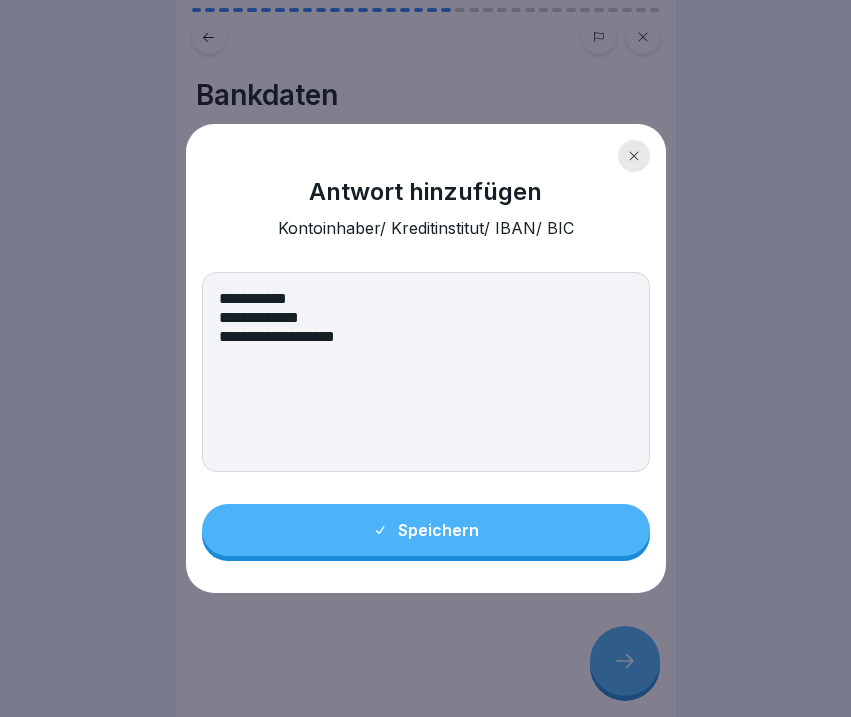 click on "**********" at bounding box center (426, 358) 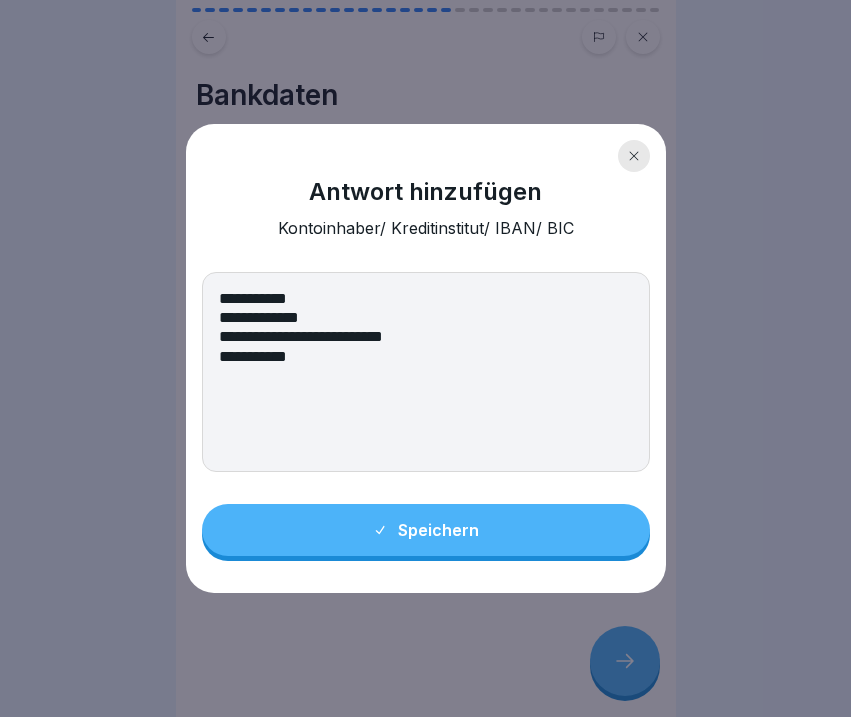type on "**********" 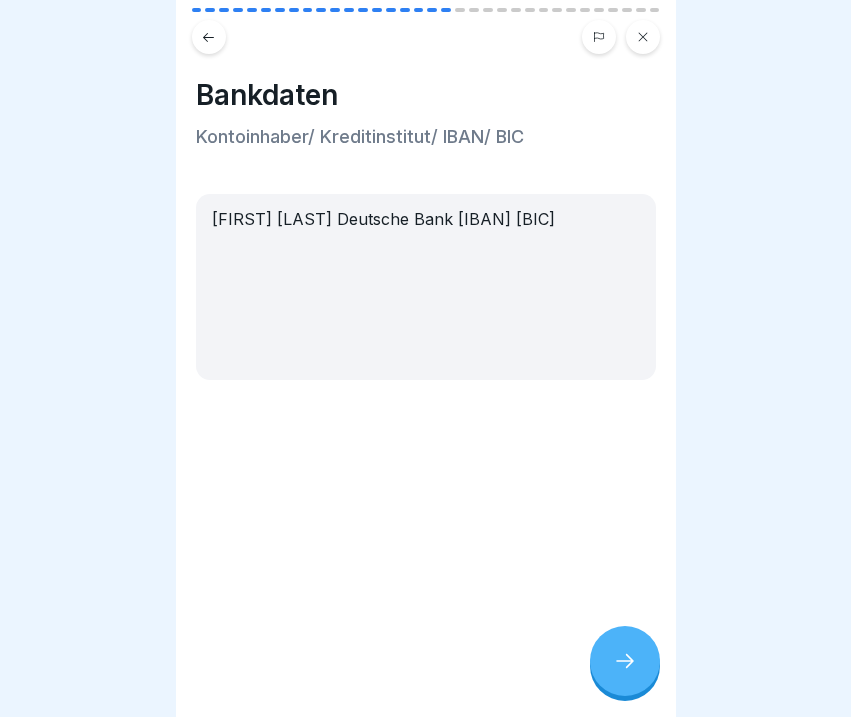 click 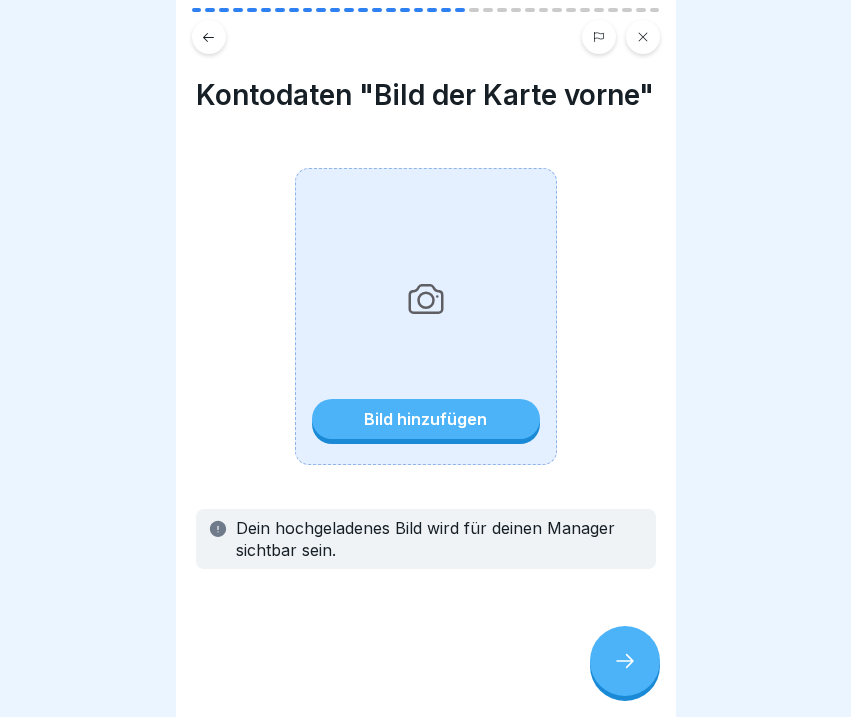 click on "Bild hinzufügen" at bounding box center (426, 419) 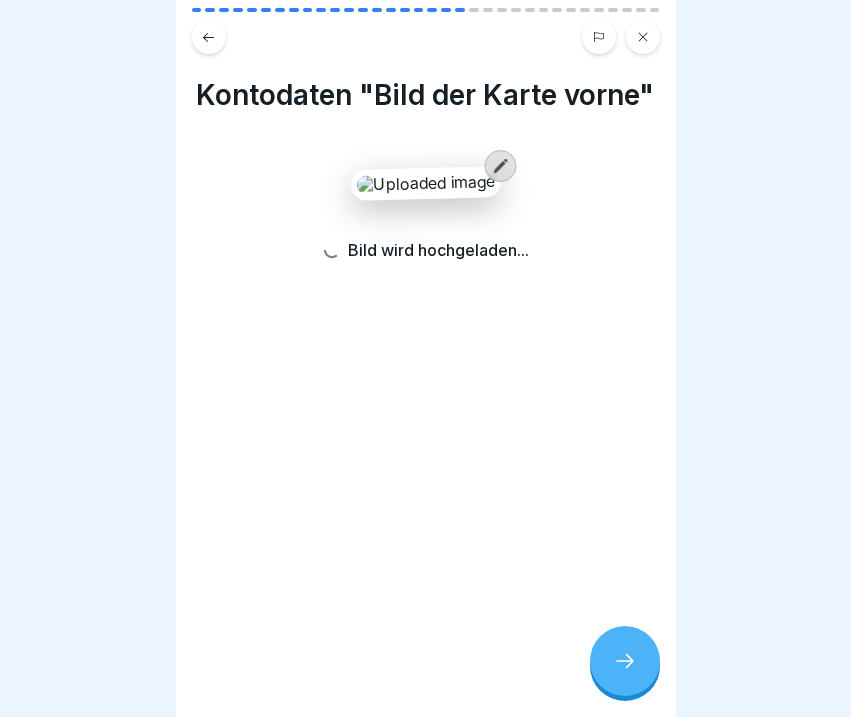 click 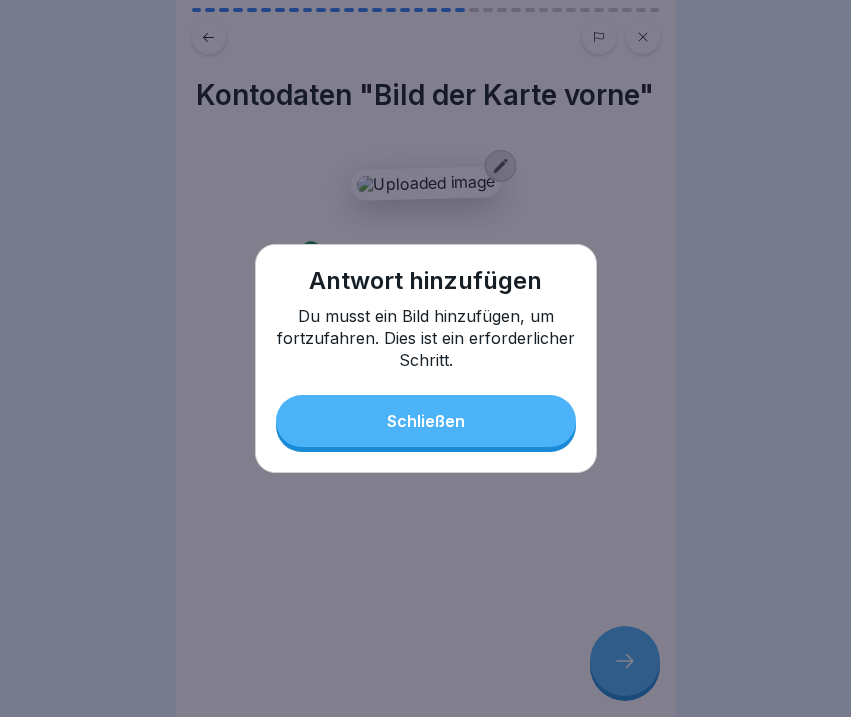 click on "Schließen" at bounding box center (426, 421) 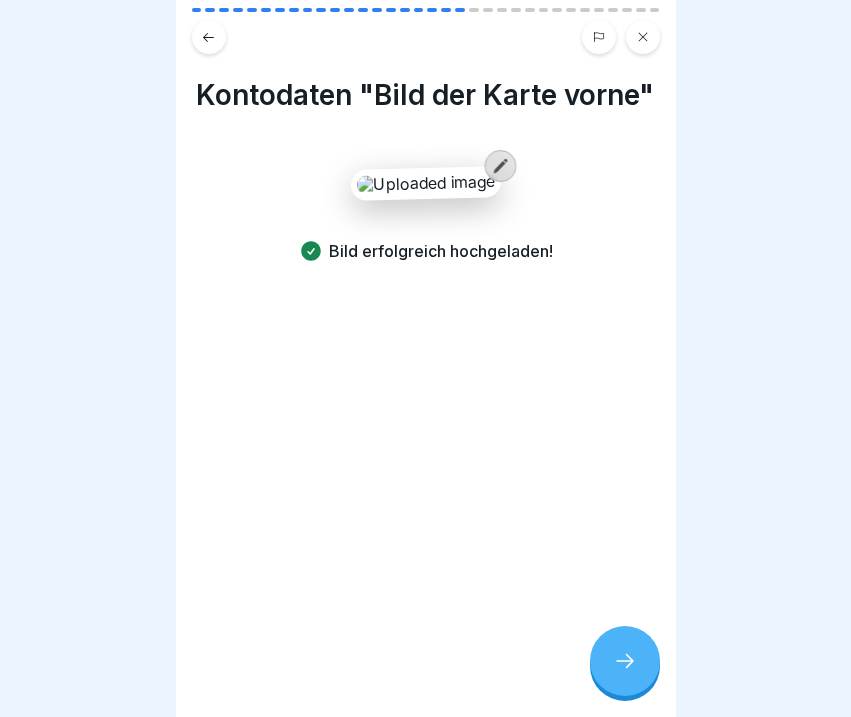 click at bounding box center [625, 661] 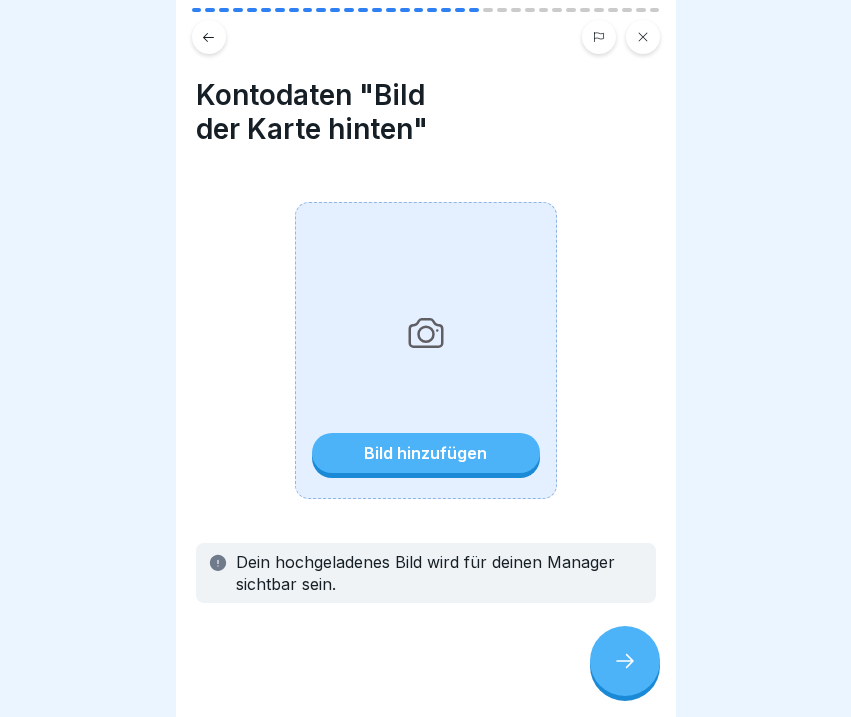 click on "Bild hinzufügen" at bounding box center [426, 350] 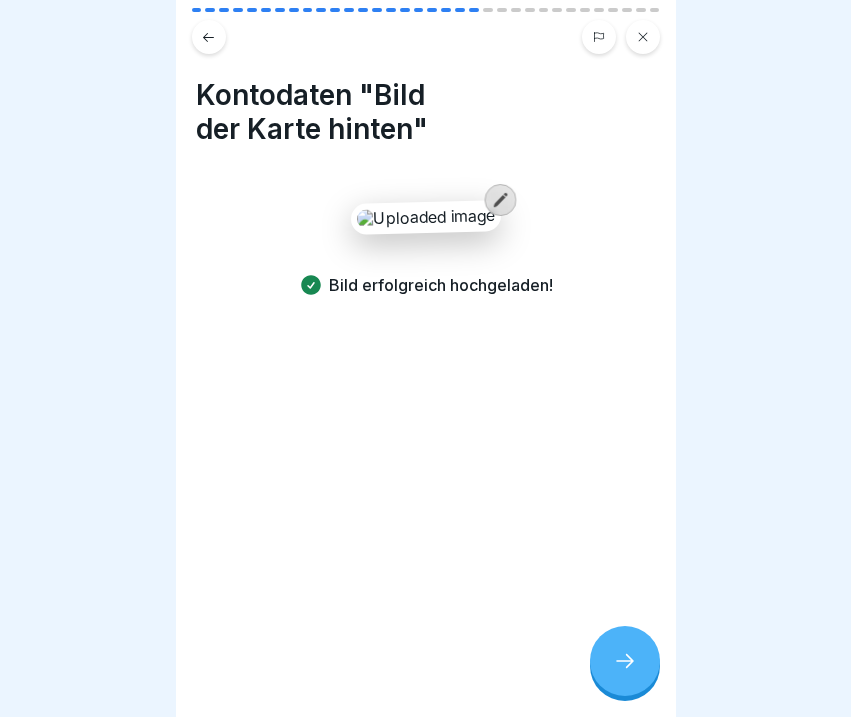 click 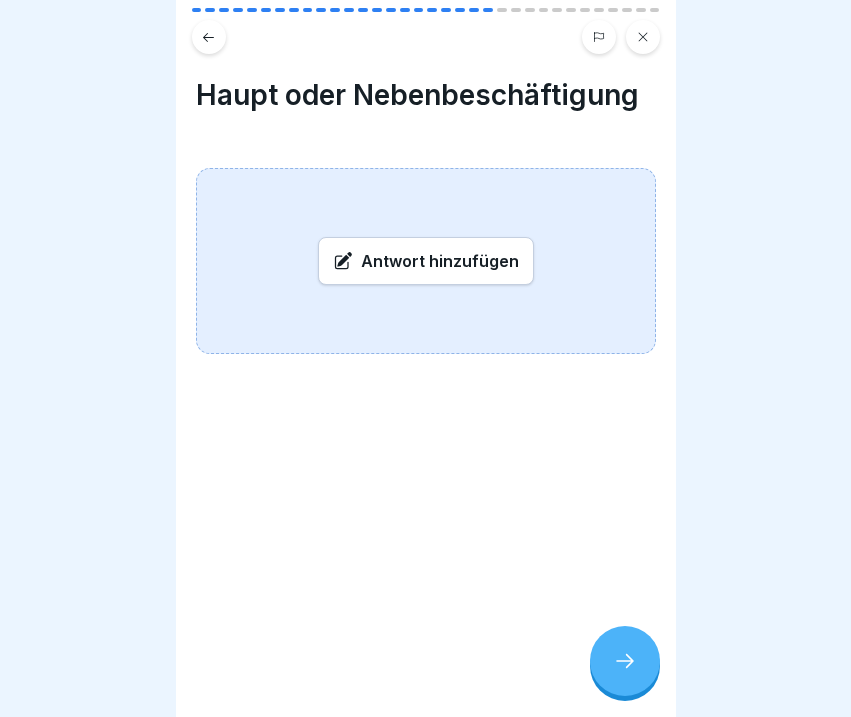 click on "Antwort hinzufügen" at bounding box center (426, 261) 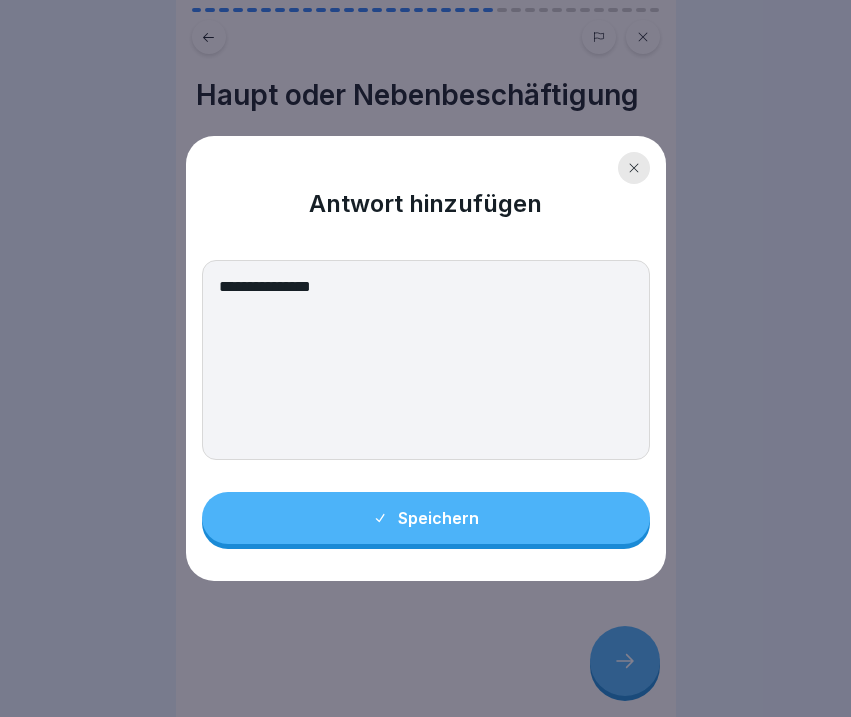 type on "**********" 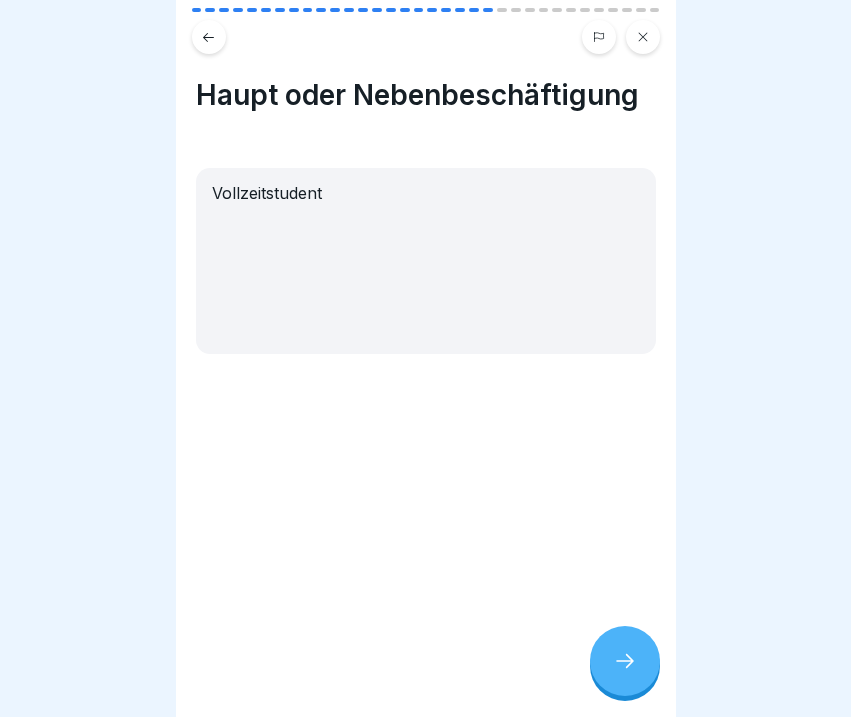 click 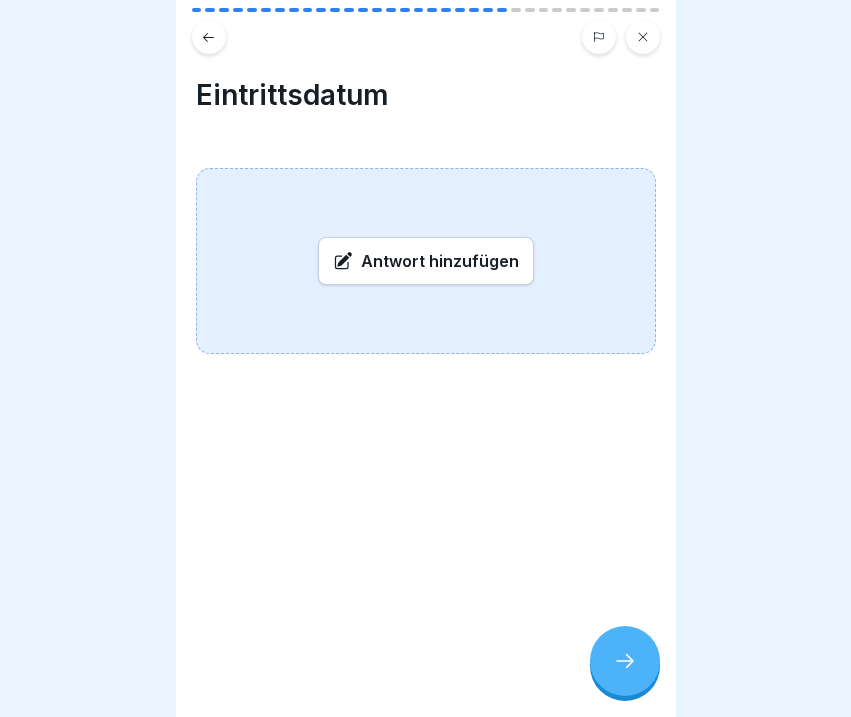click on "Antwort hinzufügen" at bounding box center [426, 261] 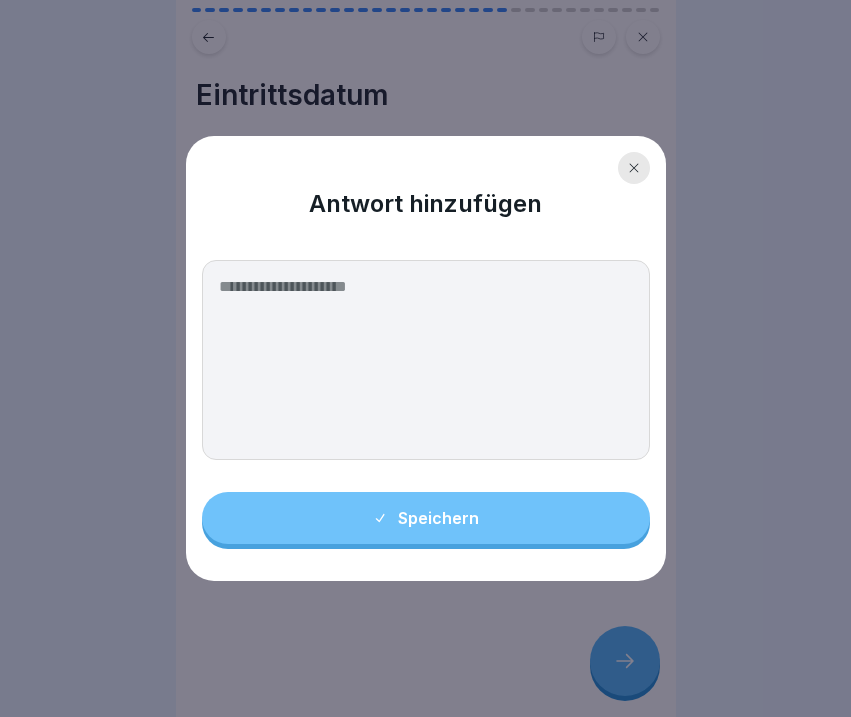 click 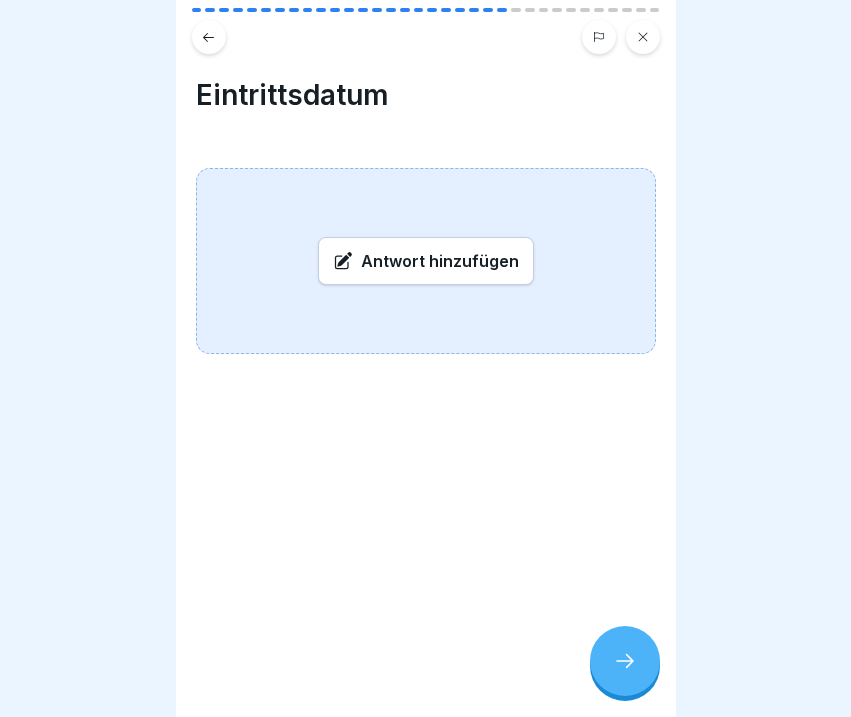 click 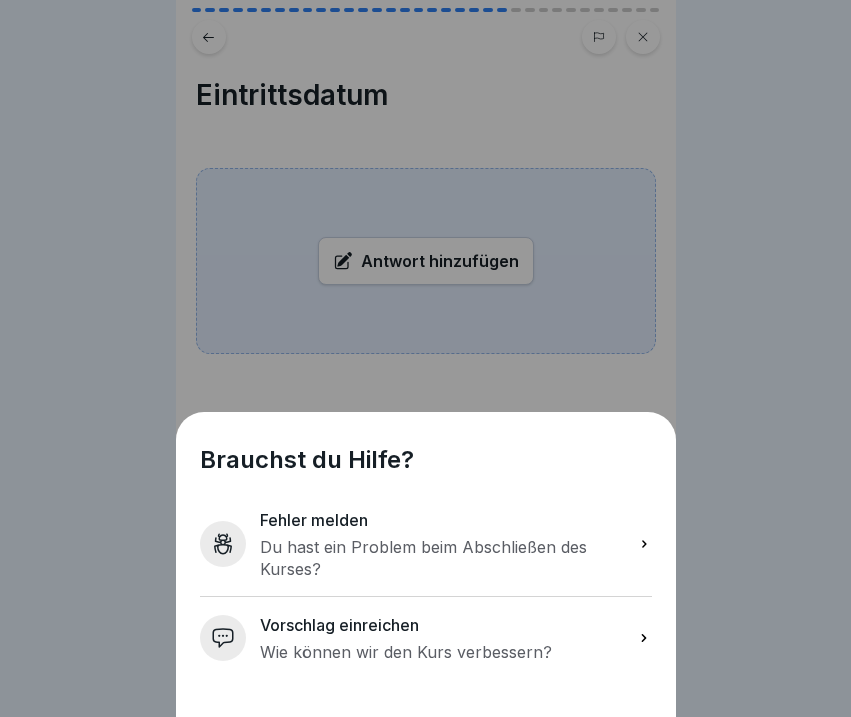 click on "Brauchst du Hilfe? Fehler melden Du hast ein Problem beim Abschließen des Kurses? Vorschlag einreichen Wie können wir den Kurs verbessern?" at bounding box center (426, 358) 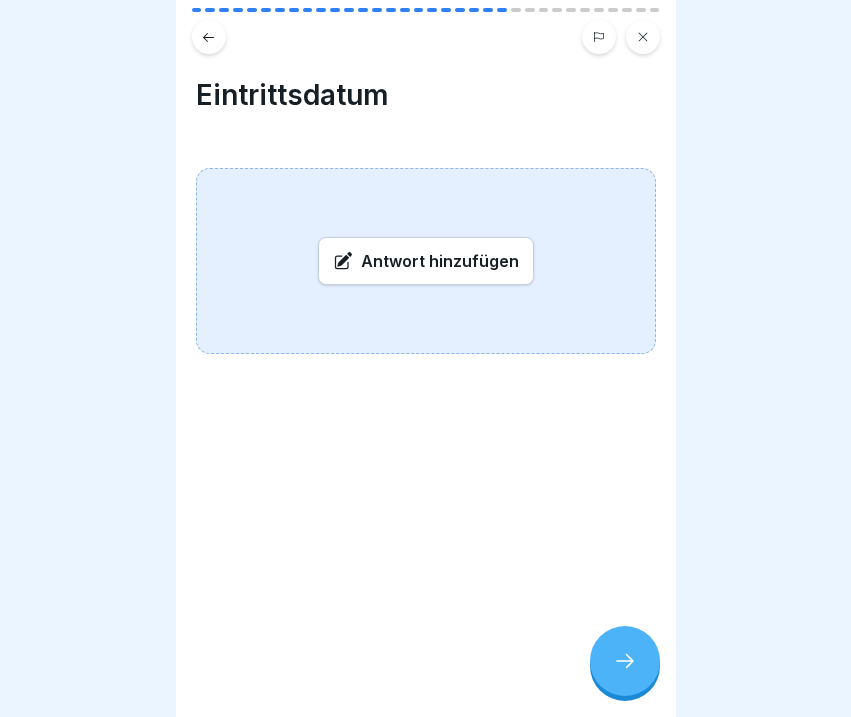 click 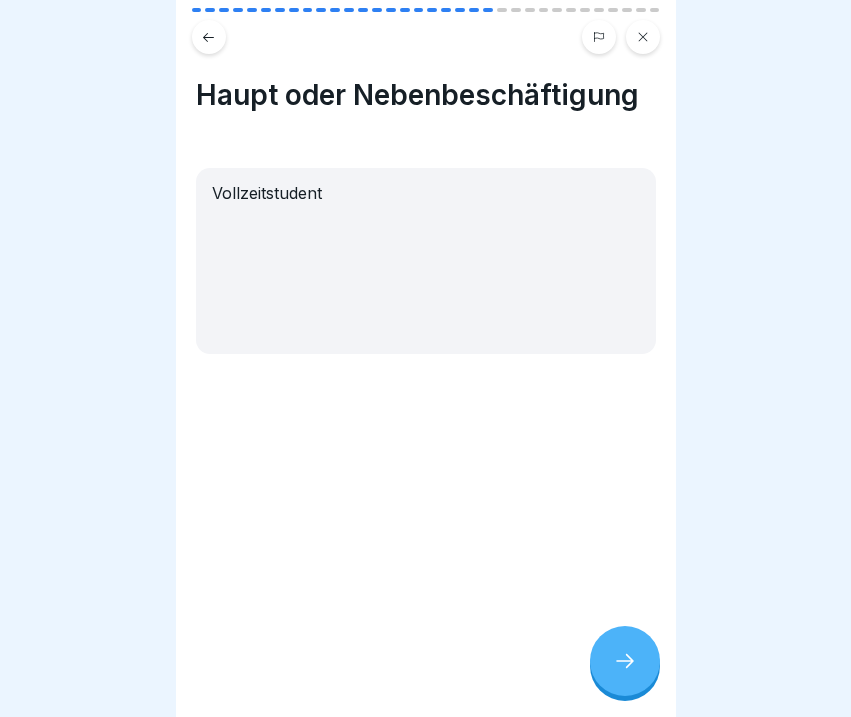 click on "Vollzeitstudent" at bounding box center (426, 261) 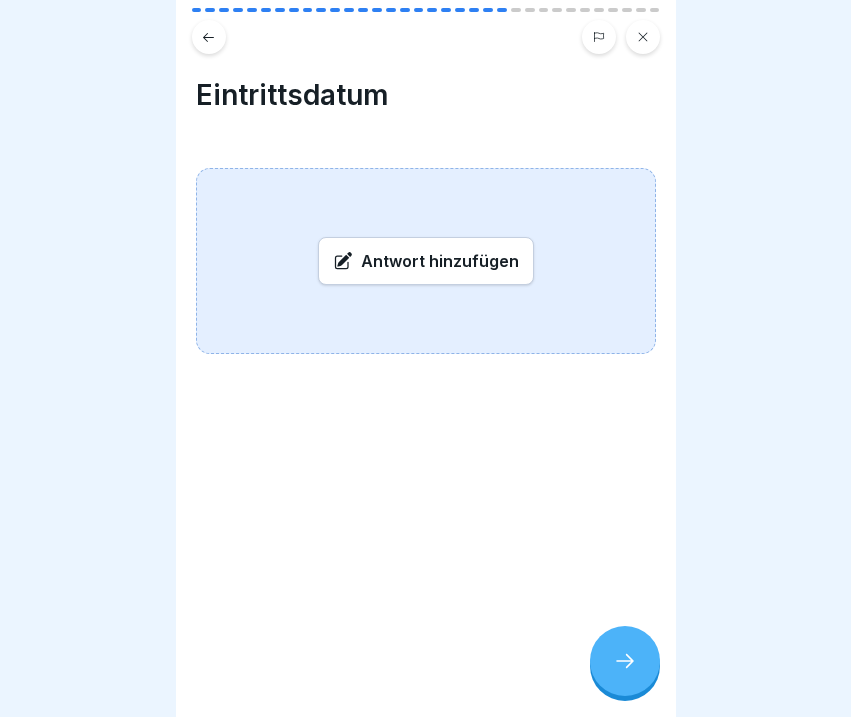 click on "Antwort hinzufügen" at bounding box center [426, 261] 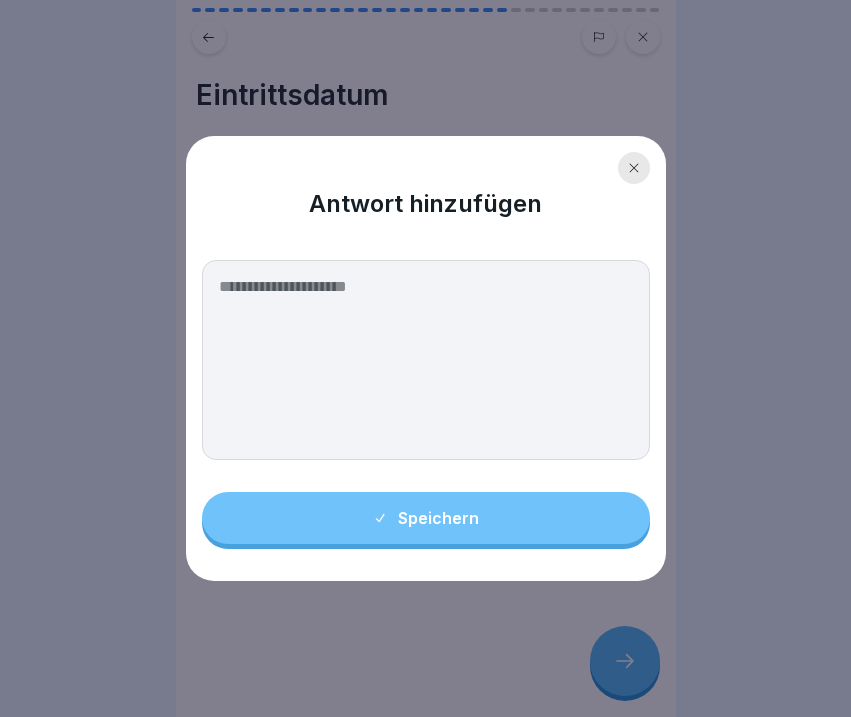 click at bounding box center (634, 168) 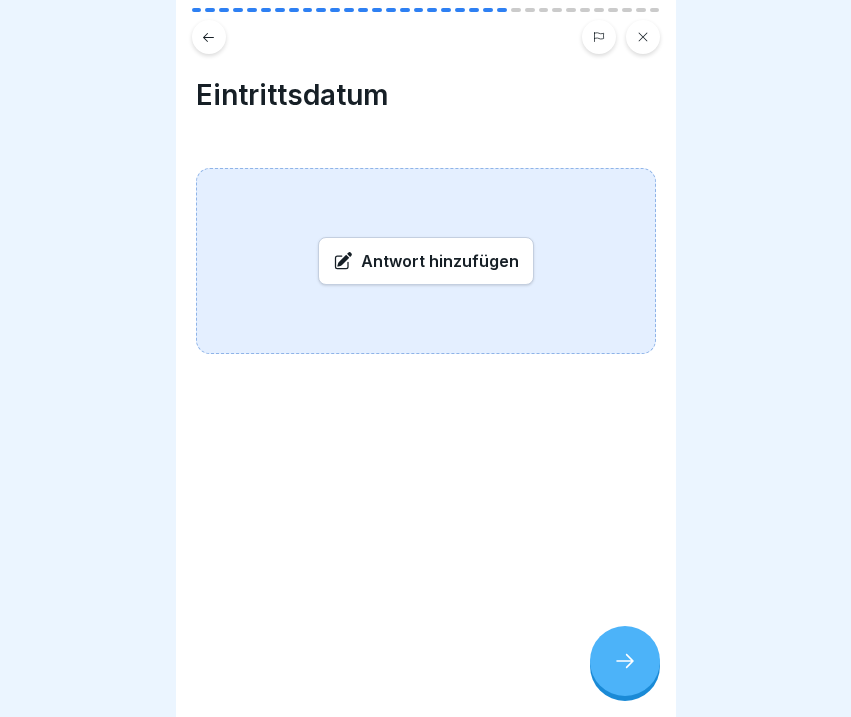 click 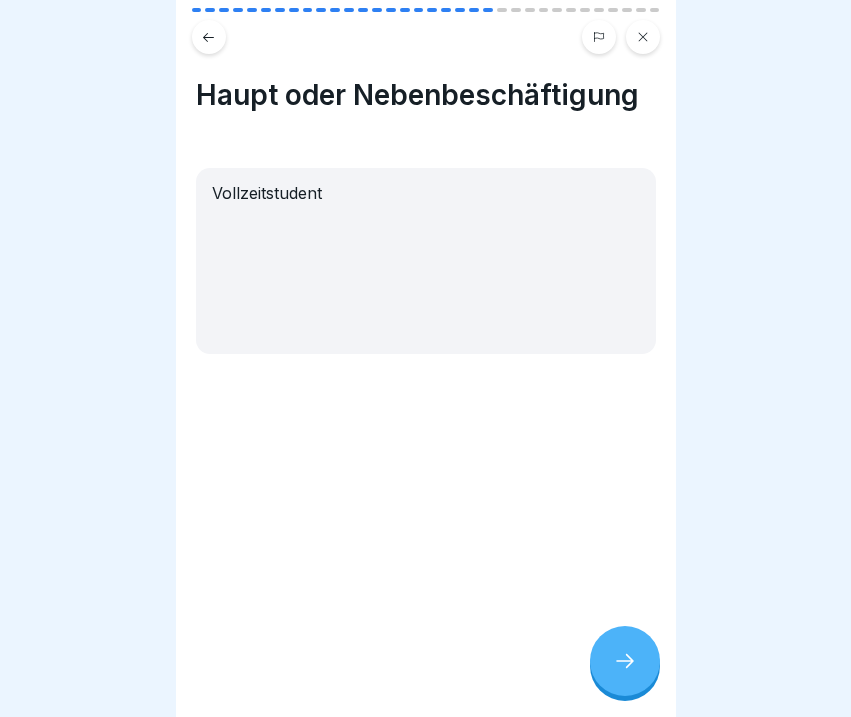 click on "Vollzeitstudent" at bounding box center [426, 261] 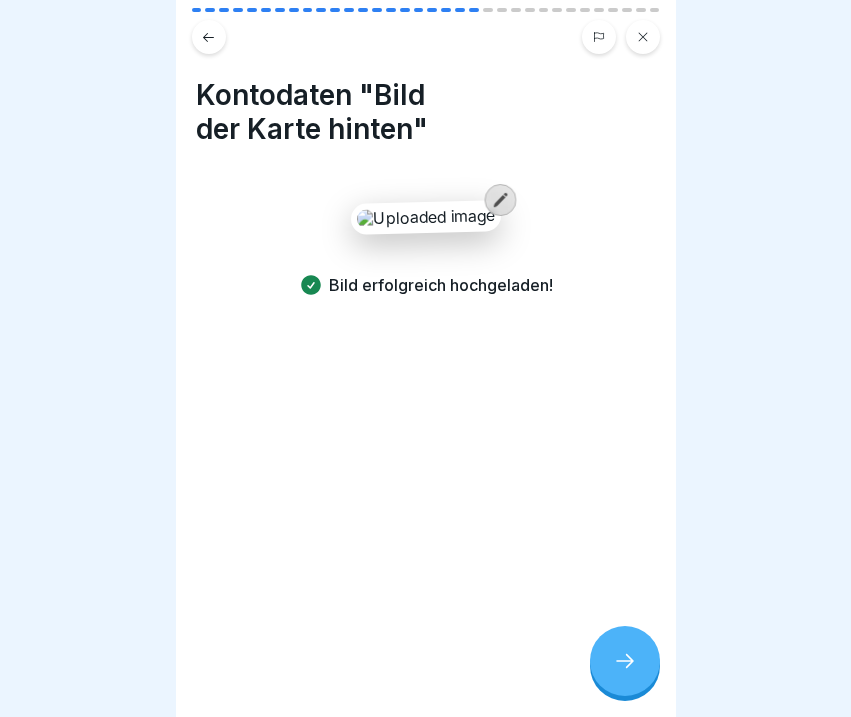 click at bounding box center (625, 661) 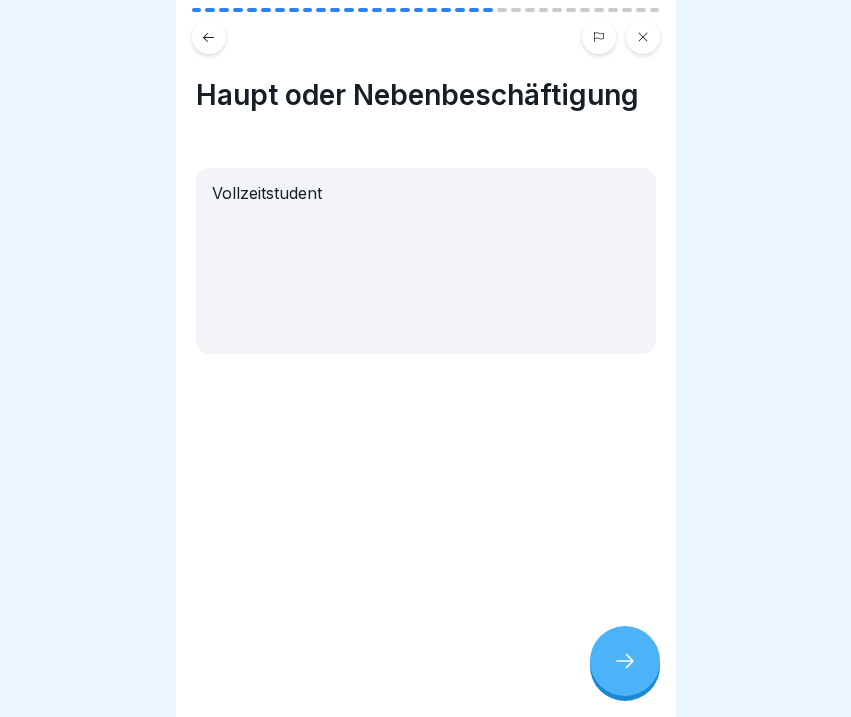click at bounding box center (625, 661) 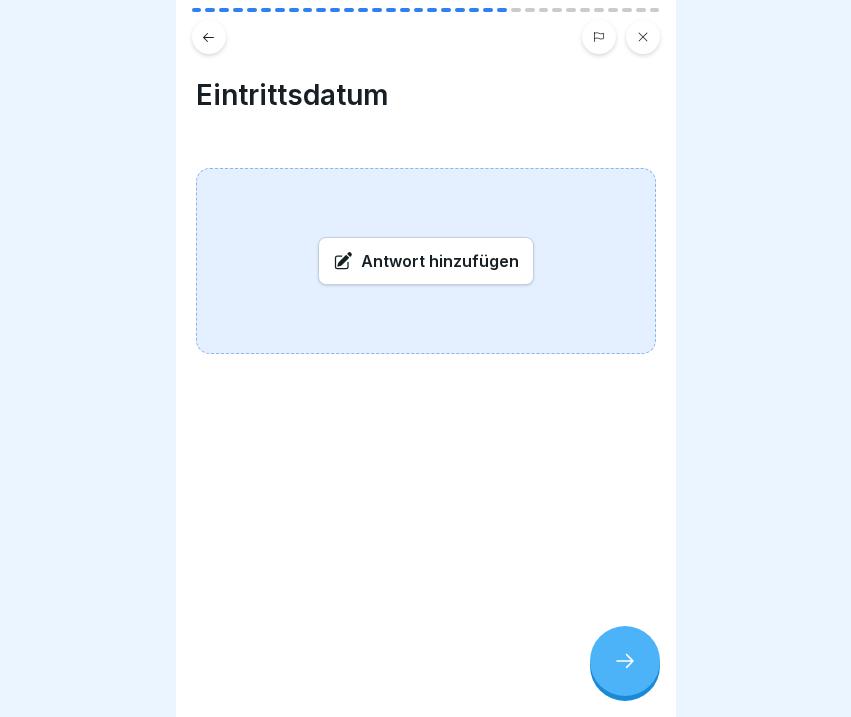 click on "Mein Start bei Peter Pane - Personalfragebogen 34 Schritte Deutsch Personalfragebogen   Willkommen bei Peter Pane  Fortfahren Nachname (ggfs) Familienname  Alija Vorname  Erjon Personalausweis  Foto vorne  Bild erfolgreich hochgeladen! Personalausweis  Foto hinten  Bild erfolgreich hochgeladen! Adresse (Straße, Hausnummer, Postleitzahl, Wohnort) Utrechterstraße 28, 13347 Berlin Geburtsdatum 21.02.2005
Geburtsort  Berlin
Staatsangehörigkeit  Deutsch
ggfs. Aufenthaltsgenehmigung/ Arbeitserlaubnis  1. Seite  Bild hinzufügen Dein hochgeladenes Bild wird für deinen Manager sichtbar sein. Familienstand  Ledig
Geschlecht (weiblich/ männlich/ divers) Männlich
Telefon-/ Handynummer  01779219230
E-Mail Adresse erjonarts@gmail.com Sozialversicherungsnummer  25210205A006 Krankenkasse (genaue Bezeichnung)  z.B. AOK, TKK, BKK AOK Nordost Krankenkasse "Bild der Karte vorne" Bild erfolgreich hochgeladen! Krankenkasse `"Bild der Karte hinten" Bild erfolgreich hochgeladen! Steuer ID  62394176582
Bankdaten" at bounding box center [426, 358] 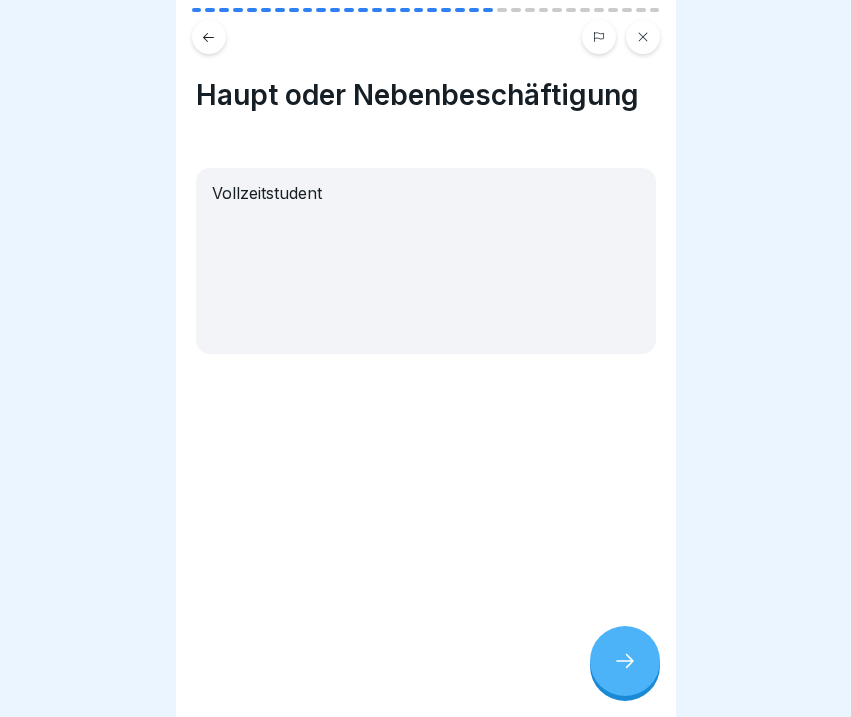 click on "Vollzeitstudent" at bounding box center (426, 261) 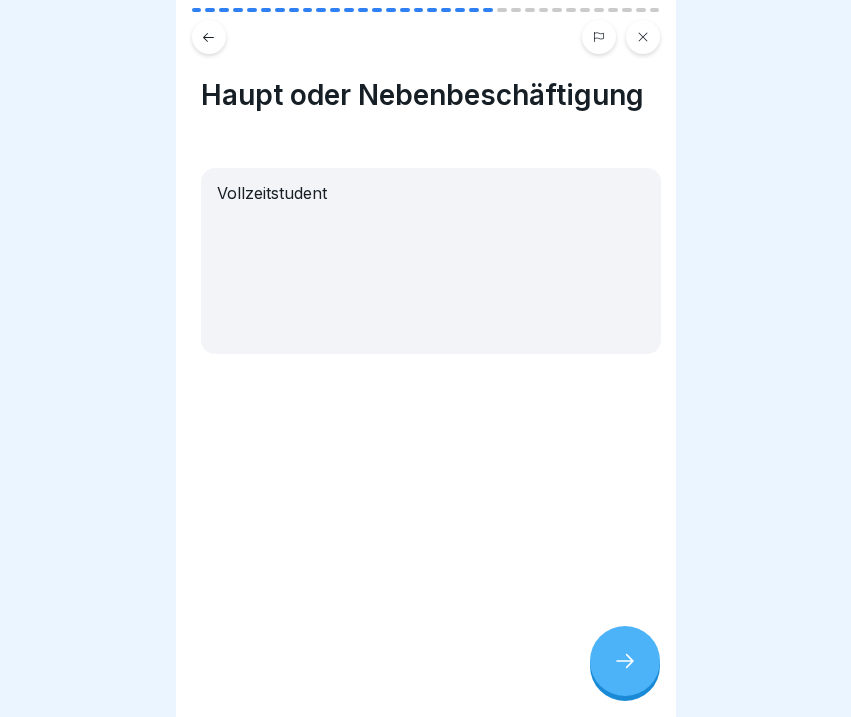 click on "Vollzeitstudent" at bounding box center (431, 261) 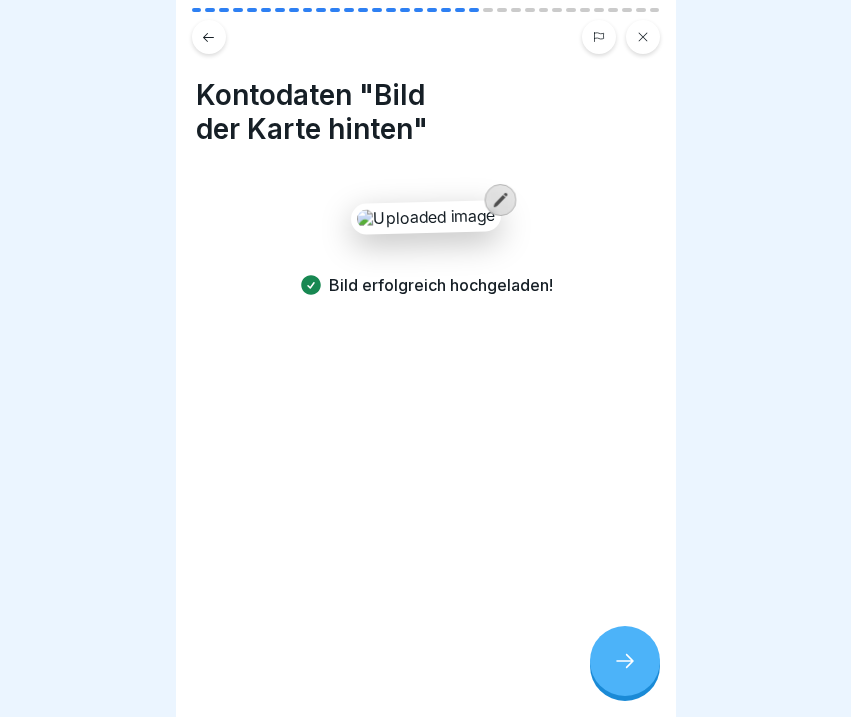 click on "Kontodaten "Bild der Karte hinten" Bild erfolgreich hochgeladen!" at bounding box center [426, 358] 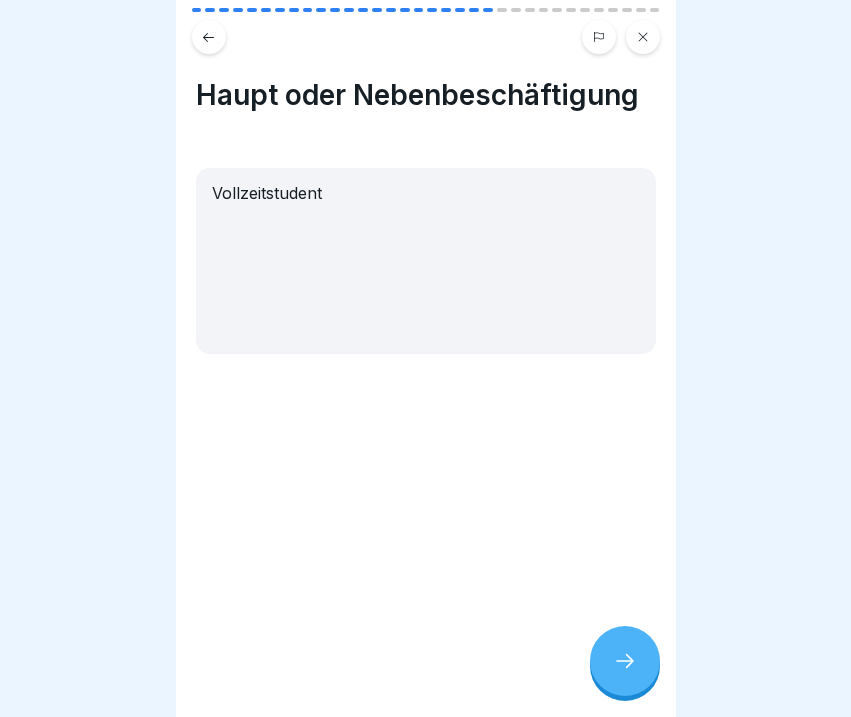click at bounding box center (625, 661) 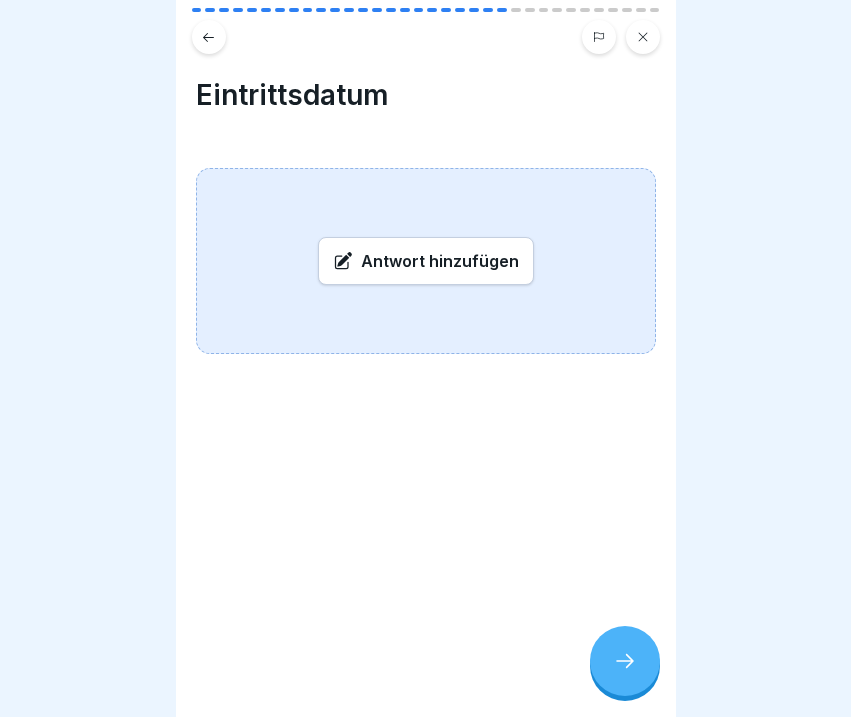click on "Antwort hinzufügen" at bounding box center [426, 261] 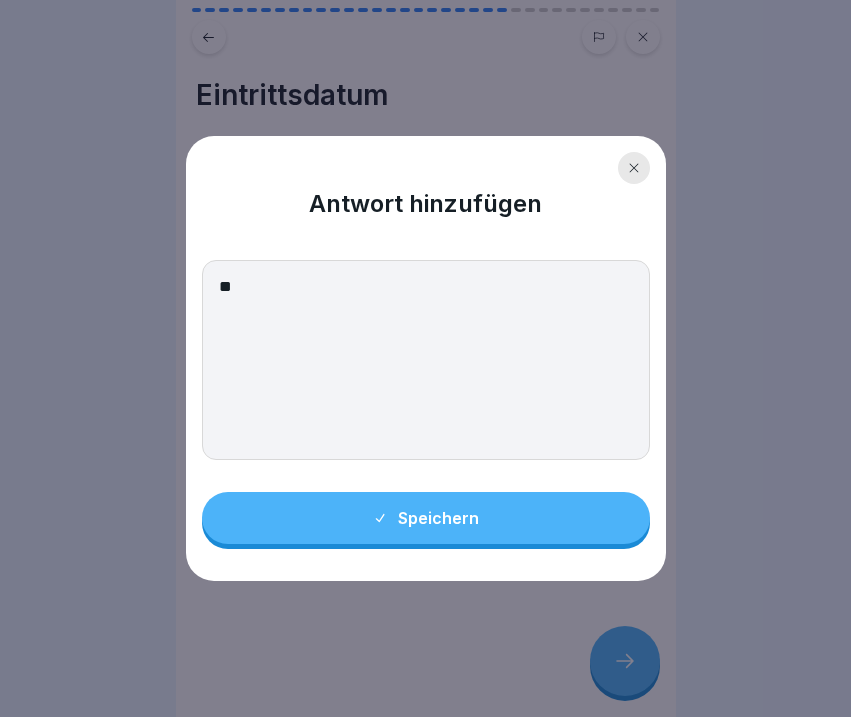 type on "*" 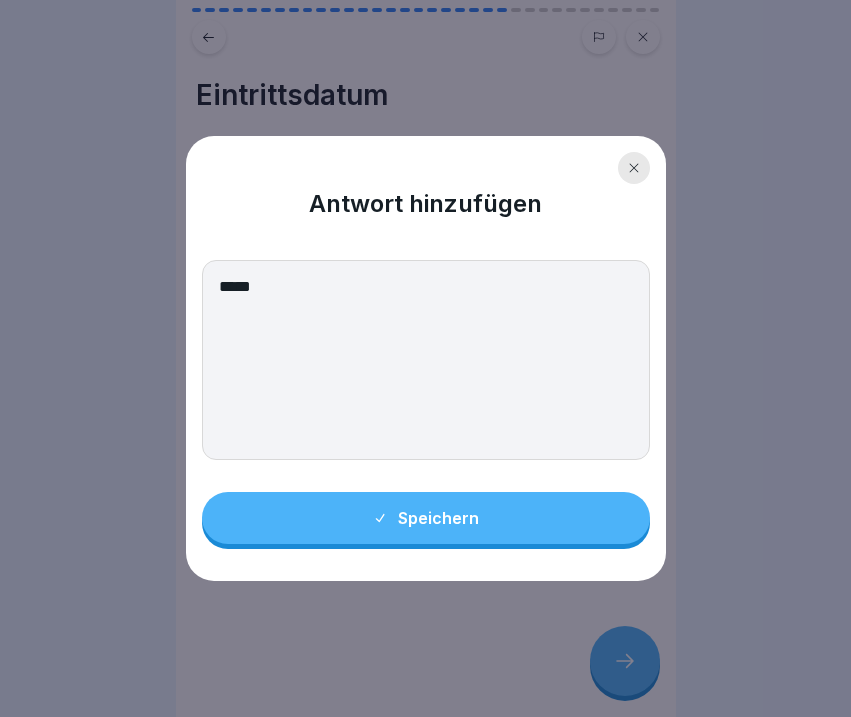click on "*****" at bounding box center [426, 360] 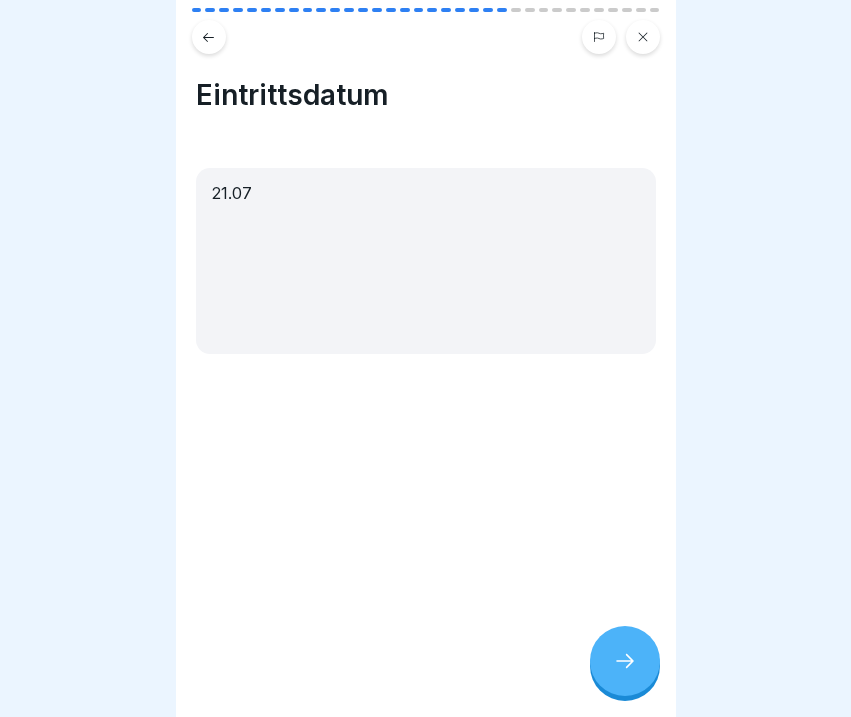 click 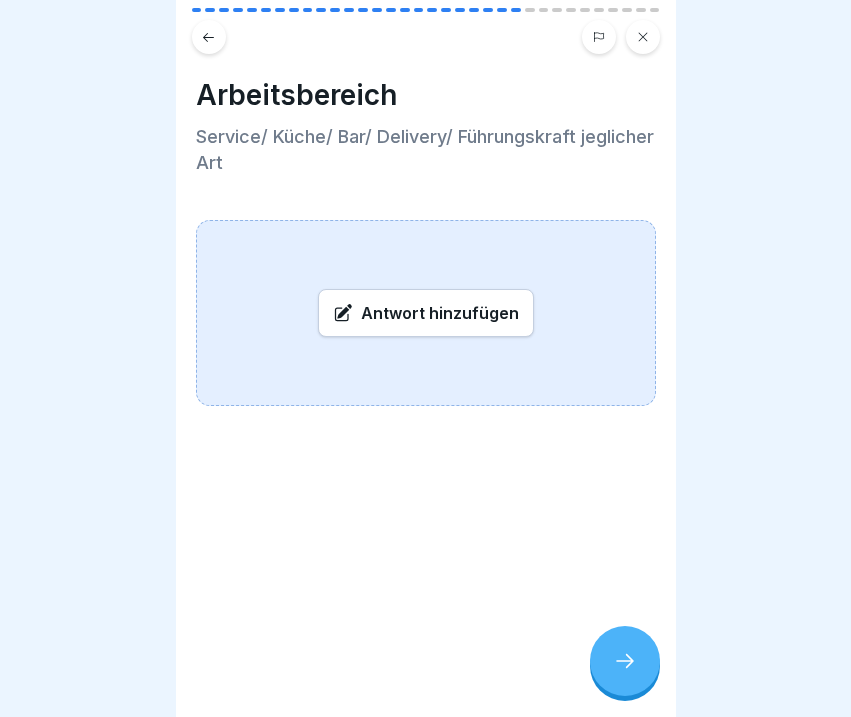 click on "Antwort hinzufügen" at bounding box center (426, 313) 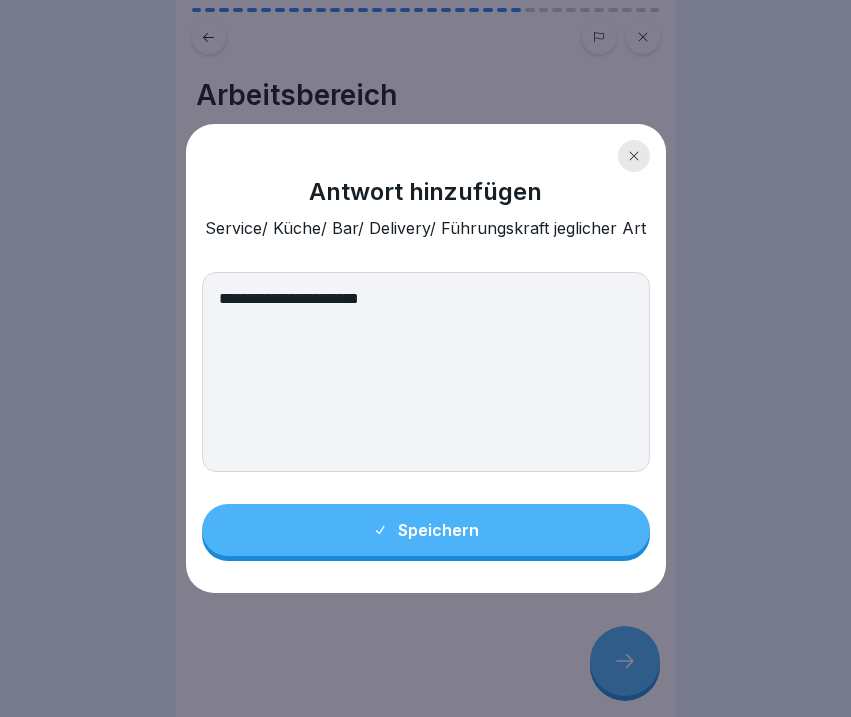 click on "**********" at bounding box center [426, 372] 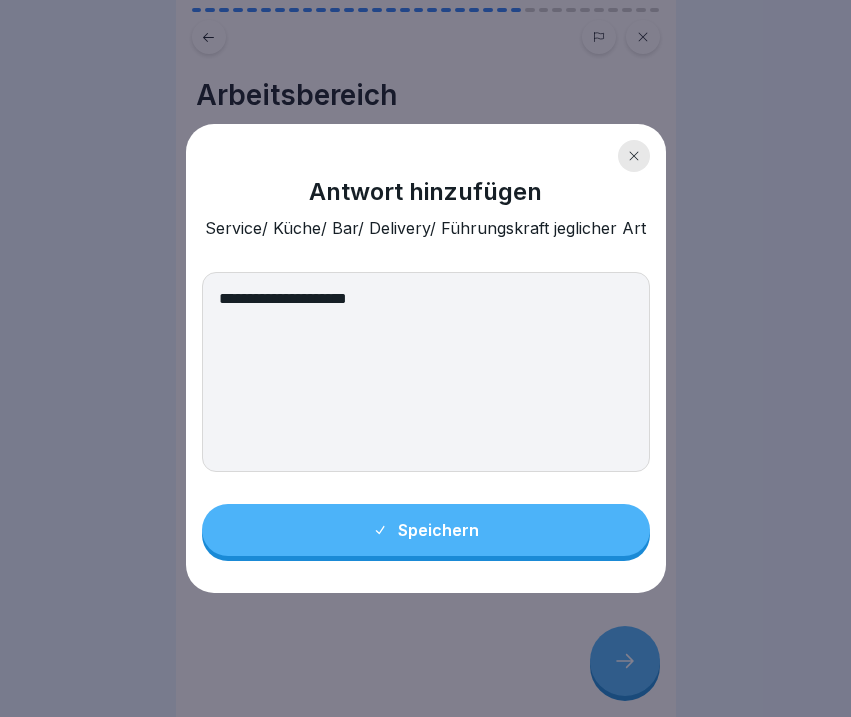 type on "**********" 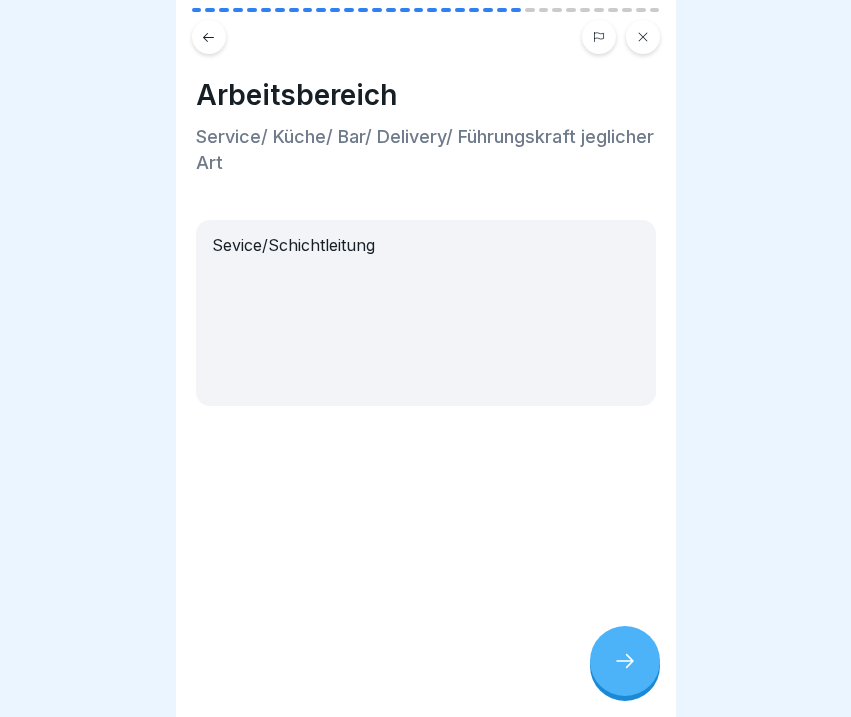 click 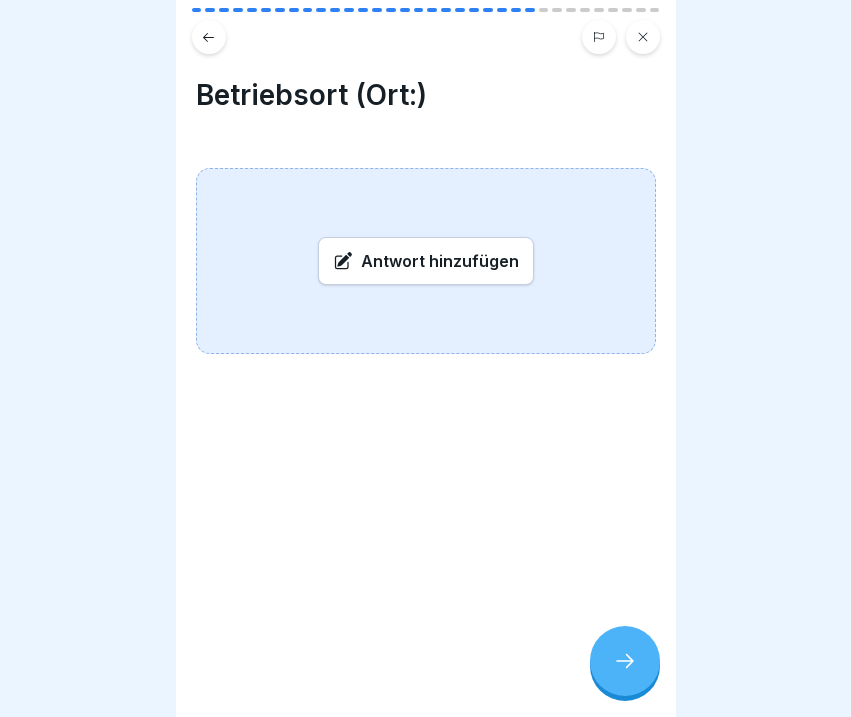 click on "Antwort hinzufügen" at bounding box center (426, 261) 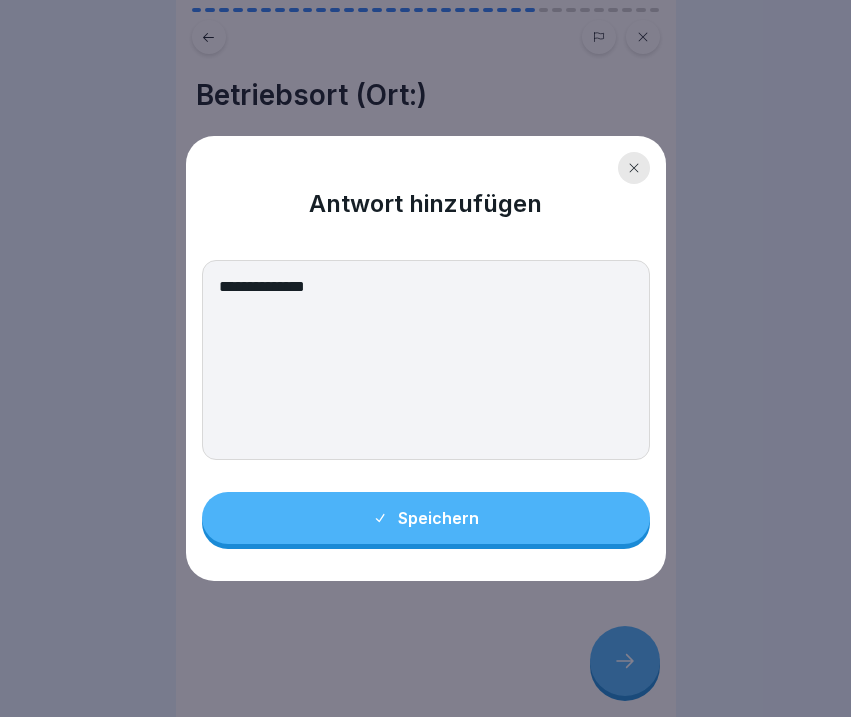 type on "**********" 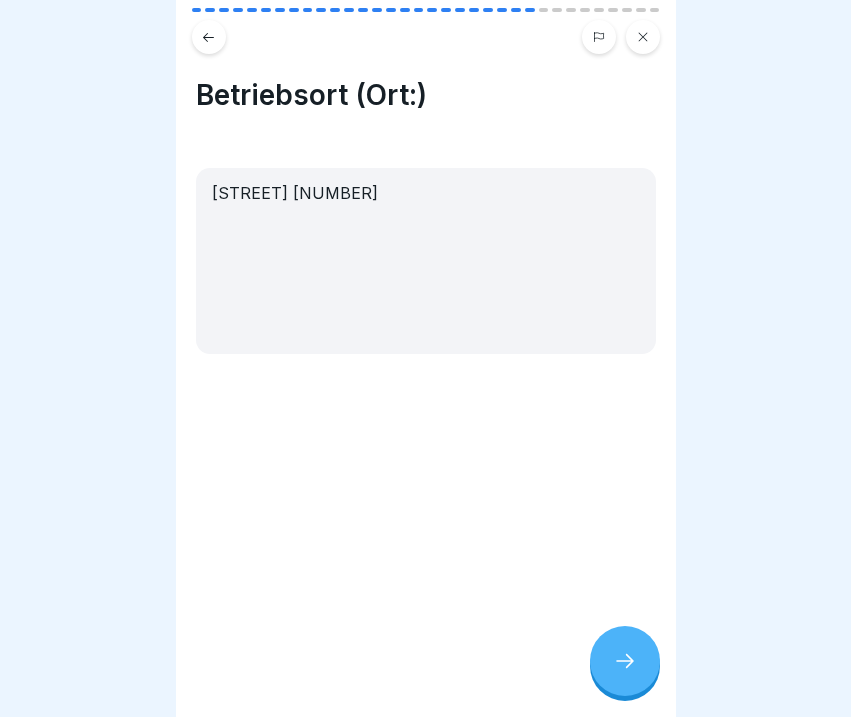 click 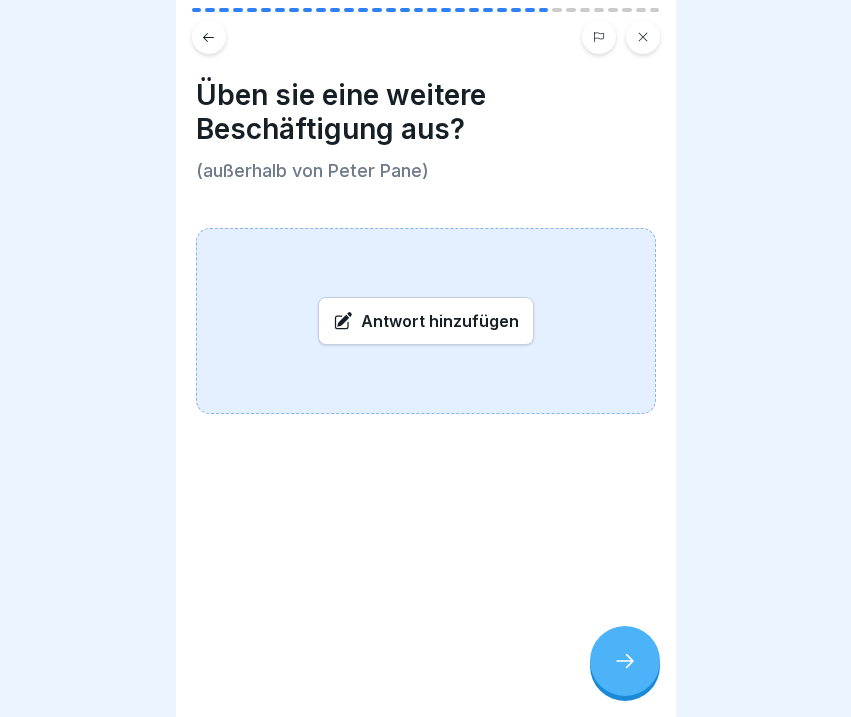 click on "Antwort hinzufügen" at bounding box center [426, 321] 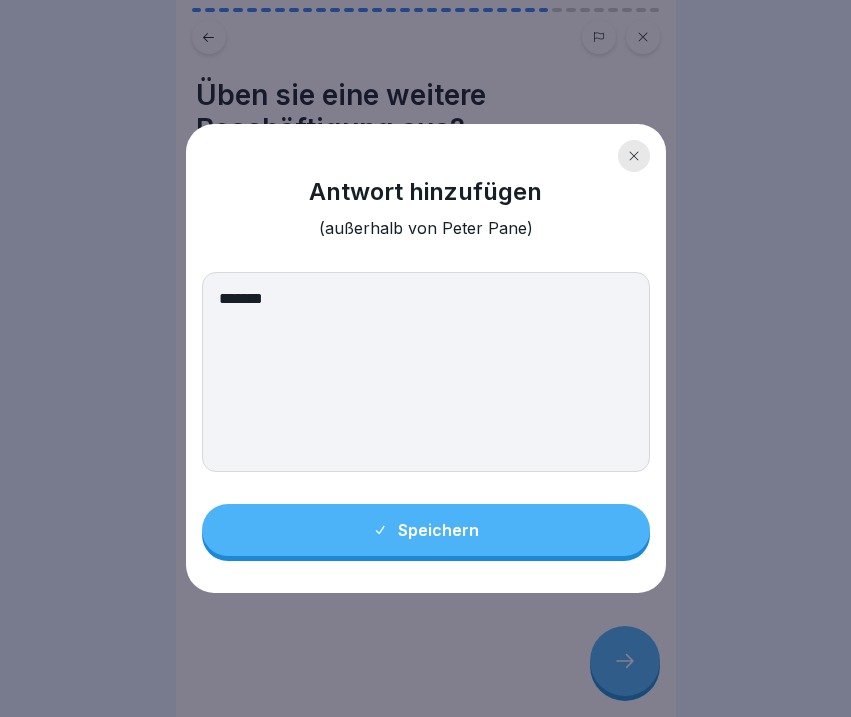 type on "*******" 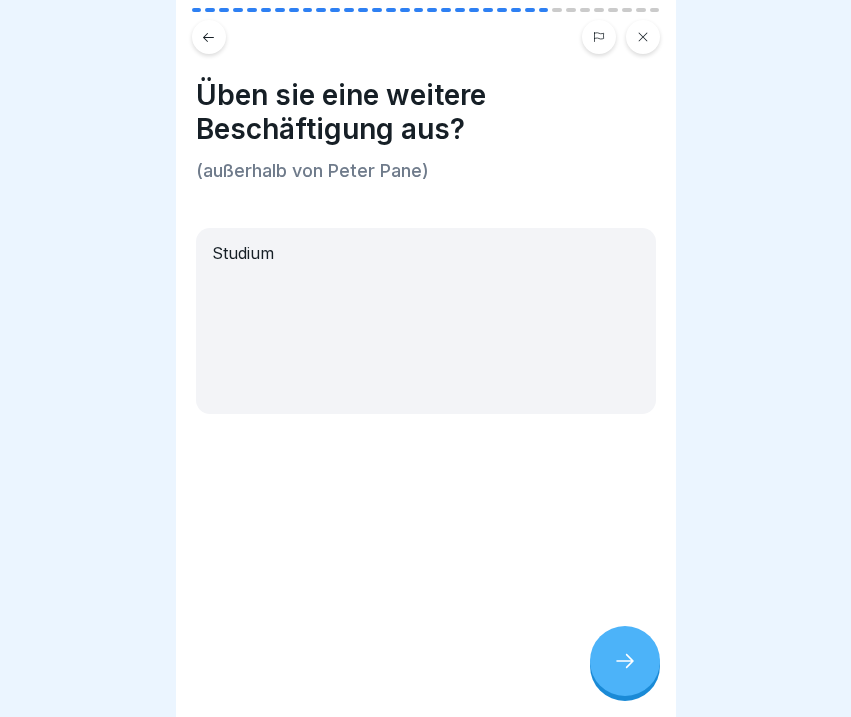 click 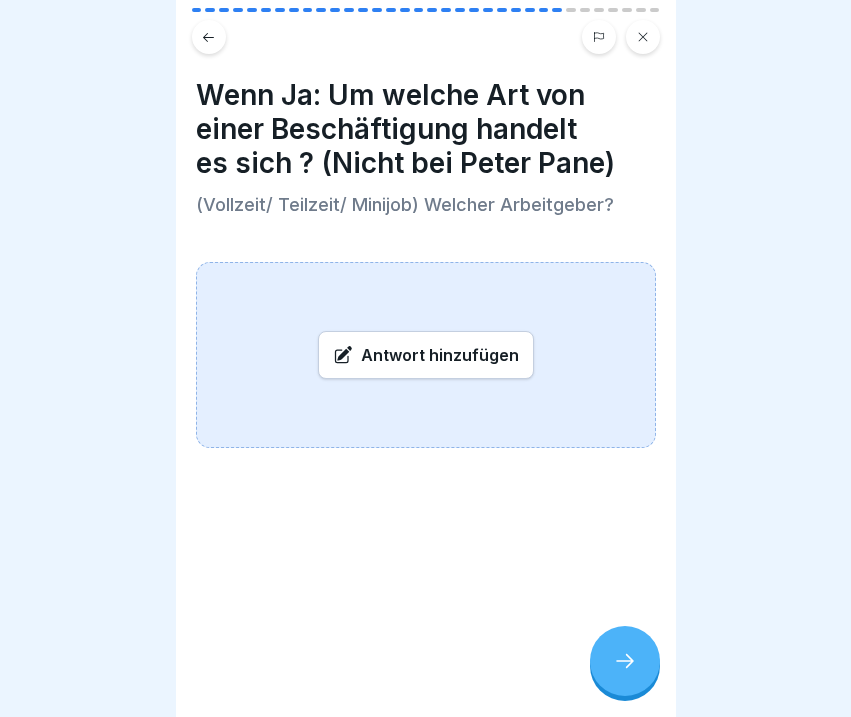 click on "Antwort hinzufügen" at bounding box center [426, 355] 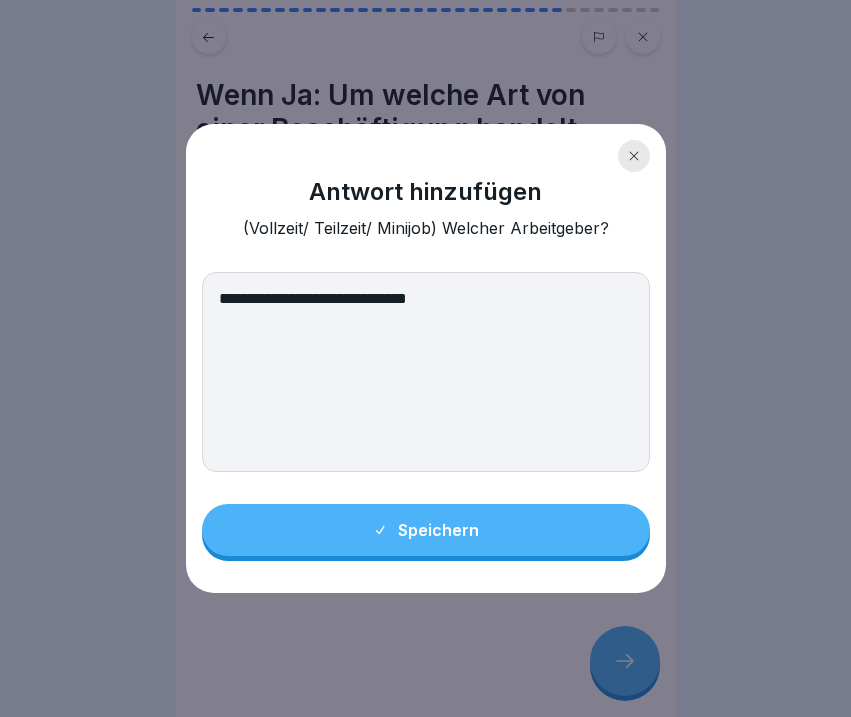 type on "**********" 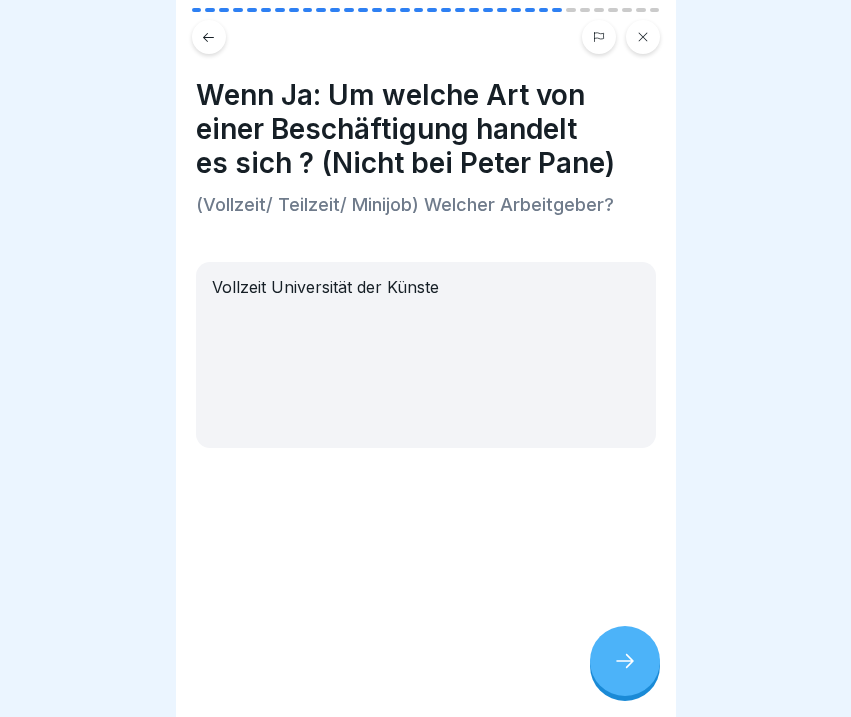 click 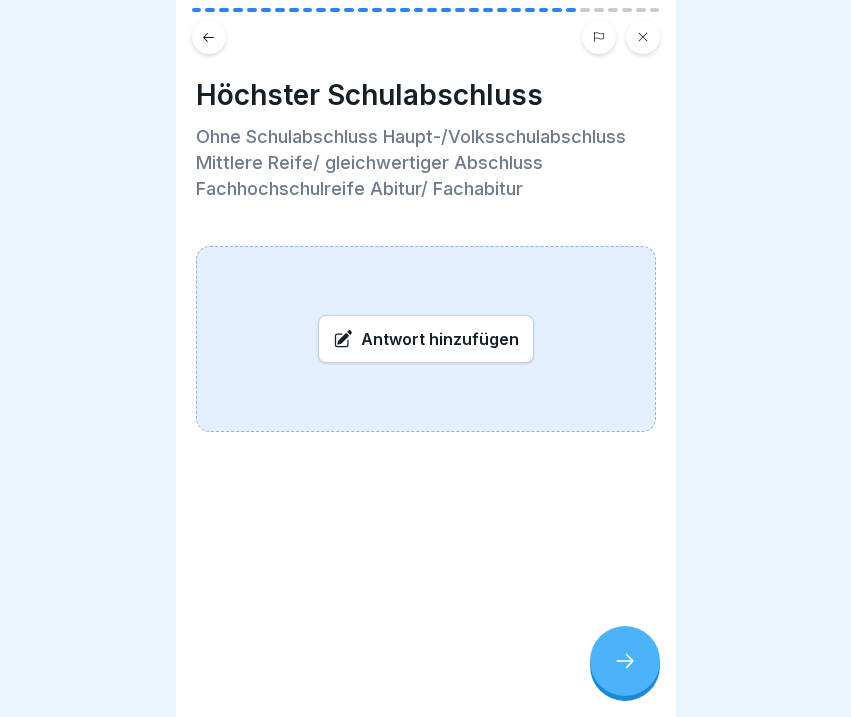 click on "Antwort hinzufügen" at bounding box center (426, 339) 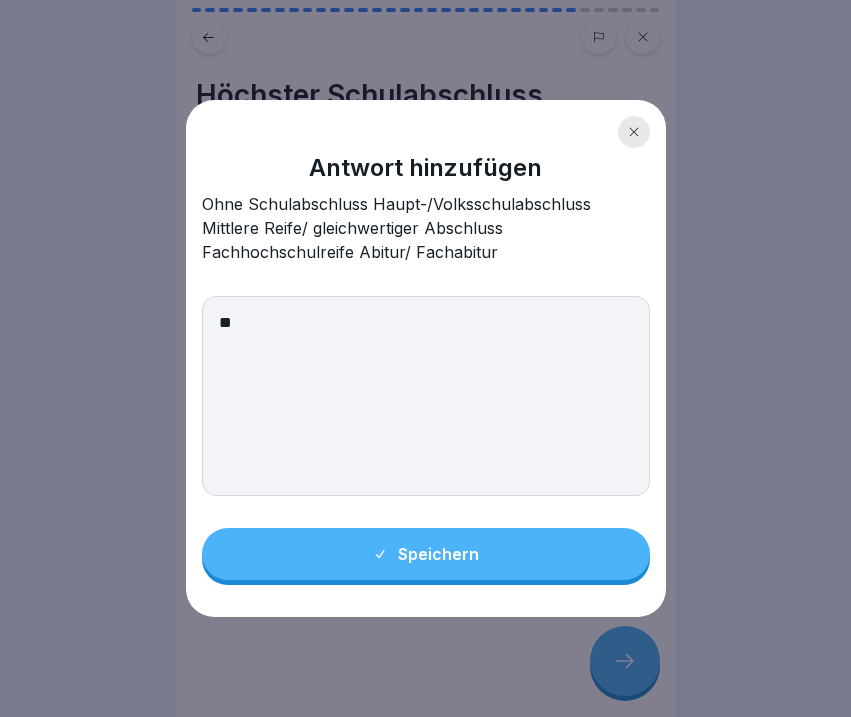 type on "*" 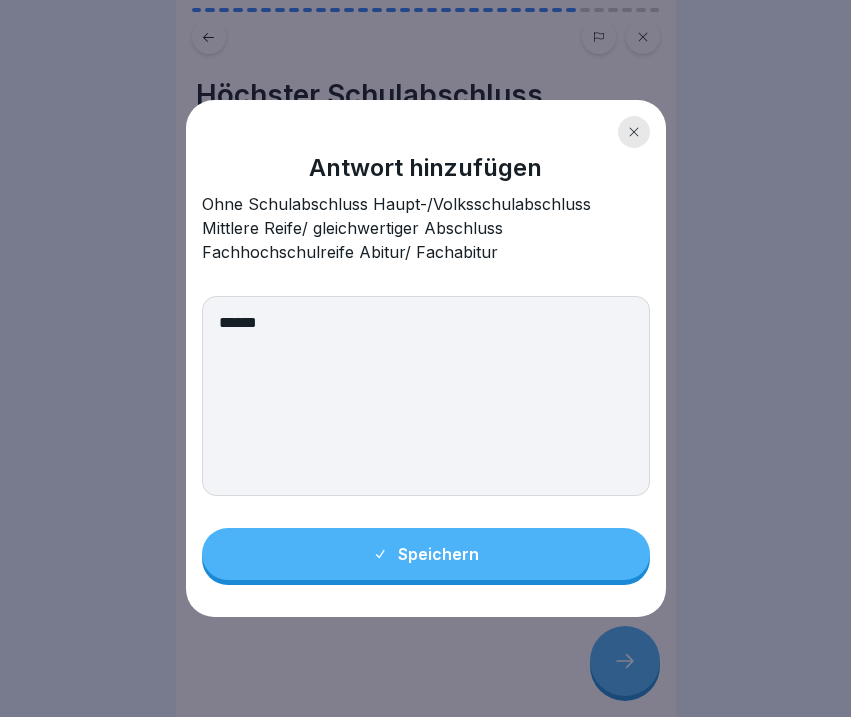 type on "******" 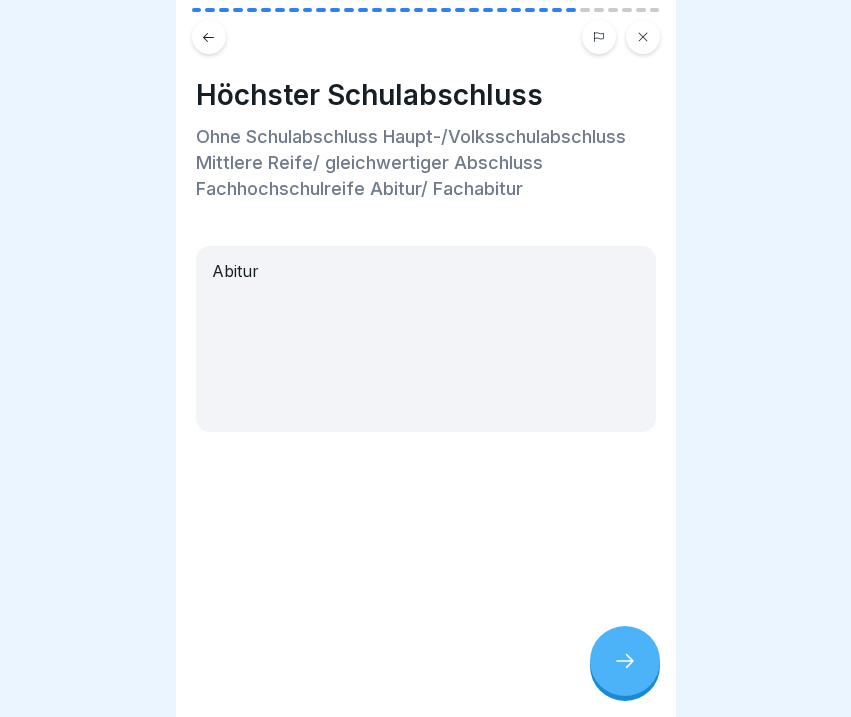 click at bounding box center (625, 661) 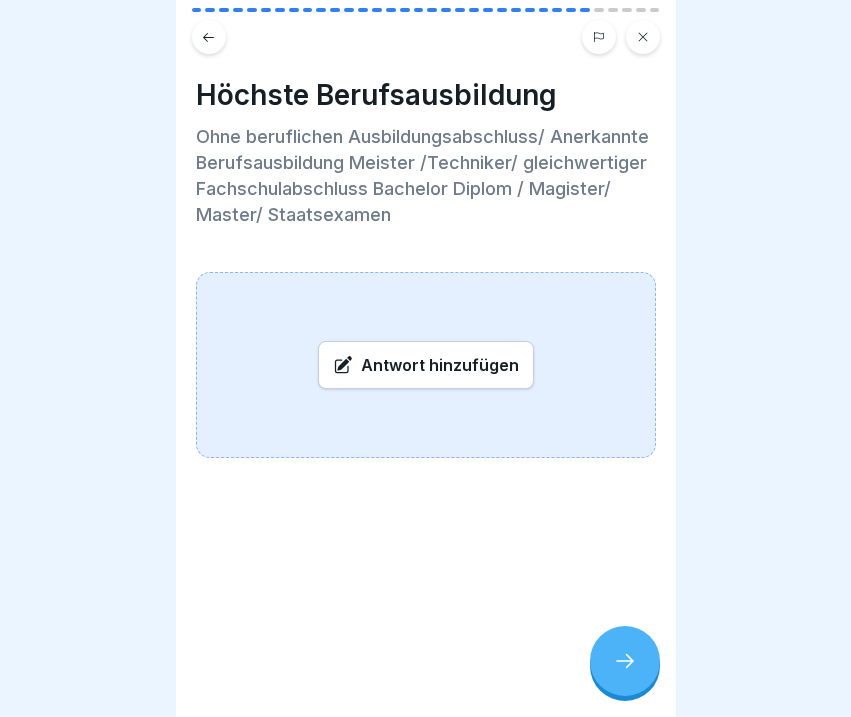 click on "Antwort hinzufügen" at bounding box center [426, 365] 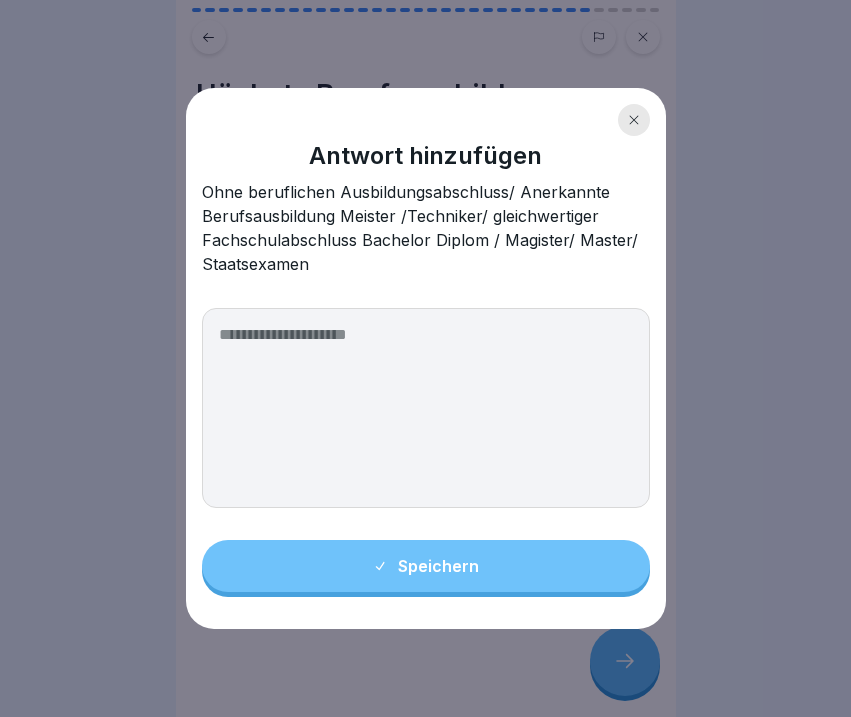 type on "*" 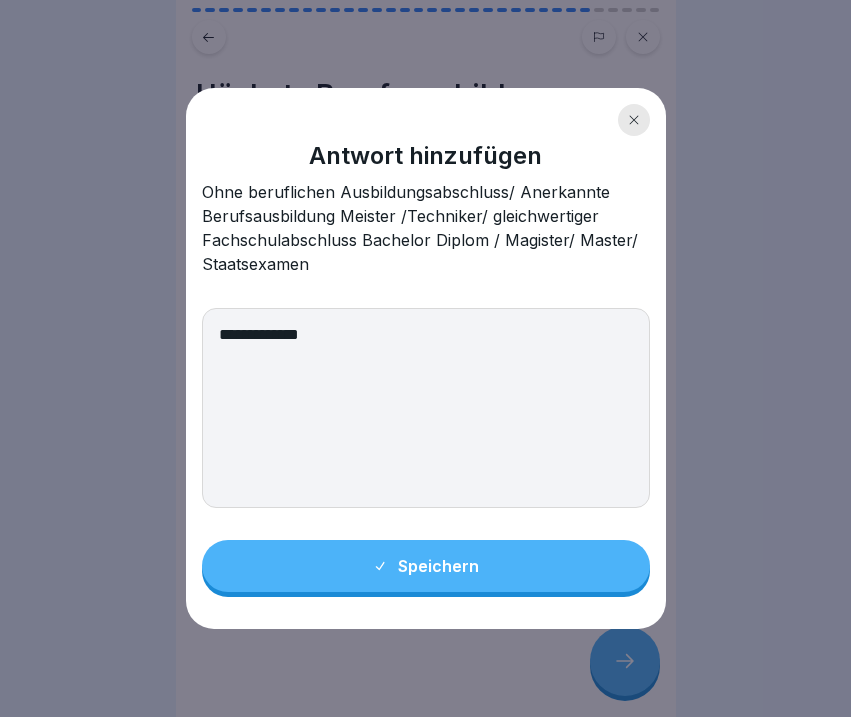 type on "**********" 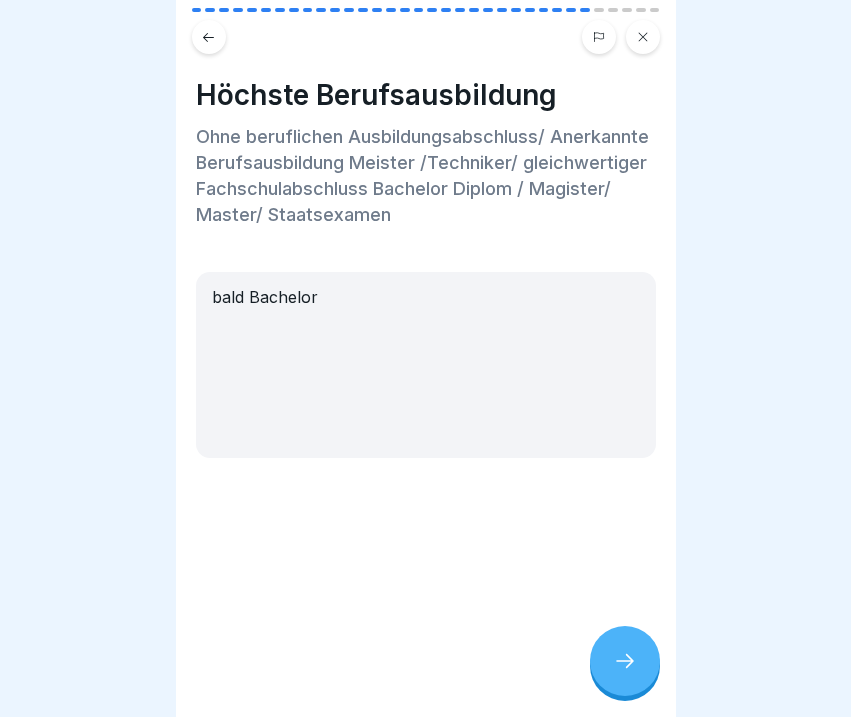 click on "Mein Start bei Peter Pane - Personalfragebogen 34 Schritte Deutsch Personalfragebogen   Willkommen bei Peter Pane  Fortfahren Nachname (ggfs) Familienname  Alija Vorname  Erjon Personalausweis  Foto vorne  Bild erfolgreich hochgeladen! Personalausweis  Foto hinten  Bild erfolgreich hochgeladen! Adresse (Straße, Hausnummer, Postleitzahl, Wohnort) Utrechterstraße 28, 13347 Berlin Geburtsdatum 21.02.2005
Geburtsort  Berlin
Staatsangehörigkeit  Deutsch
ggfs. Aufenthaltsgenehmigung/ Arbeitserlaubnis  1. Seite  Bild hinzufügen Dein hochgeladenes Bild wird für deinen Manager sichtbar sein. Familienstand  Ledig
Geschlecht (weiblich/ männlich/ divers) Männlich
Telefon-/ Handynummer  01779219230
E-Mail Adresse erjonarts@gmail.com Sozialversicherungsnummer  25210205A006 Krankenkasse (genaue Bezeichnung)  z.B. AOK, TKK, BKK AOK Nordost Krankenkasse "Bild der Karte vorne" Bild erfolgreich hochgeladen! Krankenkasse `"Bild der Karte hinten" Bild erfolgreich hochgeladen! Steuer ID  62394176582
Bankdaten  21.07" at bounding box center [426, 358] 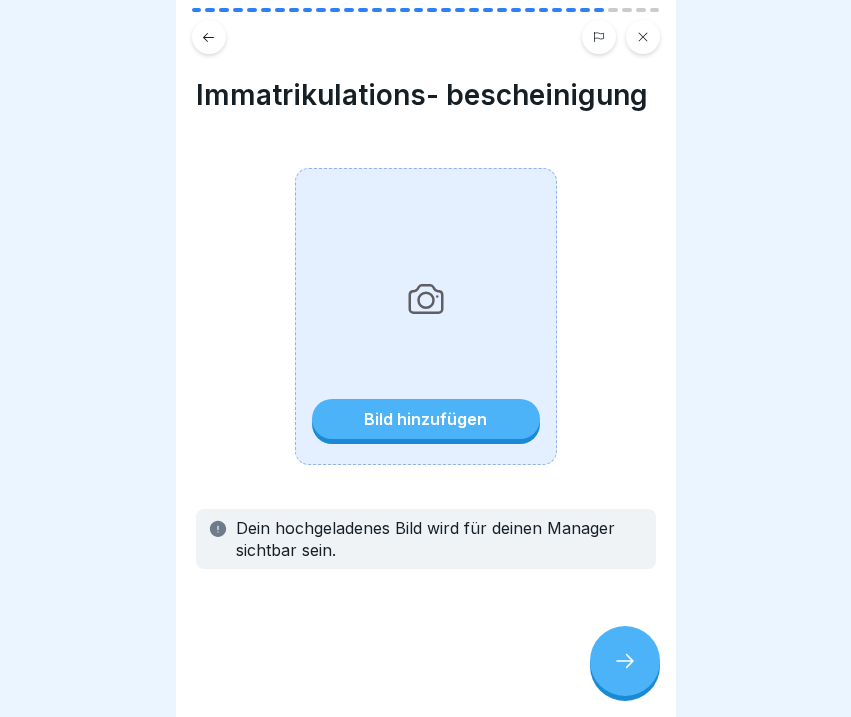 click on "Dein hochgeladenes Bild wird für deinen Manager sichtbar sein." at bounding box center [440, 539] 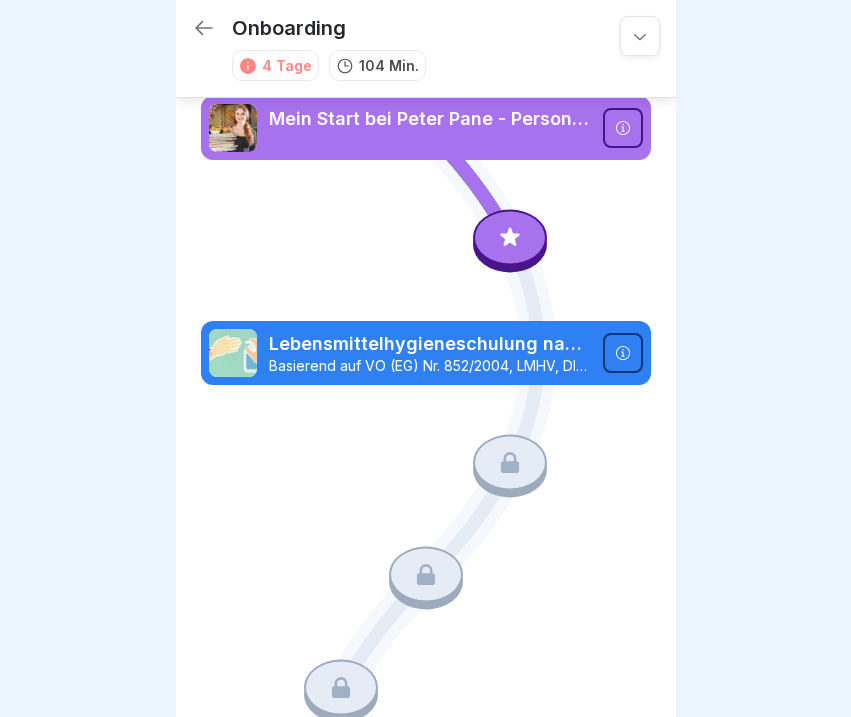 scroll, scrollTop: 0, scrollLeft: 0, axis: both 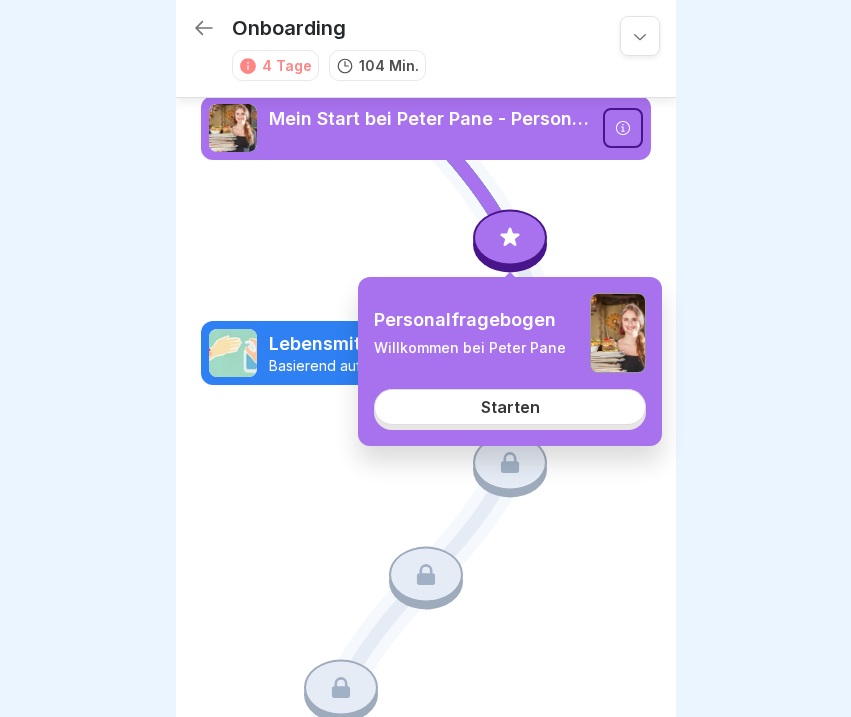 click on "Starten" at bounding box center [510, 407] 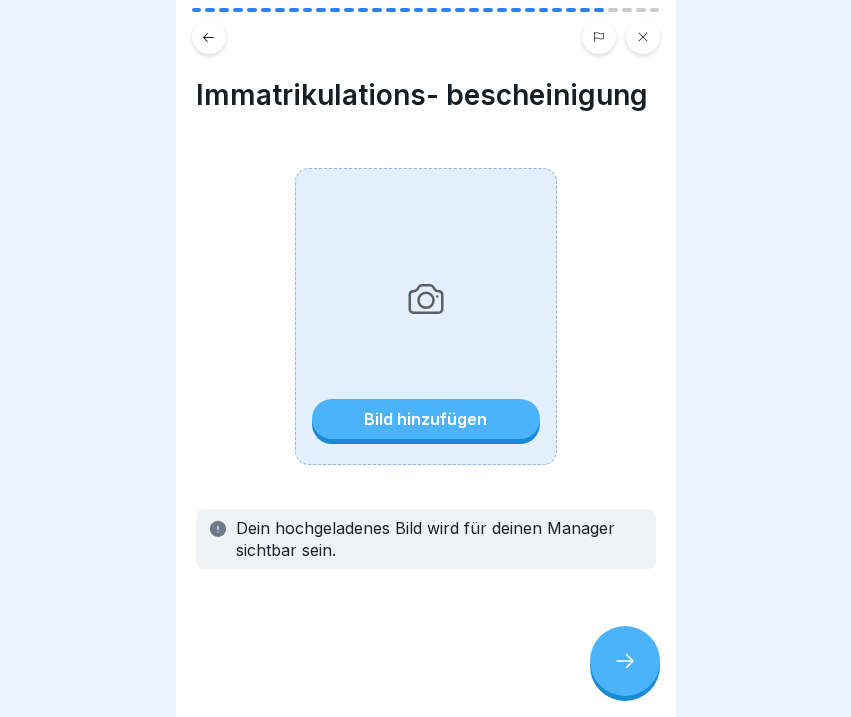 click on "Bild hinzufügen" at bounding box center (426, 419) 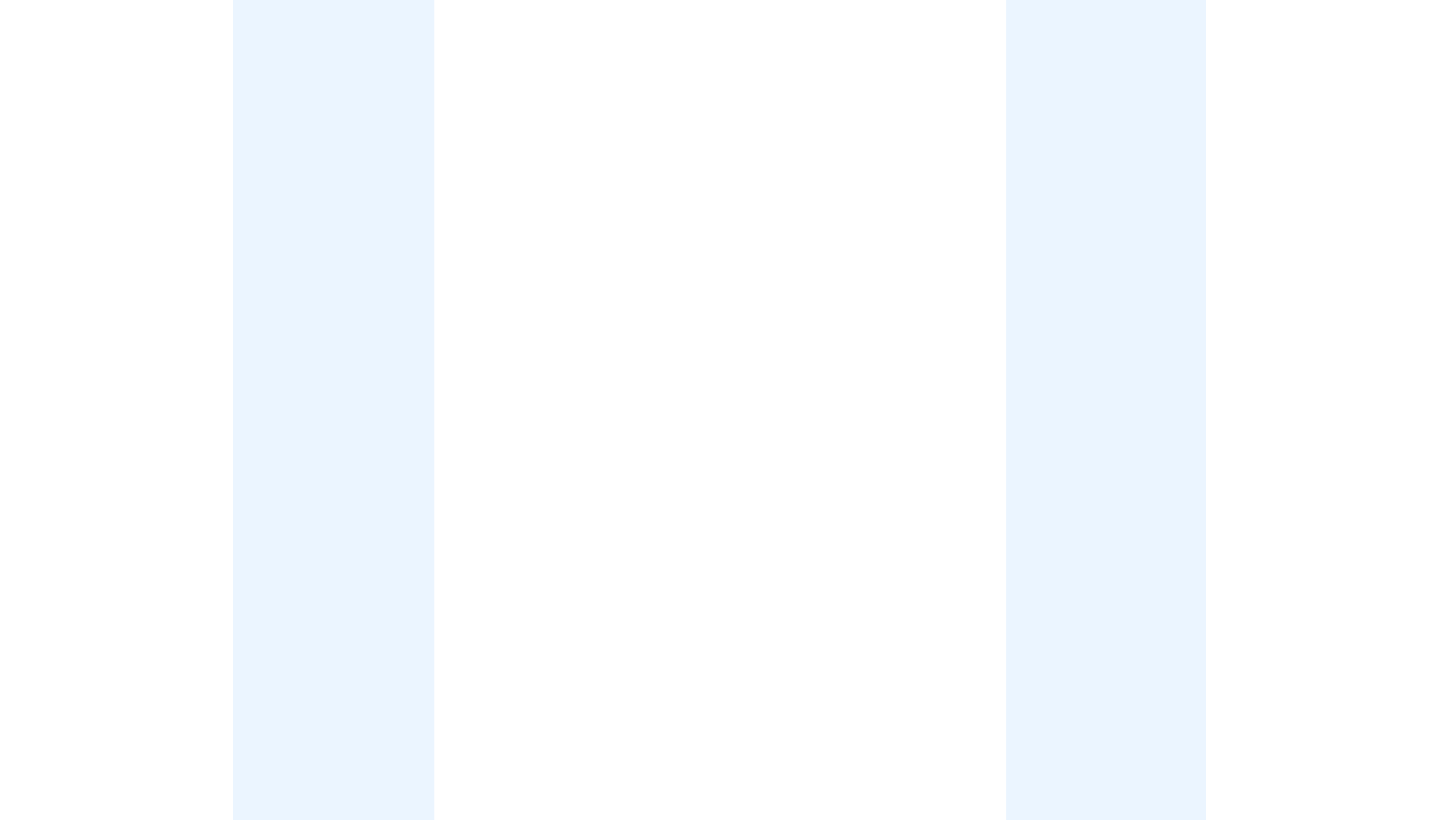 scroll, scrollTop: 0, scrollLeft: 0, axis: both 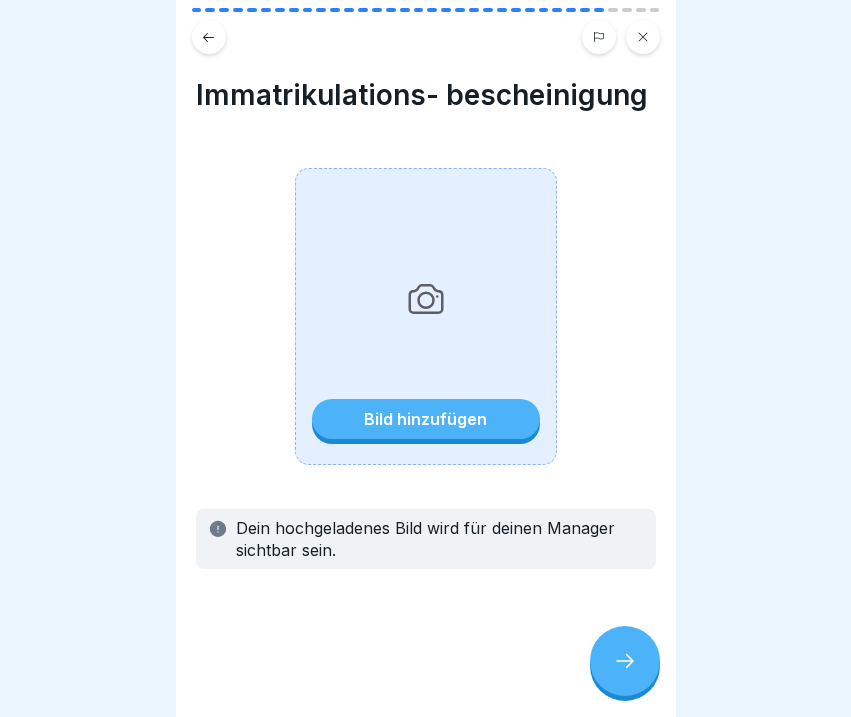 click on "Bild hinzufügen" at bounding box center [426, 419] 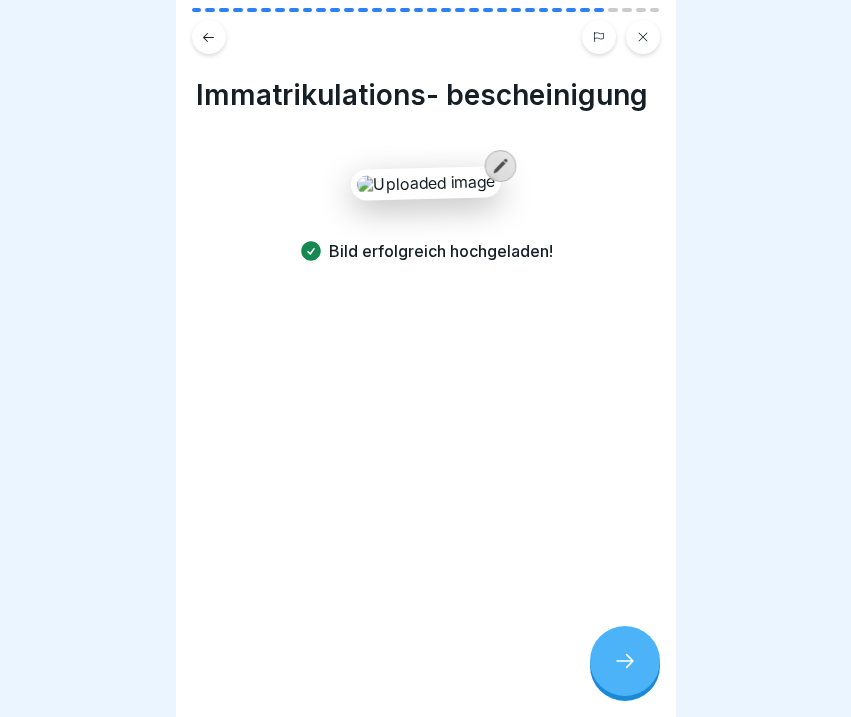 click at bounding box center [625, 661] 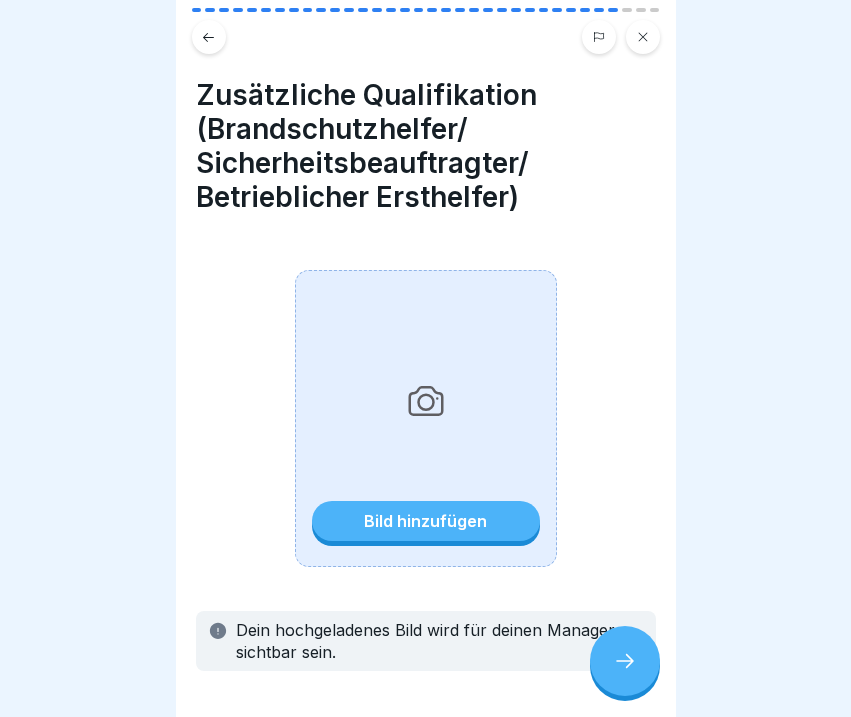 click at bounding box center (625, 661) 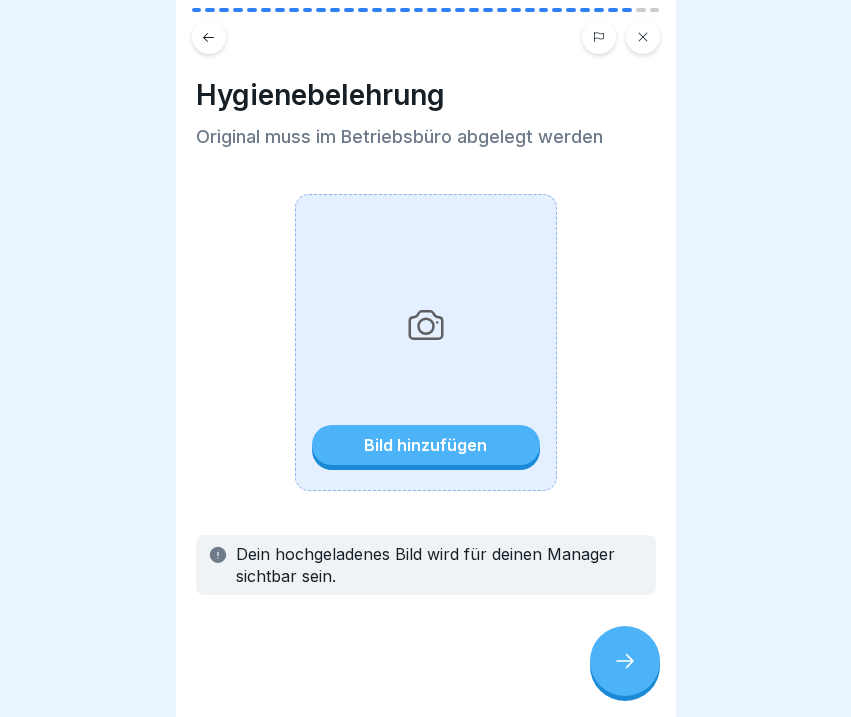 click at bounding box center [426, 655] 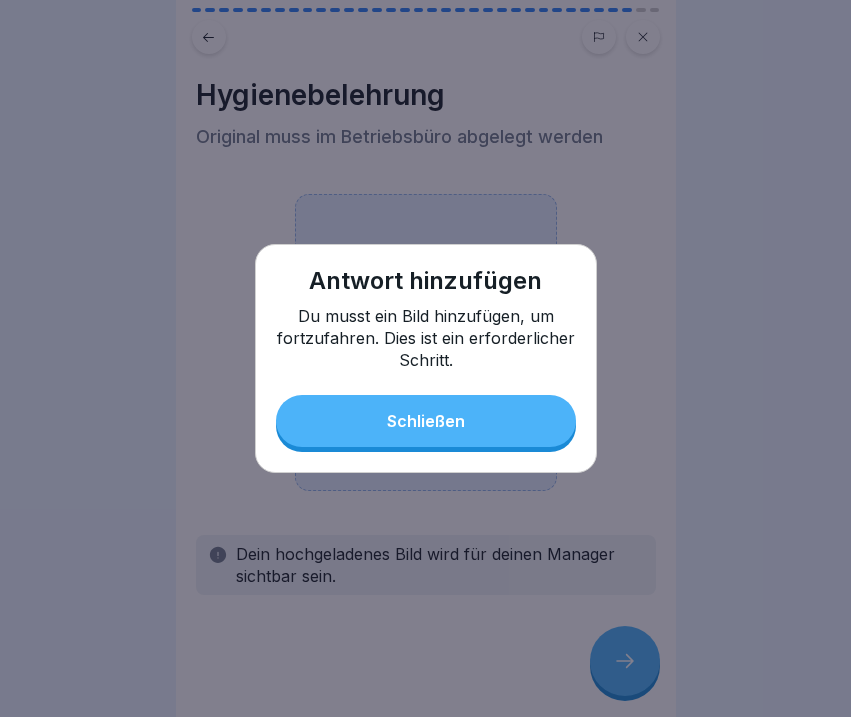 click on "Schließen" at bounding box center (426, 421) 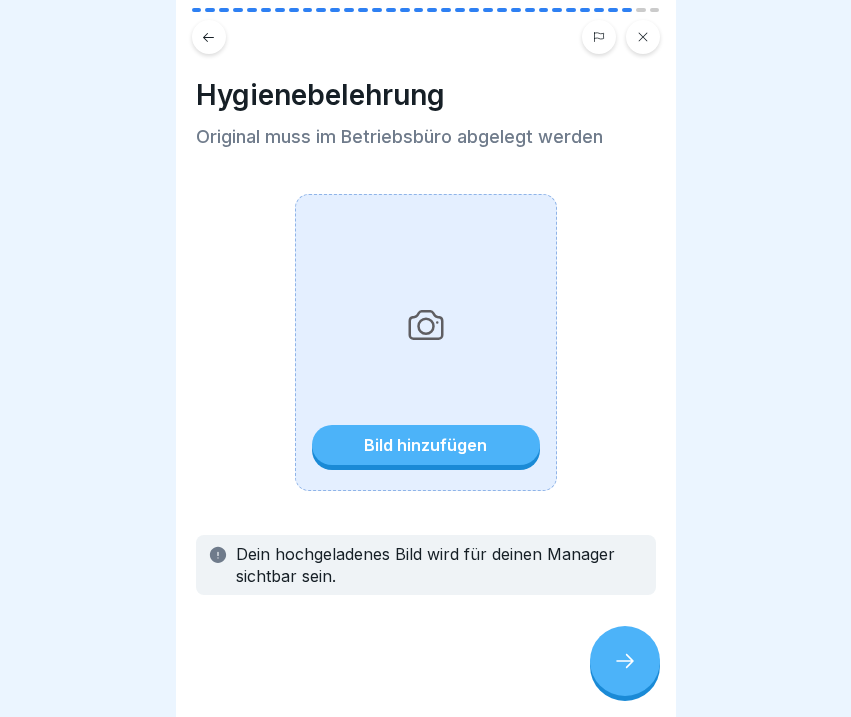 click on "Bild hinzufügen" at bounding box center [425, 445] 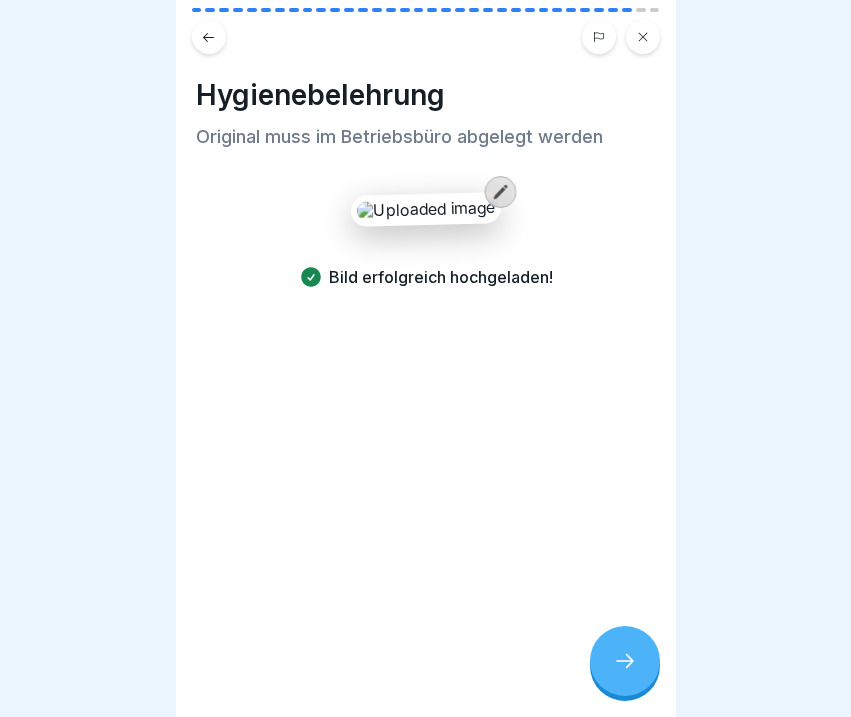 click at bounding box center [625, 661] 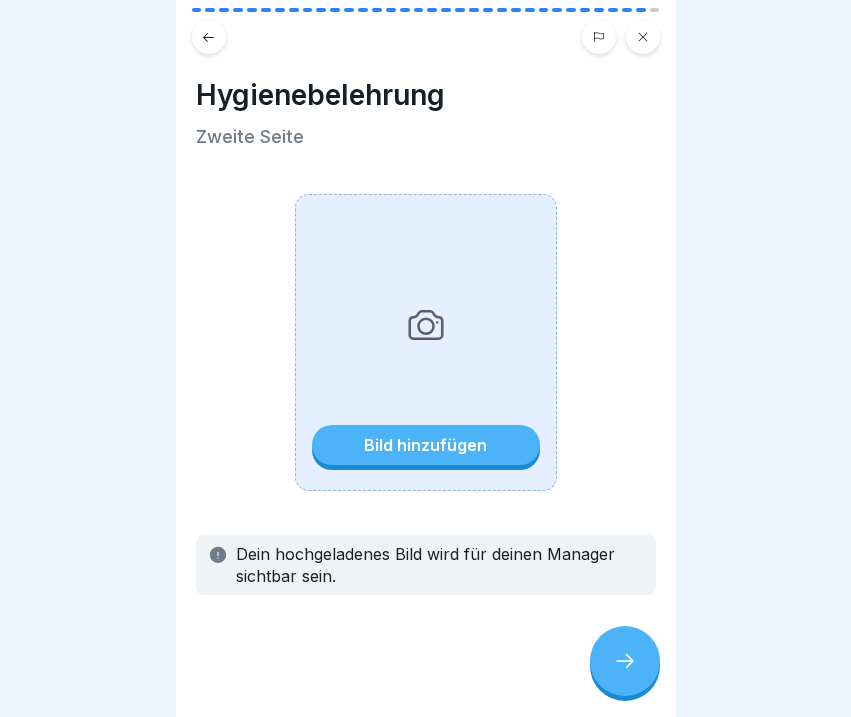 click on "Bild hinzufügen" at bounding box center [426, 445] 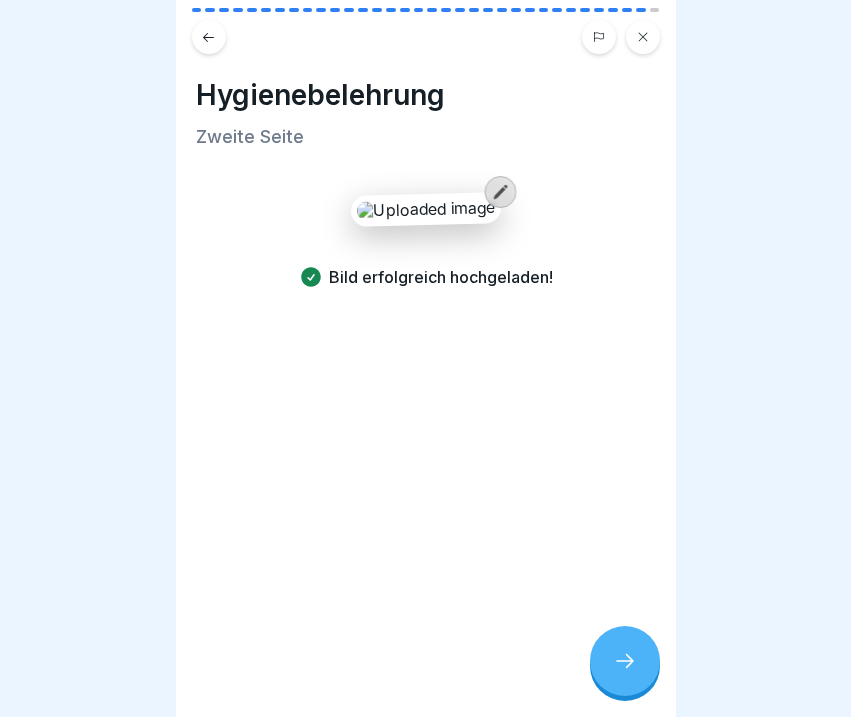 click 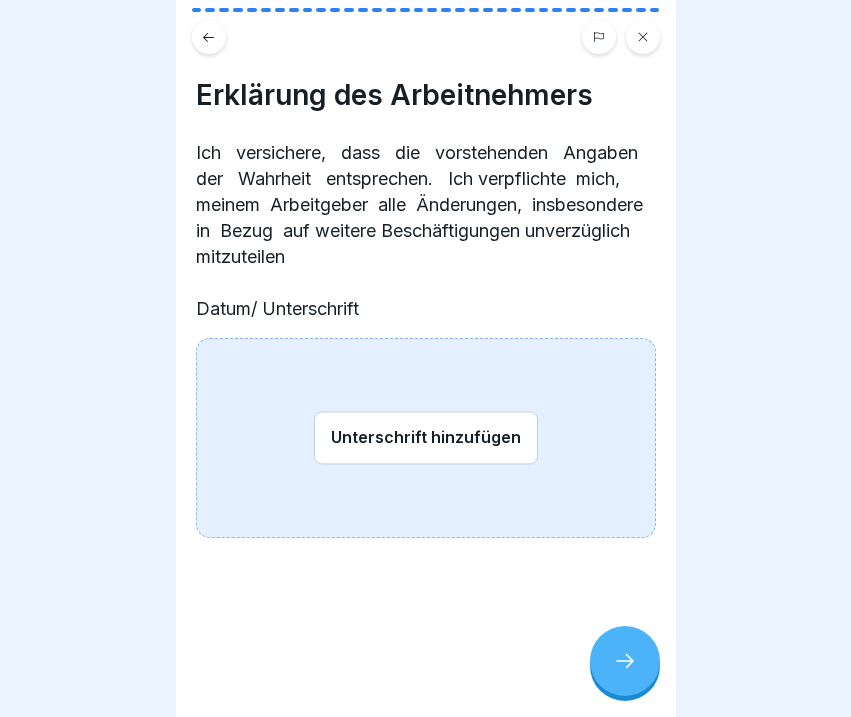 click on "Unterschrift hinzufügen" at bounding box center [426, 437] 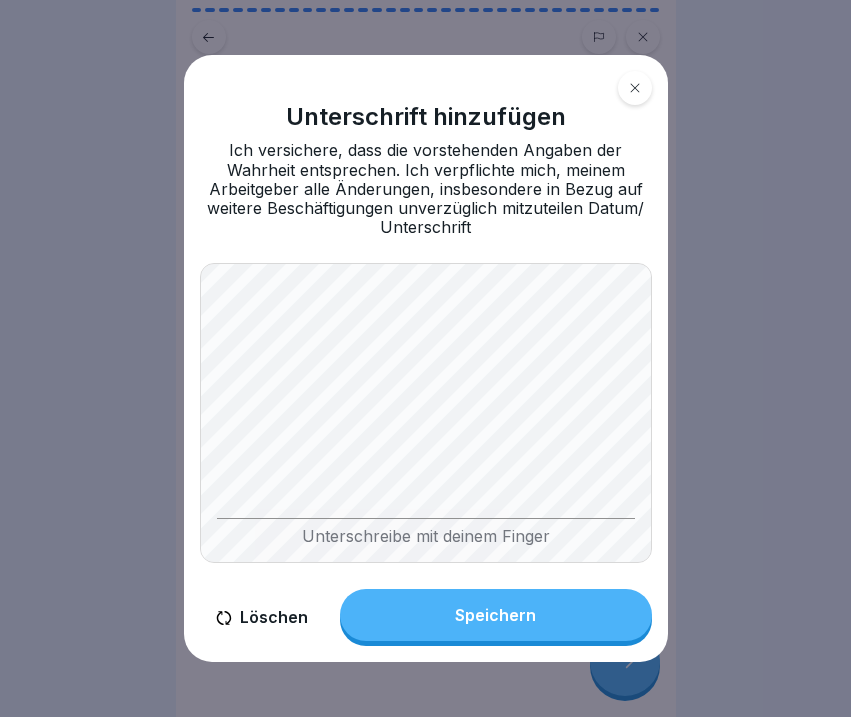 click on "Speichern" at bounding box center (496, 615) 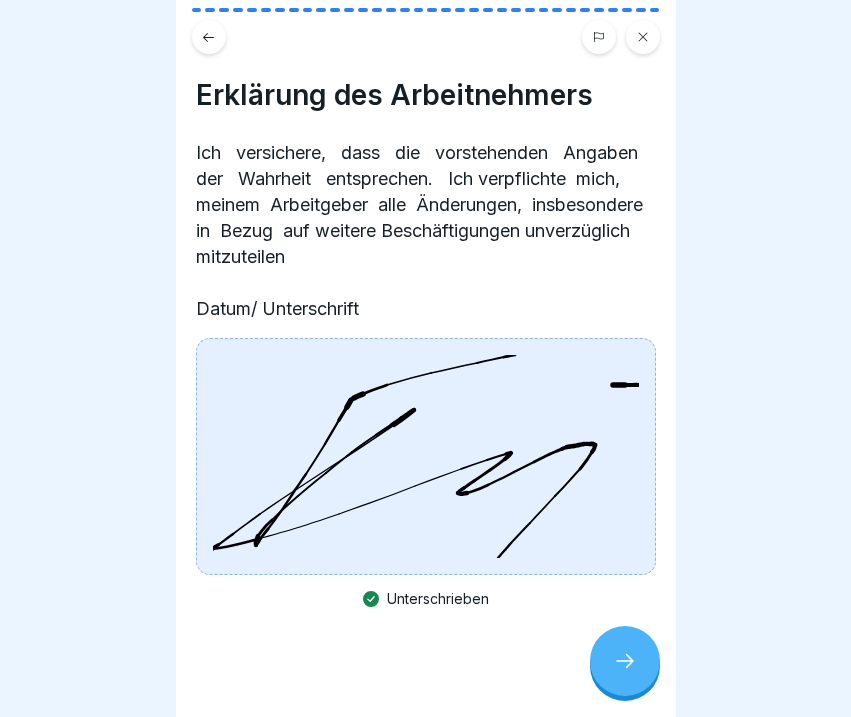 click at bounding box center (625, 661) 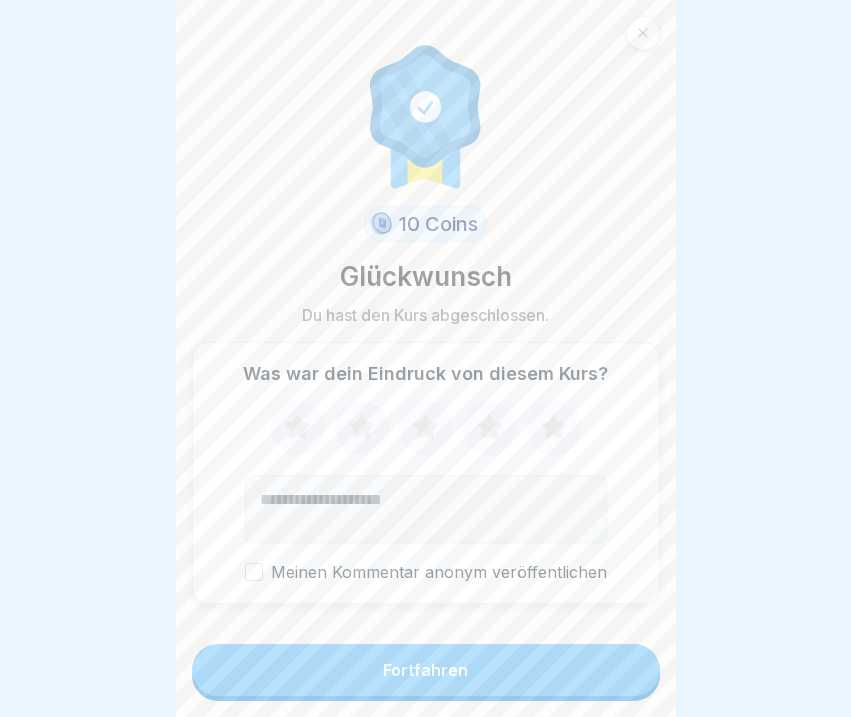 click on "Fortfahren" at bounding box center (426, 670) 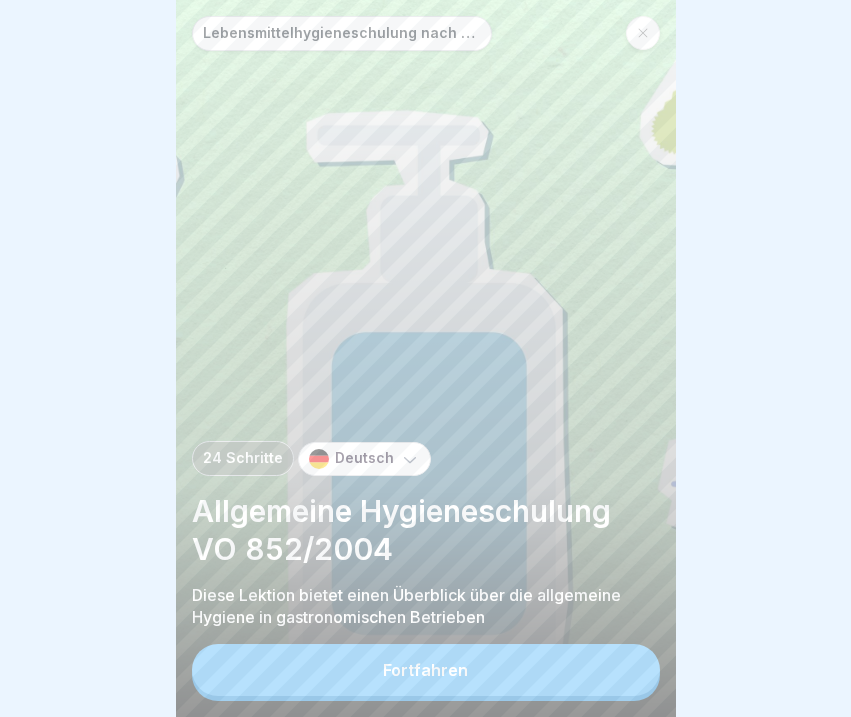click on "Lebensmittelhygieneschulung nach EU-Verordnung (EG) Nr. 852 / 2004" at bounding box center [342, 33] 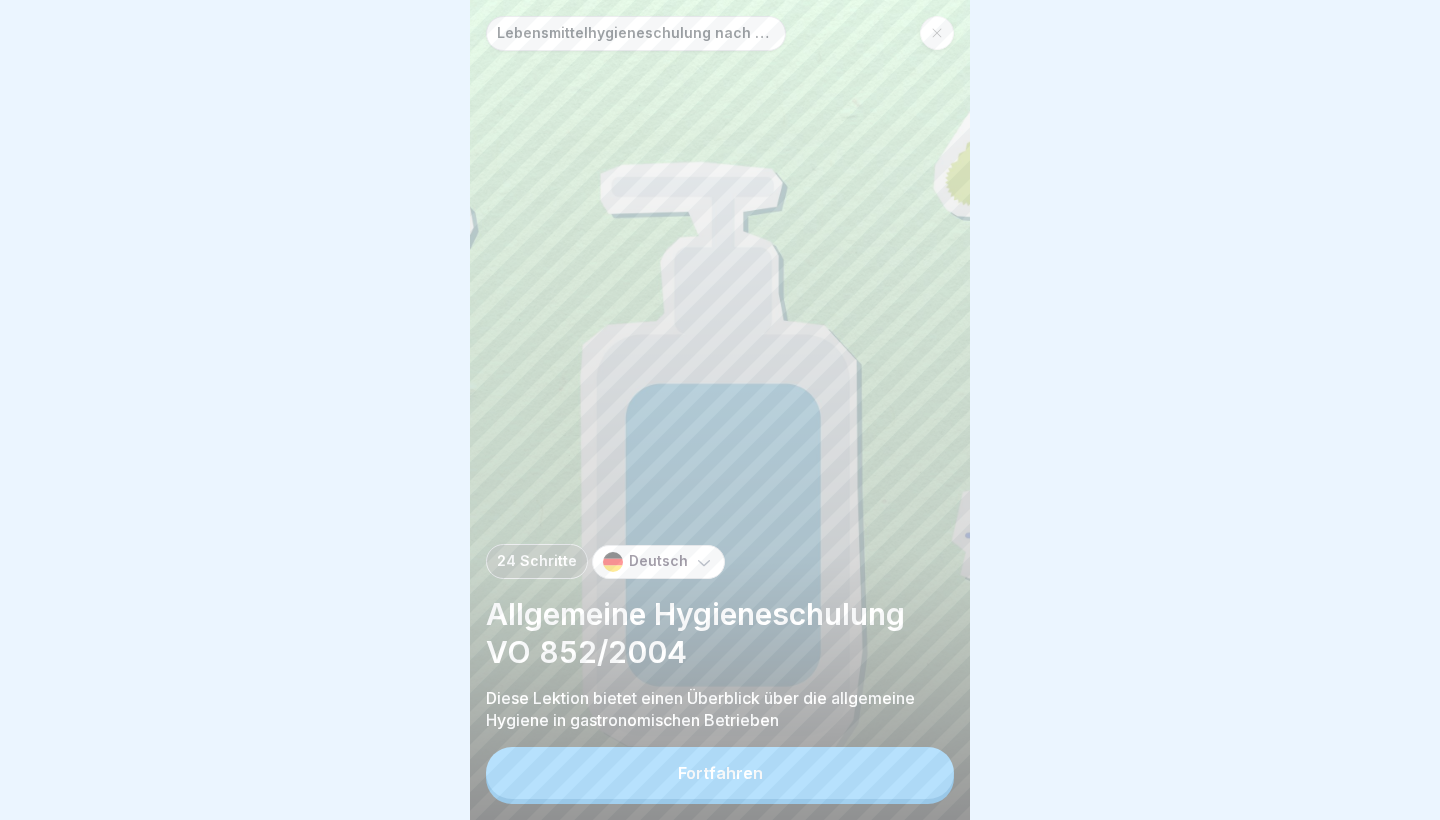 click on "Fortfahren" at bounding box center (720, 773) 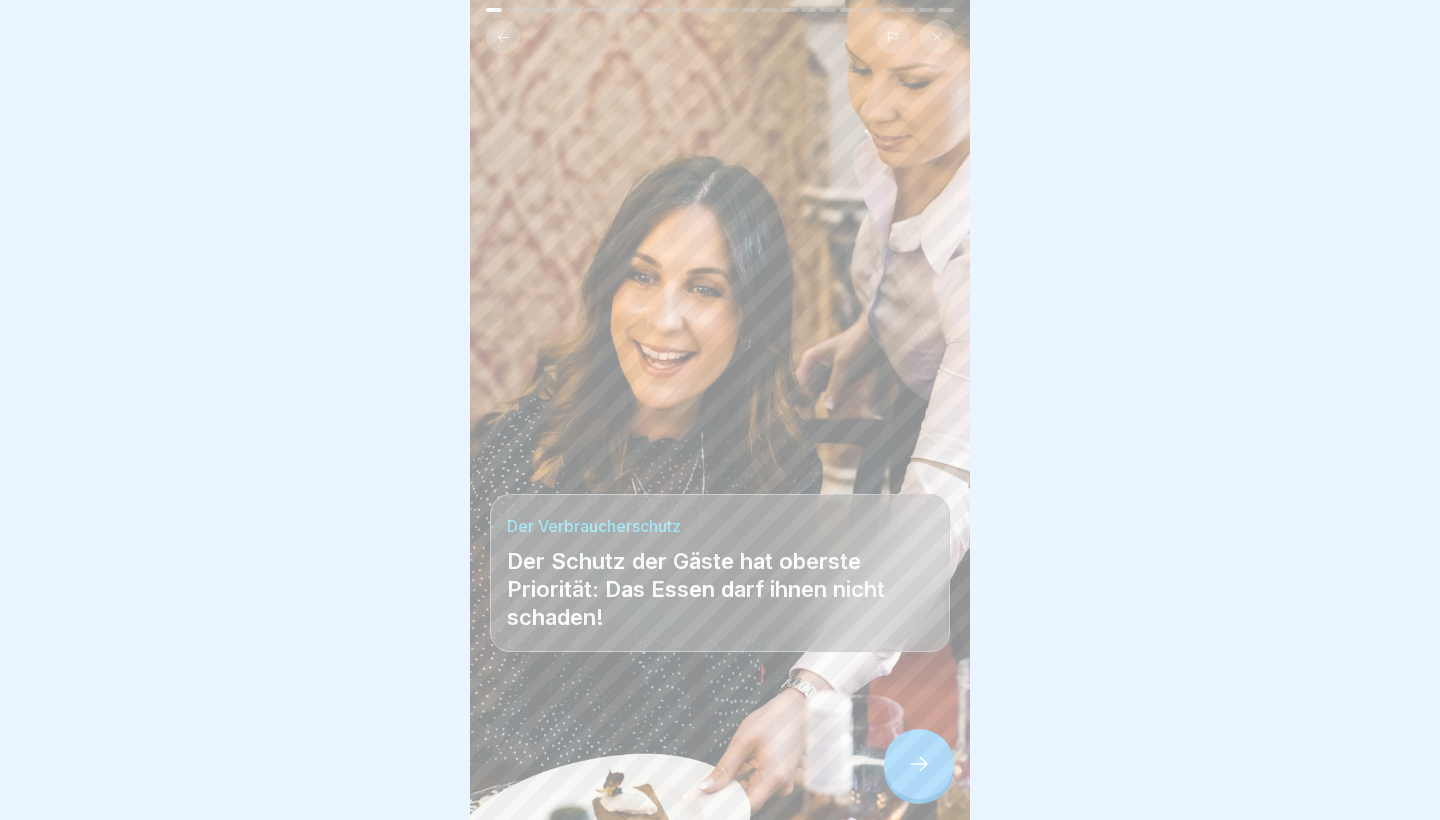 click at bounding box center [919, 764] 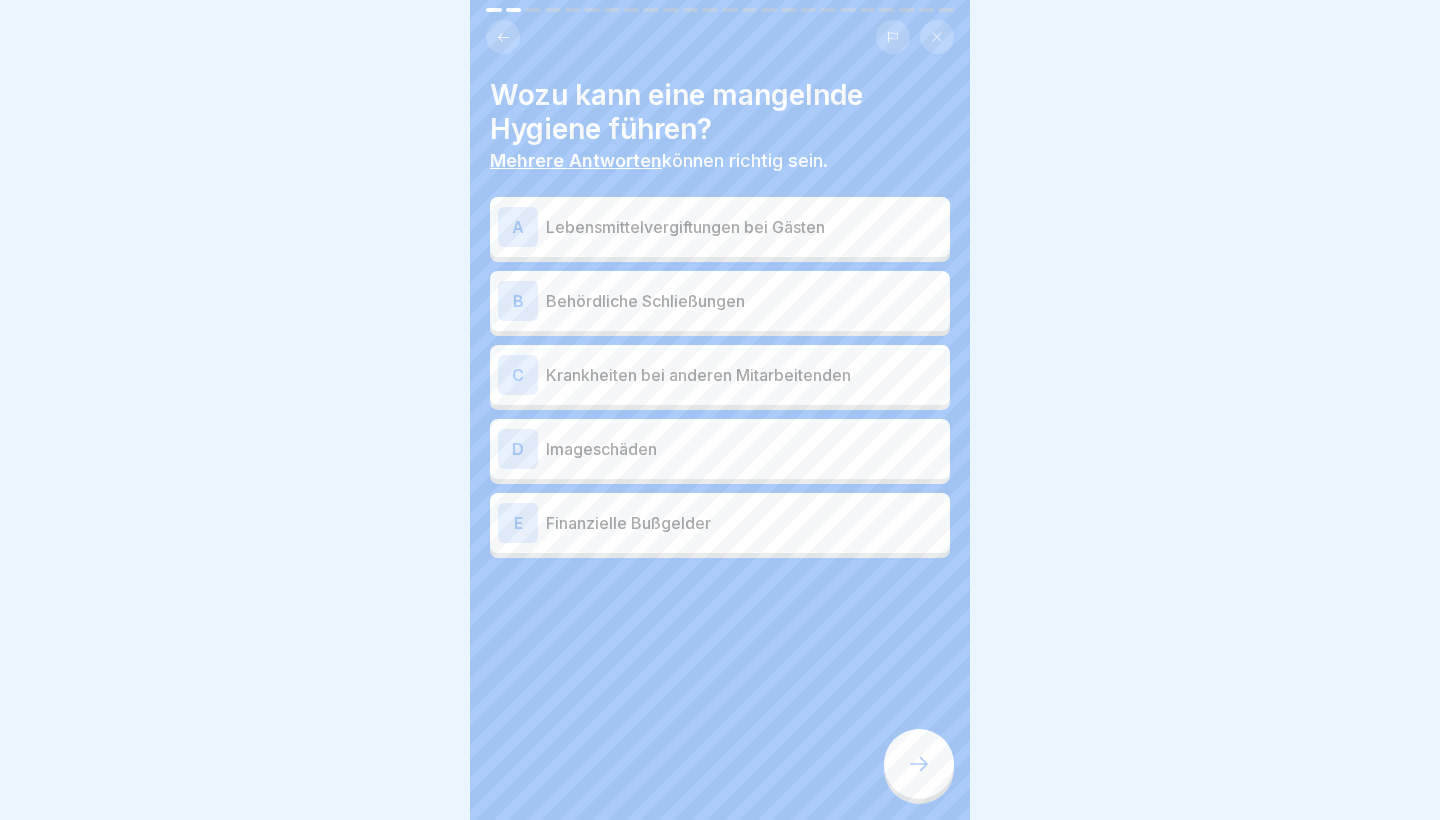 click on "A Lebensmittelvergiftungen bei Gästen" at bounding box center (720, 227) 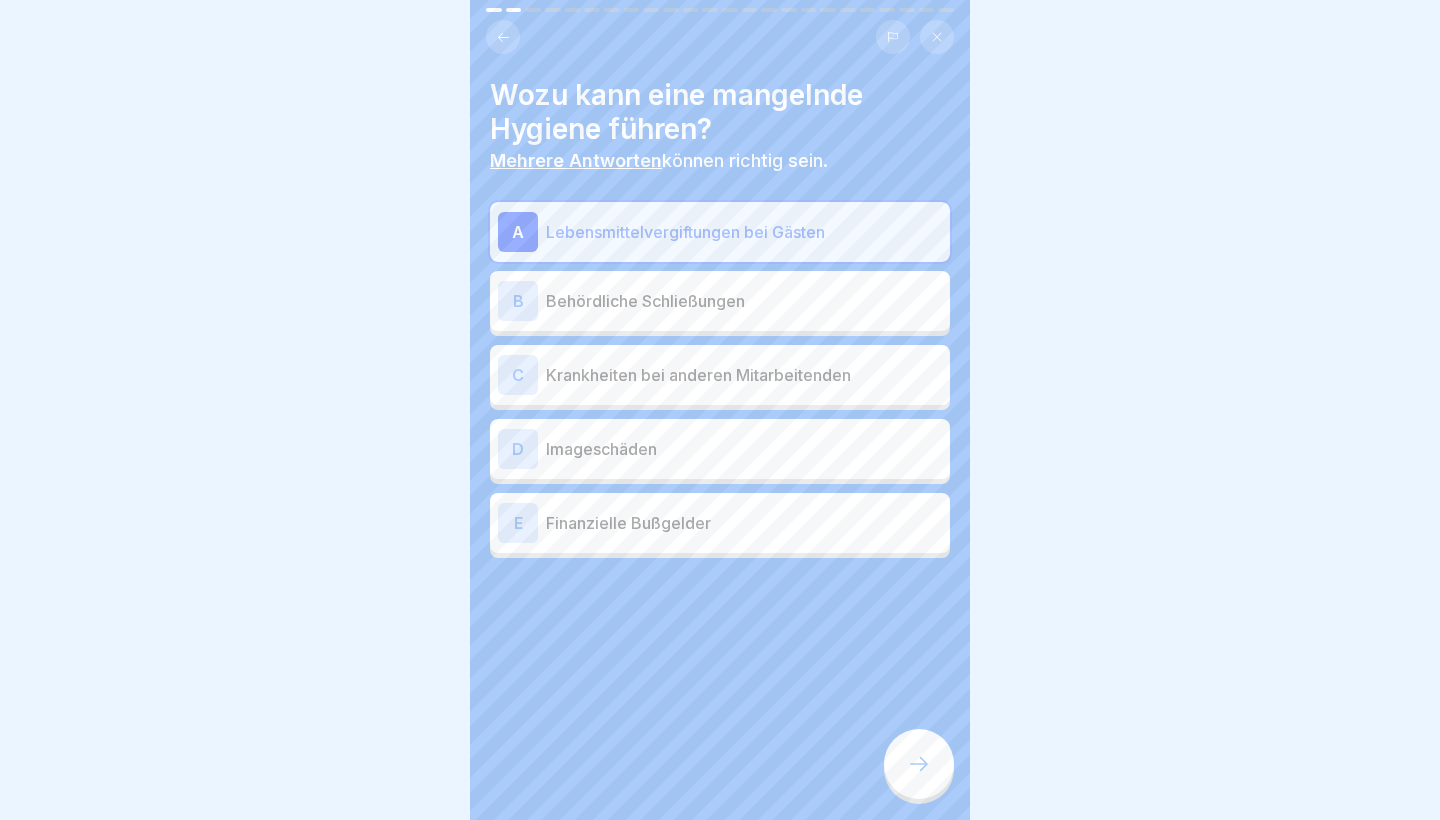 click on "Krankheiten bei anderen Mitarbeitenden" at bounding box center [744, 375] 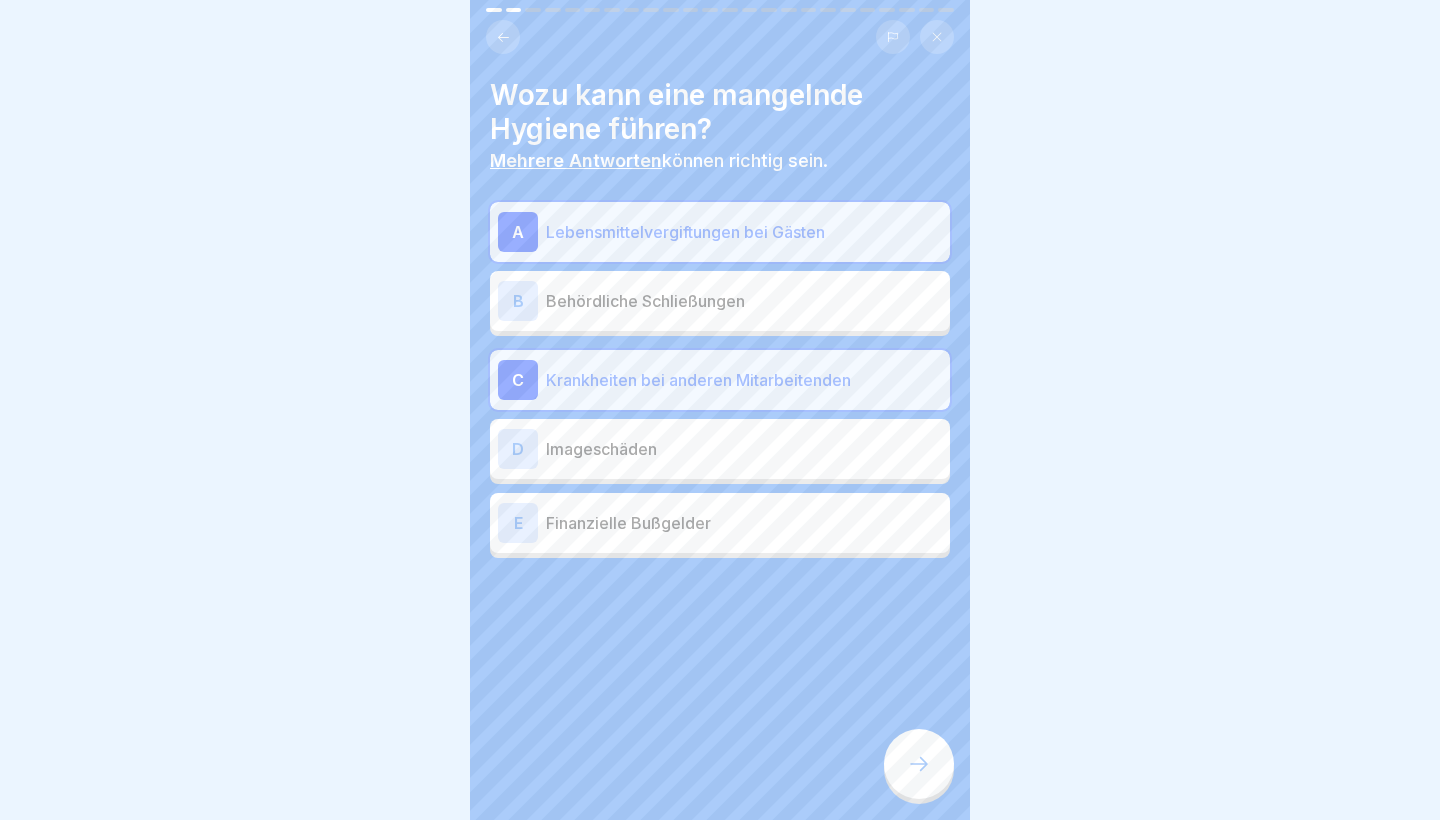 click on "D Imageschäden" at bounding box center (720, 449) 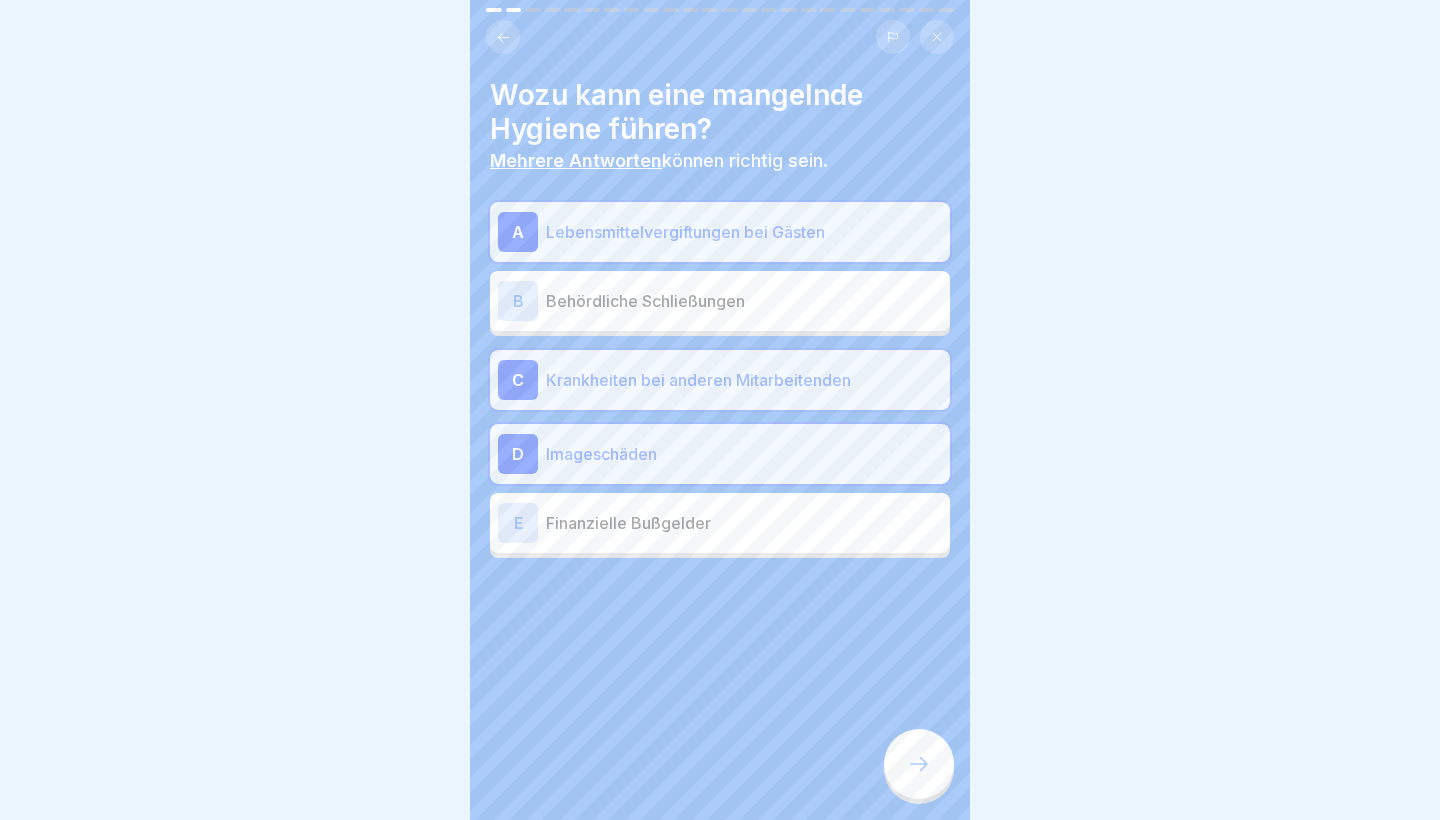 click on "B Behördliche Schließungen" at bounding box center (720, 301) 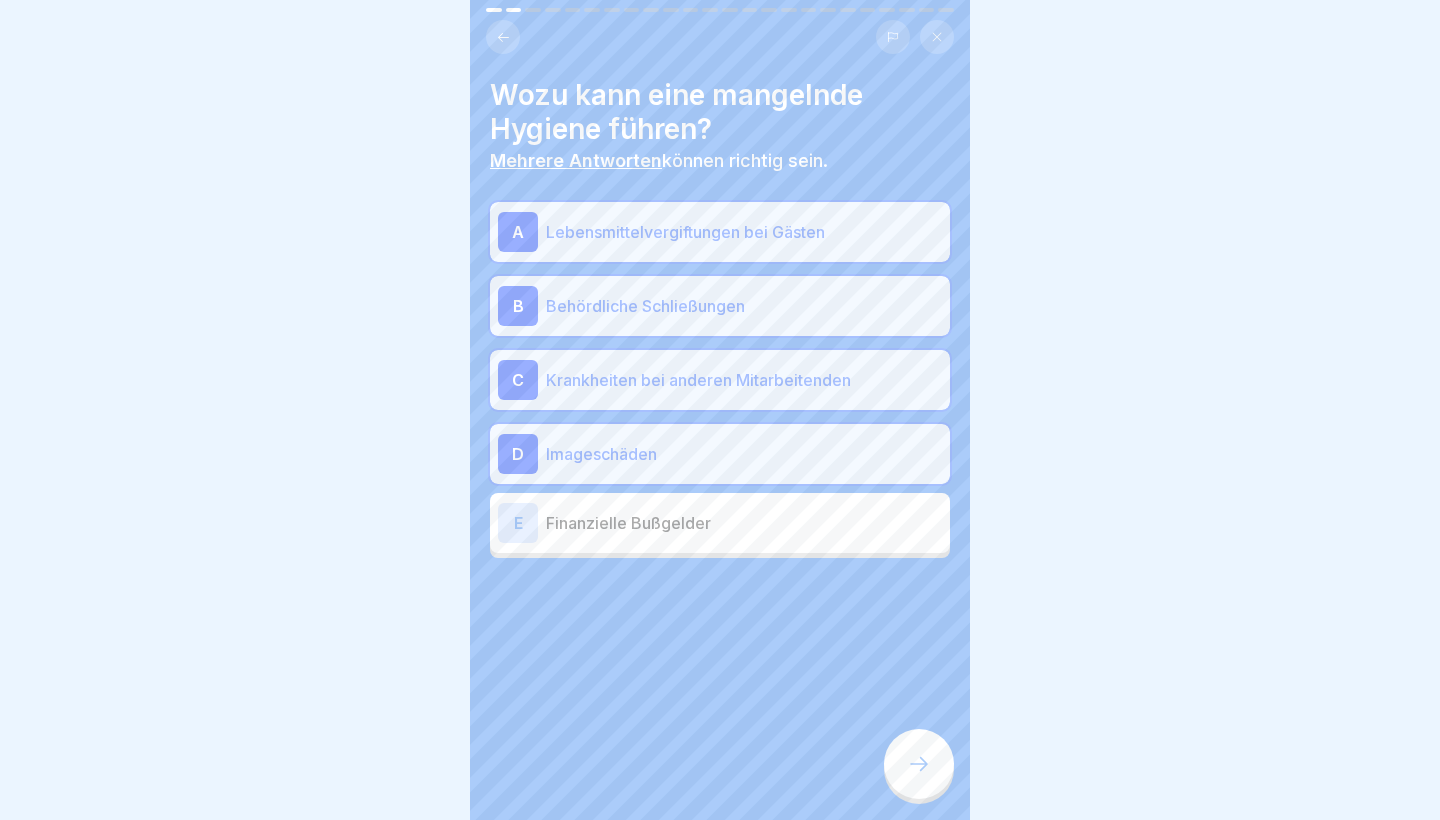 click 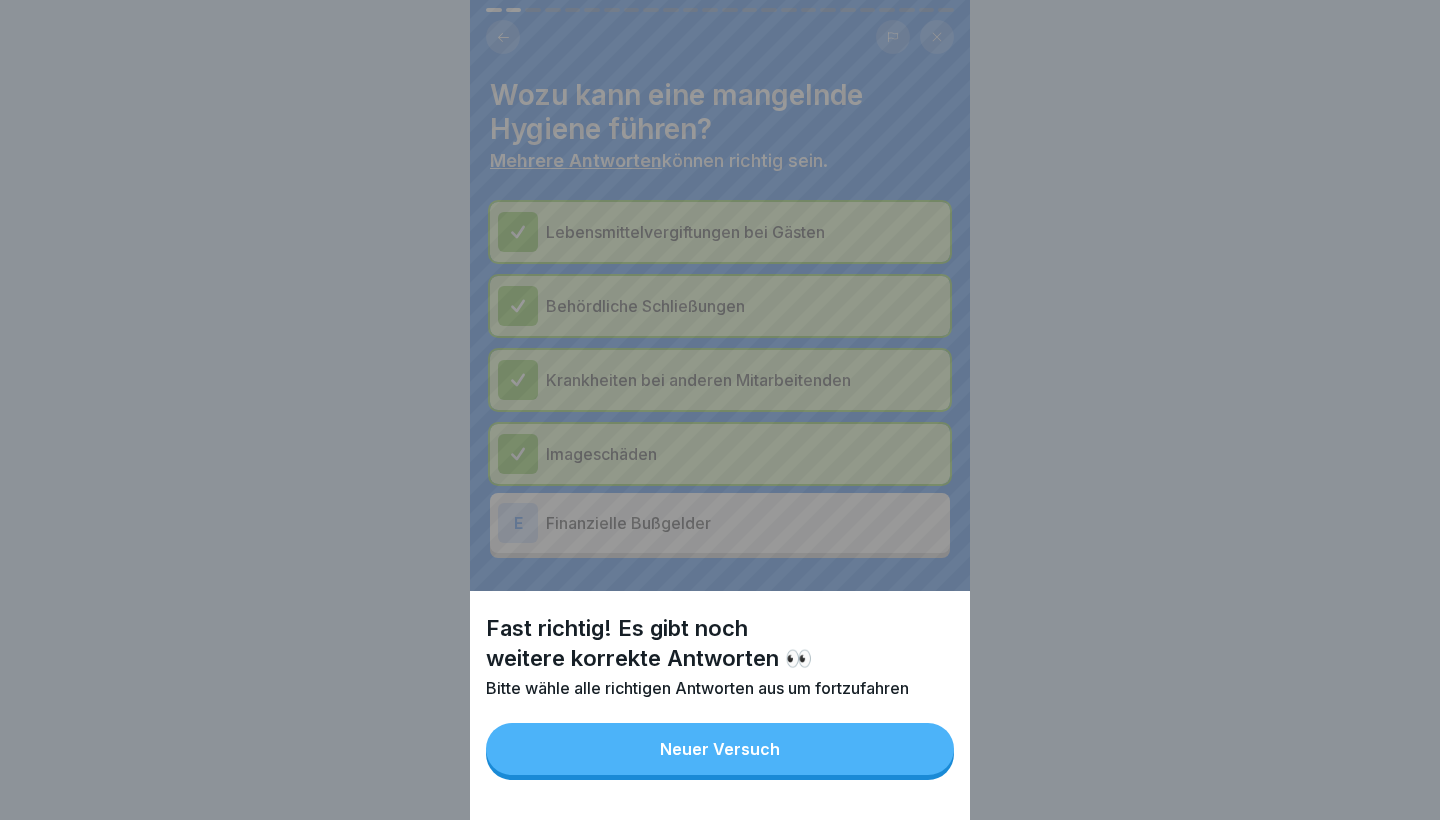 click on "Neuer Versuch" at bounding box center (720, 749) 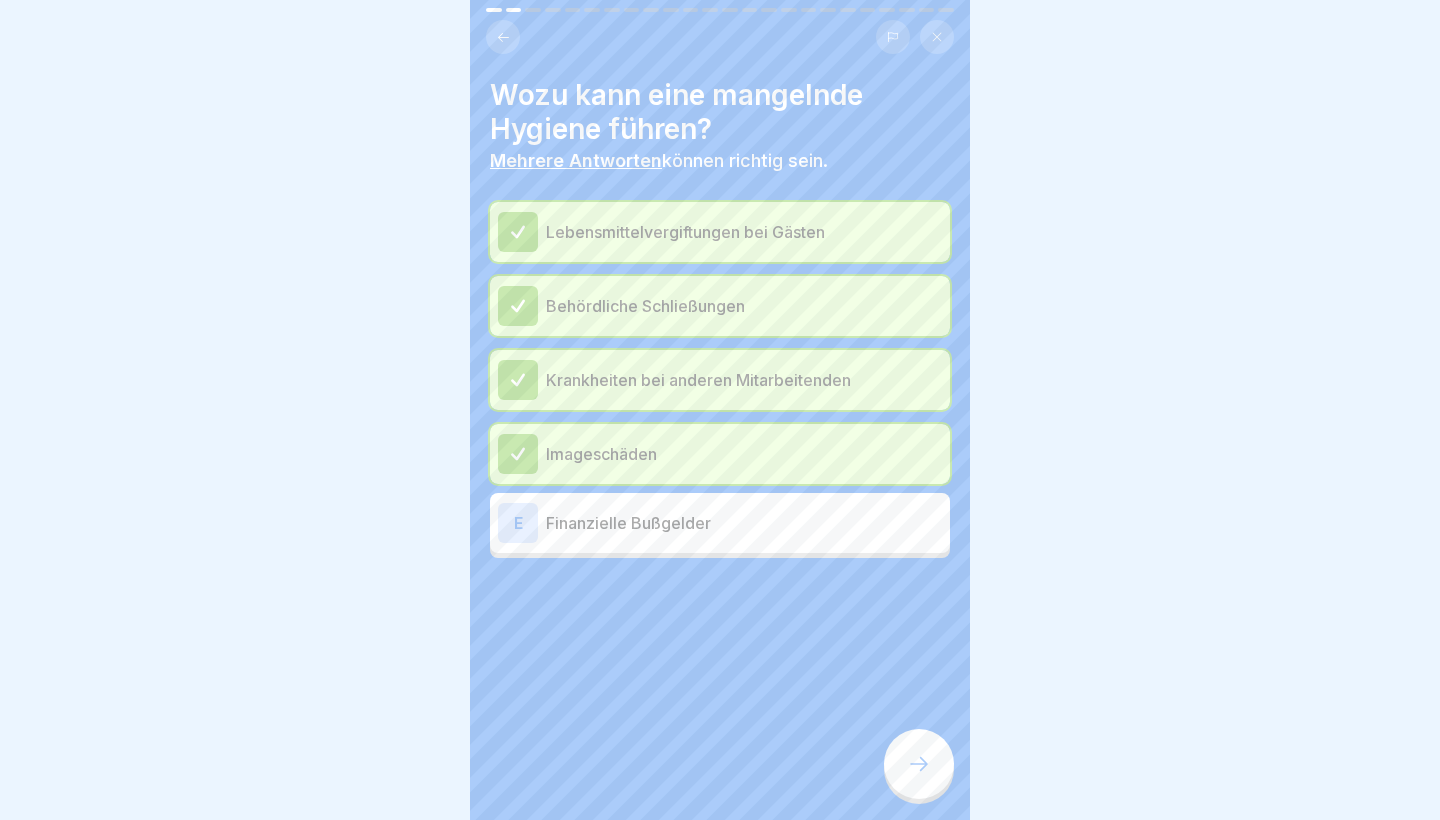 click at bounding box center (919, 764) 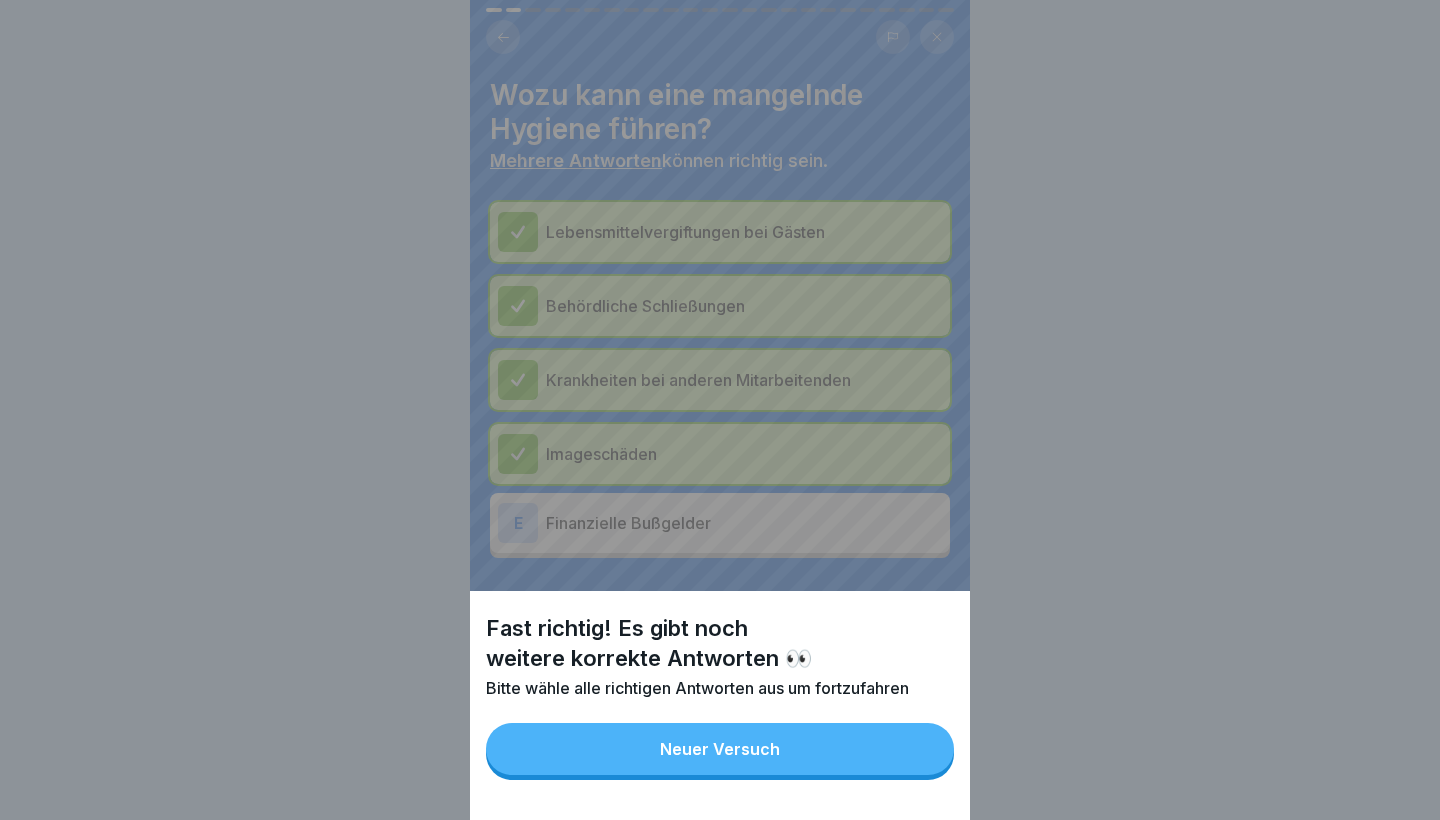 click on "Neuer Versuch" at bounding box center [720, 749] 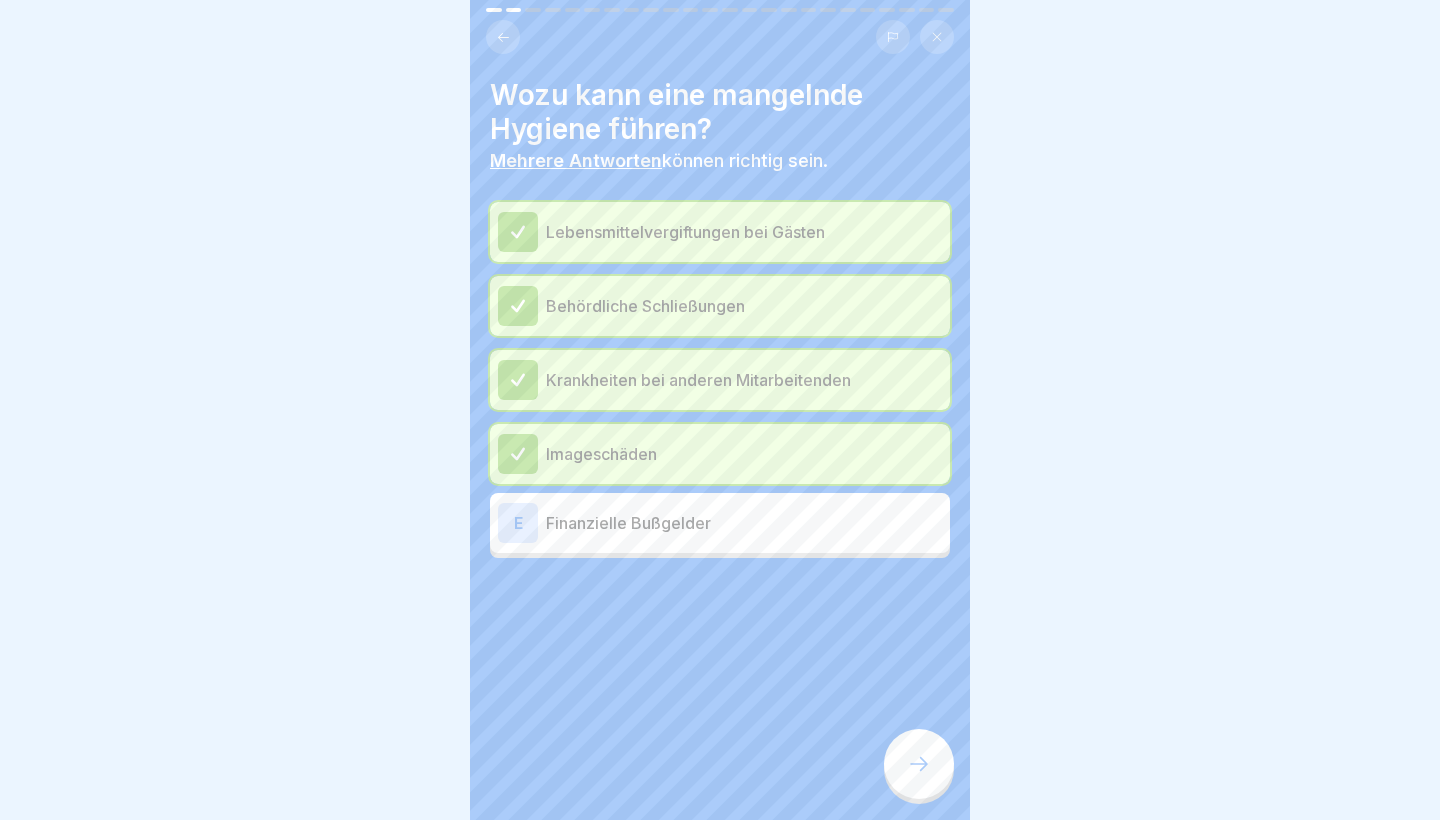 click on "E Finanzielle Bußgelder" at bounding box center [720, 523] 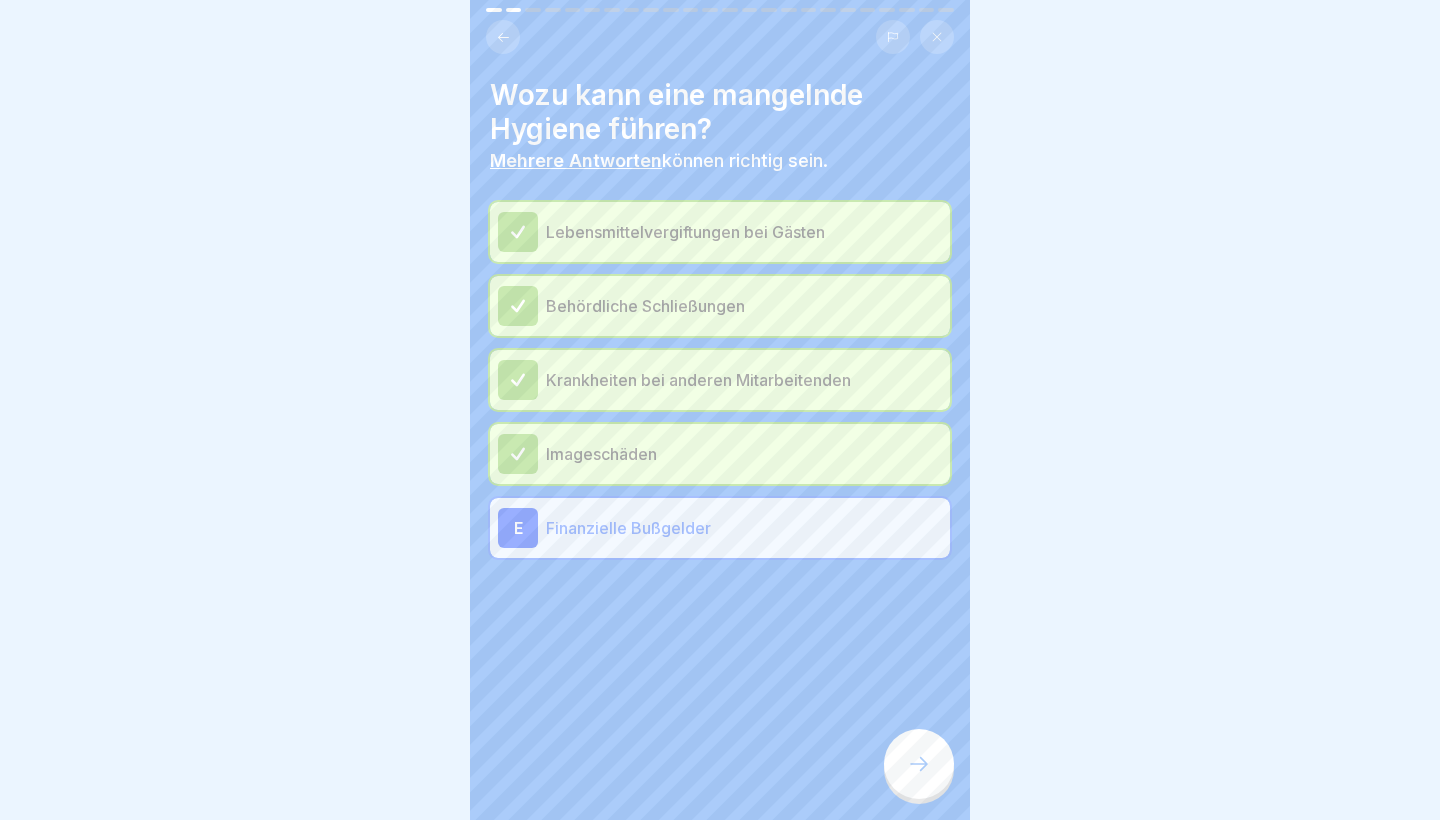 click at bounding box center (919, 764) 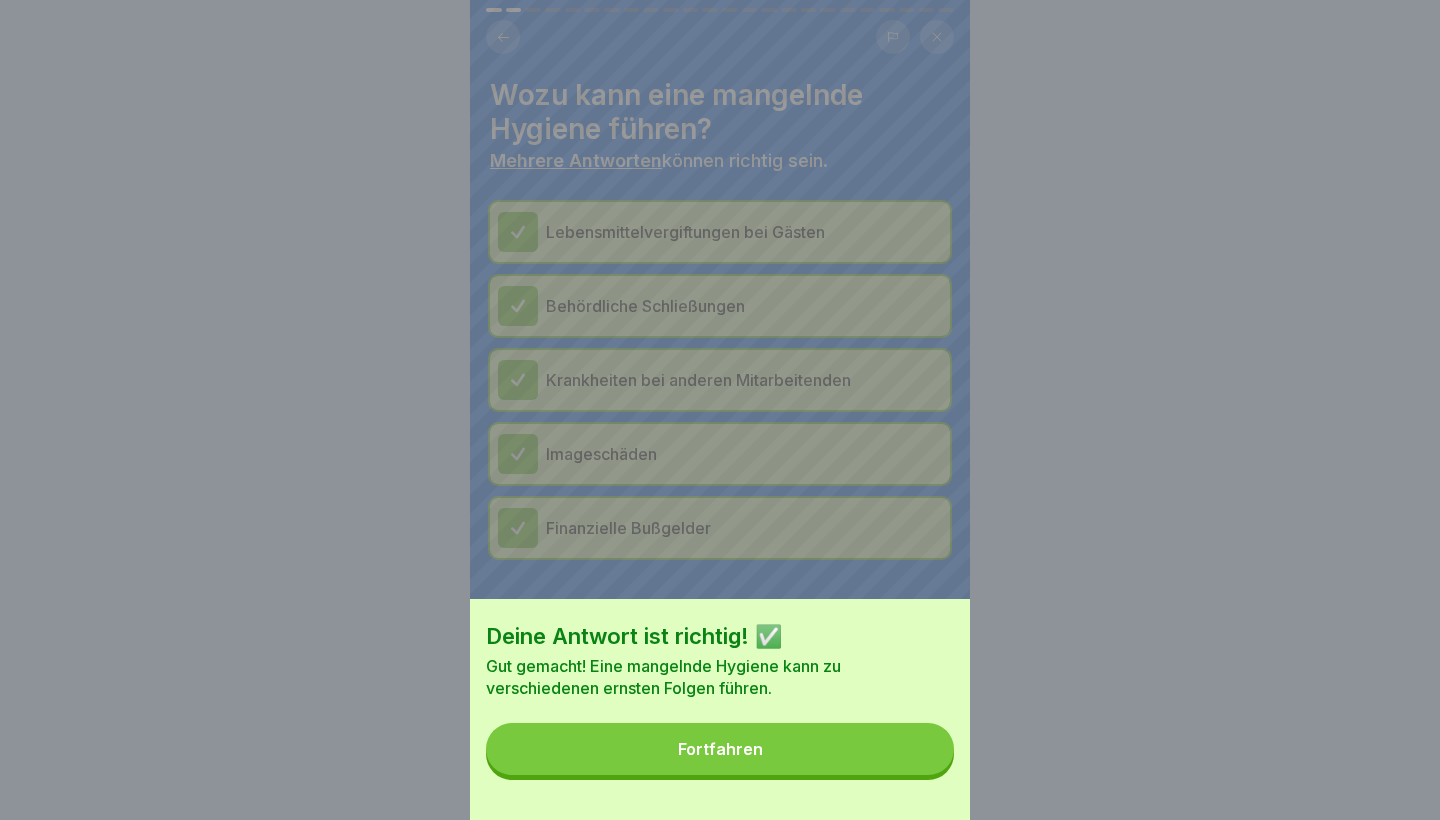 click on "Fortfahren" at bounding box center [720, 749] 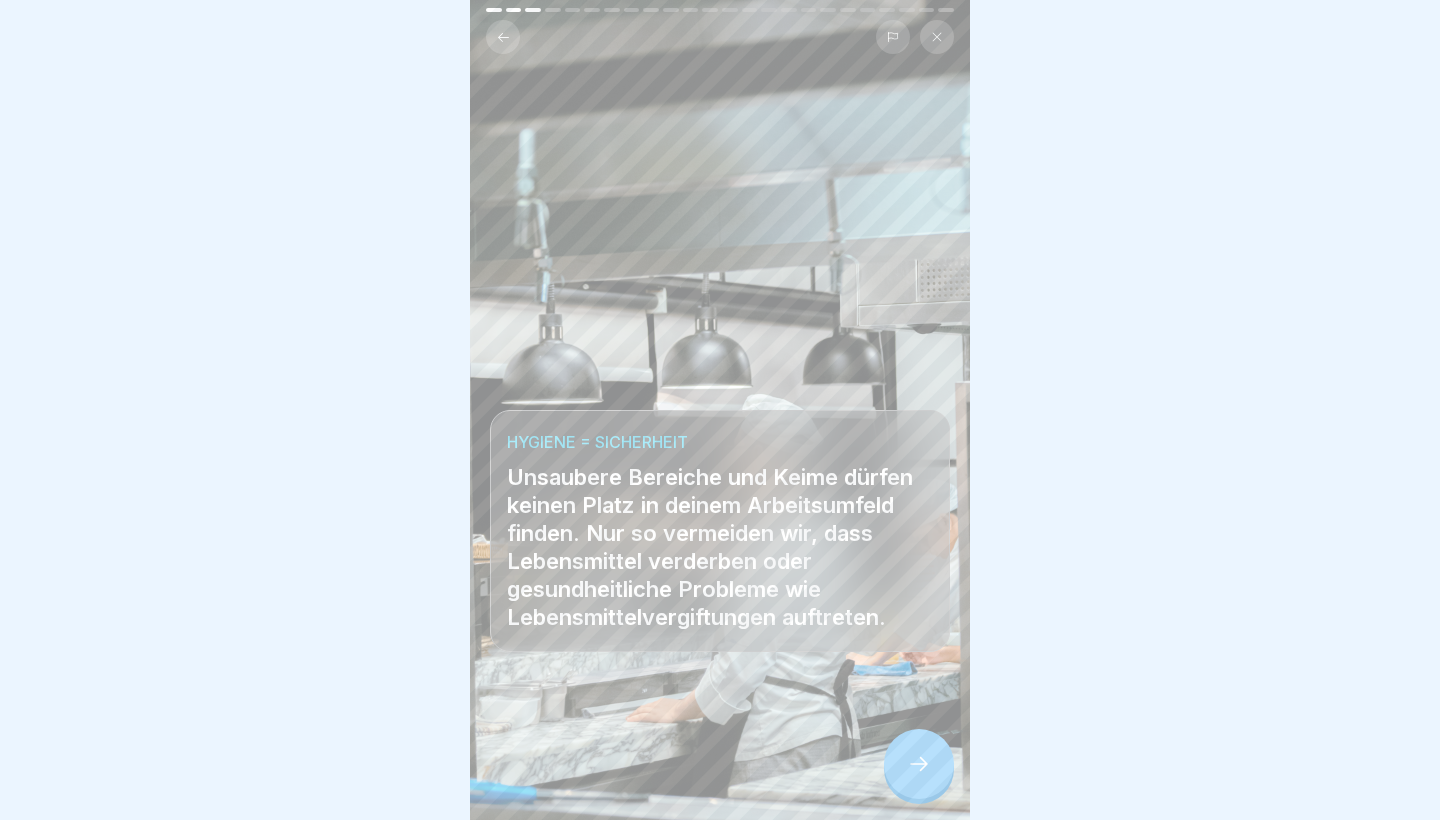 click on "HYGIENE = SICHERHEIT Unsaubere Bereiche und Keime dürfen keinen Platz in deinem Arbeitsumfeld finden. Nur so vermeiden wir, dass Lebensmittel verderben oder gesundheitliche Probleme wie Lebensmittelvergiftungen auftreten." at bounding box center (720, 410) 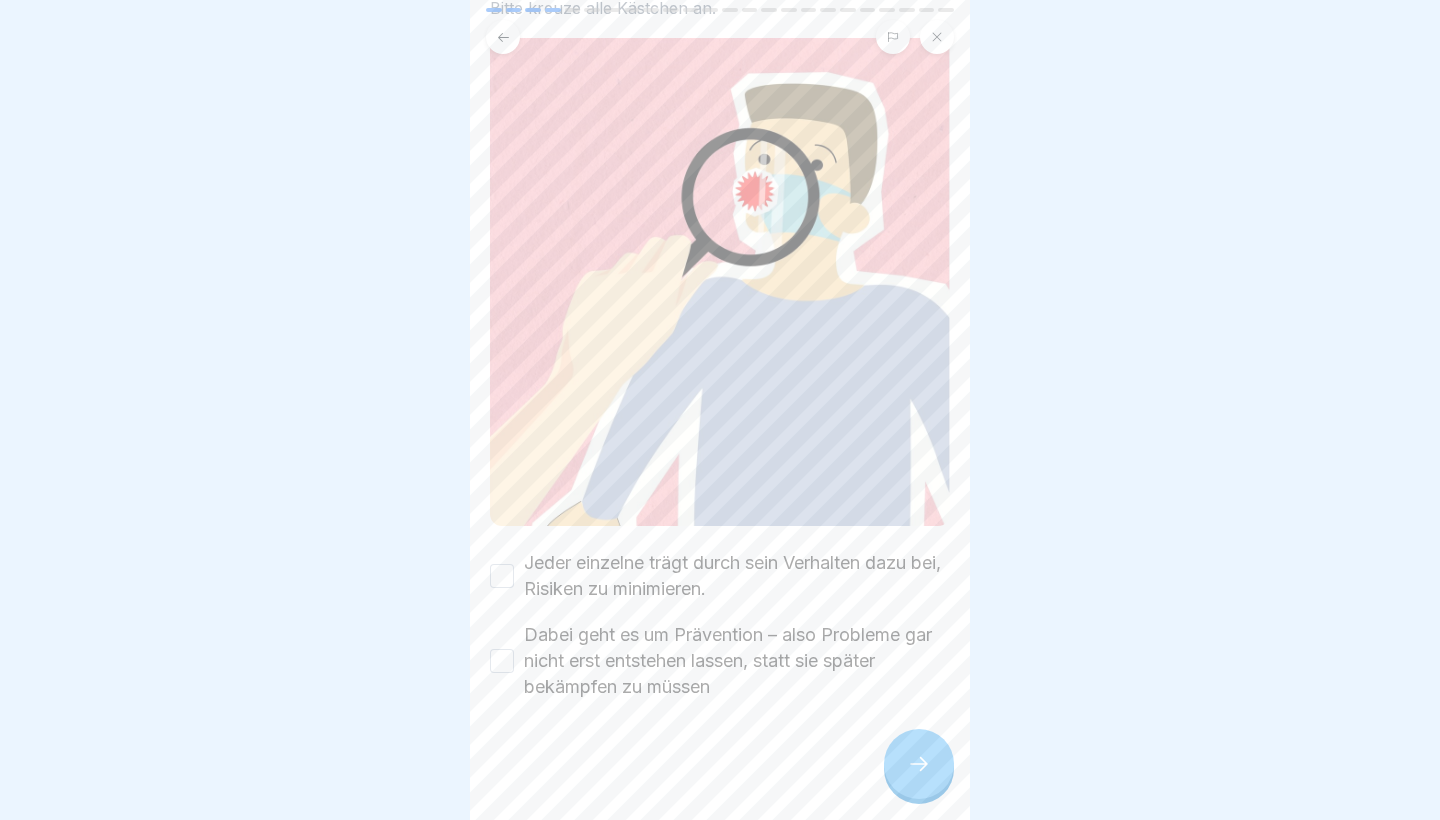 scroll, scrollTop: 205, scrollLeft: 0, axis: vertical 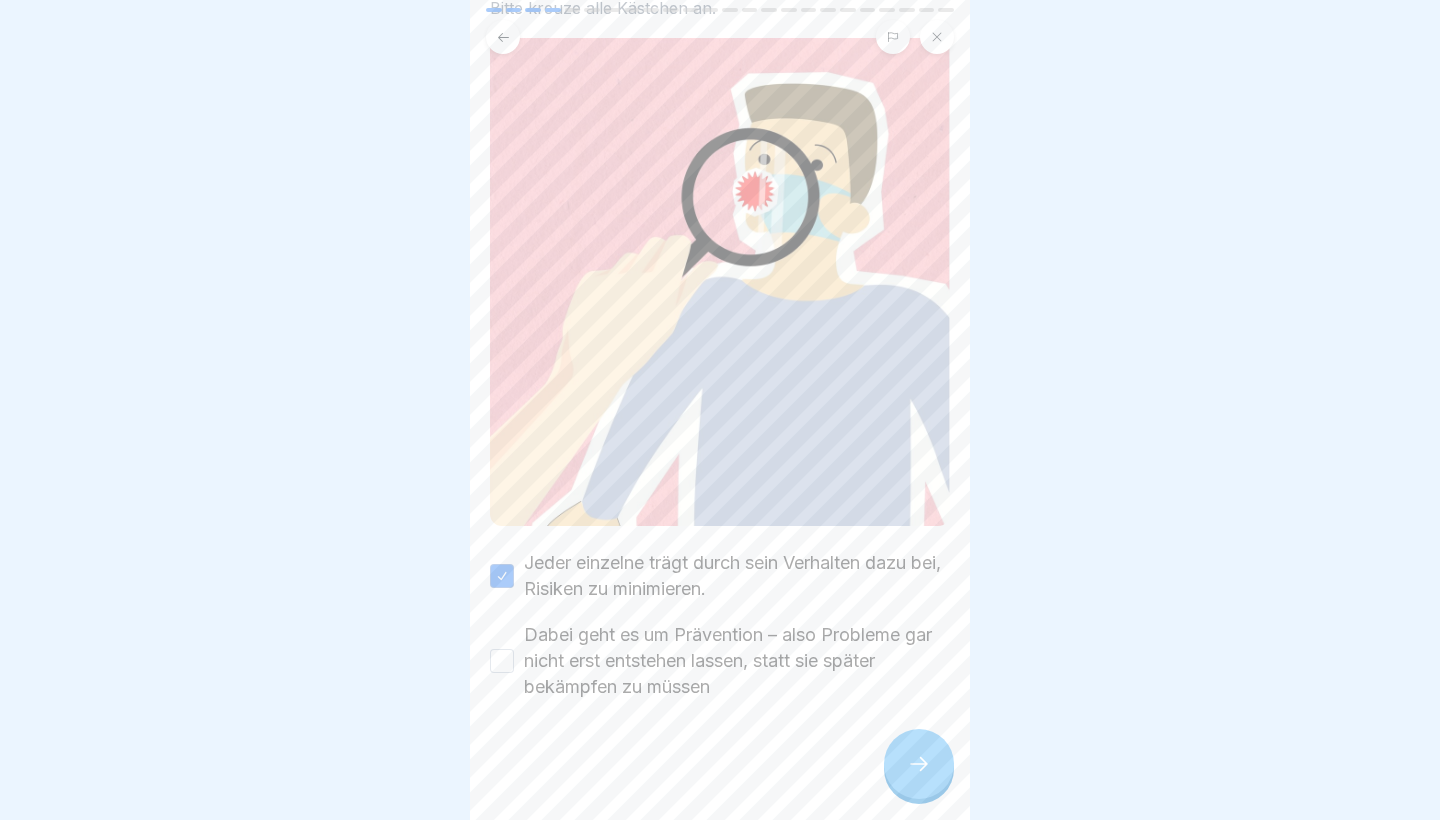 click at bounding box center (919, 764) 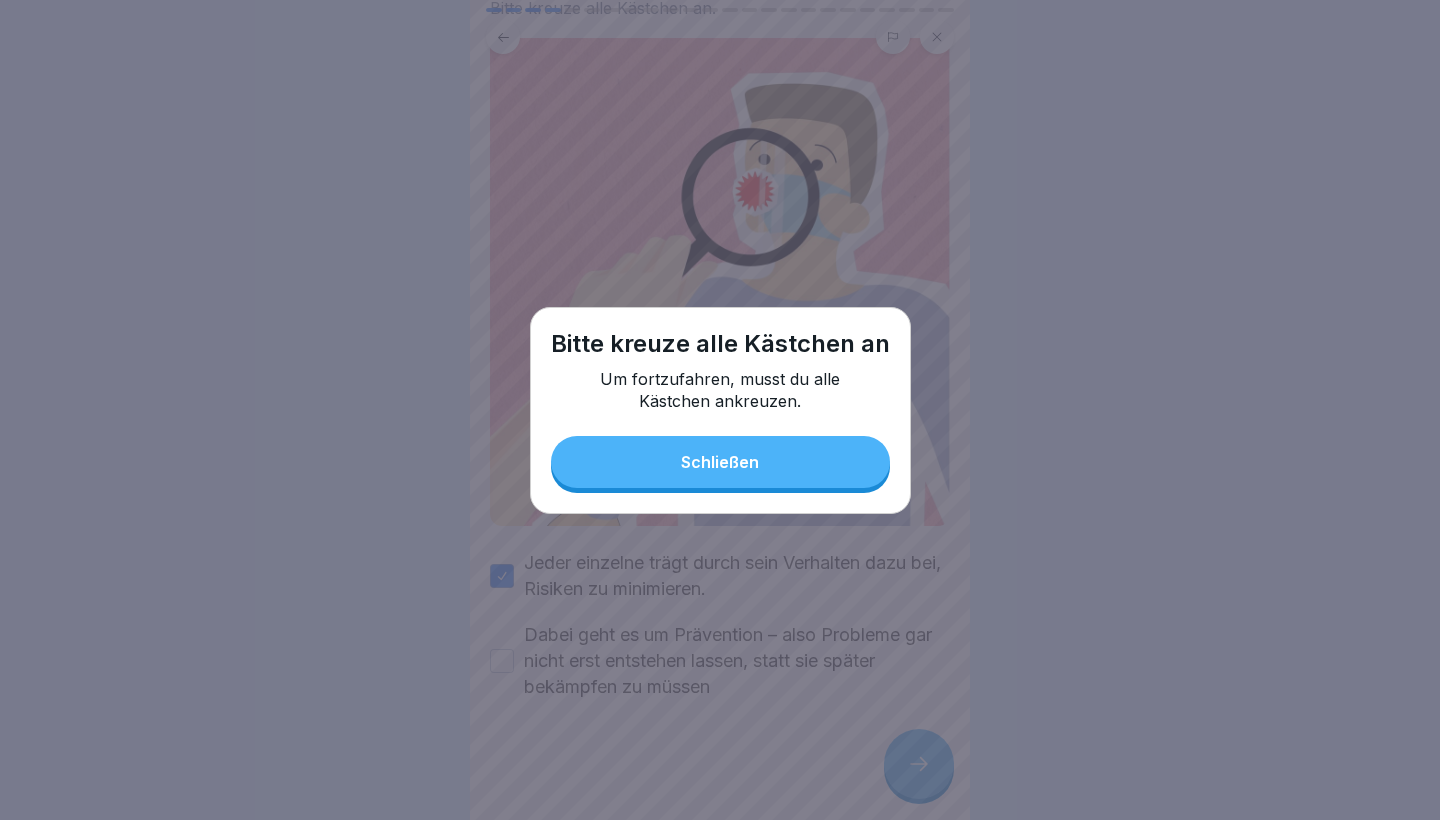 click on "Schließen" at bounding box center [720, 462] 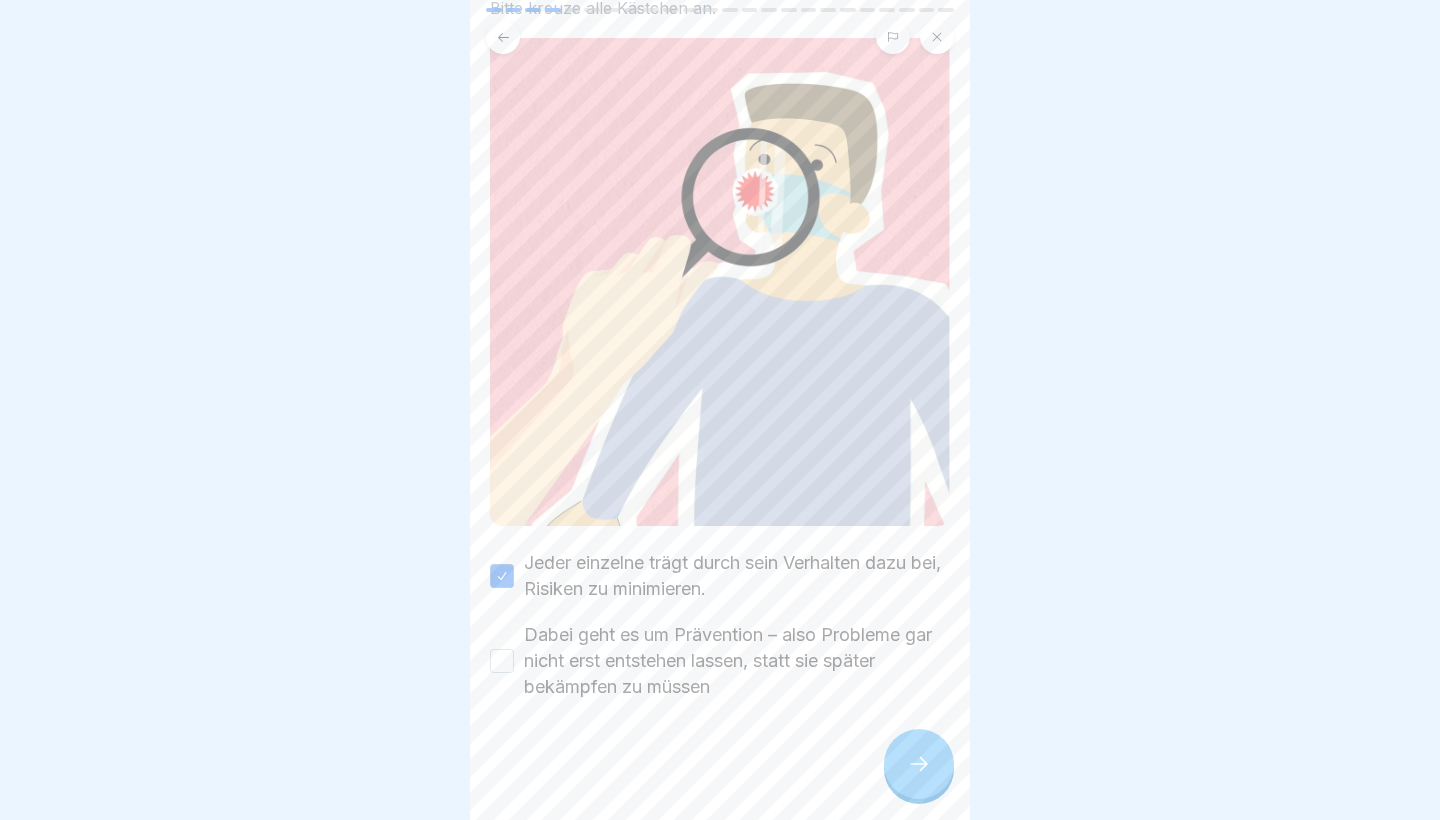 click 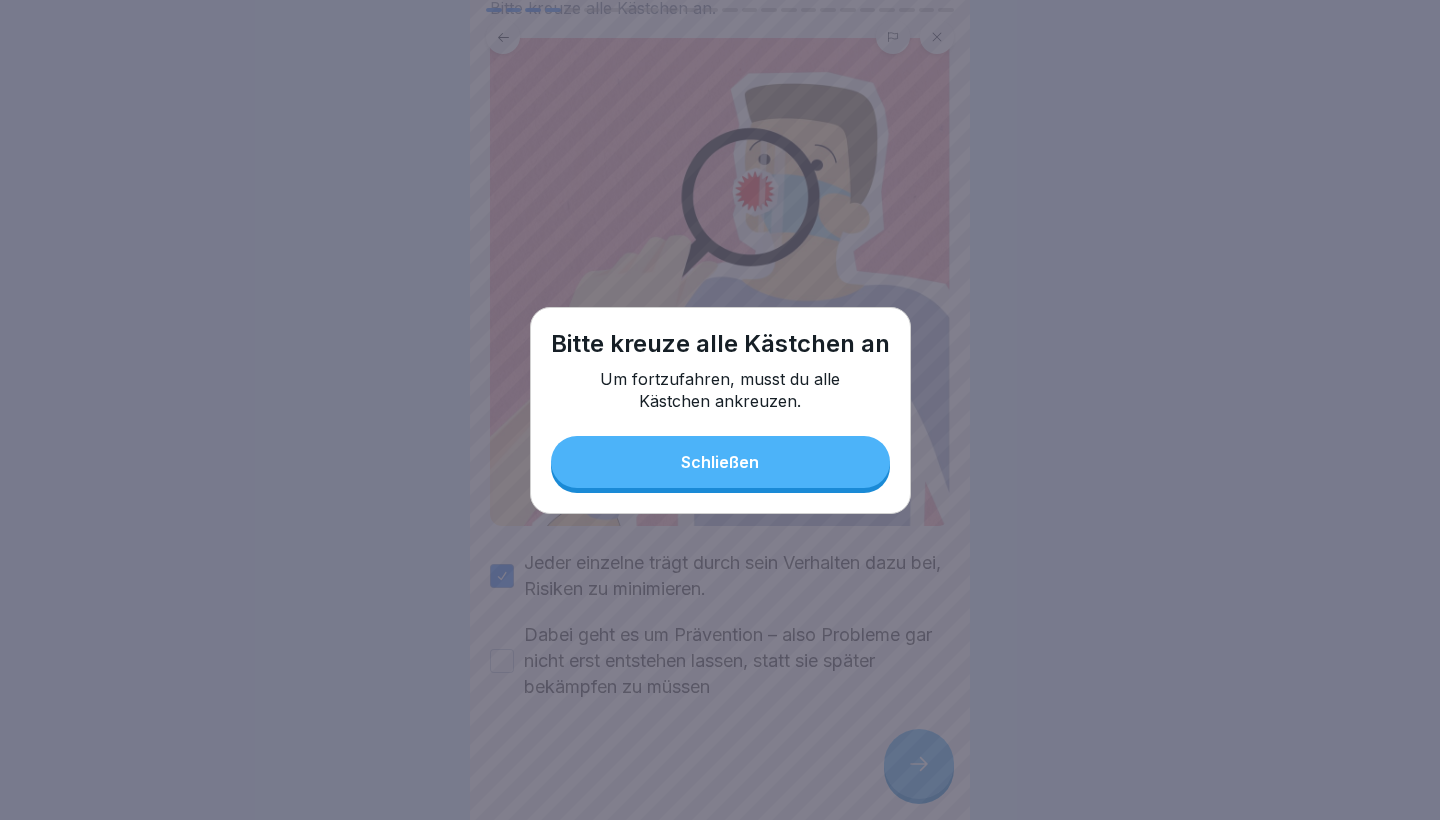 click on "Schließen" at bounding box center [720, 462] 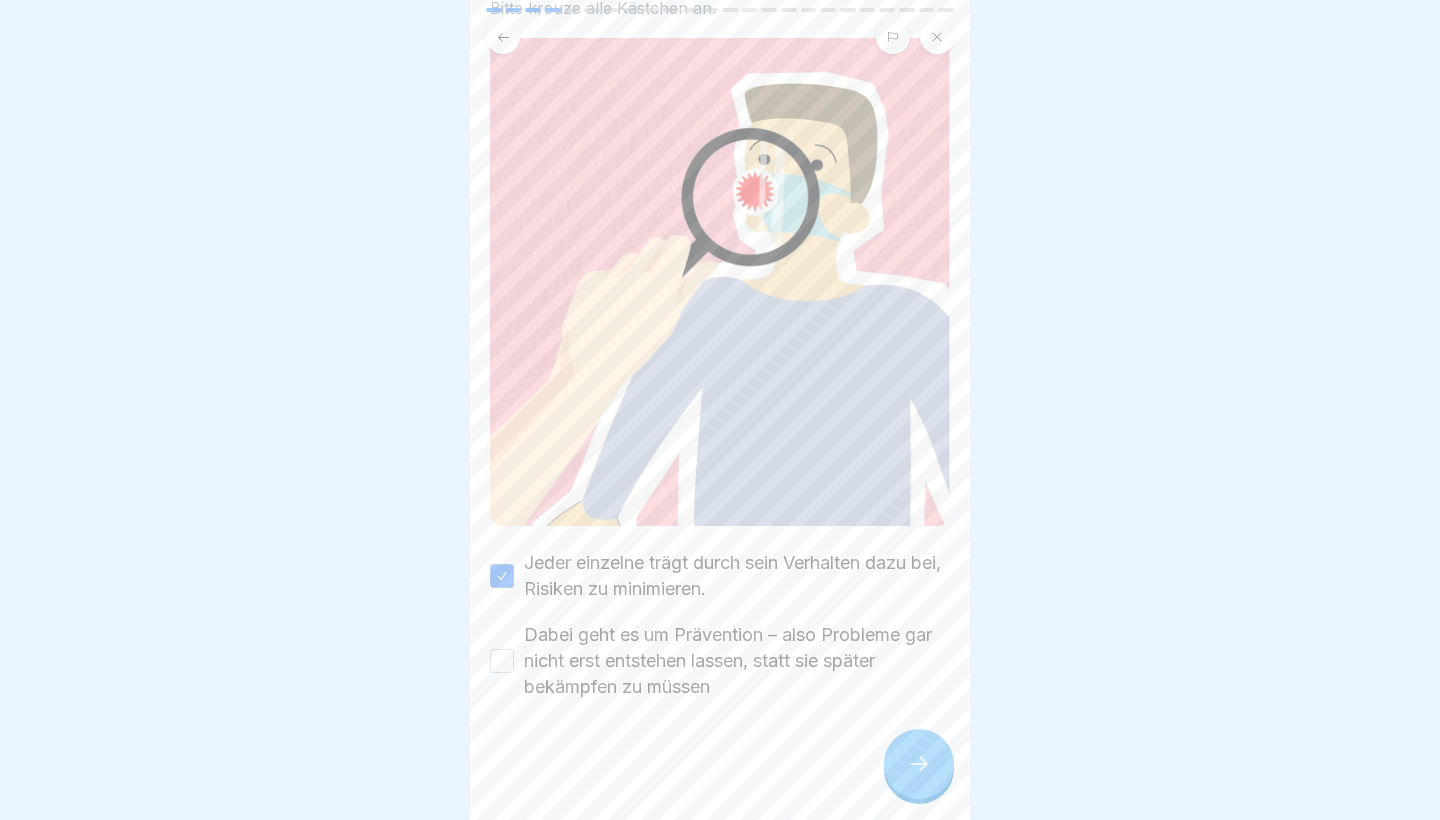 click on "Dabei geht es um Prävention – also Probleme gar nicht erst entstehen lassen, statt sie später bekämpfen zu müssen" at bounding box center [502, 661] 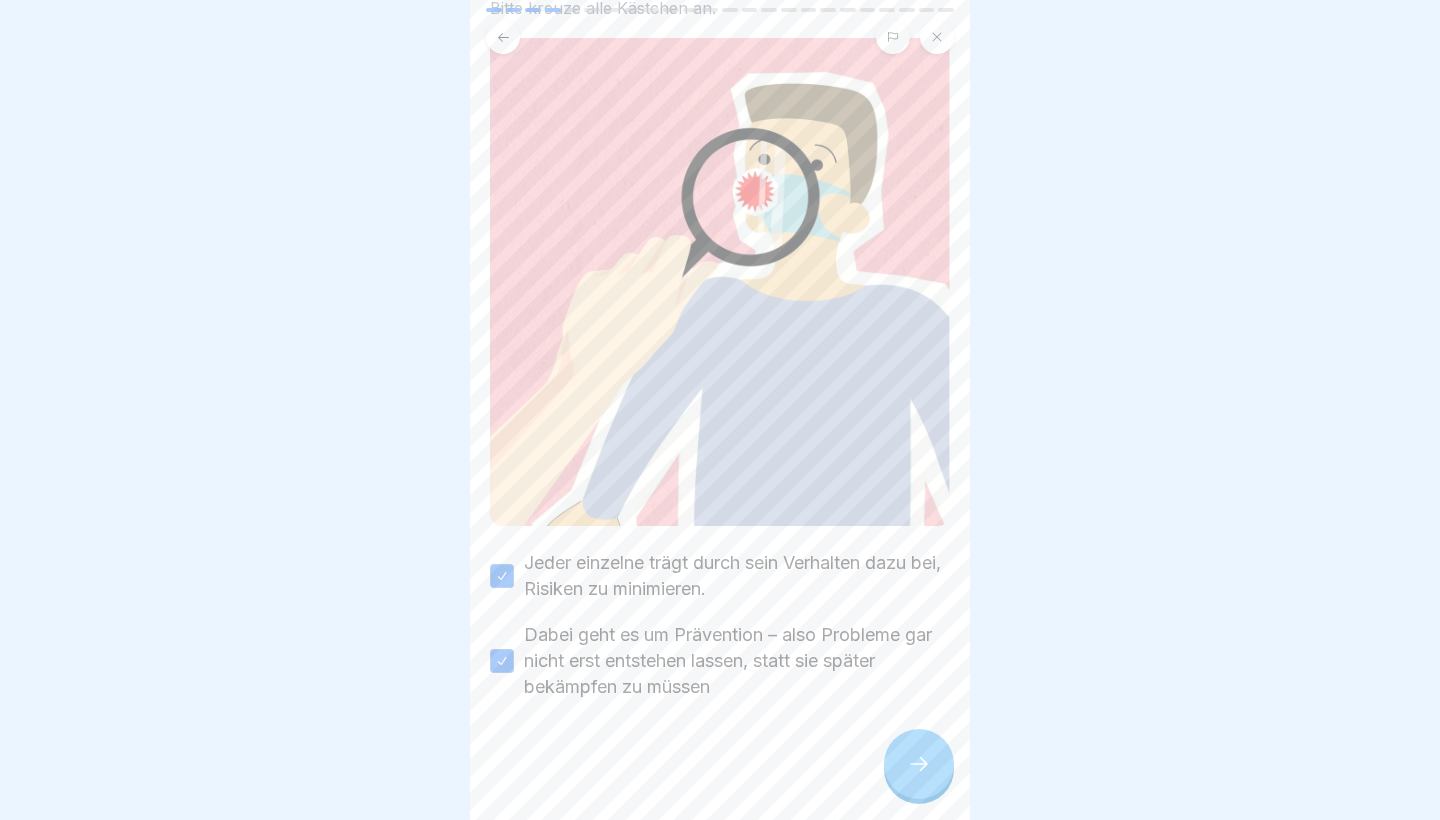 click 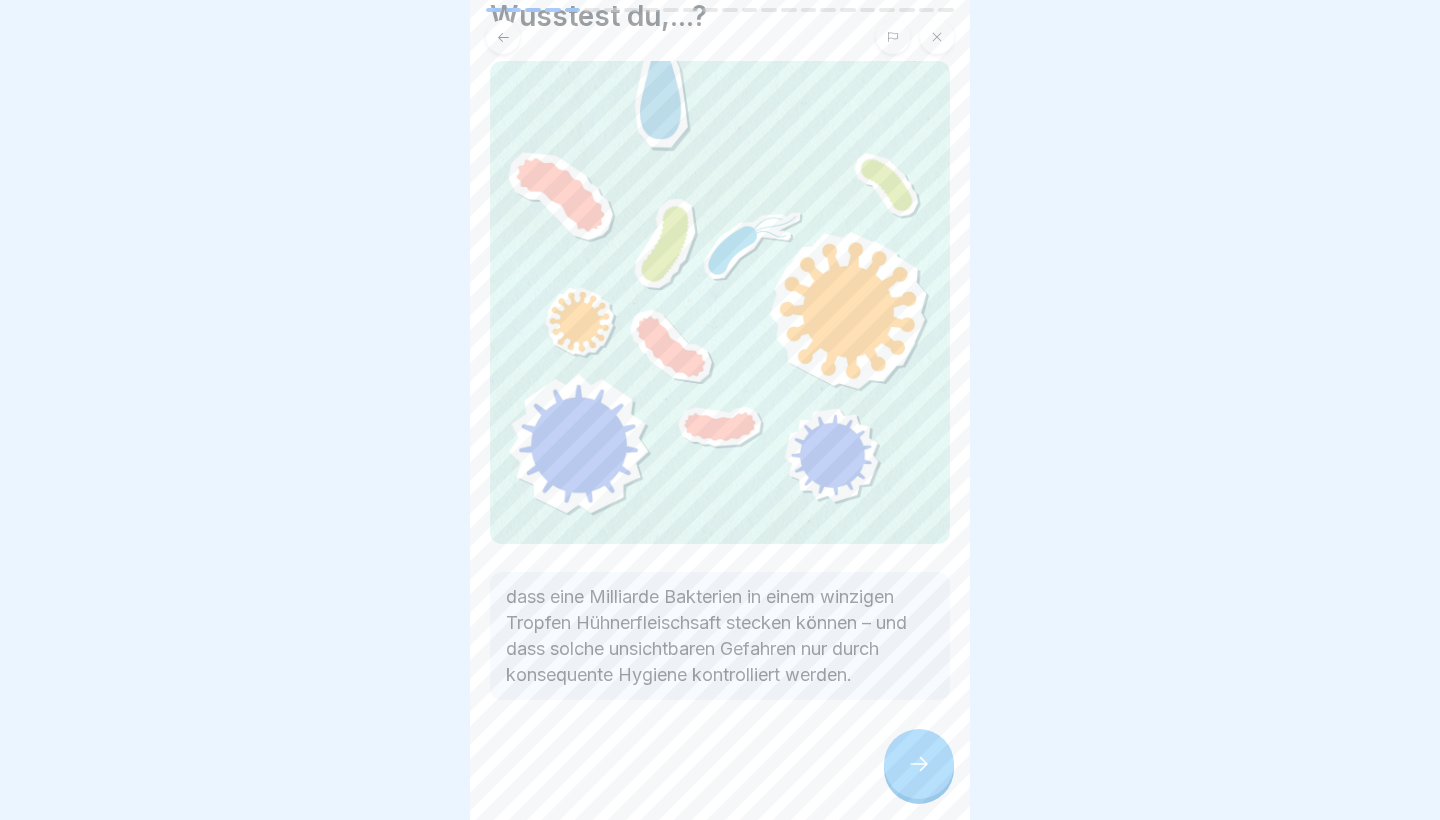 scroll, scrollTop: 79, scrollLeft: 0, axis: vertical 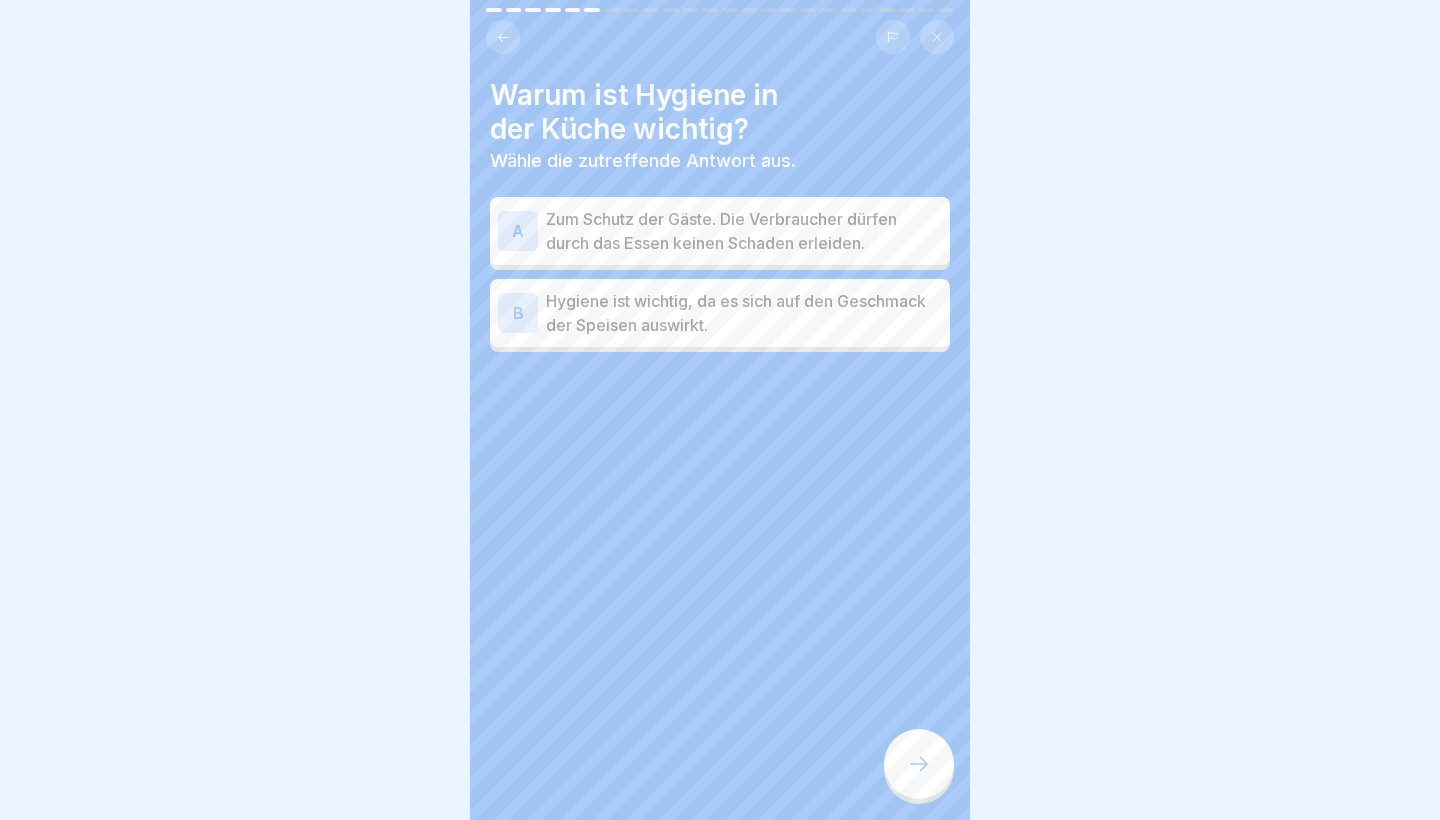 click on "Zum Schutz der Gäste. Die Verbraucher dürfen durch das Essen keinen Schaden erleiden." at bounding box center [744, 231] 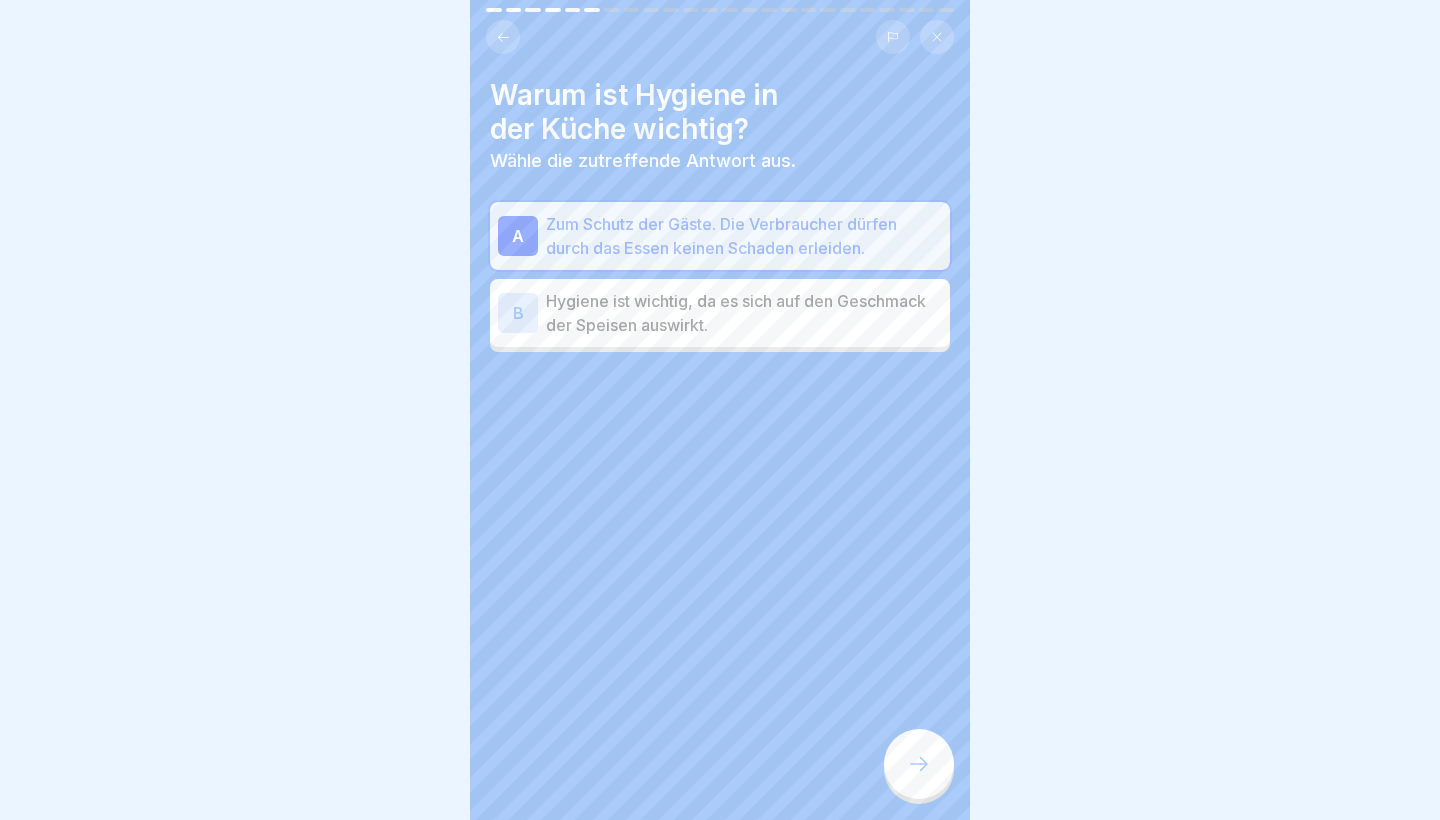 click on "Hygiene ist wichtig, da es sich auf den Geschmack der Speisen auswirkt." at bounding box center (744, 313) 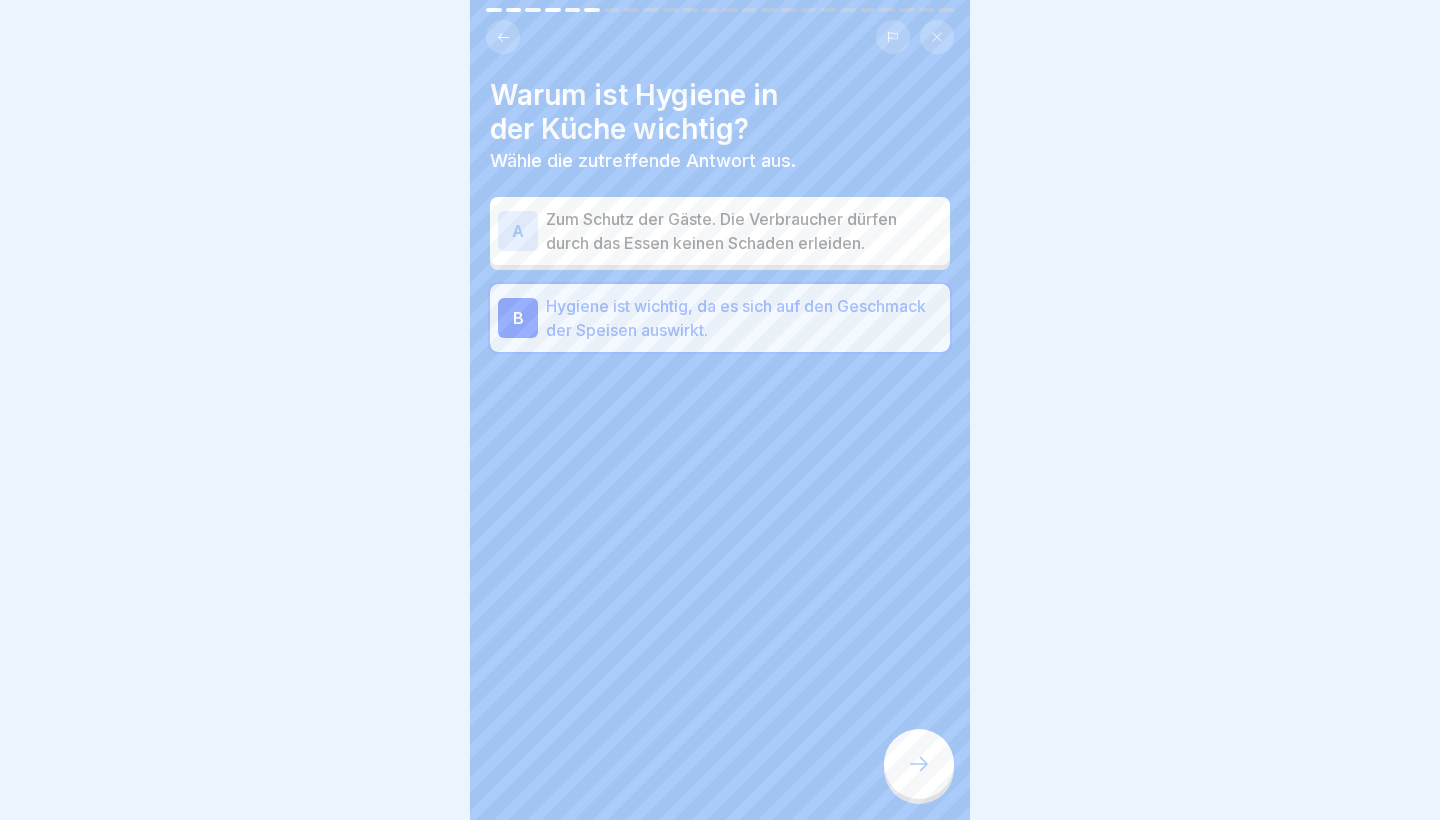 click on "Zum Schutz der Gäste. Die Verbraucher dürfen durch das Essen keinen Schaden erleiden." at bounding box center [744, 231] 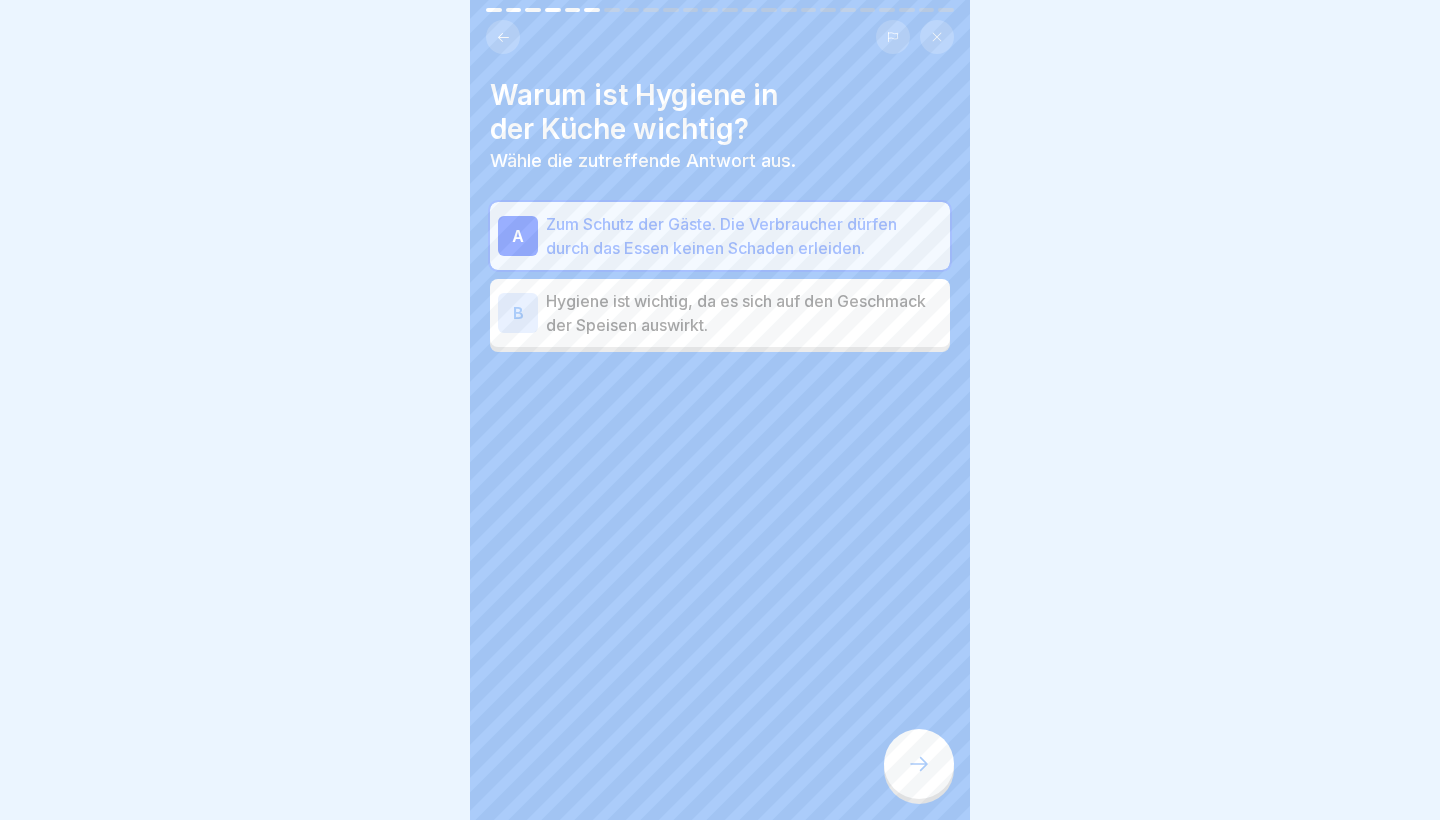 click at bounding box center (919, 764) 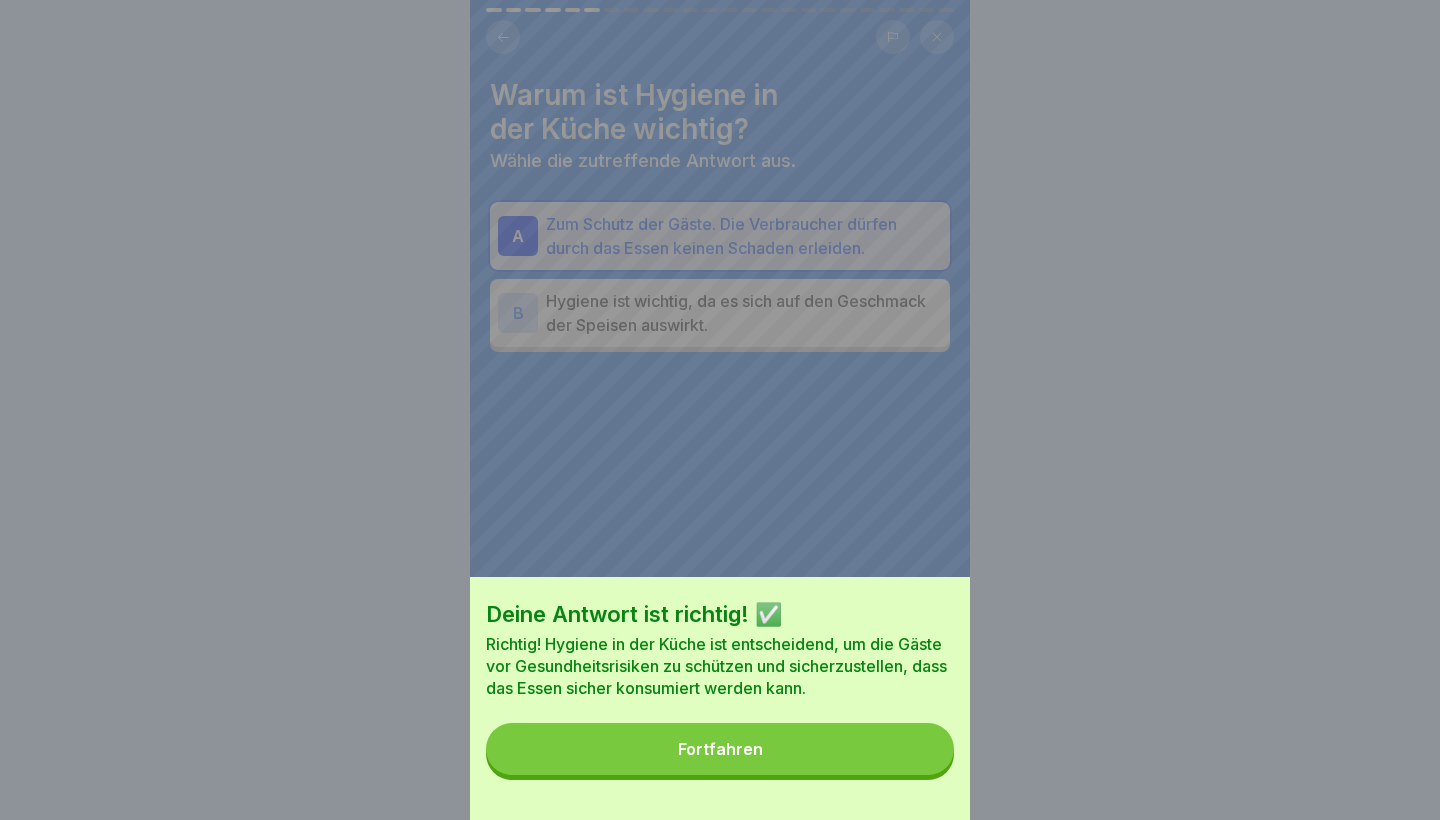 click on "Fortfahren" at bounding box center (720, 749) 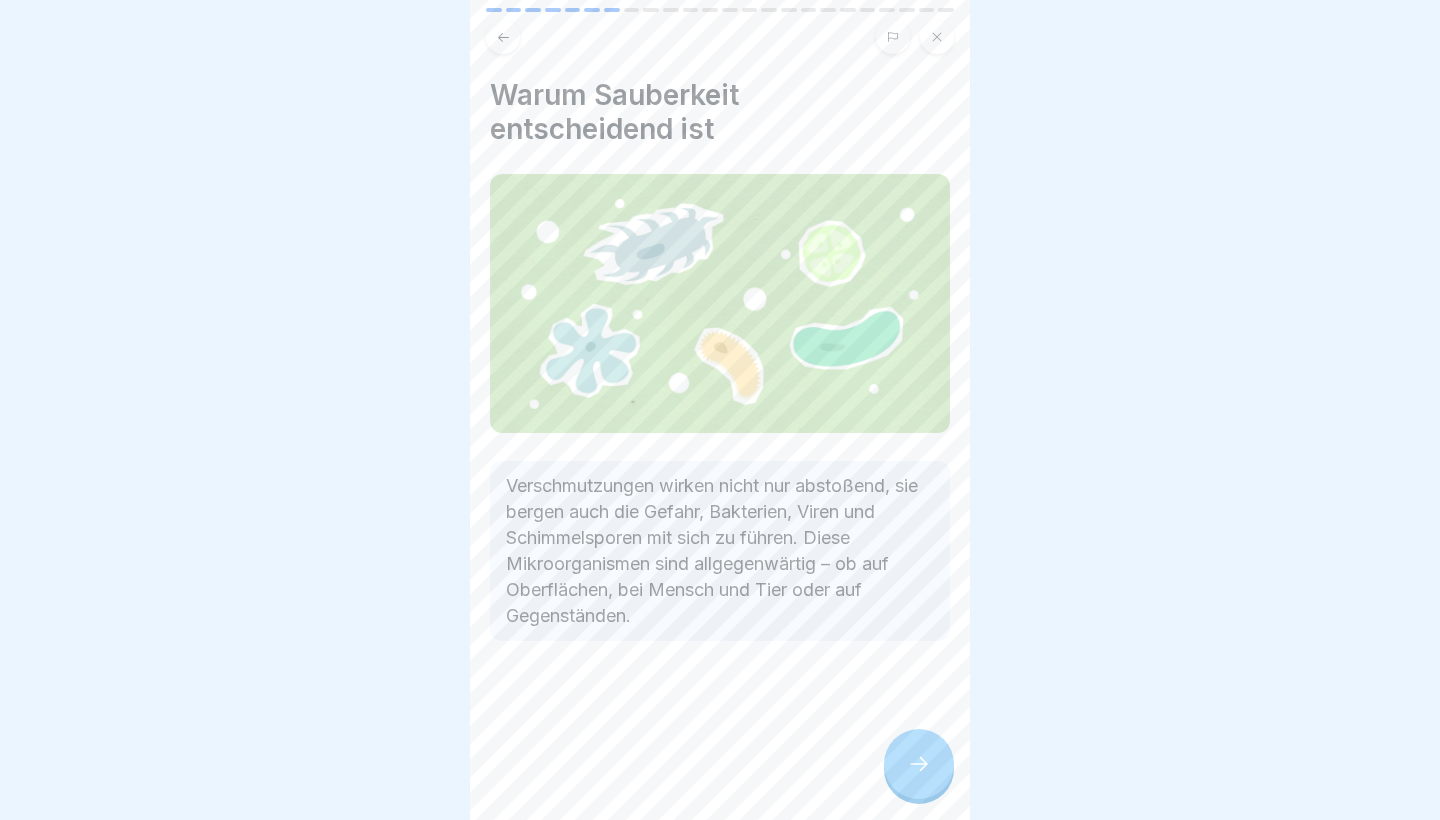 click at bounding box center [919, 764] 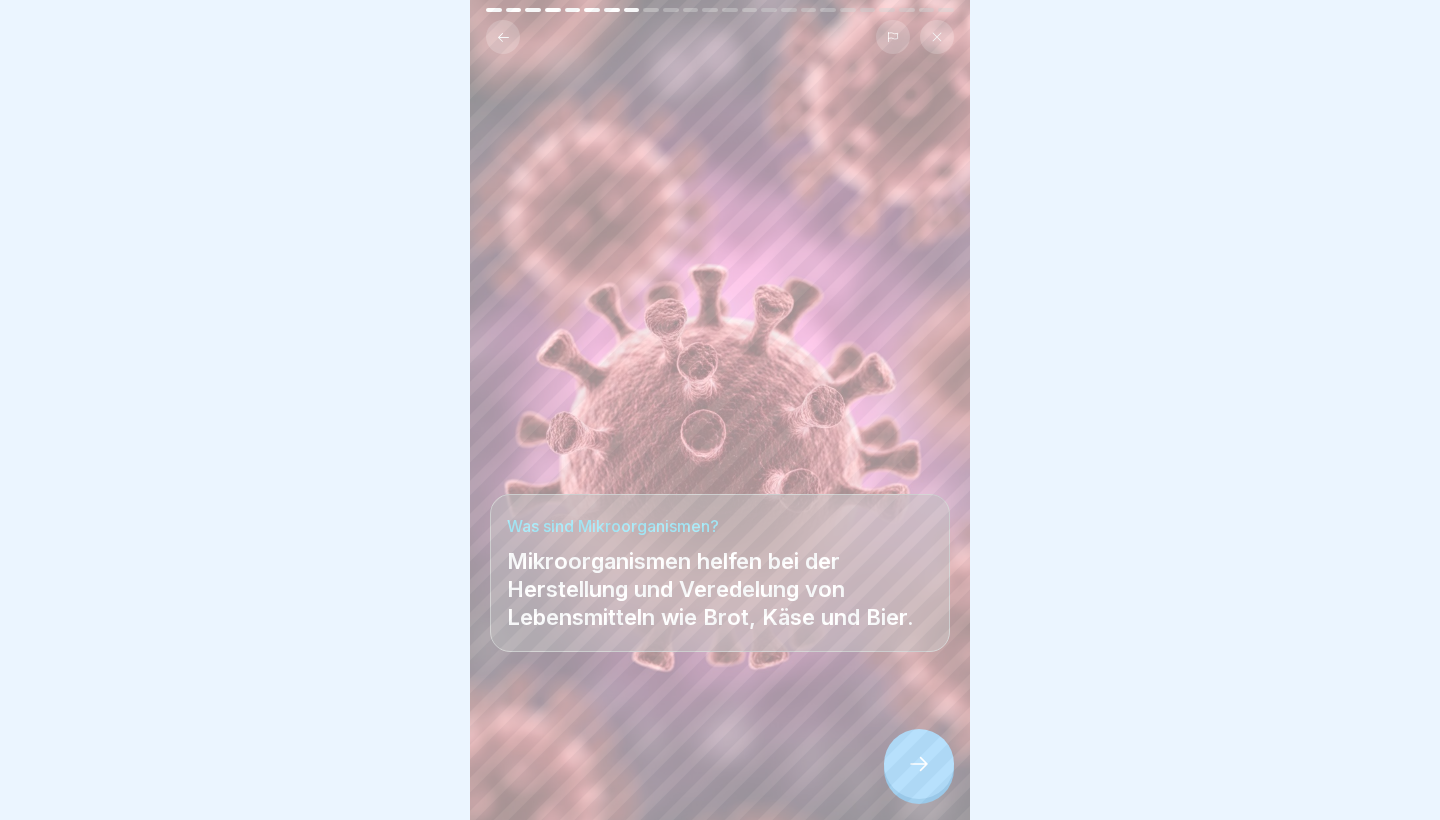 click at bounding box center [919, 764] 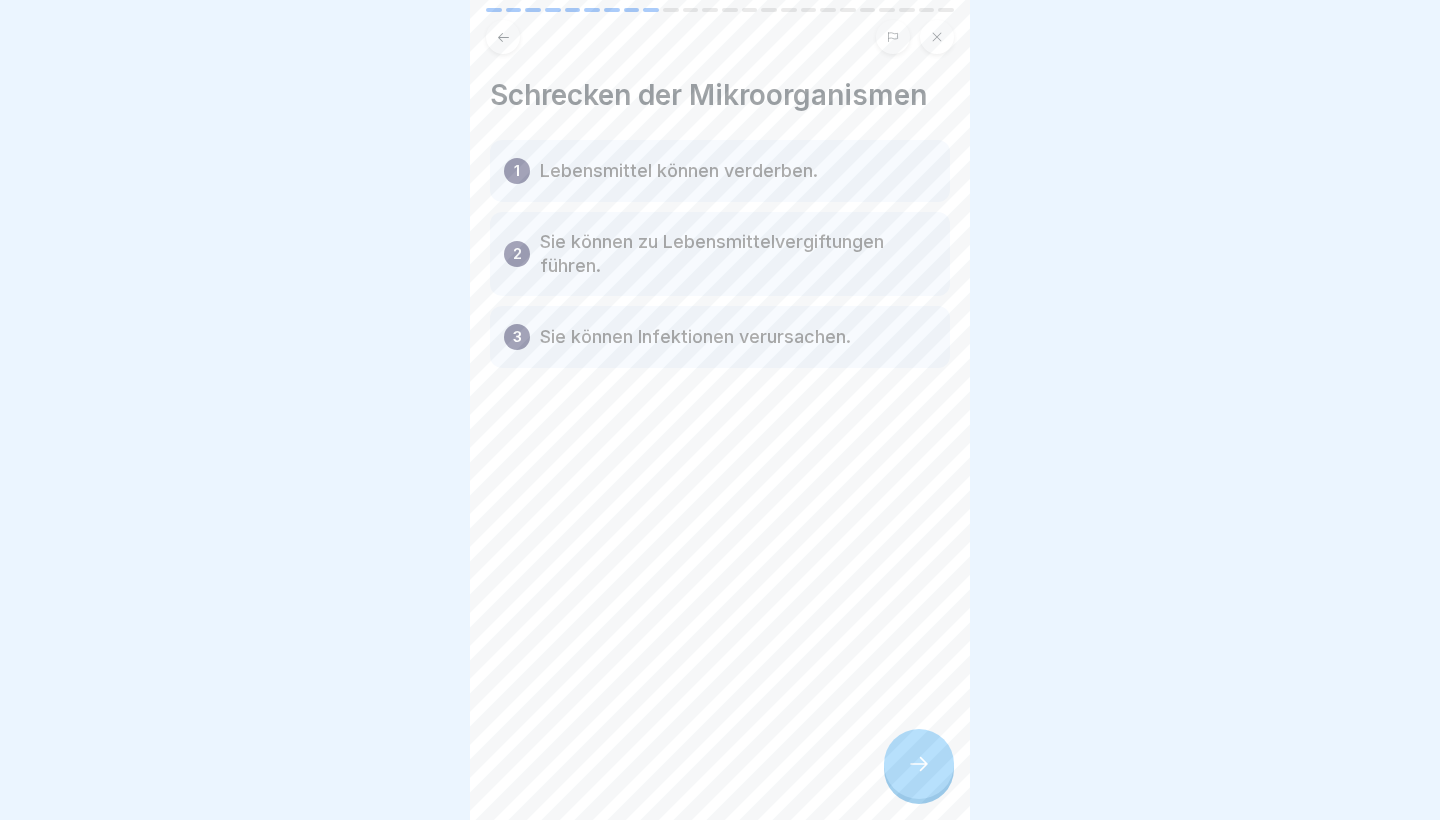 click on "Lebensmittel können verderben." at bounding box center (679, 171) 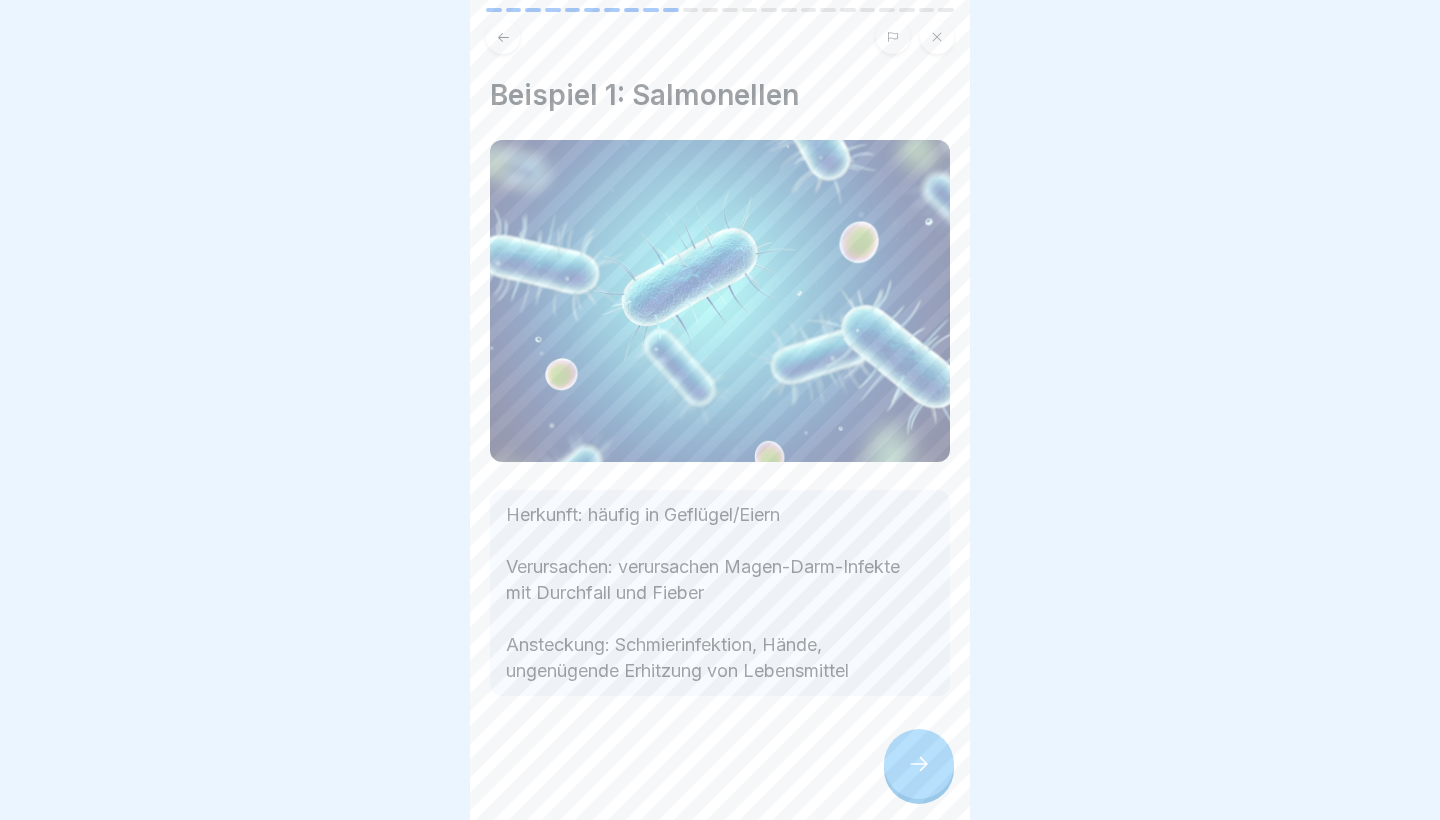 click on "Herkunft: häufig in Geflügel/Eiern
Verursachen: verursachen Magen-Darm-Infekte mit Durchfall und Fieber
Ansteckung: Schmierinfektion, Hände, ungenügende Erhitzung von Lebensmittel" at bounding box center (720, 593) 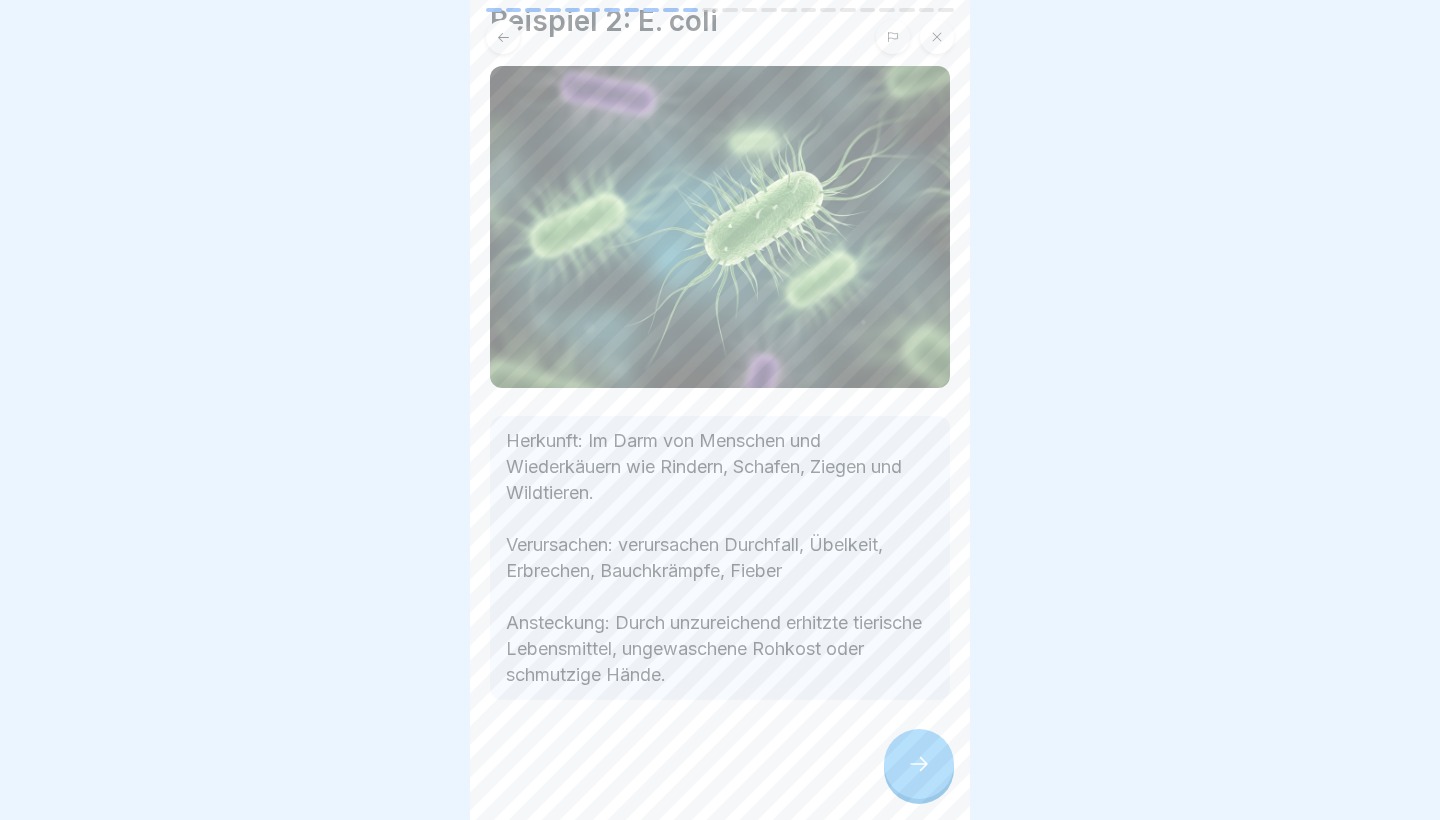 click at bounding box center [720, 760] 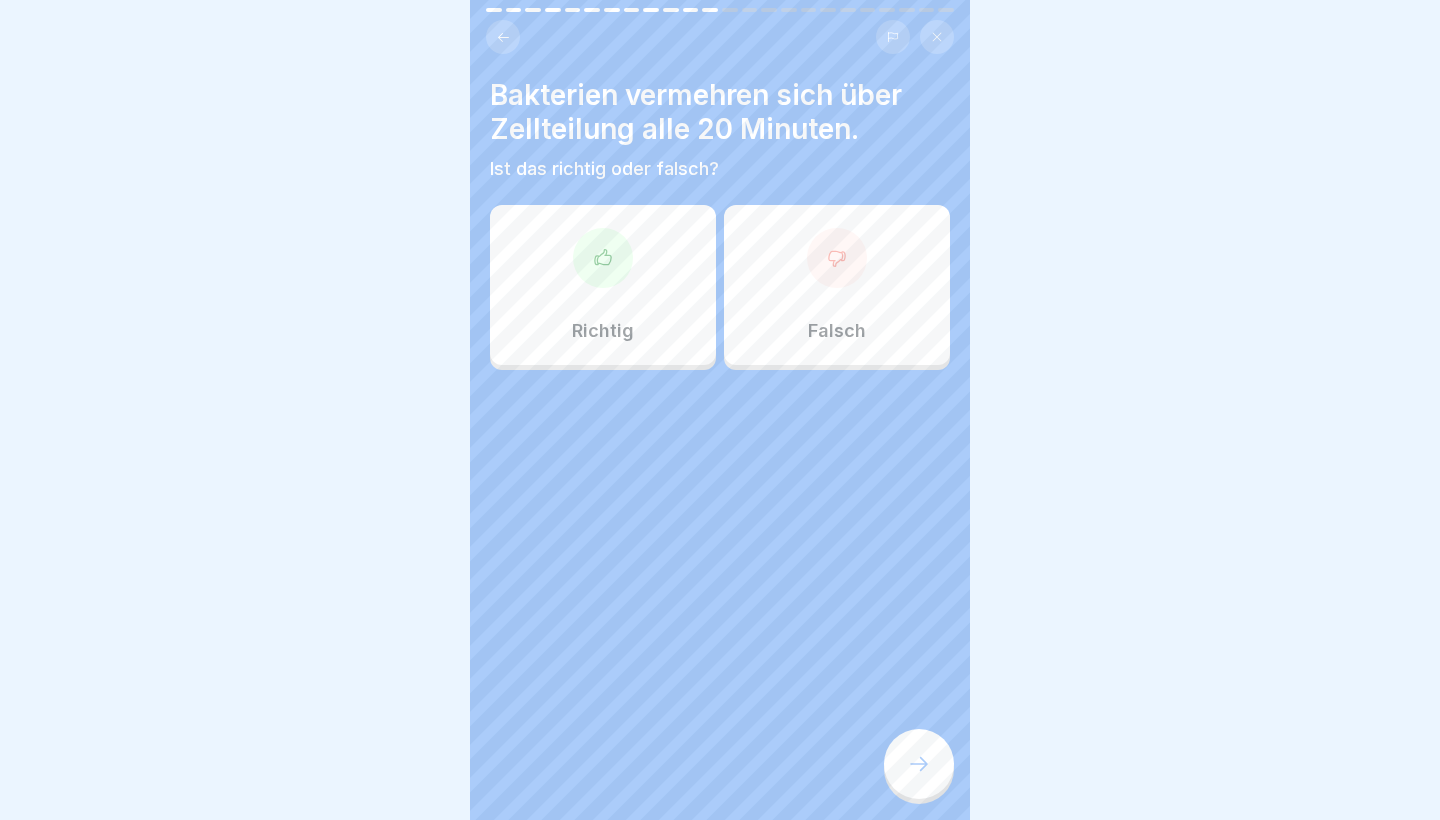 click on "Richtig" at bounding box center [603, 285] 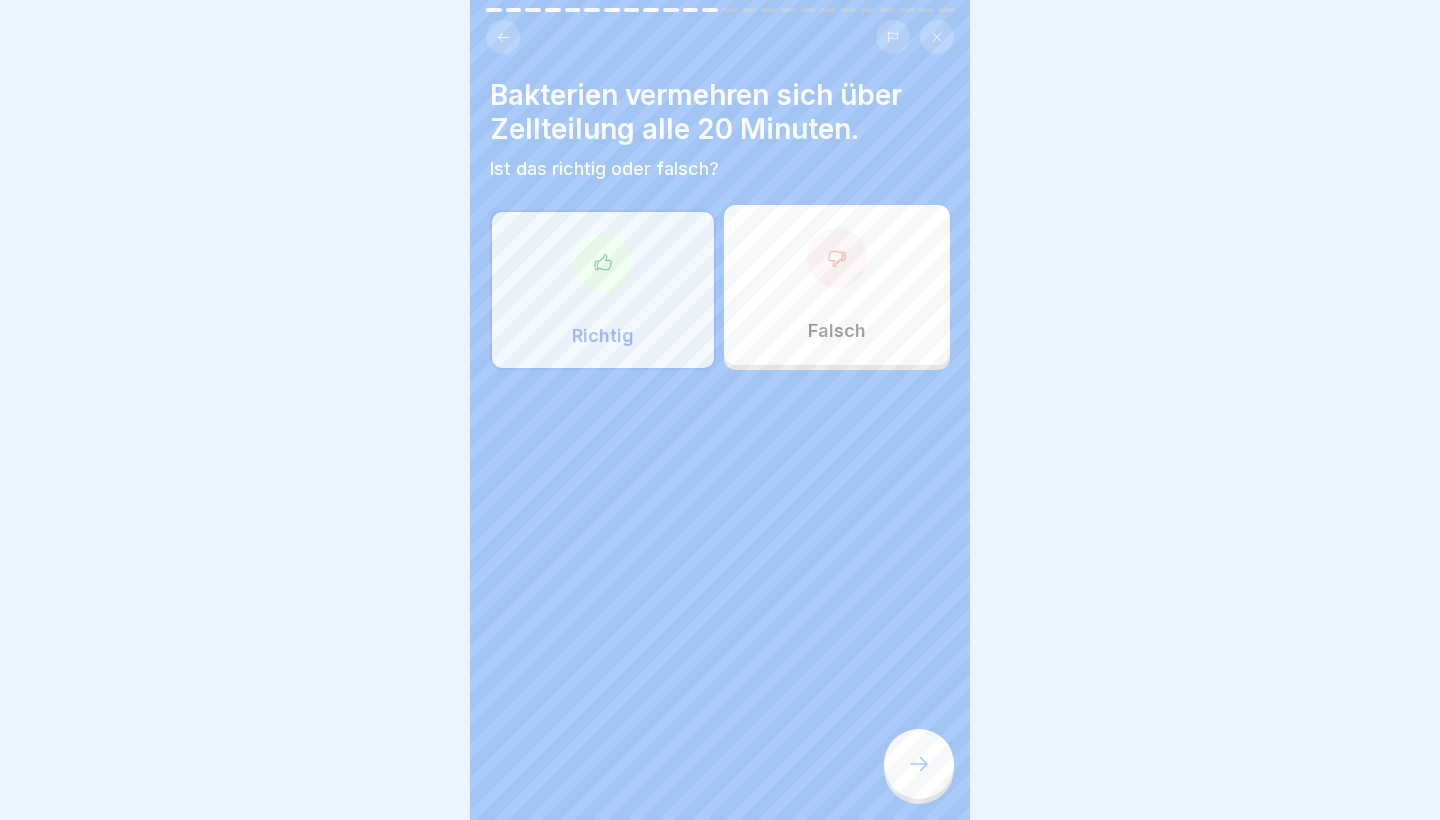 click at bounding box center (919, 764) 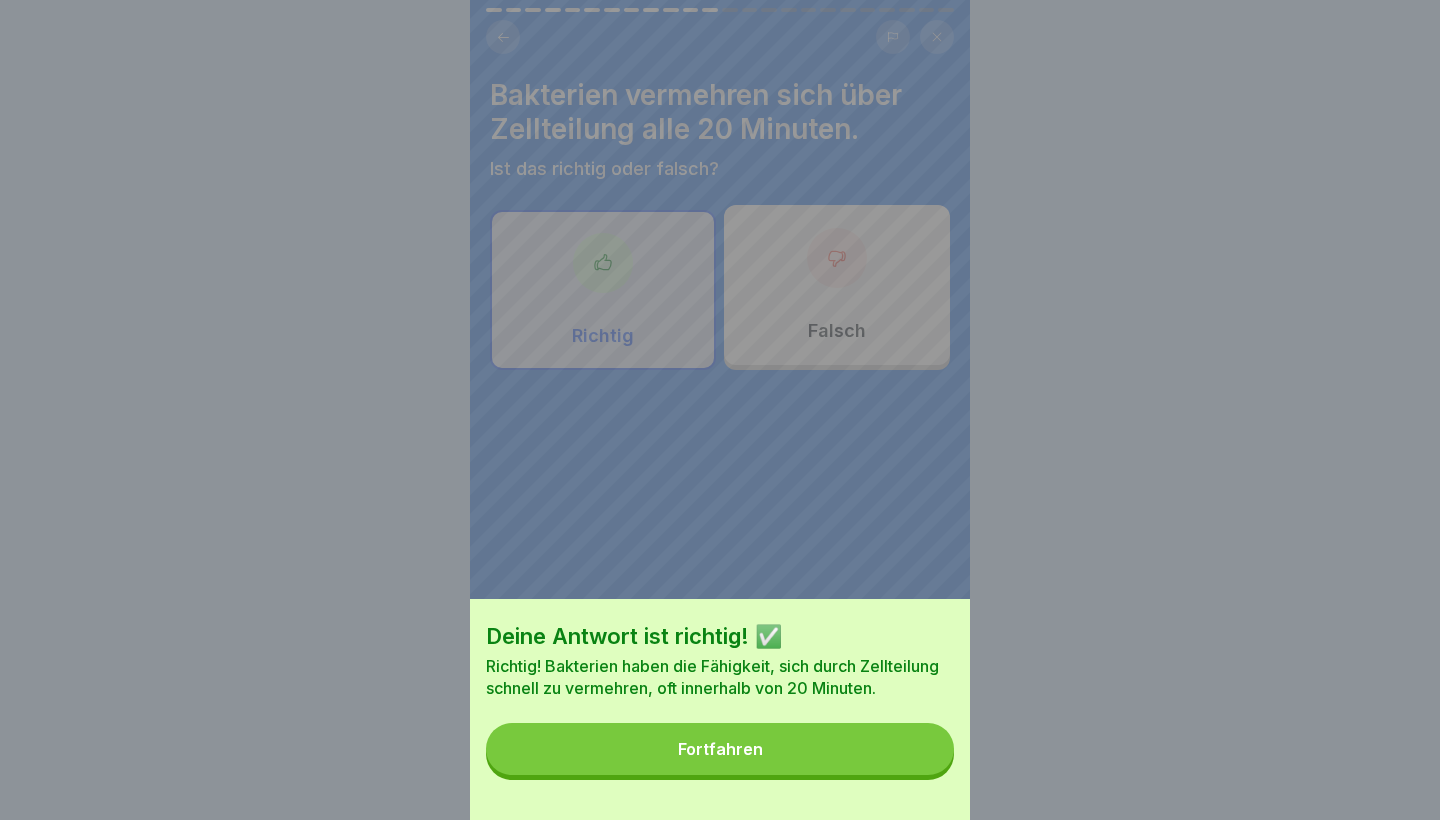 click on "Fortfahren" at bounding box center (720, 749) 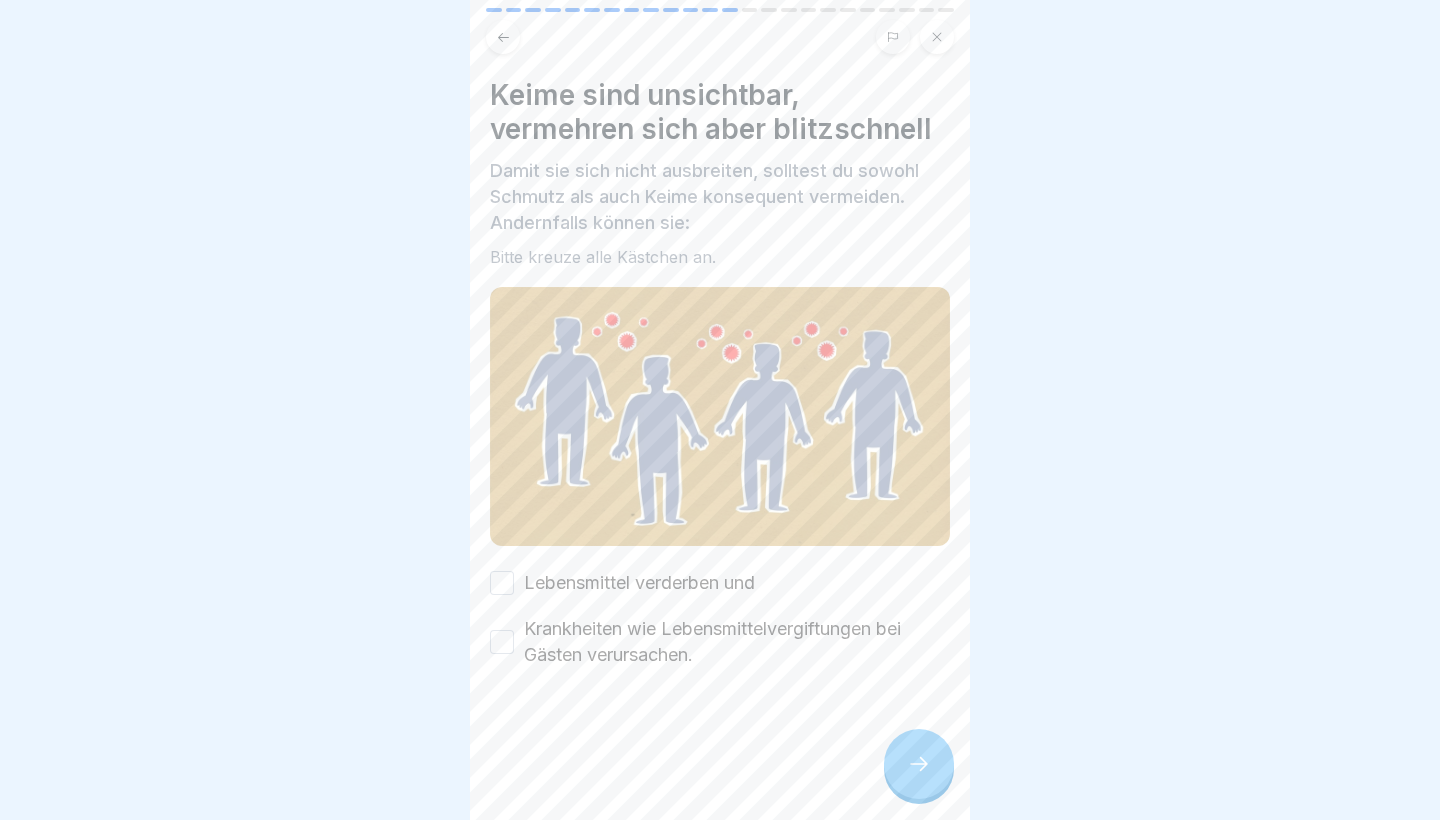 click on "Krankheiten wie Lebensmittelvergiftungen bei Gästen verursachen." at bounding box center (502, 642) 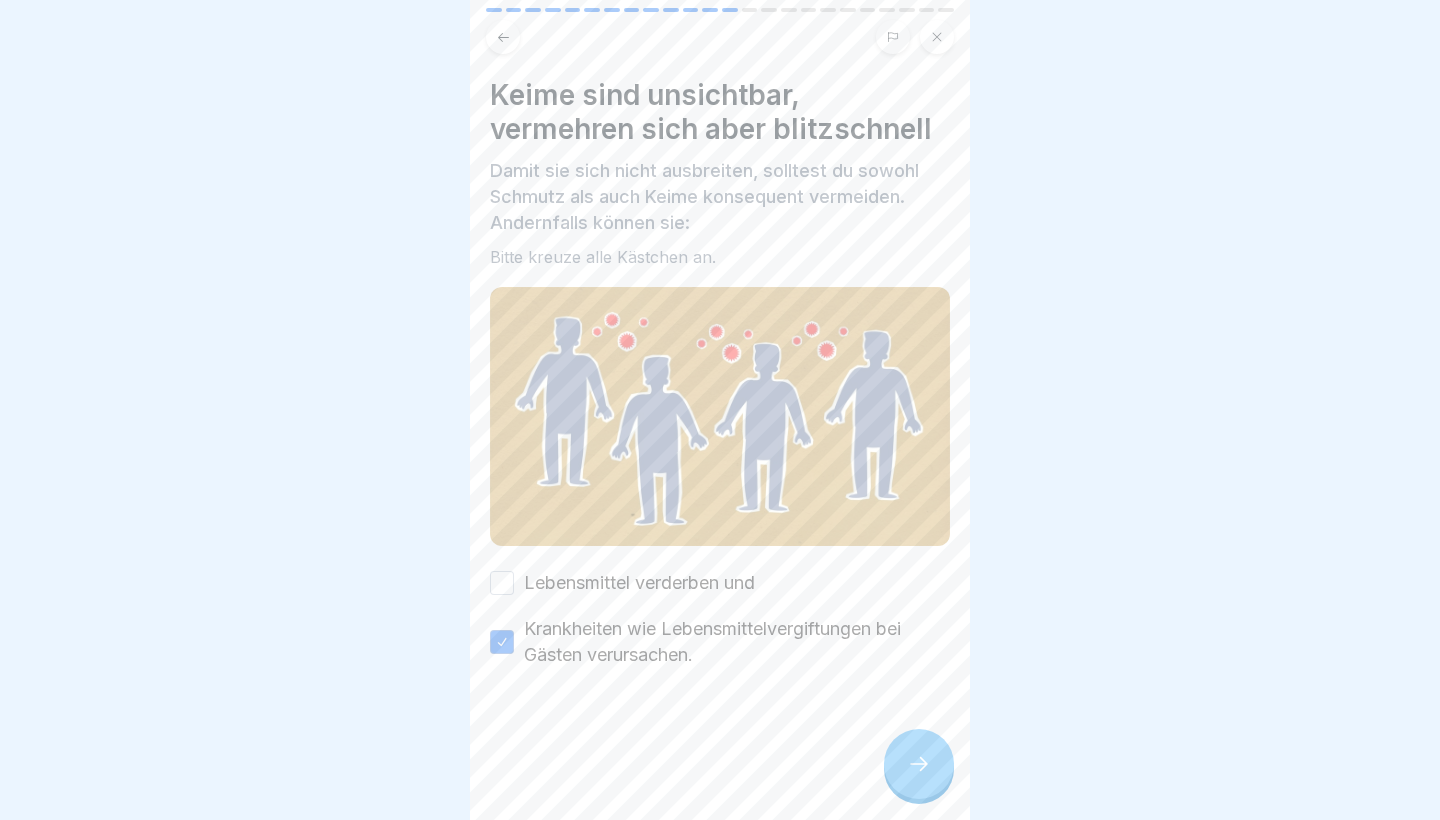 click on "Lebensmittel verderben und" at bounding box center [502, 583] 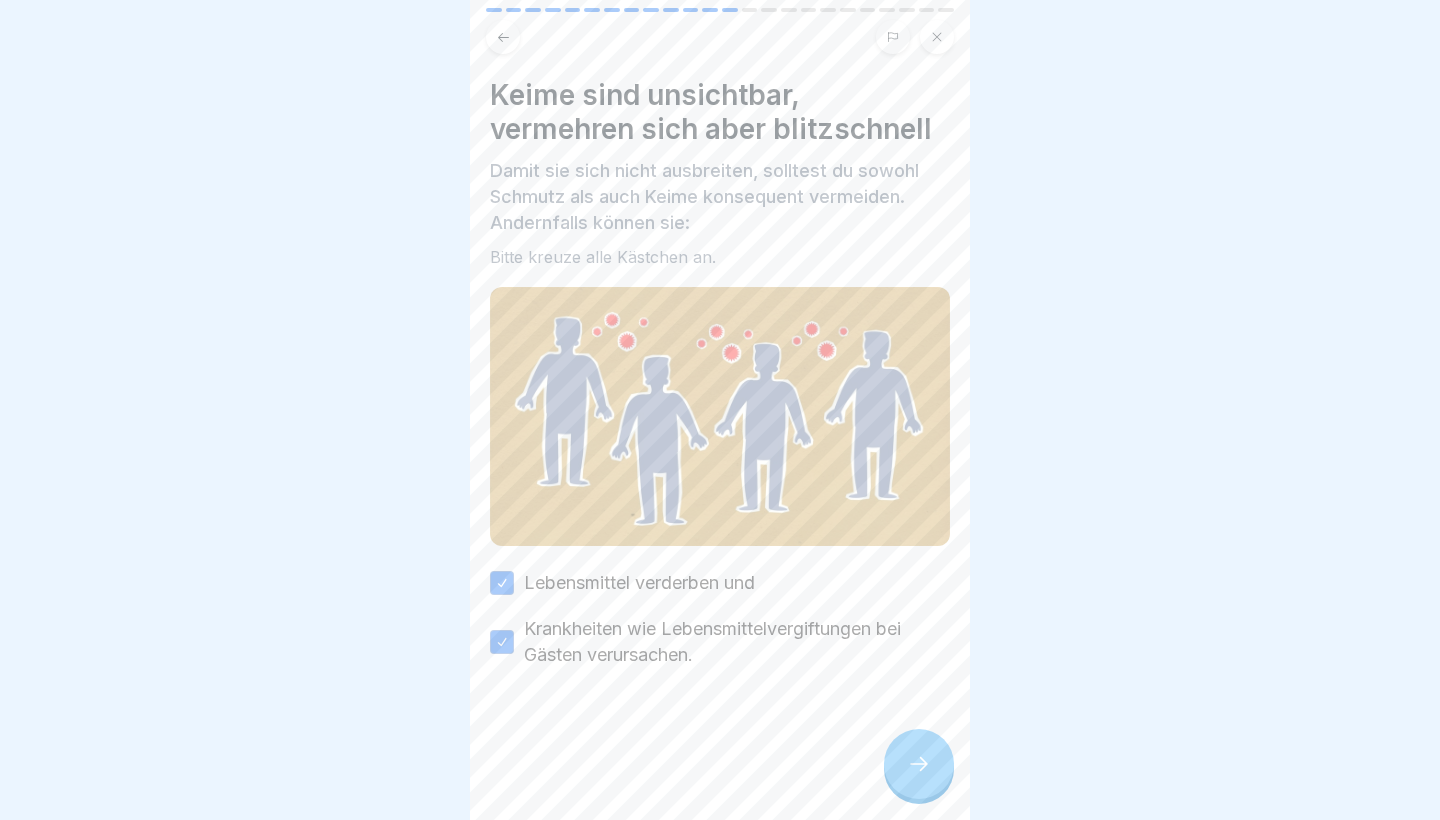 click on "Lebensmittel verderben und" at bounding box center (502, 583) 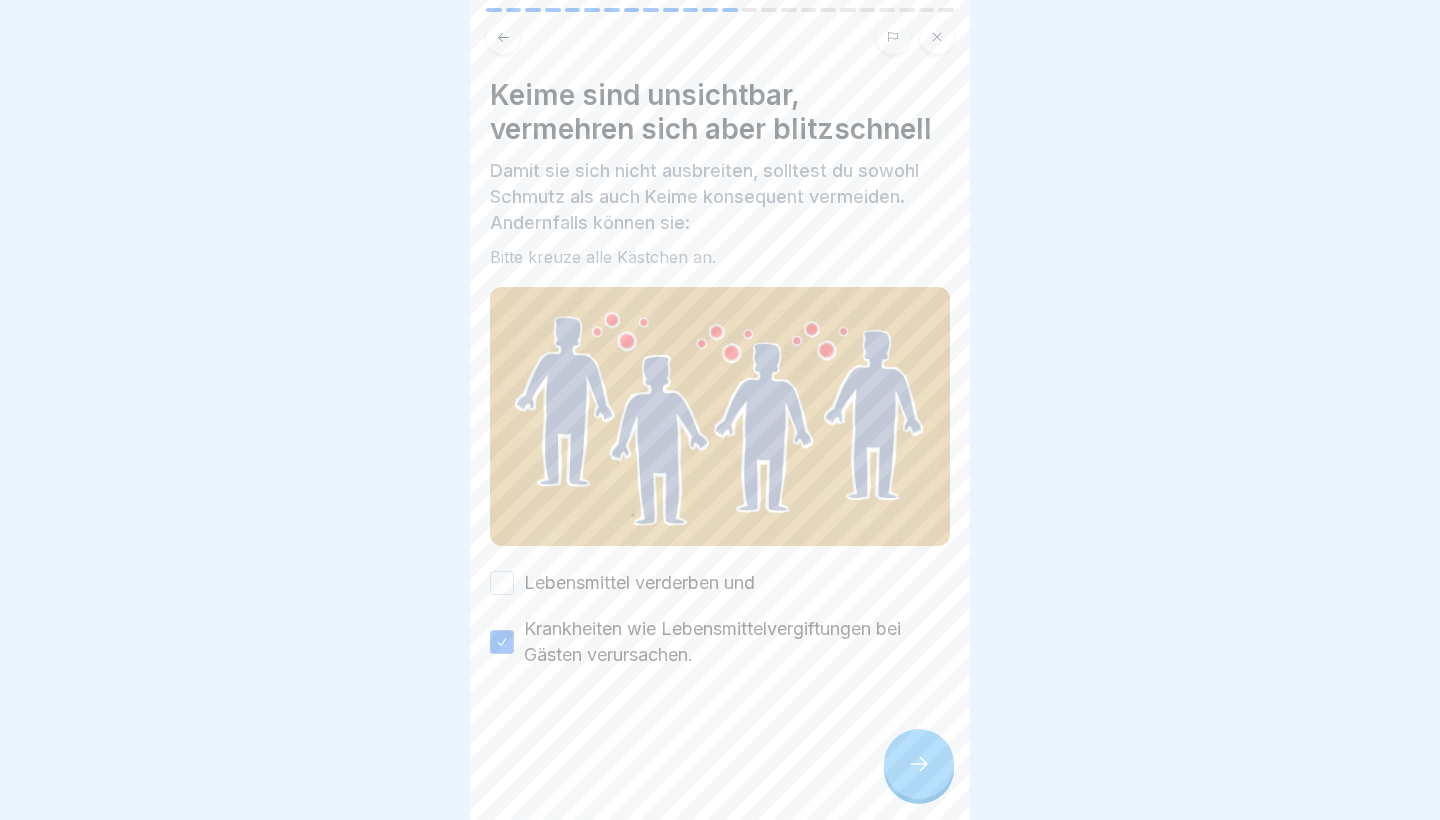 click 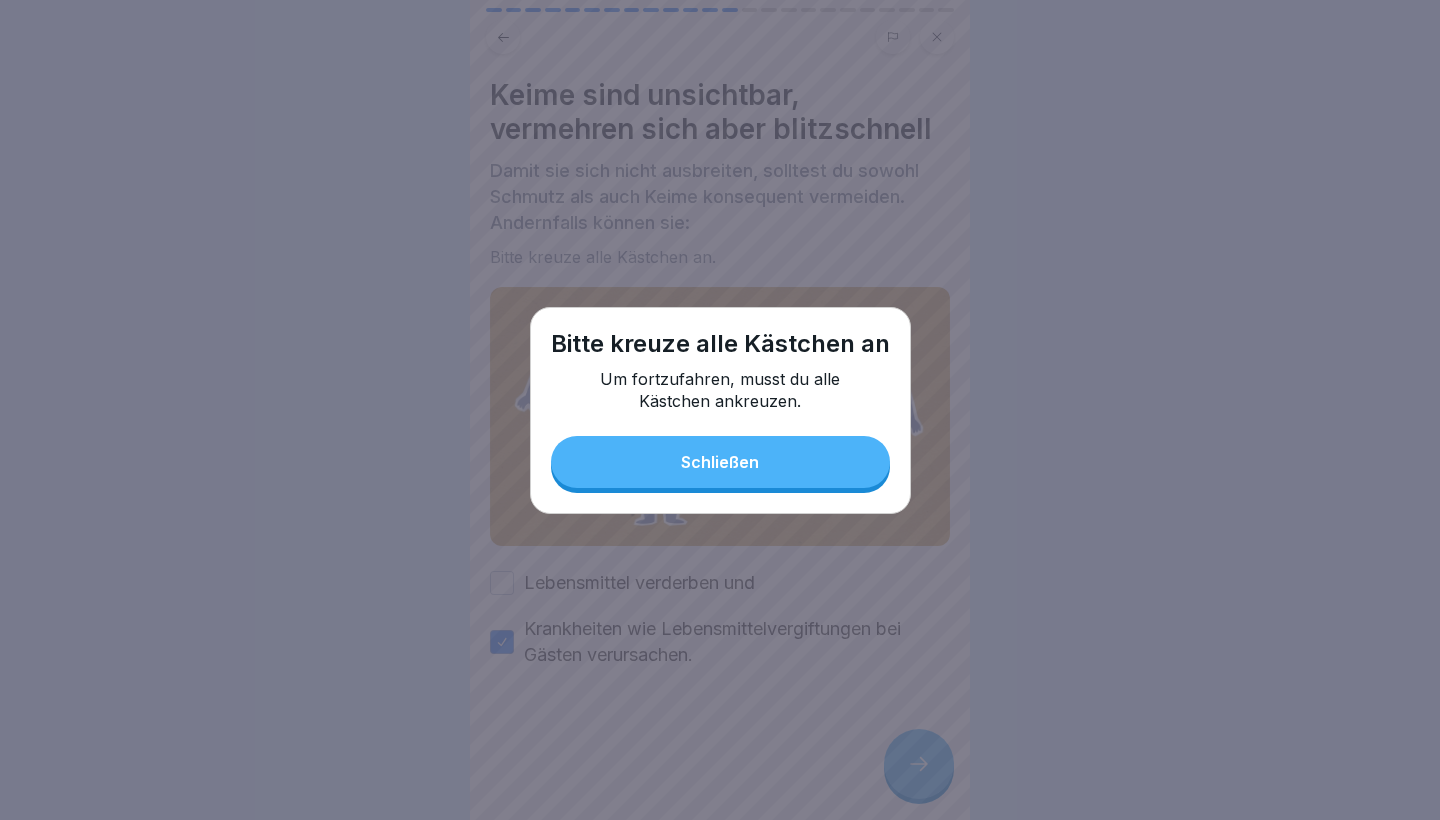 click on "Schließen" at bounding box center [720, 462] 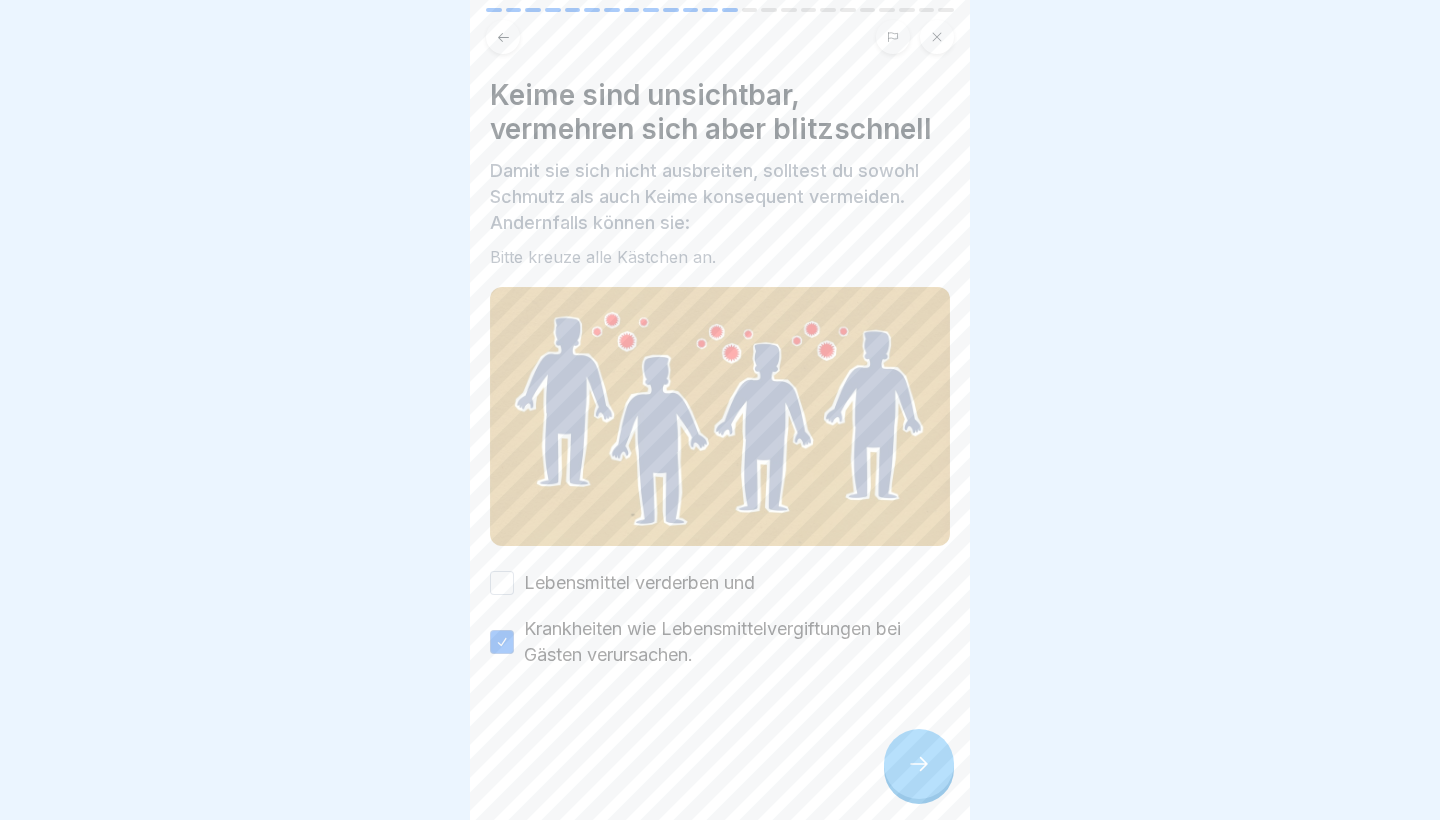 click 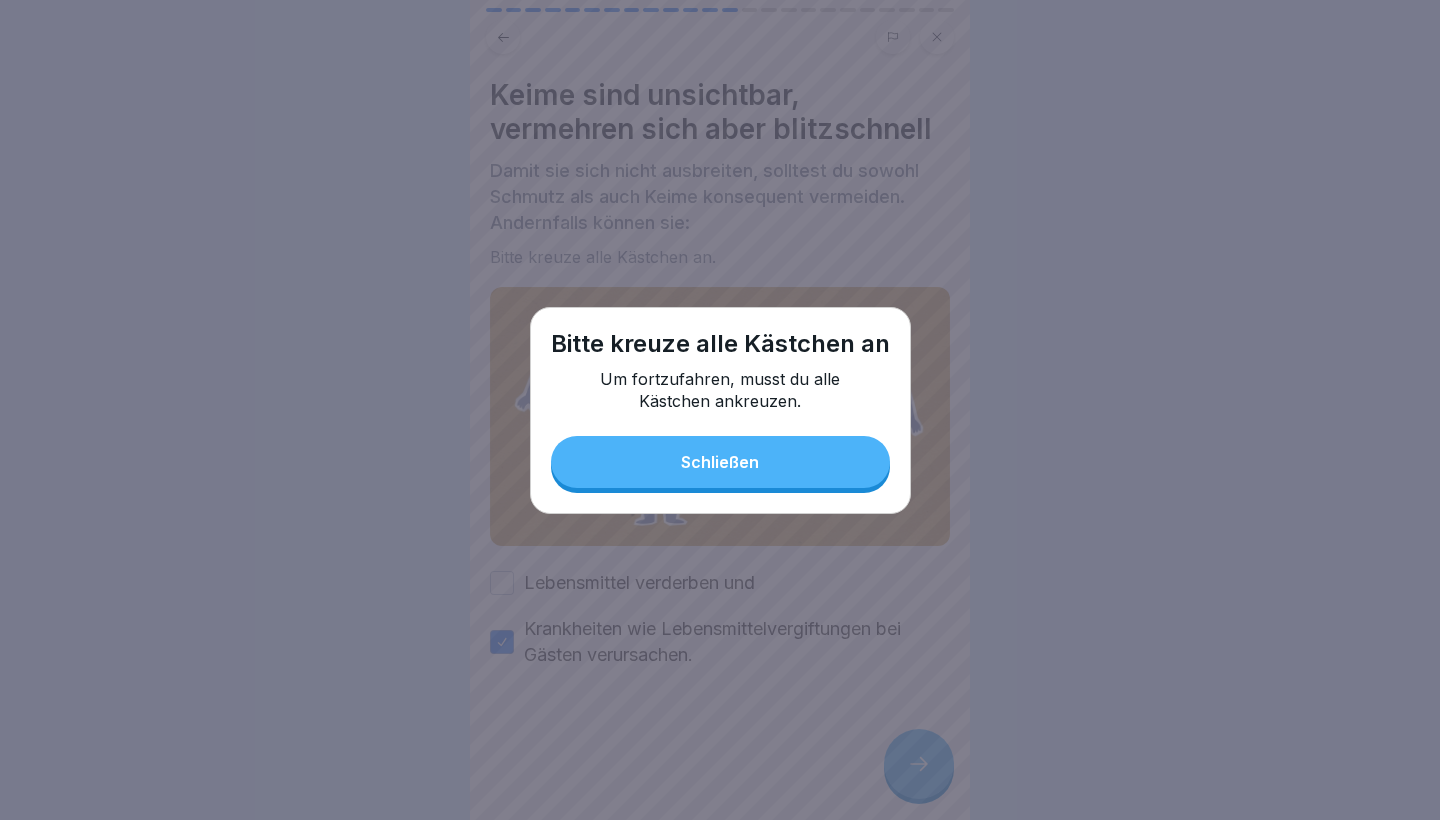 click on "Bitte kreuze alle Kästchen an Um fortzufahren, musst du alle Kästchen ankreuzen. Schließen" at bounding box center (720, 410) 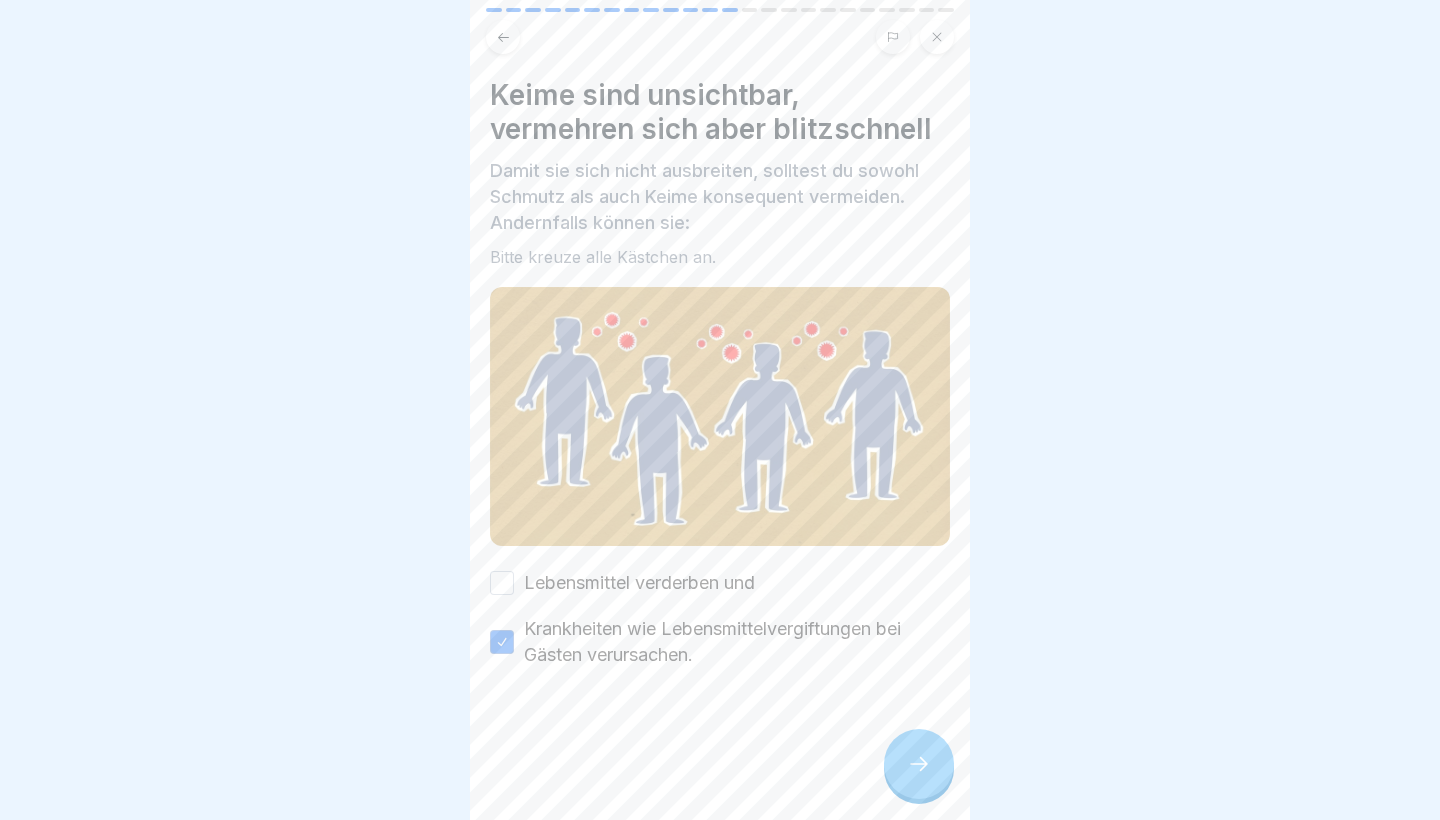 click on "Lebensmittel verderben und" at bounding box center (502, 583) 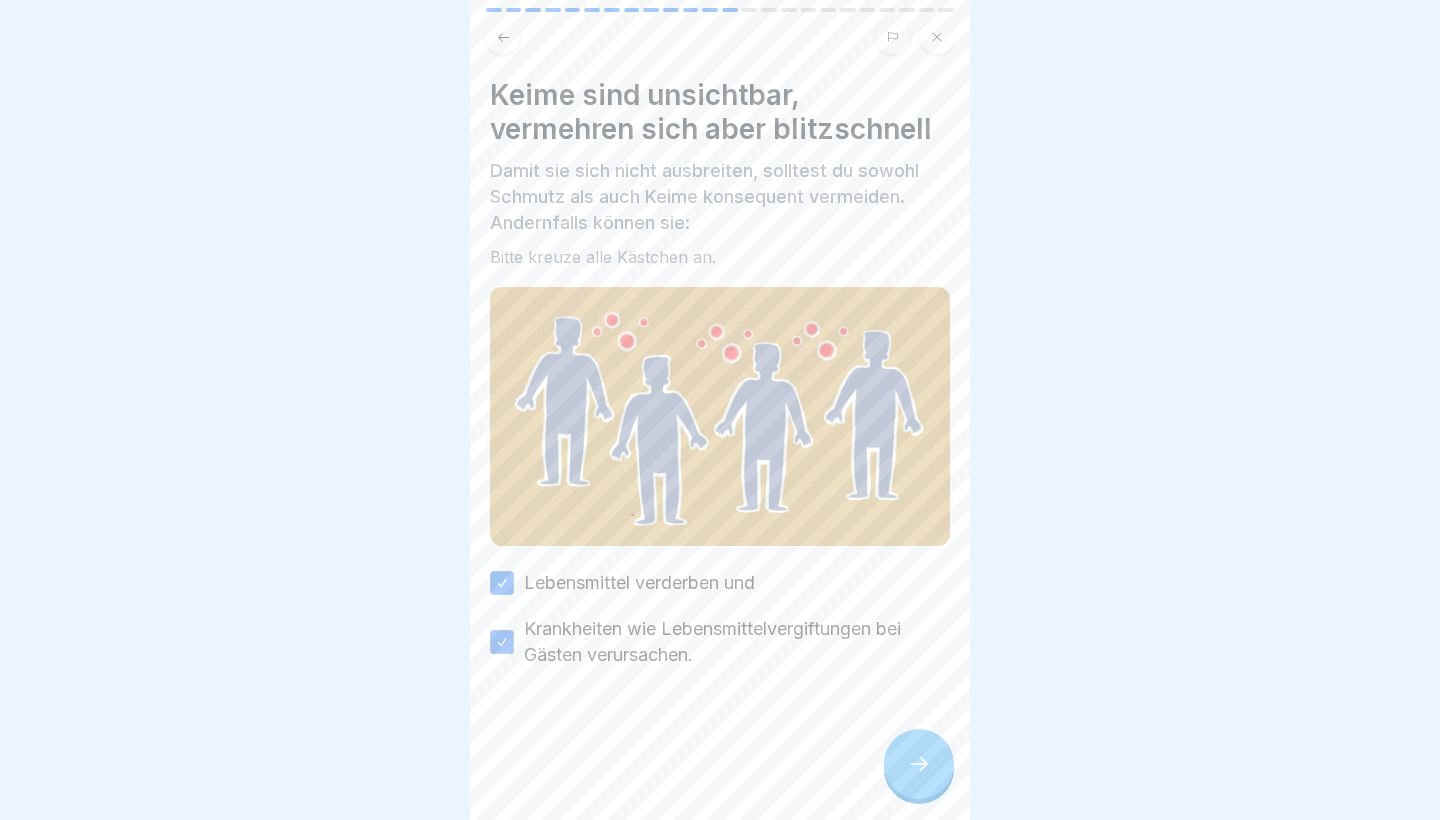 click at bounding box center (919, 764) 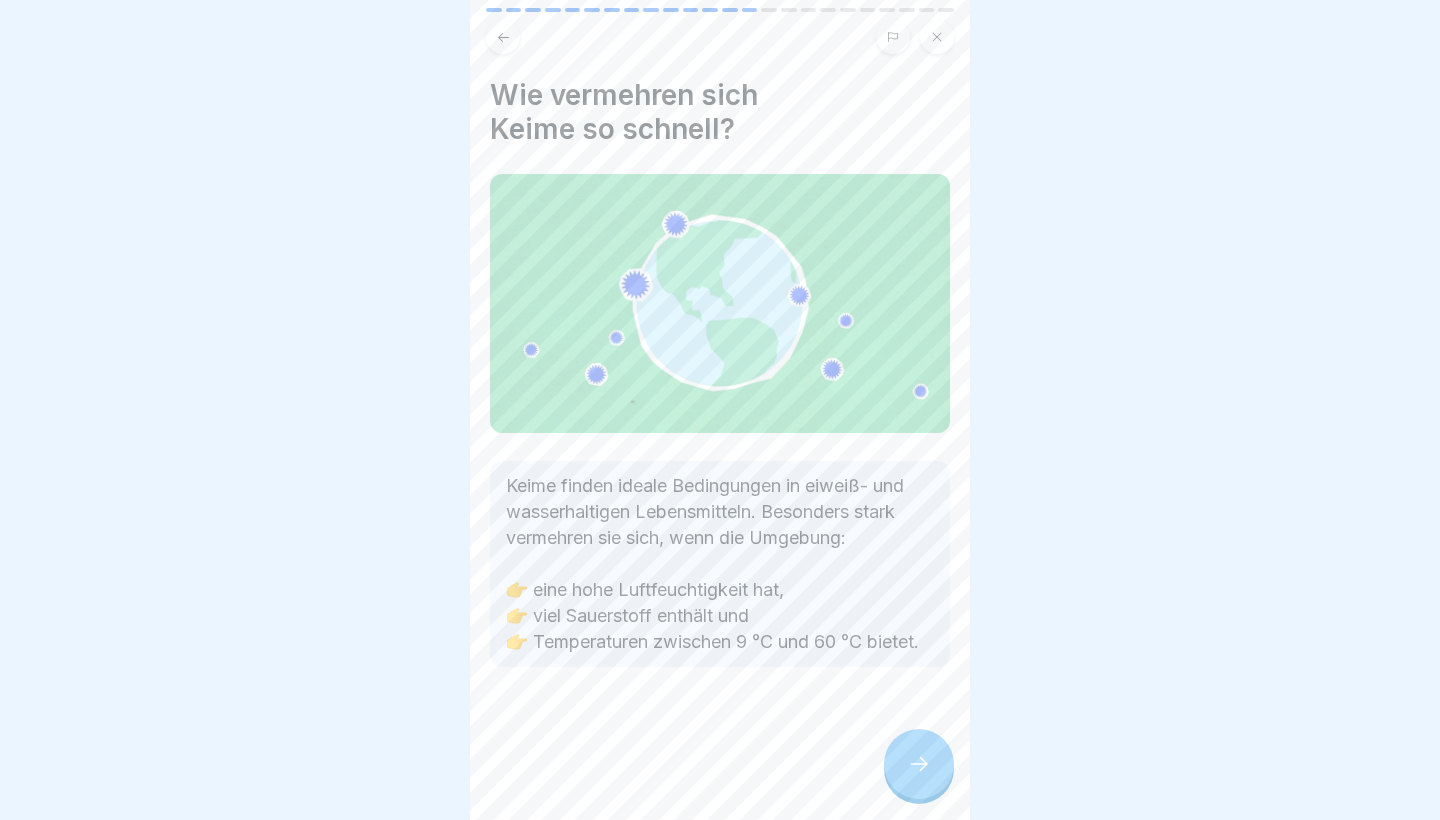 click at bounding box center (919, 764) 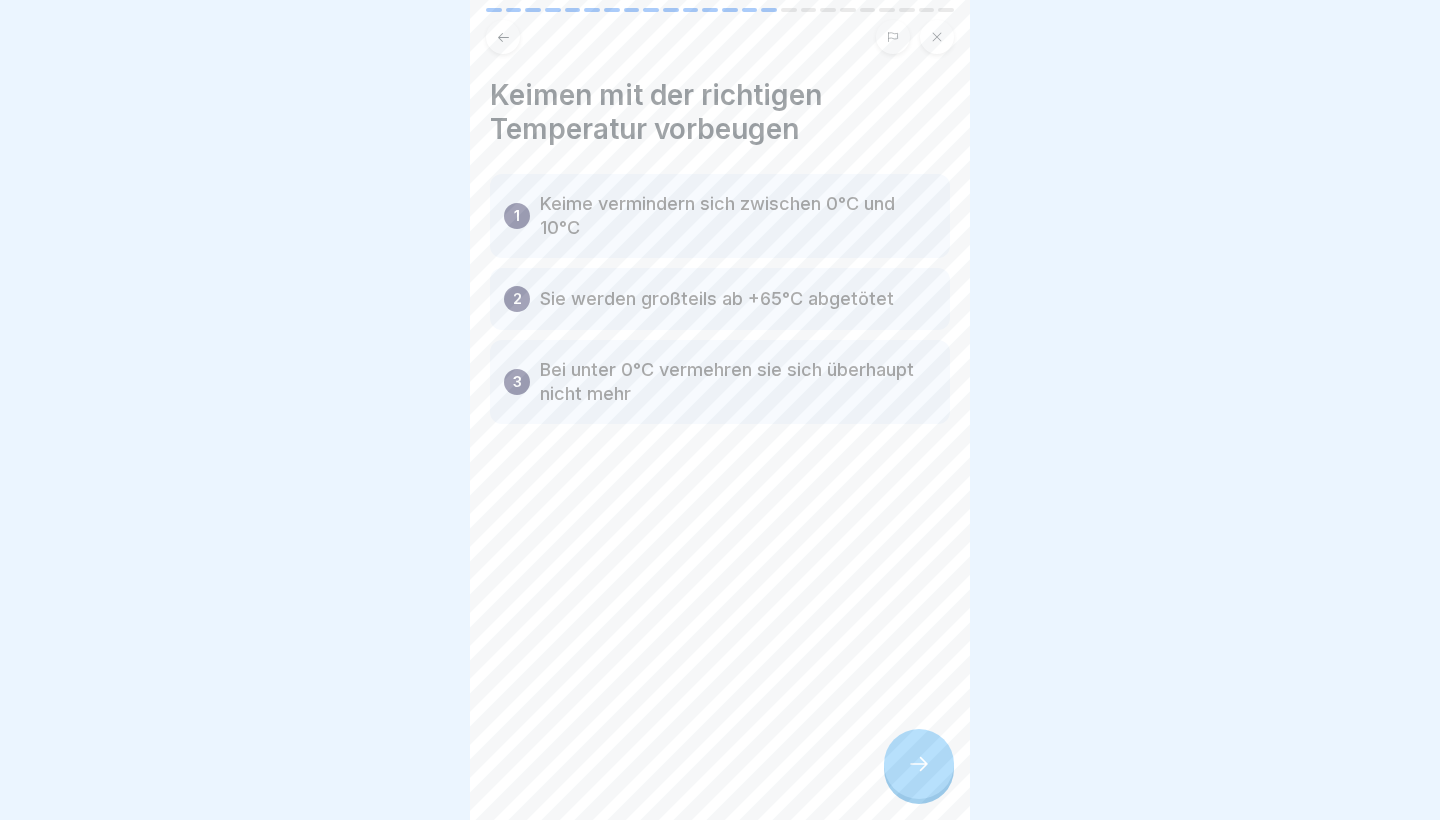 click 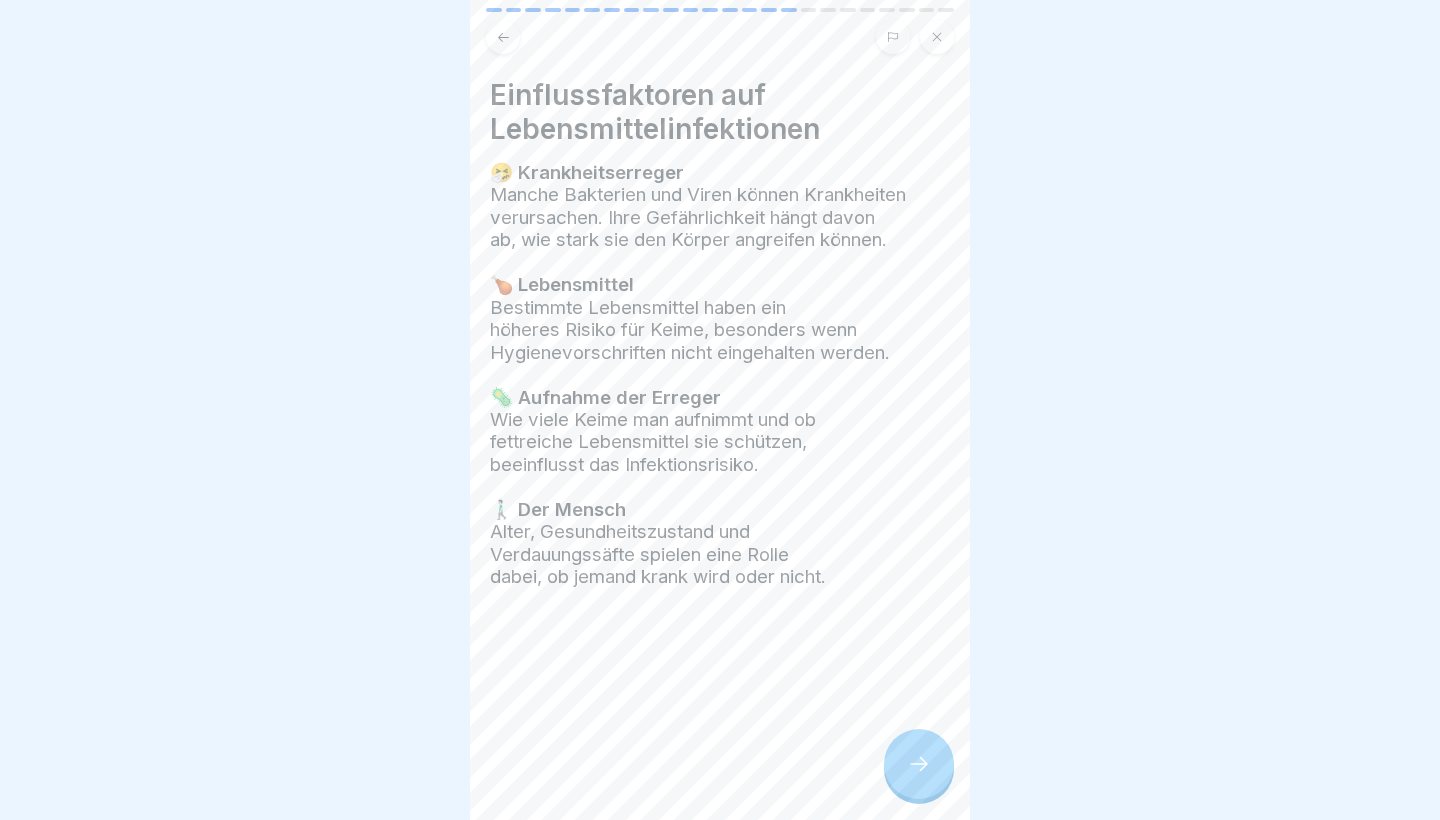 click 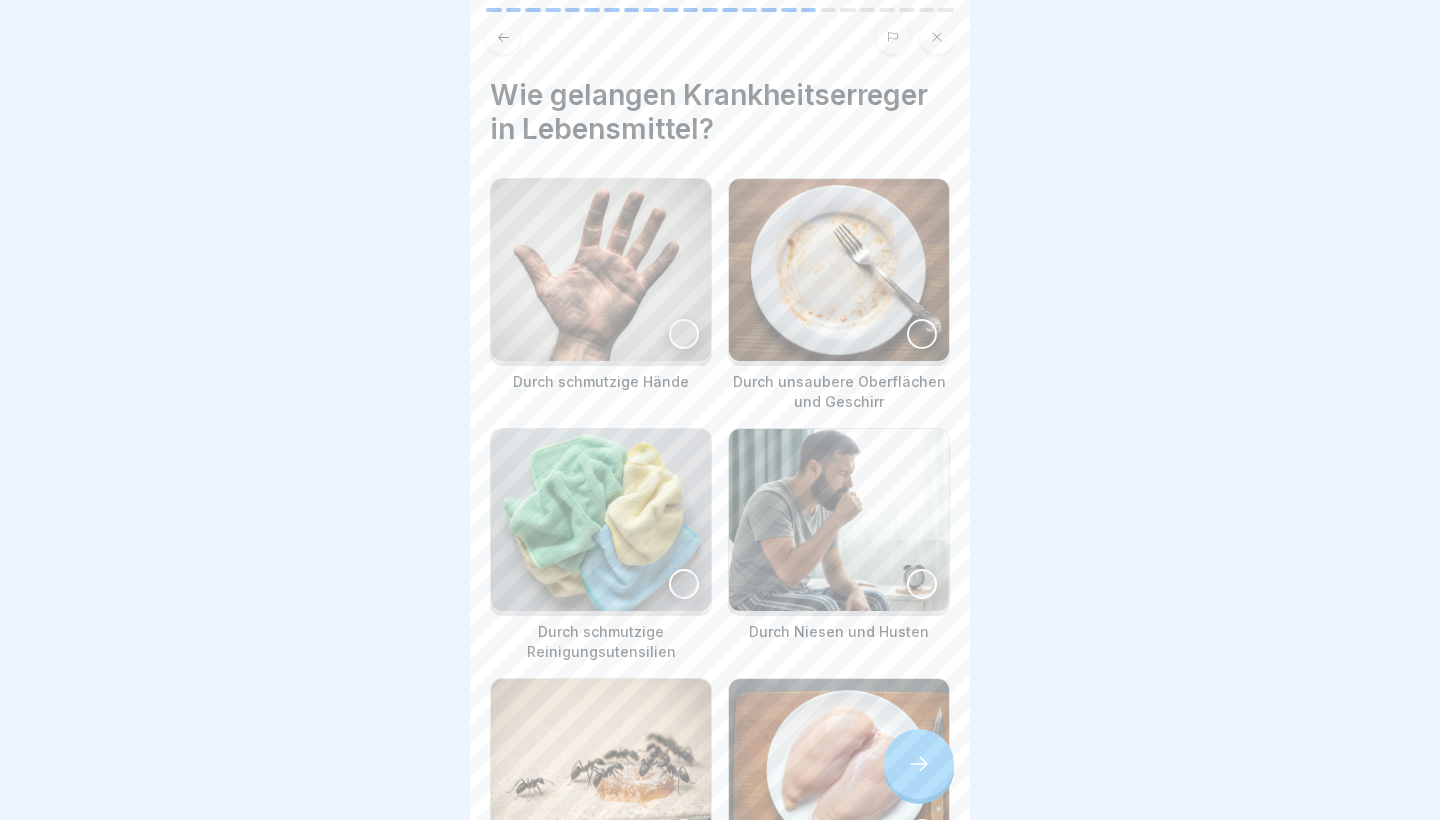 click at bounding box center [684, 334] 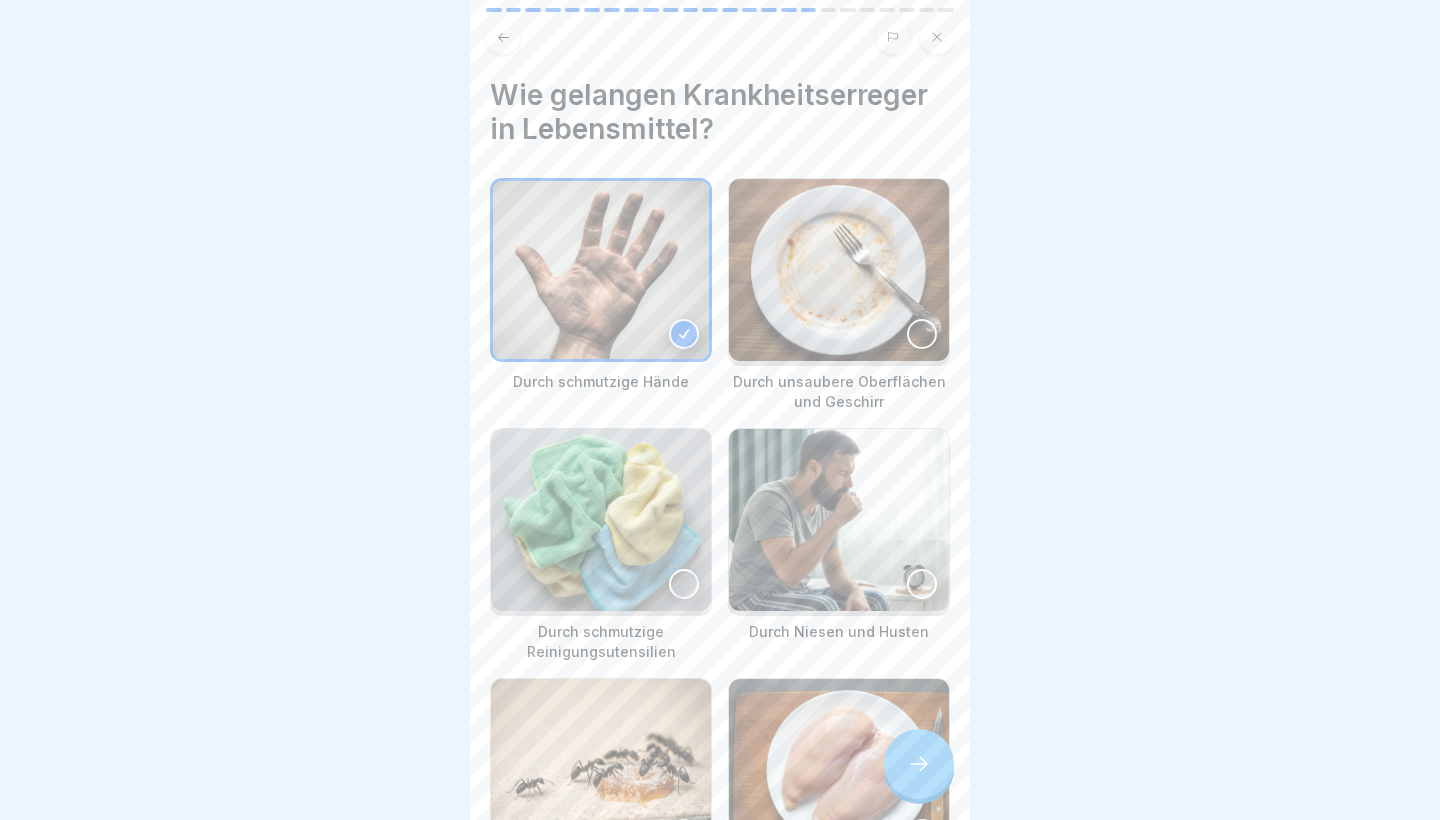 click at bounding box center (839, 270) 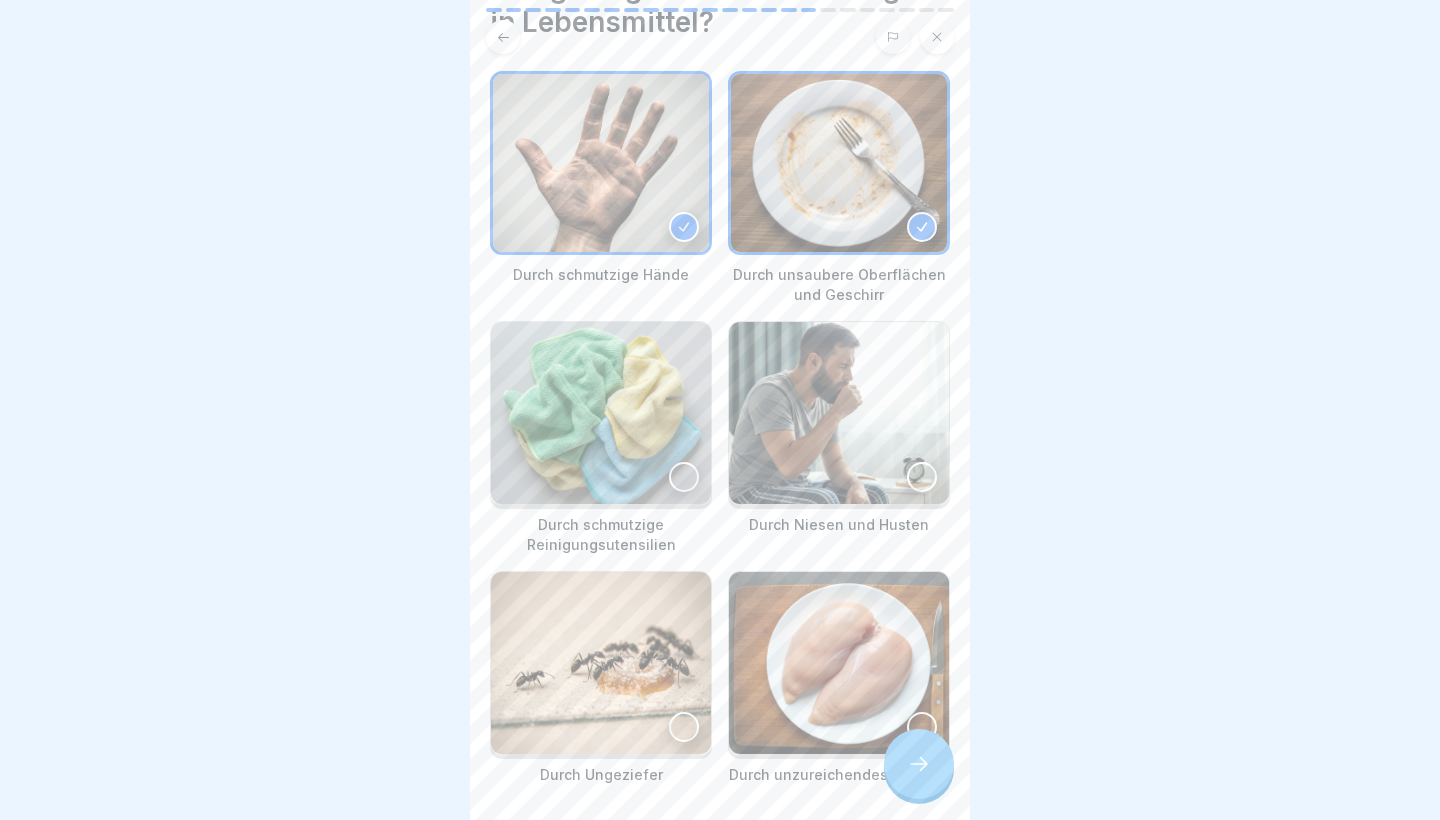 scroll, scrollTop: 113, scrollLeft: 0, axis: vertical 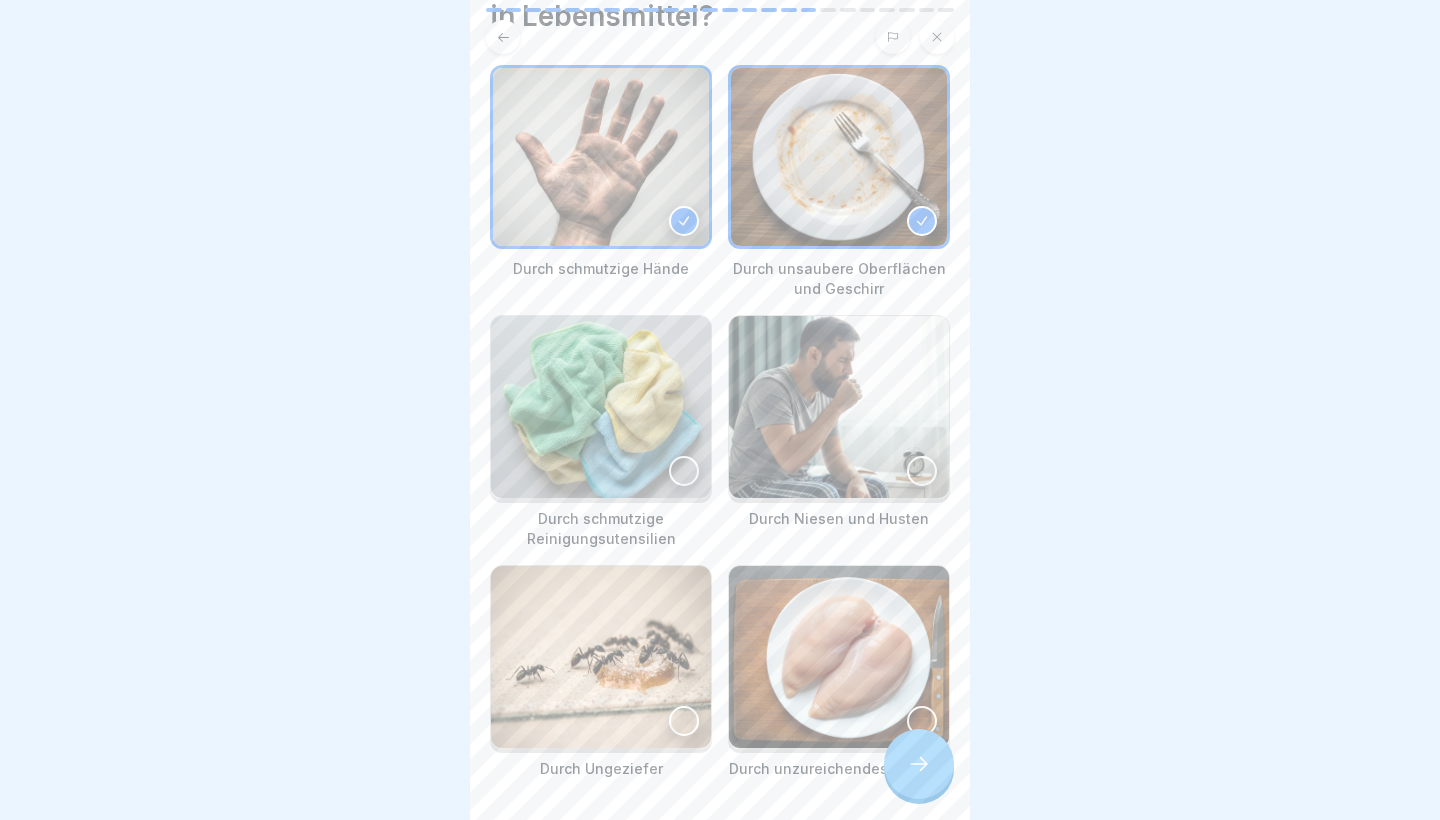 click at bounding box center (684, 471) 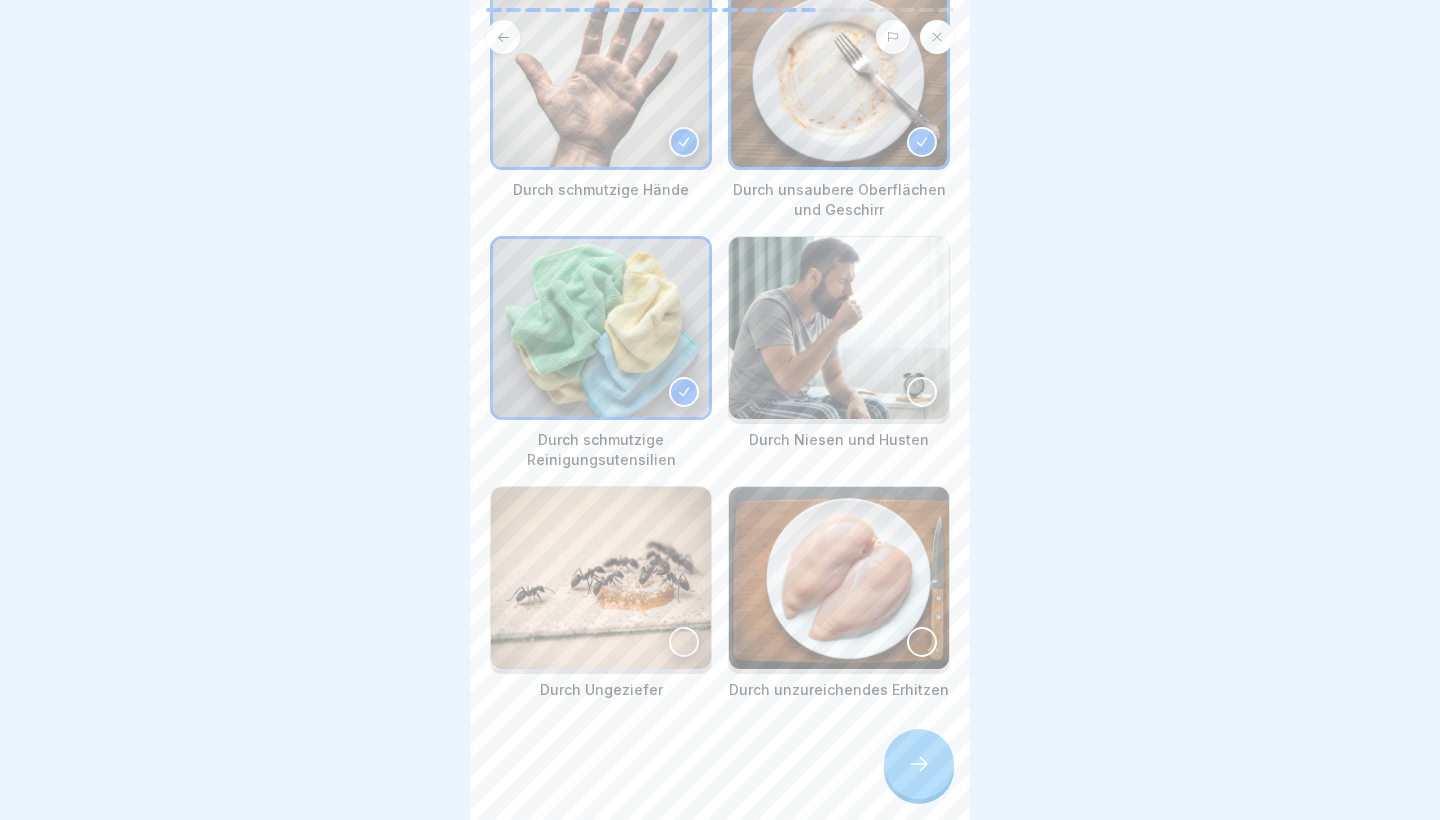 scroll, scrollTop: 192, scrollLeft: 0, axis: vertical 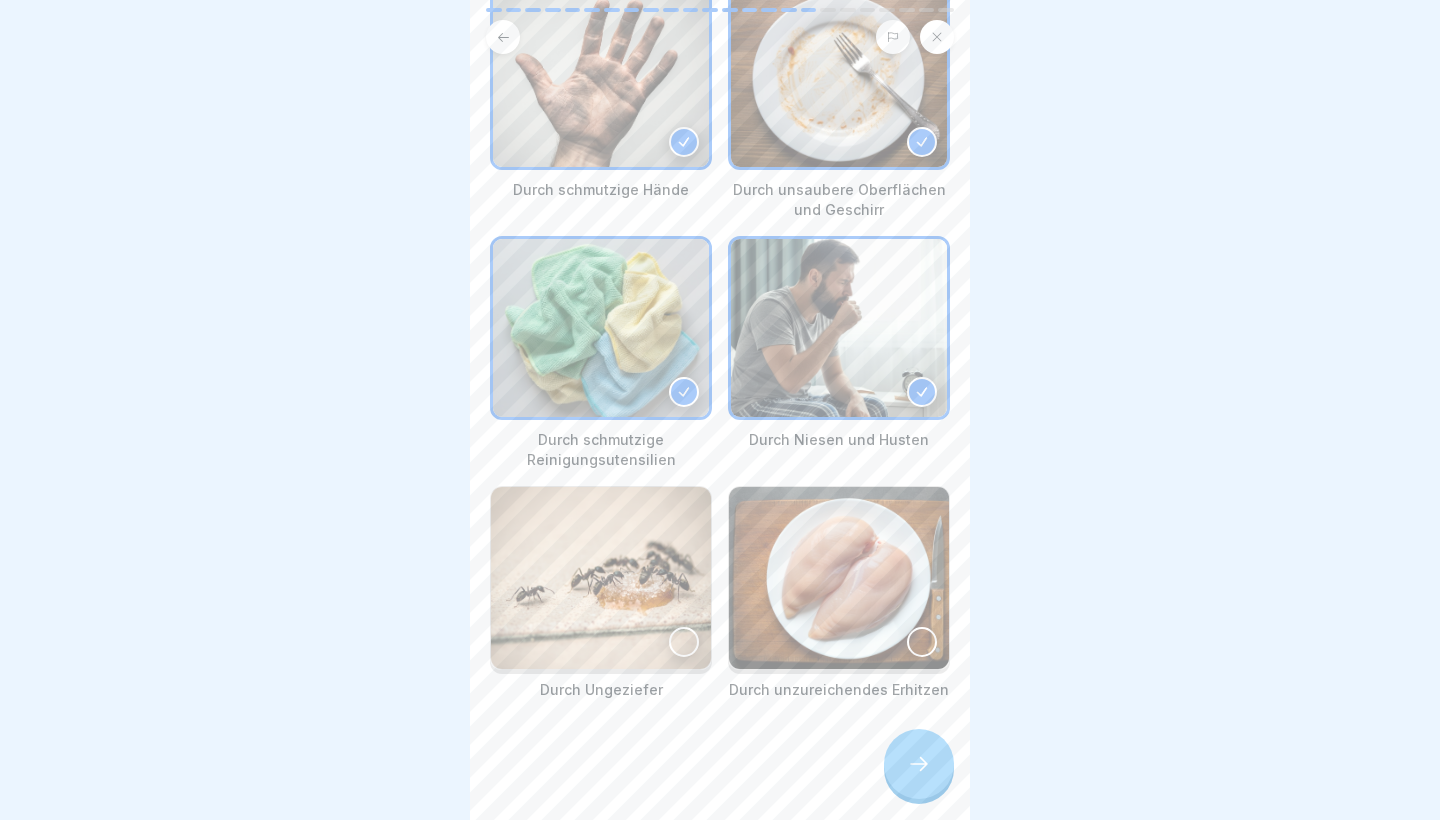 click at bounding box center [601, 578] 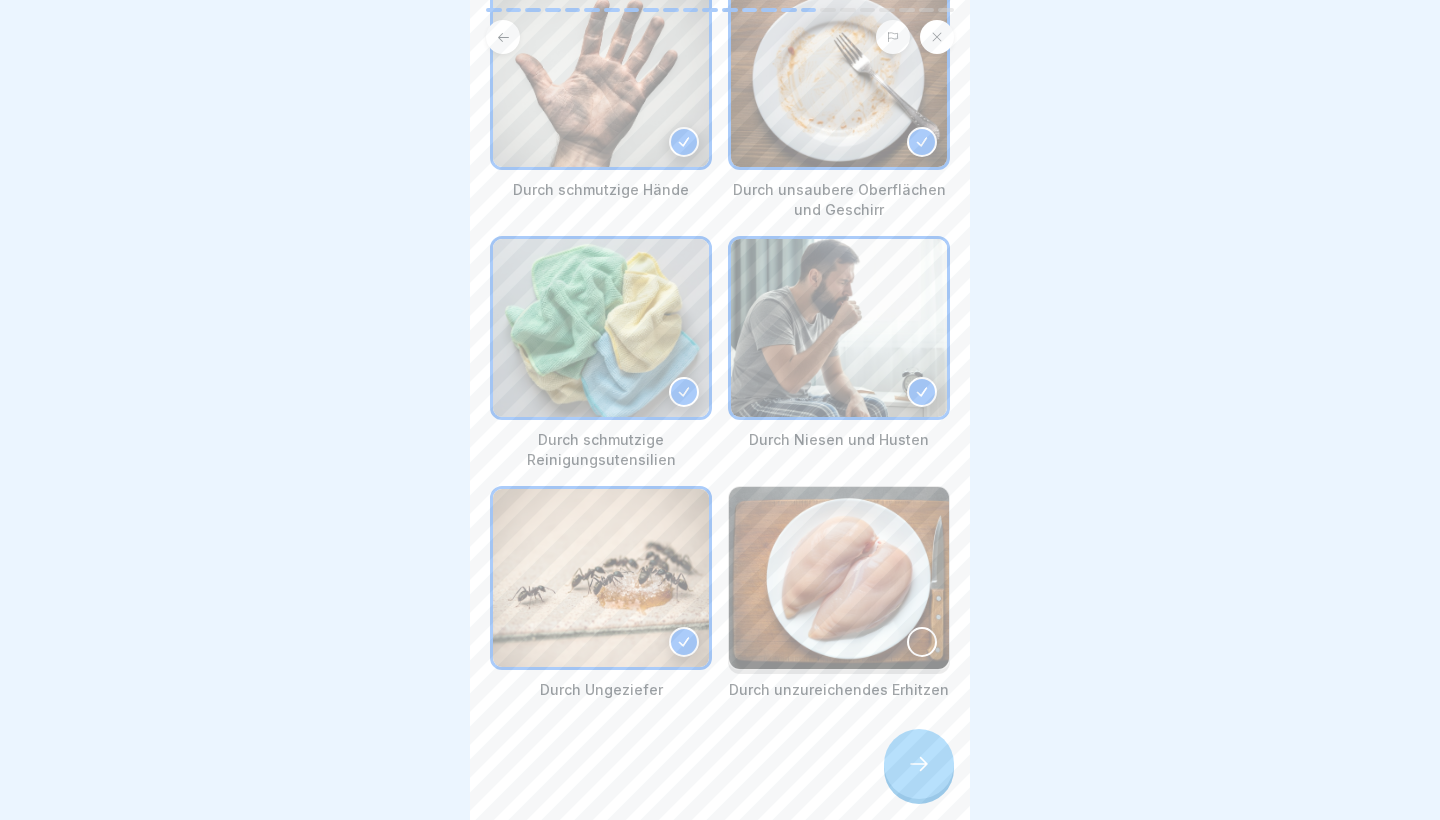 click at bounding box center [839, 578] 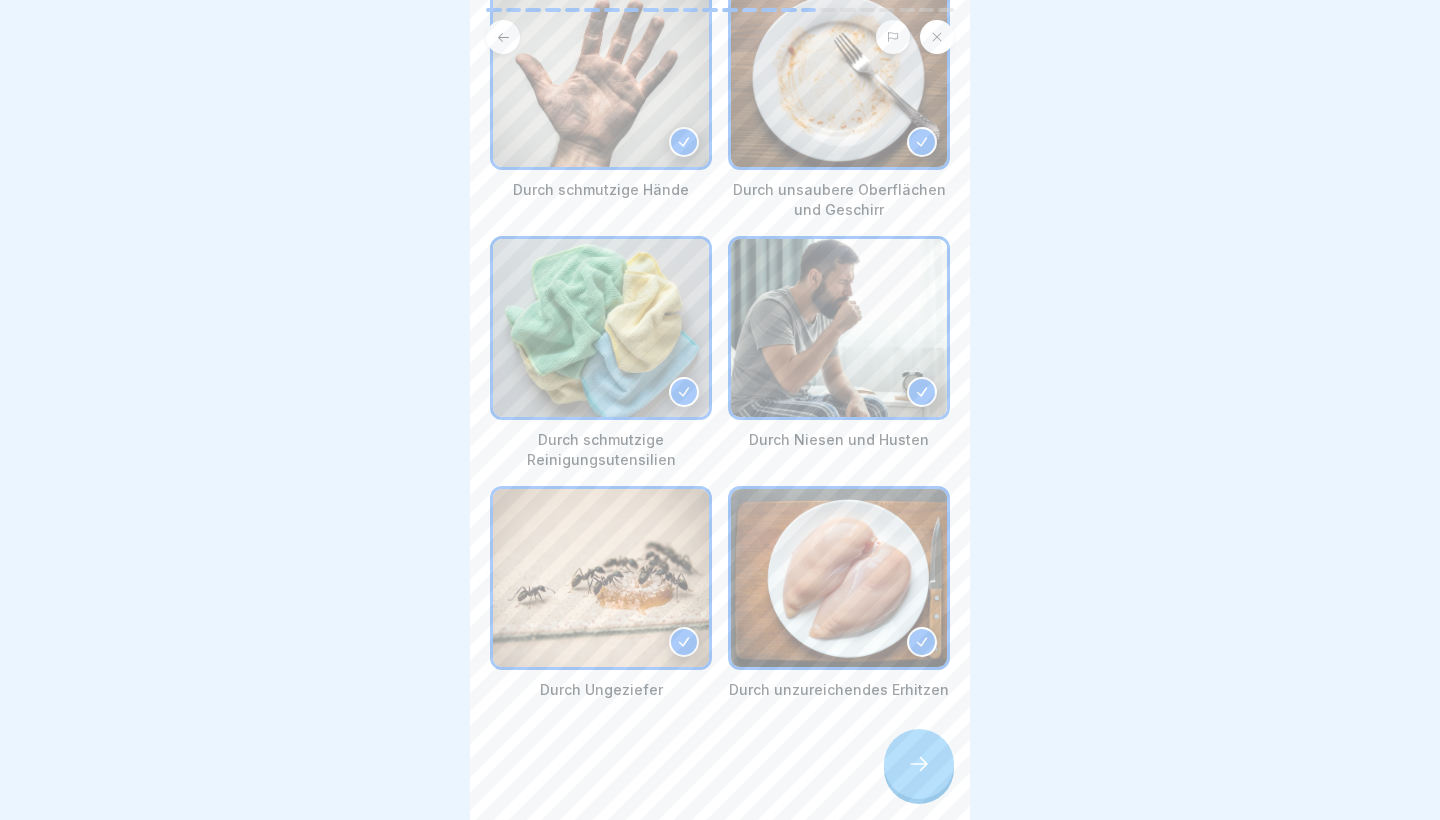 click 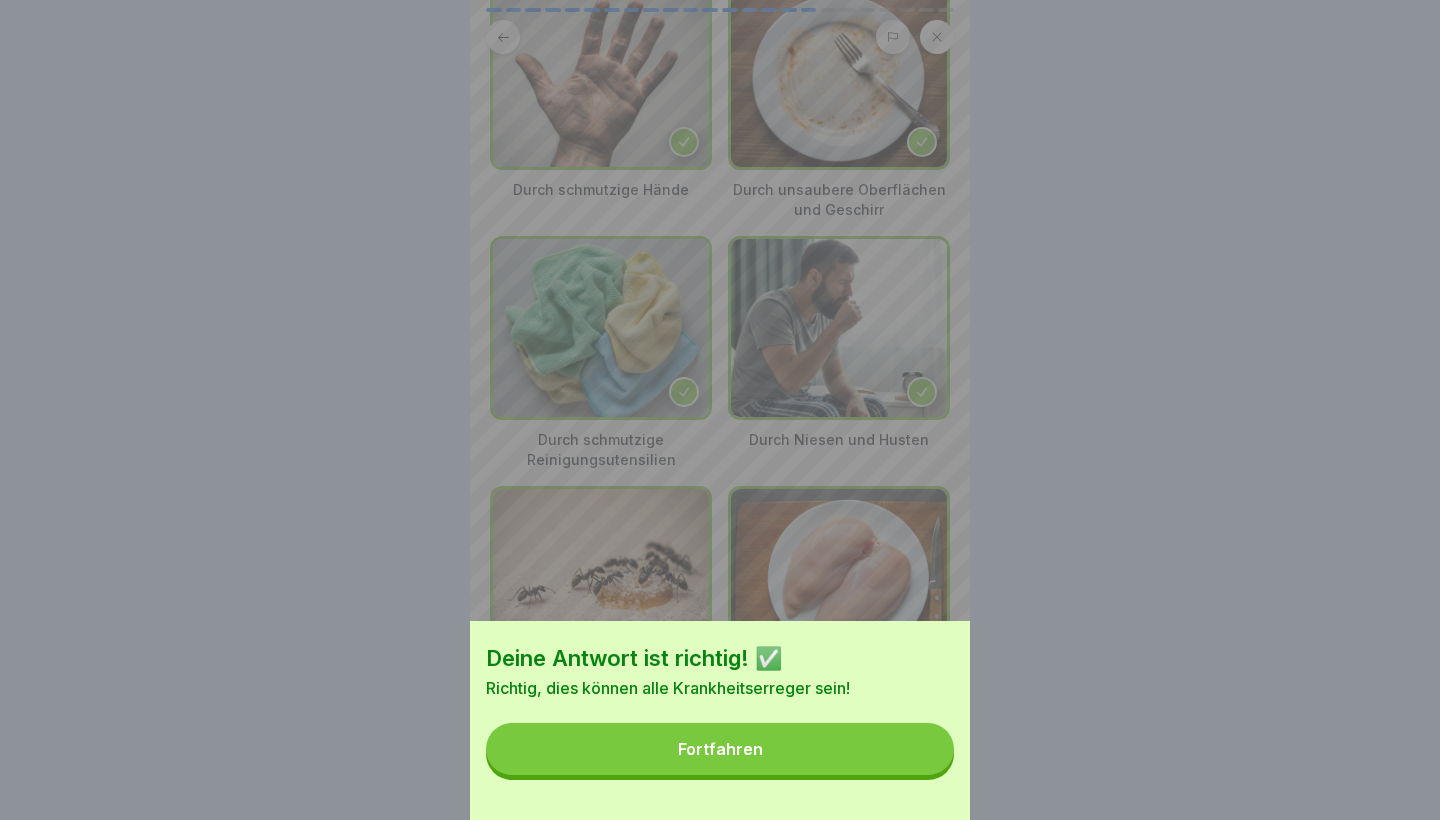 click on "Fortfahren" at bounding box center [720, 749] 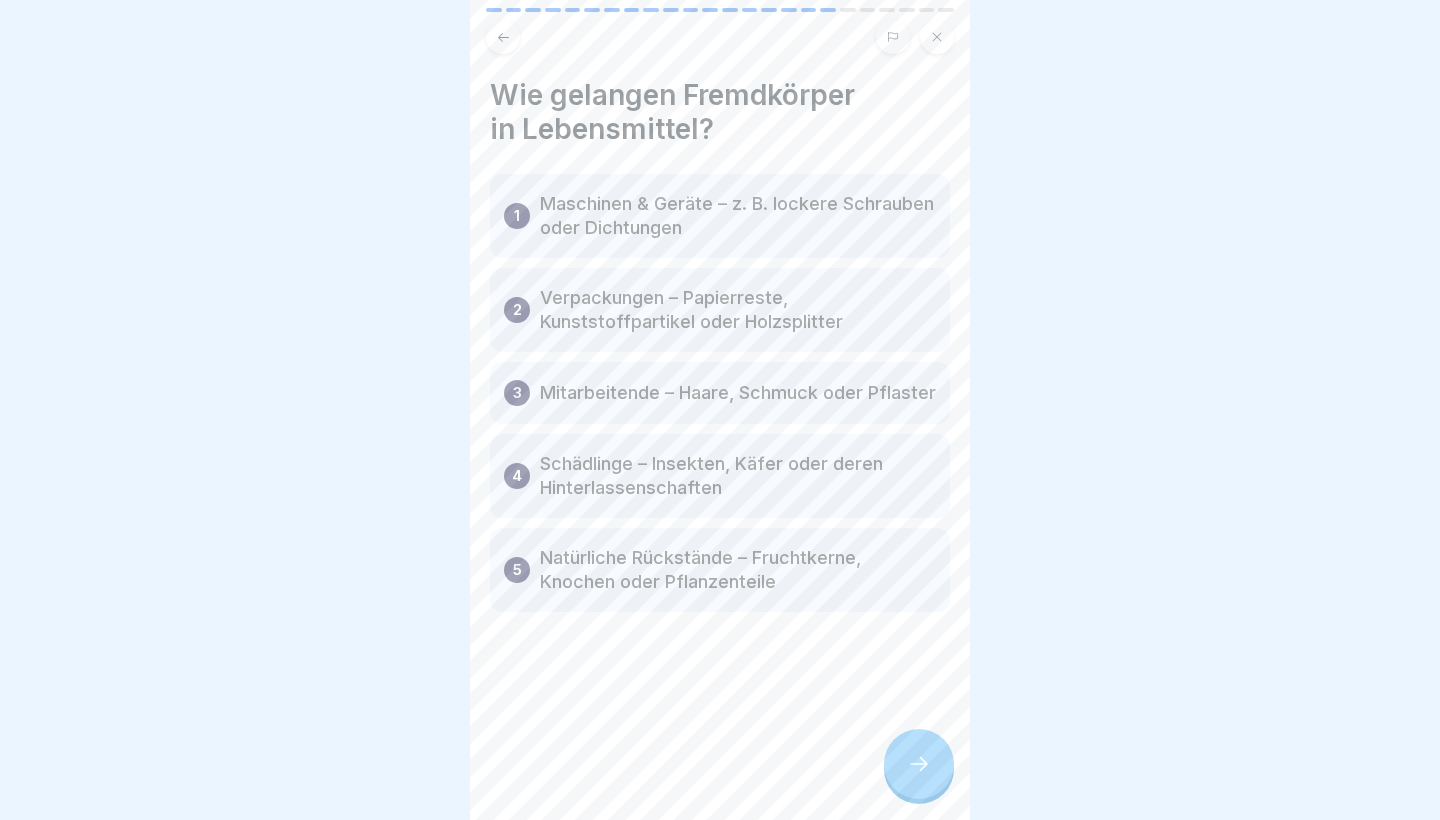 click at bounding box center (919, 764) 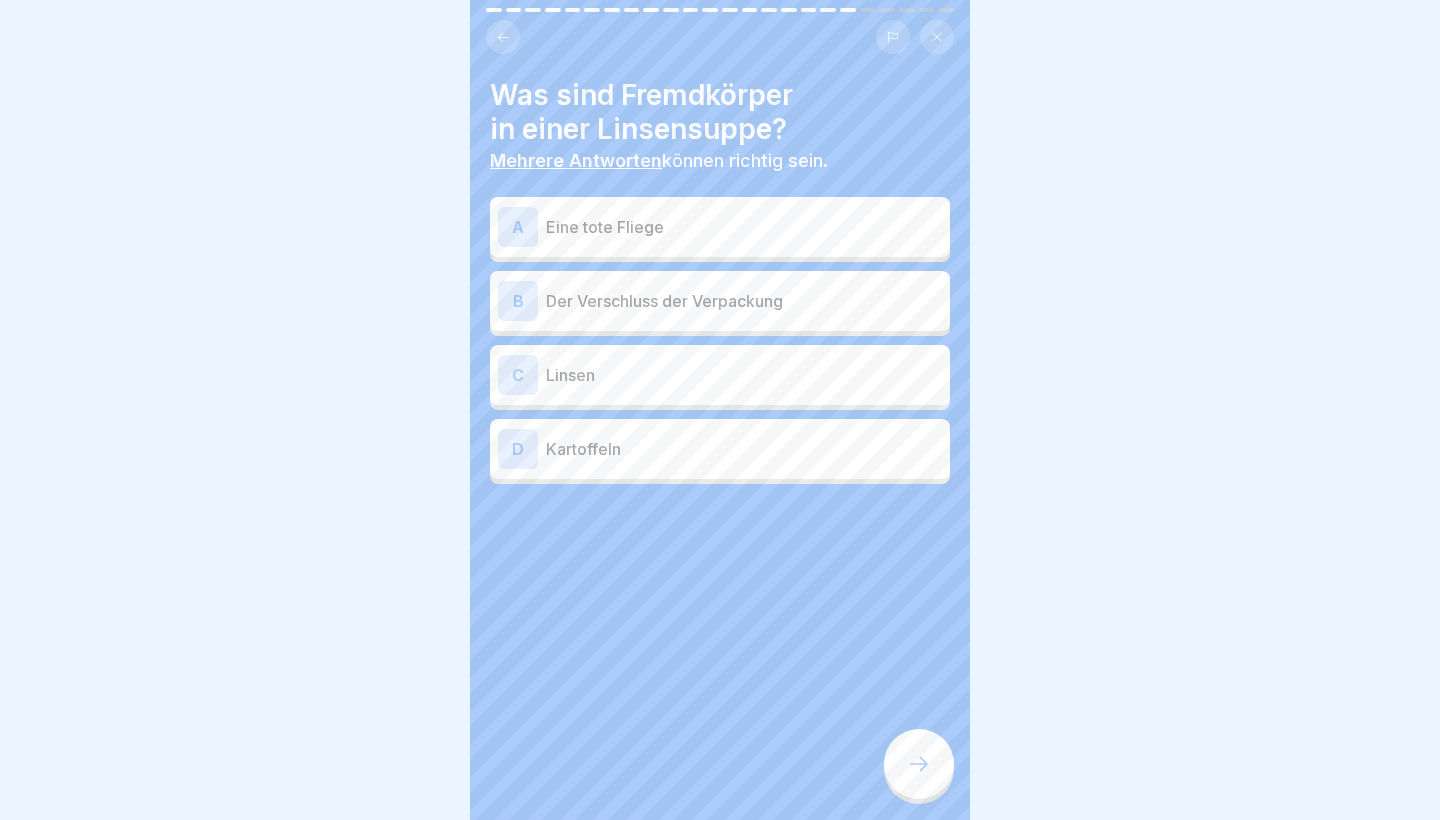 click on "Eine tote Fliege" at bounding box center [744, 227] 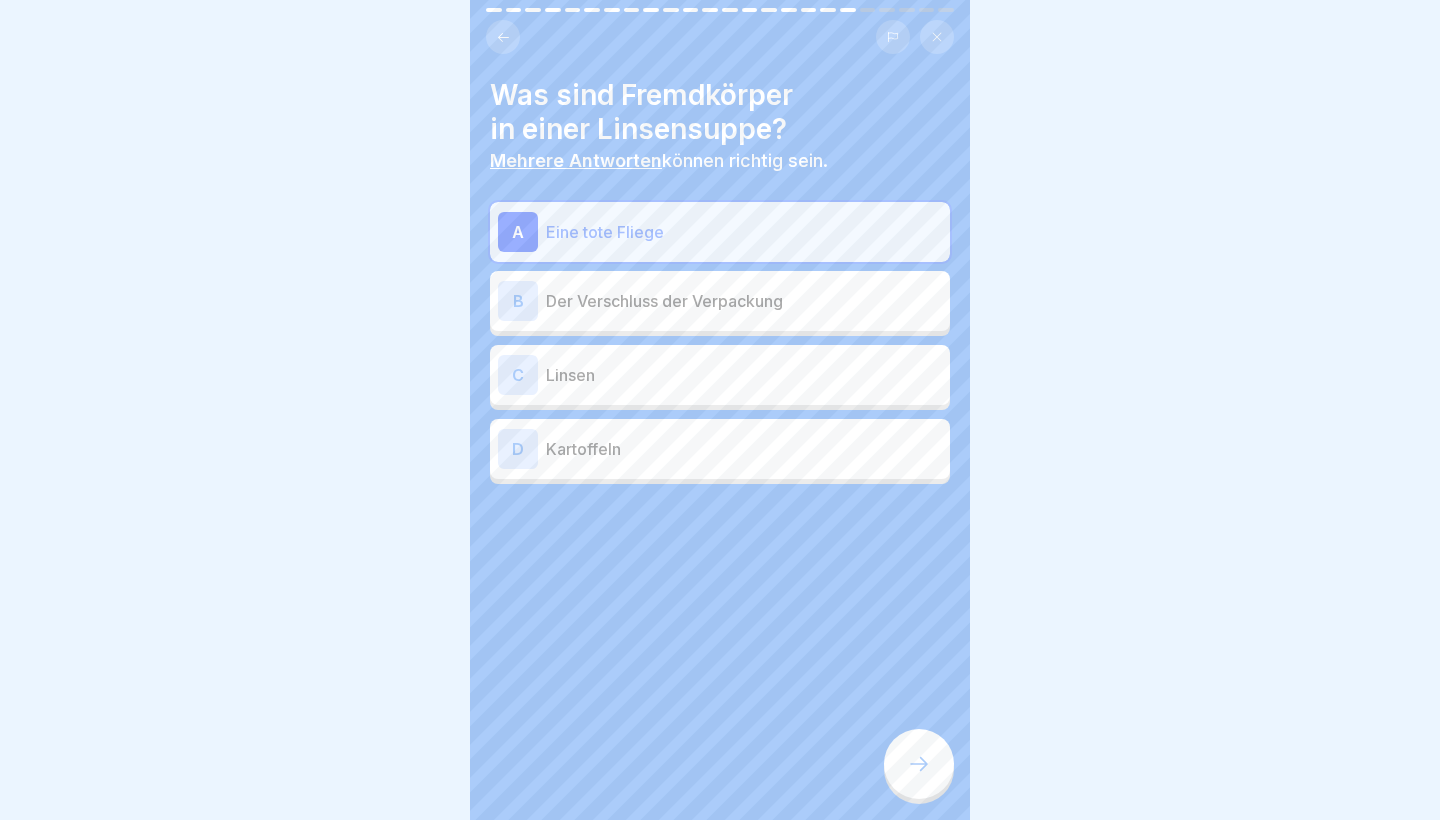click on "Der Verschluss der Verpackung" at bounding box center (744, 301) 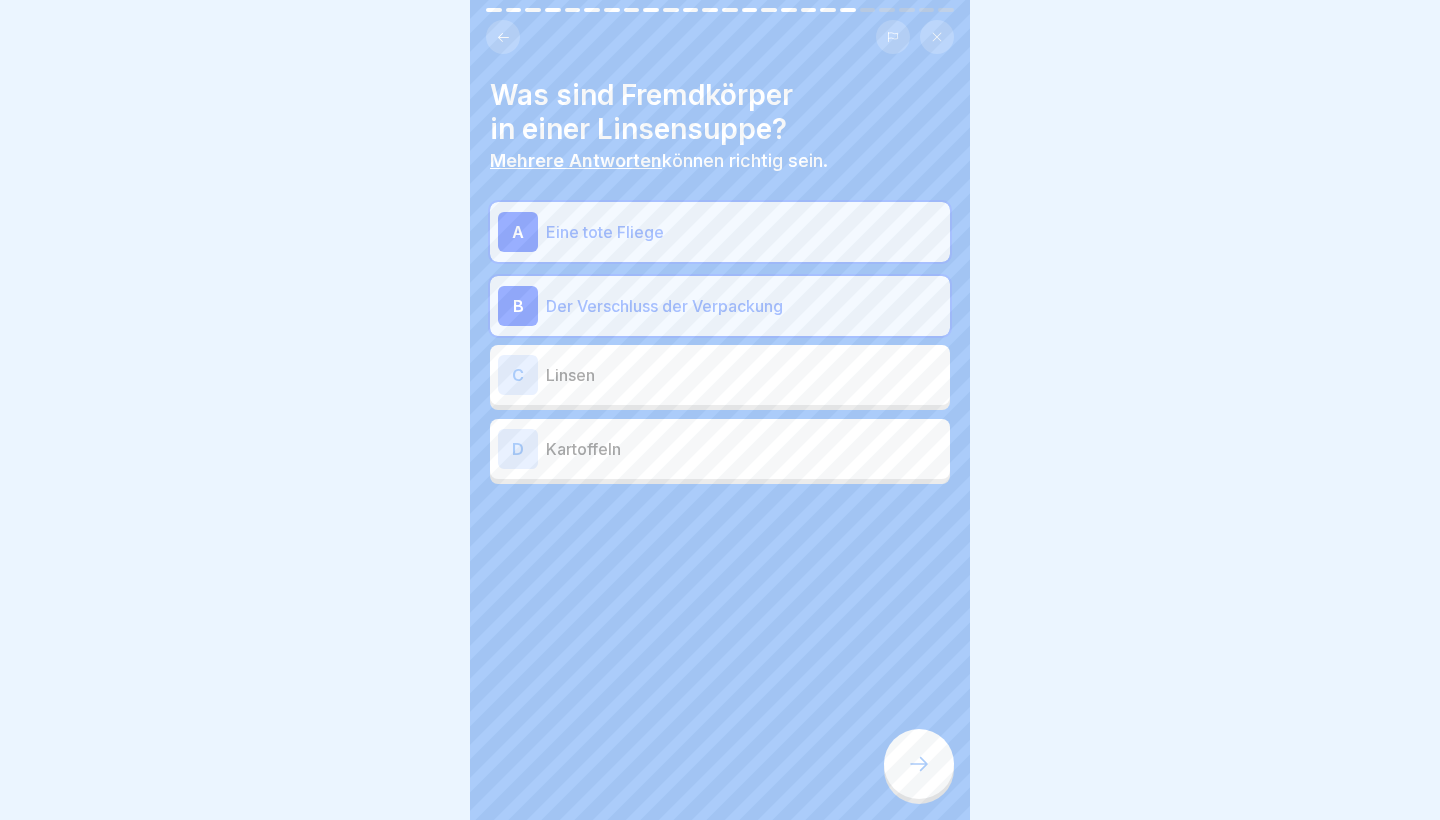 click on "Der Verschluss der Verpackung" at bounding box center (744, 306) 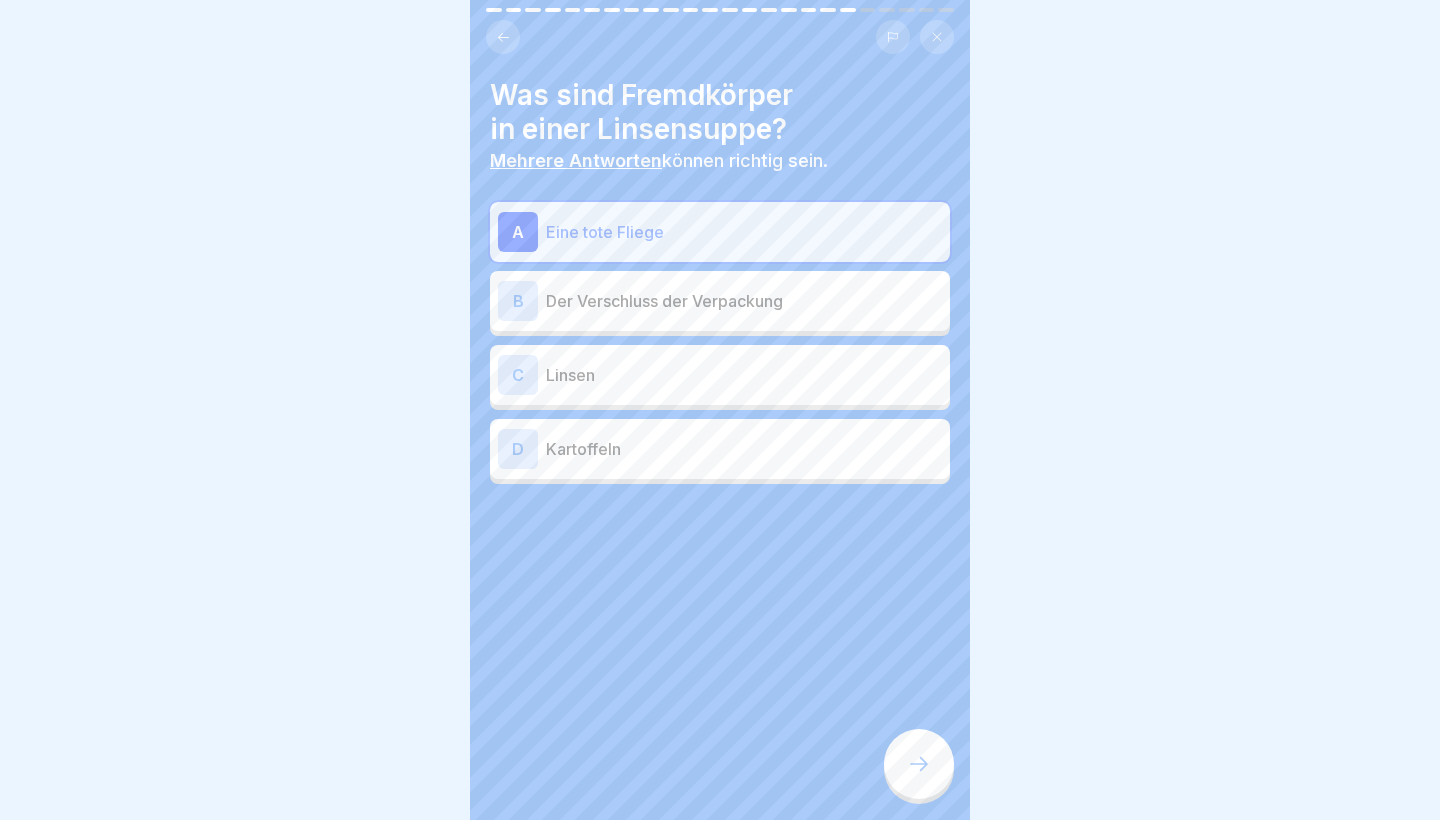 click 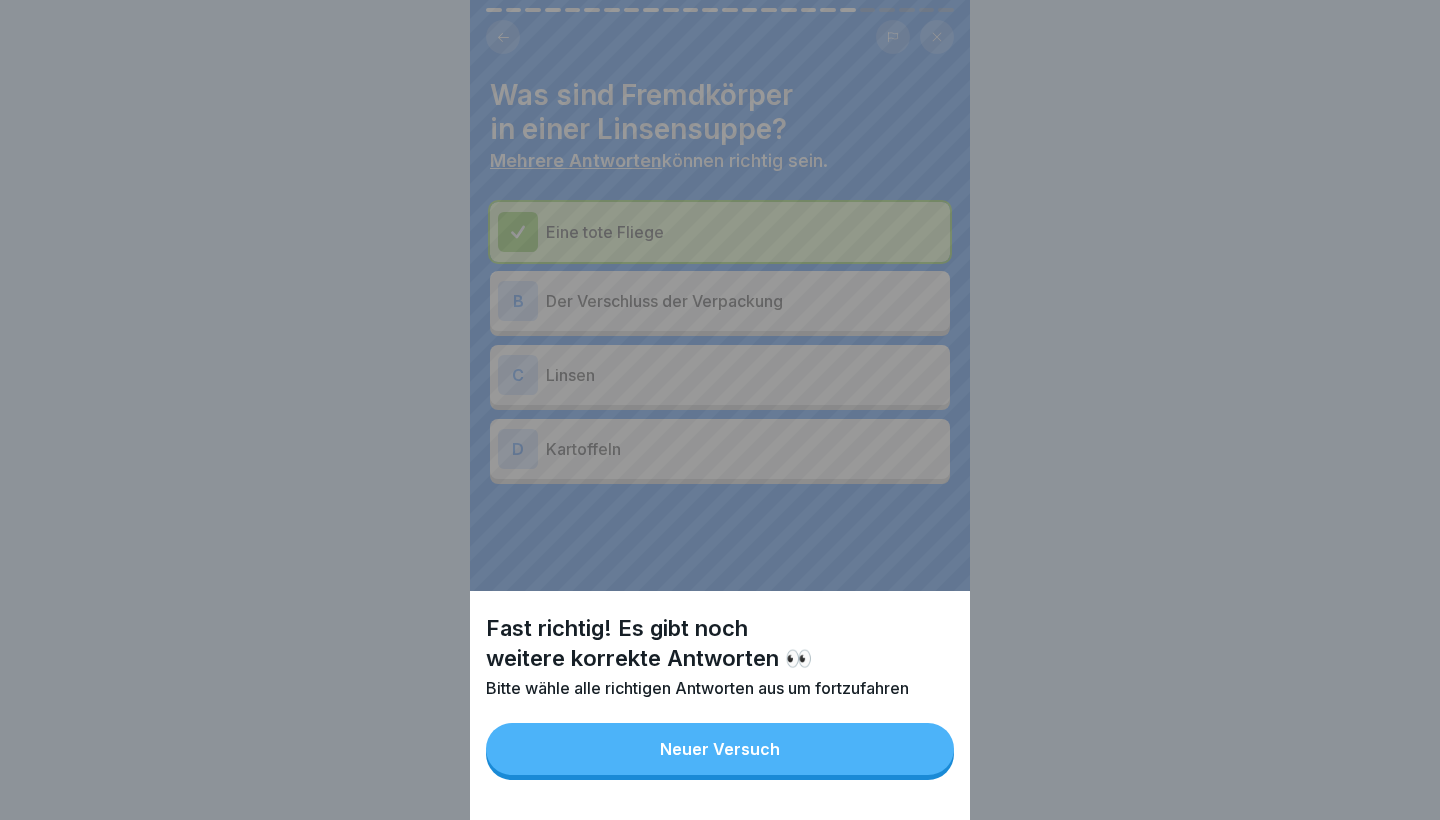click on "Neuer Versuch" at bounding box center (720, 749) 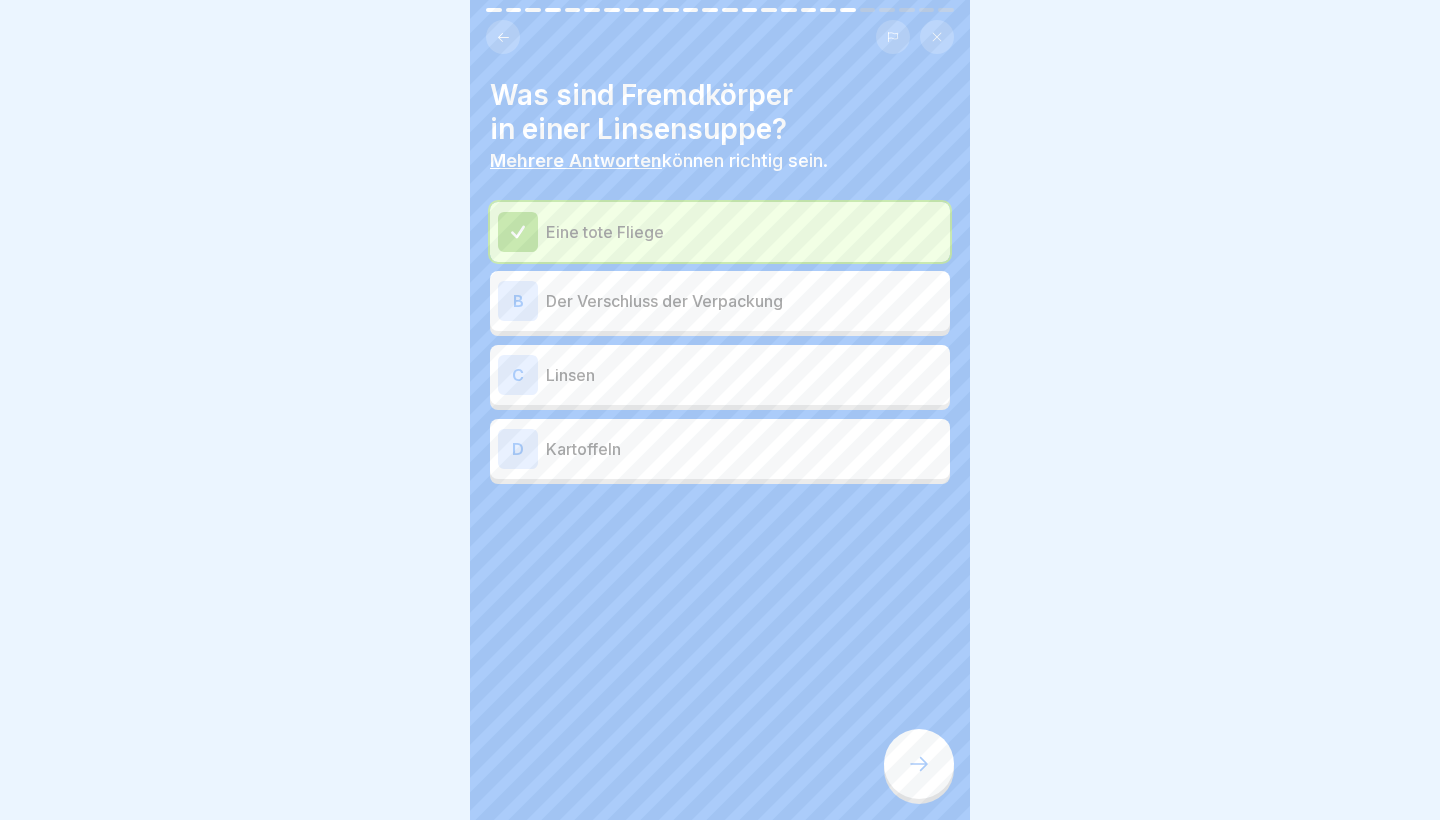 click 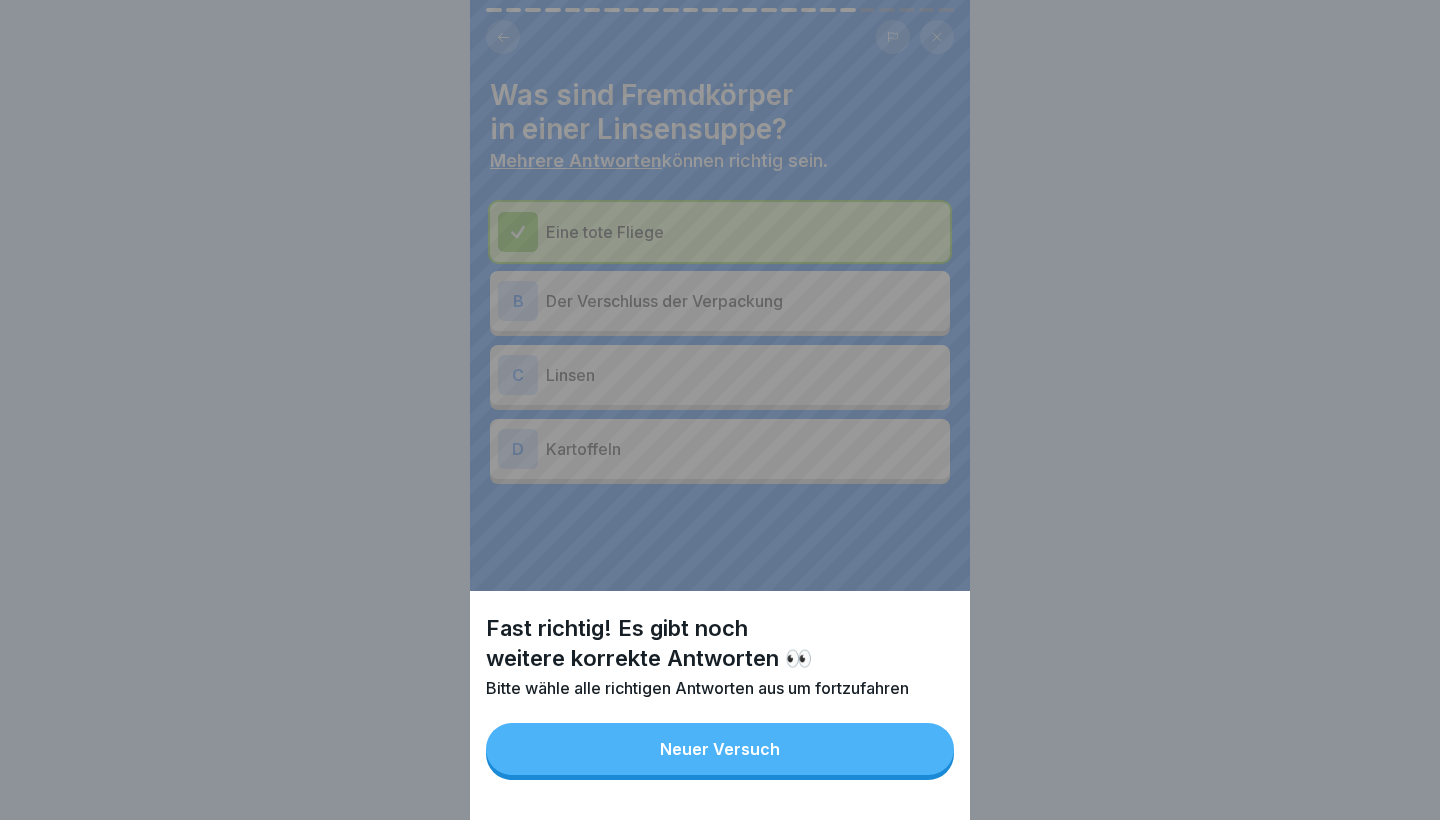 click on "Fast richtig! Es gibt noch weitere korrekte Antworten 👀 Bitte wähle alle richtigen Antworten aus um fortzufahren   Neuer Versuch" at bounding box center (720, 705) 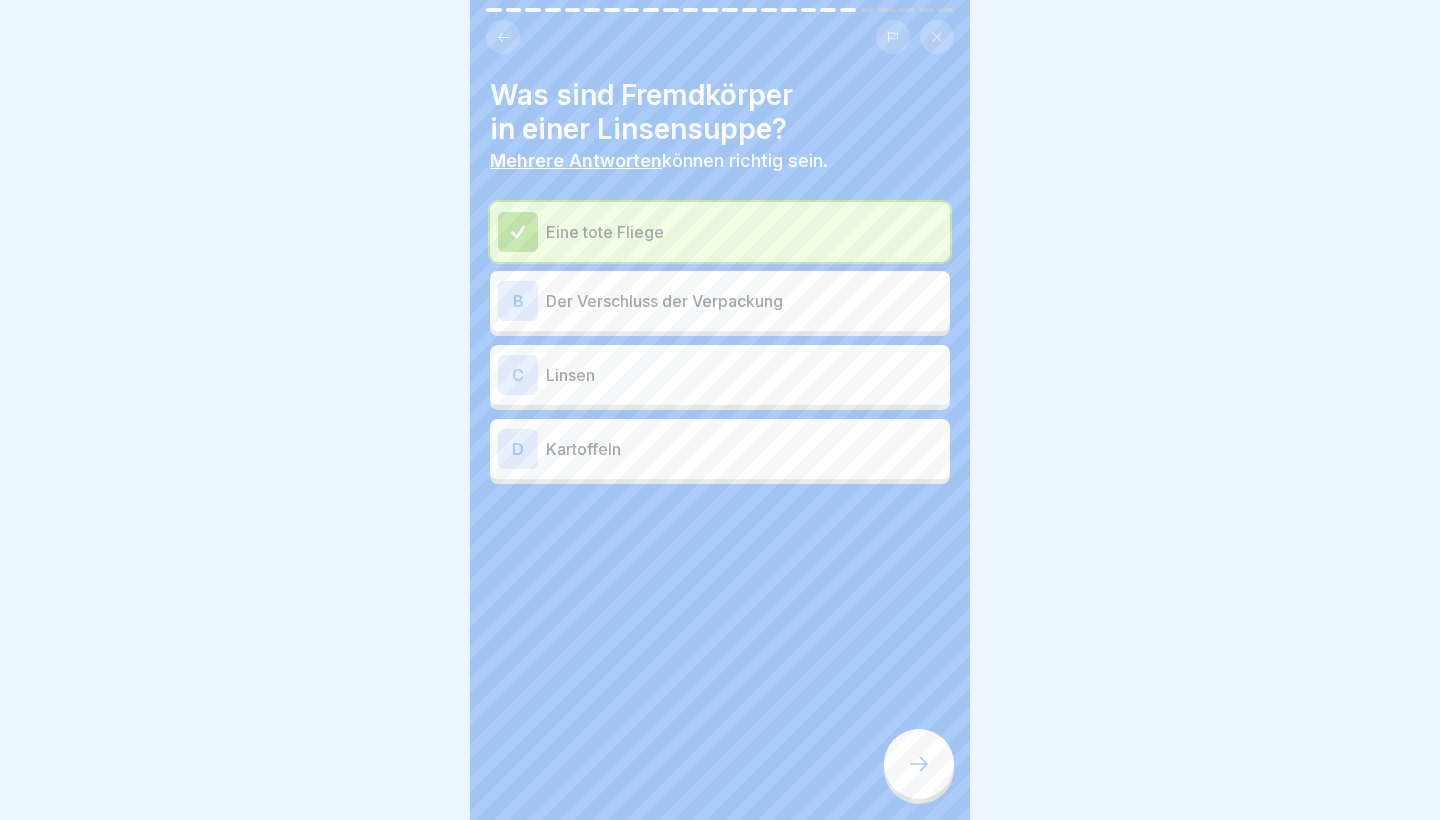 click on "Der Verschluss der Verpackung" at bounding box center (744, 301) 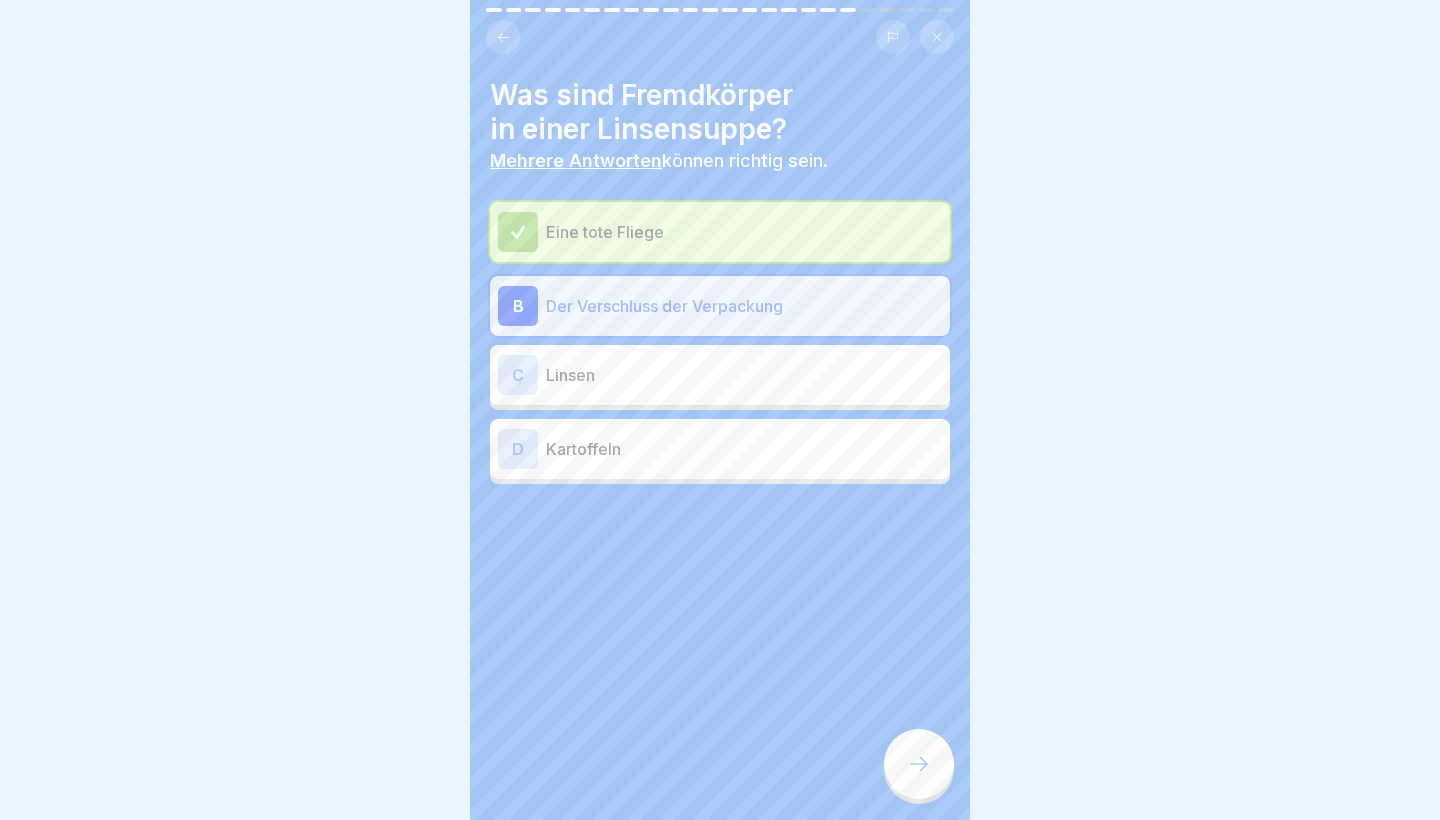 click at bounding box center [919, 764] 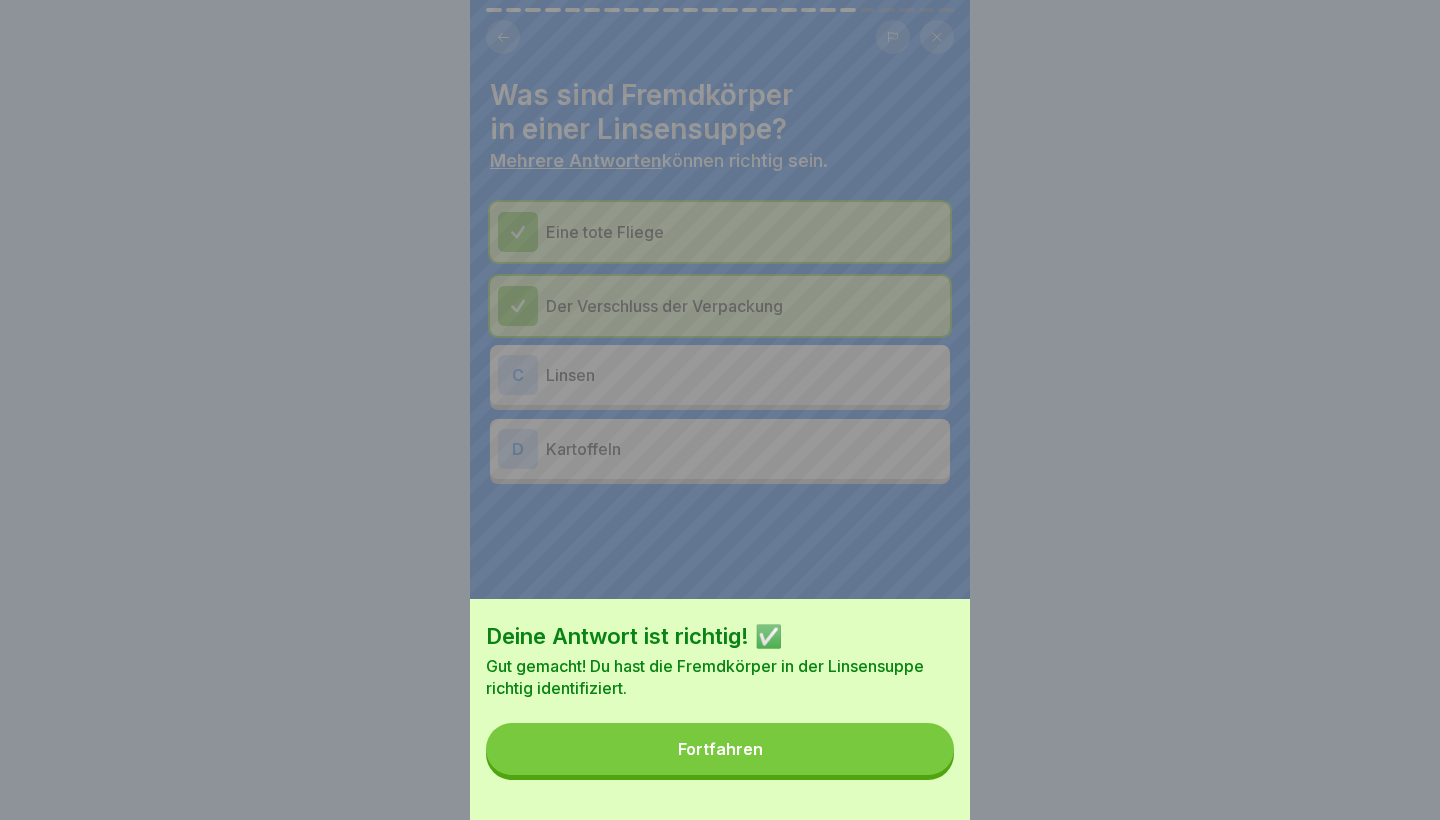 click on "Fortfahren" at bounding box center (720, 749) 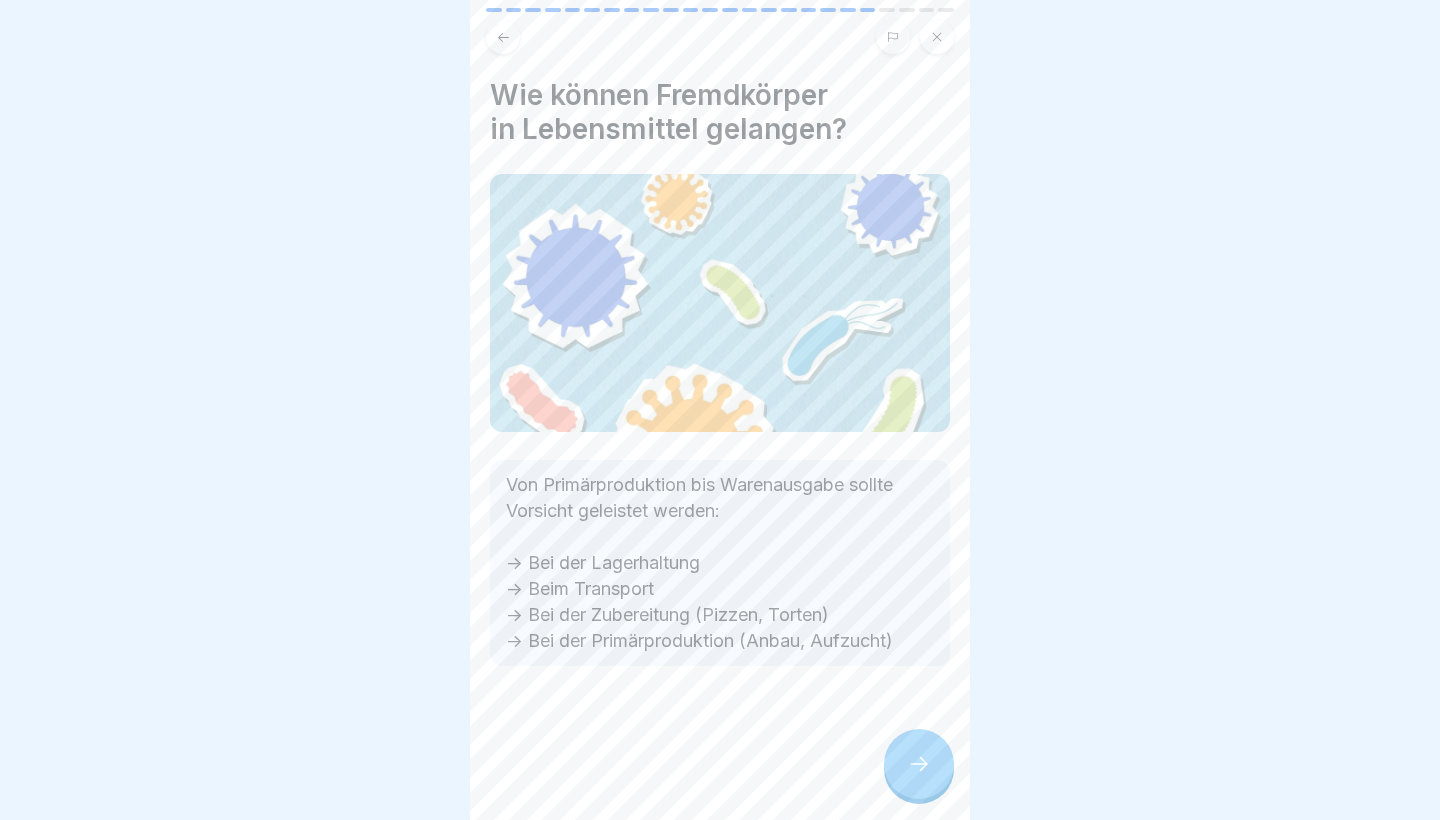 click at bounding box center [720, 726] 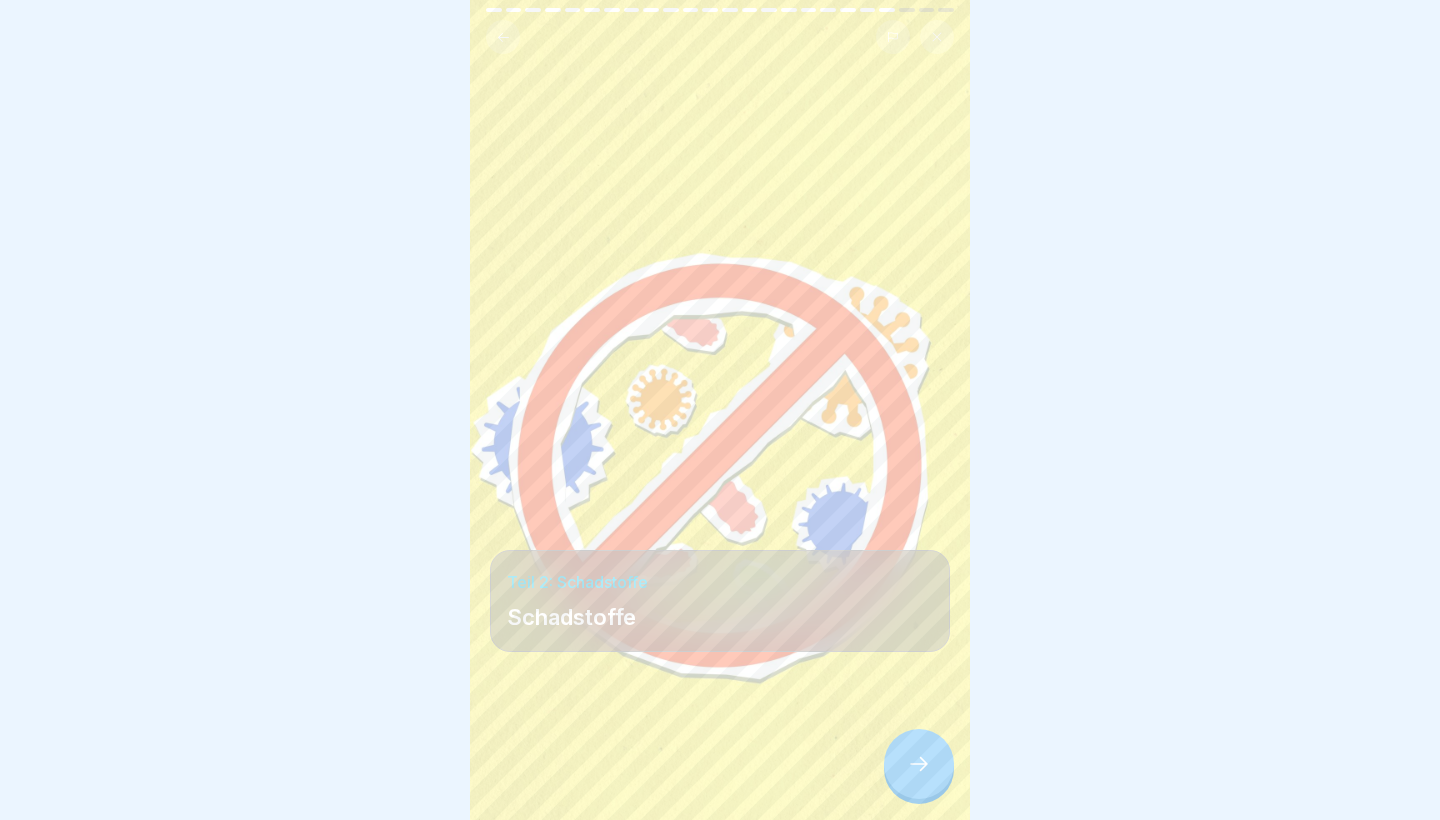 click at bounding box center [919, 764] 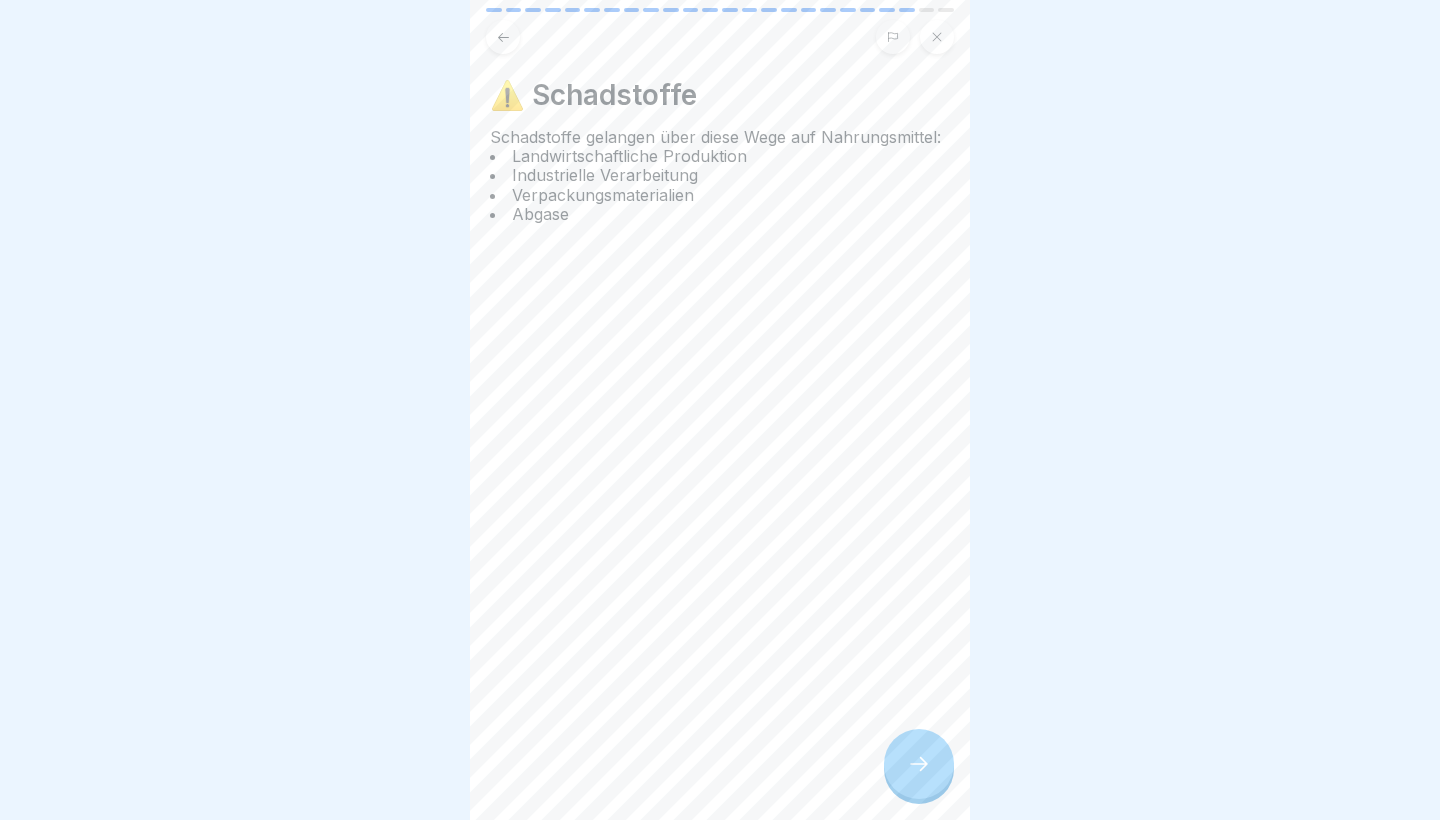 click at bounding box center [919, 764] 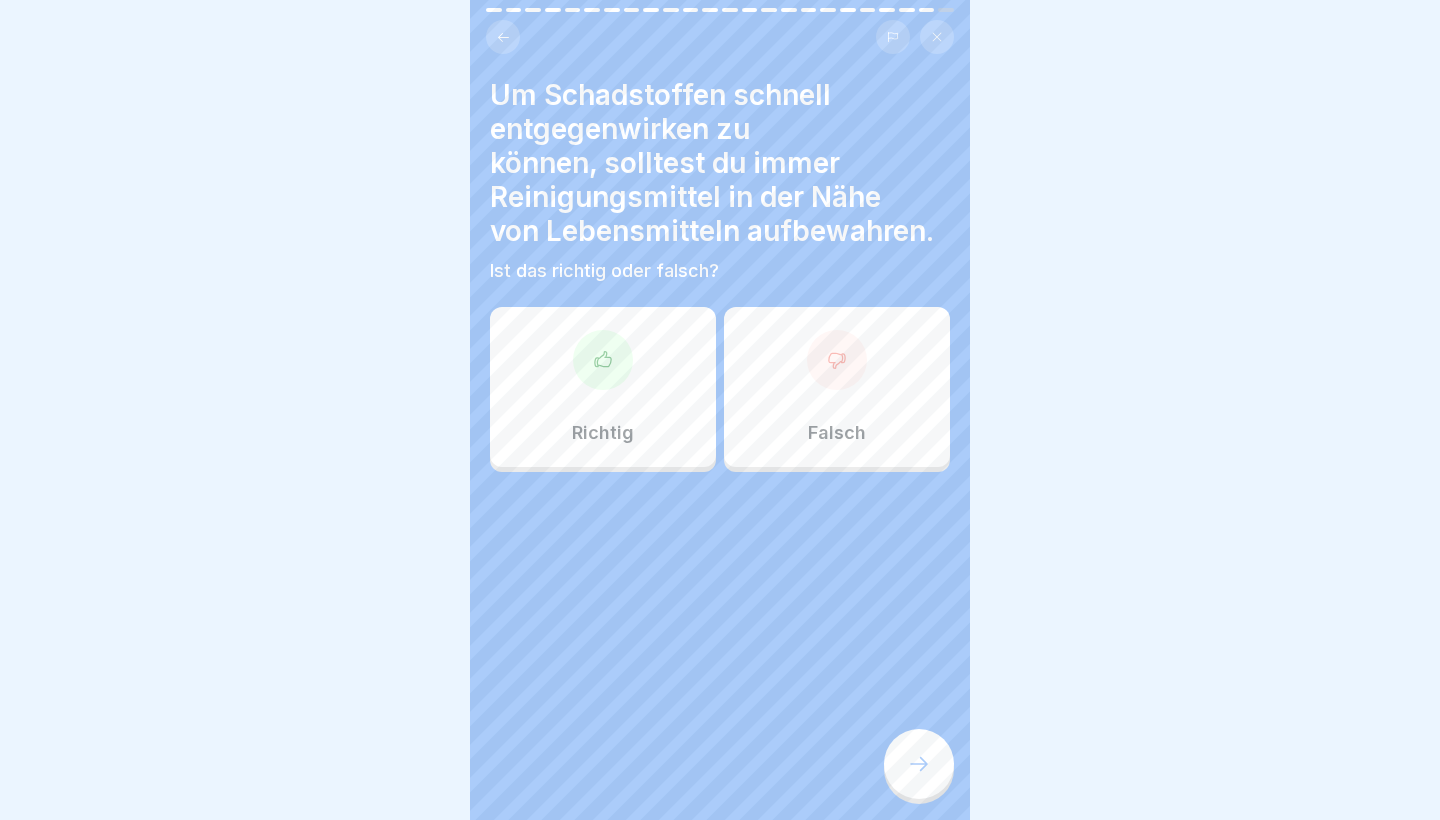 click at bounding box center [837, 360] 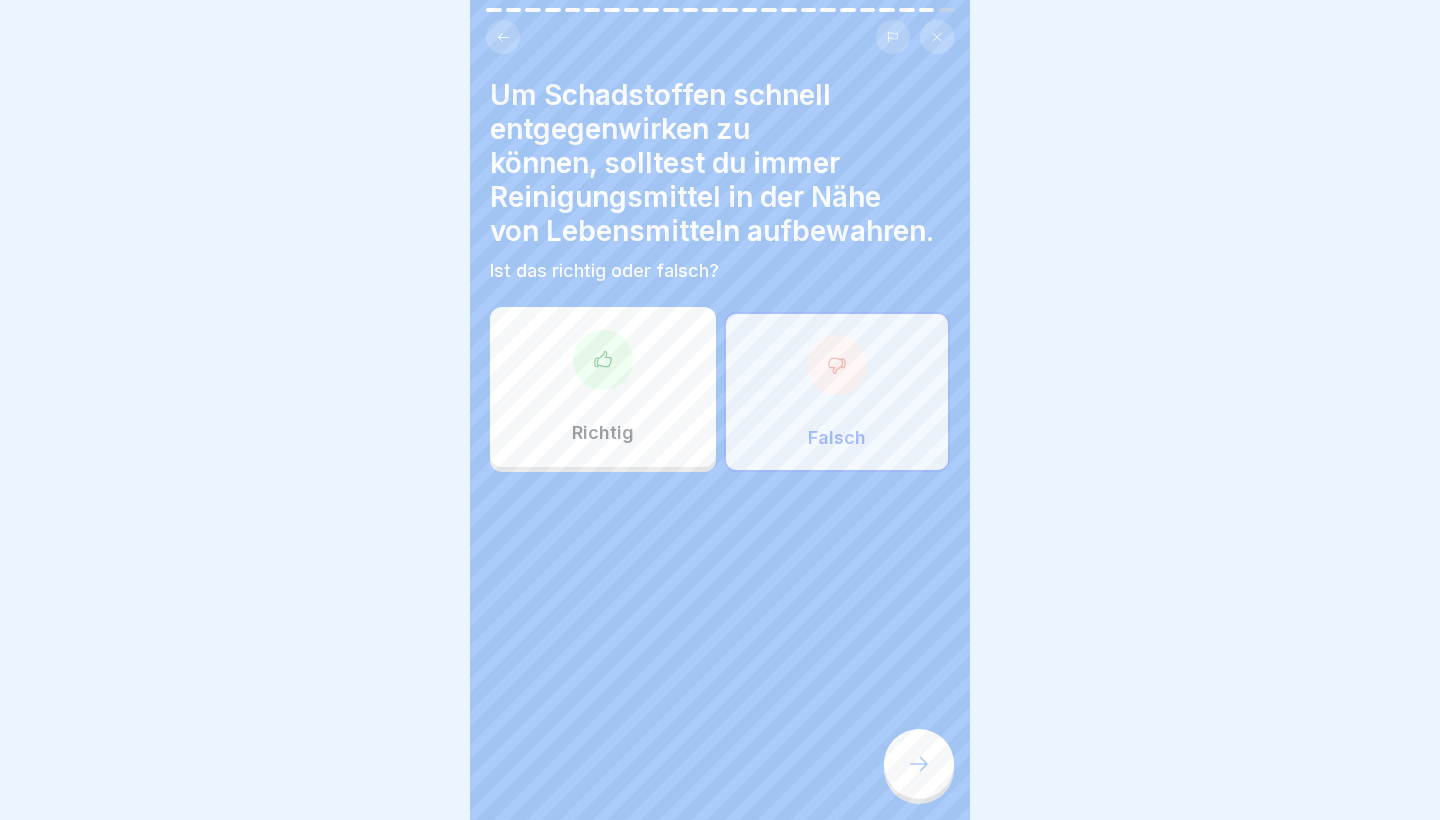 click at bounding box center (919, 764) 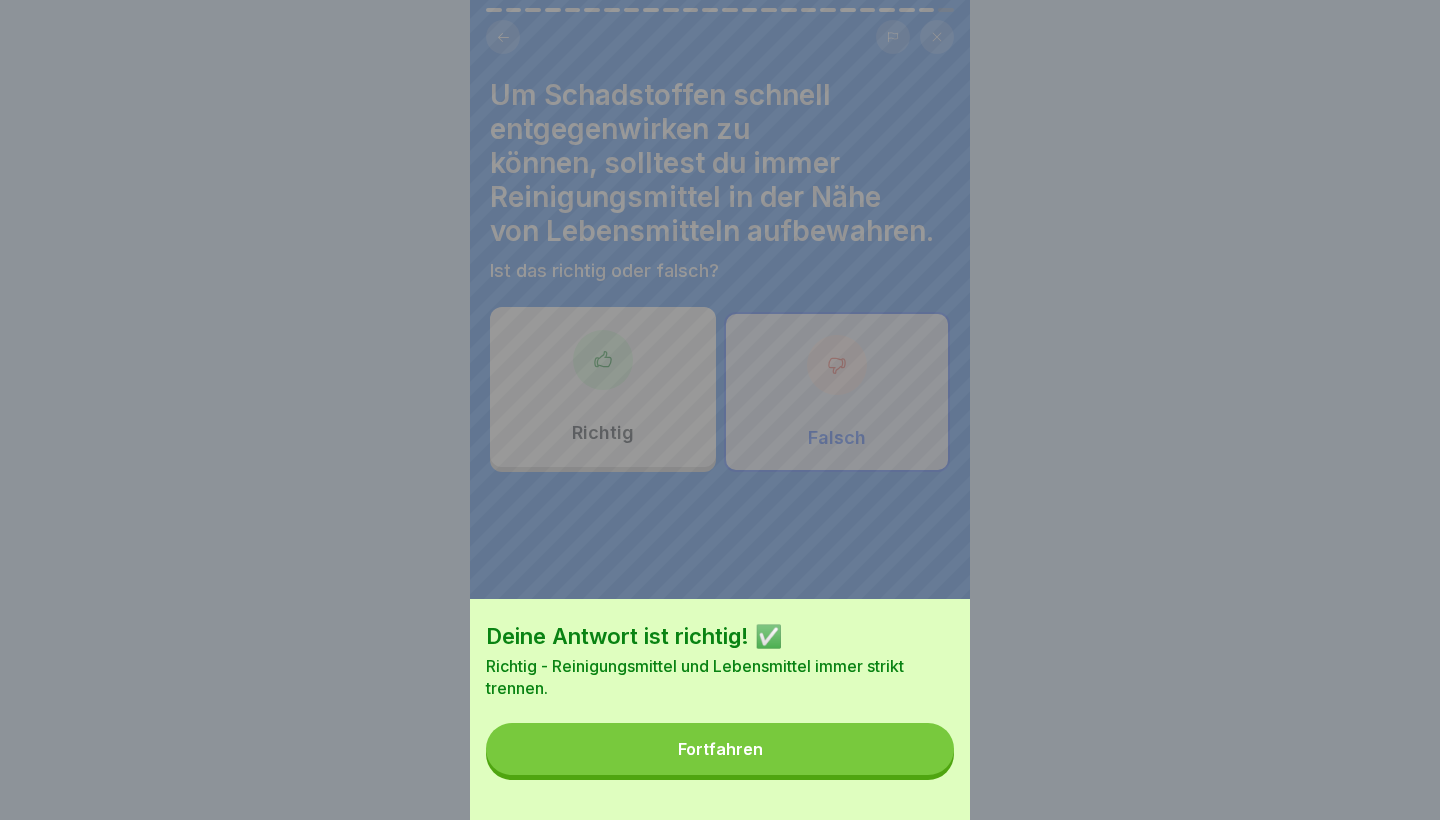 click on "Fortfahren" at bounding box center [720, 749] 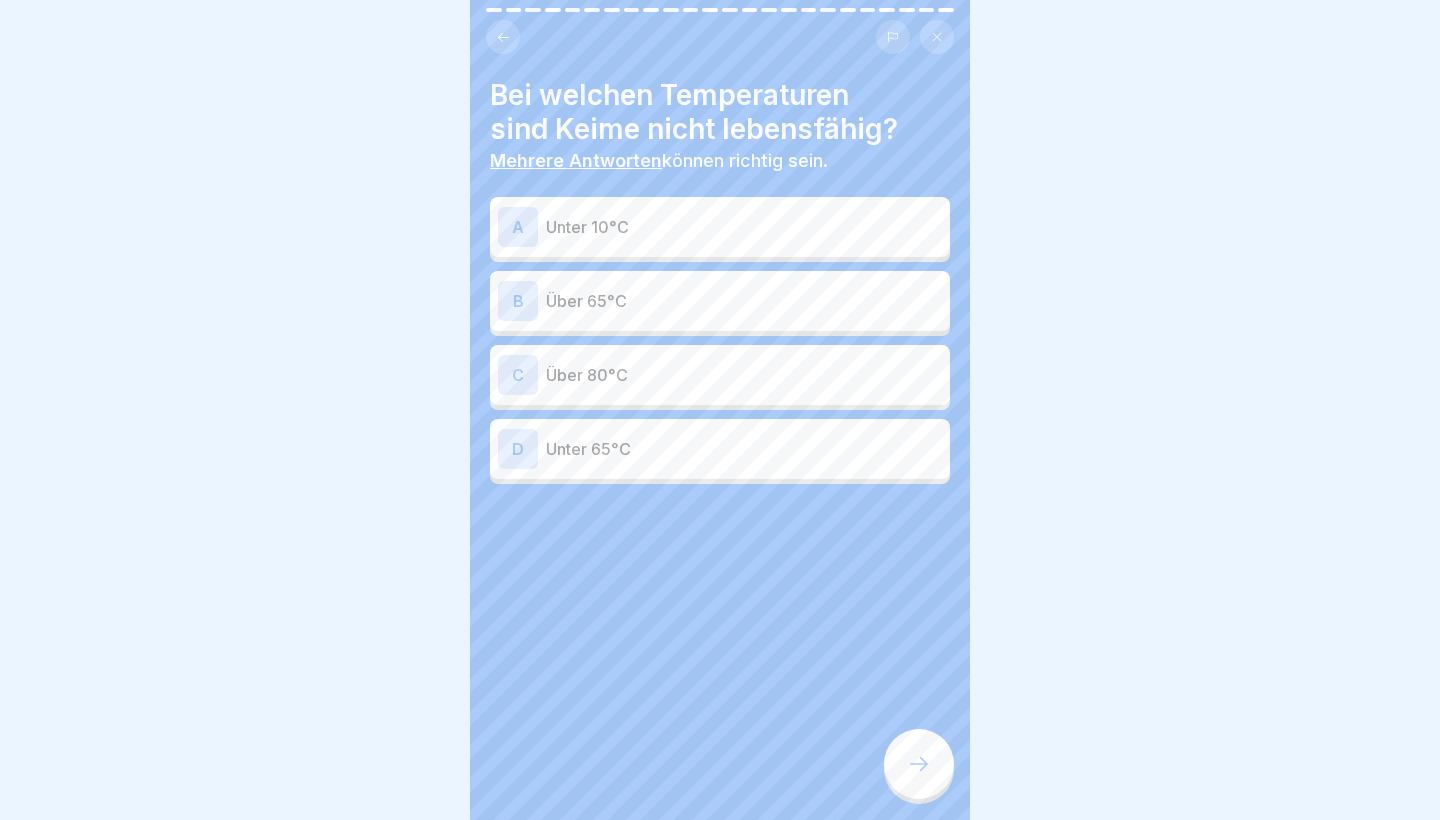 click on "Über 65°C" at bounding box center (744, 301) 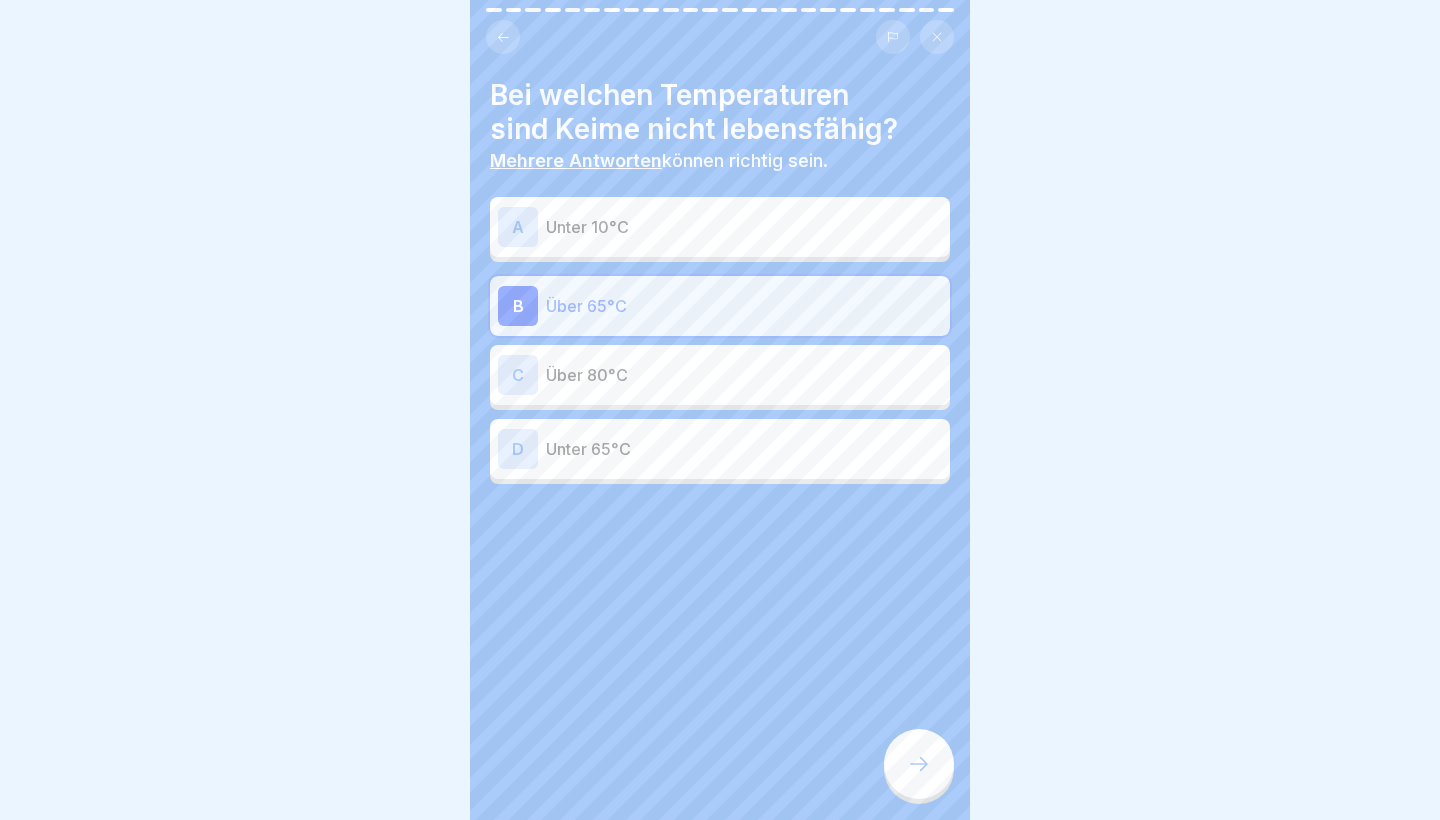 click 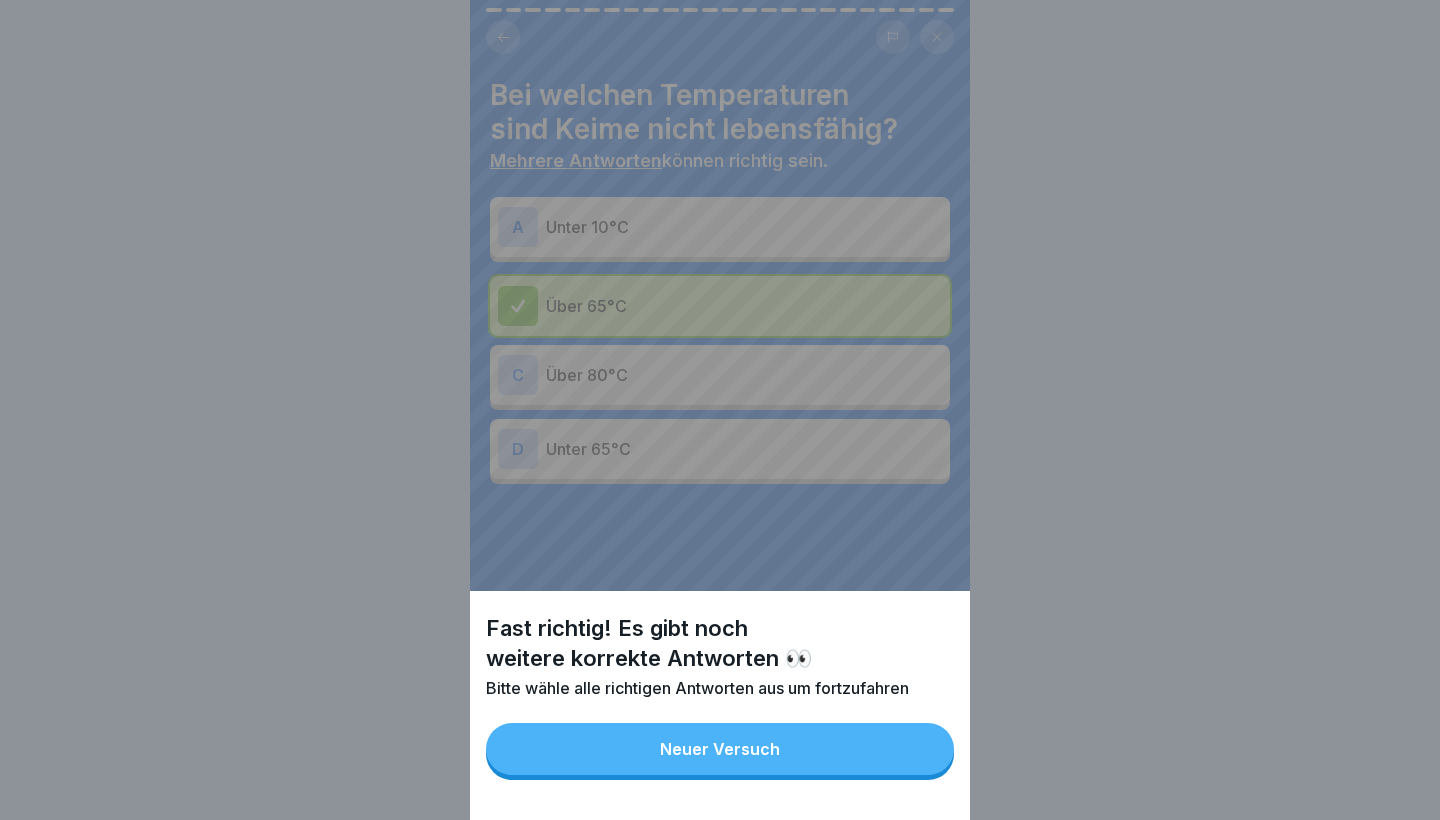 click on "Neuer Versuch" at bounding box center [720, 749] 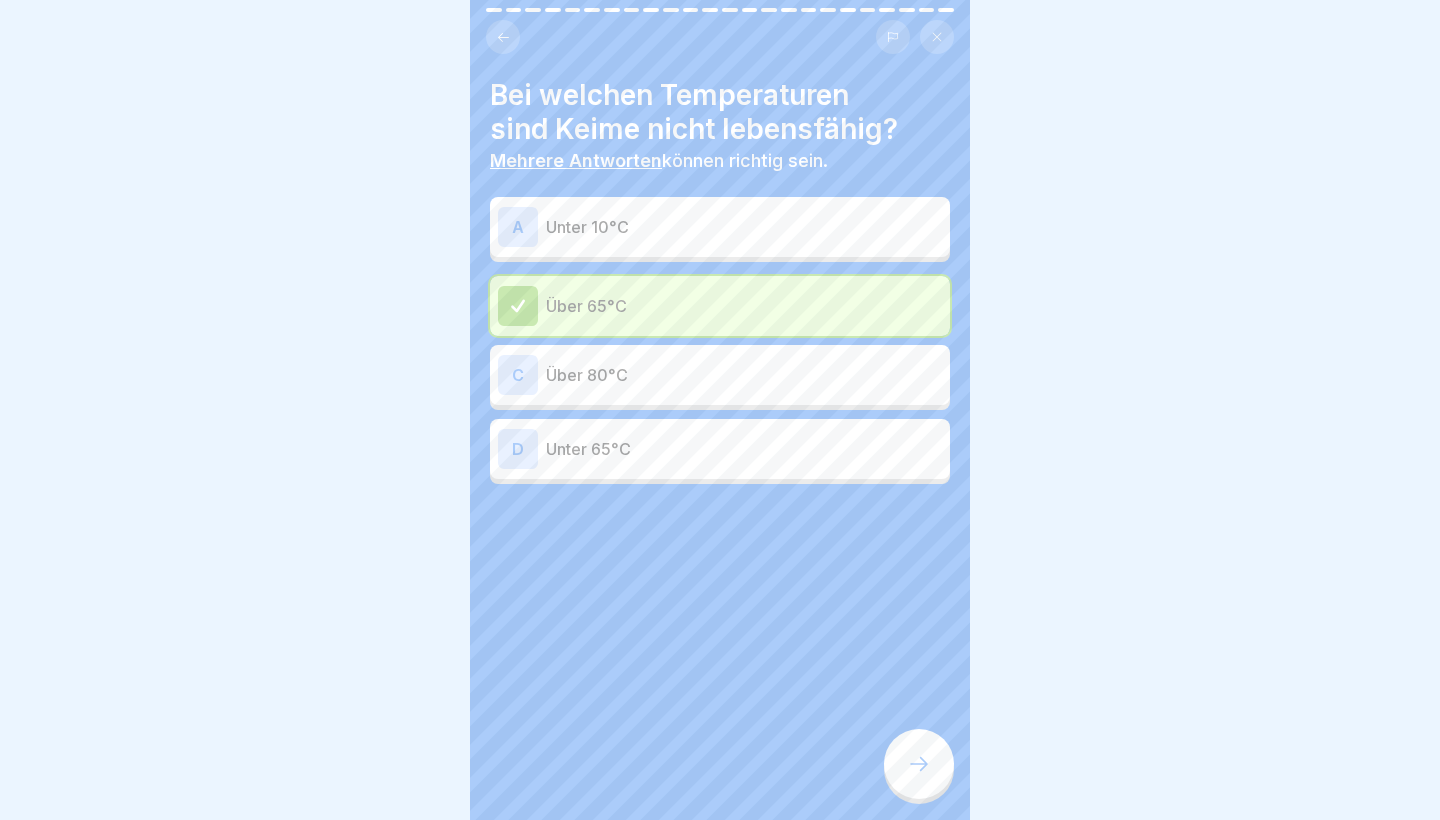 click on "Über 80°C" at bounding box center (744, 375) 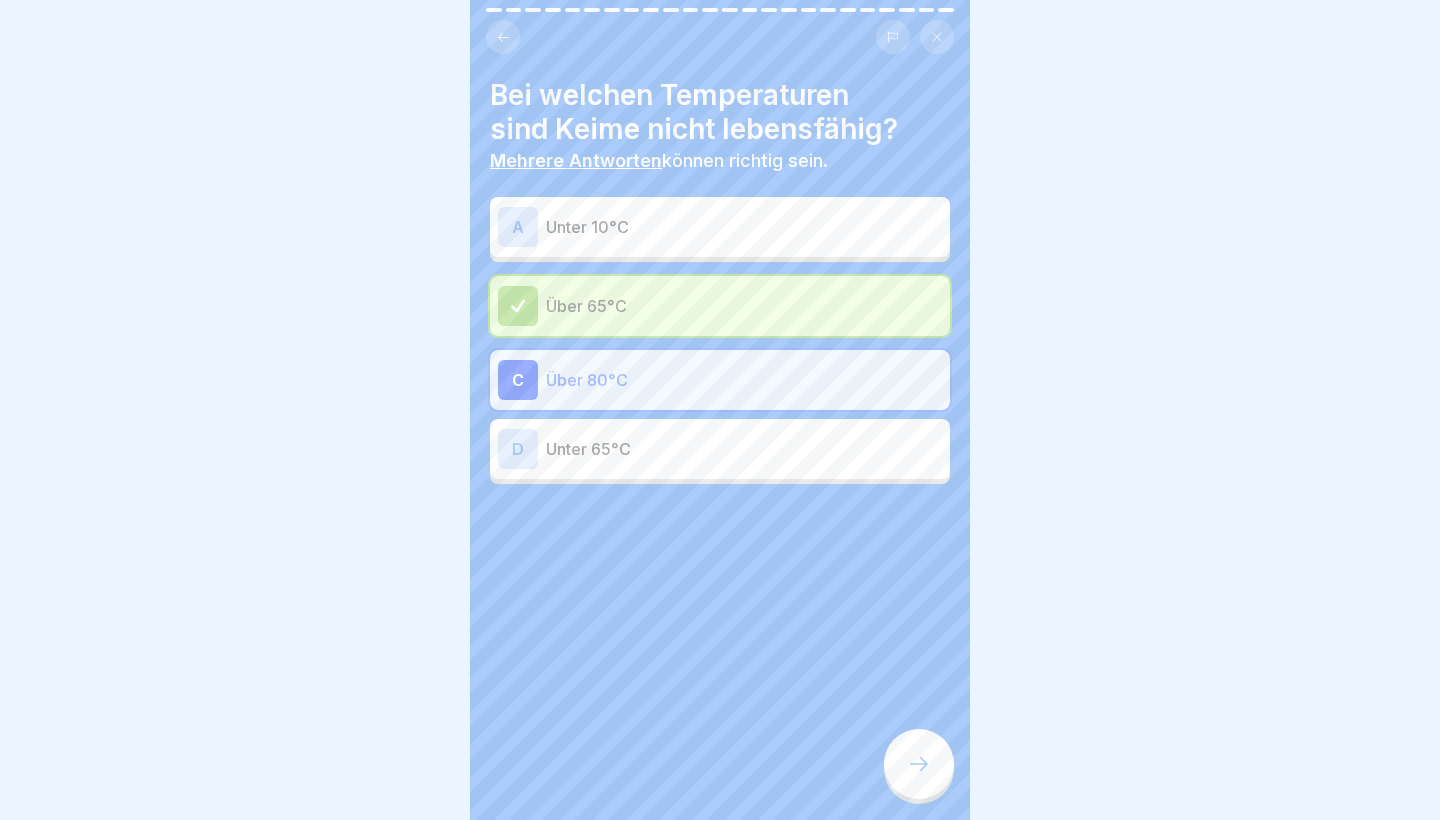 click on "D Unter 65°C" at bounding box center [720, 449] 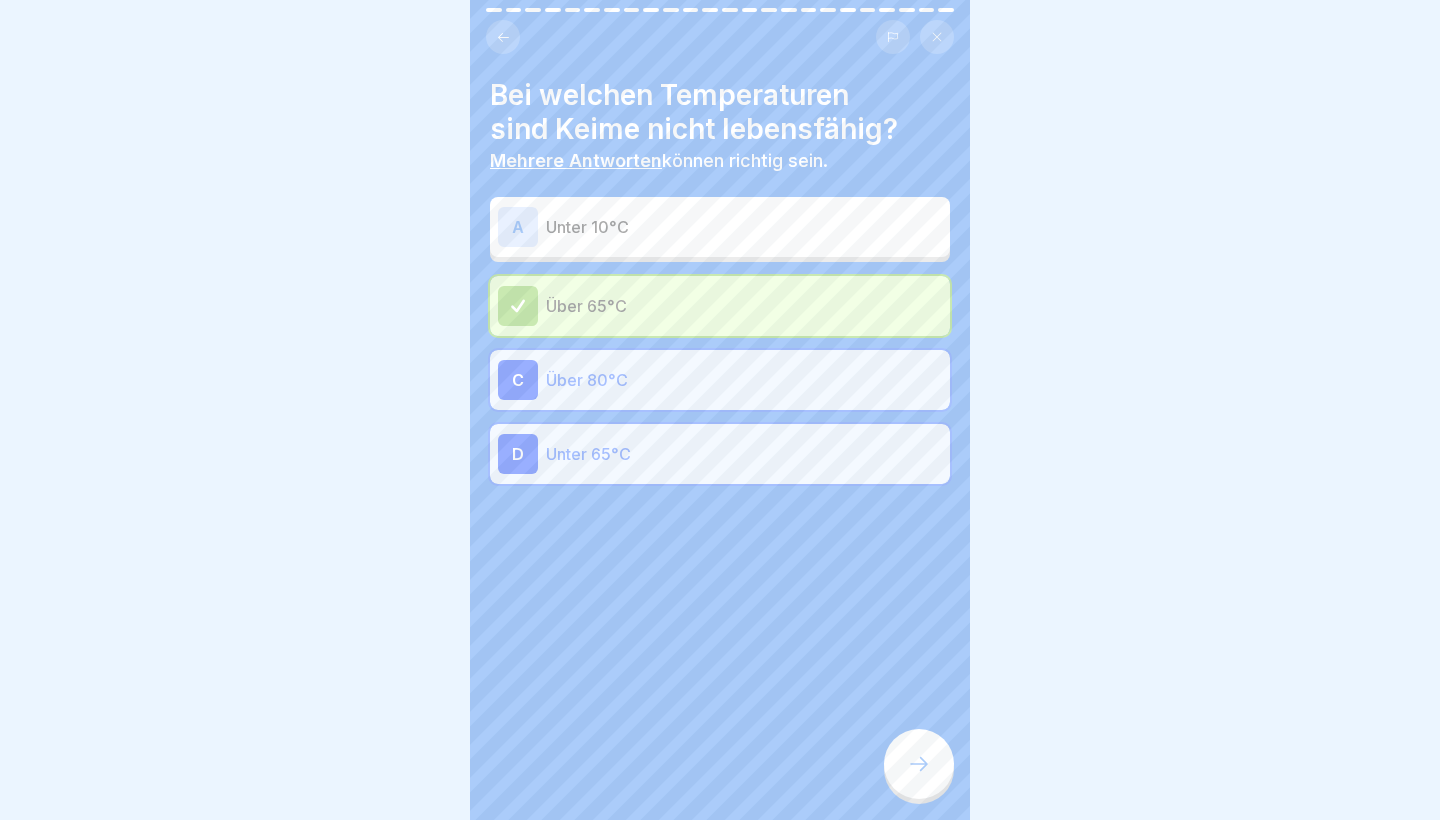 click on "Unter 65°C" at bounding box center [744, 454] 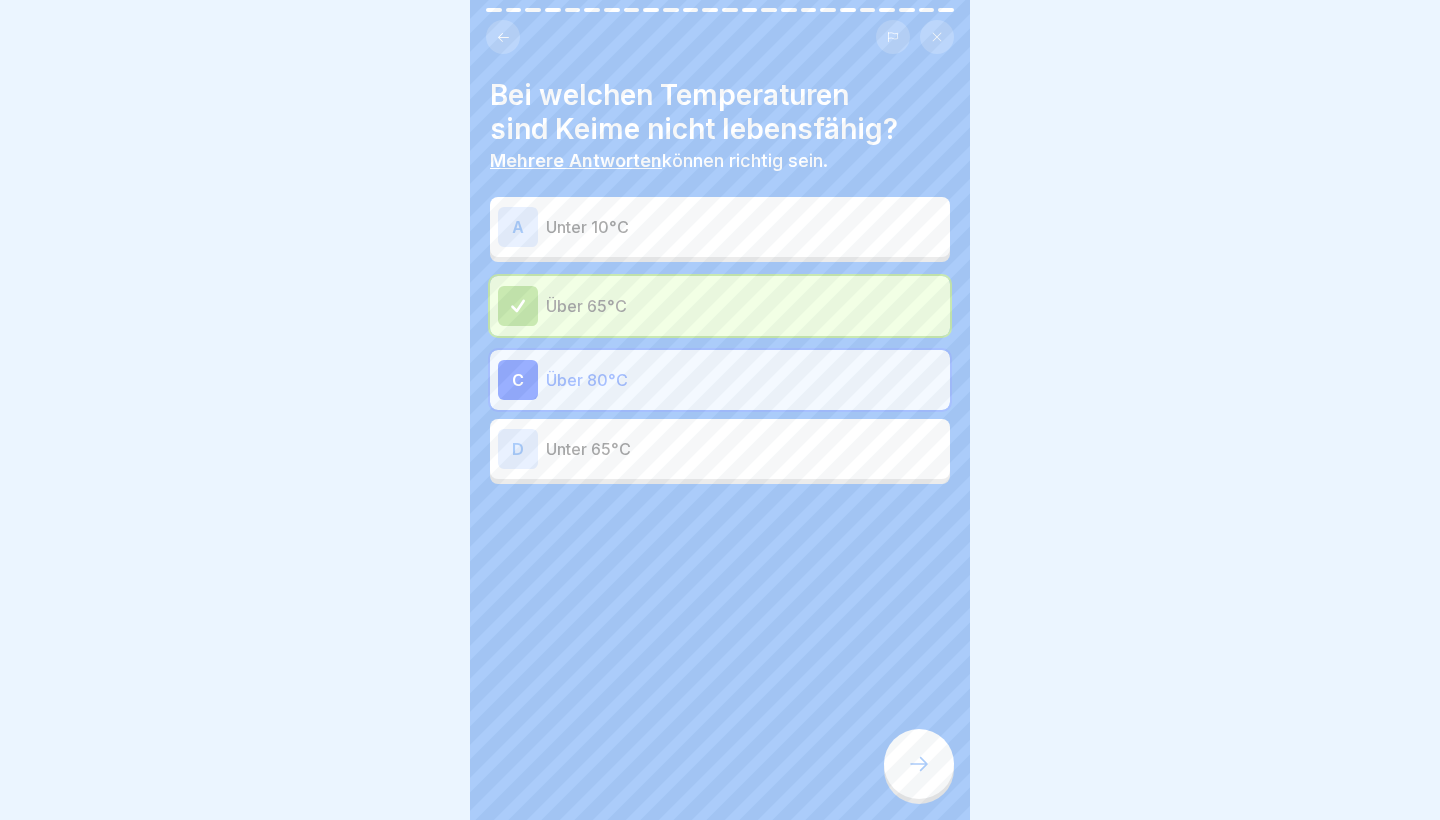 click on "A Unter 10°C" at bounding box center [720, 227] 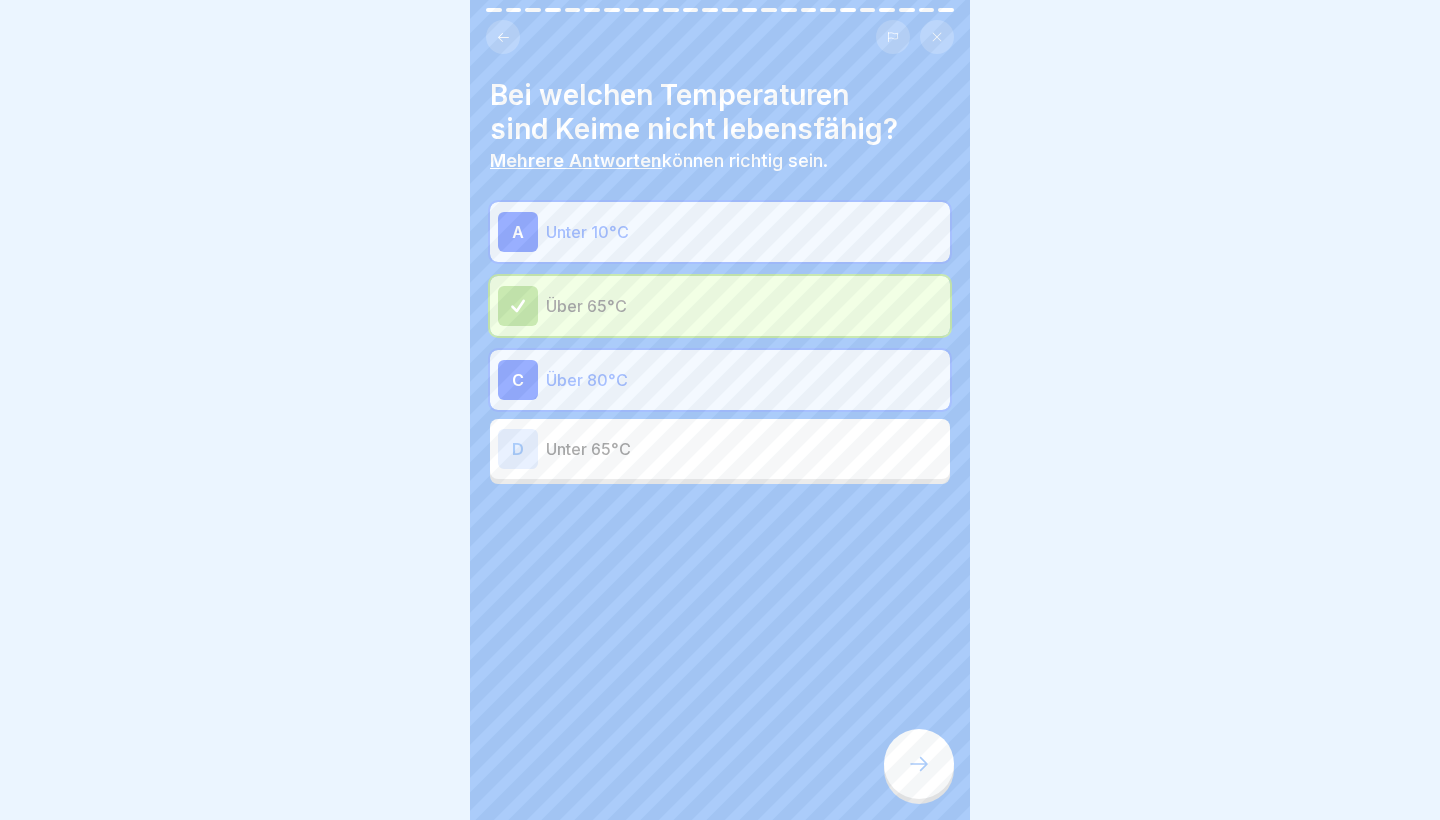 click on "Bei welchen Temperaturen sind Keime nicht lebensfähig? Mehrere Antworten  können richtig sein. A Unter 10°C Über 65°C C Über 80°C D Unter 65°C" at bounding box center [720, 410] 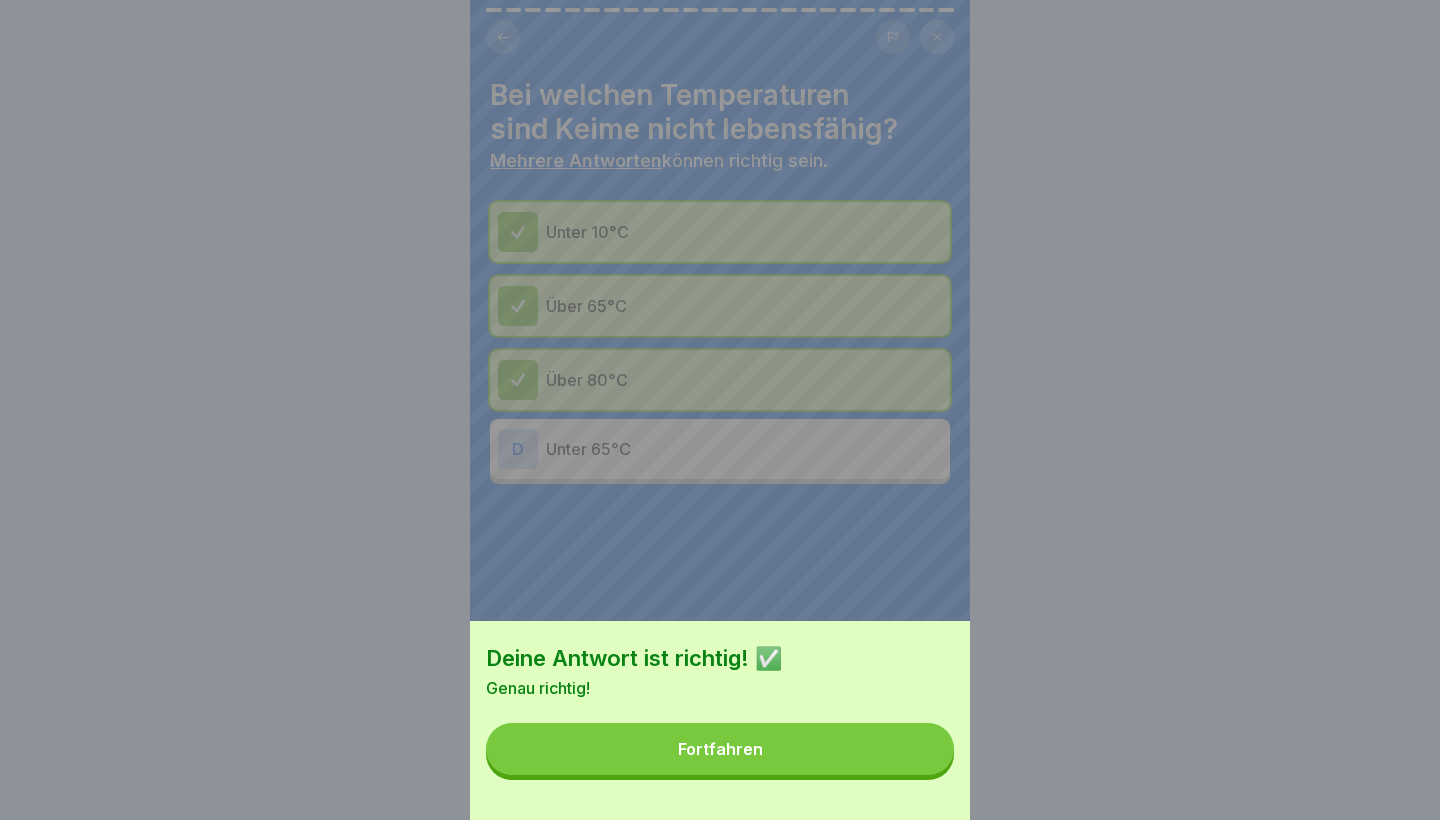click on "Fortfahren" at bounding box center (720, 749) 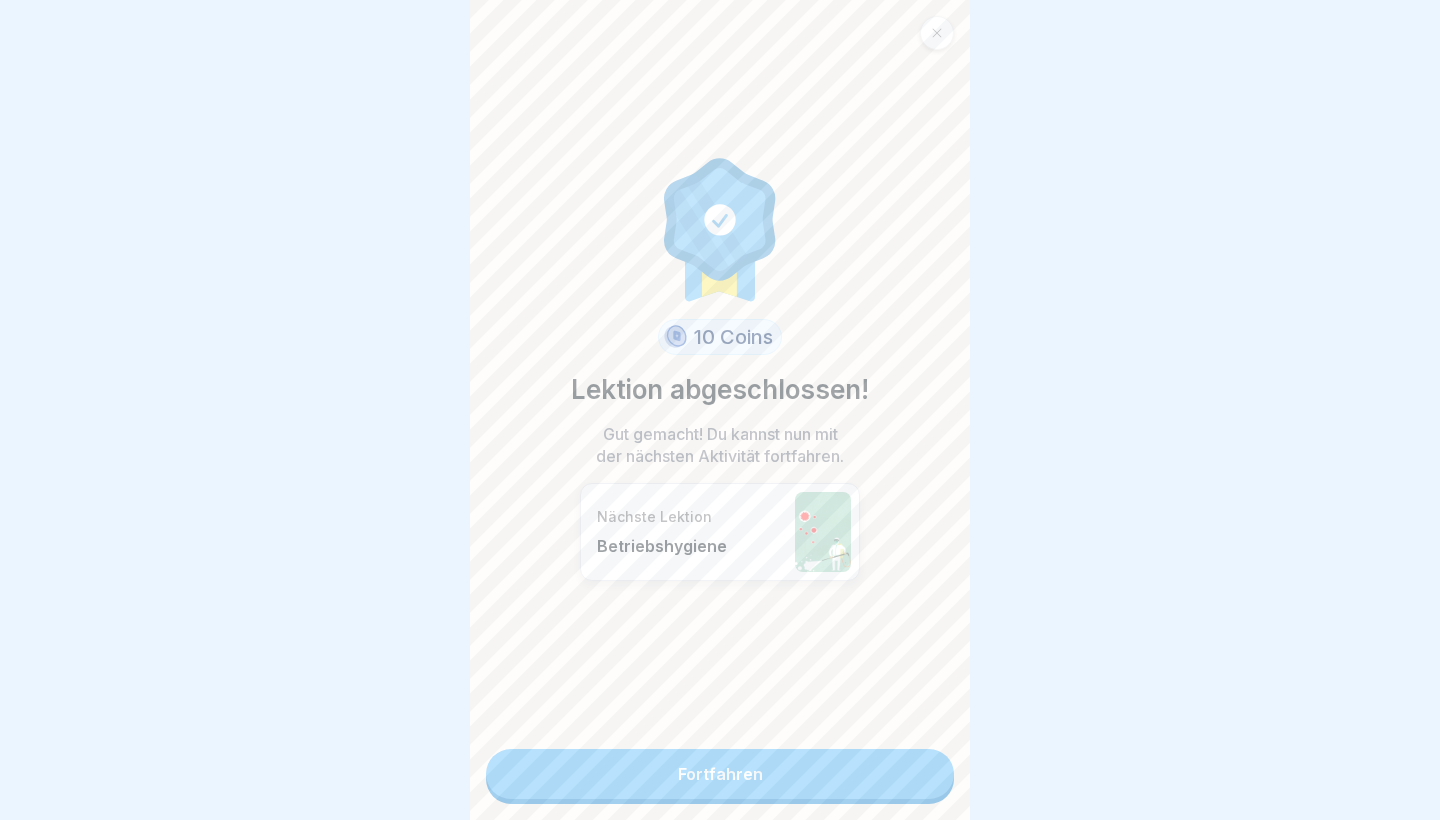 click on "Fortfahren" at bounding box center (720, 774) 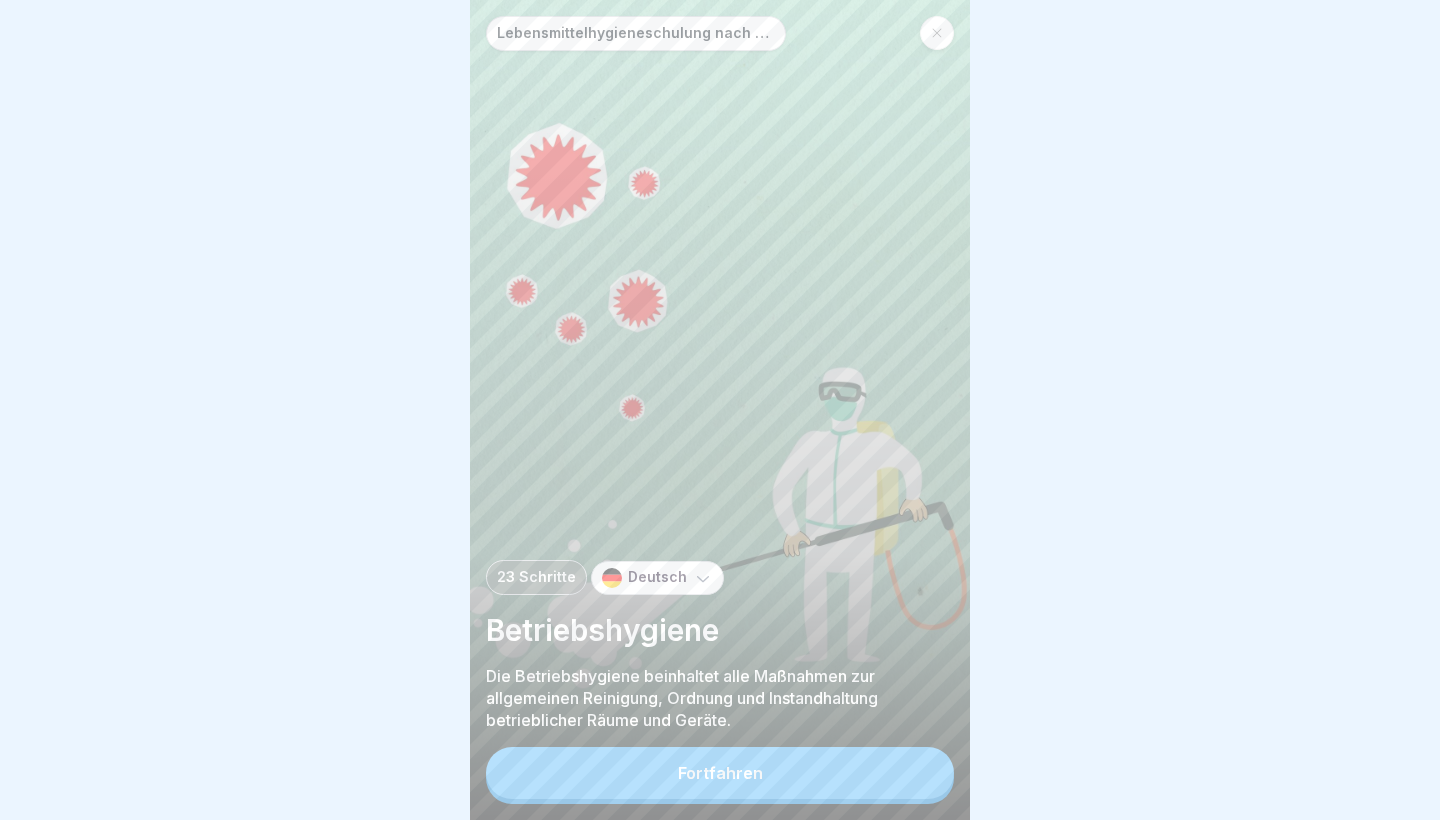 click 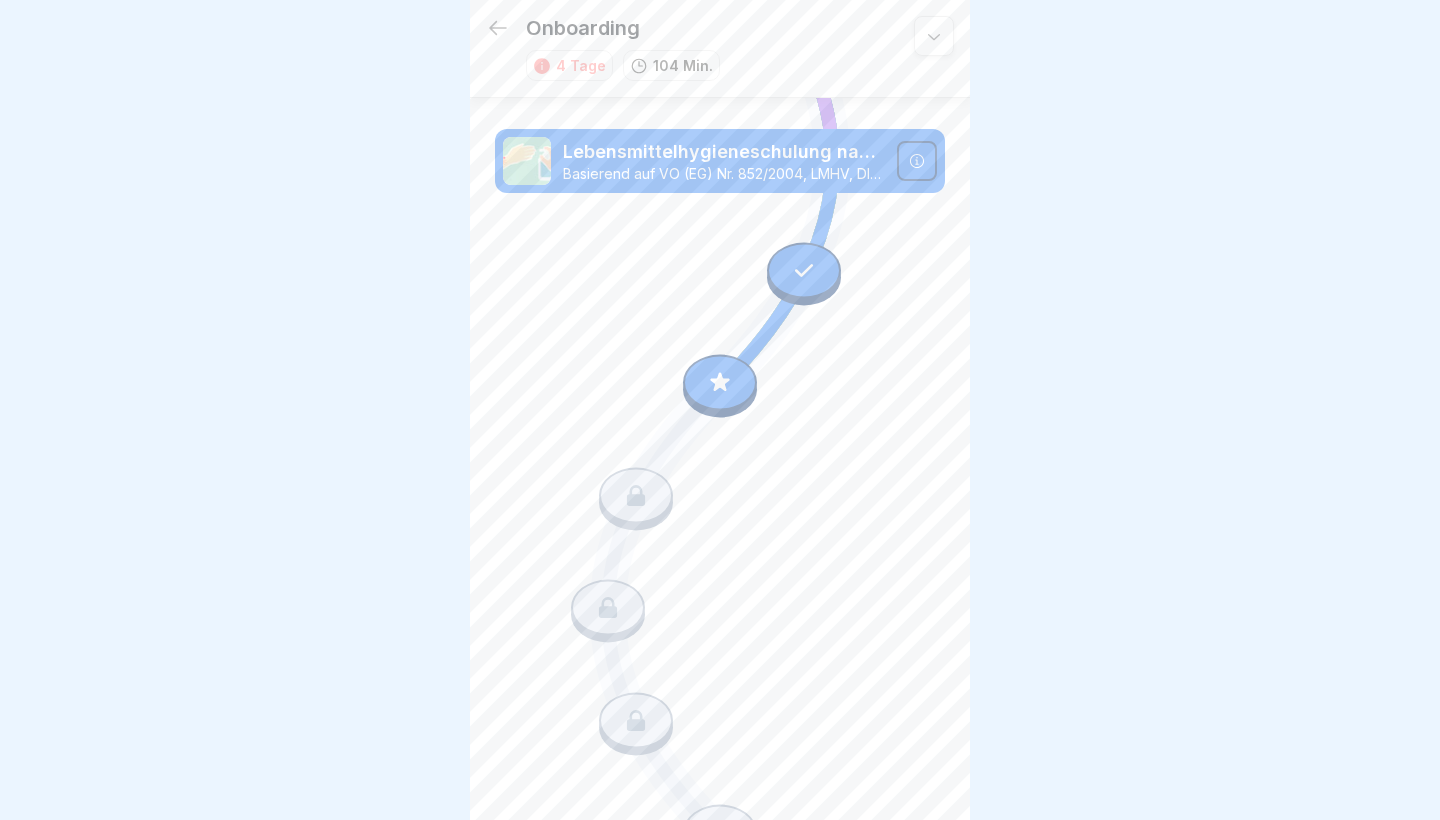 scroll, scrollTop: 0, scrollLeft: 0, axis: both 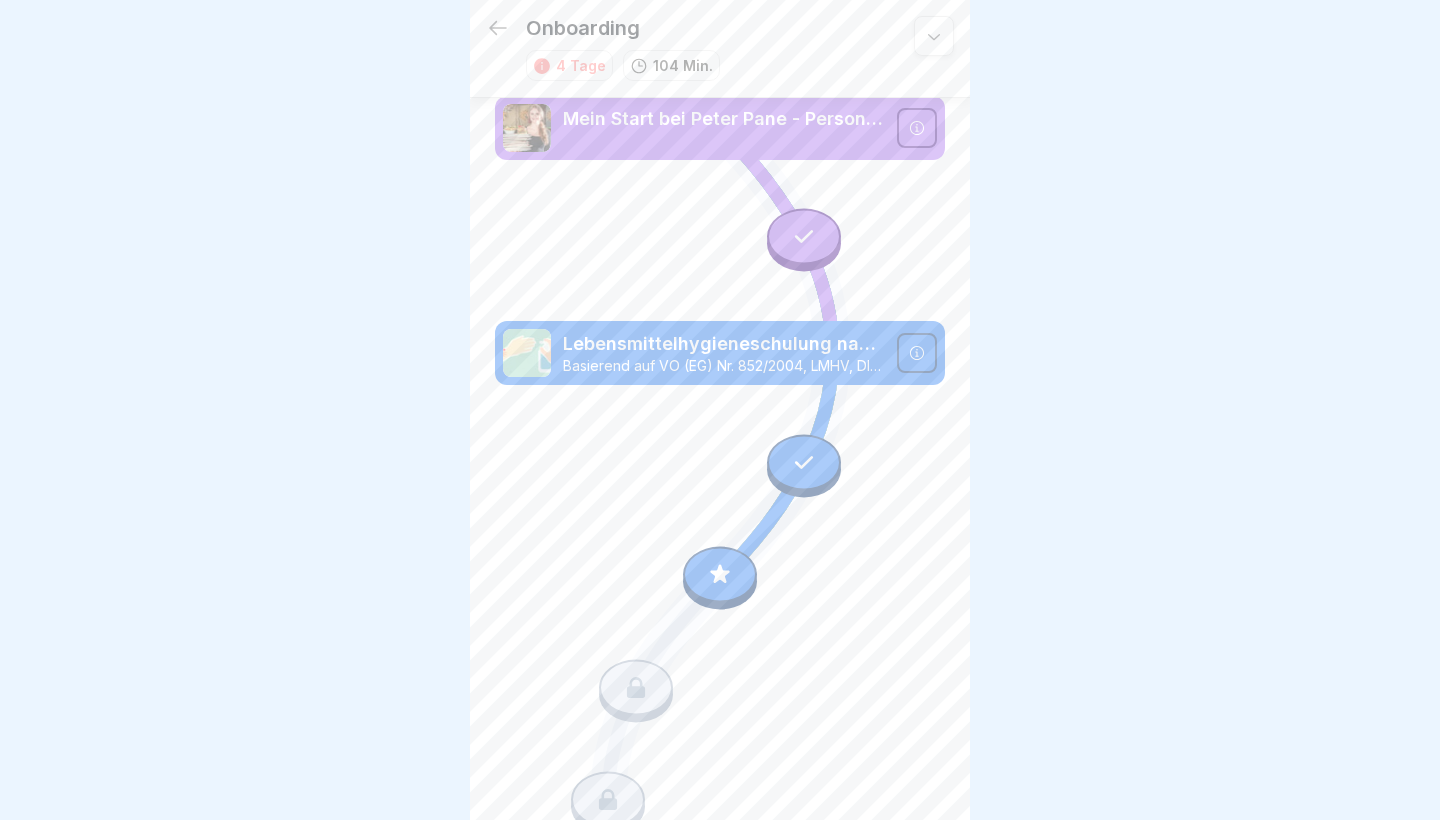 click at bounding box center [720, 575] 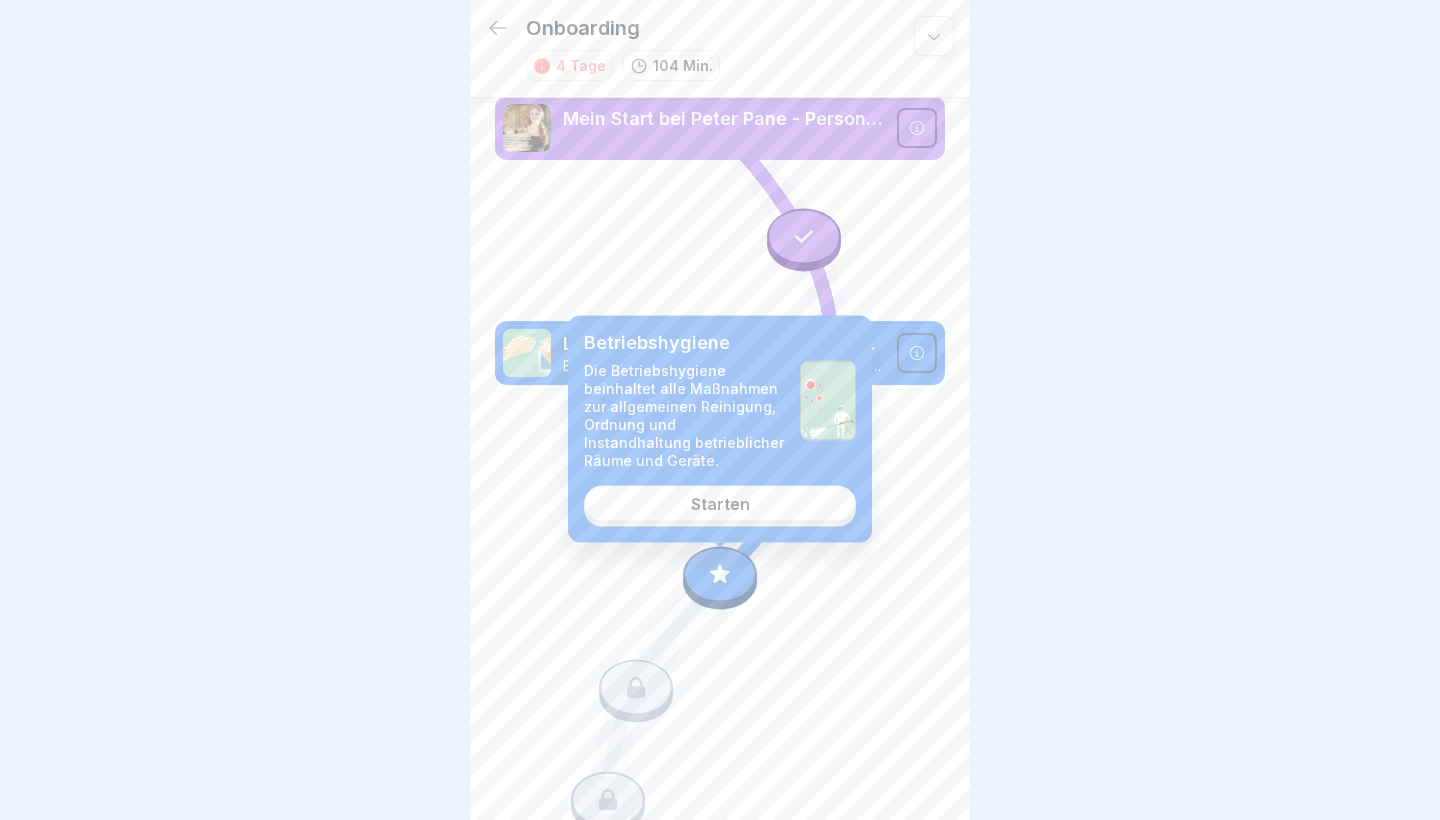 click on "Starten" at bounding box center (720, 503) 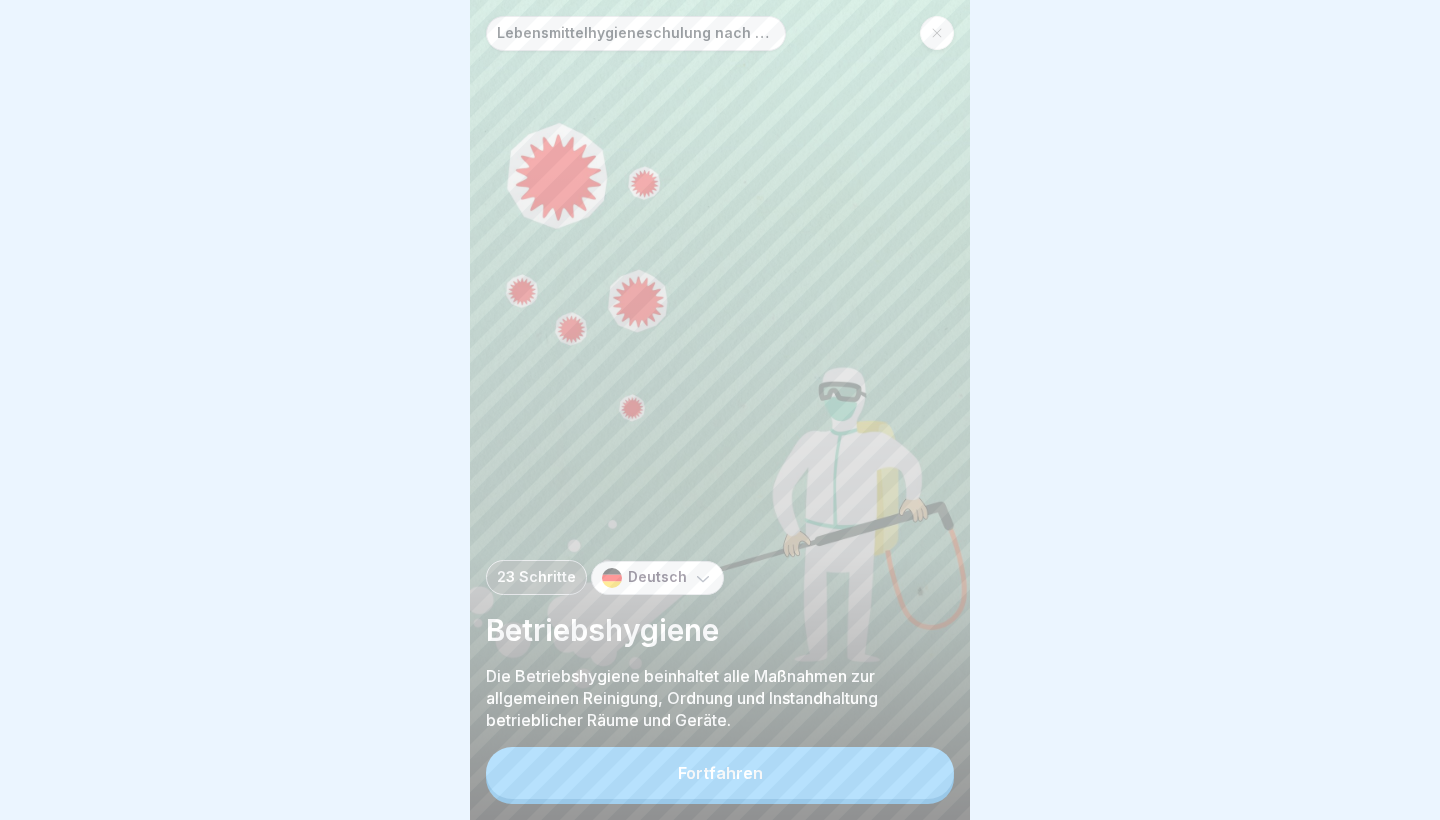 click on "Fortfahren" at bounding box center (720, 773) 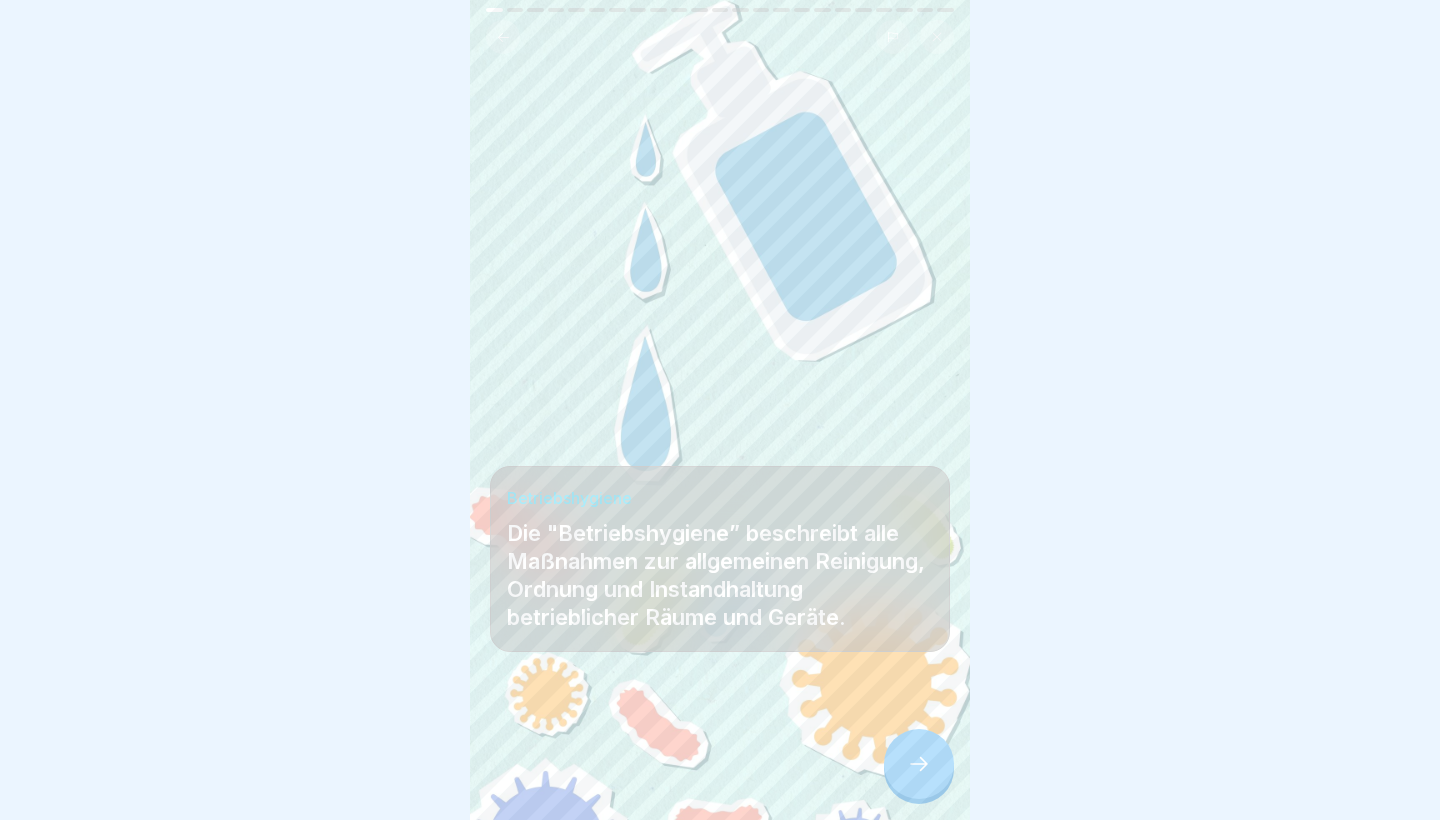 click at bounding box center (919, 764) 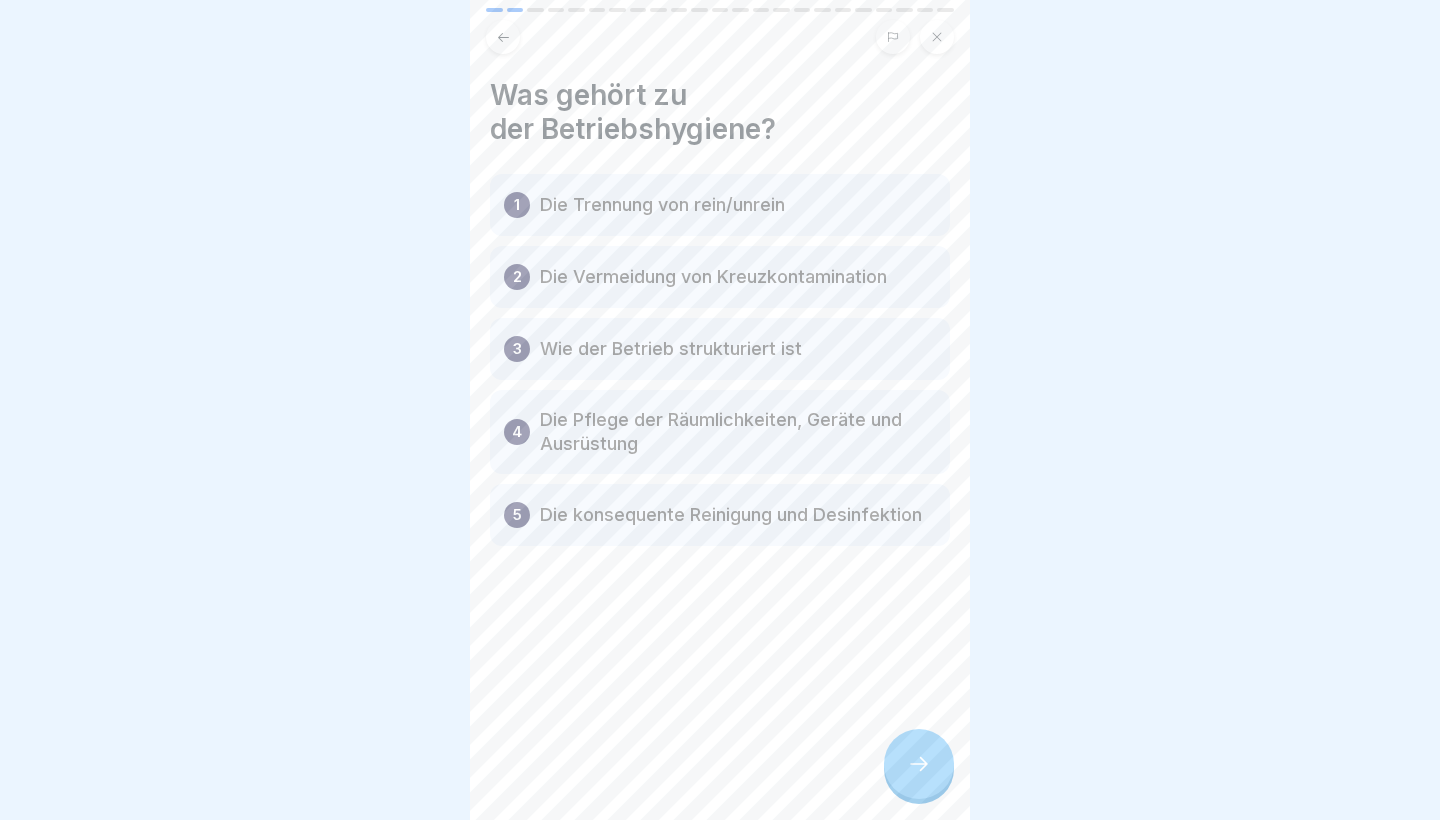 click on "Lebensmittelhygieneschulung nach EU-Verordnung (EG) Nr. 852 / 2004 23 Schritte Deutsch Betriebshygiene Die Betriebshygiene beinhaltet alle Maßnahmen zur allgemeinen Reinigung, Ordnung und Instandhaltung betrieblicher Räume und Geräte. Fortfahren Betriebshygiene Die "Betriebshygiene” beschreibt alle Maßnahmen zur allgemeinen Reinigung, Ordnung und Instandhaltung betrieblicher Räume und Geräte. Was gehört zu der Betriebshygiene? 1 Die Trennung von rein/unrein 2 Die Vermeidung von Kreuzkontamination 3 Wie der Betrieb strukturiert ist 4 Die Pflege der Räumlichkeiten, Geräte und Ausrüstung 5 Die konsequente Reinigung und Desinfektion Übertragung von Krankheitserregern durch Hygieneschädlinge: Wichtig! Bitte kreuze alle Kästchen an. Fliegen, Ameisen oder Schaben können Krankheitserreger verbreiten. Falls du einen Schädling entdeckst, informiere sofort den Küchenchef! 🤨 Reinigen und Desinfizieren - warum überhaupt?     🧼 Durch die Reinigung beseitigst Du Schmutz und auch die meisten Keime." at bounding box center [720, 410] 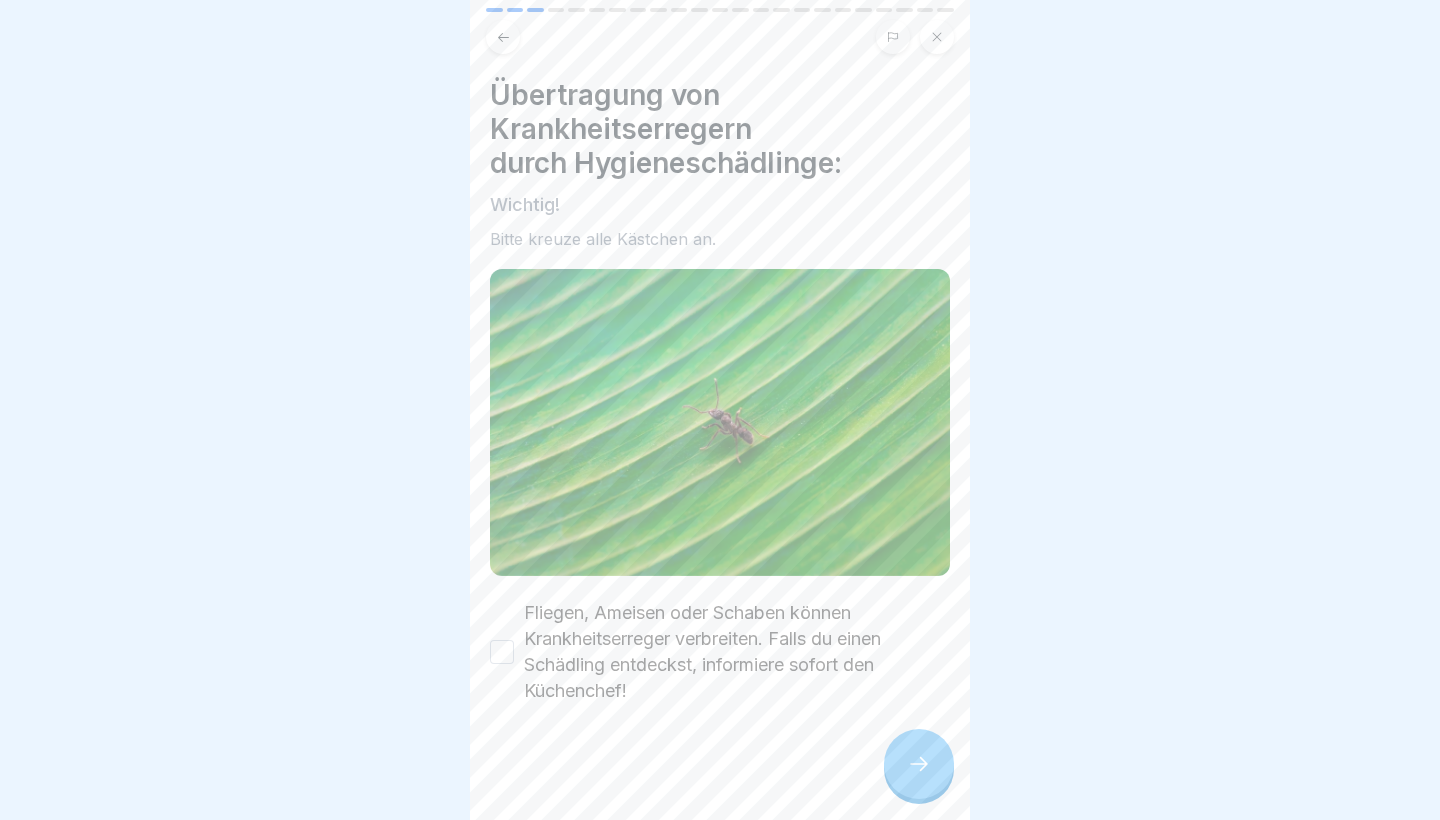 click 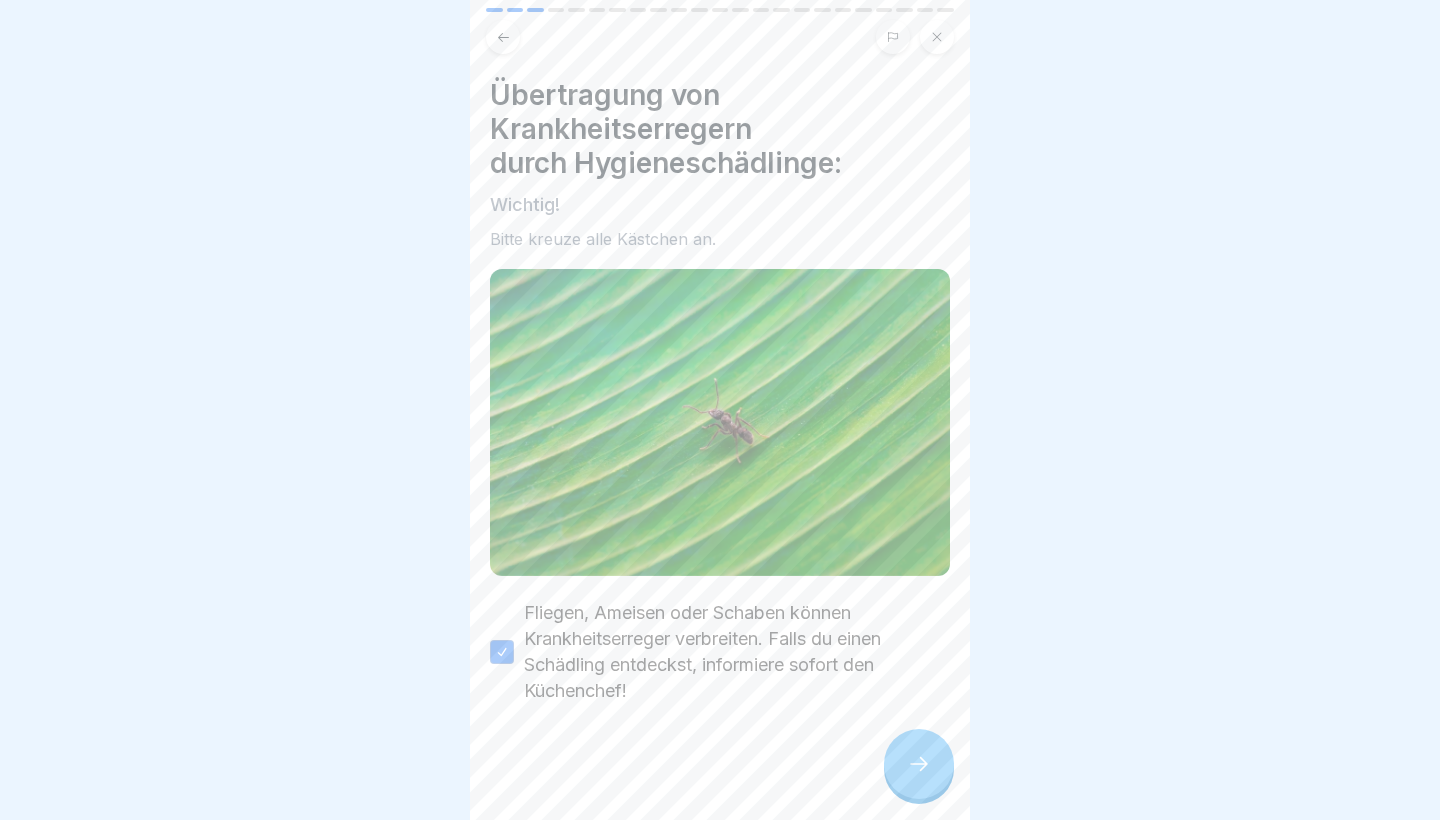 click at bounding box center (720, 410) 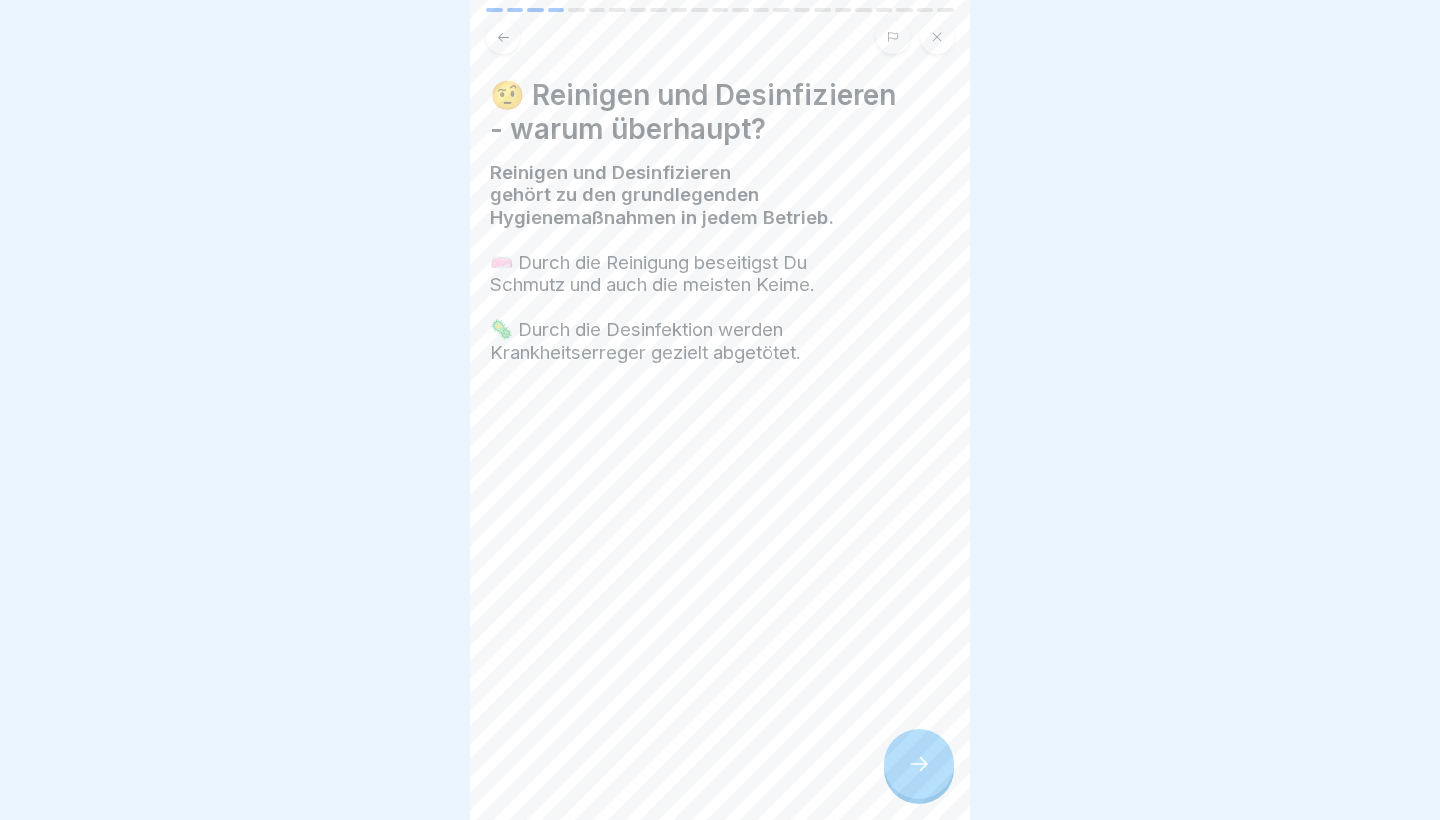 click at bounding box center (919, 764) 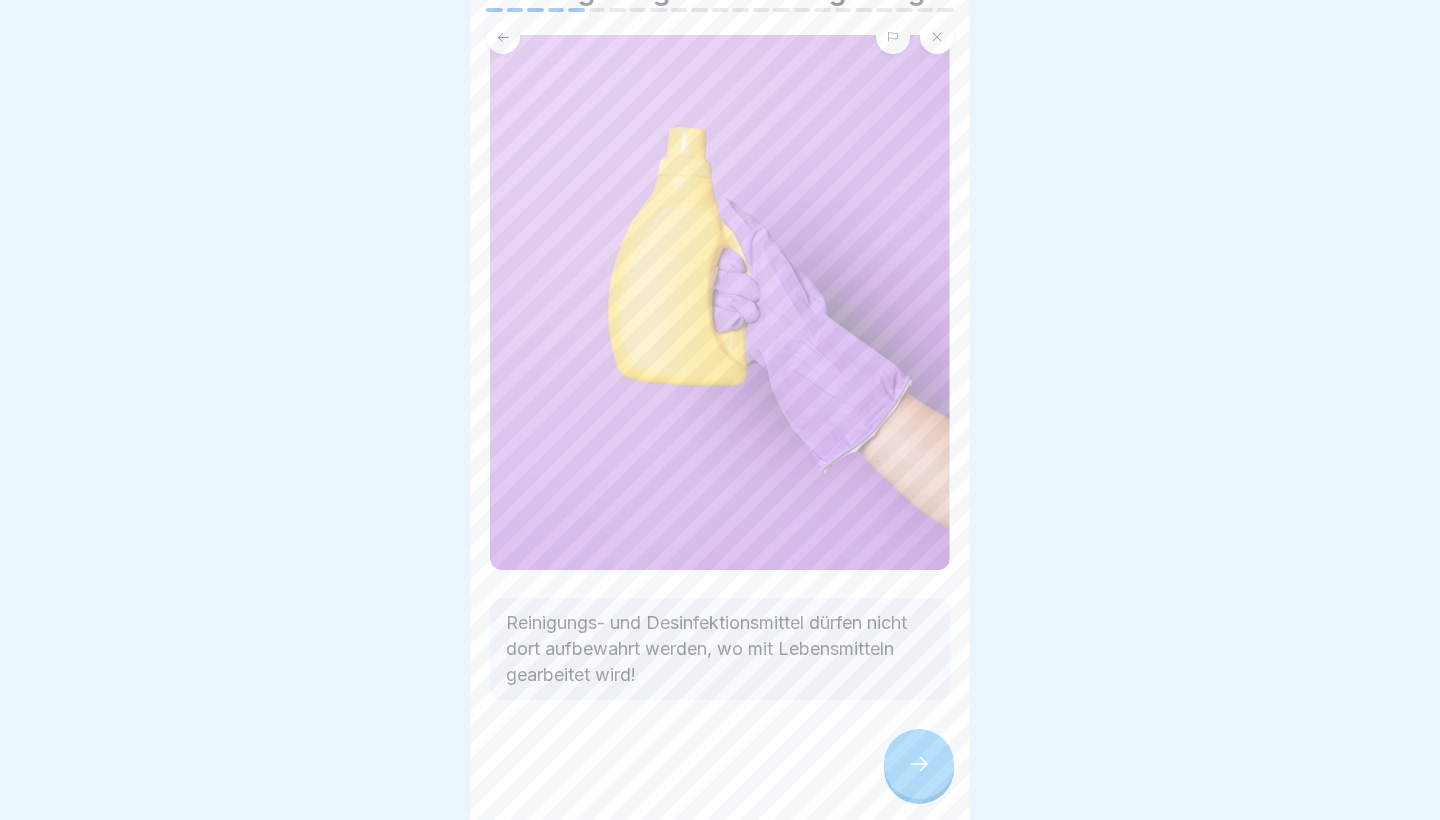 click at bounding box center [919, 764] 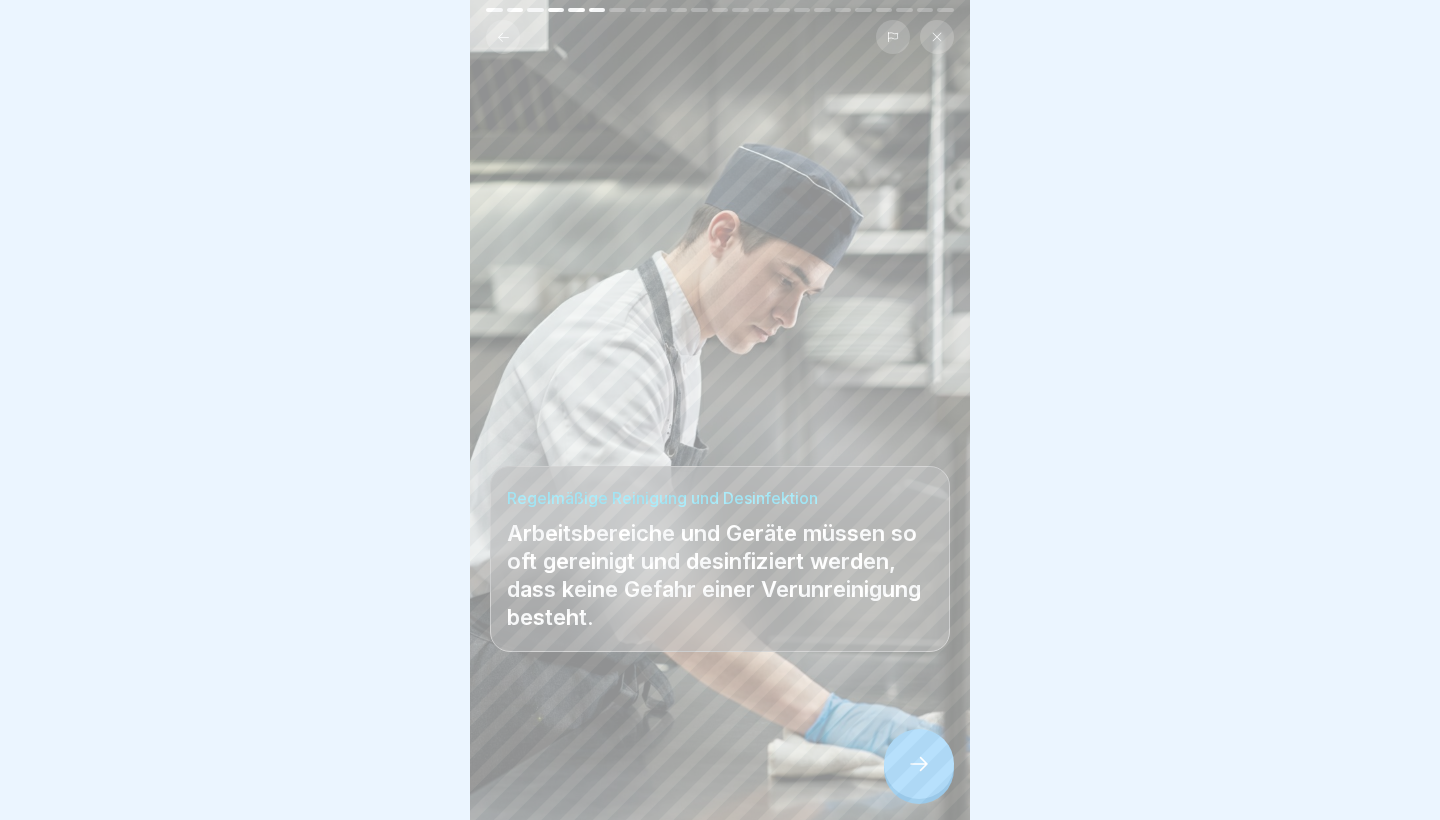 scroll, scrollTop: 105, scrollLeft: 0, axis: vertical 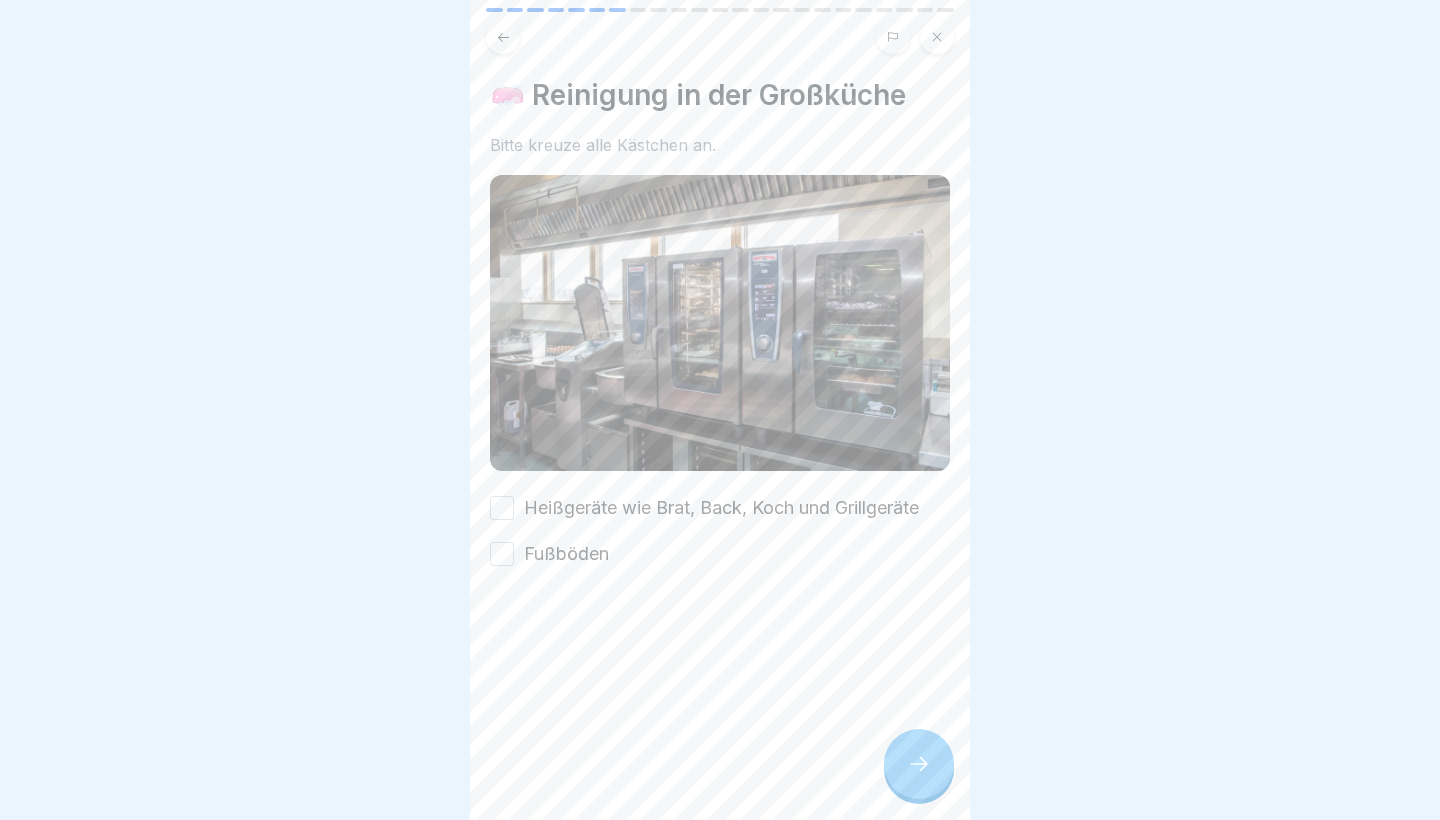 click 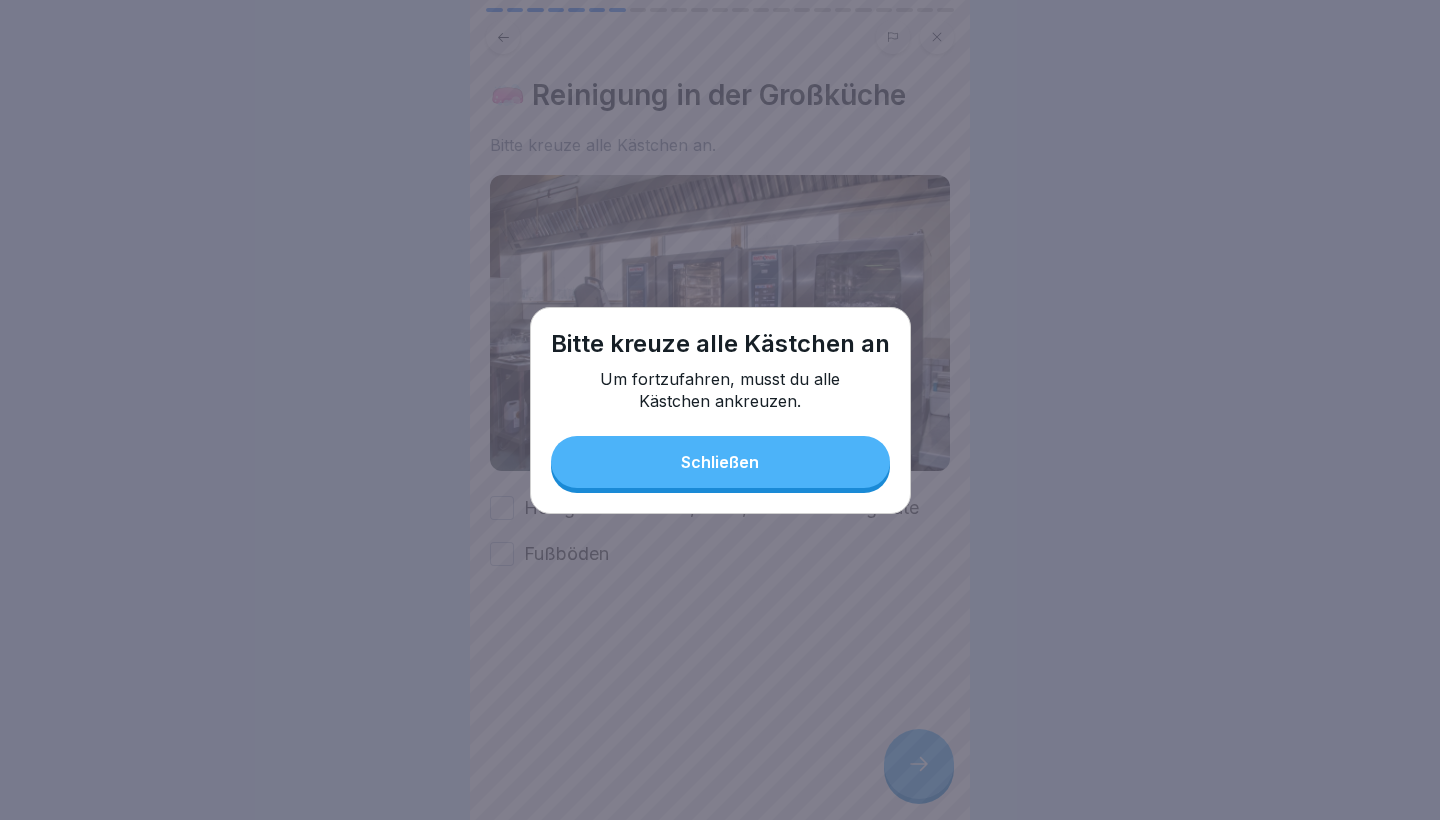 click on "Schließen" at bounding box center (720, 462) 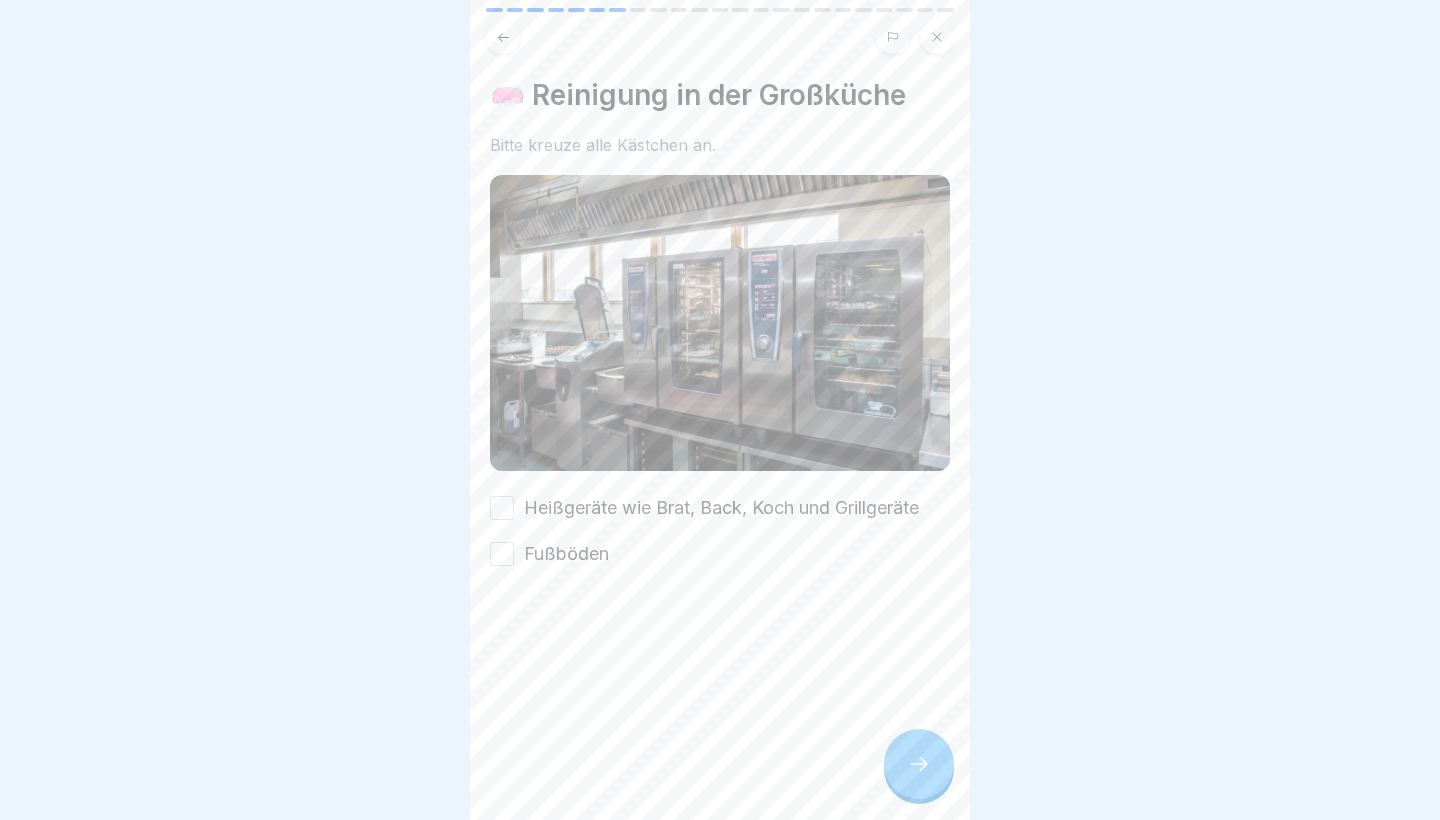 drag, startPoint x: 503, startPoint y: 508, endPoint x: 512, endPoint y: 519, distance: 14.21267 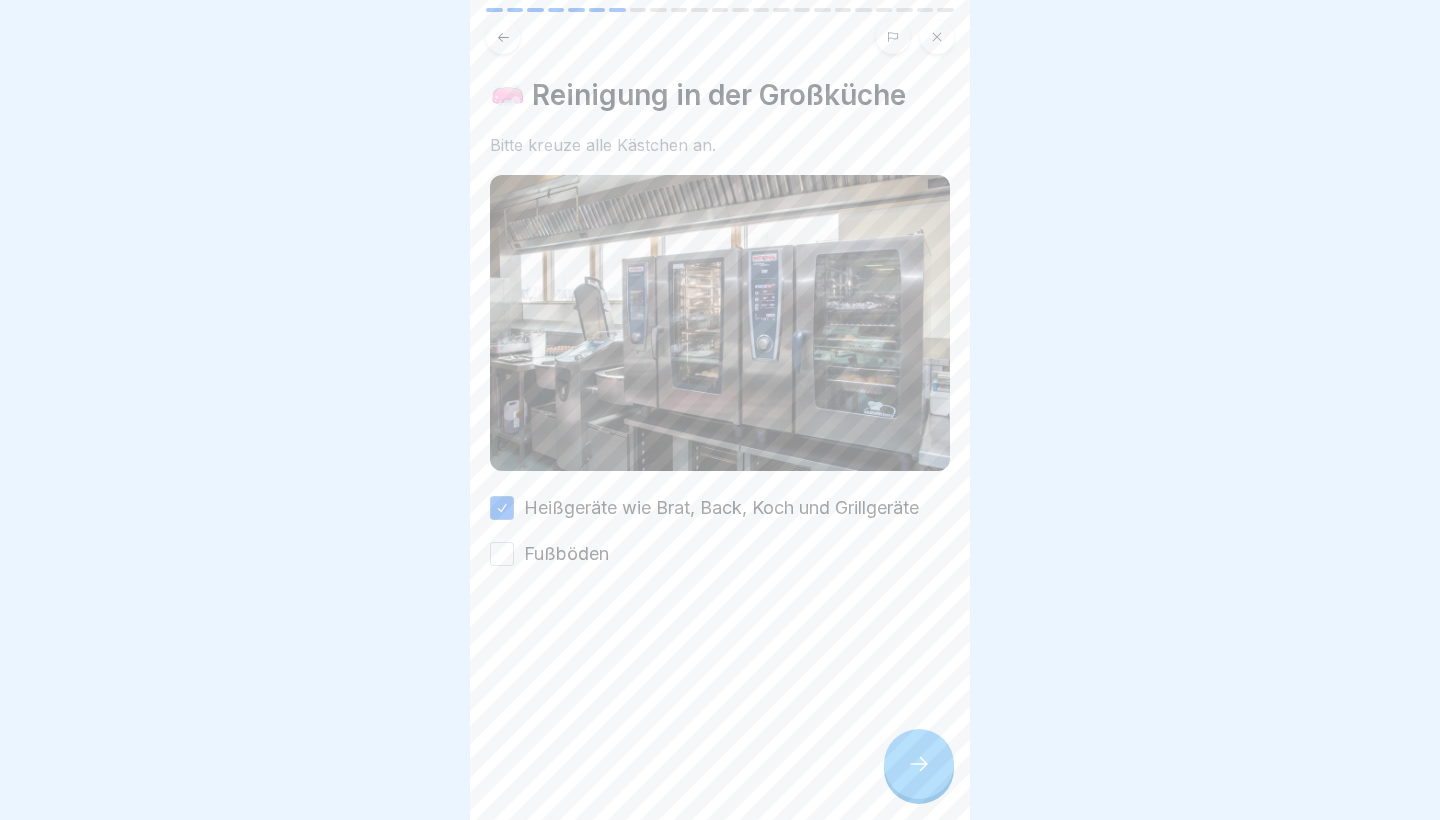 click on "Fußböden" at bounding box center [502, 554] 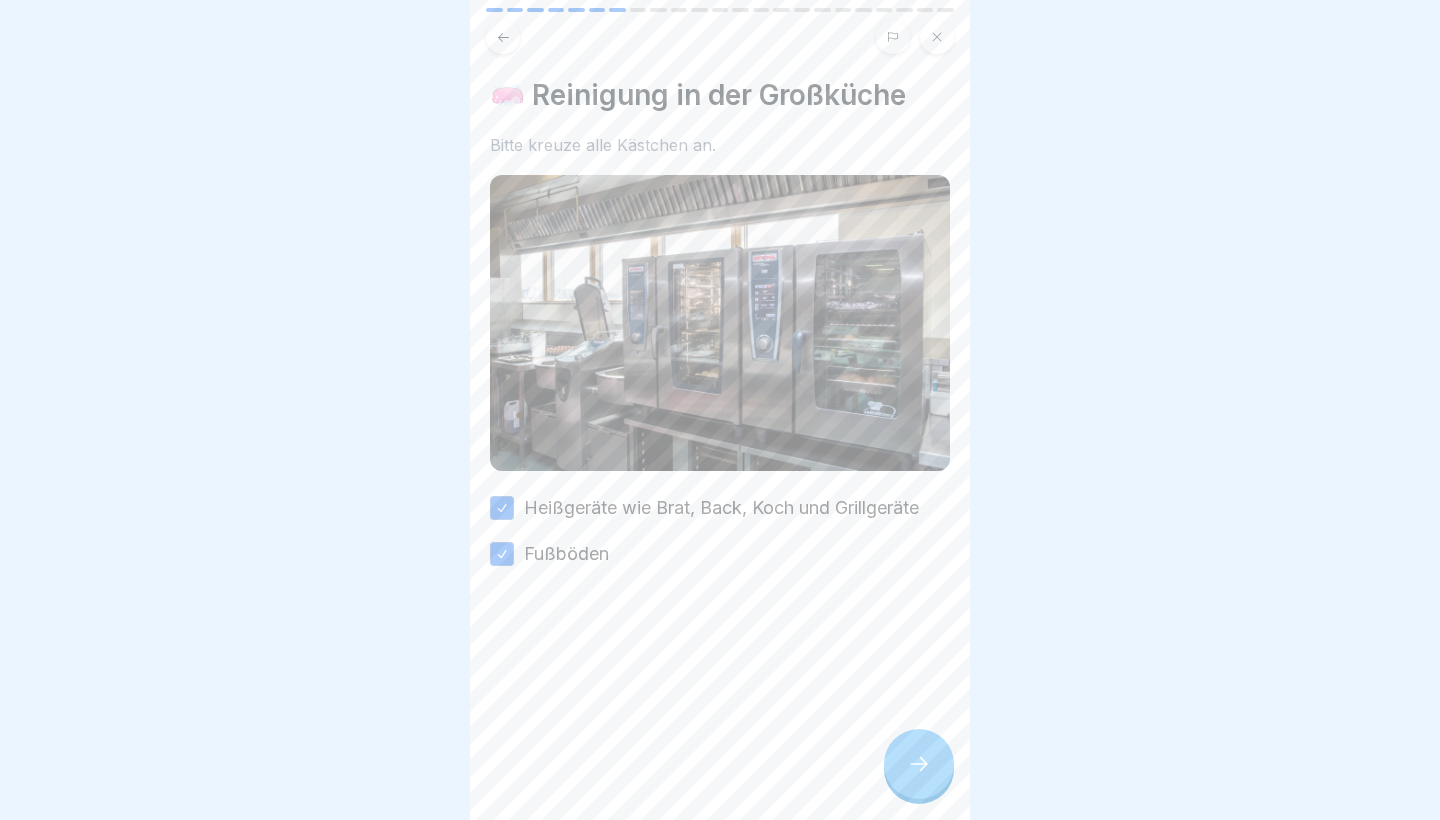 click 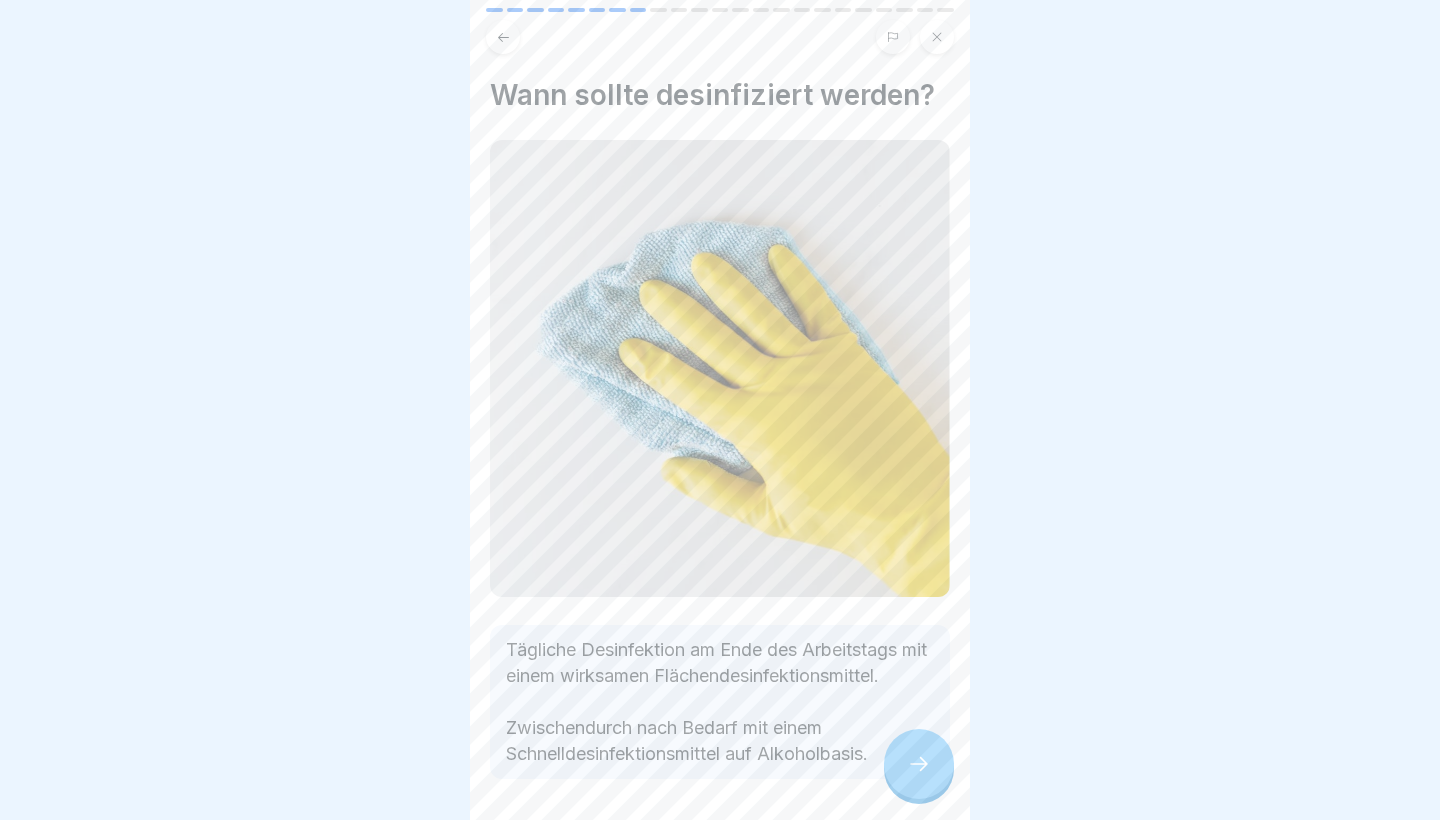 click 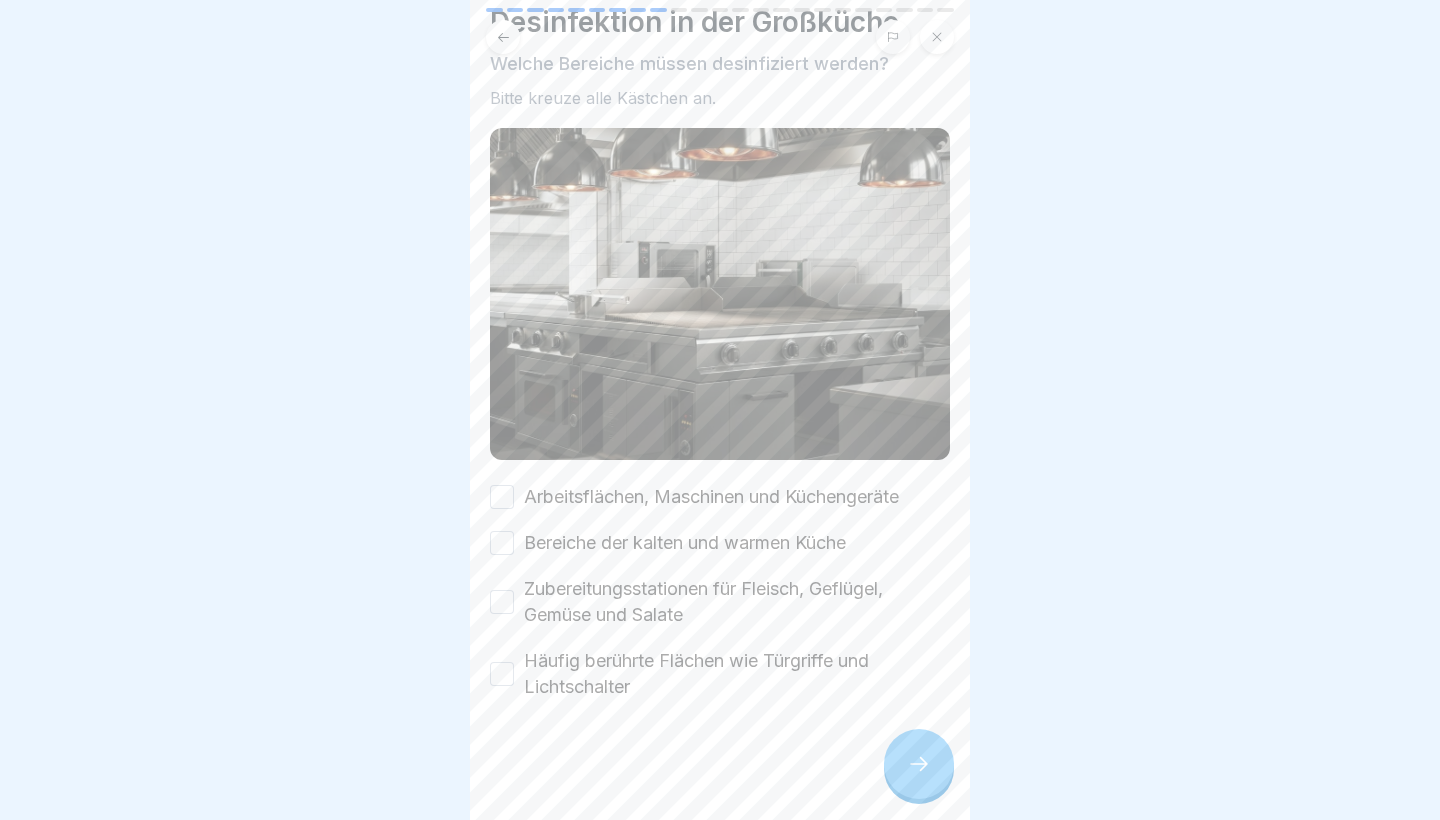 scroll, scrollTop: 73, scrollLeft: 0, axis: vertical 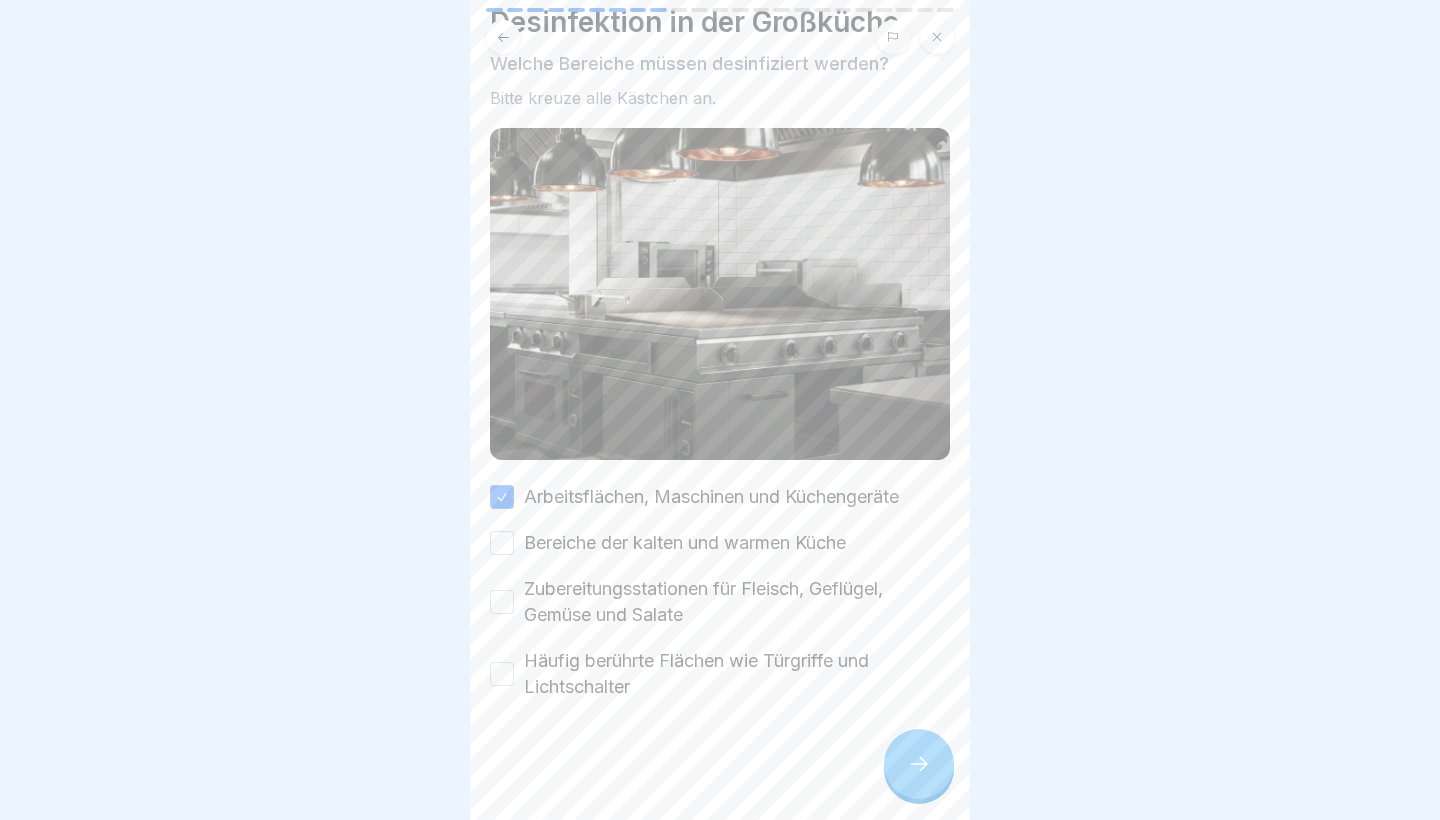 click on "Arbeitsflächen, Maschinen und Küchengeräte Bereiche der kalten und warmen Küche Zubereitungsstationen für Fleisch, Geflügel, Gemüse und Salate Häufig berührte Flächen wie Türgriffe und Lichtschalter" at bounding box center [720, 592] 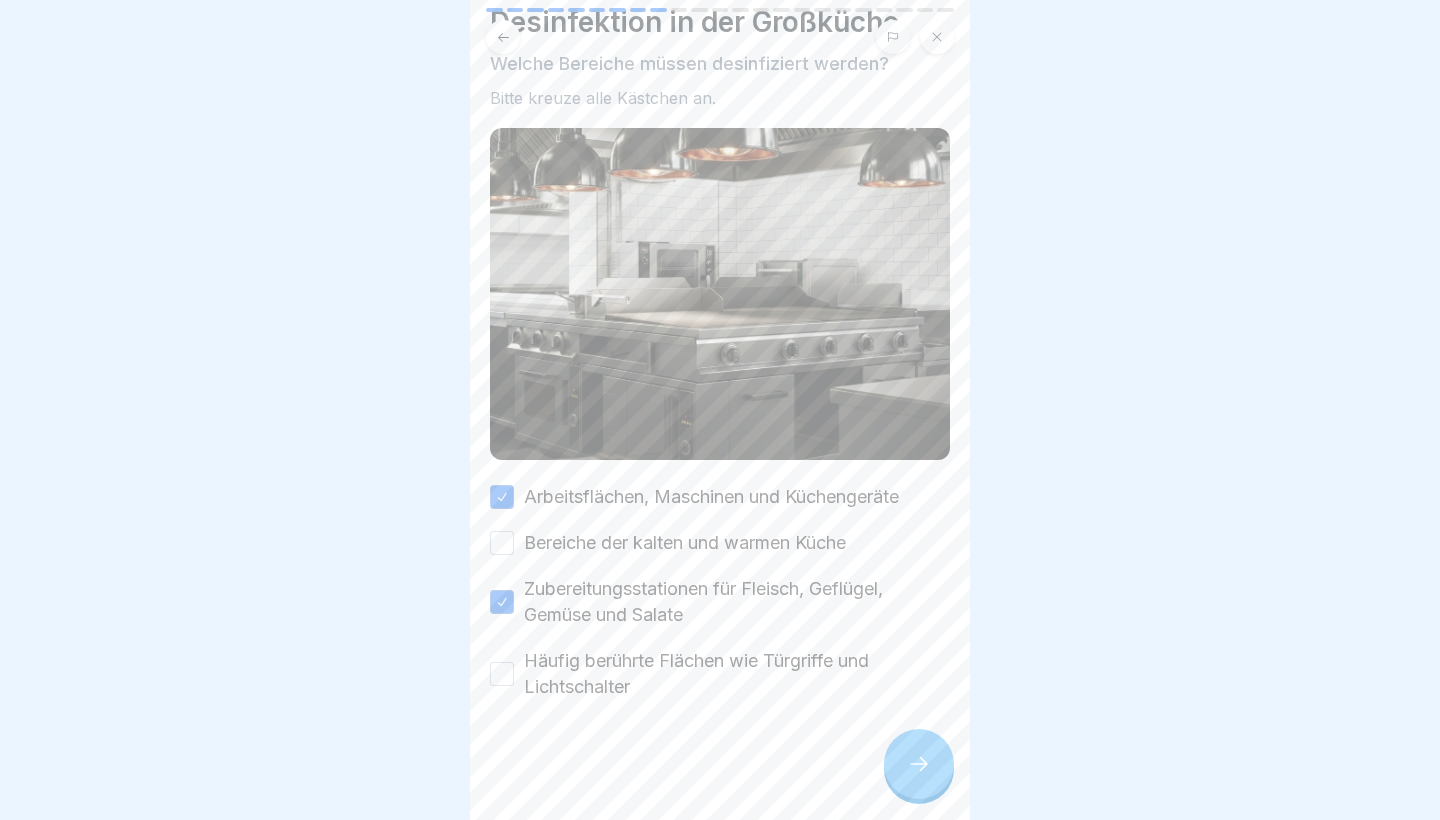 click on "Bereiche der kalten und warmen Küche" at bounding box center (502, 543) 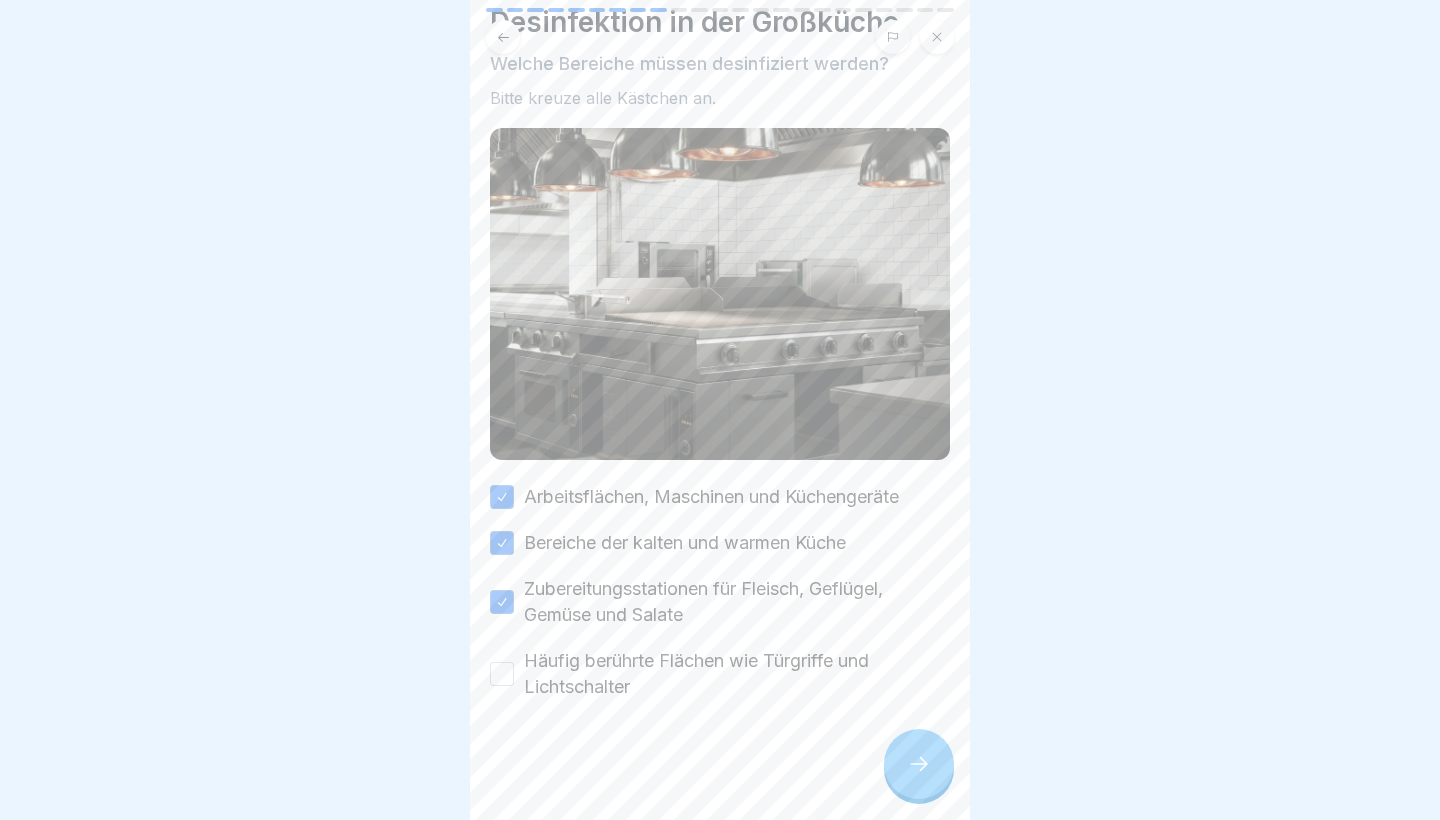 click on "Häufig berührte Flächen wie Türgriffe und Lichtschalter" at bounding box center (720, 674) 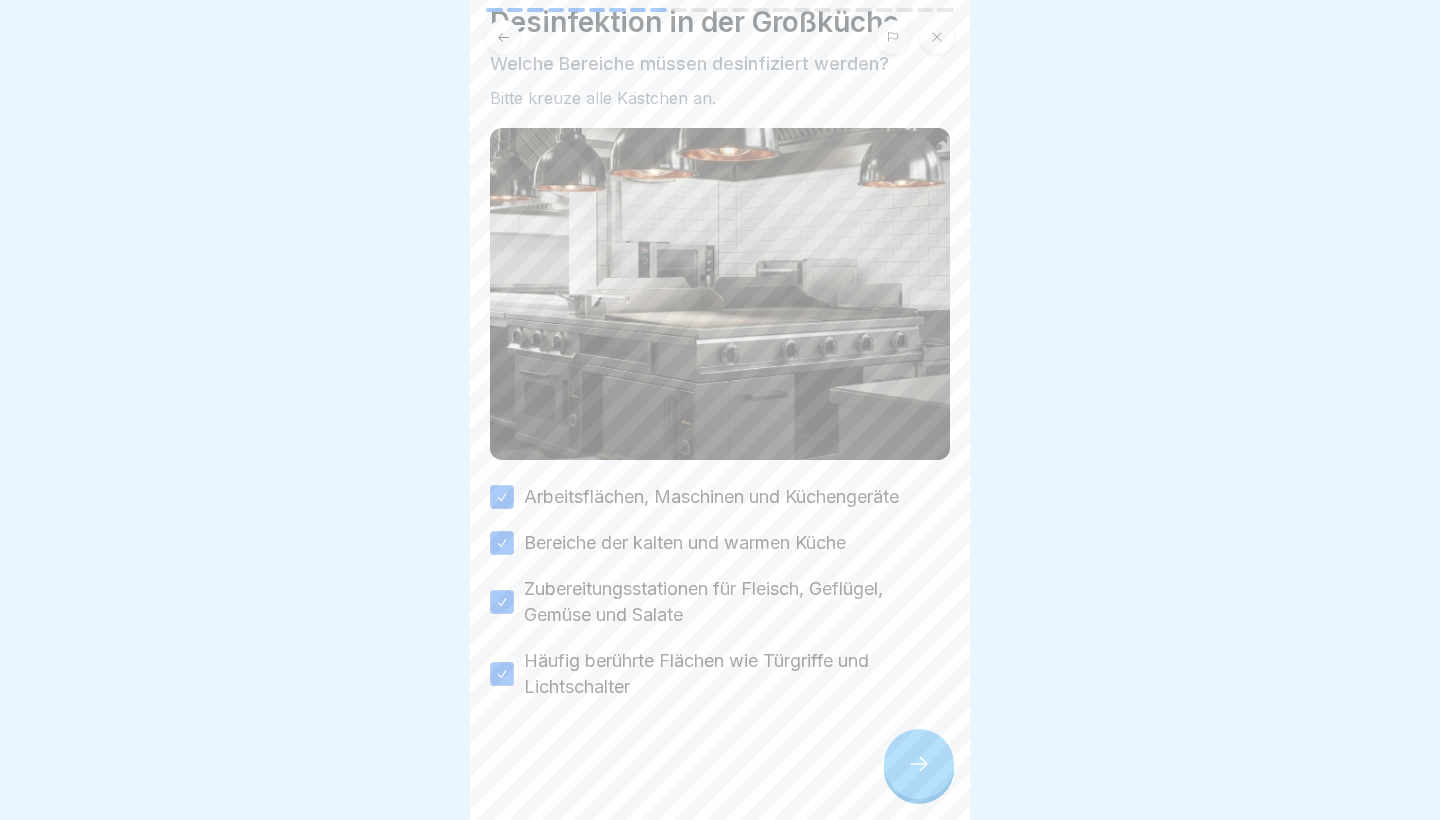 click 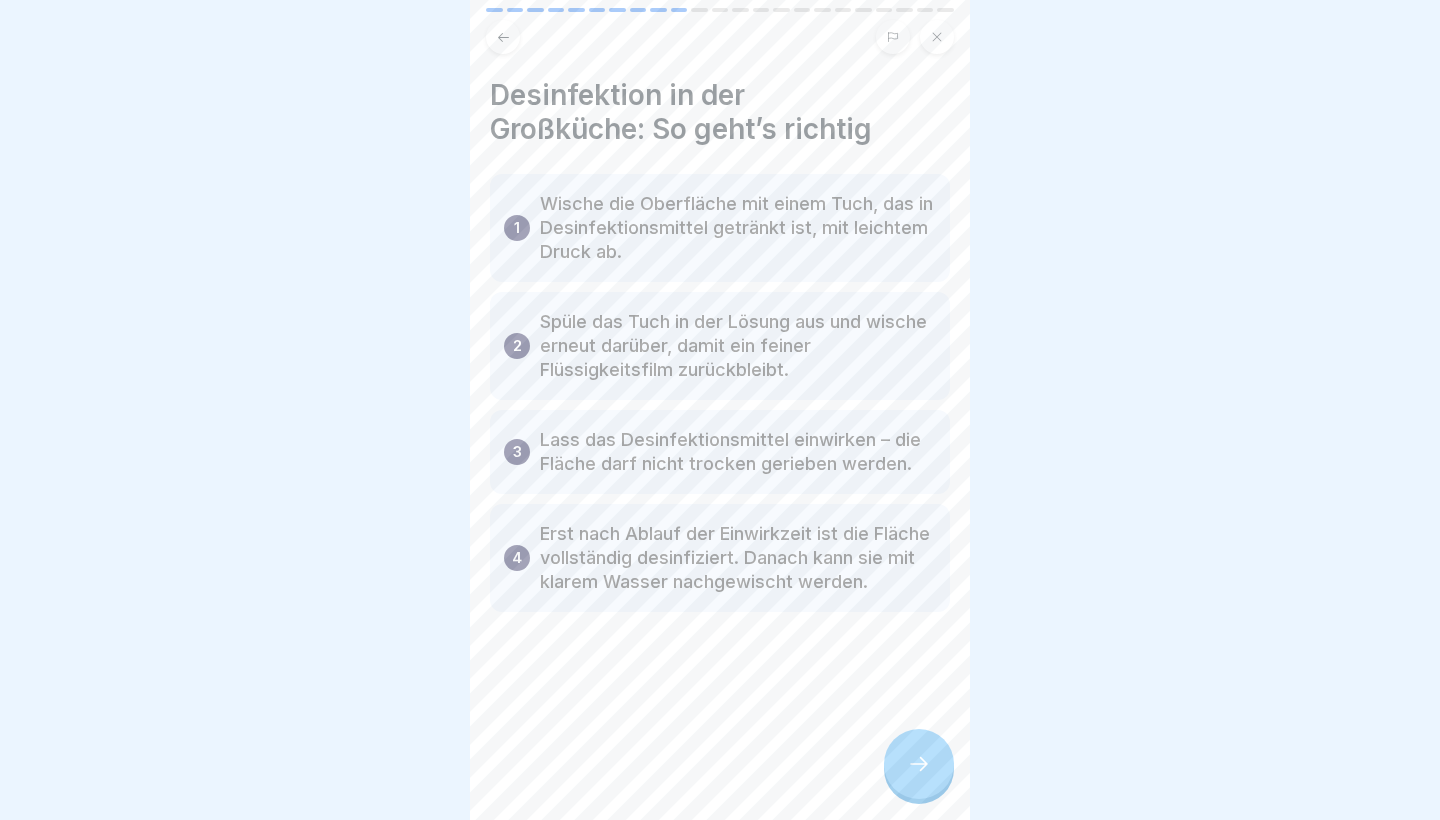 click at bounding box center (919, 764) 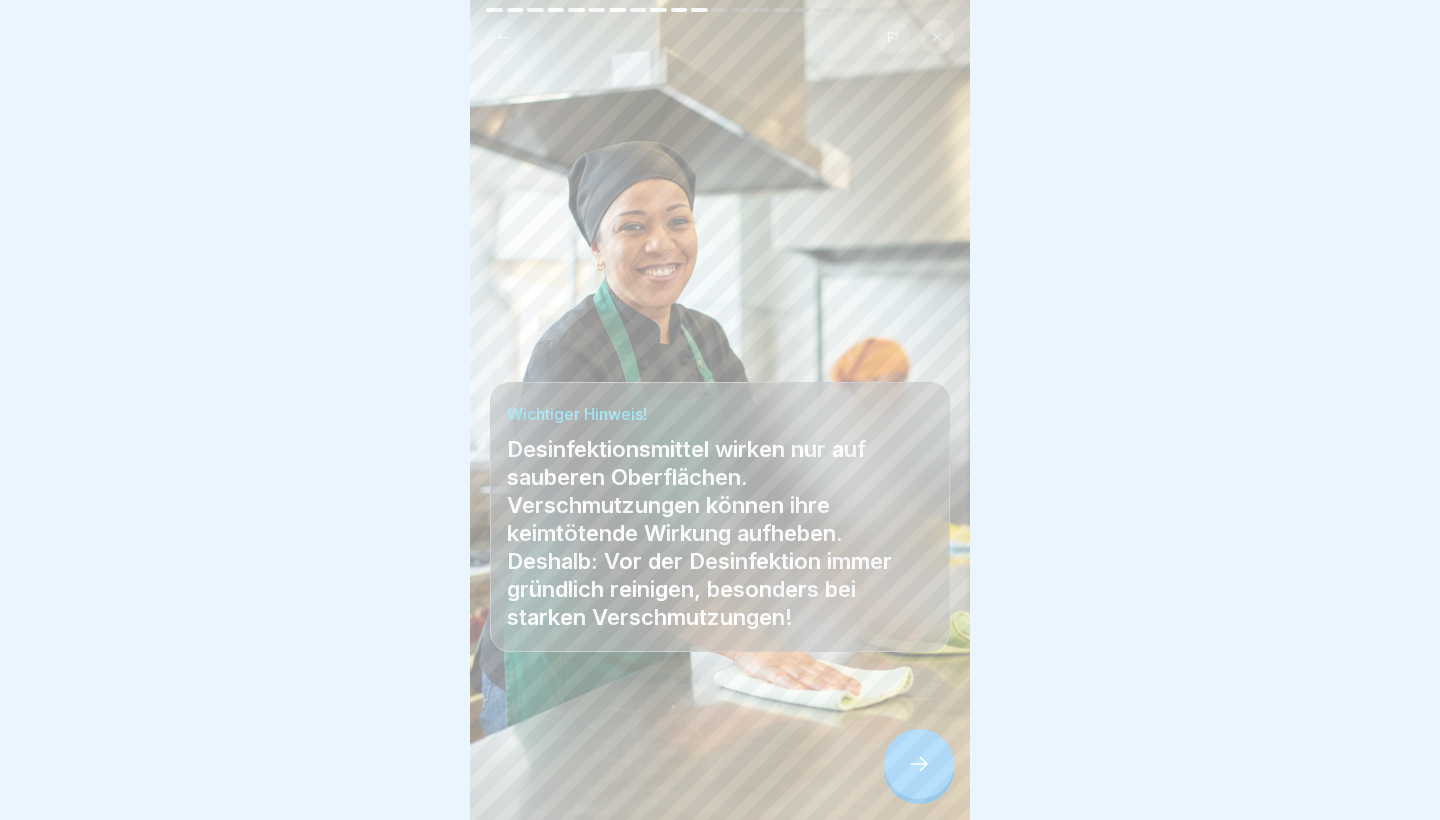 click at bounding box center [919, 764] 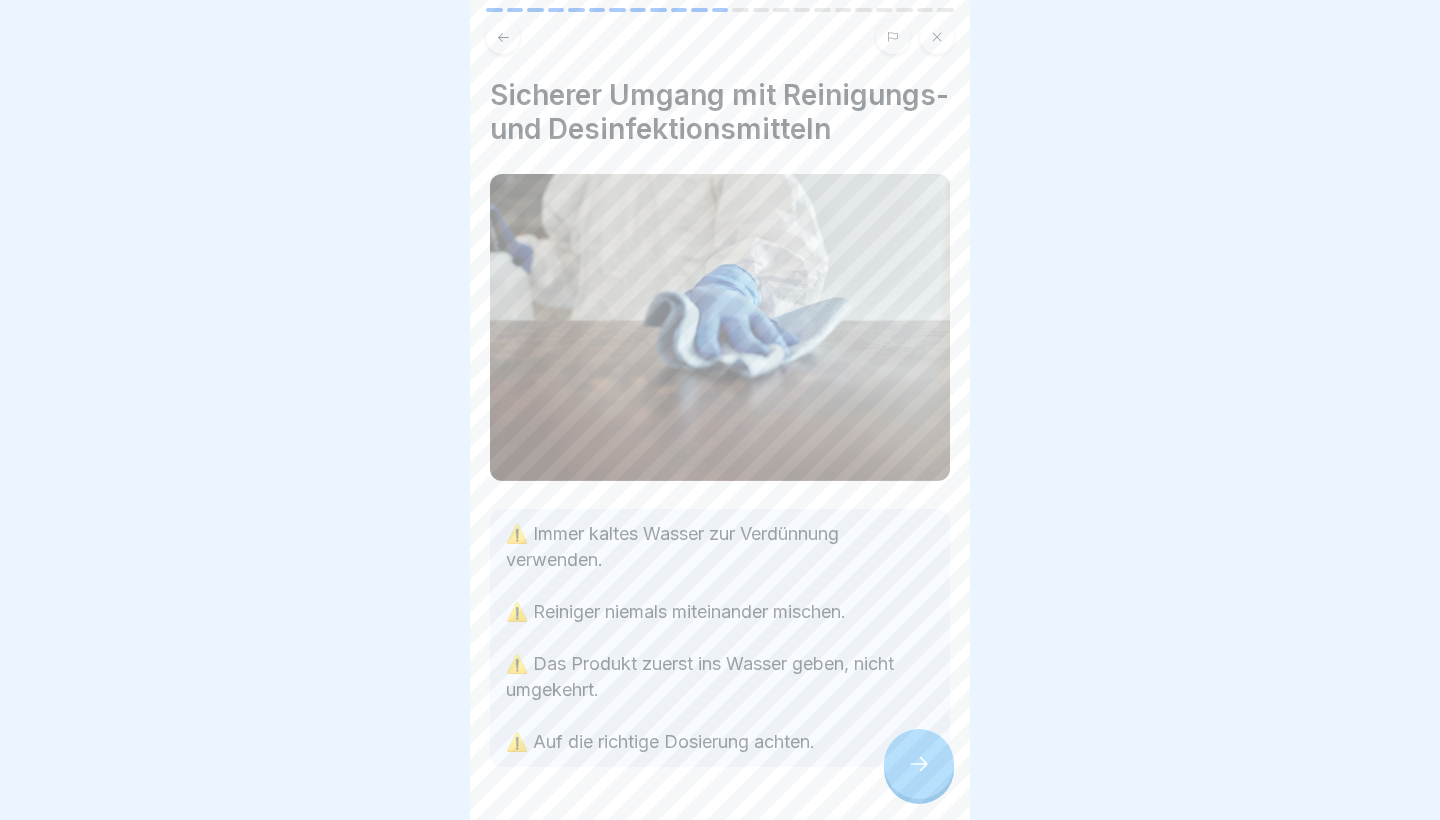 click at bounding box center [919, 764] 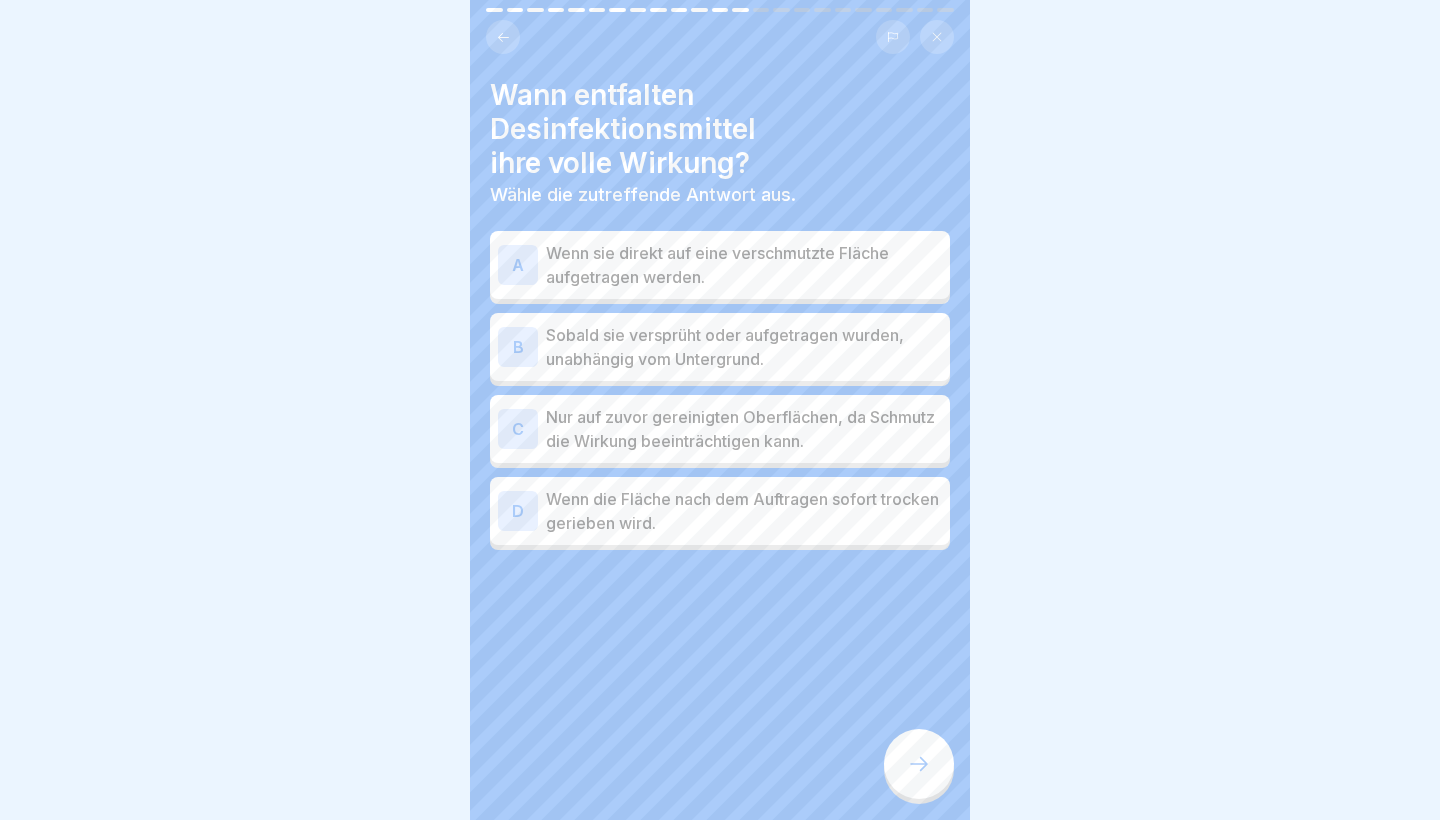 click at bounding box center [919, 764] 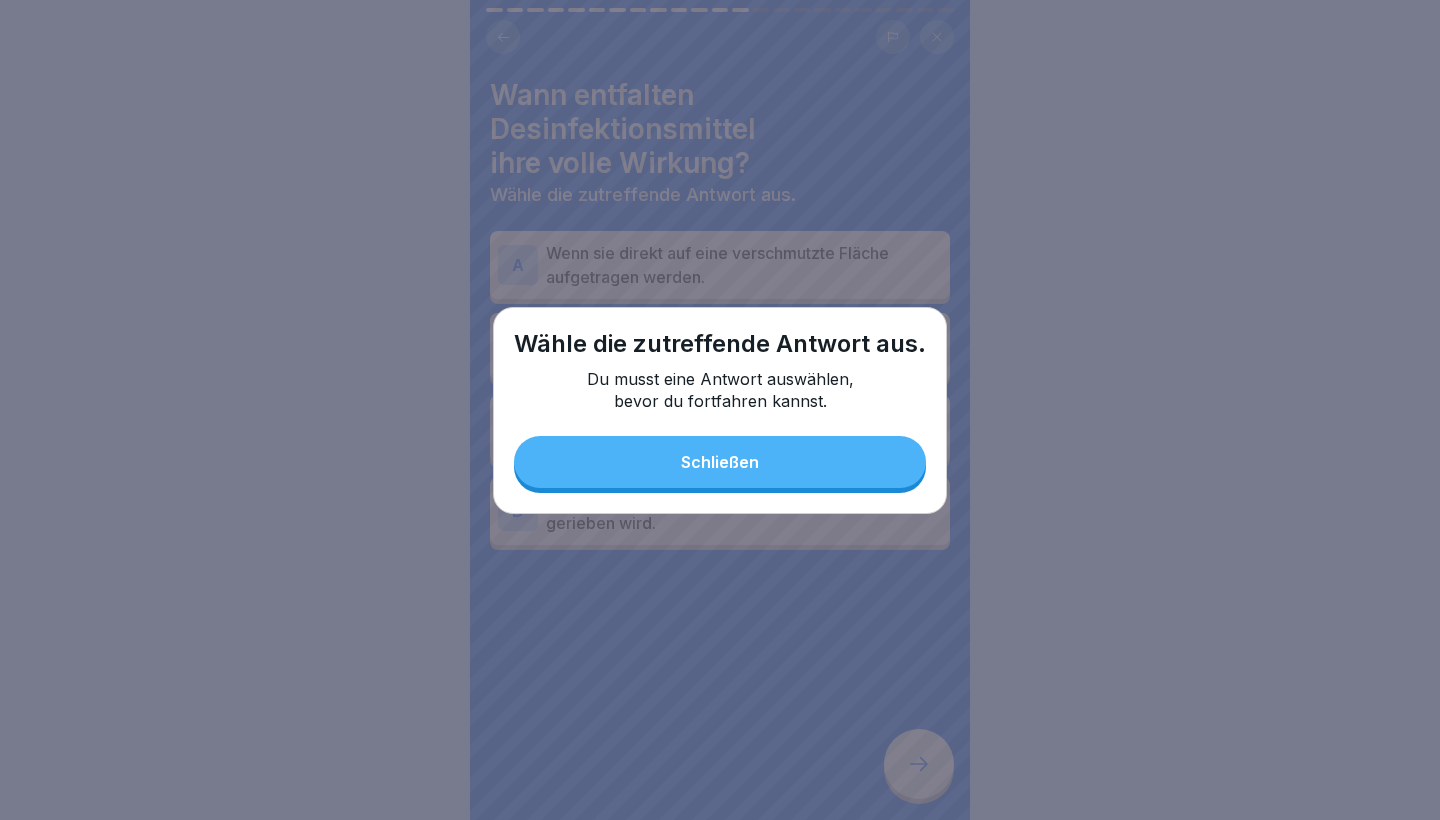 click on "Schließen" at bounding box center (720, 462) 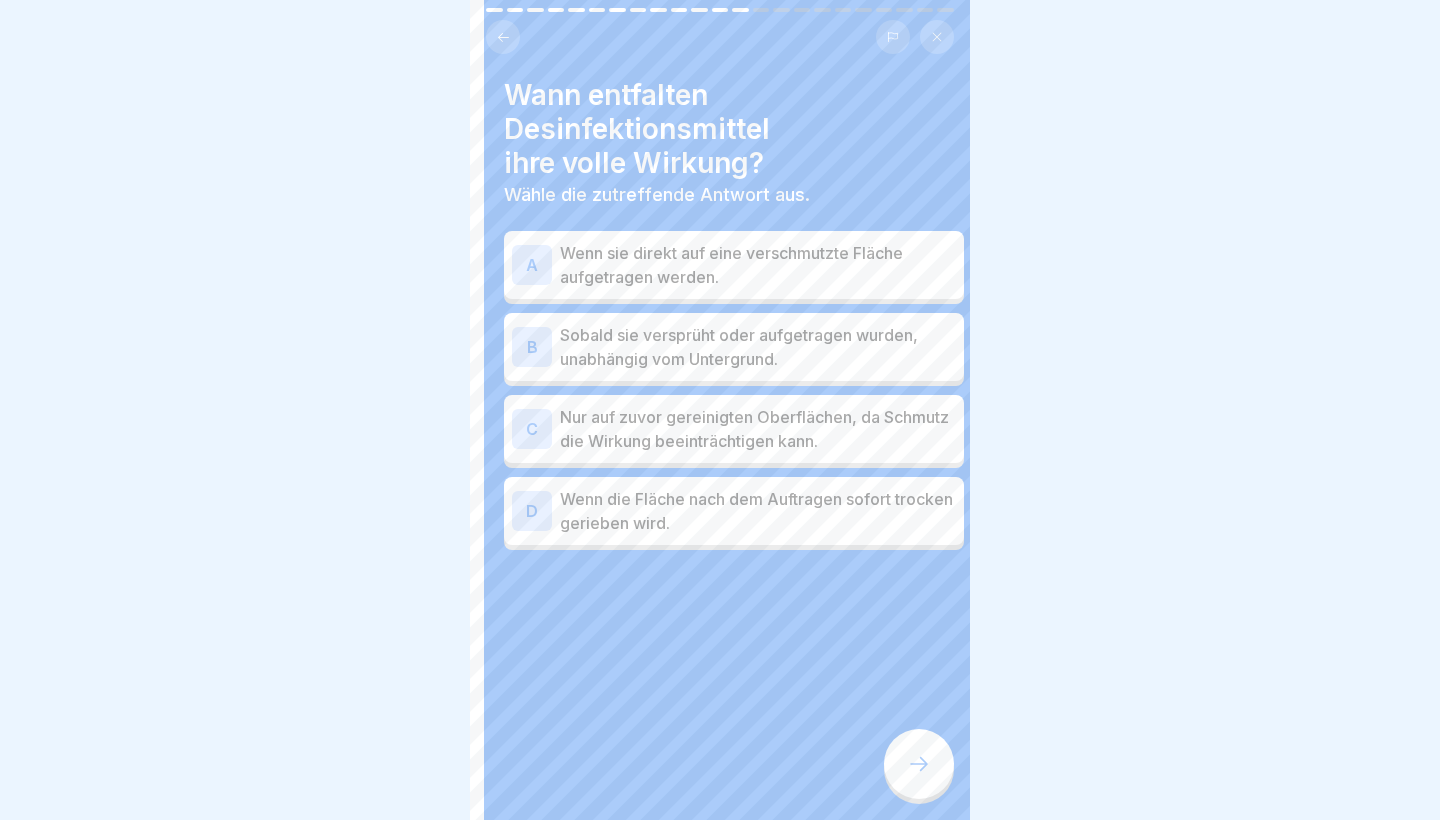 click on "Wann entfalten Desinfektionsmittel ihre volle Wirkung? Wähle die zutreffende Antwort aus. A Wenn sie direkt auf eine verschmutzte Fläche aufgetragen werden. B Sobald sie versprüht oder aufgetragen wurden, unabhängig vom Untergrund. C Nur auf zuvor gereinigten Oberflächen, da Schmutz die Wirkung beeinträchtigen kann. D Wenn die Fläche nach dem Auftragen sofort trocken gerieben wird." at bounding box center (734, 410) 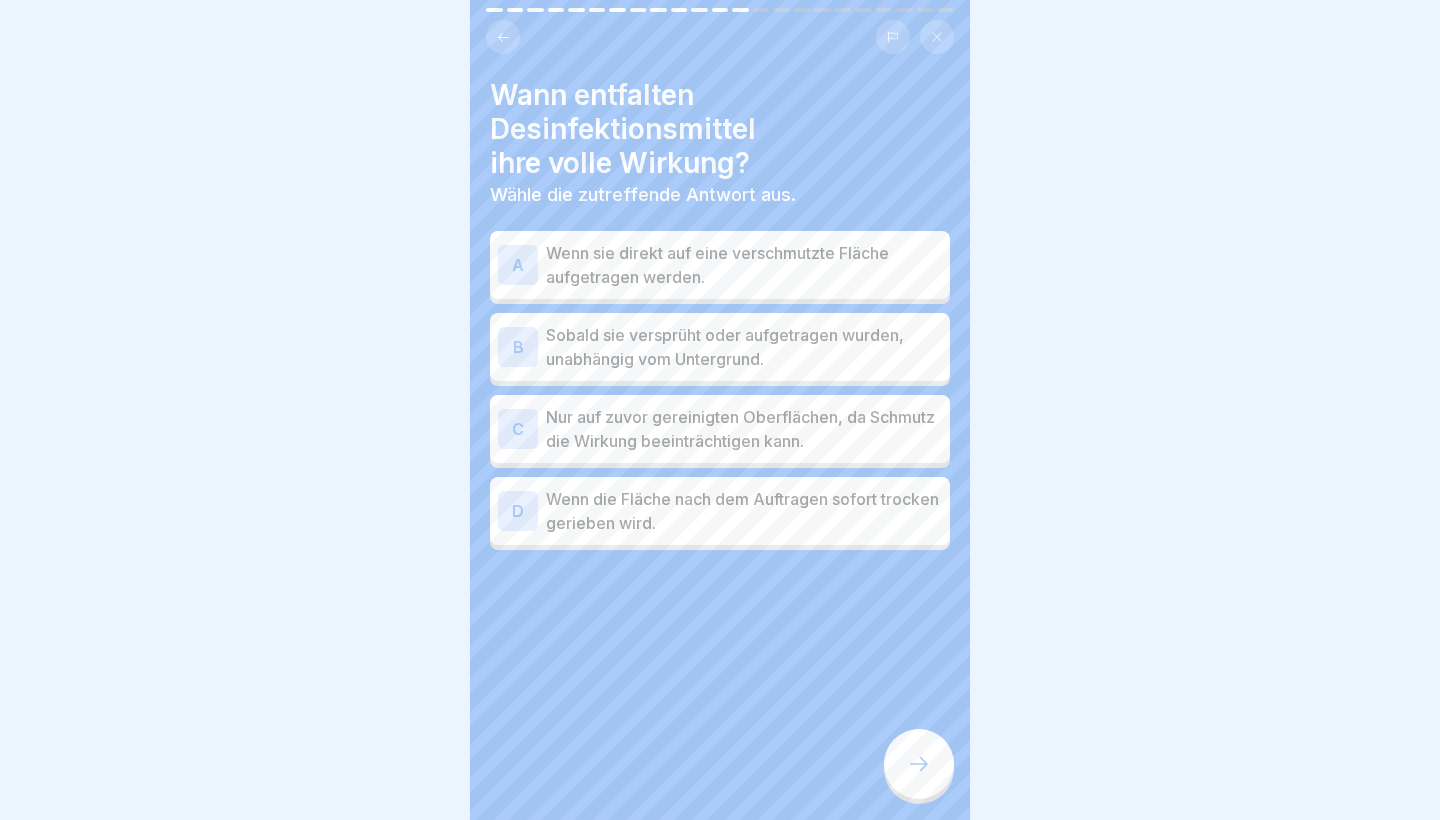 click on "Sobald sie versprüht oder aufgetragen wurden, unabhängig vom Untergrund." at bounding box center [744, 347] 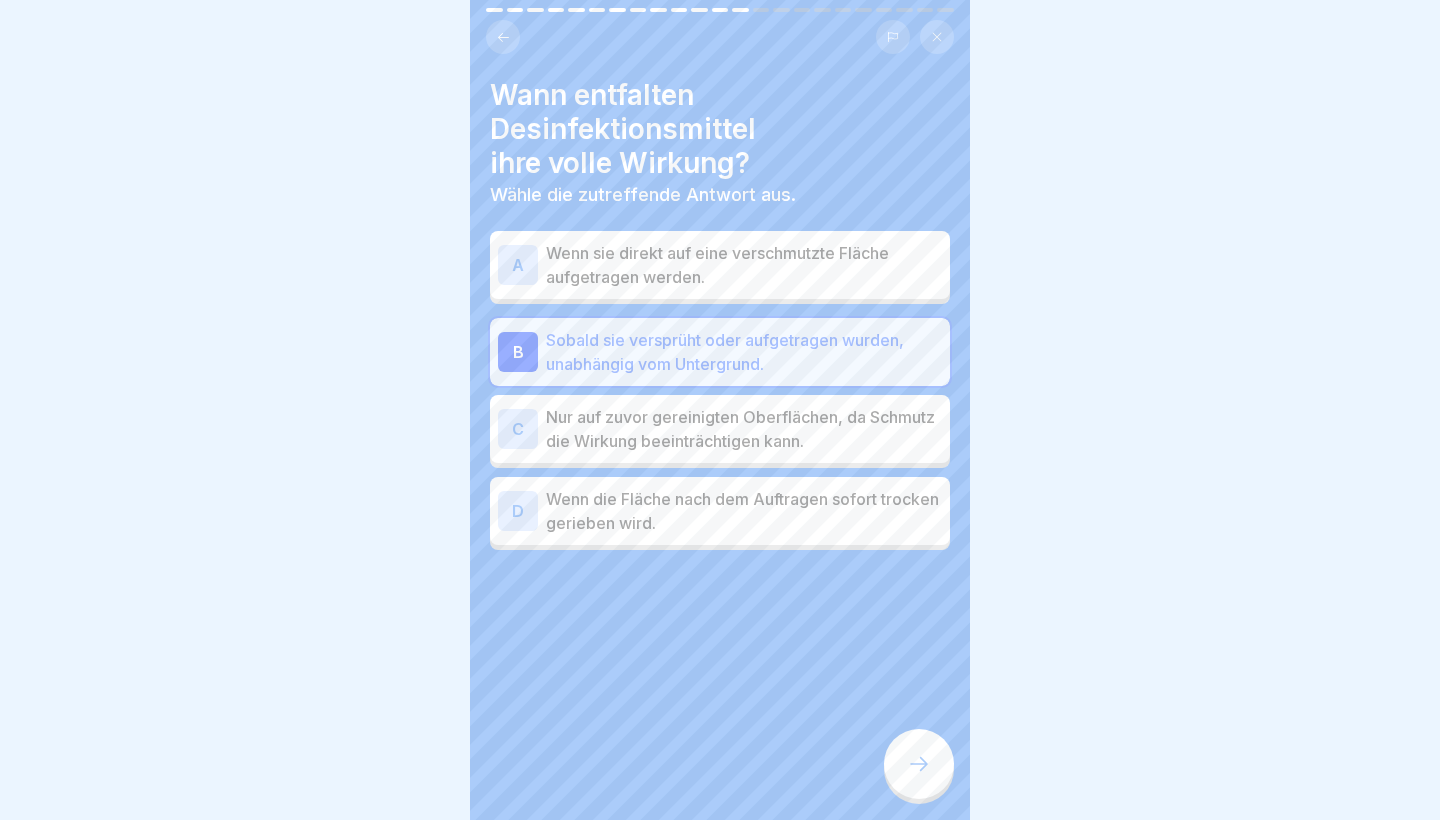 click at bounding box center [919, 764] 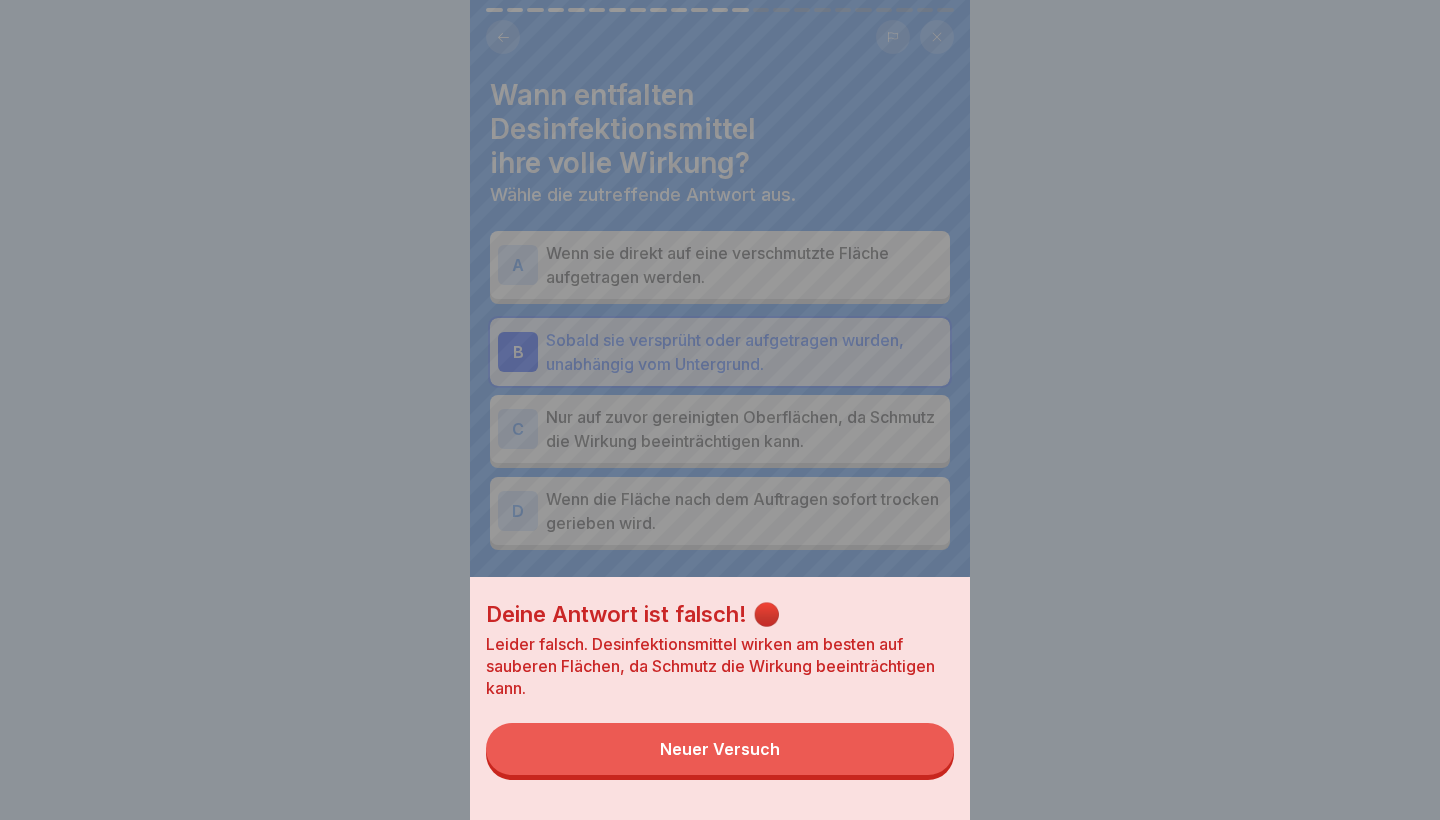 click on "Neuer Versuch" at bounding box center [720, 749] 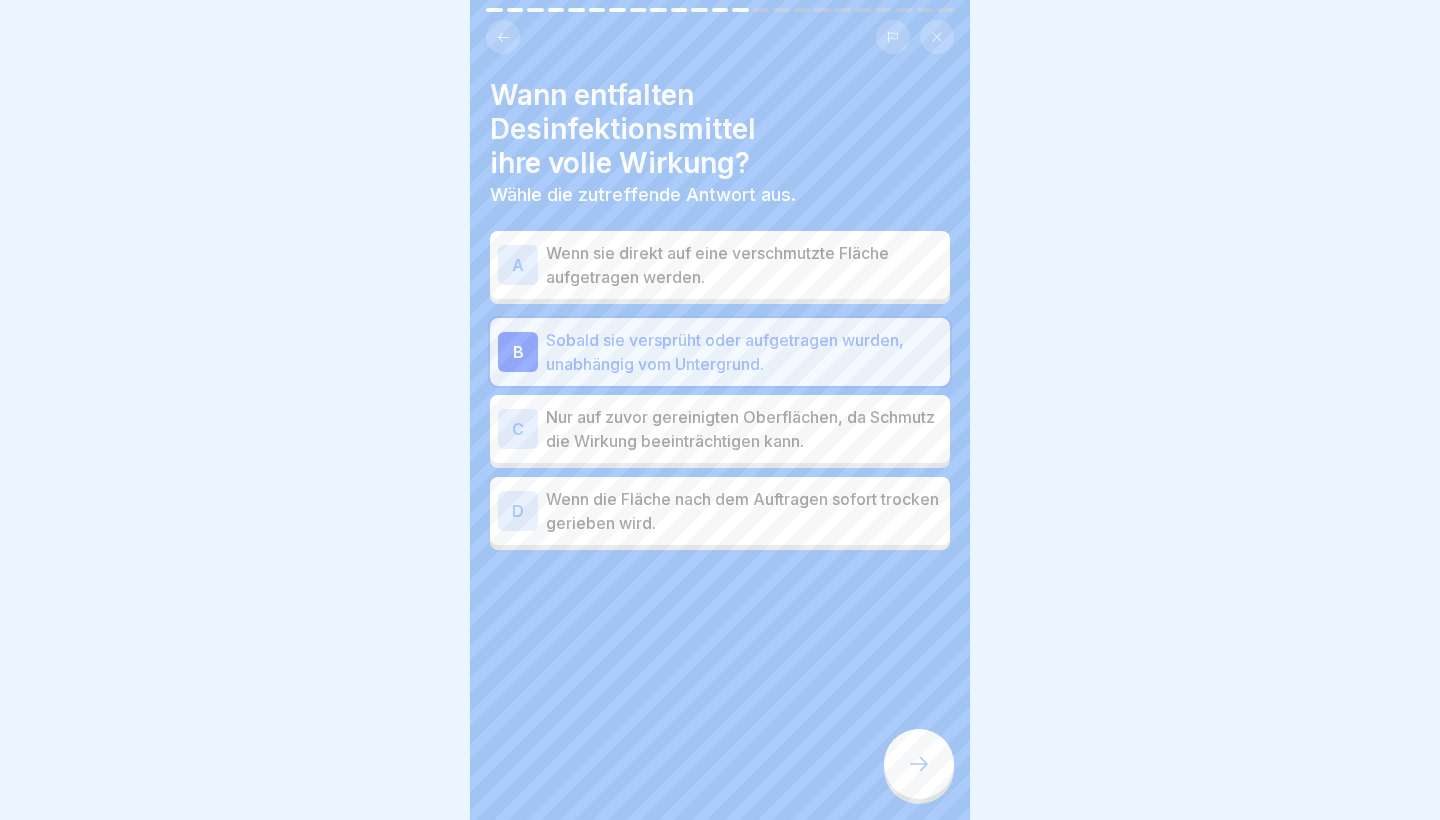 click on "C Nur auf zuvor gereinigten Oberflächen, da Schmutz die Wirkung beeinträchtigen kann." at bounding box center [720, 429] 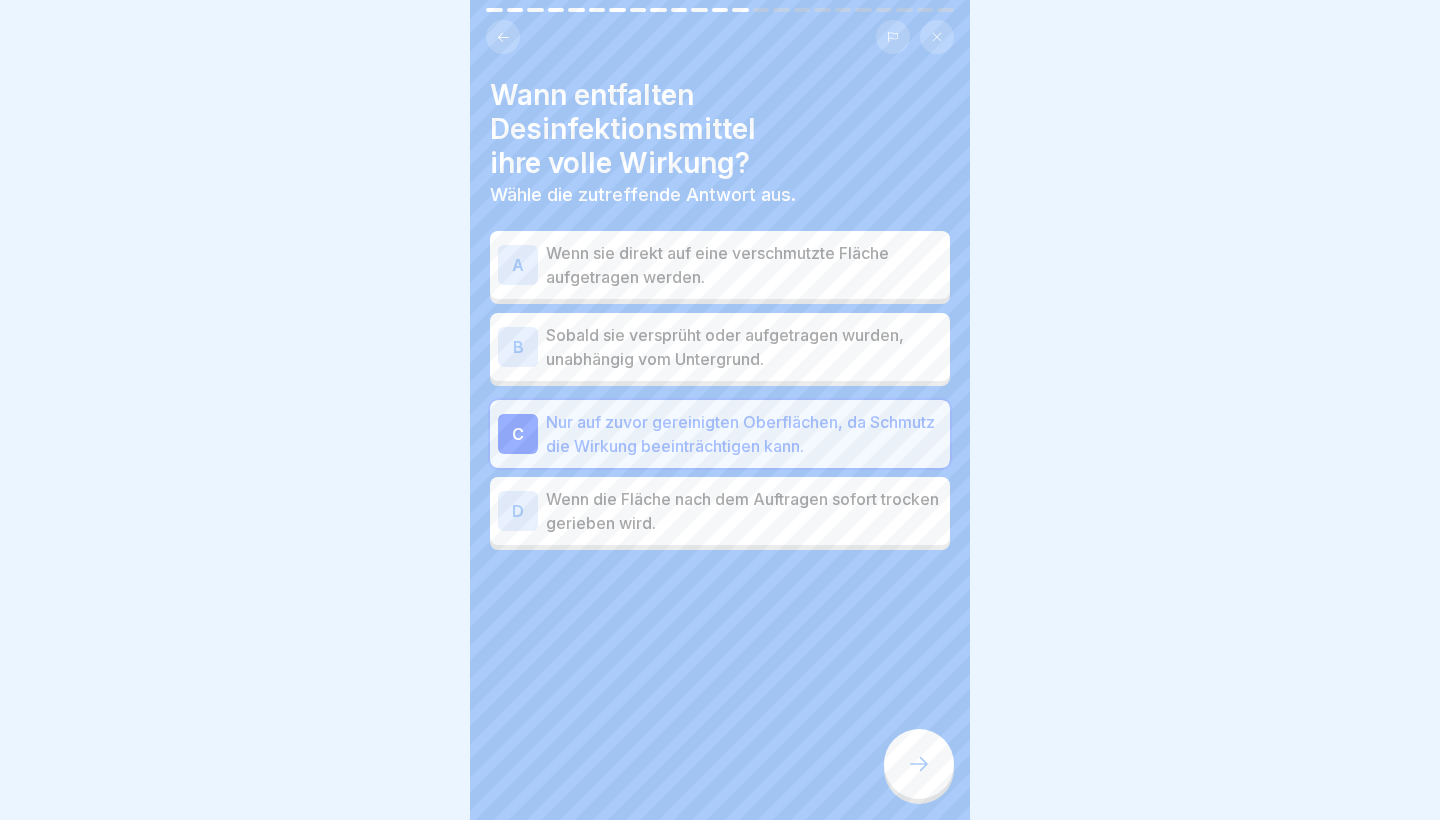 click at bounding box center [919, 764] 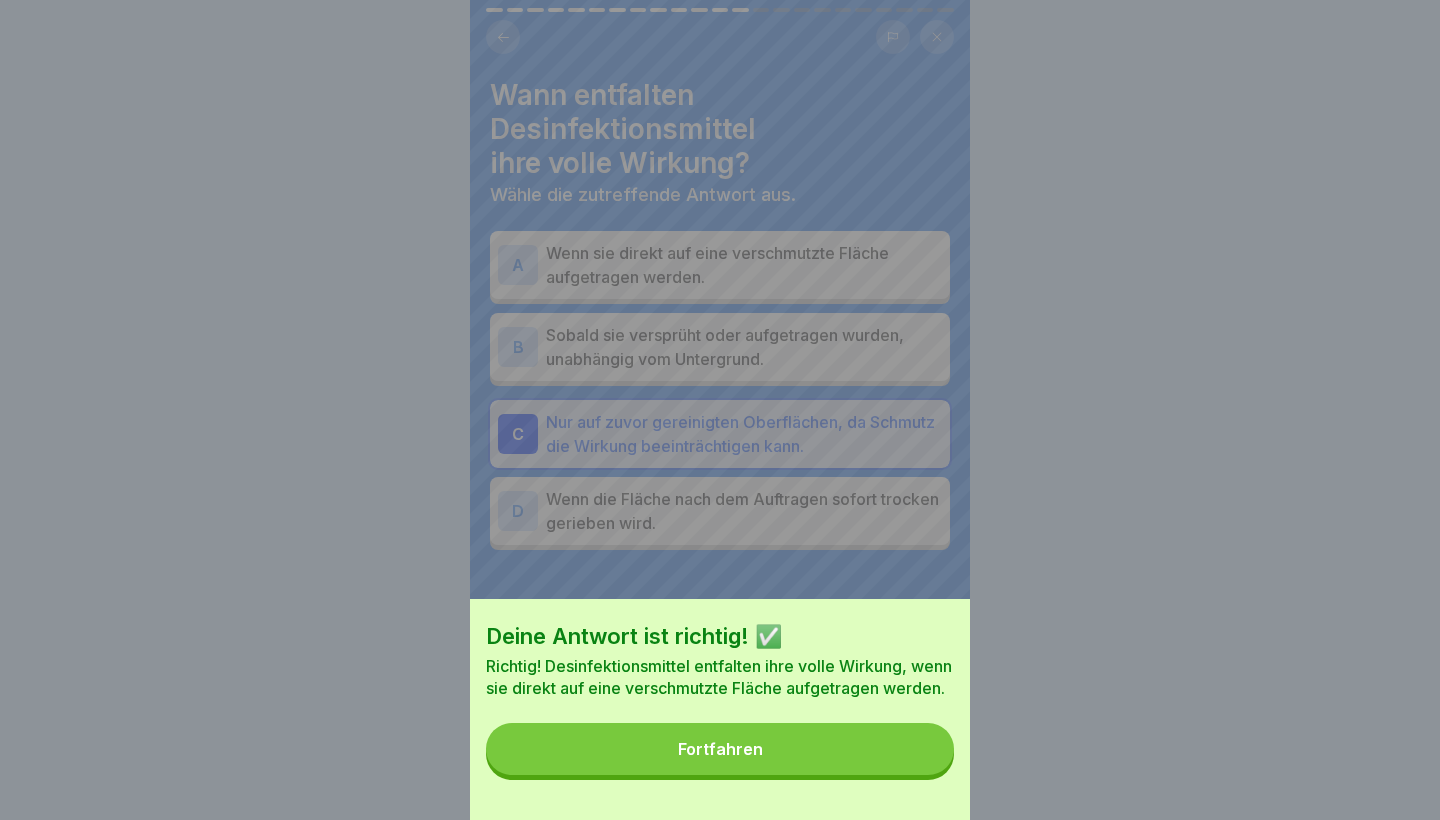 click on "Fortfahren" at bounding box center [720, 749] 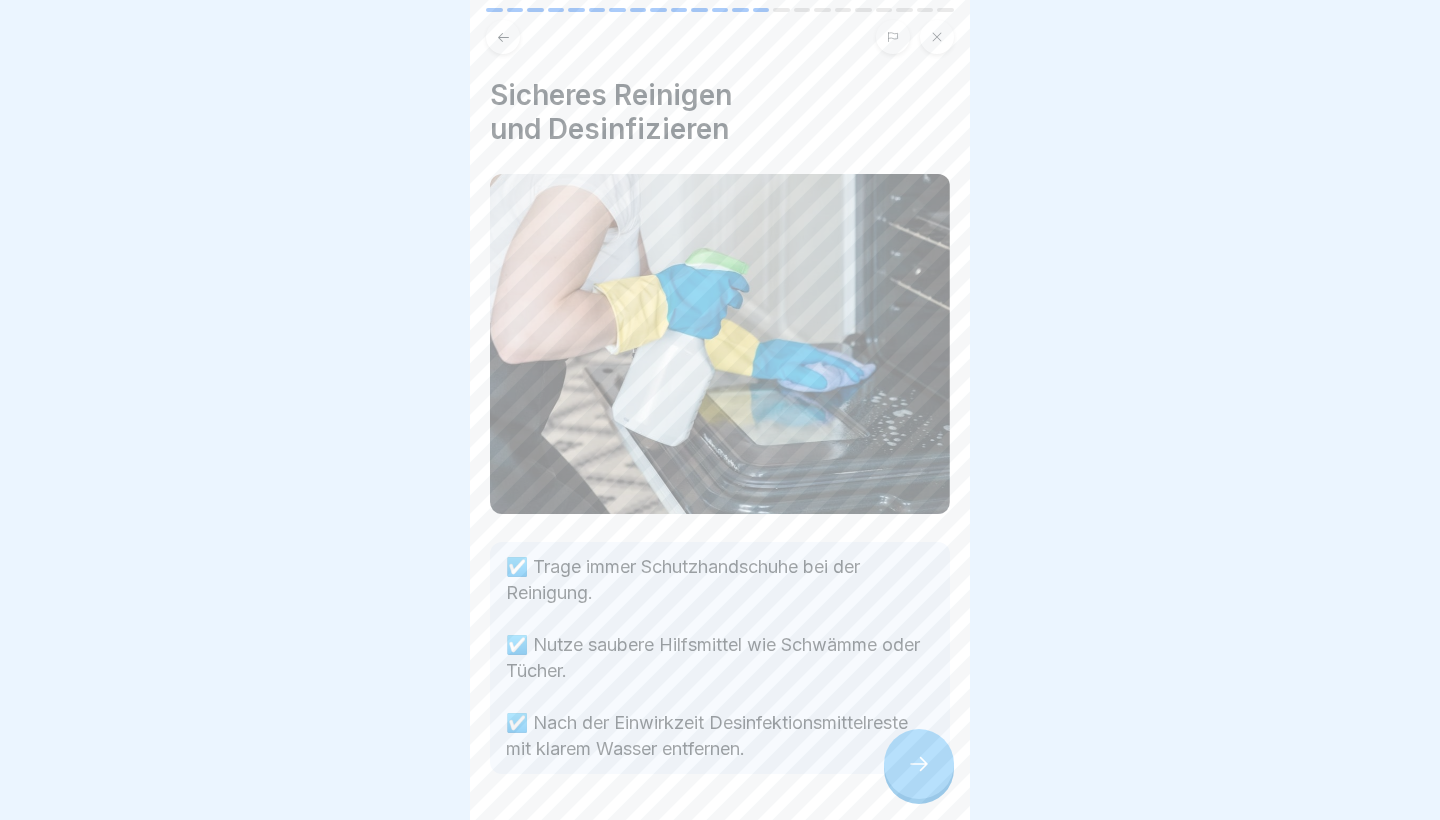 click on "☑️ Trage immer Schutzhandschuhe bei der Reinigung.
☑️ Nutze saubere Hilfsmittel wie Schwämme oder Tücher.
☑️ Nach der Einwirkzeit Desinfektionsmittelreste mit klarem Wasser entfernen." at bounding box center [720, 658] 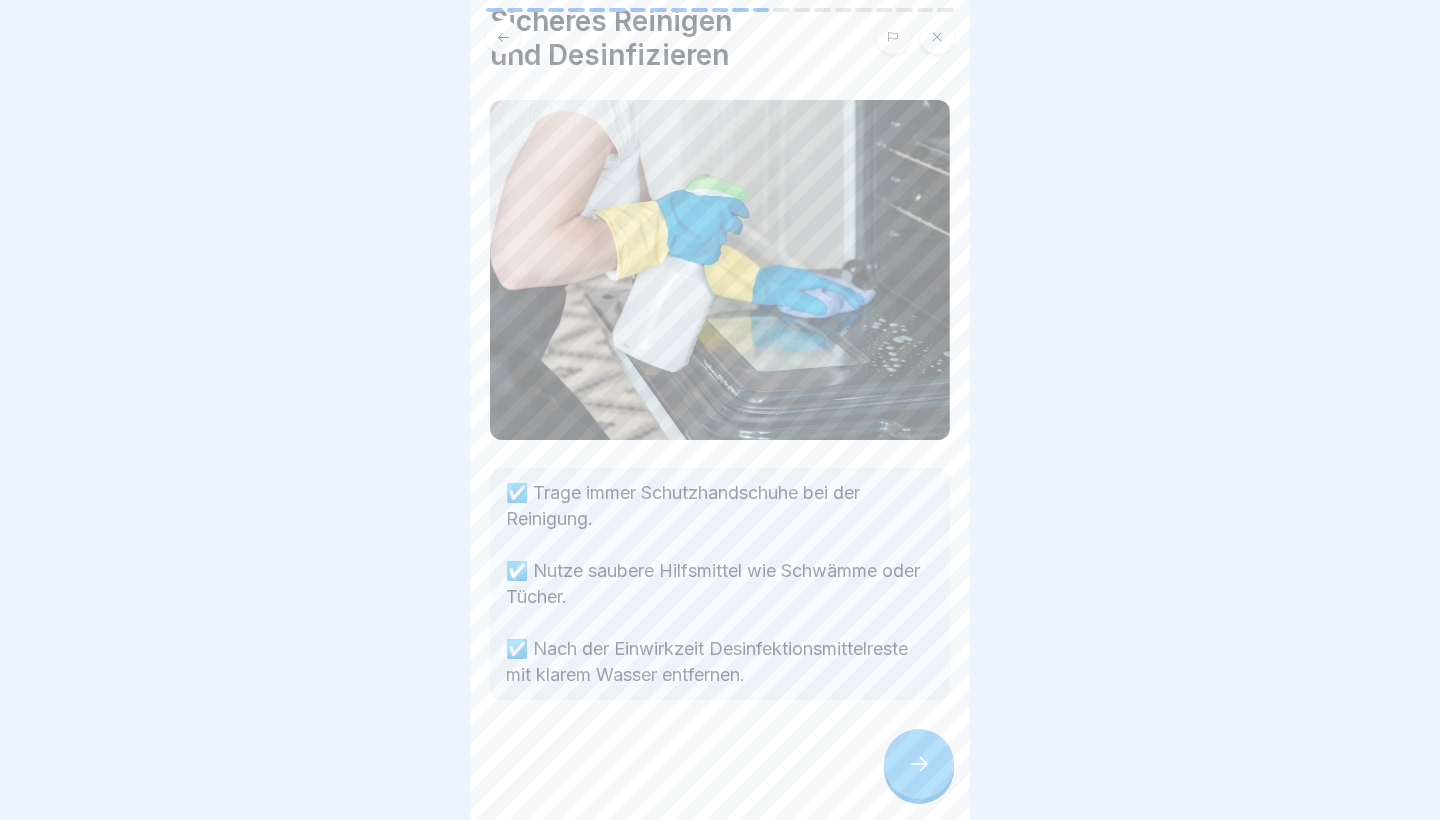 click at bounding box center (919, 764) 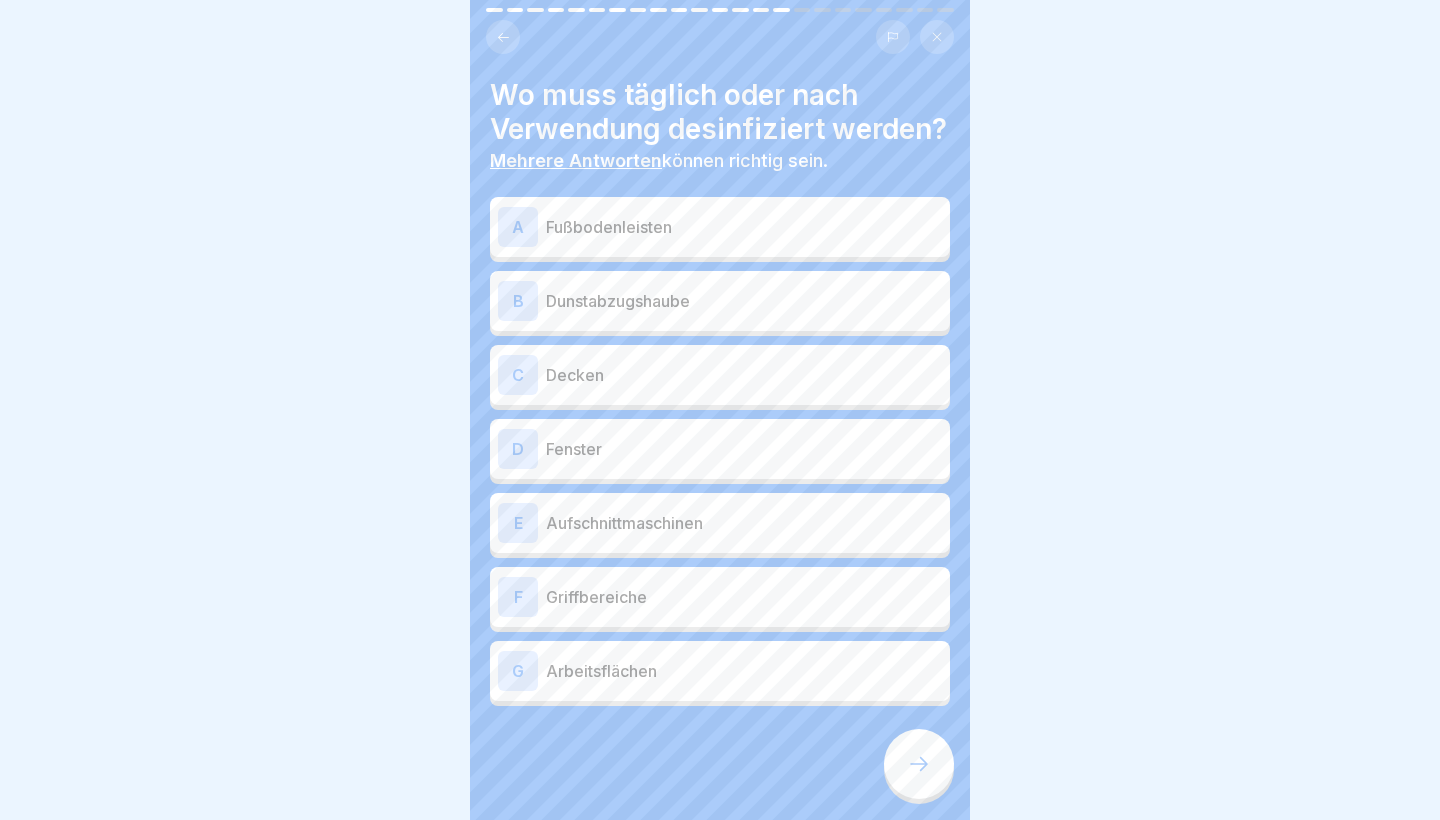 scroll, scrollTop: 74, scrollLeft: 0, axis: vertical 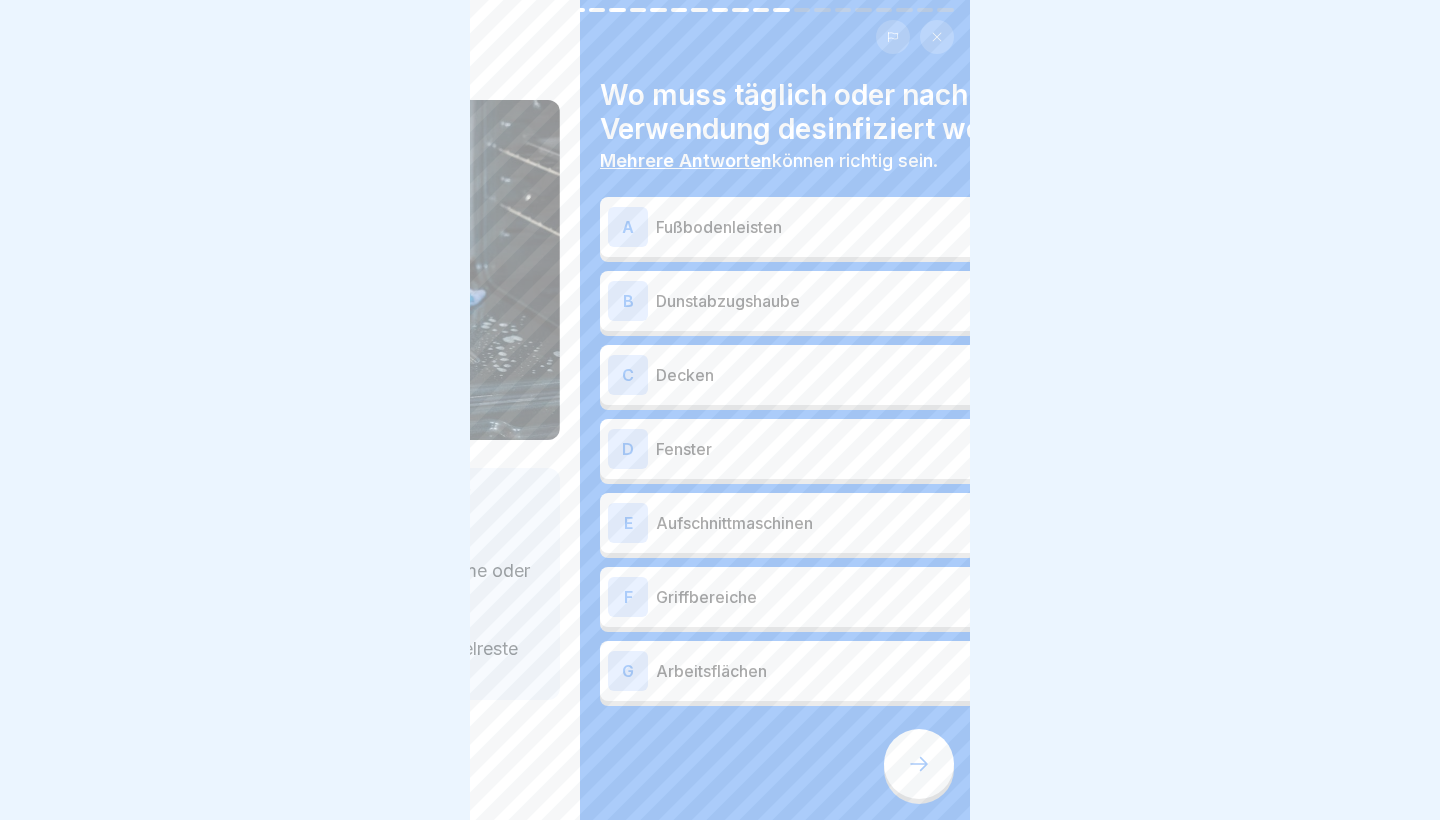 click on "Mehrere Antworten  können richtig sein." at bounding box center (830, 161) 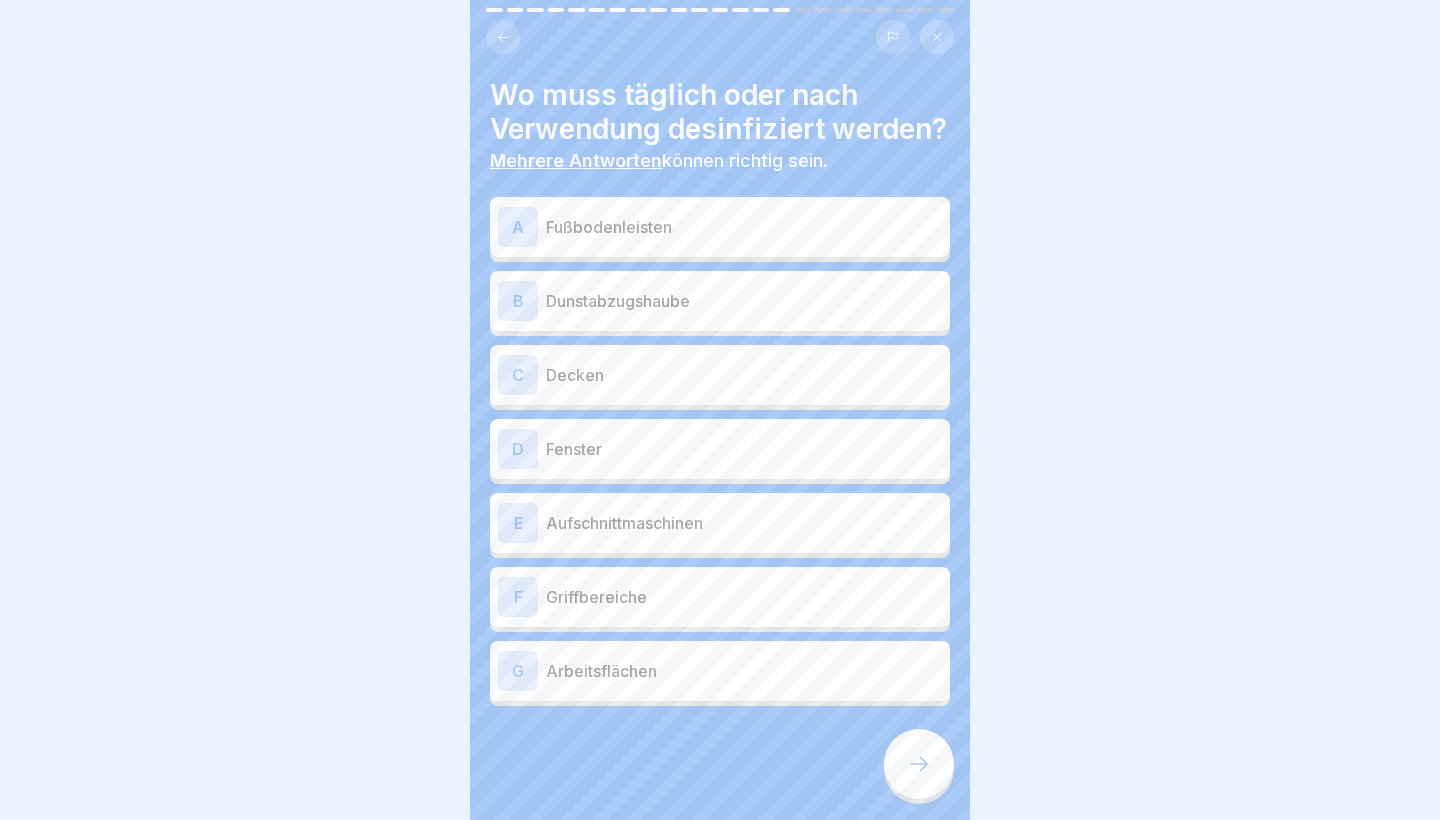 click on "Mehrere Antworten  können richtig sein." at bounding box center [720, 161] 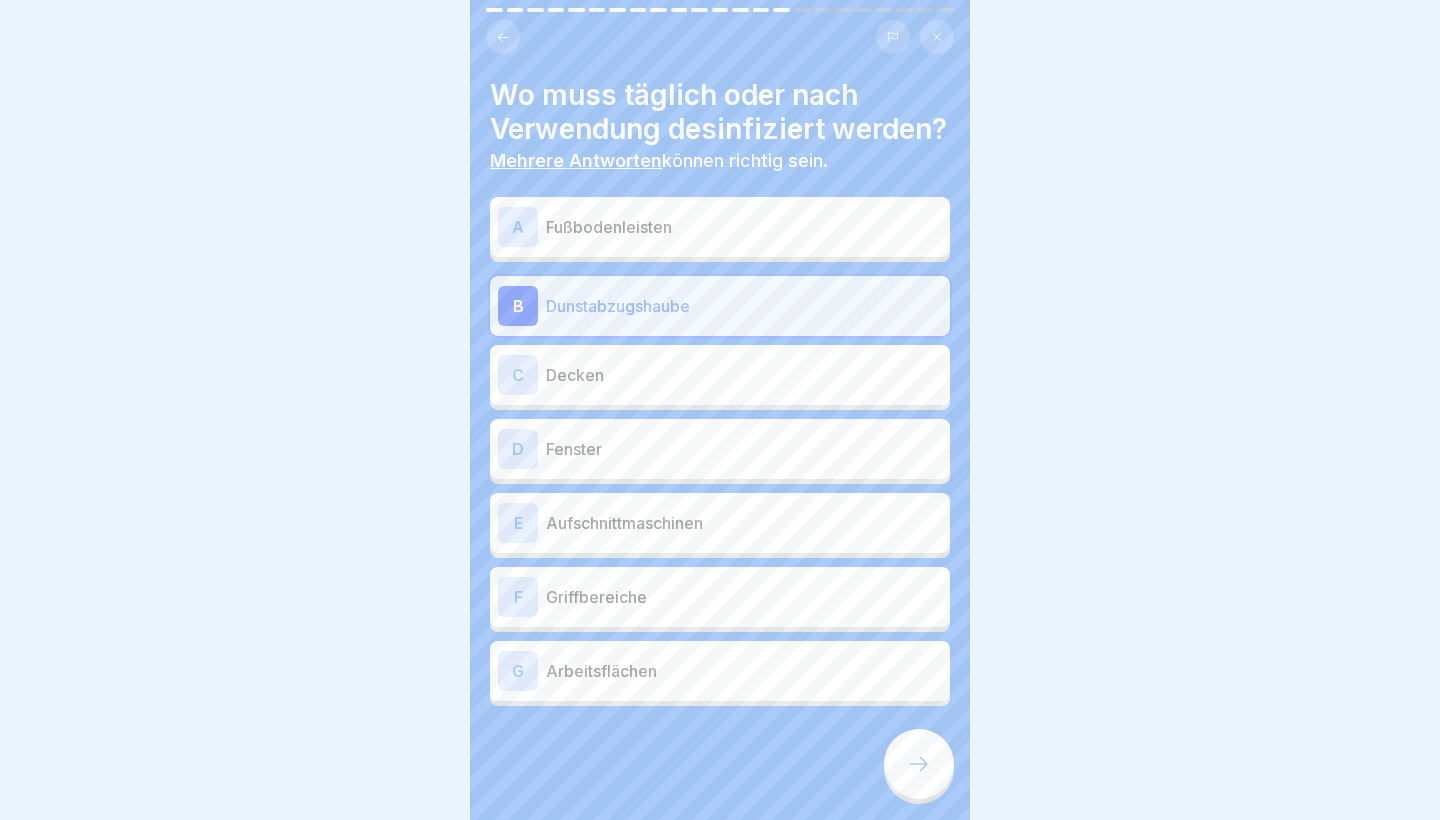 click on "C Decken" at bounding box center [720, 375] 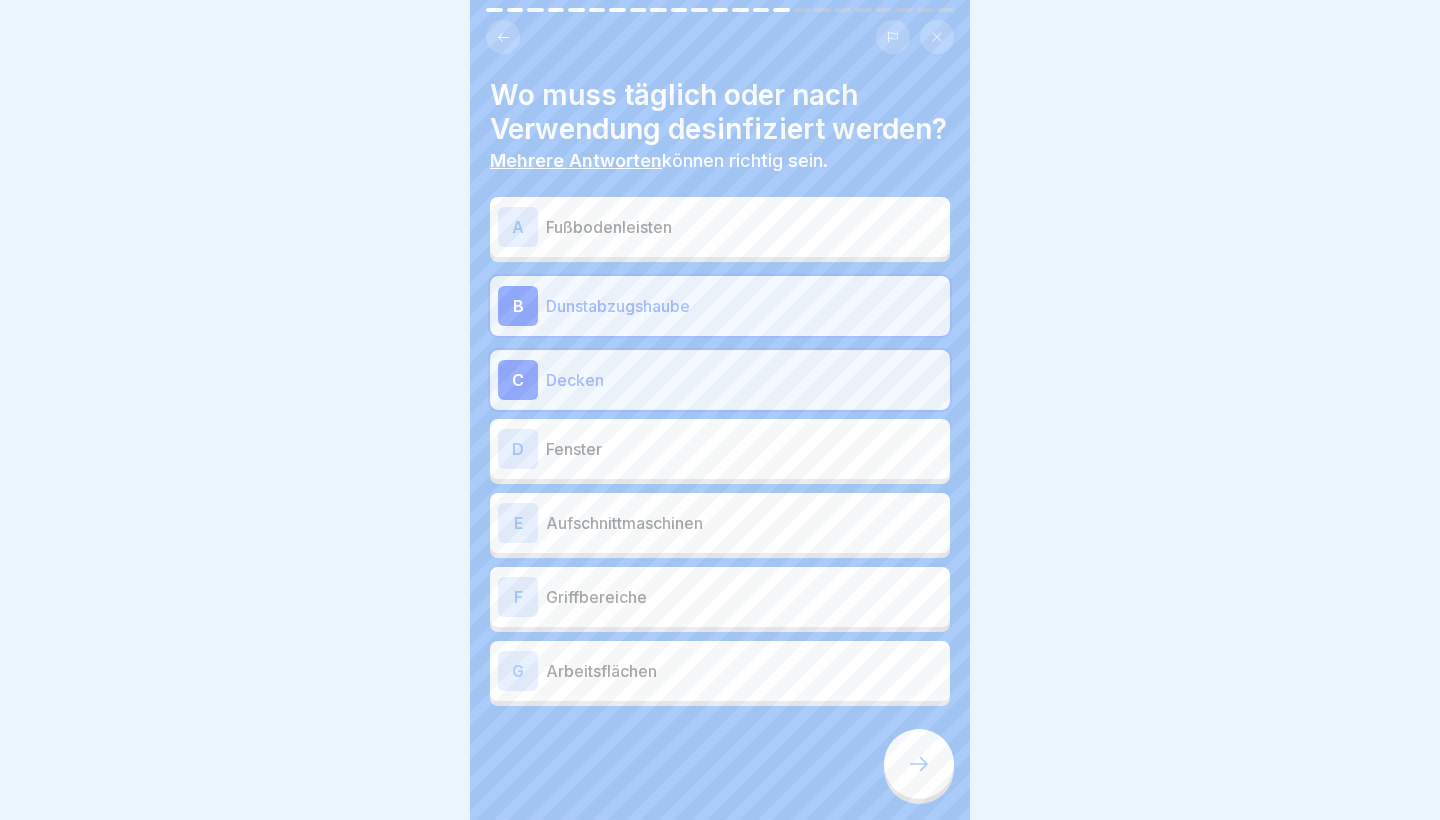 click on "A Fußbodenleisten B Dunstabzugshaube C Decken D Fenster E Aufschnittmaschinen F Griffbereiche G Arbeitsflächen" at bounding box center (720, 454) 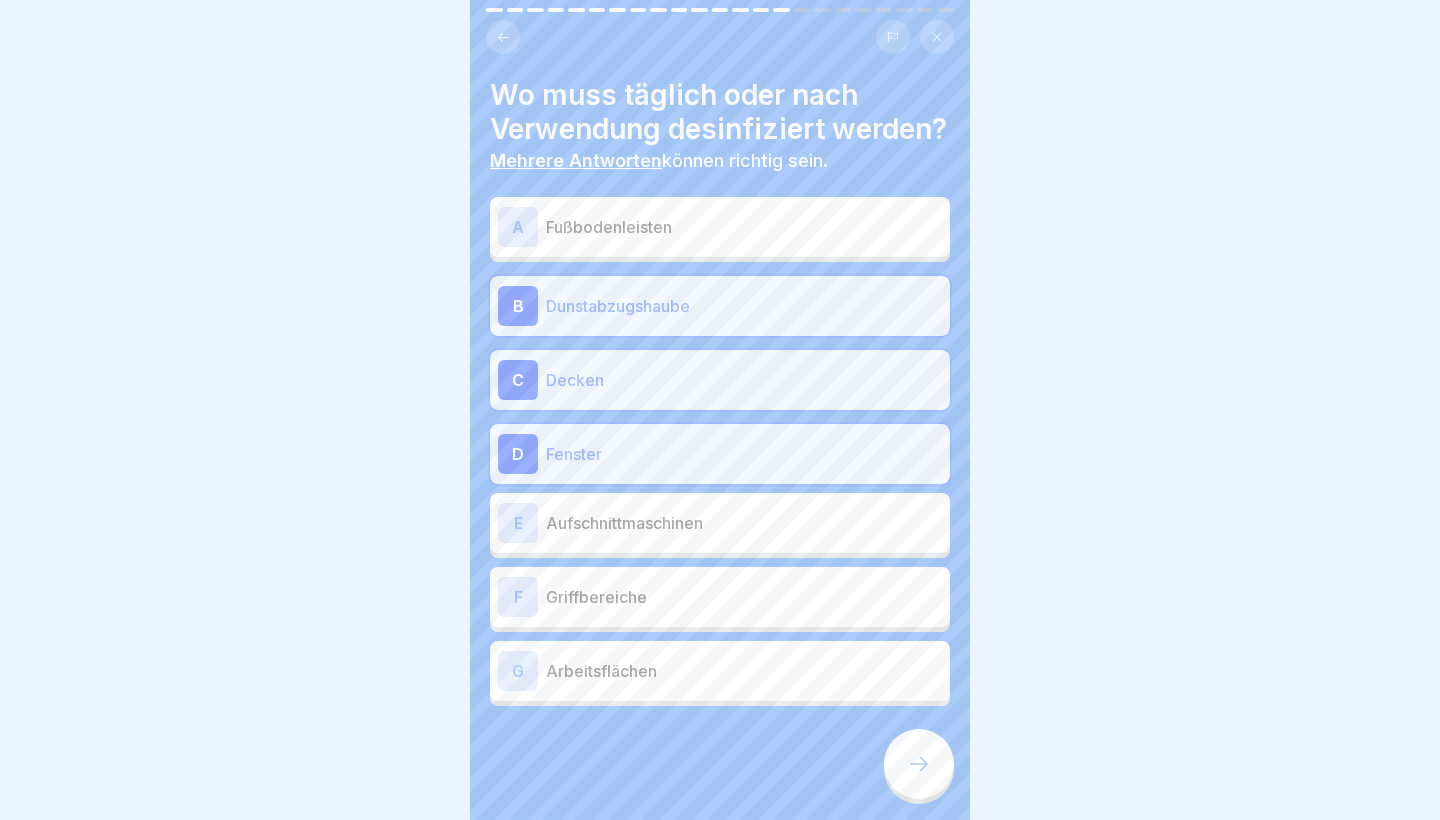 click on "E Aufschnittmaschinen" at bounding box center (720, 523) 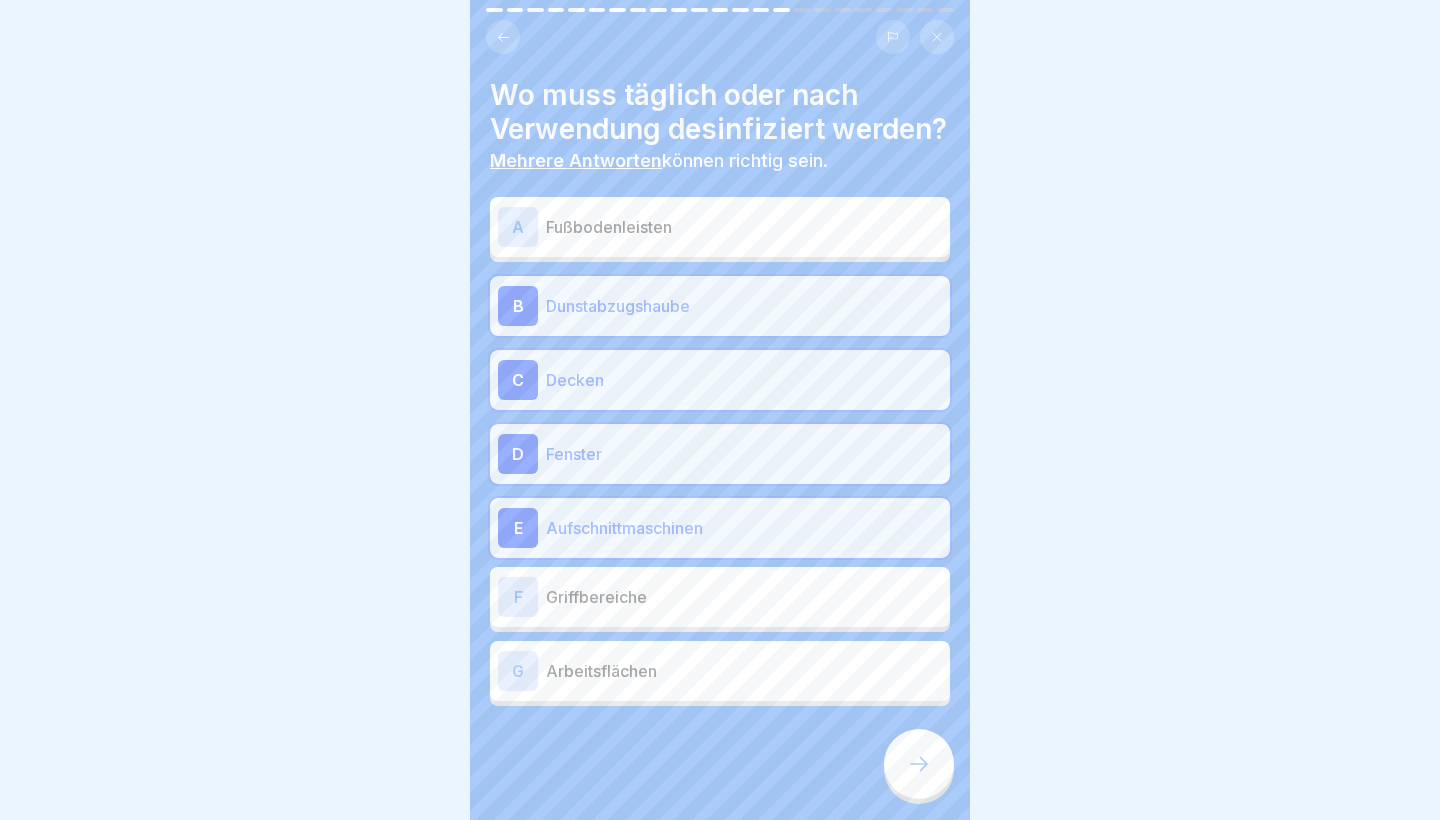 click on "Wo muss täglich oder nach Verwendung desinfiziert werden? Mehrere Antworten  können richtig sein. A Fußbodenleisten B Dunstabzugshaube C Decken D Fenster E Aufschnittmaschinen F Griffbereiche G Arbeitsflächen" at bounding box center [720, 410] 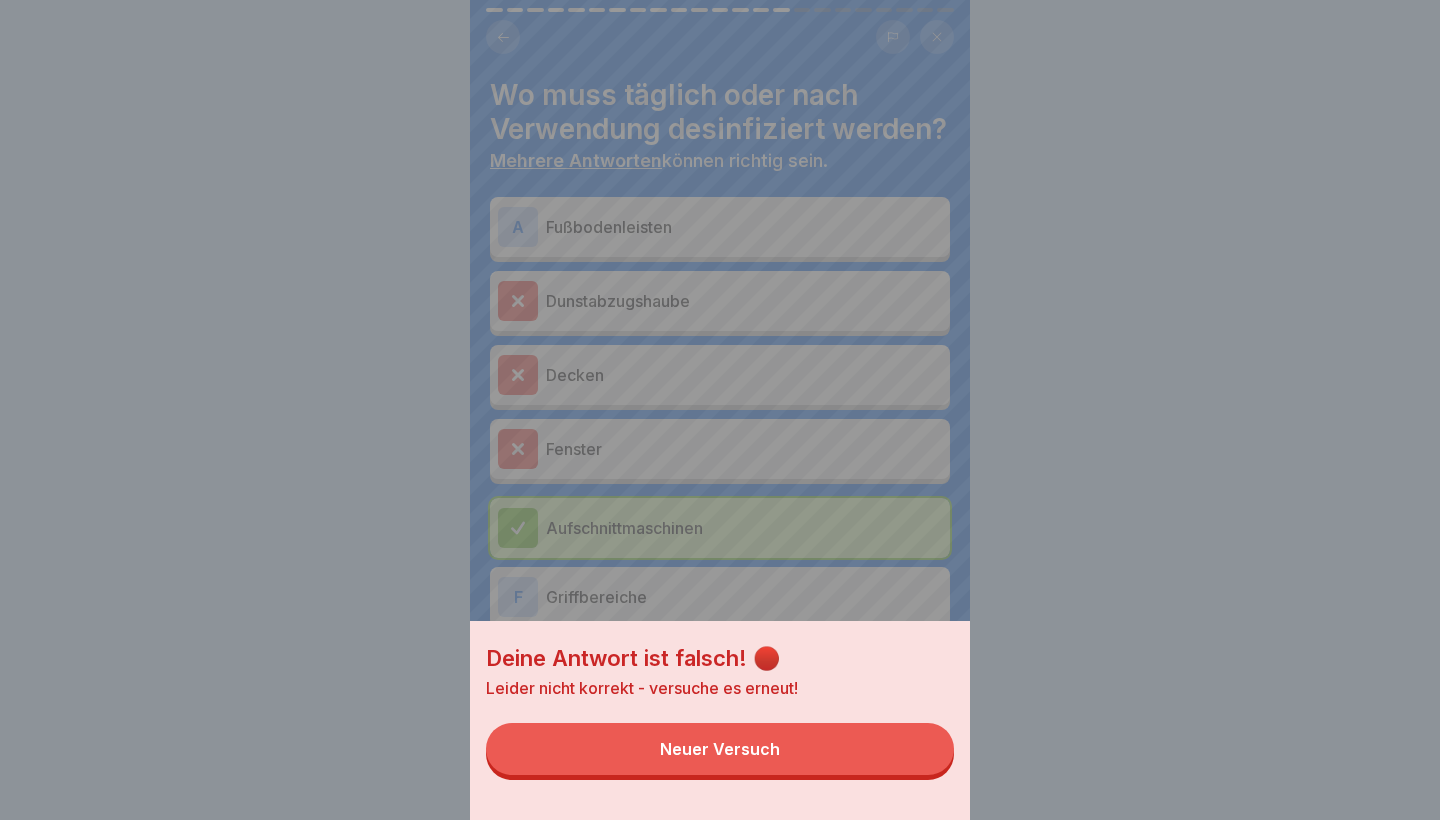 click on "Neuer Versuch" at bounding box center (720, 749) 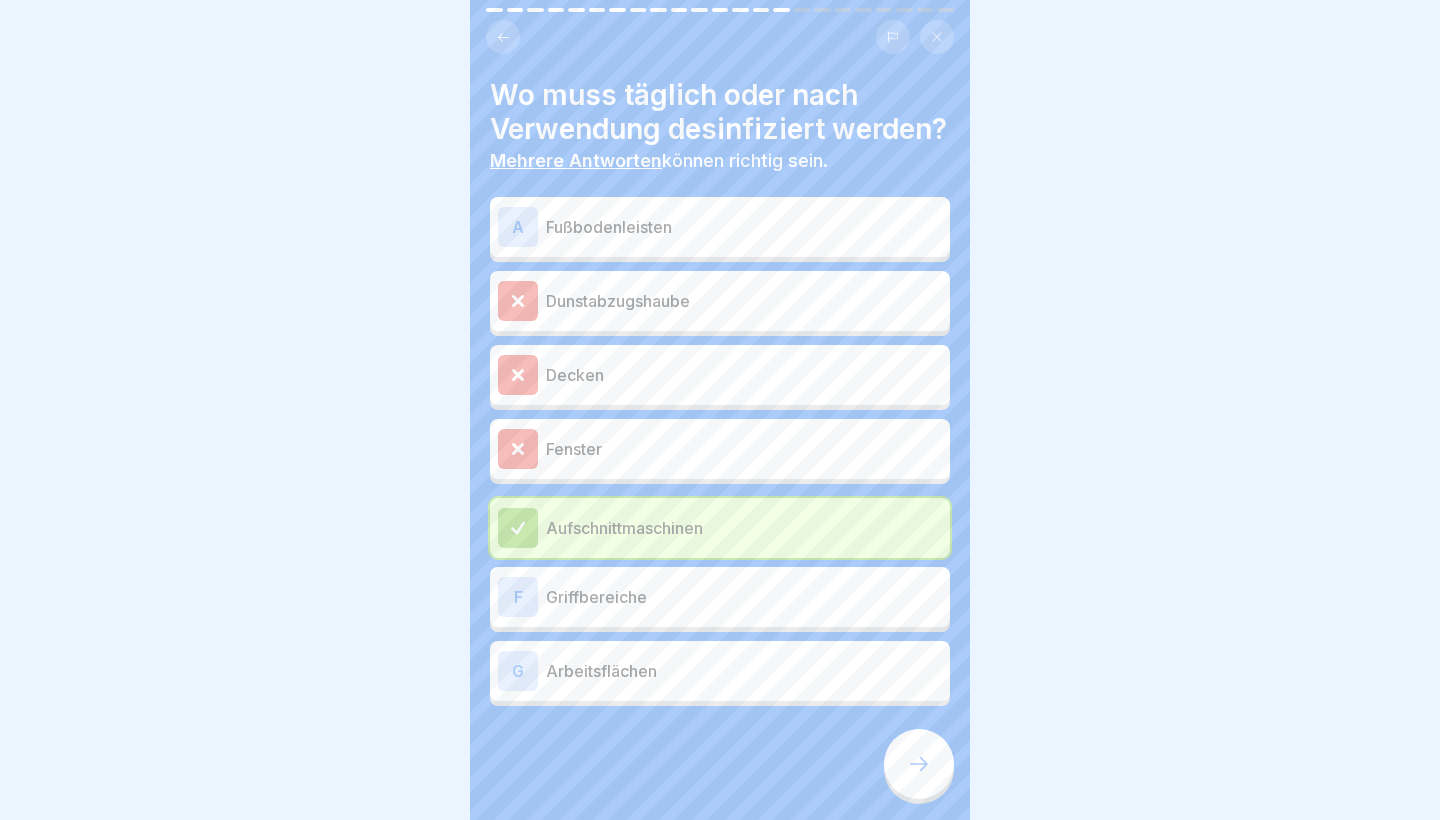 click on "Aufschnittmaschinen" at bounding box center [720, 528] 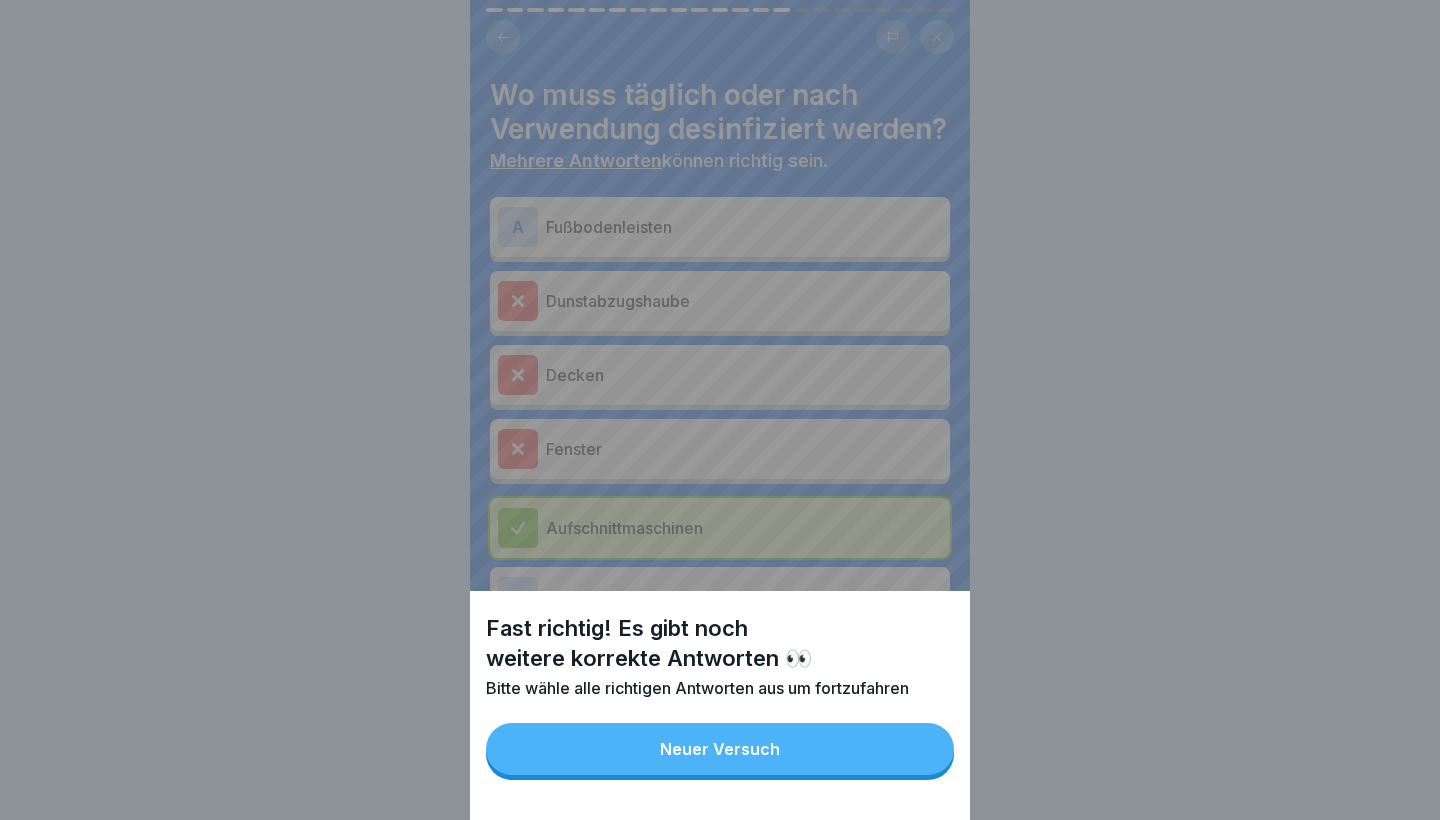 click on "Neuer Versuch" at bounding box center [720, 749] 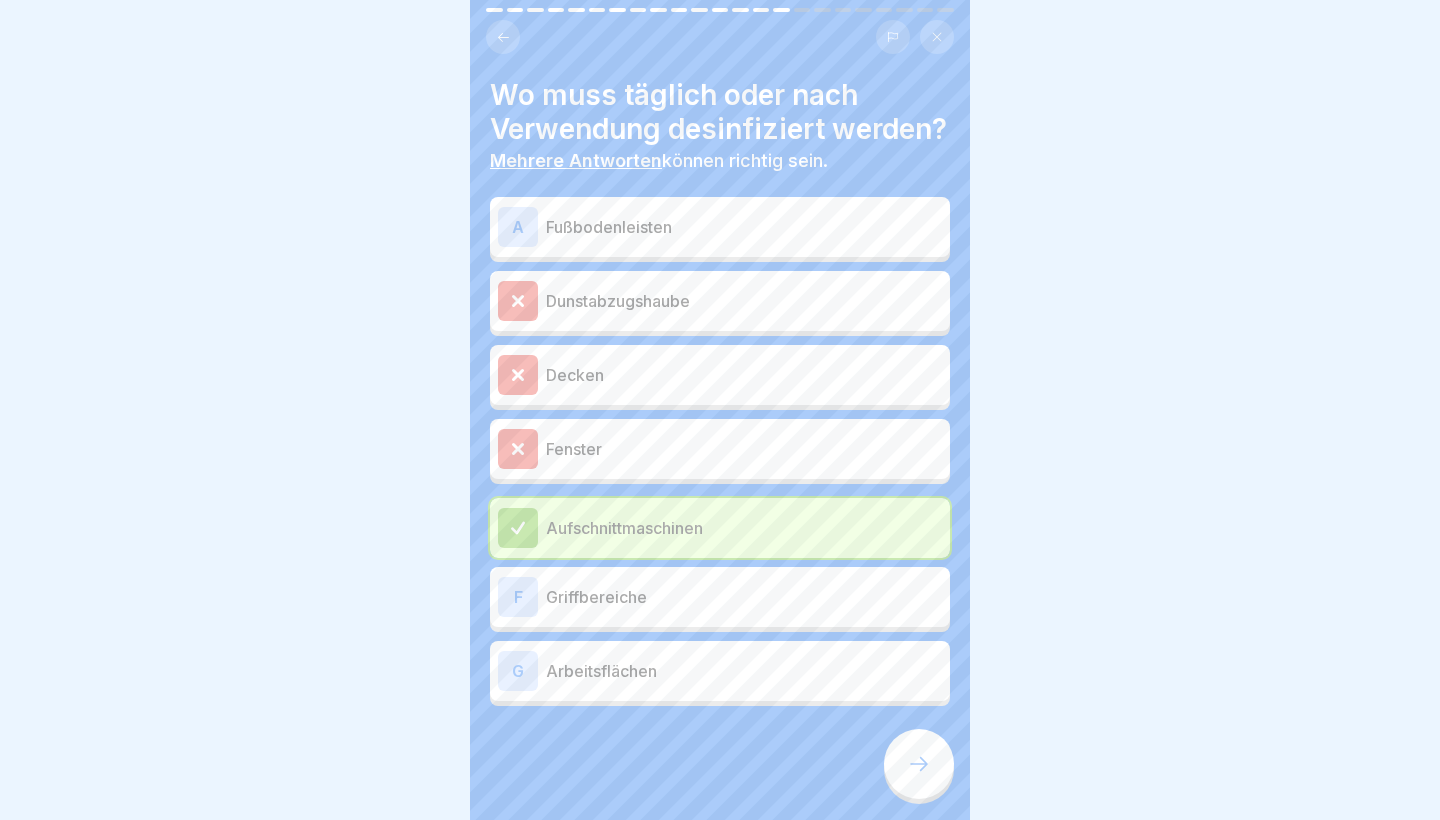 click on "Griffbereiche" at bounding box center (744, 597) 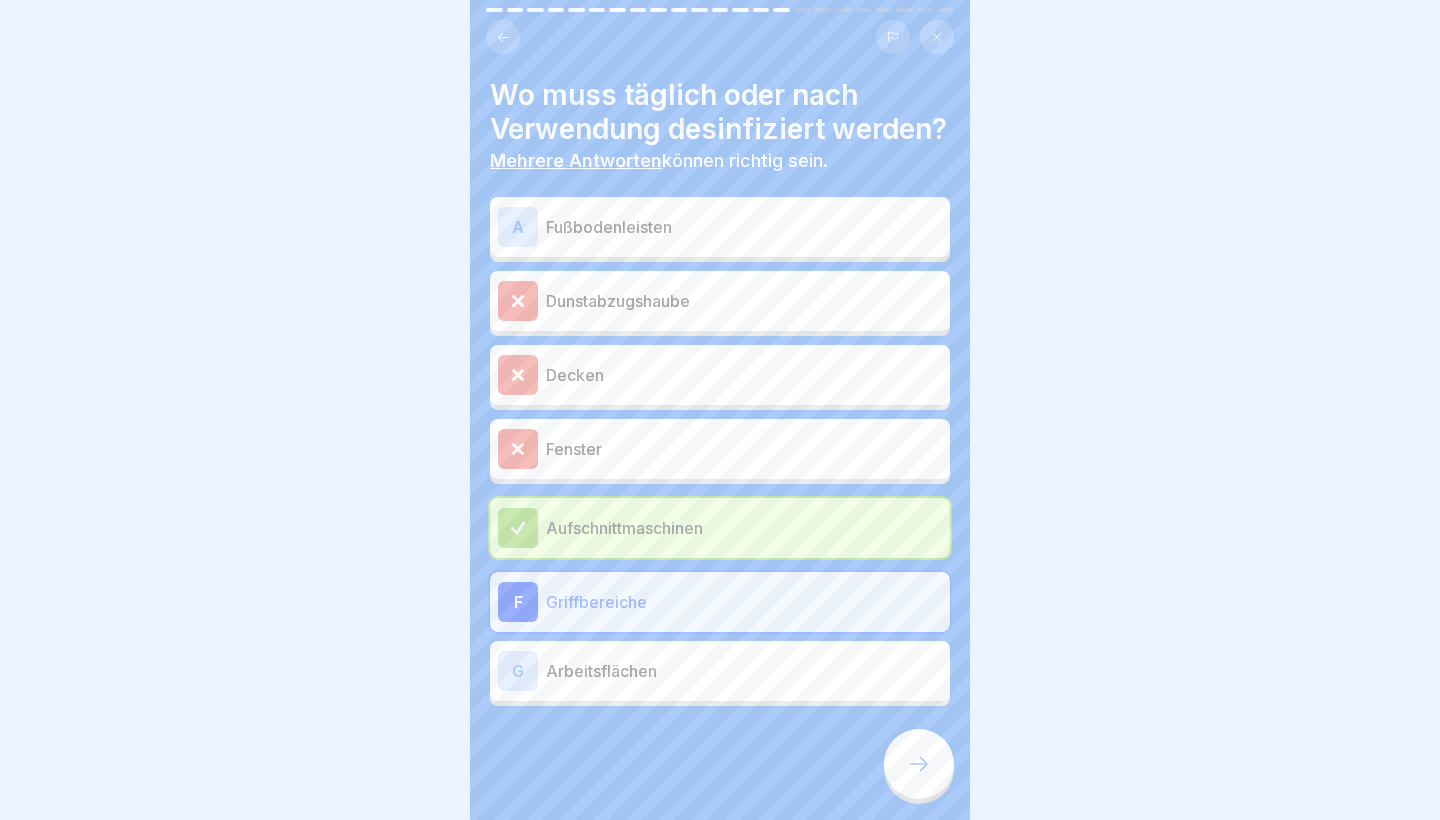 click on "F Griffbereiche" at bounding box center [720, 602] 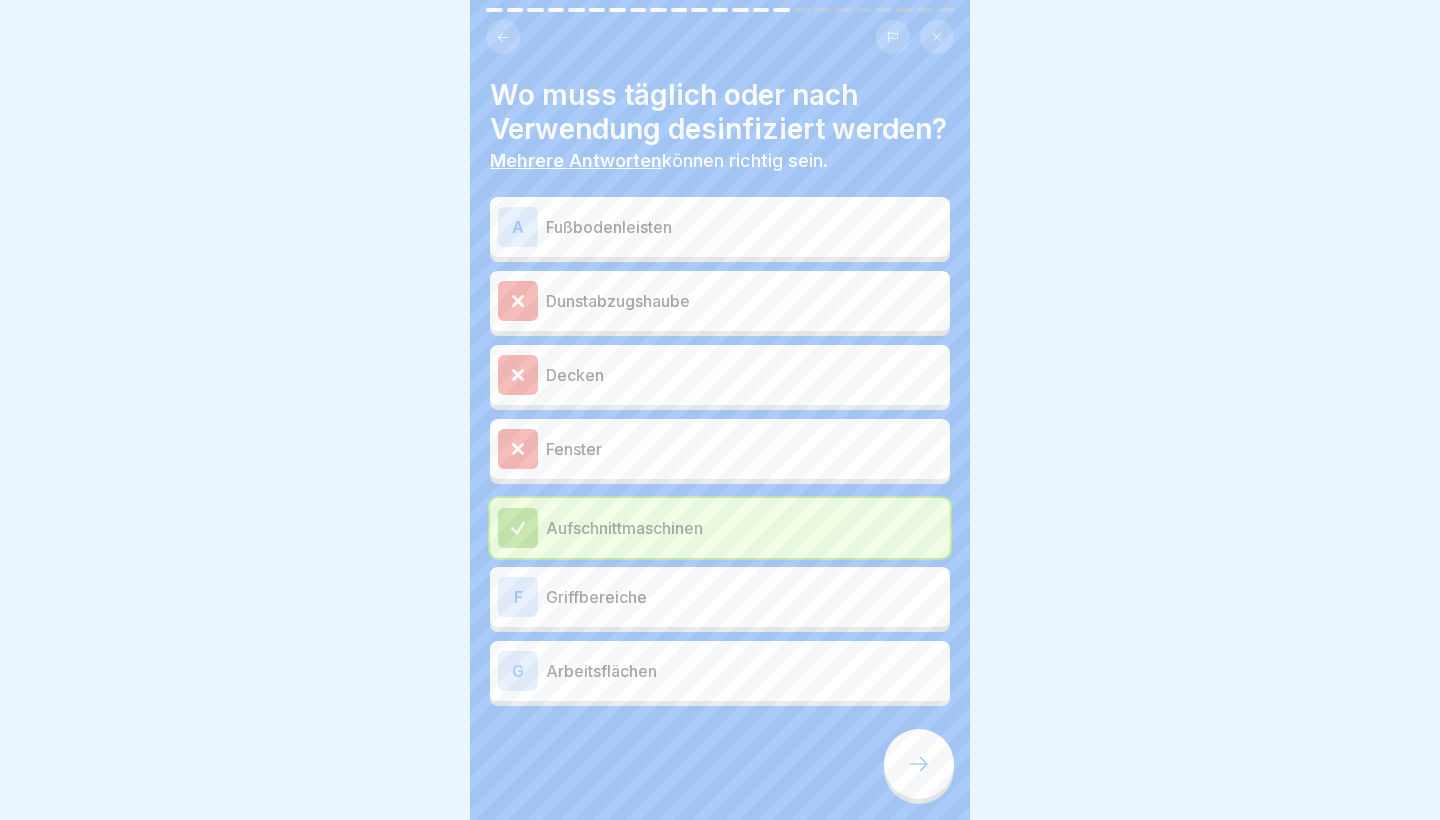 click 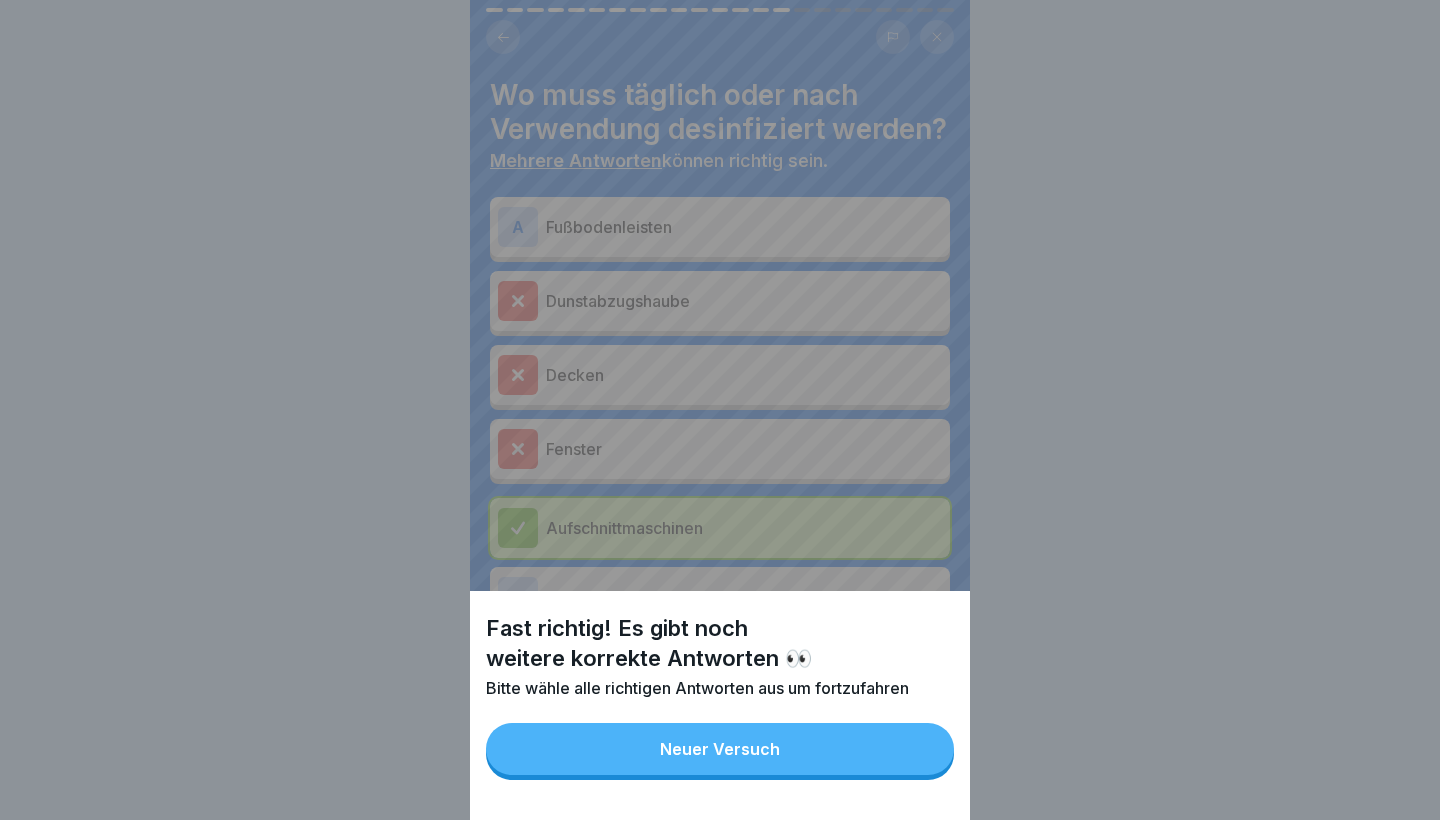 click on "Neuer Versuch" at bounding box center [720, 749] 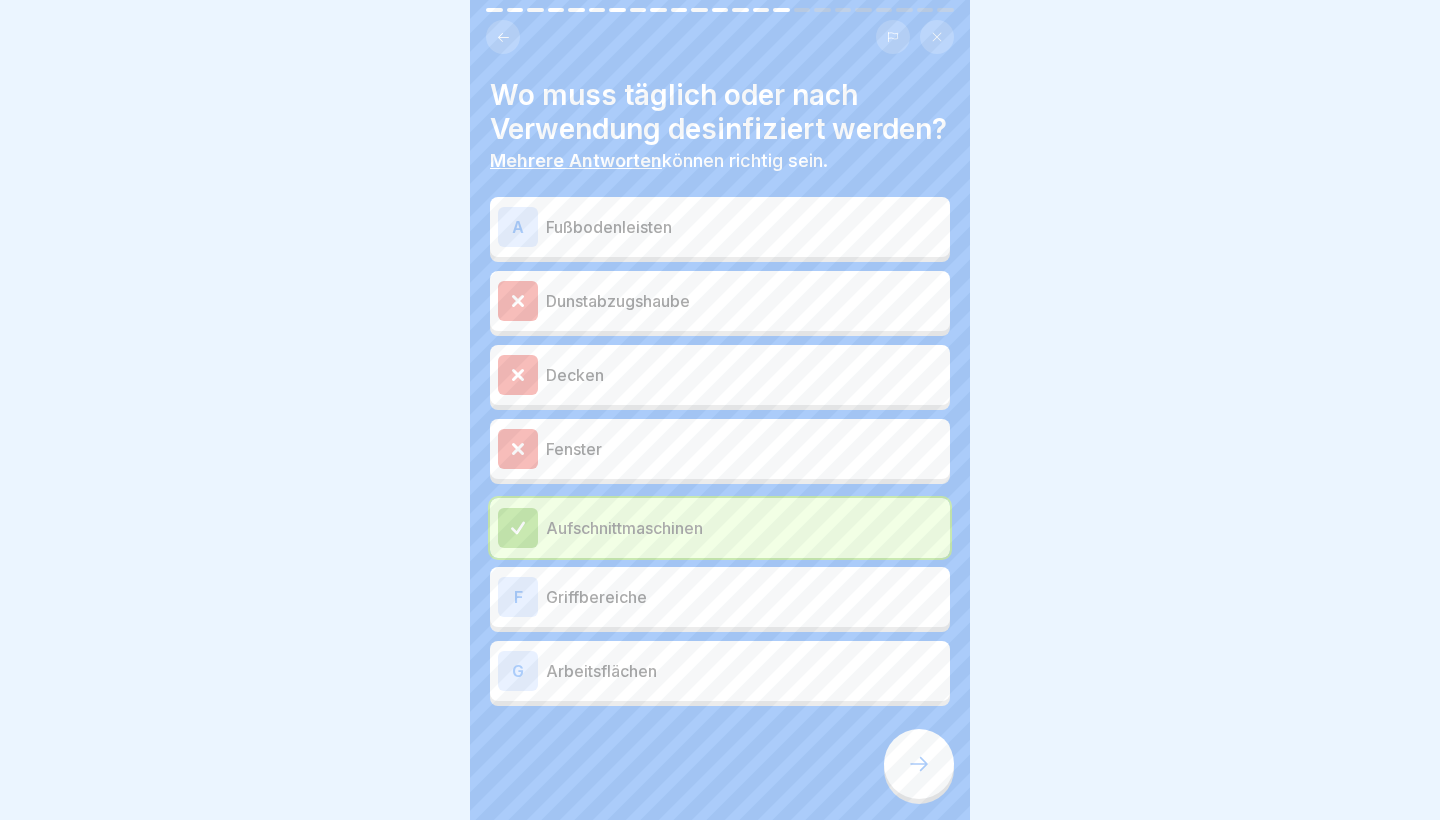 click on "F Griffbereiche" at bounding box center [720, 597] 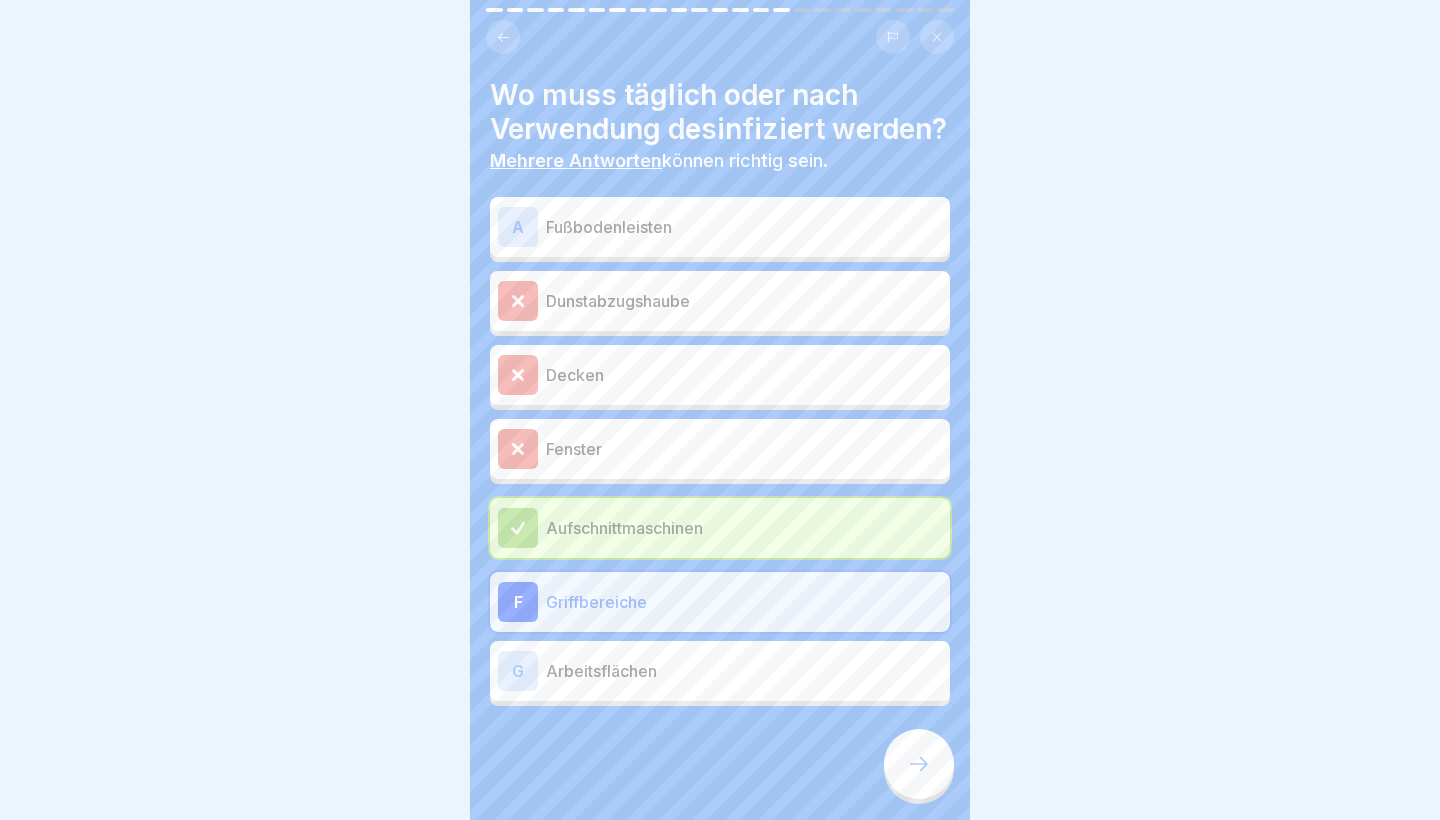 click on "G Arbeitsflächen" at bounding box center (720, 671) 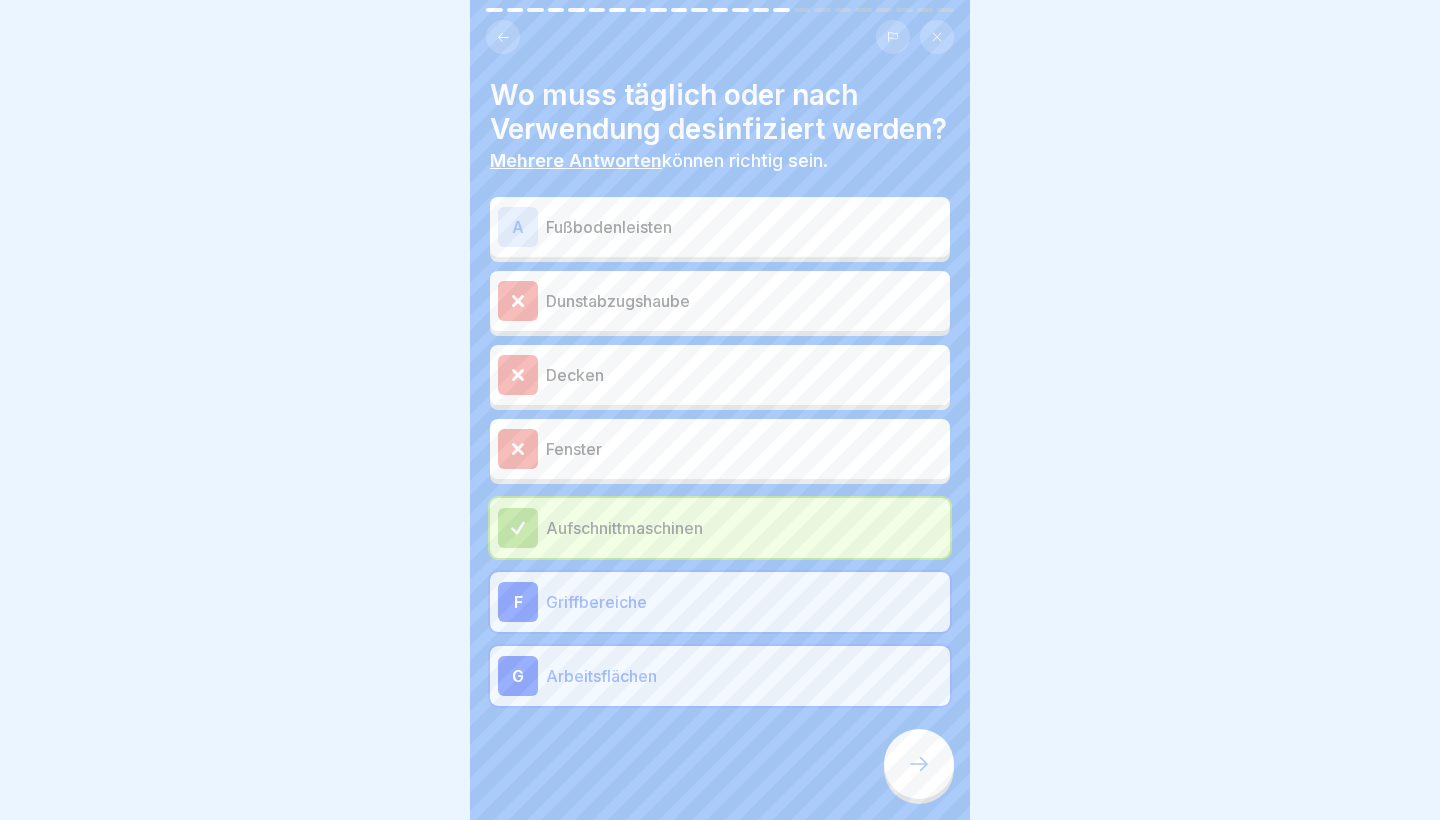 click at bounding box center [919, 764] 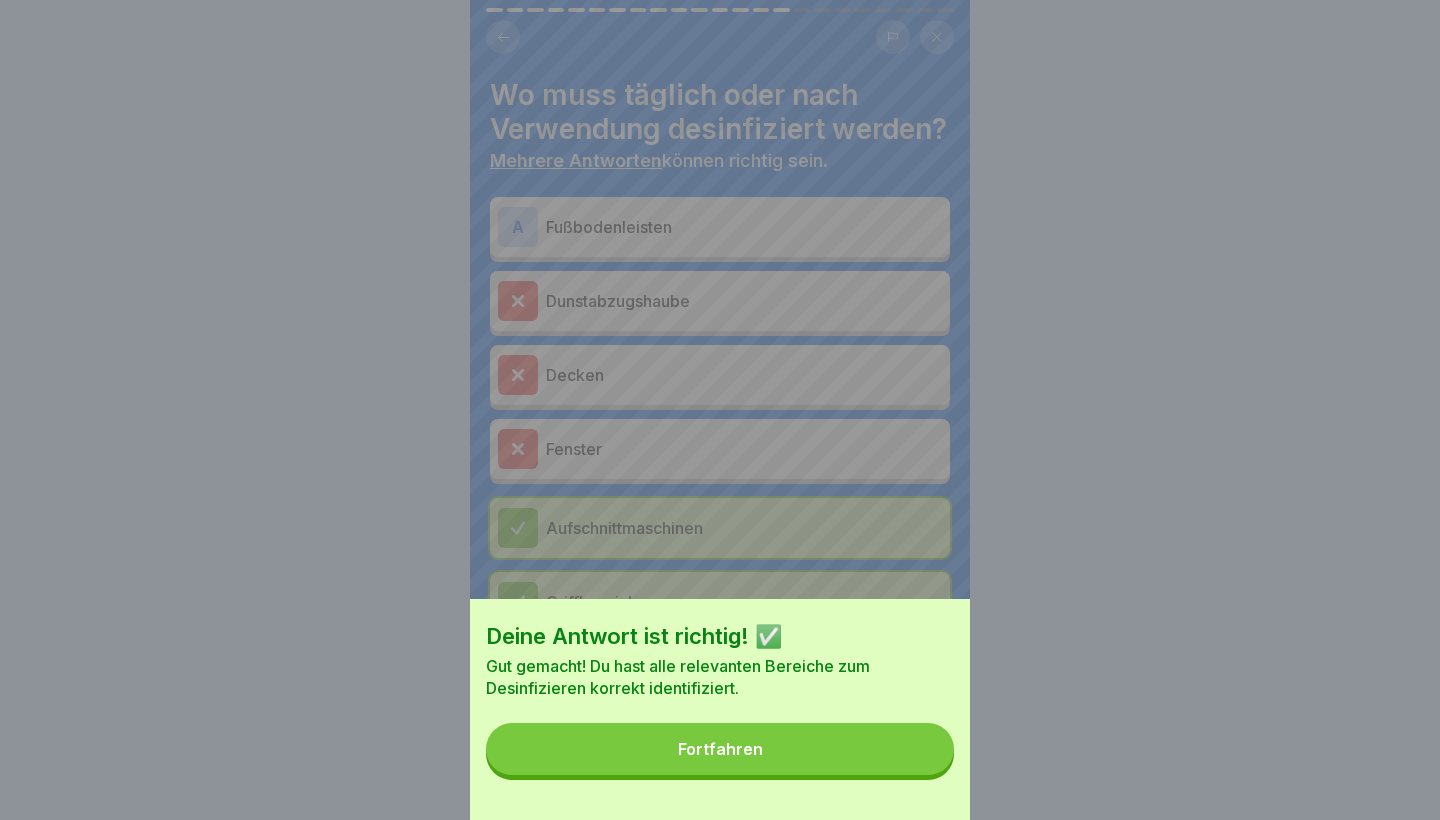 click on "Fortfahren" at bounding box center (720, 749) 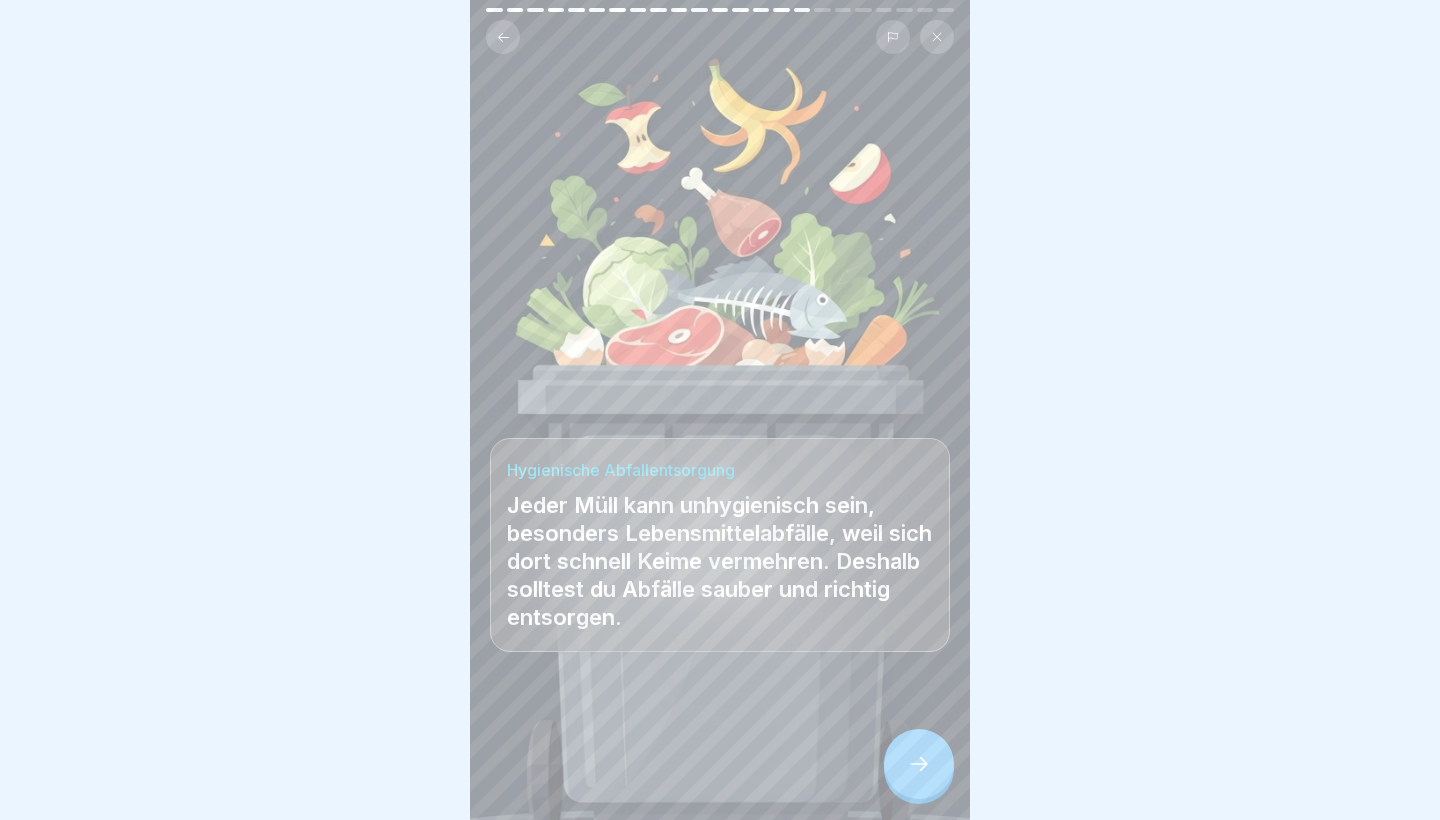 click at bounding box center [919, 764] 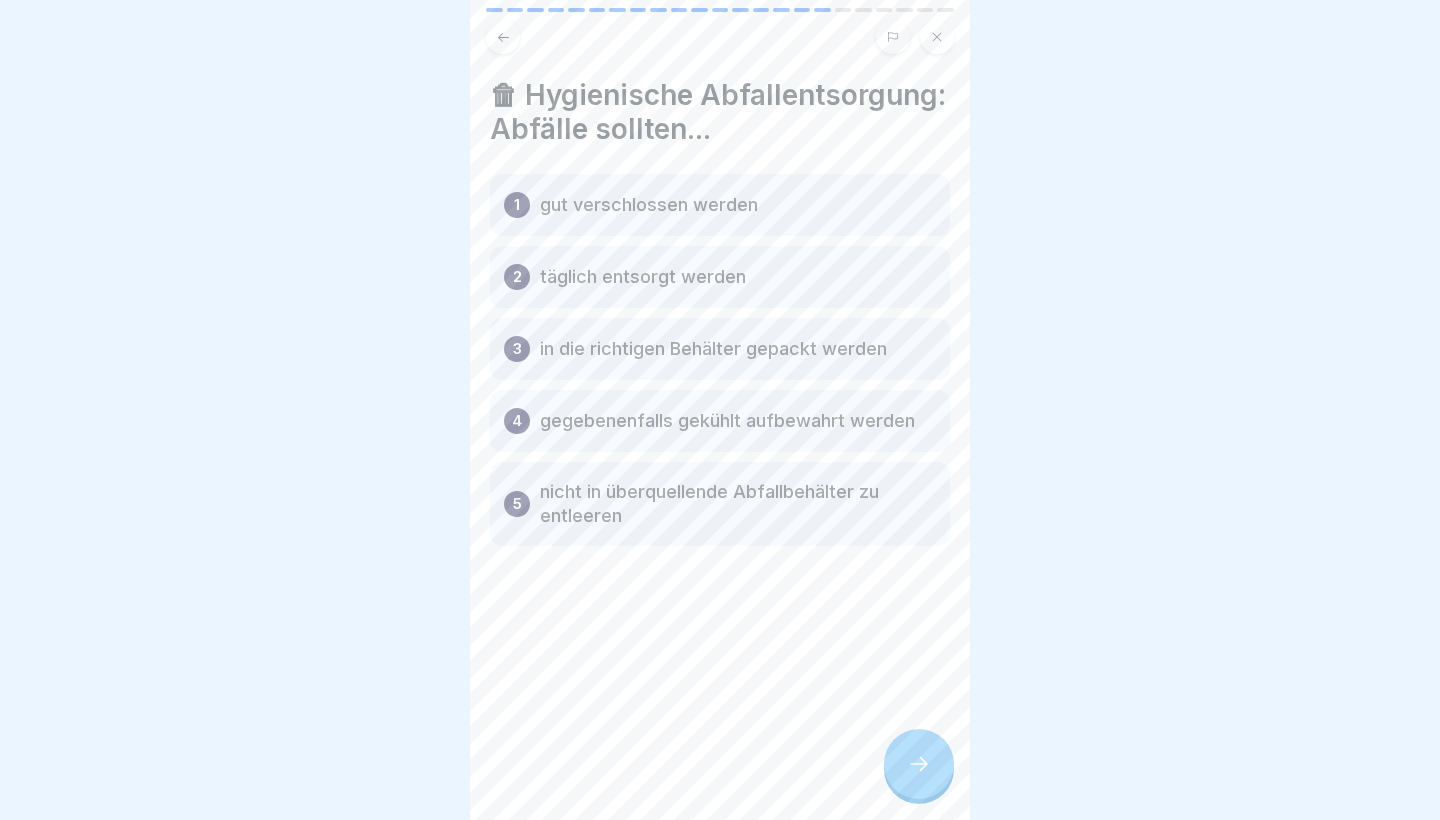 click on "in die richtigen Behälter gepackt werden" at bounding box center [713, 349] 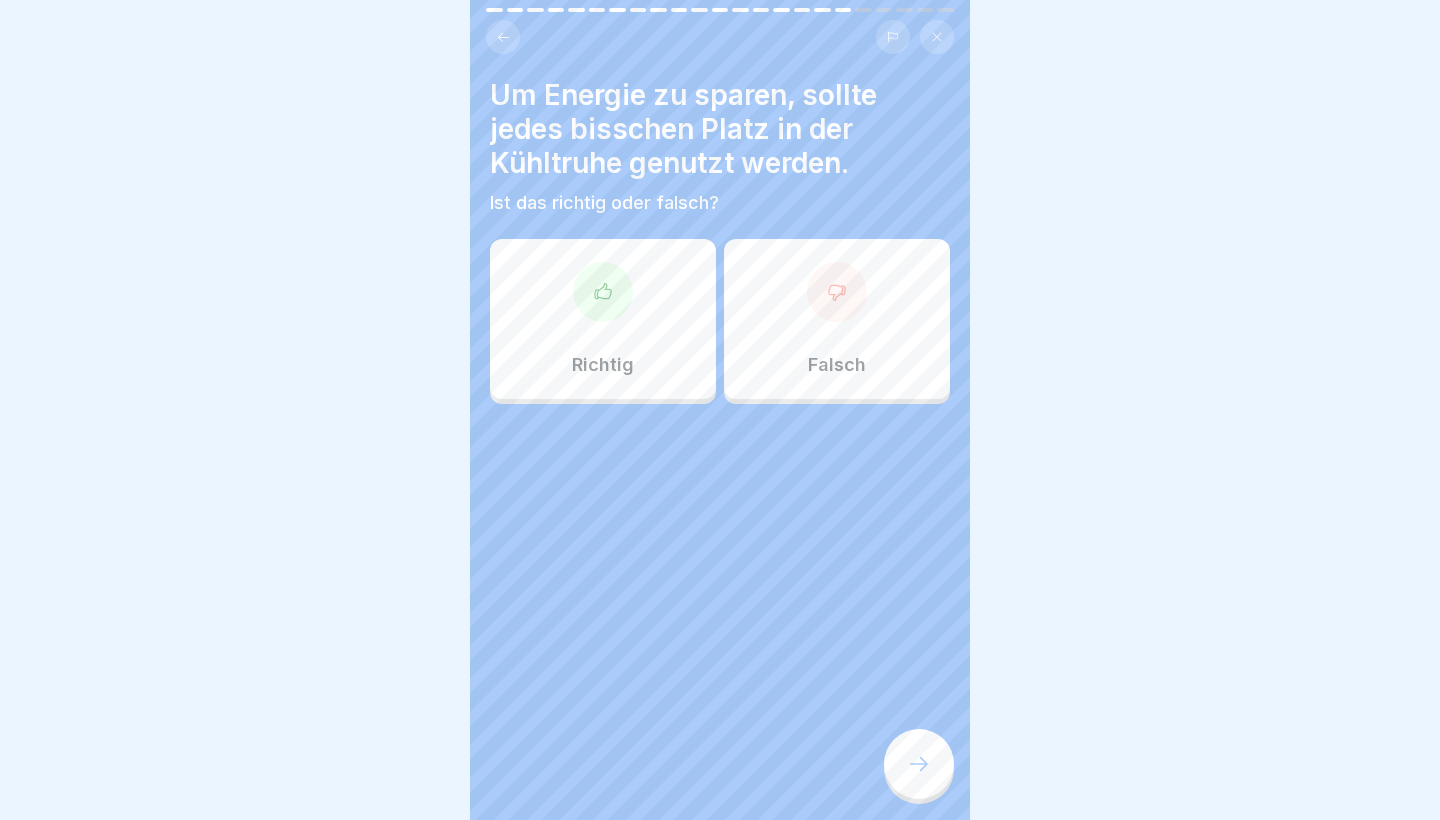 click on "Falsch" at bounding box center (837, 319) 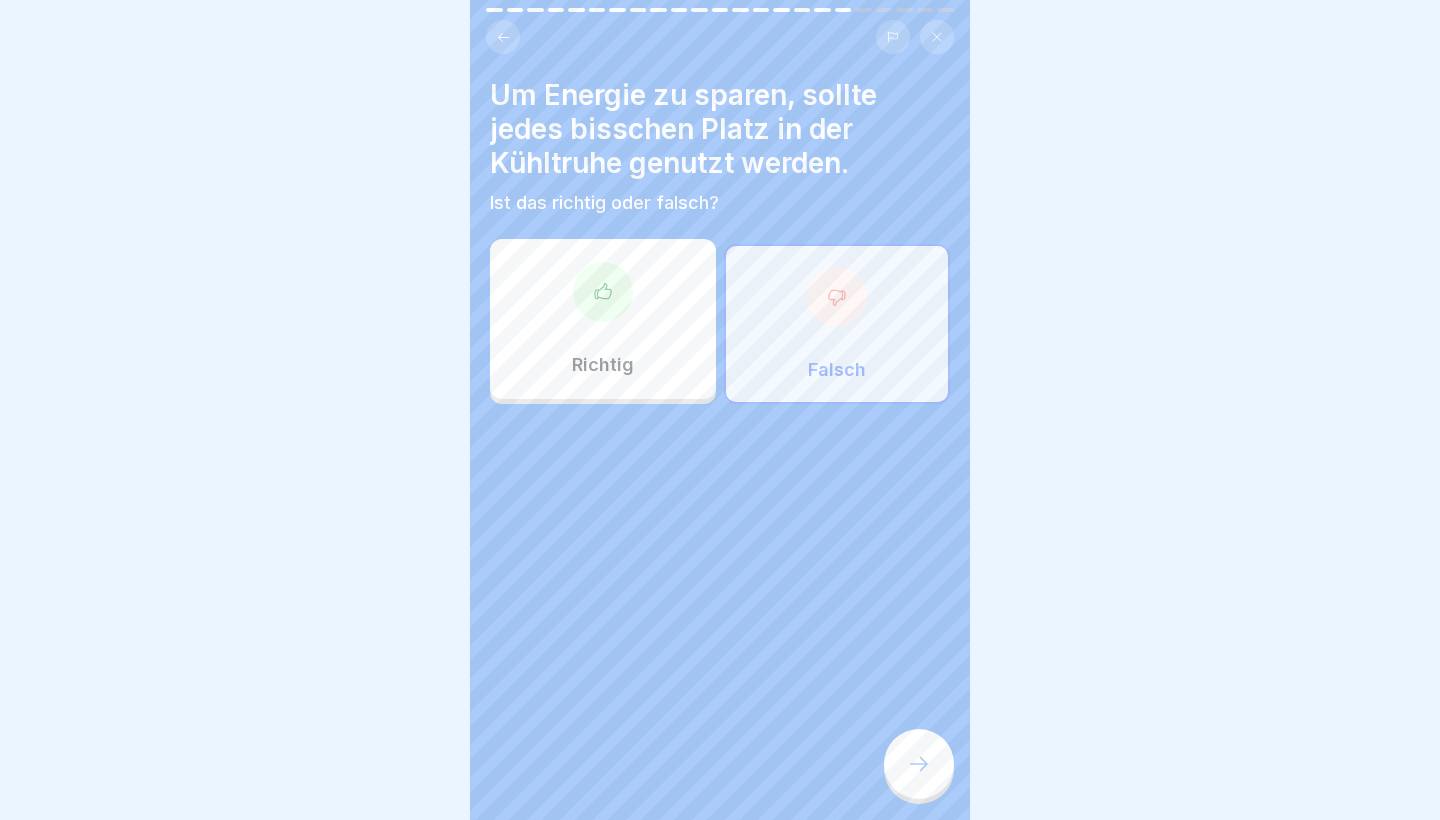 click at bounding box center [919, 764] 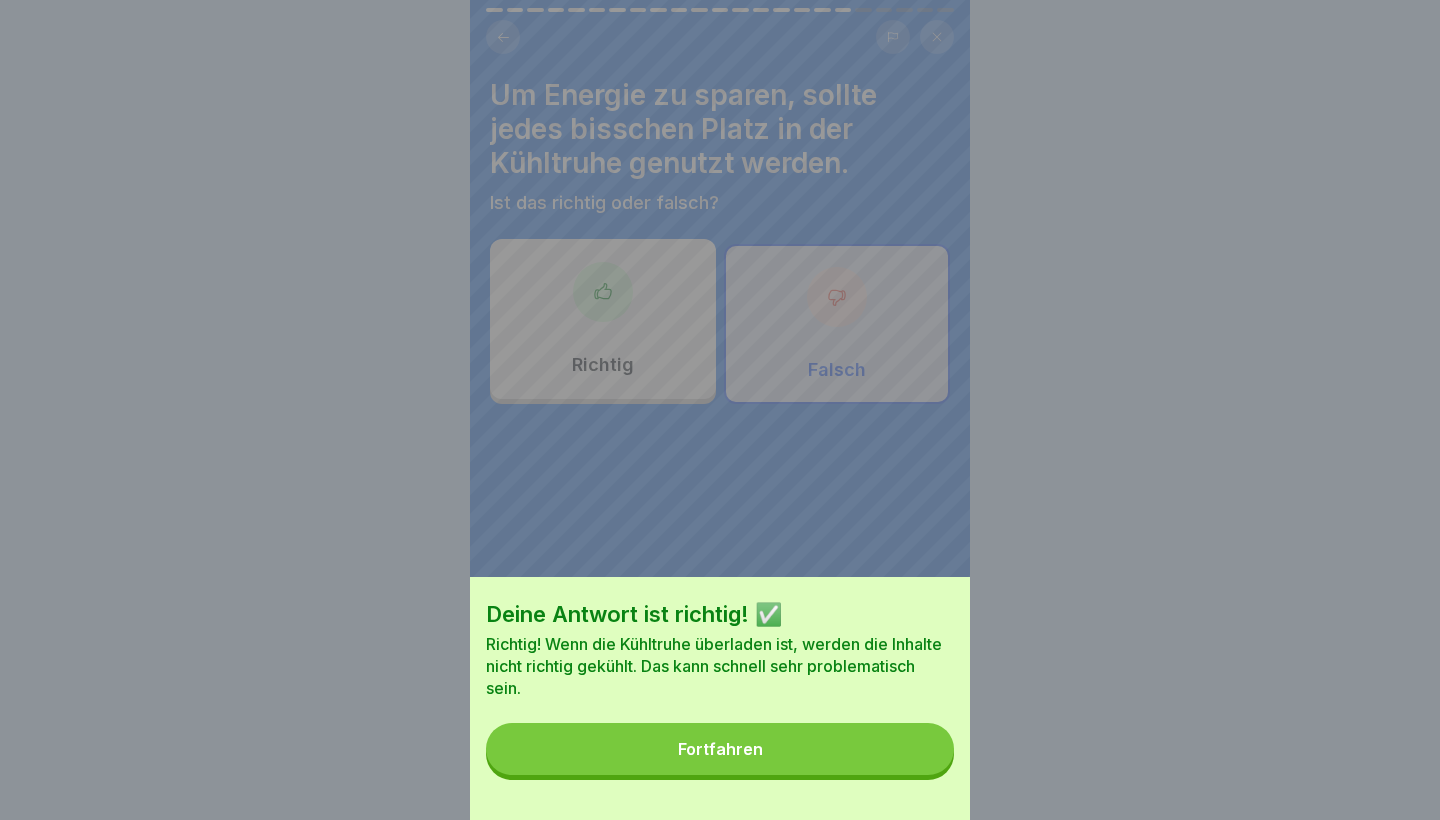 click on "Fortfahren" at bounding box center [720, 749] 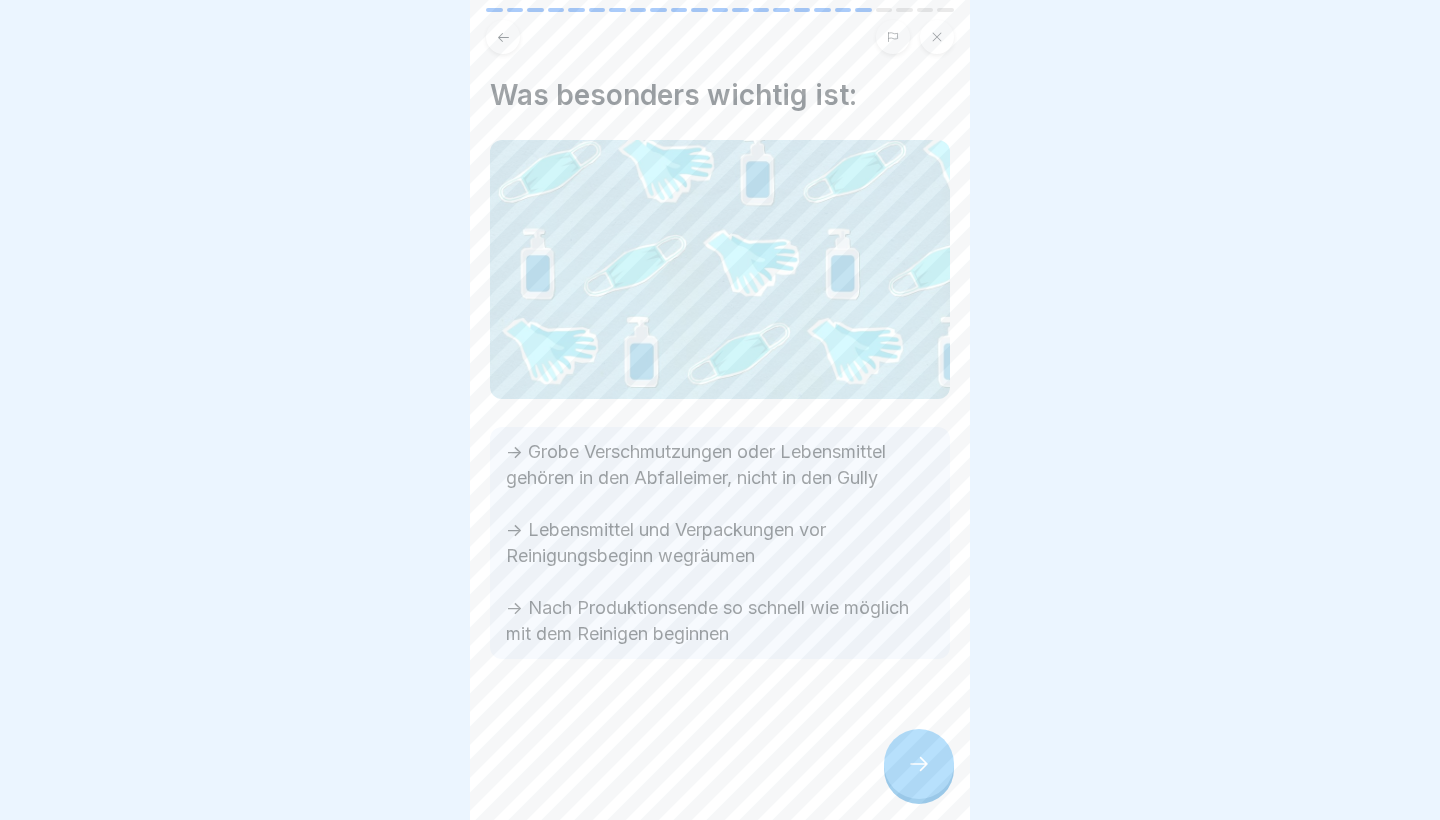 click 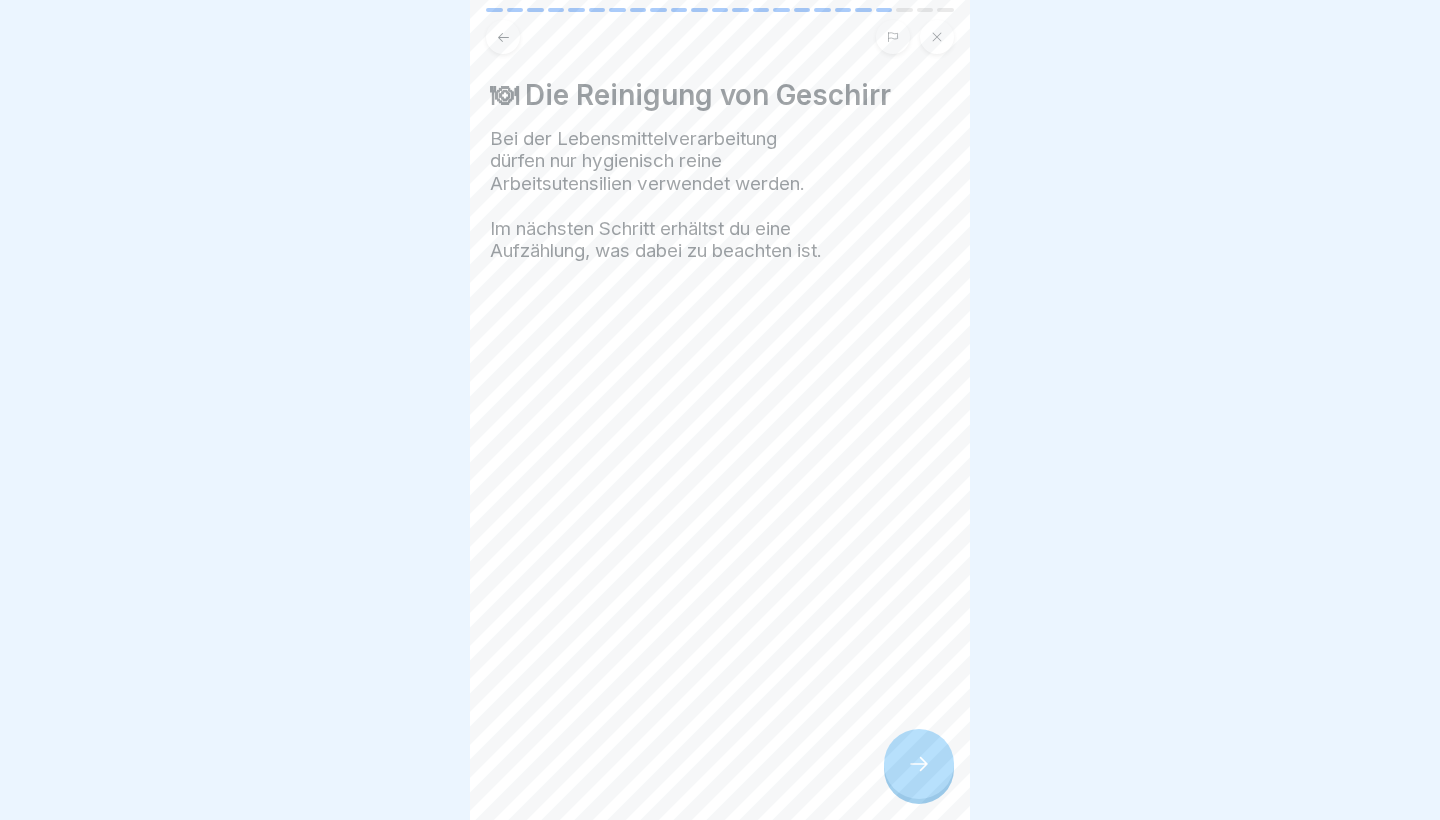 click 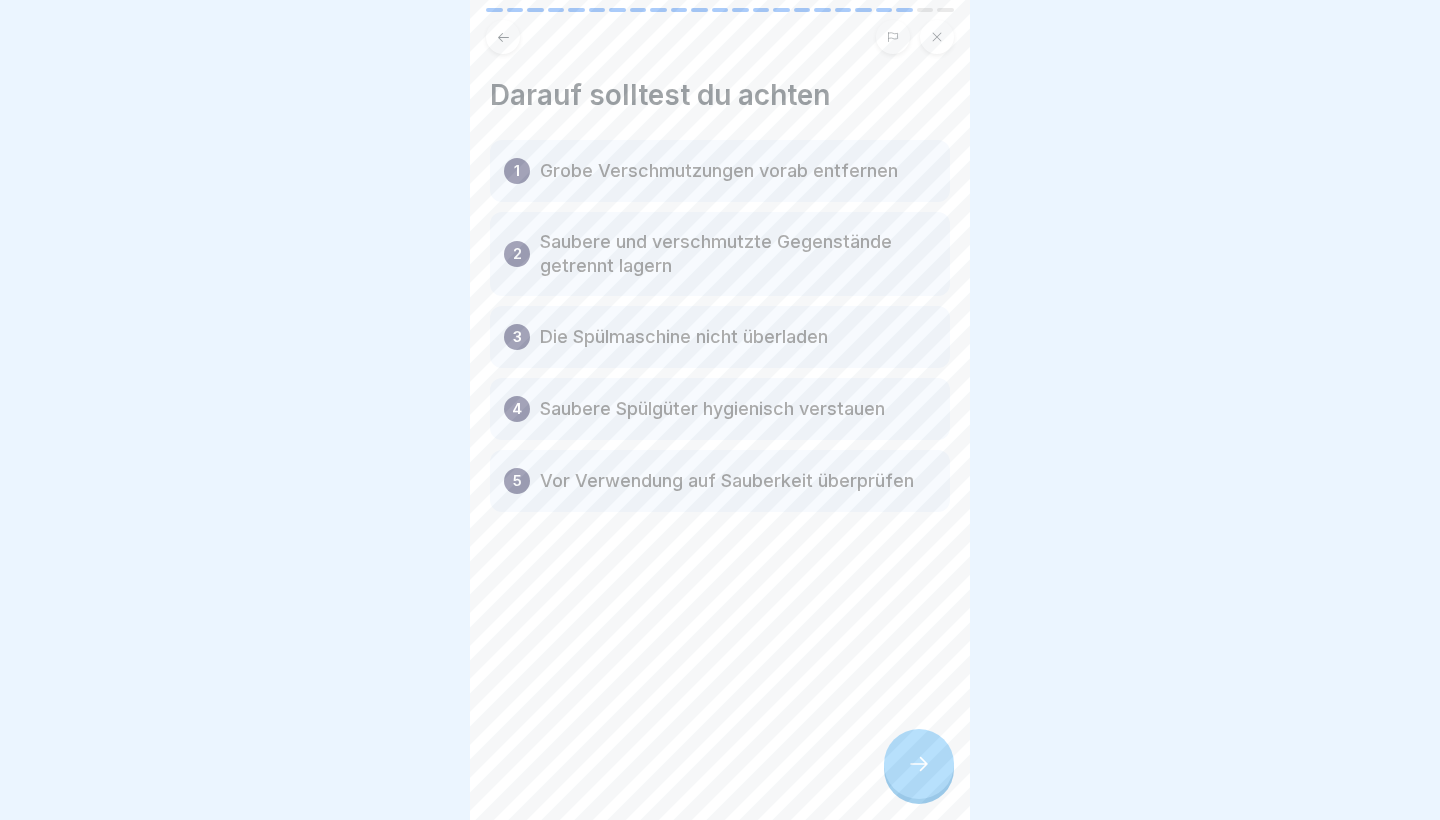 click 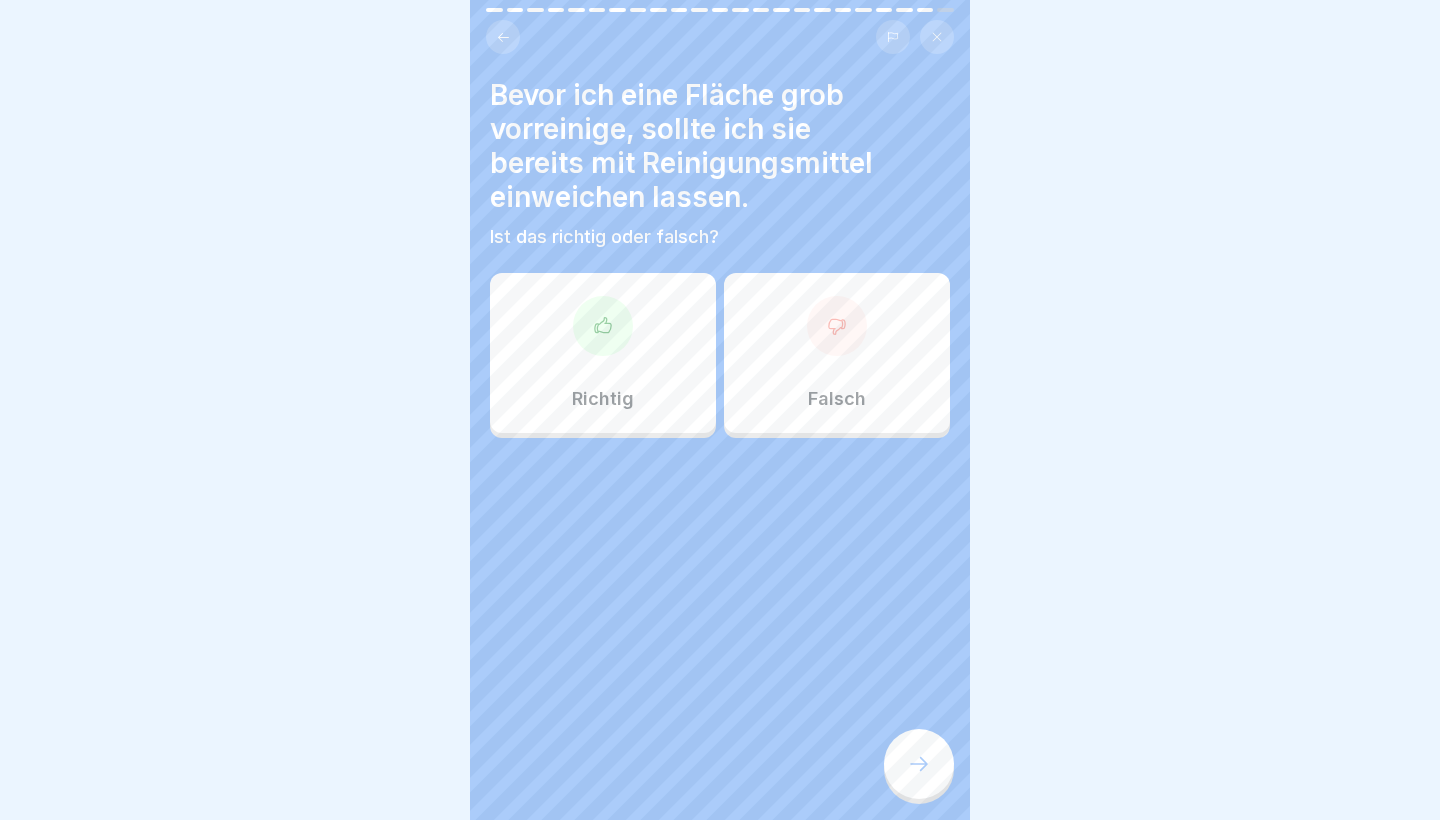 click on "Richtig" at bounding box center [603, 353] 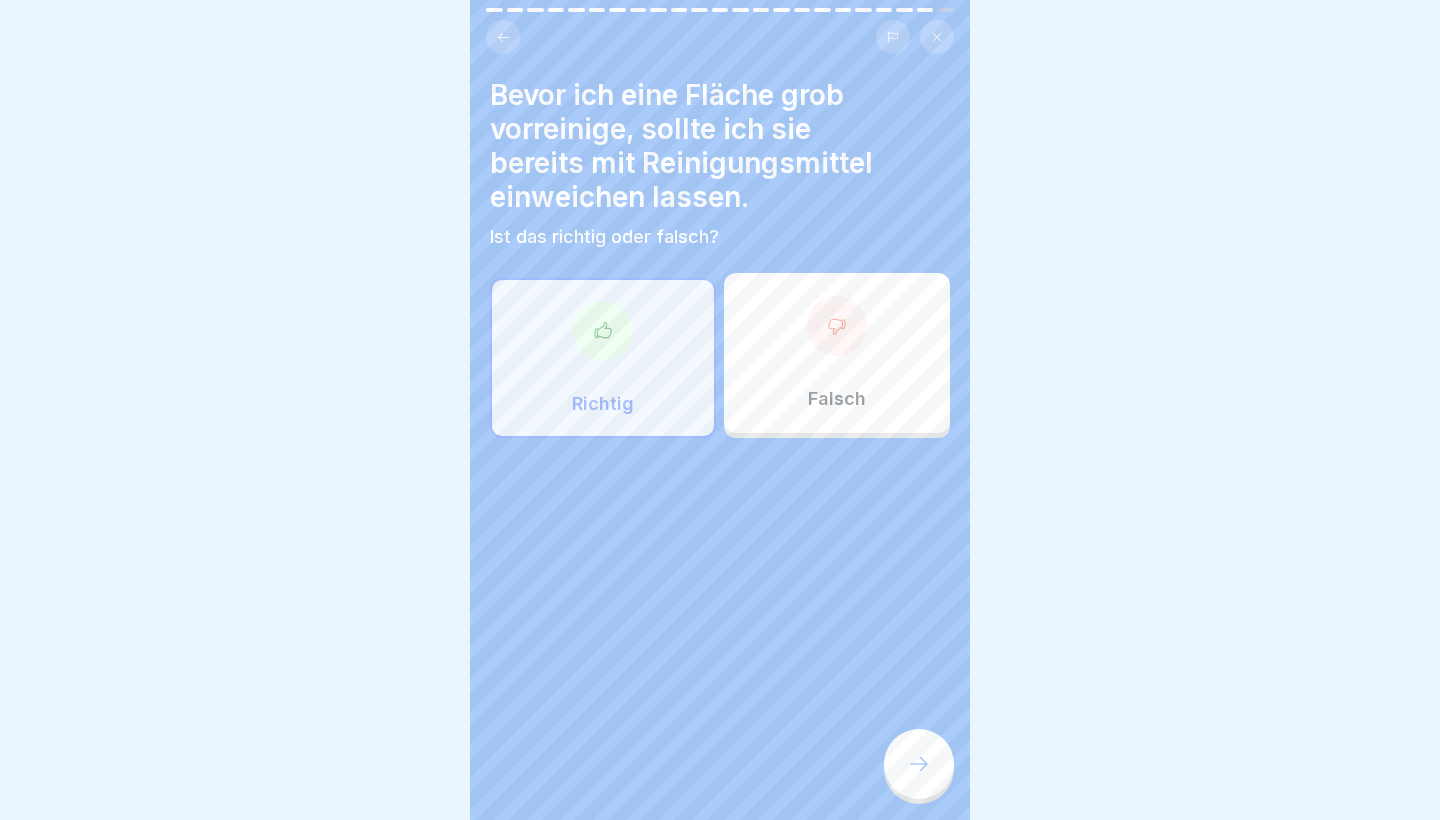 click 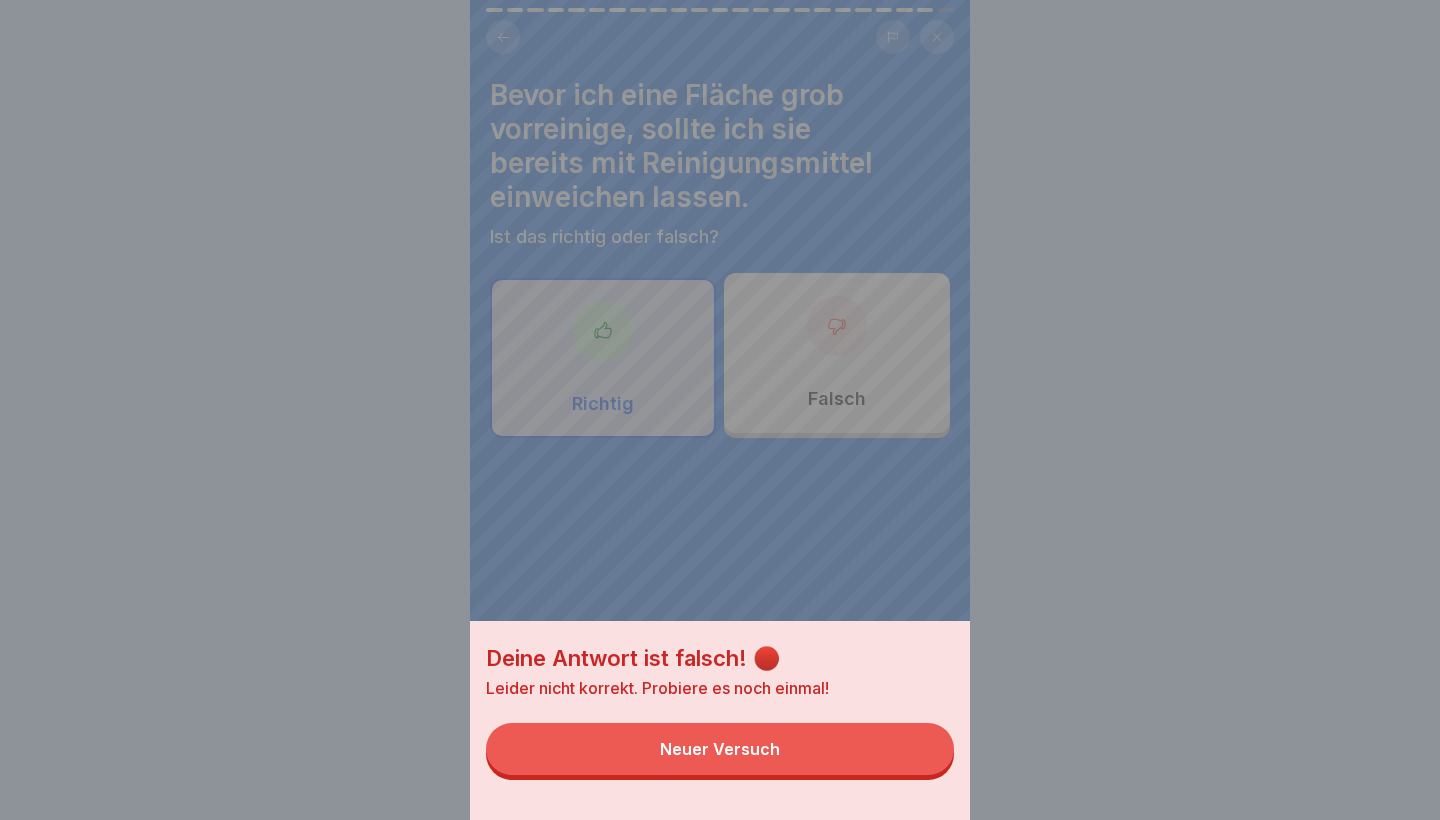 click on "Neuer Versuch" at bounding box center (720, 749) 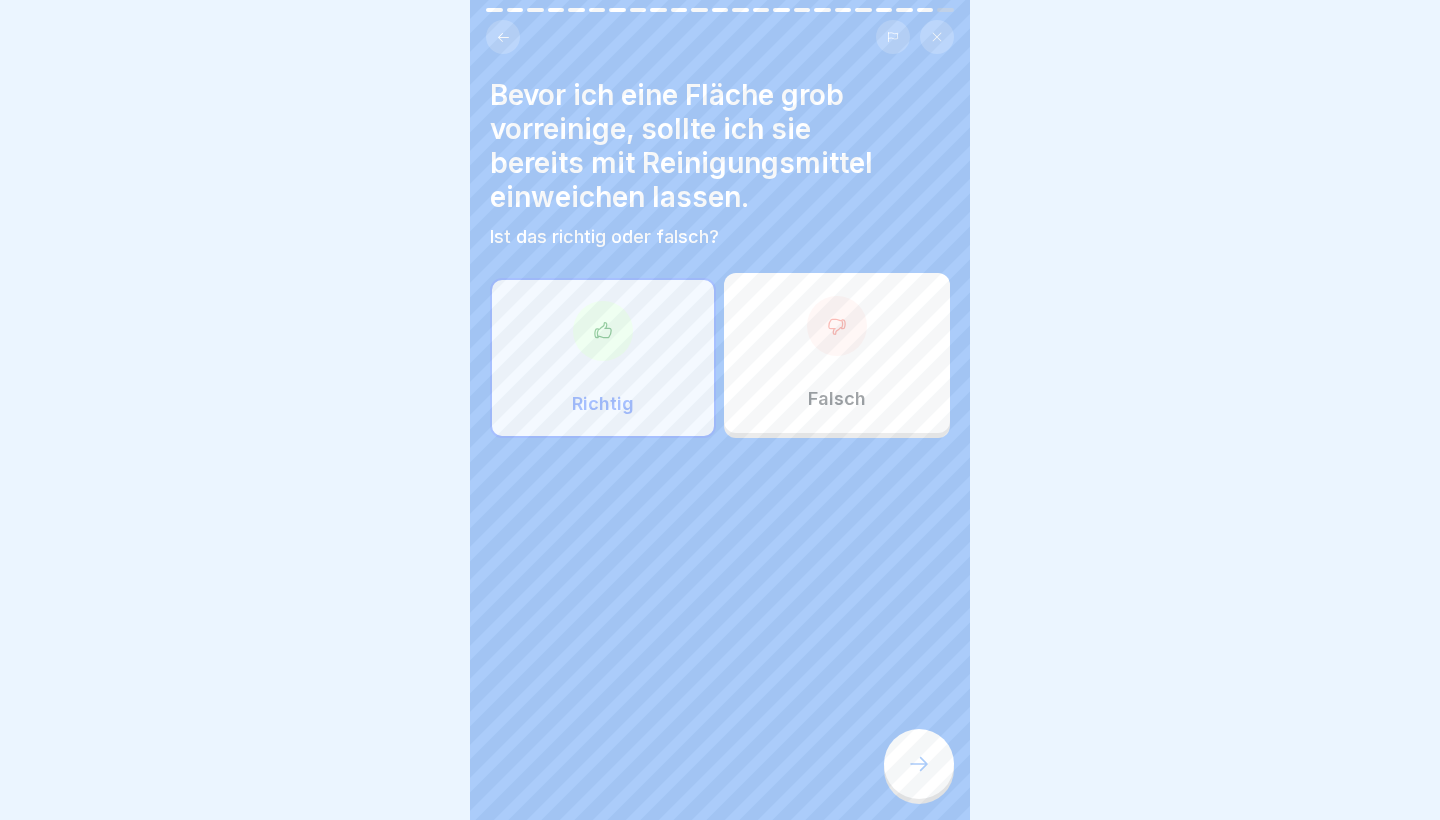 click on "Falsch" at bounding box center (837, 353) 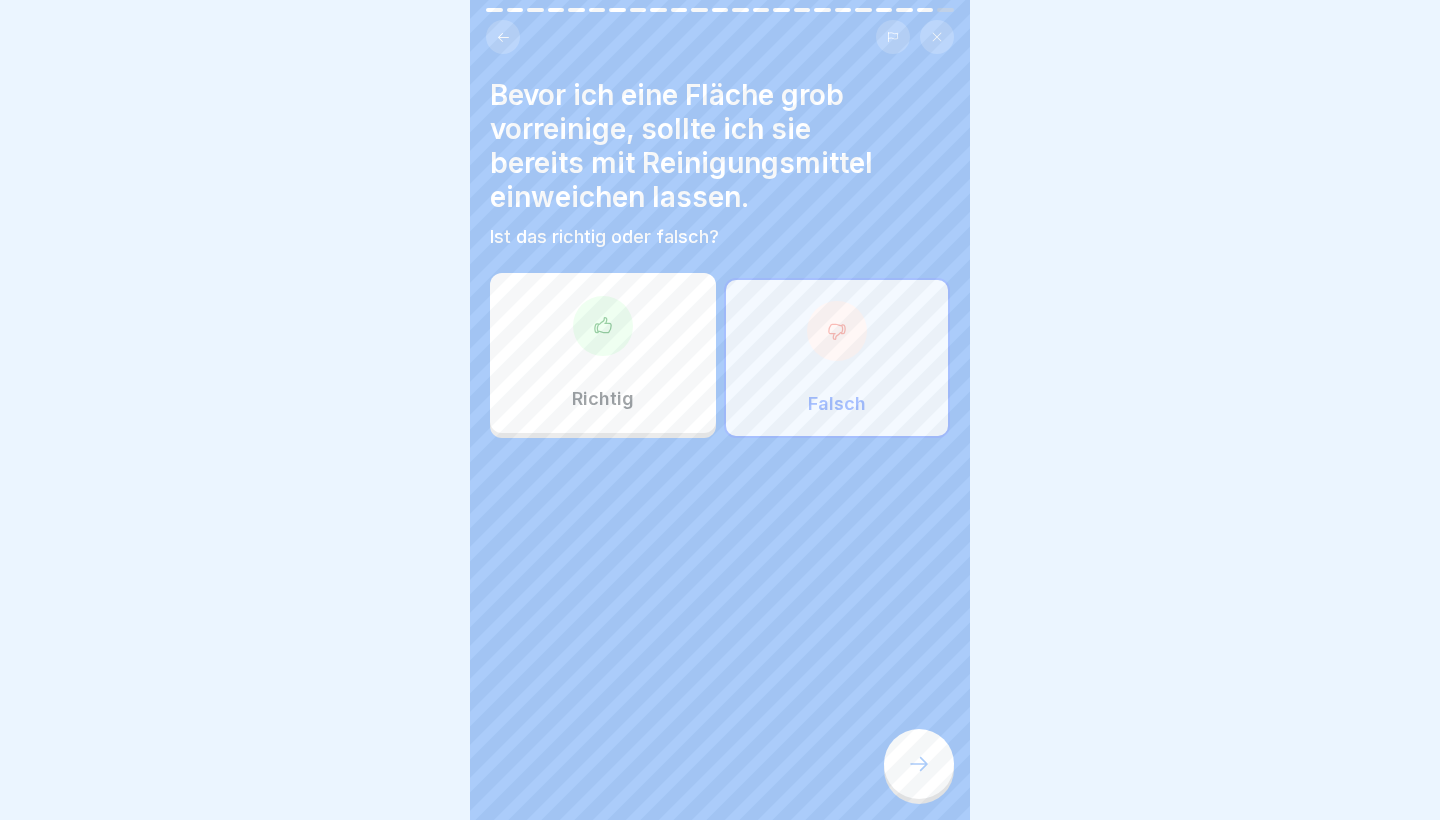 click on "Bevor ich eine Fläche grob vorreinige, sollte ich sie bereits mit Reinigungsmittel einweichen lassen. Ist das richtig oder falsch? Richtig Falsch" at bounding box center [720, 410] 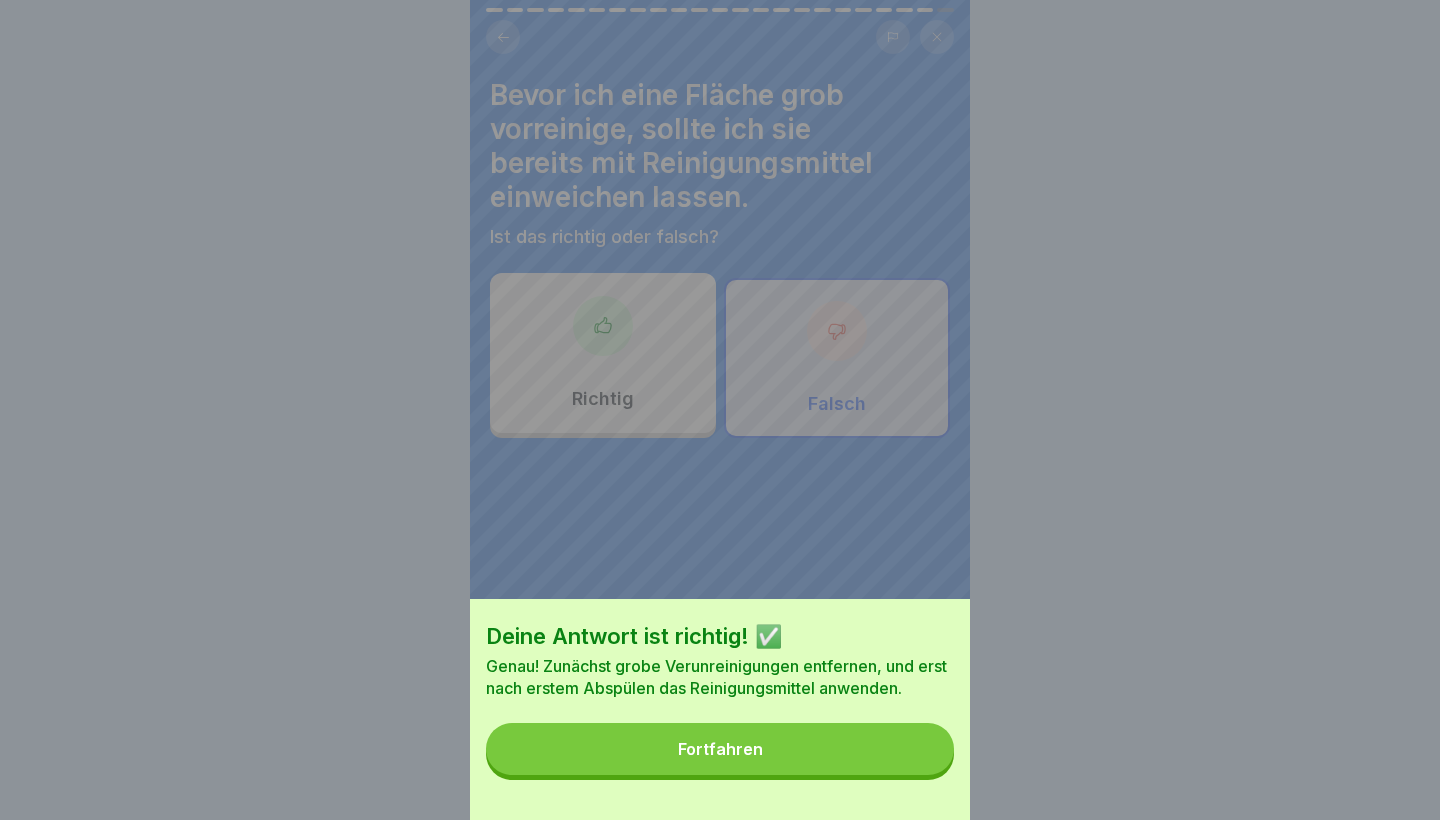 click on "Deine Antwort ist richtig!
✅ Genau! Zunächst grobe Verunreinigungen entfernen, und erst nach erstem Abspülen das Reinigungsmittel anwenden.   Fortfahren" at bounding box center (720, 709) 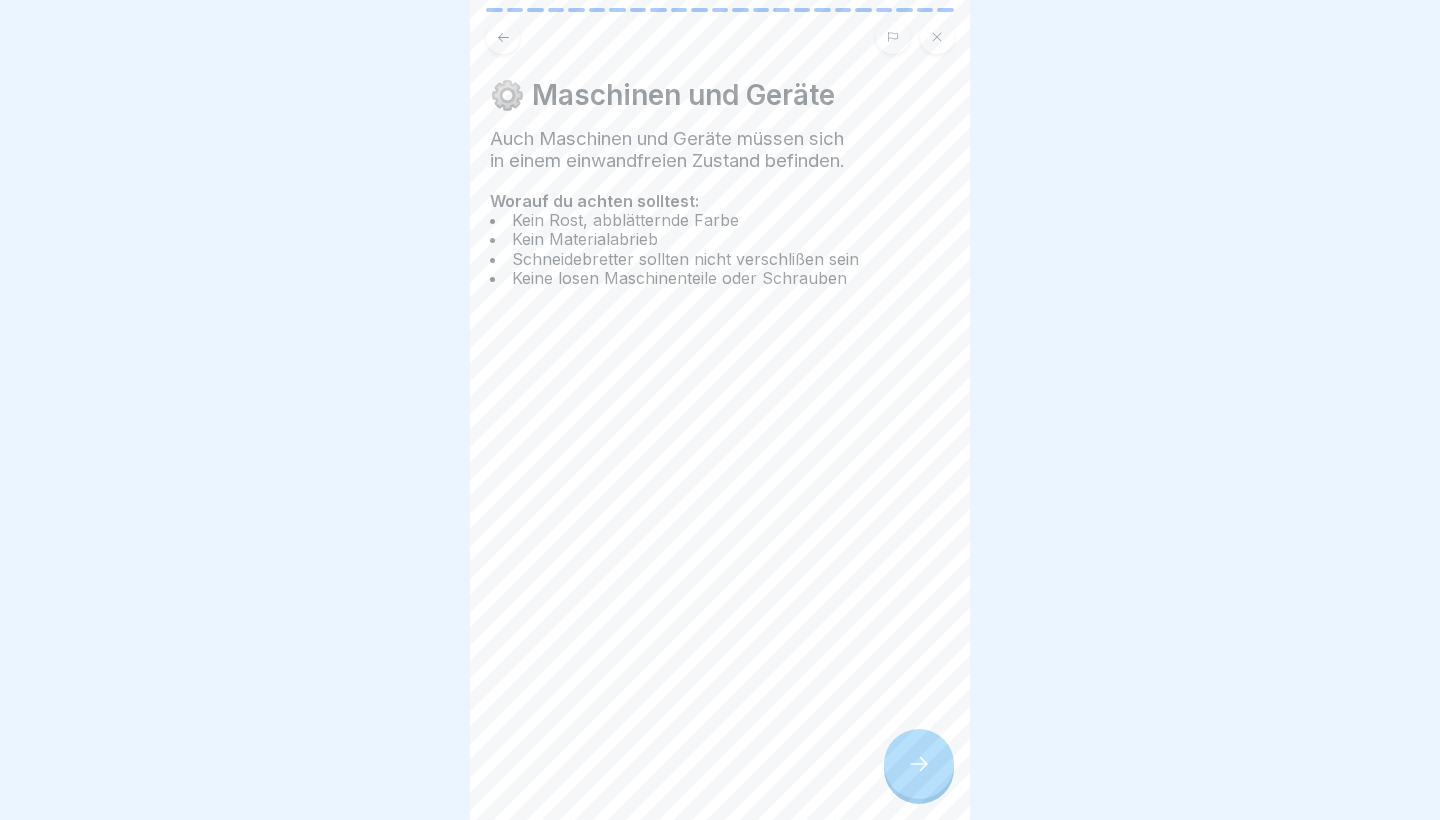 click at bounding box center (919, 764) 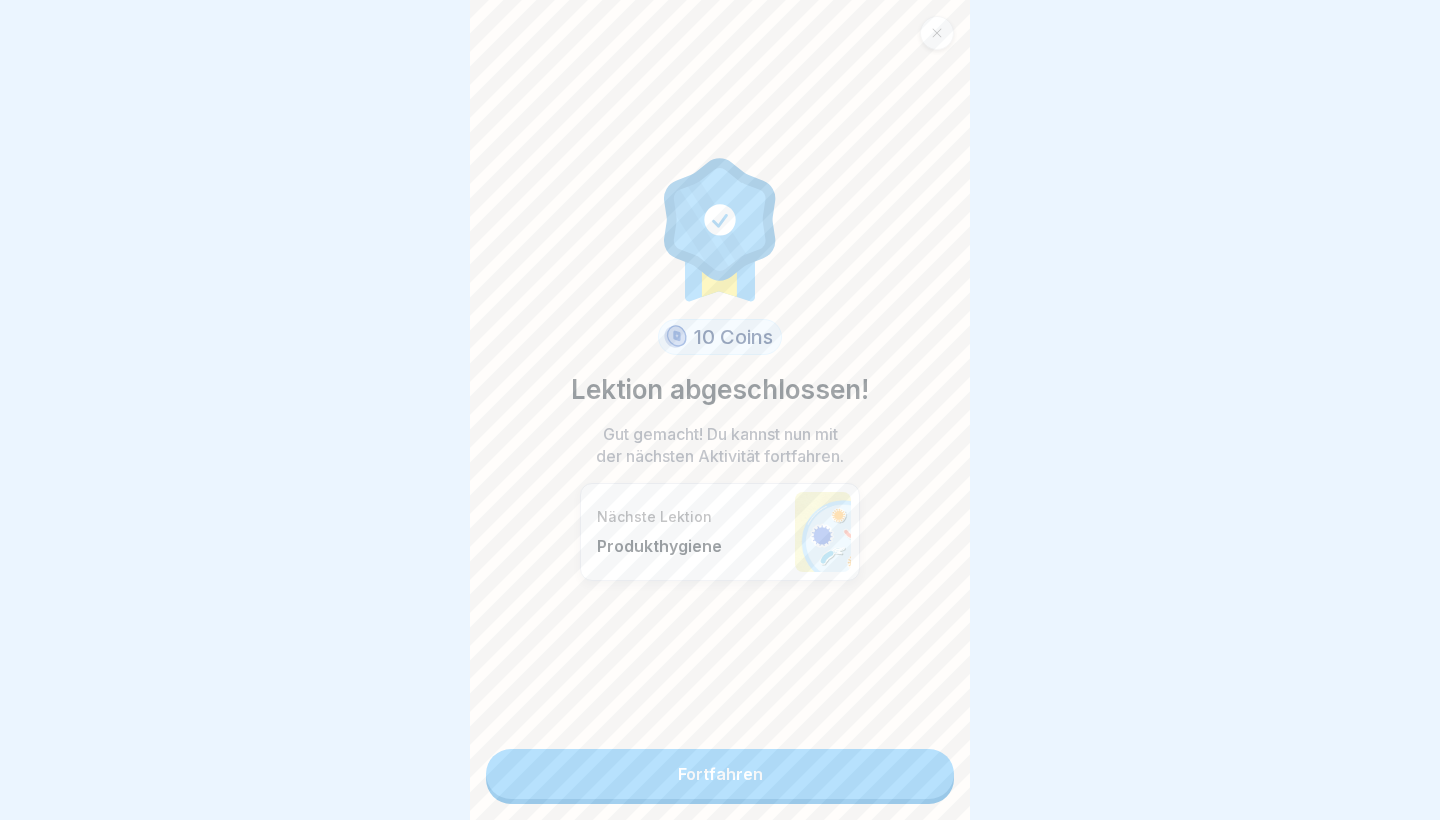 click on "Fortfahren" at bounding box center (720, 774) 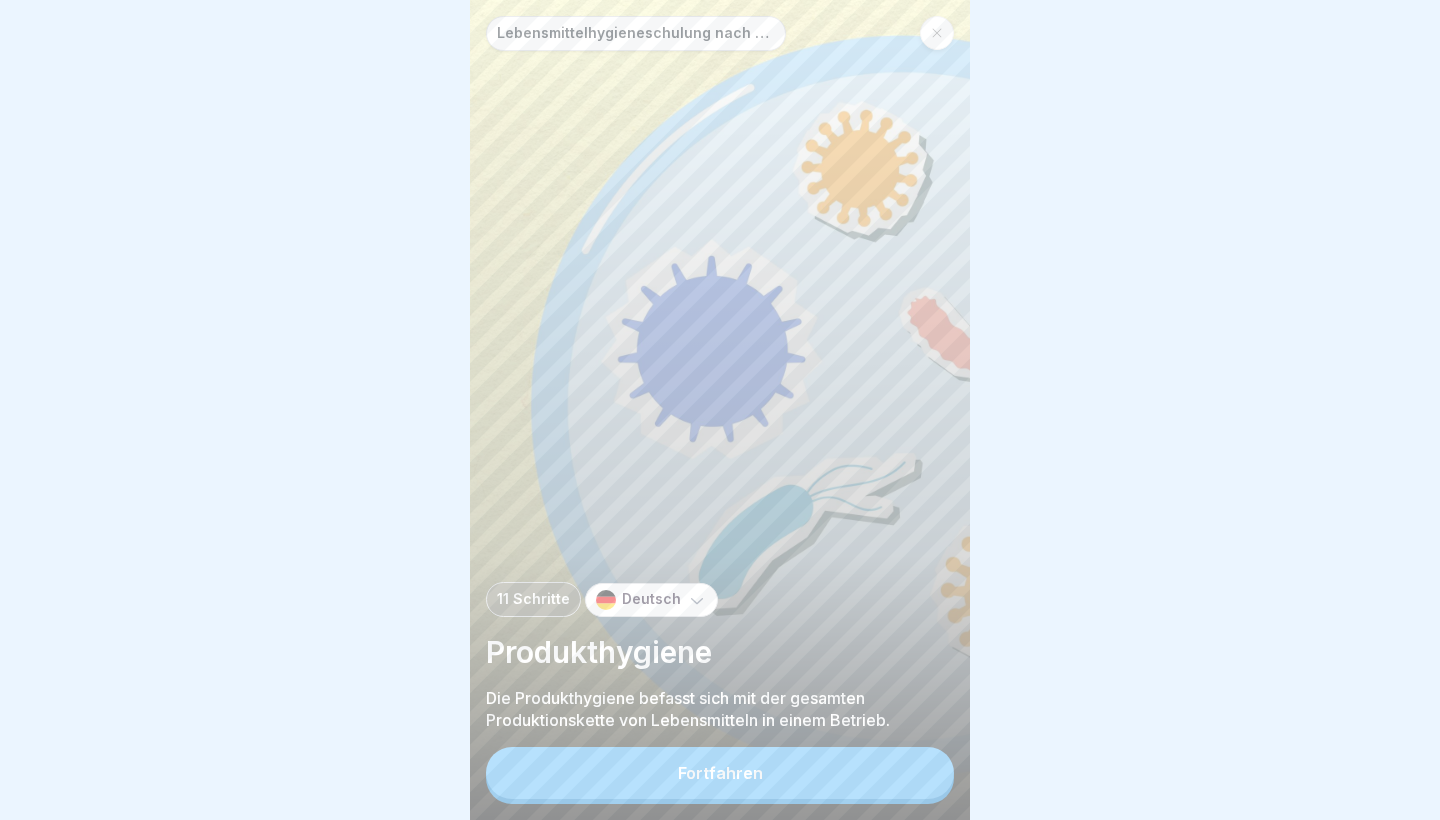 click on "Fortfahren" at bounding box center [720, 773] 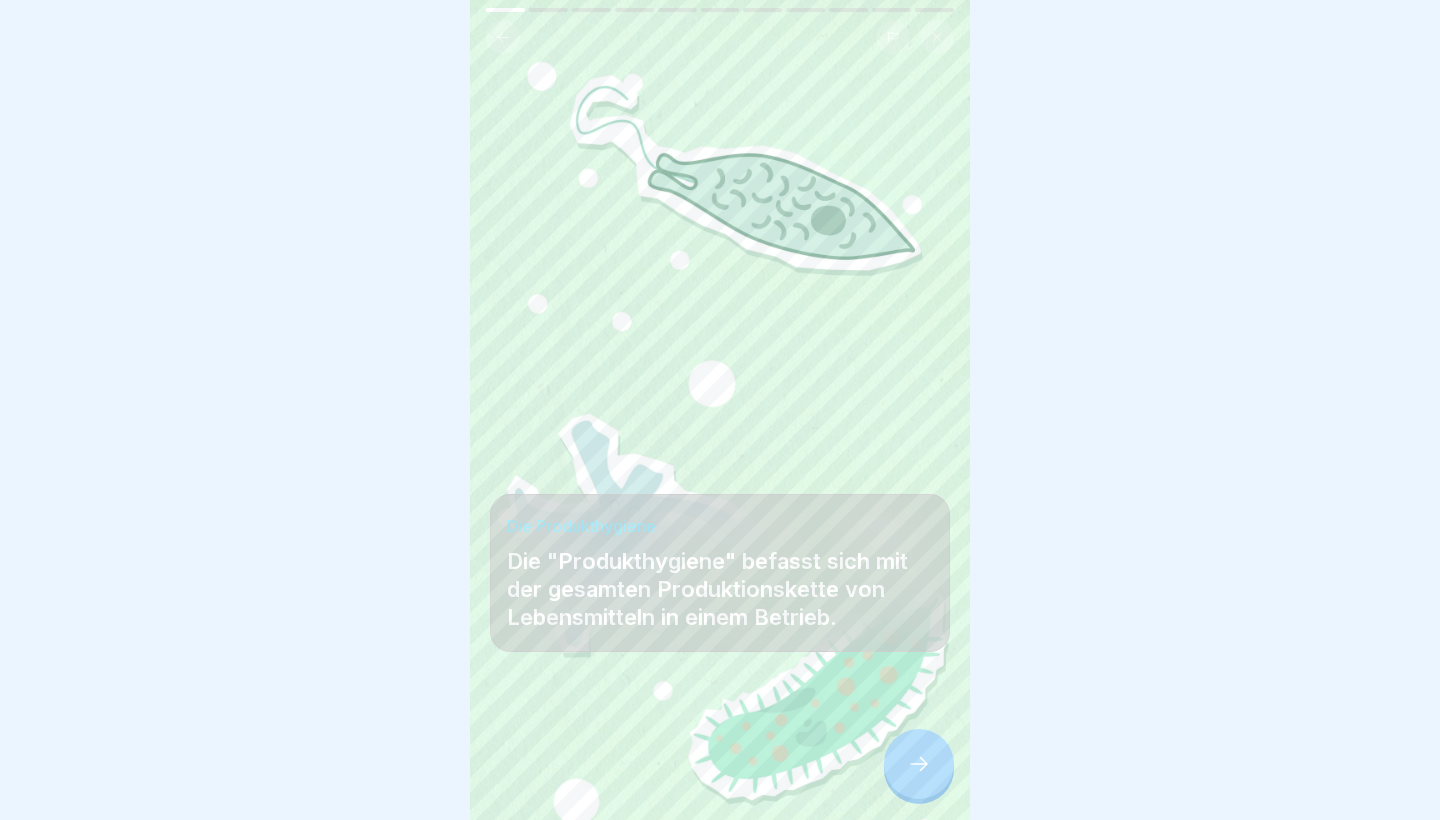 click at bounding box center (919, 764) 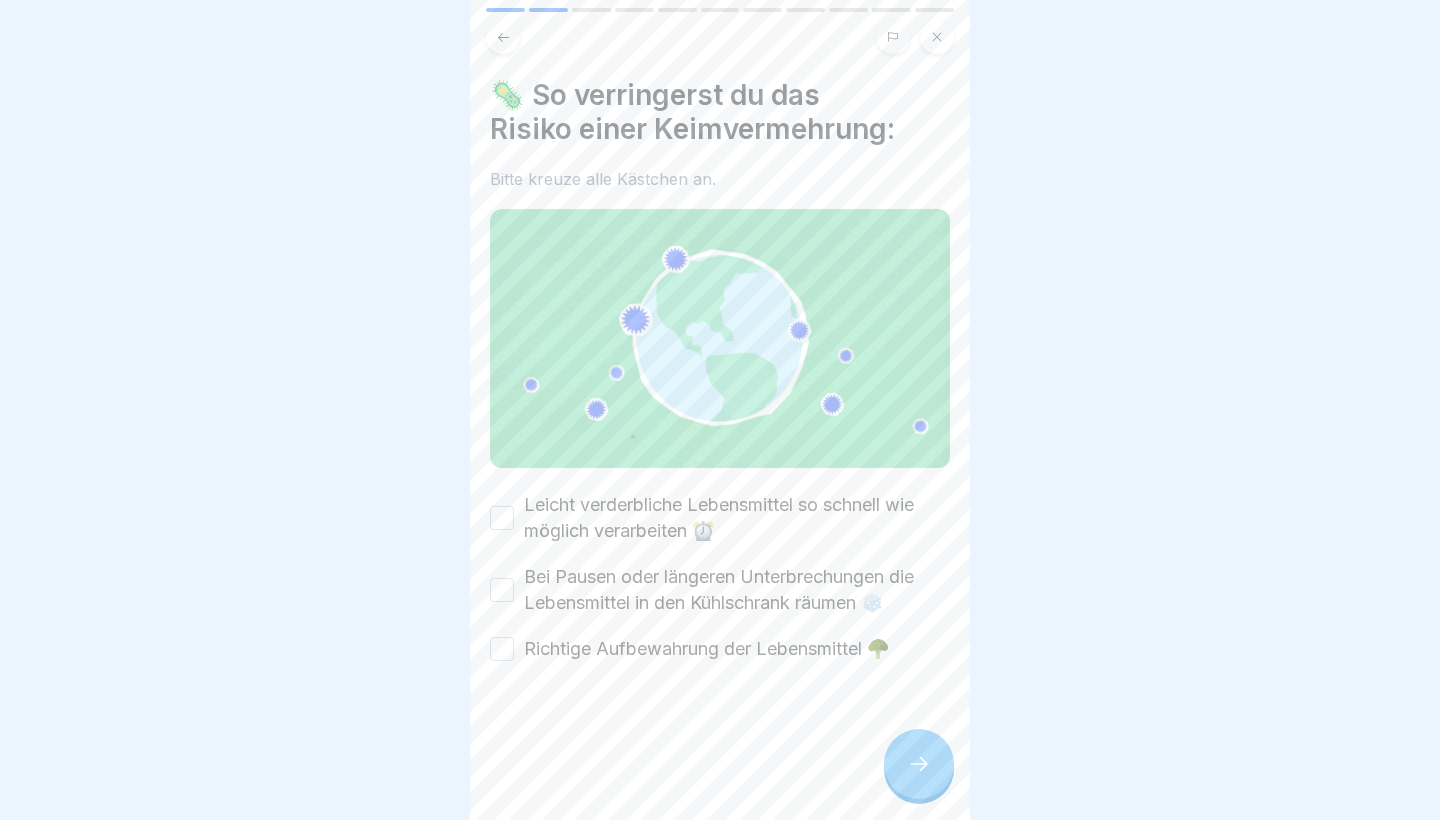 click at bounding box center [919, 764] 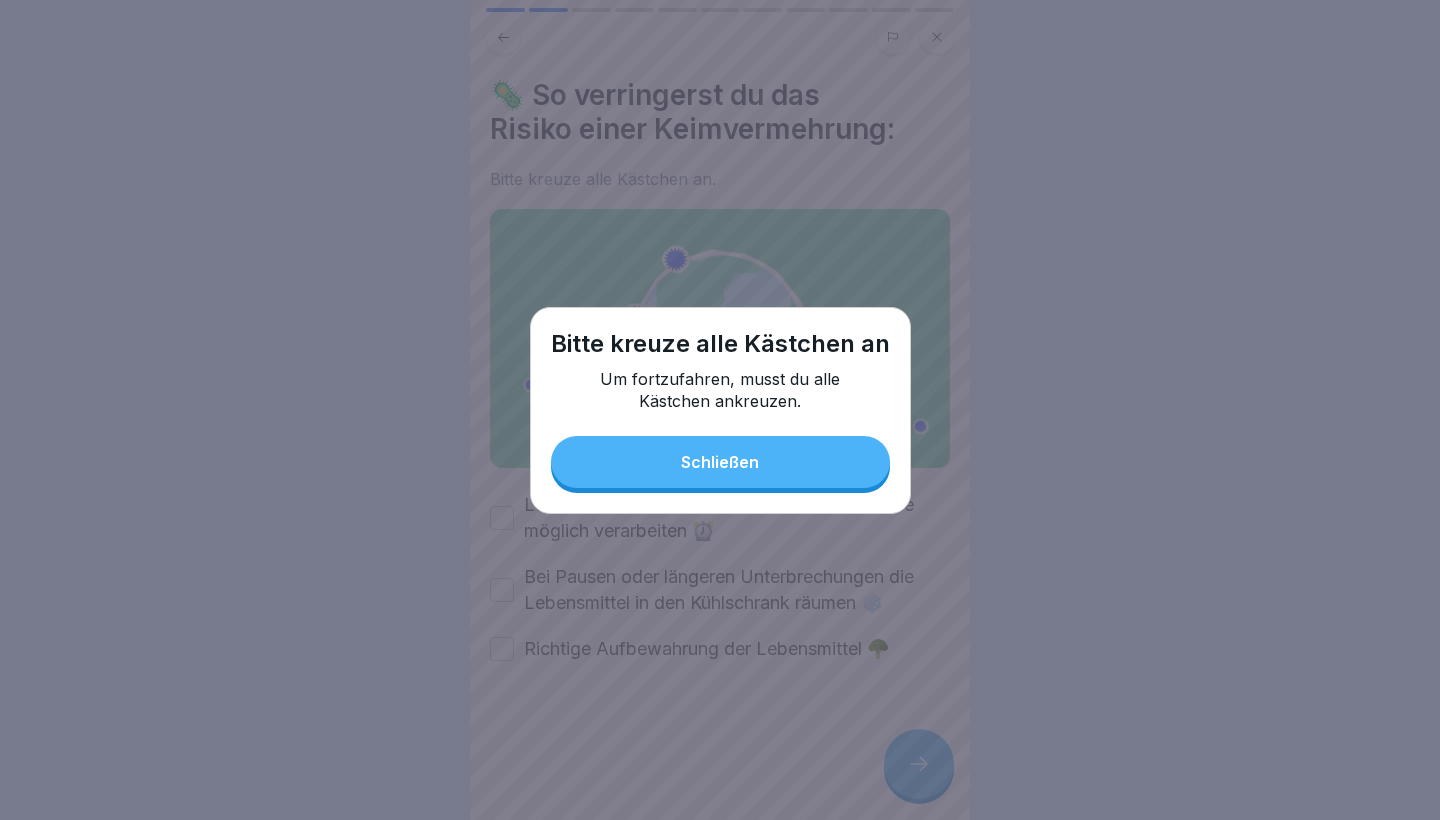 click on "Schließen" at bounding box center [720, 462] 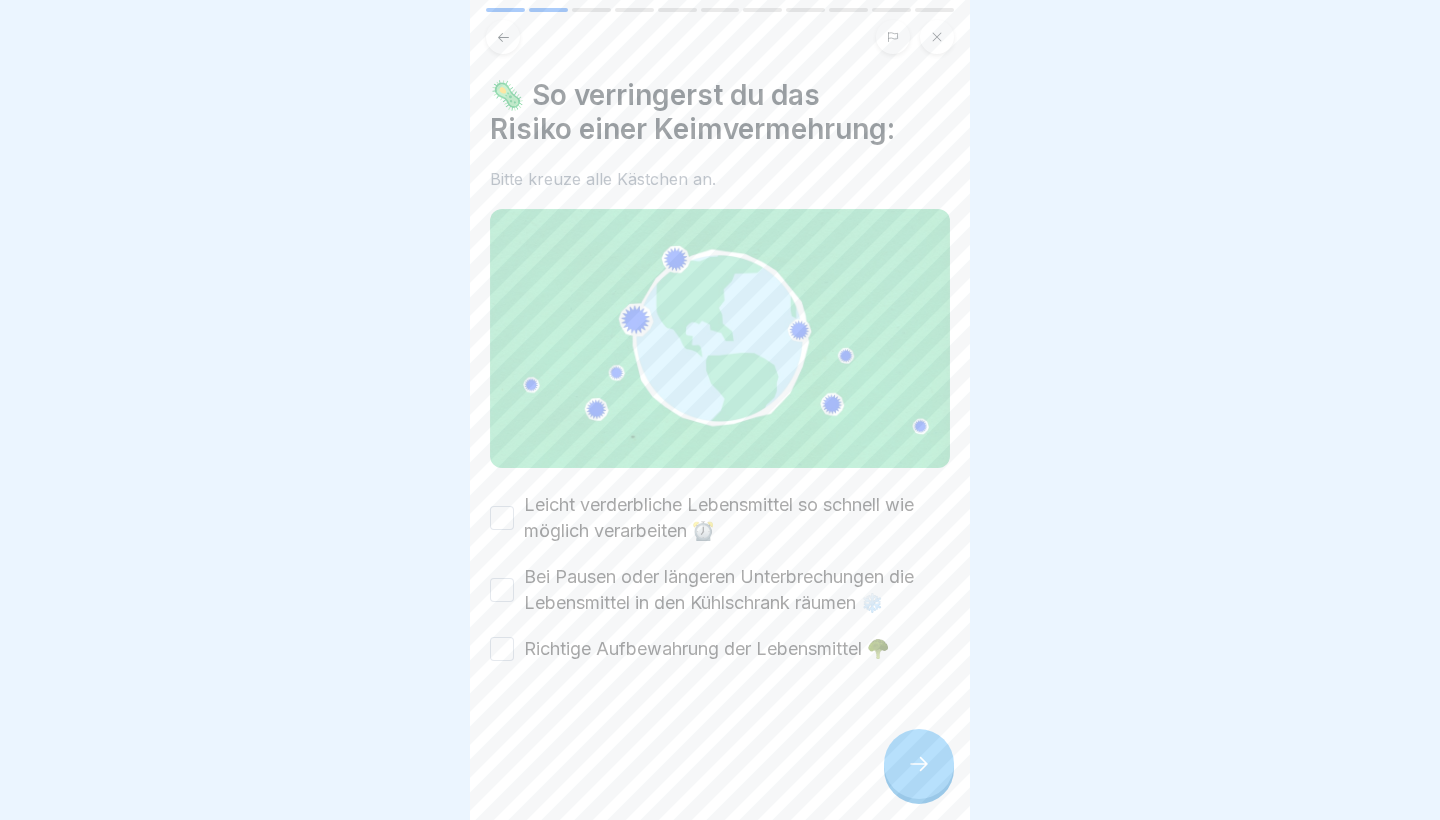 drag, startPoint x: 619, startPoint y: 566, endPoint x: 574, endPoint y: 552, distance: 47.127487 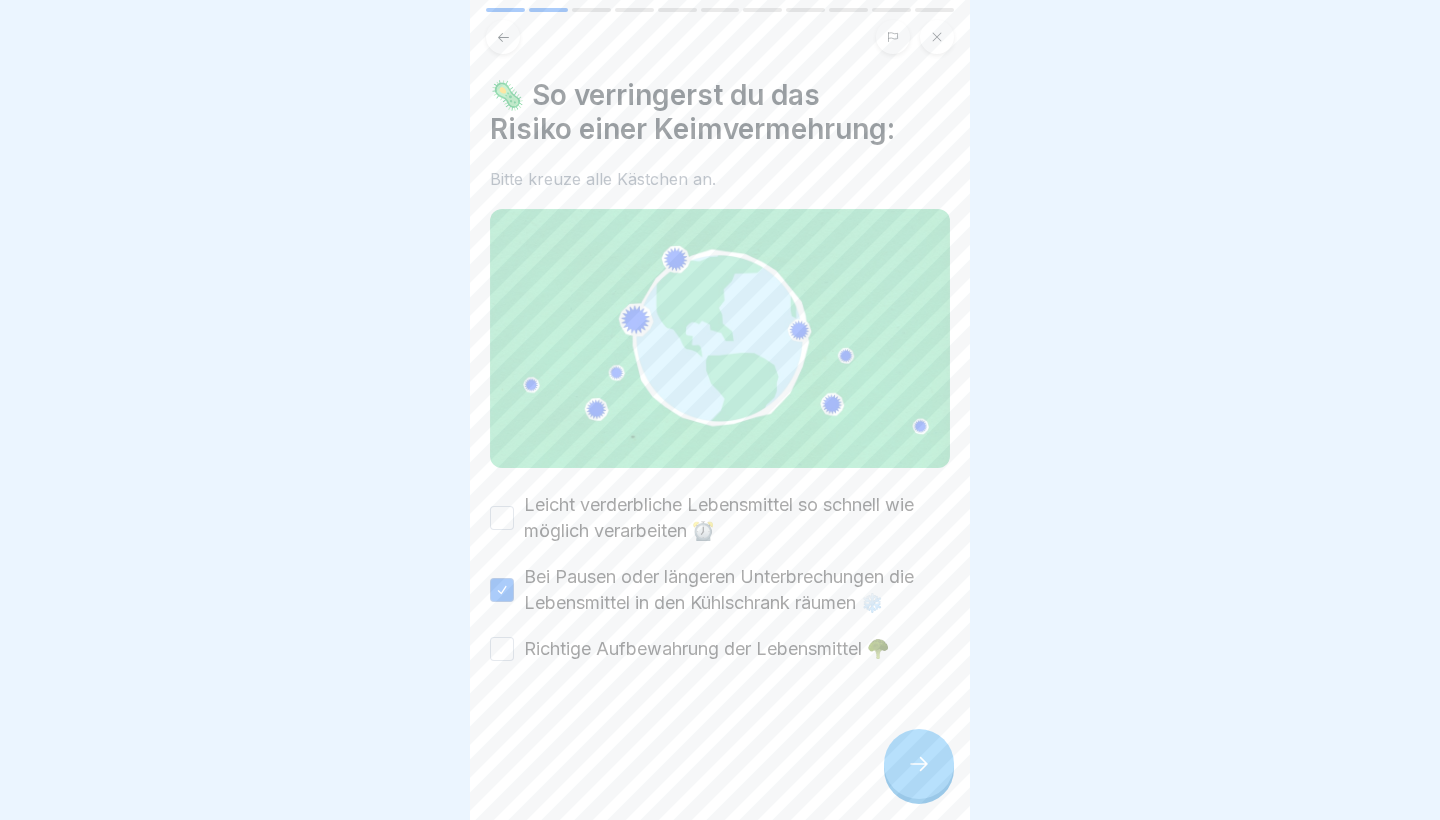 click on "Leicht verderbliche Lebensmittel so schnell wie möglich verarbeiten ⏰" at bounding box center (502, 518) 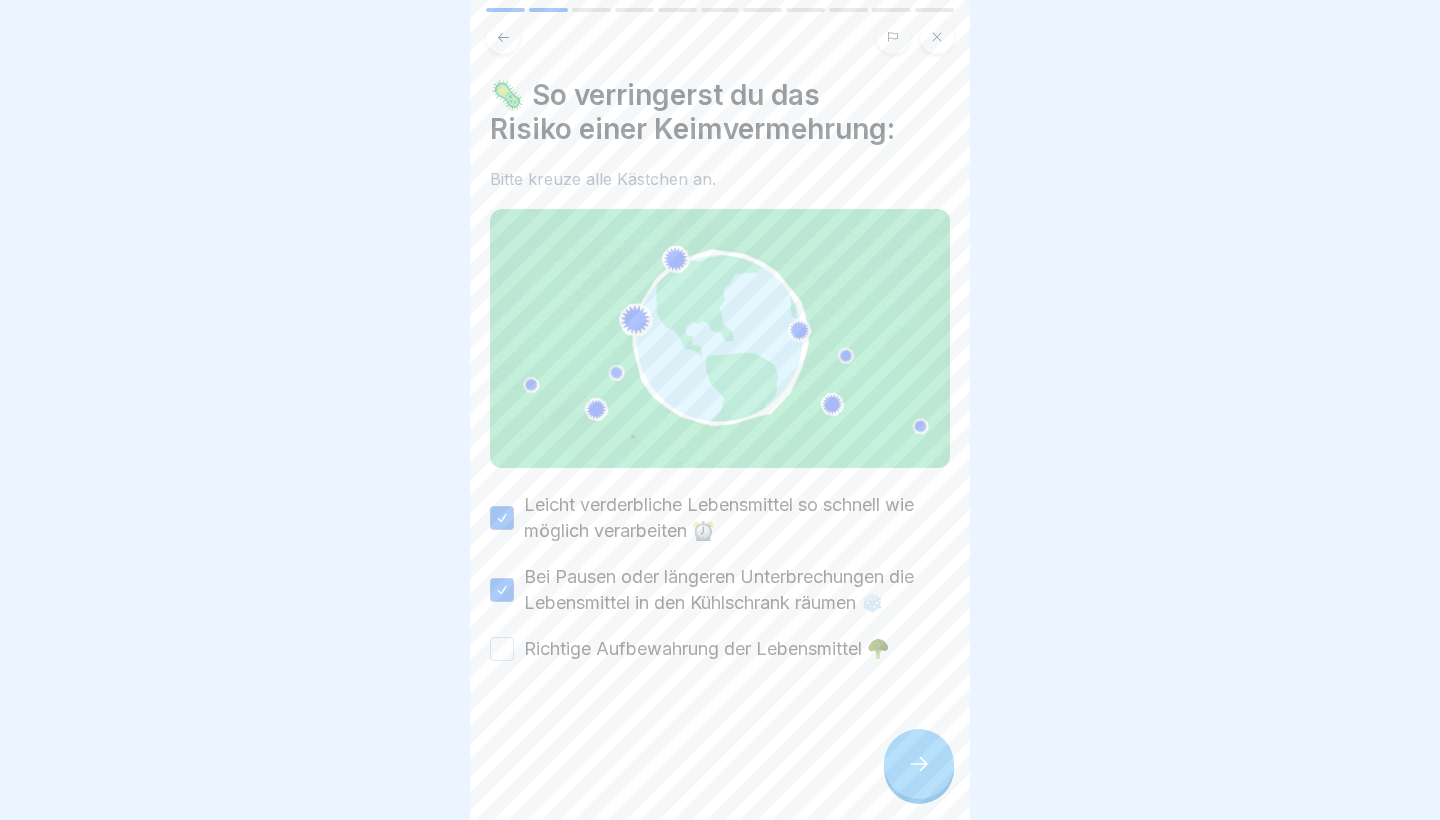 click on "Richtige Aufbewahrung der Lebensmittel 🥦" at bounding box center [502, 649] 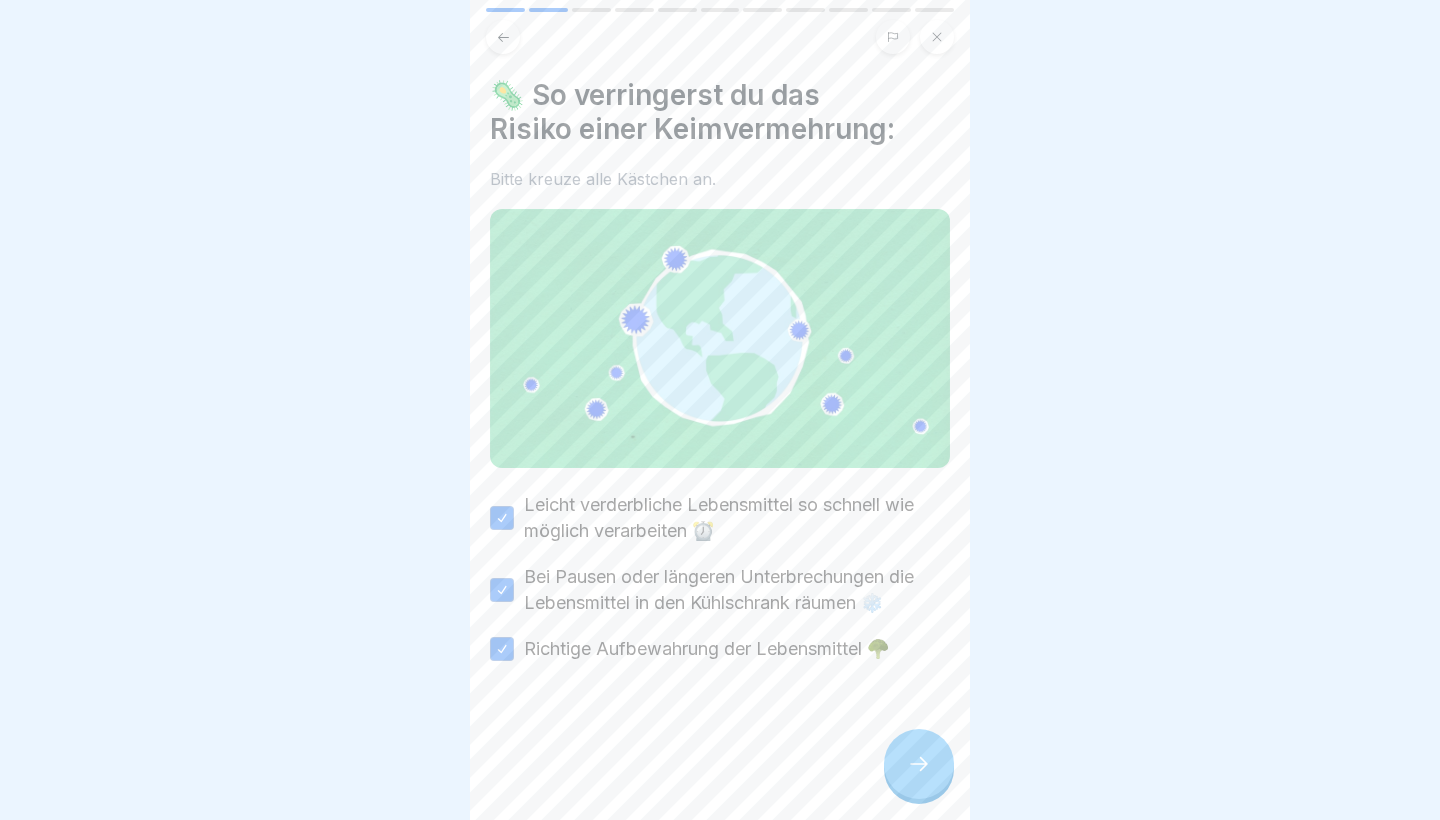 click at bounding box center [919, 764] 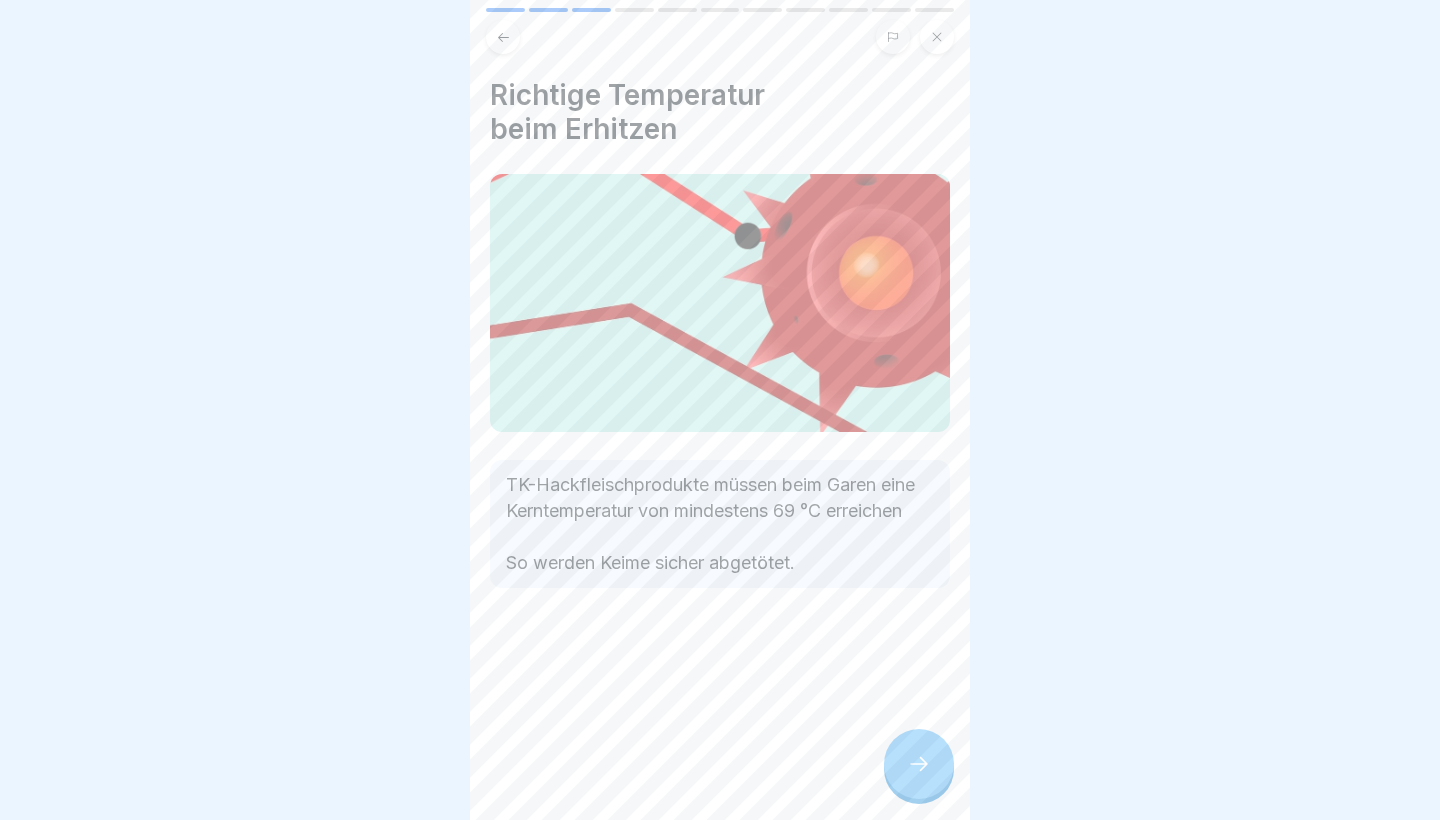 click at bounding box center (919, 764) 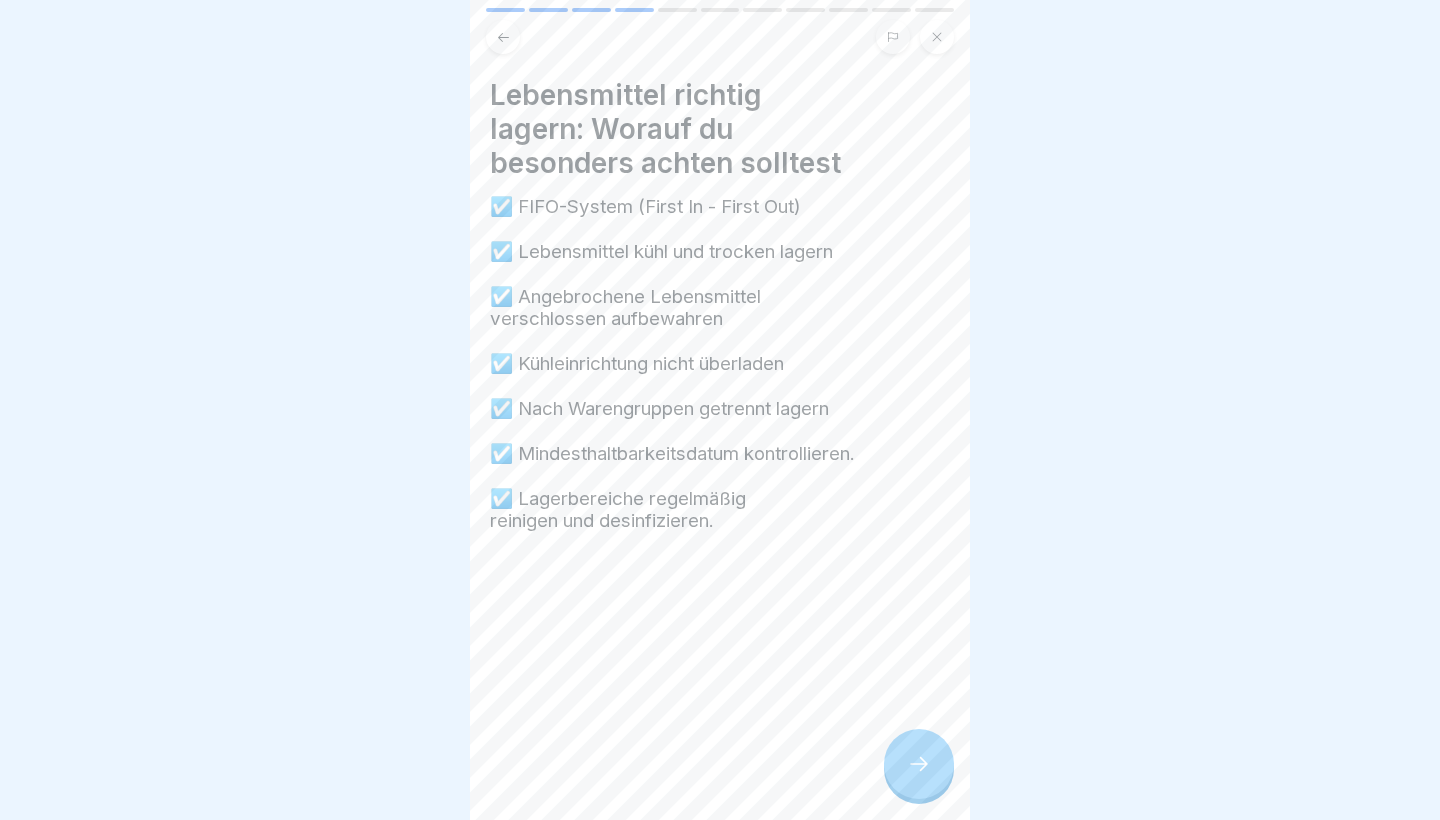 click at bounding box center (919, 764) 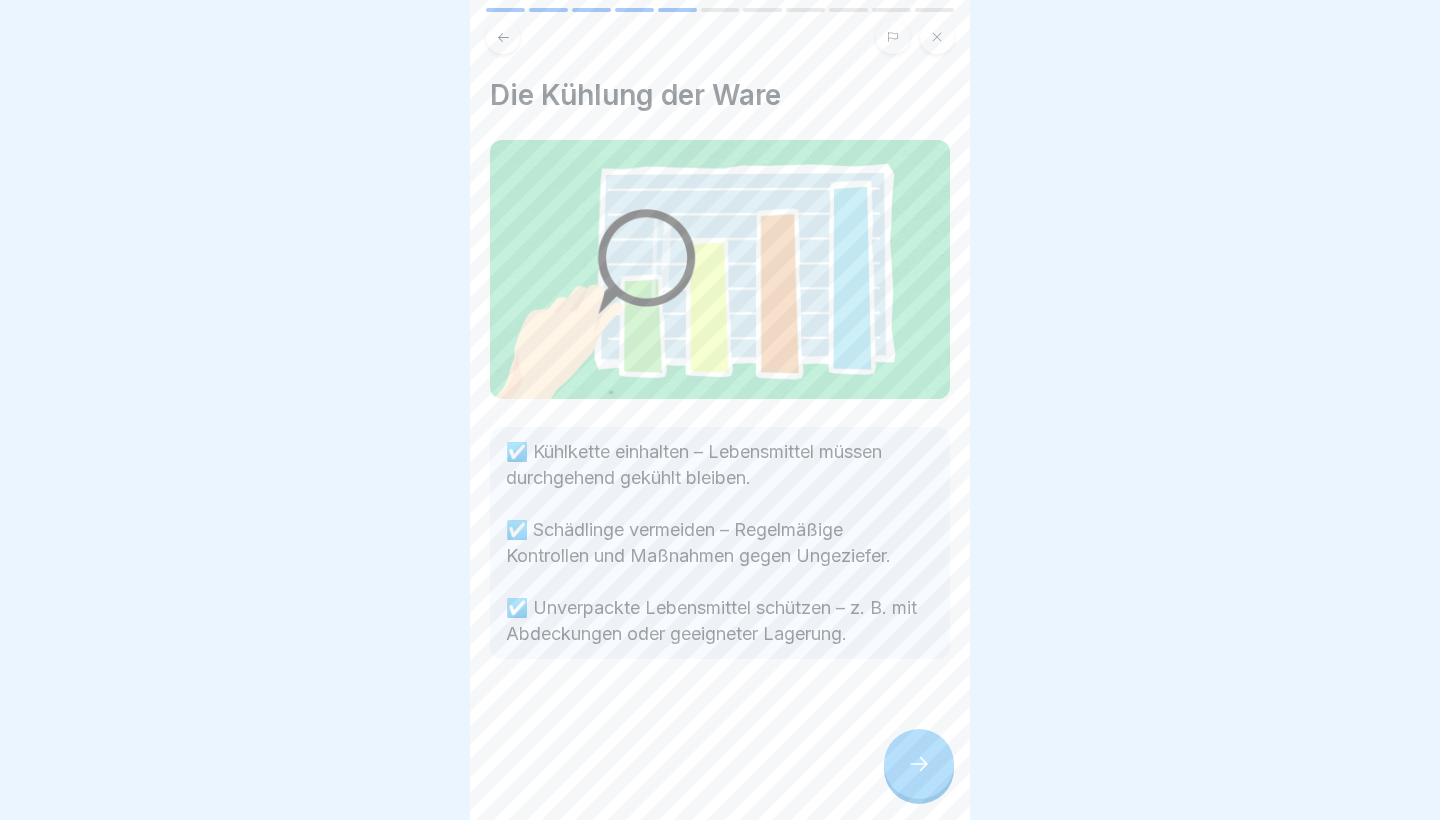 click at bounding box center [919, 764] 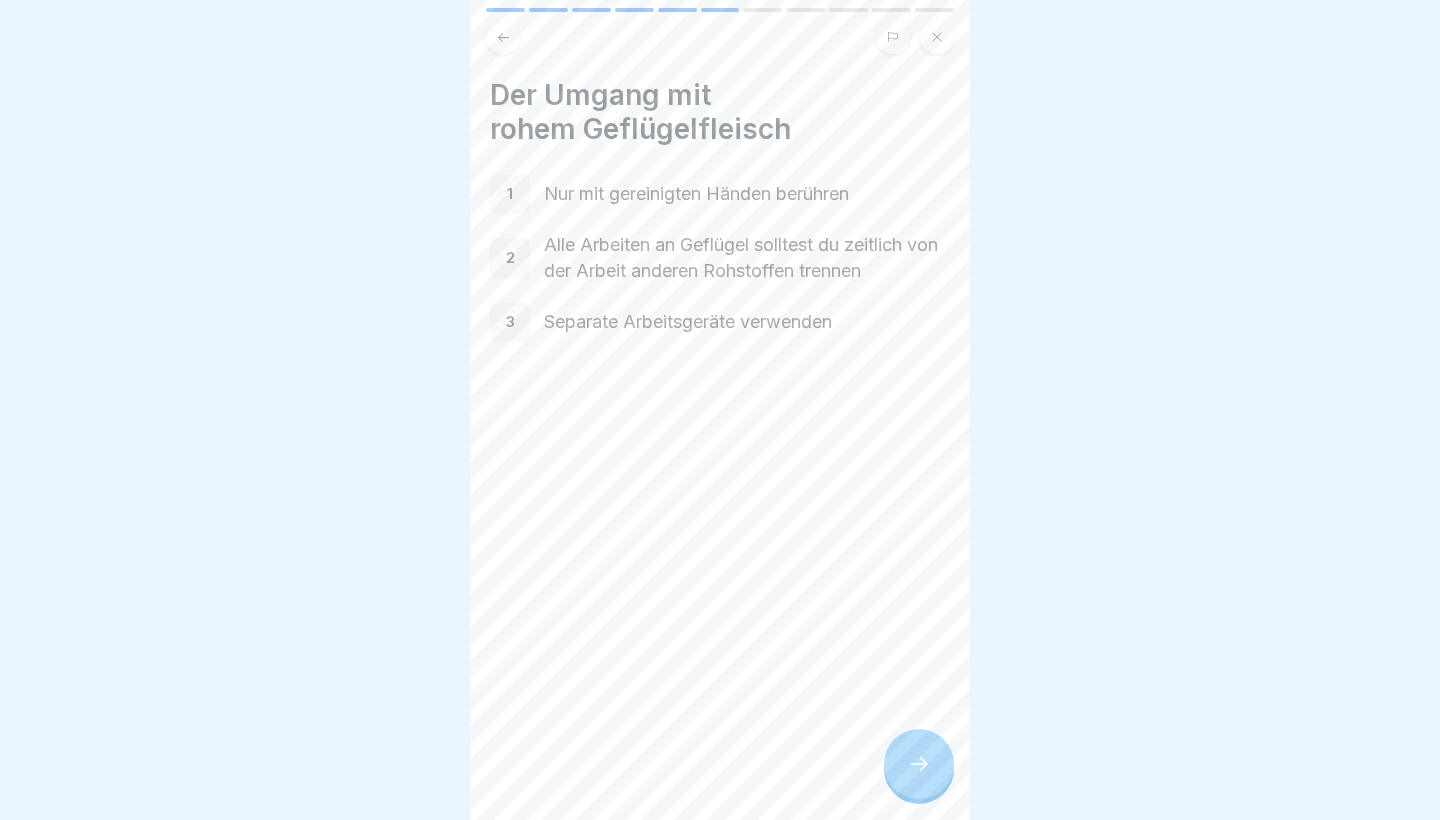 click at bounding box center (919, 764) 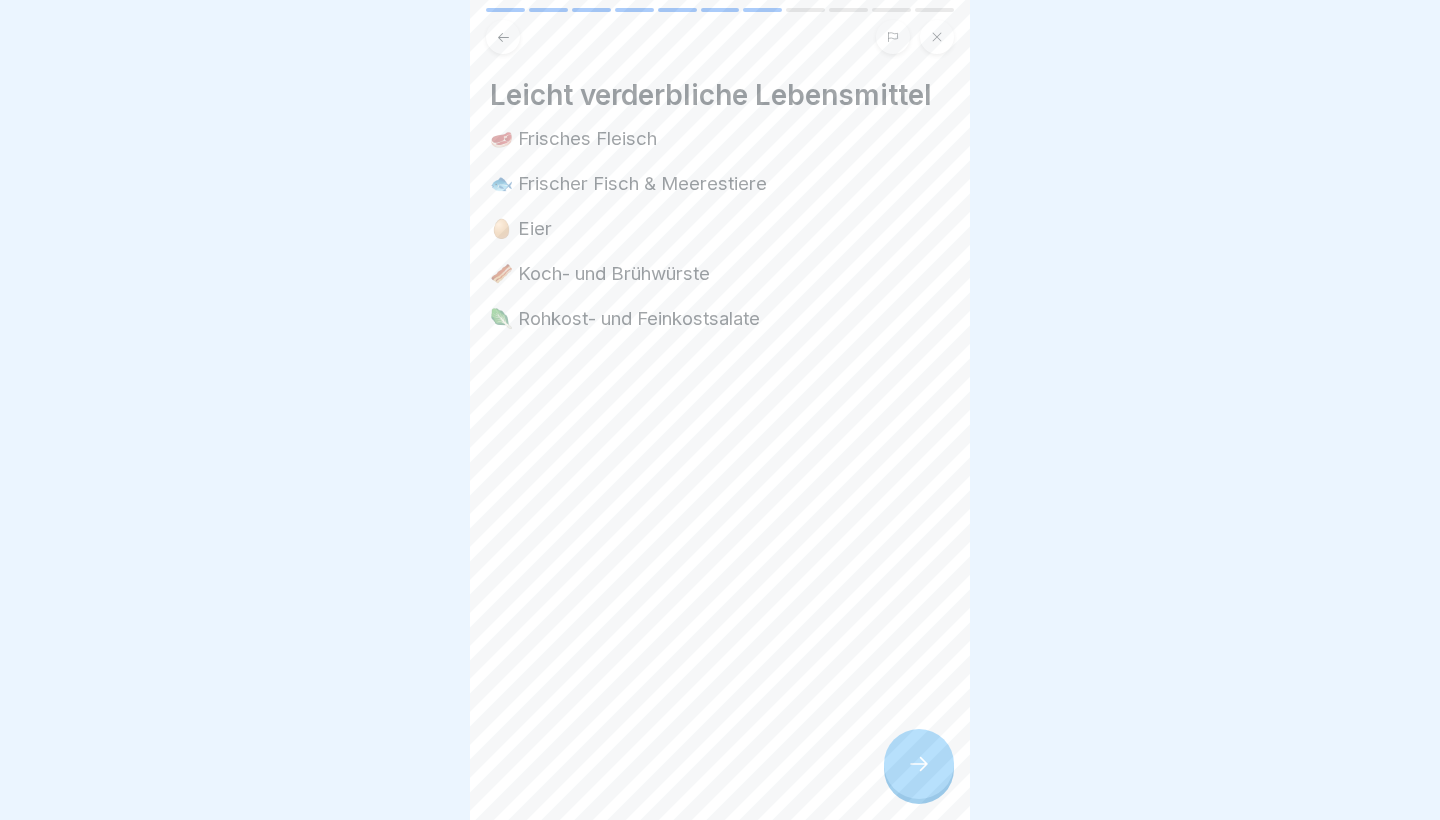 click at bounding box center (919, 764) 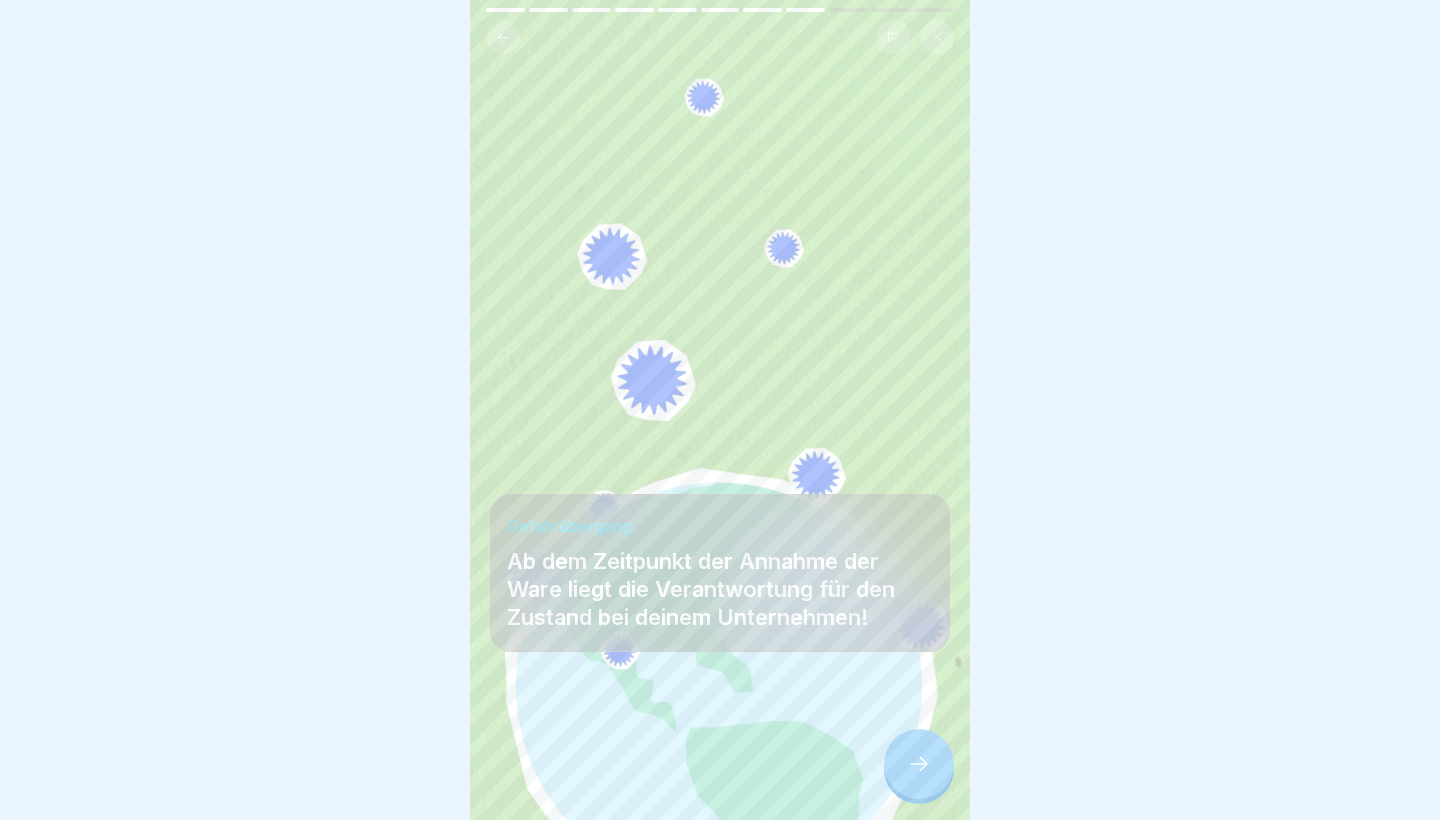 click at bounding box center (919, 764) 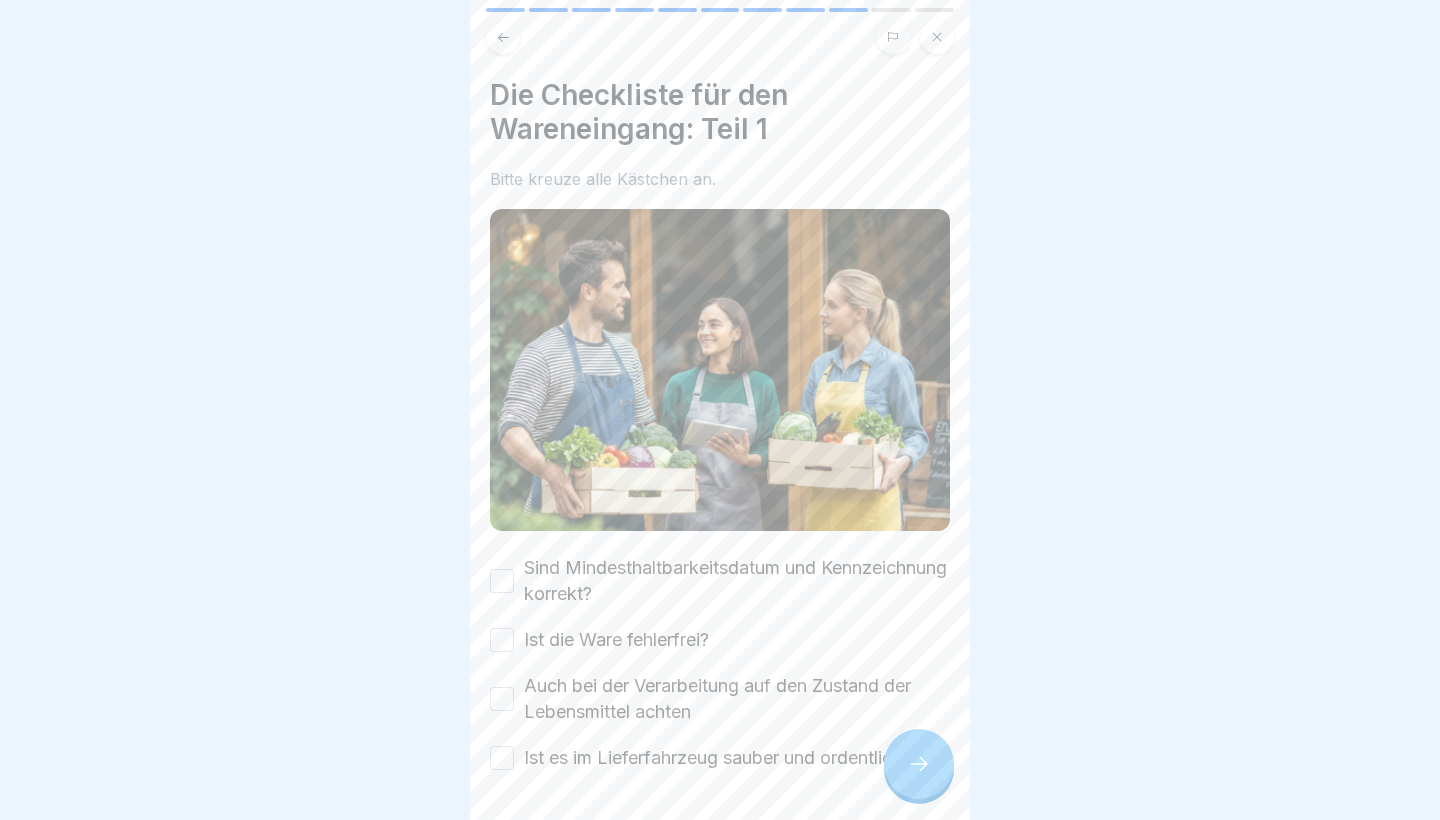 click at bounding box center [919, 764] 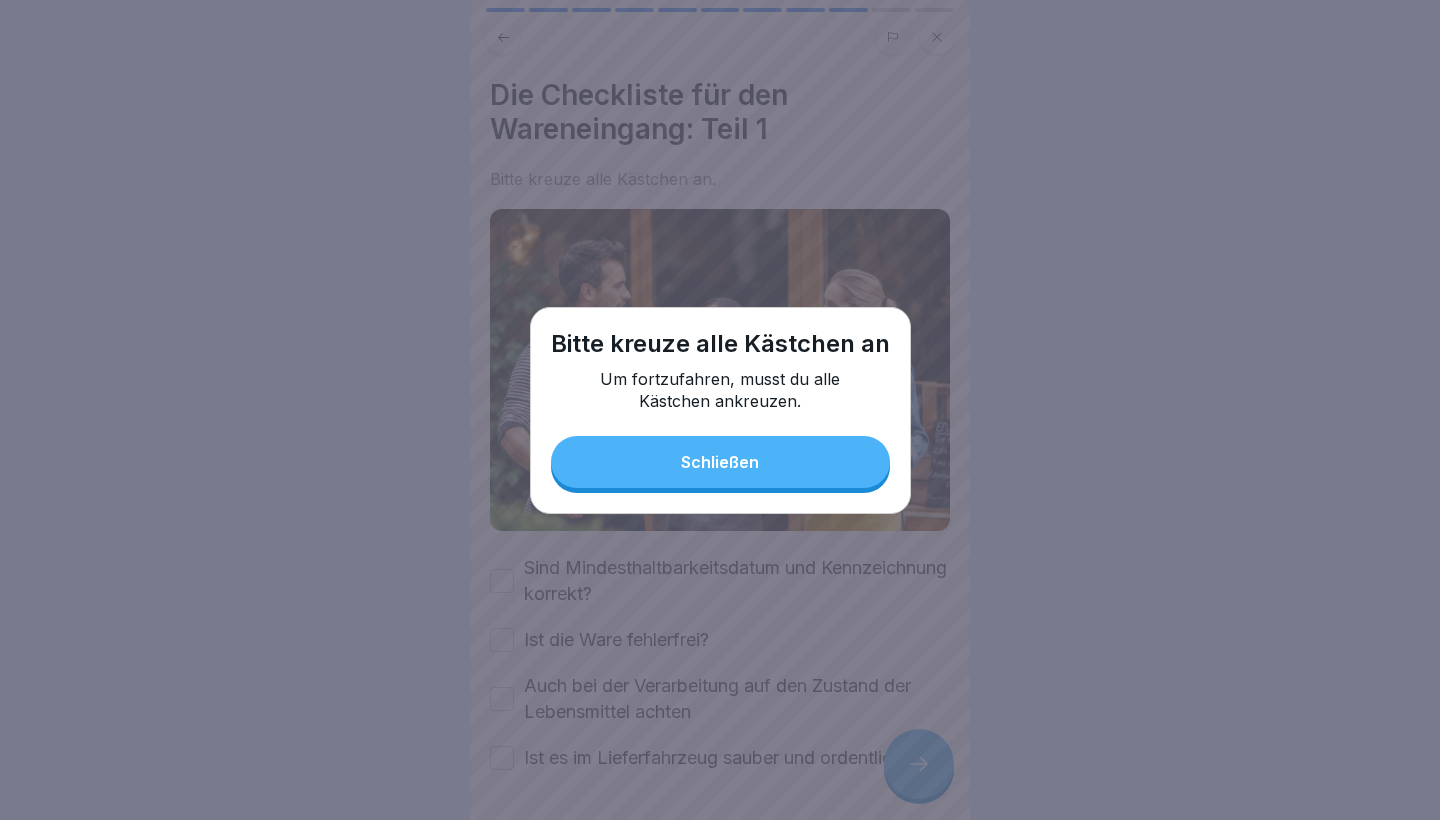 click on "Schließen" at bounding box center [720, 462] 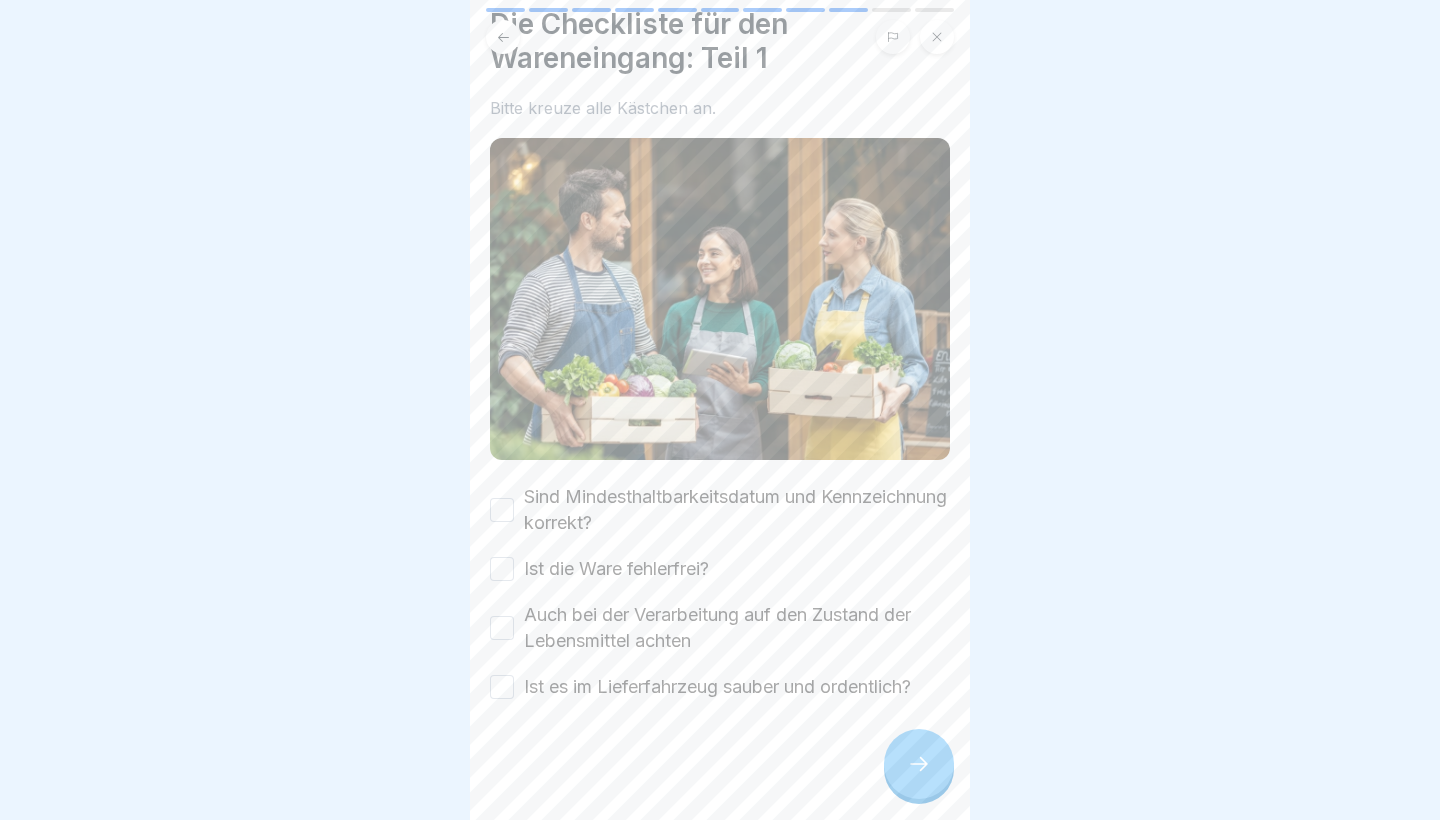 scroll, scrollTop: 71, scrollLeft: 0, axis: vertical 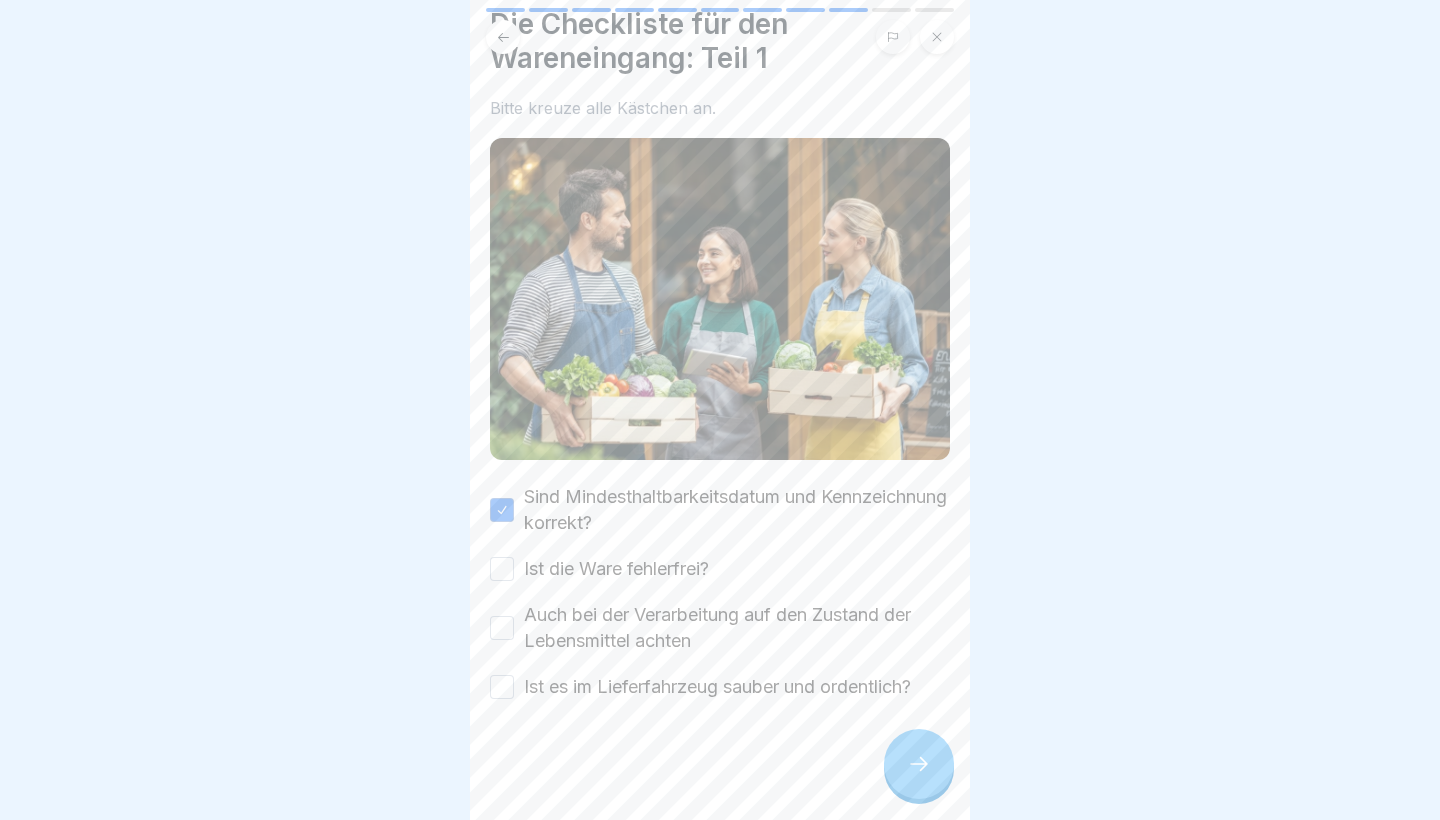 click on "Ist die Ware fehlerfrei?" at bounding box center [720, 569] 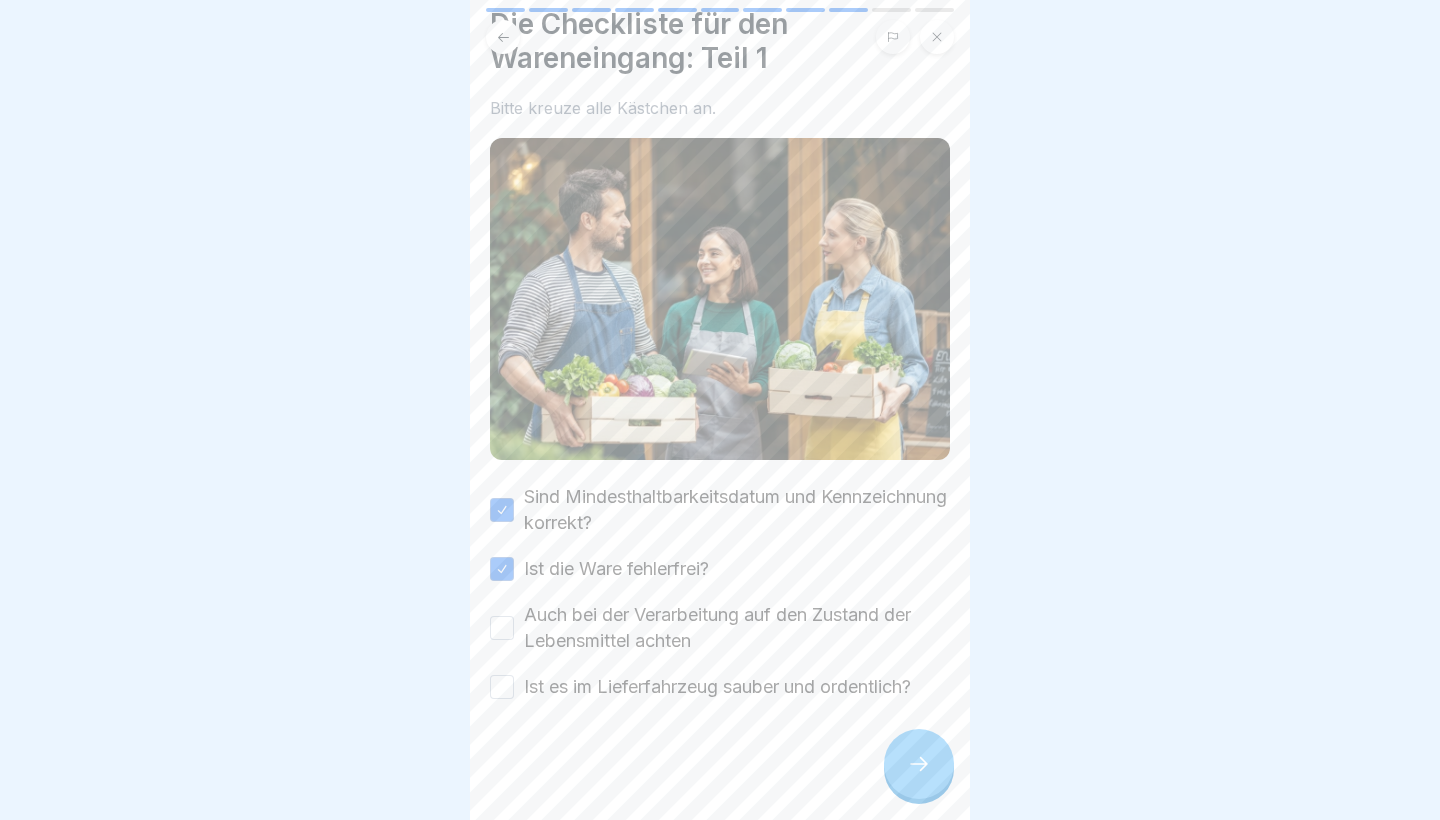 click on "Auch bei der Verarbeitung auf den Zustand der Lebensmittel achten" at bounding box center [720, 628] 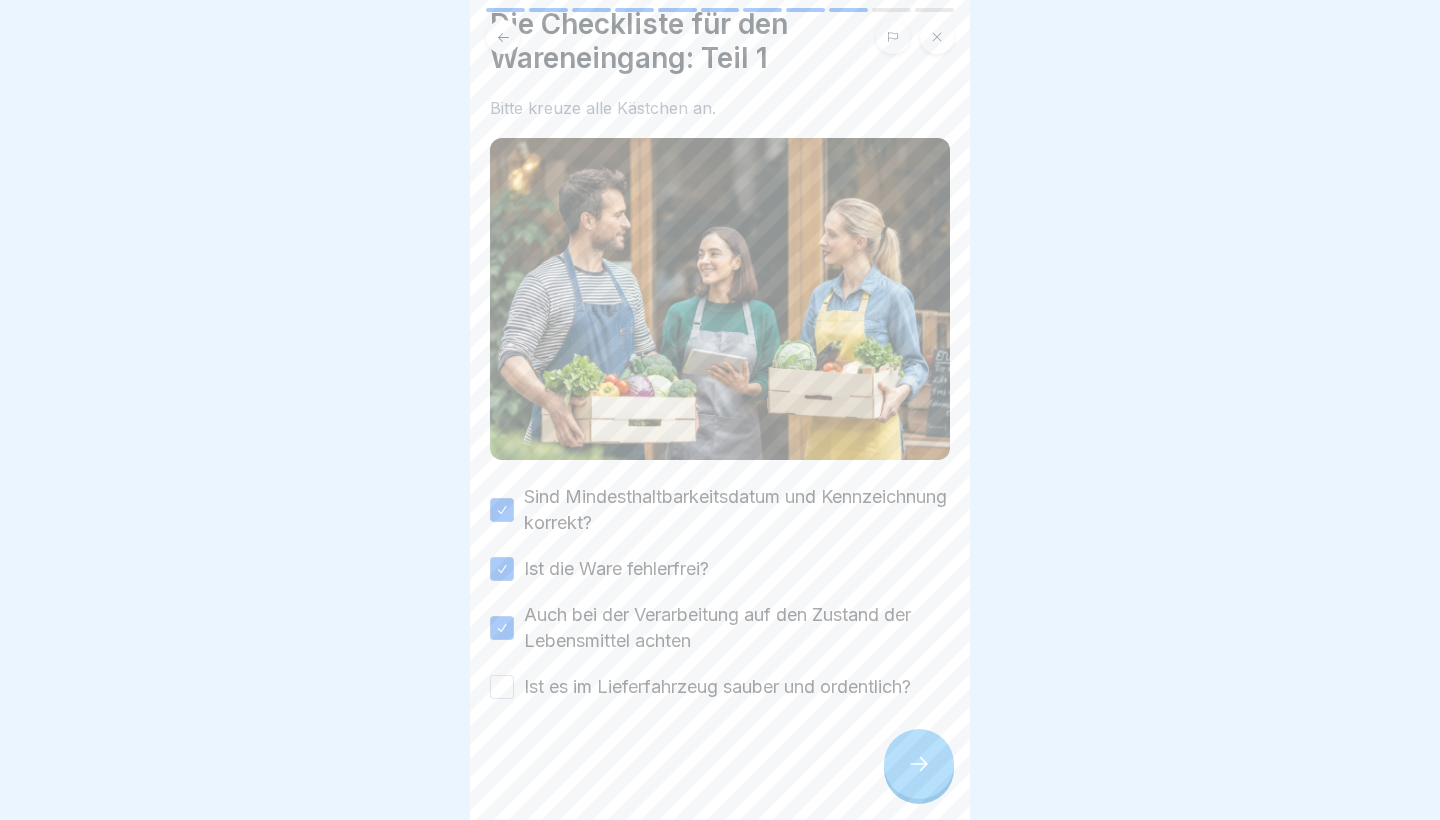 click on "Ist es im Lieferfahrzeug sauber und ordentlich?" at bounding box center (502, 687) 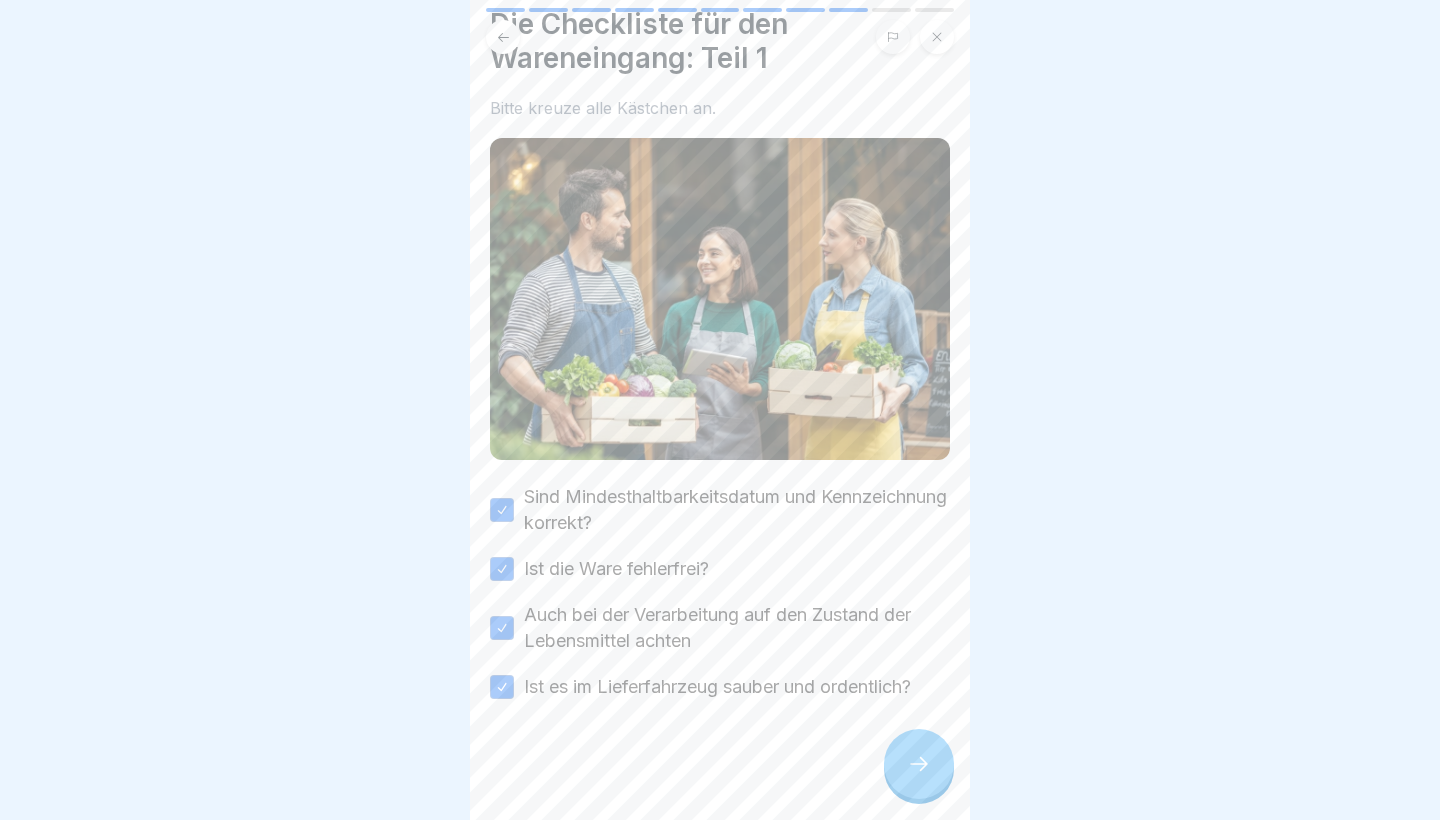 click at bounding box center [919, 764] 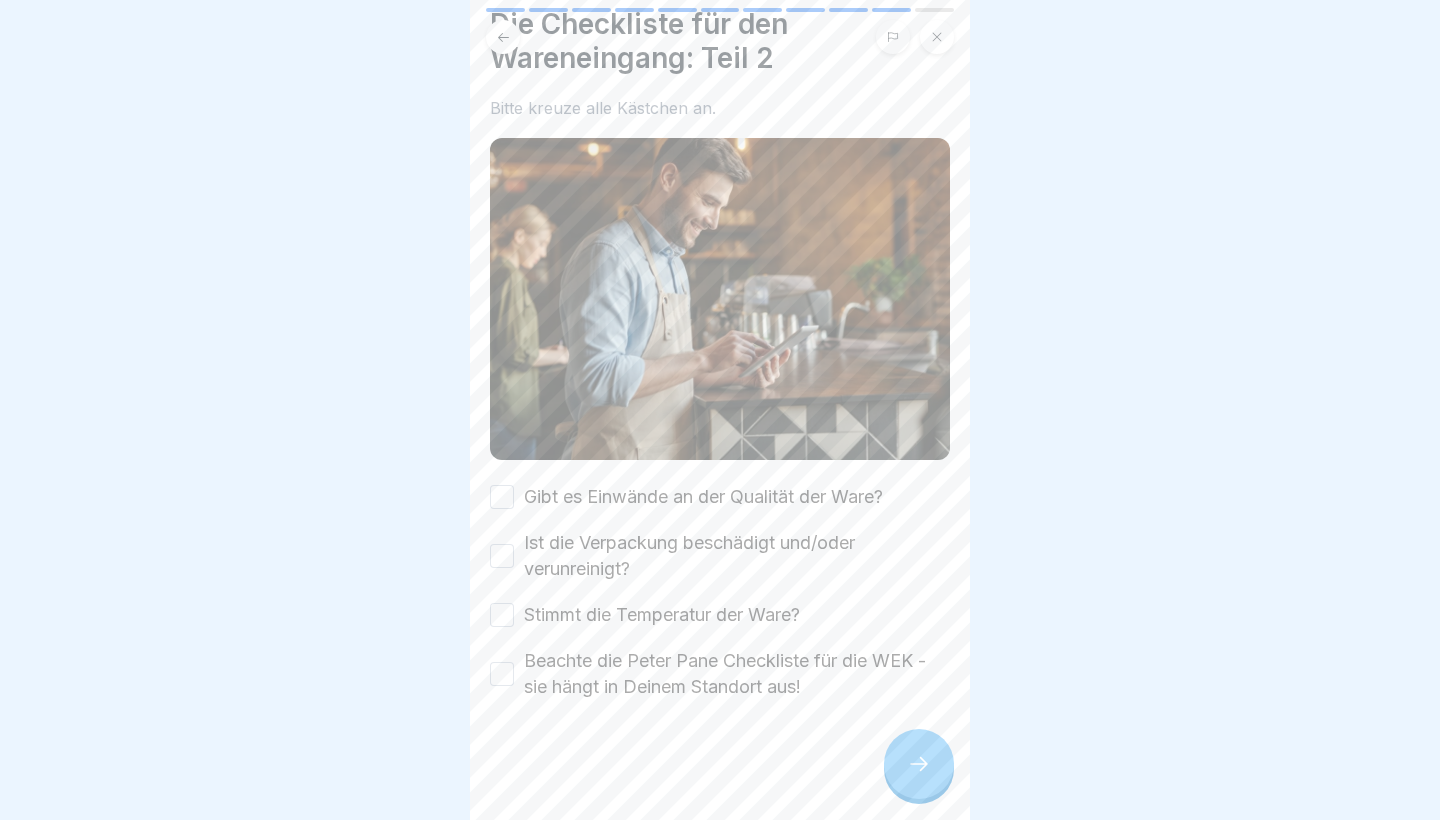 scroll, scrollTop: 71, scrollLeft: 0, axis: vertical 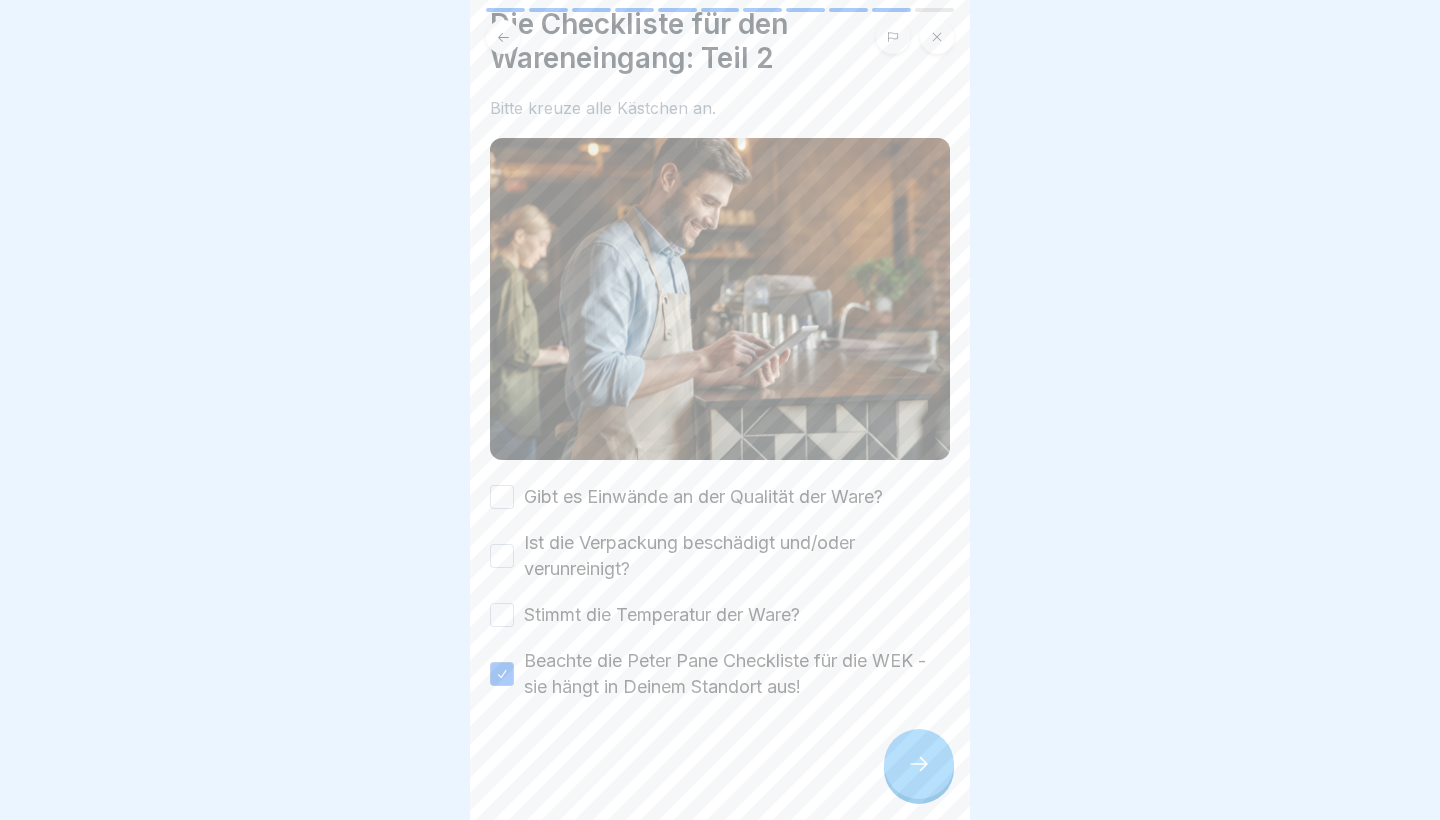 click on "Beachte die Peter Pane Checkliste für die WEK - sie hängt in Deinem Standort aus!" at bounding box center [720, 674] 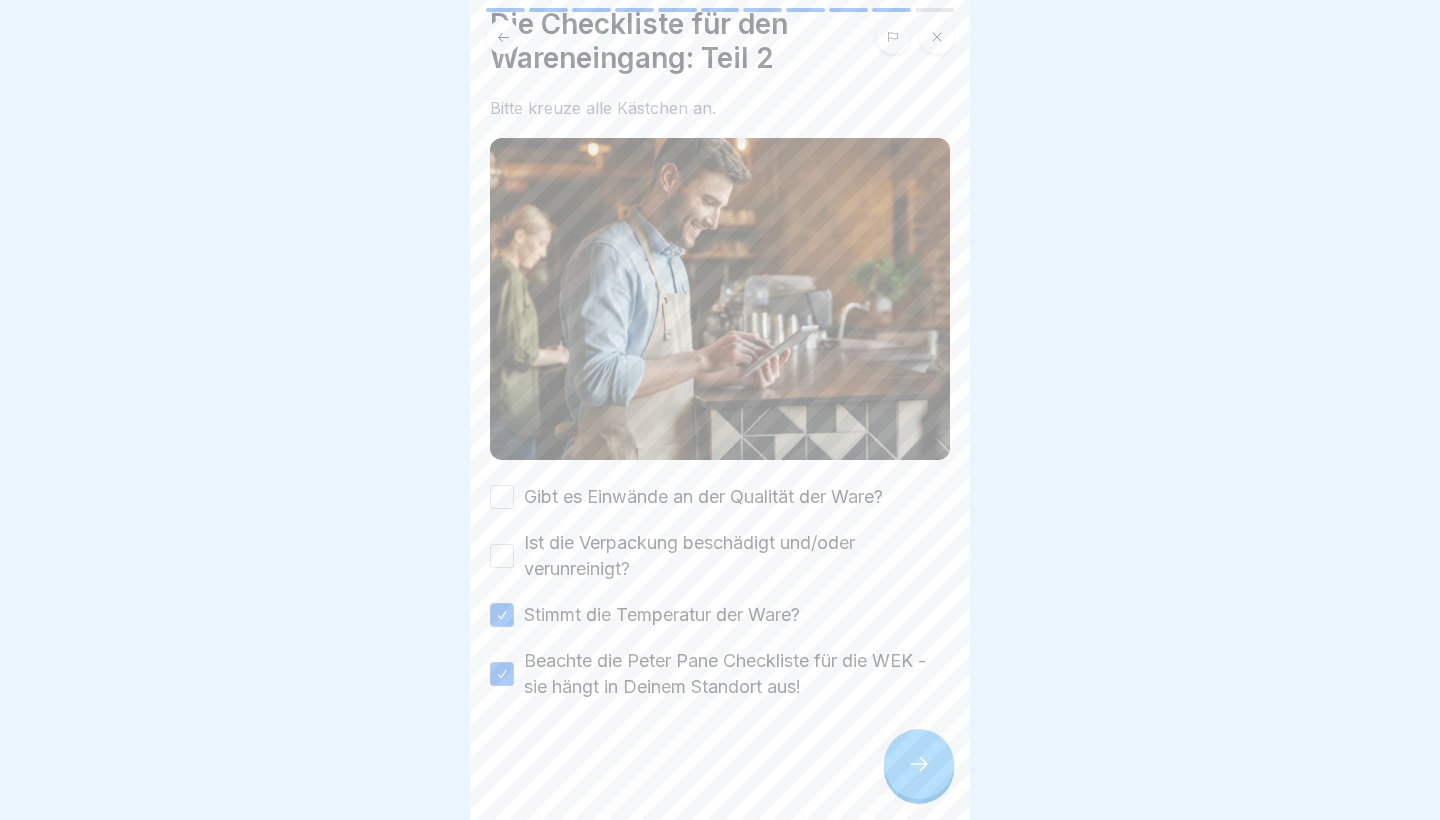 click on "Ist die Verpackung beschädigt und/oder verunreinigt?" at bounding box center [502, 556] 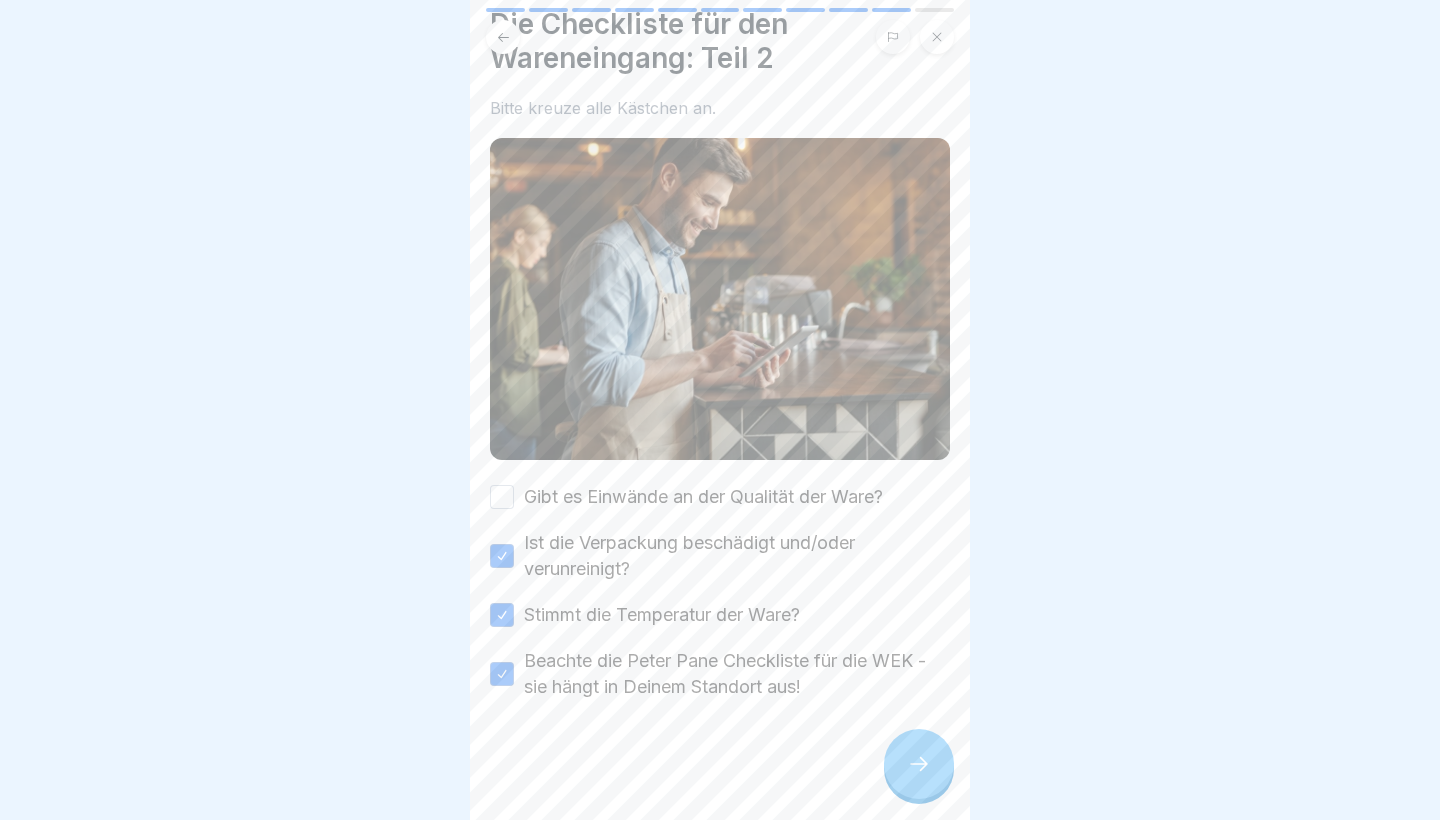 click on "Gibt es Einwände an der Qualität der Ware?" at bounding box center [720, 497] 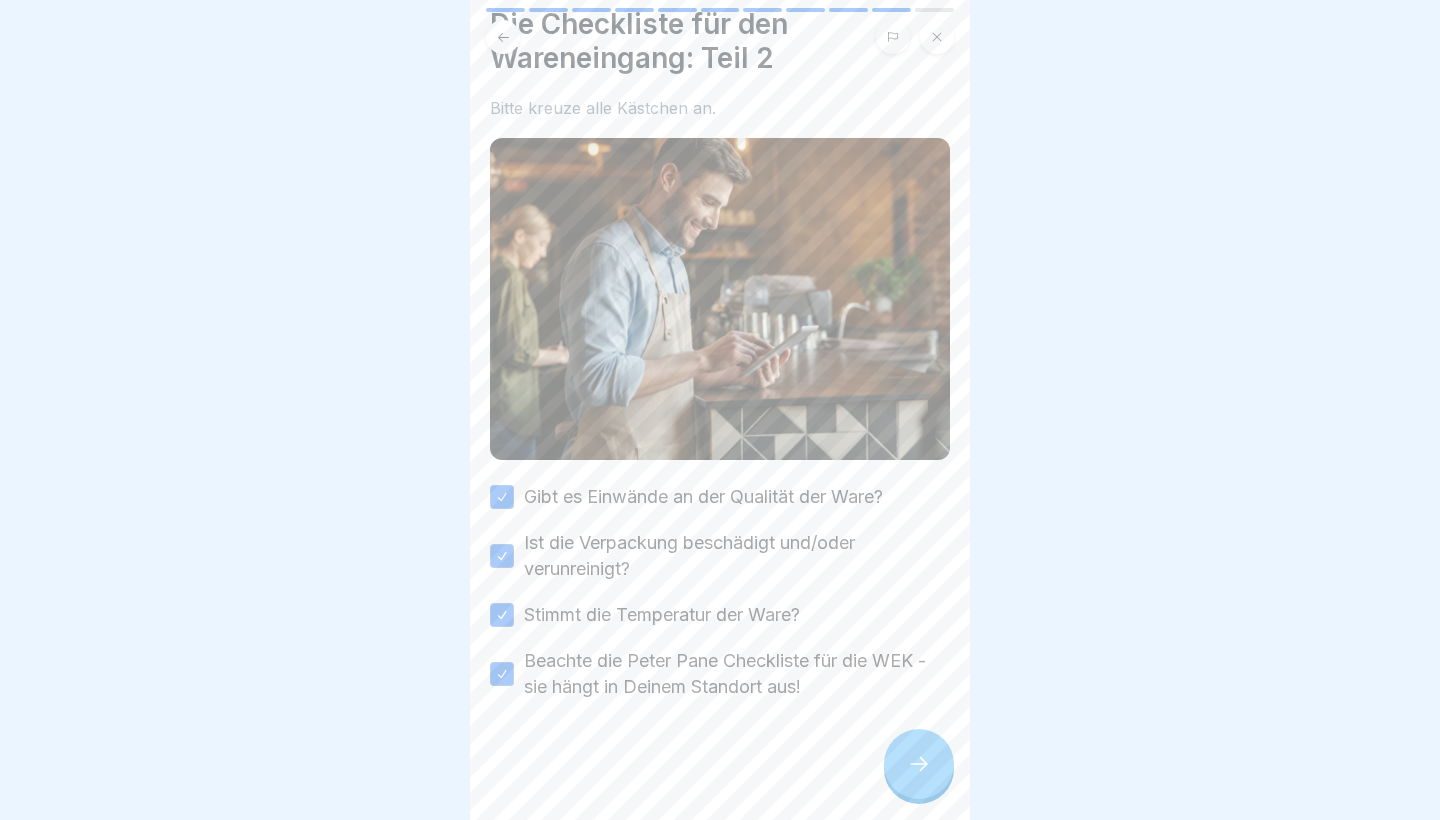 click at bounding box center [919, 764] 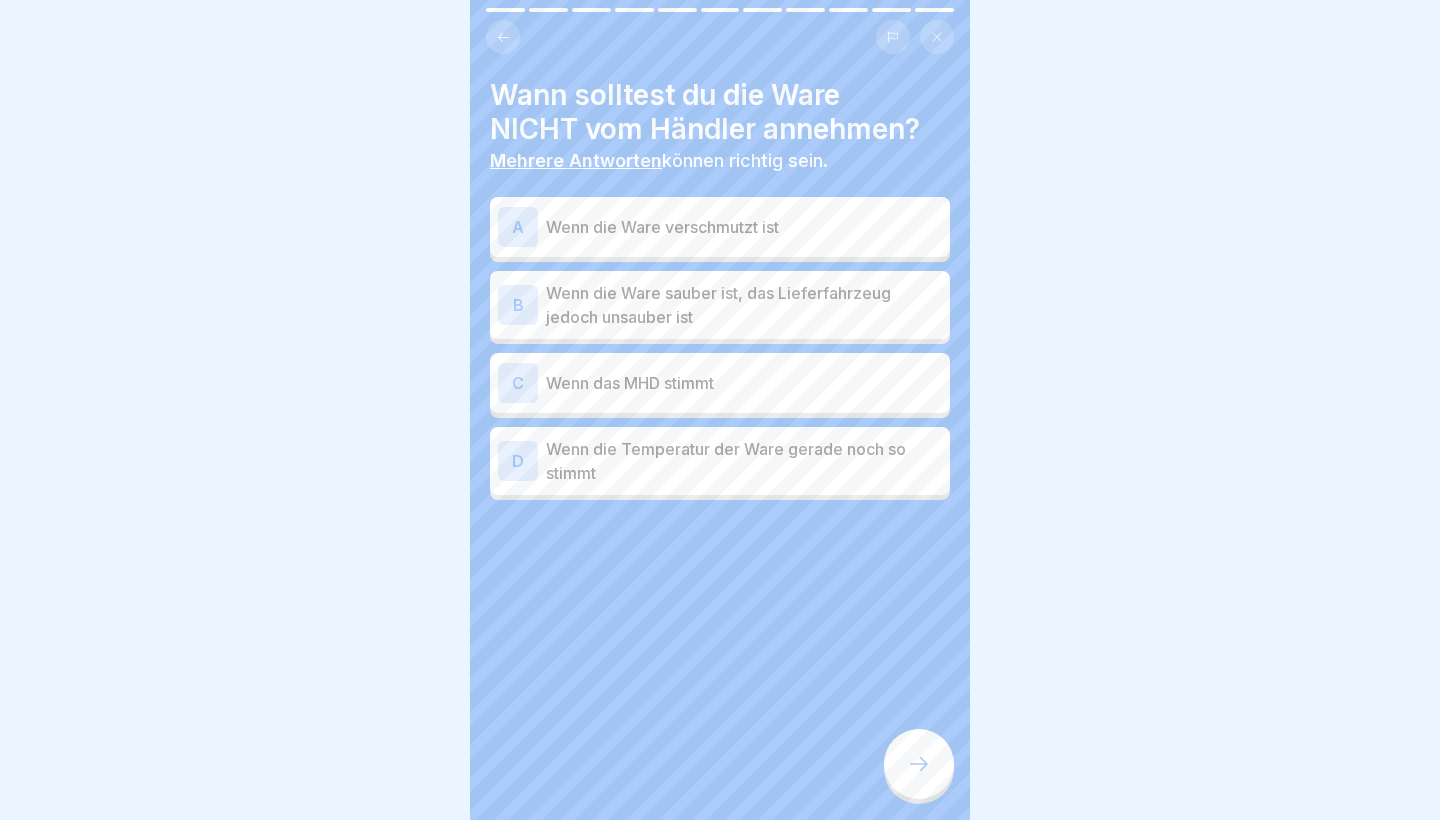 click at bounding box center (919, 764) 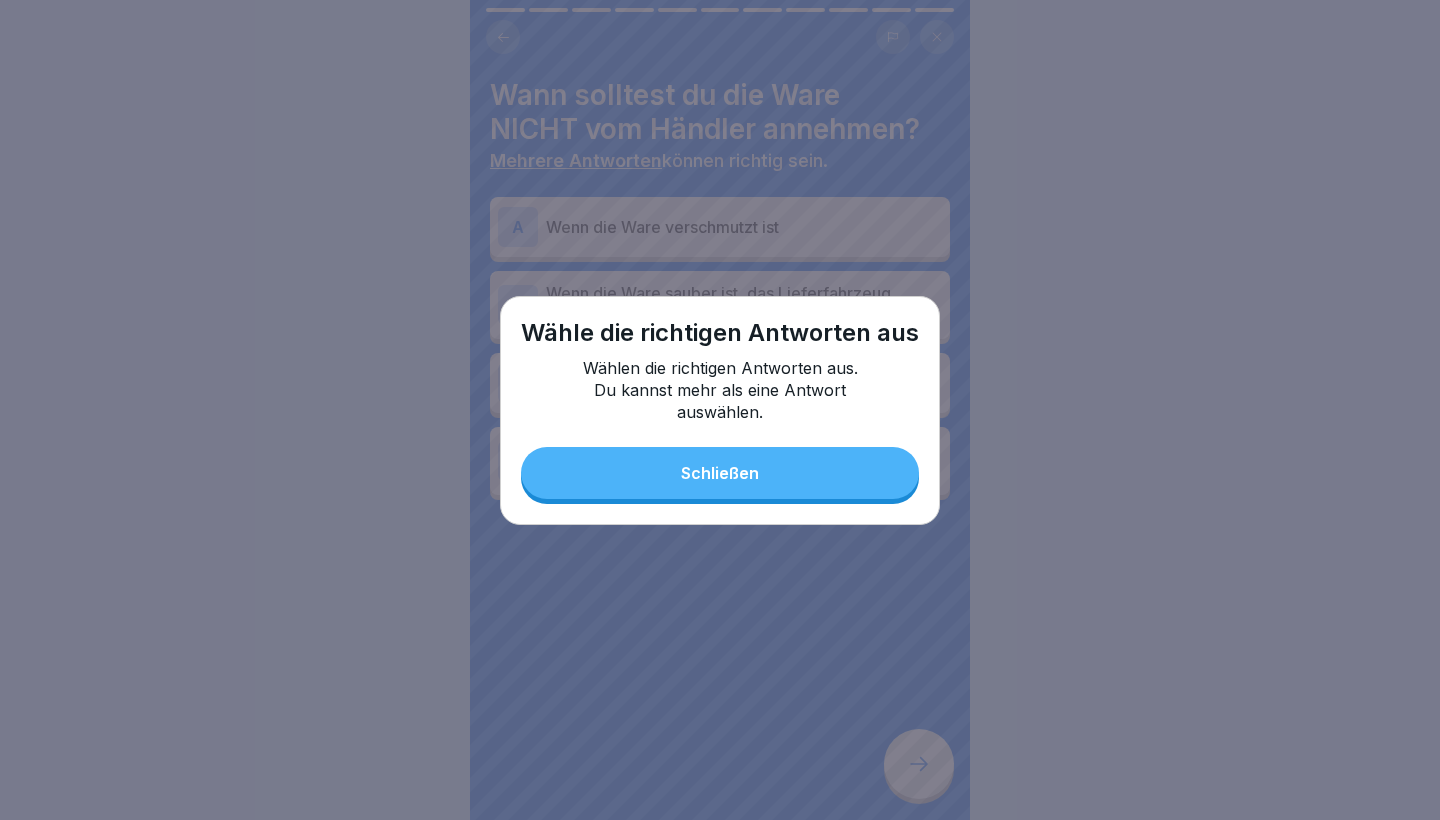 click on "Schließen" at bounding box center [720, 473] 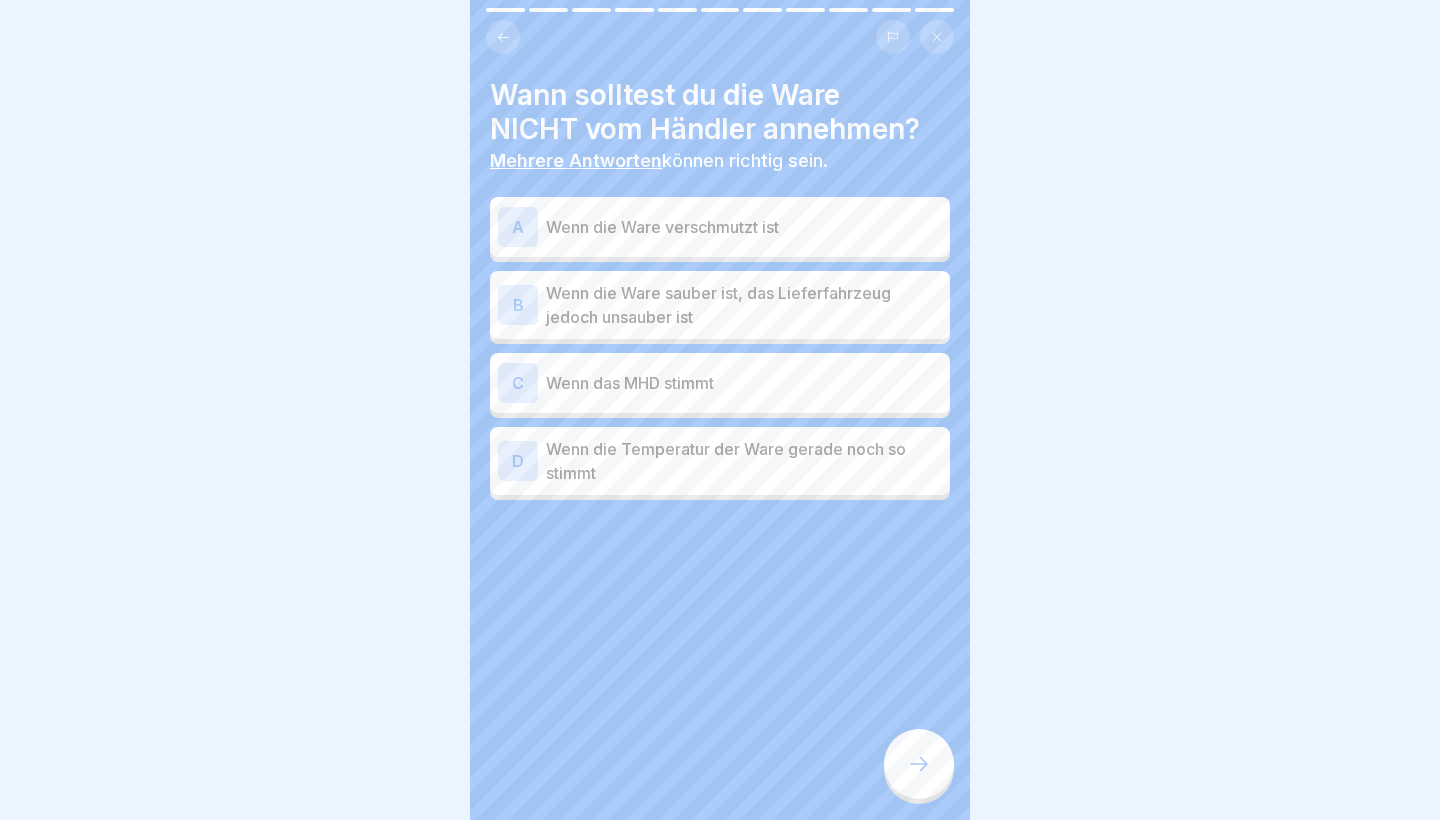 click on "Wenn die Ware verschmutzt ist" at bounding box center (744, 227) 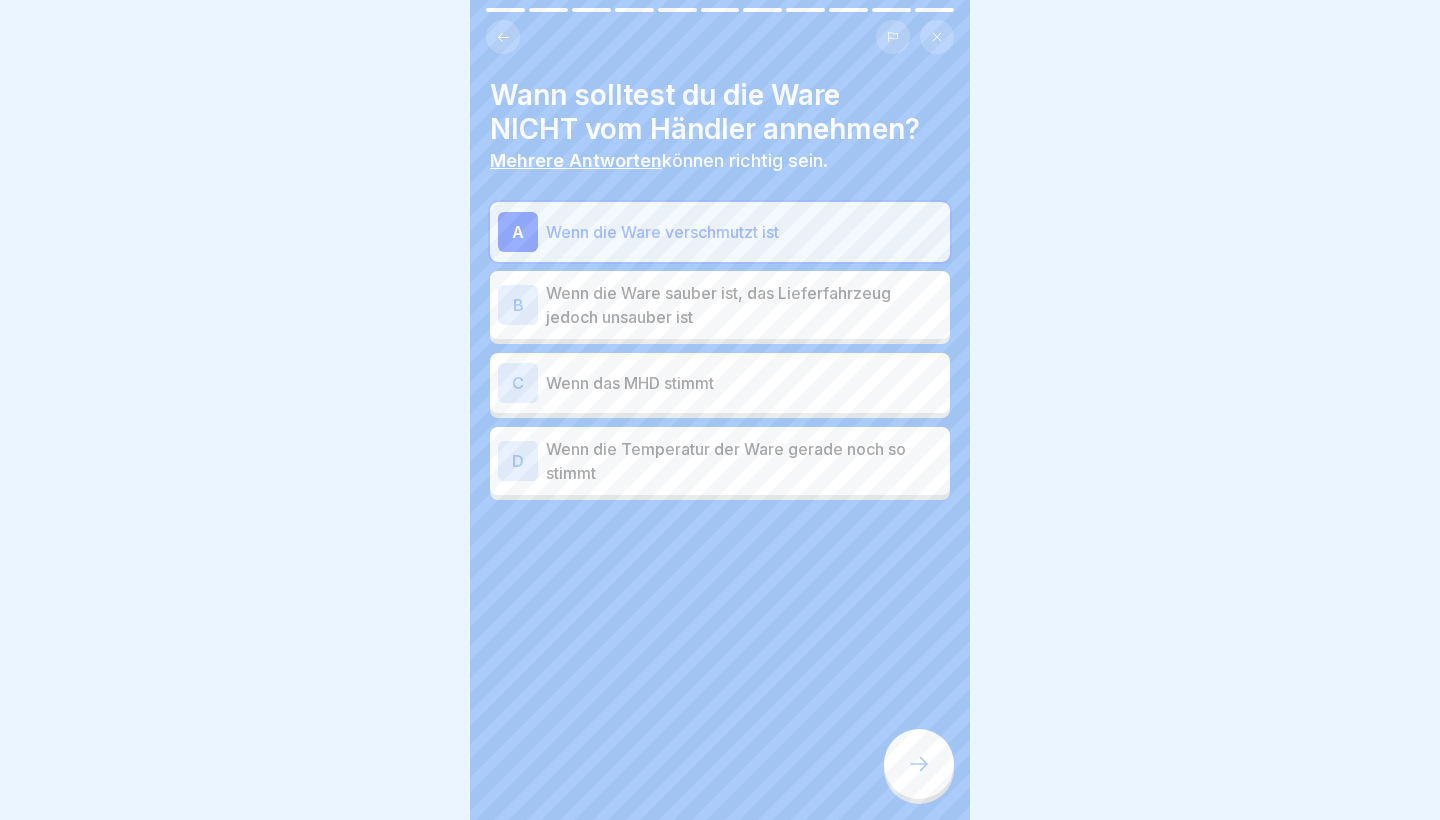 click 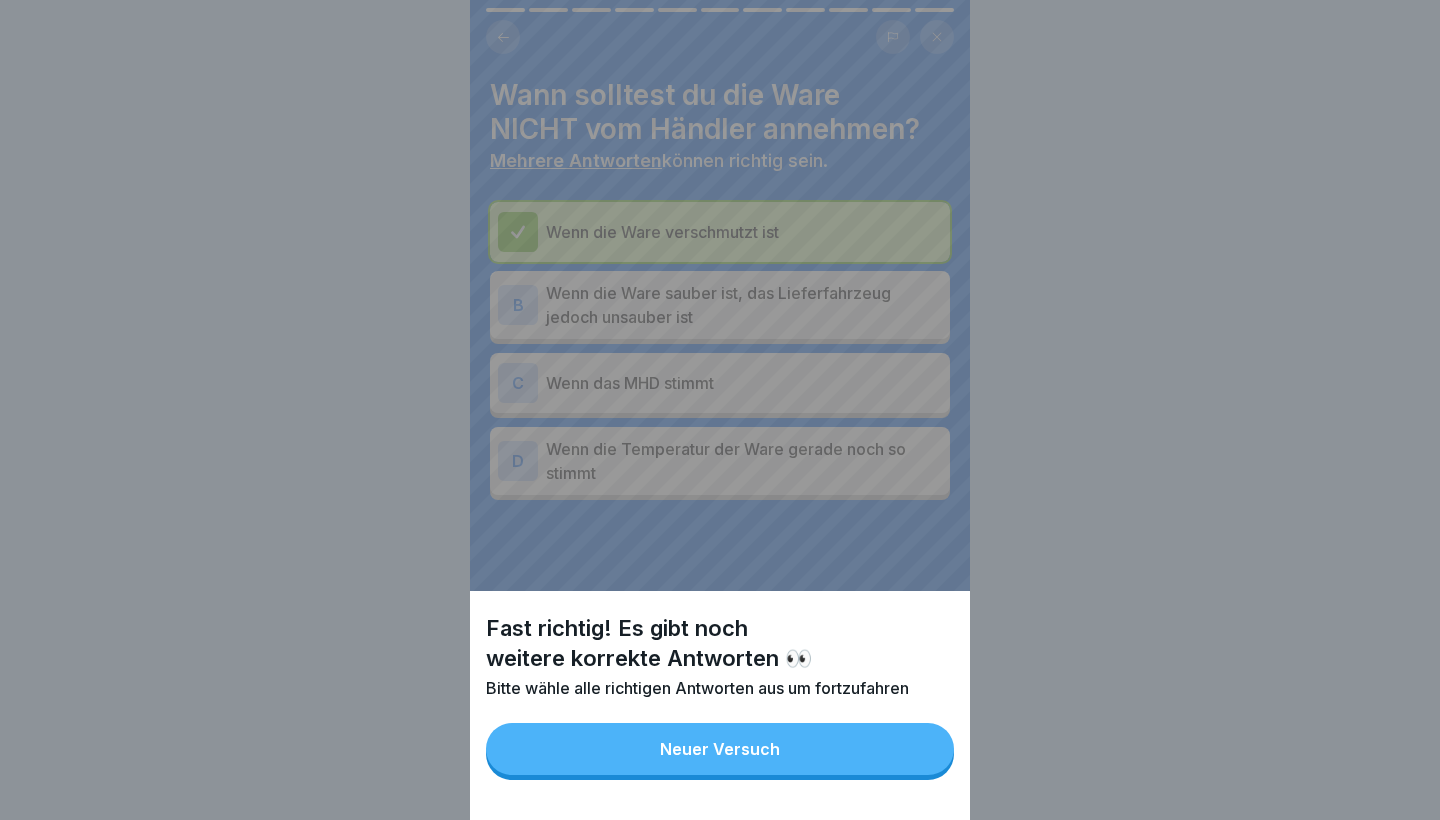 click on "Neuer Versuch" at bounding box center [720, 749] 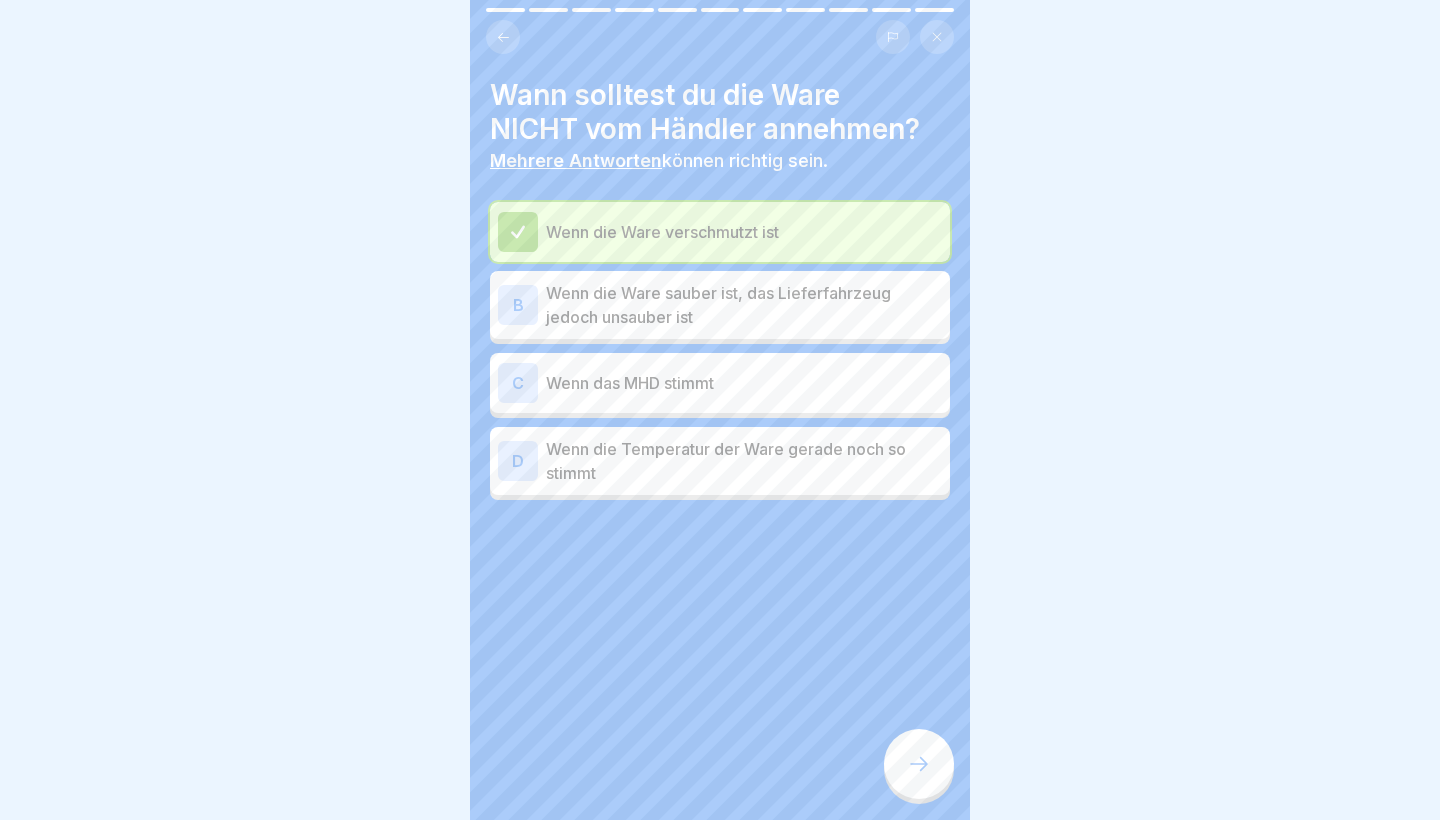 click on "Wenn die Ware verschmutzt ist B Wenn die Ware sauber ist, das Lieferfahrzeug jedoch unsauber ist C Wenn das MHD stimmt D Wenn die Temperatur der Ware gerade noch so stimmt" at bounding box center [720, 351] 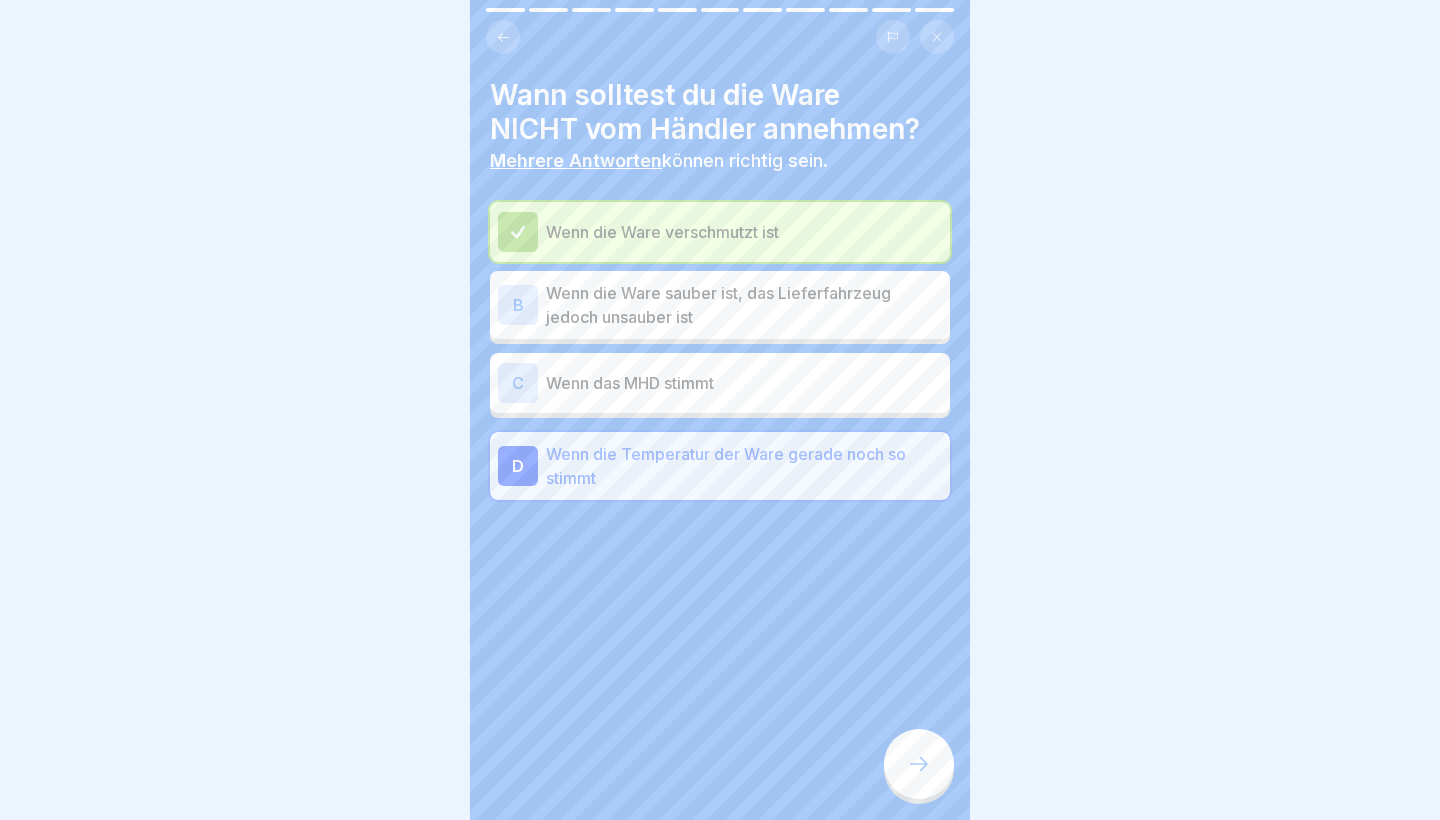 click on "Wenn das MHD stimmt" at bounding box center [744, 383] 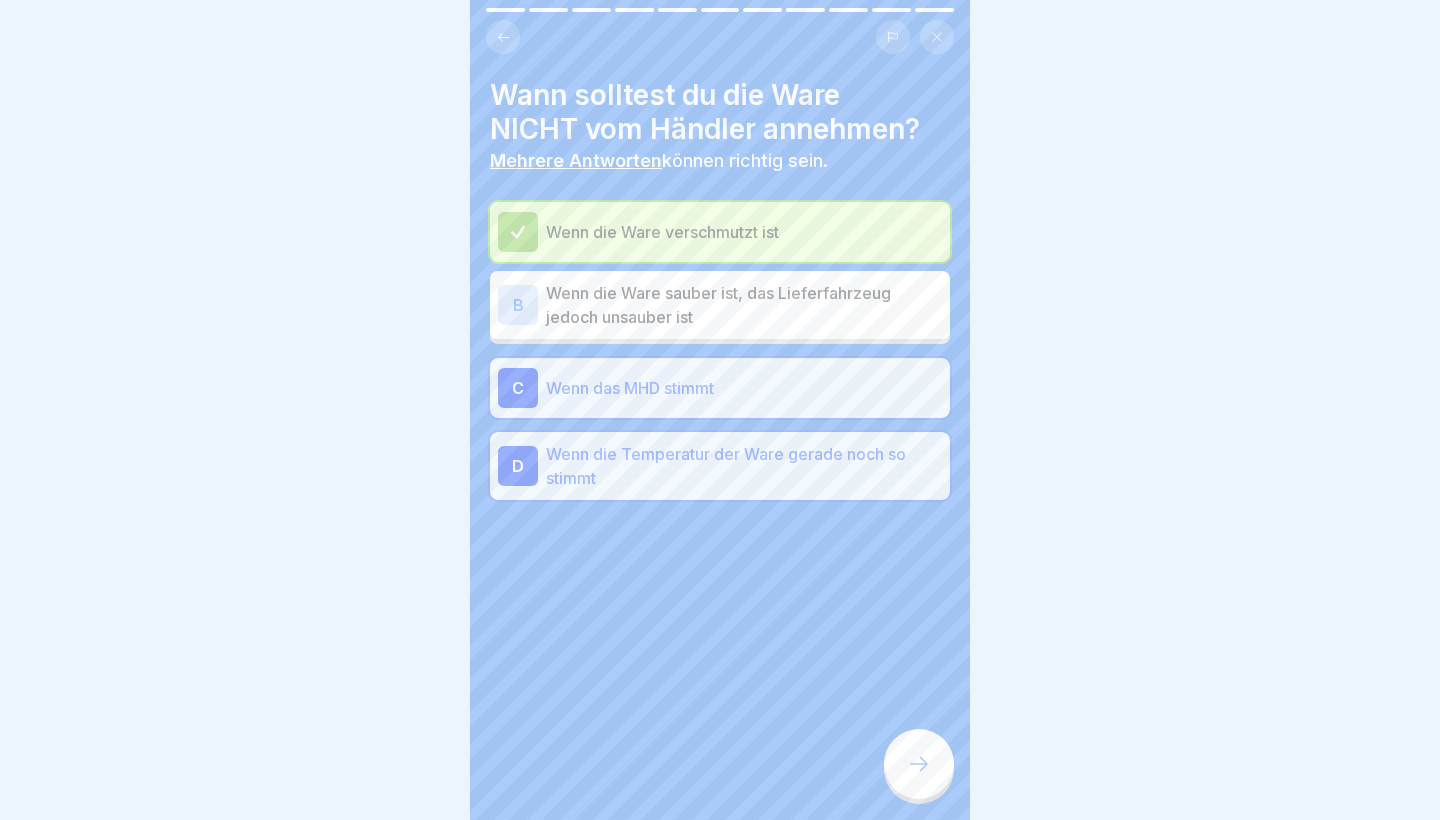 click on "Wenn die Temperatur der Ware gerade noch so stimmt" at bounding box center (744, 466) 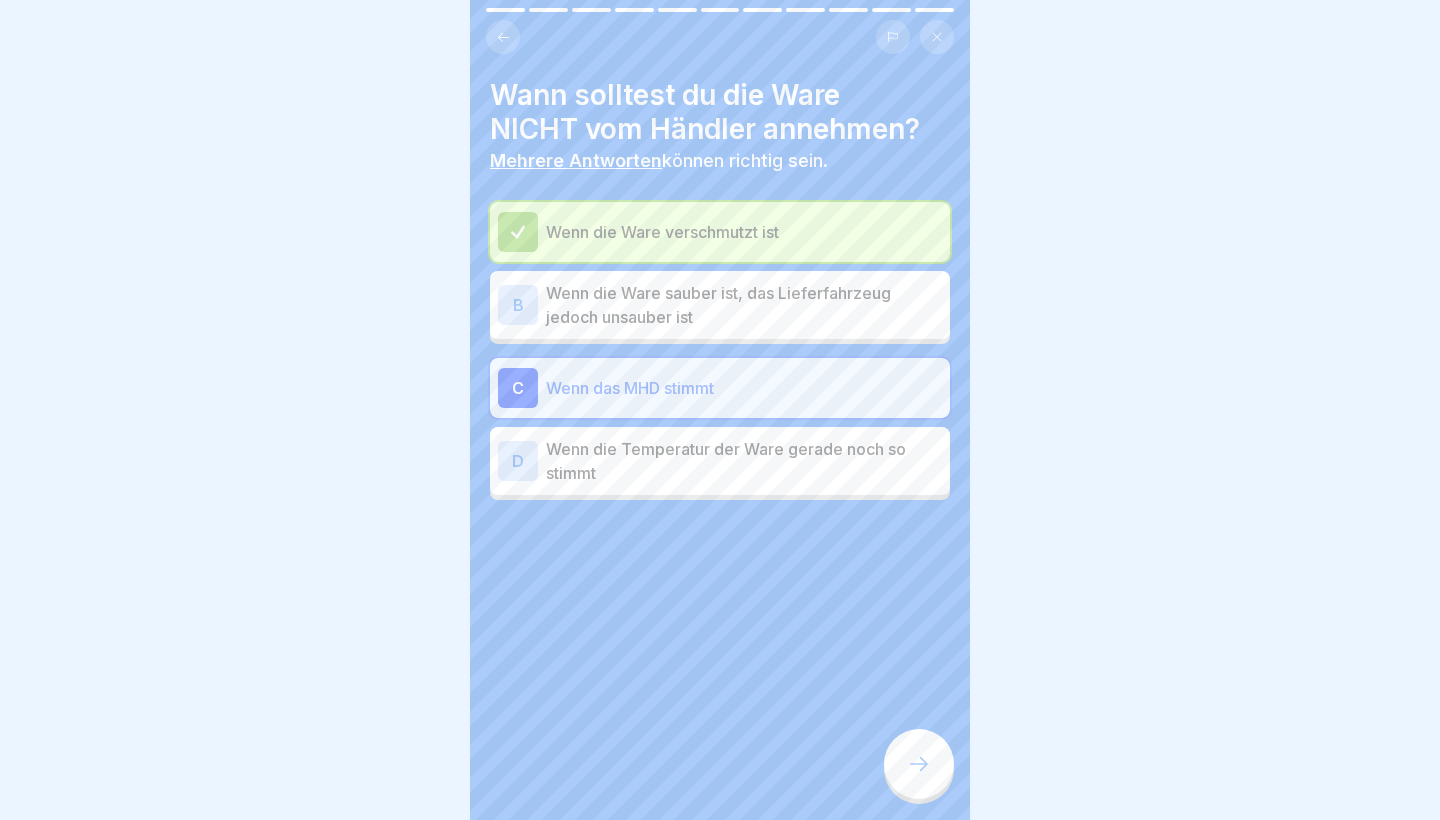 click 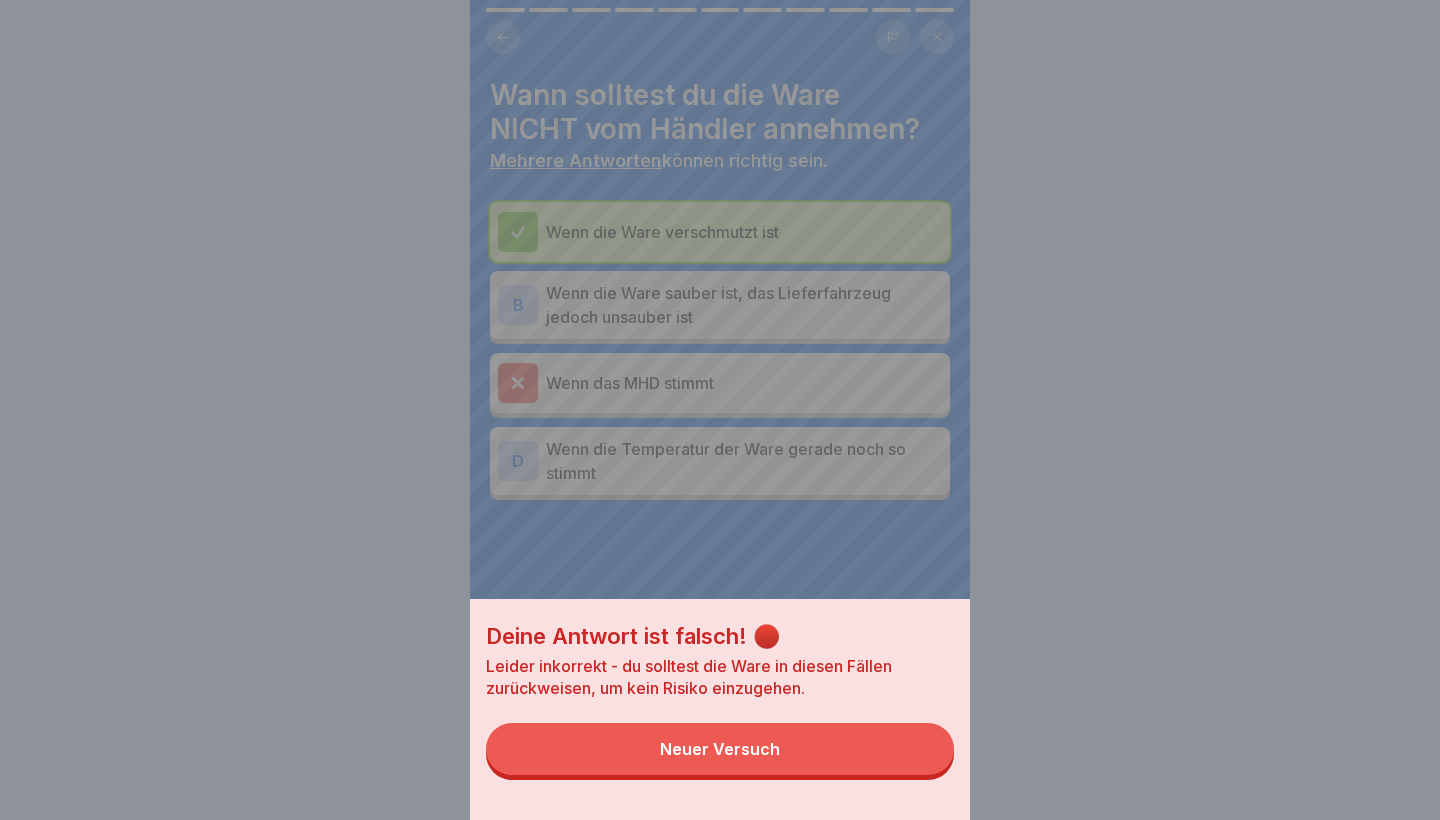 click on "Neuer Versuch" at bounding box center (720, 749) 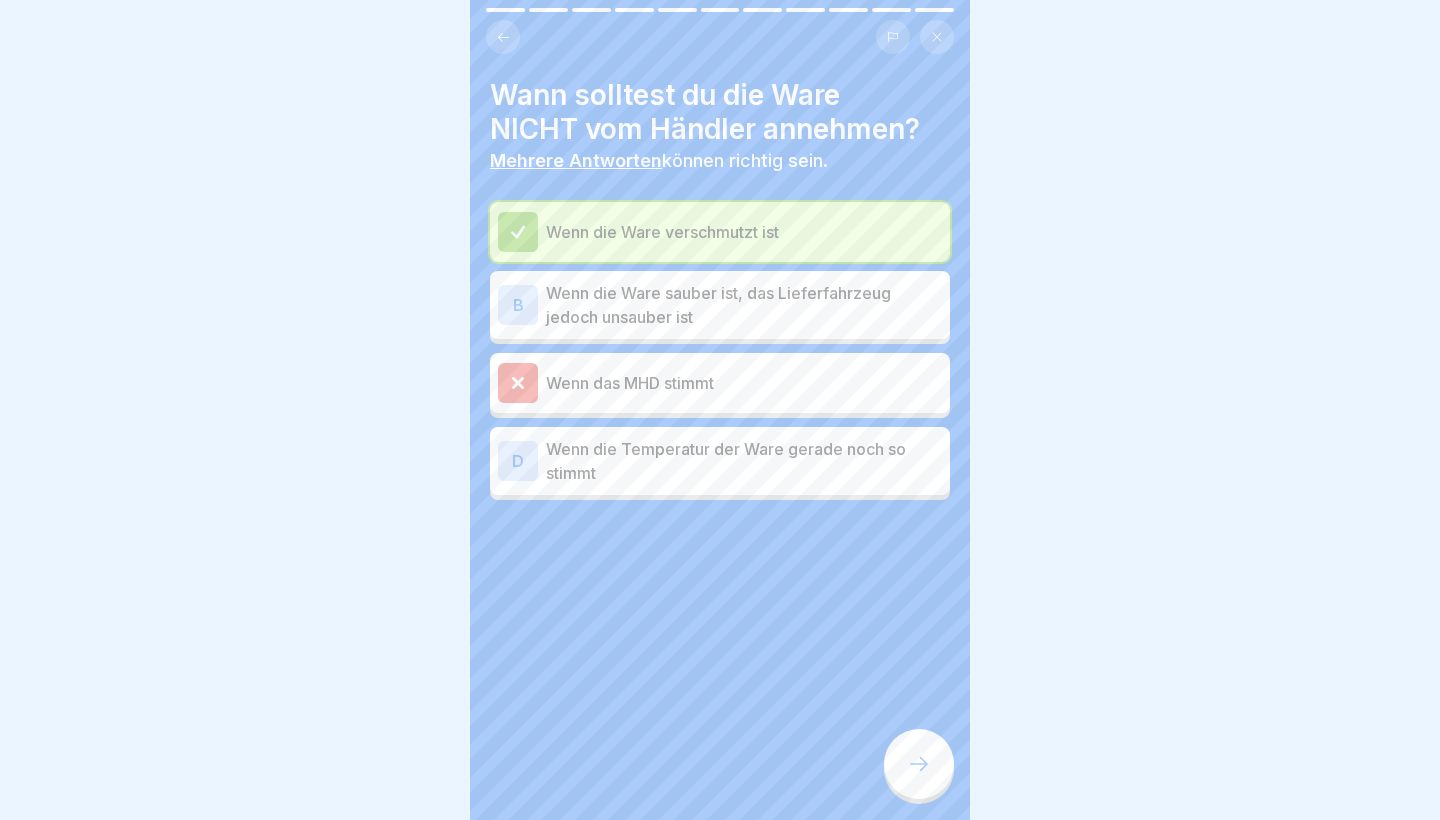 click on "Wenn die Ware sauber ist, das Lieferfahrzeug jedoch unsauber ist" at bounding box center (744, 305) 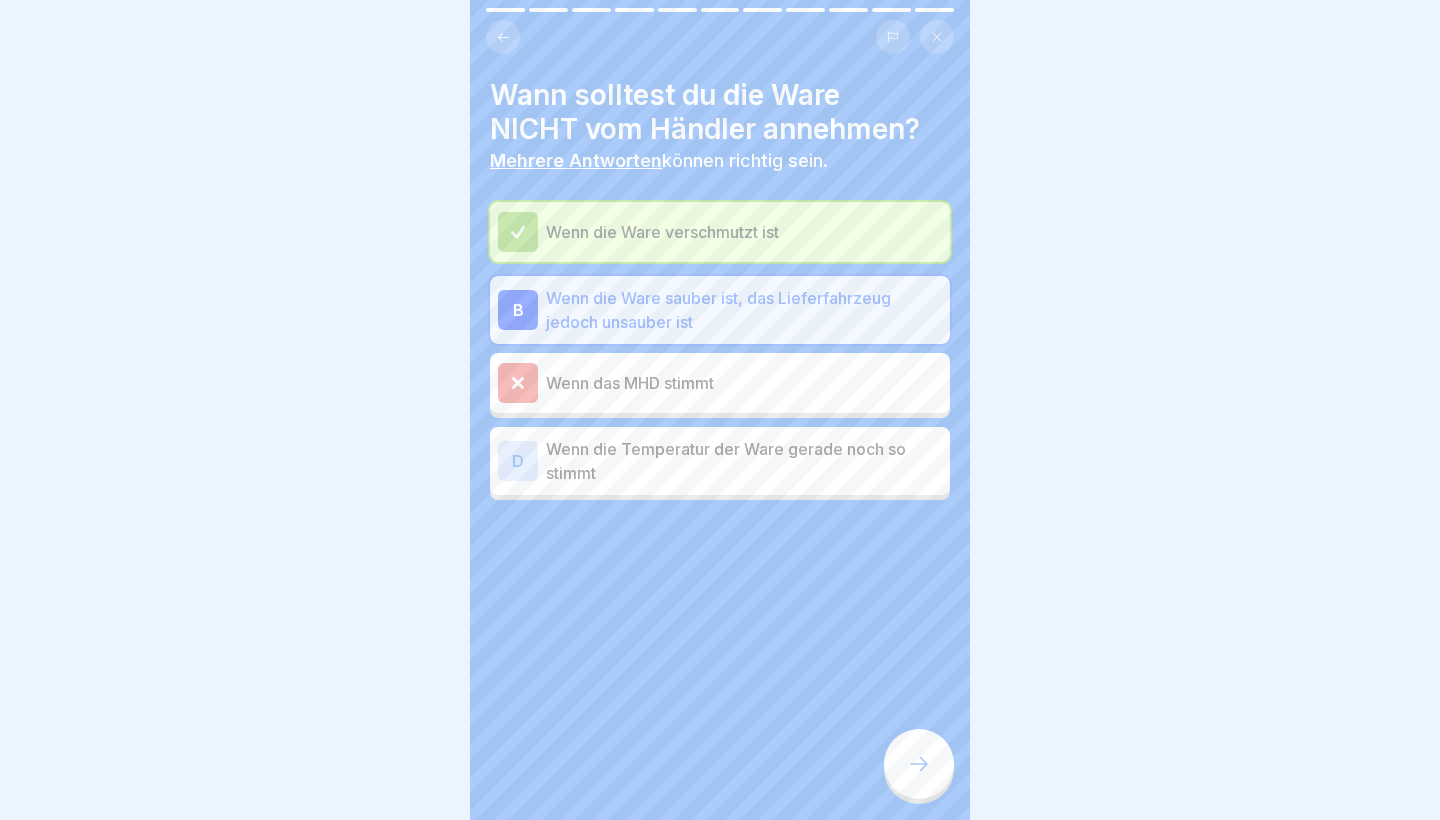 click on "Wenn die Temperatur der Ware gerade noch so stimmt" at bounding box center (744, 461) 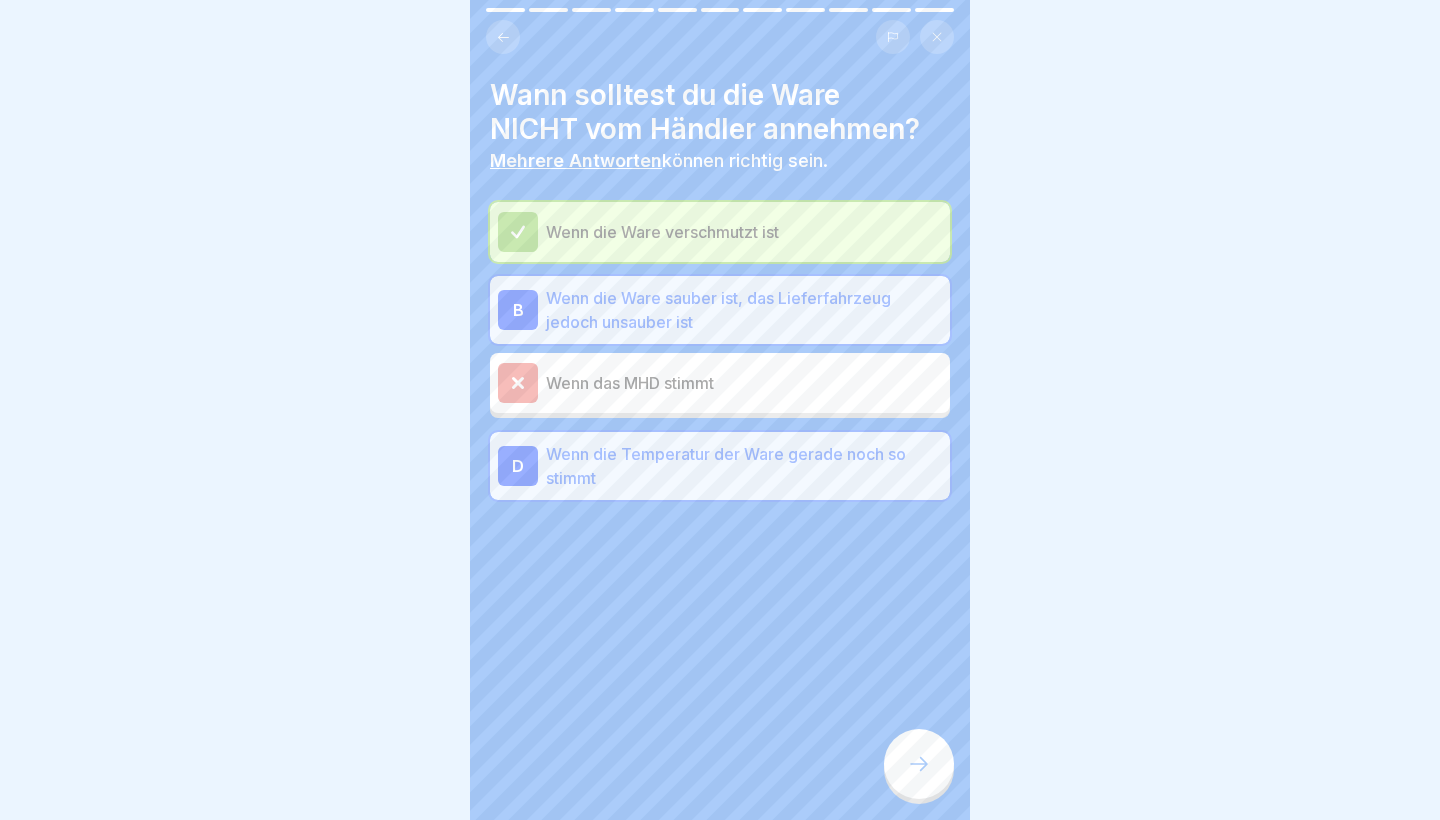 click 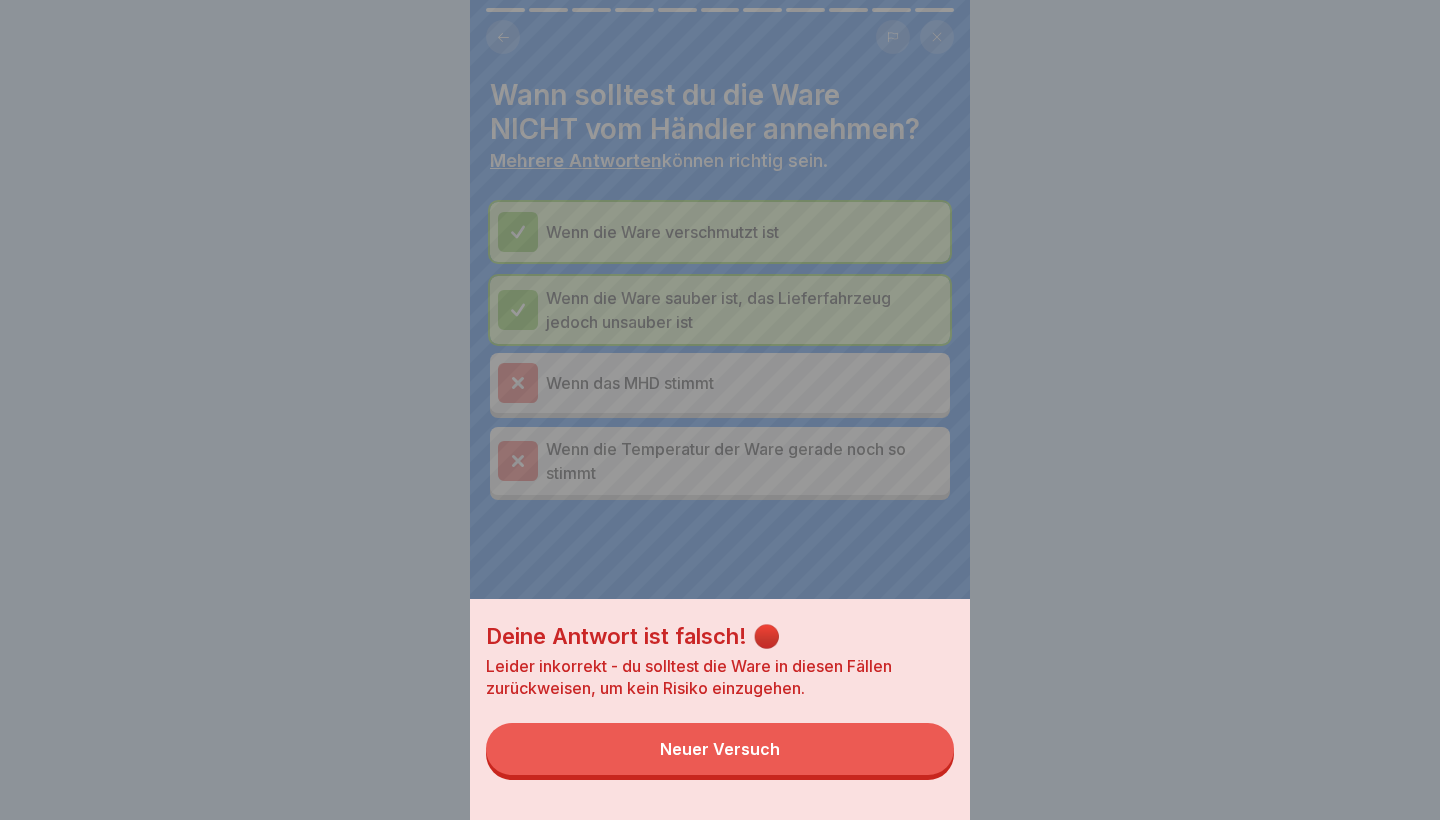 click on "Deine Antwort ist falsch!
🔴 Leider inkorrekt - du solltest die Ware in diesen Fällen zurückweisen, um kein Risiko einzugehen.   Neuer Versuch" at bounding box center (720, 709) 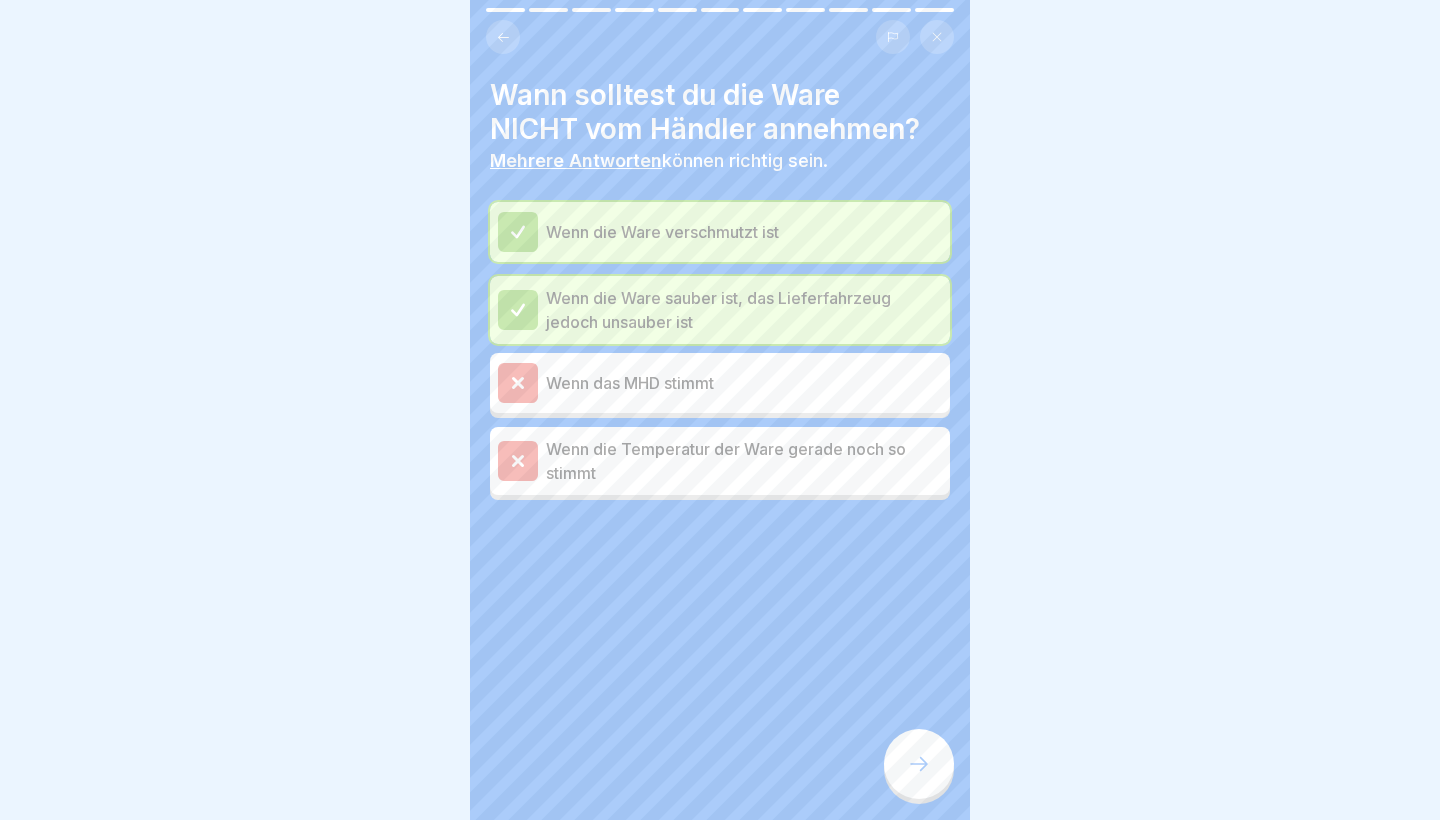 click at bounding box center [919, 764] 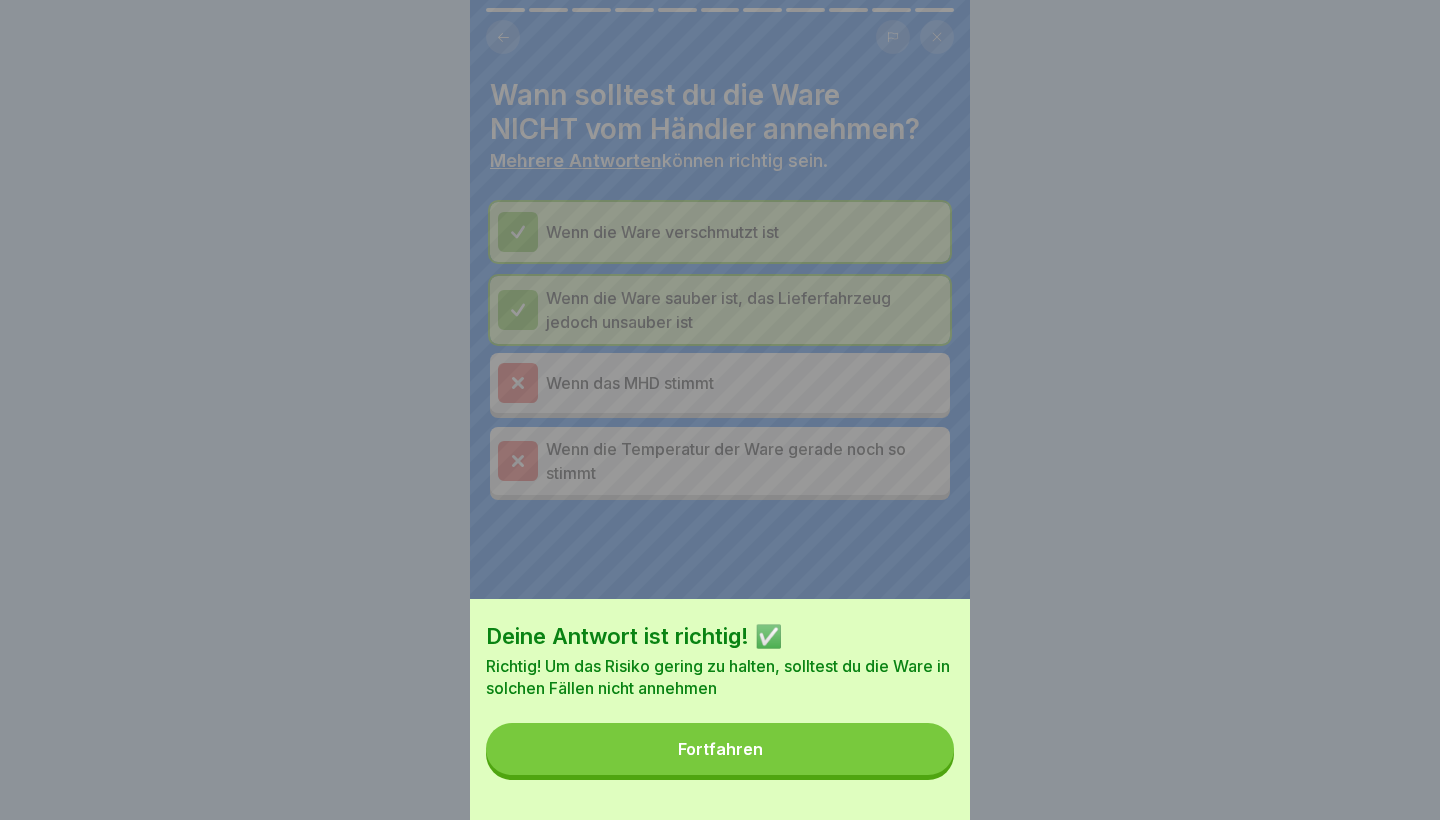 click on "Deine Antwort ist richtig!
✅ Richtig! Um das Risiko gering zu halten, solltest du die Ware in solchen Fällen nicht annehmen   Fortfahren" at bounding box center [720, 709] 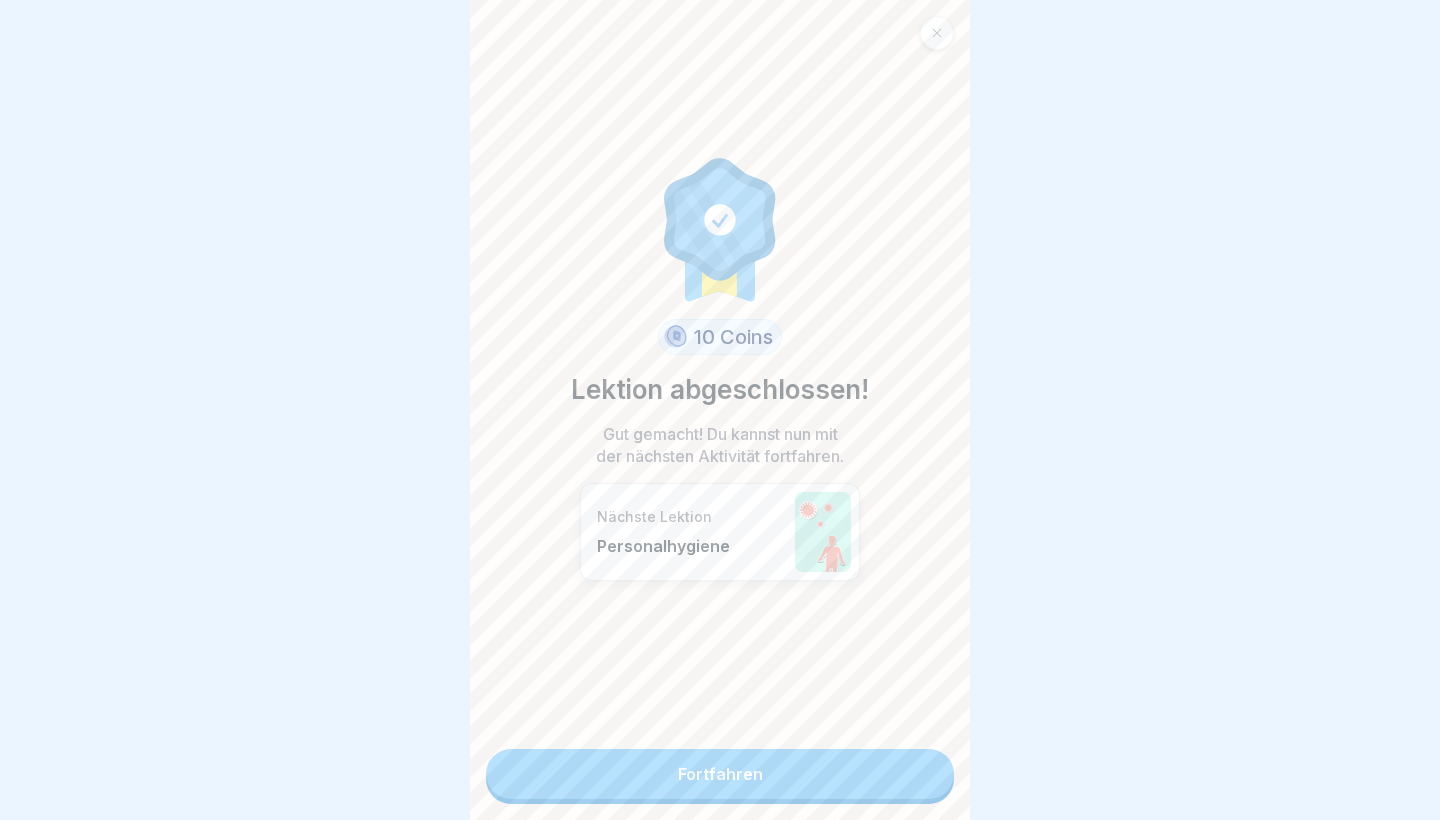 click on "10 Coins Lektion abgeschlossen! Gut gemacht! Du kannst nun mit der nächsten Aktivität fortfahren. Nächste Lektion Personalhygiene" at bounding box center (720, 374) 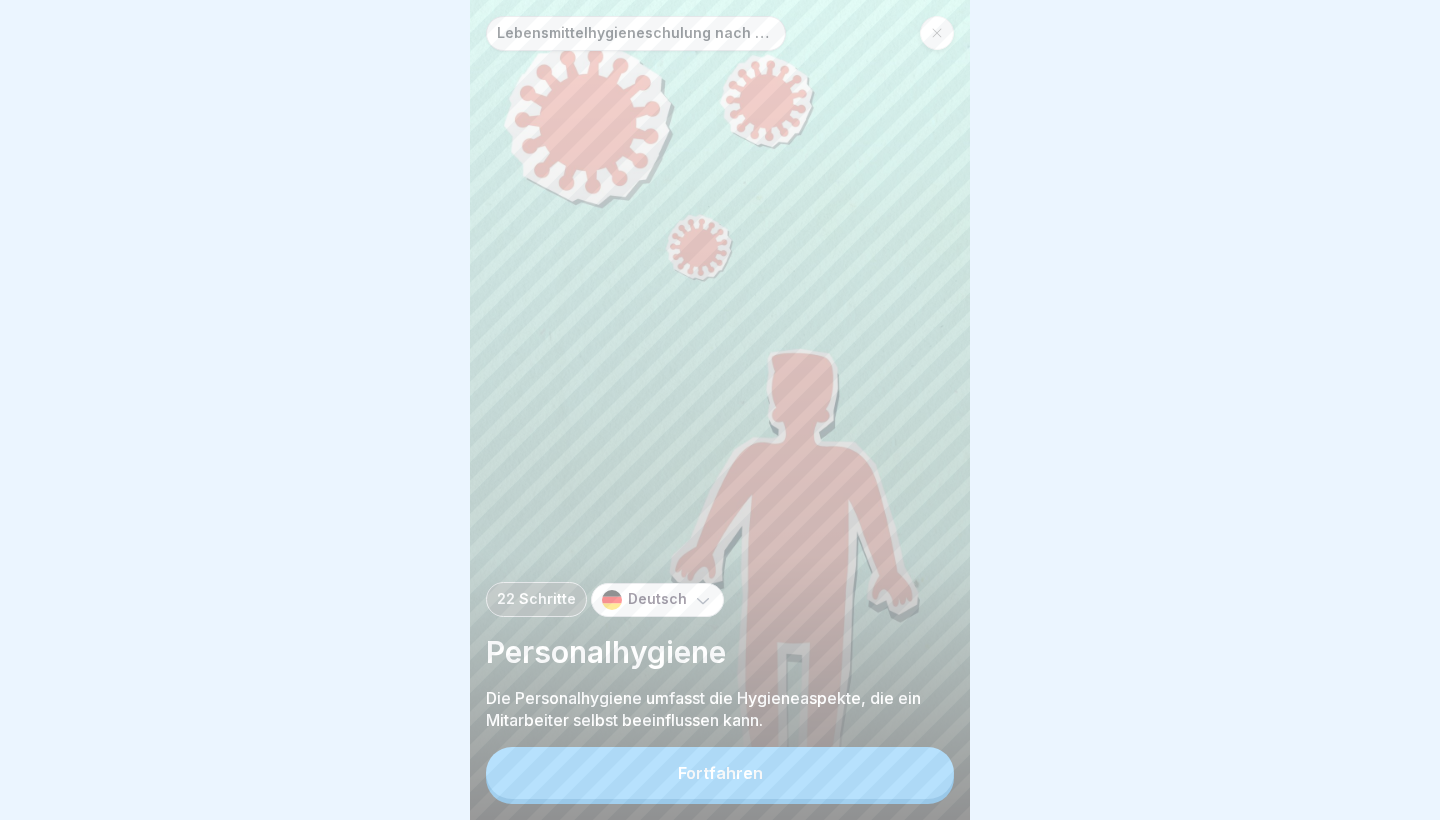 click at bounding box center [937, 33] 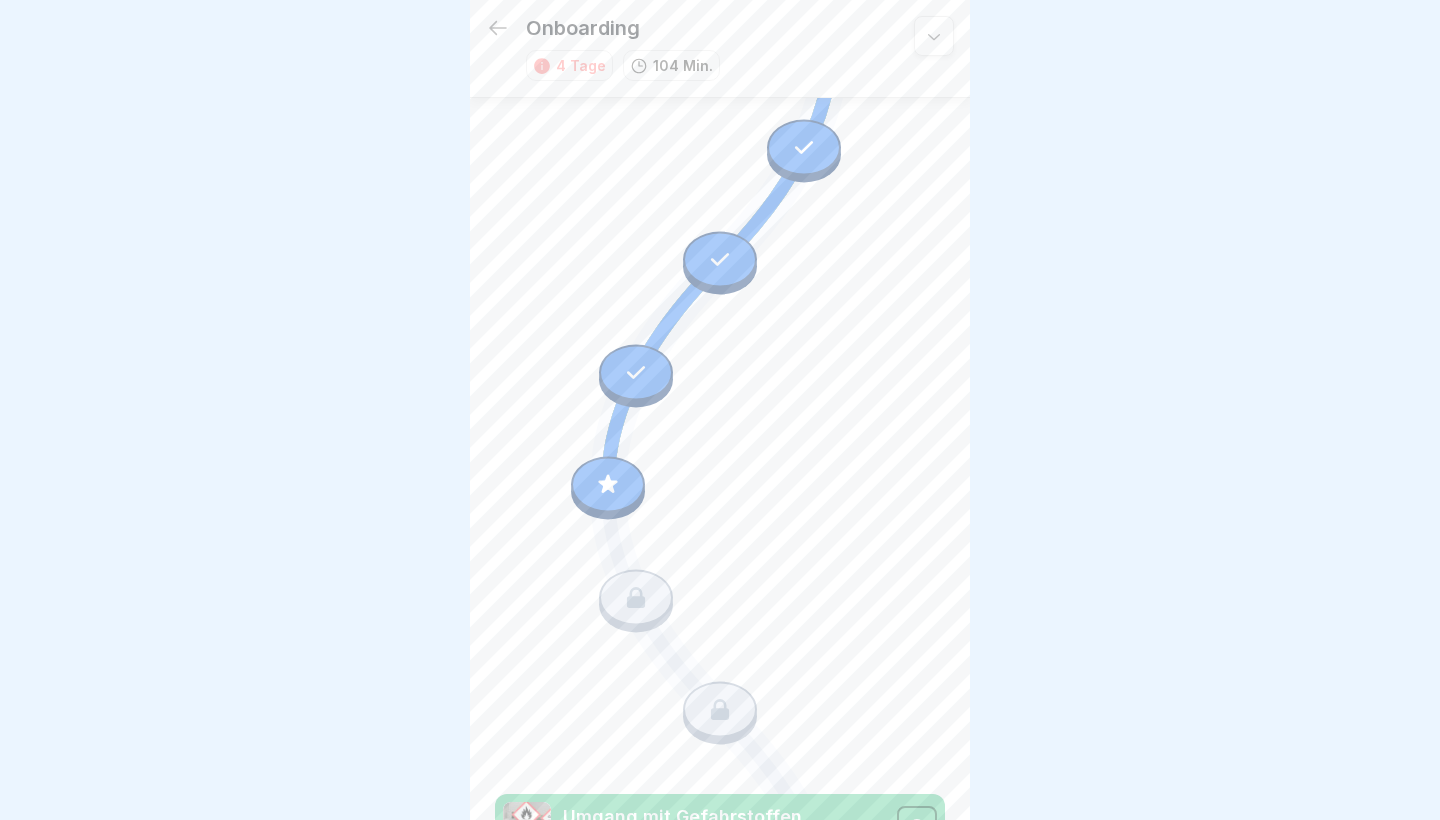 scroll, scrollTop: 324, scrollLeft: 0, axis: vertical 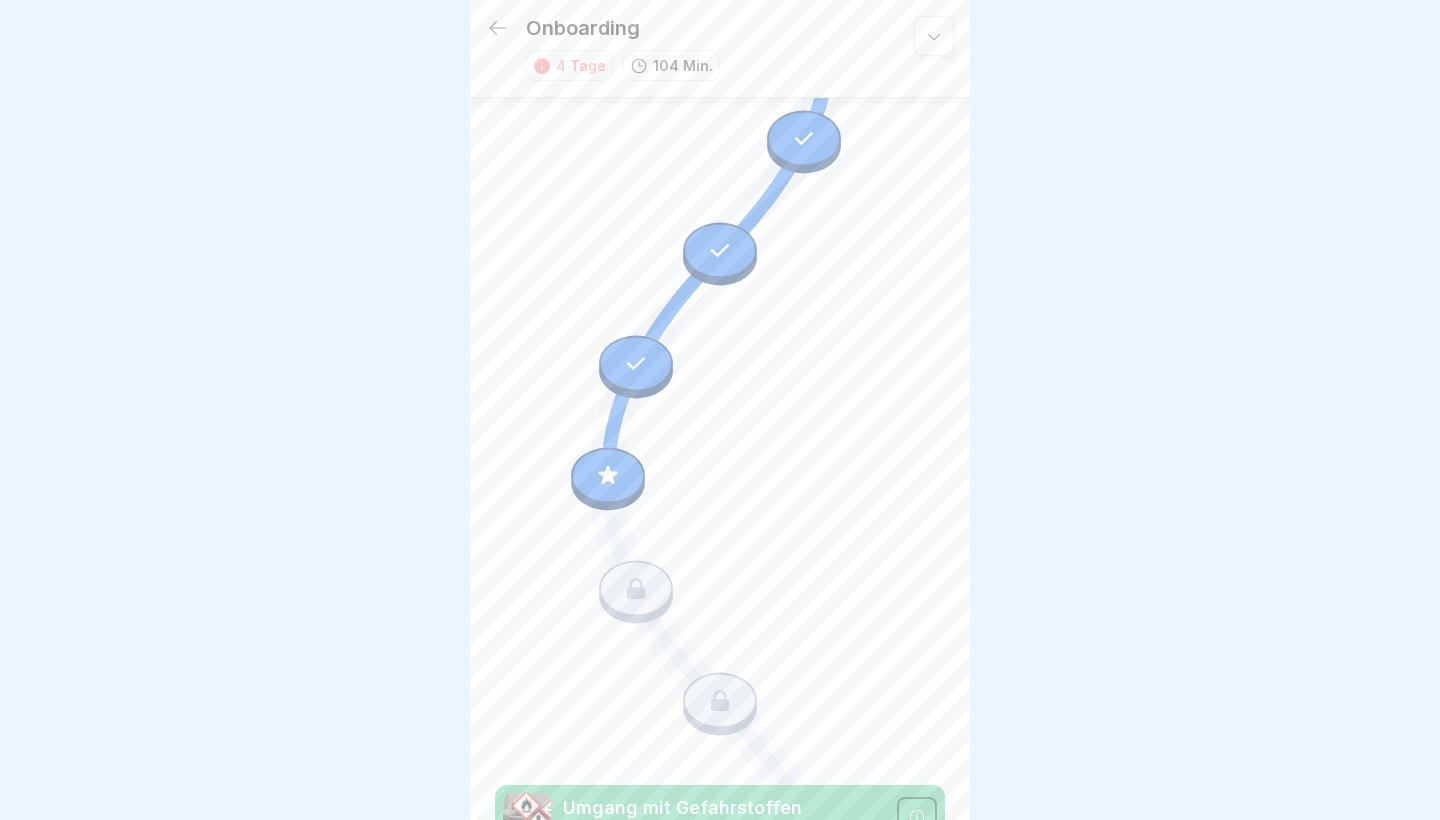 click at bounding box center (608, 476) 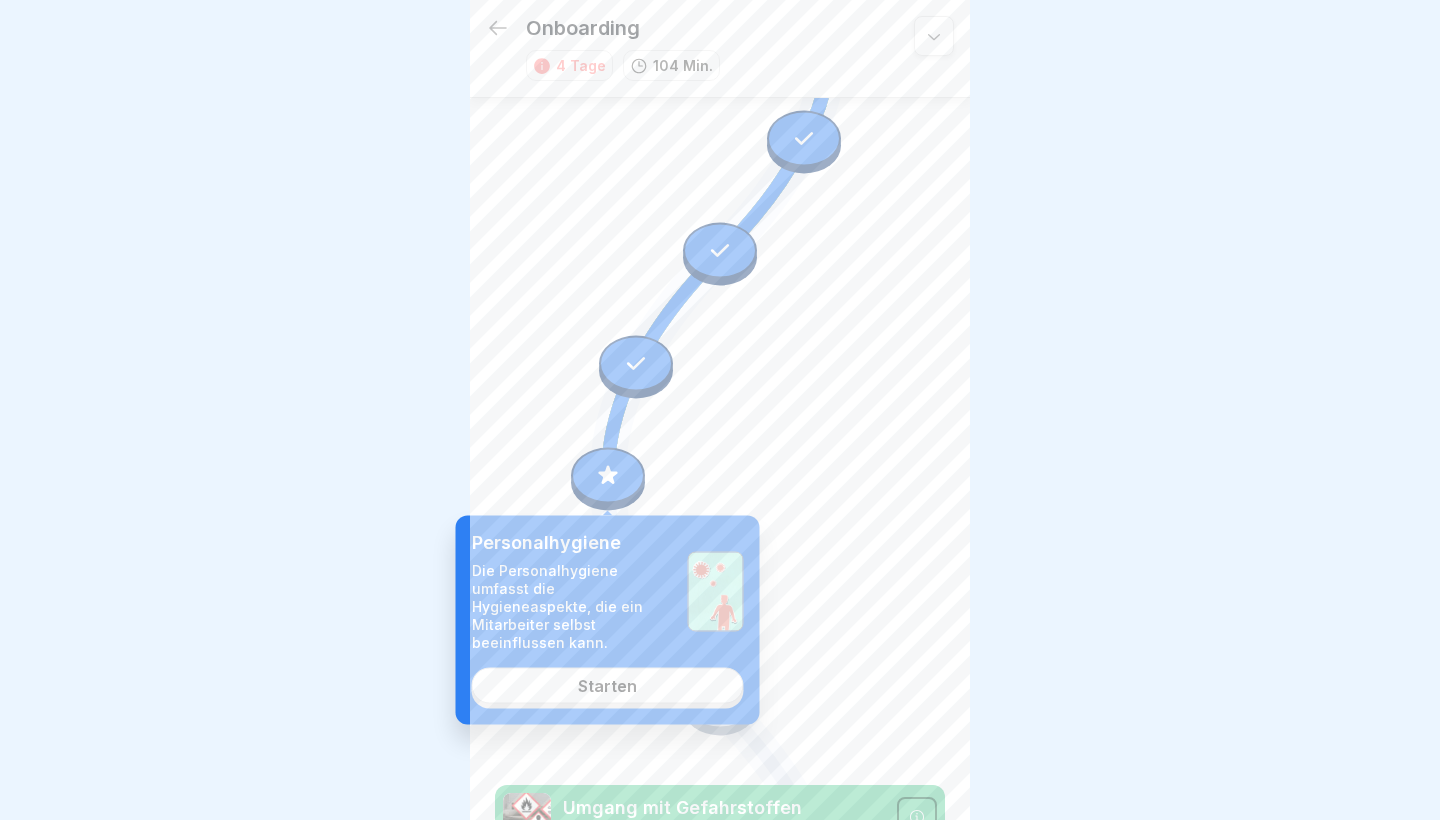 click on "Starten" at bounding box center (608, 685) 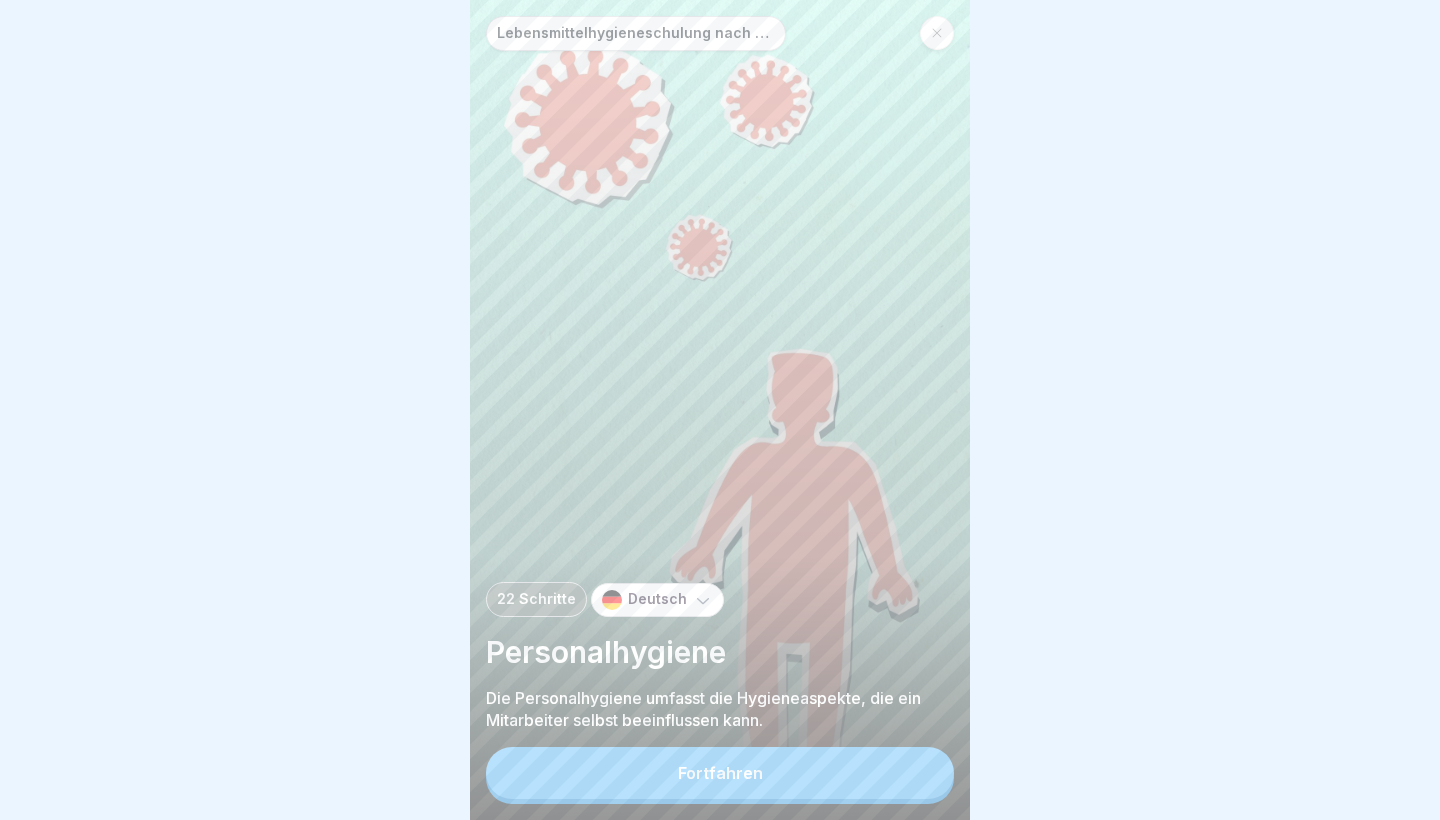 scroll, scrollTop: 0, scrollLeft: 0, axis: both 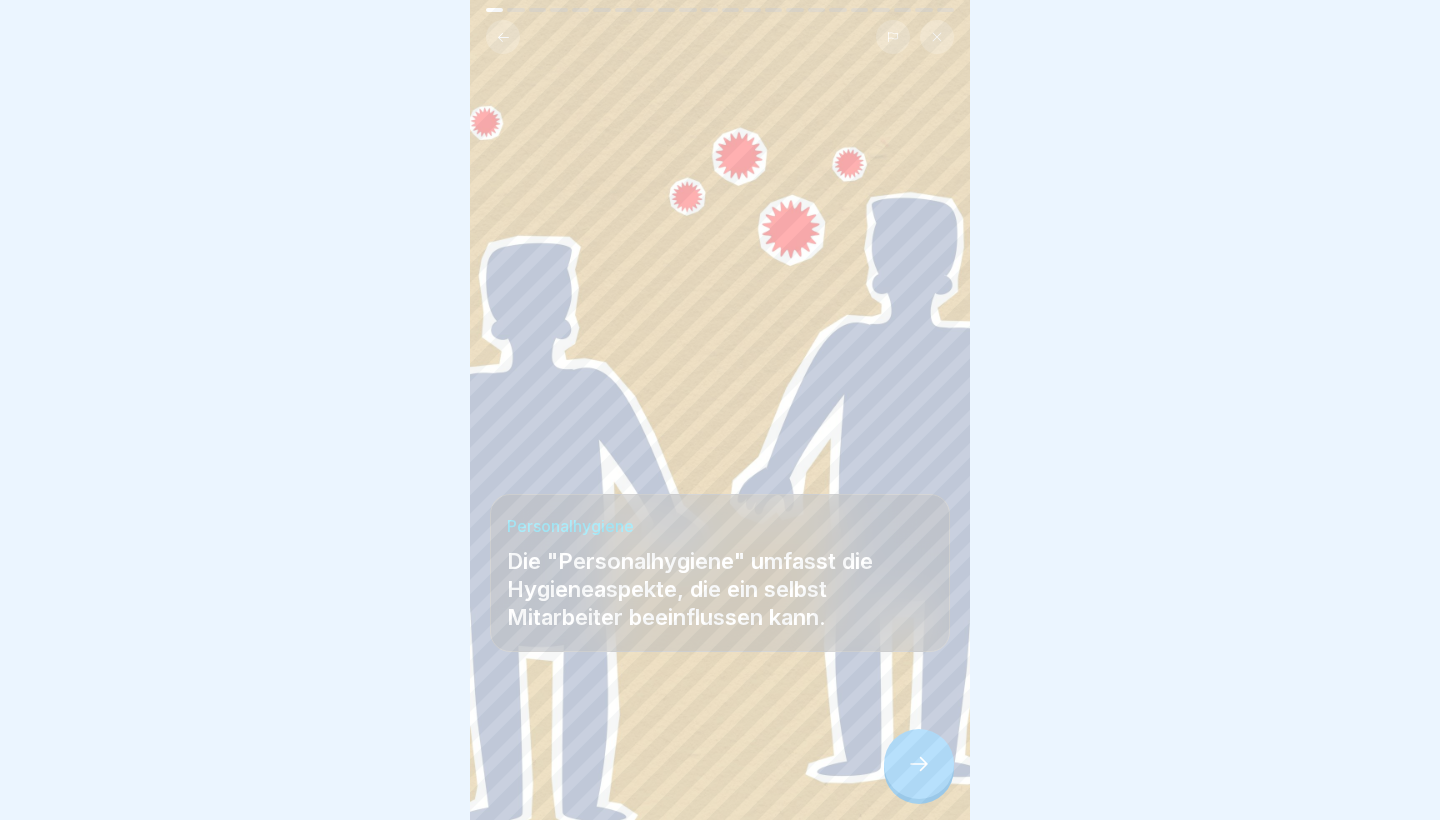 click at bounding box center (919, 764) 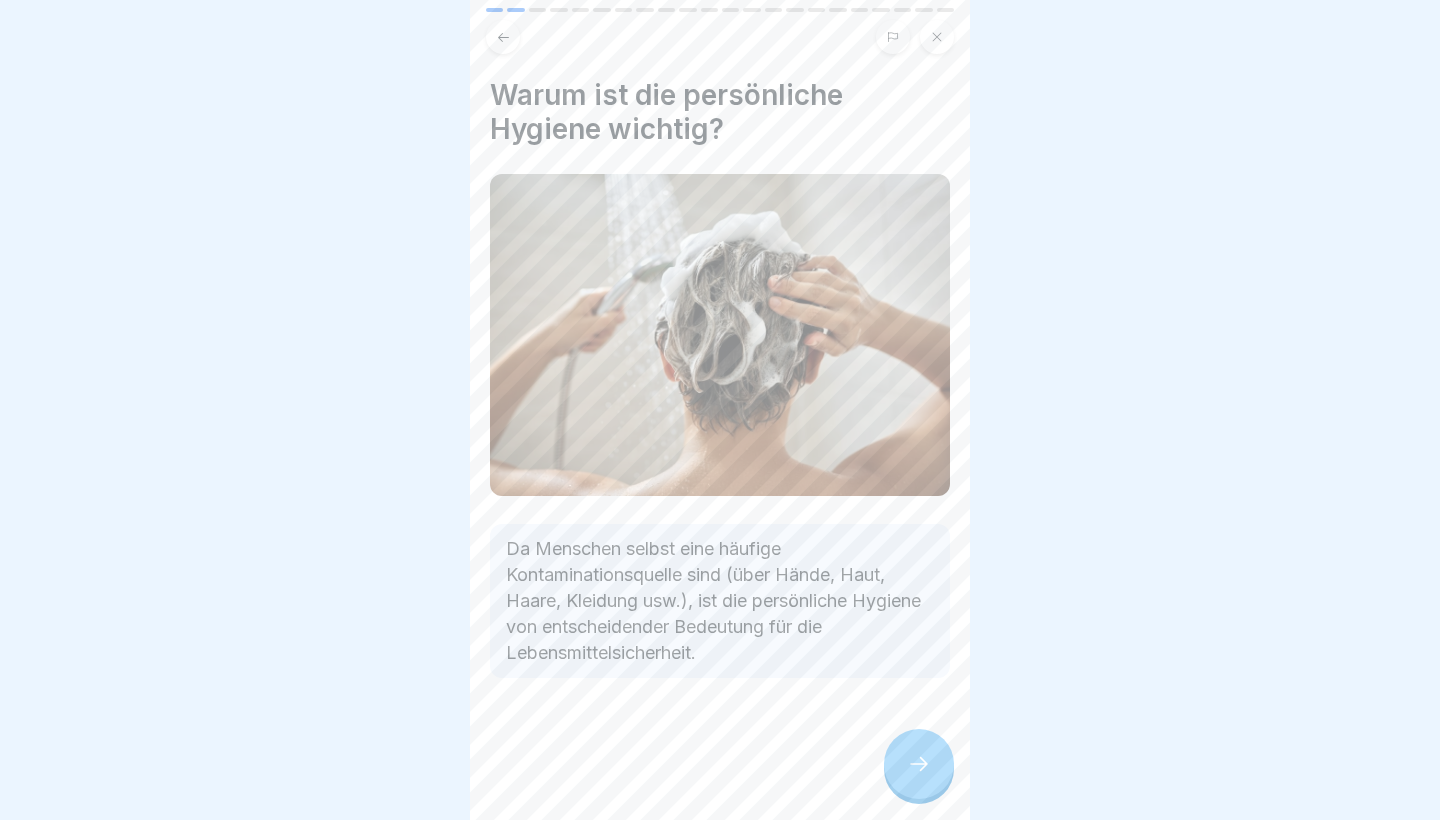 click at bounding box center [919, 764] 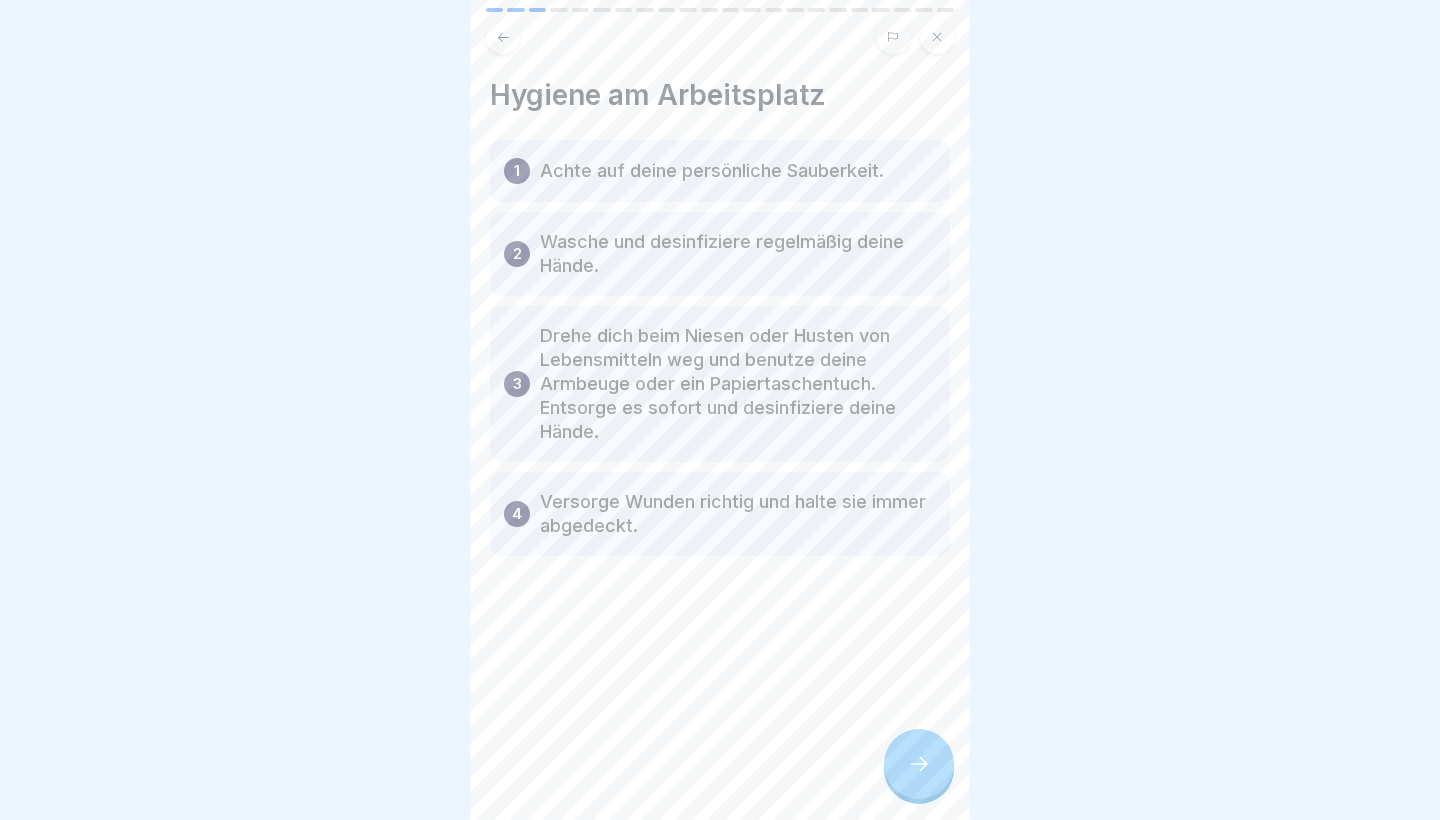 click at bounding box center [919, 764] 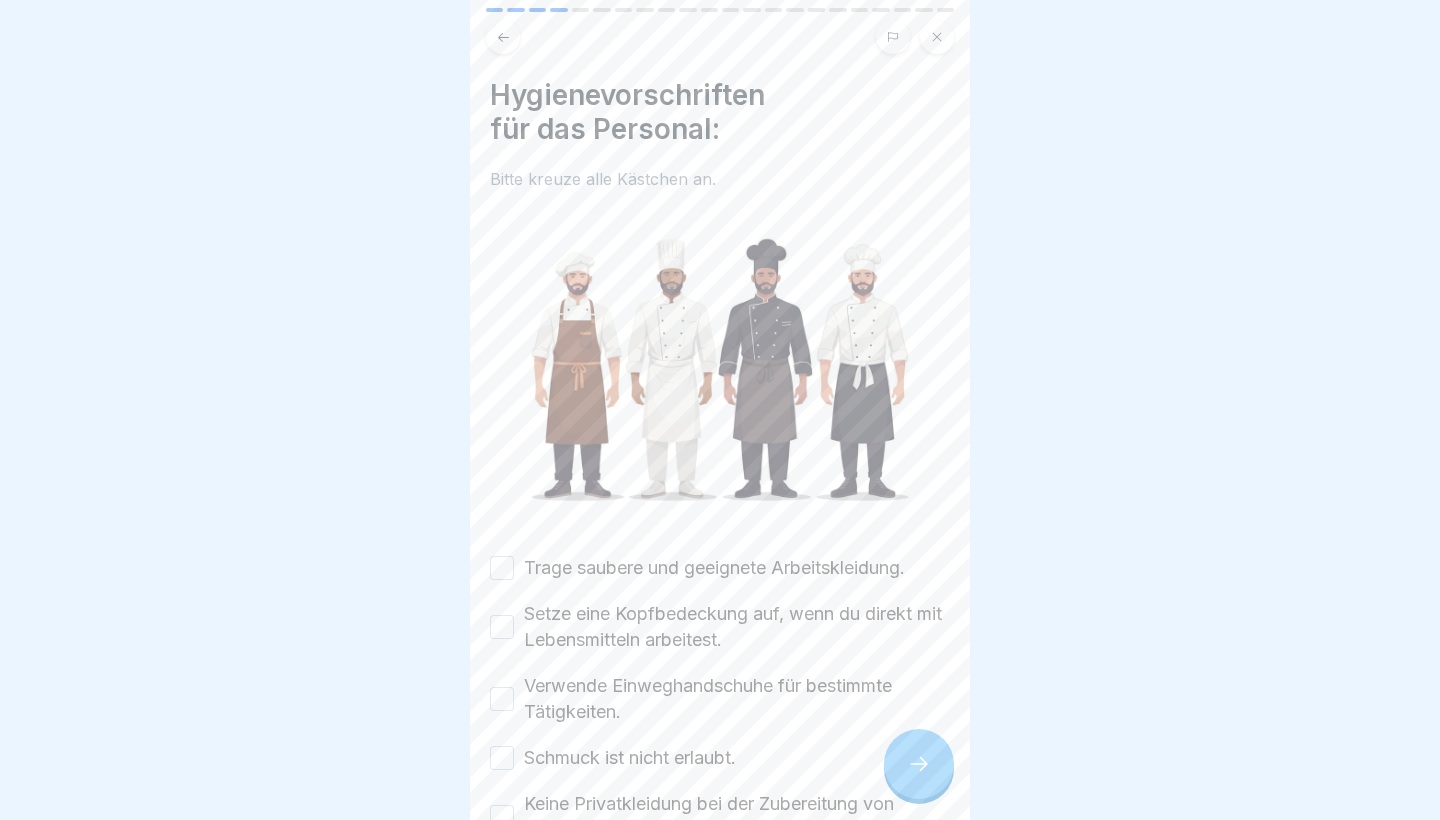click at bounding box center (919, 764) 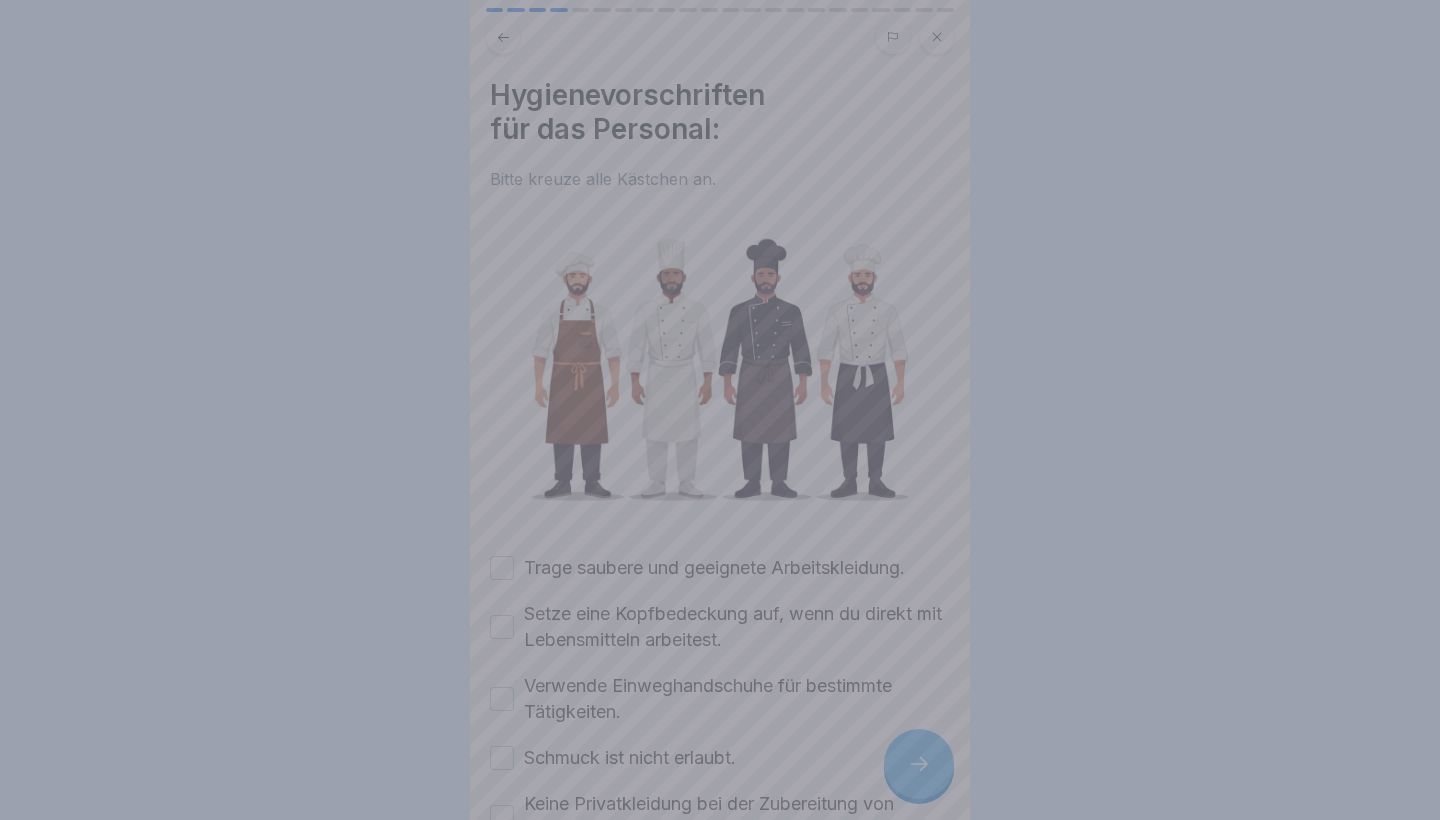 click at bounding box center (720, 410) 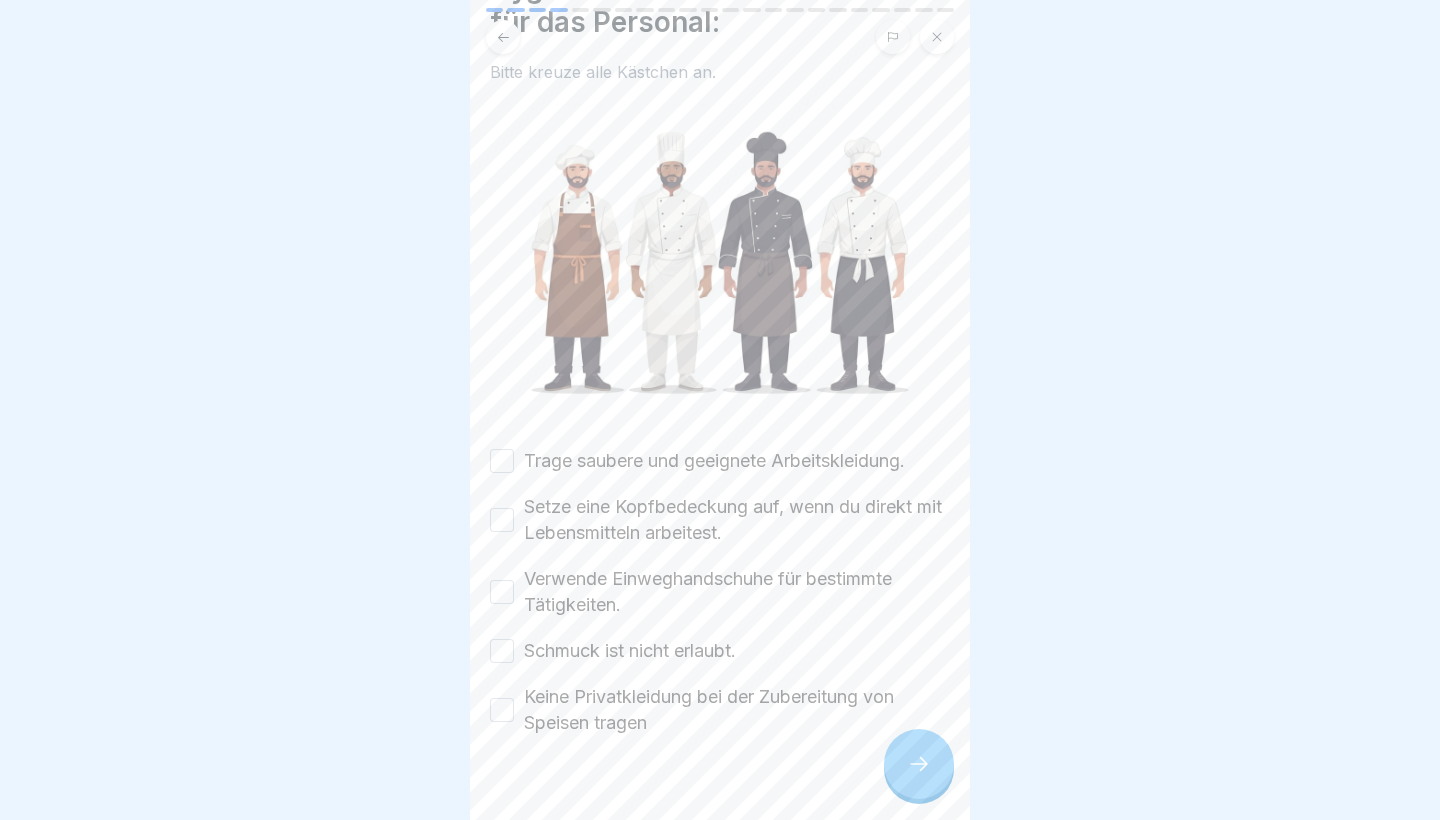 scroll, scrollTop: 124, scrollLeft: 0, axis: vertical 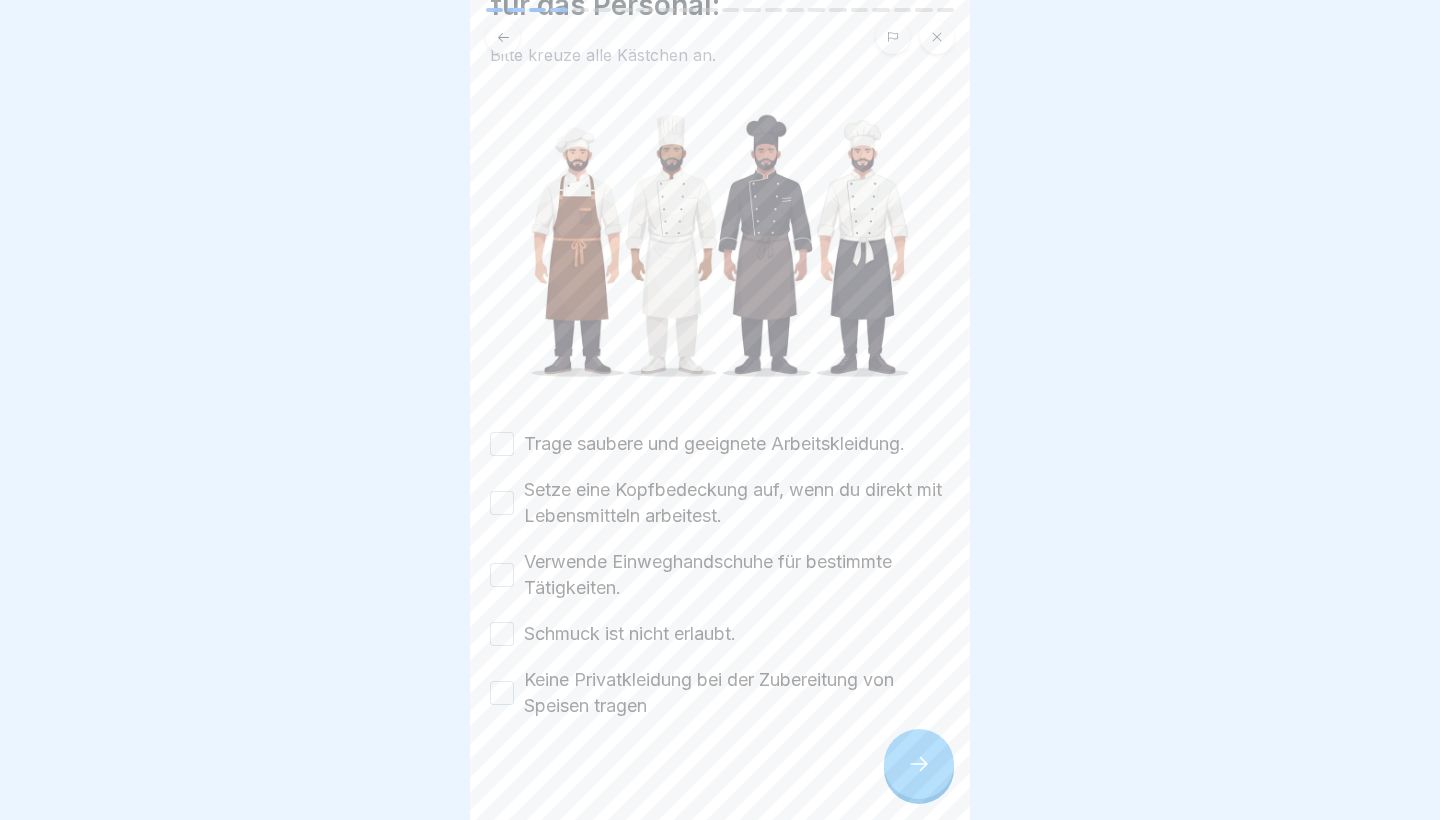 click on "Trage saubere und geeignete Arbeitskleidung. Setze eine Kopfbedeckung auf, wenn du direkt mit Lebensmitteln arbeitest. Verwende Einweghandschuhe für bestimmte Tätigkeiten. Schmuck ist nicht erlaubt. Keine Privatkleidung bei der Zubereitung von Speisen tragen" at bounding box center [720, 575] 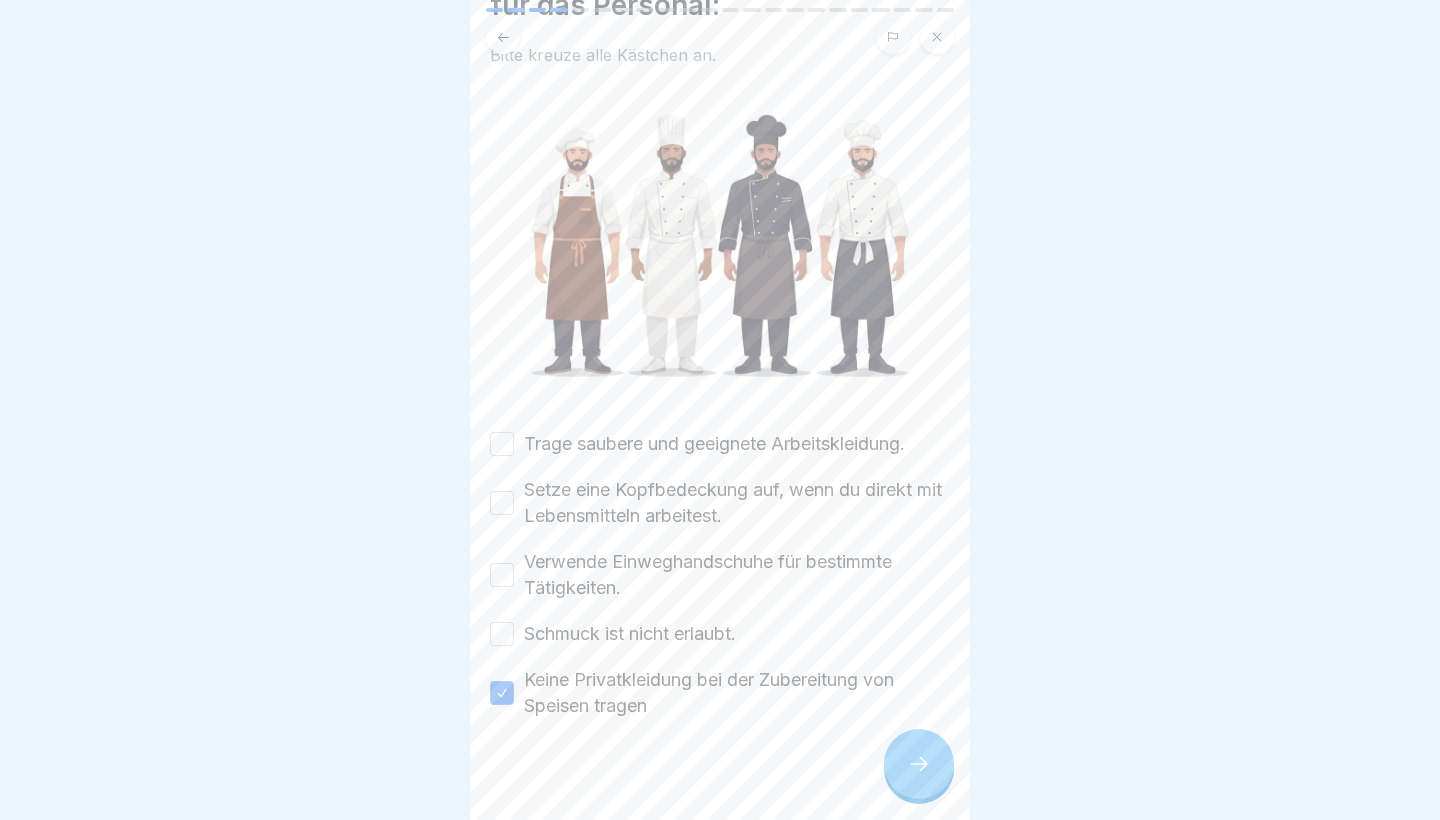 click on "Schmuck ist nicht erlaubt." at bounding box center [502, 634] 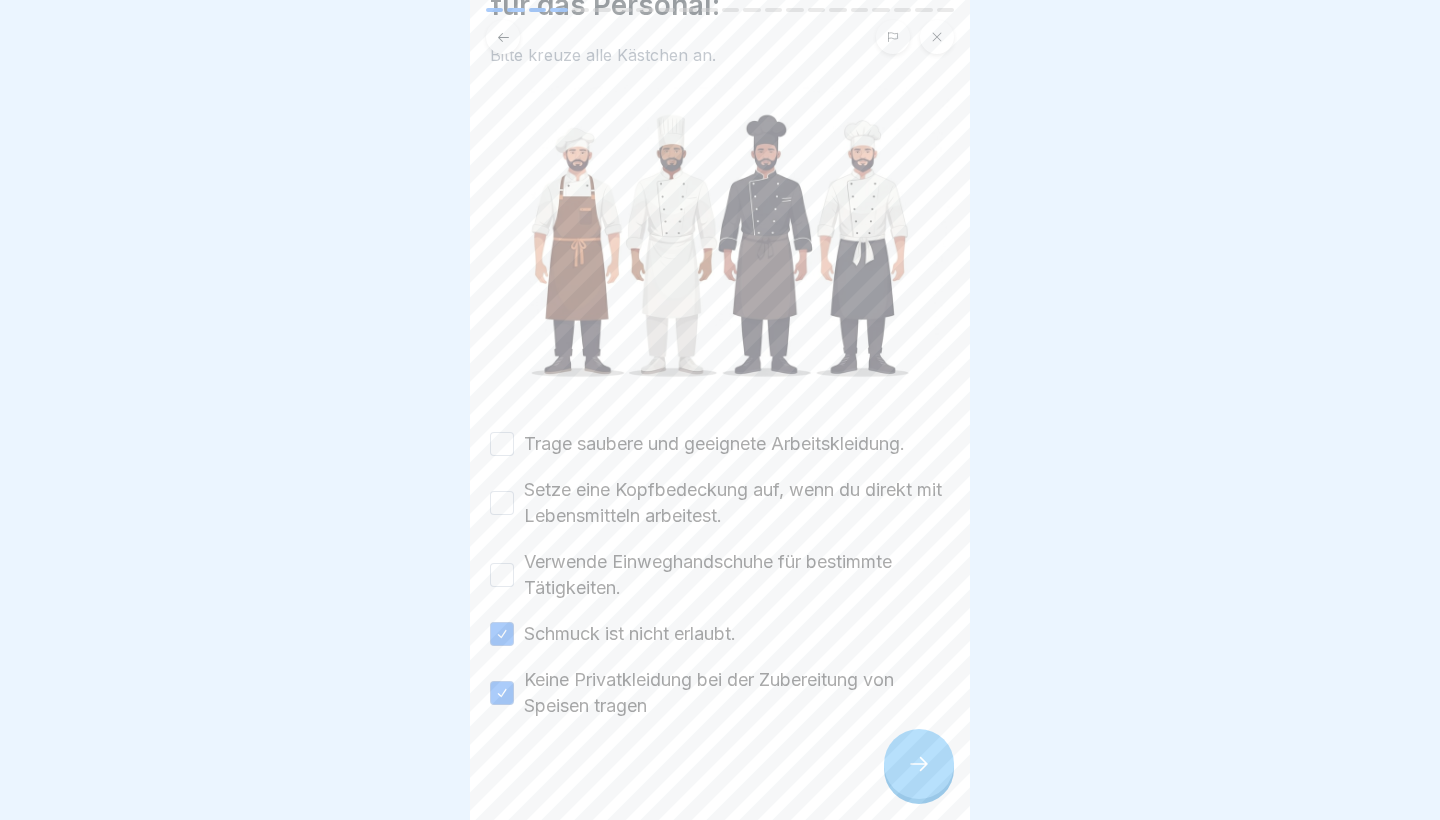 click on "Verwende Einweghandschuhe für bestimmte Tätigkeiten." at bounding box center (502, 575) 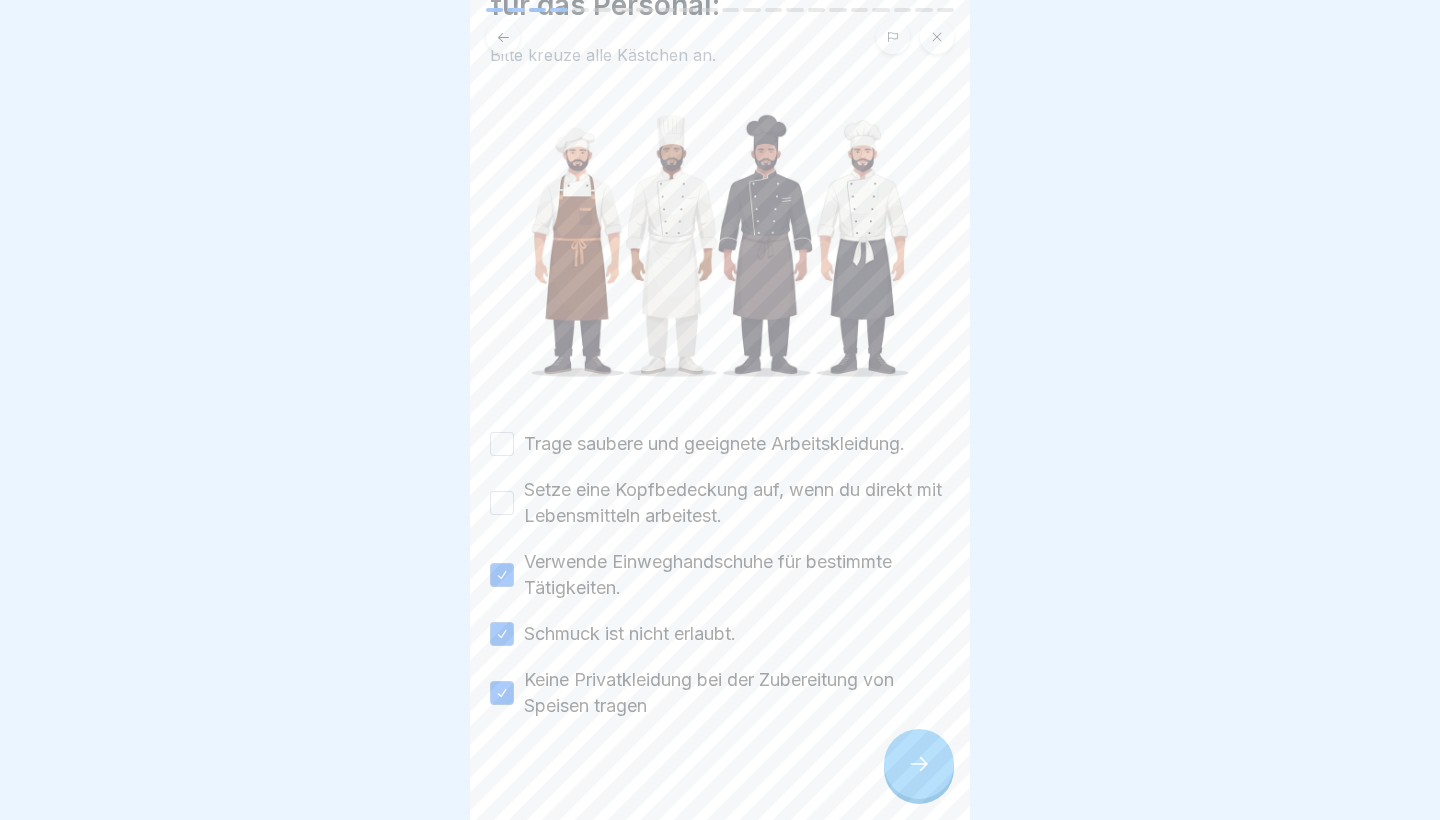 click on "Setze eine Kopfbedeckung auf, wenn du direkt mit Lebensmitteln arbeitest." at bounding box center (720, 503) 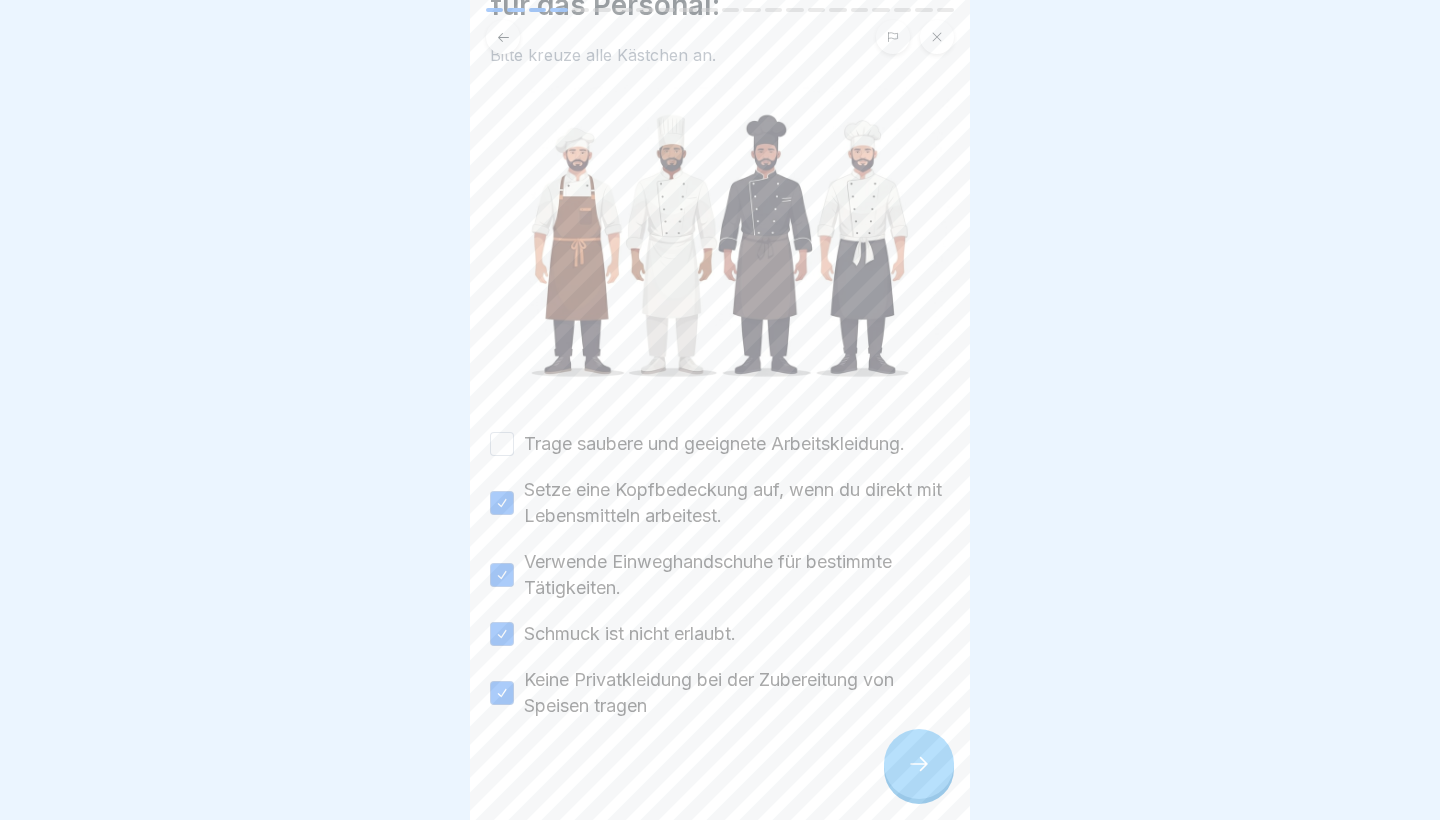 click on "Trage saubere und geeignete Arbeitskleidung." at bounding box center [502, 444] 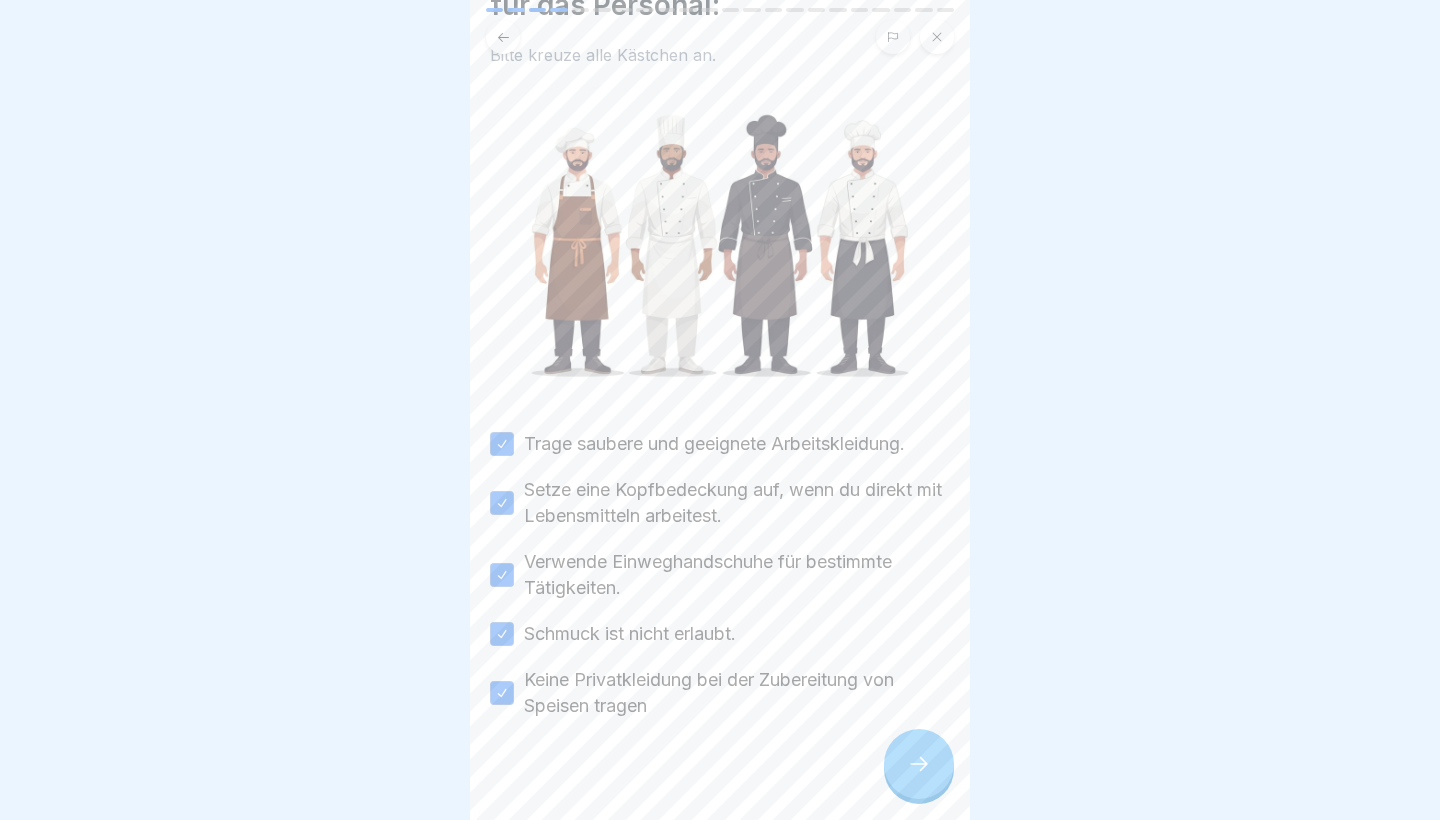 click at bounding box center [720, 779] 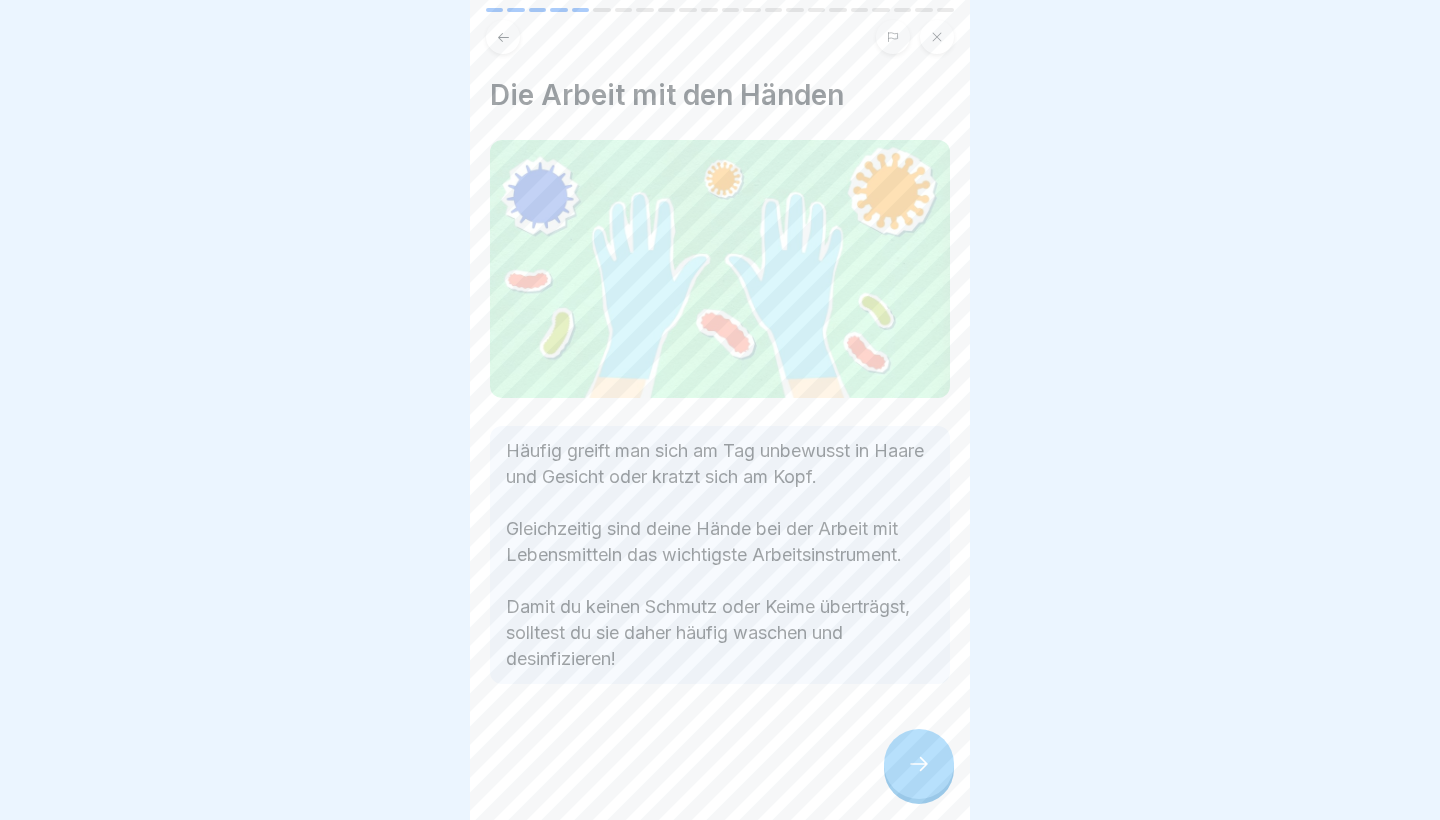 click at bounding box center (919, 764) 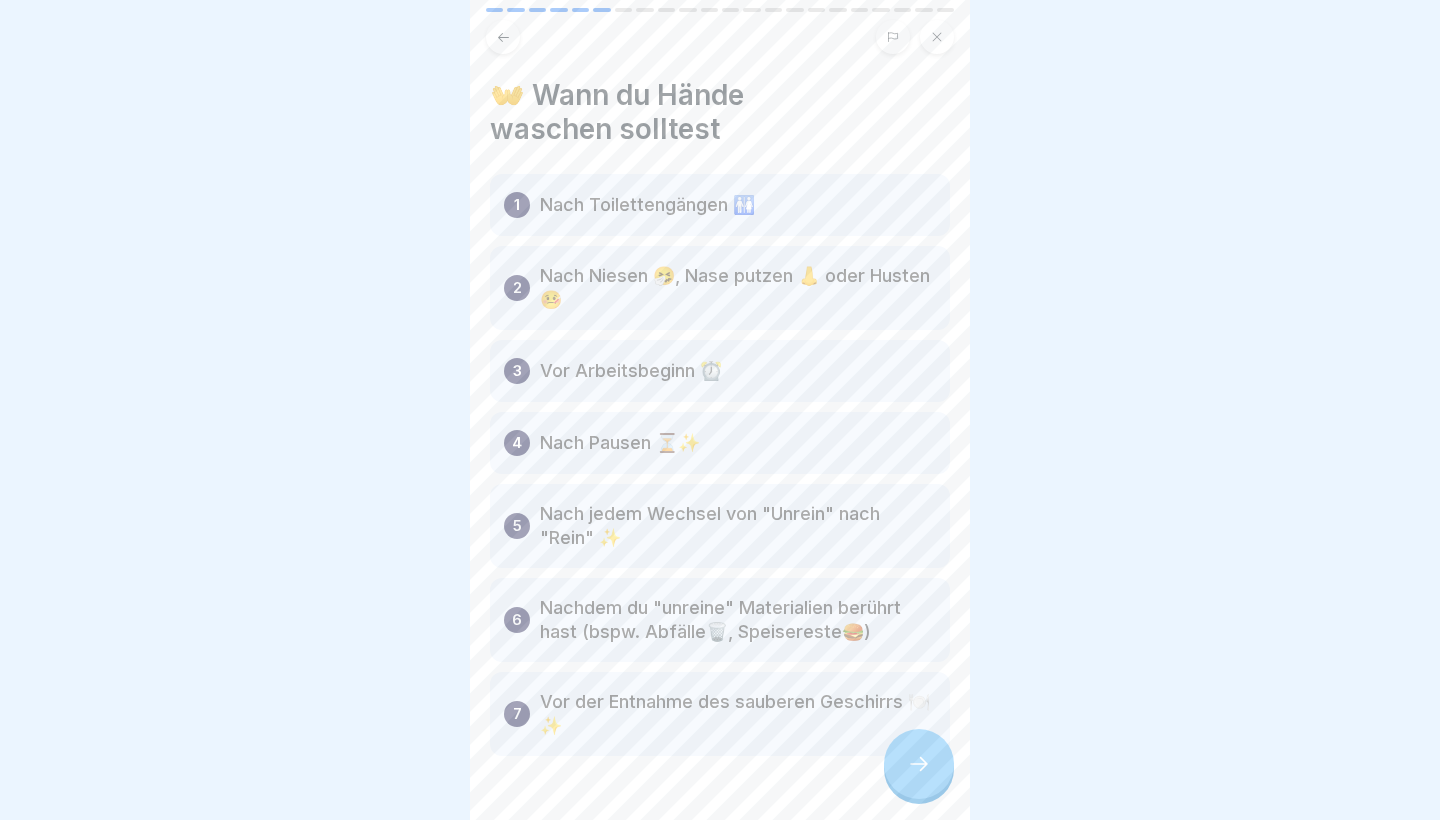 click at bounding box center [919, 764] 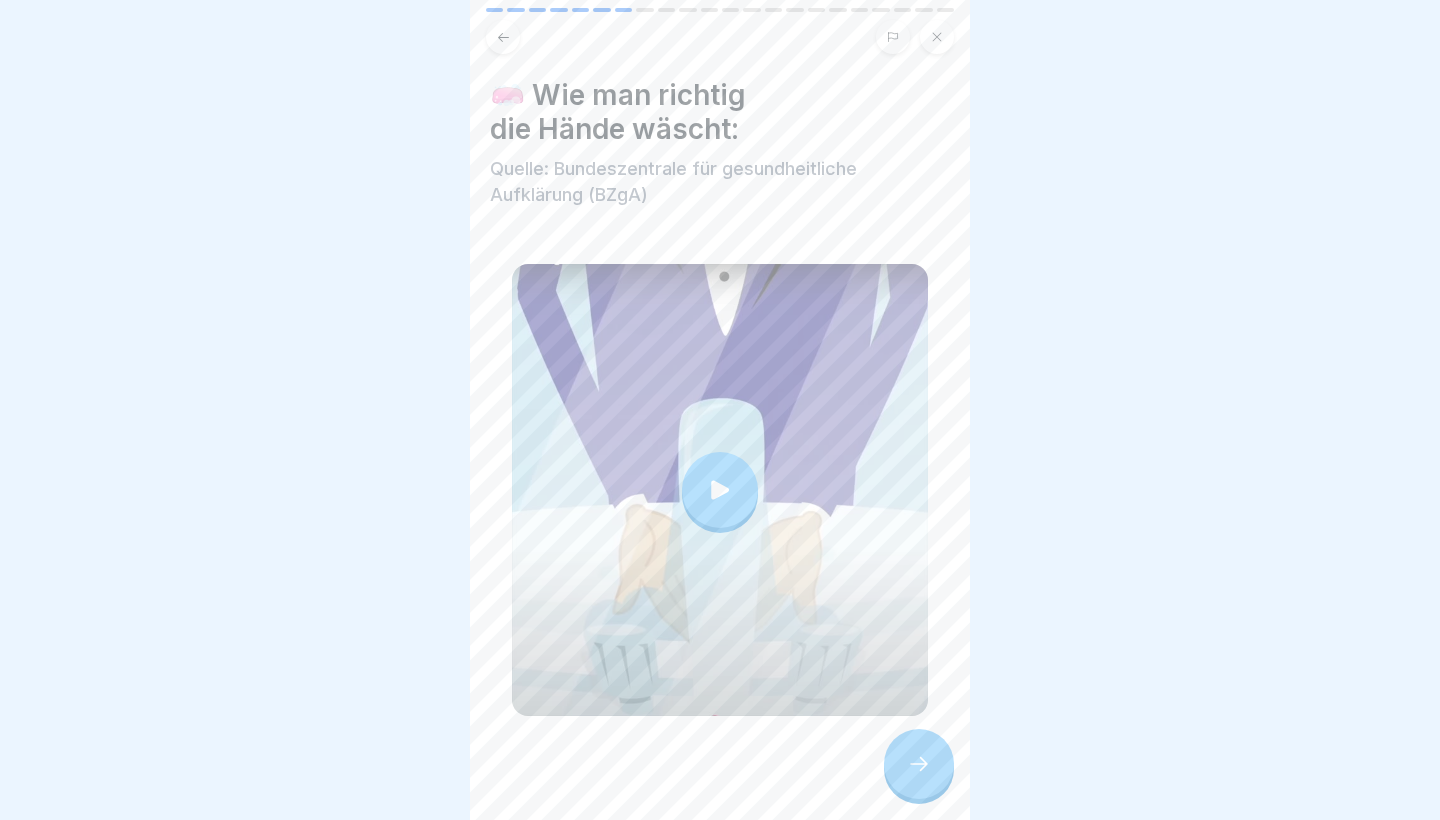 click at bounding box center (919, 764) 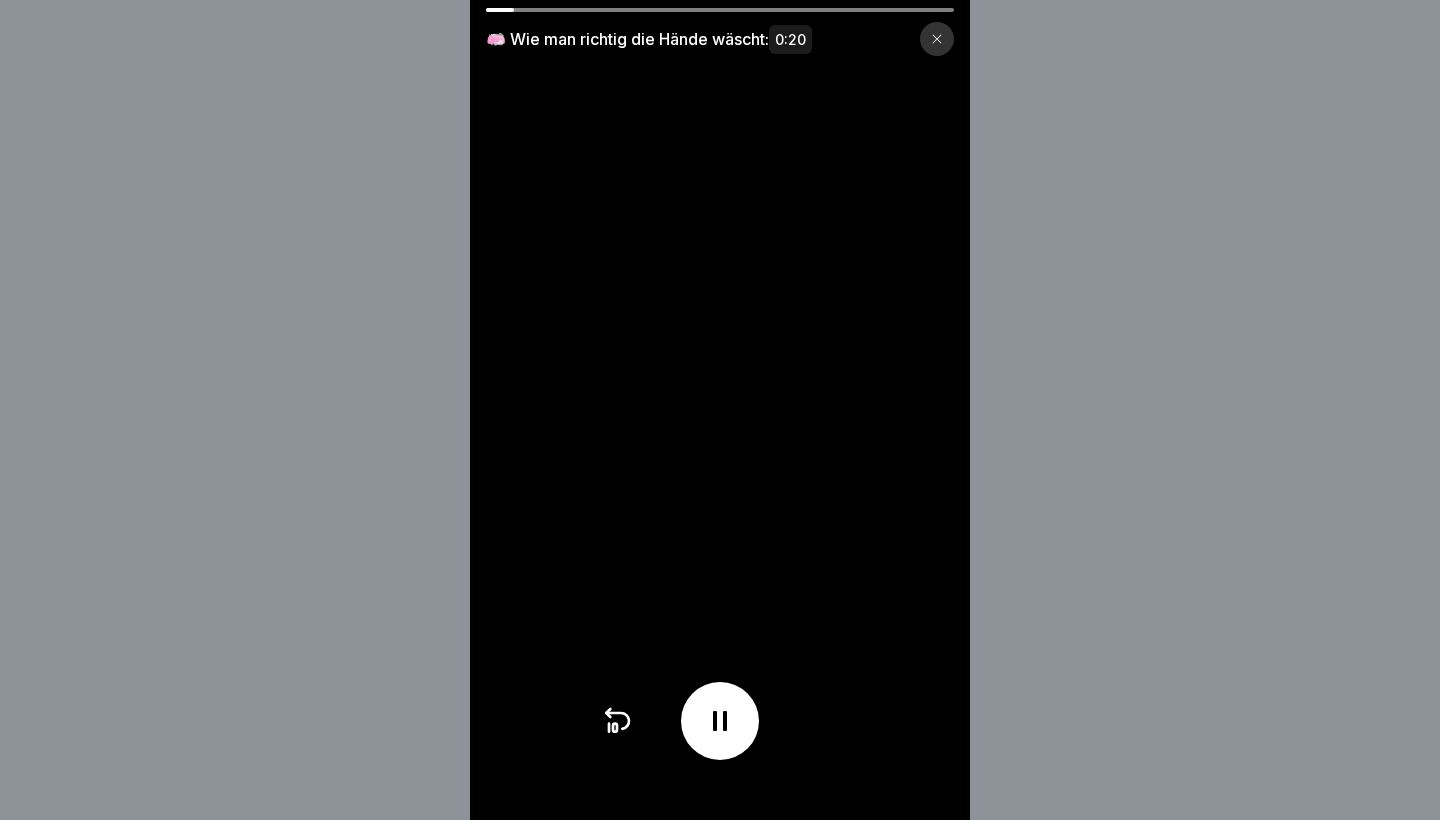 click 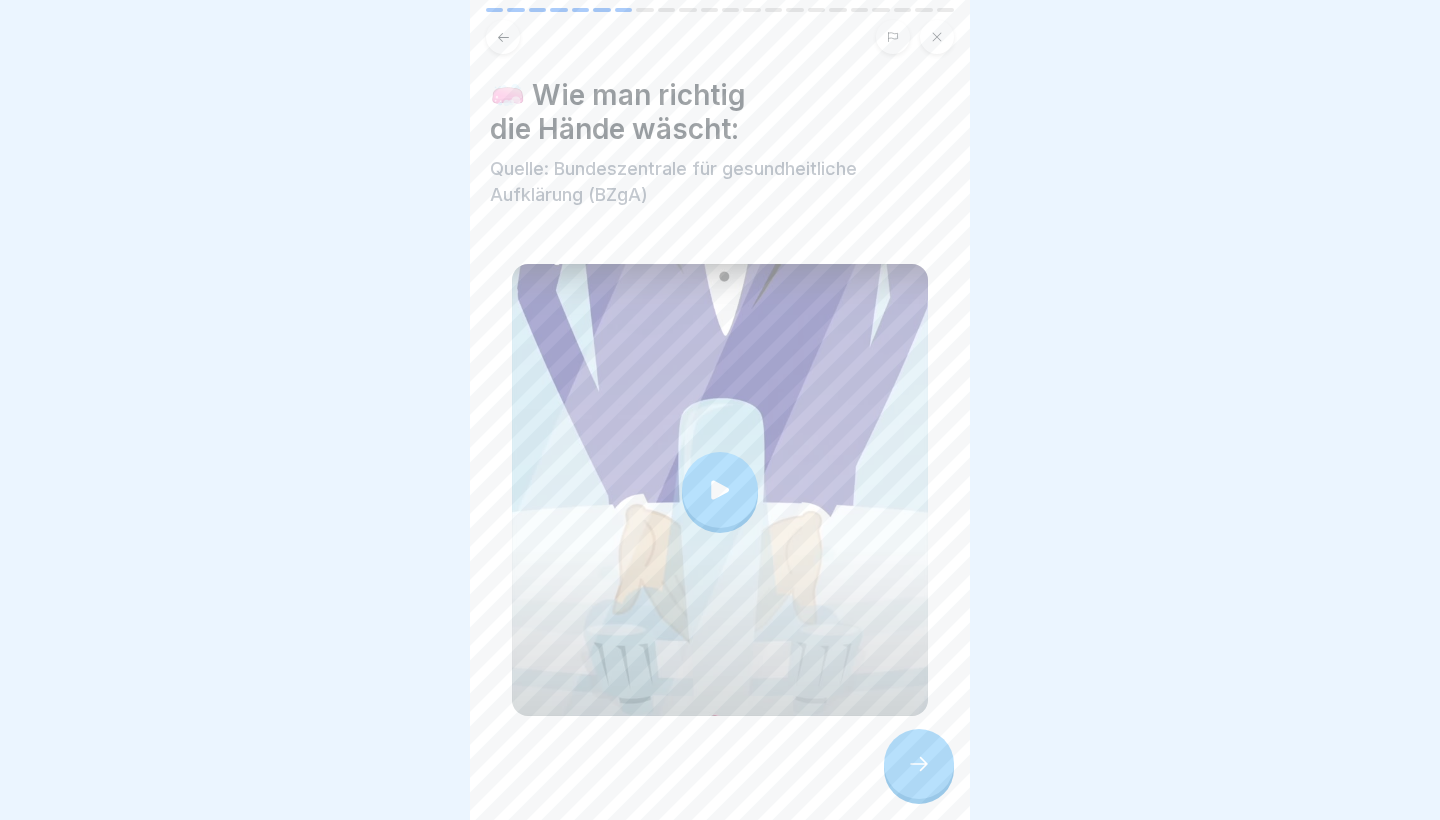 click at bounding box center [919, 764] 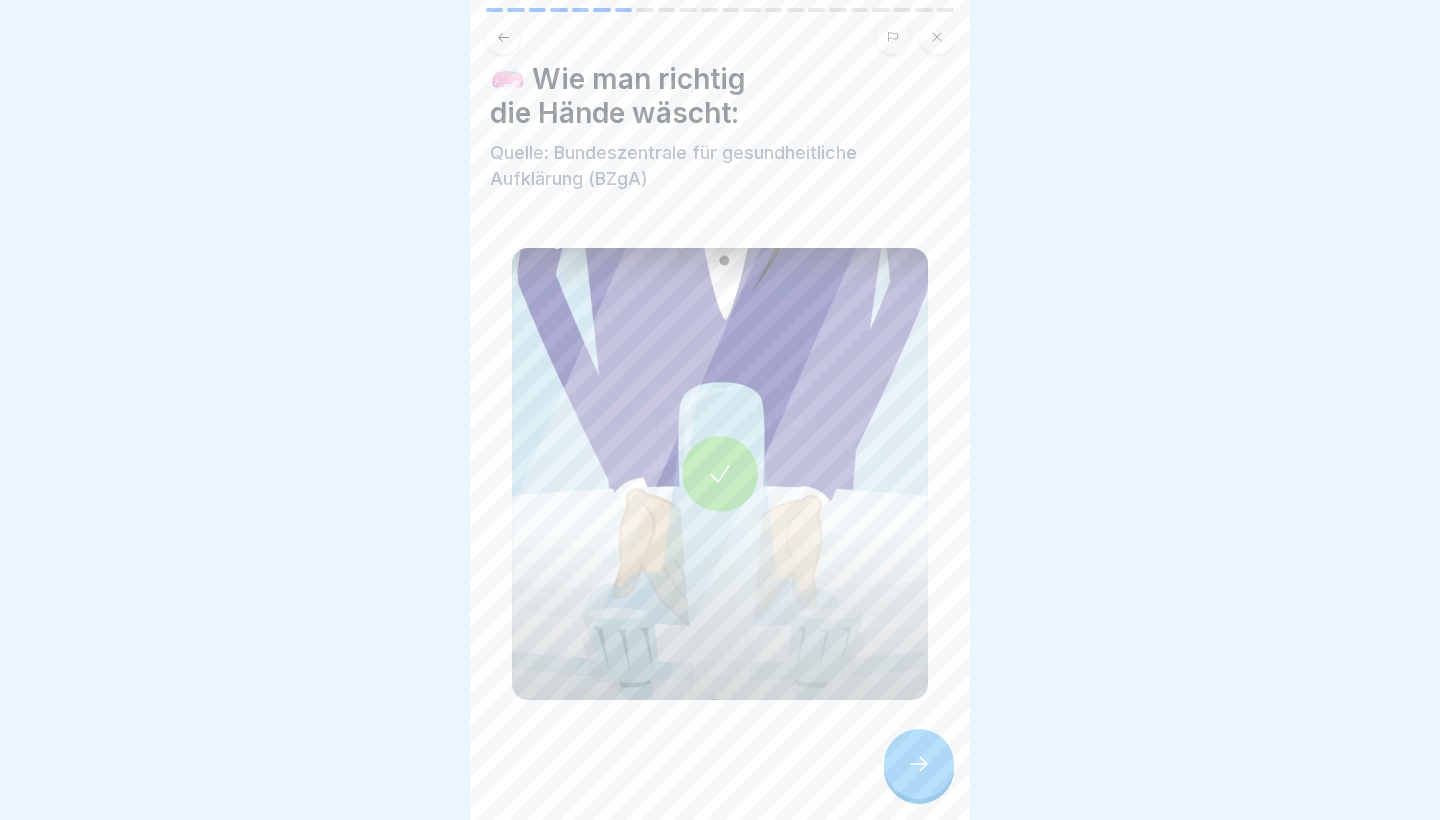 scroll, scrollTop: 16, scrollLeft: 0, axis: vertical 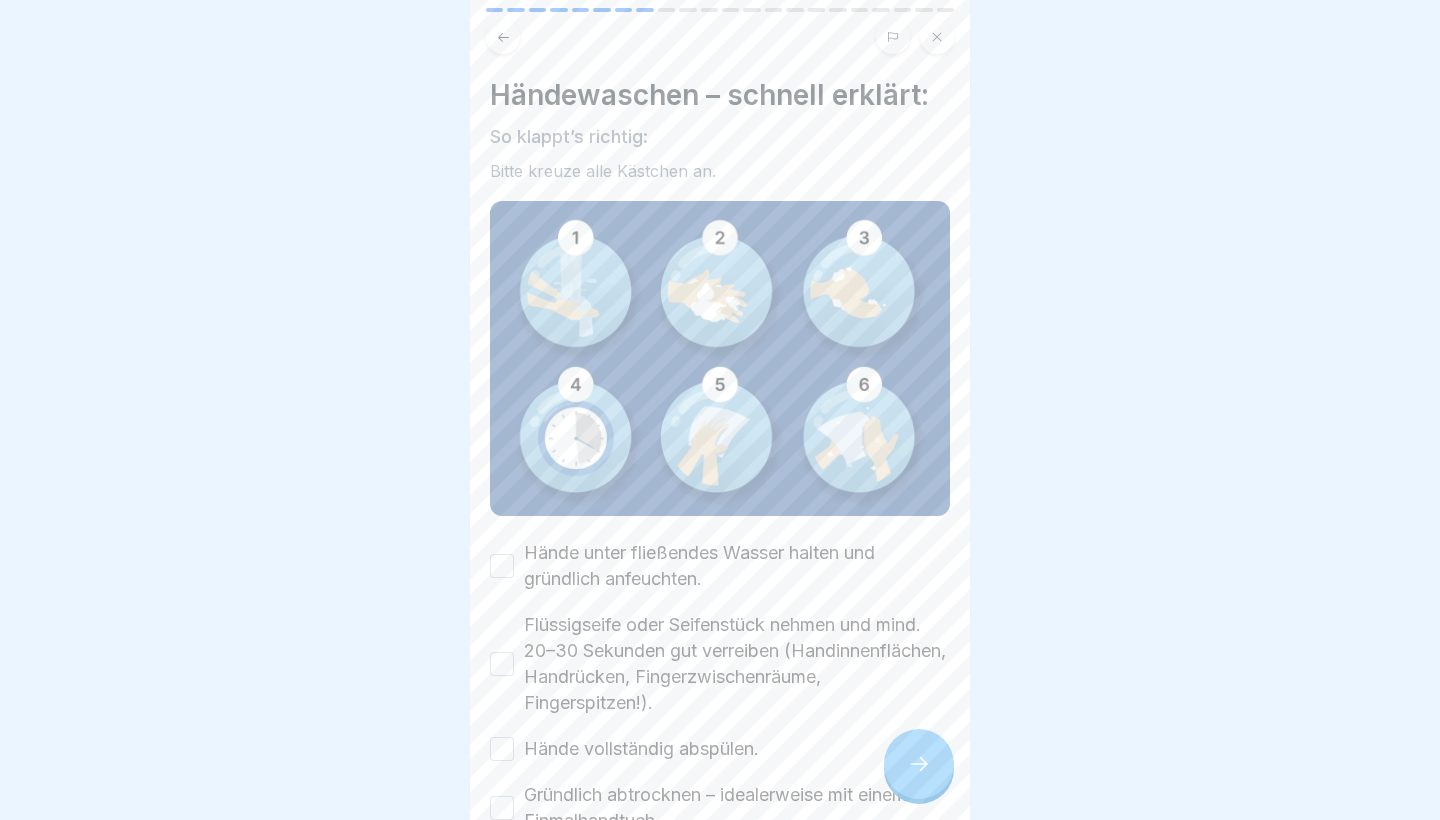 click 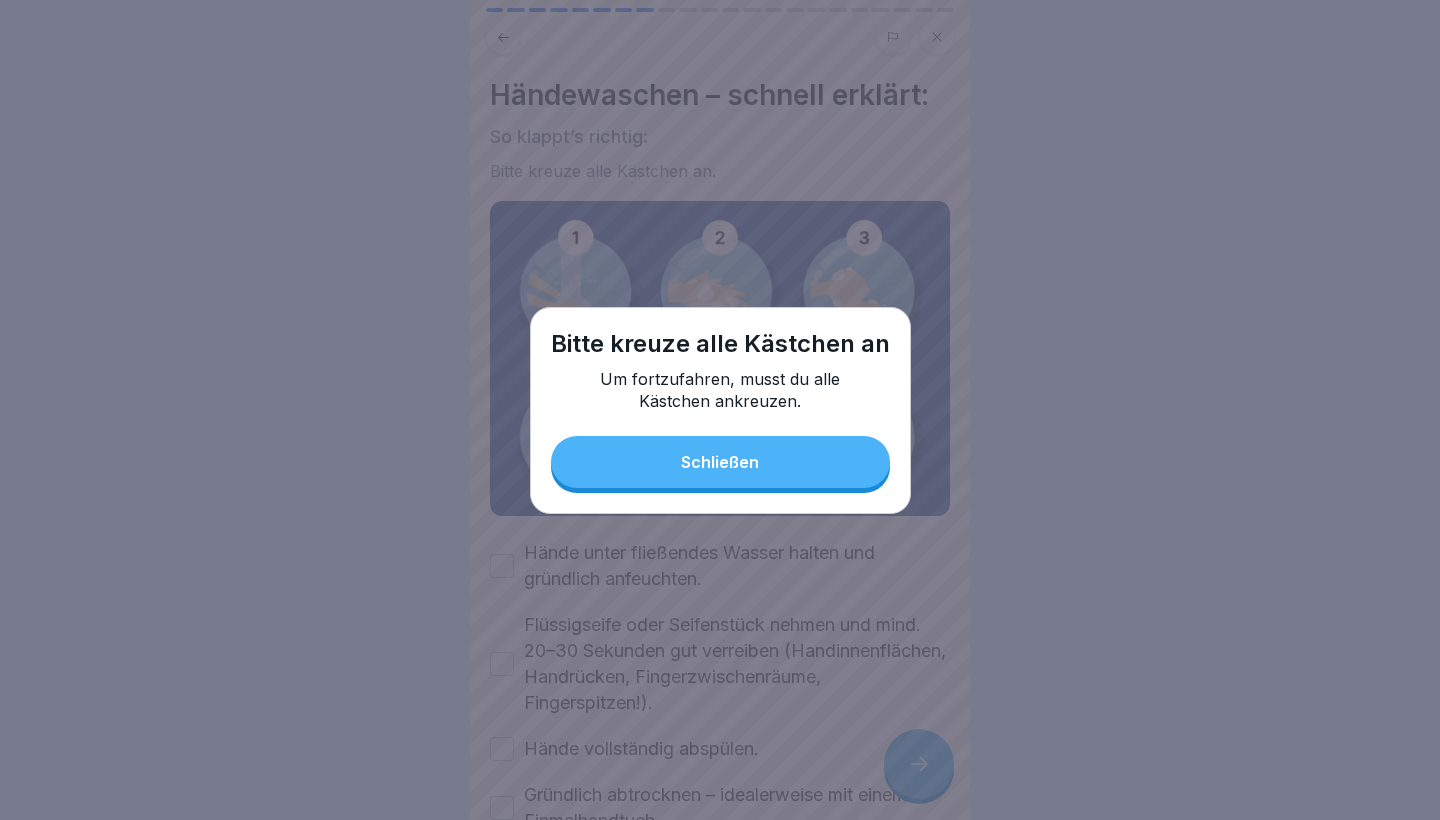 click on "Bitte kreuze alle Kästchen an Um fortzufahren, musst du alle Kästchen ankreuzen. Schließen" at bounding box center (720, 410) 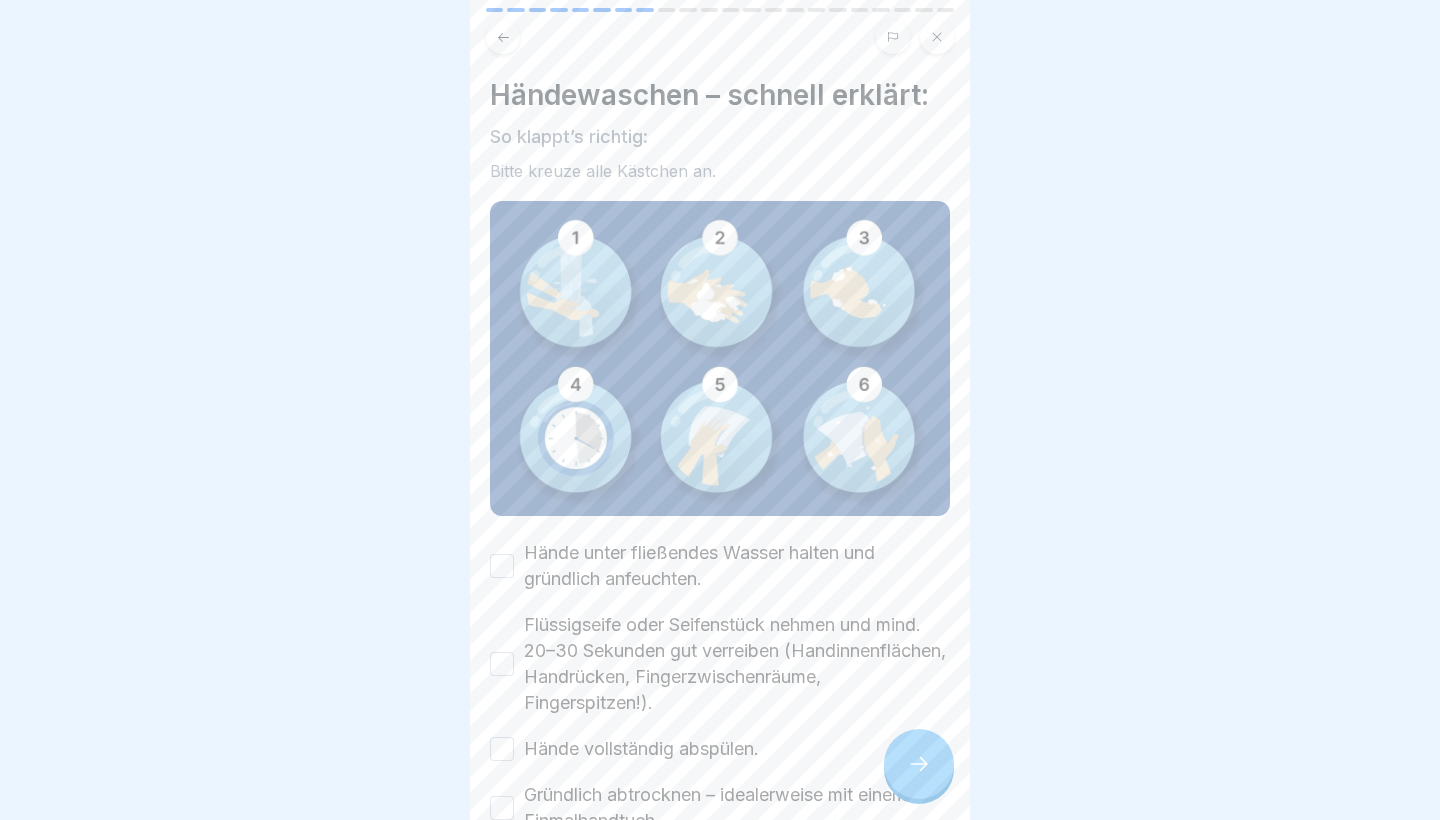 click on "Hände unter fließendes Wasser halten und gründlich anfeuchten." at bounding box center [502, 566] 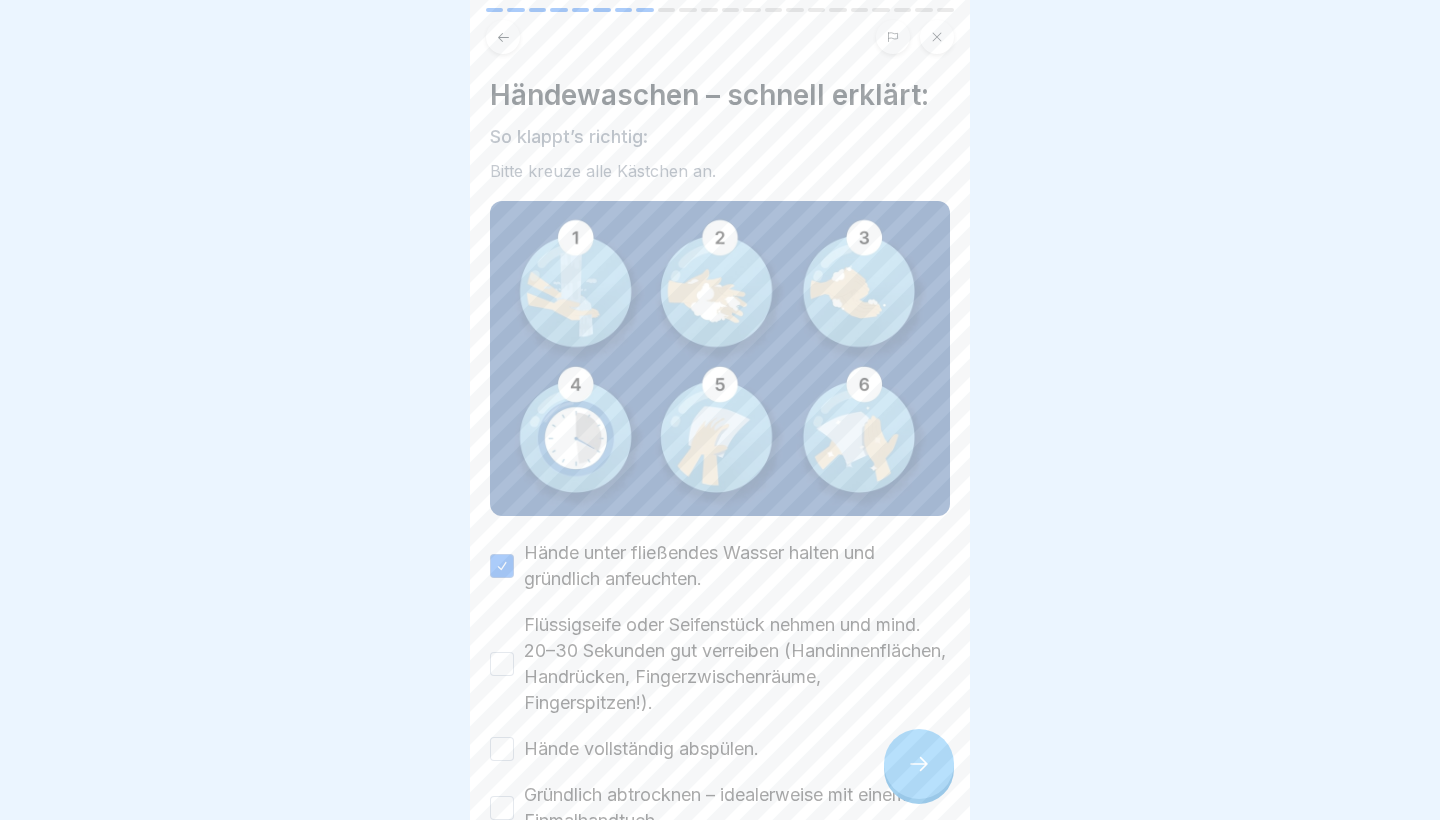 click on "Flüssigseife oder Seifenstück nehmen und mind. 20–30 Sekunden gut verreiben (Handinnenflächen, Handrücken, Fingerzwischenräume, Fingerspitzen!)." at bounding box center [502, 664] 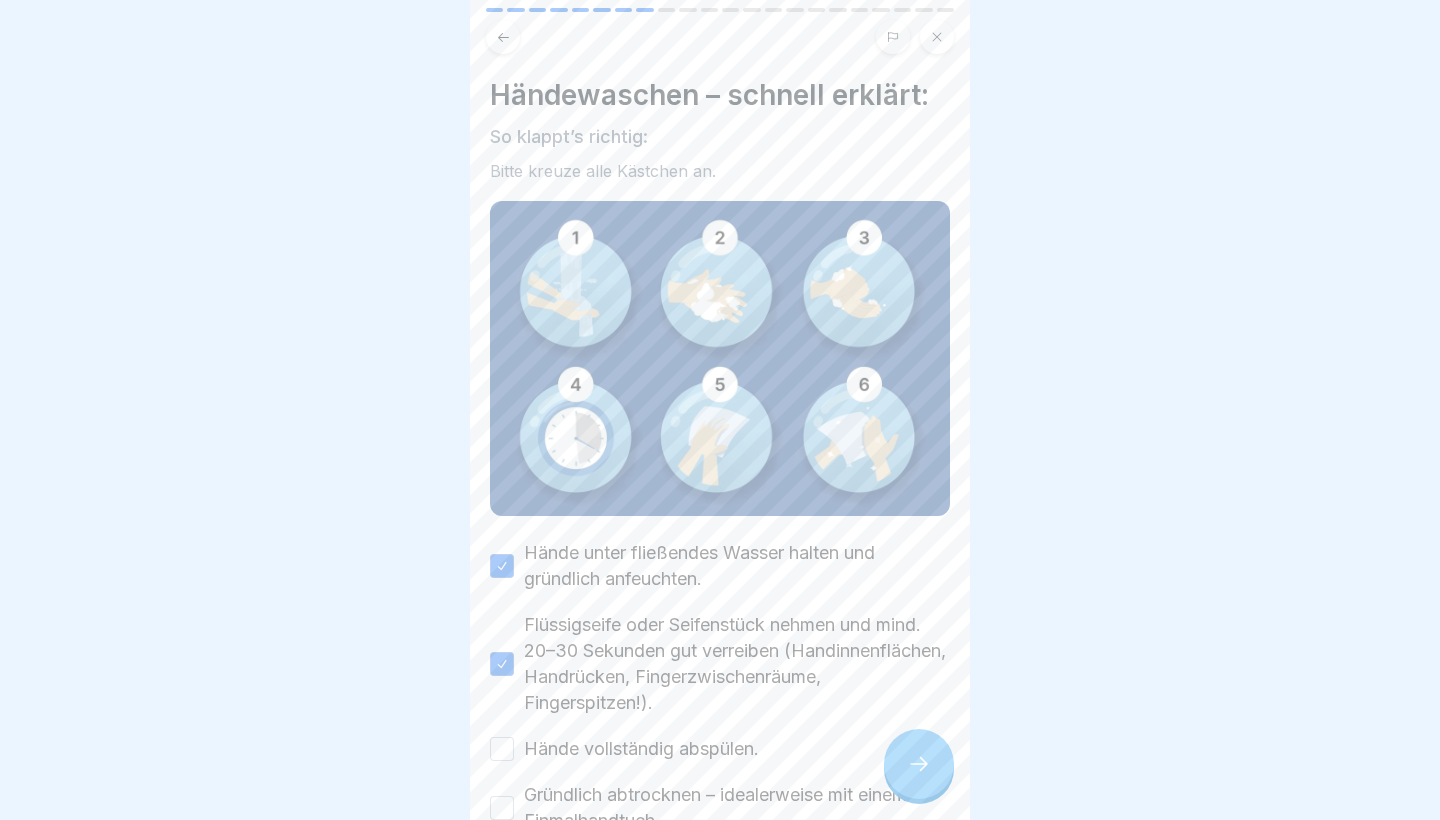 scroll, scrollTop: 171, scrollLeft: 0, axis: vertical 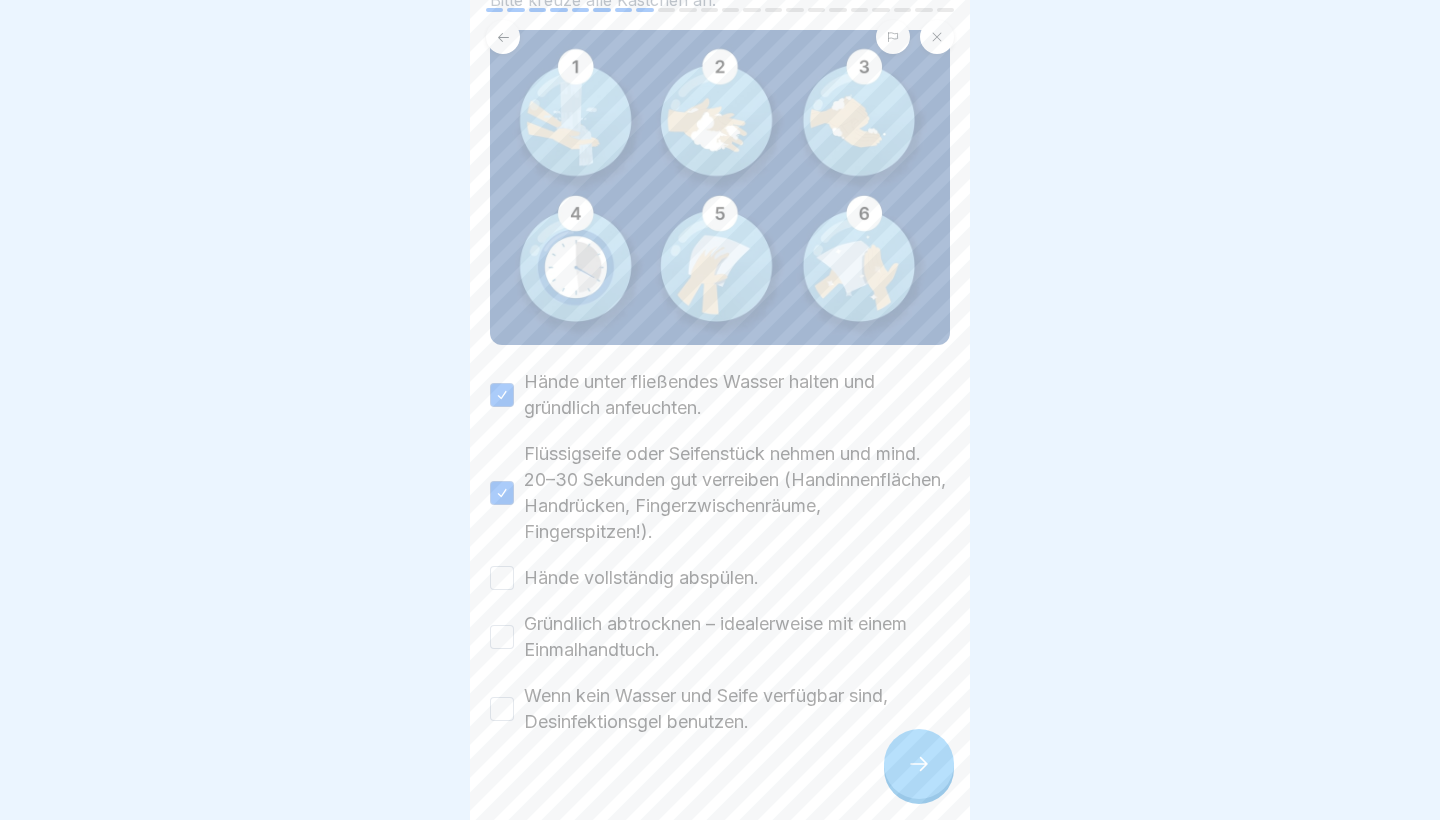 click on "Gründlich abtrocknen – idealerweise mit einem Einmalhandtuch." at bounding box center [720, 637] 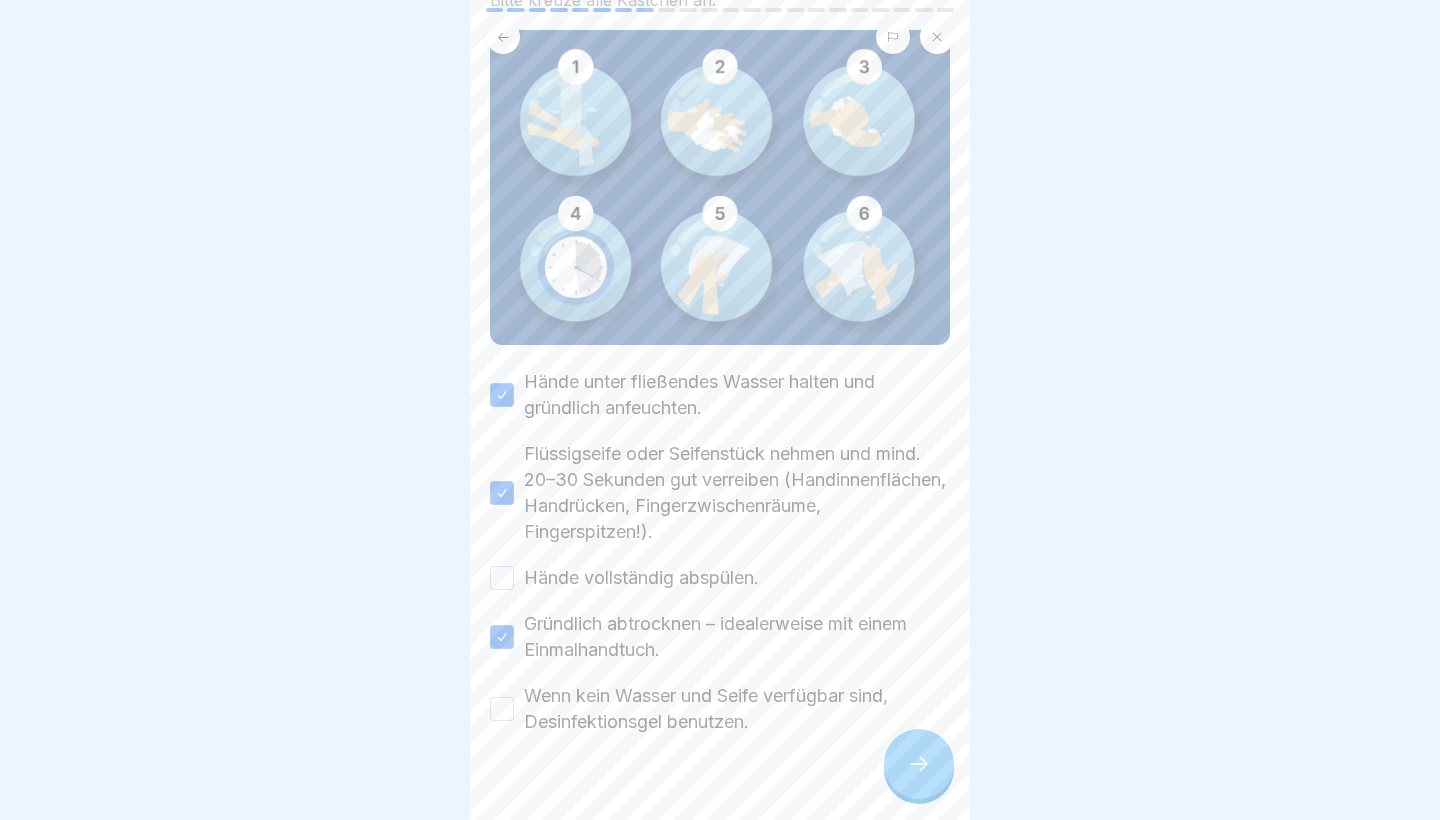 click on "Hände vollständig abspülen." at bounding box center [502, 578] 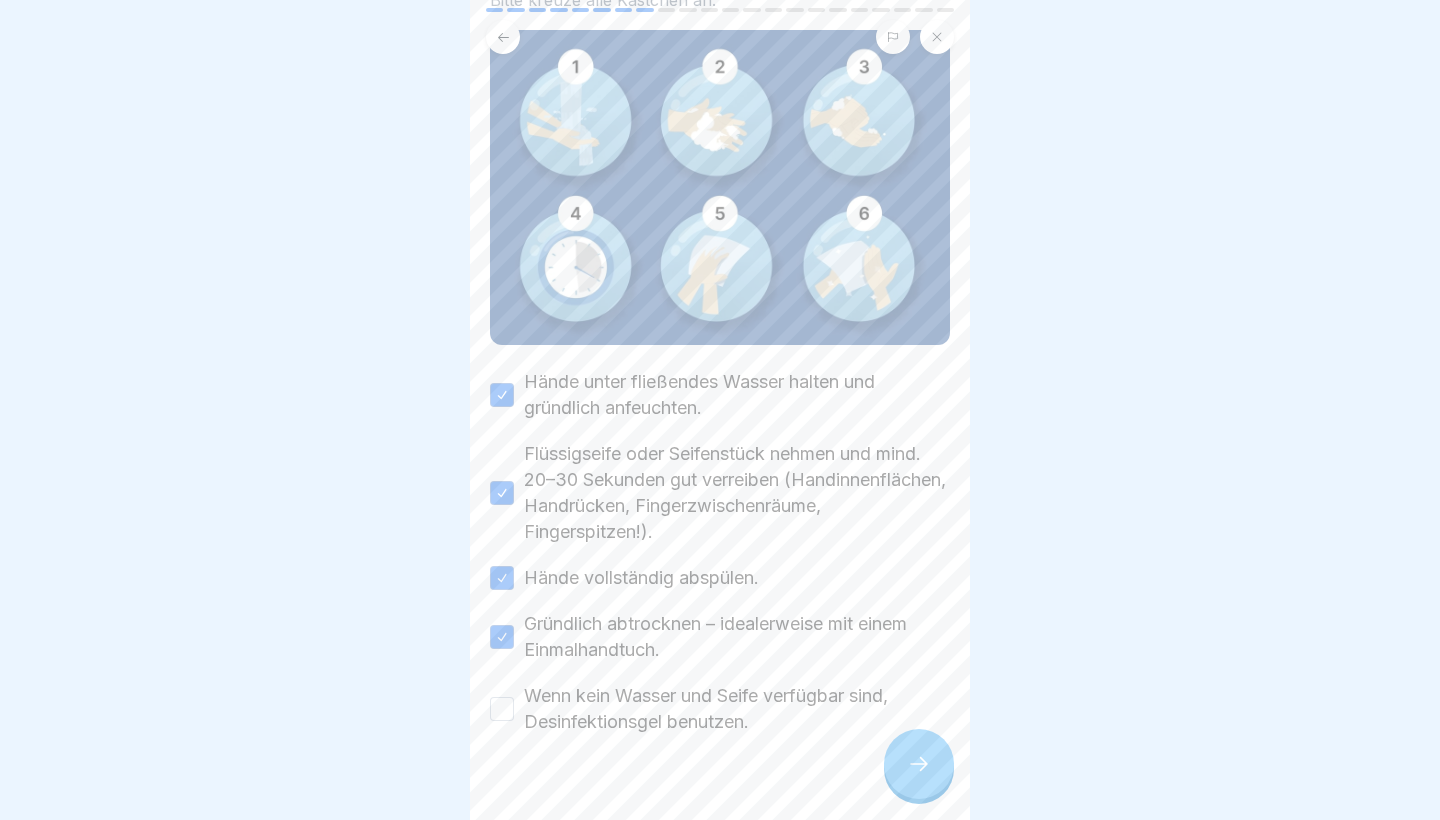 click on "Wenn kein Wasser und Seife verfügbar sind, Desinfektionsgel benutzen." at bounding box center (502, 709) 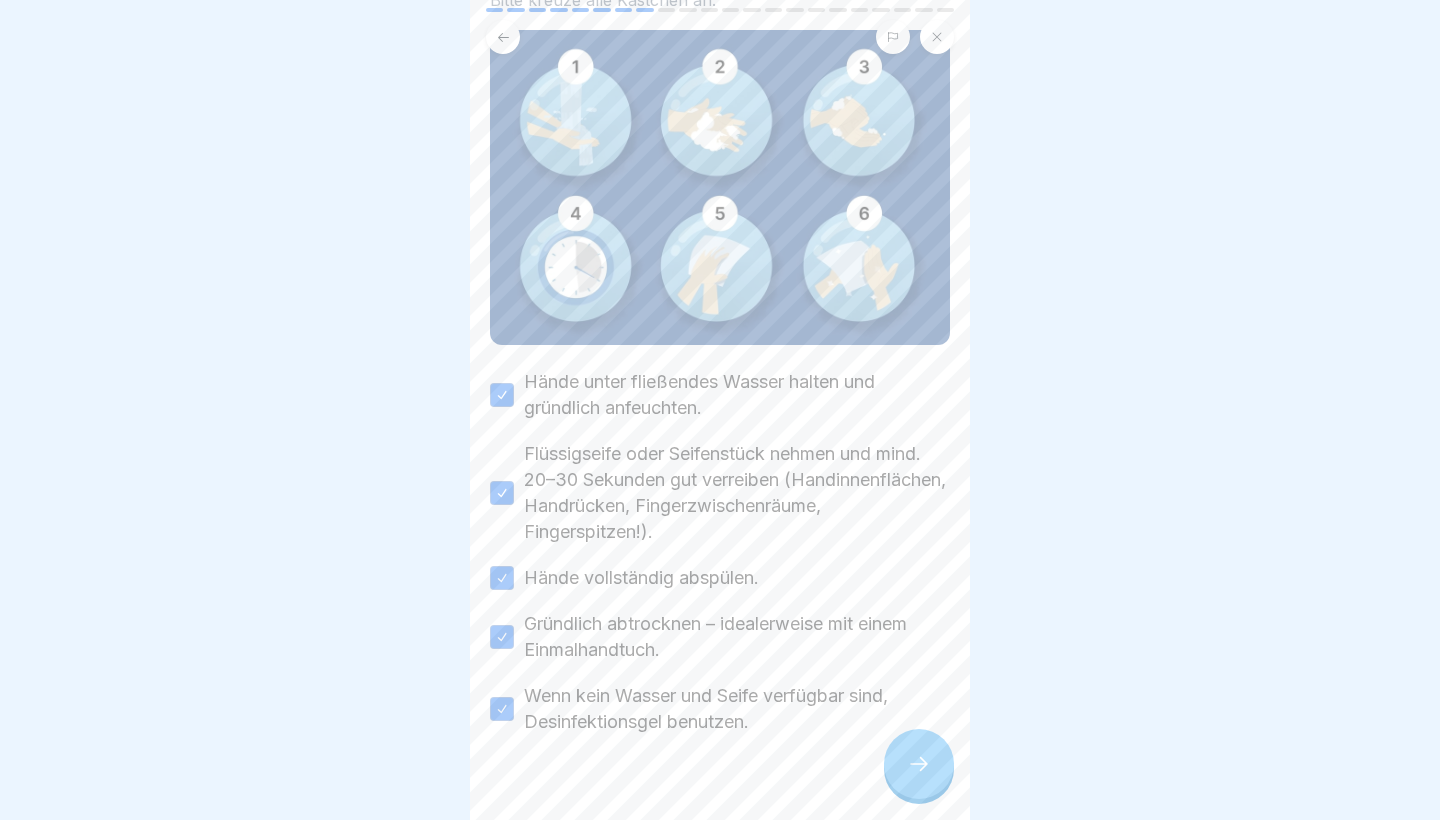 click 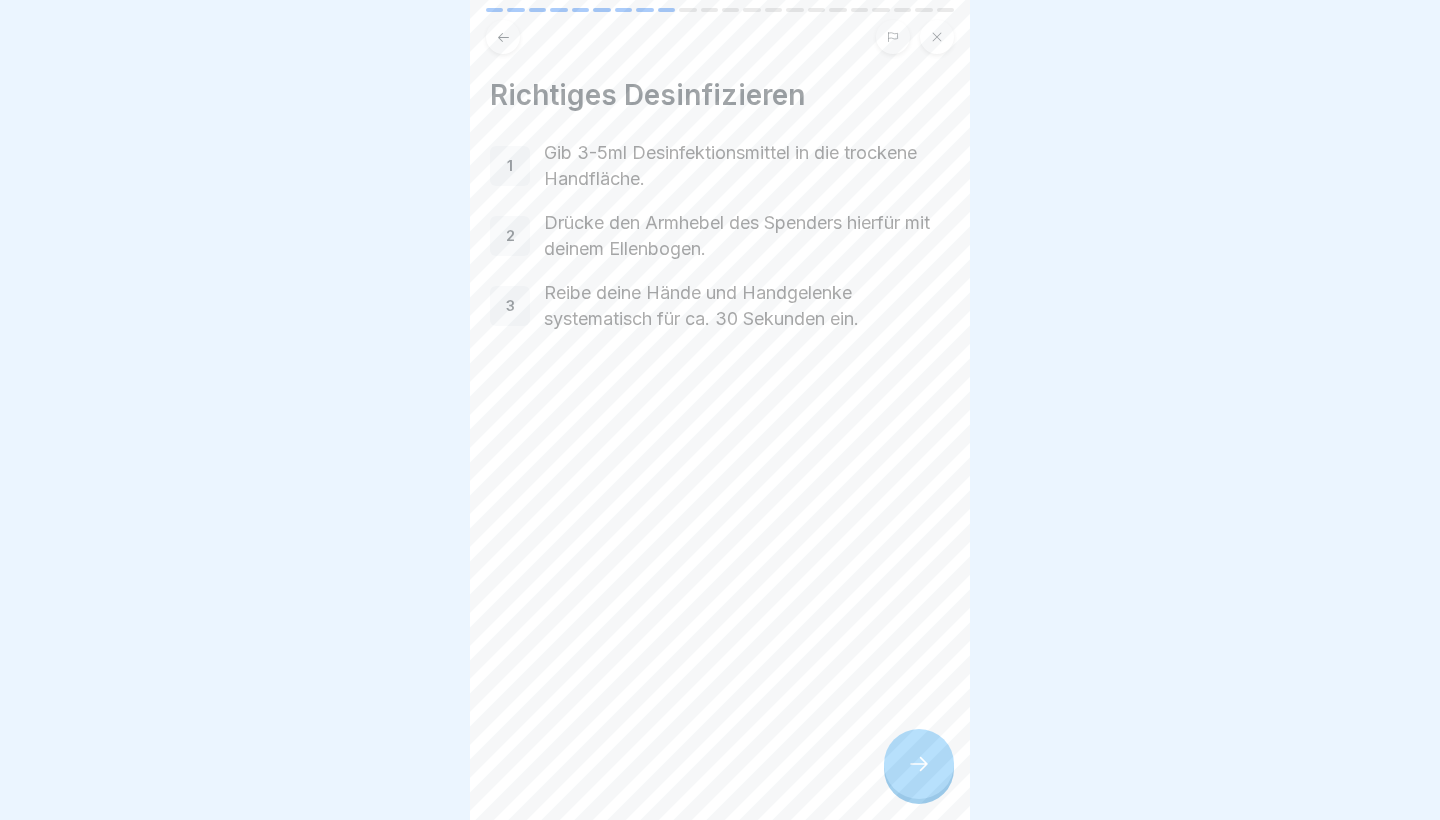 click 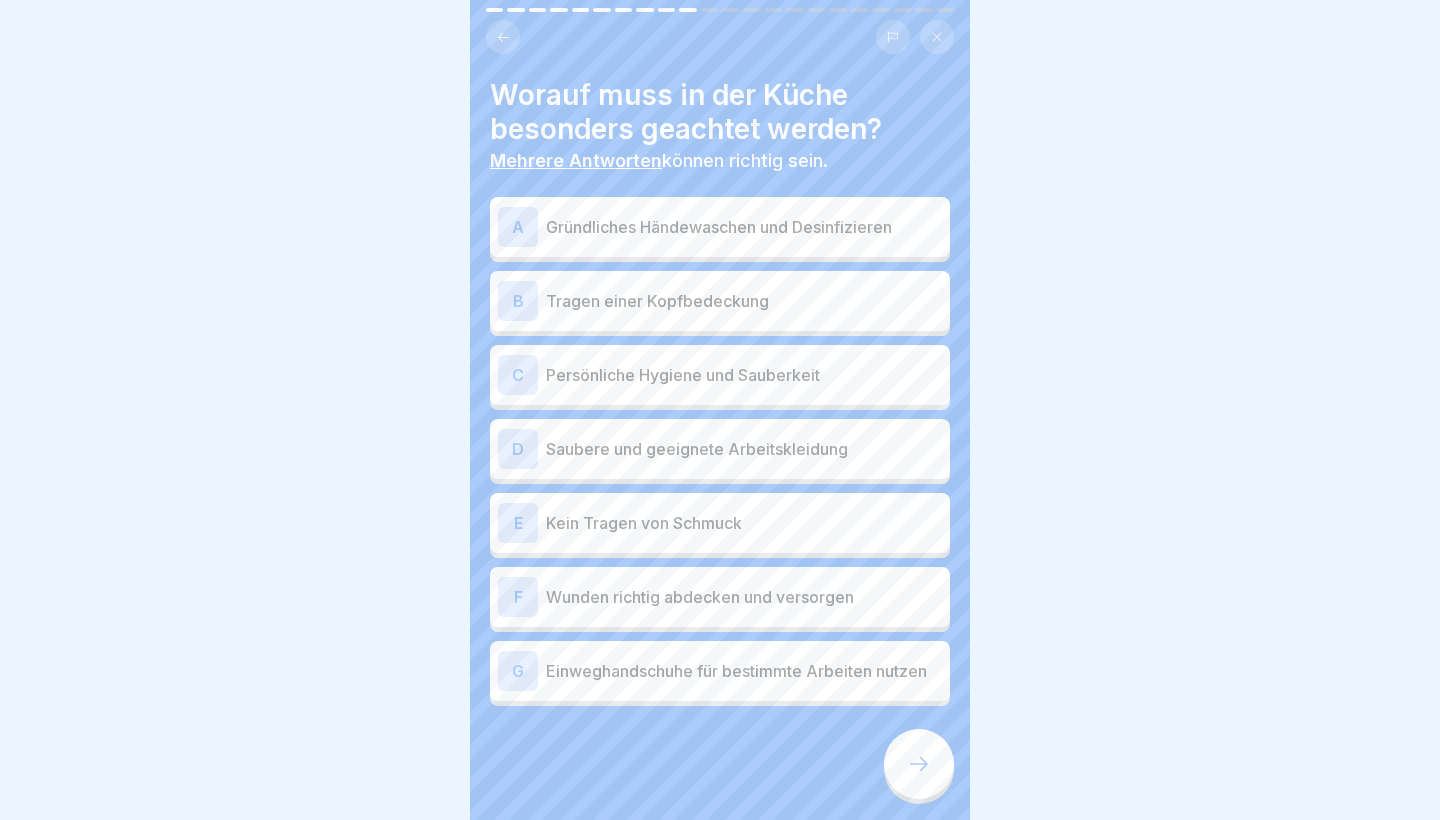 click 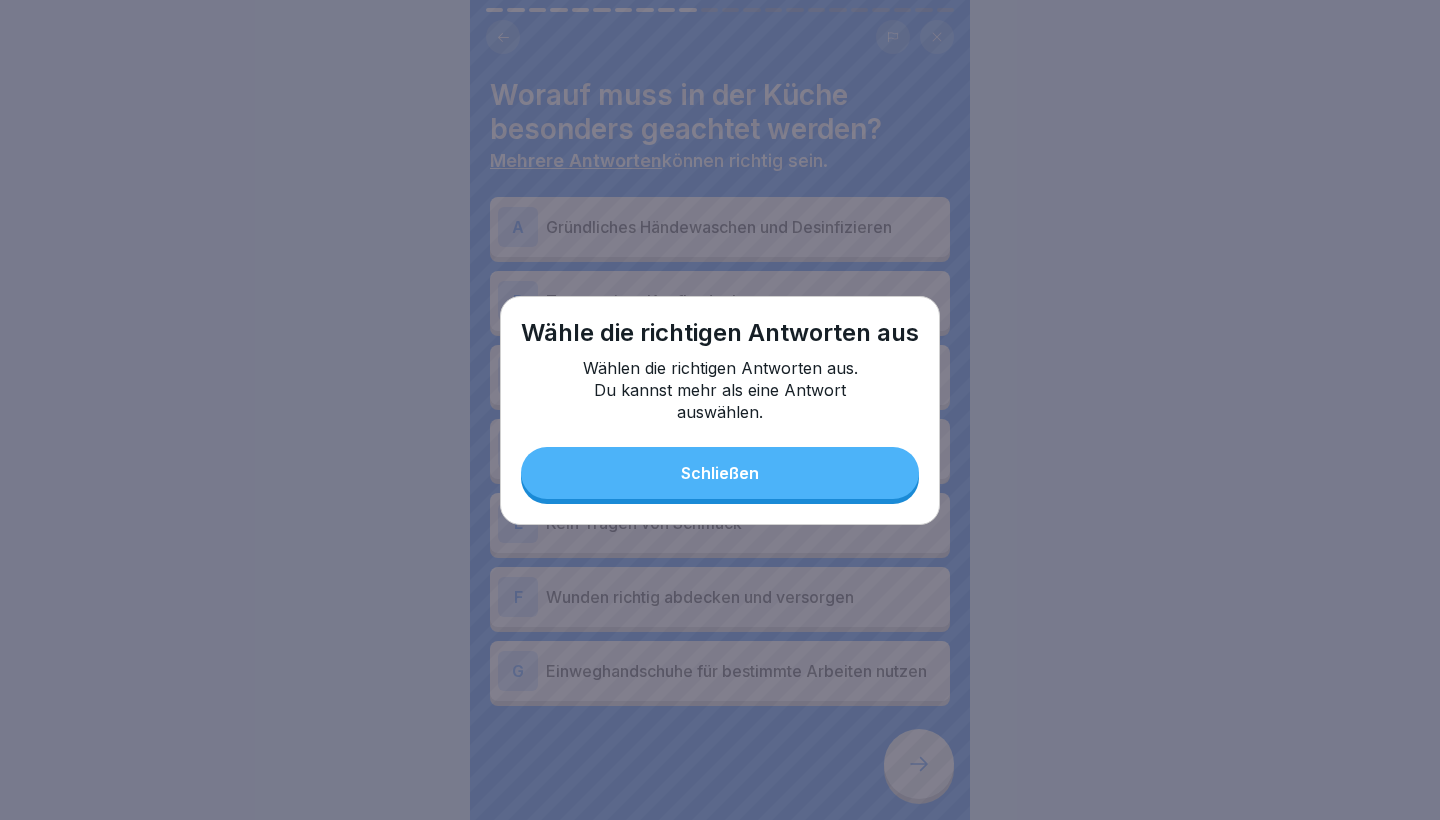 click on "Wähle die richtigen Antworten aus Wählen die richtigen Antworten aus.
Du kannst mehr als eine Antwort auswählen. Schließen" at bounding box center [720, 410] 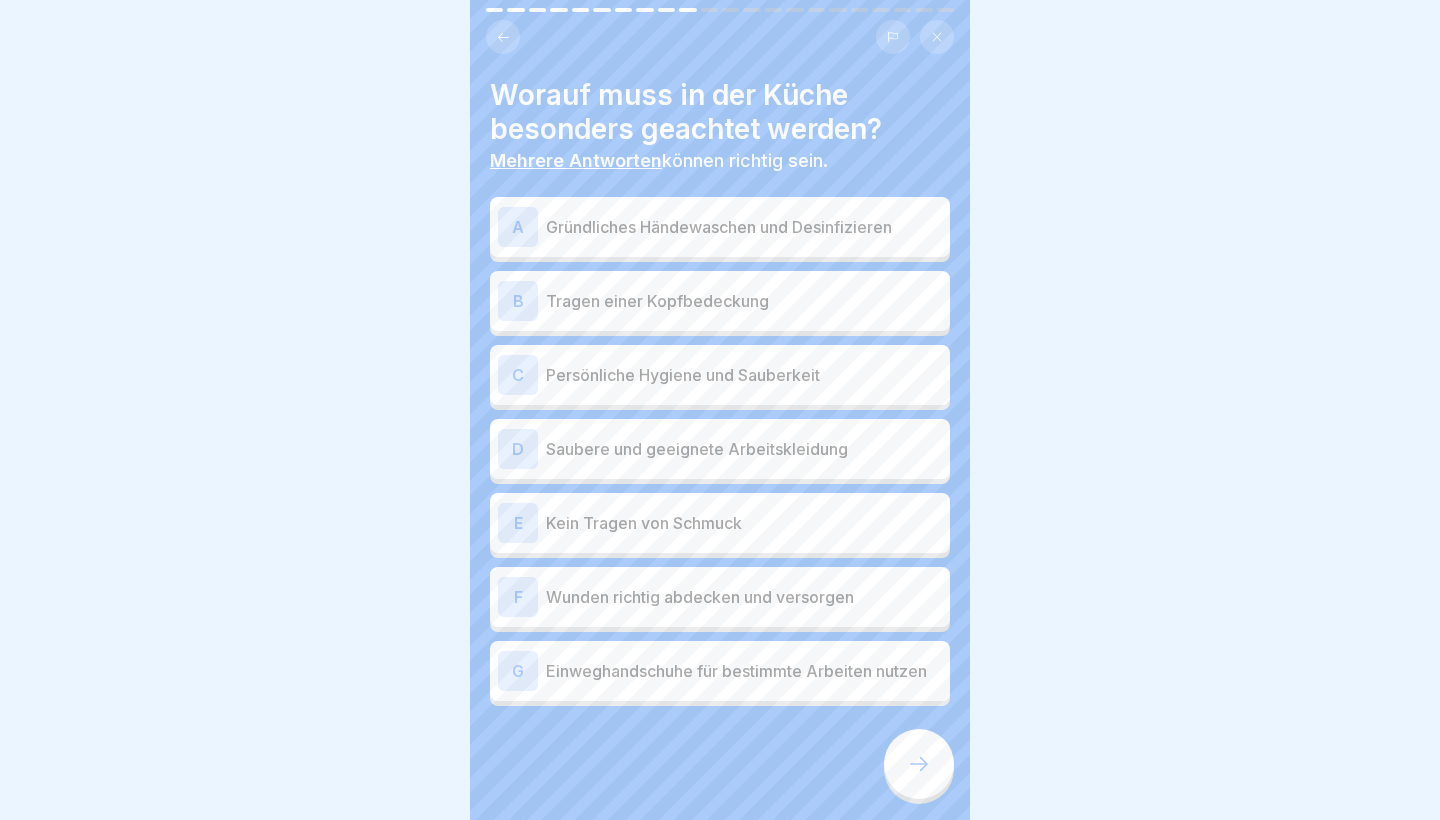 click on "Wunden richtig abdecken und versorgen" at bounding box center [744, 597] 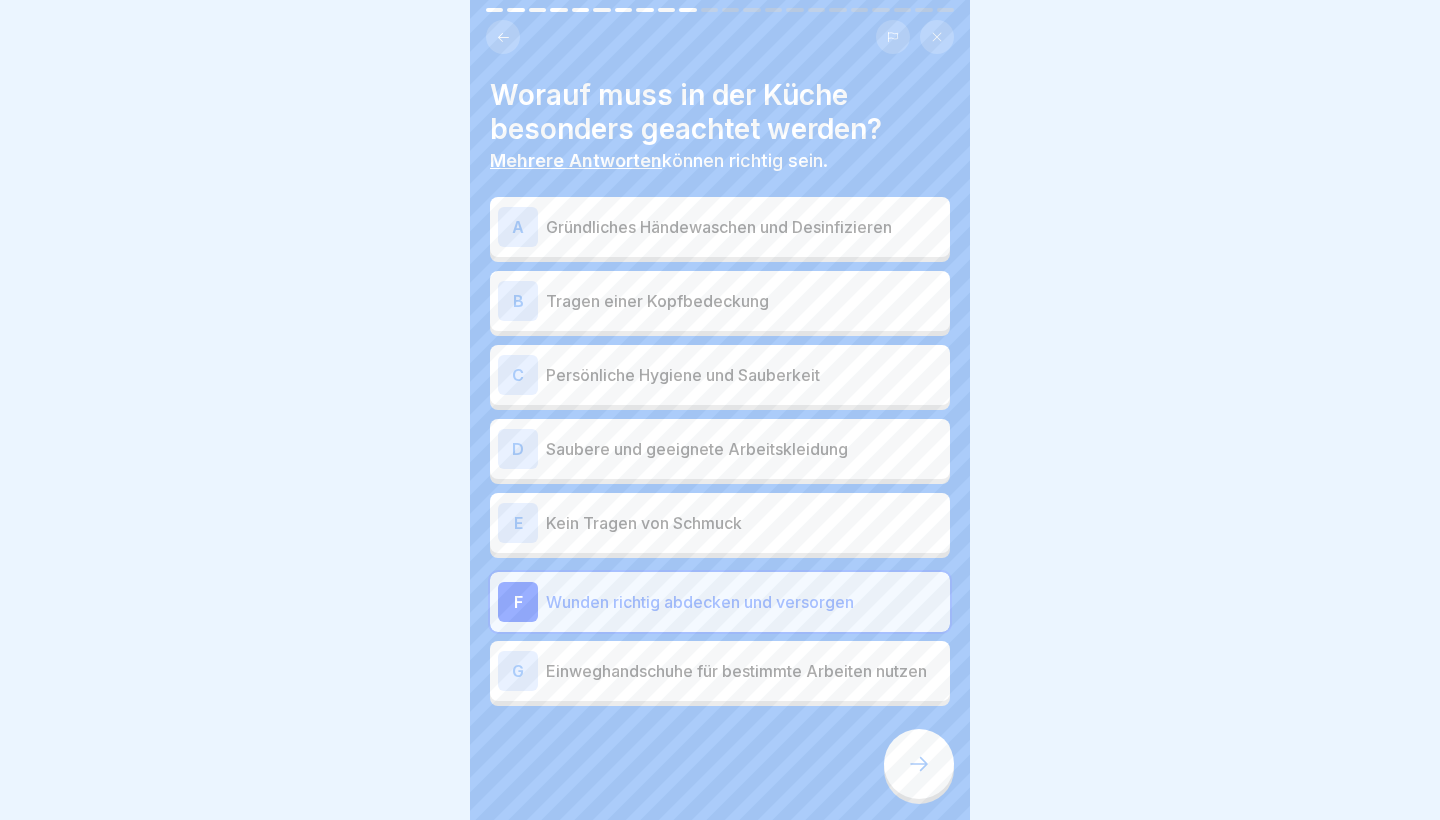 click on "E Kein Tragen von Schmuck" at bounding box center [720, 523] 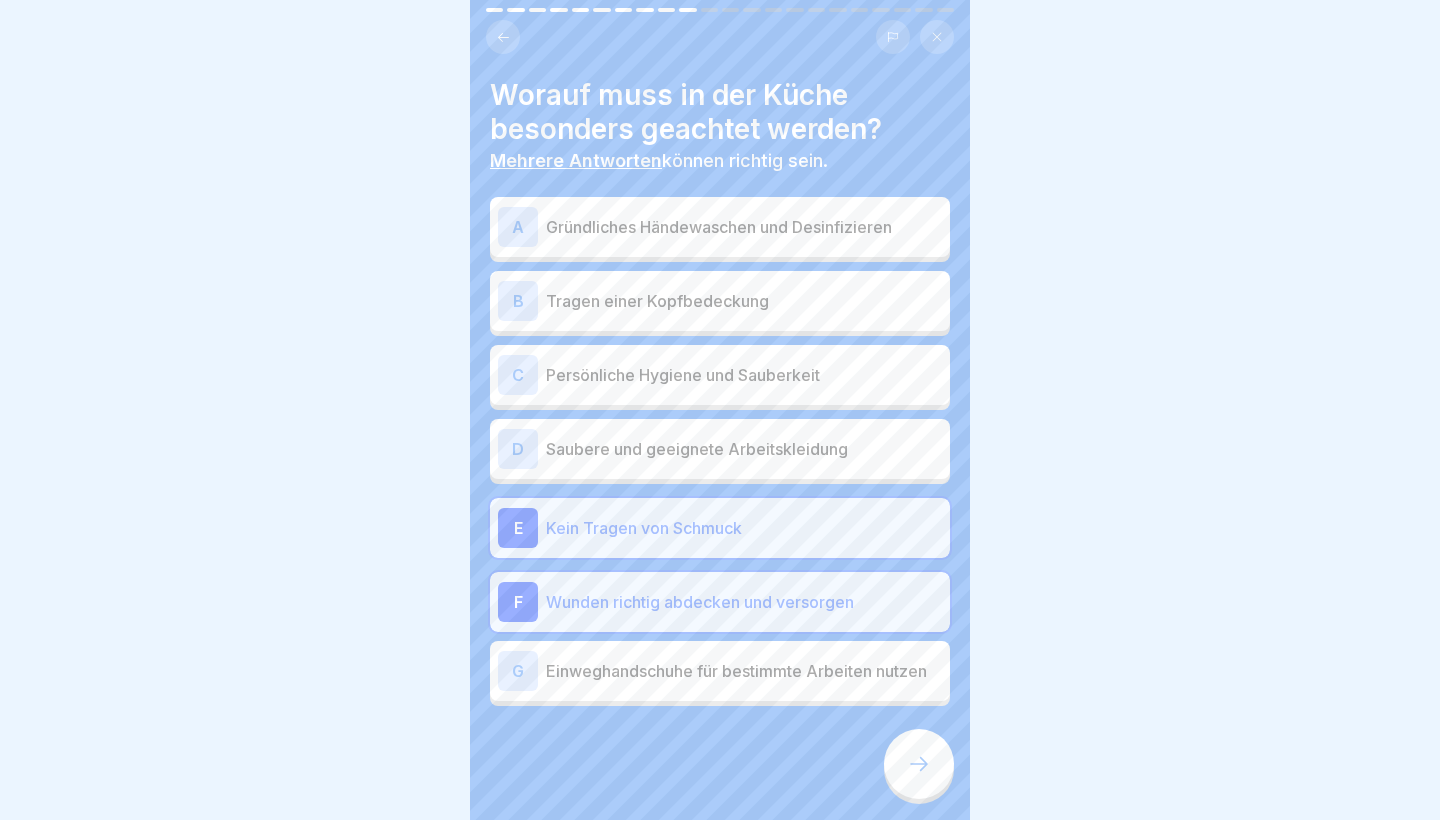 click on "Saubere und geeignete Arbeitskleidung" at bounding box center [744, 449] 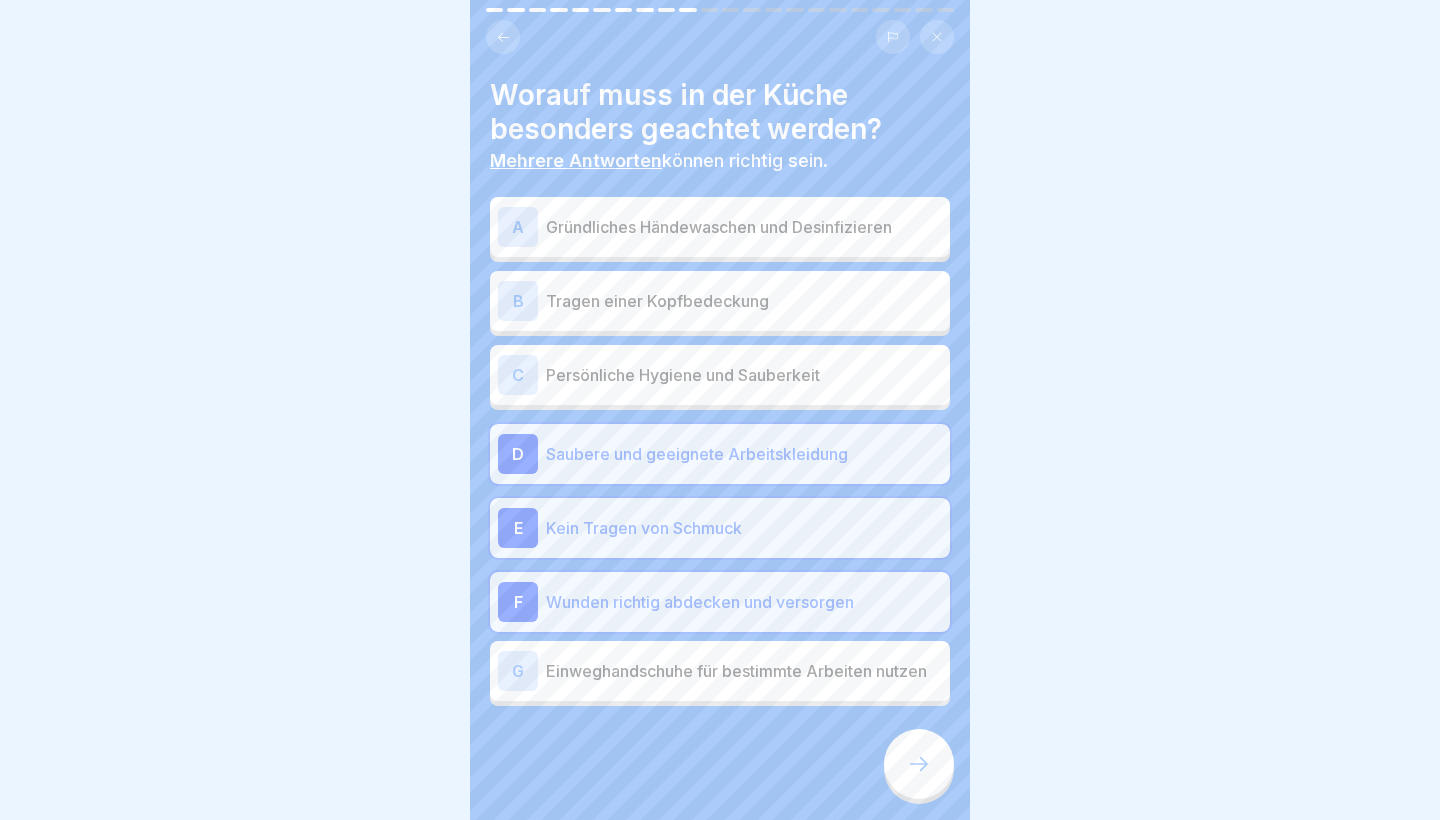 click on "Persönliche Hygiene und Sauberkeit" at bounding box center (744, 375) 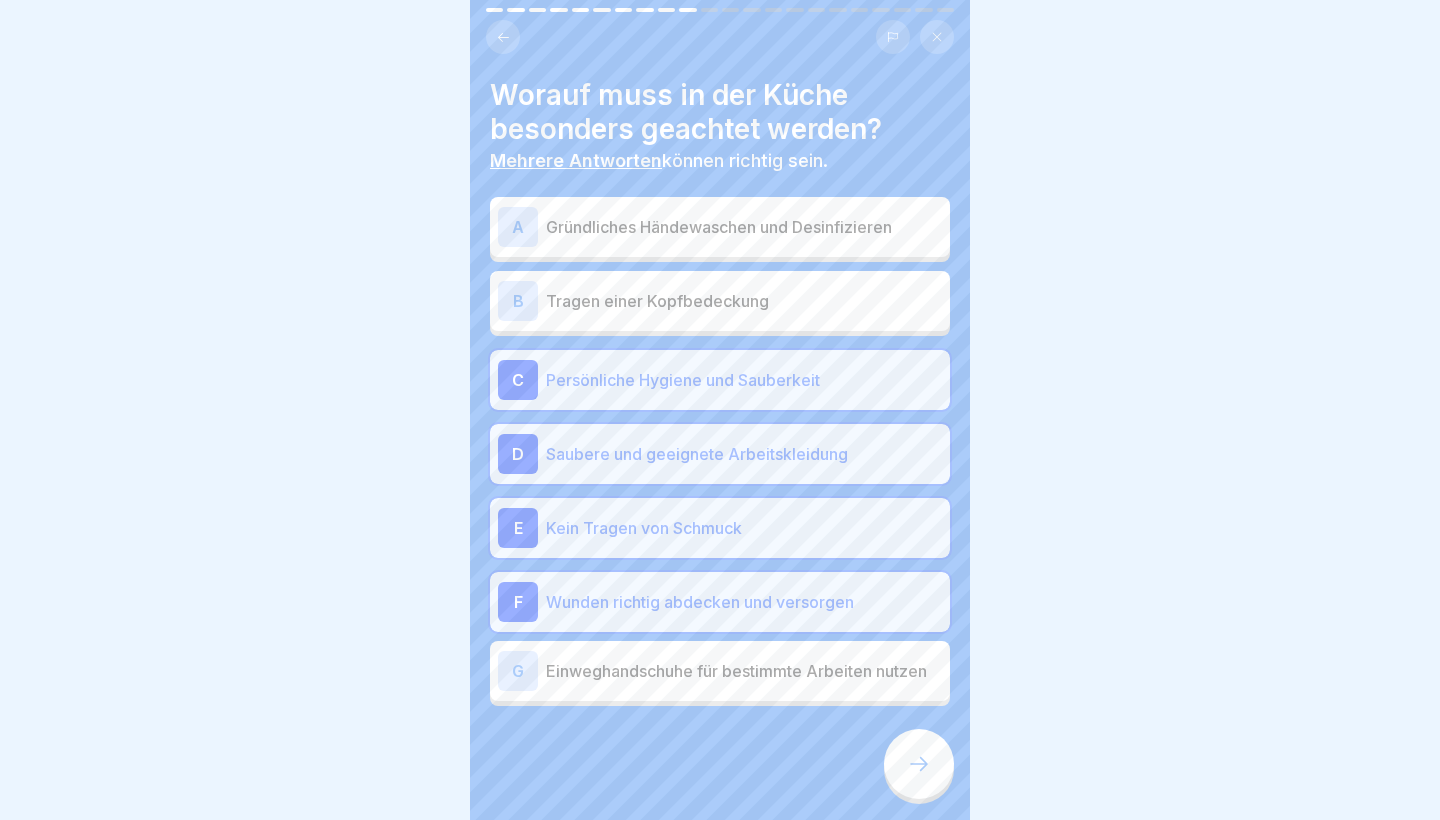 click on "C Persönliche Hygiene und Sauberkeit" at bounding box center (720, 380) 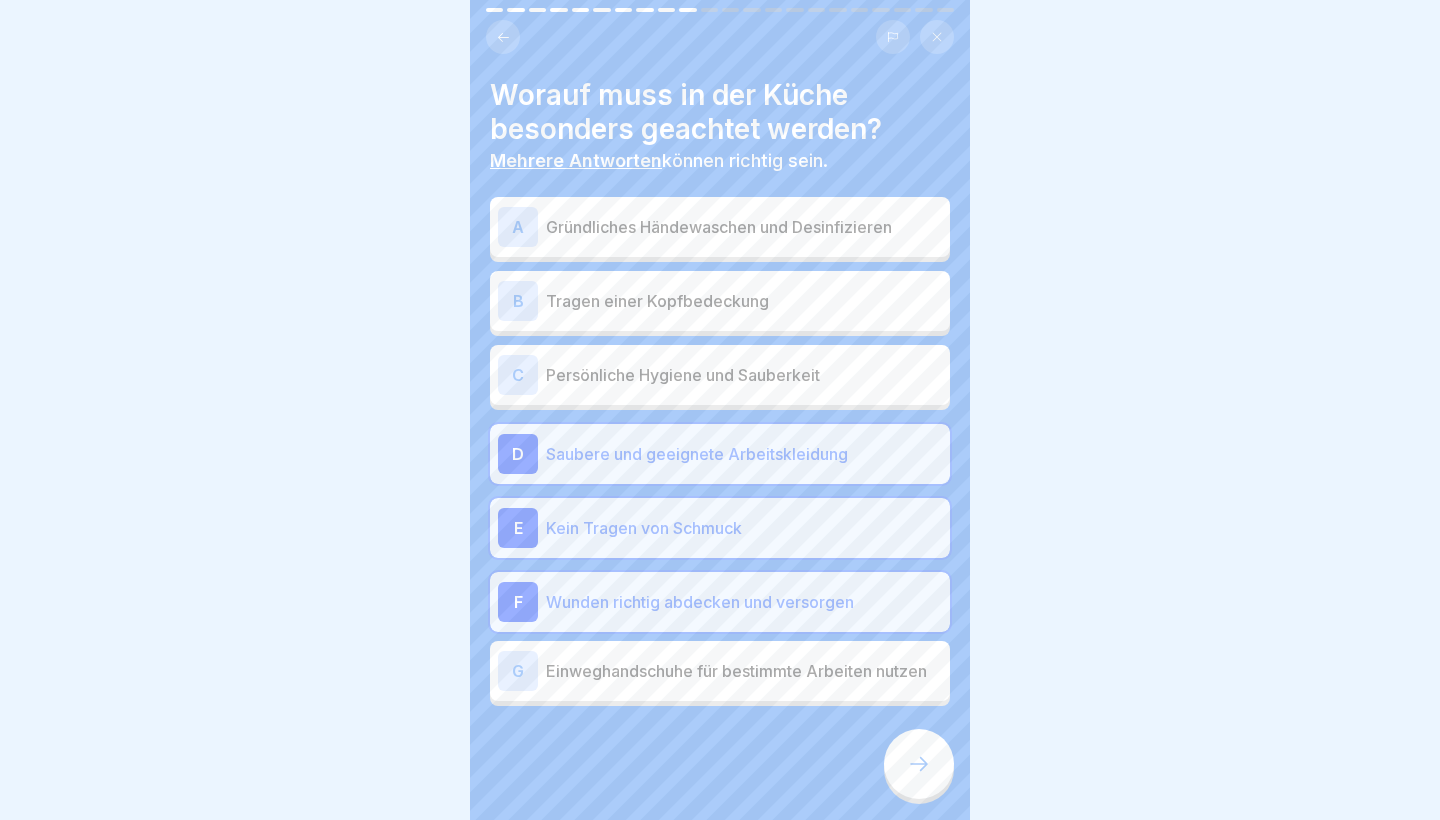 click on "A Gründliches Händewaschen und Desinfizieren B Tragen einer Kopfbedeckung C Persönliche Hygiene und Sauberkeit D Saubere und geeignete Arbeitskleidung E Kein Tragen von Schmuck F Wunden richtig abdecken und versorgen G Einweghandschuhe für bestimmte Arbeiten nutzen" at bounding box center [720, 454] 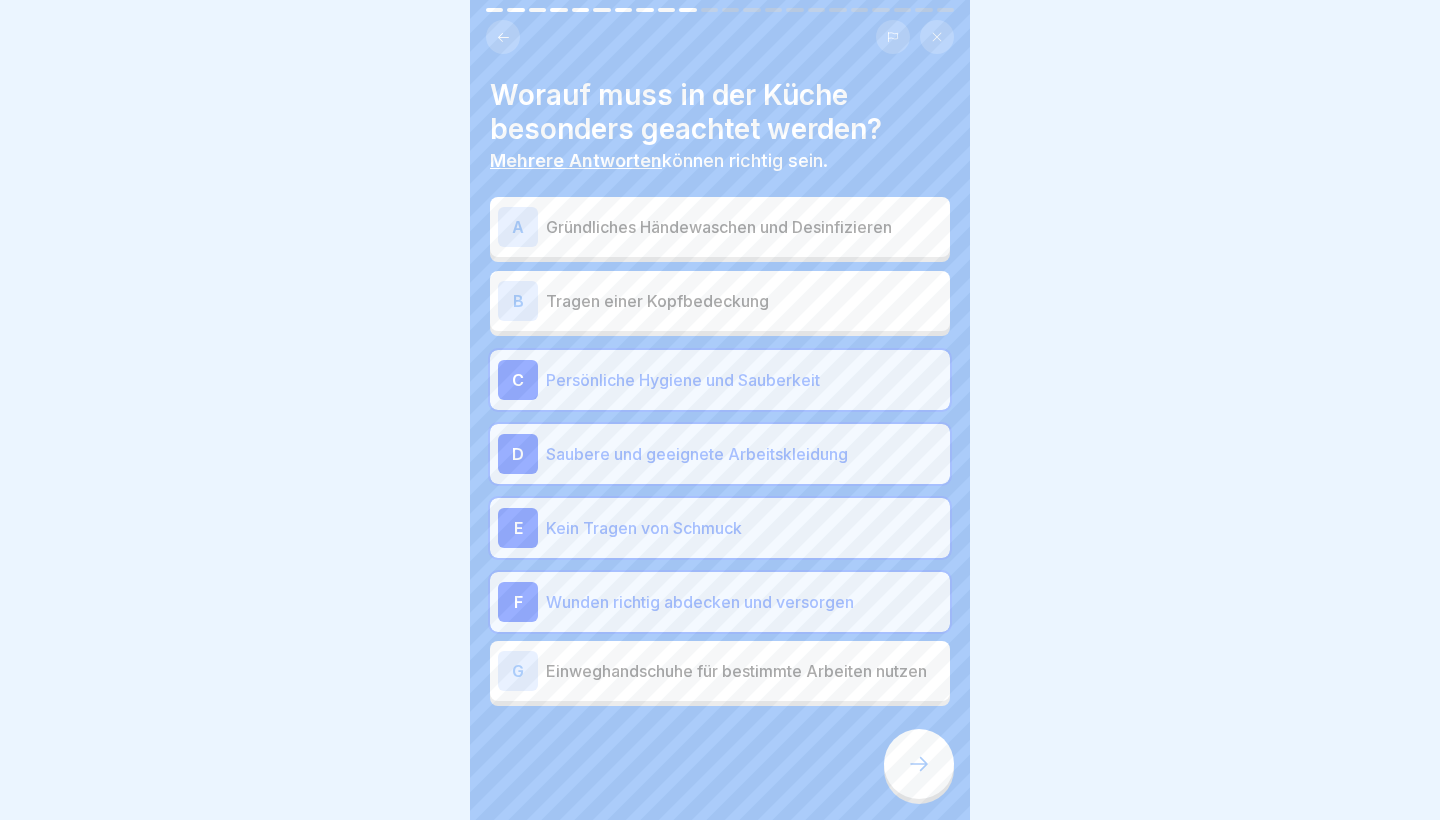 click on "A Gründliches Händewaschen und Desinfizieren B Tragen einer Kopfbedeckung C Persönliche Hygiene und Sauberkeit D Saubere und geeignete Arbeitskleidung E Kein Tragen von Schmuck F Wunden richtig abdecken und versorgen G Einweghandschuhe für bestimmte Arbeiten nutzen" at bounding box center (720, 454) 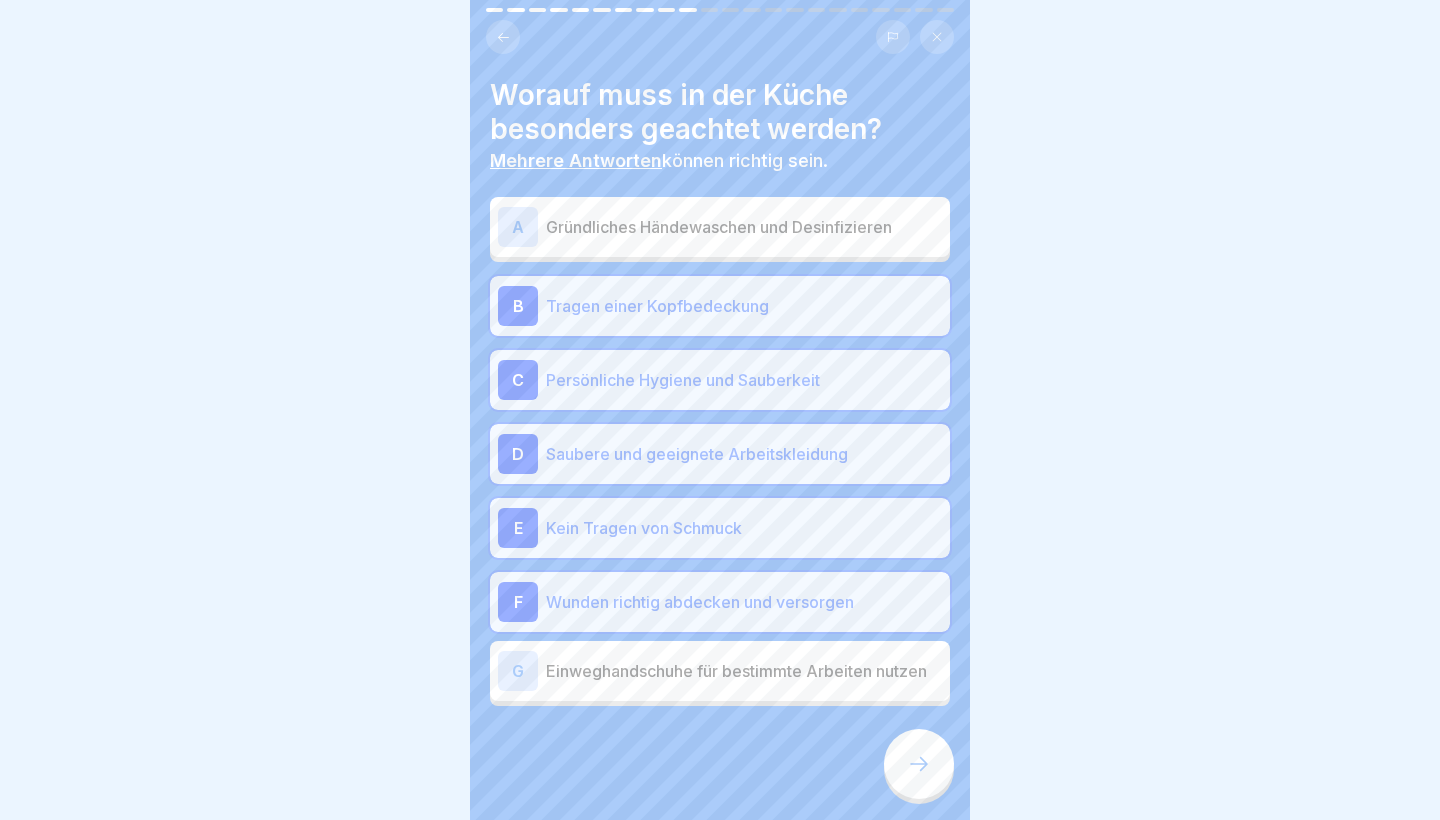 click on "A Gründliches Händewaschen und Desinfizieren" at bounding box center (720, 227) 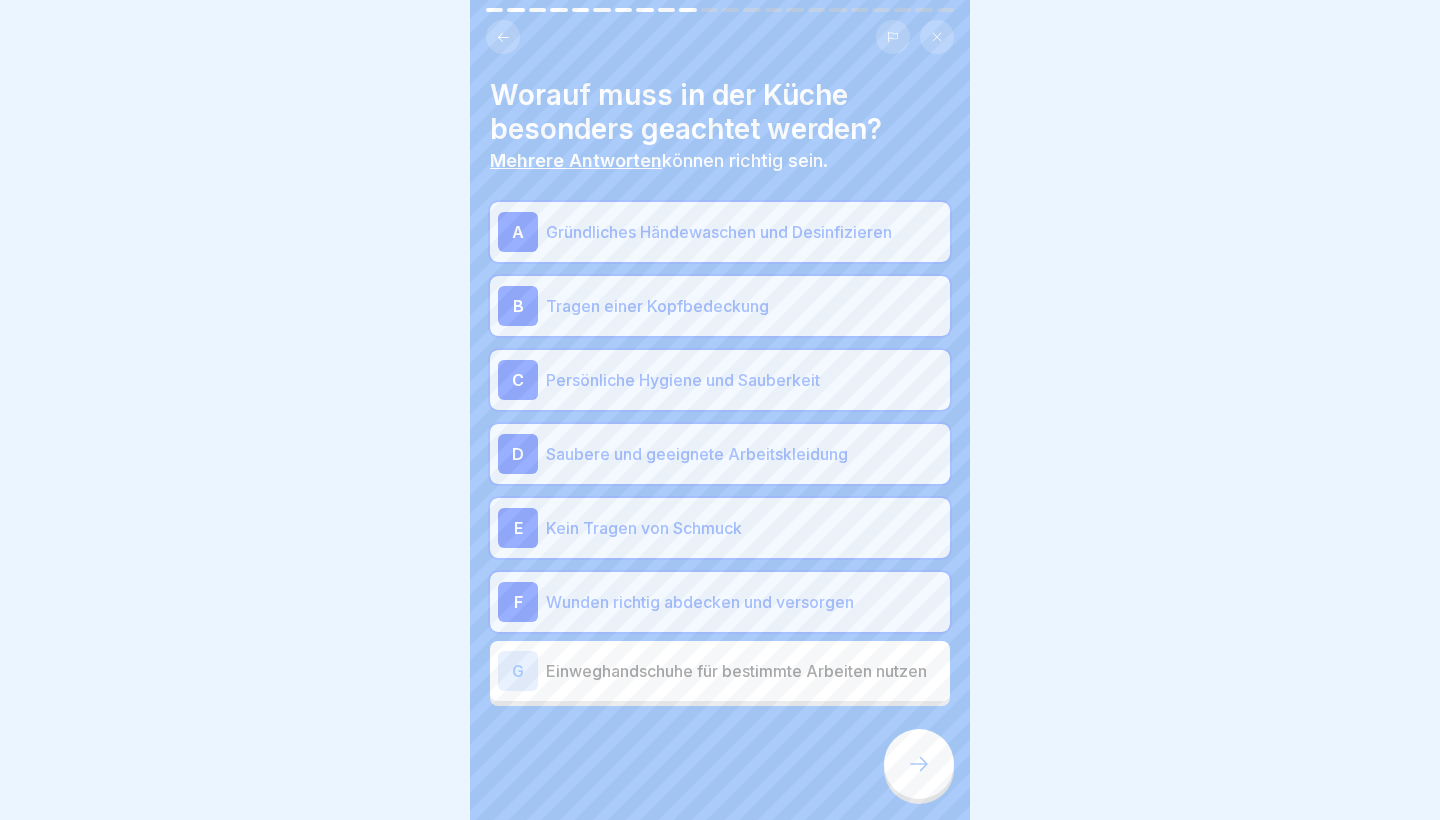 click on "A Gründliches Händewaschen und Desinfizieren B Tragen einer Kopfbedeckung C Persönliche Hygiene und Sauberkeit D Saubere und geeignete Arbeitskleidung E Kein Tragen von Schmuck F Wunden richtig abdecken und versorgen G Einweghandschuhe für bestimmte Arbeiten nutzen" at bounding box center [720, 454] 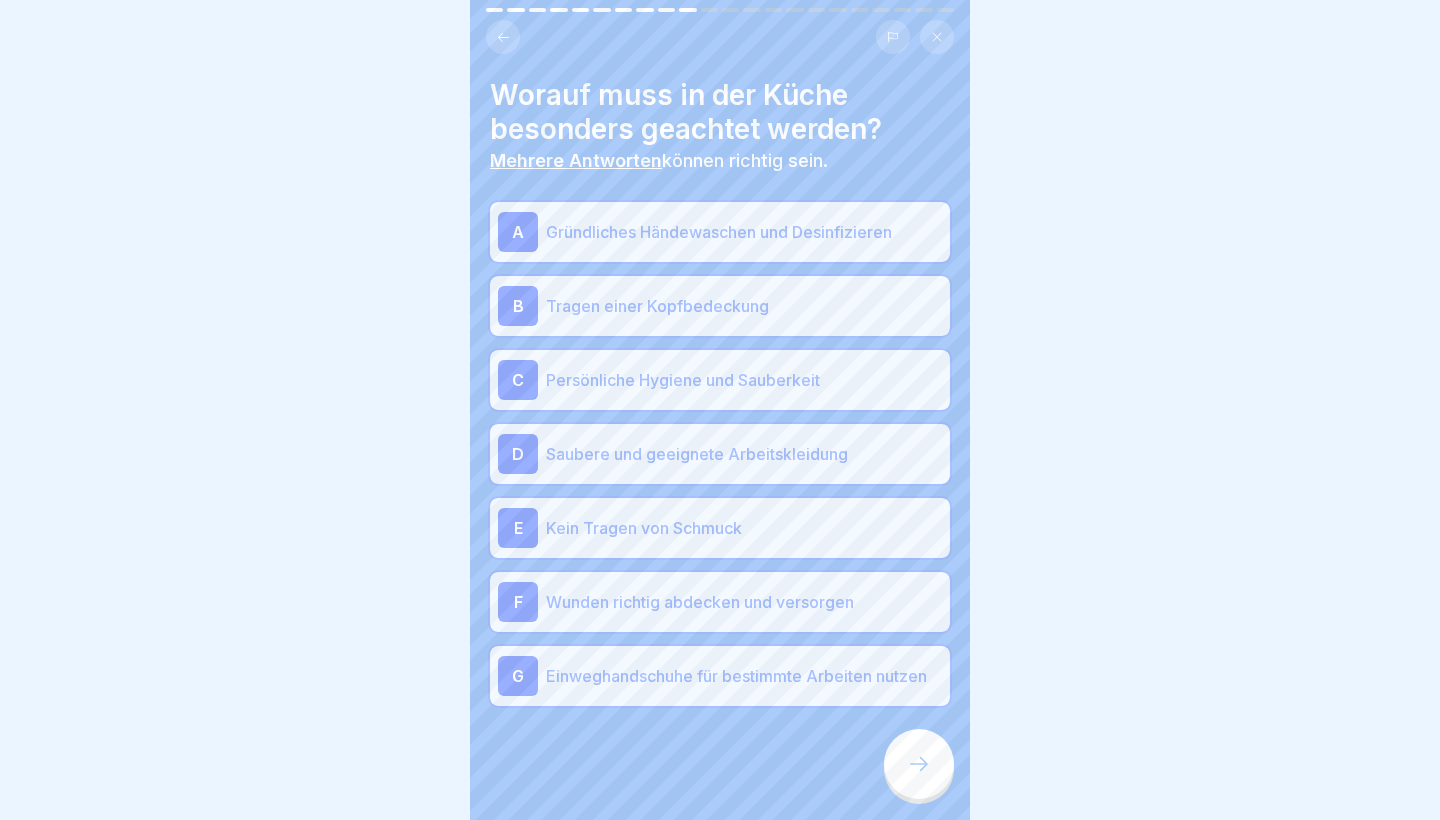 click 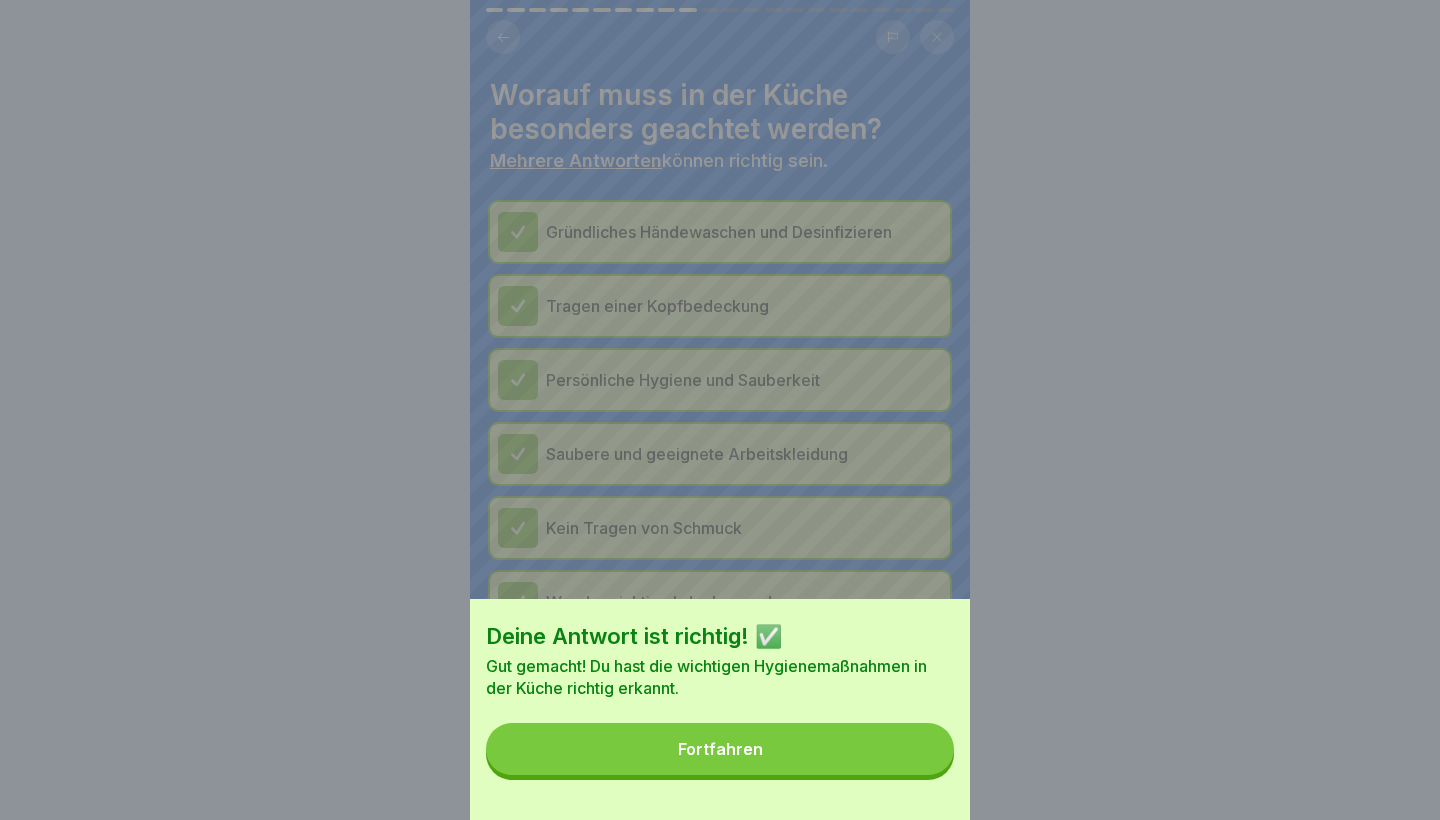 click on "Fortfahren" at bounding box center [720, 749] 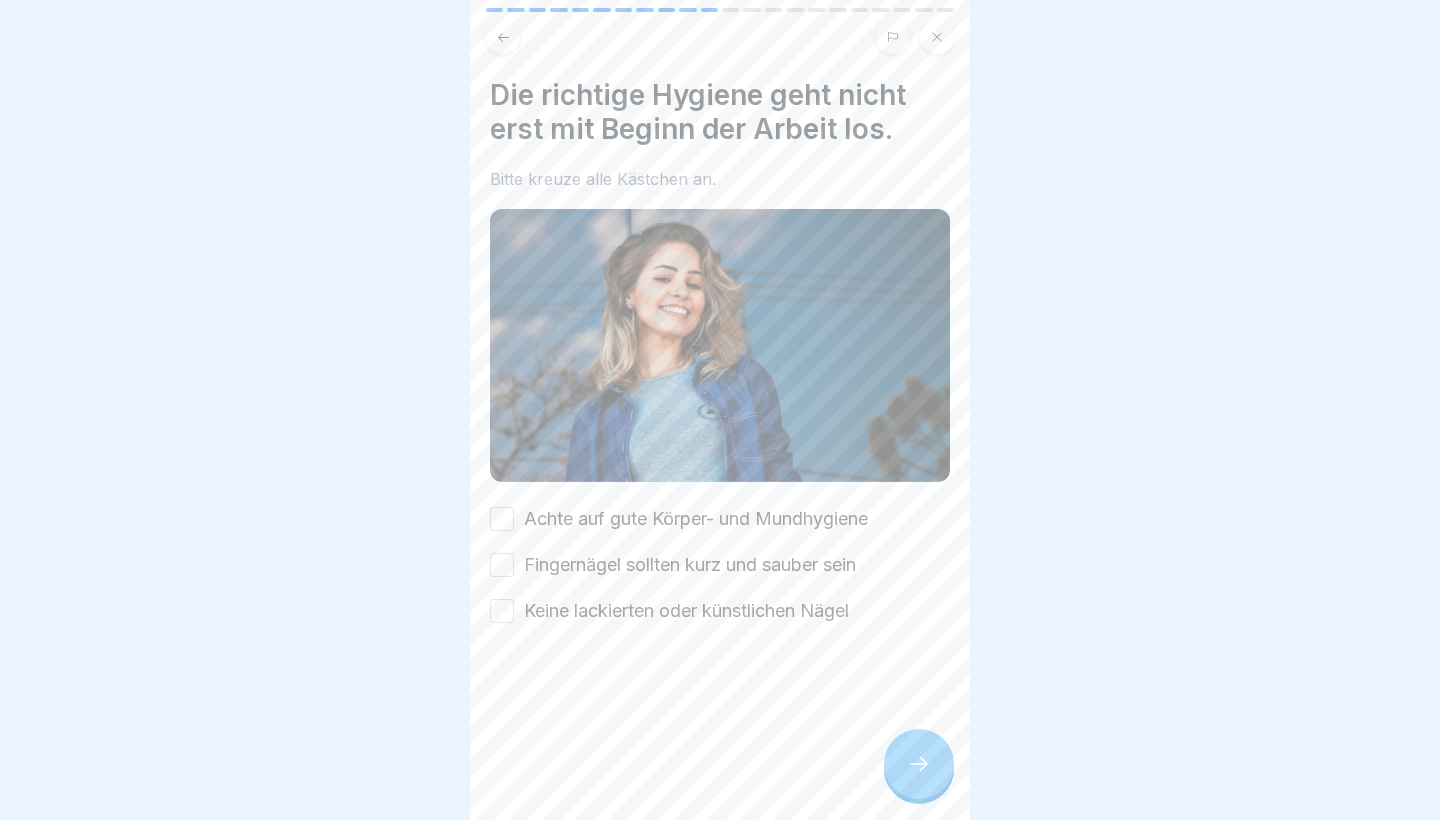 click on "Achte auf gute Körper- und Mundhygiene" at bounding box center [502, 519] 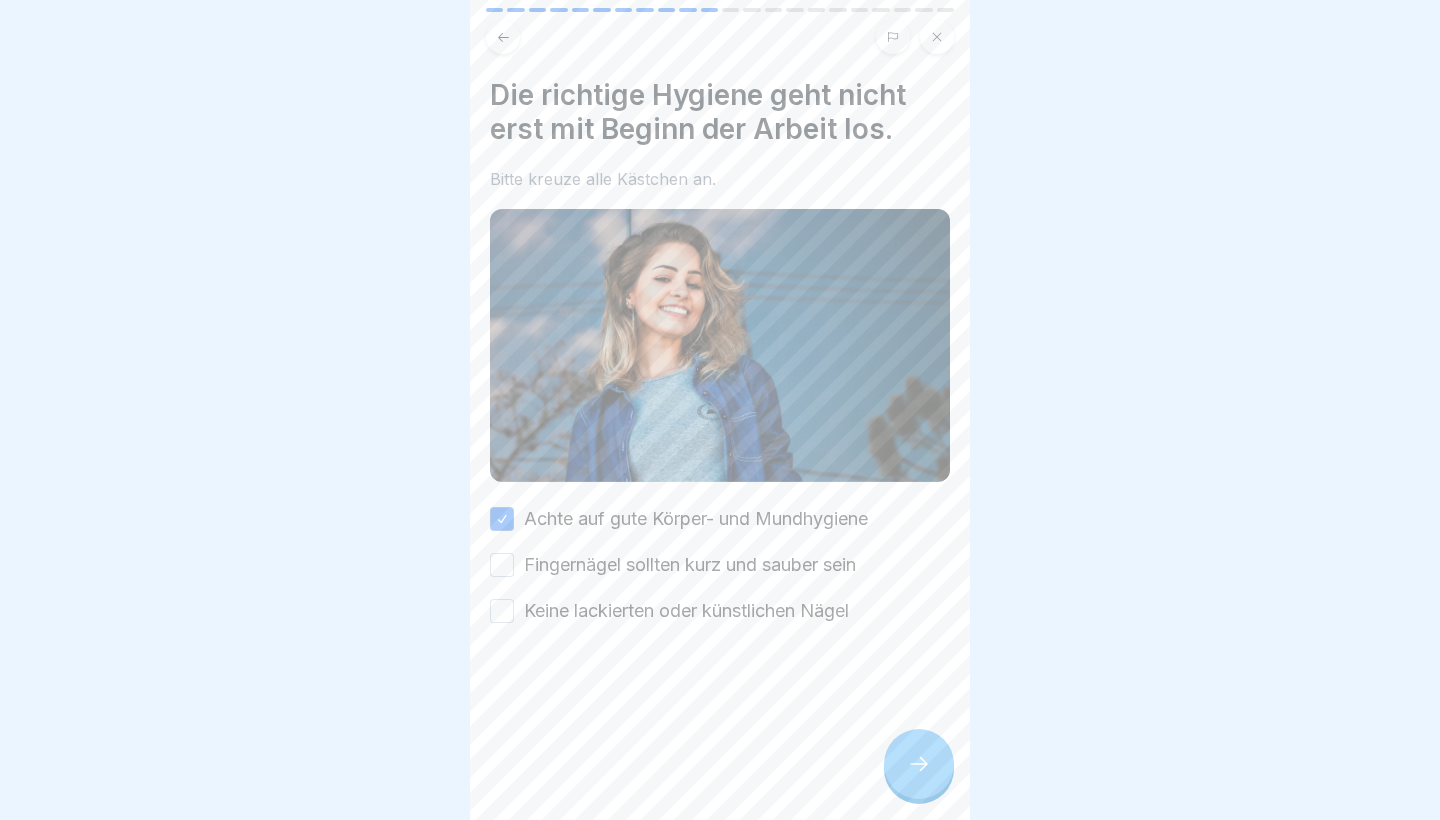 click on "Fingernägel sollten kurz und sauber sein" at bounding box center (502, 565) 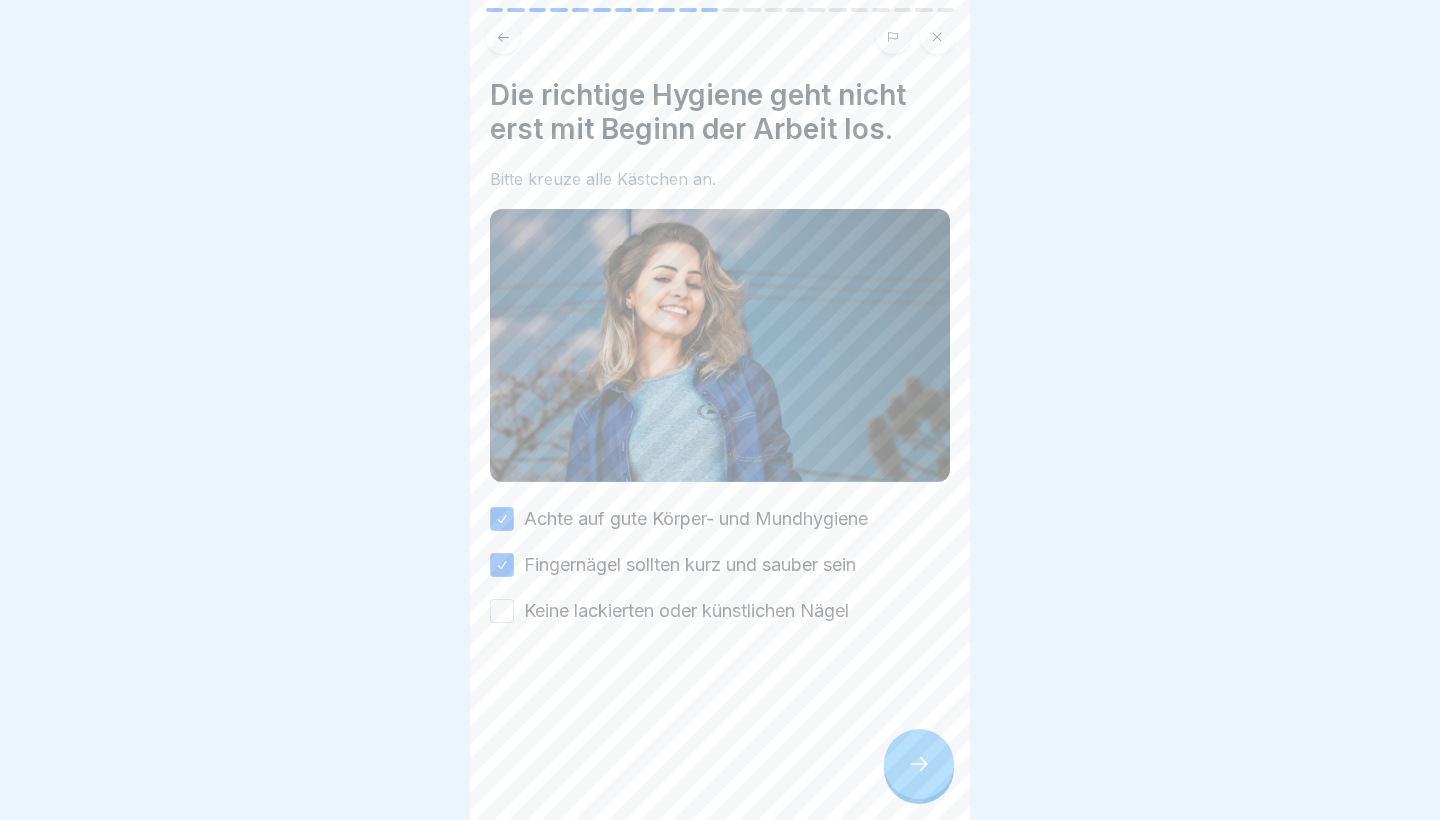click on "Keine lackierten oder künstlichen Nägel" at bounding box center (502, 611) 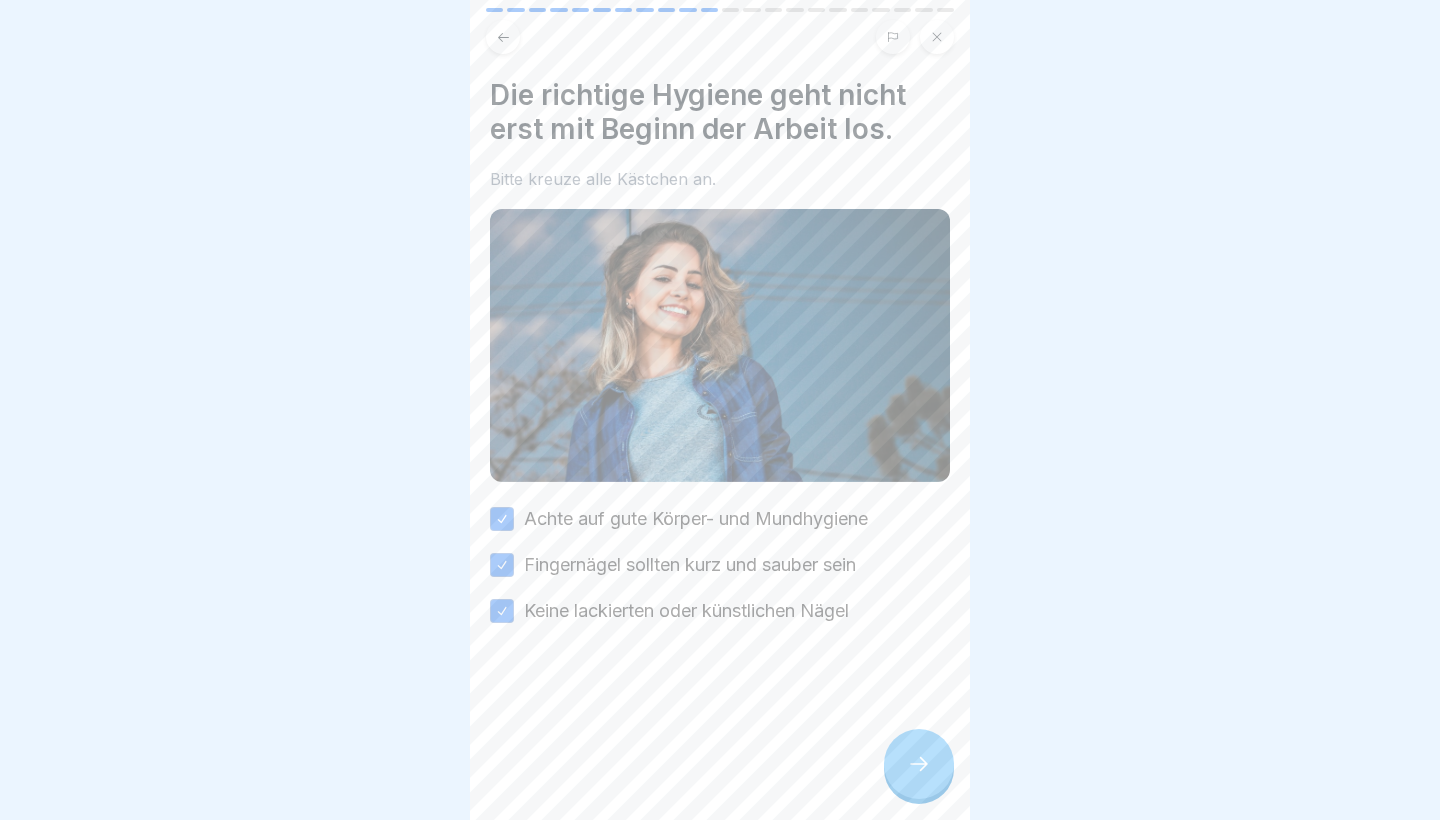 click 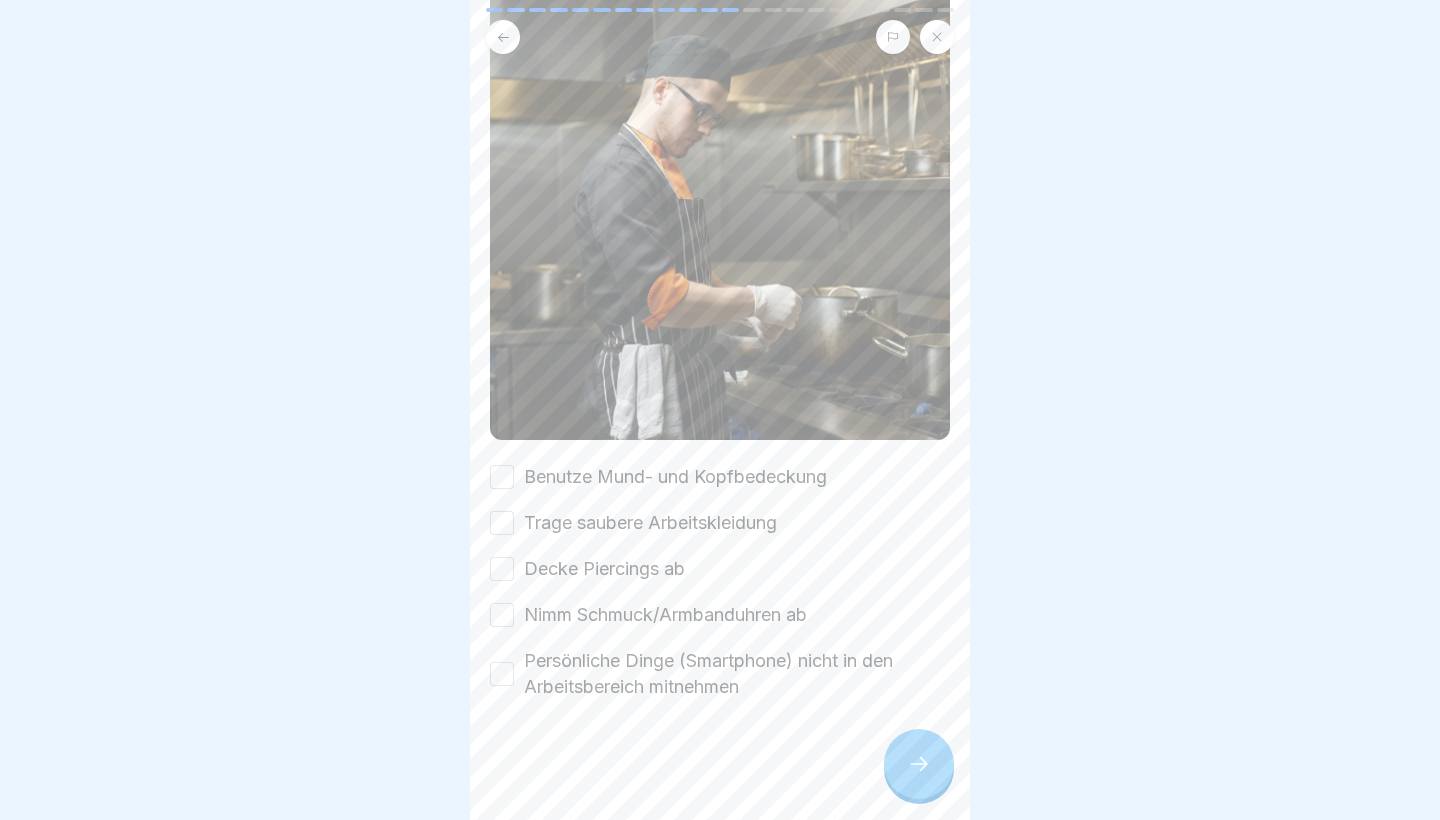scroll, scrollTop: 221, scrollLeft: 0, axis: vertical 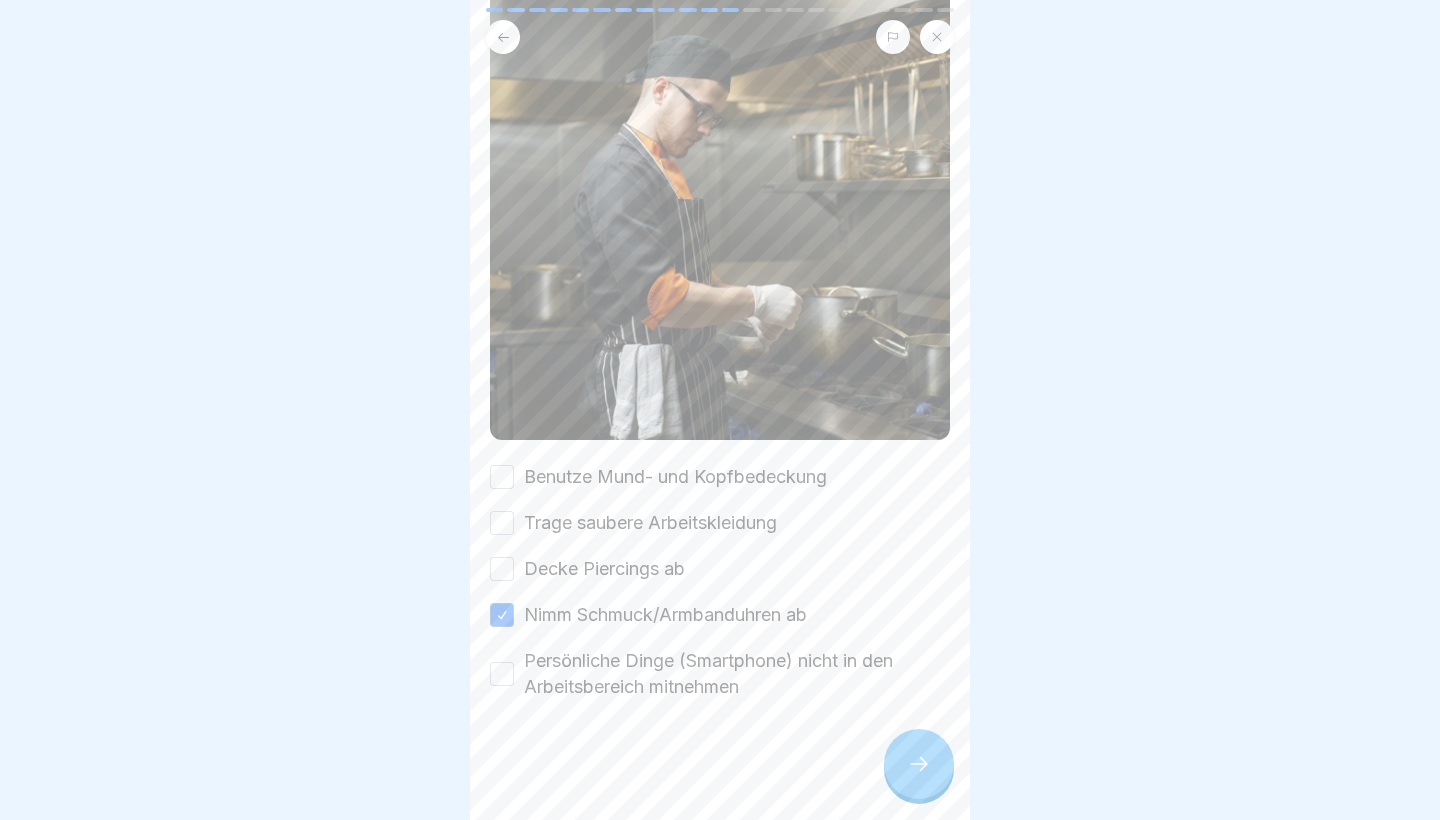 click on "Persönliche Dinge (Smartphone) nicht in den Arbeitsbereich mitnehmen" at bounding box center (502, 674) 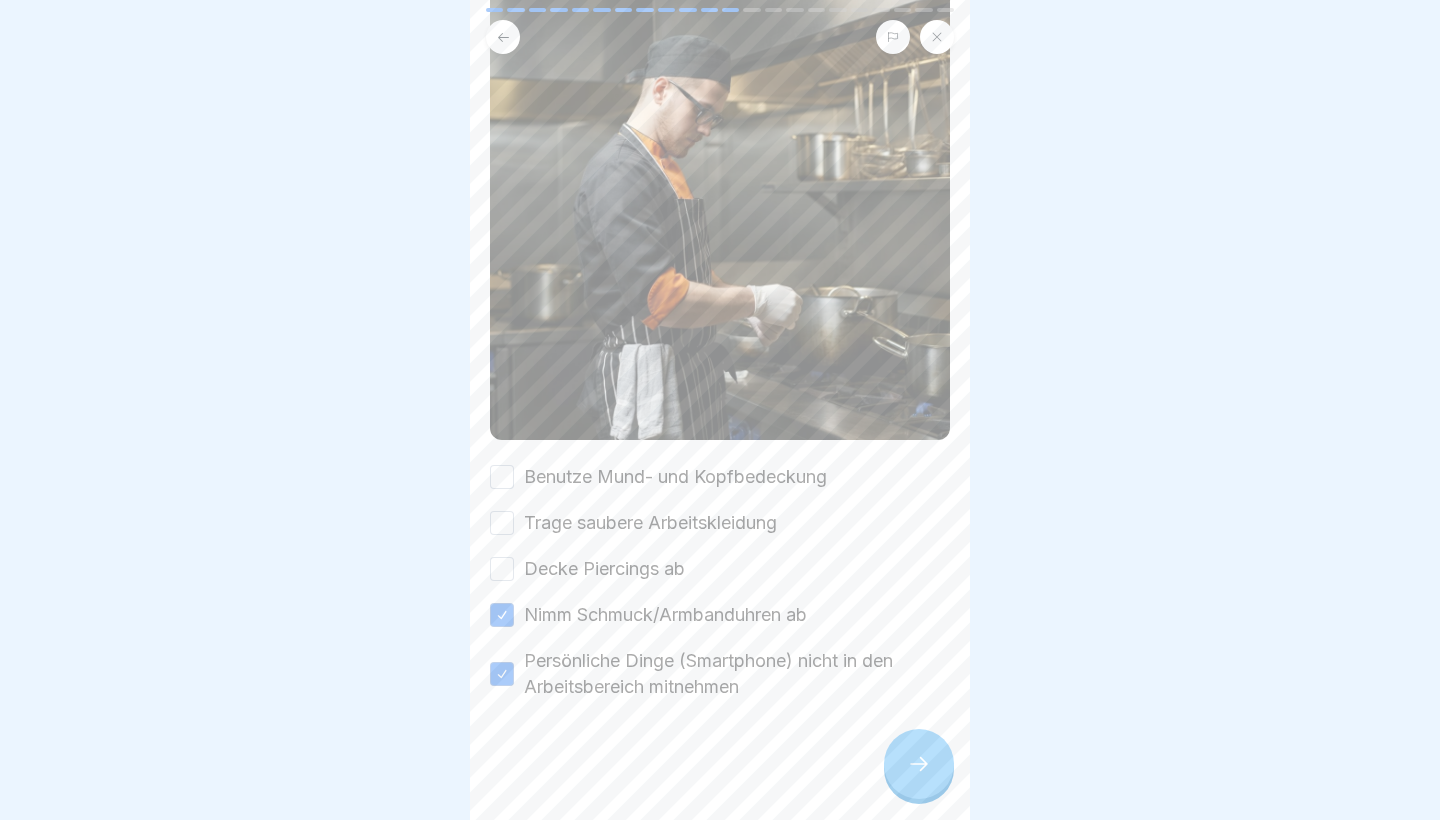 click on "Decke Piercings ab" at bounding box center (502, 569) 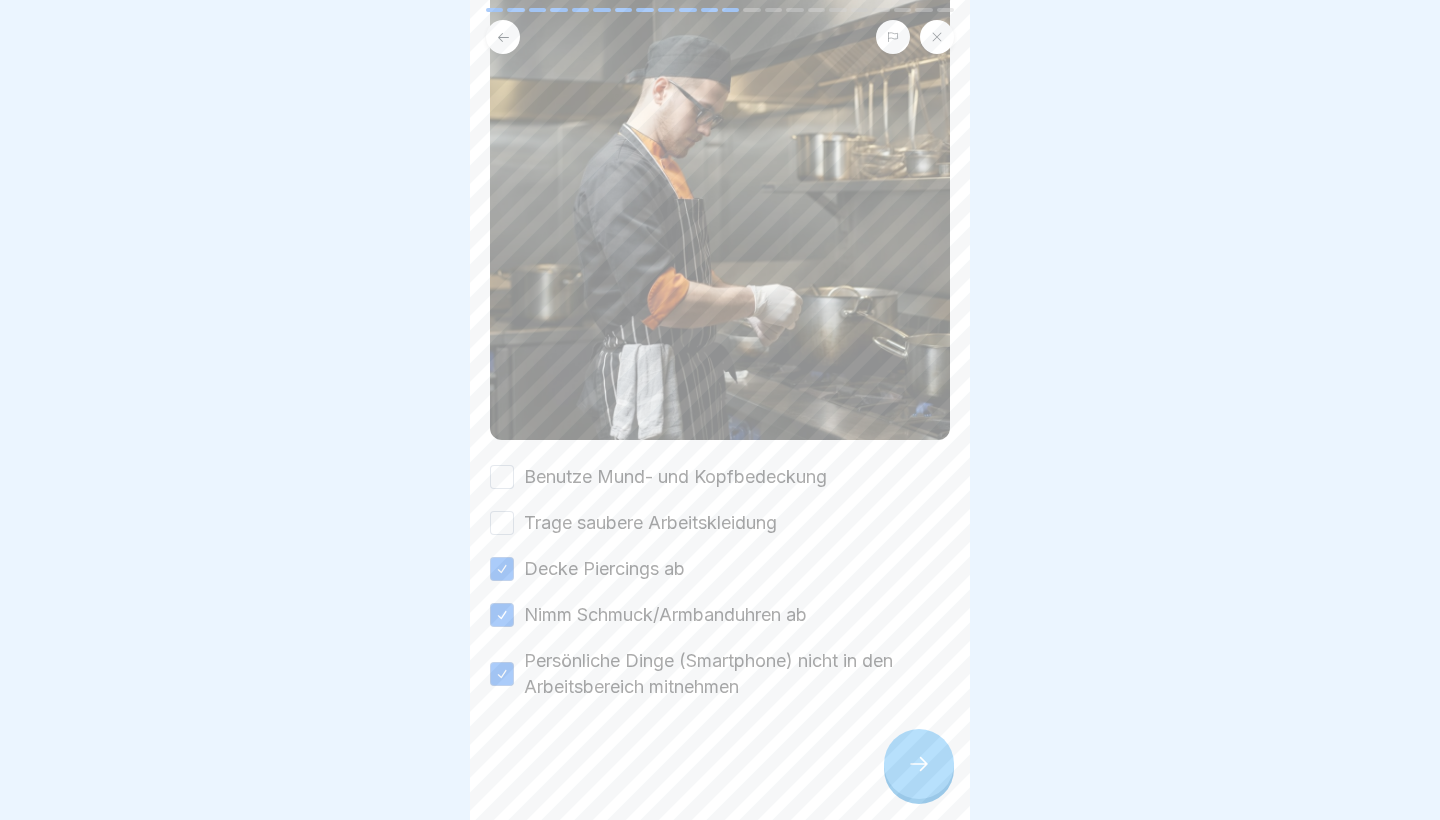 click on "Benutze Mund- und Kopfbedeckung Trage saubere Arbeitskleidung Decke Piercings ab Nimm Schmuck/Armbanduhren ab Persönliche Dinge (Smartphone) nicht in den Arbeitsbereich mitnehmen" at bounding box center (720, 582) 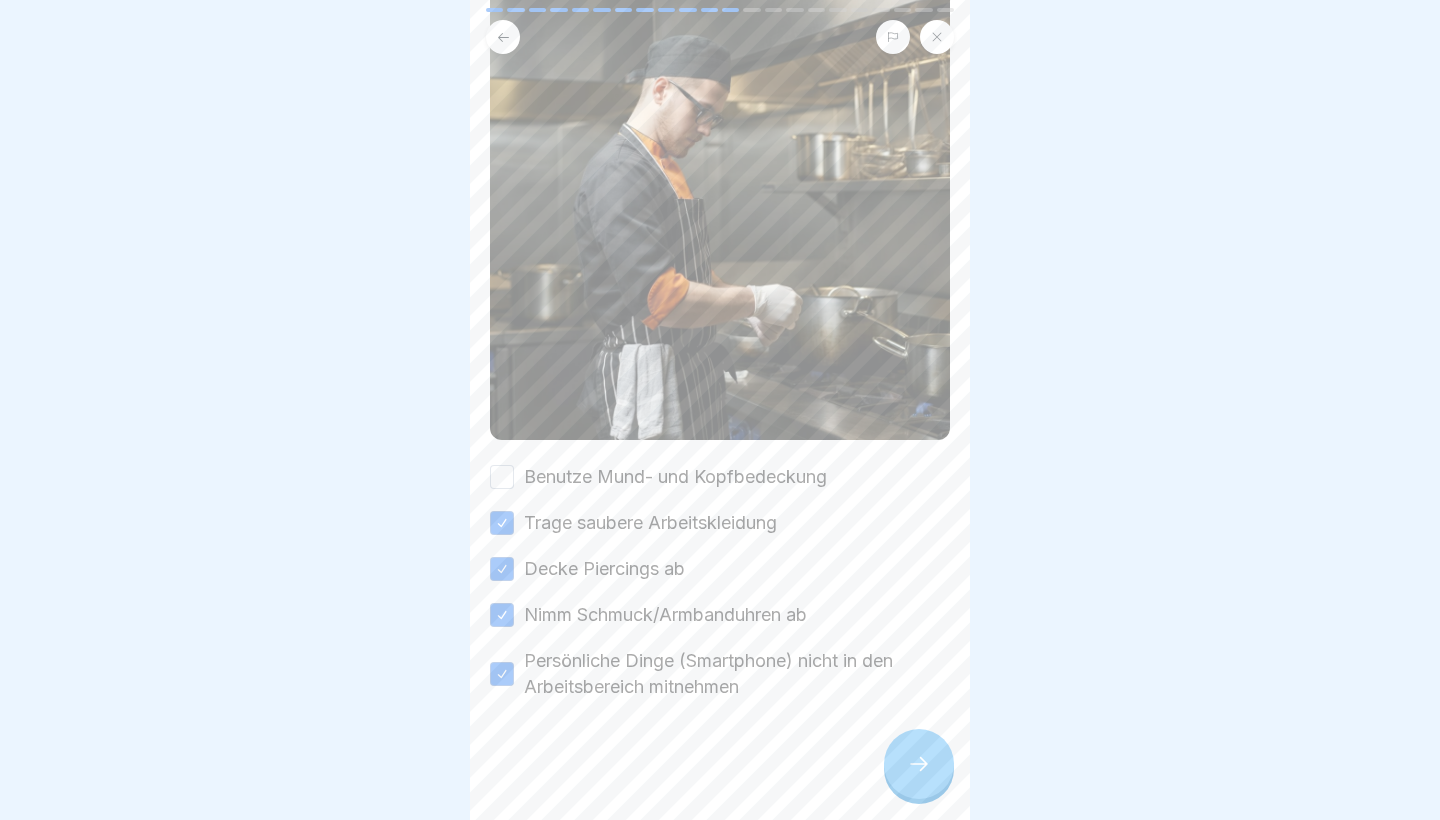 click on "Benutze Mund- und Kopfbedeckung Trage saubere Arbeitskleidung Decke Piercings ab Nimm Schmuck/Armbanduhren ab Persönliche Dinge (Smartphone) nicht in den Arbeitsbereich mitnehmen" at bounding box center [720, 582] 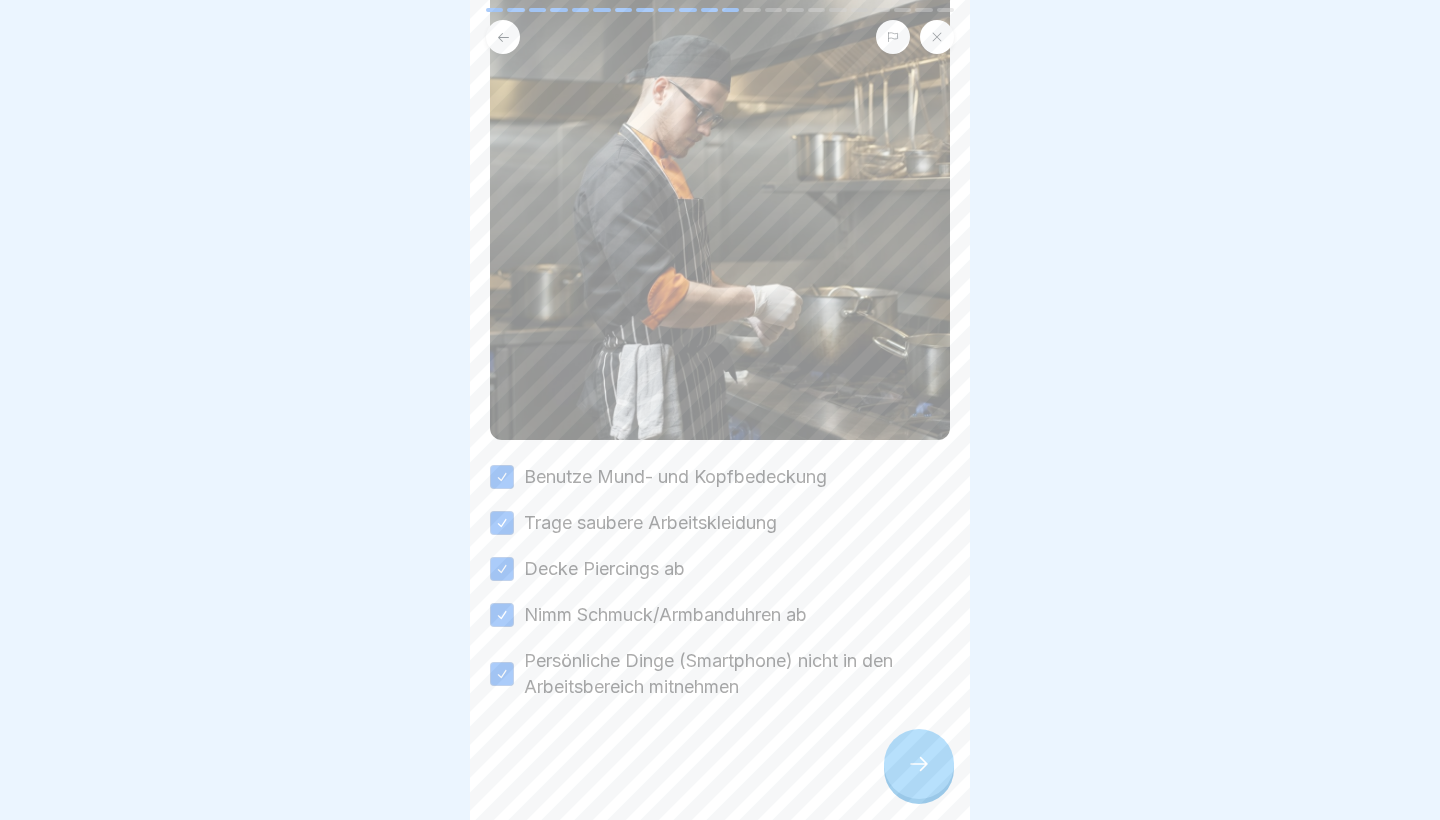click 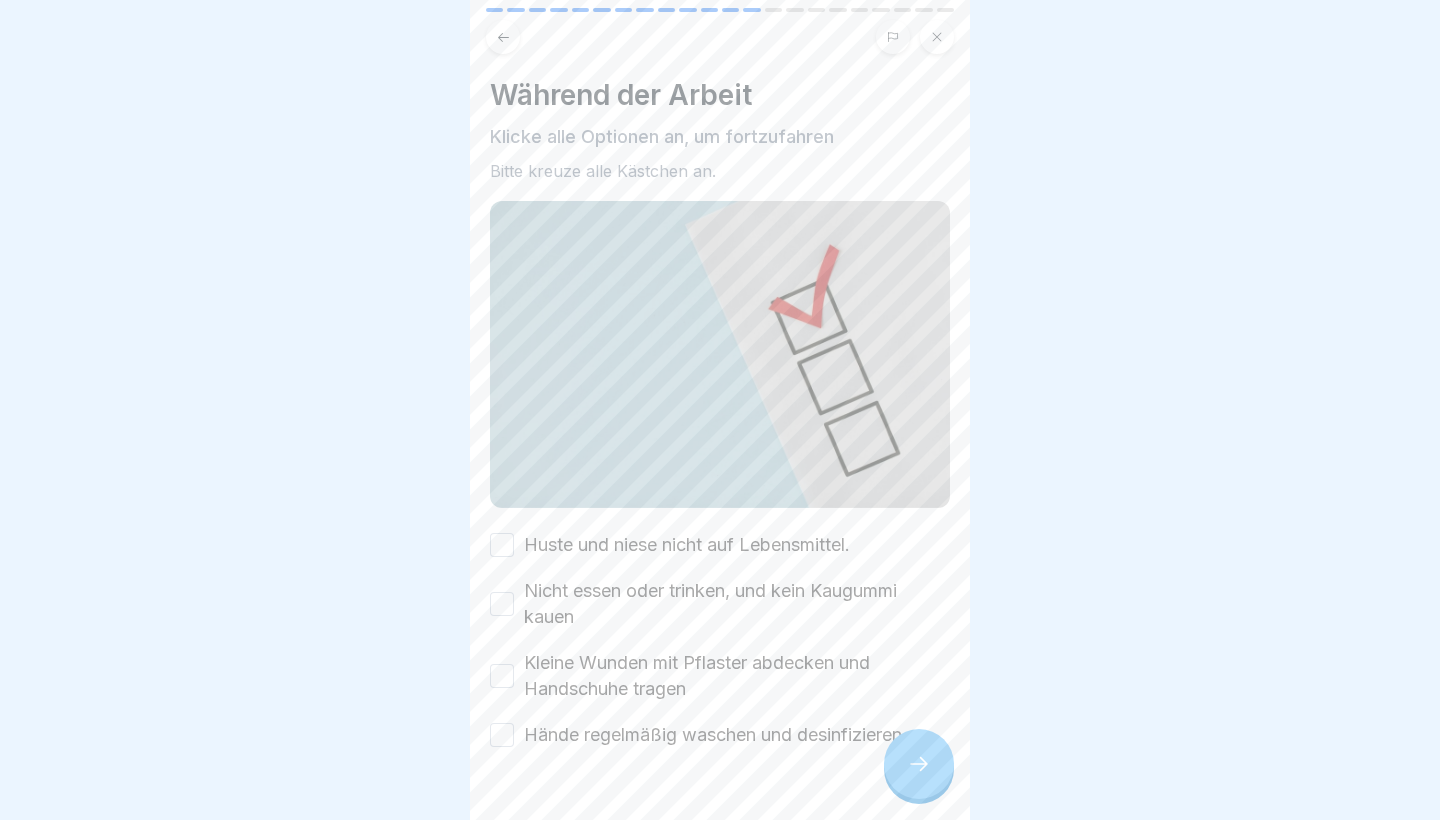 click 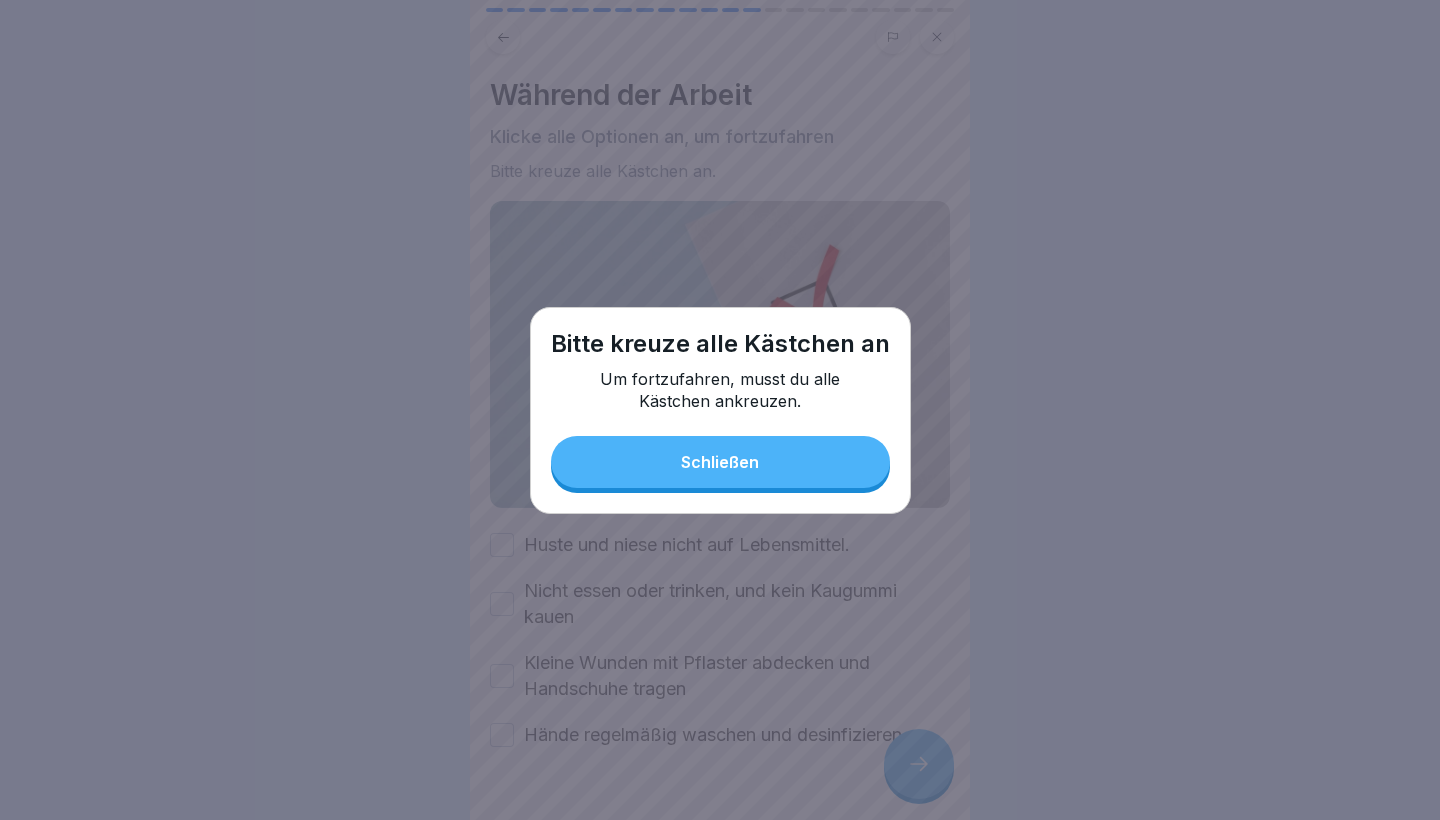 click on "Schließen" at bounding box center [720, 462] 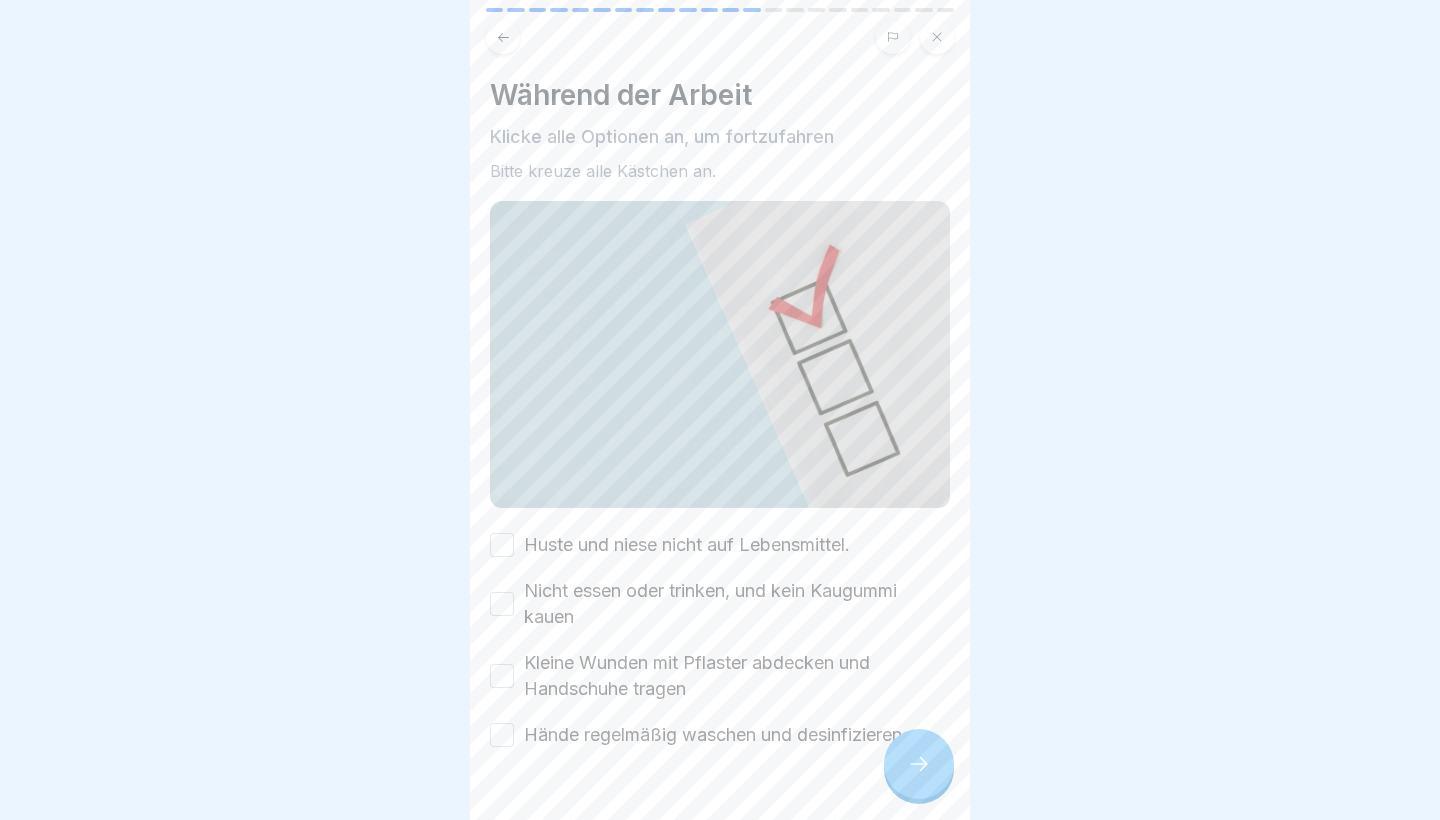 click on "Huste und niese nicht auf Lebensmittel." at bounding box center (720, 545) 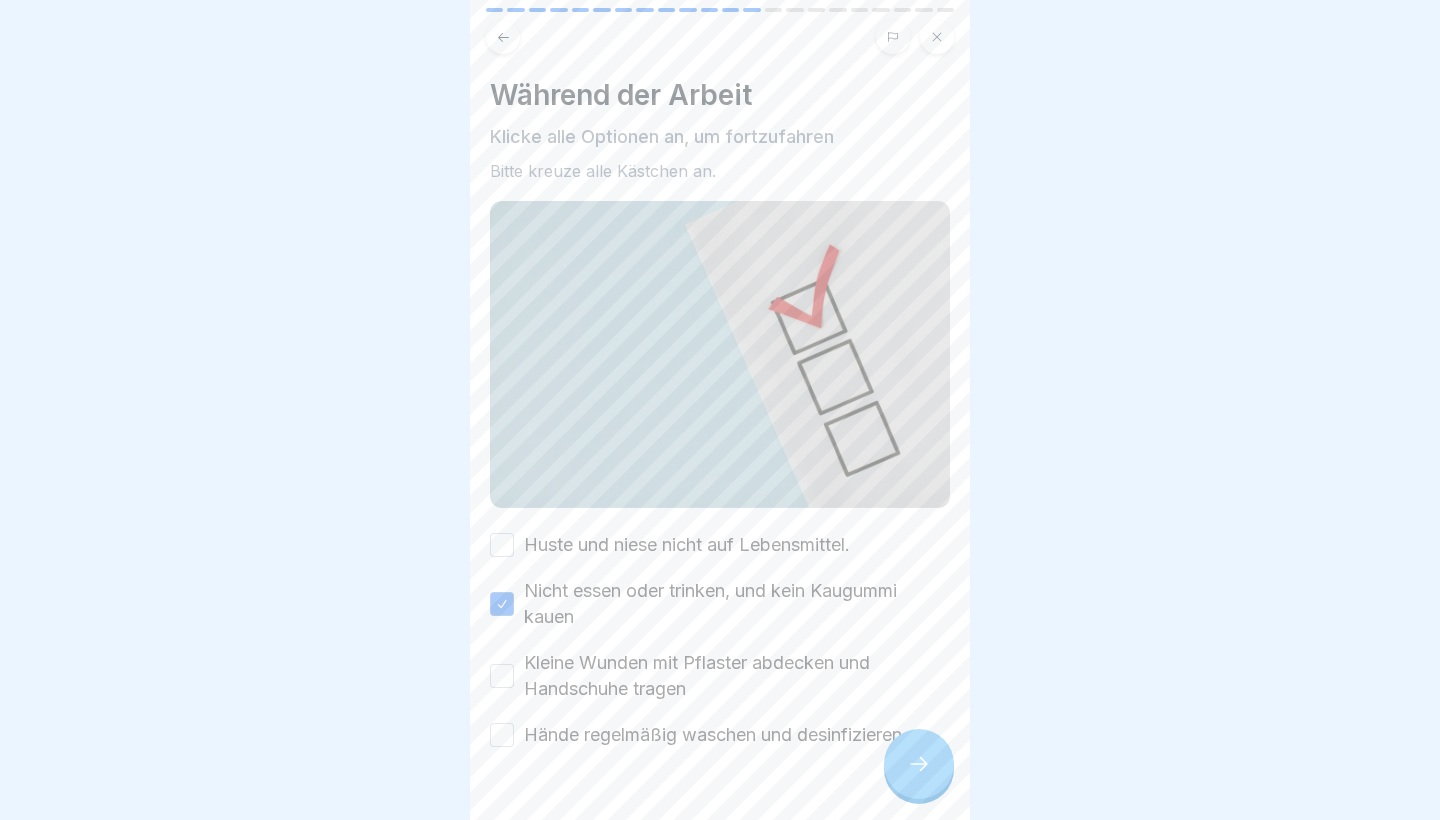click on "Kleine Wunden mit Pflaster abdecken und Handschuhe tragen" at bounding box center (502, 676) 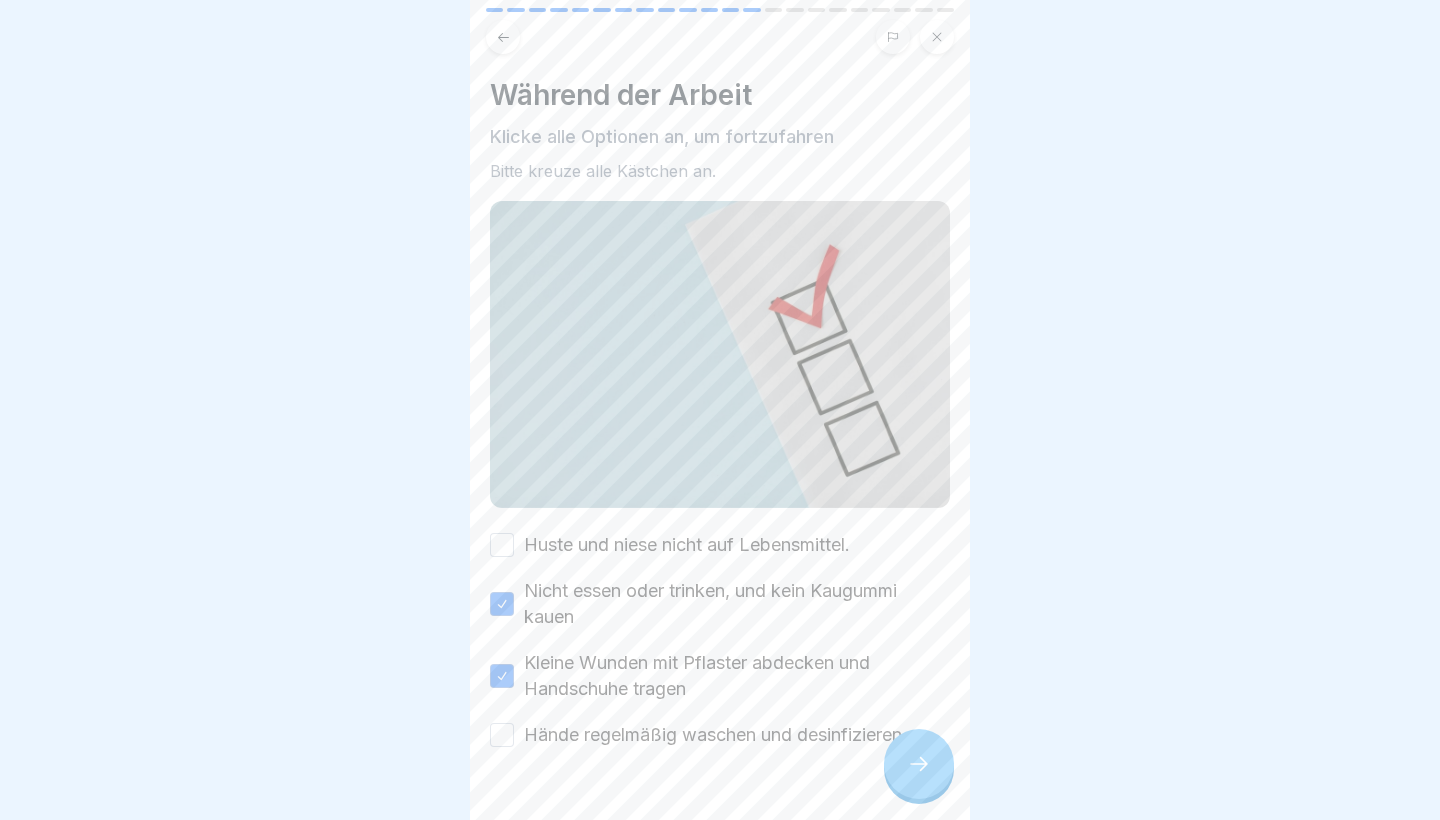 click on "Hände regelmäßig waschen und desinfizieren" at bounding box center [502, 735] 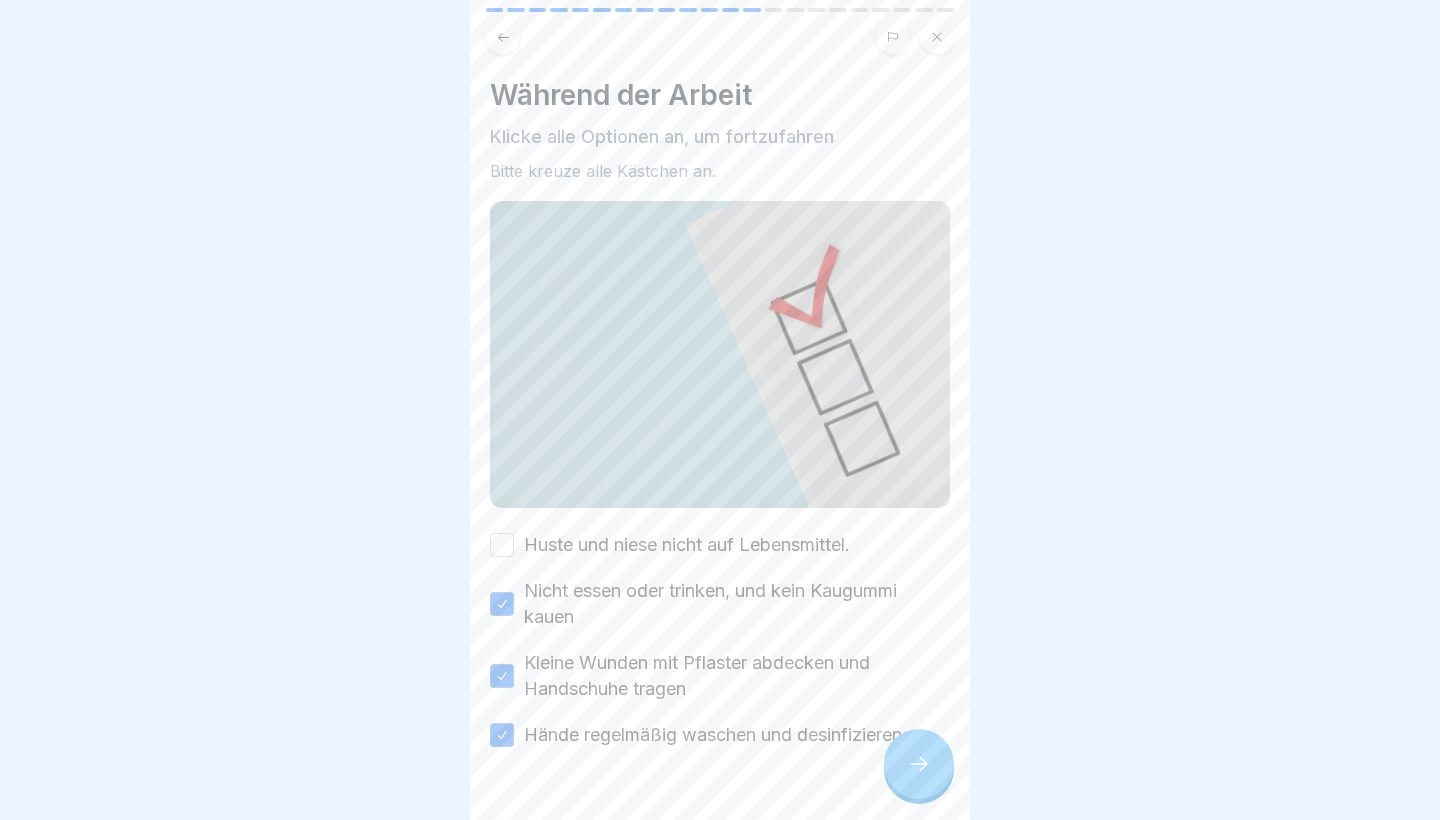 click on "Huste und niese nicht auf Lebensmittel." at bounding box center [502, 545] 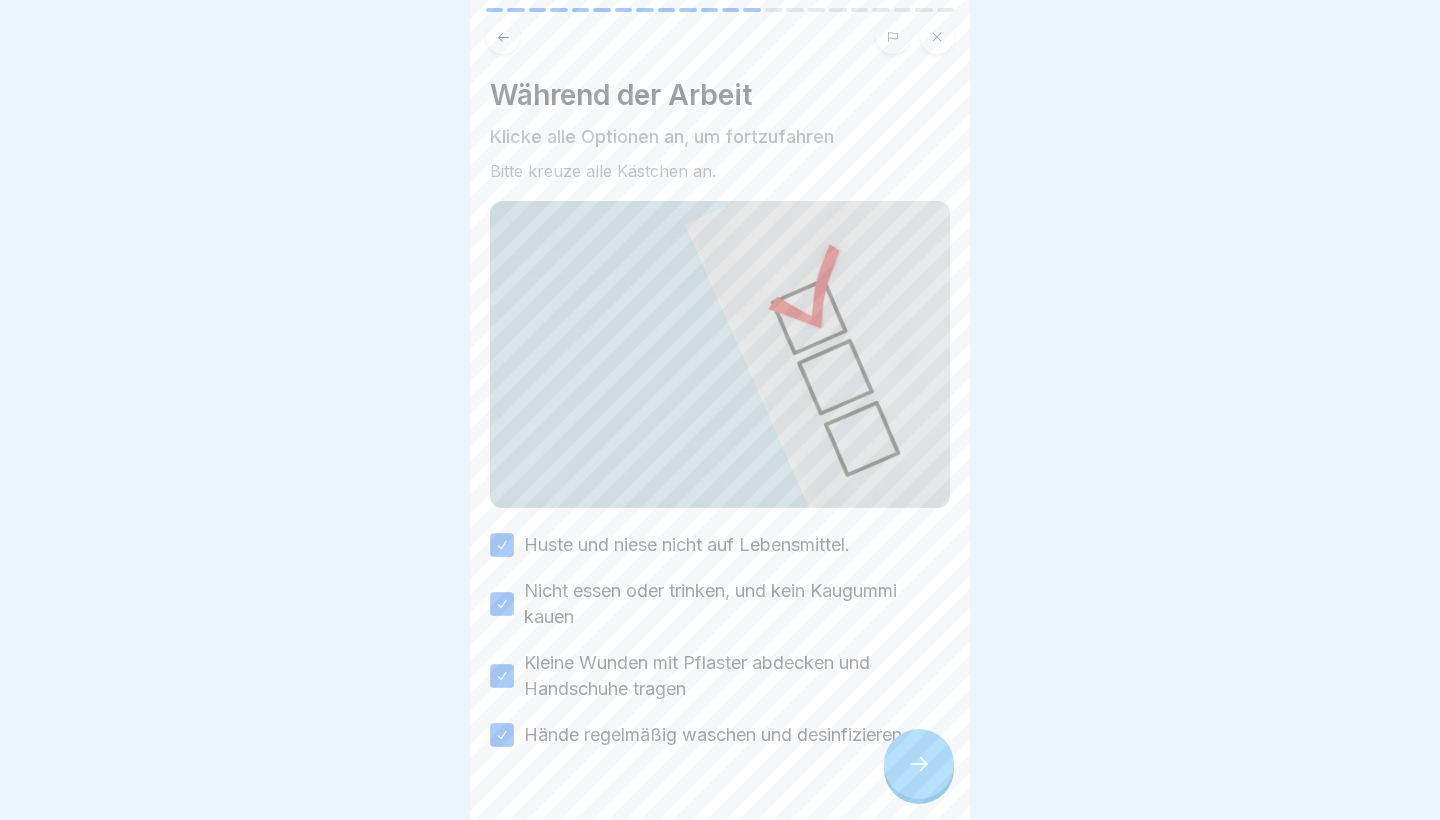 click 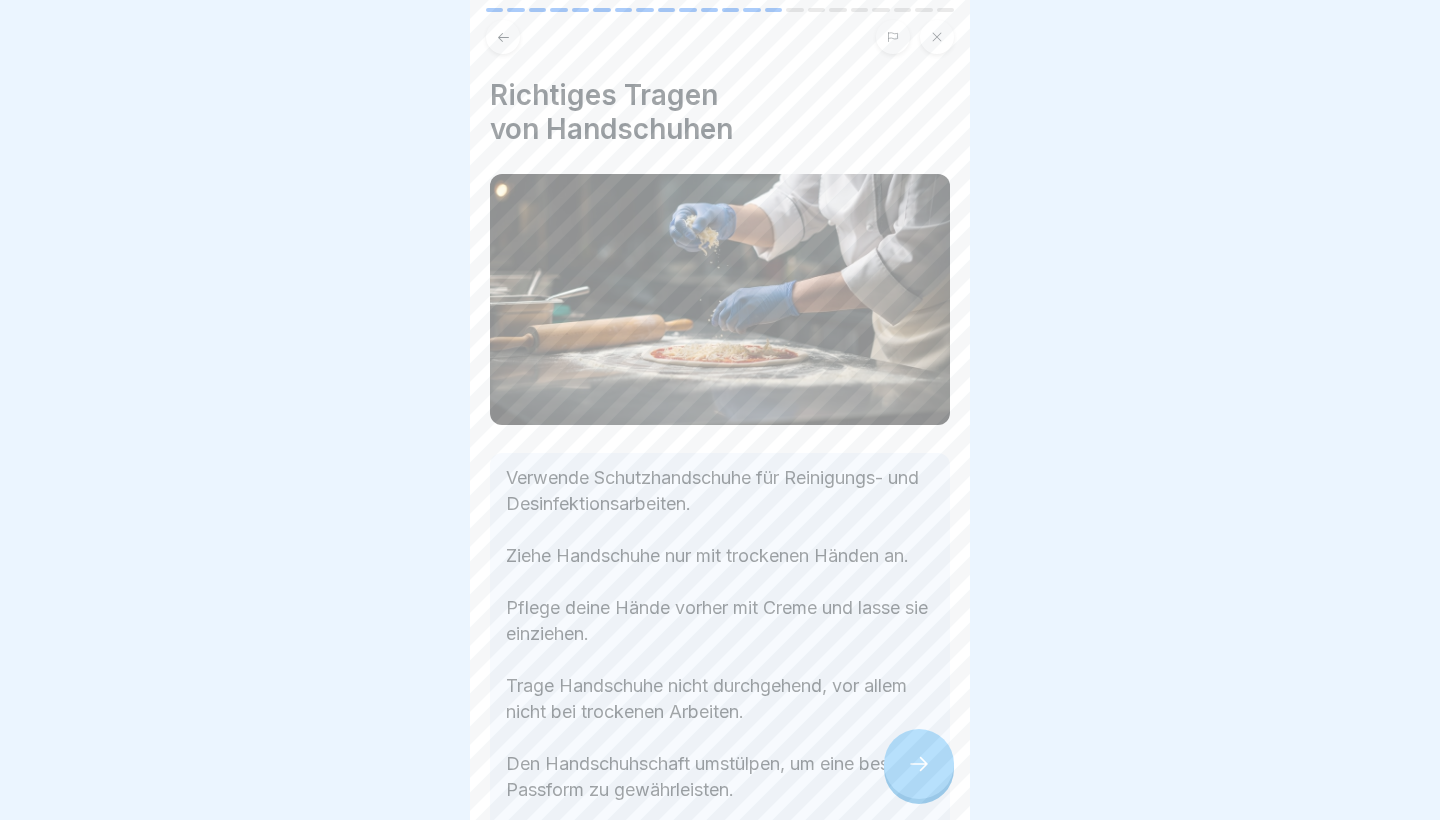 click at bounding box center [919, 764] 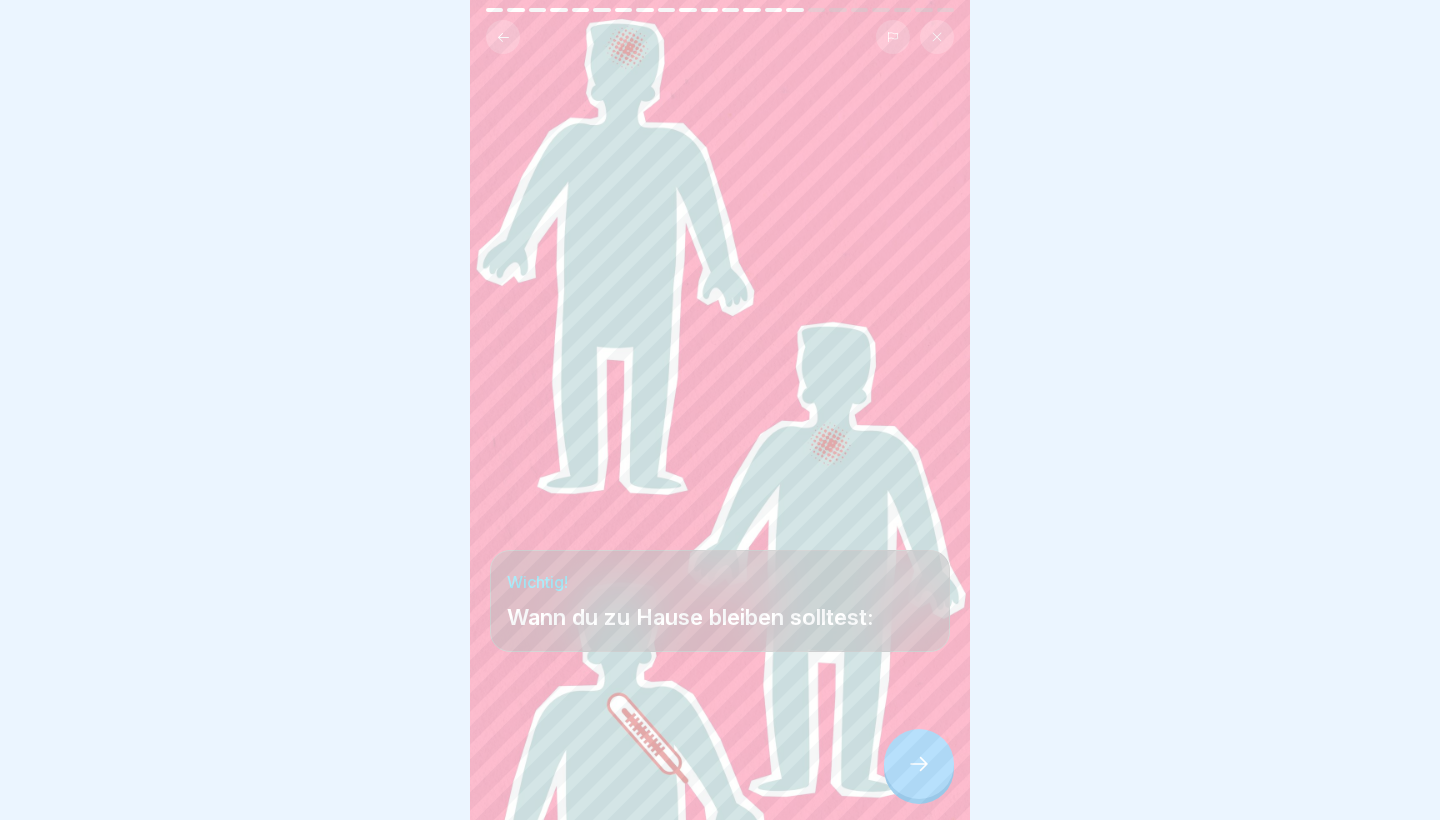 click 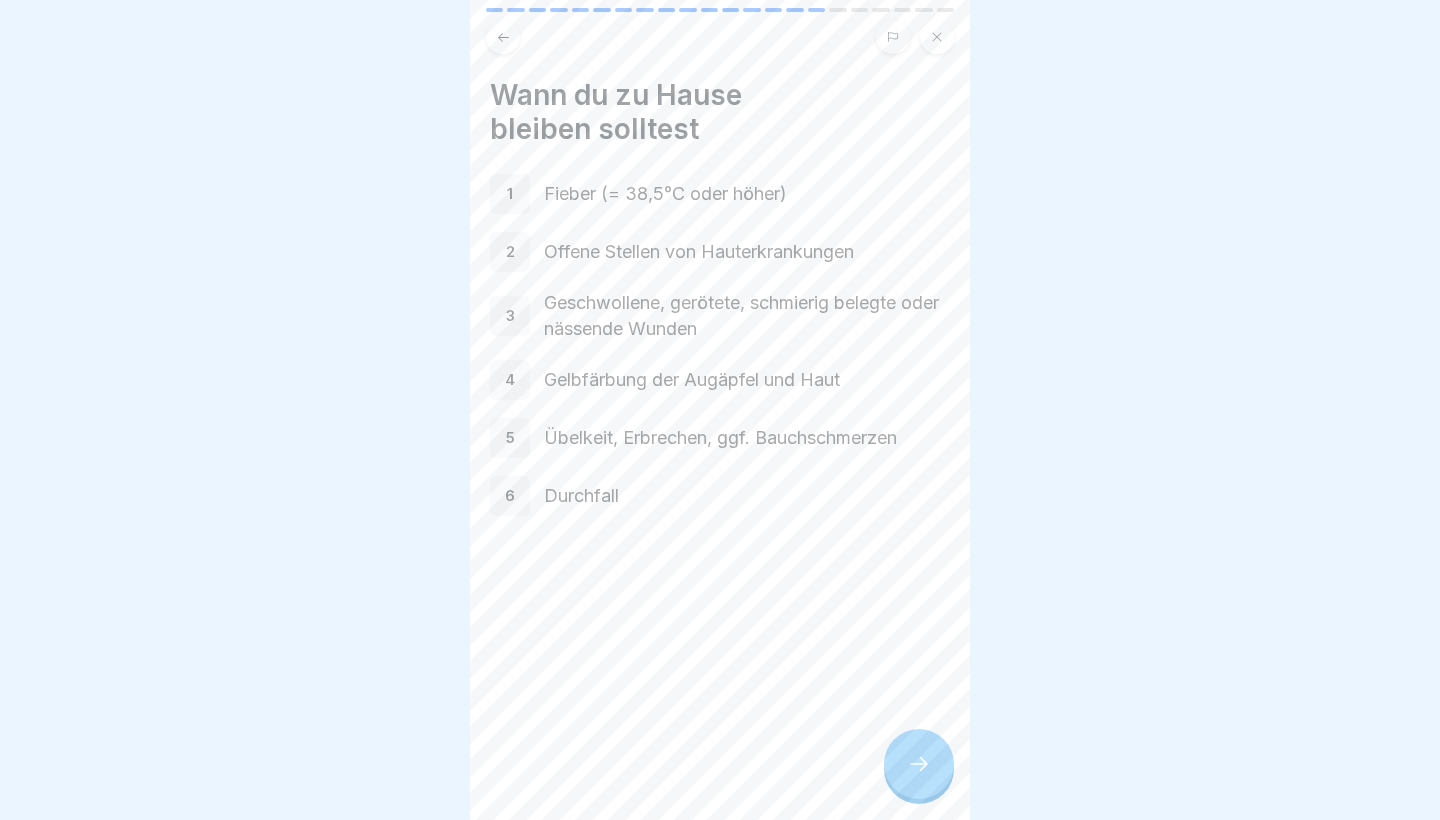 click 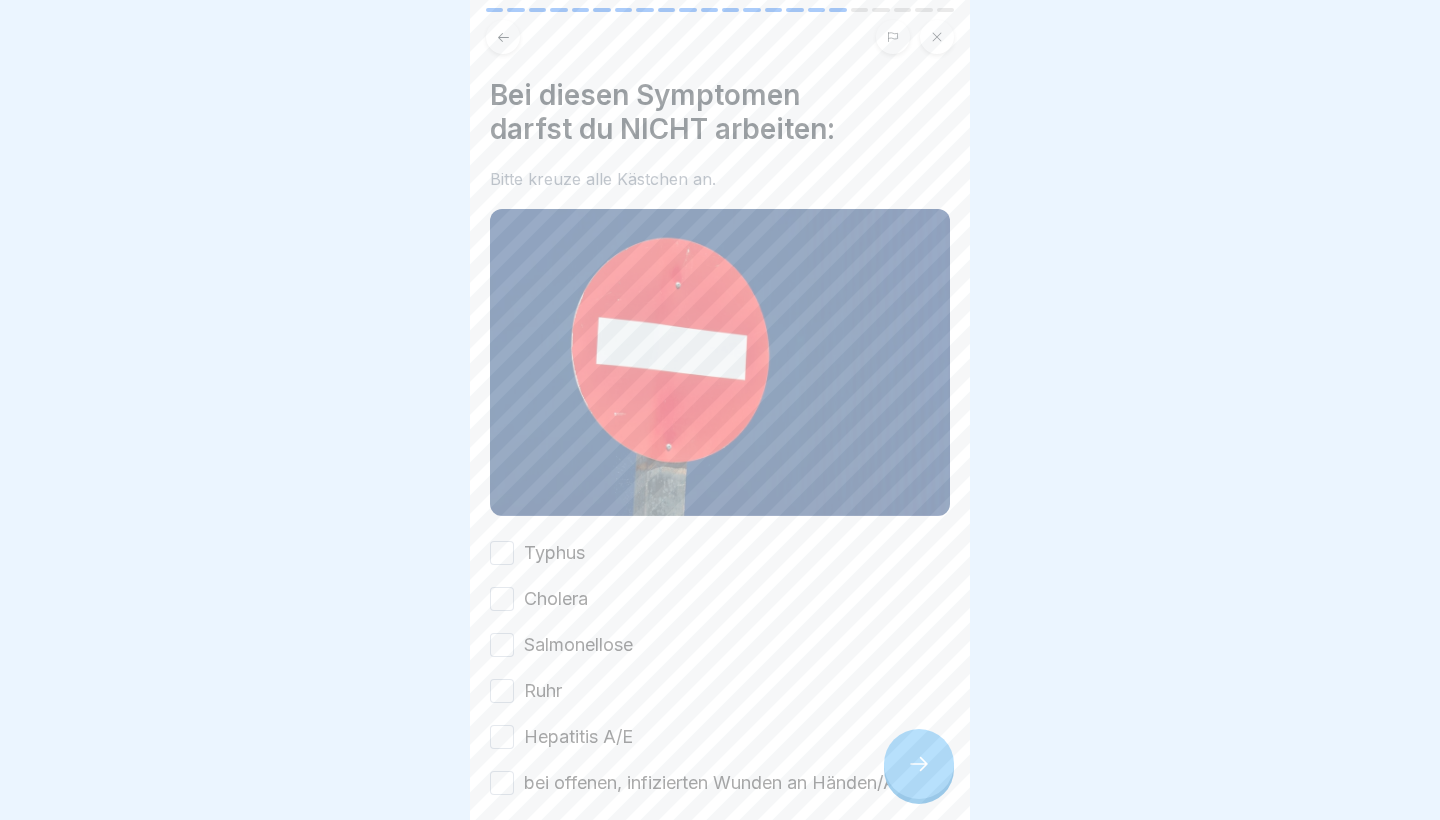 click 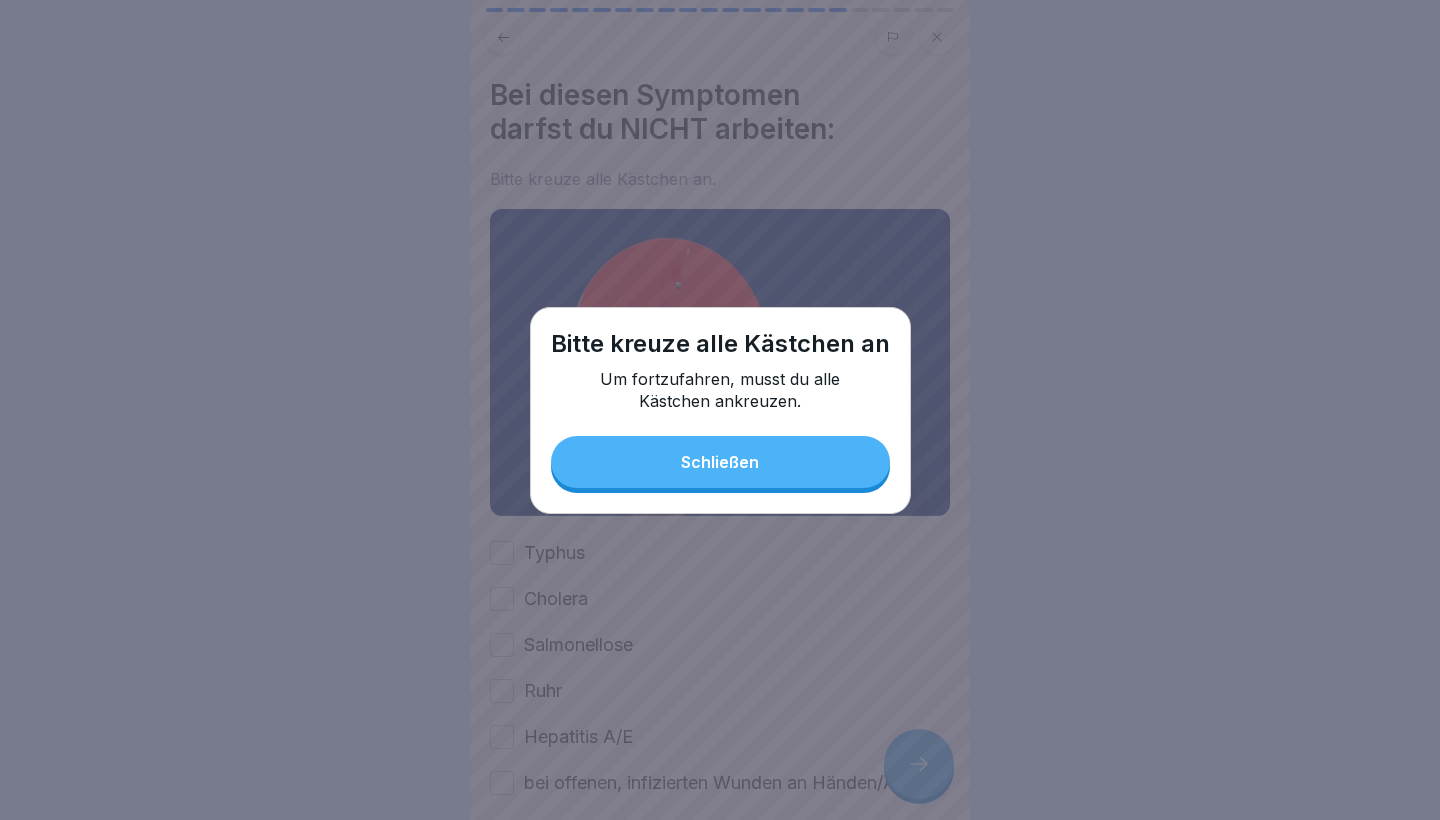 click on "Schließen" at bounding box center (720, 462) 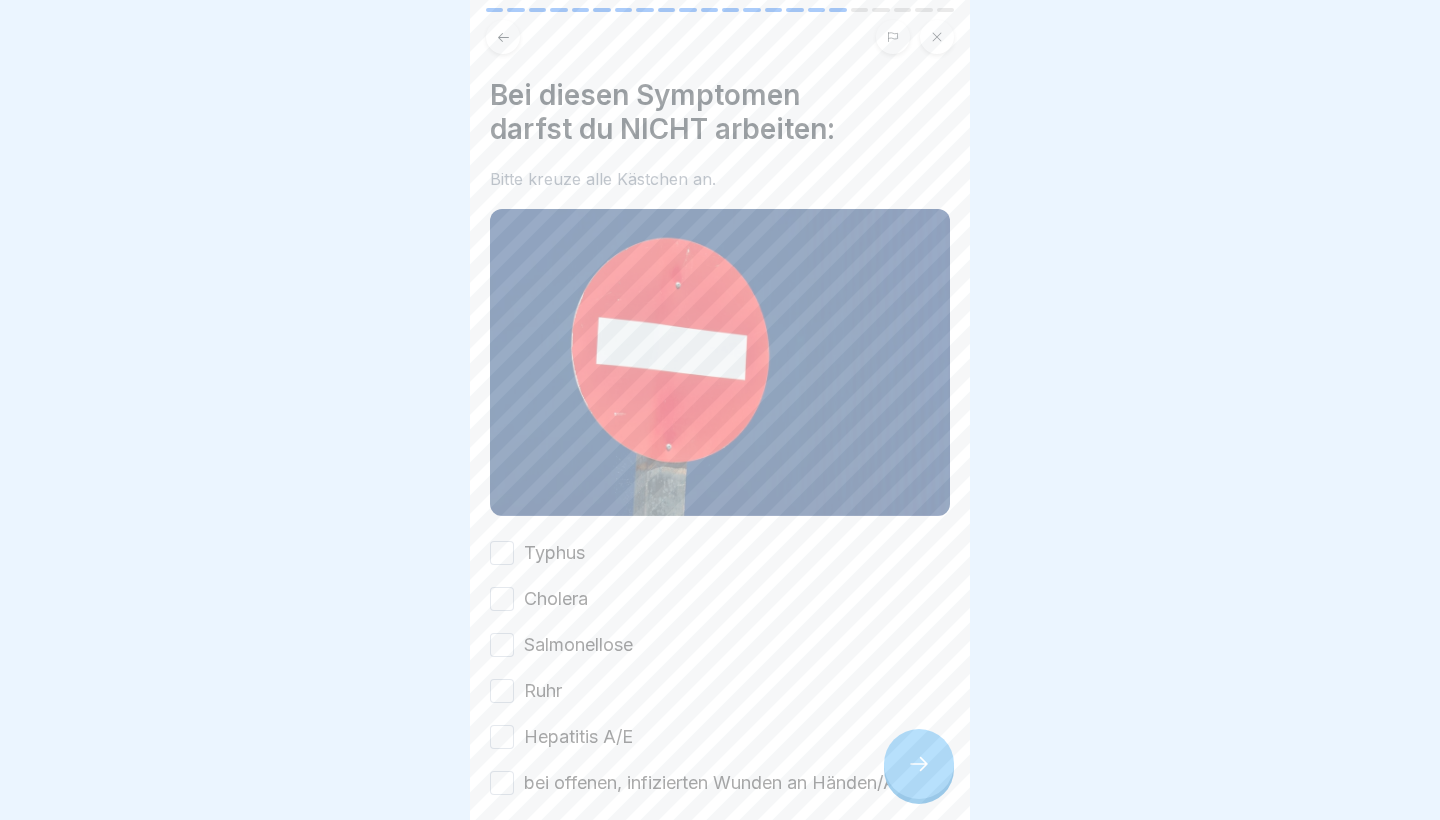 click on "Typhus" at bounding box center [502, 553] 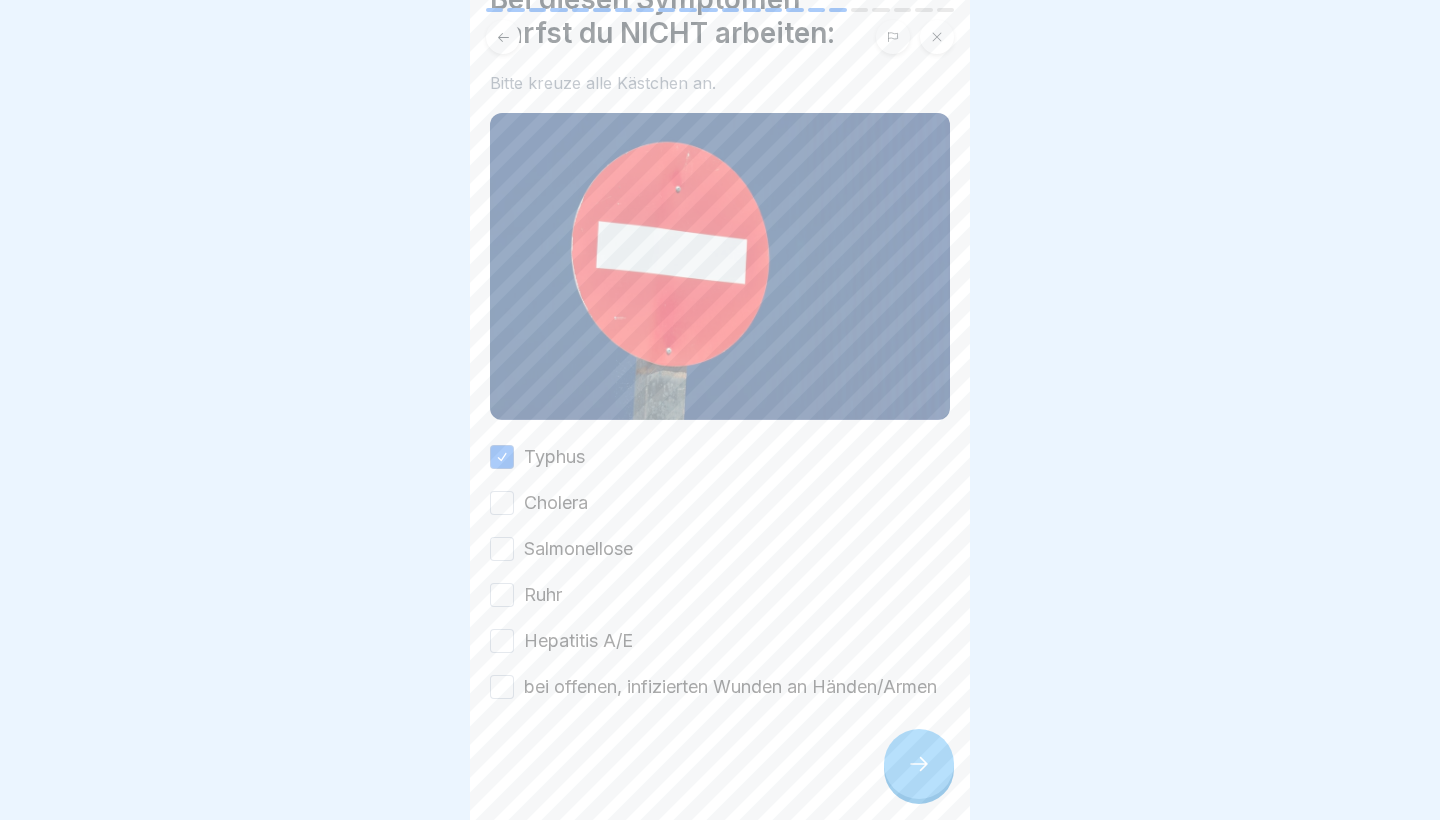 scroll, scrollTop: 109, scrollLeft: 0, axis: vertical 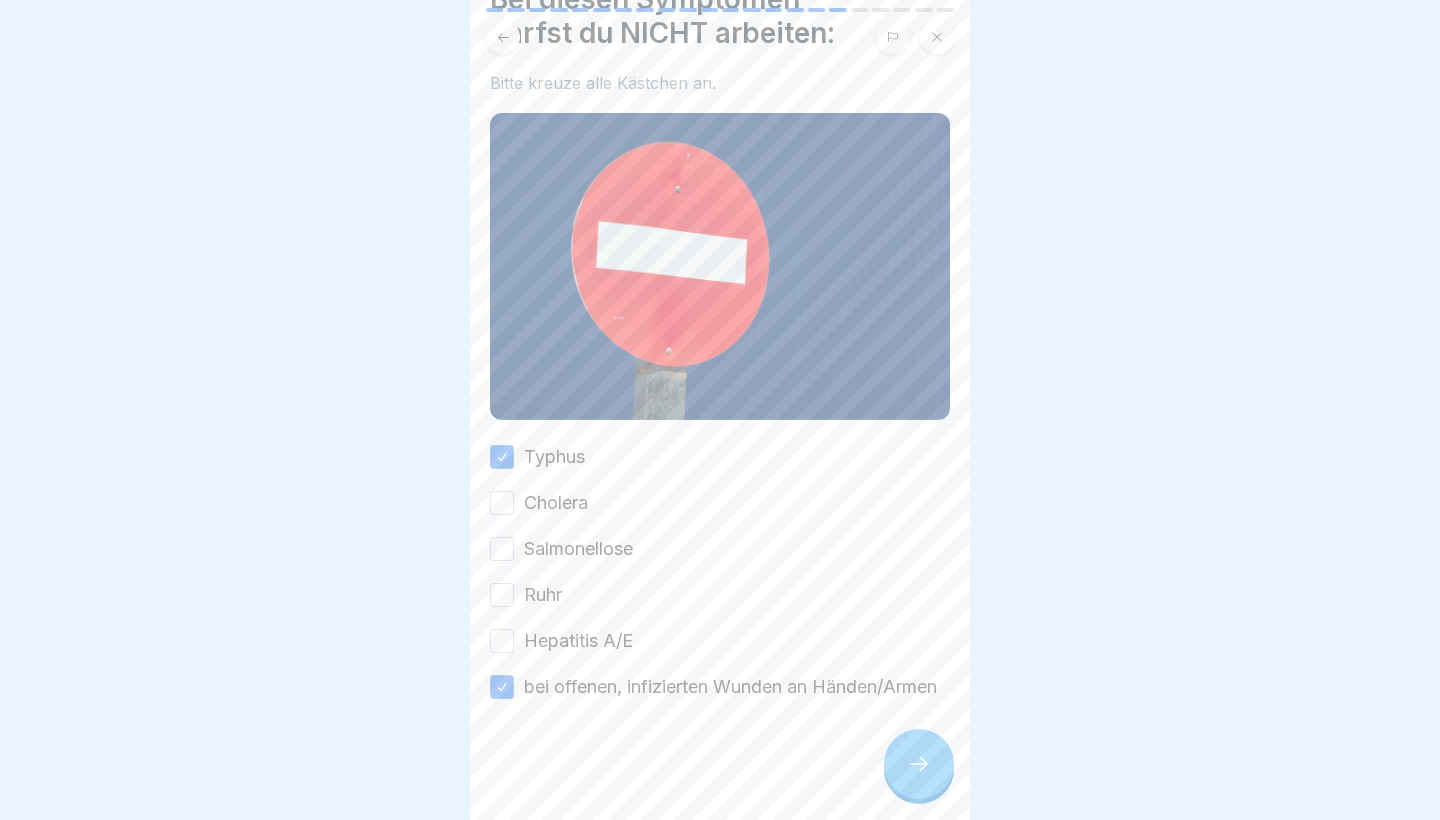 click on "Typhus Cholera Salmonellose Ruhr Hepatitis A/E bei offenen, infizierten Wunden an Händen/Armen" at bounding box center (720, 572) 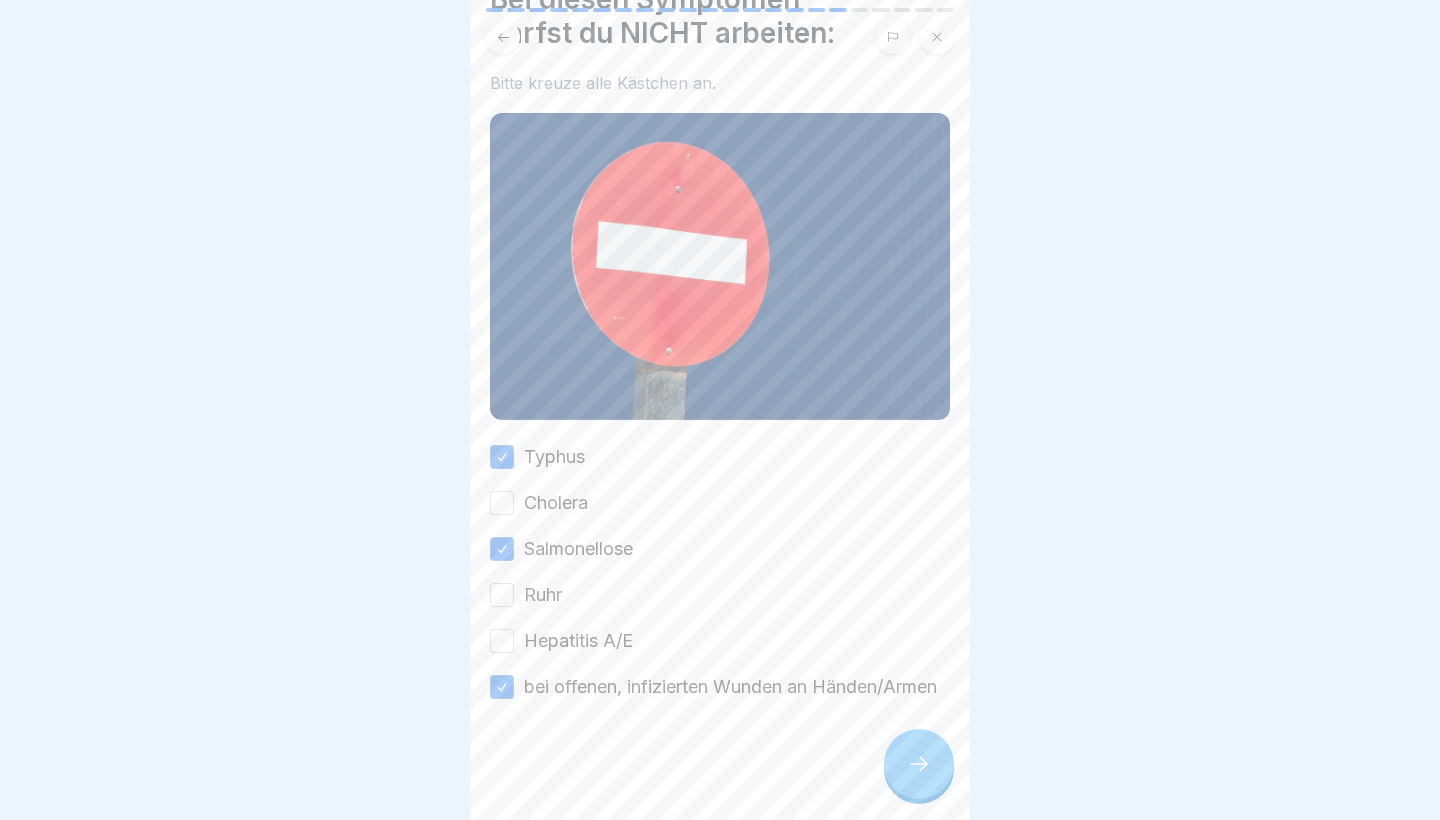 click on "Ruhr" at bounding box center (502, 595) 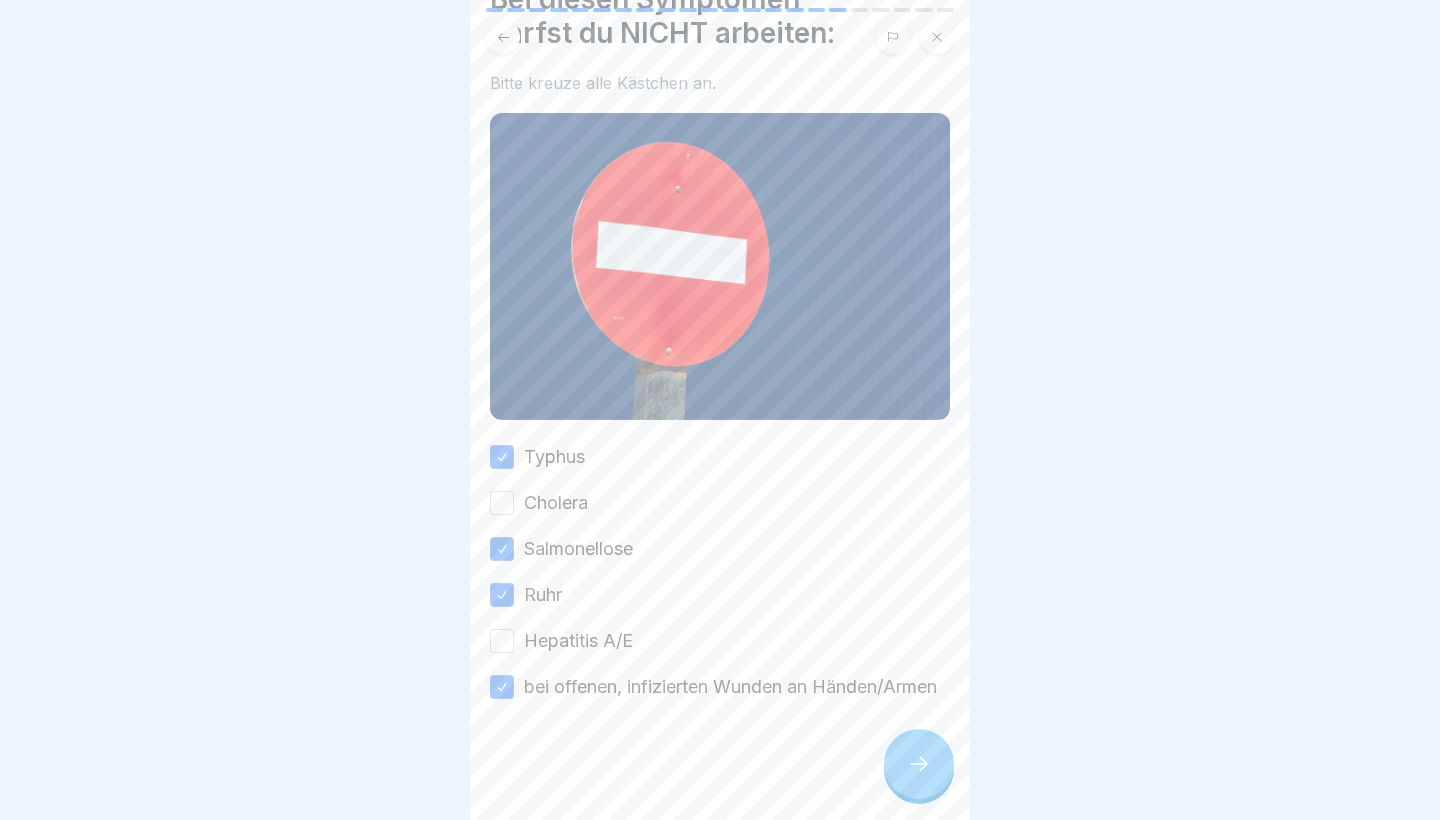 click on "Cholera" at bounding box center [502, 503] 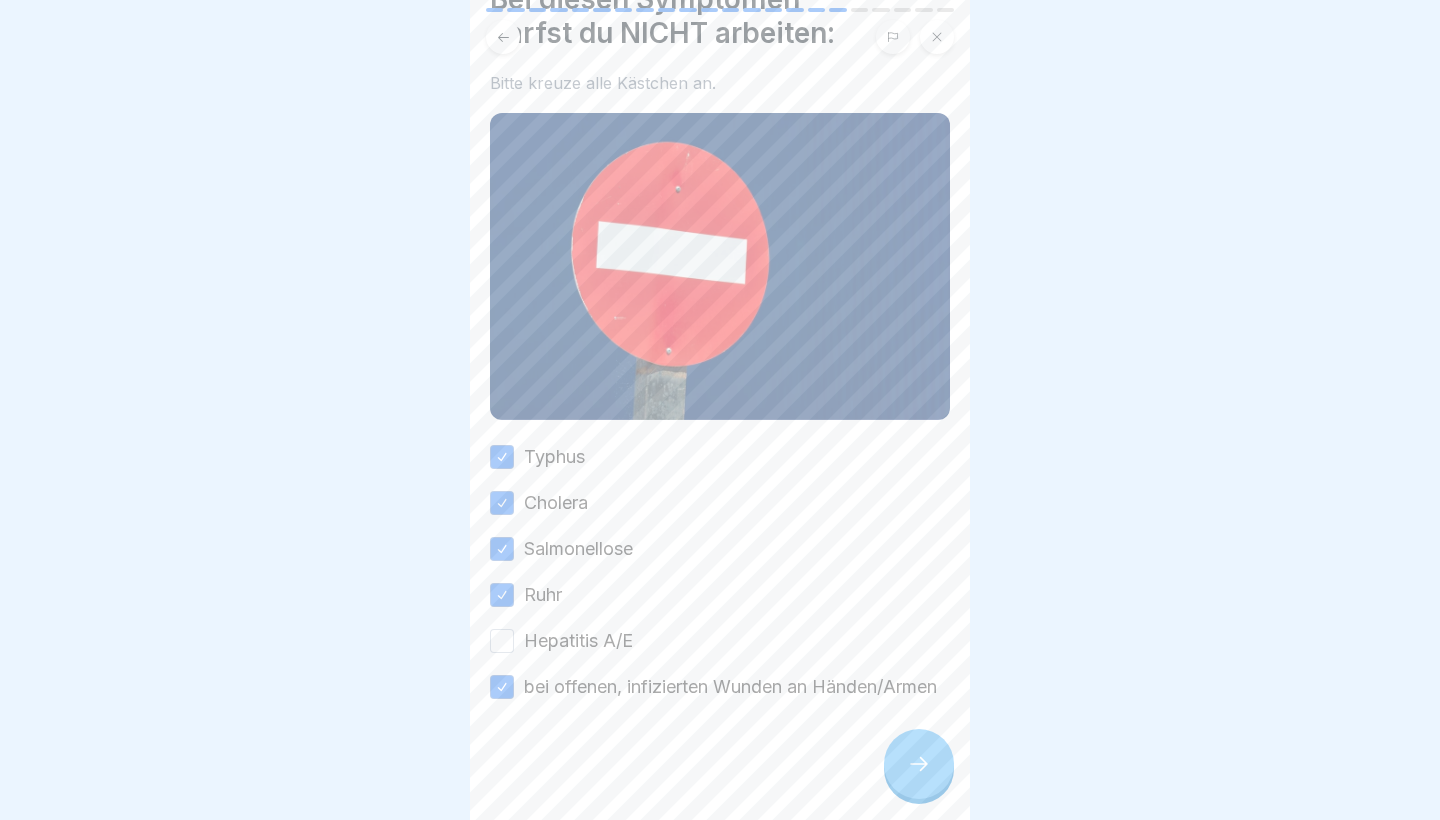 scroll, scrollTop: 121, scrollLeft: 0, axis: vertical 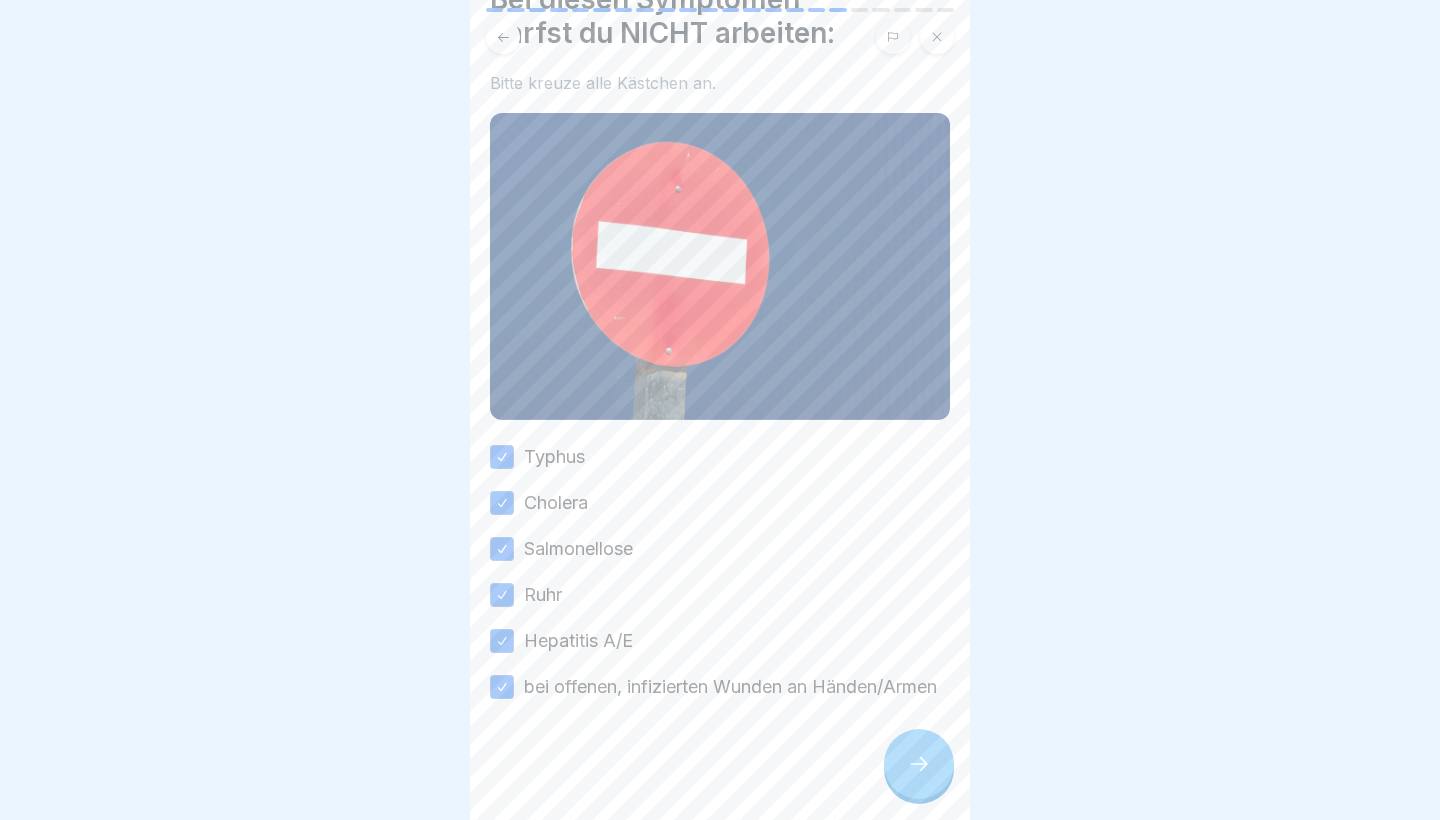 click at bounding box center [919, 764] 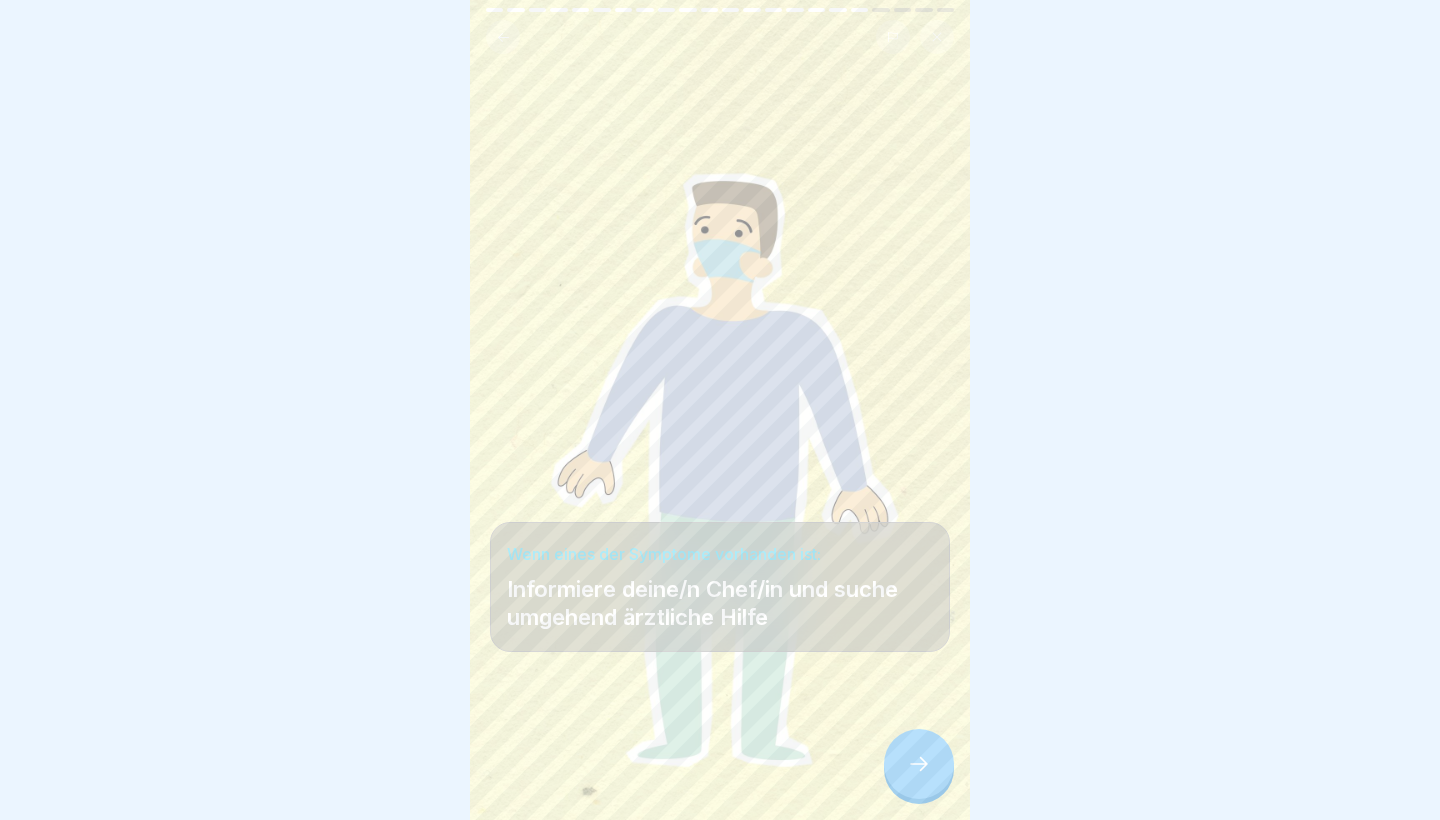 click at bounding box center (919, 764) 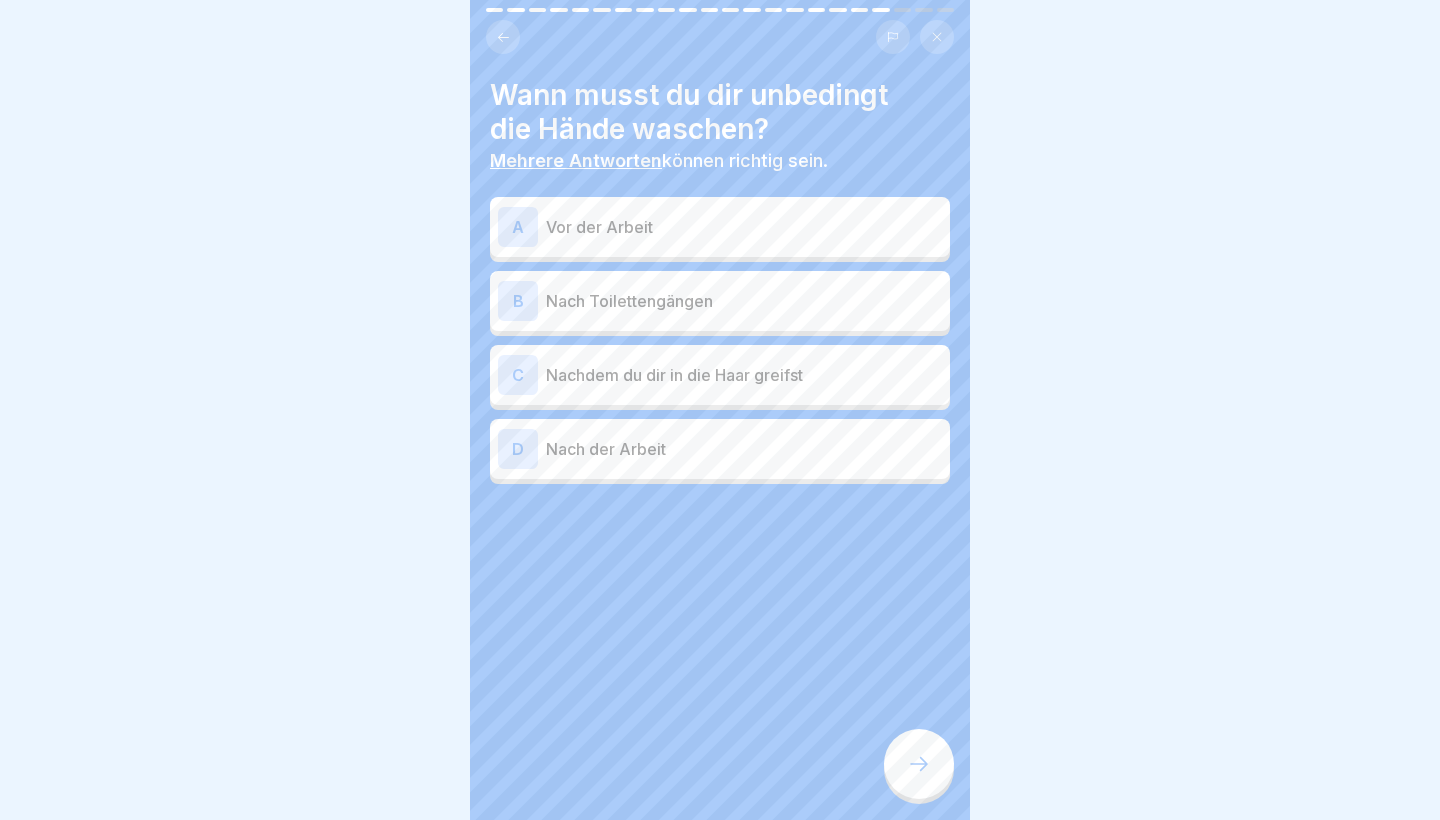 click at bounding box center (919, 764) 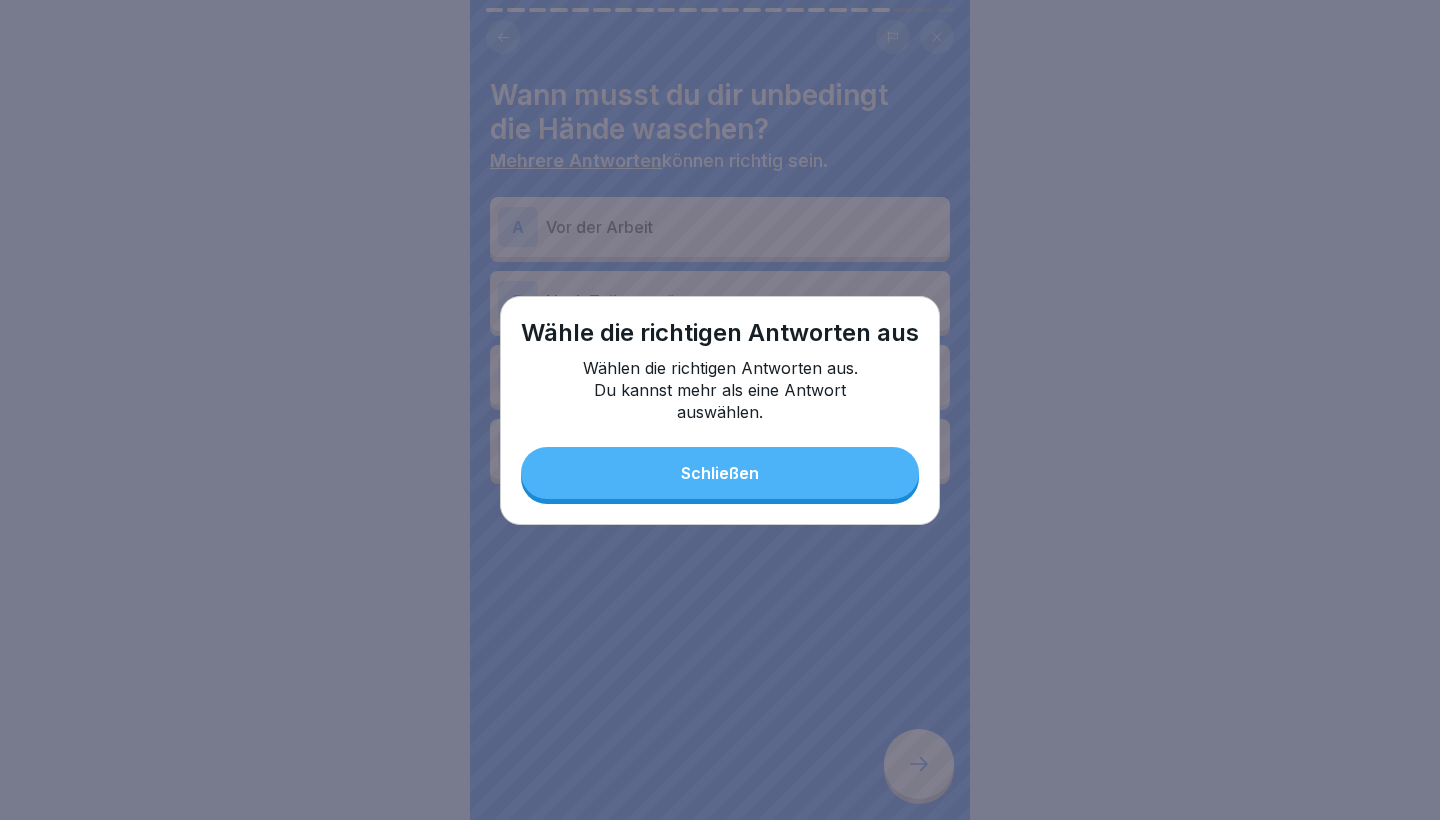 click on "Wähle die richtigen Antworten aus Wählen die richtigen Antworten aus.
Du kannst mehr als eine Antwort auswählen. Schließen" at bounding box center [720, 410] 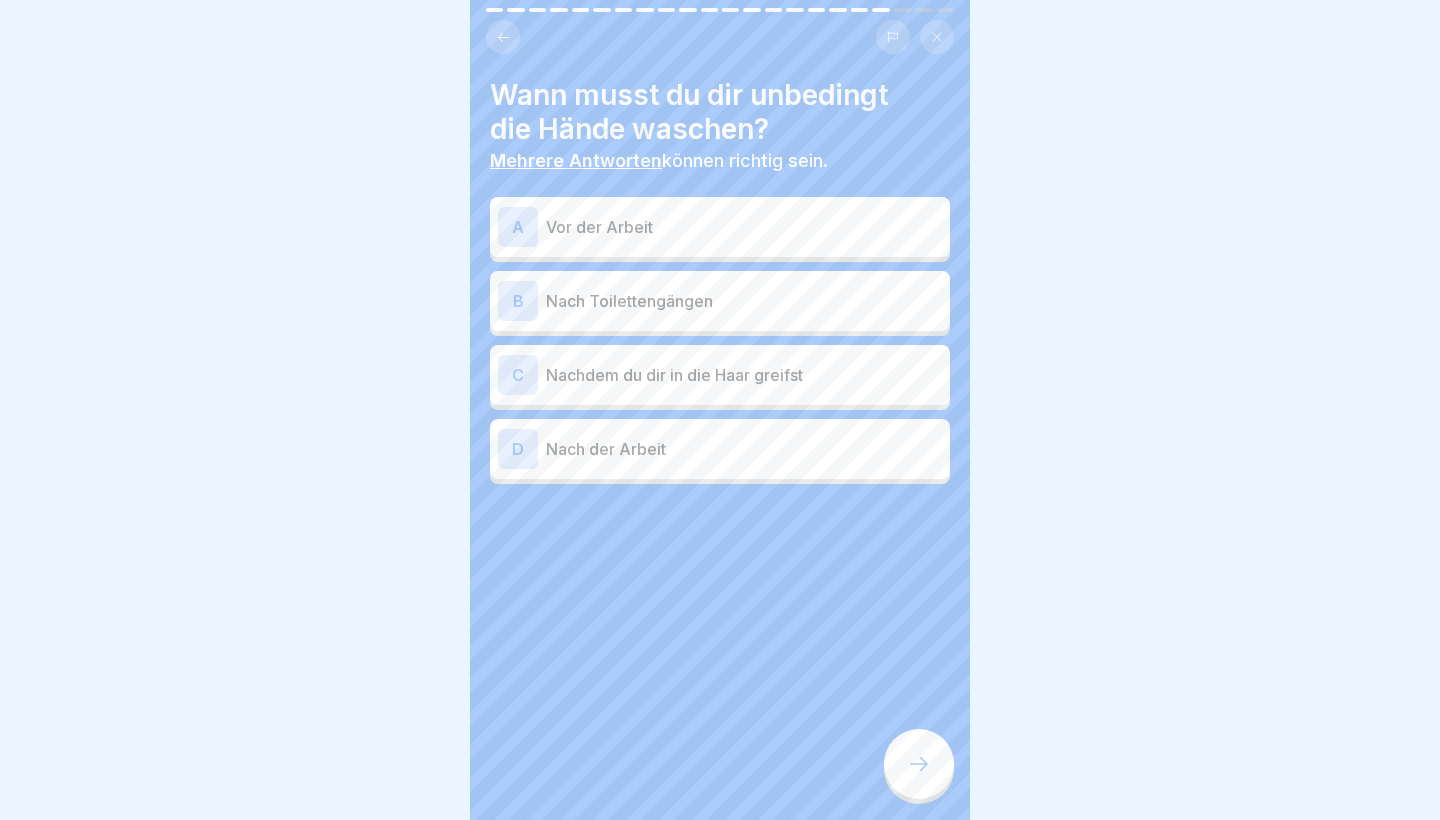 click on "Nach der Arbeit" at bounding box center [744, 449] 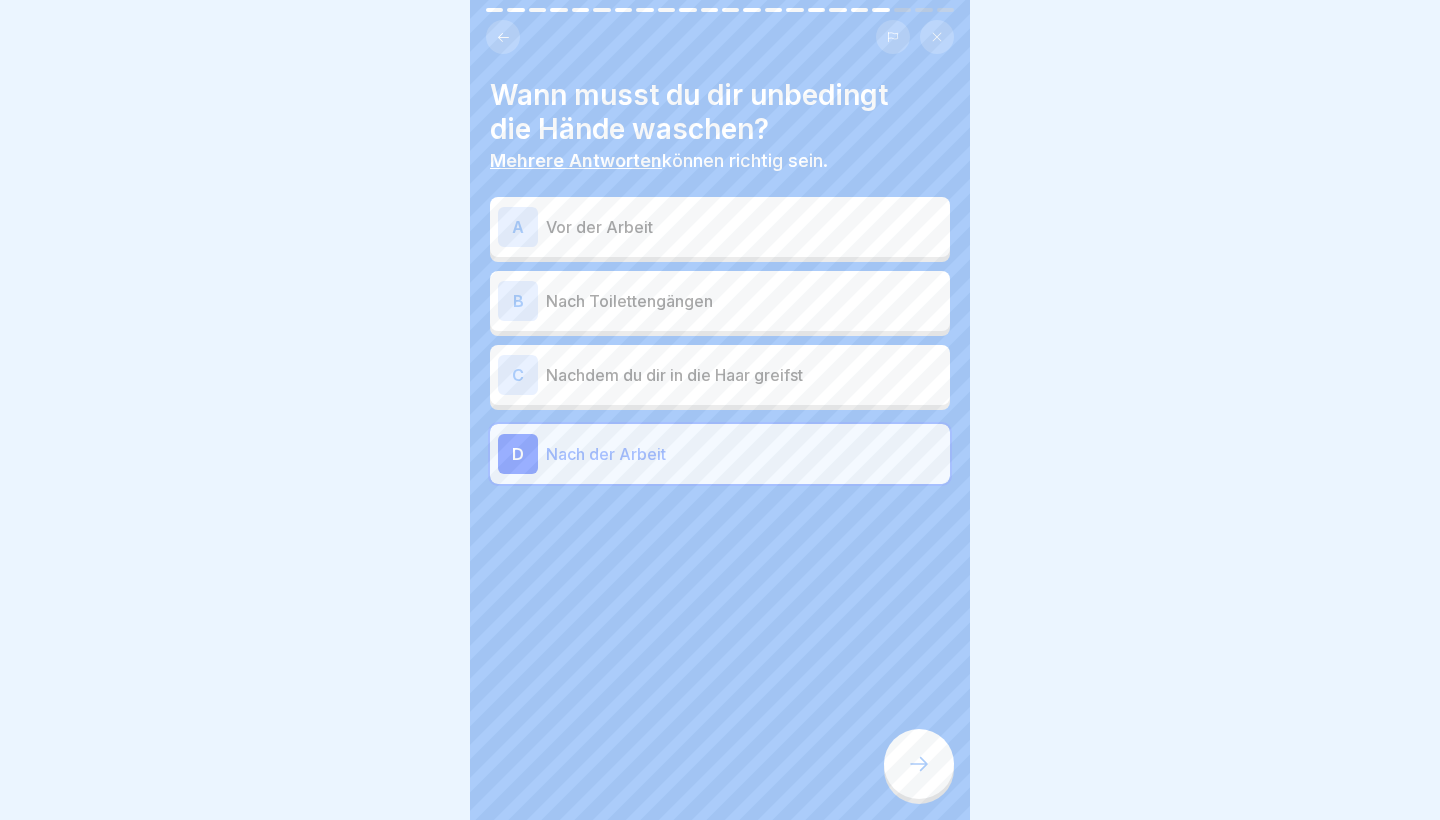 click on "Nachdem du dir in die Haar greifst" at bounding box center [744, 375] 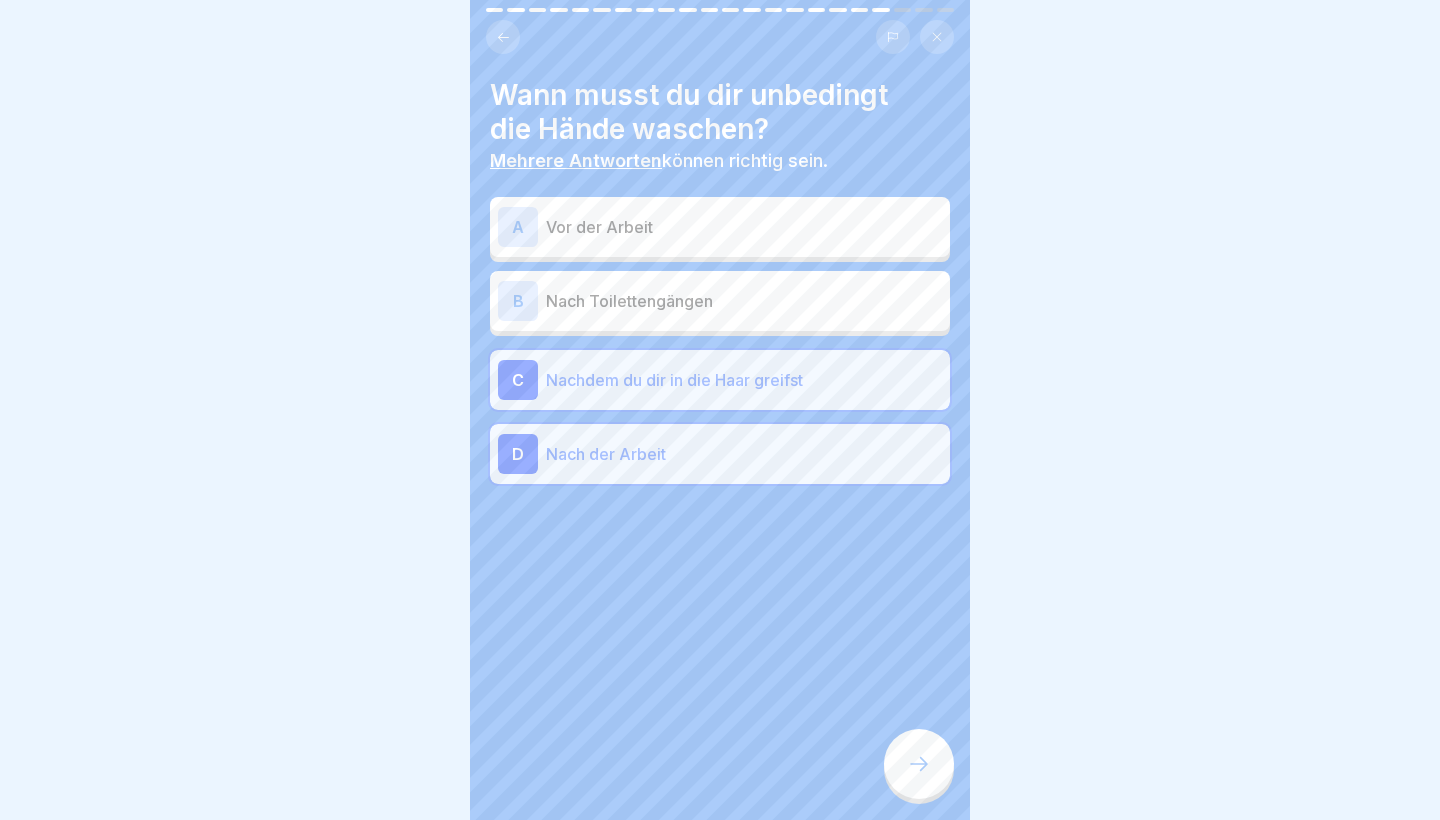click on "Nach Toilettengängen" at bounding box center [744, 301] 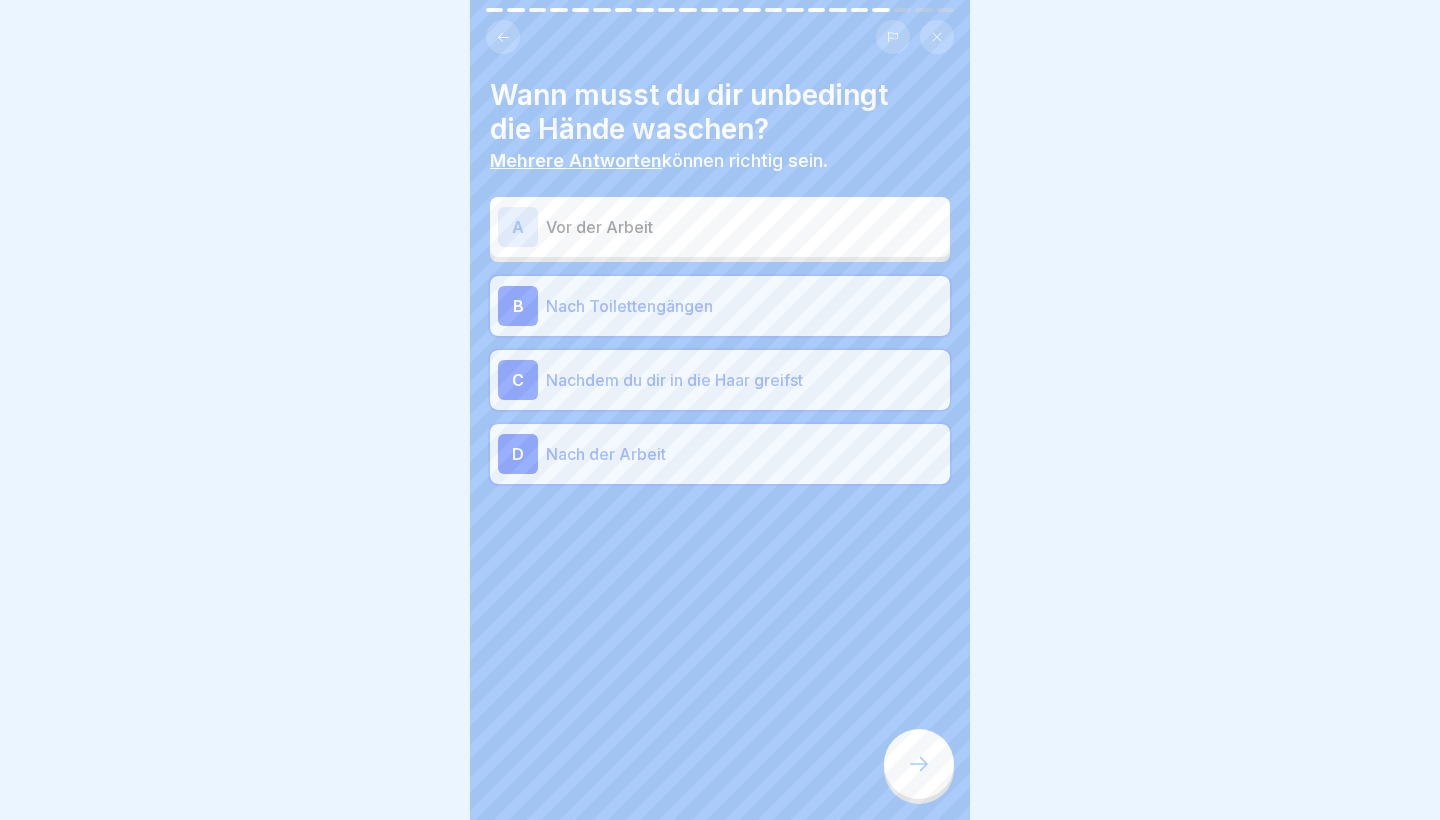 click on "A Vor der Arbeit" at bounding box center (720, 227) 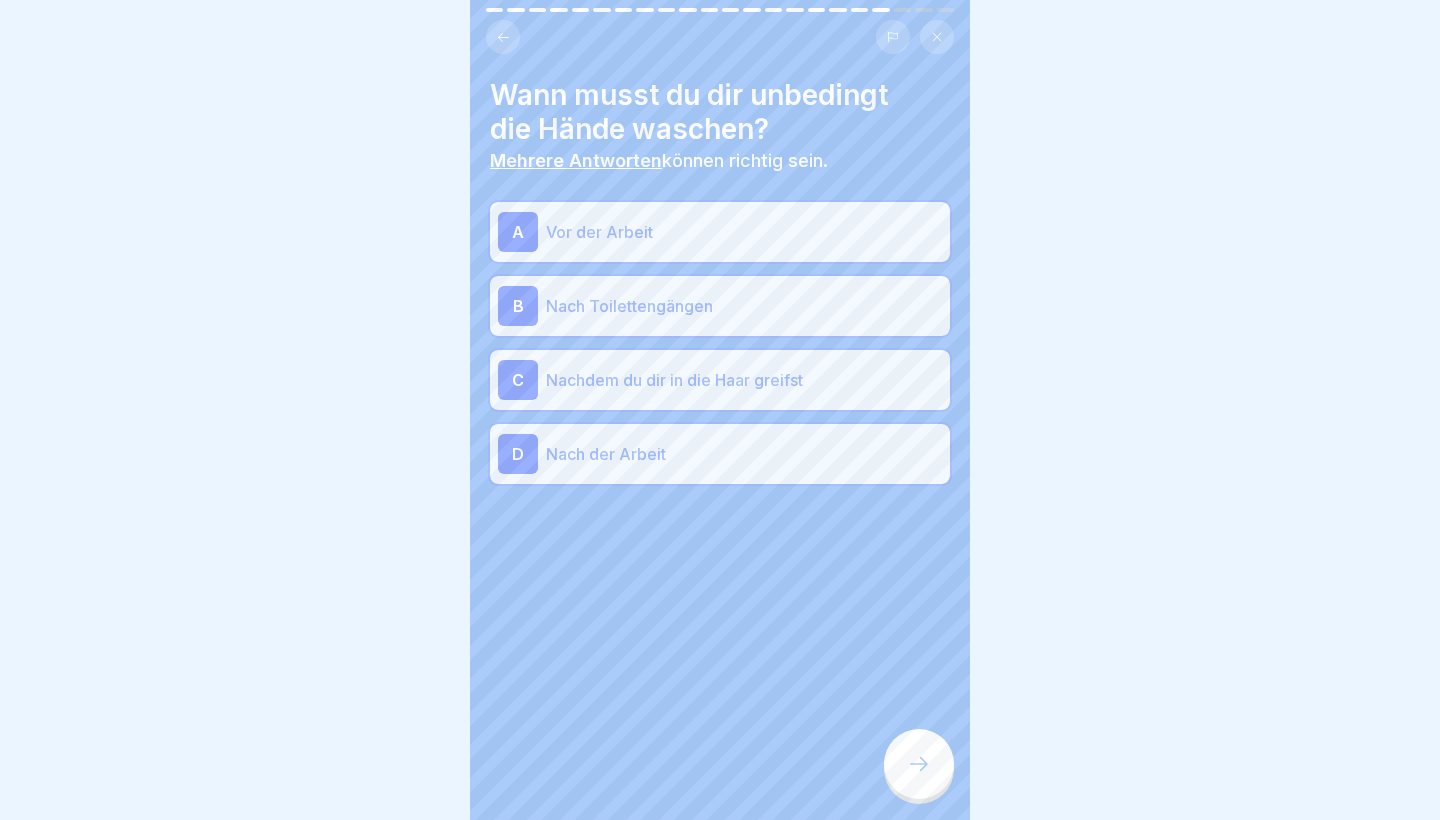 click at bounding box center (919, 764) 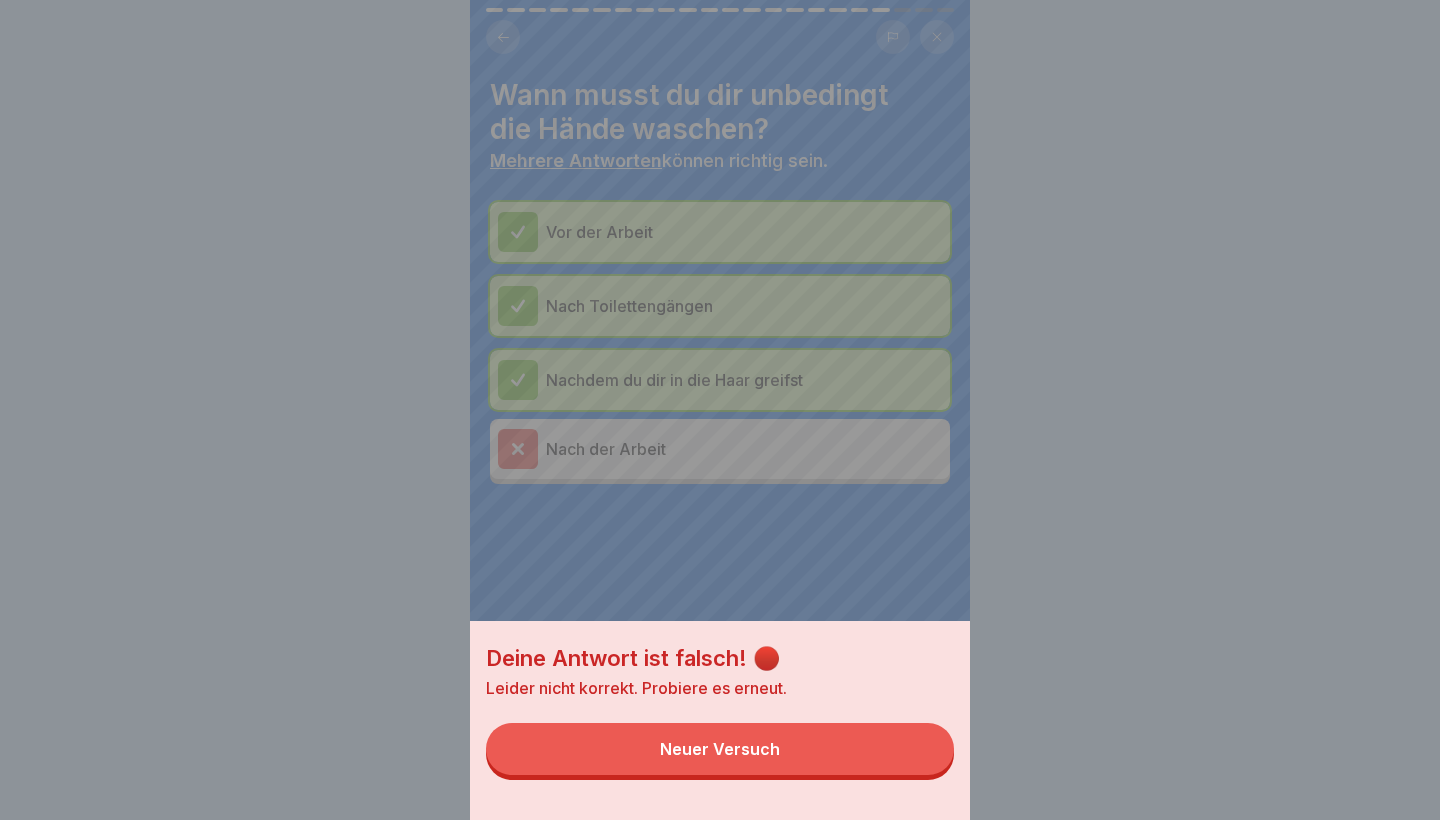 click on "Neuer Versuch" at bounding box center (720, 749) 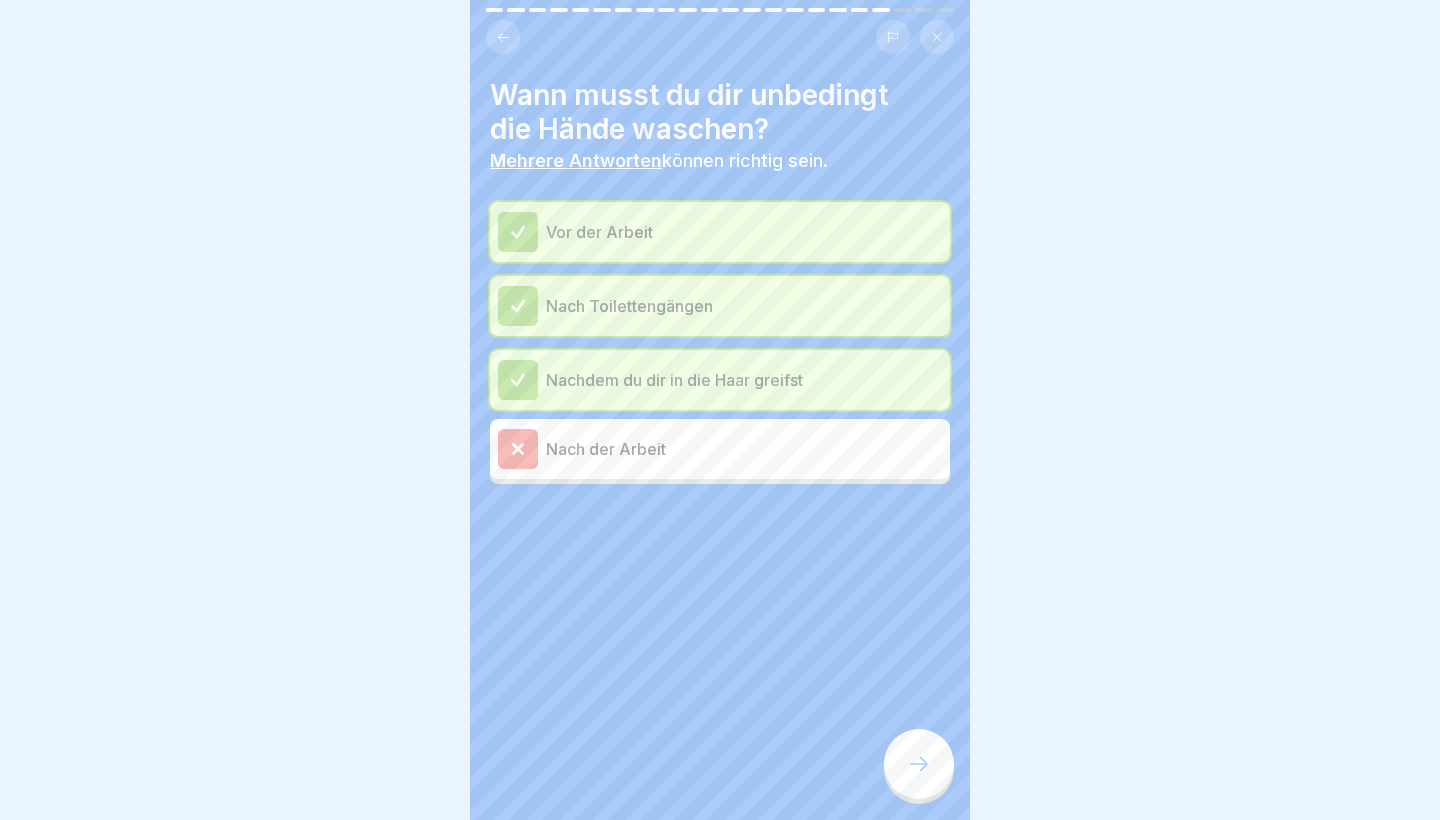click on "Nachdem du dir in die Haar greifst" at bounding box center (744, 380) 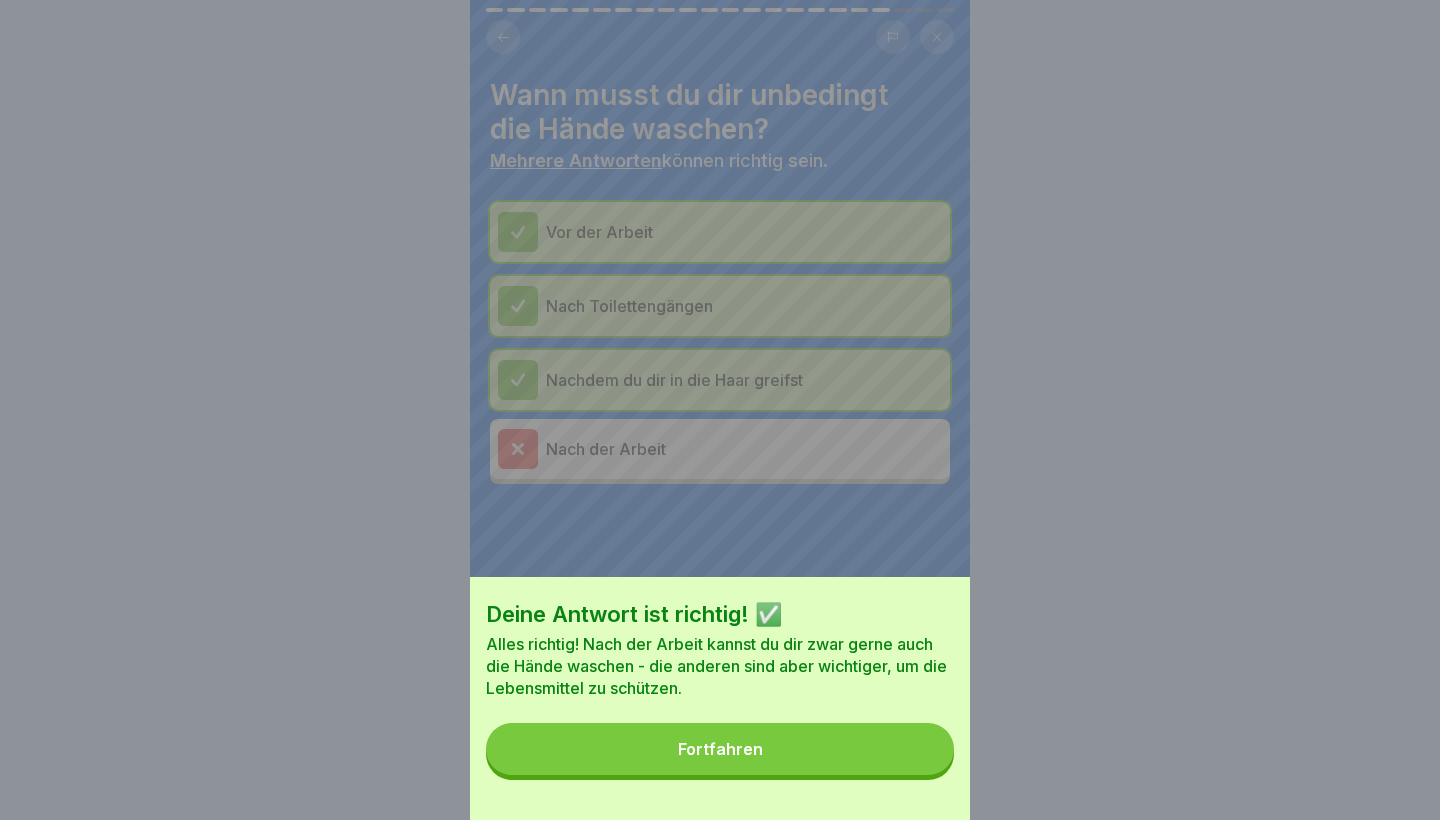 click on "Fortfahren" at bounding box center (720, 749) 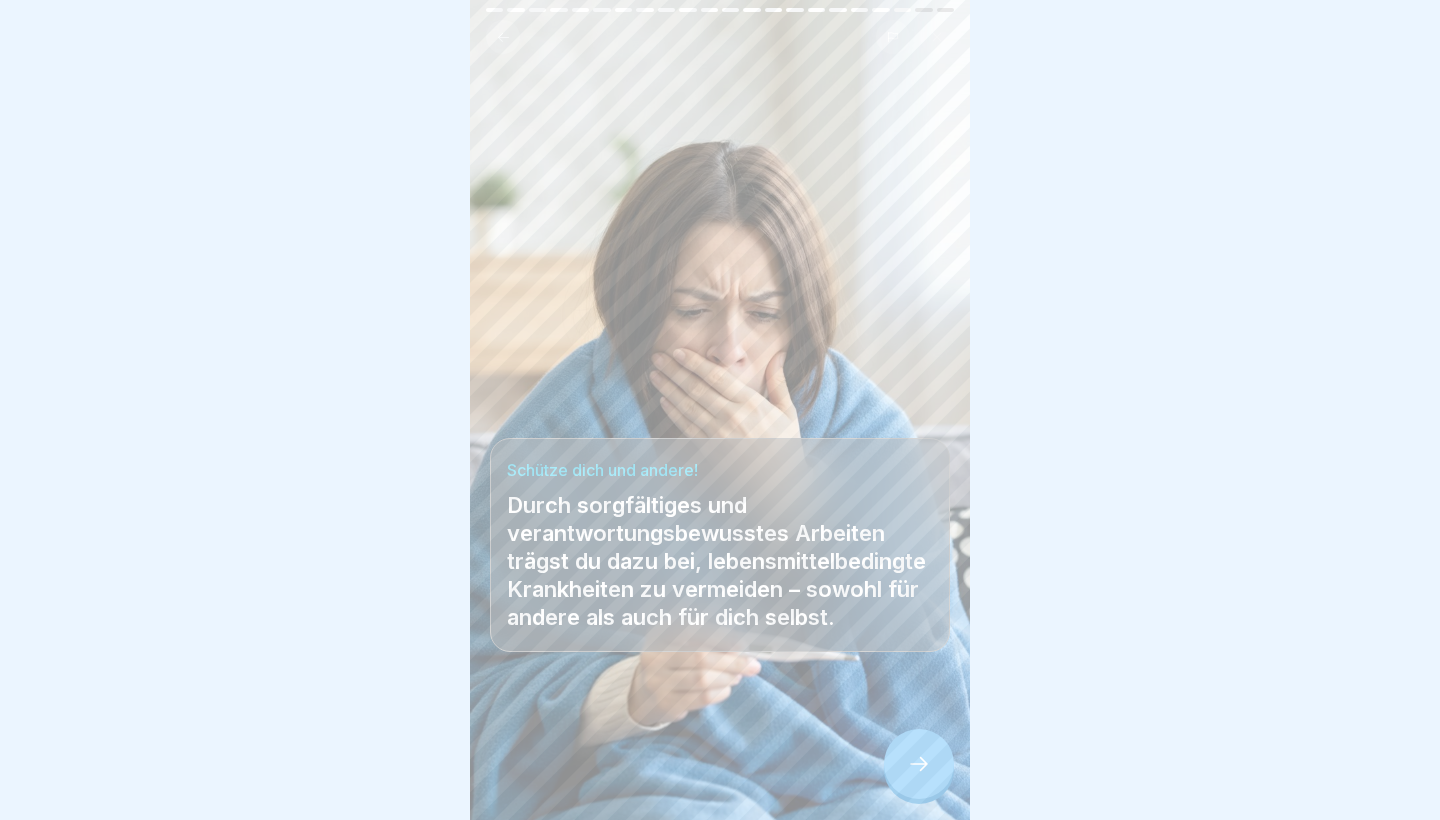 click at bounding box center (919, 764) 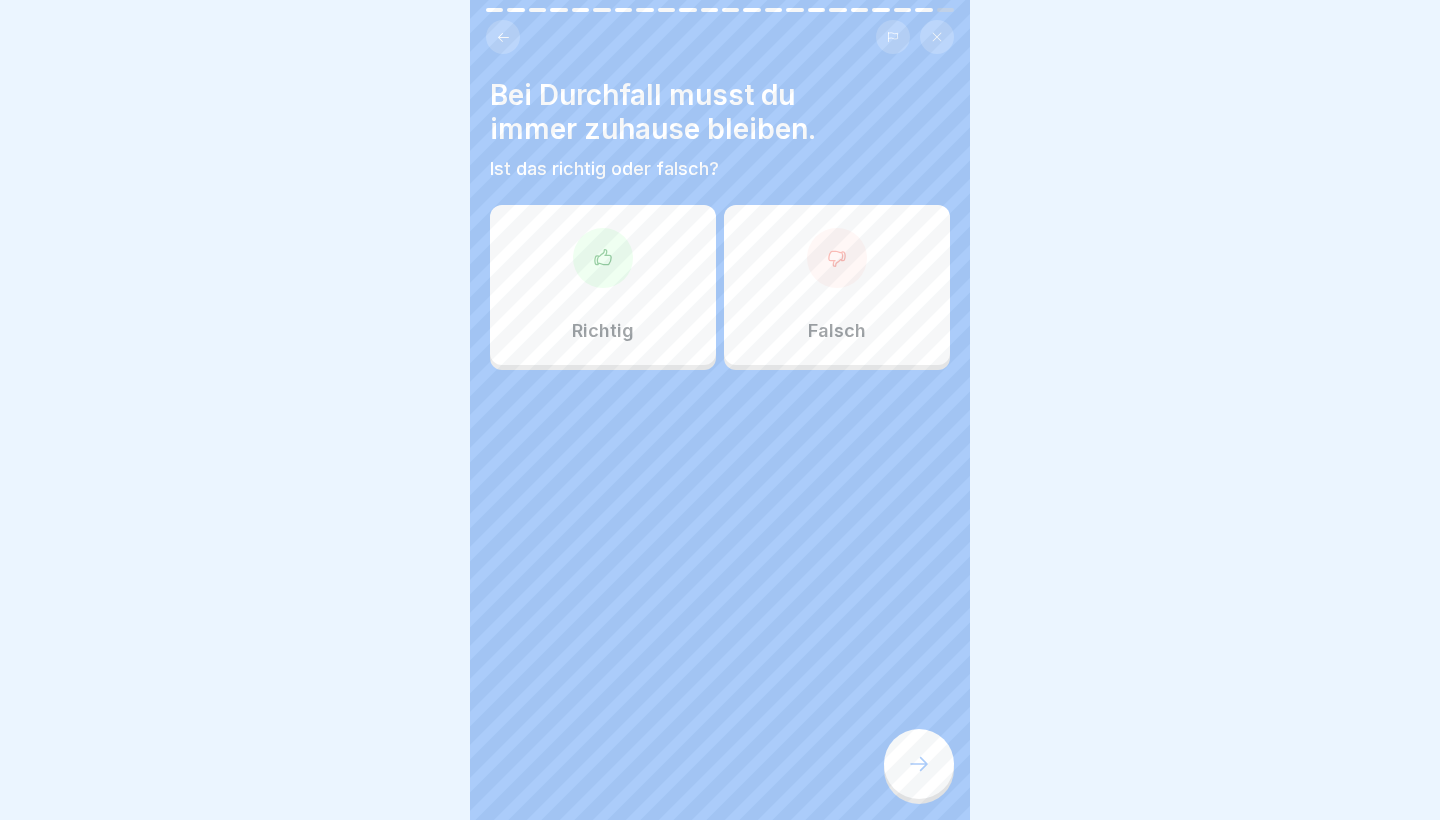 click at bounding box center [720, 430] 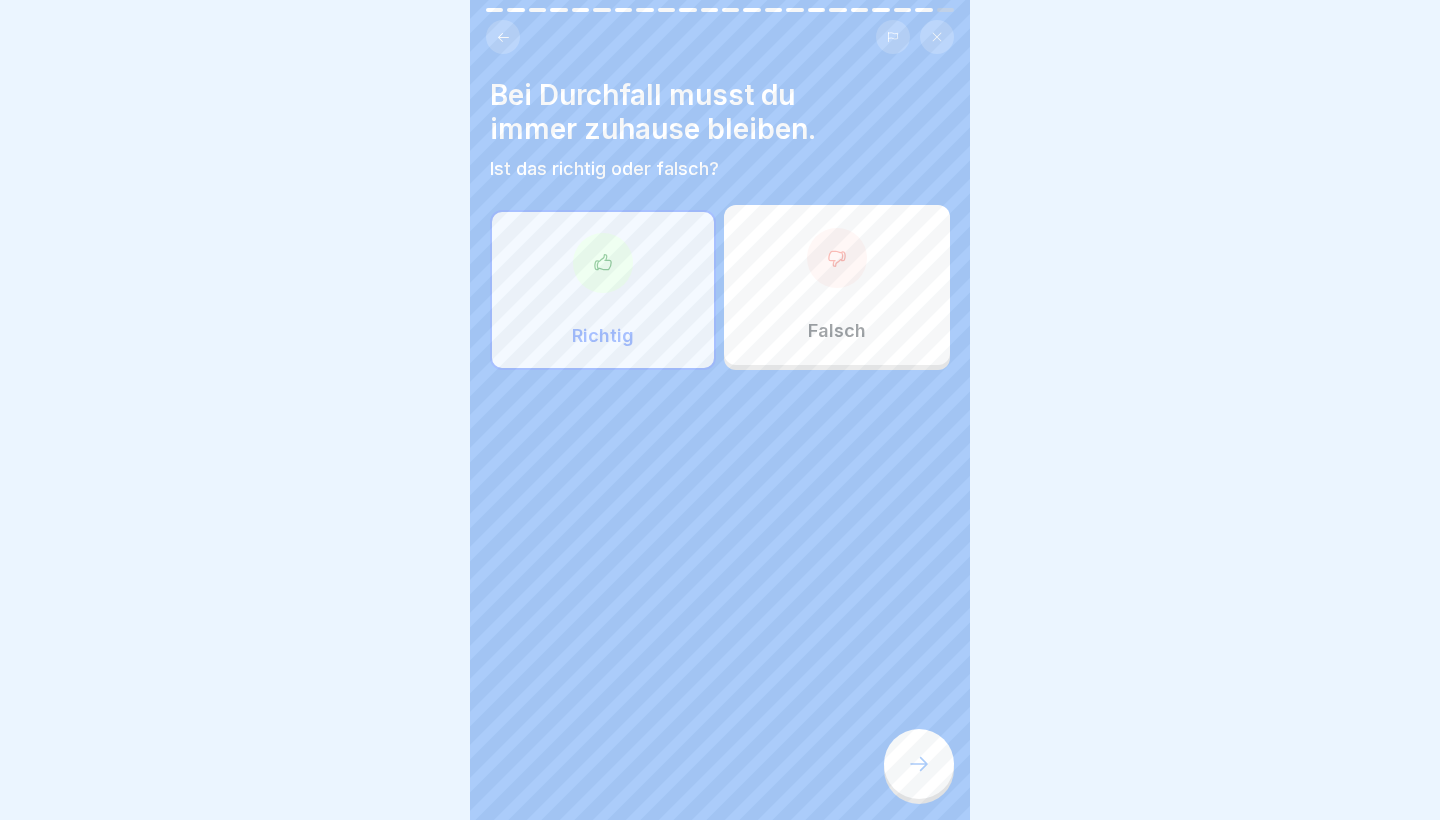 click at bounding box center (919, 764) 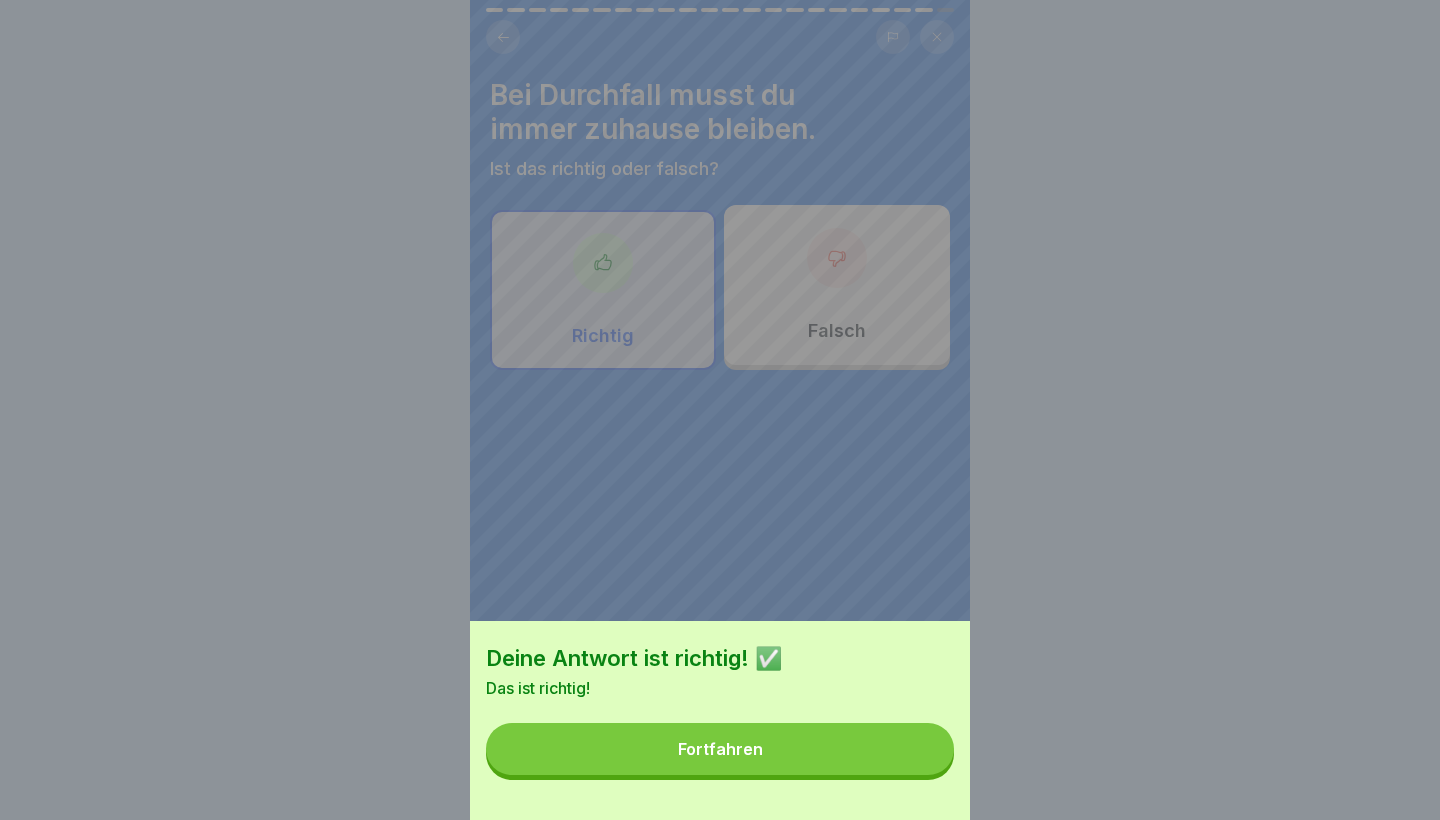 click on "Fortfahren" at bounding box center [720, 749] 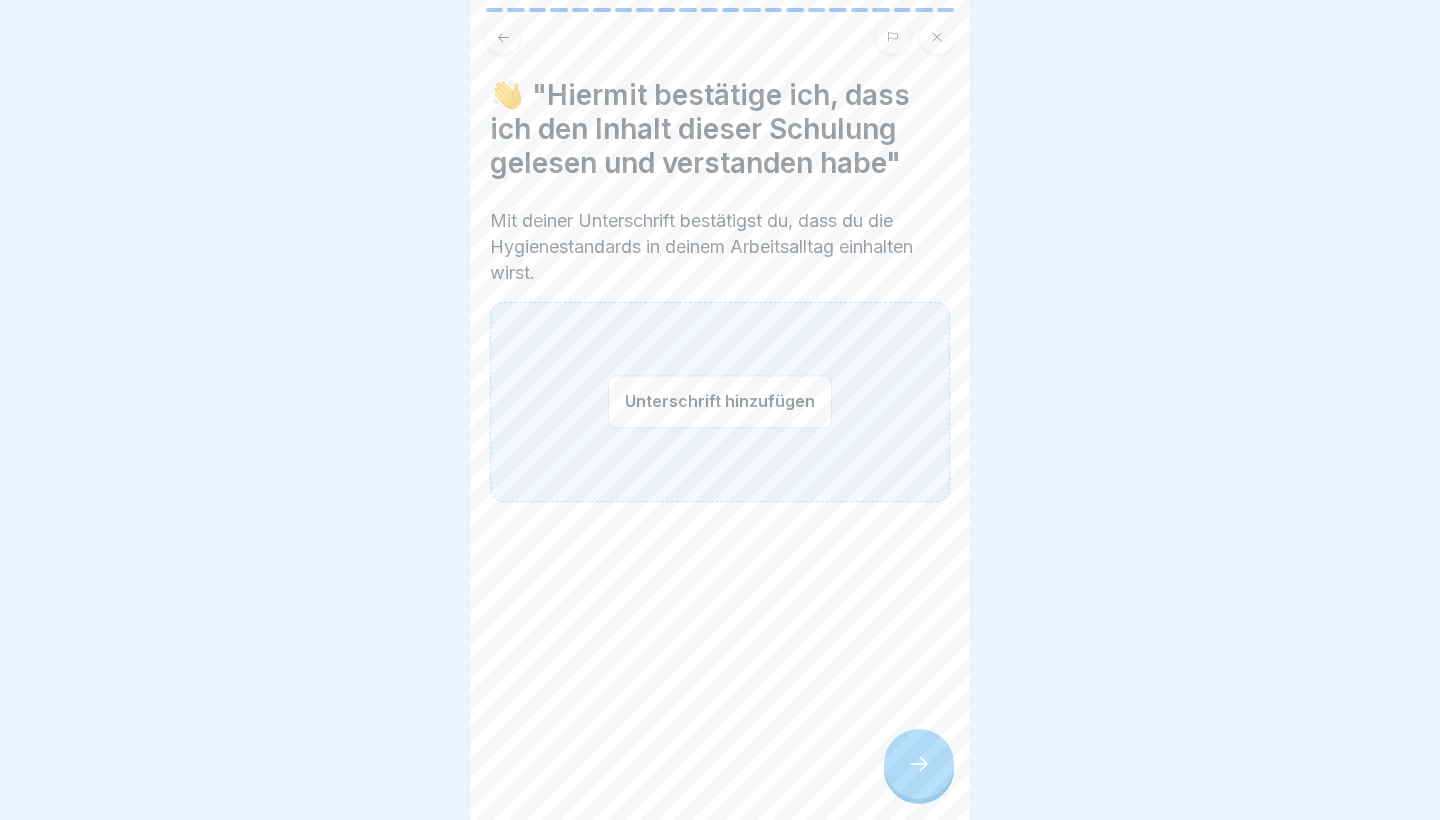 click at bounding box center (919, 764) 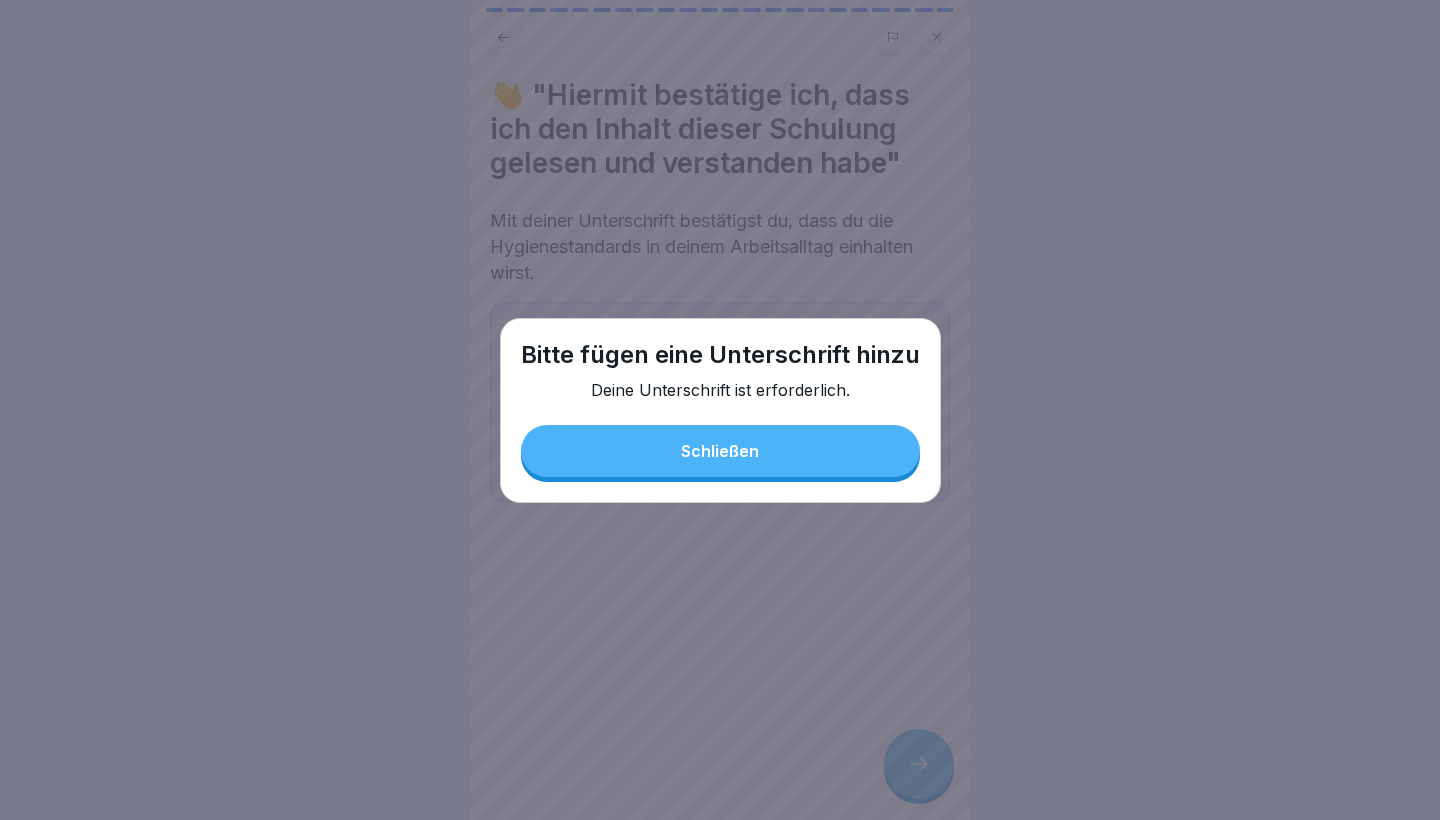 click on "Schließen" at bounding box center [720, 451] 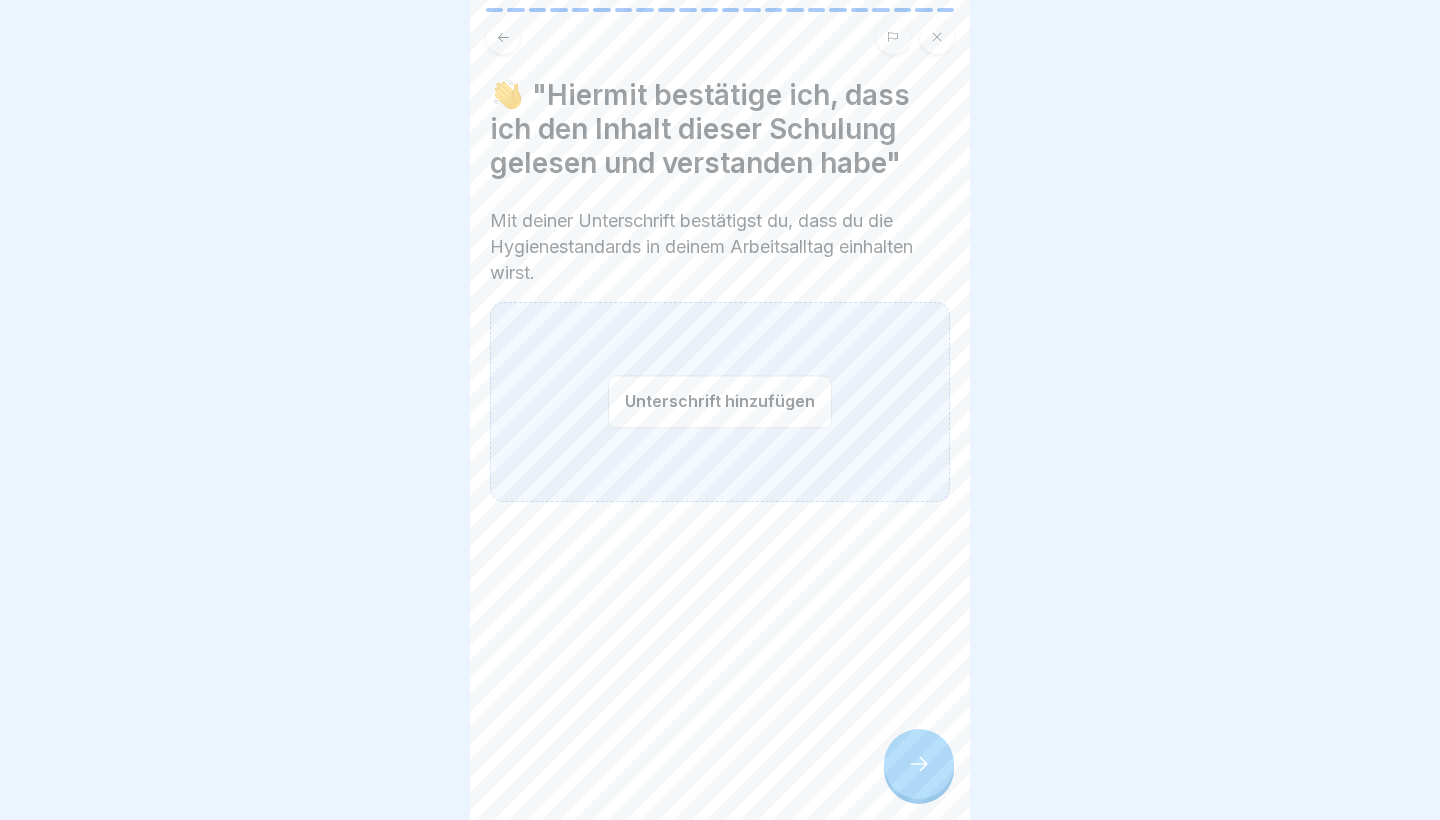 click on "Unterschrift hinzufügen" at bounding box center [720, 401] 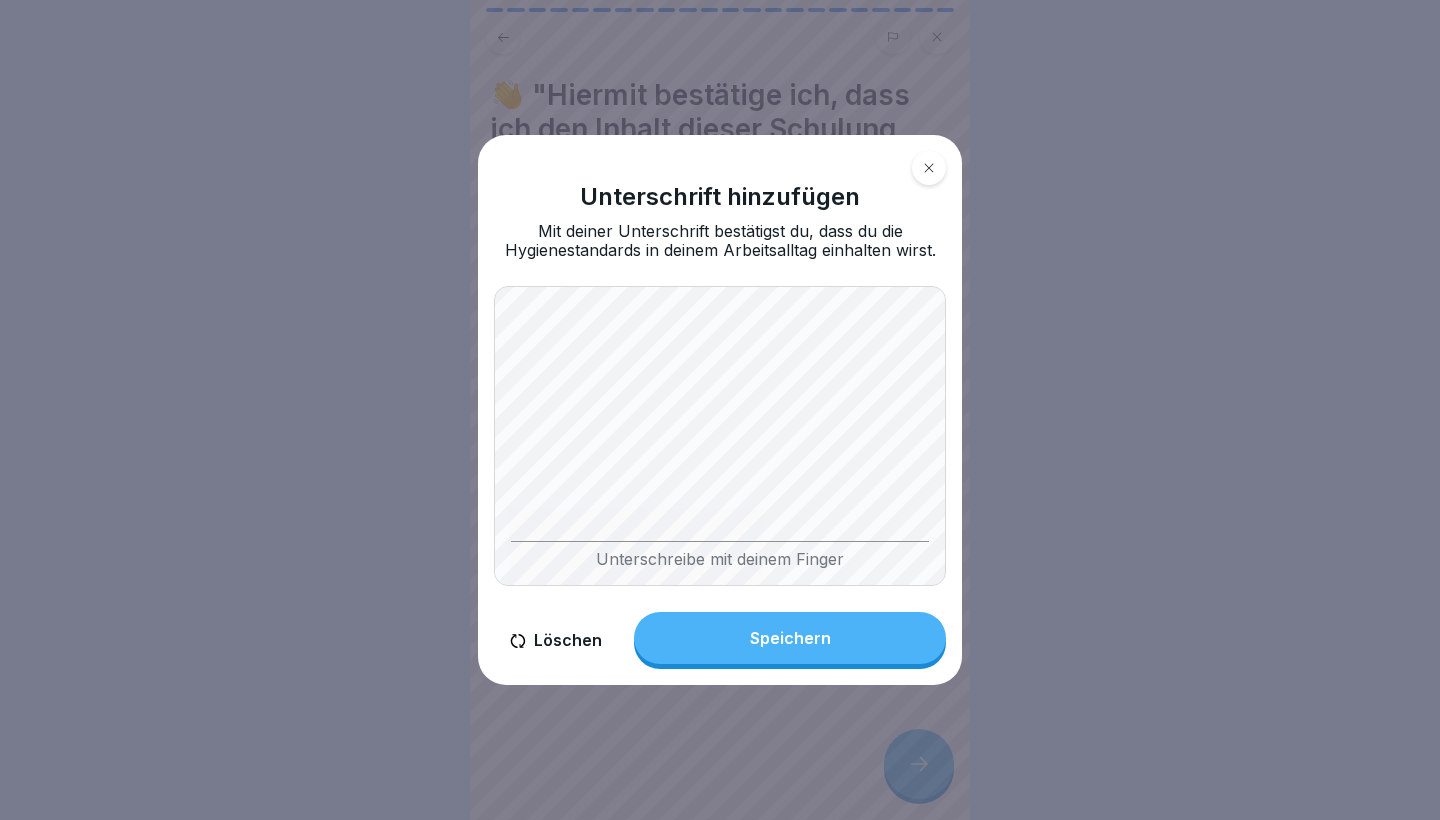 click on "Speichern" at bounding box center (790, 638) 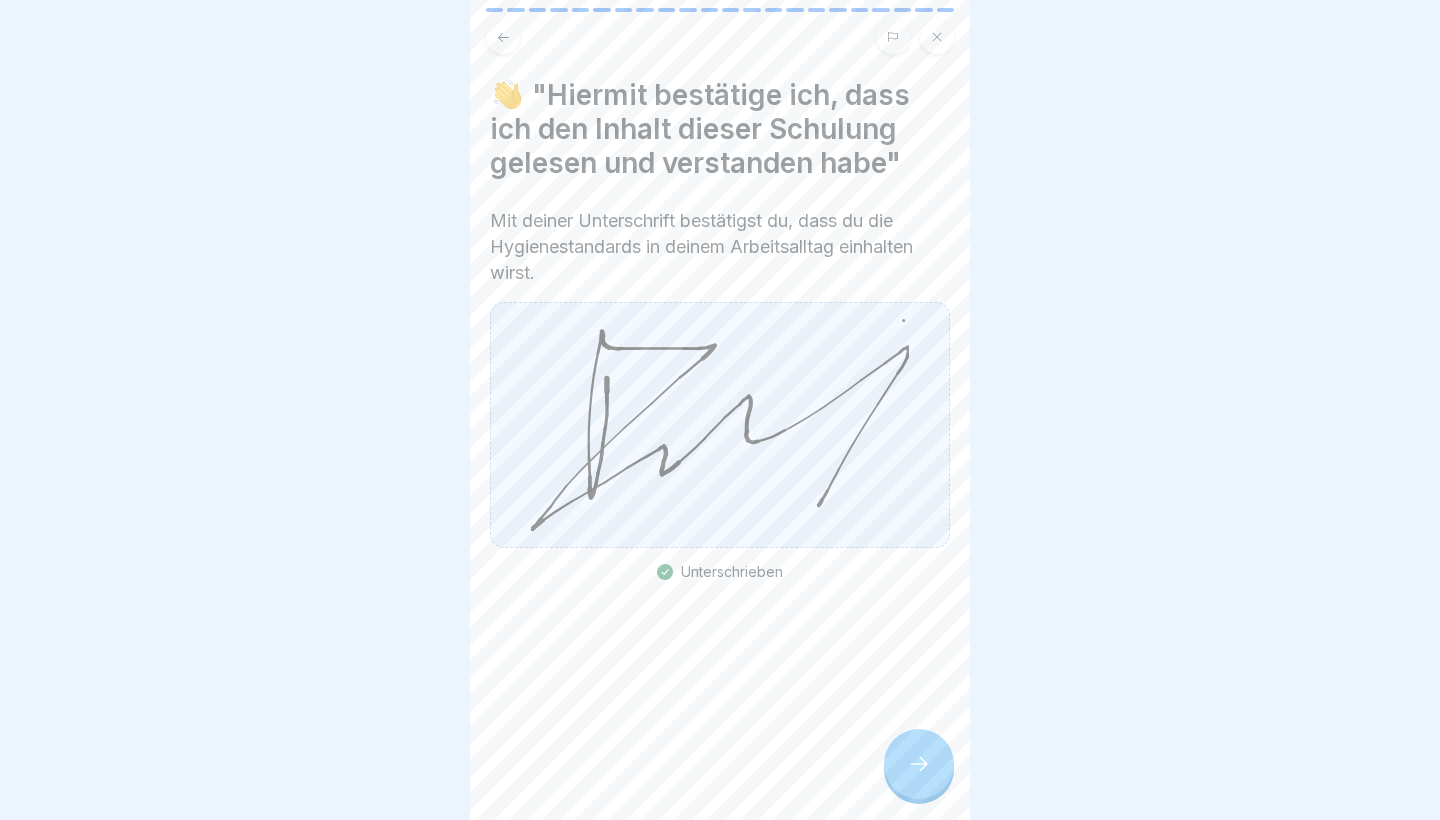 click on "👋 "Hiermit bestätige ich, dass ich den Inhalt dieser Schulung gelesen und verstanden habe" Mit deiner Unterschrift bestätigst du, dass du die Hygienestandards in deinem Arbeitsalltag einhalten wirst. Unterschrieben" at bounding box center [720, 410] 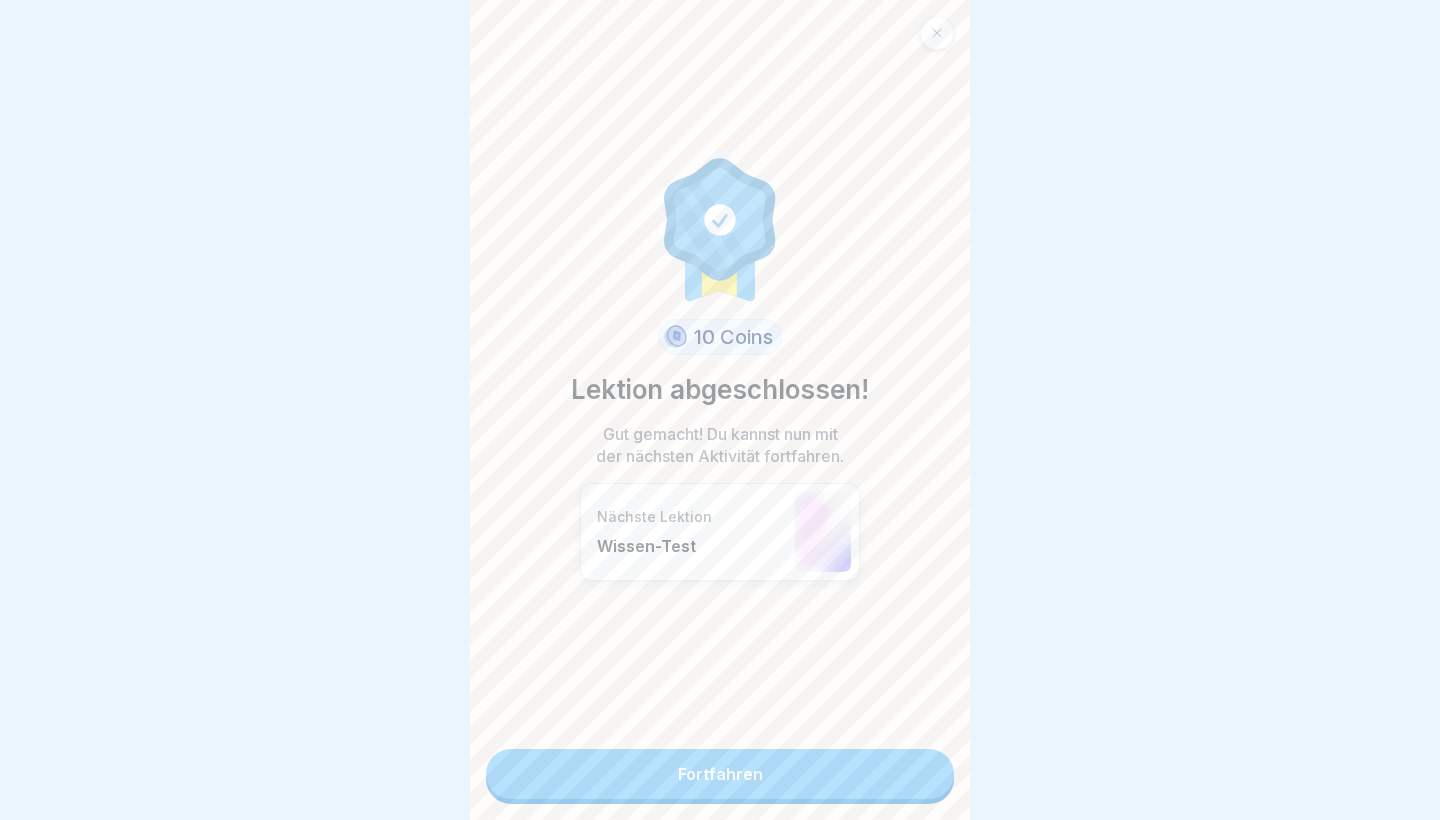 click on "Fortfahren" at bounding box center (720, 774) 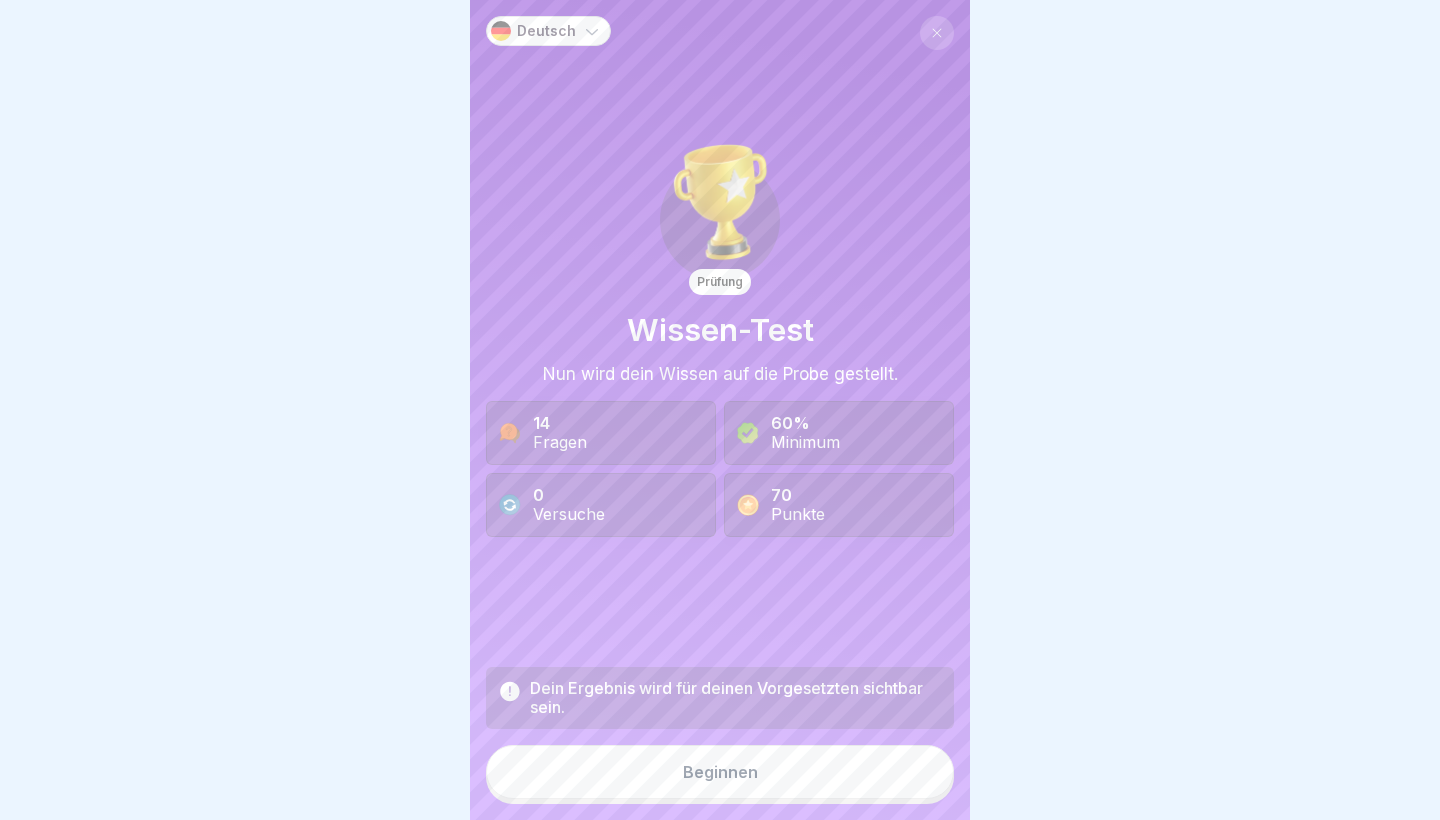 click on "Beginnen" at bounding box center [720, 772] 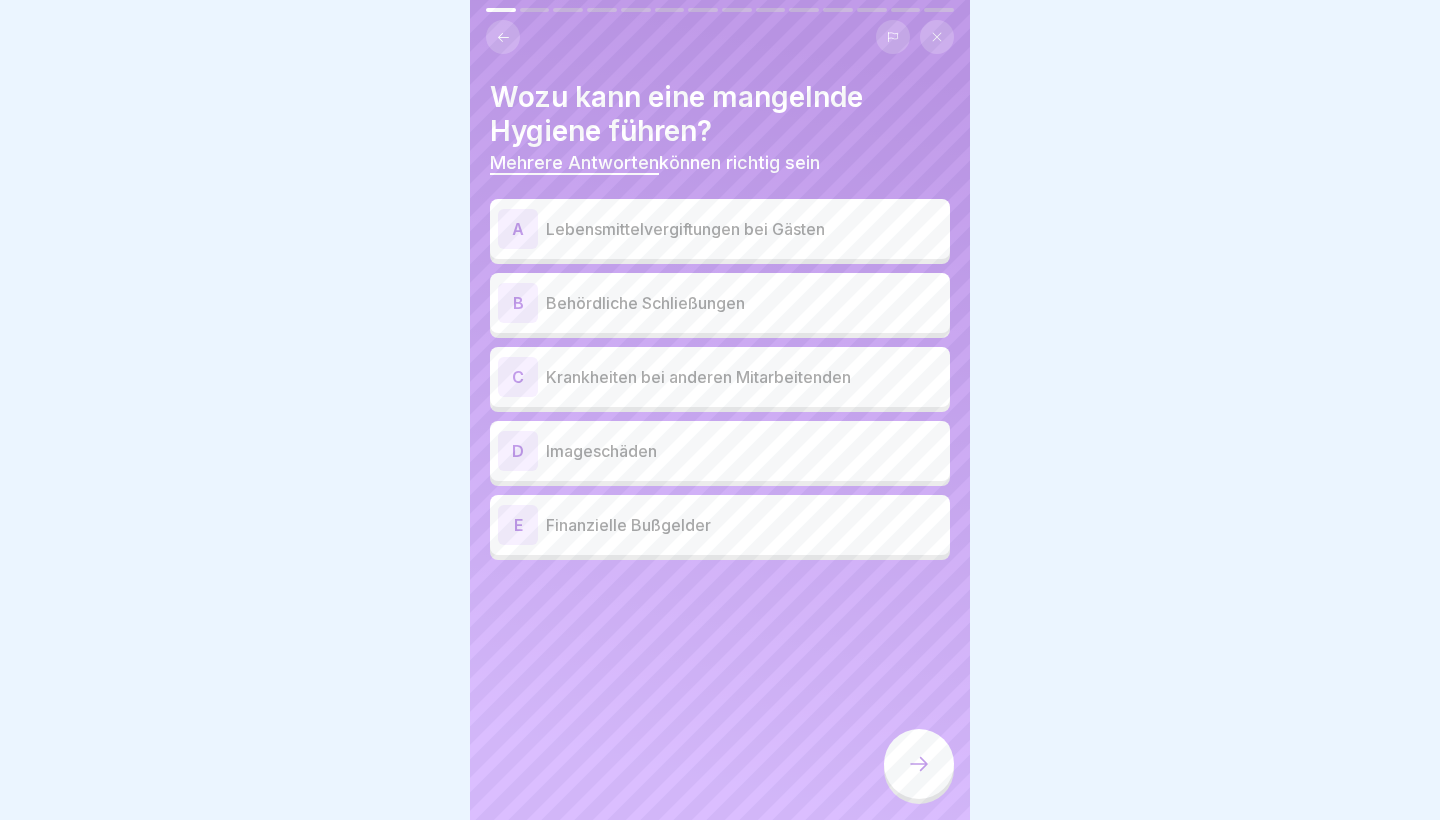 click on "B Behördliche Schließungen" at bounding box center (720, 303) 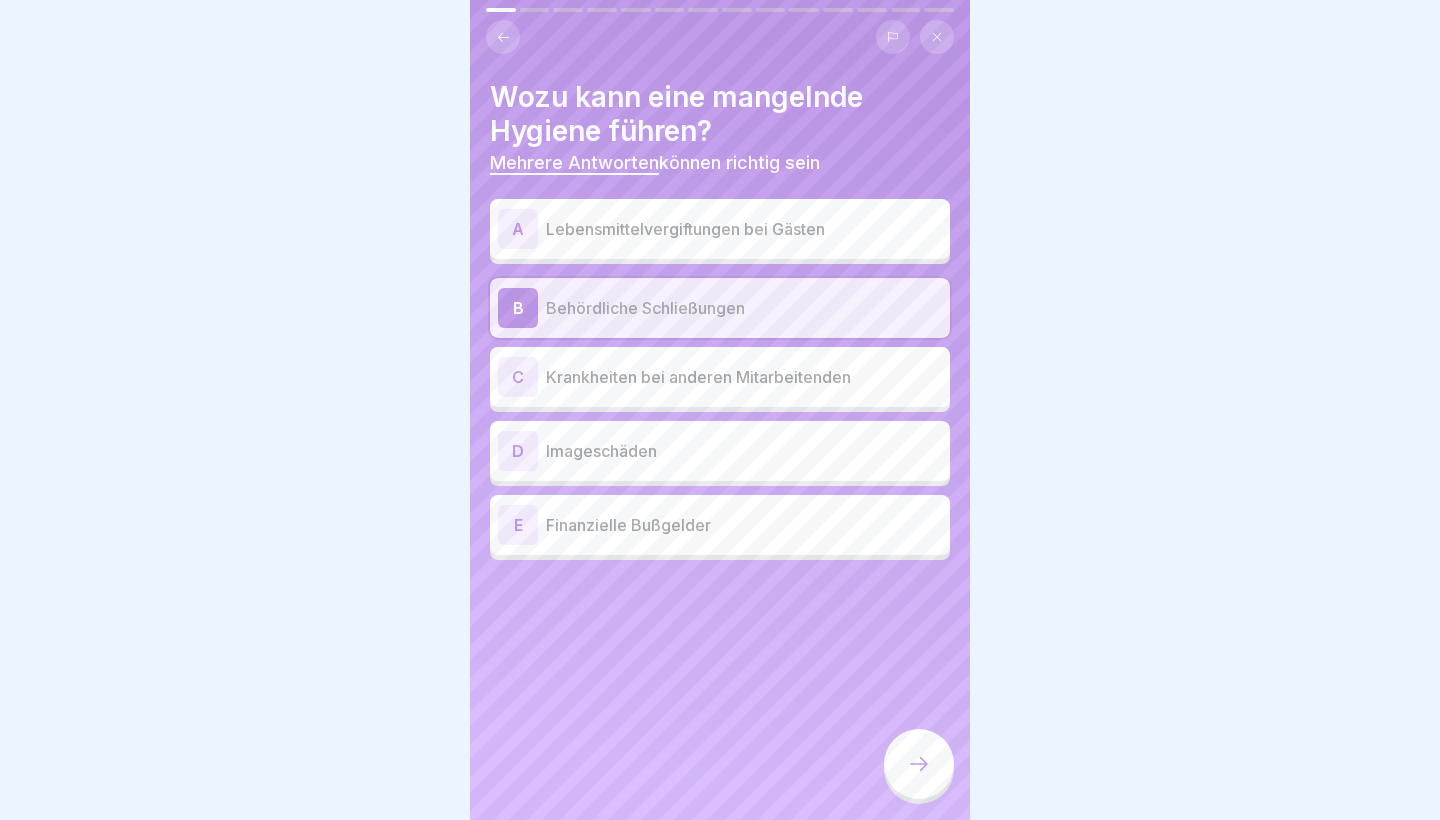 click on "Krankheiten bei anderen Mitarbeitenden" at bounding box center [744, 377] 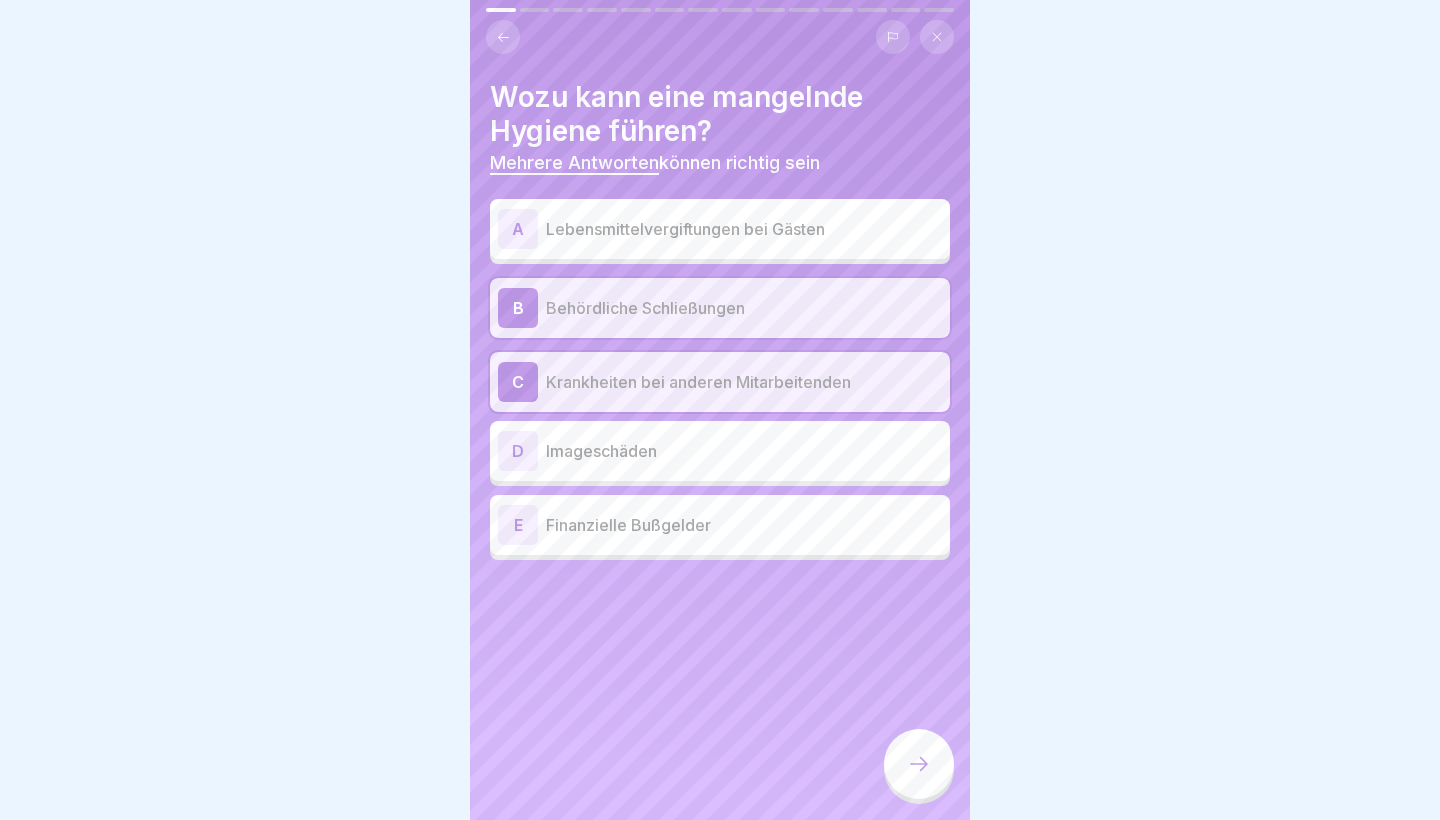 click on "Imageschäden" at bounding box center [744, 451] 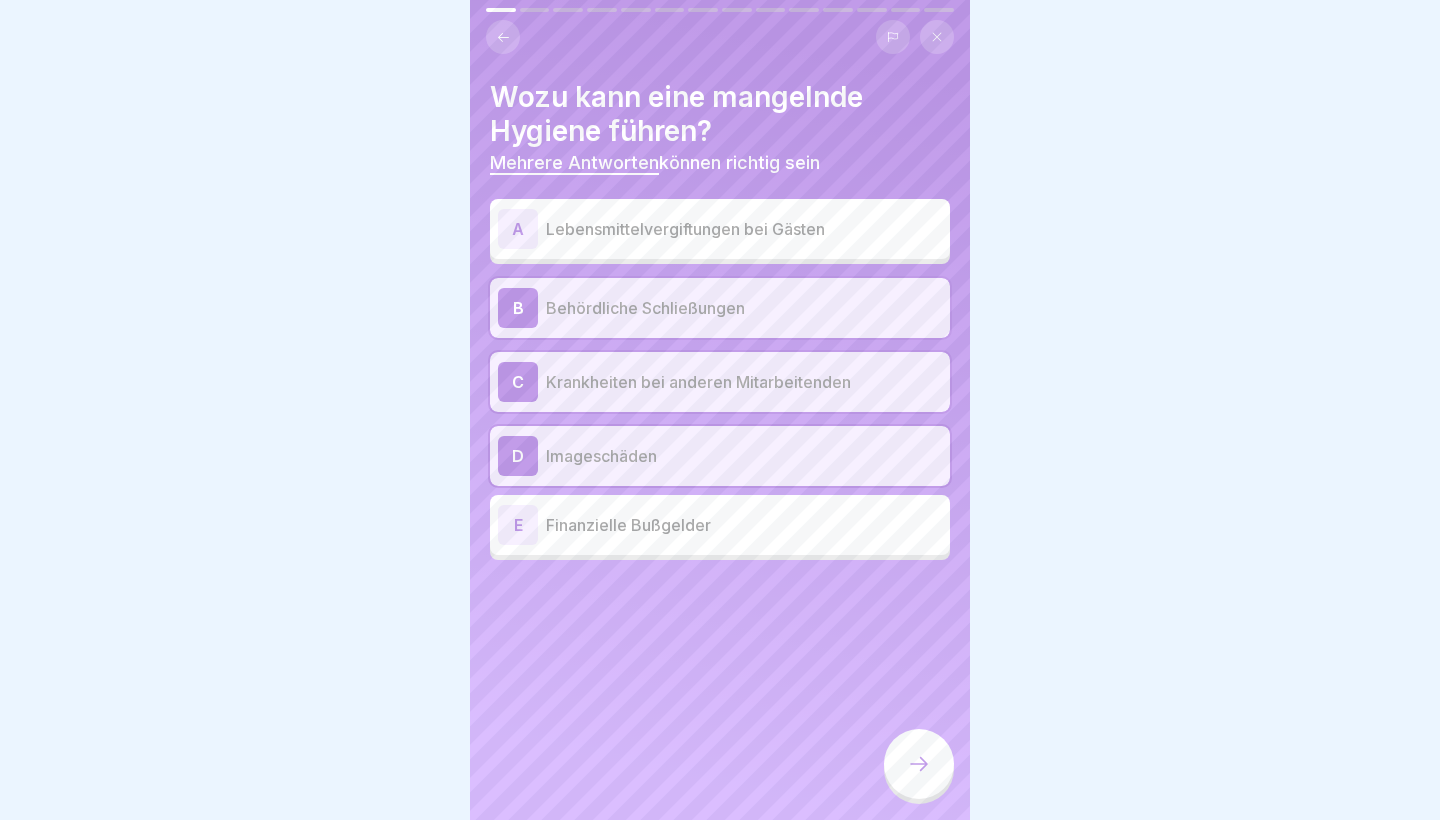 click on "E Finanzielle Bußgelder" at bounding box center (720, 525) 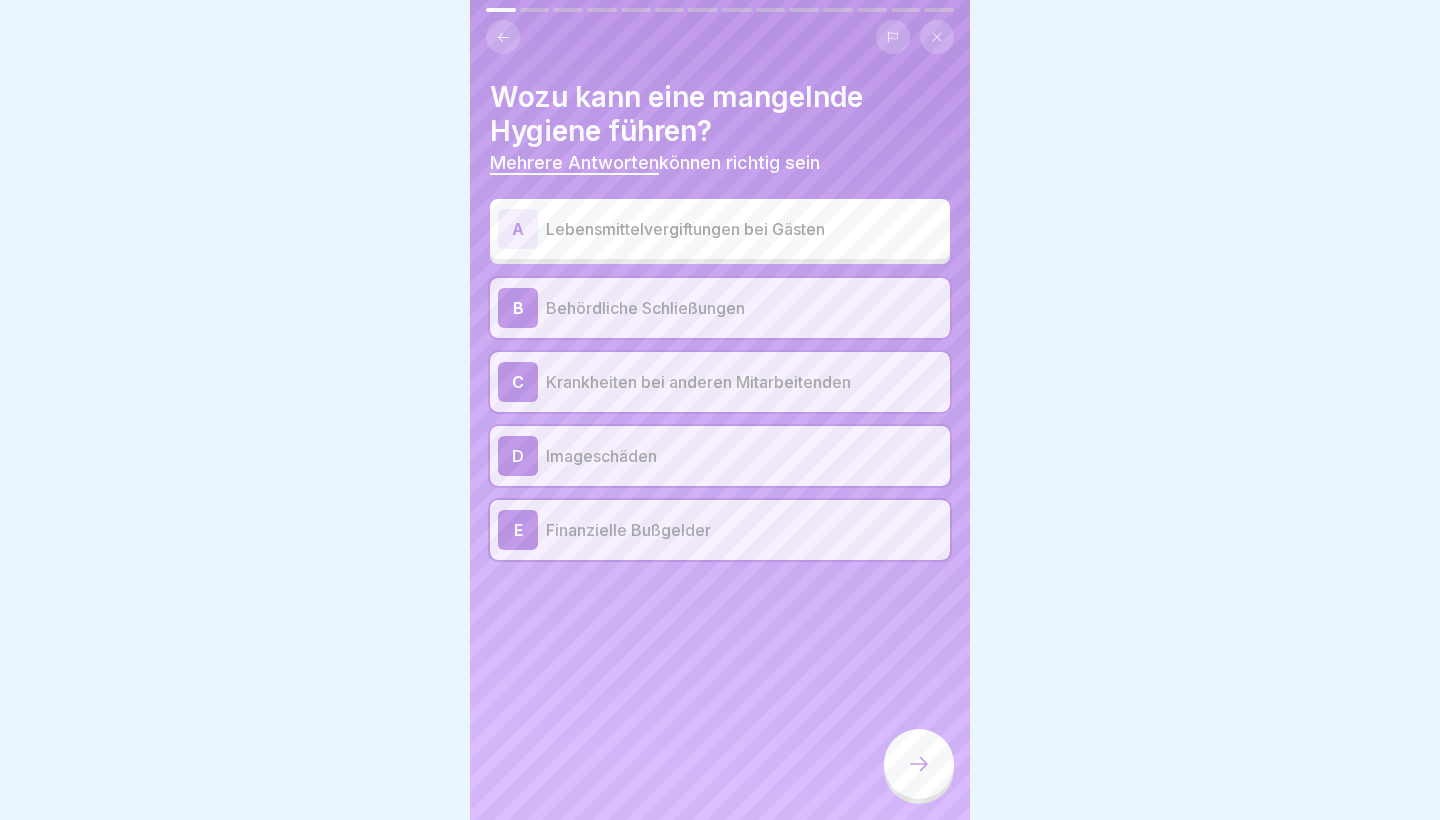 click on "Lebensmittelvergiftungen bei Gästen" at bounding box center [744, 229] 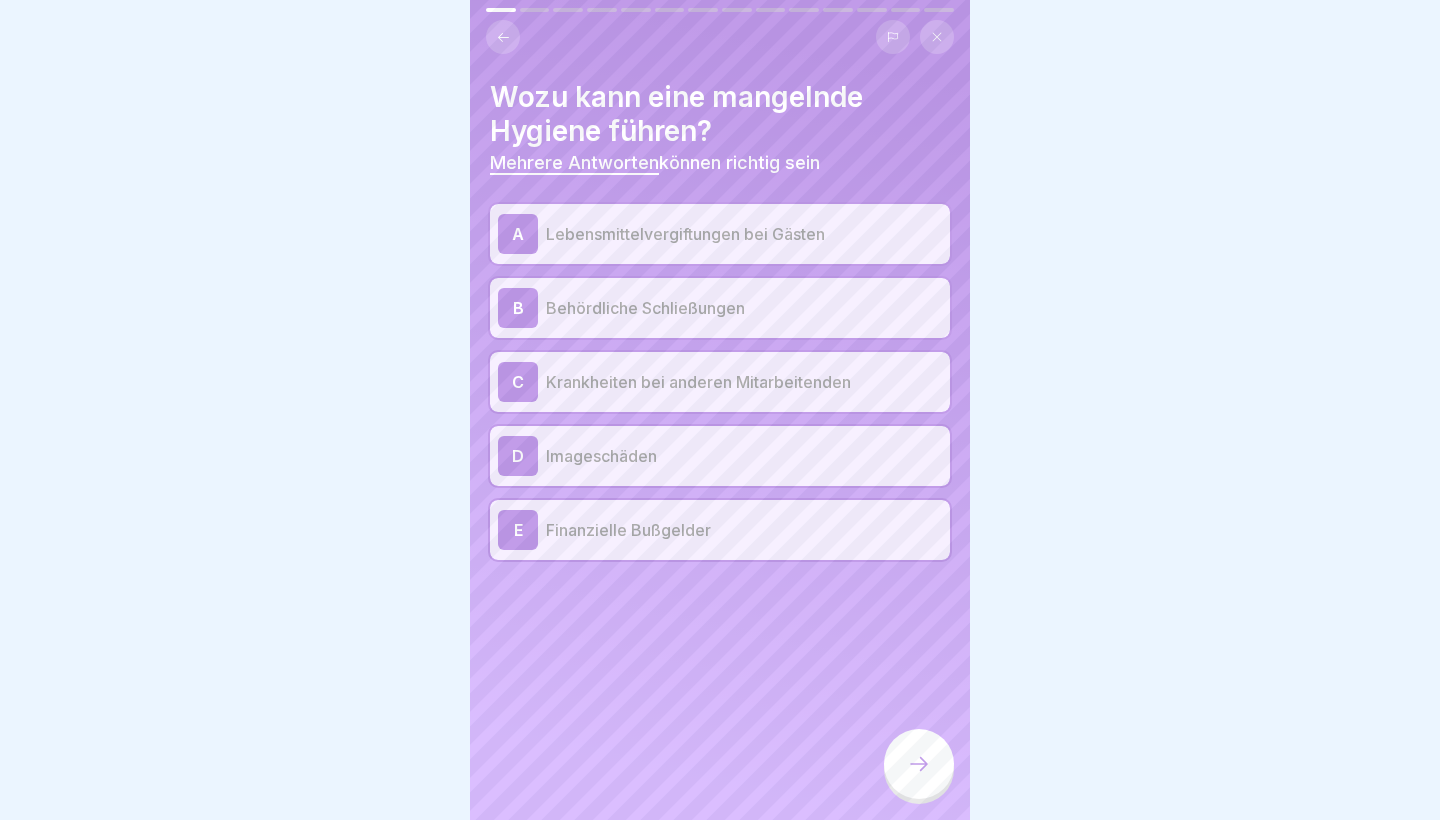 click 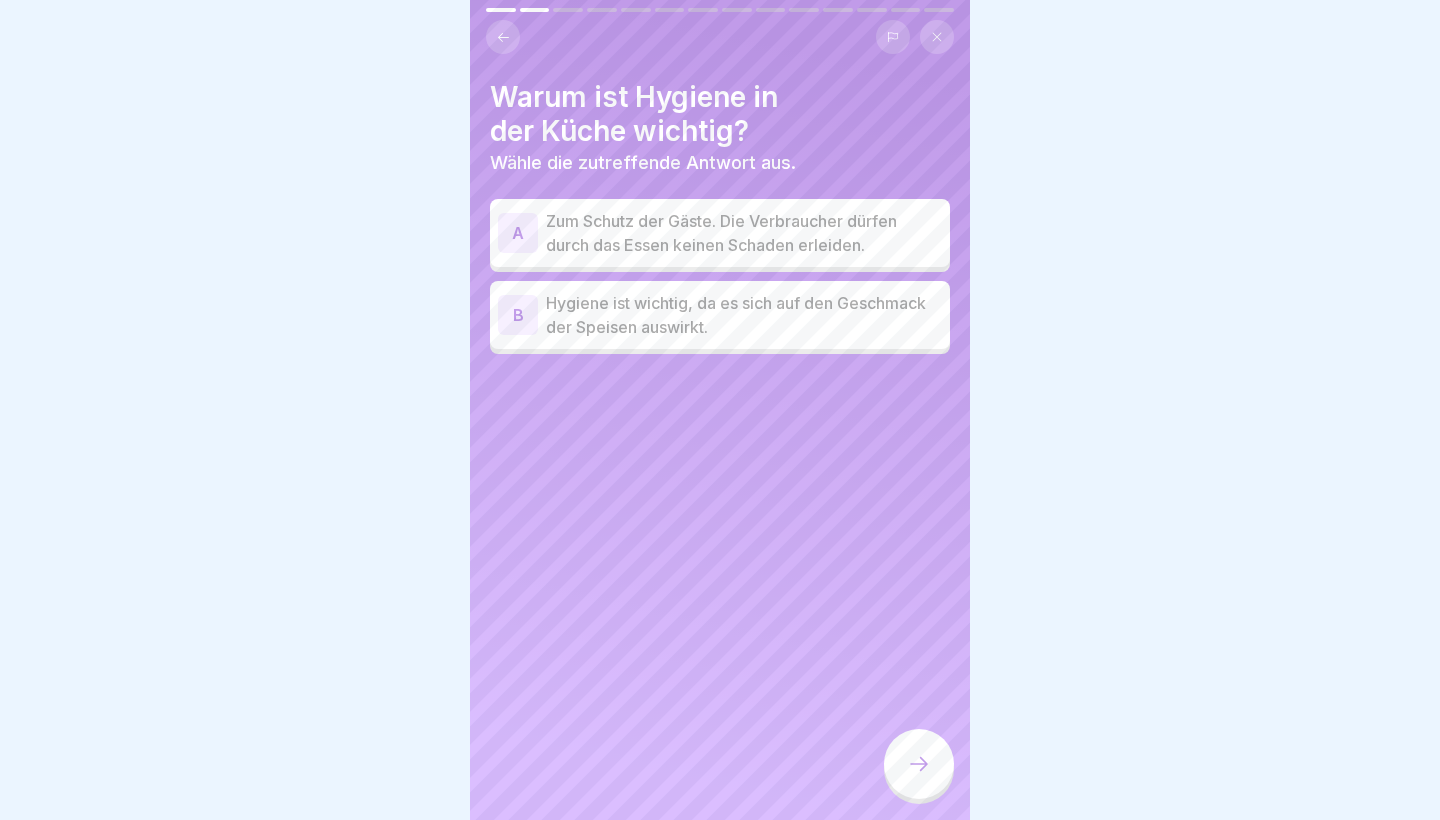 click on "A Zum Schutz der Gäste. Die Verbraucher dürfen durch das Essen keinen Schaden erleiden." at bounding box center [720, 233] 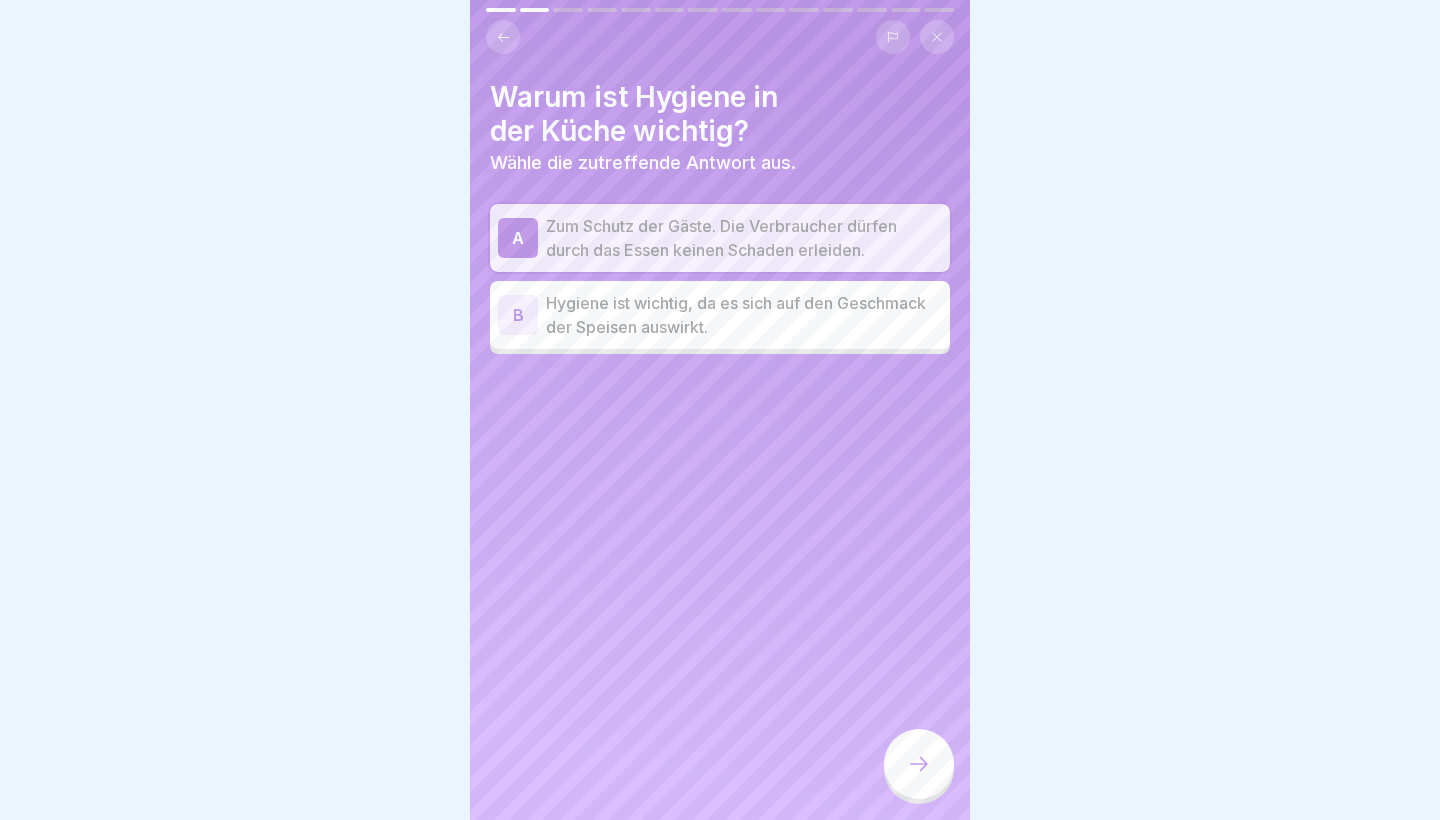 click on "Hygiene ist wichtig, da es sich auf den Geschmack der Speisen auswirkt." at bounding box center [744, 315] 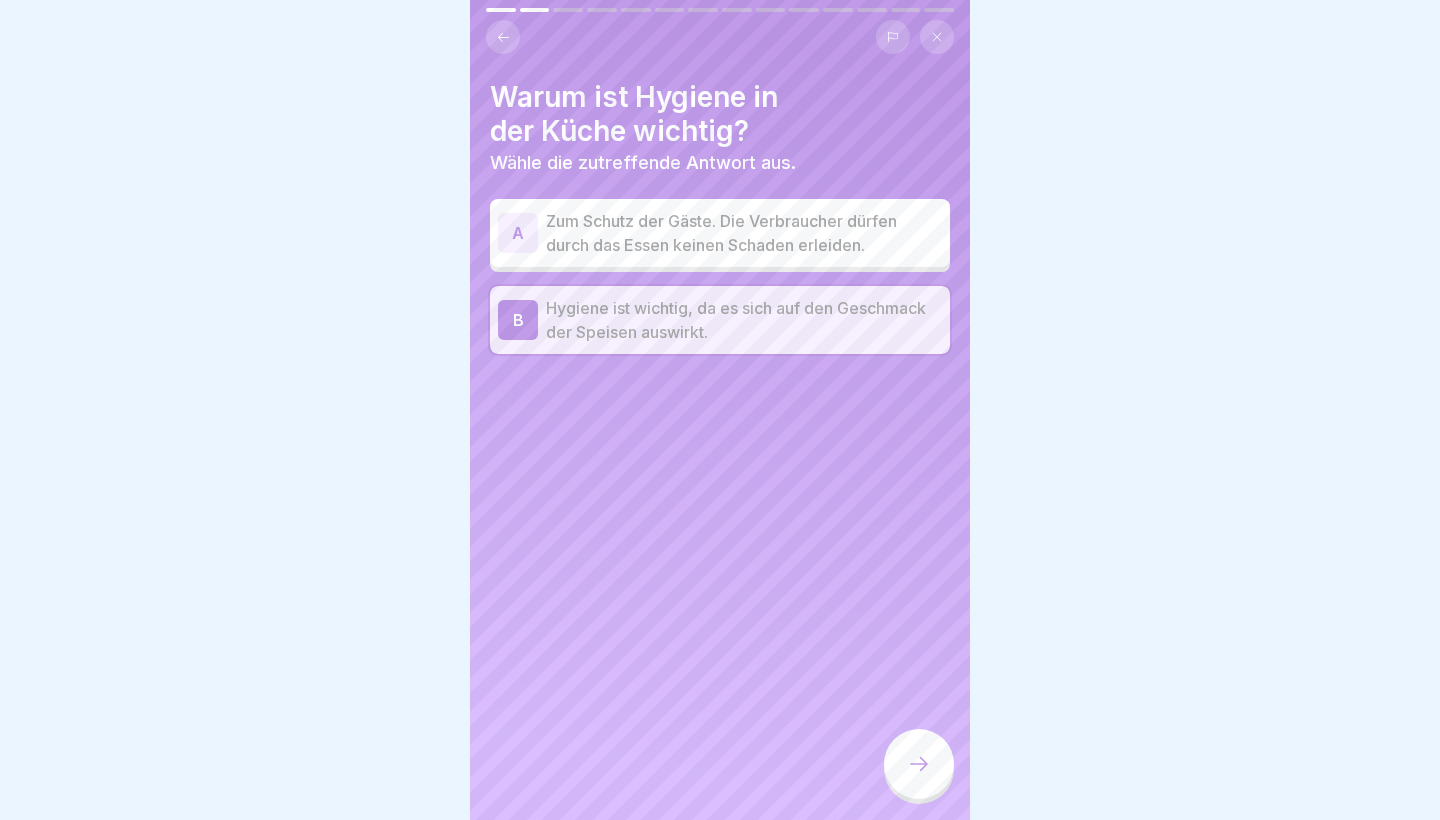 click at bounding box center (919, 764) 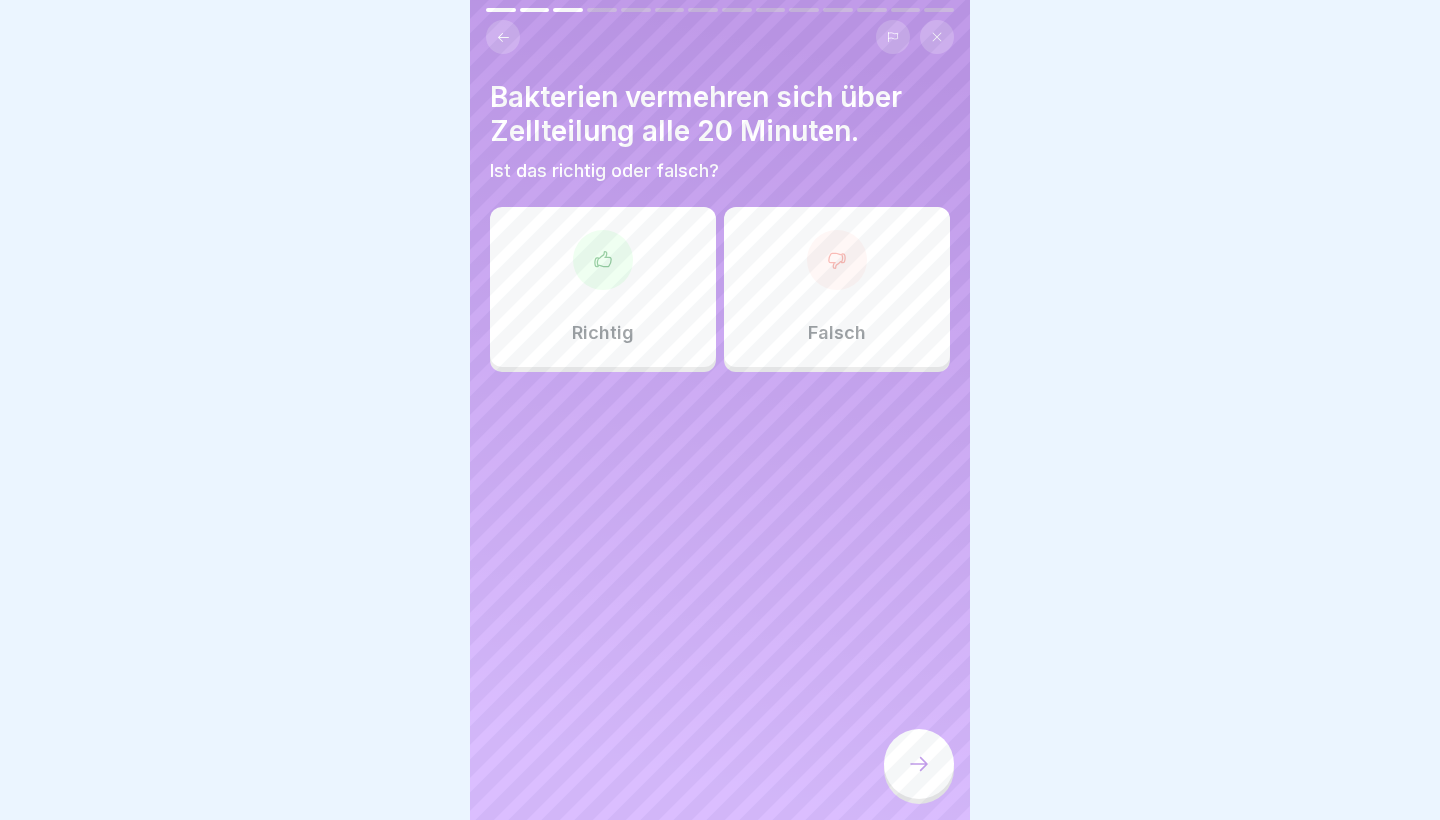 click 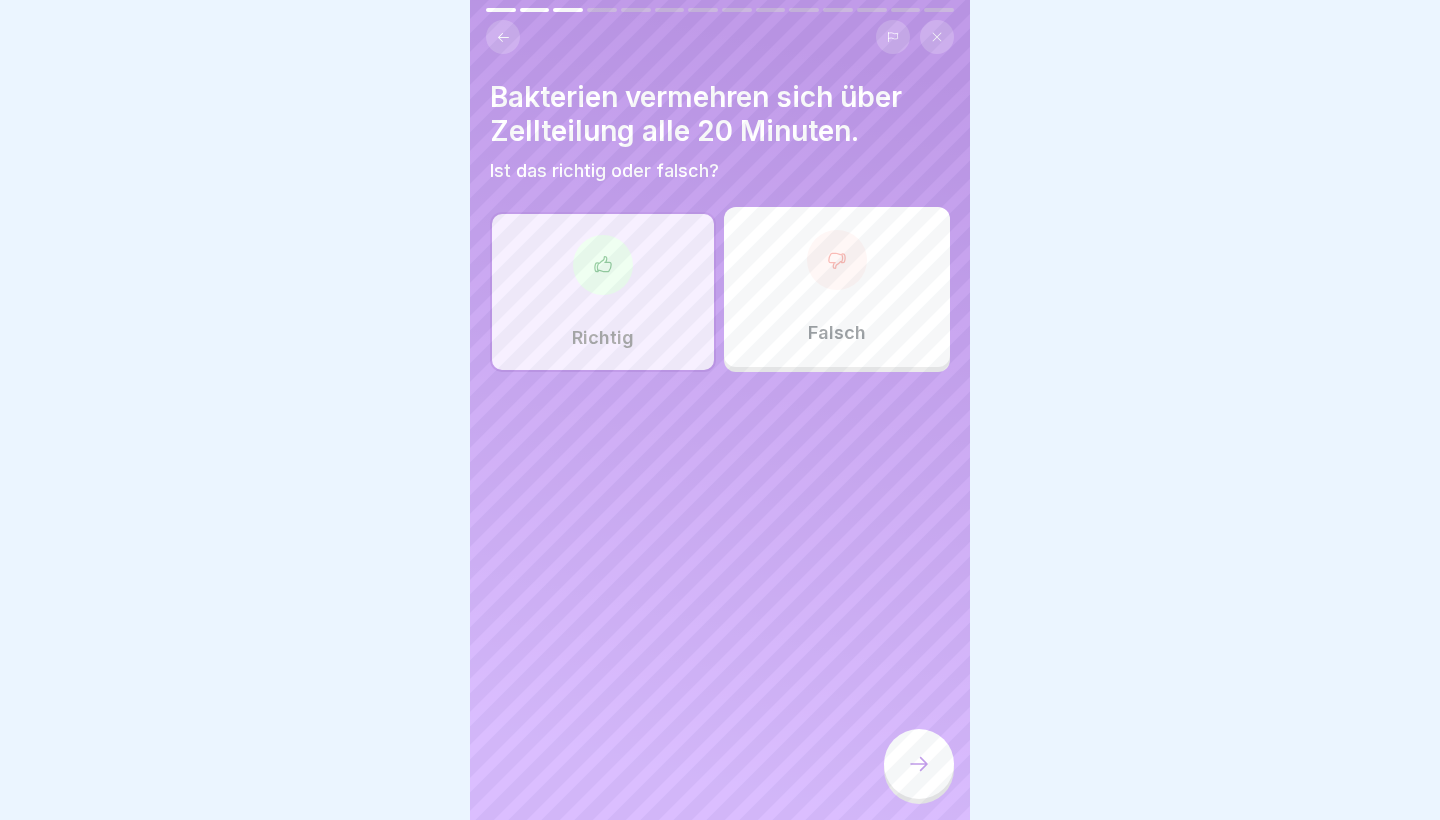 click at bounding box center [919, 764] 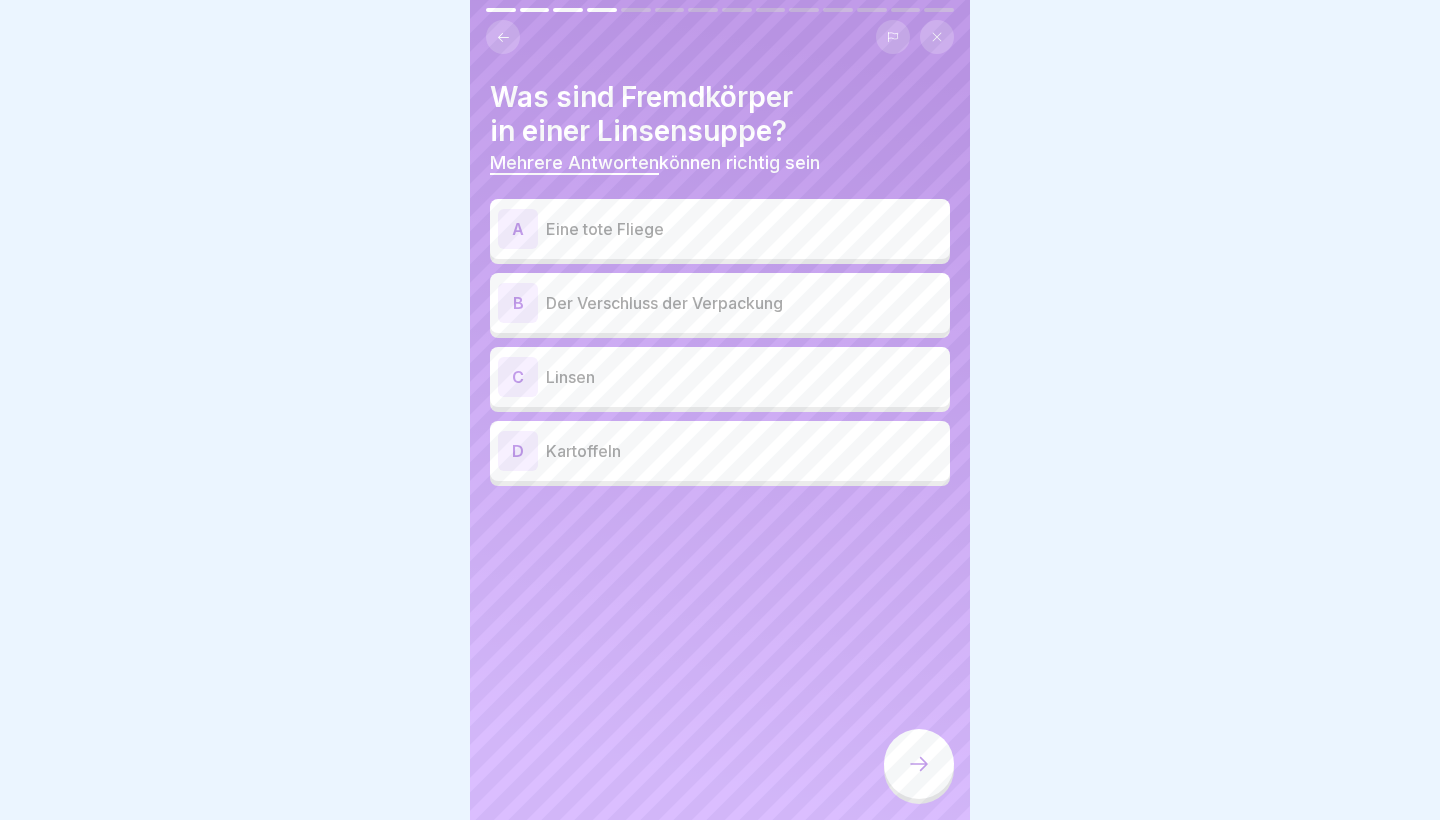 click on "A Eine tote Fliege" at bounding box center [720, 229] 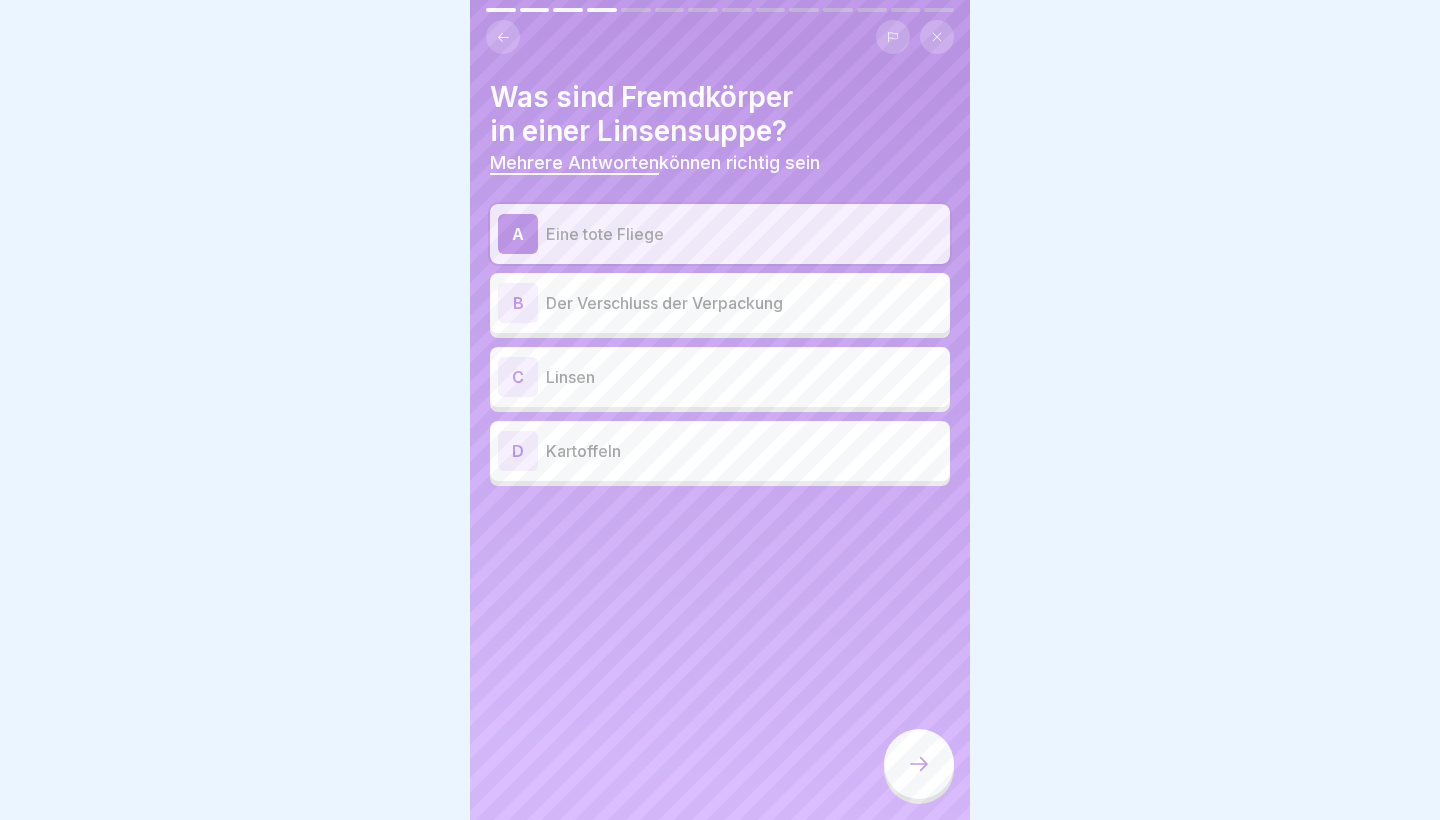 click at bounding box center (919, 764) 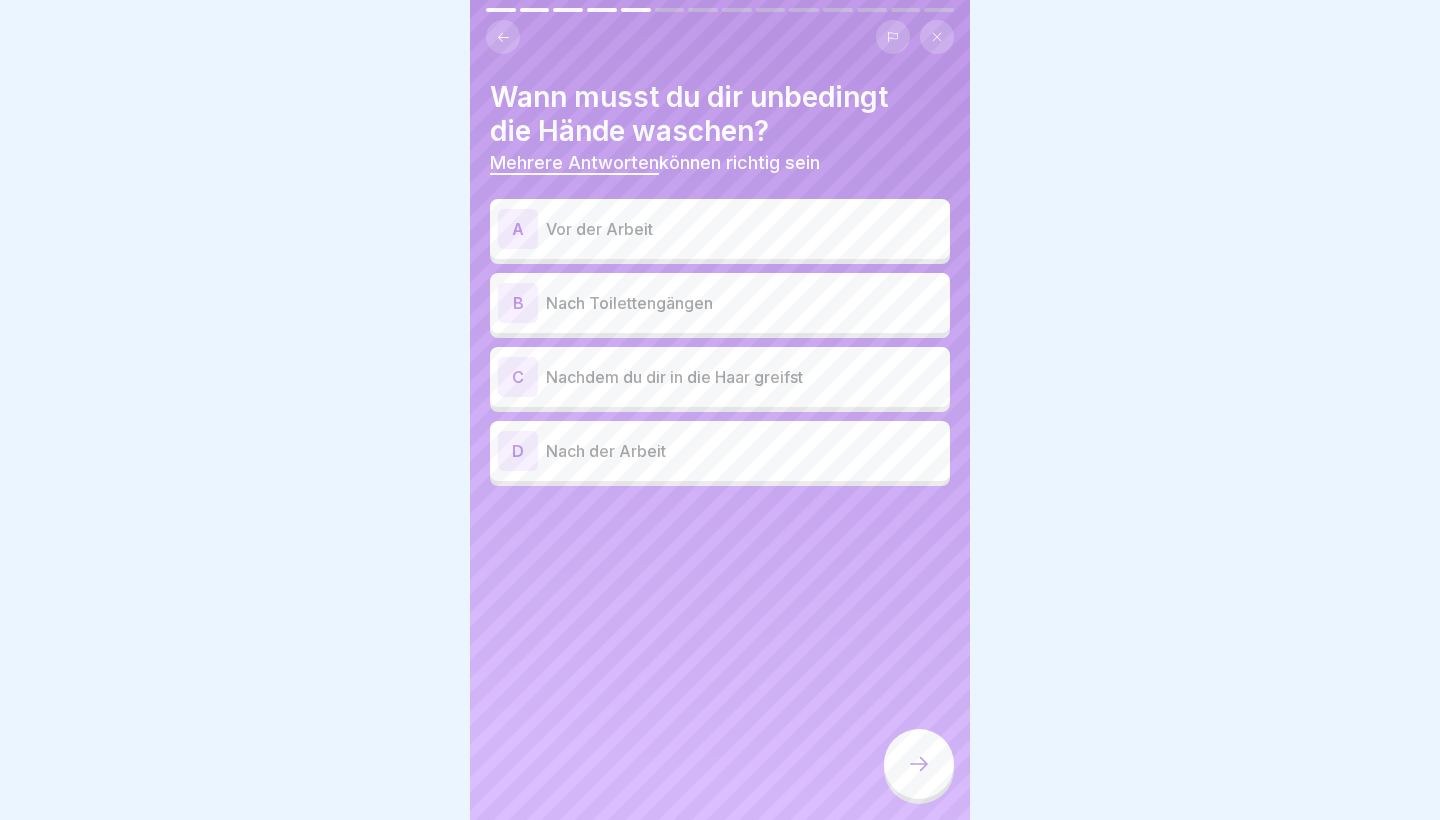 click on "Vor der Arbeit" at bounding box center (744, 229) 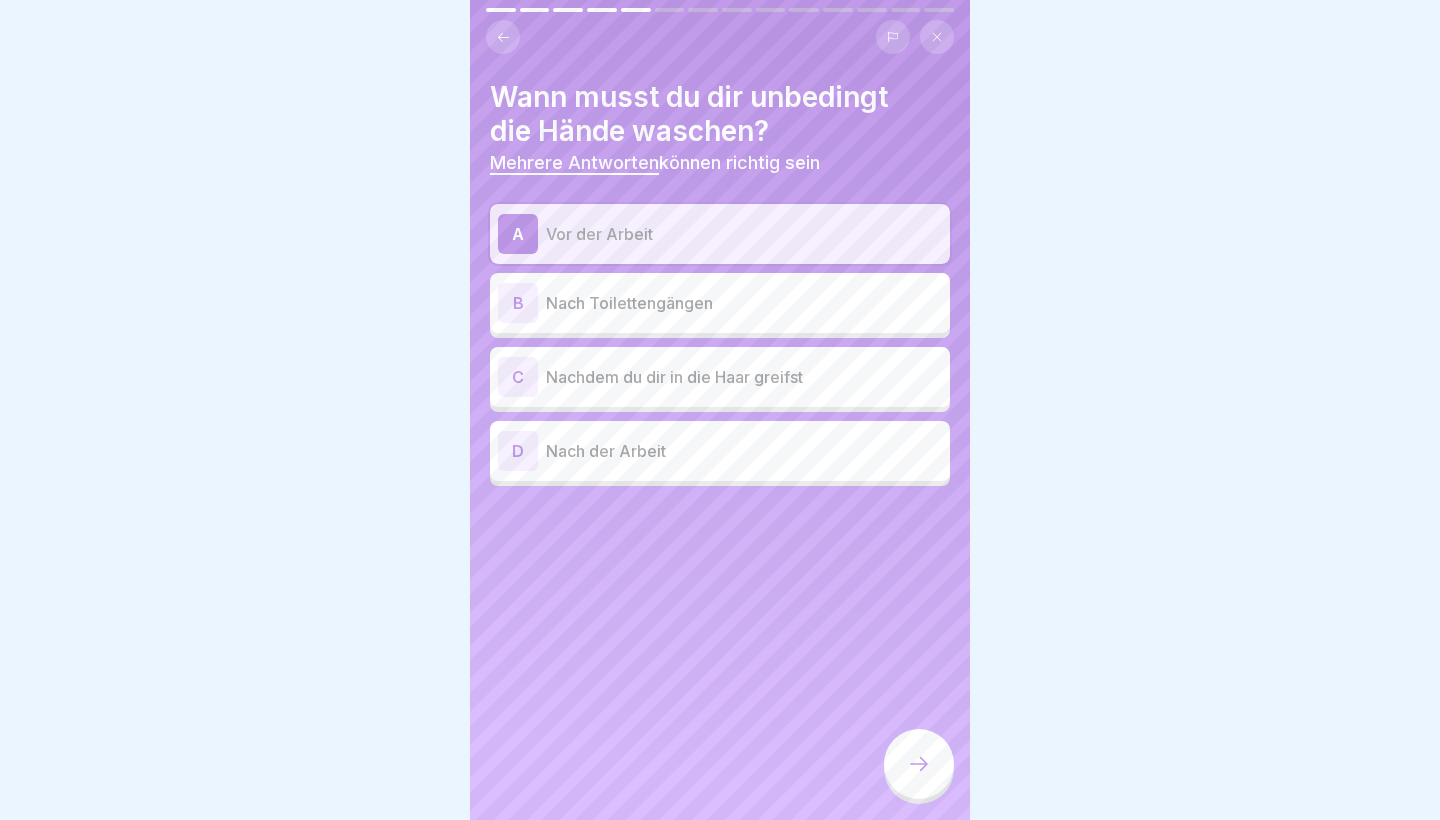 click at bounding box center [919, 764] 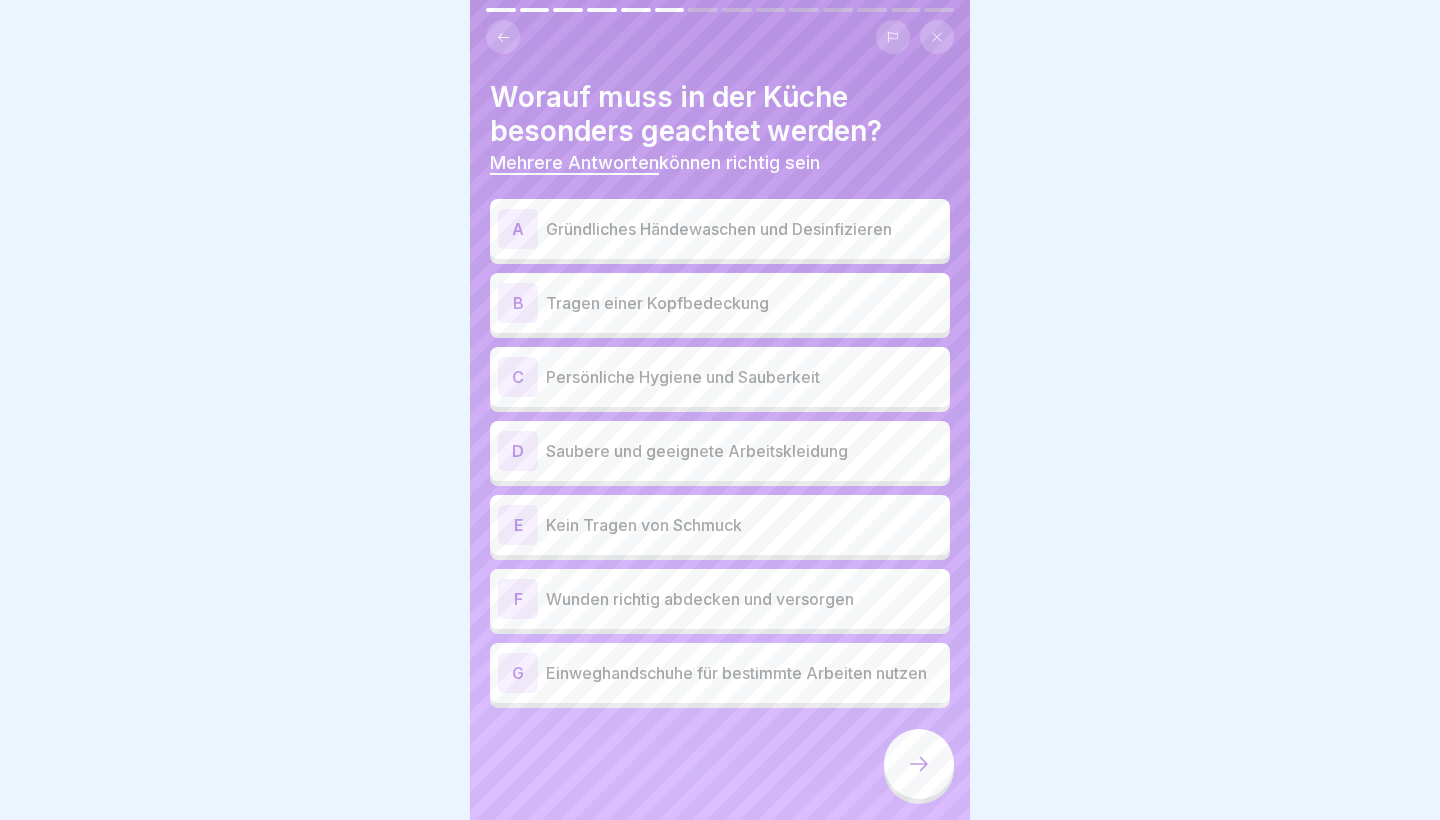 click on "A Gründliches Händewaschen und Desinfizieren B Tragen einer Kopfbedeckung C Persönliche Hygiene und Sauberkeit D Saubere und geeignete Arbeitskleidung E Kein Tragen von Schmuck F Wunden richtig abdecken und versorgen G Einweghandschuhe für bestimmte Arbeiten nutzen" at bounding box center (720, 456) 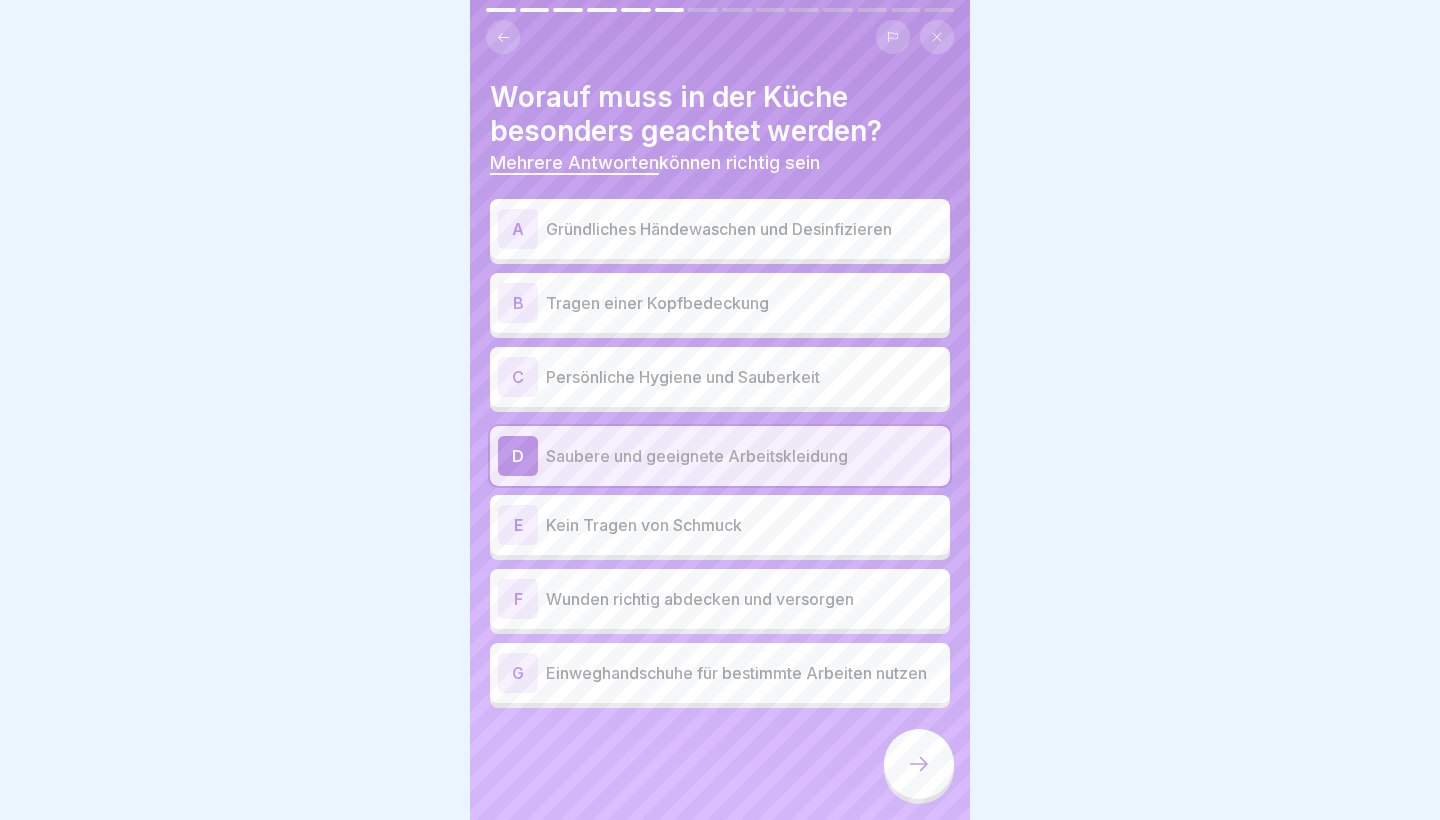 click on "Kein Tragen von Schmuck" at bounding box center (744, 525) 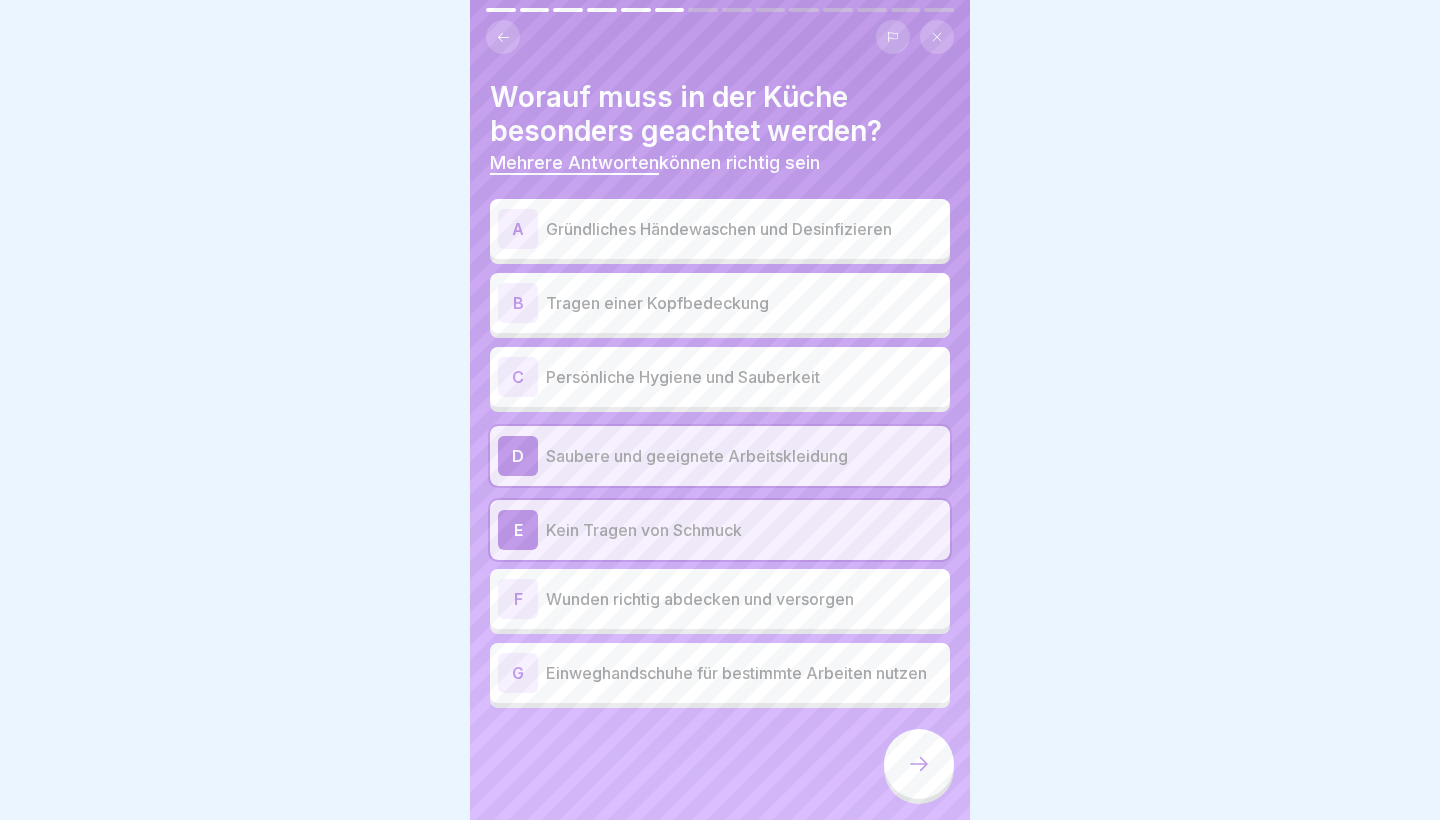 click on "Persönliche Hygiene und Sauberkeit" at bounding box center (744, 377) 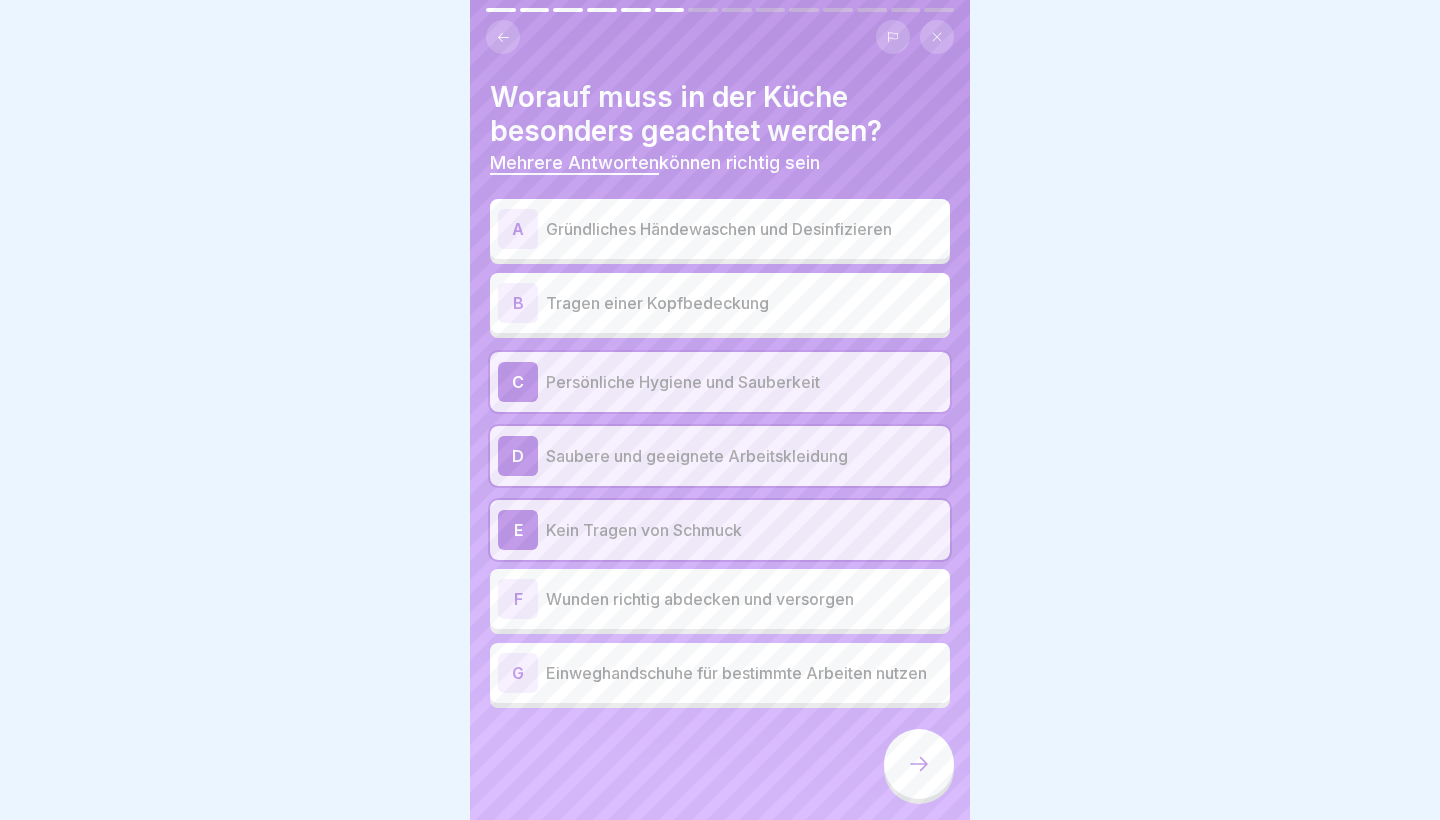 click on "A Gründliches Händewaschen und Desinfizieren B Tragen einer Kopfbedeckung C Persönliche Hygiene und Sauberkeit D Saubere und geeignete Arbeitskleidung E Kein Tragen von Schmuck F Wunden richtig abdecken und versorgen G Einweghandschuhe für bestimmte Arbeiten nutzen" at bounding box center (720, 456) 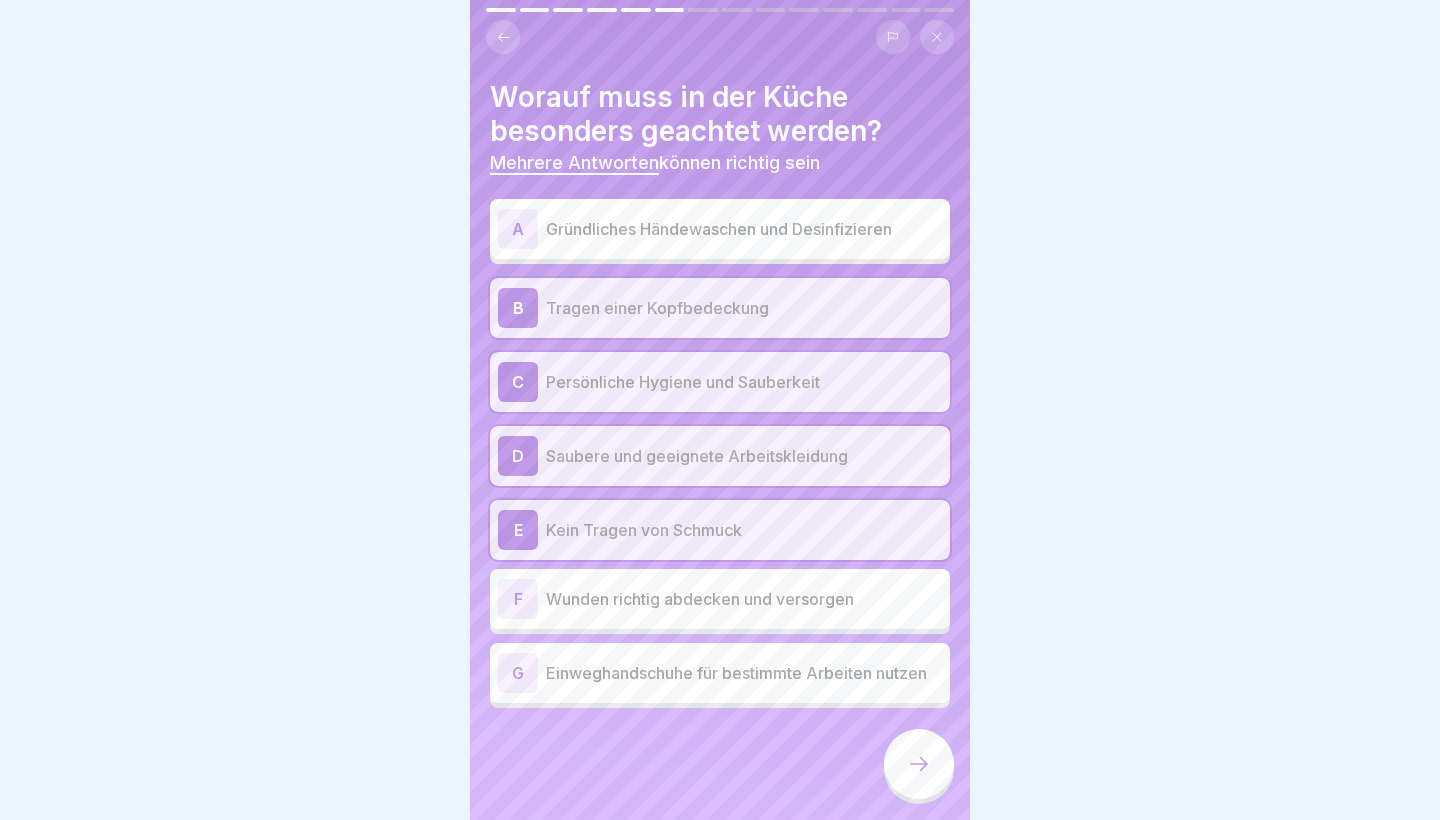 click on "Tragen einer Kopfbedeckung" at bounding box center [744, 308] 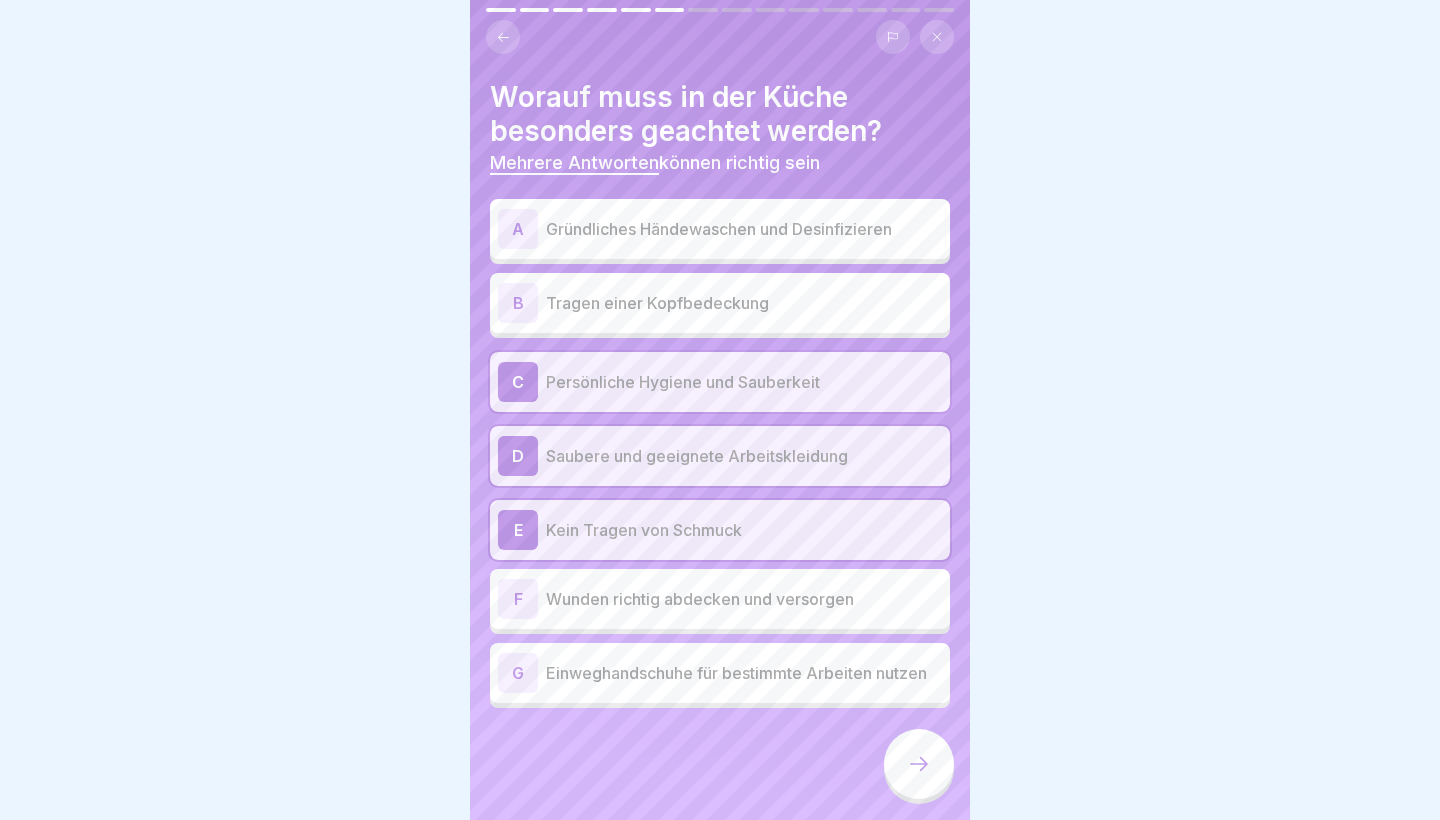 click on "Tragen einer Kopfbedeckung" at bounding box center [744, 303] 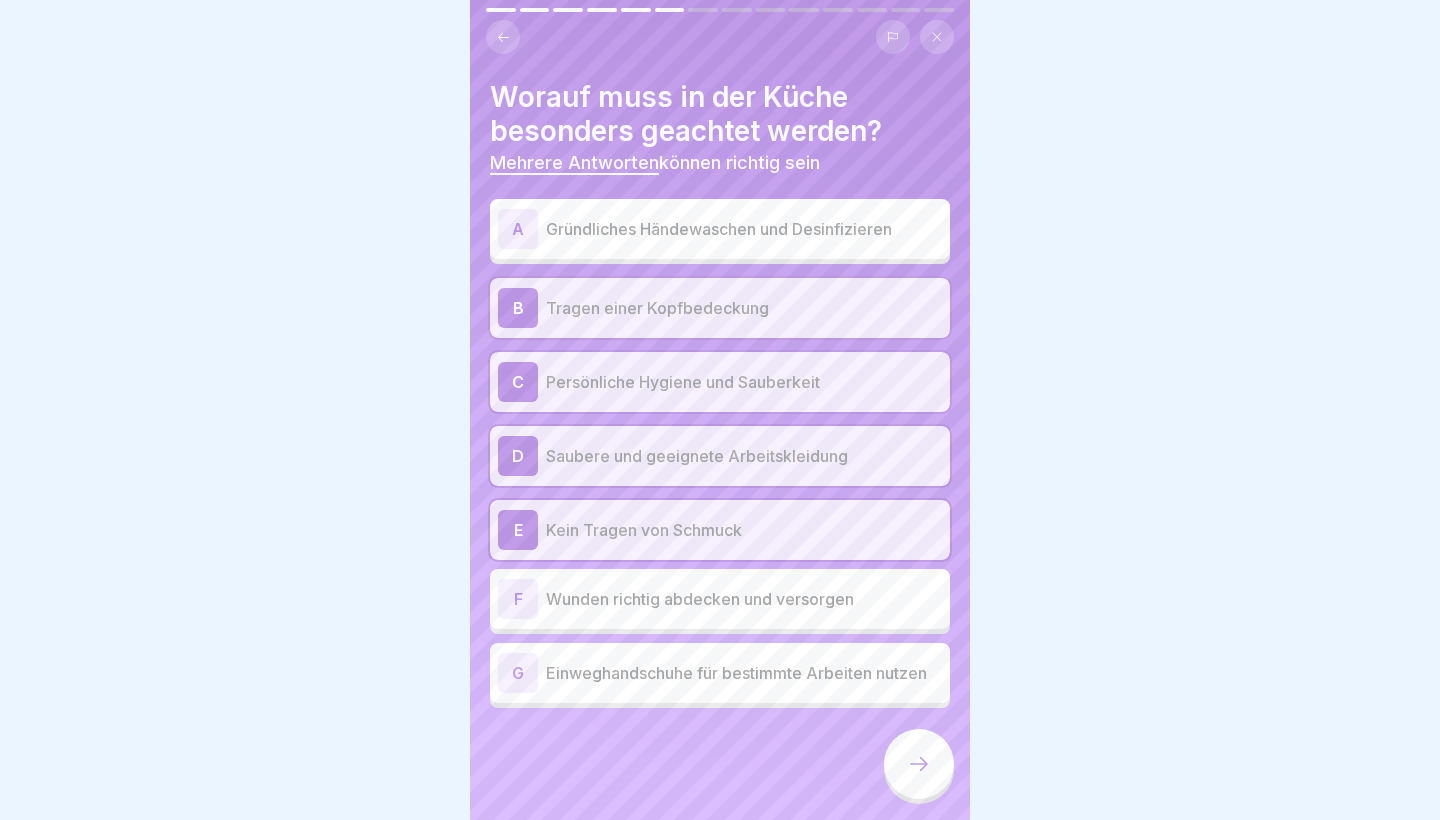 click on "A Gründliches Händewaschen und Desinfizieren" at bounding box center [720, 229] 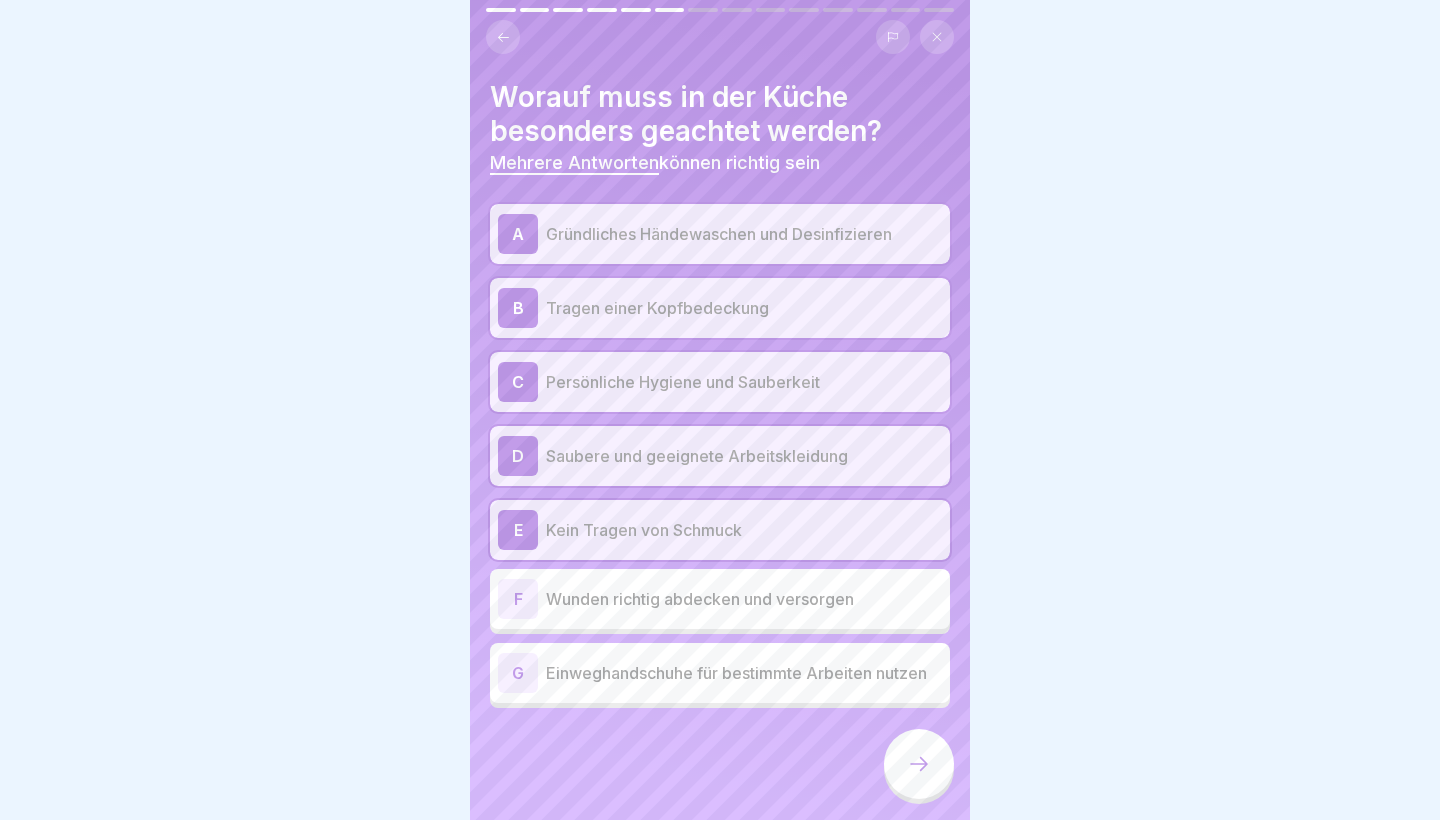 click on "F Wunden richtig abdecken und versorgen" at bounding box center [720, 599] 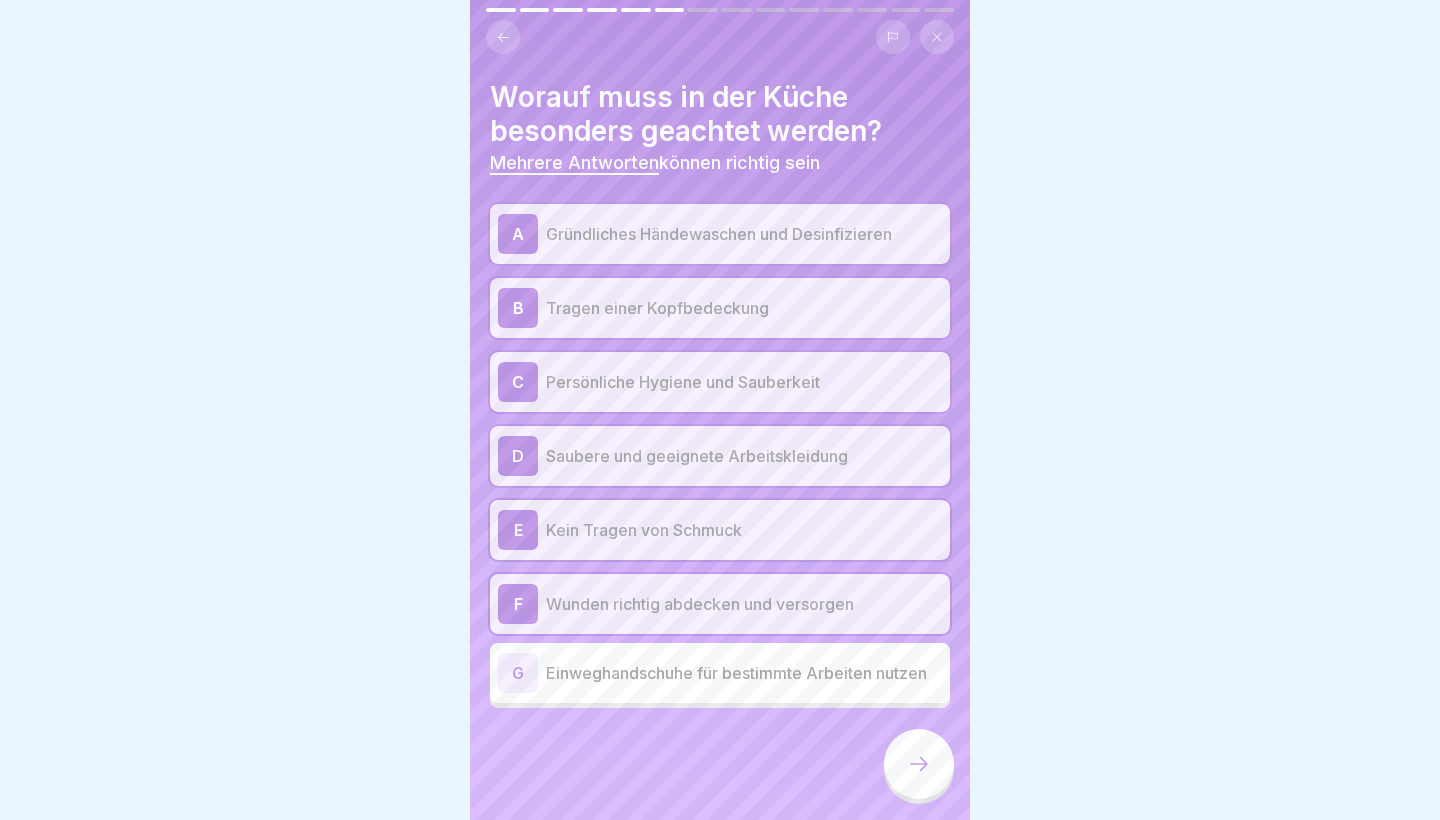 click on "G Einweghandschuhe für bestimmte Arbeiten nutzen" at bounding box center [720, 673] 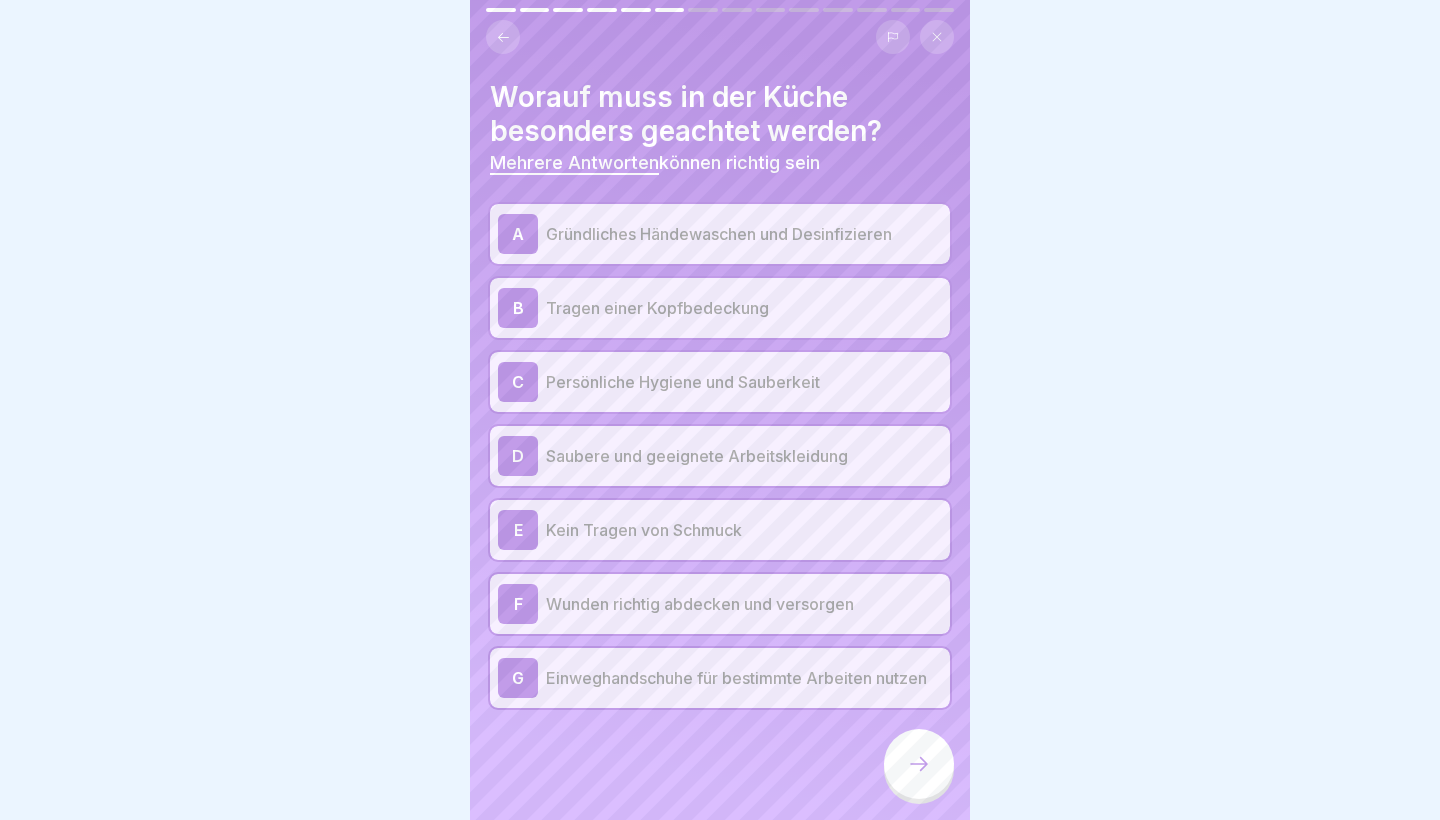 click at bounding box center [919, 764] 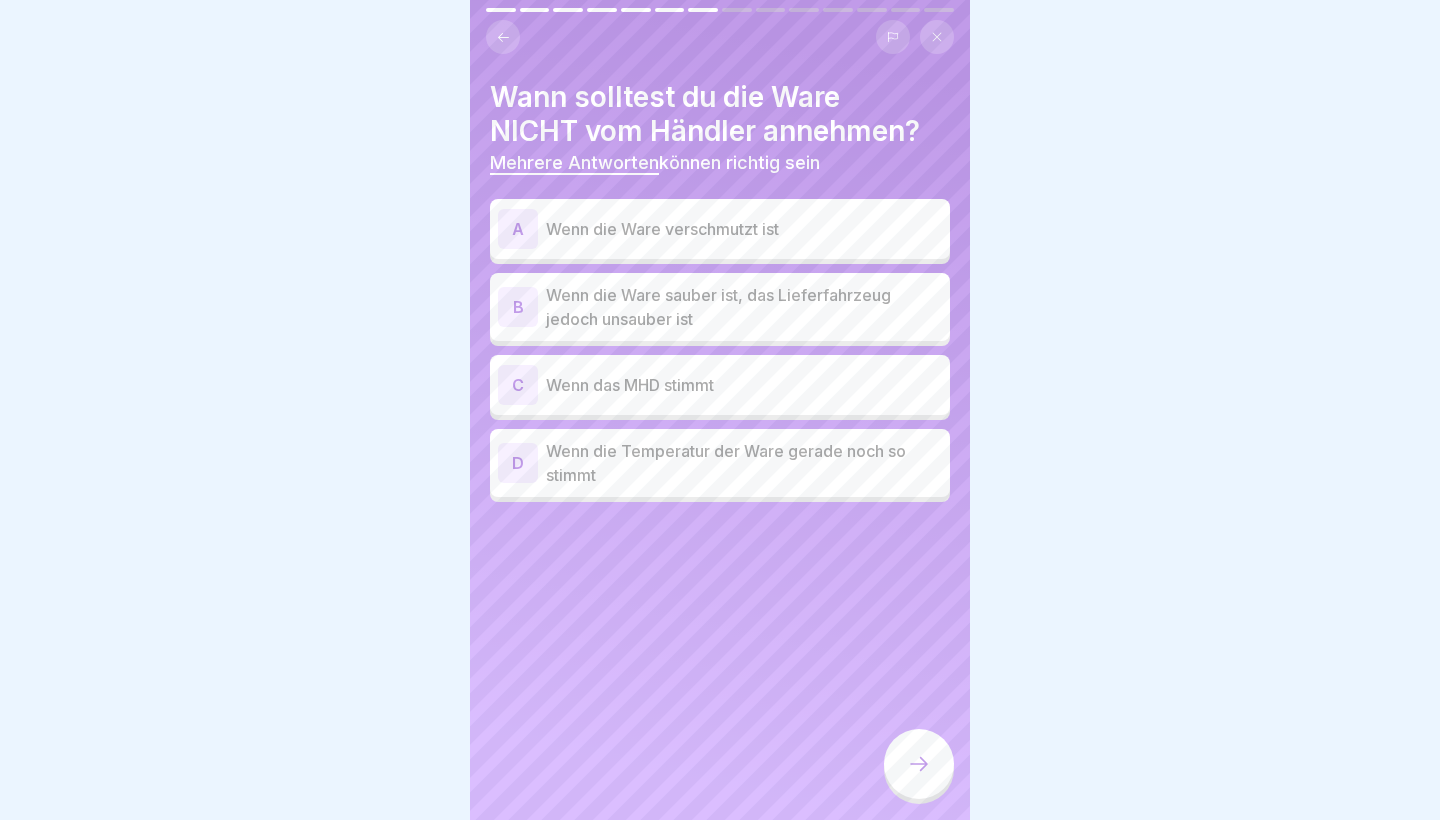 click on "Wenn die Ware verschmutzt ist" at bounding box center (744, 229) 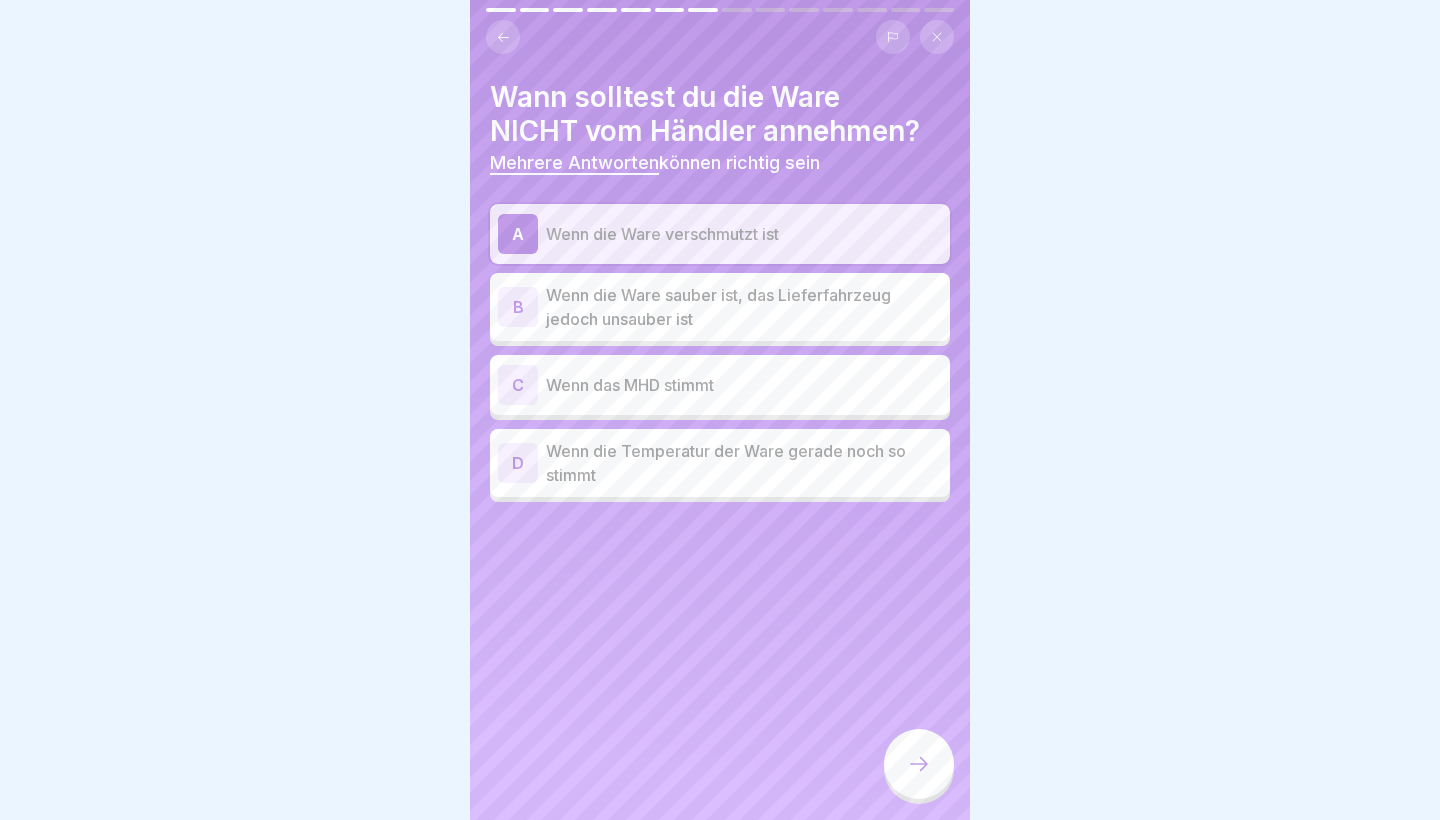 click on "Wenn die Ware sauber ist, das Lieferfahrzeug jedoch unsauber ist" at bounding box center (744, 307) 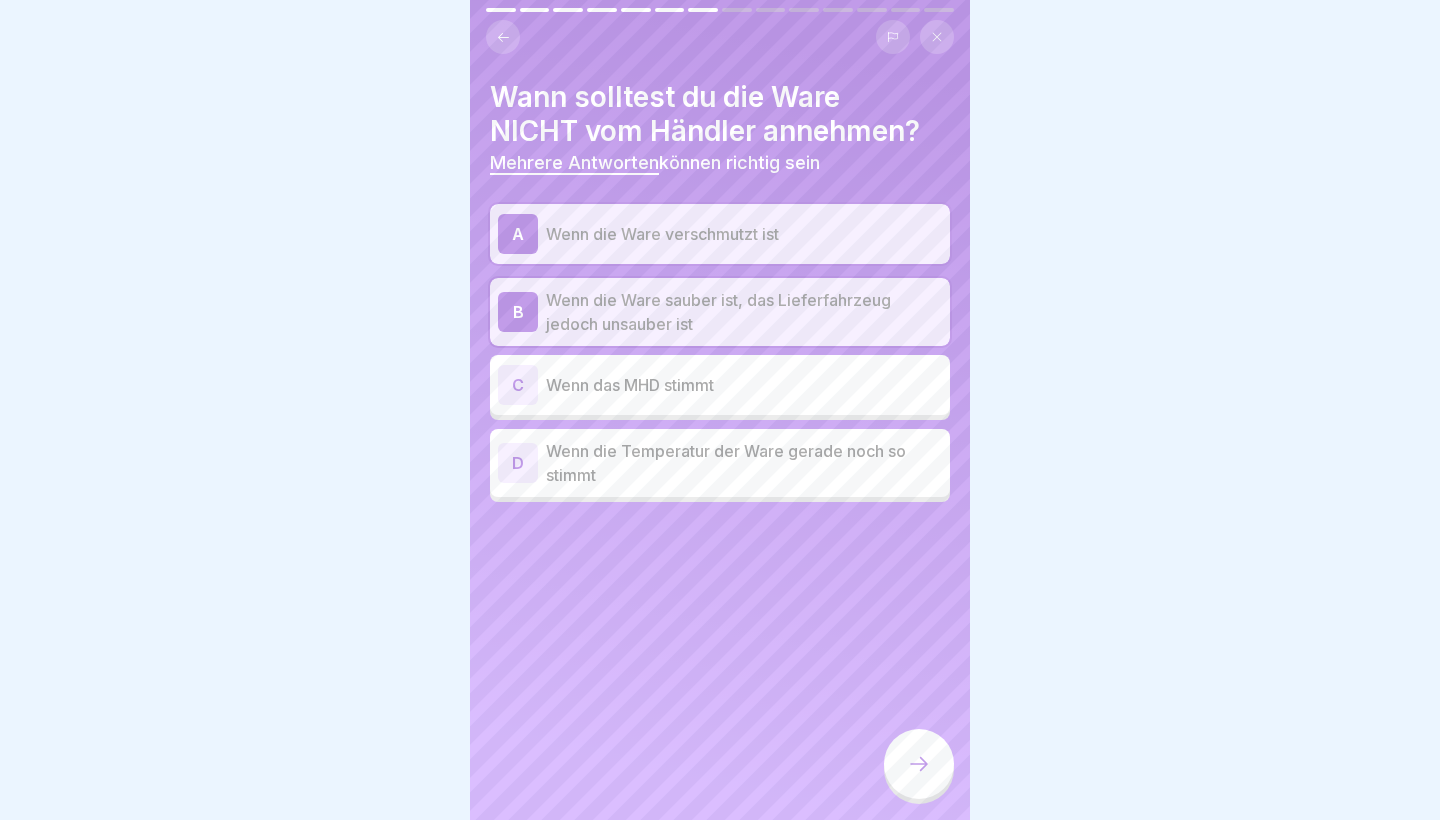 click on "C Wenn das MHD stimmt" at bounding box center [720, 385] 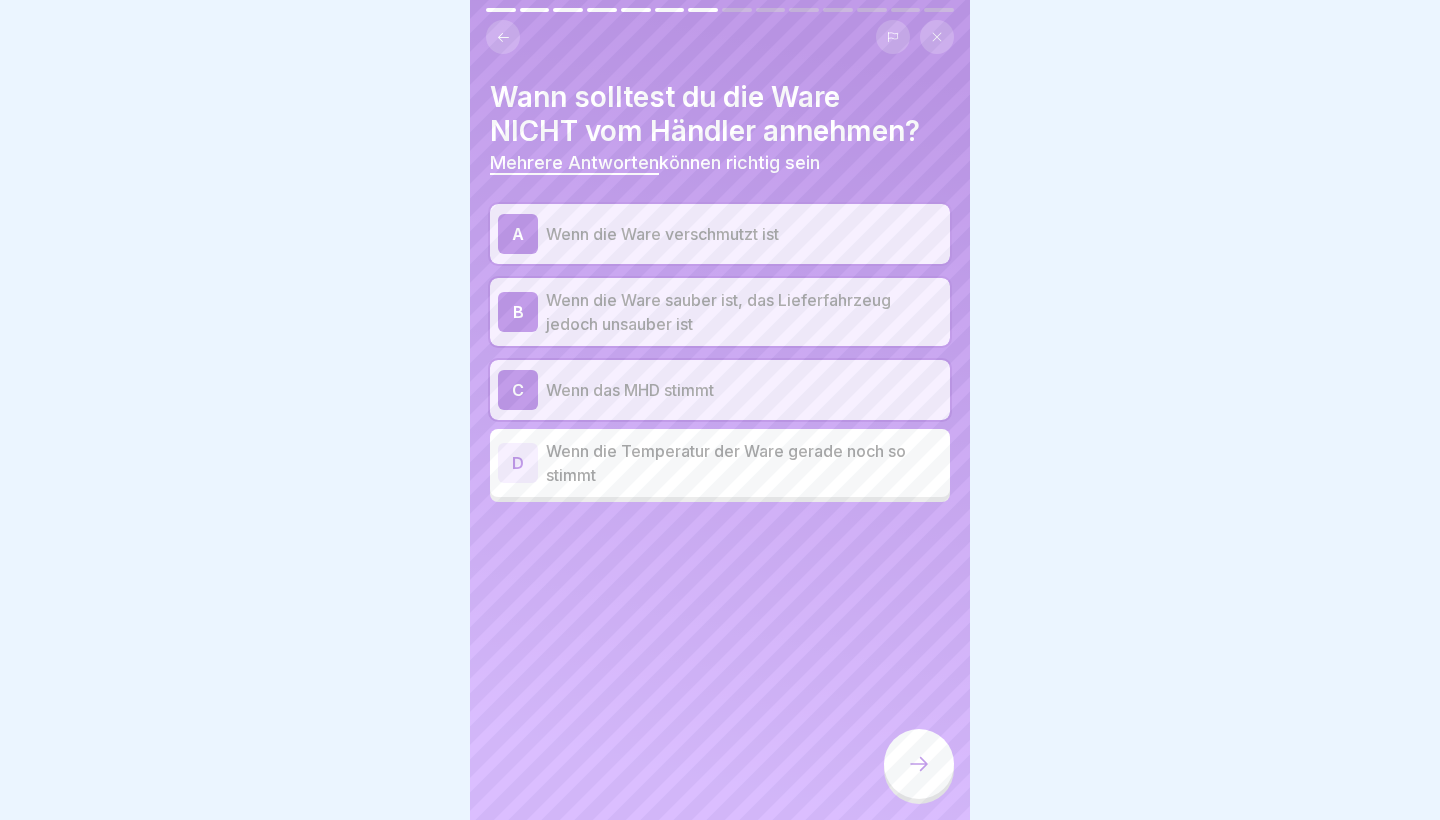 click on "D Wenn die Temperatur der Ware gerade noch so stimmt" at bounding box center [720, 463] 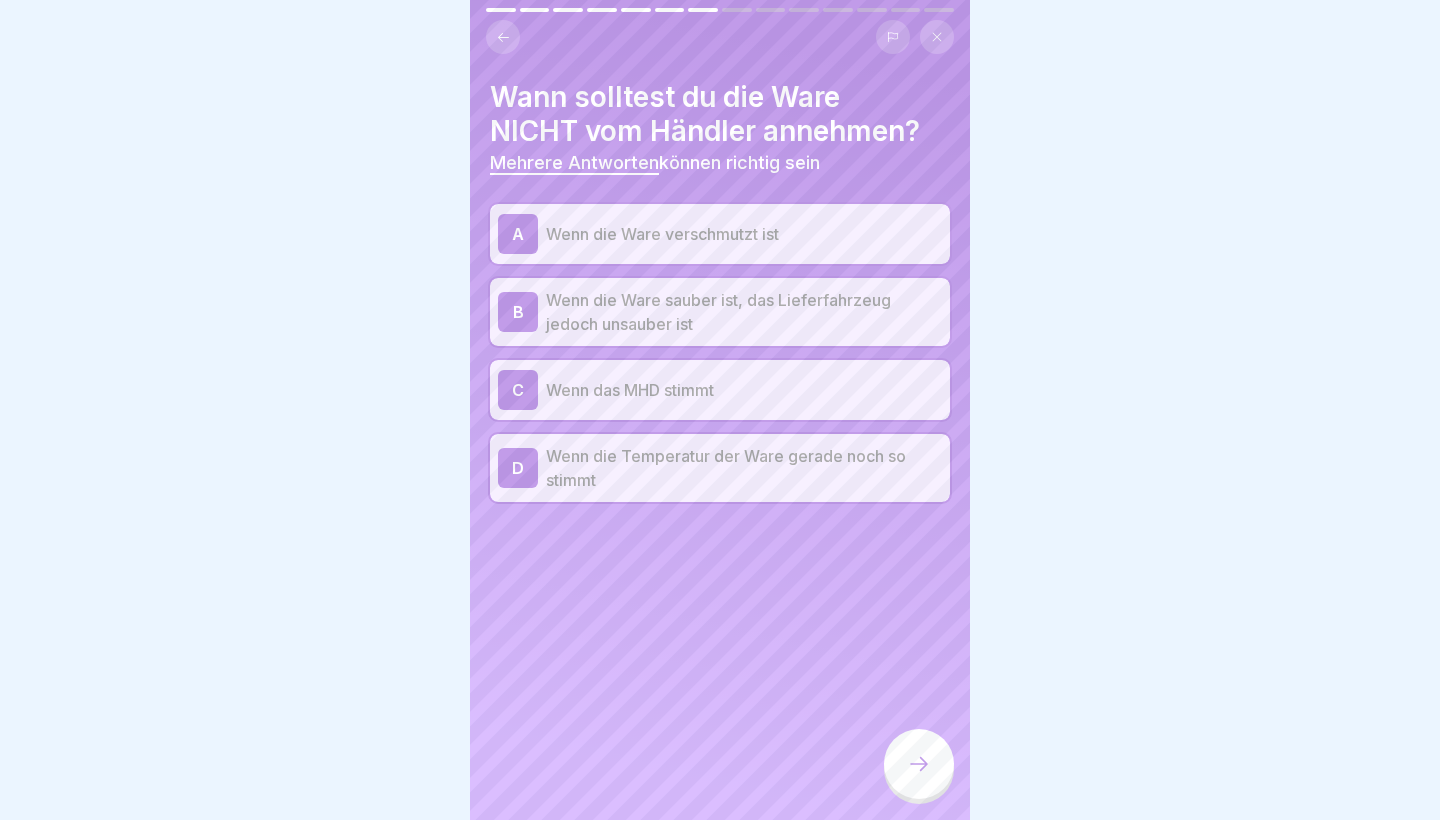 click on "Wenn die Ware sauber ist, das Lieferfahrzeug jedoch unsauber ist" at bounding box center (744, 312) 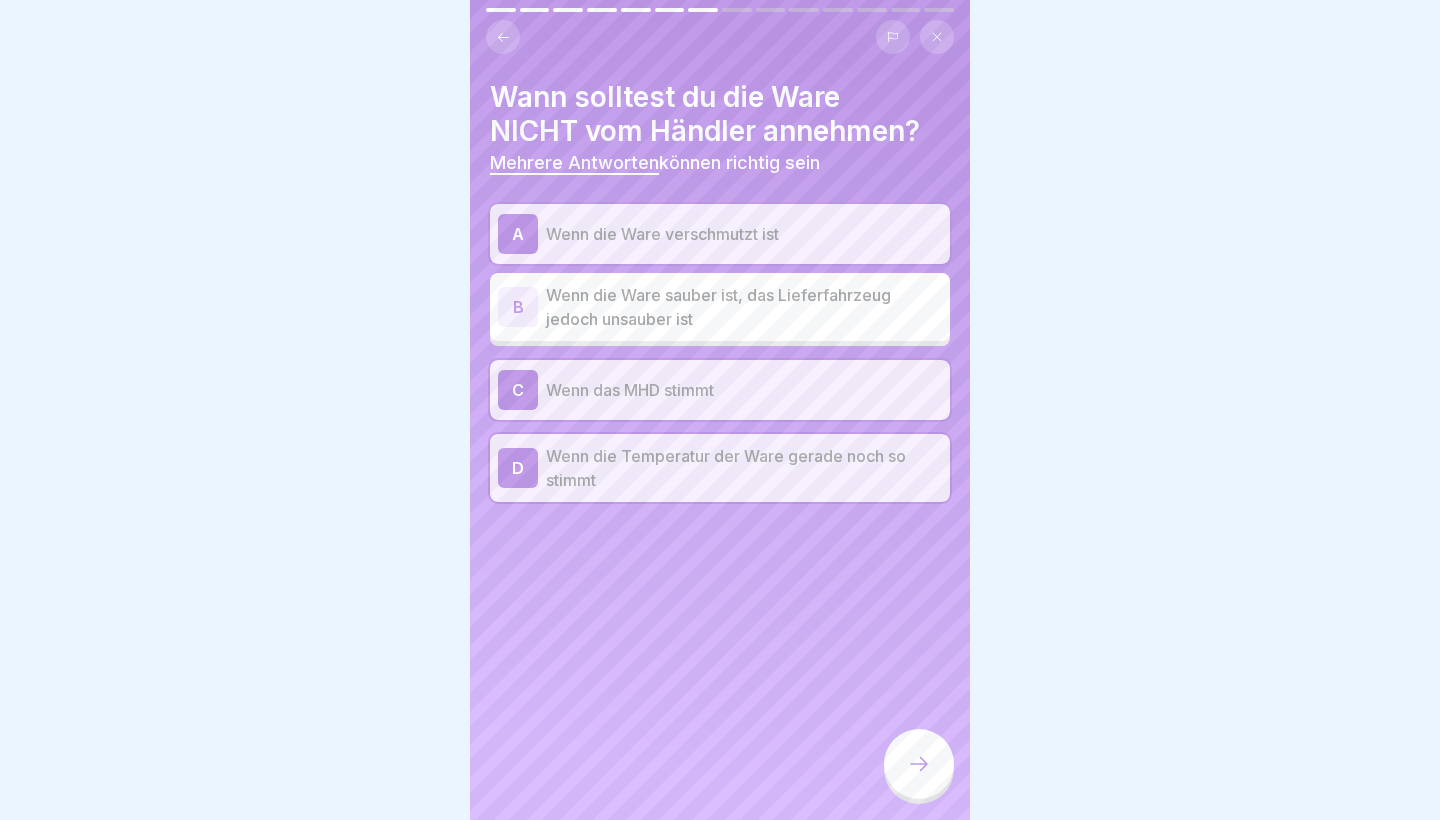 click on "Wann solltest du die Ware NICHT vom Händler annehmen? Mehrere Antworten  können richtig sein A Wenn die Ware verschmutzt ist B Wenn die Ware sauber ist, das Lieferfahrzeug jedoch unsauber ist C Wenn das MHD stimmt D Wenn die Temperatur der Ware gerade noch so stimmt" at bounding box center [720, 410] 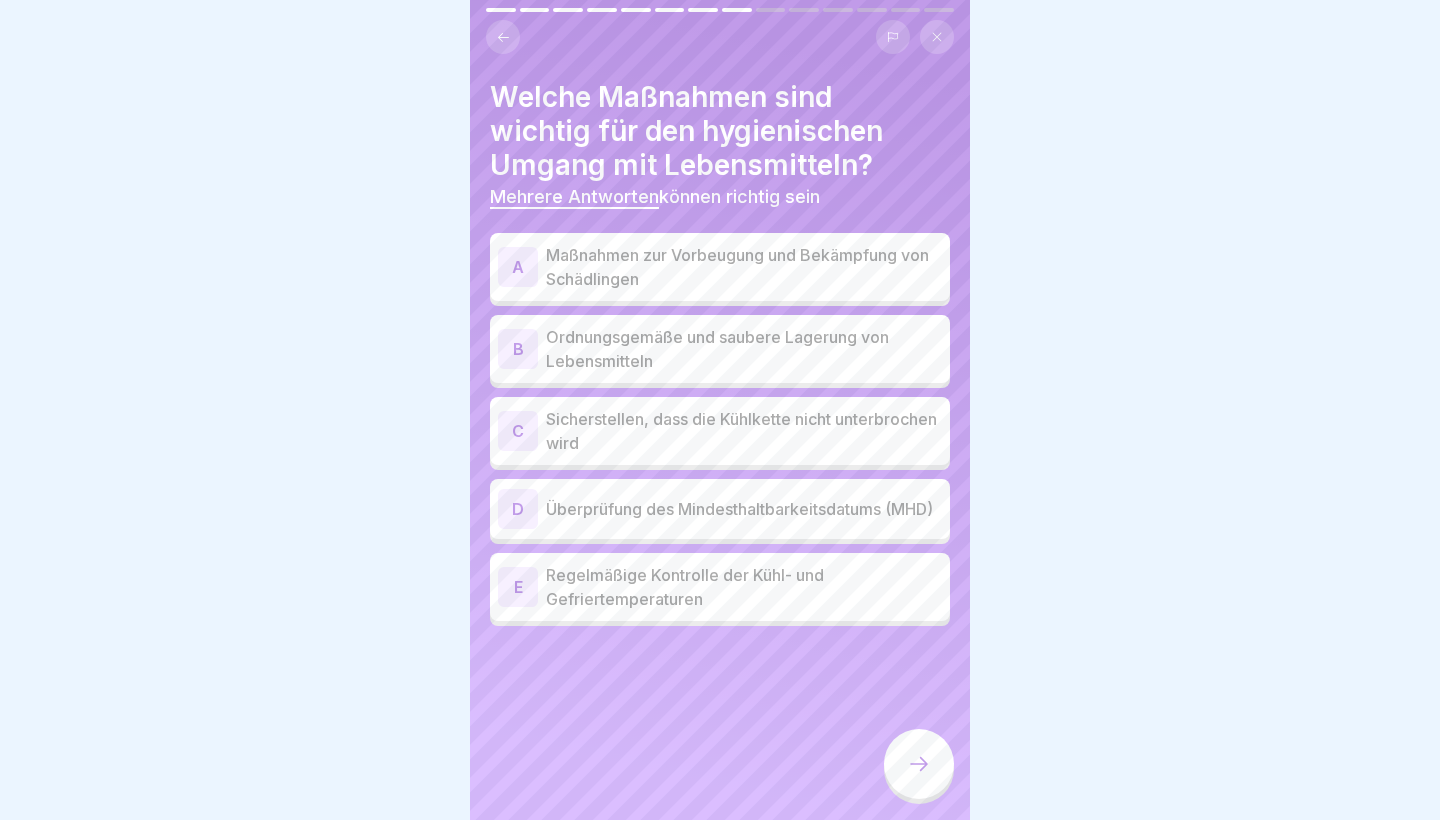 click on "Maßnahmen zur Vorbeugung und Bekämpfung von Schädlingen" at bounding box center [744, 267] 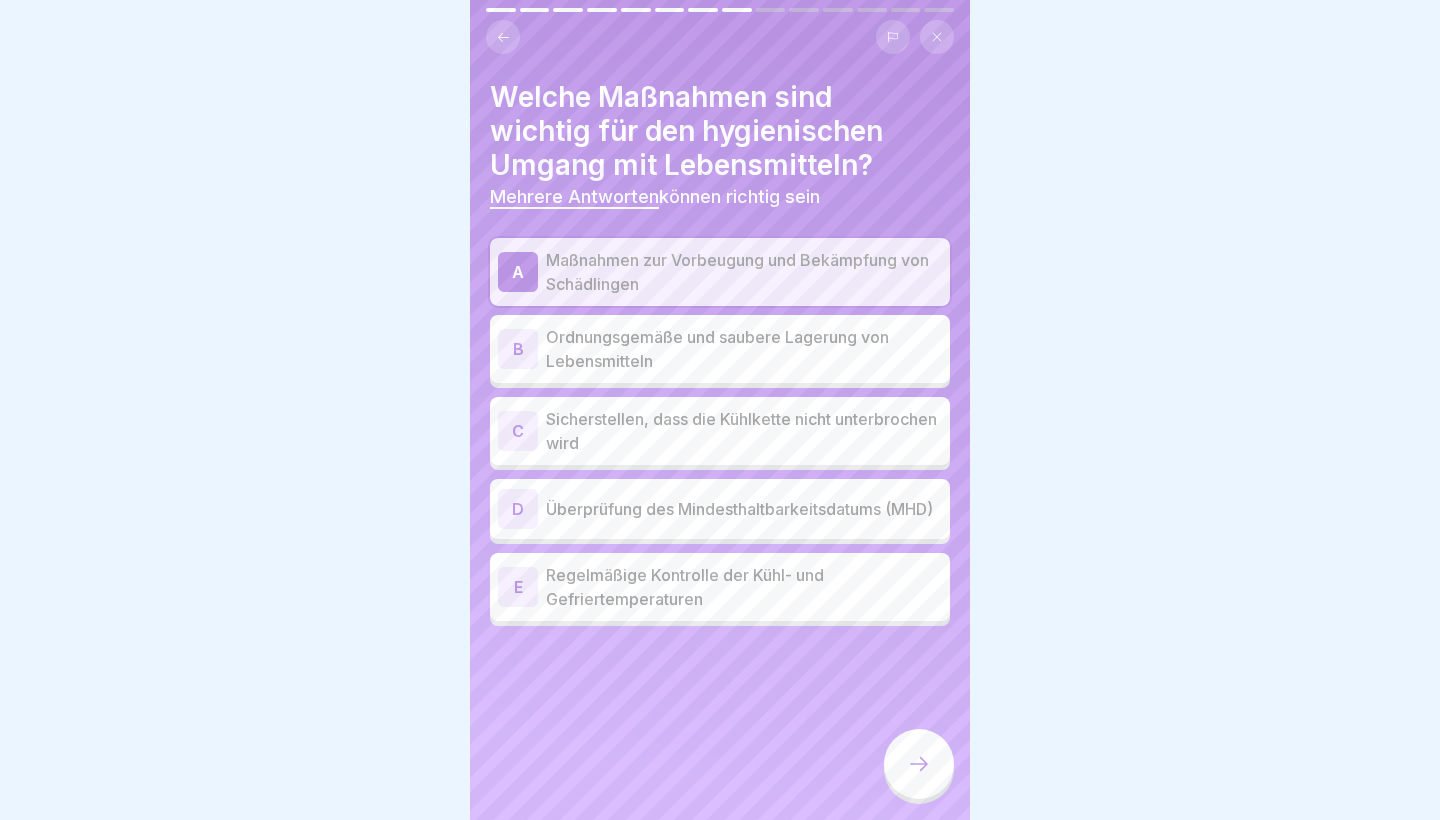 click on "B Ordnungsgemäße und saubere Lagerung von Lebensmitteln" at bounding box center [720, 349] 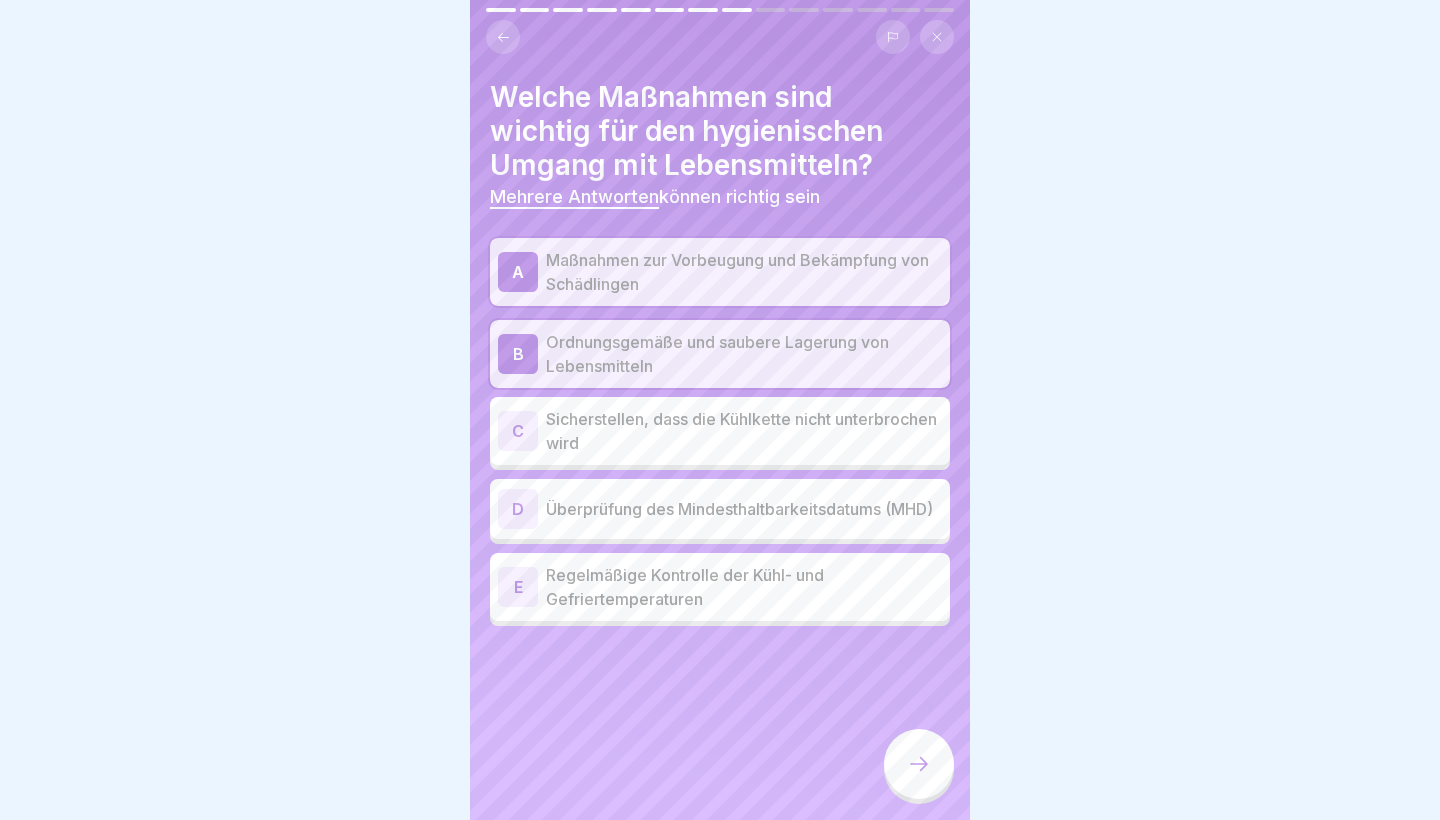 click on "Sicherstellen, dass die Kühlkette nicht unterbrochen wird" at bounding box center [744, 431] 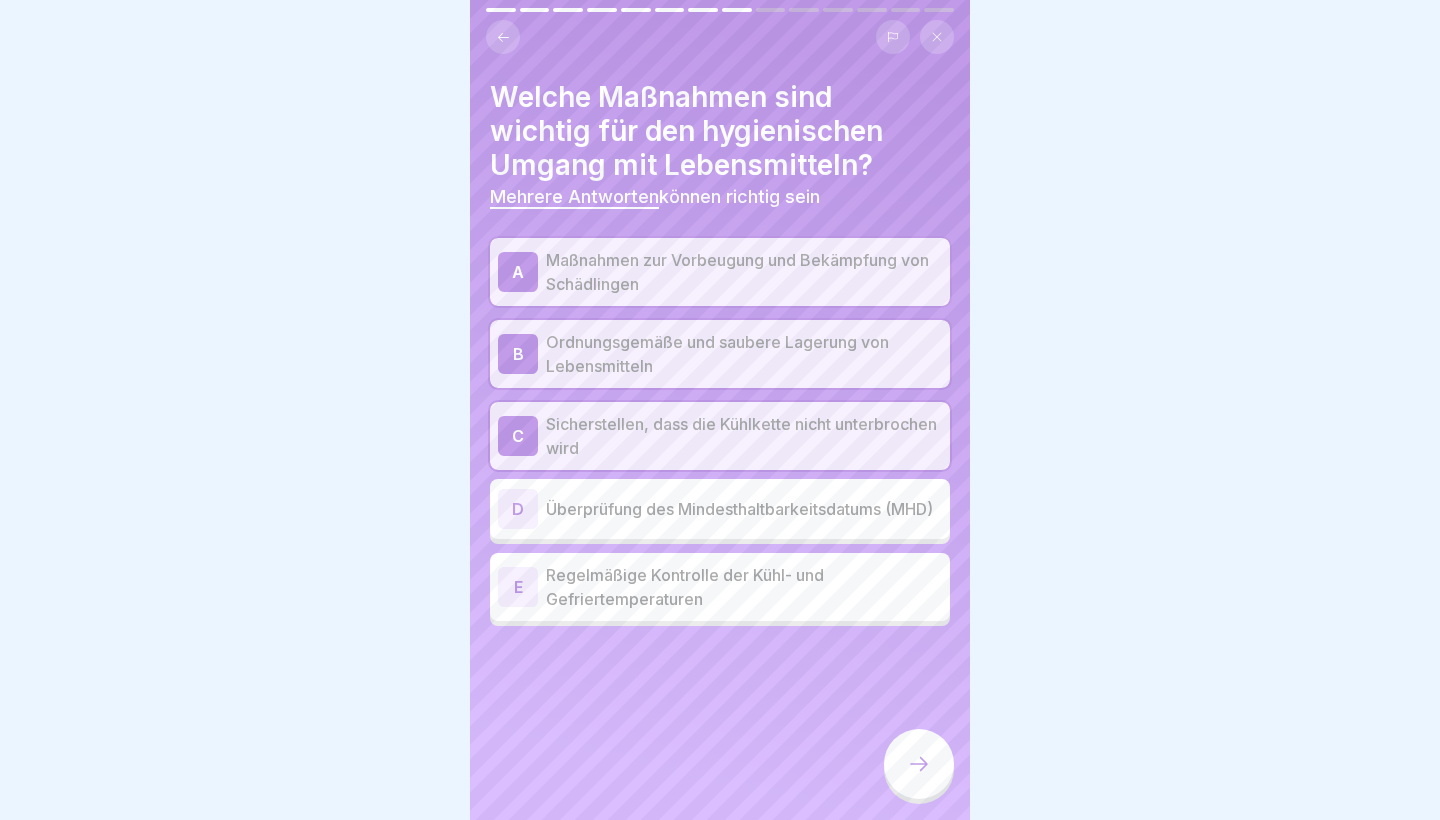 click on "Überprüfung des Mindesthaltbarkeitsdatums (MHD)" at bounding box center [744, 509] 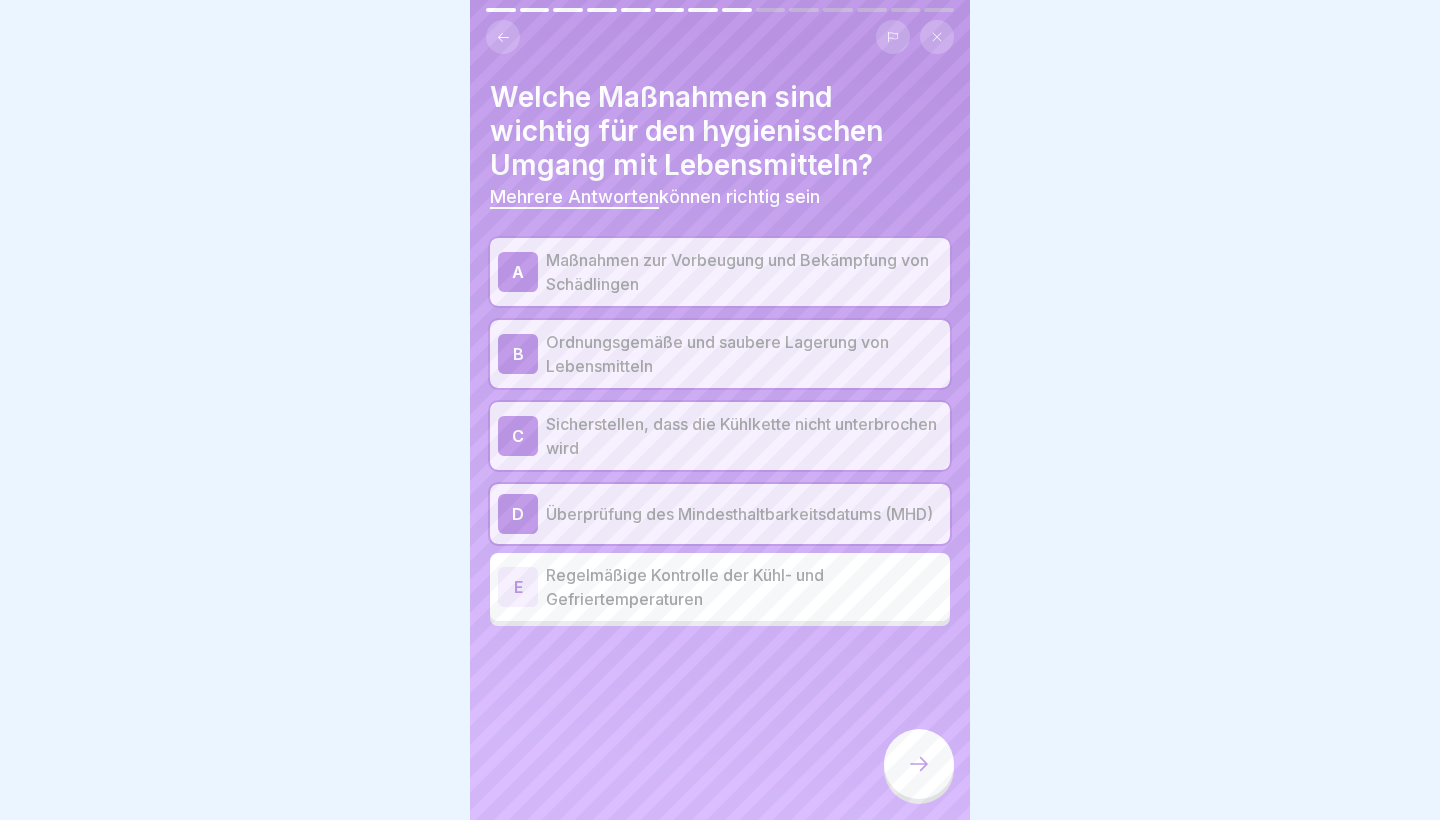 click on "E Regelmäßige Kontrolle der Kühl- und Gefriertemperaturen" at bounding box center [720, 587] 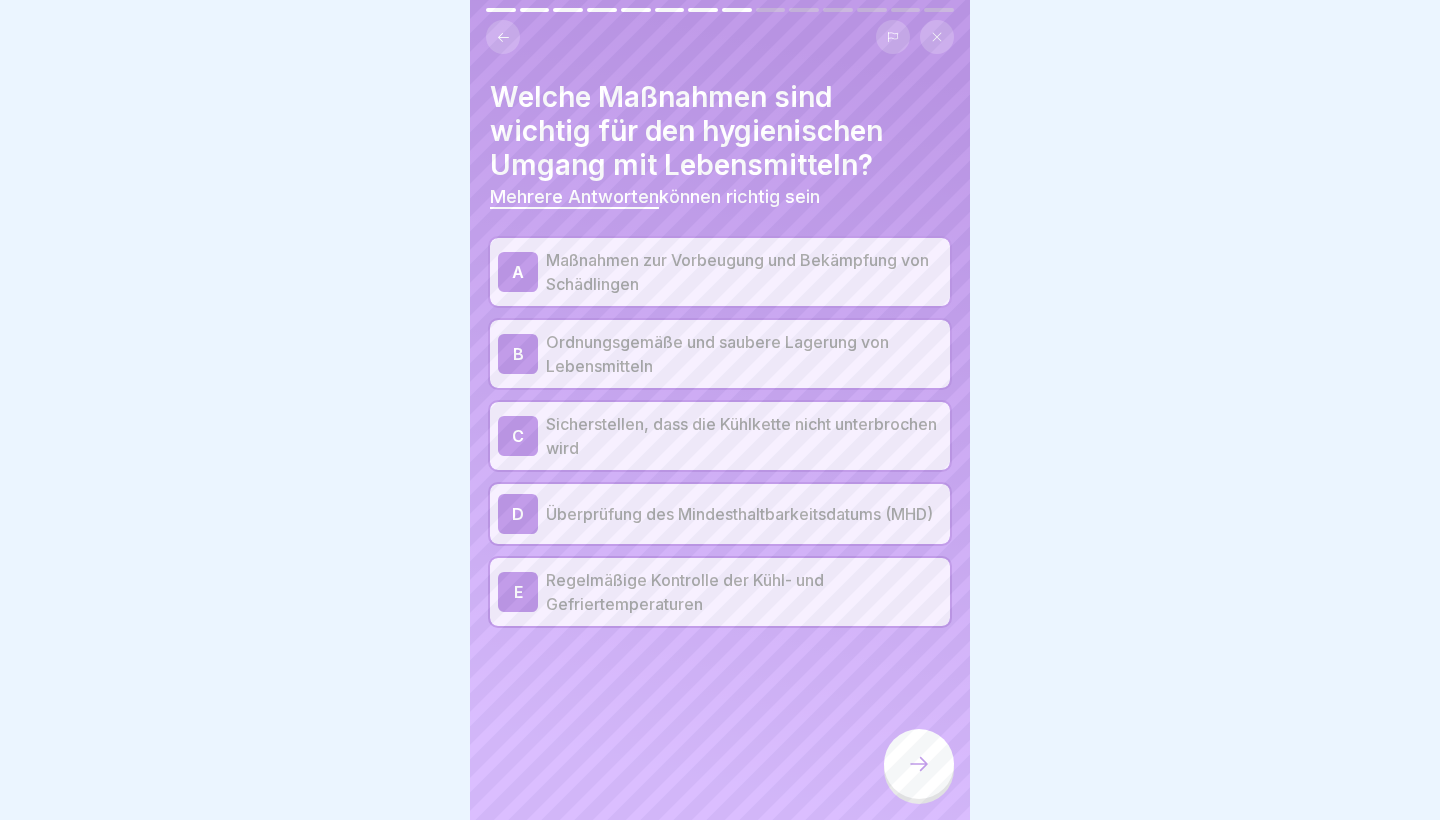 click at bounding box center (919, 764) 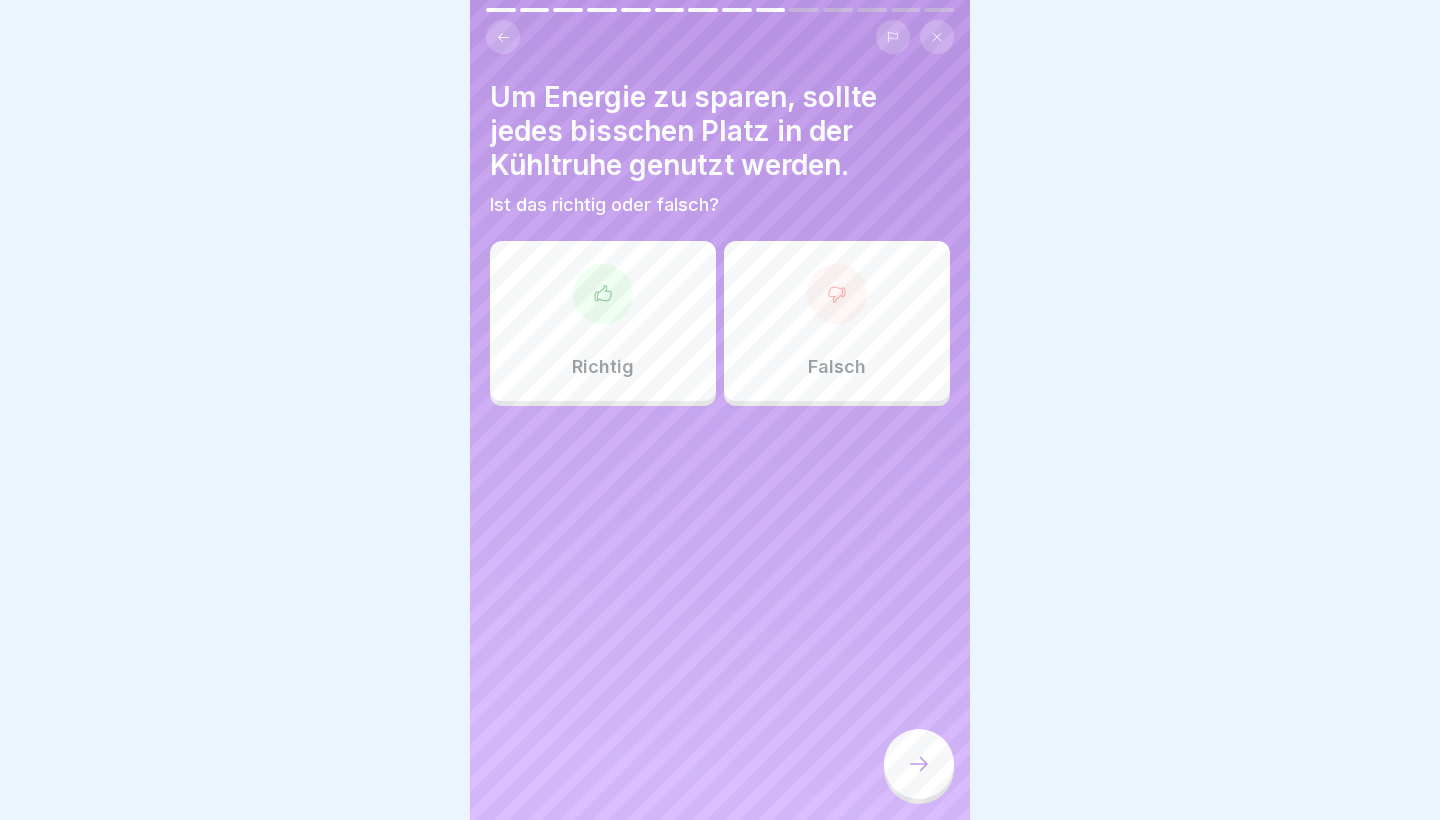 click on "Richtig" at bounding box center (603, 321) 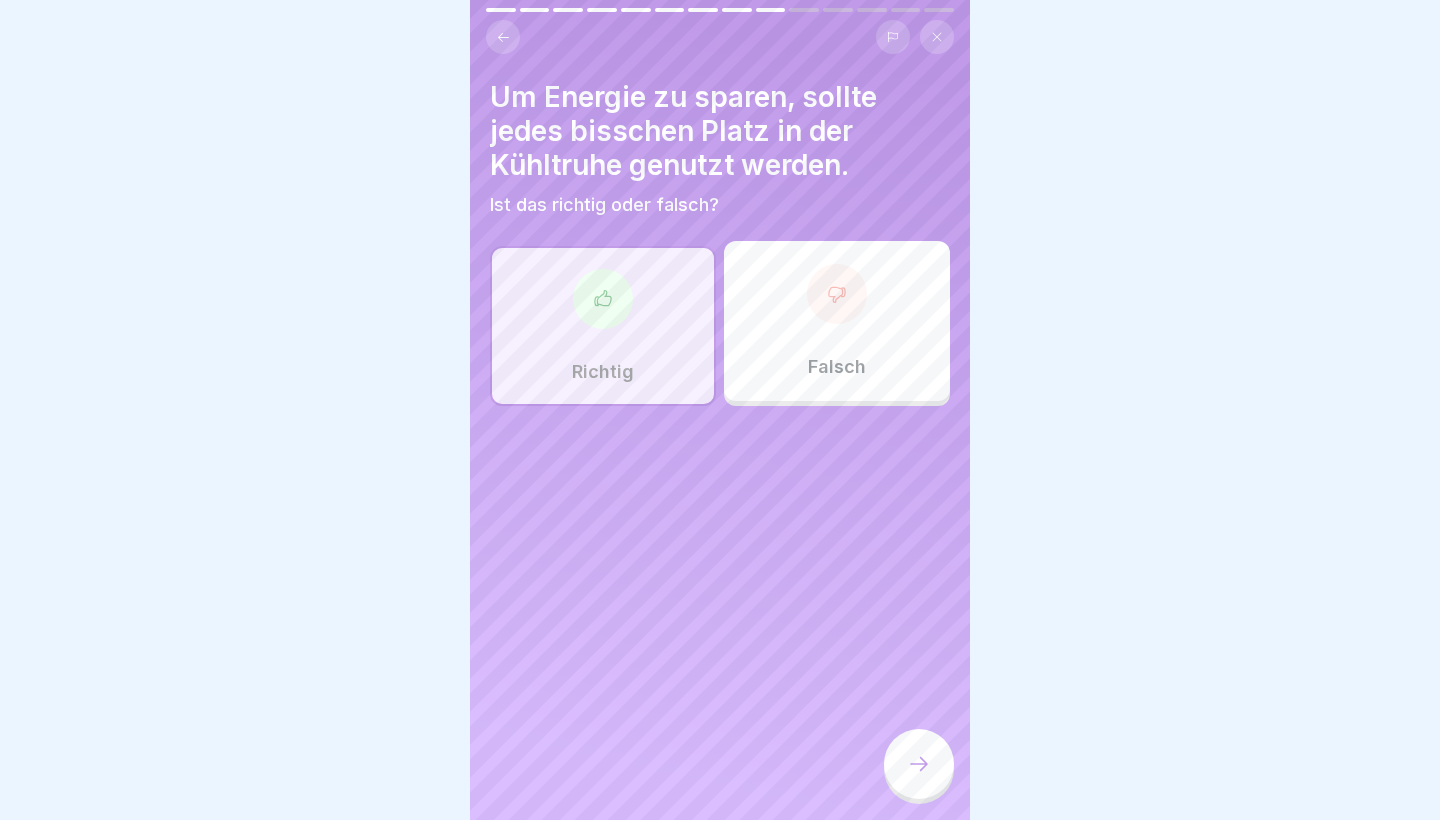 click on "Falsch" at bounding box center (837, 321) 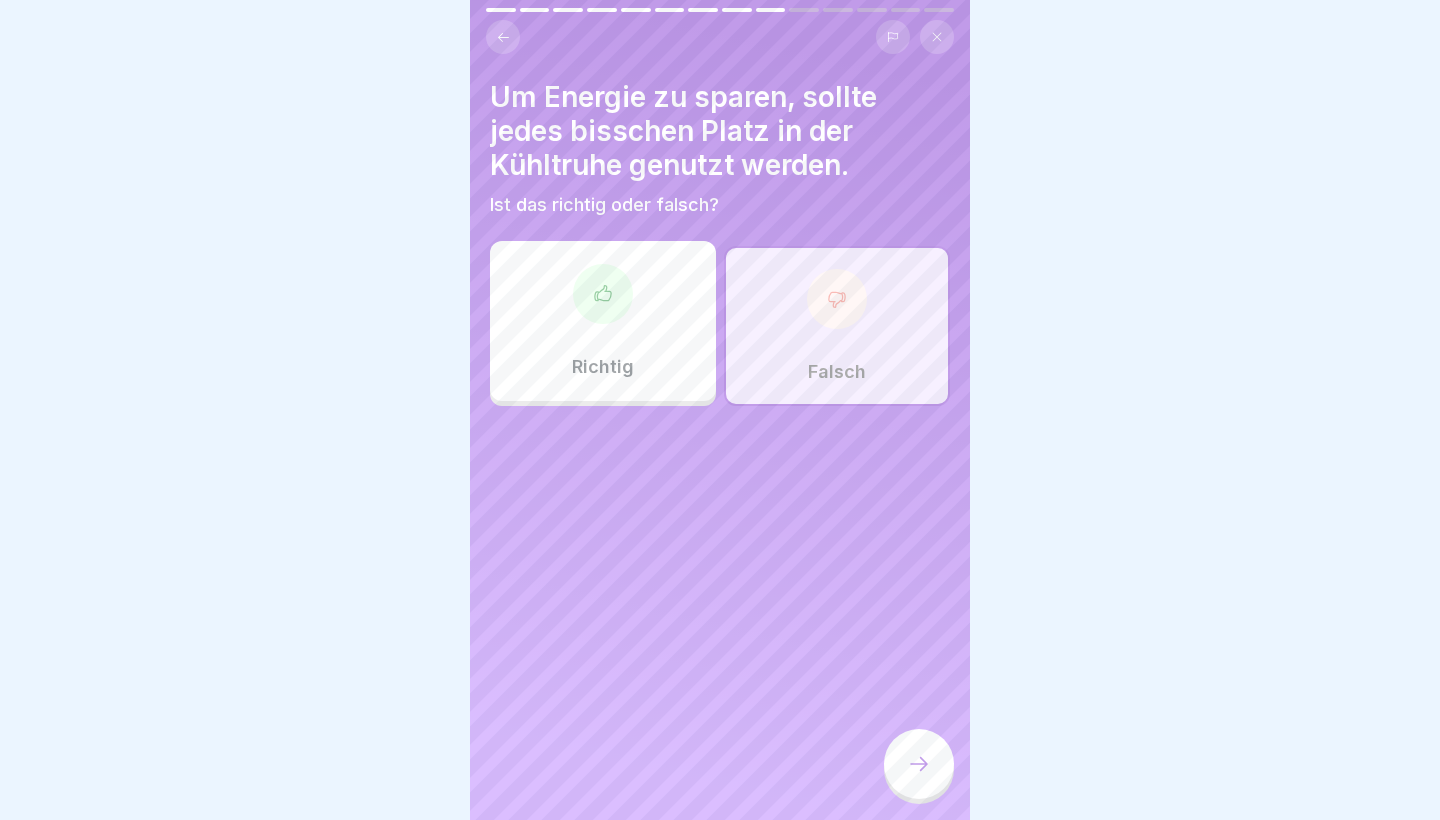 click at bounding box center [919, 764] 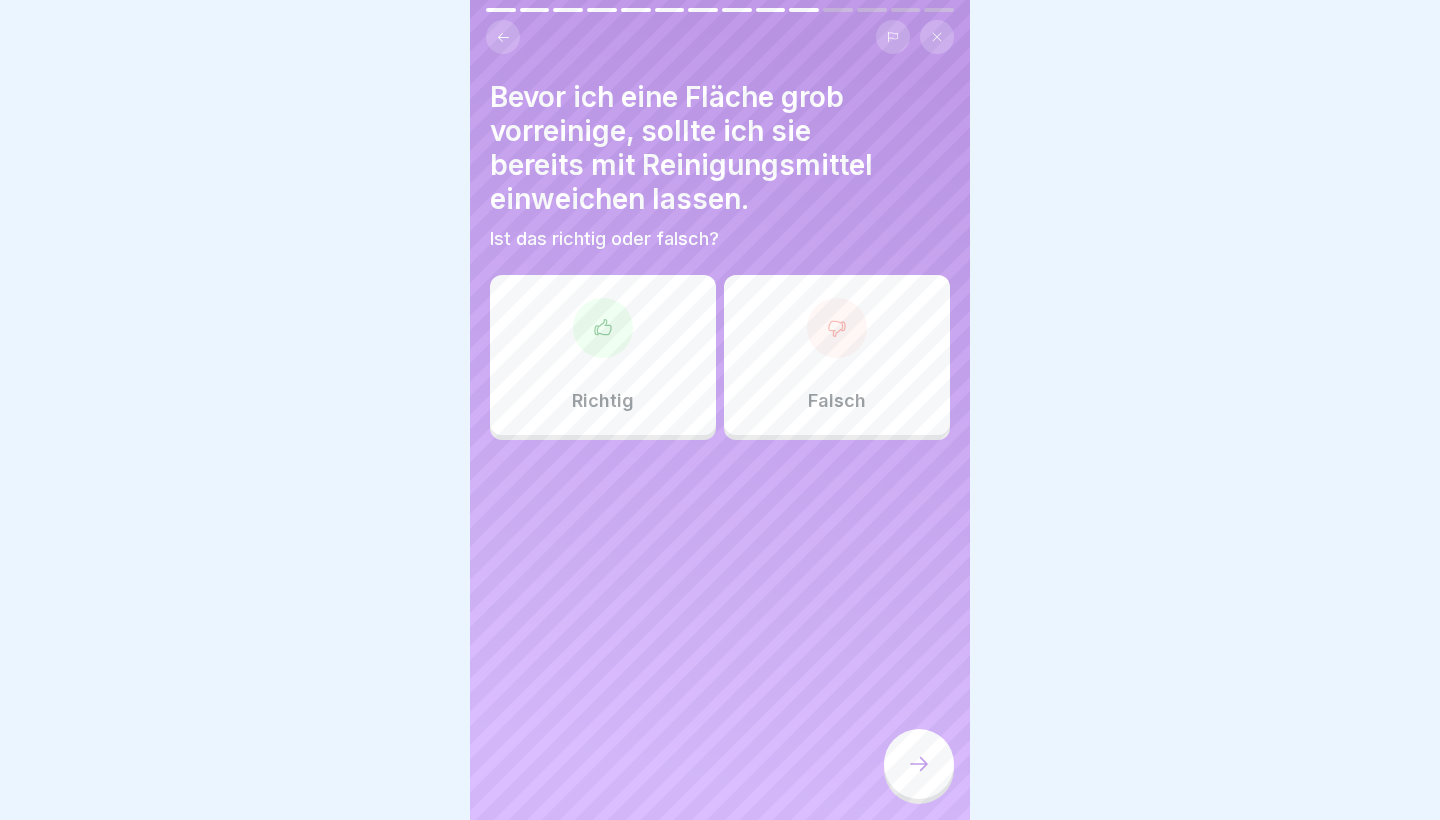 click at bounding box center (837, 328) 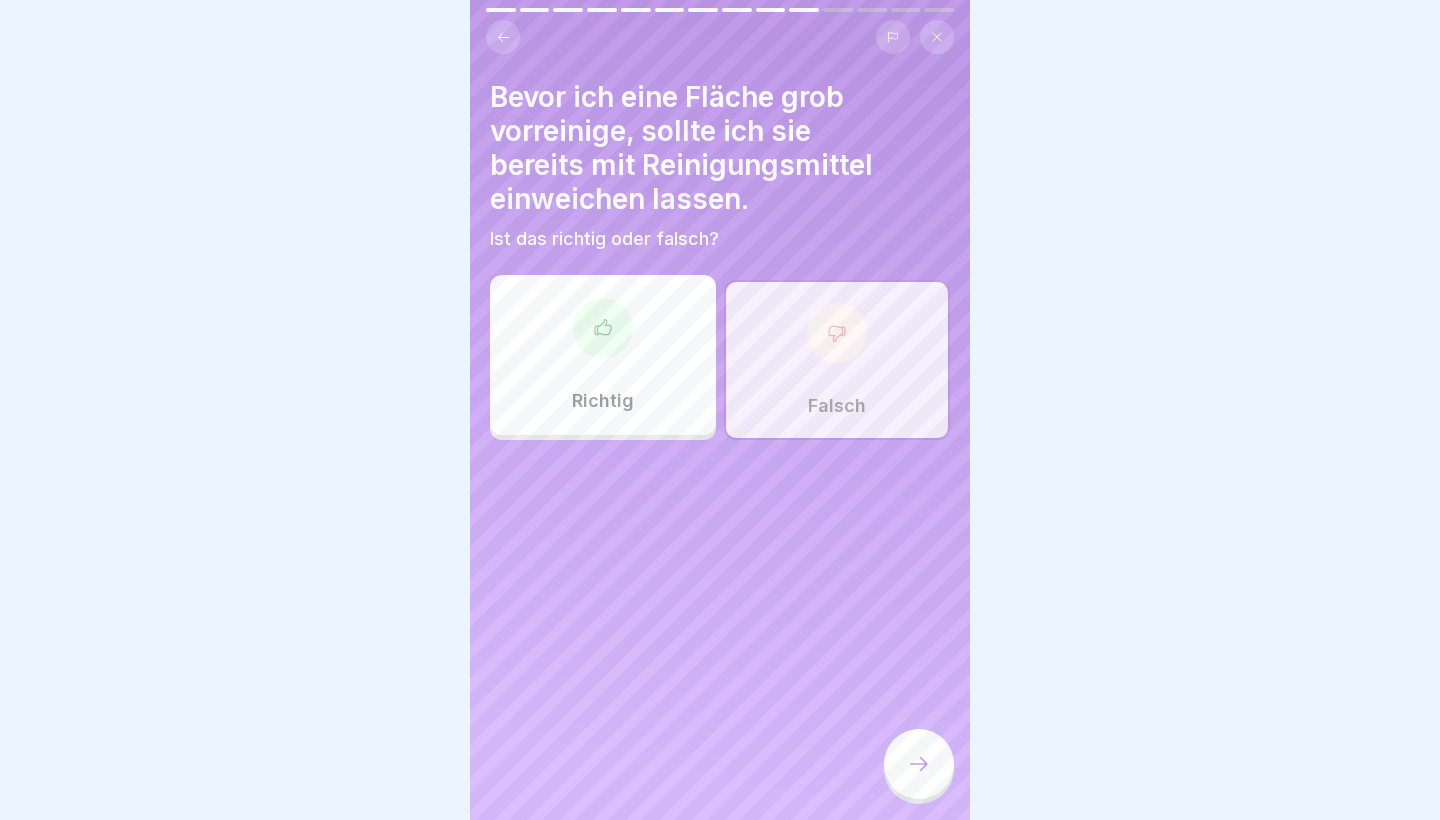 click at bounding box center [919, 764] 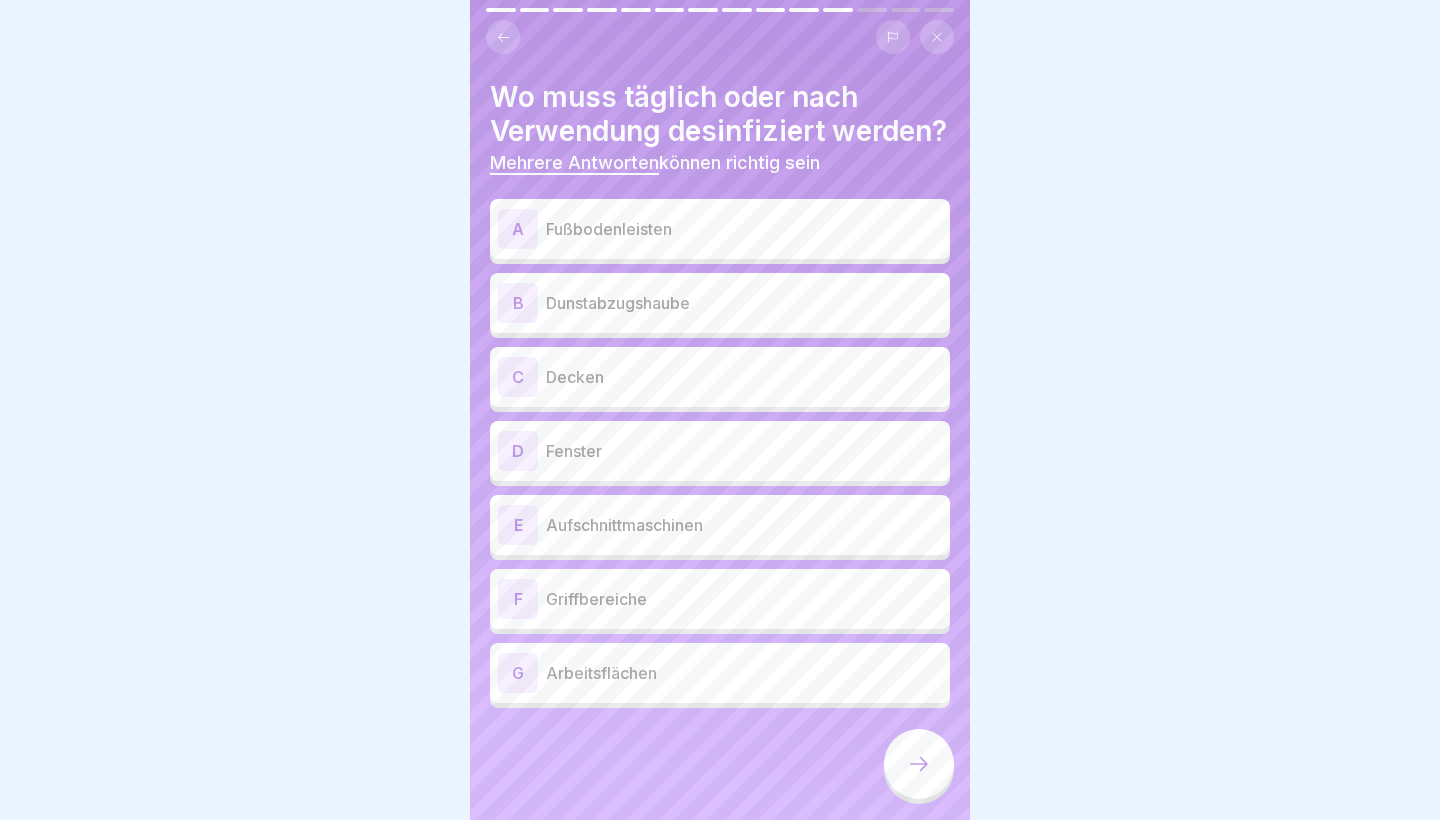 click on "Fußbodenleisten" at bounding box center [744, 229] 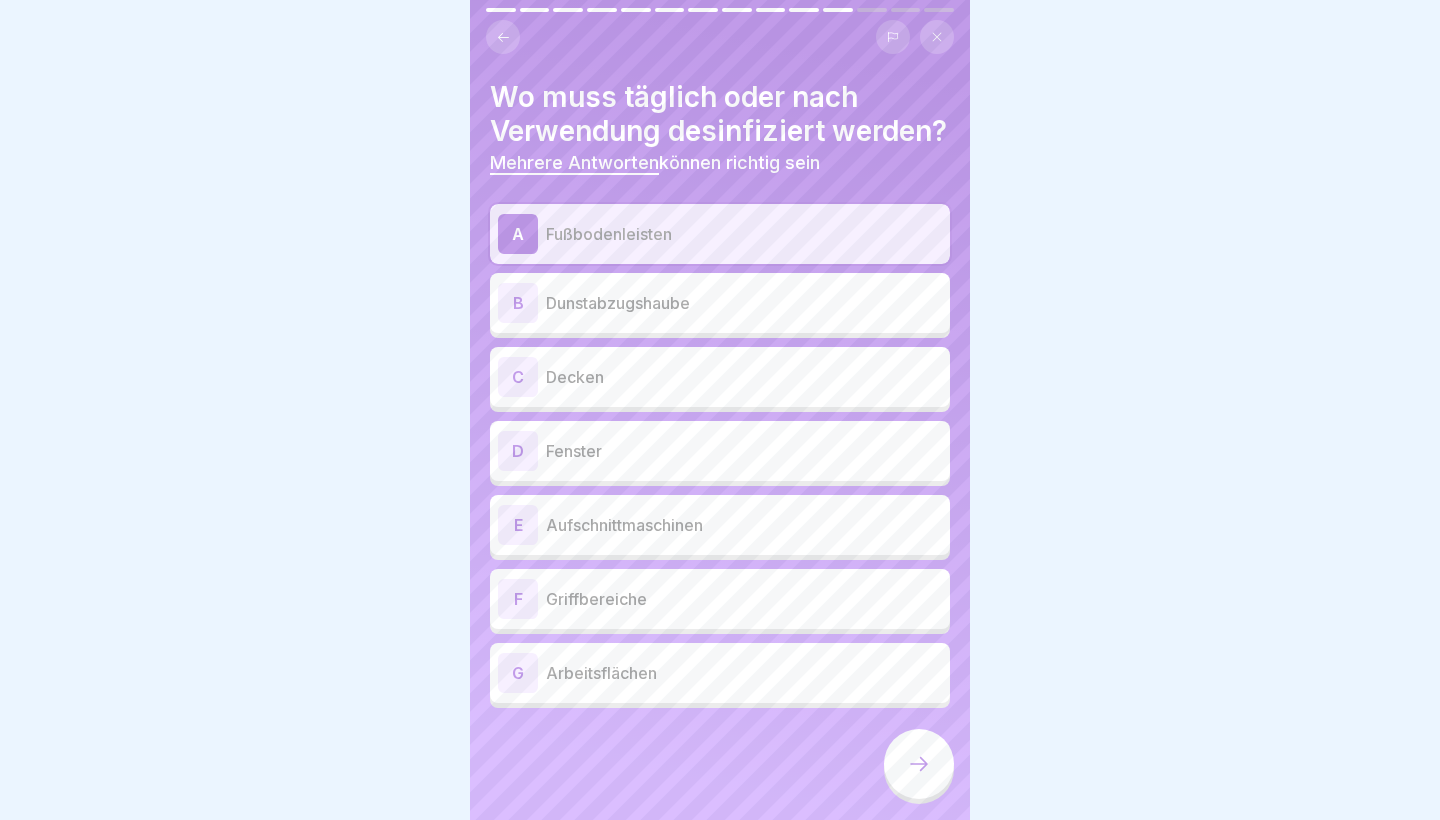 click on "C Decken" at bounding box center [720, 377] 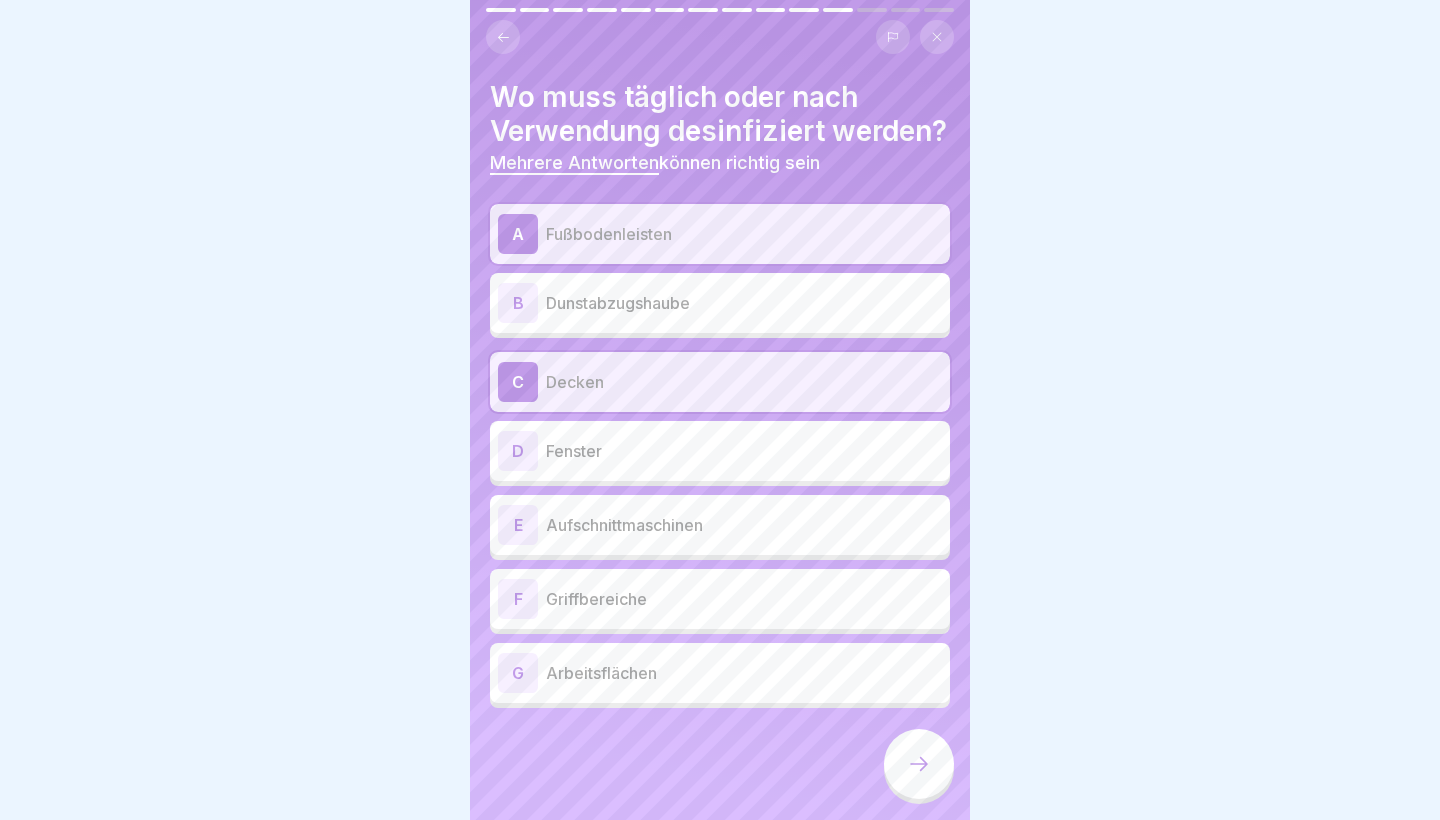 click on "Fenster" at bounding box center [744, 451] 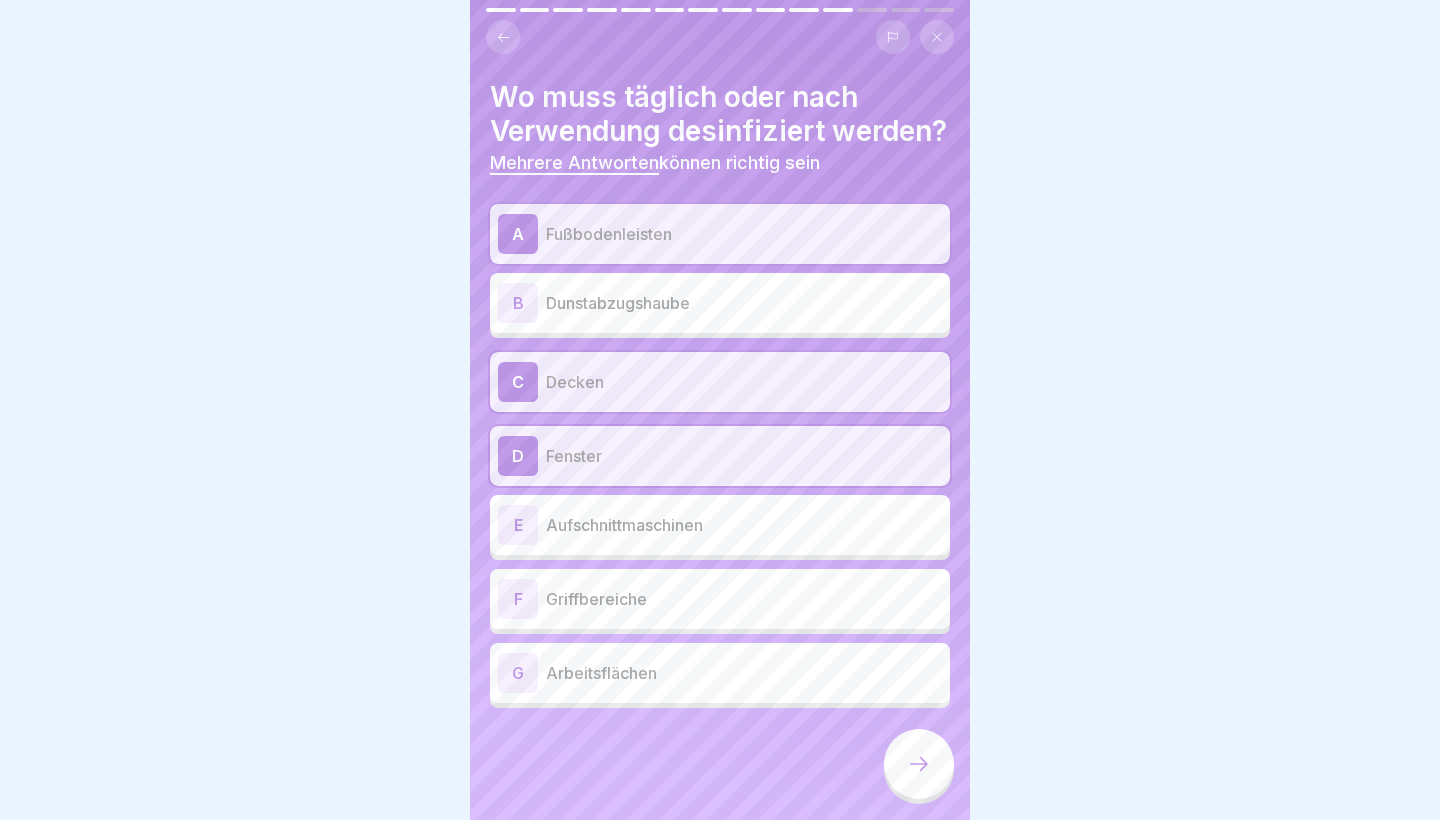 click on "F Griffbereiche" at bounding box center (720, 599) 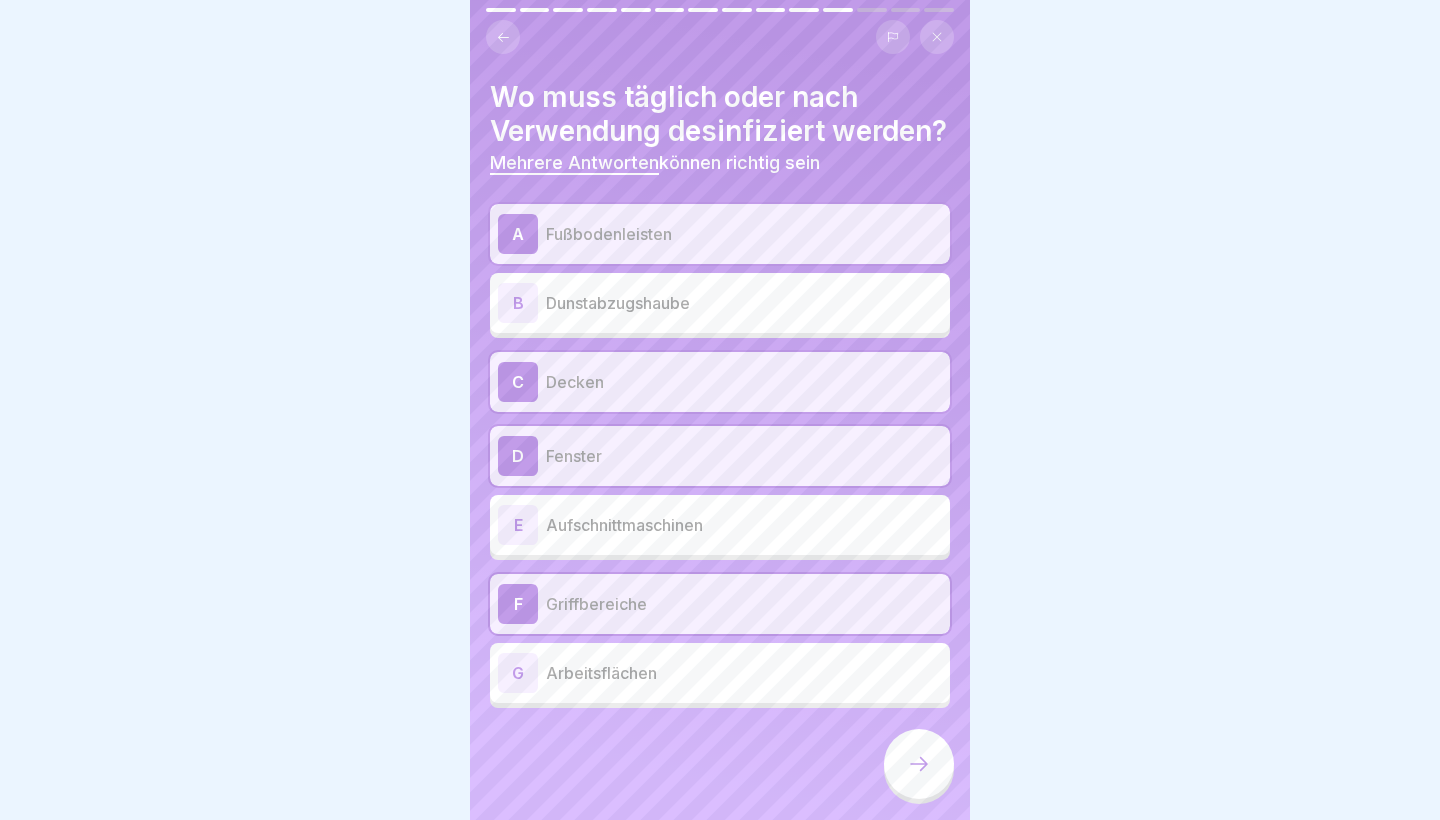 click on "Fenster" at bounding box center (744, 456) 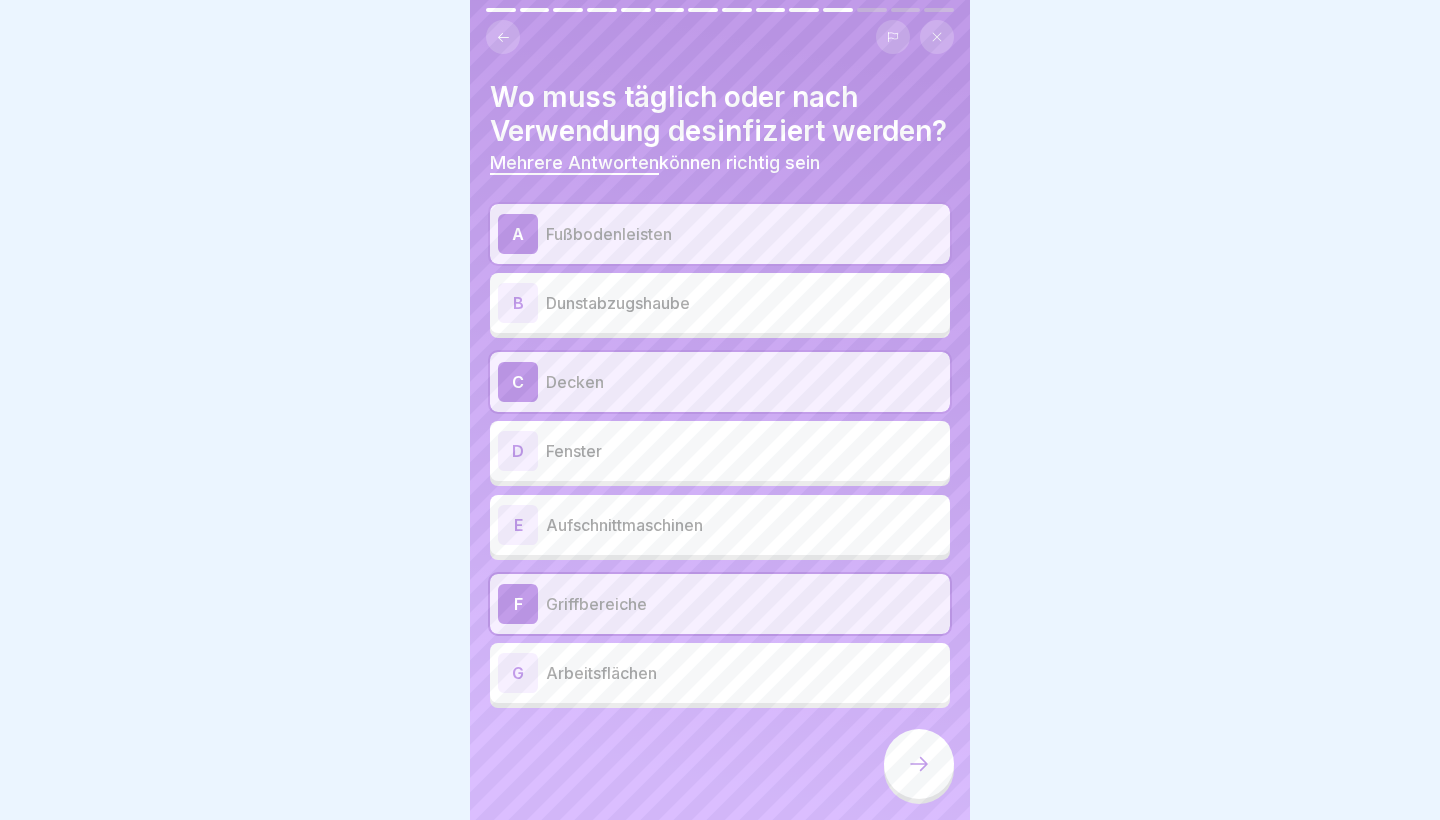 click on "E Aufschnittmaschinen" at bounding box center (720, 525) 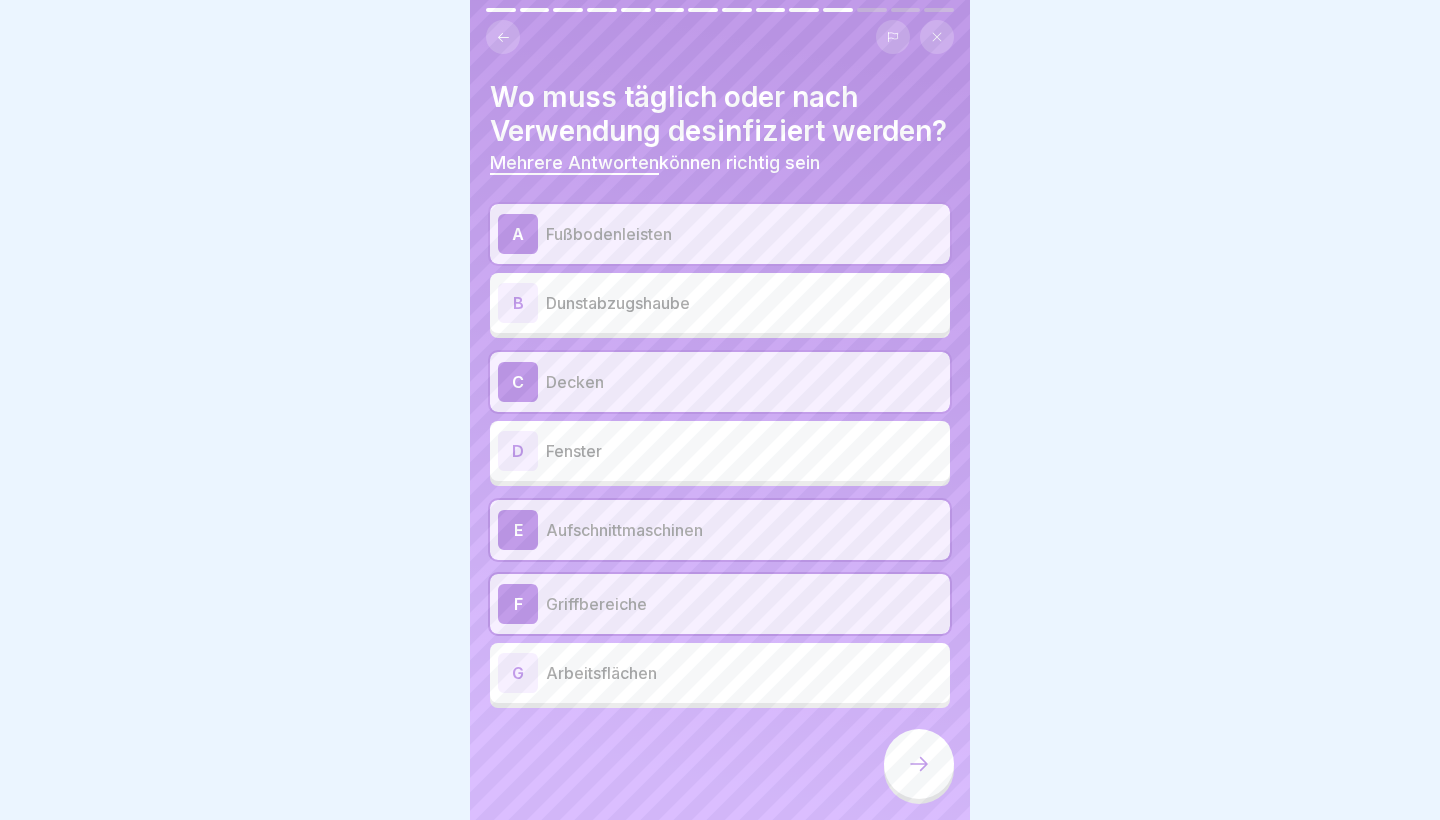 click on "Arbeitsflächen" at bounding box center [744, 673] 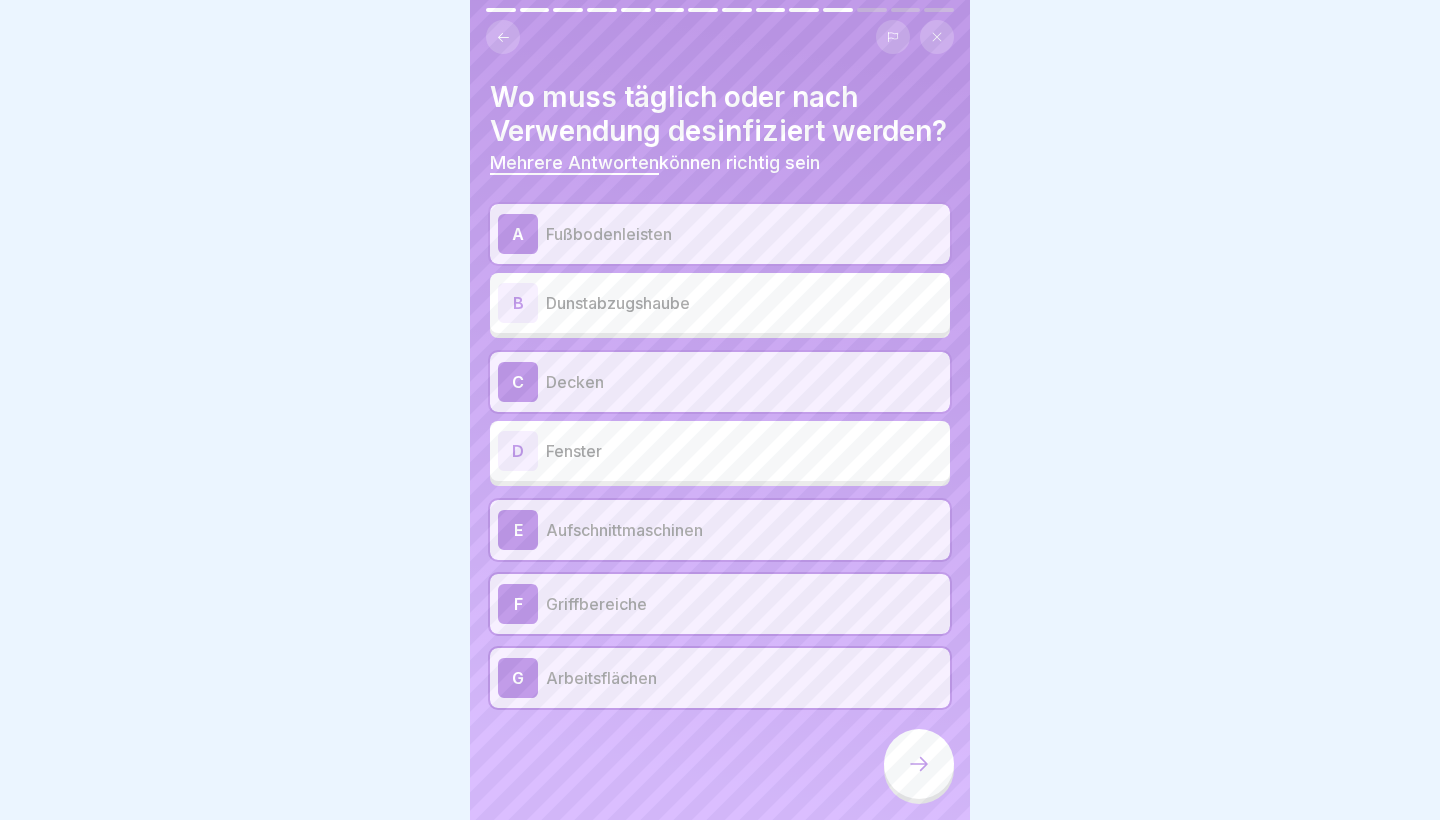 click on "Dunstabzugshaube" at bounding box center (744, 303) 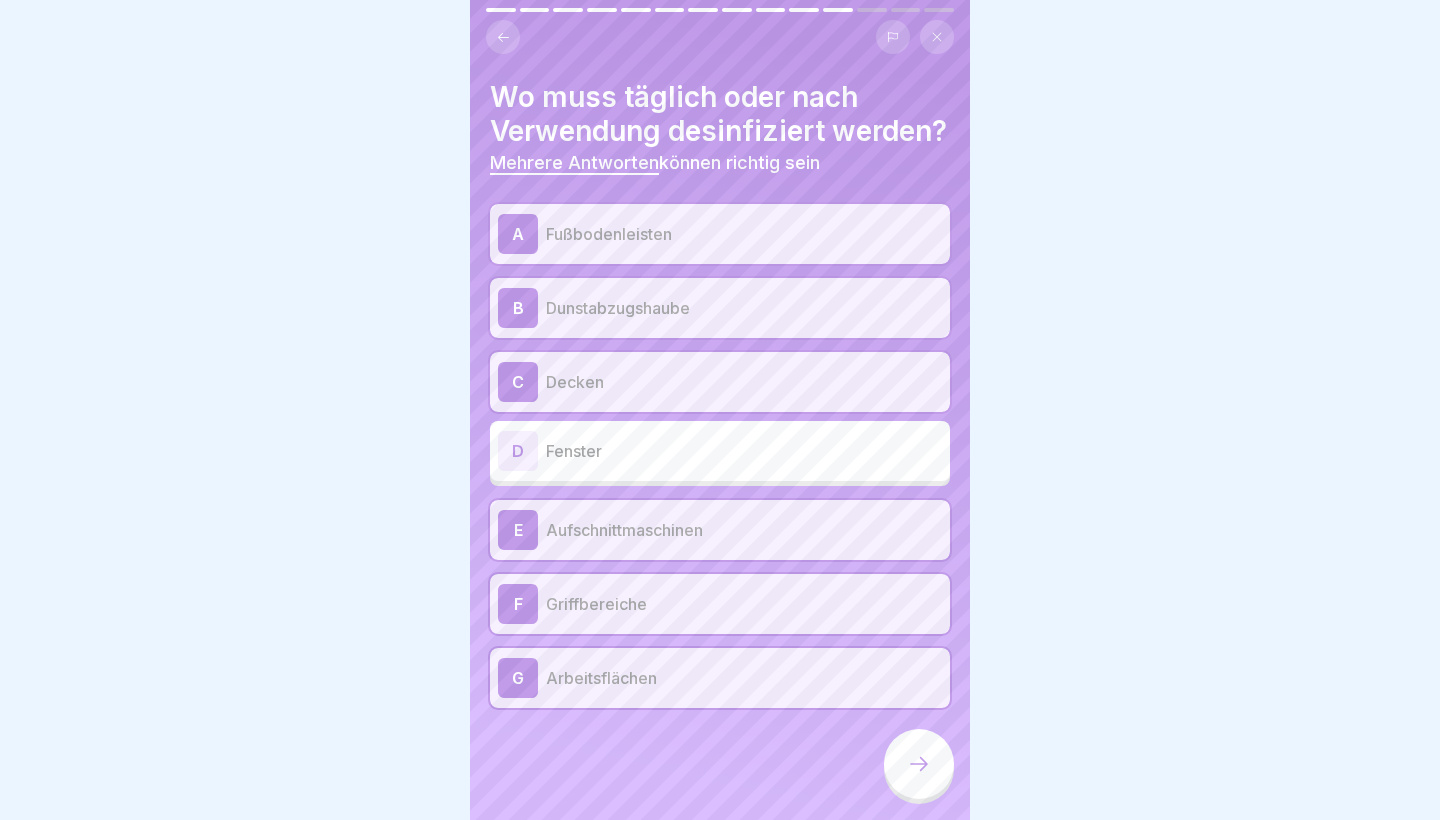 click on "C Decken" at bounding box center (720, 382) 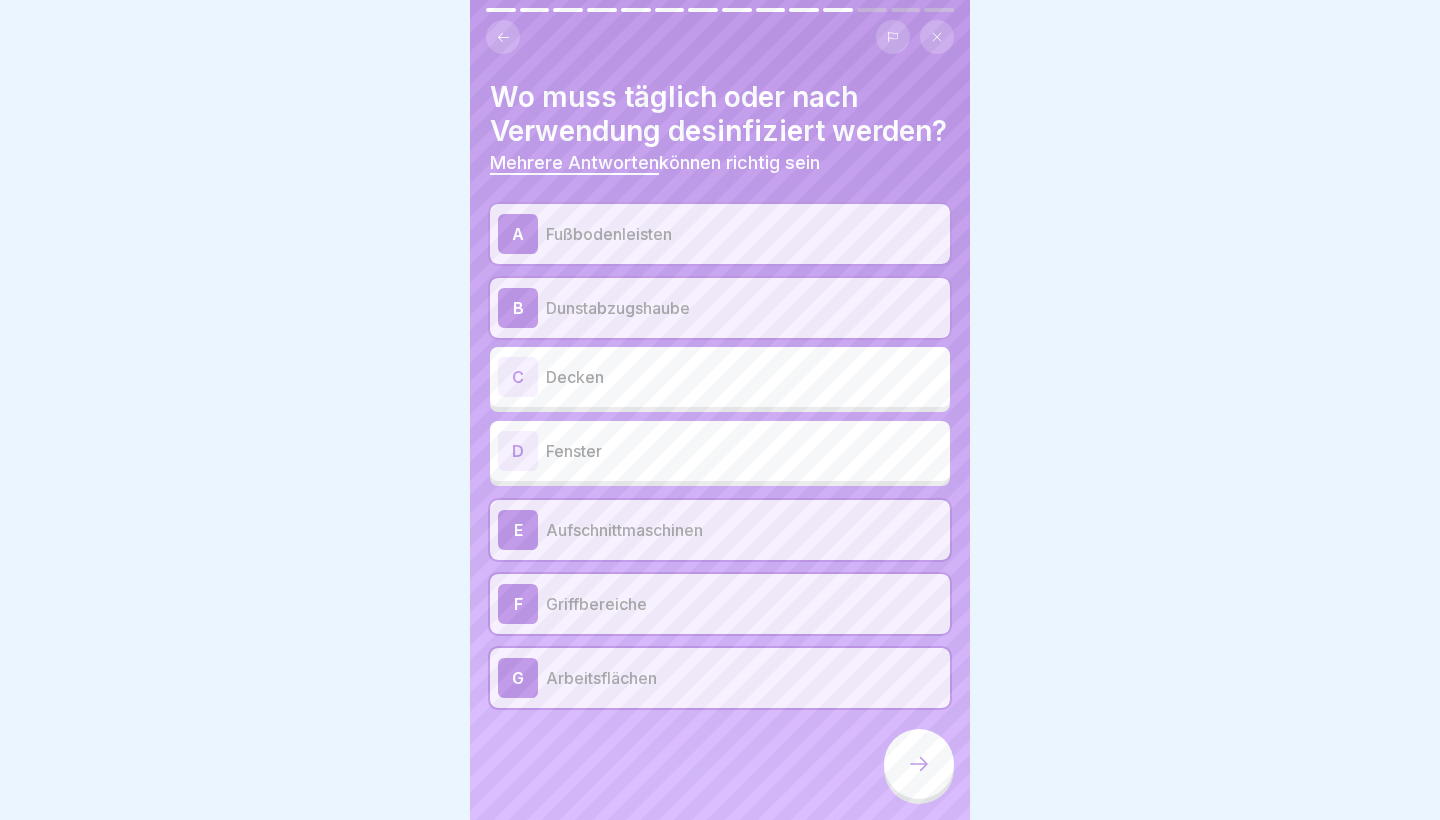 click on "Mehrere Antworten  können richtig sein" at bounding box center (720, 163) 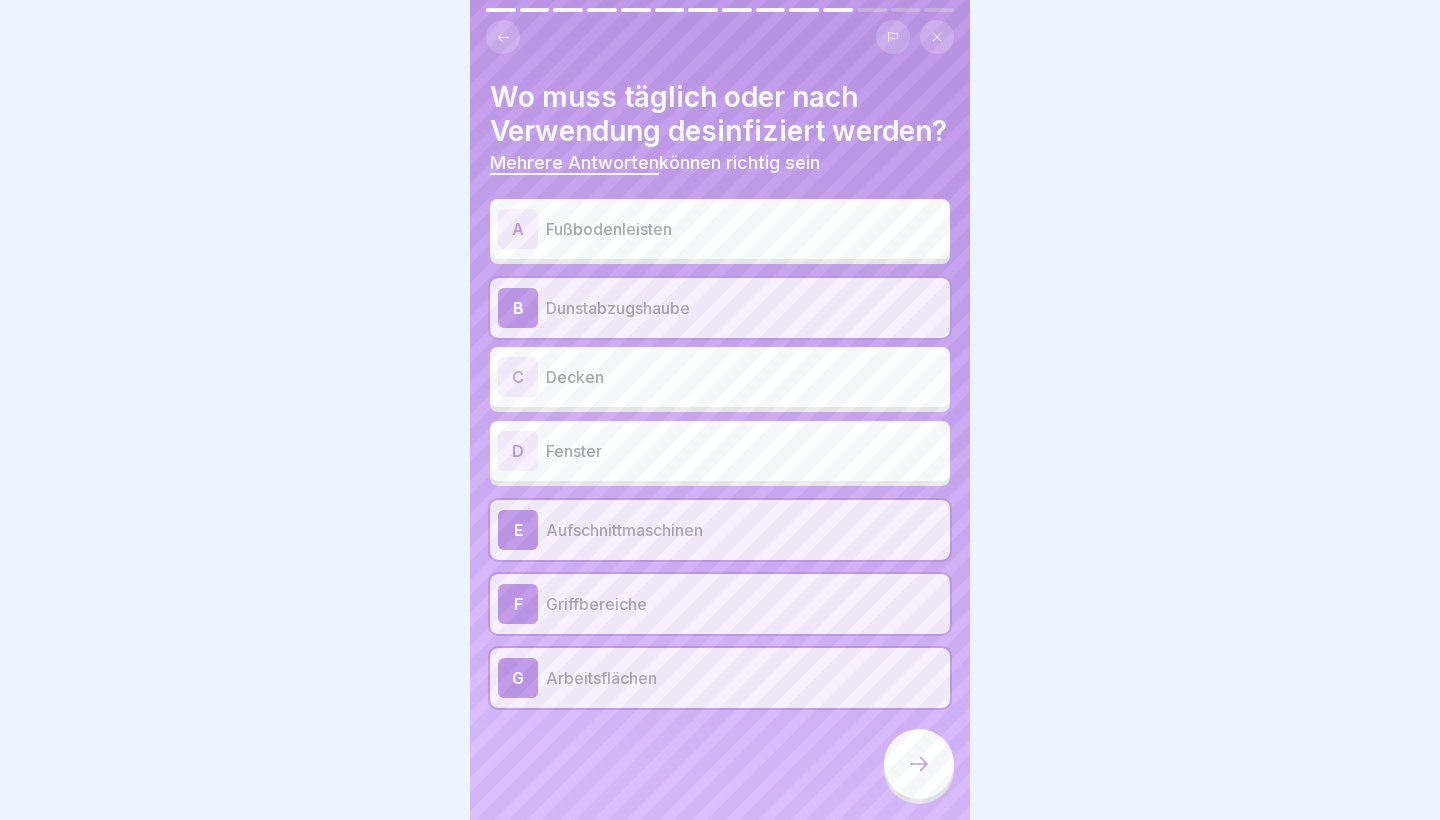 click at bounding box center [919, 764] 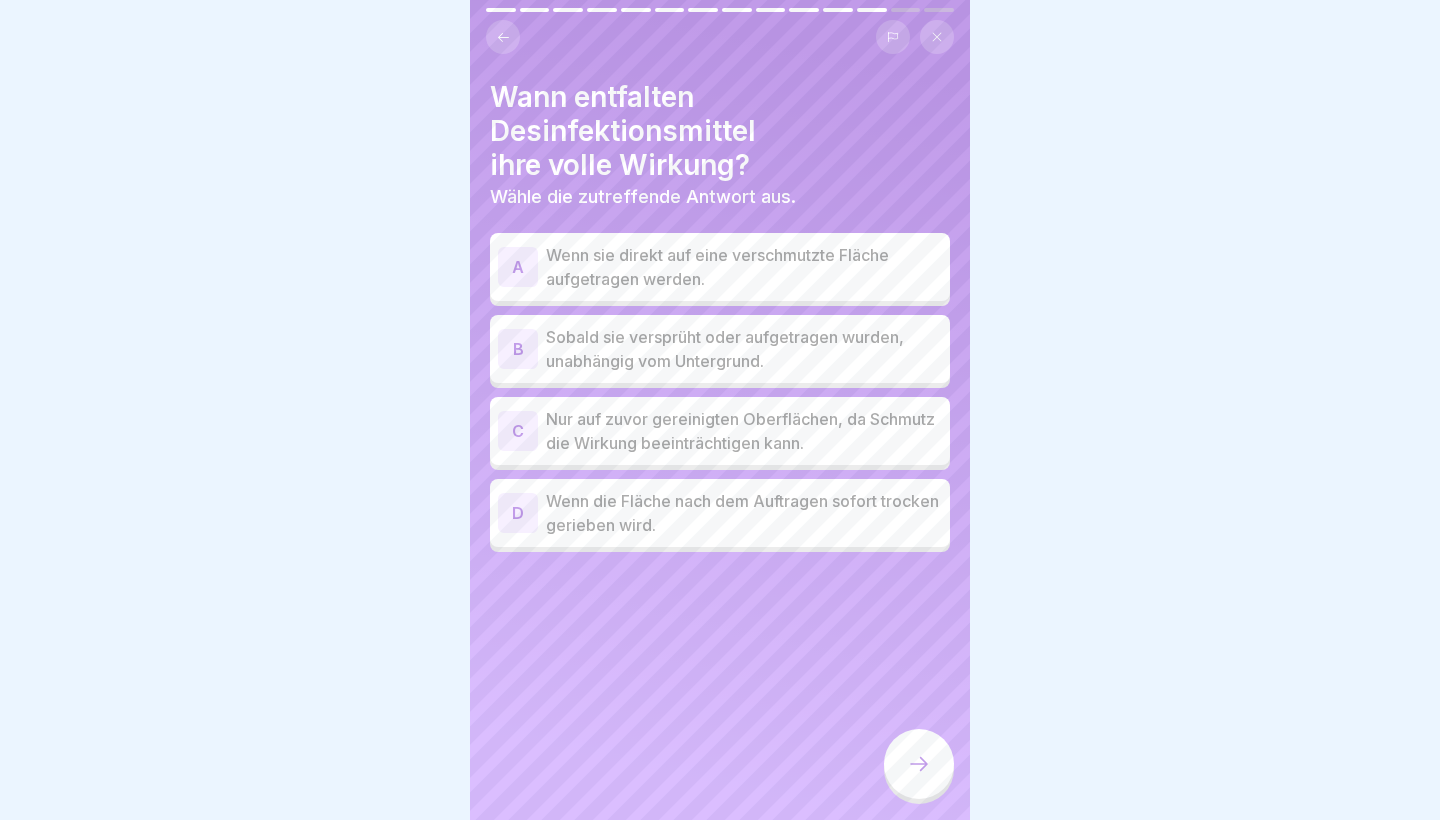 click on "Nur auf zuvor gereinigten Oberflächen, da Schmutz die Wirkung beeinträchtigen kann." at bounding box center (744, 431) 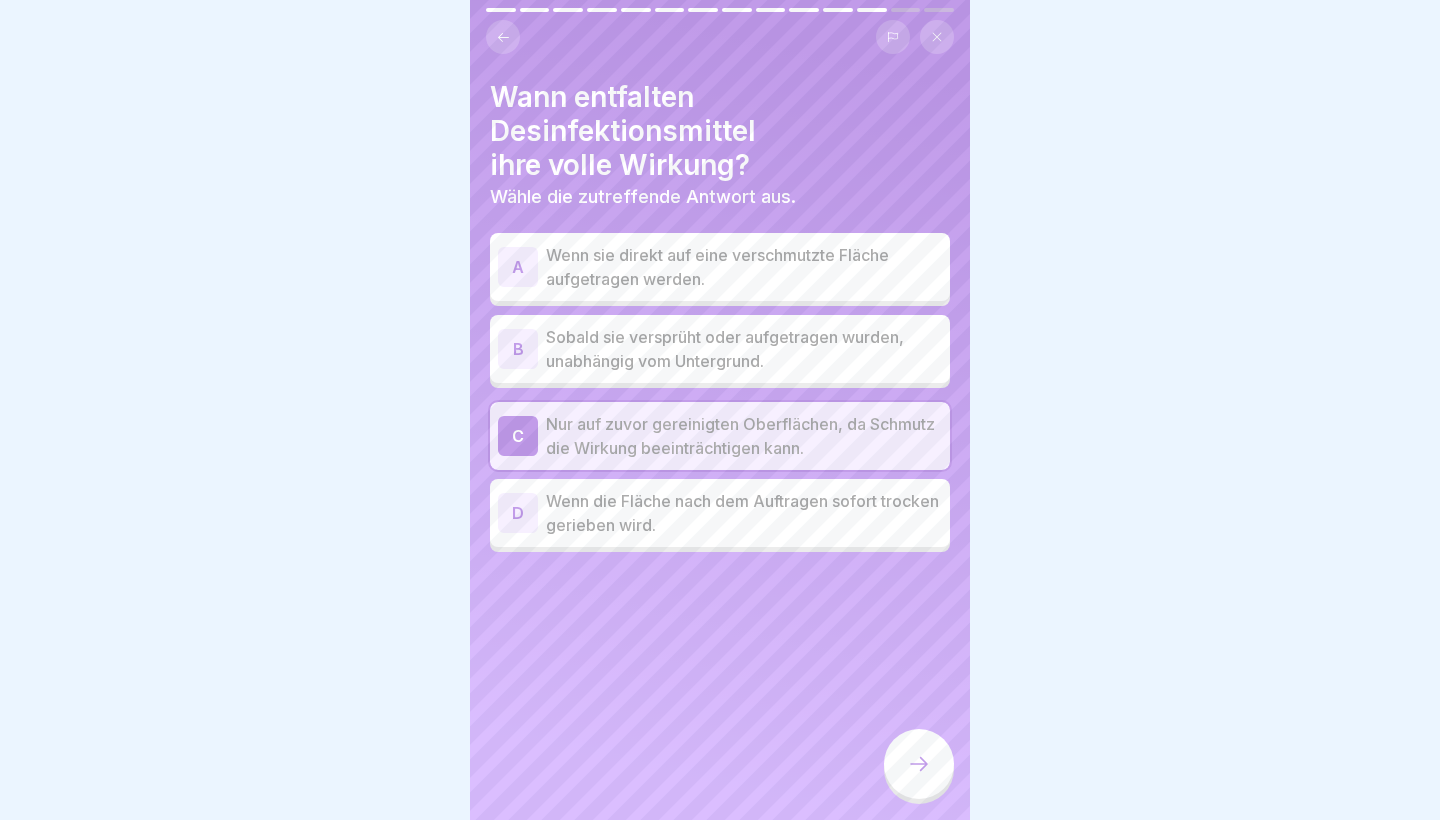 click at bounding box center [919, 764] 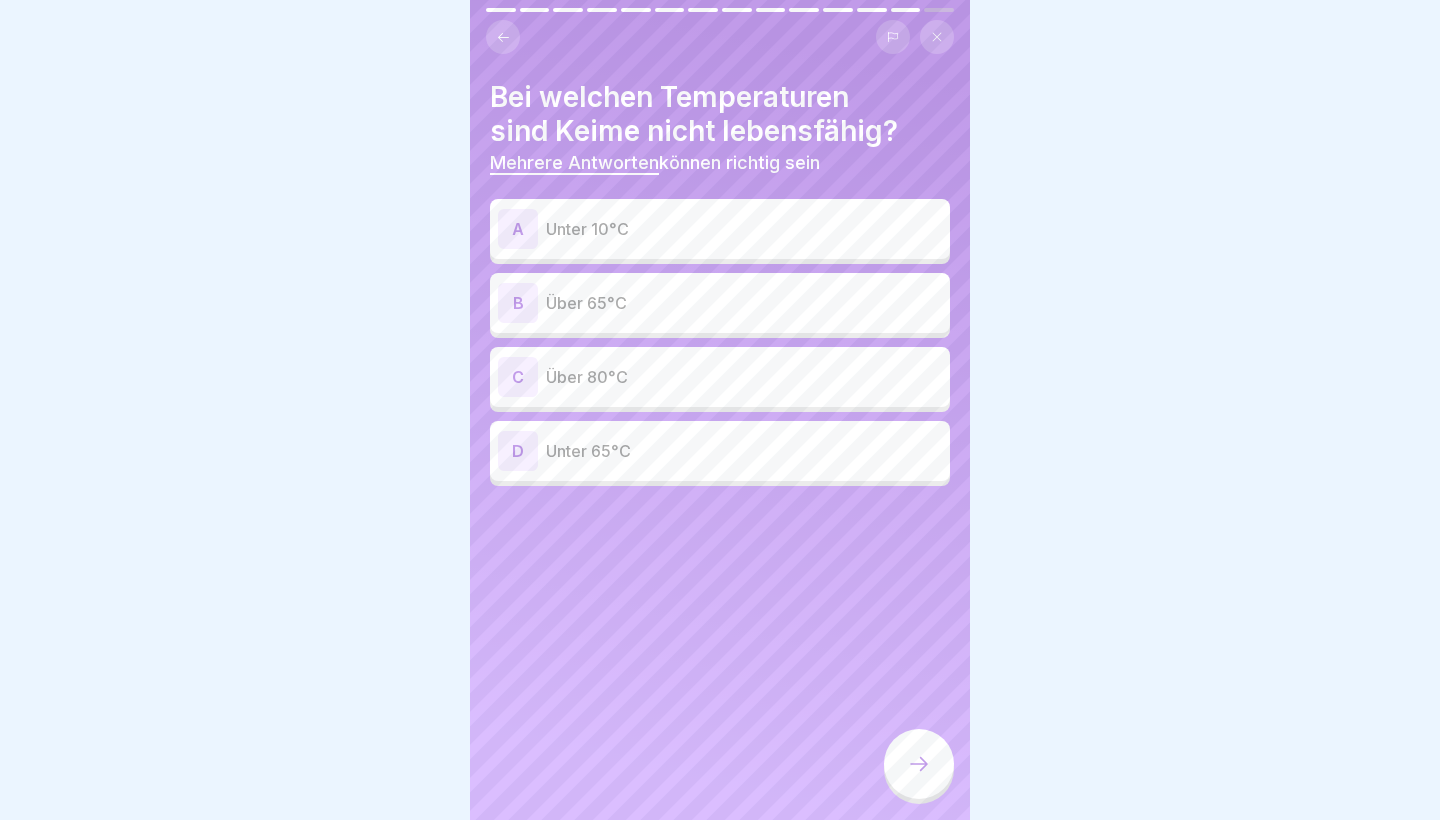 click on "Über 80°C" at bounding box center [744, 377] 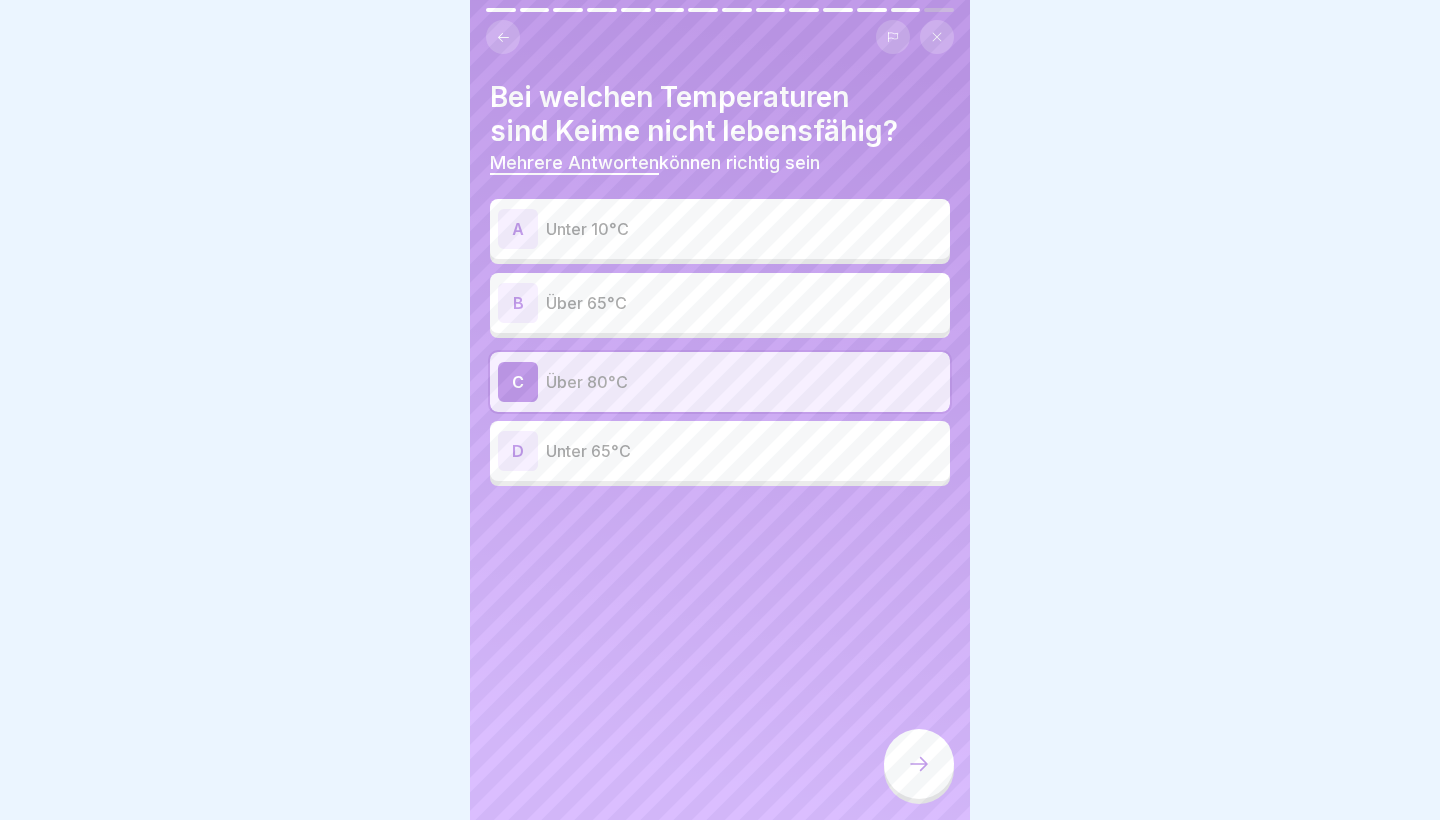 click on "Über 65°C" at bounding box center [744, 303] 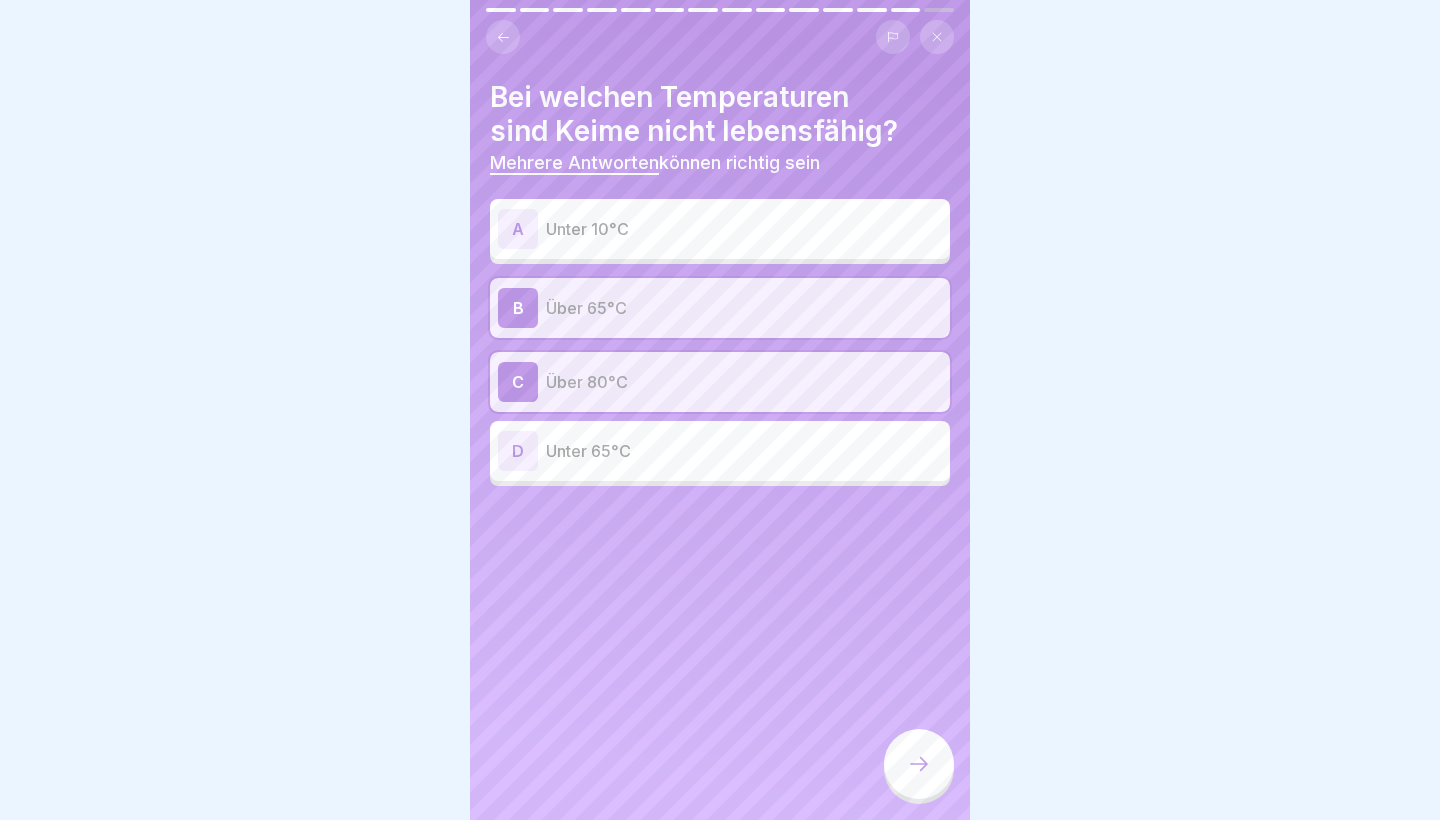 click on "Unter 10°C" at bounding box center (744, 229) 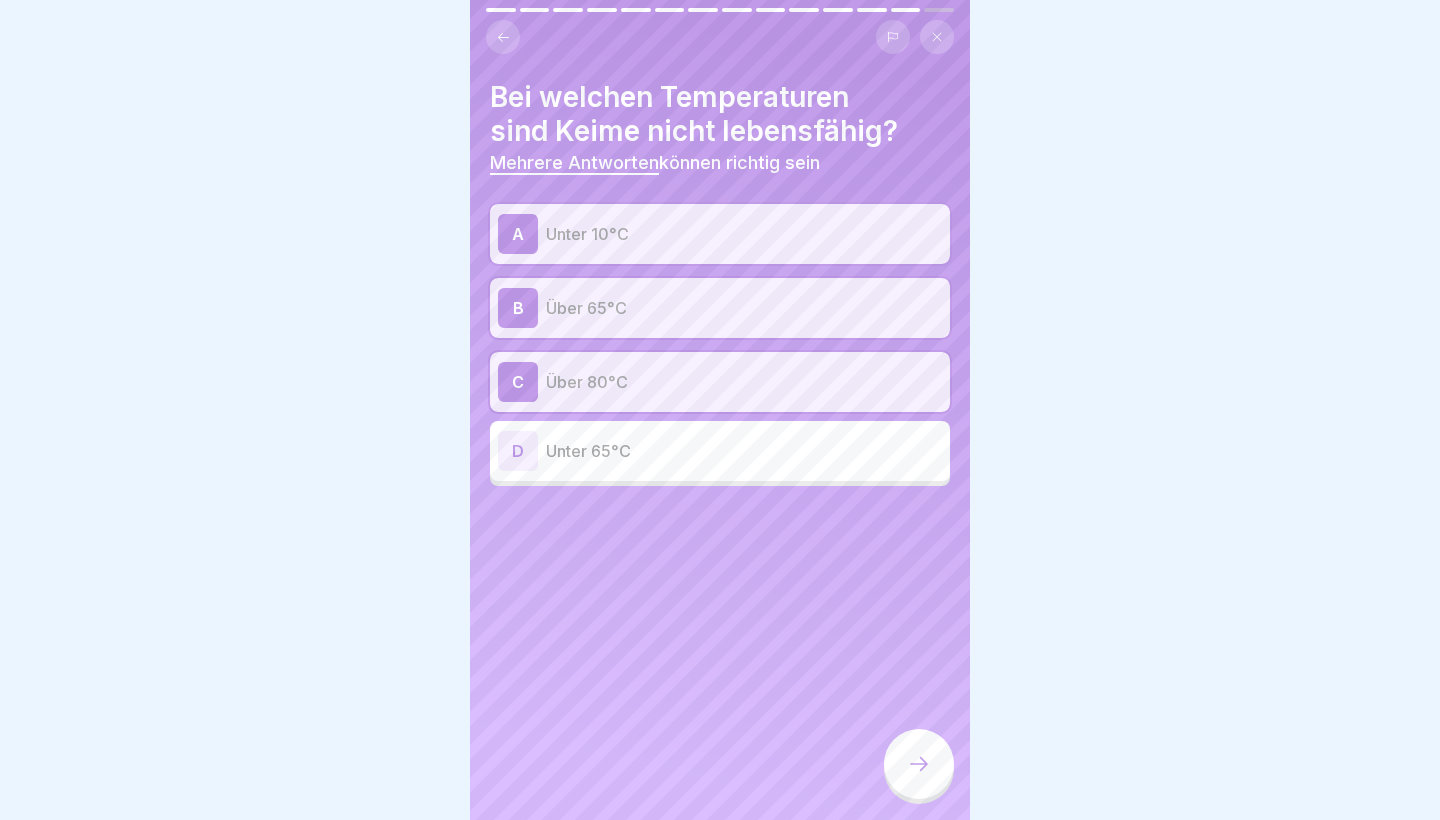 click at bounding box center [919, 764] 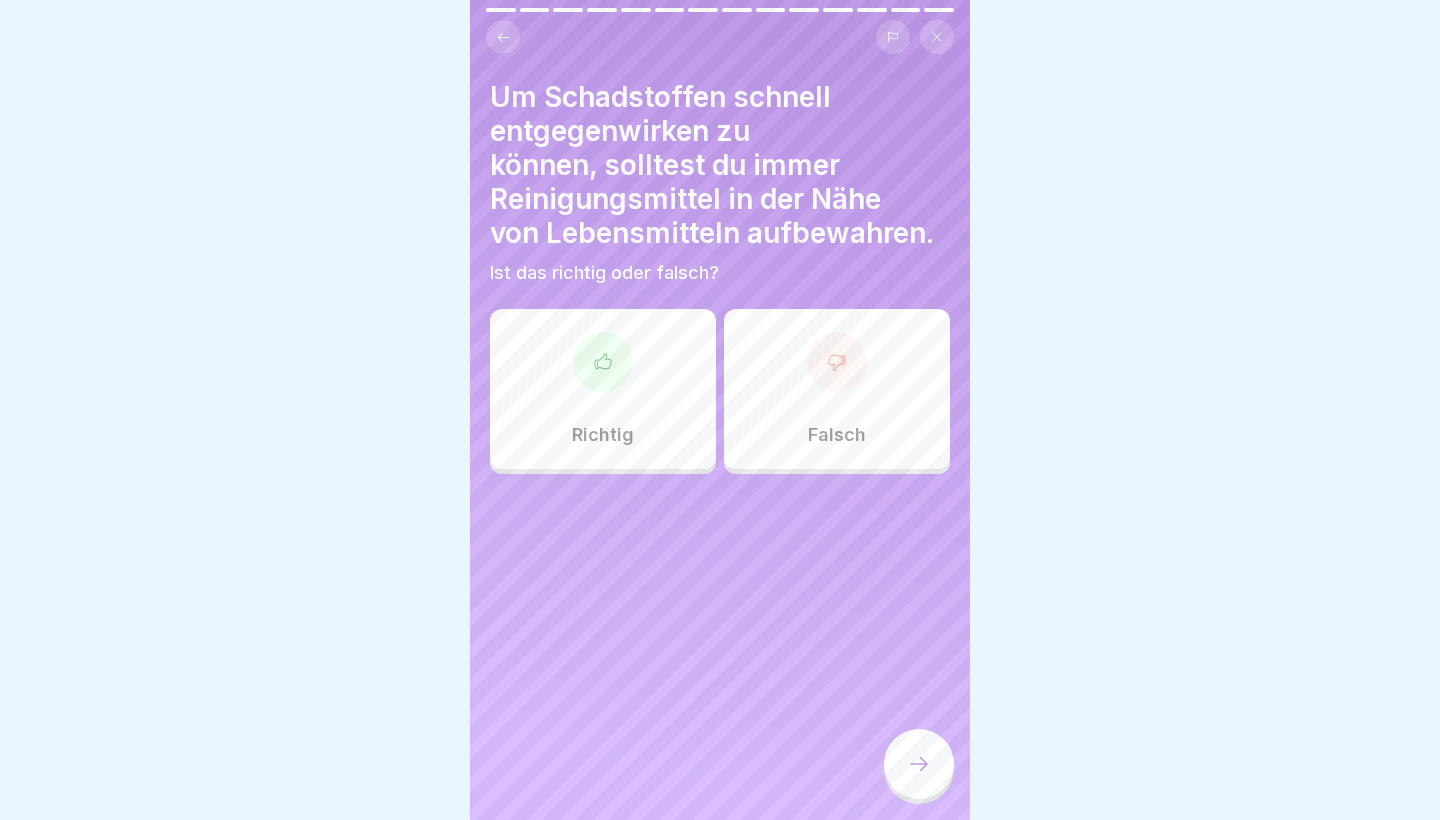 click on "Richtig" at bounding box center [603, 389] 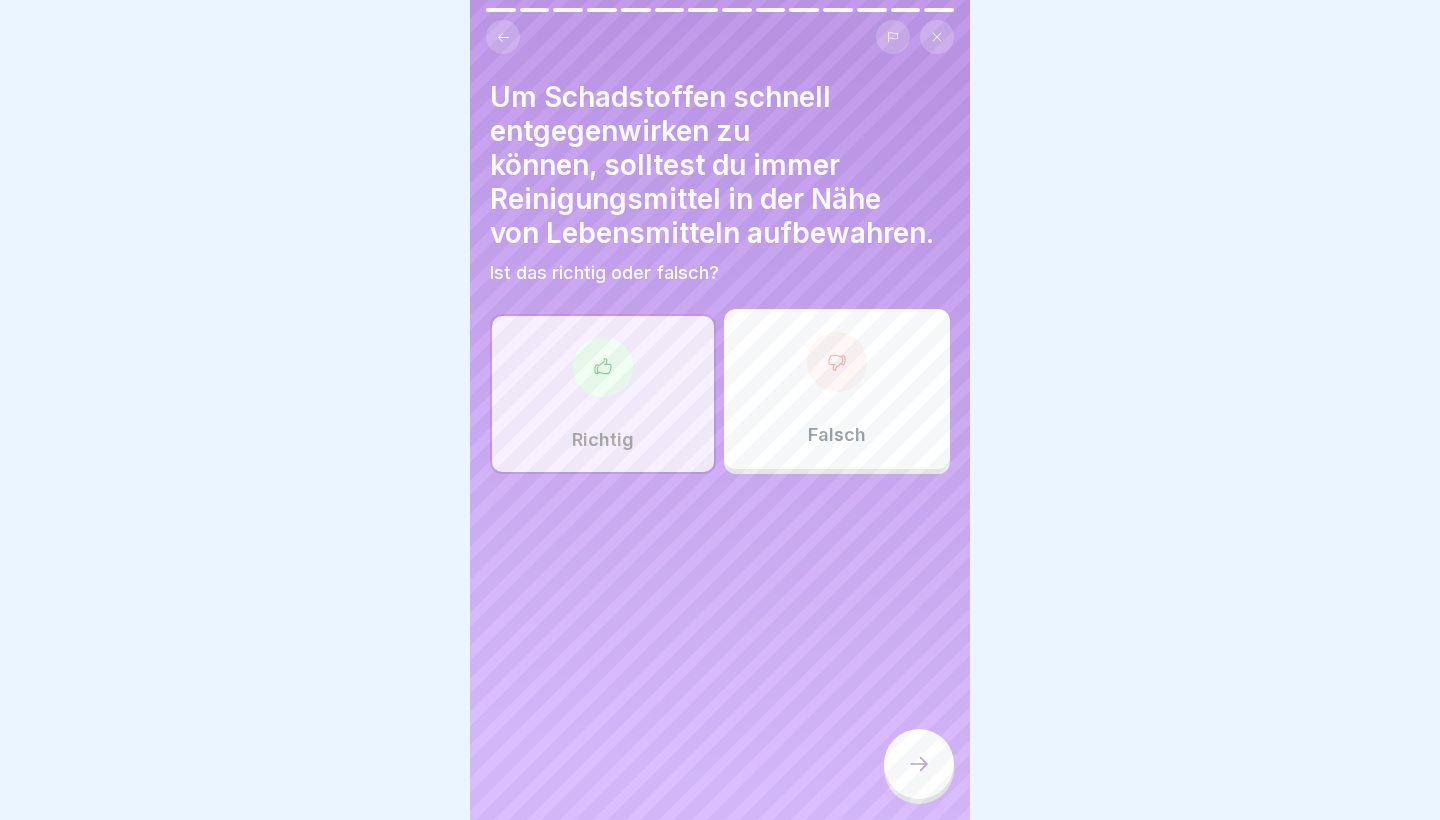 click on "Falsch" at bounding box center [837, 389] 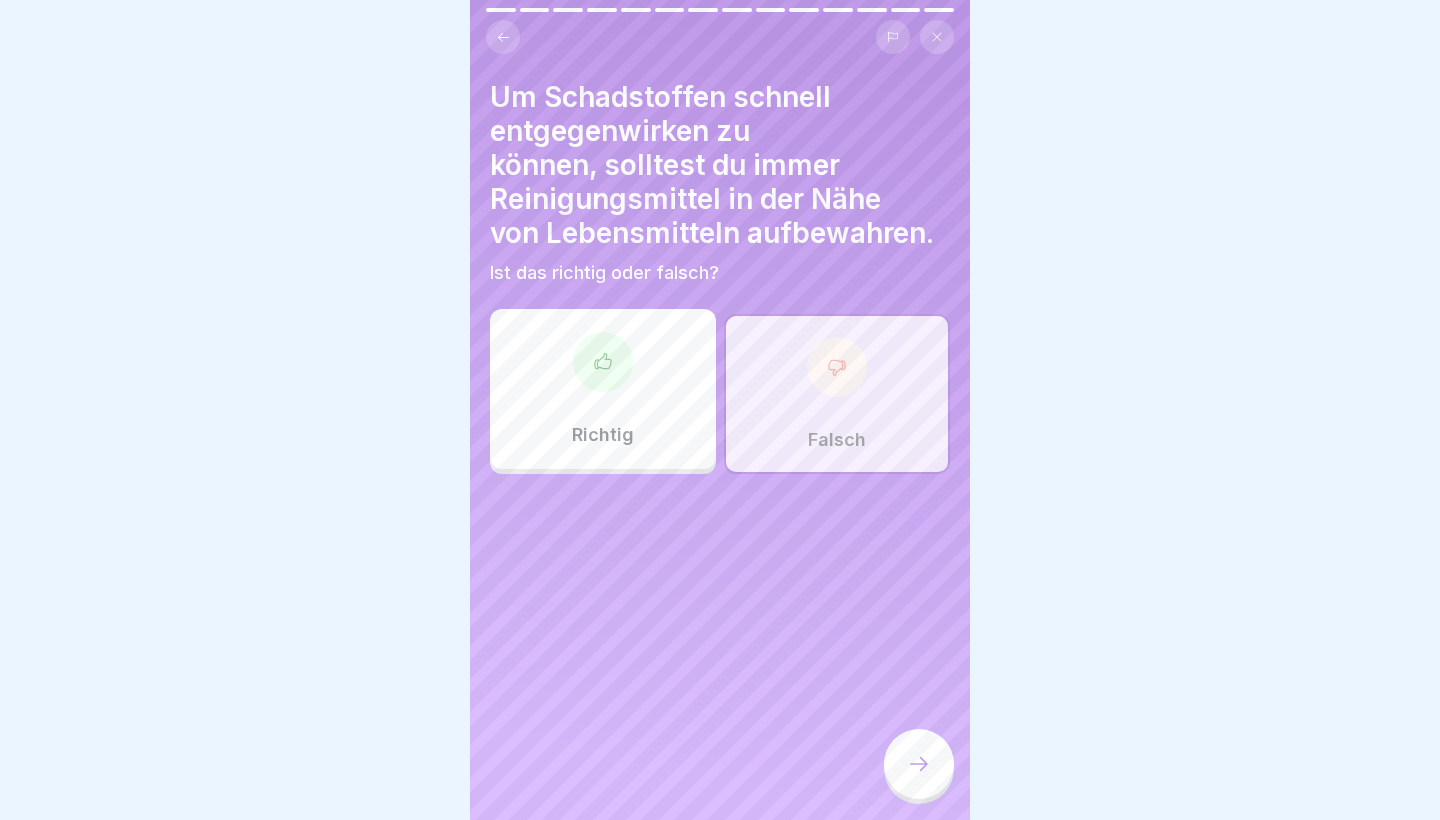 click at bounding box center (919, 764) 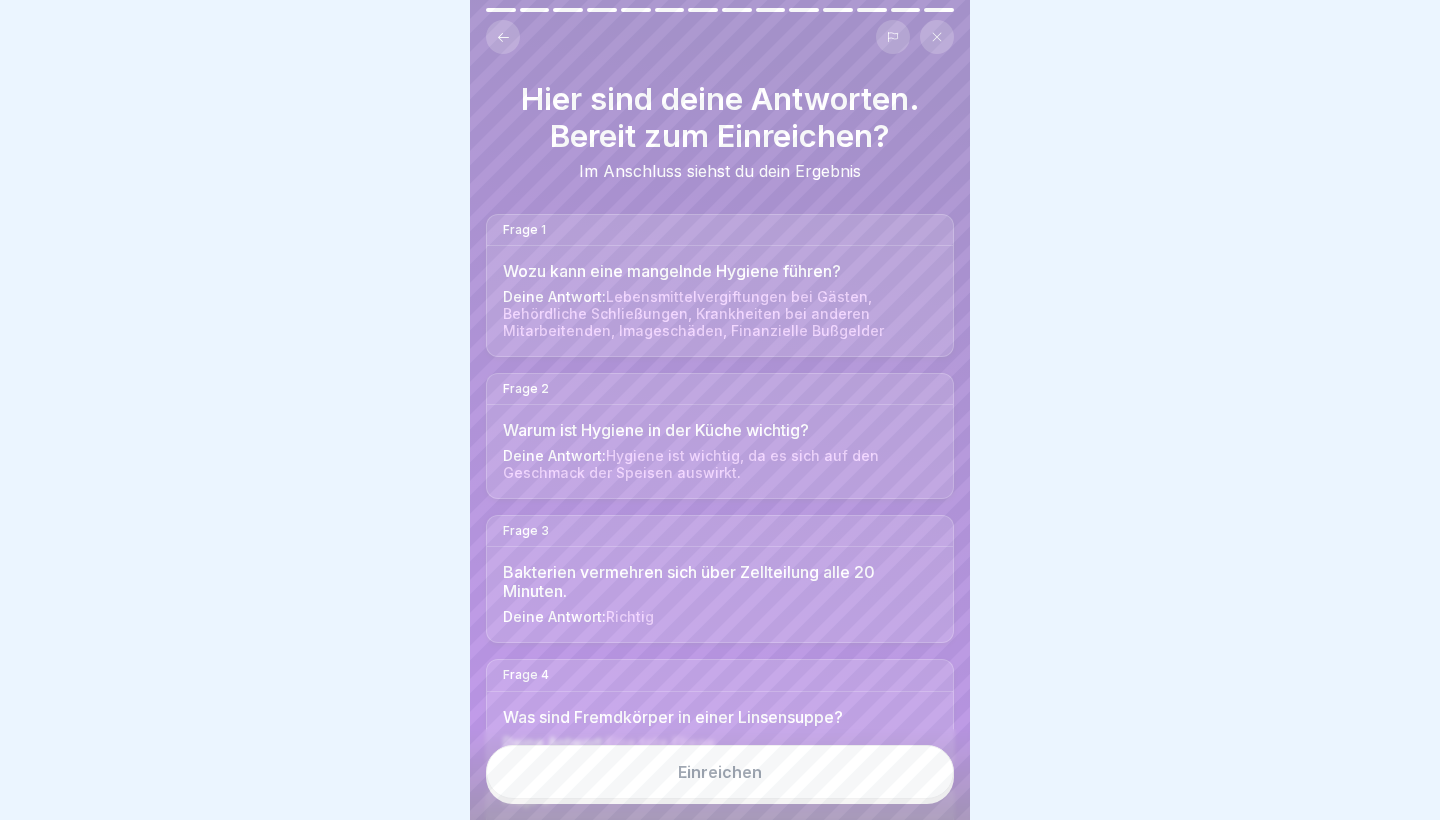 click on "Einreichen" at bounding box center (720, 772) 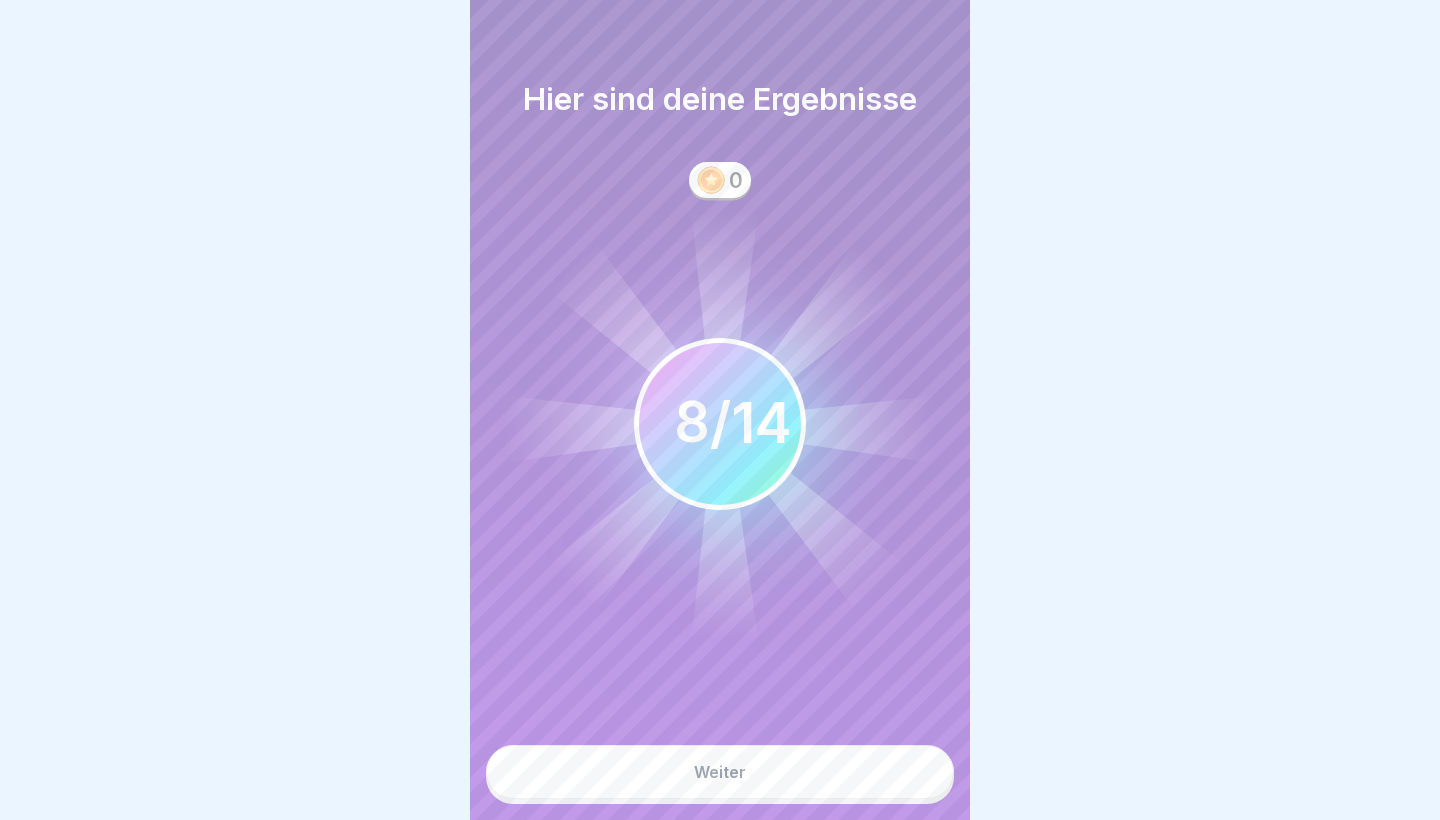 click on "Weiter" at bounding box center (720, 772) 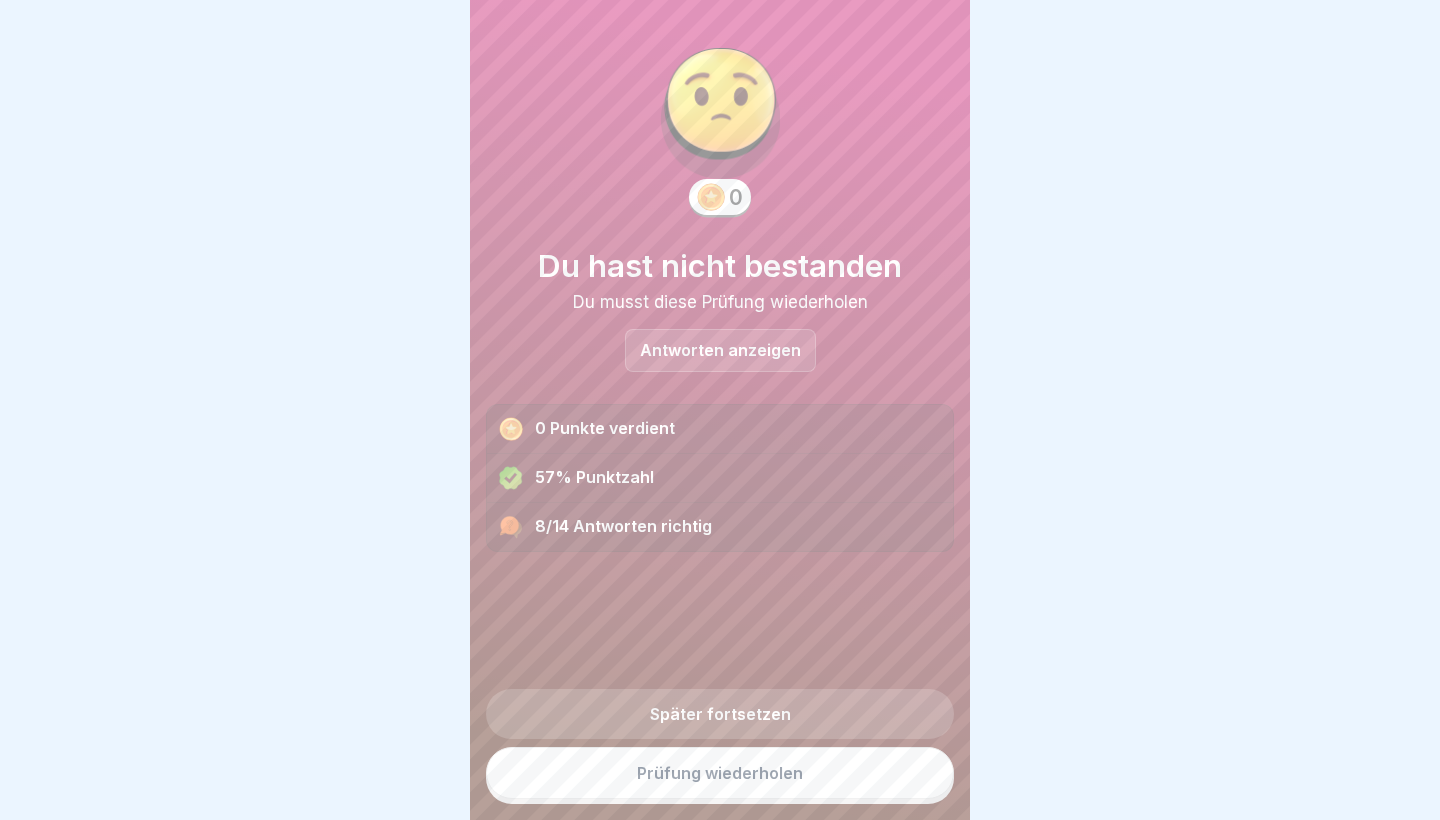 click on "Prüfung wiederholen" at bounding box center (720, 773) 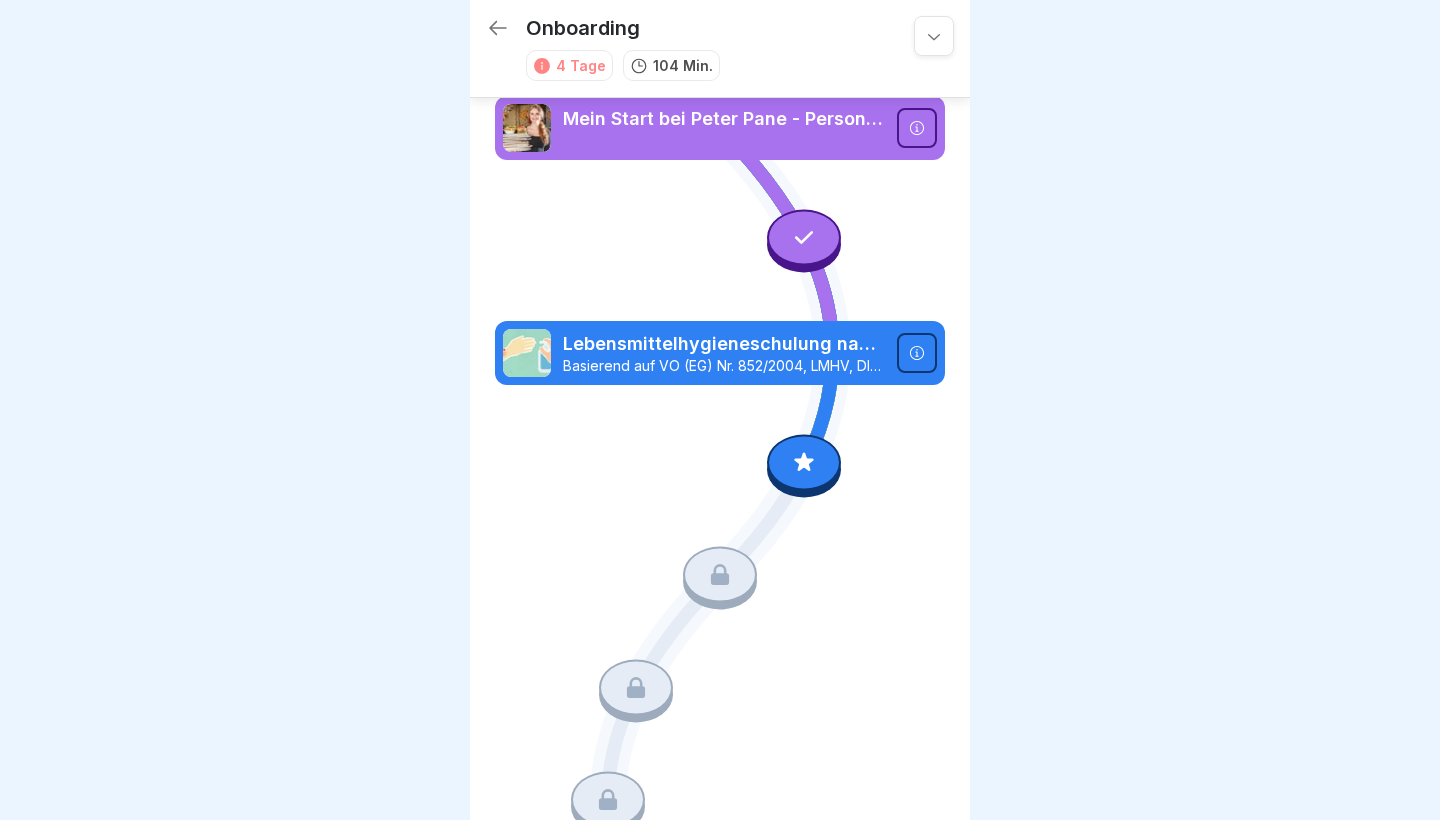 scroll, scrollTop: 0, scrollLeft: 0, axis: both 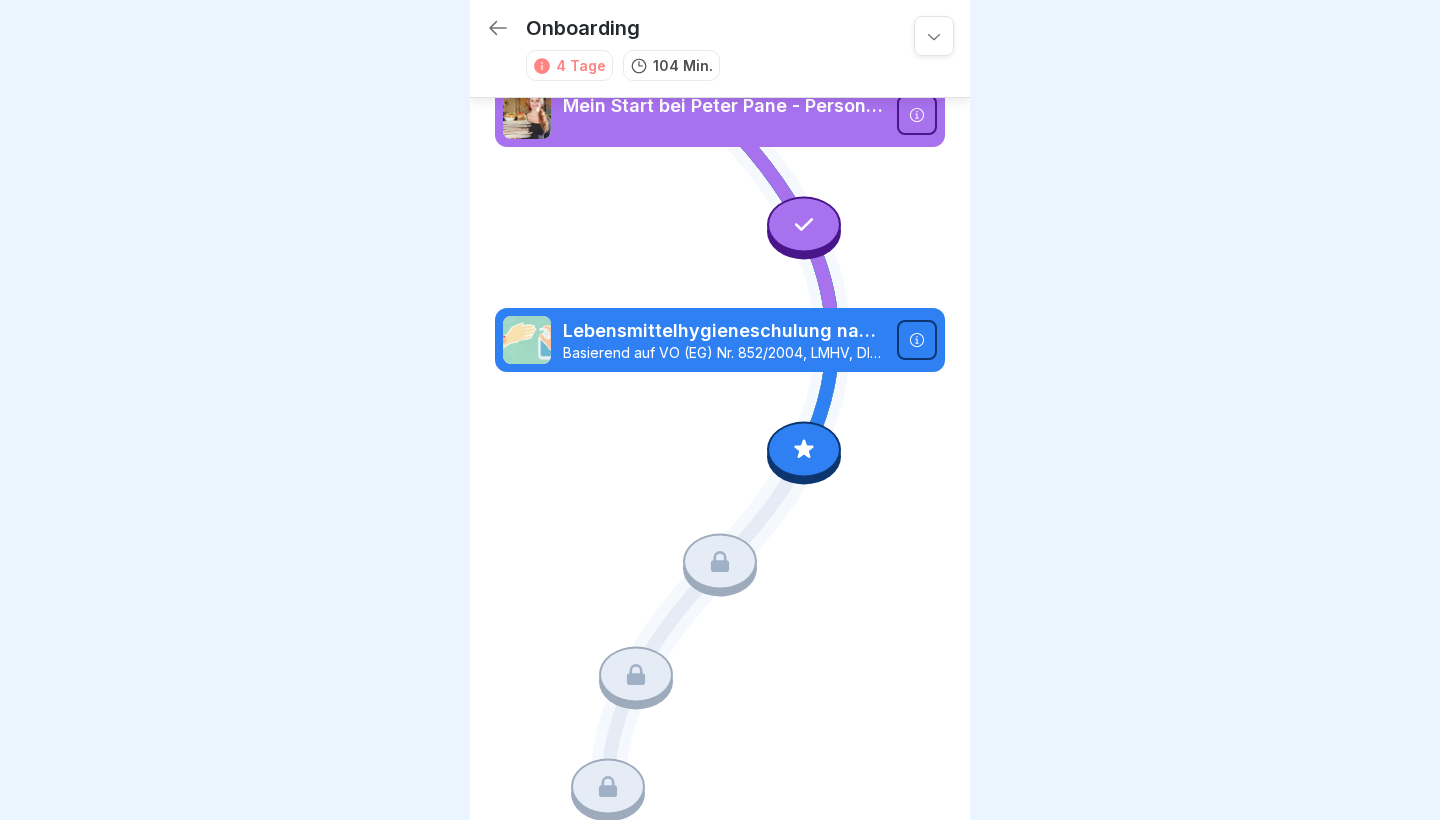 click 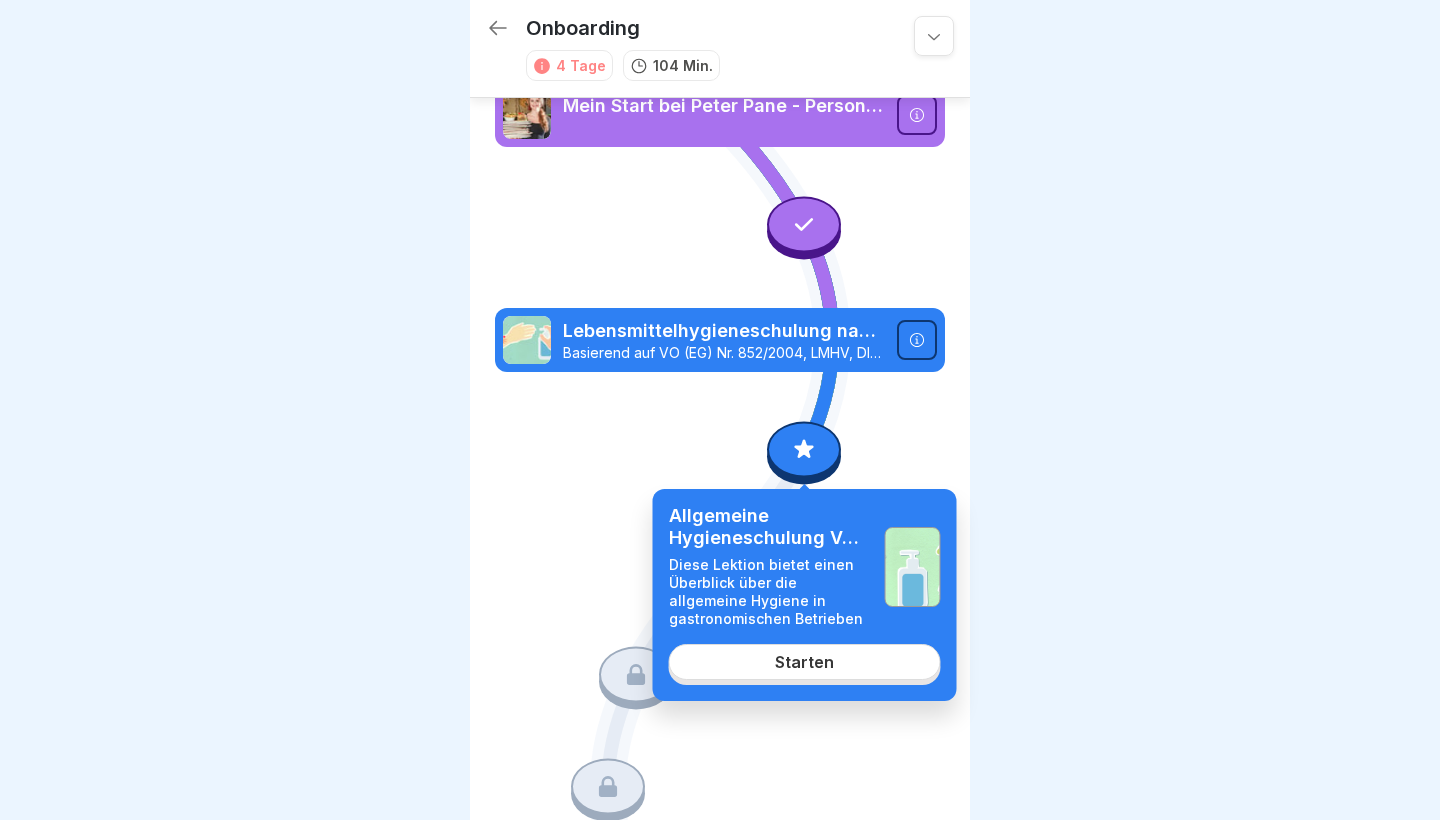 click on "Starten" at bounding box center [805, 662] 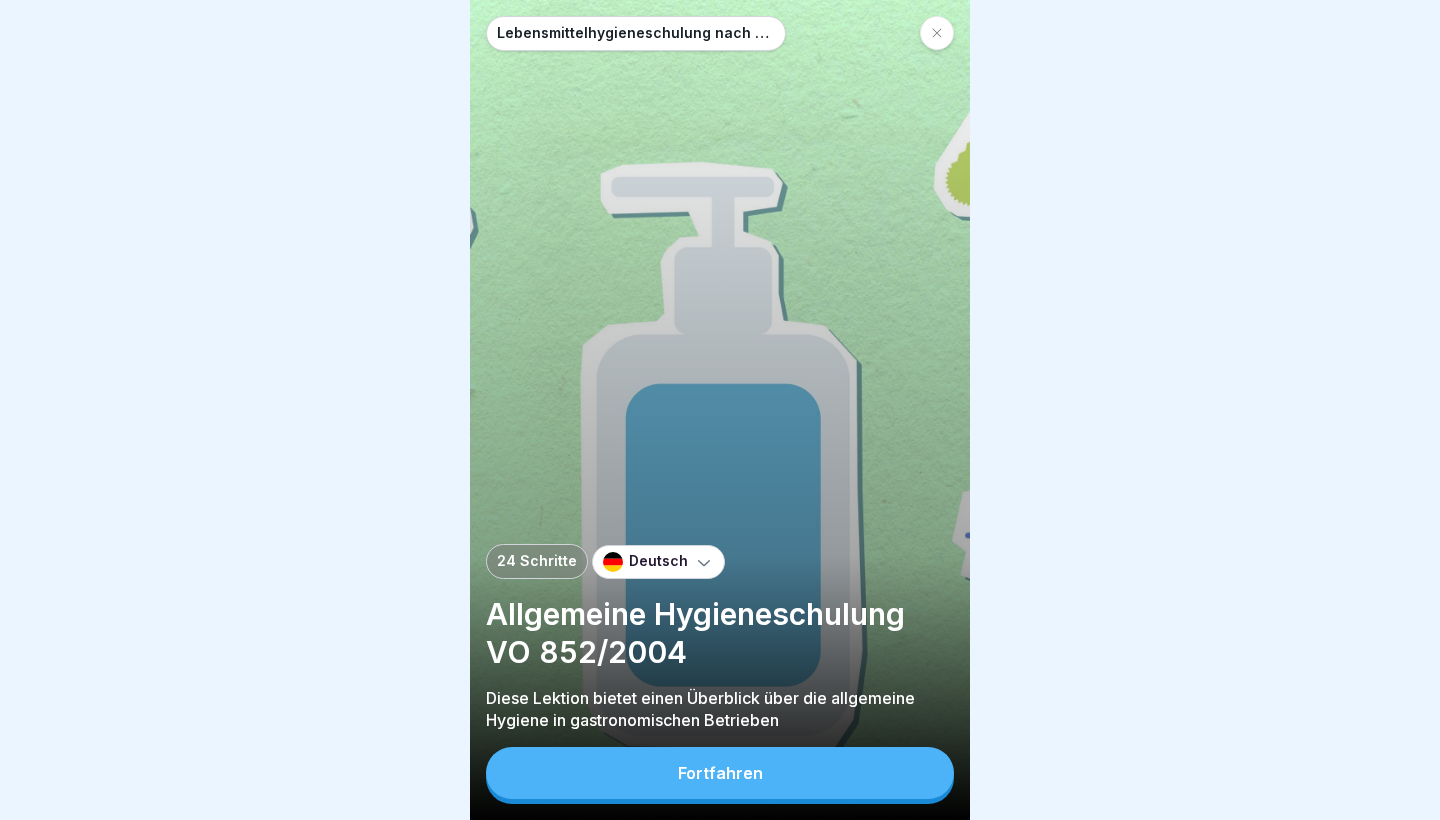 scroll, scrollTop: 0, scrollLeft: 0, axis: both 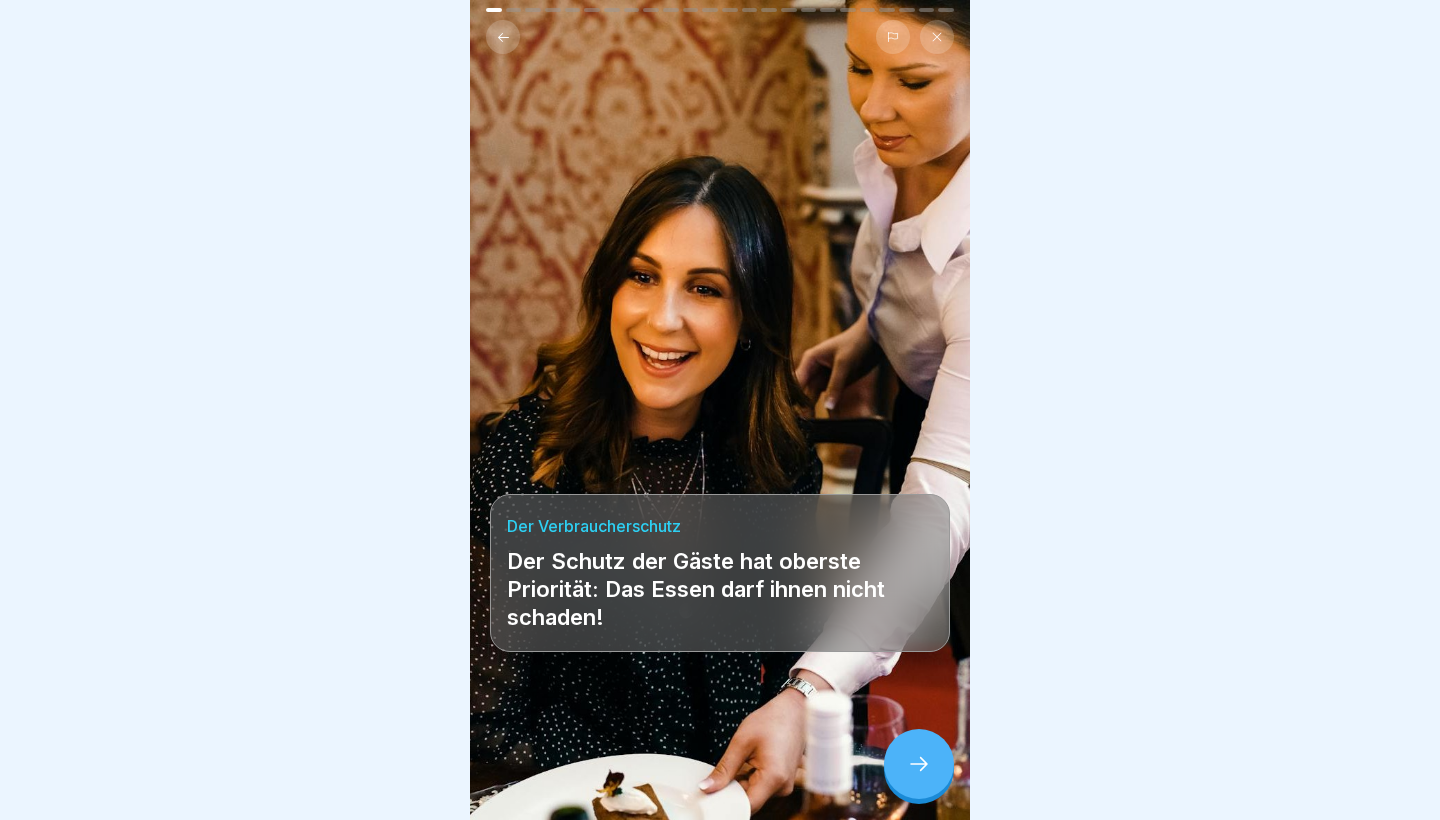 click 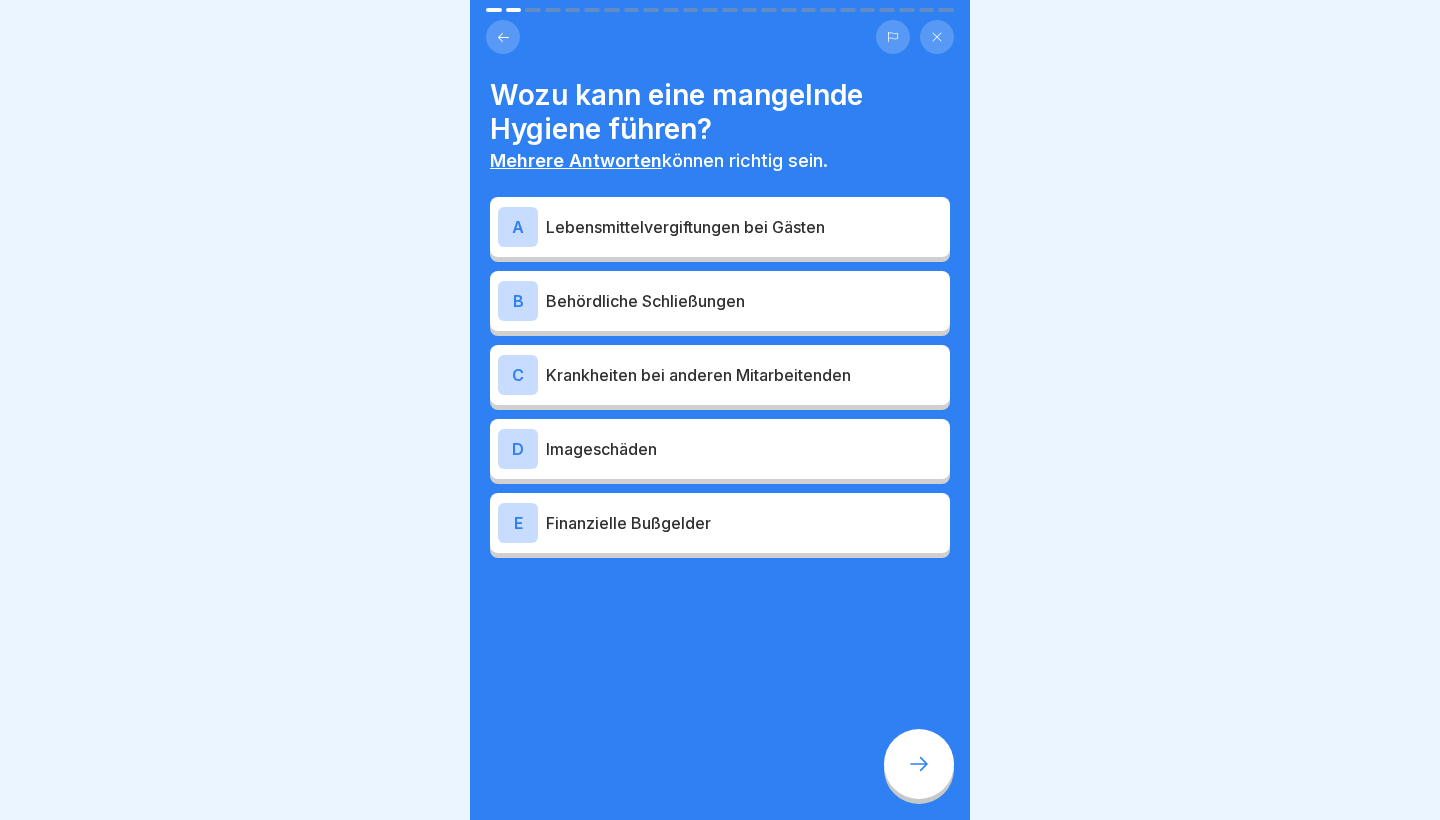 click 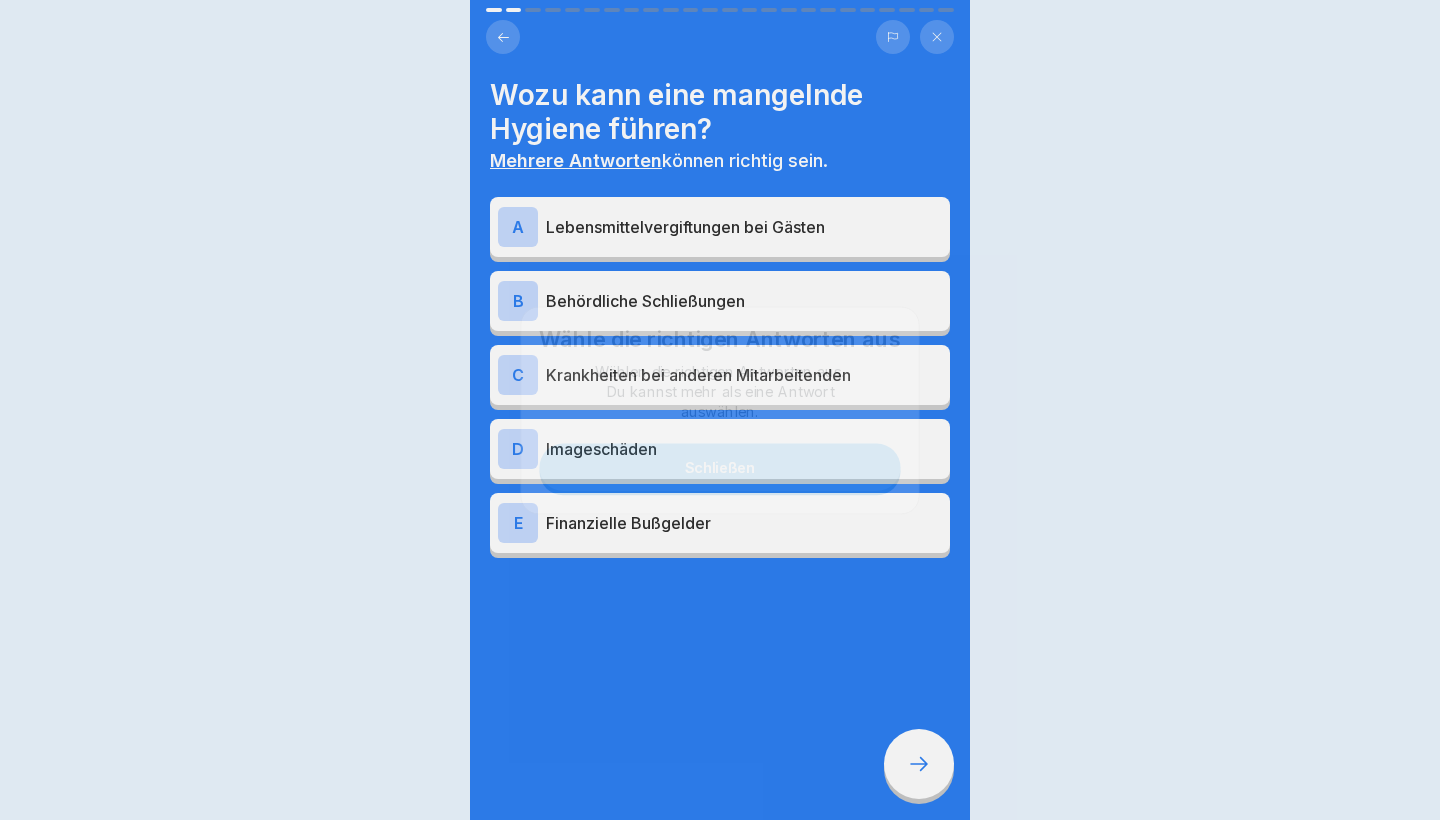 click at bounding box center (720, 410) 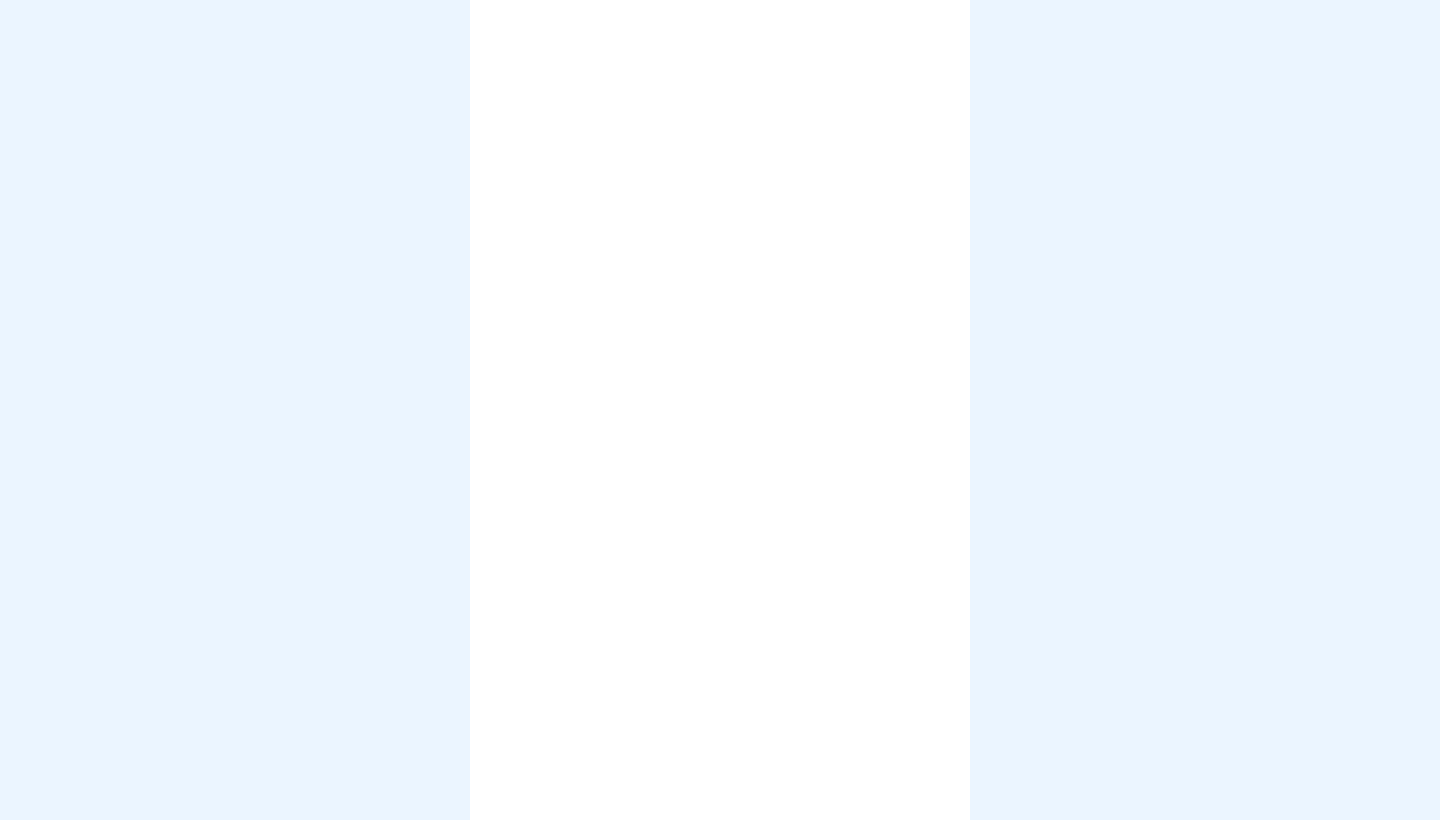 scroll, scrollTop: 0, scrollLeft: 0, axis: both 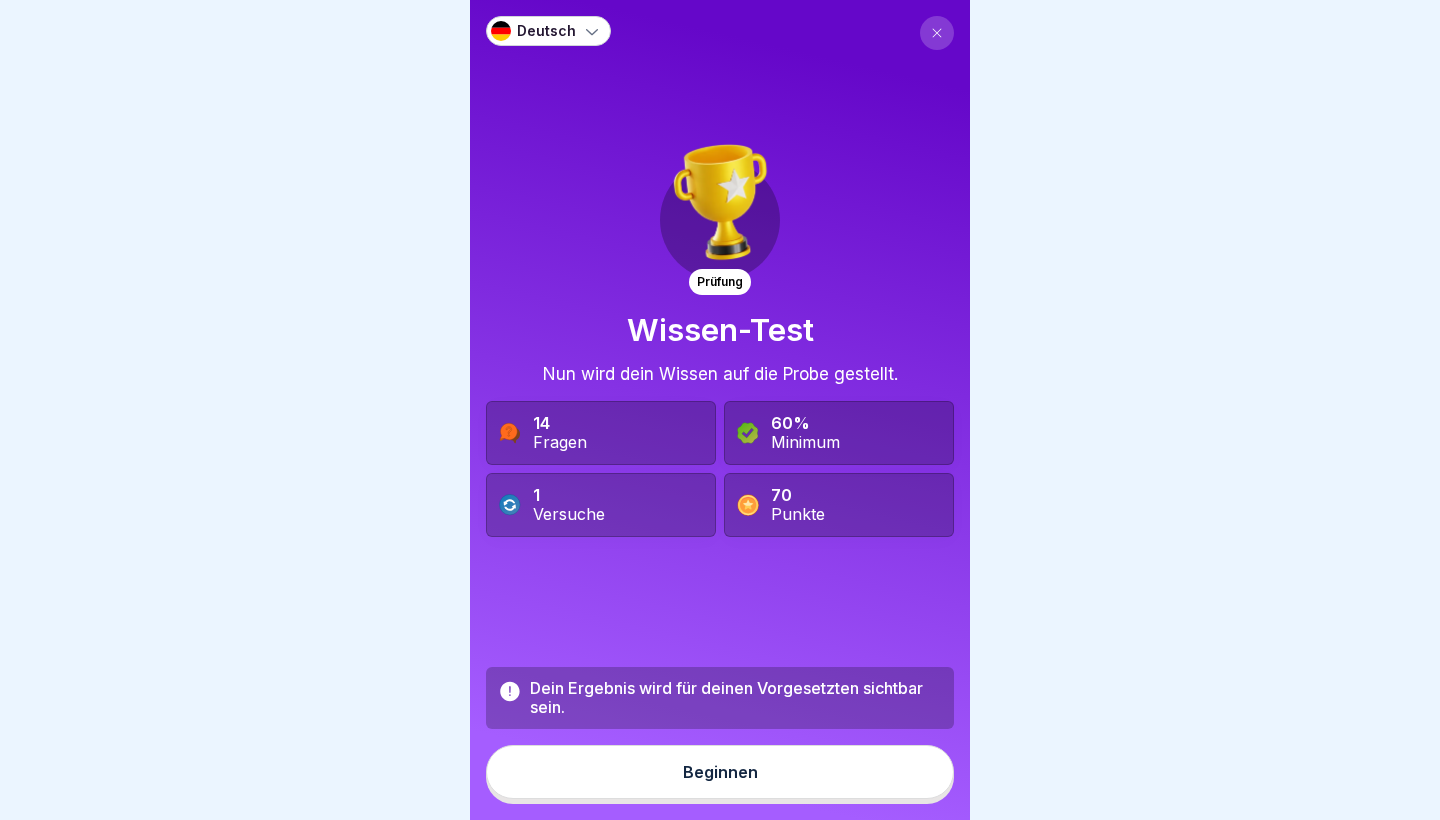 click on "Beginnen" at bounding box center [720, 772] 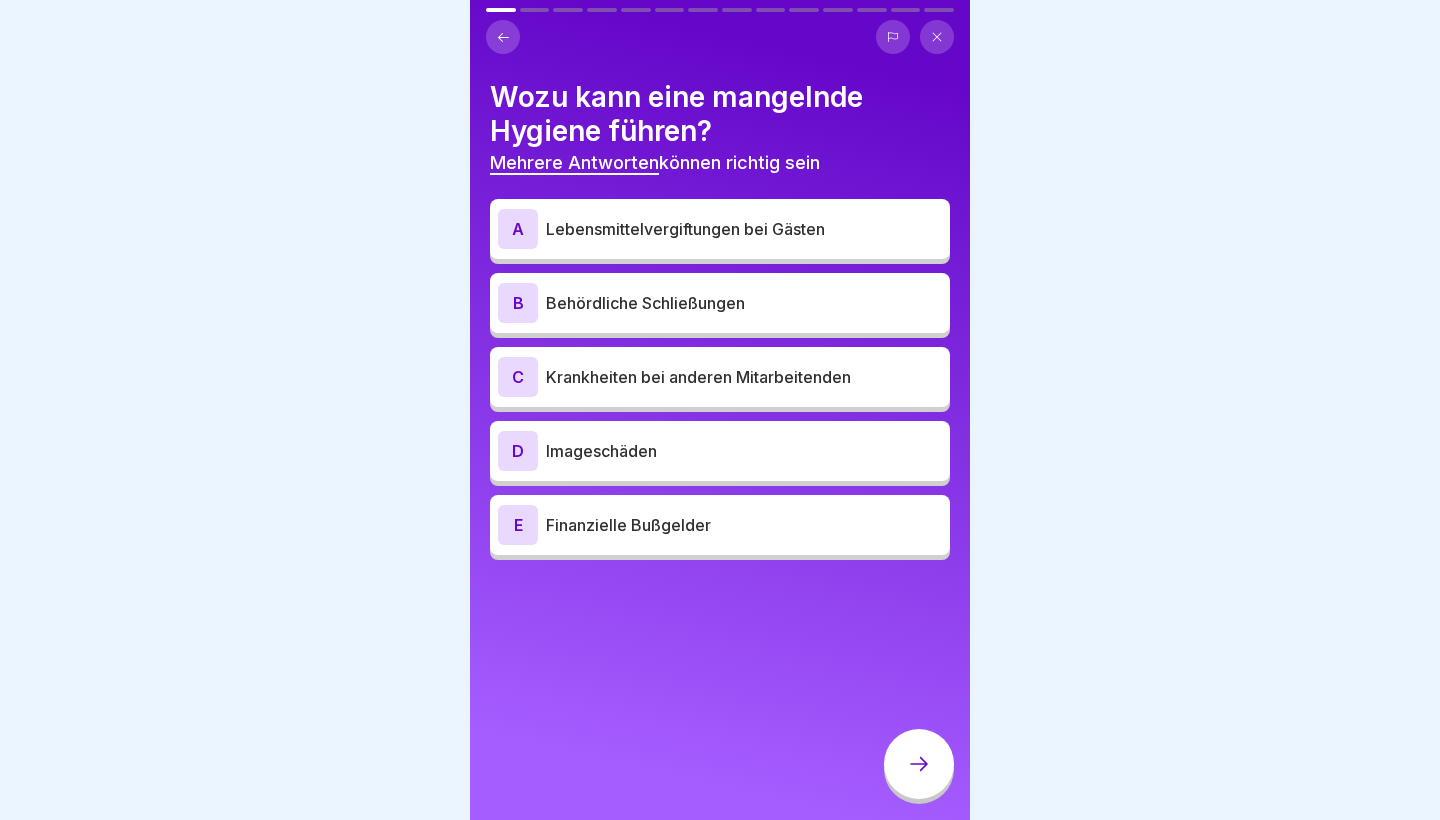 click on "Lebensmittelvergiftungen bei Gästen" at bounding box center [744, 229] 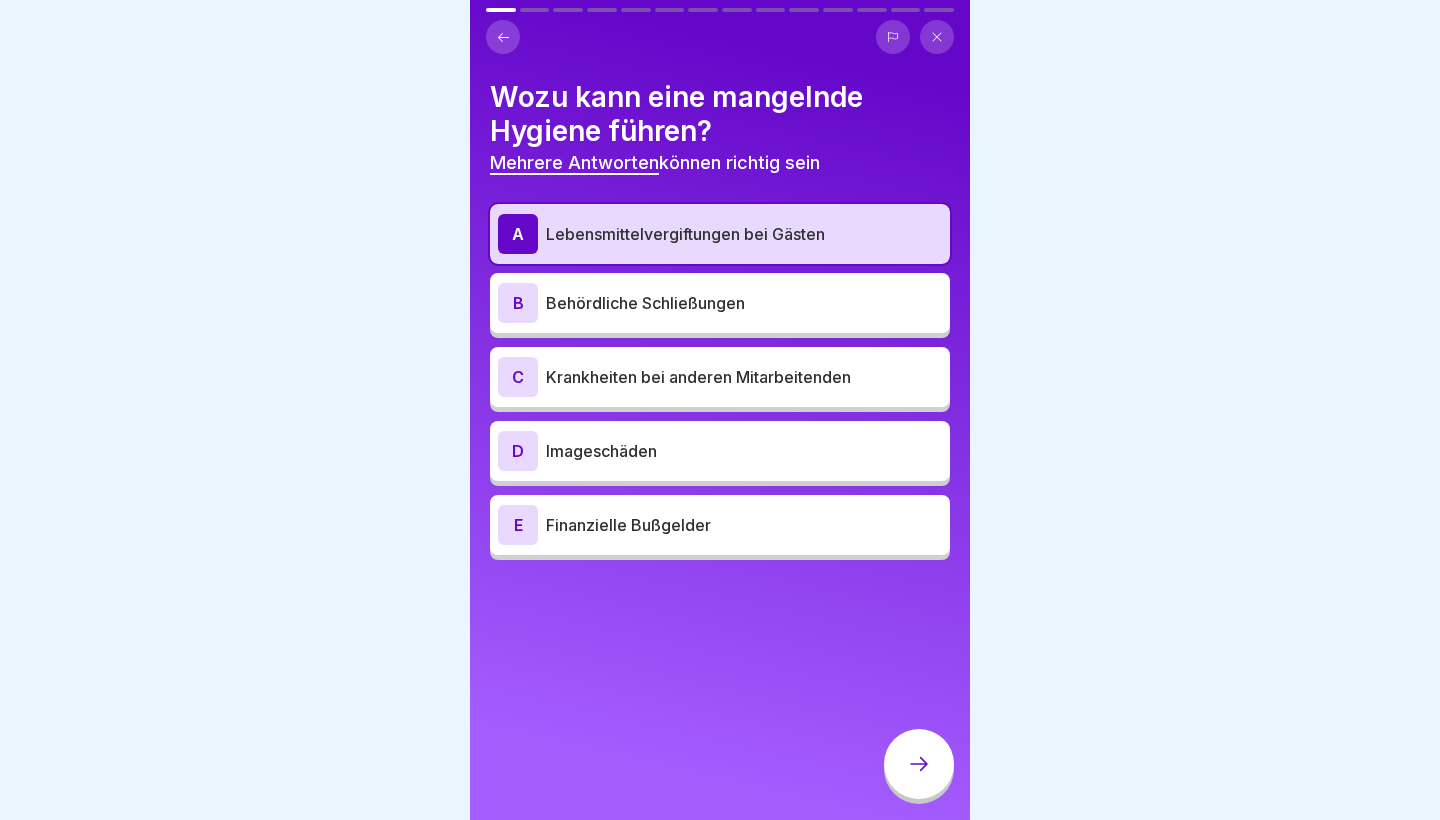 click on "Behördliche Schließungen" at bounding box center [744, 303] 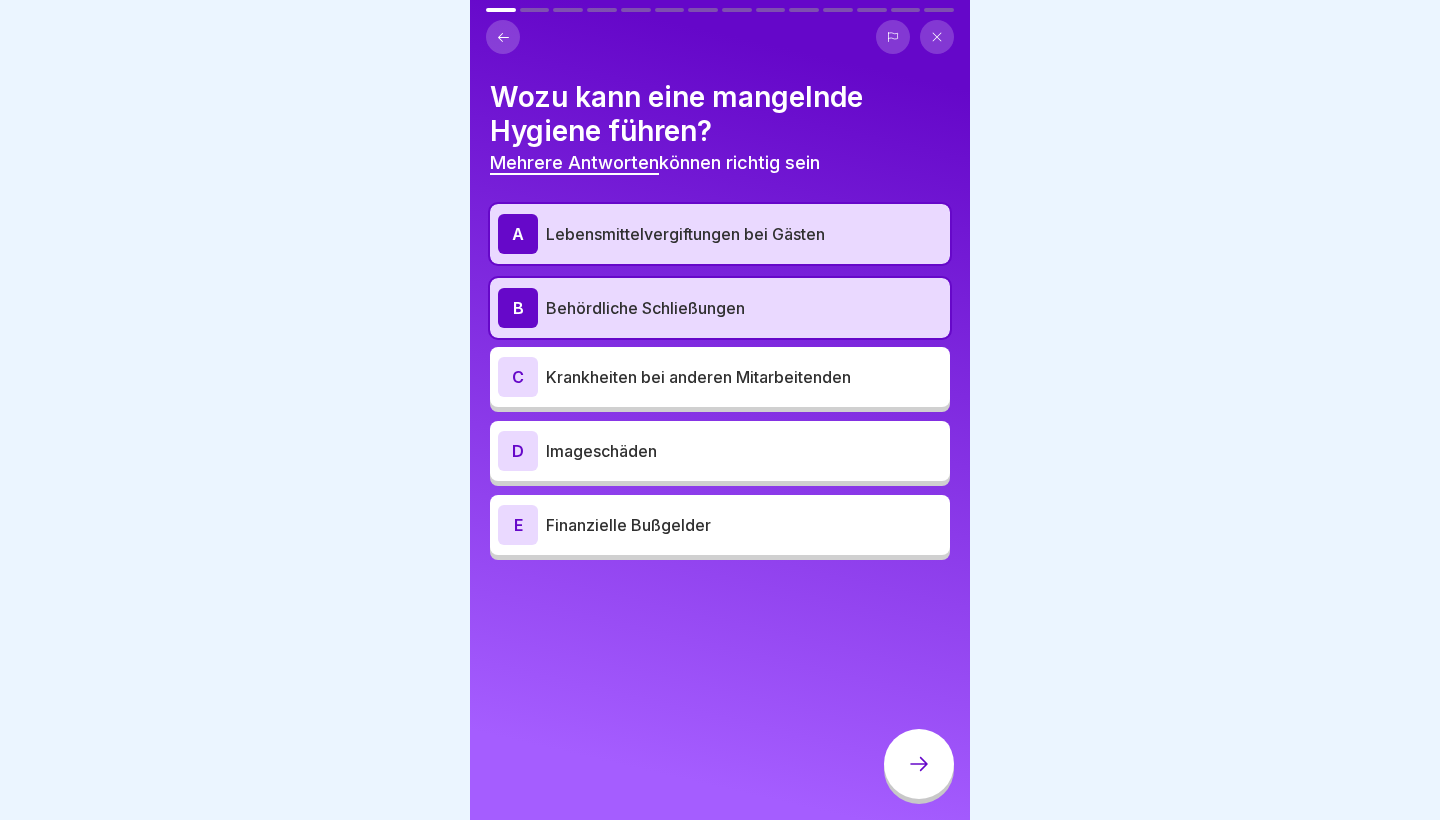 click on "Finanzielle Bußgelder" at bounding box center [744, 525] 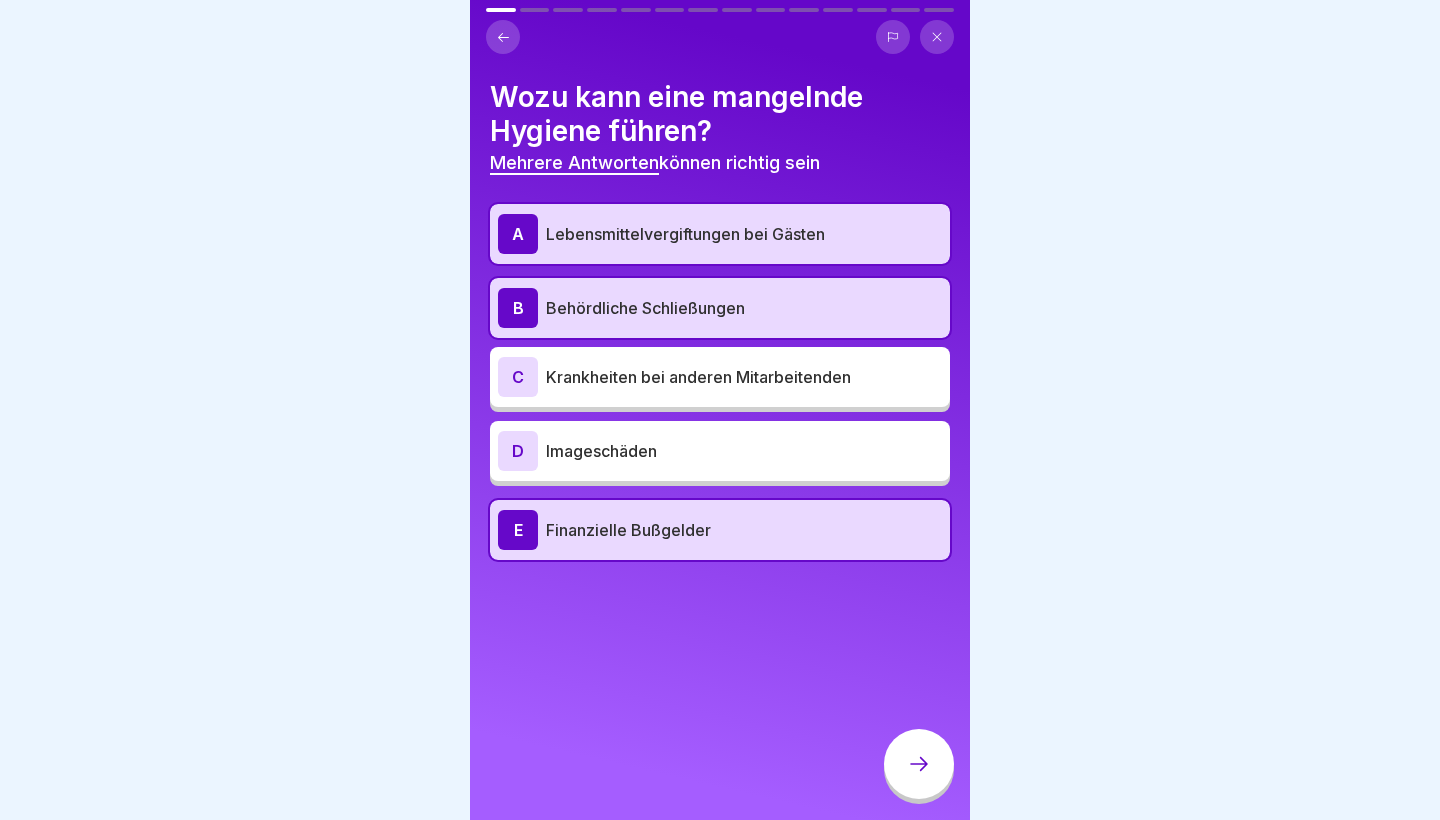 click on "Imageschäden" at bounding box center (744, 451) 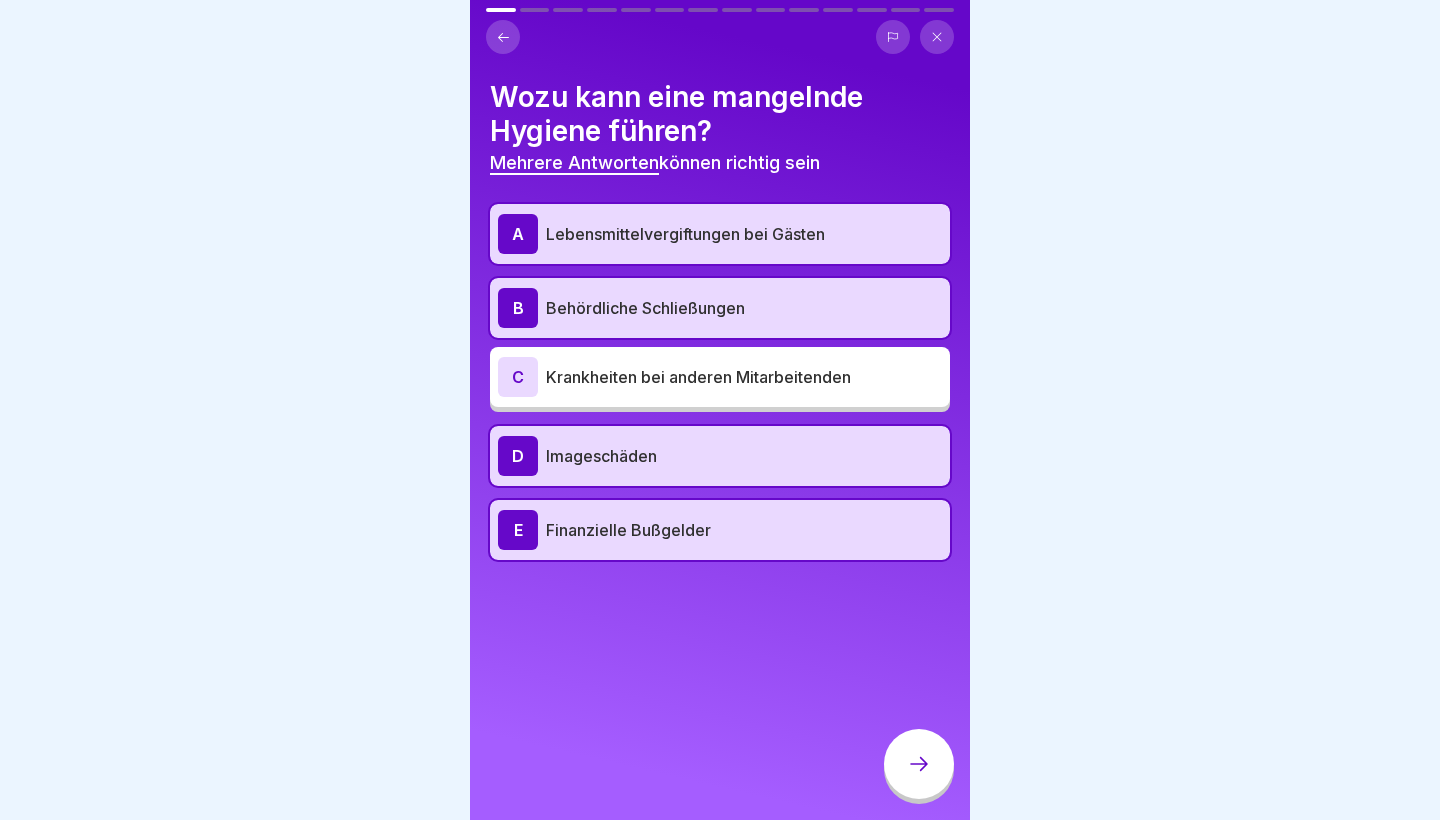 click on "A Lebensmittelvergiftungen bei Gästen B Behördliche Schließungen C Krankheiten bei anderen Mitarbeitenden D Imageschäden E Finanzielle Bußgelder" at bounding box center [720, 382] 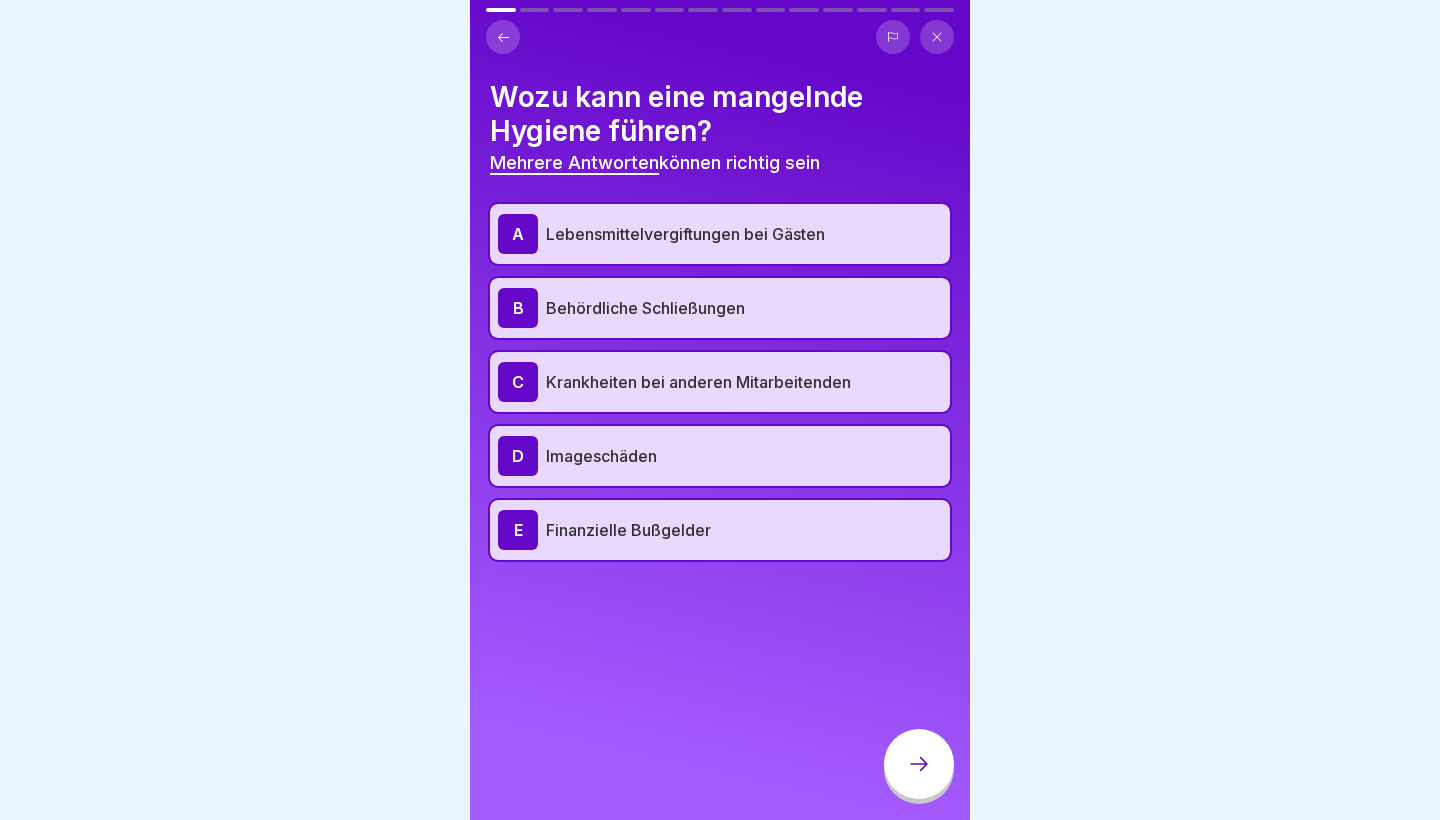 click on "Wozu kann eine mangelnde Hygiene führen? Mehrere Antworten  können richtig sein A Lebensmittelvergiftungen bei Gästen B Behördliche Schließungen C Krankheiten bei anderen Mitarbeitenden D Imageschäden E Finanzielle Bußgelder" at bounding box center [720, 410] 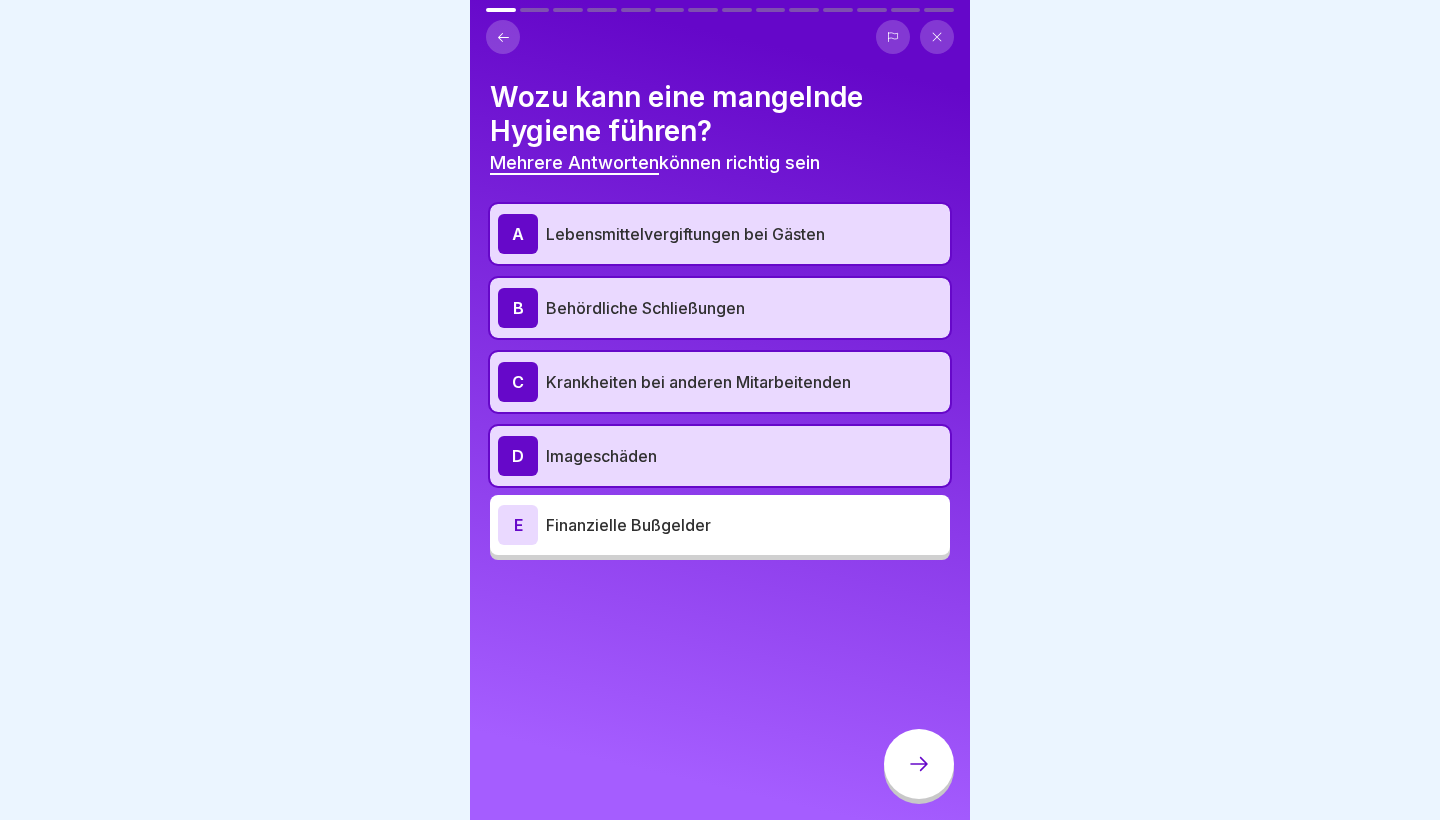 click at bounding box center [919, 766] 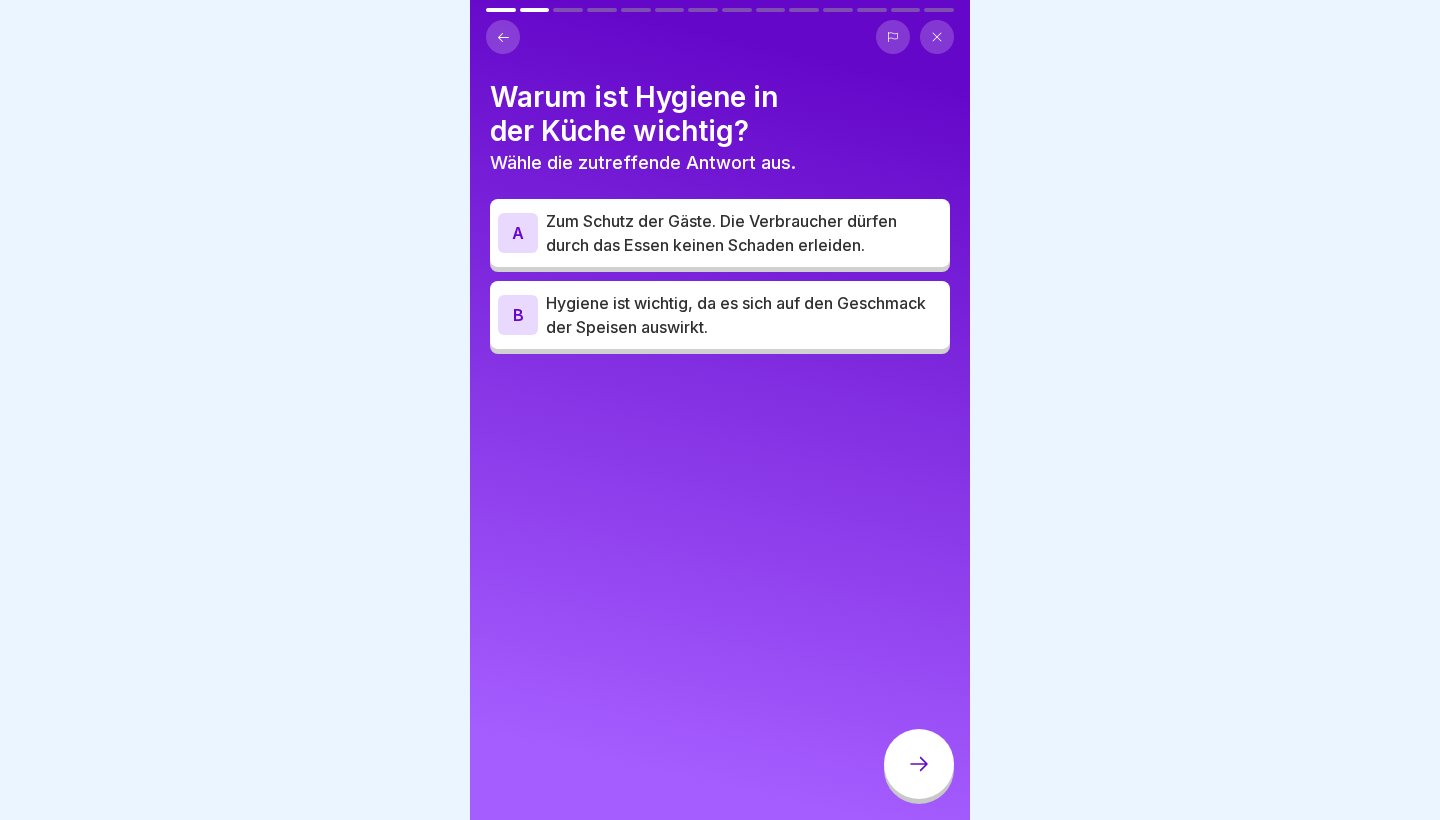 click on "Zum Schutz der Gäste. Die Verbraucher dürfen durch das Essen keinen Schaden erleiden." at bounding box center (744, 233) 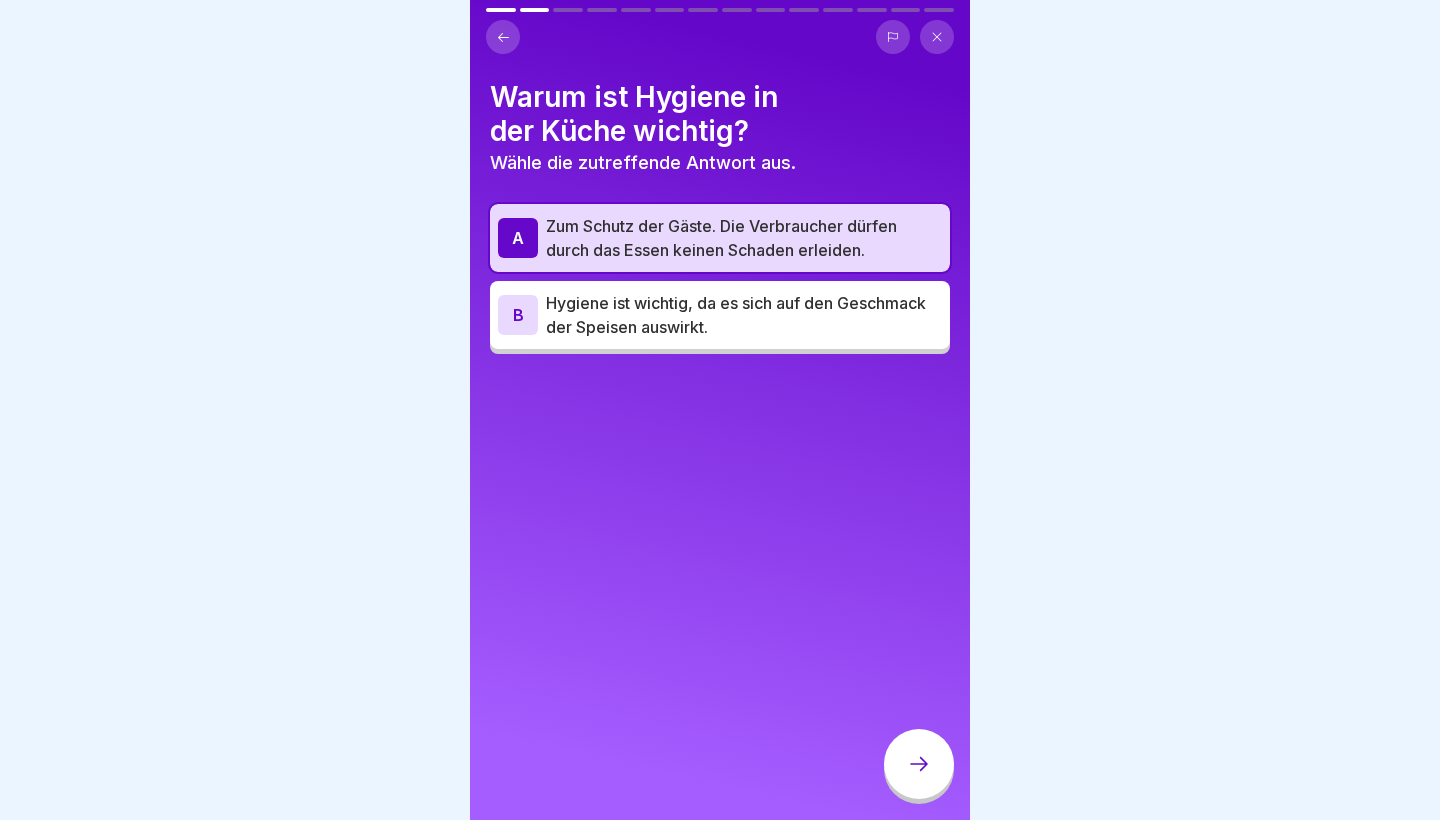 click on "Hygiene ist wichtig, da es sich auf den Geschmack der Speisen auswirkt." at bounding box center (744, 315) 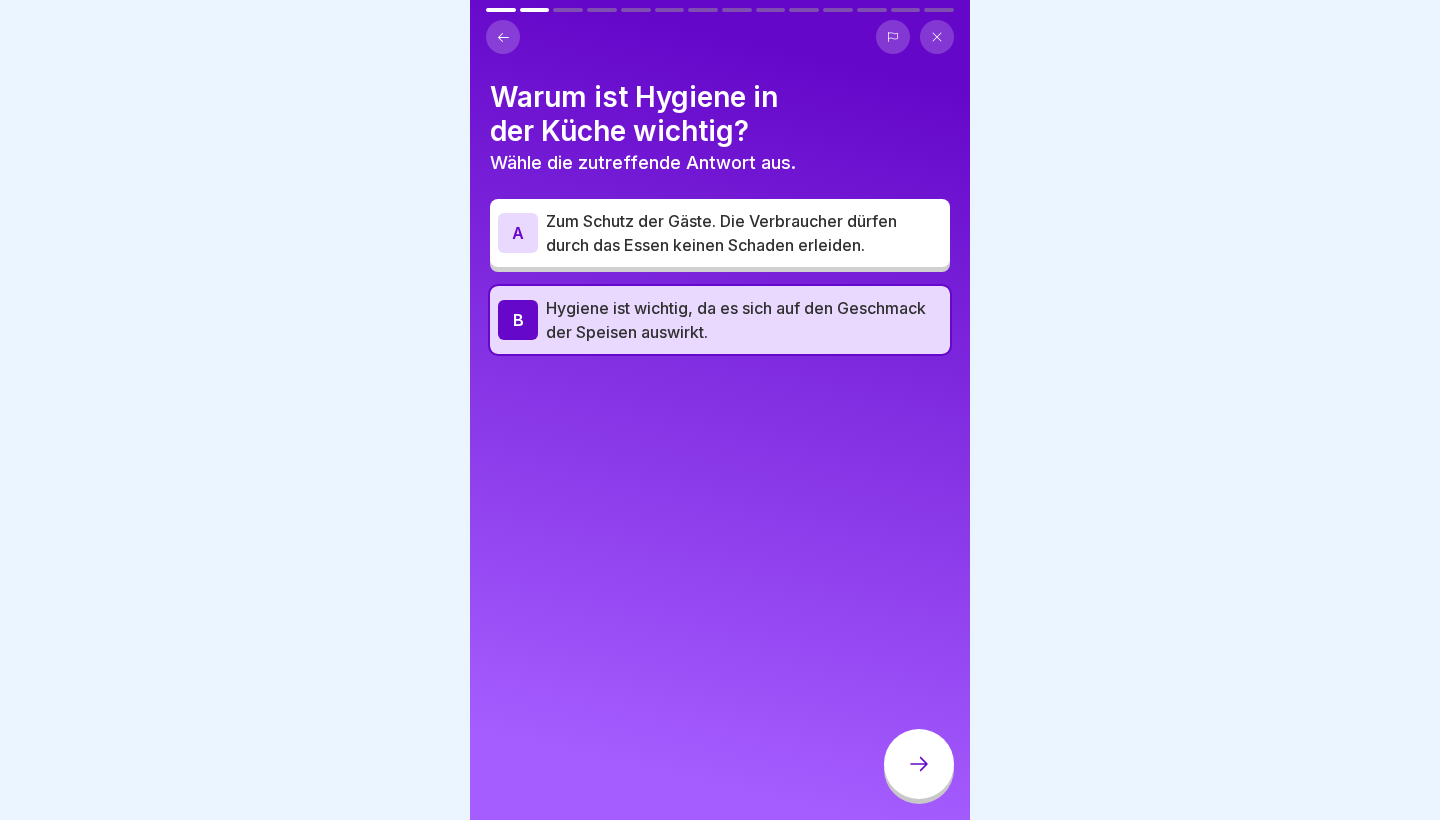 click on "Zum Schutz der Gäste. Die Verbraucher dürfen durch das Essen keinen Schaden erleiden." at bounding box center [744, 233] 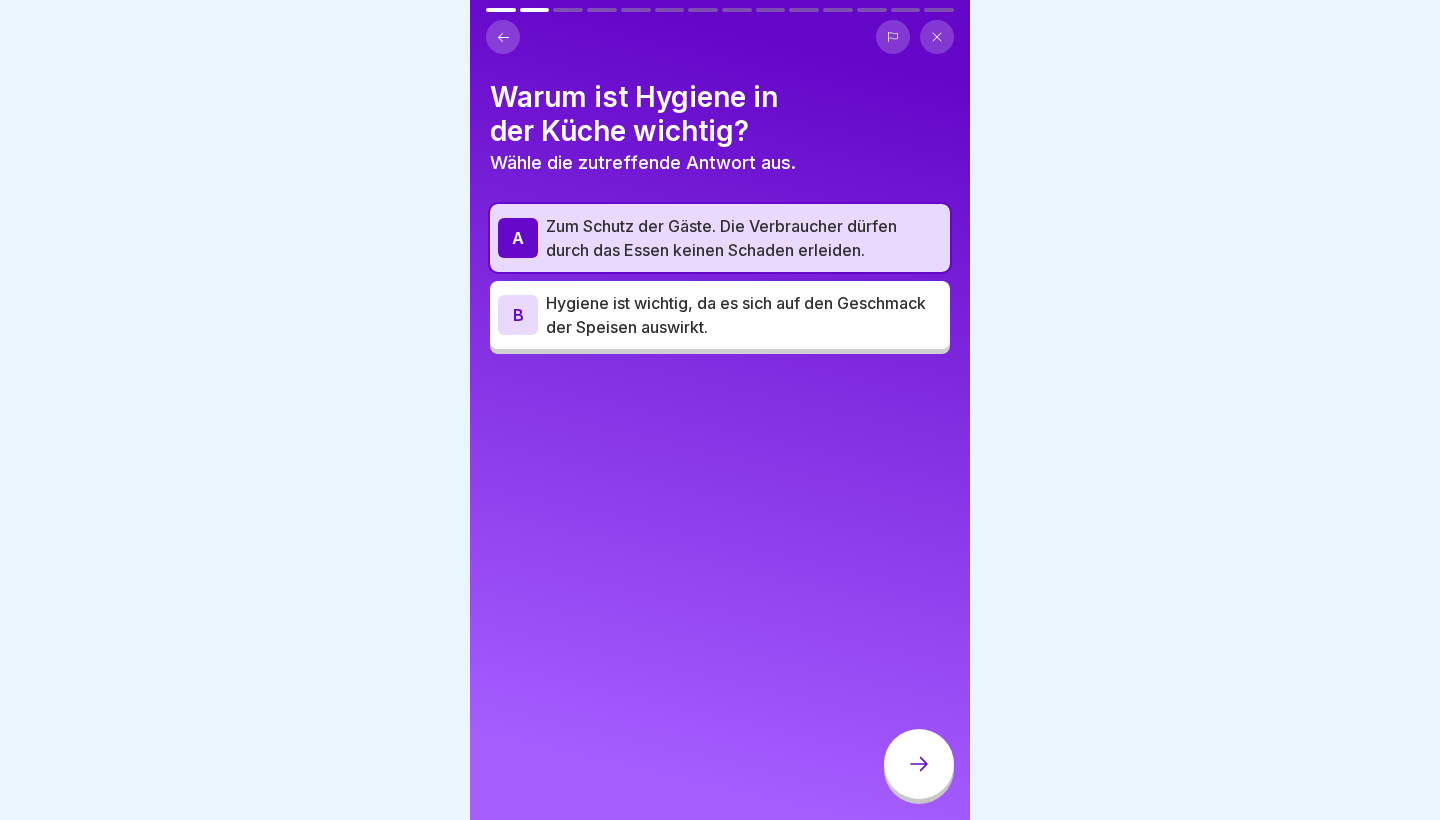 click at bounding box center (919, 764) 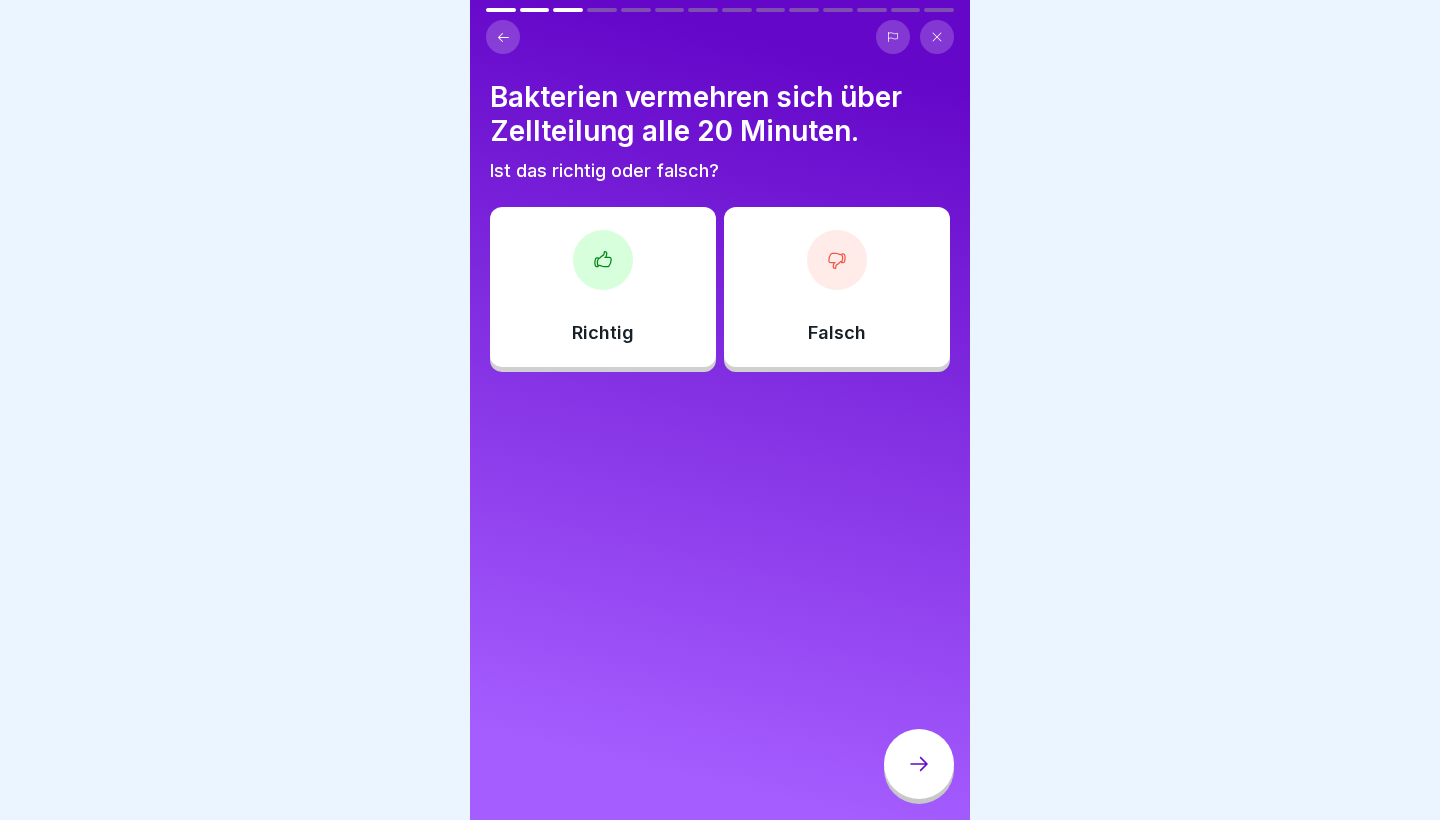 click on "Richtig" at bounding box center [603, 287] 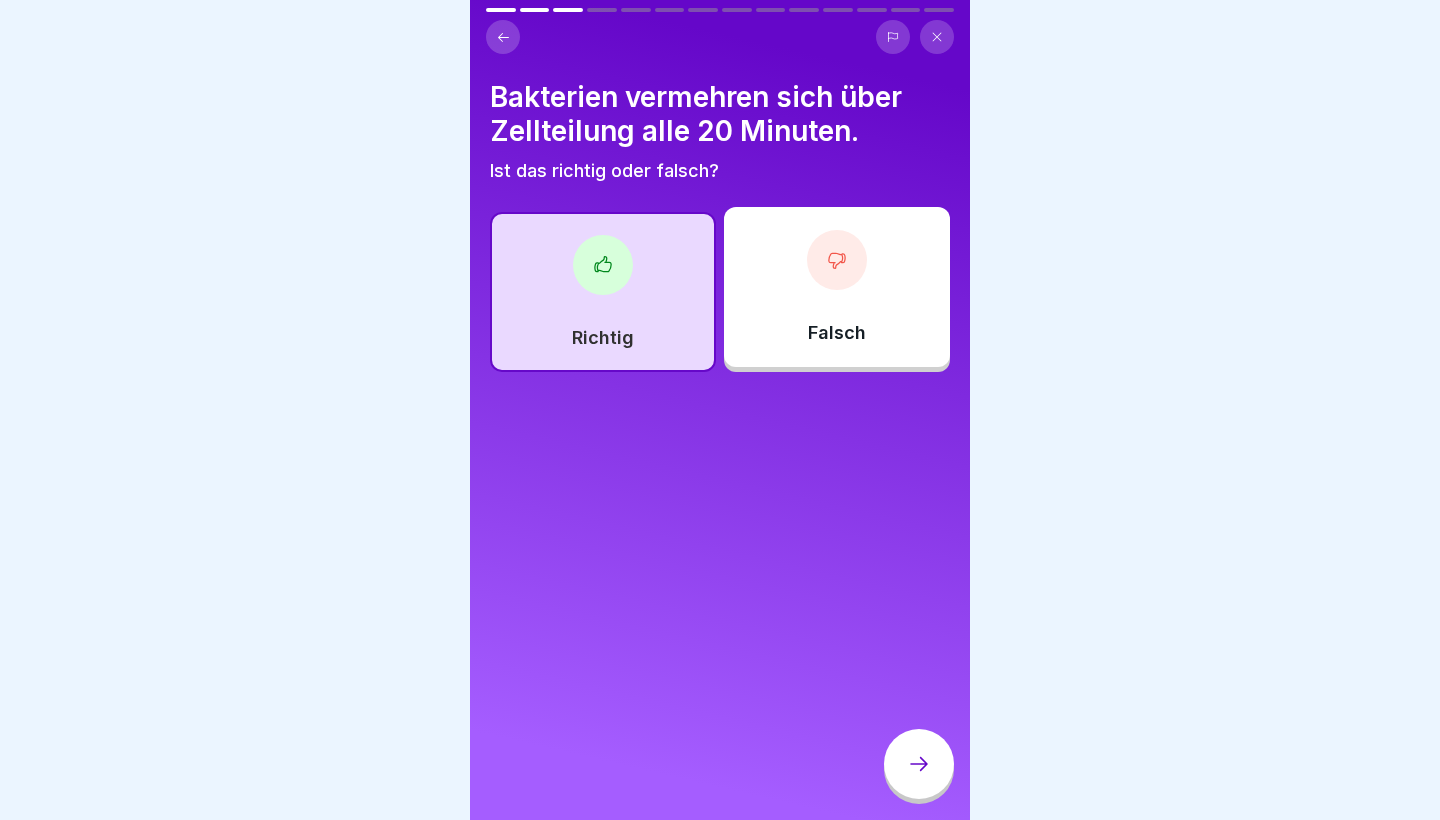 click at bounding box center [919, 764] 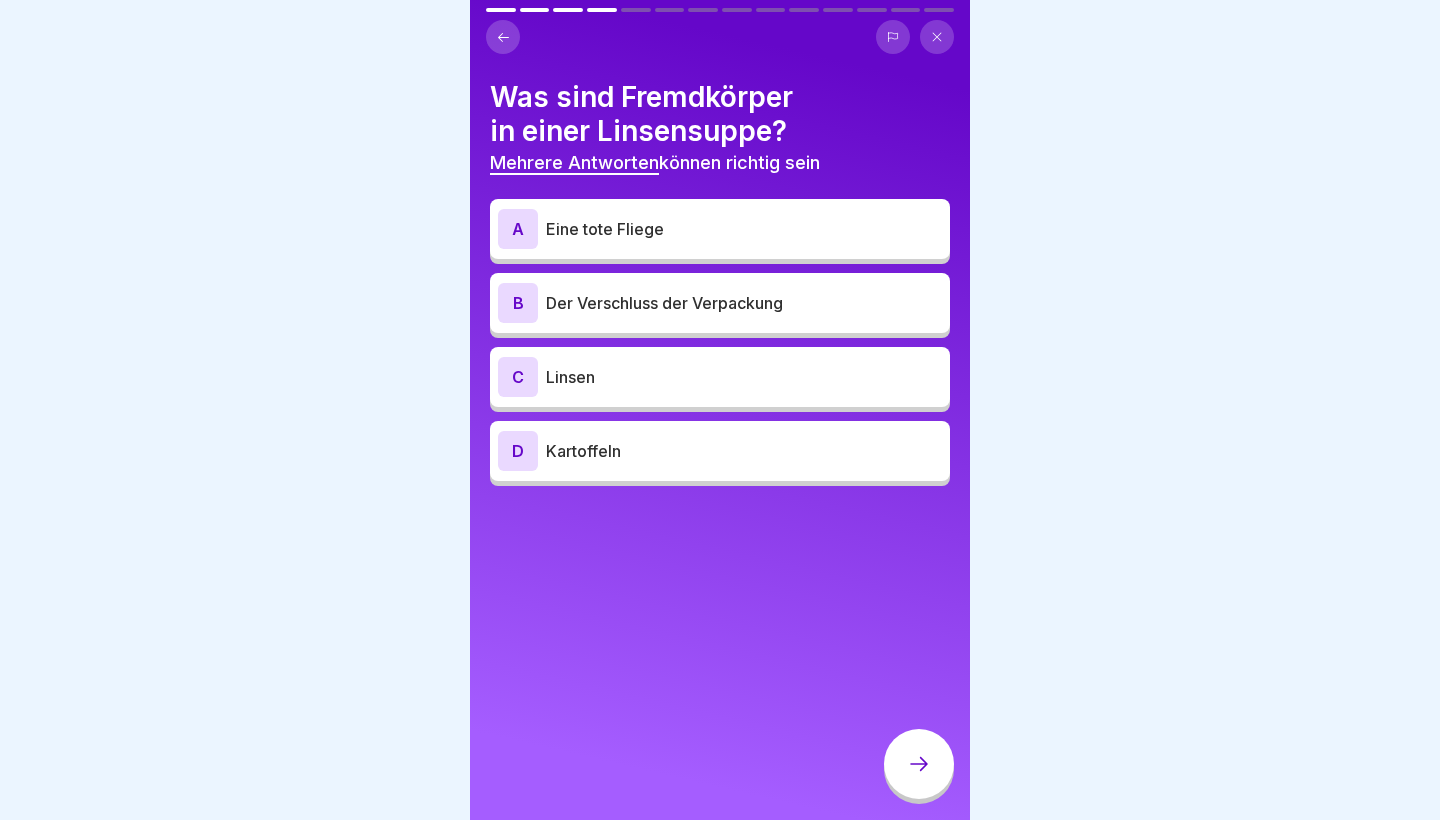 click on "Eine tote Fliege" at bounding box center [744, 229] 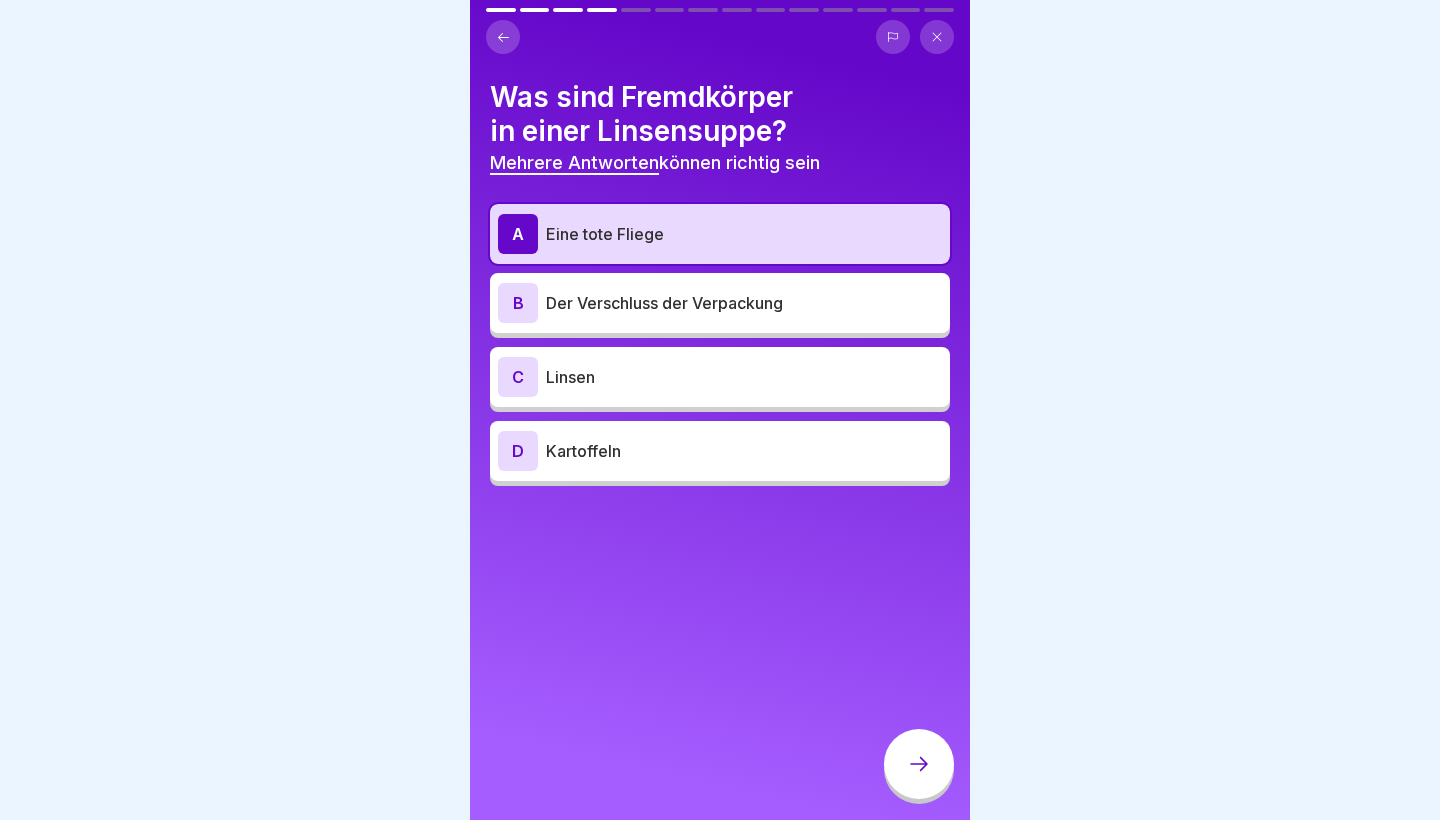 click at bounding box center (919, 764) 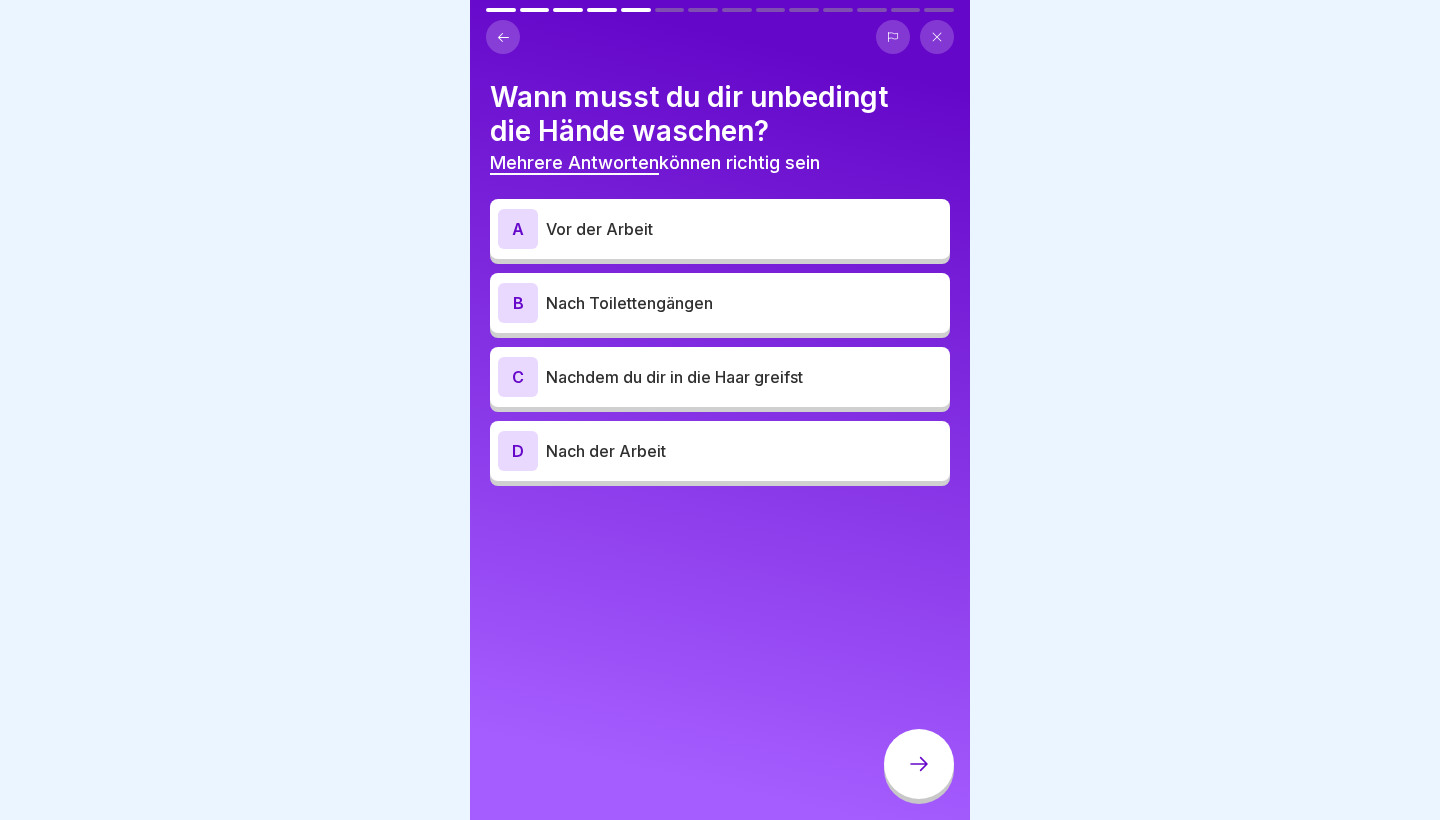 click on "Nach Toilettengängen" at bounding box center (744, 303) 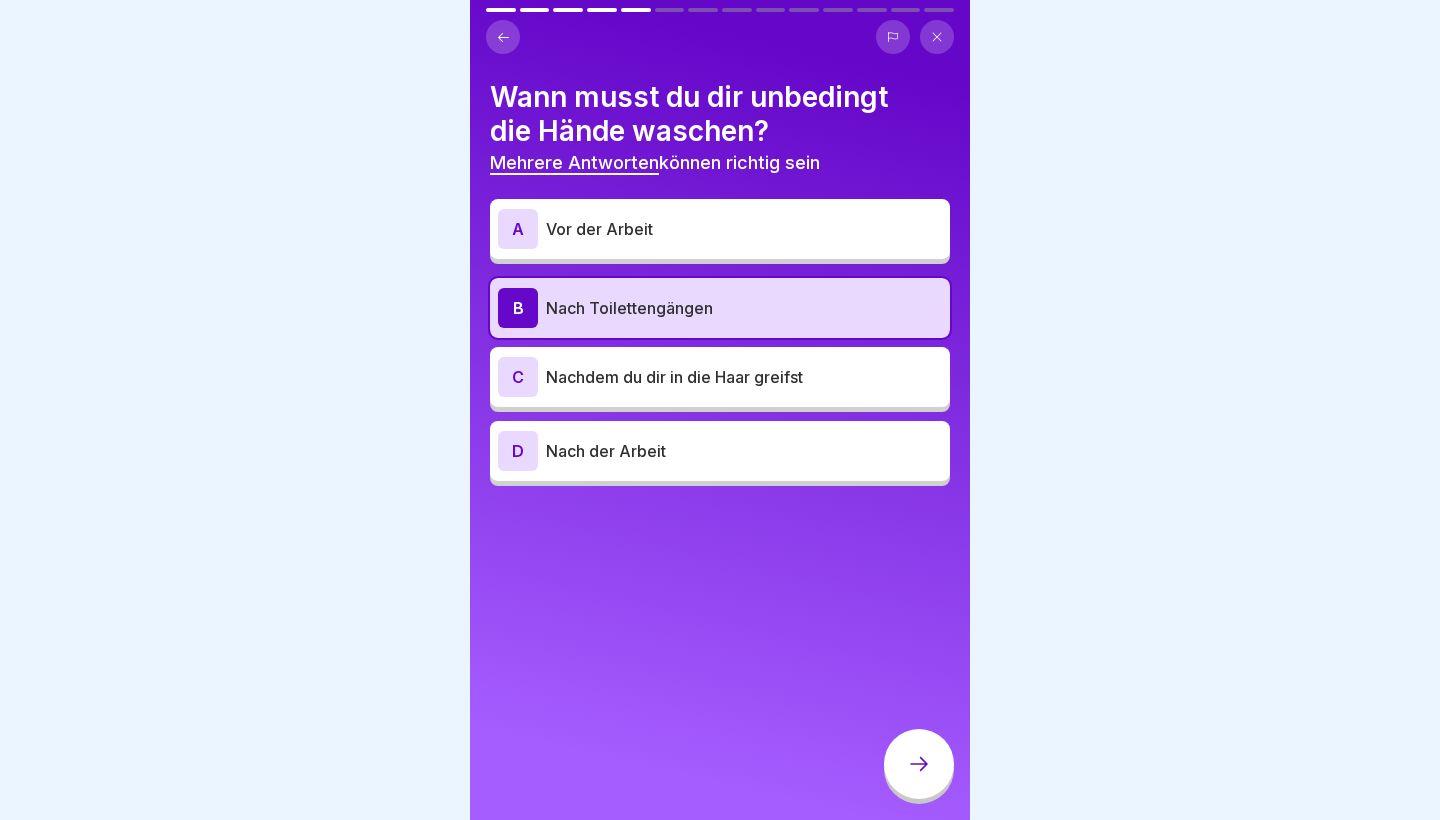click on "C Nachdem du dir in die Haar greifst" at bounding box center [720, 377] 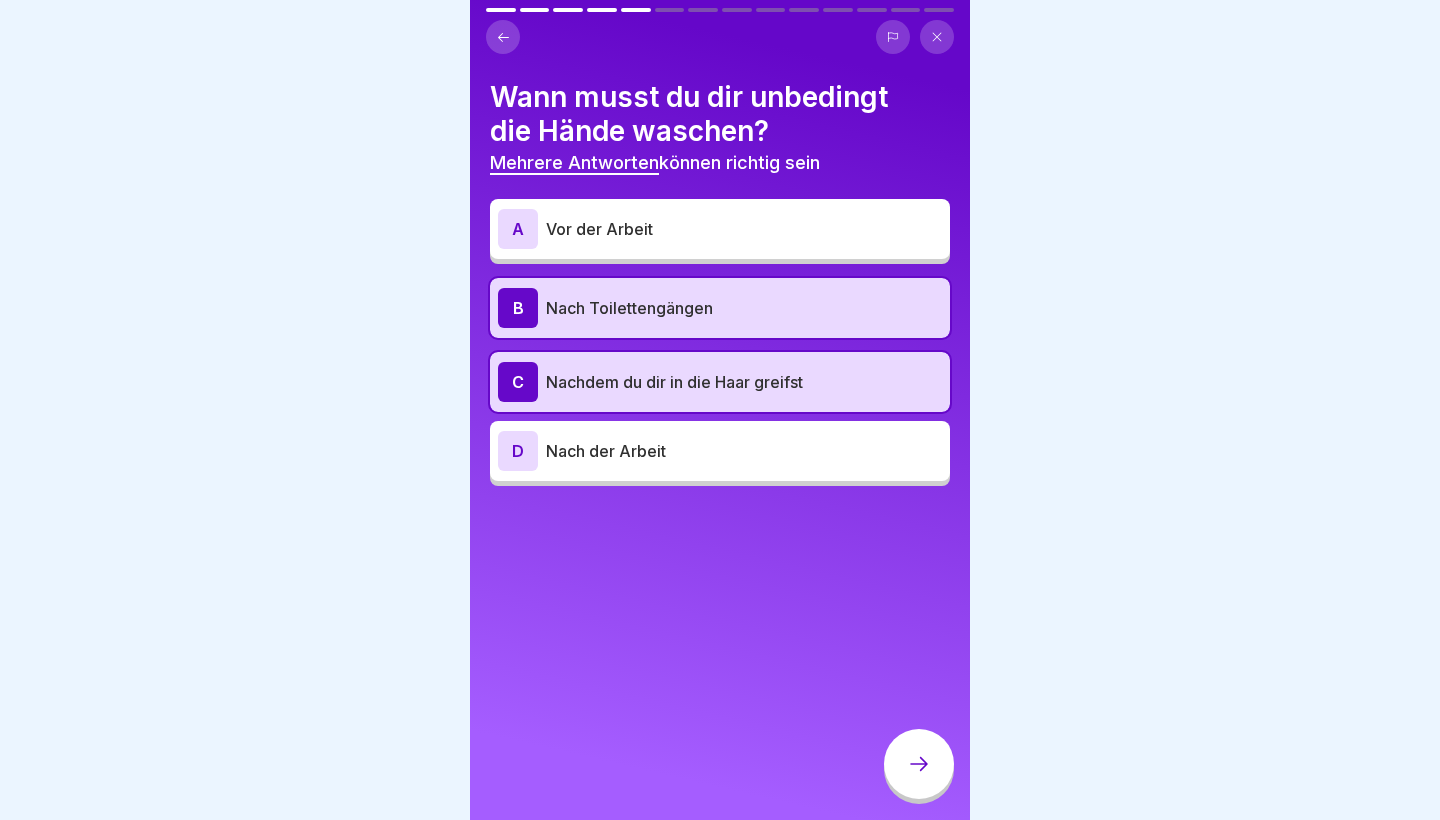 click on "Nach der Arbeit" at bounding box center [744, 451] 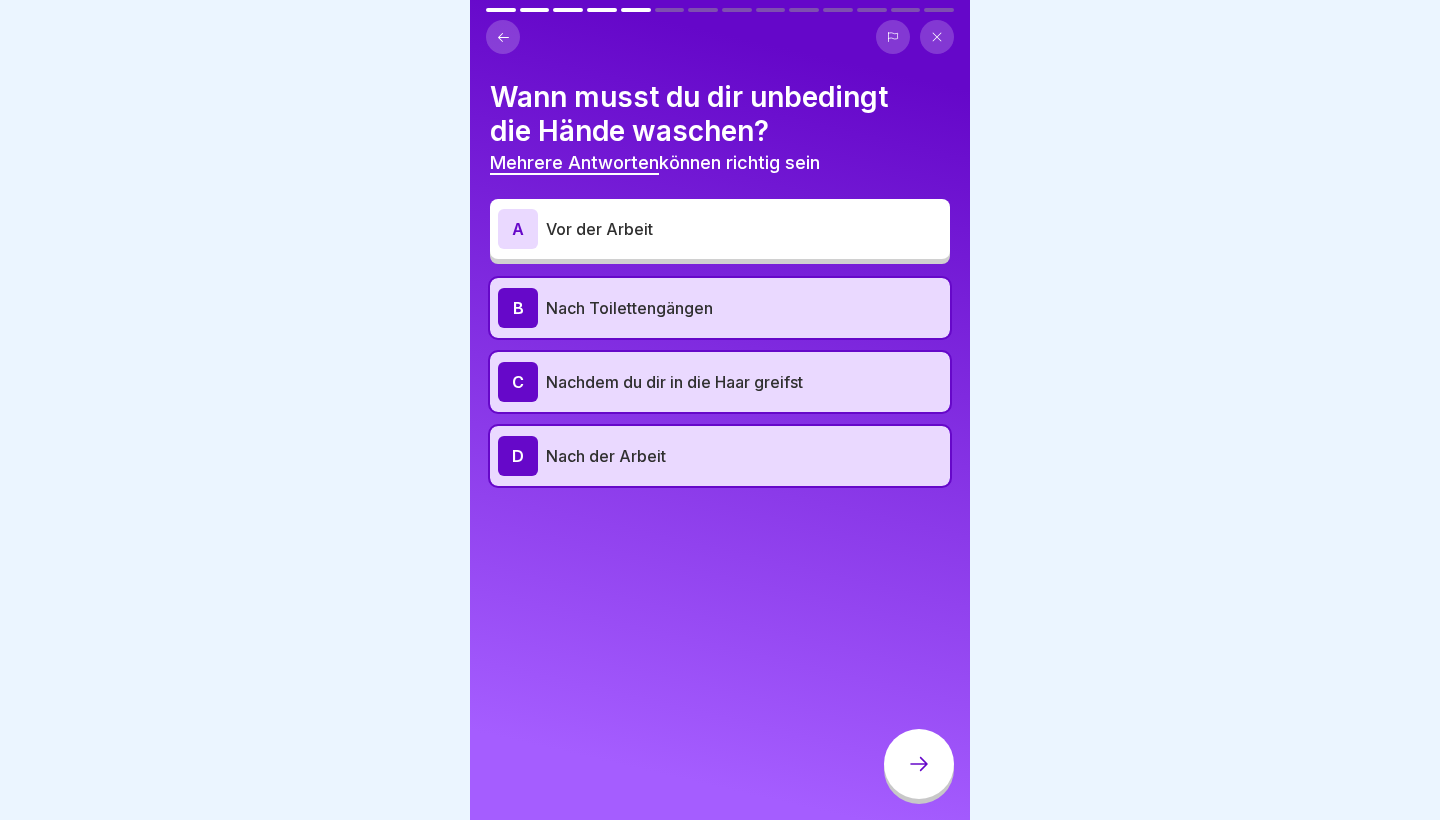 click on "A Vor der Arbeit B Nach Toilettengängen C Nachdem du dir in die Haar greifst D Nach der Arbeit" at bounding box center (720, 345) 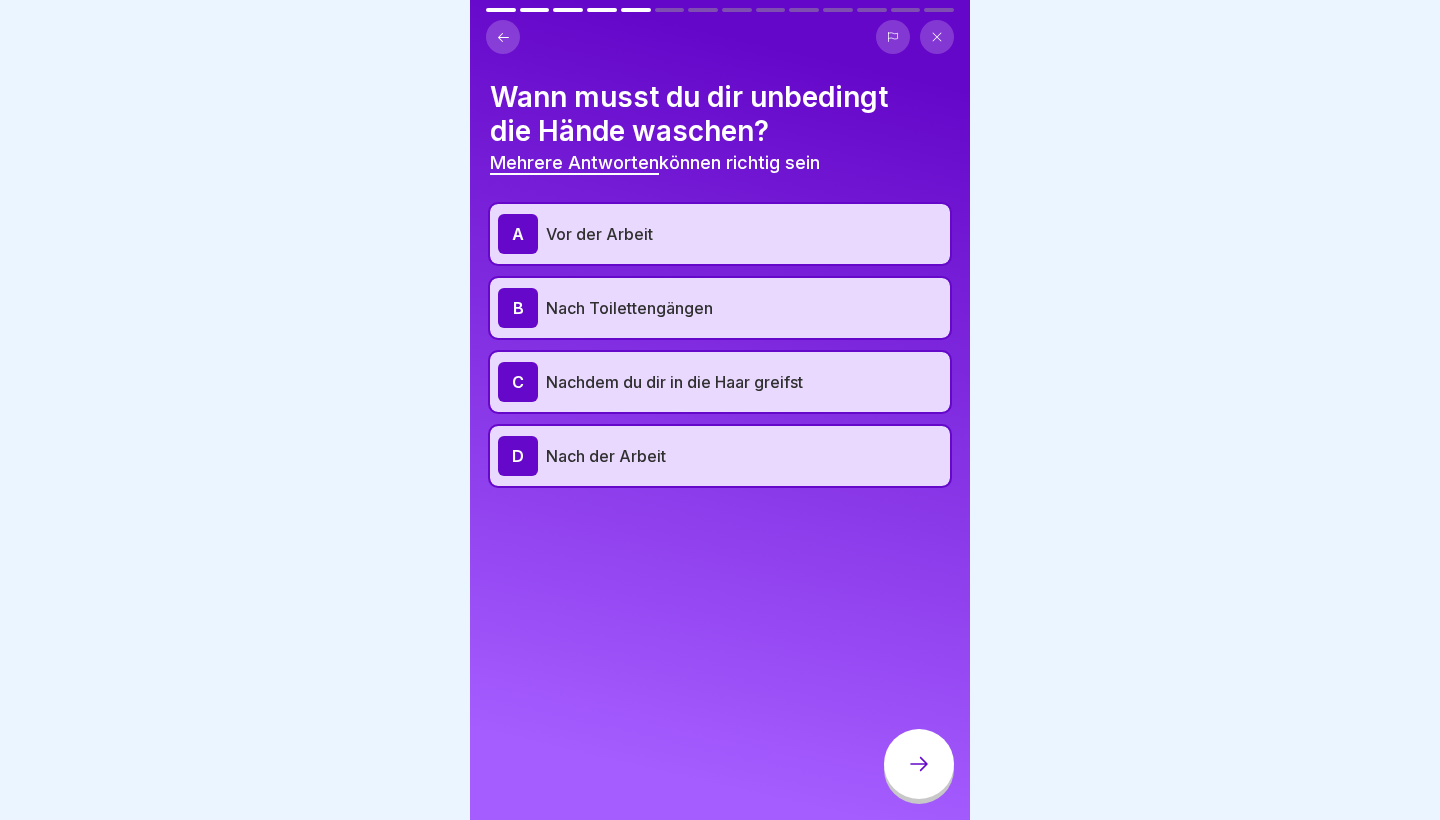 click at bounding box center [919, 764] 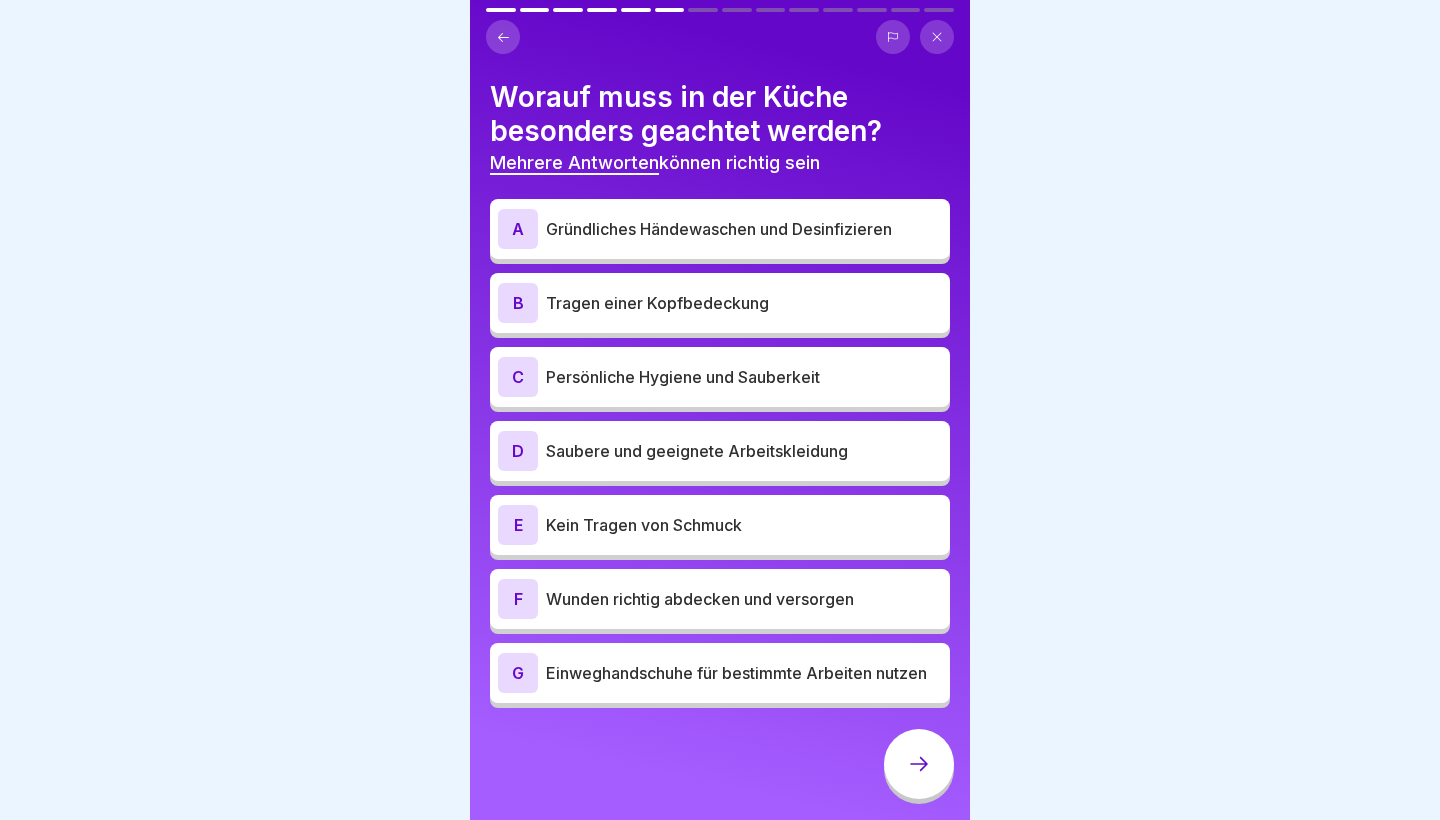 click on "Gründliches Händewaschen und Desinfizieren" at bounding box center [744, 229] 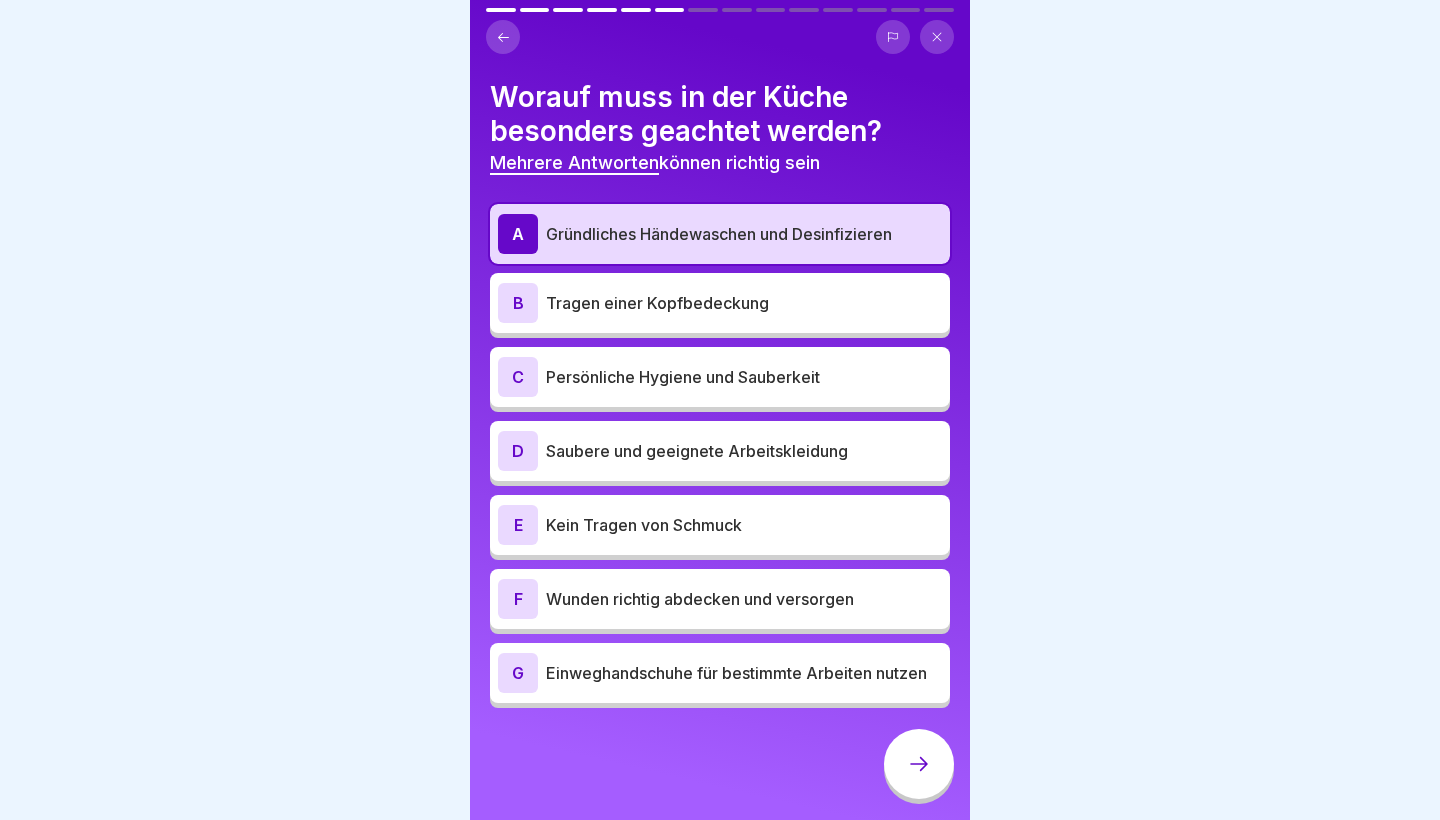 click on "Tragen einer Kopfbedeckung" at bounding box center (744, 303) 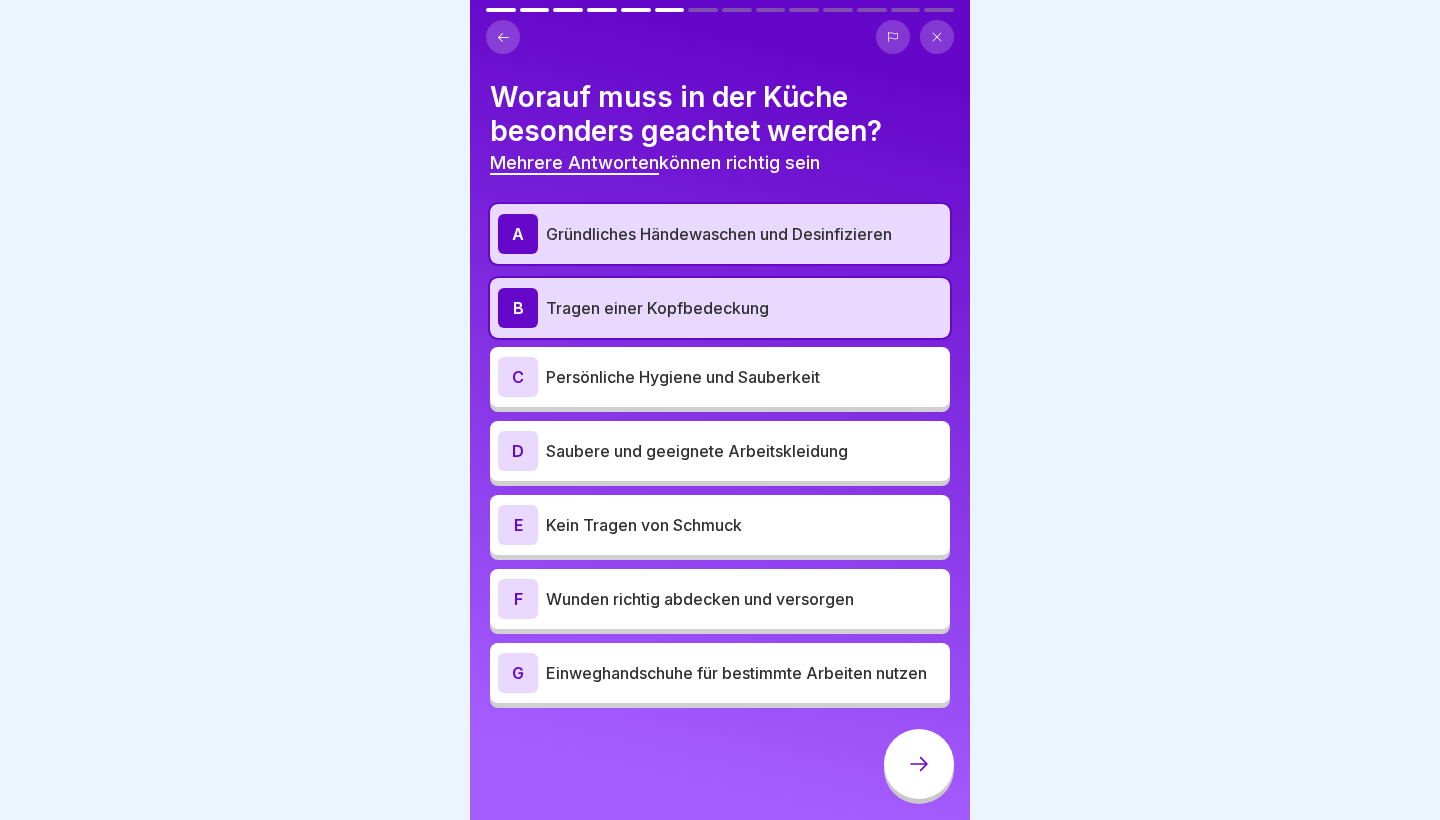 click on "C Persönliche Hygiene und Sauberkeit" at bounding box center [720, 377] 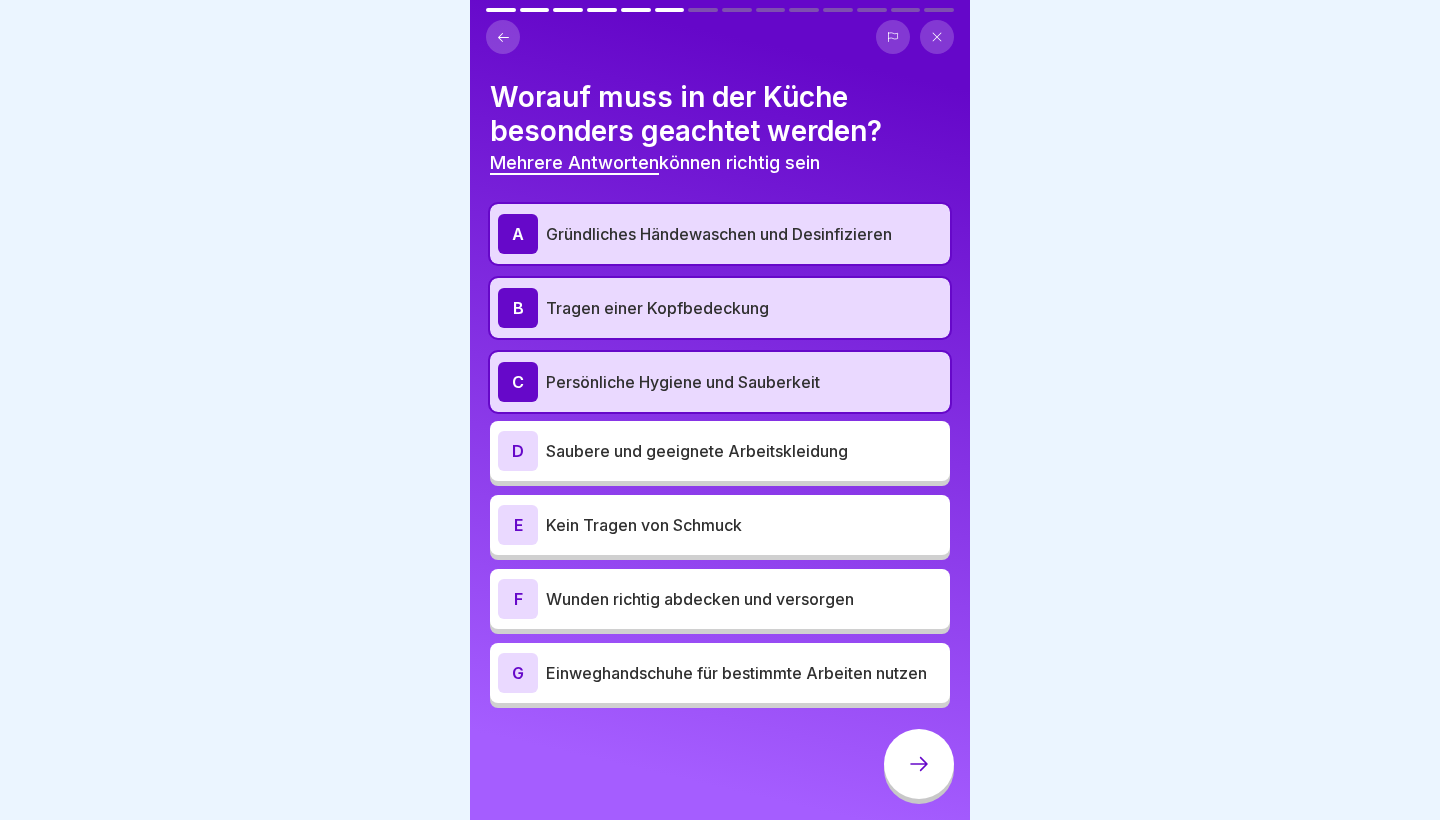click on "Saubere und geeignete Arbeitskleidung" at bounding box center (744, 451) 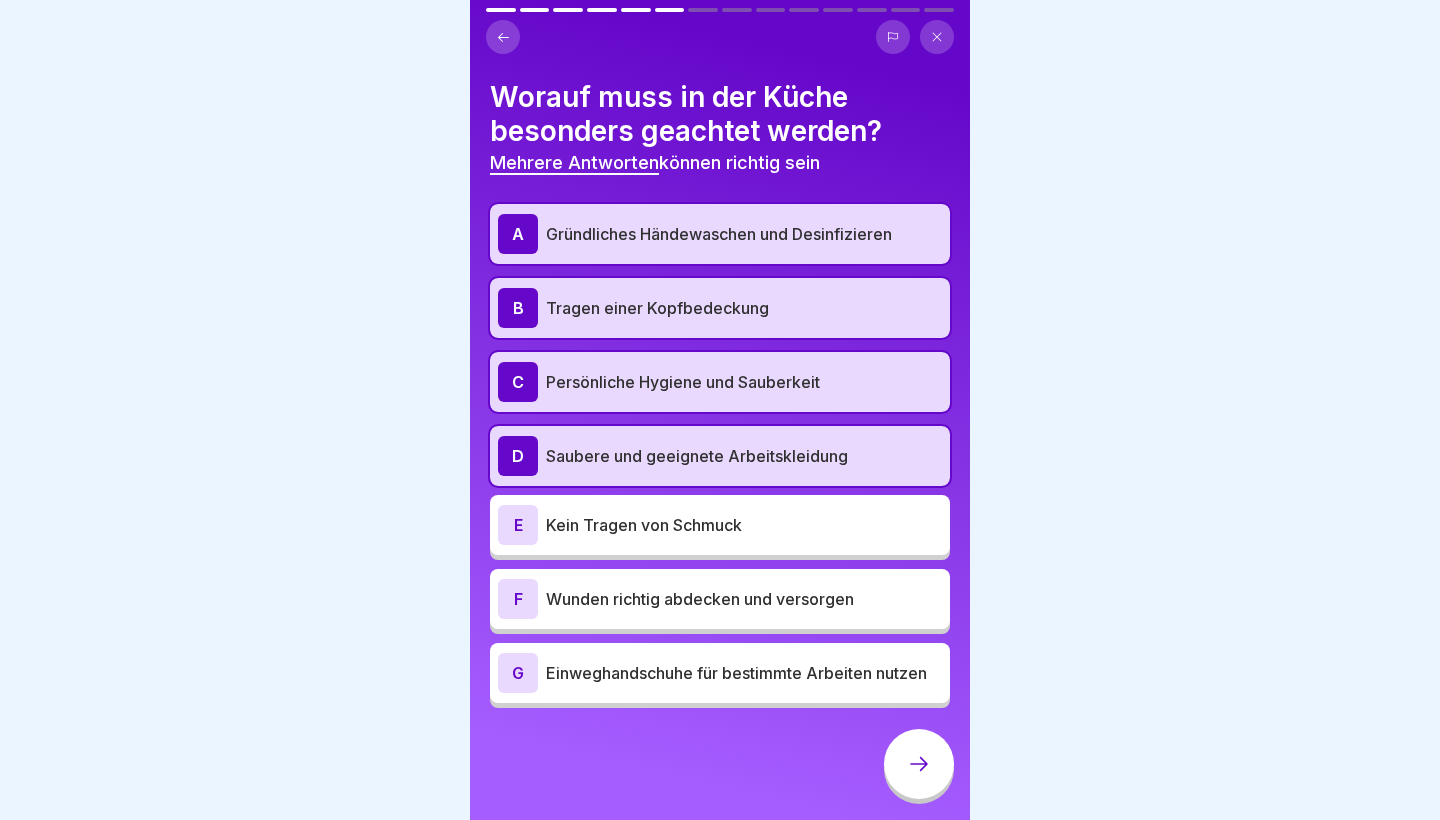 click on "Kein Tragen von Schmuck" at bounding box center (744, 525) 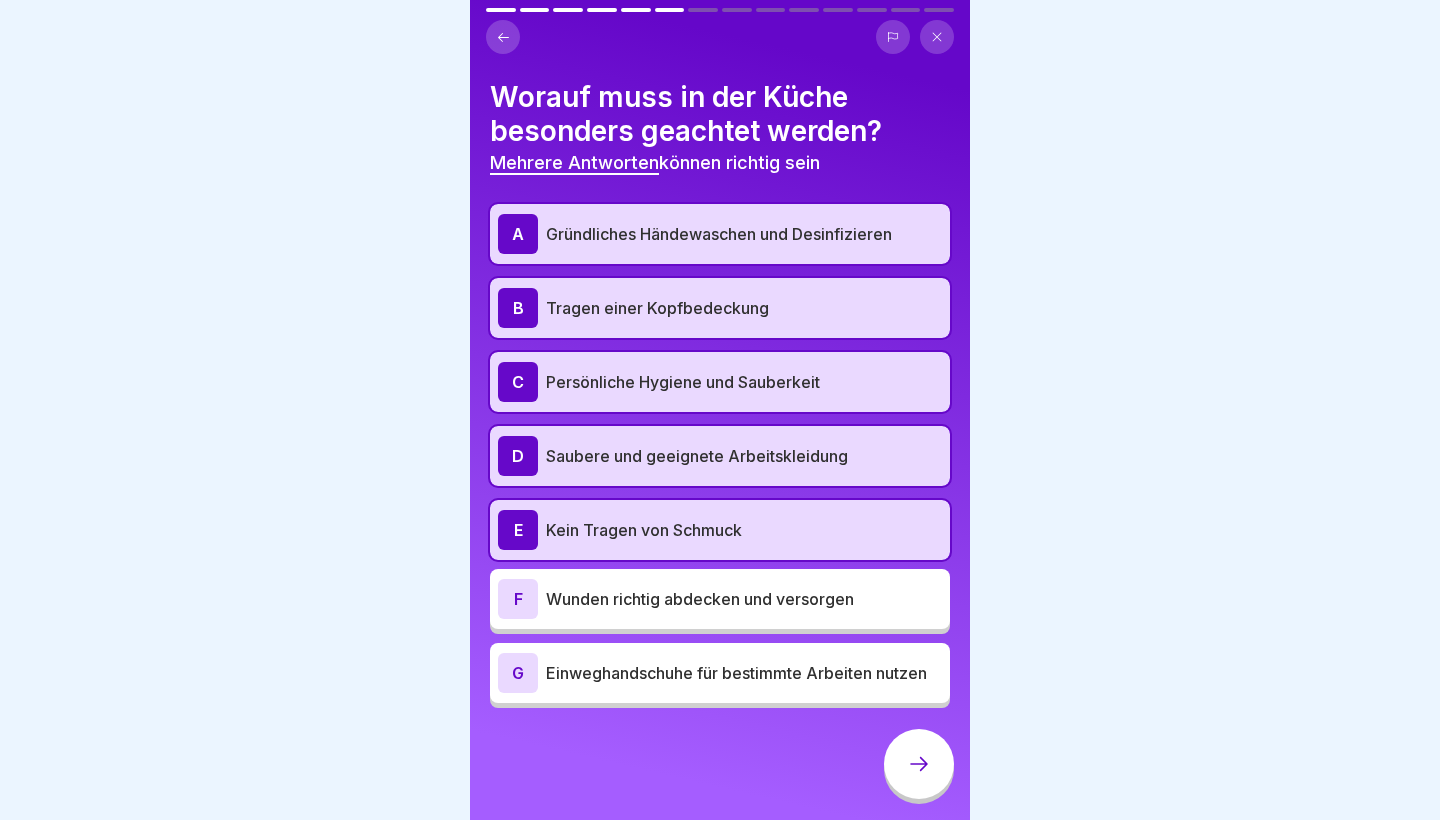 click on "Wunden richtig abdecken und versorgen" at bounding box center (744, 599) 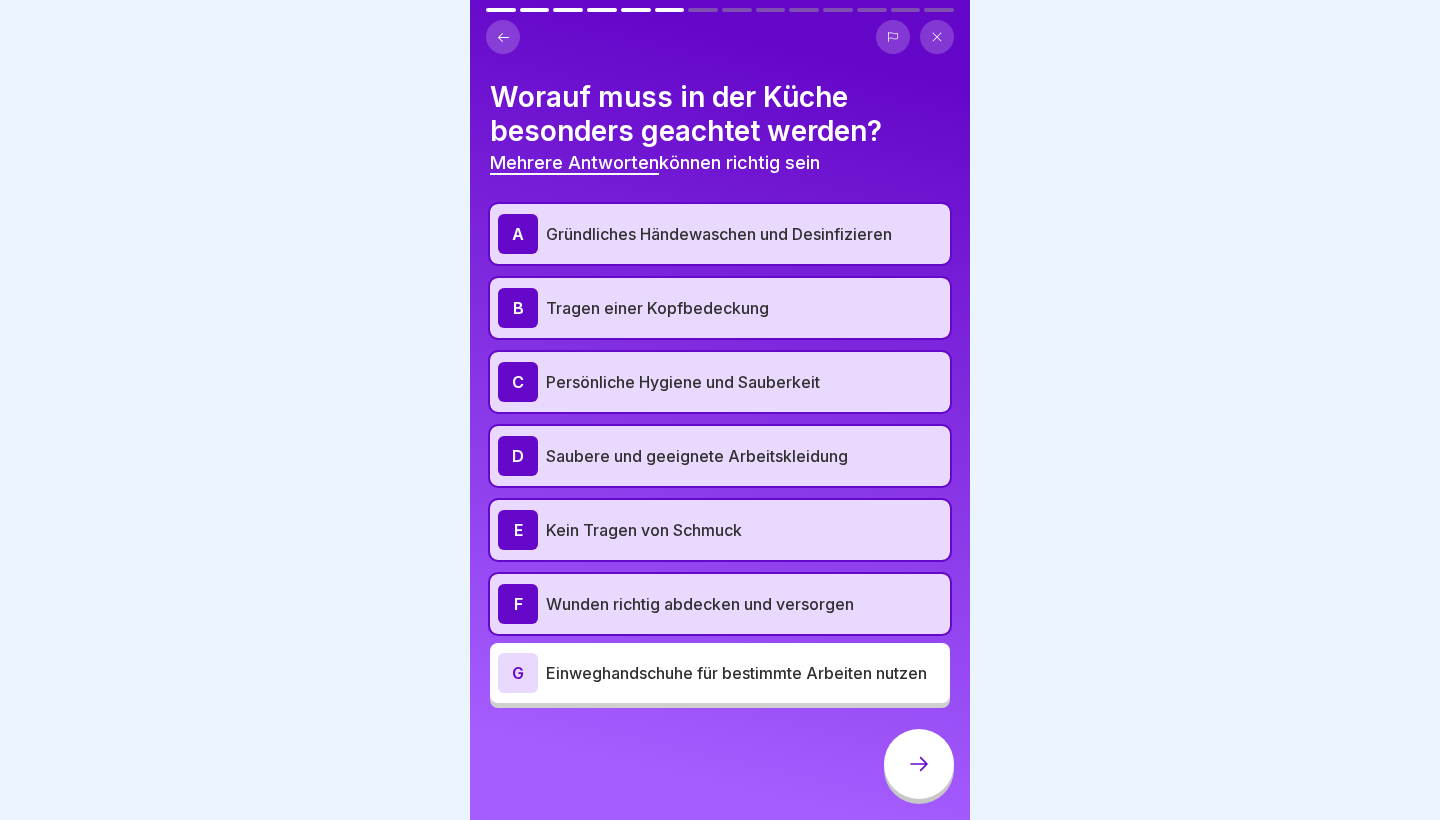 click on "Einweghandschuhe für bestimmte Arbeiten nutzen" at bounding box center (744, 673) 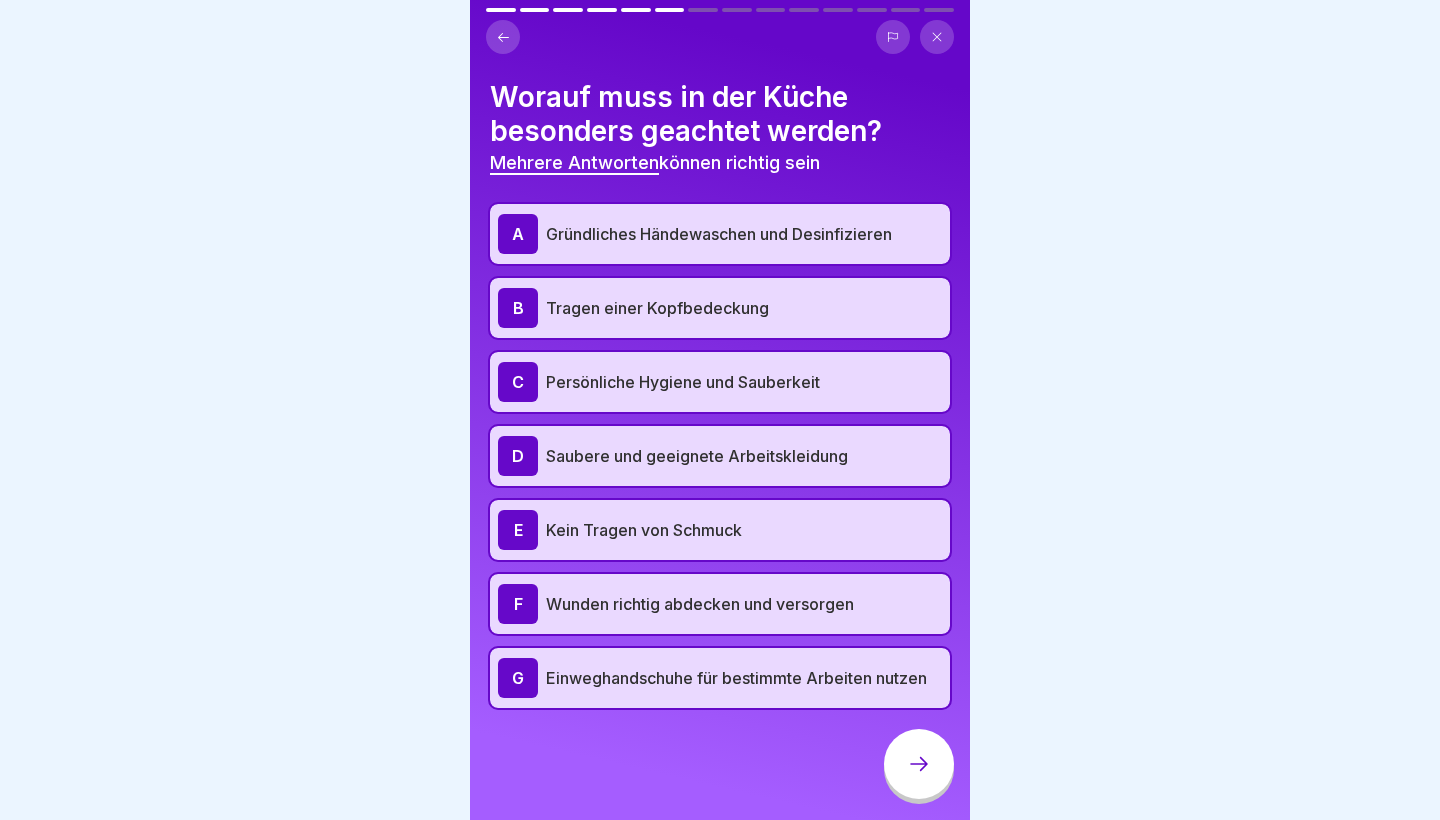 click at bounding box center (919, 764) 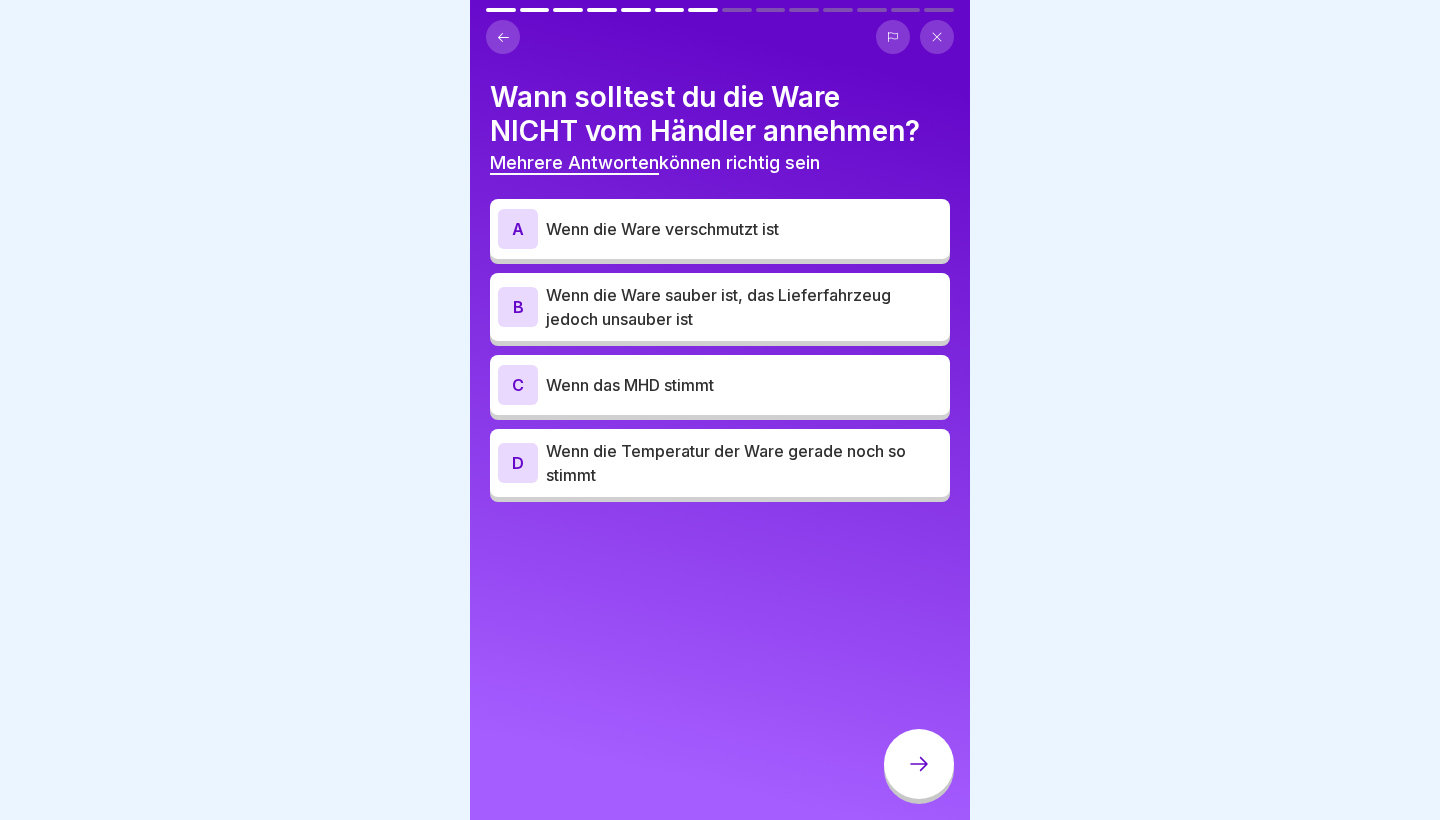 click on "Wenn die Ware verschmutzt ist" at bounding box center (744, 229) 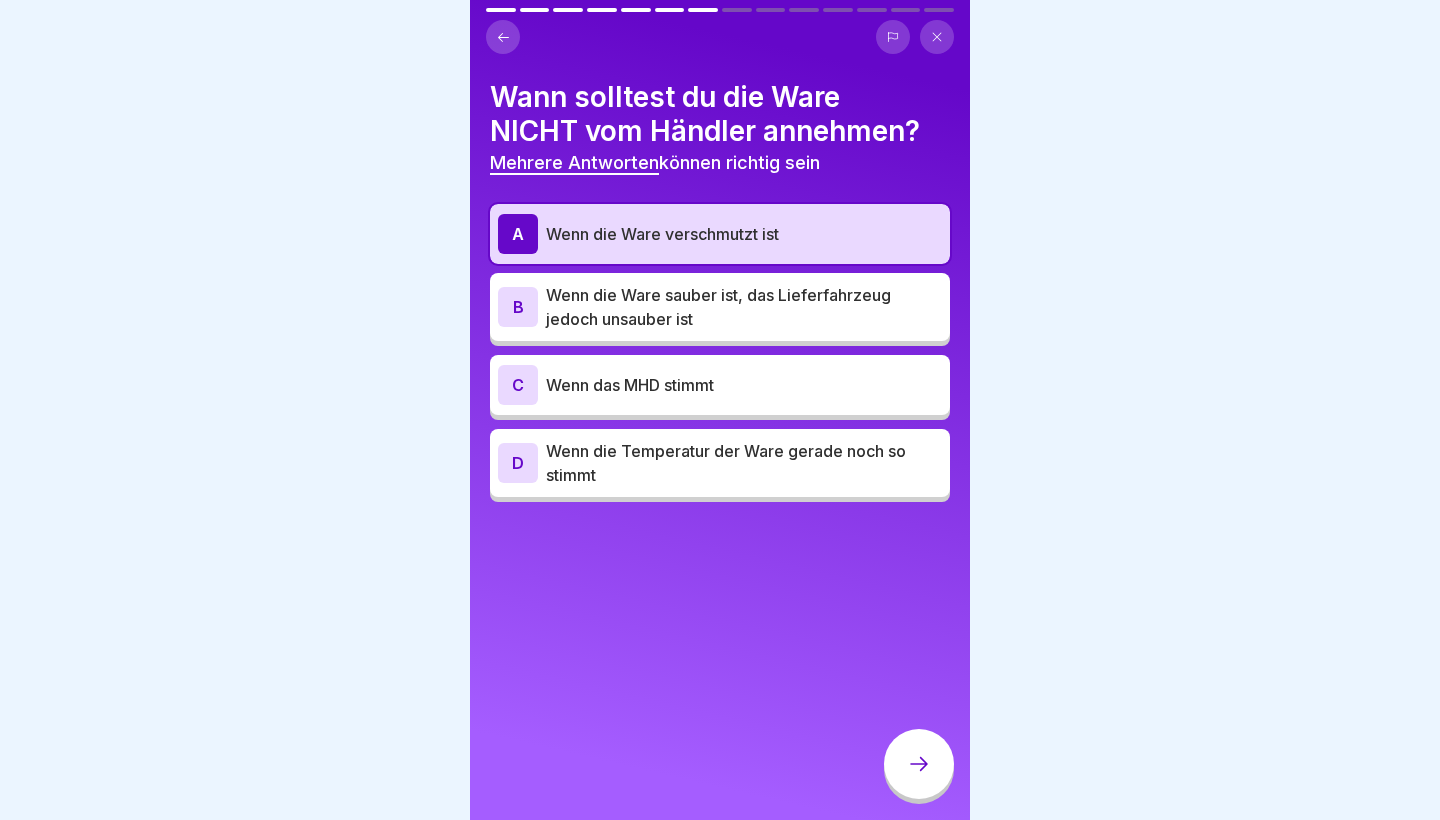 click on "Wenn die Ware sauber ist, das Lieferfahrzeug jedoch unsauber ist" at bounding box center [744, 307] 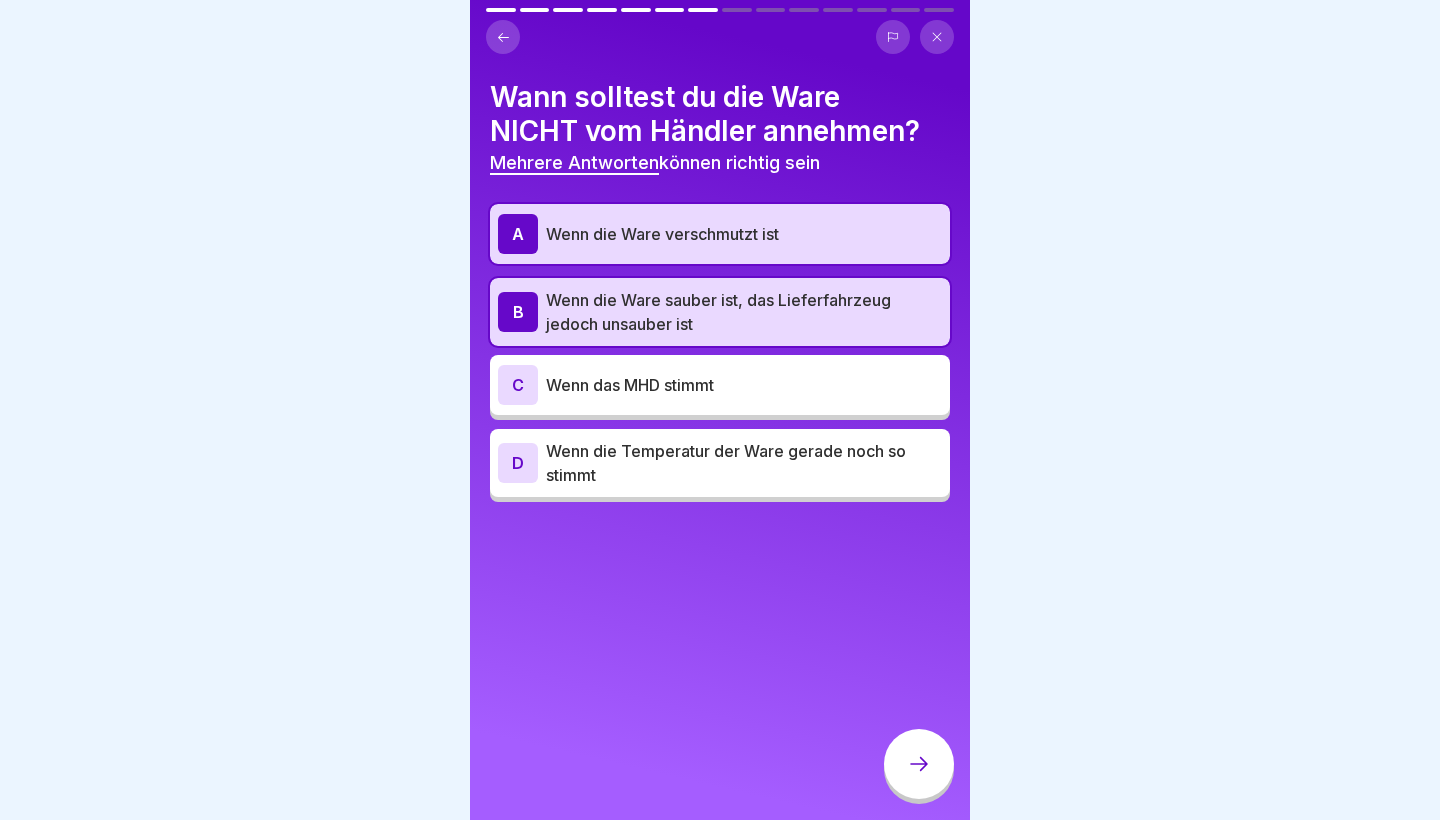 click 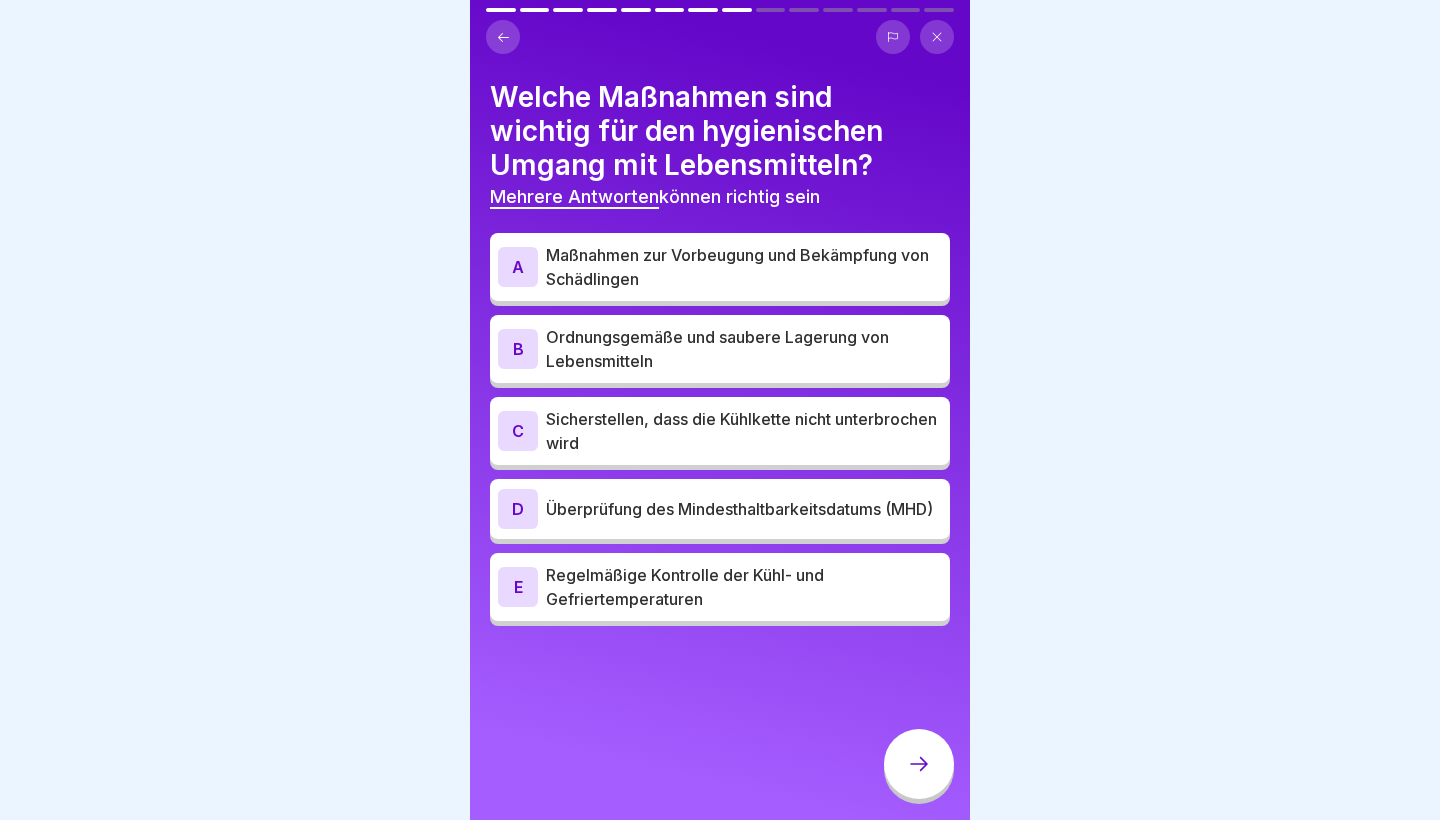 click on "Maßnahmen zur Vorbeugung und Bekämpfung von Schädlingen" at bounding box center [744, 267] 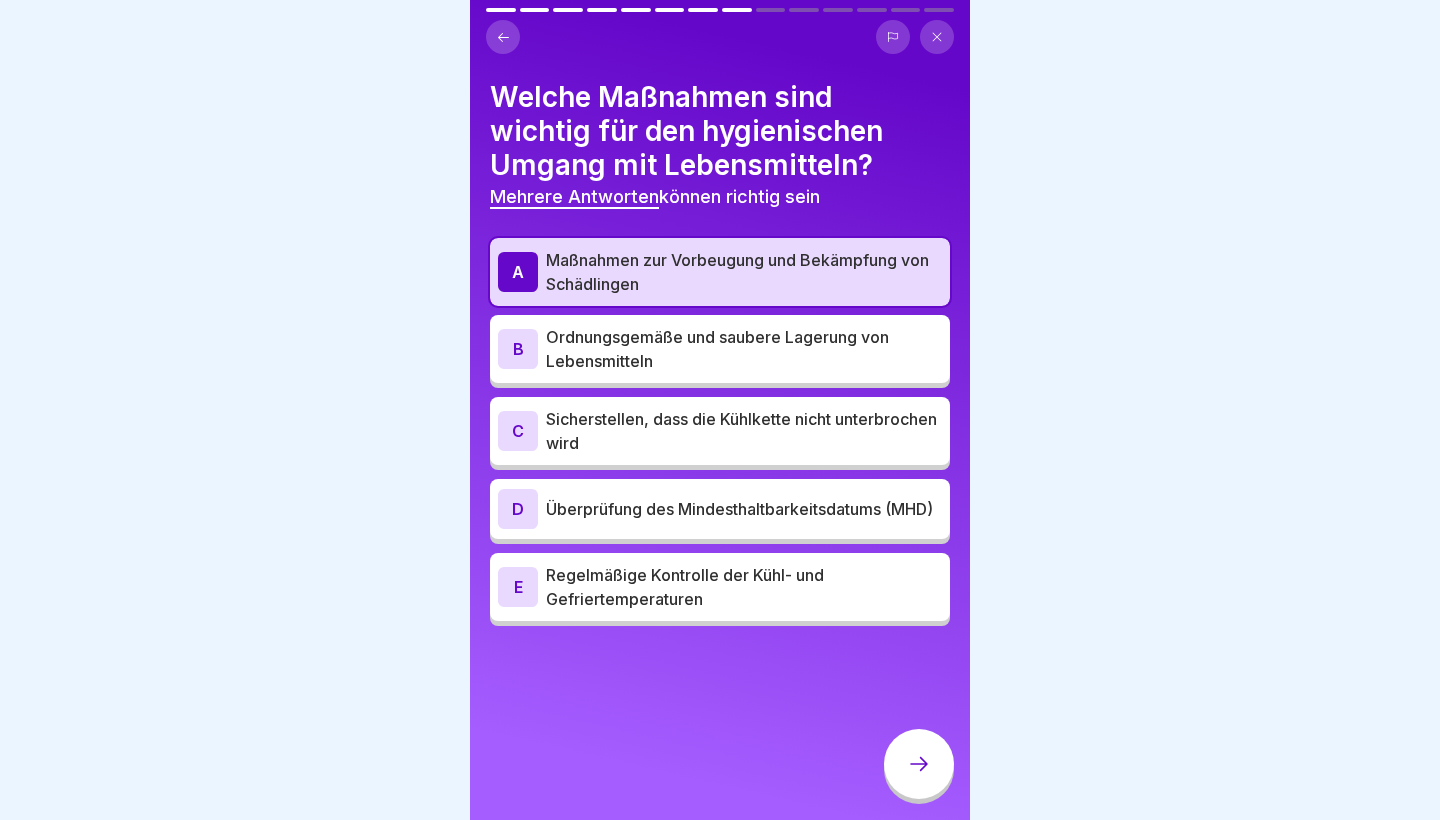 click on "B Ordnungsgemäße und saubere Lagerung von Lebensmitteln" at bounding box center (720, 349) 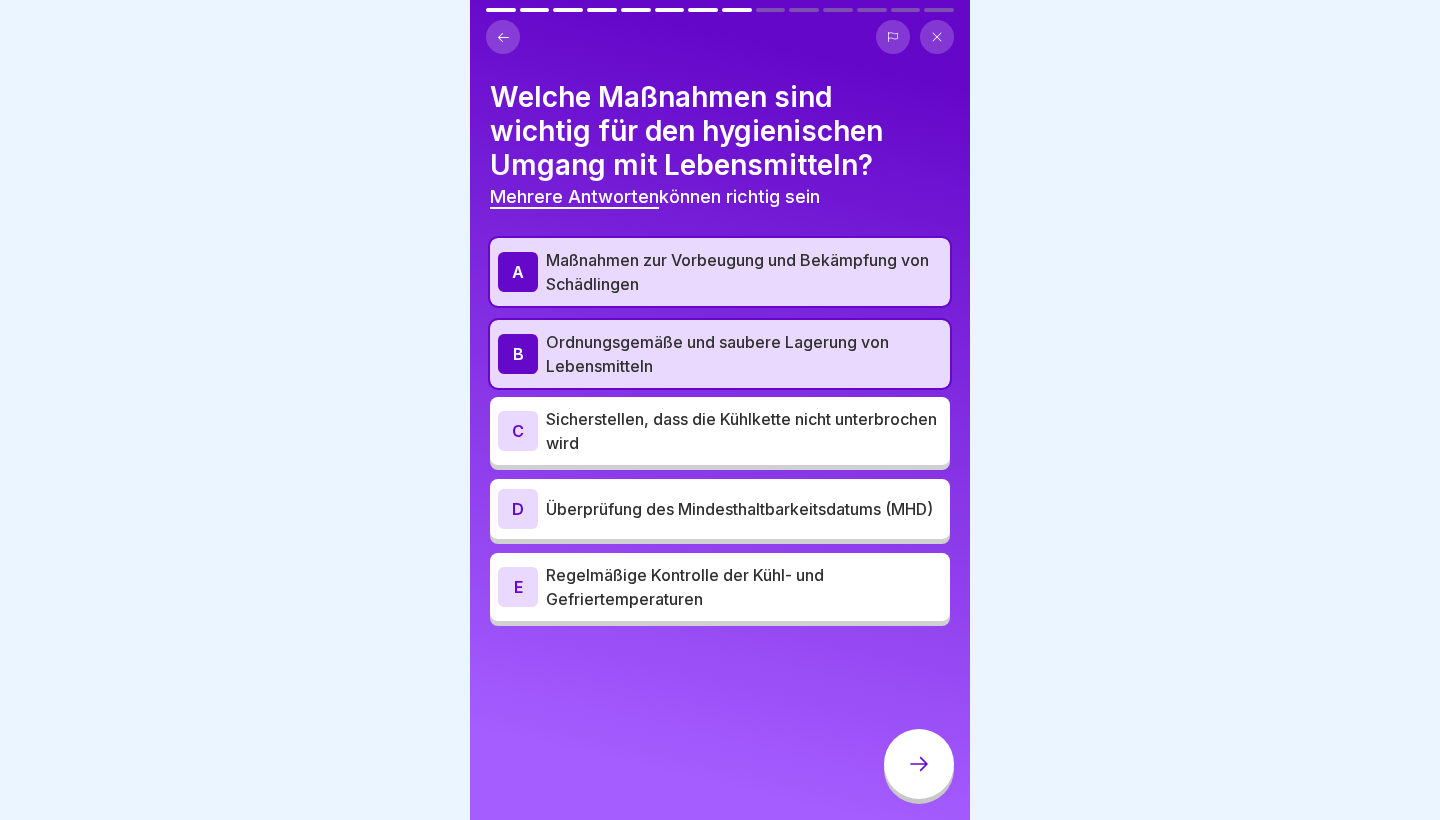 click on "Sicherstellen, dass die Kühlkette nicht unterbrochen wird" at bounding box center [744, 431] 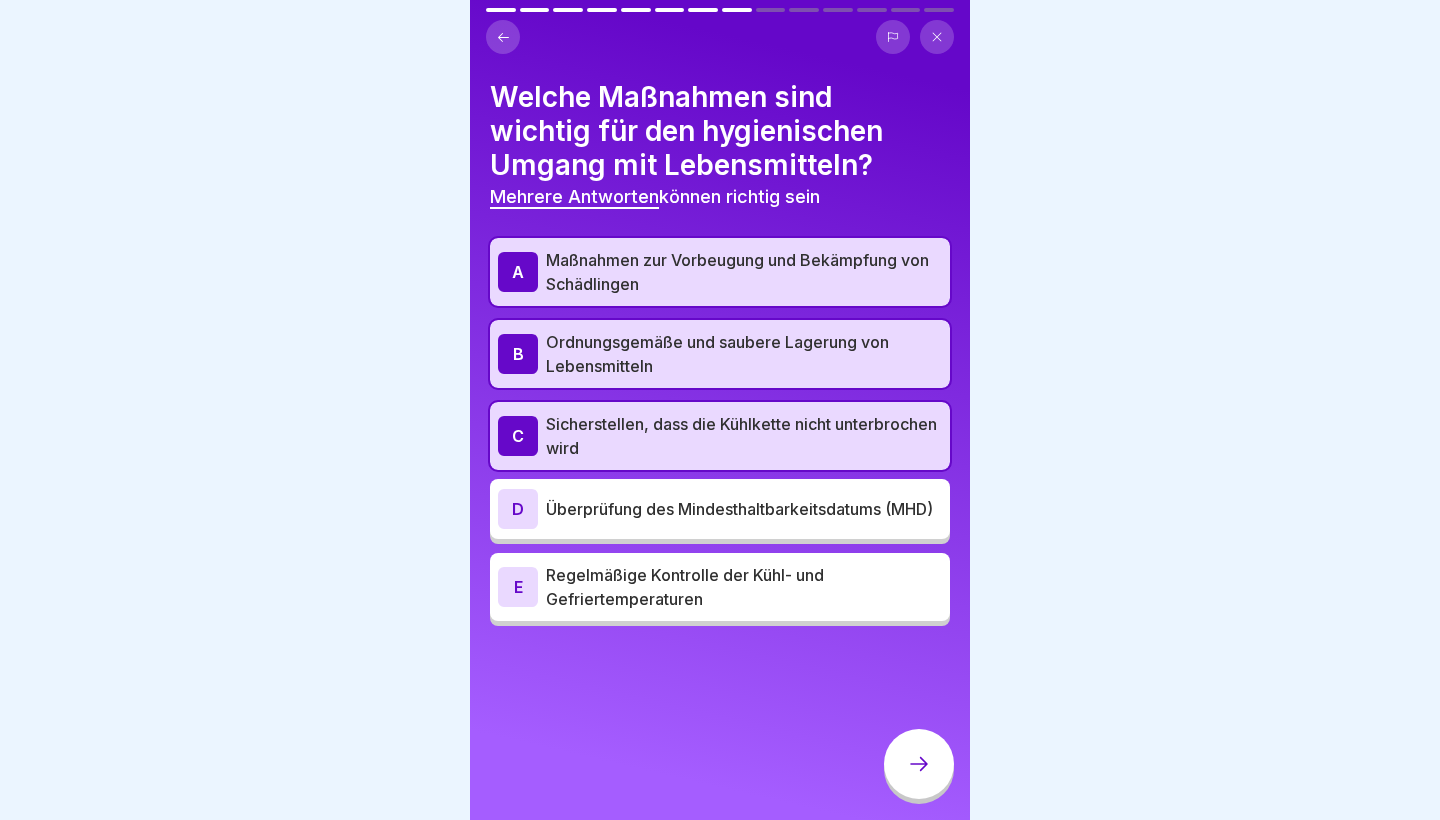 click on "Überprüfung des Mindesthaltbarkeitsdatums (MHD)" at bounding box center (744, 509) 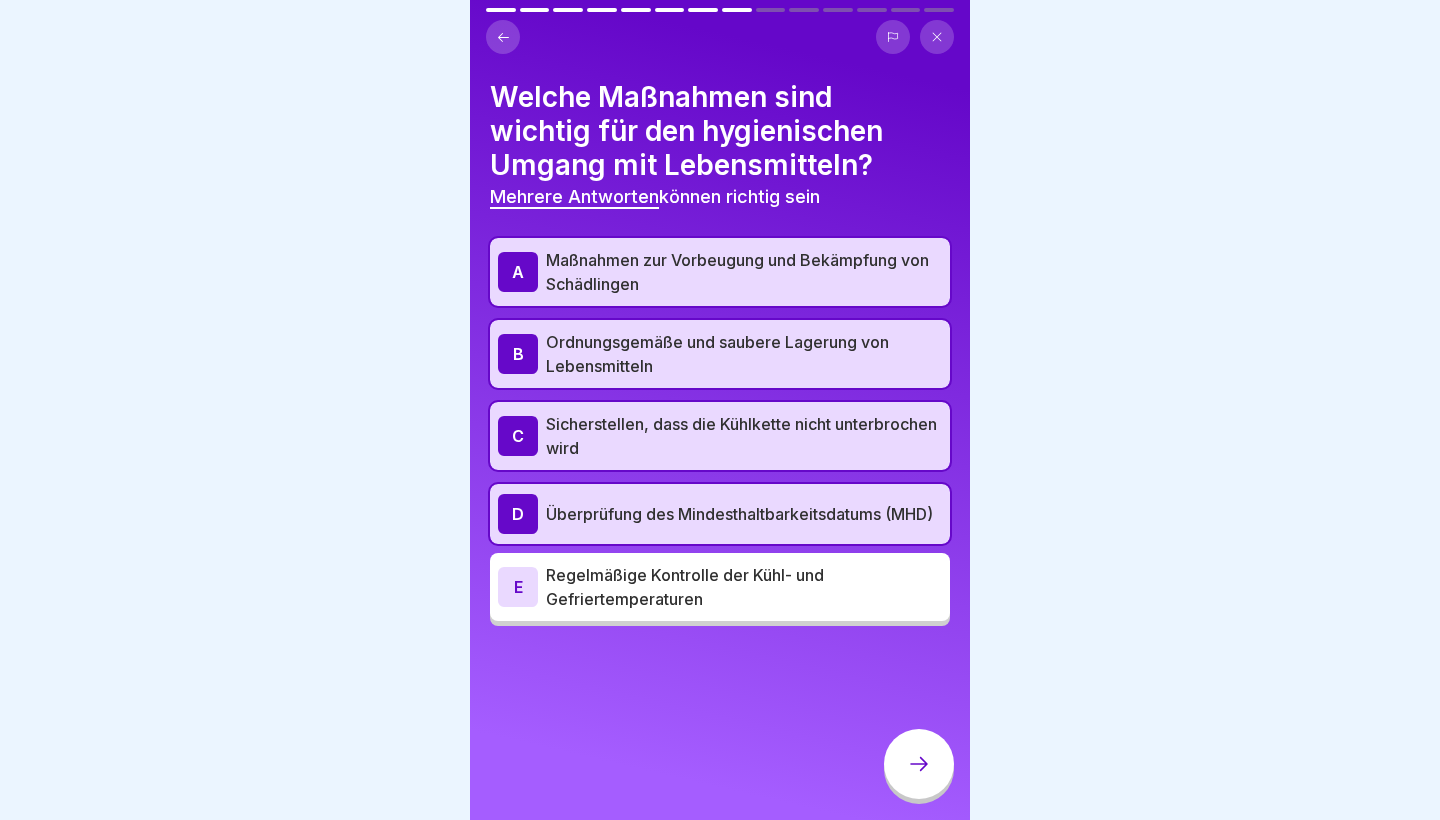 click on "Regelmäßige Kontrolle der Kühl- und Gefriertemperaturen" at bounding box center (744, 587) 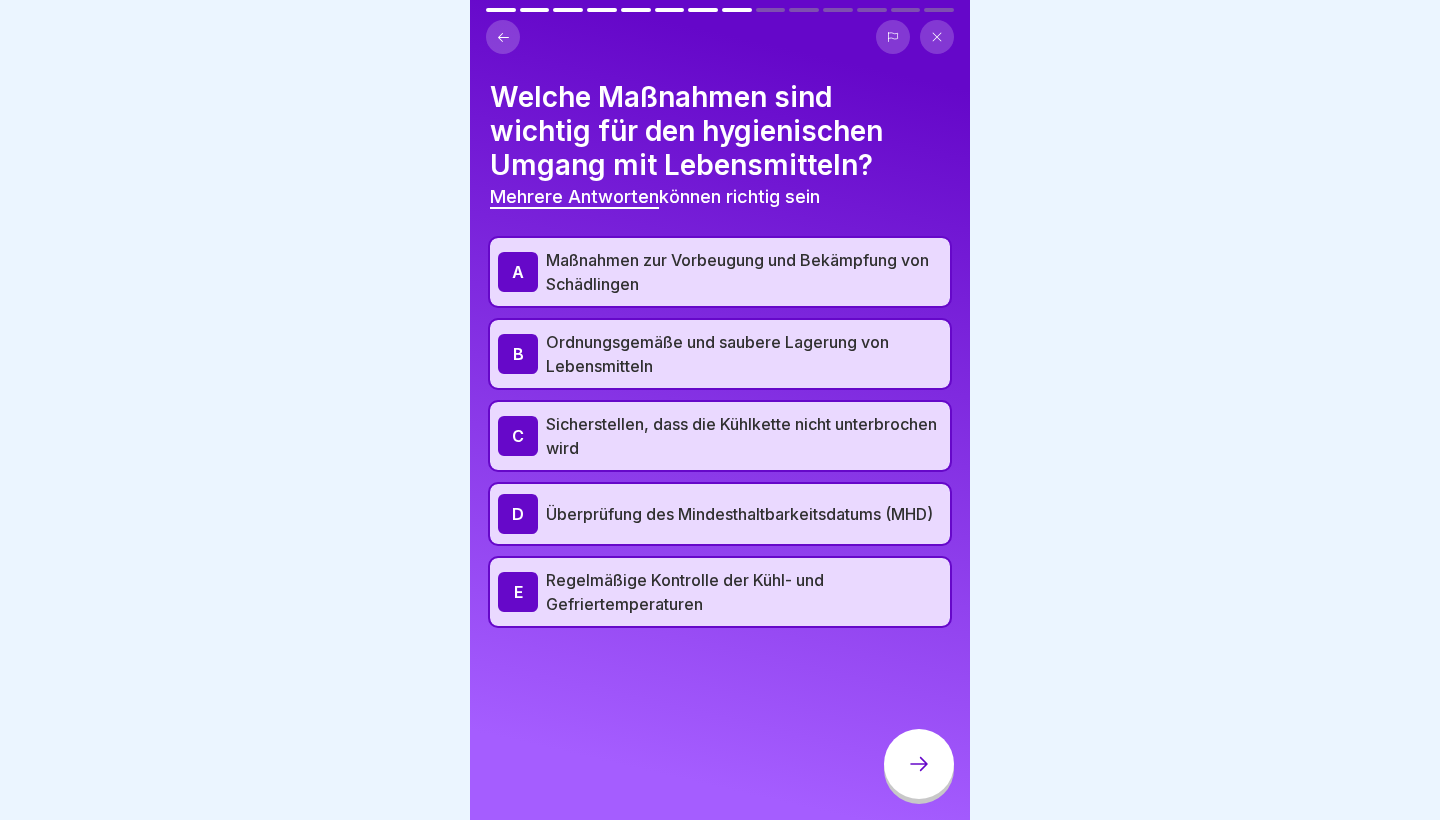 click at bounding box center (919, 764) 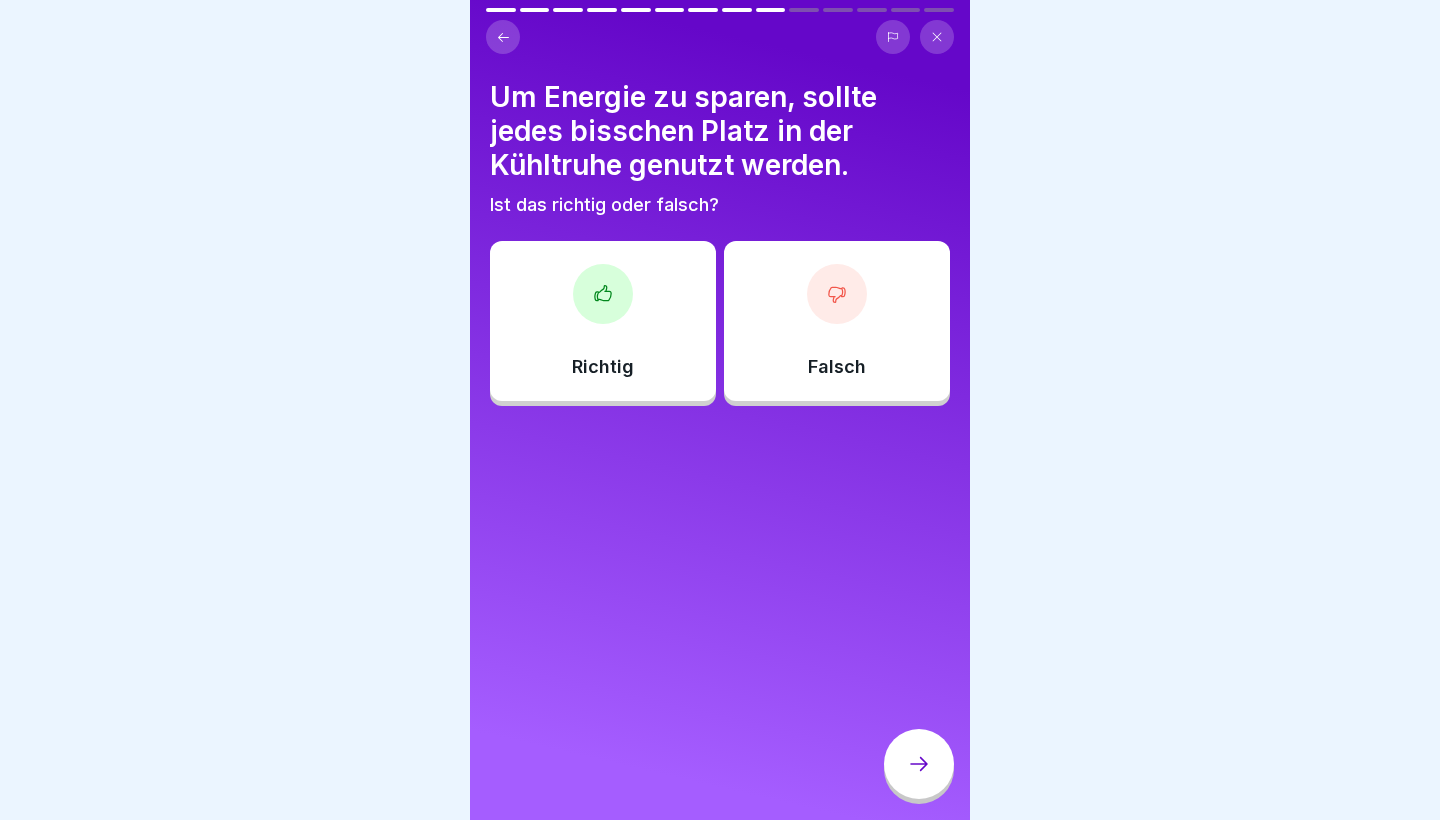 click on "Falsch" at bounding box center [837, 321] 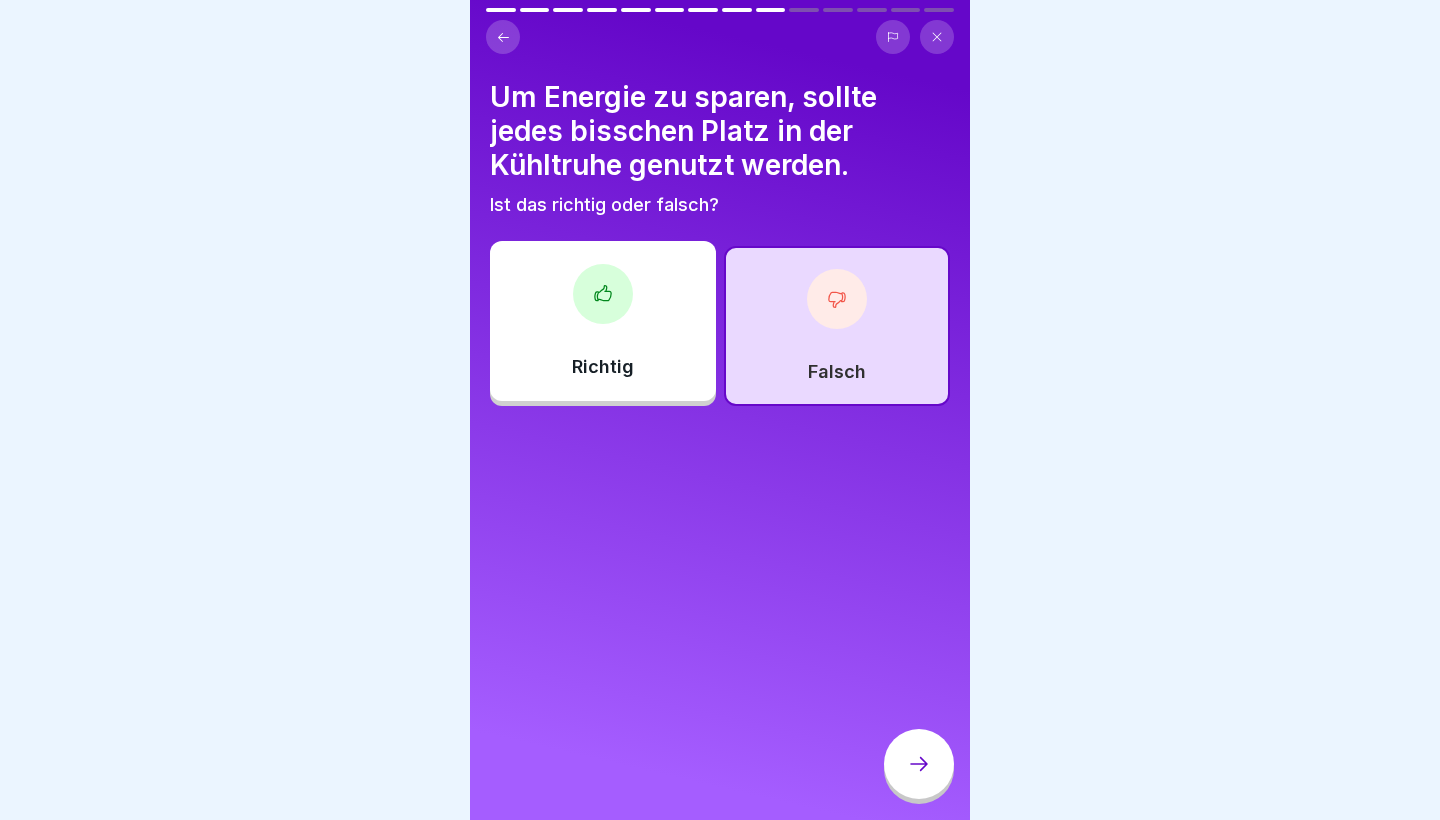 click 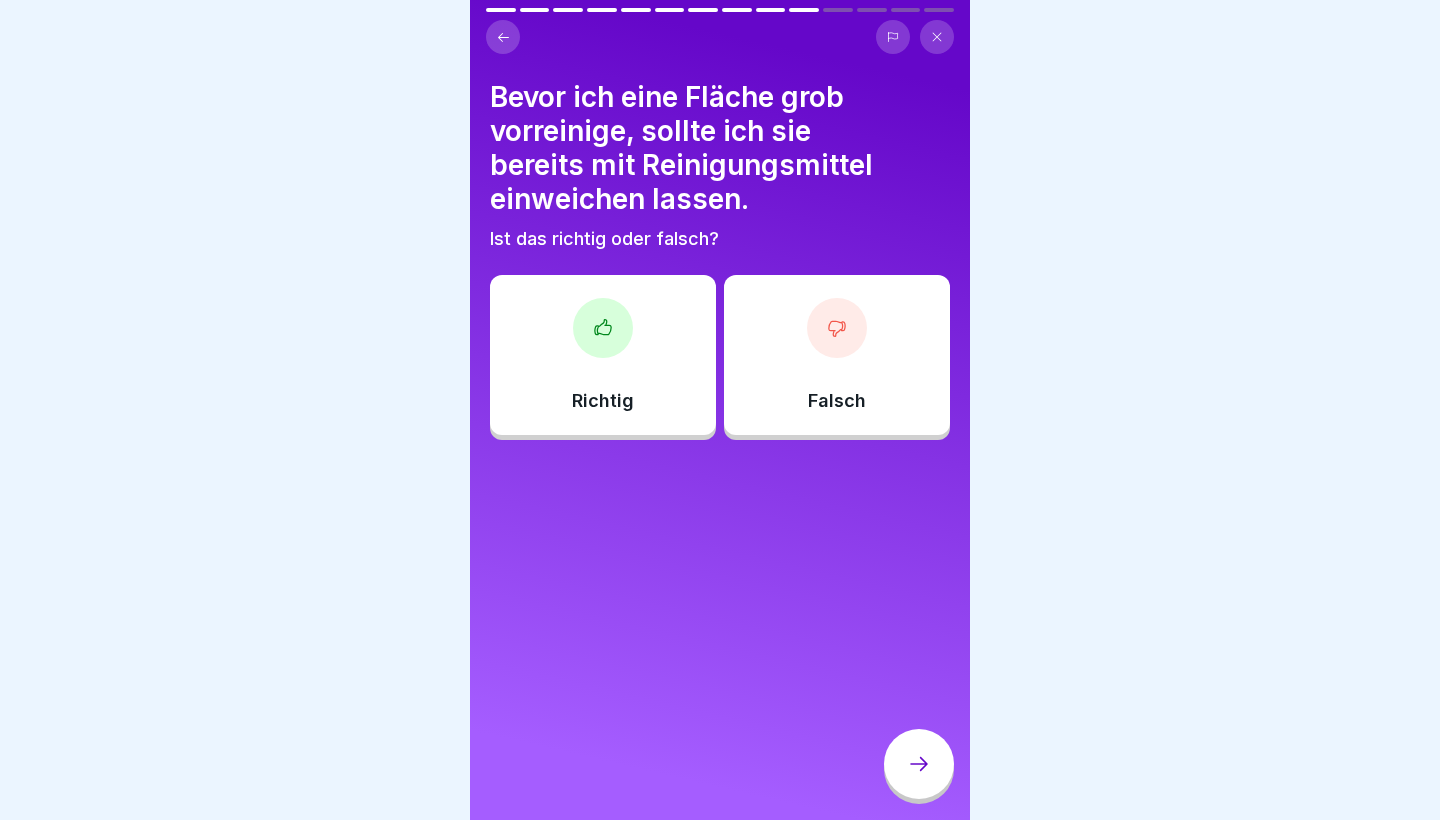 click on "Falsch" at bounding box center [837, 355] 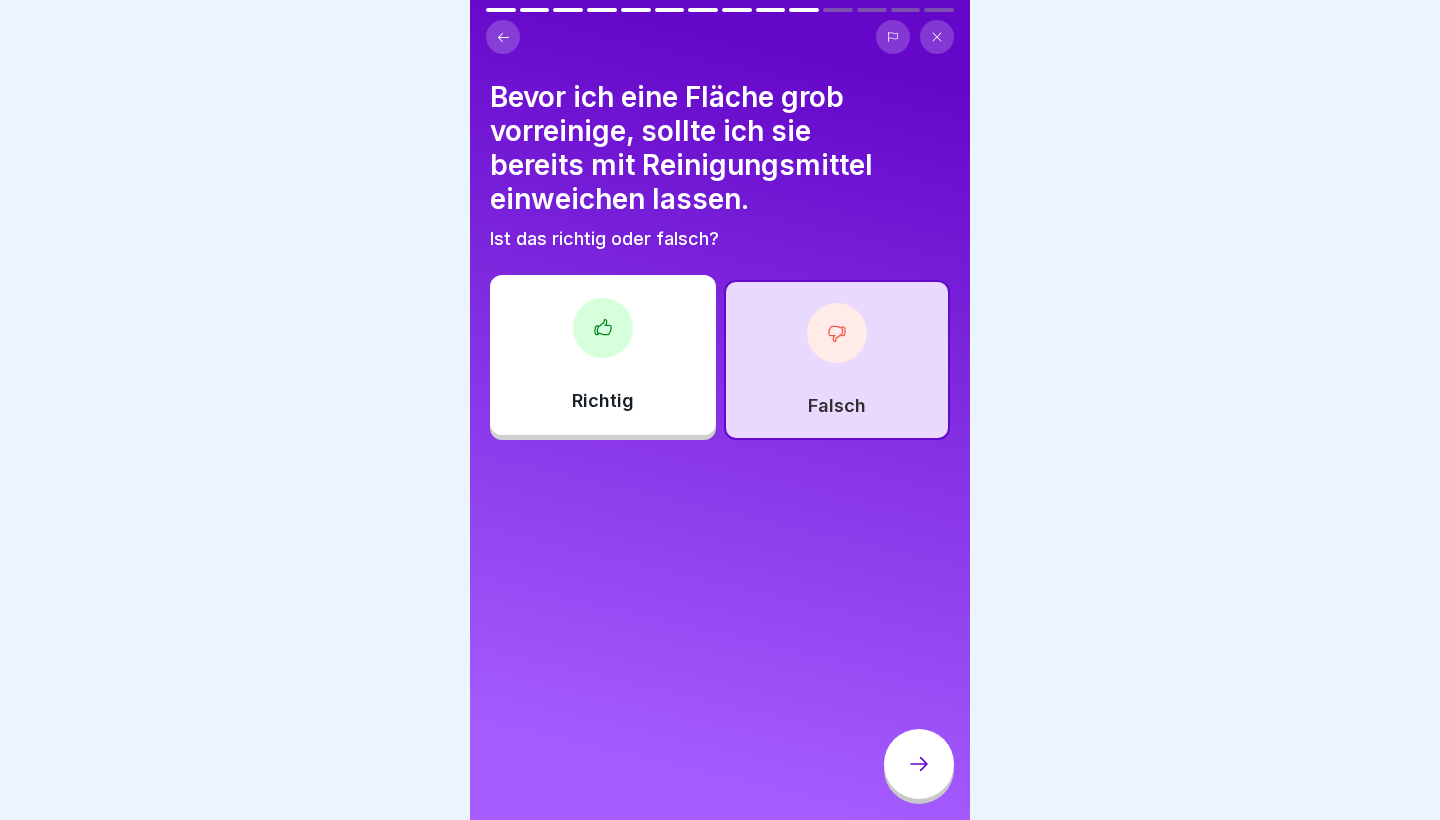click 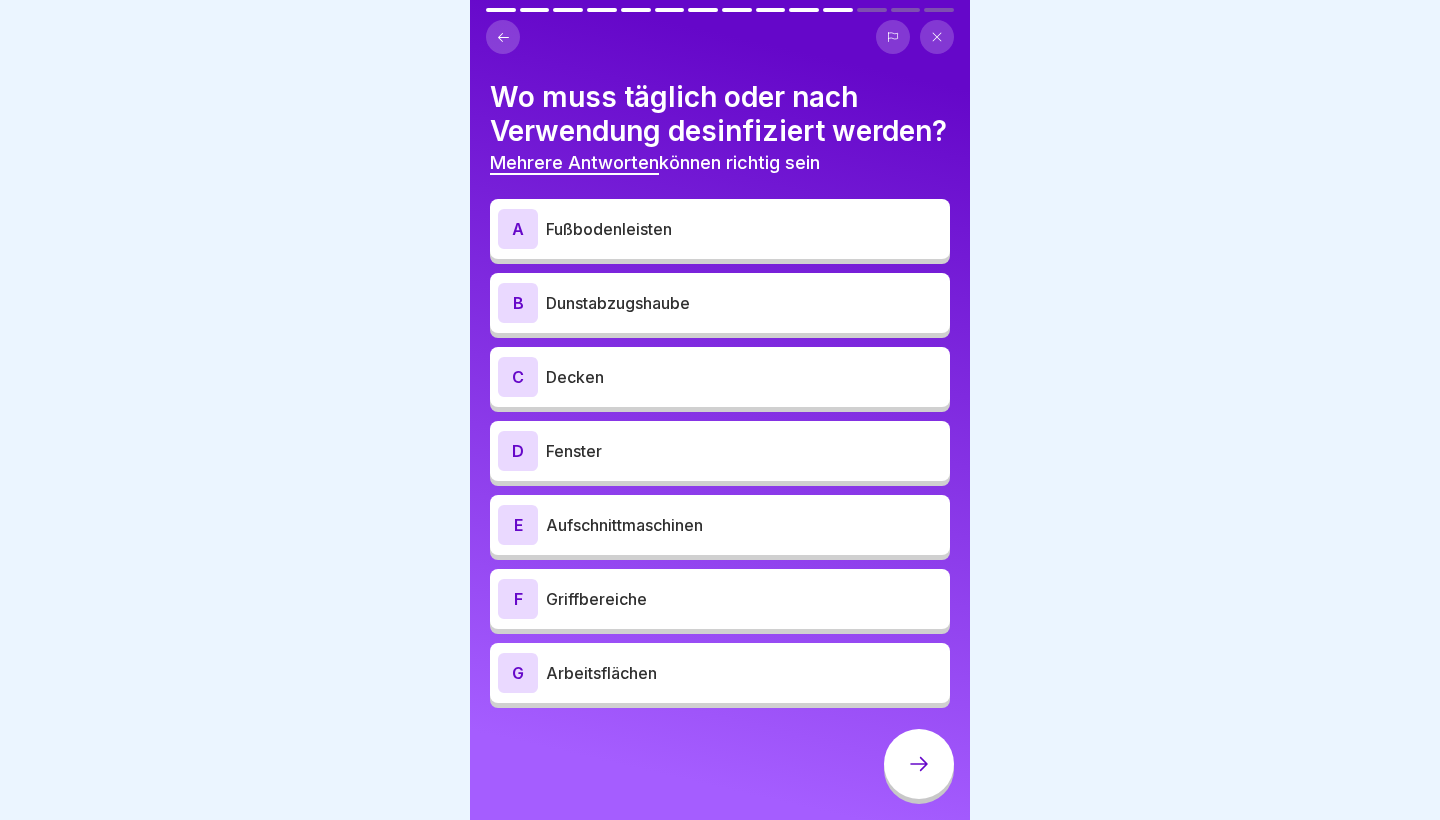 click on "F Griffbereiche" at bounding box center [720, 599] 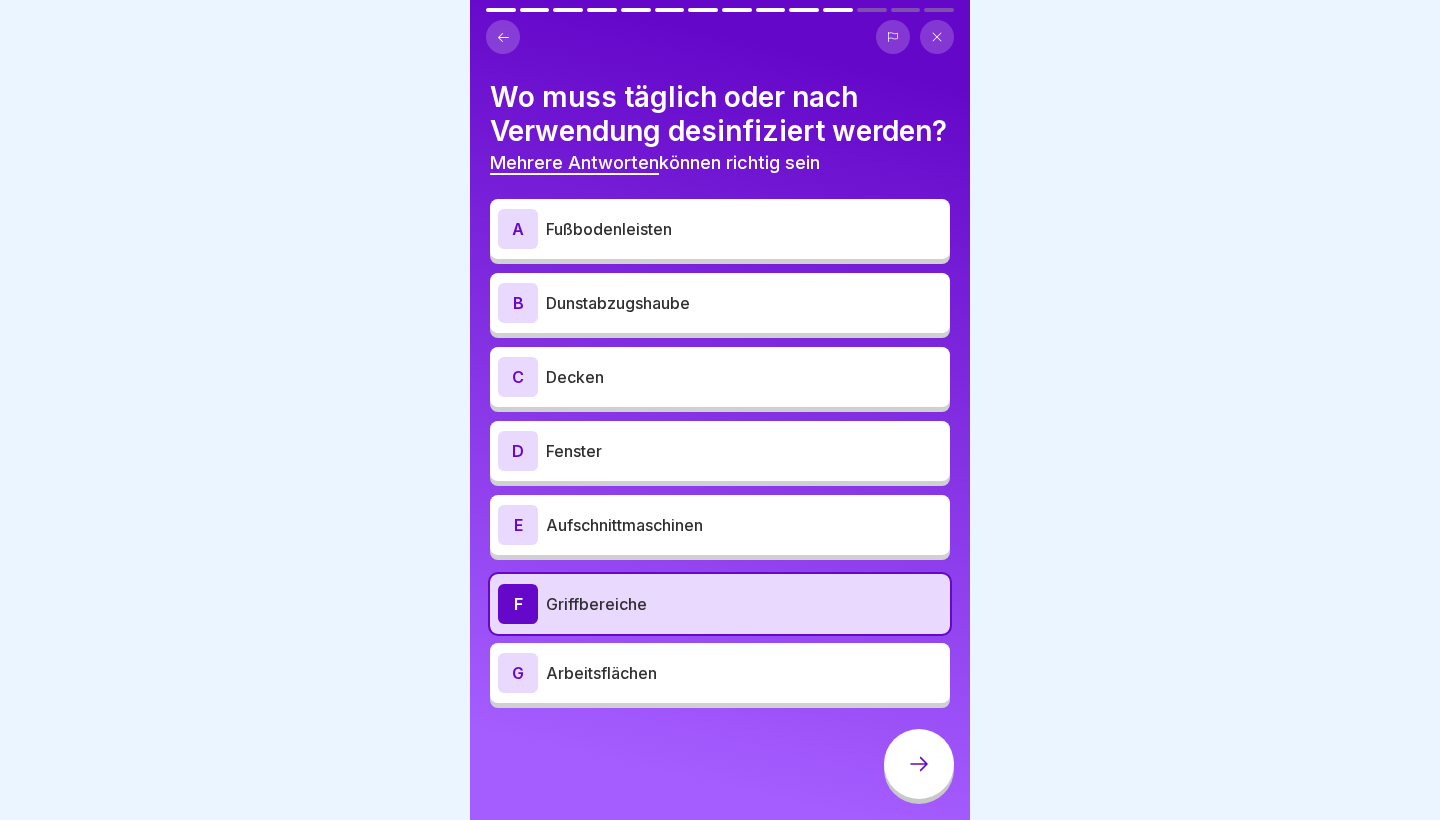 click on "Arbeitsflächen" at bounding box center (744, 673) 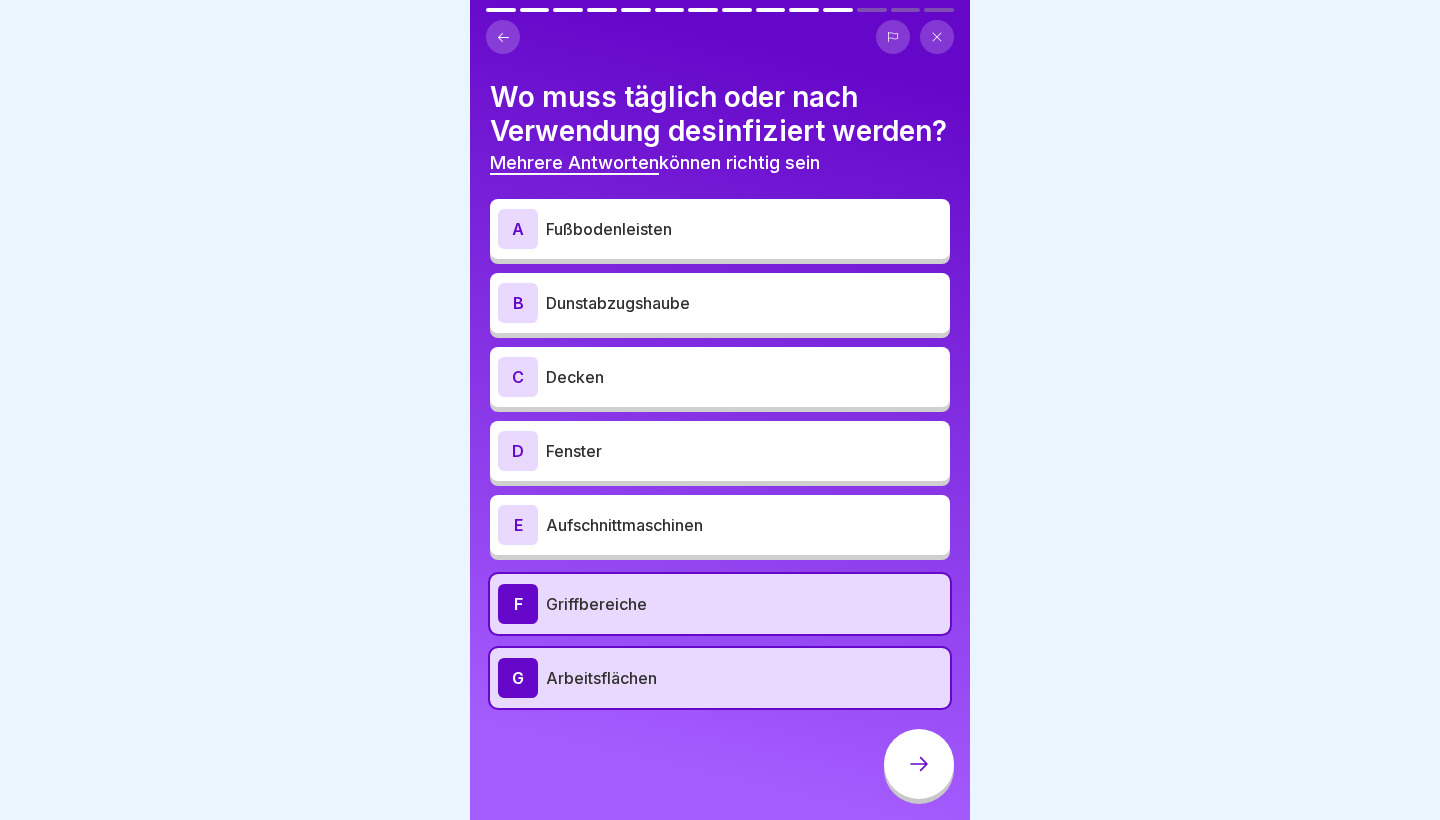 click on "E Aufschnittmaschinen" at bounding box center (720, 525) 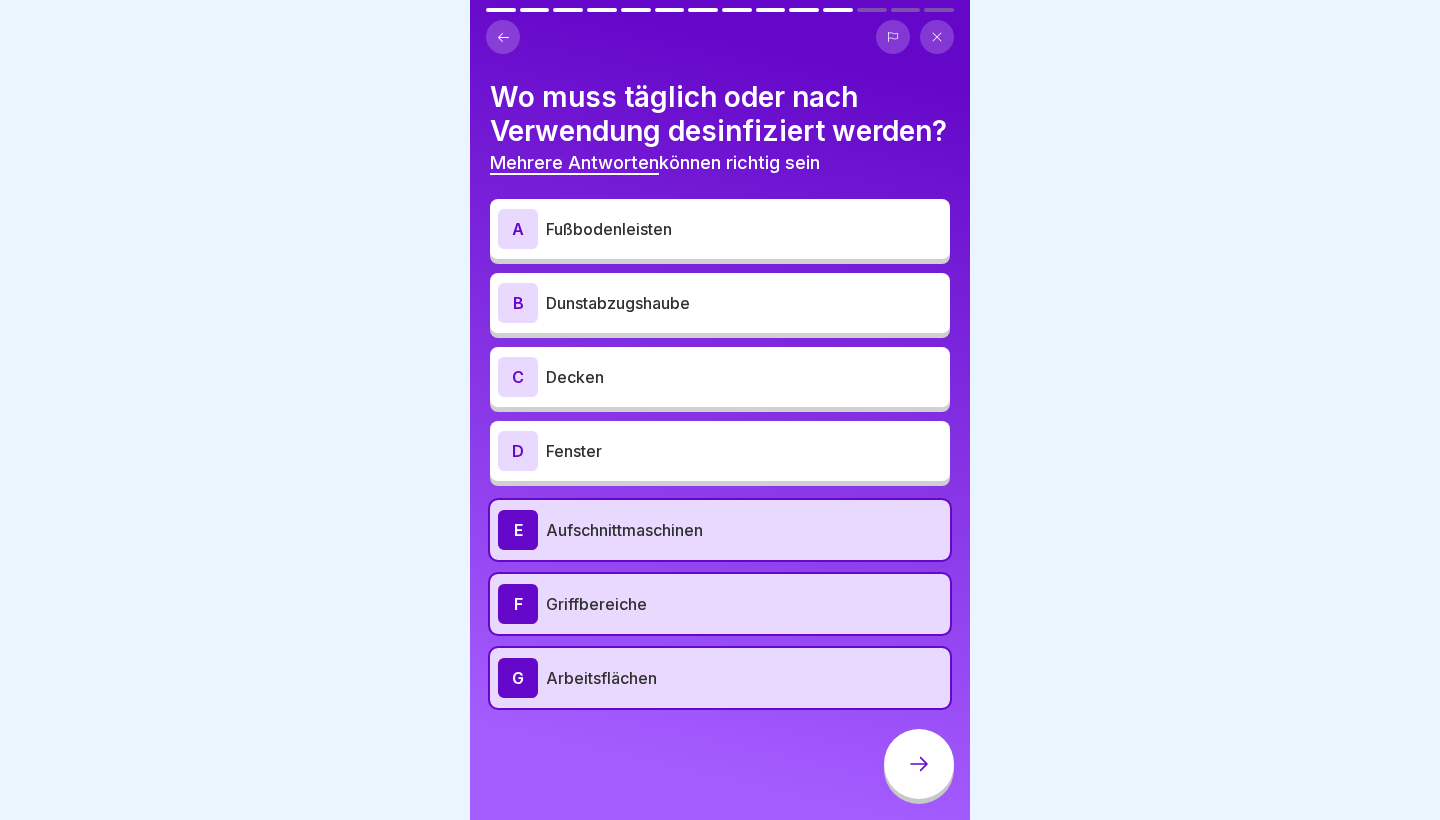 click on "Dunstabzugshaube" at bounding box center (744, 303) 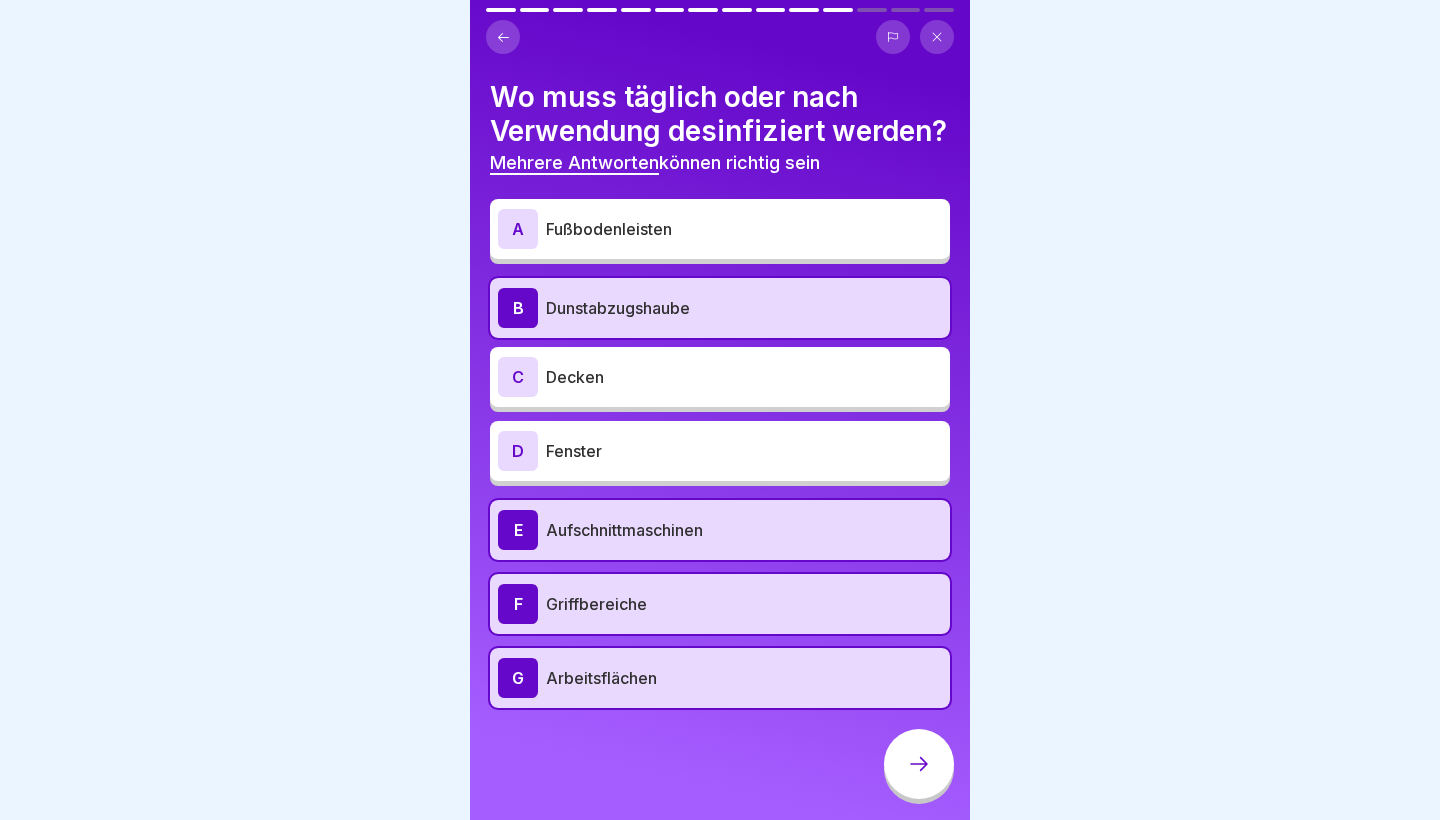 click on "A Fußbodenleisten B Dunstabzugshaube C Decken D Fenster E Aufschnittmaschinen F Griffbereiche G Arbeitsflächen" at bounding box center (720, 456) 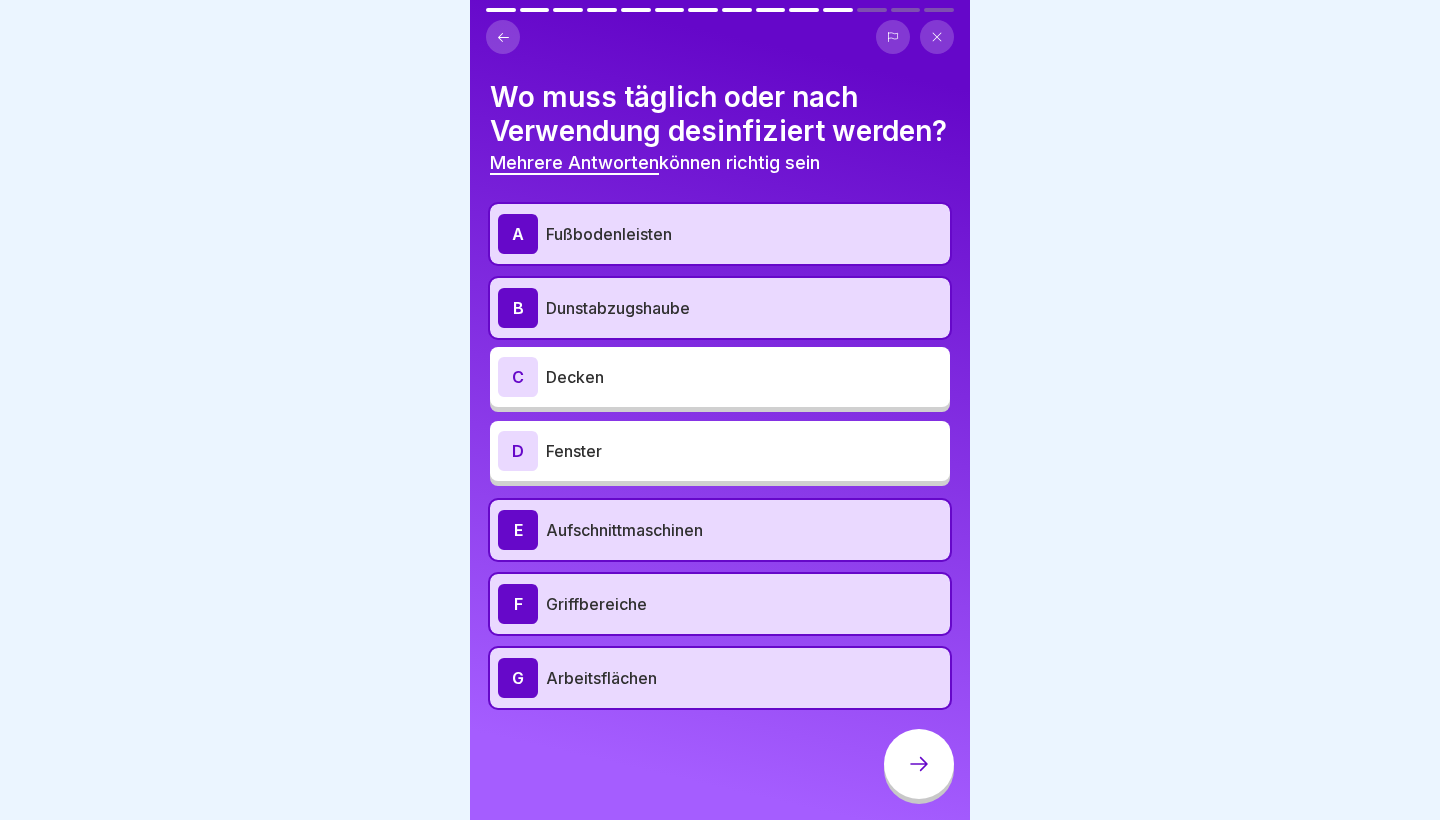 click at bounding box center [919, 764] 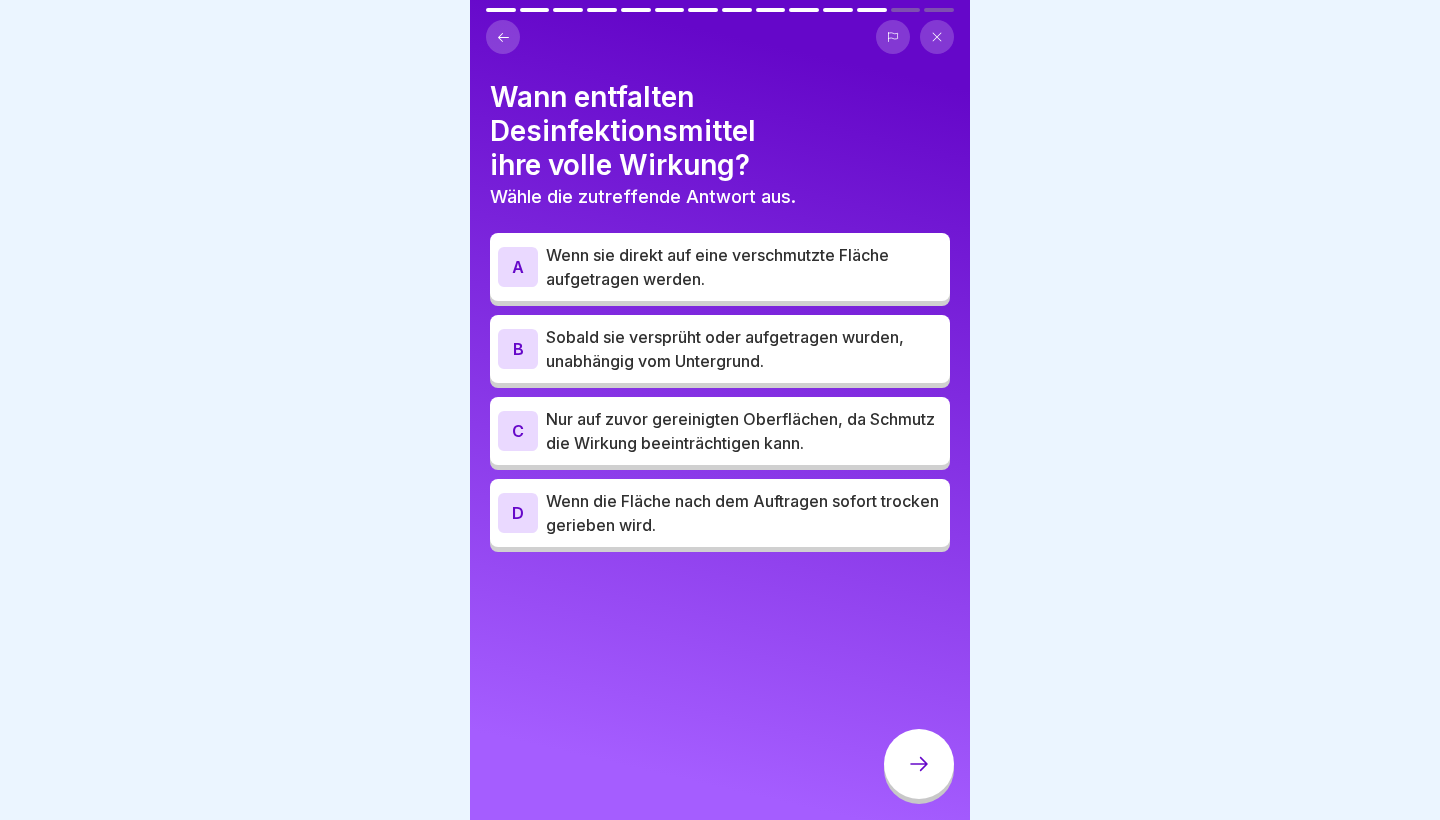 click on "Wenn die Fläche nach dem Auftragen sofort trocken gerieben wird." at bounding box center [744, 513] 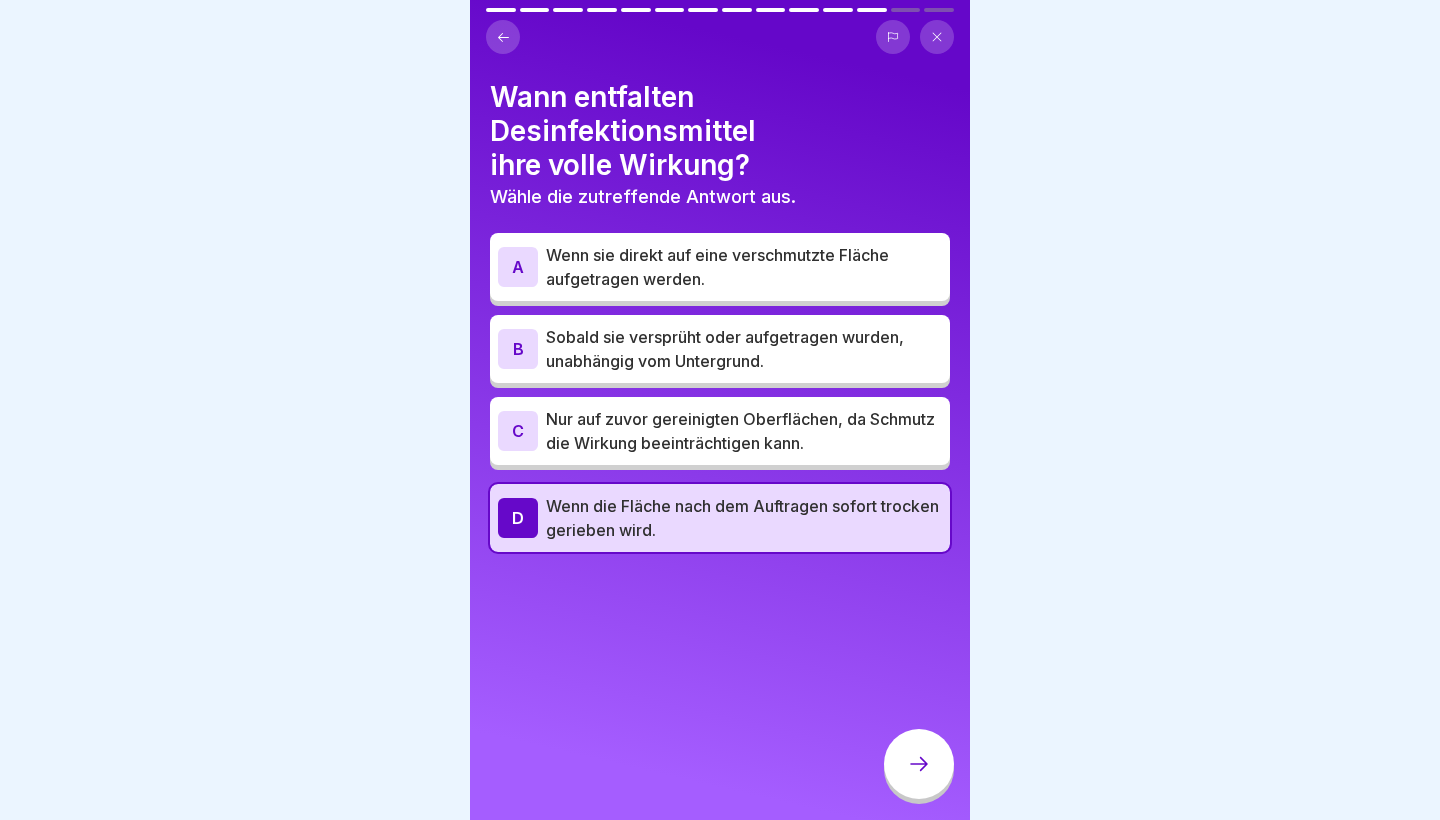 click on "Nur auf zuvor gereinigten Oberflächen, da Schmutz die Wirkung beeinträchtigen kann." at bounding box center [744, 431] 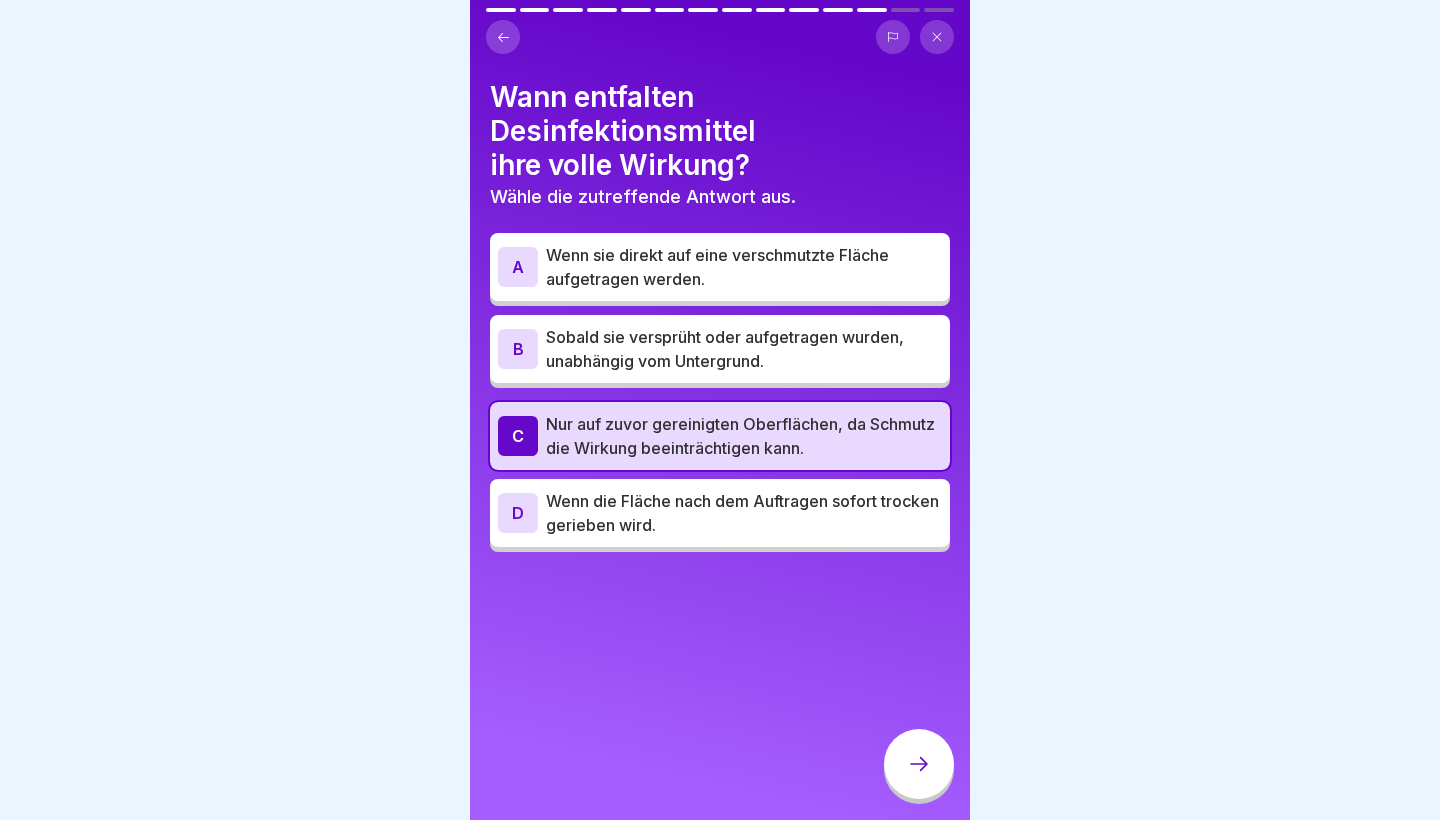 click at bounding box center (919, 764) 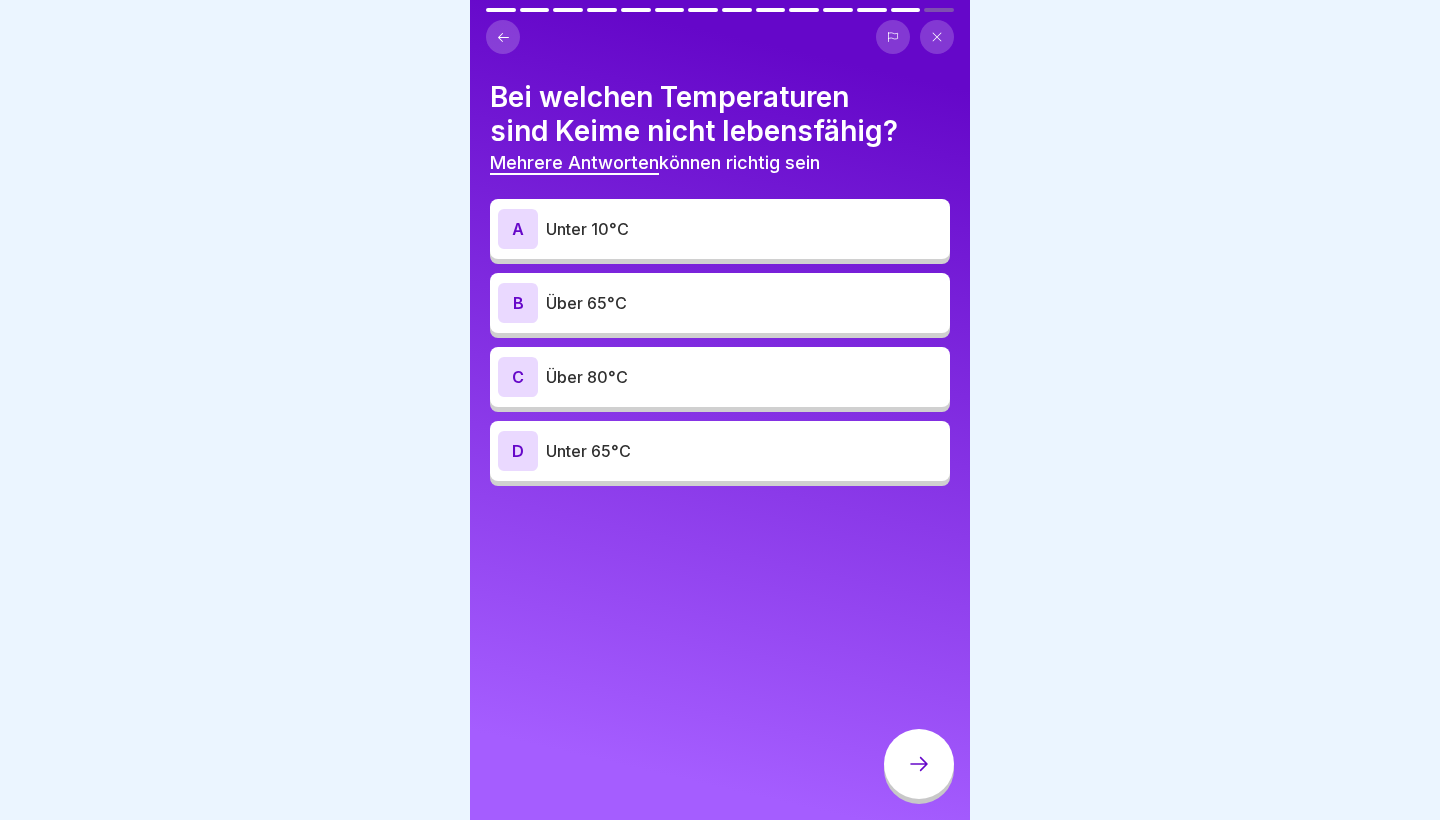 click on "A Unter 10°C" at bounding box center [720, 229] 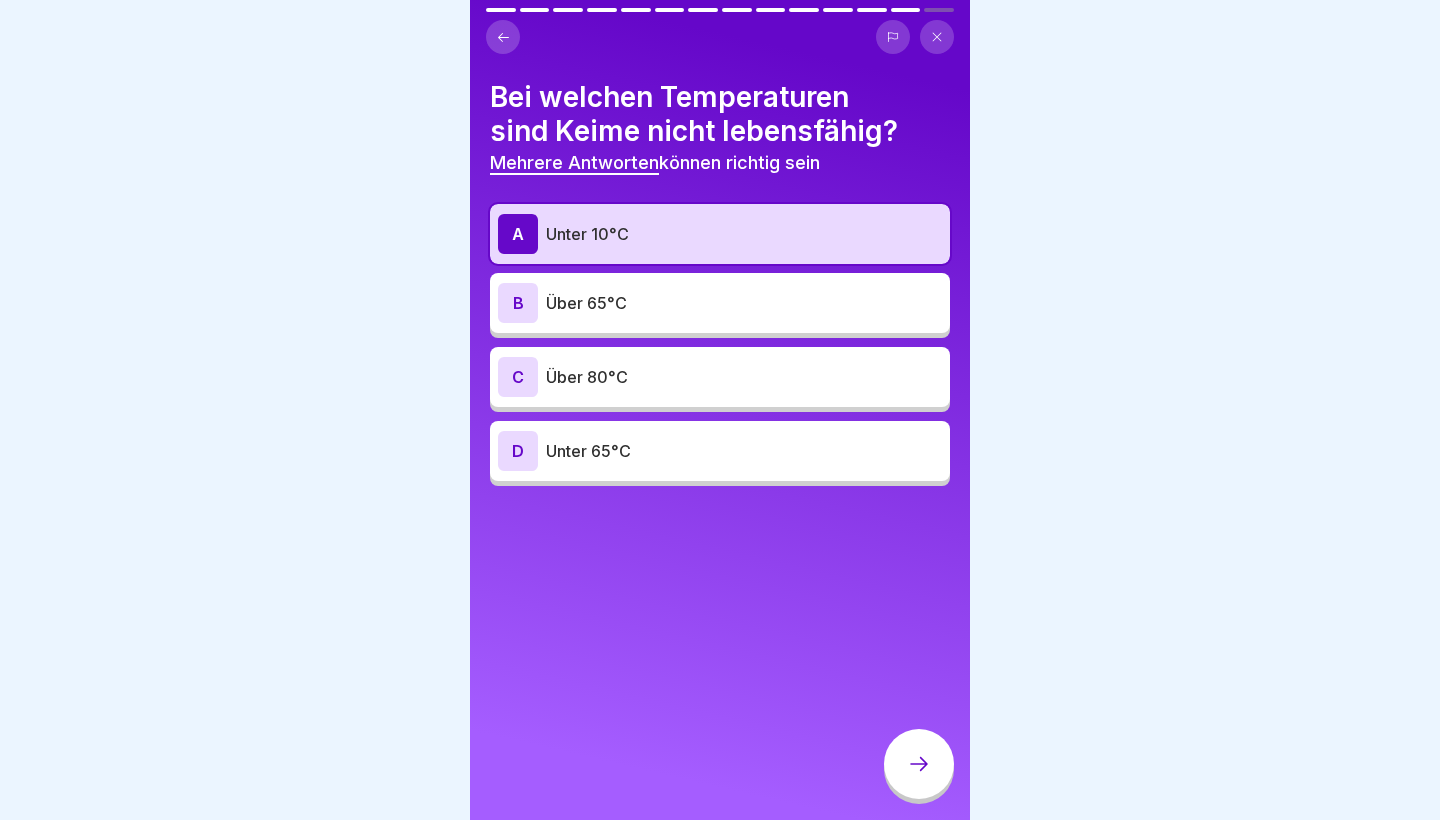 click on "Über 65°C" at bounding box center (744, 303) 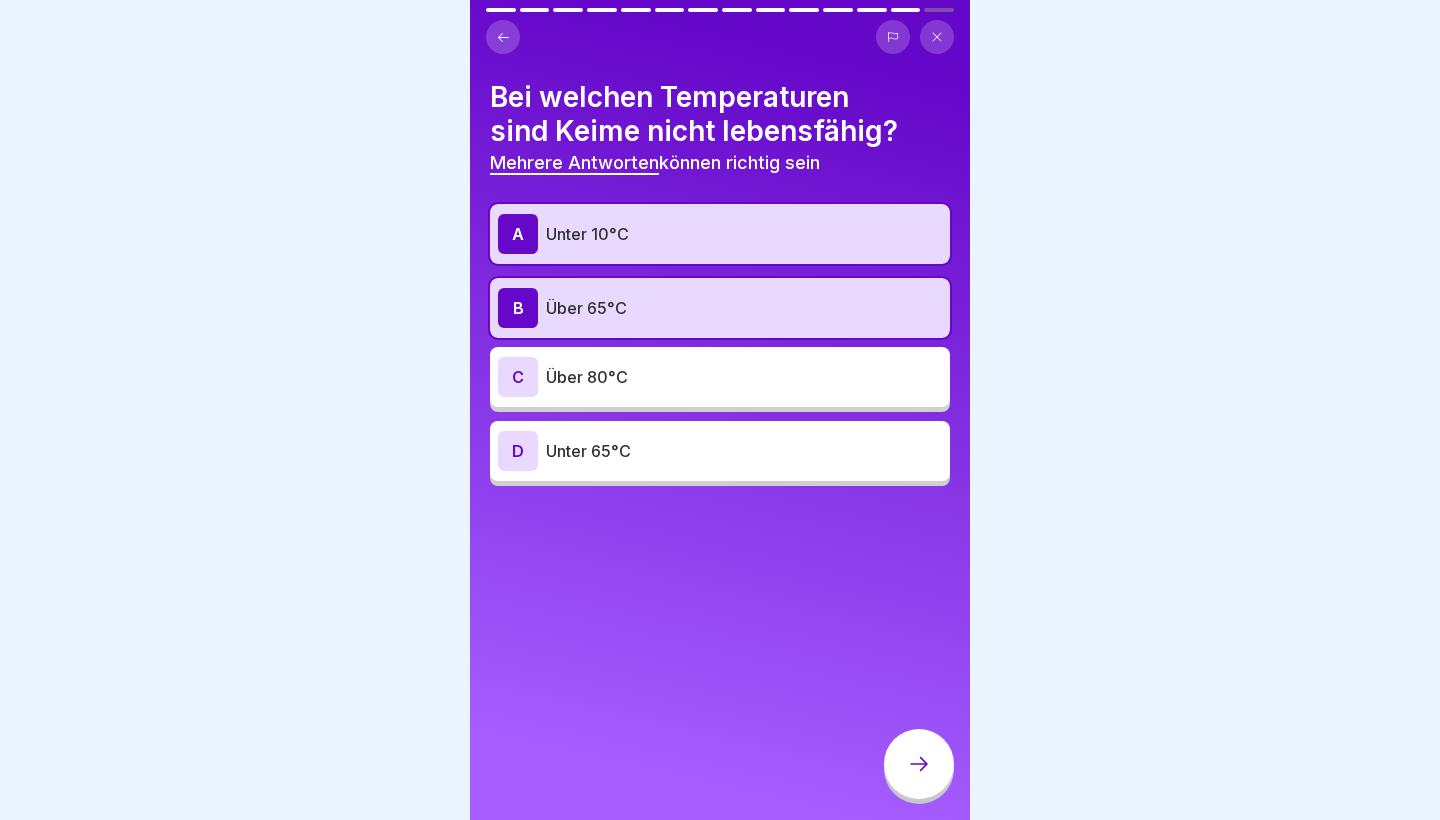 click on "Über 80°C" at bounding box center (744, 377) 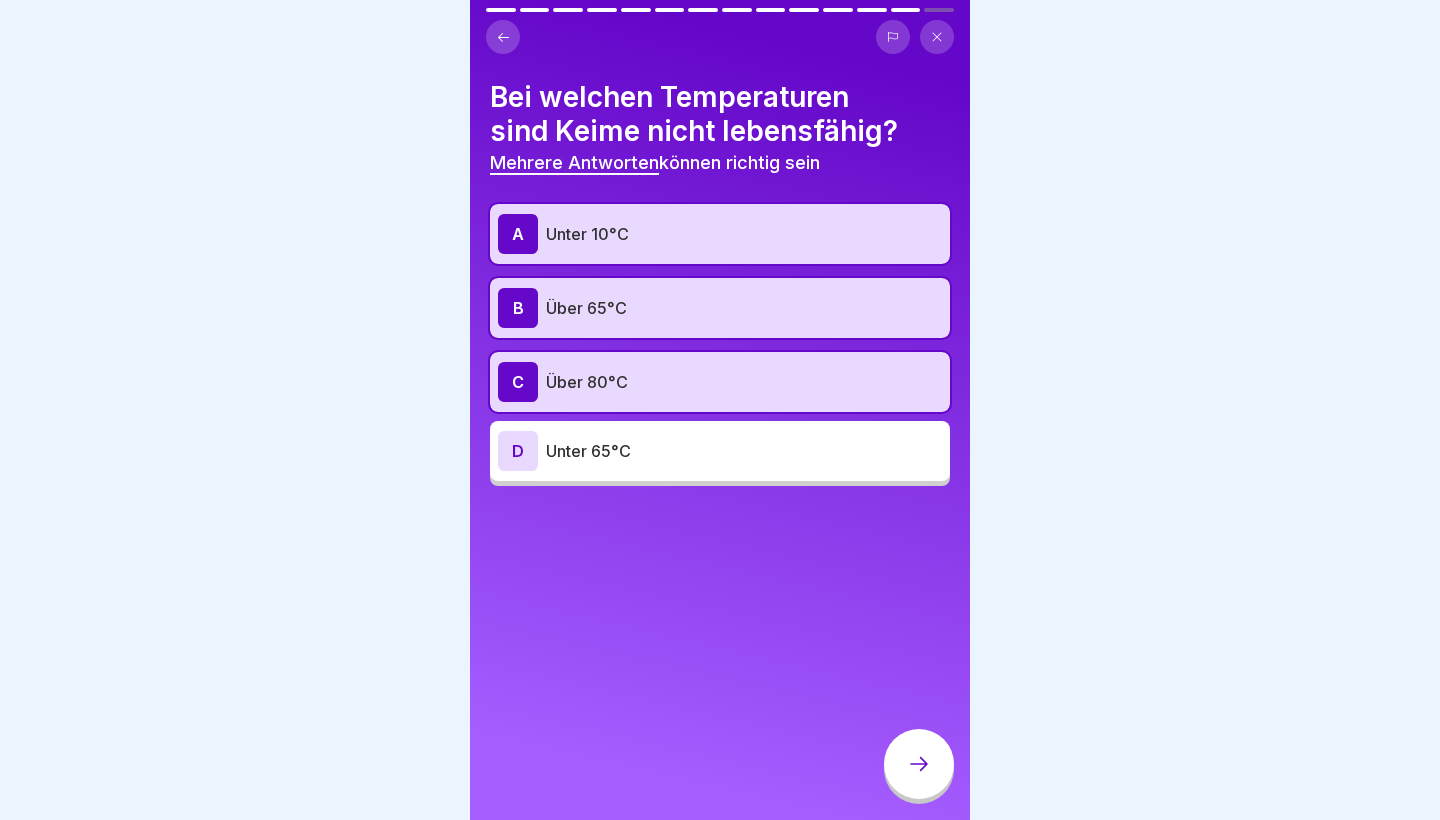 click at bounding box center [919, 764] 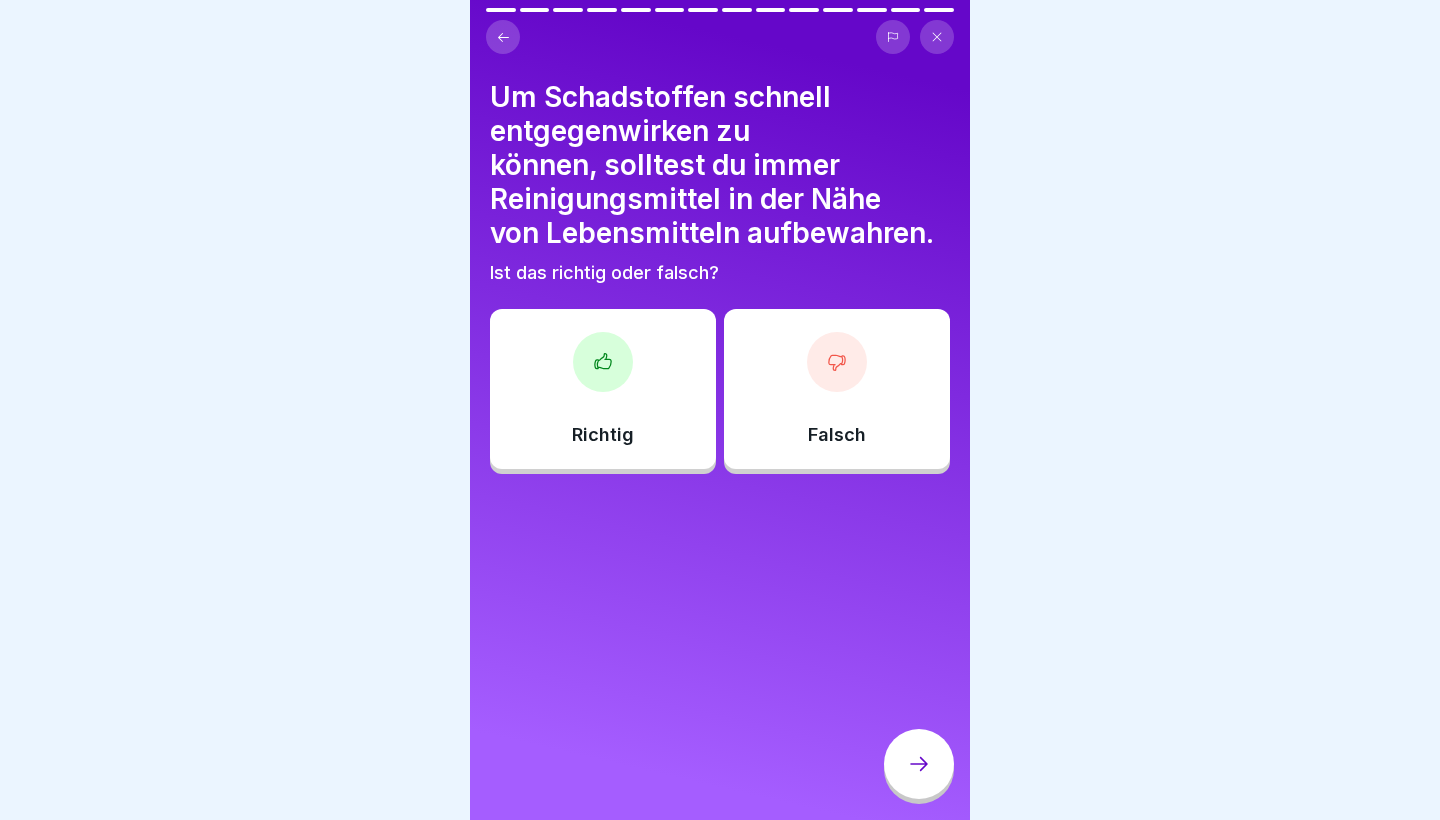 click on "Falsch" at bounding box center [837, 389] 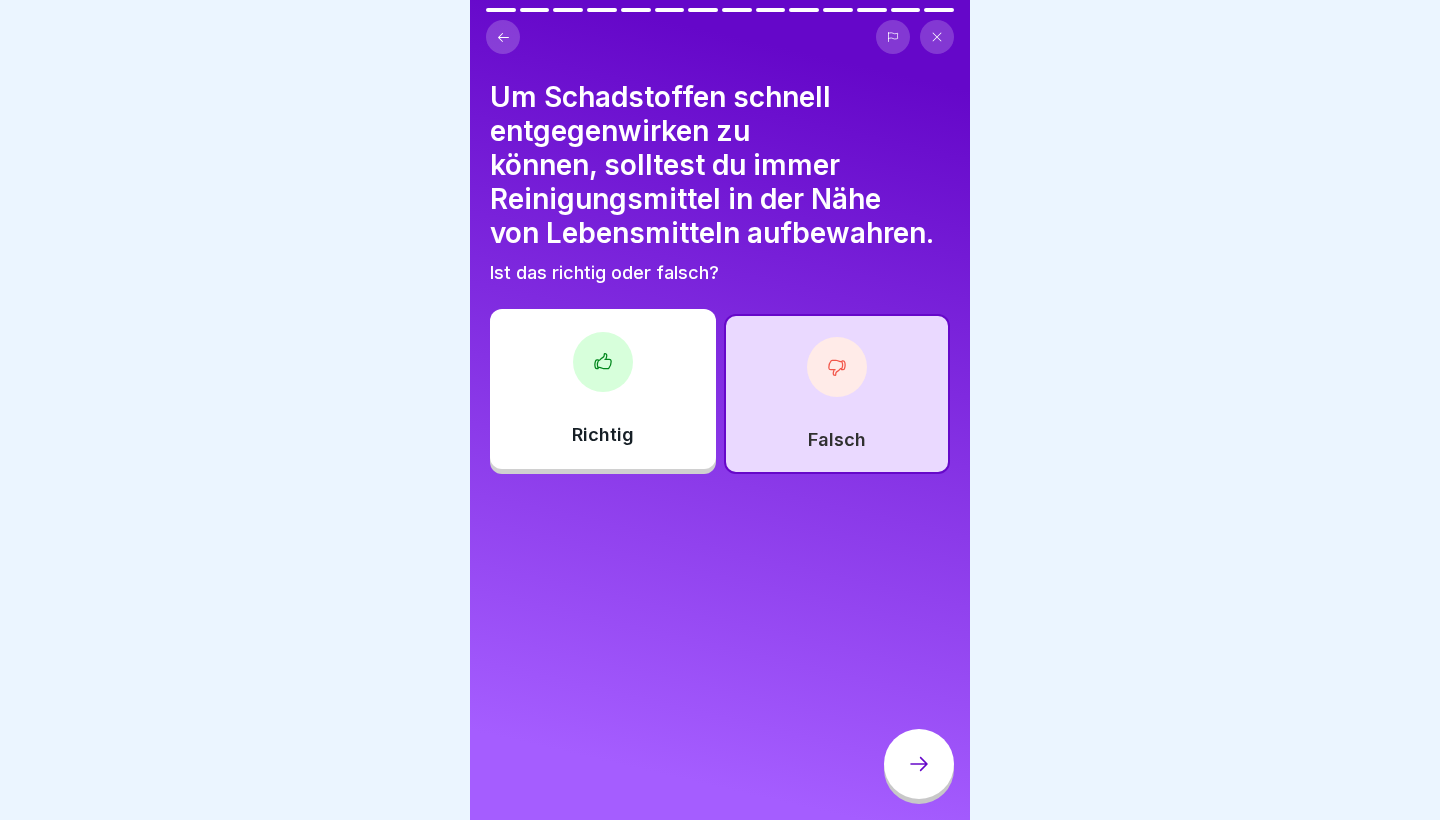 click 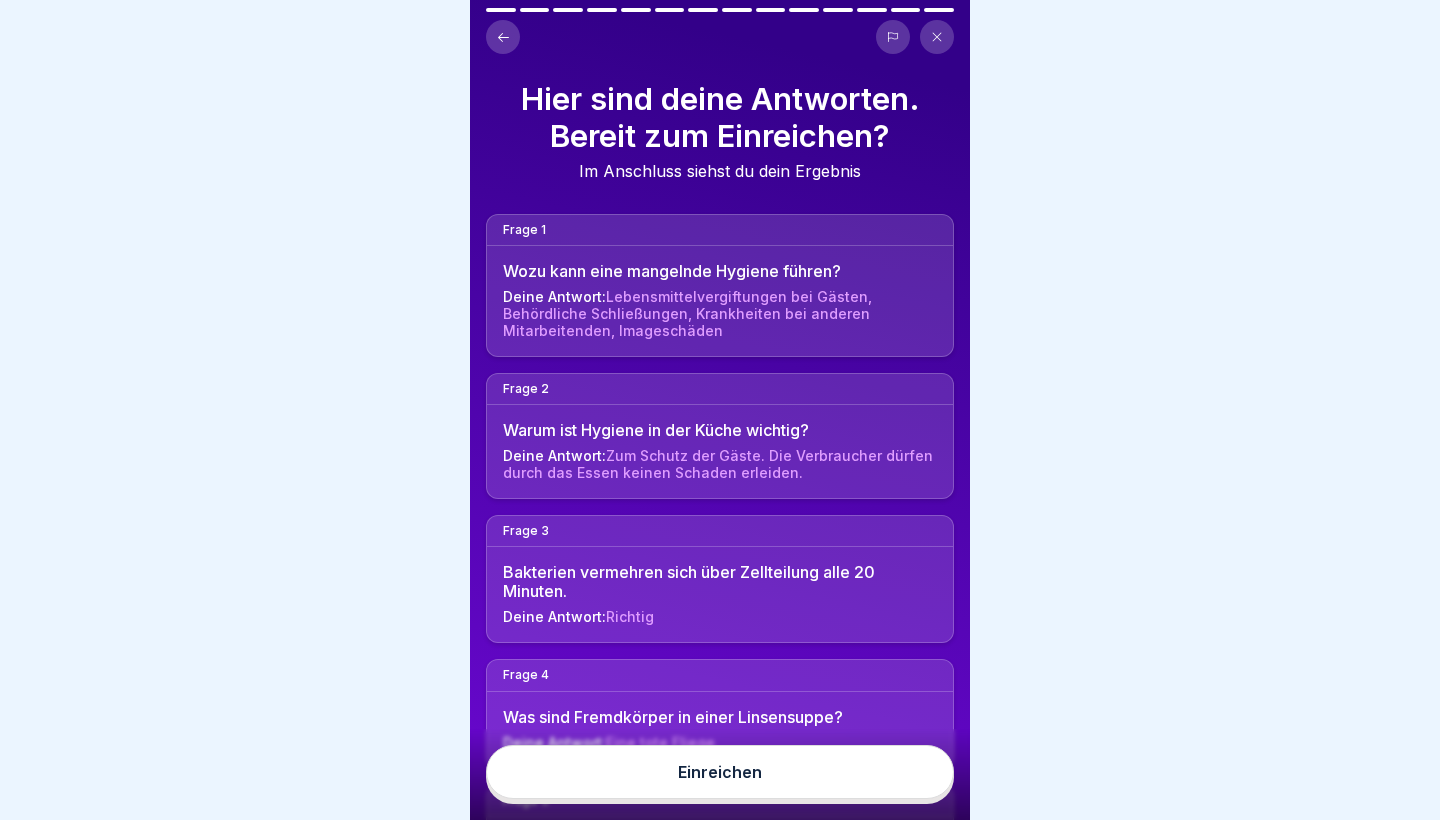 click on "Einreichen" at bounding box center (720, 772) 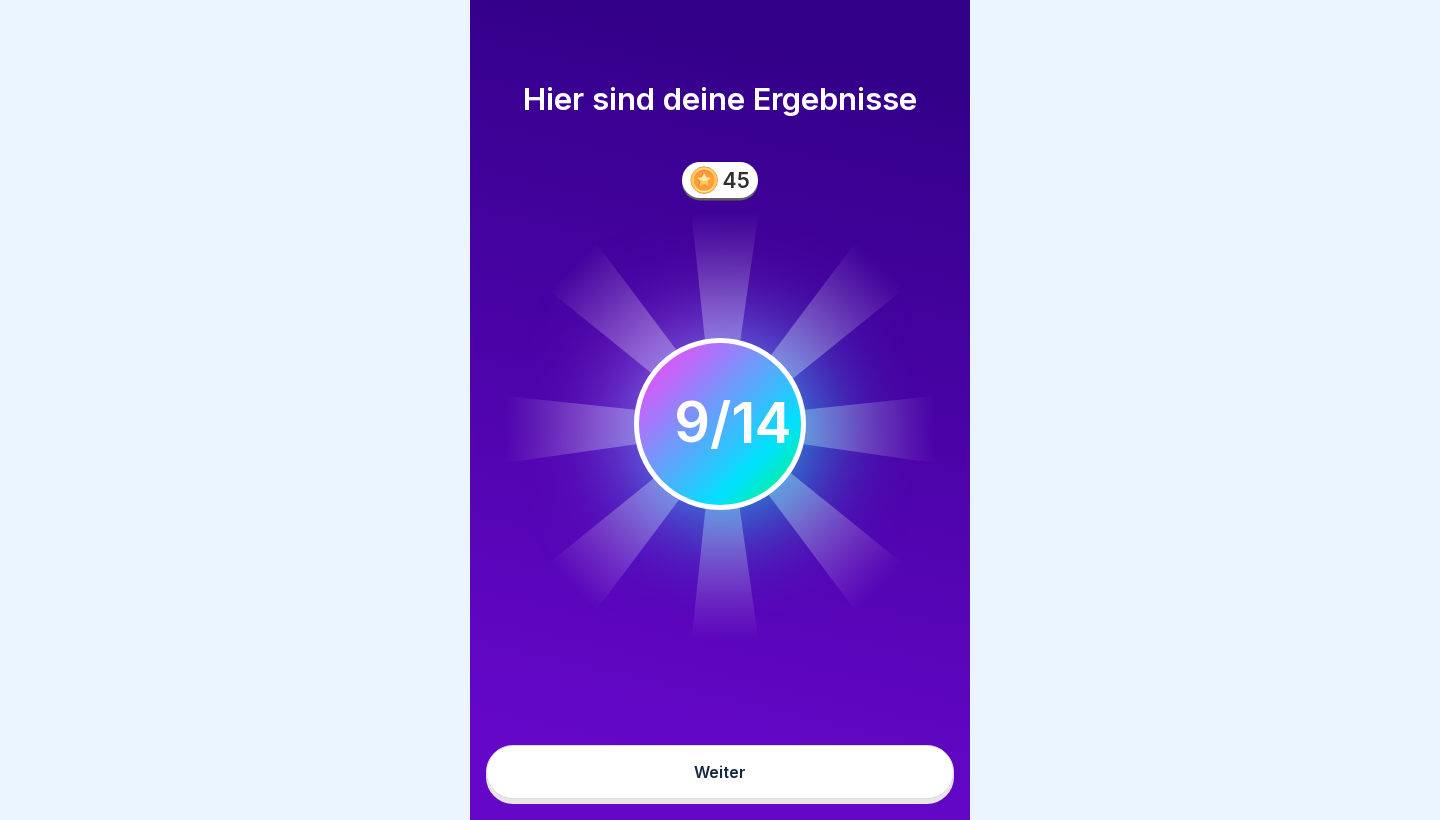 click on "Weiter" at bounding box center [720, 772] 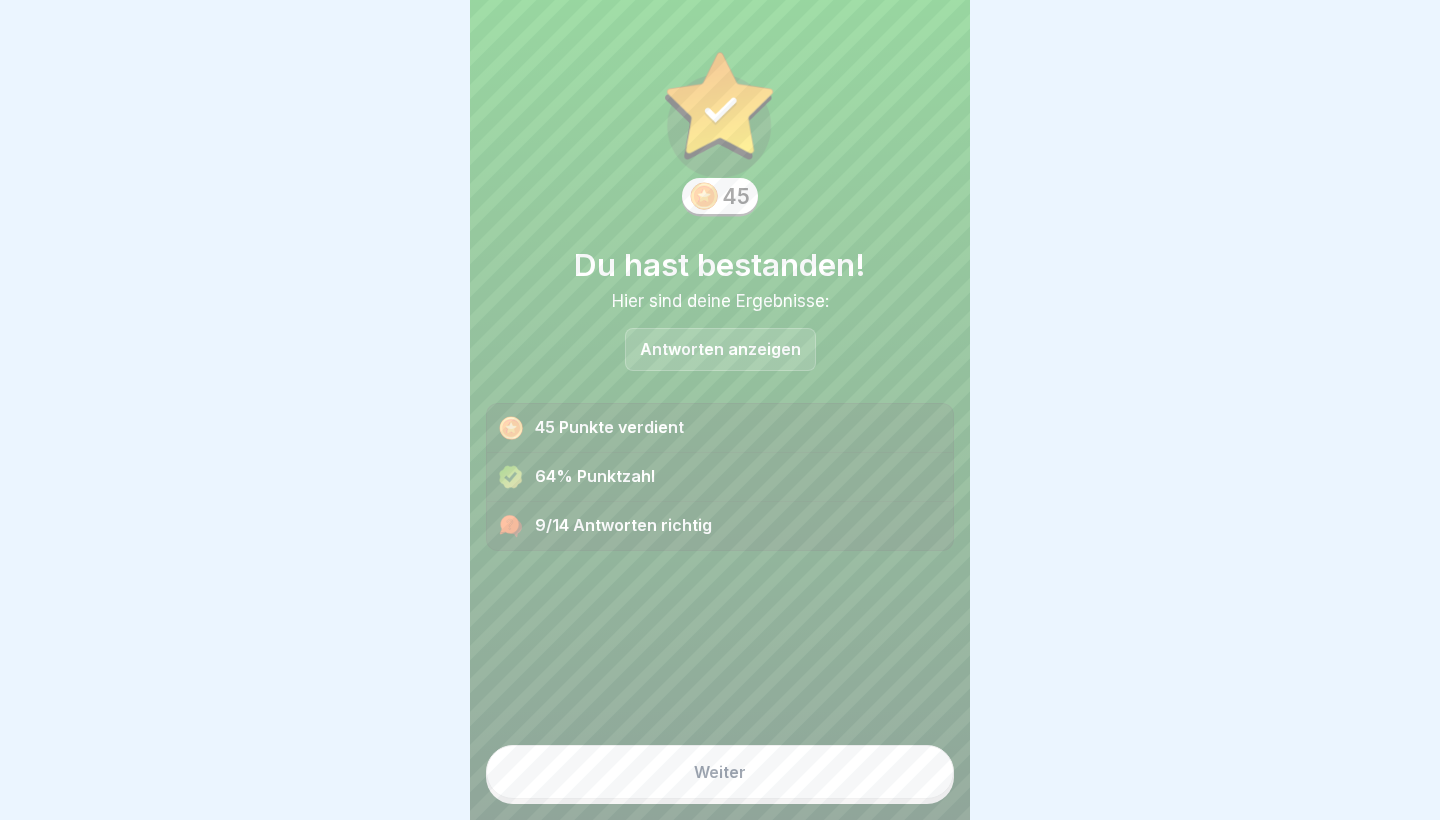 click on "Weiter" at bounding box center (720, 772) 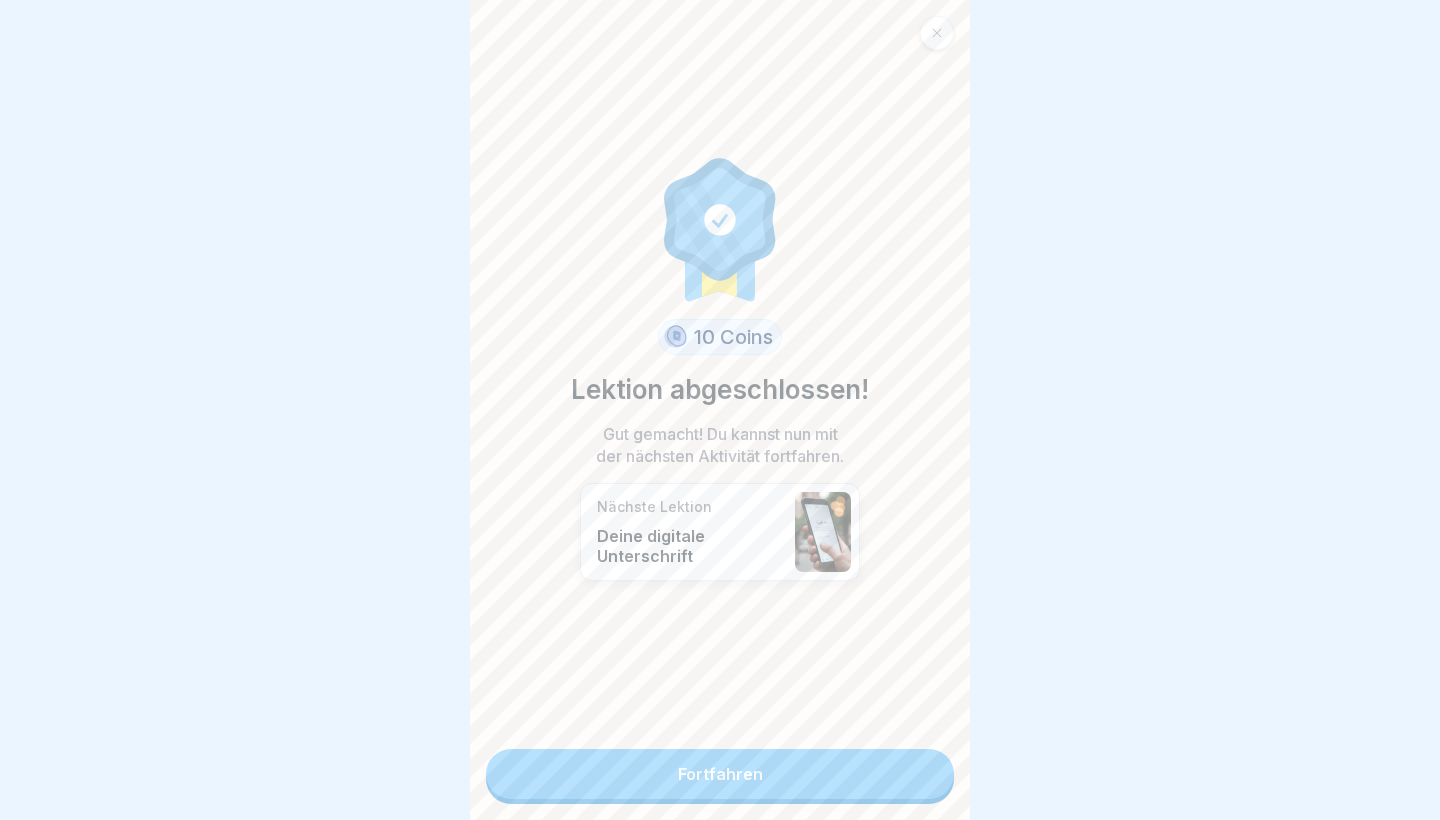 click on "Fortfahren" at bounding box center (720, 774) 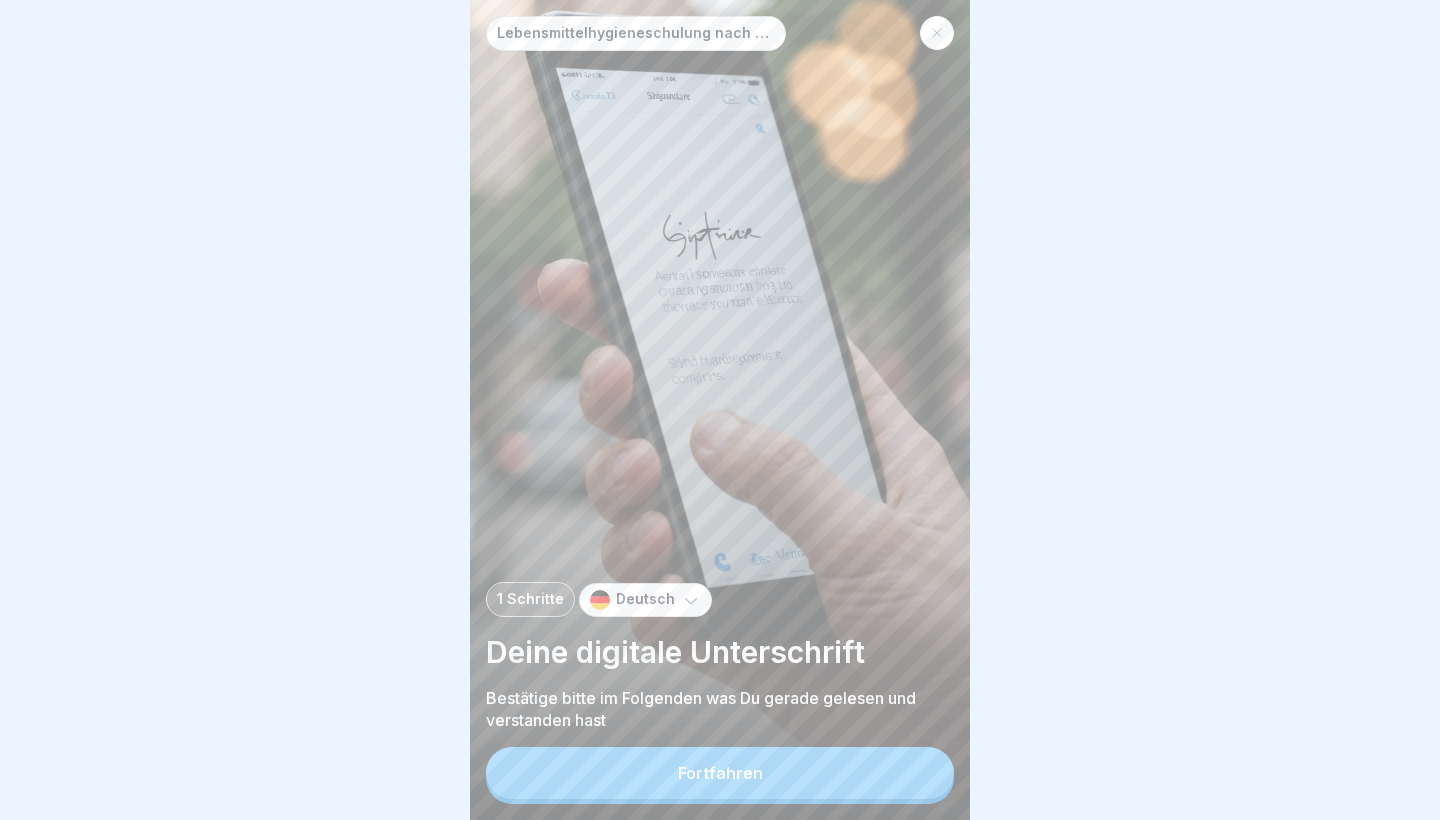 click at bounding box center (937, 33) 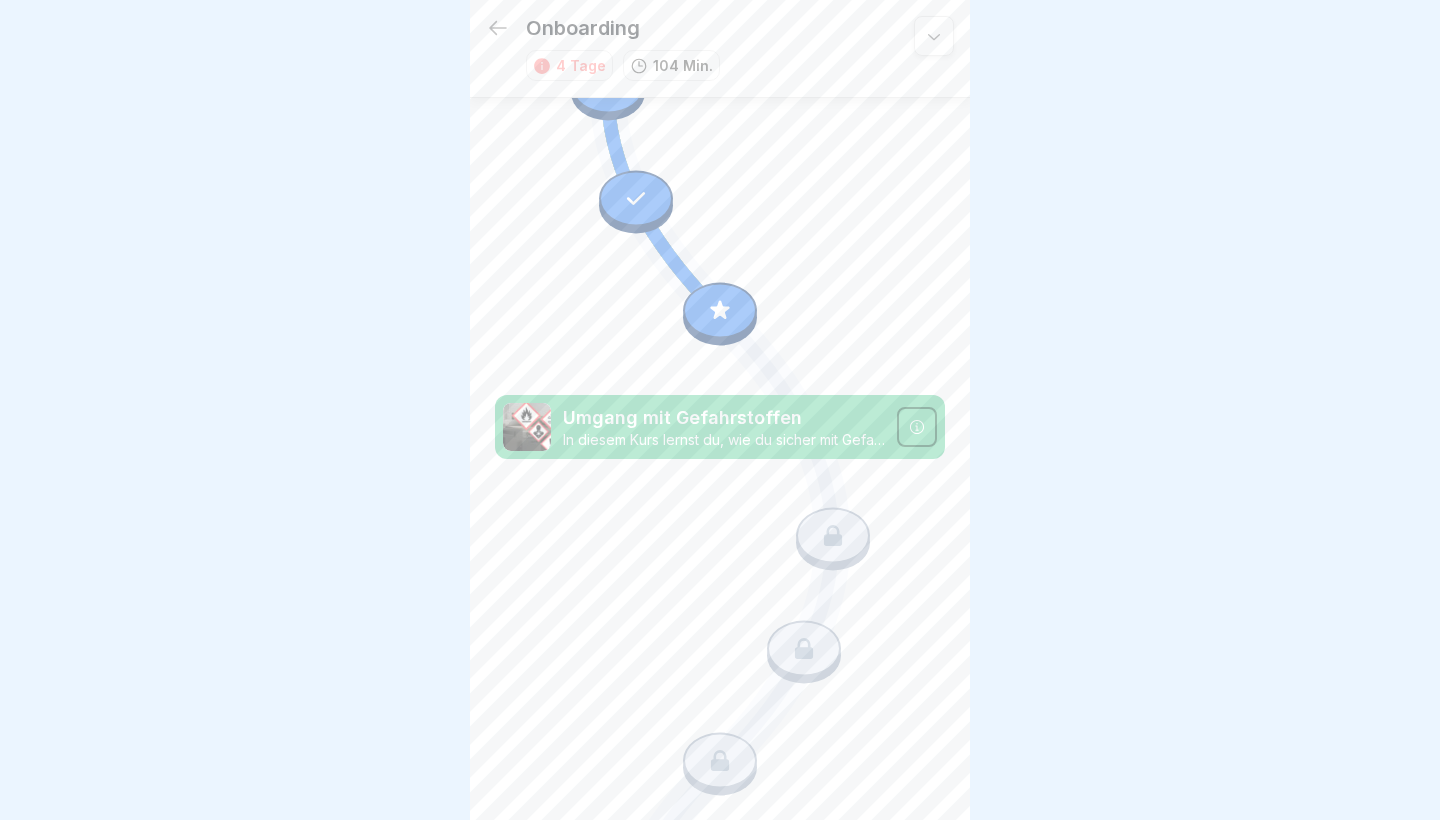scroll, scrollTop: 717, scrollLeft: 0, axis: vertical 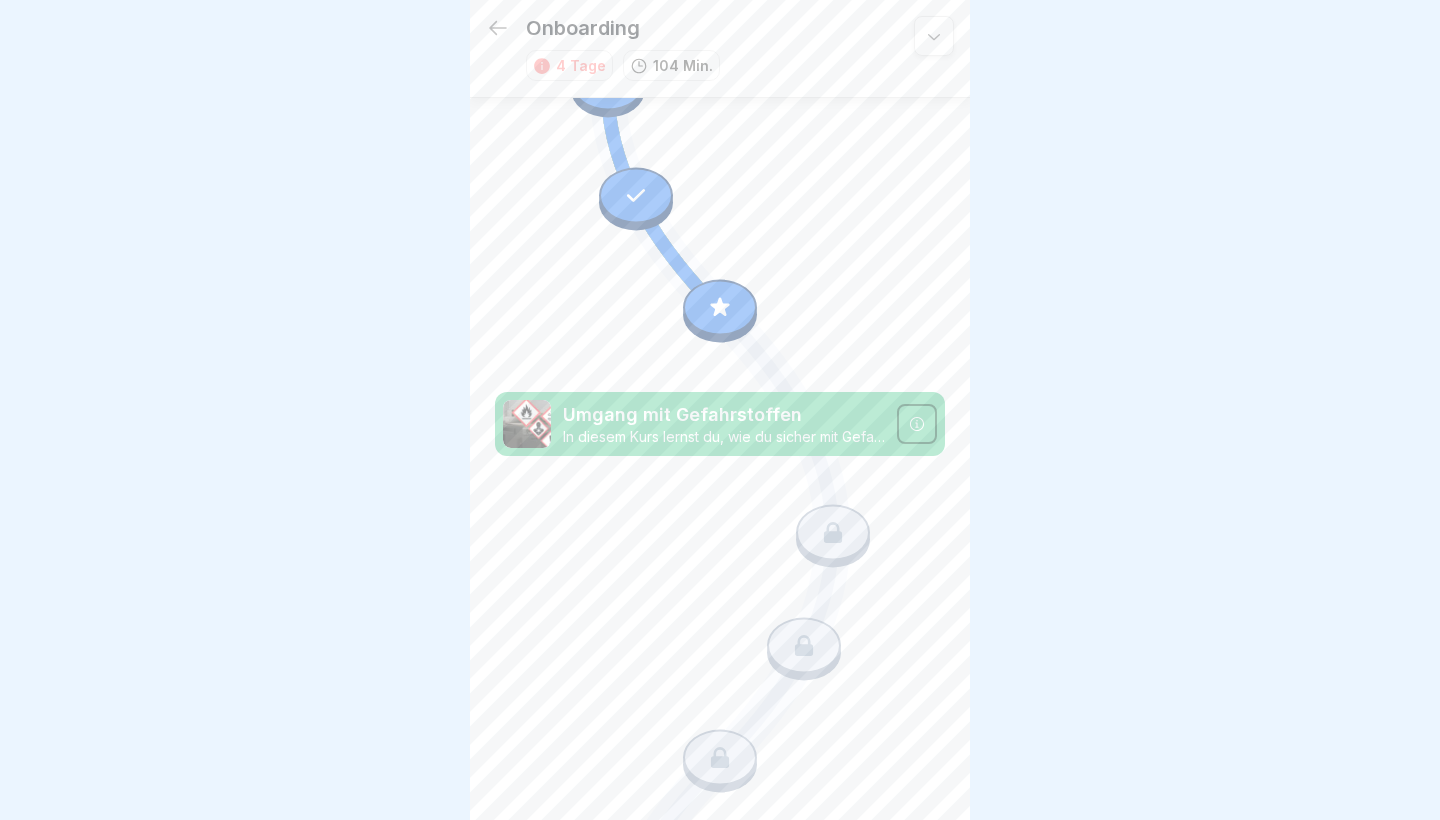 click 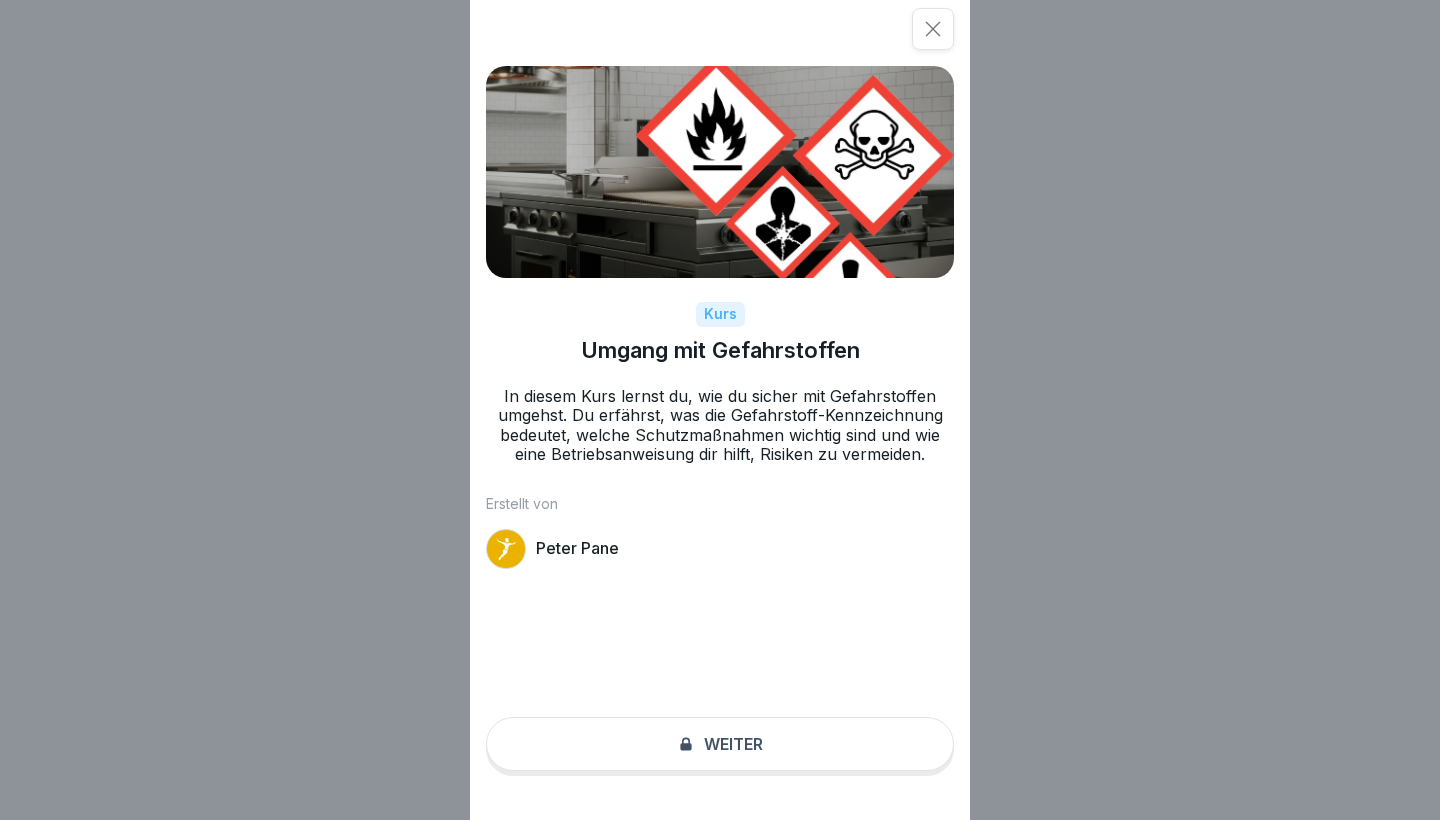 click on "Kurs Umgang mit Gefahrstoffen In diesem Kurs lernst du, wie du sicher mit Gefahrstoffen umgehst. Du erfährst, was die Gefahrstoff-Kennzeichnung bedeutet, welche Schutzmaßnahmen wichtig sind und wie eine Betriebsanweisung dir hilft, Risiken zu vermeiden.  Erstellt von Peter Pane Weiter" at bounding box center [720, 410] 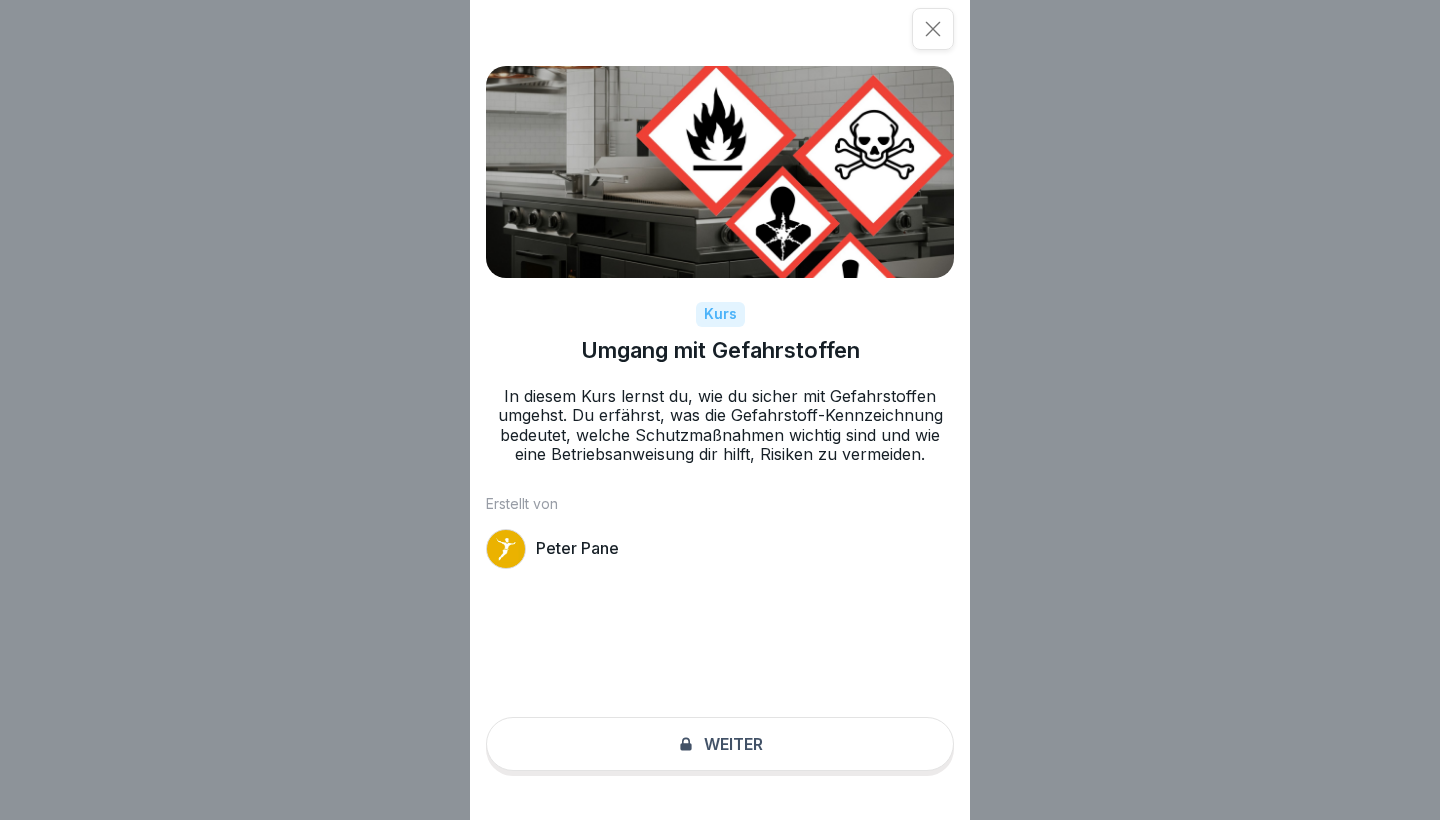 click at bounding box center (933, 29) 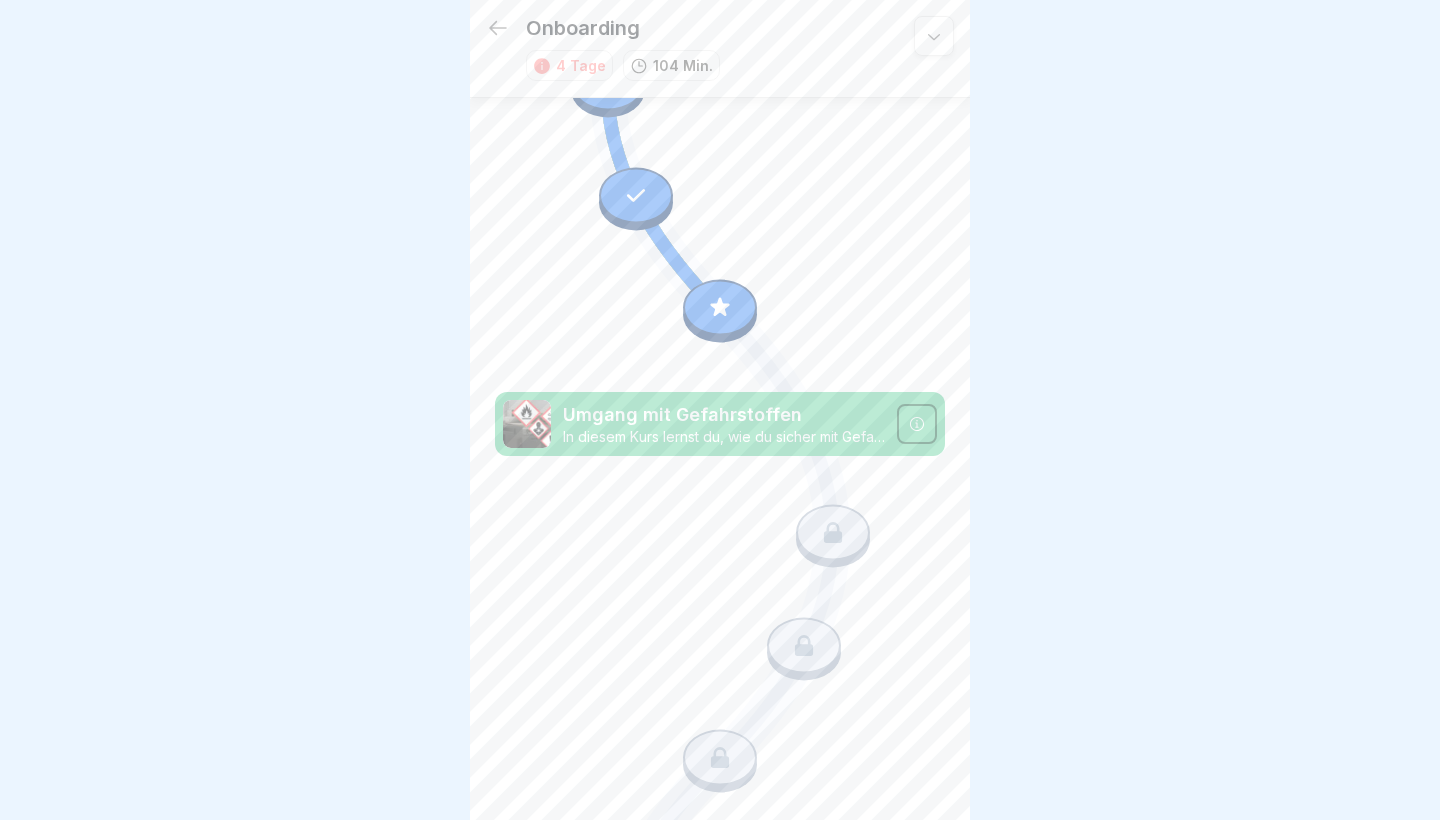 click on "Umgang mit Gefahrstoffen" at bounding box center [724, 415] 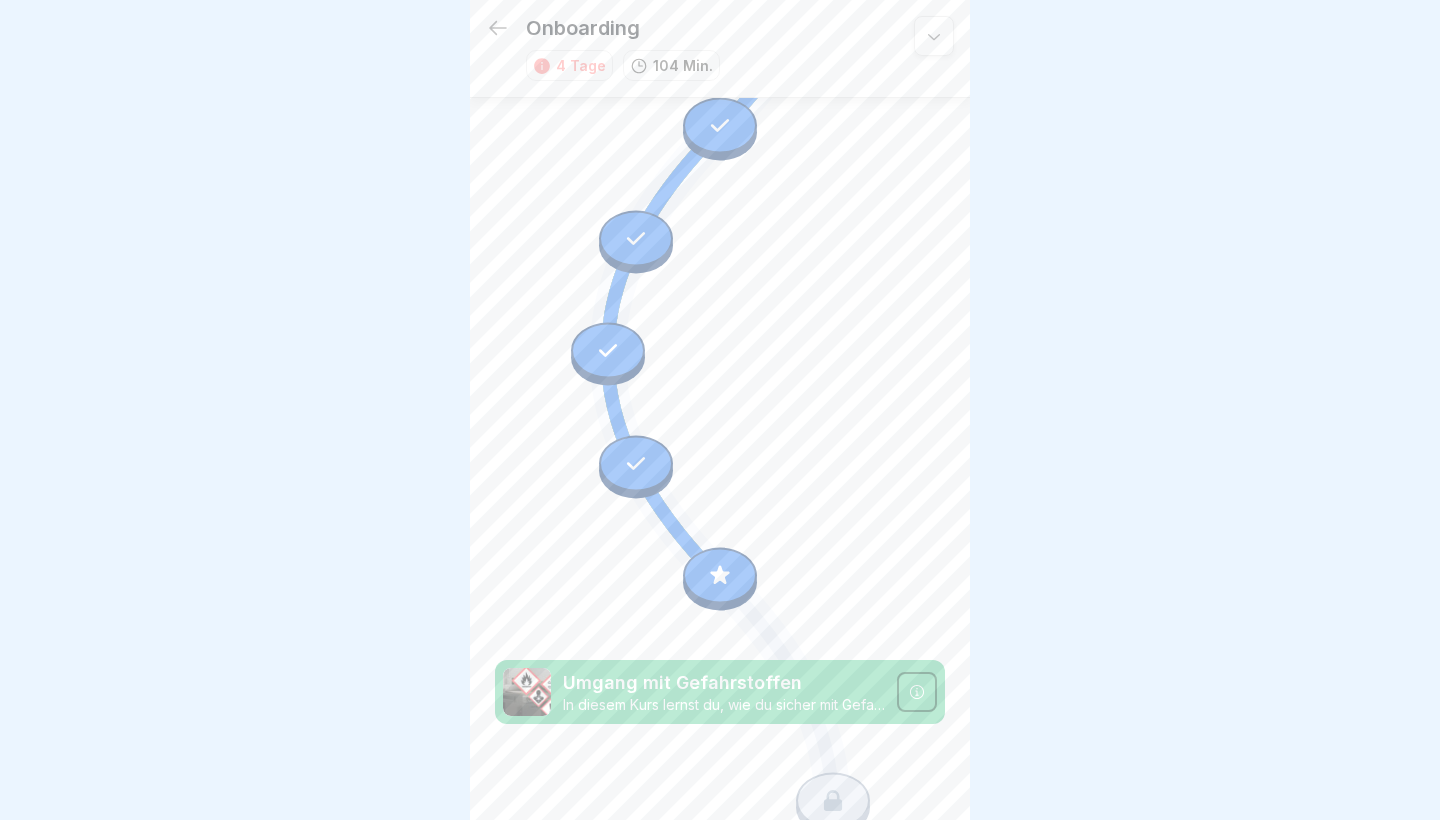 scroll, scrollTop: 448, scrollLeft: 0, axis: vertical 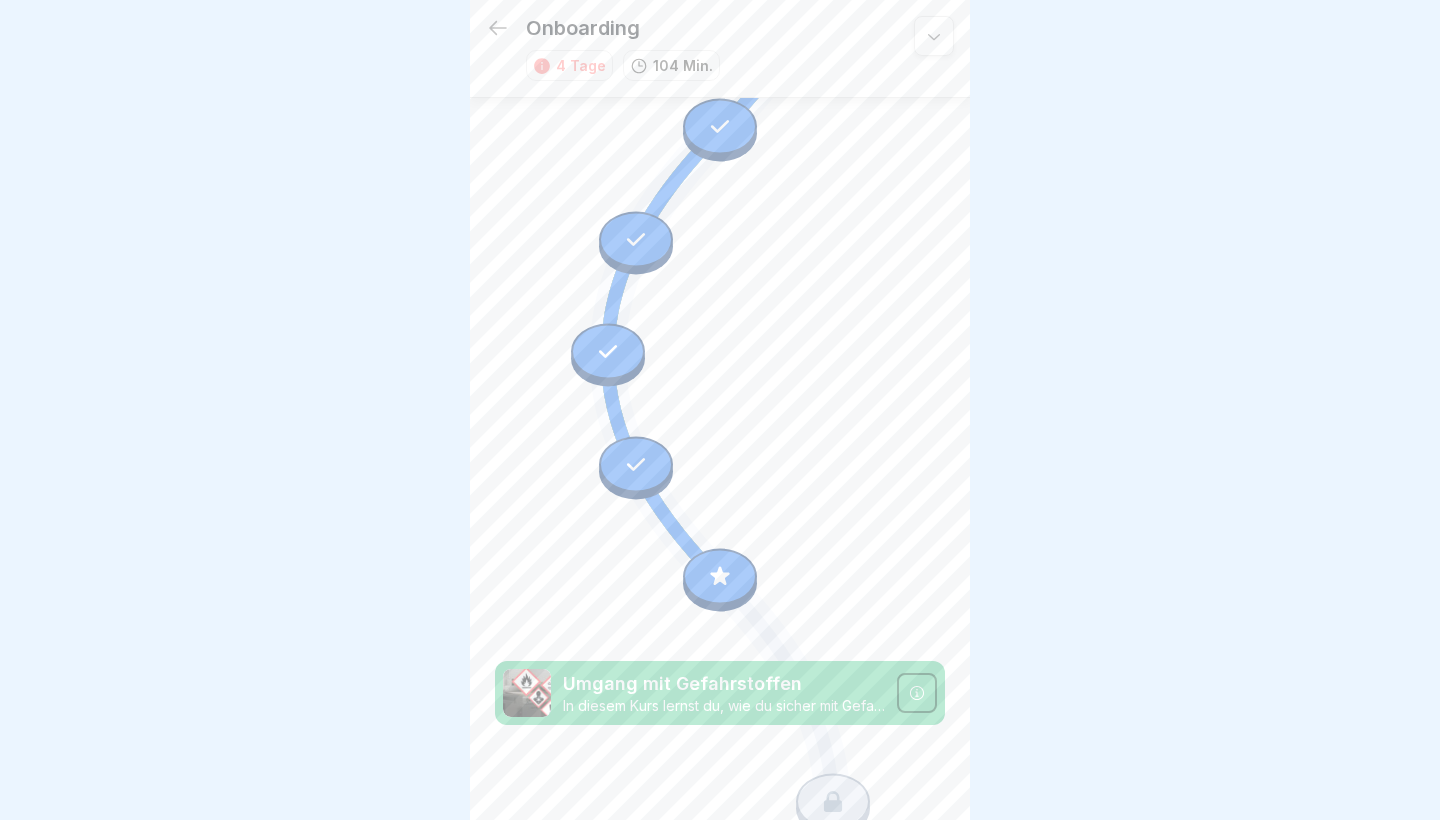 click at bounding box center (720, 577) 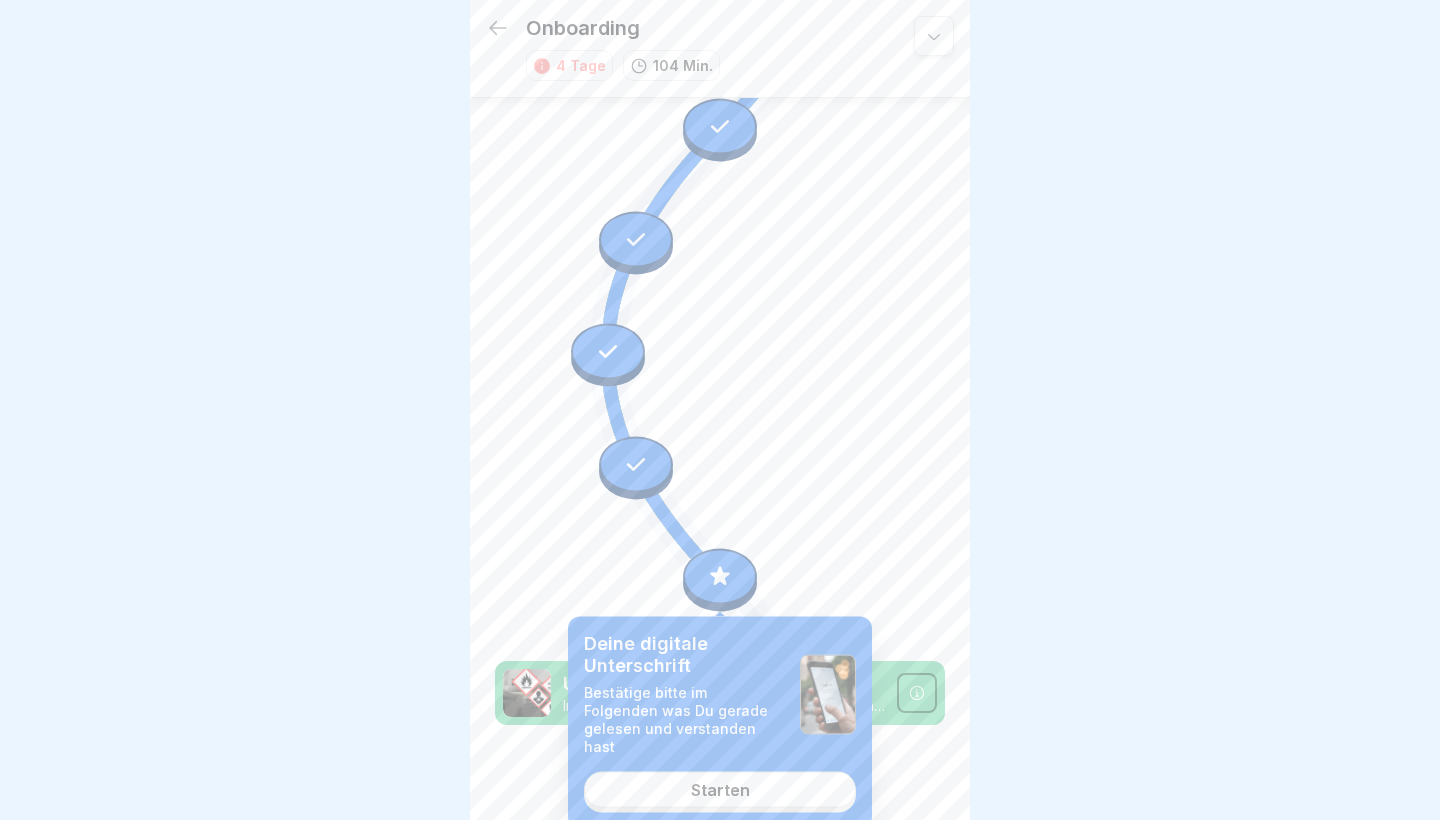 click on "Starten" at bounding box center [720, 790] 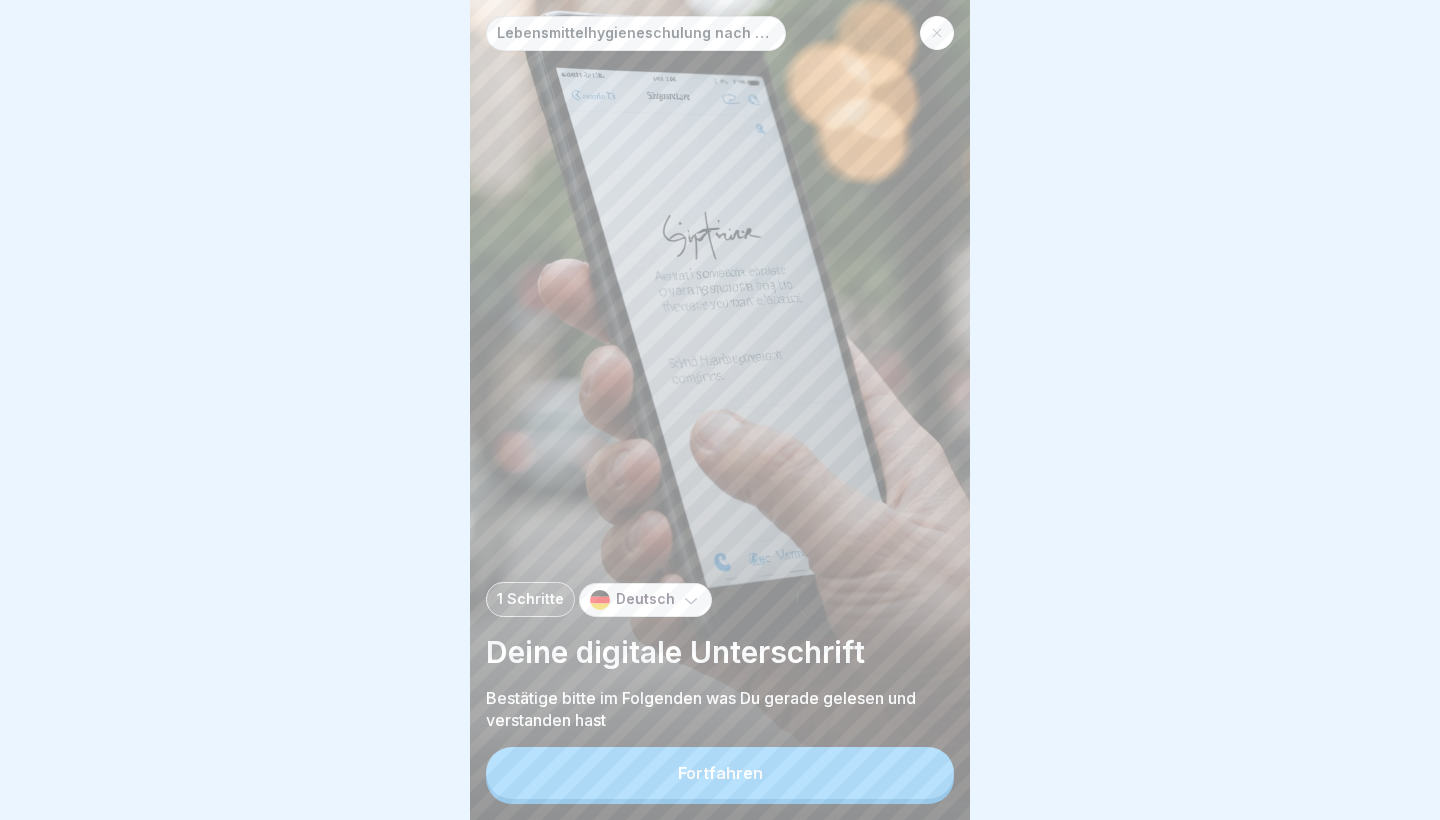 click on "Fortfahren" at bounding box center [720, 773] 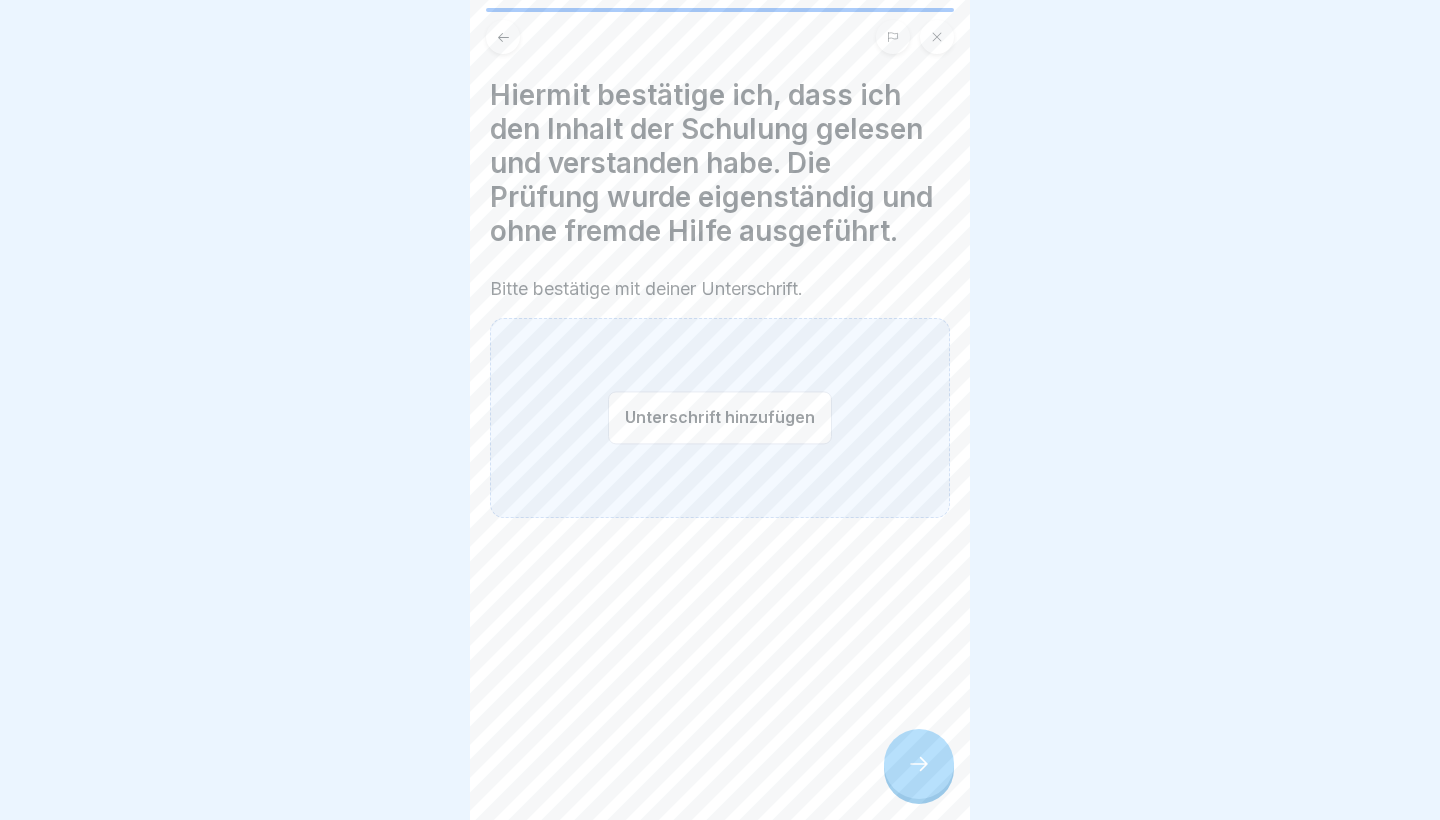 click on "Unterschrift hinzufügen" at bounding box center (720, 417) 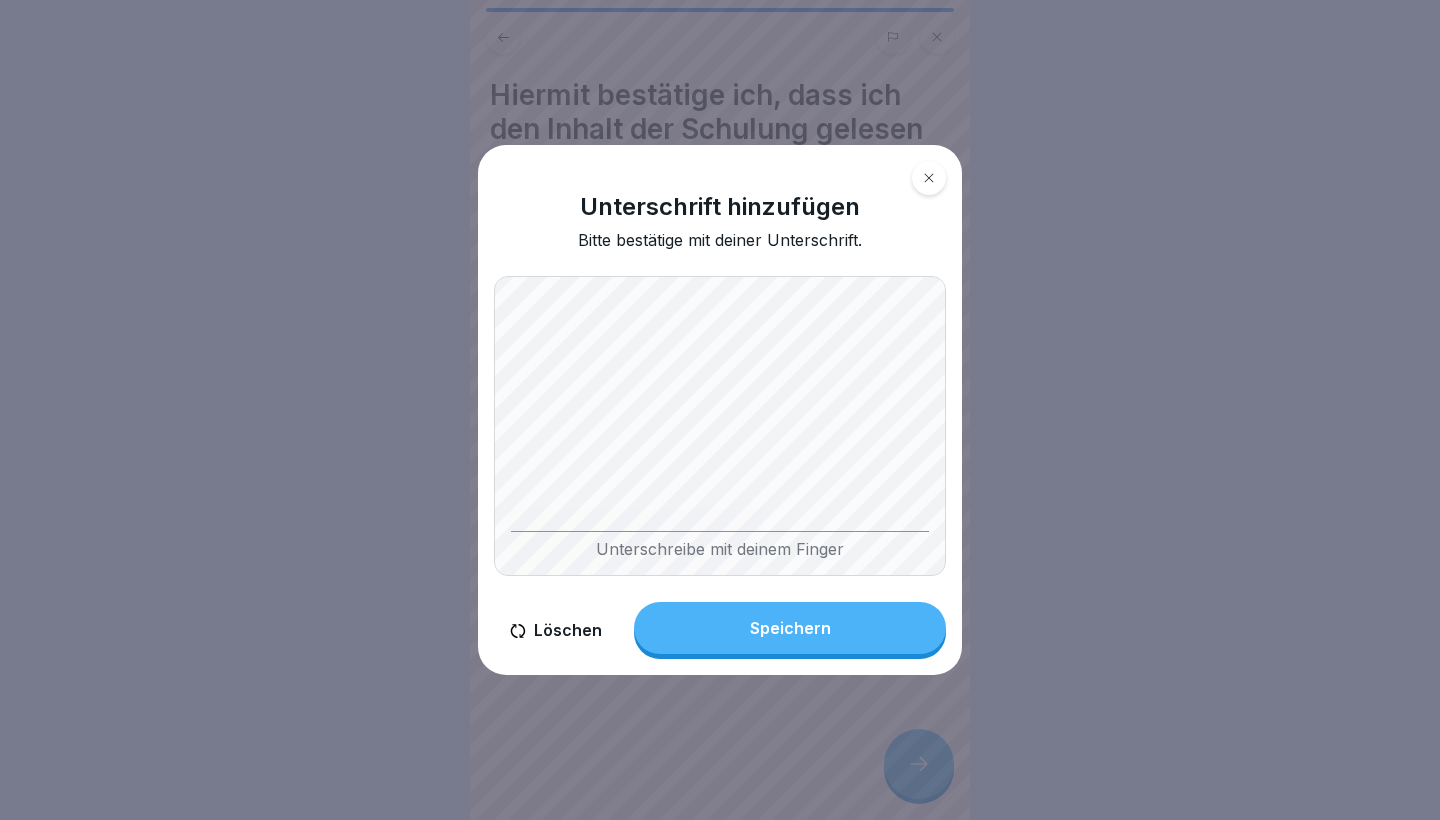 click on "Speichern" at bounding box center [790, 628] 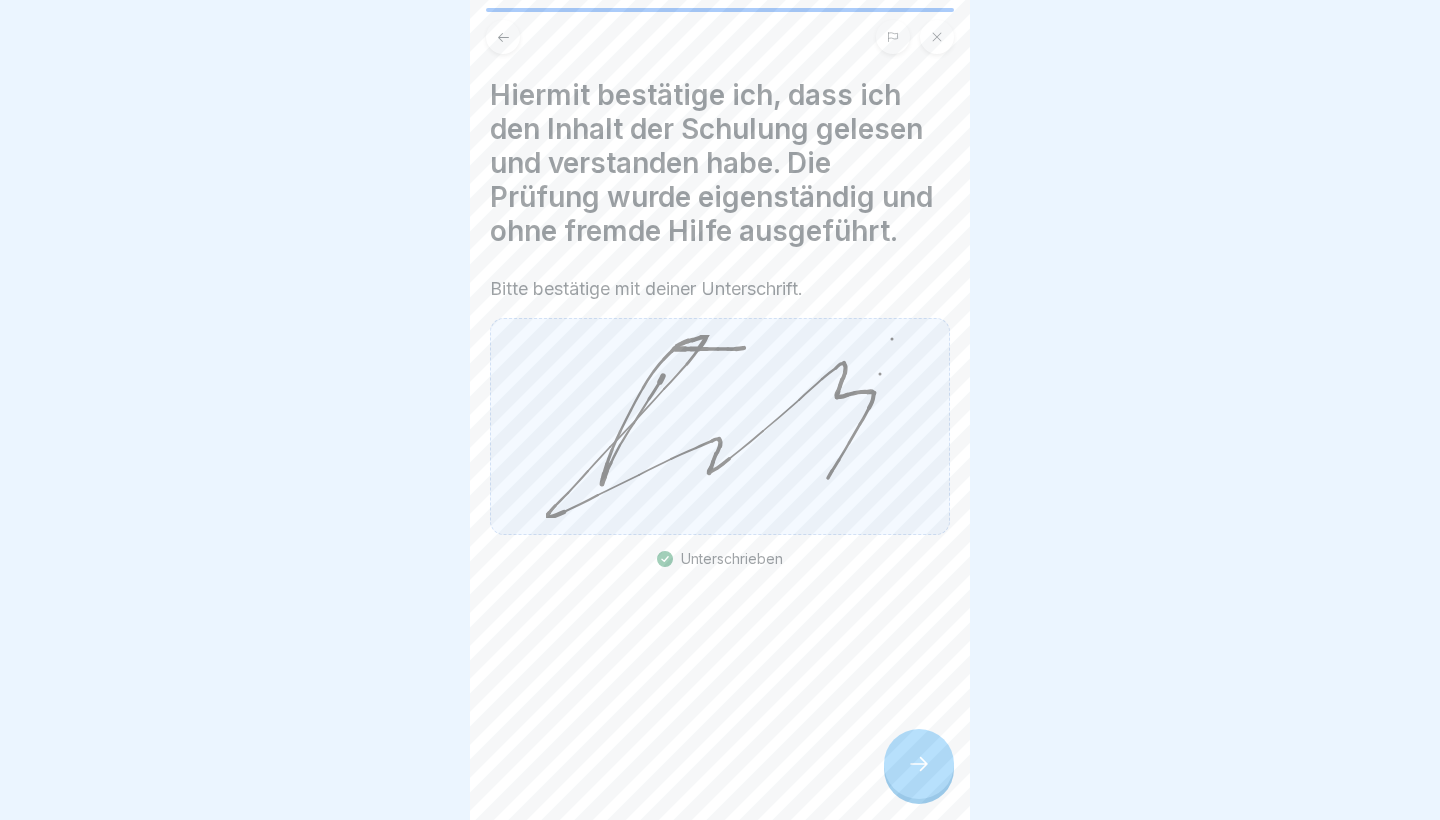 click 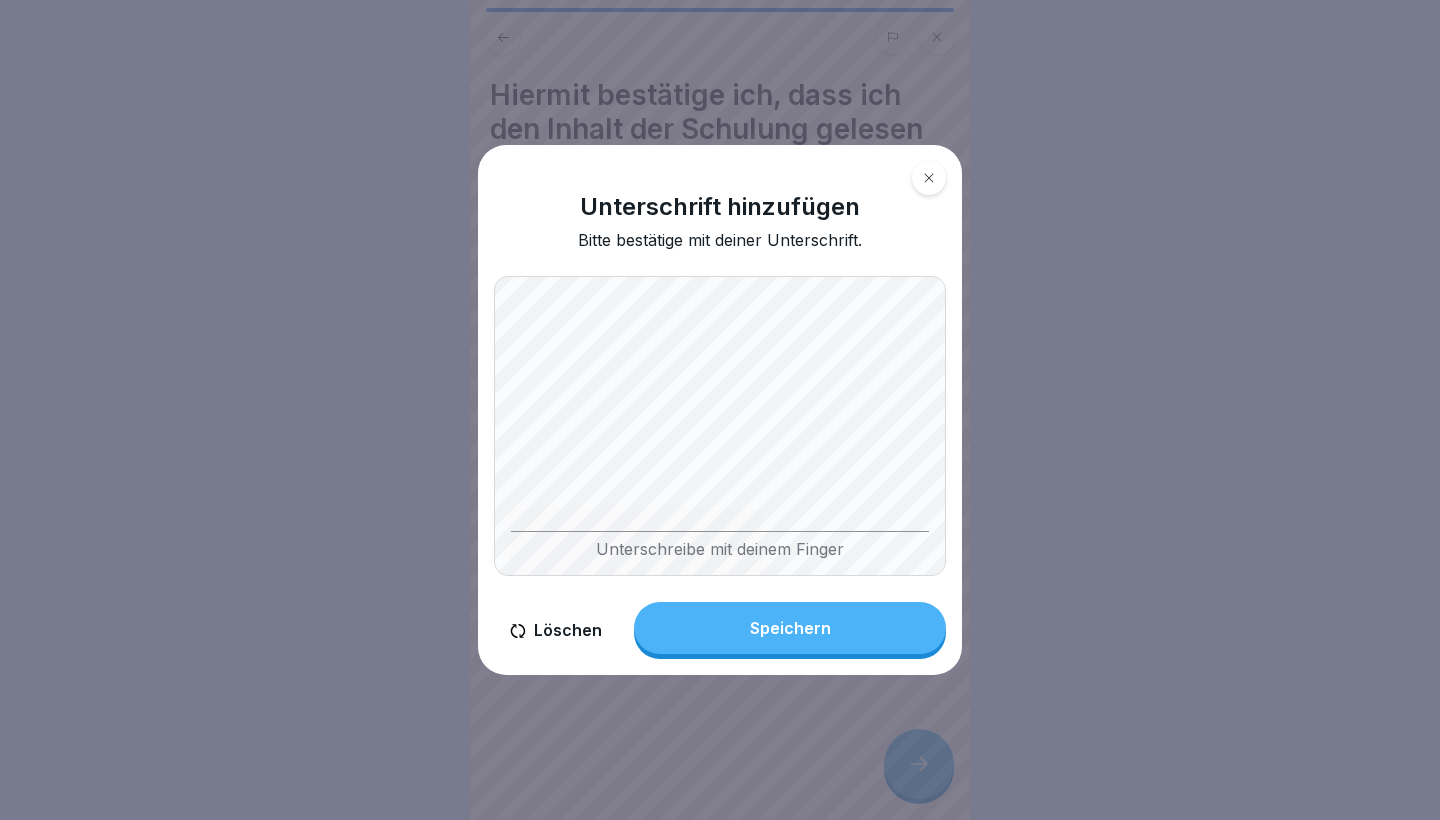 click on "Speichern" at bounding box center (790, 628) 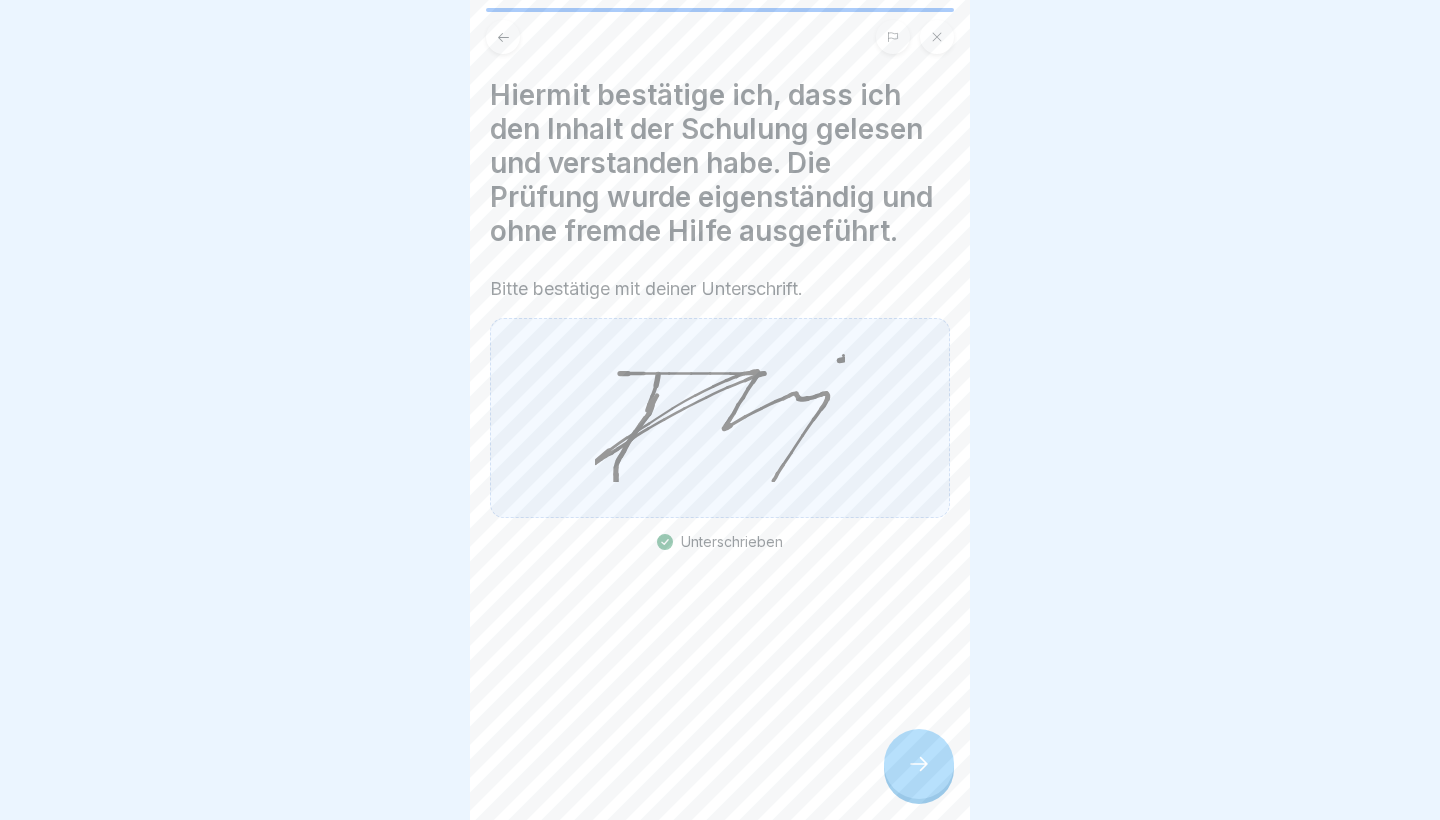 click at bounding box center (919, 764) 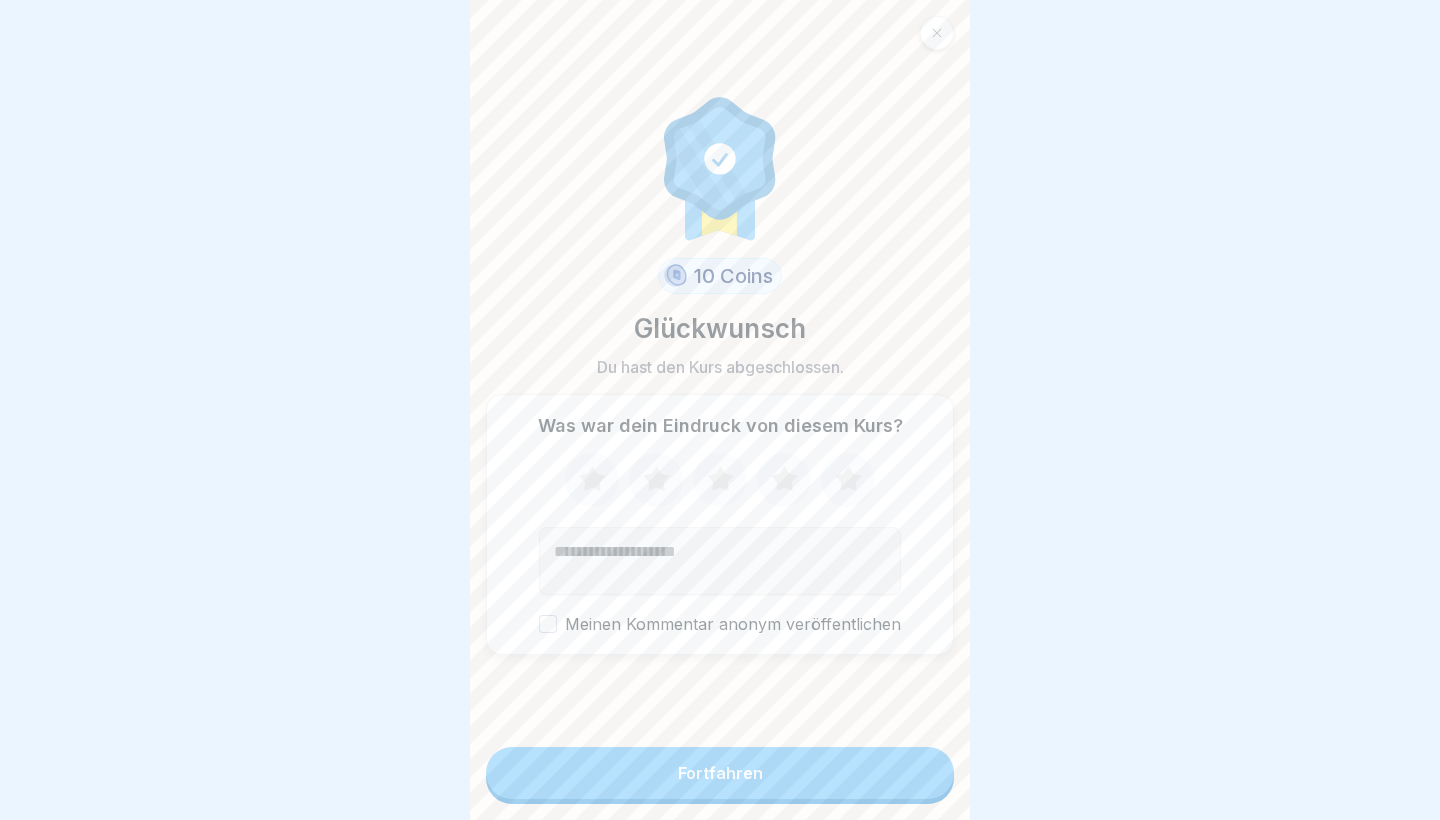click on "Fortfahren" at bounding box center (720, 773) 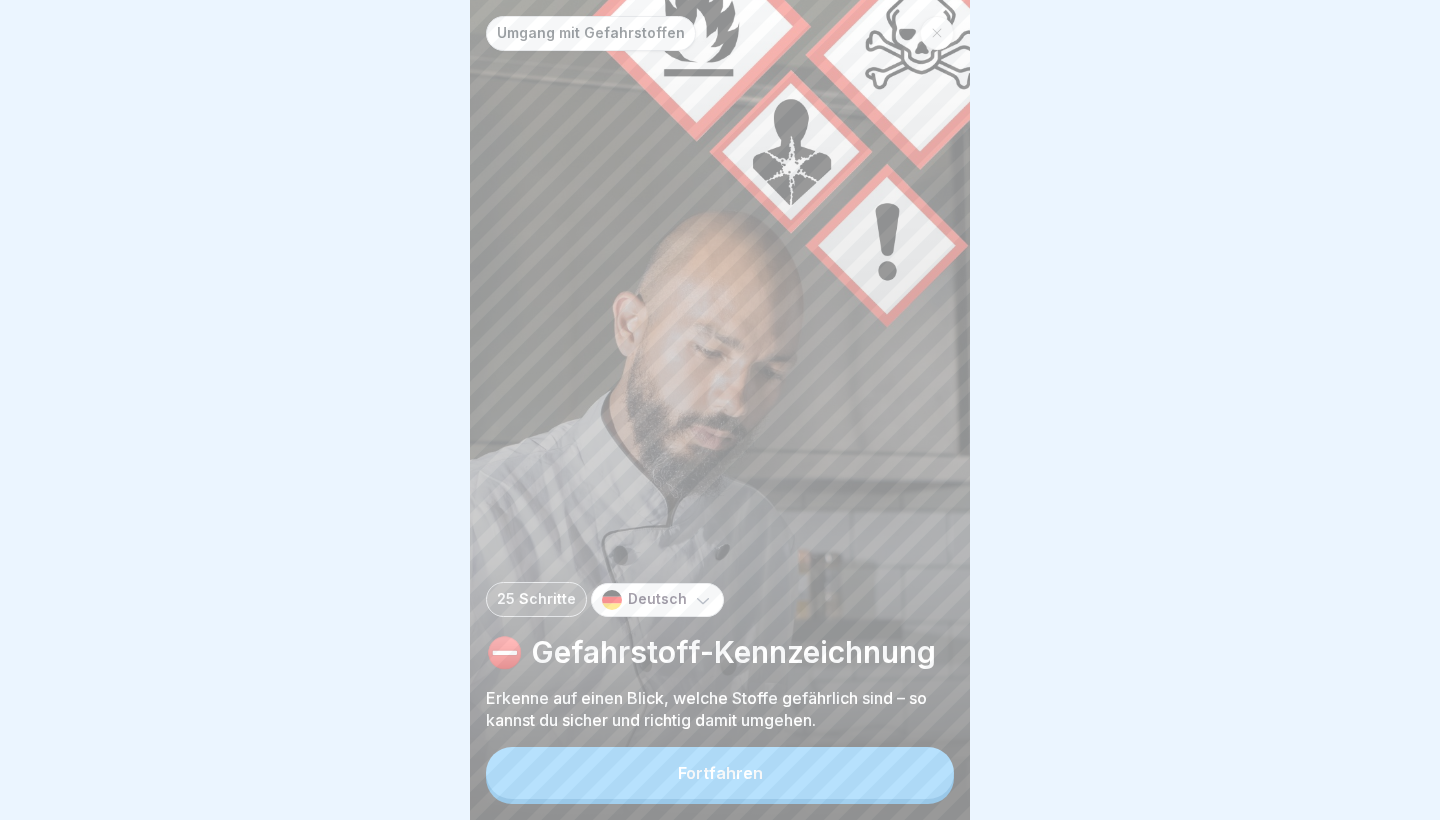 click on "Fortfahren" at bounding box center [720, 773] 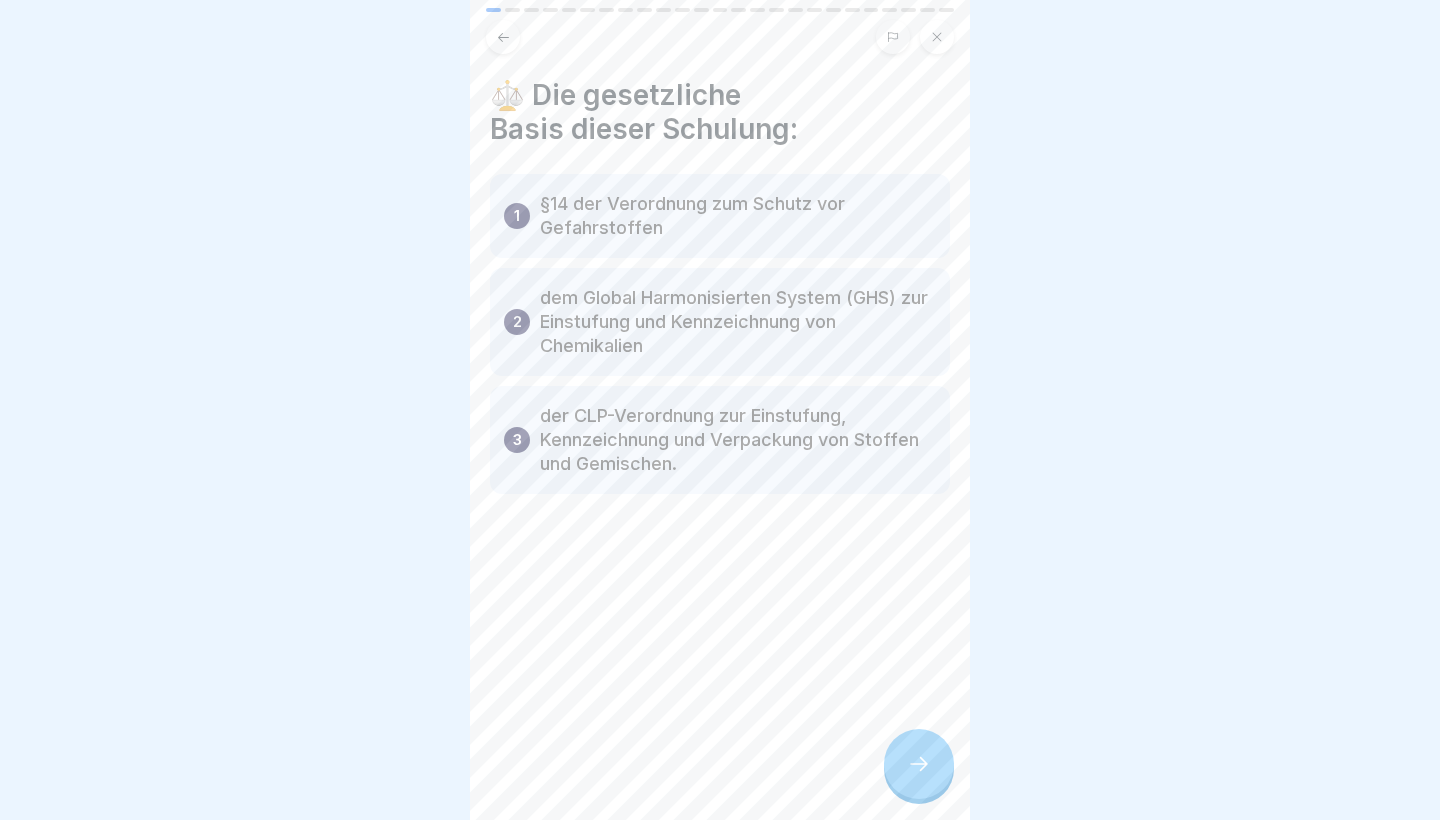 click at bounding box center (919, 764) 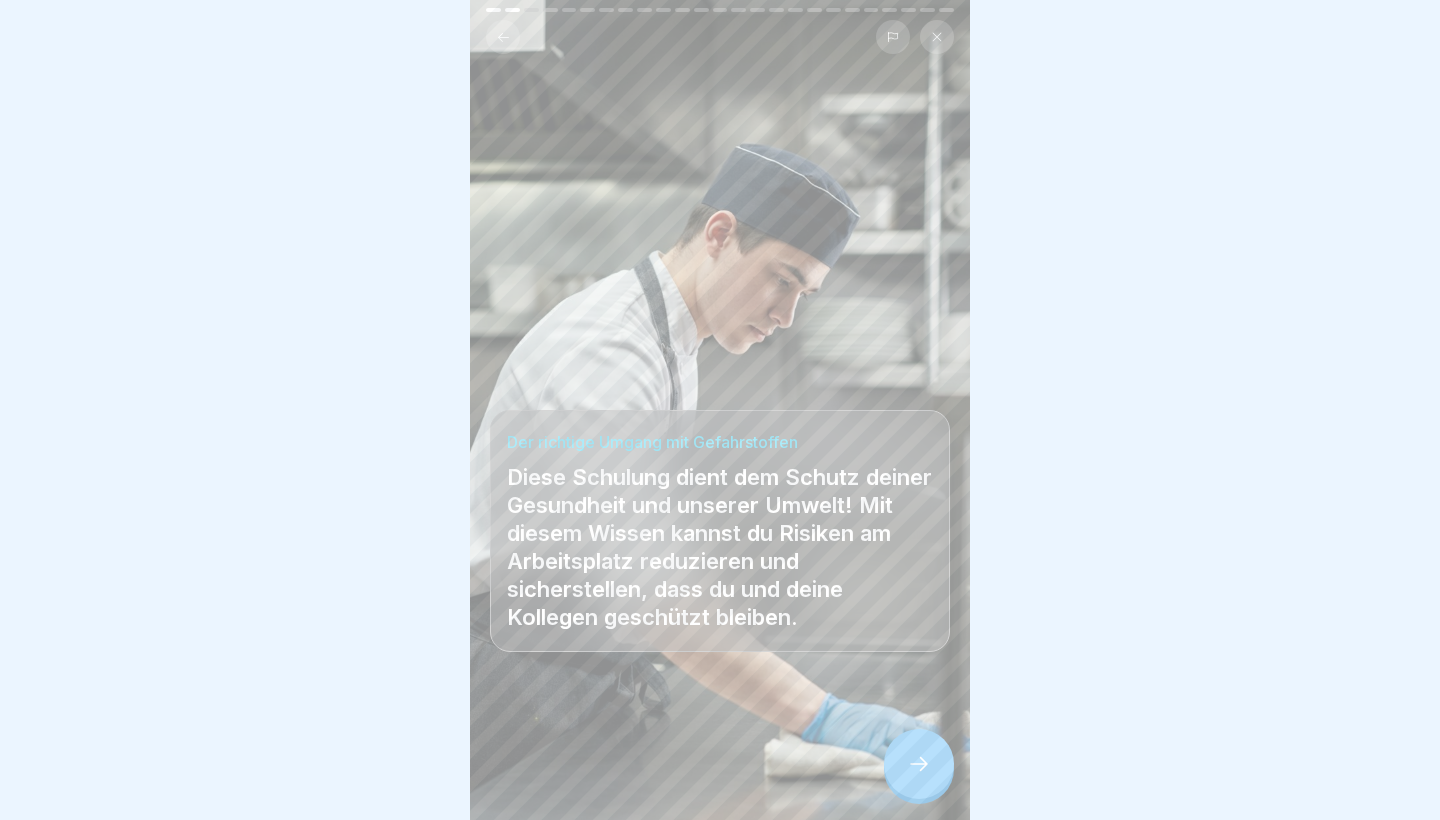 click at bounding box center [919, 764] 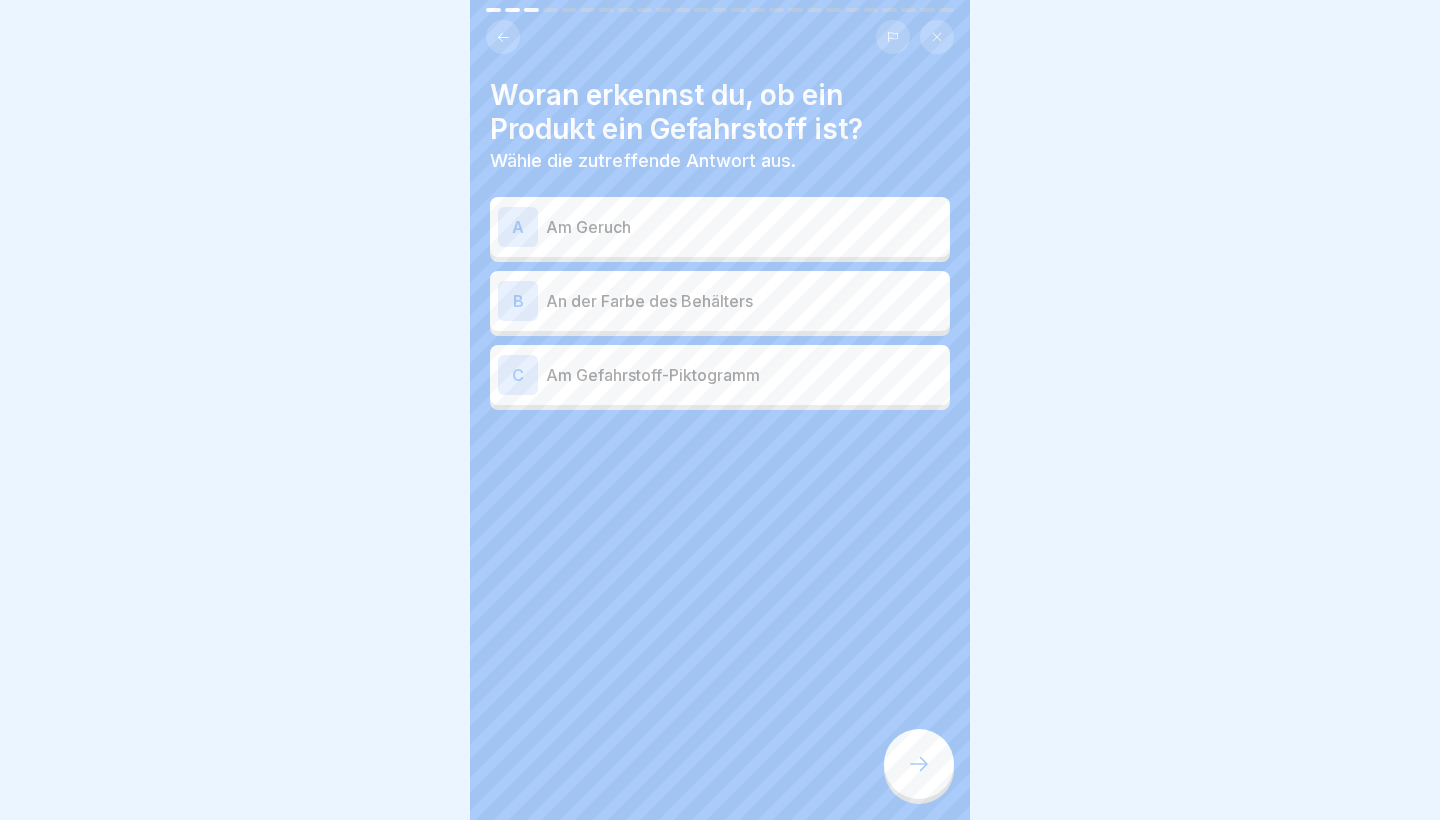 click on "Am Gefahrstoff-Piktogramm" at bounding box center [744, 375] 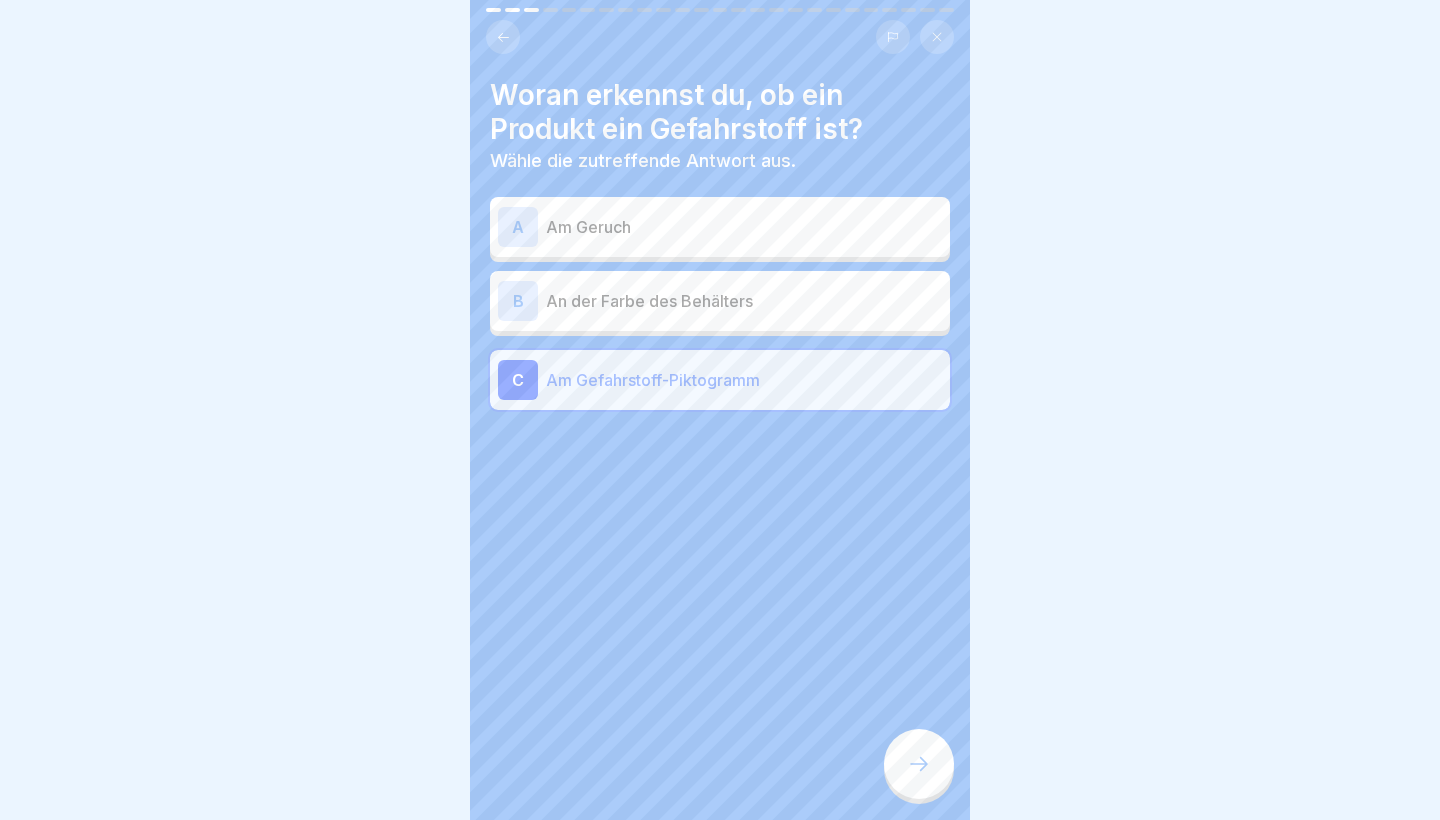 click 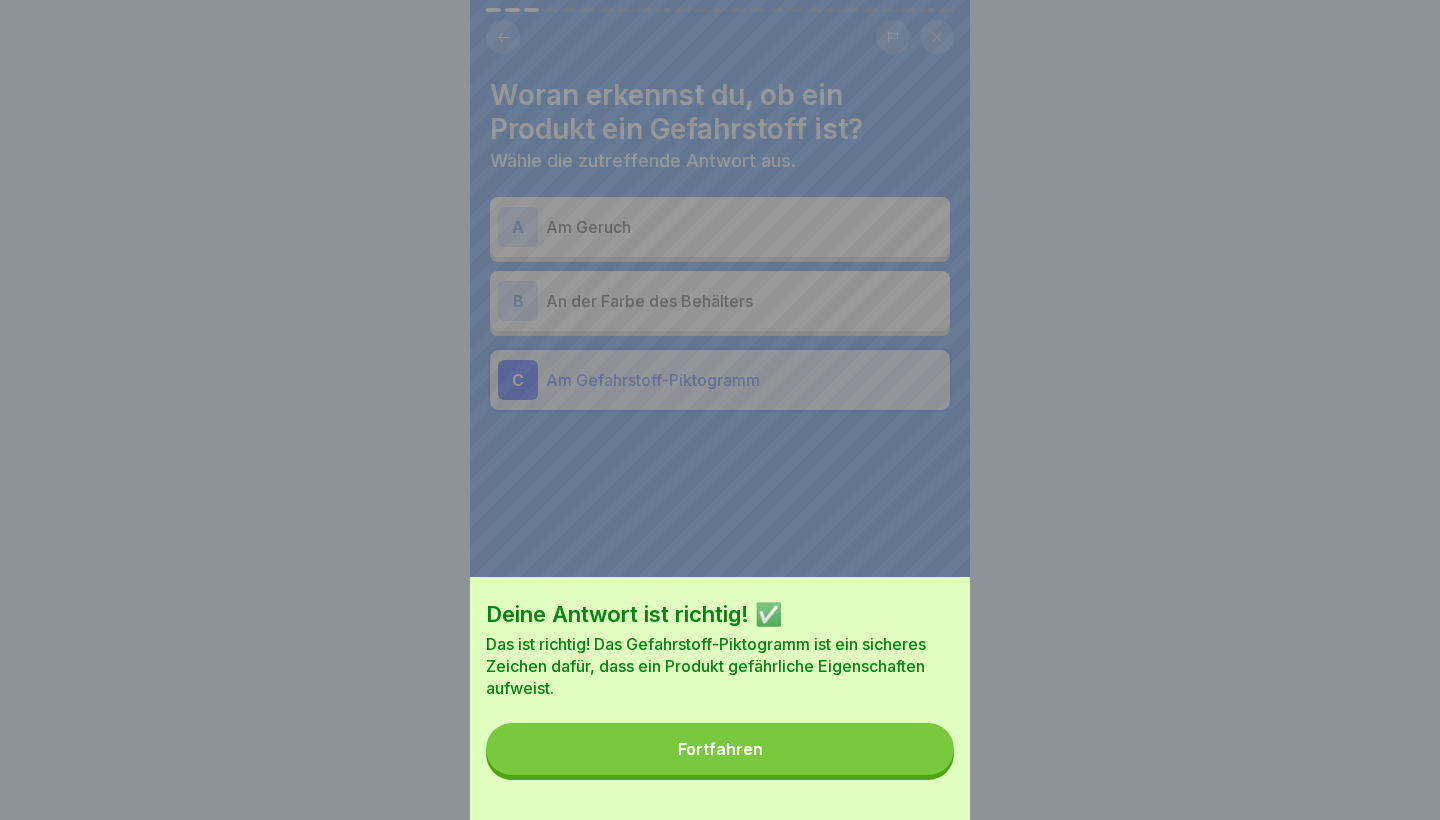 click on "Fortfahren" at bounding box center (720, 749) 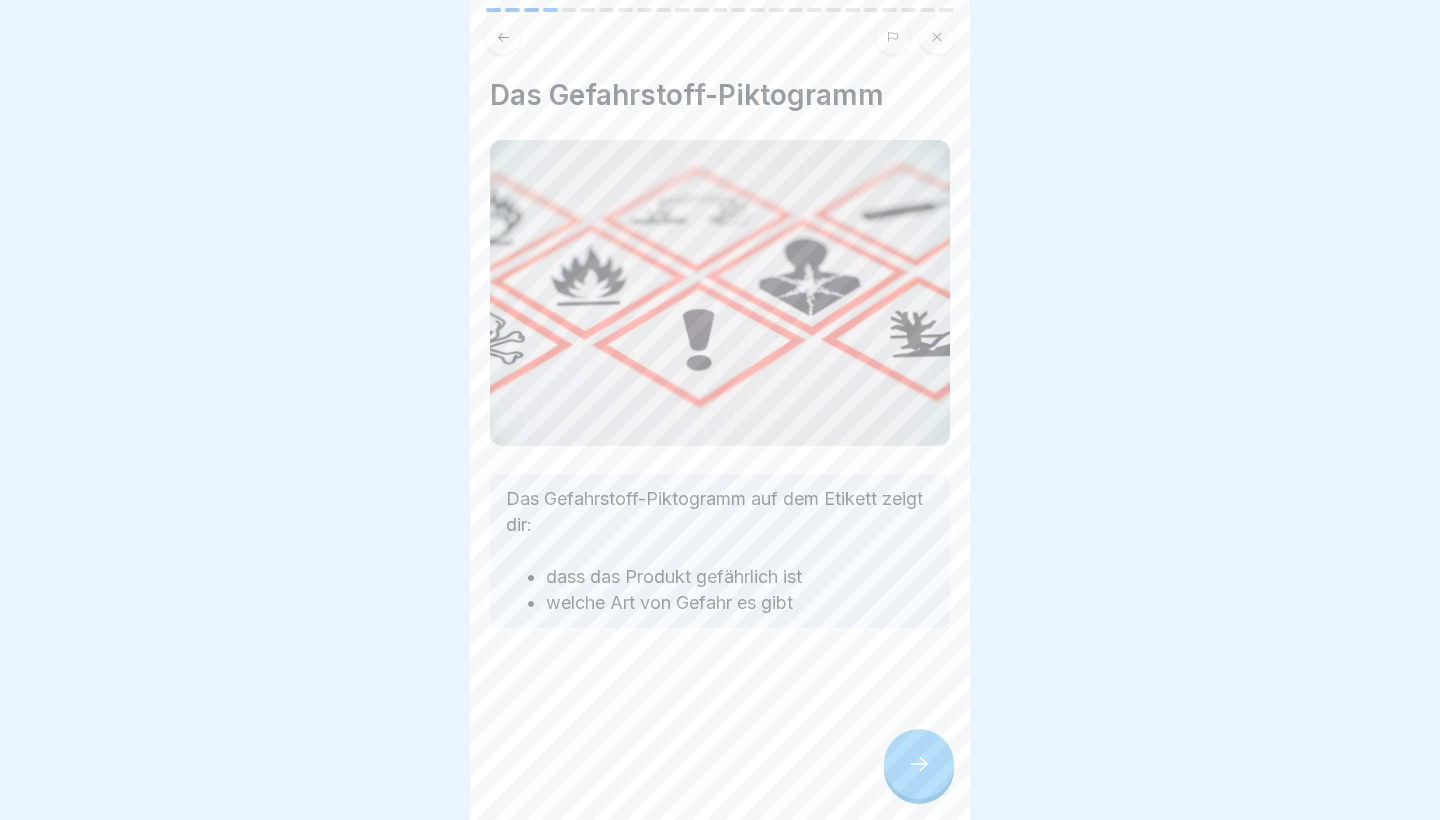 click 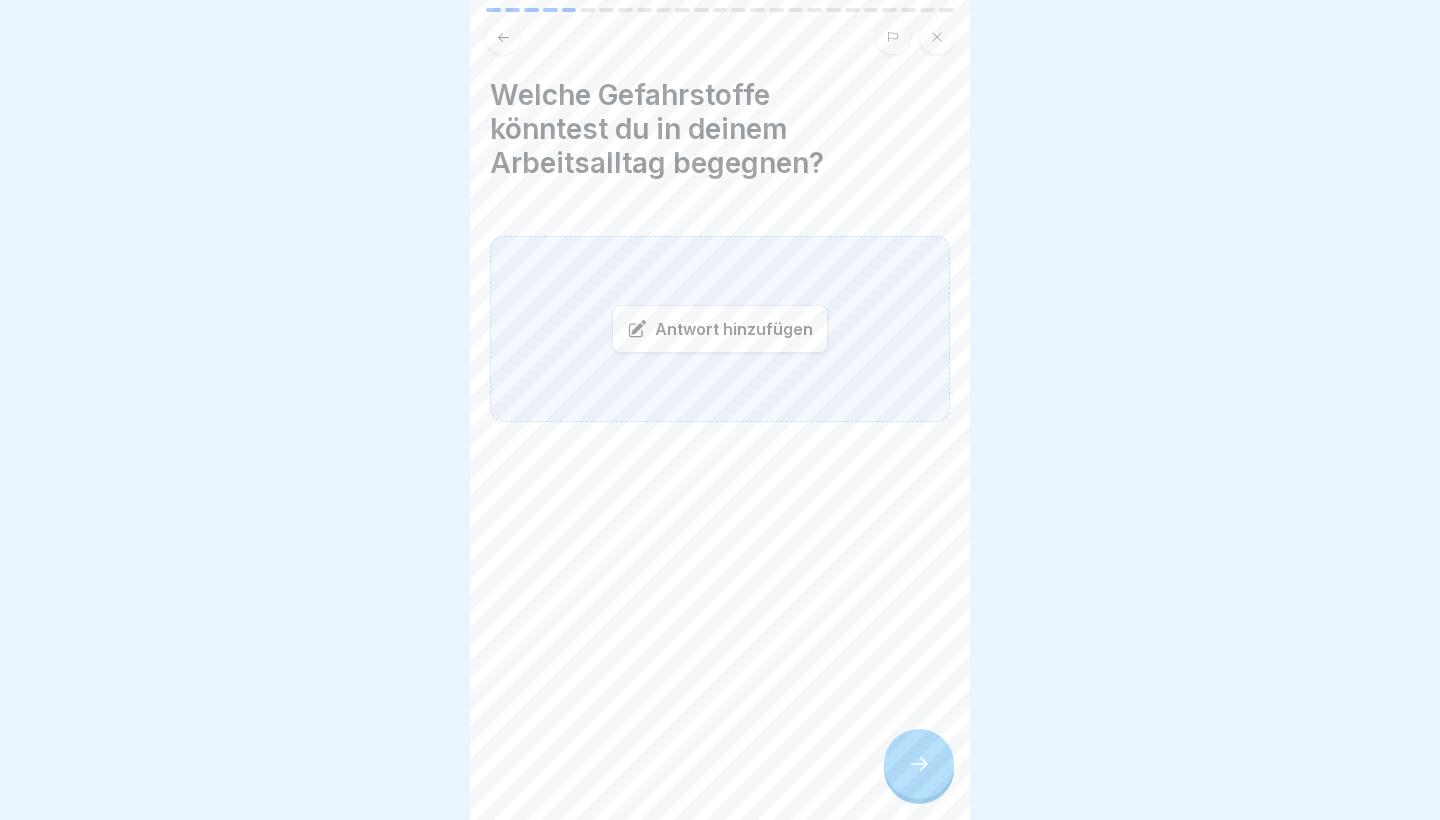 click 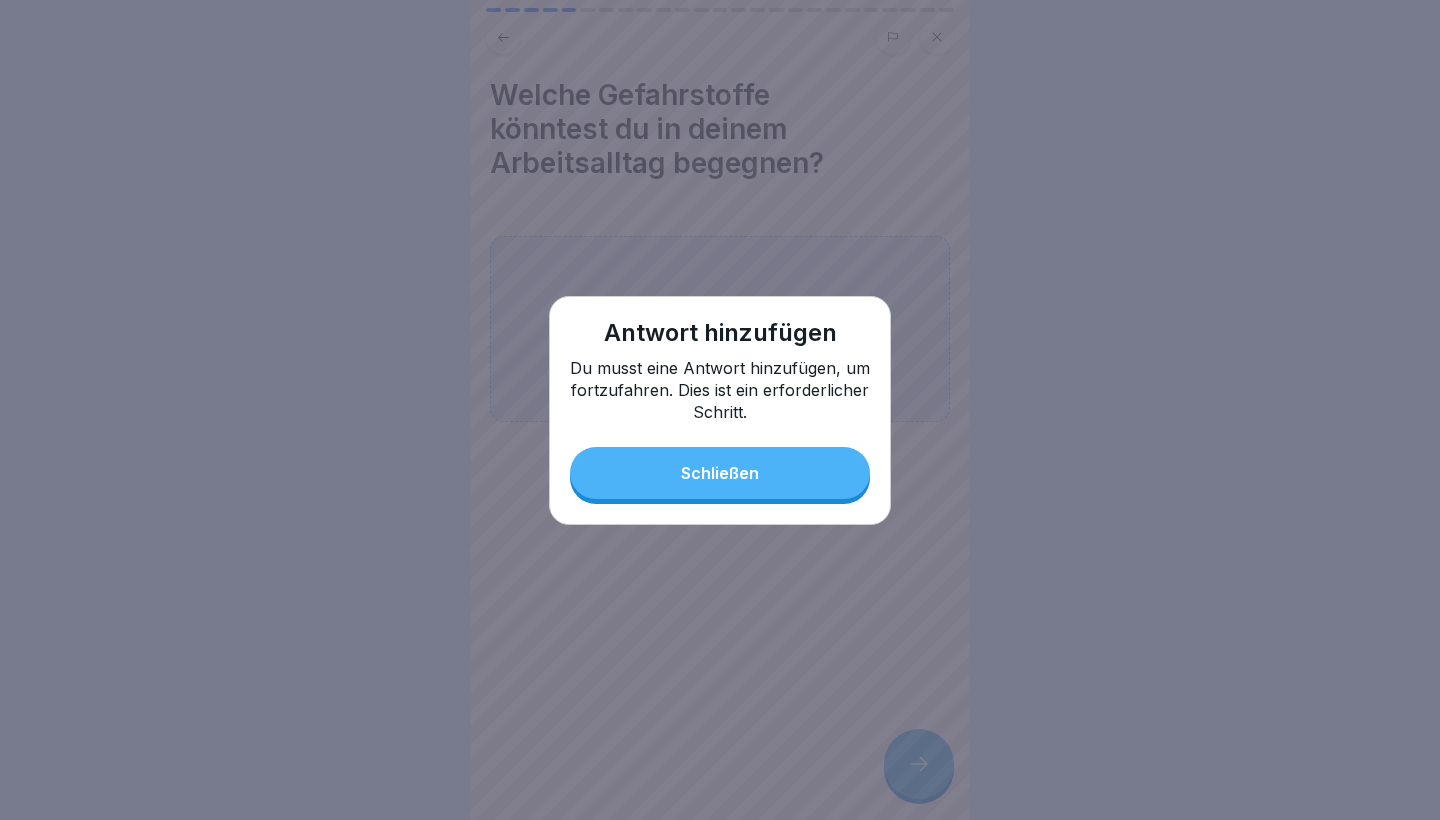 click on "Schließen" at bounding box center (720, 473) 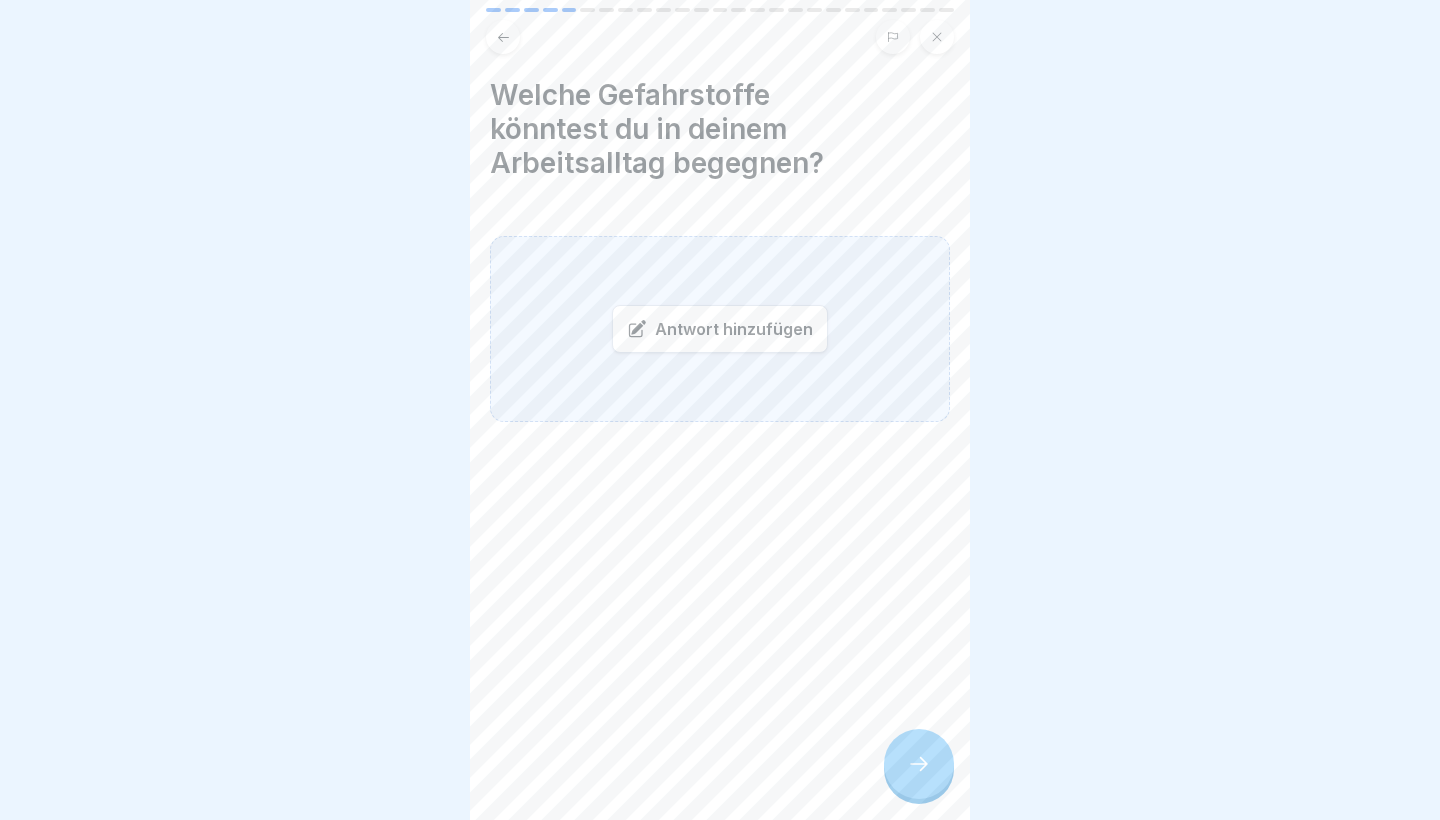 click on "Antwort hinzufügen" at bounding box center [720, 329] 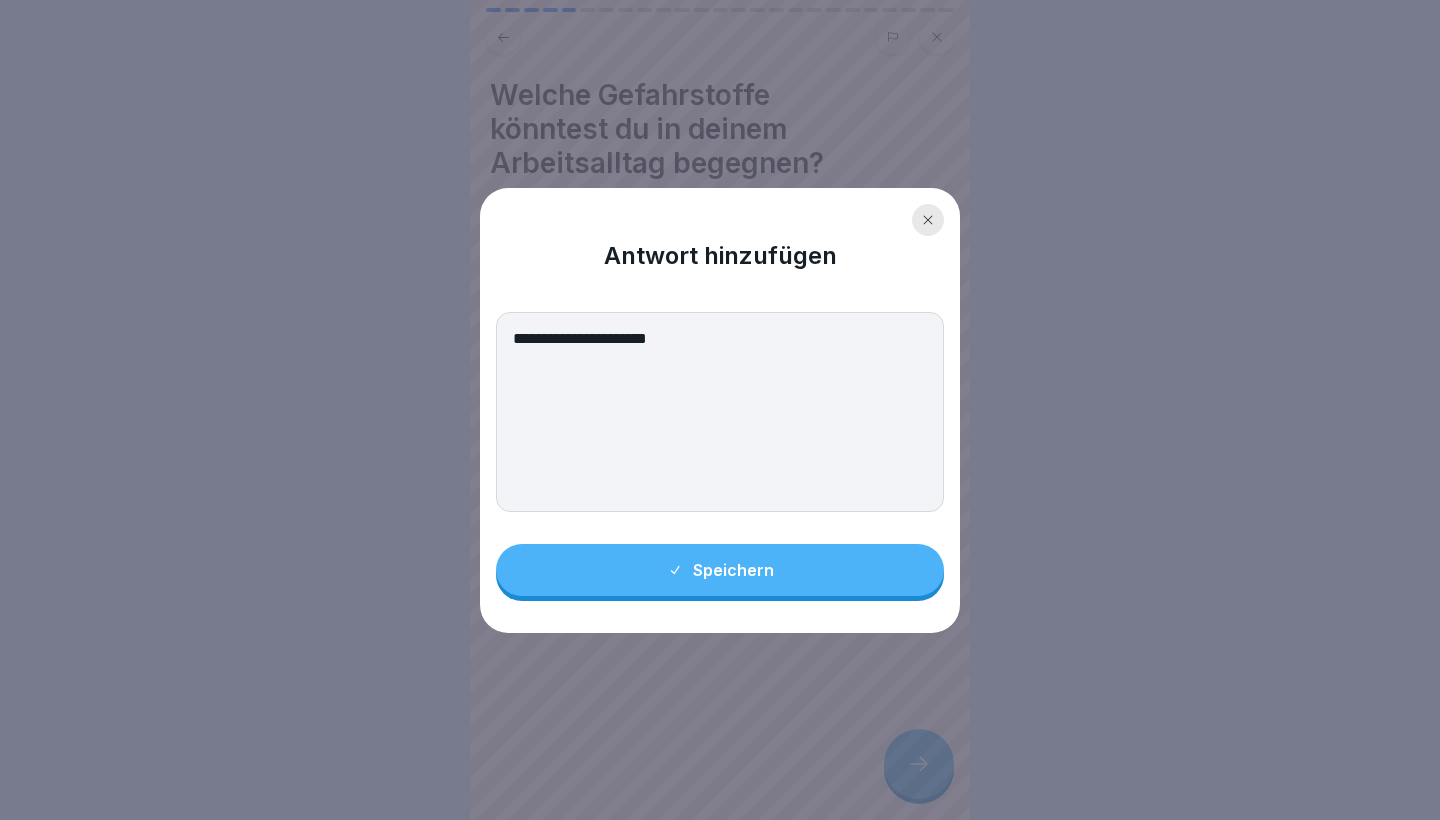 type on "**********" 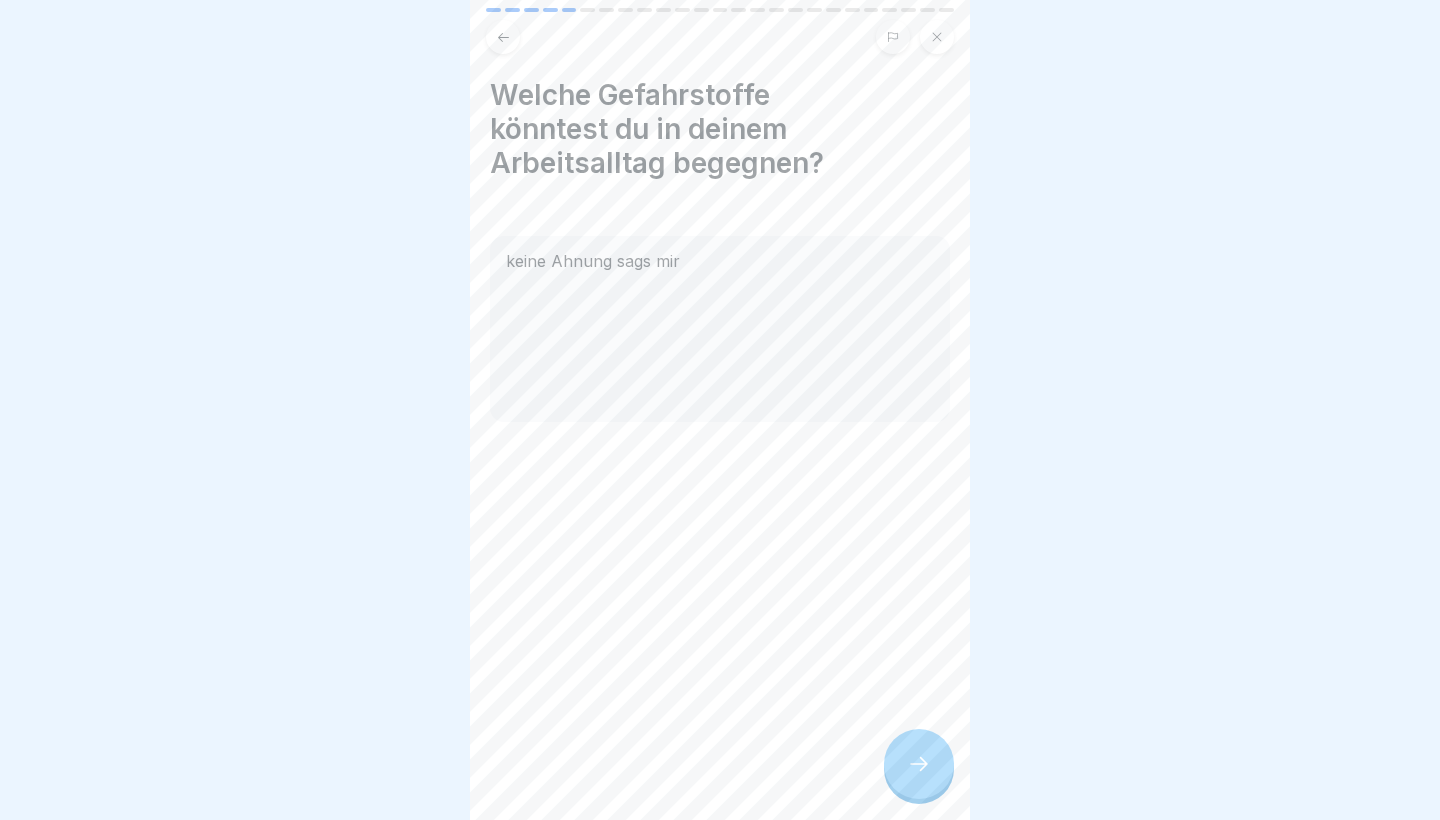 click at bounding box center [919, 764] 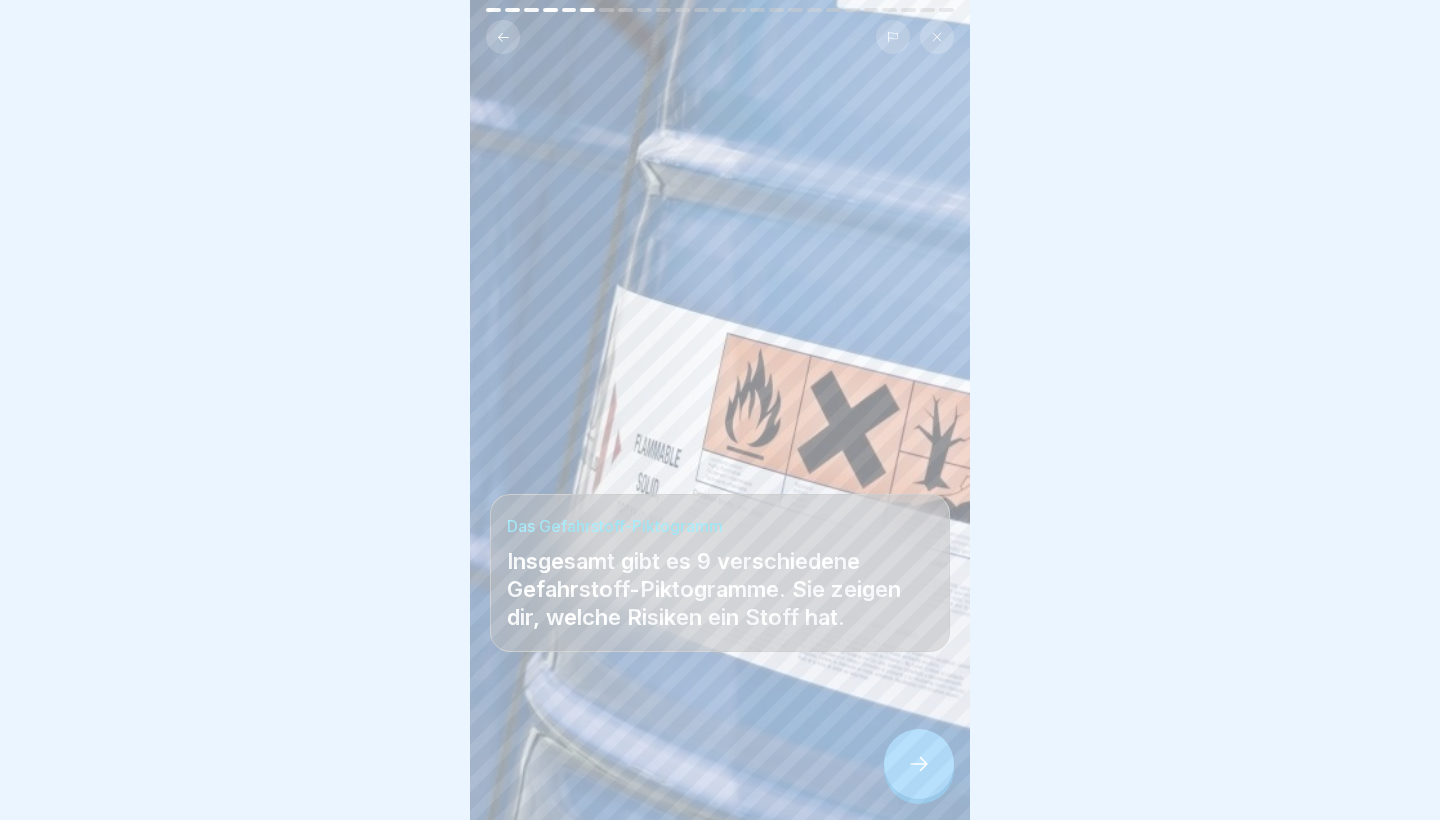 click at bounding box center (919, 764) 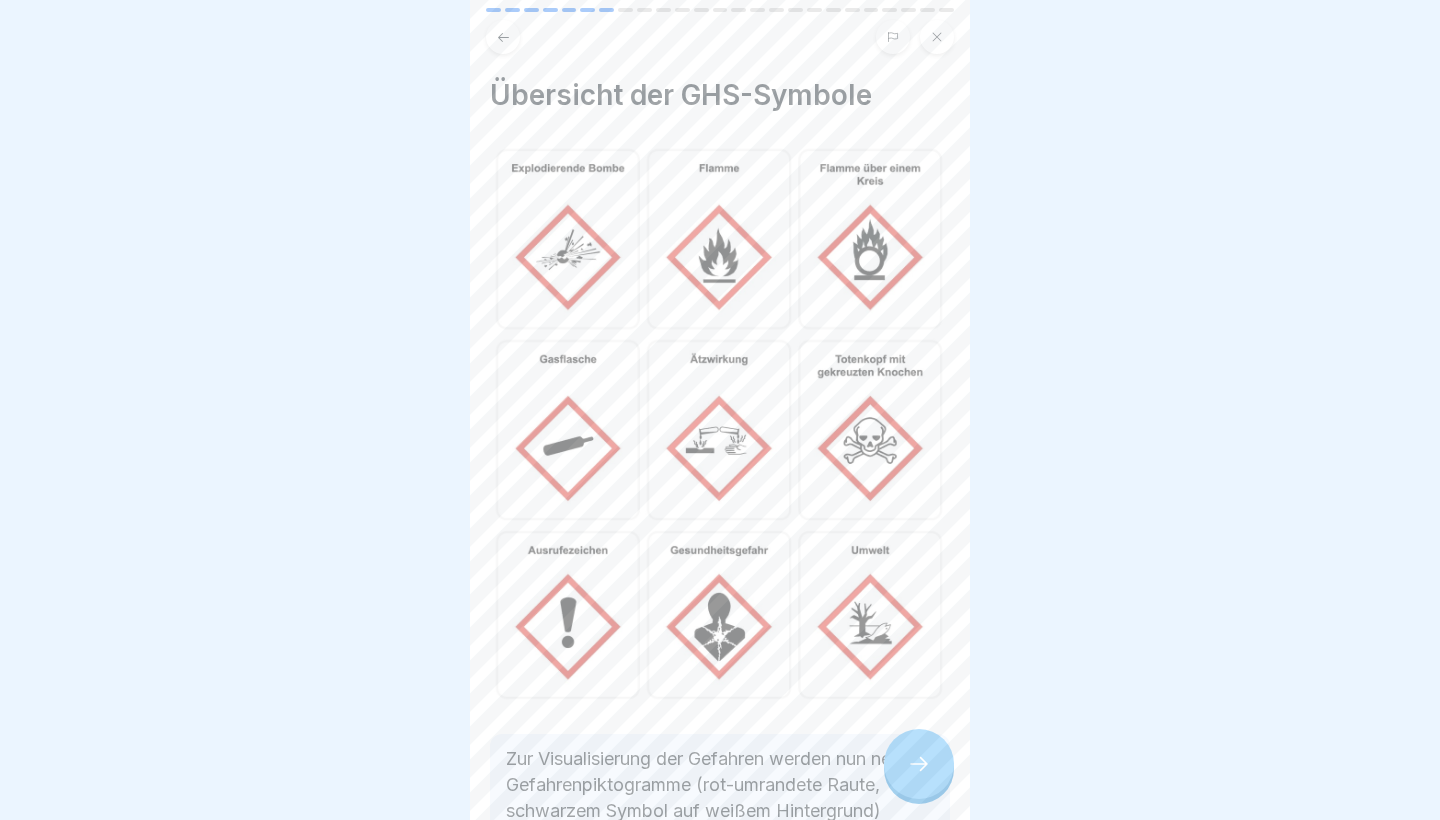 click at bounding box center (919, 764) 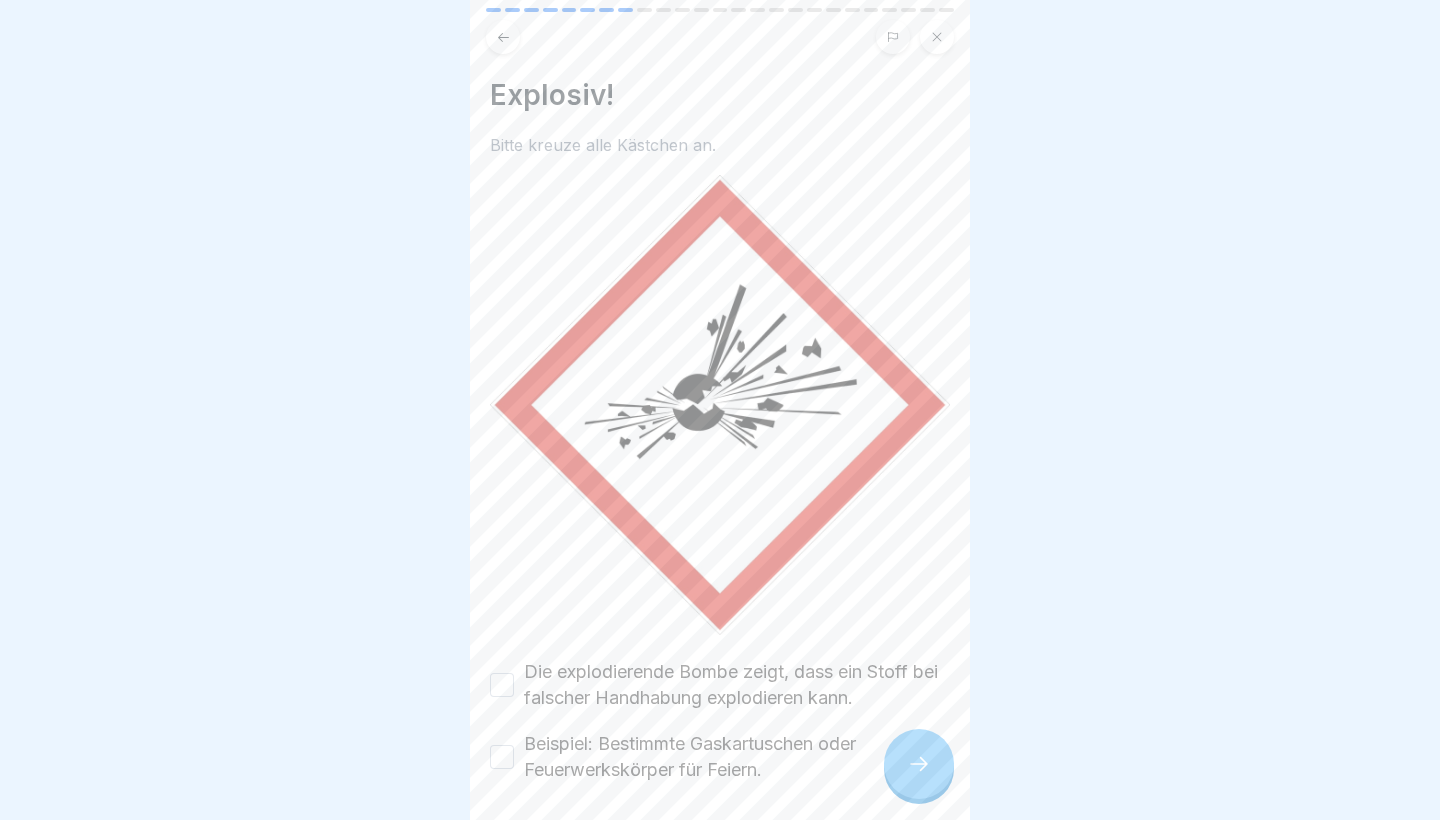 click at bounding box center [919, 764] 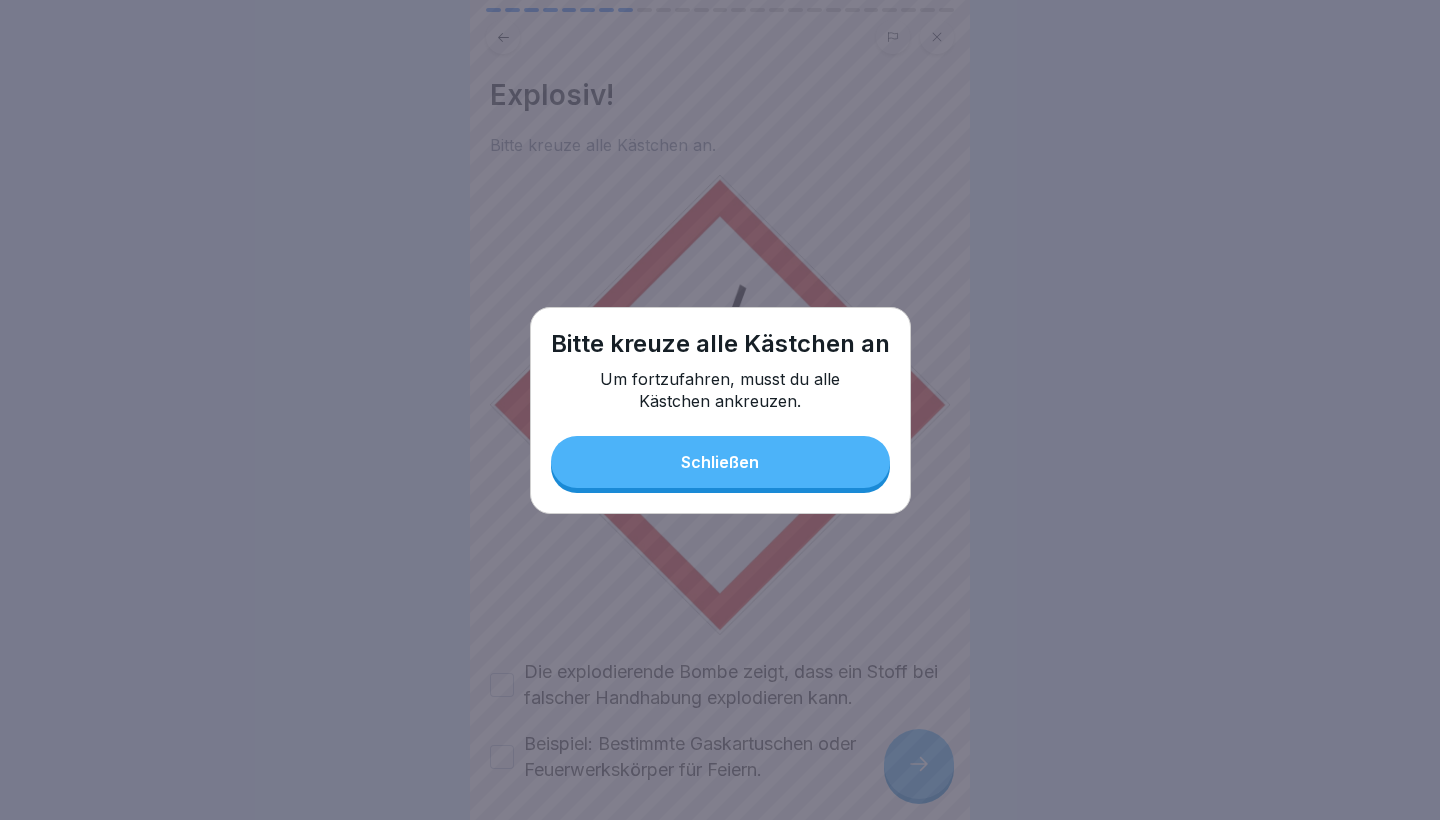 click on "Schließen" at bounding box center [720, 462] 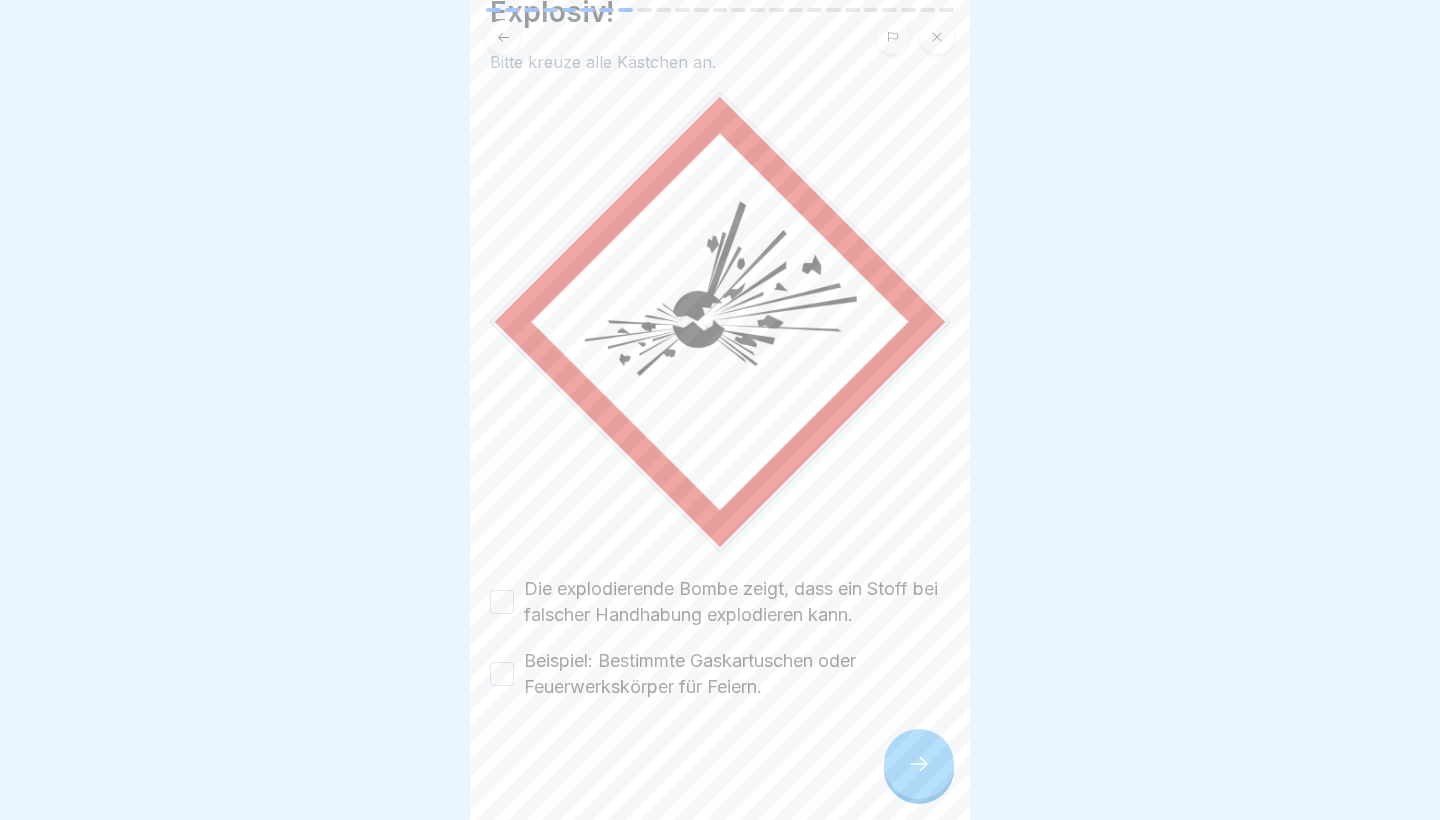 scroll, scrollTop: 83, scrollLeft: 0, axis: vertical 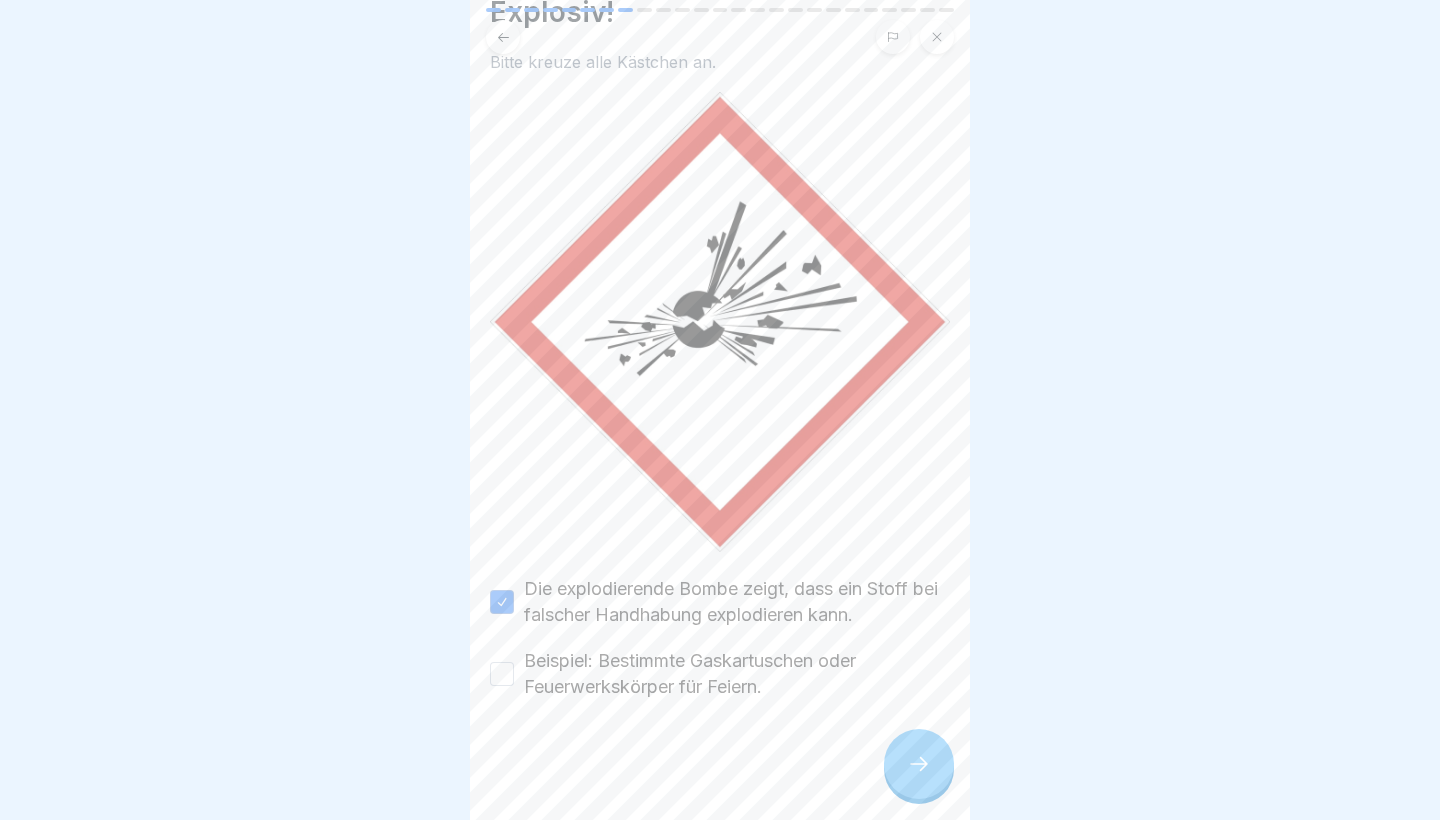 click on "Beispiel: Bestimmte Gaskartuschen oder Feuerwerkskörper für Feiern." at bounding box center (720, 674) 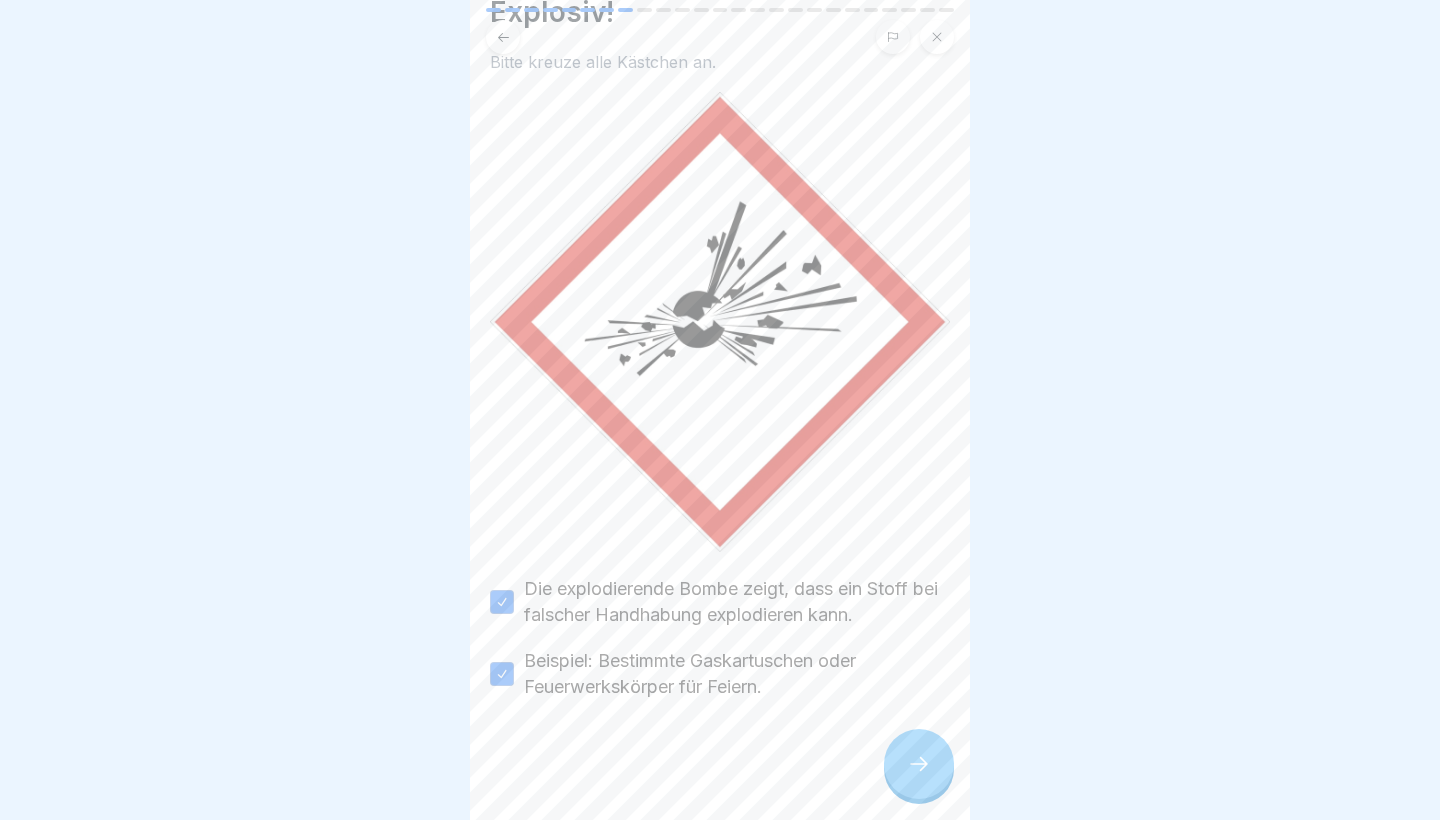 click at bounding box center (919, 764) 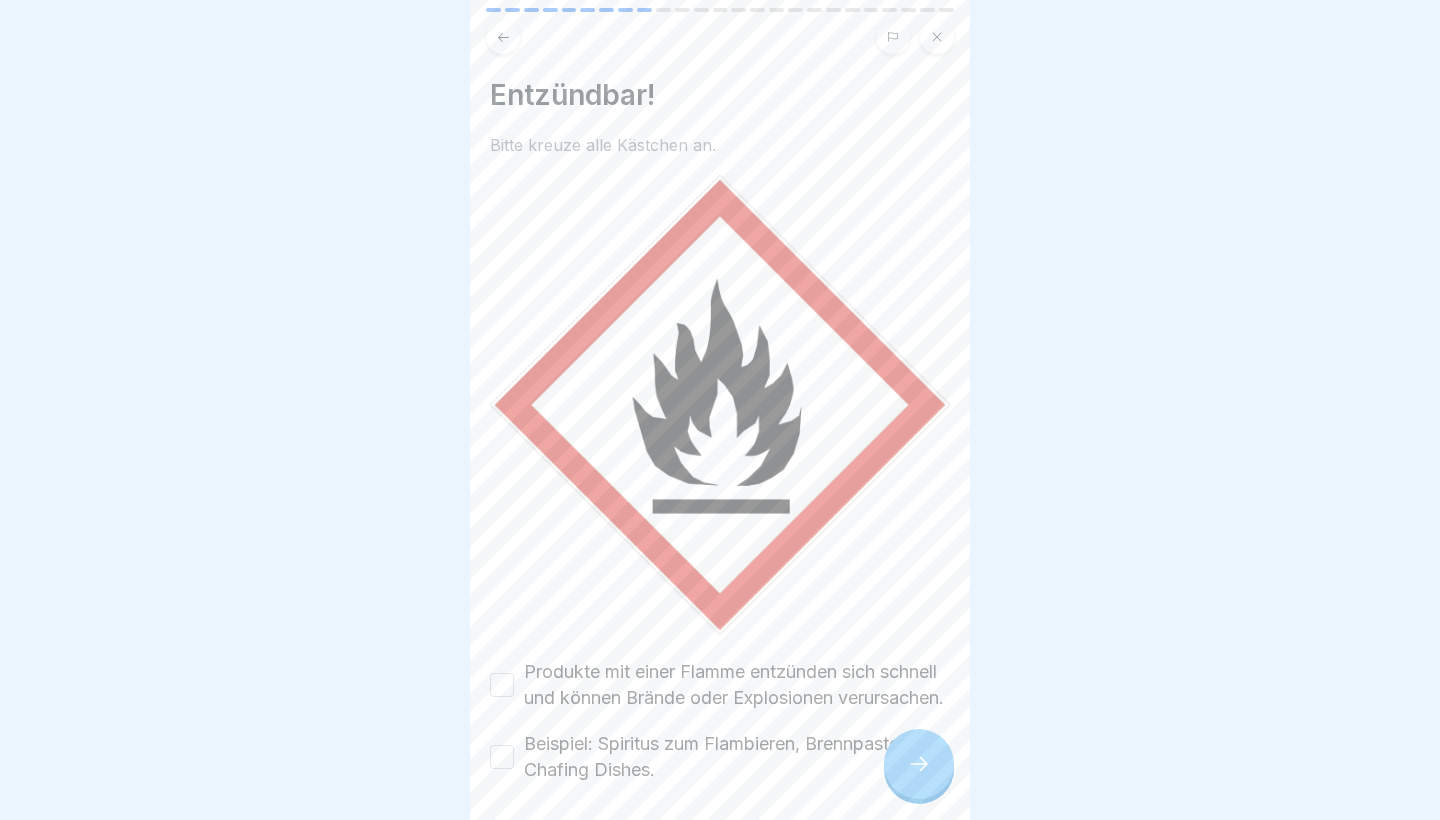 click on "Produkte mit einer Flamme entzünden sich schnell und können Brände oder Explosionen verursachen." at bounding box center (502, 685) 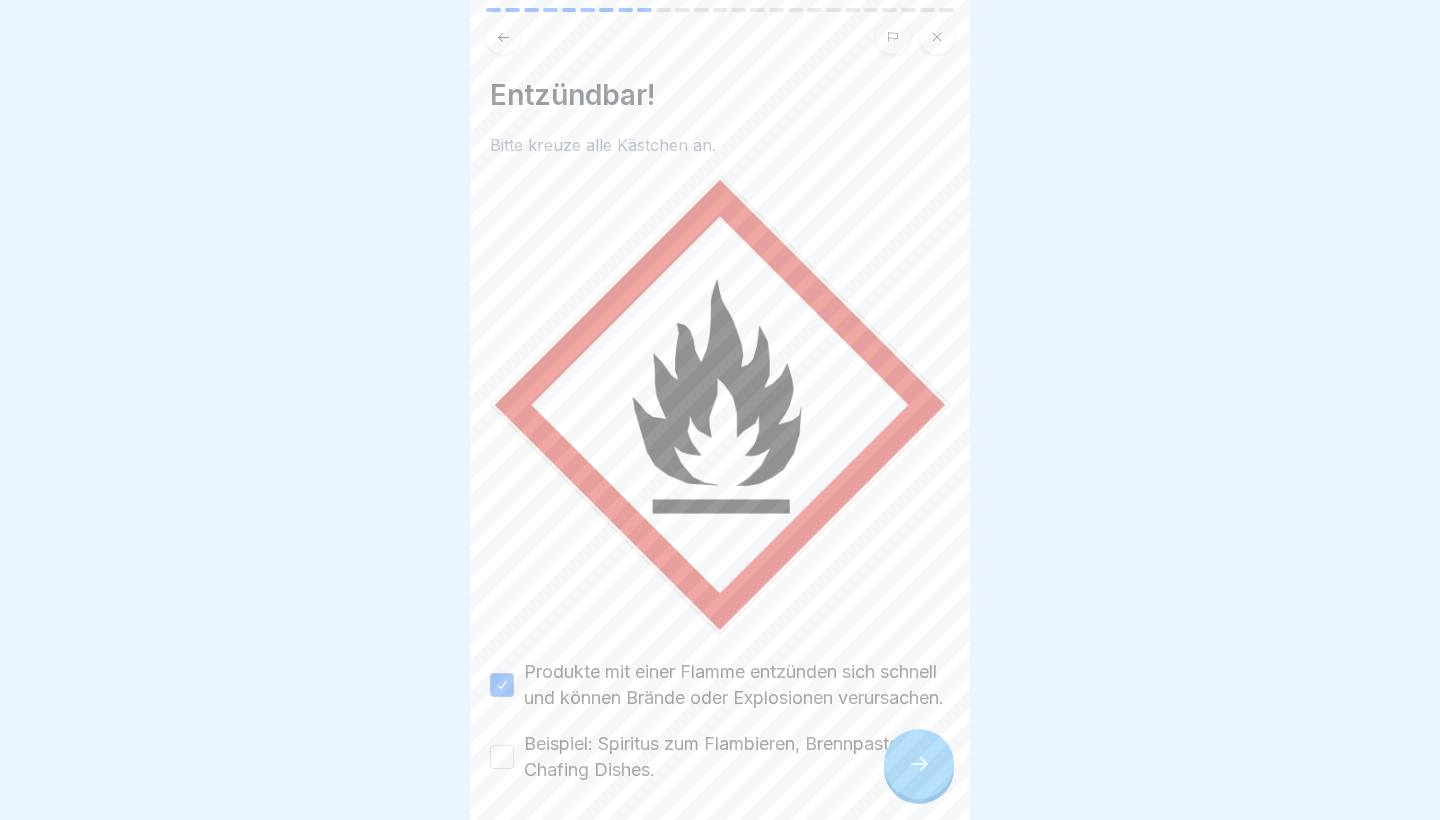 click on "Beispiel: Spiritus zum Flambieren, Brennpaste für Chafing Dishes." at bounding box center [720, 757] 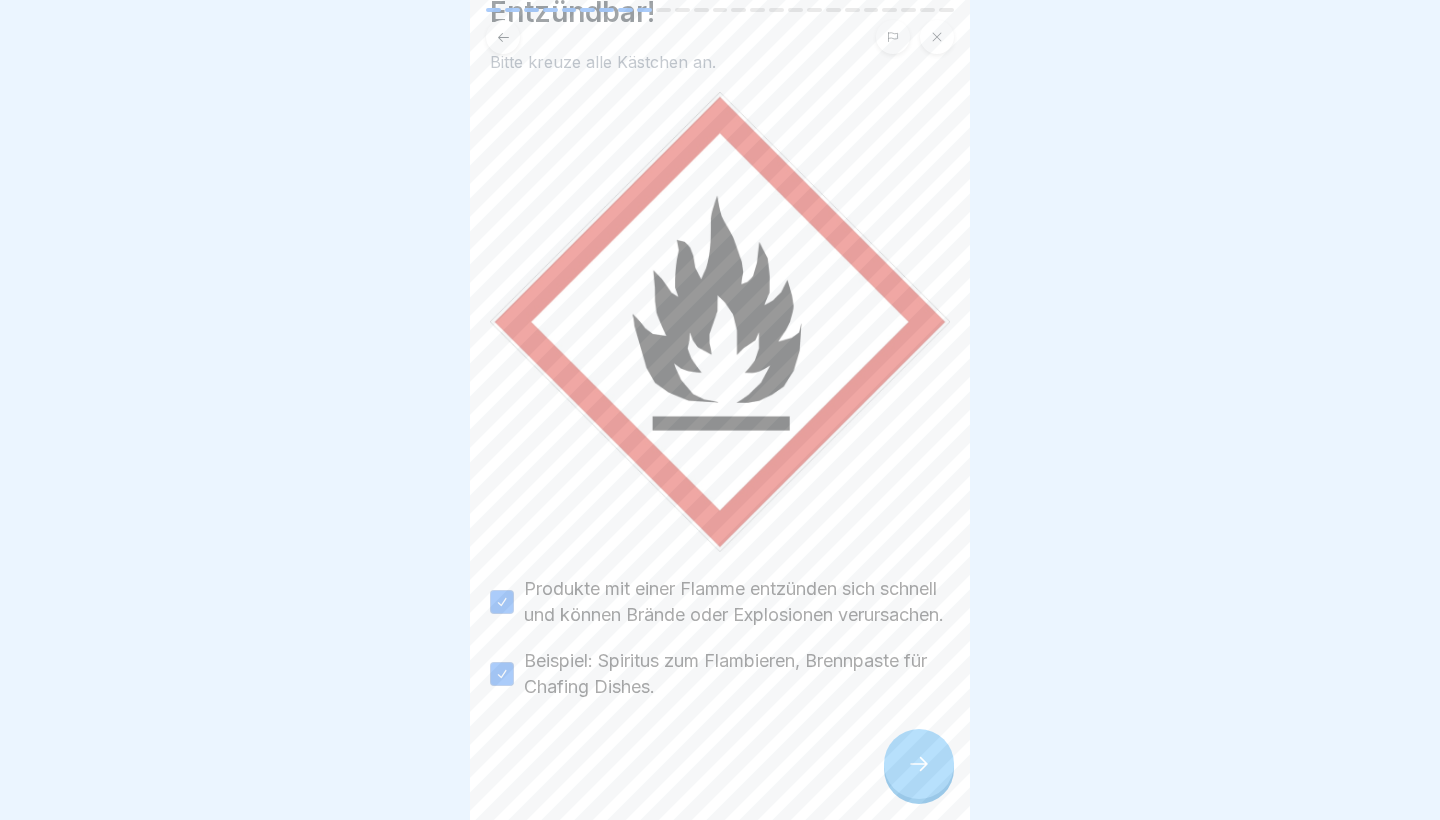 click at bounding box center (919, 764) 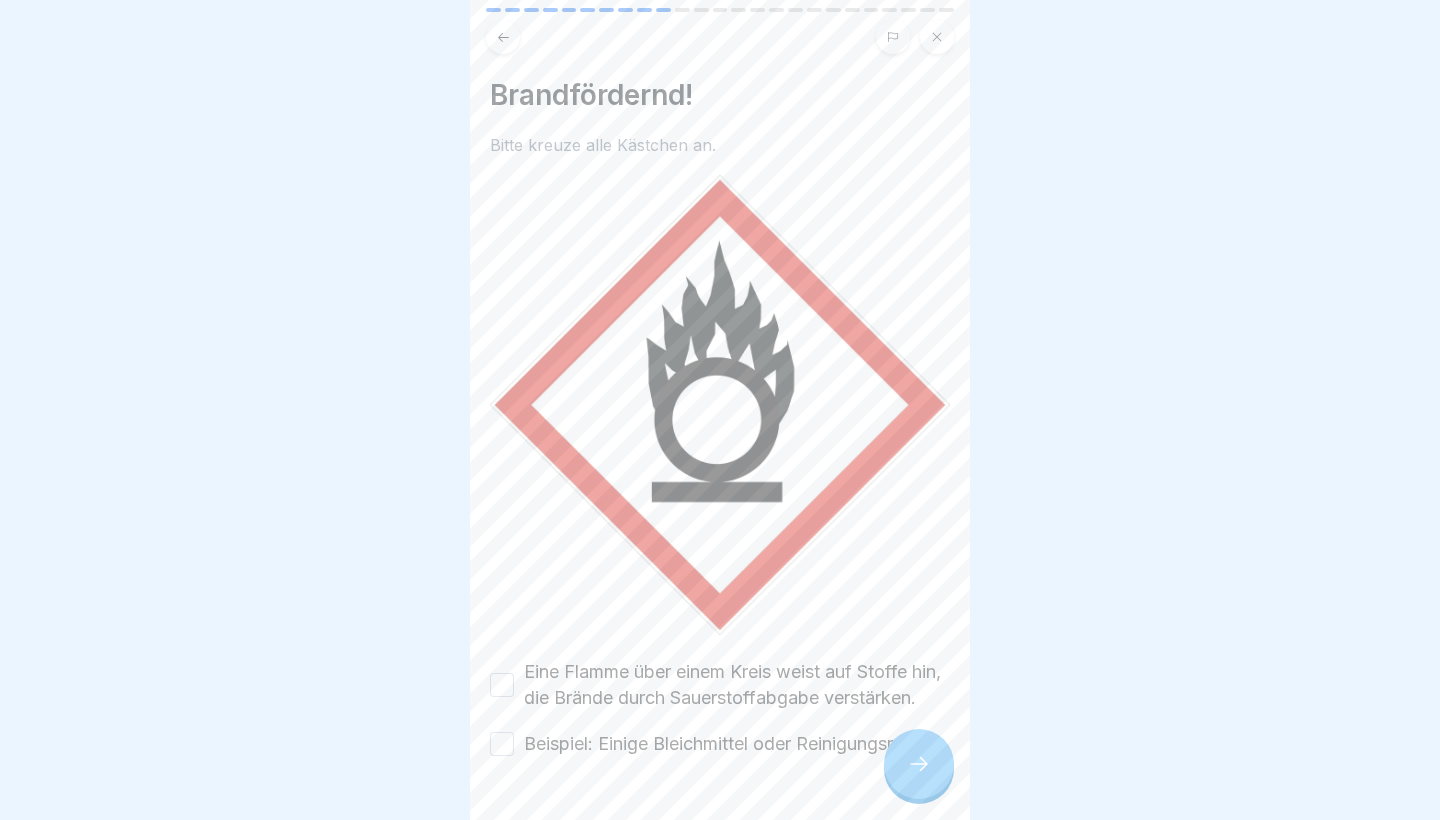 scroll, scrollTop: 109, scrollLeft: 0, axis: vertical 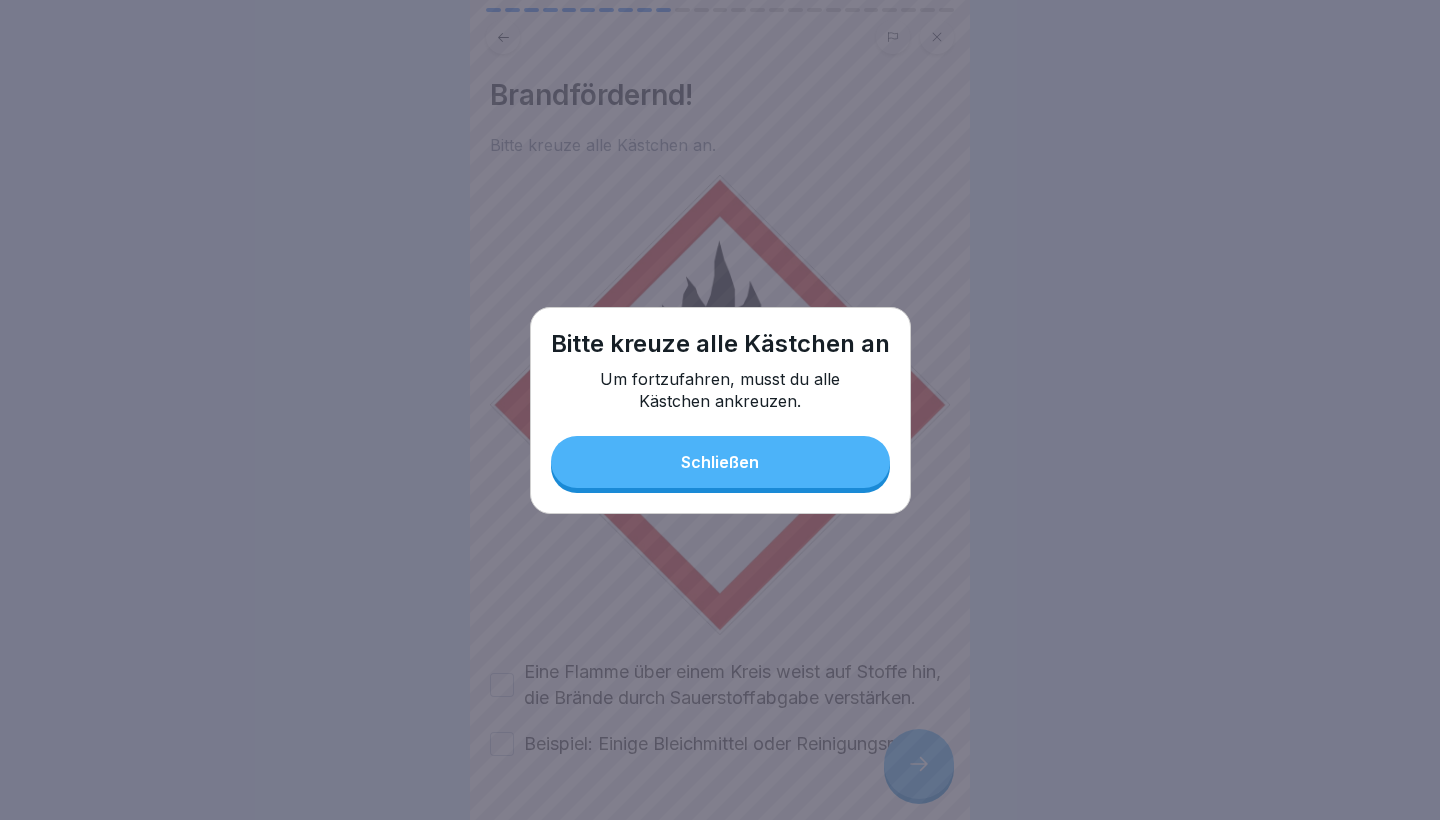 click on "Bitte kreuze alle Kästchen an Um fortzufahren, musst du alle Kästchen ankreuzen. Schließen" at bounding box center (720, 410) 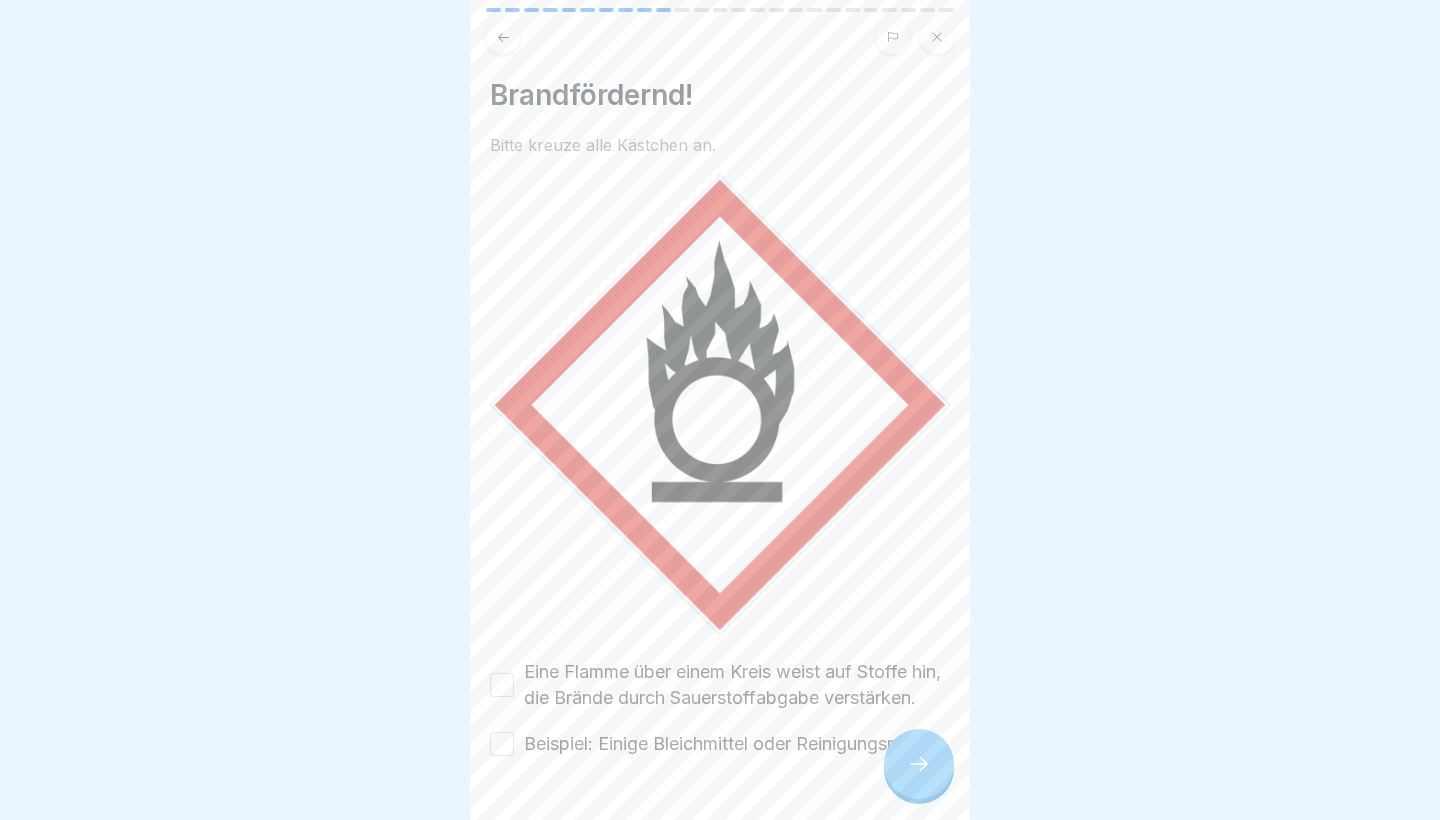 click on "Eine Flamme über einem Kreis weist auf Stoffe hin, die Brände durch Sauerstoffabgabe verstärken." at bounding box center [502, 685] 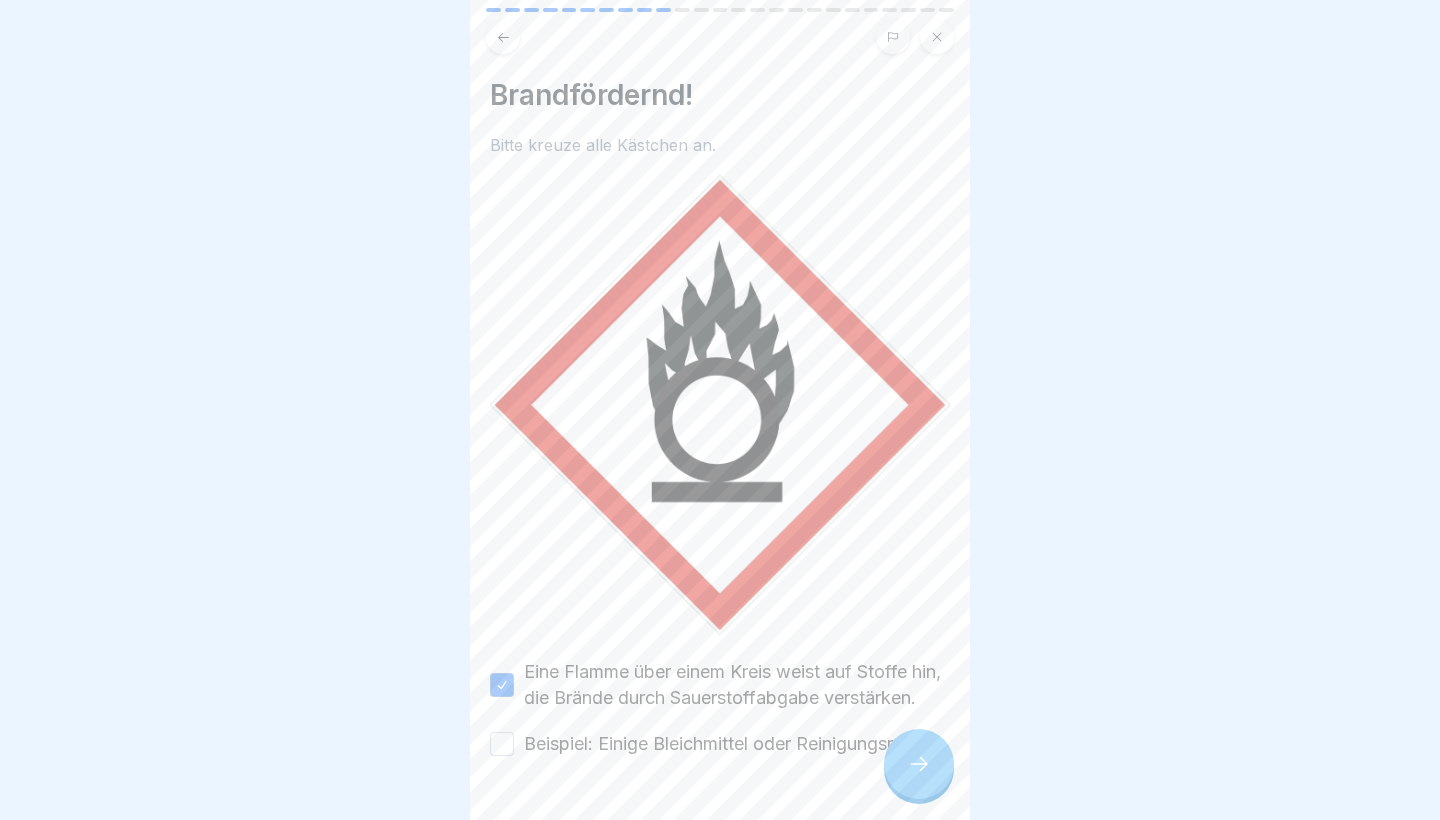 click on "Beispiel: Einige Bleichmittel oder Reinigungsmittel." at bounding box center [720, 744] 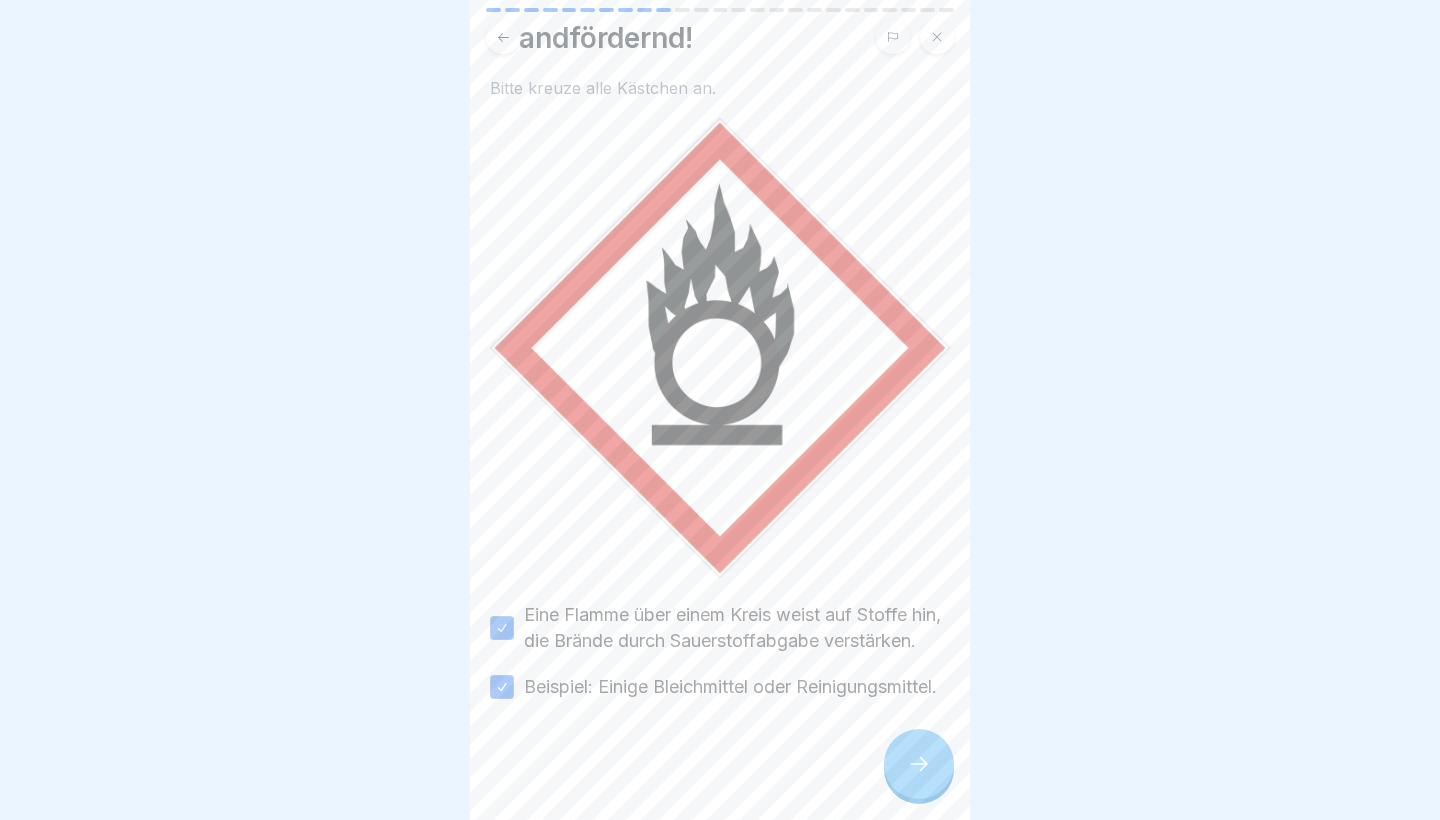 scroll, scrollTop: 109, scrollLeft: 0, axis: vertical 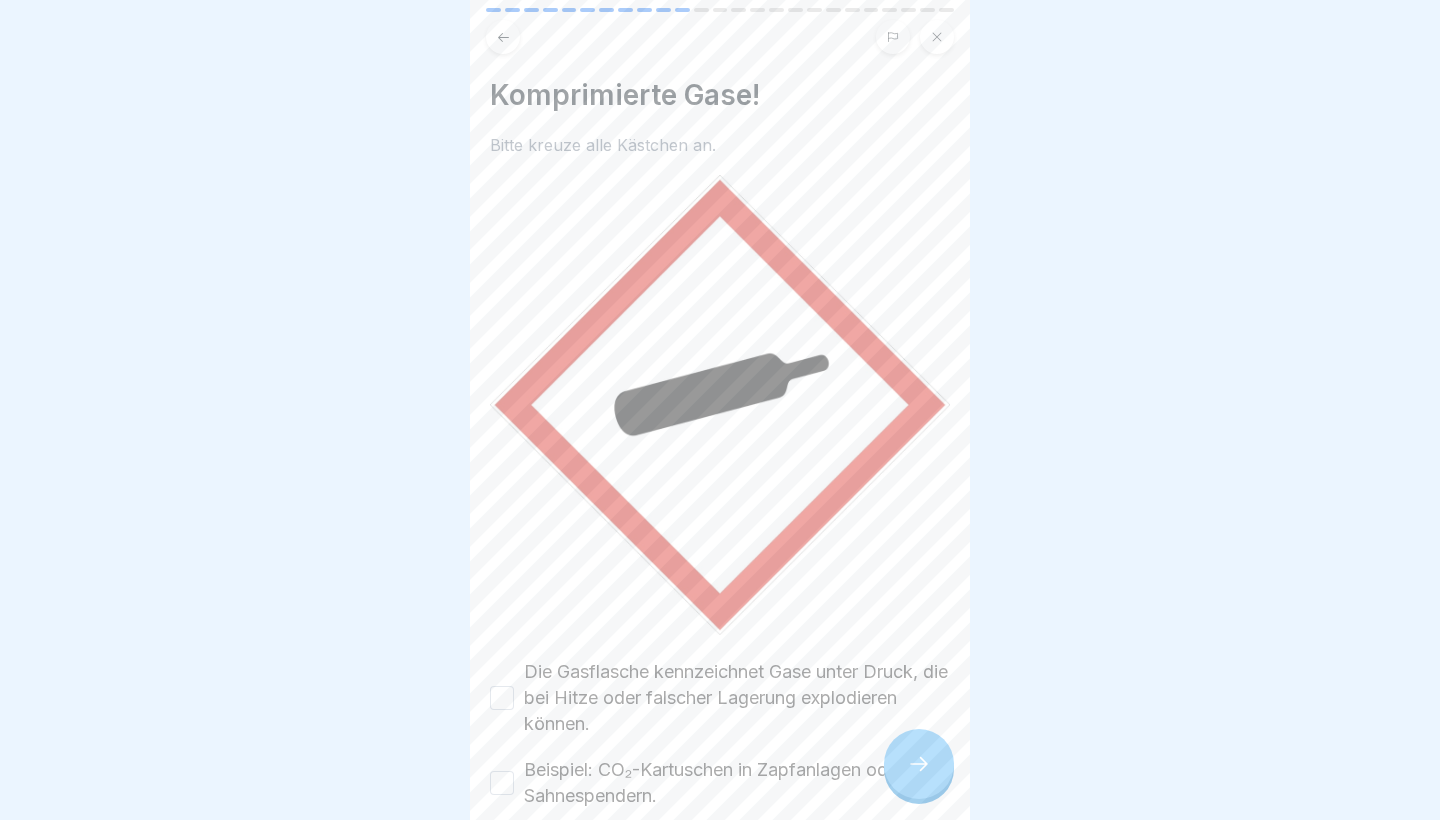 click on "Die Gasflasche kennzeichnet Gase unter Druck, die bei Hitze oder falscher Lagerung explodieren können." at bounding box center (502, 698) 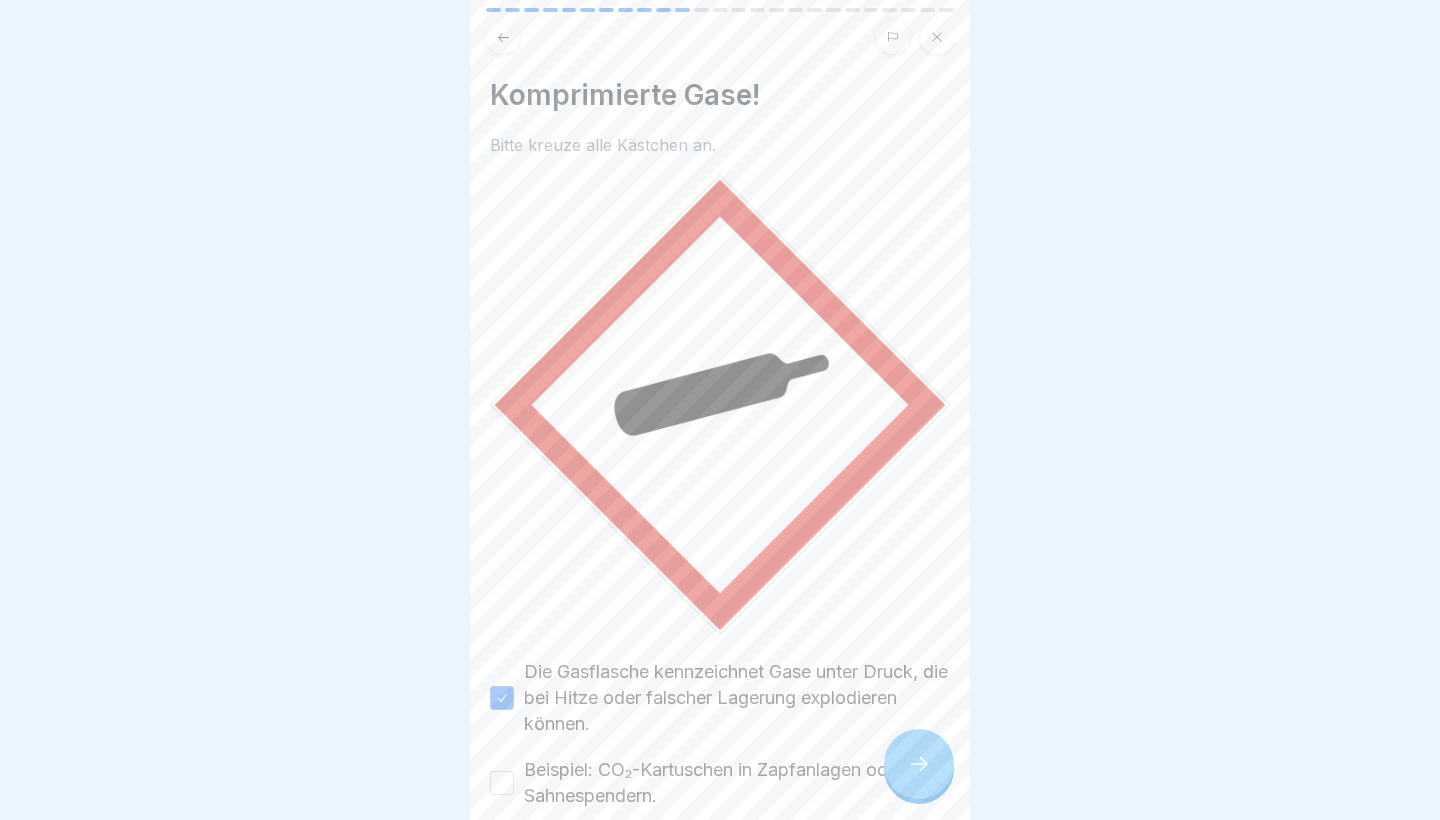 click on "Beispiel: CO₂-Kartuschen in Zapfanlagen oder Sahnespendern." at bounding box center [720, 783] 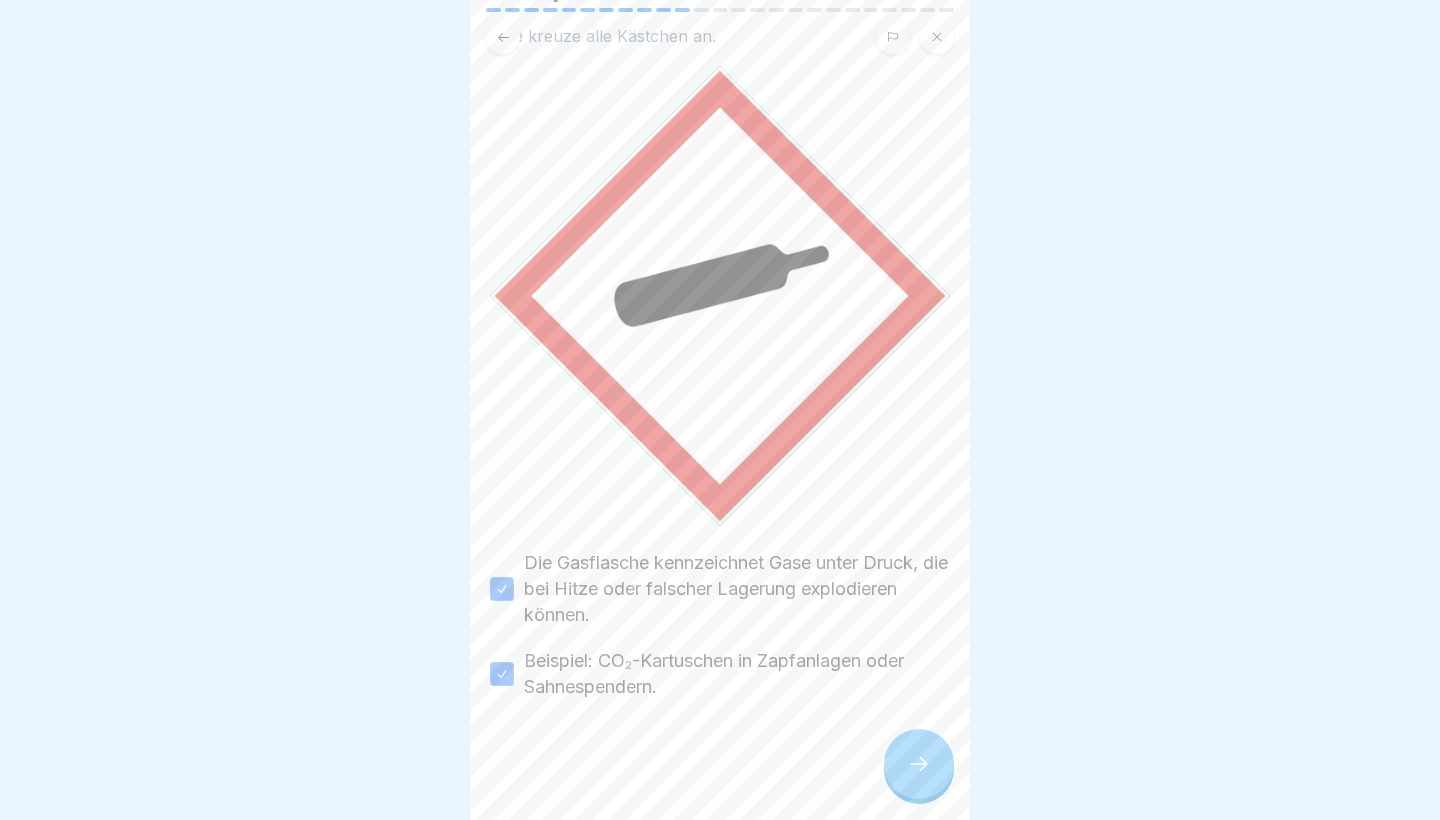 click at bounding box center [919, 764] 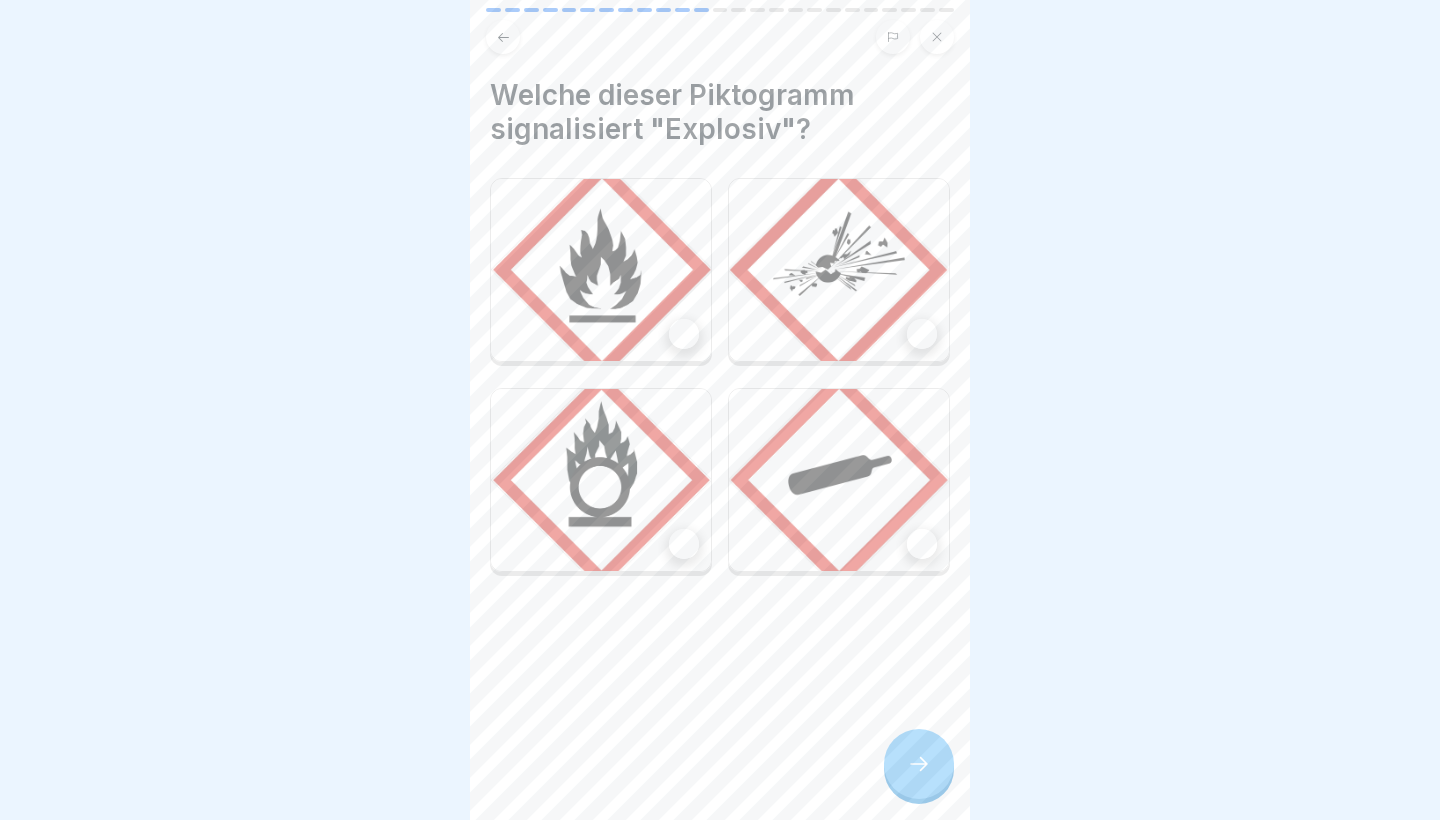 scroll, scrollTop: 109, scrollLeft: 0, axis: vertical 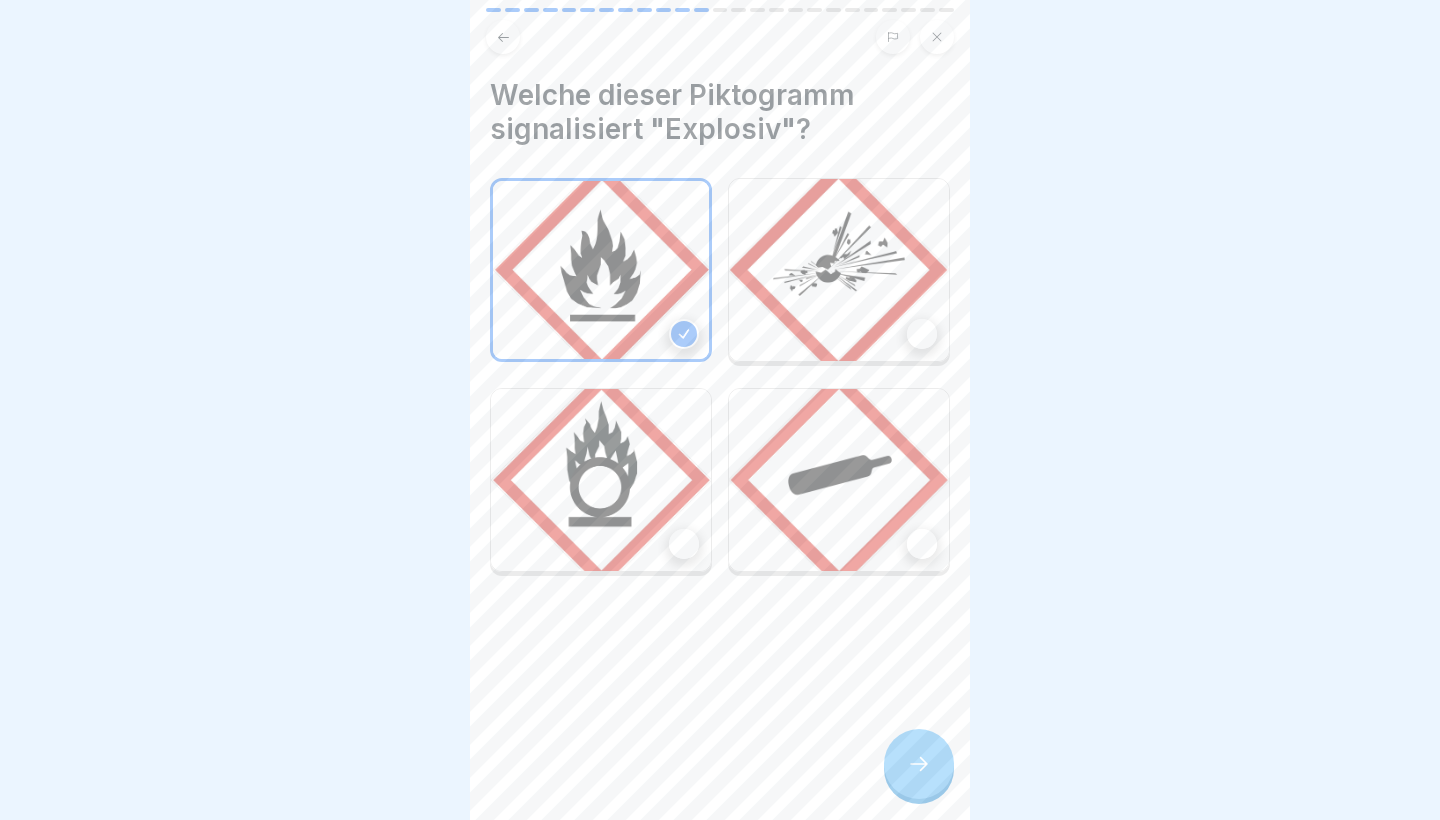 click at bounding box center [839, 270] 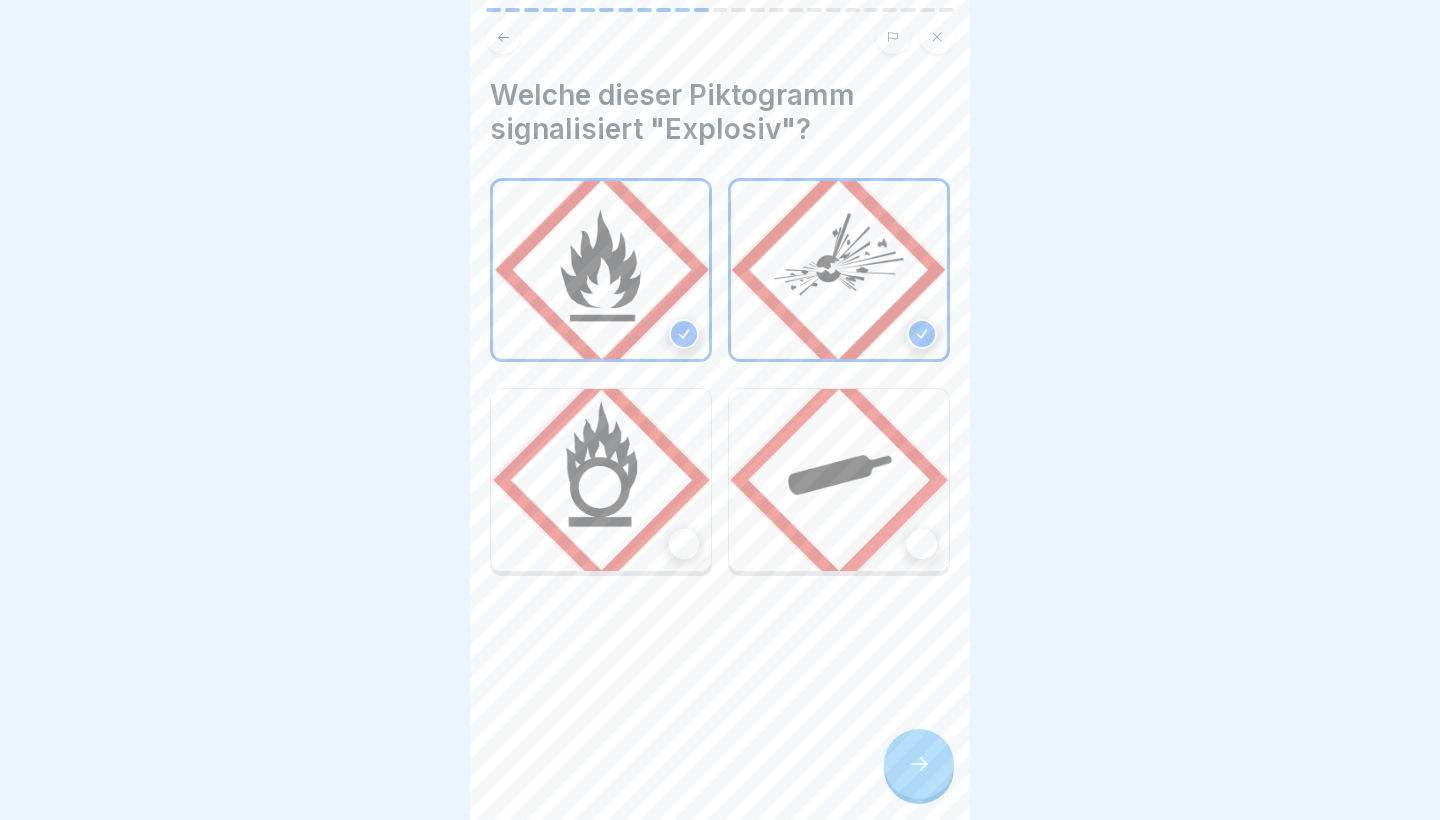 click at bounding box center [839, 270] 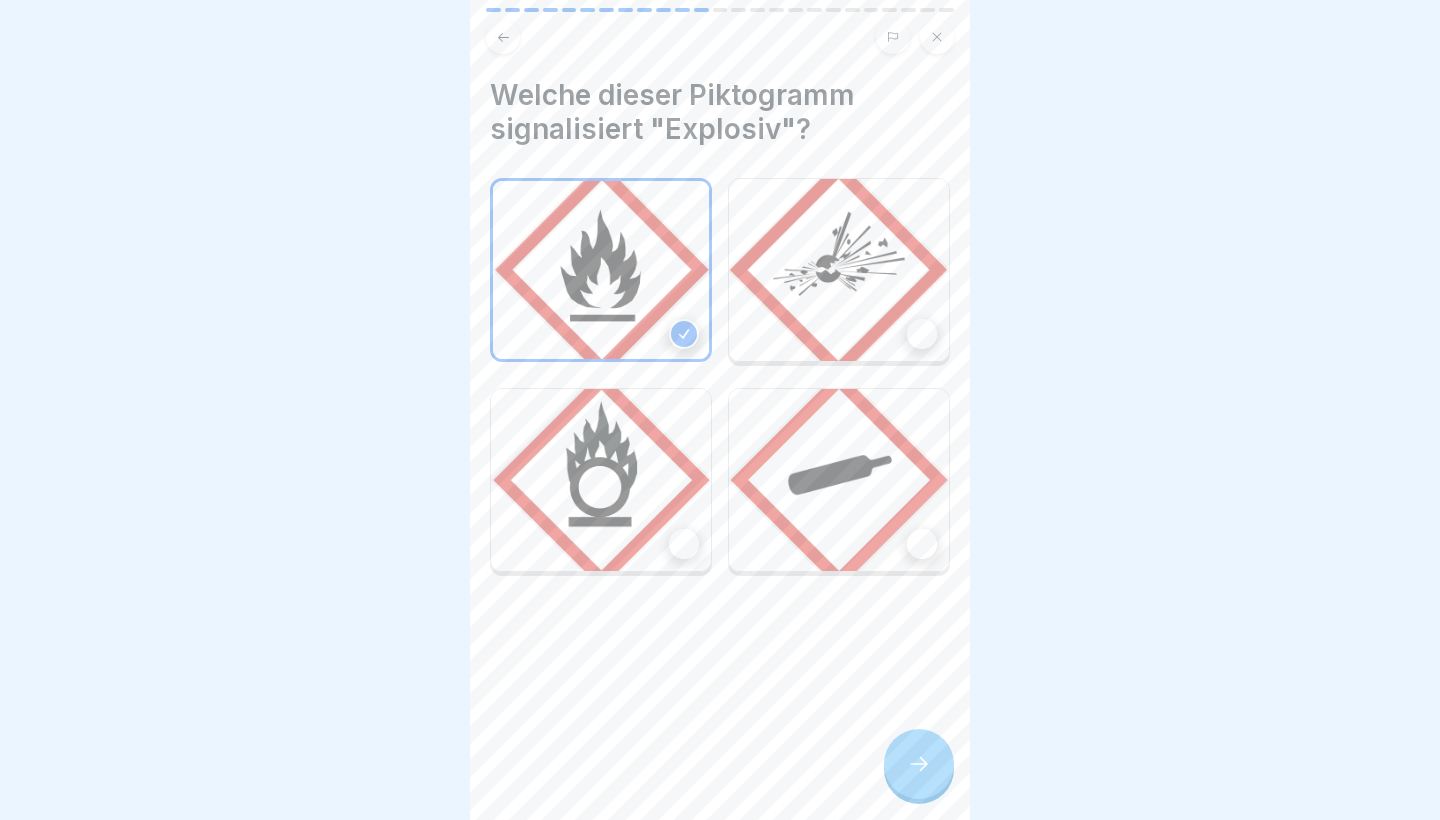 click 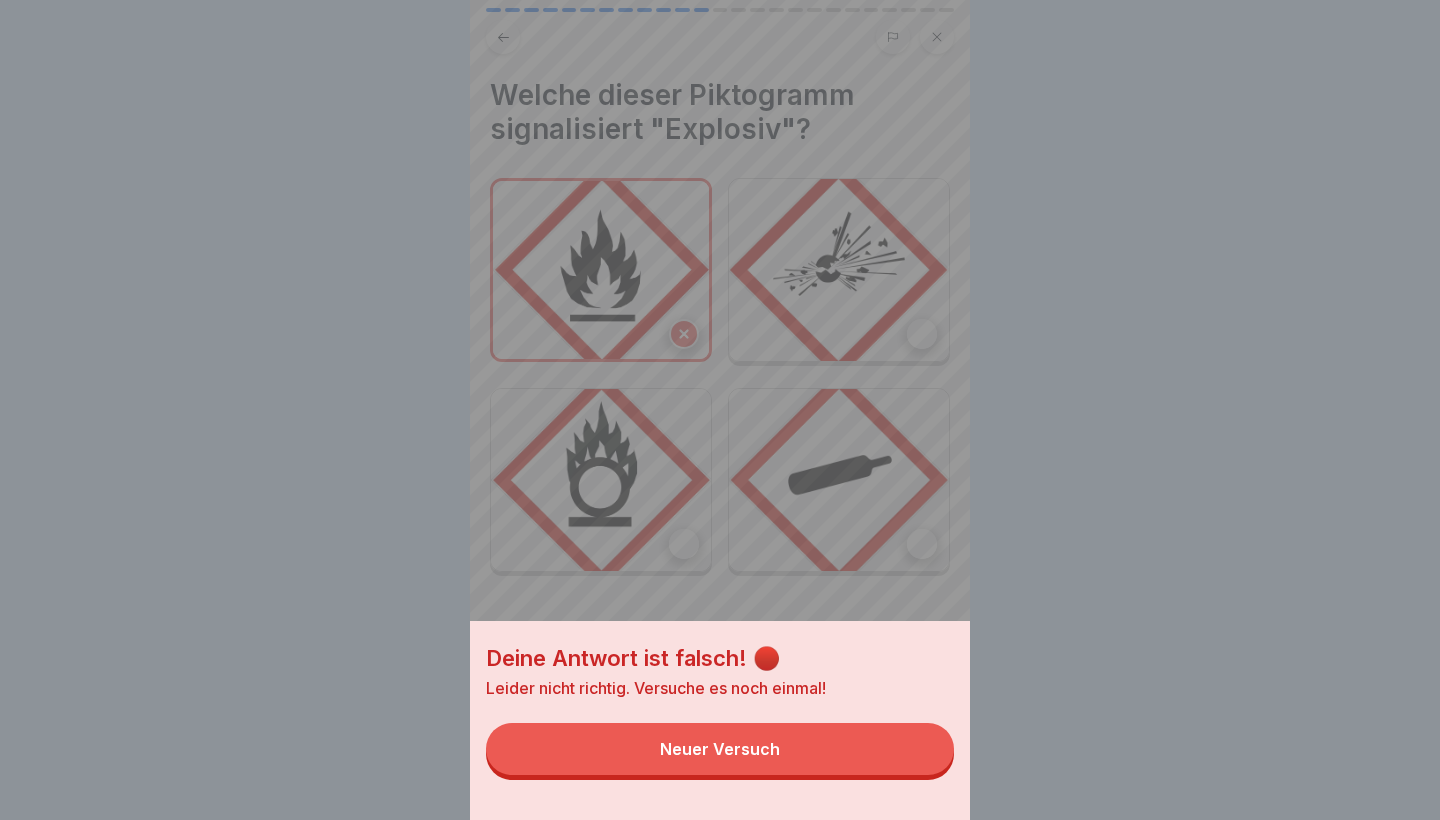 click on "Neuer Versuch" at bounding box center [720, 749] 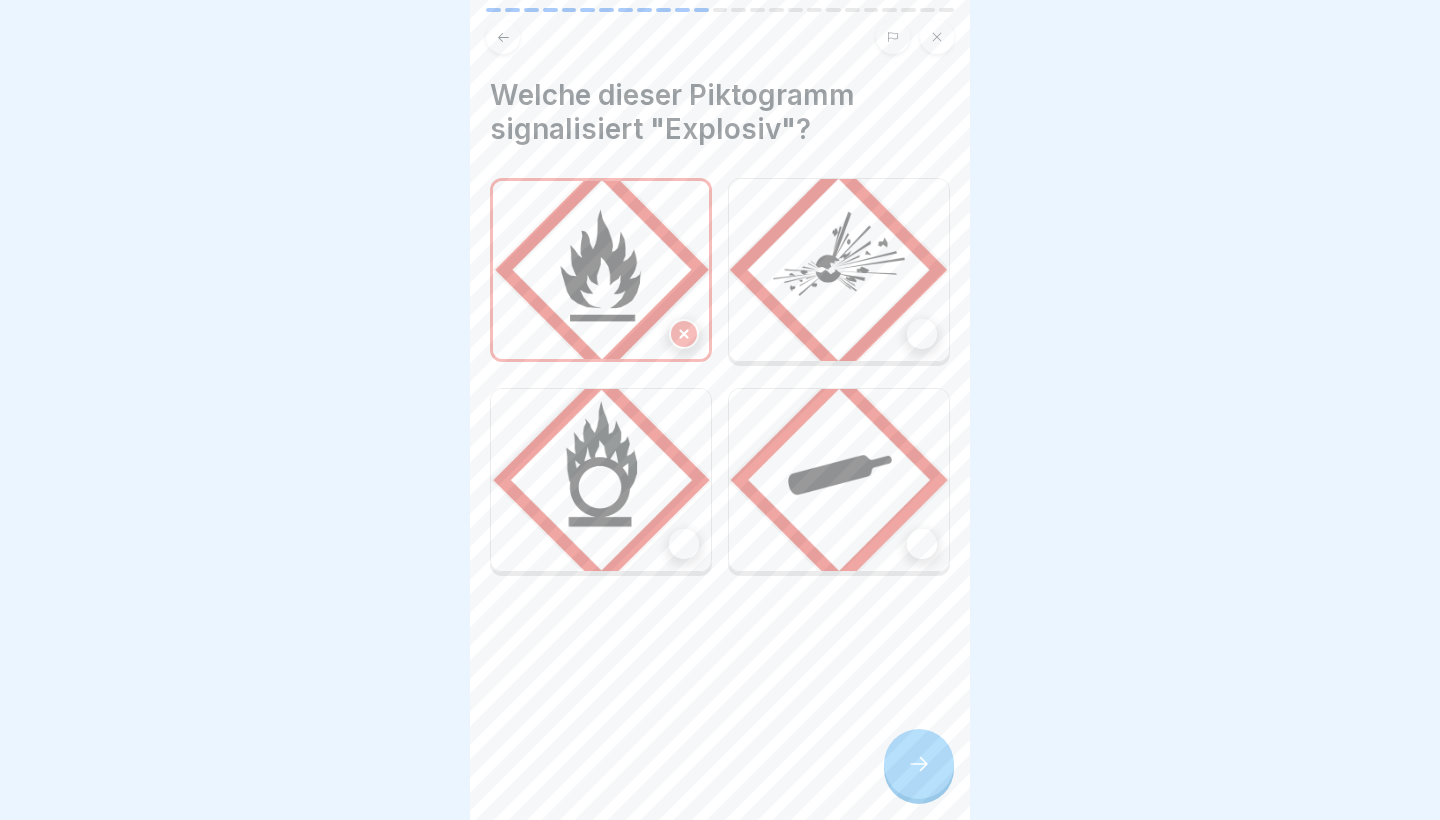 click at bounding box center [839, 270] 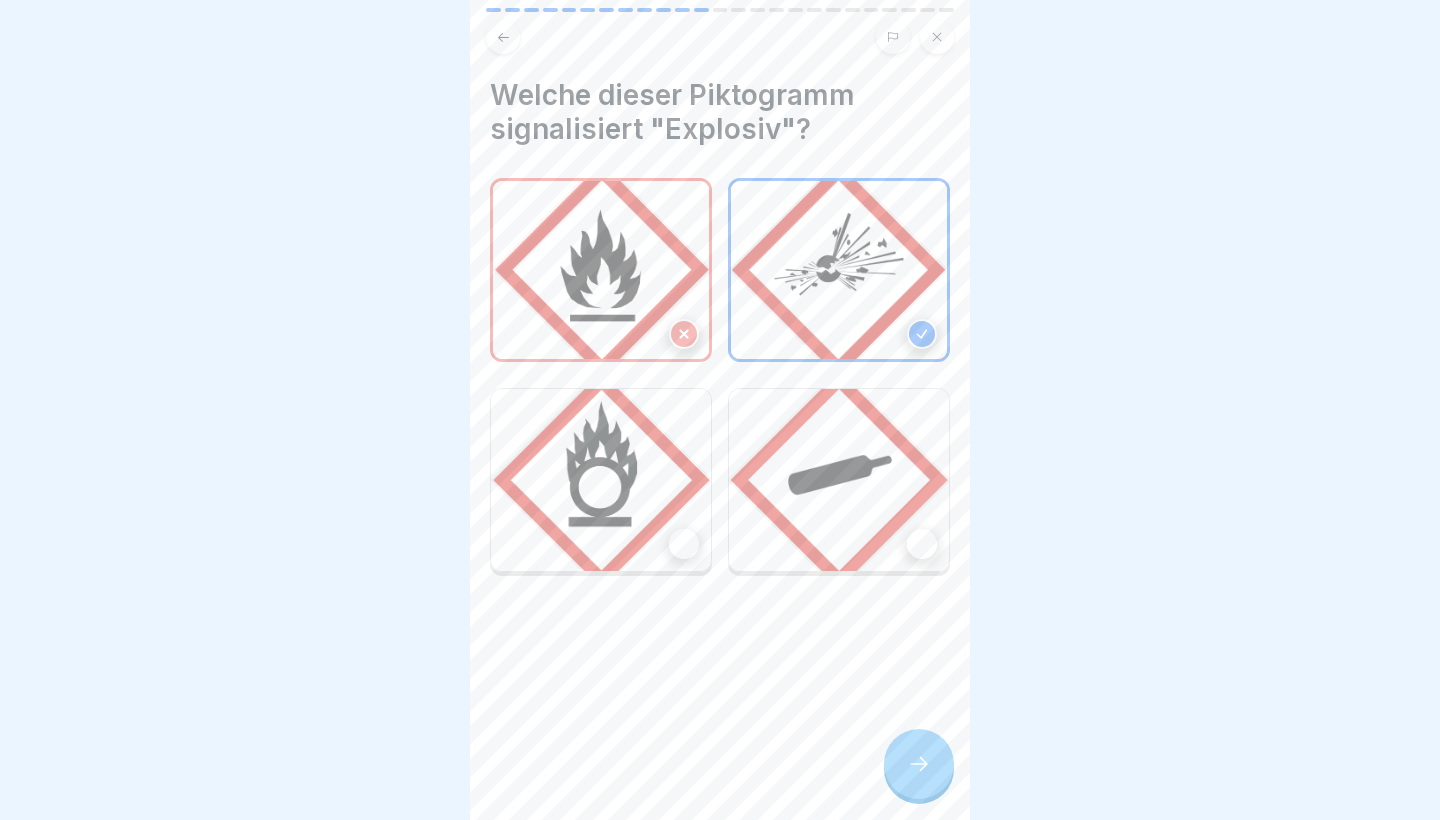 click at bounding box center (919, 764) 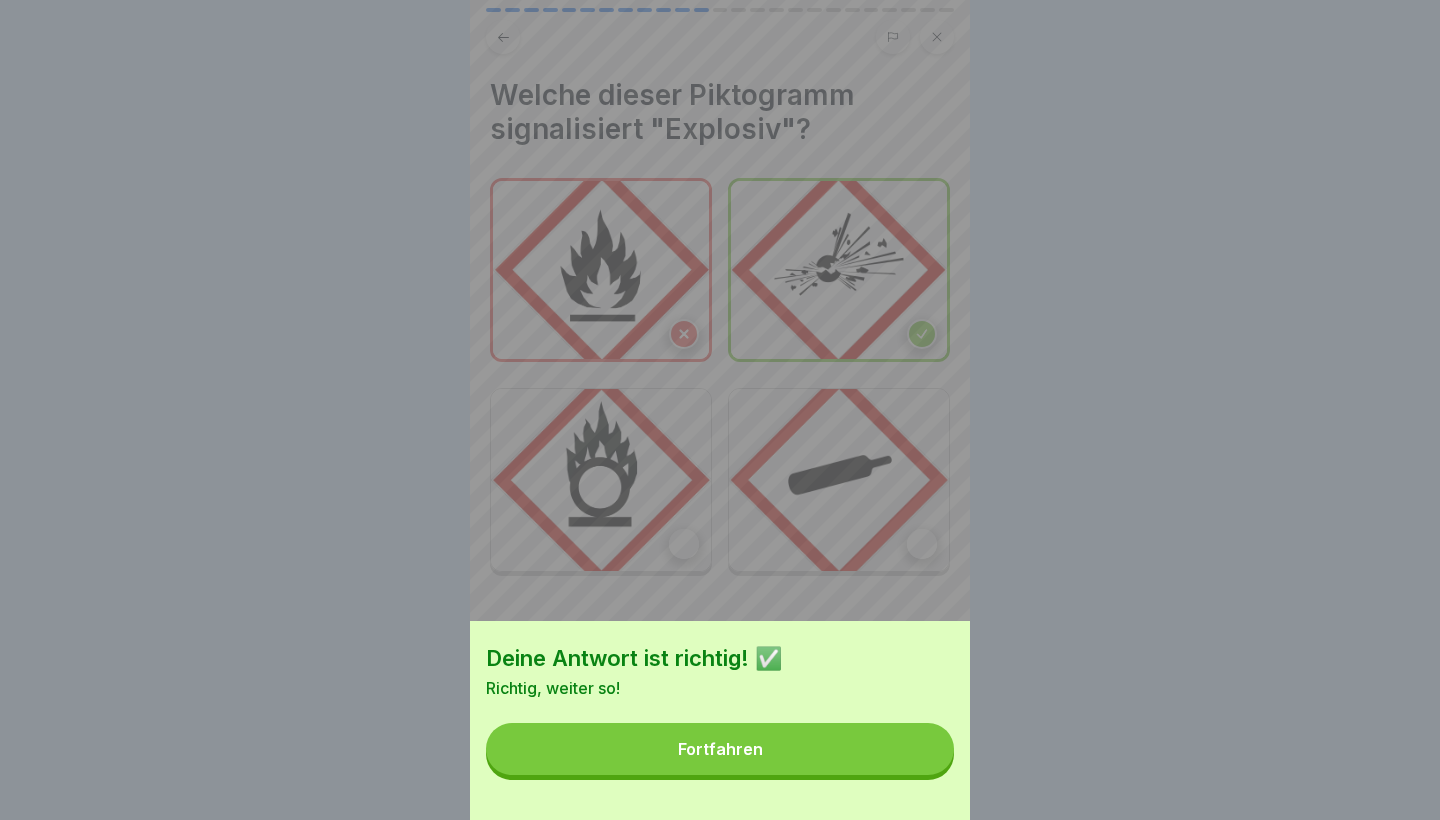 click on "Fortfahren" at bounding box center [720, 749] 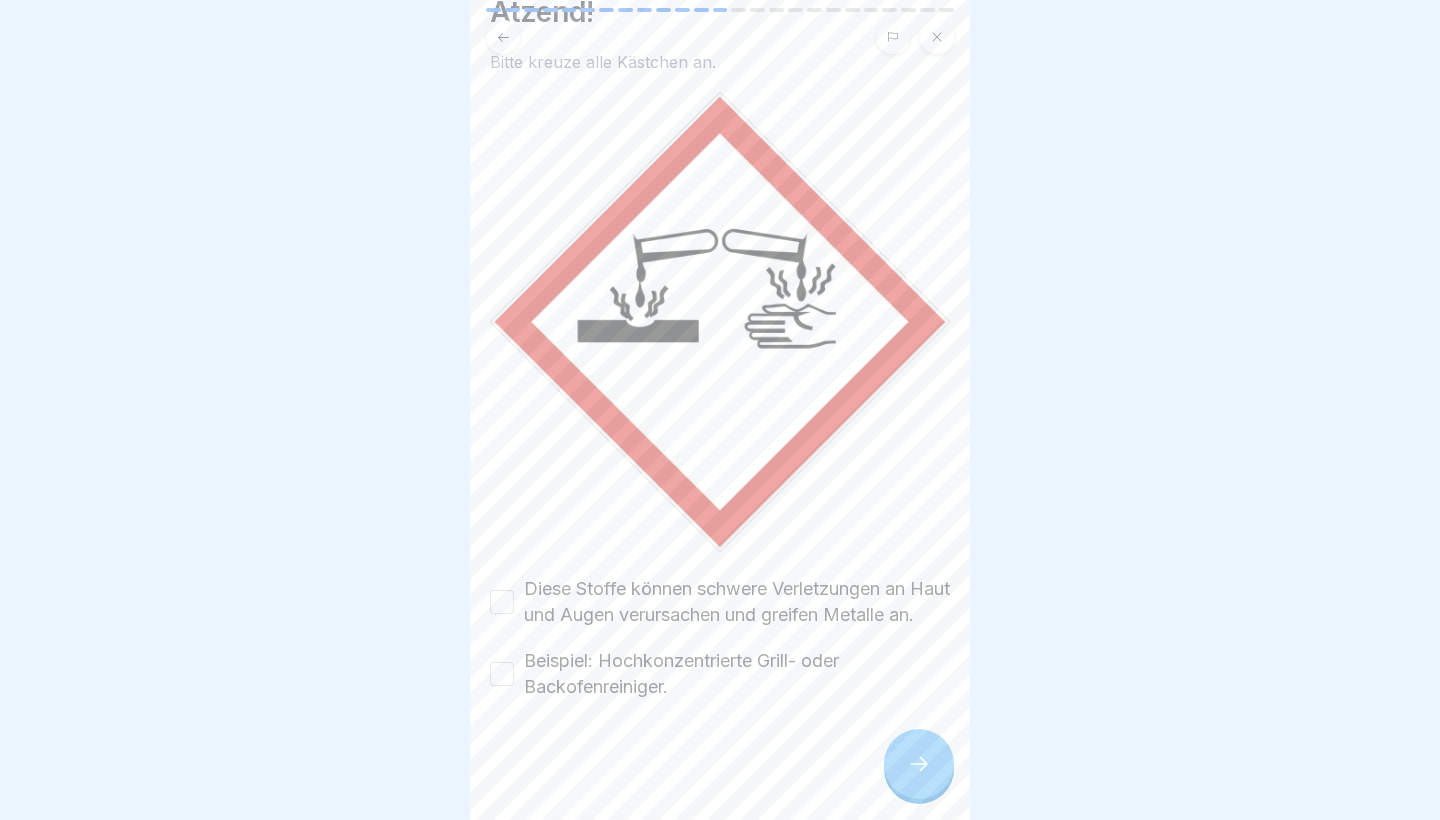 scroll, scrollTop: 109, scrollLeft: 0, axis: vertical 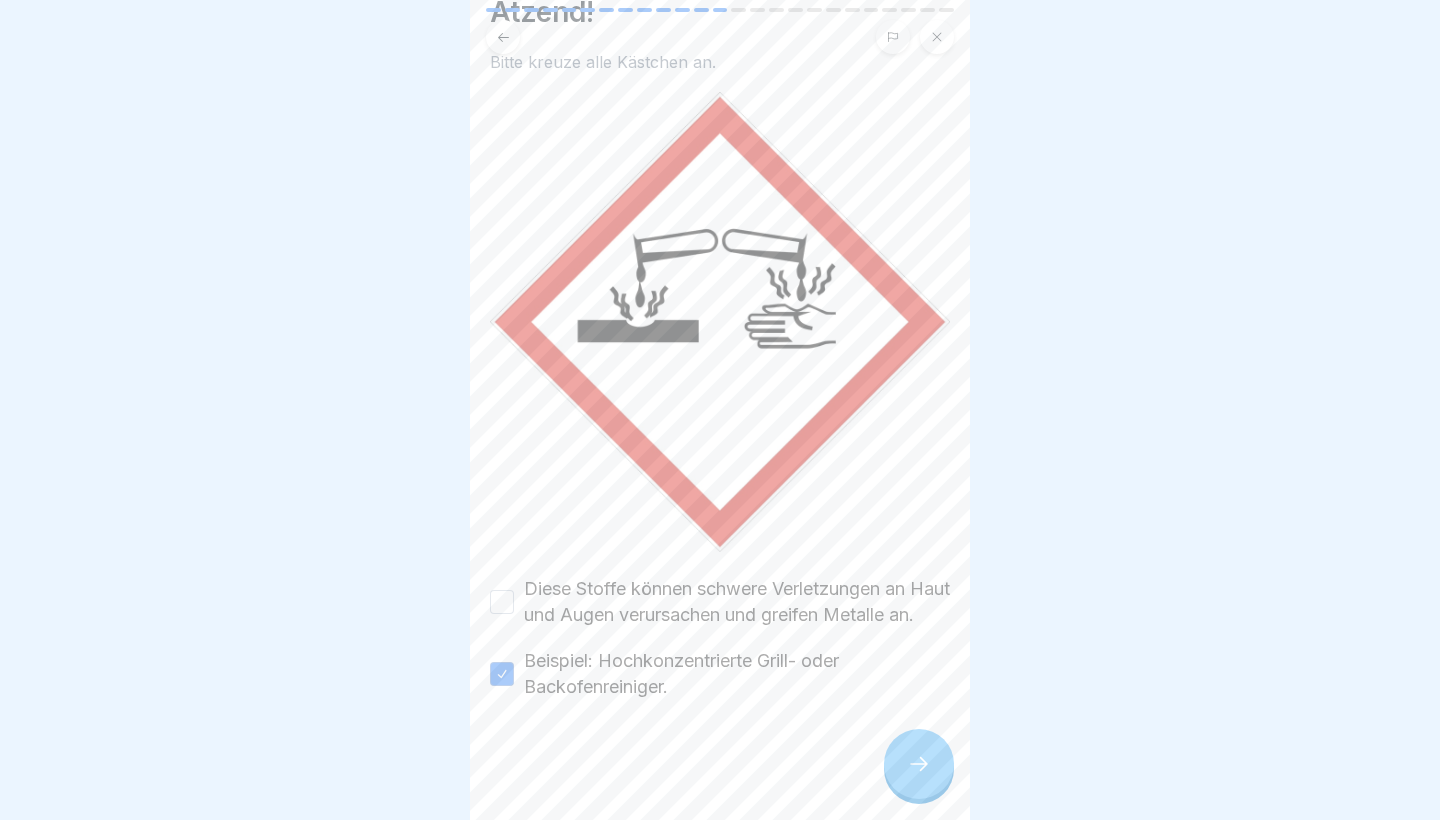 click on "Ätzend! Bitte kreuze alle Kästchen an. Diese Stoffe können schwere Verletzungen an Haut und Augen verursachen und greifen Metalle an. Beispiel: Hochkonzentrierte Grill- oder Backofenreiniger." at bounding box center (720, 347) 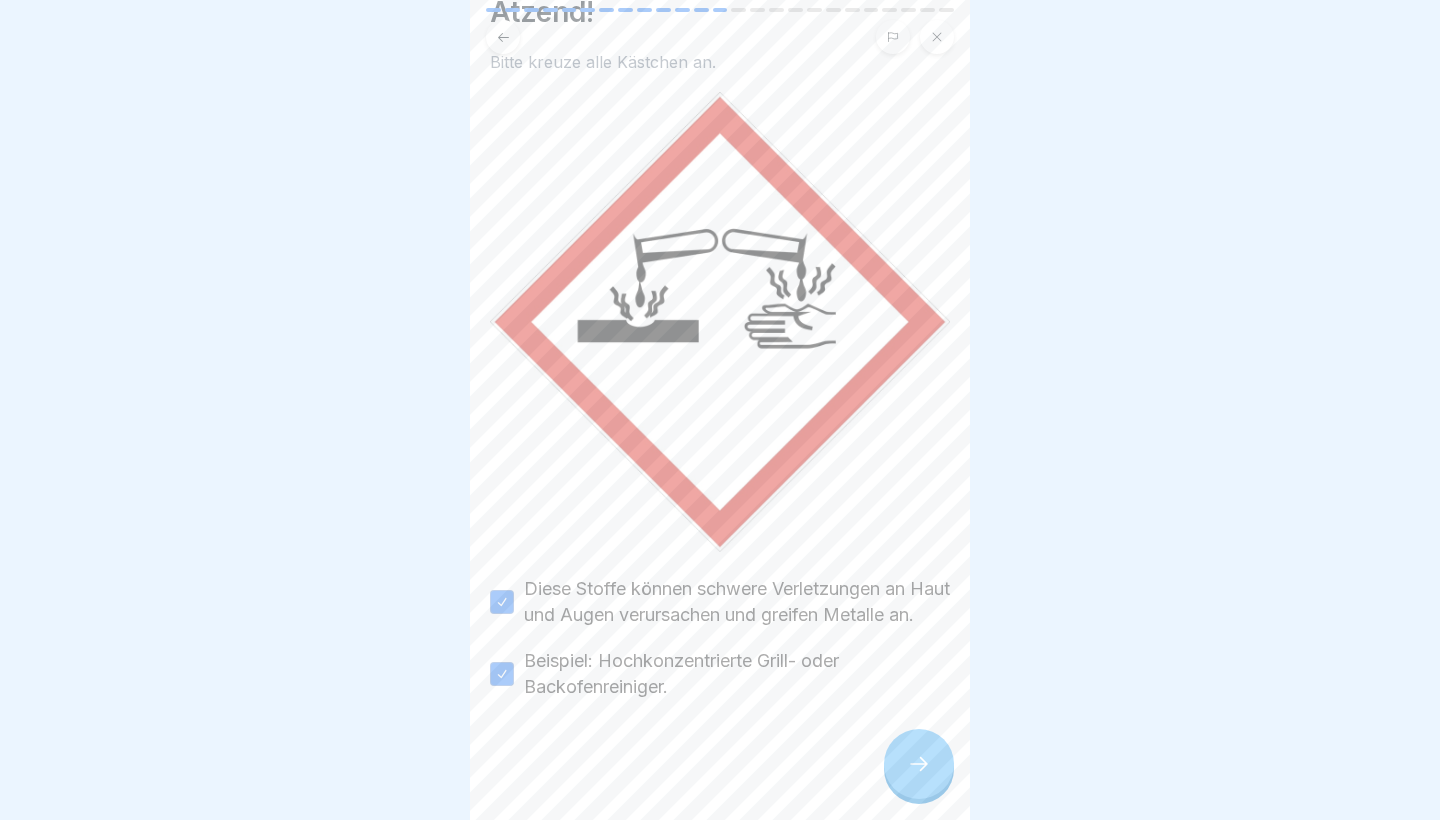 click 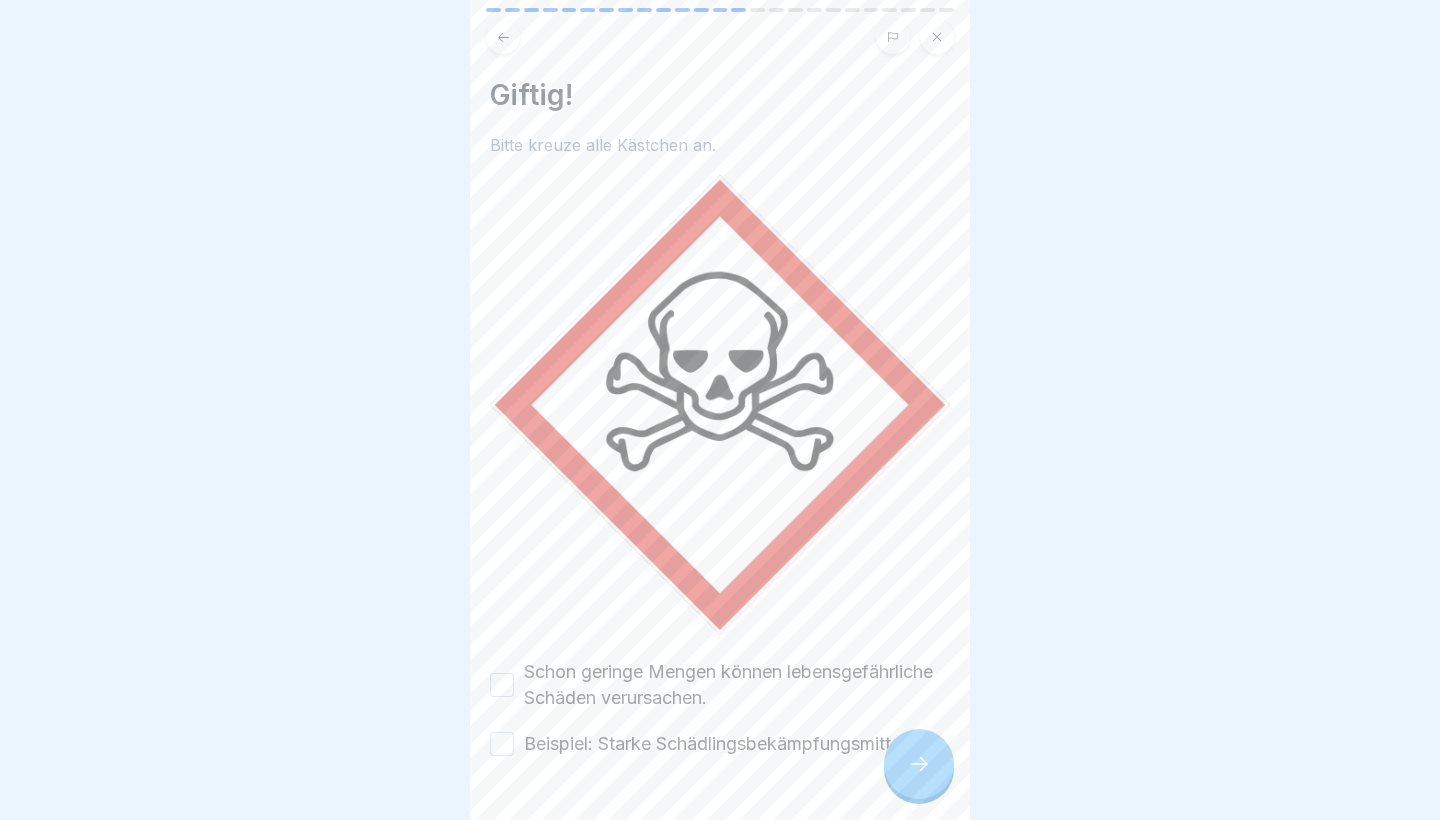 click on "Schon geringe Mengen können lebensgefährliche Schäden verursachen." at bounding box center [502, 685] 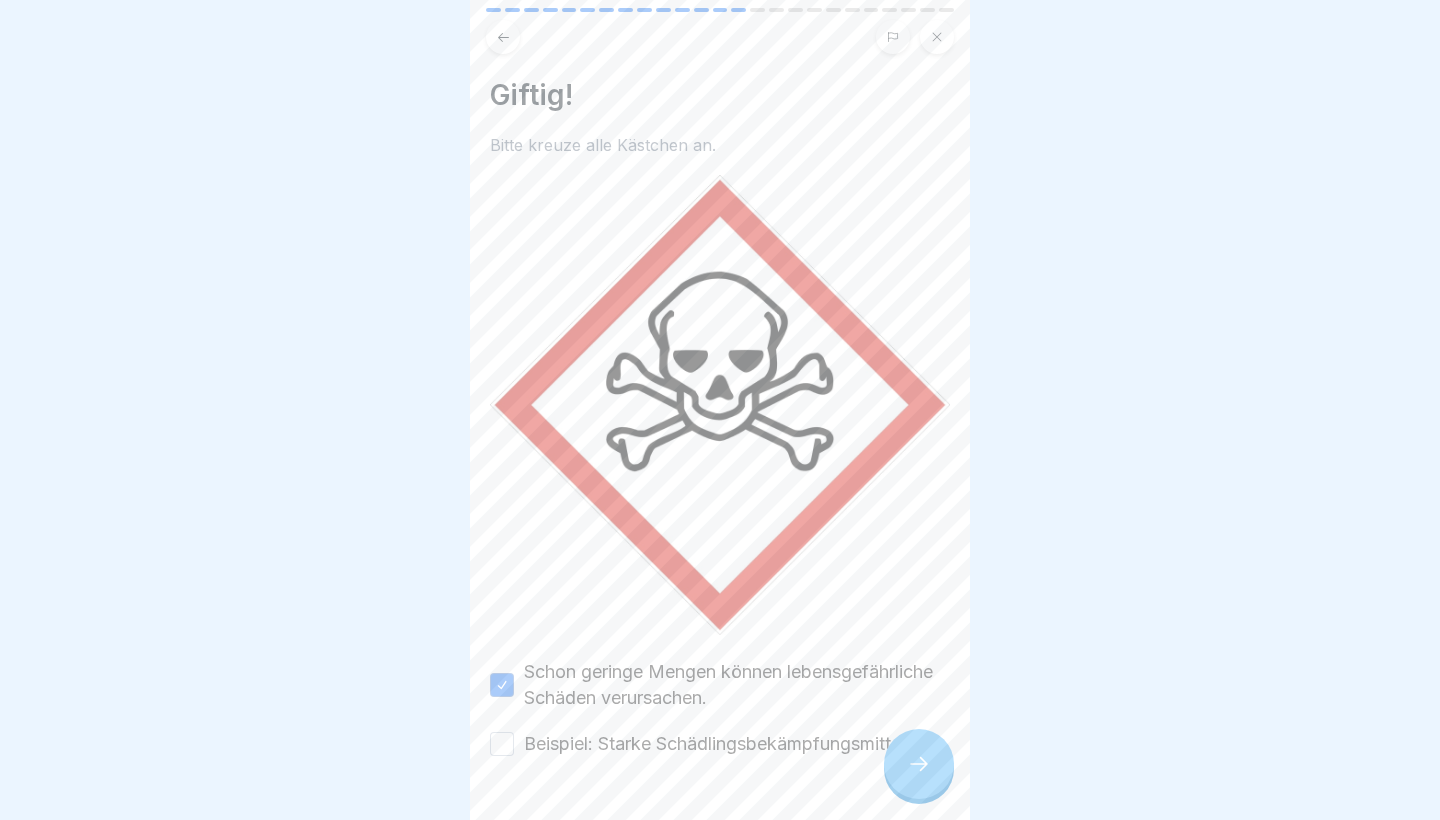 click on "Beispiel: Starke Schädlingsbekämpfungsmittel." at bounding box center [502, 744] 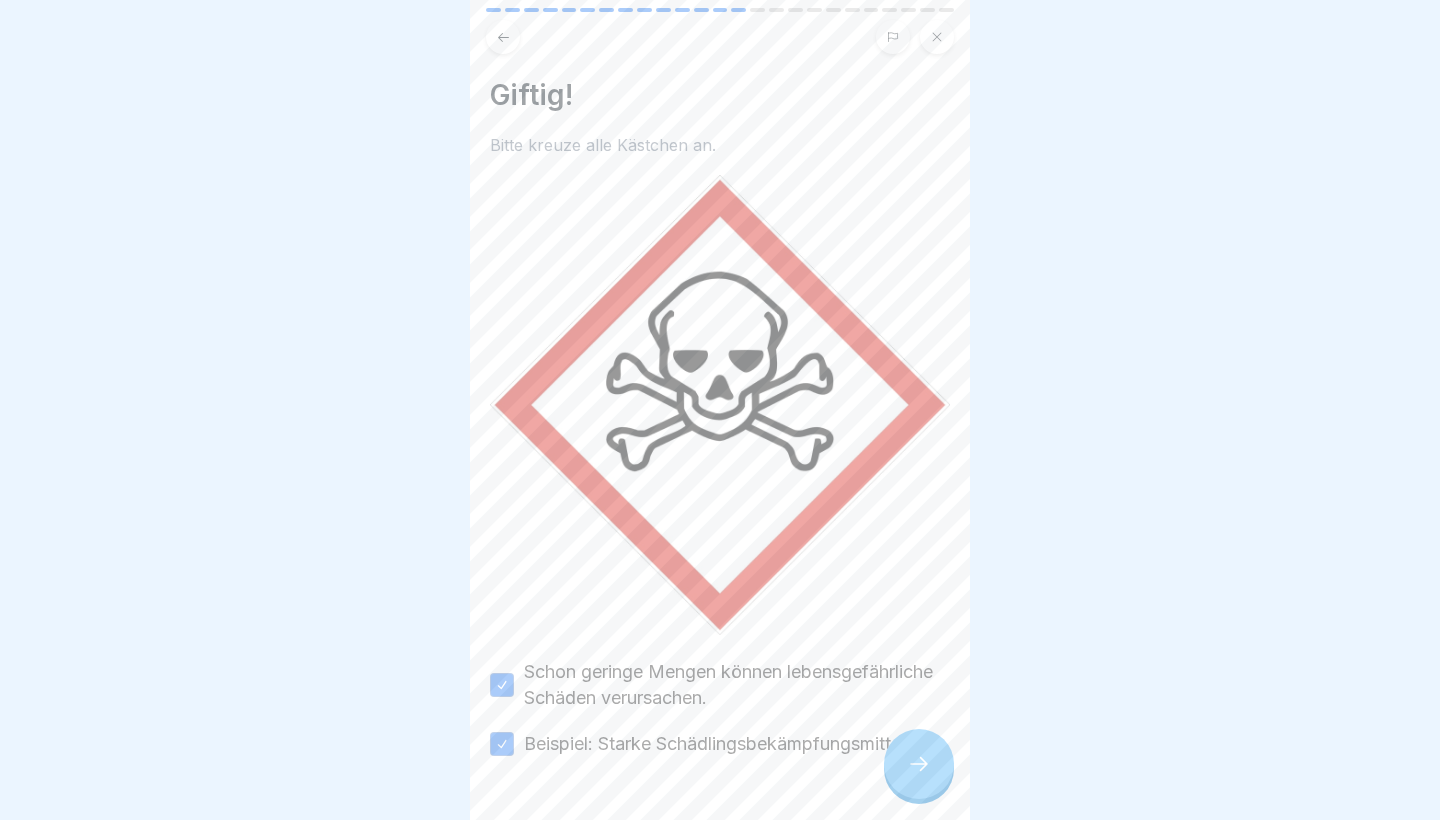 click 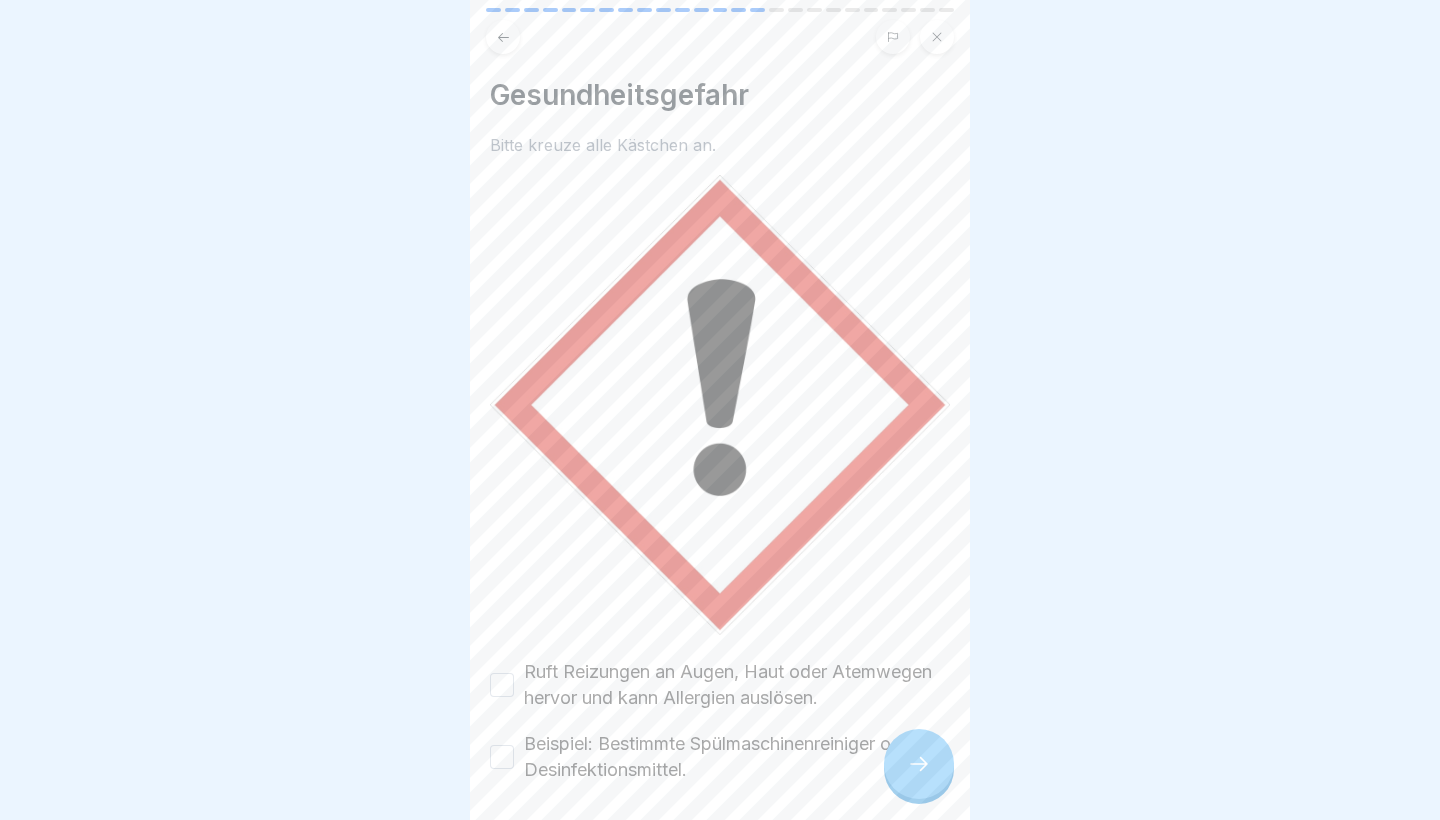 click on "Ruft Reizungen an Augen, Haut oder Atemwegen hervor und kann Allergien auslösen." at bounding box center [502, 685] 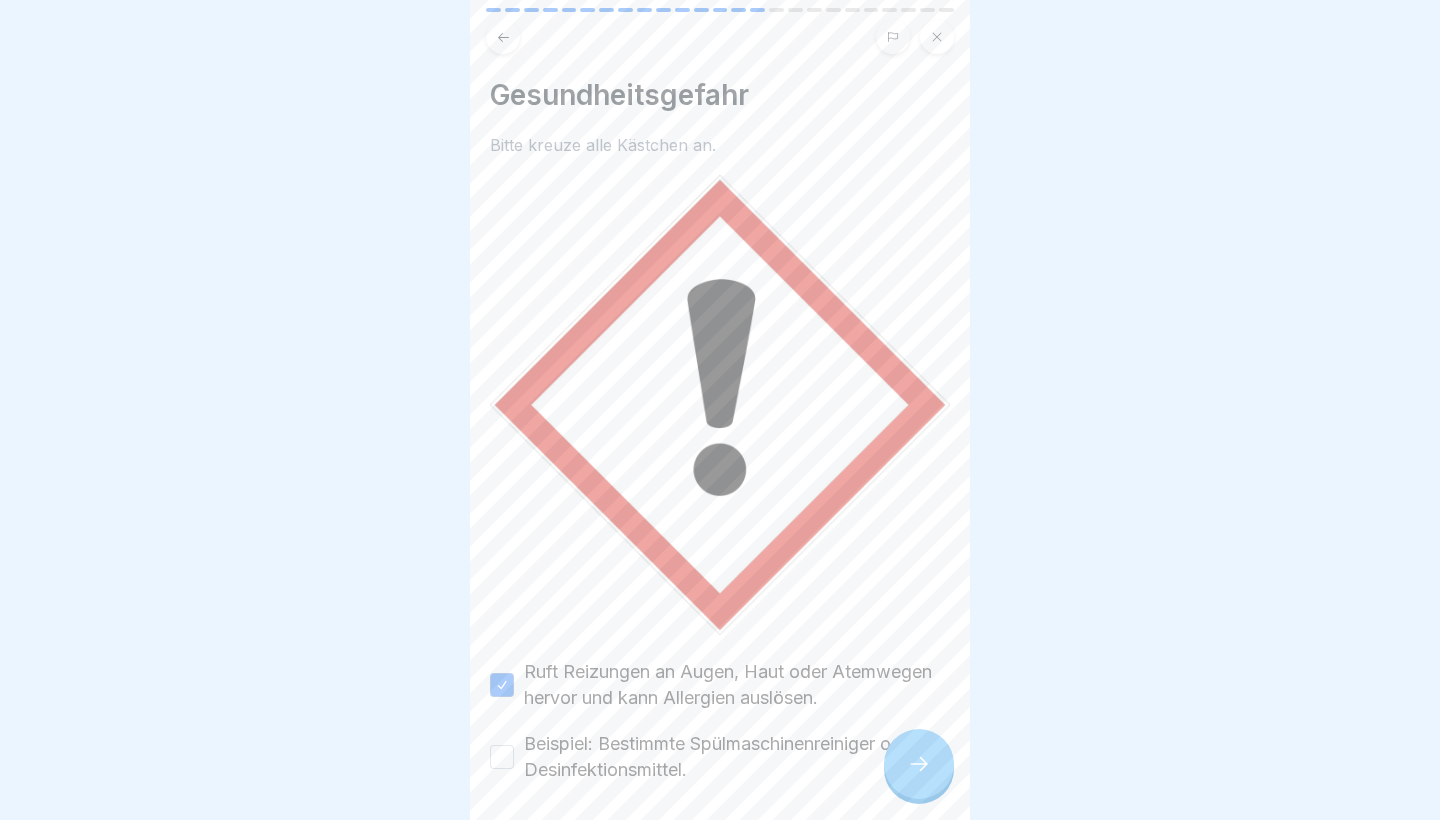 click on "Beispiel: Bestimmte Spülmaschinenreiniger oder Desinfektionsmittel." at bounding box center [502, 757] 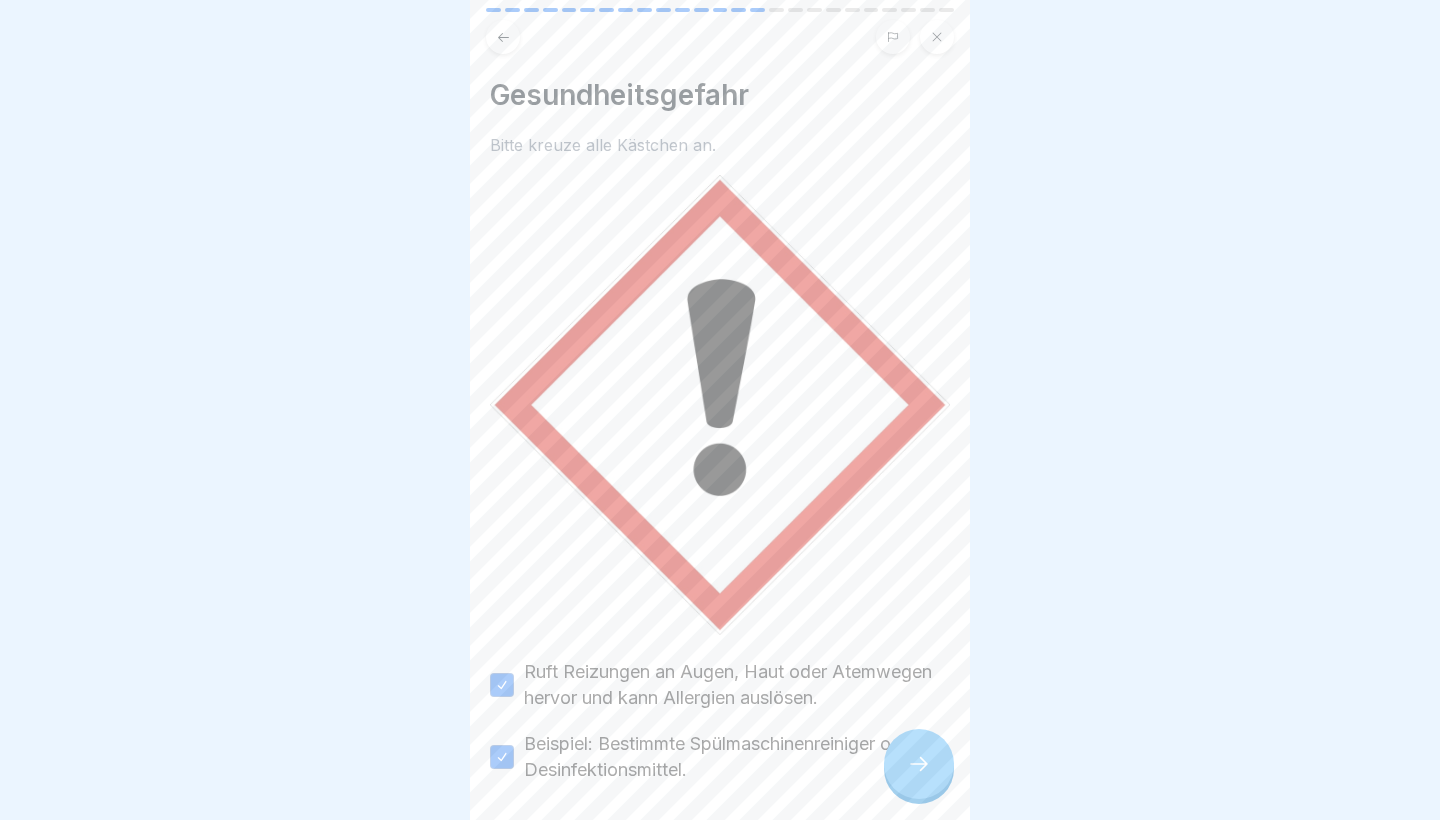 click 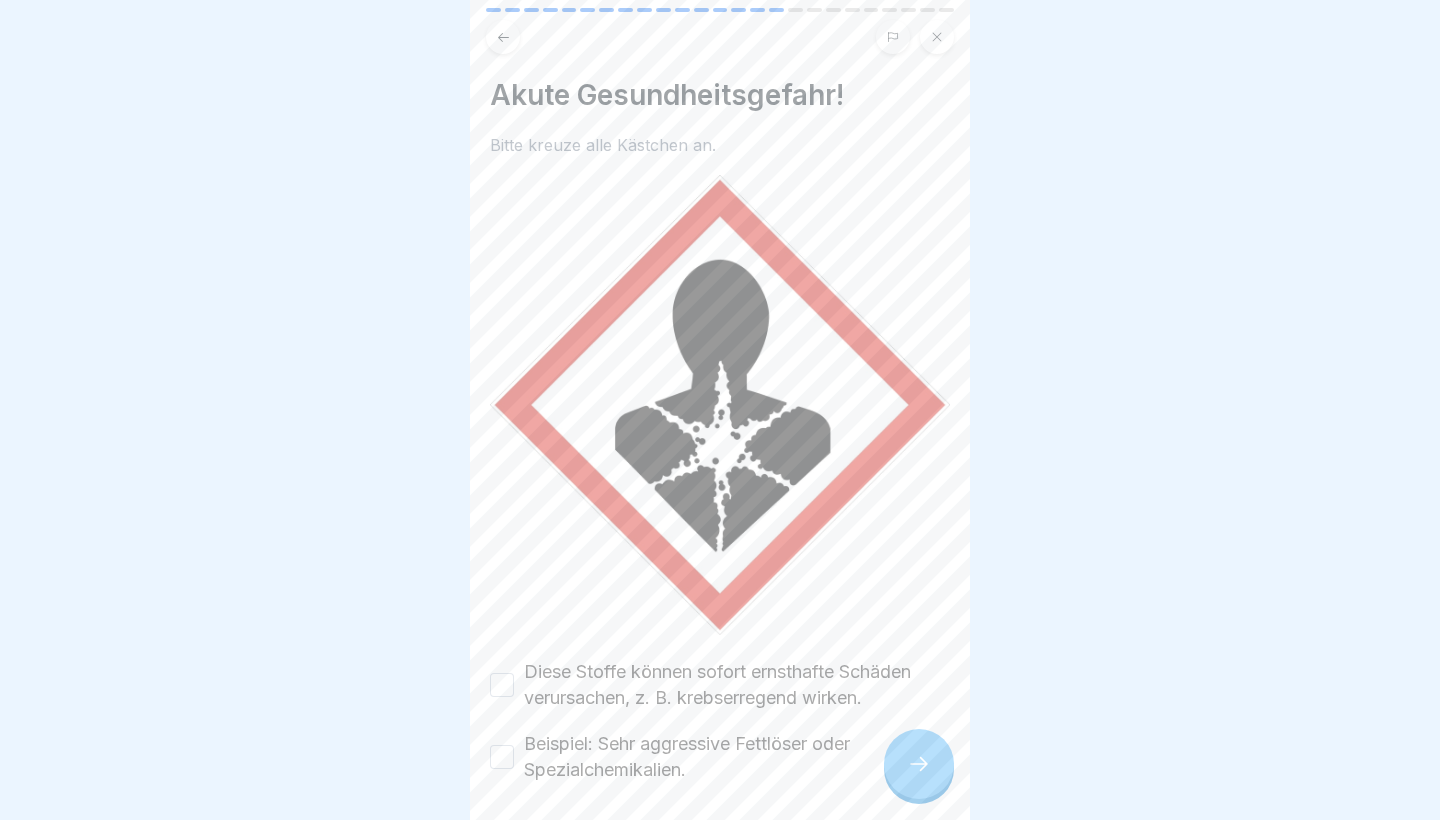 click on "Diese Stoffe können sofort ernsthafte Schäden verursachen, z. B. krebserregend wirken." at bounding box center (502, 685) 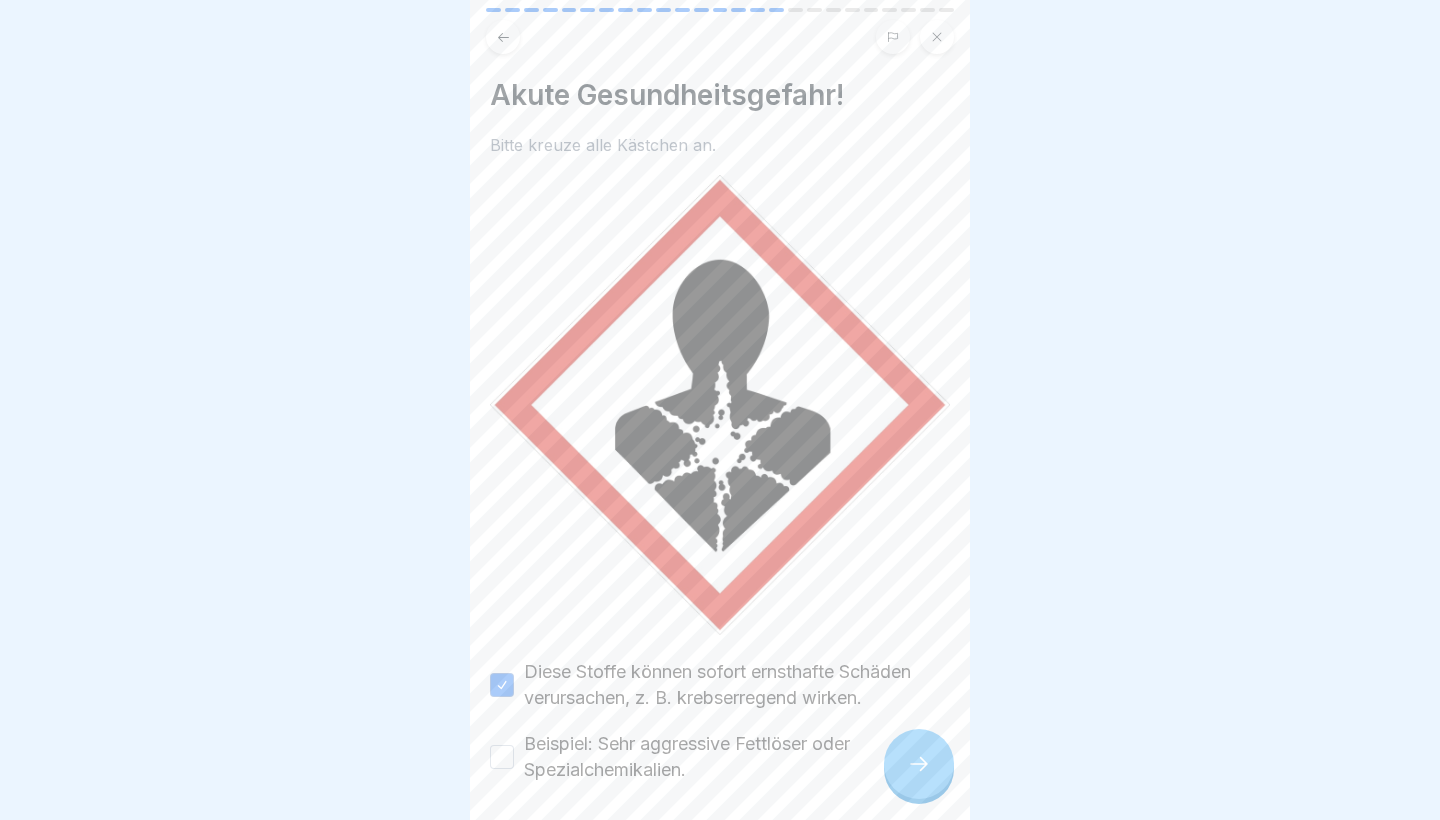 click on "Beispiel: Sehr aggressive Fettlöser oder Spezialchemikalien." at bounding box center [502, 757] 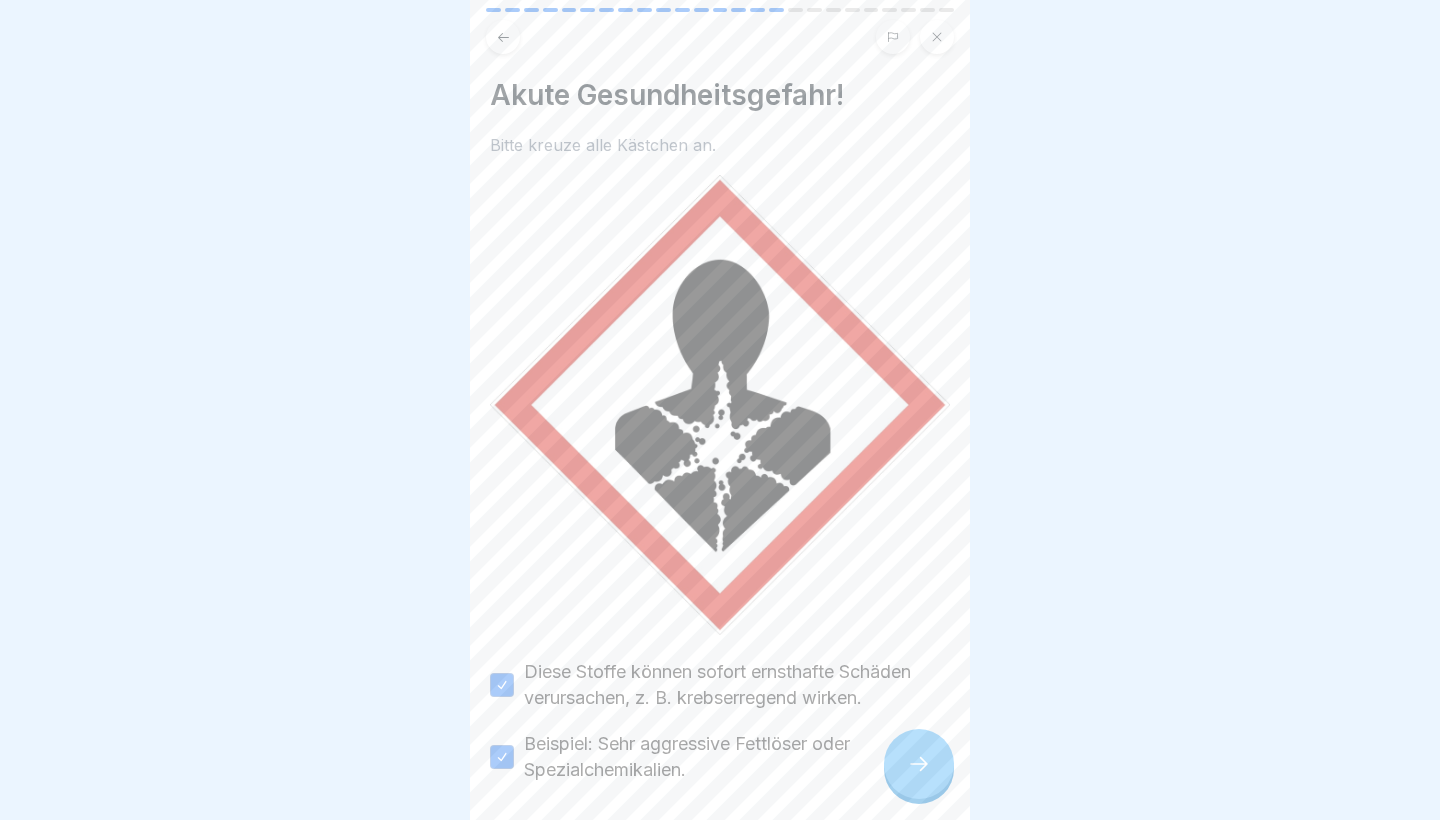 click on "Akute Gesundheitsgefahr! Bitte kreuze alle Kästchen an. Diese Stoffe können sofort ernsthafte Schäden verursachen, z. B. krebserregend wirken. Beispiel: Sehr aggressive Fettlöser oder Spezialchemikalien." at bounding box center [720, 410] 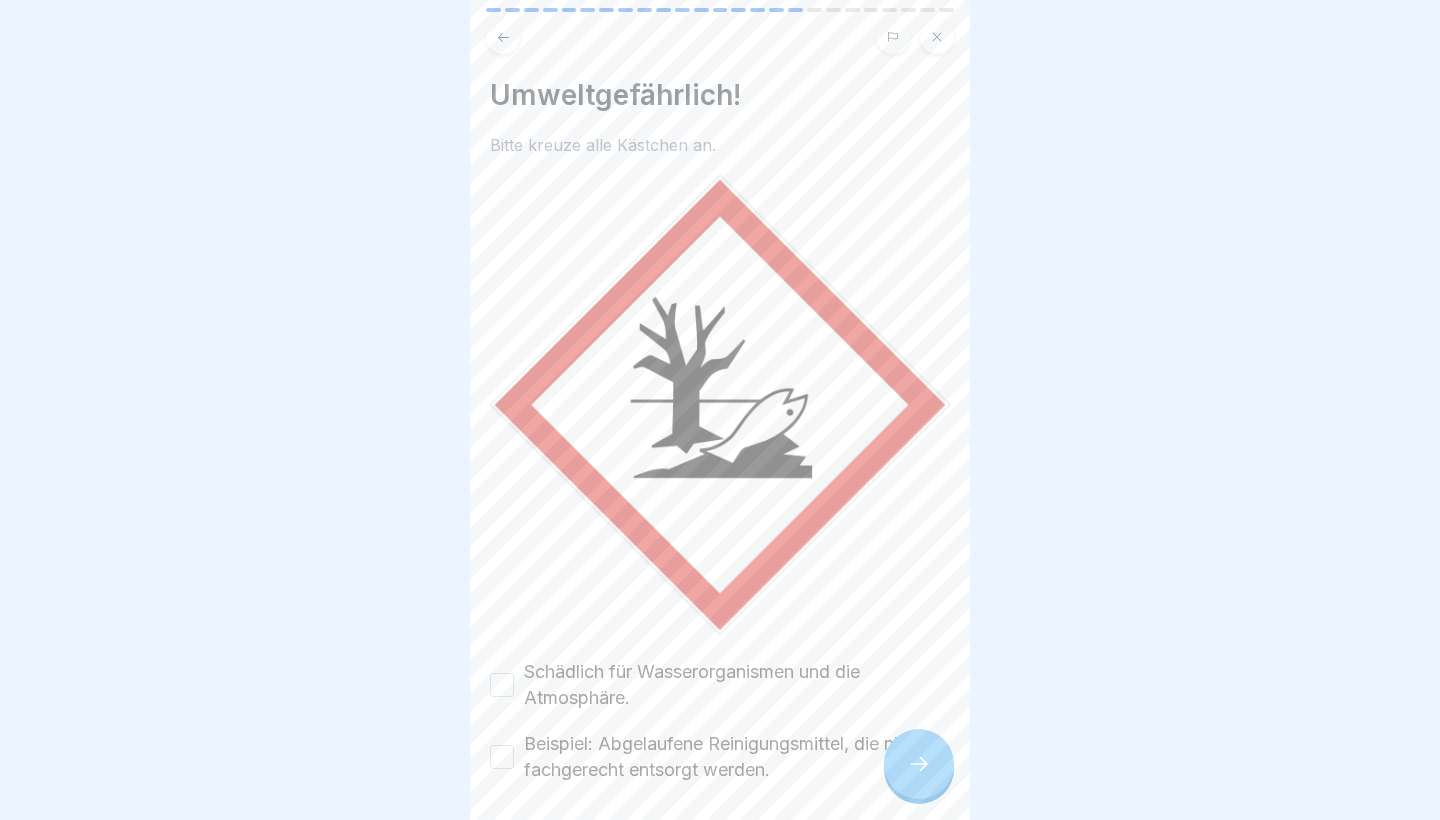 click on "Schädlich für Wasserorganismen und die Atmosphäre." at bounding box center (502, 685) 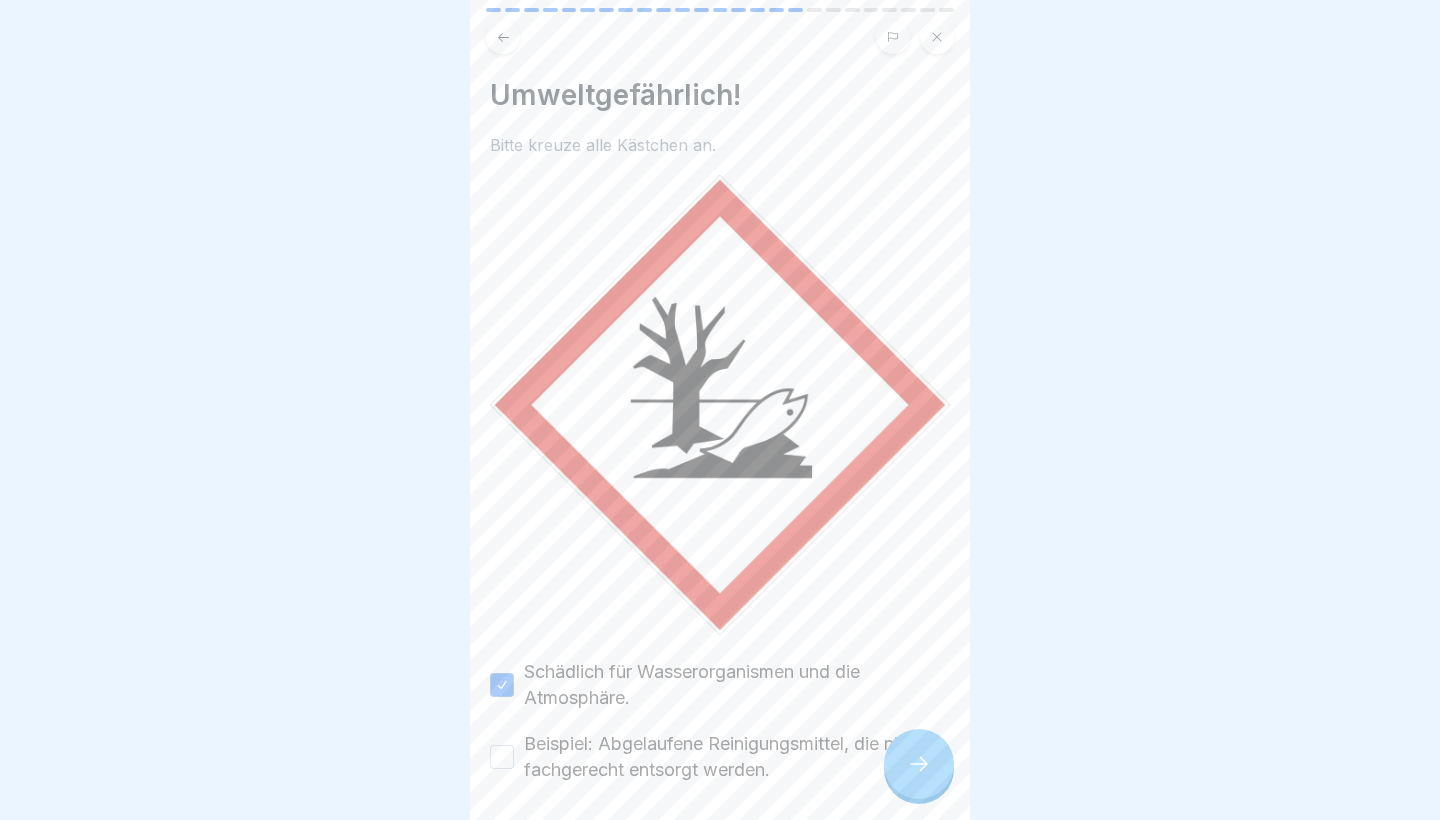 click on "Beispiel: Abgelaufene Reinigungsmittel, die nicht fachgerecht entsorgt werden." at bounding box center (502, 757) 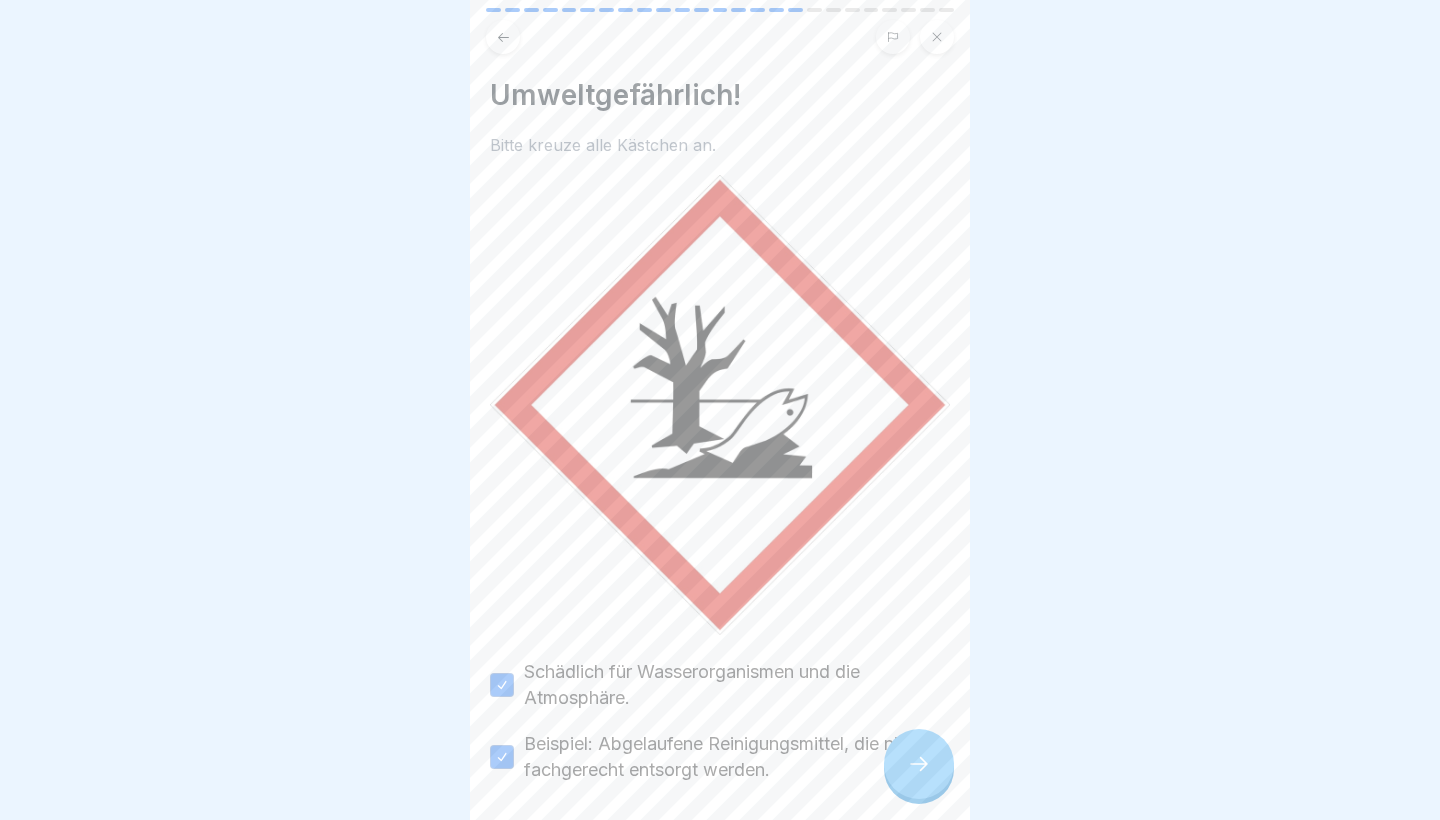 click 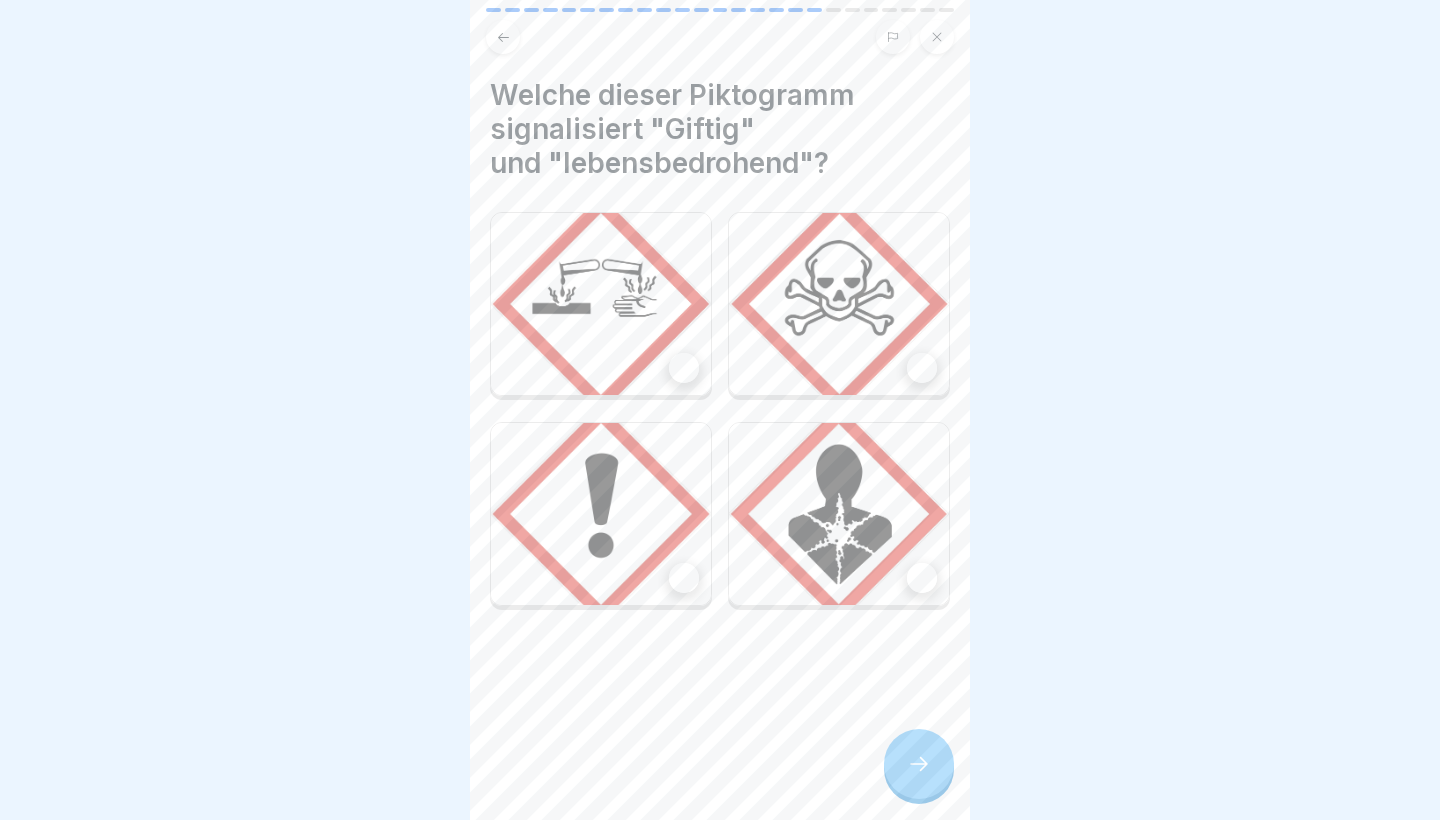 click at bounding box center (684, 368) 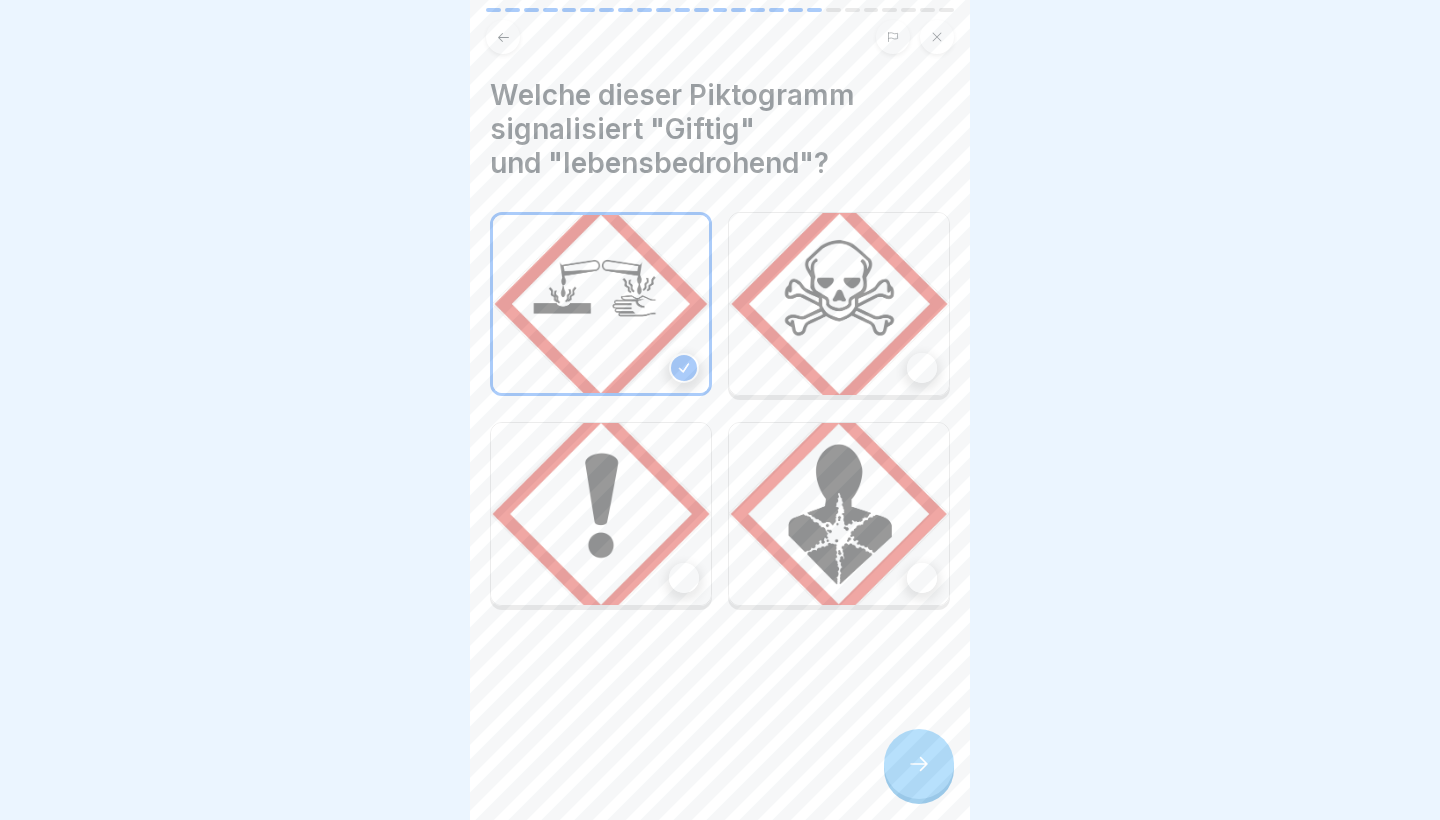 click on "Welche dieser Piktogramm signalisiert "Giftig" und "lebensbedrohend"?" at bounding box center [720, 410] 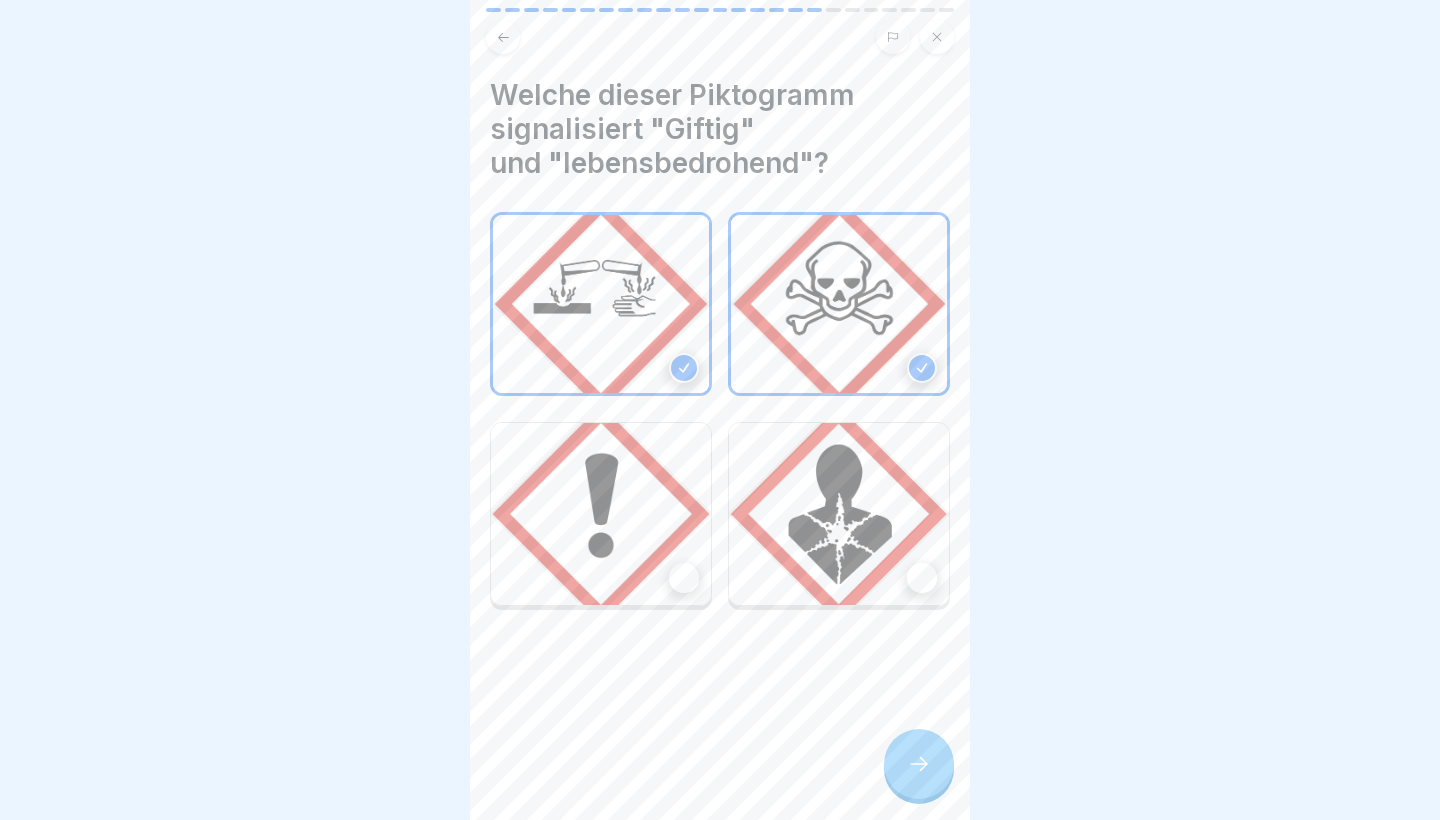 click at bounding box center (684, 368) 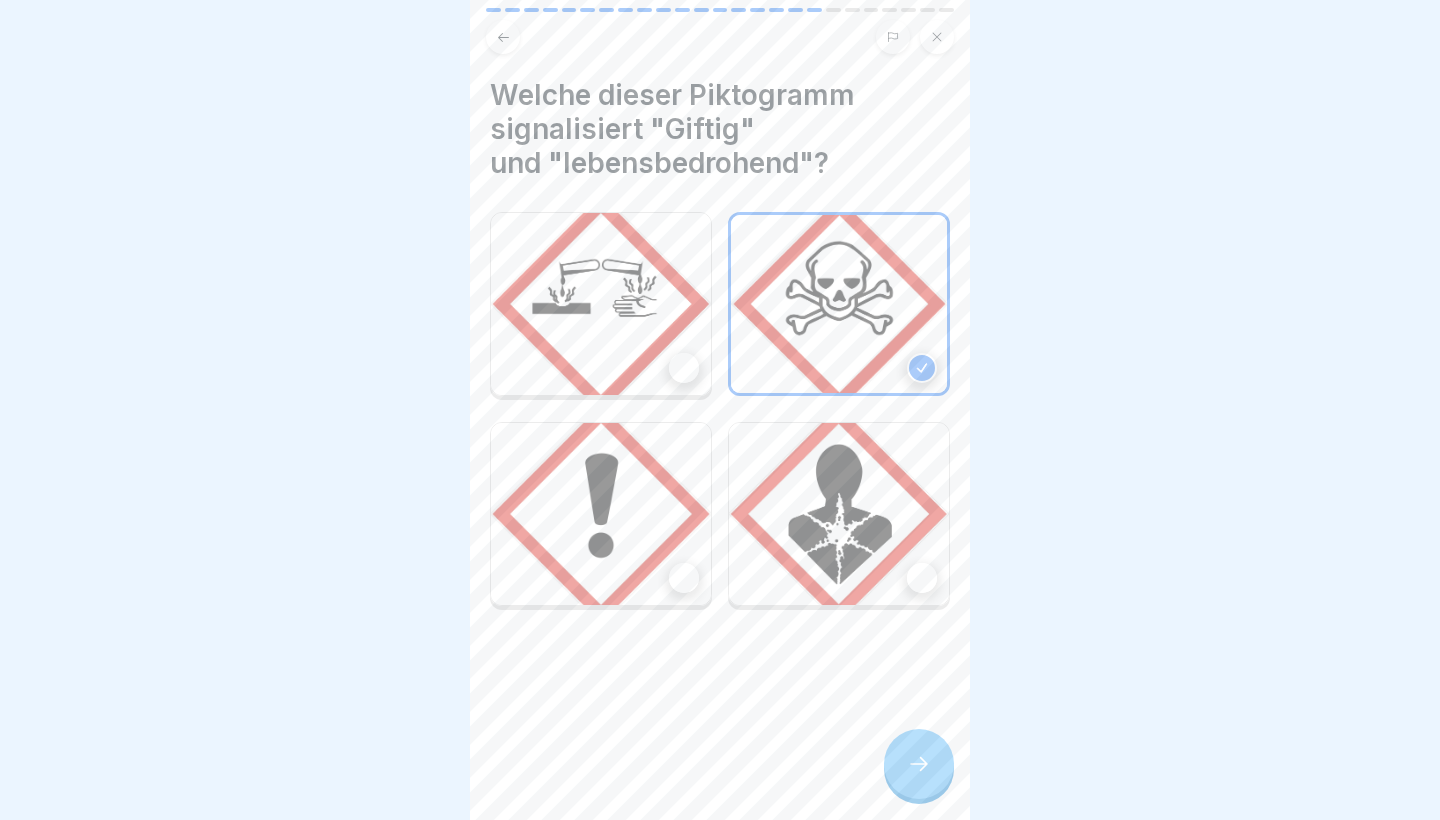 click at bounding box center [601, 304] 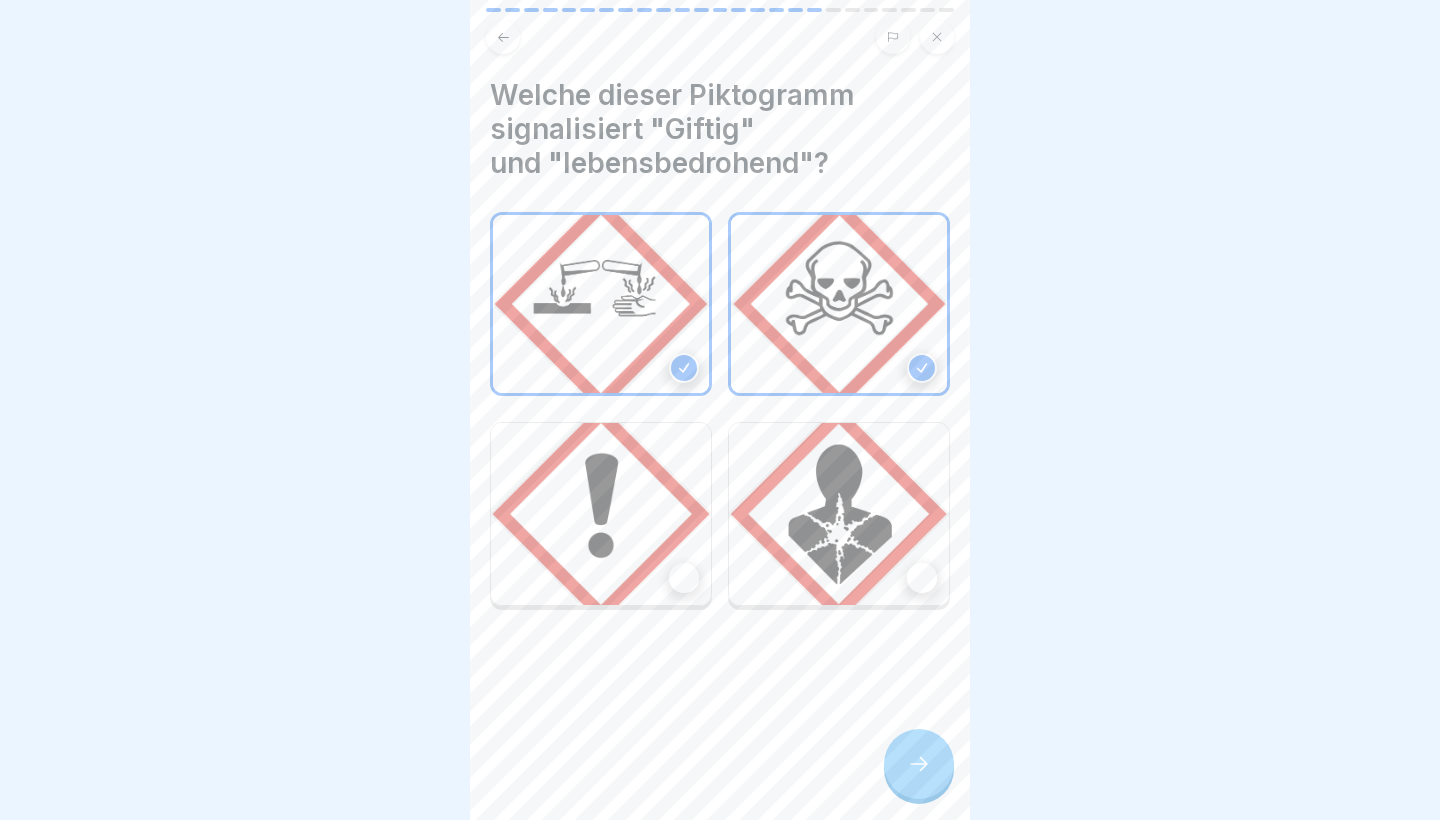 click at bounding box center [919, 764] 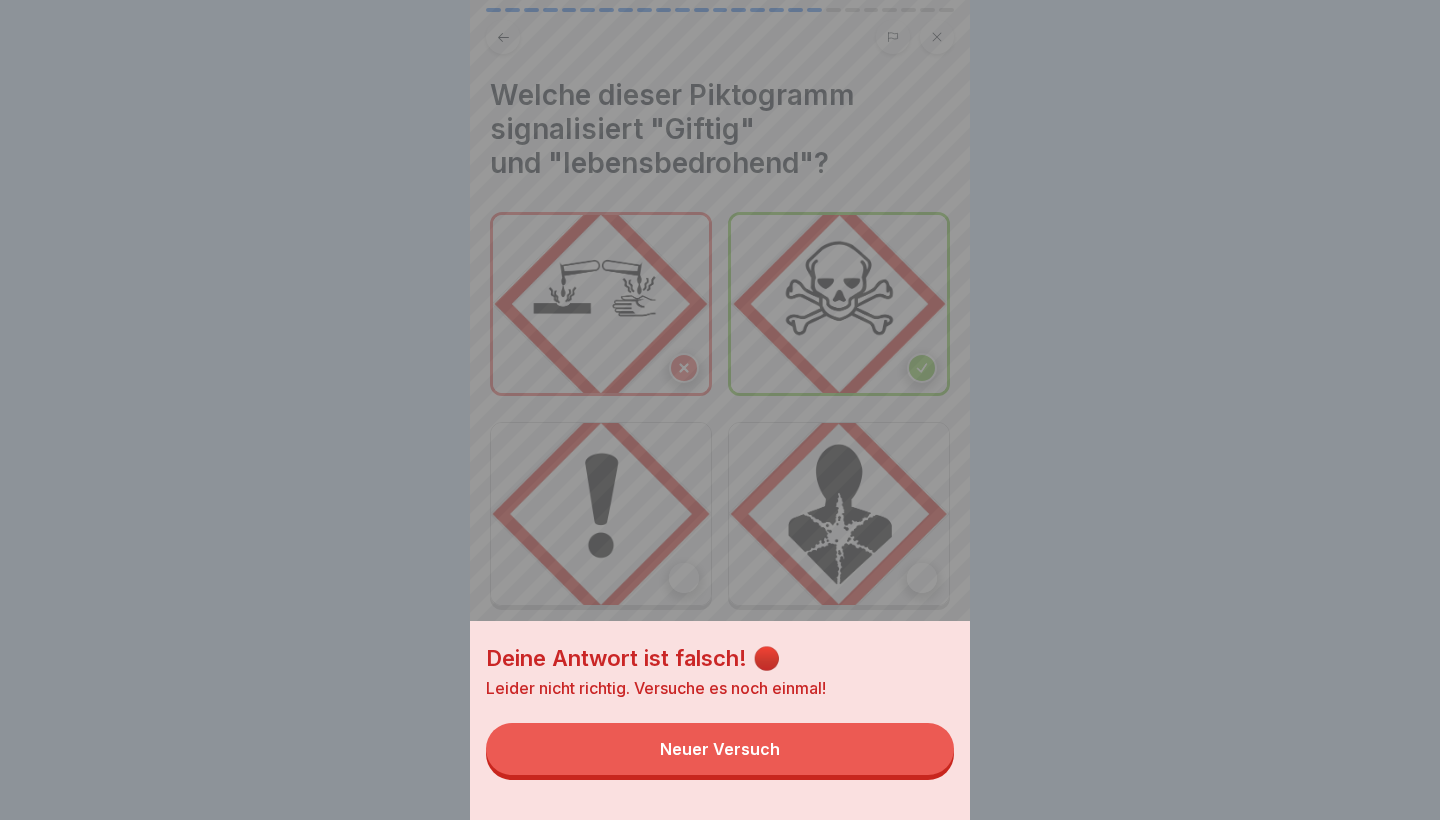 click on "Deine Antwort ist falsch!
🔴 Leider nicht richtig. Versuche es noch einmal!   Neuer Versuch" at bounding box center (720, 720) 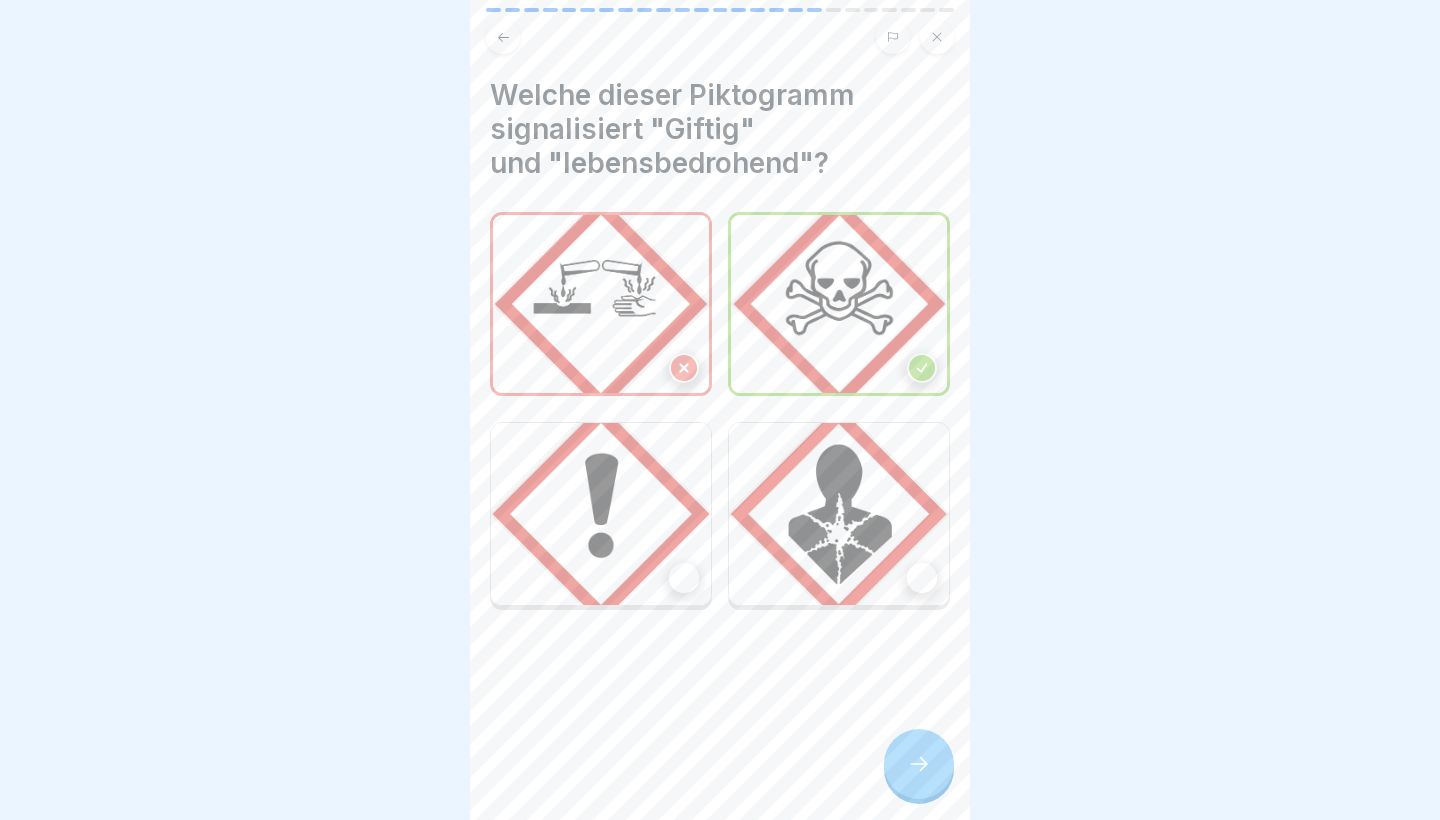 click at bounding box center (919, 764) 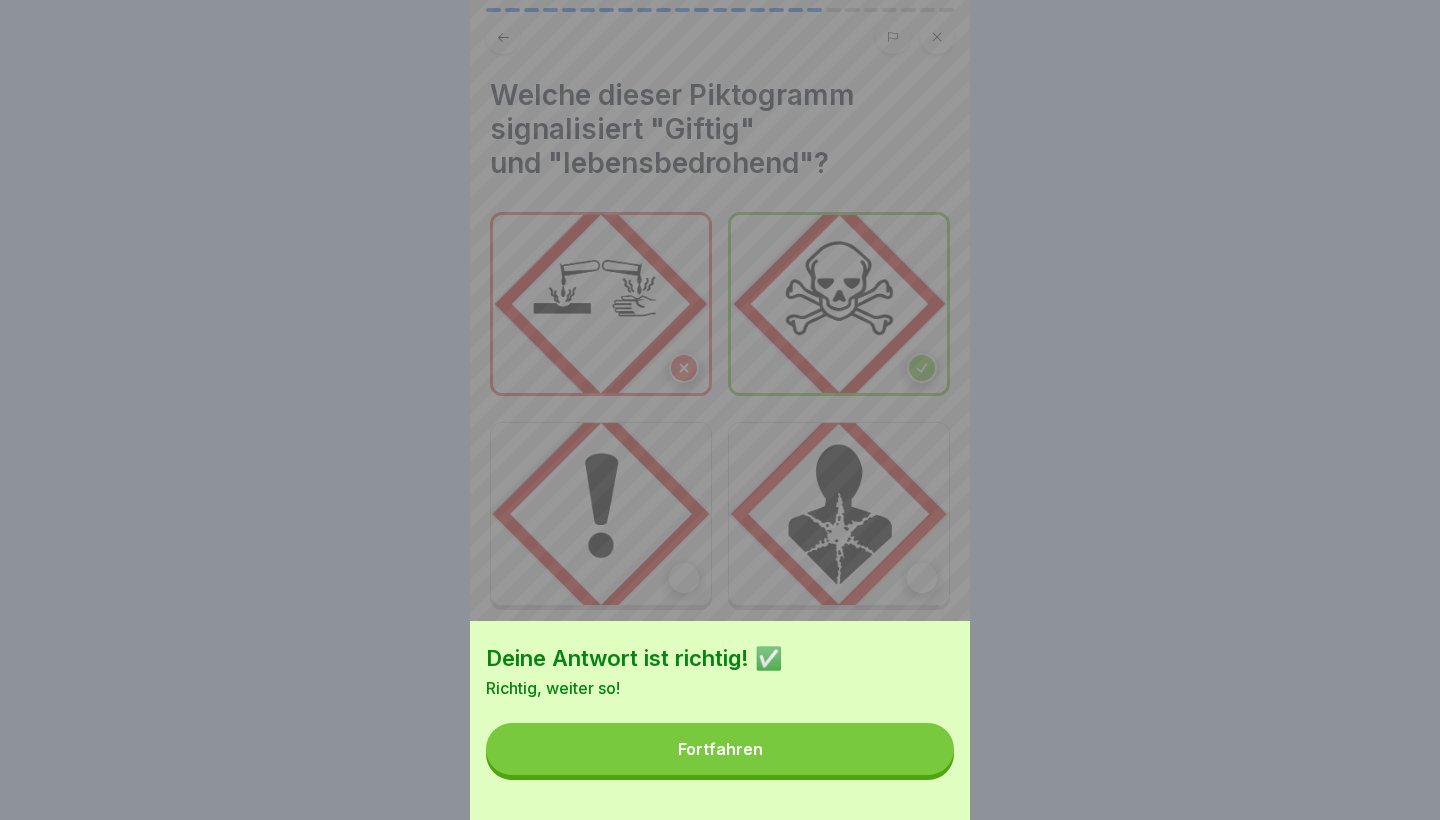 click on "Fortfahren" at bounding box center (720, 749) 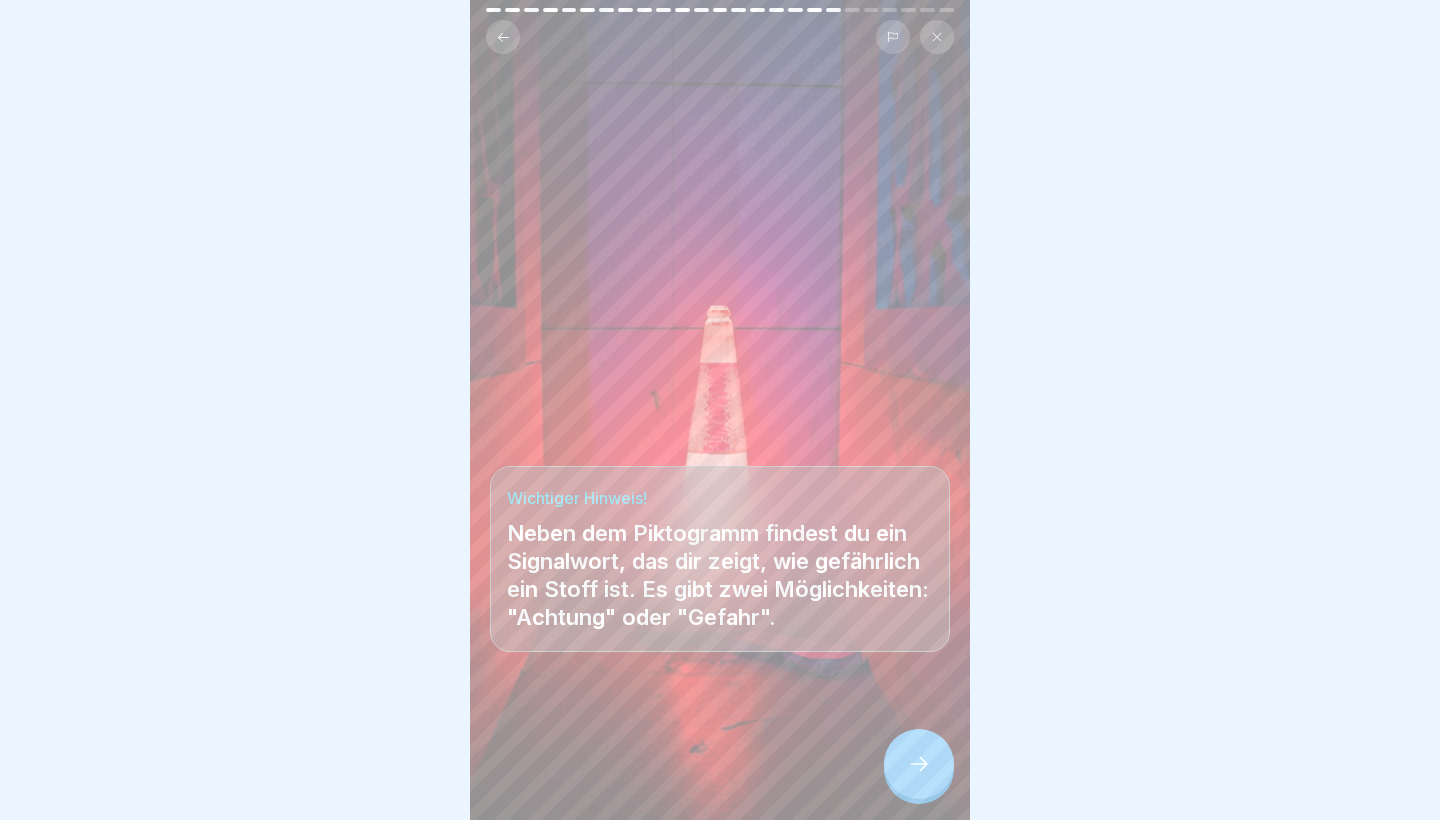 click at bounding box center (919, 764) 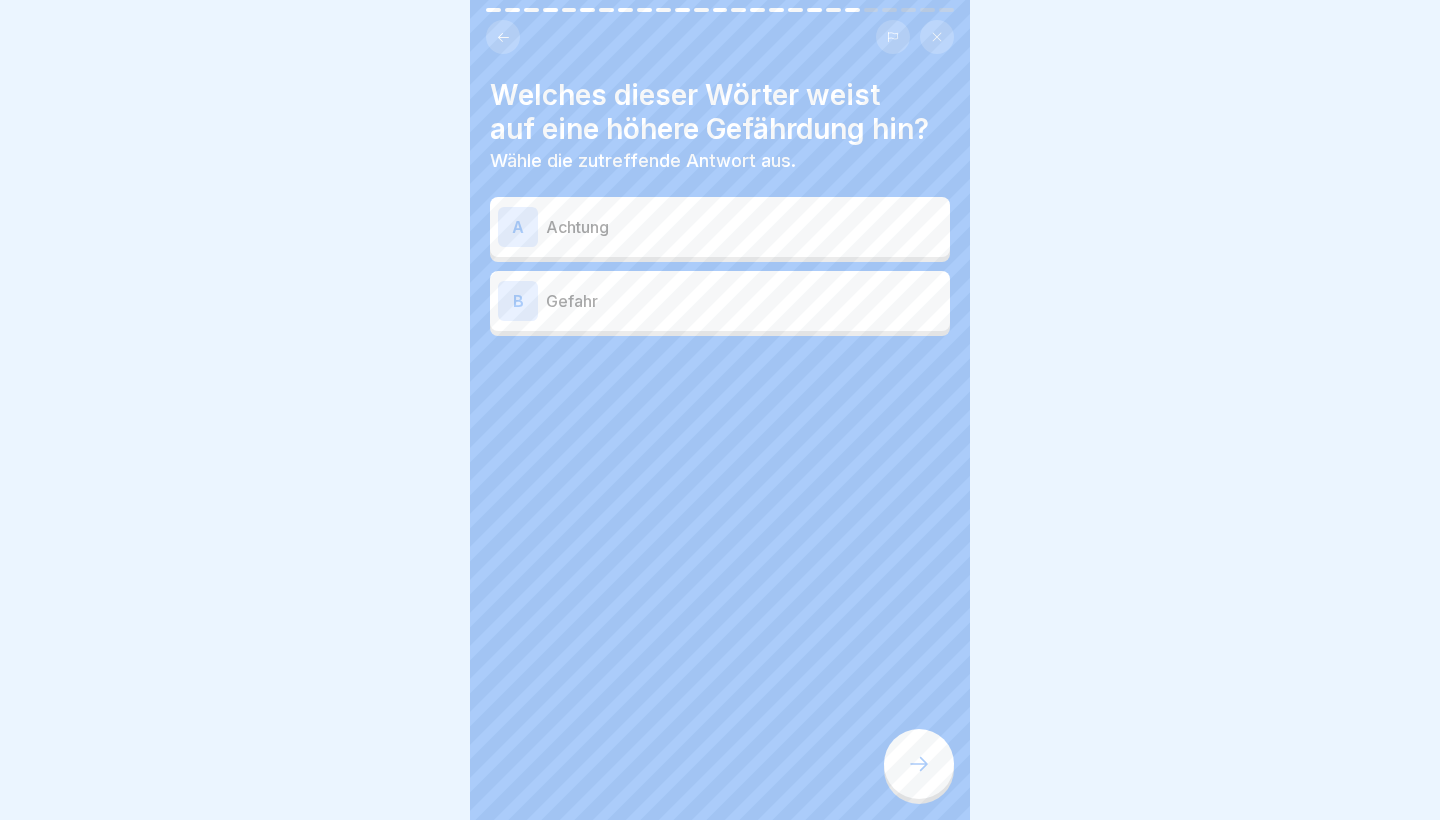 click on "B Gefahr" at bounding box center [720, 301] 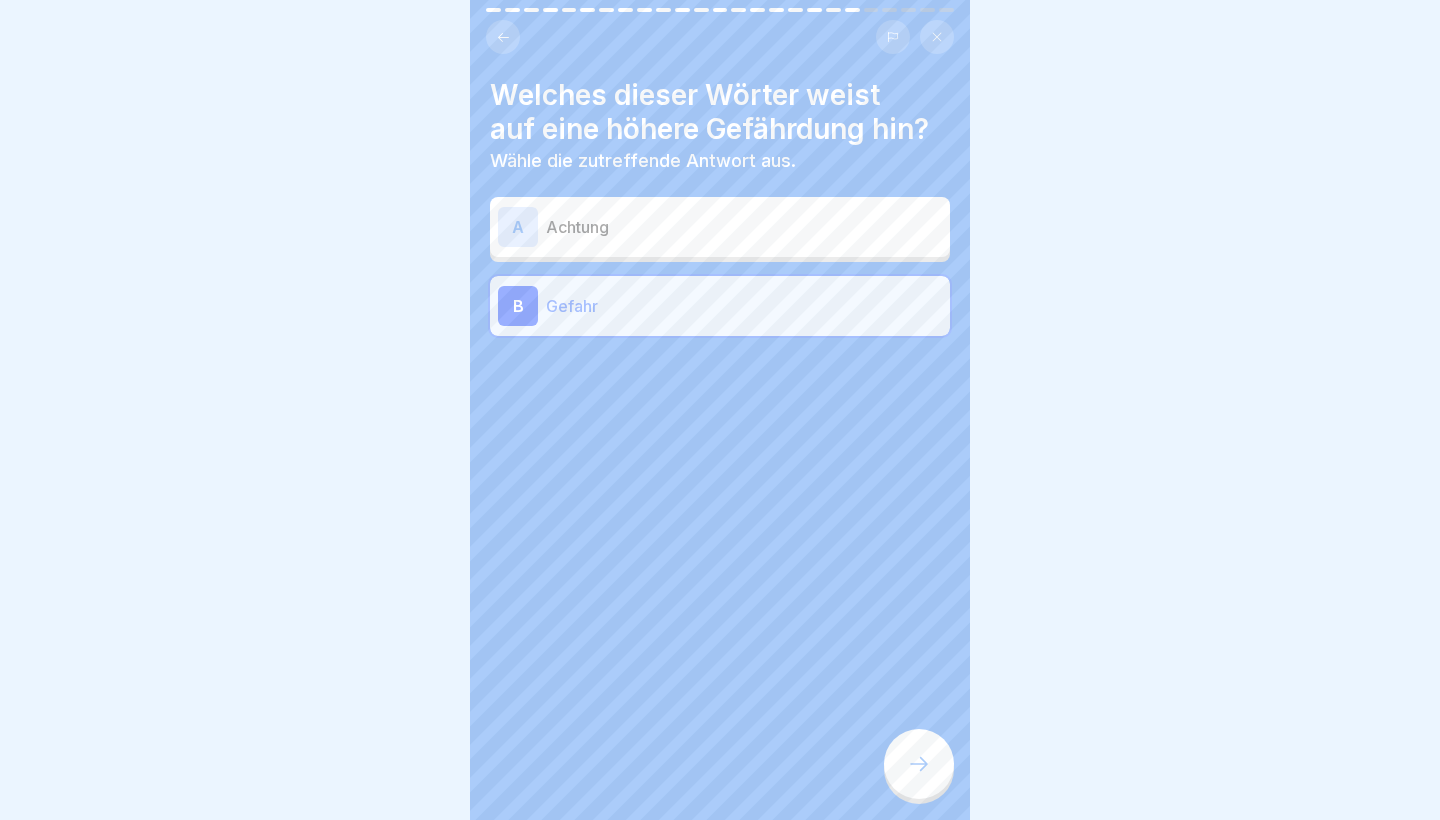 click on "Welches dieser Wörter weist auf eine höhere Gefährdung hin? Wähle die zutreffende Antwort aus. A Achtung B Gefahr" at bounding box center [720, 410] 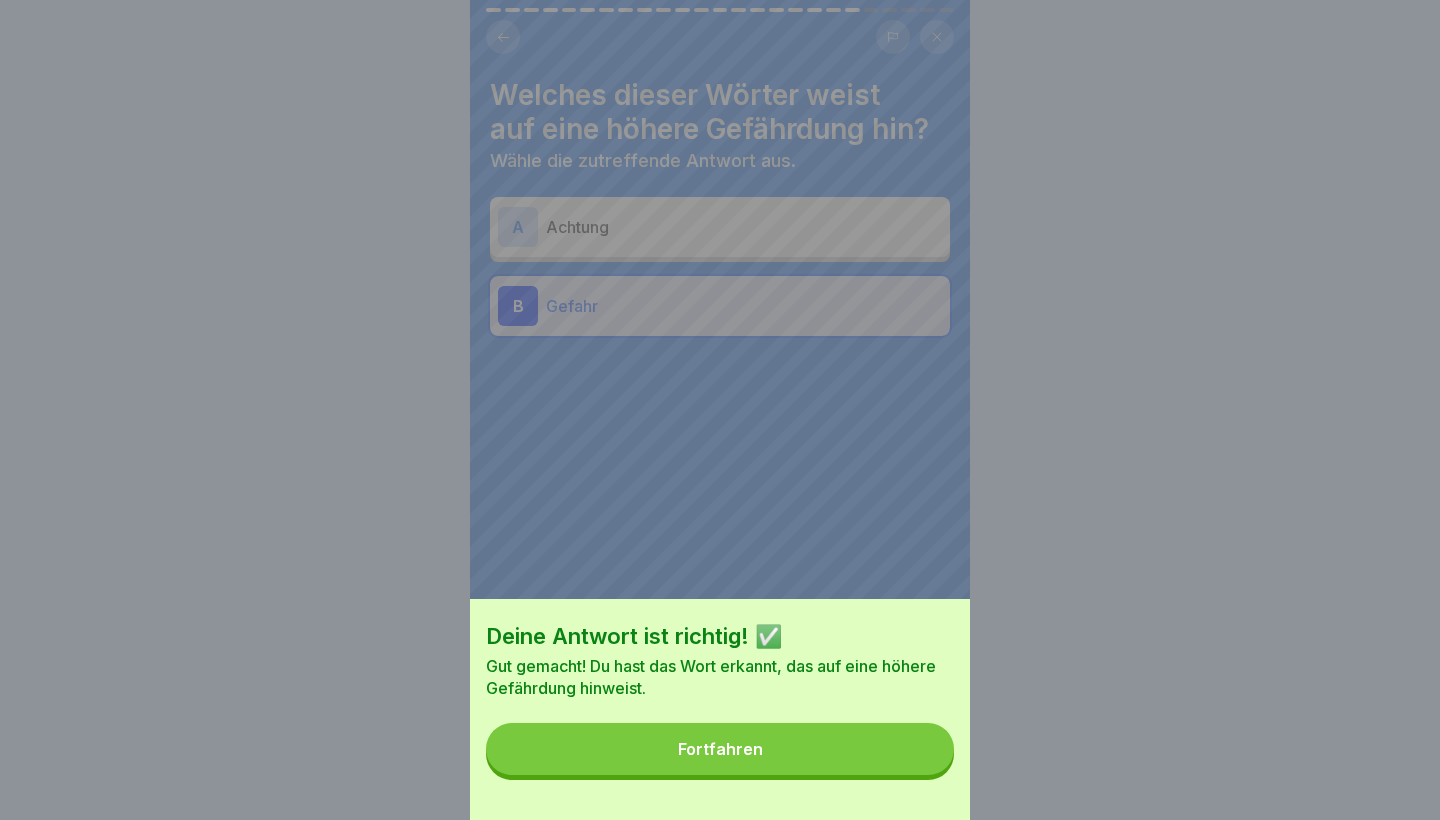 click on "Fortfahren" at bounding box center (720, 749) 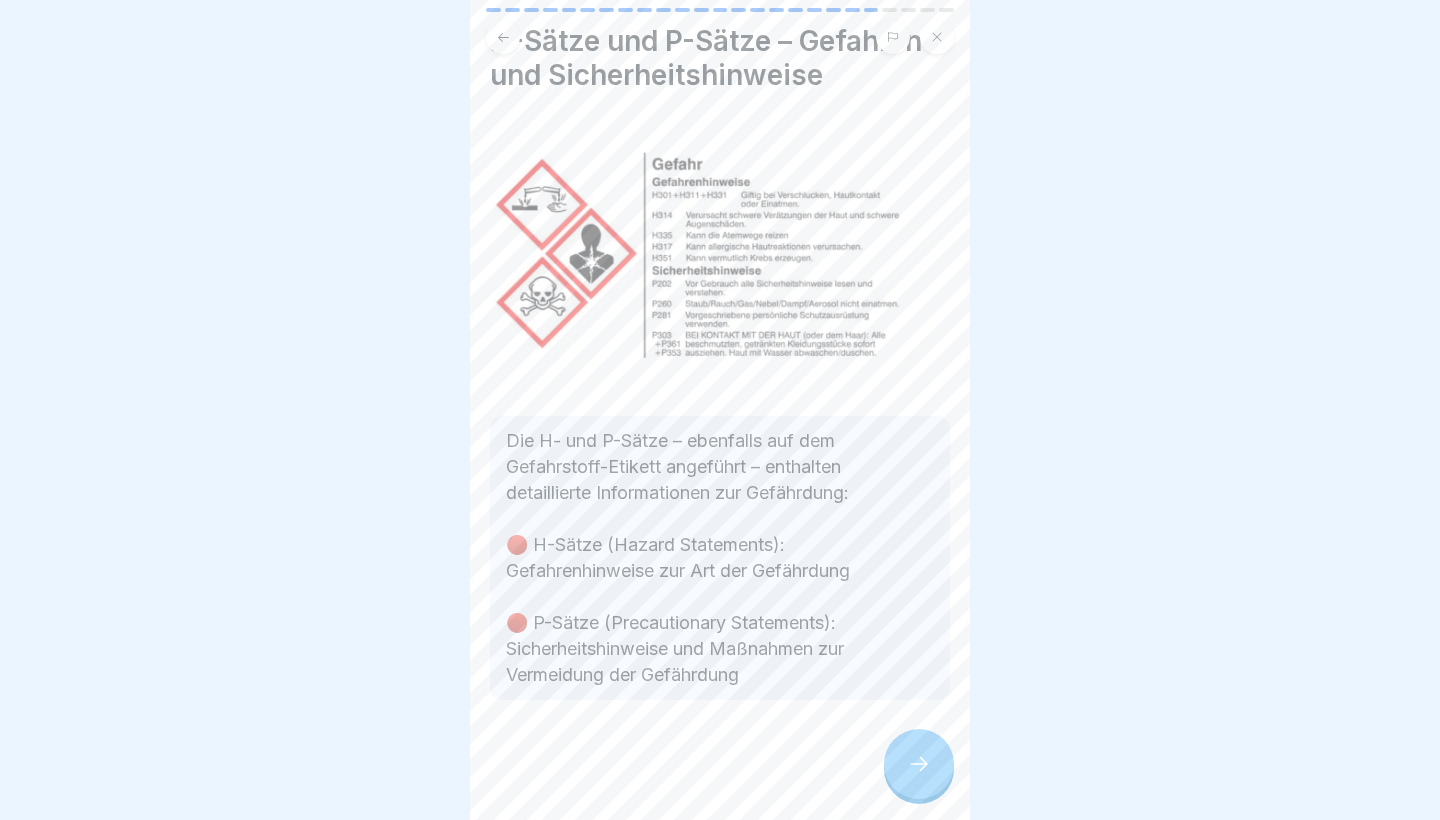 scroll, scrollTop: 54, scrollLeft: 0, axis: vertical 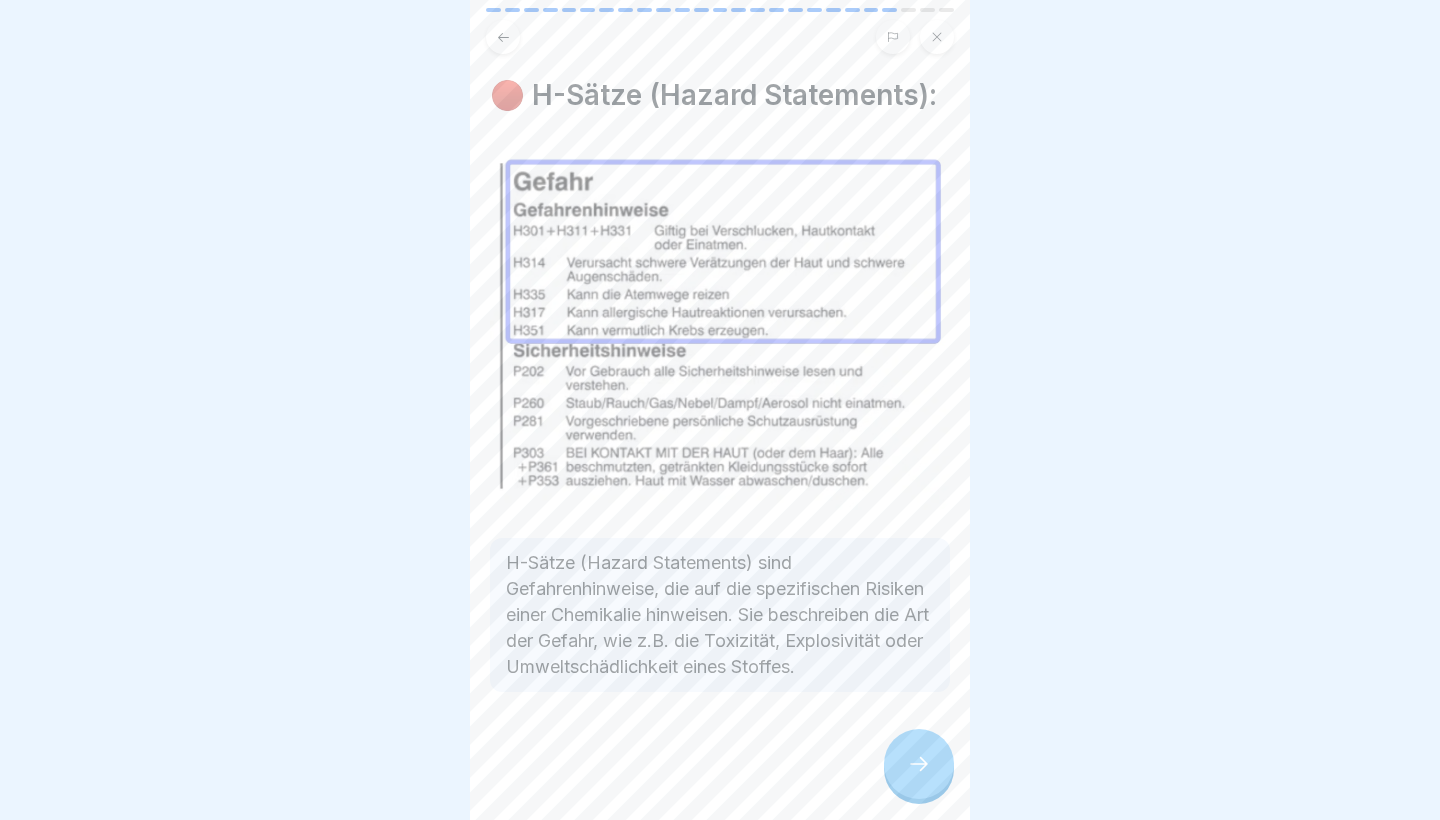 click at bounding box center (919, 764) 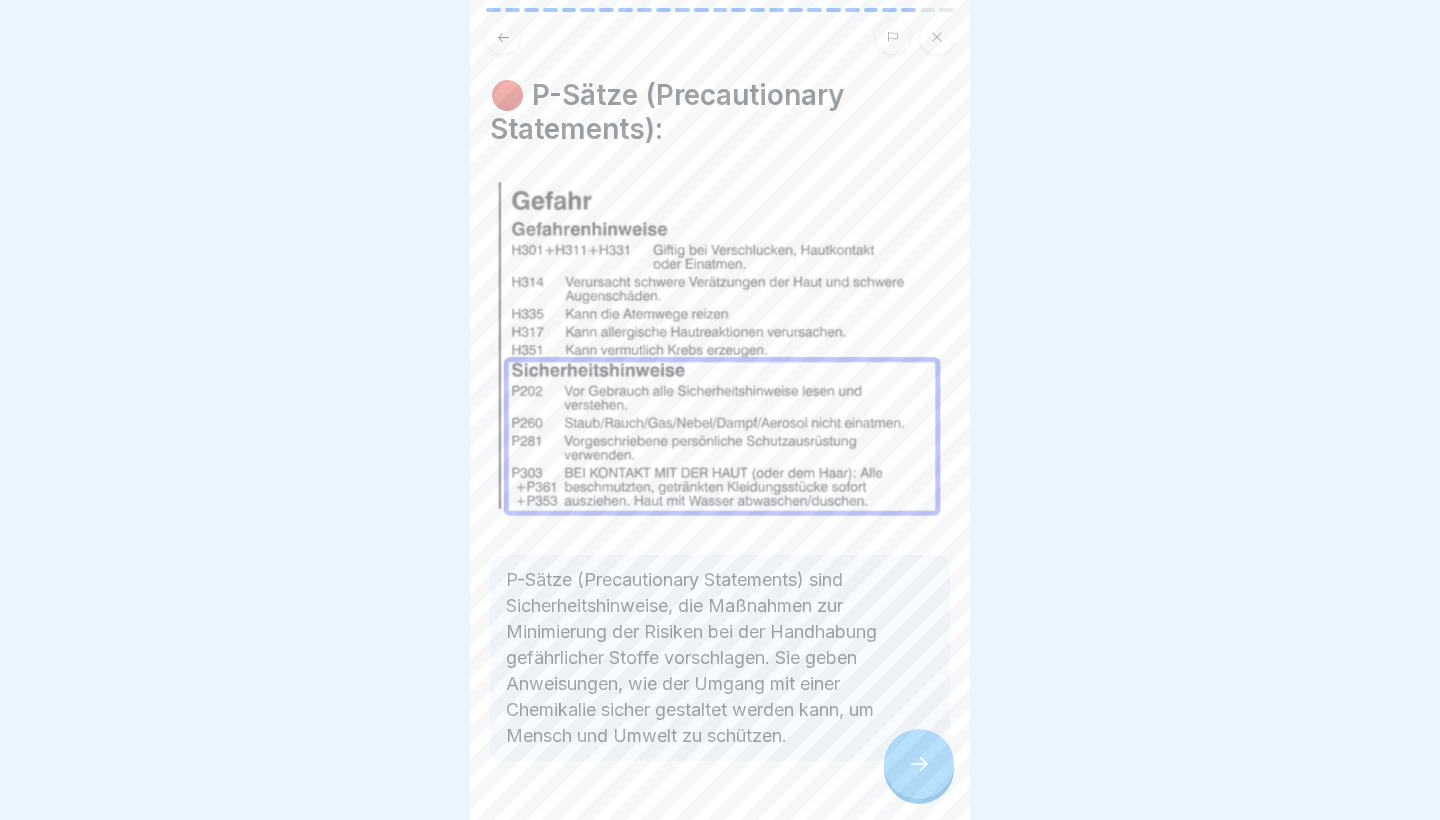 click 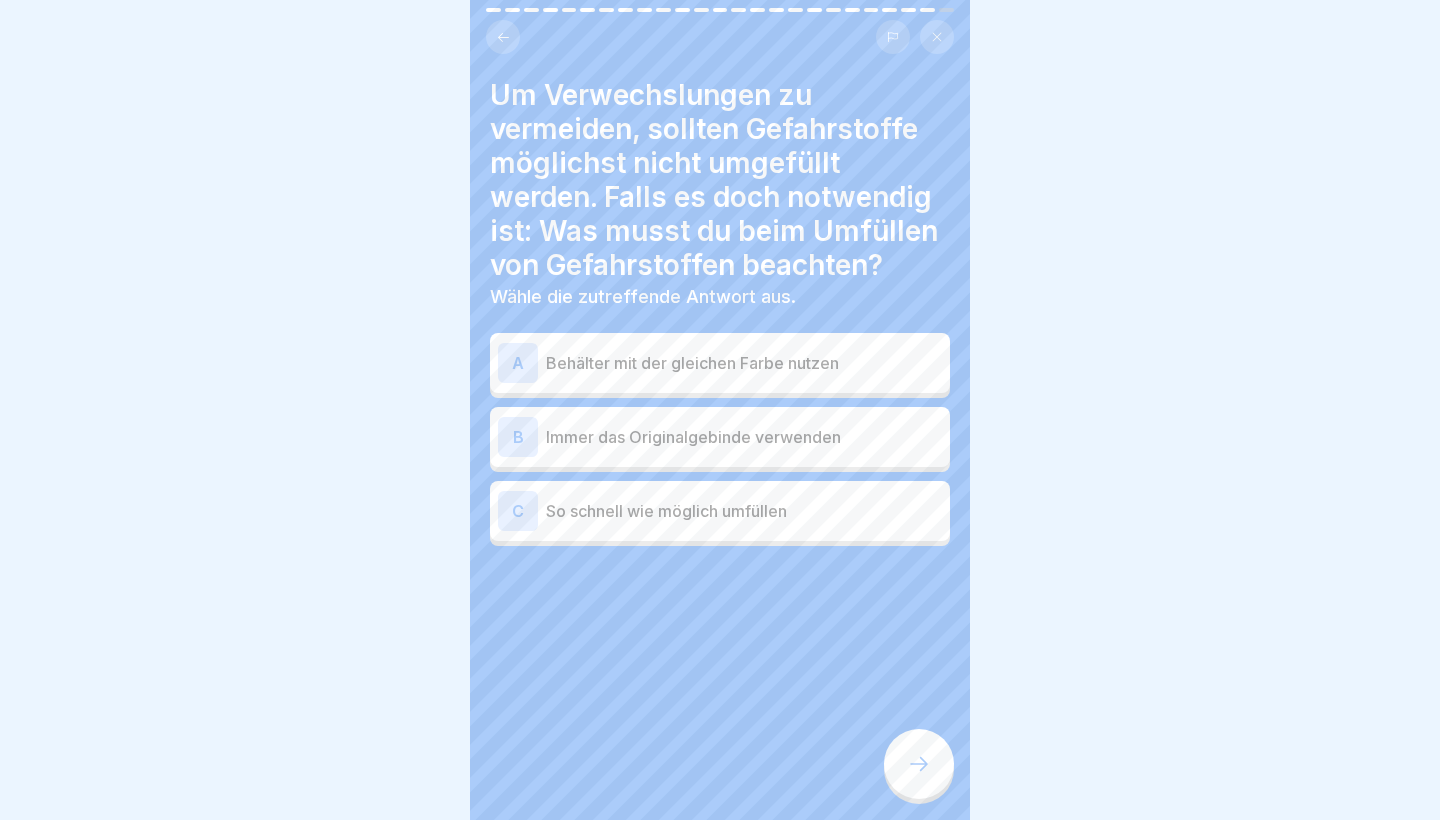 click on "Behälter mit der gleichen Farbe nutzen" at bounding box center [744, 363] 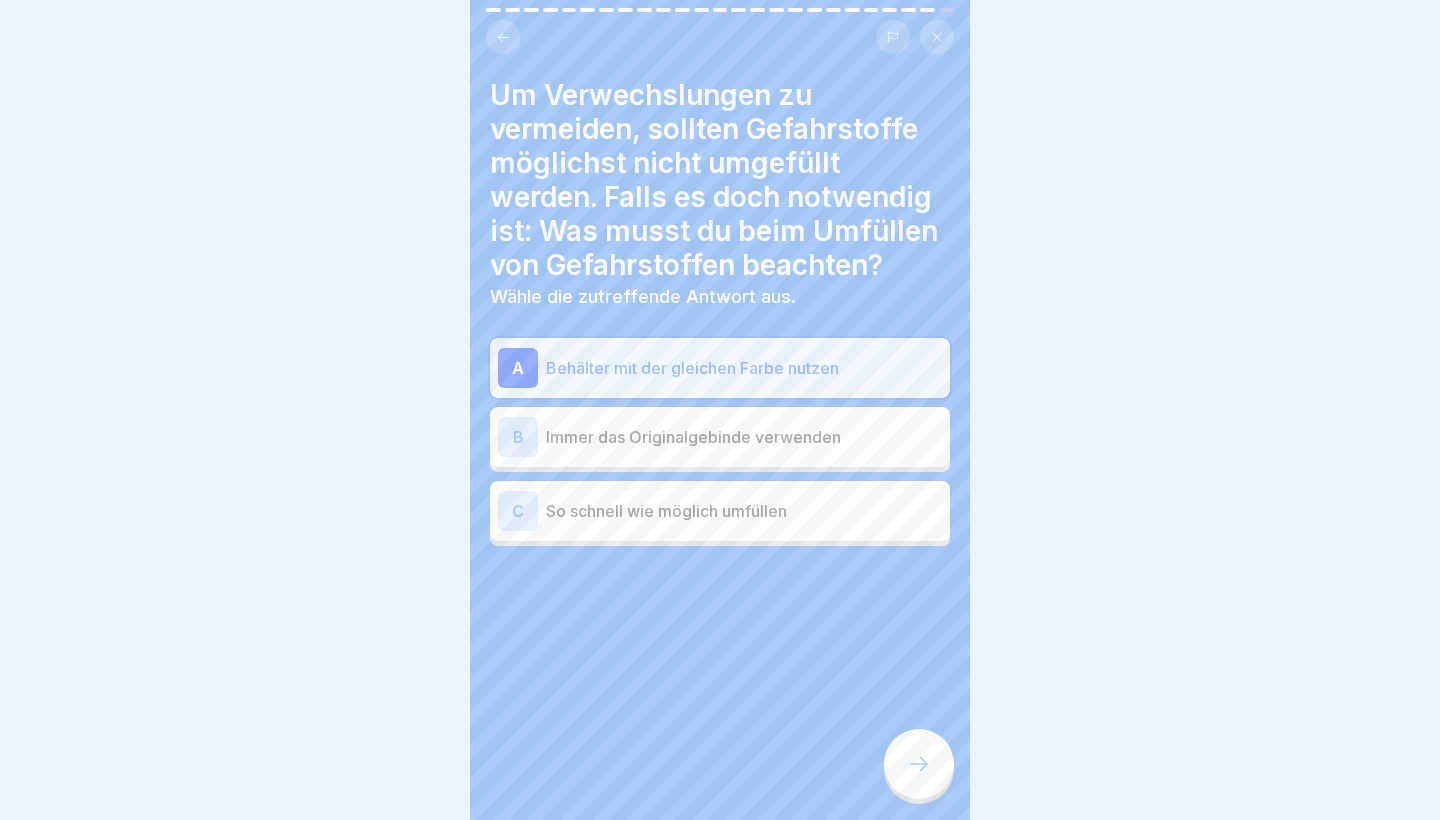 click on "Immer das Originalgebinde verwenden" at bounding box center (744, 437) 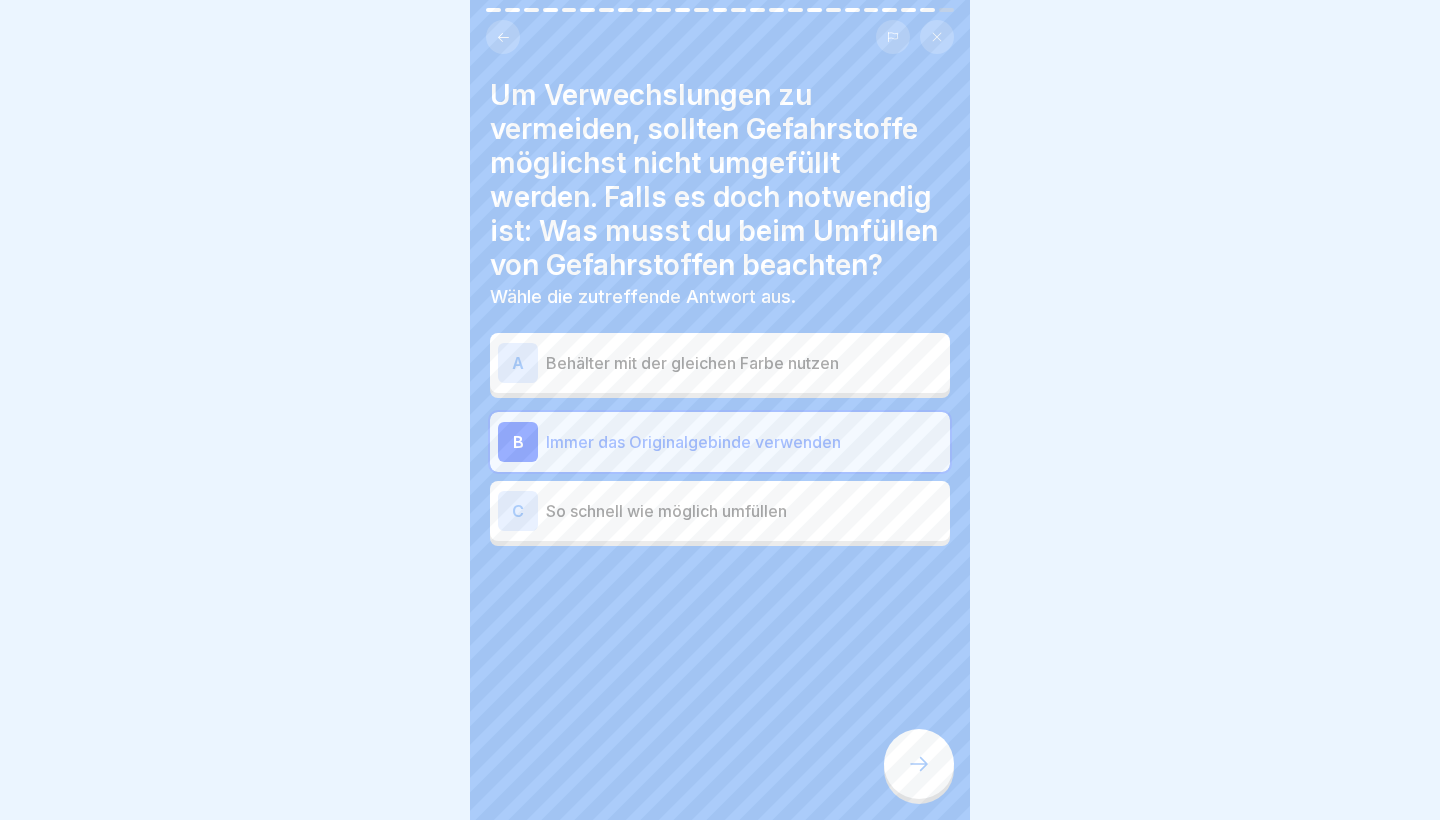 click on "C So schnell wie möglich umfüllen" at bounding box center (720, 511) 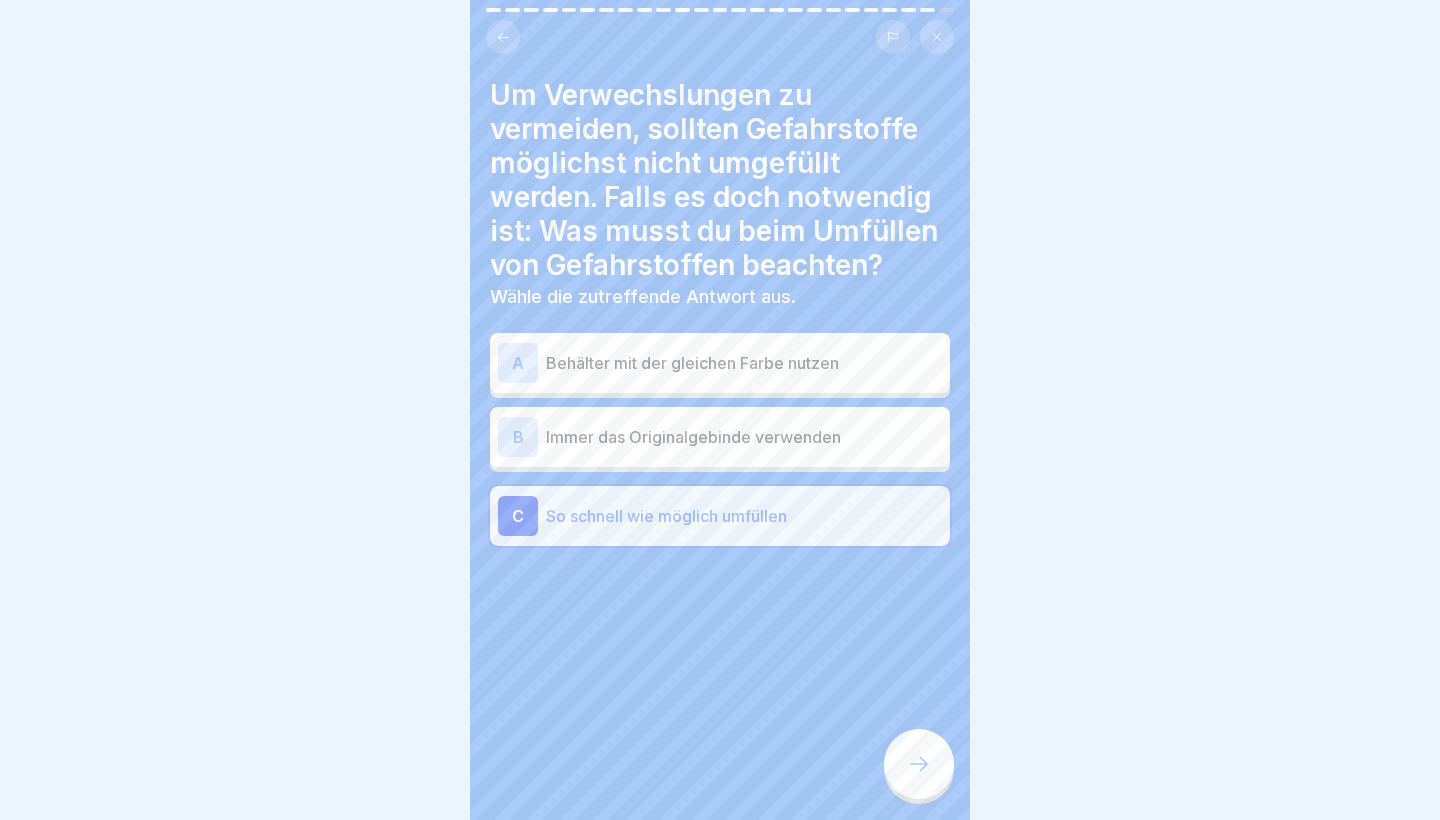 click 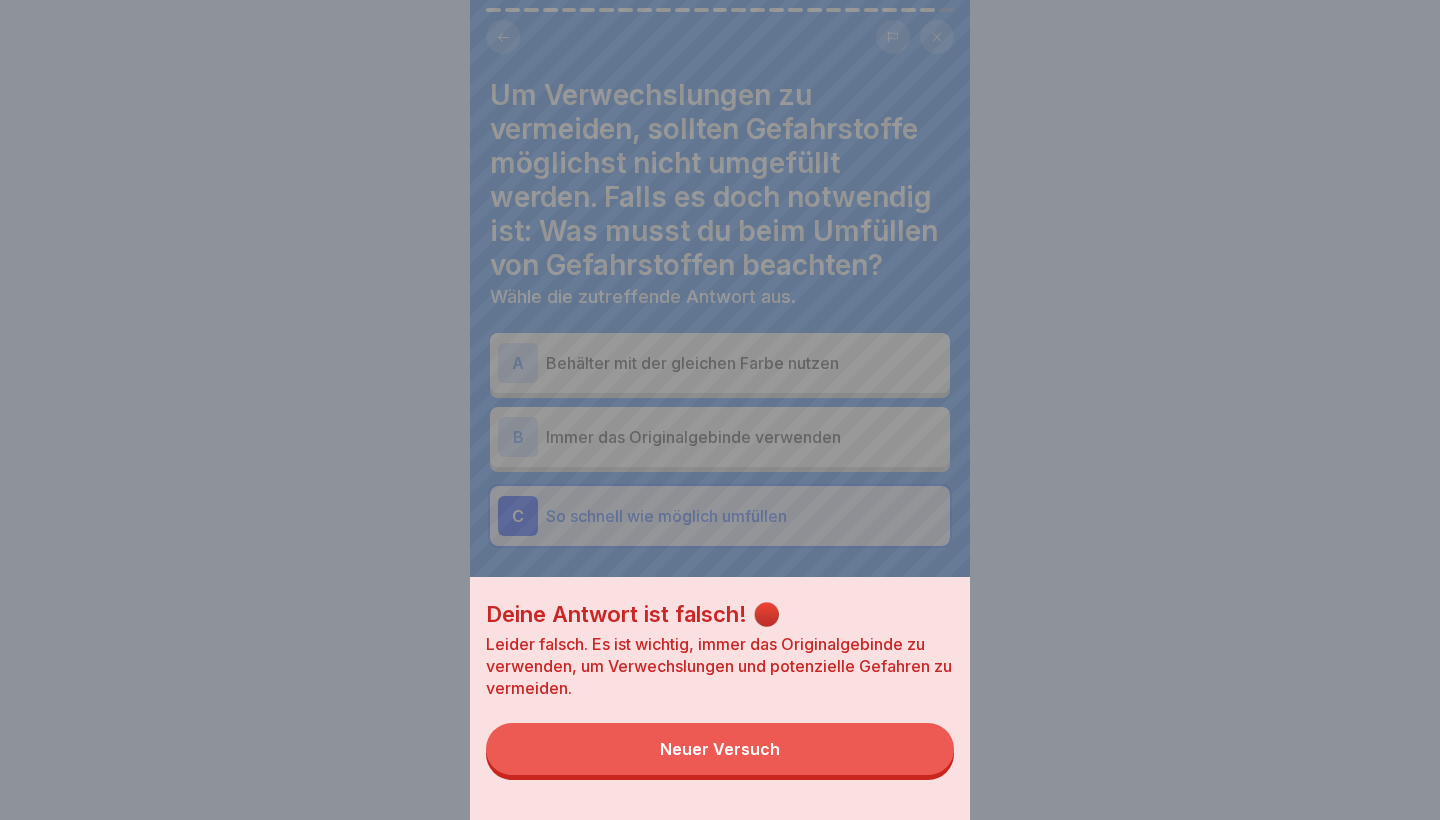 click on "Neuer Versuch" at bounding box center (720, 749) 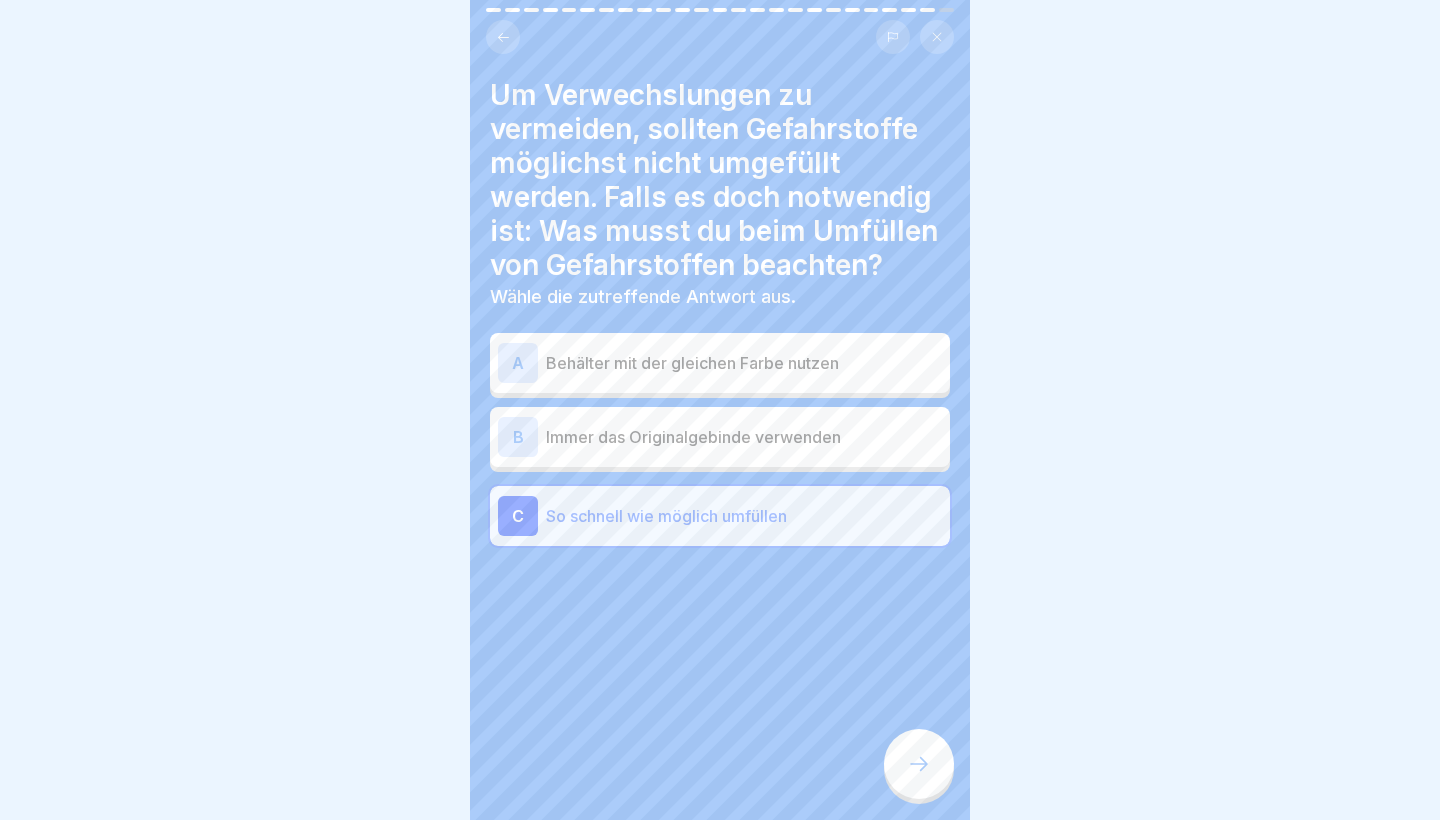 click on "Immer das Originalgebinde verwenden" at bounding box center (744, 437) 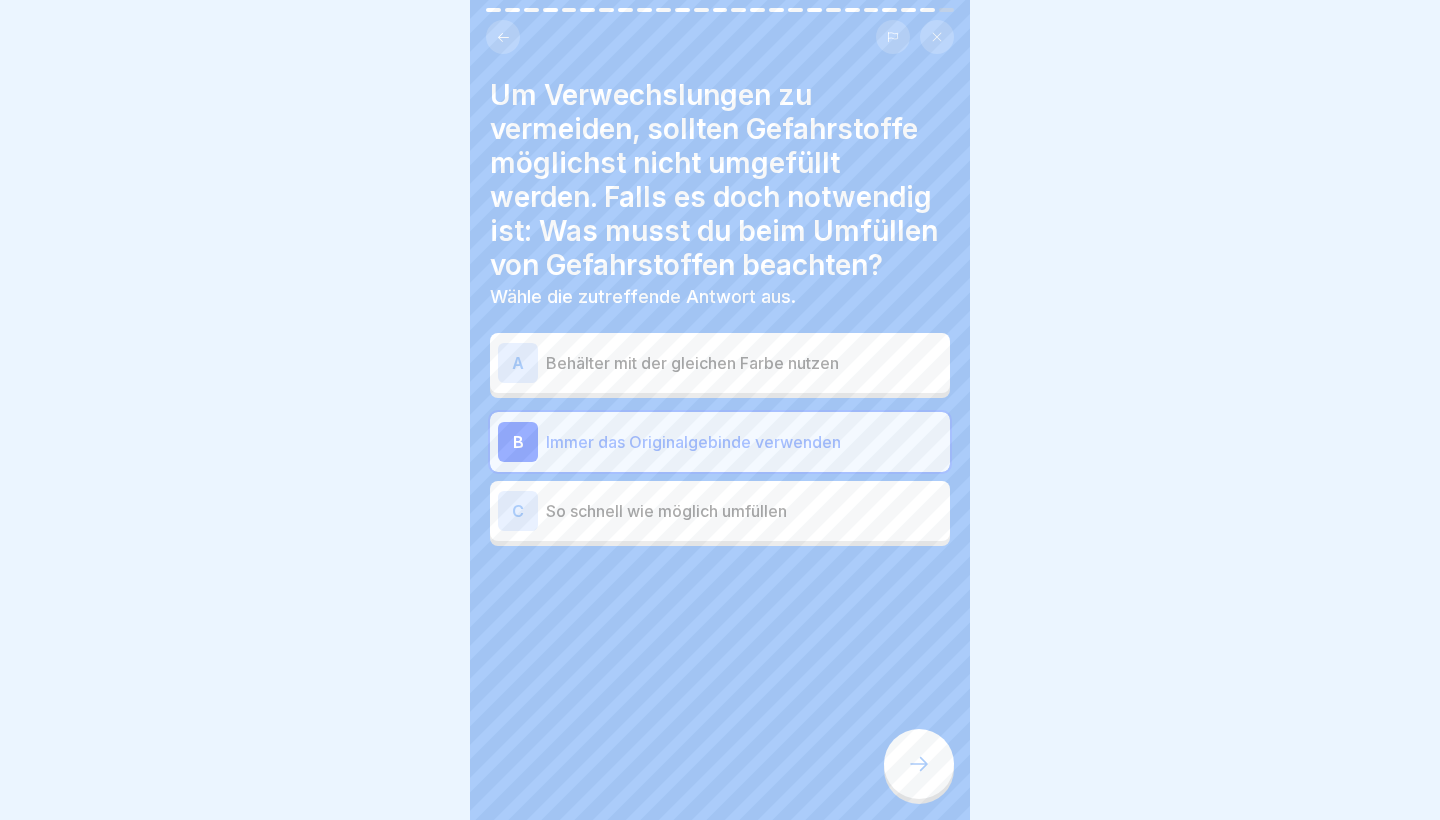 click at bounding box center [919, 764] 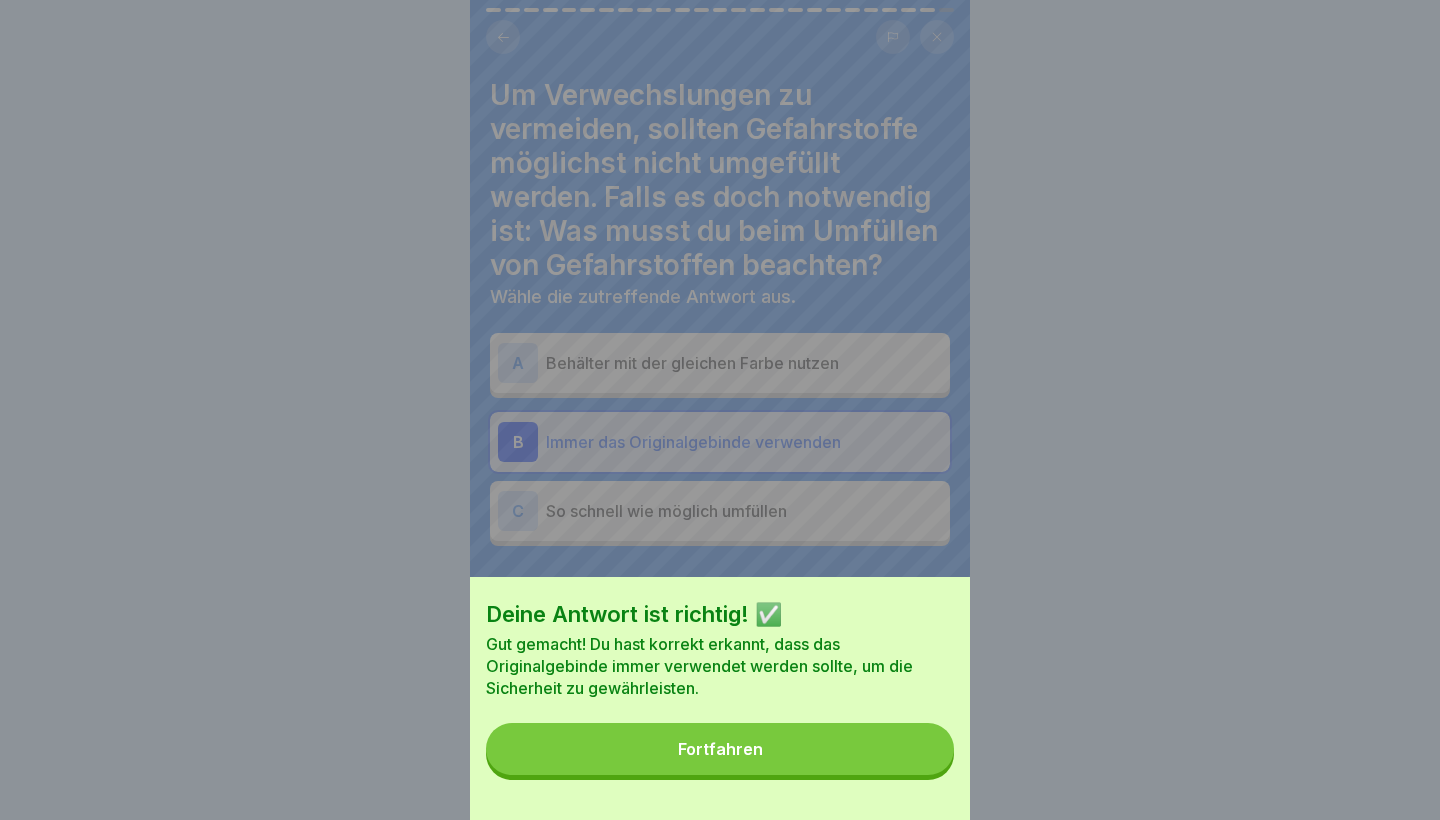 click on "Fortfahren" at bounding box center (720, 749) 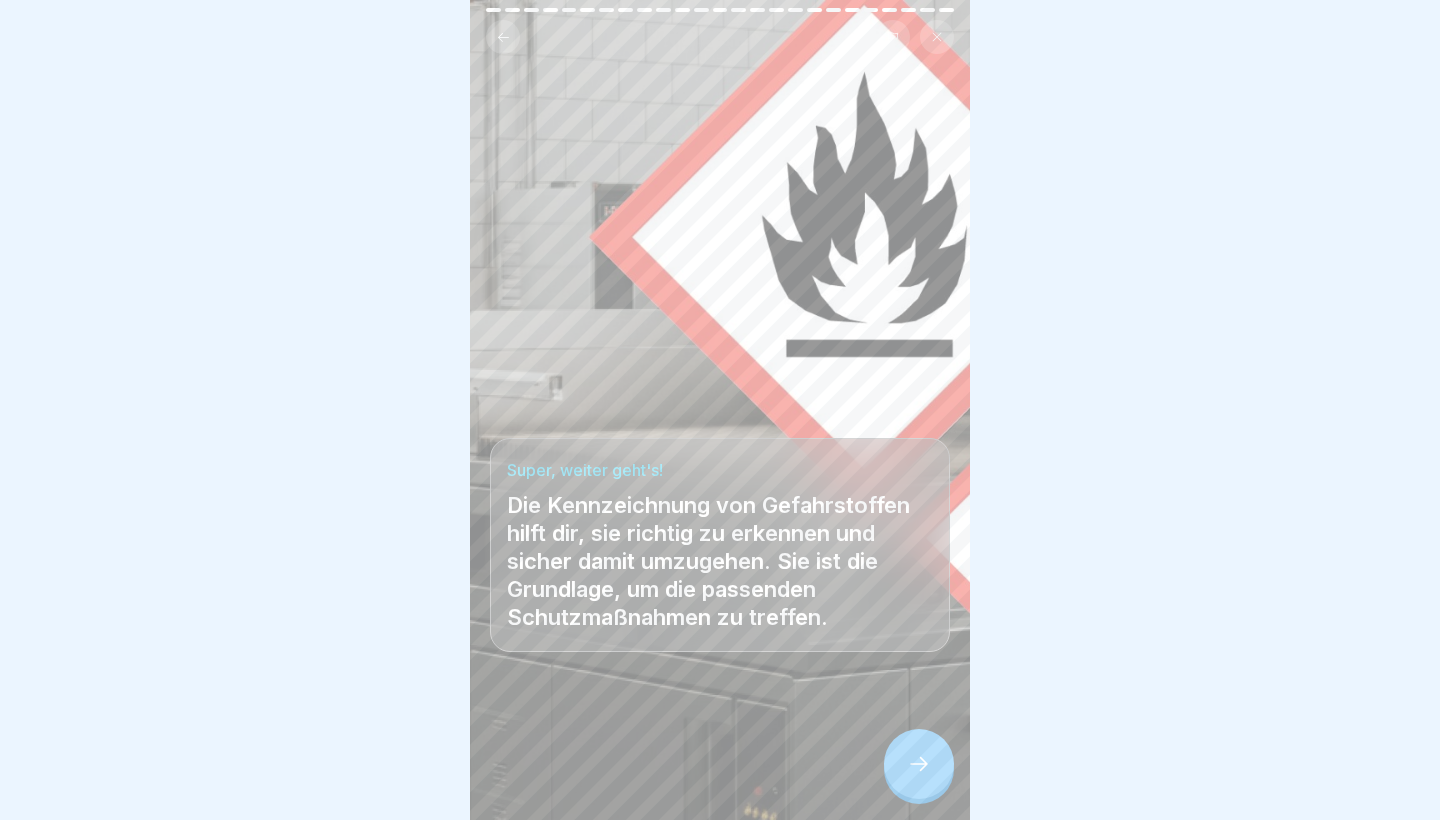 click 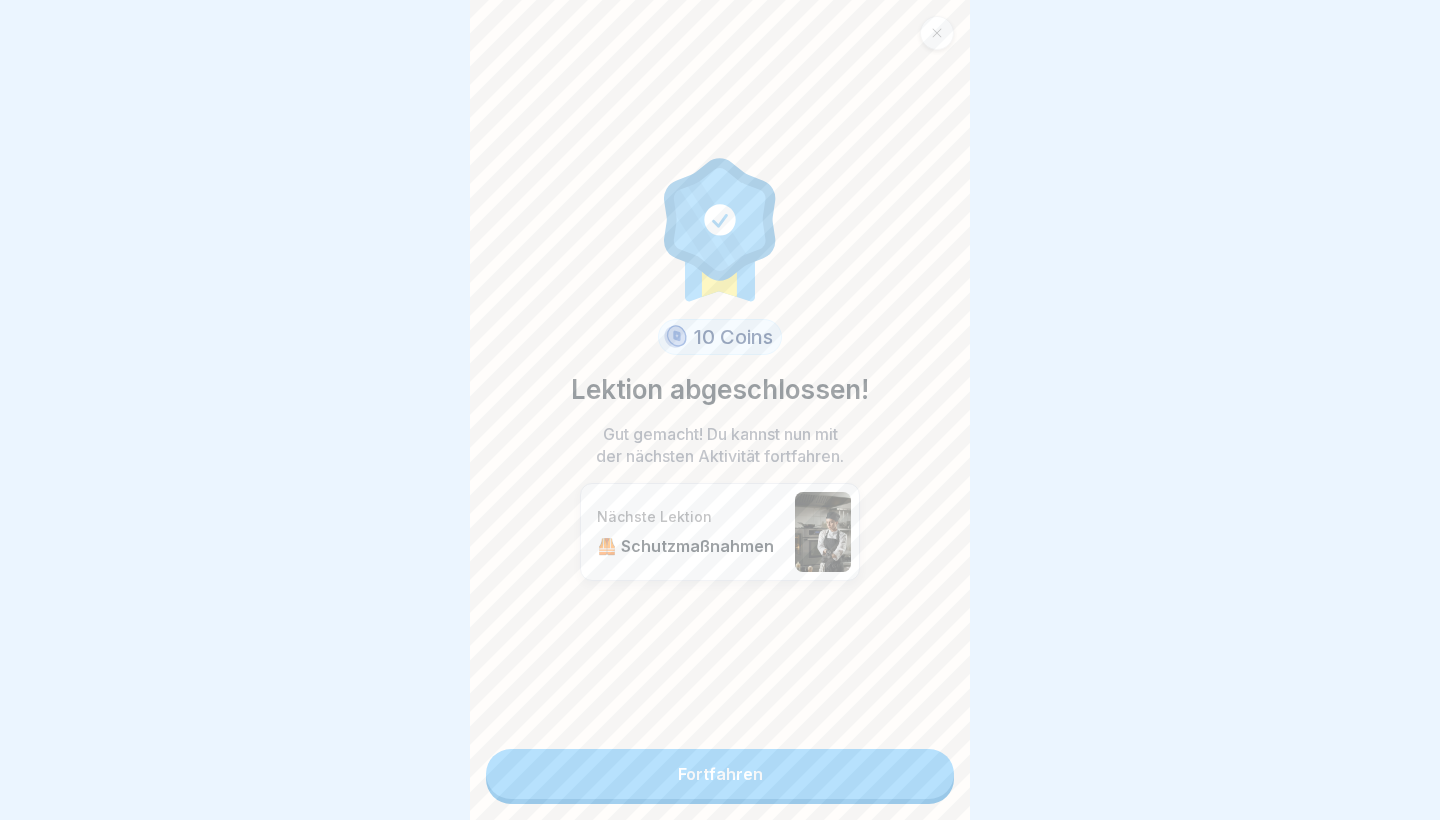 click on "Fortfahren" at bounding box center (720, 774) 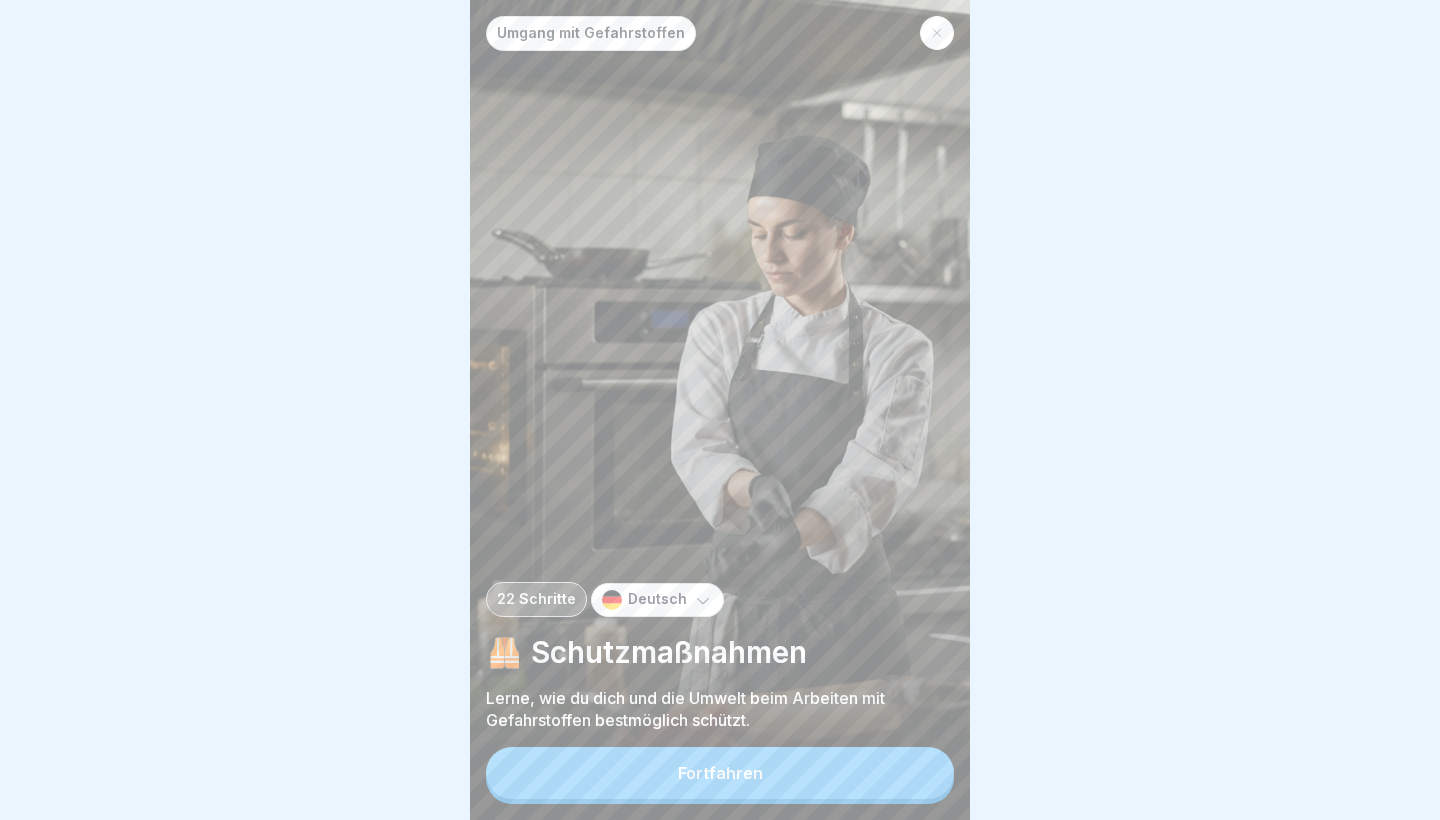 click at bounding box center [937, 33] 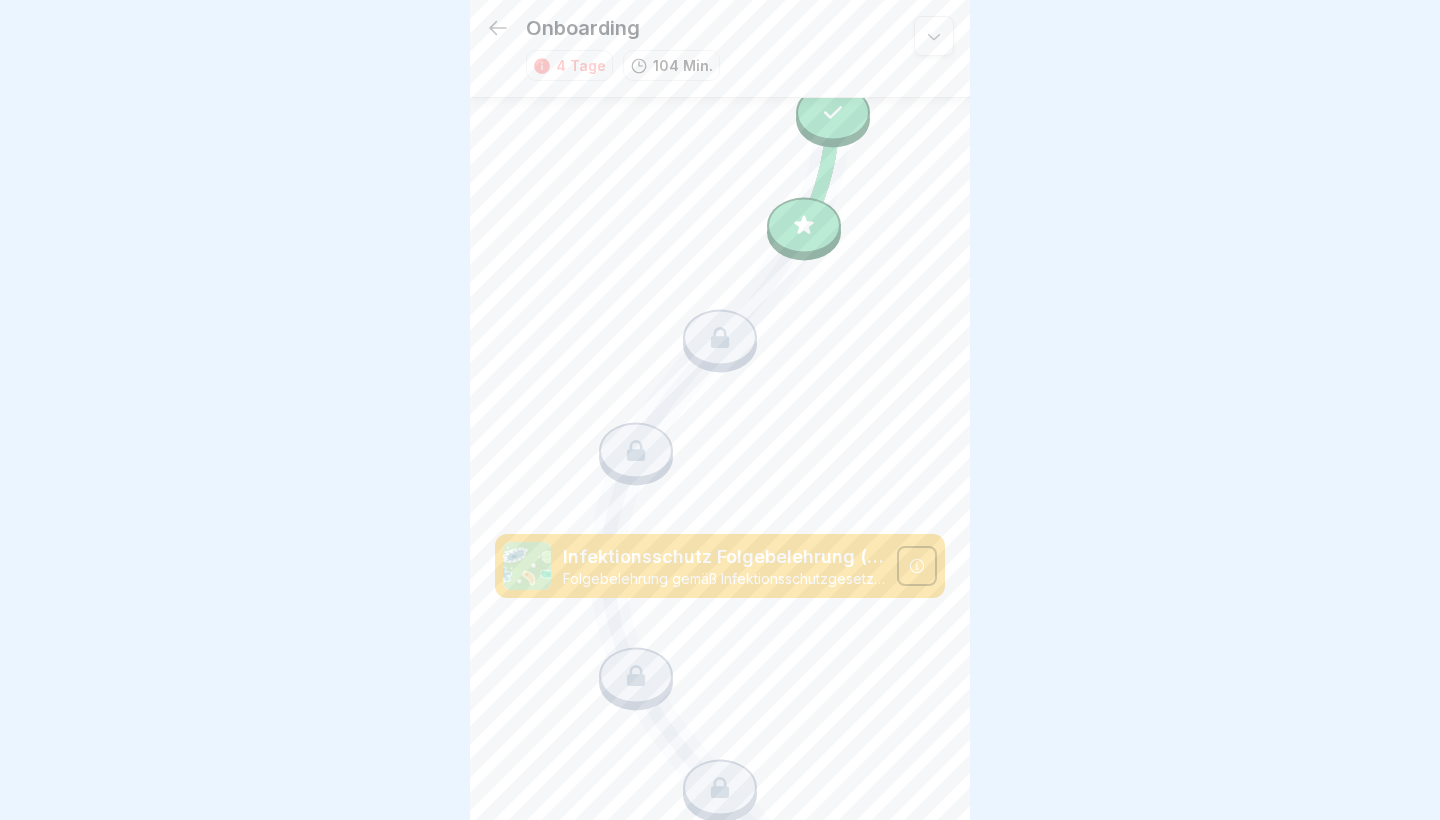 scroll, scrollTop: 1128, scrollLeft: 0, axis: vertical 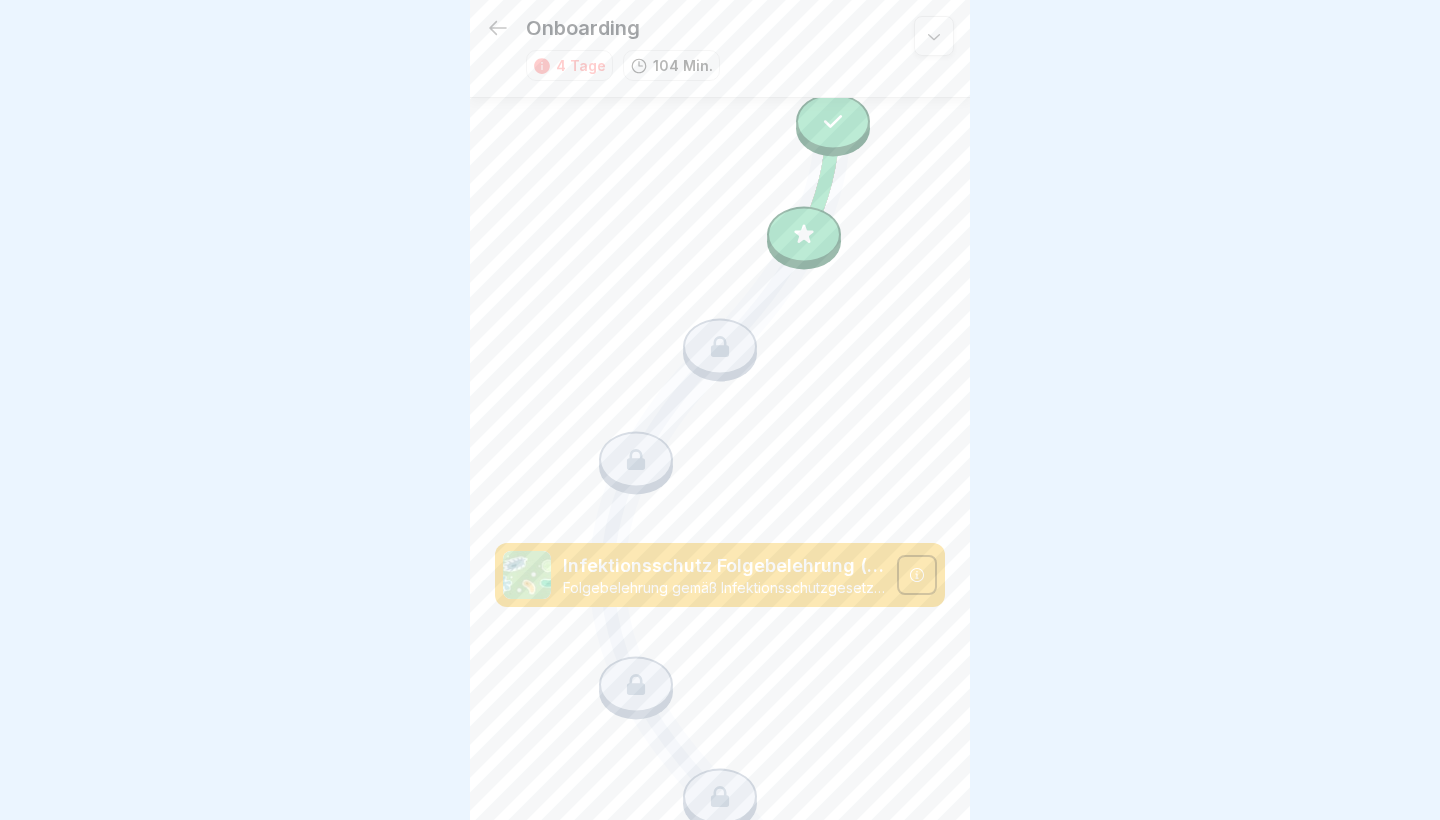click at bounding box center (804, 234) 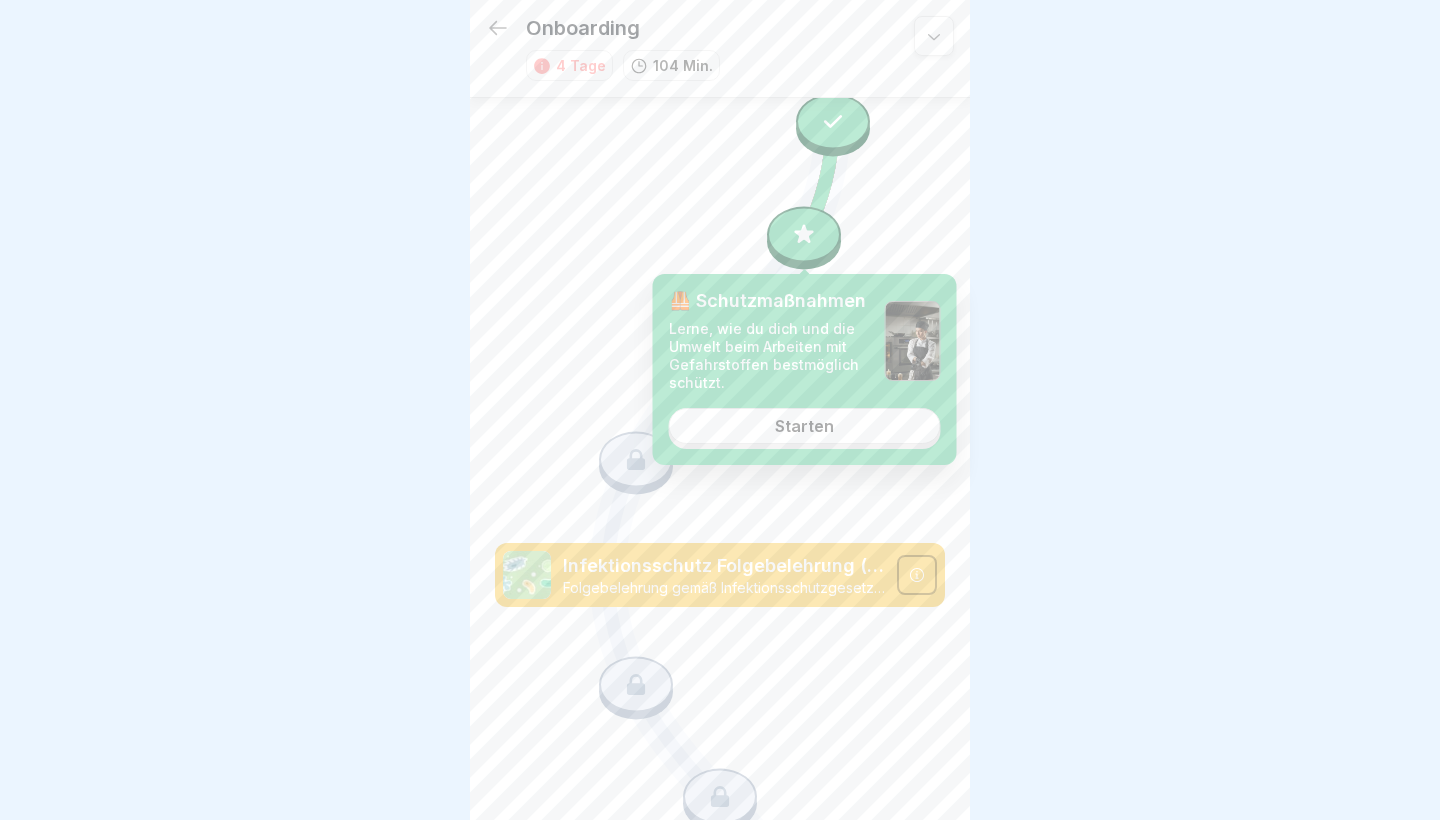click on "🦺 Schutzmaßnahmen Lerne, wie du dich und die Umwelt beim Arbeiten mit Gefahrstoffen bestmöglich schützt.   Starten" at bounding box center [805, 369] 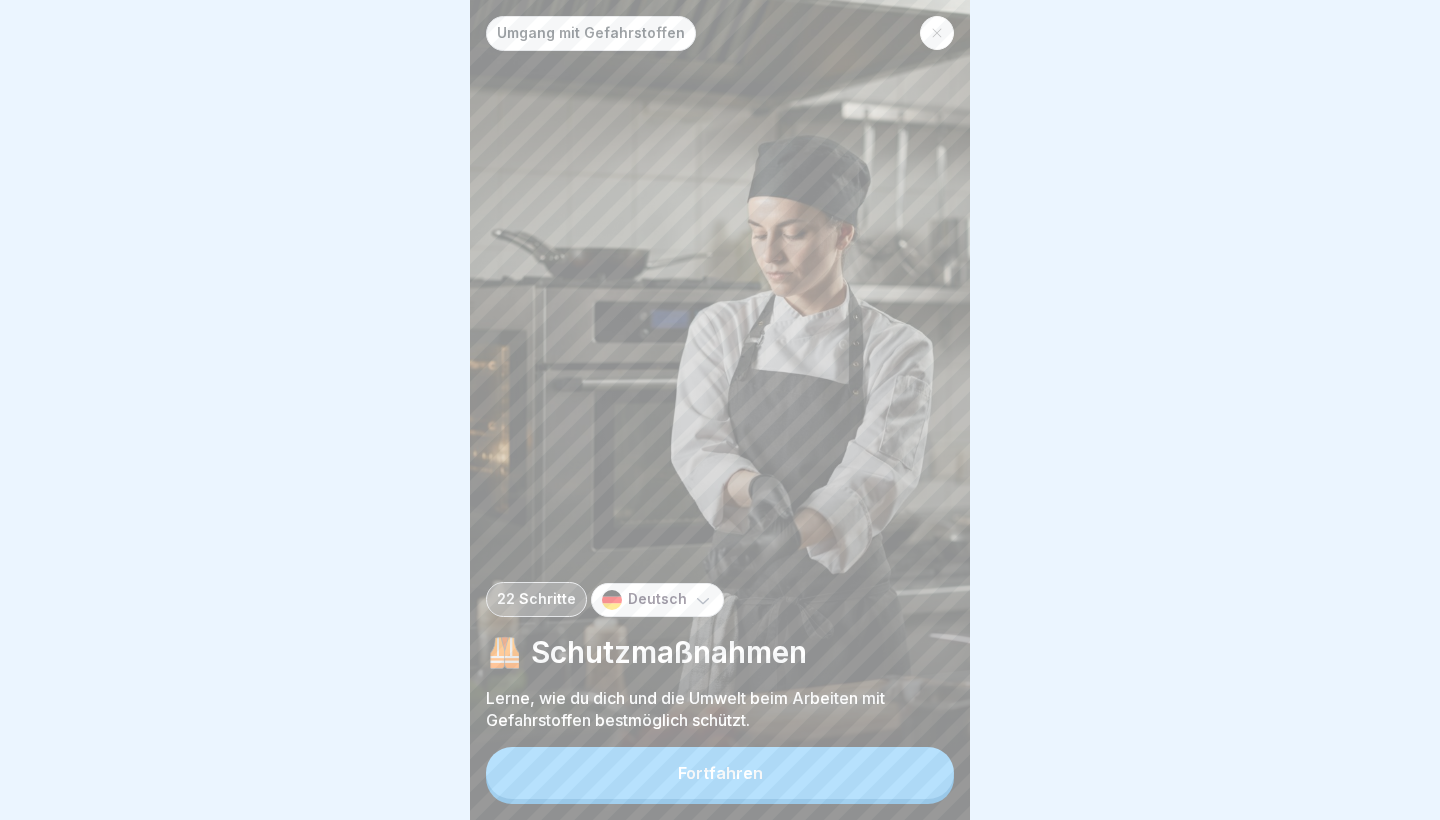 click on "Fortfahren" at bounding box center (720, 773) 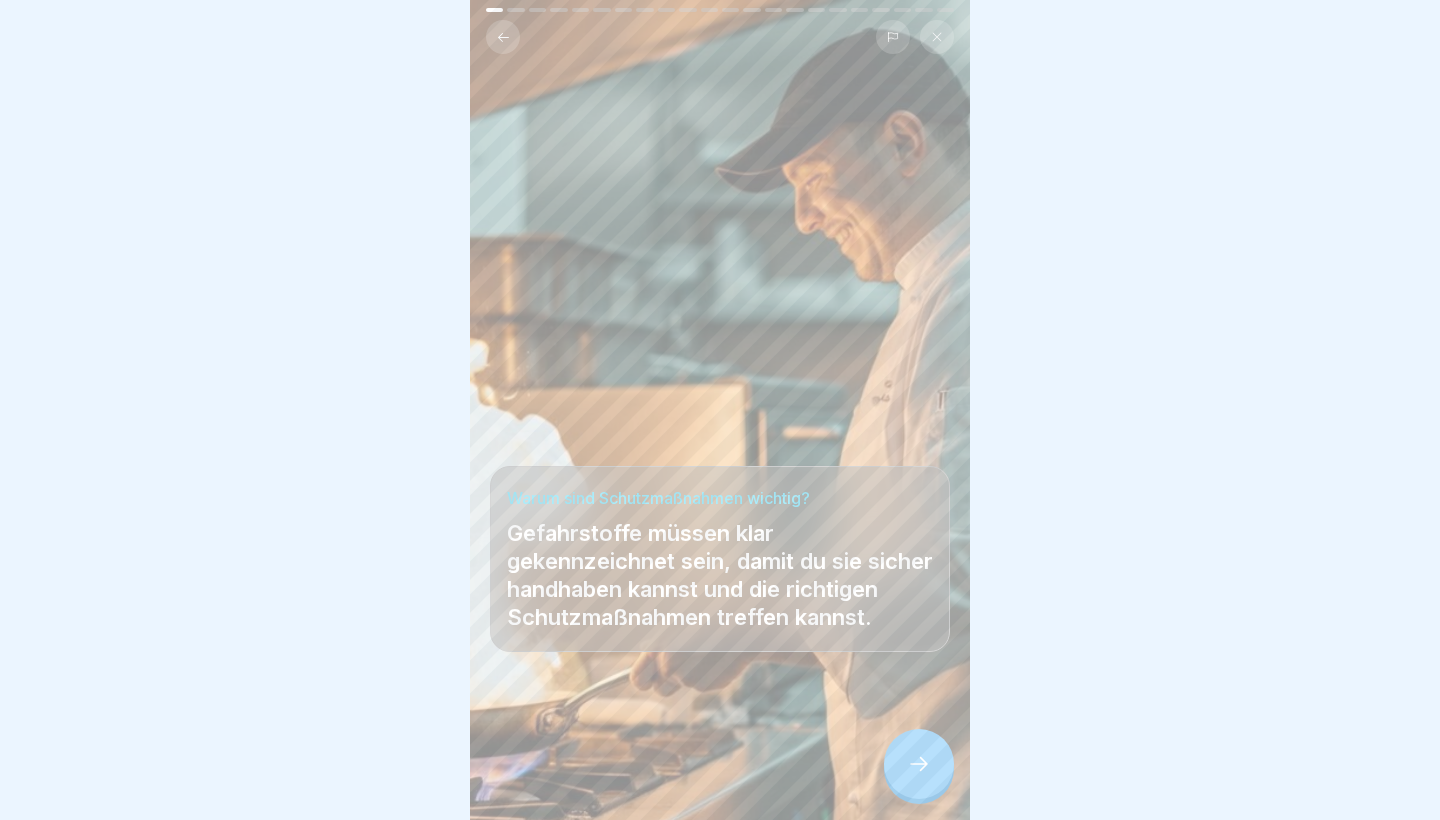 click at bounding box center (919, 764) 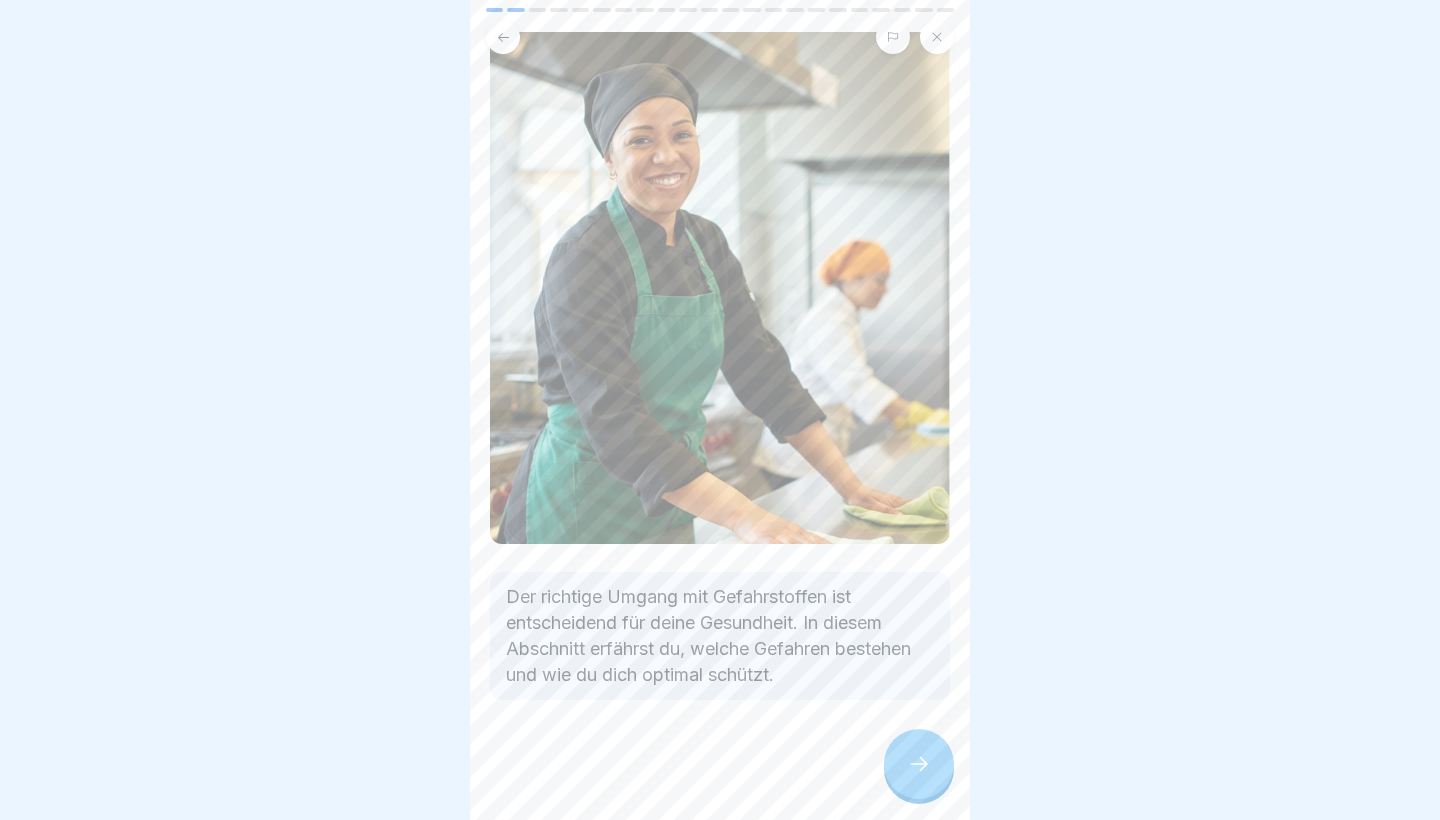 scroll, scrollTop: 176, scrollLeft: 0, axis: vertical 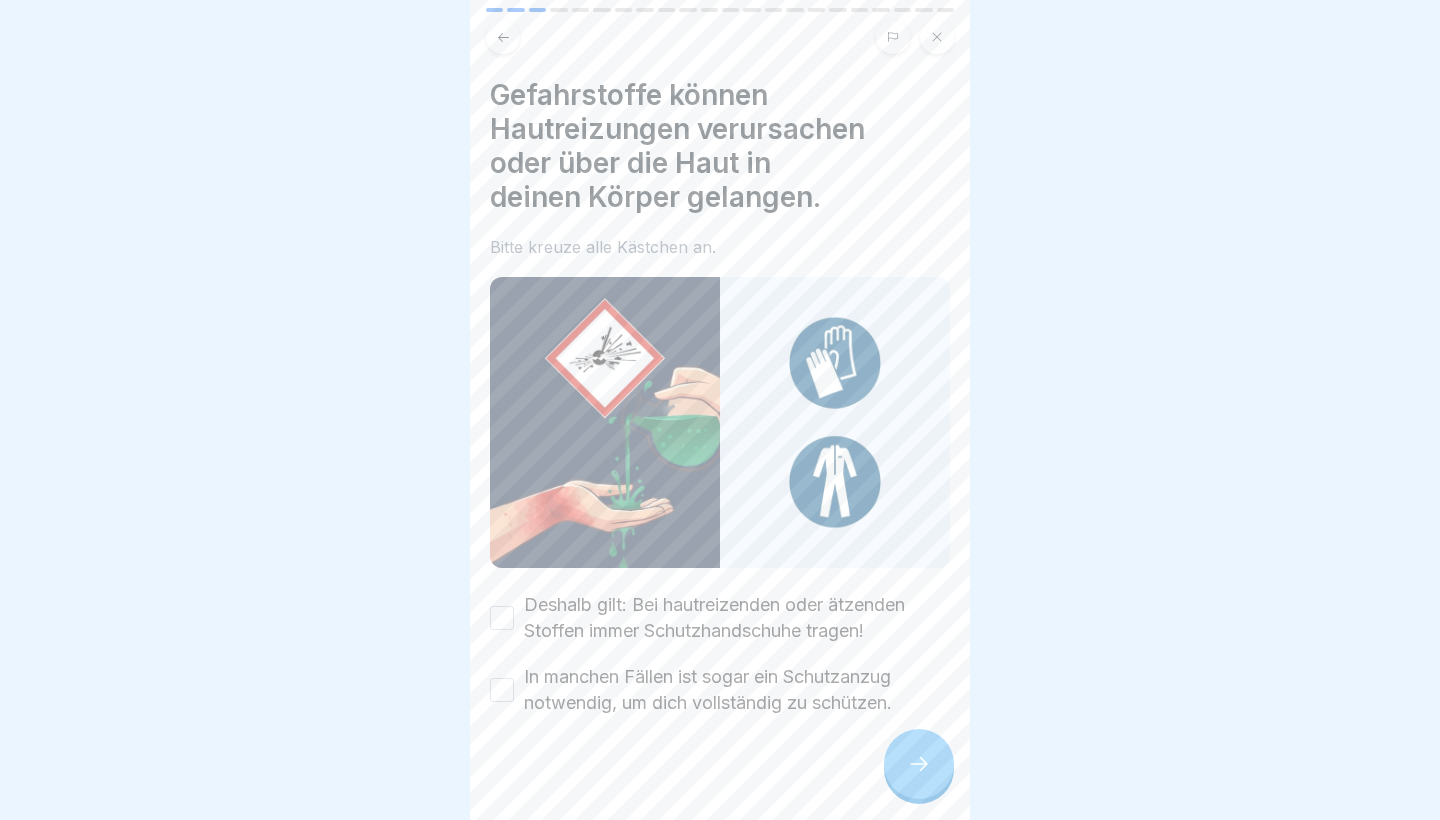 click at bounding box center [919, 764] 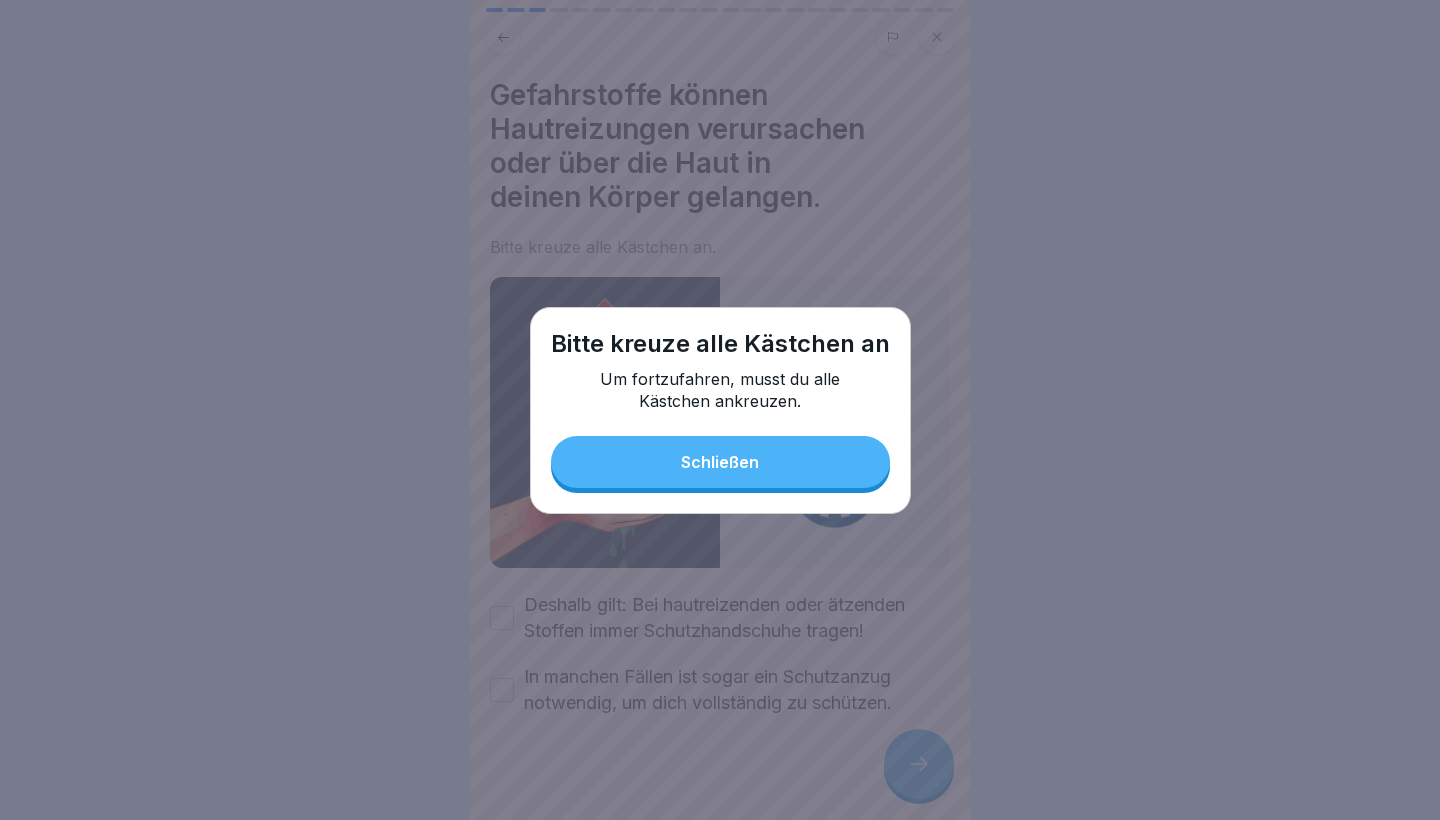 click on "Schließen" at bounding box center (720, 462) 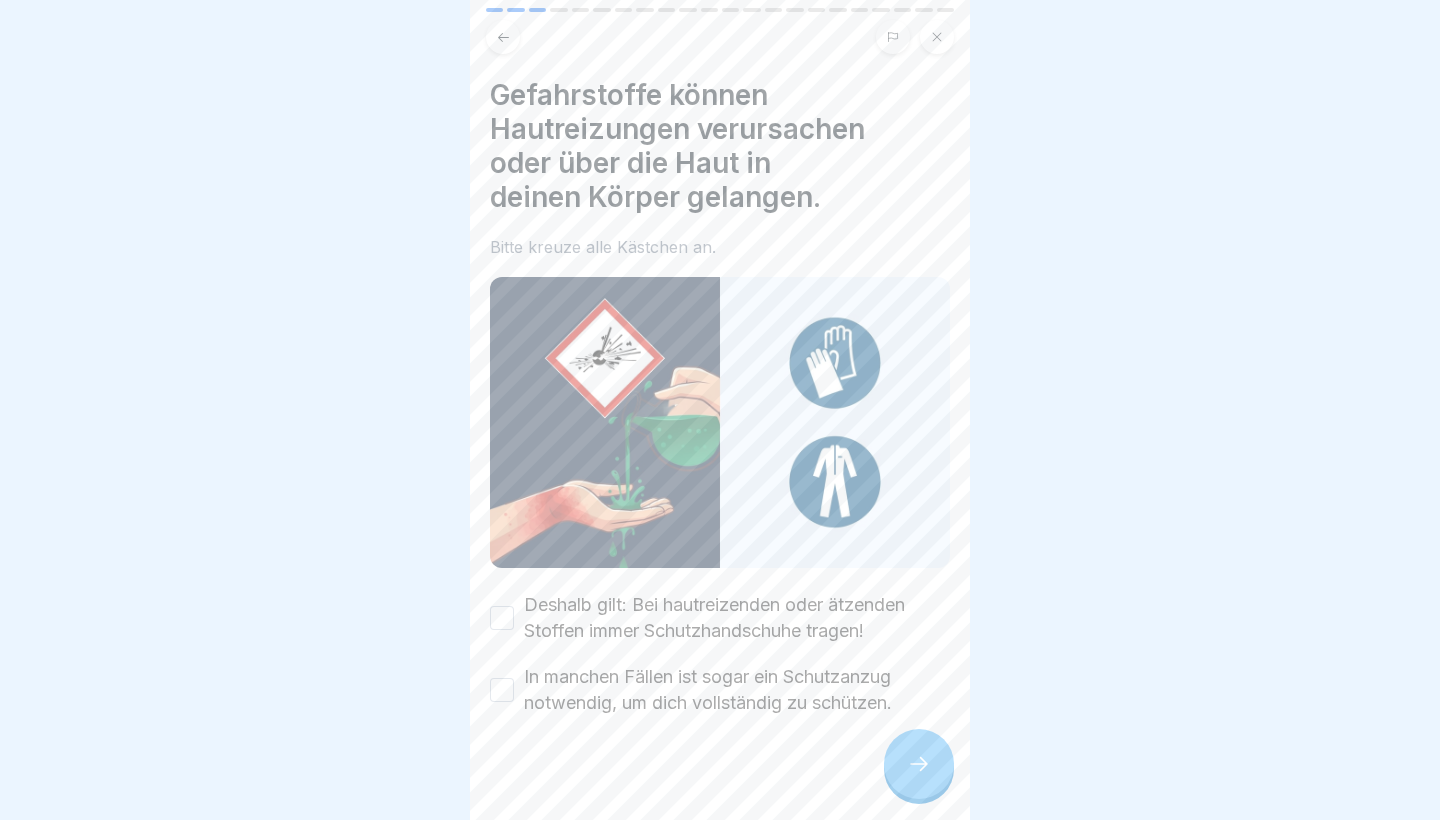 click on "Deshalb gilt: Bei hautreizenden oder ätzenden Stoffen immer Schutzhandschuhe tragen!" at bounding box center [720, 618] 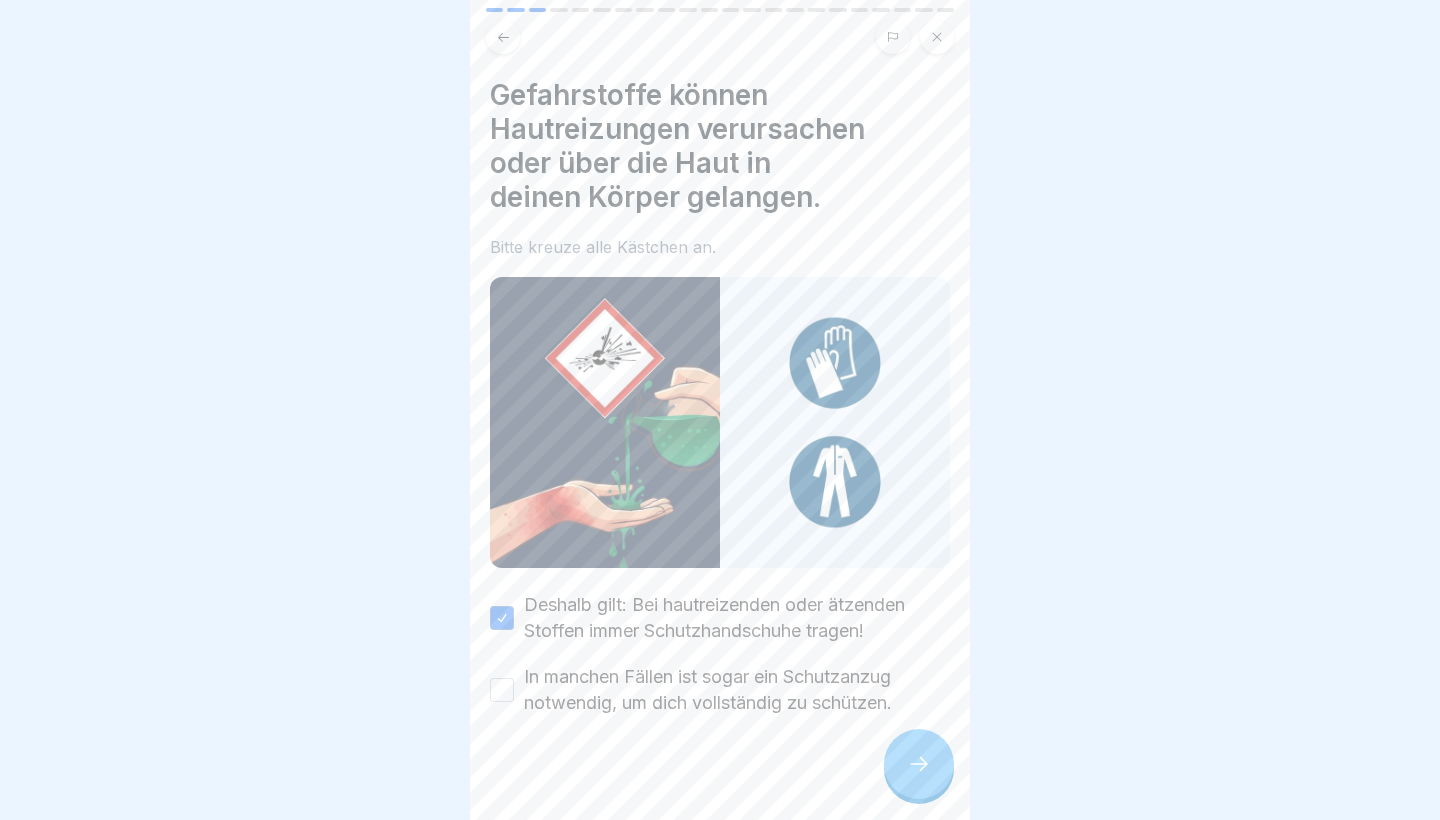 click on "In manchen Fällen ist sogar ein Schutzanzug notwendig, um dich vollständig zu schützen." at bounding box center (502, 690) 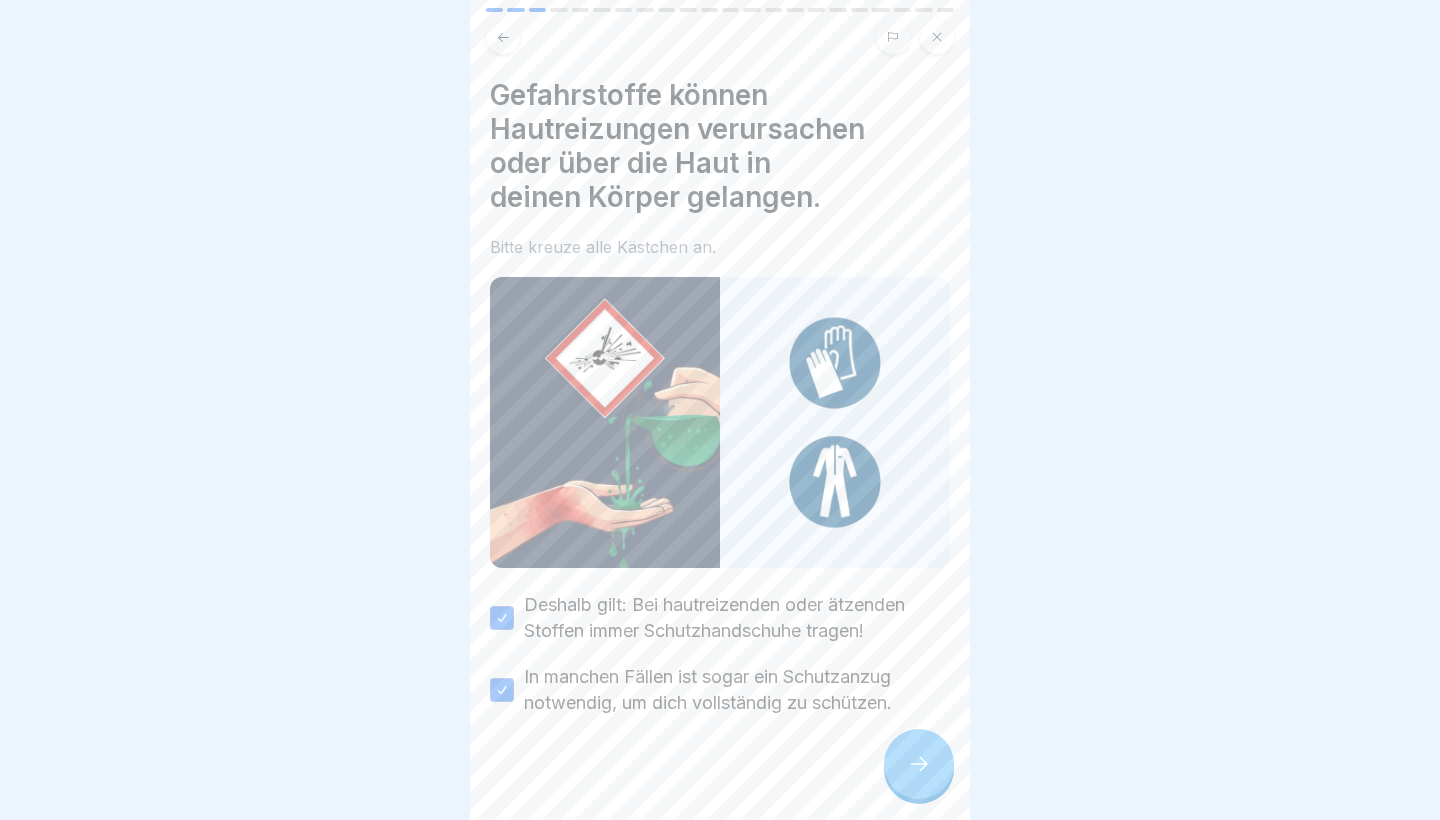click 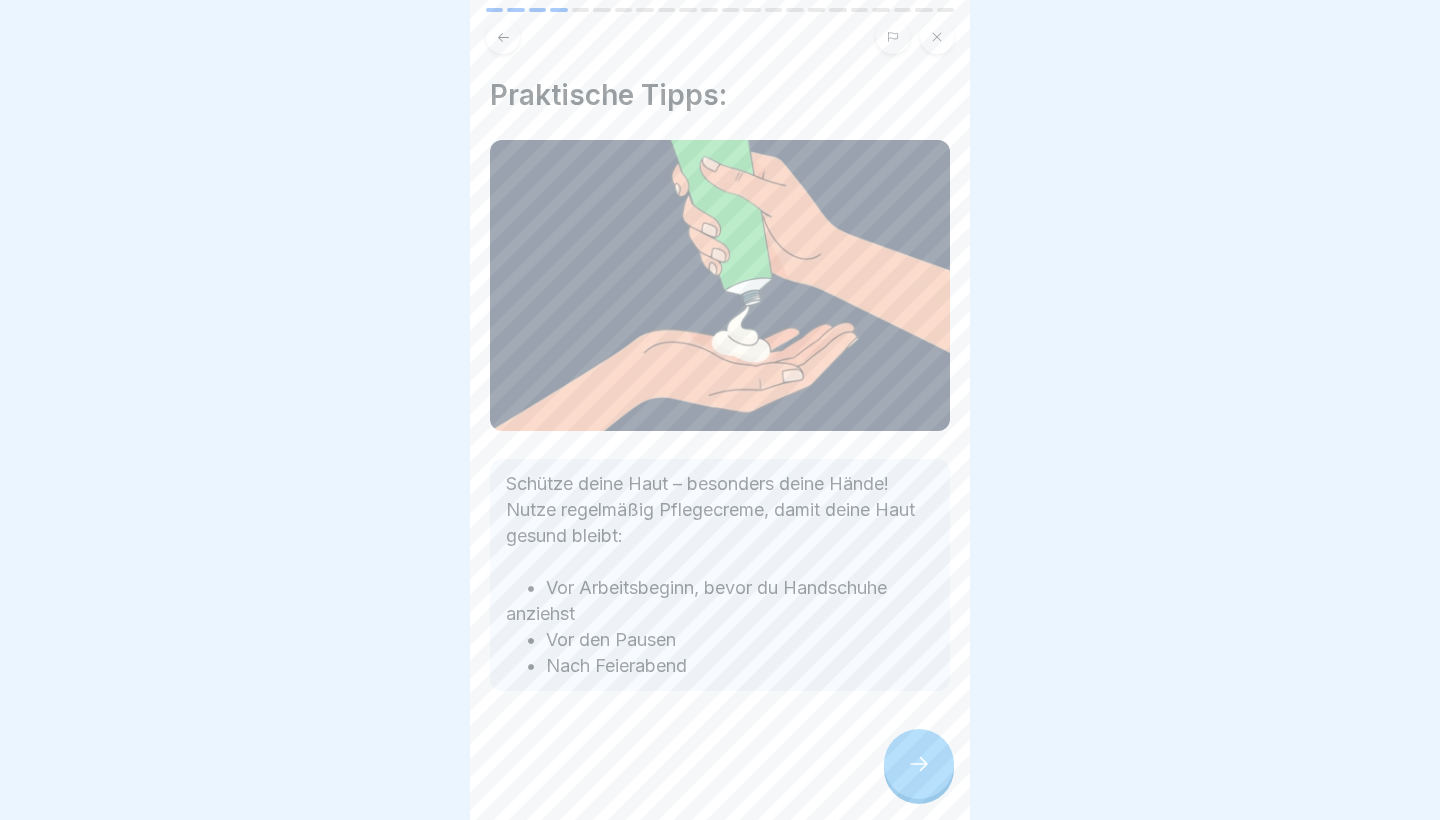 click at bounding box center (919, 764) 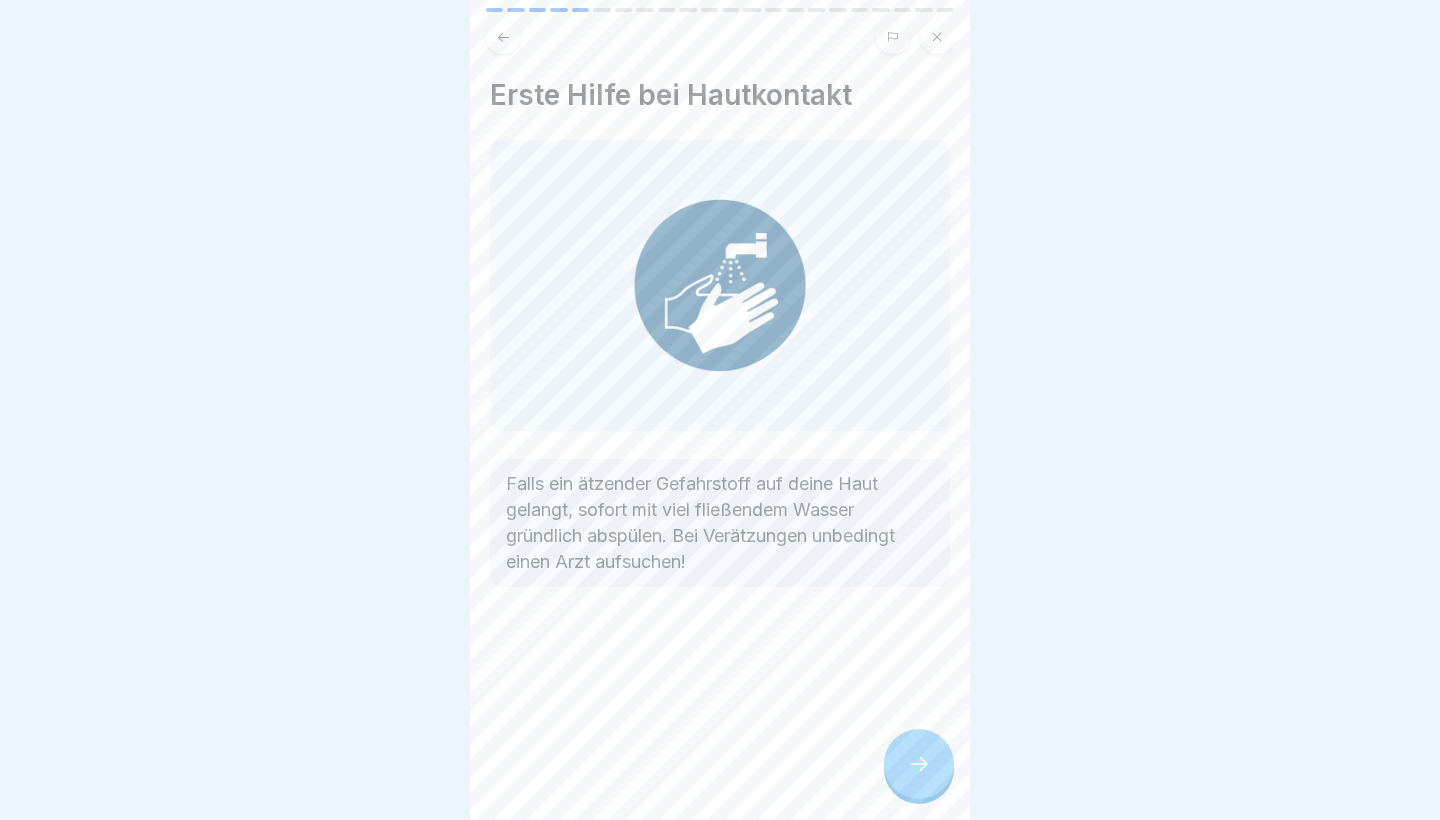 click at bounding box center (919, 764) 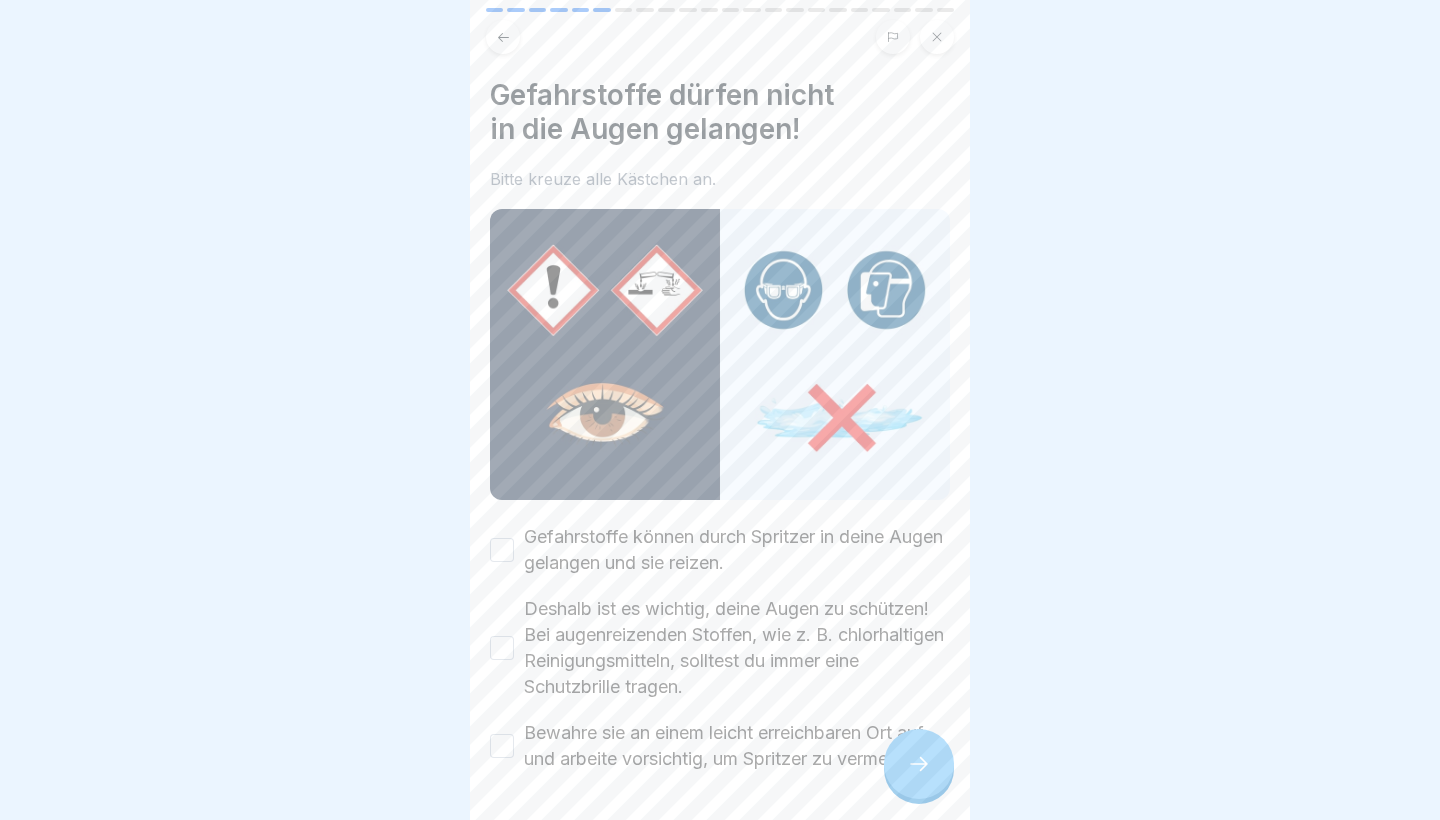 click at bounding box center [919, 764] 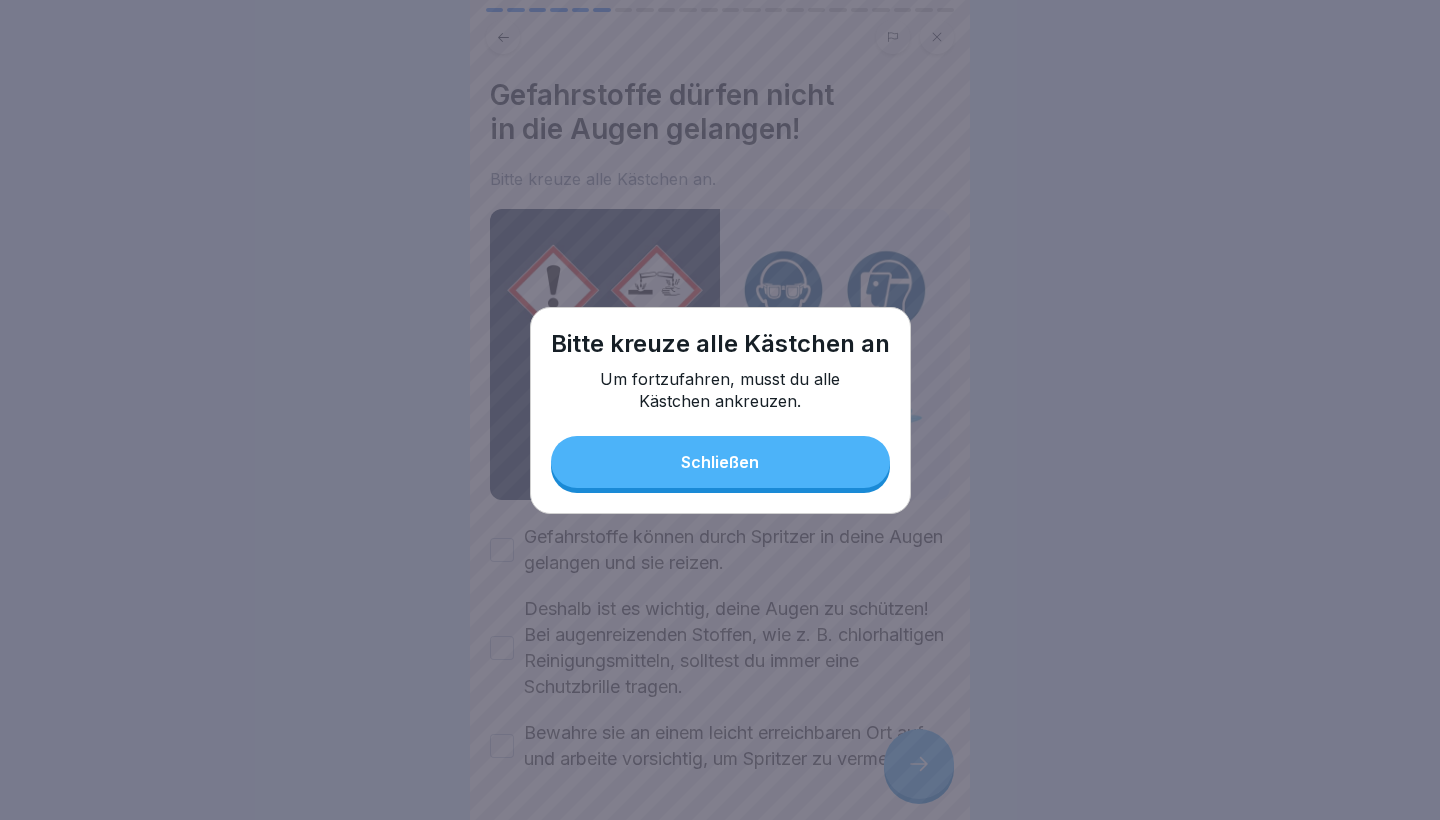 click on "Schließen" at bounding box center [720, 462] 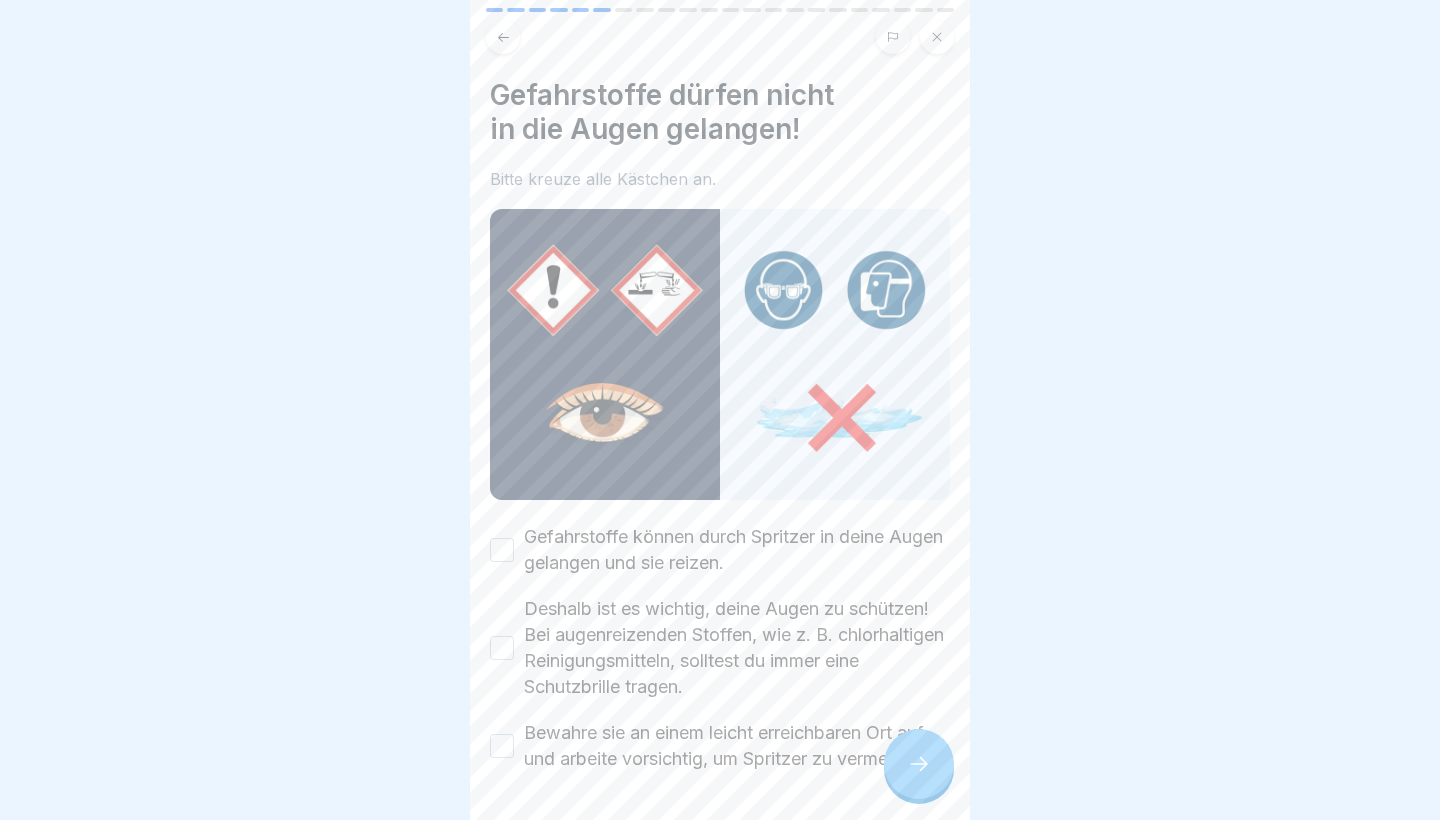 click on "Gefahrstoffe können durch Spritzer in deine Augen gelangen und sie reizen." at bounding box center [502, 550] 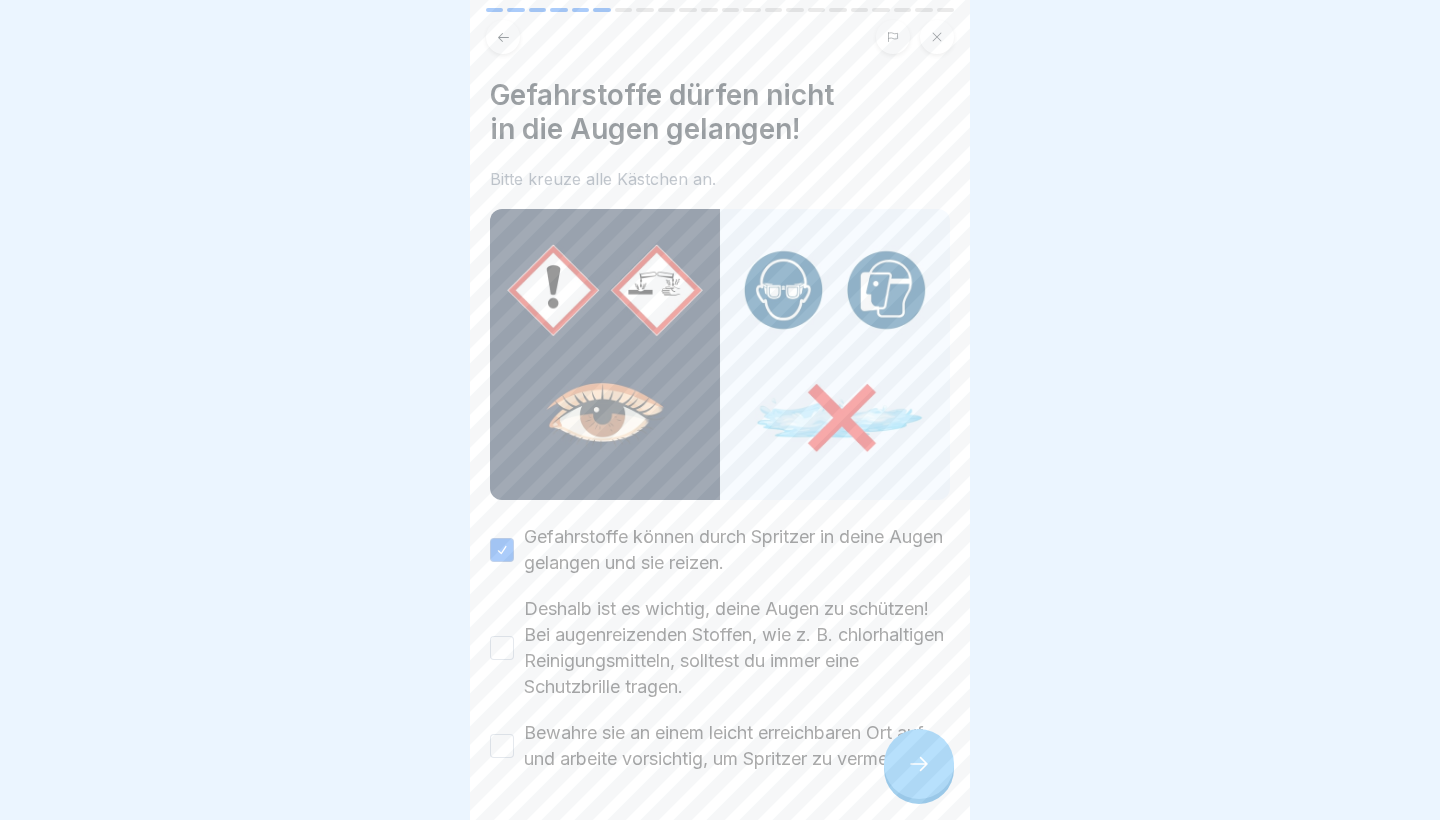 click on "Deshalb ist es wichtig, deine Augen zu schützen! Bei augenreizenden Stoffen, wie z. B. chlorhaltigen Reinigungsmitteln, solltest du immer eine Schutzbrille tragen." at bounding box center [720, 648] 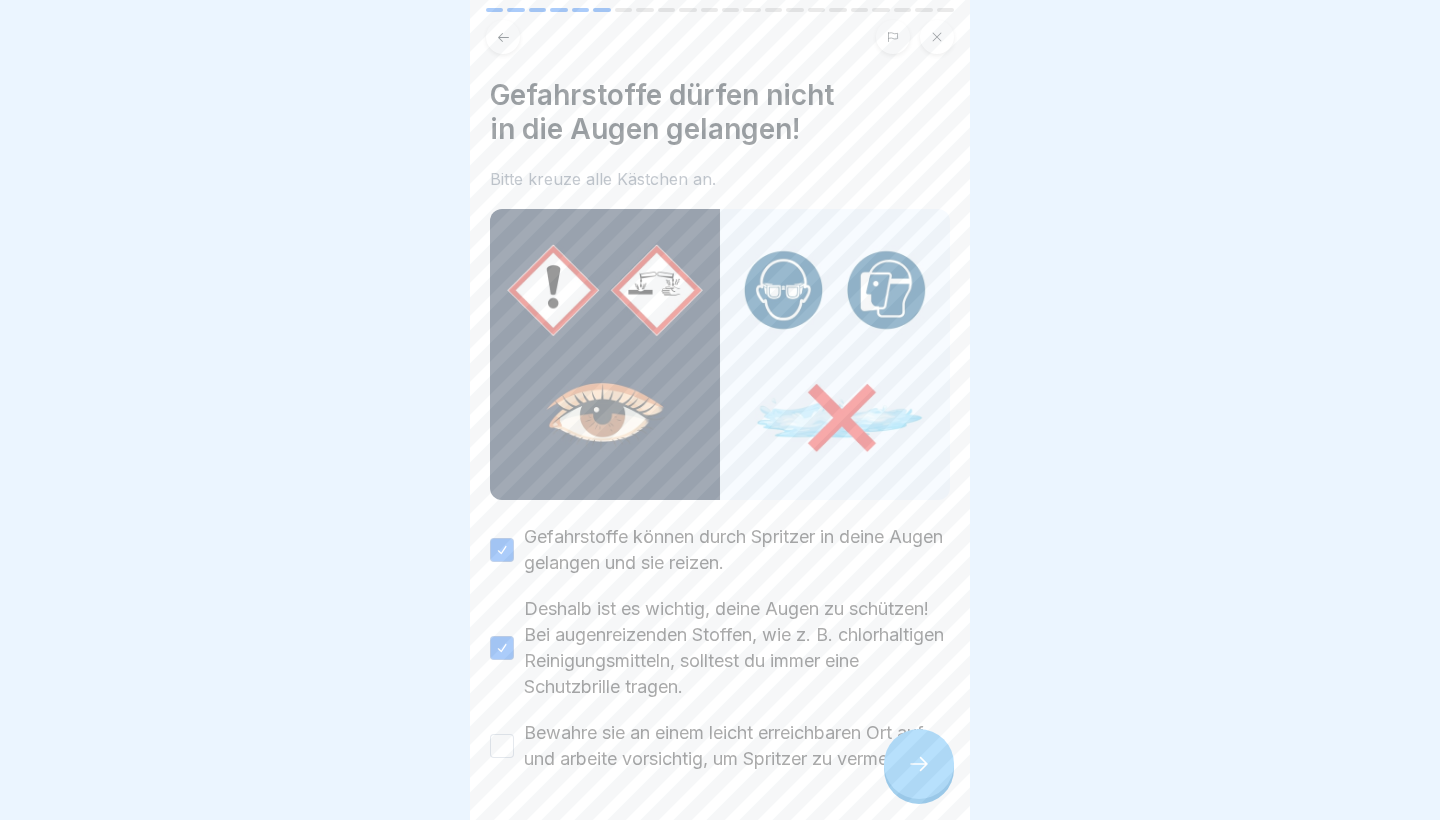 click on "Bewahre sie an einem leicht erreichbaren Ort auf und arbeite vorsichtig, um Spritzer zu vermeiden!" at bounding box center (502, 746) 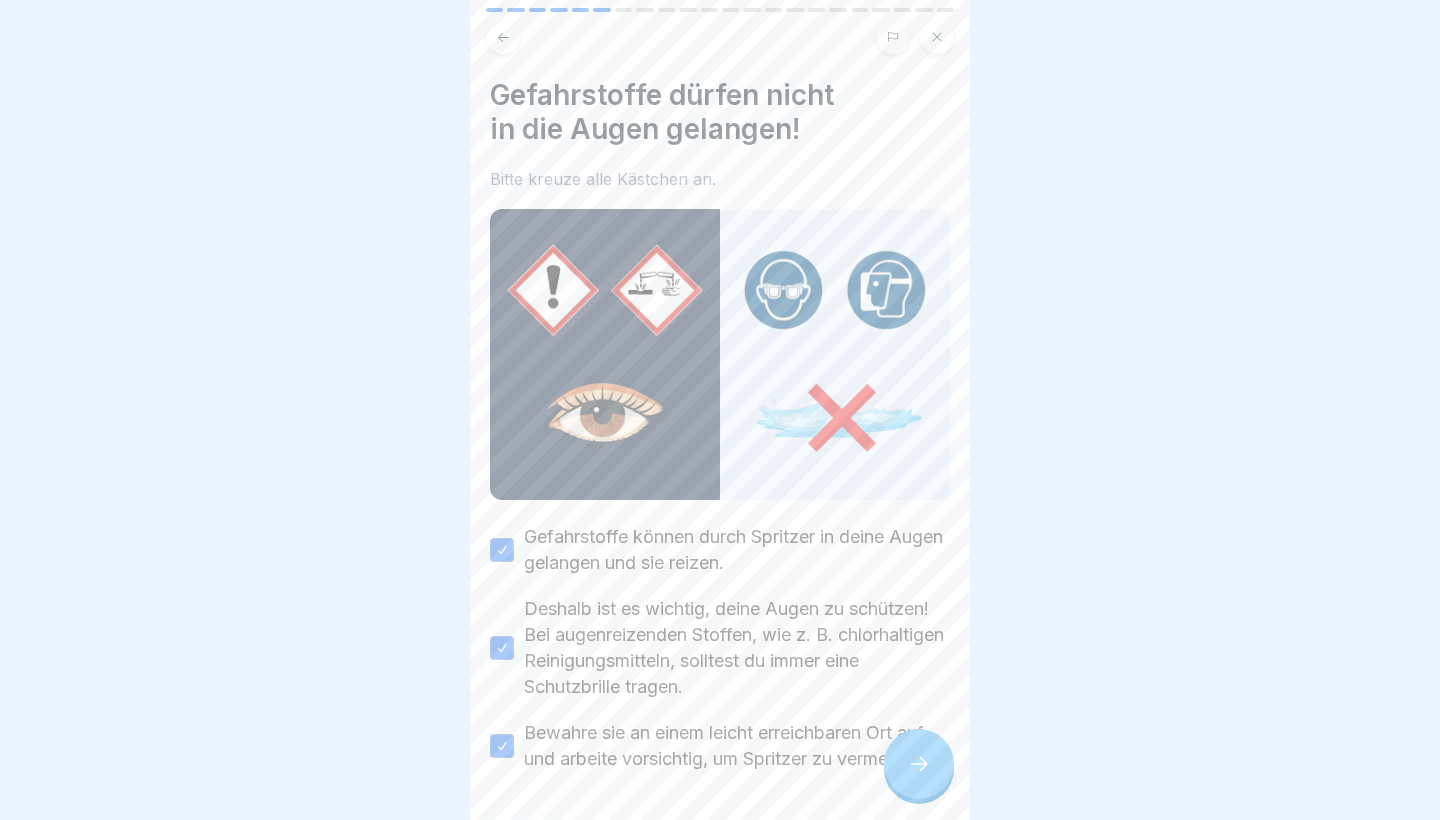 click 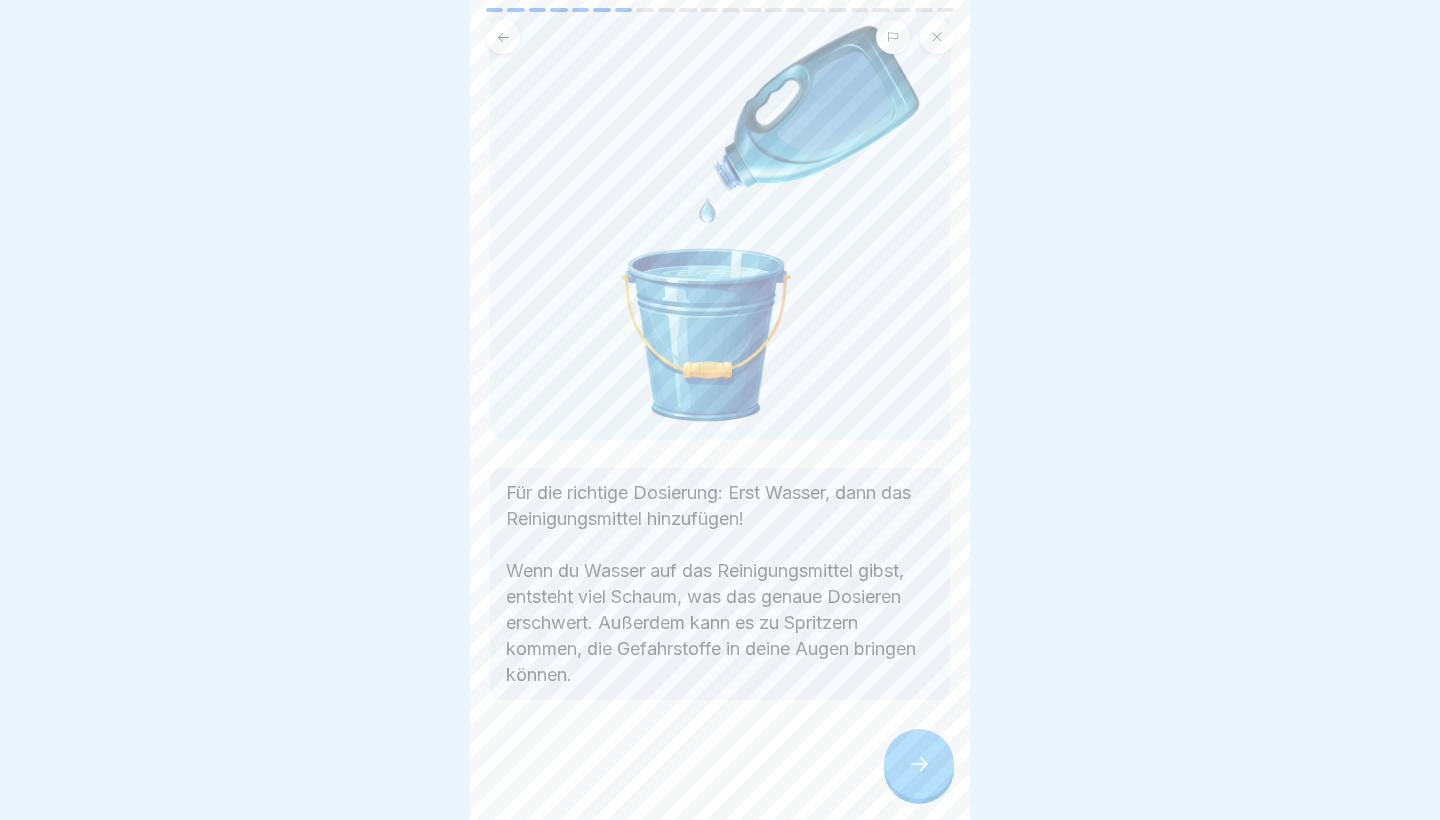 scroll, scrollTop: 129, scrollLeft: 0, axis: vertical 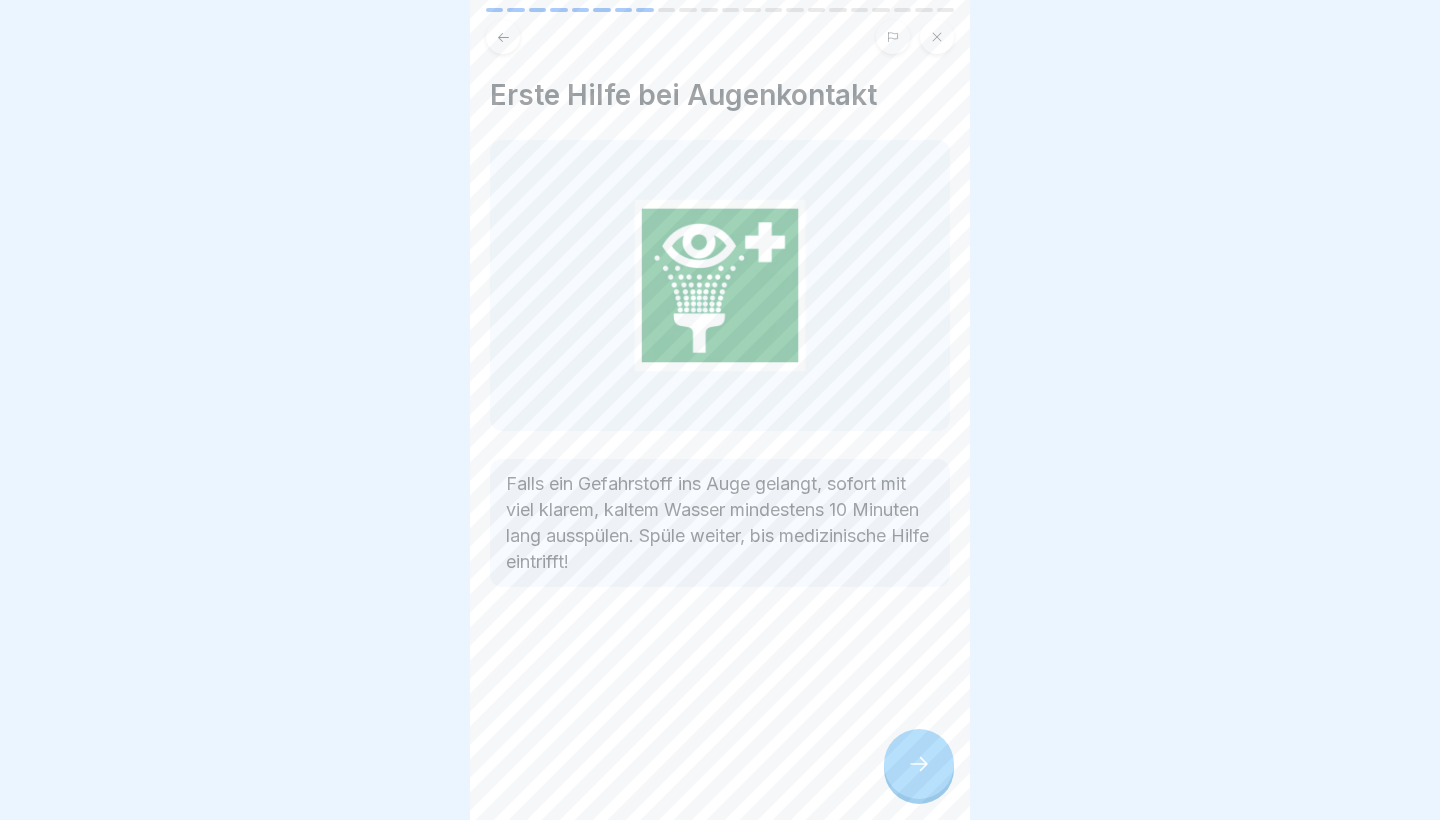 click at bounding box center (919, 764) 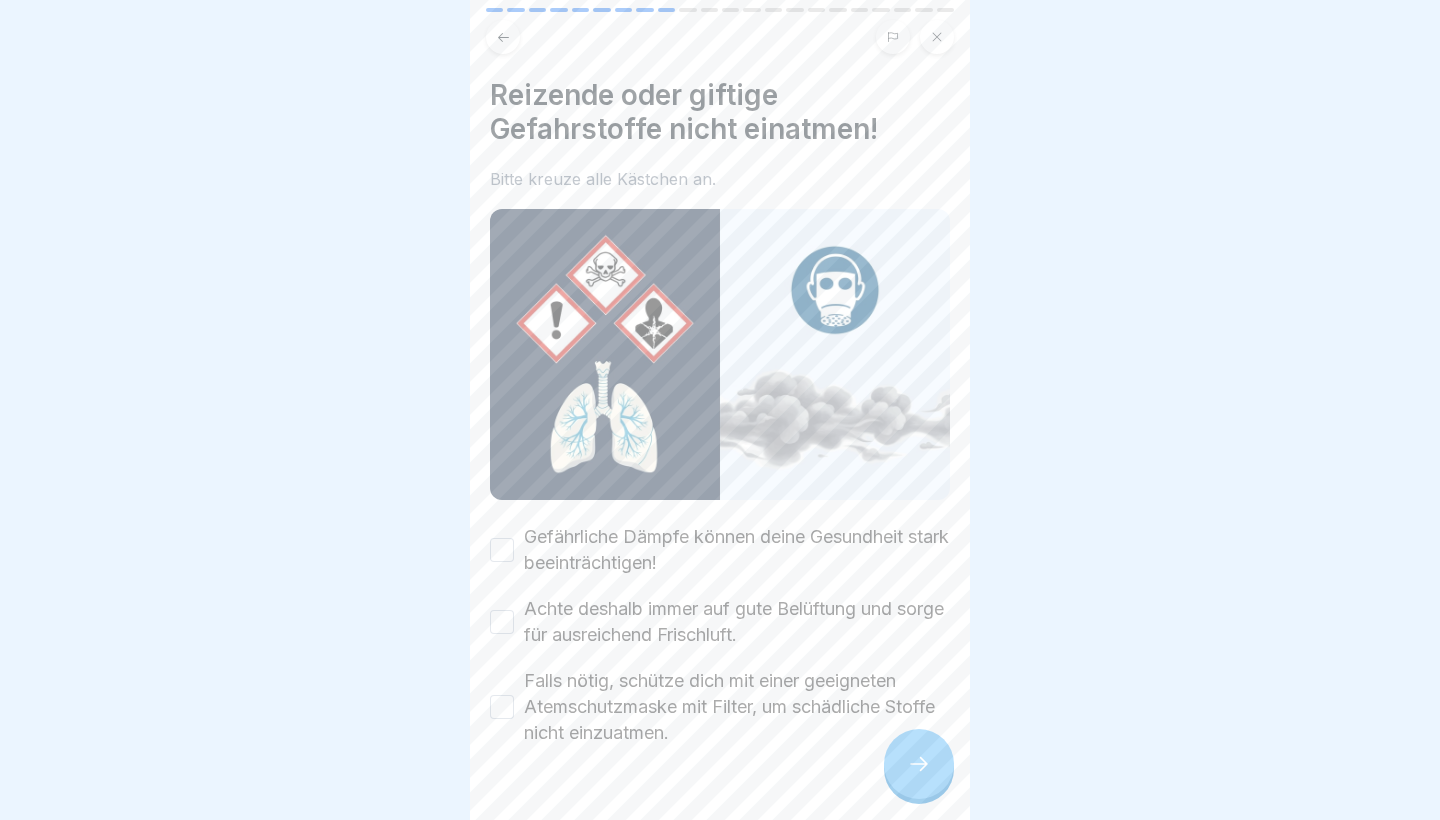 click at bounding box center [919, 764] 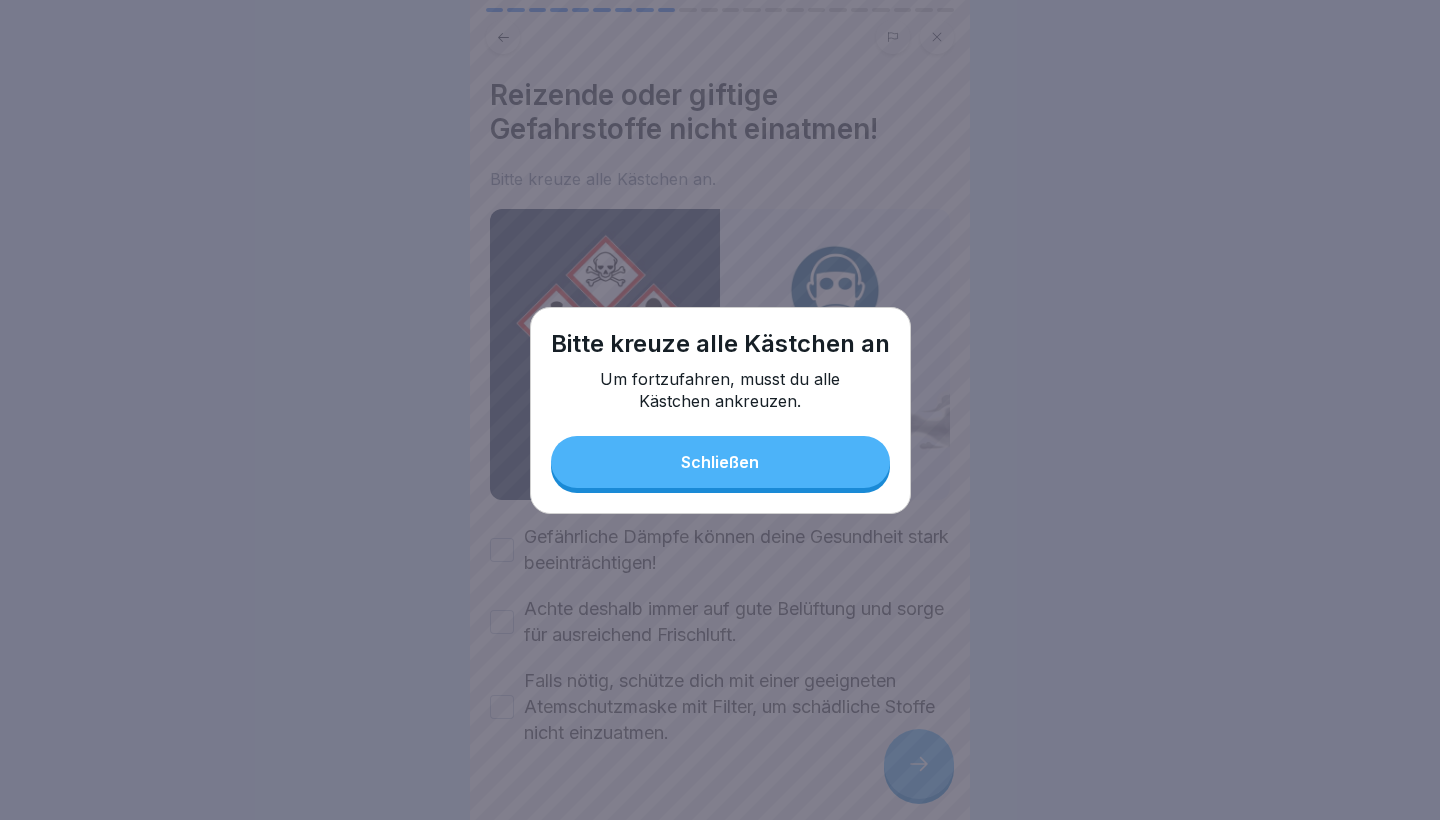 click on "Schließen" at bounding box center [720, 462] 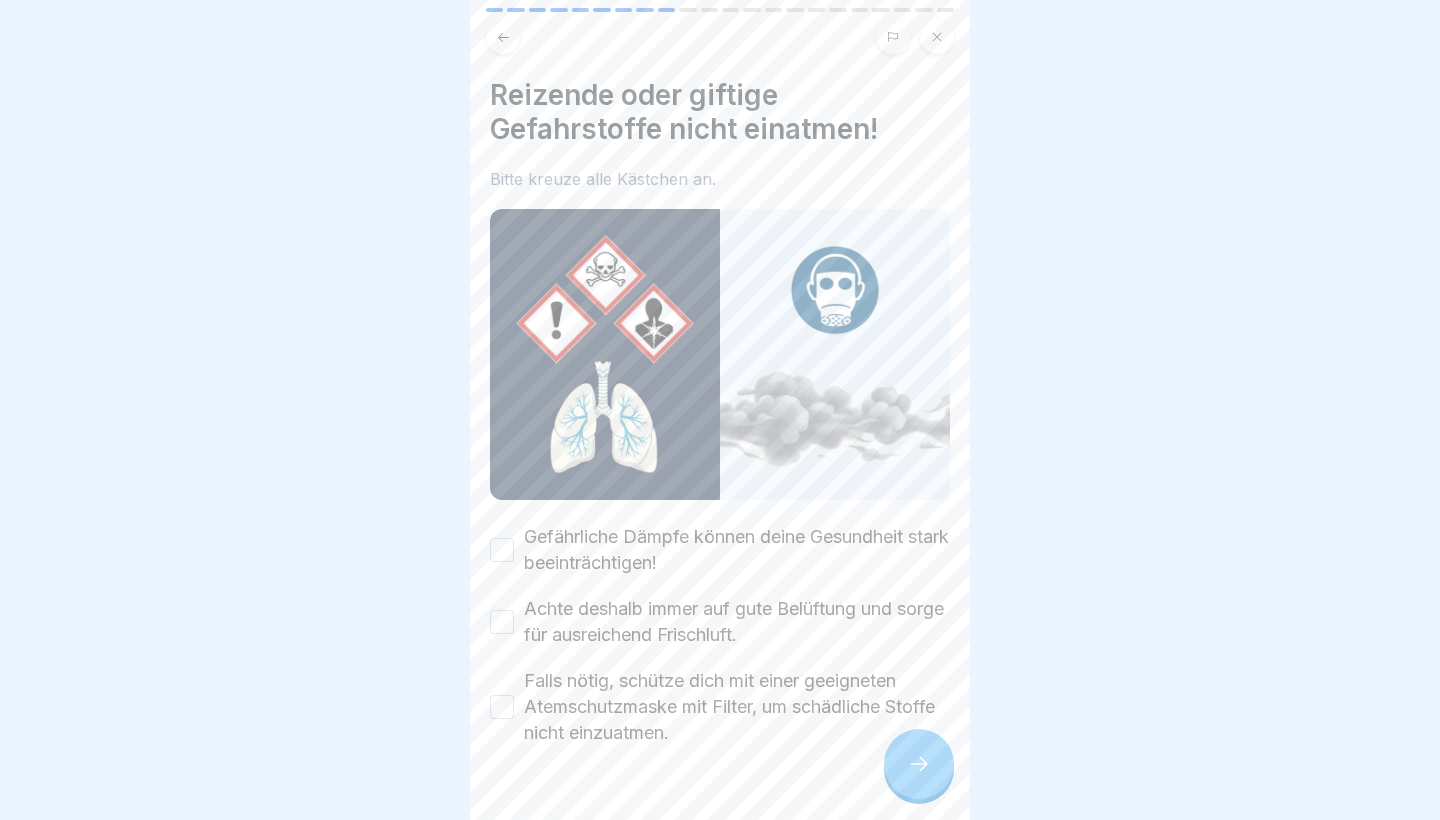 click on "Gefährliche Dämpfe können deine Gesundheit stark beeinträchtigen!" at bounding box center (502, 550) 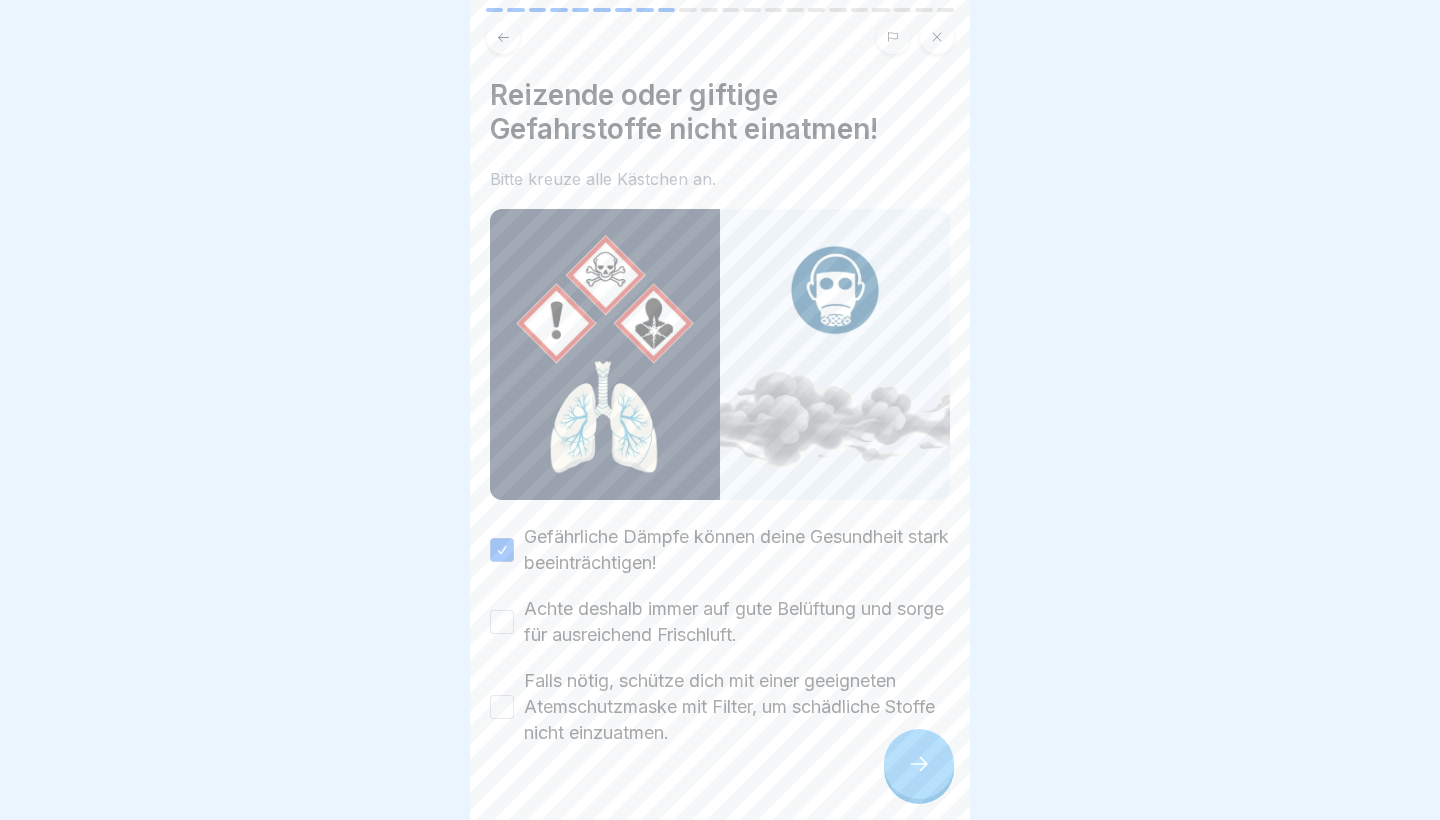 click on "Achte deshalb immer auf gute Belüftung und sorge für ausreichend Frischluft." at bounding box center [502, 622] 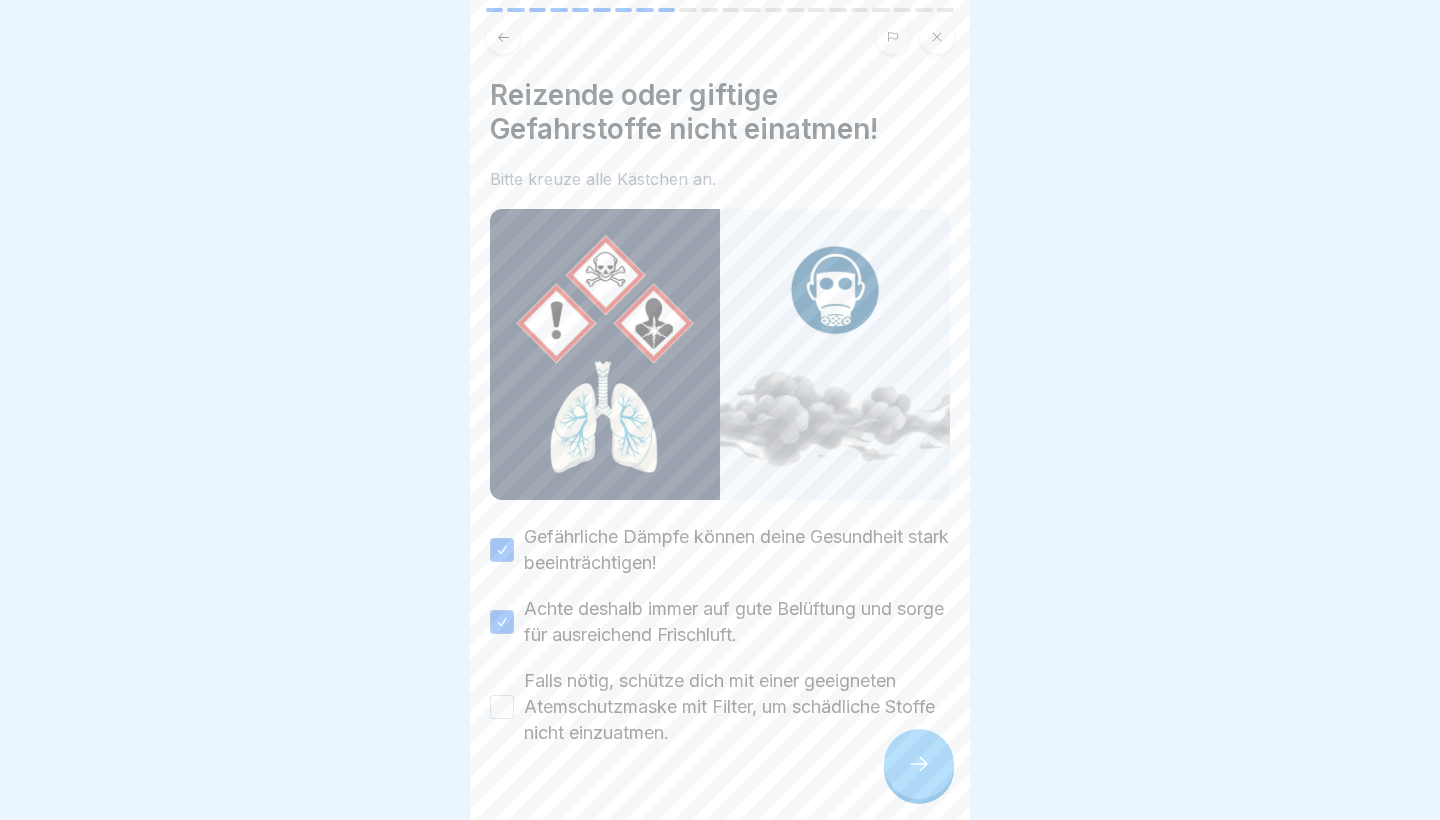 click on "Reizende oder giftige Gefahrstoffe nicht einatmen! Bitte kreuze alle Kästchen an. Gefährliche Dämpfe können deine Gesundheit stark beeinträchtigen! Achte deshalb immer auf gute Belüftung und sorge für ausreichend Frischluft.  Falls nötig, schütze dich mit einer geeigneten Atemschutzmaske mit Filter, um schädliche Stoffe nicht einzuatmen." at bounding box center (720, 410) 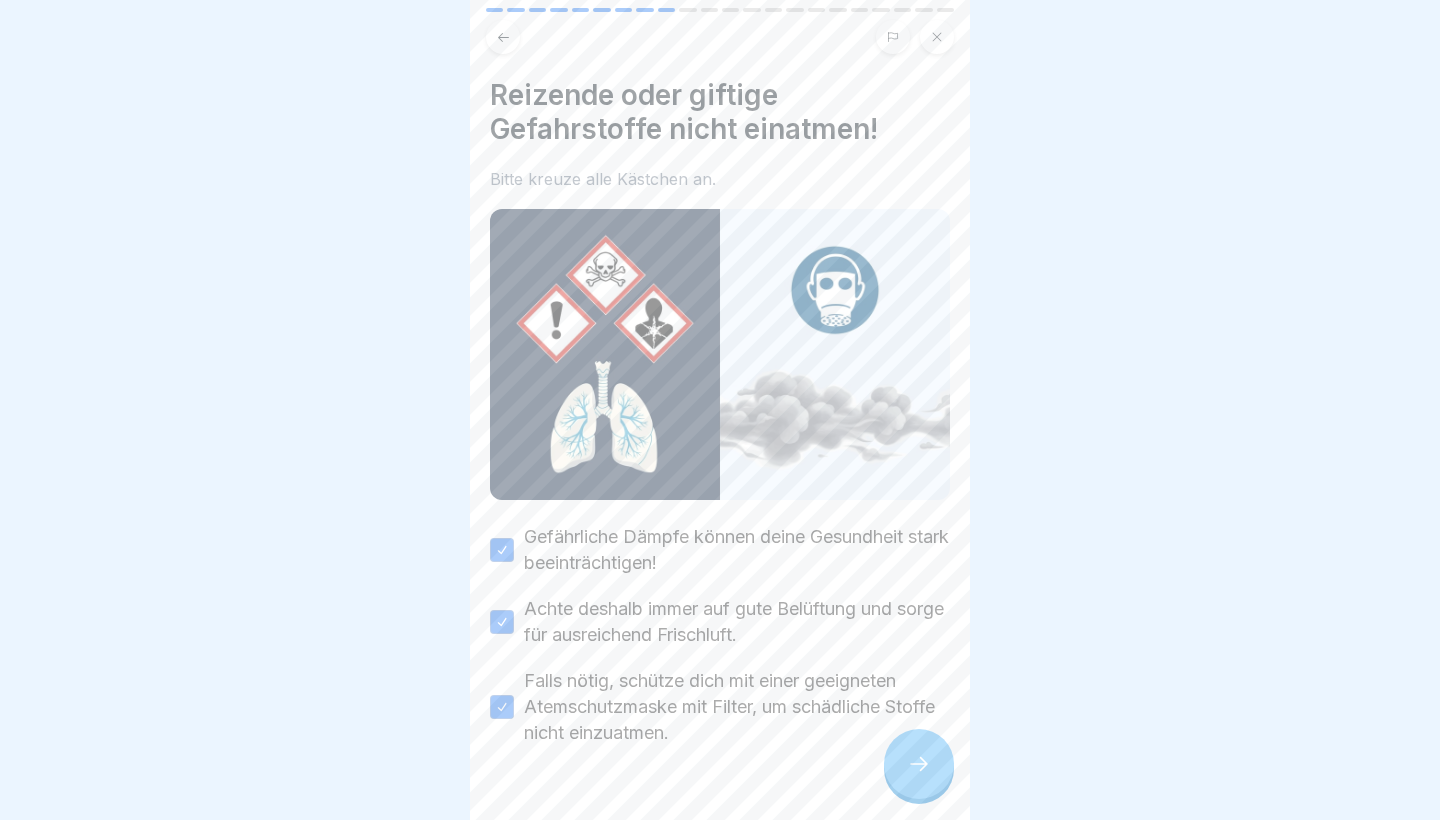 click 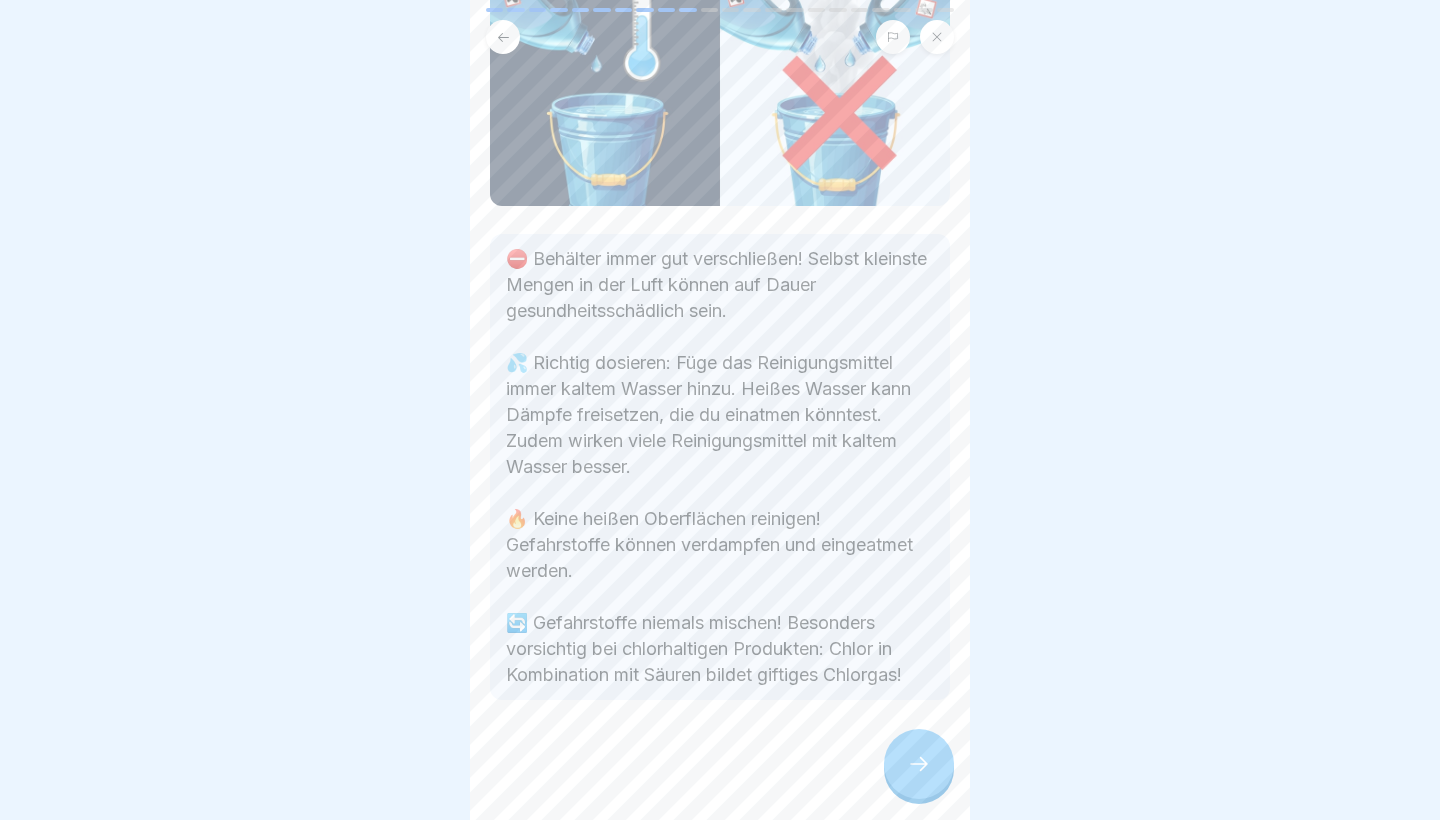 scroll, scrollTop: 225, scrollLeft: 0, axis: vertical 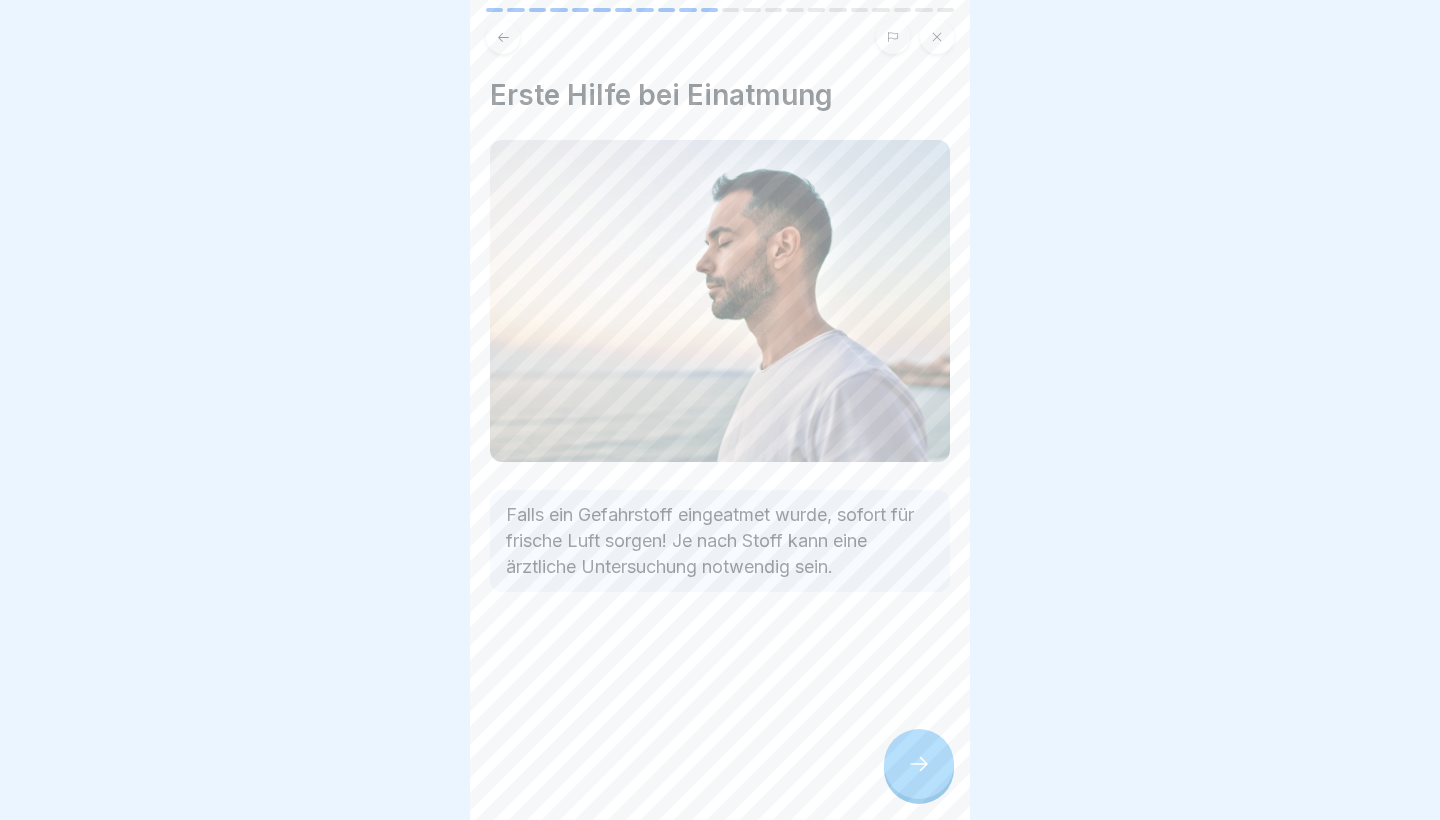 click at bounding box center [919, 764] 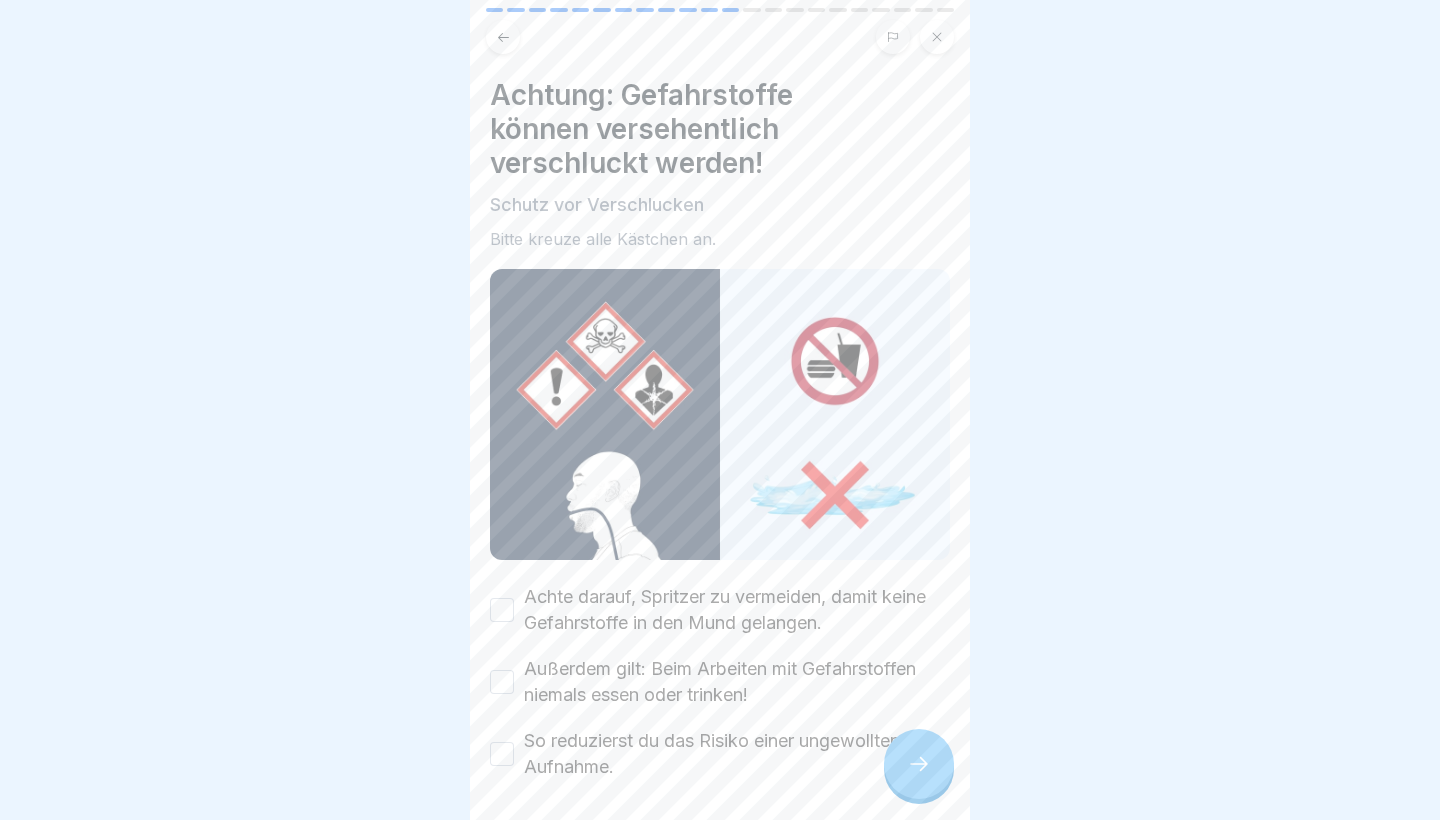 click at bounding box center (919, 764) 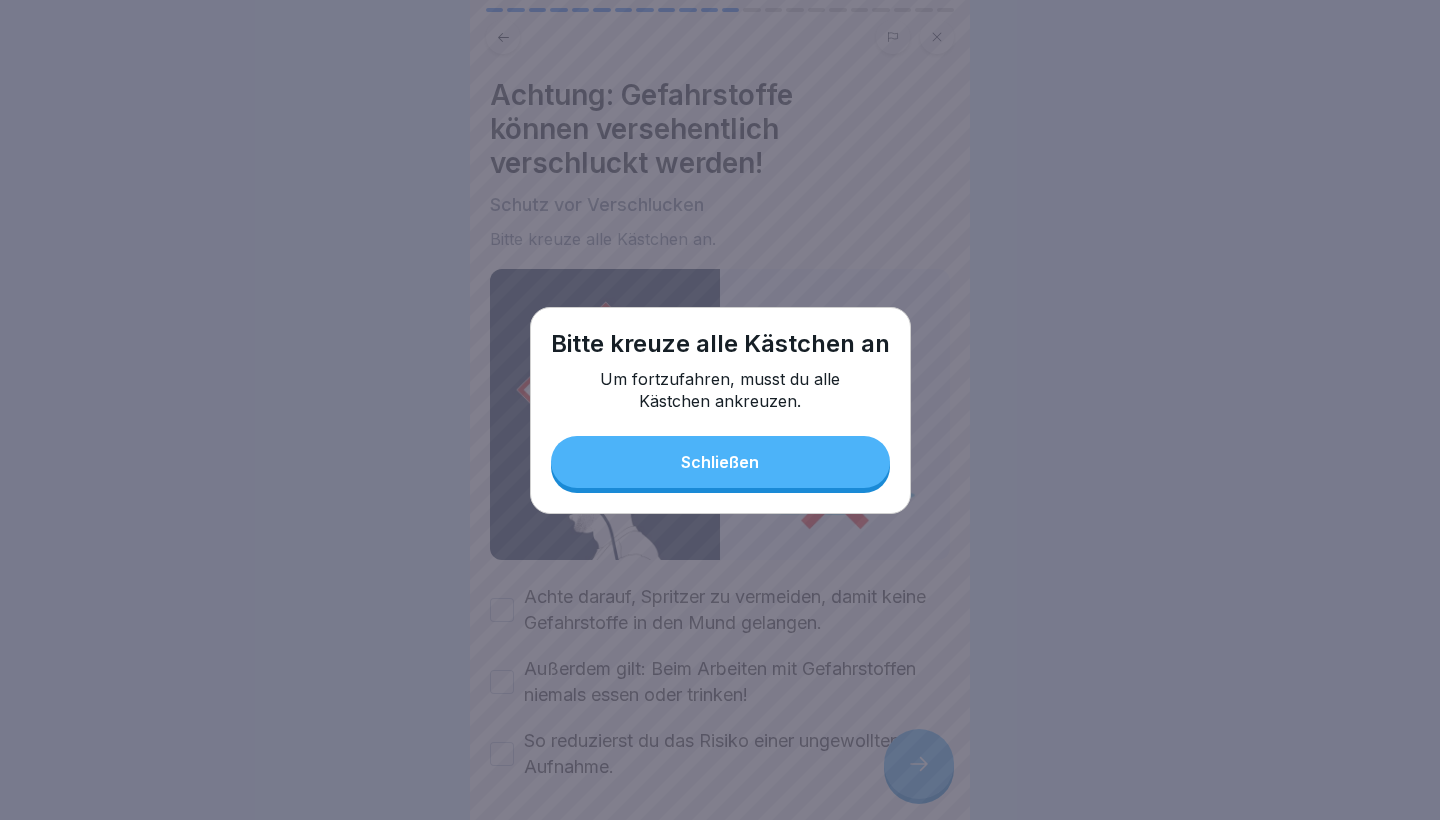 click on "Schließen" at bounding box center (720, 462) 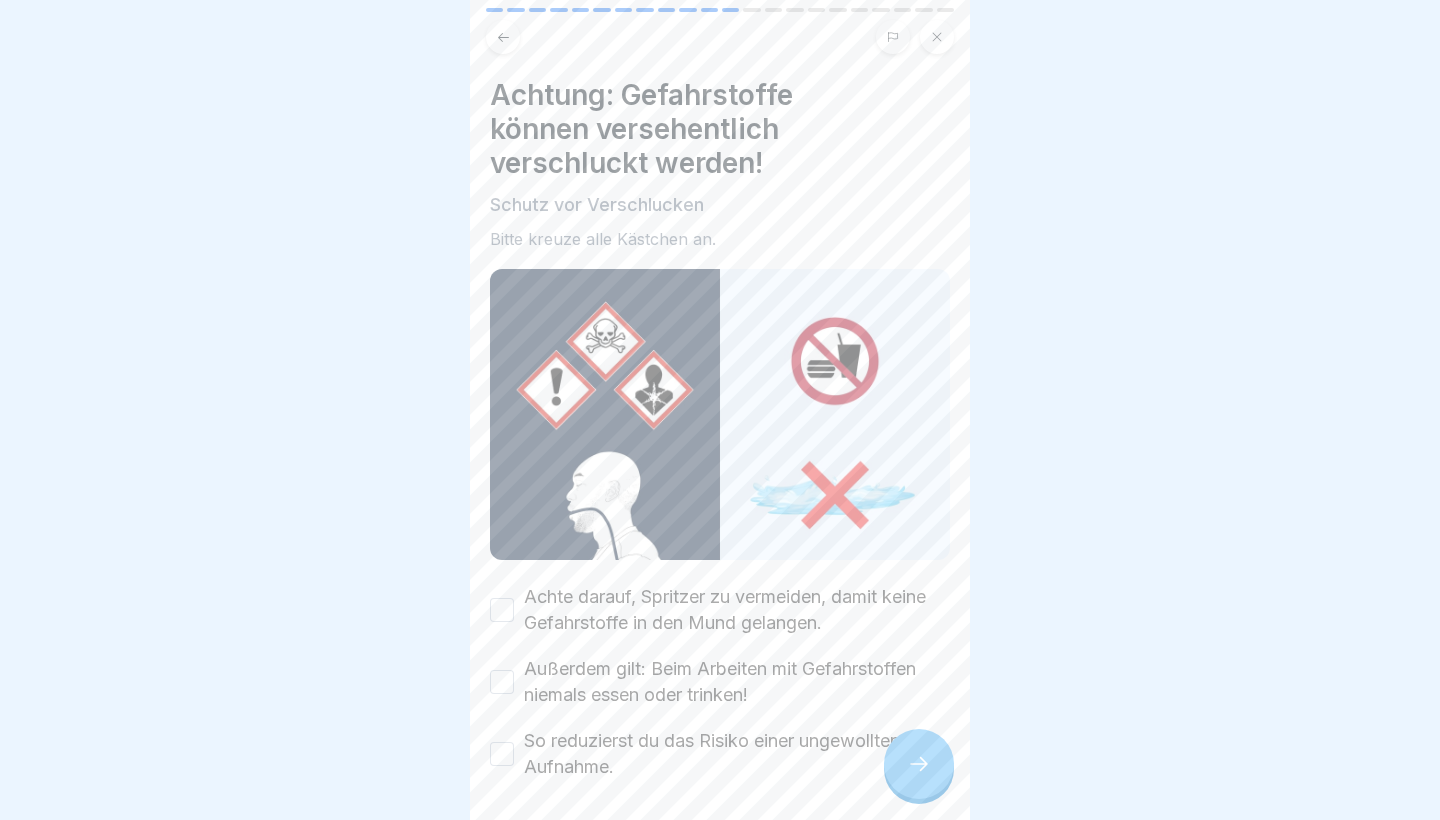 click on "Achte darauf, Spritzer zu vermeiden, damit keine Gefahrstoffe in den Mund gelangen." at bounding box center (502, 610) 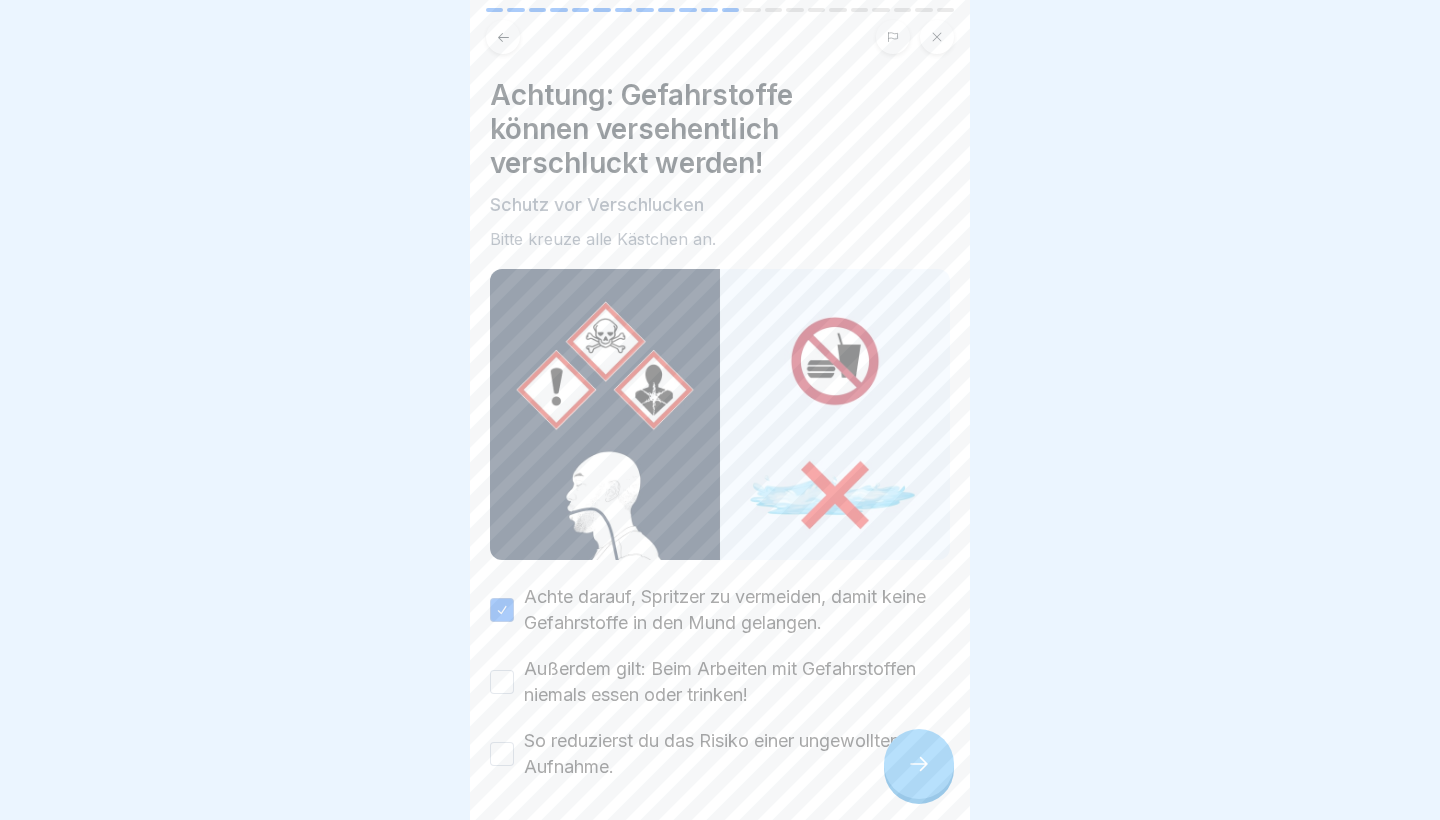 click on "Außerdem gilt: Beim Arbeiten mit Gefahrstoffen niemals essen oder trinken!" at bounding box center (502, 682) 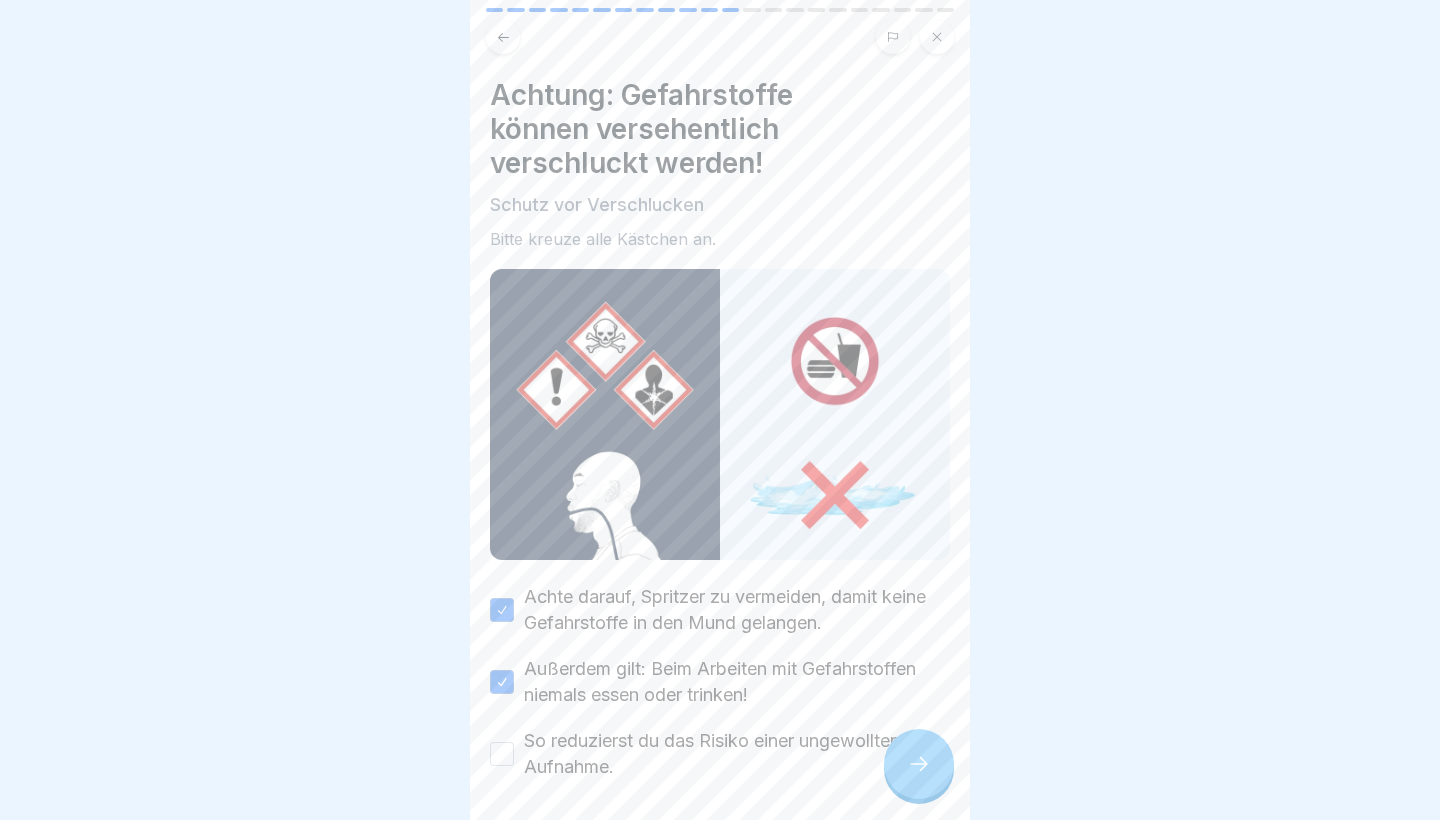 click on "So reduzierst du das Risiko einer ungewollten Aufnahme." at bounding box center [502, 754] 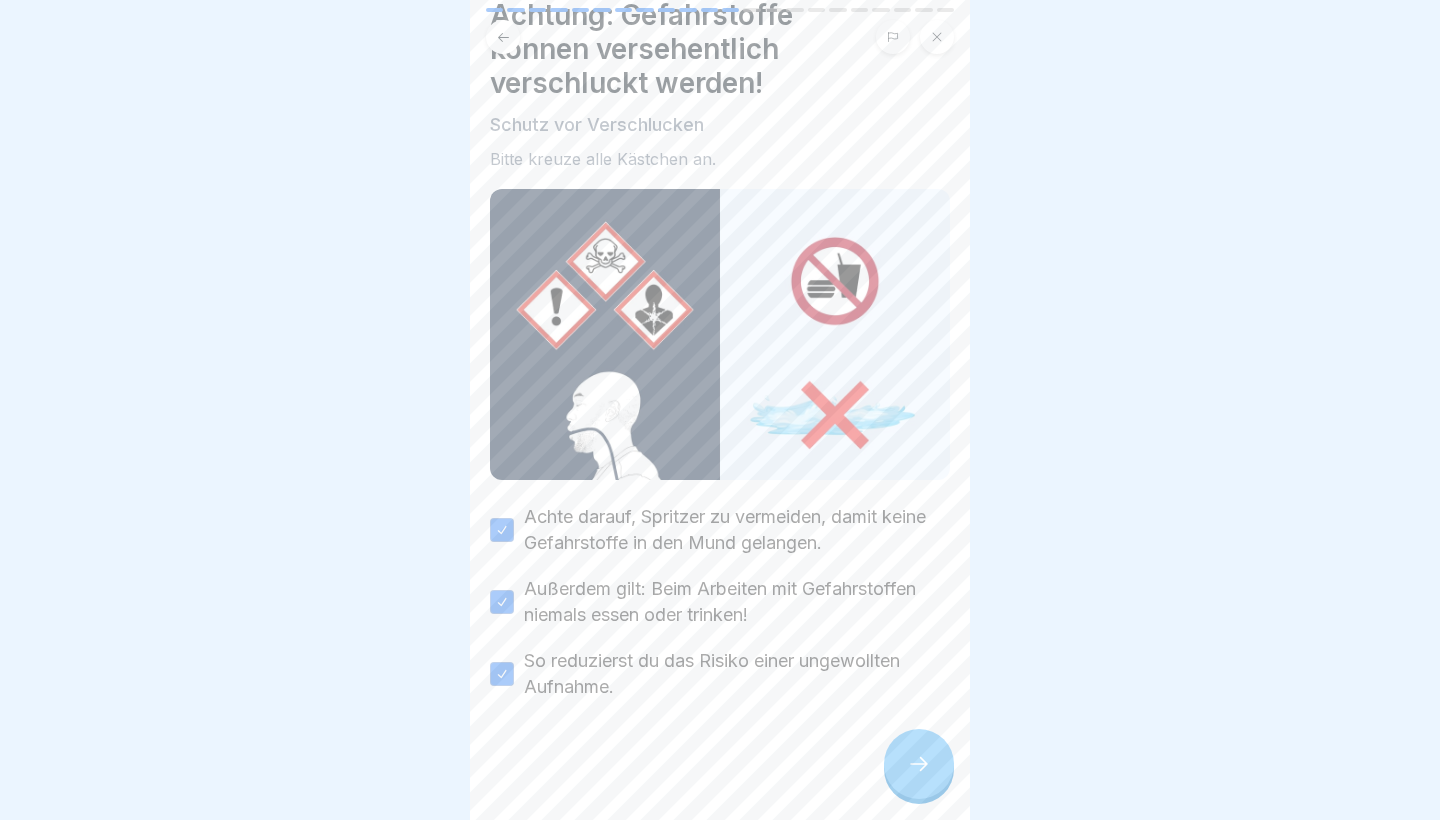 scroll, scrollTop: 80, scrollLeft: 0, axis: vertical 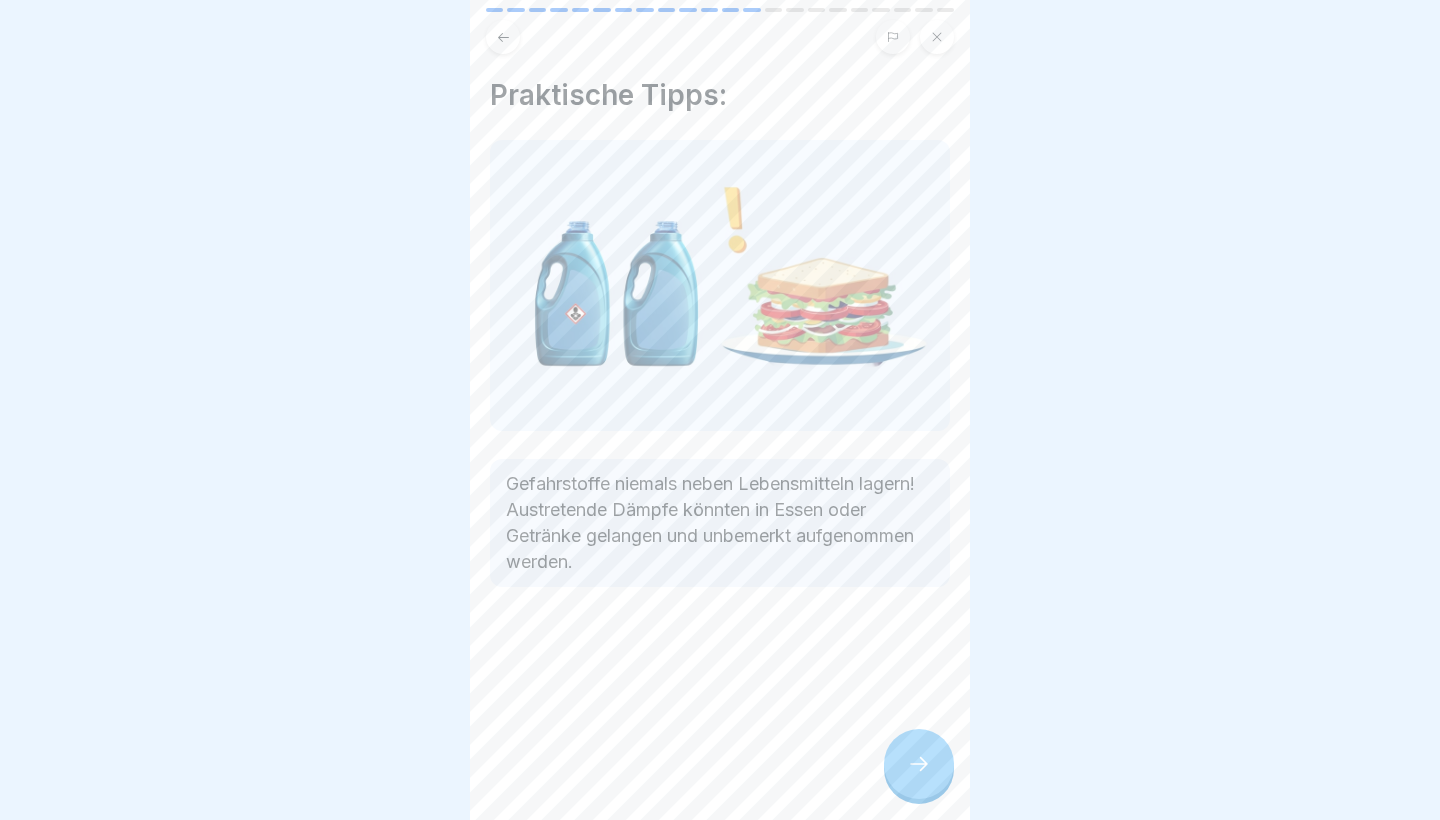 click 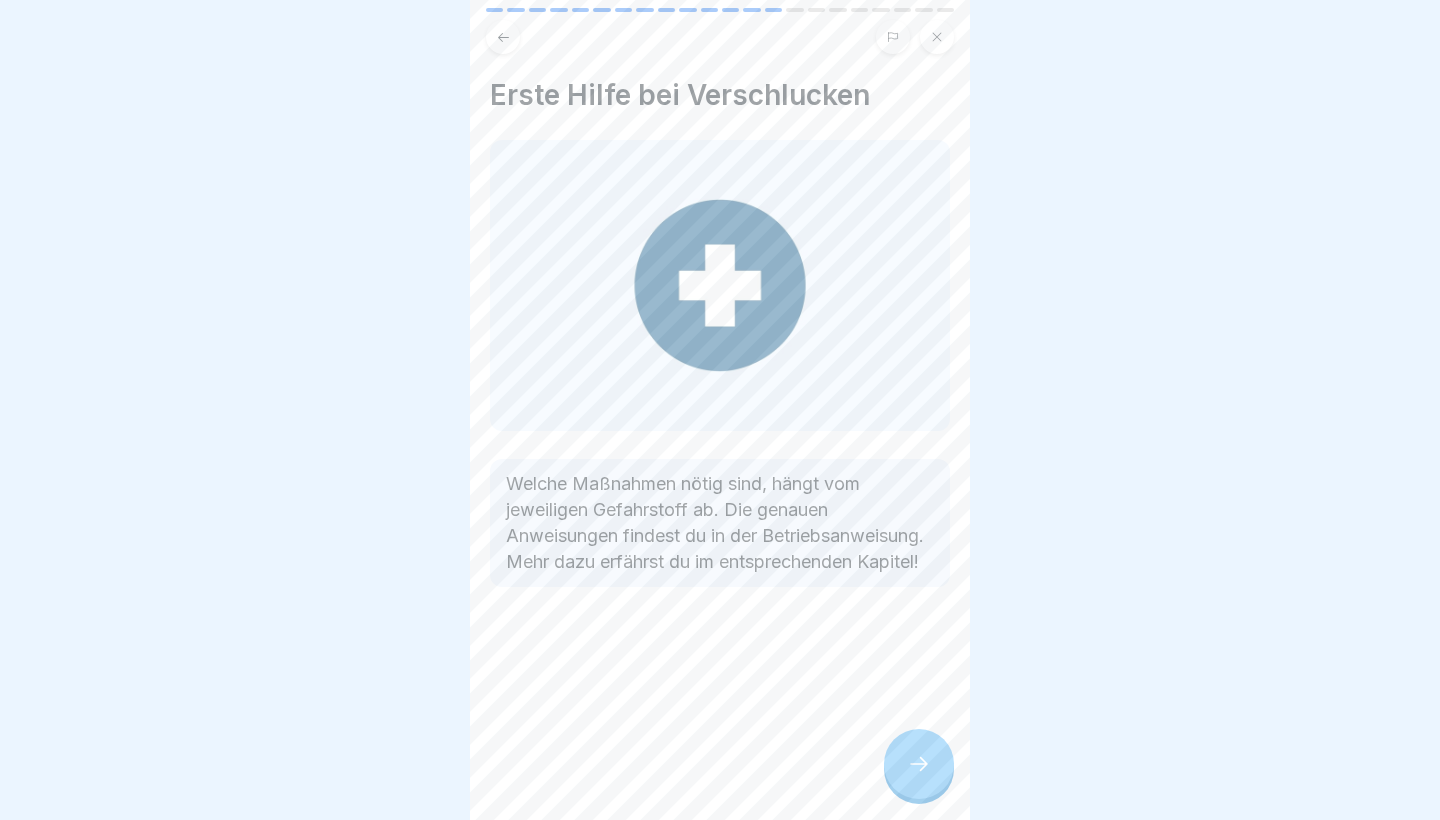 click 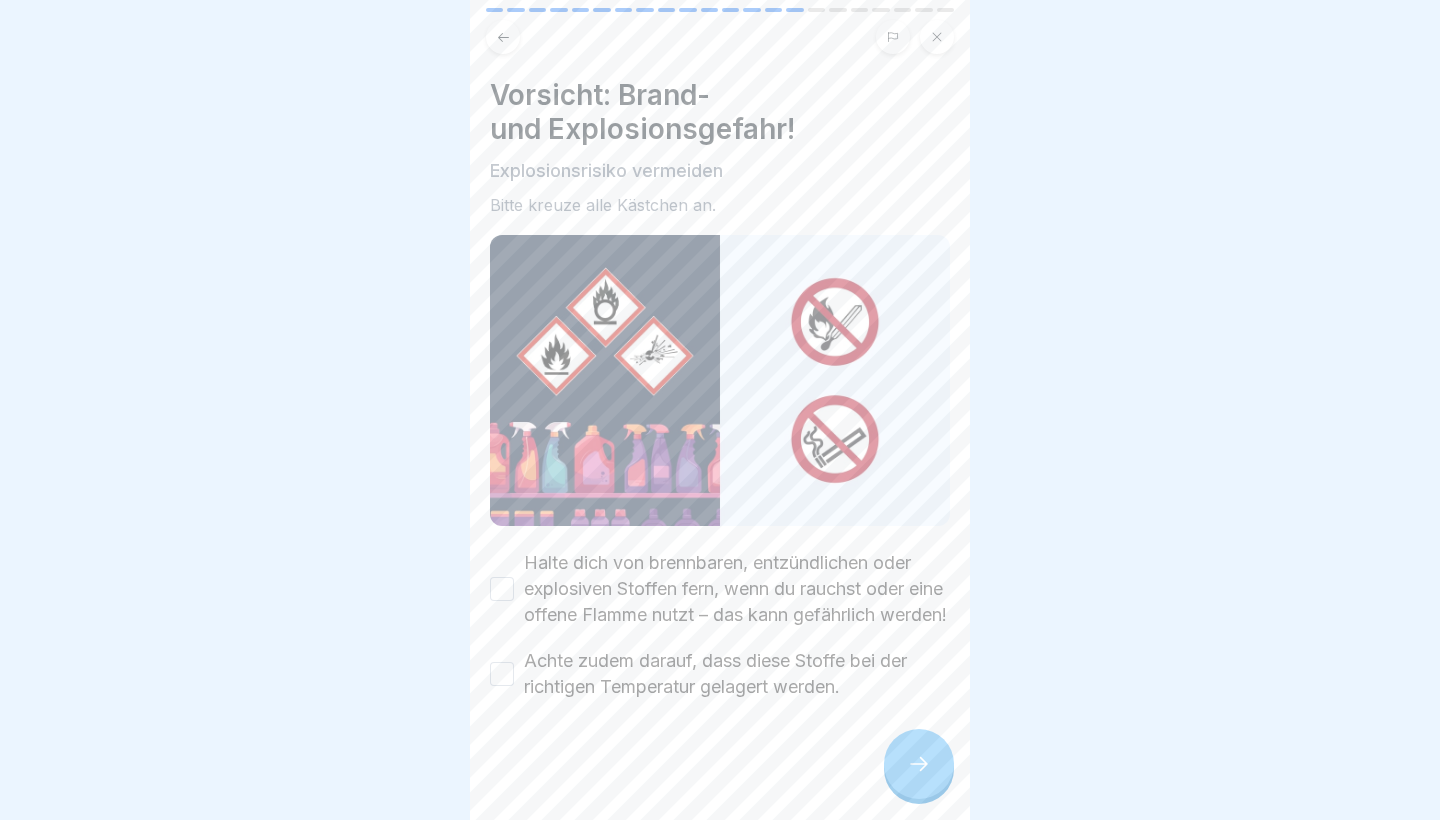 click on "Halte dich von brennbaren, entzündlichen oder explosiven Stoffen fern, wenn du rauchst oder eine offene Flamme nutzt – das kann gefährlich werden!" at bounding box center [737, 589] 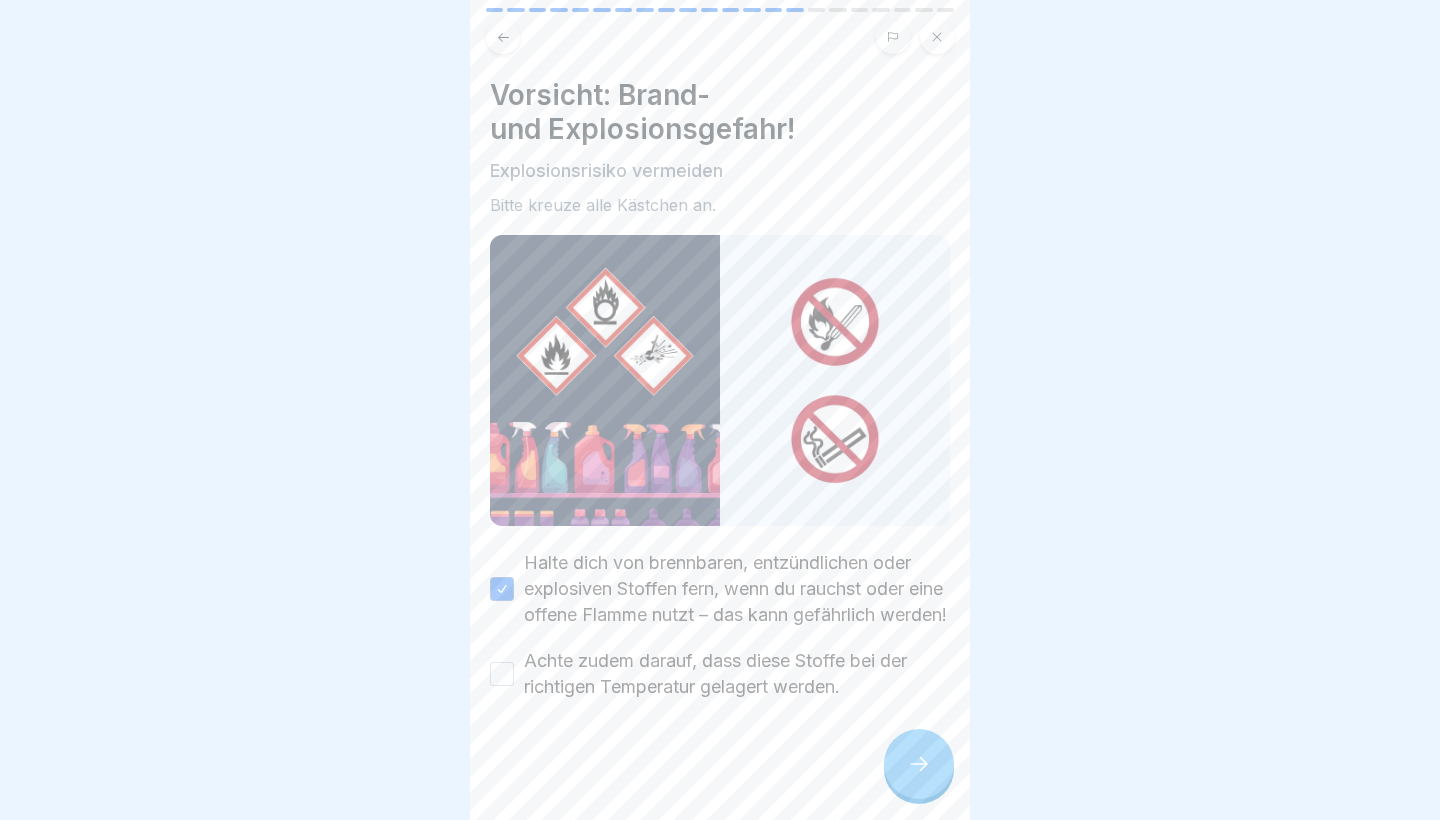 click on "Achte zudem darauf, dass diese Stoffe bei der richtigen Temperatur gelagert werden." at bounding box center [502, 674] 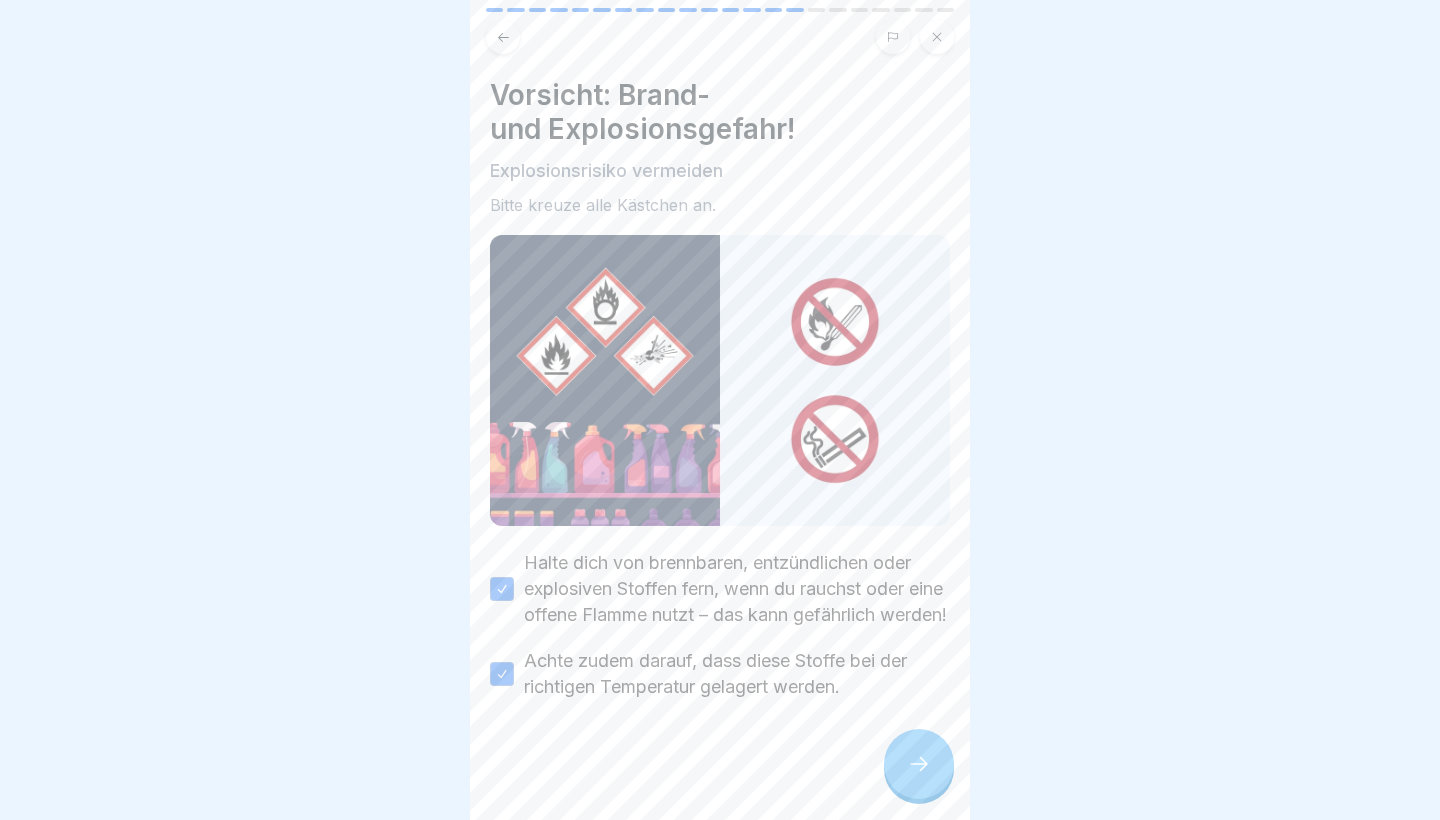 click at bounding box center (919, 764) 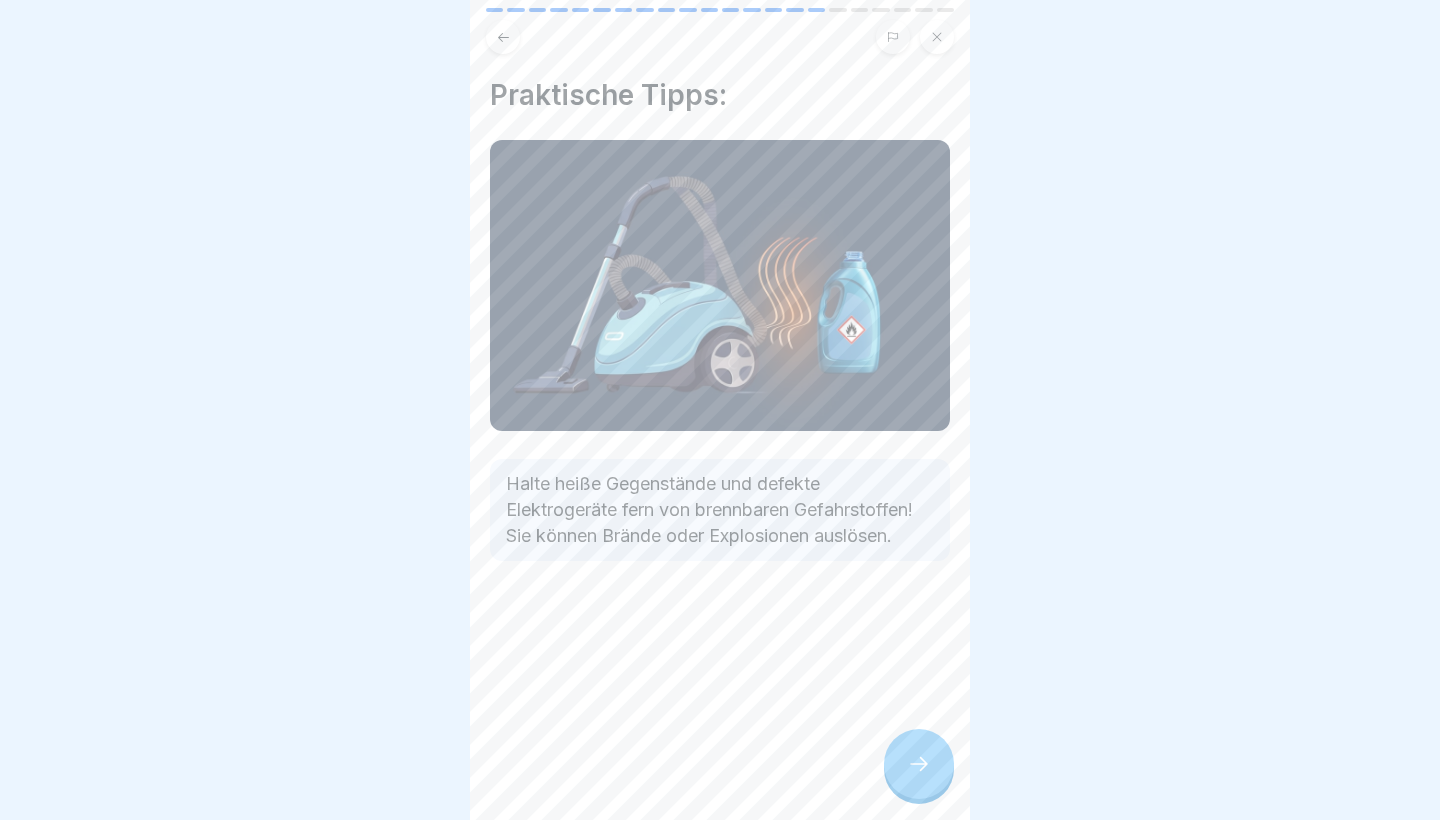 click at bounding box center (919, 764) 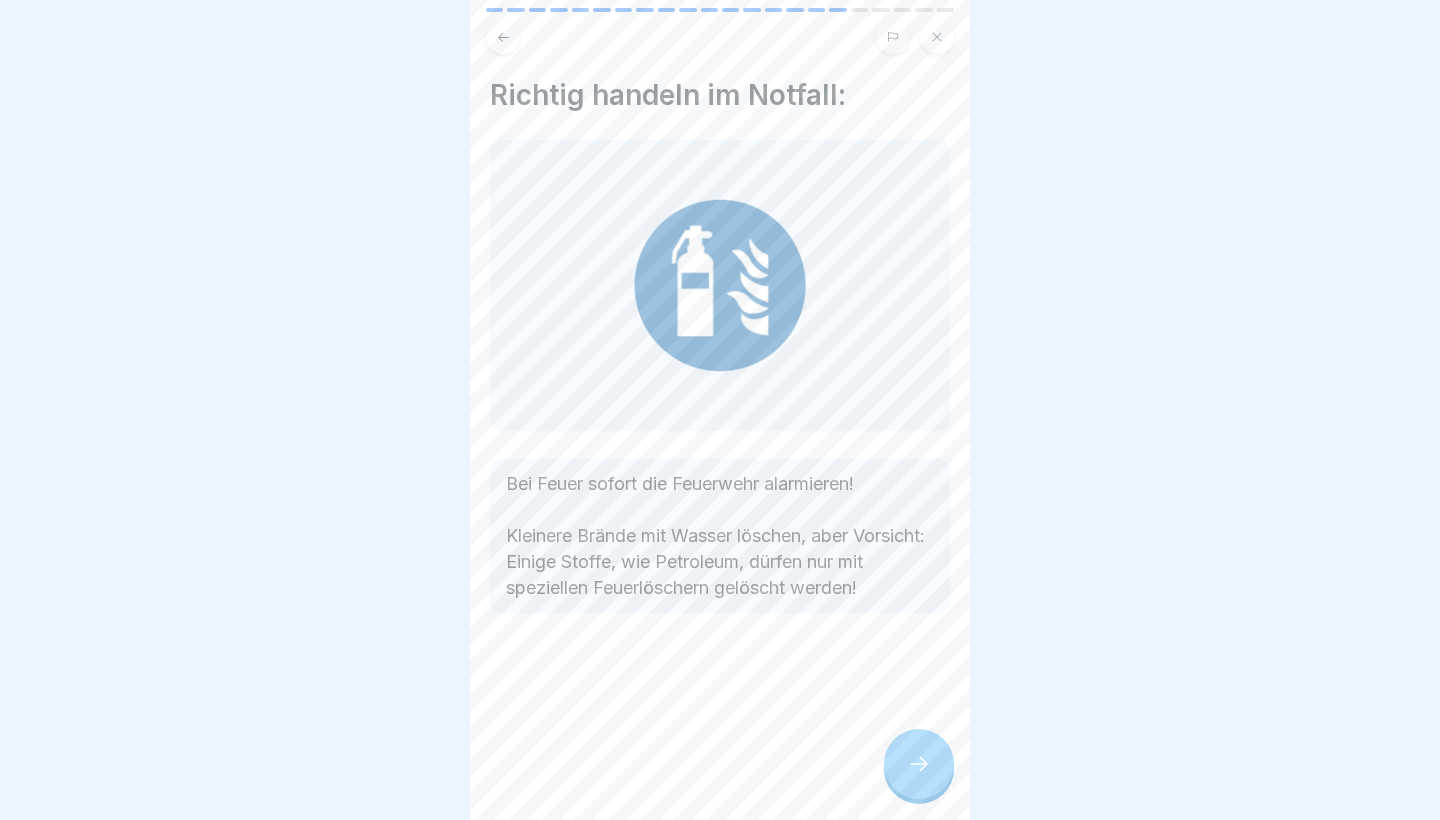 click at bounding box center (919, 764) 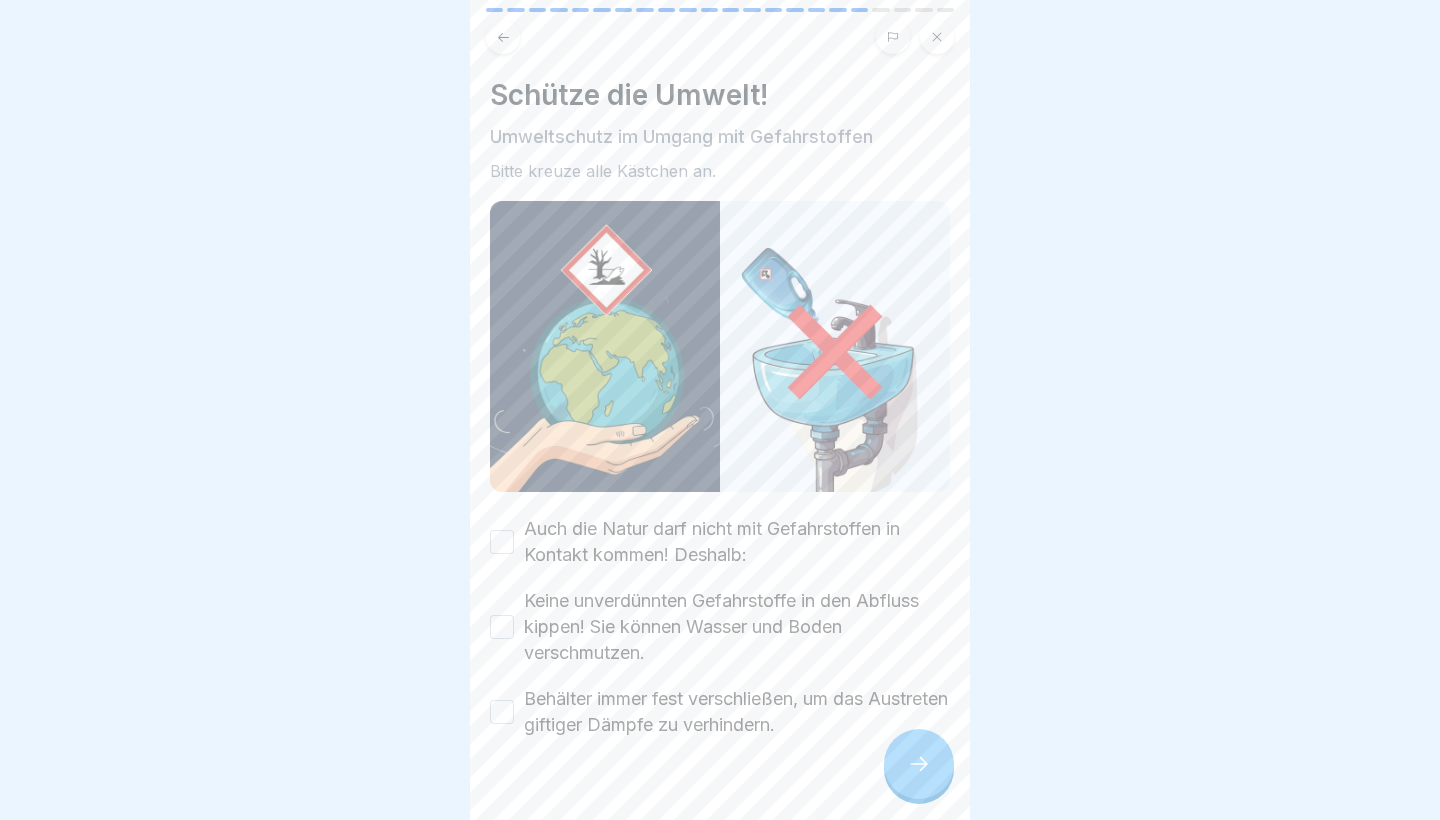 click on "Behälter immer fest verschließen, um das Austreten giftiger Dämpfe zu verhindern." at bounding box center [502, 712] 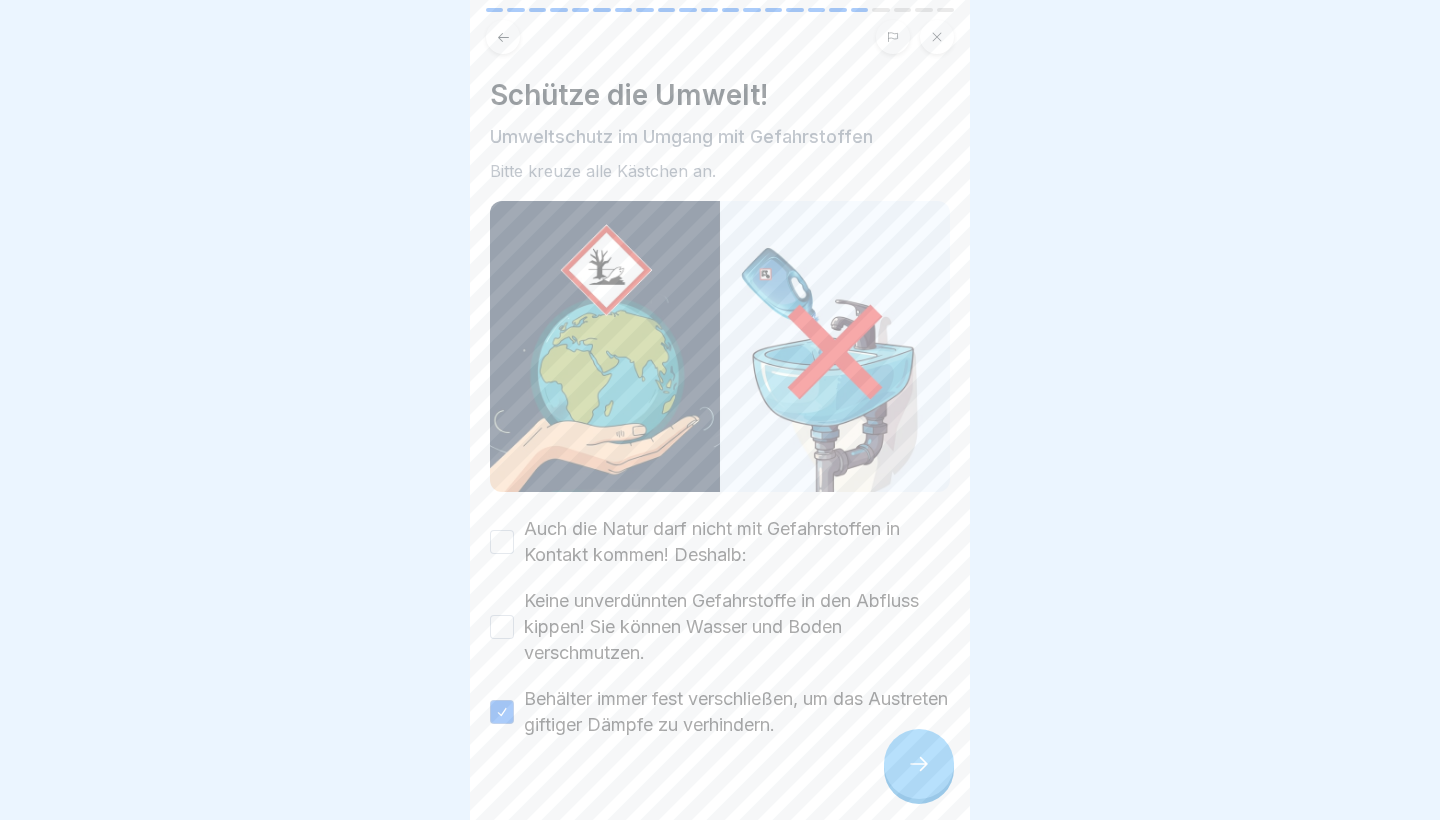 click on "Keine unverdünnten Gefahrstoffe in den Abfluss kippen! Sie können Wasser und Boden verschmutzen." at bounding box center (720, 627) 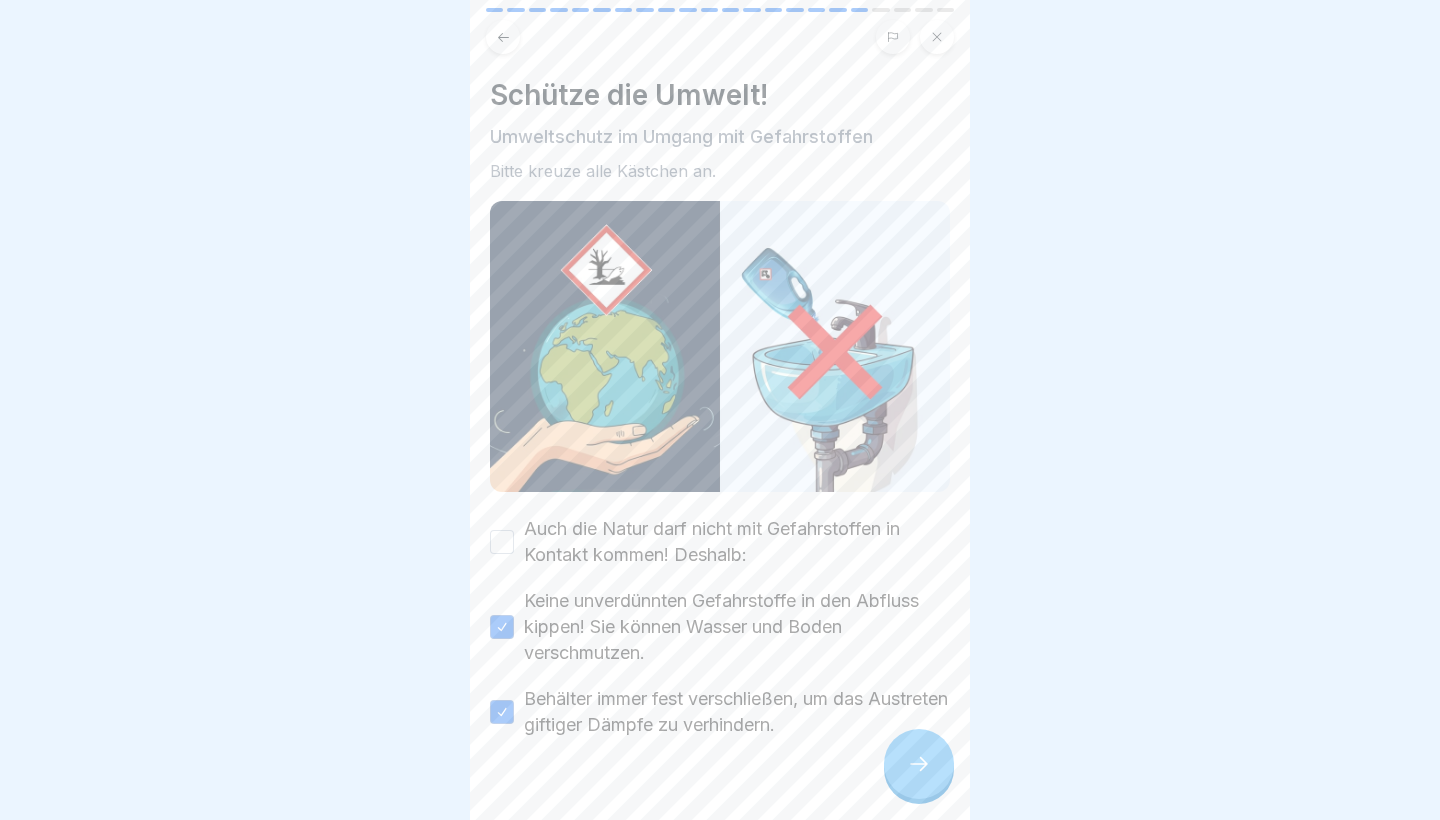 click on "Auch die Natur darf nicht mit Gefahrstoffen in Kontakt kommen! Deshalb:" at bounding box center [720, 542] 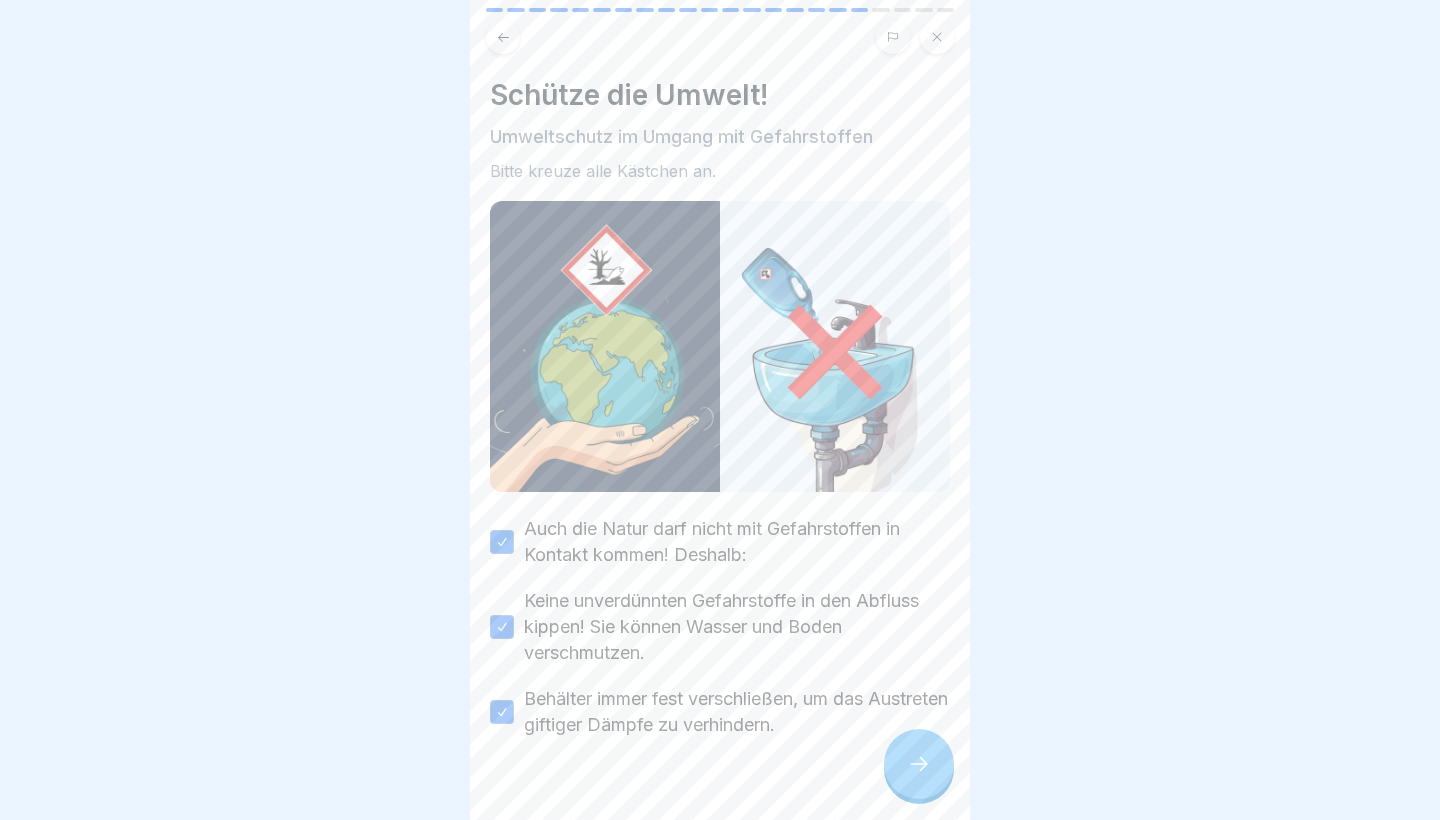 click at bounding box center (919, 764) 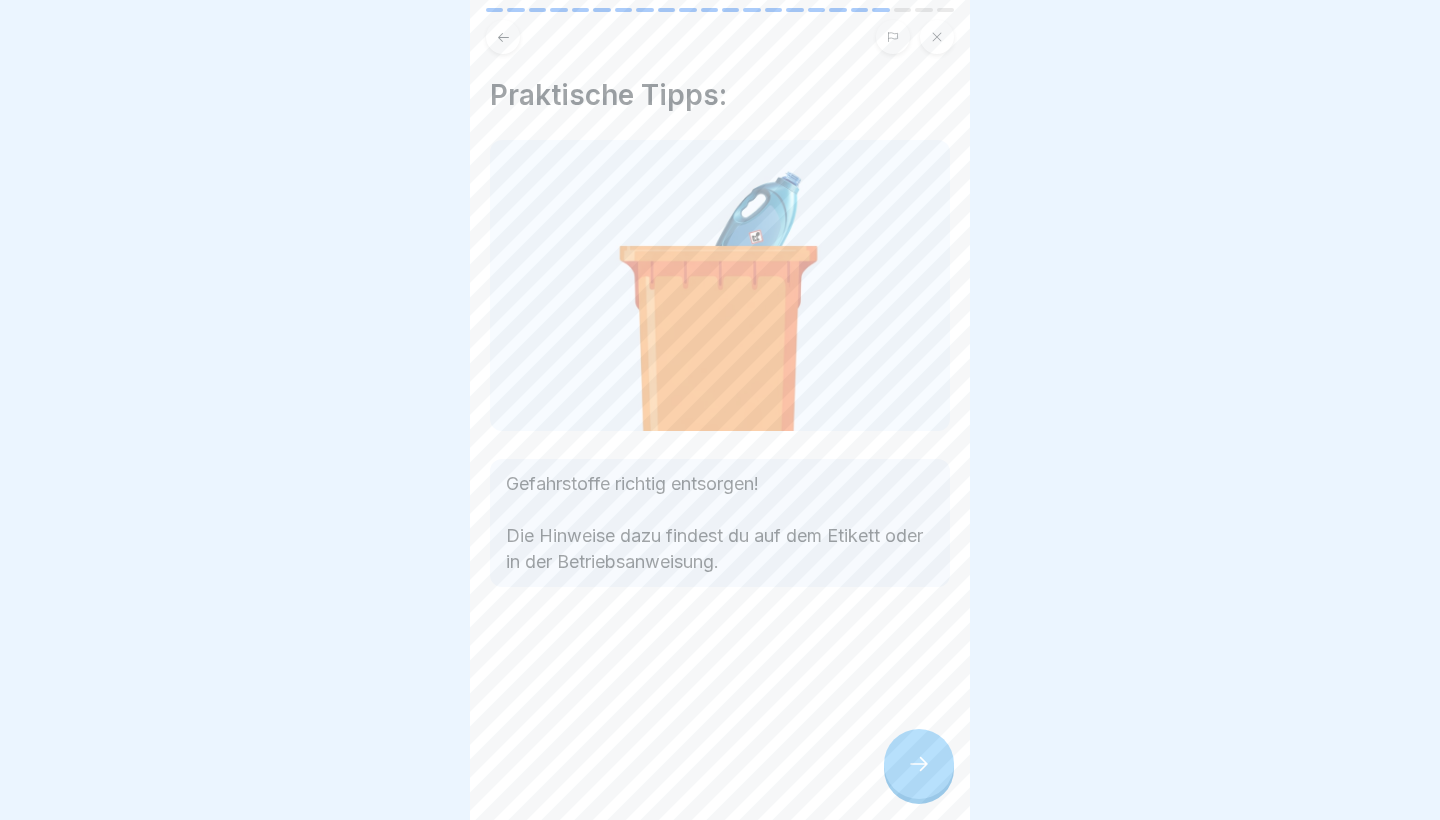 click at bounding box center (919, 764) 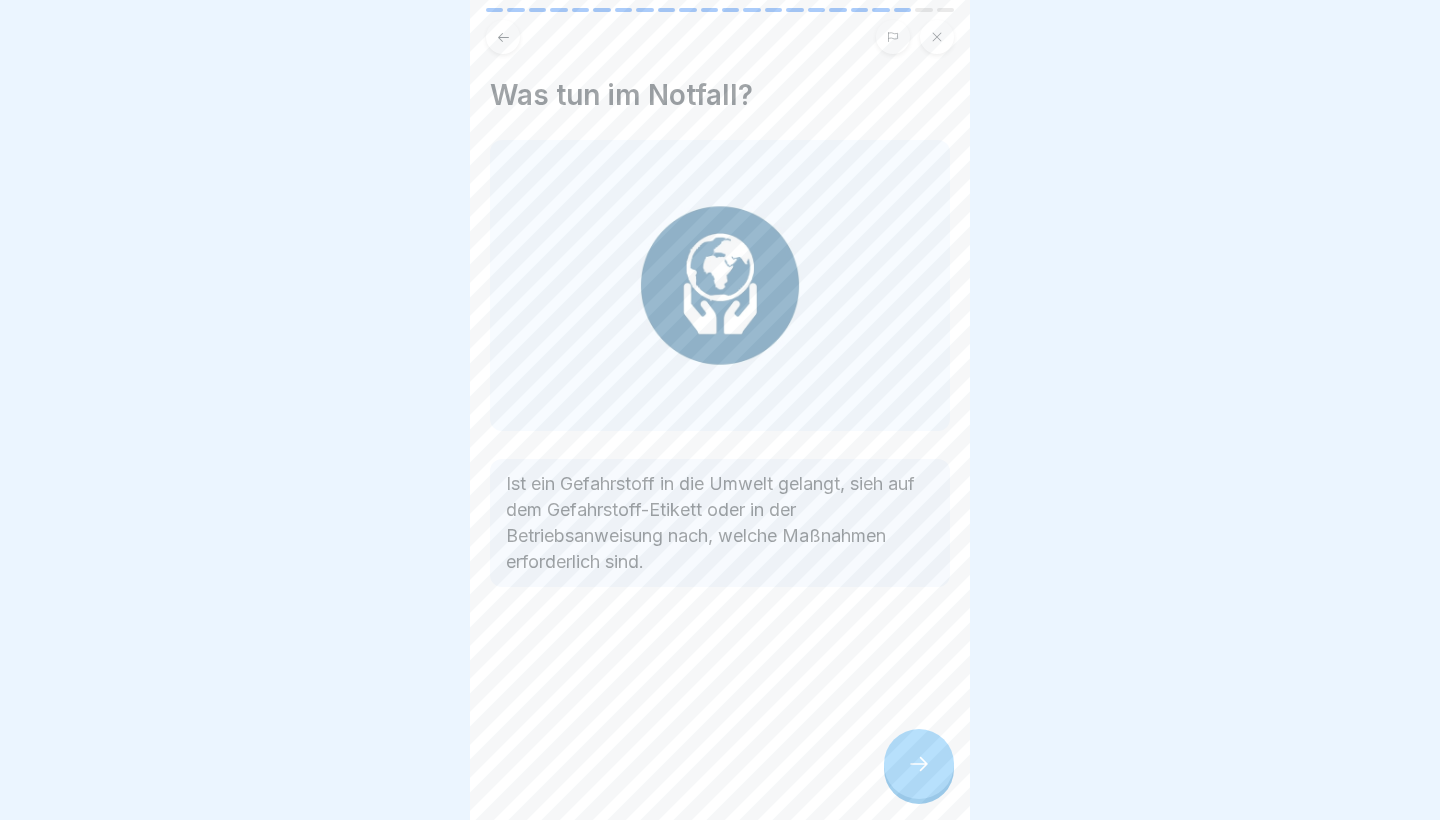 click on "Was tun im Notfall? Ist ein Gefahrstoff in die Umwelt gelangt, sieh auf dem Gefahrstoff-Etikett oder in der Betriebsanweisung nach, welche Maßnahmen erforderlich sind." at bounding box center (720, 410) 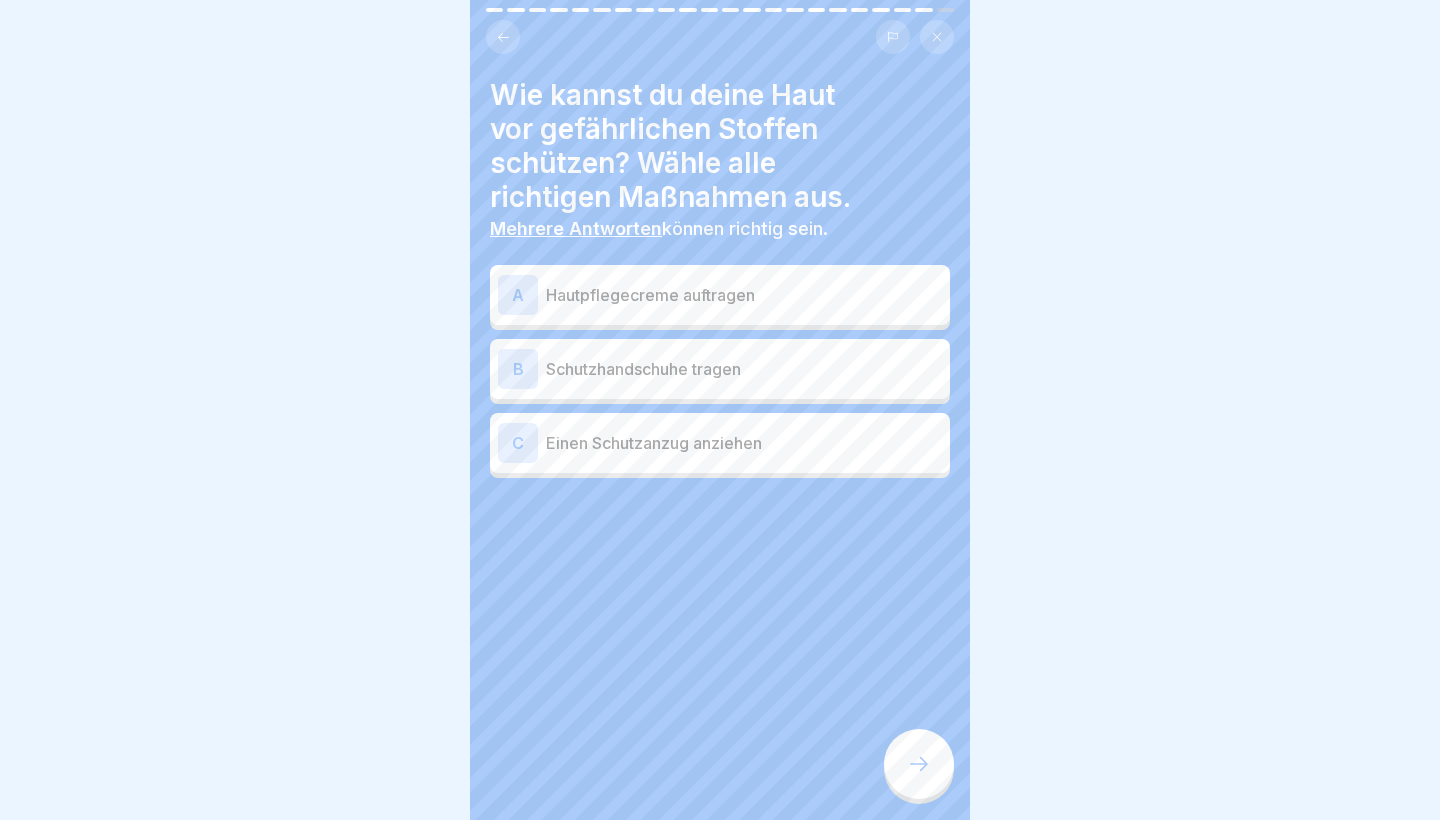 click on "Hautpflegecreme auftragen" at bounding box center [744, 295] 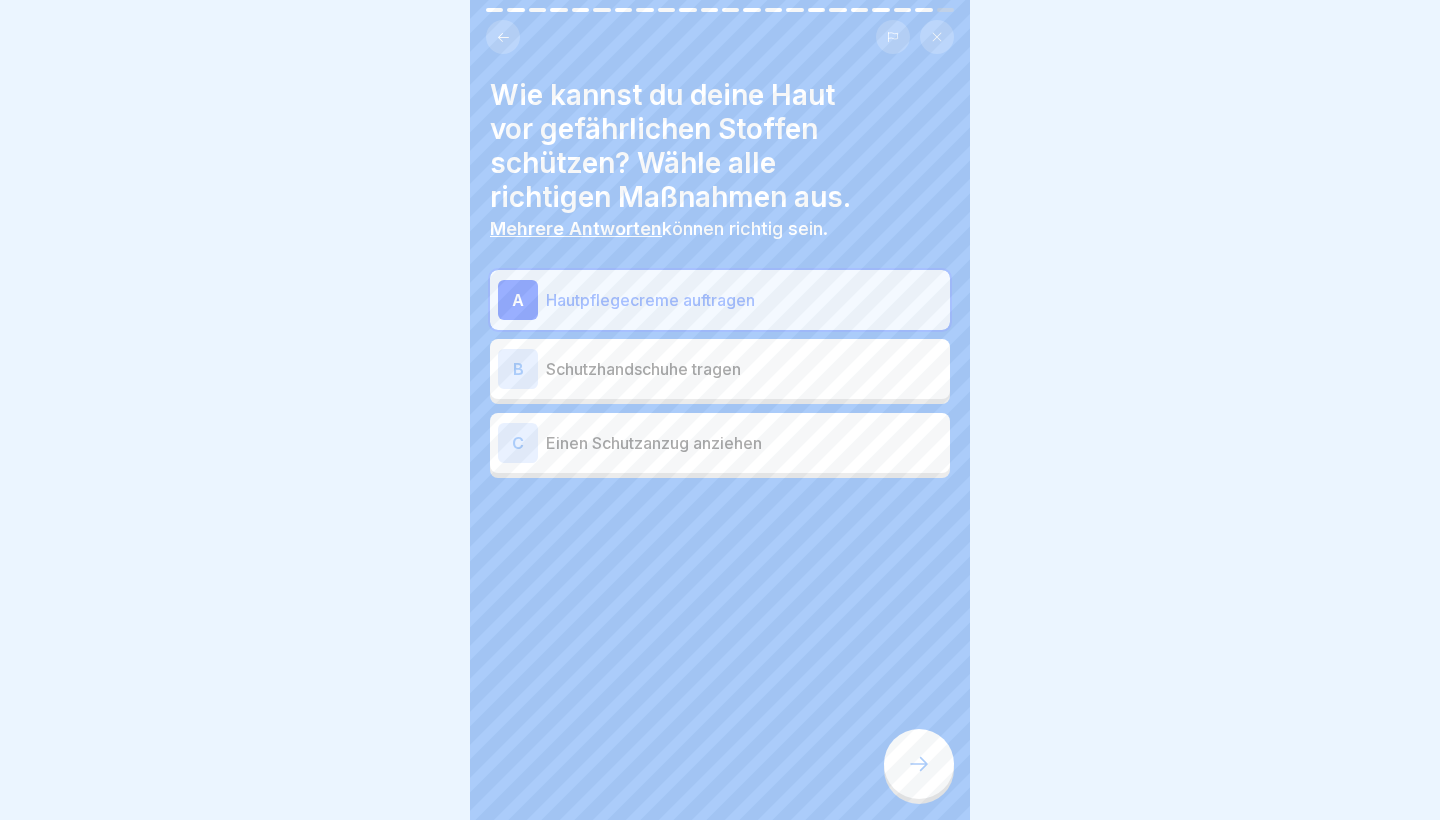 click at bounding box center (919, 764) 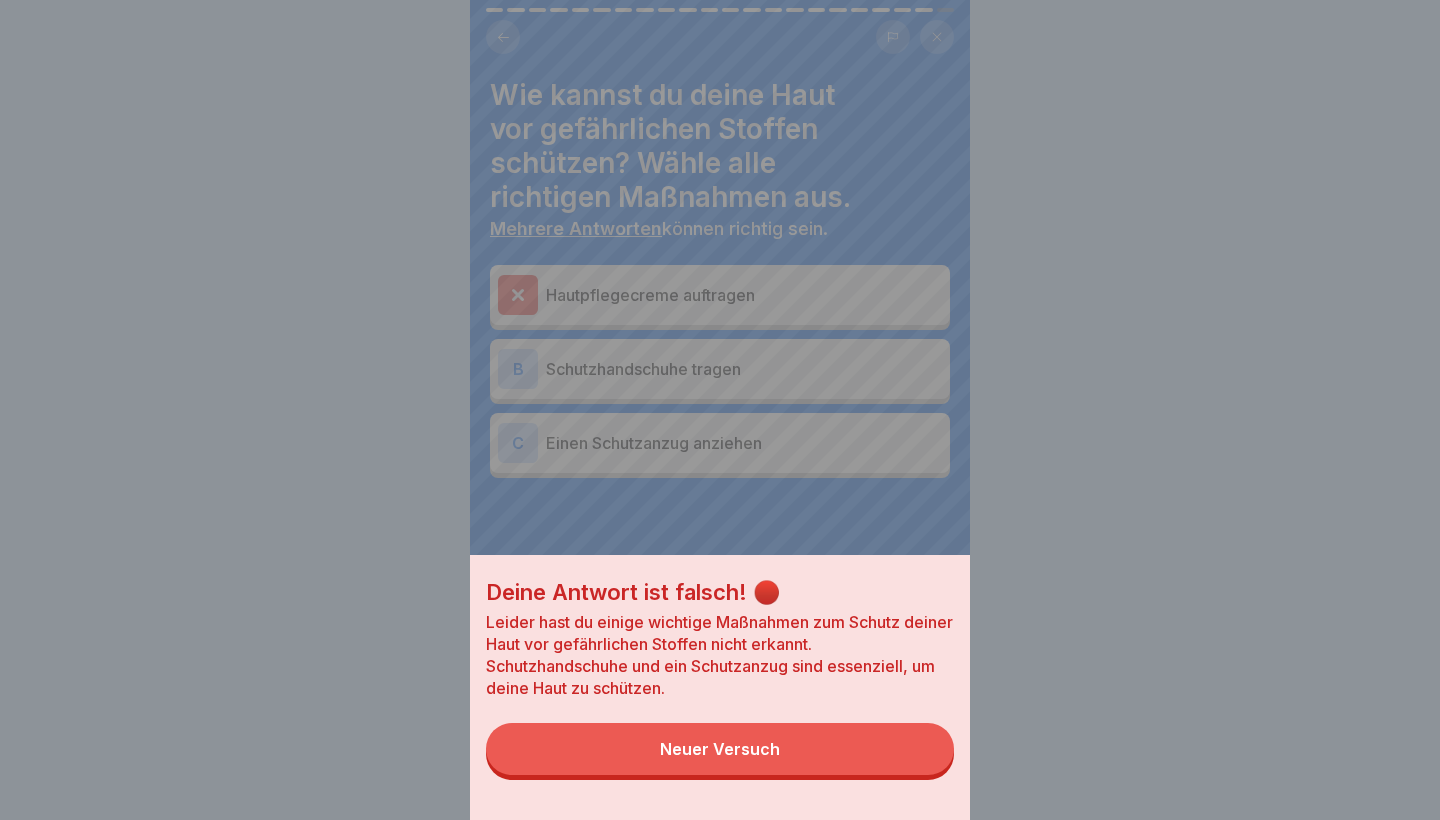 click on "Neuer Versuch" at bounding box center [720, 749] 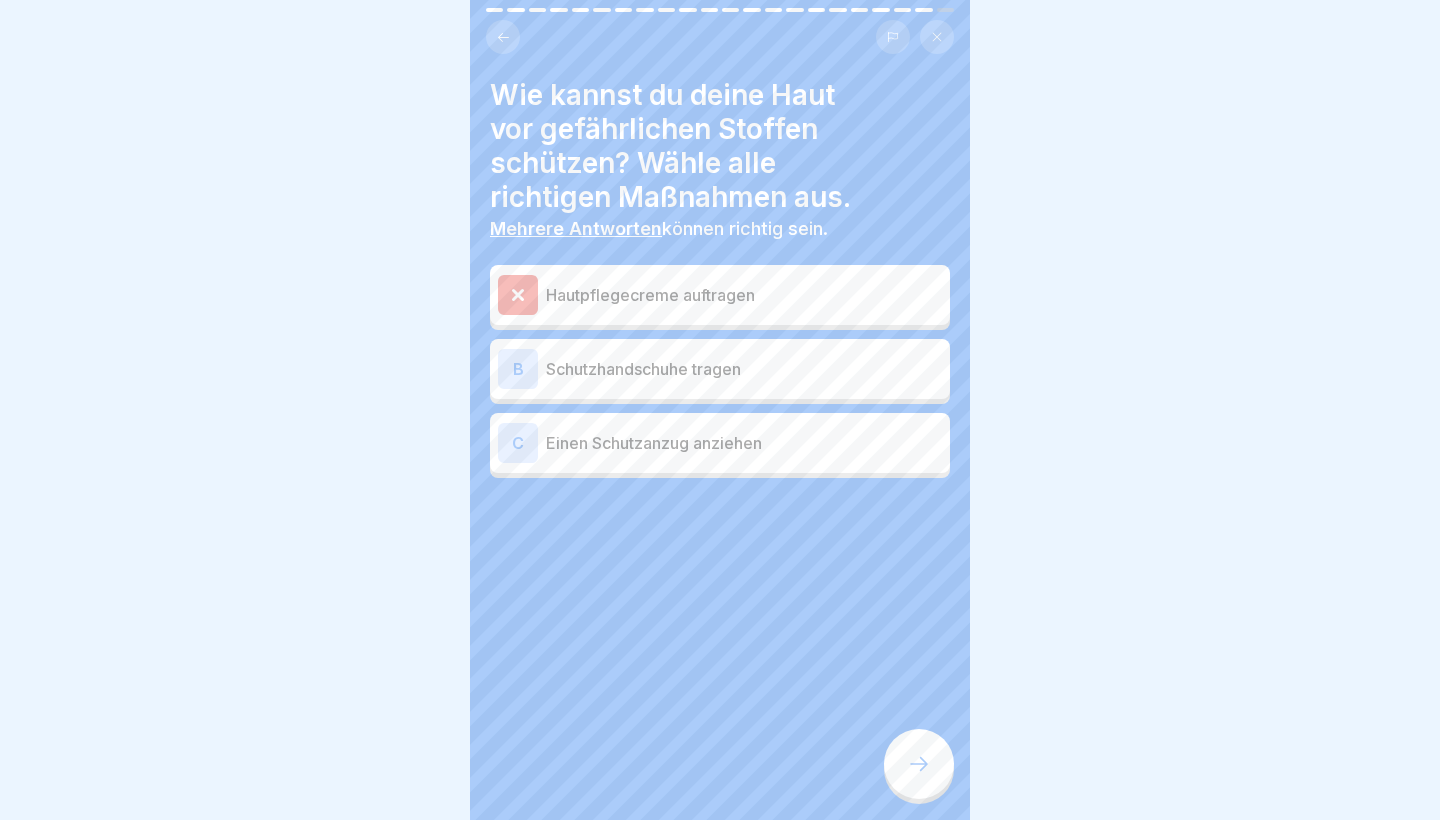 click on "B Schutzhandschuhe tragen" at bounding box center (720, 369) 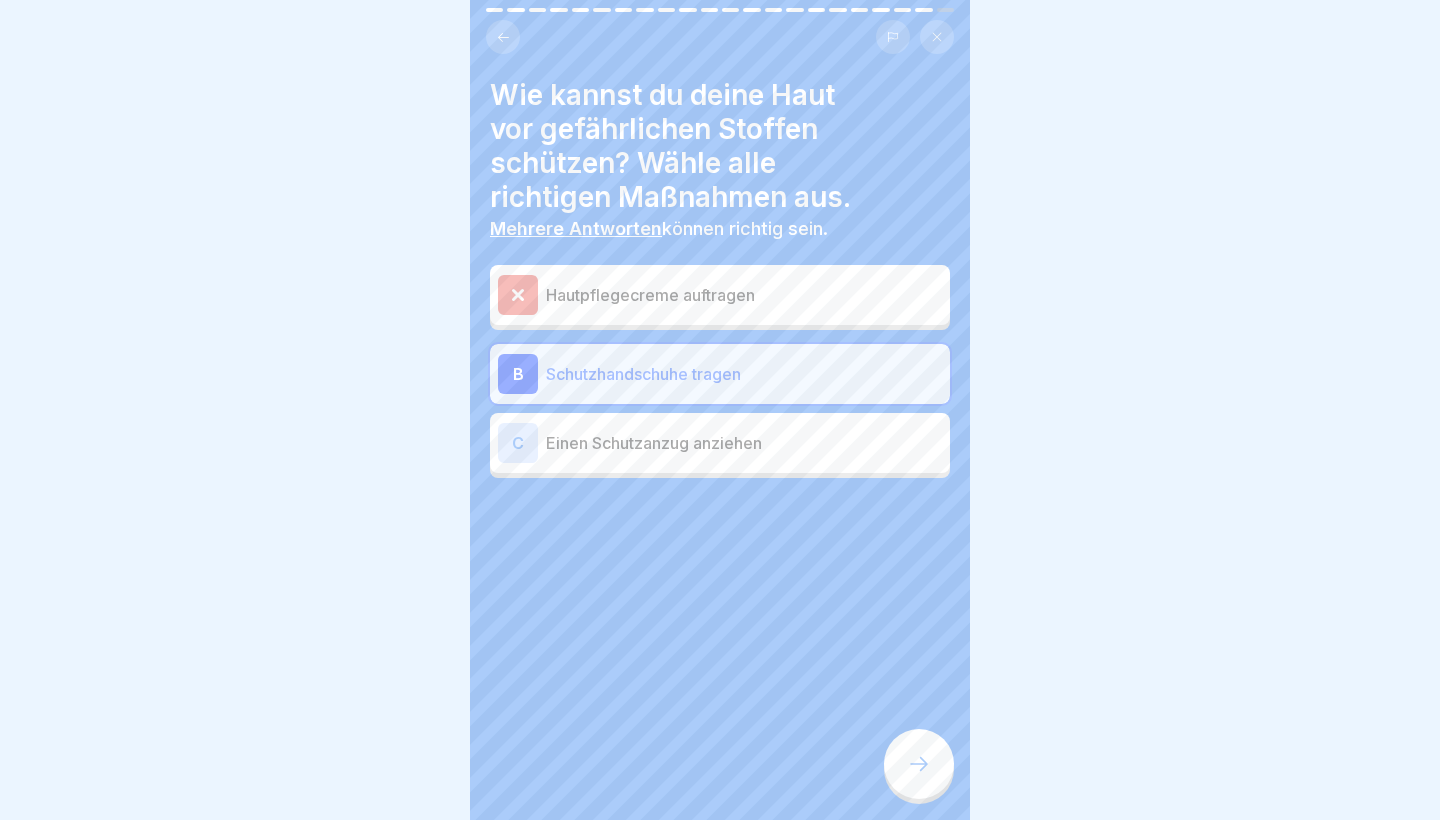 click at bounding box center (919, 764) 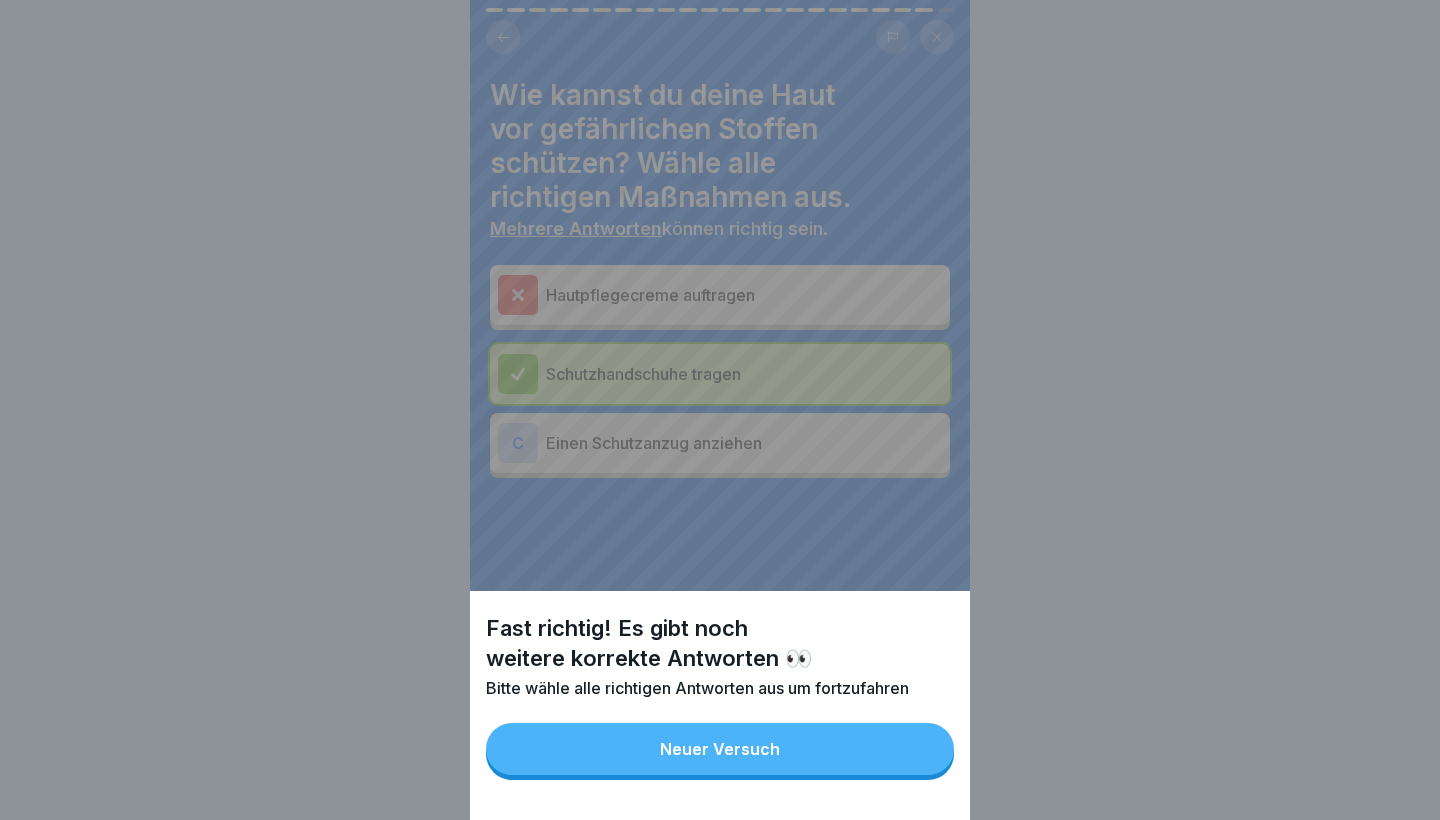 click on "Fast richtig! Es gibt noch weitere korrekte Antworten 👀 Bitte wähle alle richtigen Antworten aus um fortzufahren   Neuer Versuch" at bounding box center (720, 705) 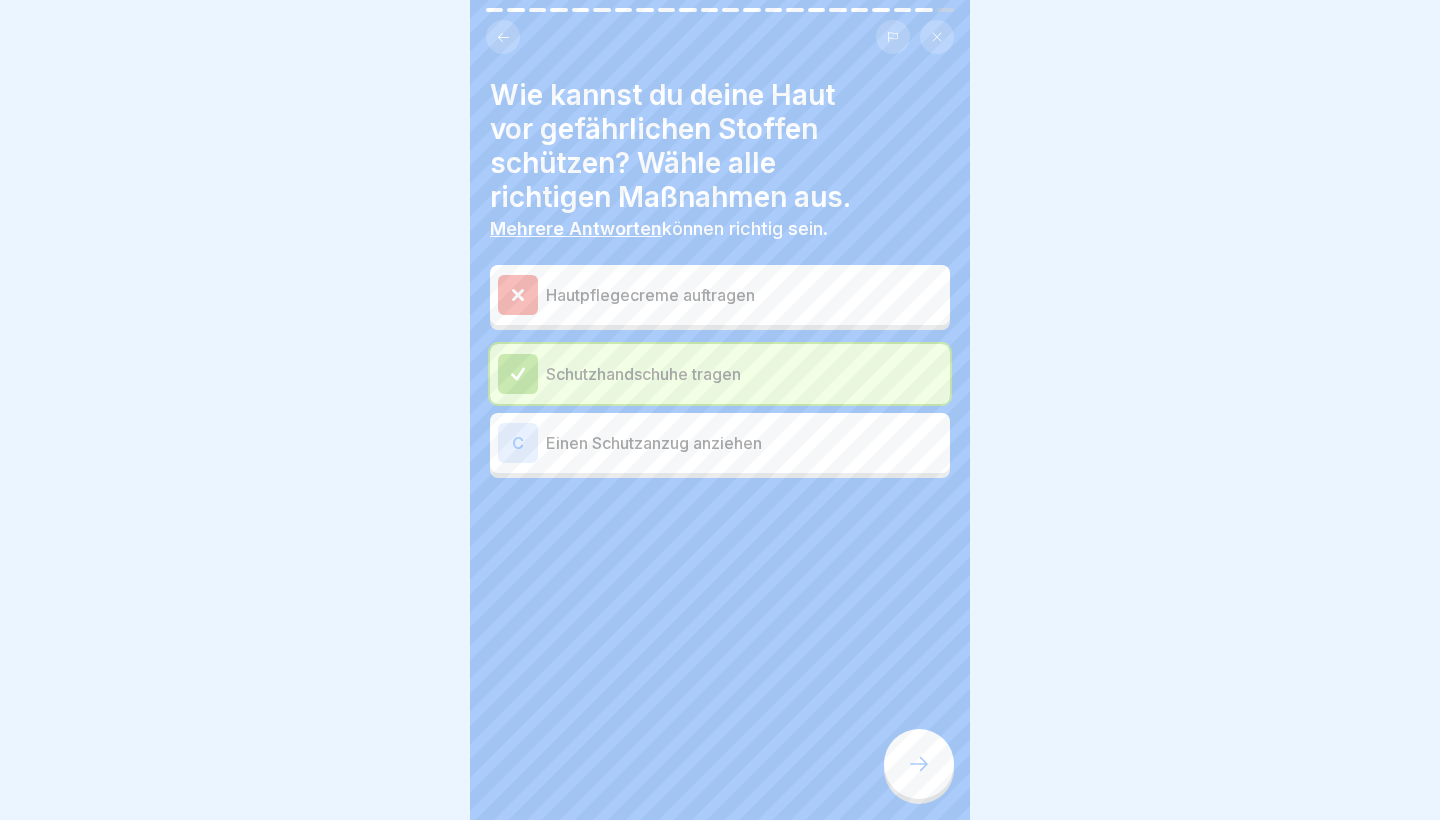 click on "Wie kannst du deine Haut vor gefährlichen Stoffen schützen? Wähle alle richtigen Maßnahmen aus. Mehrere Antworten  können richtig sein. Hautpflegecreme auftragen Schutzhandschuhe tragen C Einen Schutzanzug anziehen" at bounding box center (720, 410) 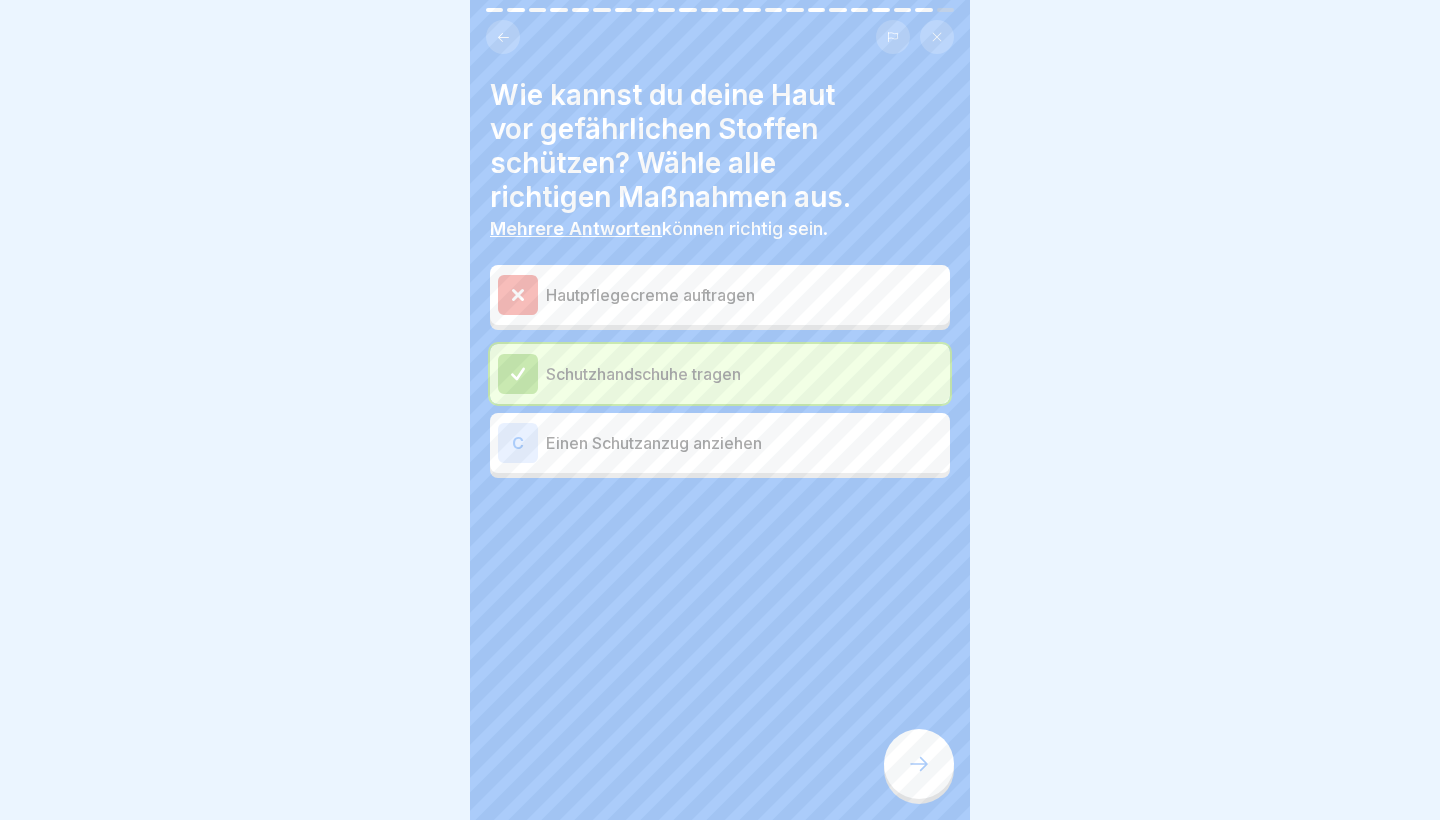 click on "C Einen Schutzanzug anziehen" at bounding box center (720, 443) 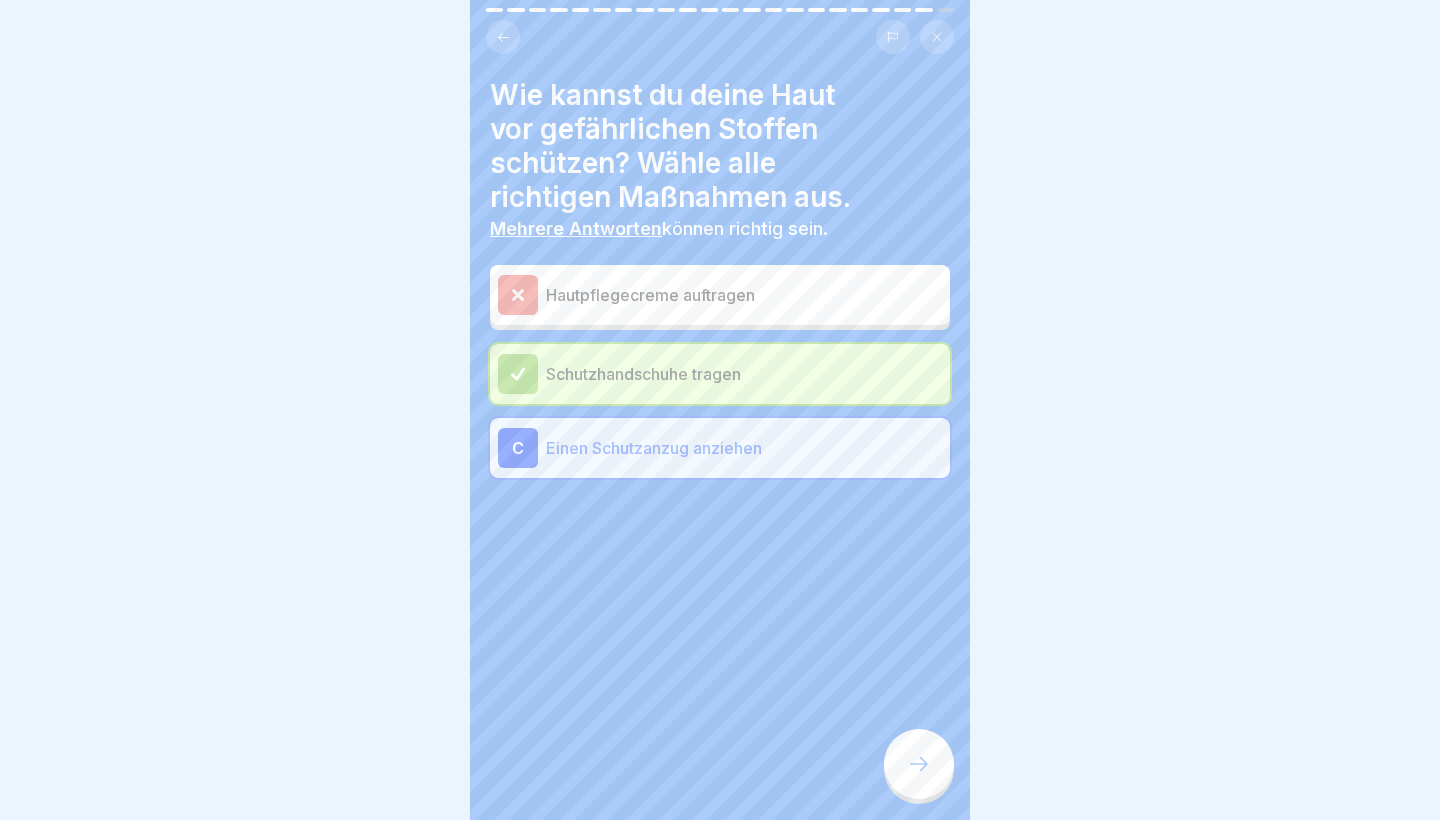 click at bounding box center [919, 764] 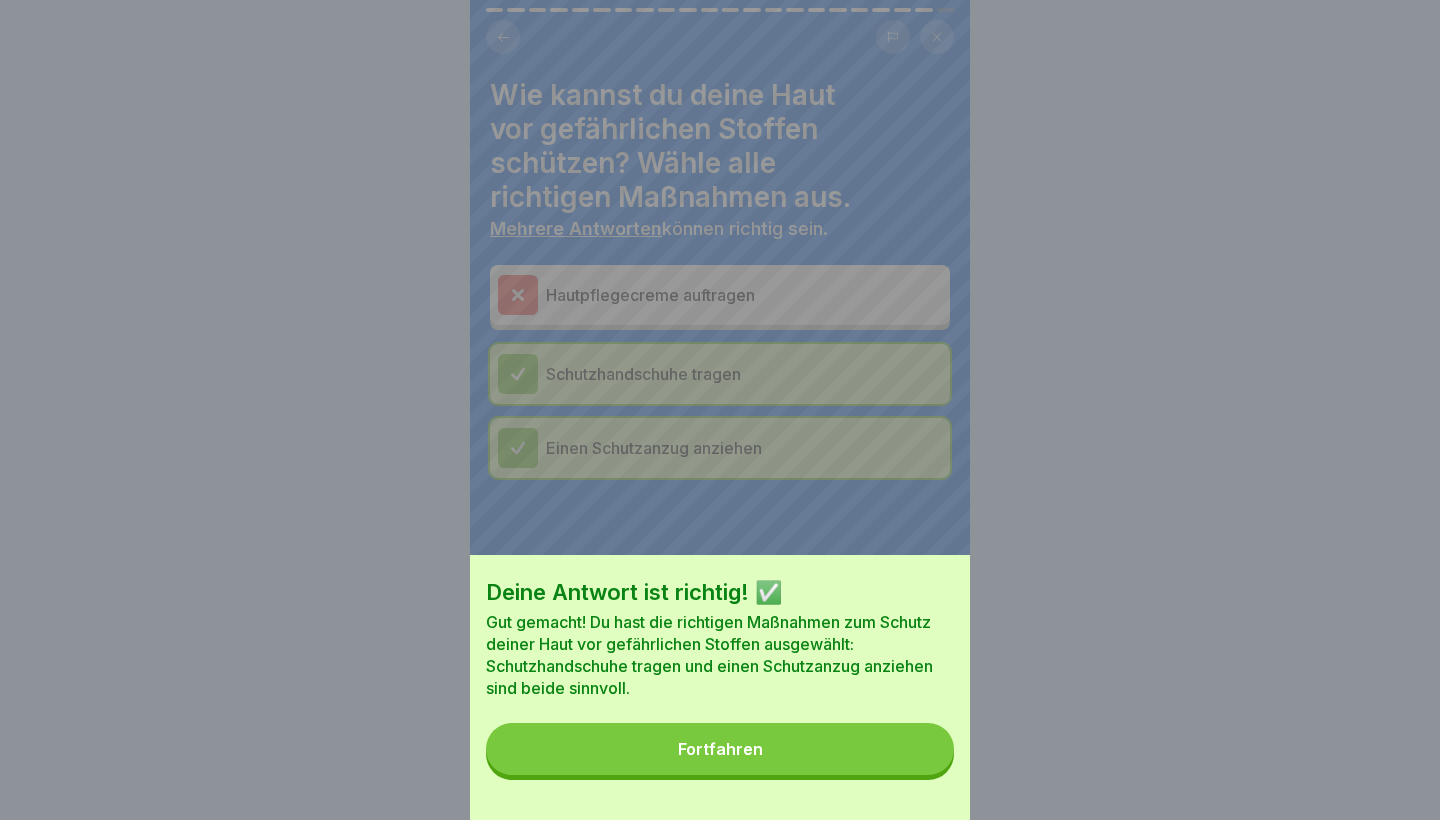 click on "Fortfahren" at bounding box center (720, 749) 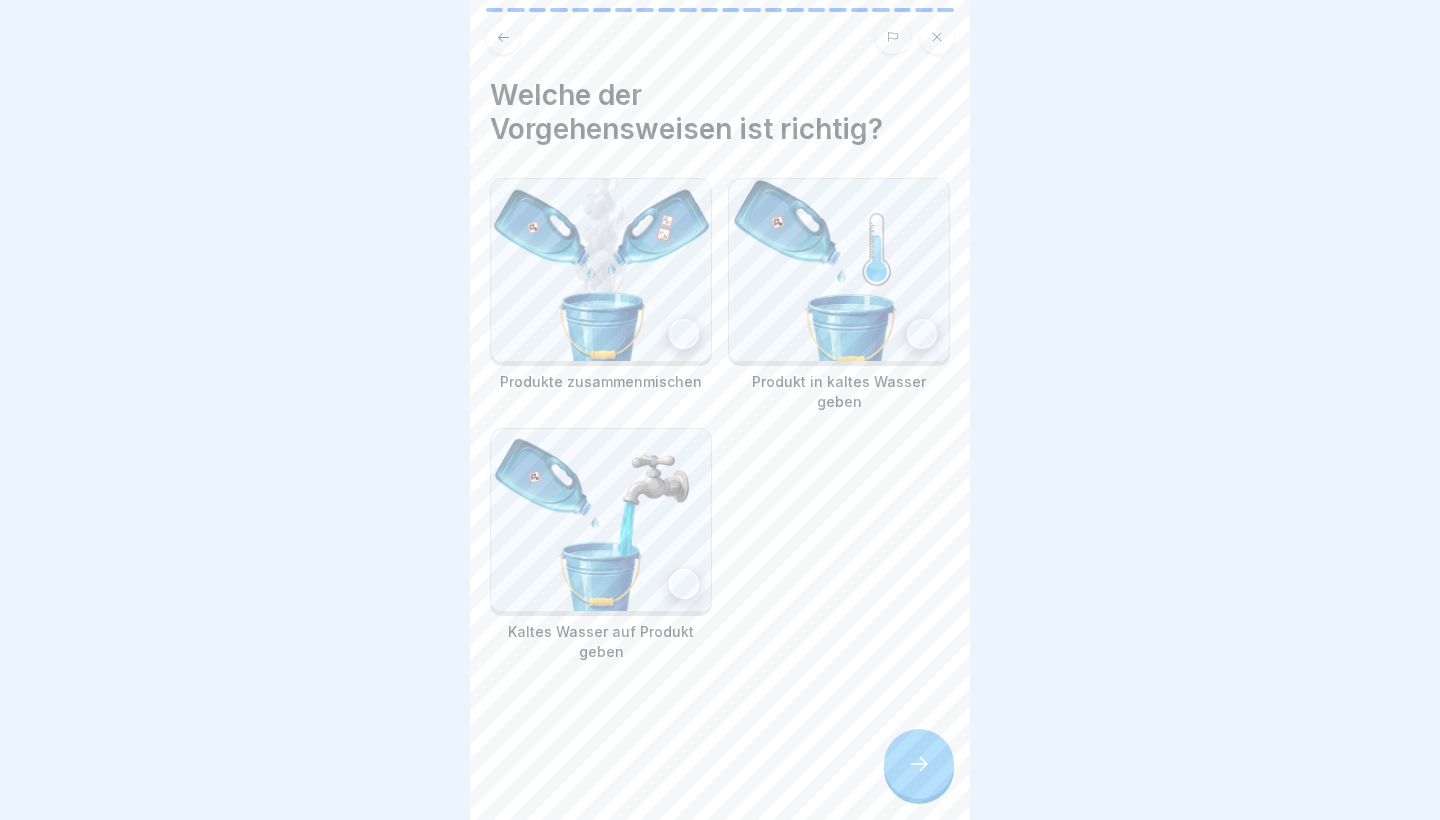 click on "Produkte zusammenmischen Produkt in kaltes Wasser geben Kaltes Wasser auf Produkt geben" at bounding box center (720, 420) 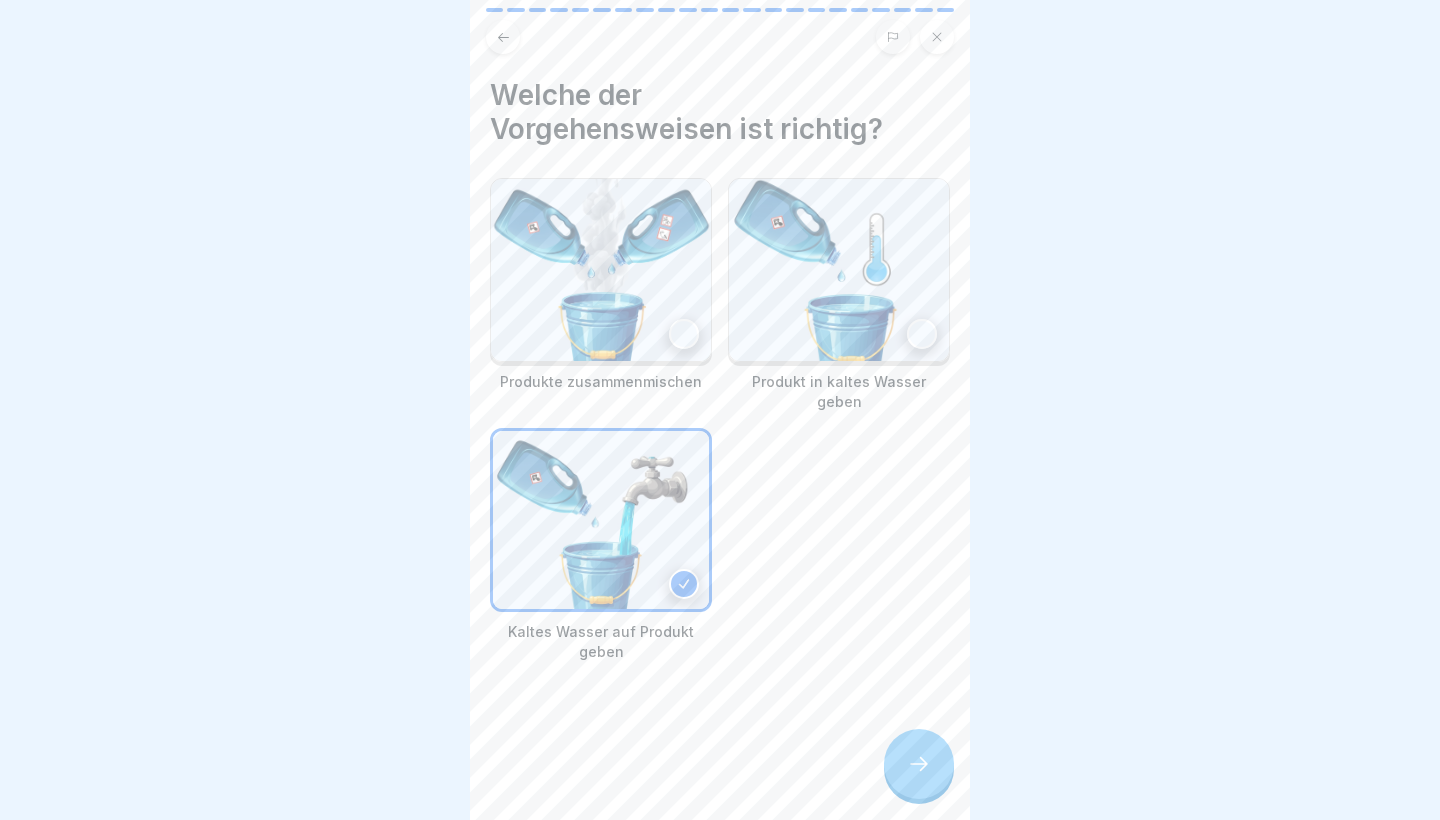 click 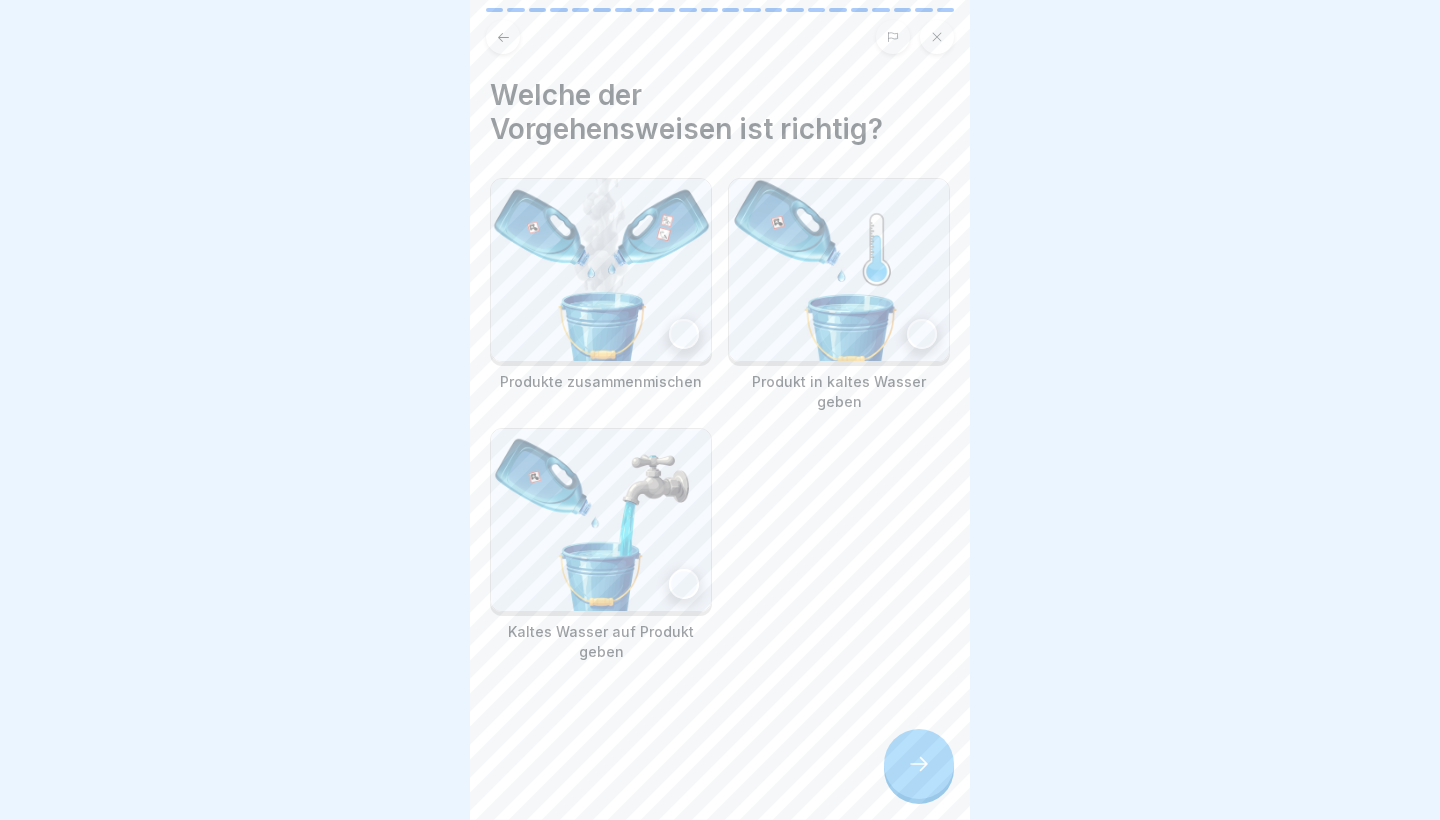 click at bounding box center (684, 334) 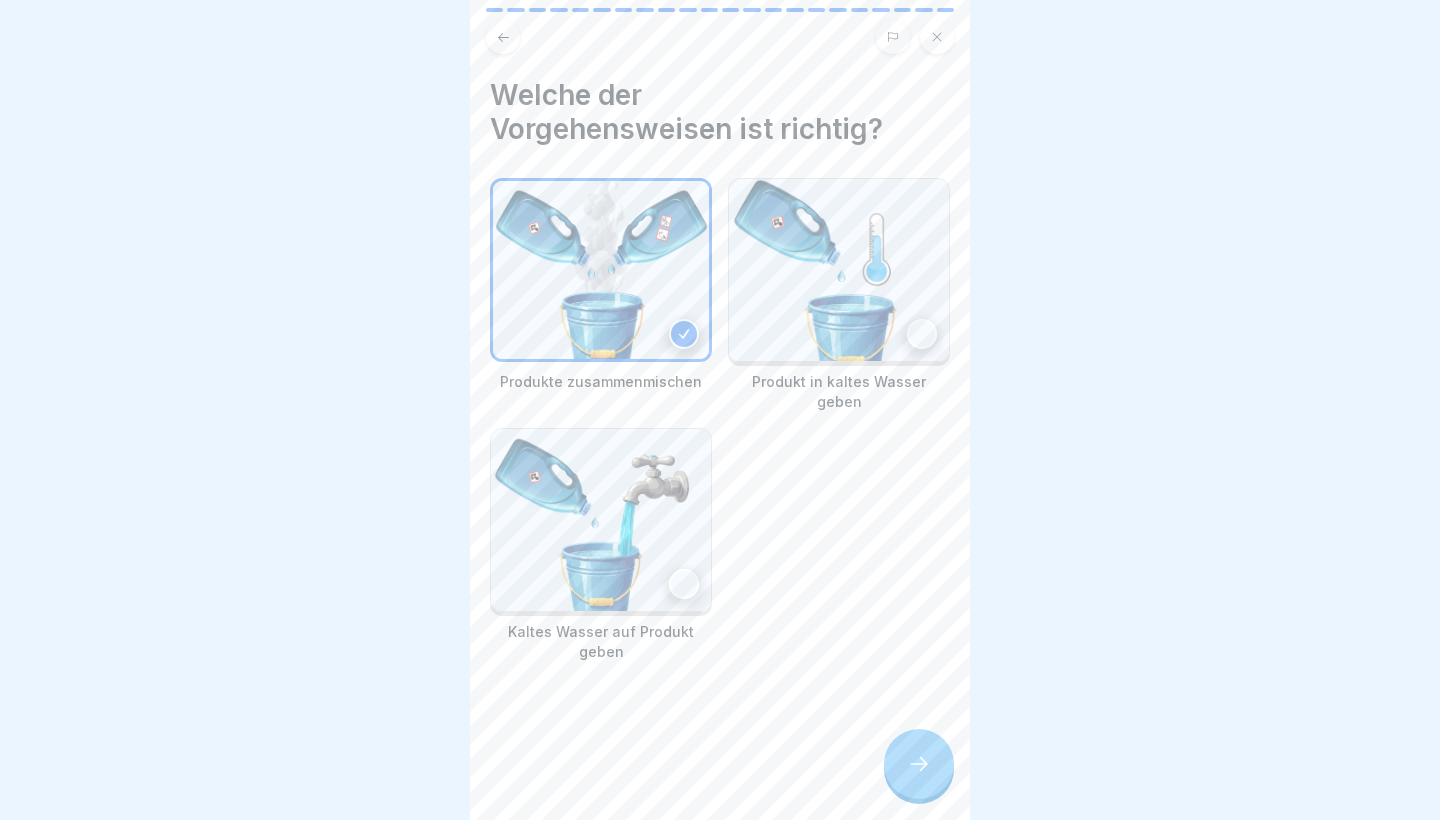 click at bounding box center (684, 334) 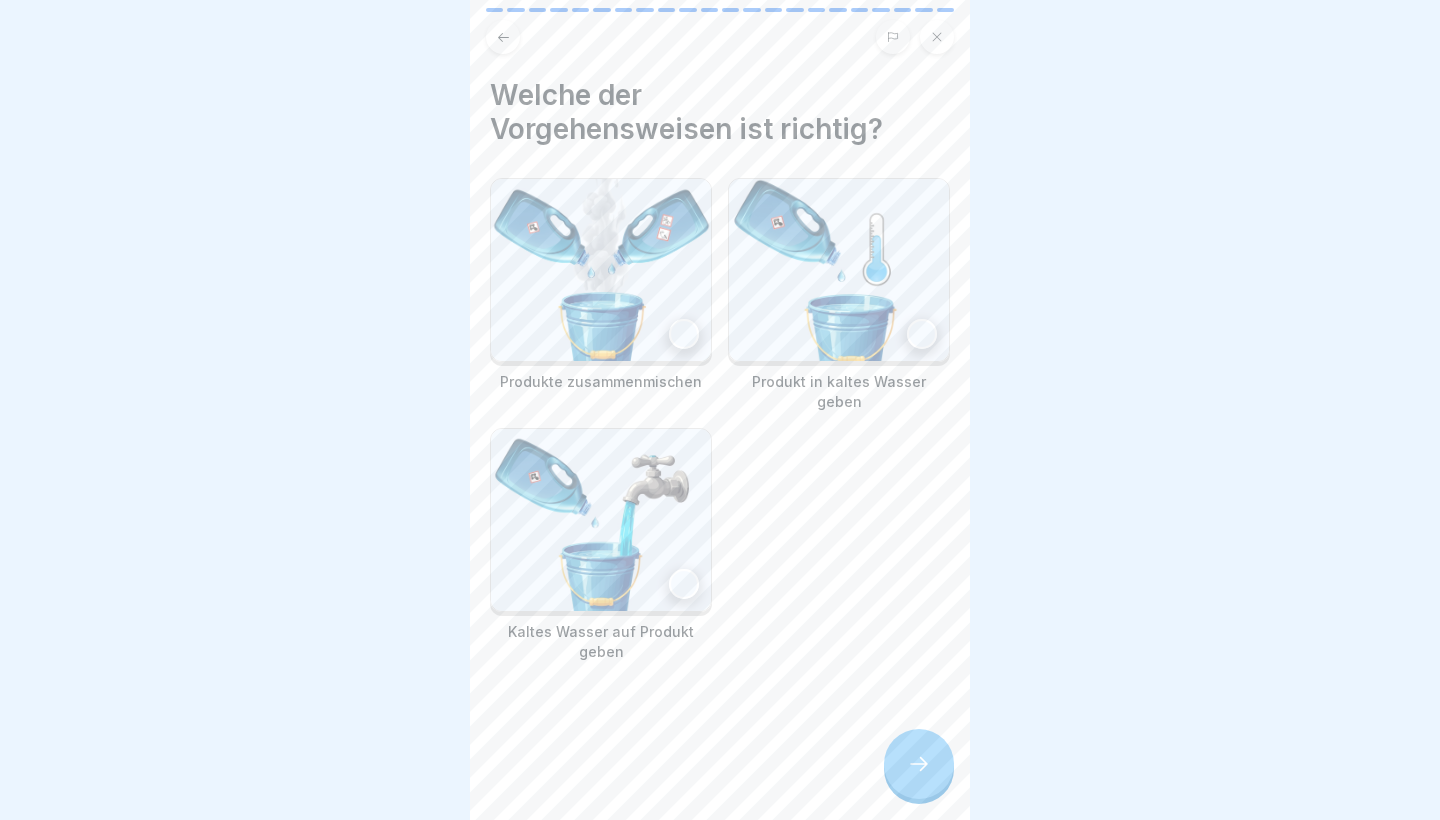 click at bounding box center (684, 584) 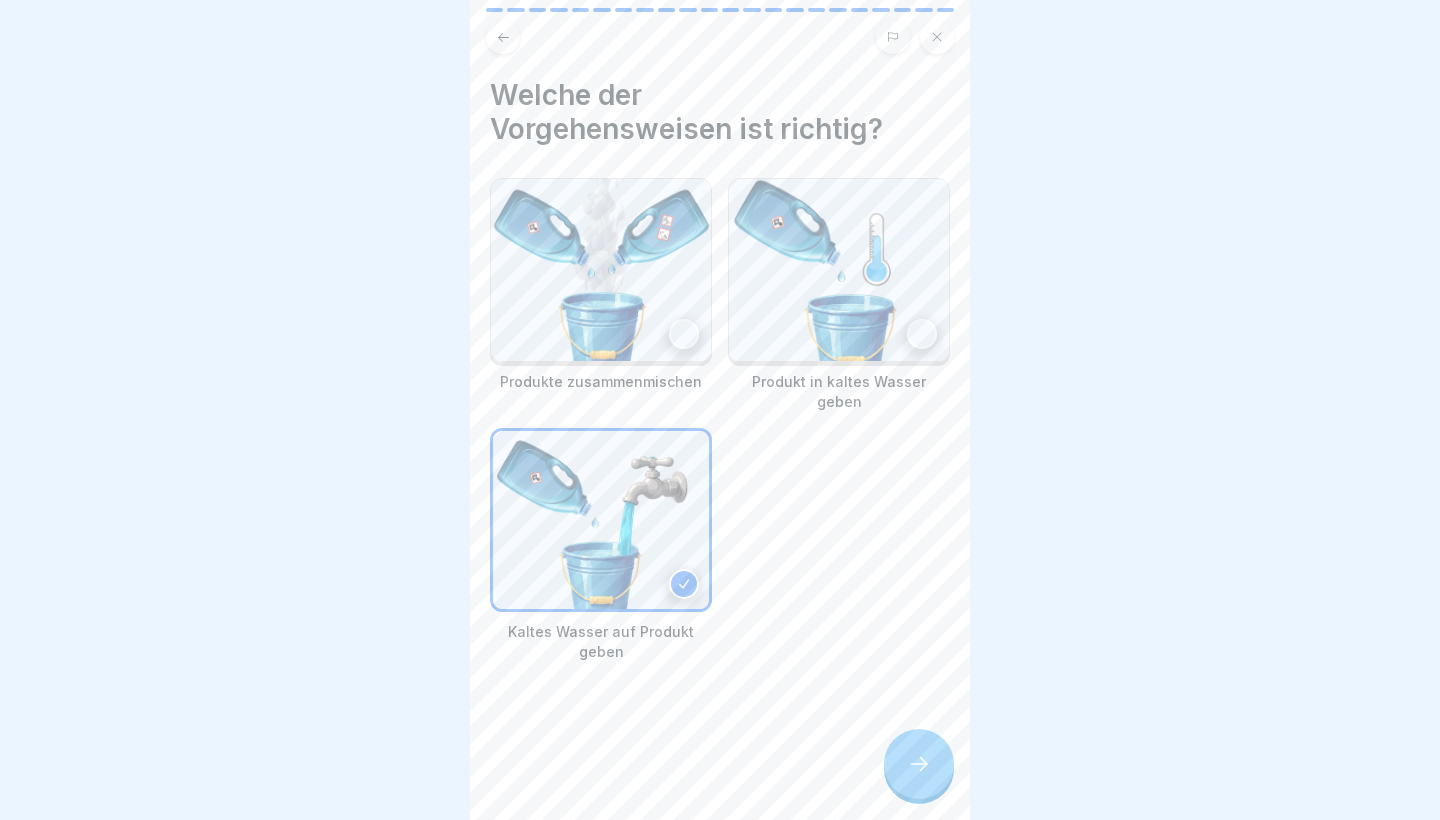 click at bounding box center [720, 722] 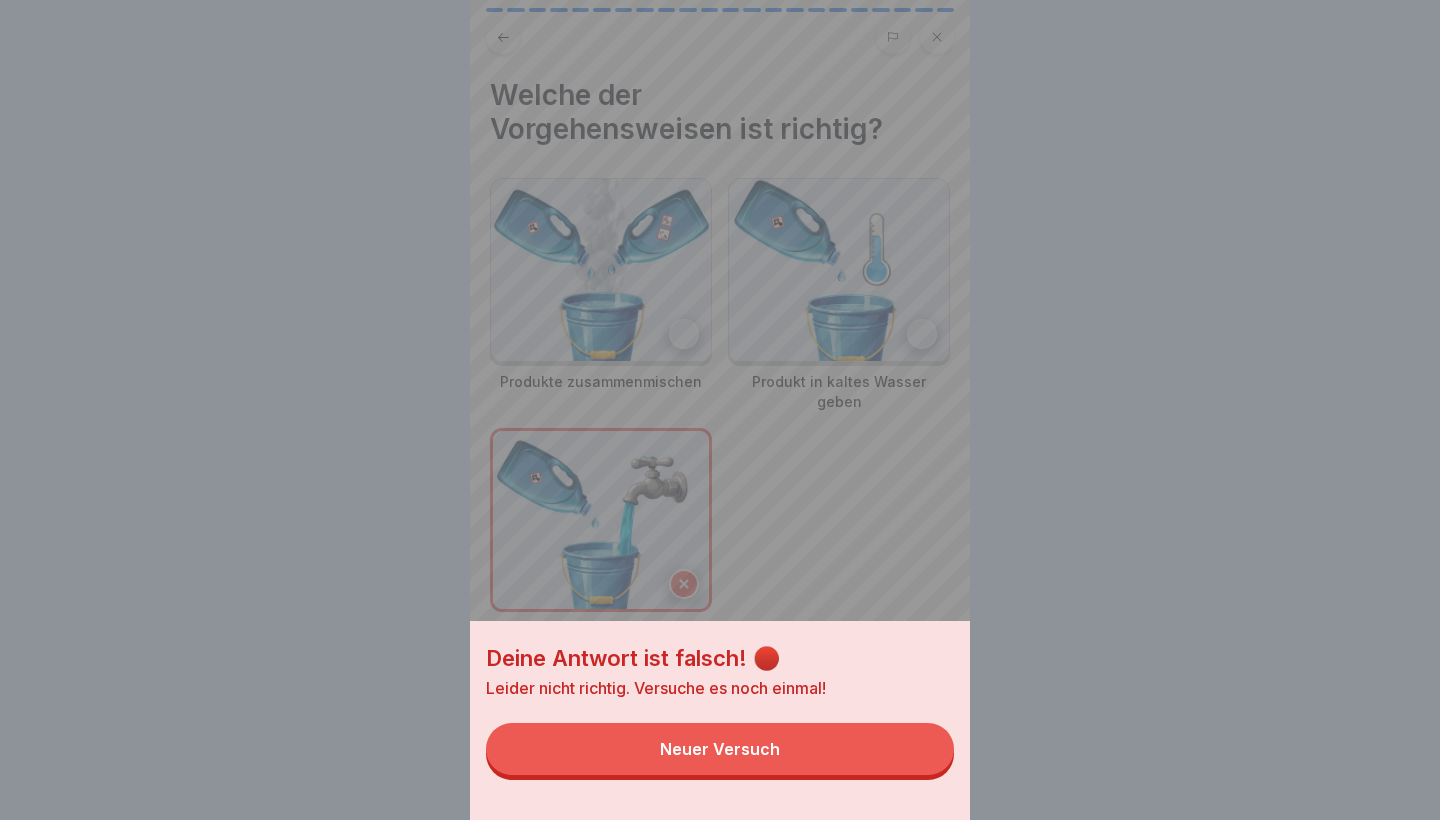 click on "Neuer Versuch" at bounding box center (720, 749) 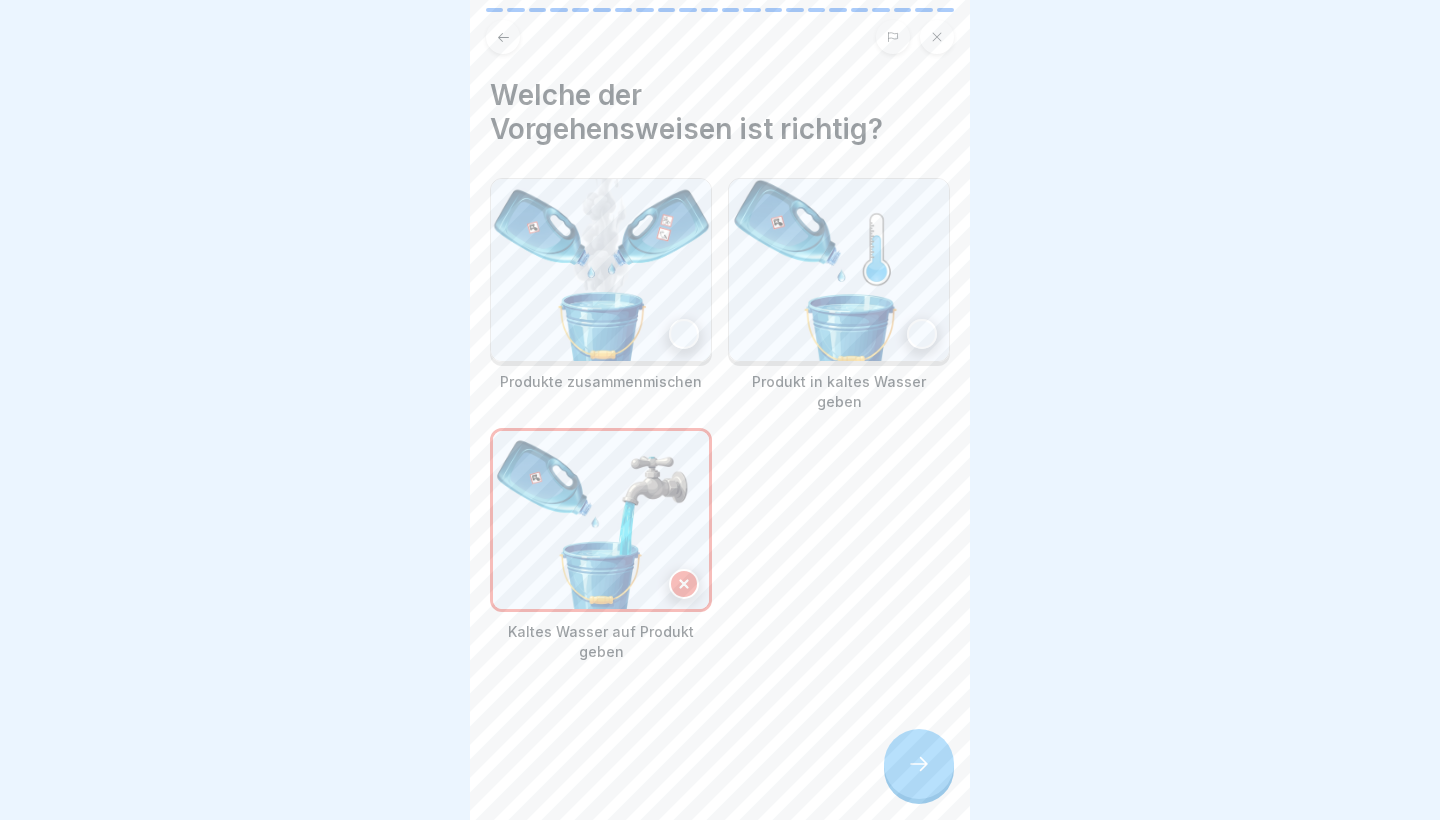 click at bounding box center (839, 270) 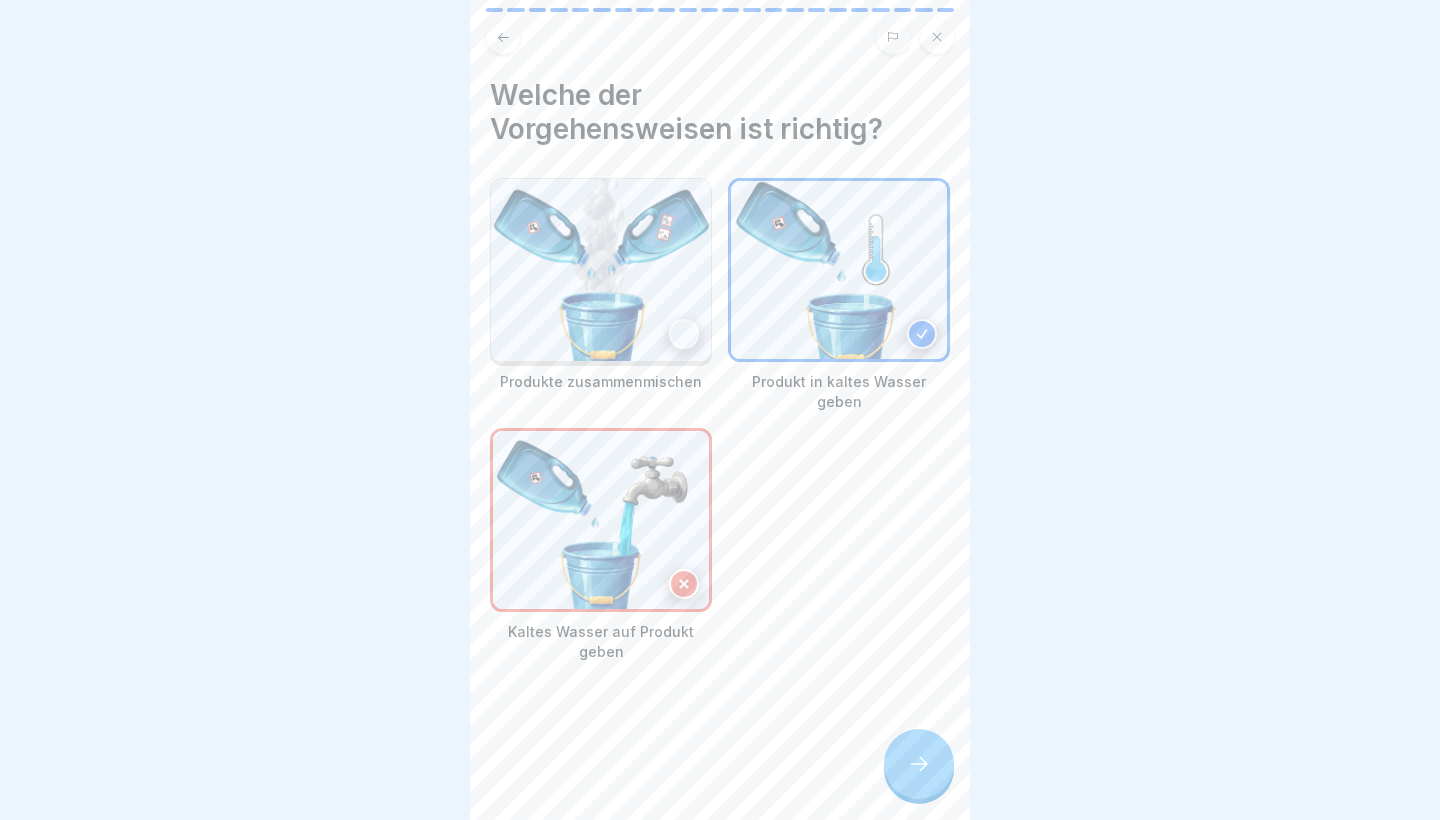 click 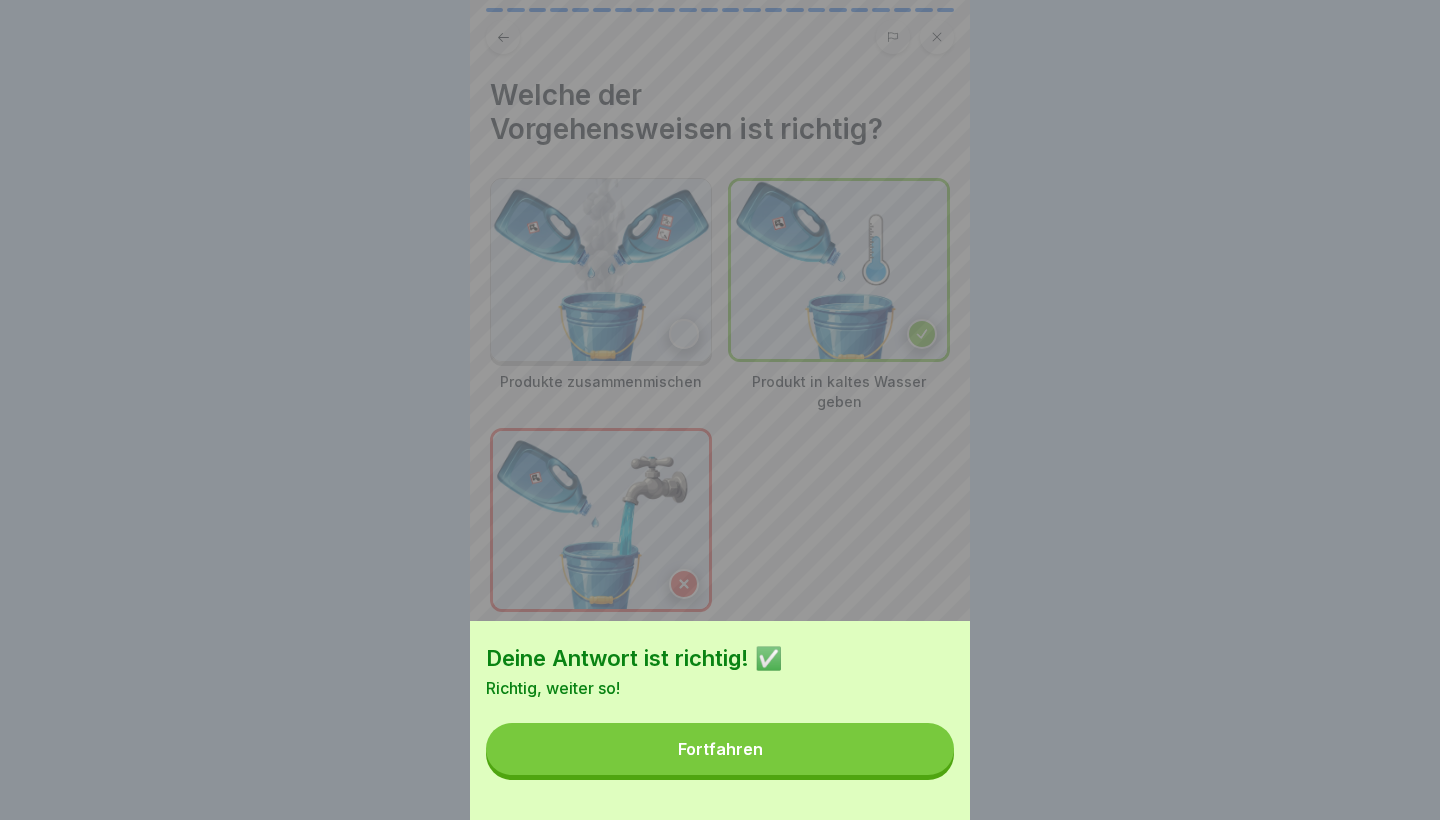 click on "Fortfahren" at bounding box center [720, 749] 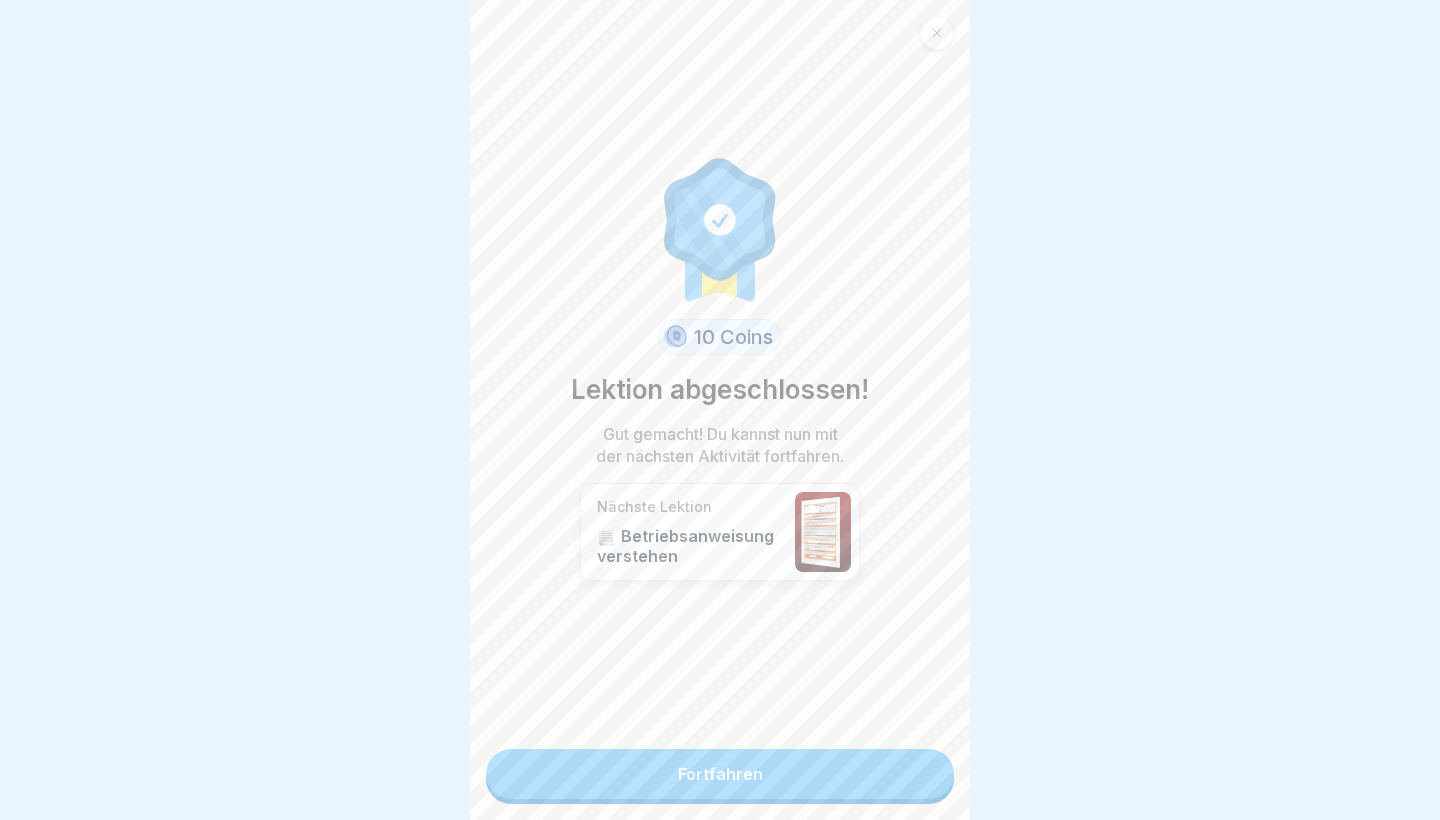 click on "Fortfahren" at bounding box center [720, 774] 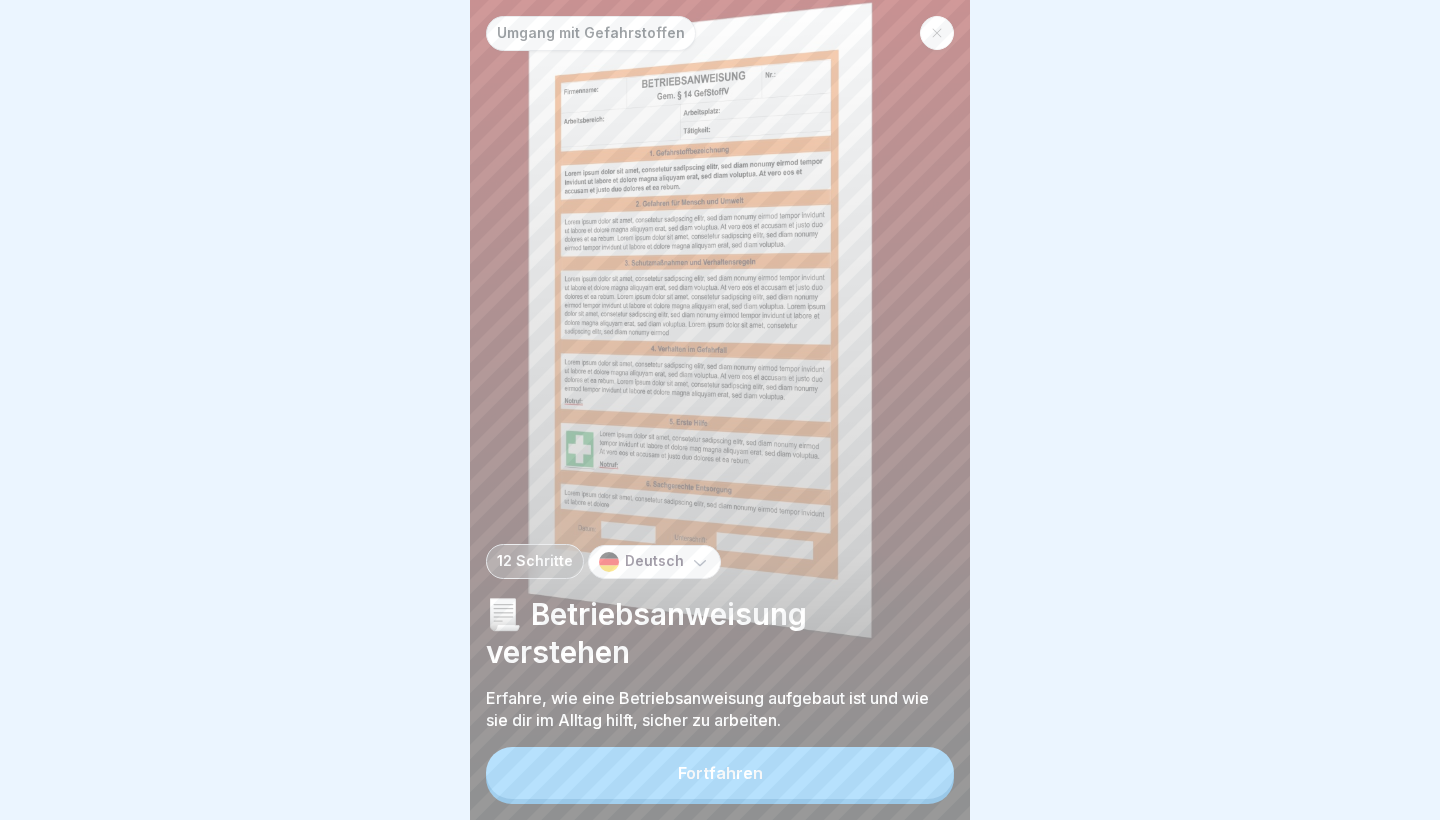 click on "Fortfahren" at bounding box center [720, 773] 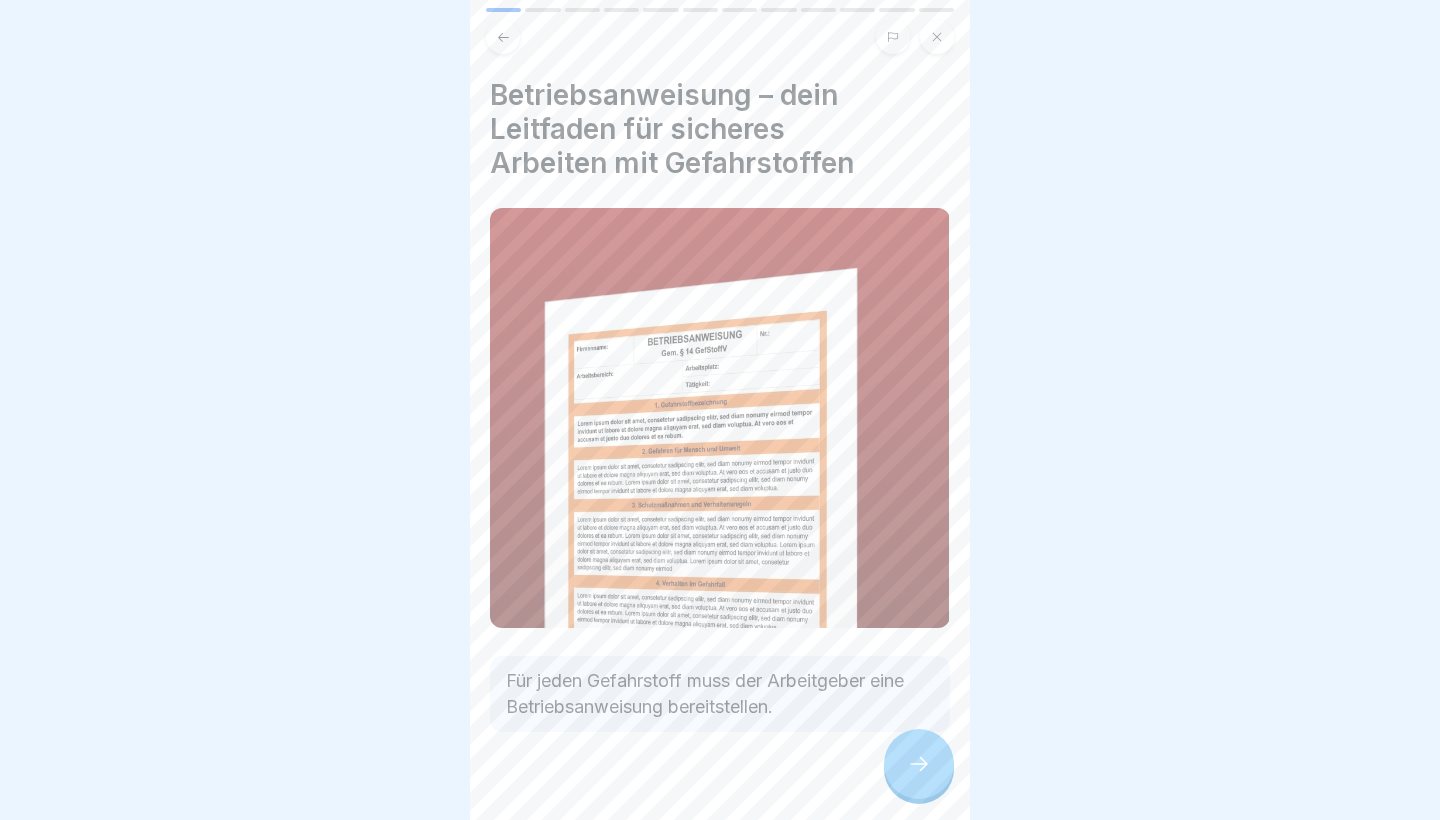click at bounding box center [919, 764] 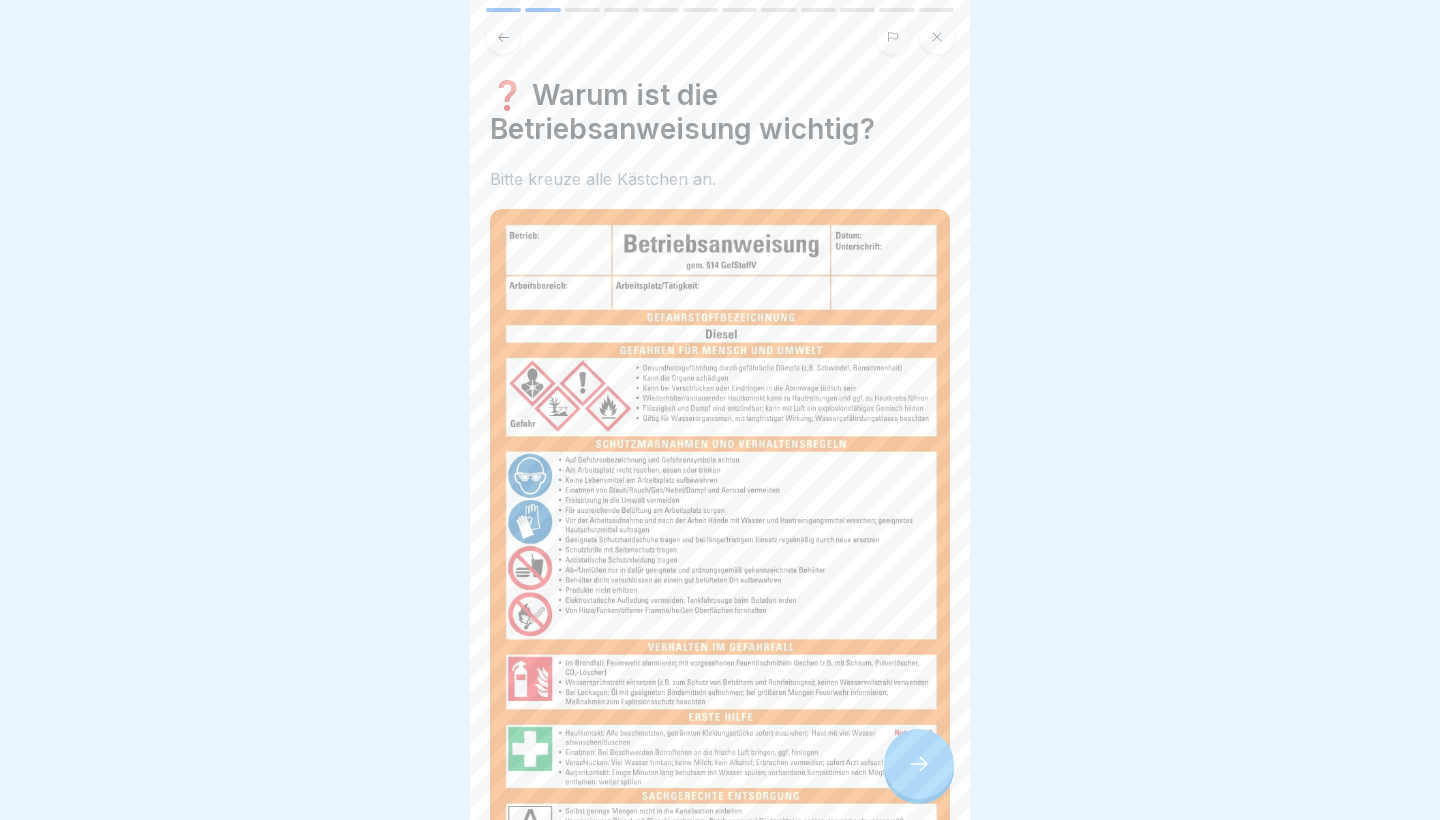 click at bounding box center (919, 764) 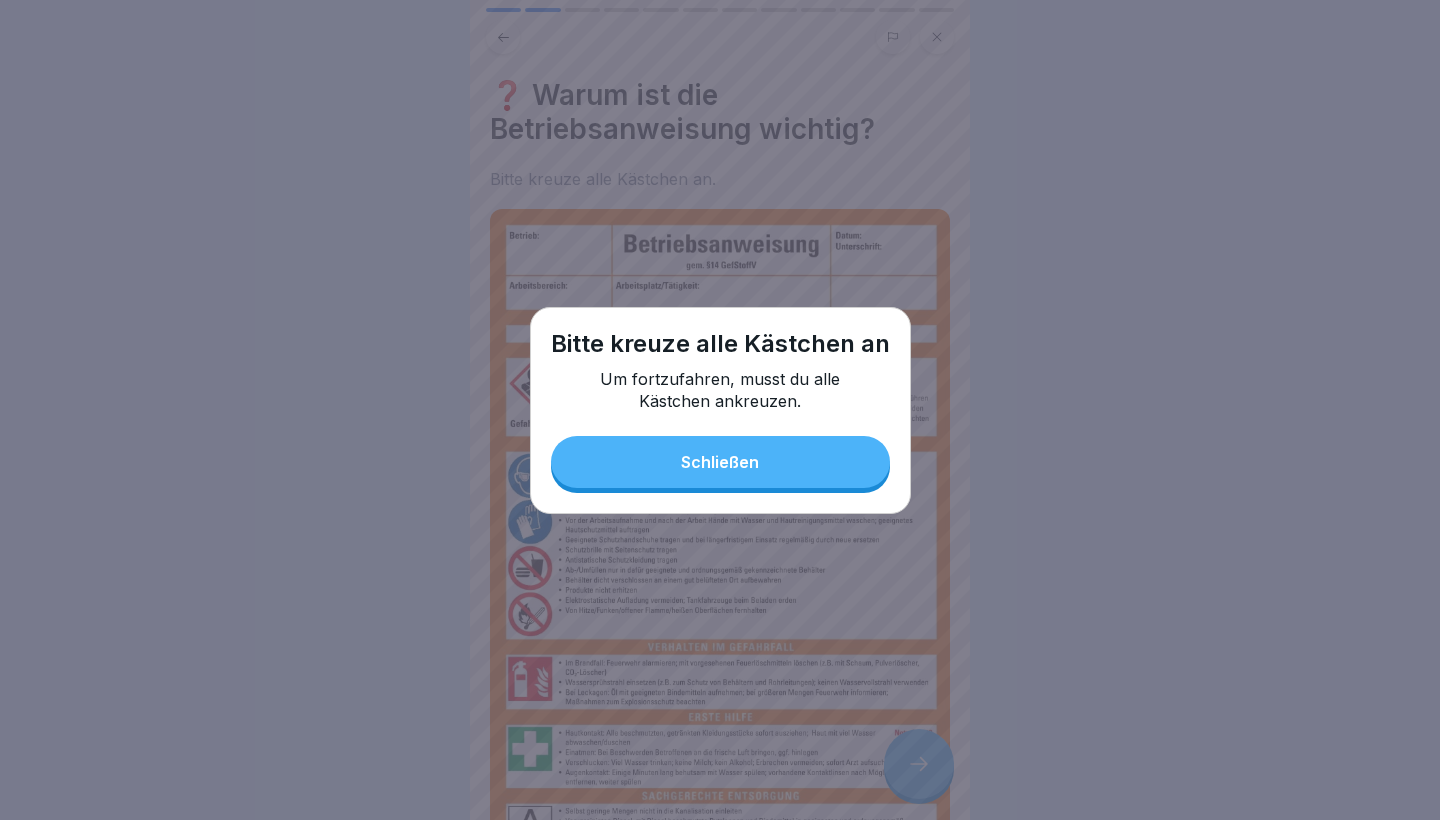 click on "Schließen" at bounding box center (720, 462) 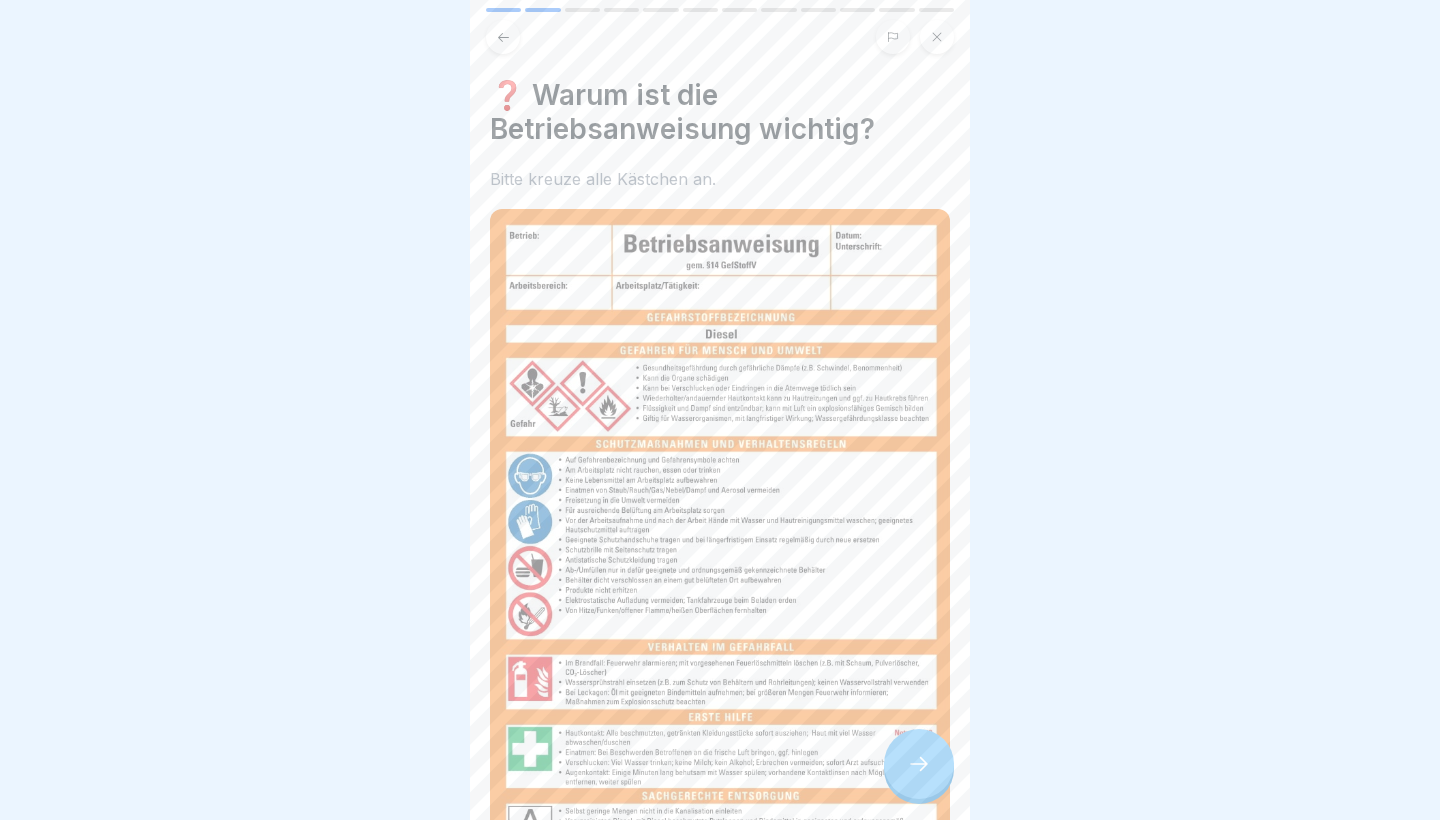 click at bounding box center [919, 764] 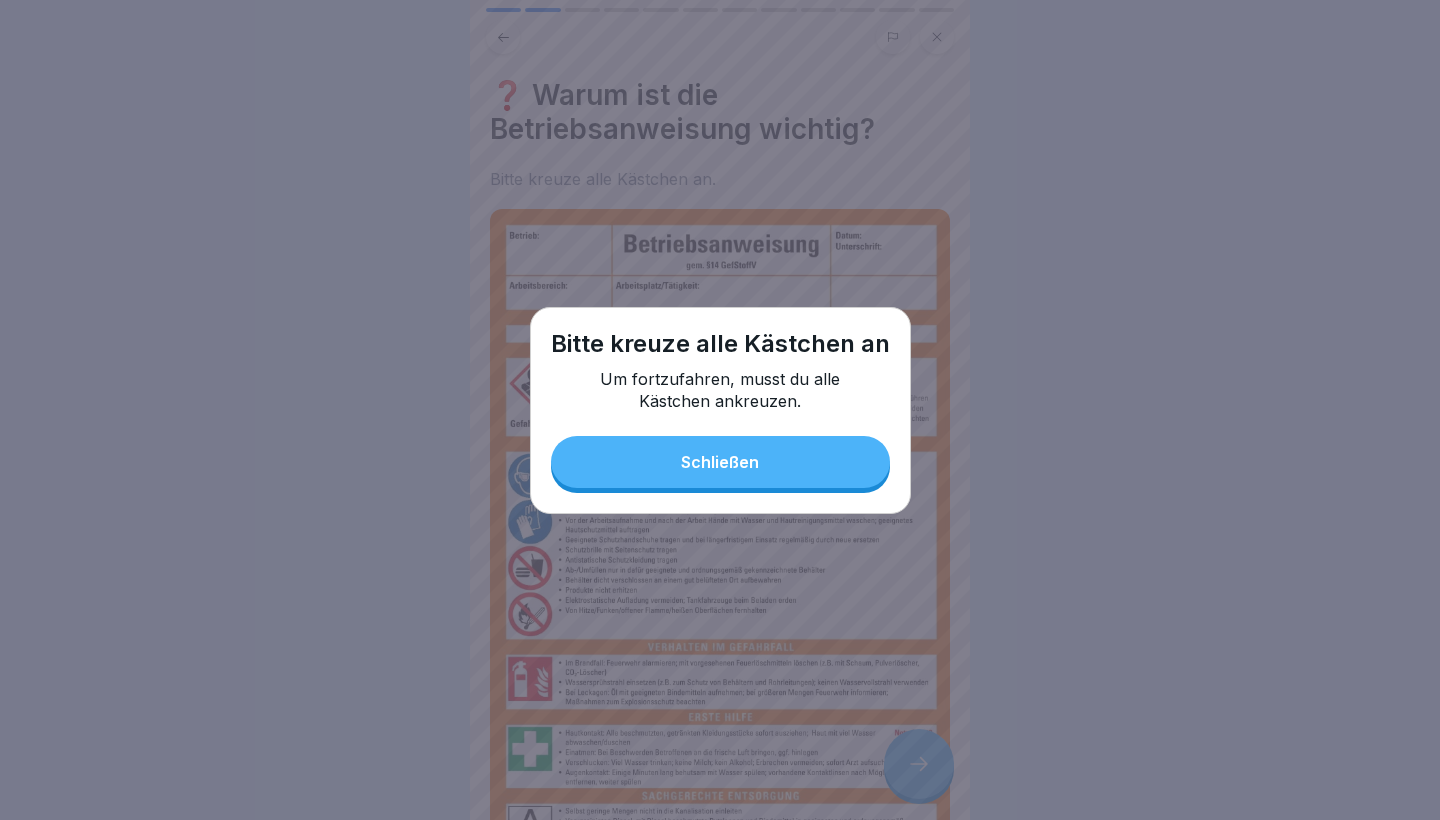 click on "Schließen" at bounding box center (720, 462) 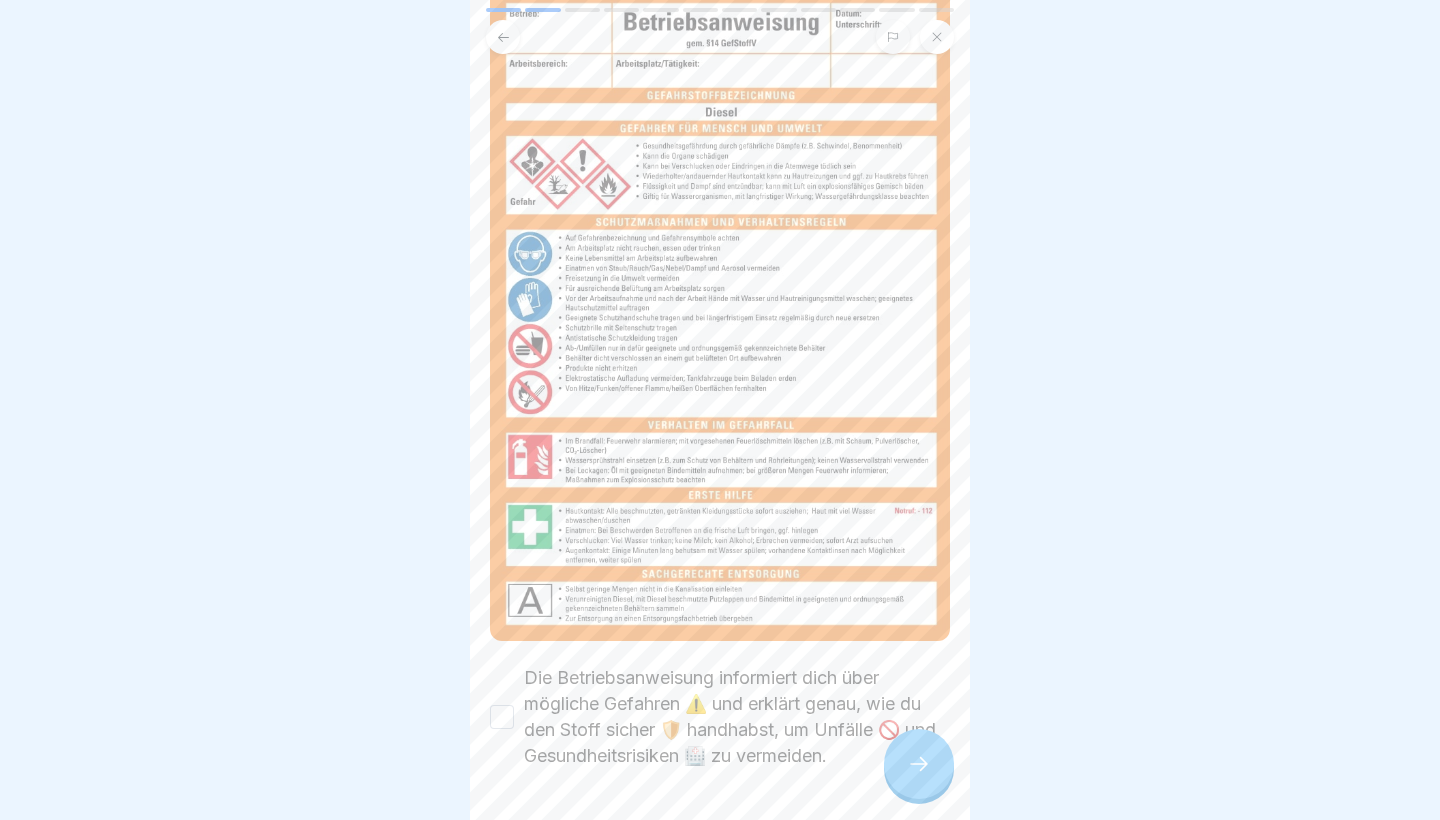 scroll, scrollTop: 251, scrollLeft: 0, axis: vertical 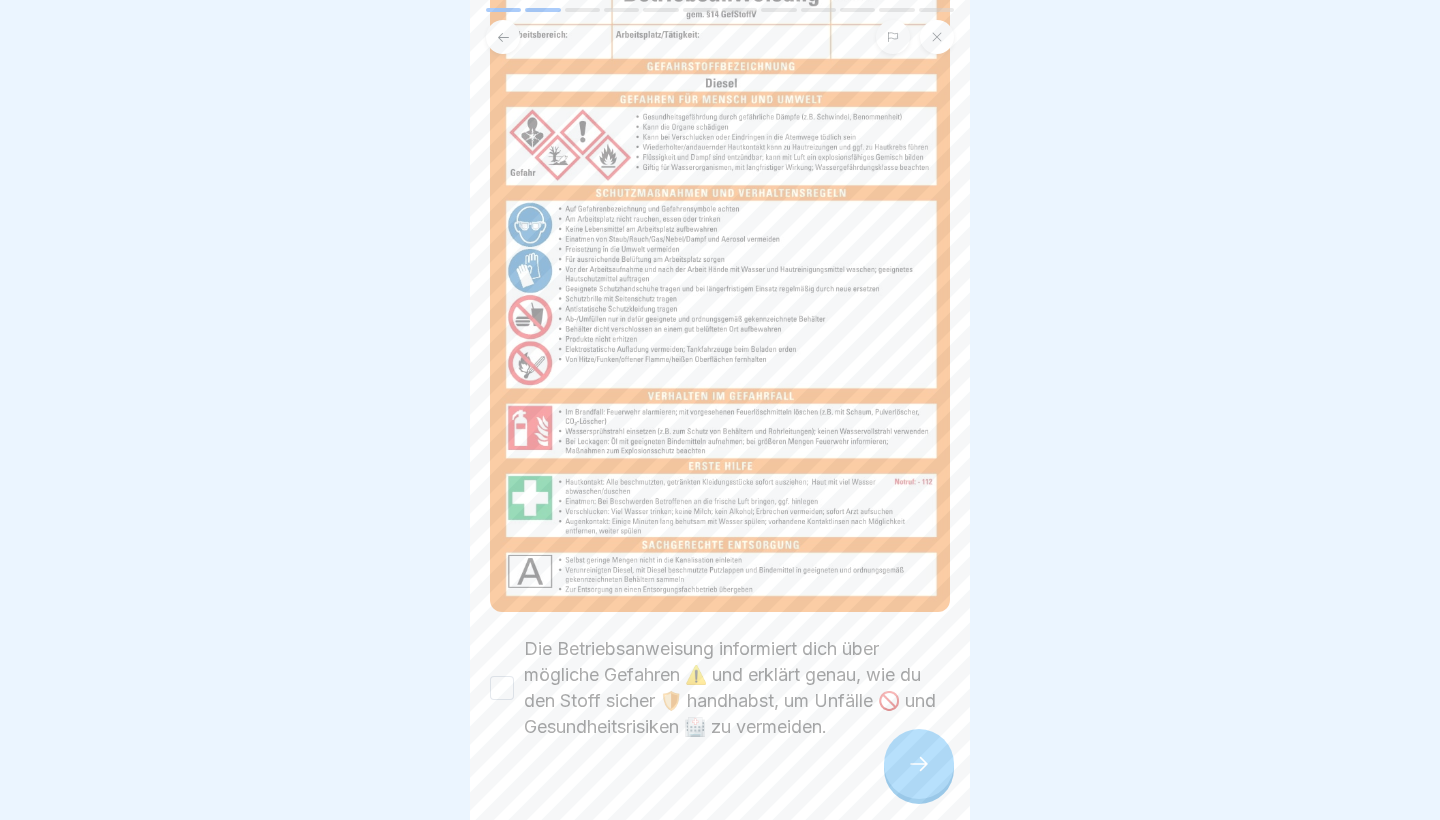 click on "Die Betriebsanweisung informiert dich über mögliche Gefahren ⚠️ und erklärt genau, wie du den Stoff sicher 🛡️ handhabst, um Unfälle 🚫 und Gesundheitsrisiken 🏥 zu vermeiden." at bounding box center [502, 688] 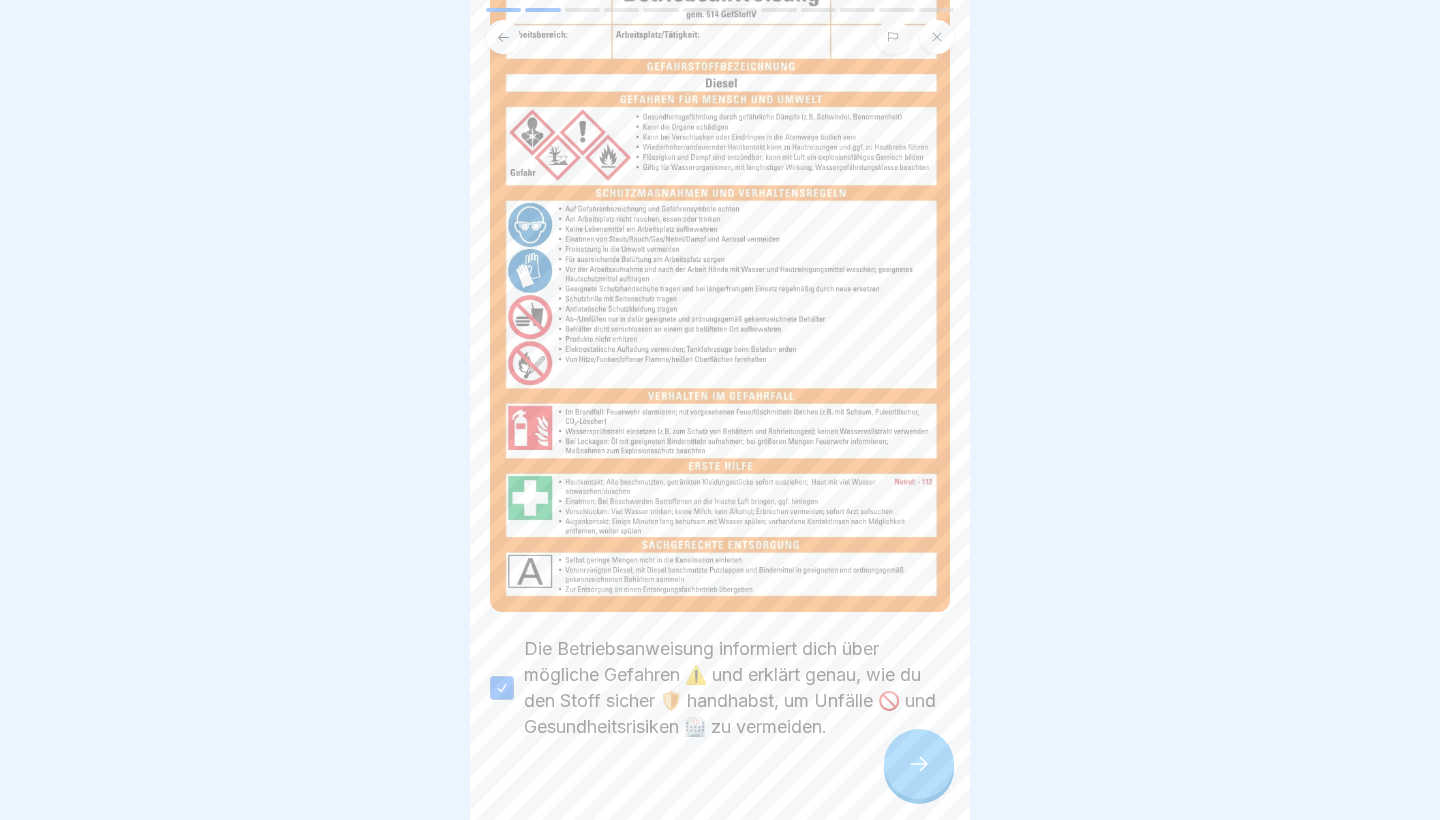 click at bounding box center [919, 764] 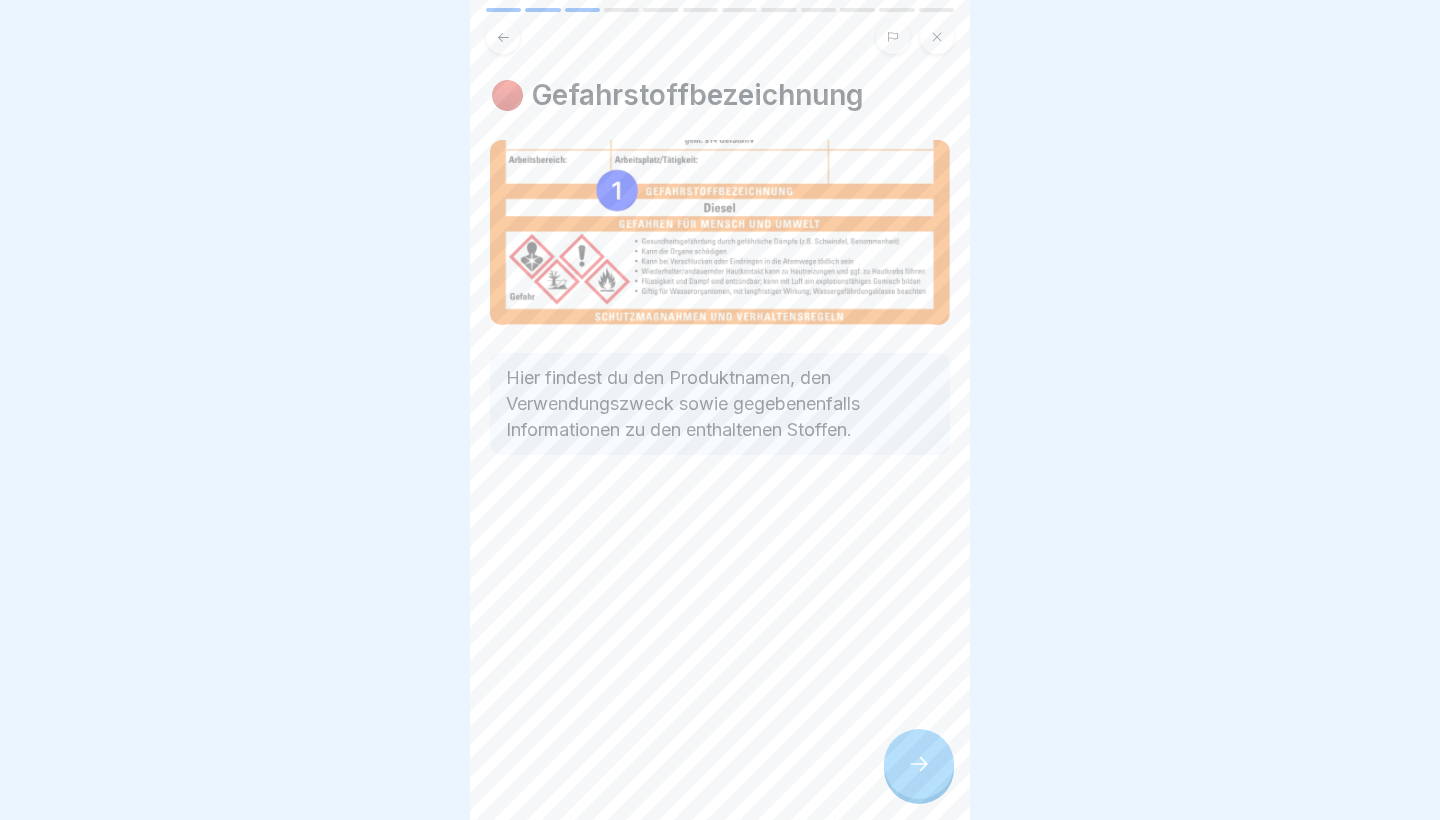 click at bounding box center (919, 764) 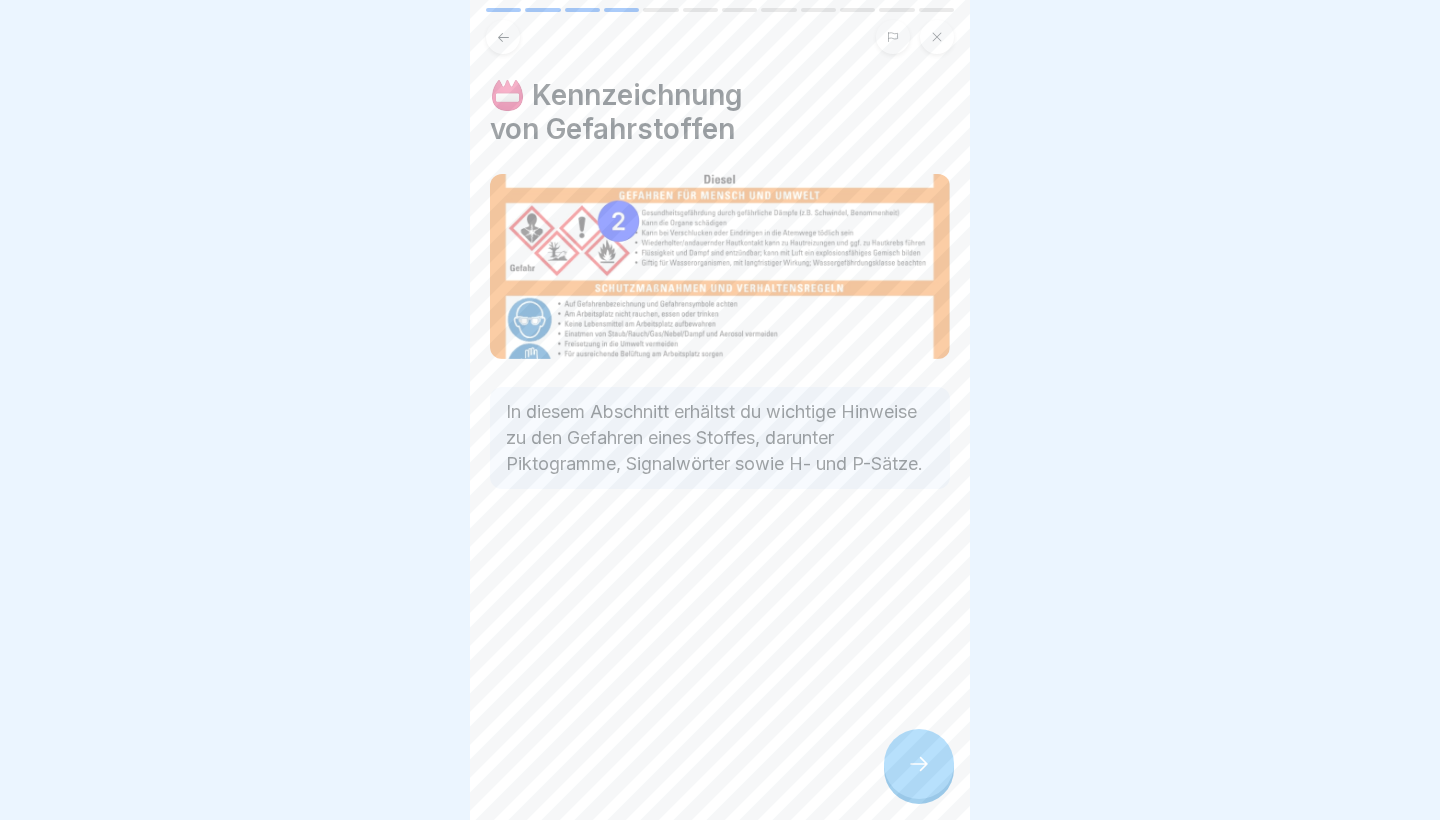 click at bounding box center (919, 764) 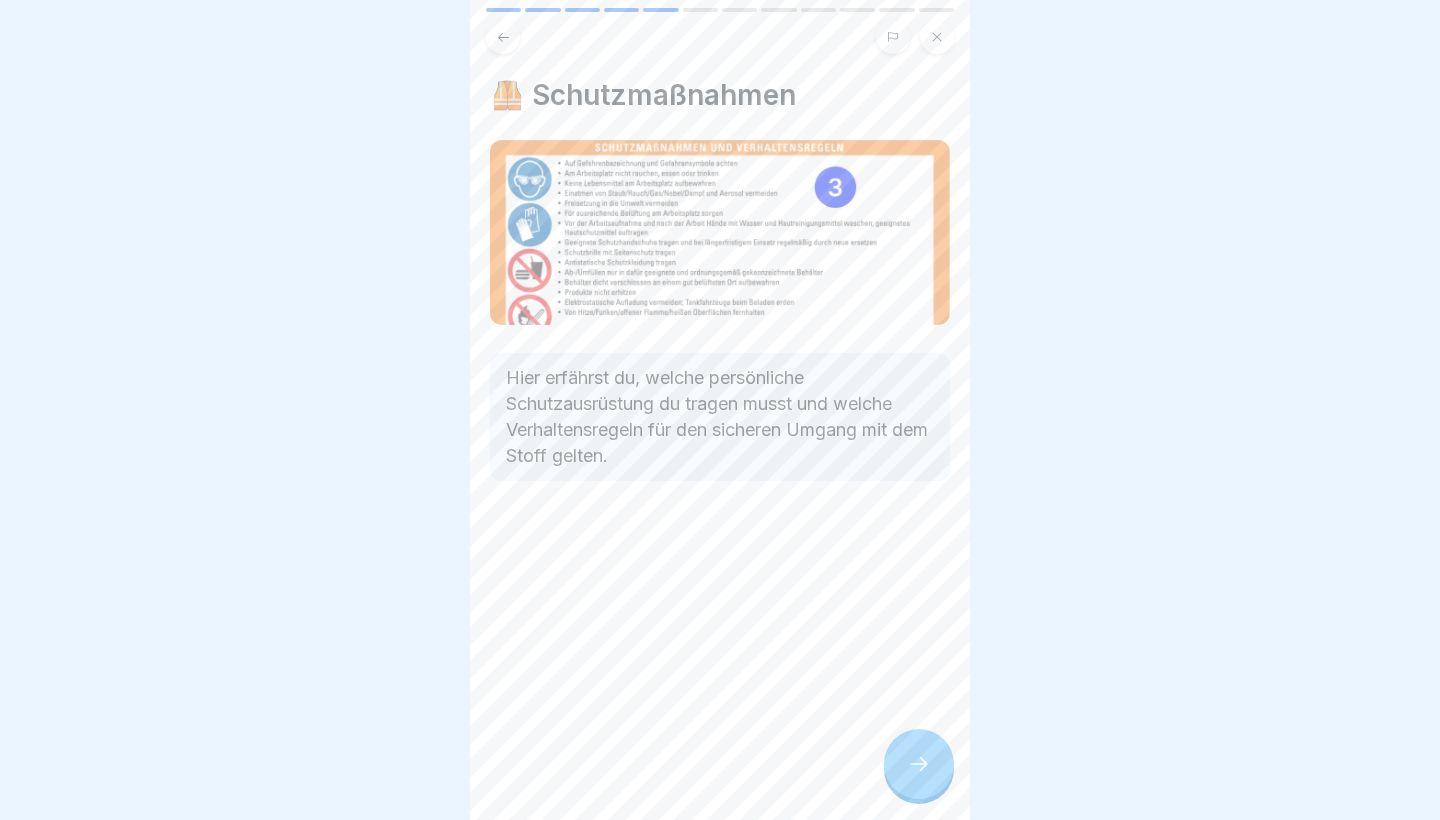 click at bounding box center (919, 764) 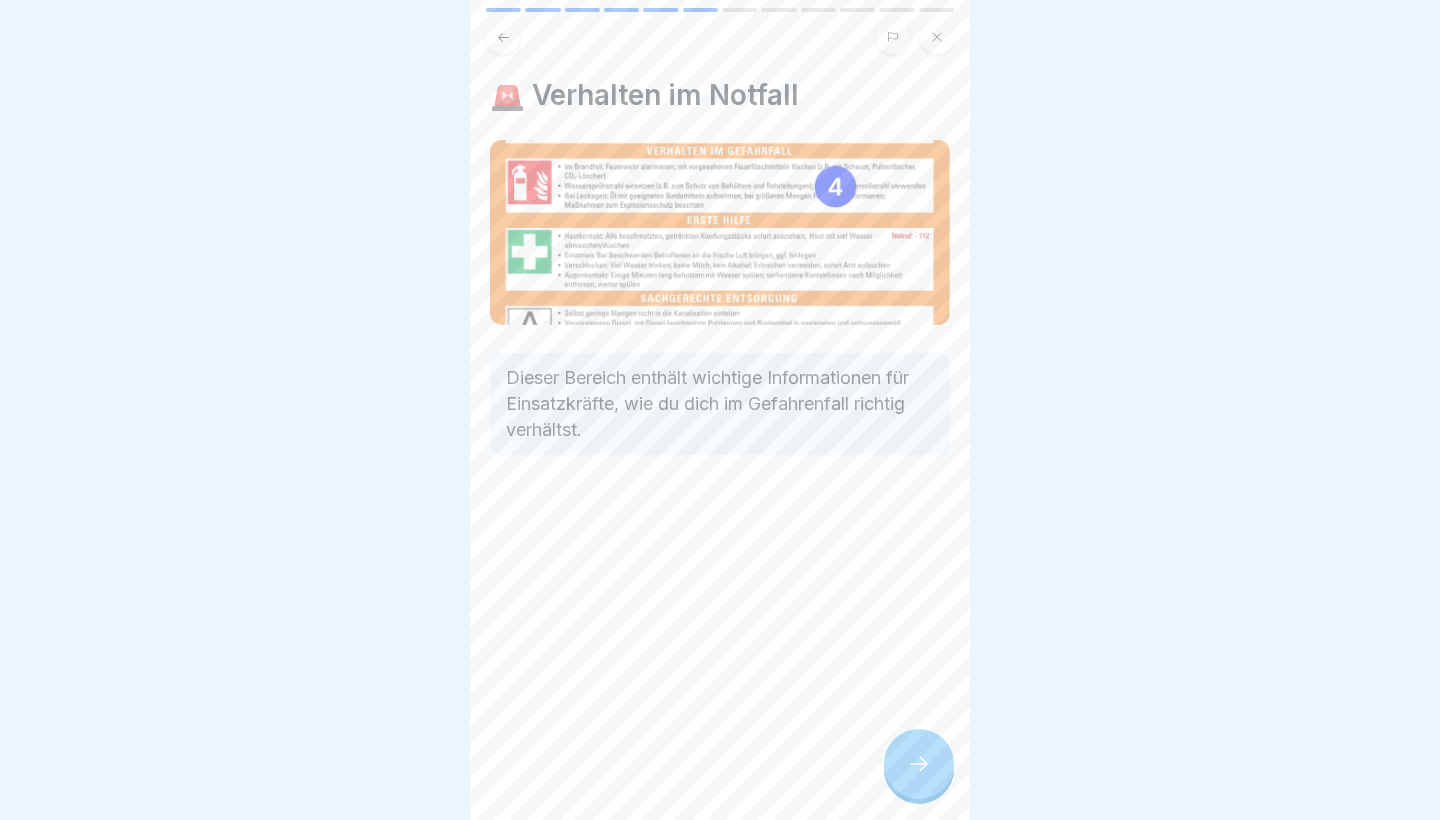 click at bounding box center (919, 764) 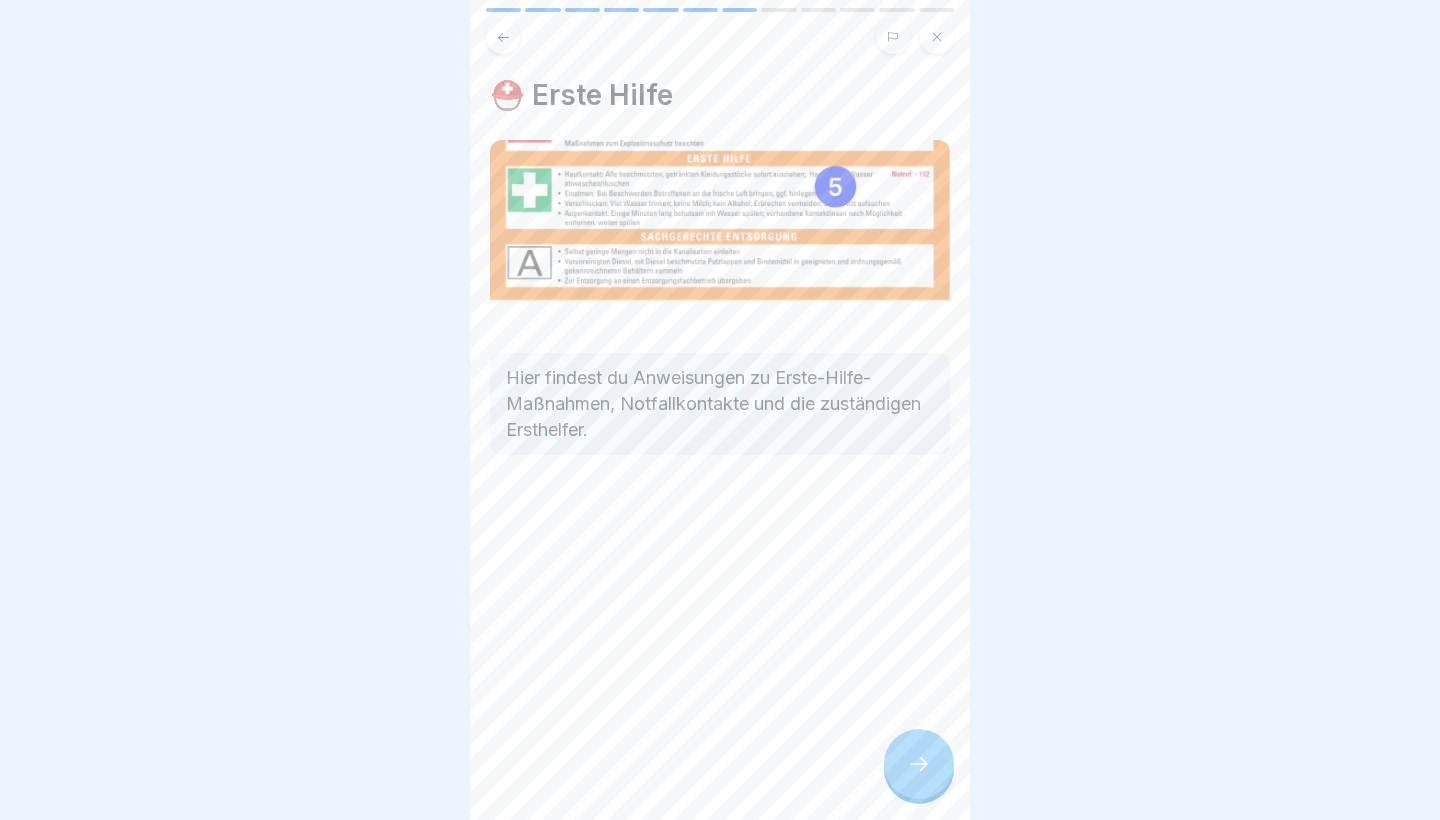 click at bounding box center (919, 764) 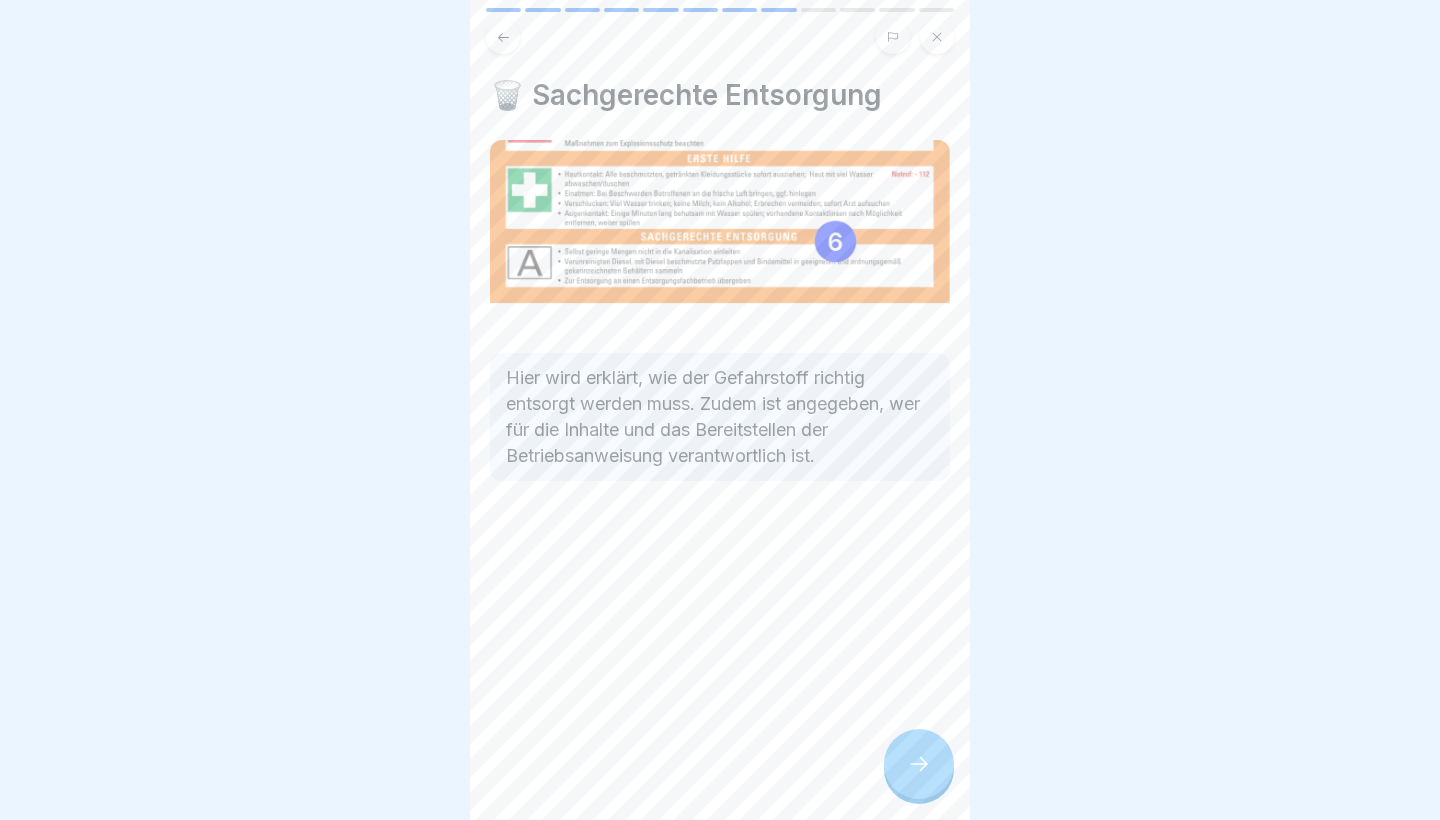 click at bounding box center (919, 764) 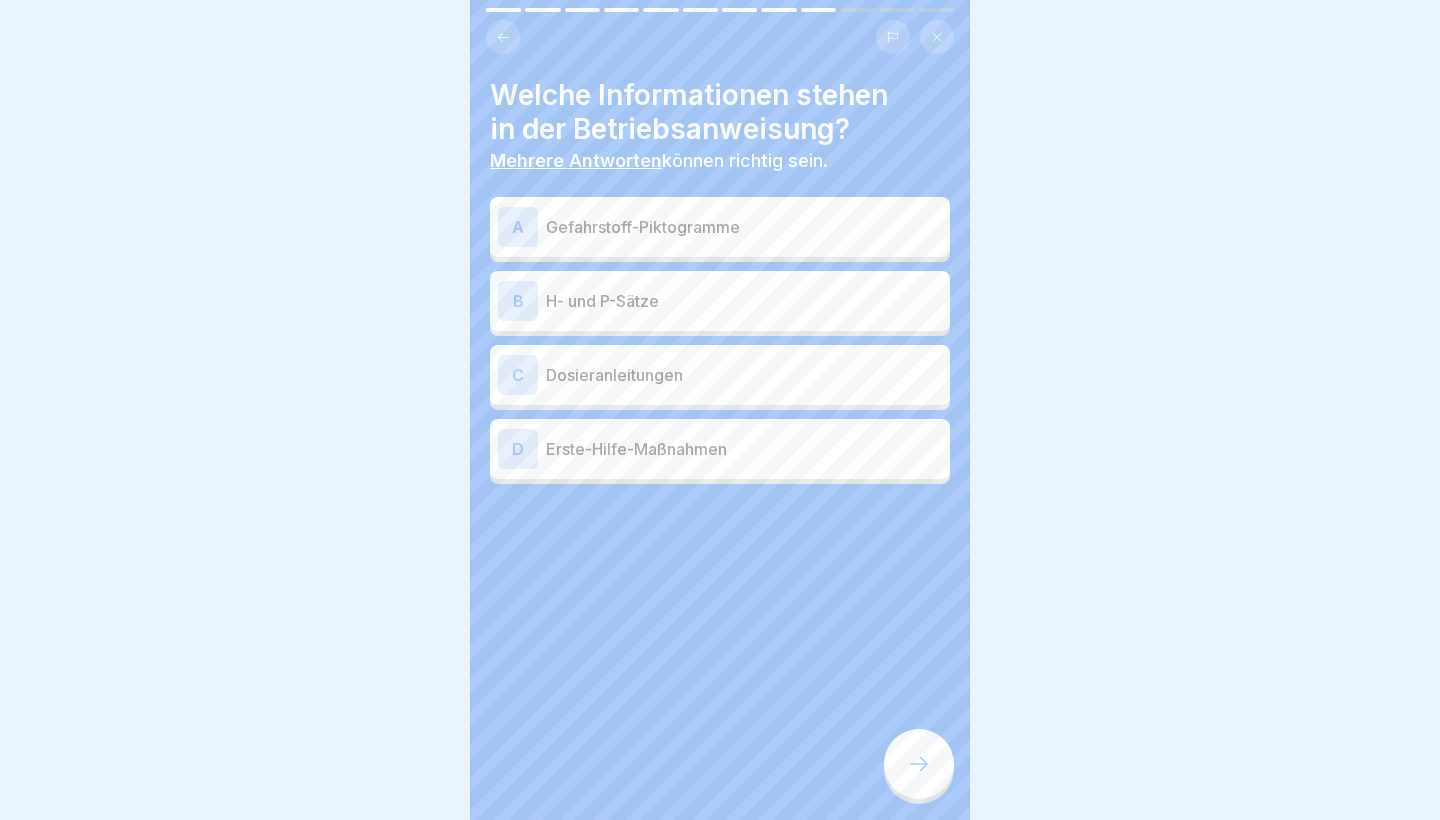 click at bounding box center (919, 764) 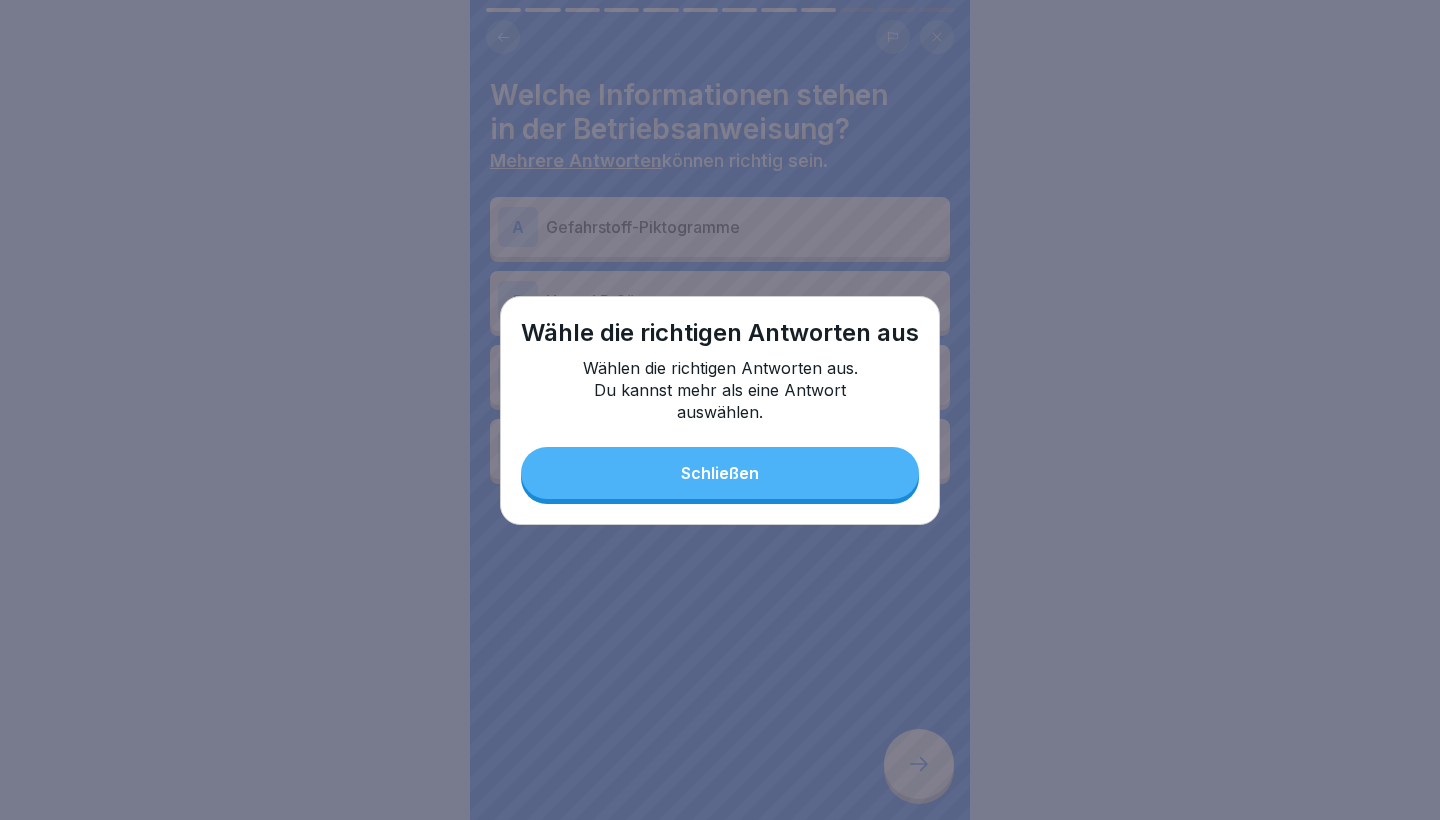 click on "Schließen" at bounding box center [720, 473] 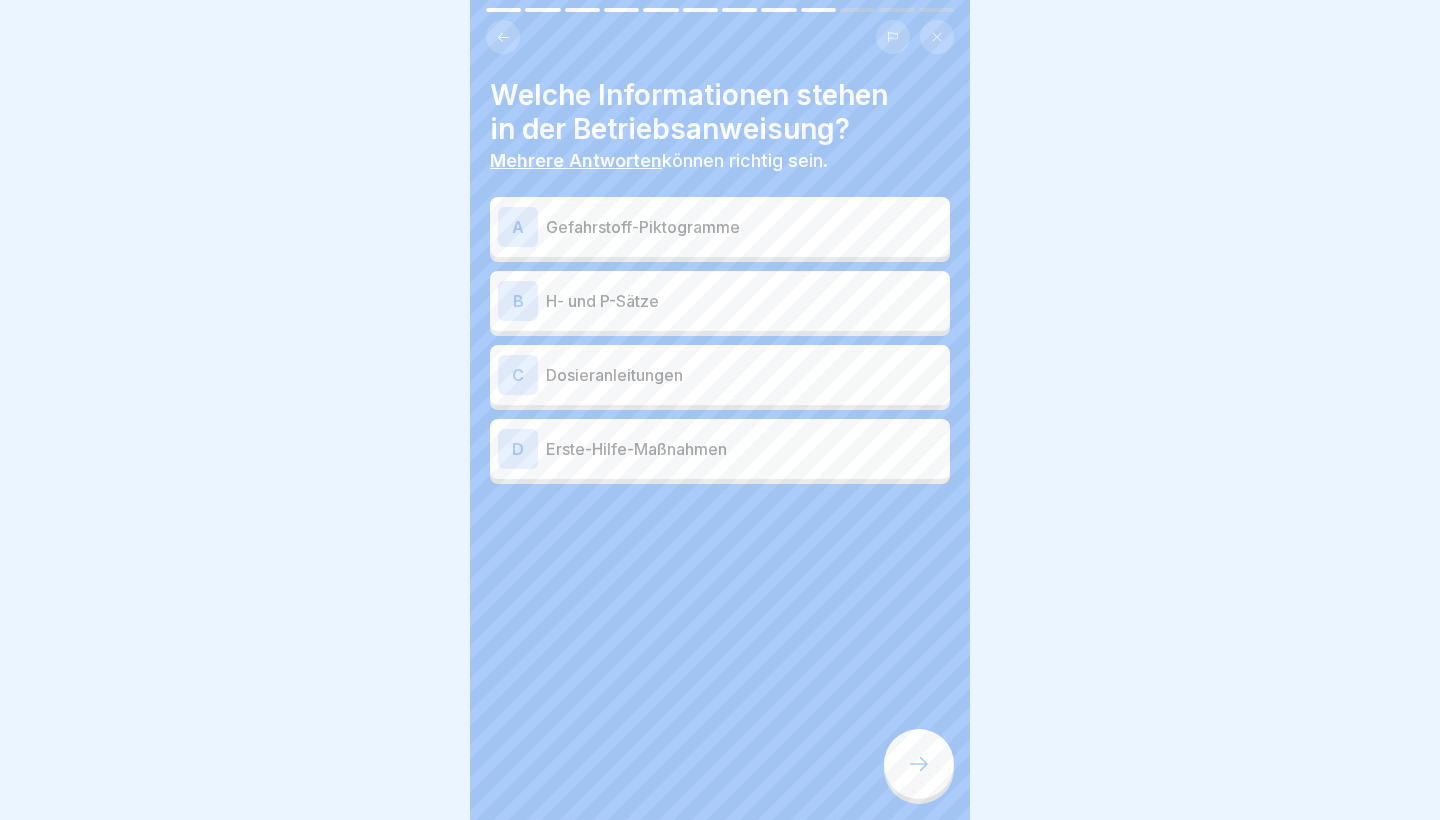 click on "B H- und P-Sätze" at bounding box center (720, 301) 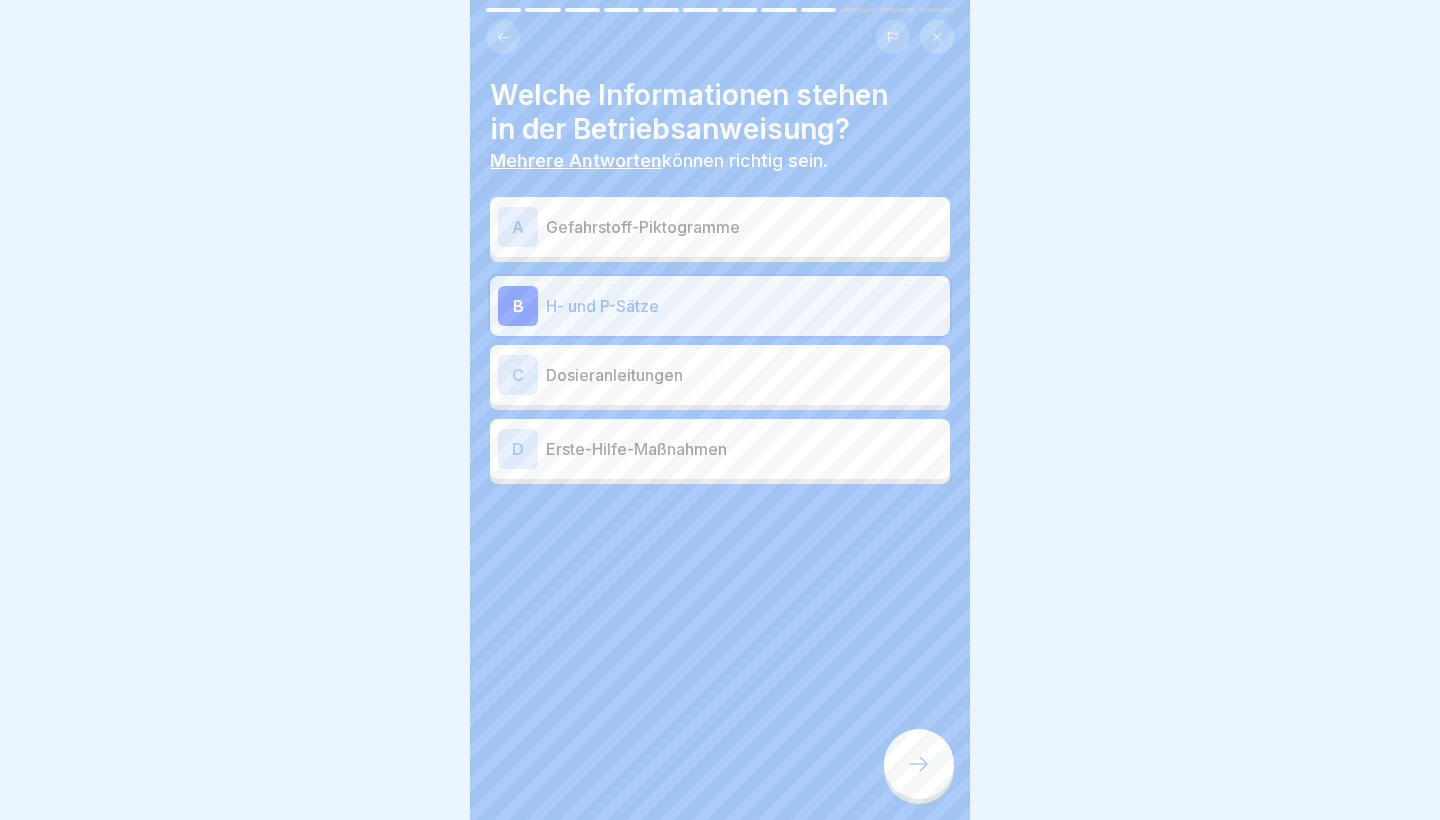 click on "B H- und P-Sätze" at bounding box center (720, 306) 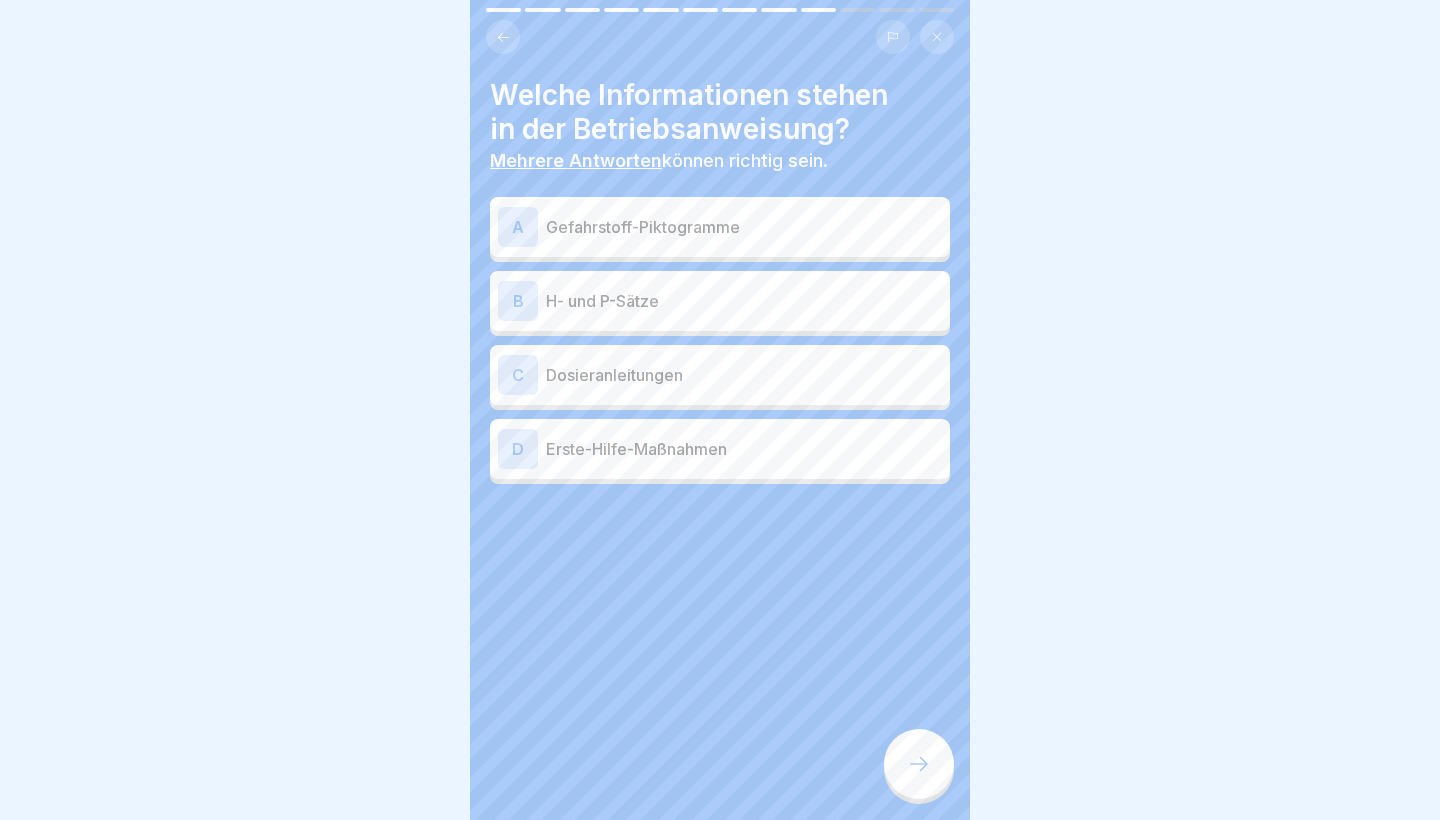 click on "A Gefahrstoff-Piktogramme" at bounding box center [720, 227] 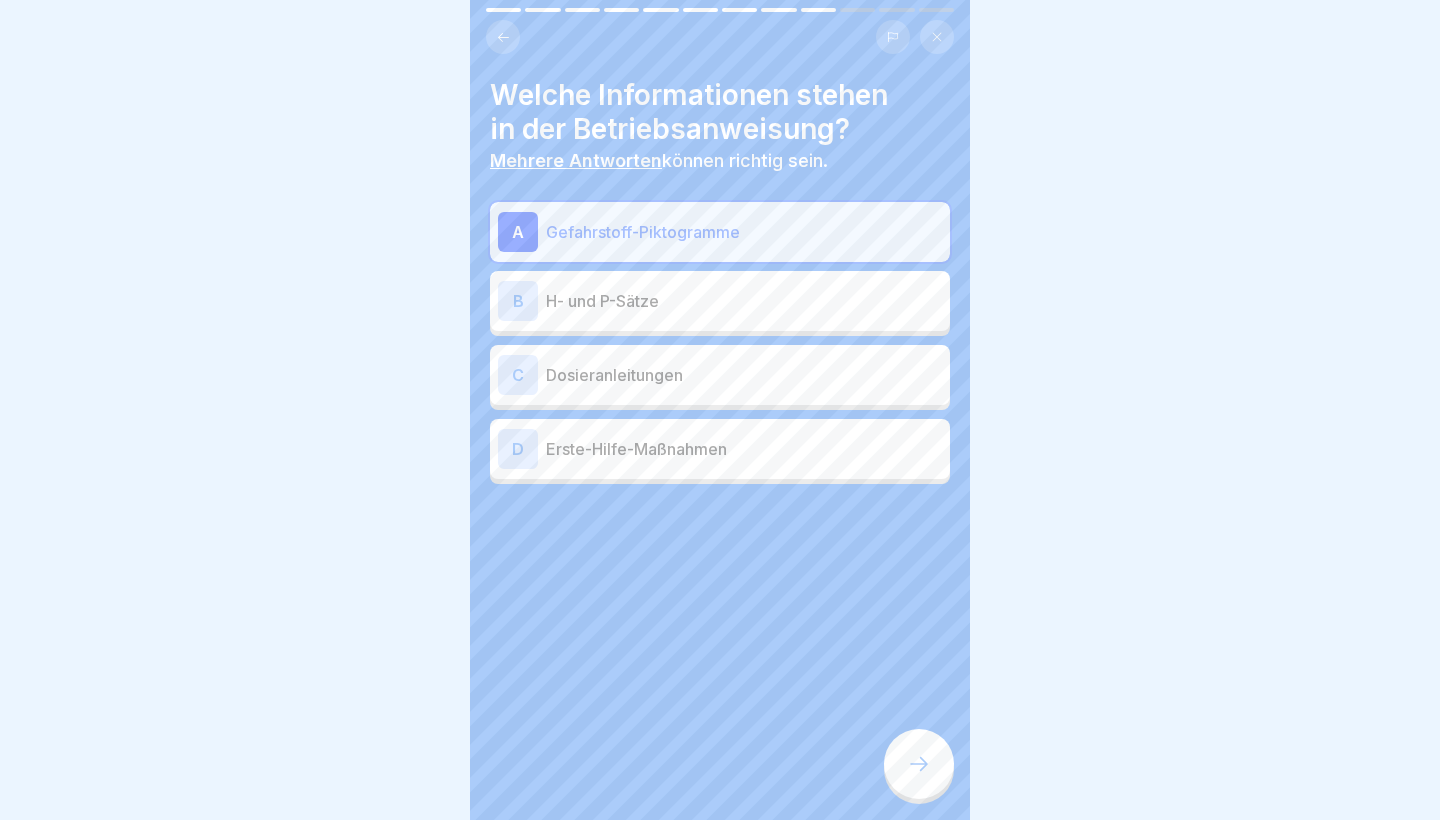 click on "C Dosieranleitungen" at bounding box center [720, 375] 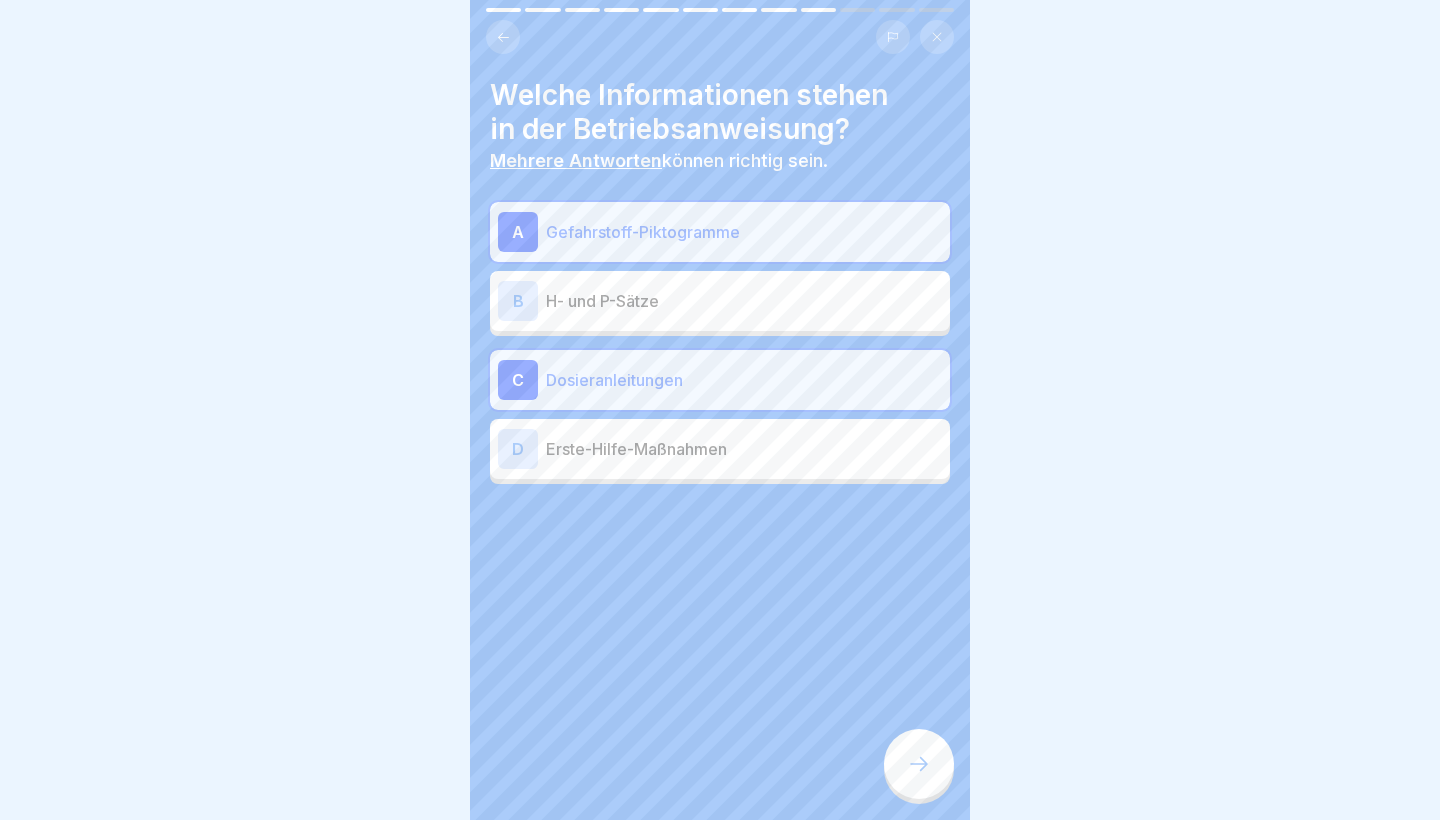 click on "Erste-Hilfe-Maßnahmen" at bounding box center (744, 449) 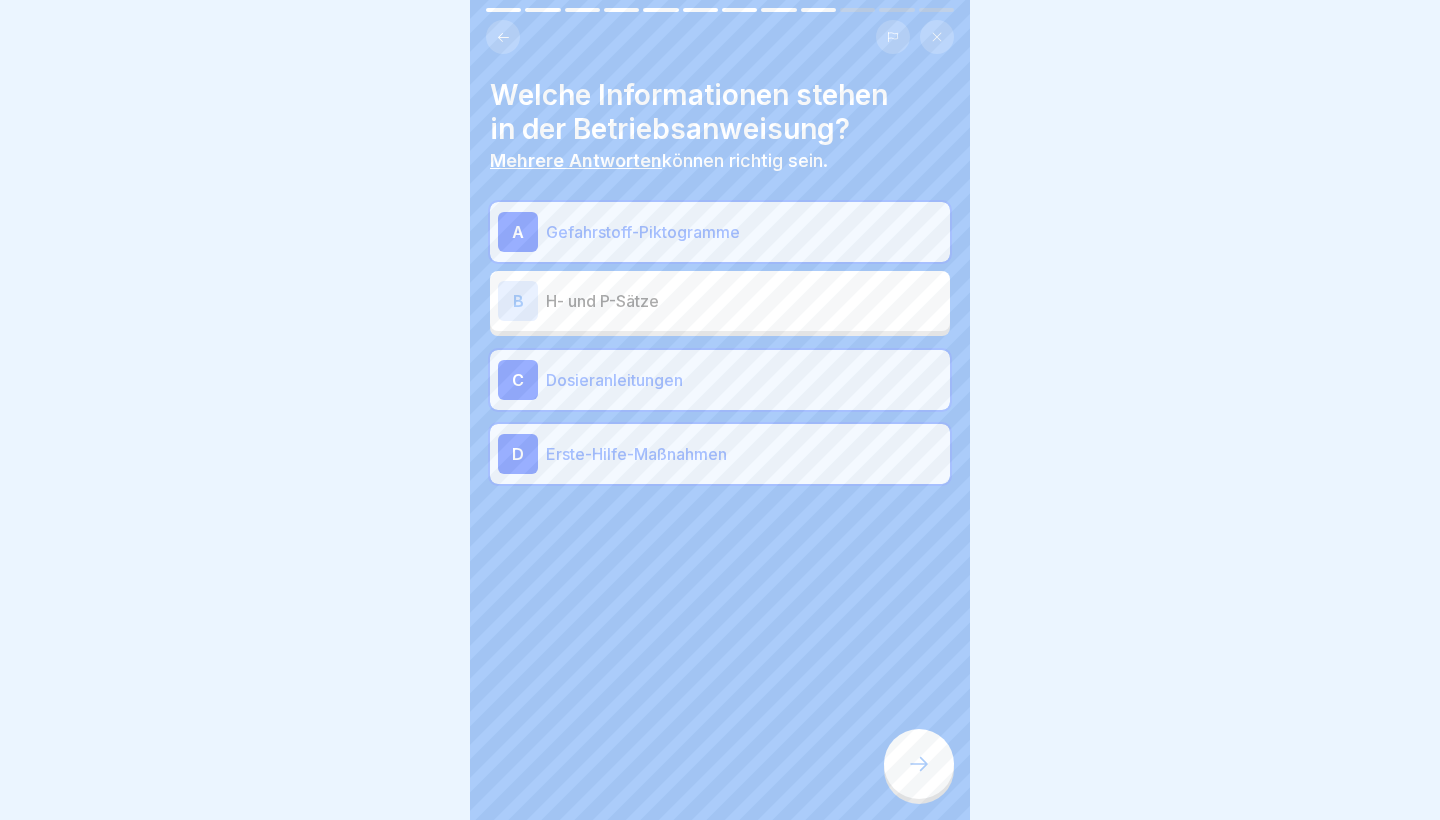 click at bounding box center (919, 764) 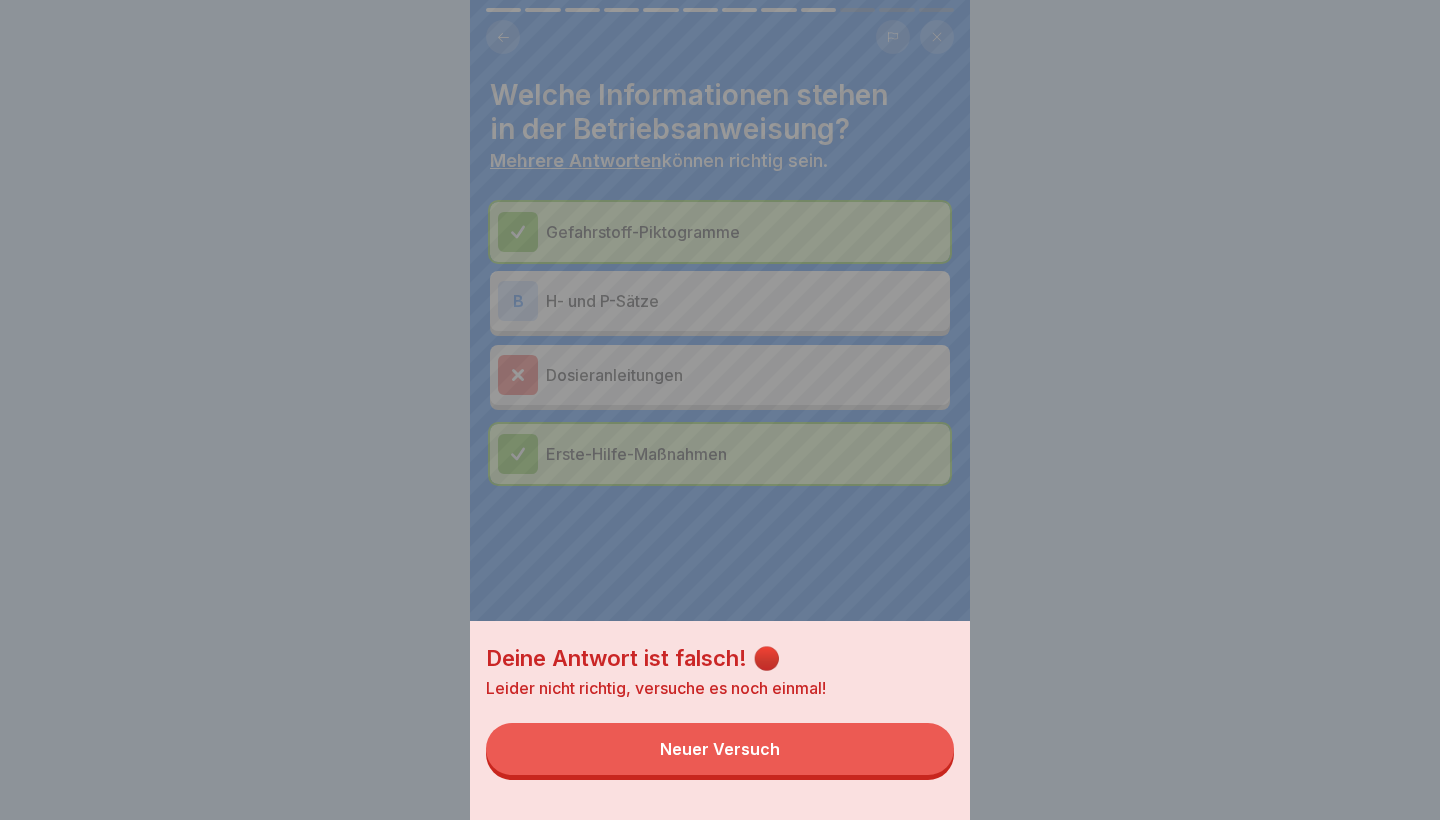 click on "Neuer Versuch" at bounding box center (720, 749) 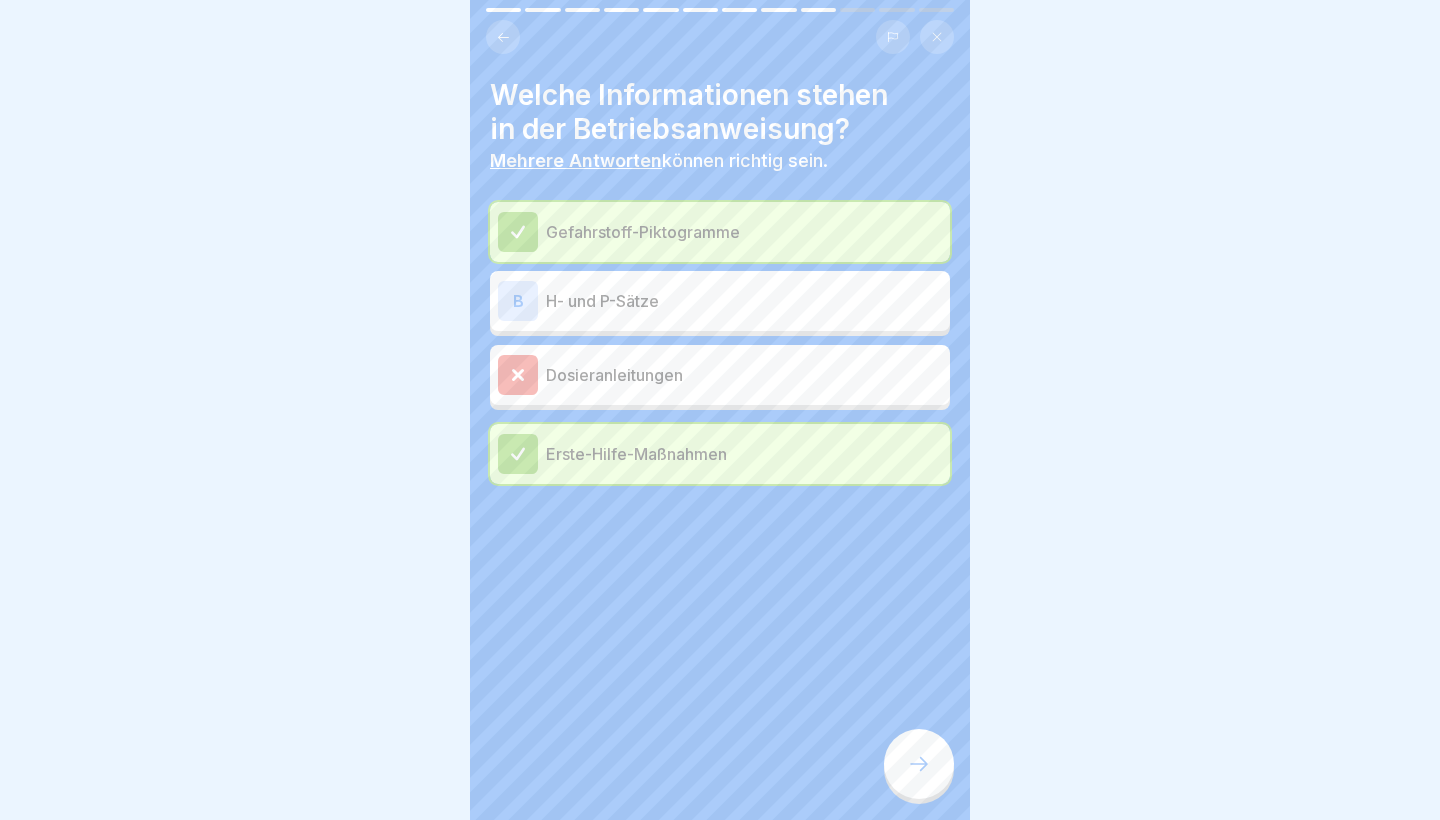 click on "Gefahrstoff-Piktogramme B H- und P-Sätze Dosieranleitungen Erste-Hilfe-Maßnahmen" at bounding box center [720, 343] 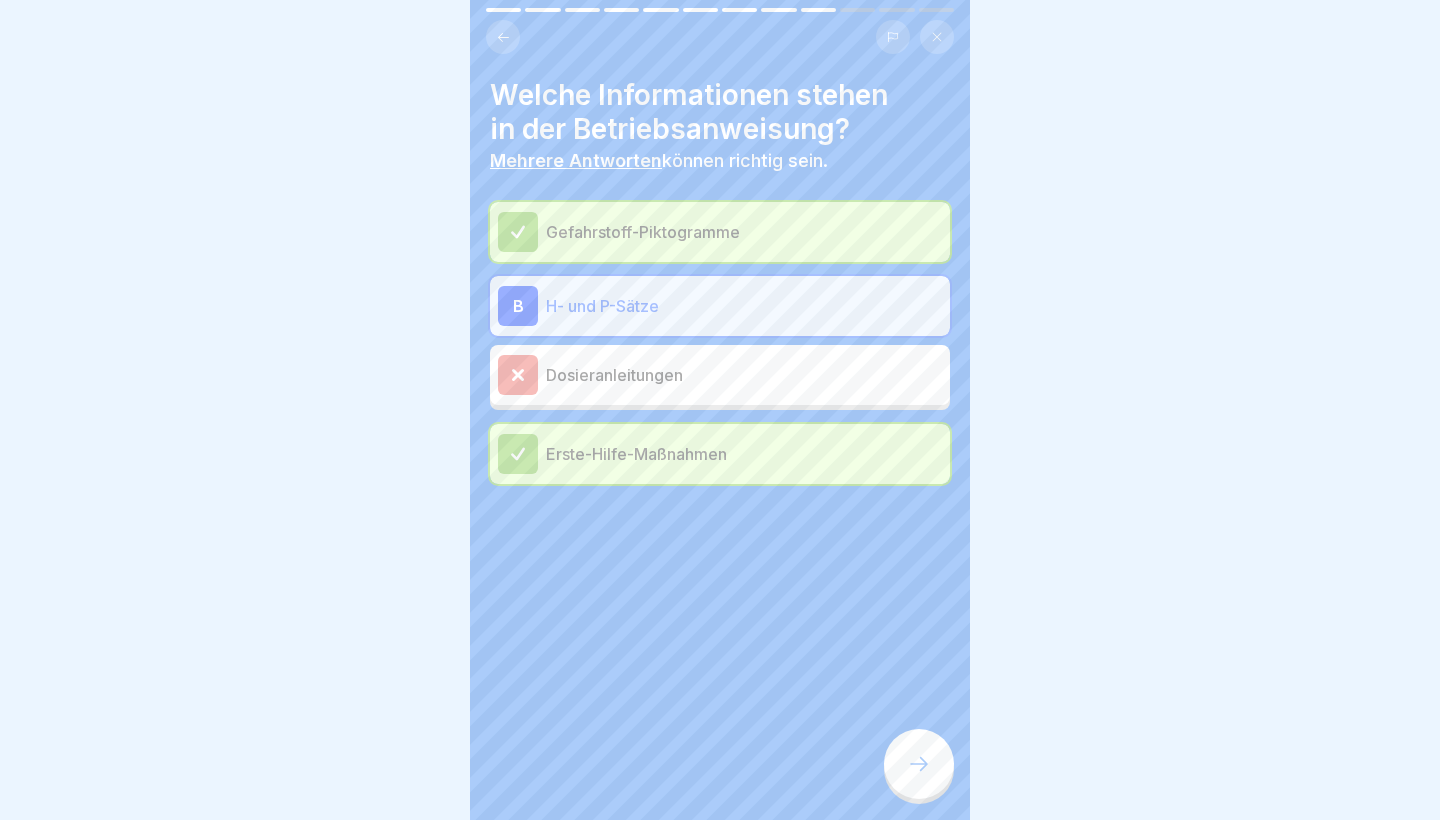 click at bounding box center (919, 764) 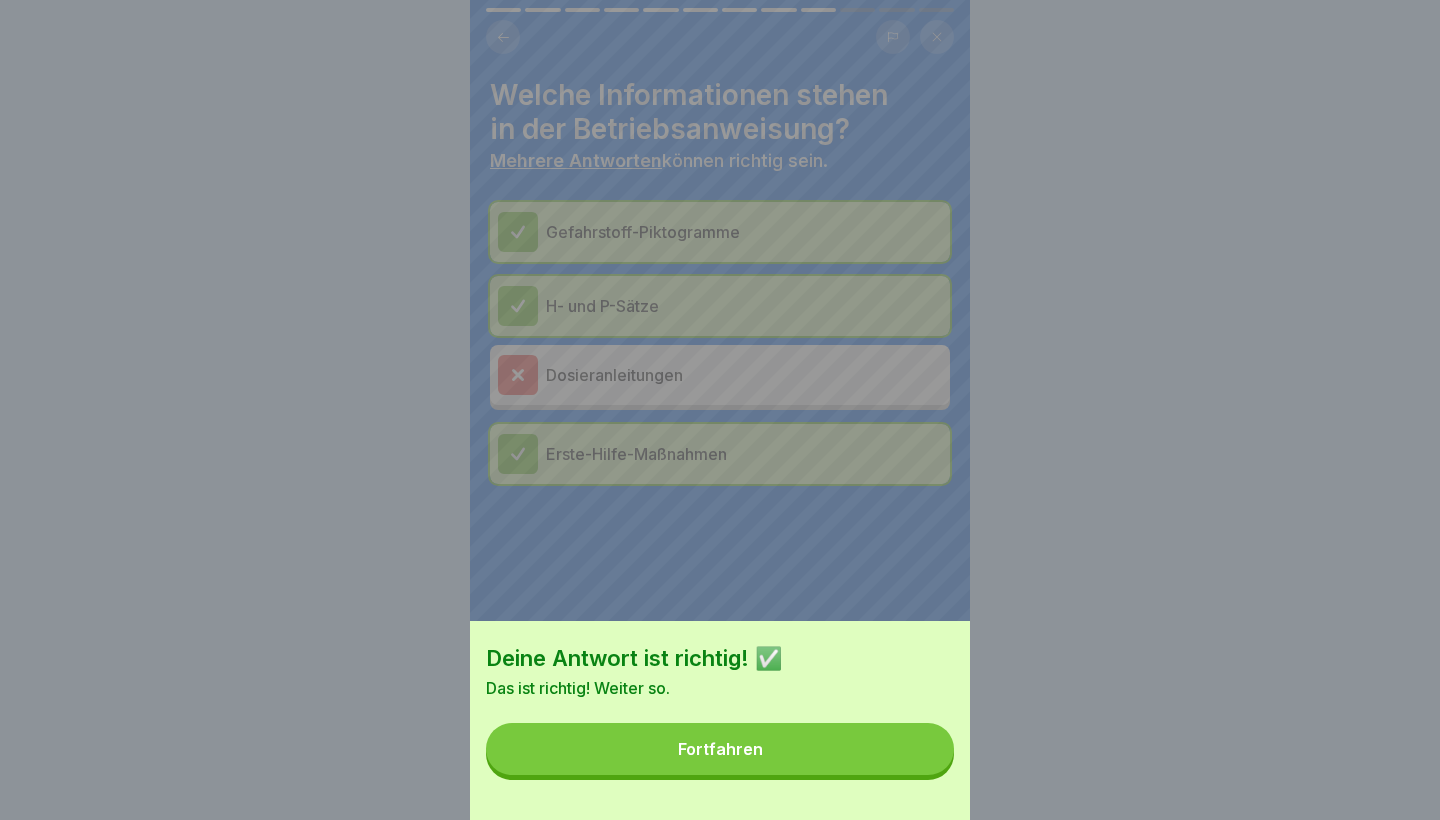 click on "Fortfahren" at bounding box center (720, 749) 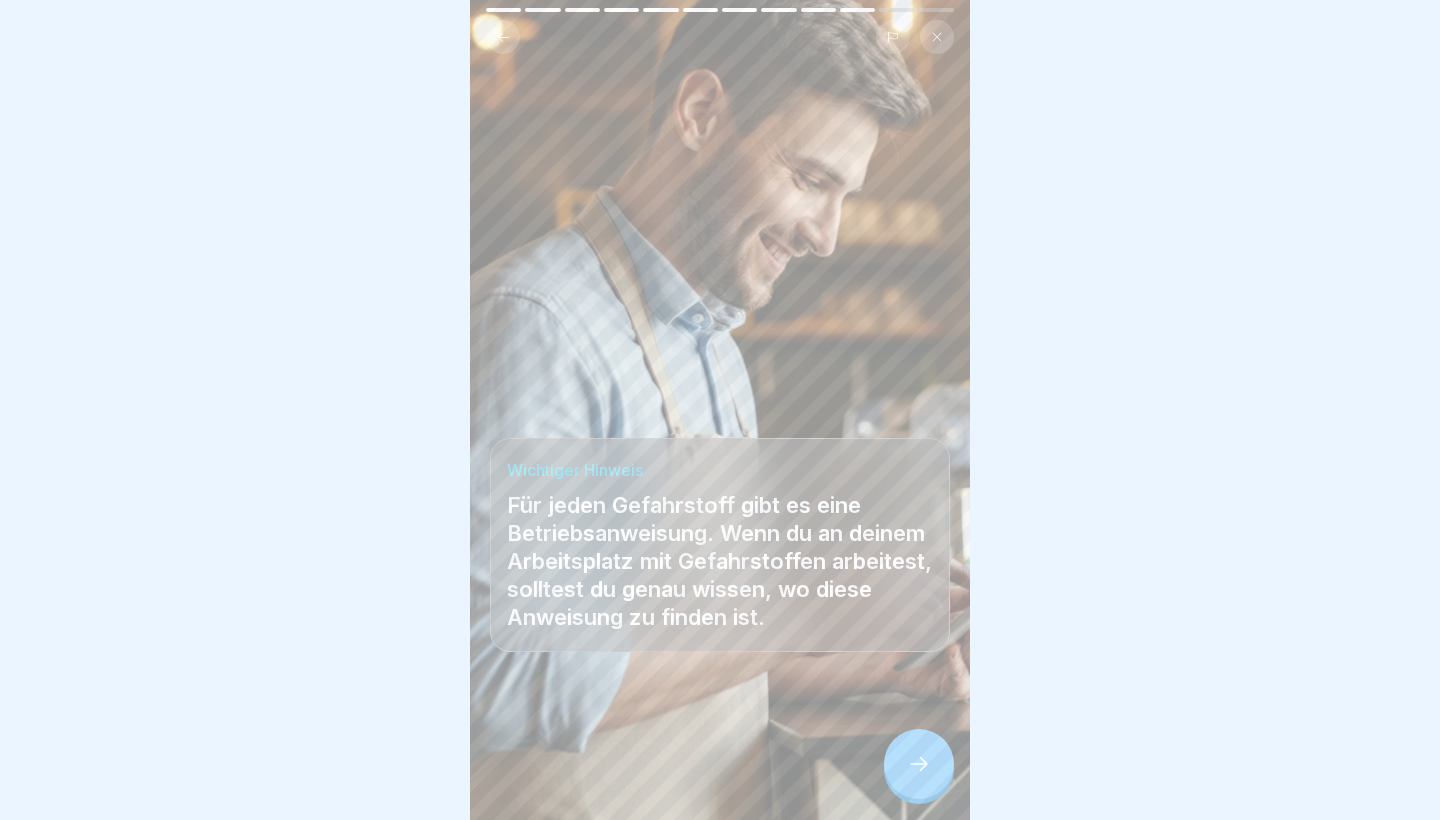 click at bounding box center [919, 764] 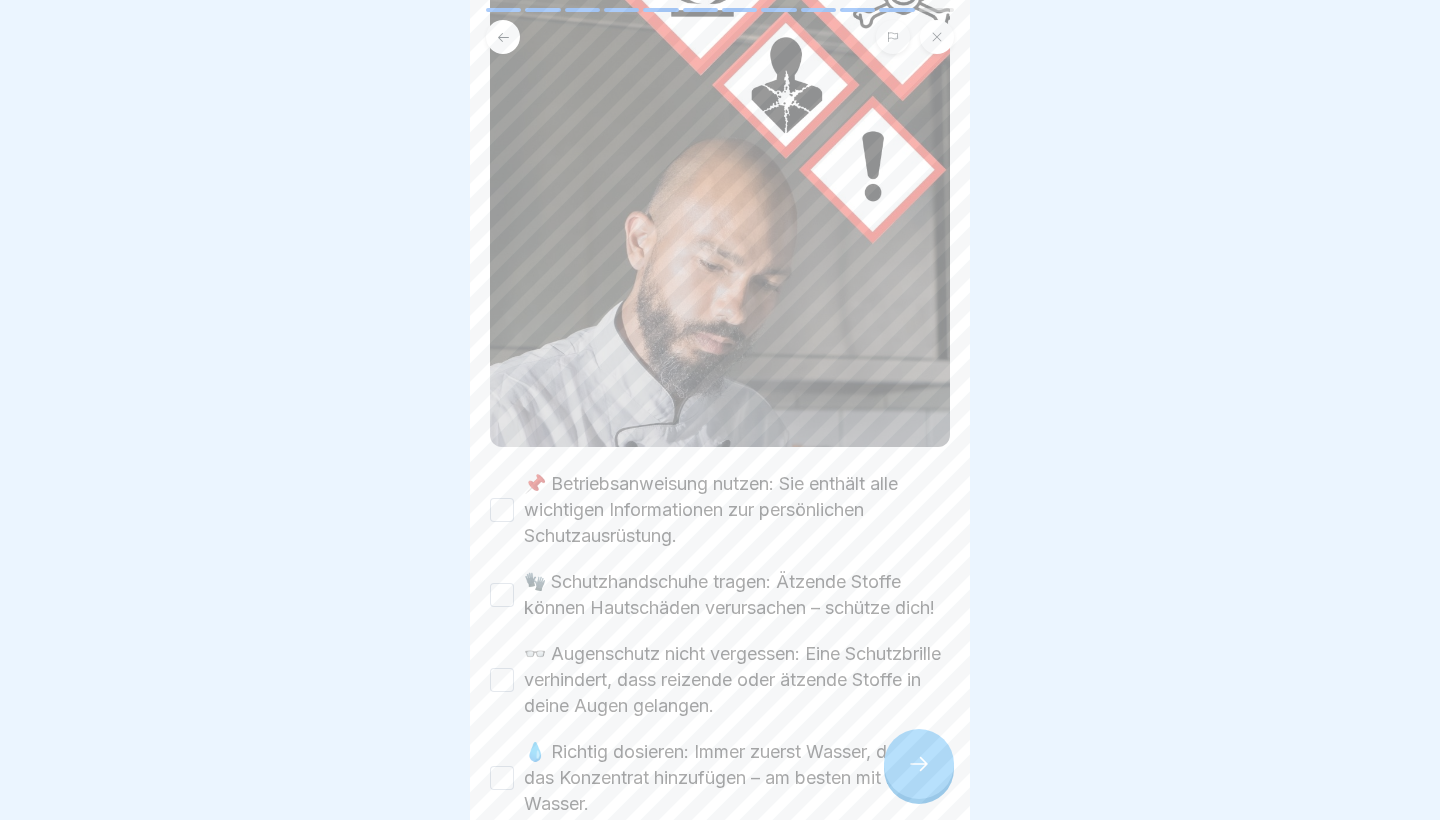scroll, scrollTop: 336, scrollLeft: 0, axis: vertical 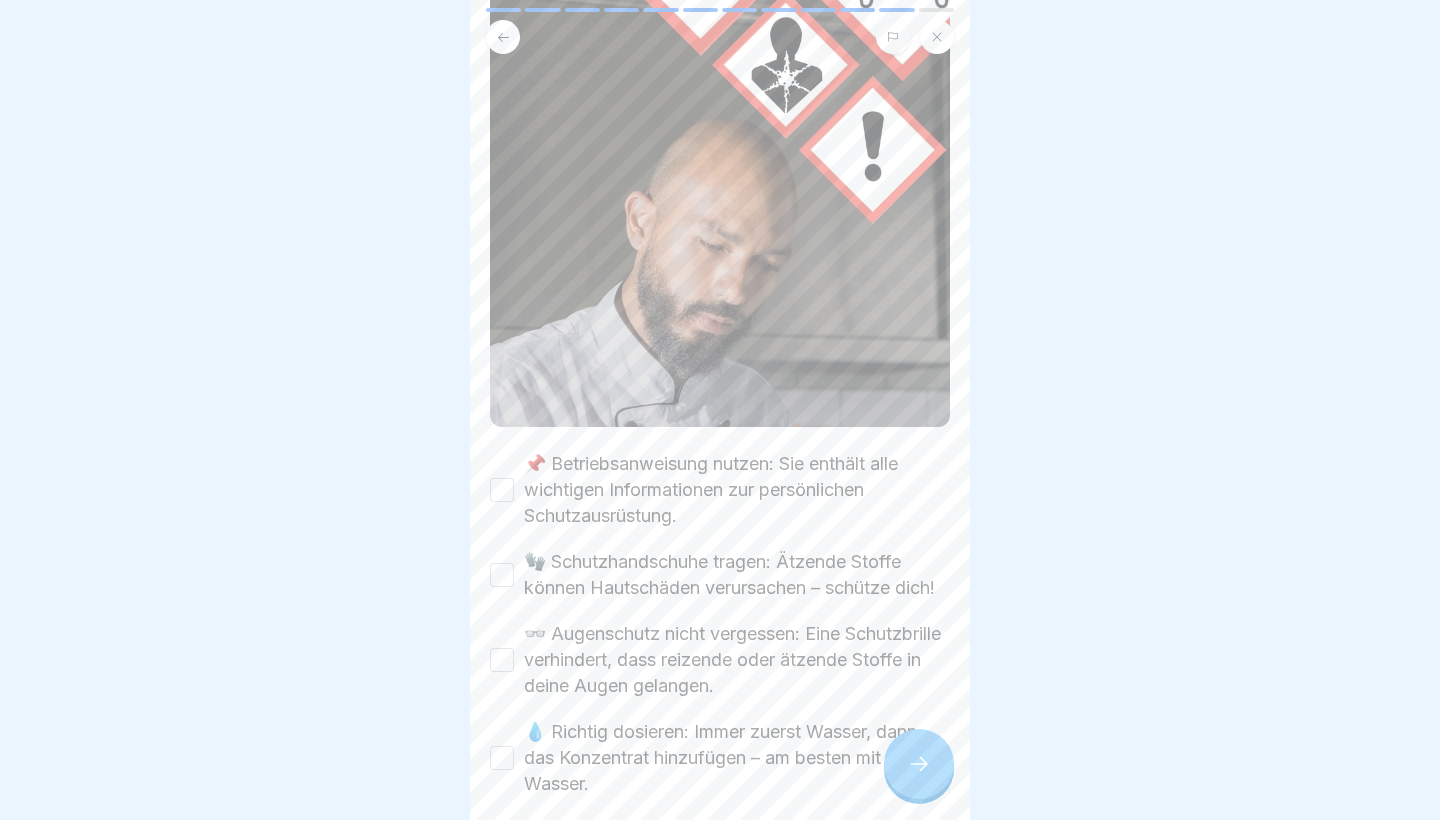 click on "✅ Wichtiges im Überblick: 👉 Halte dich an diese Regeln, um dich selbst und die Umwelt zu schützen! Bitte kreuze alle Kästchen an. 📌 Betriebsanweisung nutzen: Sie enthält alle wichtigen Informationen zur persönlichen Schutzausrüstung. 🧤 Schutzhandschuhe tragen: Ätzende Stoffe können Hautschäden verursachen – schütze dich! 👓 Augenschutz nicht vergessen: Eine Schutzbrille verhindert, dass reizende oder ätzende Stoffe in deine Augen gelangen. 💧 Richtig dosieren: Immer zuerst Wasser, dann das Konzentrat hinzufügen – am besten mit kaltem Wasser. ⚠️ Keine gefährlichen Mischungen! Besonders gefährlich: Chlor niemals mit Säuren kombinieren – es entsteht giftiges Chlorgas! 🔥 Heiße Flächen nicht reinigen: Beim Kontakt mit Reinigungsmitteln können gesundheitsschädliche Dämpfe entstehen. 🥦 Gefahrstoffe dürfen nicht in die Nähe von Lebensmitteln gelangen. Beim Arbeiten mit diesen Stoffen nicht essen, trinken oder rauchen!" at bounding box center (720, 410) 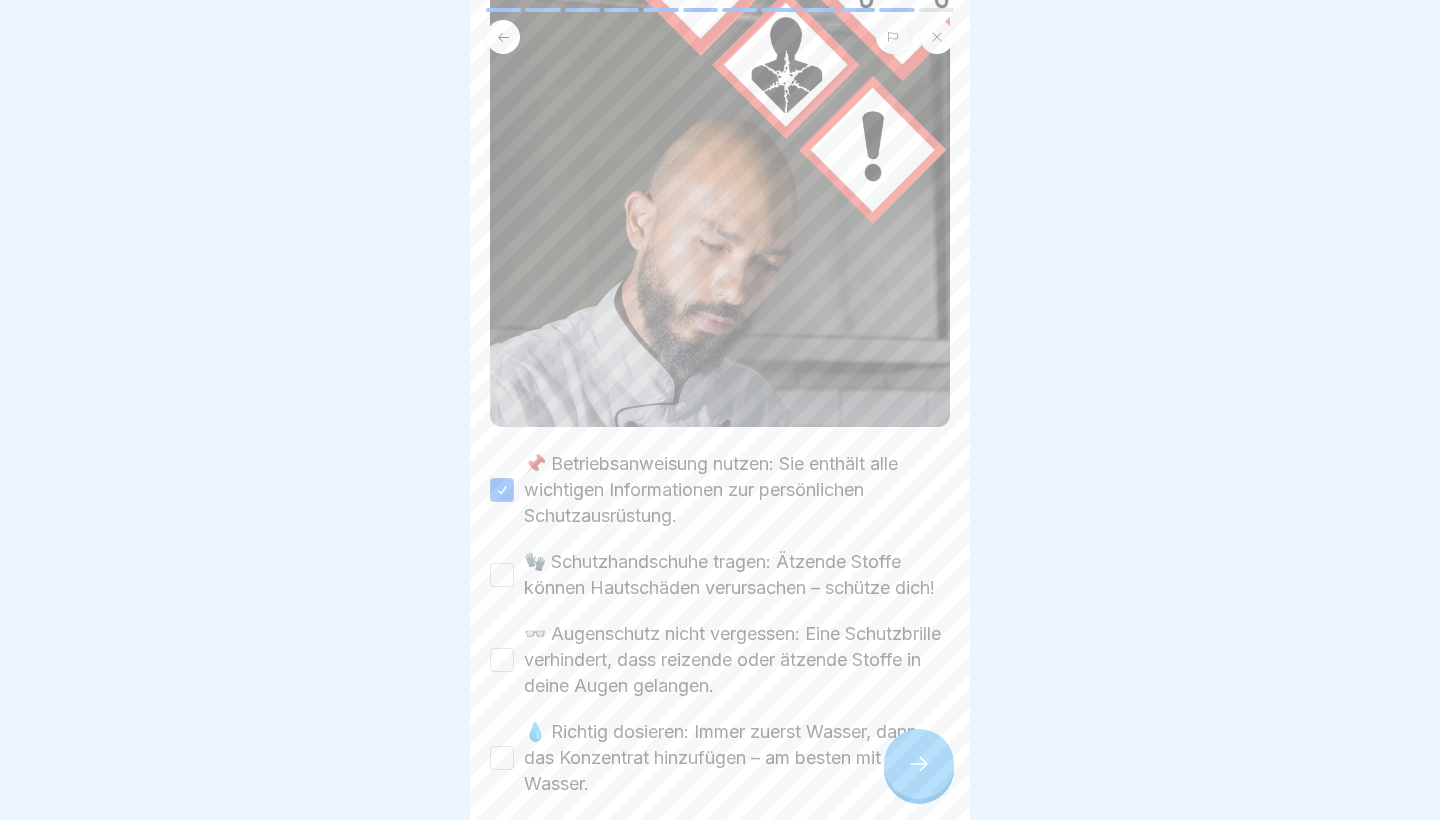 click on "🧤 Schutzhandschuhe tragen: Ätzende Stoffe können Hautschäden verursachen – schütze dich!" at bounding box center (502, 575) 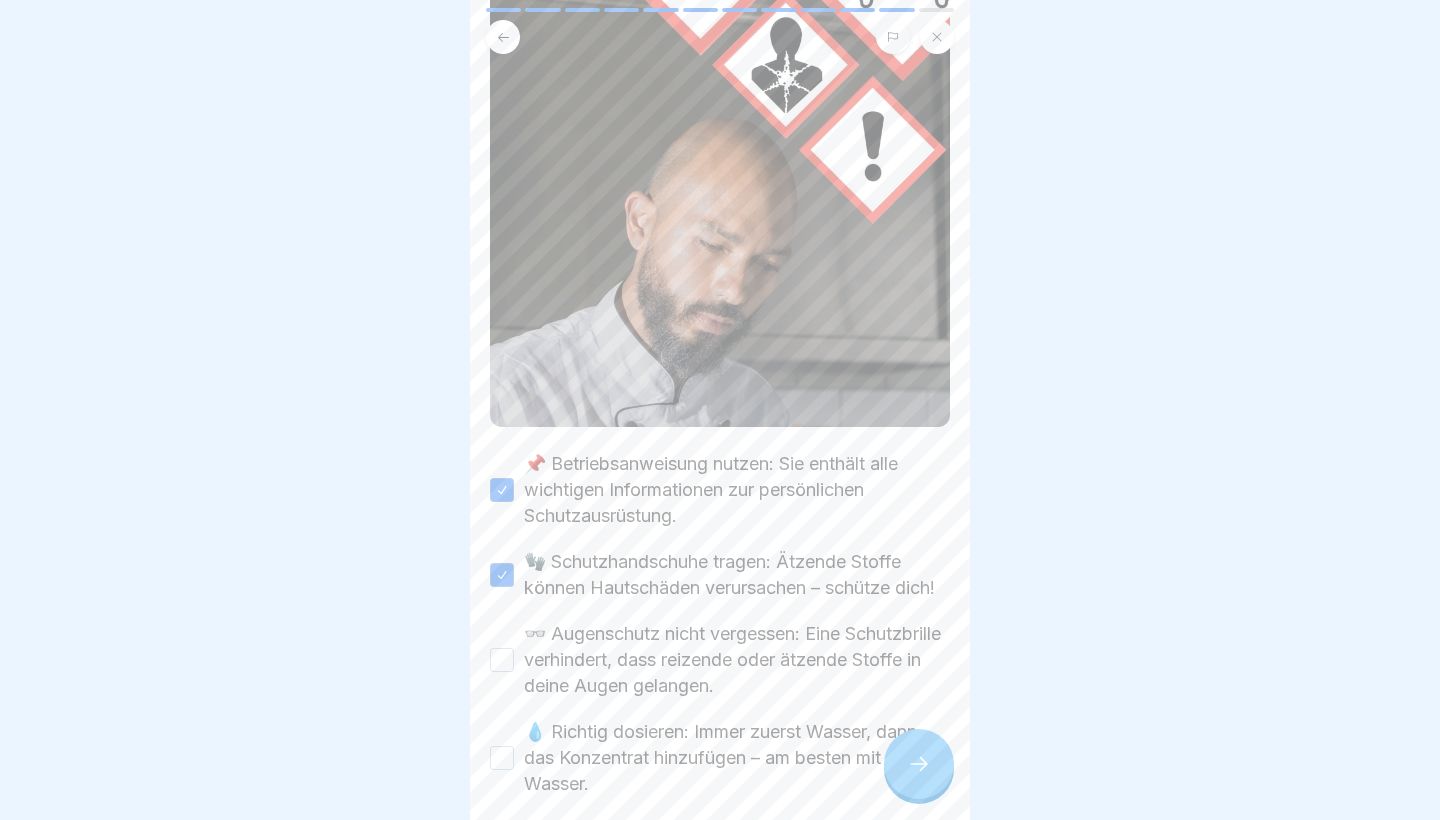 click on "👓 Augenschutz nicht vergessen: Eine Schutzbrille verhindert, dass reizende oder ätzende Stoffe in deine Augen gelangen." at bounding box center [720, 660] 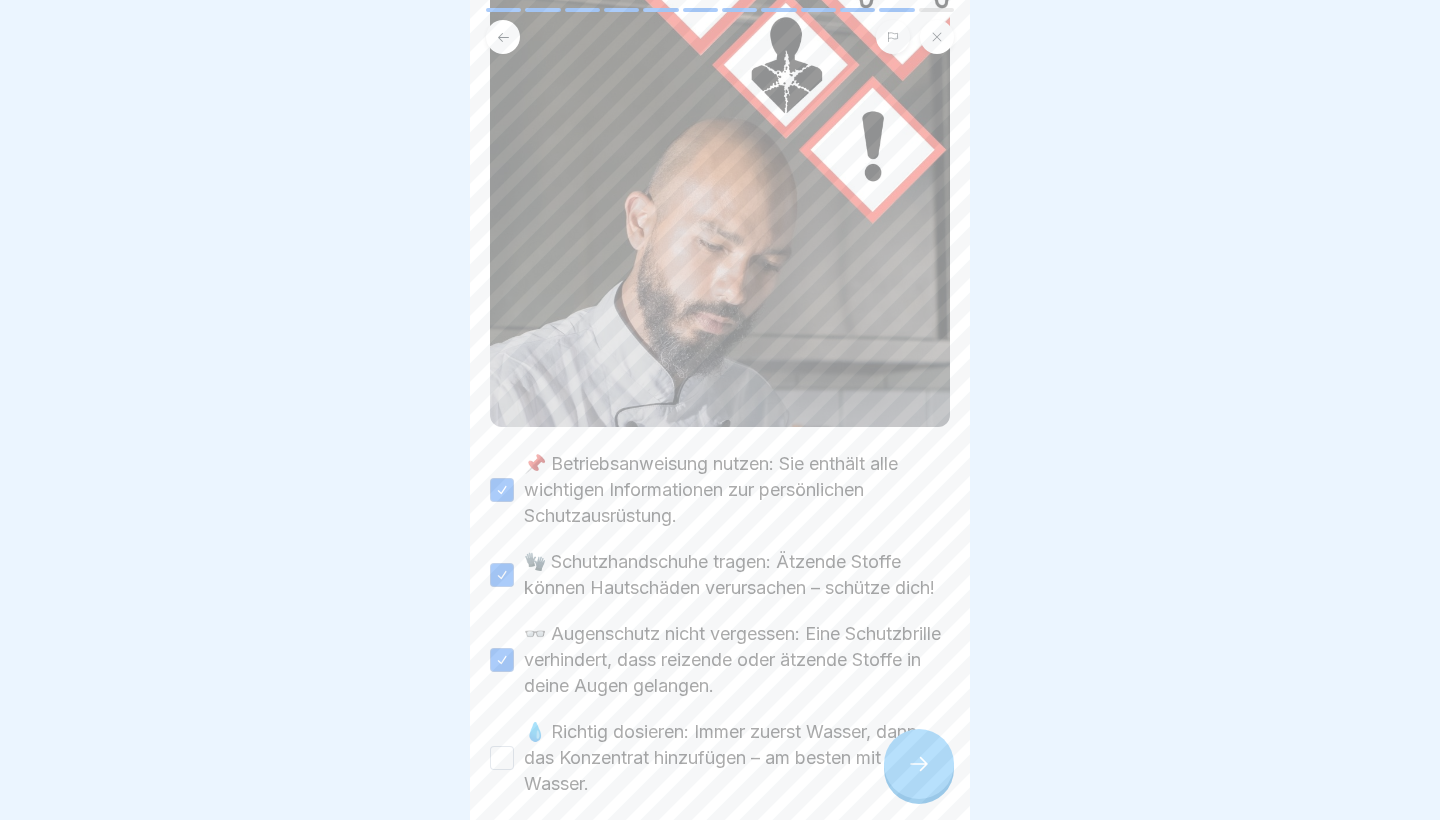 click on "💧 Richtig dosieren: Immer zuerst Wasser, dann das Konzentrat hinzufügen – am besten mit kaltem Wasser." at bounding box center [502, 758] 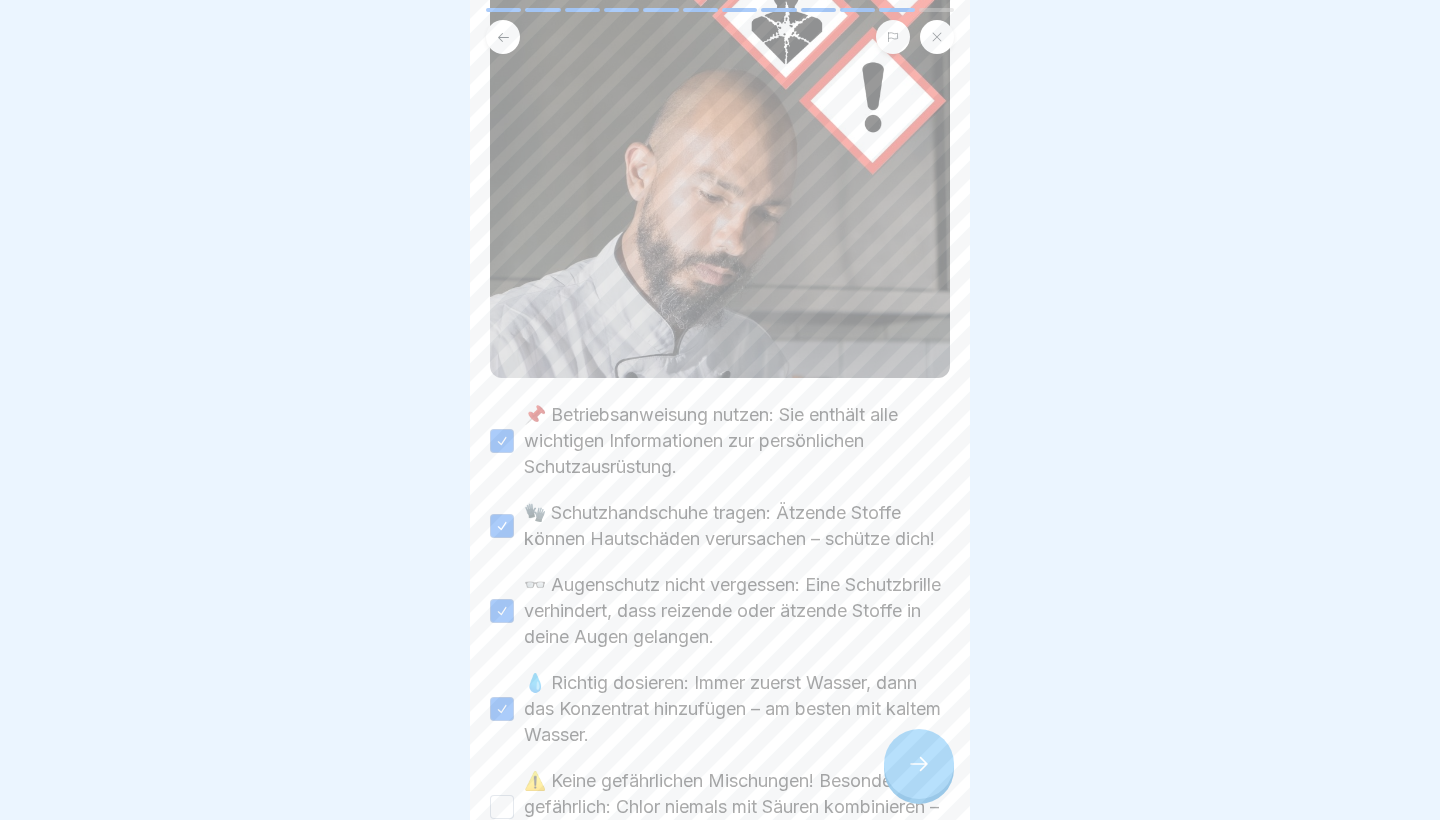 scroll, scrollTop: 476, scrollLeft: 0, axis: vertical 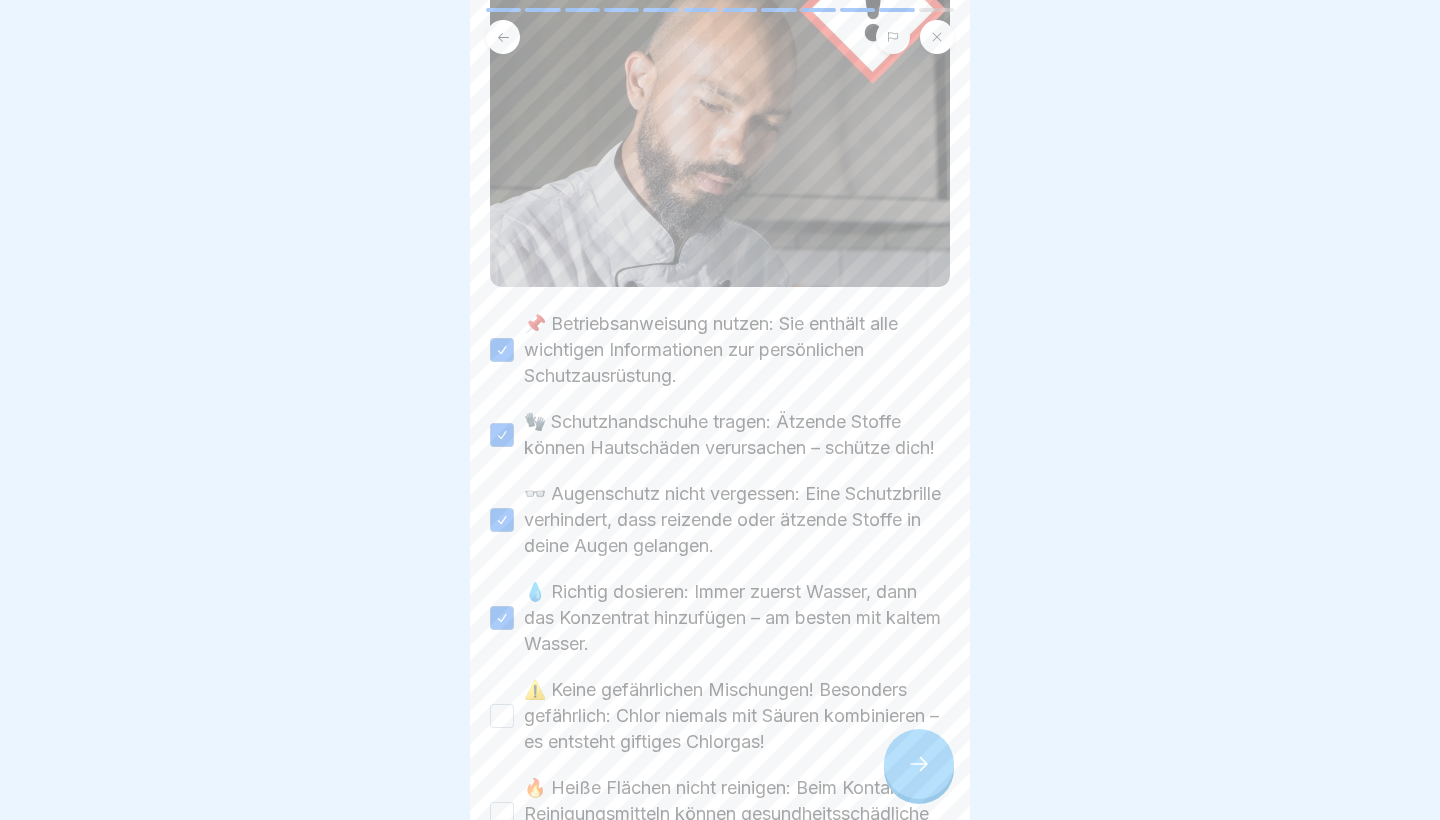 click on "✅ Wichtiges im Überblick: 👉 Halte dich an diese Regeln, um dich selbst und die Umwelt zu schützen! Bitte kreuze alle Kästchen an. 📌 Betriebsanweisung nutzen: Sie enthält alle wichtigen Informationen zur persönlichen Schutzausrüstung. 🧤 Schutzhandschuhe tragen: Ätzende Stoffe können Hautschäden verursachen – schütze dich! 👓 Augenschutz nicht vergessen: Eine Schutzbrille verhindert, dass reizende oder ätzende Stoffe in deine Augen gelangen. 💧 Richtig dosieren: Immer zuerst Wasser, dann das Konzentrat hinzufügen – am besten mit kaltem Wasser. ⚠️ Keine gefährlichen Mischungen! Besonders gefährlich: Chlor niemals mit Säuren kombinieren – es entsteht giftiges Chlorgas! 🔥 Heiße Flächen nicht reinigen: Beim Kontakt mit Reinigungsmitteln können gesundheitsschädliche Dämpfe entstehen. 🥦 Gefahrstoffe dürfen nicht in die Nähe von Lebensmitteln gelangen. Beim Arbeiten mit diesen Stoffen nicht essen, trinken oder rauchen!" at bounding box center [720, 410] 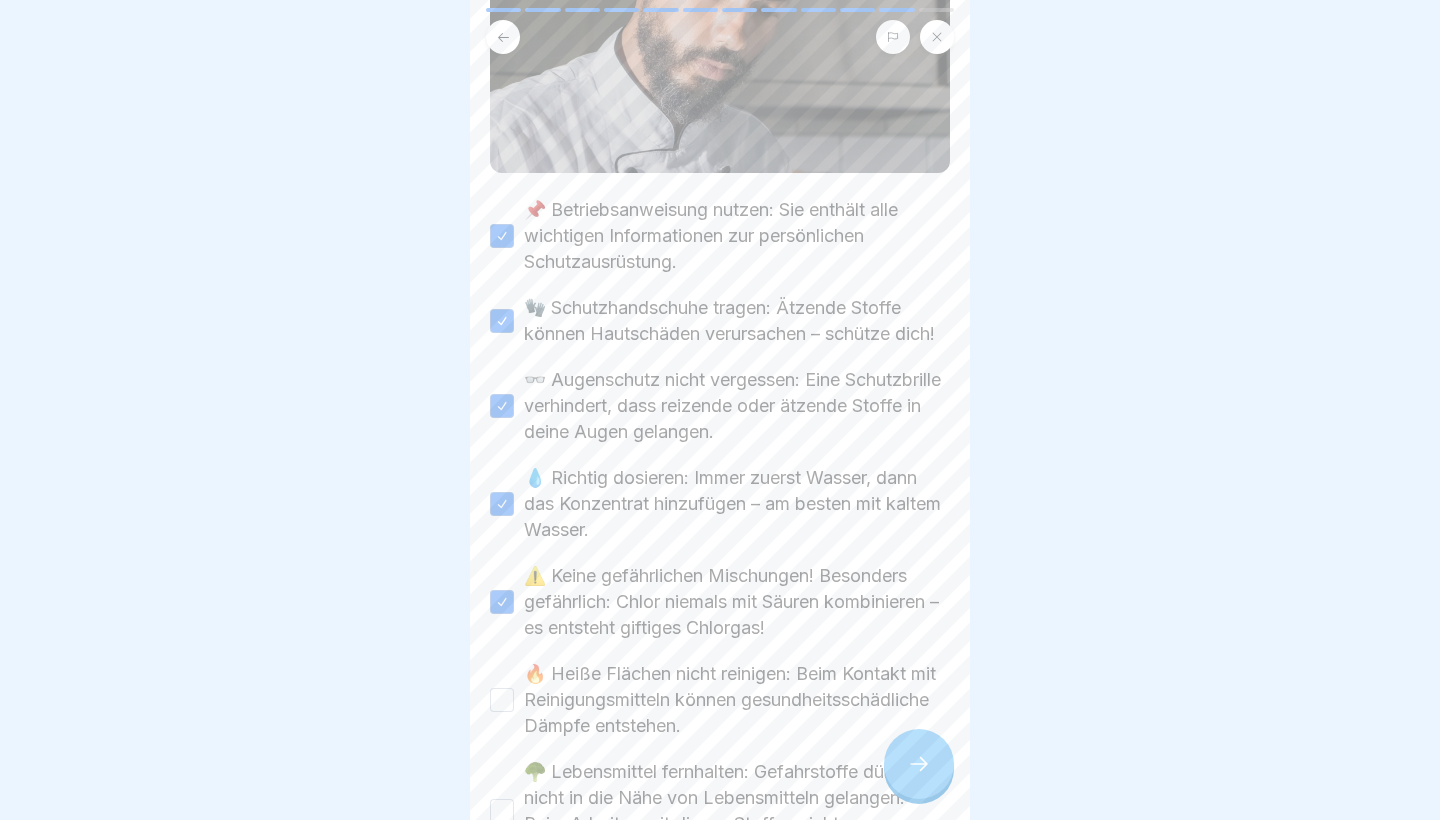 click on "🔥 Heiße Flächen nicht reinigen: Beim Kontakt mit Reinigungsmitteln können gesundheitsschädliche Dämpfe entstehen." at bounding box center (502, 700) 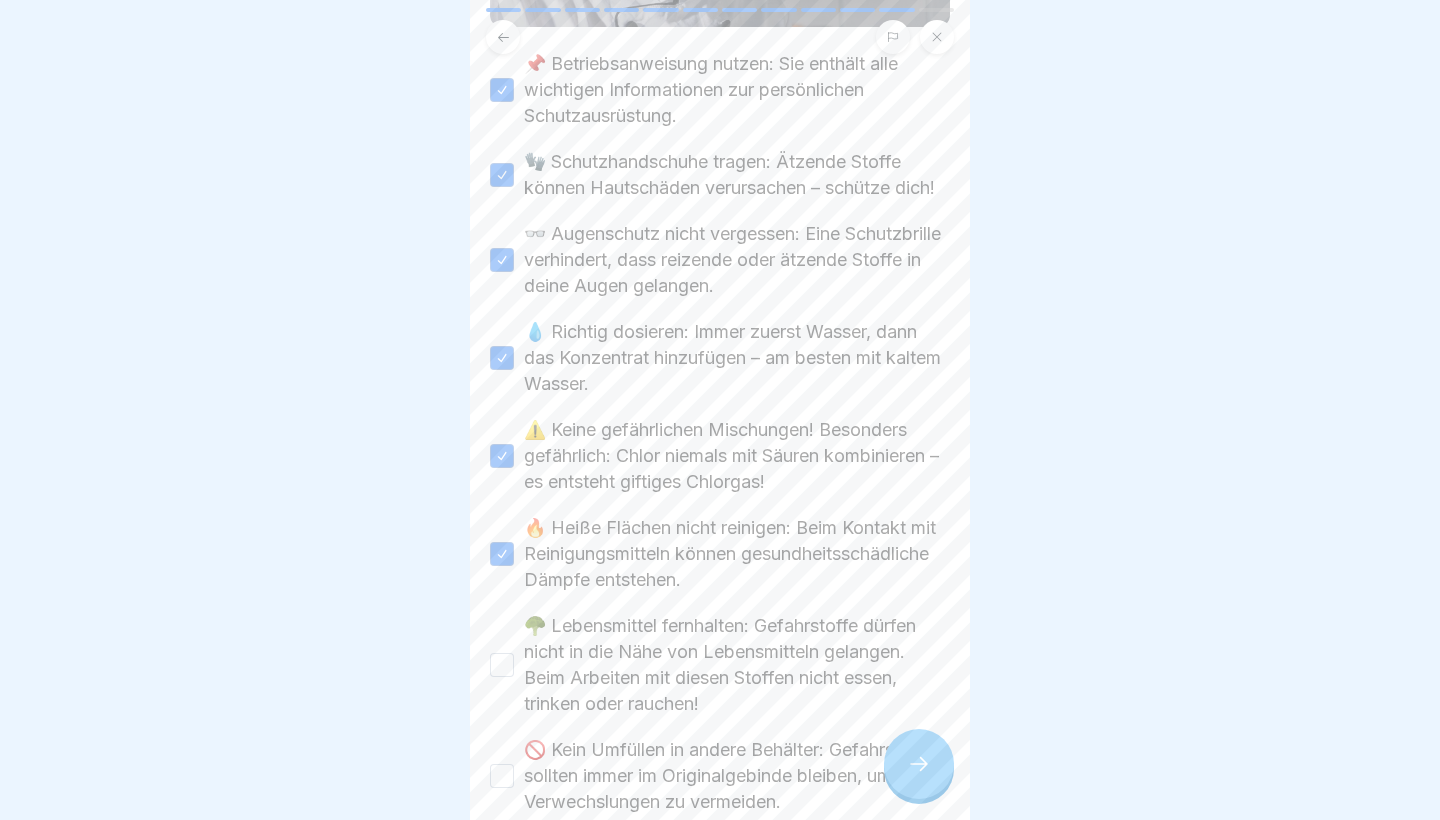 scroll, scrollTop: 778, scrollLeft: 0, axis: vertical 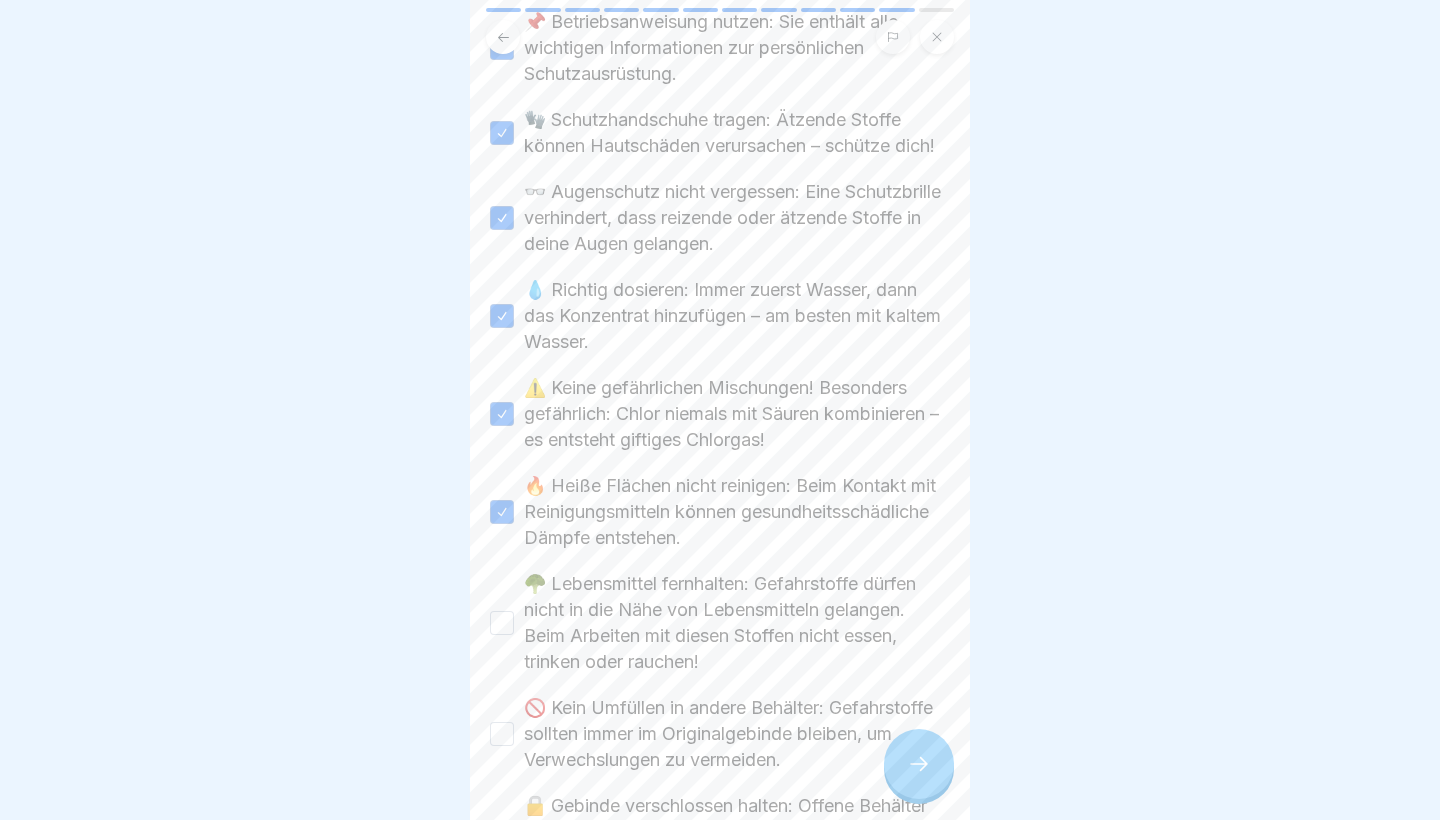 click on "🥦 Lebensmittel fernhalten: Gefahrstoffe dürfen nicht in die Nähe von Lebensmitteln gelangen. Beim Arbeiten mit diesen Stoffen nicht essen, trinken oder rauchen!" at bounding box center (502, 623) 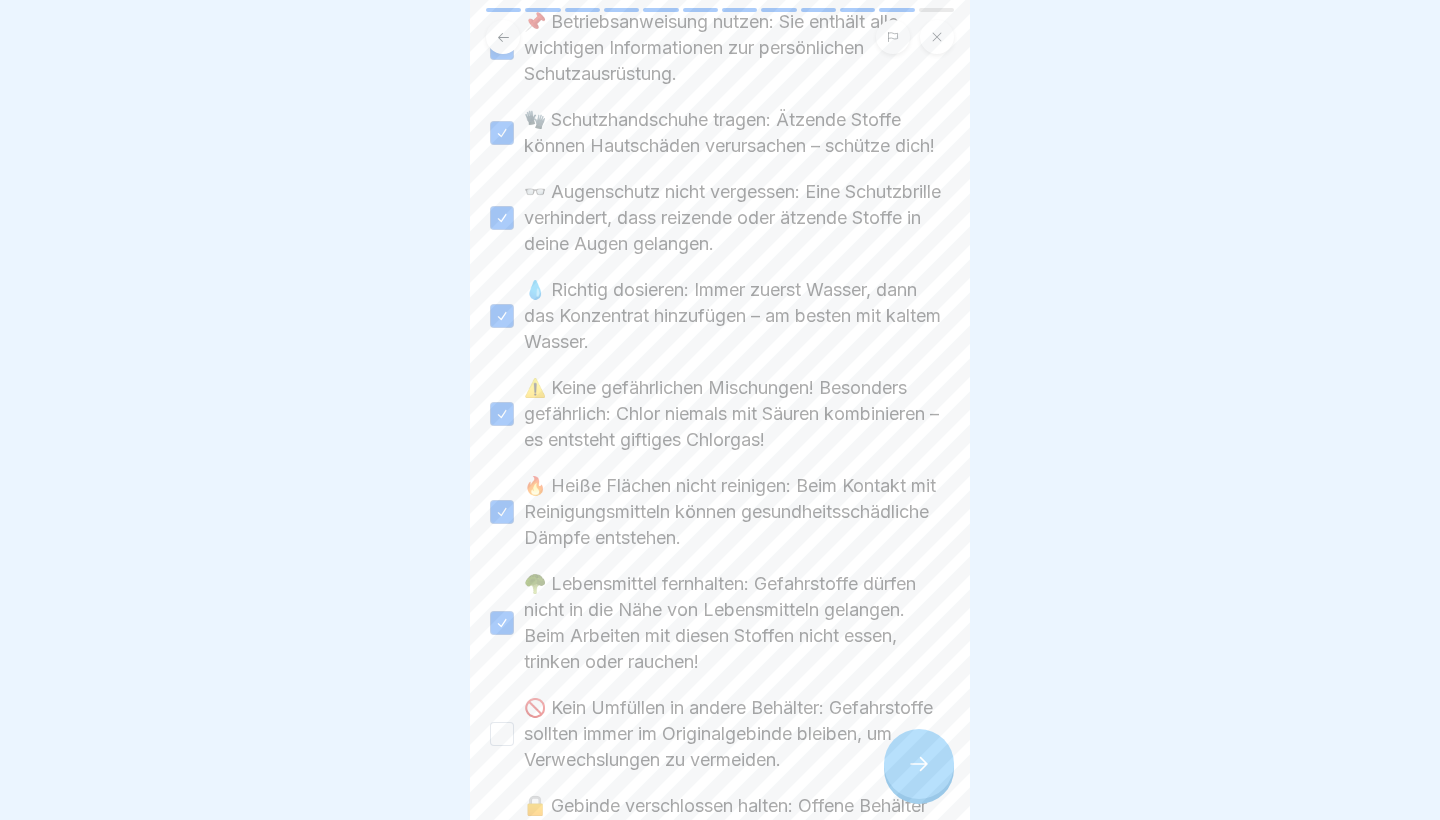 click on "🚫 Kein Umfüllen in andere Behälter: Gefahrstoffe sollten immer im Originalgebinde bleiben, um Verwechslungen zu vermeiden." at bounding box center (502, 734) 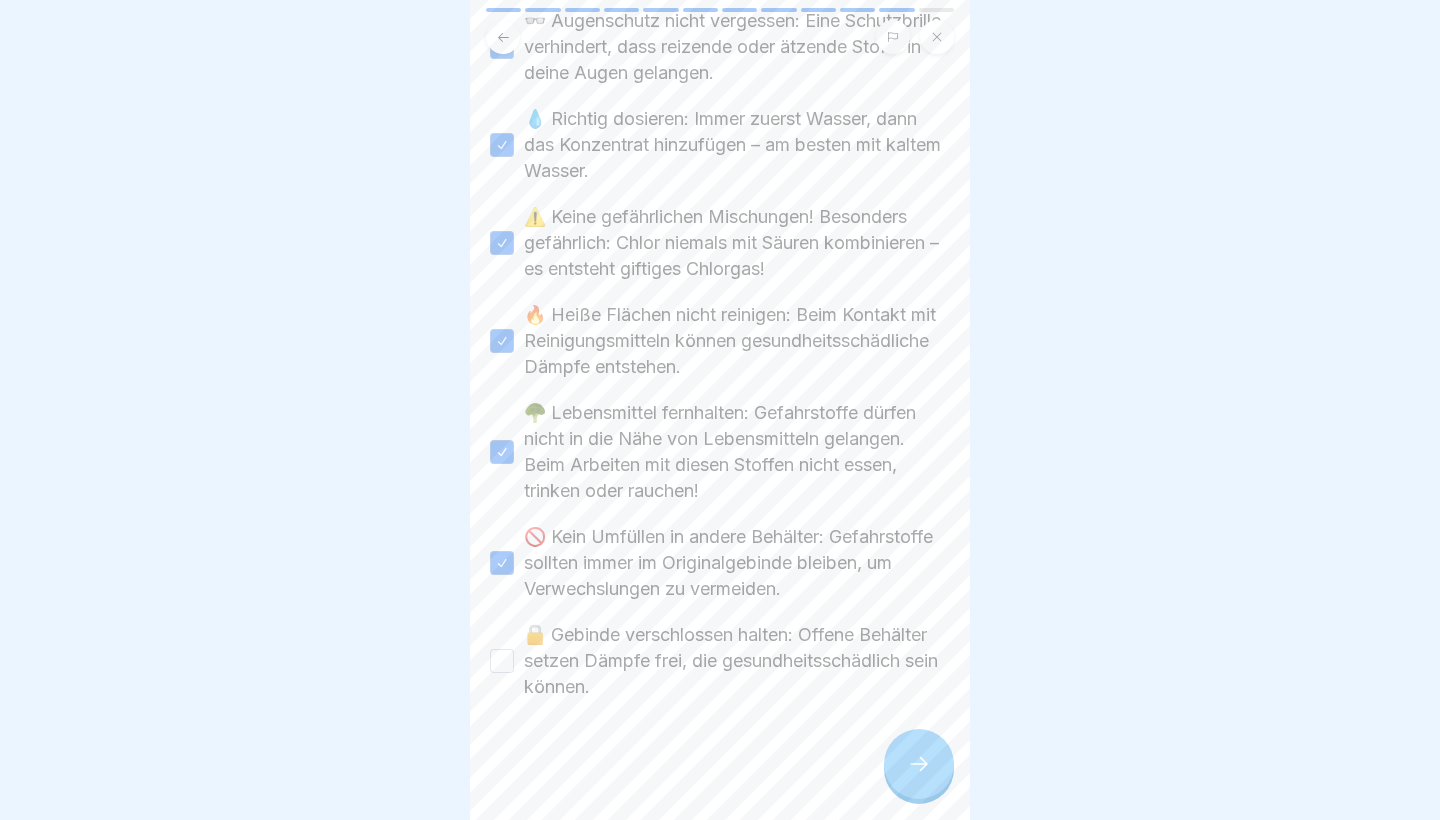 scroll, scrollTop: 948, scrollLeft: 0, axis: vertical 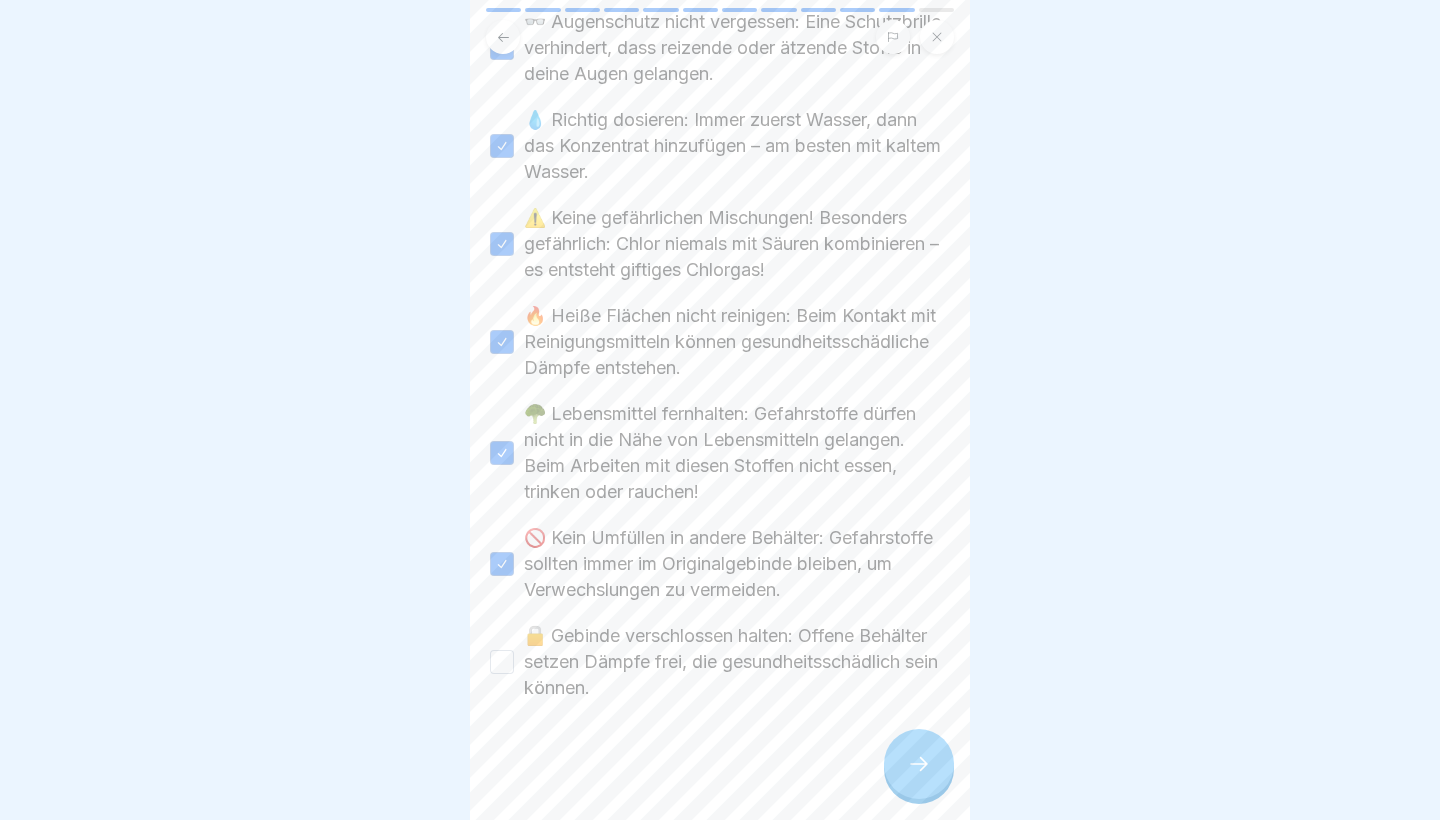 click on "✅ Wichtiges im Überblick: 👉 Halte dich an diese Regeln, um dich selbst und die Umwelt zu schützen! Bitte kreuze alle Kästchen an. 📌 Betriebsanweisung nutzen: Sie enthält alle wichtigen Informationen zur persönlichen Schutzausrüstung. 🧤 Schutzhandschuhe tragen: Ätzende Stoffe können Hautschäden verursachen – schütze dich! 👓 Augenschutz nicht vergessen: Eine Schutzbrille verhindert, dass reizende oder ätzende Stoffe in deine Augen gelangen. 💧 Richtig dosieren: Immer zuerst Wasser, dann das Konzentrat hinzufügen – am besten mit kaltem Wasser. ⚠️ Keine gefährlichen Mischungen! Besonders gefährlich: Chlor niemals mit Säuren kombinieren – es entsteht giftiges Chlorgas! 🔥 Heiße Flächen nicht reinigen: Beim Kontakt mit Reinigungsmitteln können gesundheitsschädliche Dämpfe entstehen. 🥦 Gefahrstoffe dürfen nicht in die Nähe von Lebensmitteln gelangen. Beim Arbeiten mit diesen Stoffen nicht essen, trinken oder rauchen!" at bounding box center [720, 410] 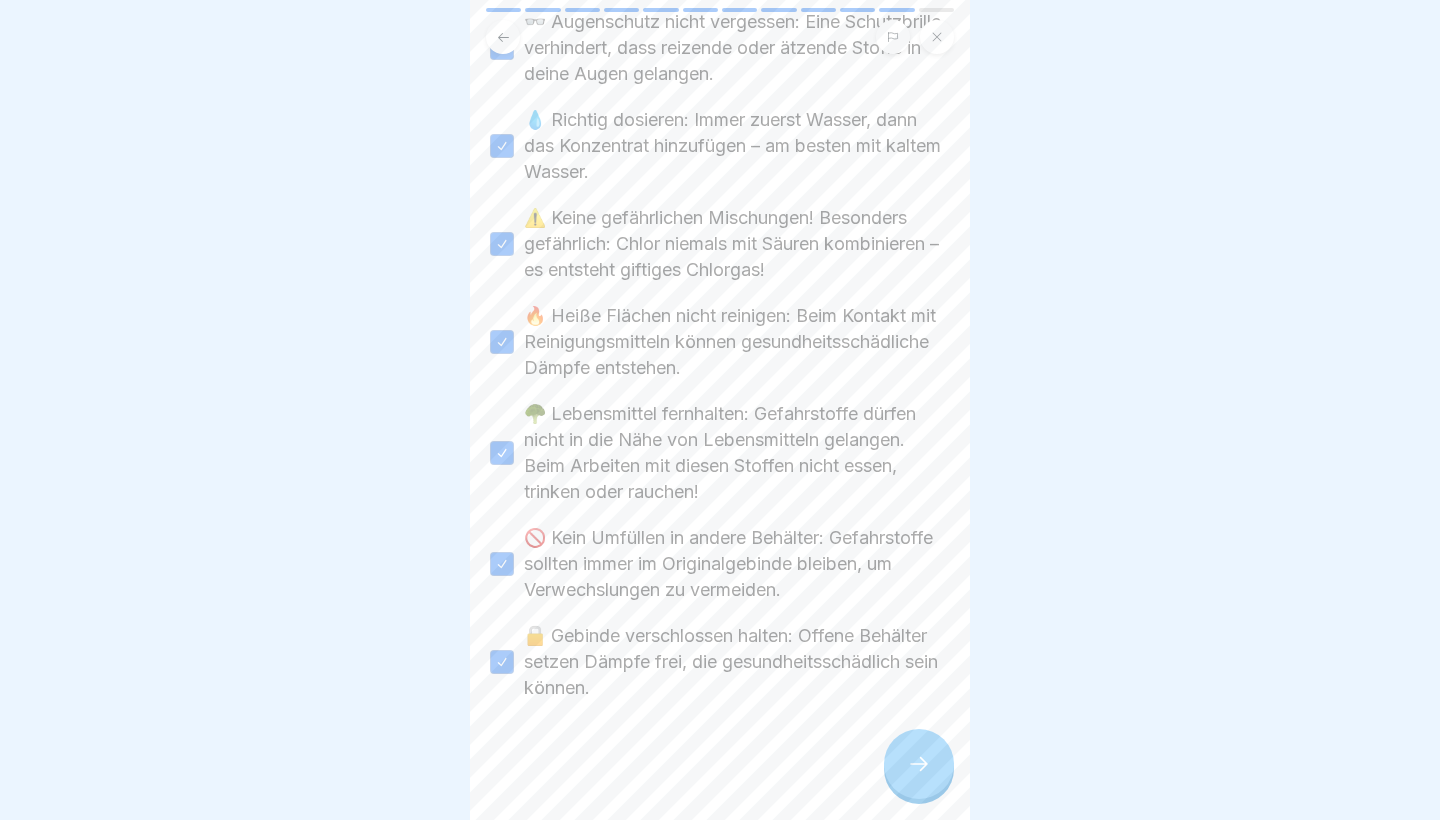 click at bounding box center [919, 764] 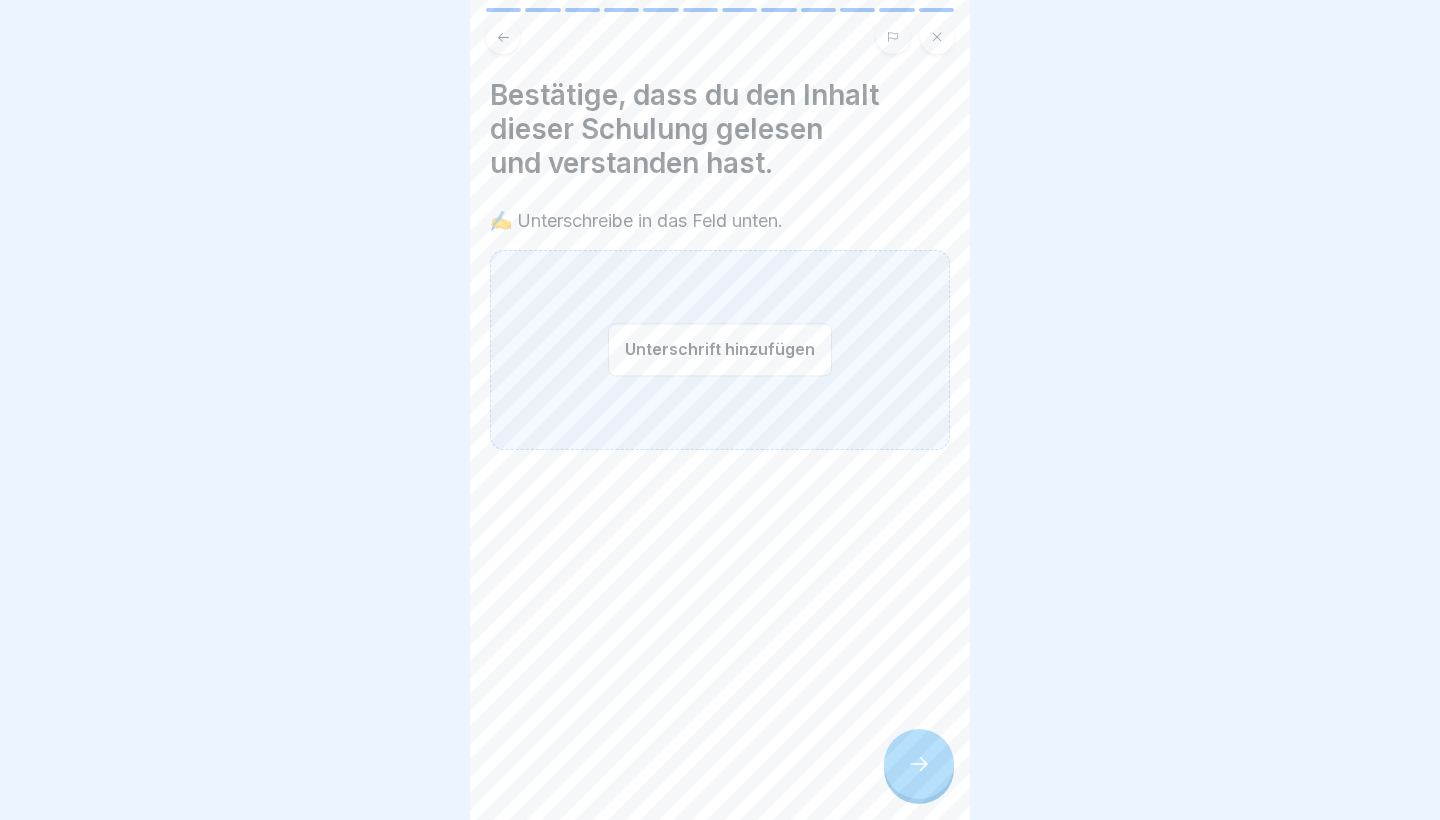 click on "Unterschrift hinzufügen" at bounding box center [720, 349] 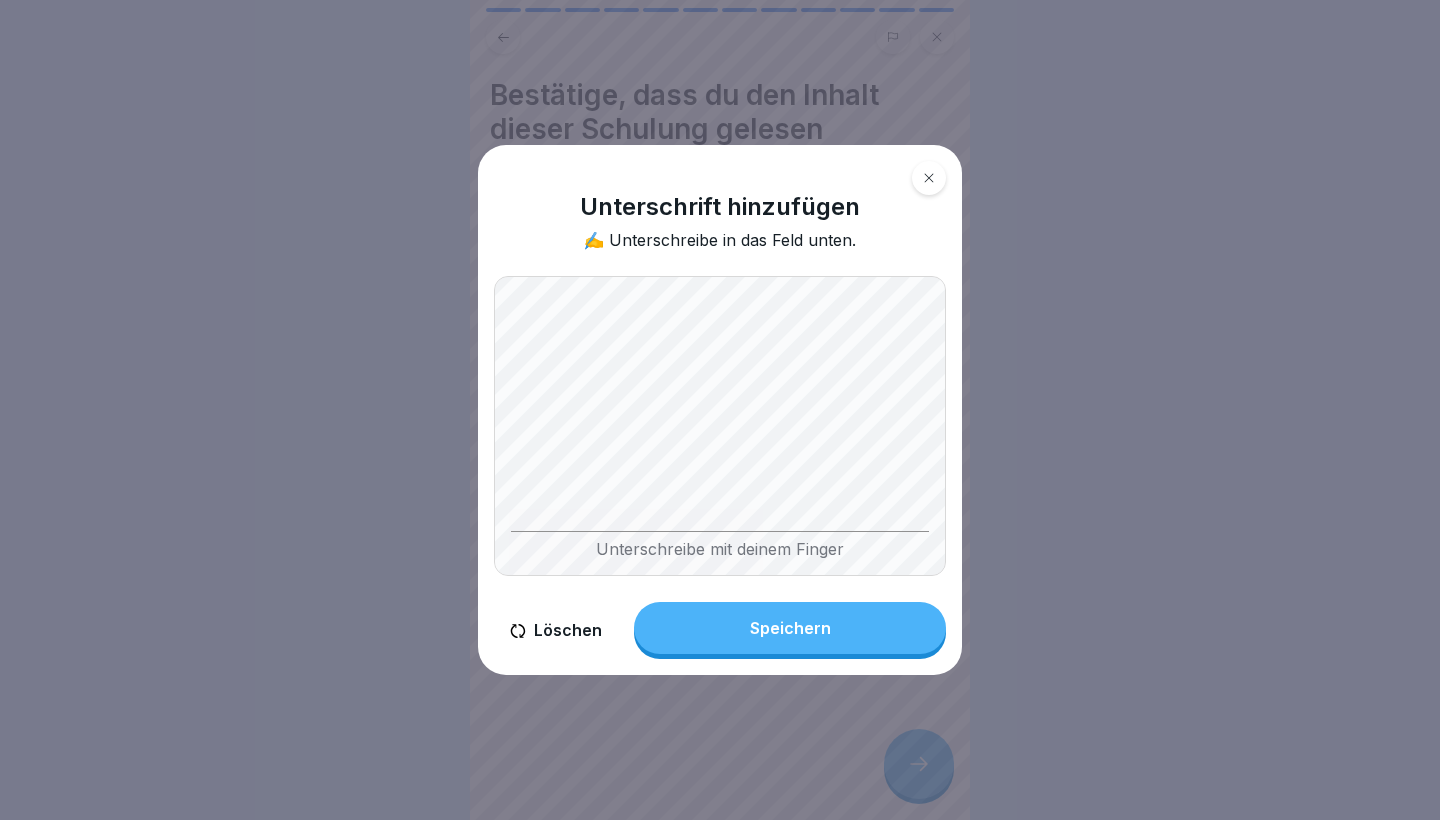 click on "Speichern" at bounding box center [790, 628] 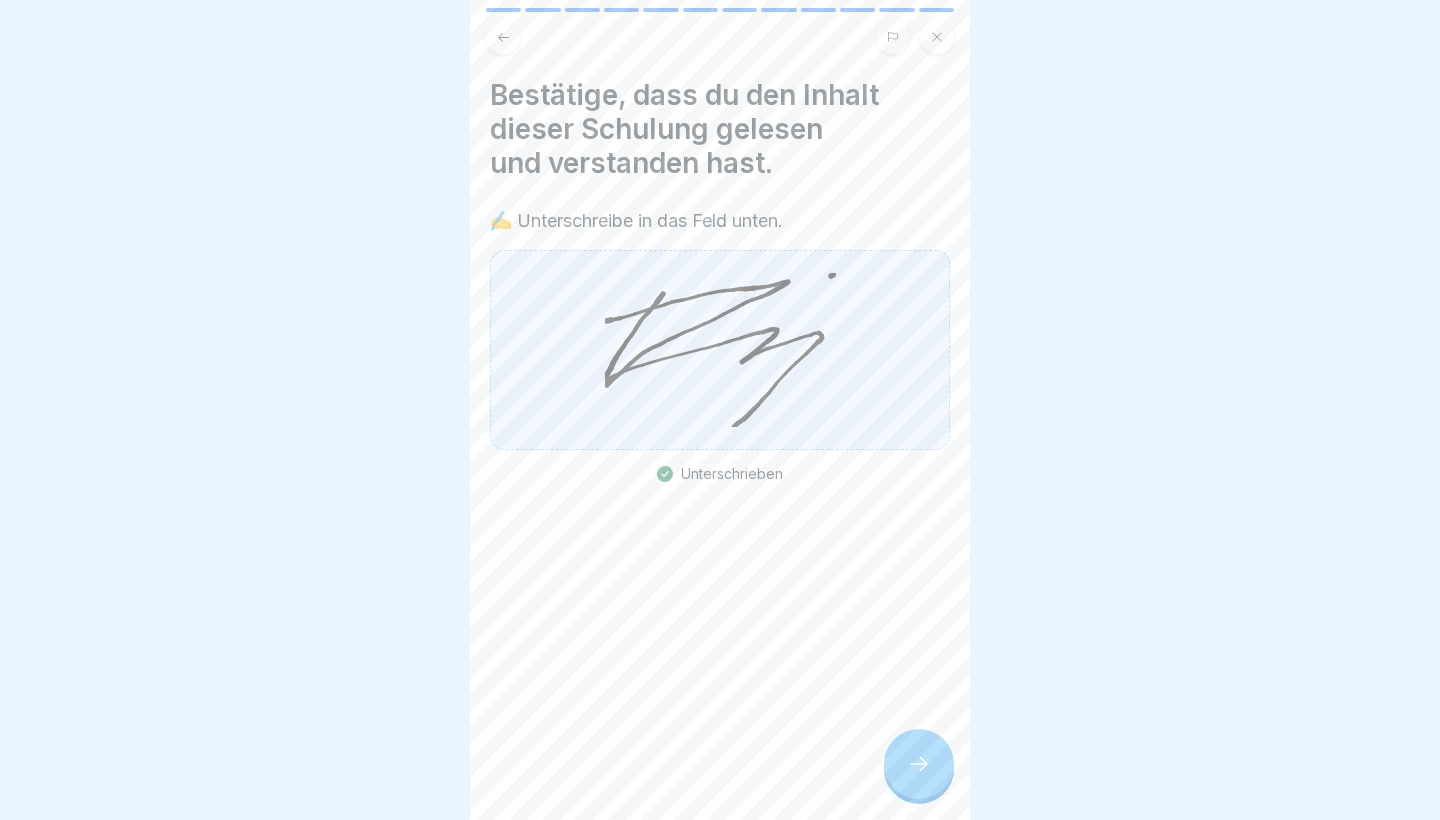click at bounding box center (919, 764) 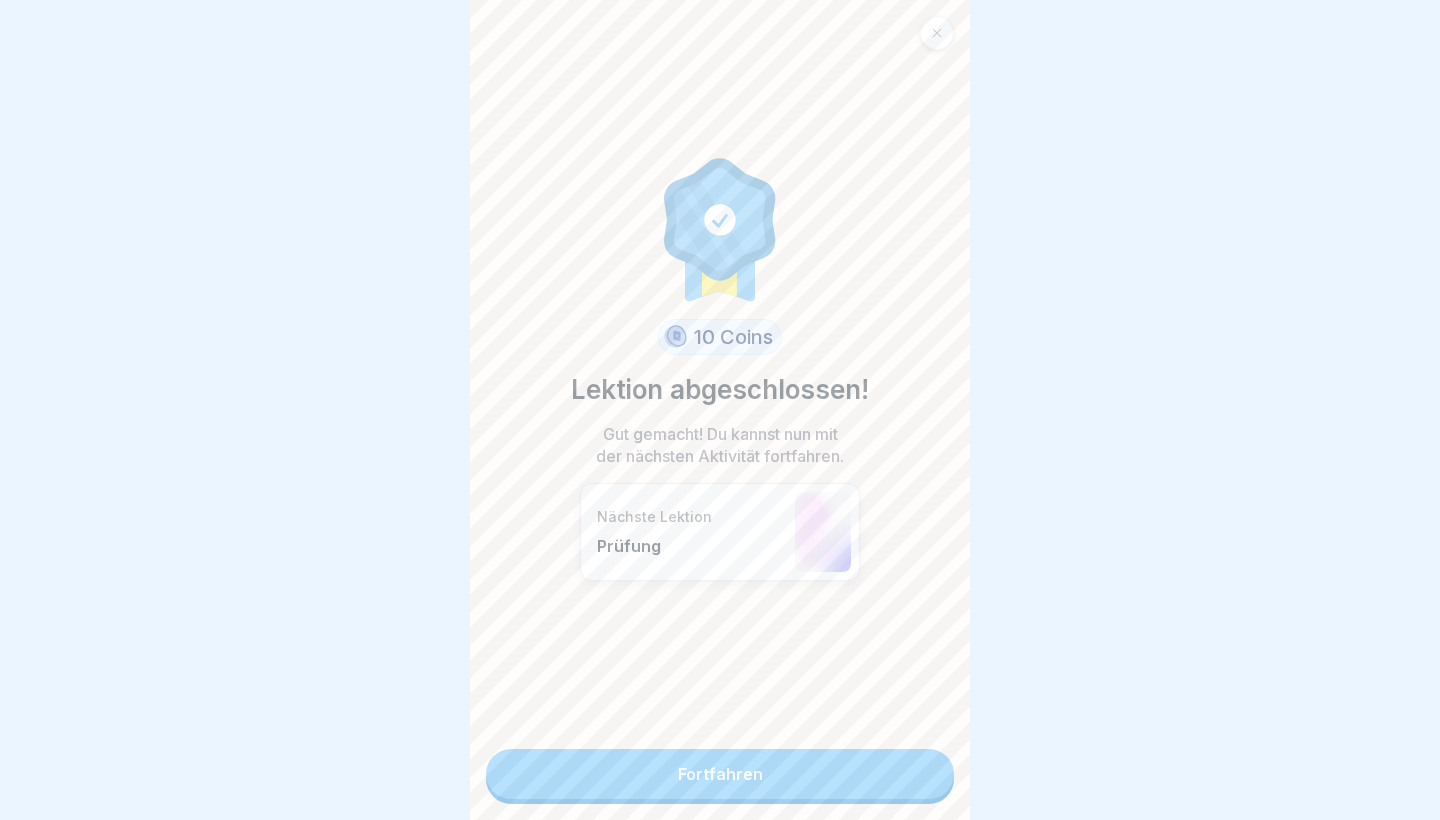 click on "Fortfahren" at bounding box center (720, 774) 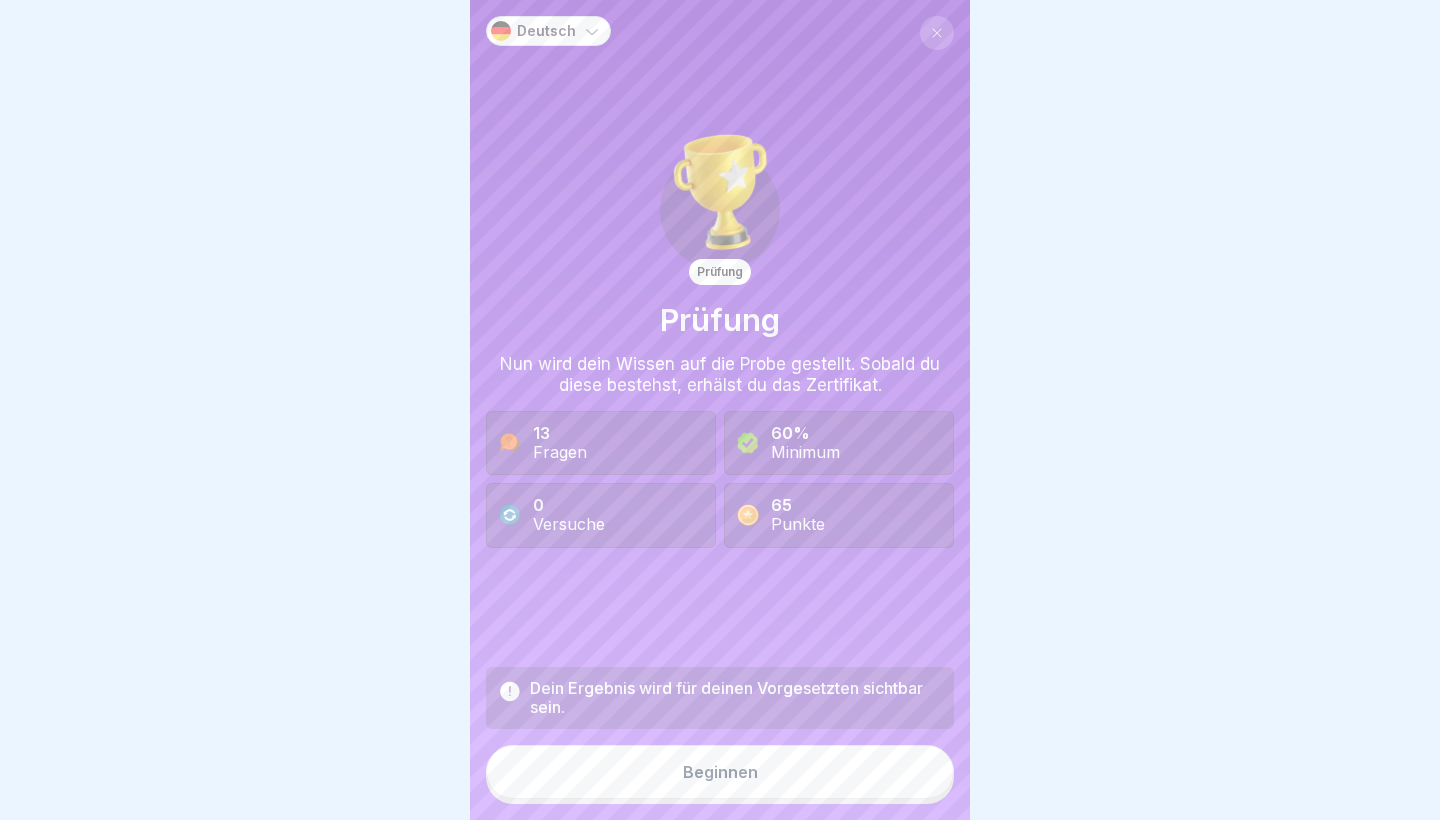 click on "Beginnen" at bounding box center [720, 772] 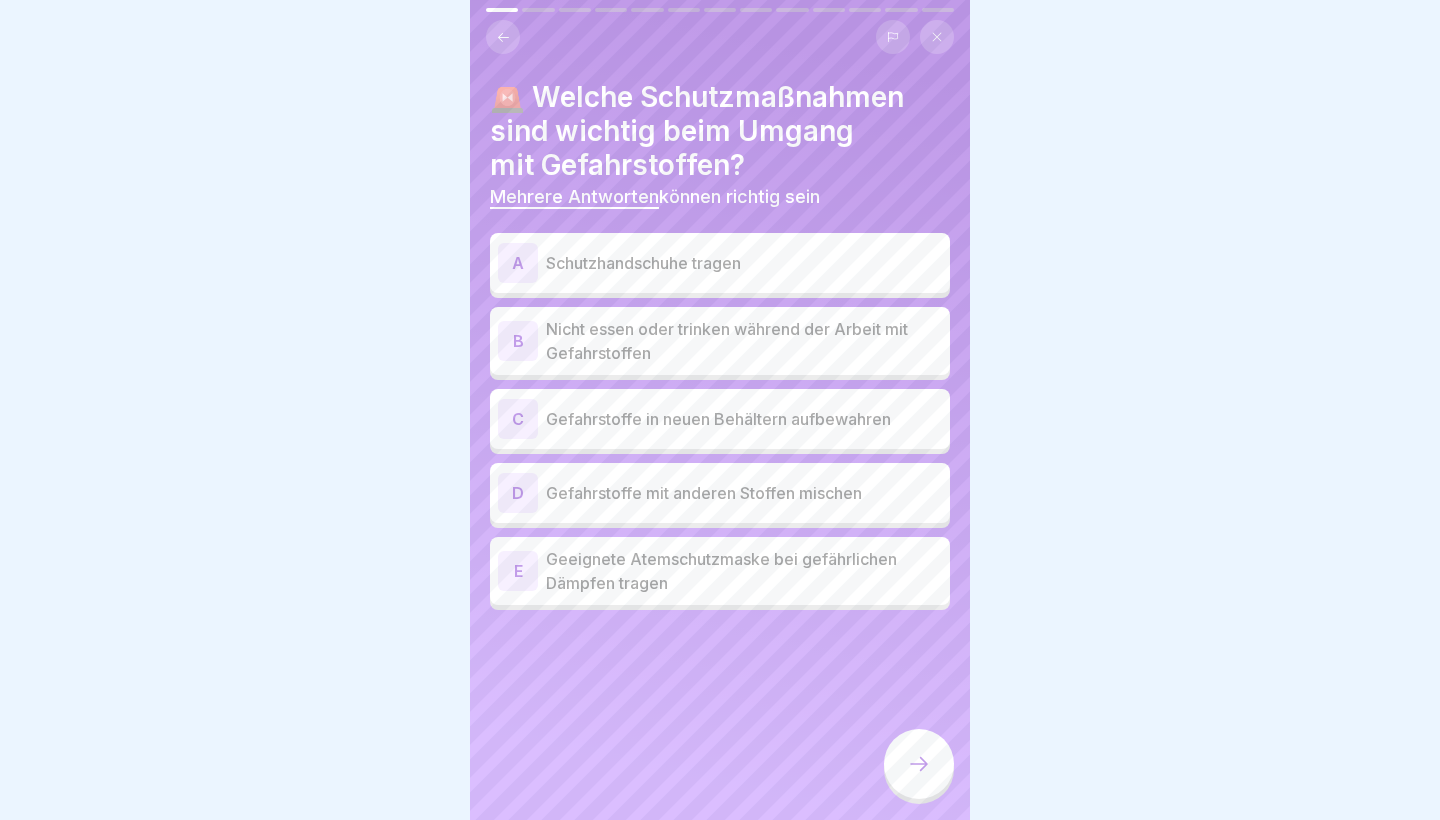 click on "Schutzhandschuhe tragen" at bounding box center [744, 263] 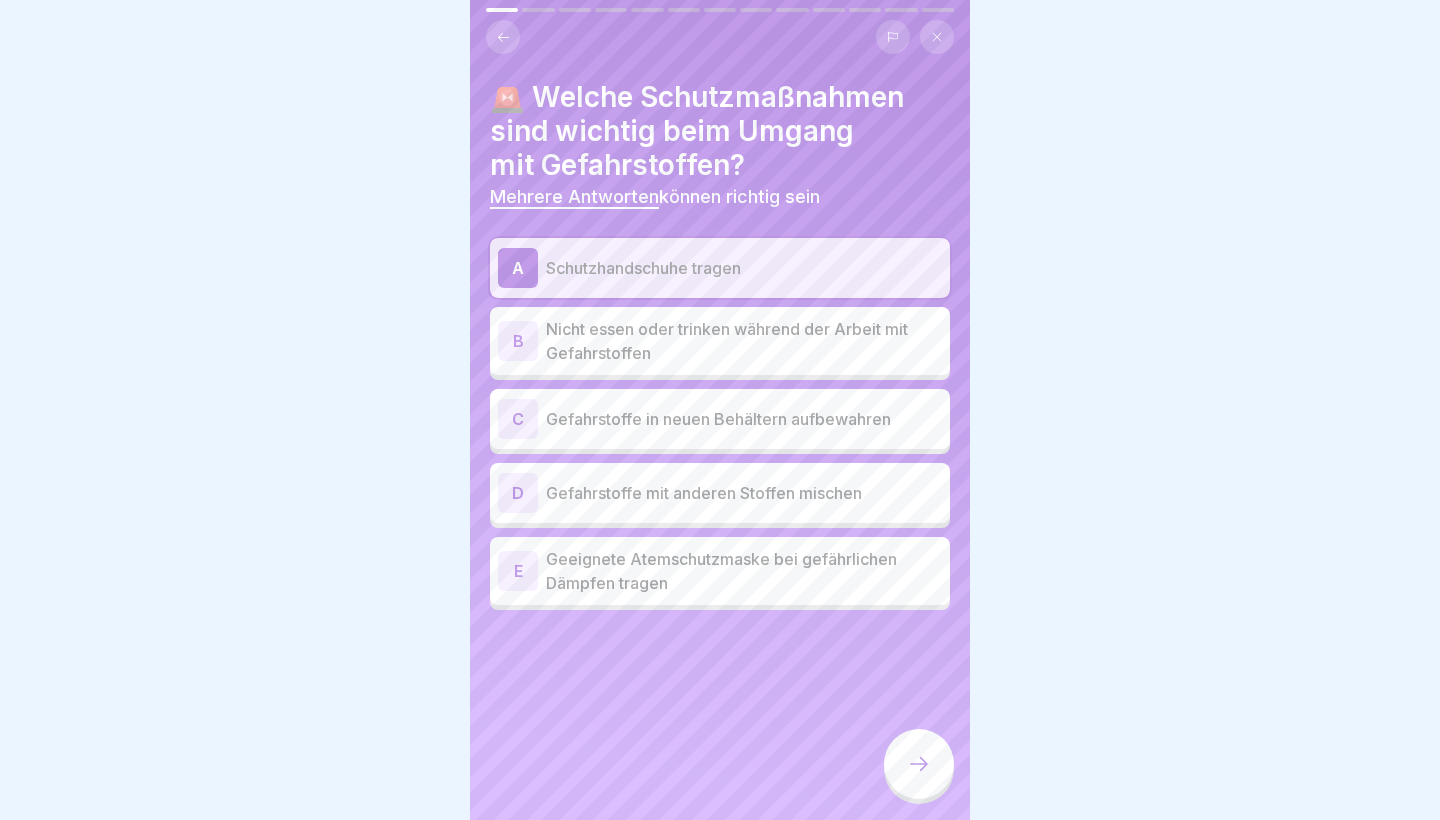 click on "Nicht essen oder trinken während der Arbeit mit Gefahrstoffen" at bounding box center (744, 341) 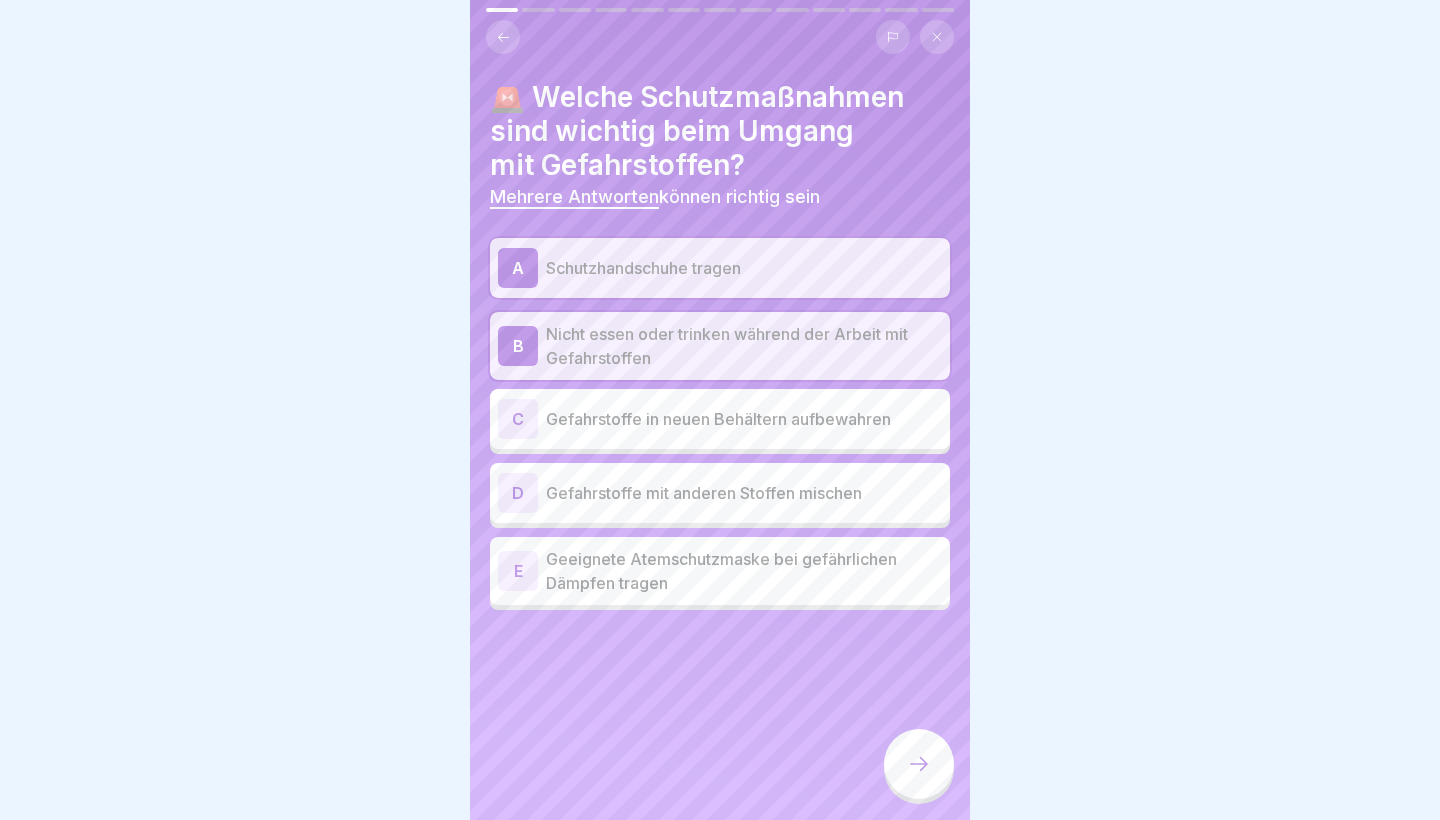 click on "D Gefahrstoffe mit anderen Stoffen mischen" at bounding box center [720, 493] 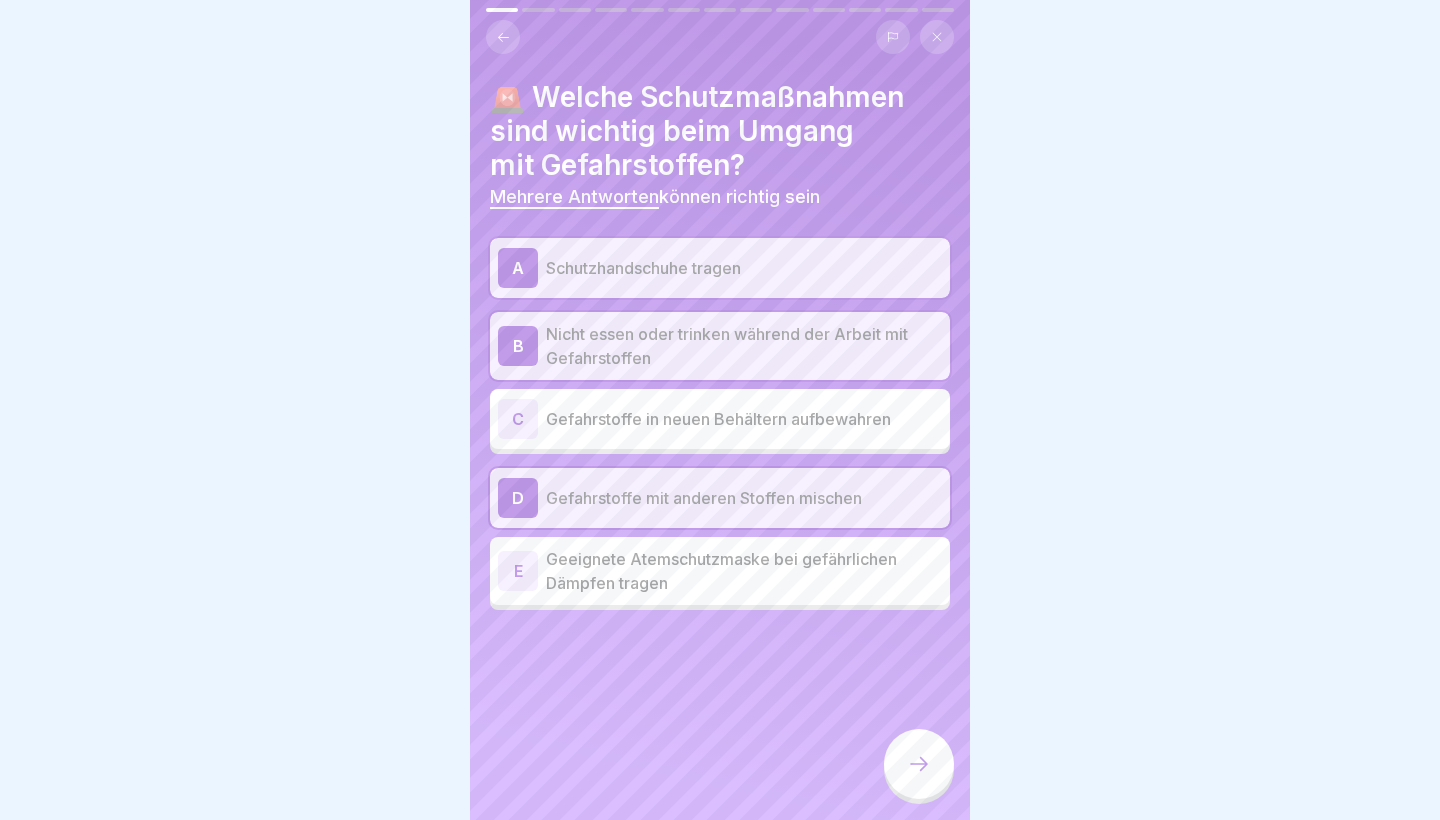 click on "D Gefahrstoffe mit anderen Stoffen mischen" at bounding box center (720, 498) 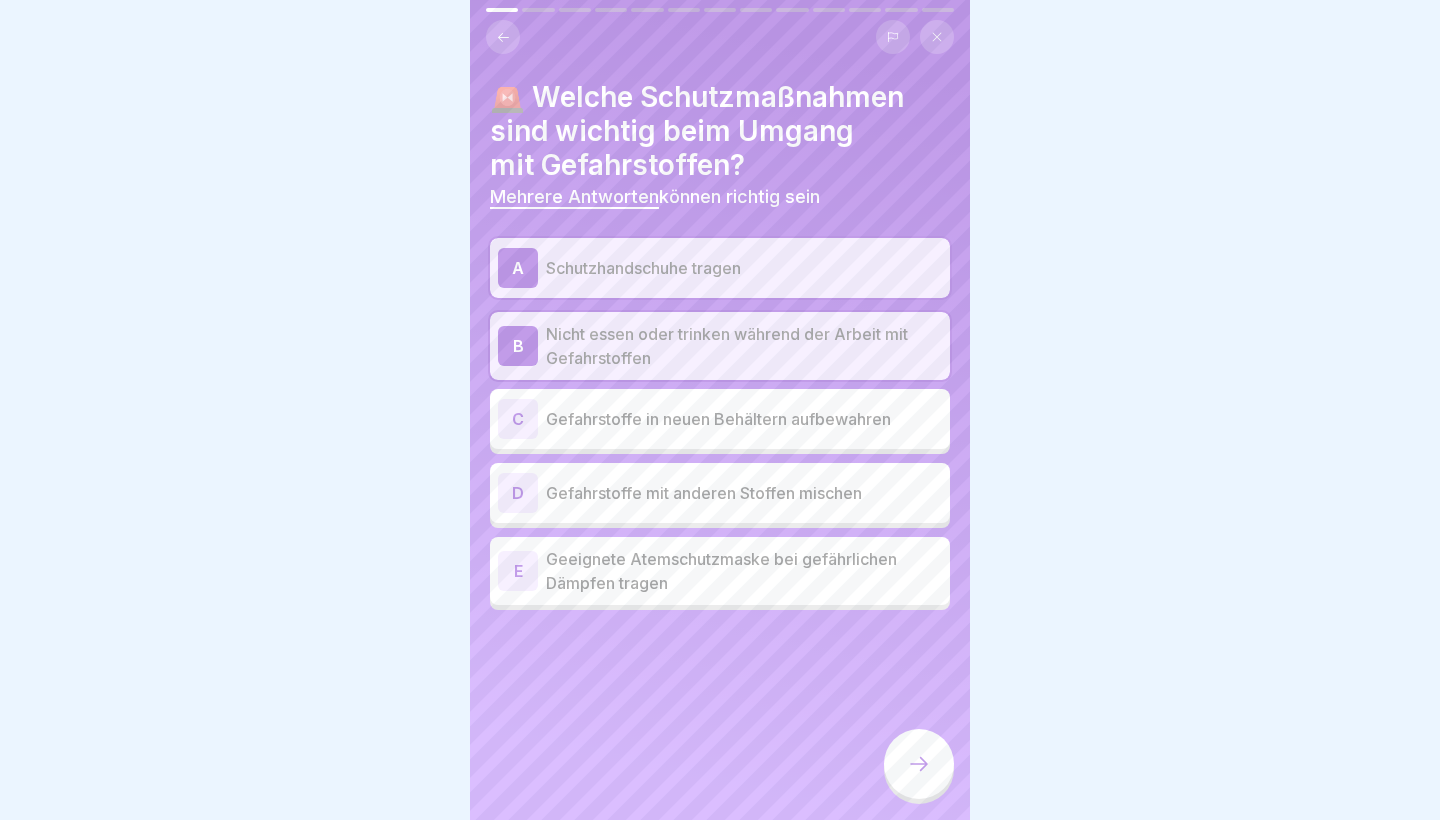 click on "Geeignete Atemschutzmaske bei gefährlichen Dämpfen tragen" at bounding box center [744, 571] 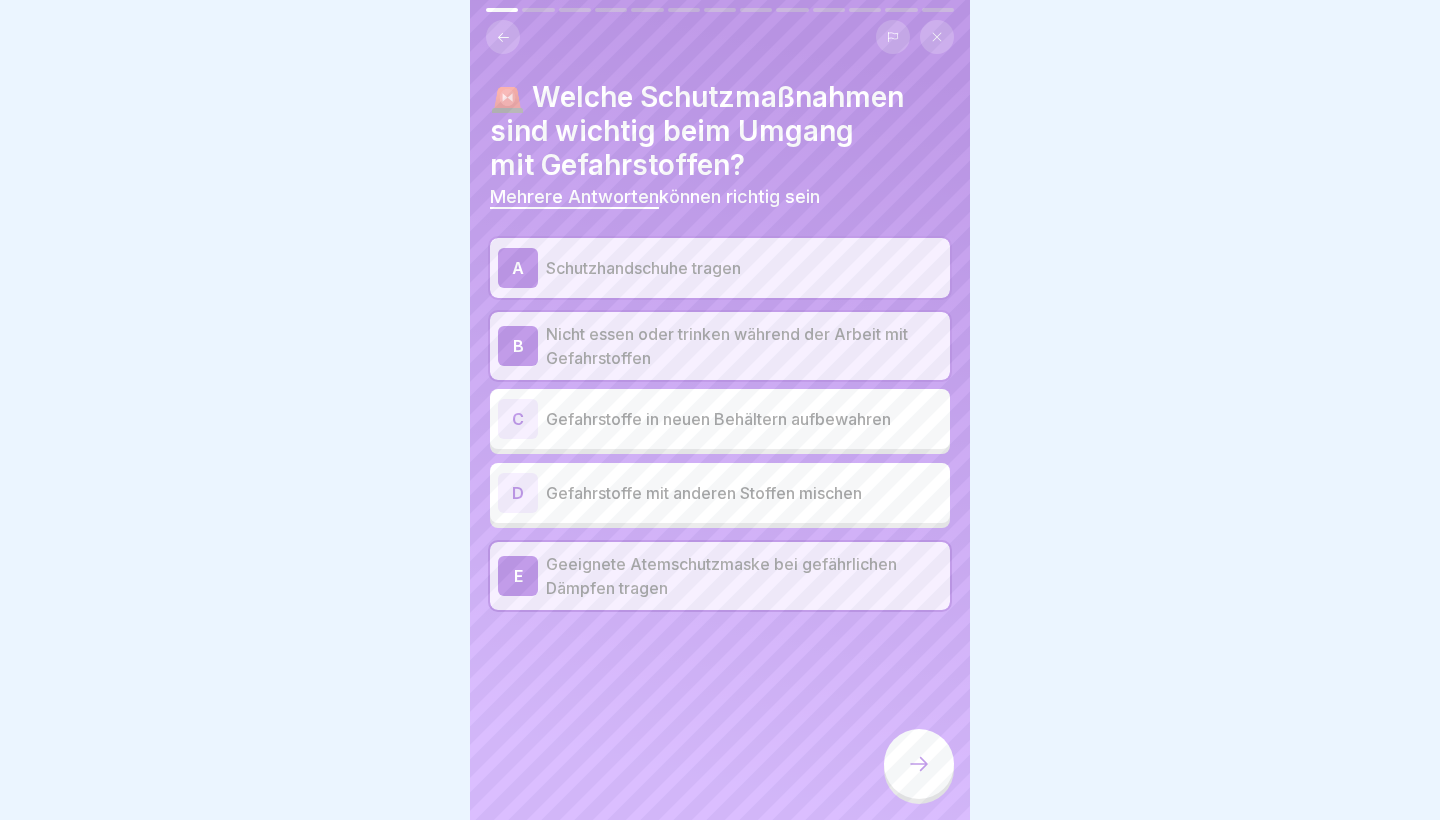 click at bounding box center (919, 764) 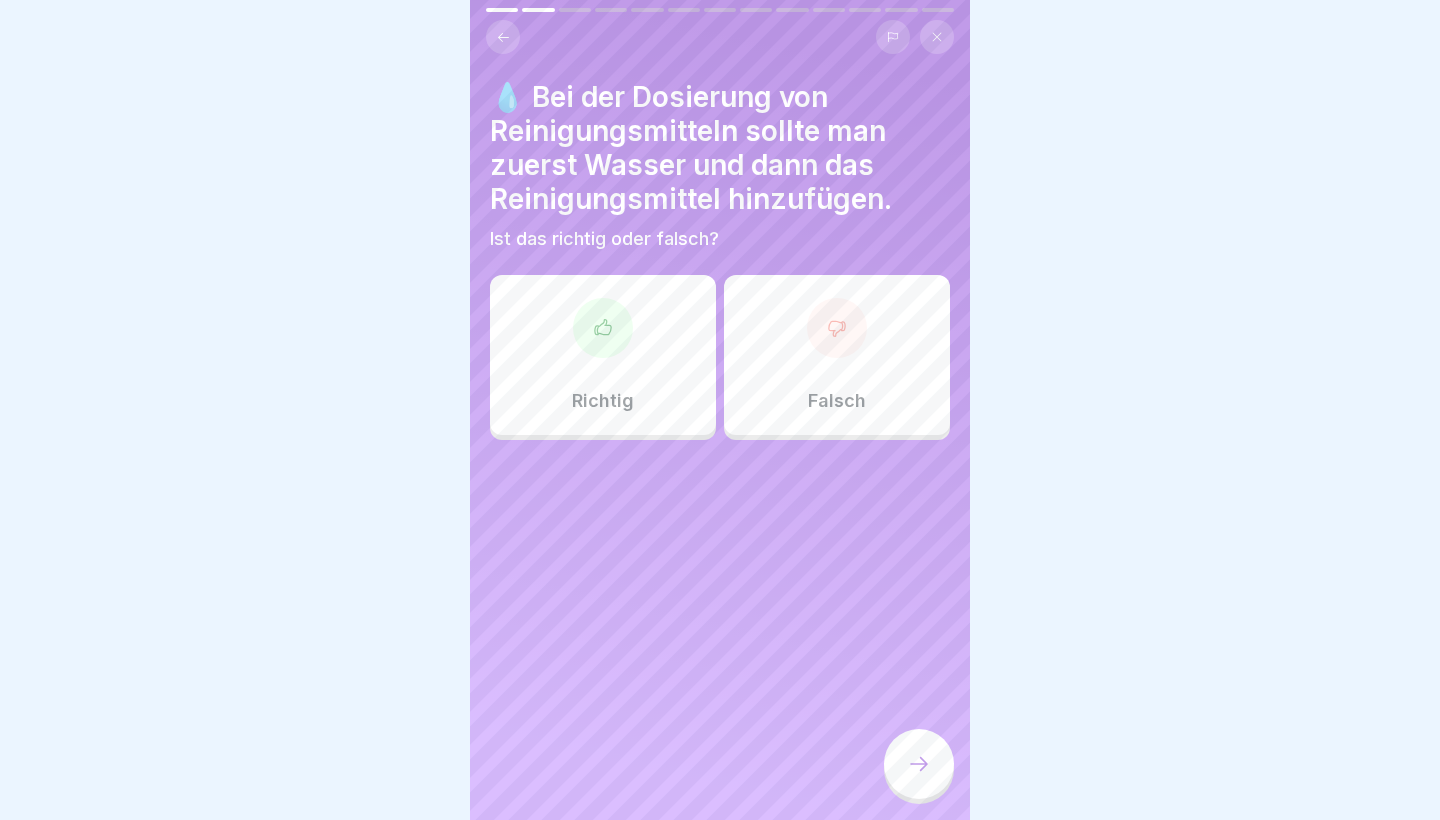 click on "Richtig" at bounding box center (603, 355) 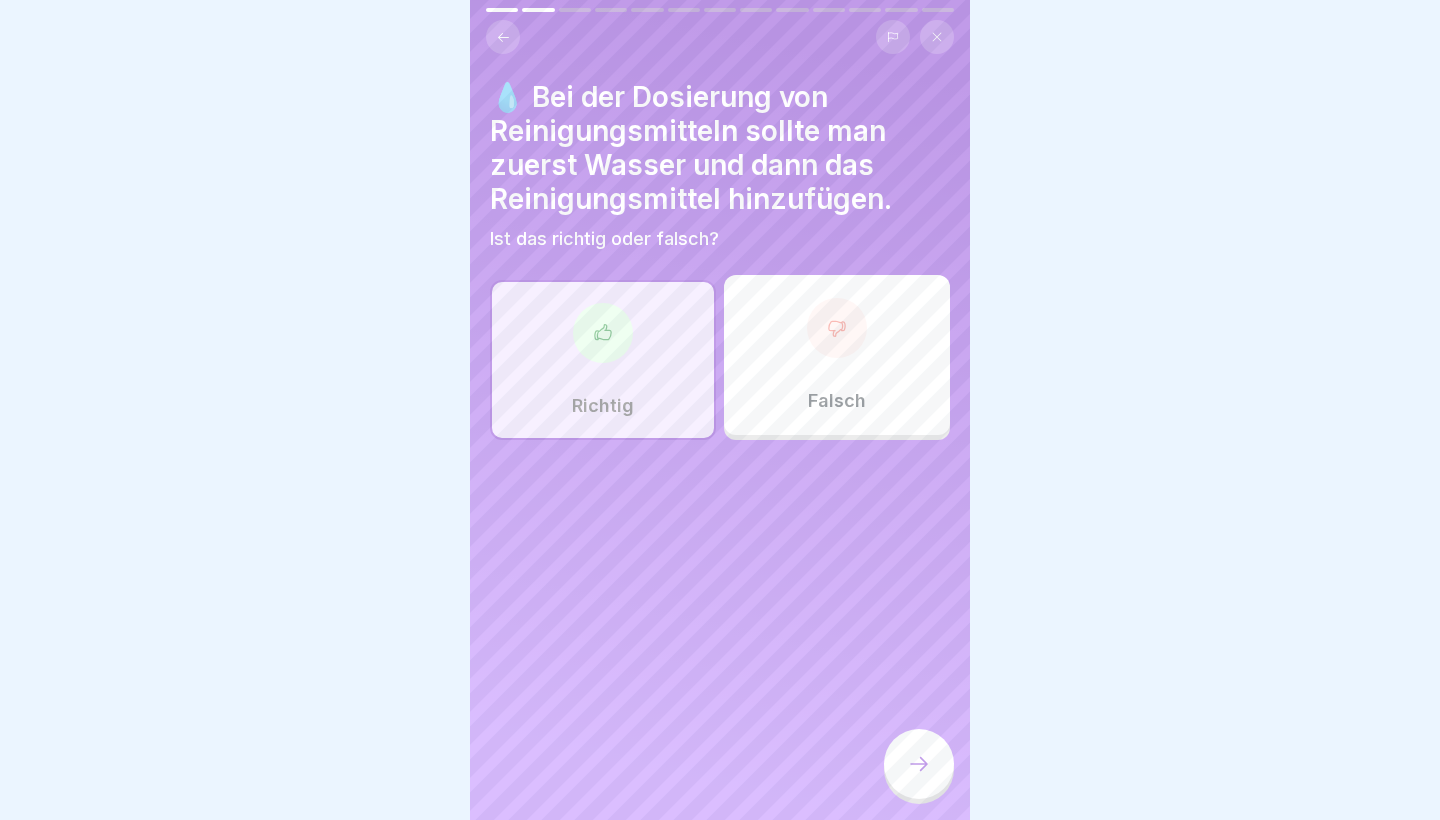 click on "Richtig" at bounding box center [603, 360] 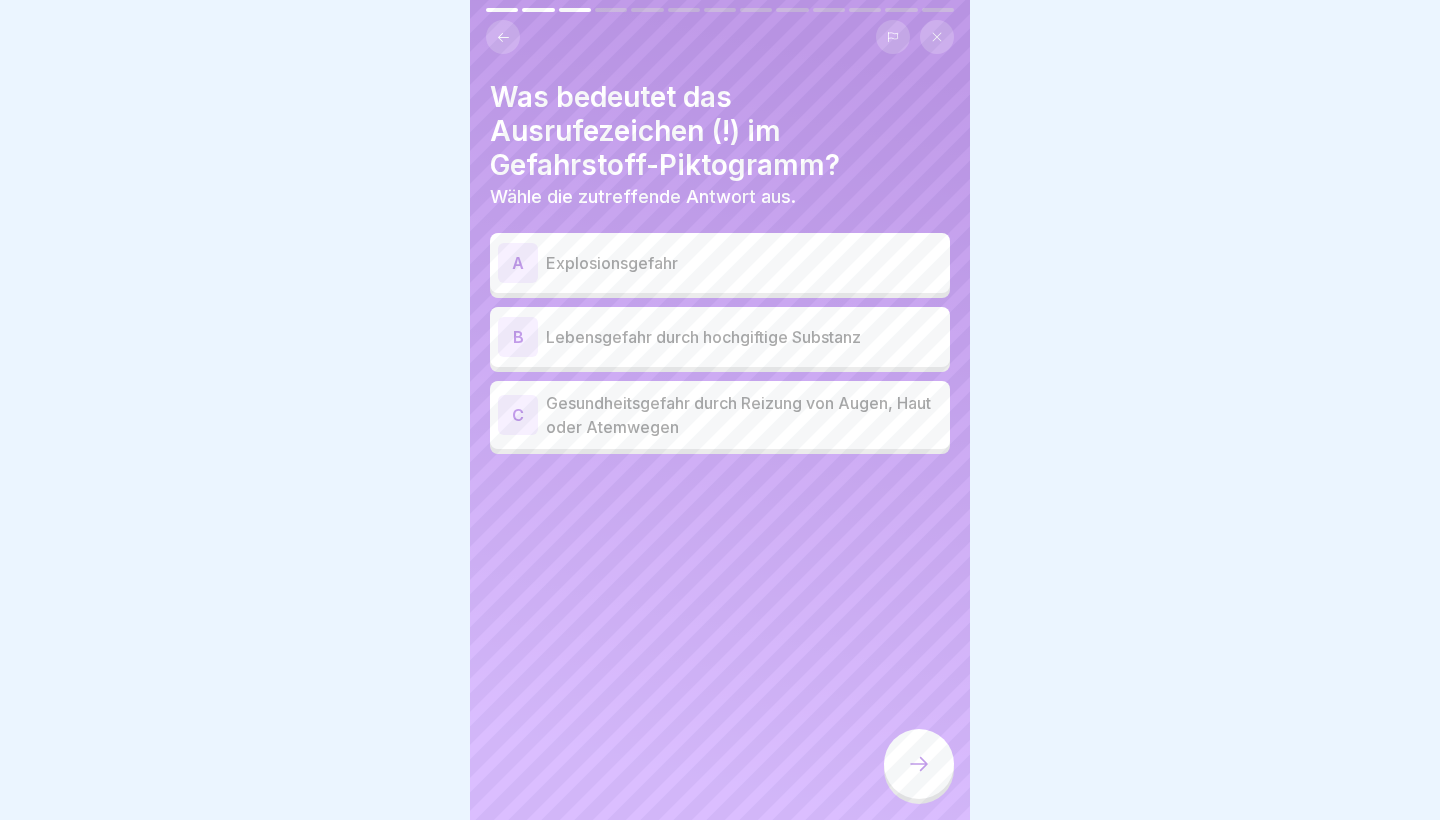 click on "Gesundheitsgefahr durch Reizung von Augen, Haut oder Atemwegen" at bounding box center (744, 415) 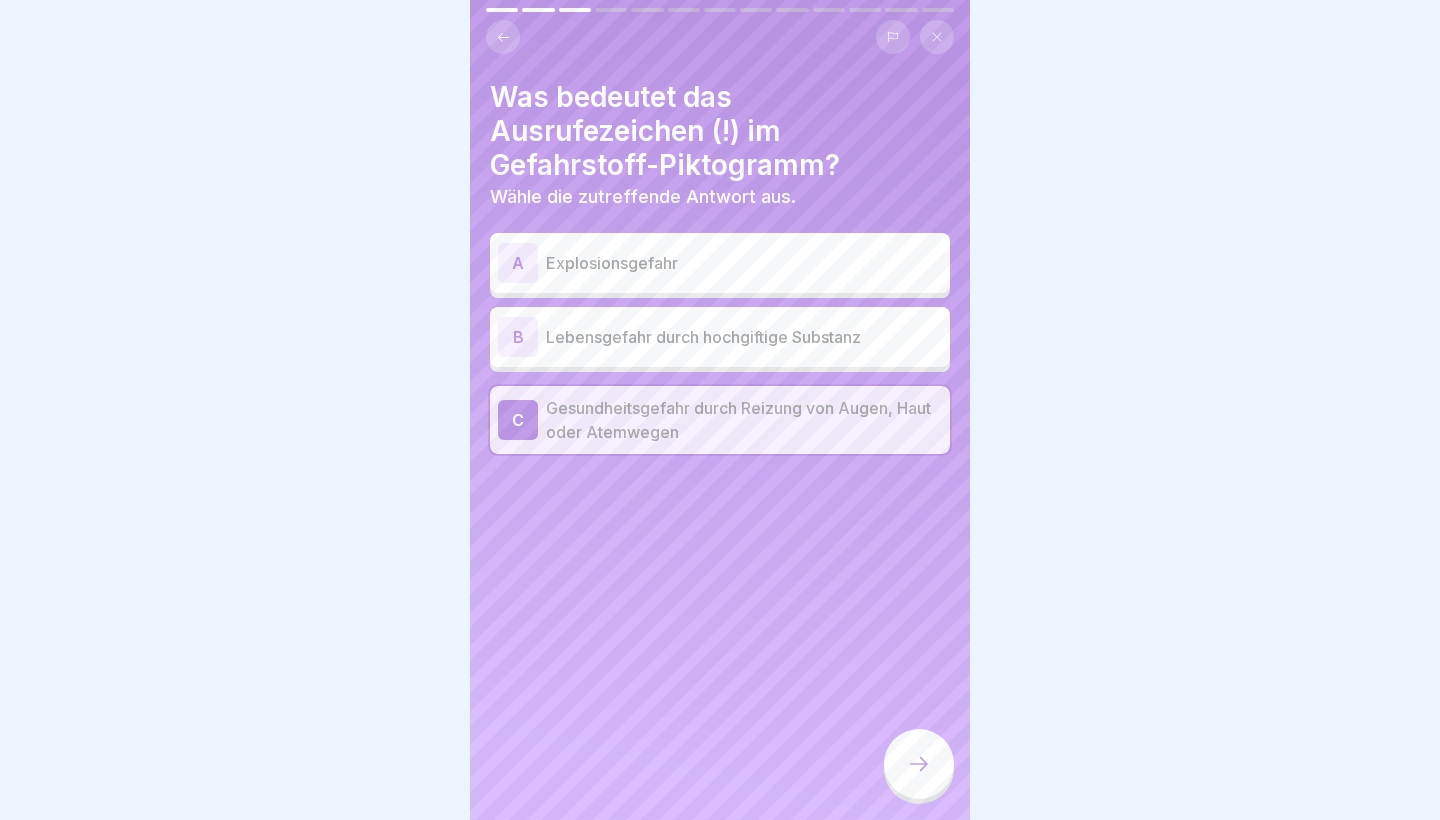 click at bounding box center (919, 764) 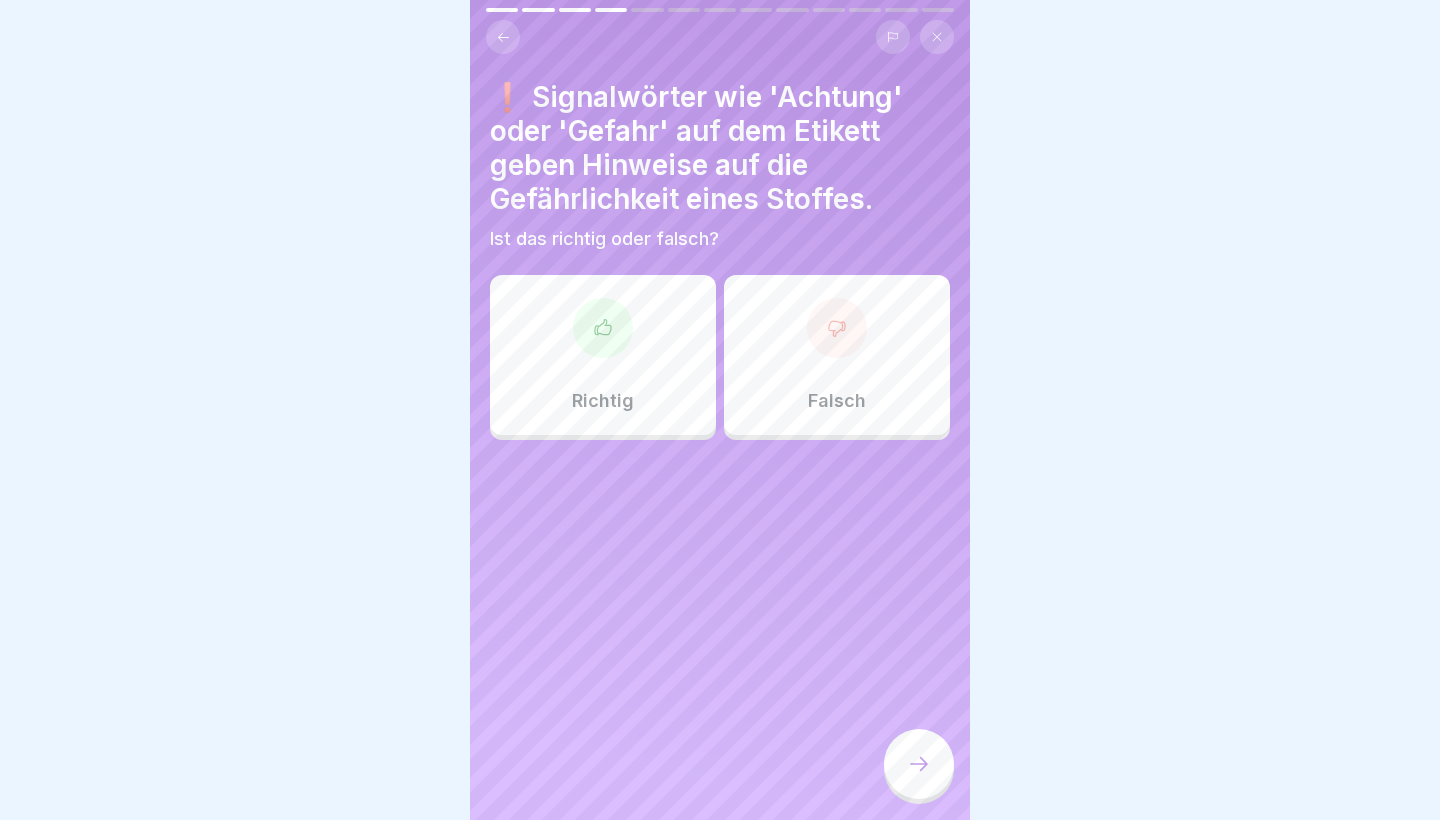 click on "Richtig" at bounding box center (603, 355) 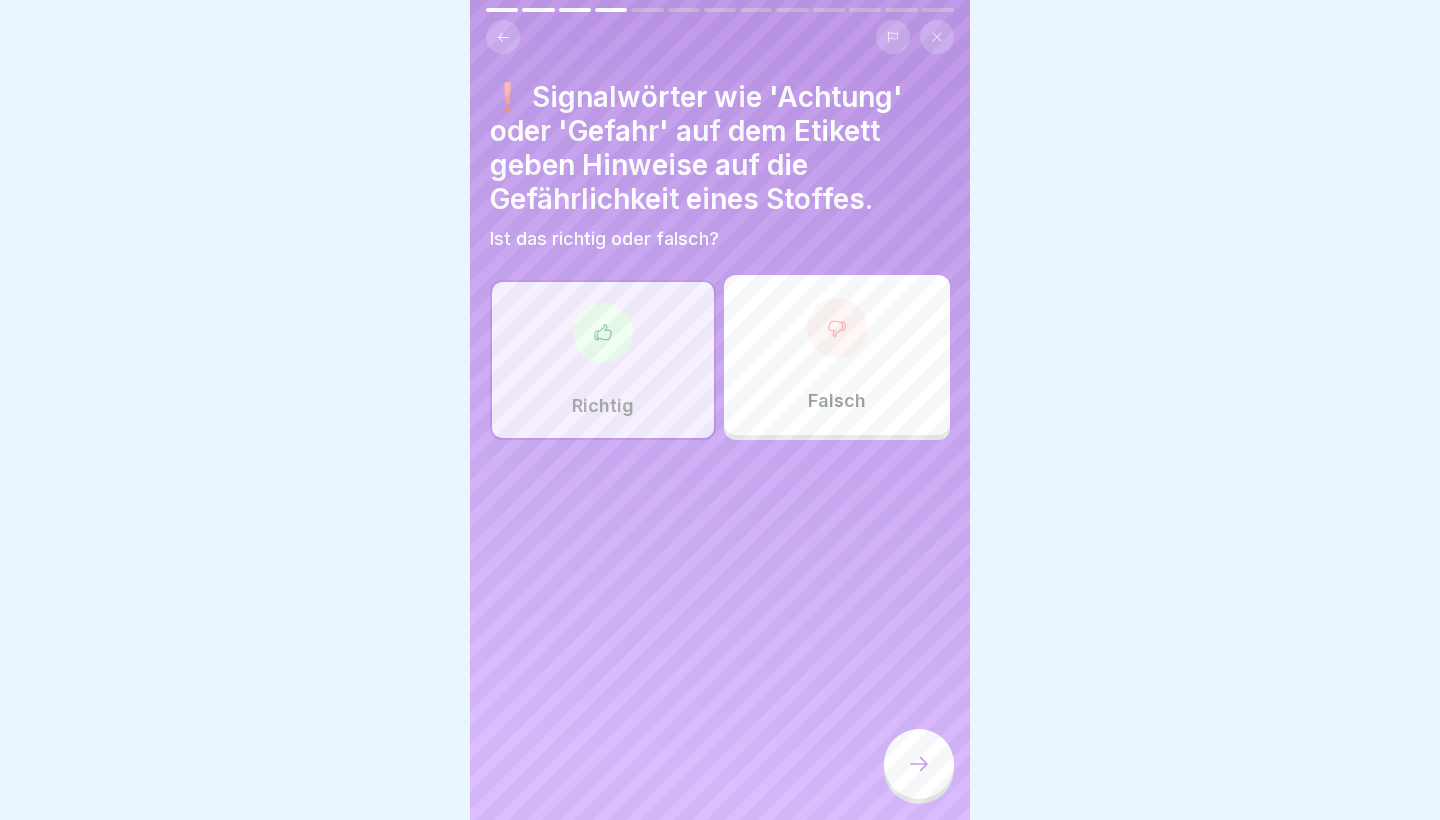click 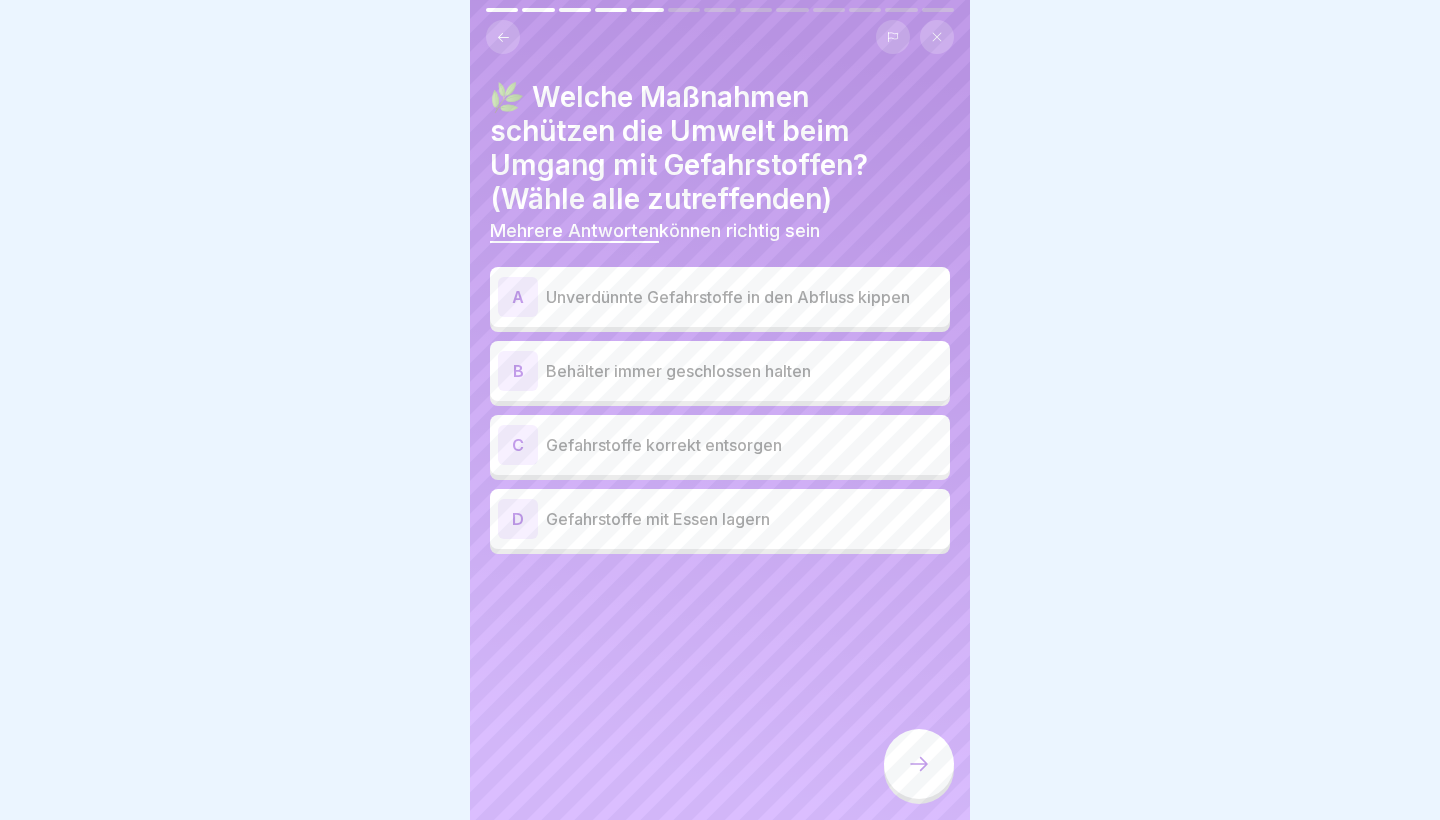 click 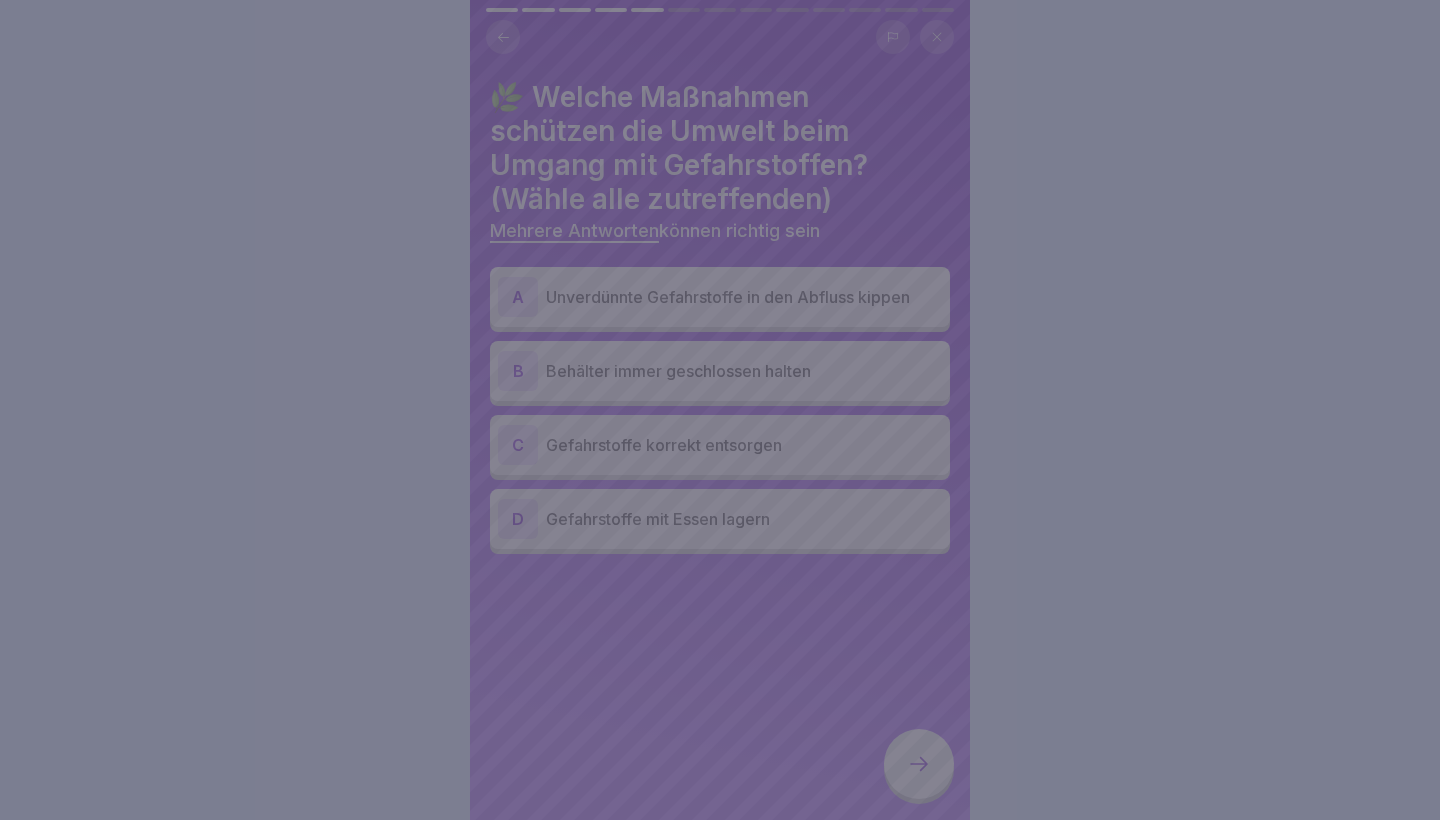 click at bounding box center [720, 410] 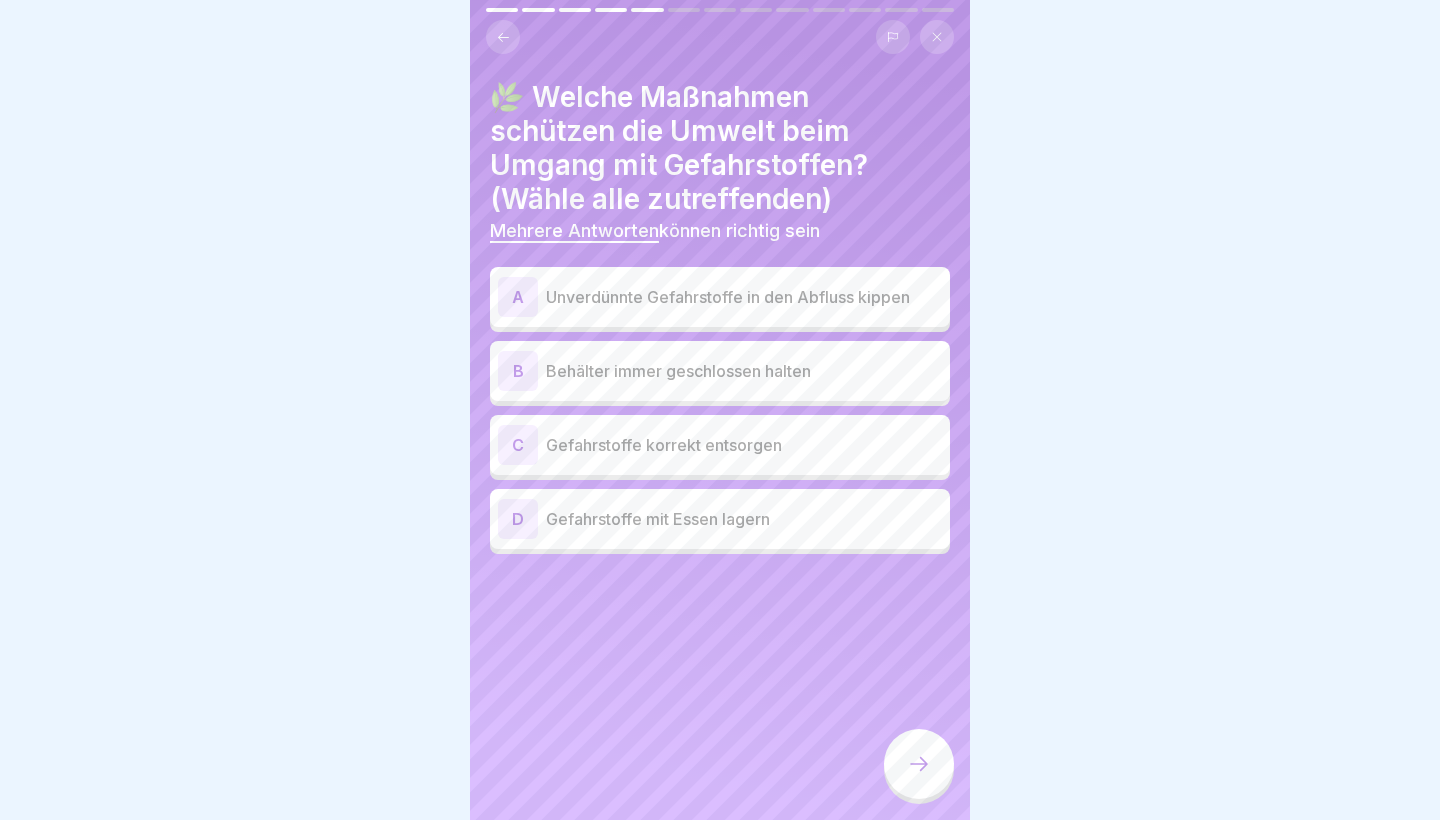 click on "Behälter immer geschlossen halten" at bounding box center (744, 371) 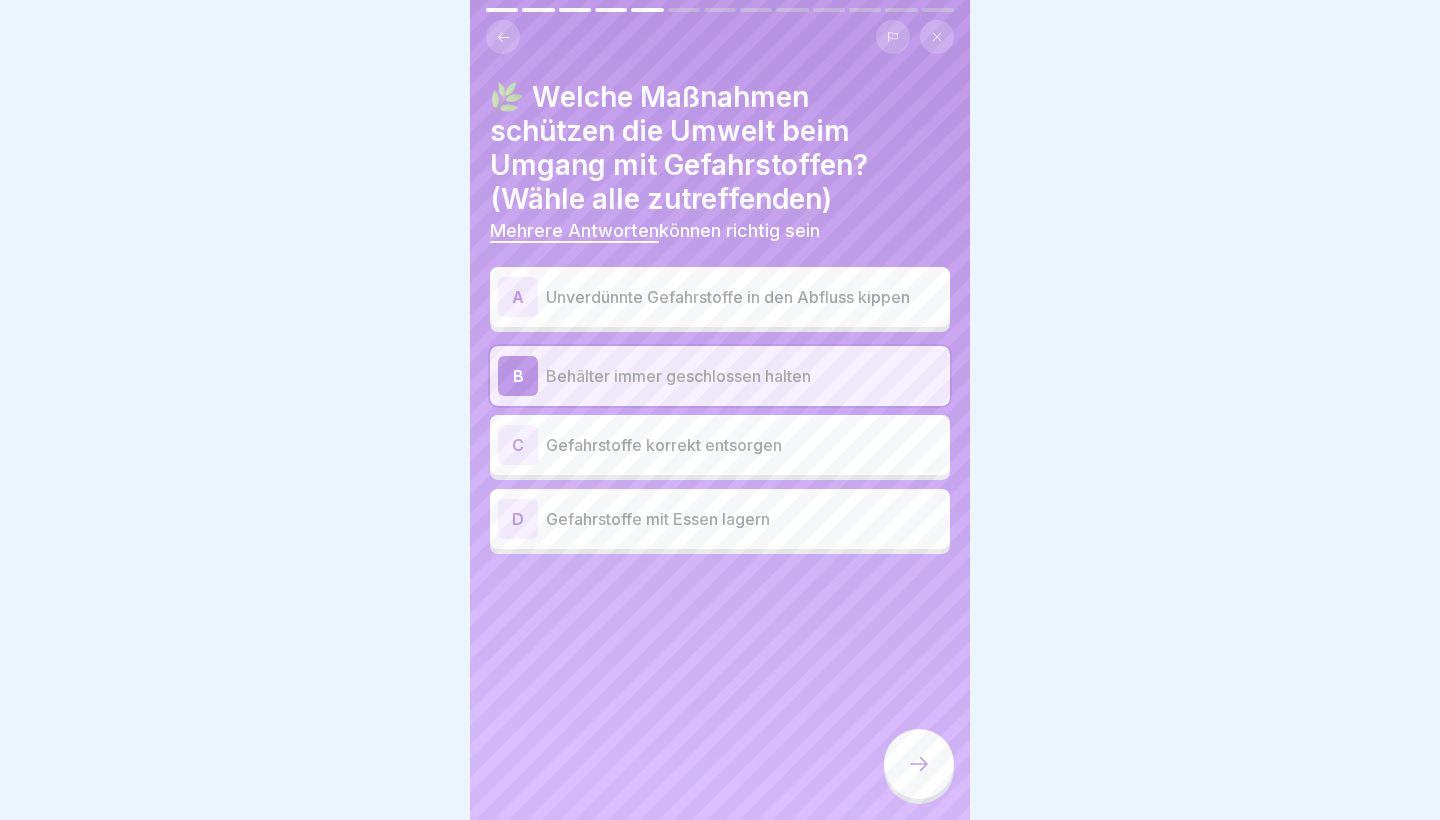 click on "Gefahrstoffe korrekt entsorgen" at bounding box center (744, 445) 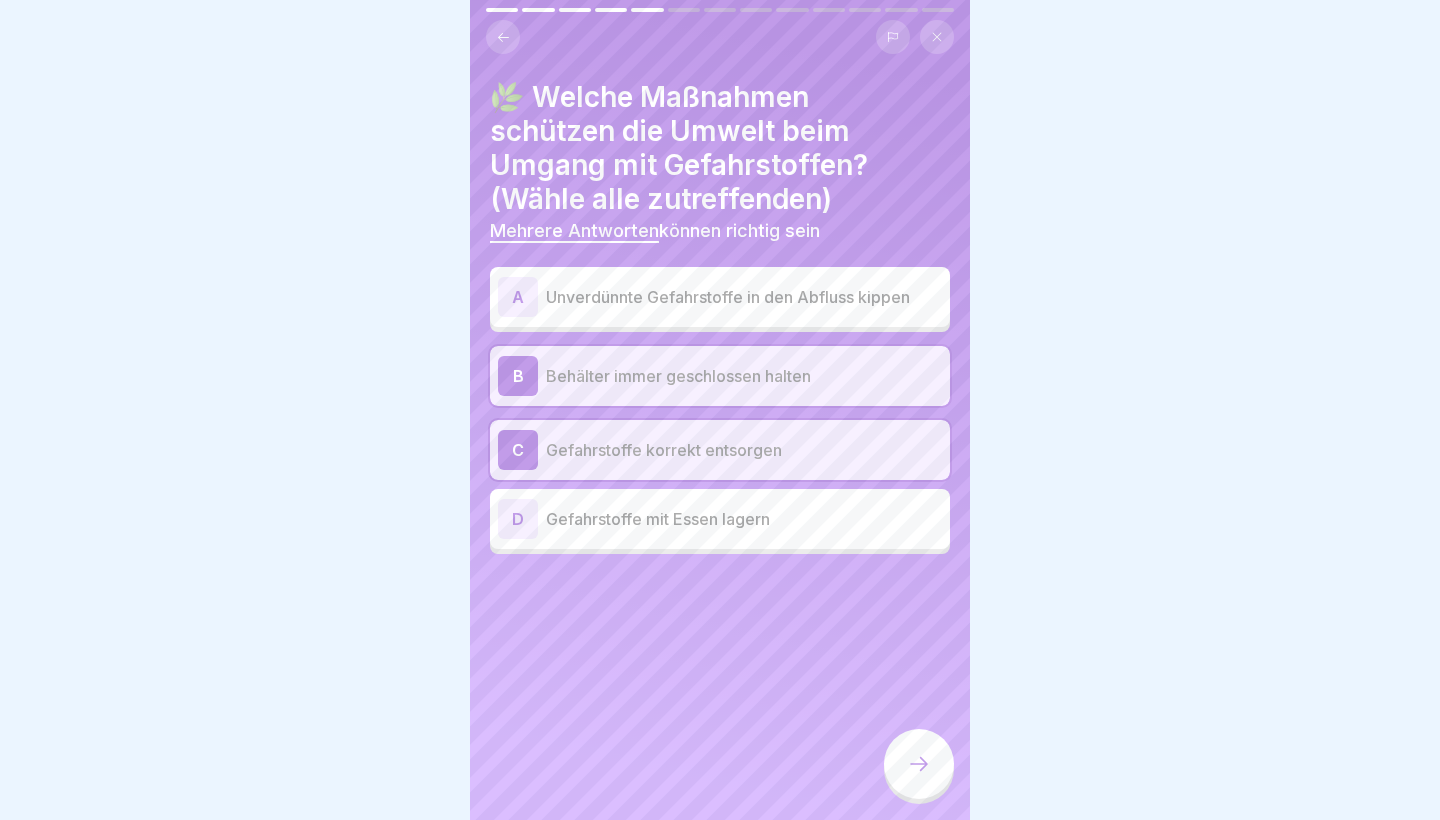 click 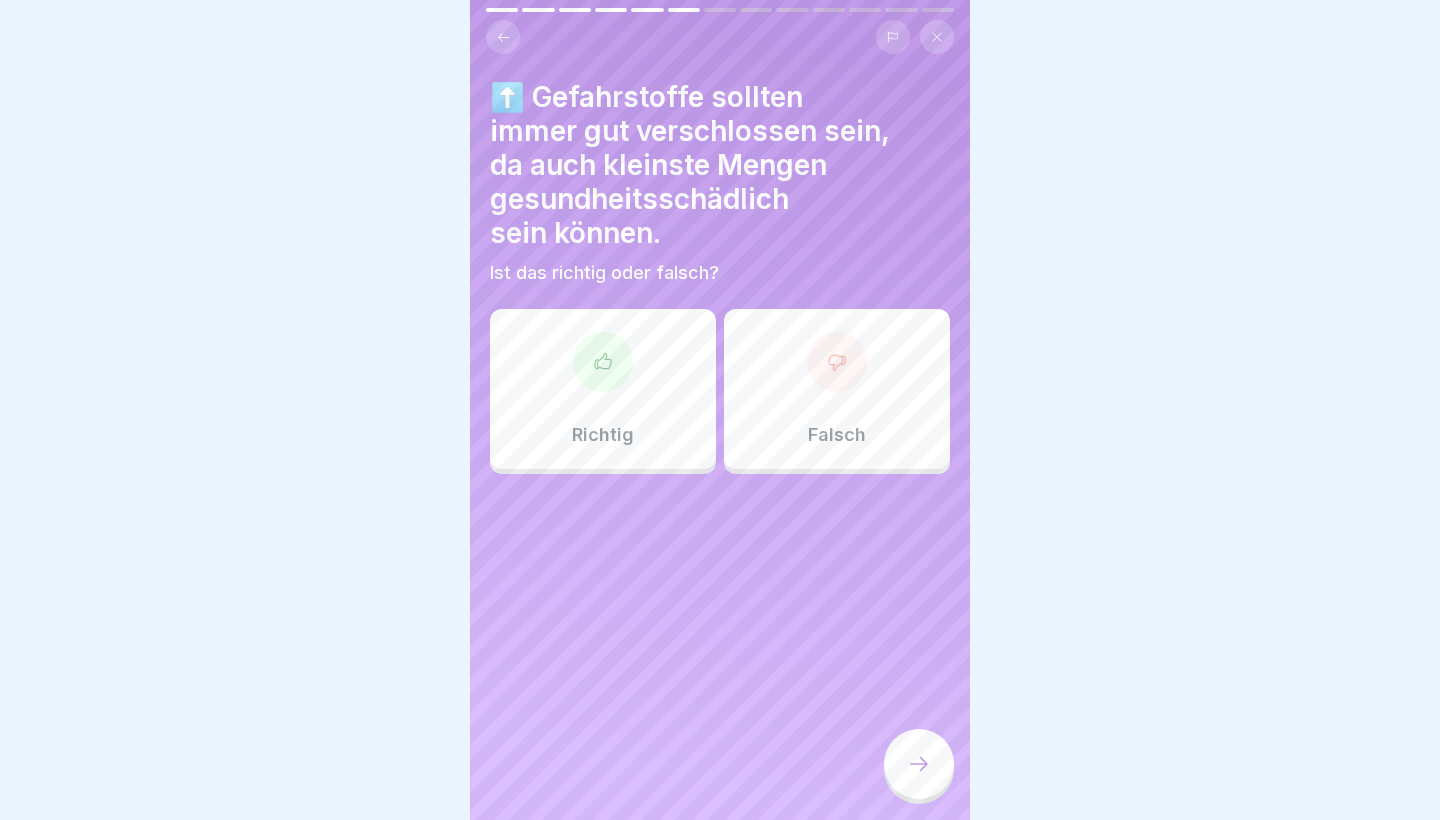 click on "Richtig" at bounding box center (603, 389) 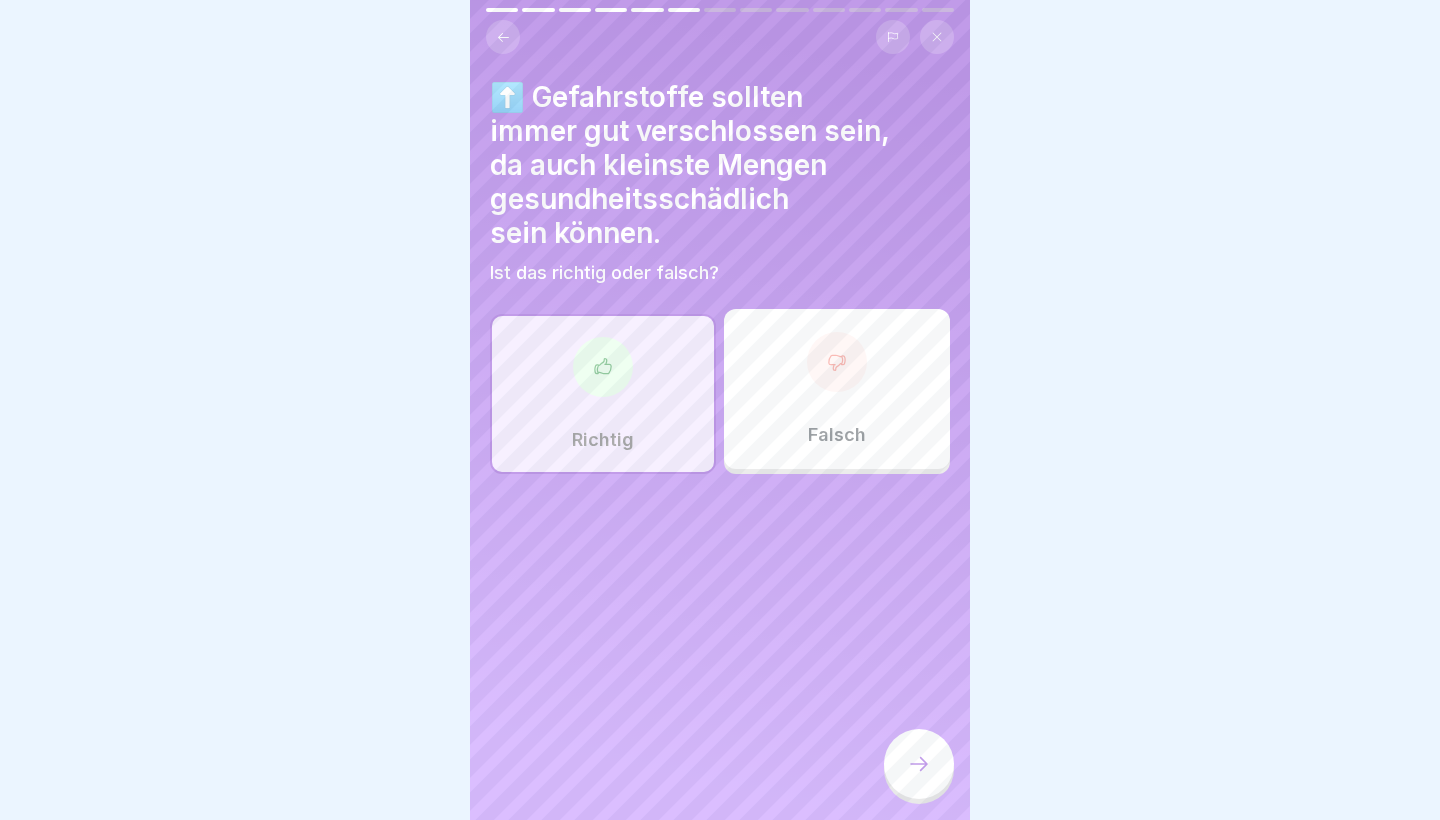 click at bounding box center (919, 764) 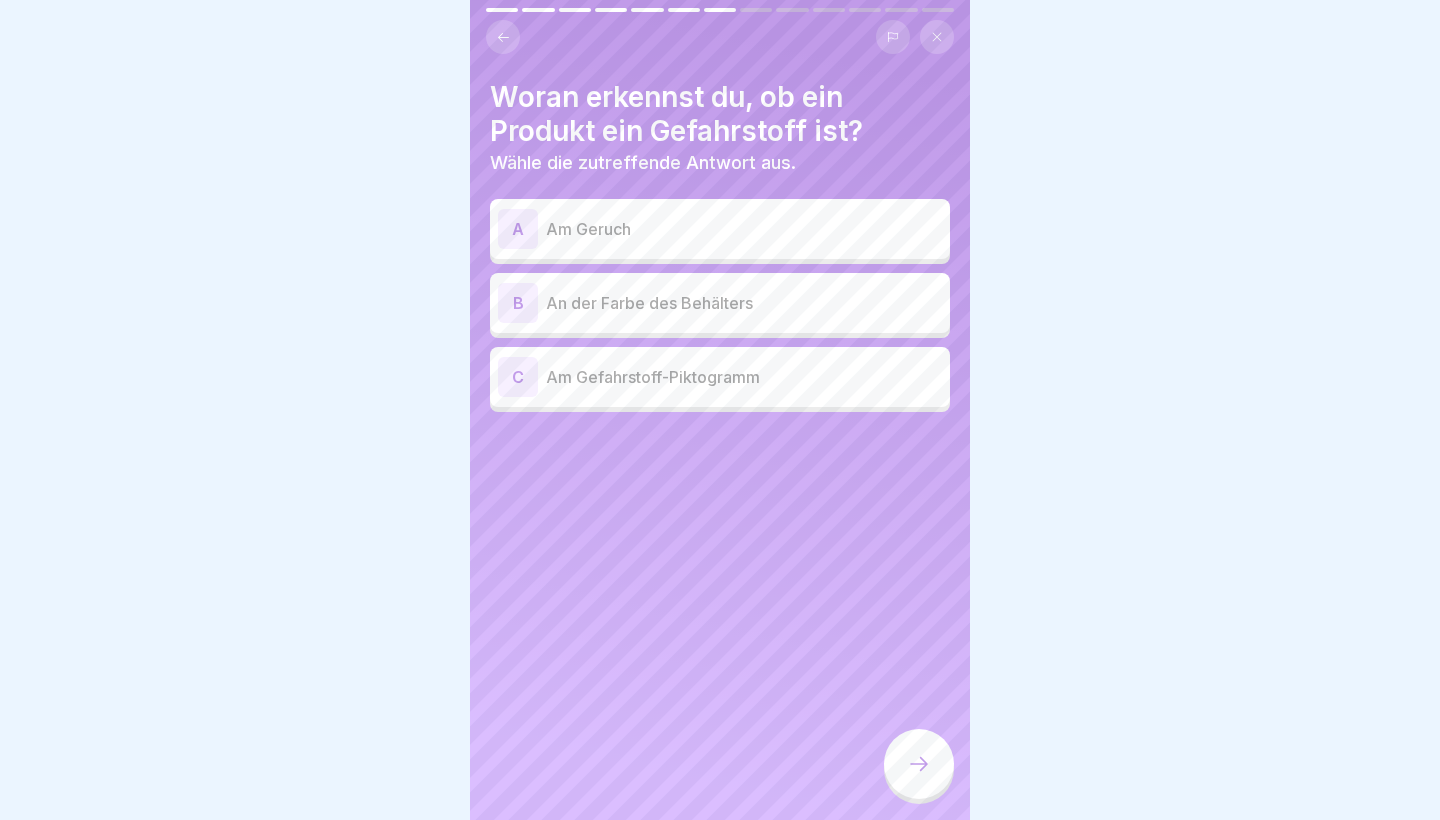 click on "C Am Gefahrstoff-Piktogramm" at bounding box center (720, 377) 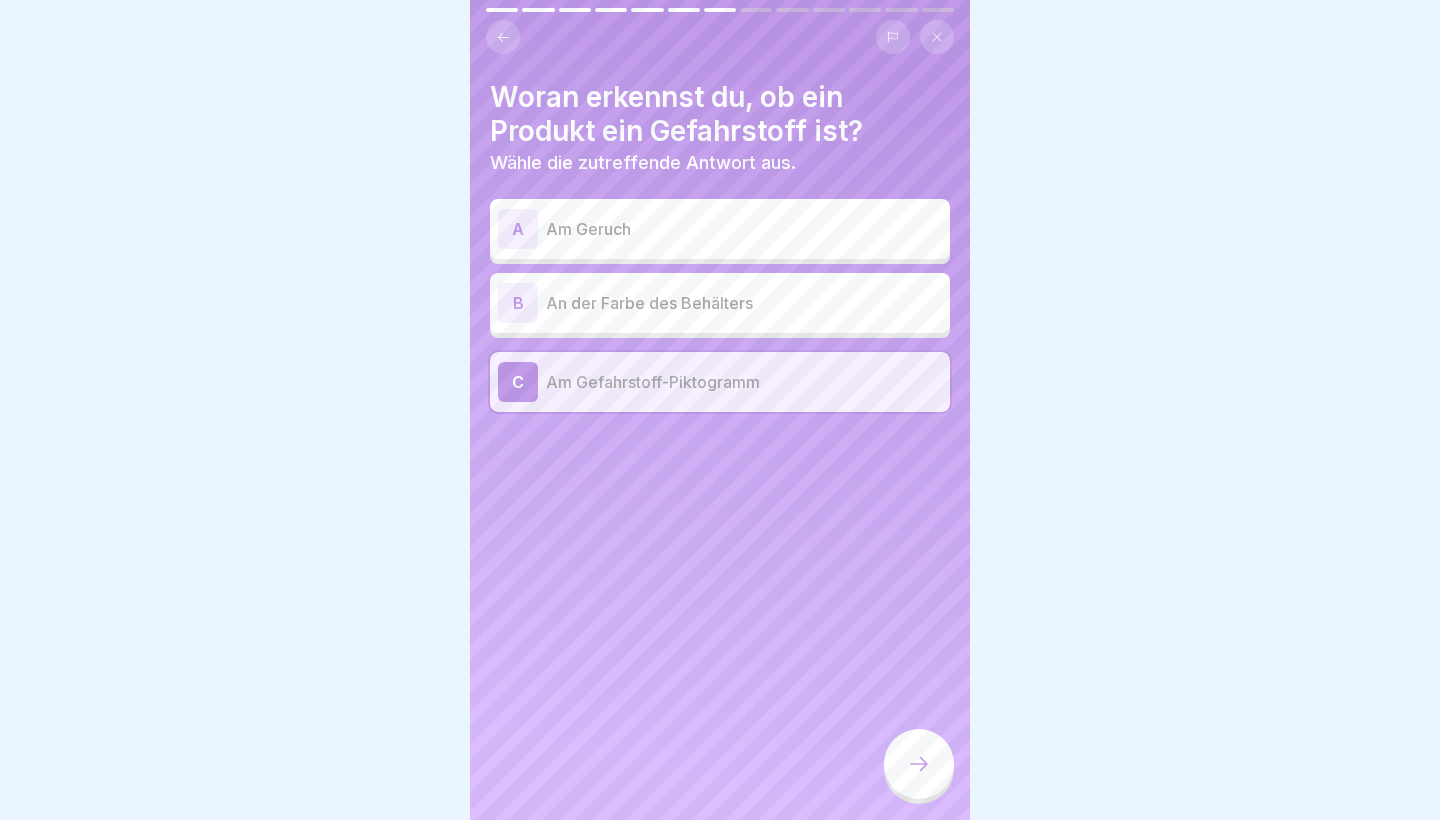click at bounding box center (919, 764) 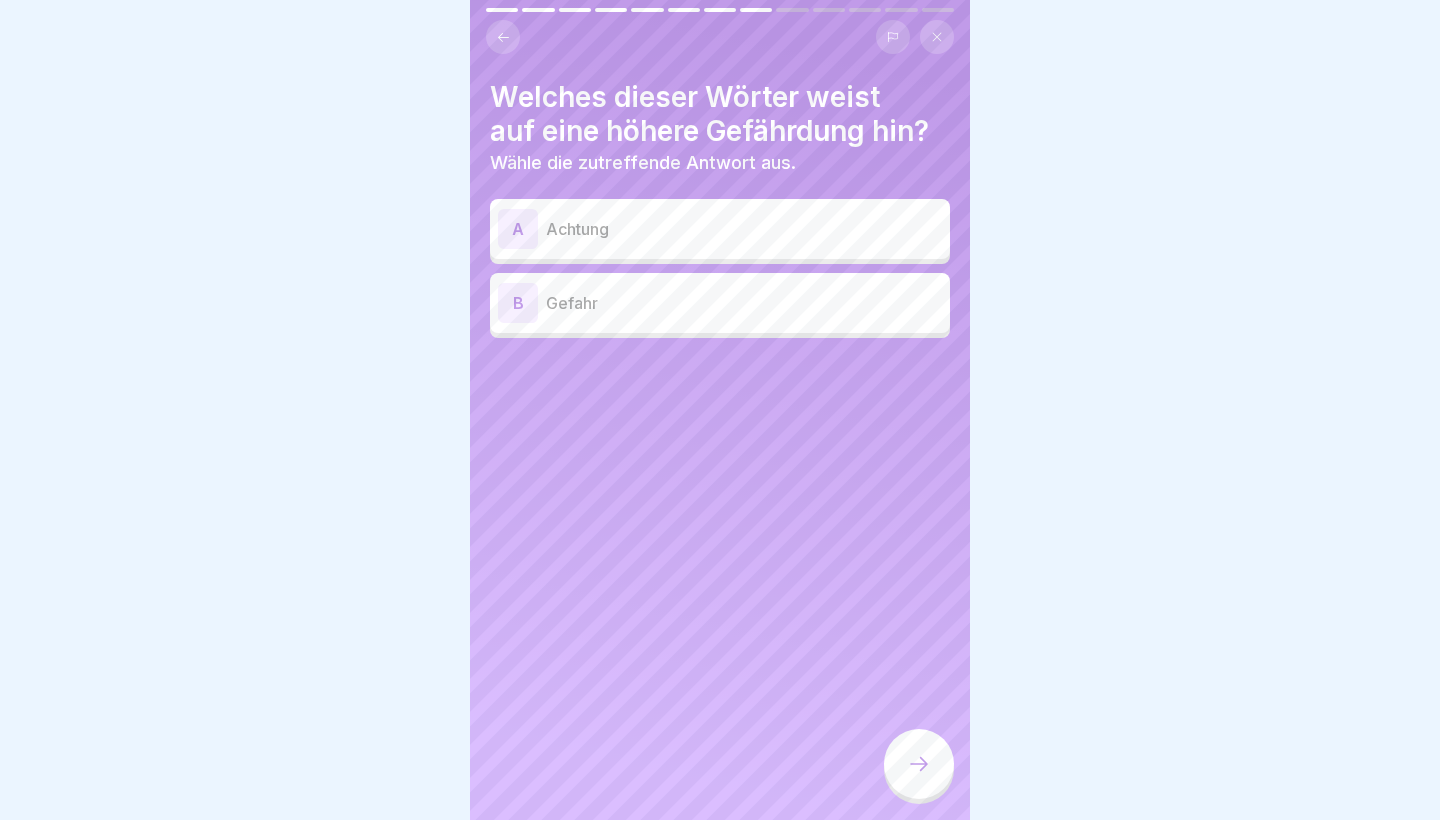 click on "Gefahr" at bounding box center [744, 303] 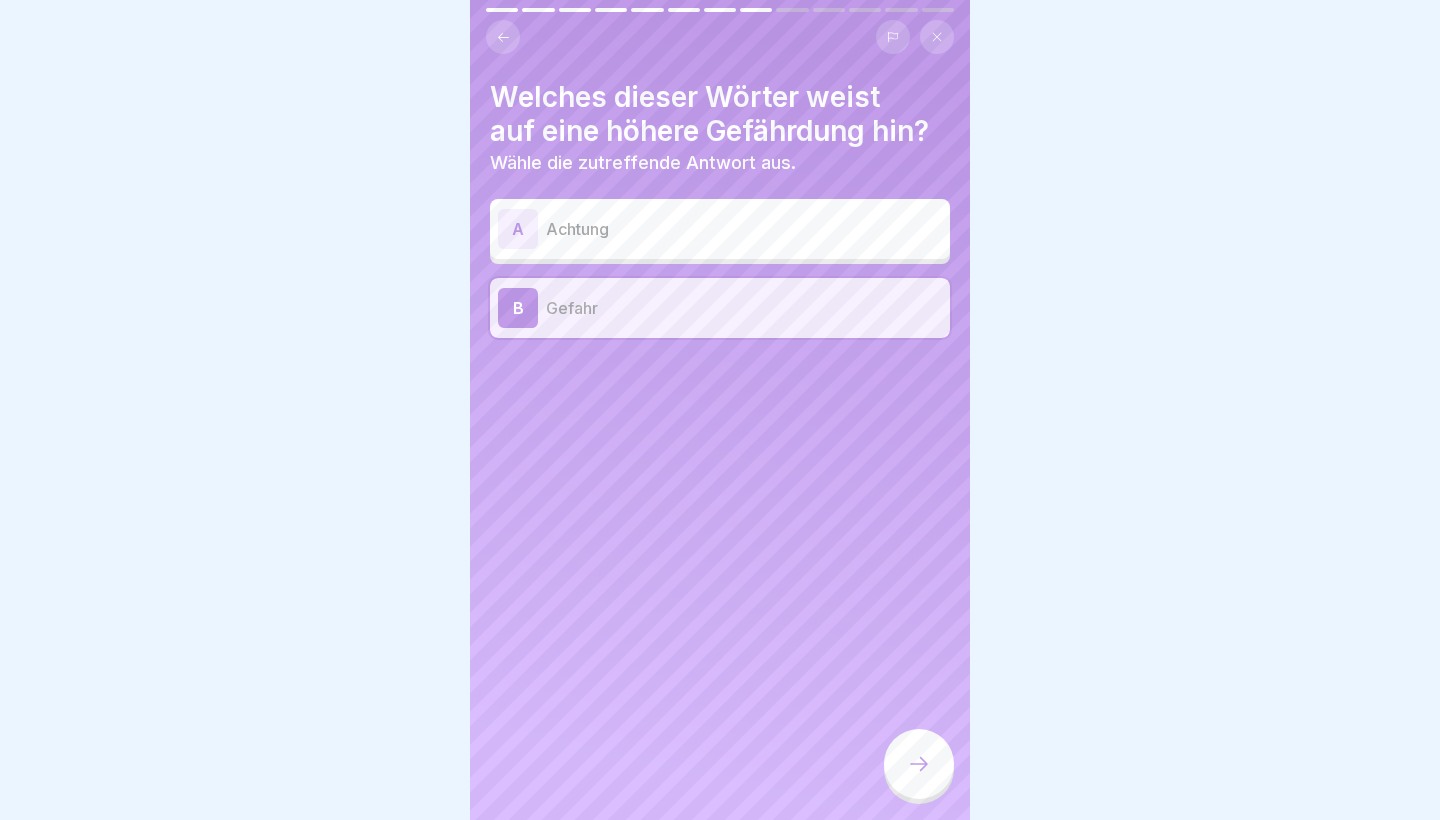 click at bounding box center [919, 764] 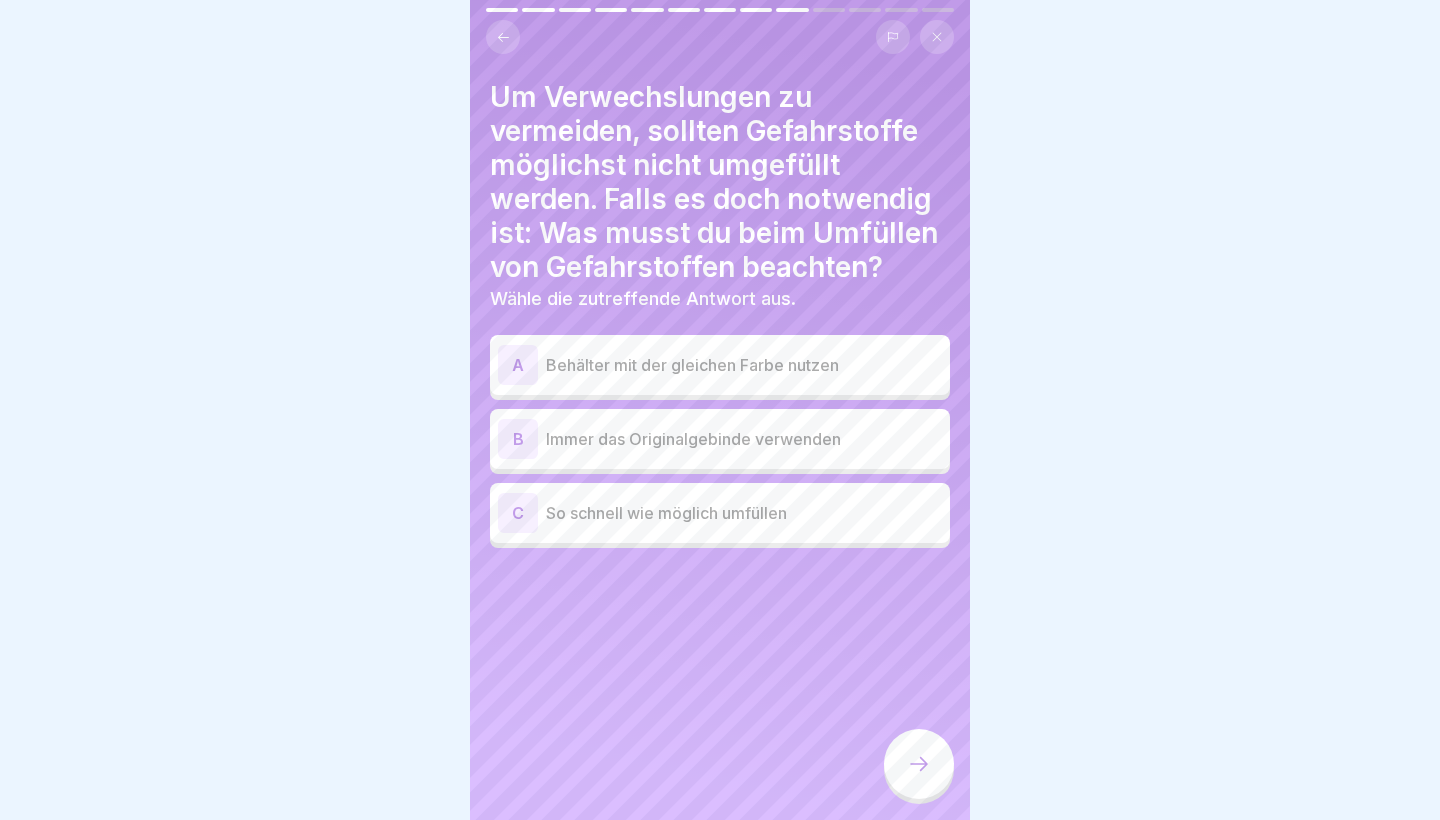 click on "Immer das Originalgebinde verwenden" at bounding box center [744, 439] 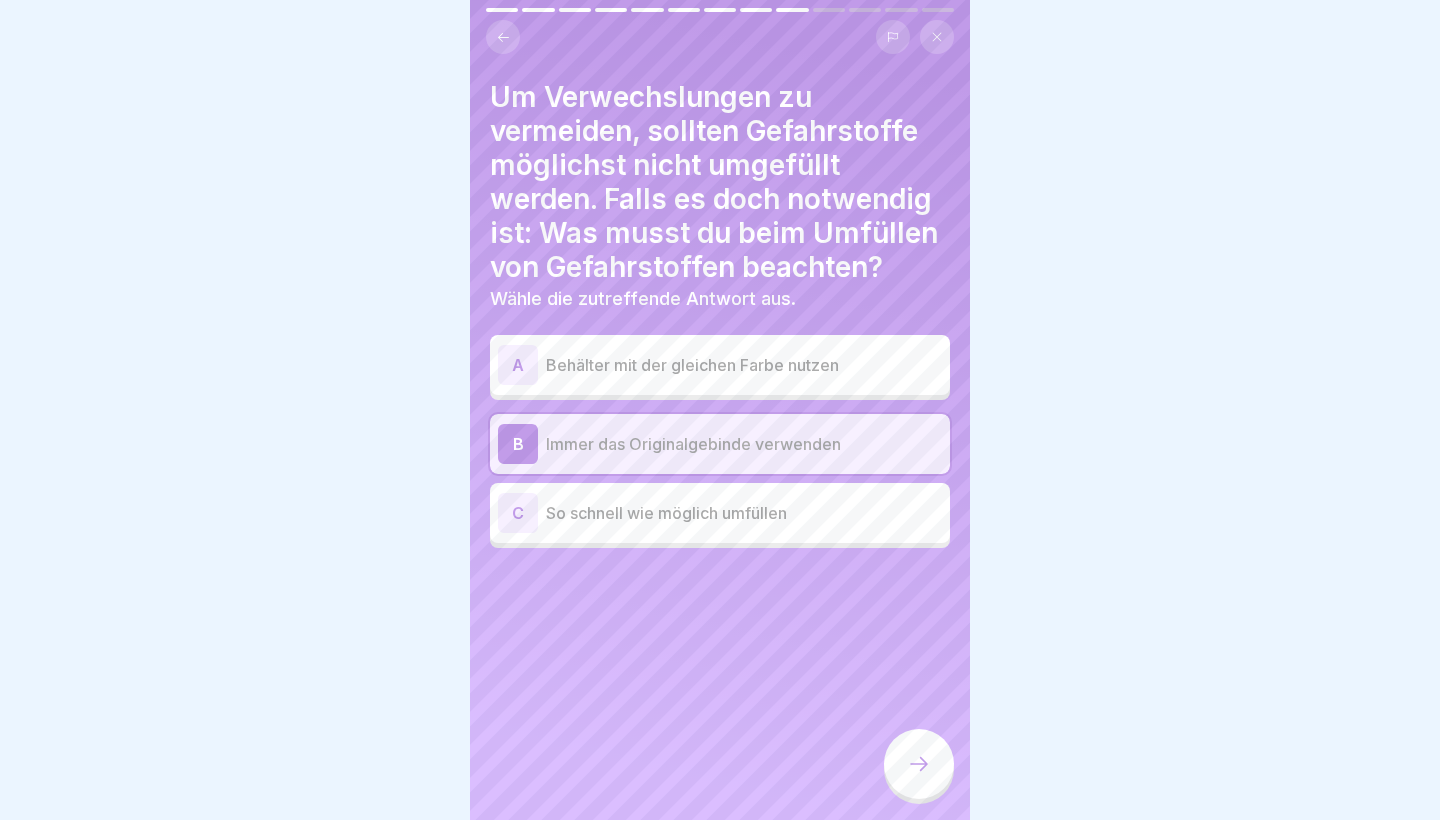 click at bounding box center [919, 764] 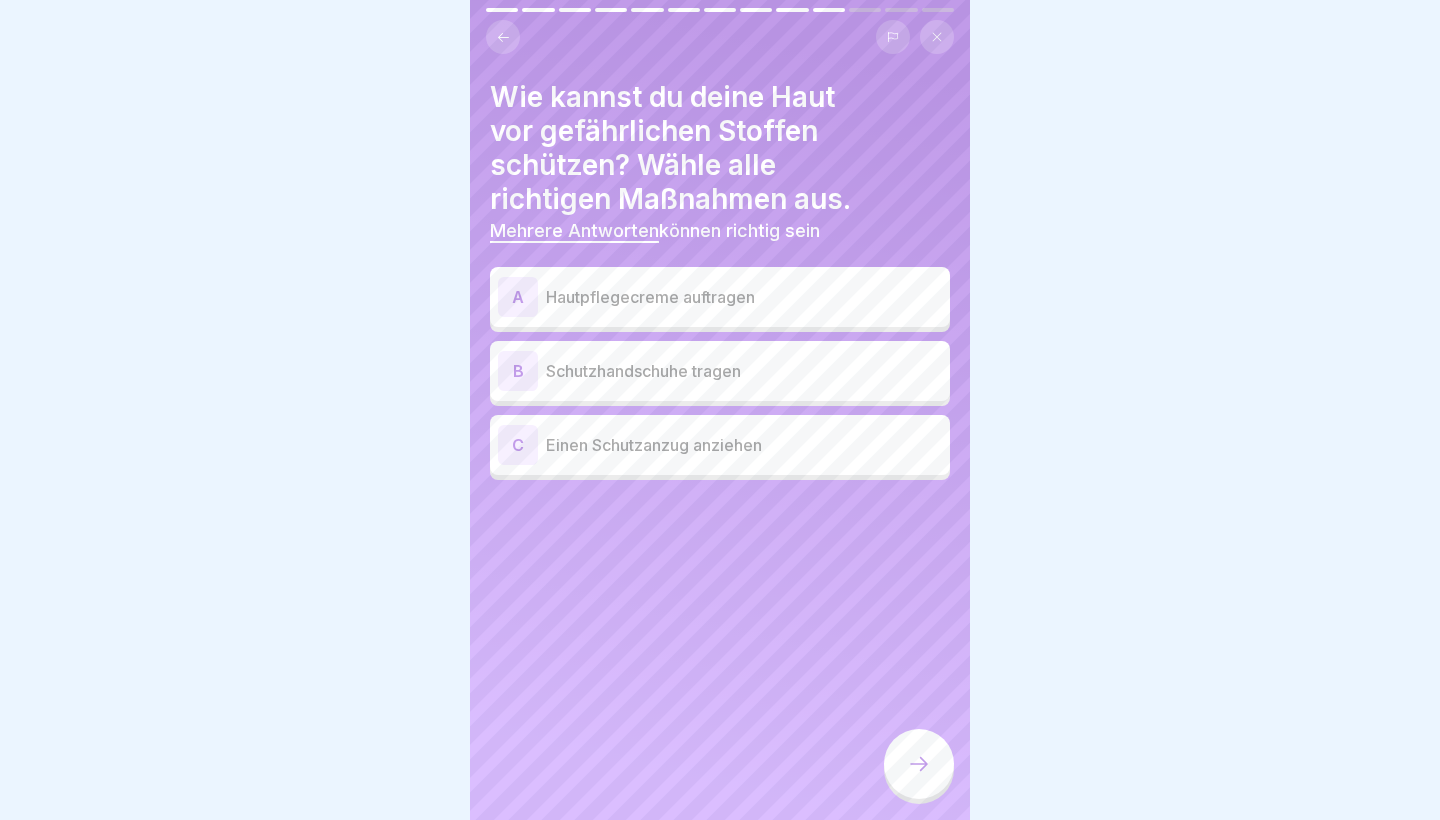 click on "B Schutzhandschuhe tragen" at bounding box center (720, 371) 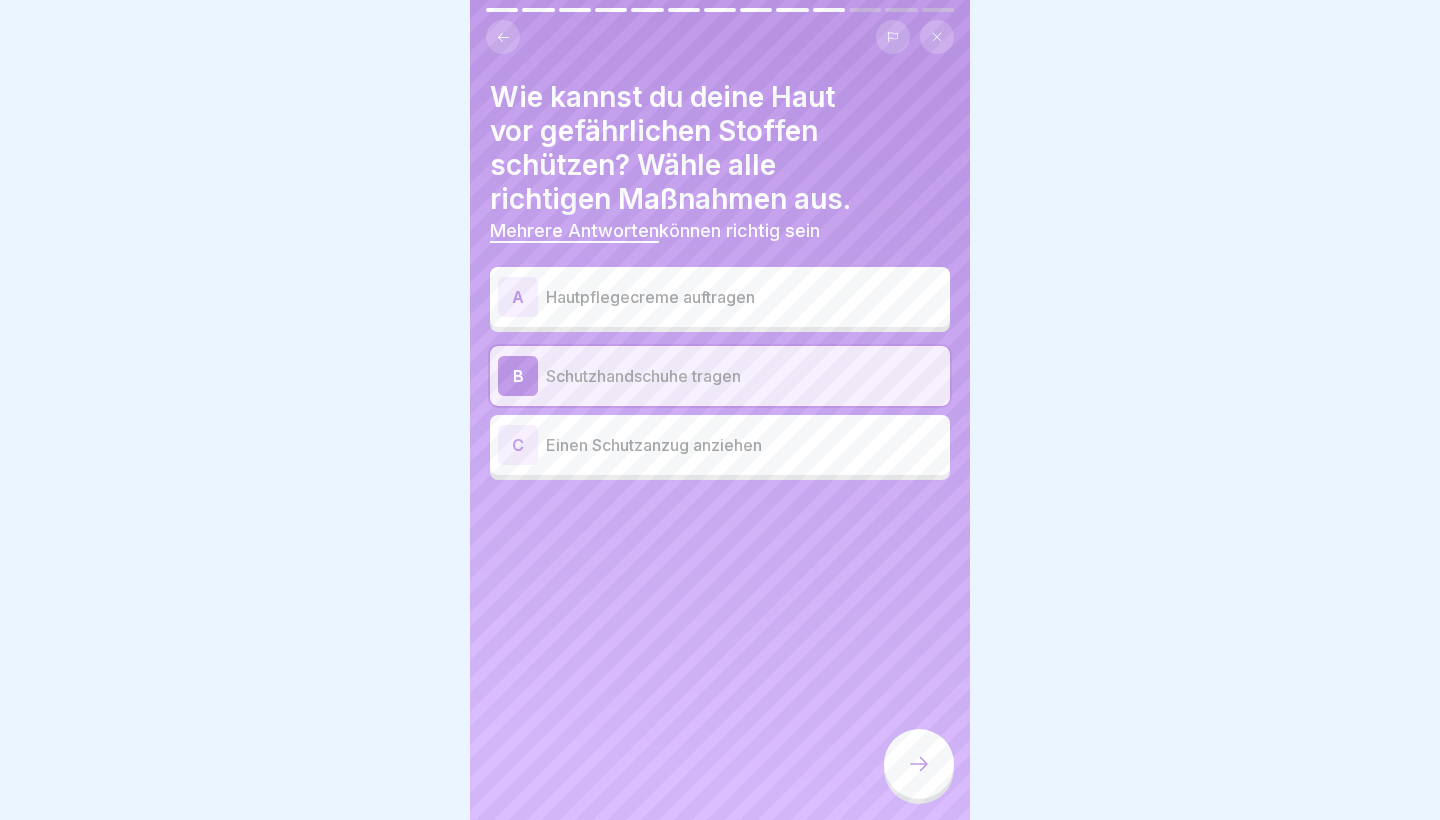 click on "C Einen Schutzanzug anziehen" at bounding box center [720, 445] 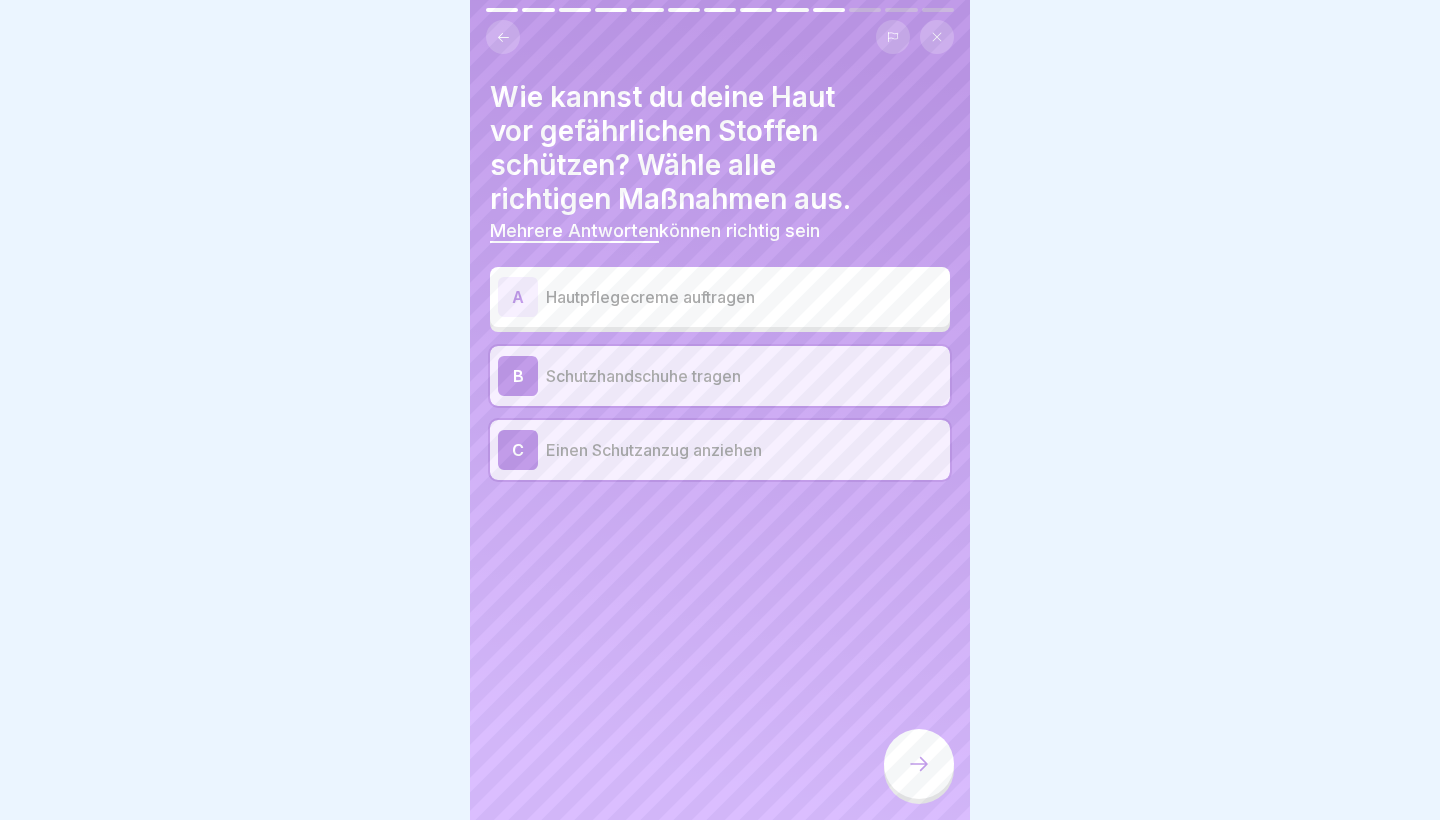 click 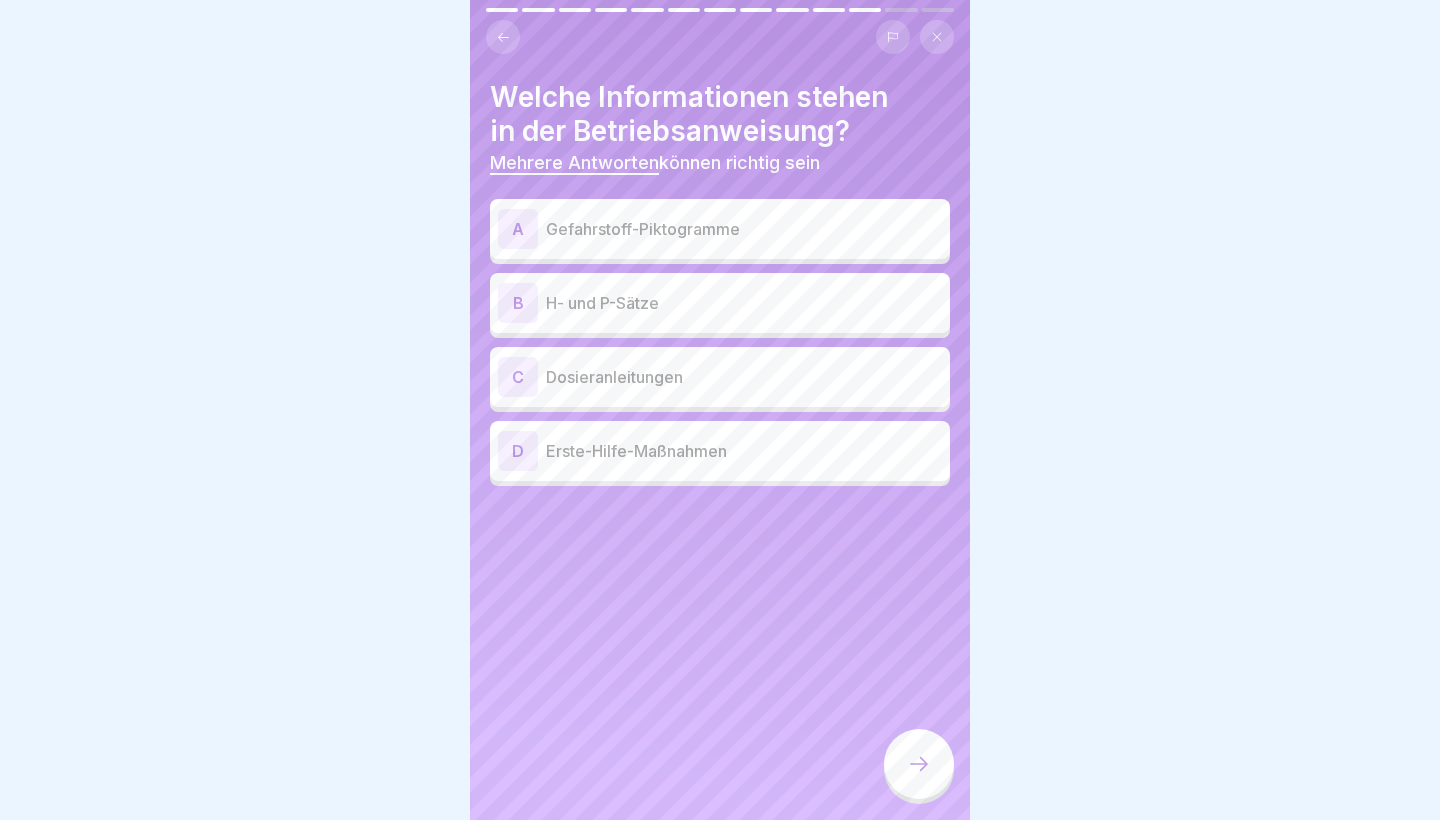 click on "A Gefahrstoff-Piktogramme" at bounding box center (720, 229) 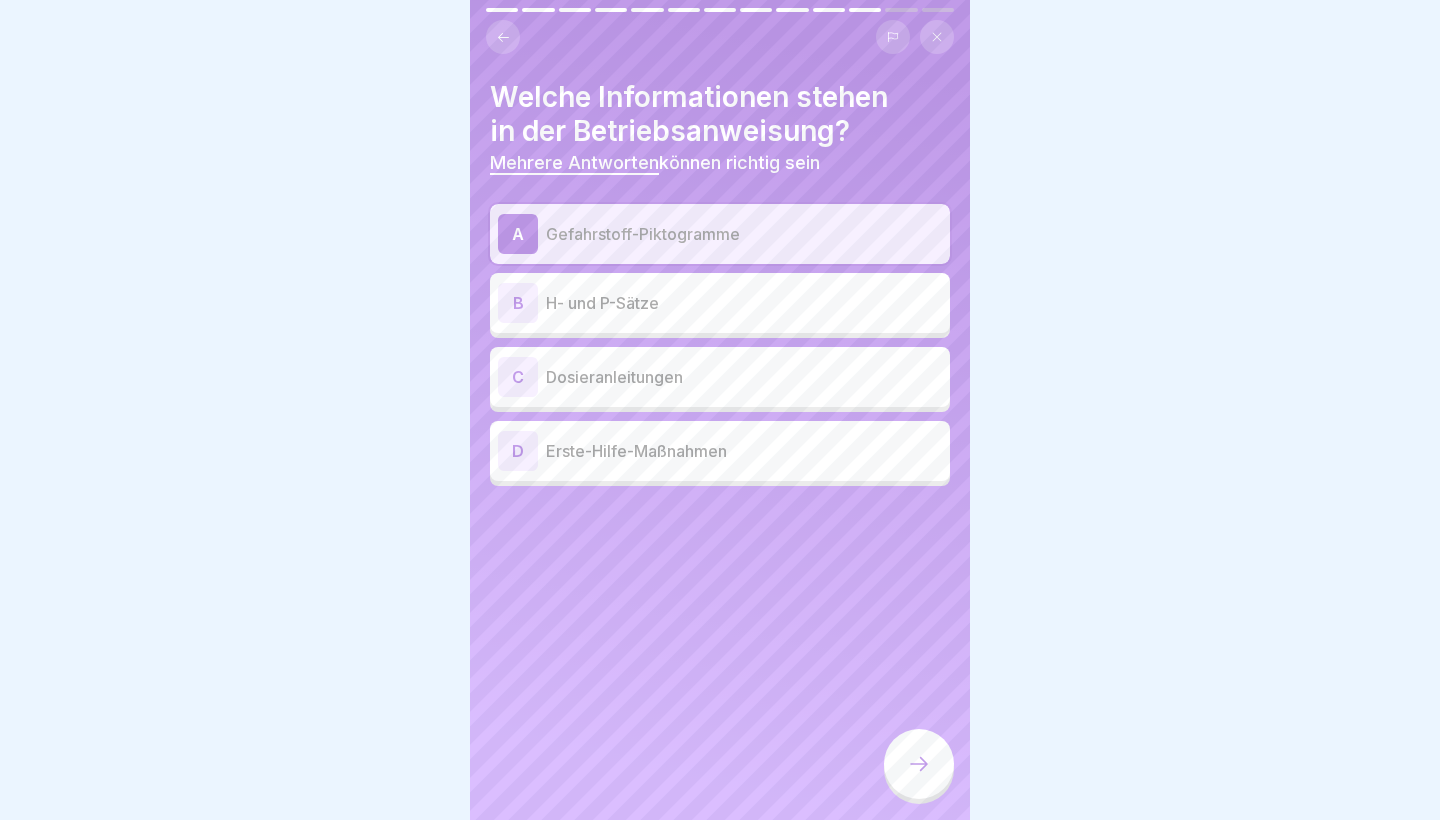click on "H- und P-Sätze" at bounding box center [744, 303] 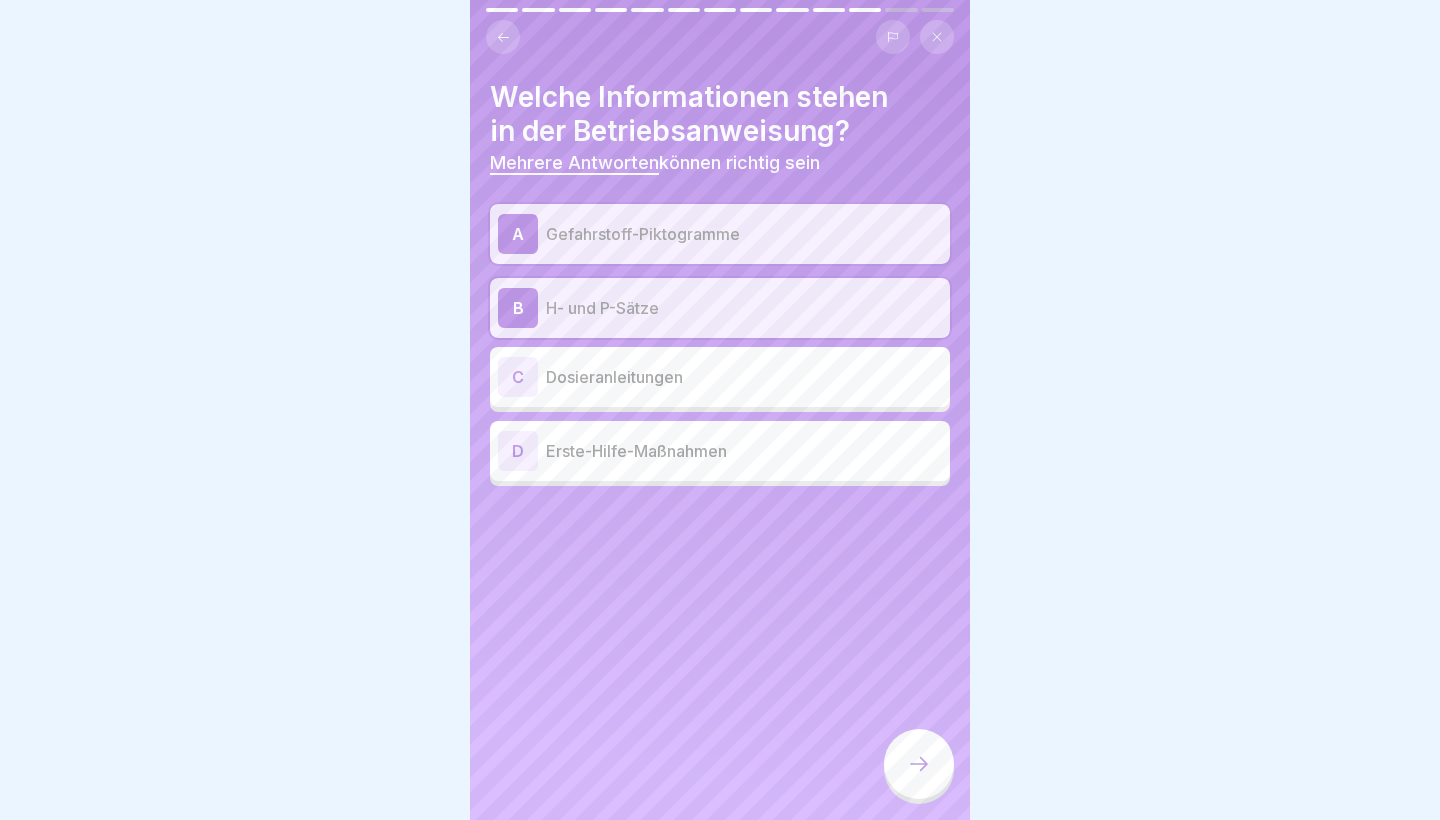 click on "D Erste-Hilfe-Maßnahmen" at bounding box center [720, 451] 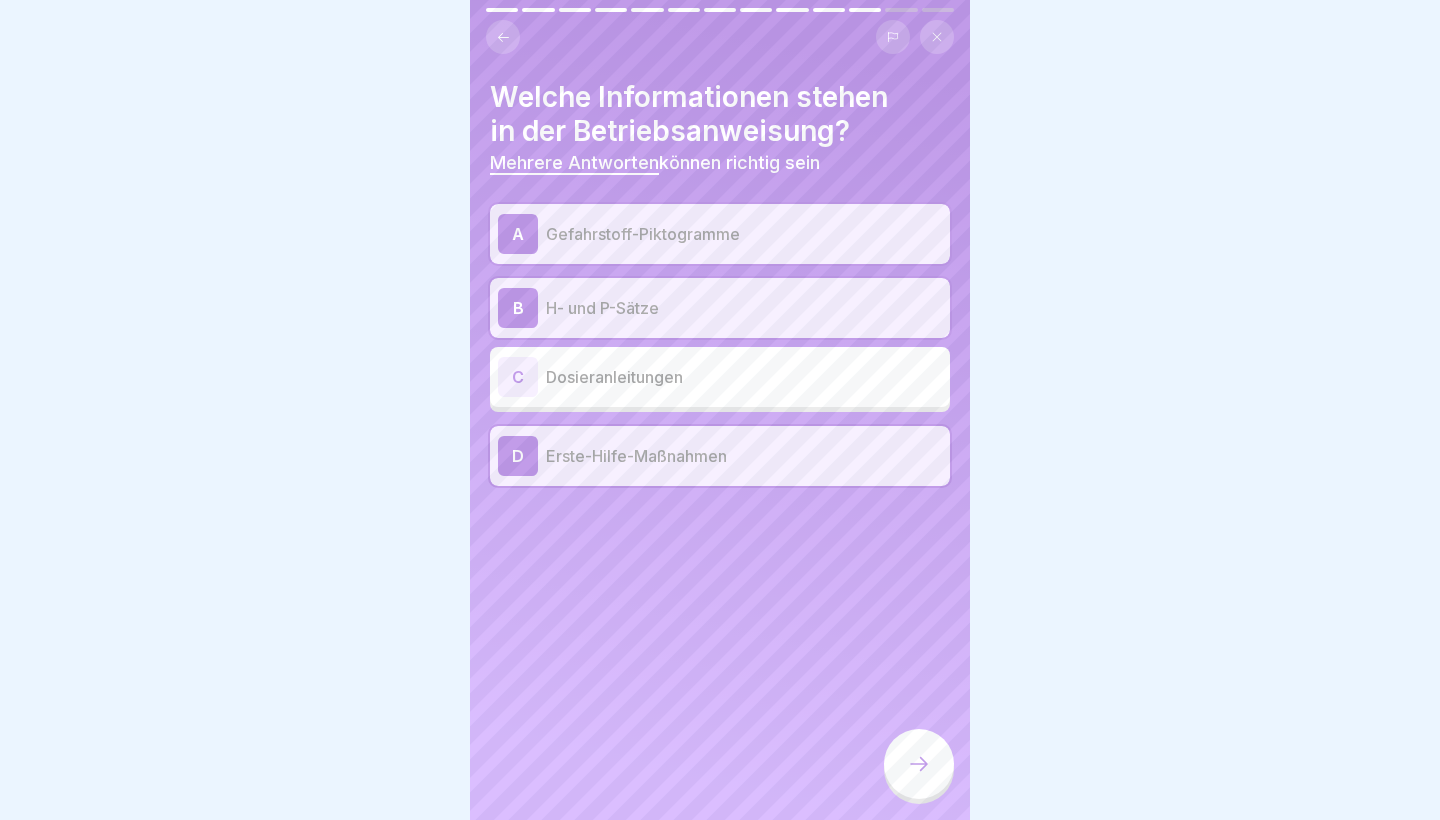 click on "C Dosieranleitungen" at bounding box center [720, 377] 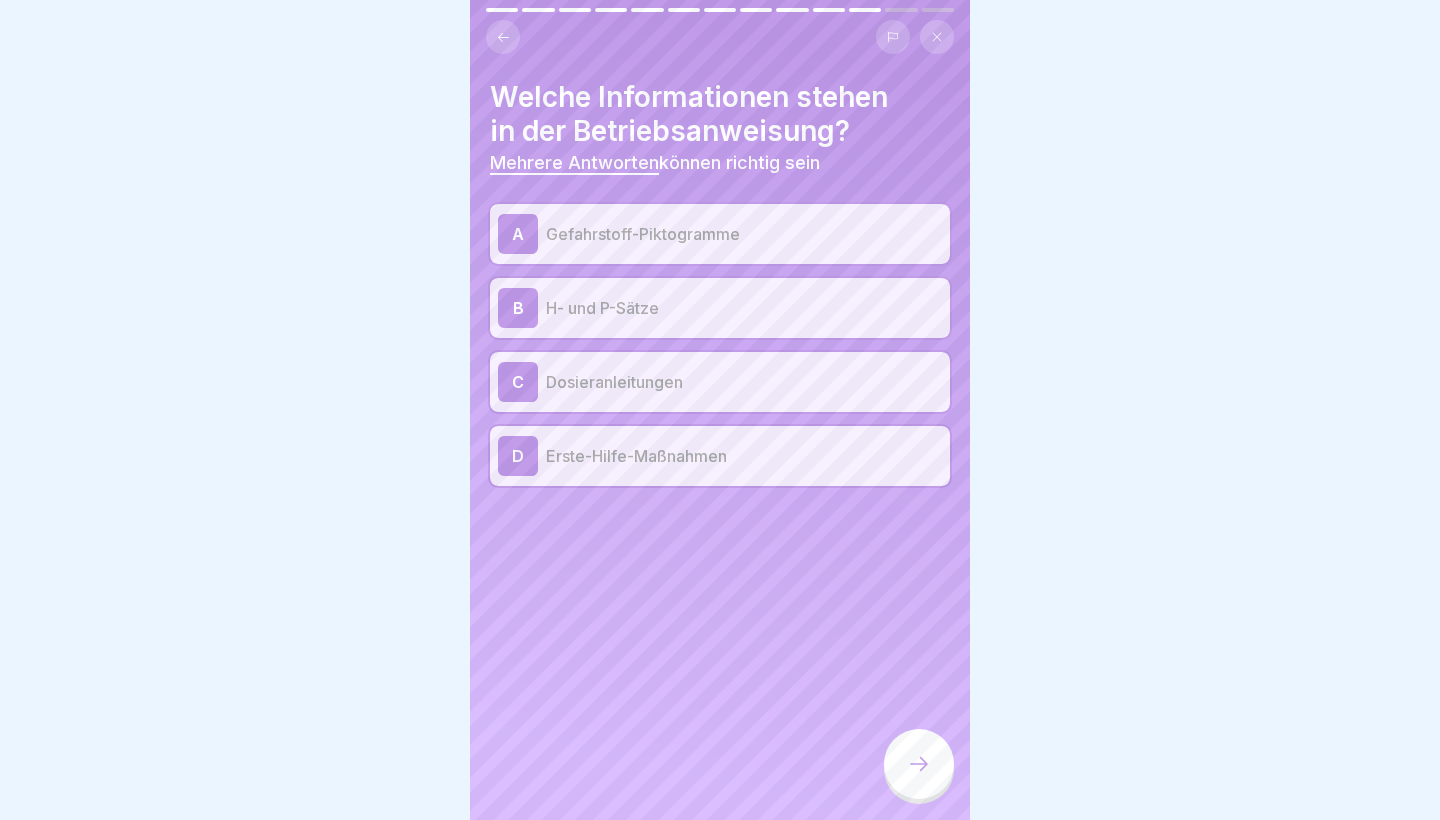 click at bounding box center (919, 766) 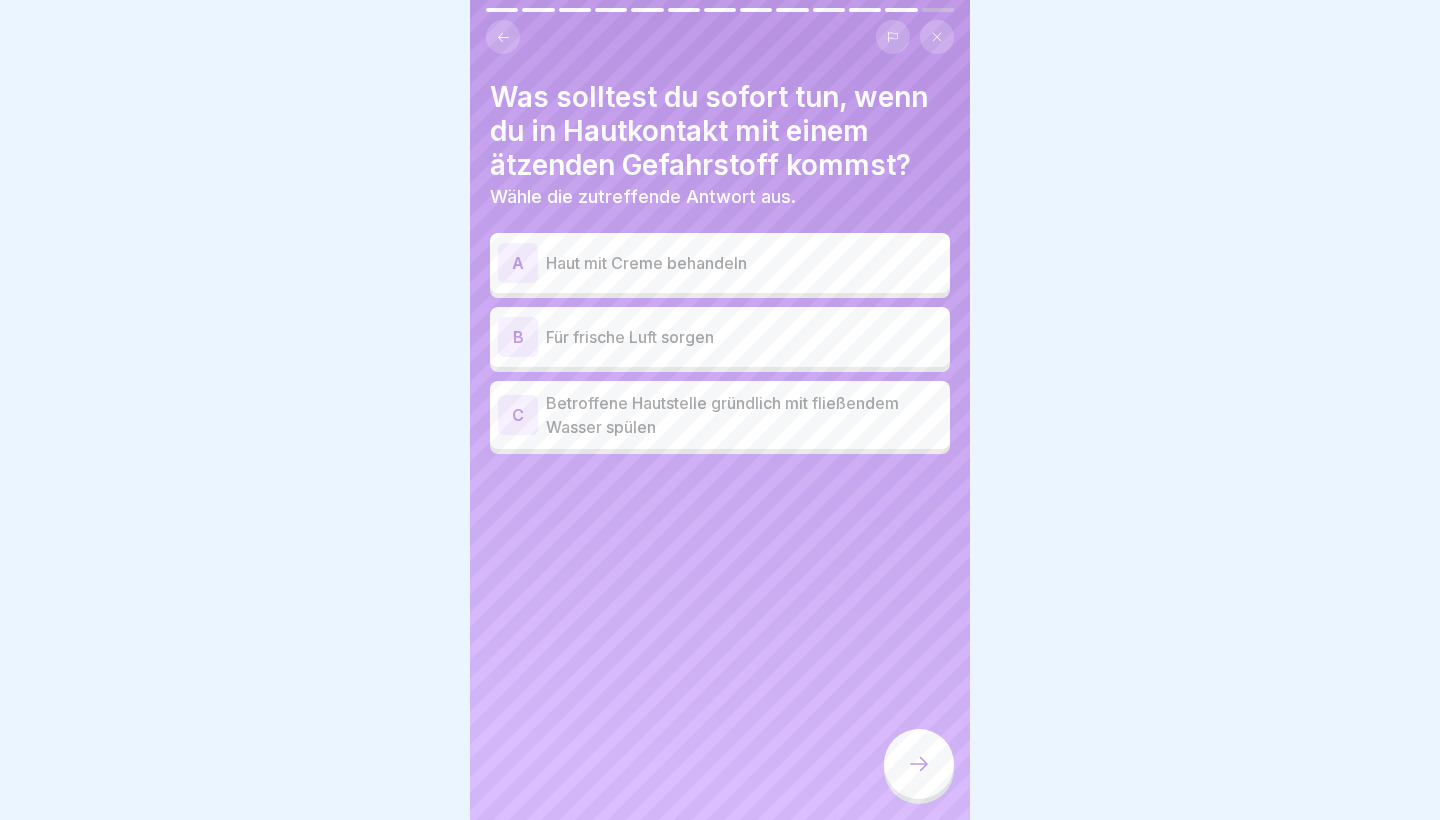 click on "Betroffene Hautstelle gründlich mit fließendem Wasser spülen" at bounding box center (744, 415) 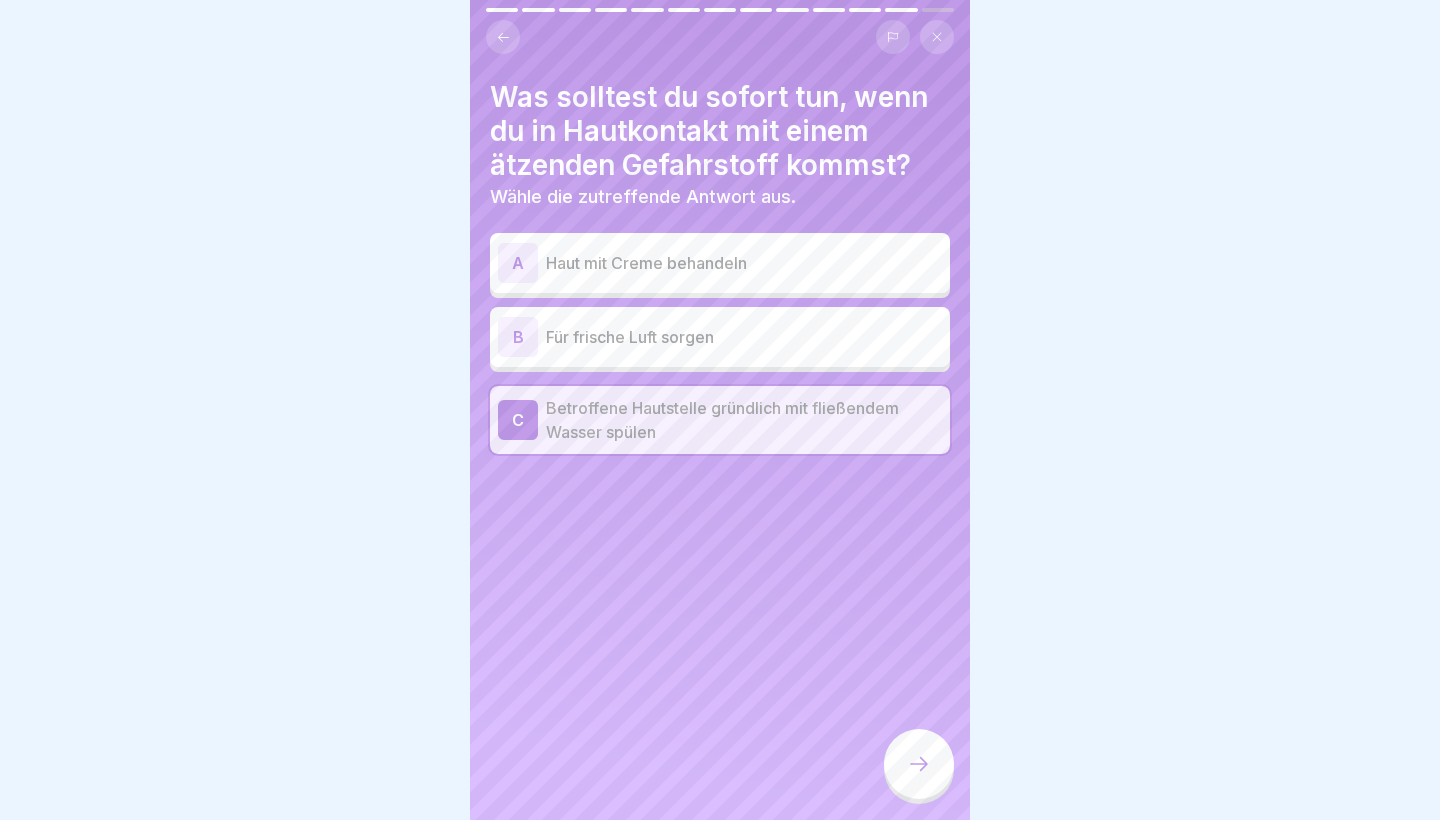 click on "Was solltest du sofort tun, wenn du in Hautkontakt mit einem ätzenden Gefahrstoff kommst? Wähle die zutreffende Antwort aus. A Haut mit Creme behandeln B Für frische Luft sorgen C Betroffene Hautstelle gründlich mit fließendem Wasser spülen" at bounding box center [720, 410] 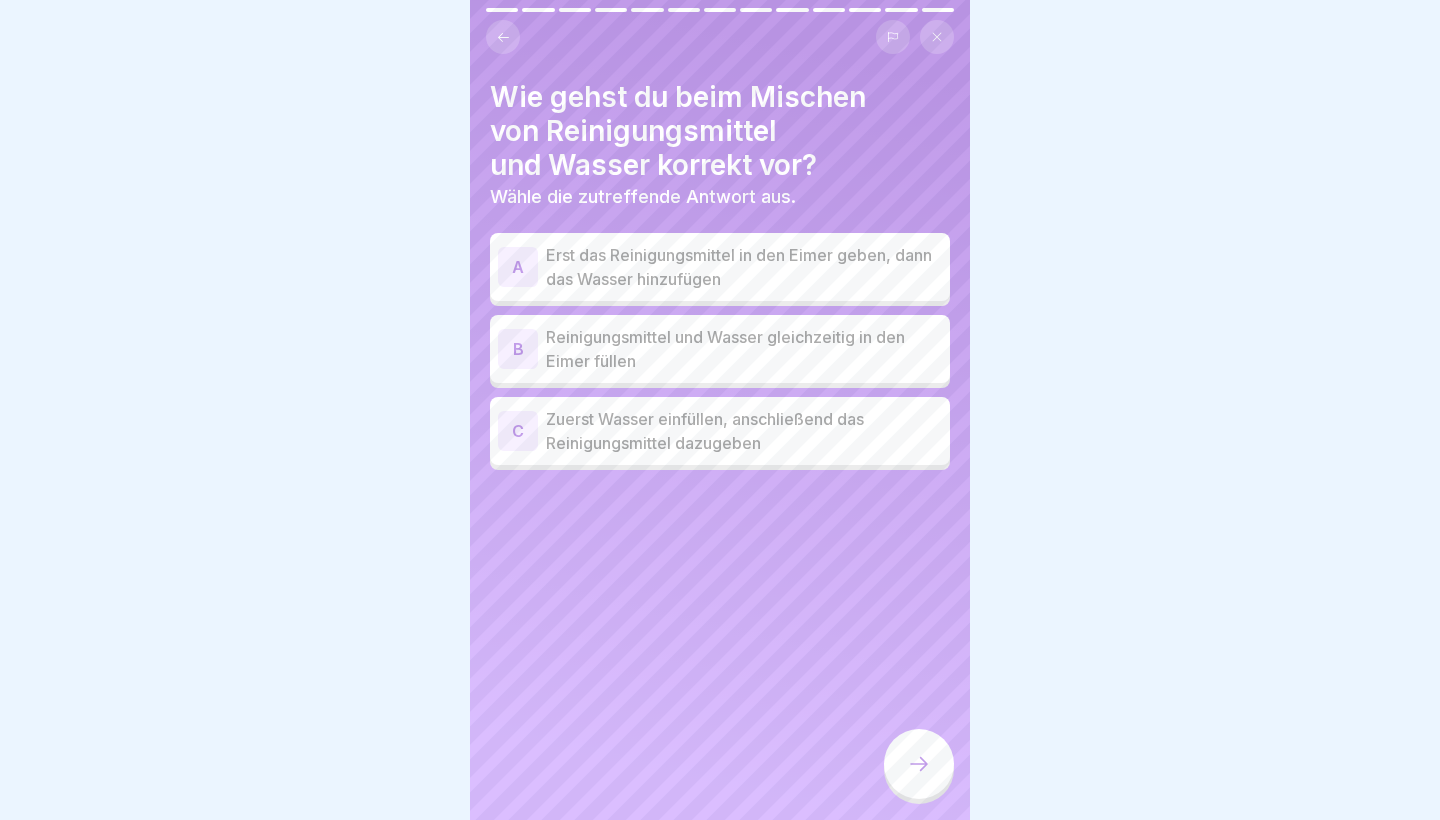 click on "Zuerst Wasser einfüllen, anschließend das Reinigungsmittel dazugeben" at bounding box center (744, 431) 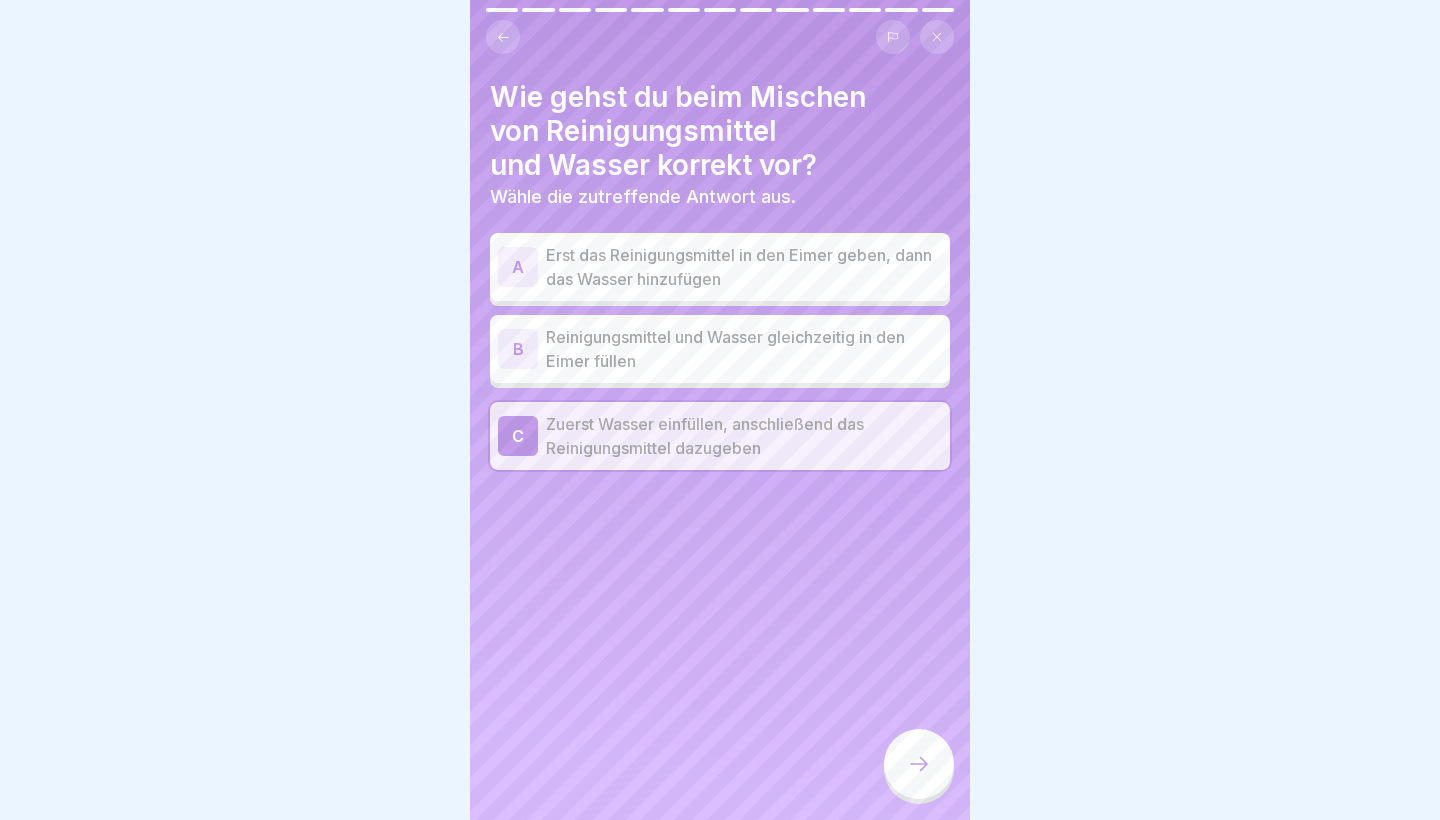 click 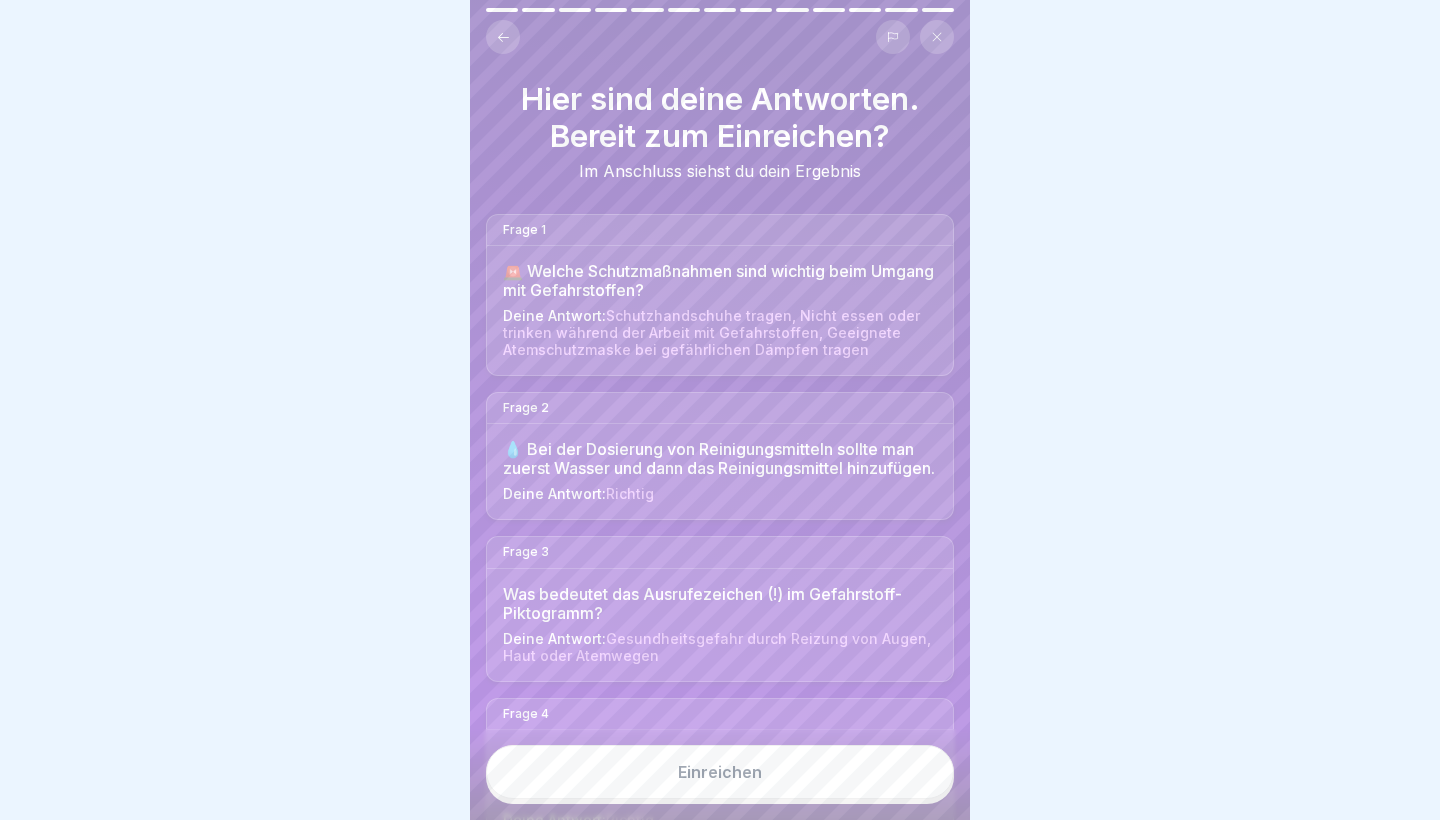 click on "Einreichen" at bounding box center (720, 772) 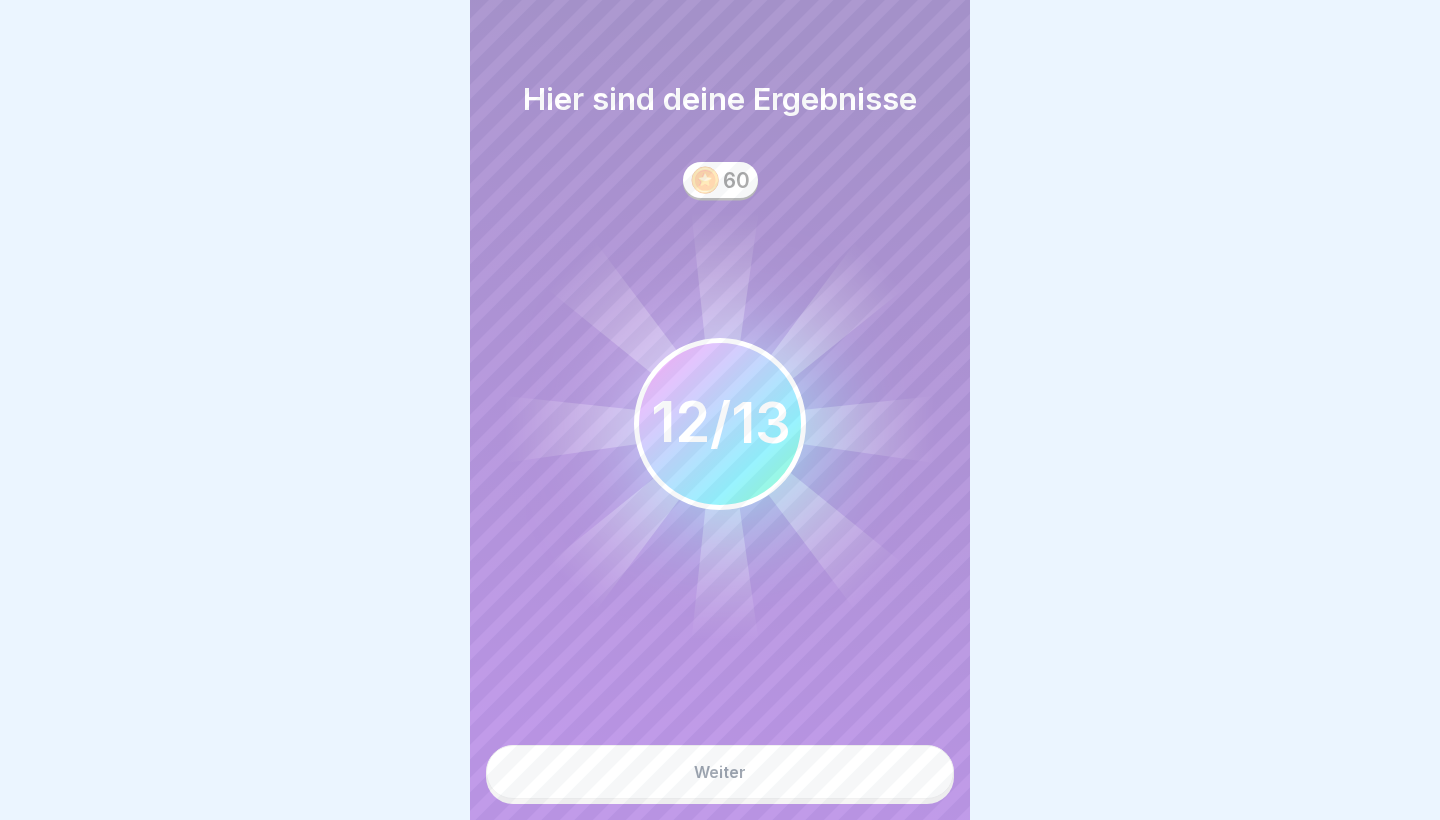 click on "Weiter" at bounding box center [720, 772] 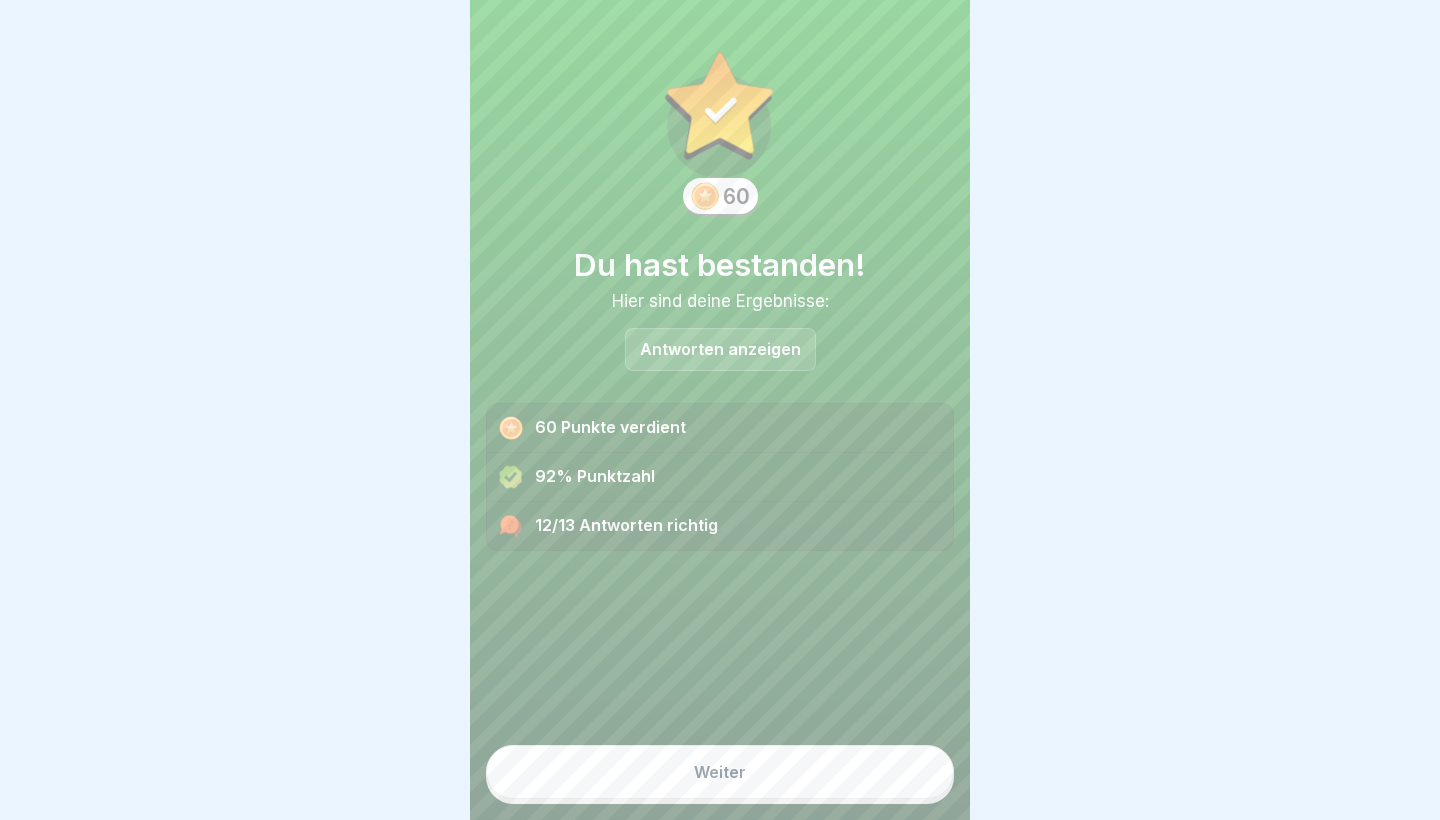 click on "Weiter" at bounding box center (720, 772) 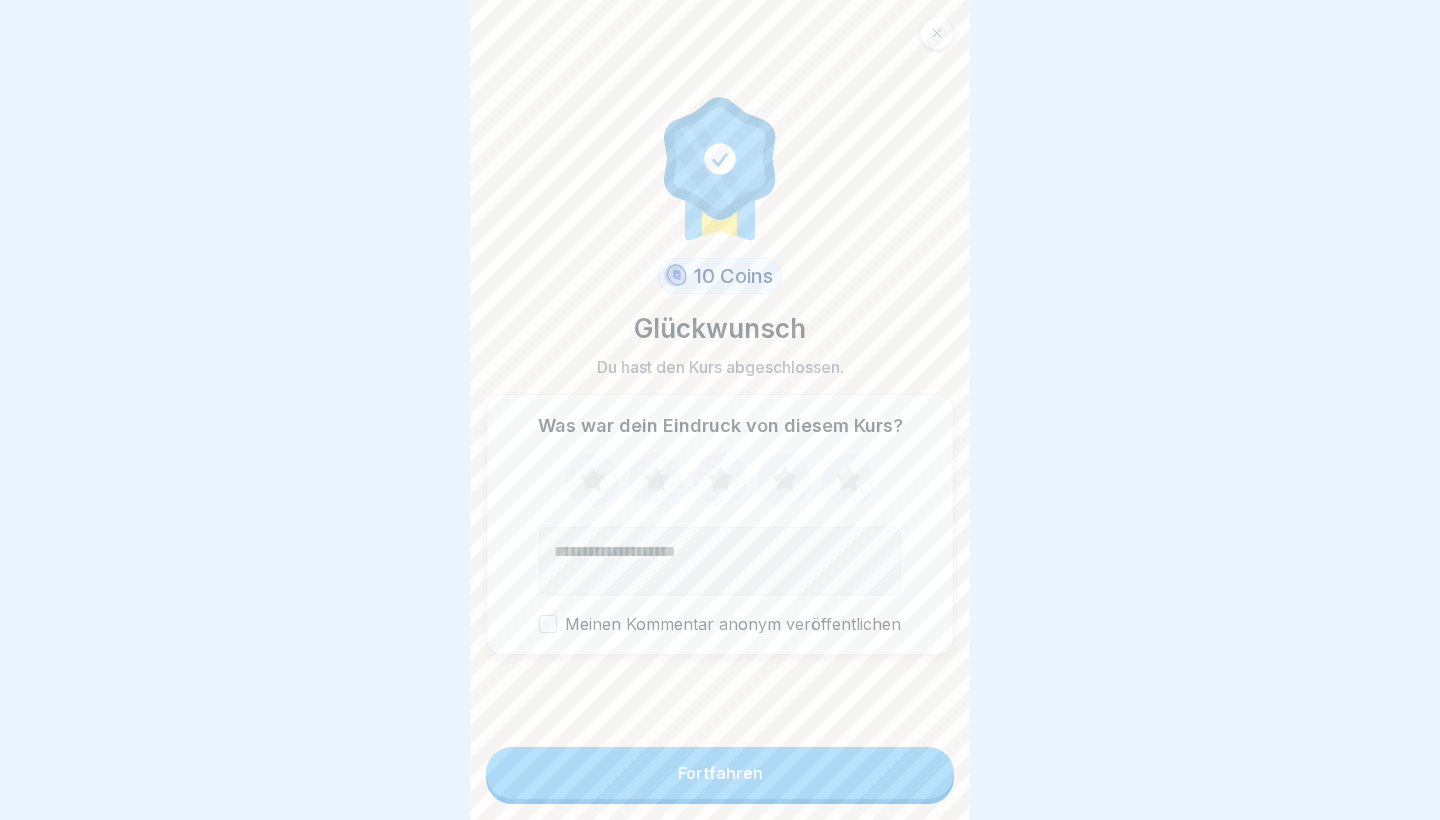 click on "Fortfahren" at bounding box center [720, 773] 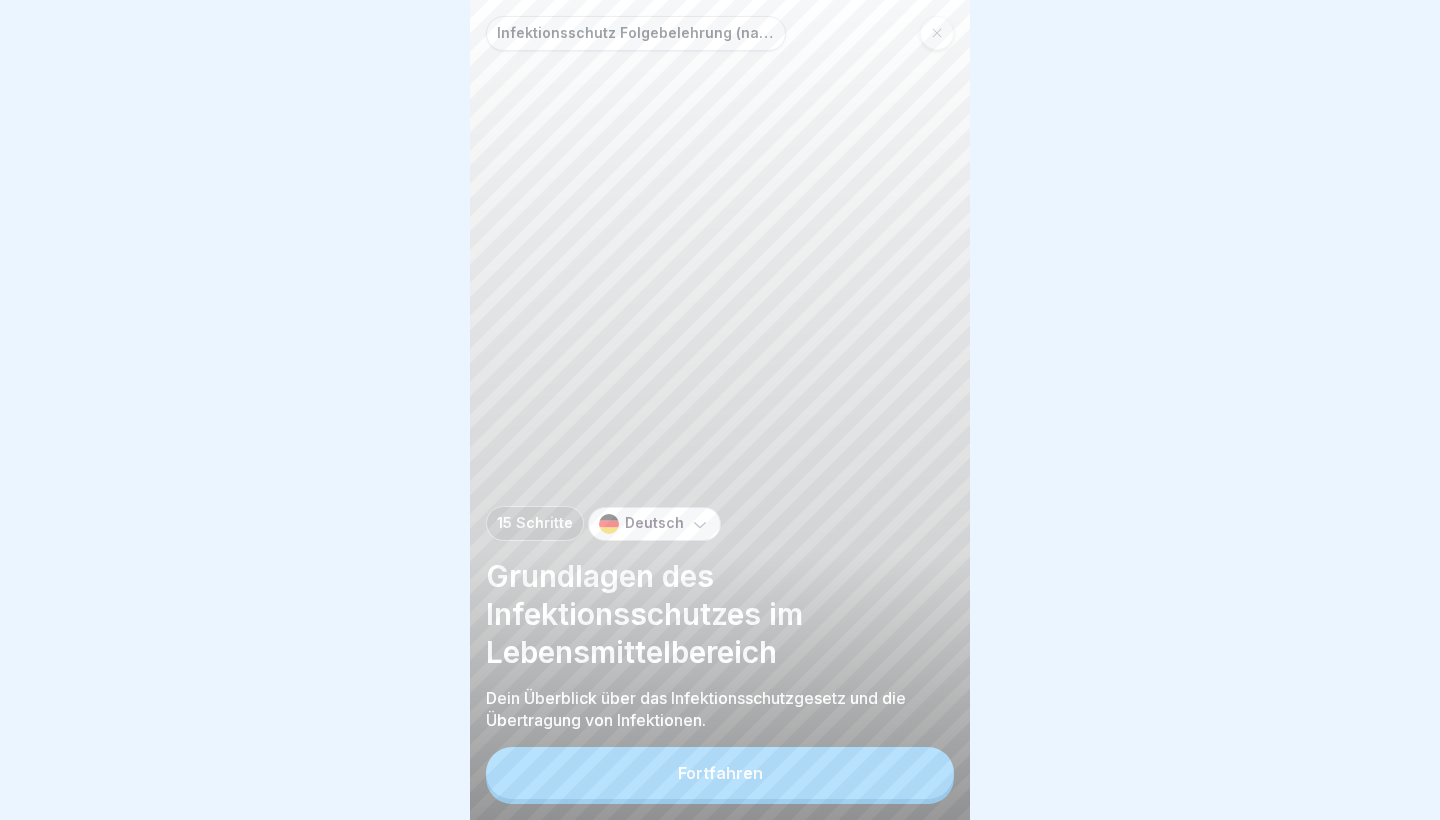 click at bounding box center (937, 33) 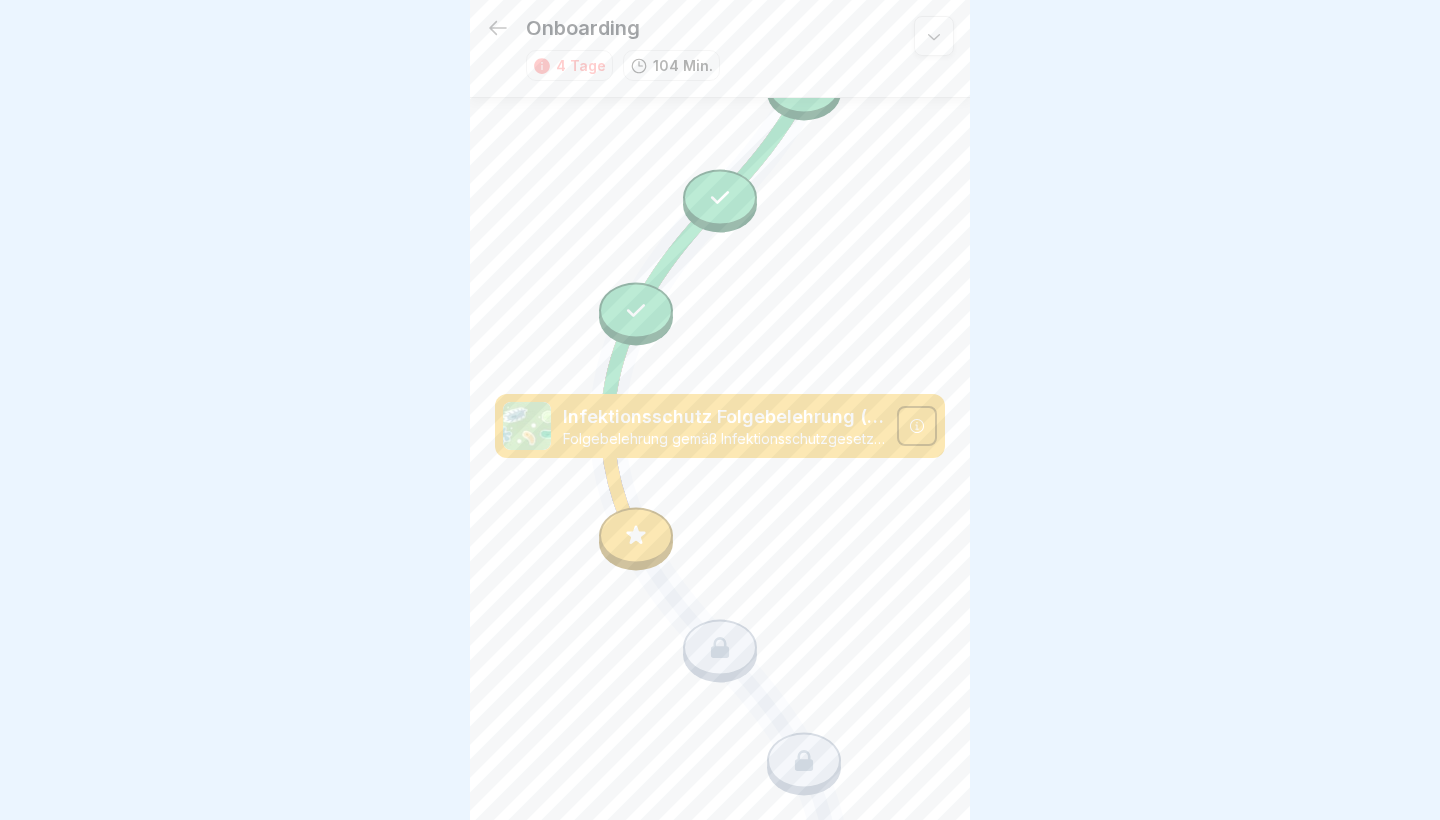 scroll, scrollTop: 1536, scrollLeft: 0, axis: vertical 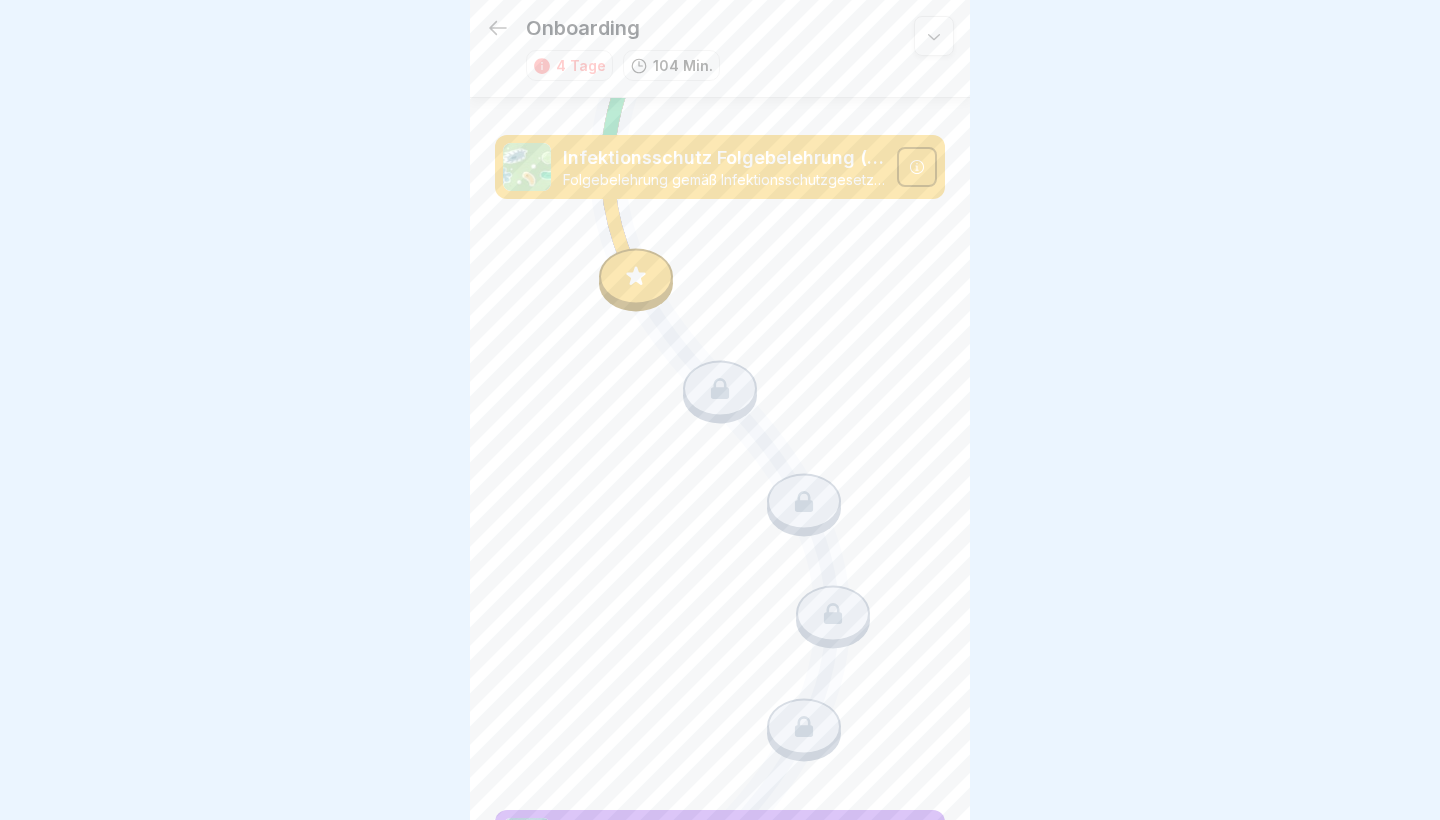 click 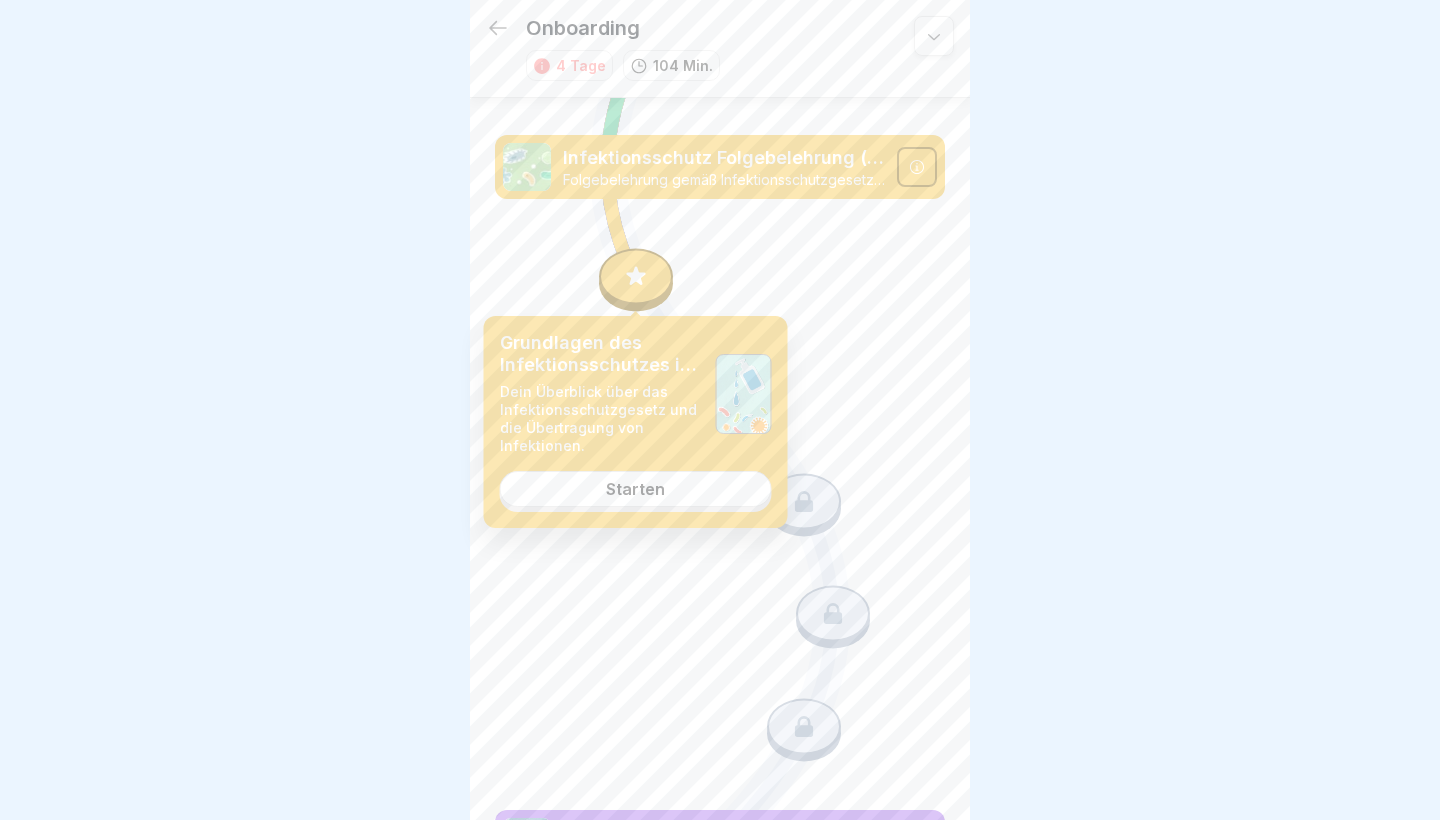 click on "Starten" at bounding box center (636, 489) 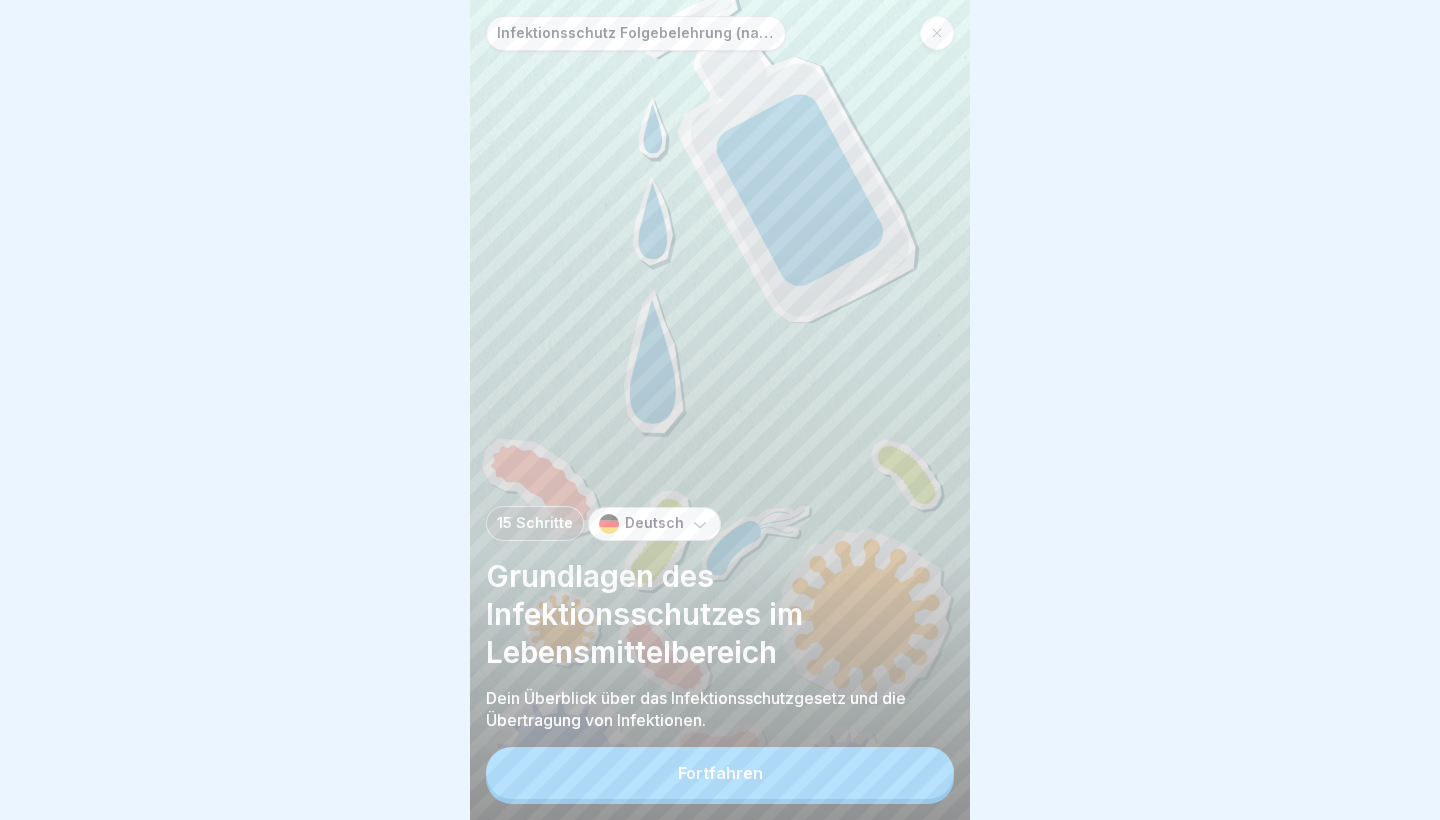 scroll, scrollTop: 0, scrollLeft: 0, axis: both 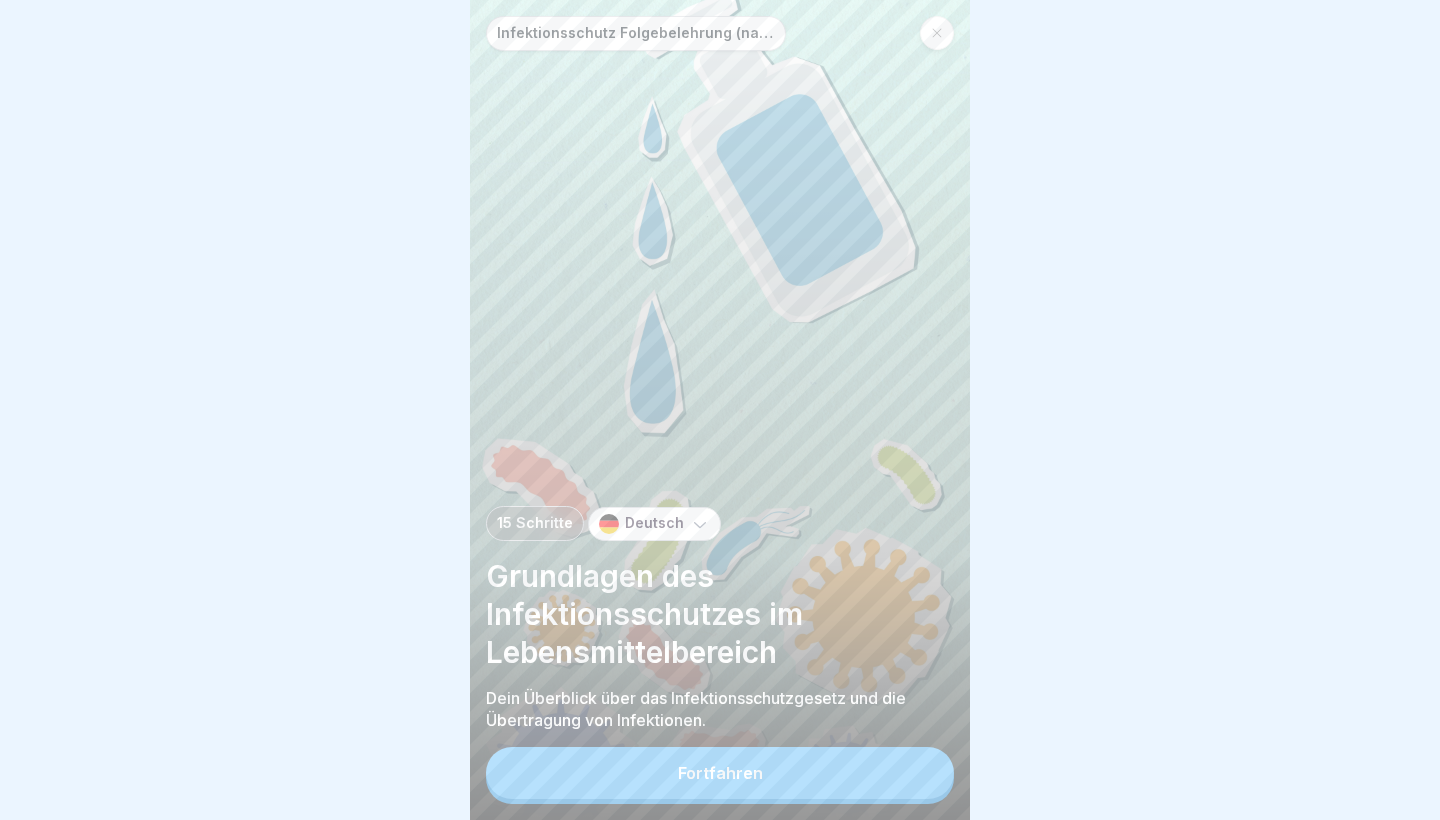 click on "Fortfahren" at bounding box center [720, 775] 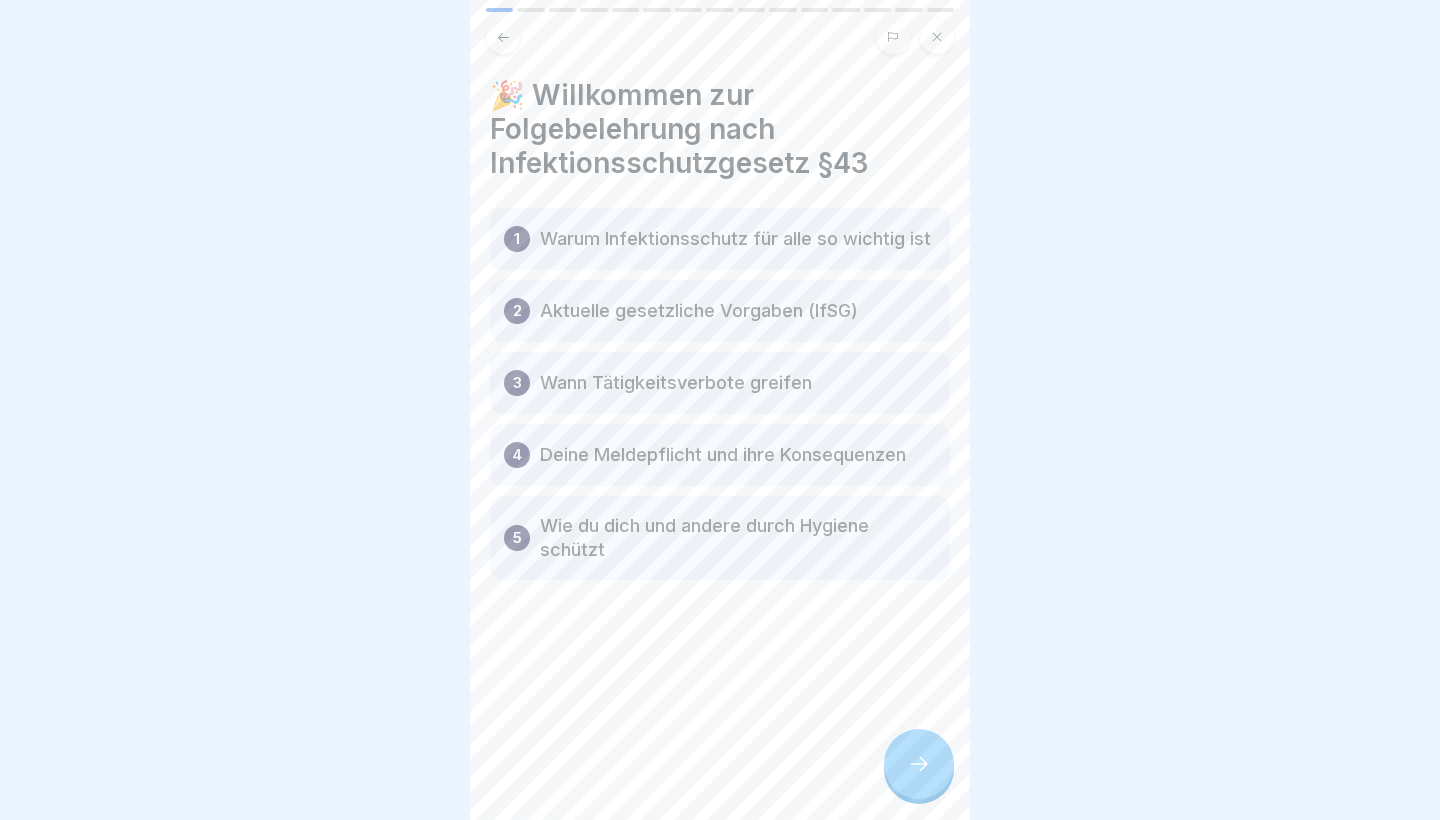 click 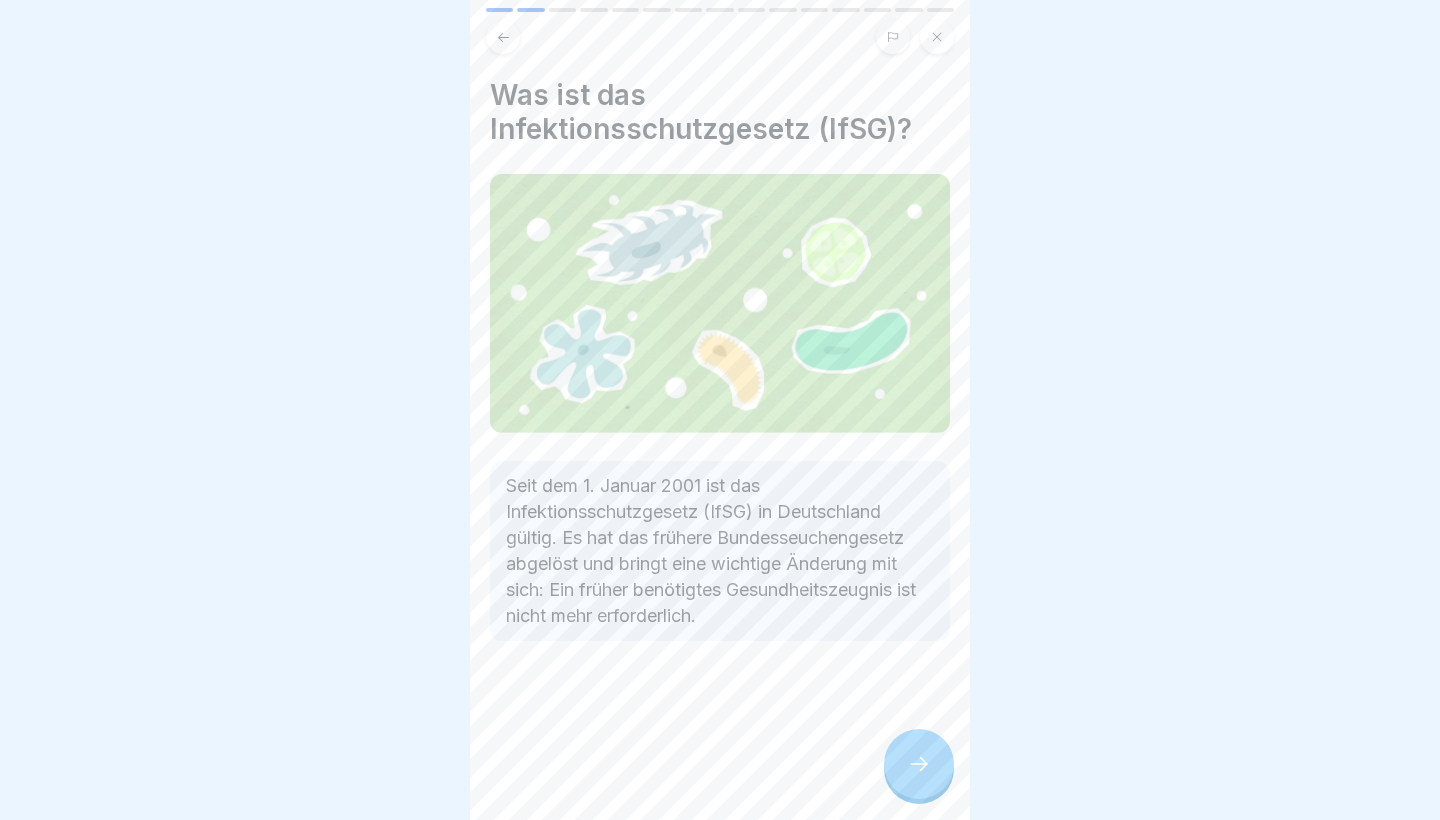click 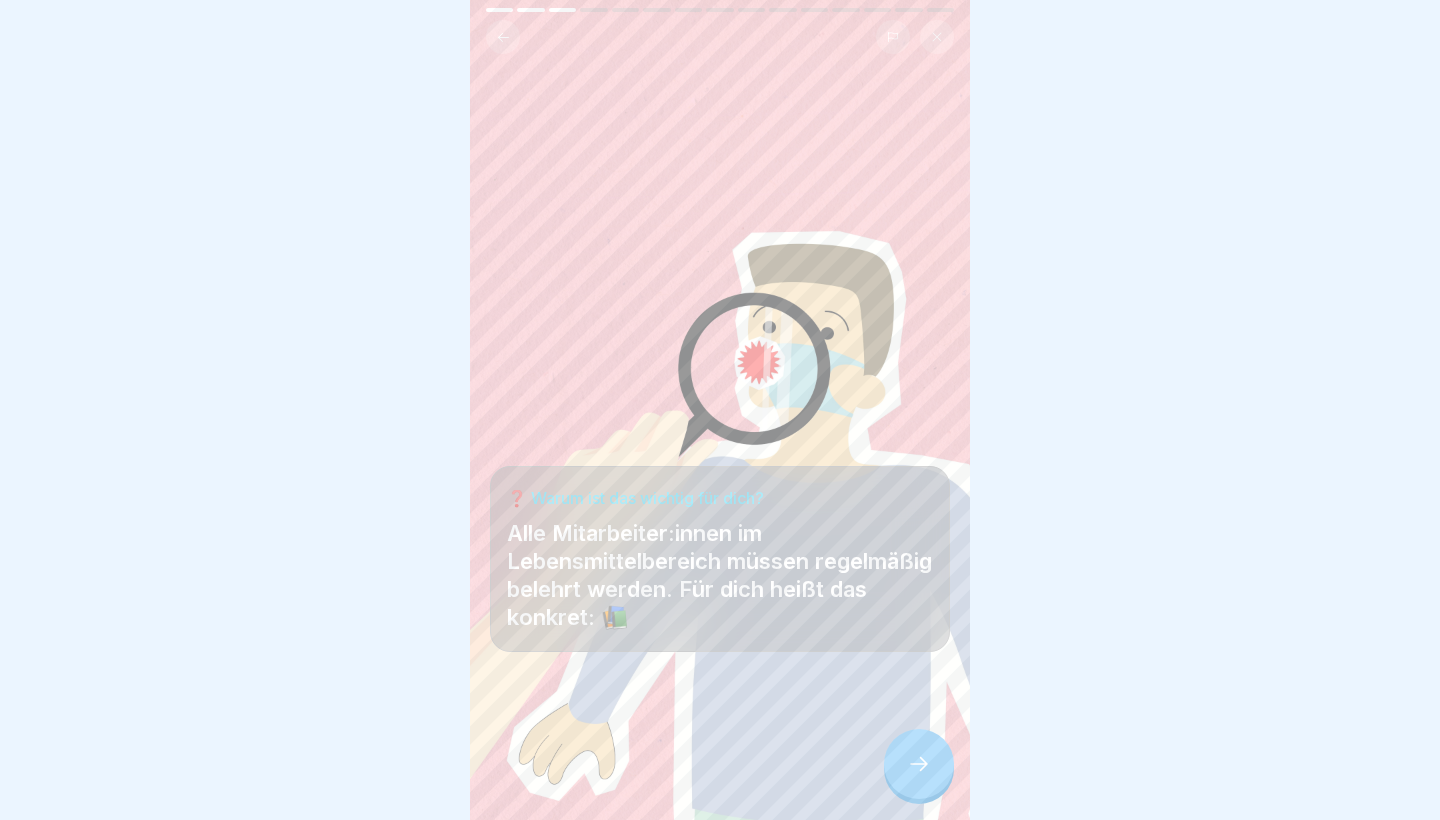 click 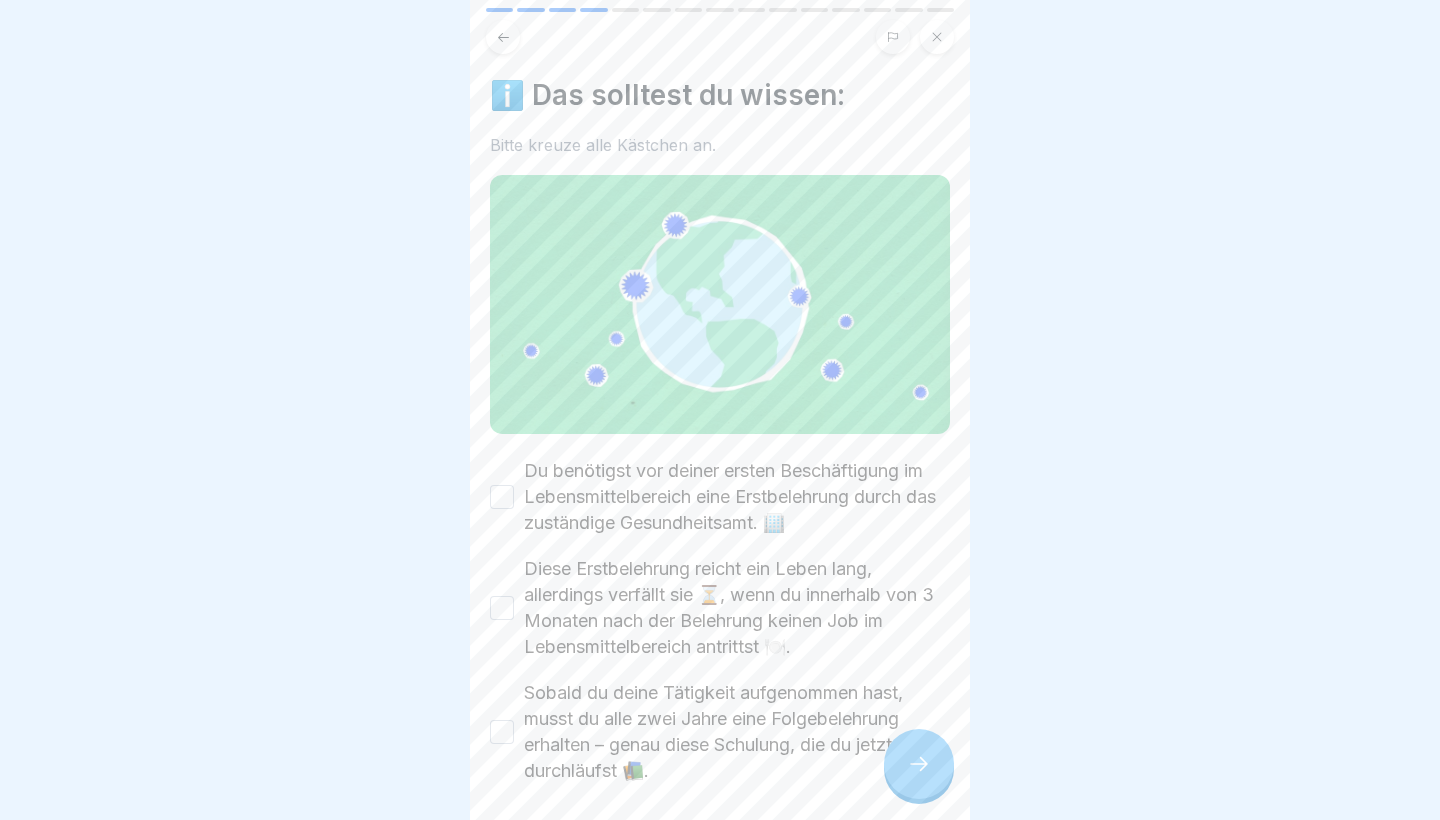 click 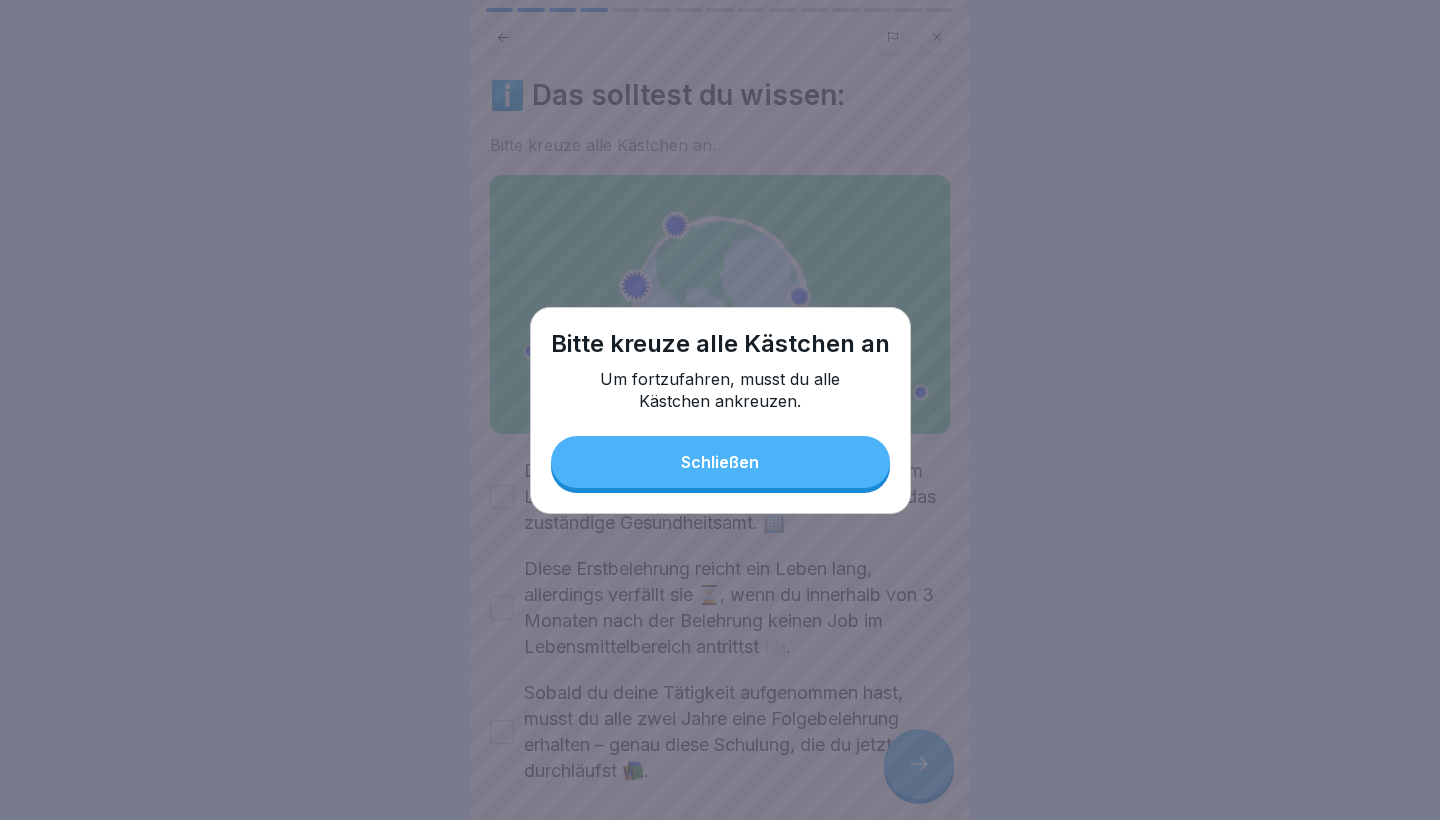 click on "Schließen" at bounding box center (720, 462) 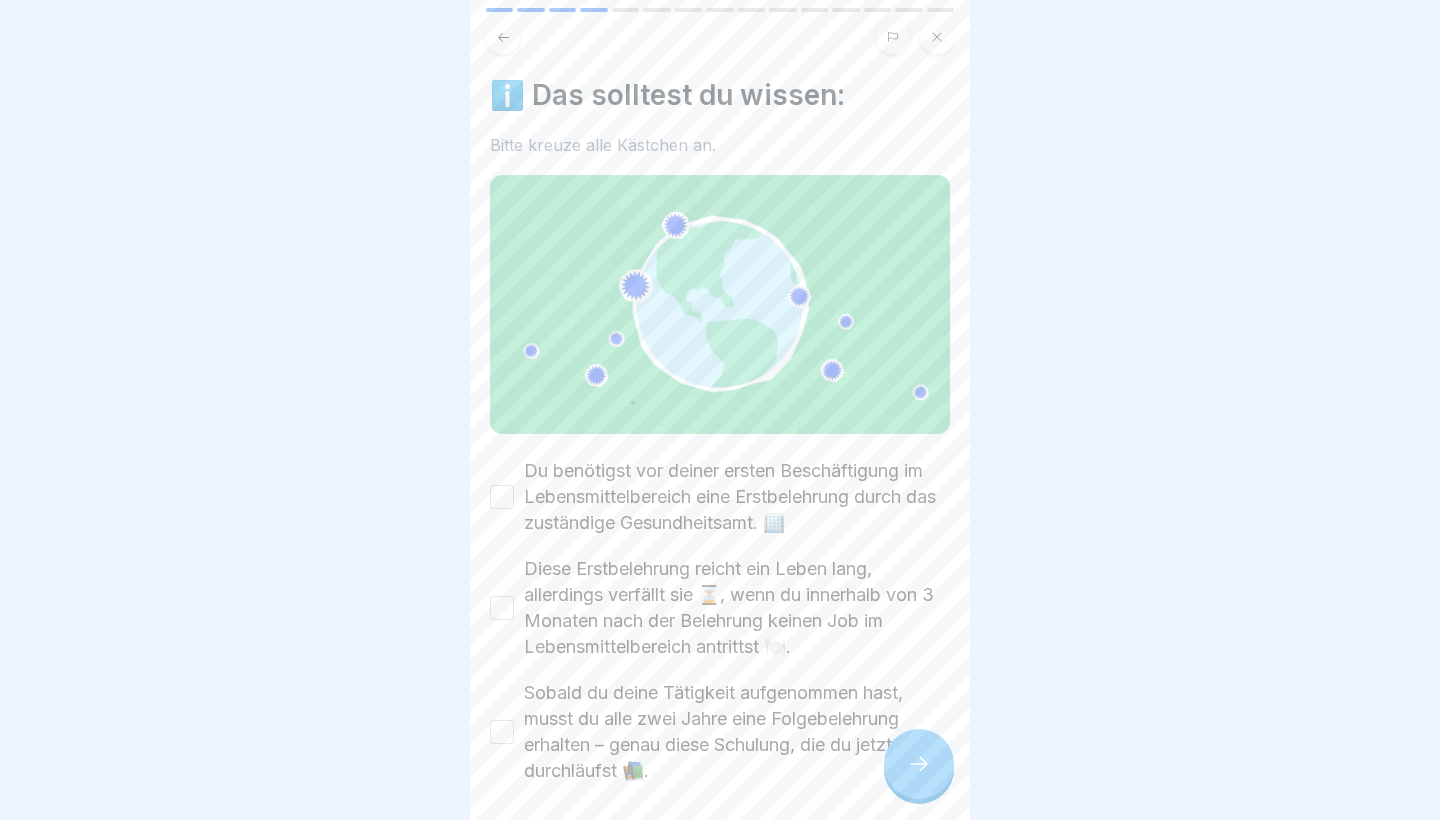 click on "Du benötigst vor deiner ersten Beschäftigung im Lebensmittelbereich eine Erstbelehrung durch das zuständige Gesundheitsamt. 🏢" at bounding box center [502, 497] 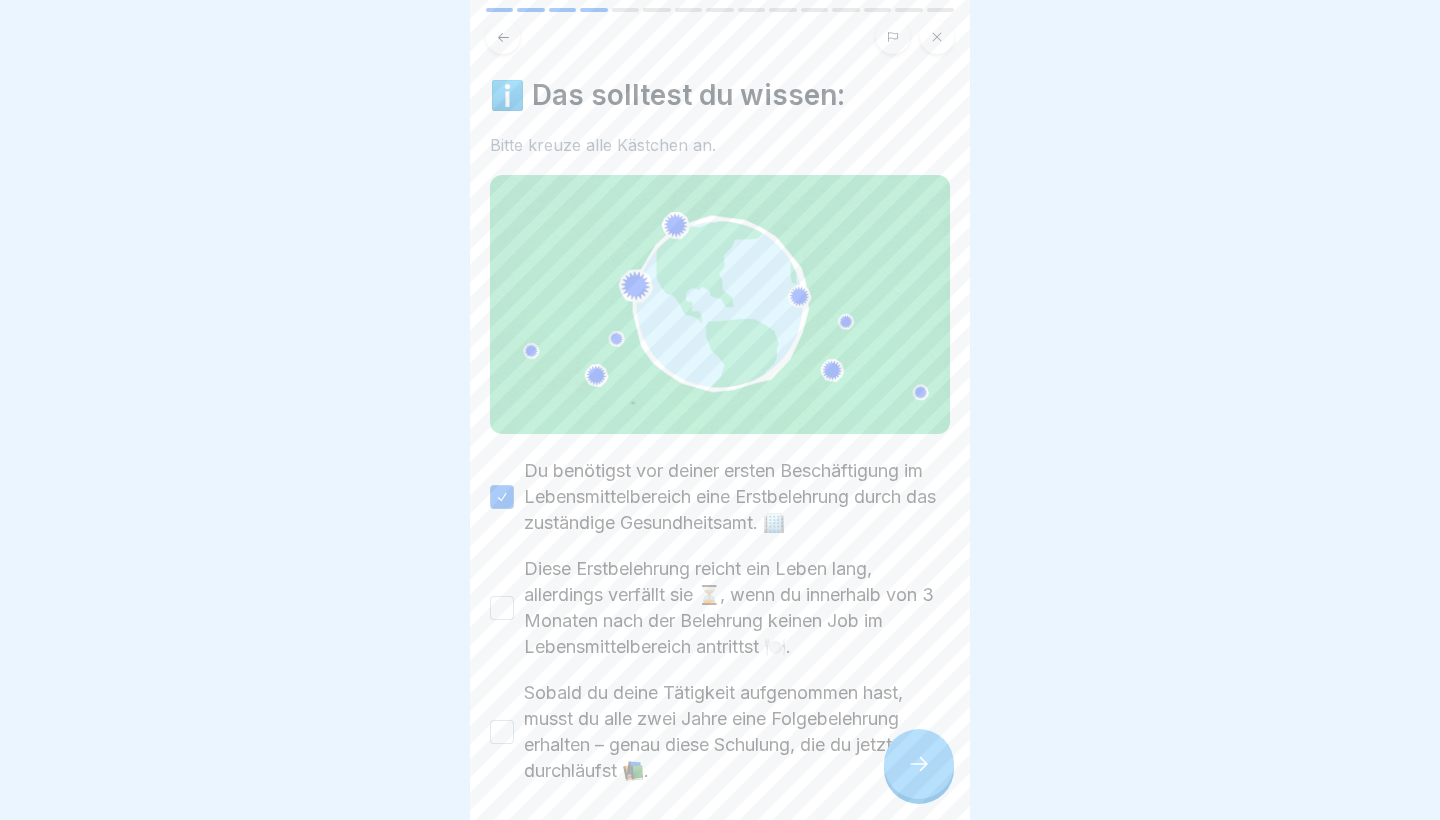 click on "Diese Erstbelehrung reicht ein Leben lang, allerdings verfällt sie ⏳, wenn du innerhalb von 3 Monaten nach der Belehrung keinen Job im Lebensmittelbereich antrittst 🍽️." at bounding box center [502, 608] 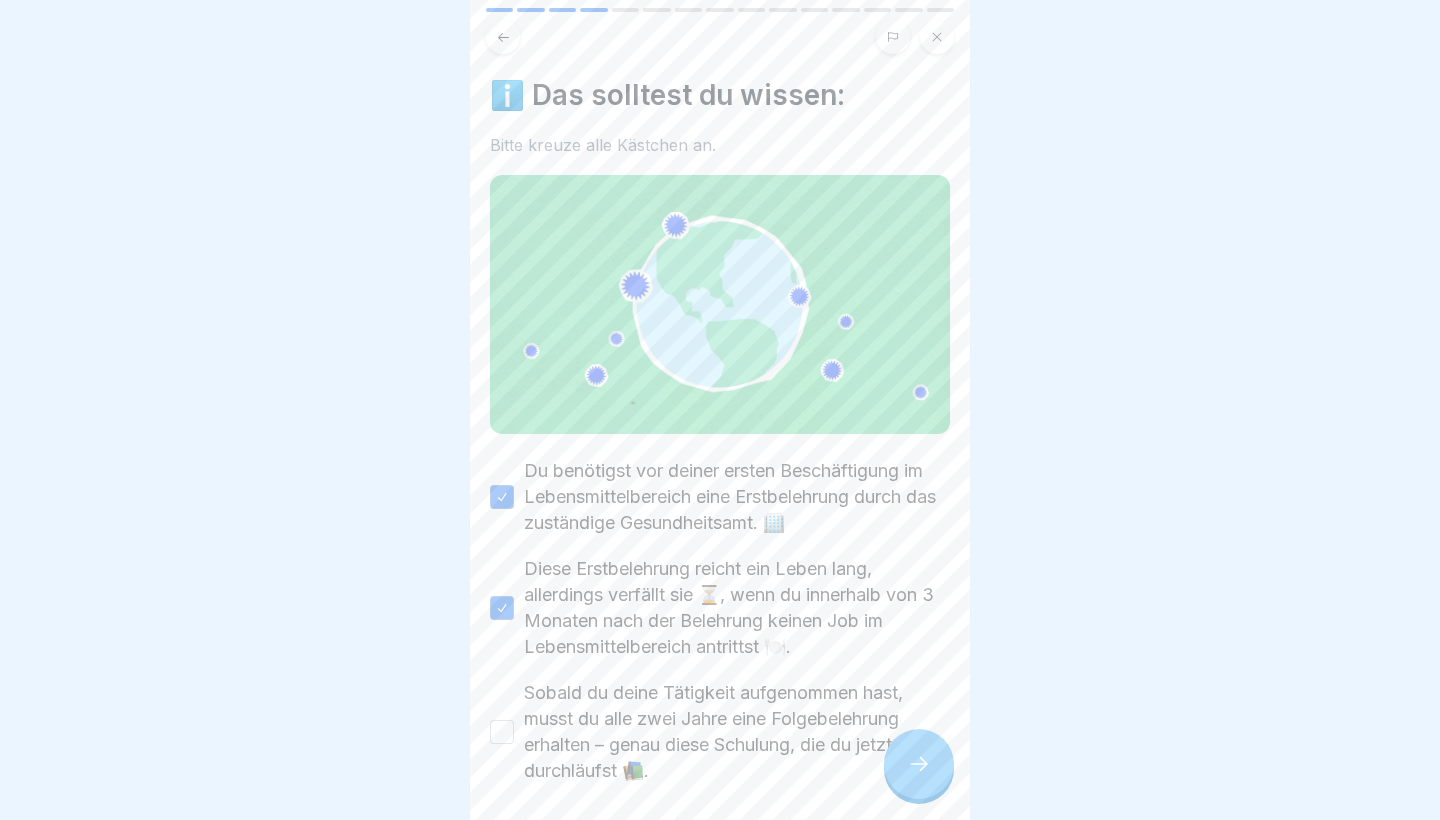 click on "Sobald du deine Tätigkeit aufgenommen hast, musst du alle zwei Jahre eine Folgebelehrung erhalten – genau diese Schulung, die du jetzt durchläufst 📚." at bounding box center (502, 732) 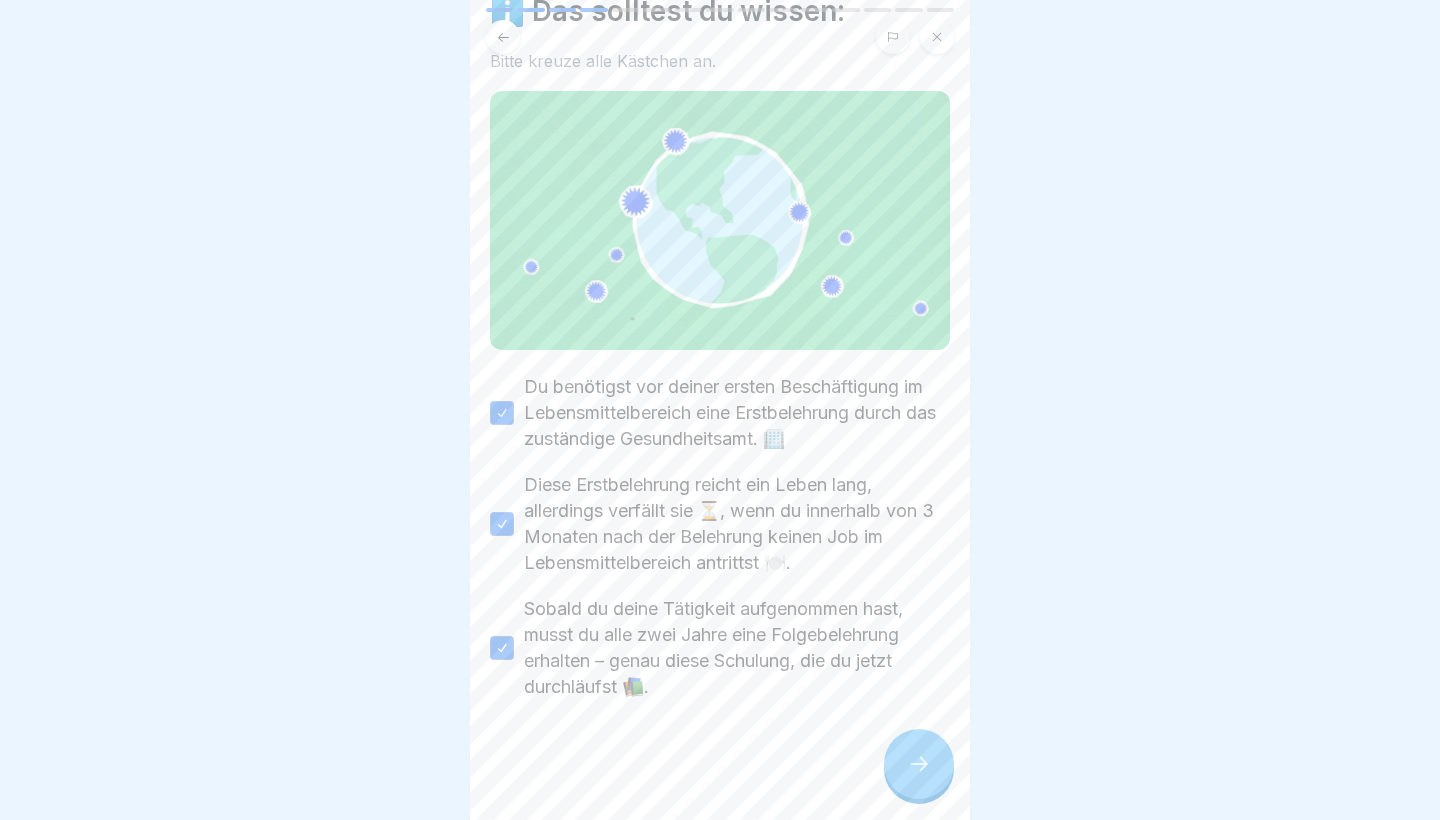 scroll, scrollTop: 84, scrollLeft: 0, axis: vertical 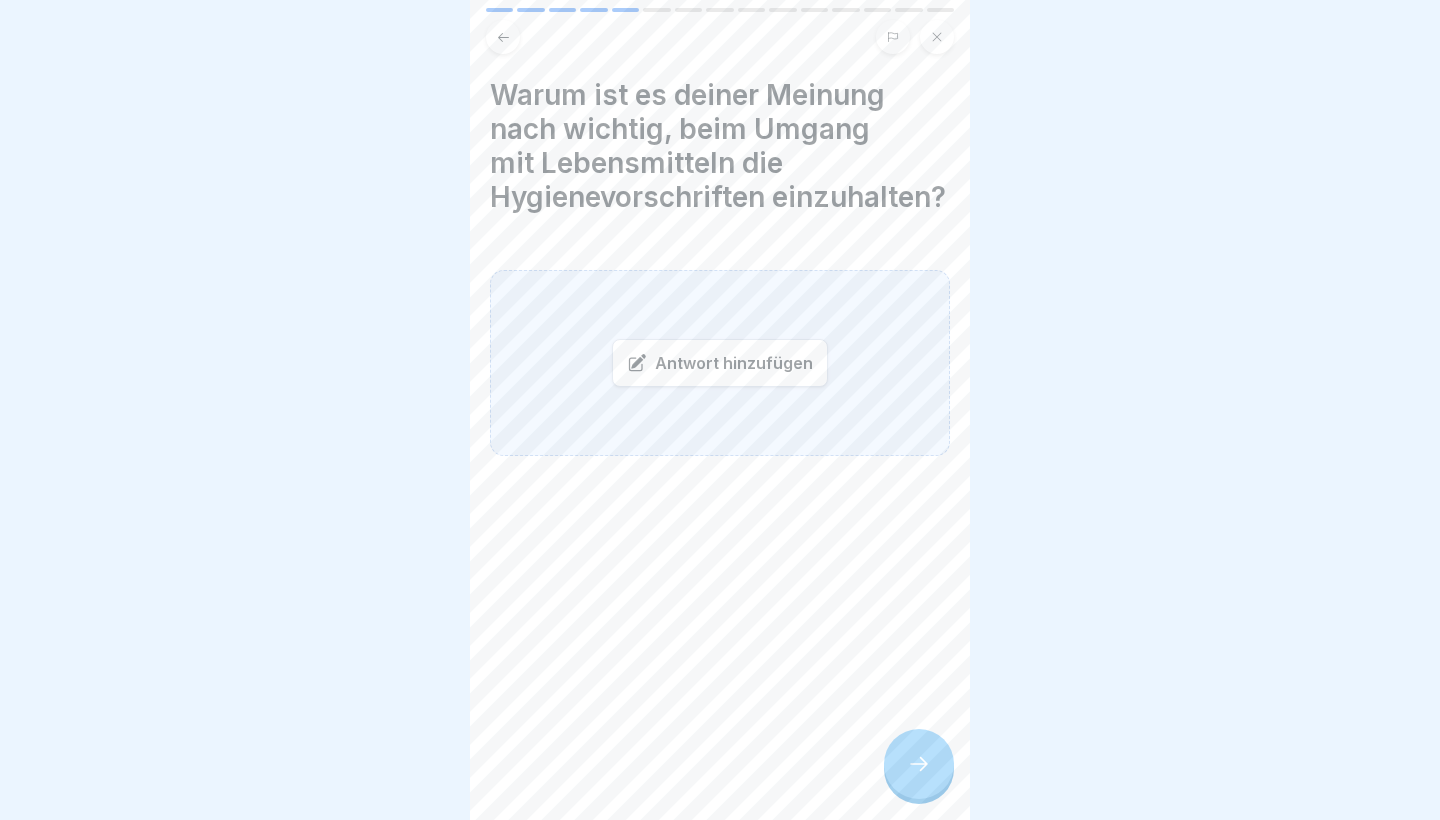 click at bounding box center [919, 764] 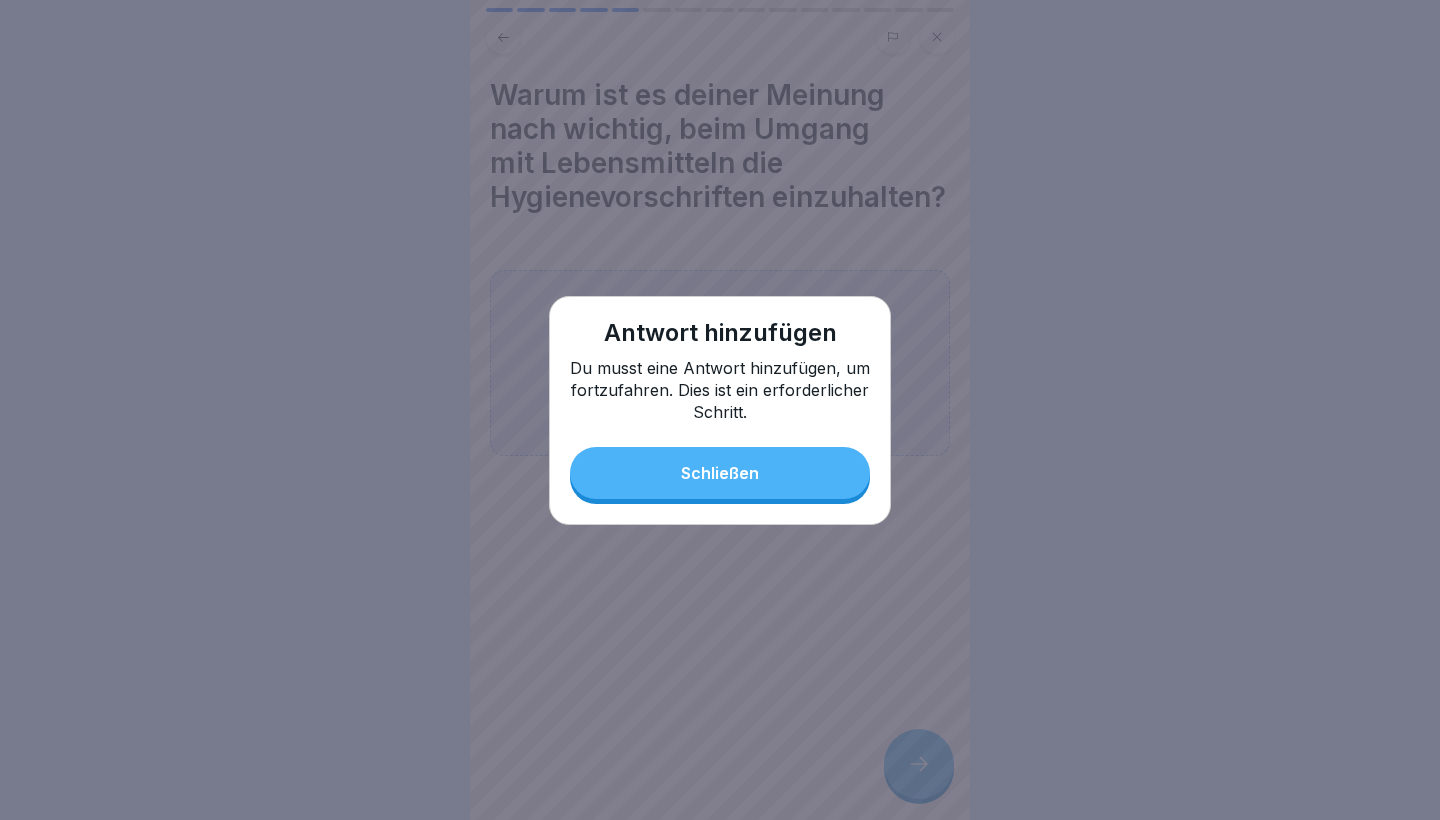 click on "Antwort hinzufügen Du musst eine Antwort hinzufügen, um fortzufahren. Dies ist ein erforderlicher Schritt. Schließen" at bounding box center (720, 410) 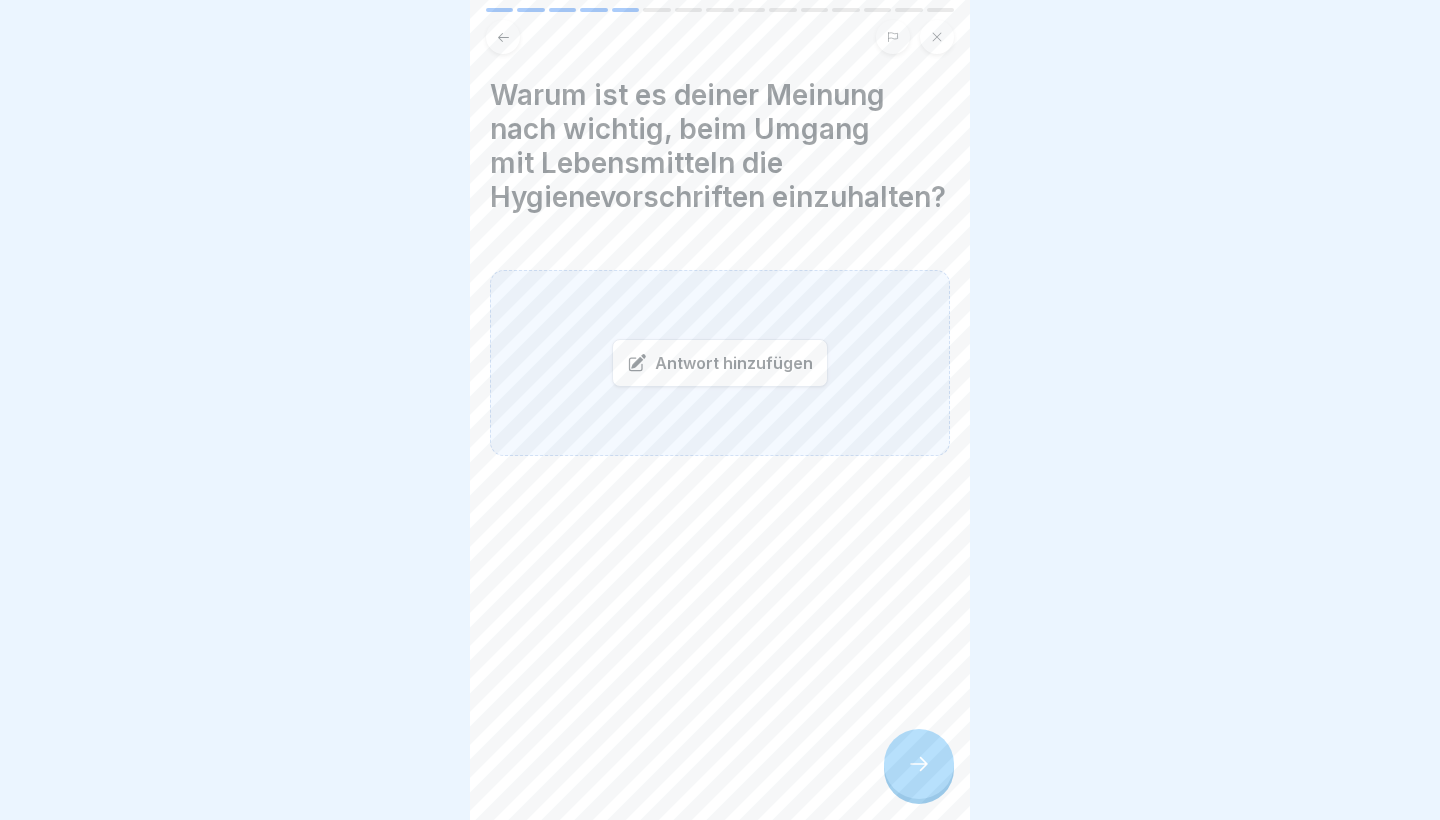 click on "Antwort hinzufügen" at bounding box center [720, 363] 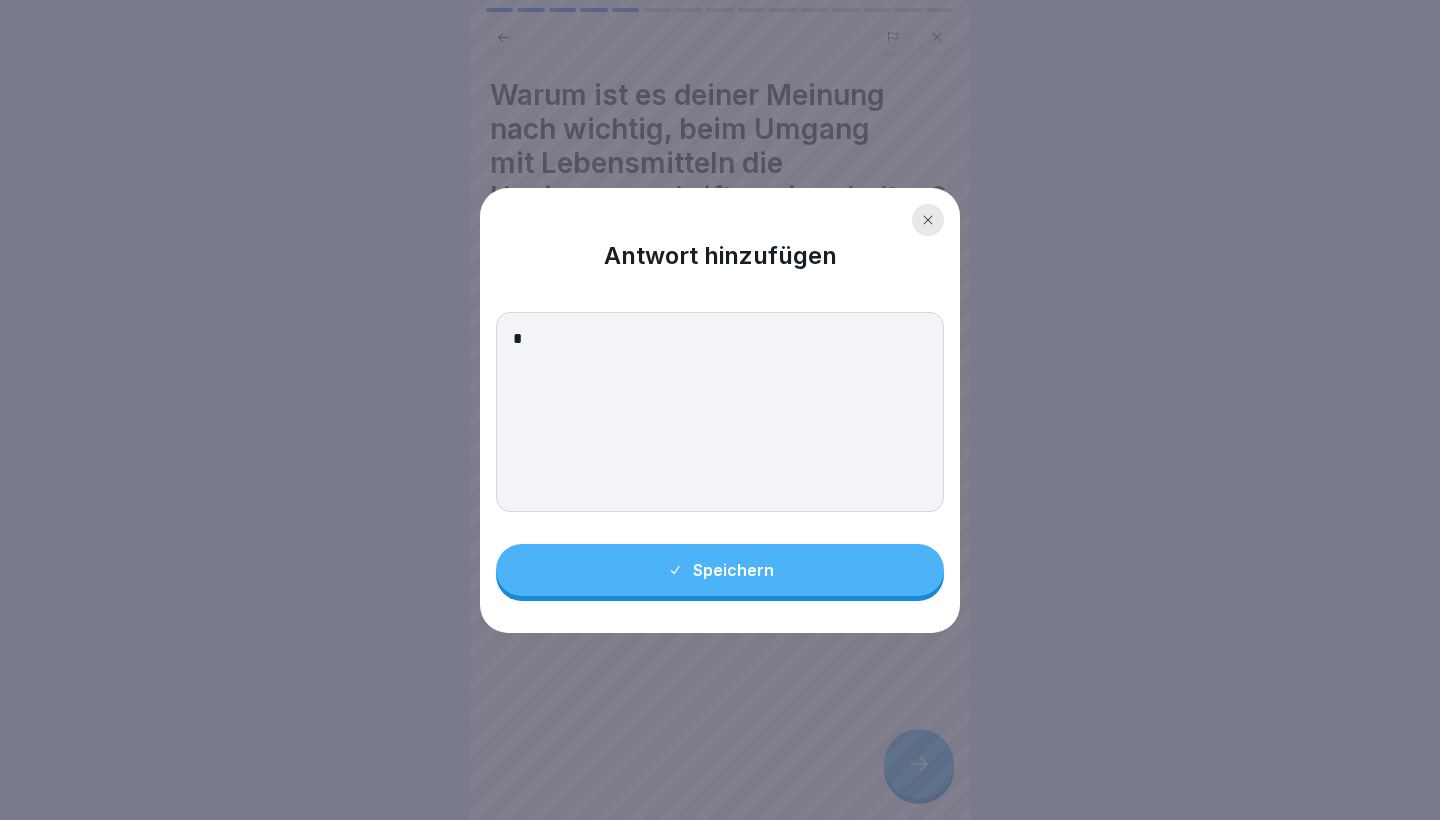 type on "*" 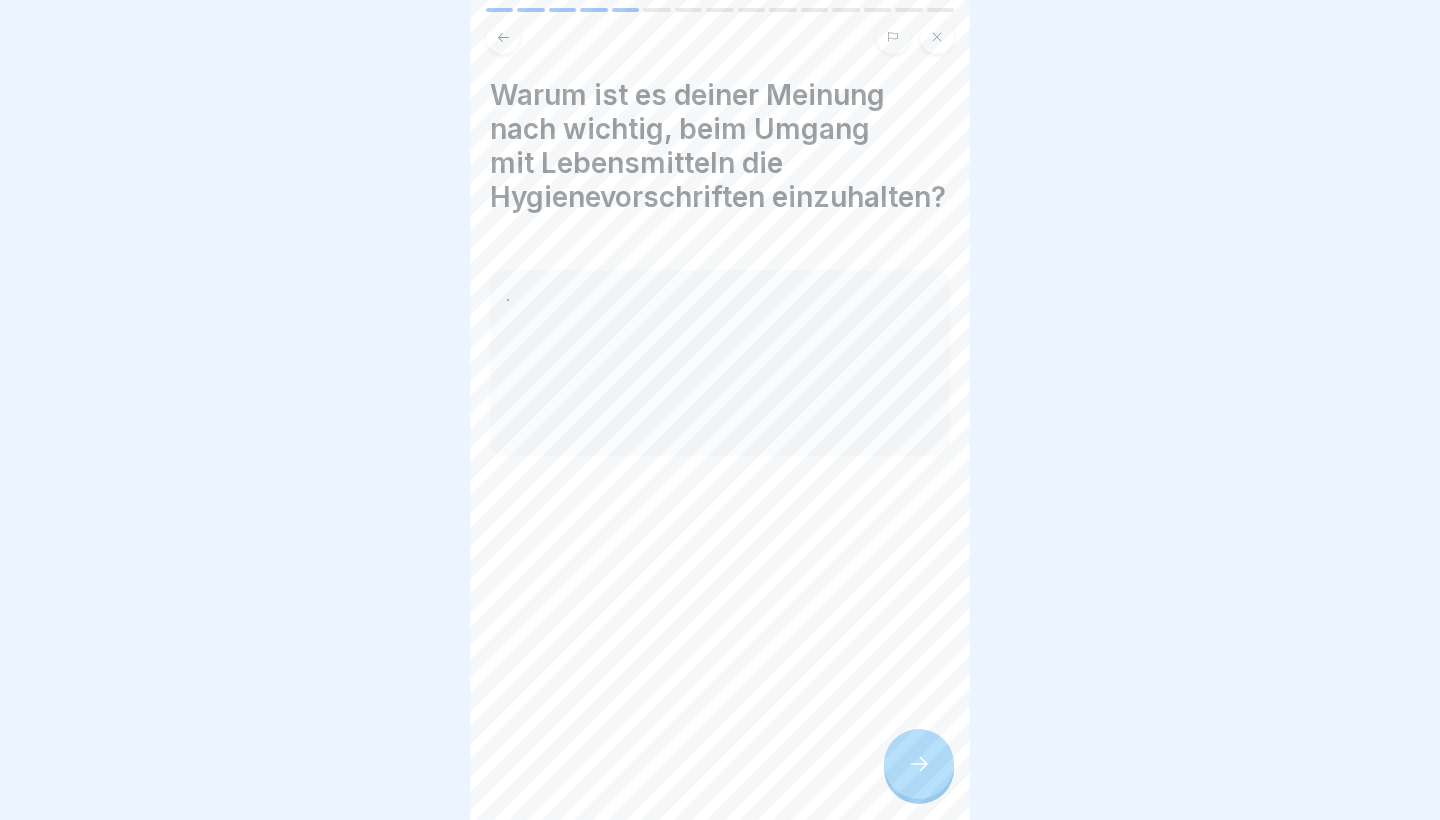 click 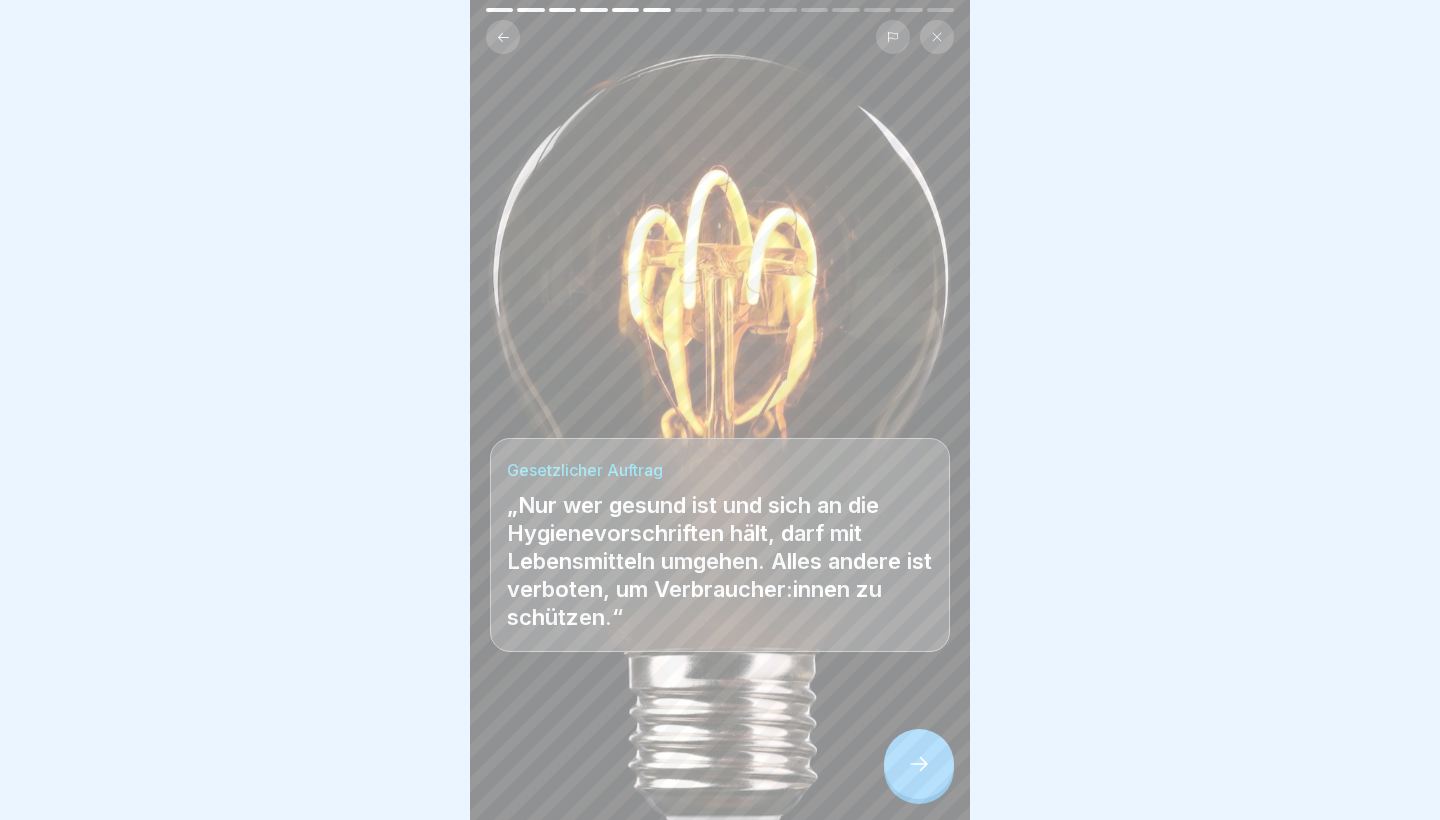 click 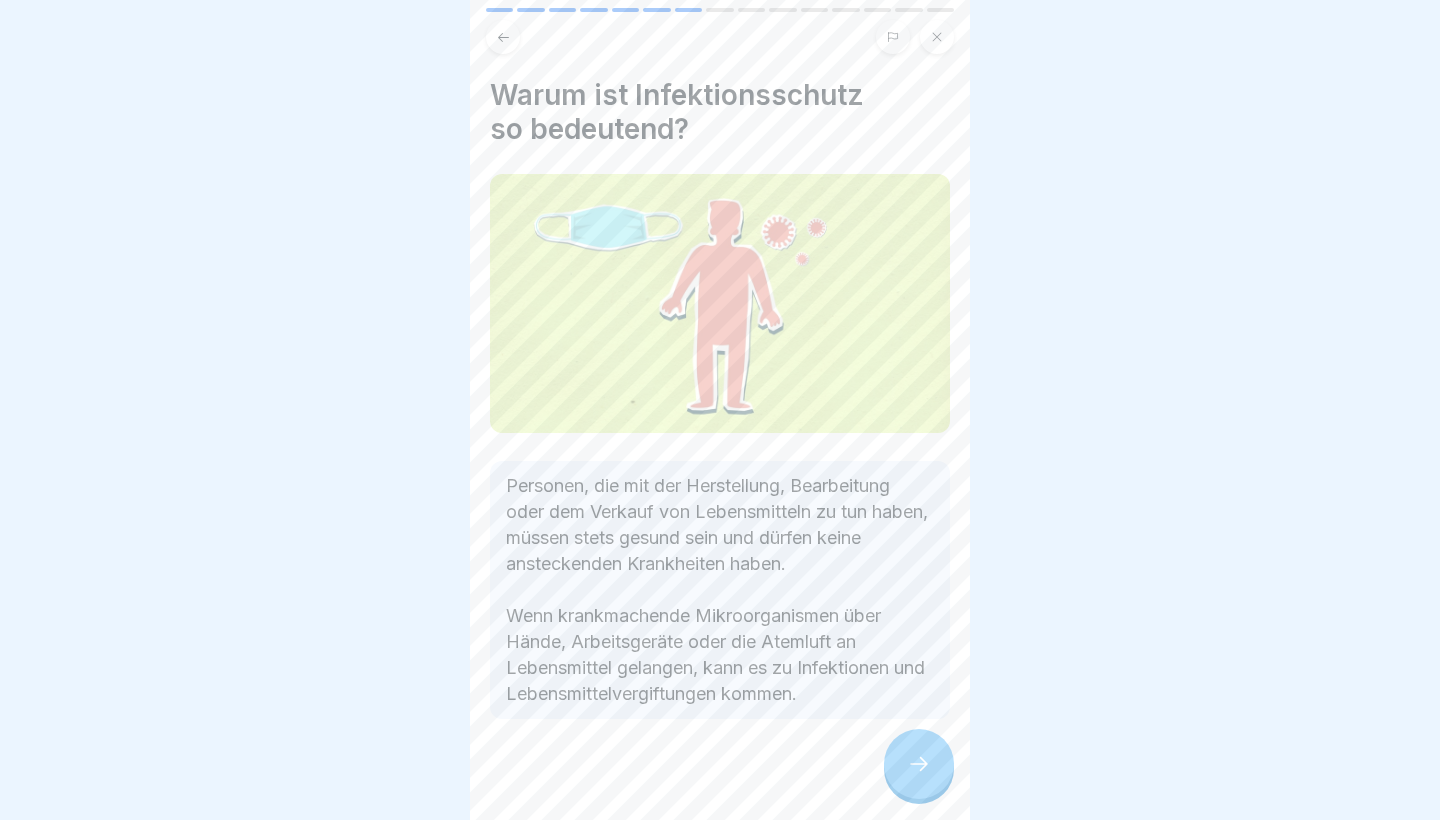 click 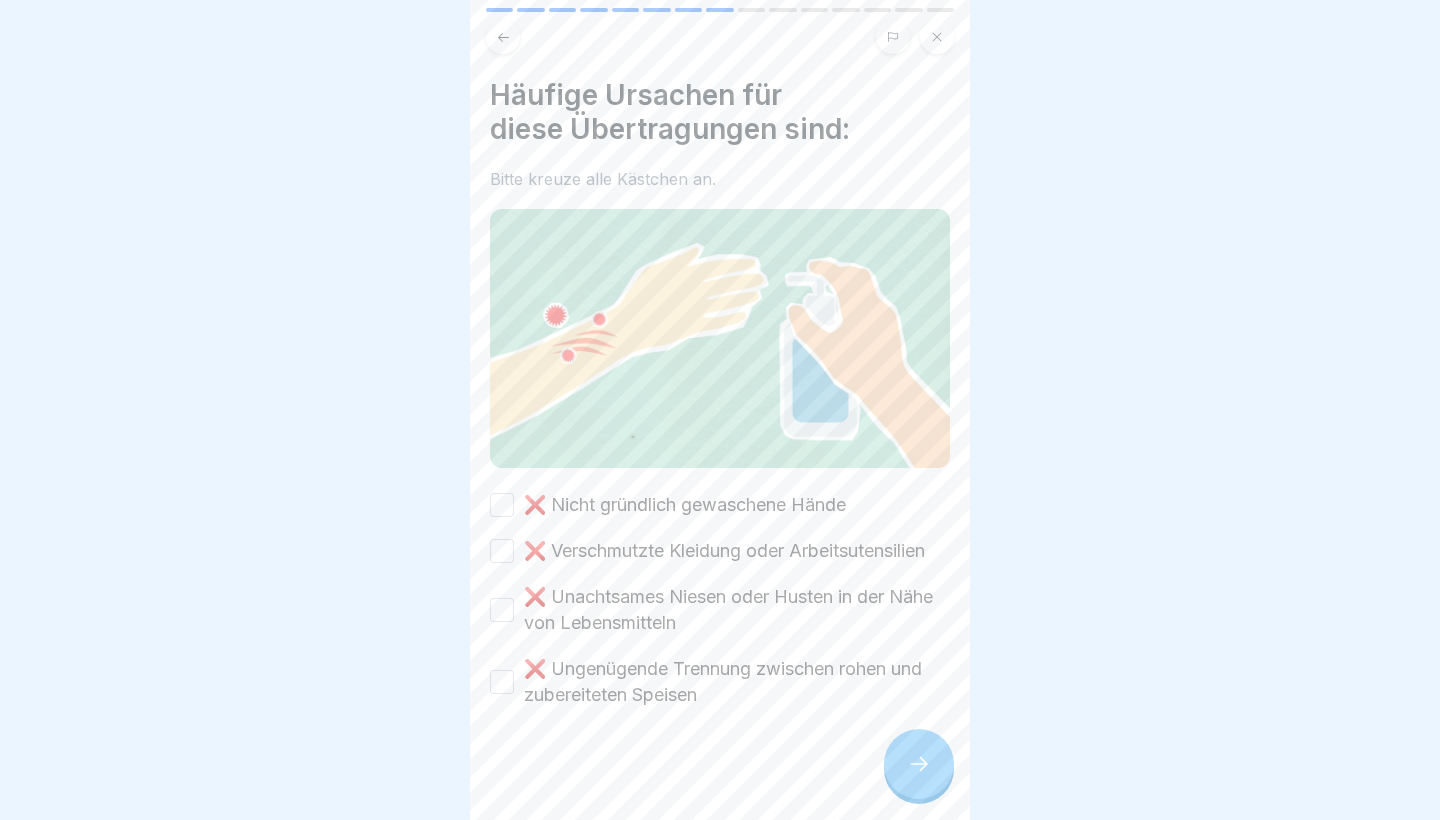 click 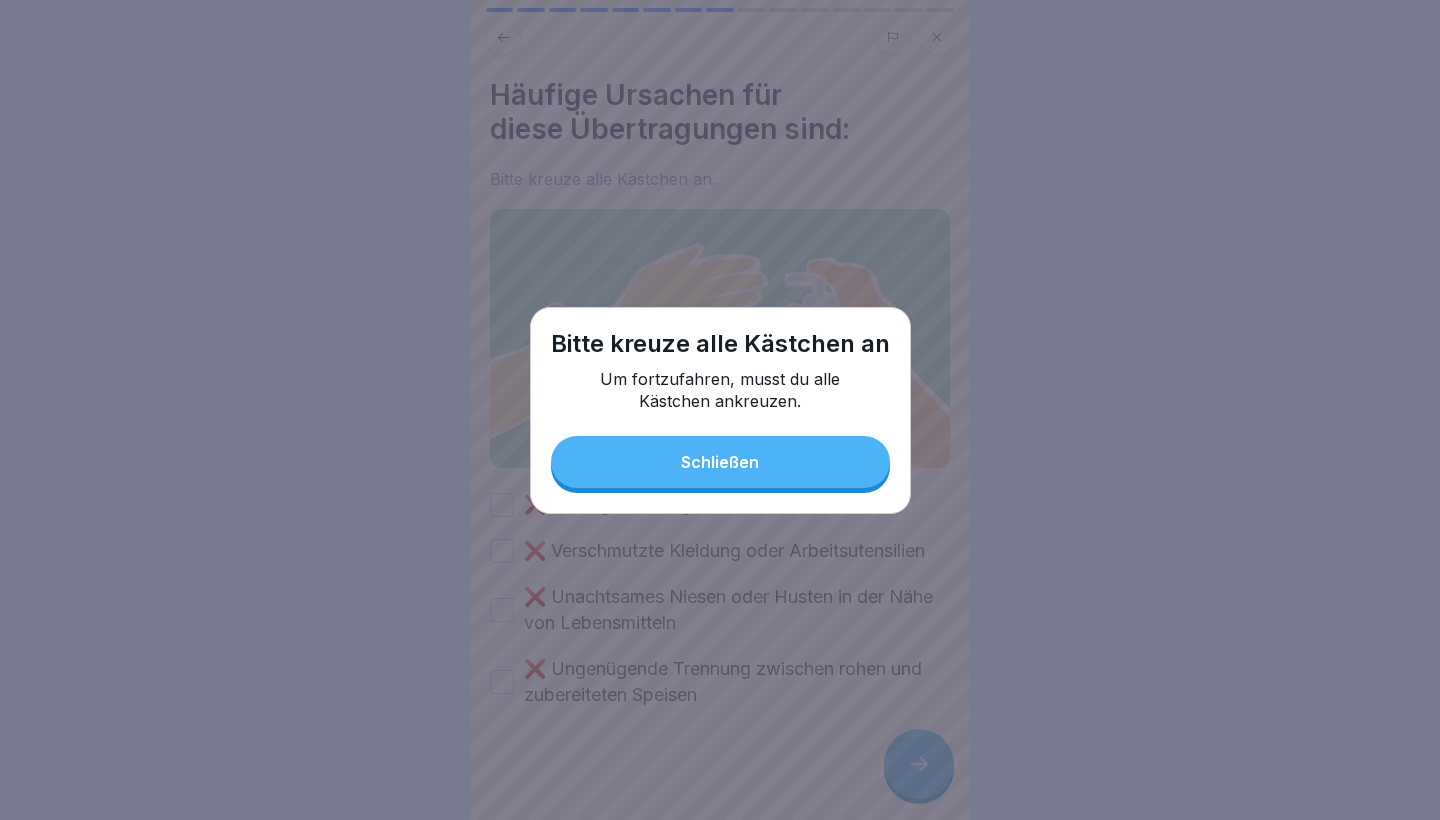 click on "Bitte kreuze alle Kästchen an Um fortzufahren, musst du alle Kästchen ankreuzen. Schließen" at bounding box center (720, 410) 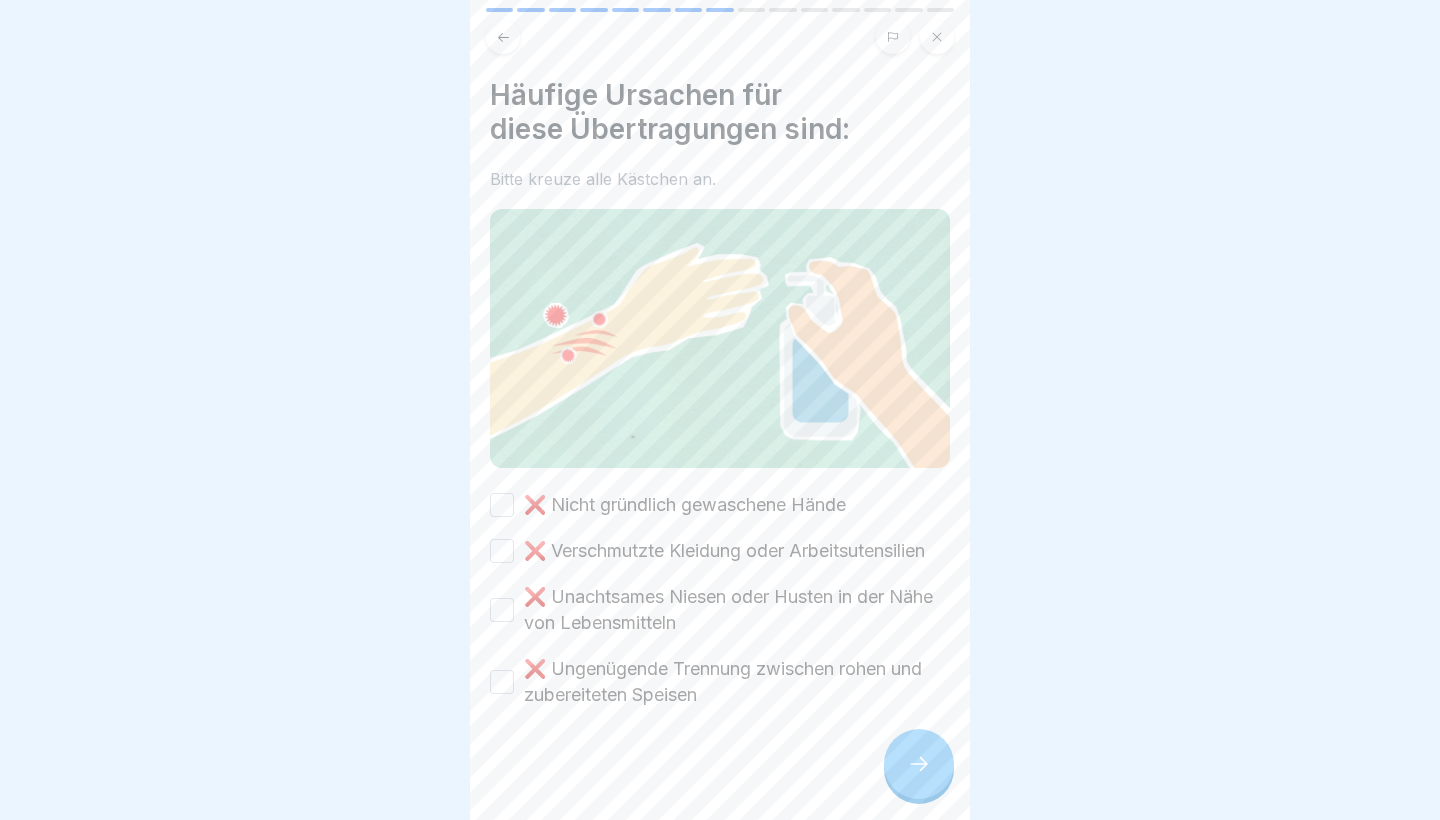 click on "❌ Nicht gründlich gewaschene Hände" at bounding box center [502, 505] 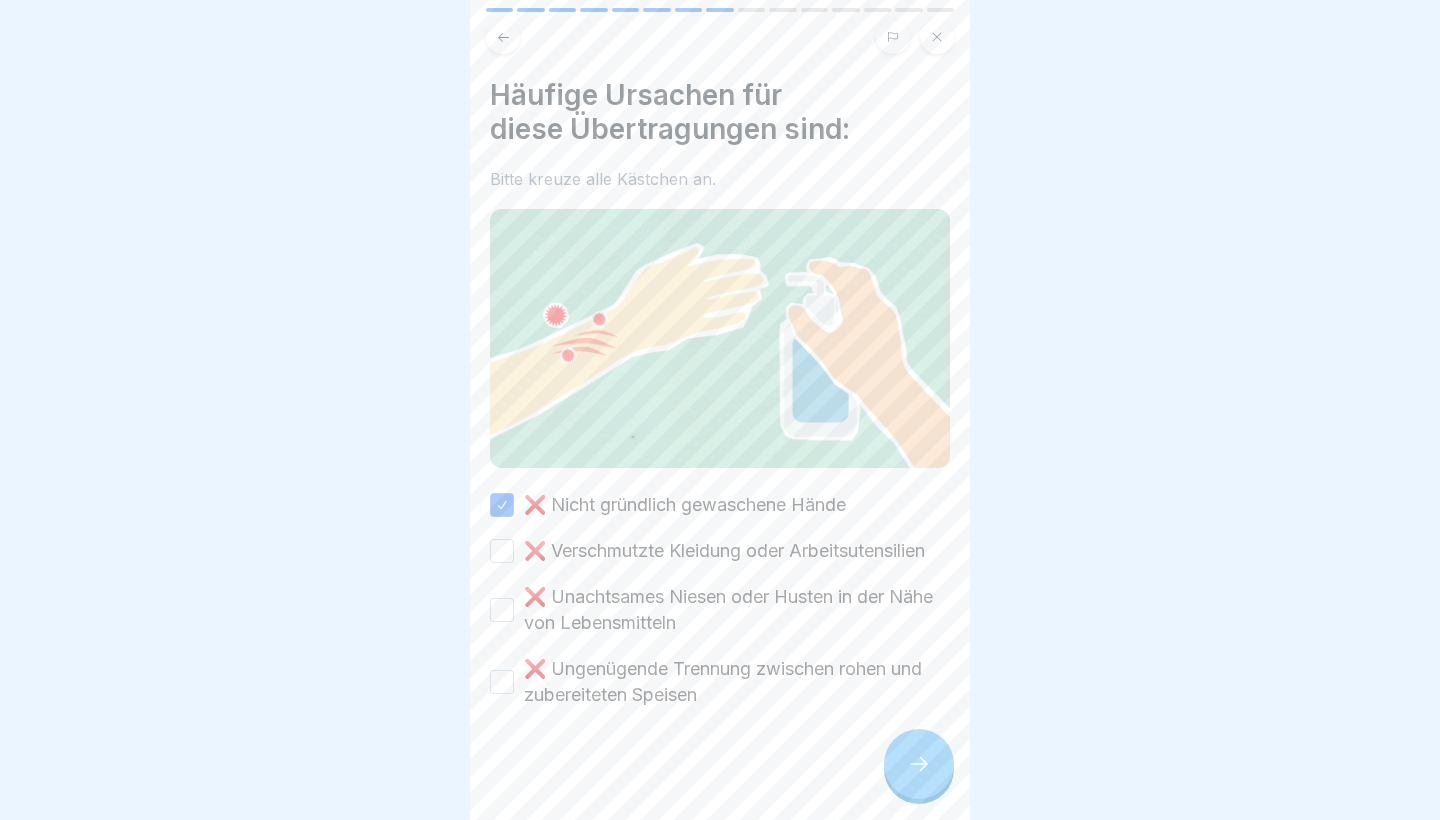 click on "❌ Verschmutzte Kleidung oder Arbeitsutensilien" at bounding box center [502, 551] 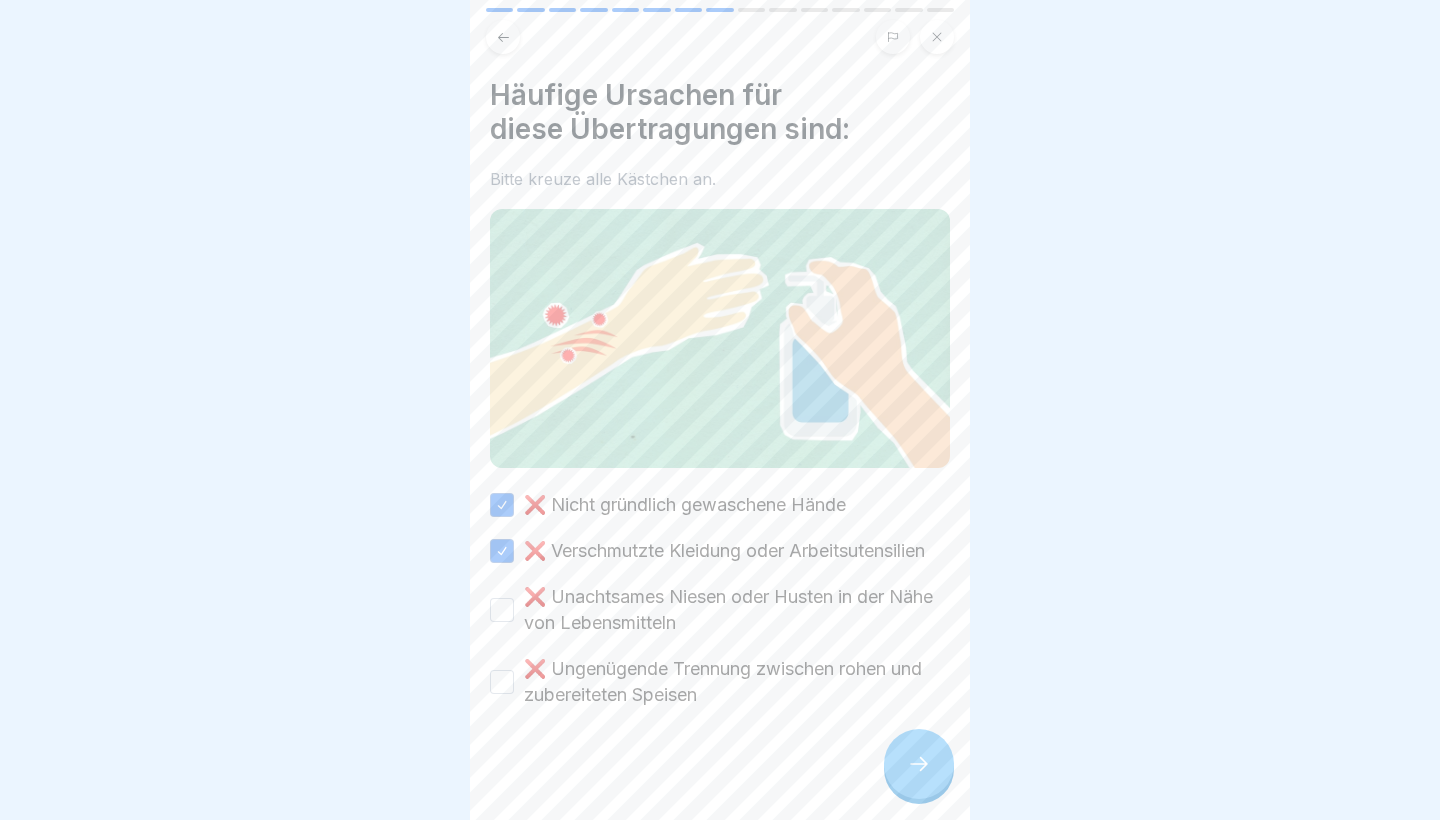 click on "❌ Unachtsames Niesen oder Husten in der Nähe von Lebensmitteln" at bounding box center [720, 610] 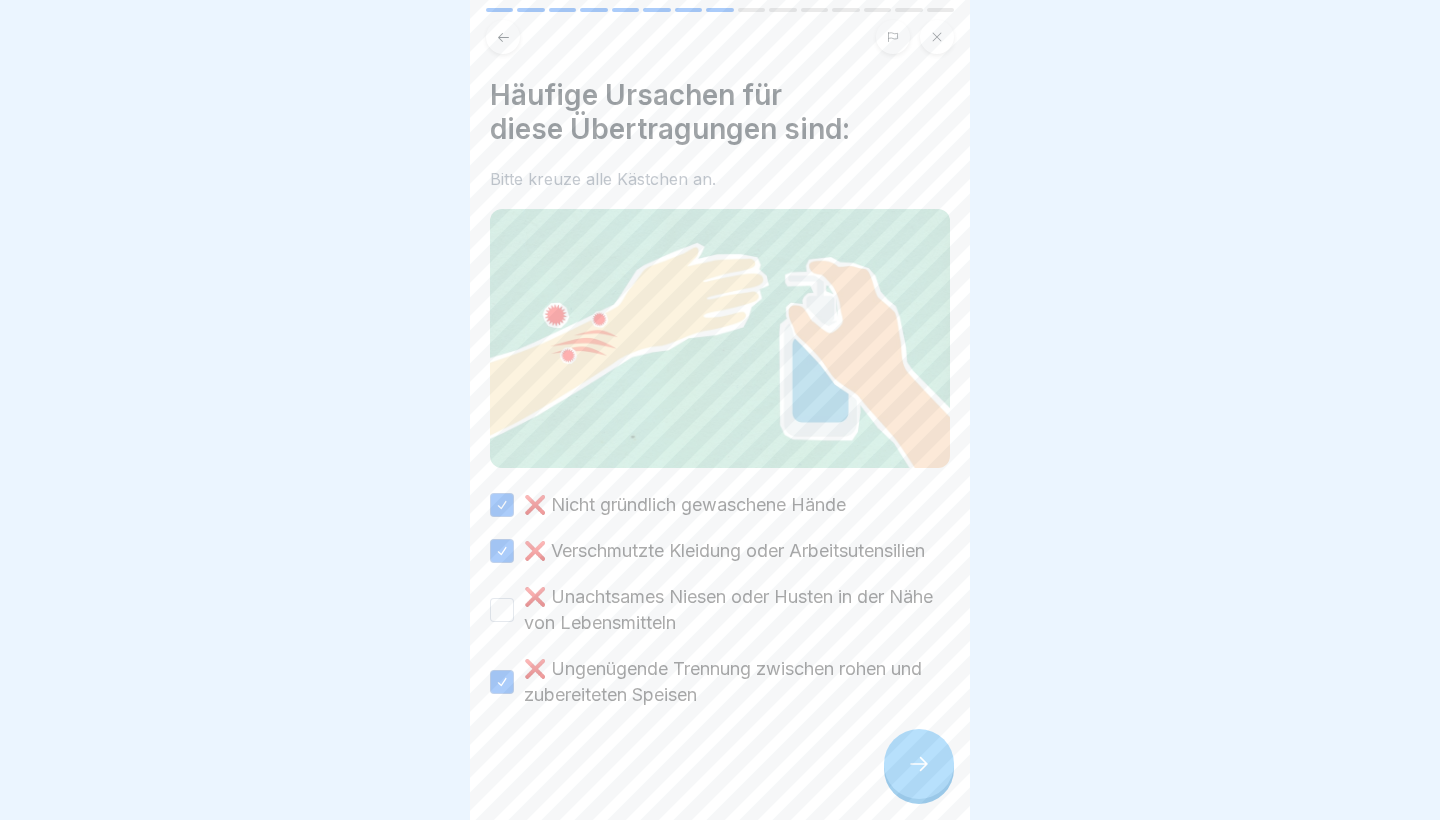 click on "❌ Unachtsames Niesen oder Husten in der Nähe von Lebensmitteln" at bounding box center [502, 610] 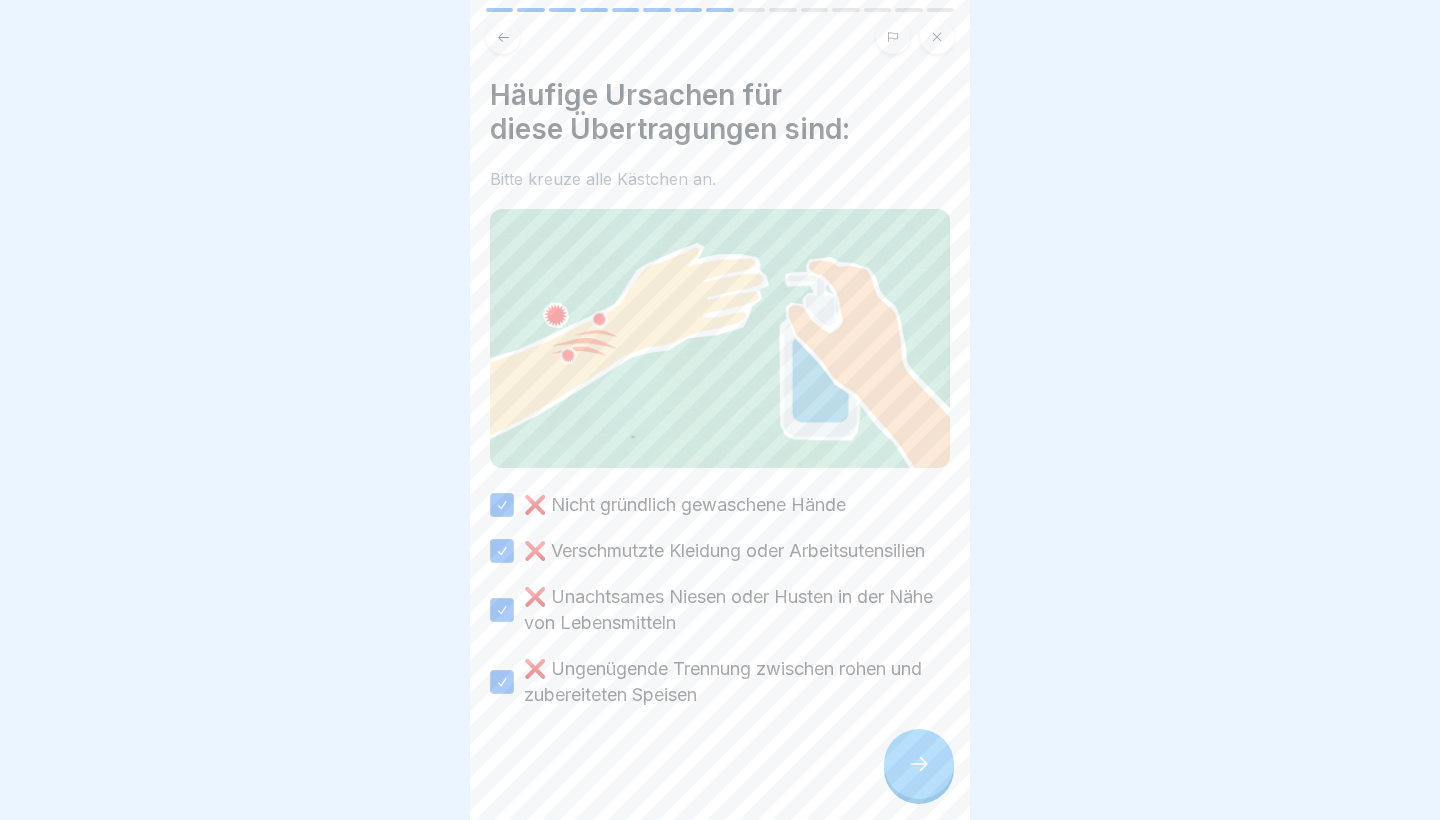 click at bounding box center (919, 764) 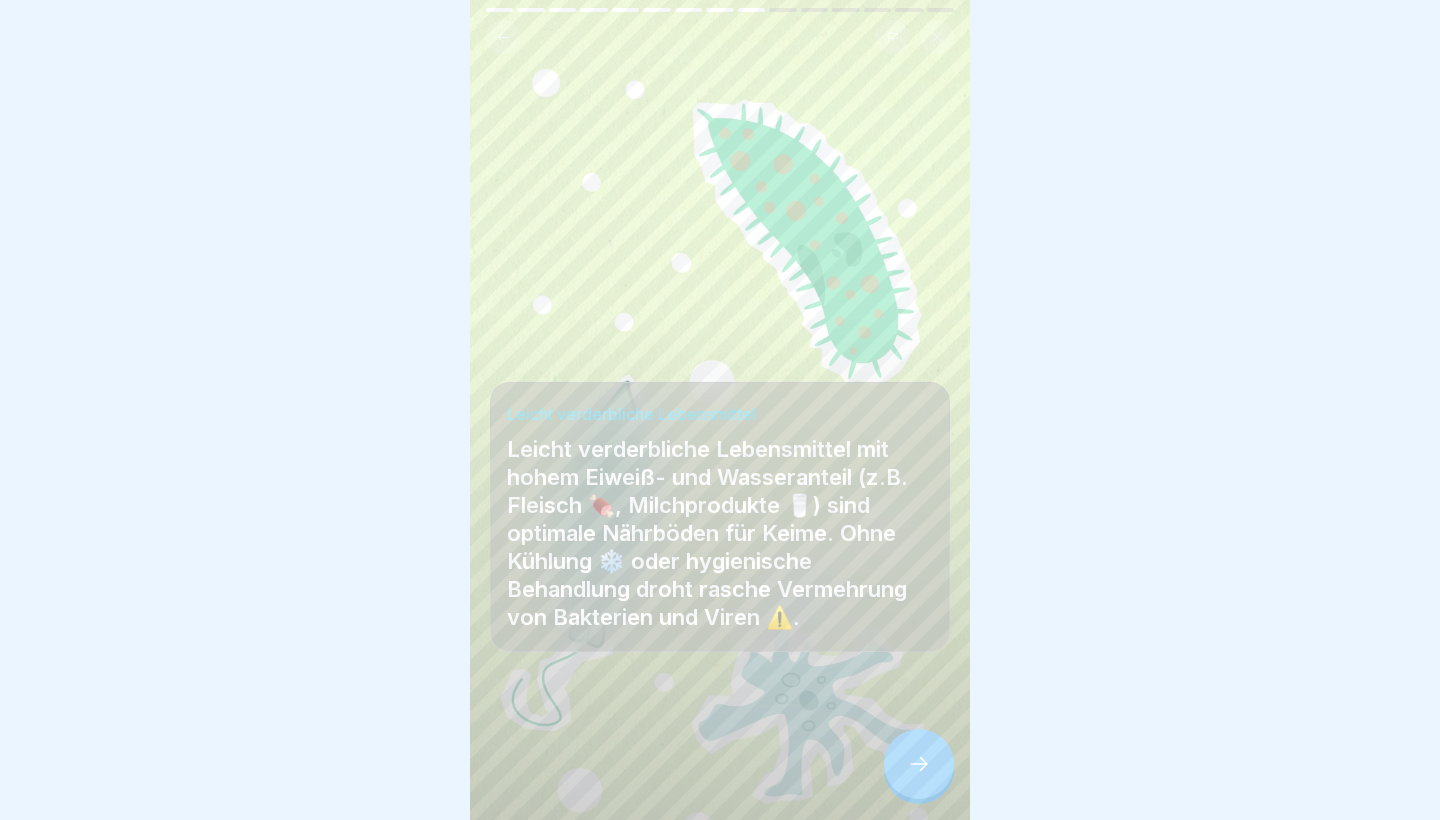click 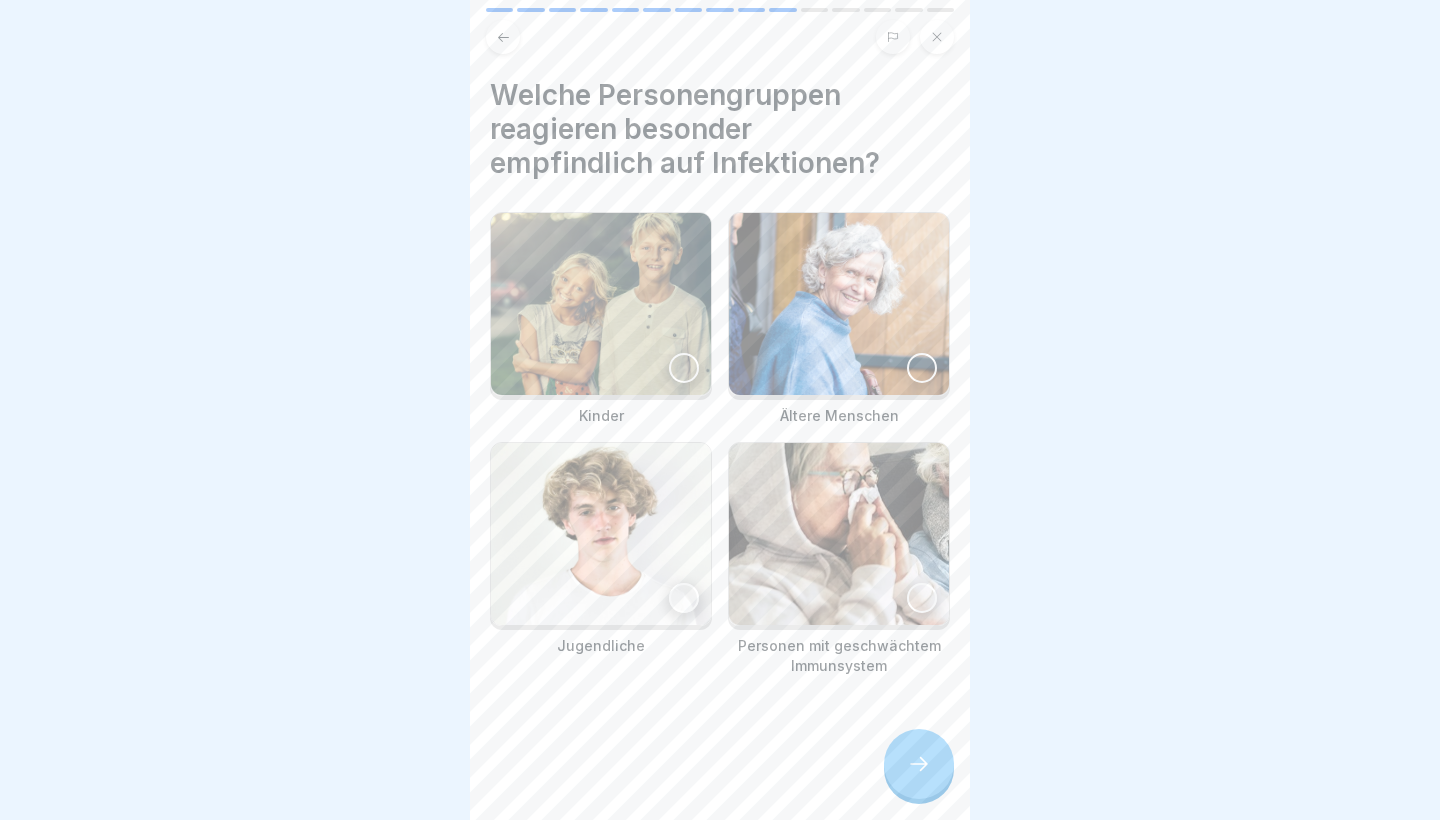 click 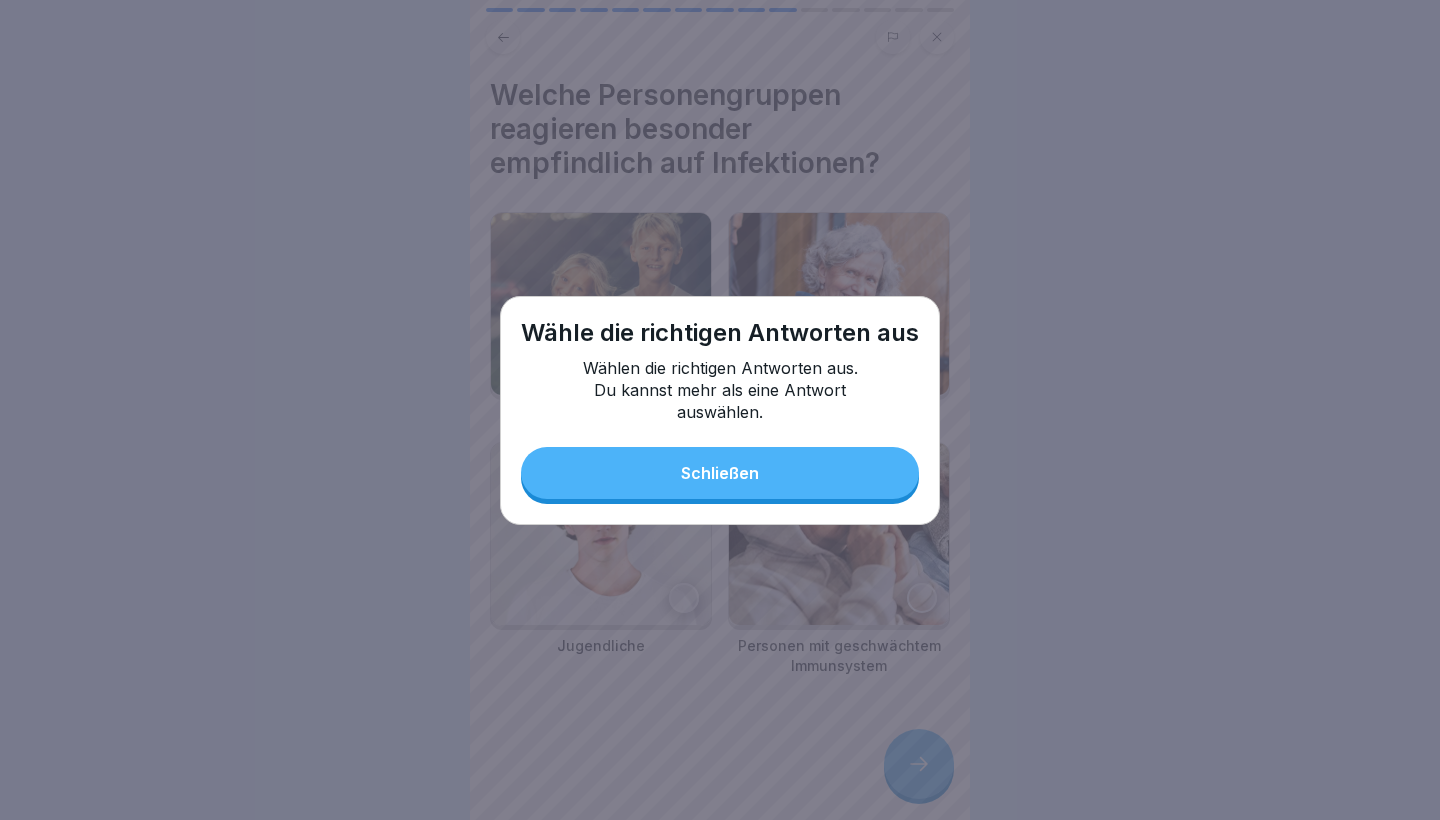 click on "Schließen" at bounding box center (720, 473) 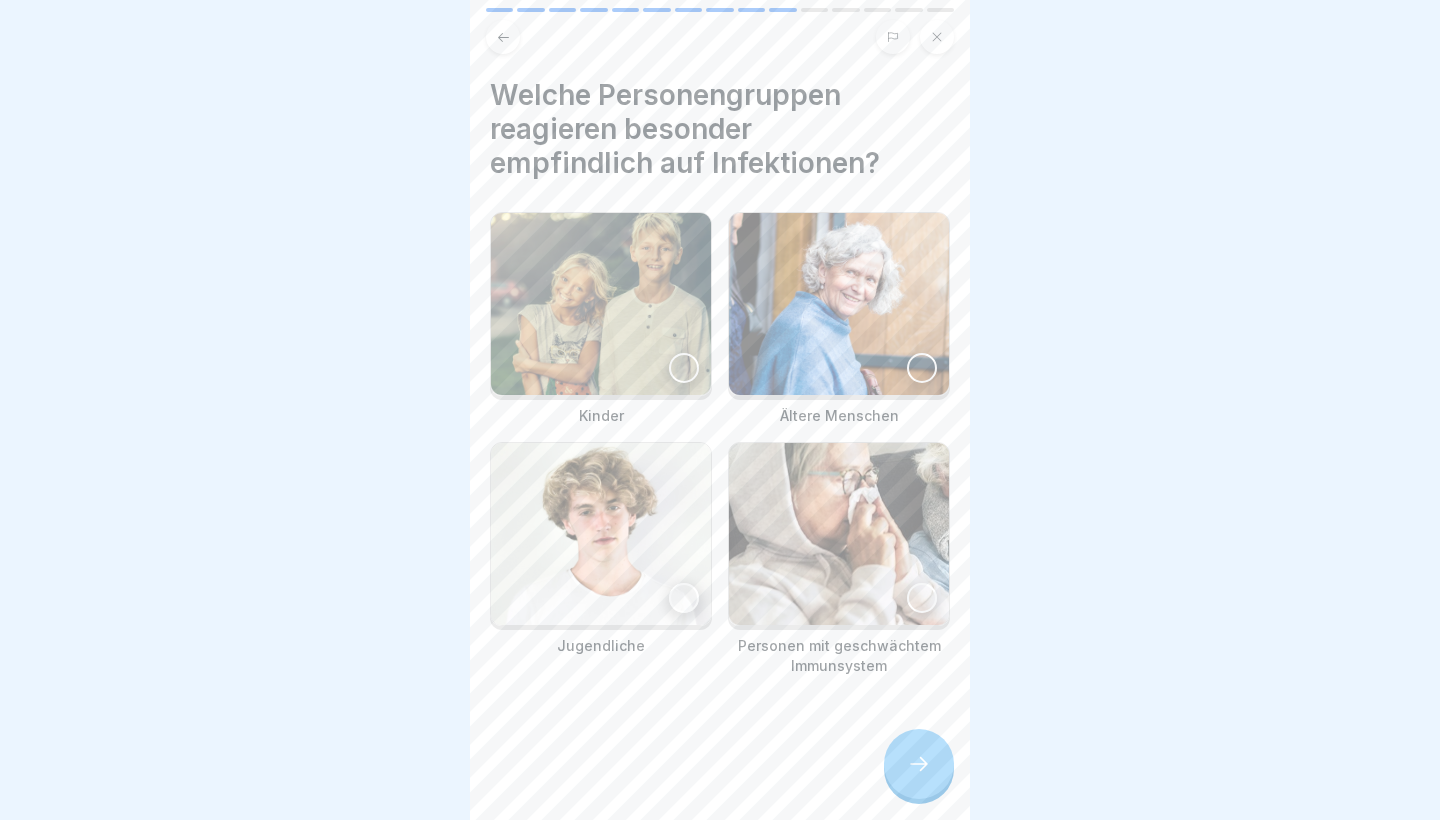 click at bounding box center (839, 534) 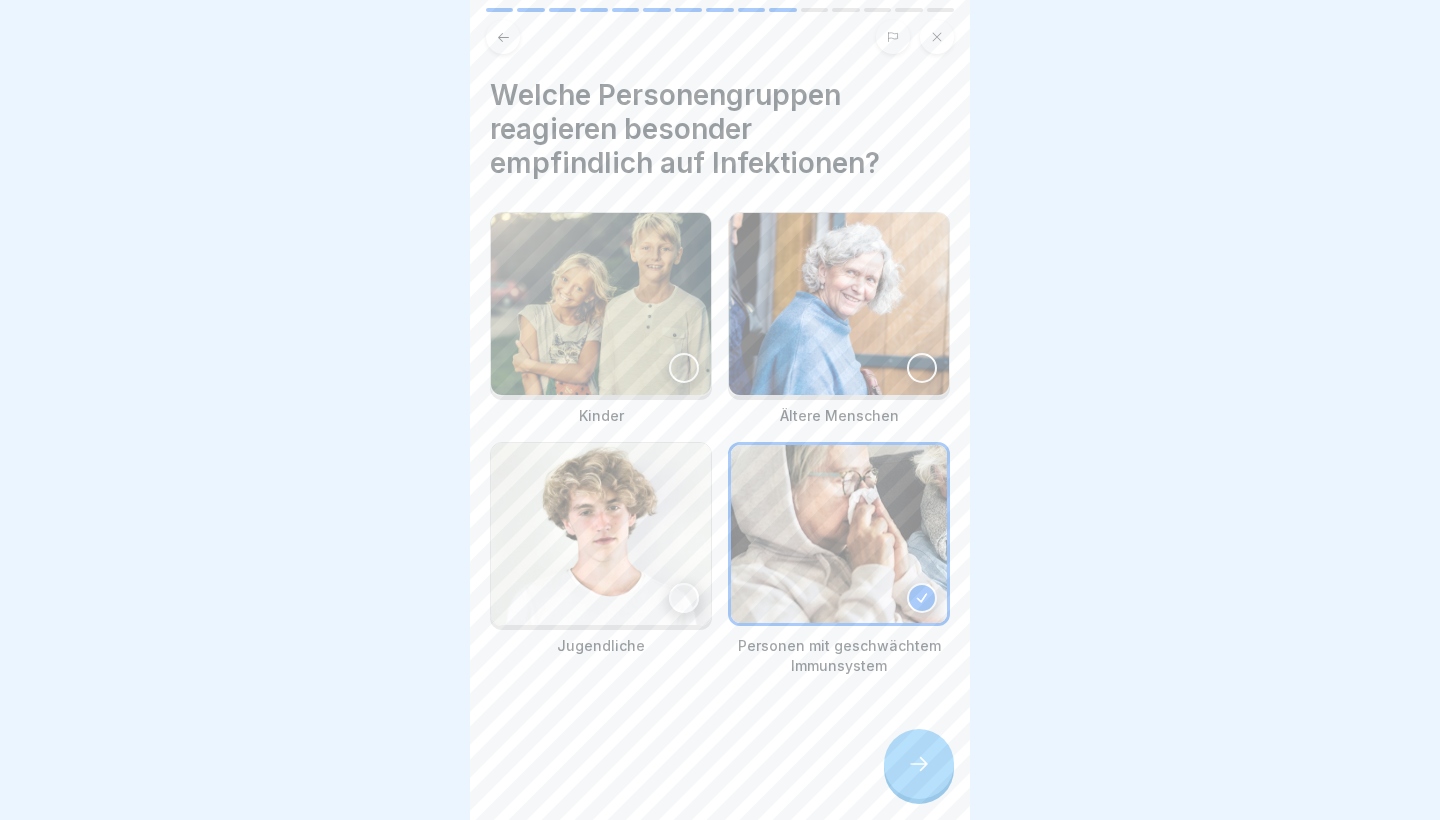 click at bounding box center (839, 304) 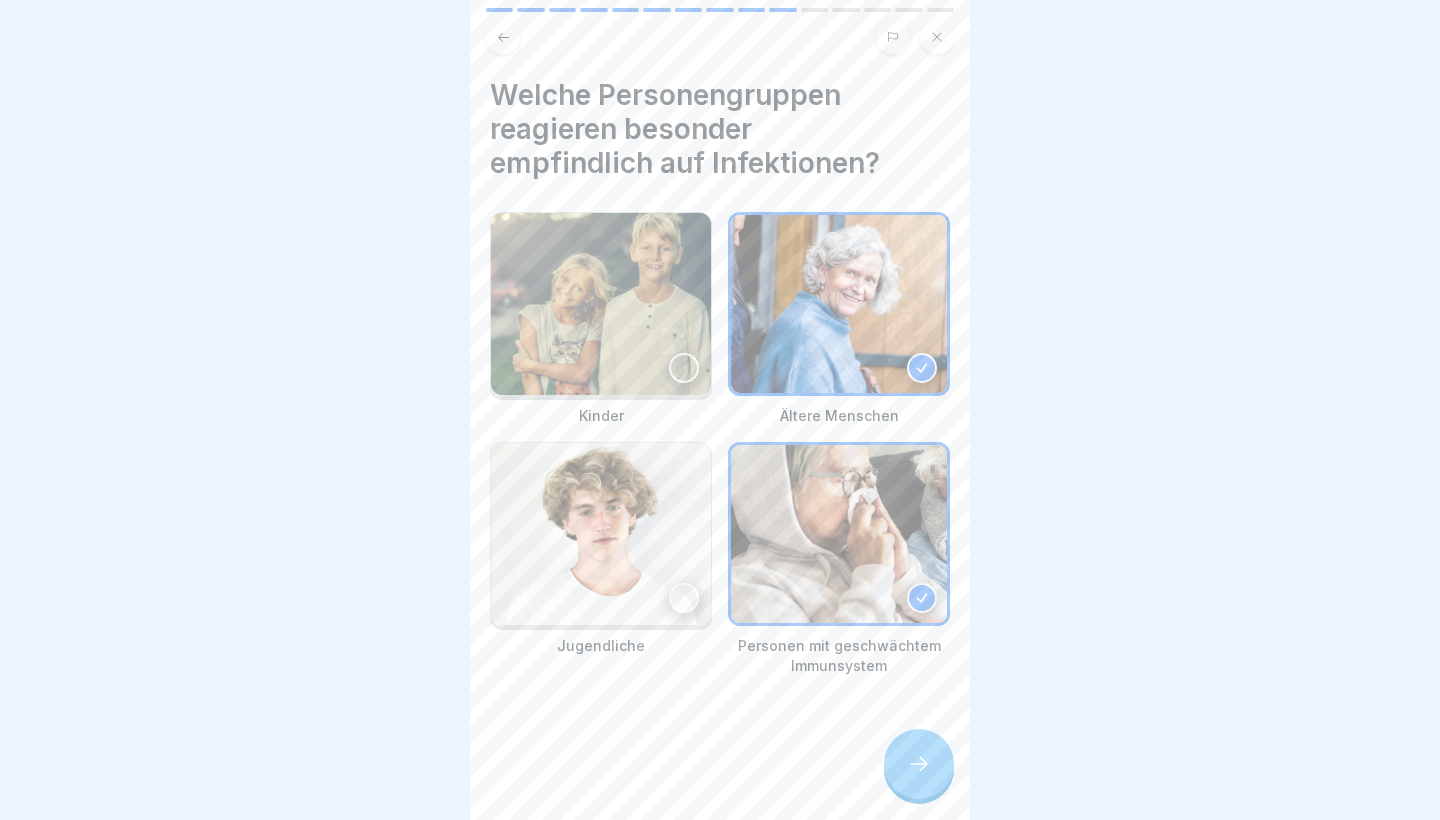 click at bounding box center (601, 304) 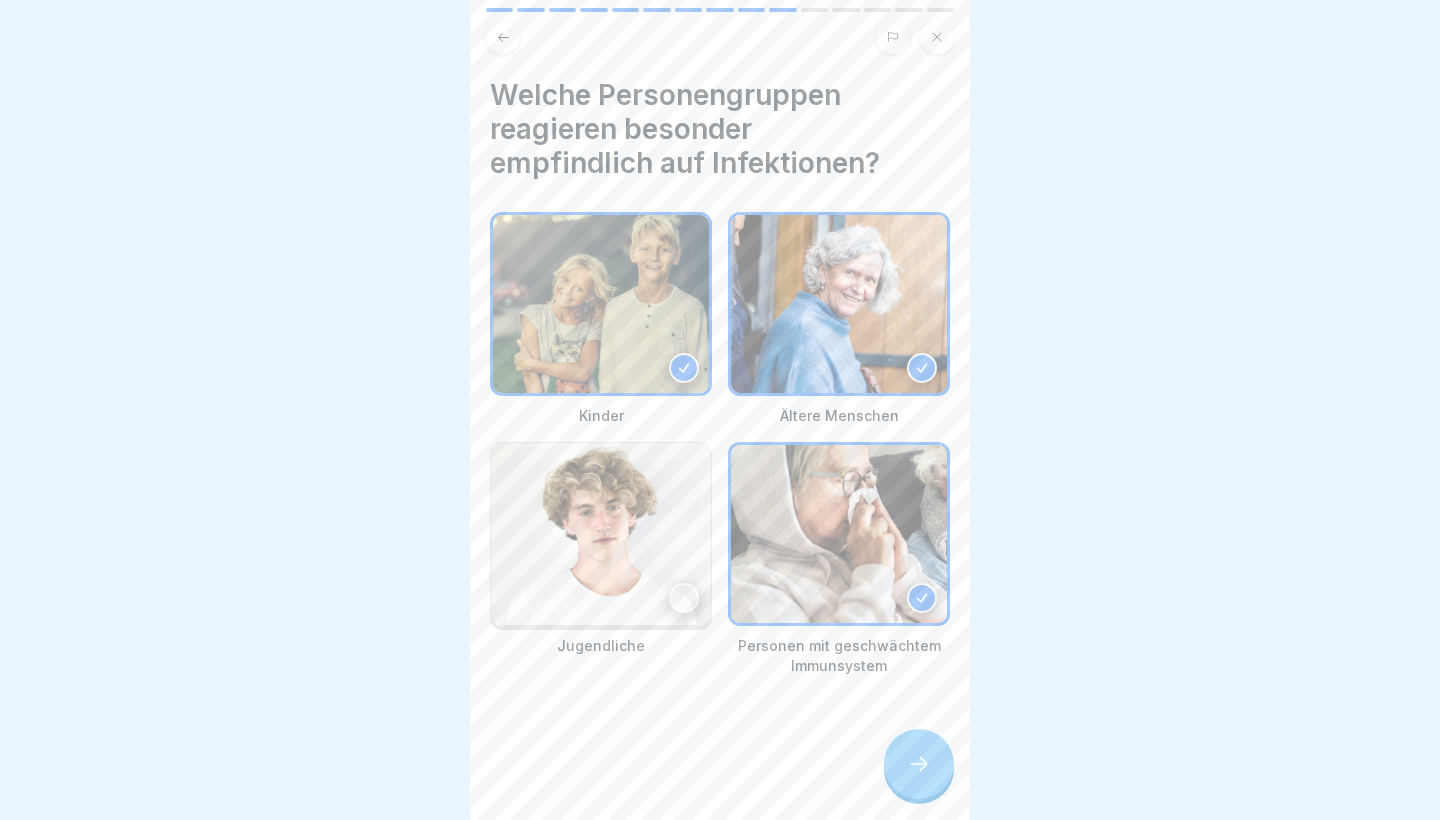 click at bounding box center (601, 534) 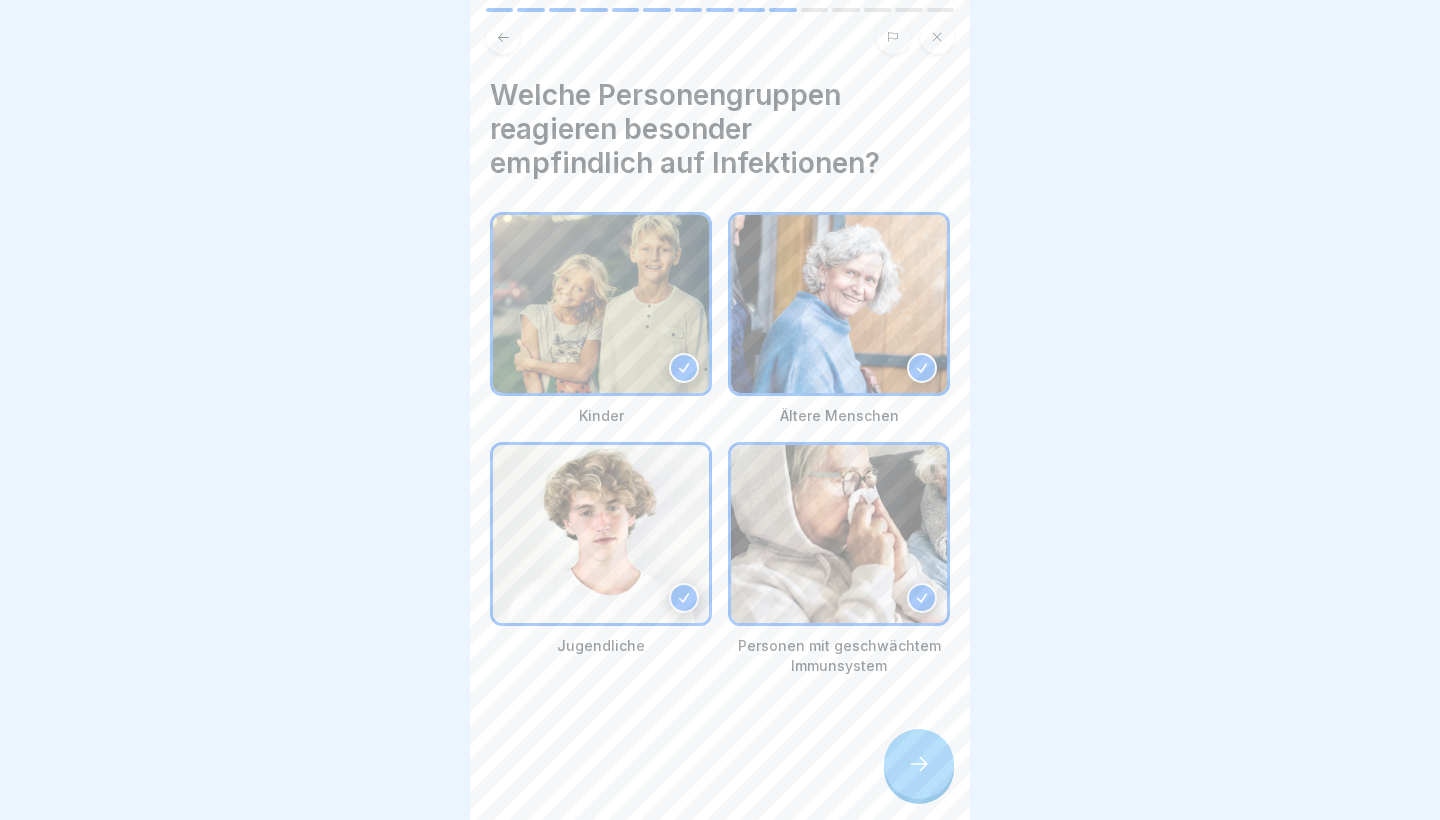 click at bounding box center (919, 764) 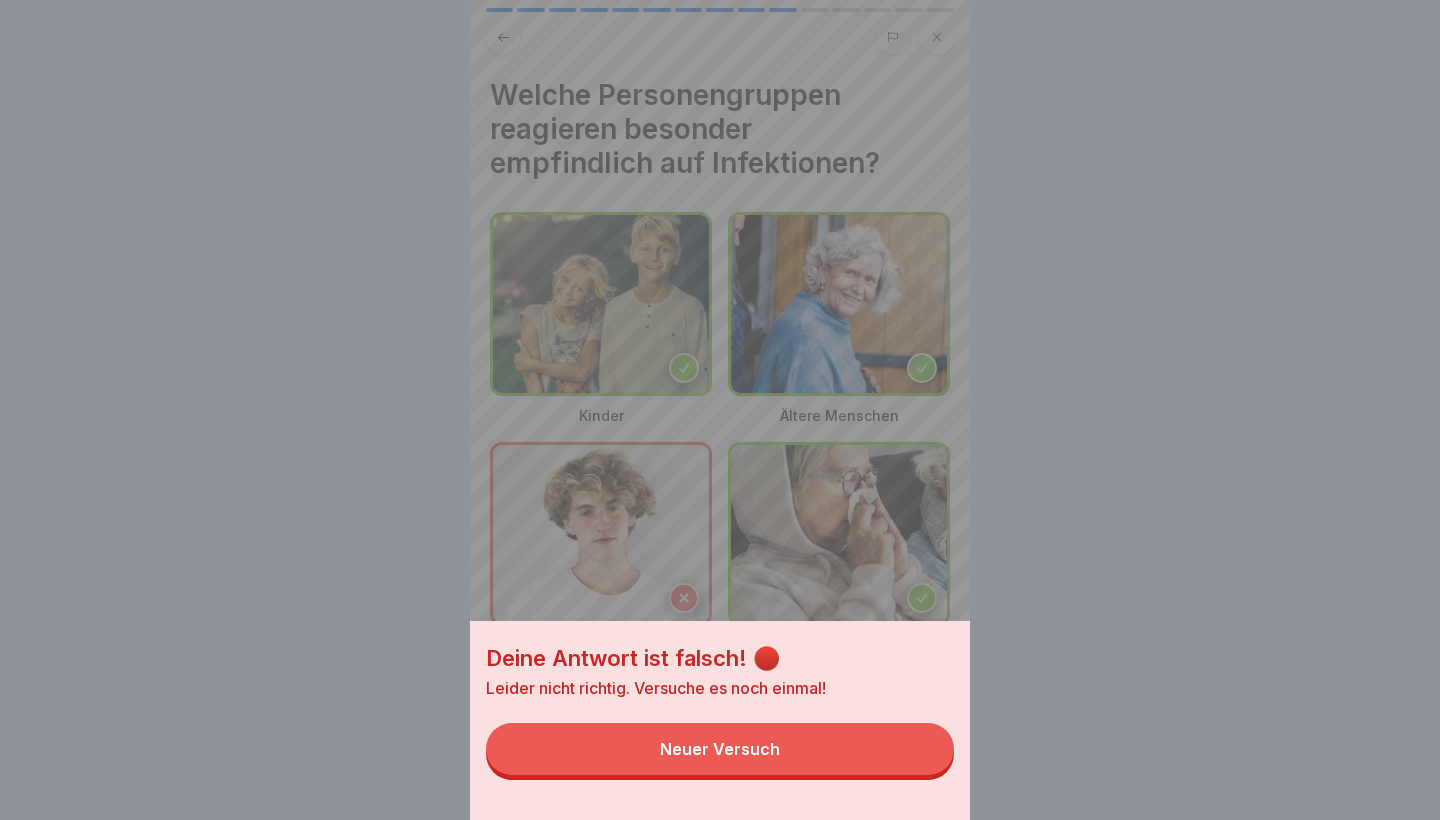 click on "Neuer Versuch" at bounding box center (720, 749) 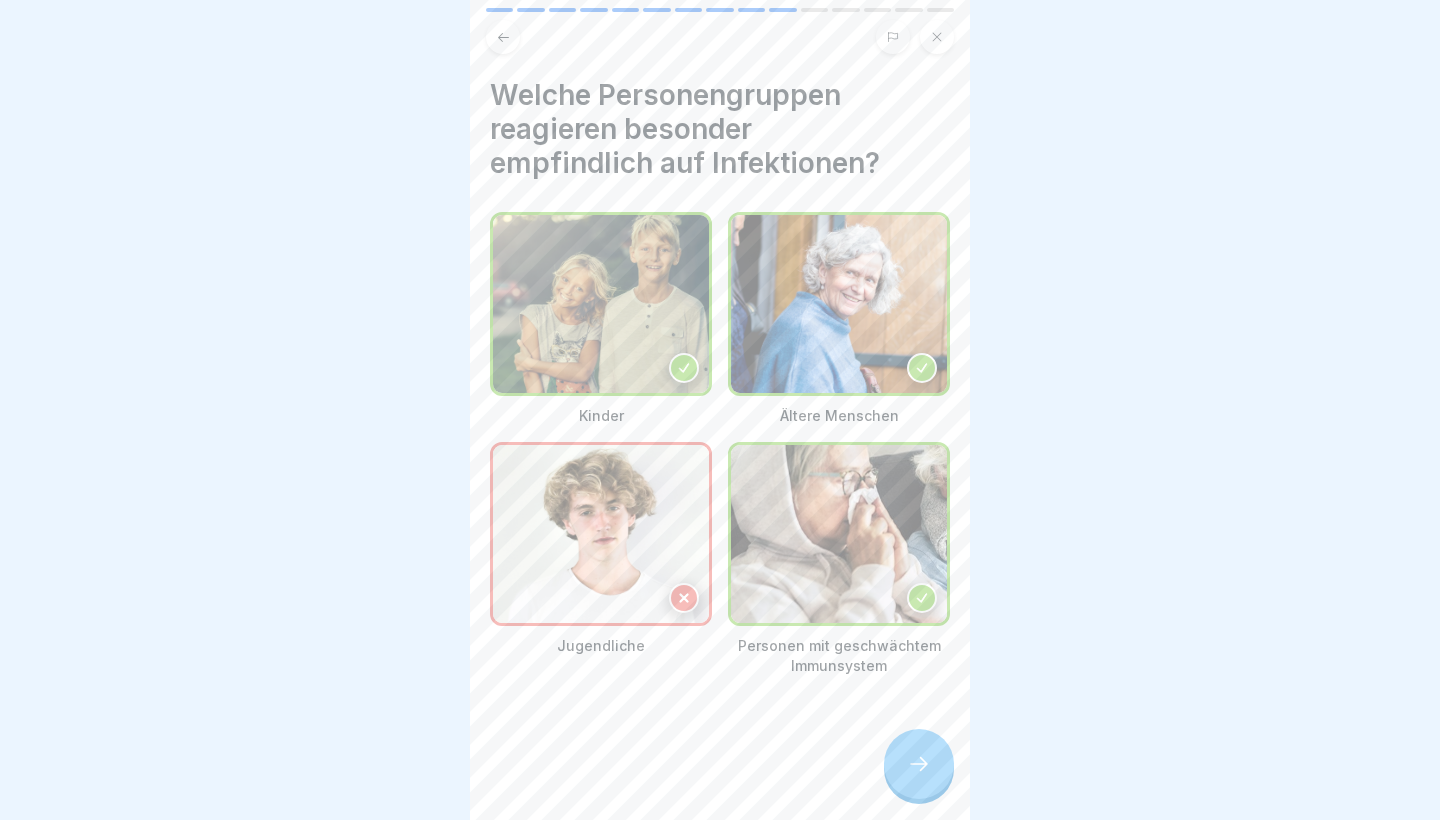 click 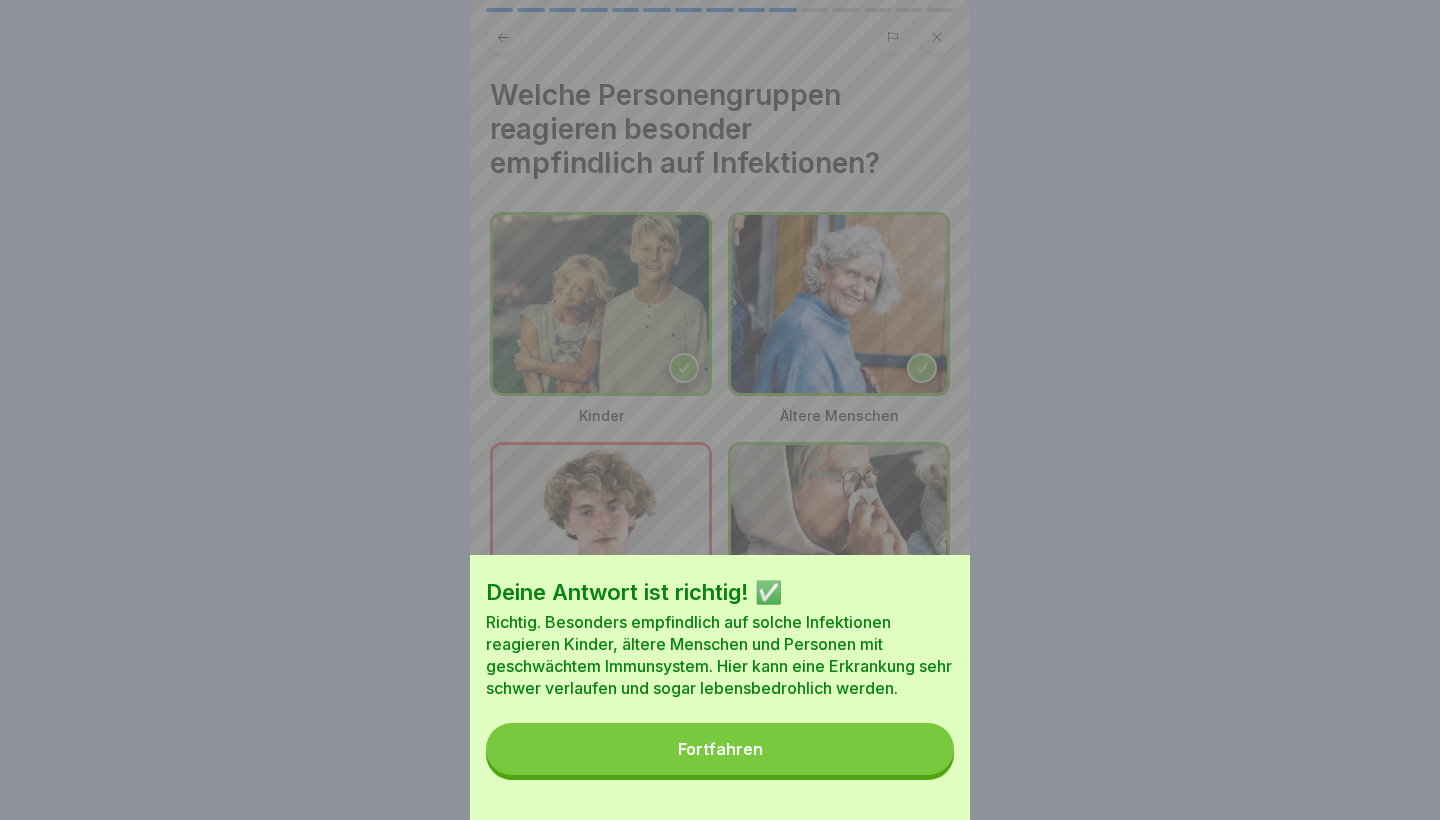 click on "Fortfahren" at bounding box center (720, 749) 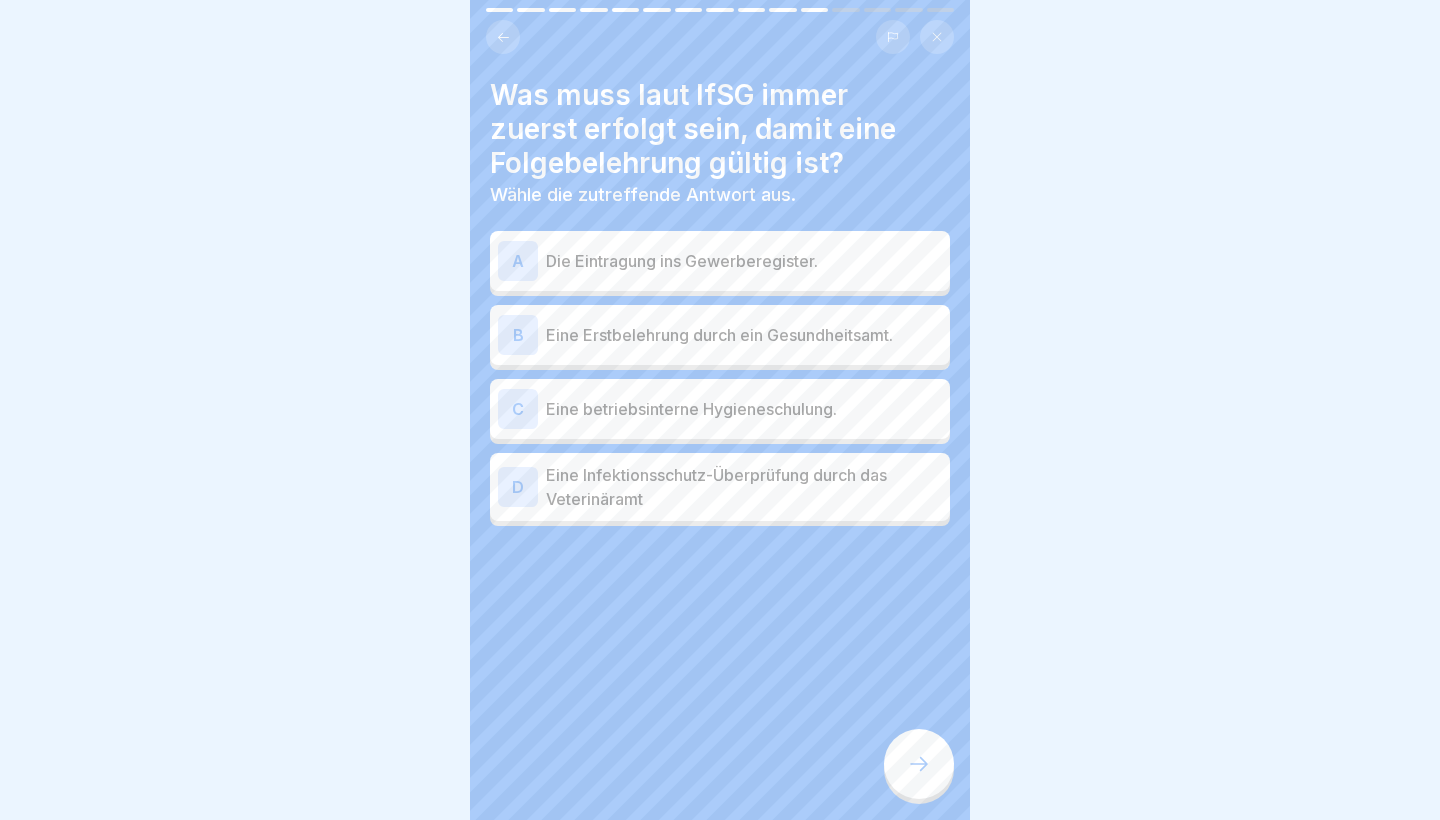 click on "A Die Eintragung ins Gewerberegister. B Eine Erstbelehrung durch ein Gesundheitsamt. C Eine betriebsinterne Hygieneschulung. D Eine Infektionsschutz-Überprüfung durch das Veterinäramt" at bounding box center [720, 381] 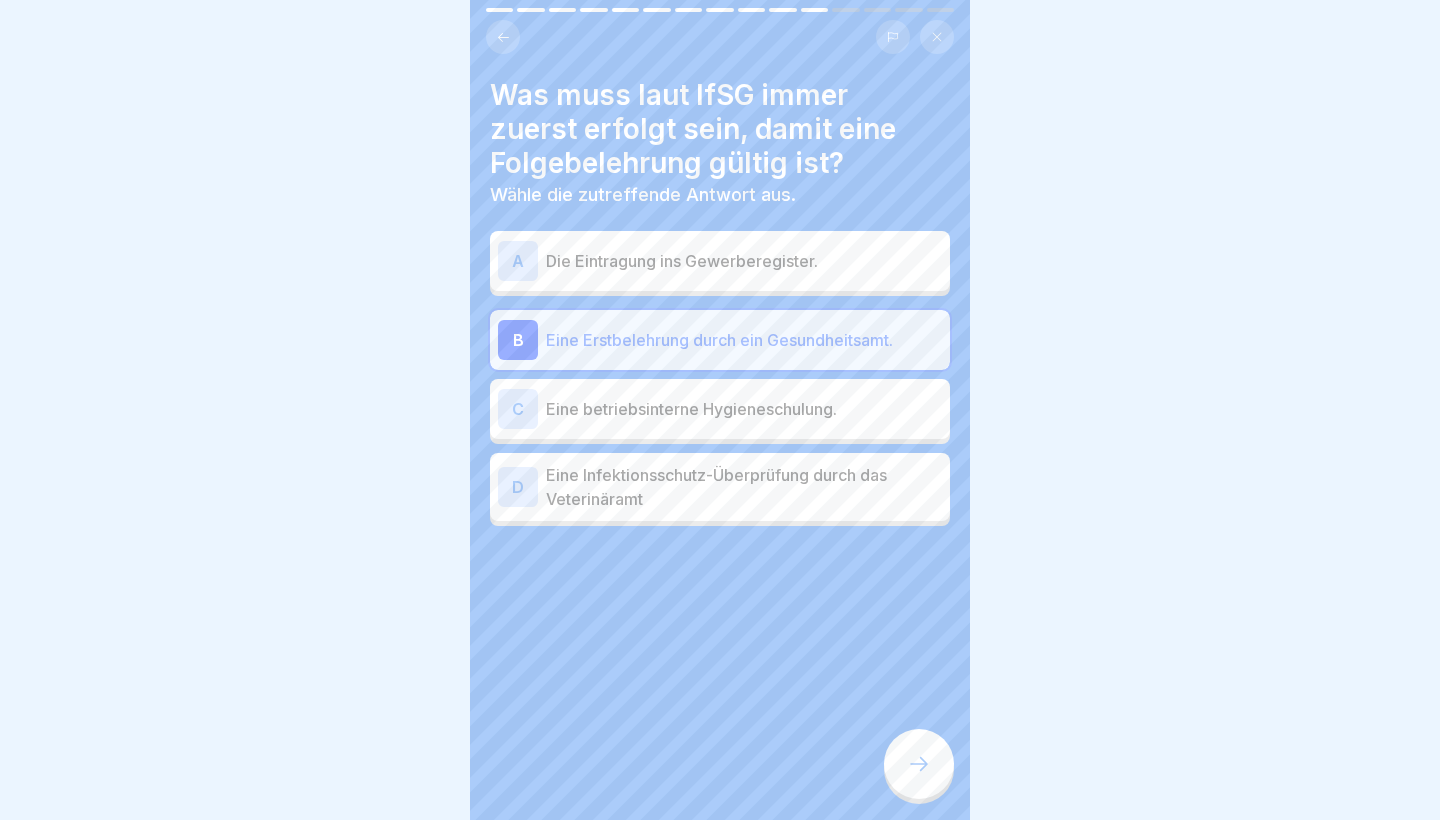click on "Eine Infektionsschutz-Überprüfung durch das Veterinäramt" at bounding box center [744, 487] 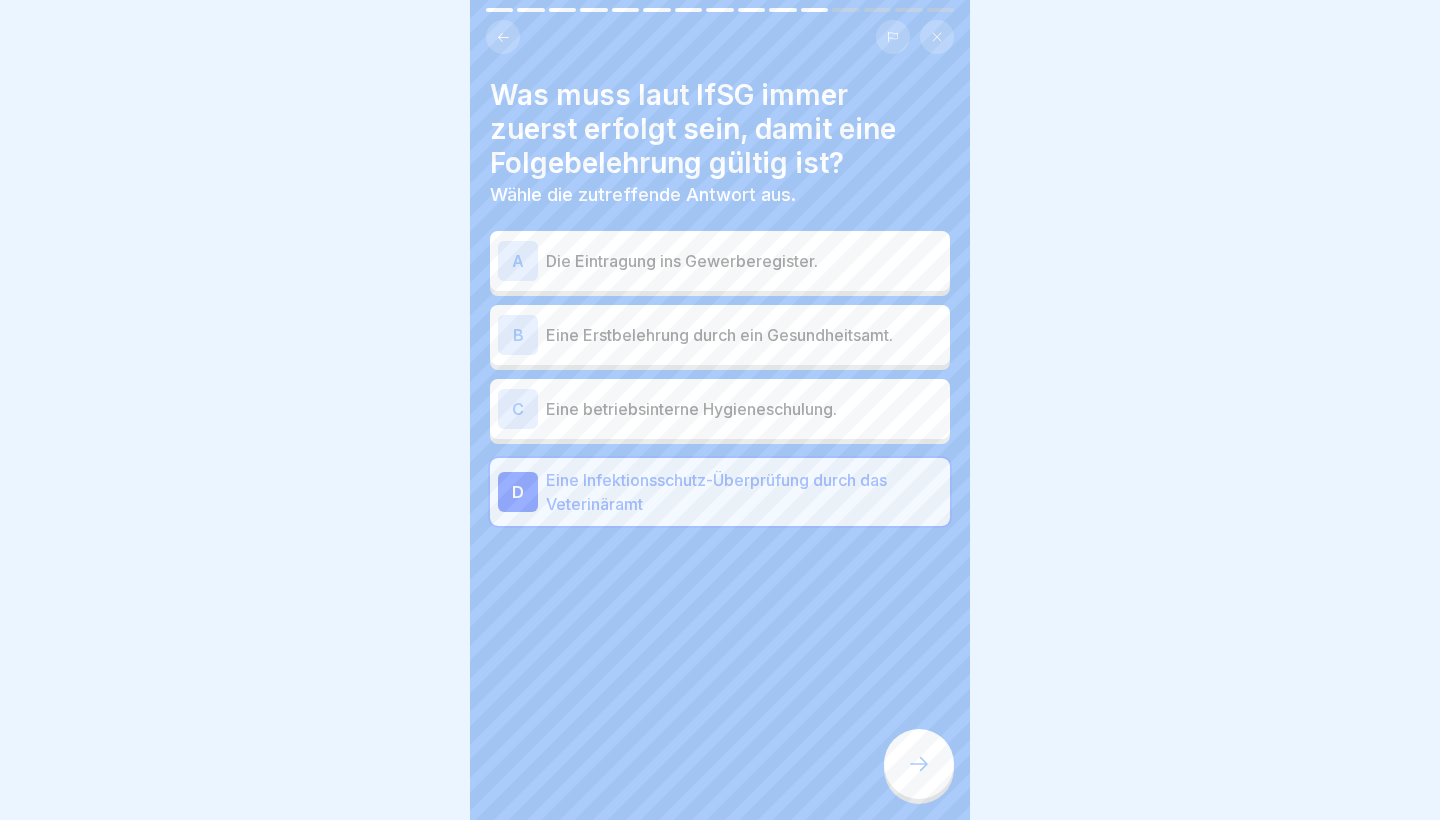 click on "B Eine Erstbelehrung durch ein Gesundheitsamt." at bounding box center (720, 335) 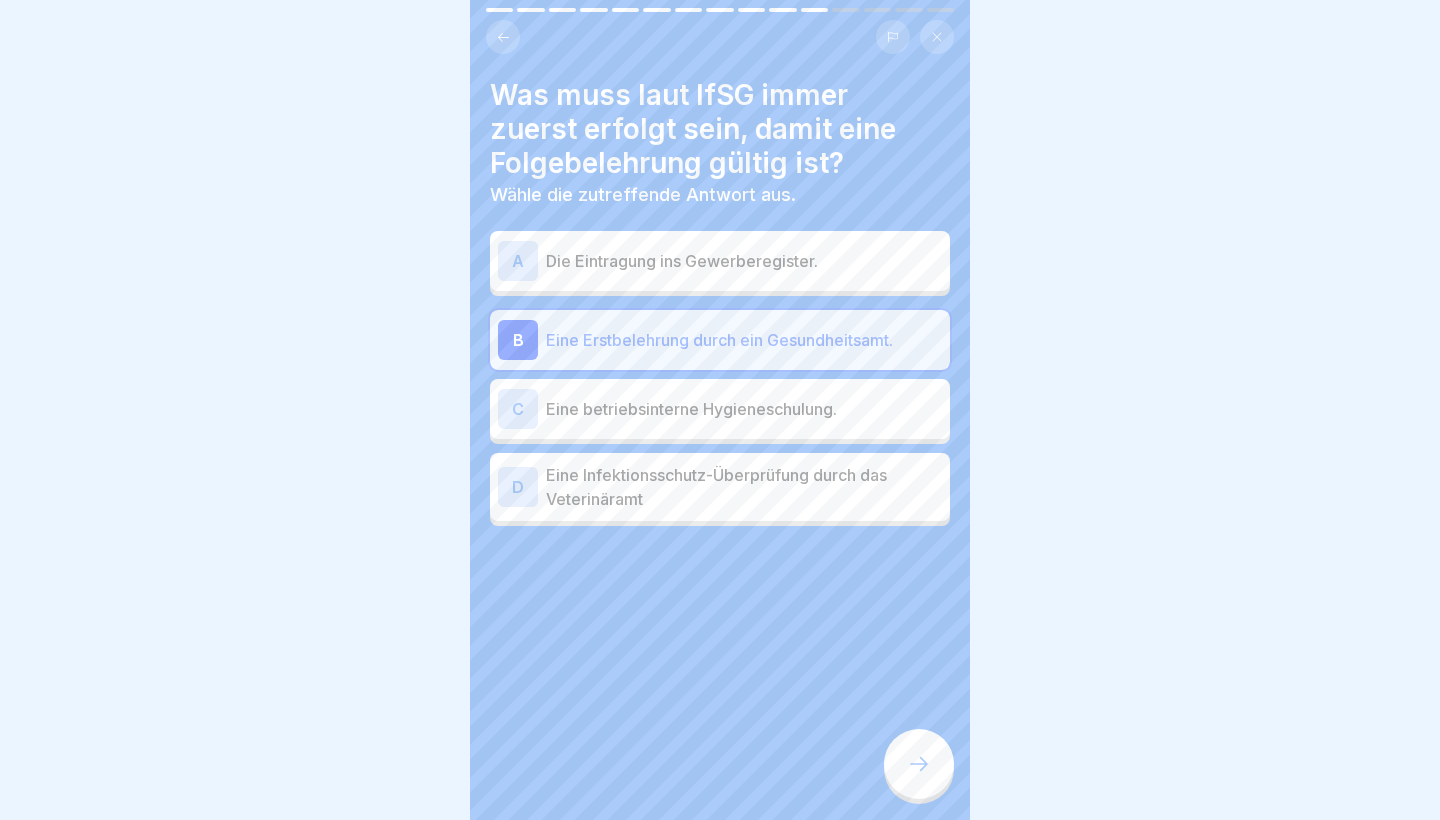 click at bounding box center (919, 764) 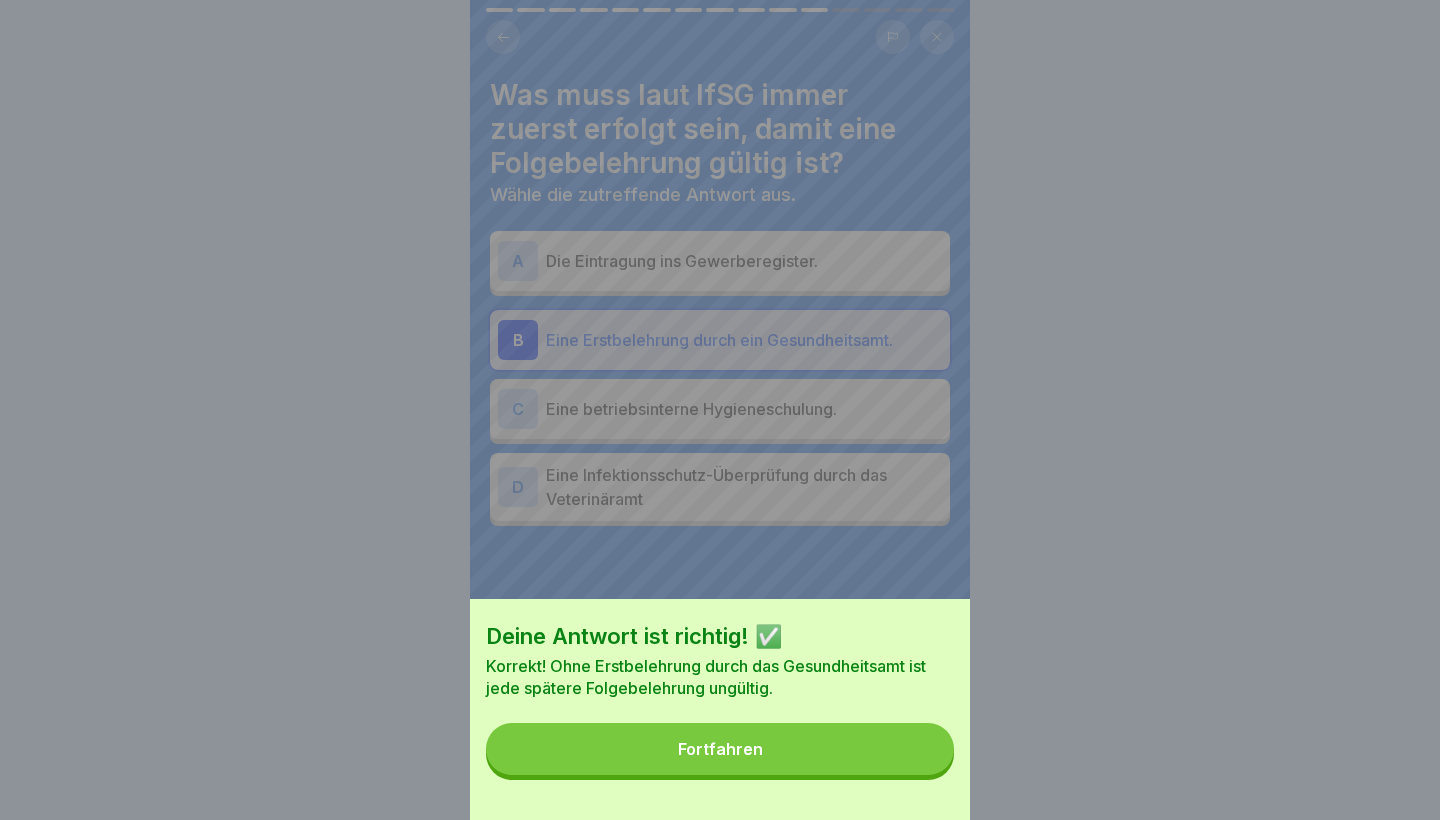 click on "Fortfahren" at bounding box center [720, 749] 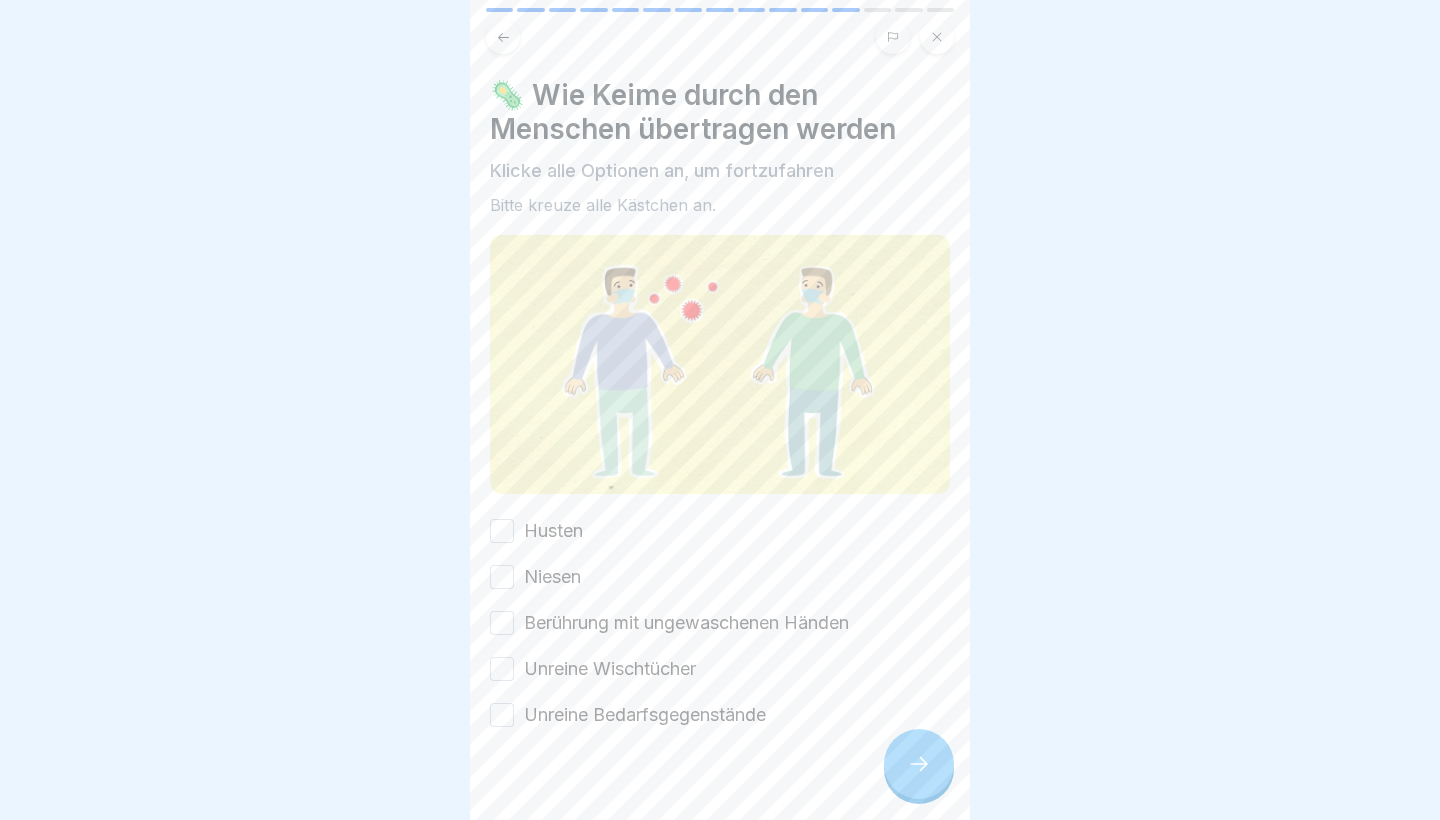 click on "Husten" at bounding box center (502, 531) 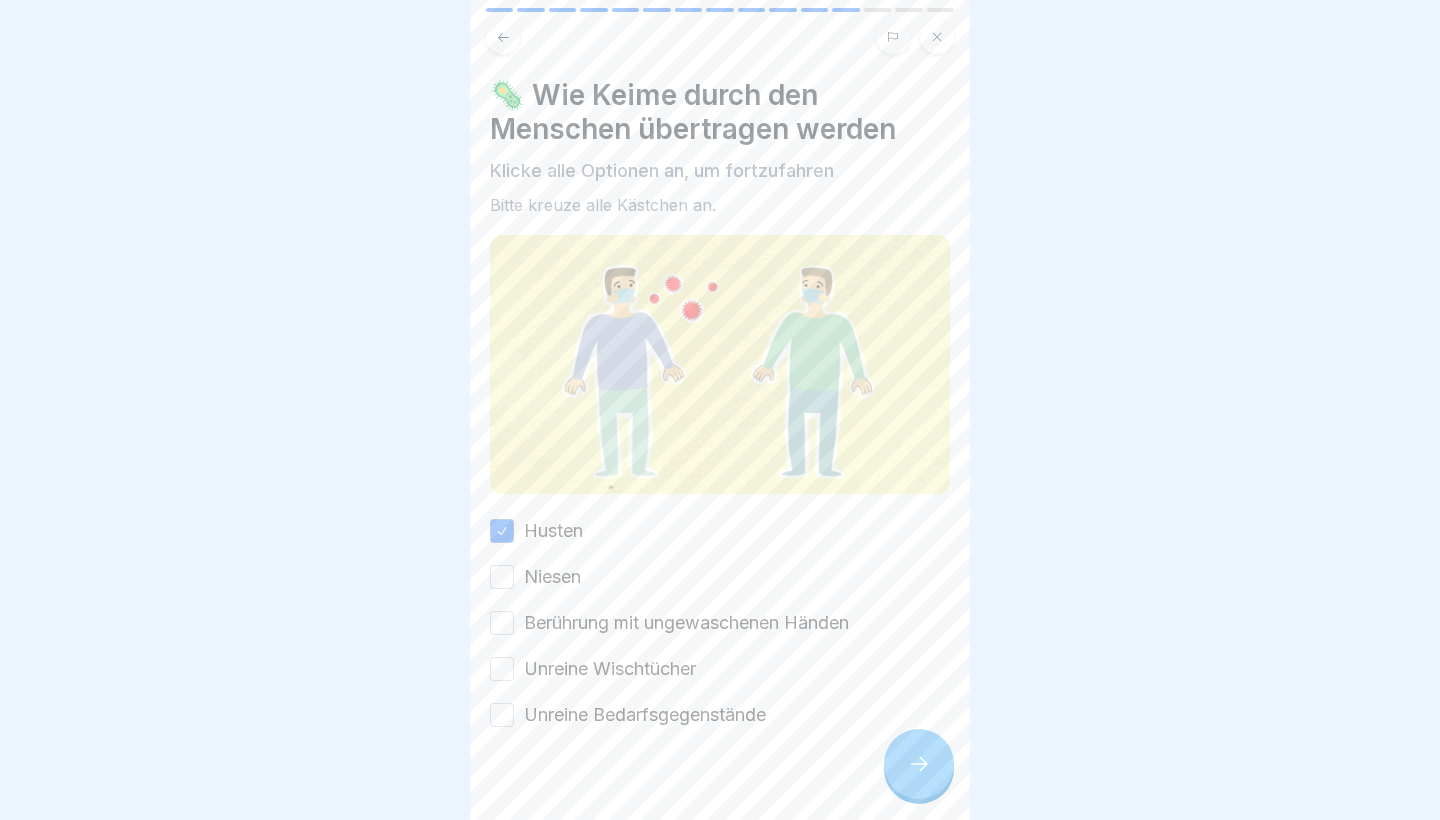 click on "Niesen" at bounding box center [502, 577] 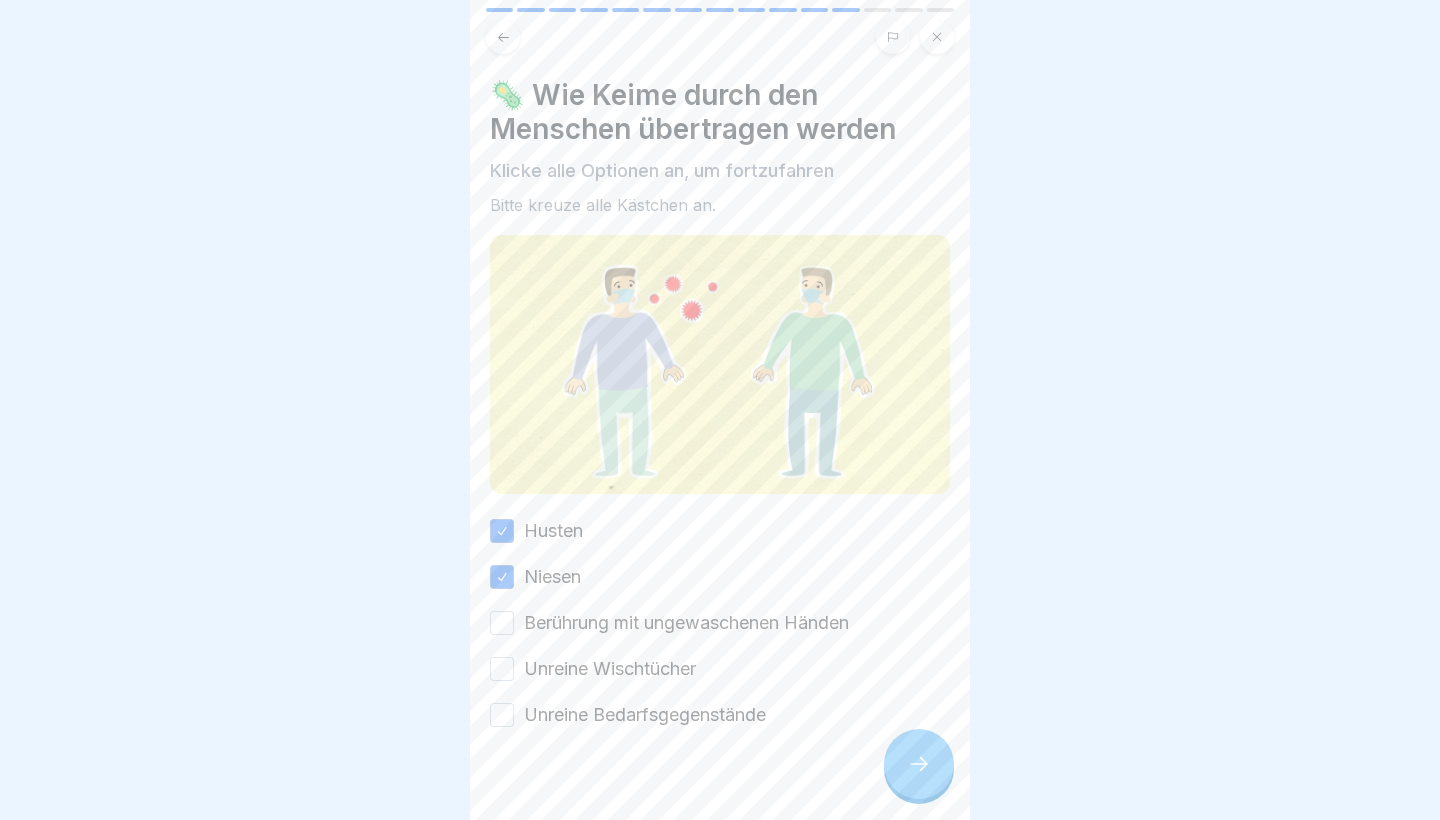 click on "Berührung mit ungewaschenen Händen" at bounding box center (502, 623) 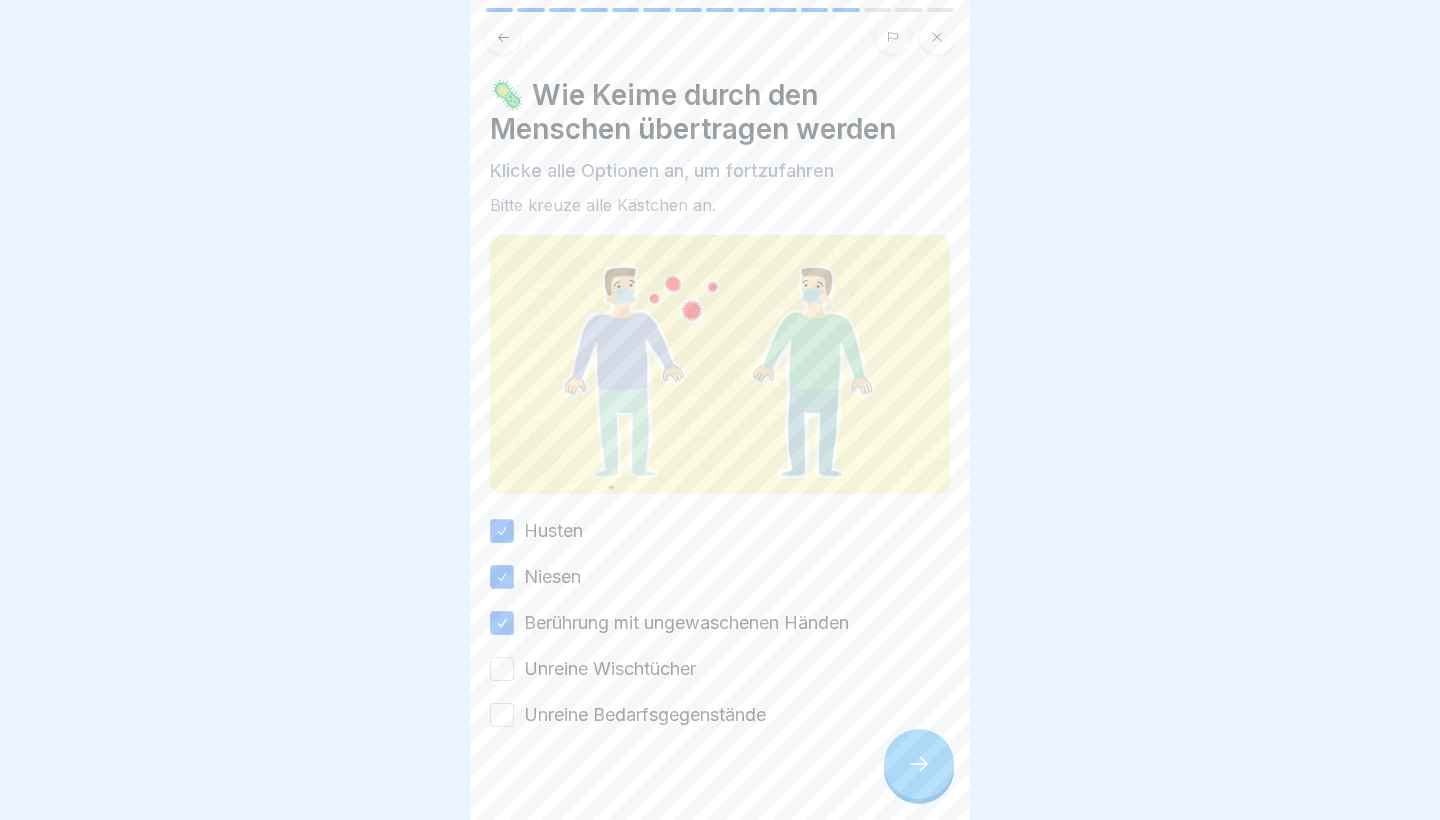 click on "Unreine Wischtücher" at bounding box center [720, 669] 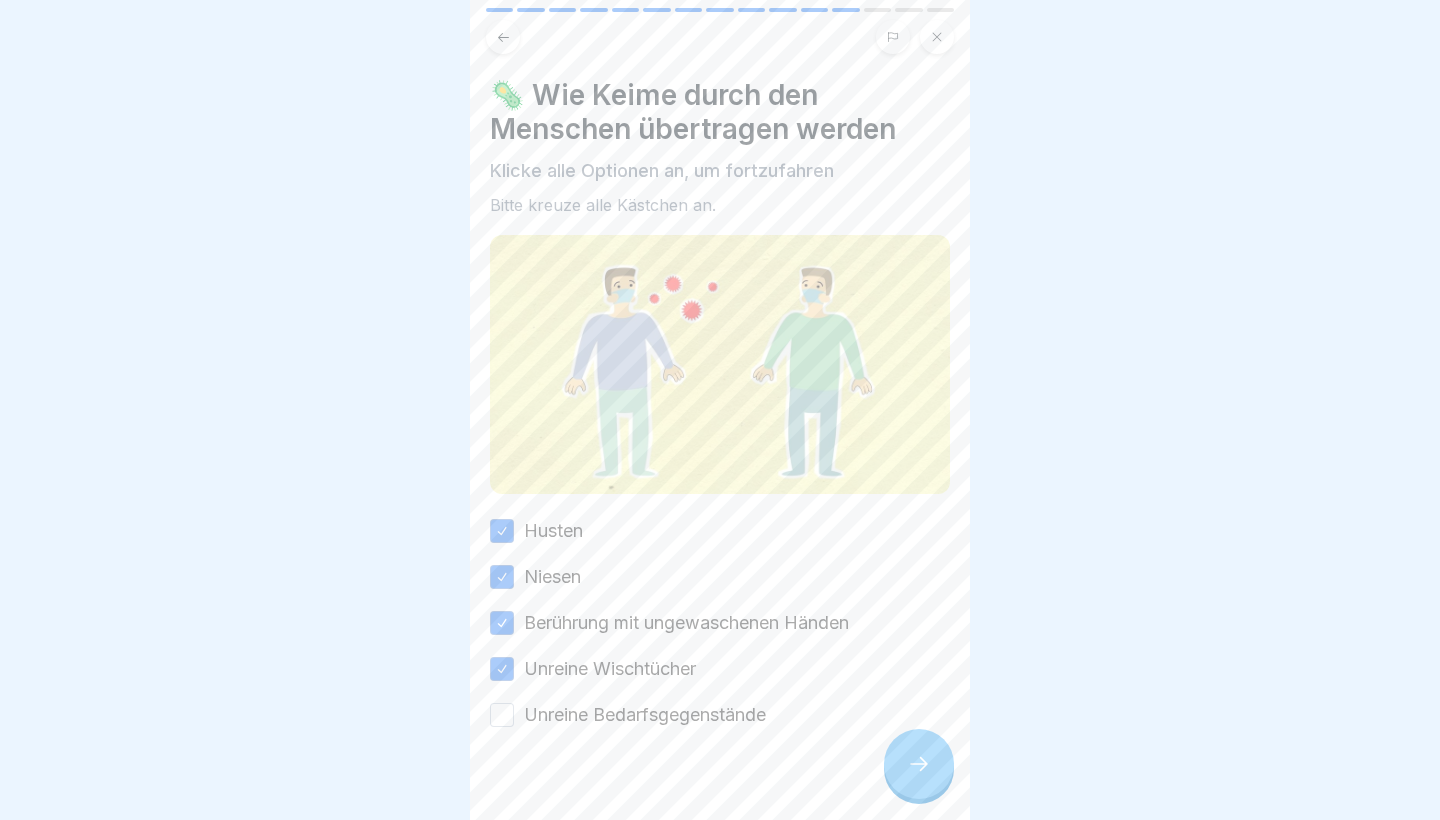 click on "Unreine Bedarfsgegenstände" at bounding box center [502, 715] 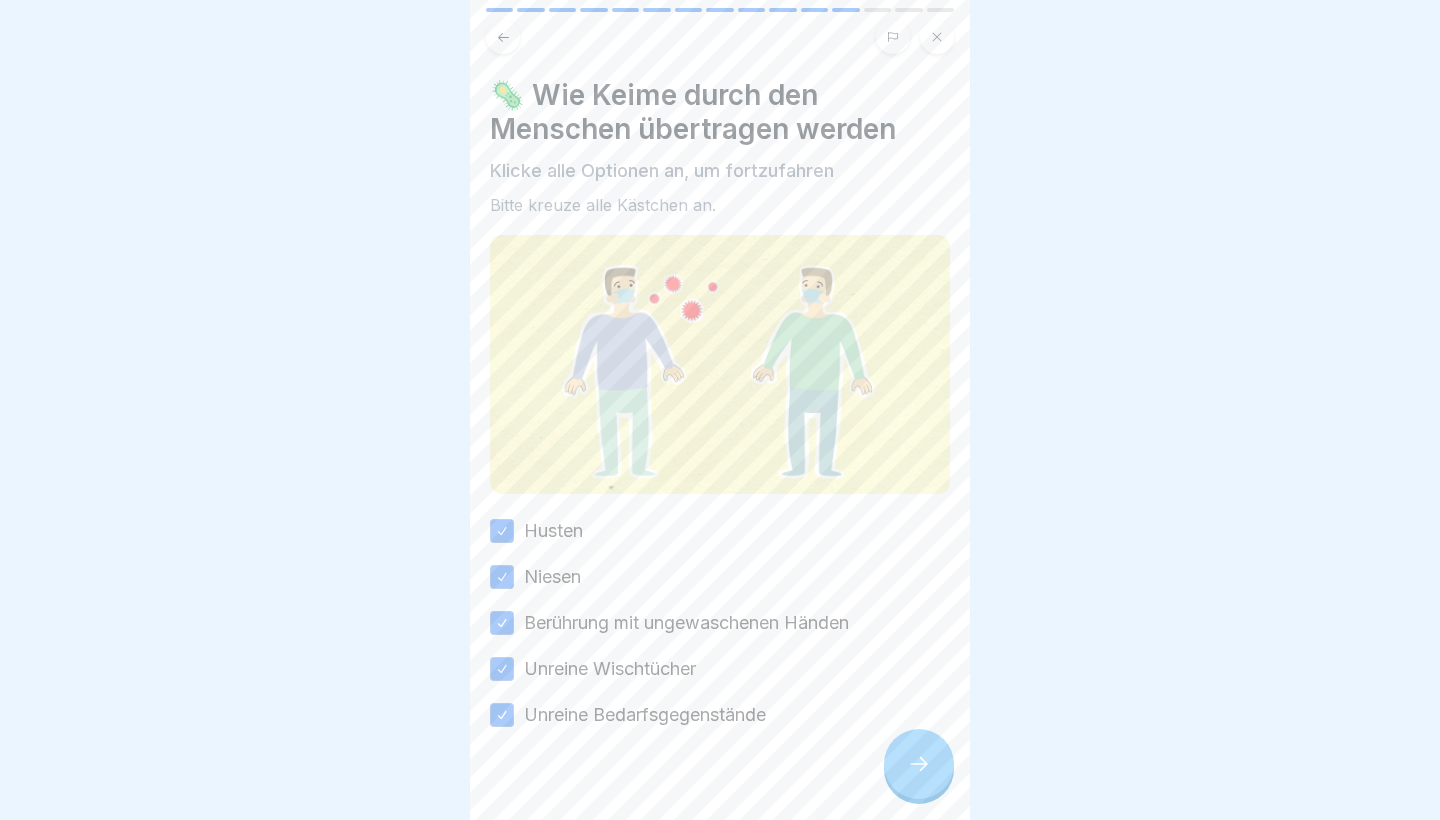click 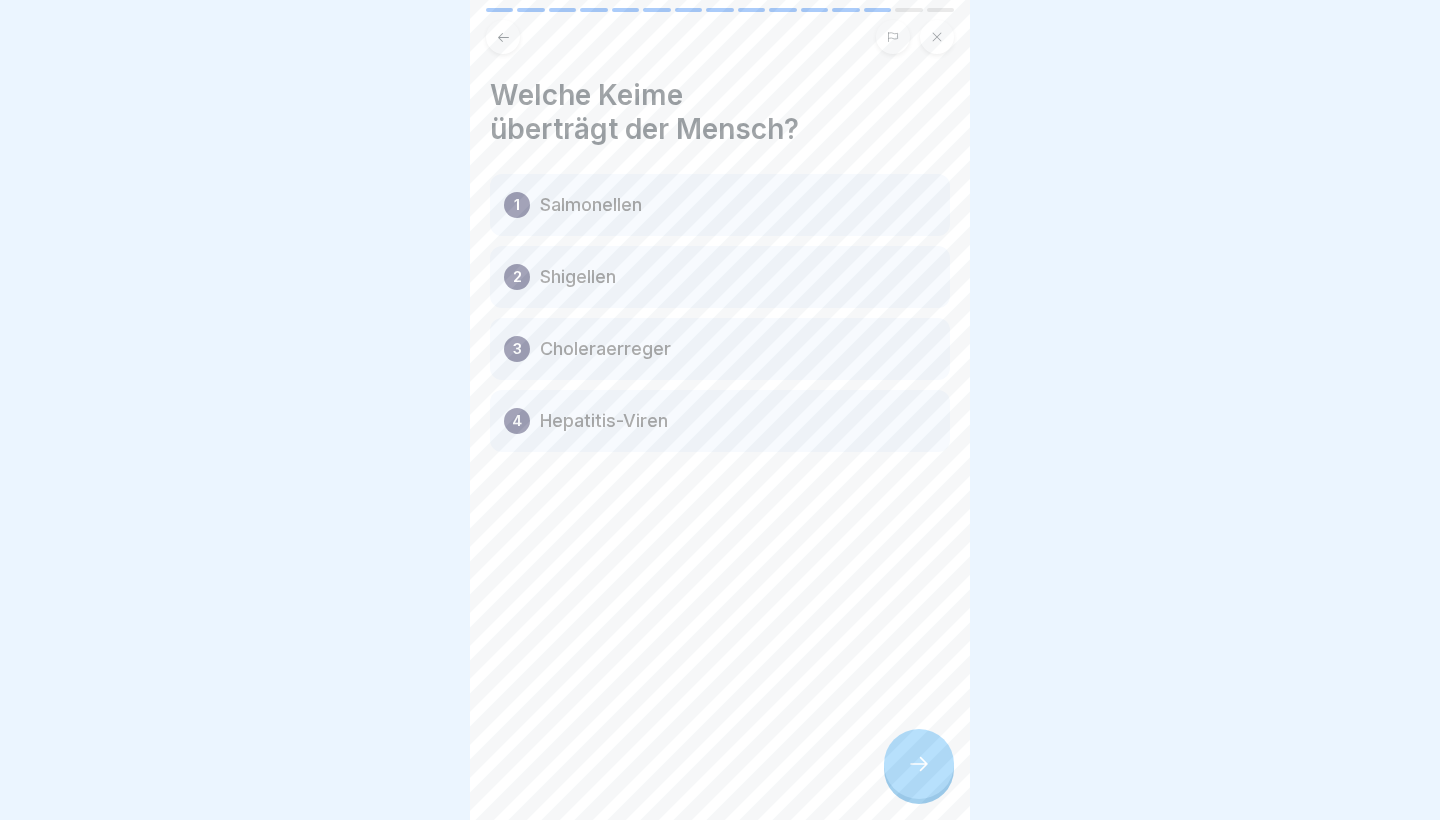 click 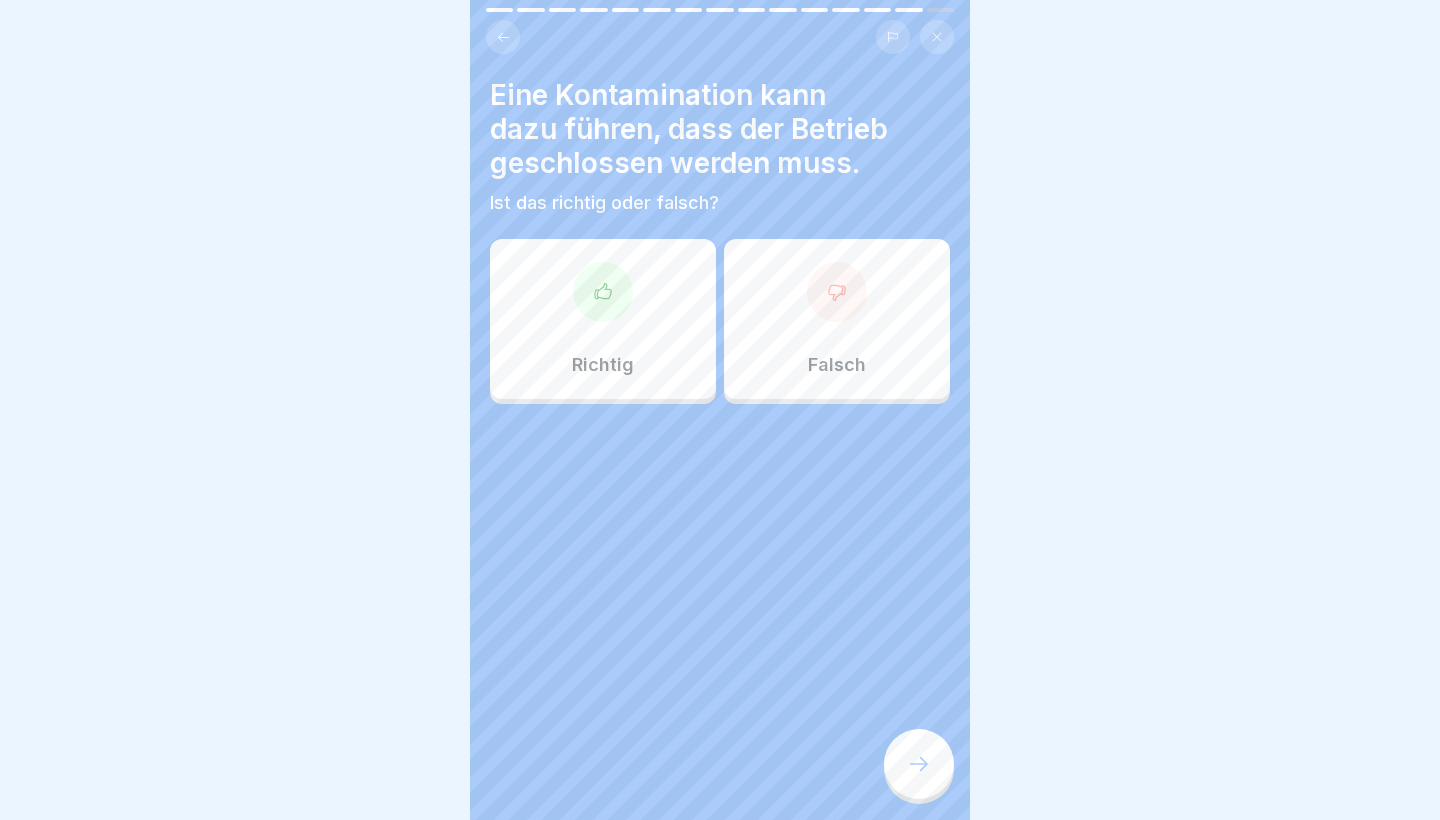 click on "Richtig" at bounding box center (603, 319) 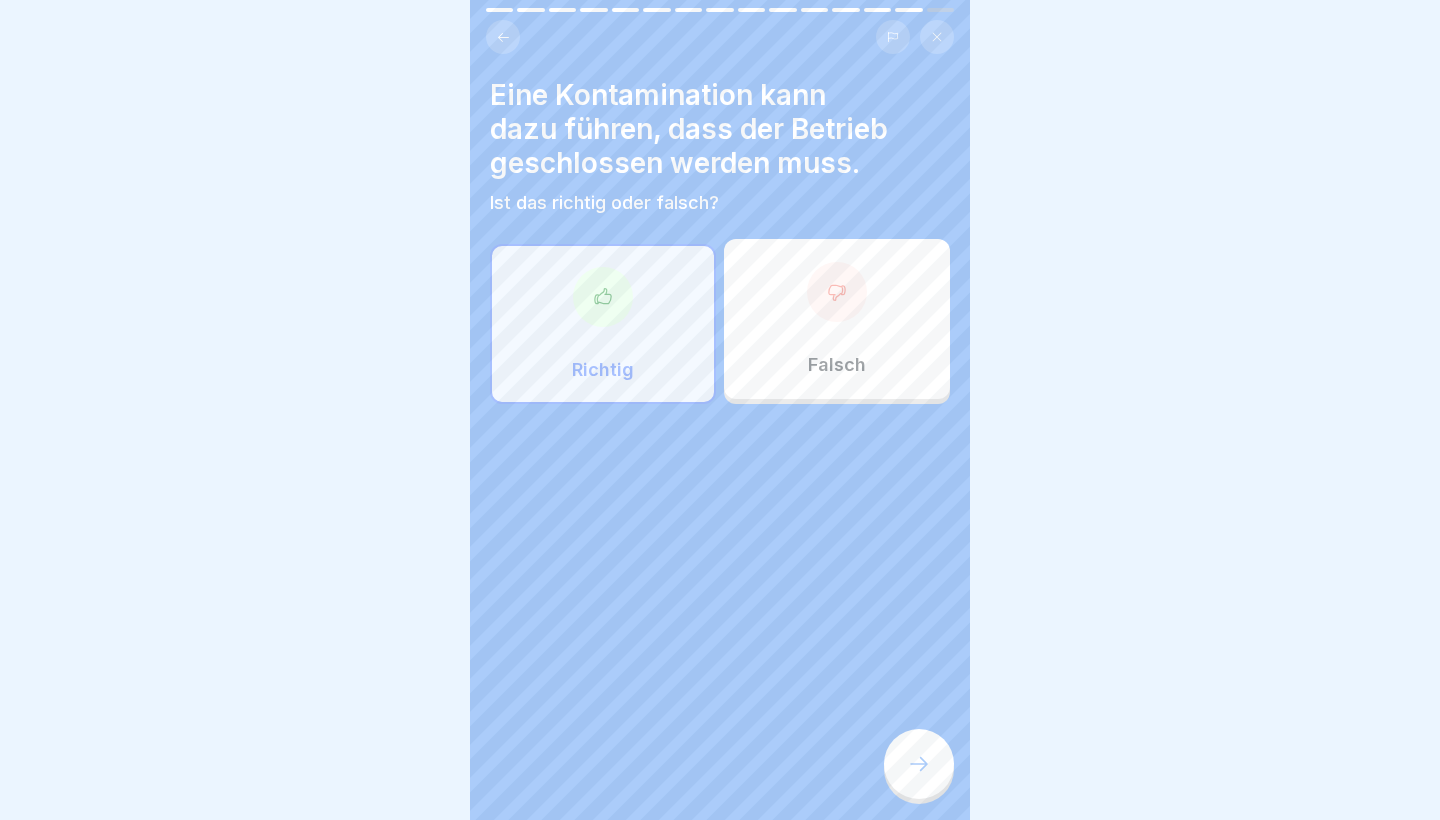 click on "Eine Kontamination kann dazu führen, dass der Betrieb geschlossen werden muss. Ist das richtig oder falsch? Richtig Falsch" at bounding box center [720, 410] 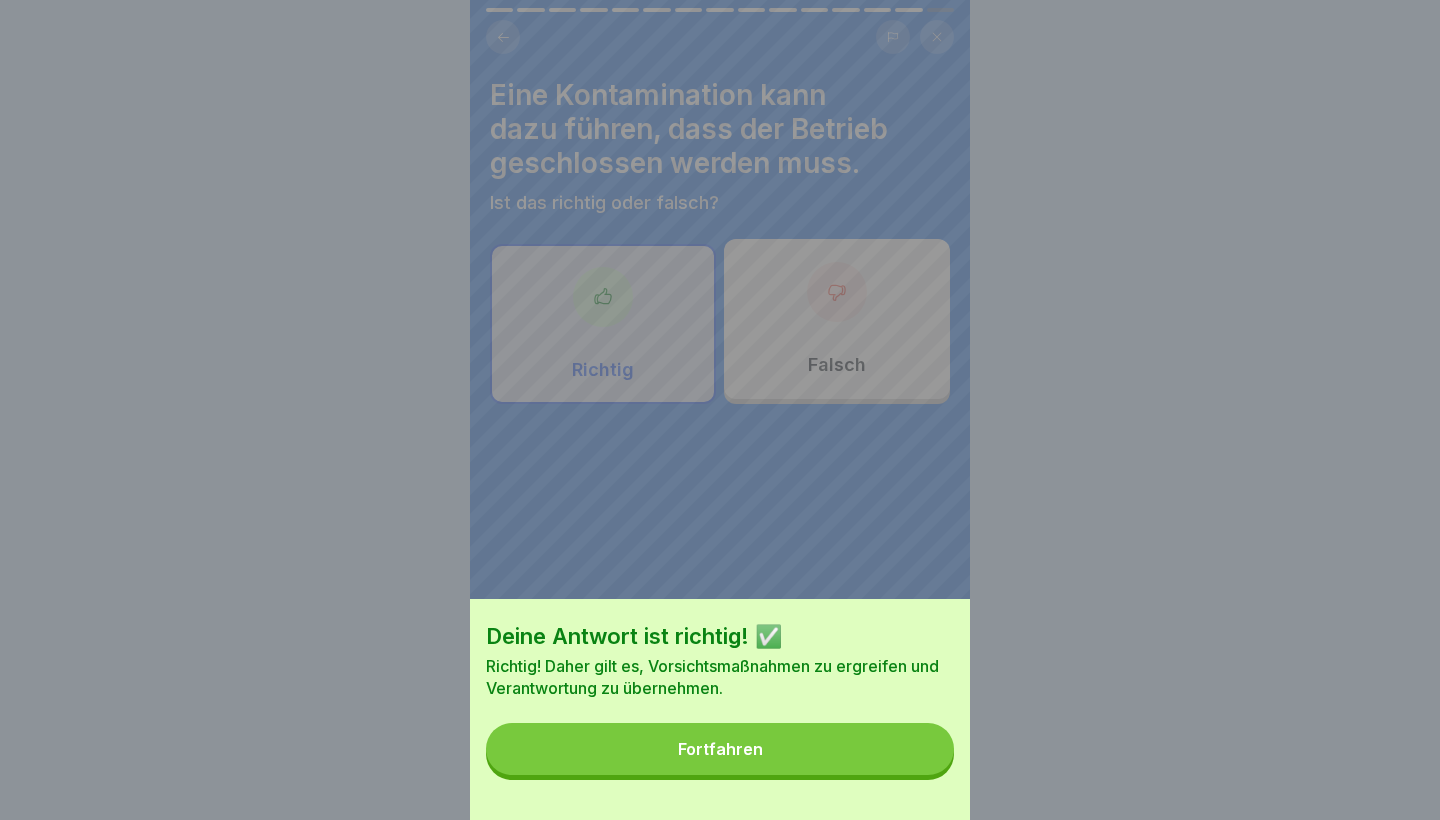 click on "Fortfahren" at bounding box center (720, 749) 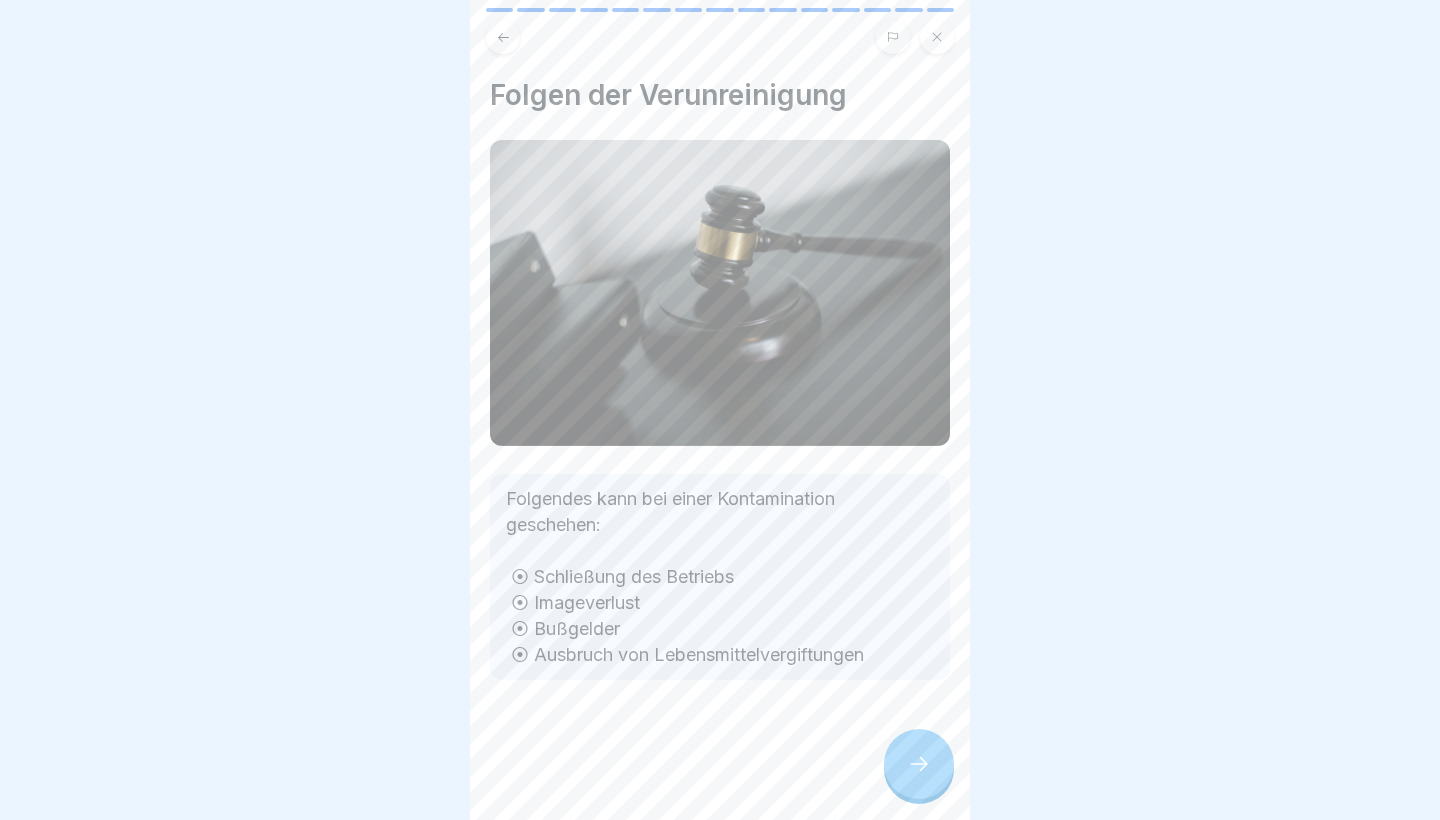 click at bounding box center [919, 764] 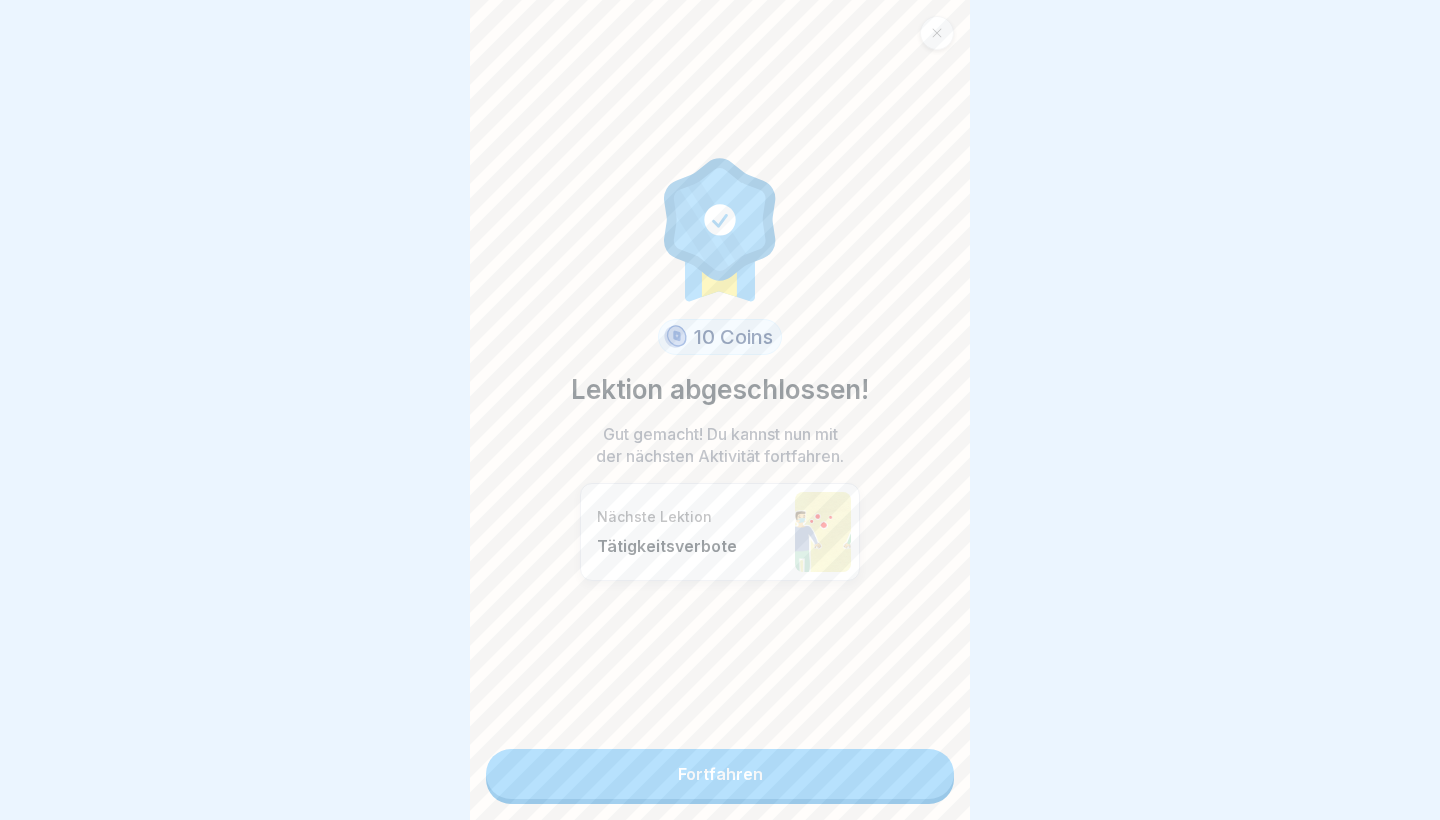 click on "Fortfahren" at bounding box center (720, 774) 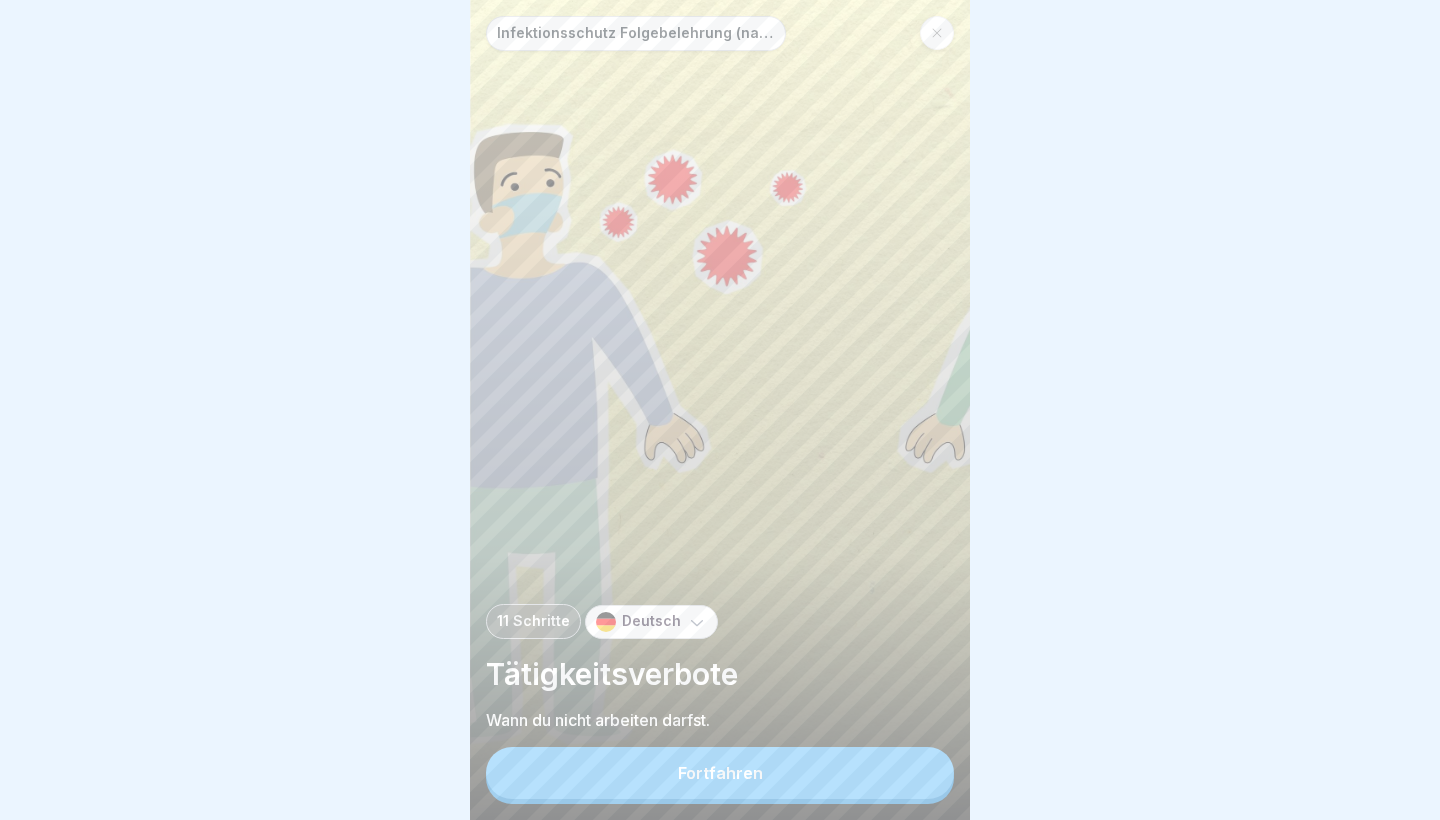 click on "Fortfahren" at bounding box center [720, 773] 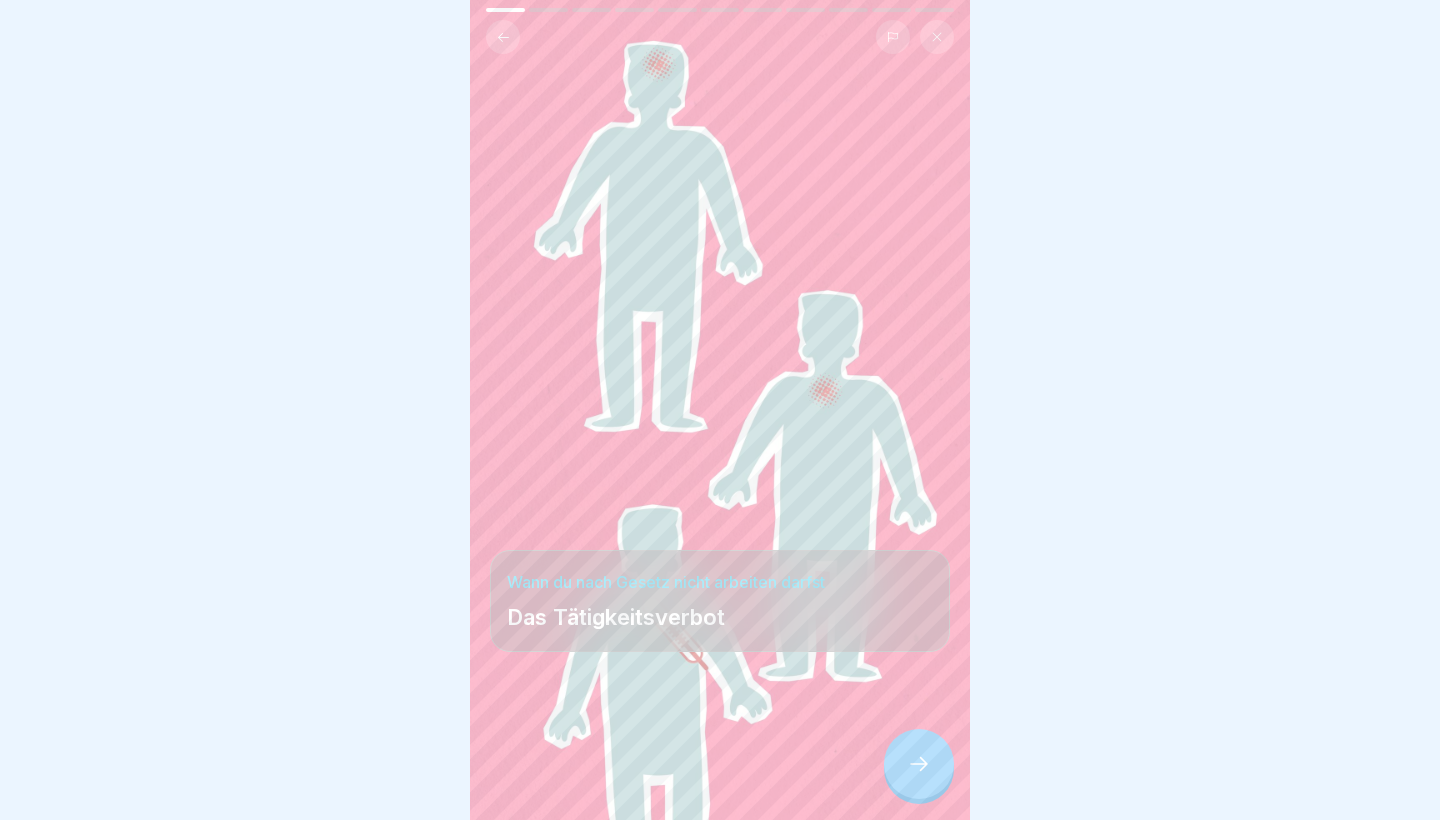 click at bounding box center [720, 760] 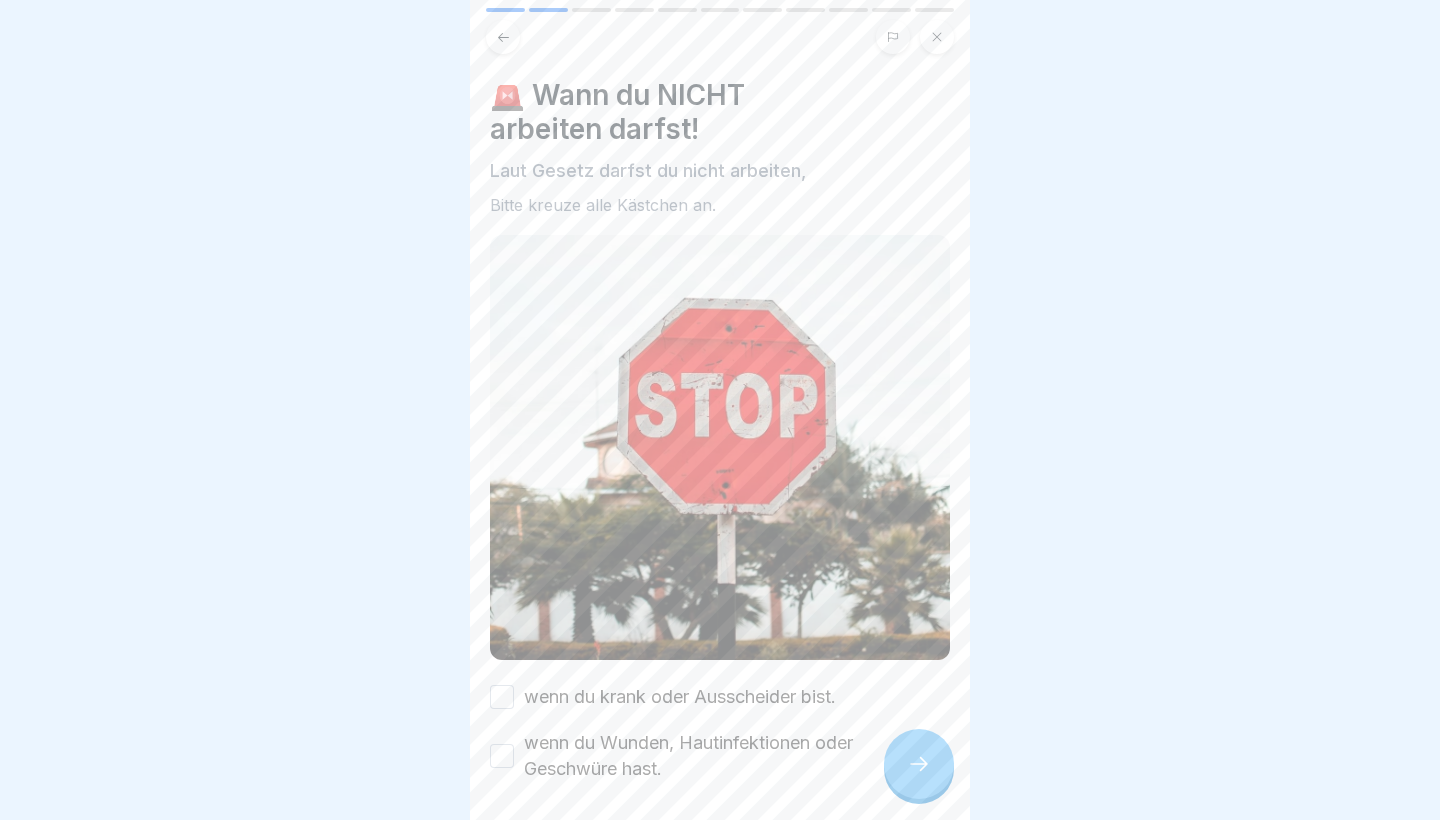 click at bounding box center (919, 764) 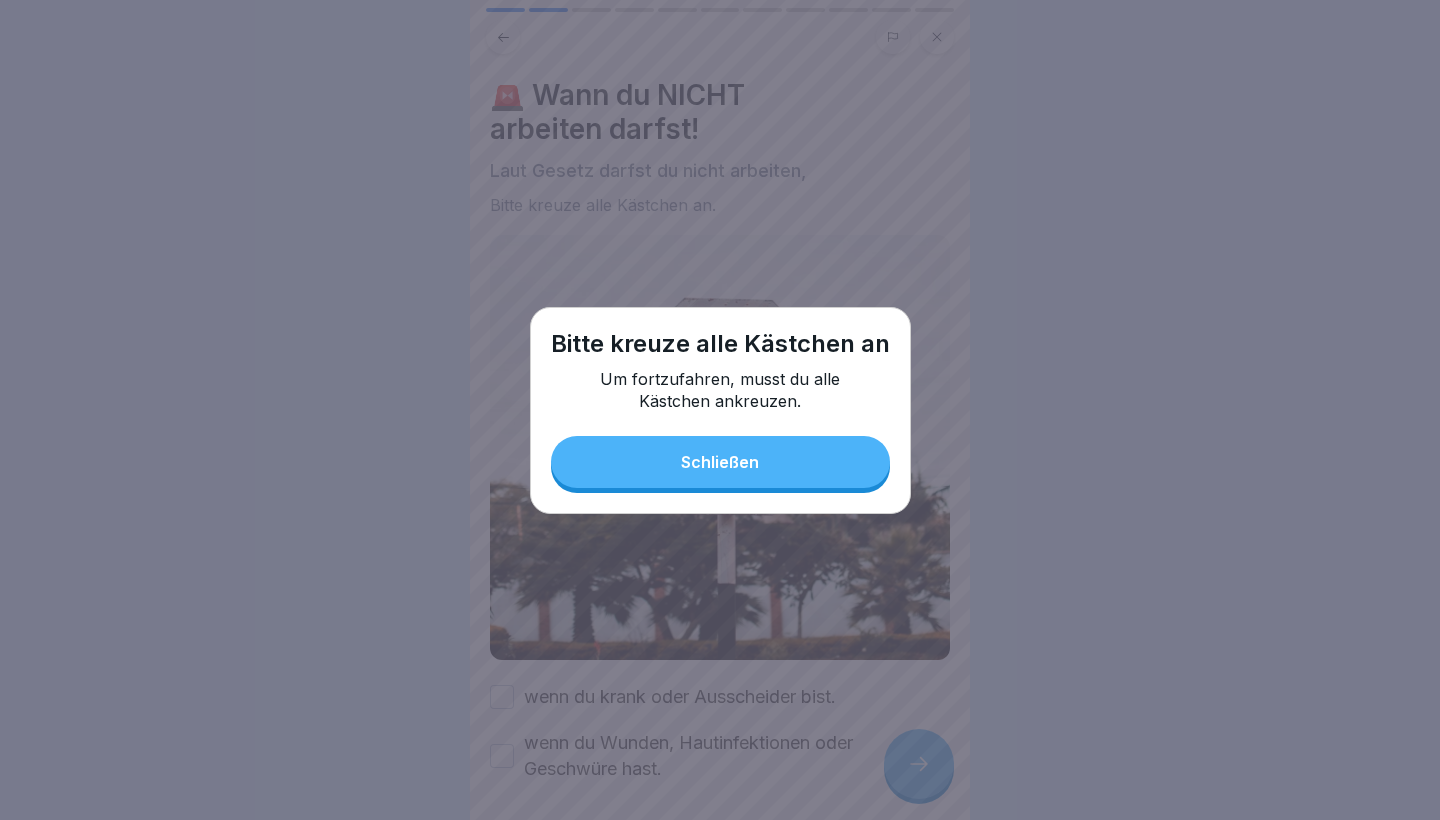 click on "Schließen" at bounding box center (720, 462) 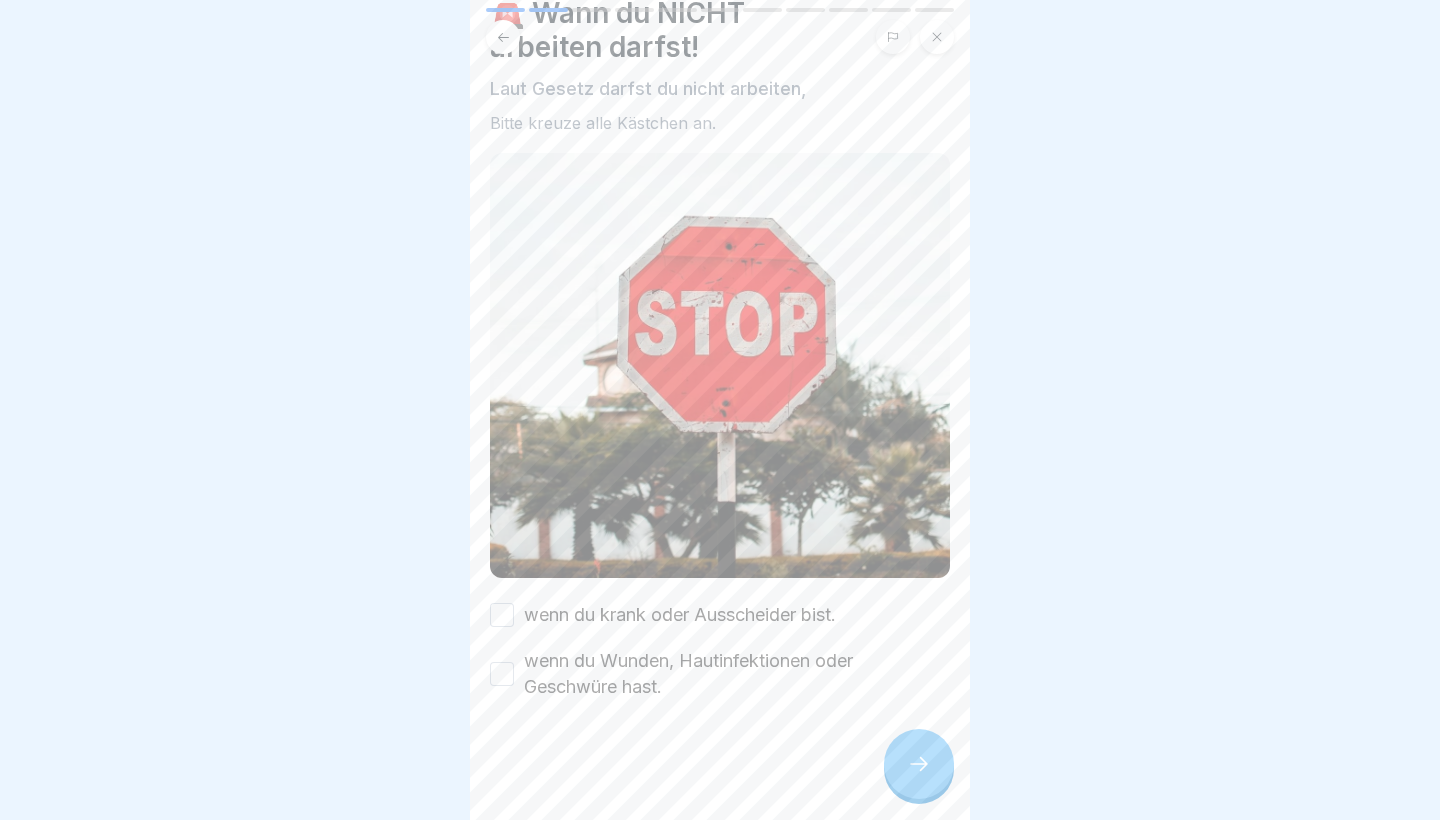 scroll, scrollTop: 82, scrollLeft: 0, axis: vertical 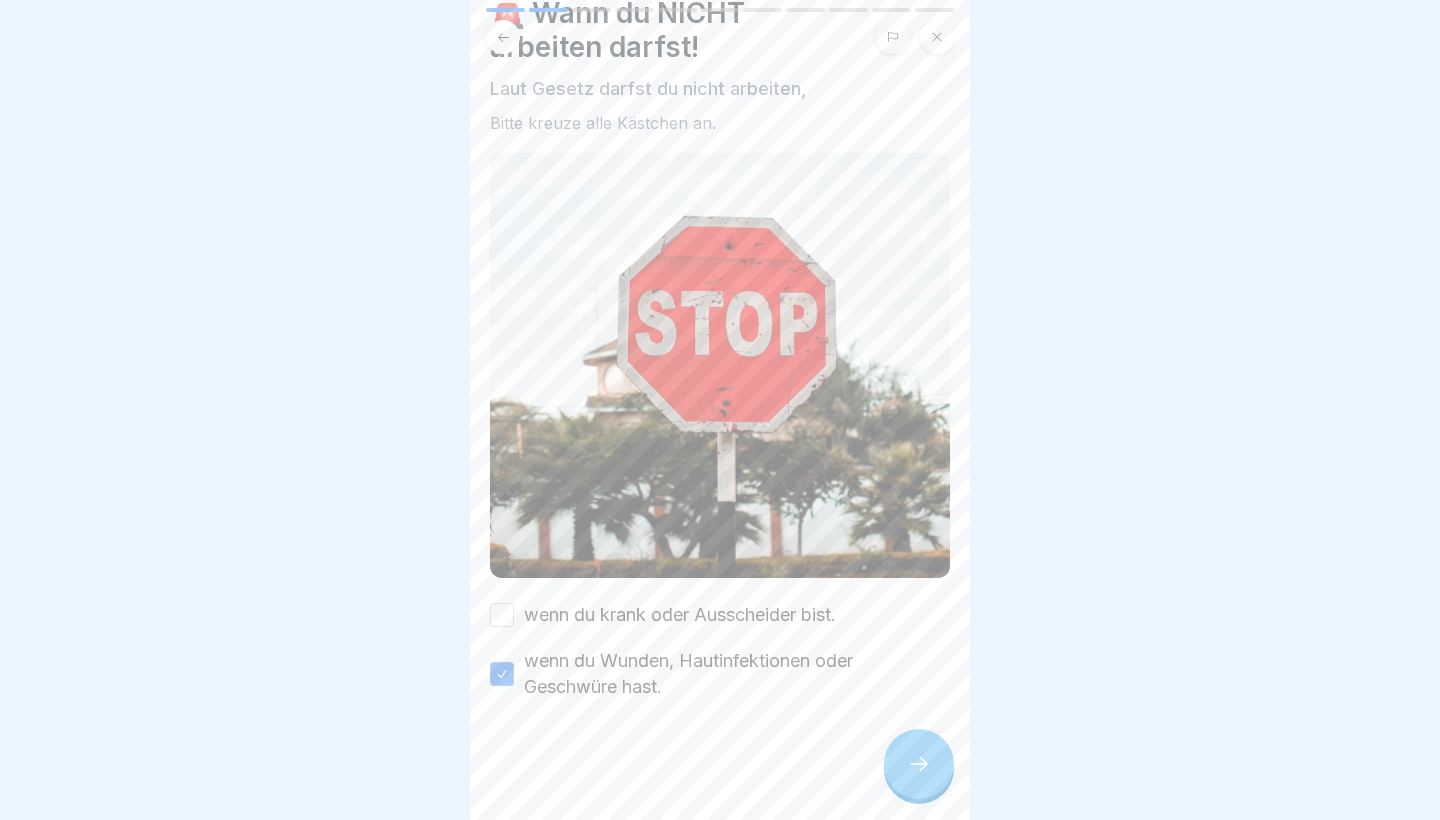 click on "wenn du krank oder Ausscheider bist." at bounding box center [502, 615] 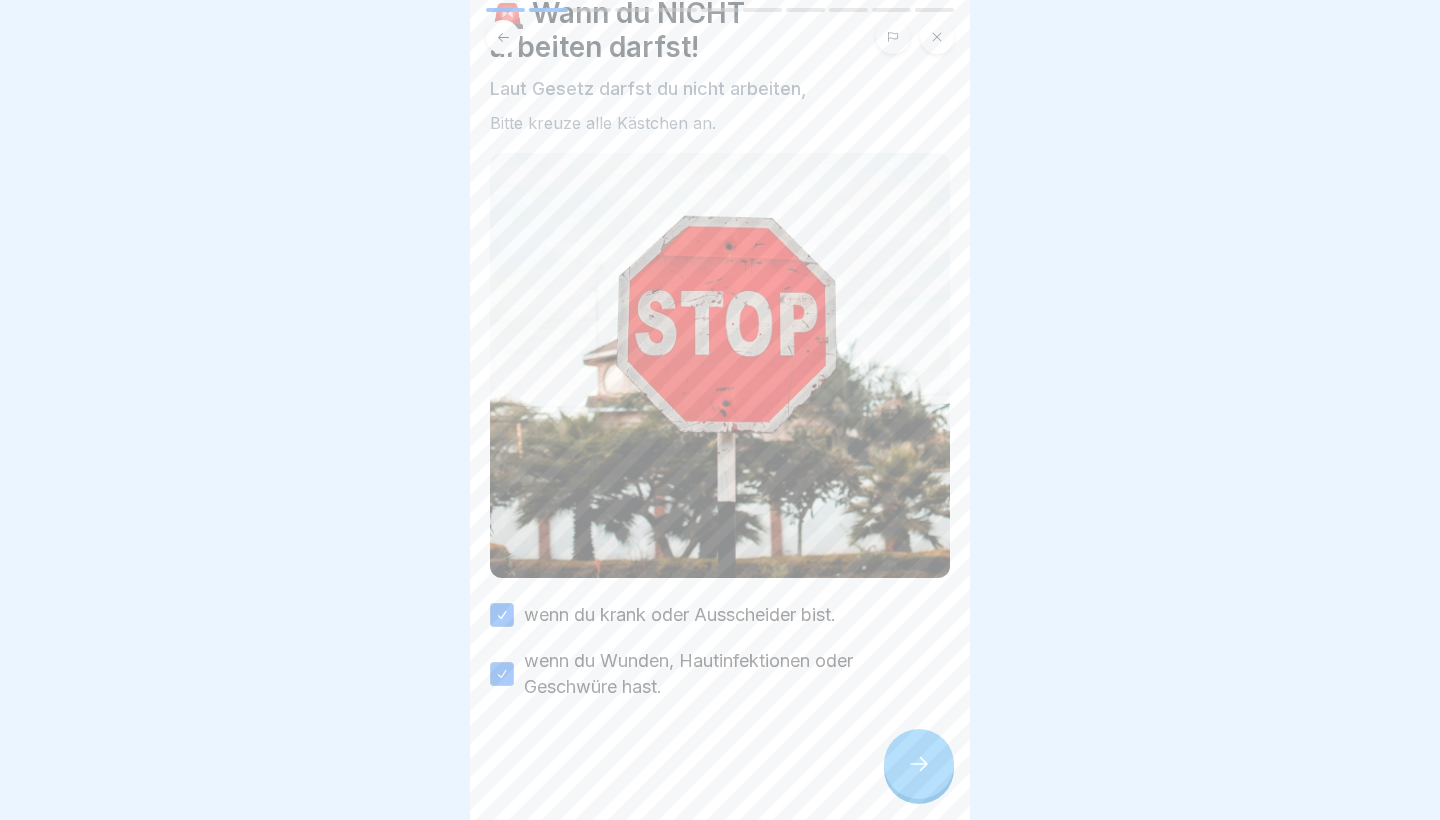 click 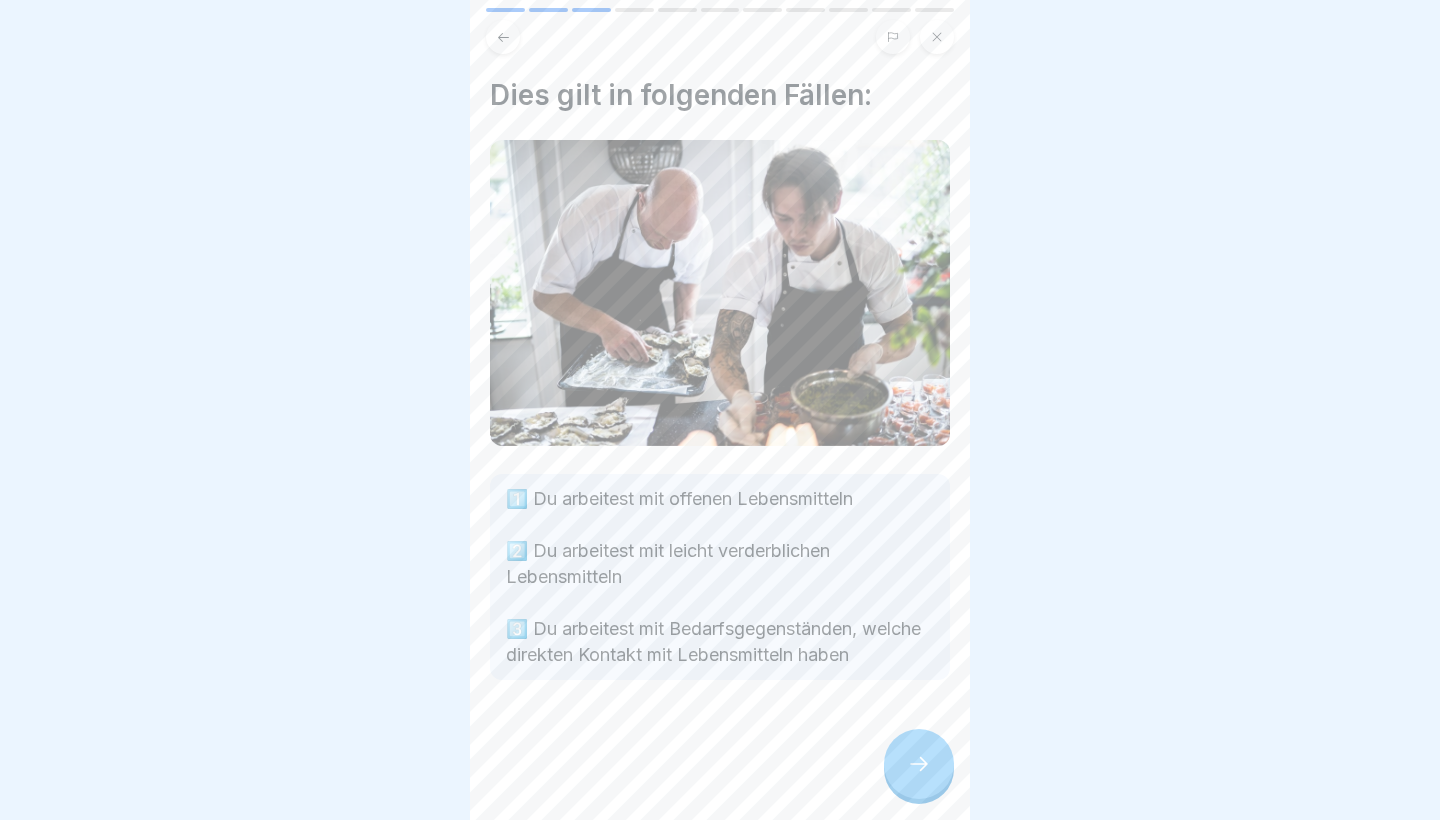 click 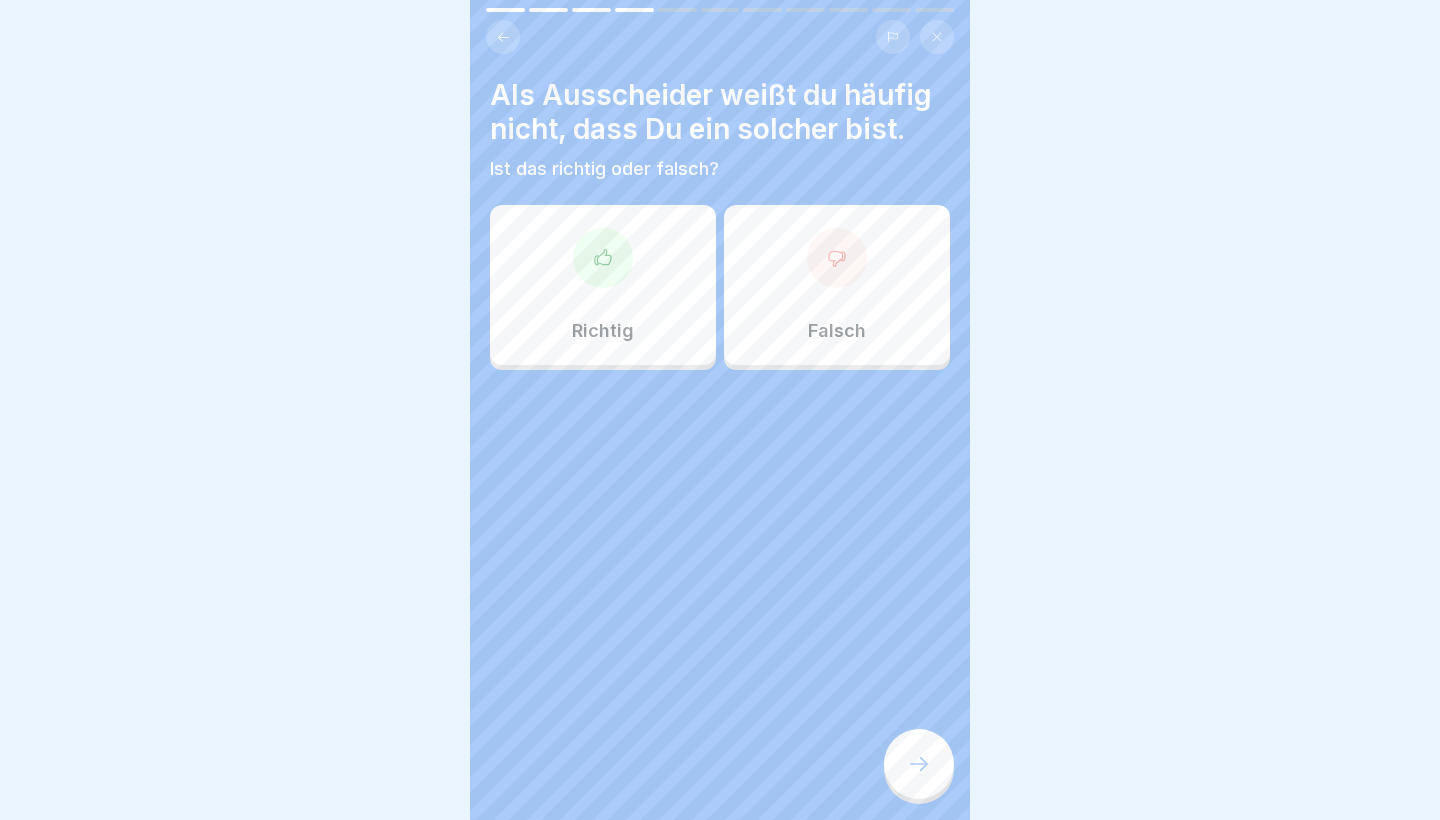 click on "Richtig" at bounding box center [603, 285] 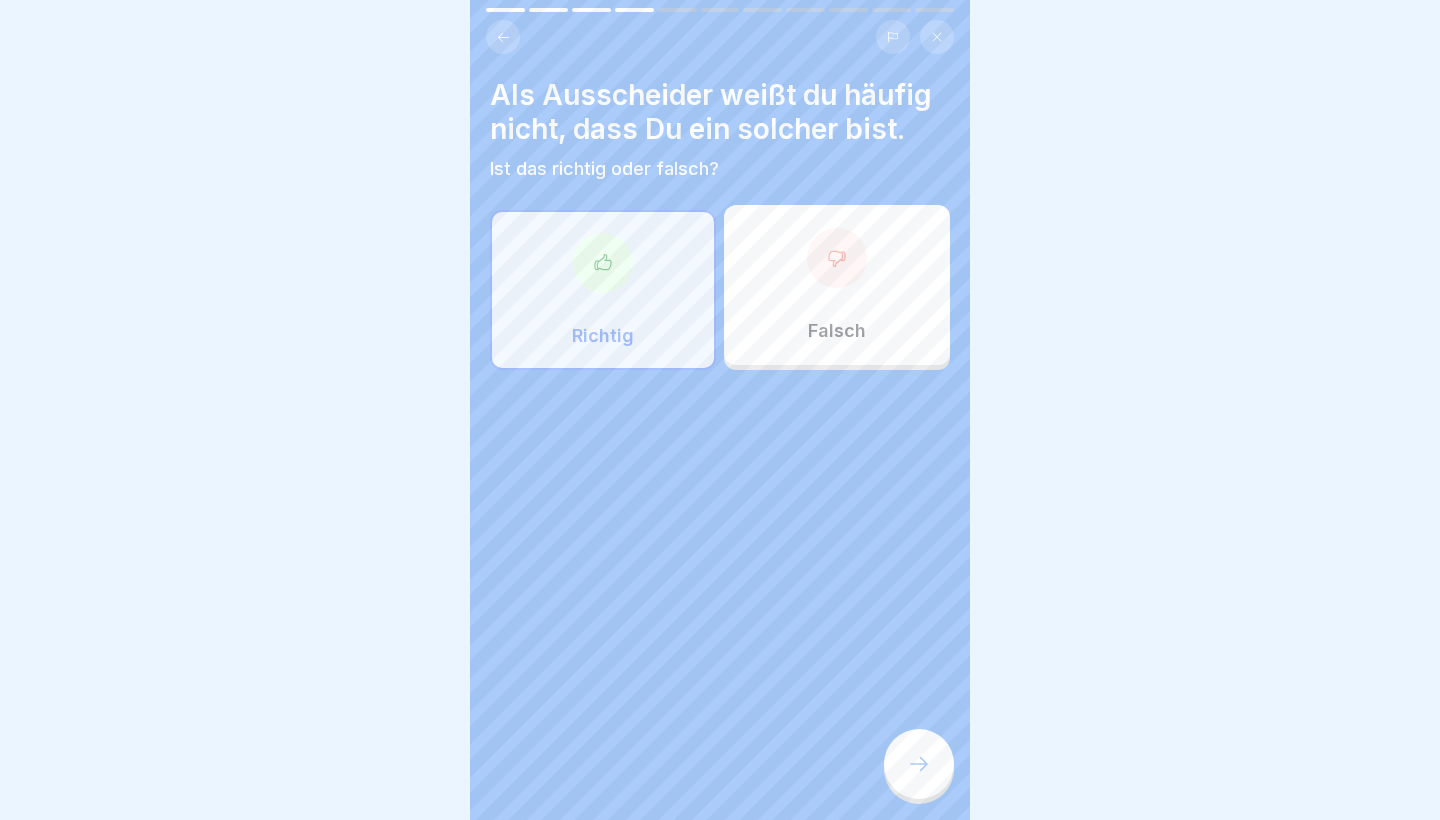 click at bounding box center (919, 764) 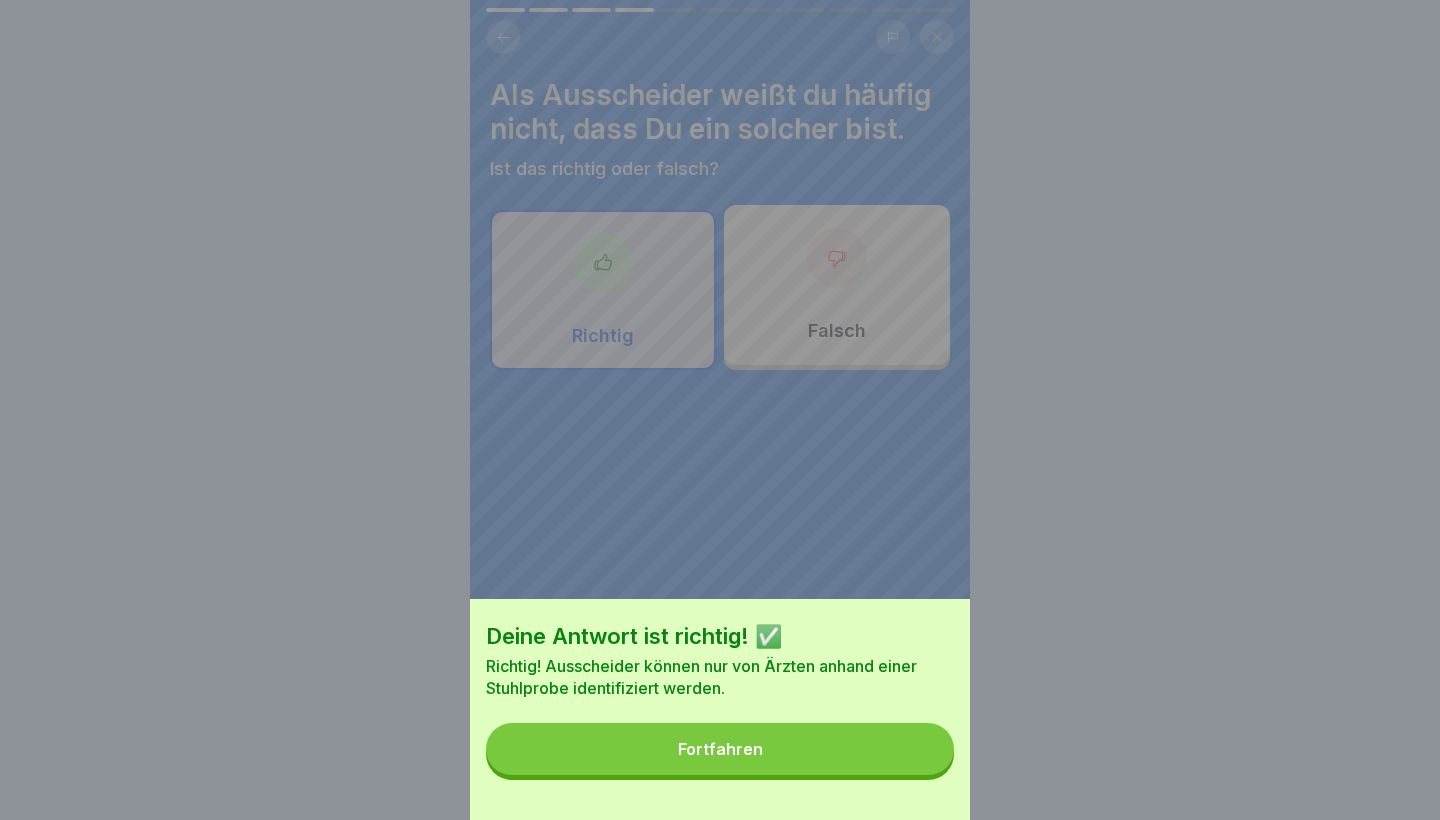 click on "Fortfahren" at bounding box center [720, 749] 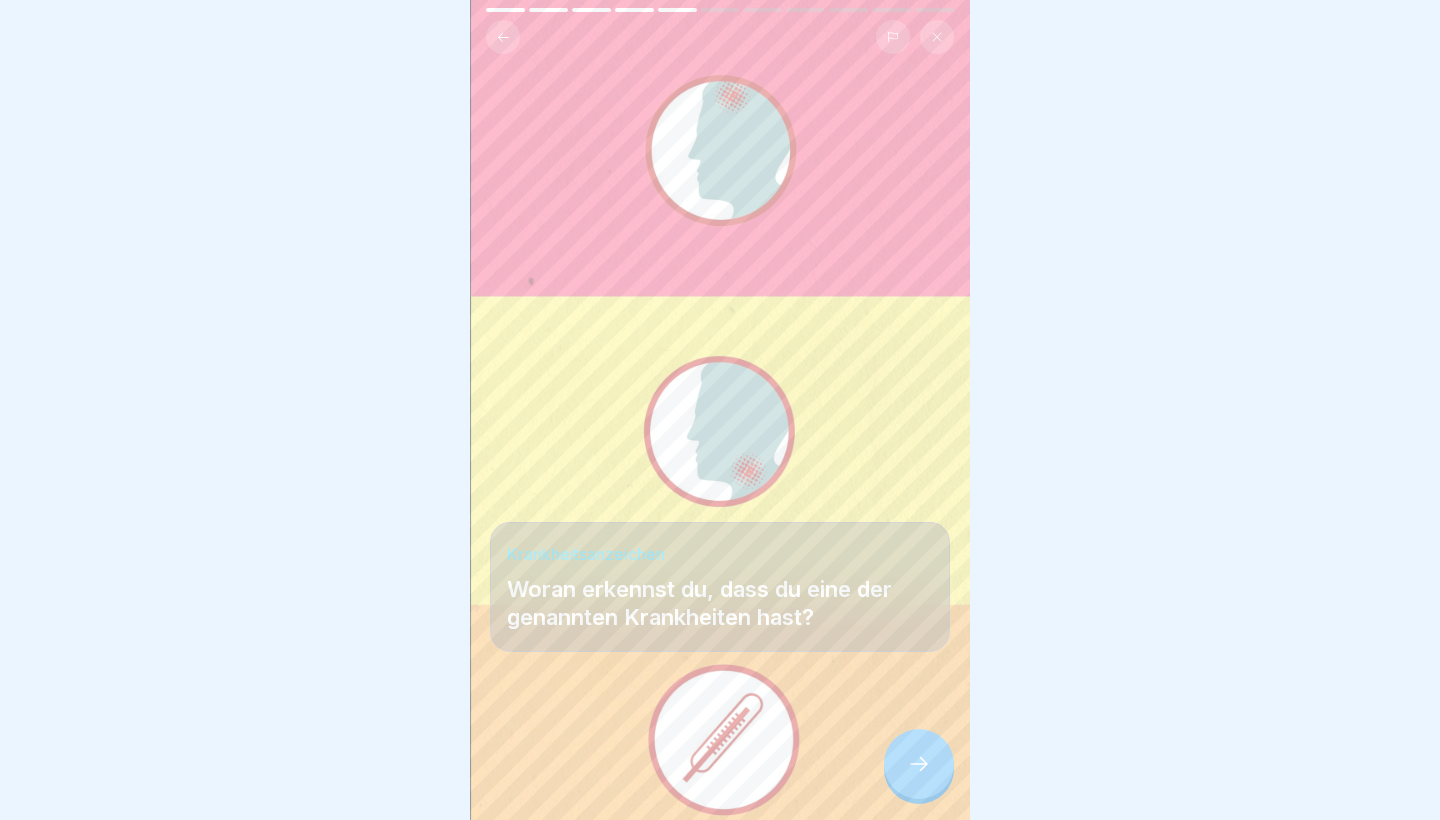click at bounding box center (919, 764) 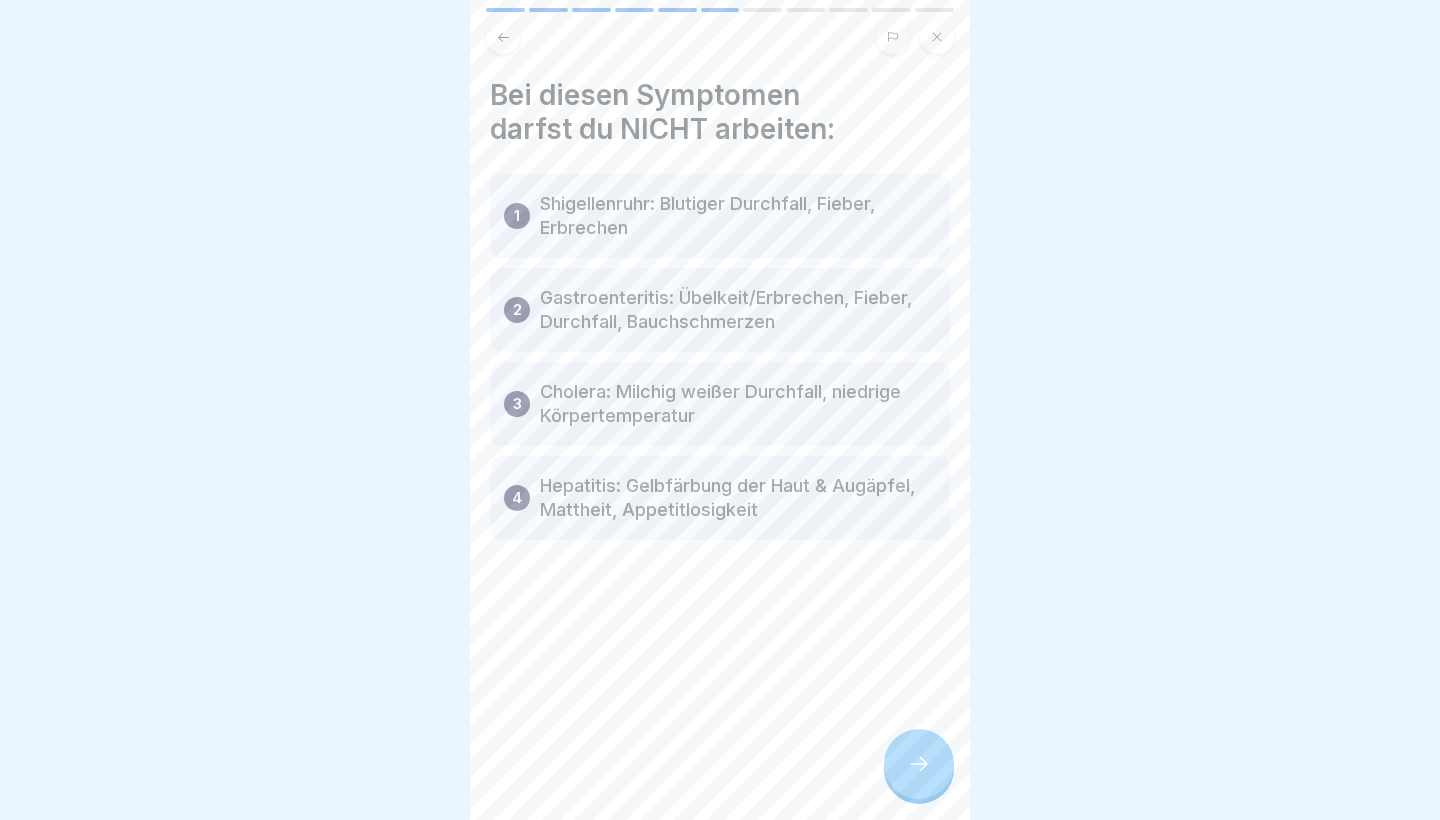 click at bounding box center [919, 764] 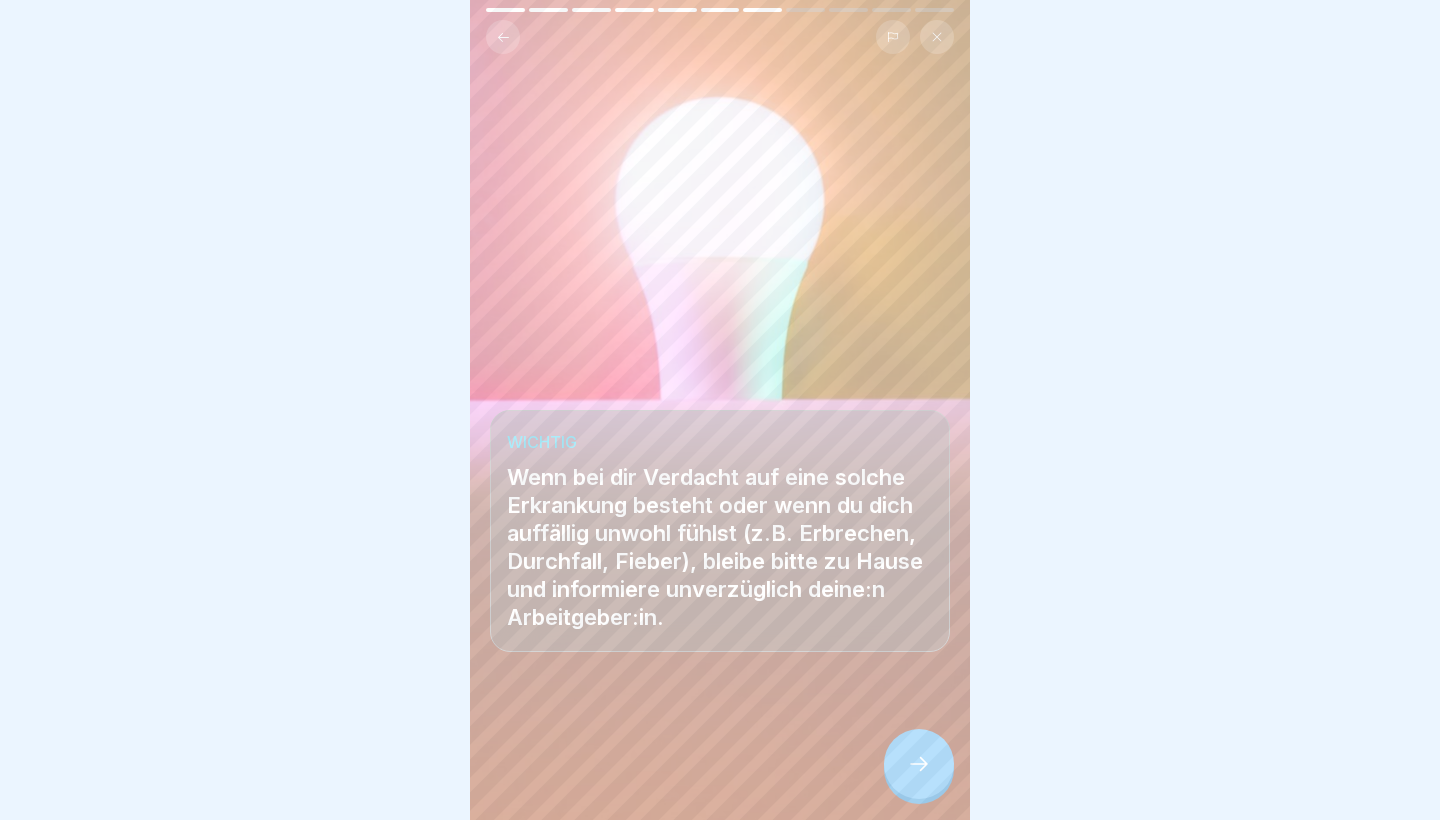 click at bounding box center [919, 764] 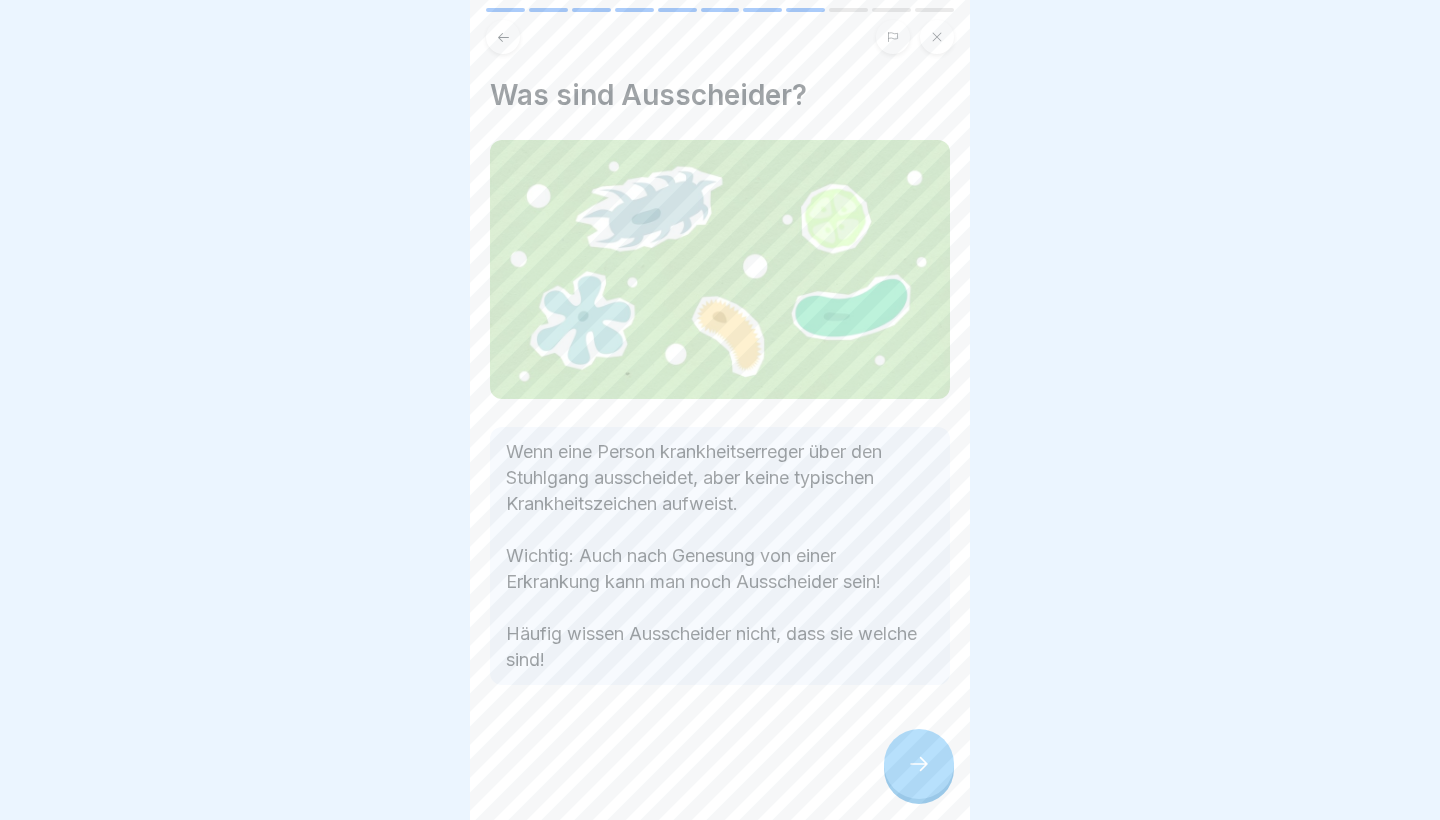 click at bounding box center [919, 764] 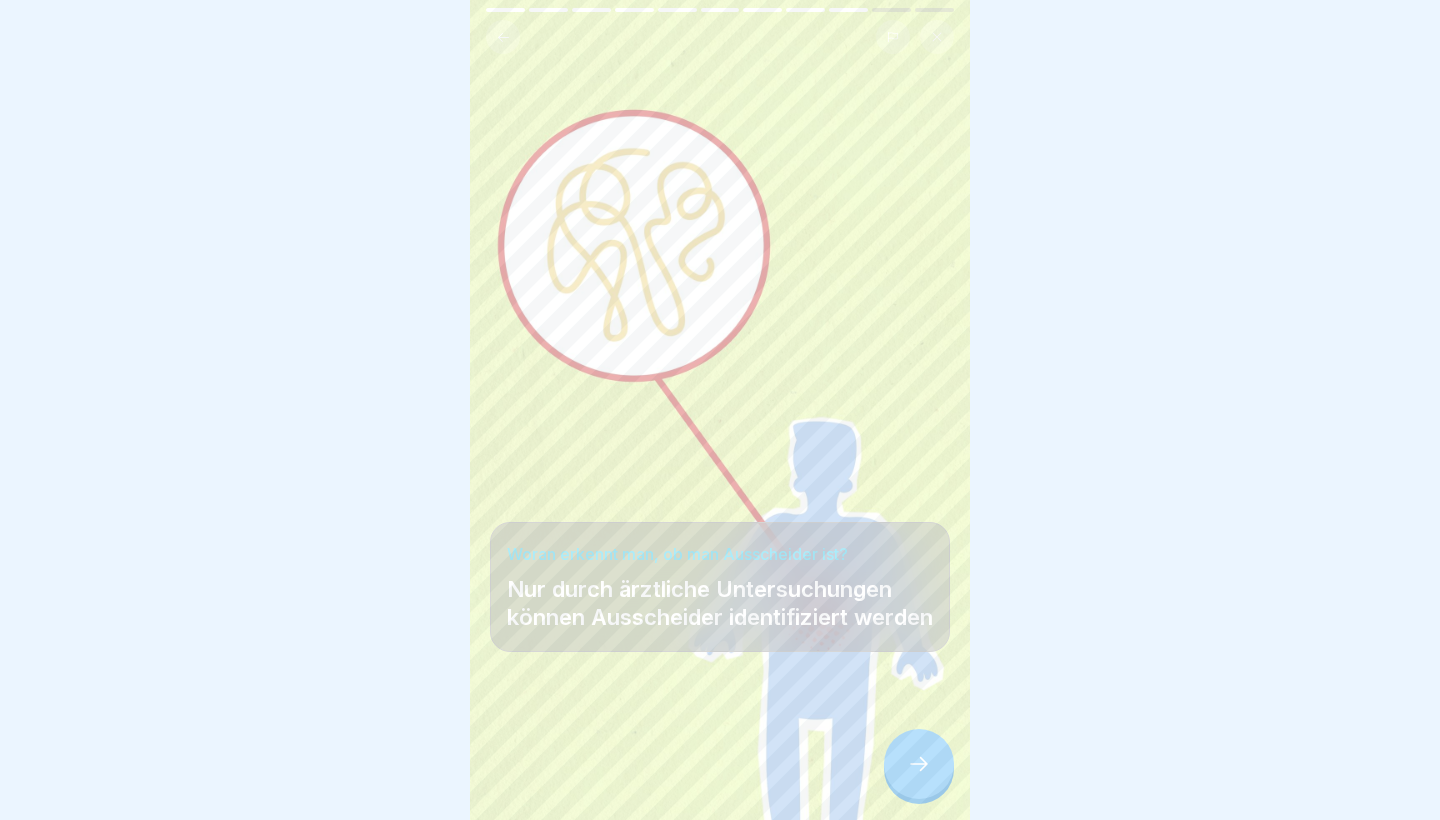 click at bounding box center (919, 764) 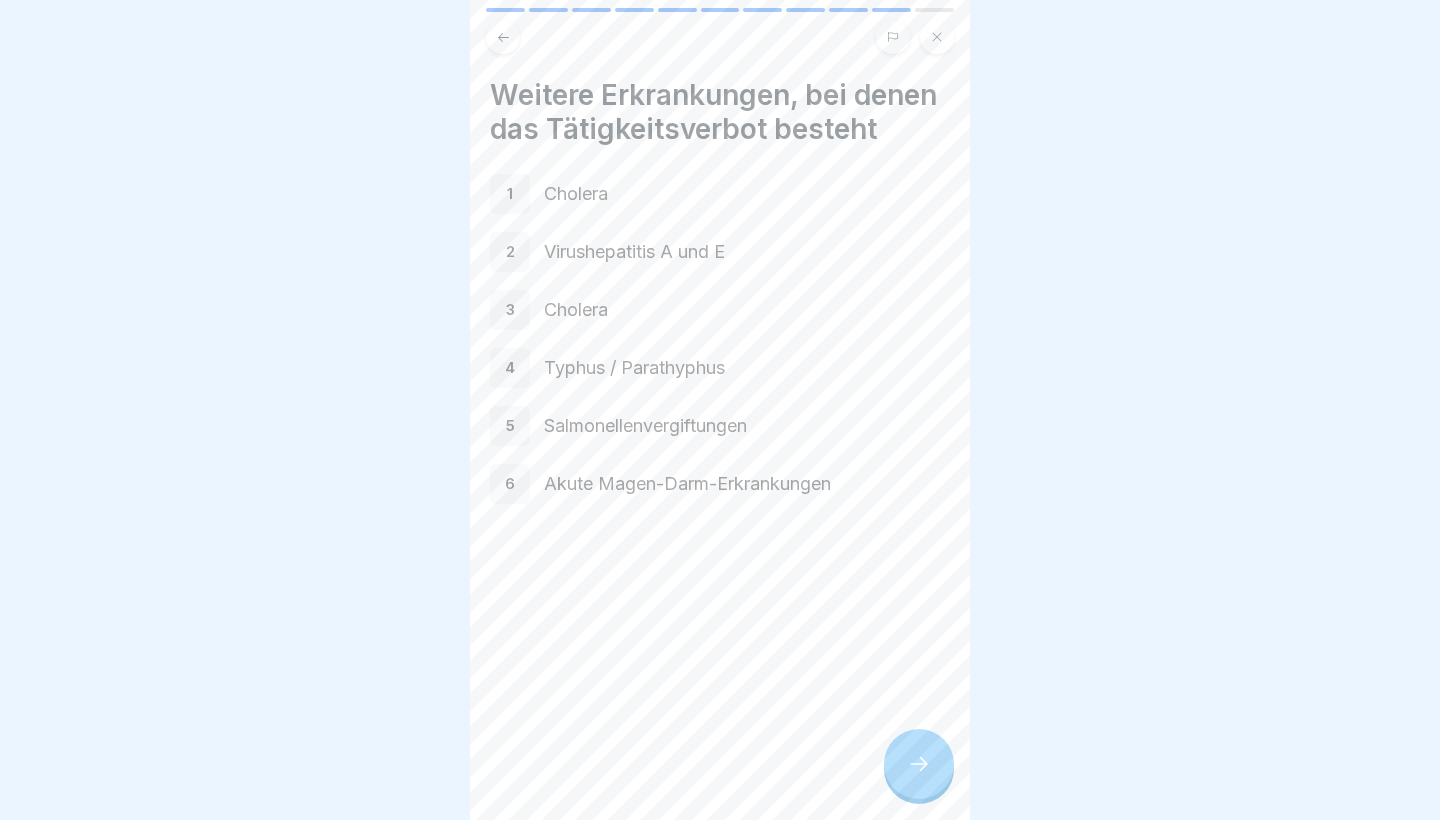 click at bounding box center [919, 764] 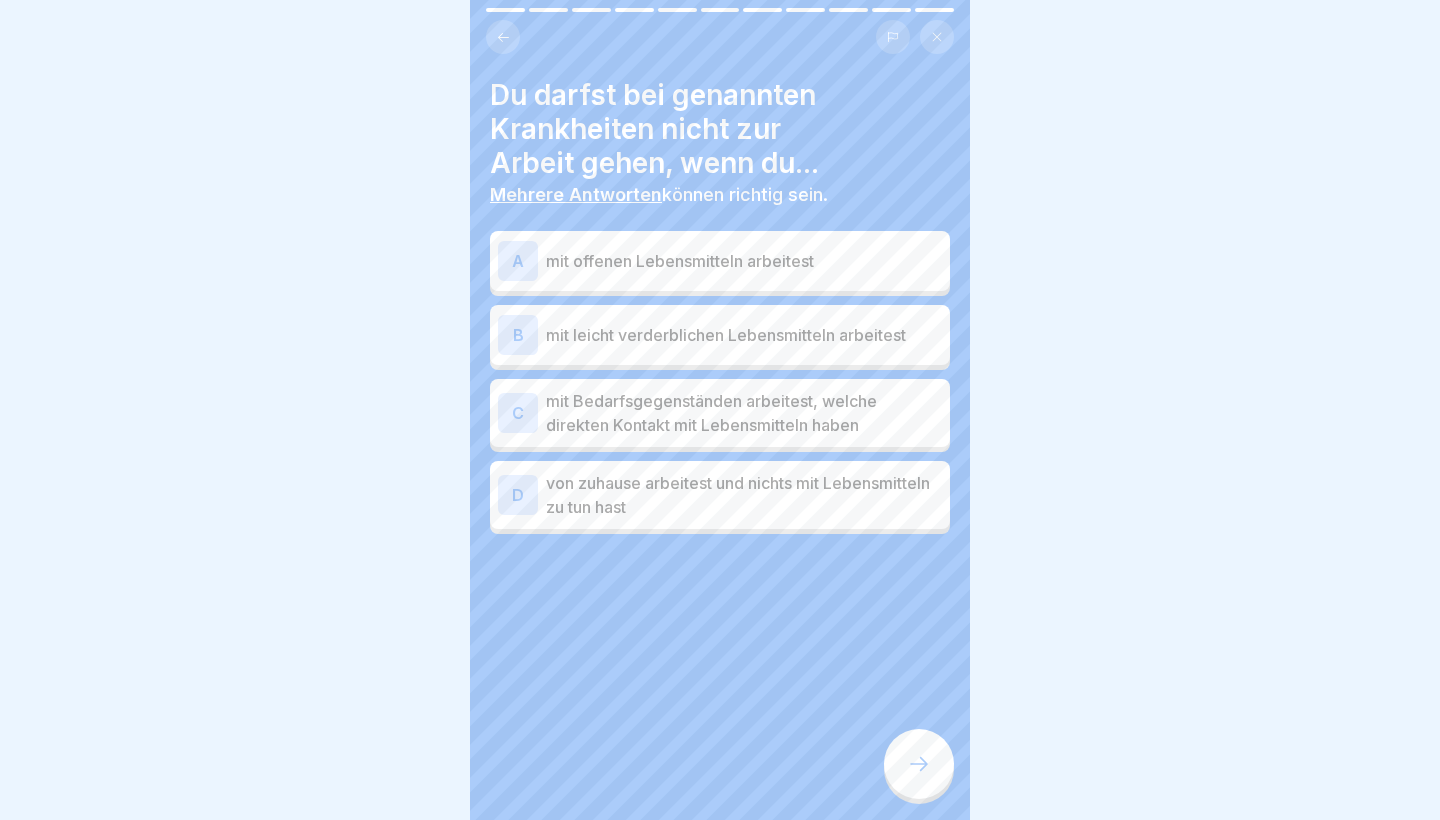 click on "A mit offenen Lebensmitteln arbeitest" at bounding box center [720, 261] 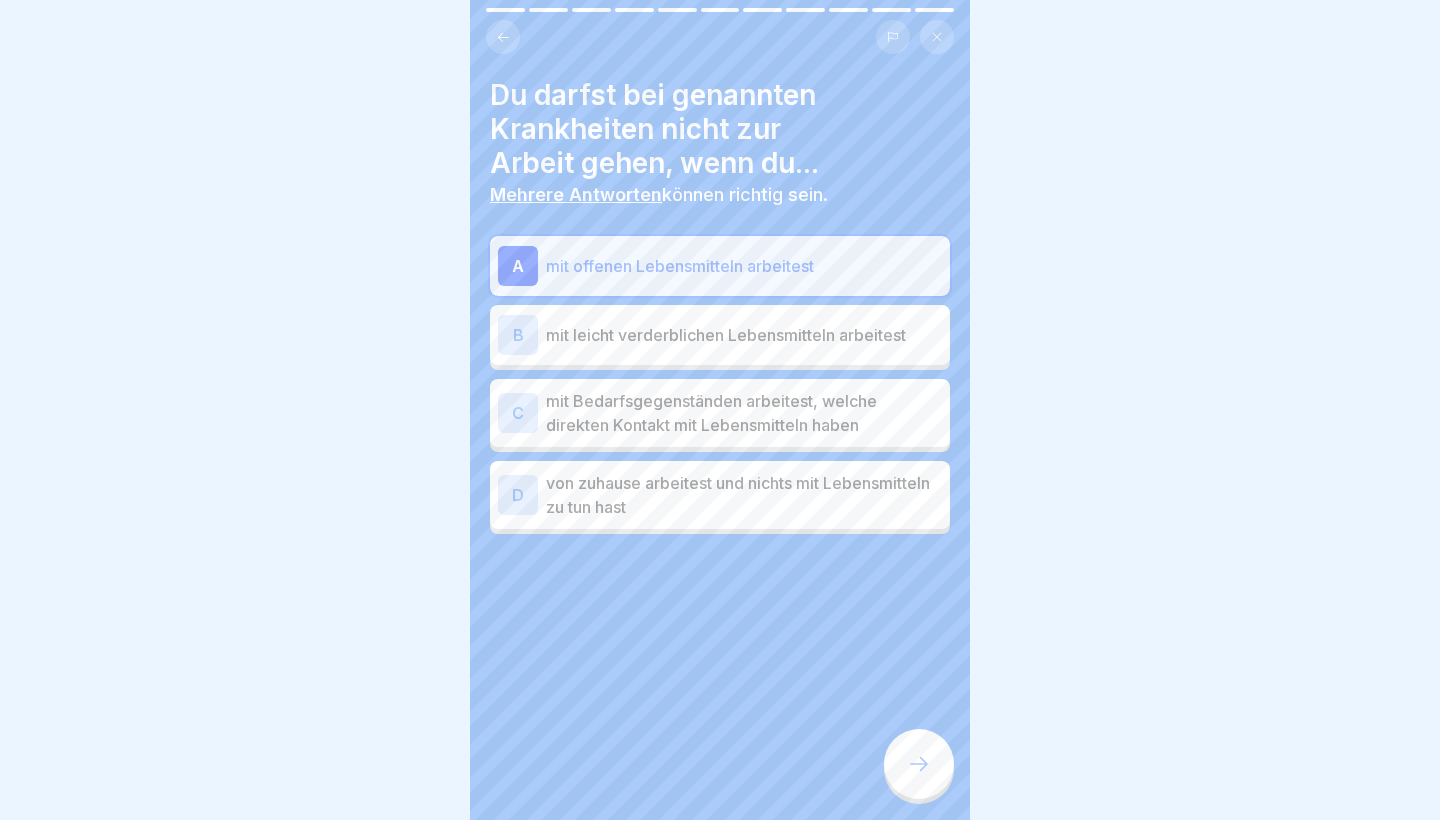 click on "B mit leicht verderblichen Lebensmitteln arbeitest" at bounding box center (720, 335) 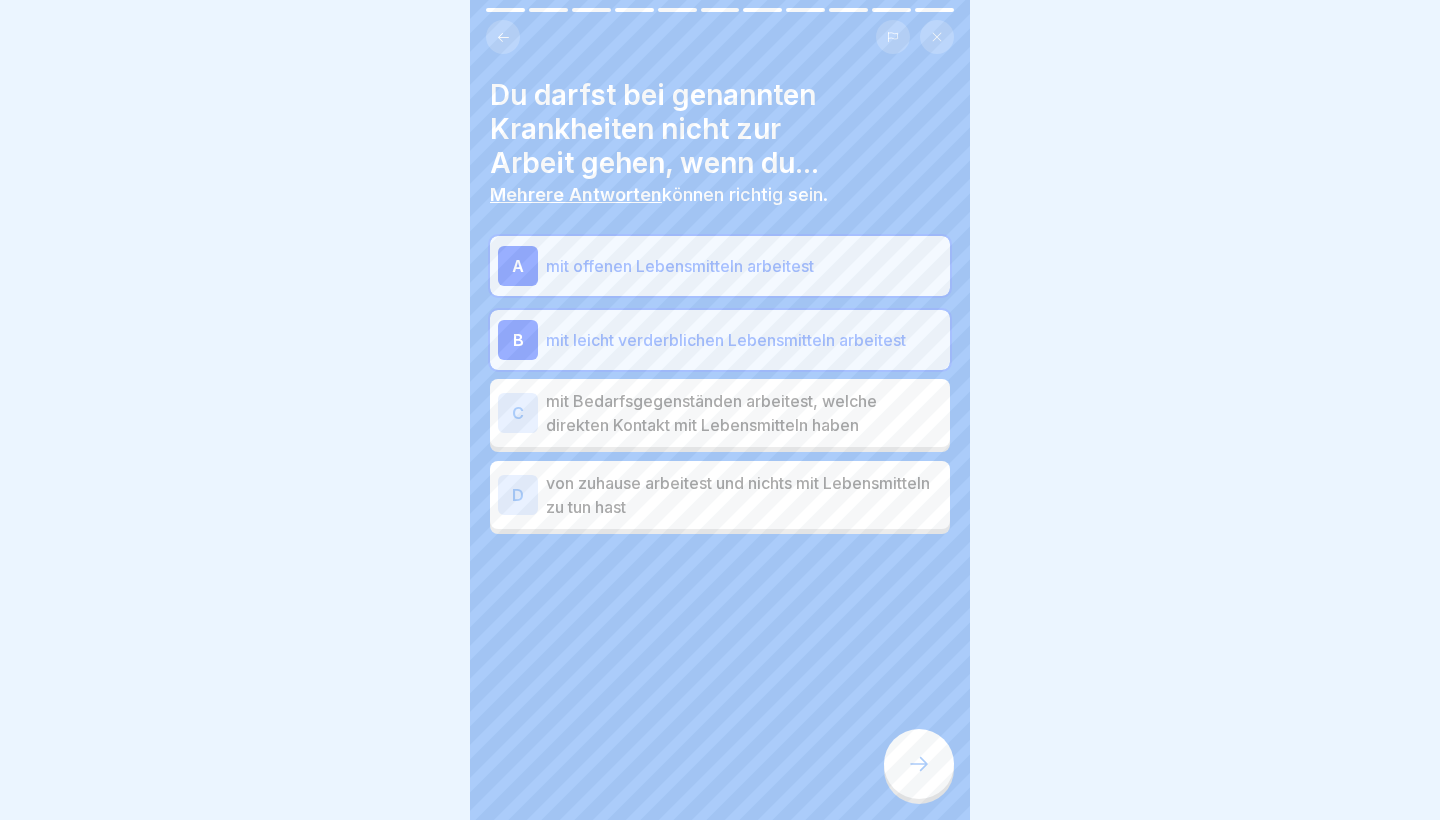 click on "mit leicht verderblichen Lebensmitteln arbeitest" at bounding box center [744, 340] 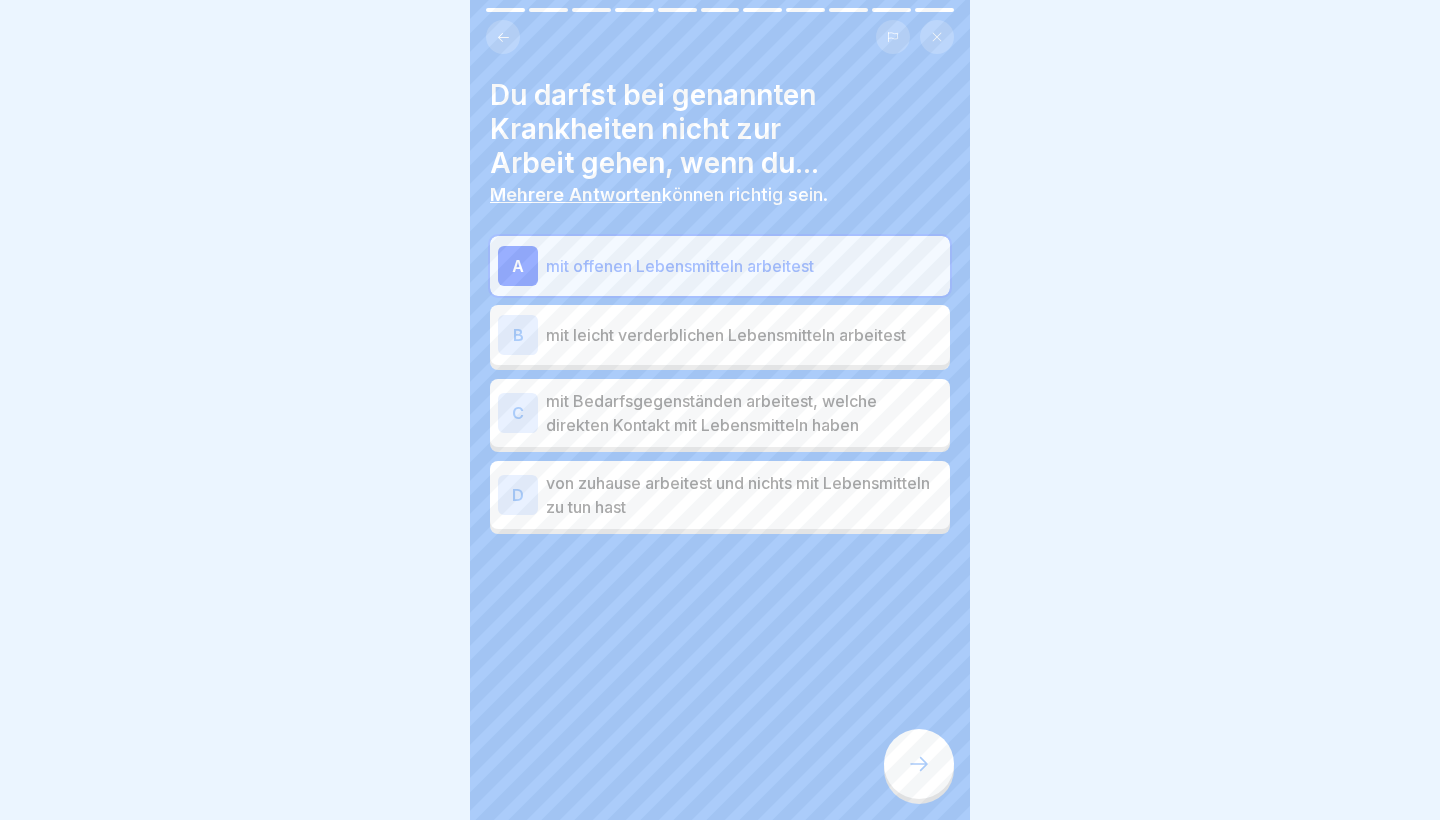 click on "mit leicht verderblichen Lebensmitteln arbeitest" at bounding box center [744, 335] 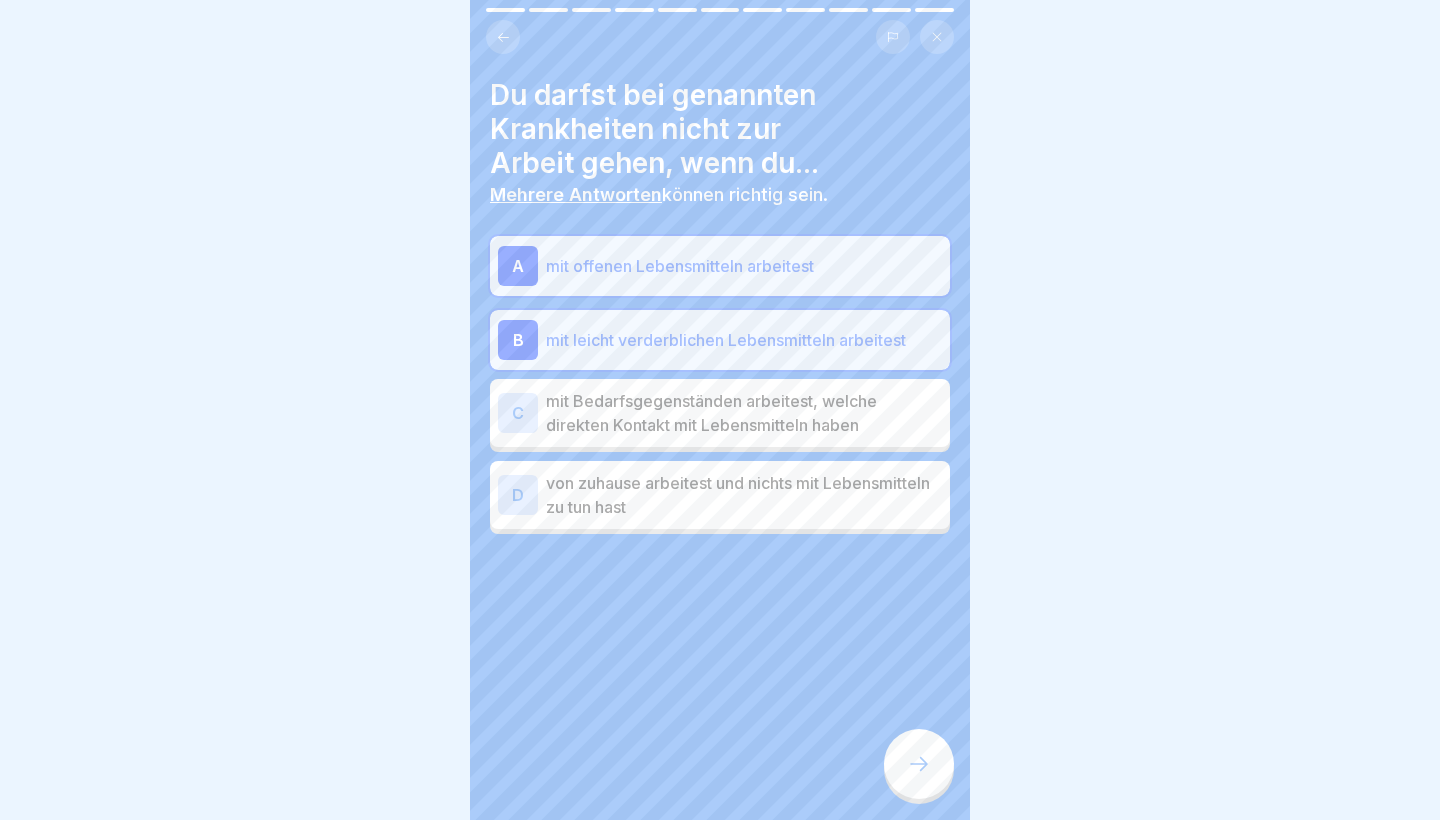 click on "mit Bedarfsgegenständen arbeitest, welche direkten Kontakt mit Lebensmitteln haben" at bounding box center [744, 413] 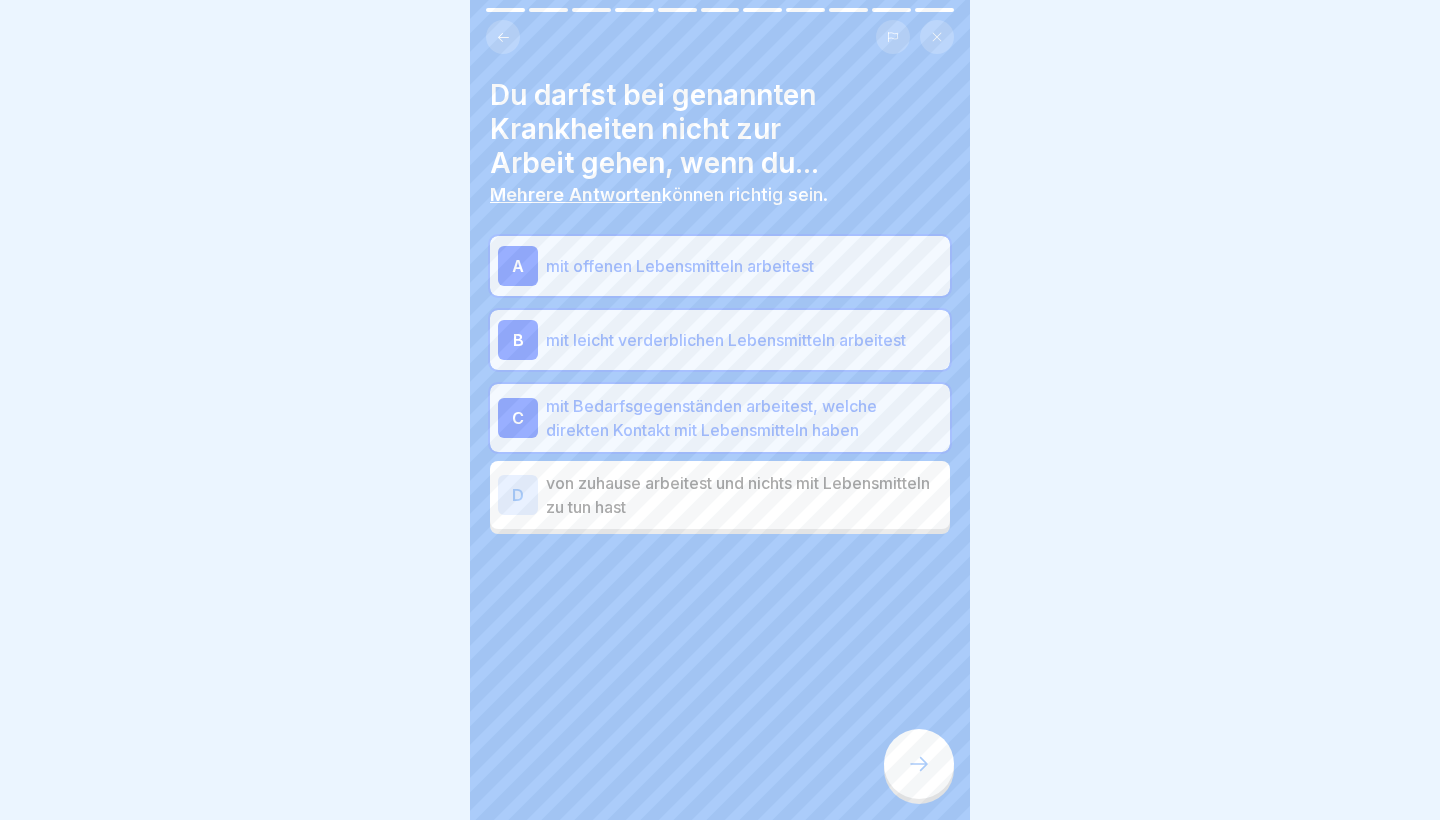 click at bounding box center [919, 764] 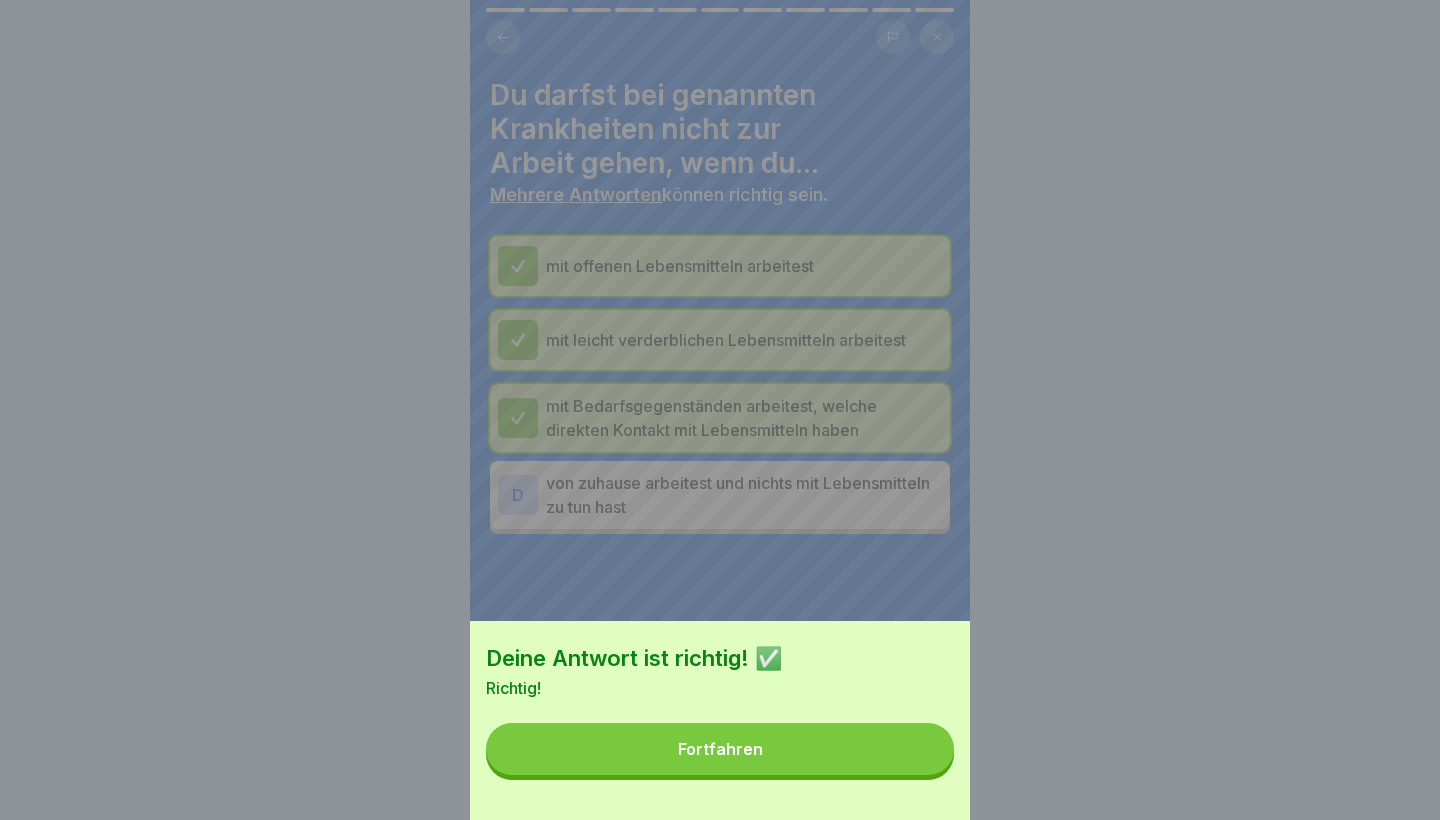 click on "Deine Antwort ist richtig!
✅ Richtig!    Fortfahren" at bounding box center [720, 720] 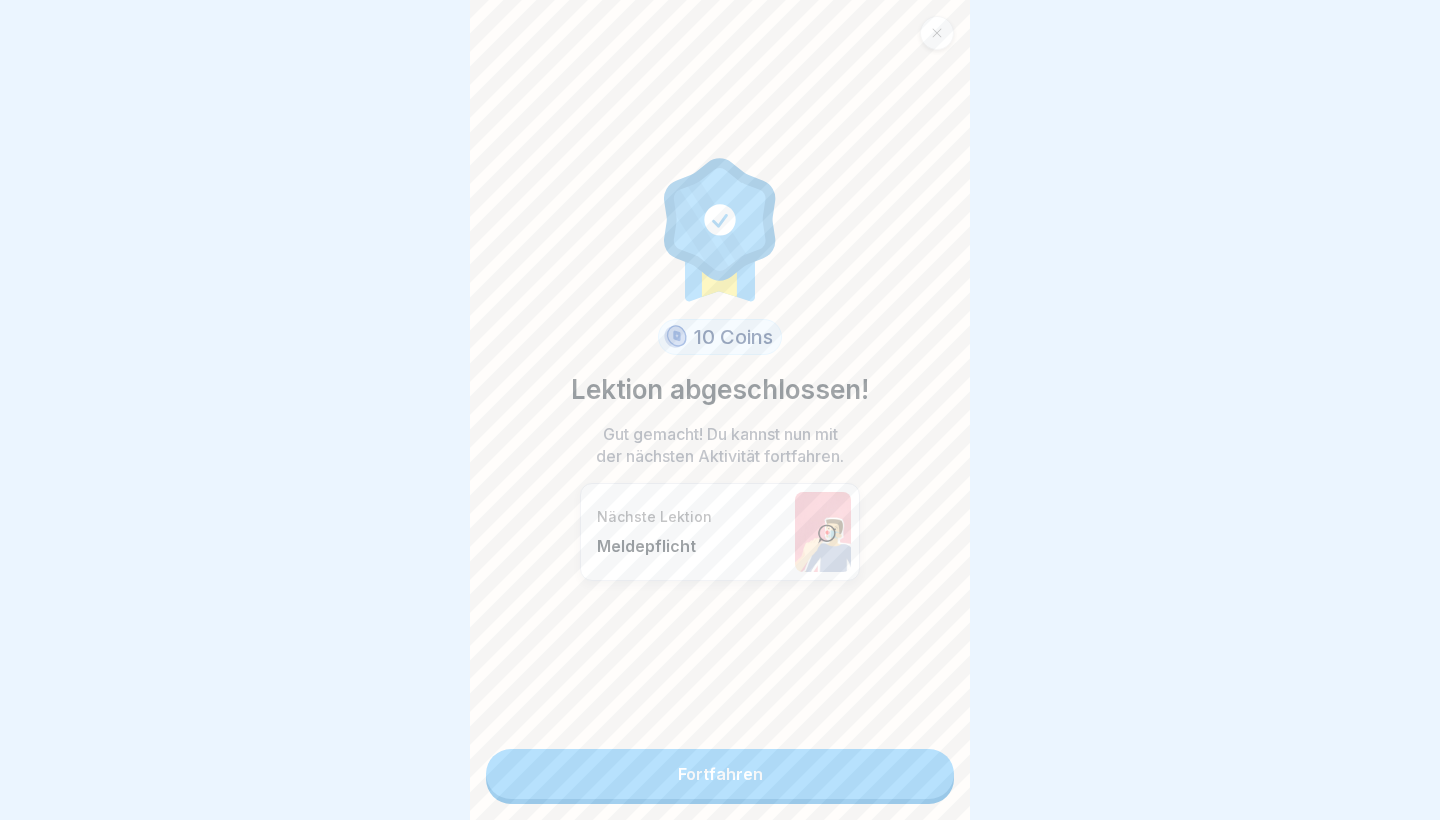 click on "Fortfahren" at bounding box center (720, 774) 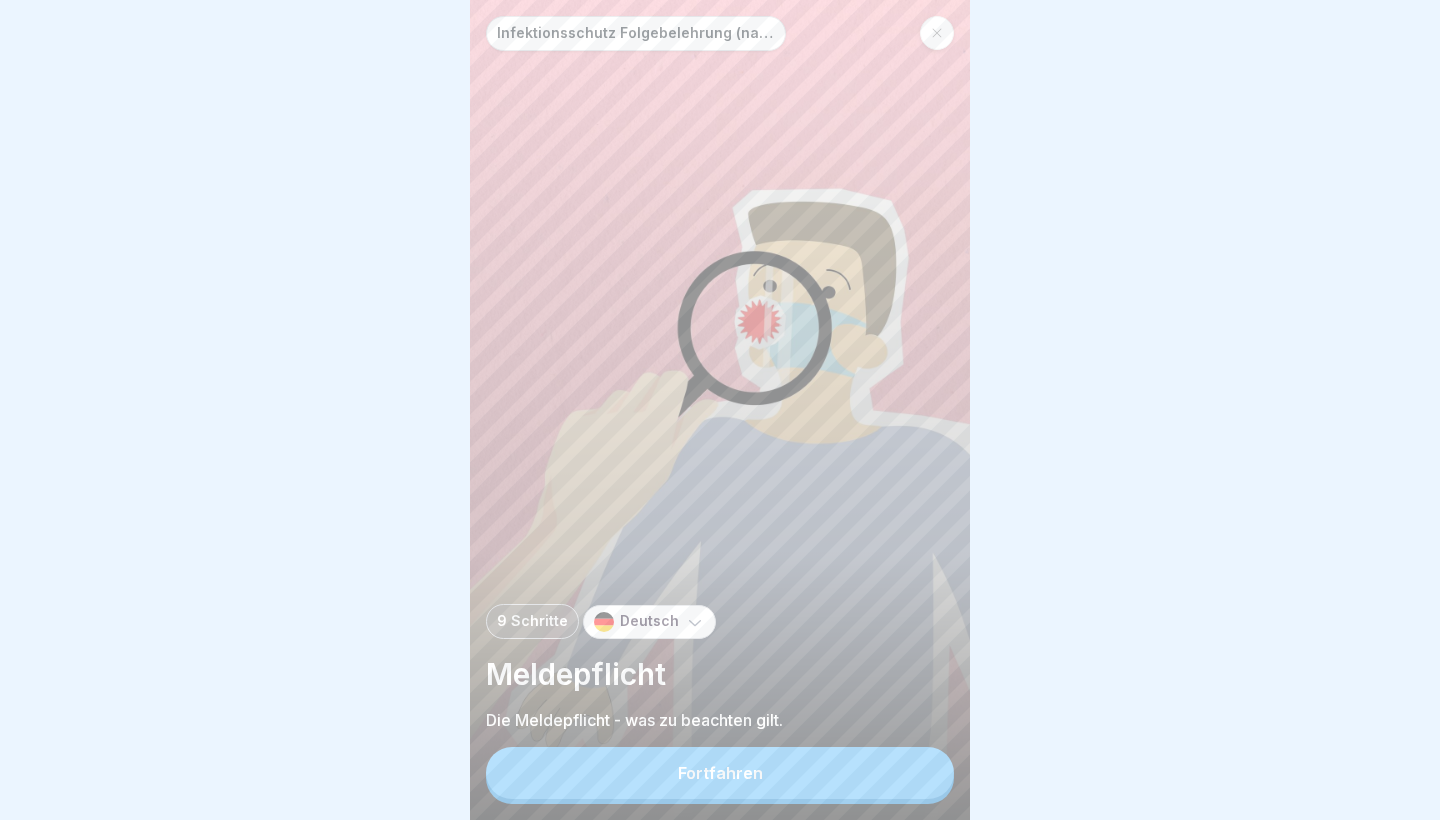 click on "Fortfahren" at bounding box center [720, 773] 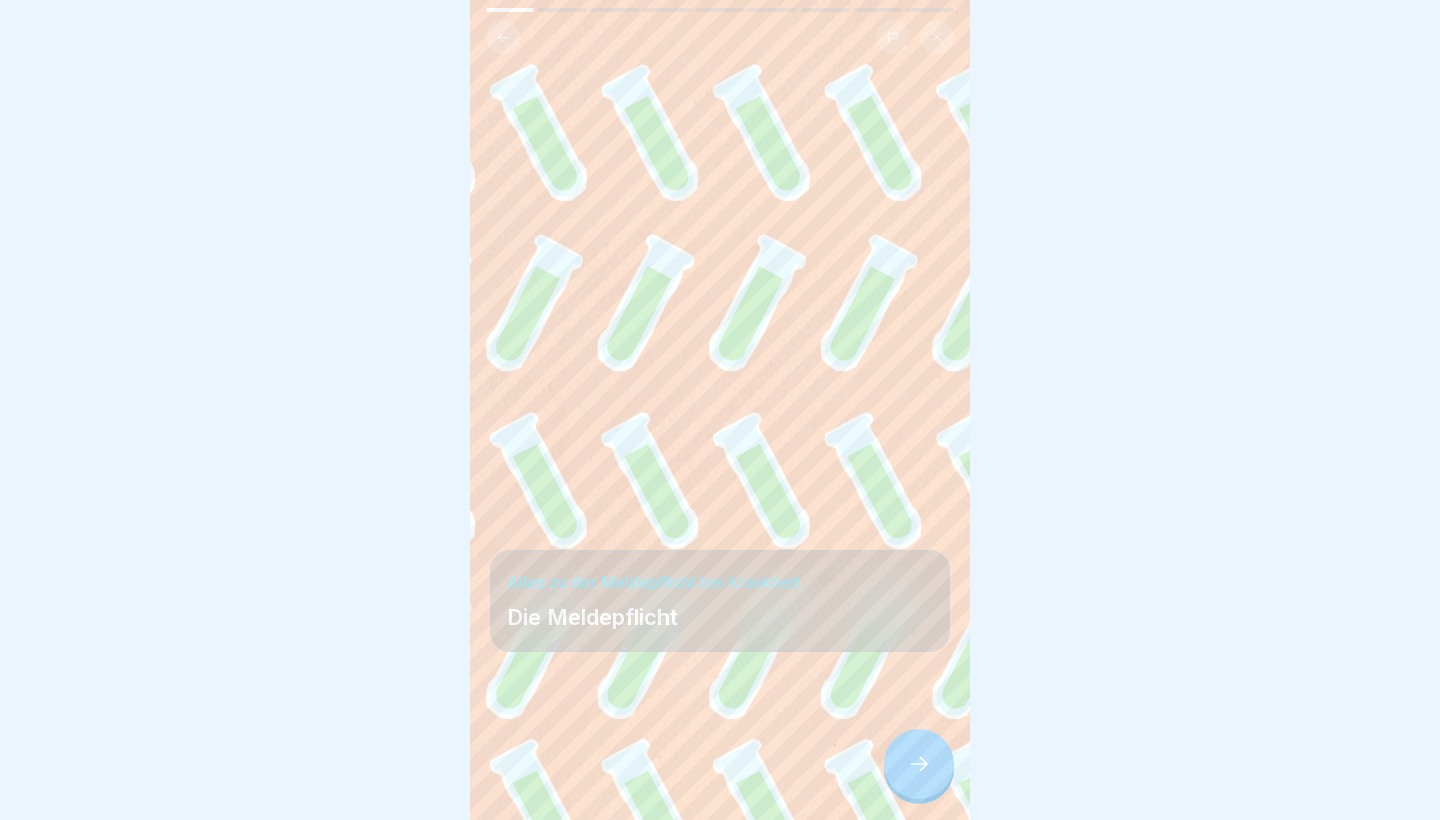 click at bounding box center (919, 764) 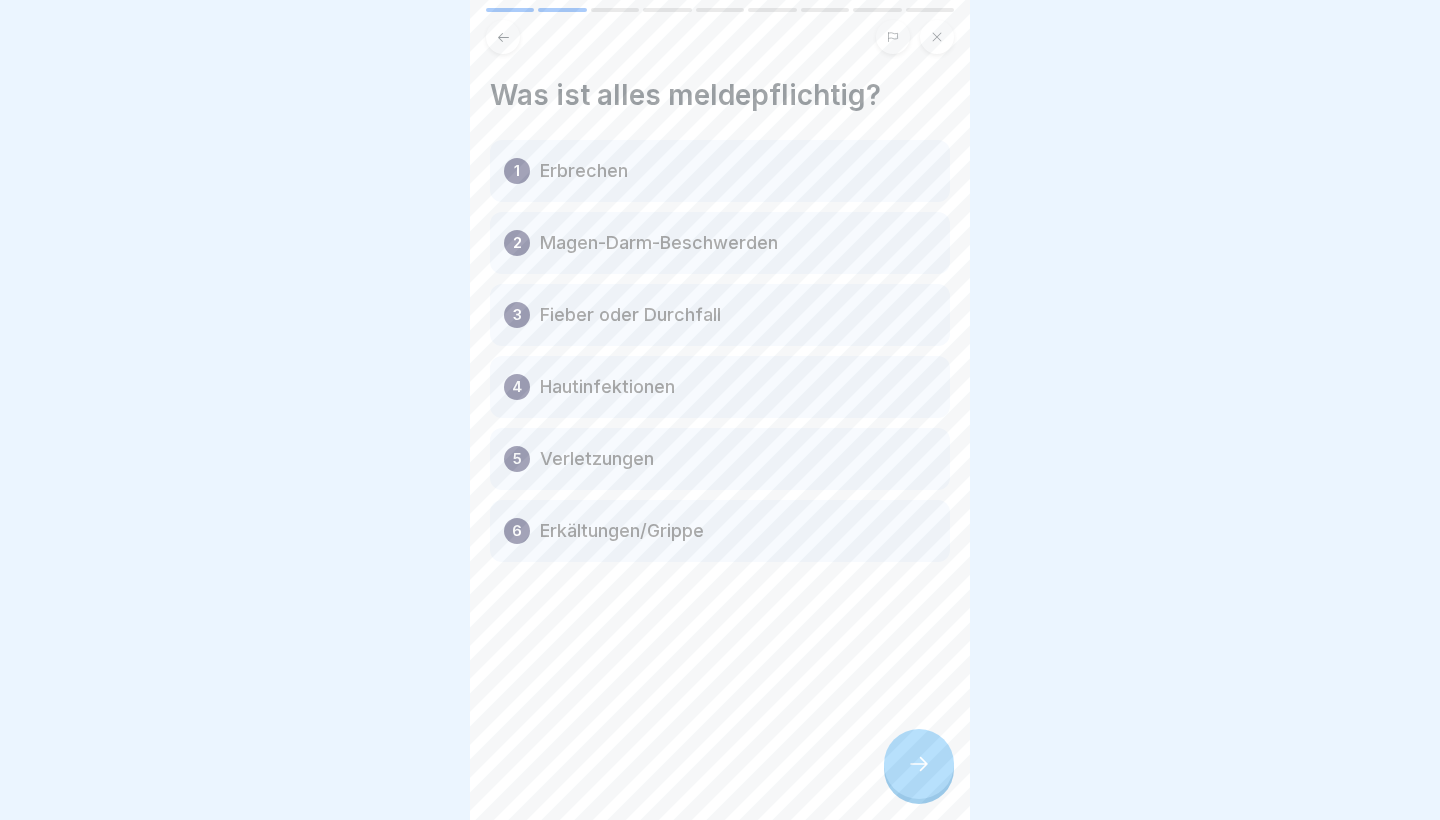 click at bounding box center (919, 764) 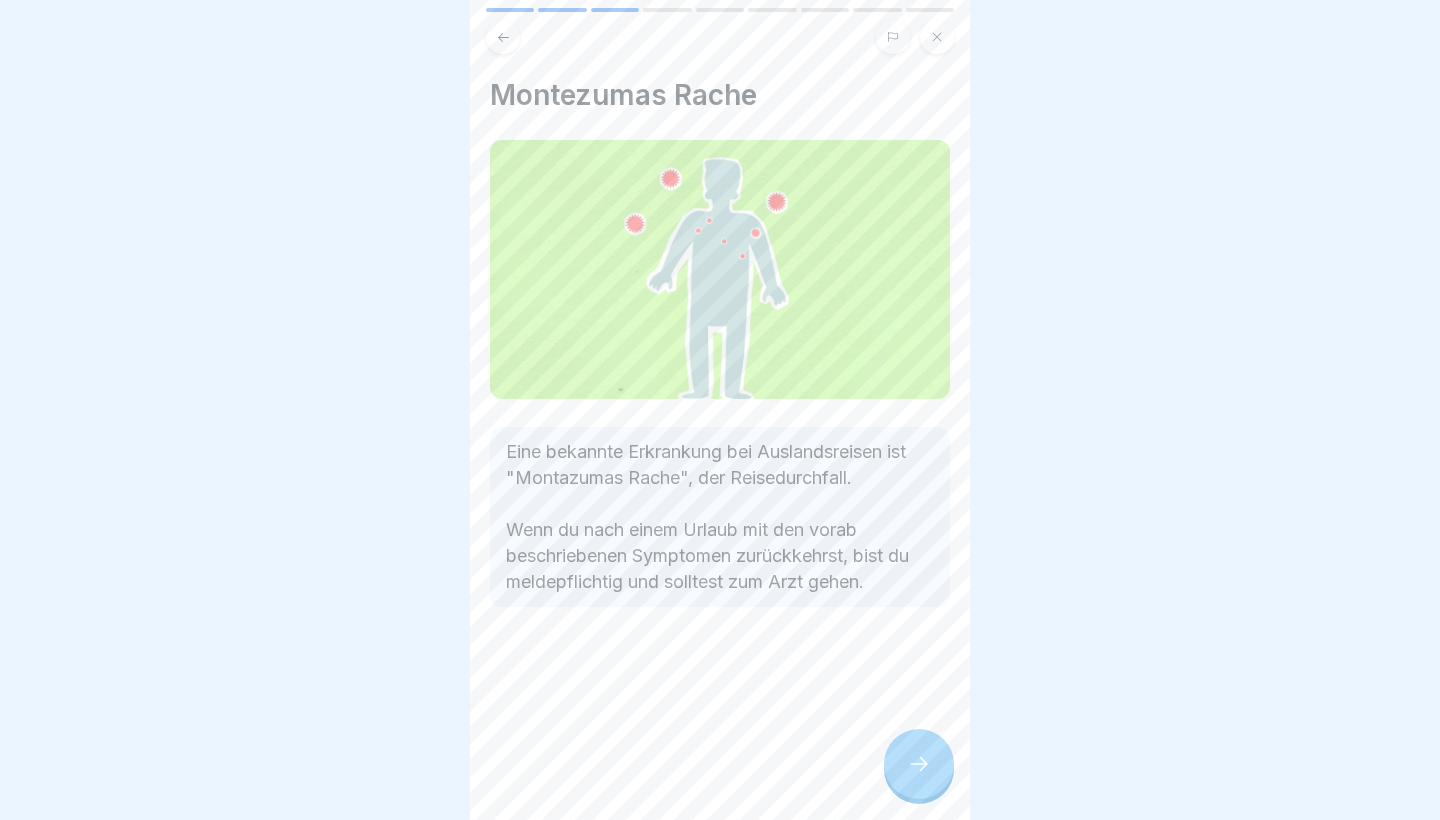 click at bounding box center (919, 764) 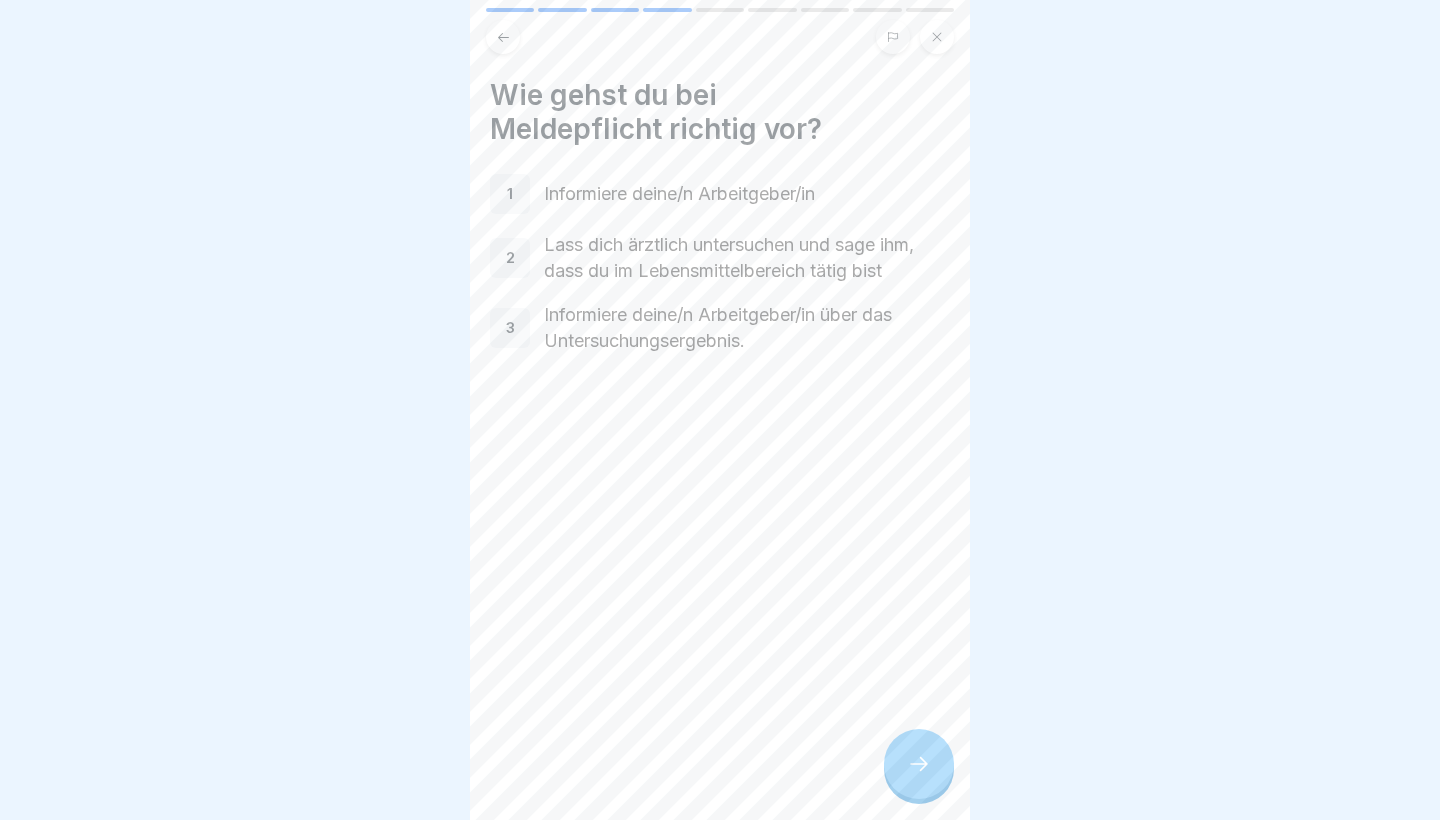 click at bounding box center [919, 764] 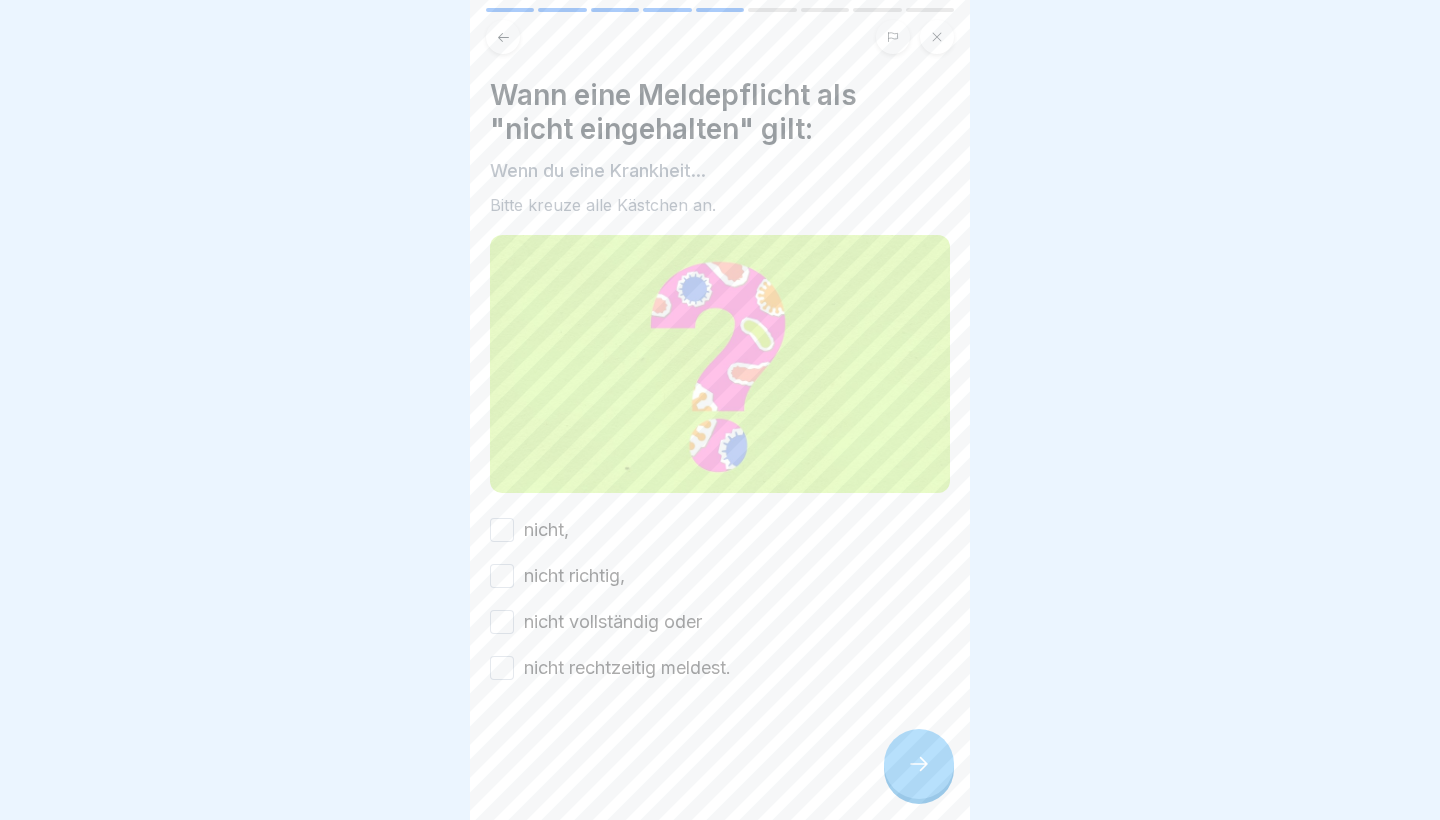 click on "nicht rechtzeitig meldest." at bounding box center [502, 668] 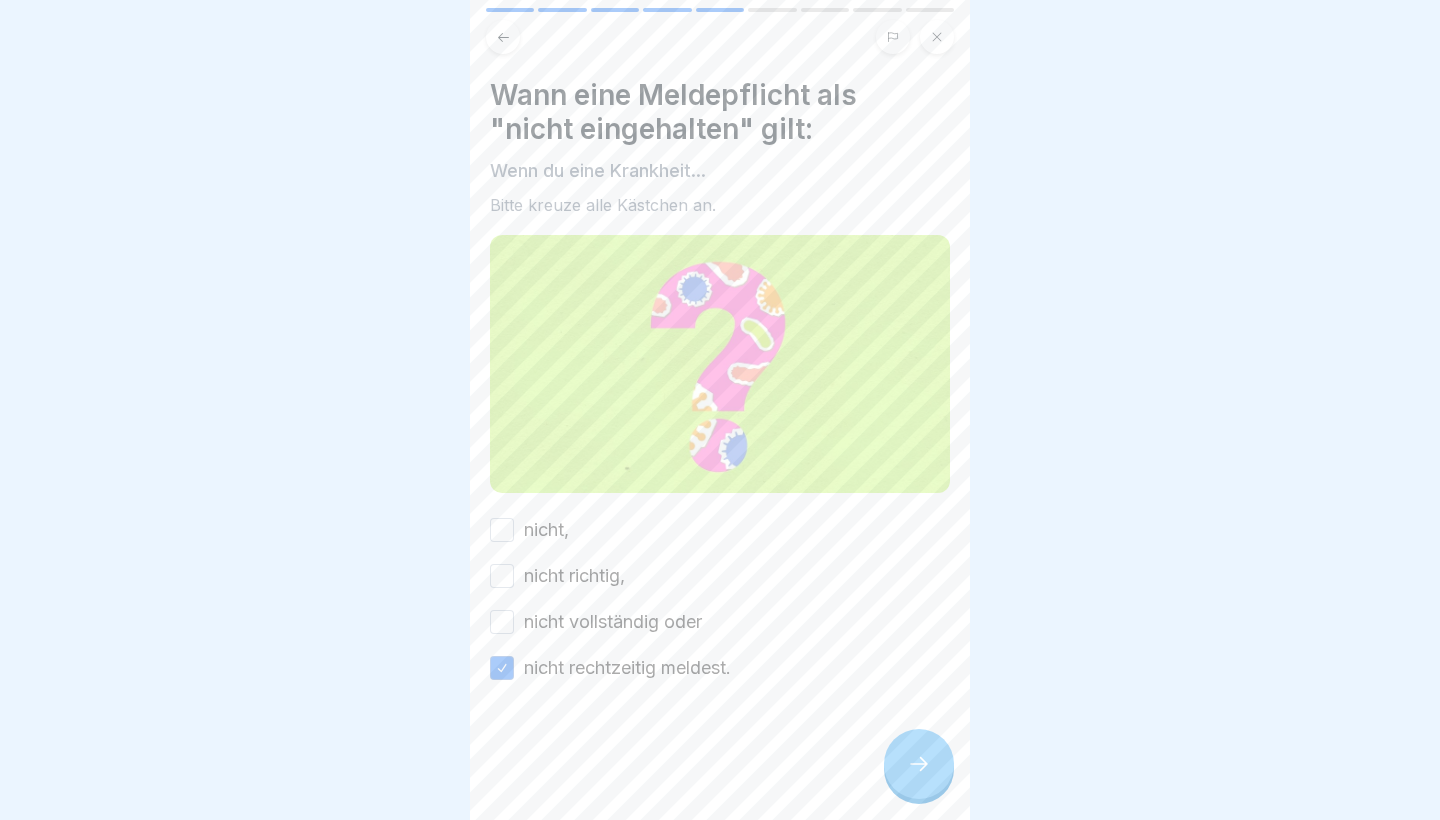click on "nicht vollständig oder" at bounding box center [502, 622] 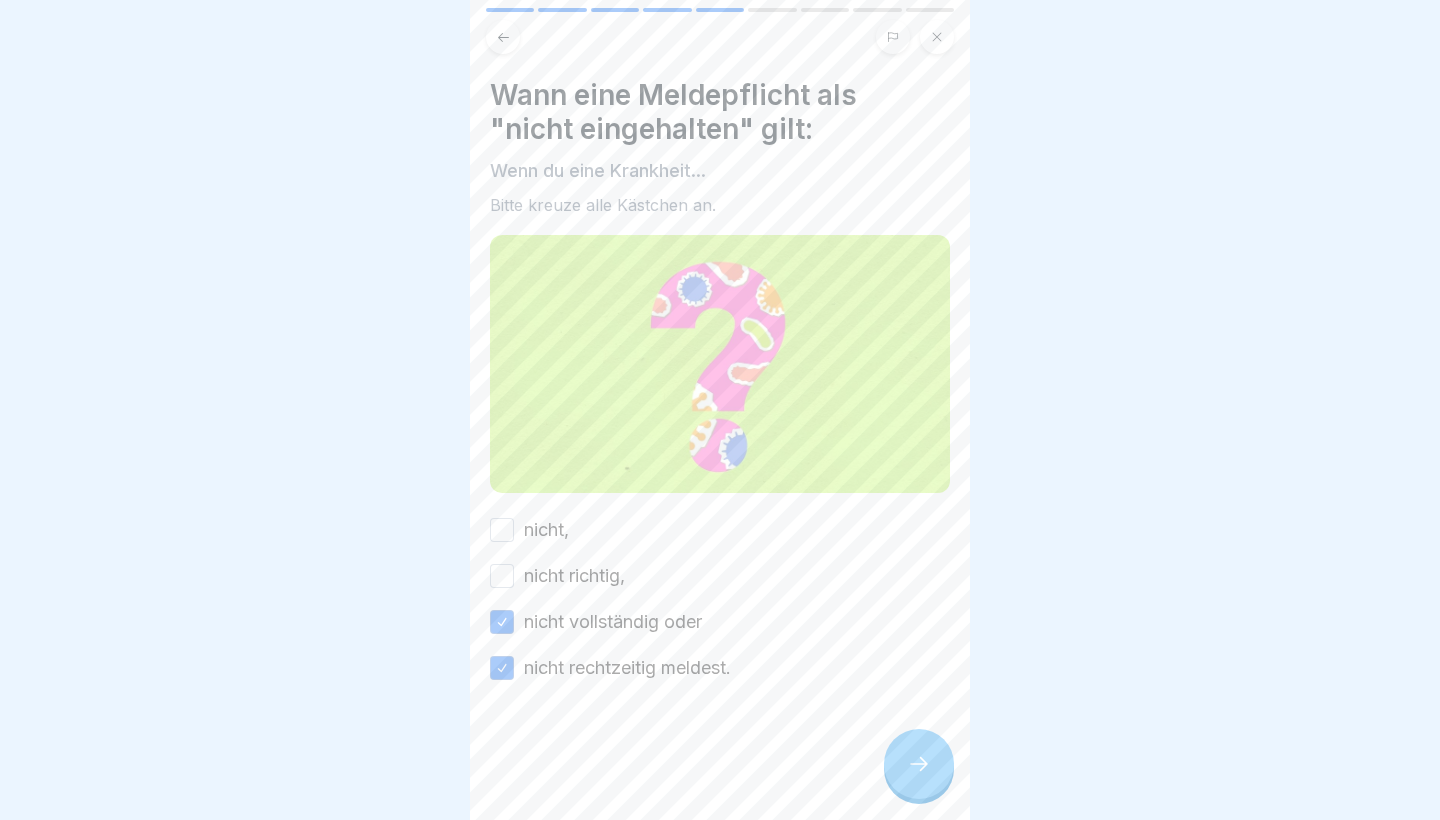 click at bounding box center (919, 764) 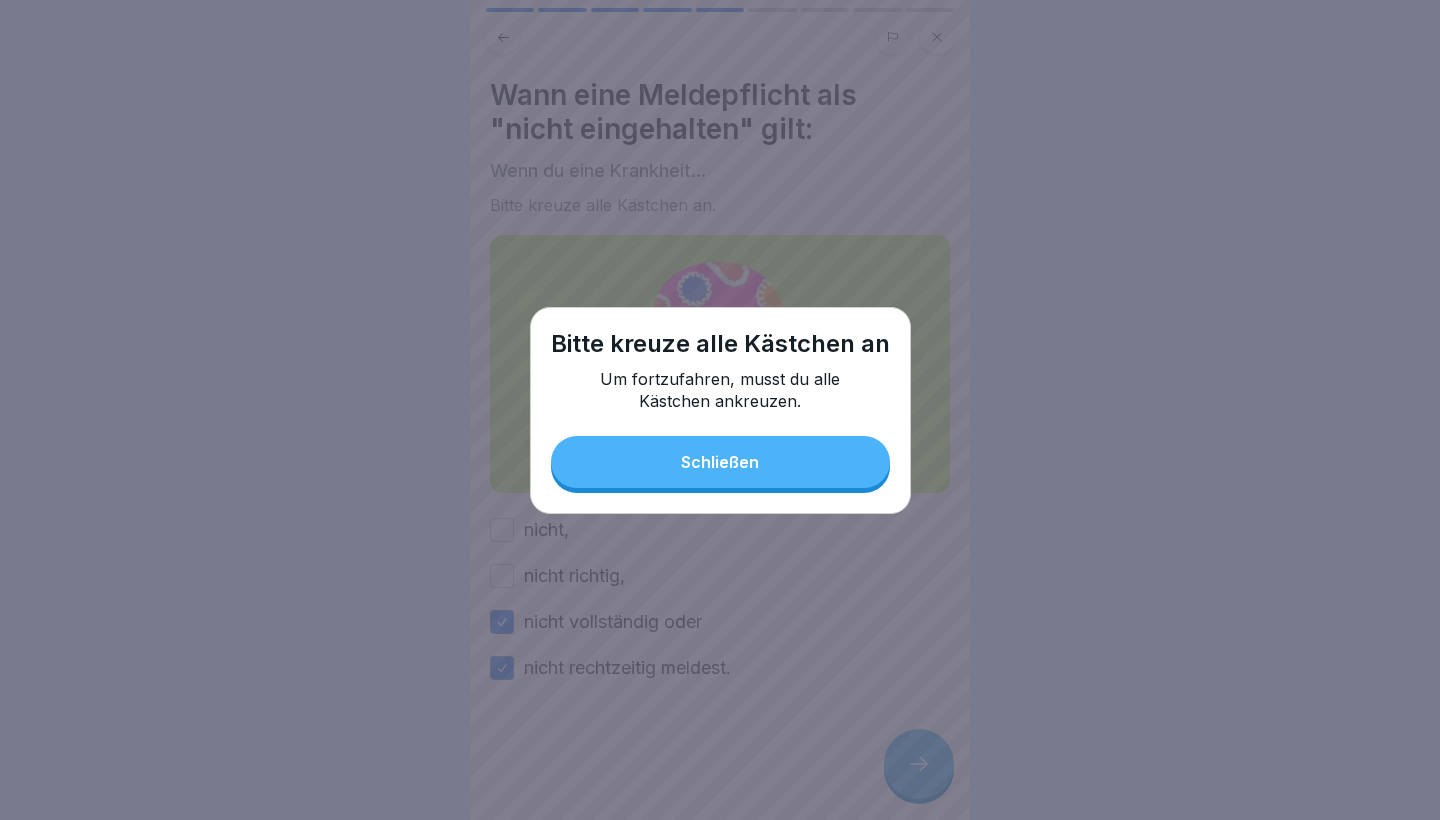 click on "Schließen" at bounding box center (720, 462) 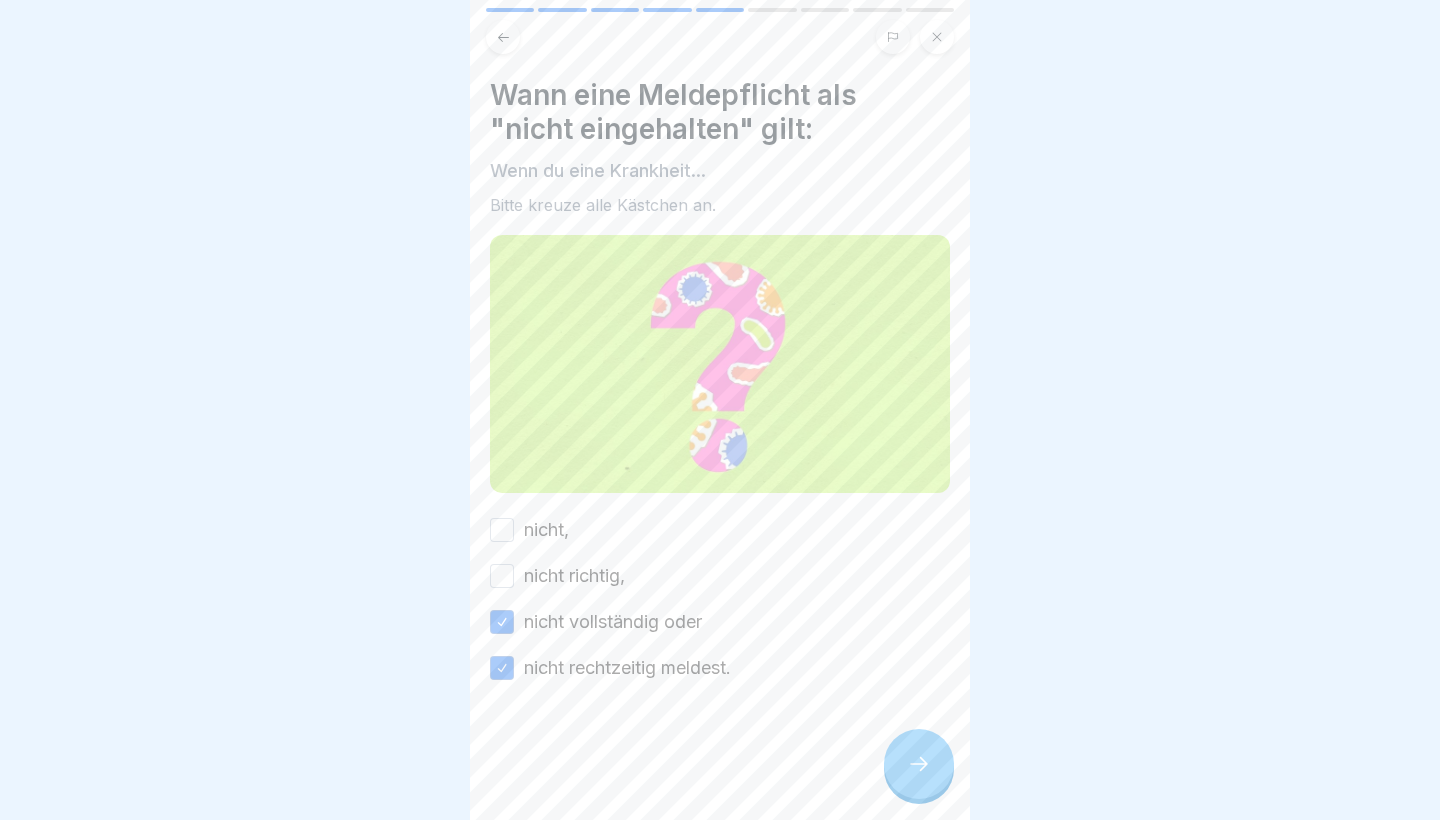 click on "nicht," at bounding box center [502, 530] 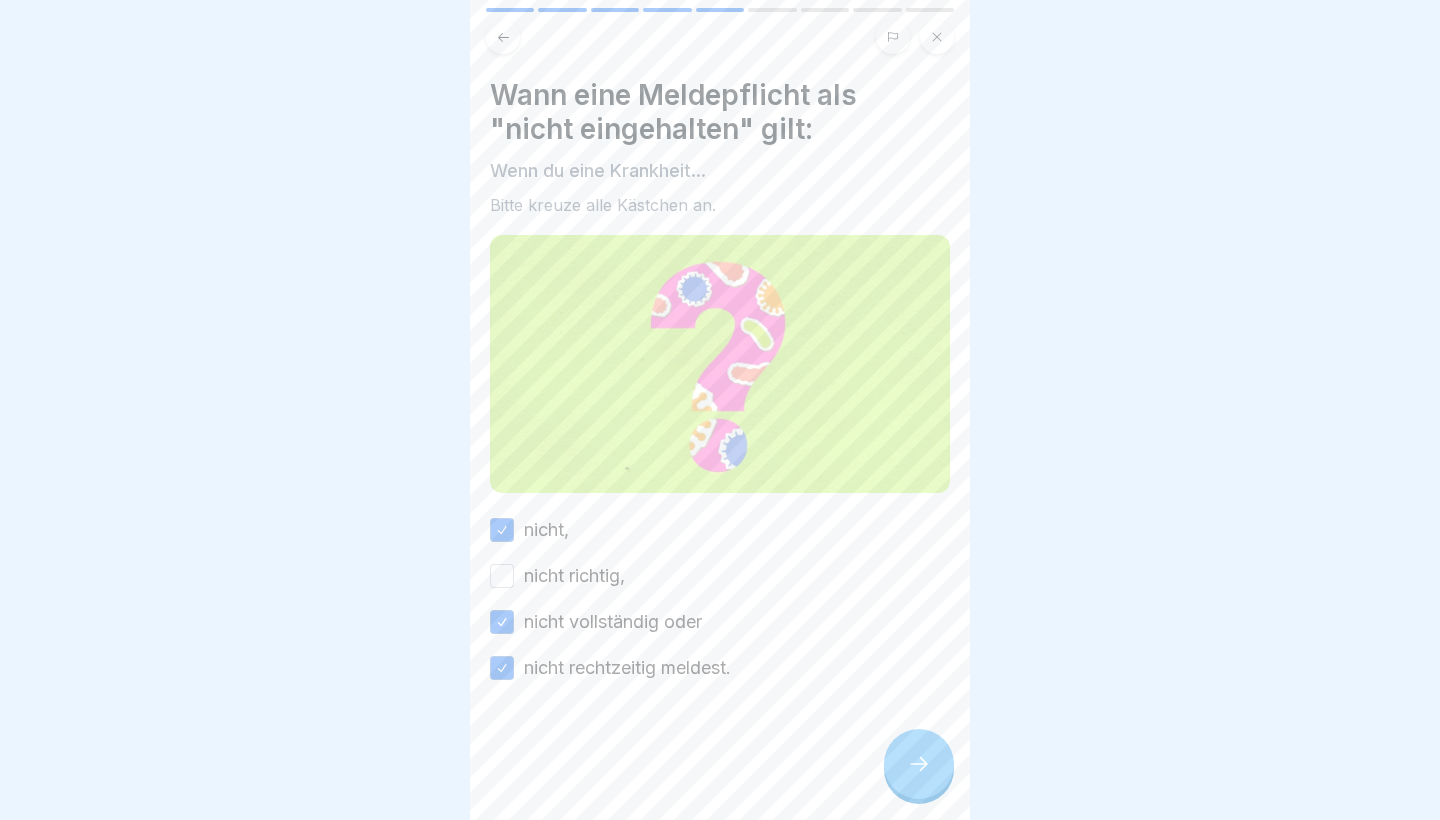 click on "nicht richtig," at bounding box center [502, 576] 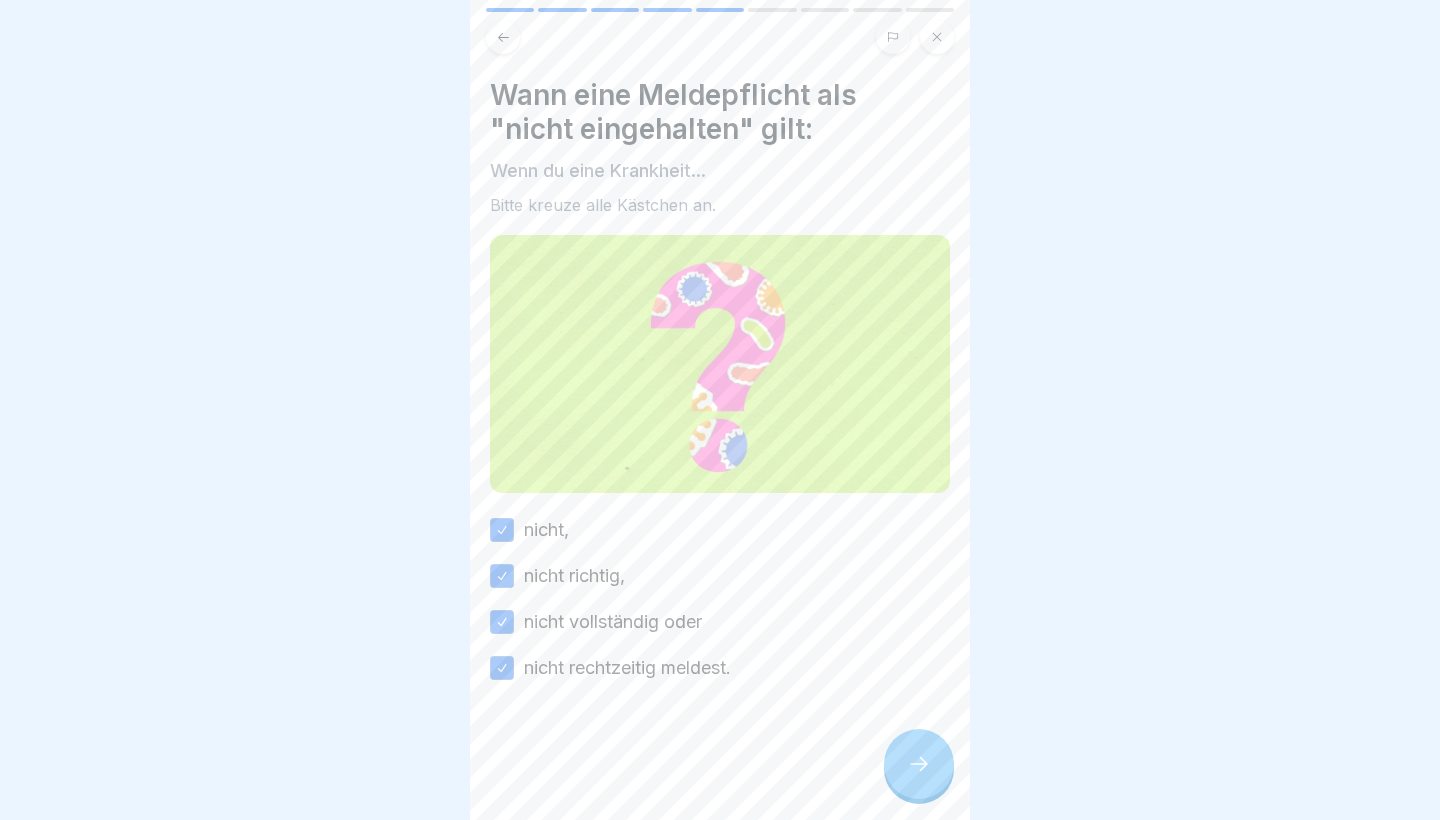 click at bounding box center (919, 764) 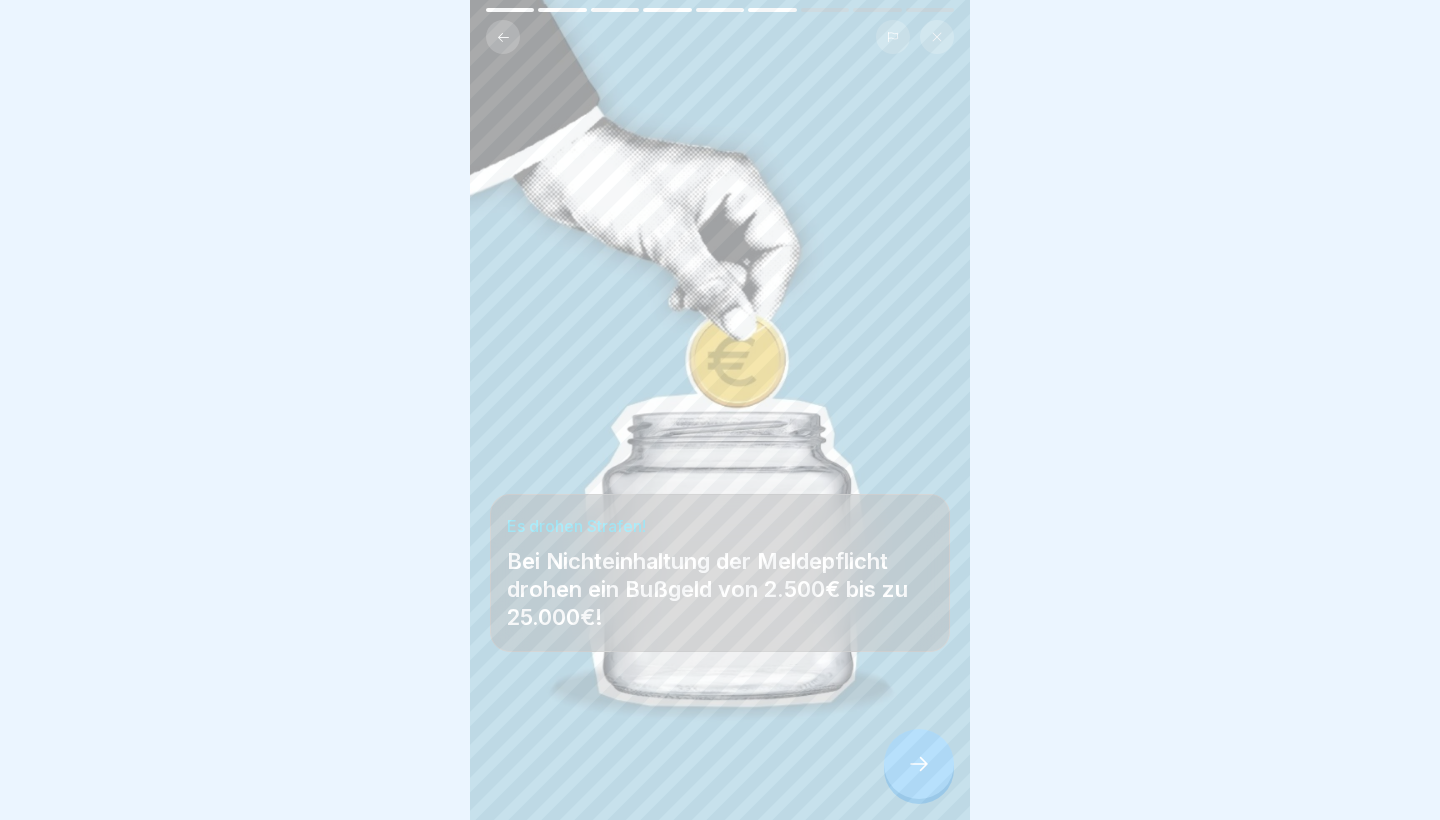 click at bounding box center (919, 764) 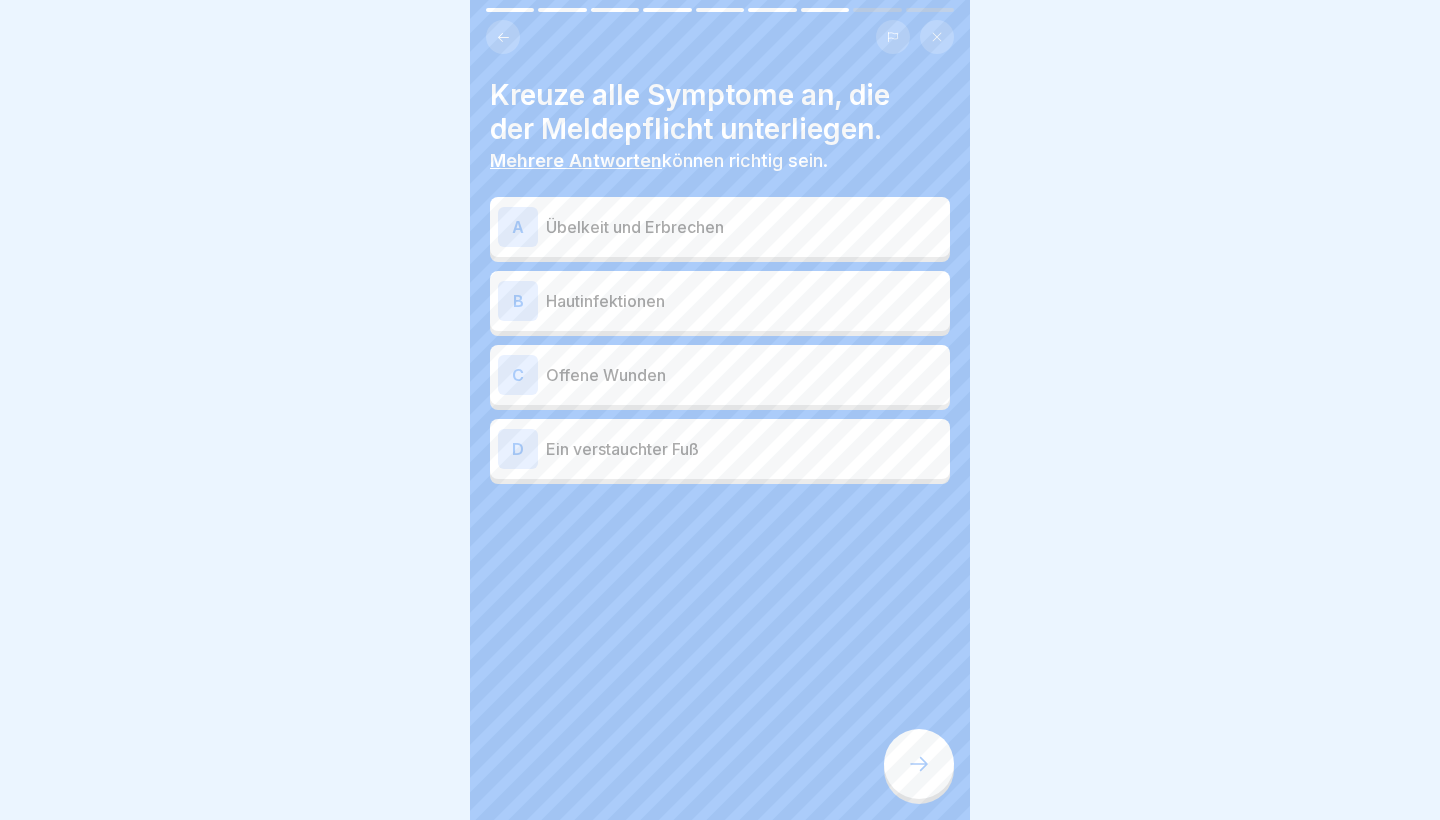 click on "B Hautinfektionen" at bounding box center (720, 301) 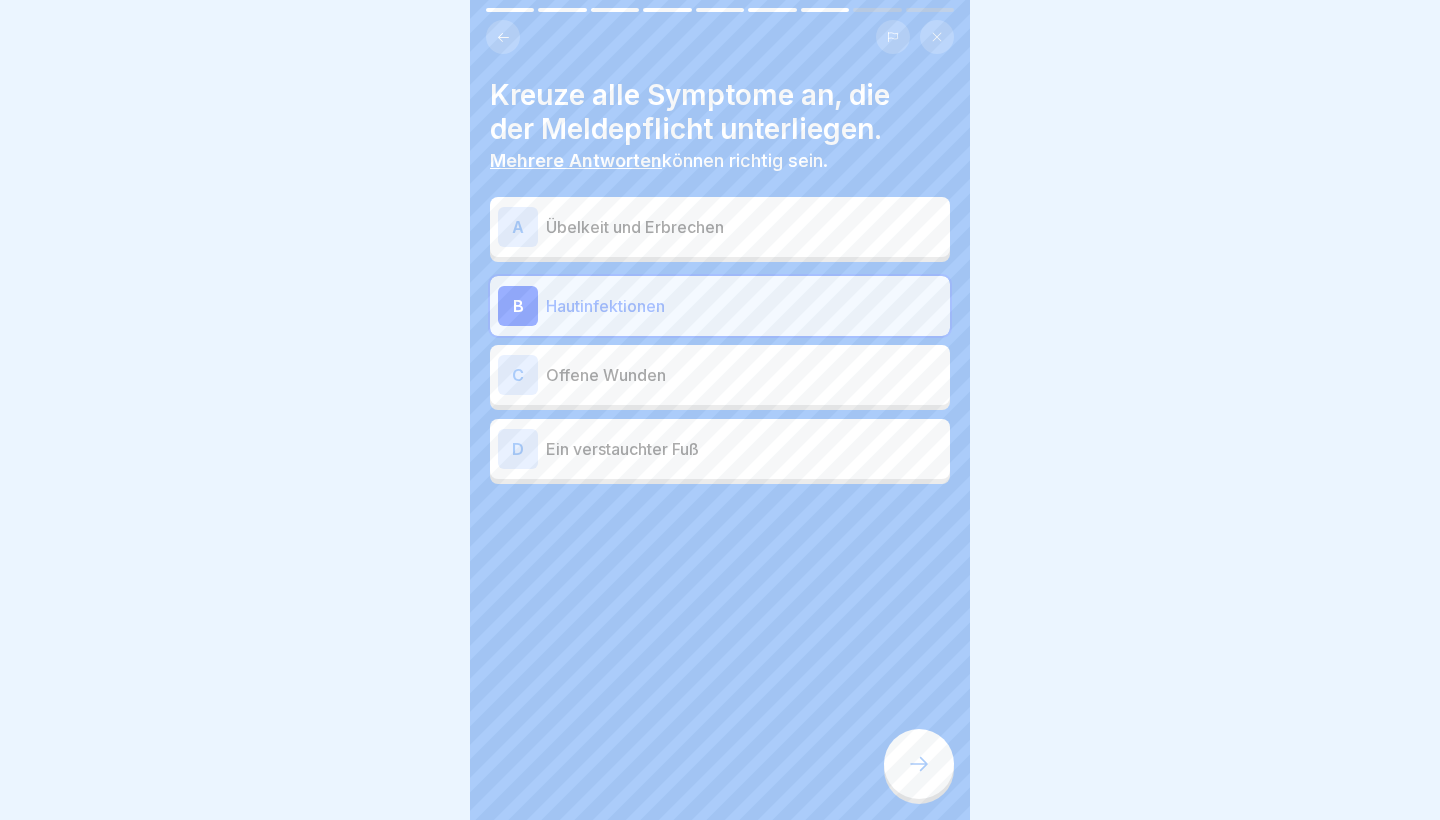 click on "Offene Wunden" at bounding box center (744, 375) 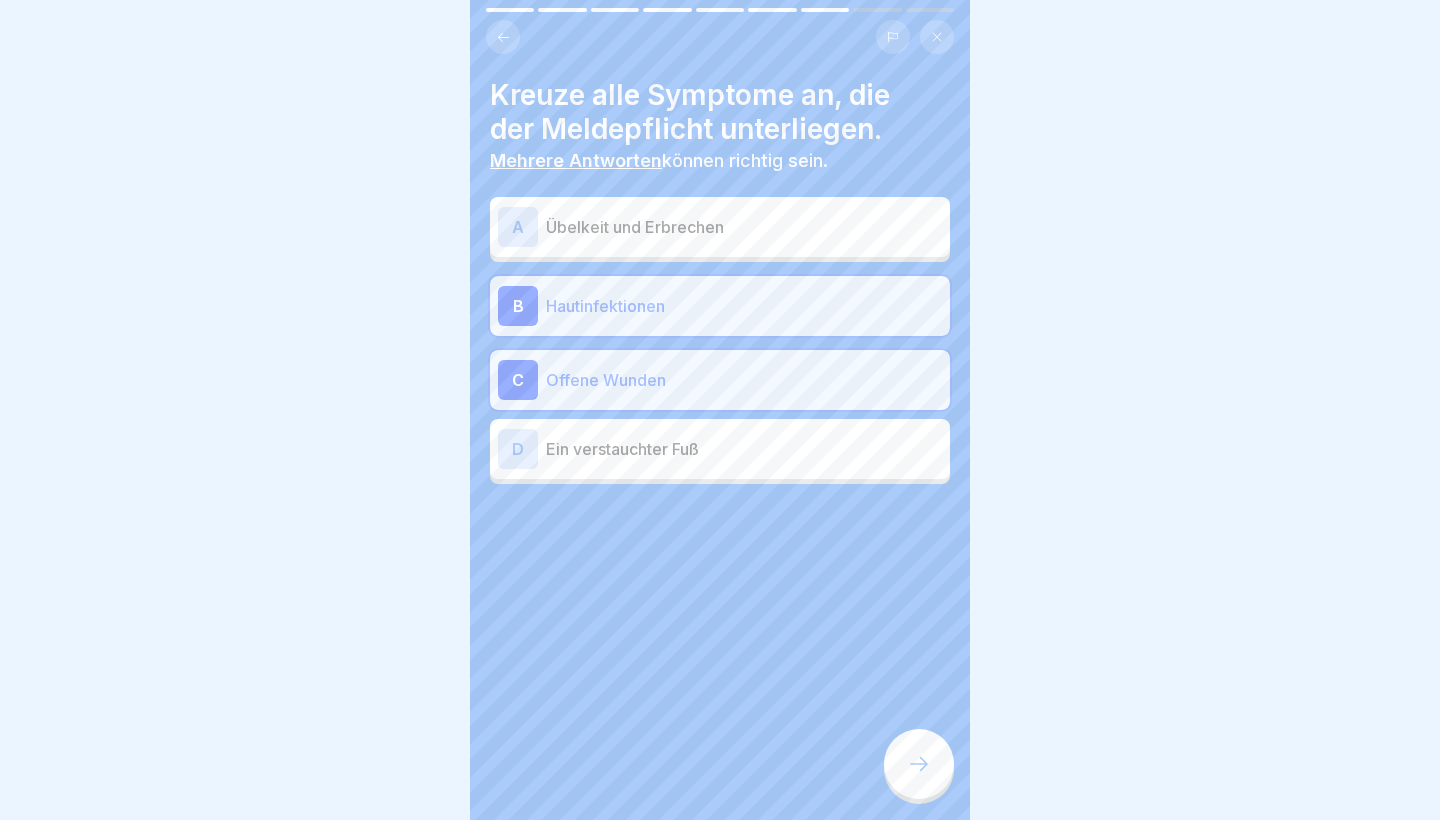 click on "Kreuze alle Symptome an, die der Meldepflicht unterliegen. Mehrere Antworten  können richtig sein. A Übelkeit und Erbrechen B Hautinfektionen C Offene Wunden D Ein verstauchter Fuß" at bounding box center (720, 281) 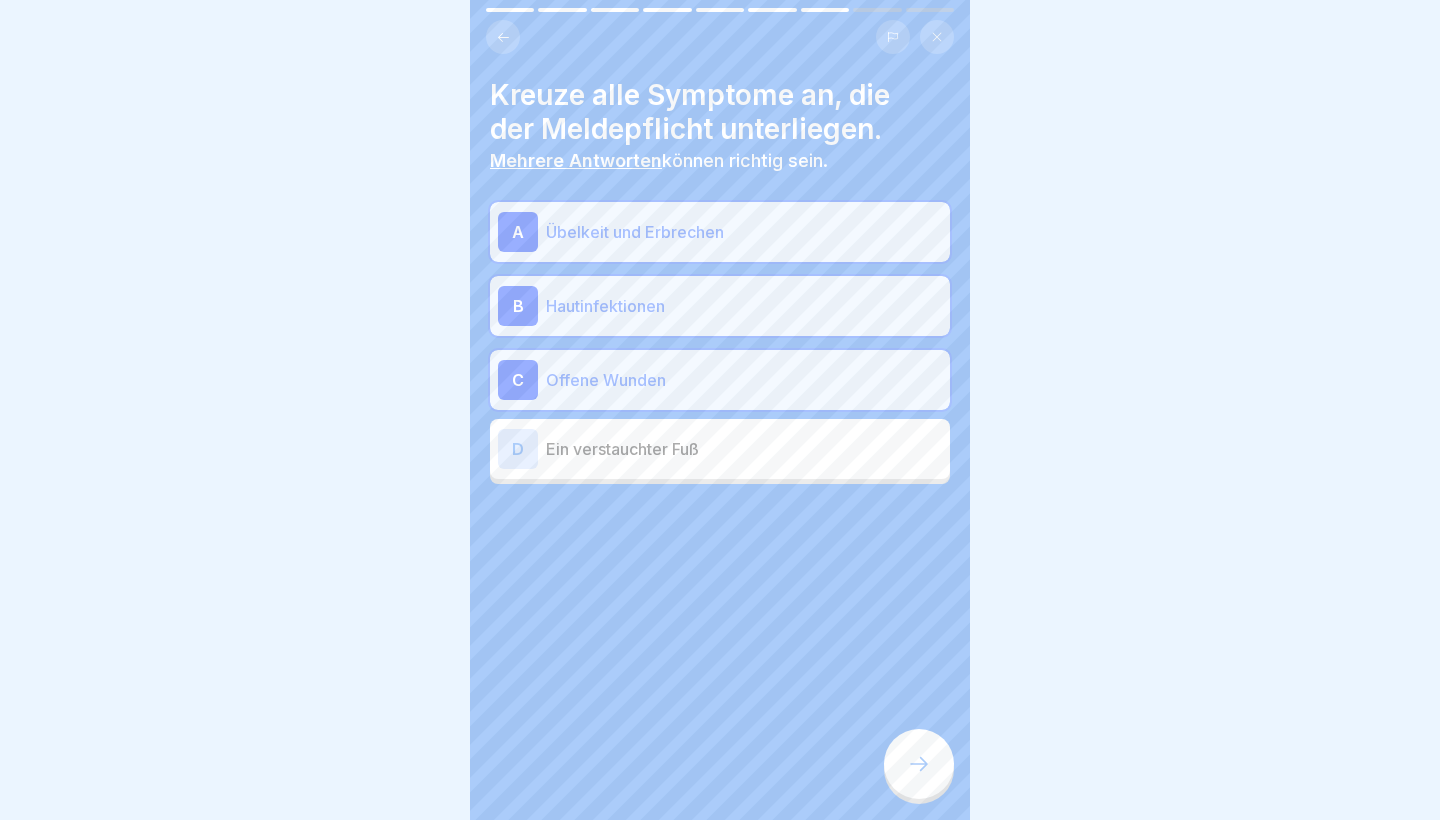 click on "Ein verstauchter Fuß" at bounding box center (744, 449) 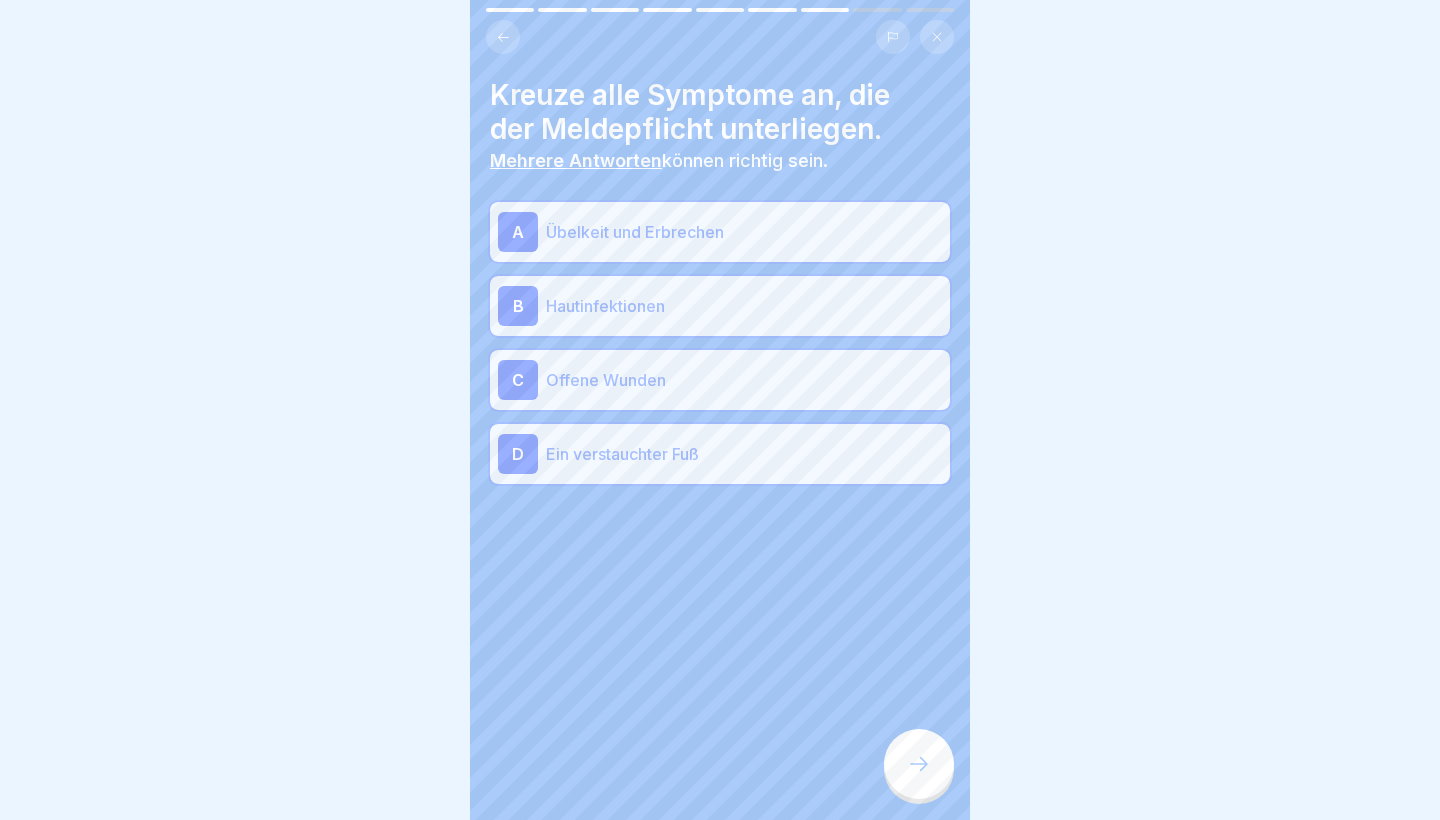 click at bounding box center (919, 764) 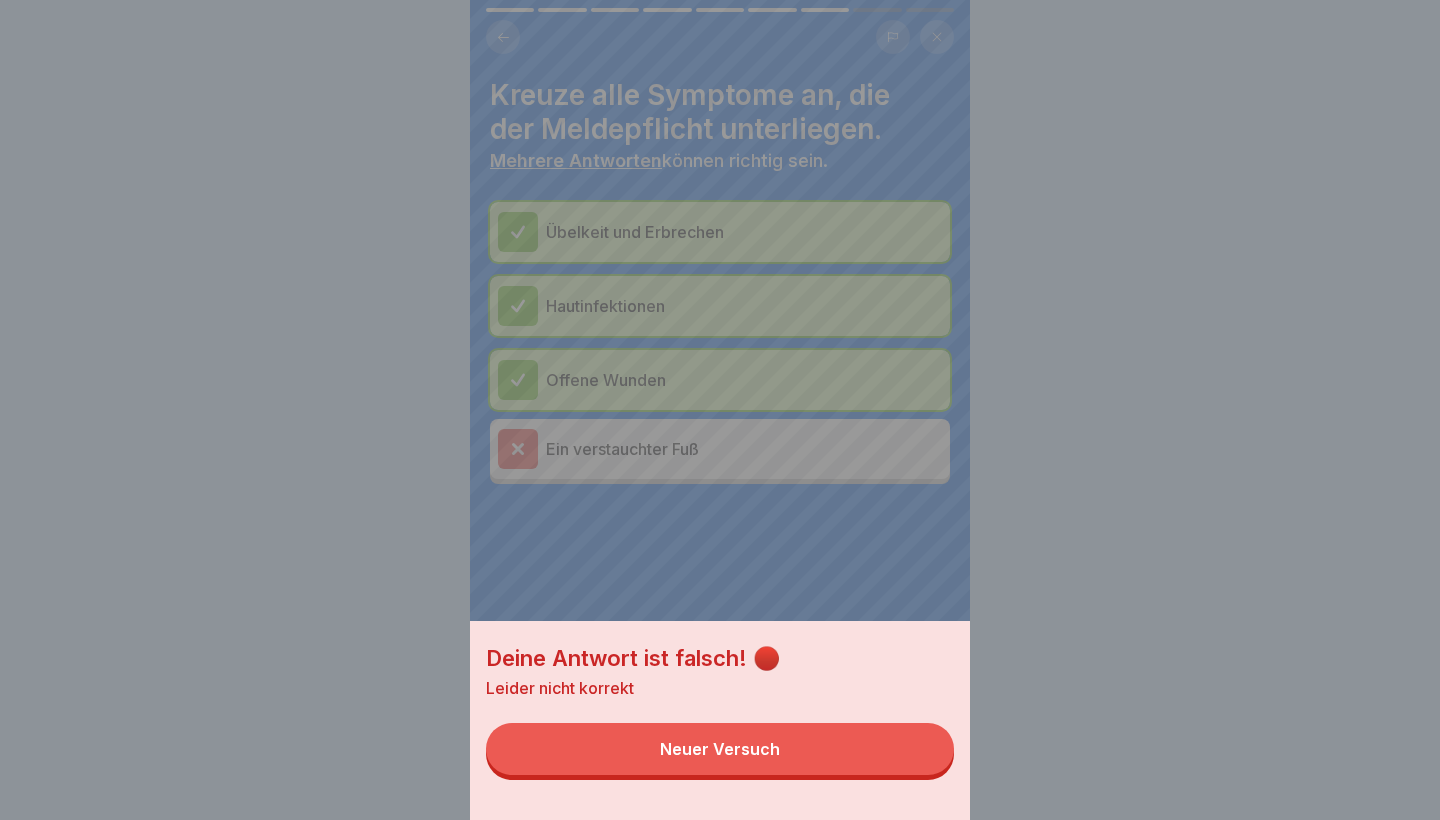 click on "Neuer Versuch" at bounding box center [720, 749] 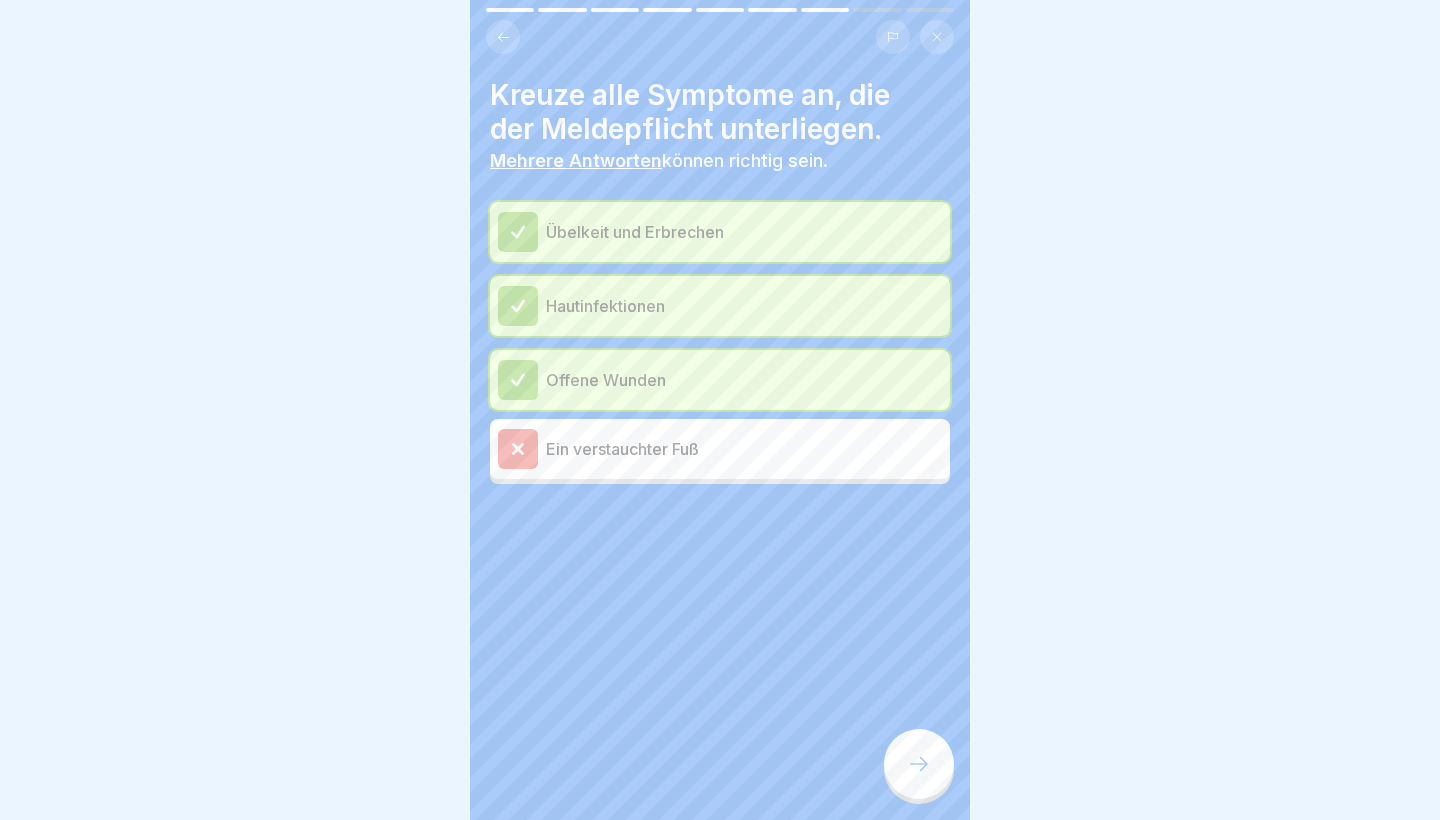 click 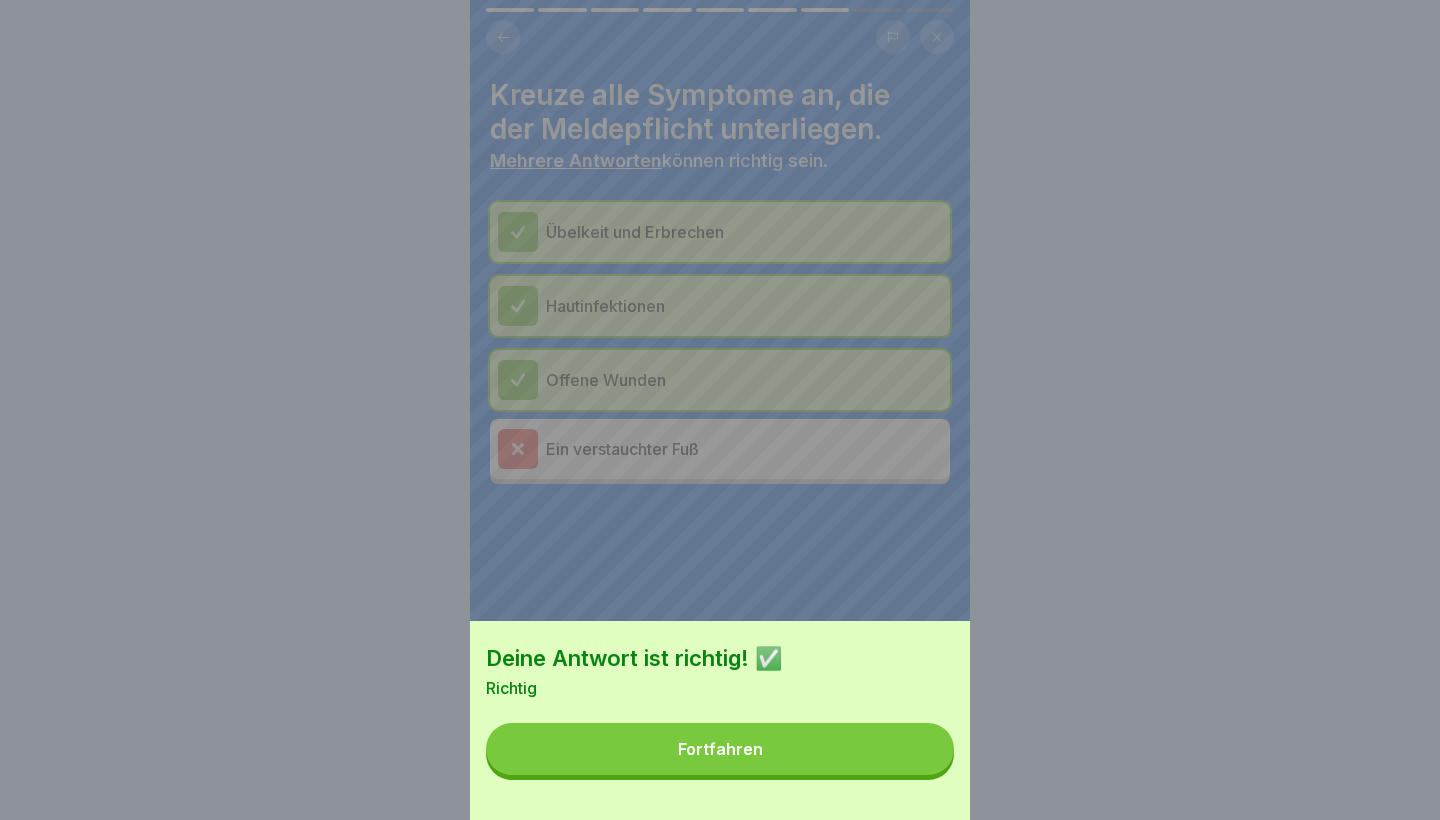 click on "Fortfahren" at bounding box center (720, 749) 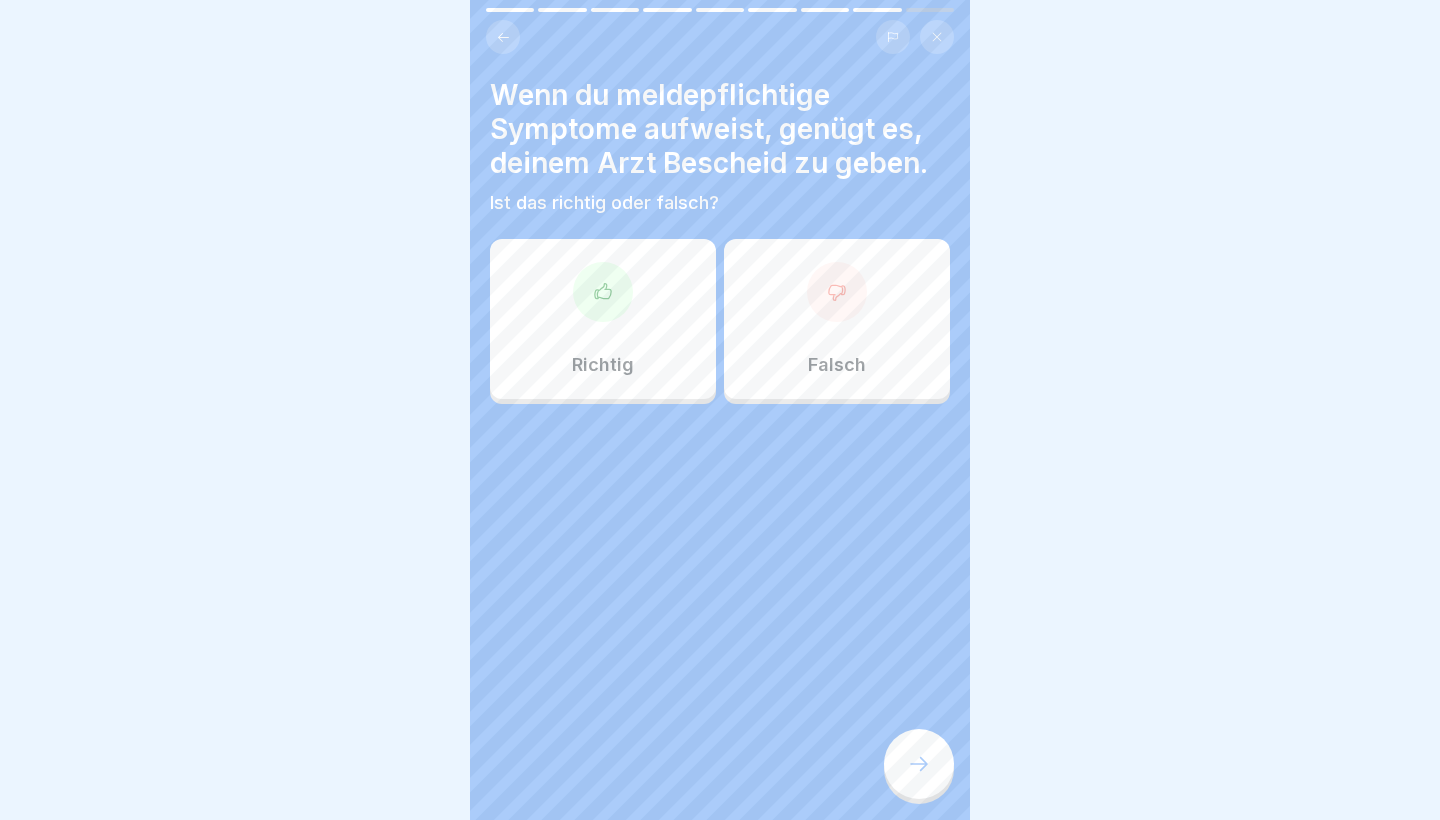 click at bounding box center [919, 764] 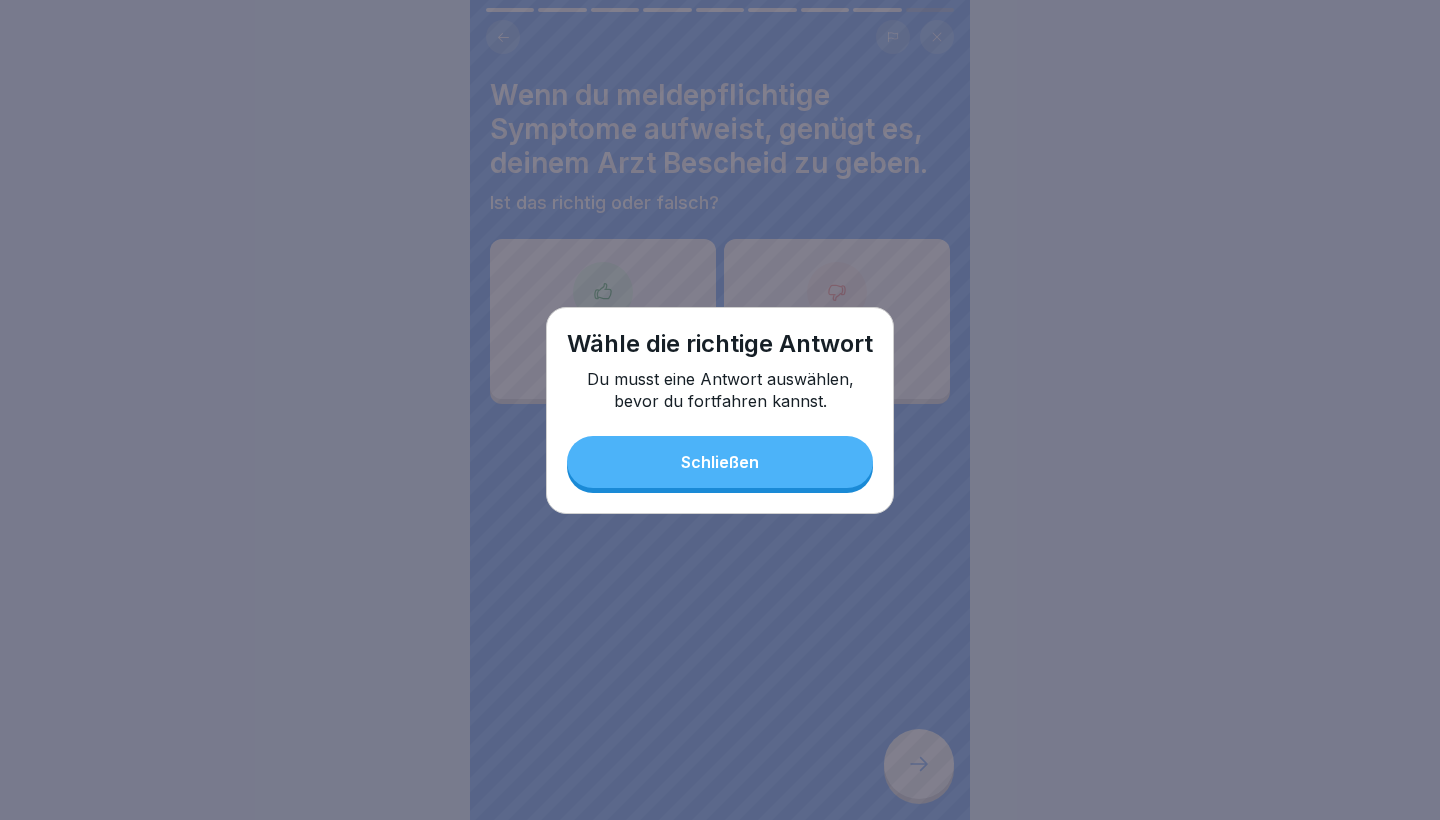 click on "Schließen" at bounding box center (720, 462) 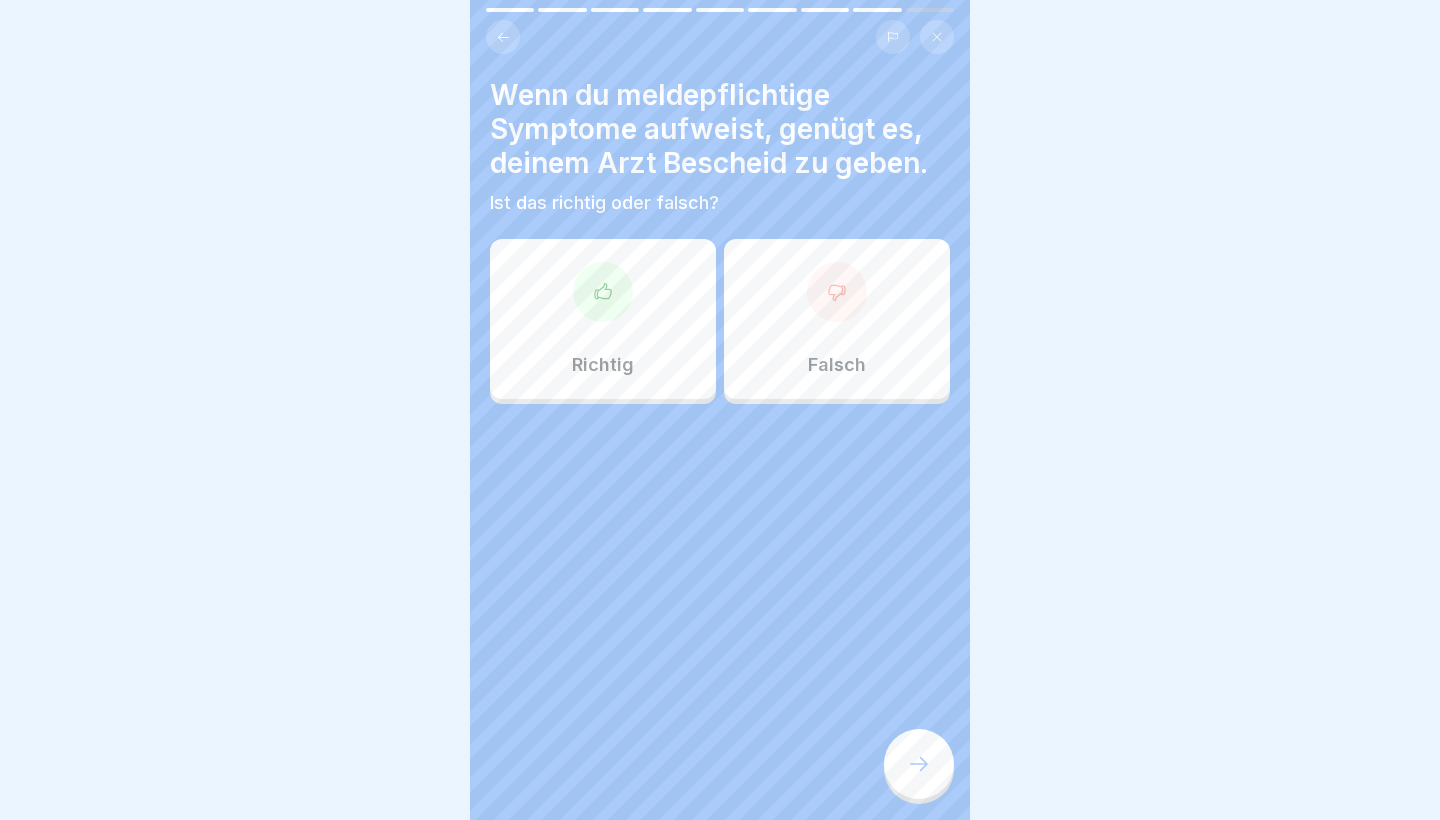 click on "Richtig" at bounding box center (603, 319) 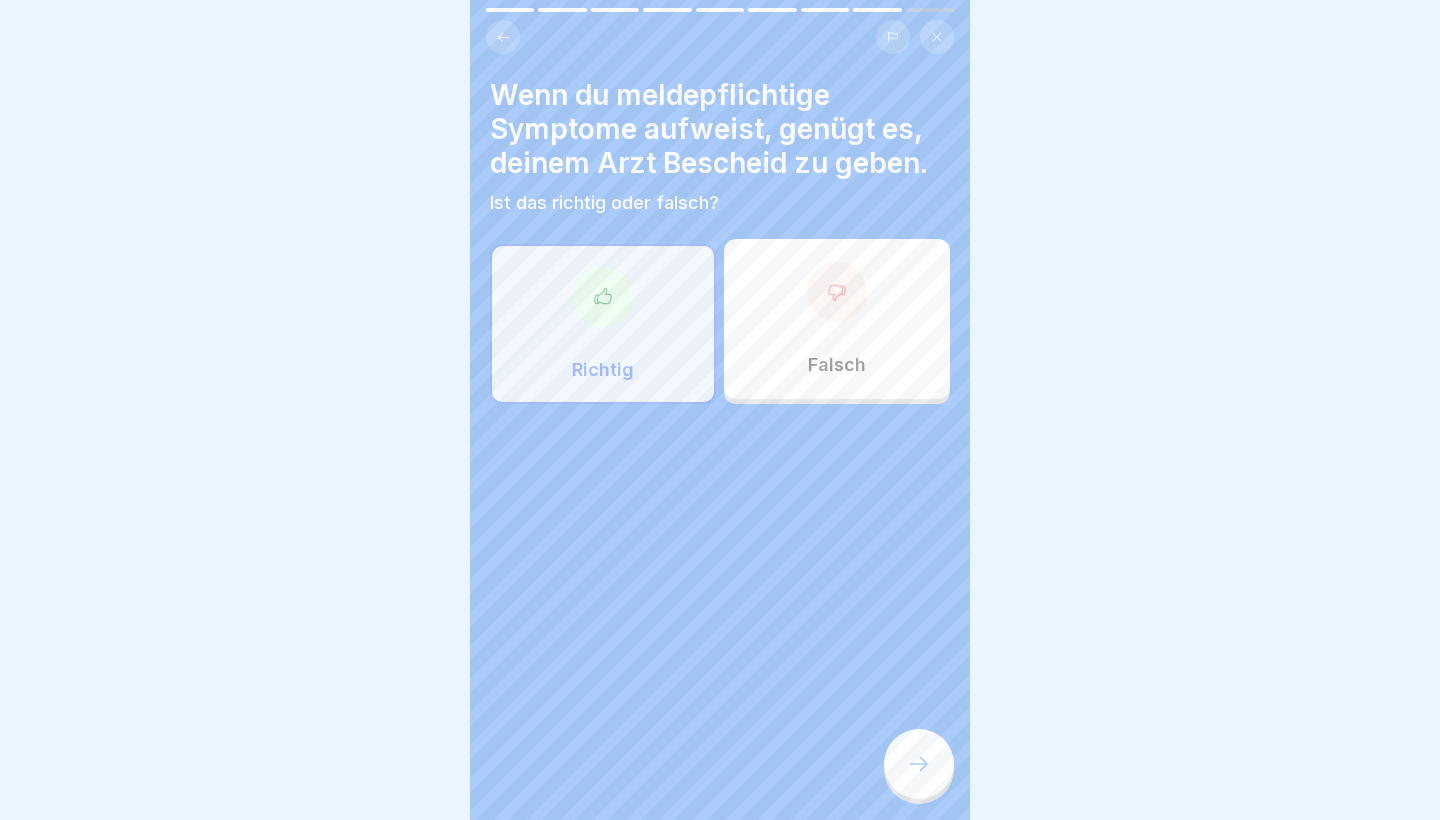 click on "Wenn du meldepflichtige Symptome aufweist, genügt es, deinem Arzt Bescheid zu geben. Ist das richtig oder falsch? Richtig Falsch" at bounding box center [720, 410] 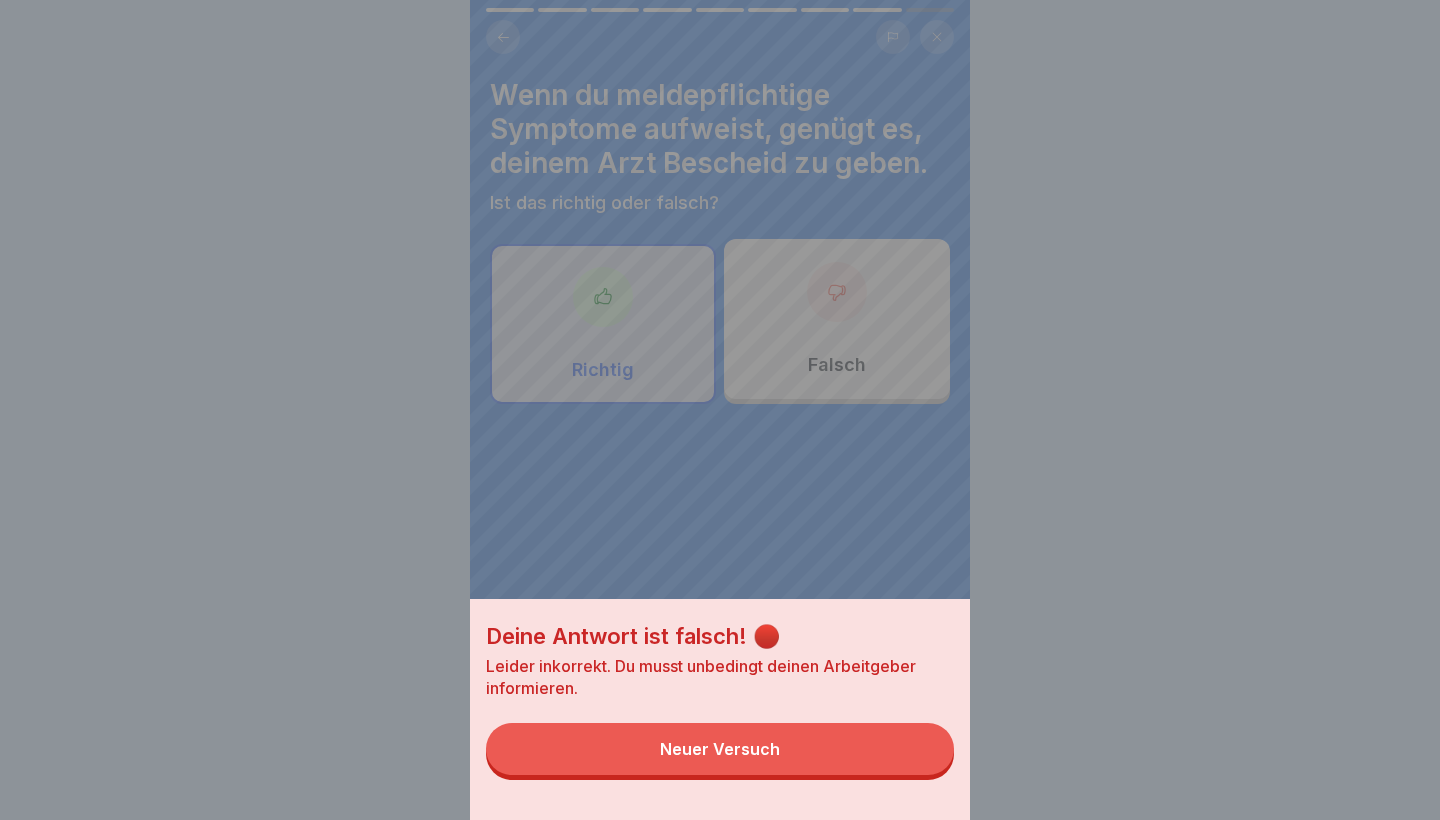 click on "Neuer Versuch" at bounding box center (720, 749) 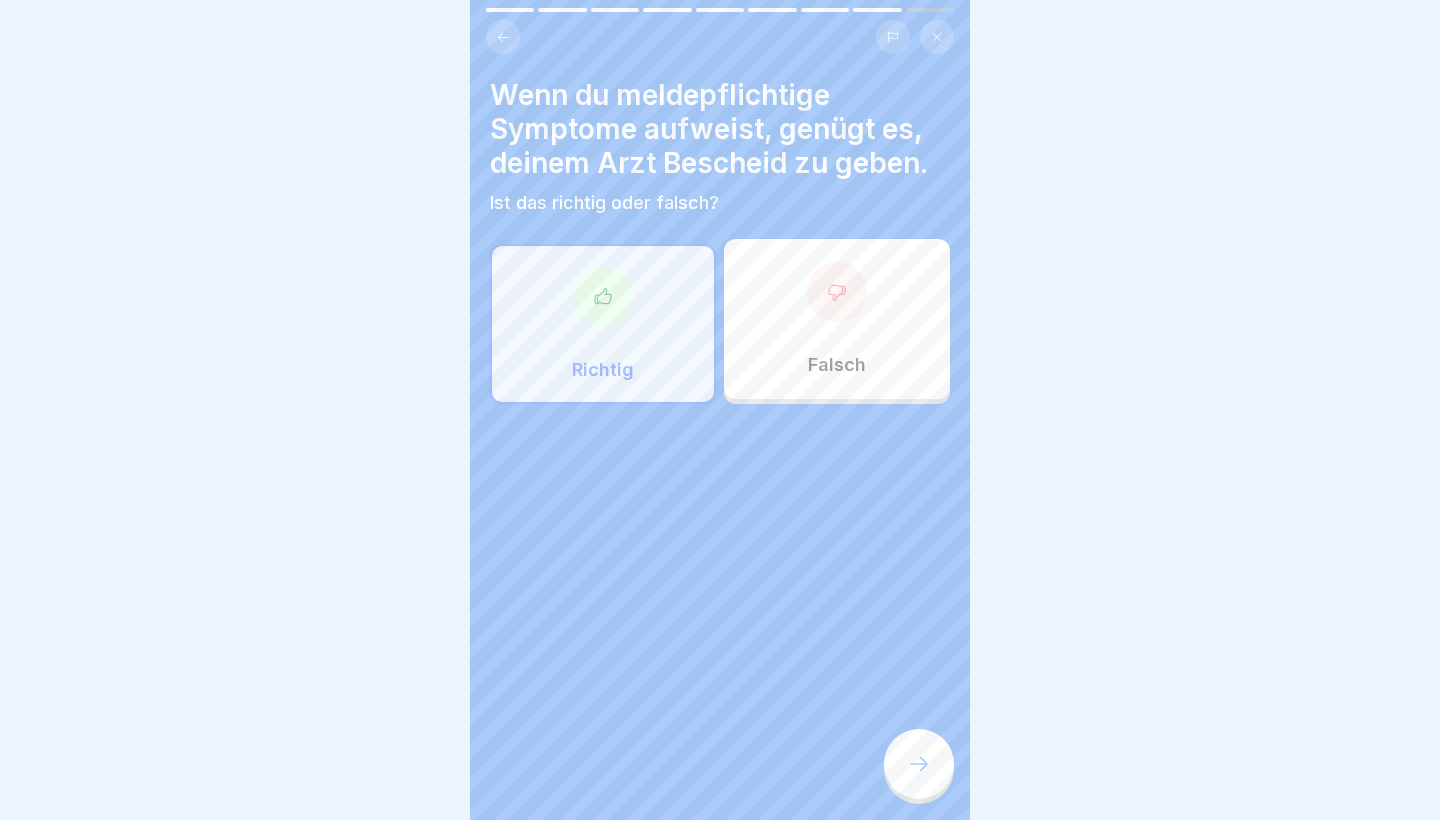 click on "Falsch" at bounding box center (837, 319) 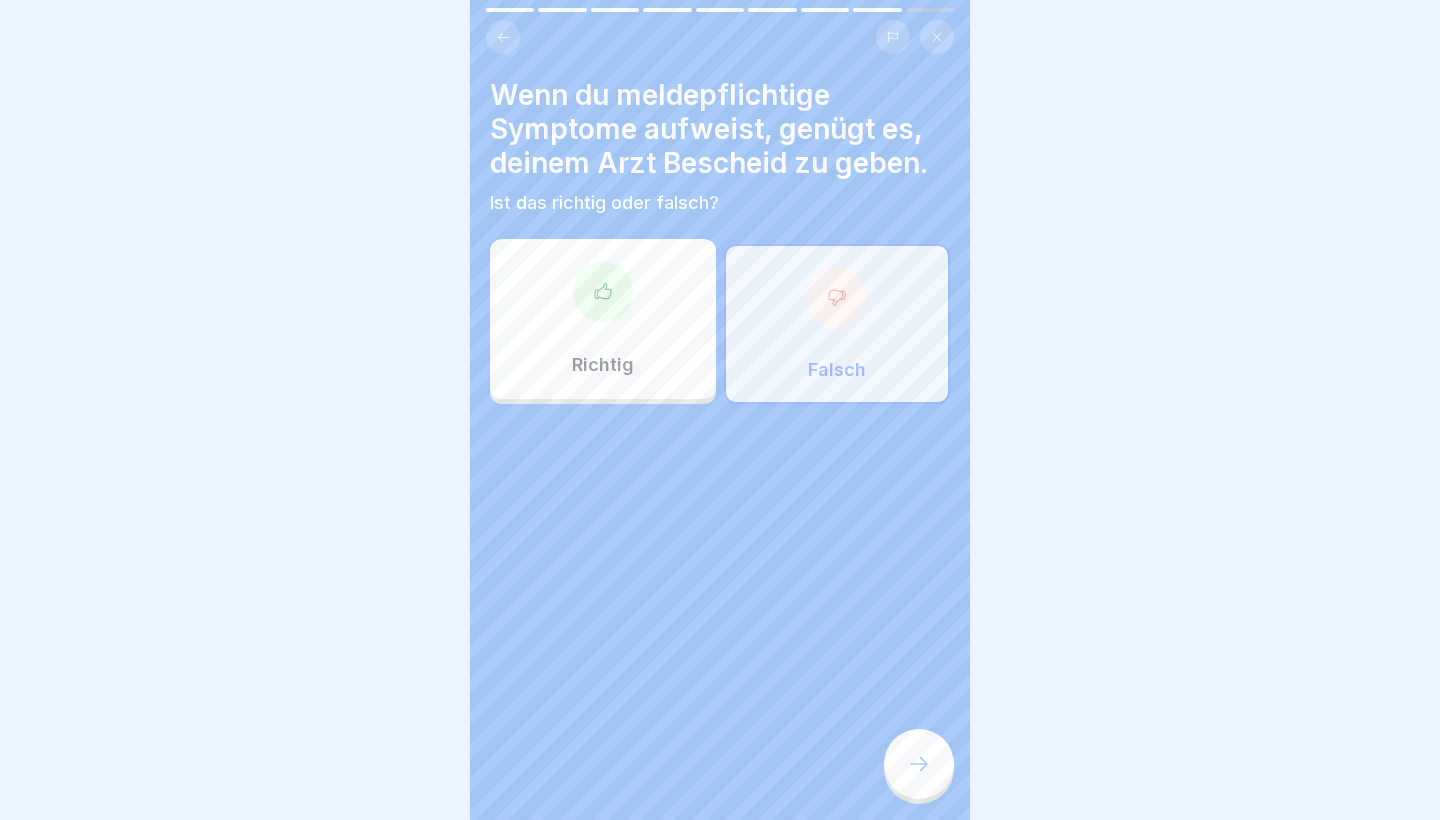 click at bounding box center (919, 764) 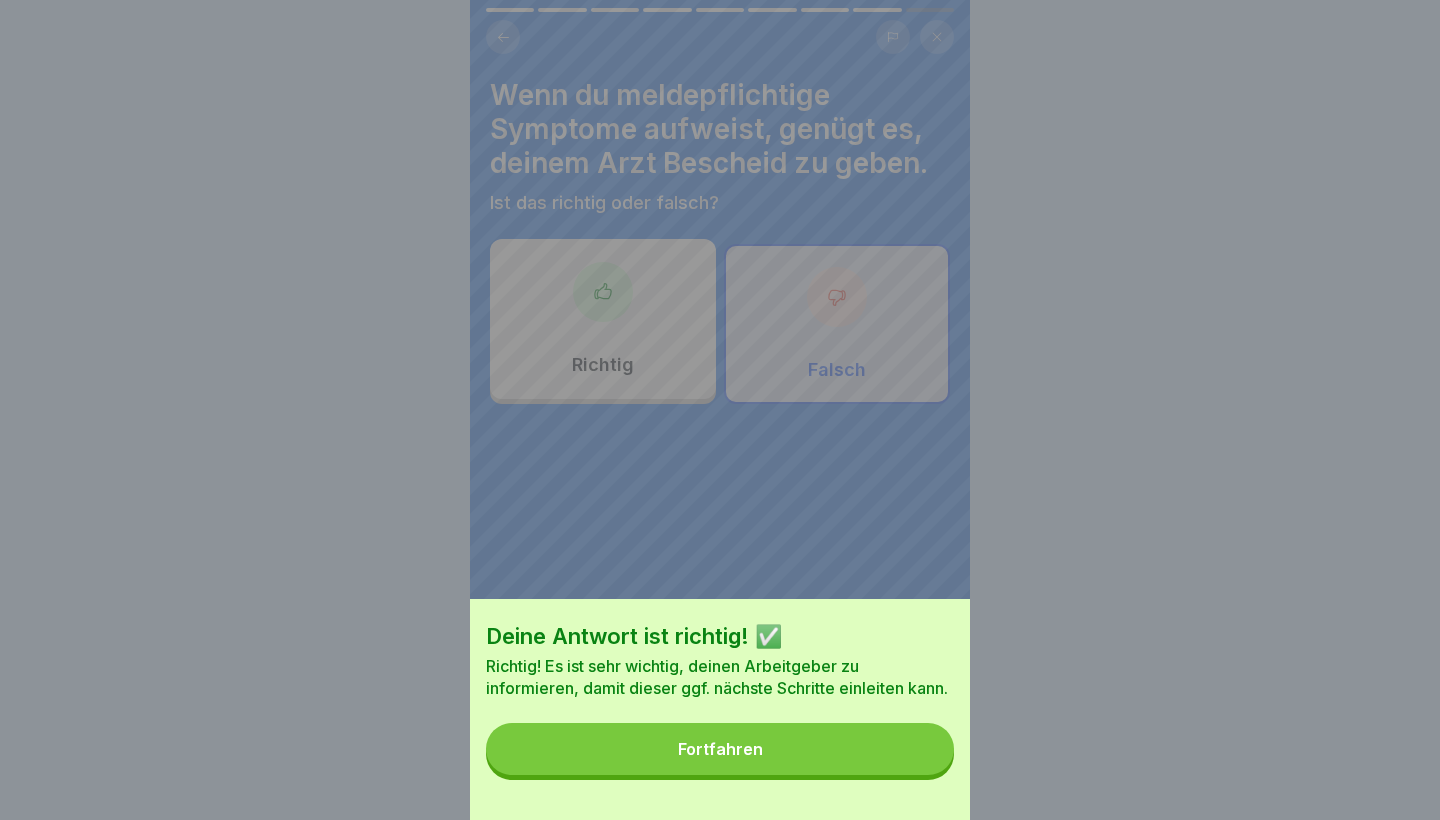 click on "Fortfahren" at bounding box center (720, 749) 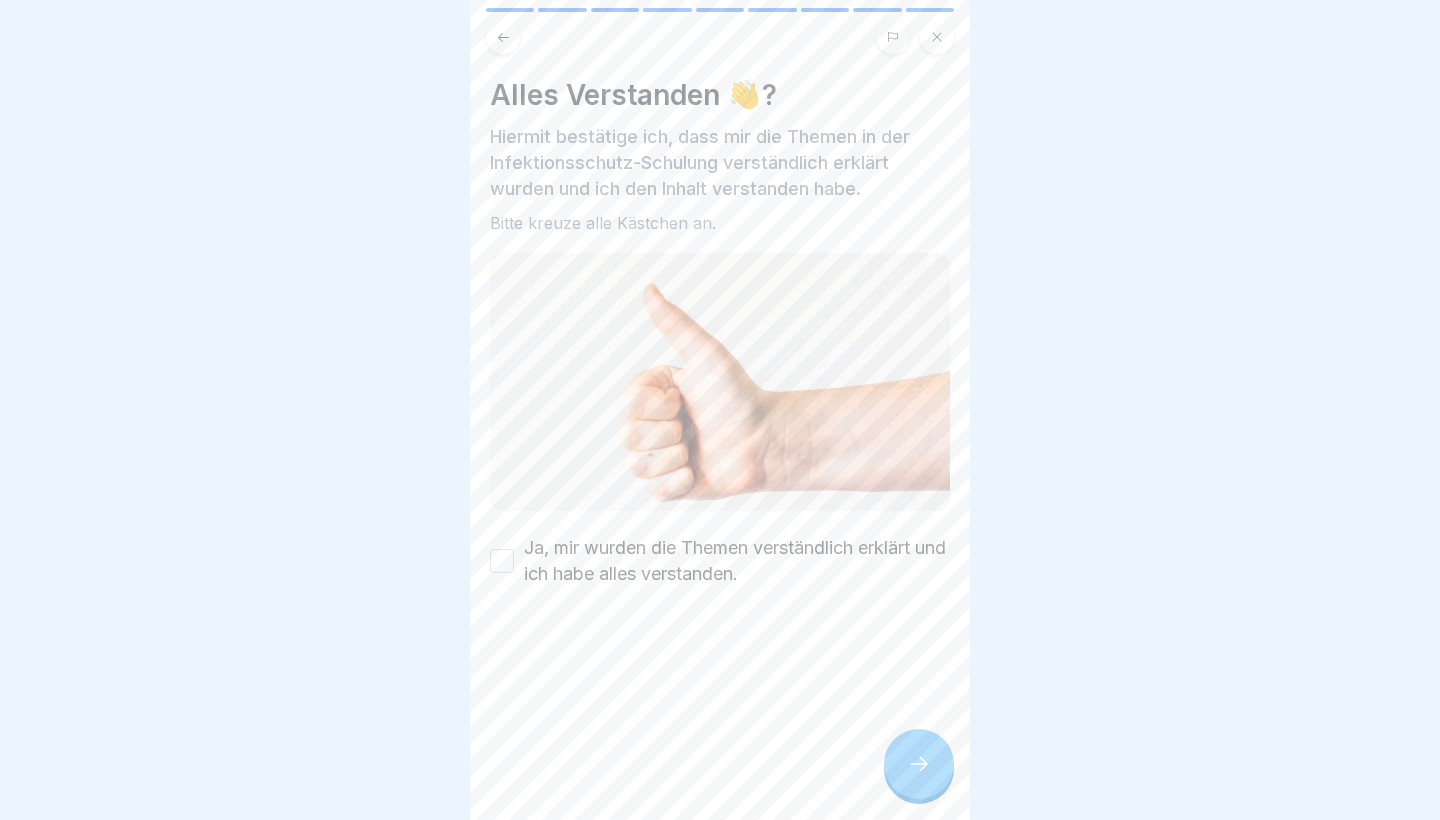 click on "Alles Verstanden 👋? Hiermit bestätige ich, dass mir die Themen in der Infektionsschutz-Schulung verständlich erklärt wurden und ich den Inhalt verstanden habe.  Bitte kreuze alle Kästchen an. Ja, mir wurden die Themen verständlich erklärt und ich habe alles verstanden." at bounding box center (720, 410) 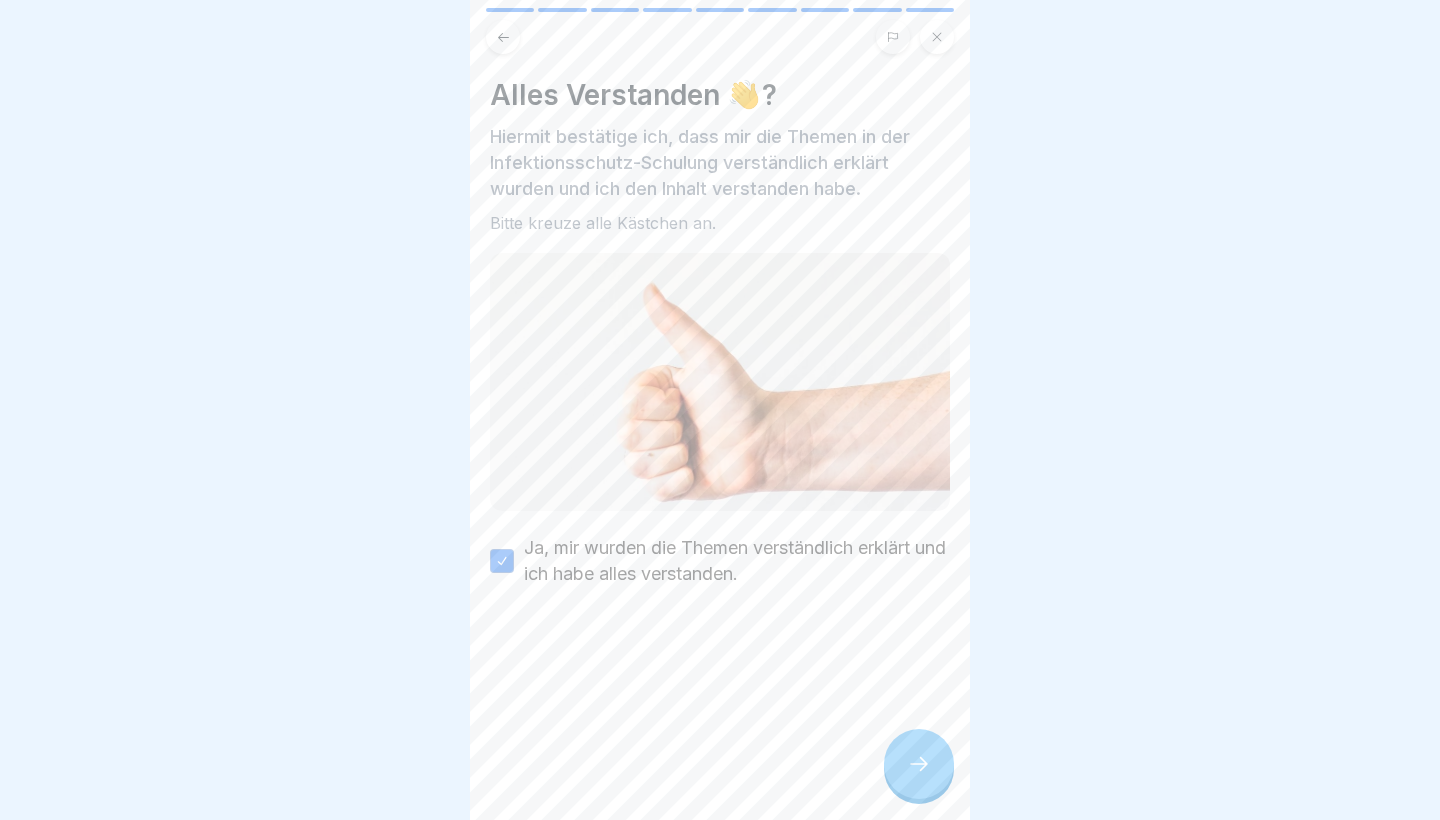 click at bounding box center (919, 764) 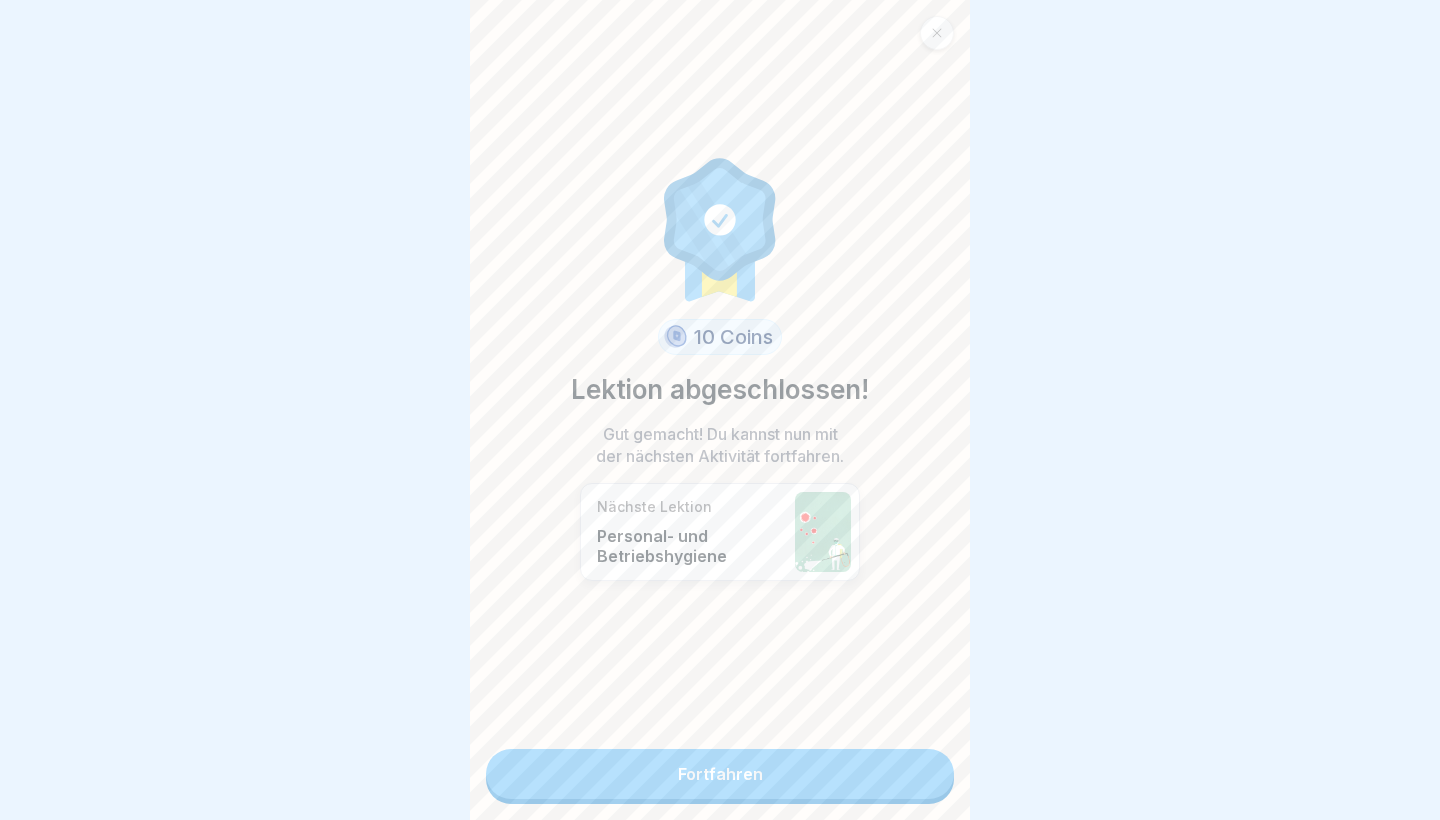 click on "Fortfahren" at bounding box center [720, 774] 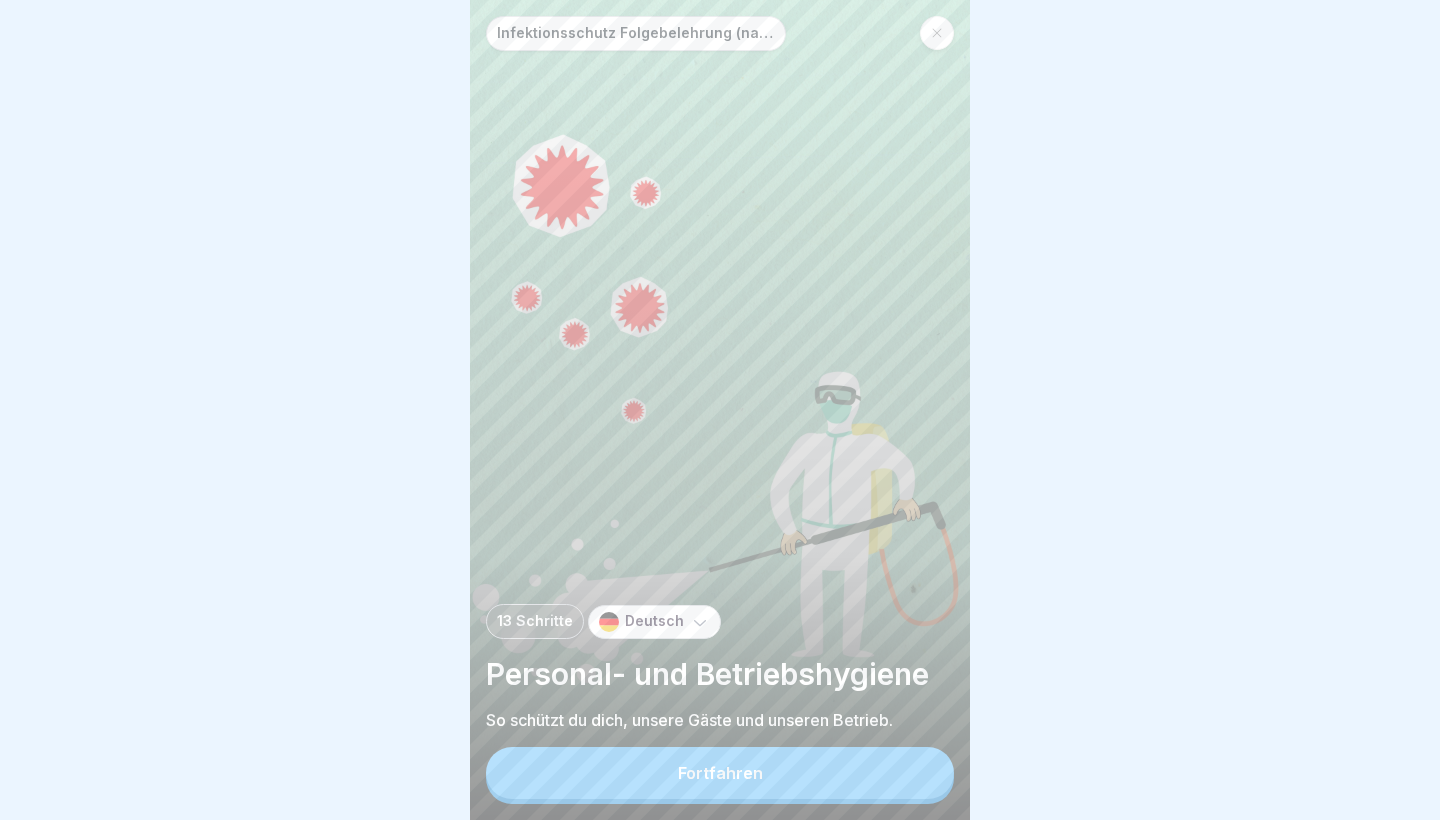 click on "Fortfahren" at bounding box center (720, 773) 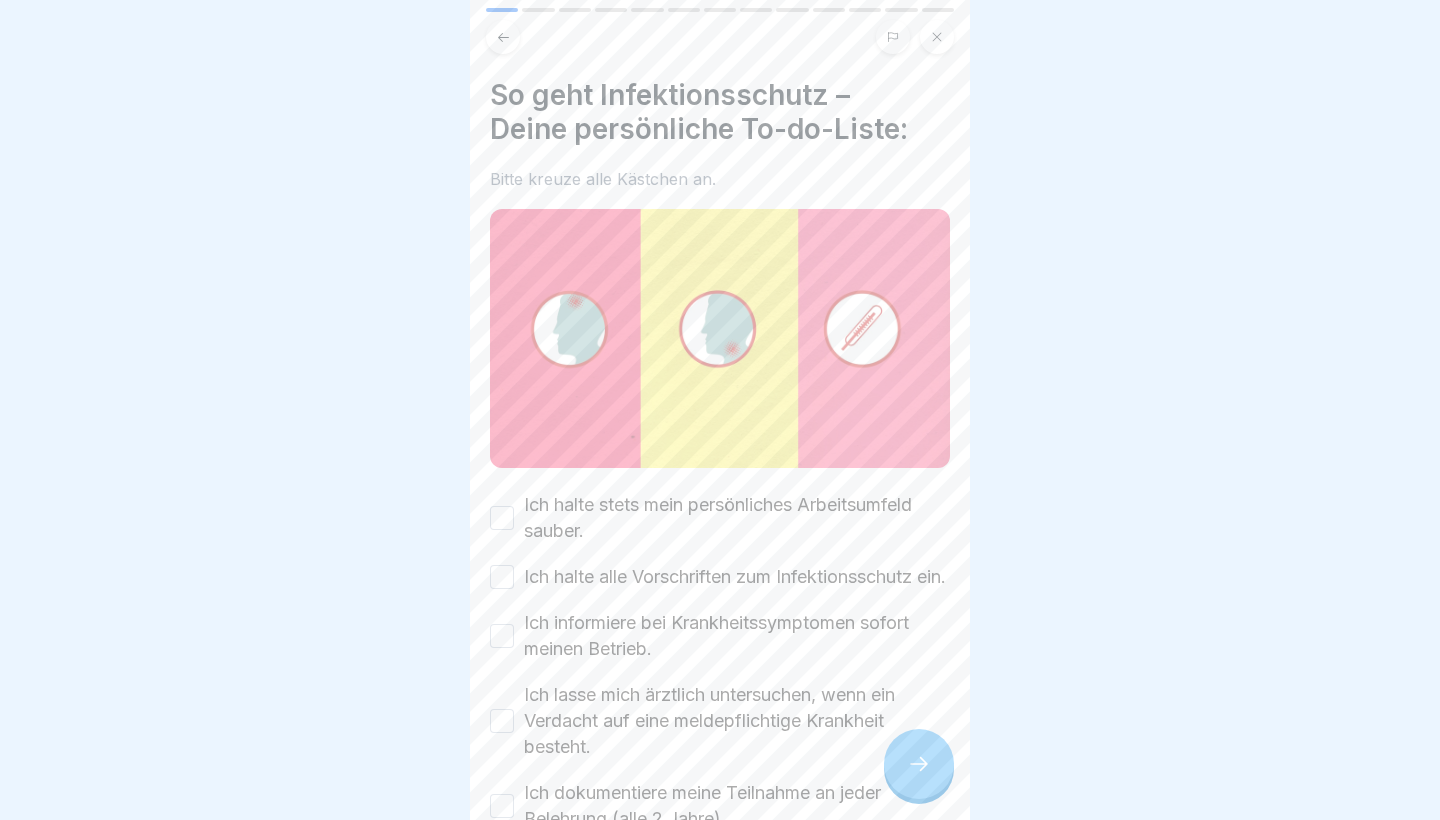 click on "Ich halte stets mein persönliches Arbeitsumfeld sauber." at bounding box center [720, 518] 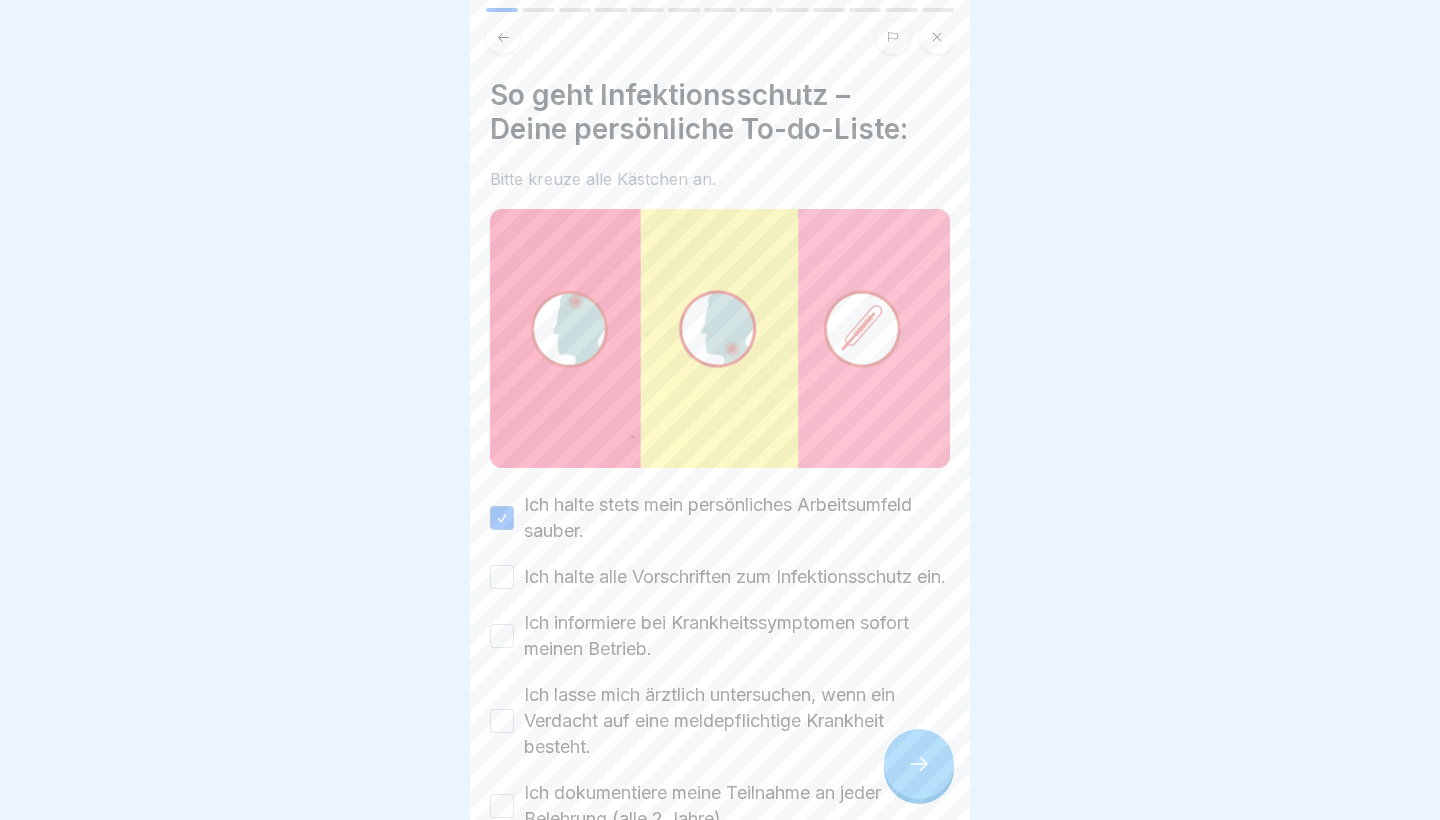click on "So geht Infektionsschutz – Deine persönliche To-do-Liste: Bitte kreuze alle Kästchen an. Ich halte stets mein persönliches Arbeitsumfeld sauber. Ich halte alle Vorschriften zum Infektionsschutz ein. Ich informiere bei Krankheitssymptomen sofort meinen Betrieb. Ich lasse mich ärztlich untersuchen, wenn ein Verdacht auf eine meldepflichtige Krankheit besteht. Ich dokumentiere meine Teilnahme an jeder Belehrung (alle 2 Jahre)." at bounding box center [720, 455] 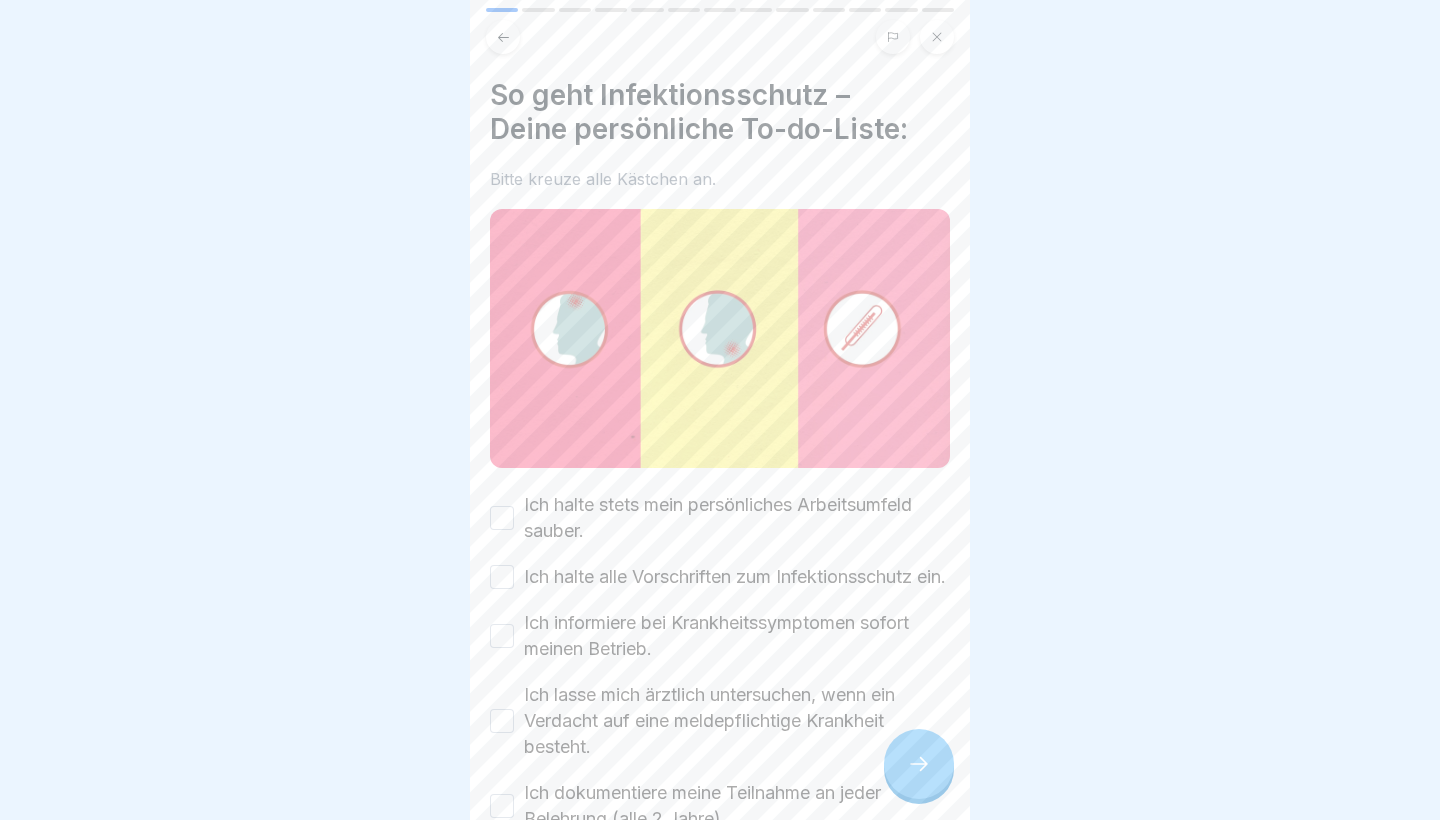 click on "Ich halte stets mein persönliches Arbeitsumfeld sauber." at bounding box center (502, 518) 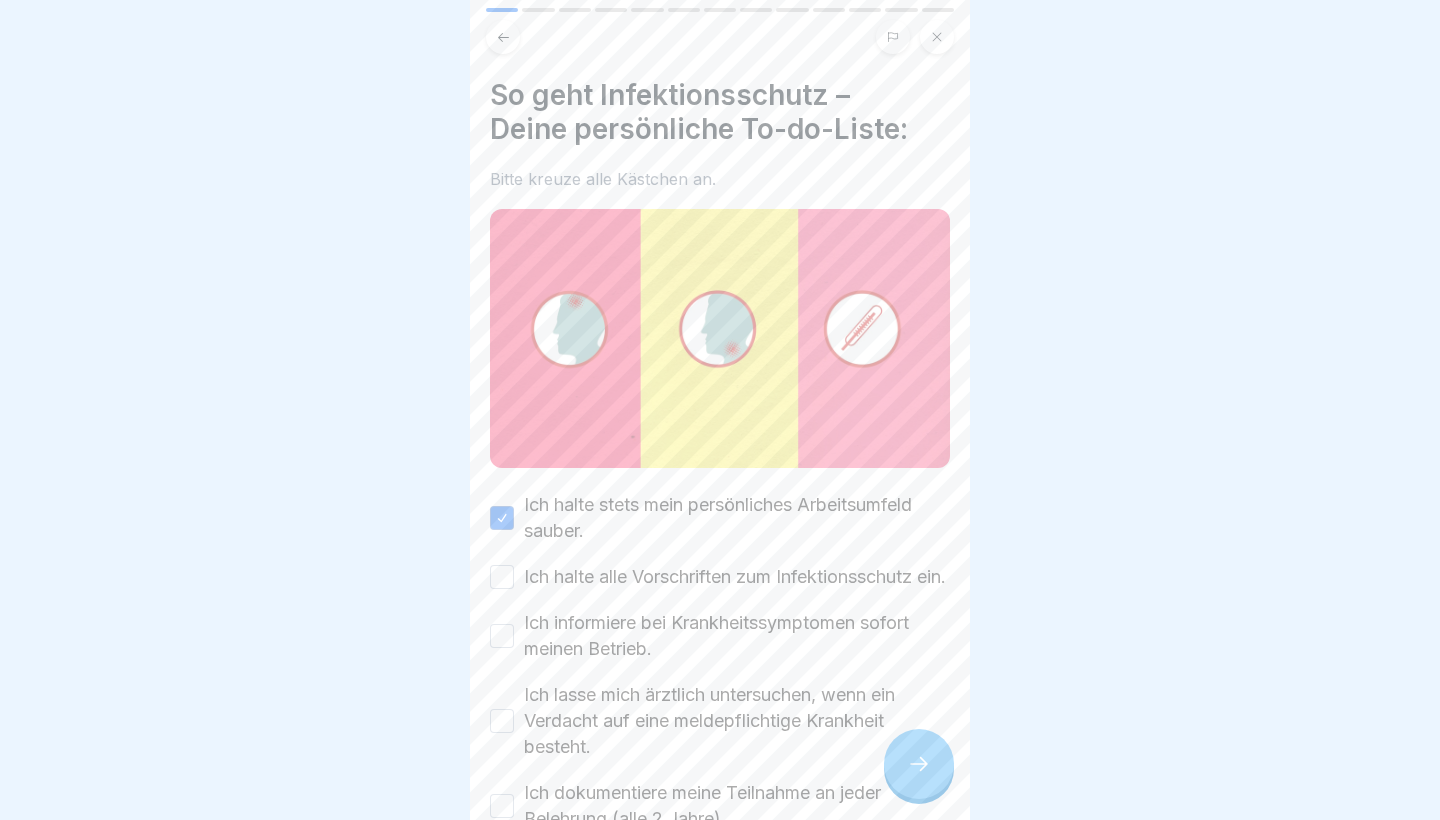 click on "Ich halte stets mein persönliches Arbeitsumfeld sauber." at bounding box center [502, 518] 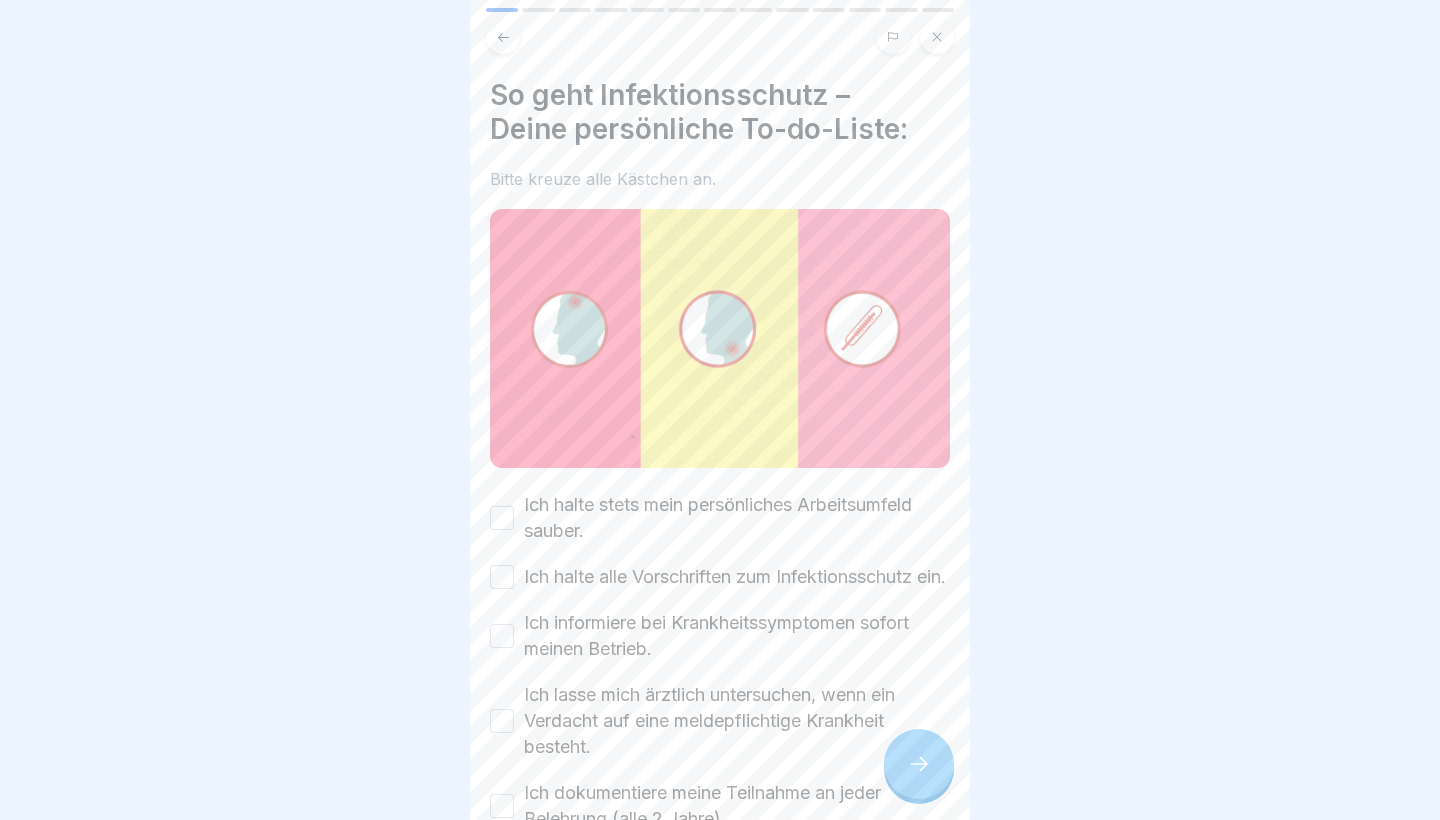 click on "Ich halte stets mein persönliches Arbeitsumfeld sauber." at bounding box center [502, 518] 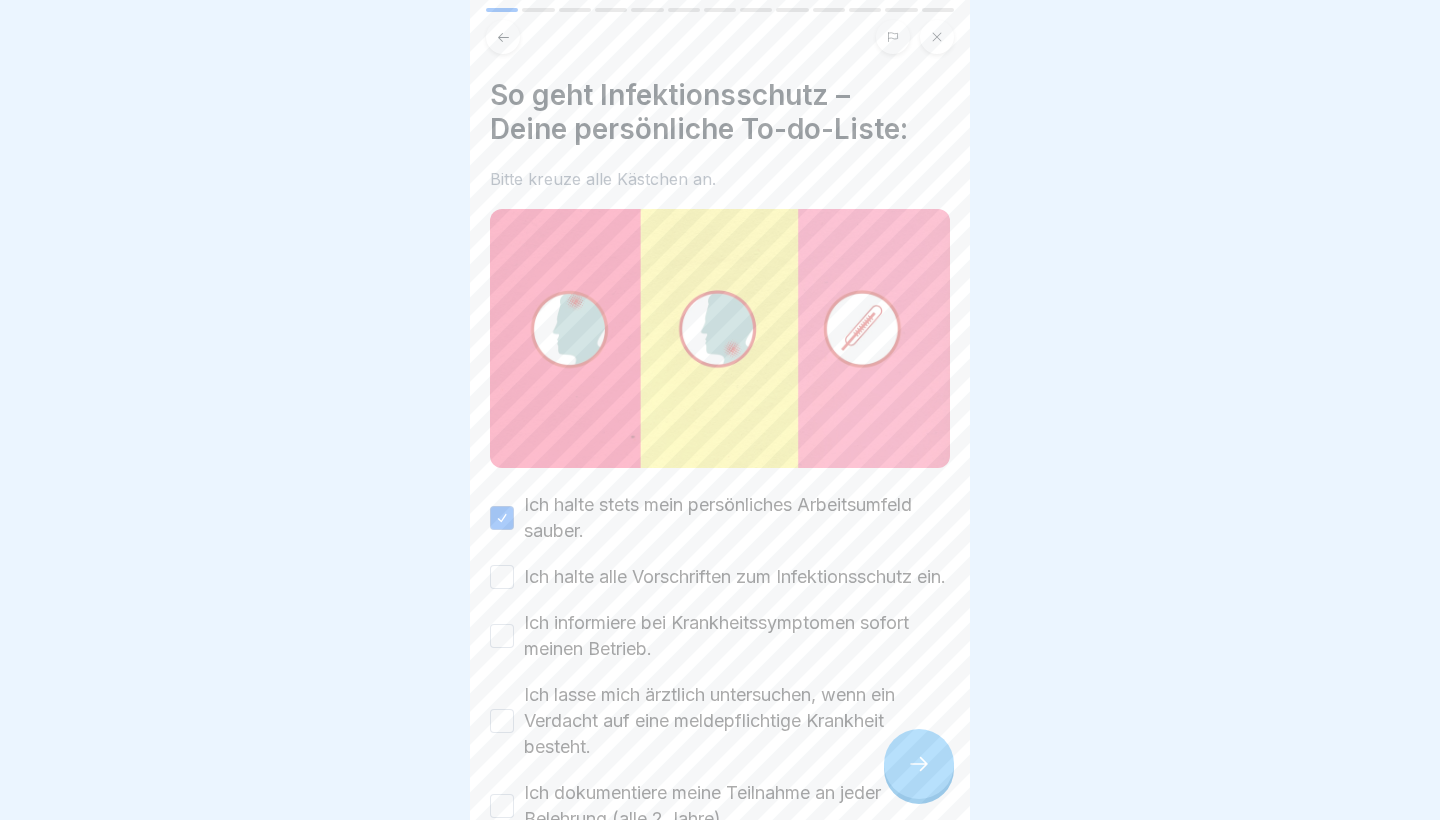 click on "Ich halte alle Vorschriften zum Infektionsschutz ein." at bounding box center [720, 577] 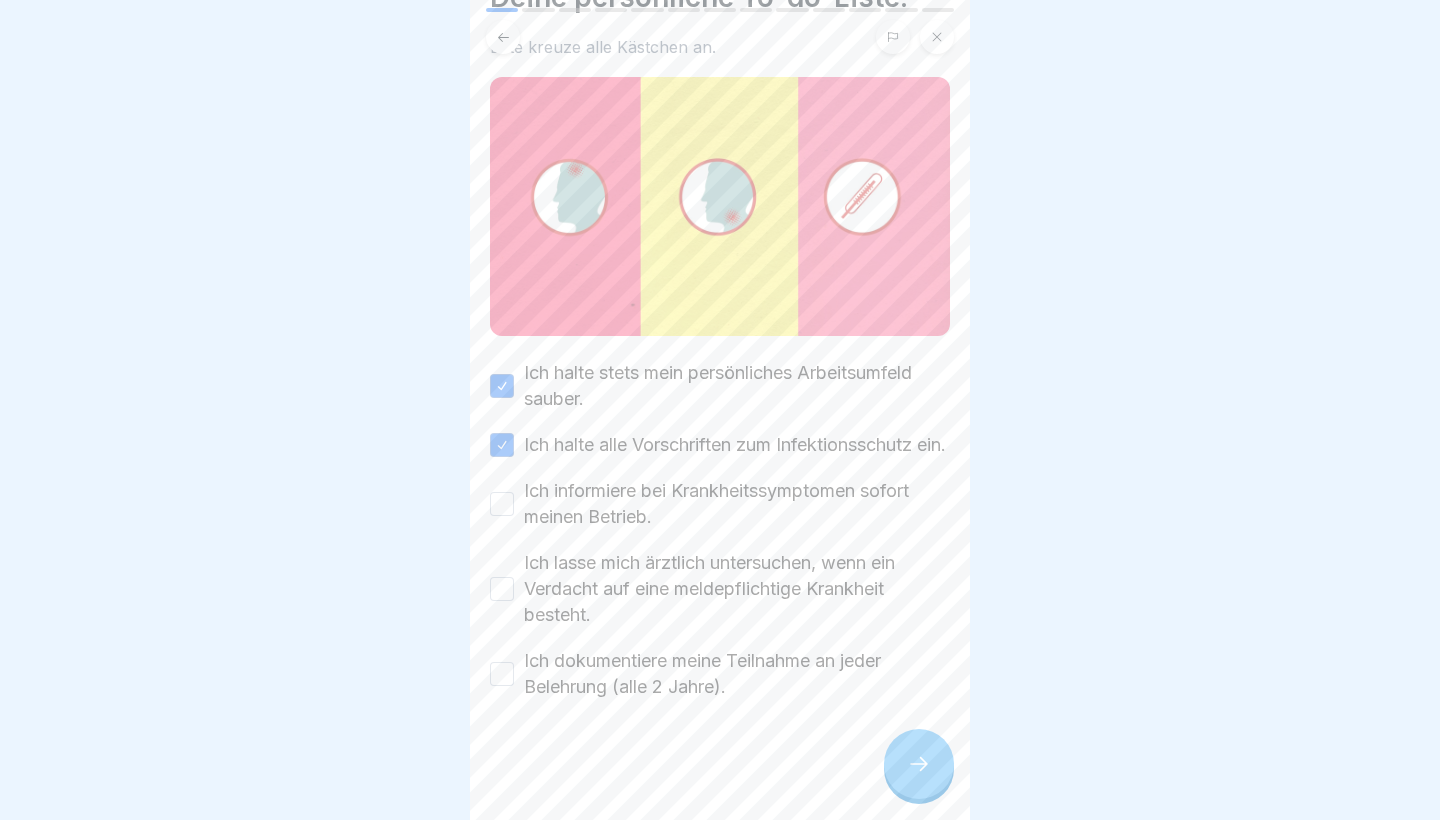 scroll, scrollTop: 137, scrollLeft: 0, axis: vertical 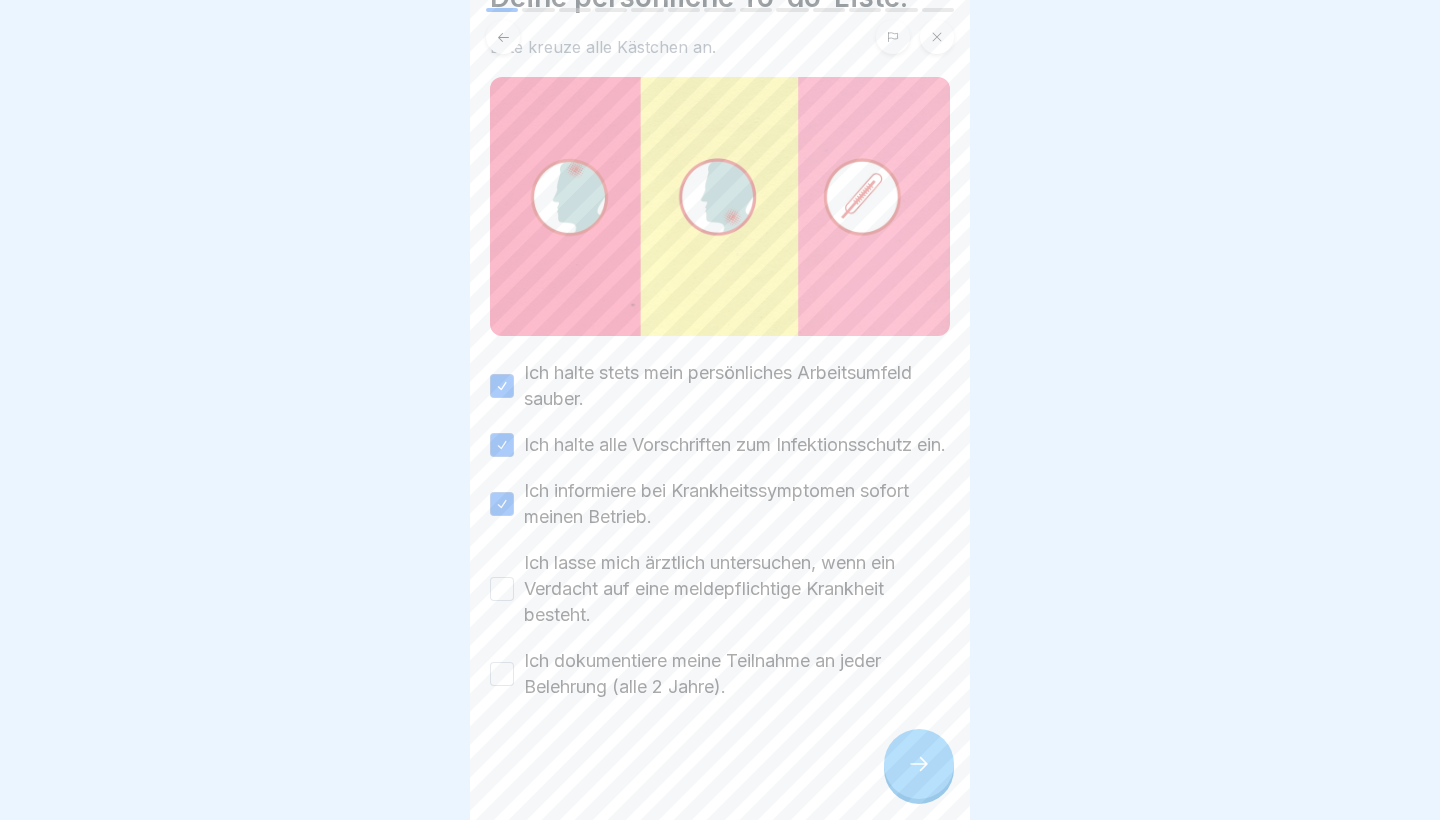 click on "Ich lasse mich ärztlich untersuchen, wenn ein Verdacht auf eine meldepflichtige Krankheit besteht." at bounding box center [720, 589] 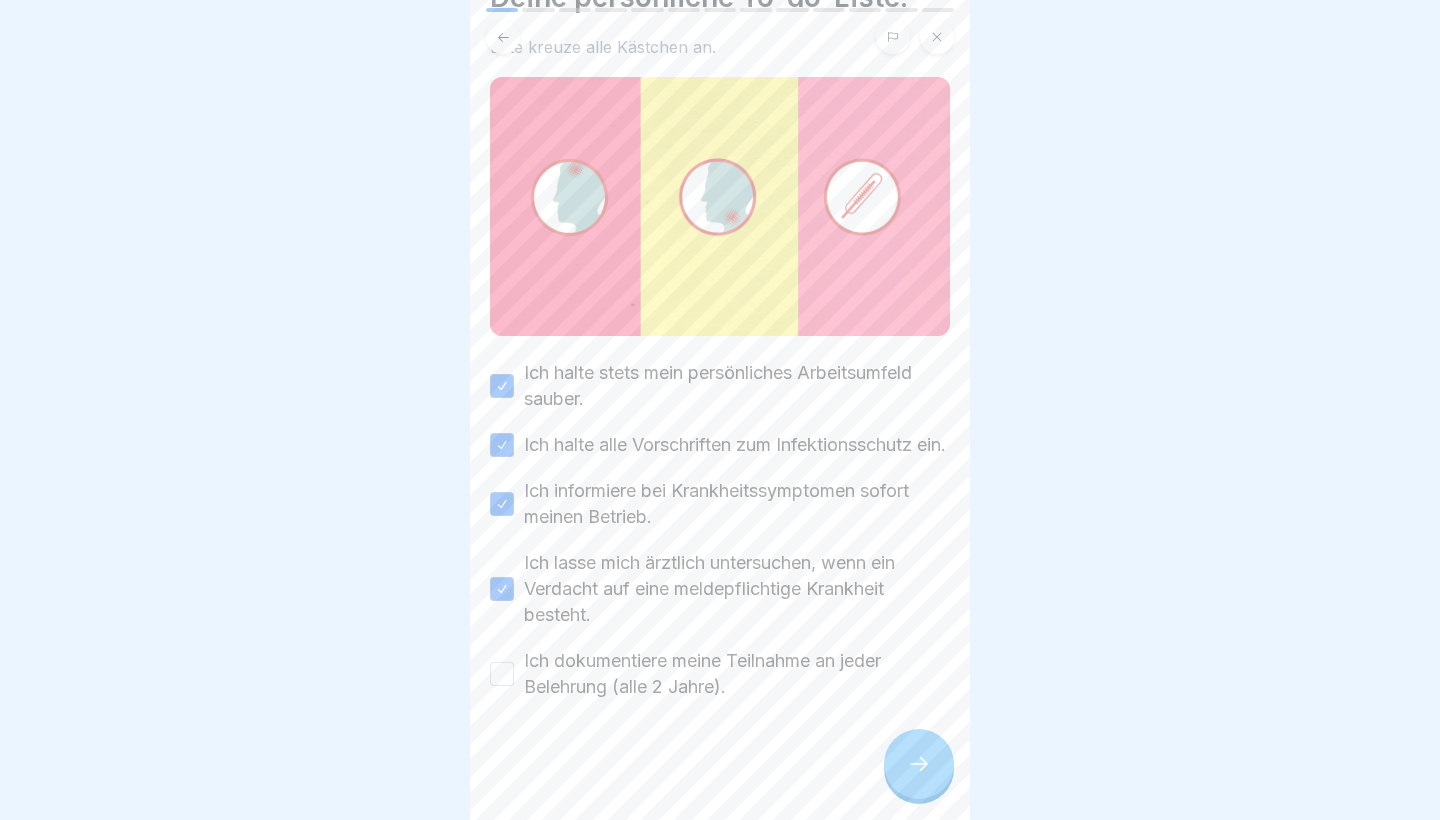 click on "Ich dokumentiere meine Teilnahme an jeder Belehrung (alle 2 Jahre)." at bounding box center (502, 674) 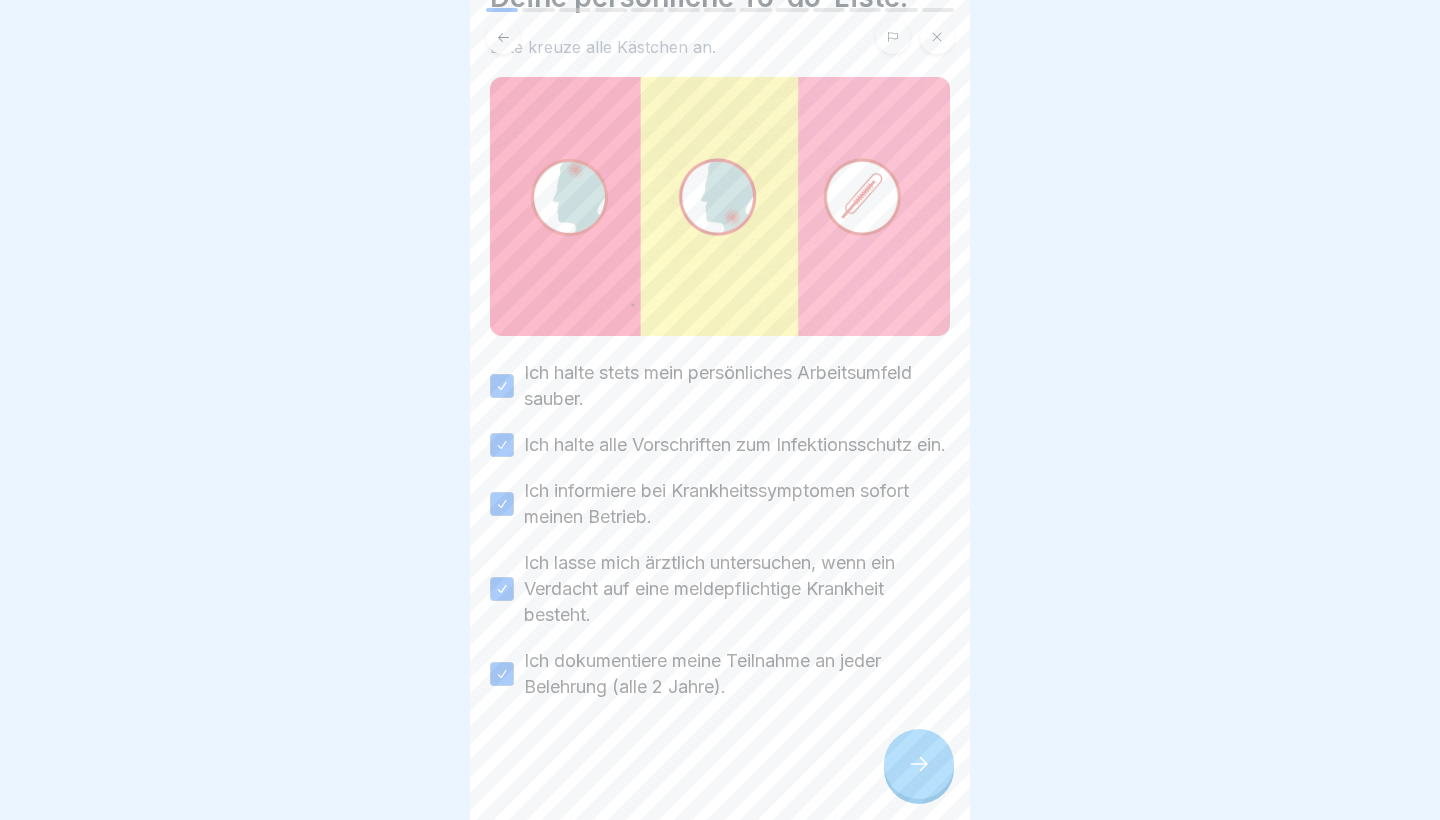 click at bounding box center (919, 764) 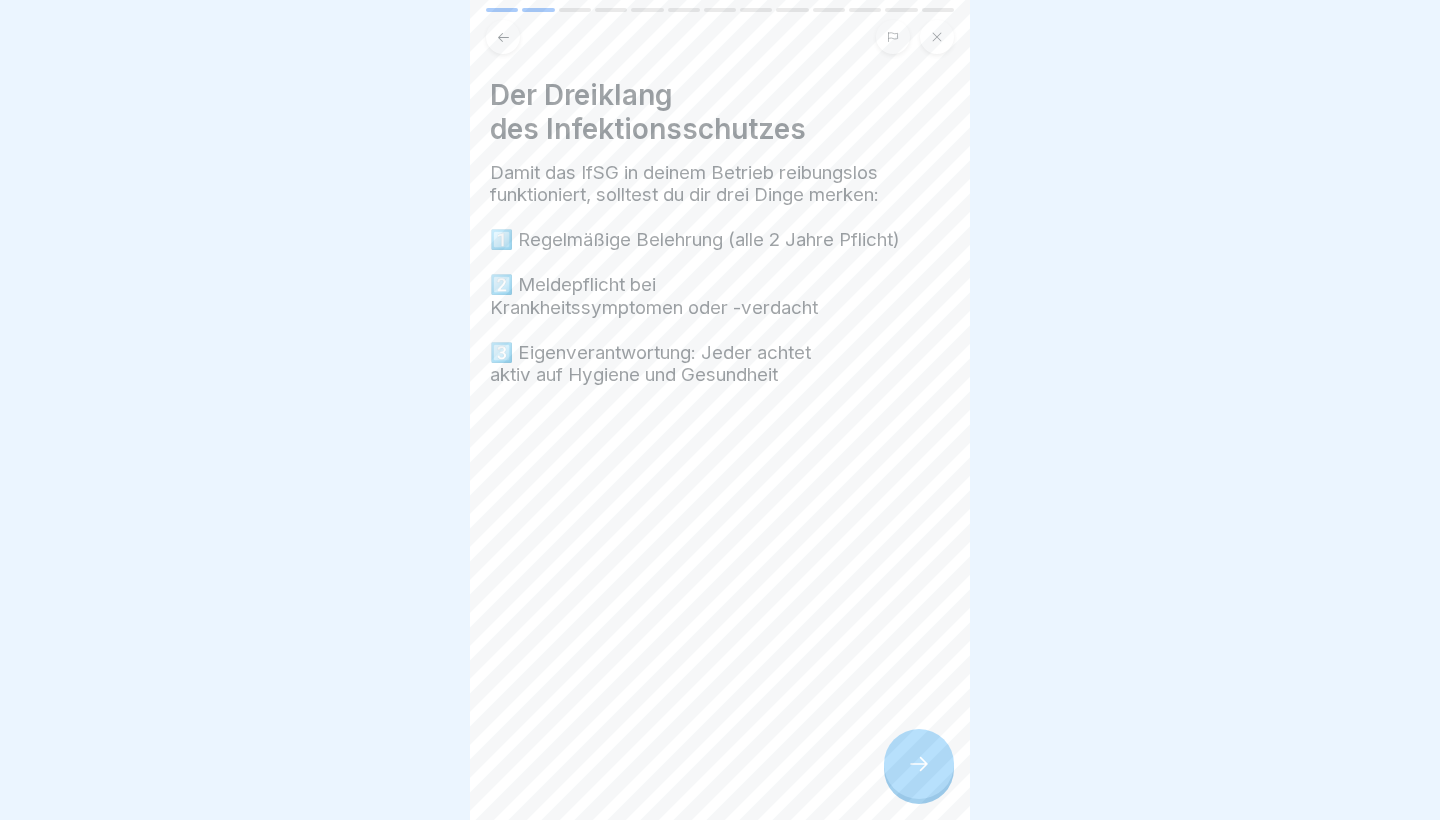 click 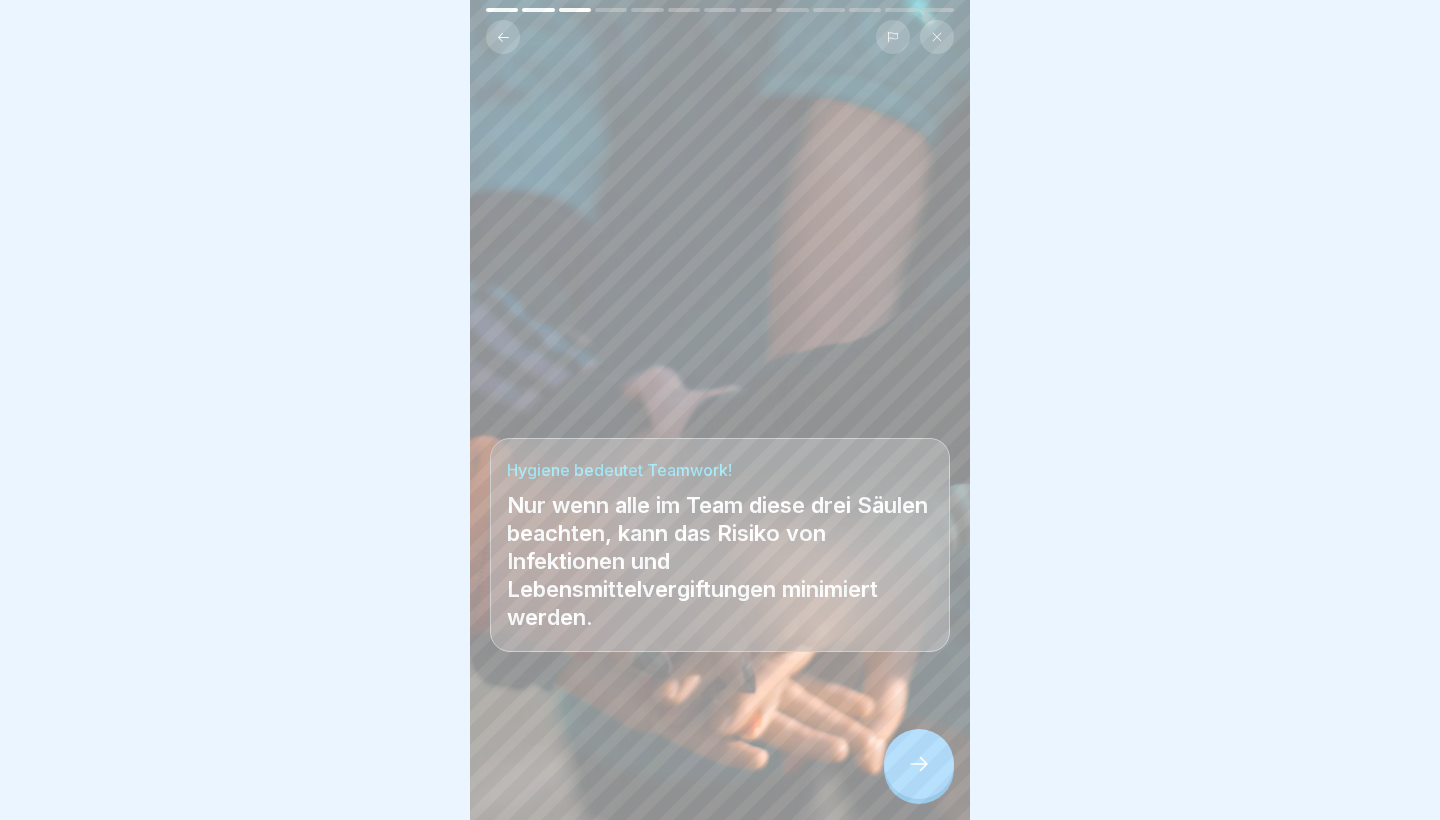 click 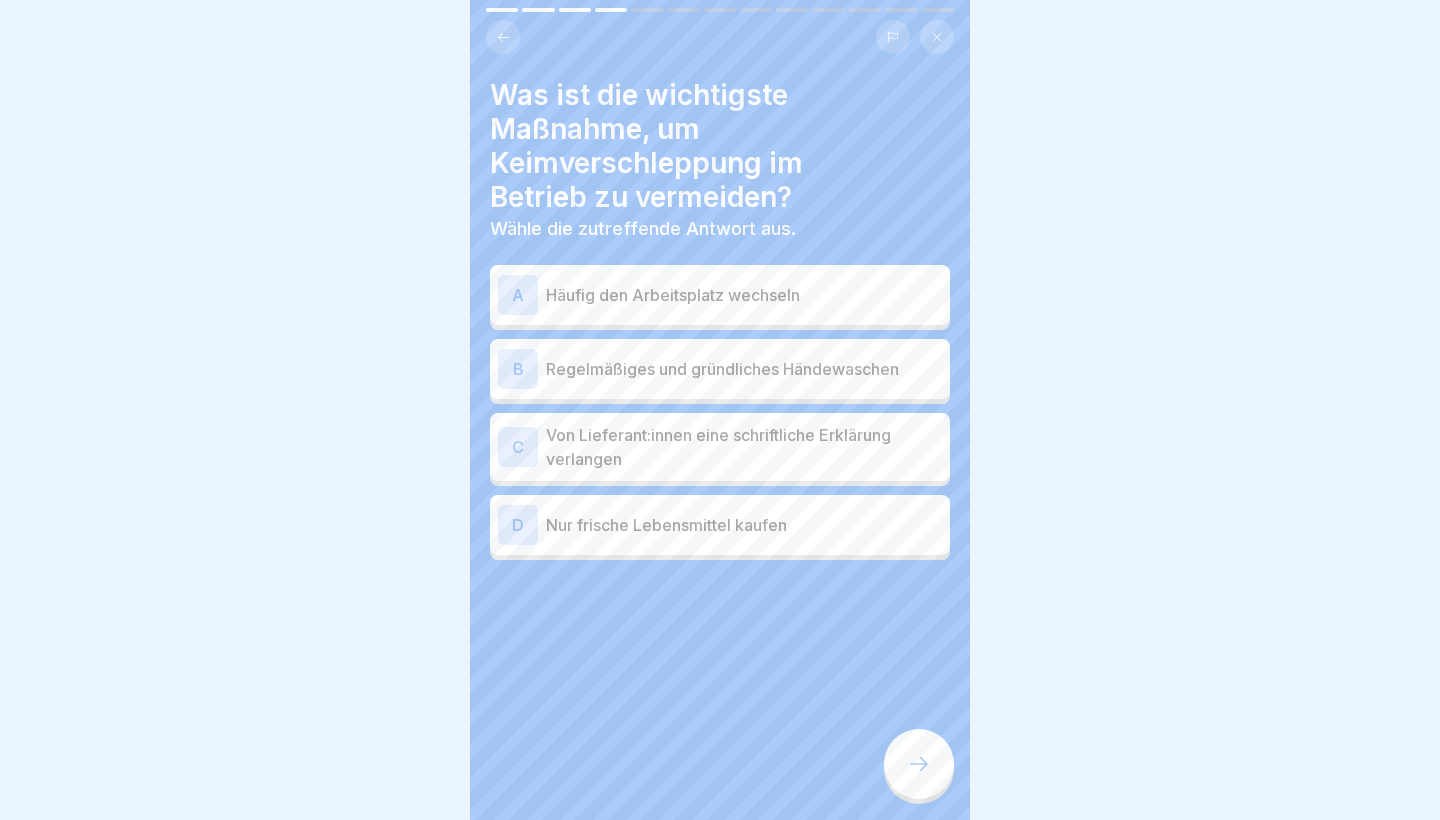 click 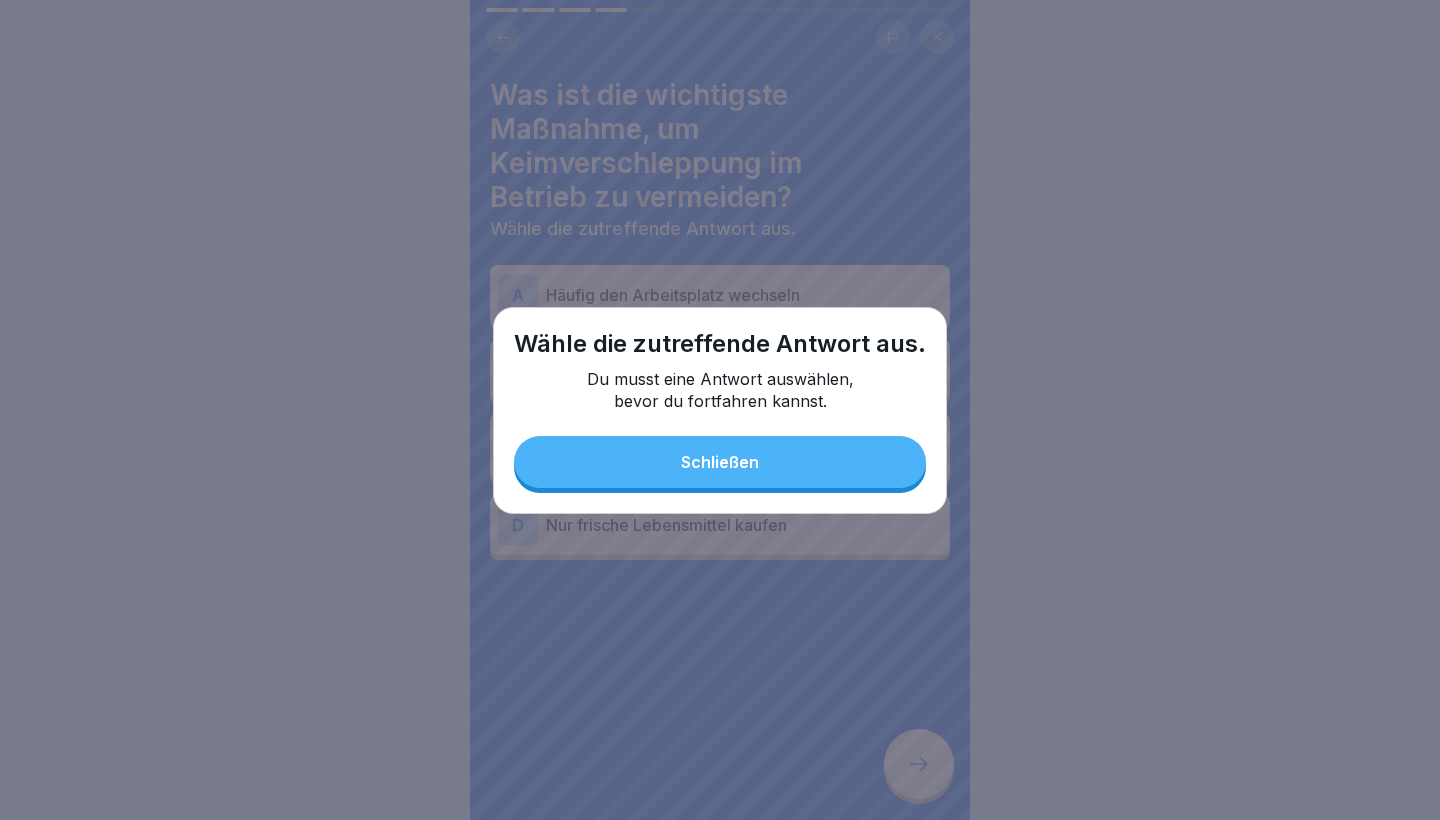 click on "Wähle die zutreffende Antwort aus. Du musst eine Antwort auswählen, bevor du fortfahren kannst. Schließen" at bounding box center (720, 410) 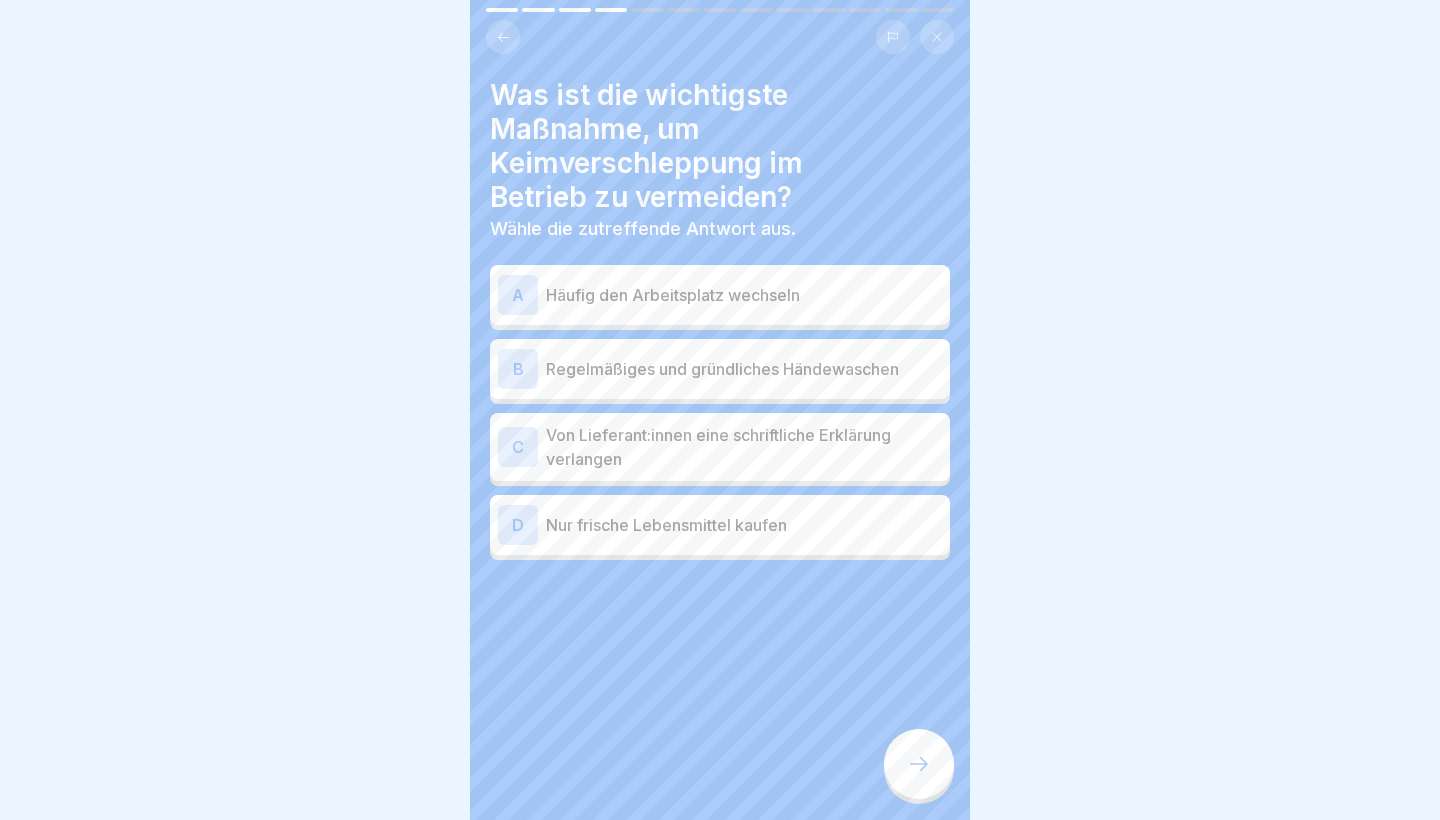 click on "D Nur frische Lebensmittel kaufen" at bounding box center [720, 525] 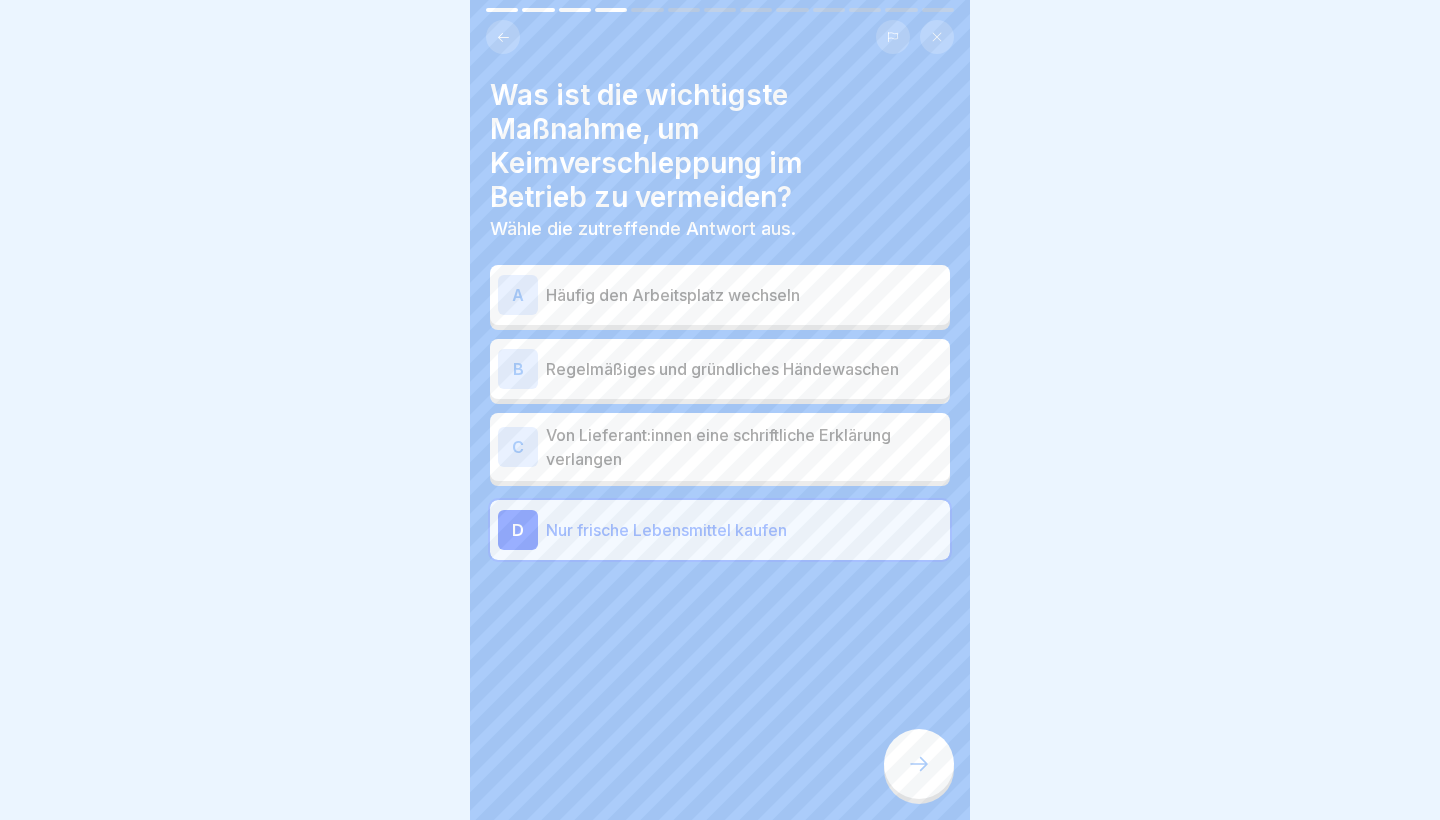 click on "Von Lieferant:innen eine schriftliche Erklärung verlangen" at bounding box center [744, 447] 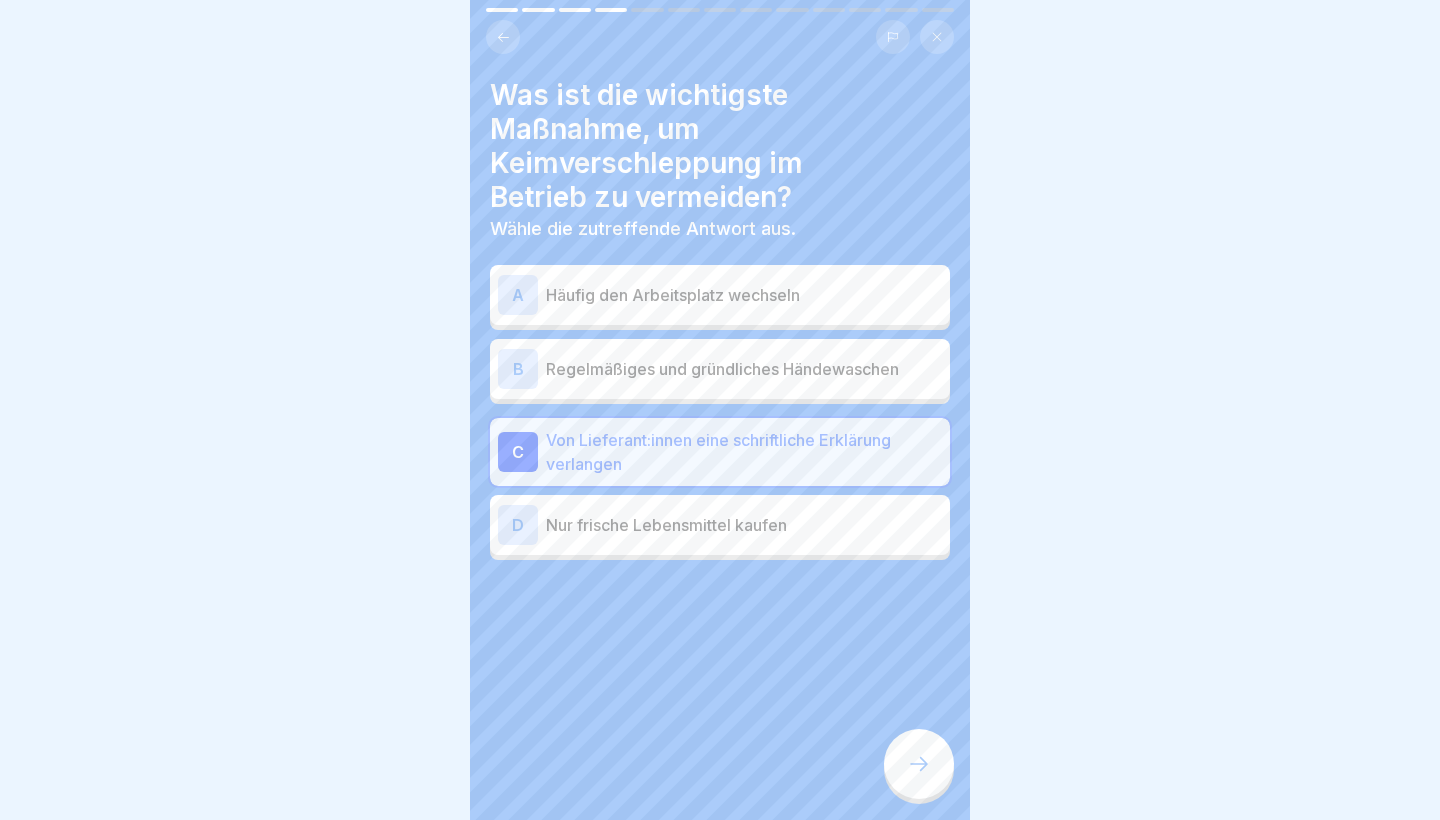 click on "B Regelmäßiges und gründliches Händewaschen" at bounding box center [720, 369] 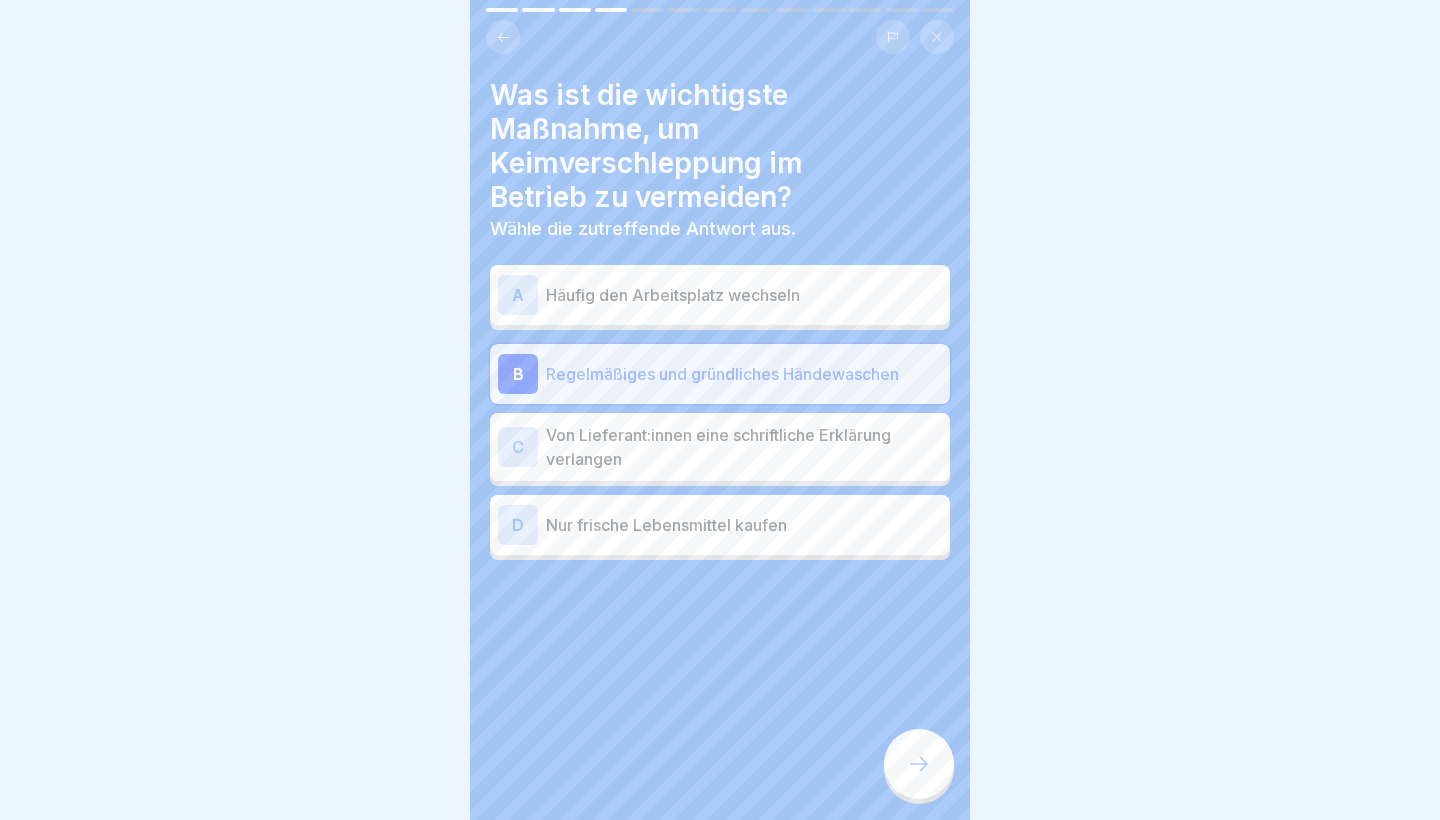click on "A Häufig den Arbeitsplatz wechseln" at bounding box center (720, 295) 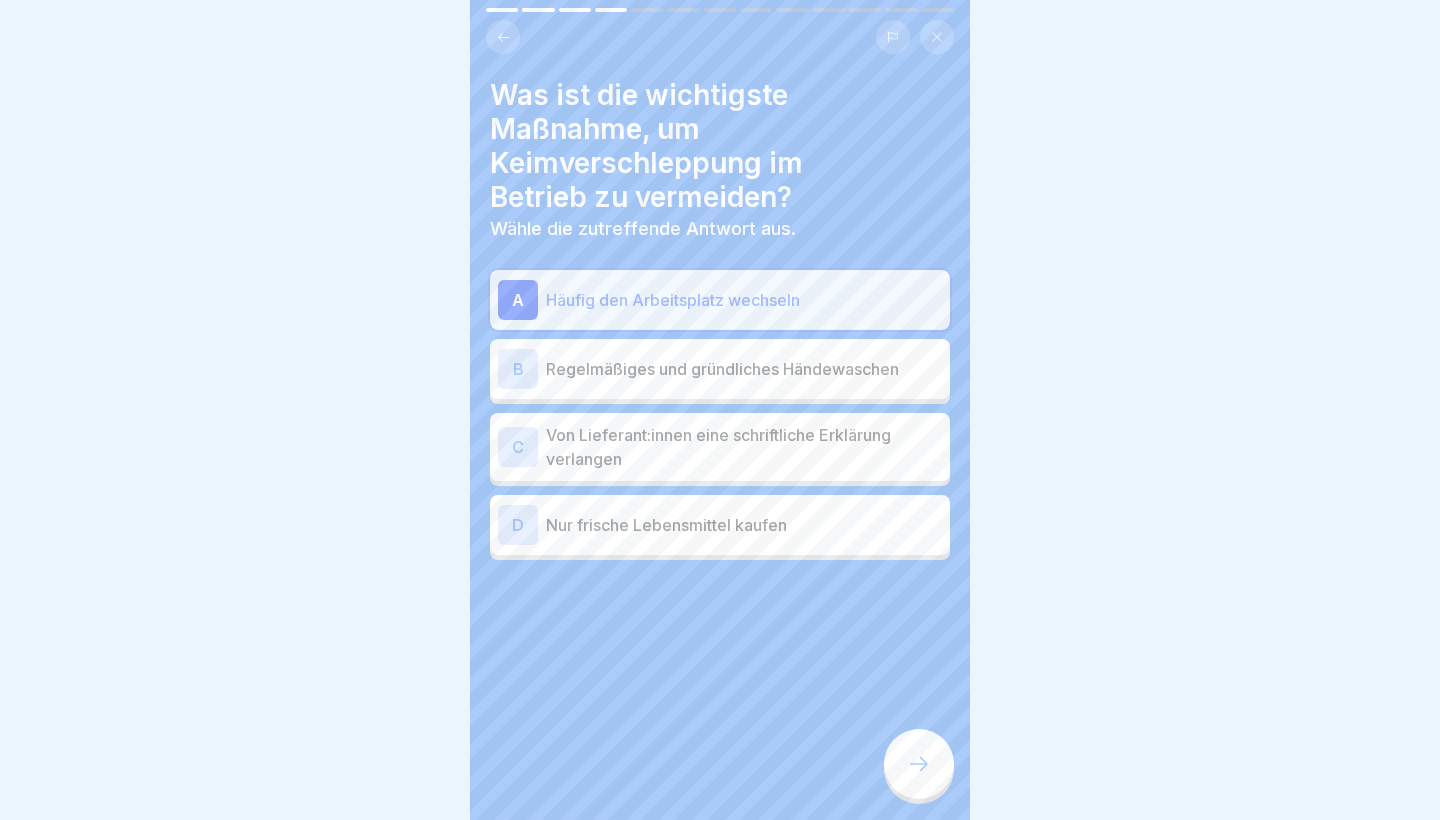 click at bounding box center [919, 764] 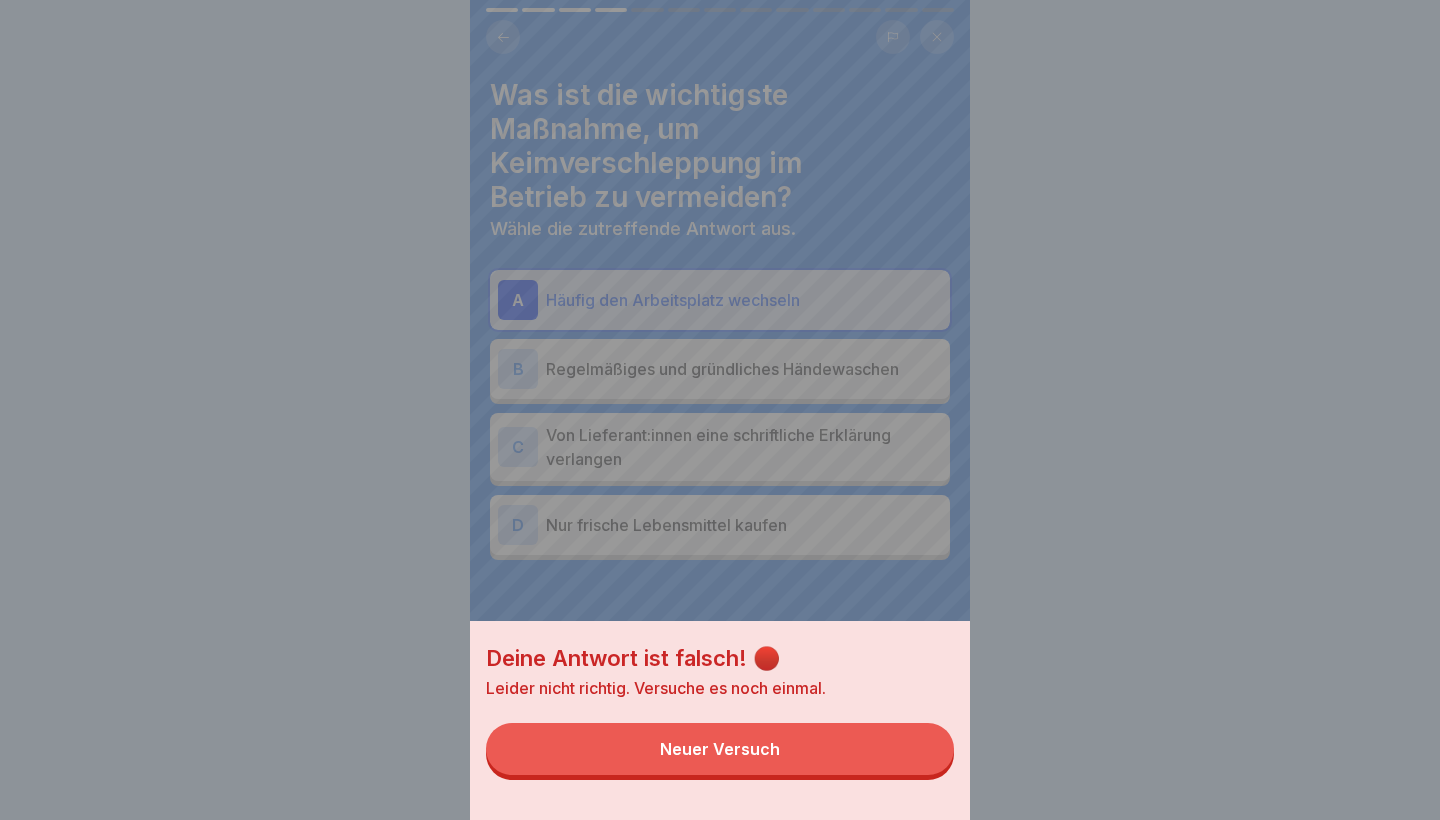 click on "Deine Antwort ist falsch!
🔴 Leider nicht richtig. Versuche es noch einmal.   Neuer Versuch" at bounding box center (720, 720) 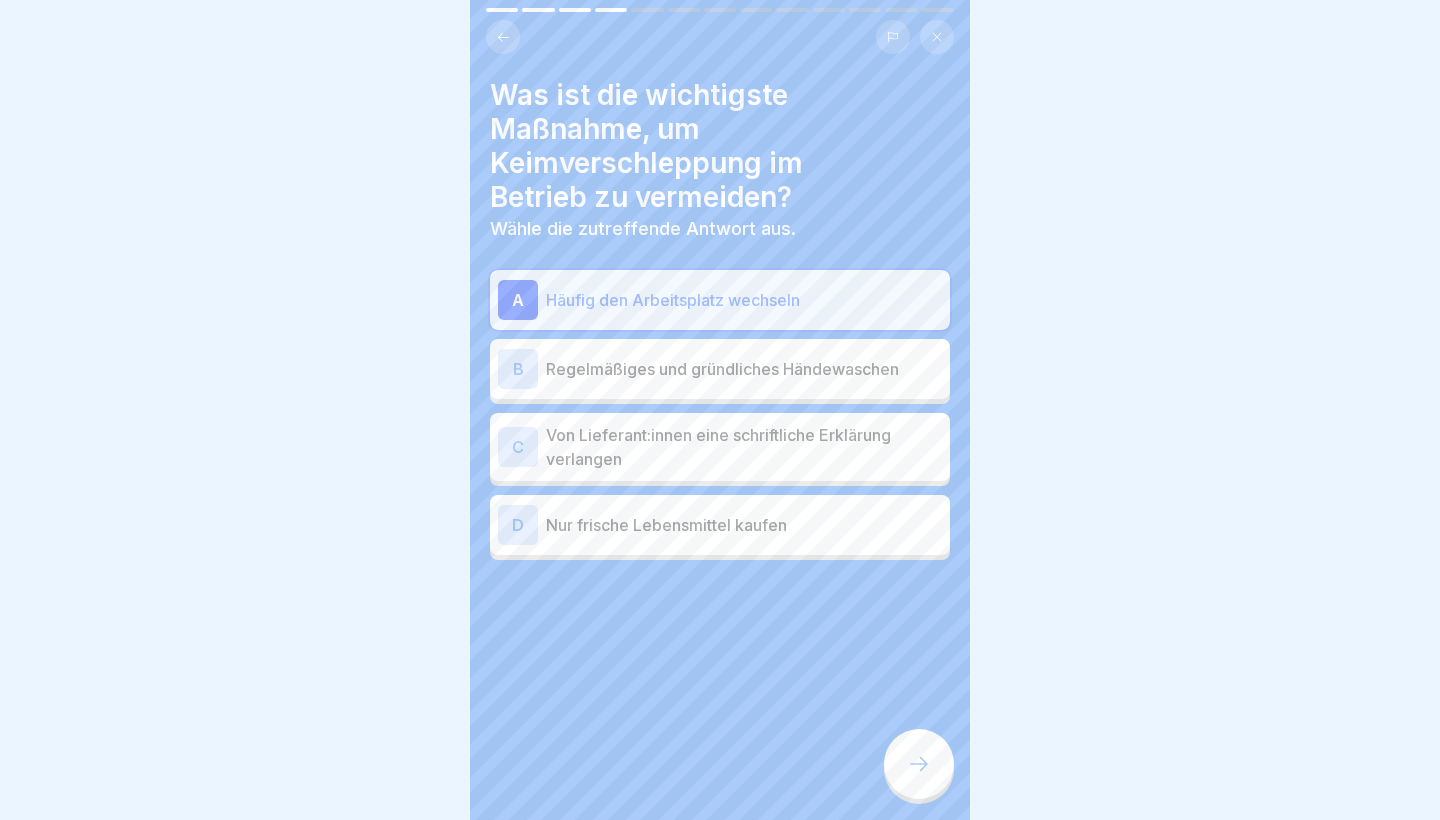 click on "D Nur frische Lebensmittel kaufen" at bounding box center [720, 525] 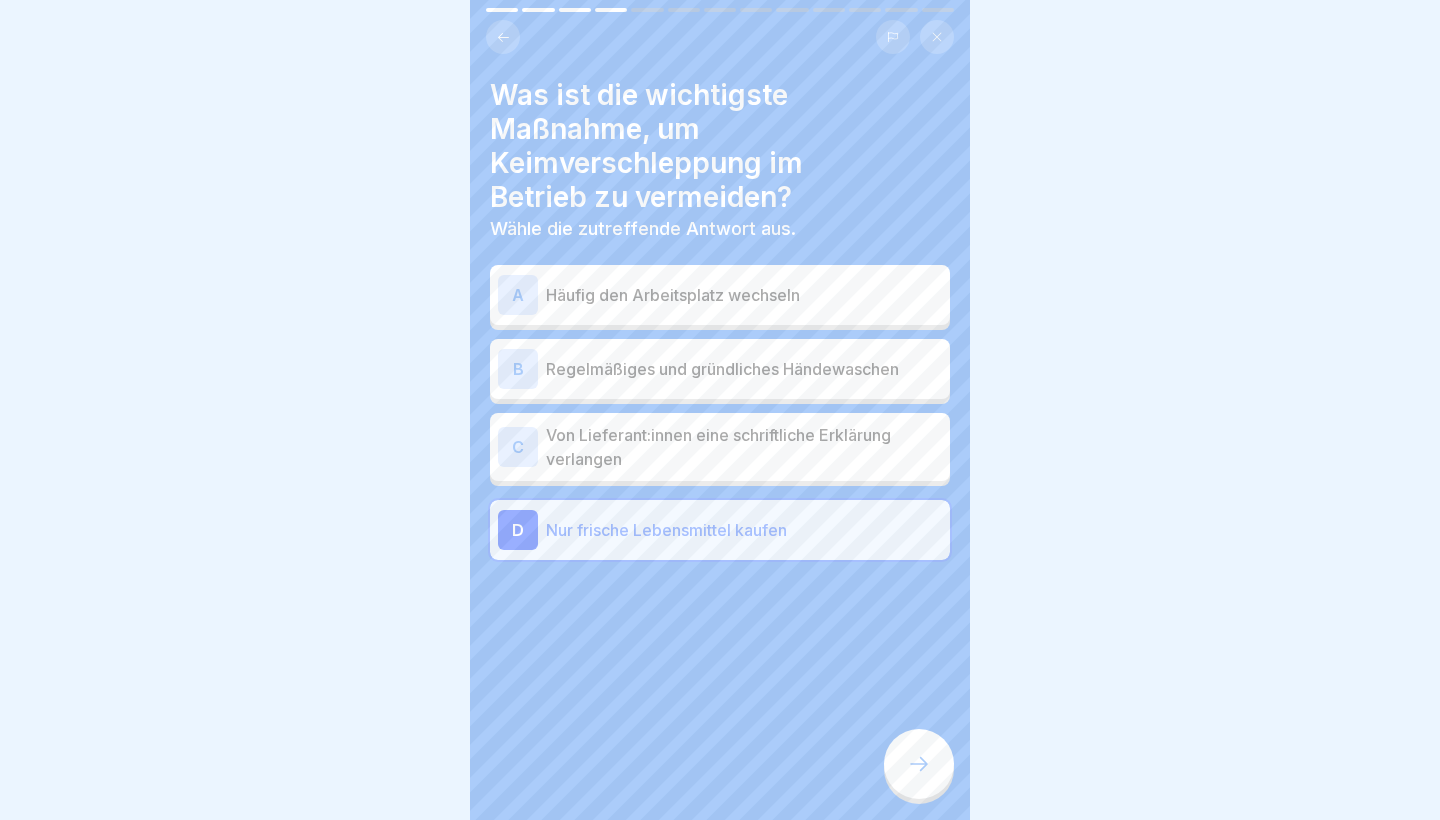 click on "Was ist die wichtigste Maßnahme, um Keimverschleppung im Betrieb zu vermeiden? Wähle die zutreffende Antwort aus. A Häufig den Arbeitsplatz wechseln B Regelmäßiges und gründliches Händewaschen C Von Lieferant:innen eine schriftliche Erklärung verlangen D Nur frische Lebensmittel kaufen" at bounding box center [720, 410] 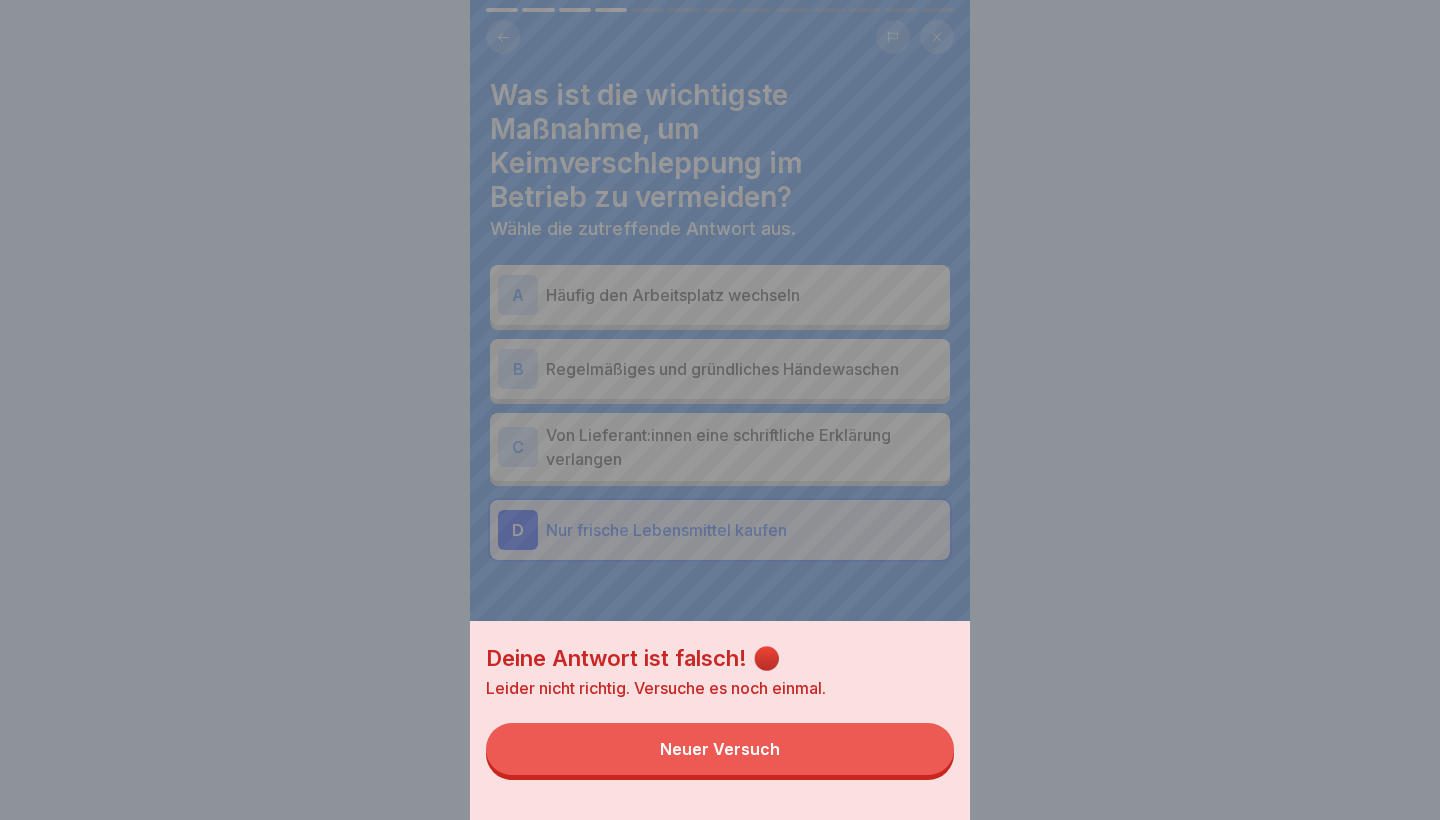 click on "Neuer Versuch" at bounding box center [720, 749] 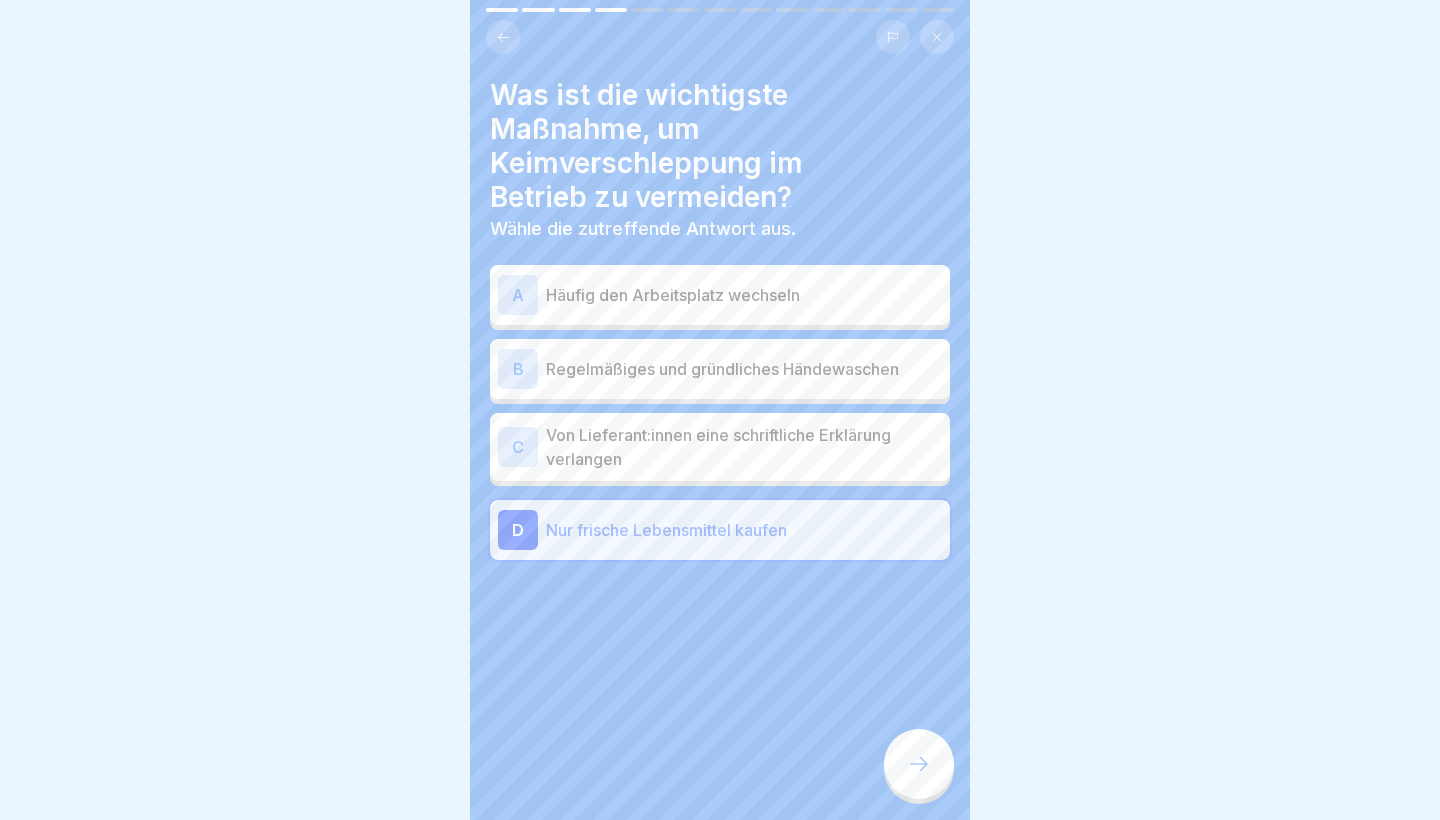 click on "A Häufig den Arbeitsplatz wechseln B Regelmäßiges und gründliches Händewaschen C Von Lieferant:innen eine schriftliche Erklärung verlangen D Nur frische Lebensmittel kaufen" at bounding box center [720, 415] 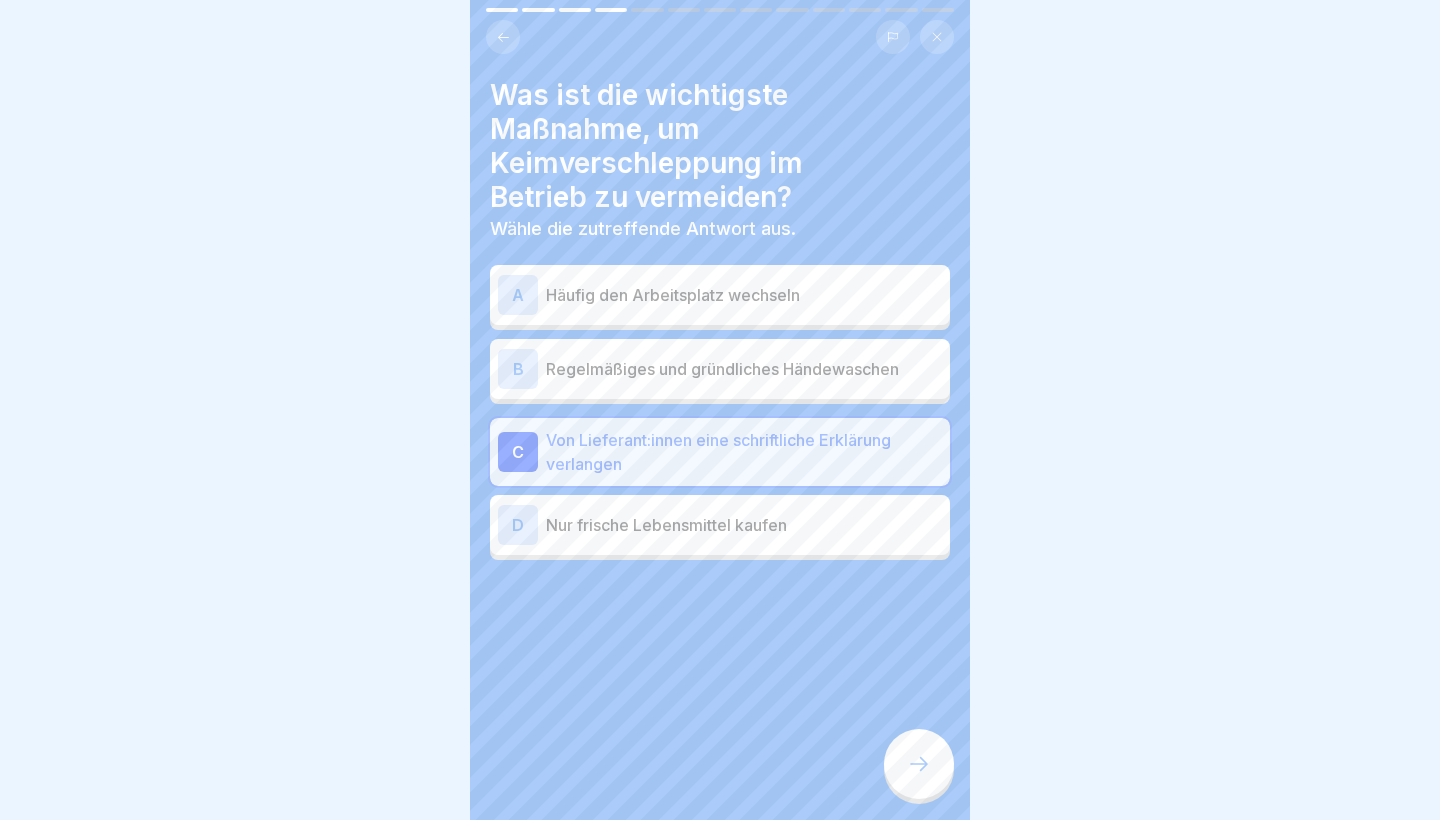 click on "Was ist die wichtigste Maßnahme, um Keimverschleppung im Betrieb zu vermeiden? Wähle die zutreffende Antwort aus. A Häufig den Arbeitsplatz wechseln B Regelmäßiges und gründliches Händewaschen C Von Lieferant:innen eine schriftliche Erklärung verlangen D Nur frische Lebensmittel kaufen" at bounding box center (720, 410) 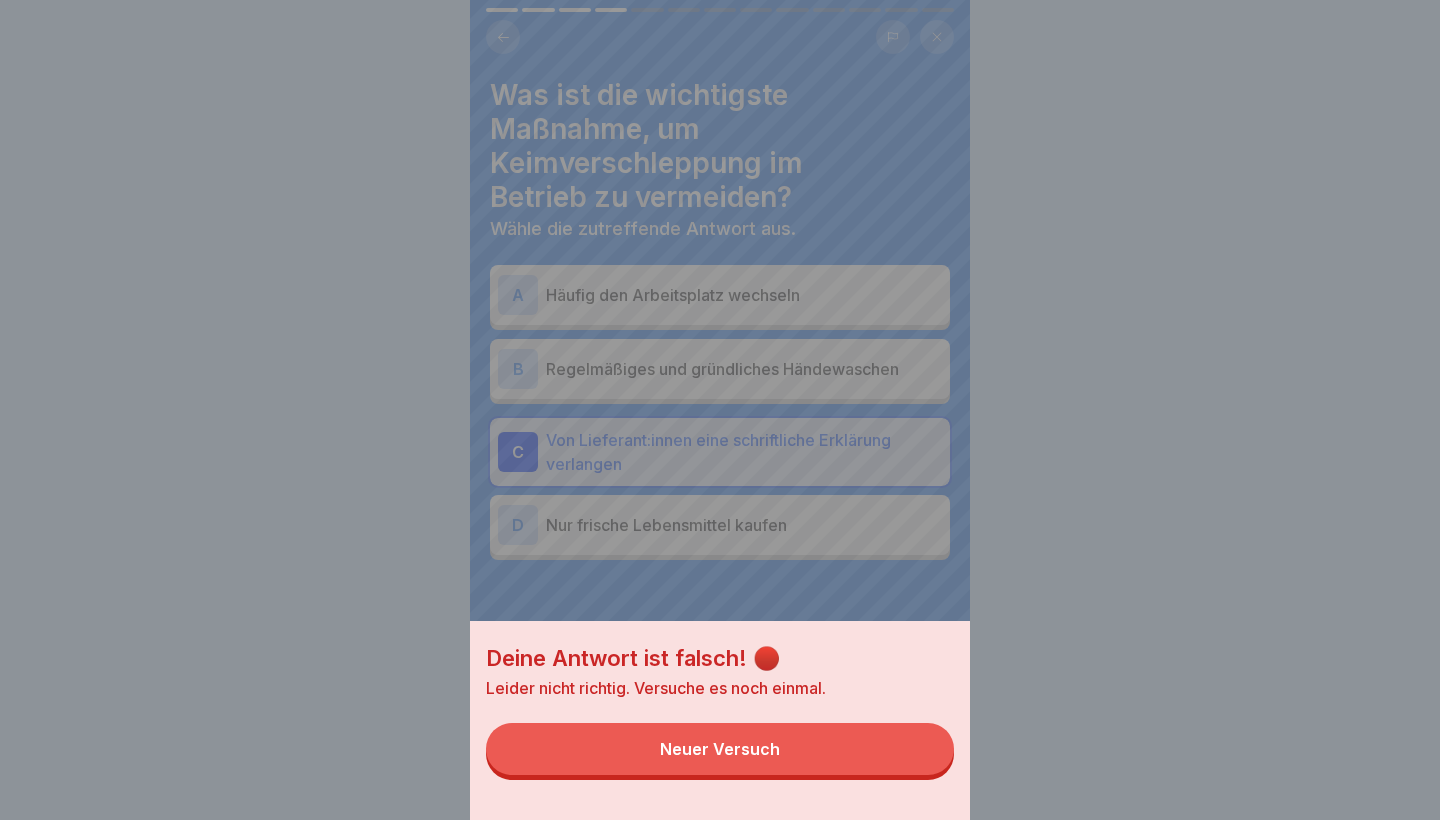 click on "Neuer Versuch" at bounding box center (720, 749) 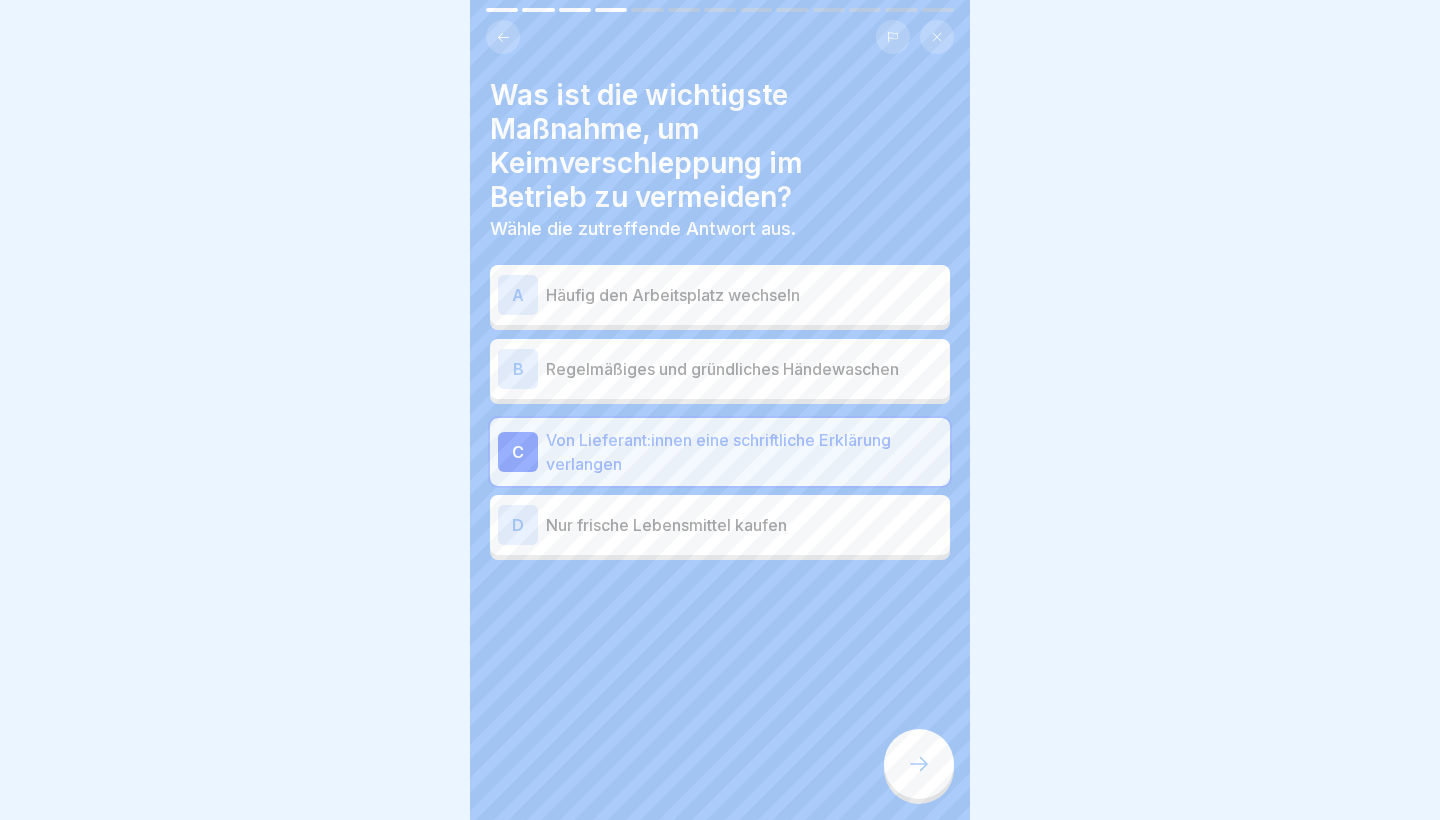click on "Regelmäßiges und gründliches Händewaschen" at bounding box center (744, 369) 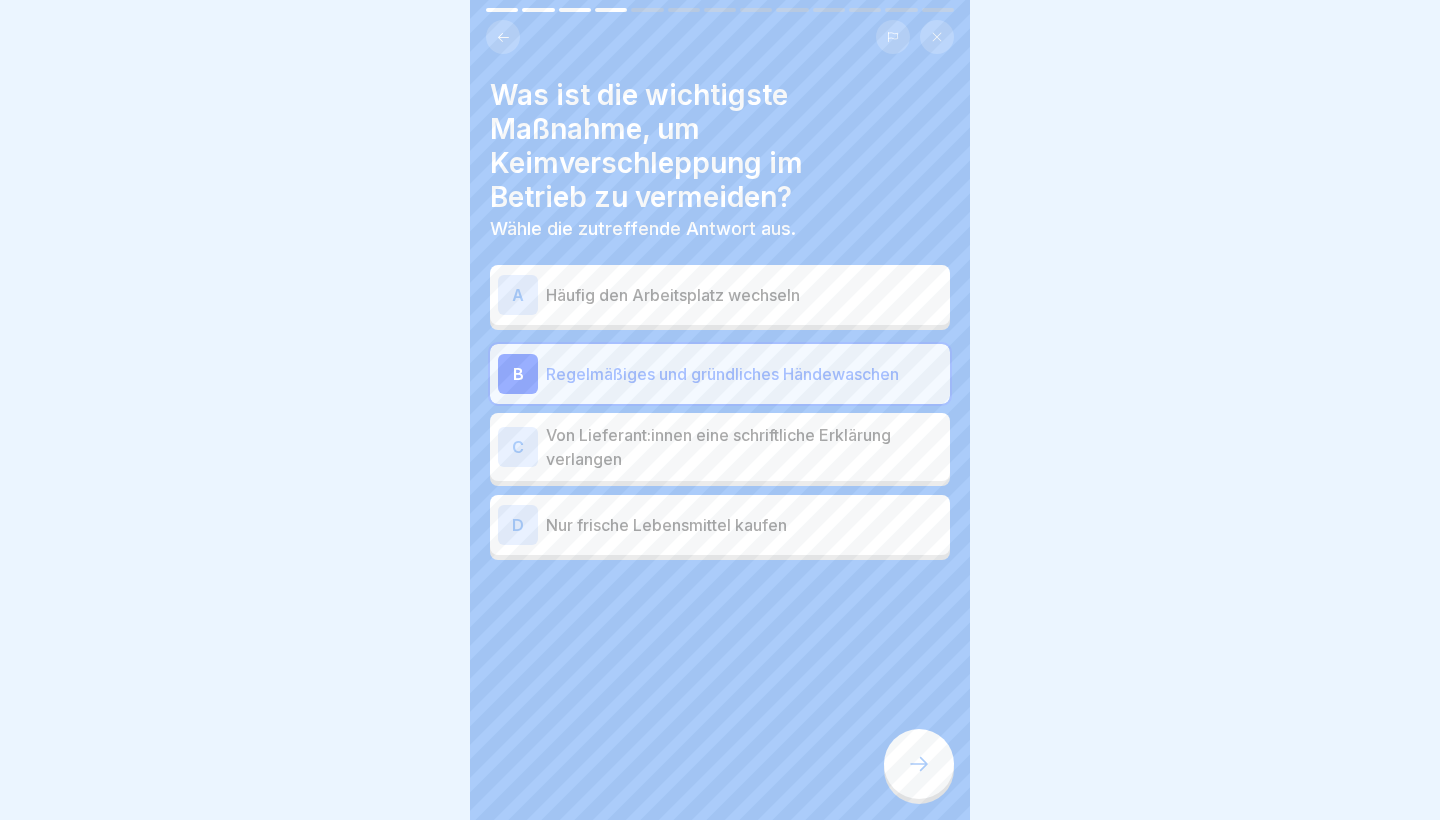click at bounding box center (919, 764) 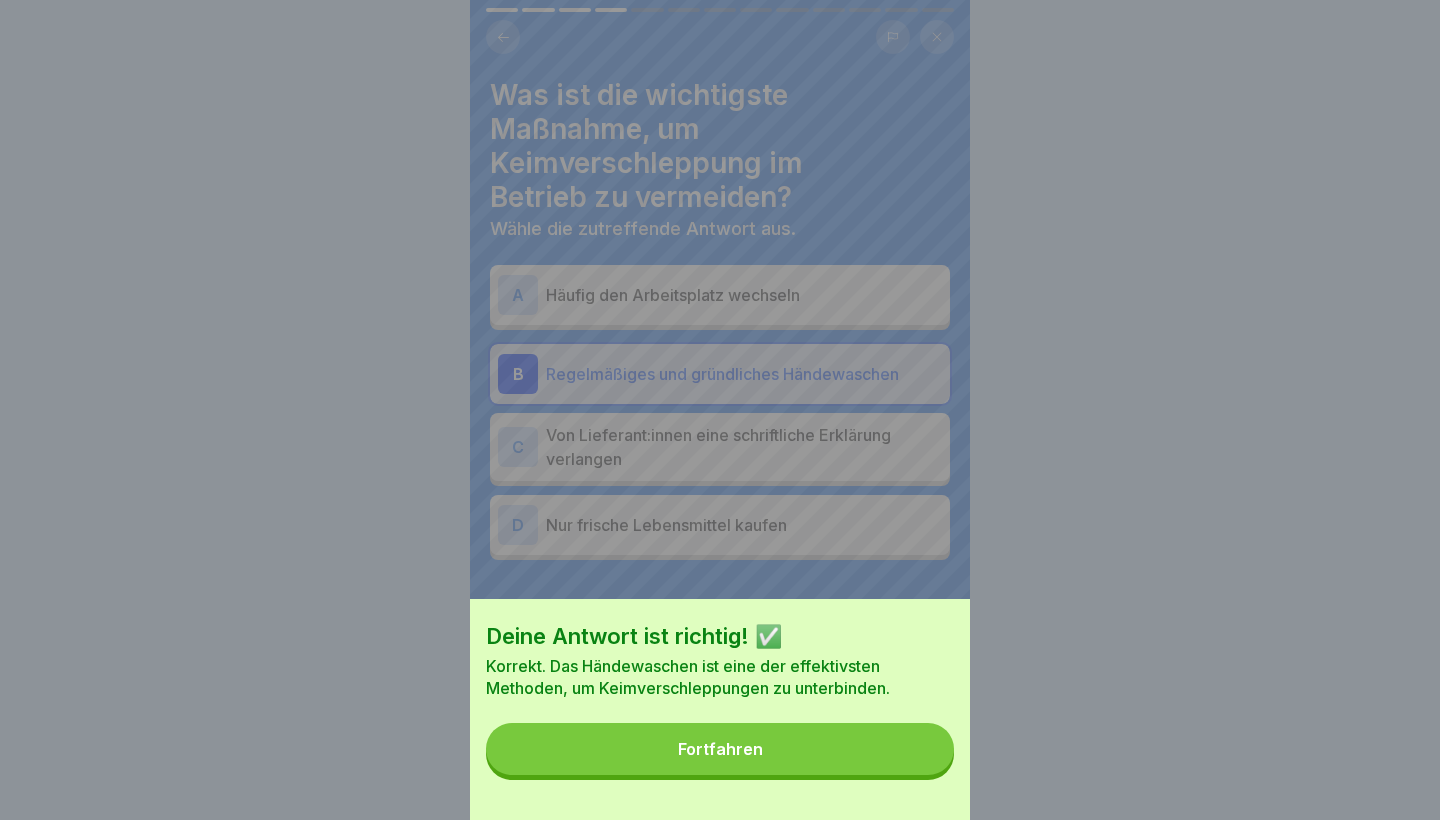 click on "Fortfahren" at bounding box center [720, 749] 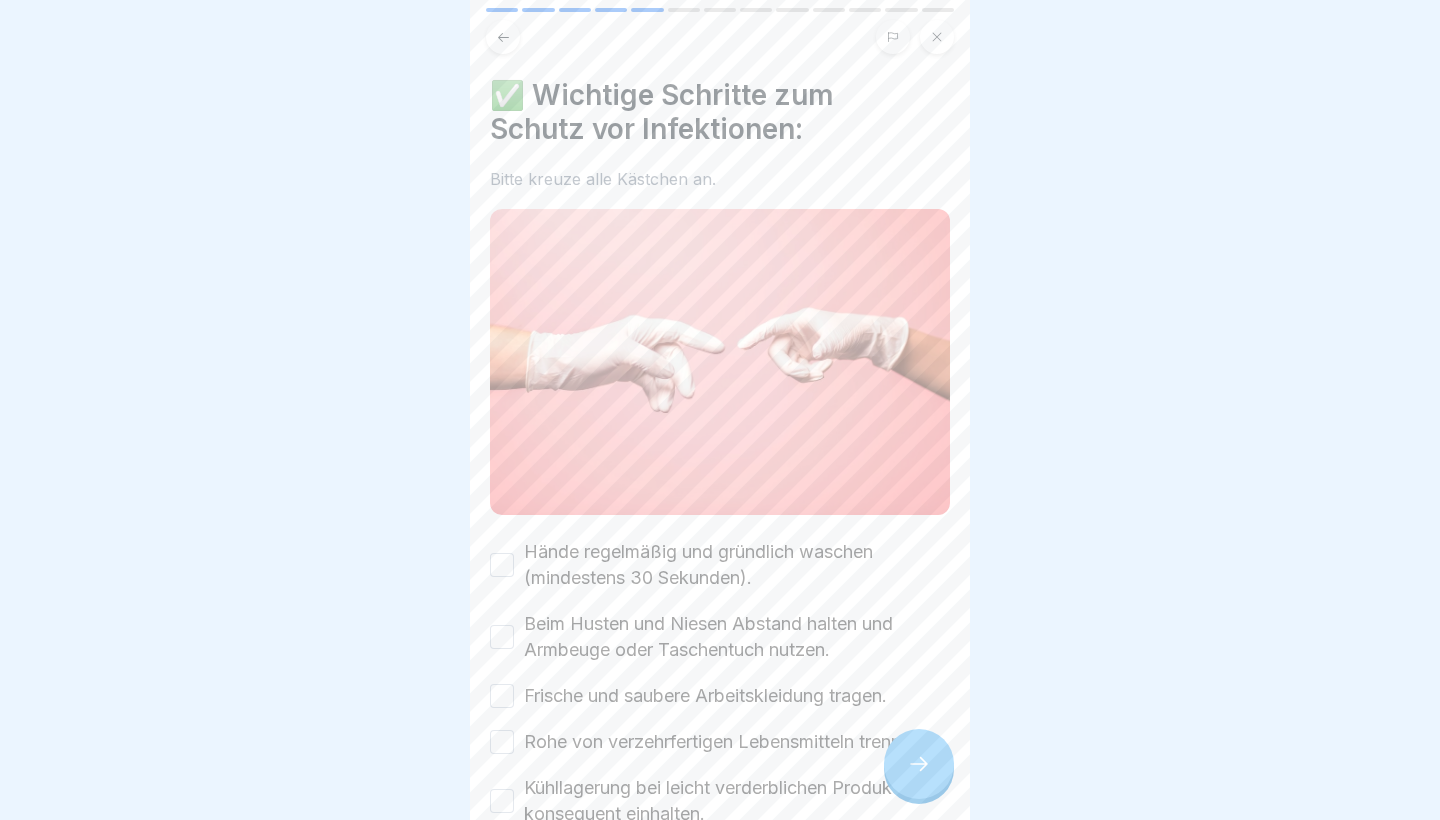 click on "Hände regelmäßig und gründlich waschen (mindestens 30 Sekunden)." at bounding box center [502, 565] 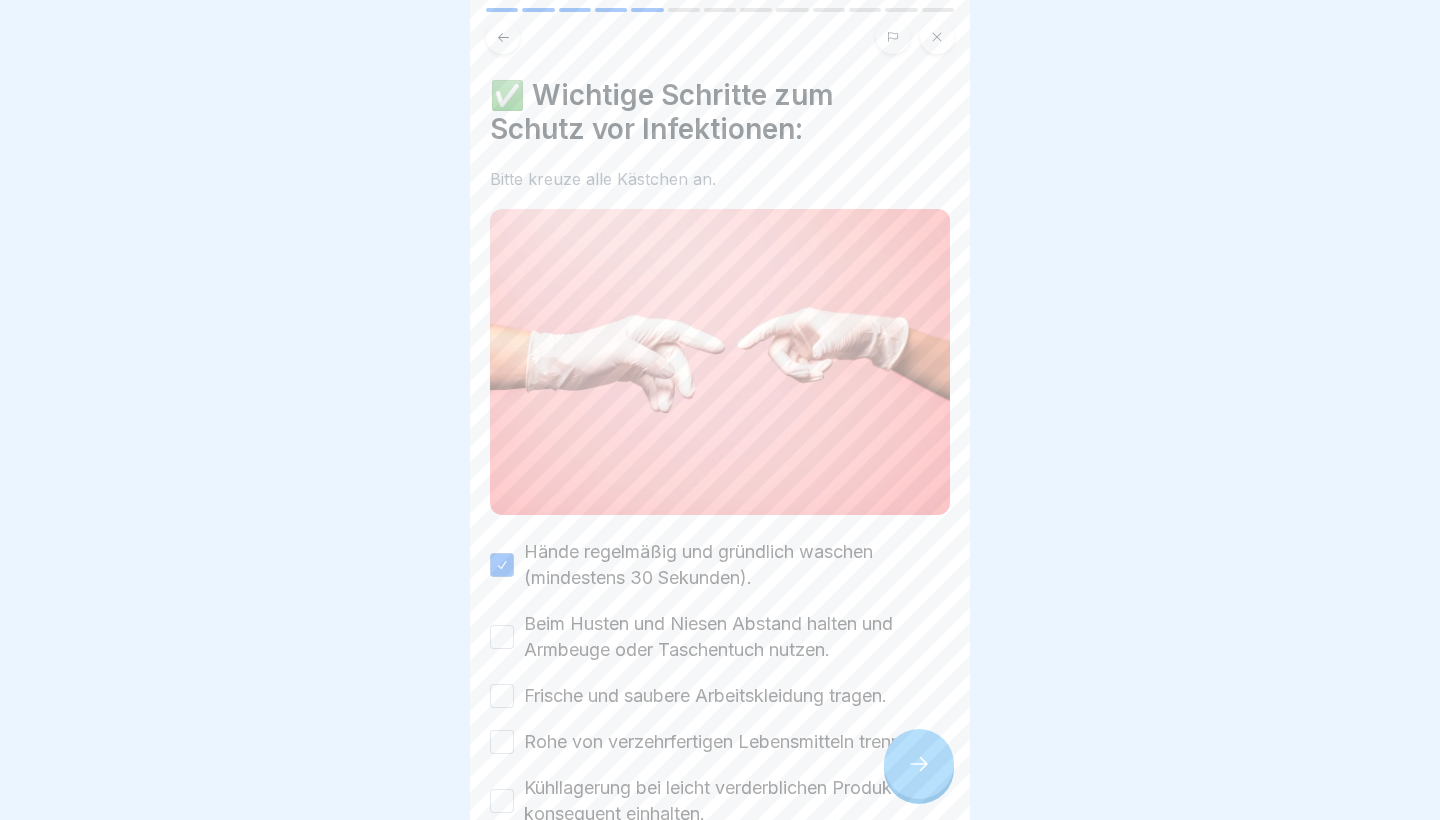 click on "Beim Husten und Niesen Abstand halten und Armbeuge oder Taschentuch nutzen." at bounding box center (502, 637) 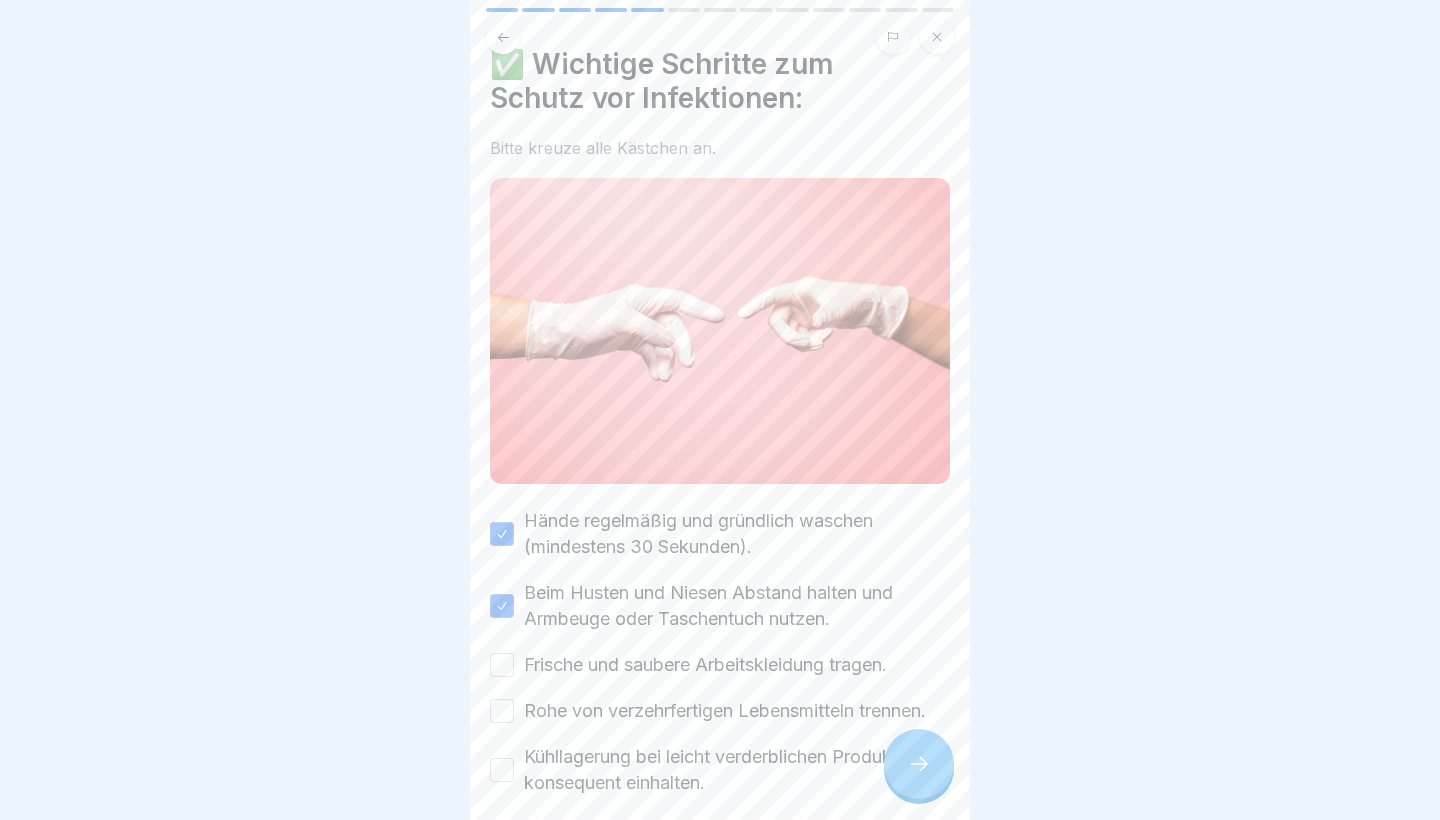 scroll, scrollTop: 33, scrollLeft: 0, axis: vertical 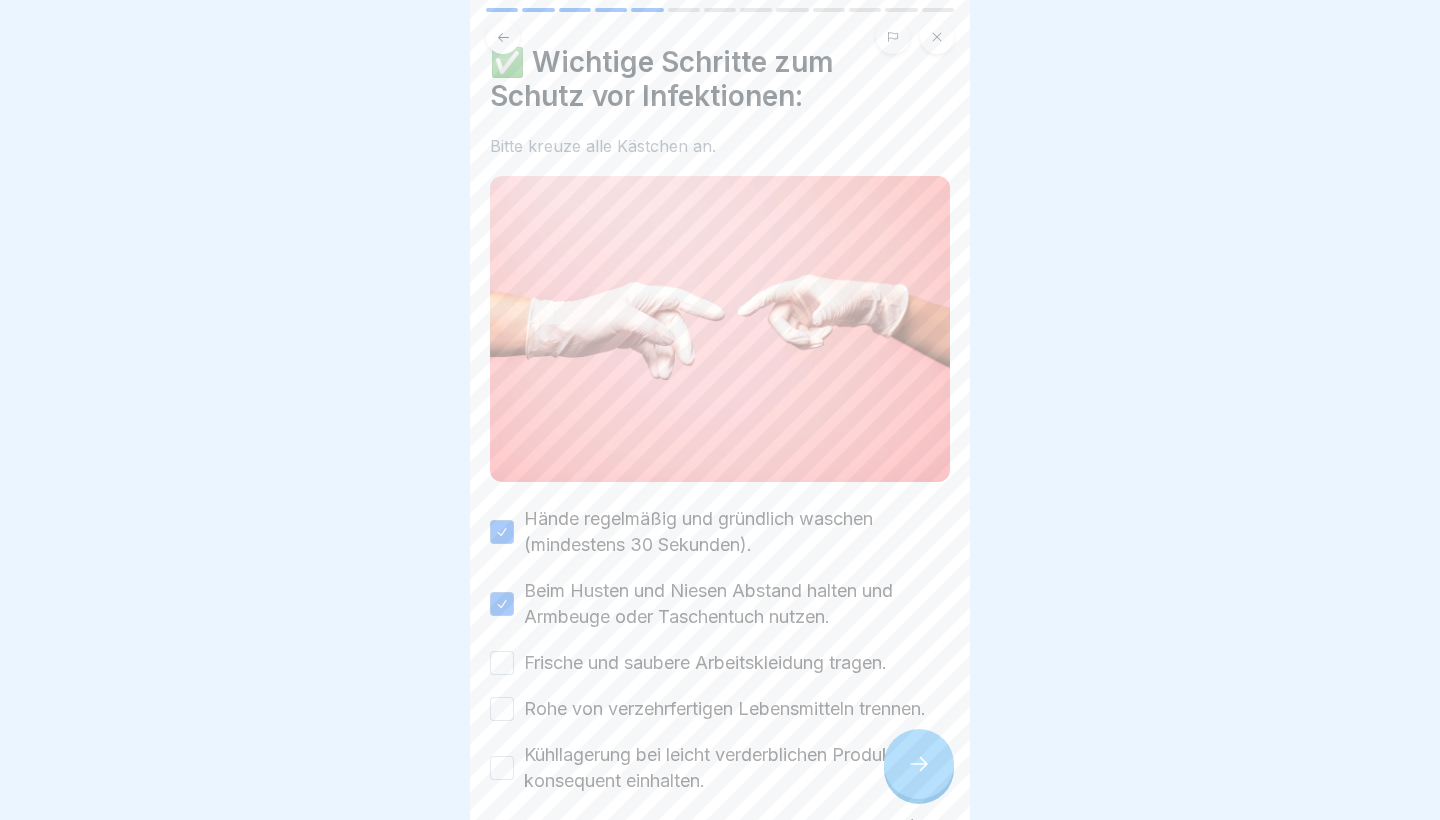 click on "Frische und saubere Arbeitskleidung tragen." at bounding box center (502, 663) 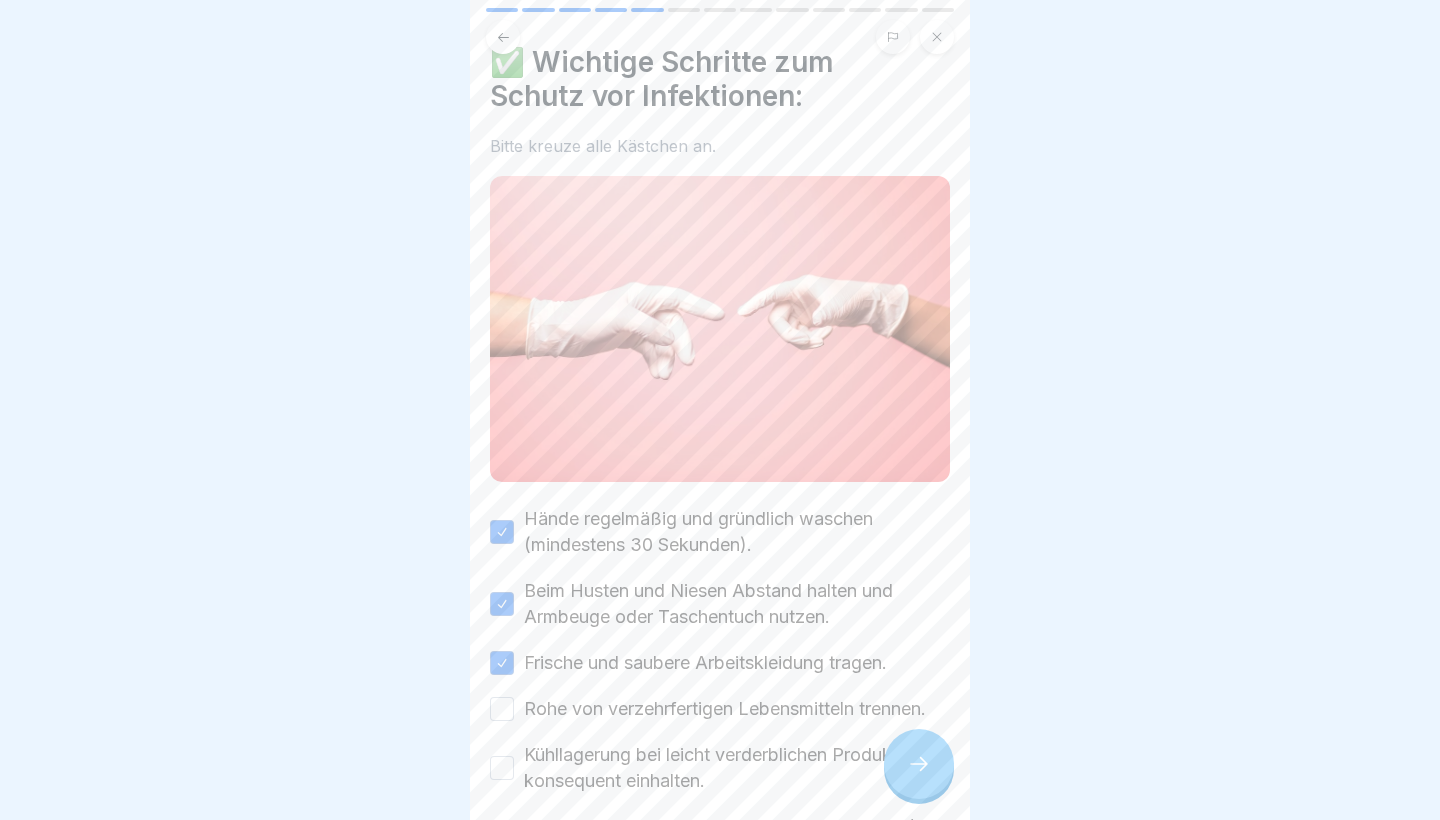 click on "Rohe von verzehrfertigen Lebensmitteln trennen." at bounding box center [502, 709] 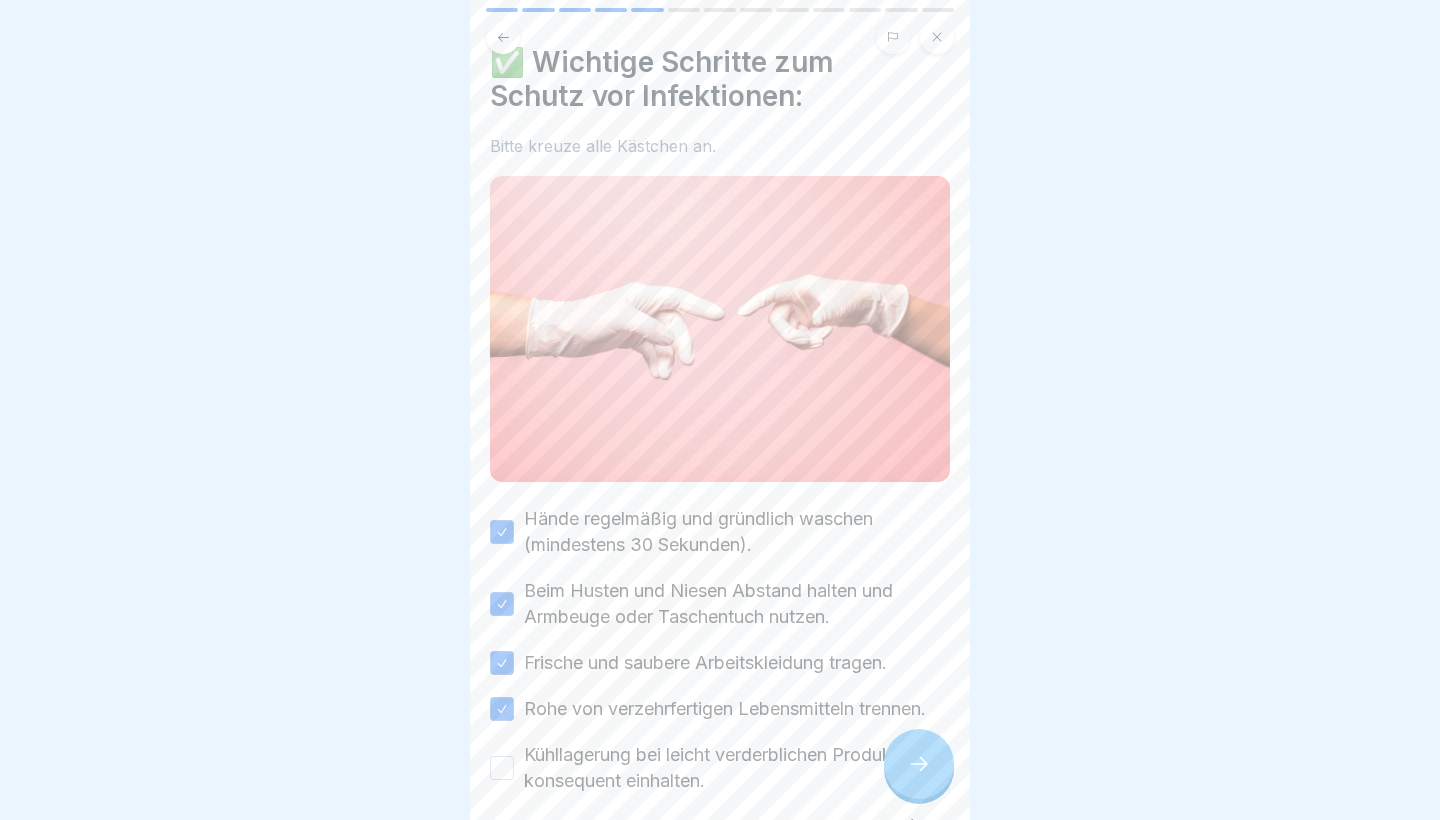 click on "Kühllagerung bei leicht verderblichen Produkten konsequent einhalten." at bounding box center (502, 768) 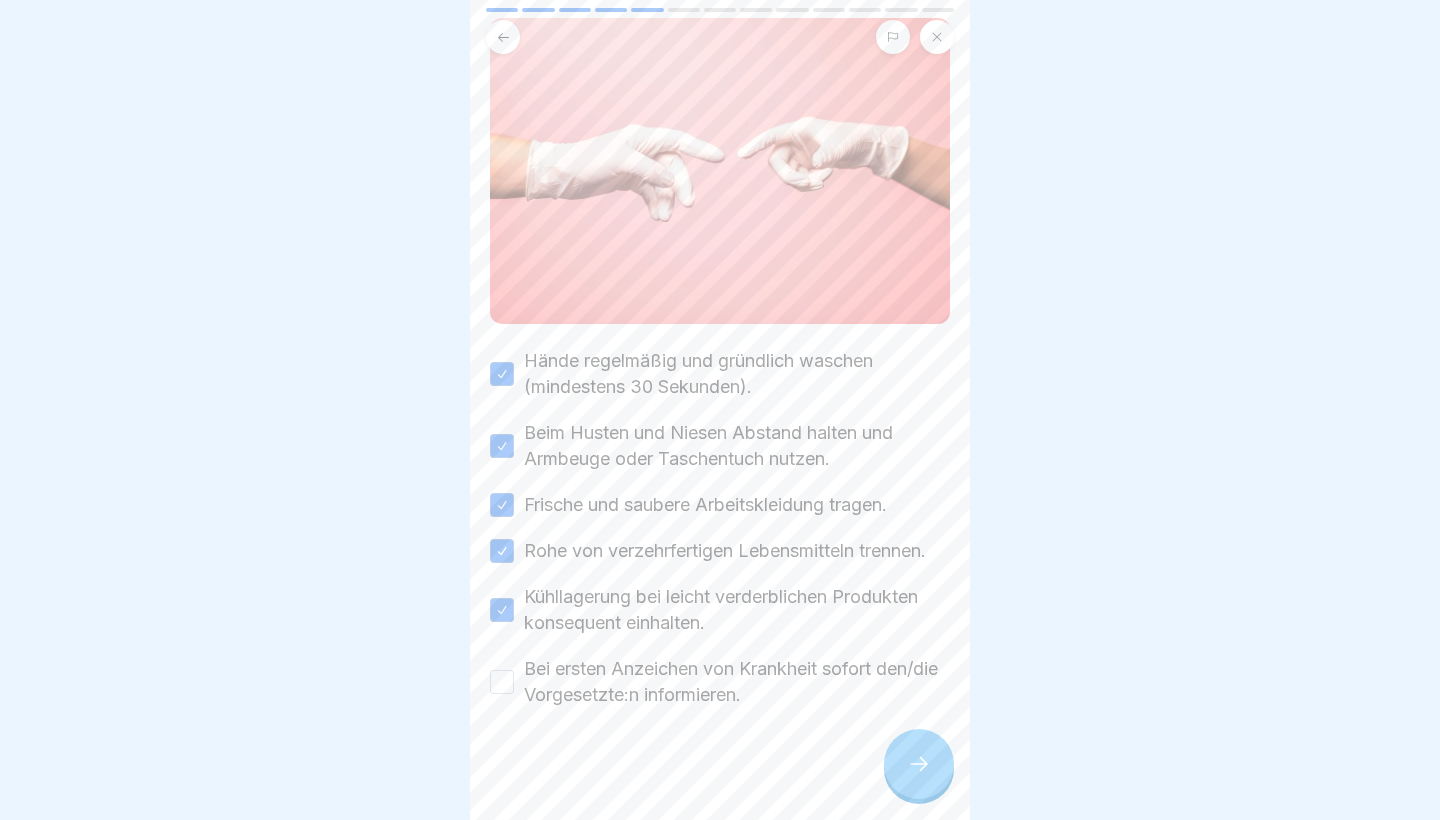 scroll, scrollTop: 193, scrollLeft: 0, axis: vertical 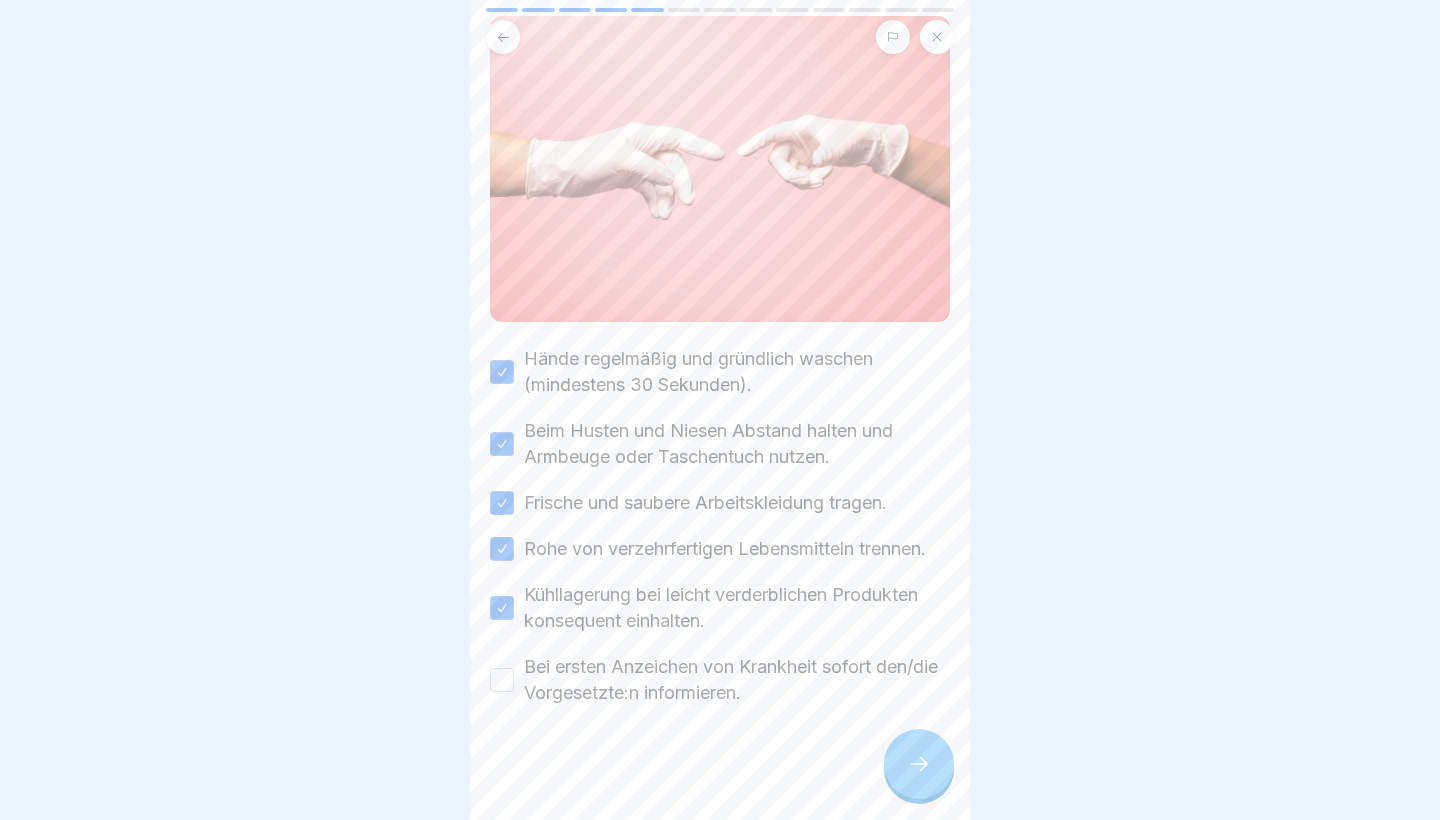 click on "Bei ersten Anzeichen von Krankheit sofort den/die Vorgesetzte:n informieren." at bounding box center (502, 680) 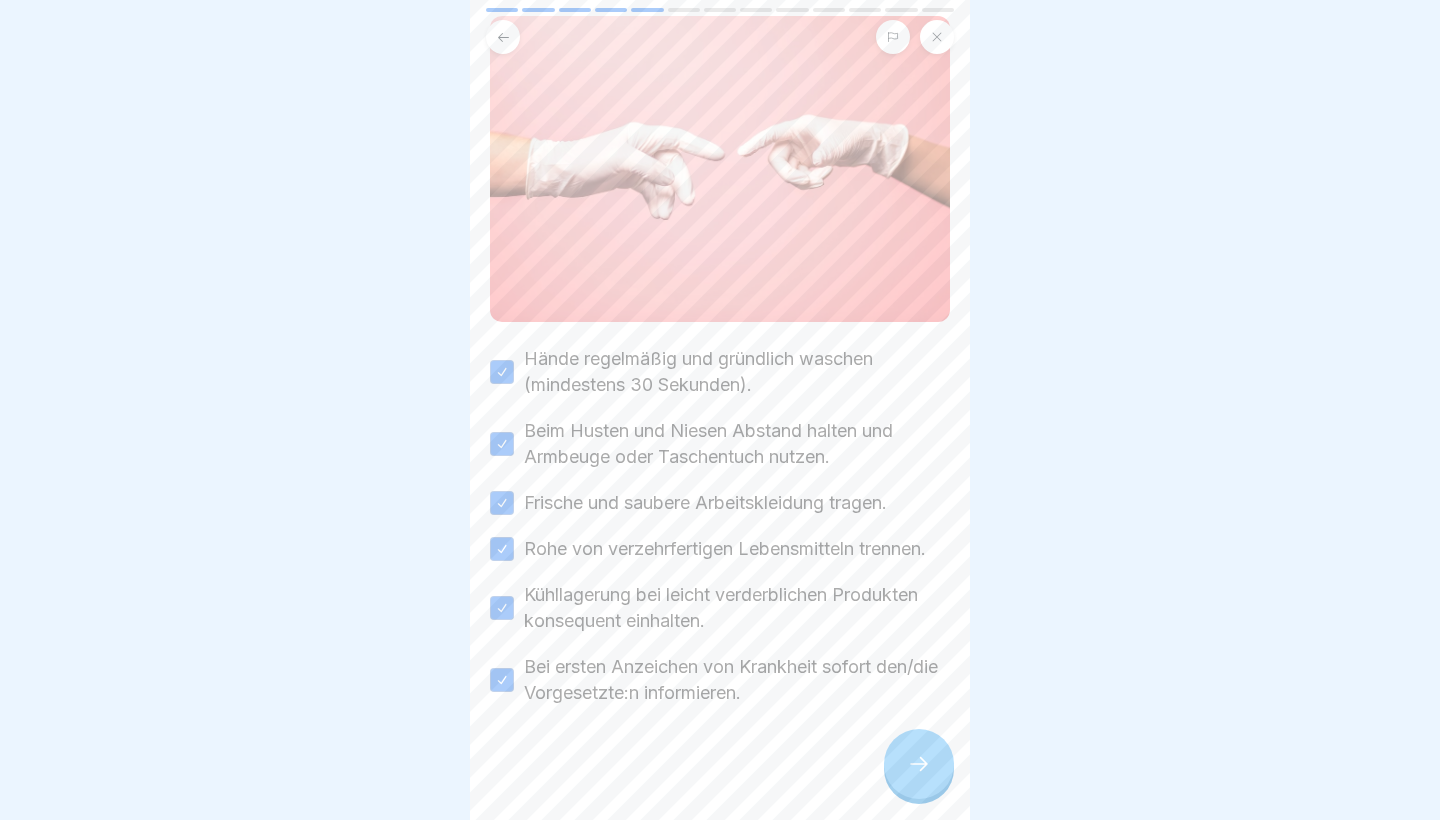 click at bounding box center [720, 766] 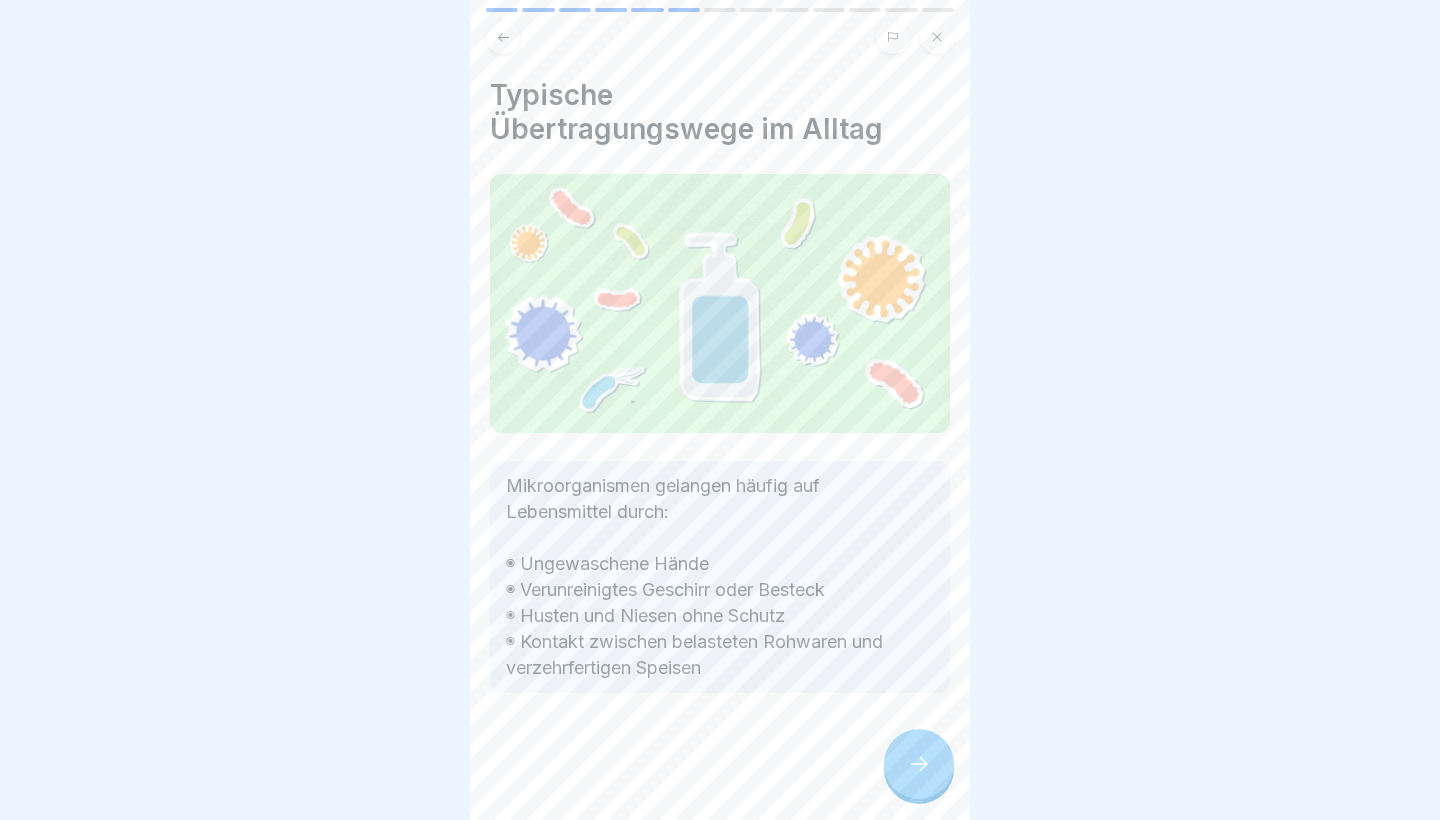 click at bounding box center (919, 764) 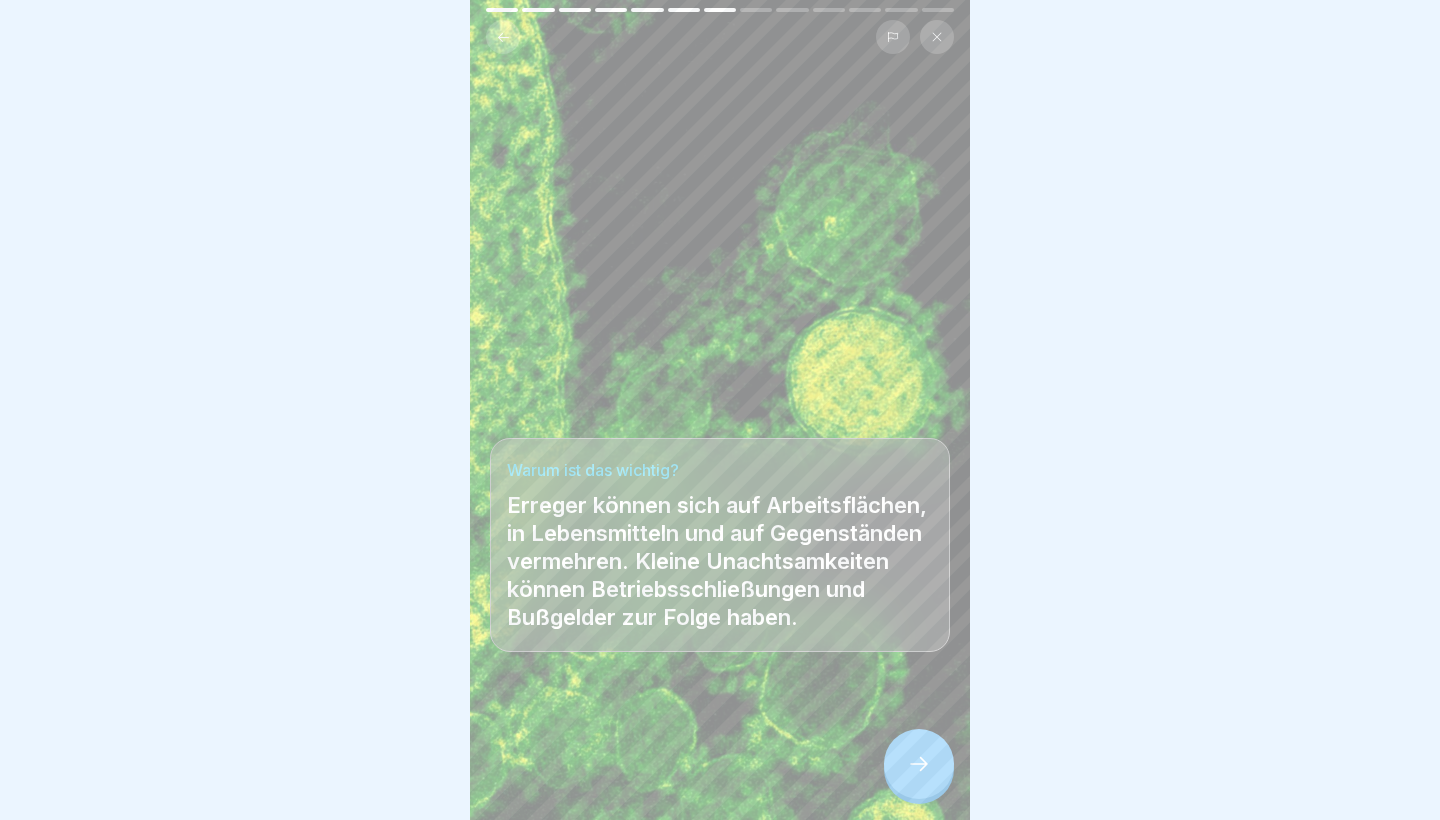 click at bounding box center (919, 764) 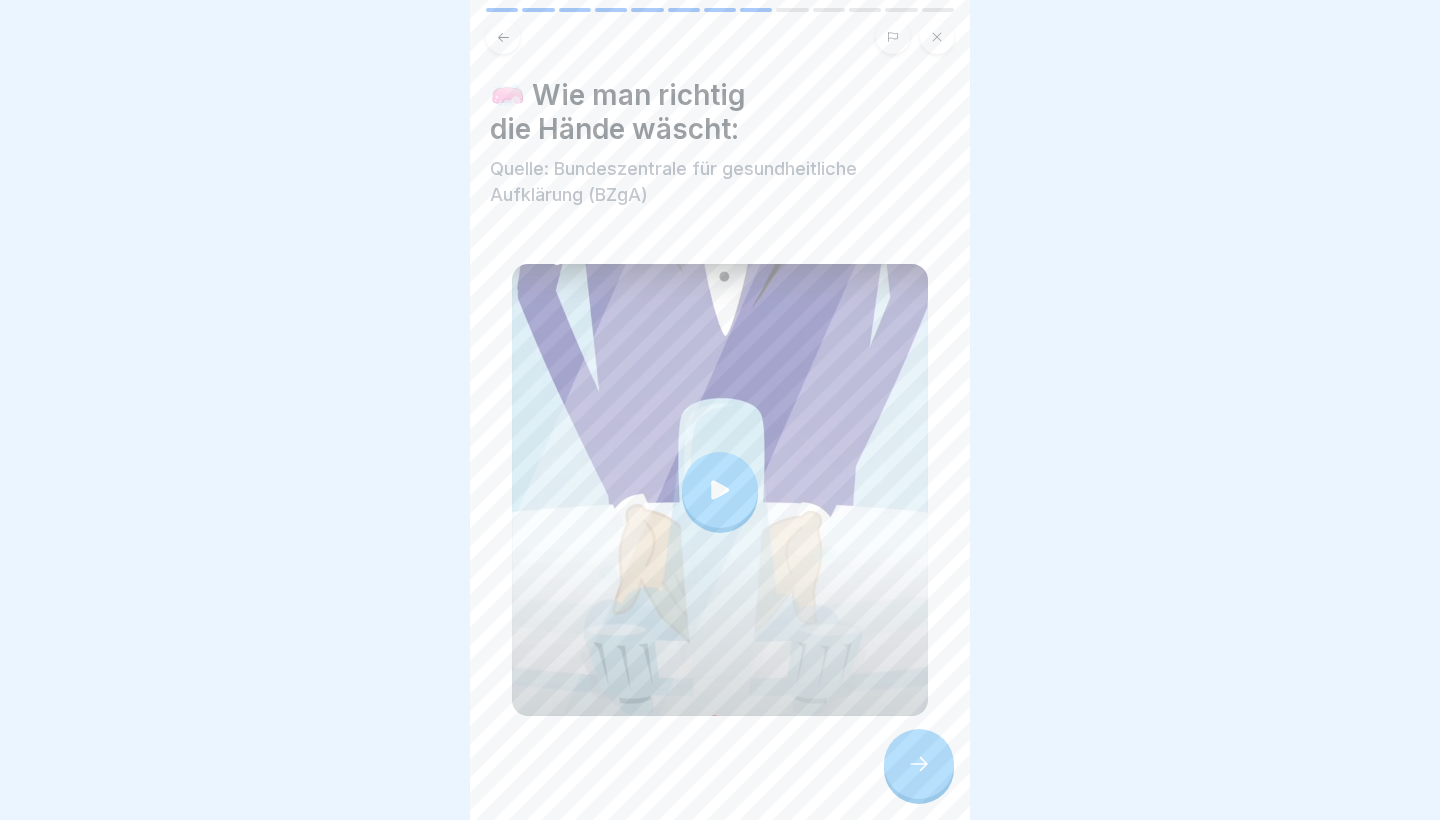 click at bounding box center [919, 764] 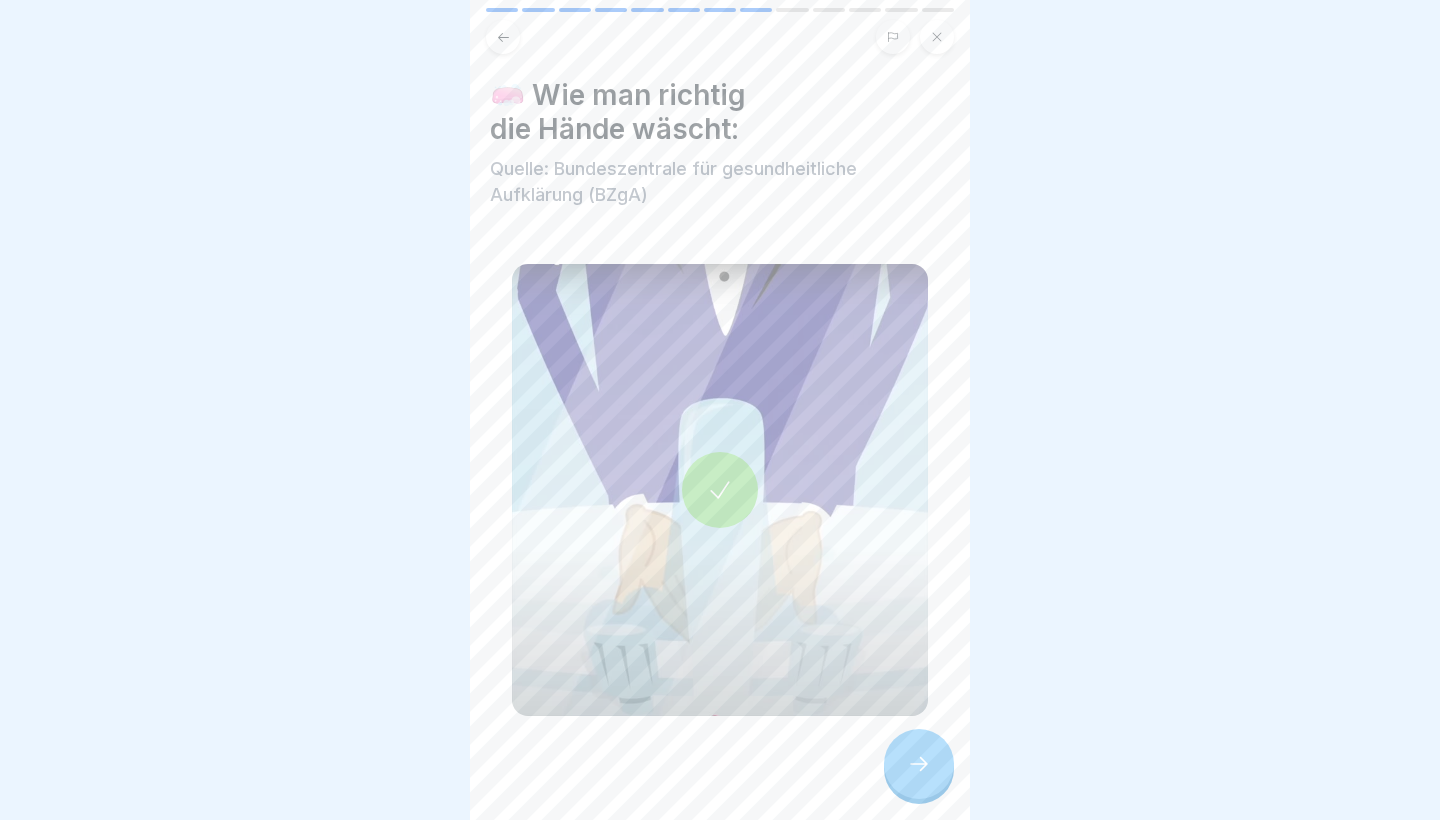 click at bounding box center [919, 764] 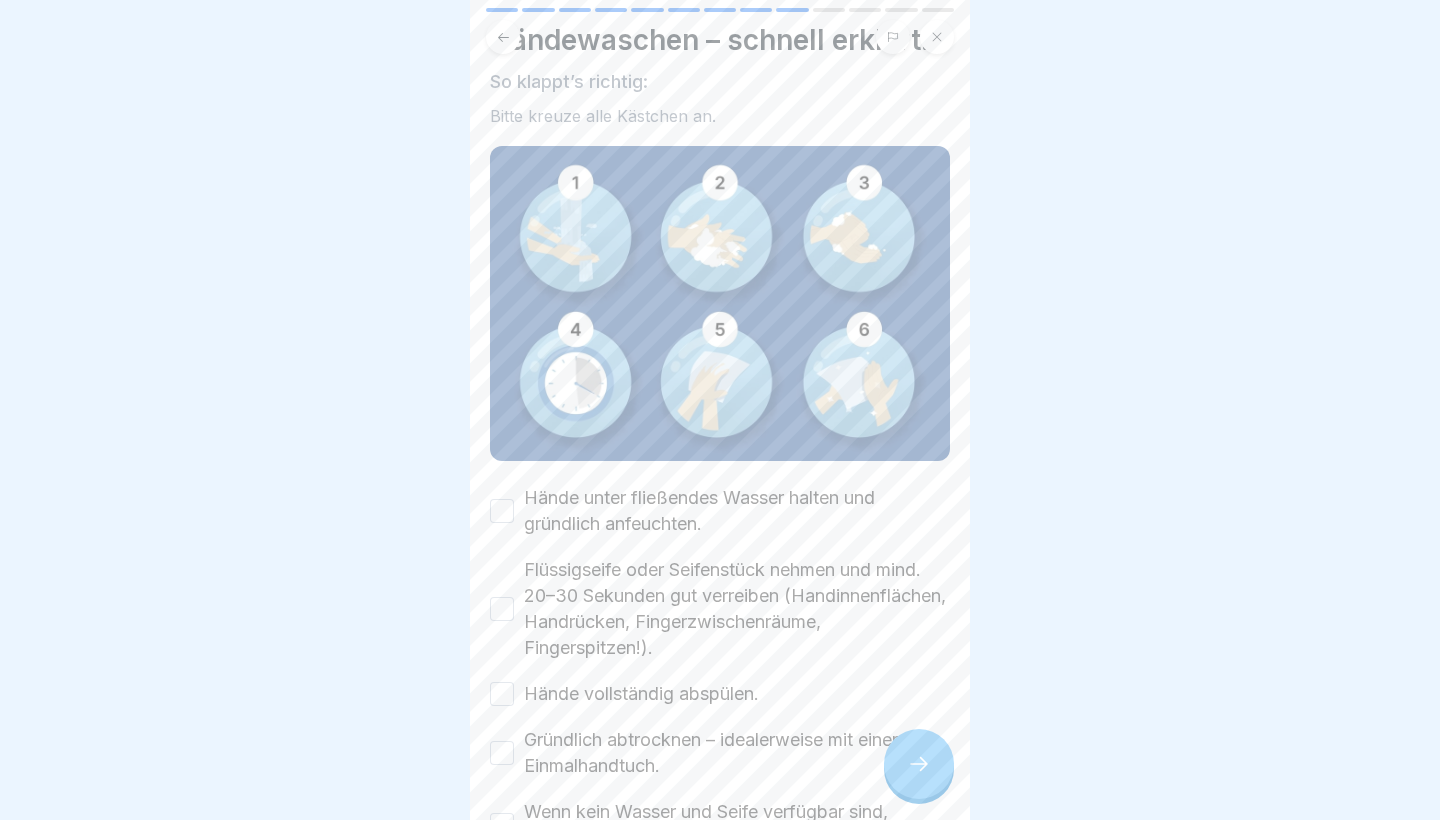 scroll, scrollTop: 87, scrollLeft: 0, axis: vertical 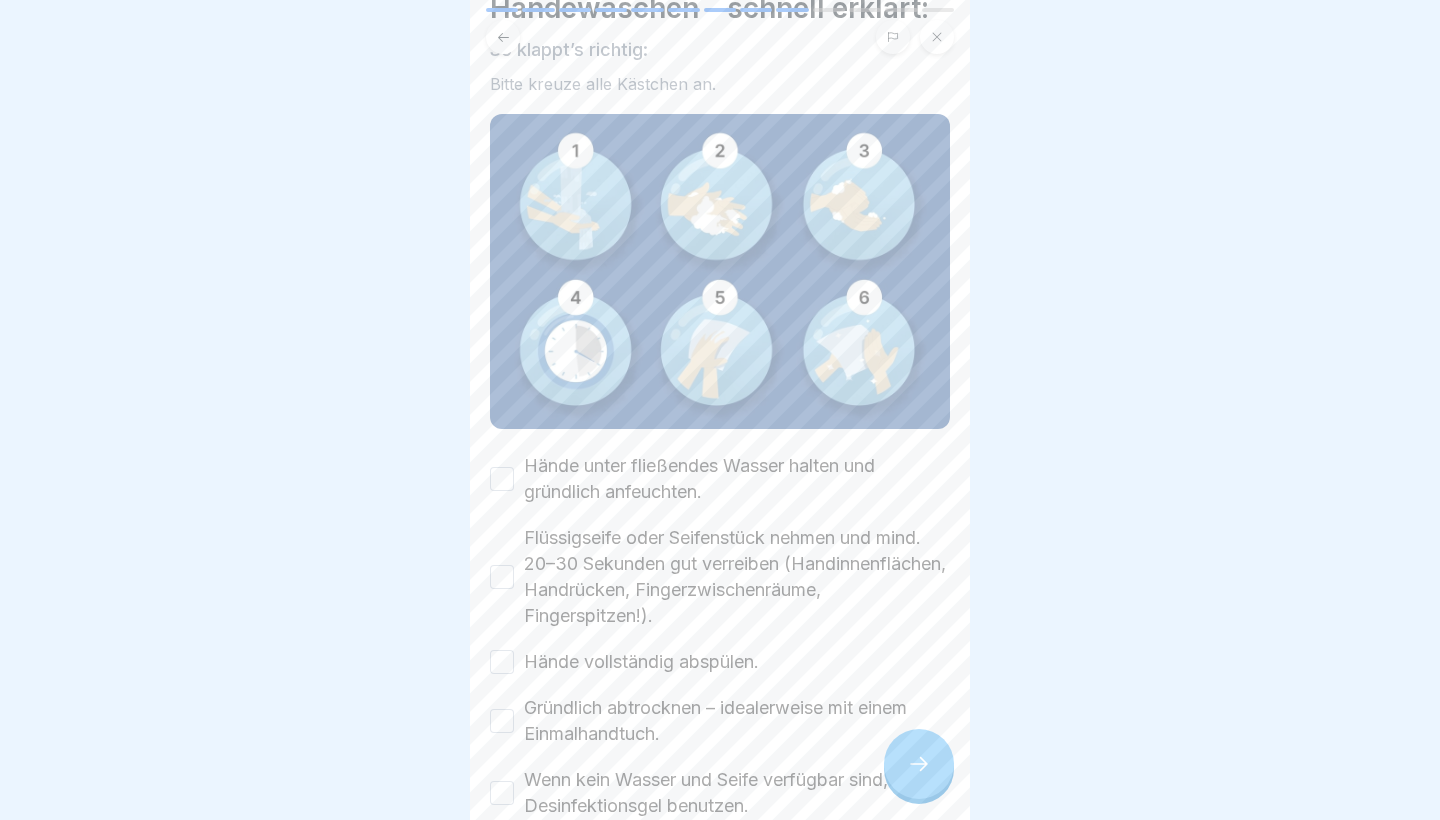 click on "Hände unter fließendes Wasser halten und gründlich anfeuchten." at bounding box center (502, 479) 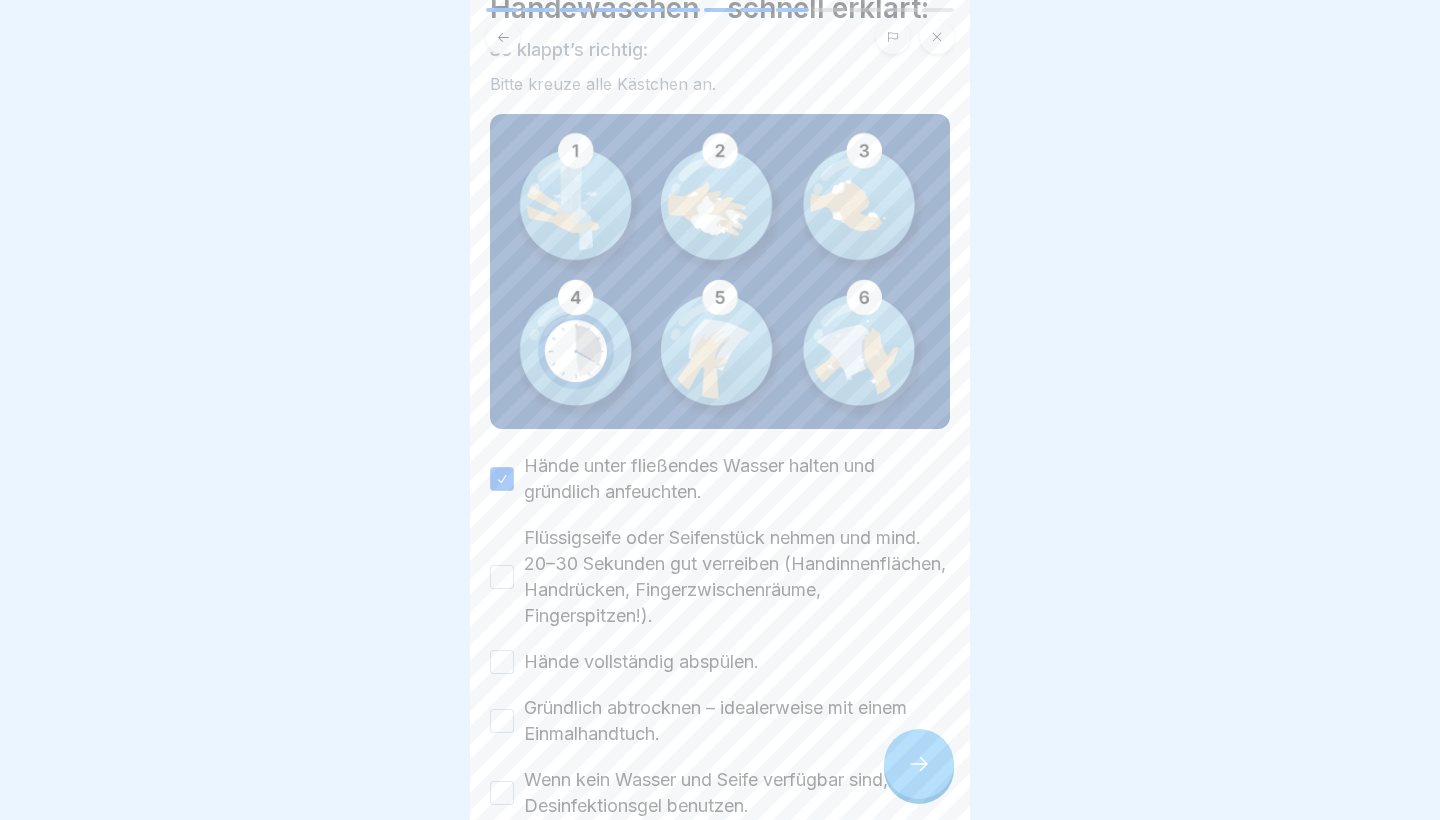 click on "Flüssigseife oder Seifenstück nehmen und mind. 20–30 Sekunden gut verreiben (Handinnenflächen, Handrücken, Fingerzwischenräume, Fingerspitzen!)." at bounding box center (502, 577) 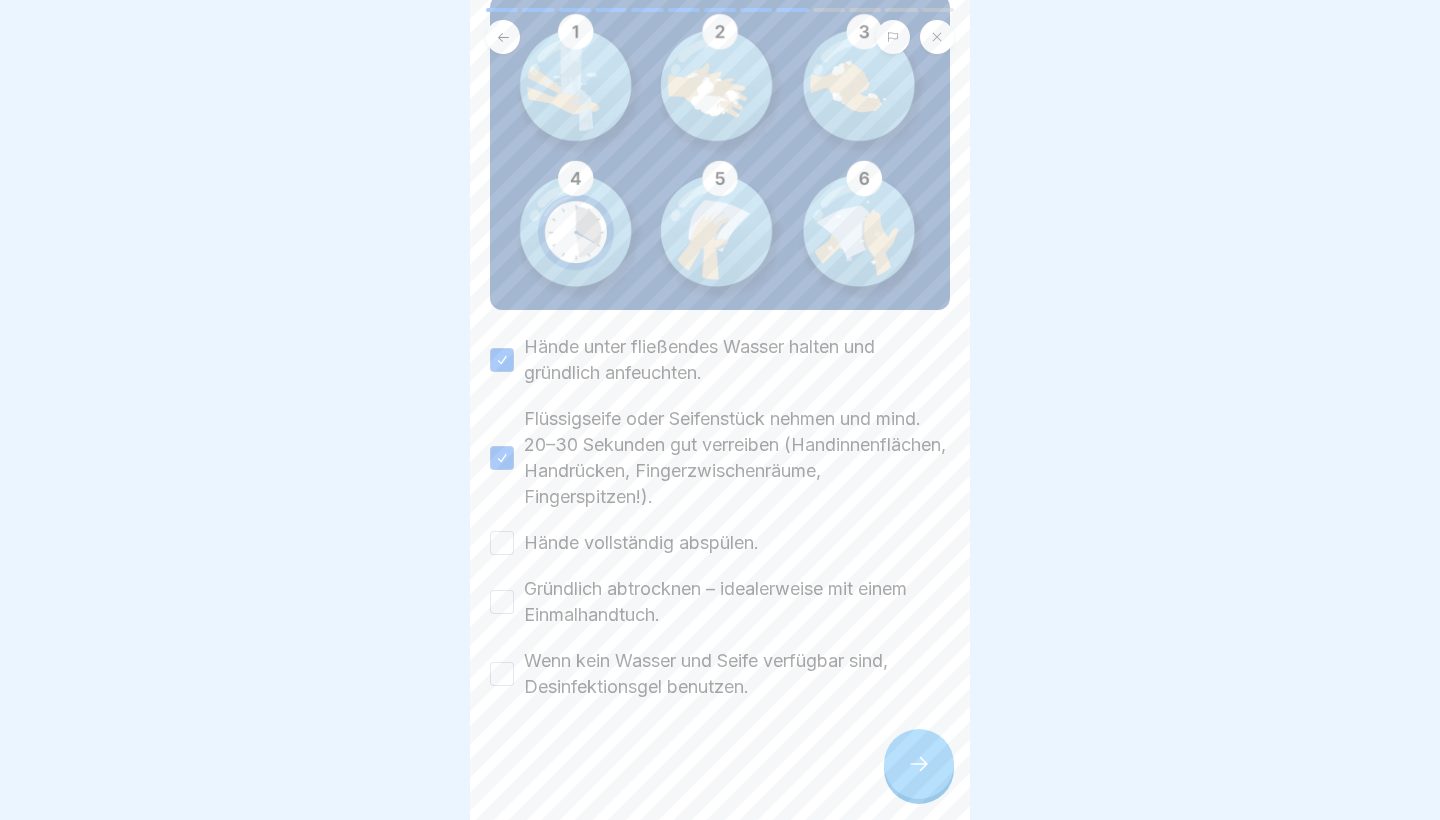 scroll, scrollTop: 206, scrollLeft: 0, axis: vertical 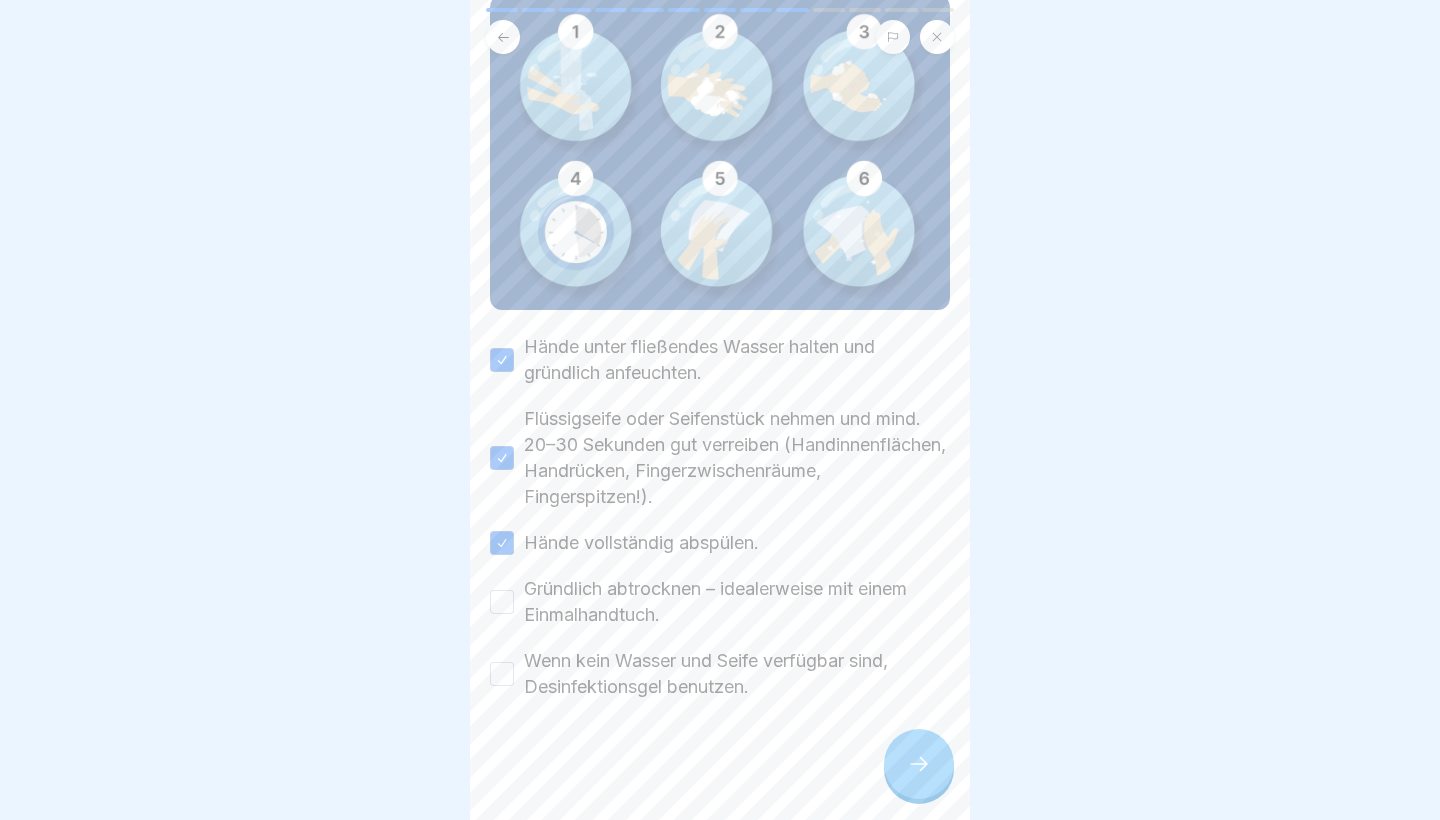 click on "Gründlich abtrocknen – idealerweise mit einem Einmalhandtuch." at bounding box center [502, 602] 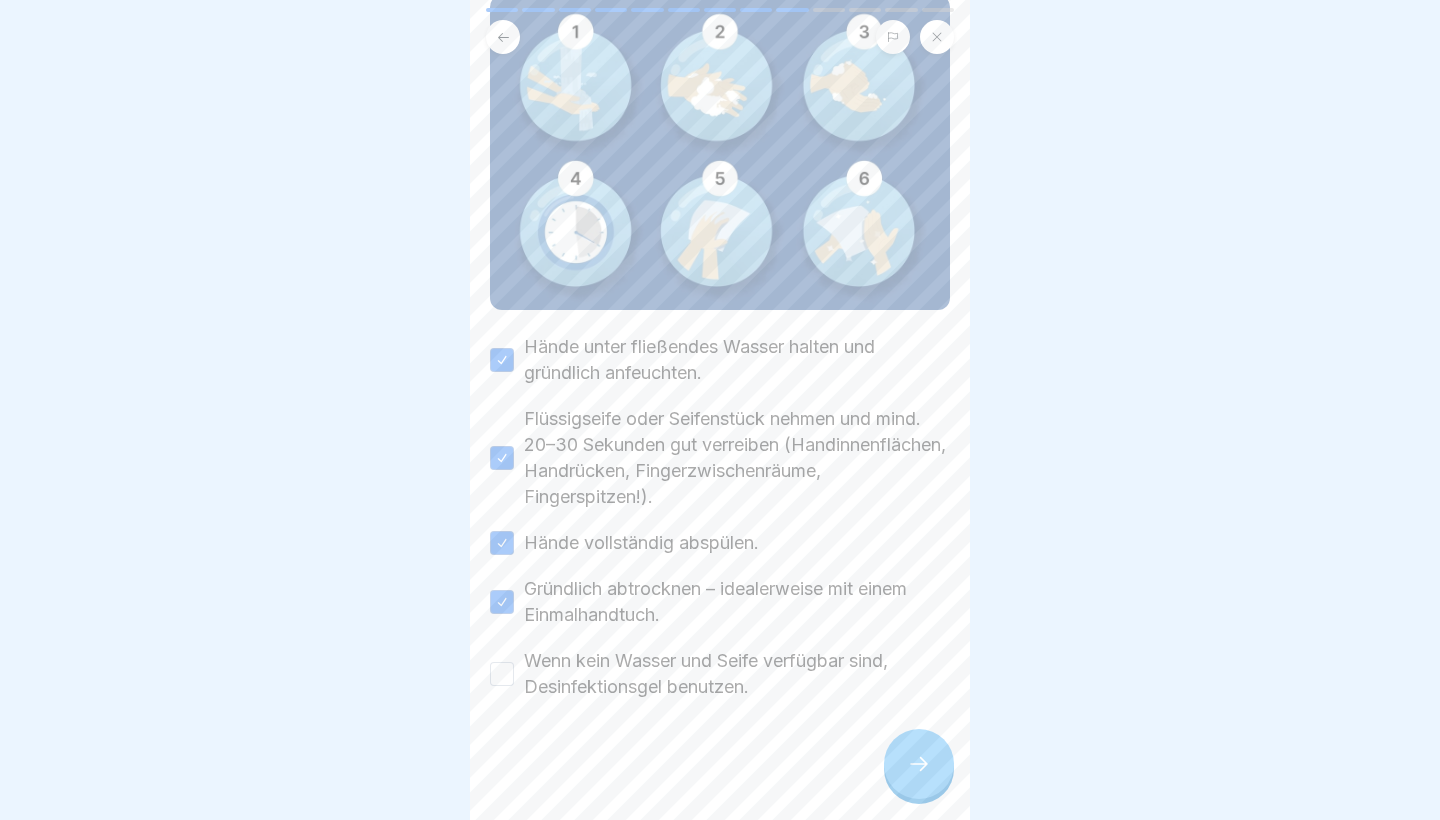 click on "Wenn kein Wasser und Seife verfügbar sind, Desinfektionsgel benutzen." at bounding box center (502, 674) 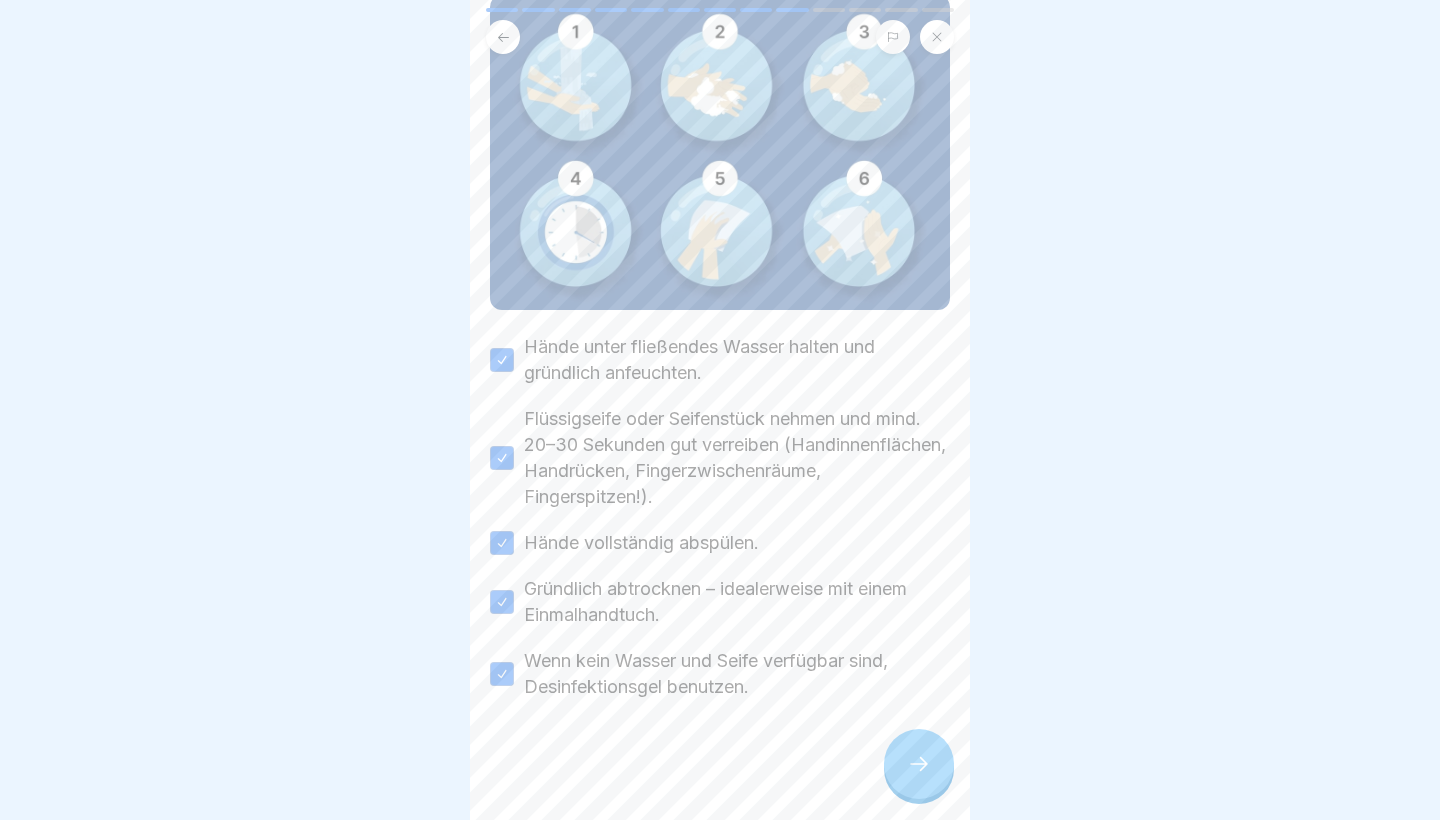 click at bounding box center [919, 764] 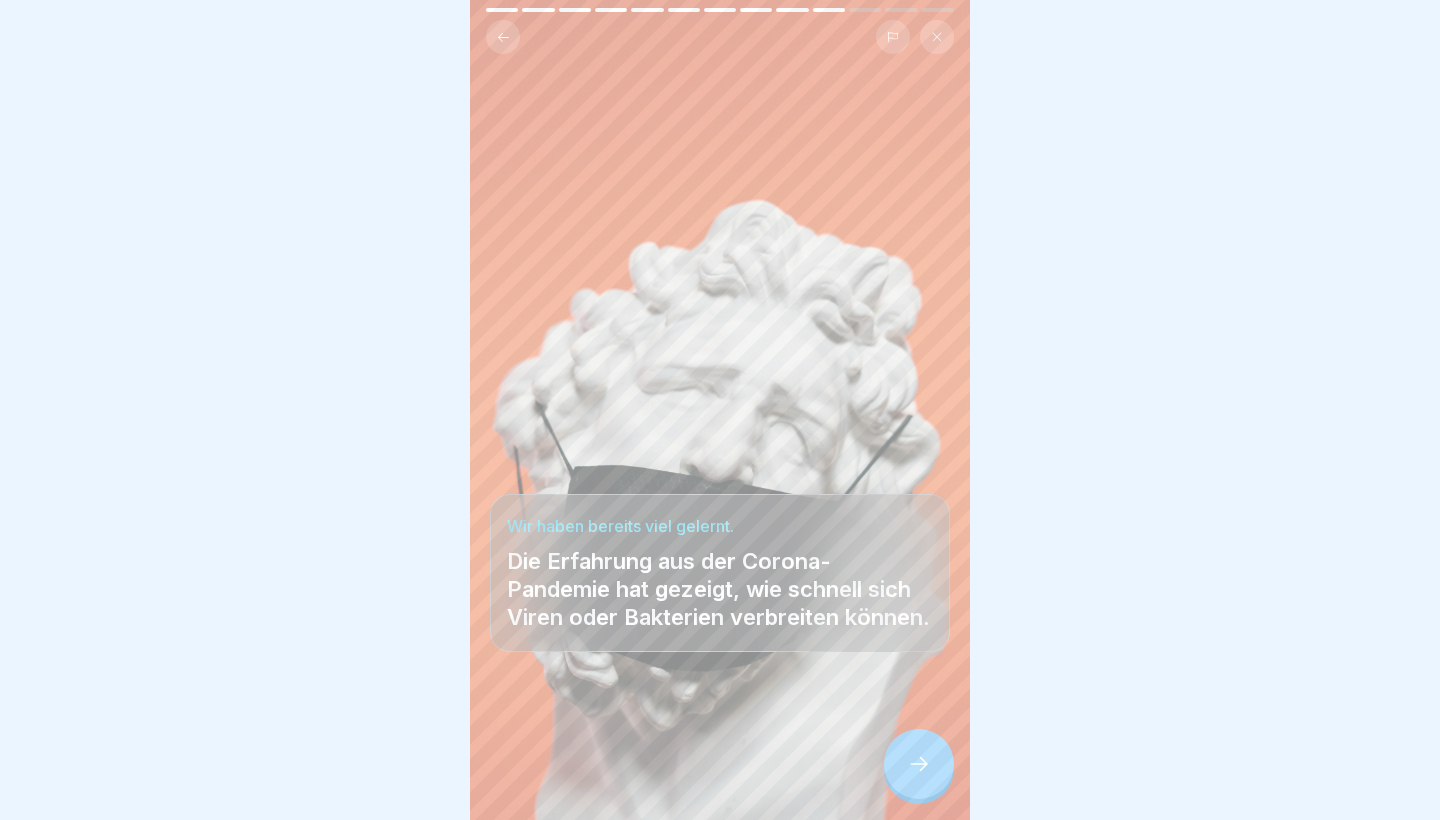 click at bounding box center (720, 760) 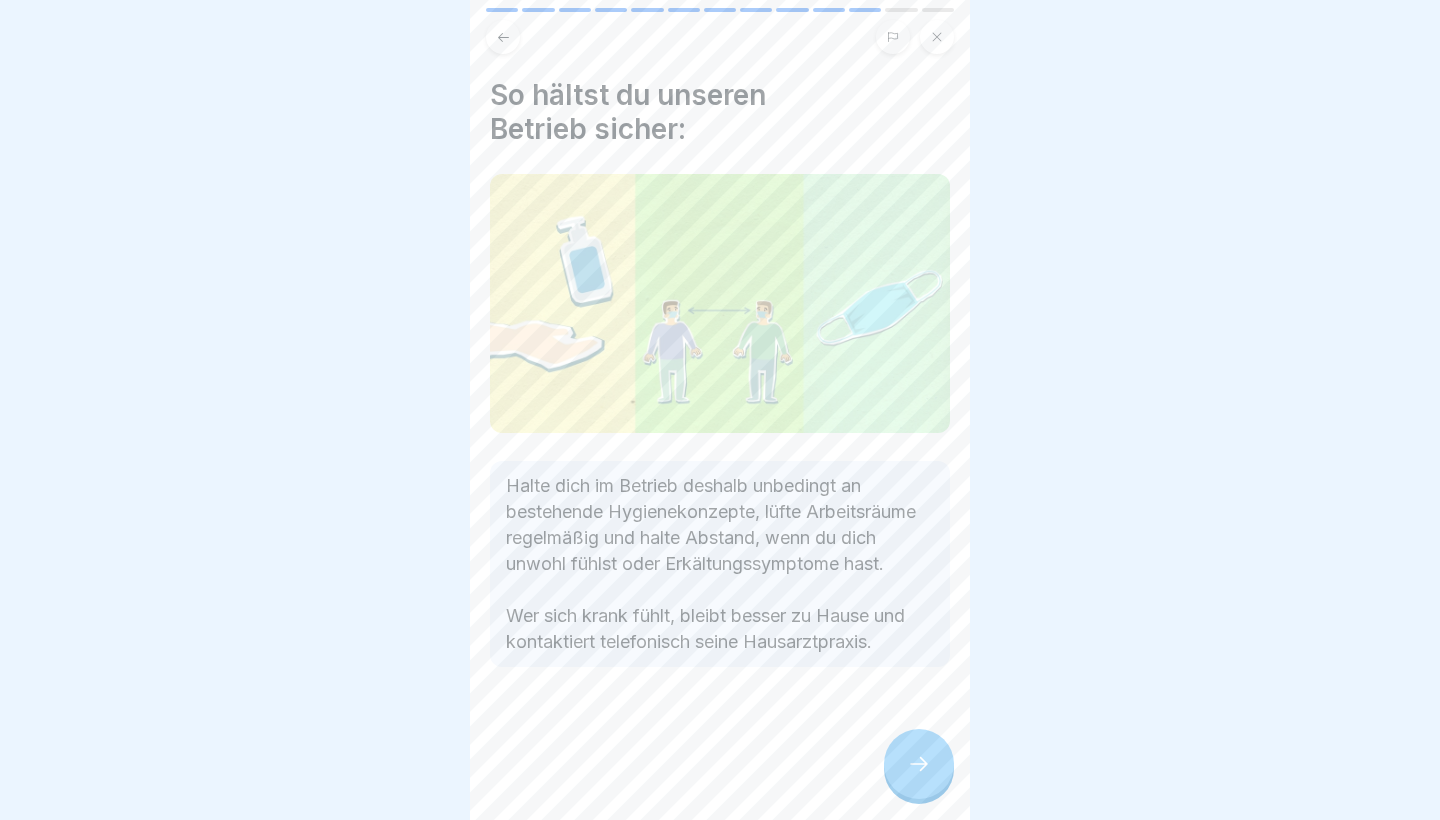 click at bounding box center (919, 764) 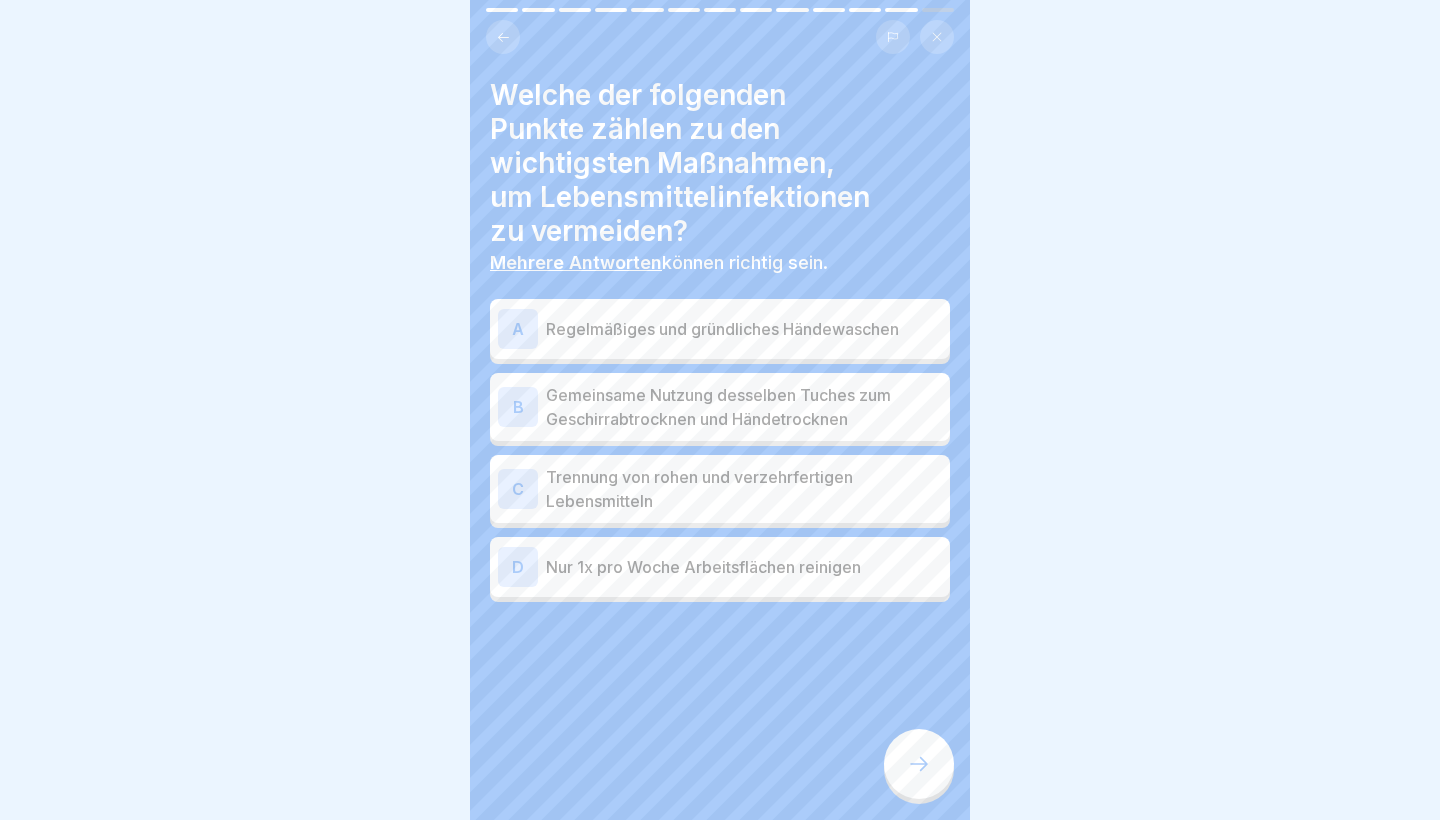 click on "Gemeinsame Nutzung desselben Tuches zum Geschirrabtrocknen und Händetrocknen" at bounding box center (744, 407) 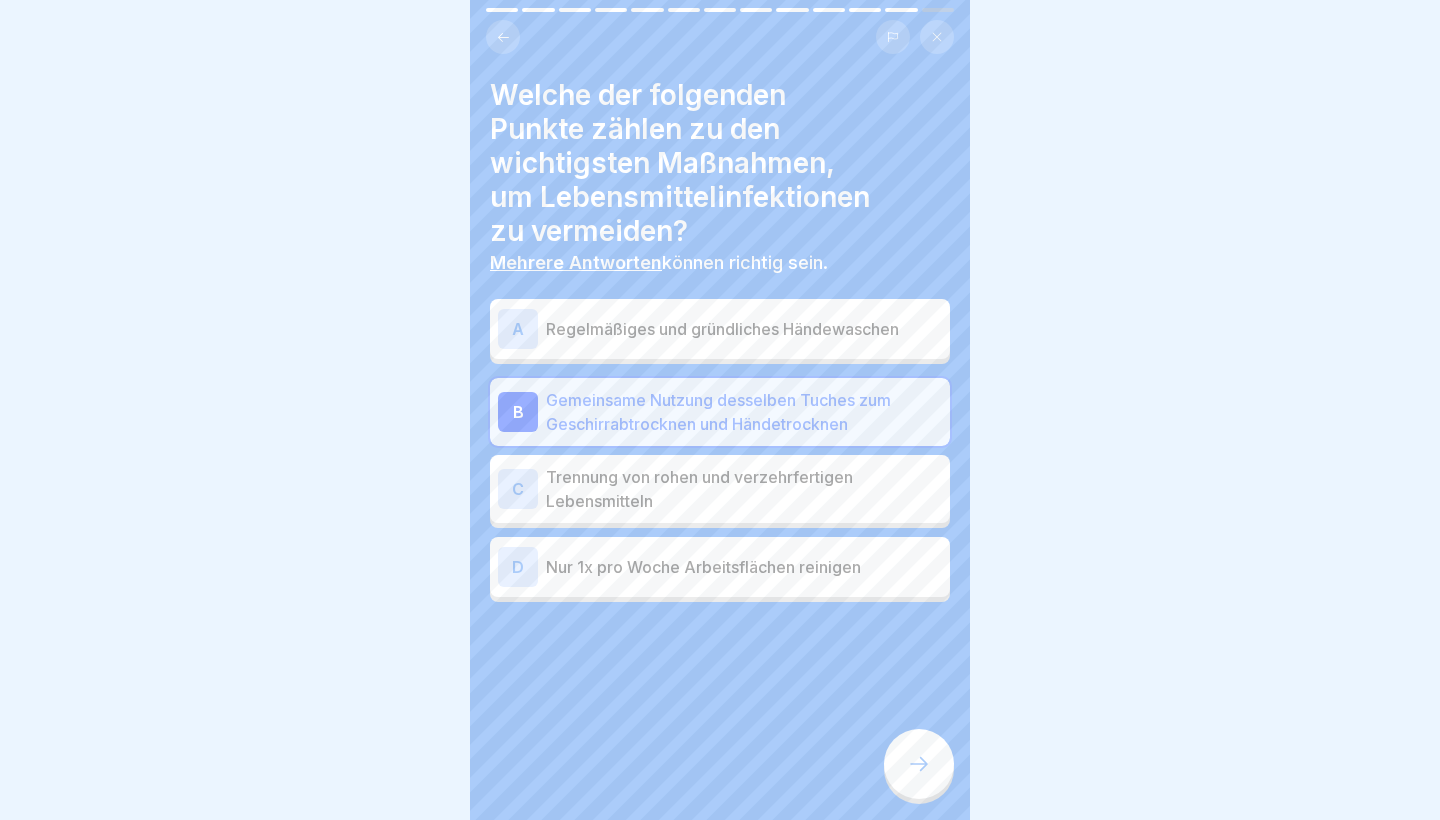 click at bounding box center [919, 764] 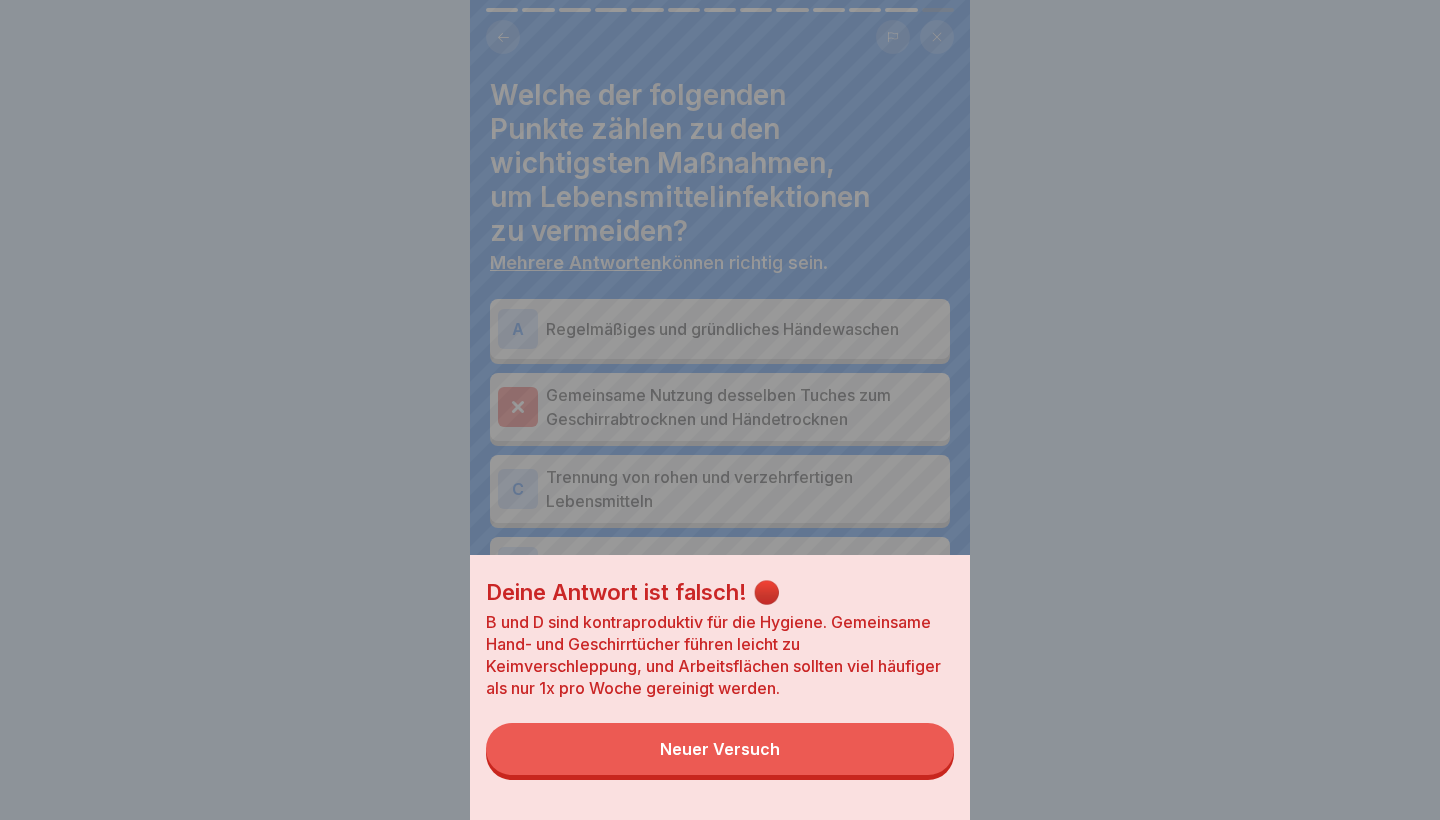 click on "Neuer Versuch" at bounding box center (720, 749) 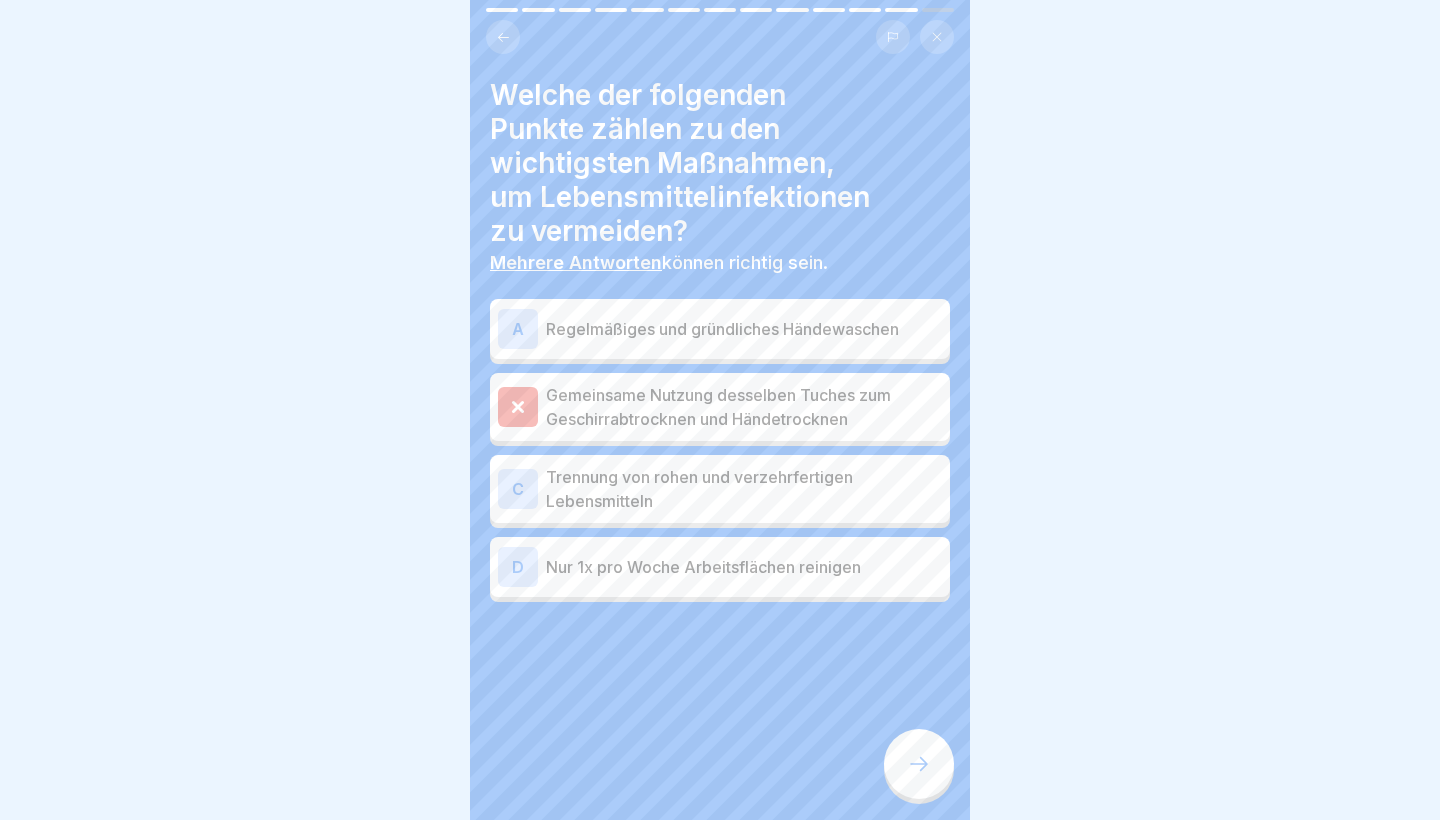 click on "Nur 1x pro Woche Arbeitsflächen reinigen" at bounding box center [744, 567] 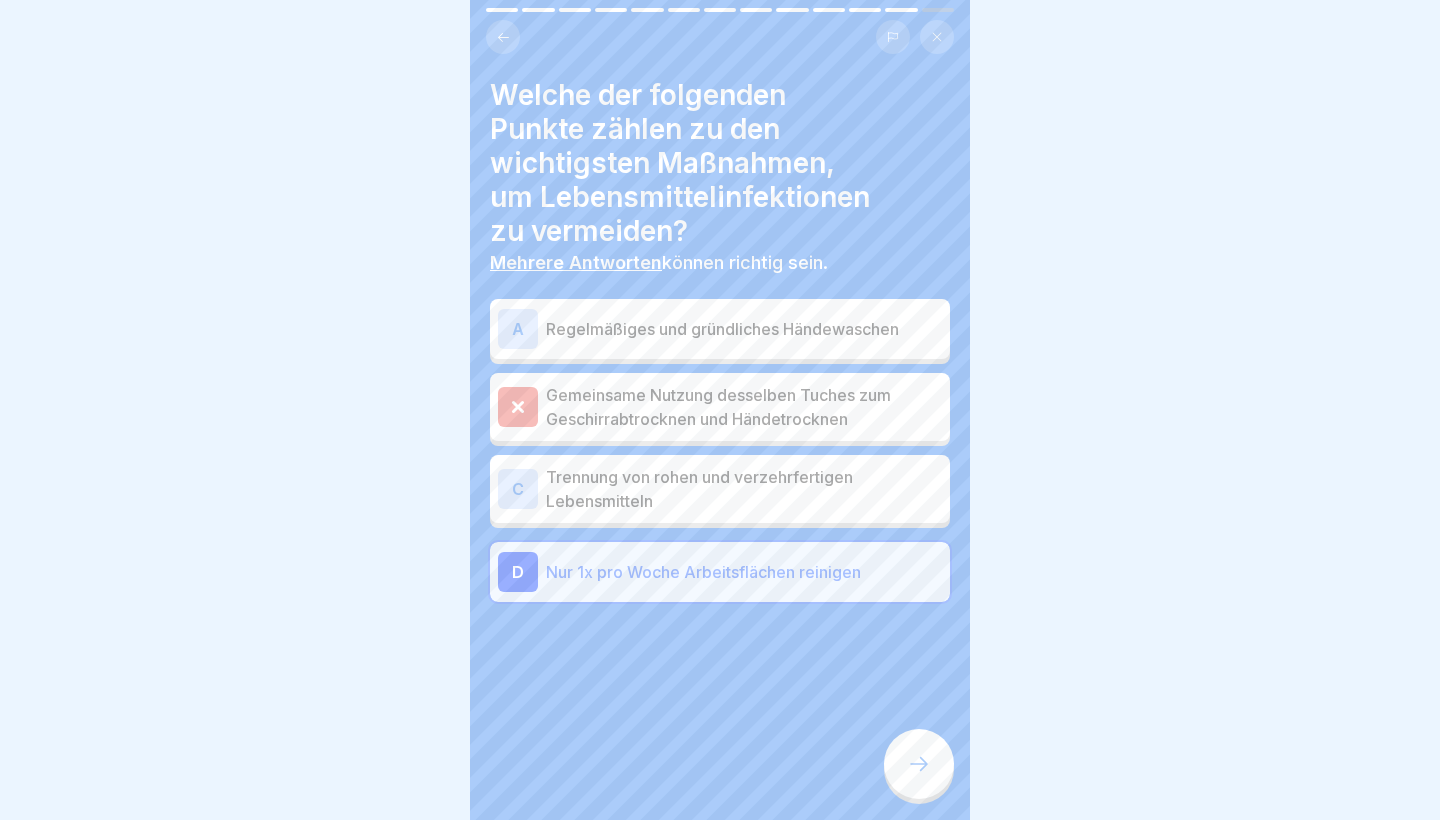 click on "Welche der folgenden Punkte zählen zu den wichtigsten Maßnahmen, um Lebensmittelinfektionen zu vermeiden? Mehrere Antworten  können richtig sein. A  Regelmäßiges und gründliches Händewaschen  Gemeinsame Nutzung desselben Tuches zum Geschirrabtrocknen und Händetrocknen C  Trennung von rohen und verzehrfertigen Lebensmitteln D  Nur 1x pro Woche Arbeitsflächen reinigen" at bounding box center (720, 410) 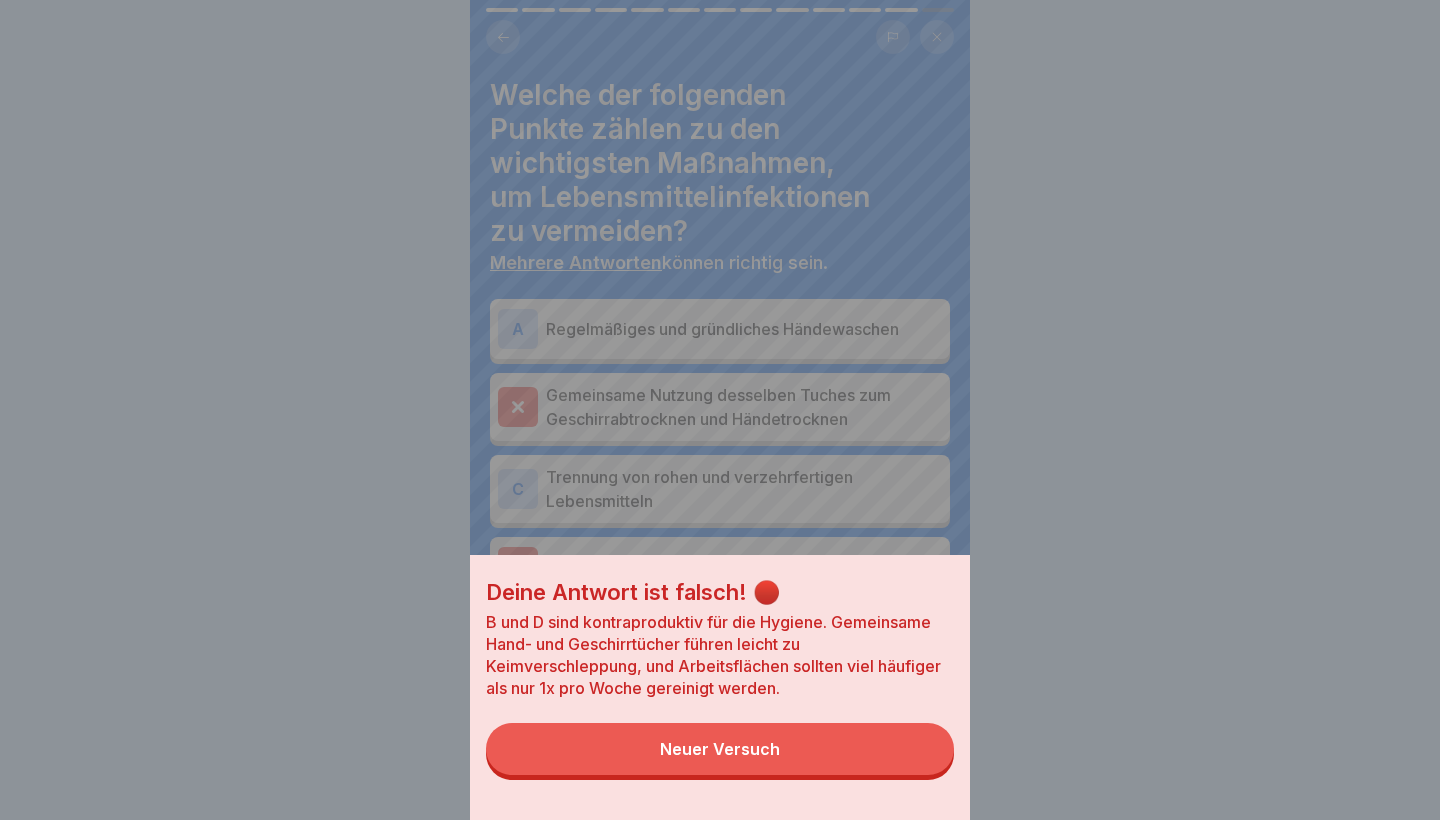 click on "Neuer Versuch" at bounding box center [720, 749] 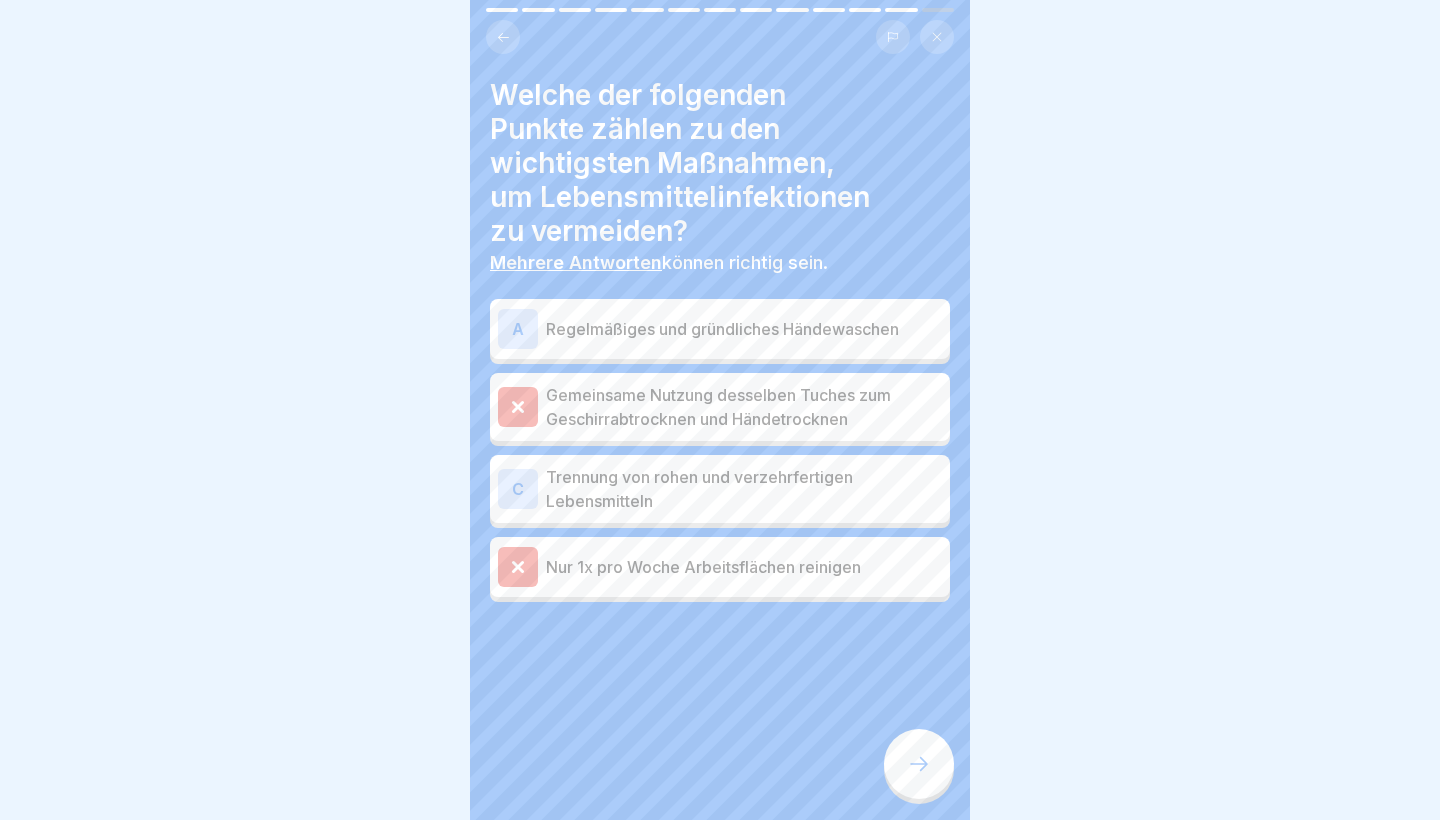 click on "Trennung von rohen und verzehrfertigen Lebensmitteln" at bounding box center [744, 489] 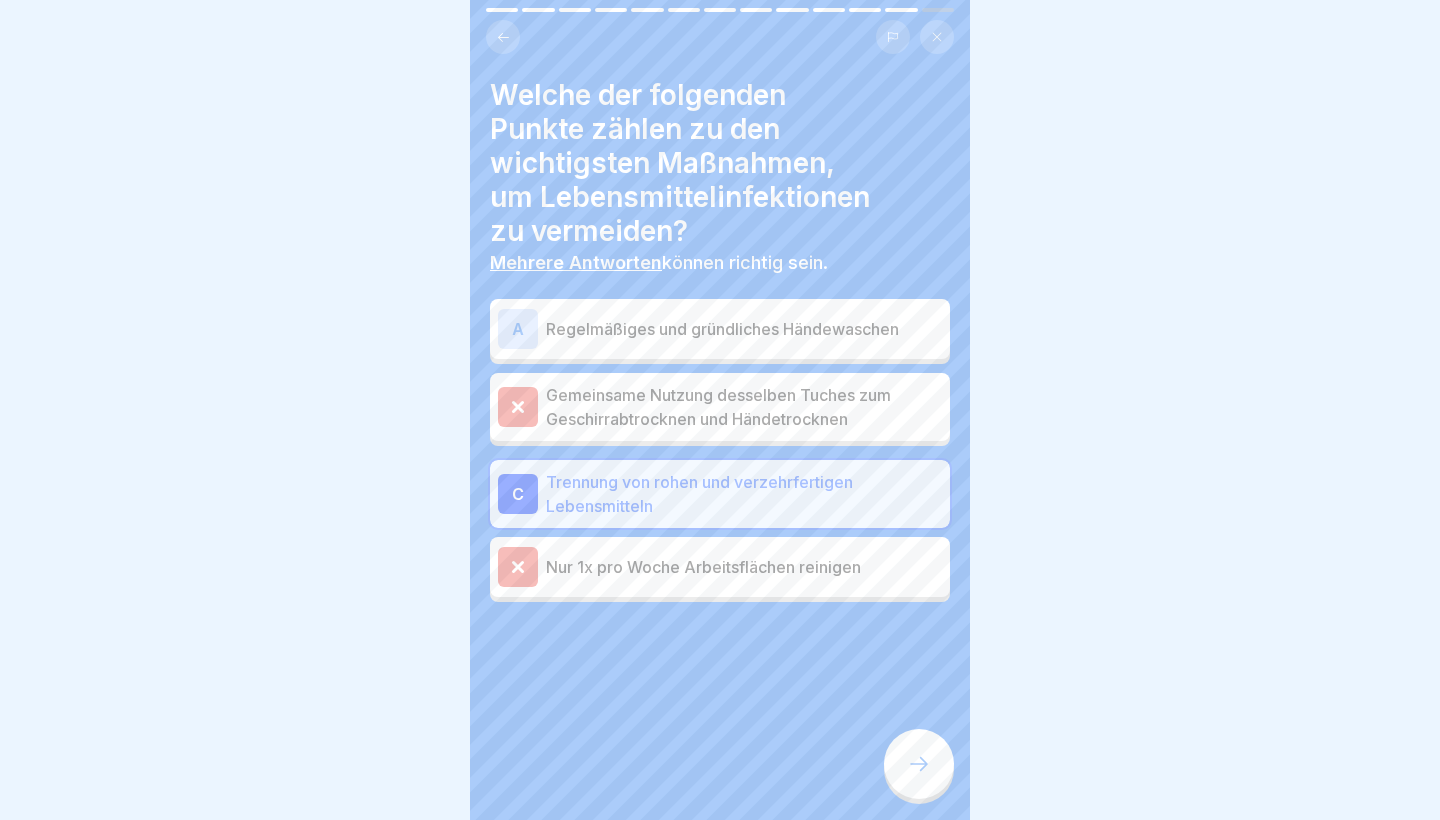 click on "Welche der folgenden Punkte zählen zu den wichtigsten Maßnahmen, um Lebensmittelinfektionen zu vermeiden? Mehrere Antworten  können richtig sein. A  Regelmäßiges und gründliches Händewaschen  Gemeinsame Nutzung desselben Tuches zum Geschirrabtrocknen und Händetrocknen C  Trennung von rohen und verzehrfertigen Lebensmitteln  Nur 1x pro Woche Arbeitsflächen reinigen" at bounding box center (720, 410) 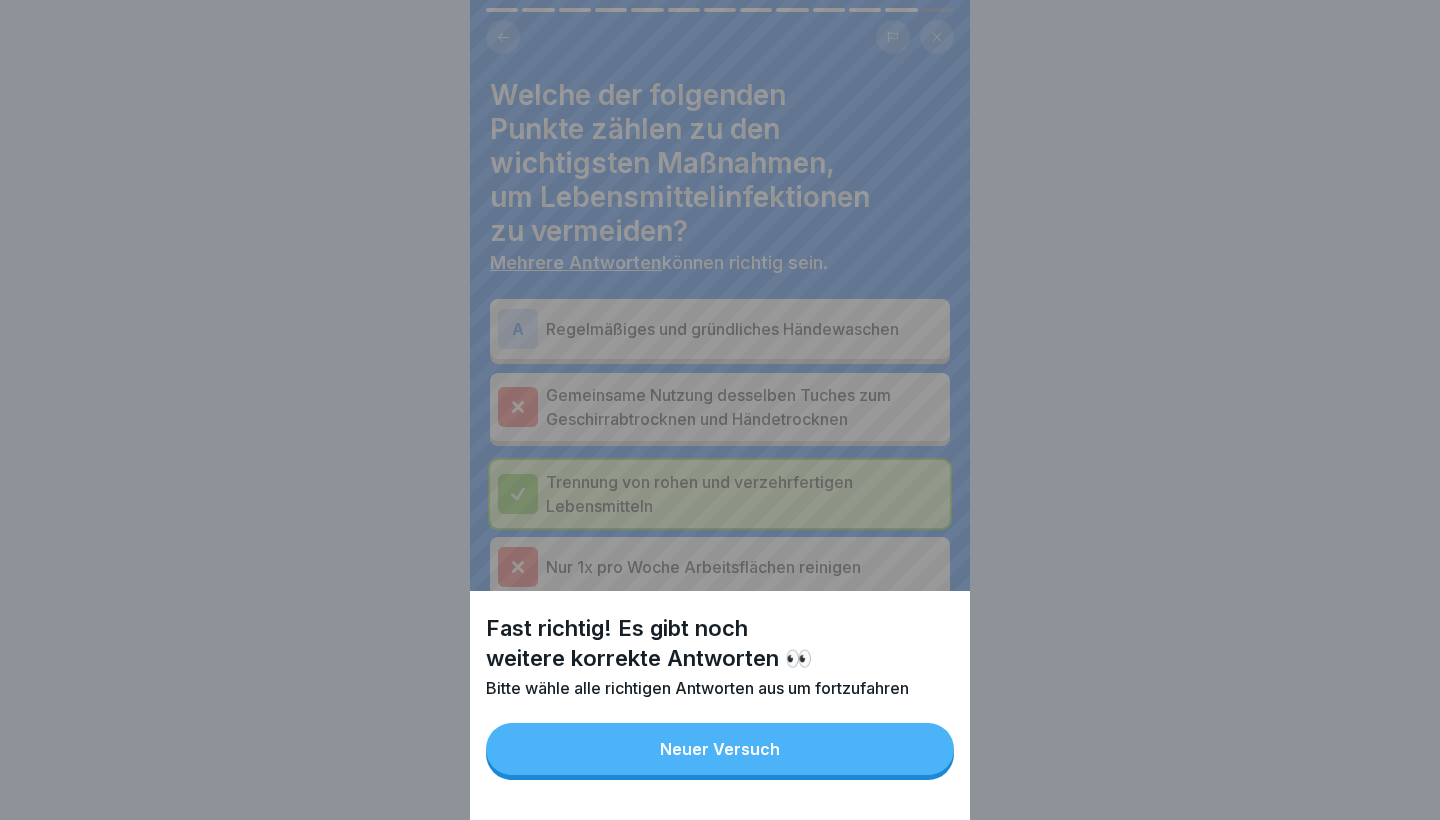 click on "Neuer Versuch" at bounding box center (720, 749) 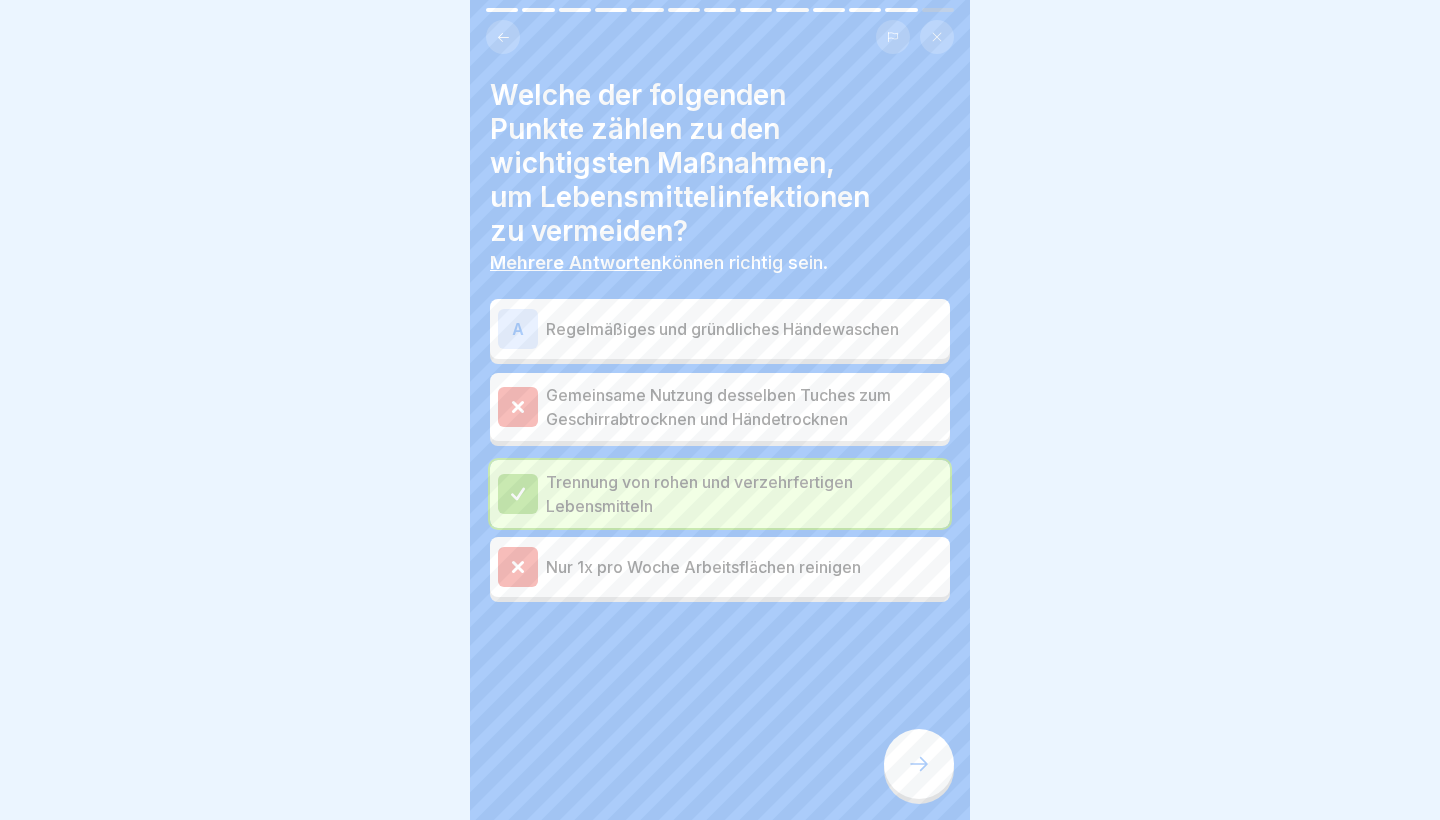 click at bounding box center (919, 764) 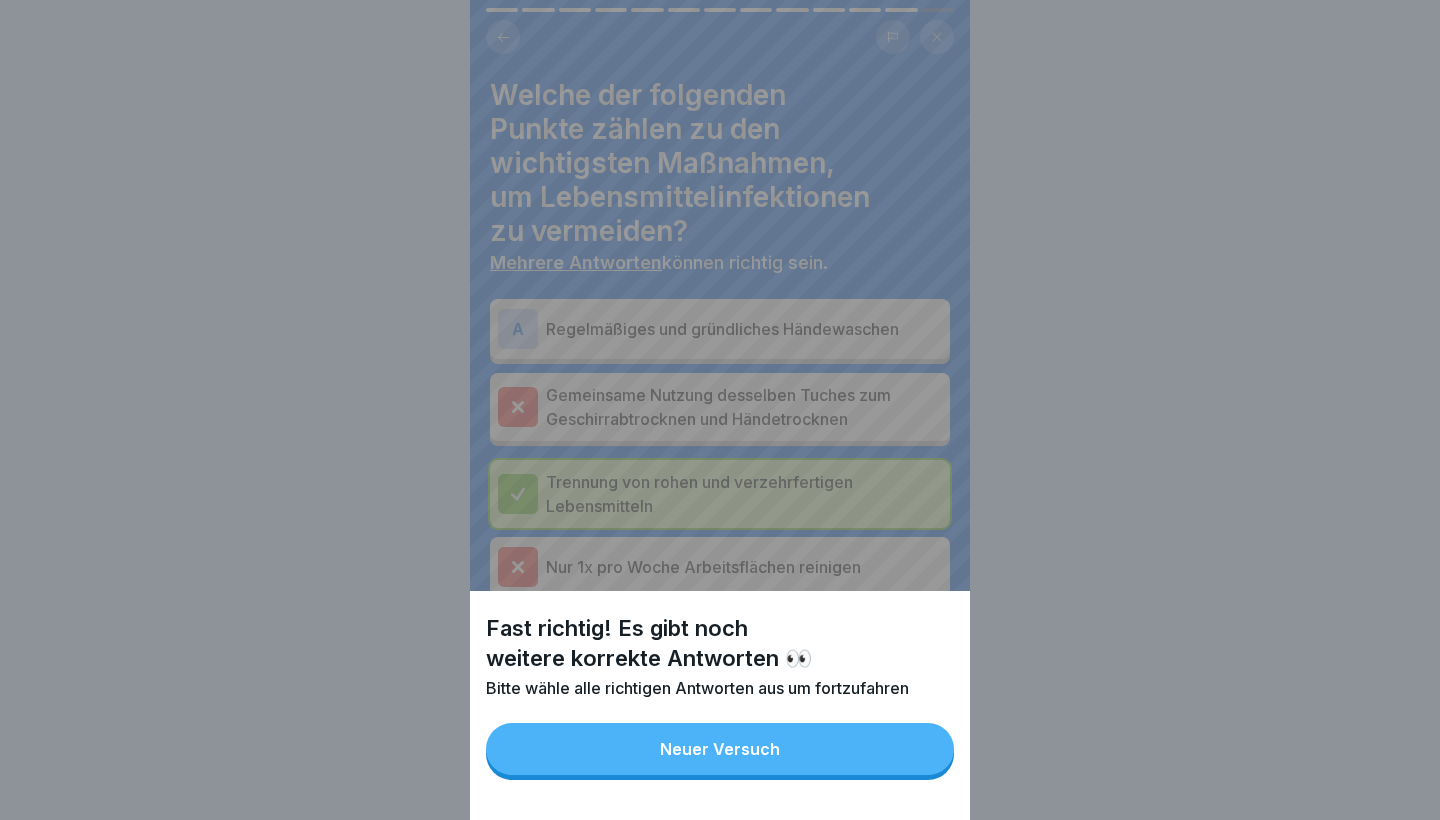 click on "Neuer Versuch" at bounding box center (720, 749) 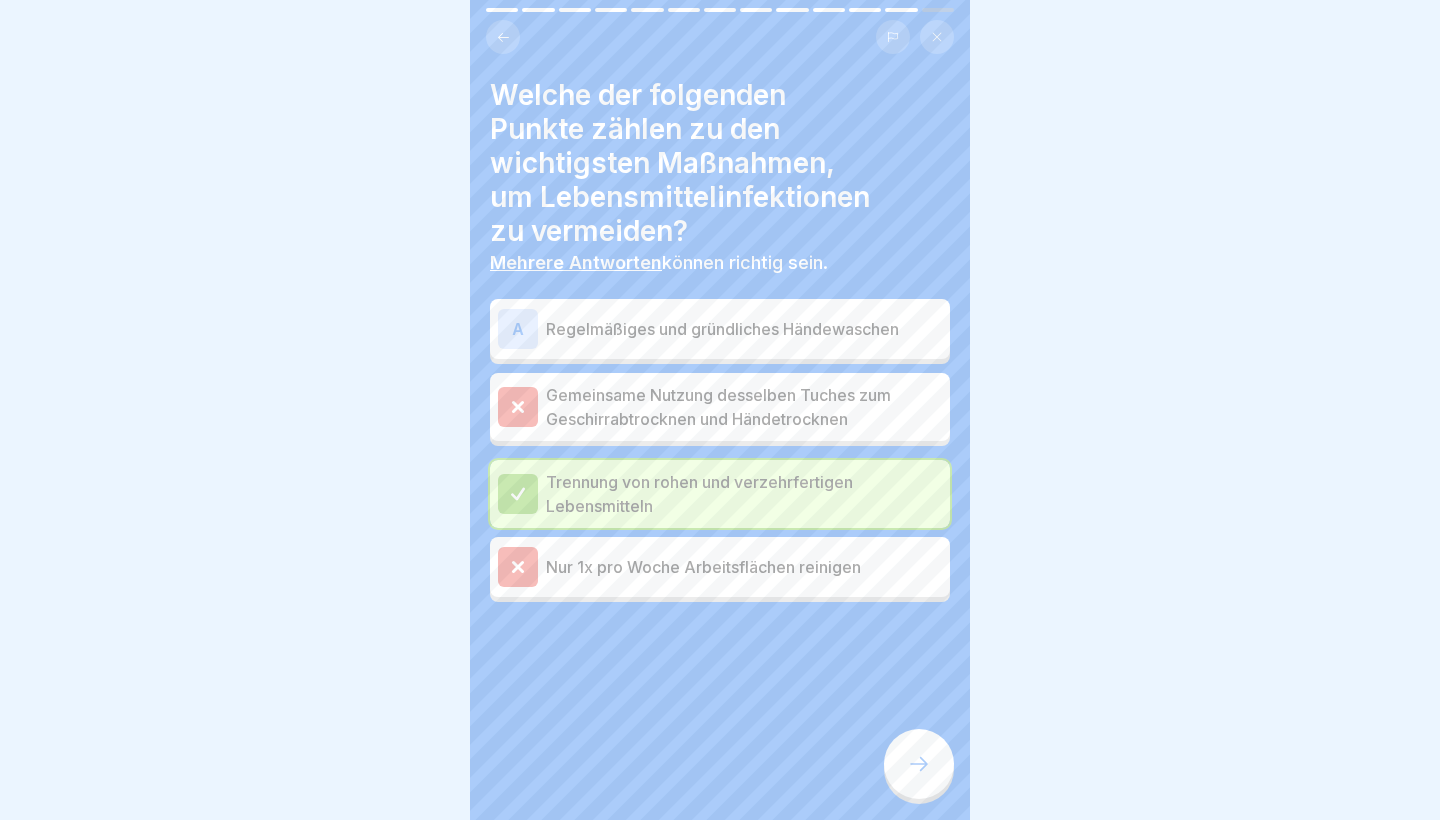 click 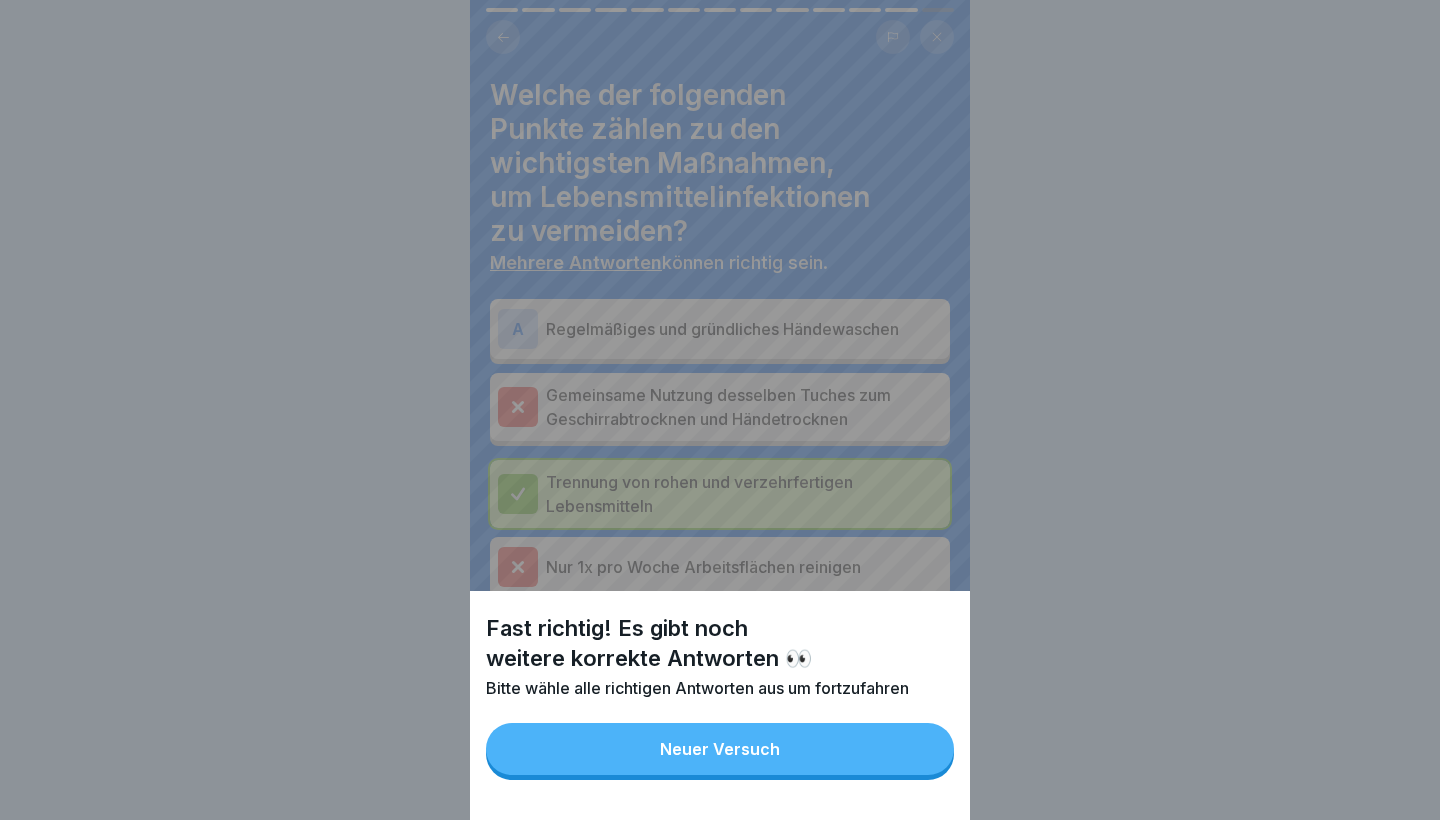 click on "Neuer Versuch" at bounding box center [720, 749] 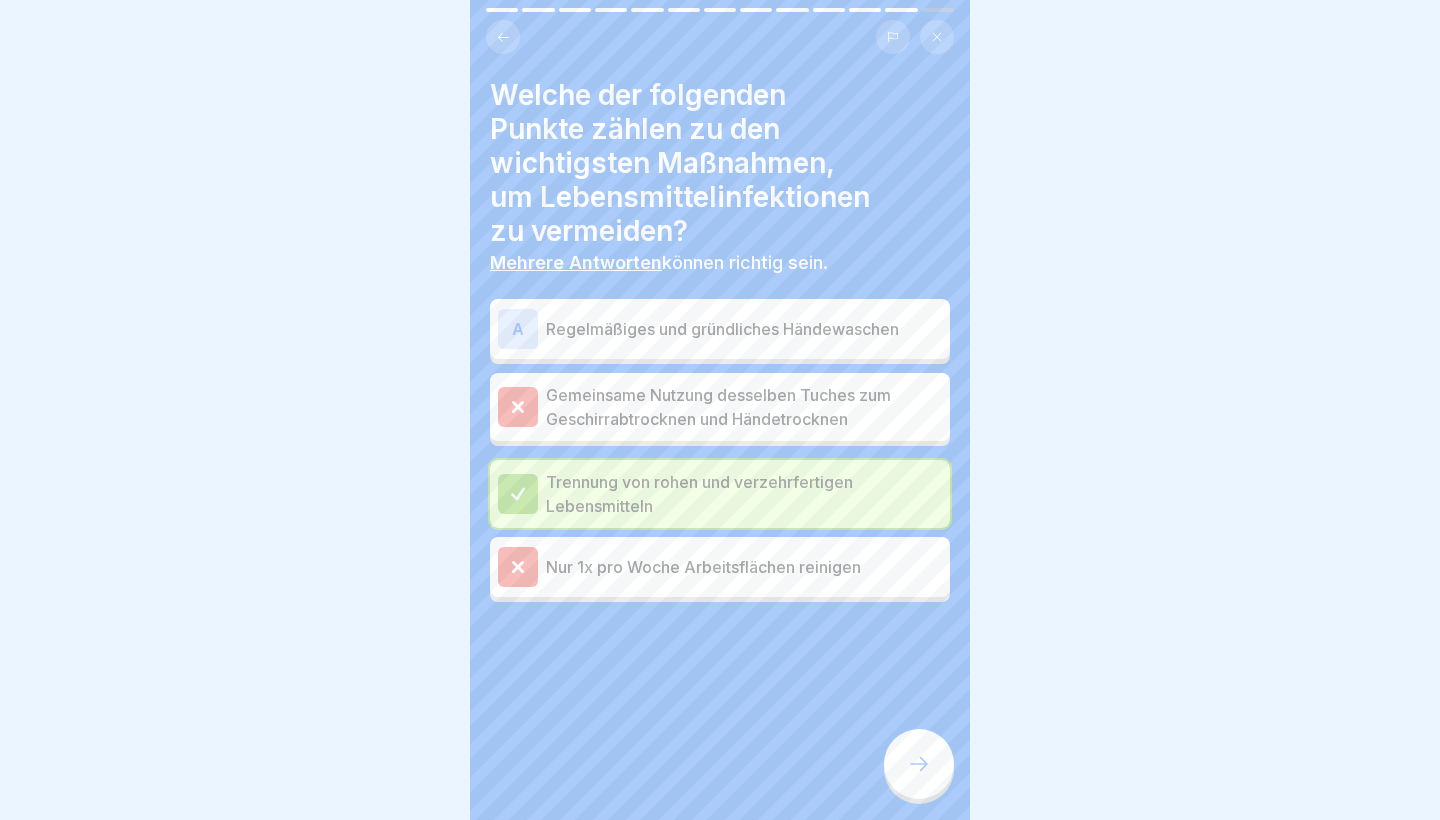 click on "A  Regelmäßiges und gründliches Händewaschen" at bounding box center (720, 329) 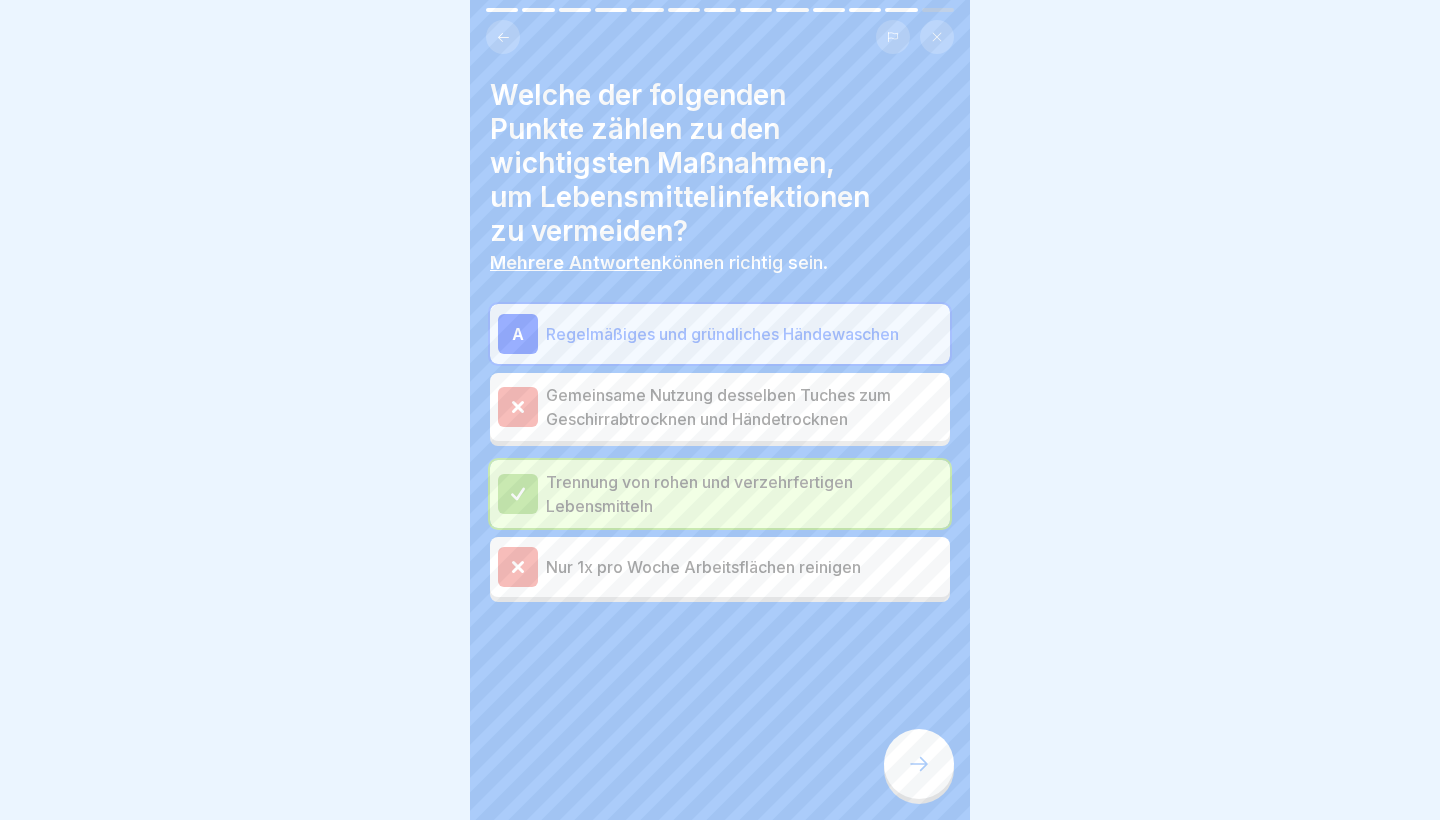 click at bounding box center (919, 764) 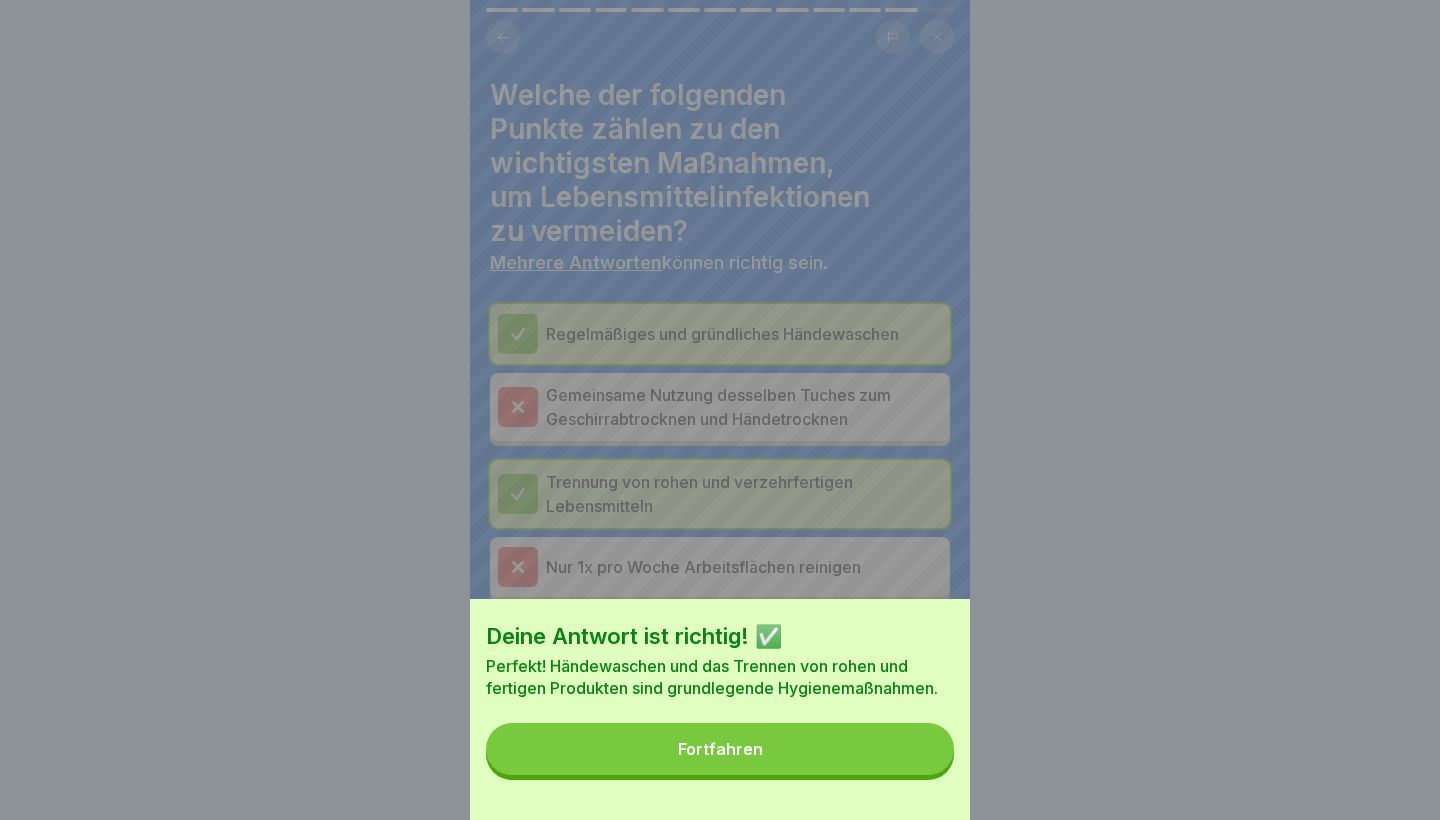 click on "Fortfahren" at bounding box center [720, 749] 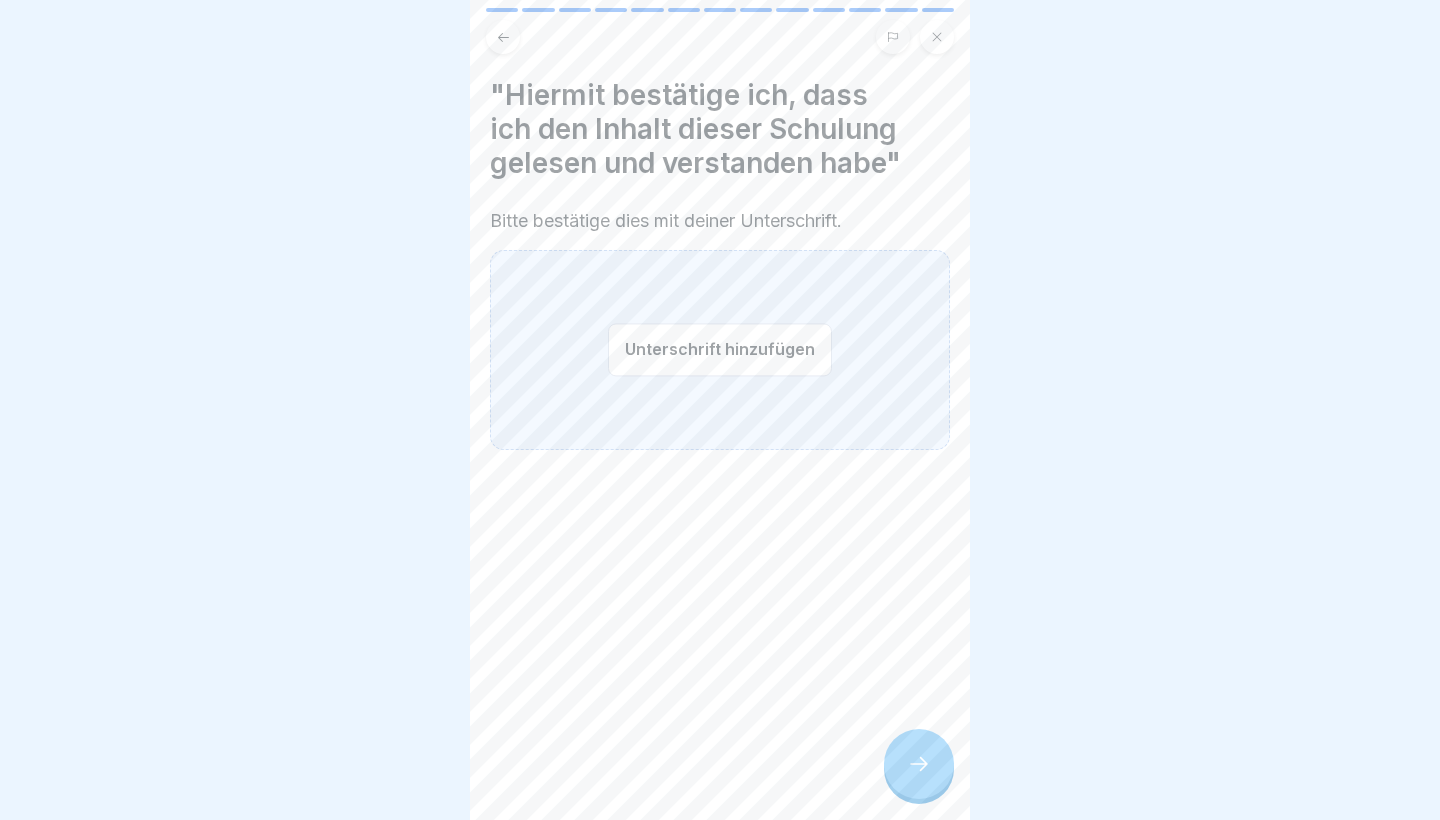click on "Unterschrift hinzufügen" at bounding box center (720, 349) 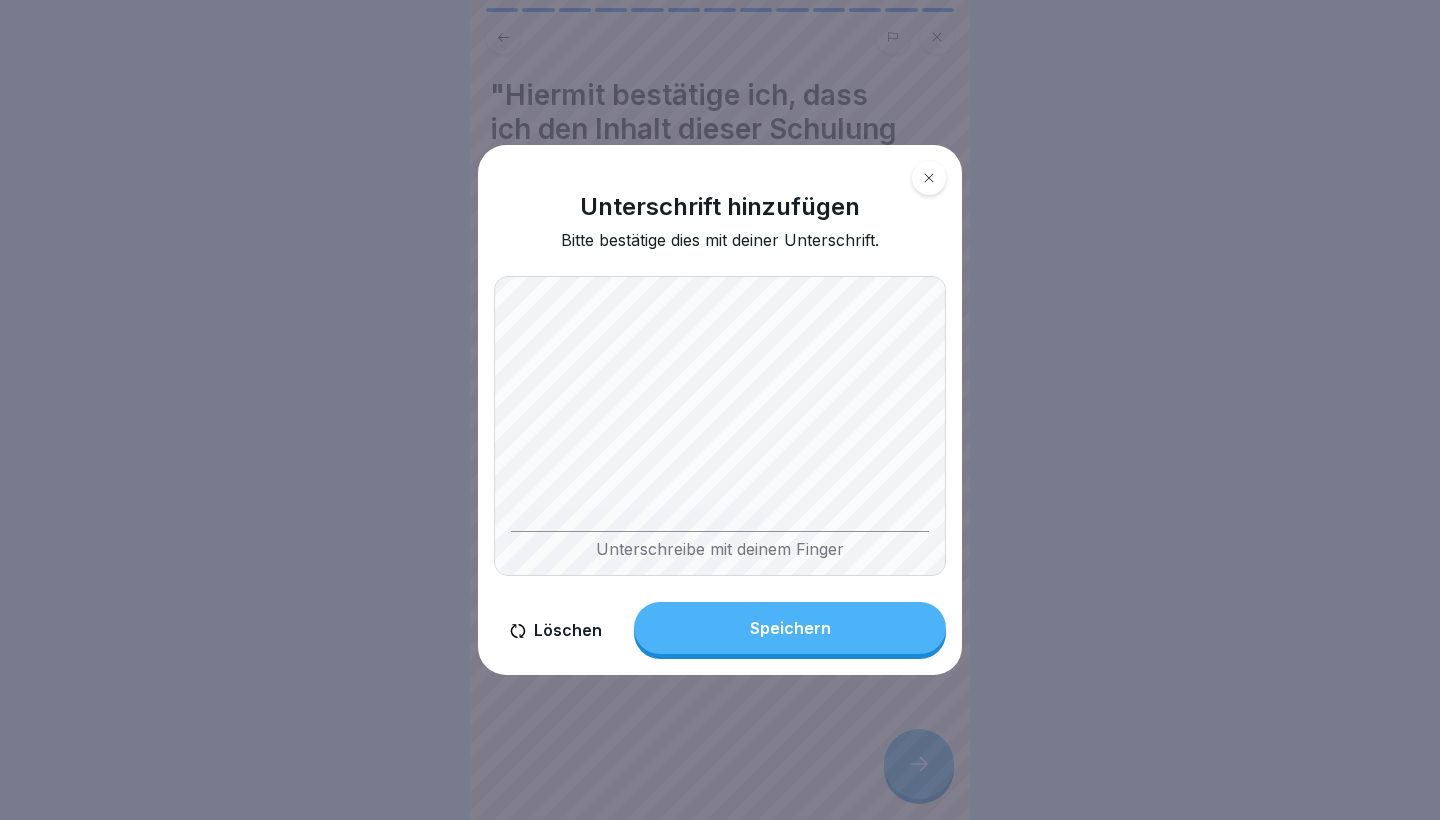 click on "Unterschreibe mit deinem Finger" at bounding box center (720, 426) 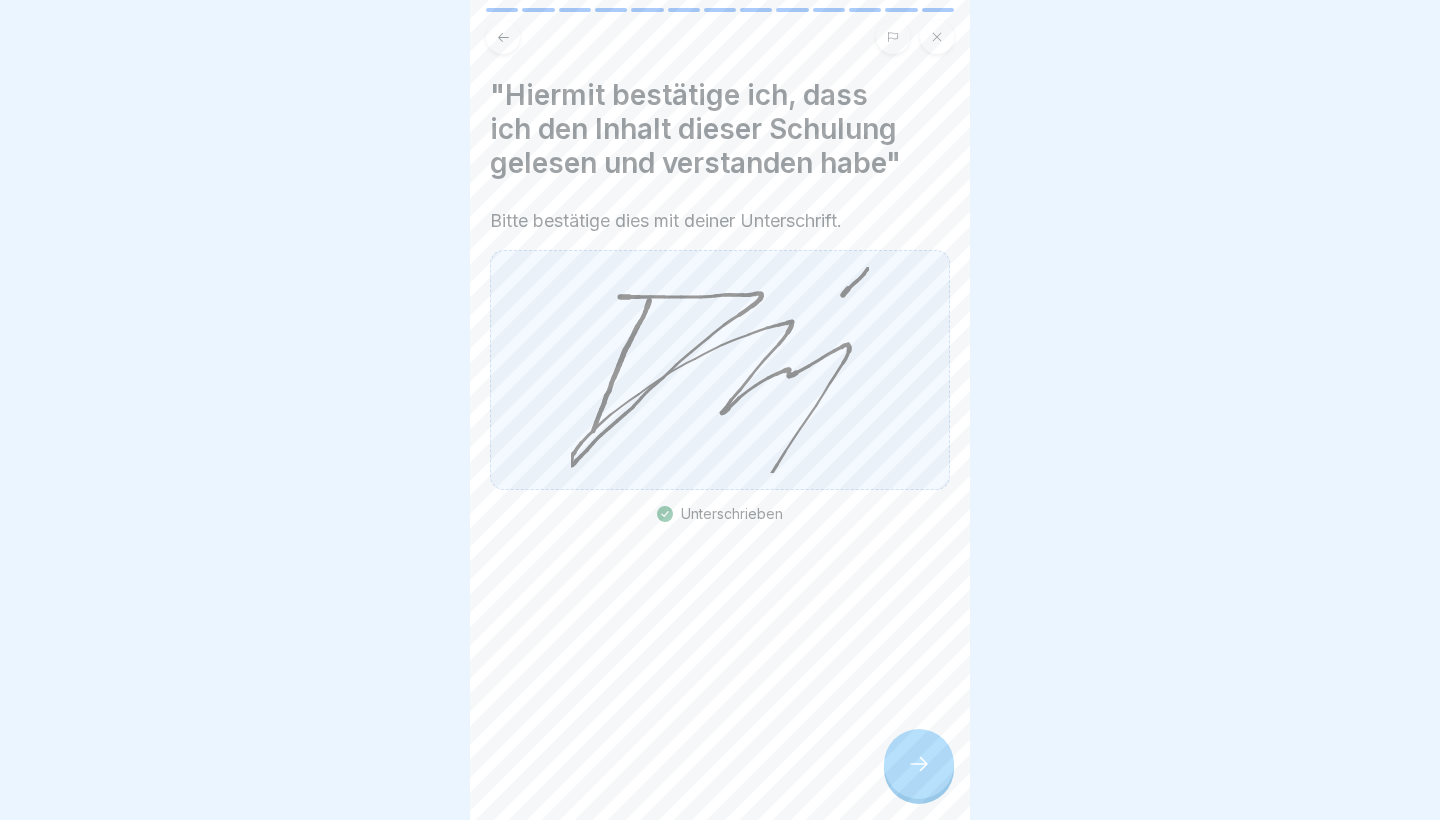 click at bounding box center (919, 764) 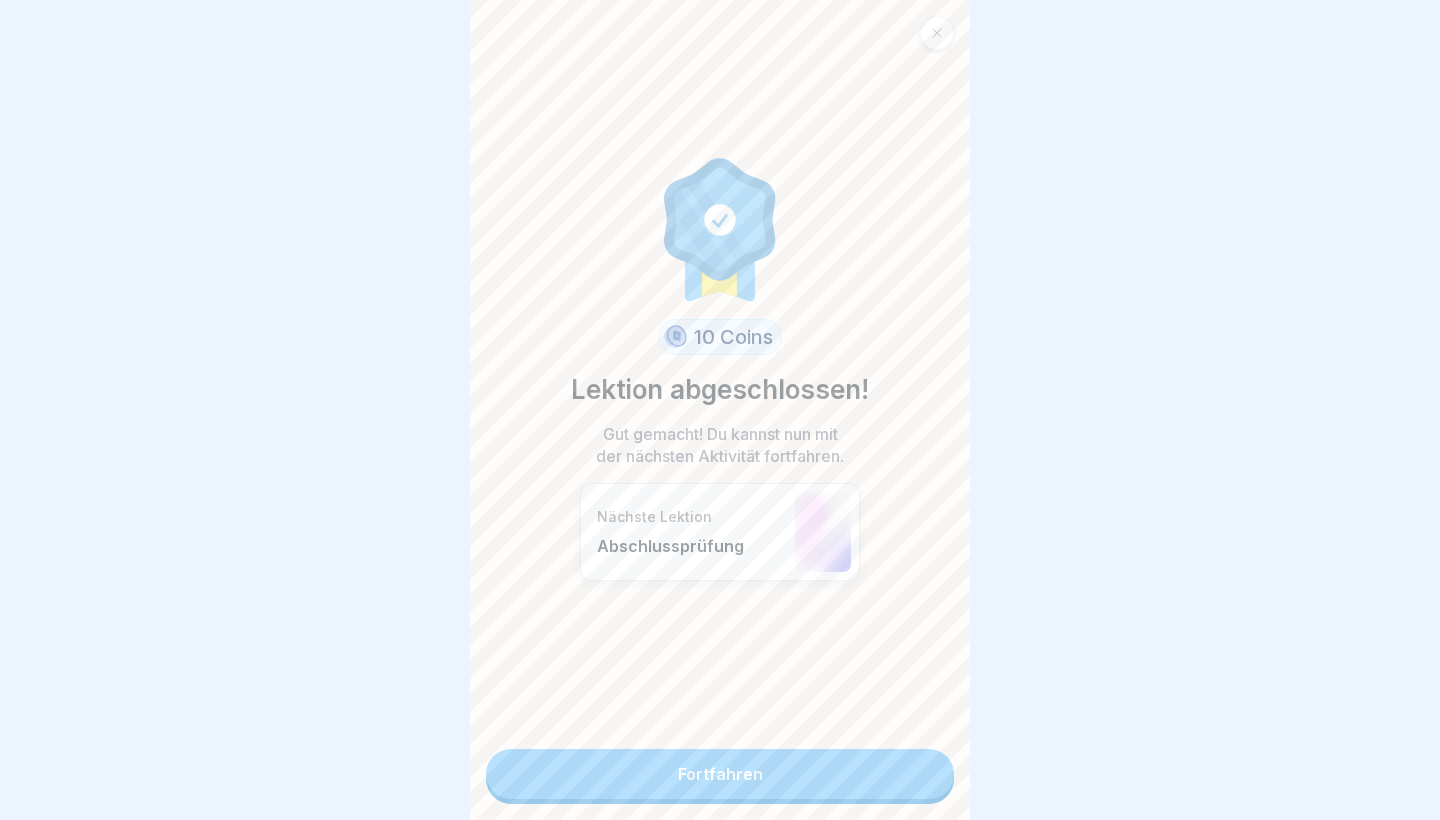 click on "Fortfahren" at bounding box center [720, 774] 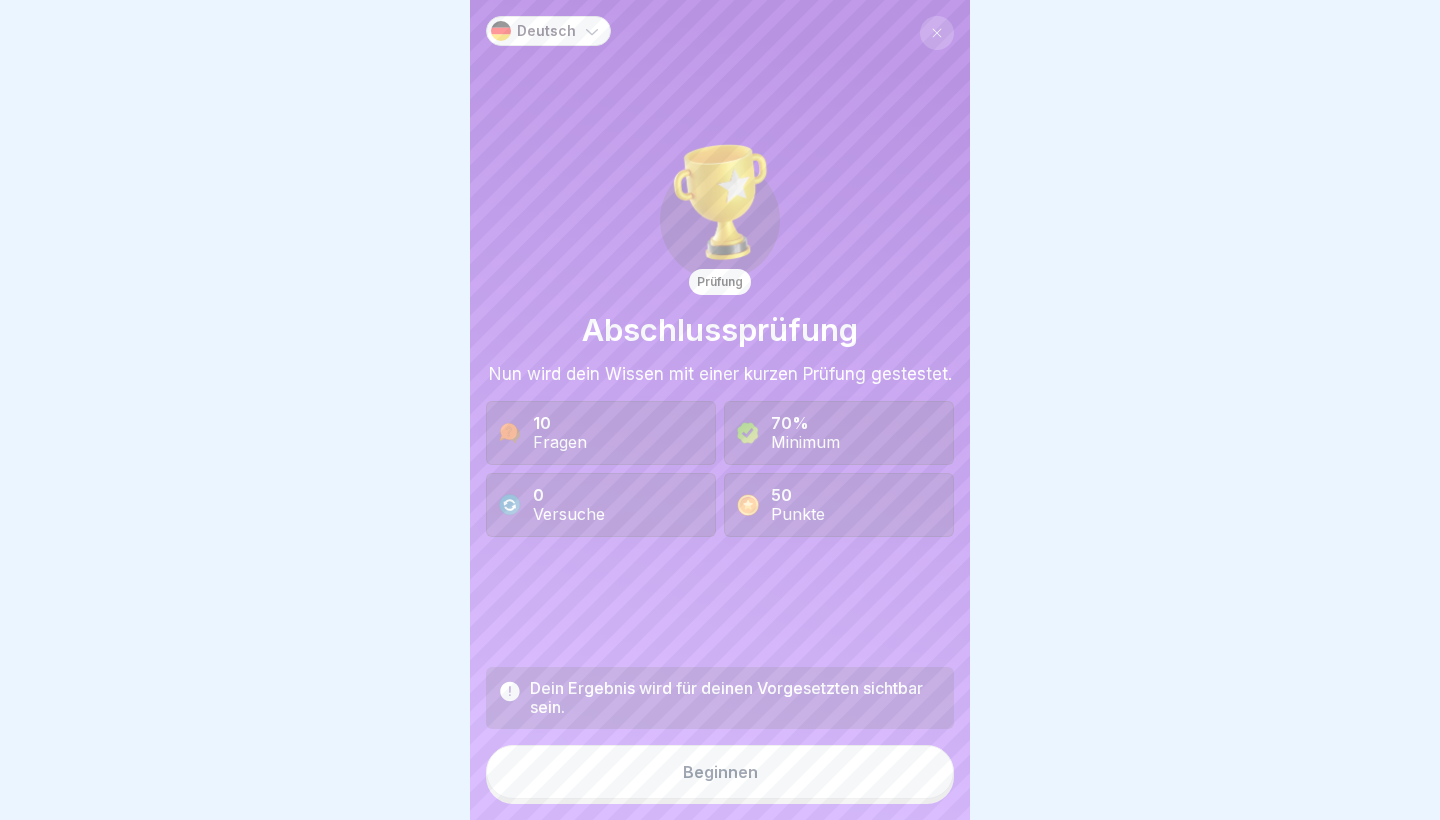 click on "Beginnen" at bounding box center [720, 772] 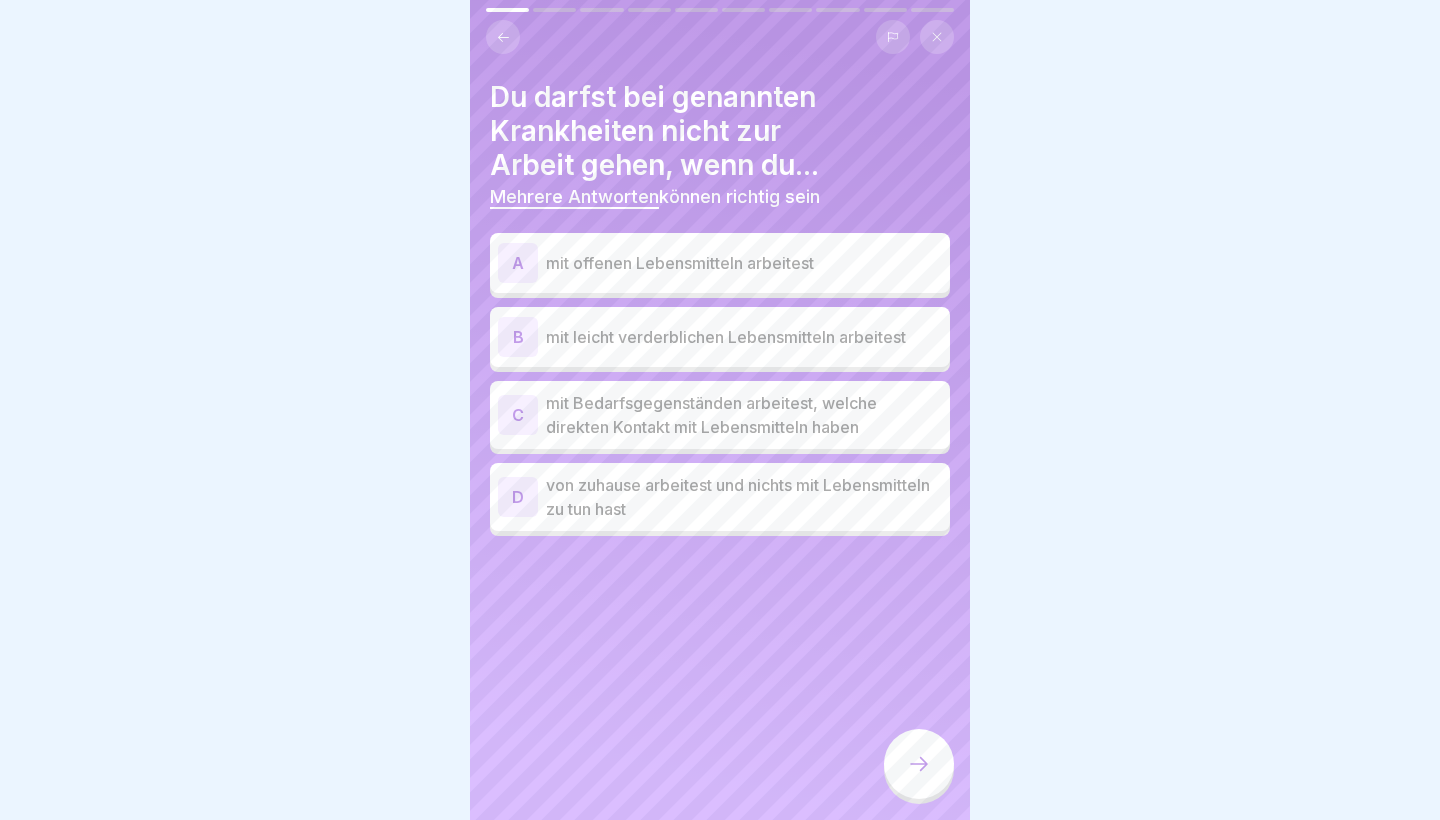 click on "A mit offenen Lebensmitteln arbeitest B mit leicht verderblichen Lebensmitteln arbeitest C mit Bedarfsgegenständen arbeitest, welche direkten Kontakt mit Lebensmitteln haben D von zuhause arbeitest und nichts mit Lebensmitteln zu tun hast" at bounding box center [720, 387] 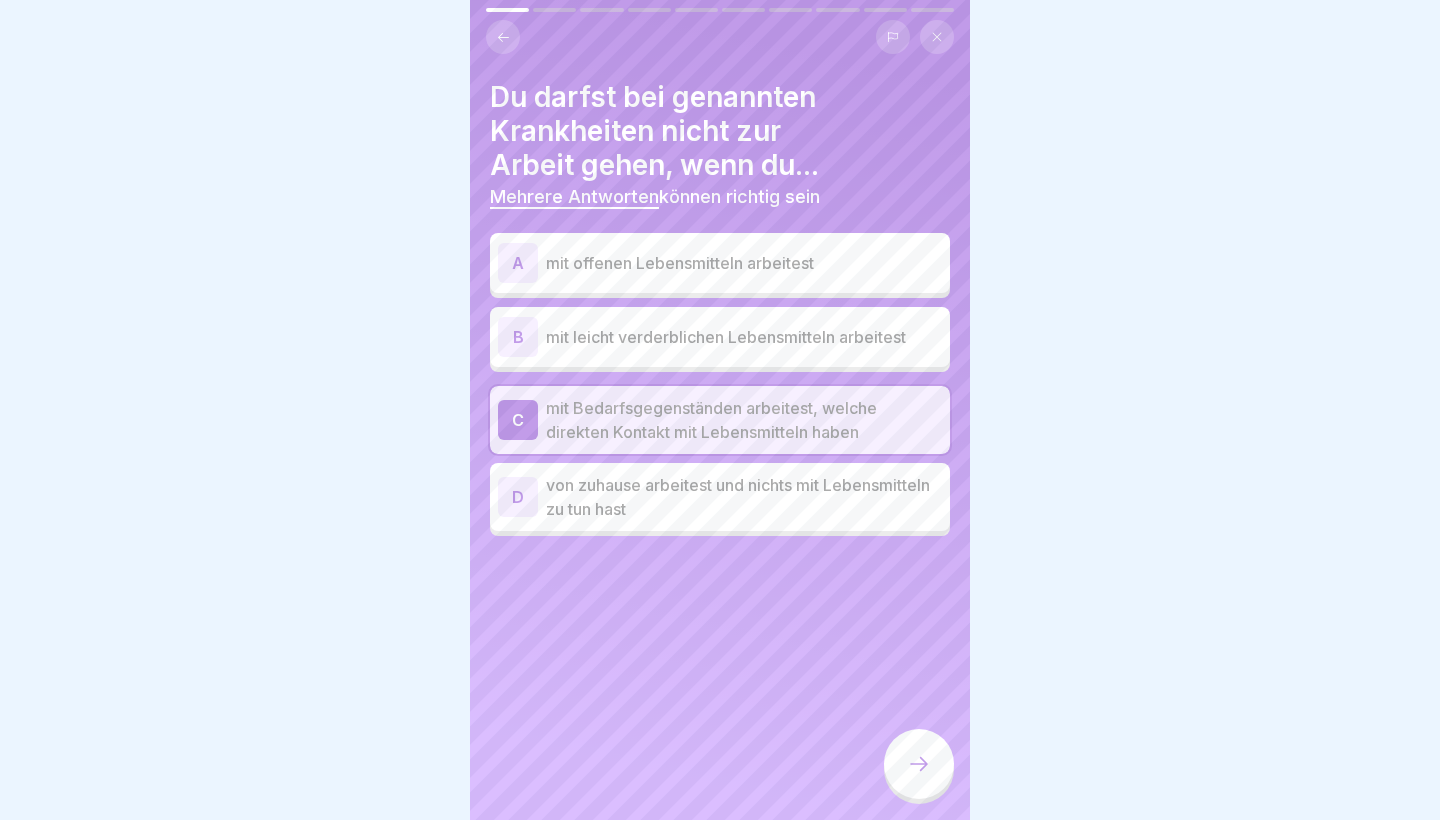 click on "von zuhause arbeitest und nichts mit Lebensmitteln zu tun hast" at bounding box center [744, 497] 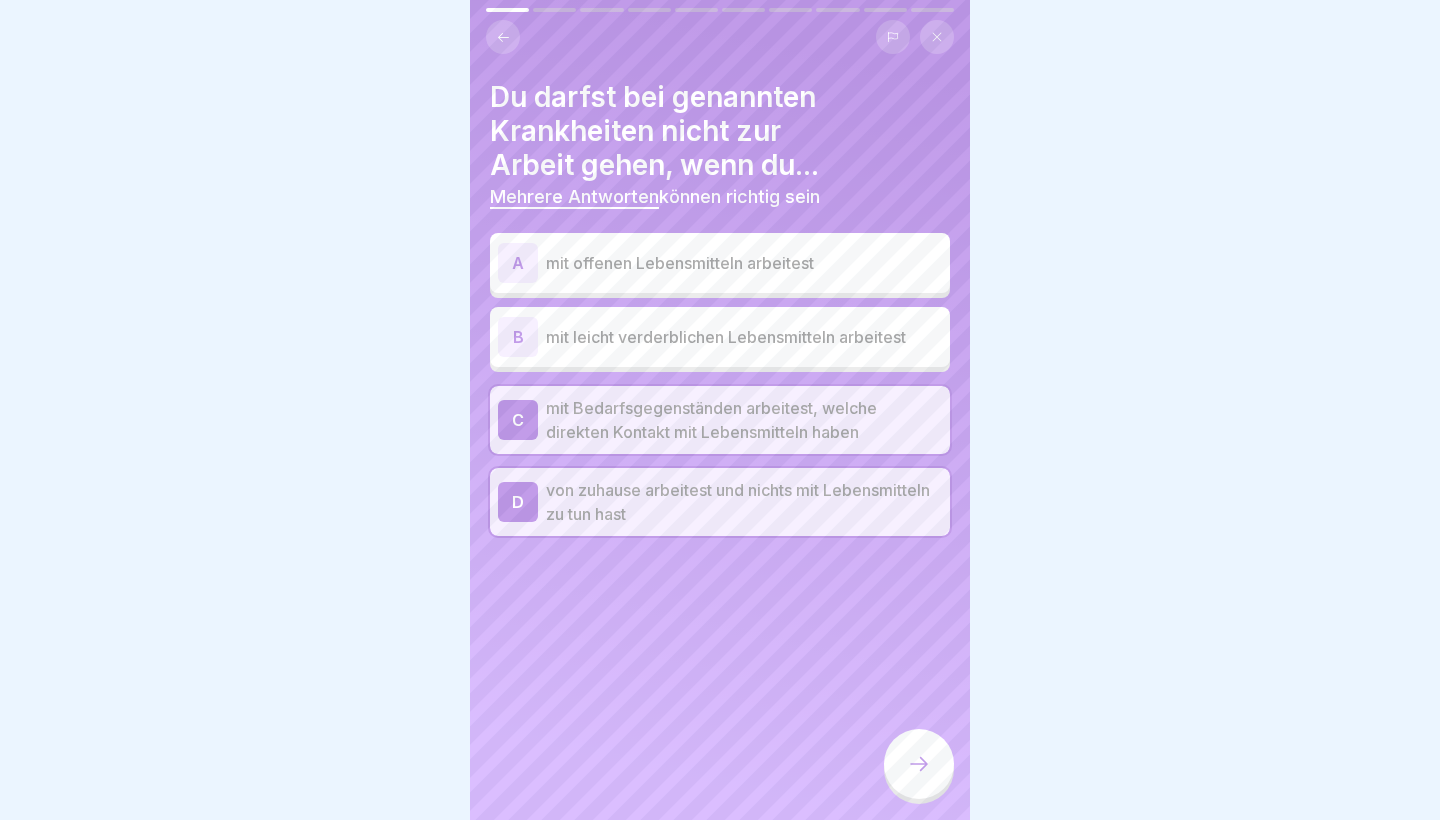 click on "A mit offenen Lebensmitteln arbeitest B mit leicht verderblichen Lebensmitteln arbeitest C mit Bedarfsgegenständen arbeitest, welche direkten Kontakt mit Lebensmitteln haben D von zuhause arbeitest und nichts mit Lebensmitteln zu tun hast" at bounding box center (720, 387) 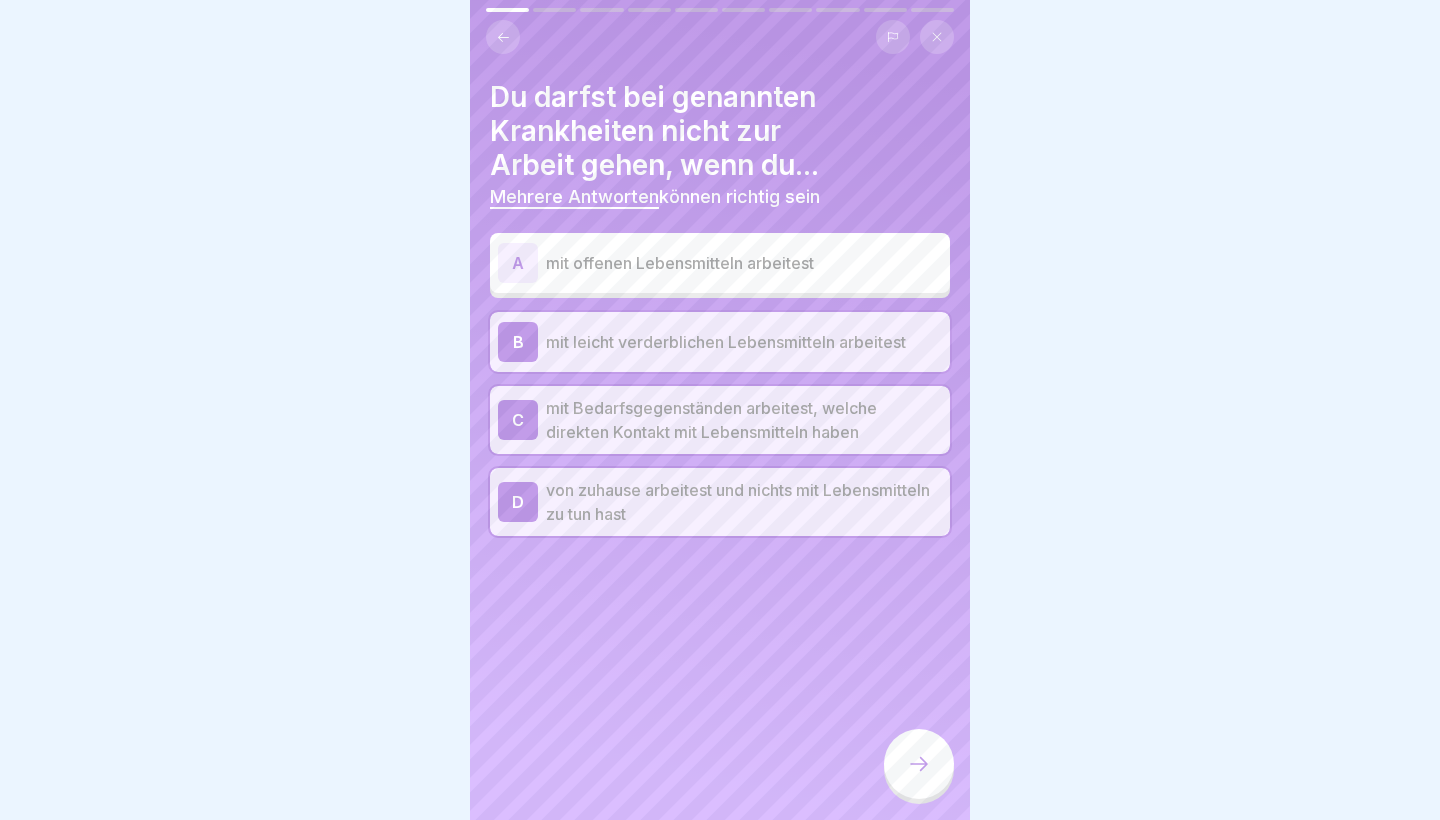 click on "mit offenen Lebensmitteln arbeitest" at bounding box center (744, 263) 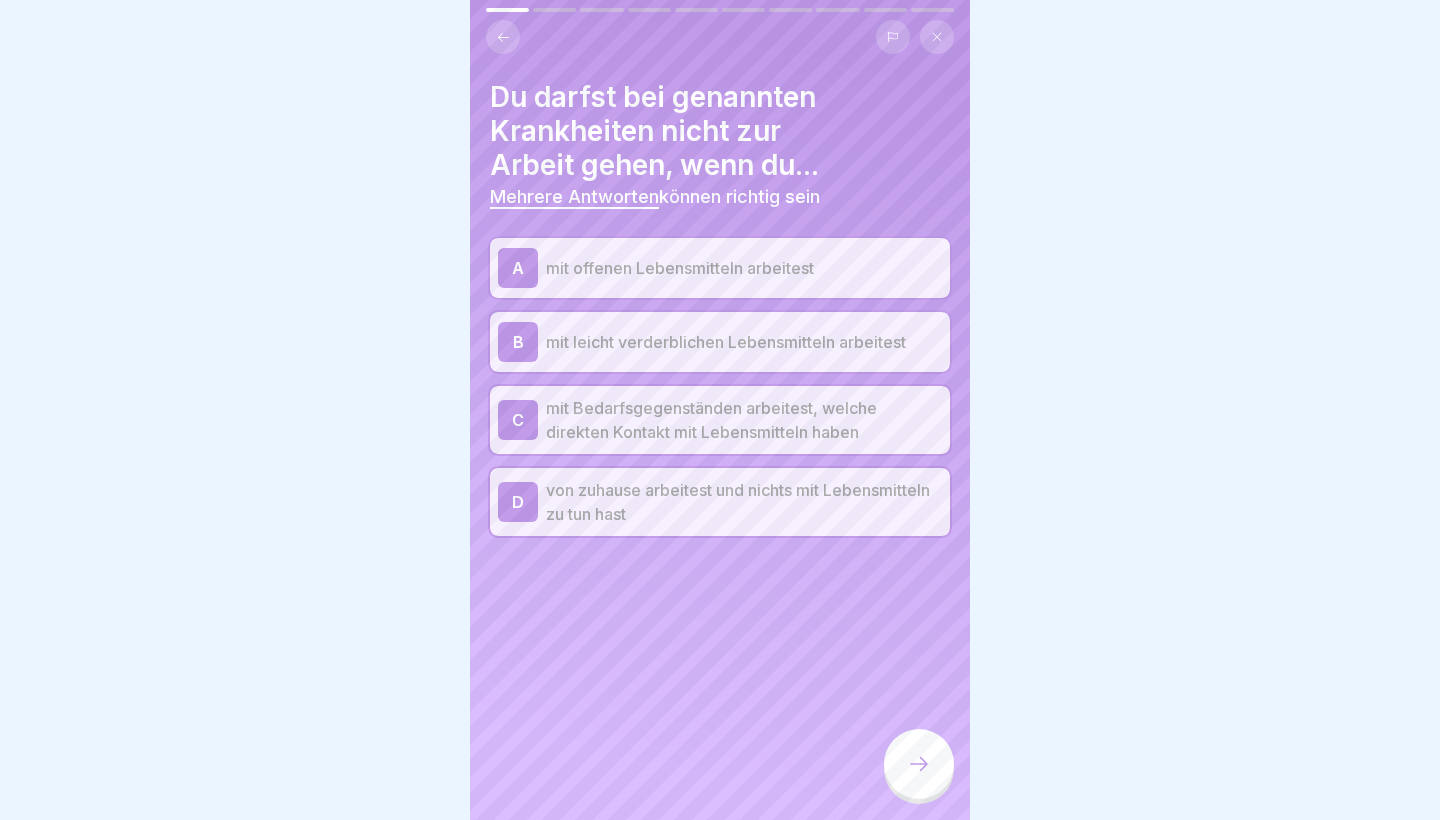 click at bounding box center (919, 764) 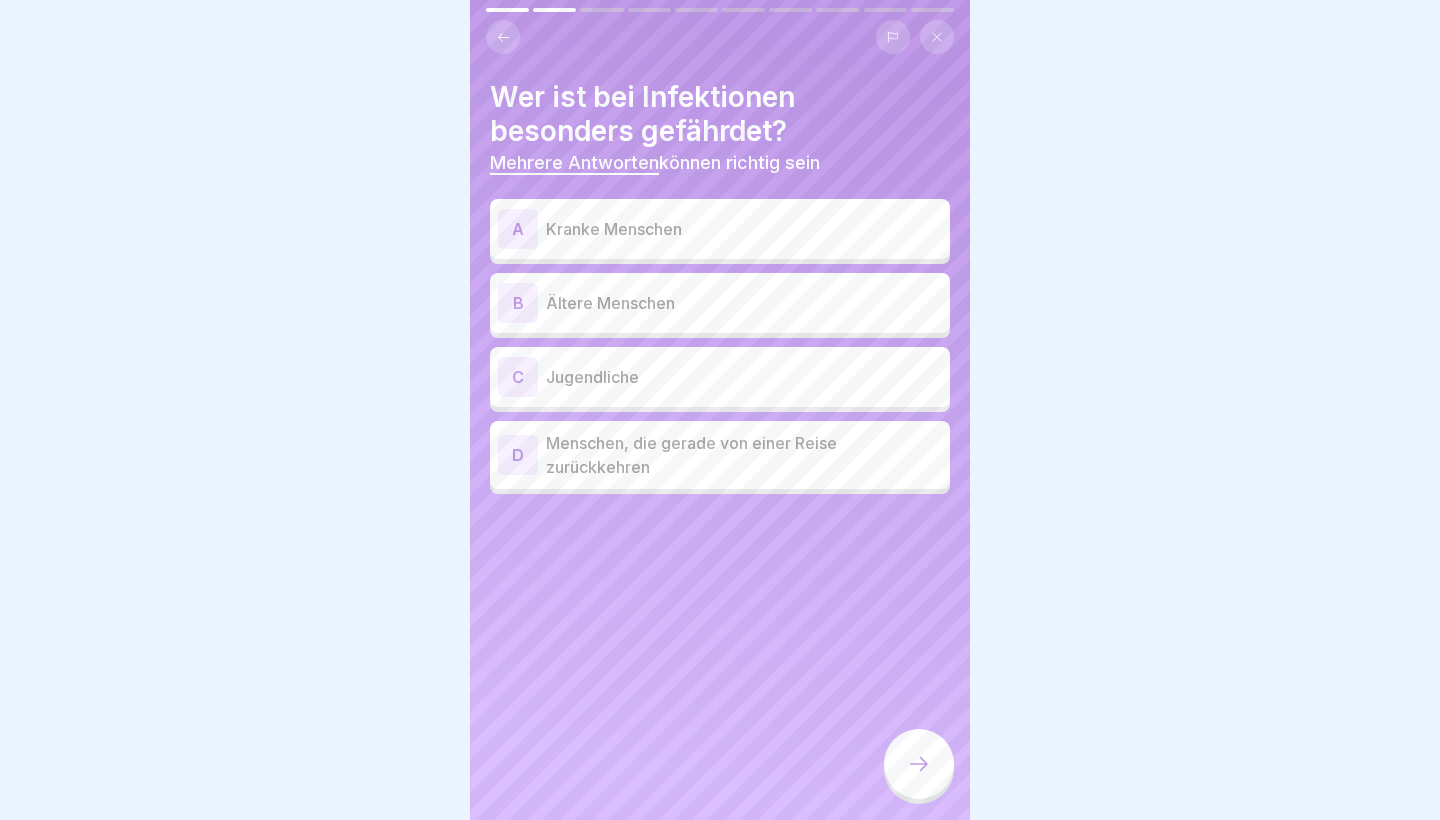 click on "Menschen, die gerade von einer Reise zurückkehren" at bounding box center (744, 455) 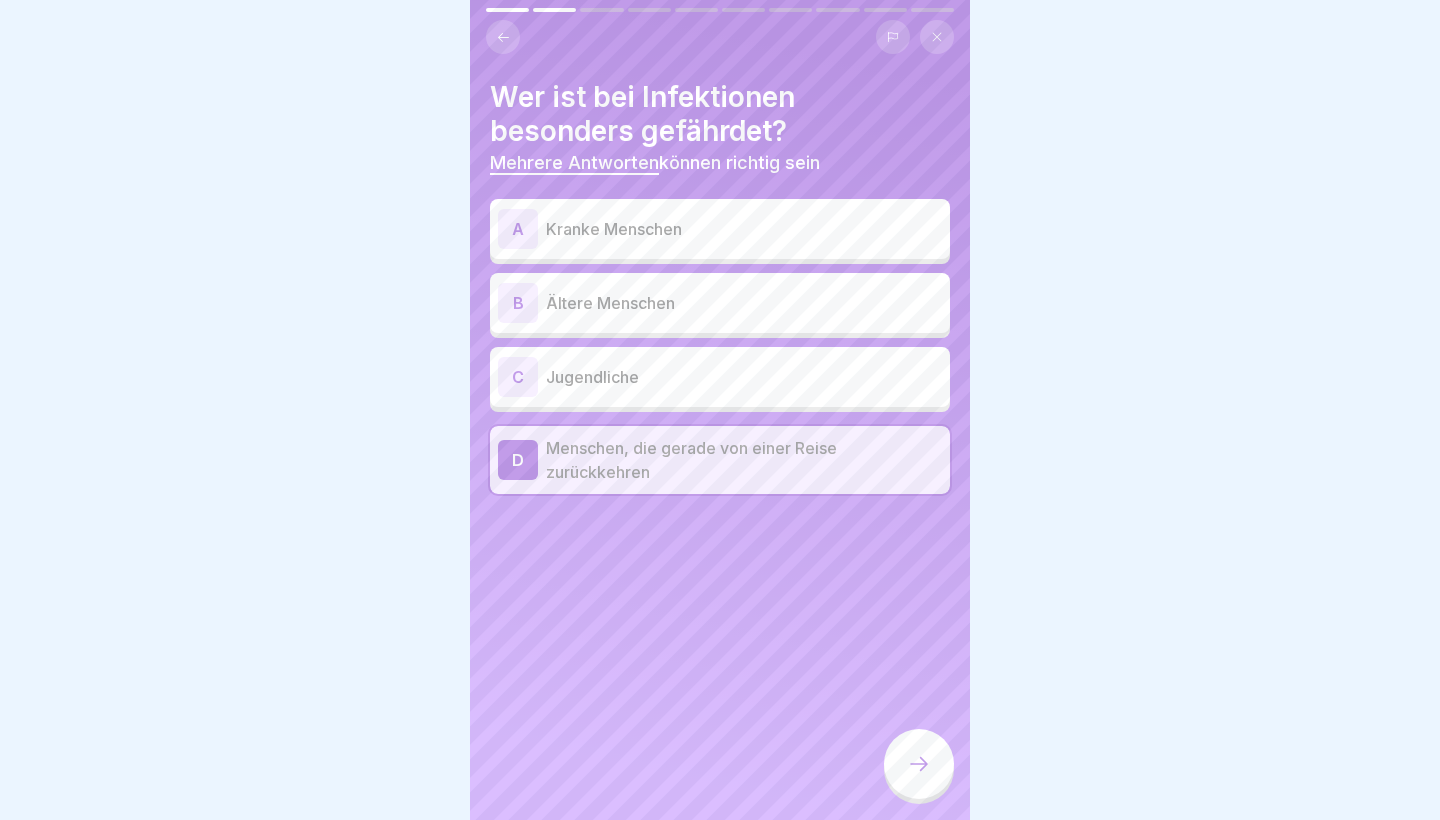click on "Jugendliche" at bounding box center (744, 377) 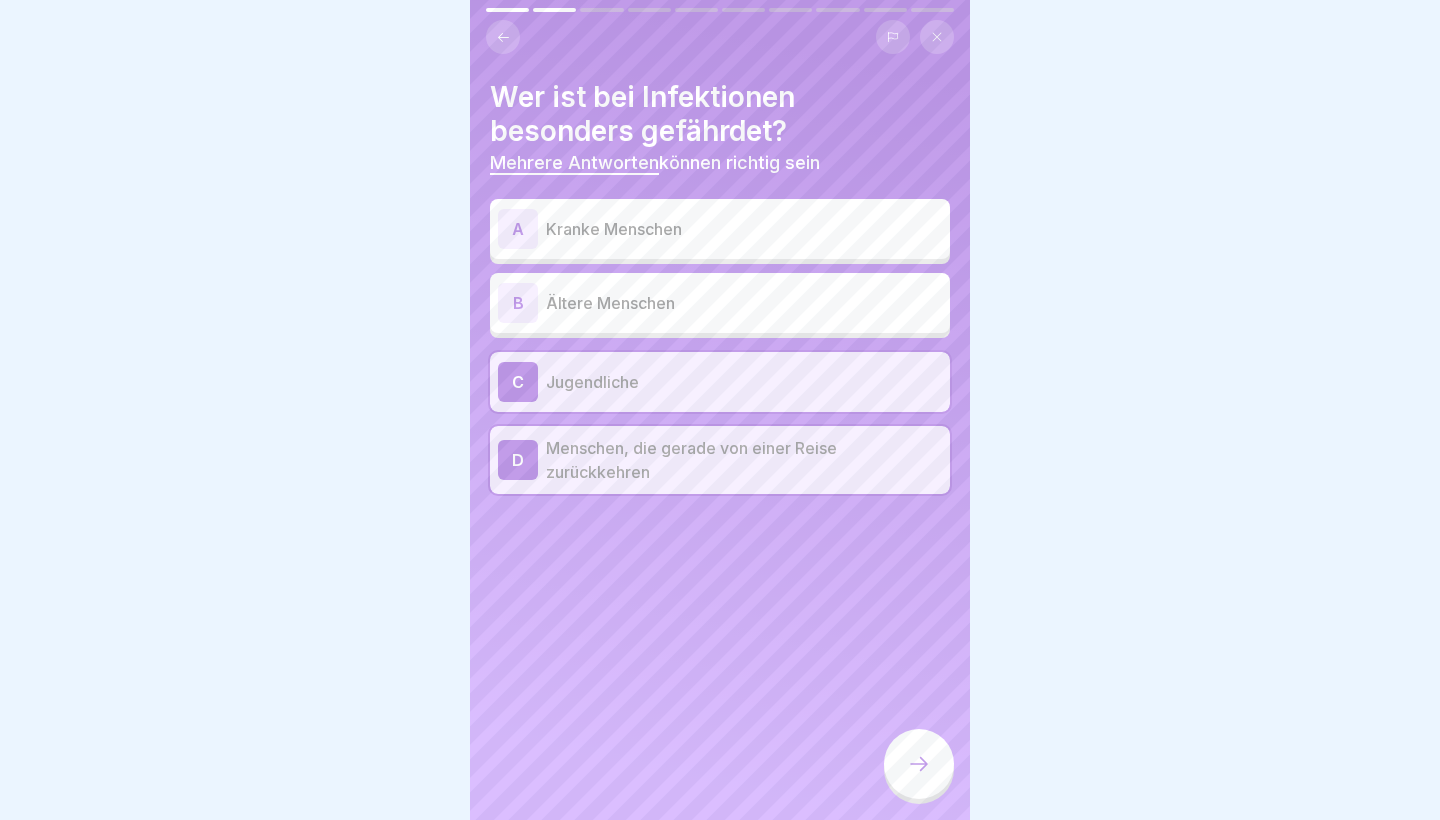 click on "Wer ist bei Infektionen besonders gefährdet?" at bounding box center [720, 114] 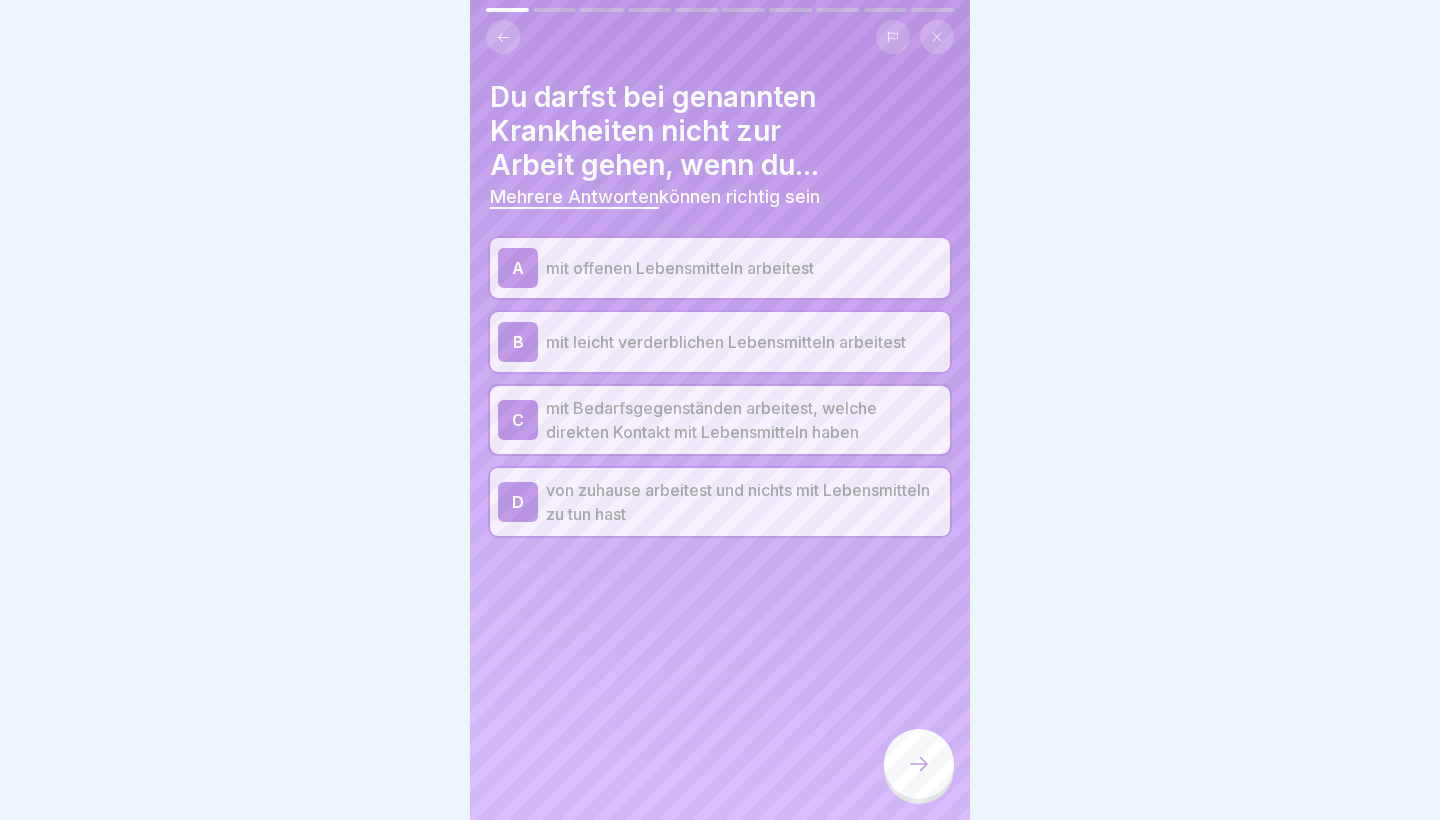 click on "mit offenen Lebensmitteln arbeitest" at bounding box center (744, 268) 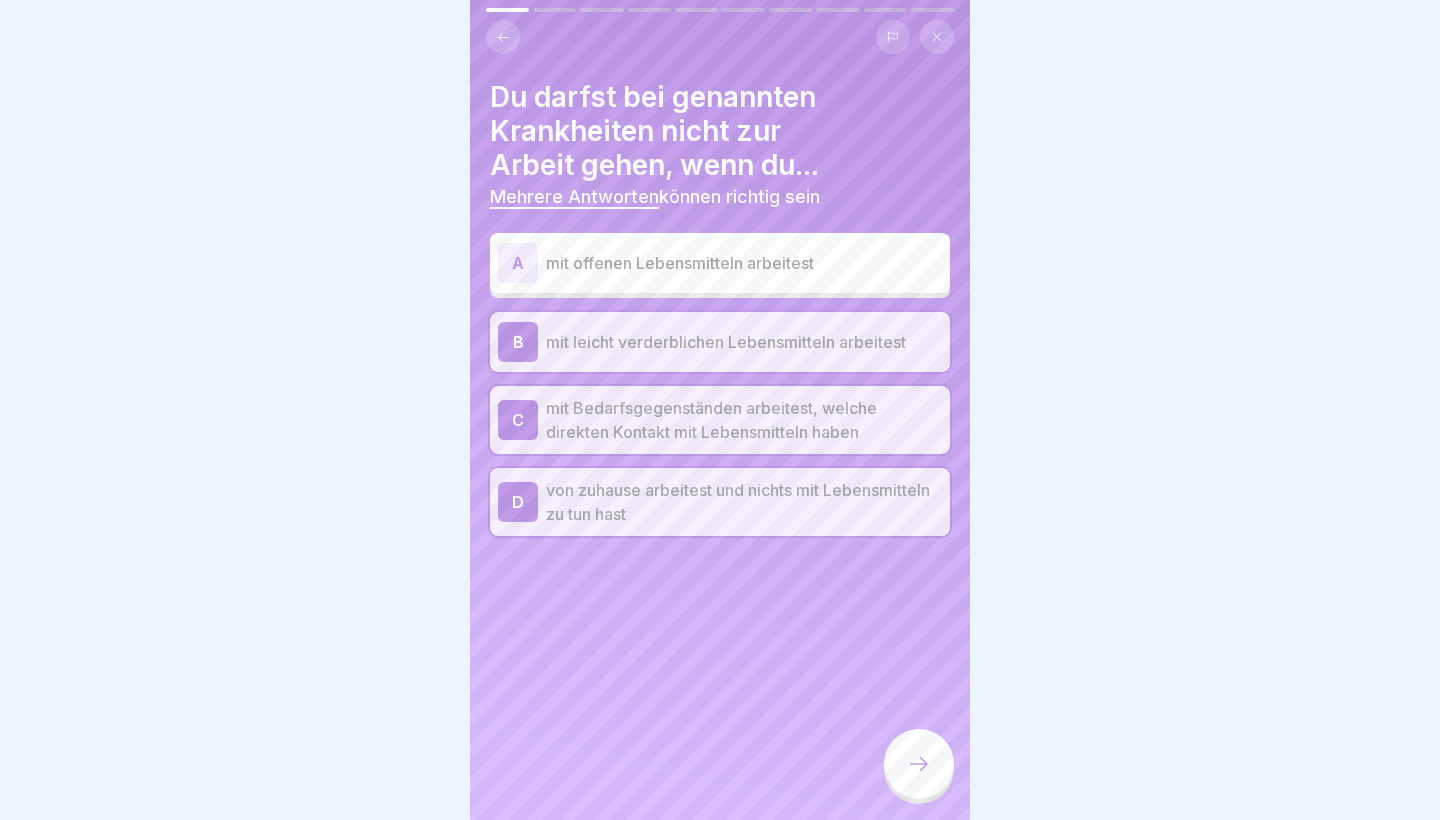 click on "mit leicht verderblichen Lebensmitteln arbeitest" at bounding box center (744, 342) 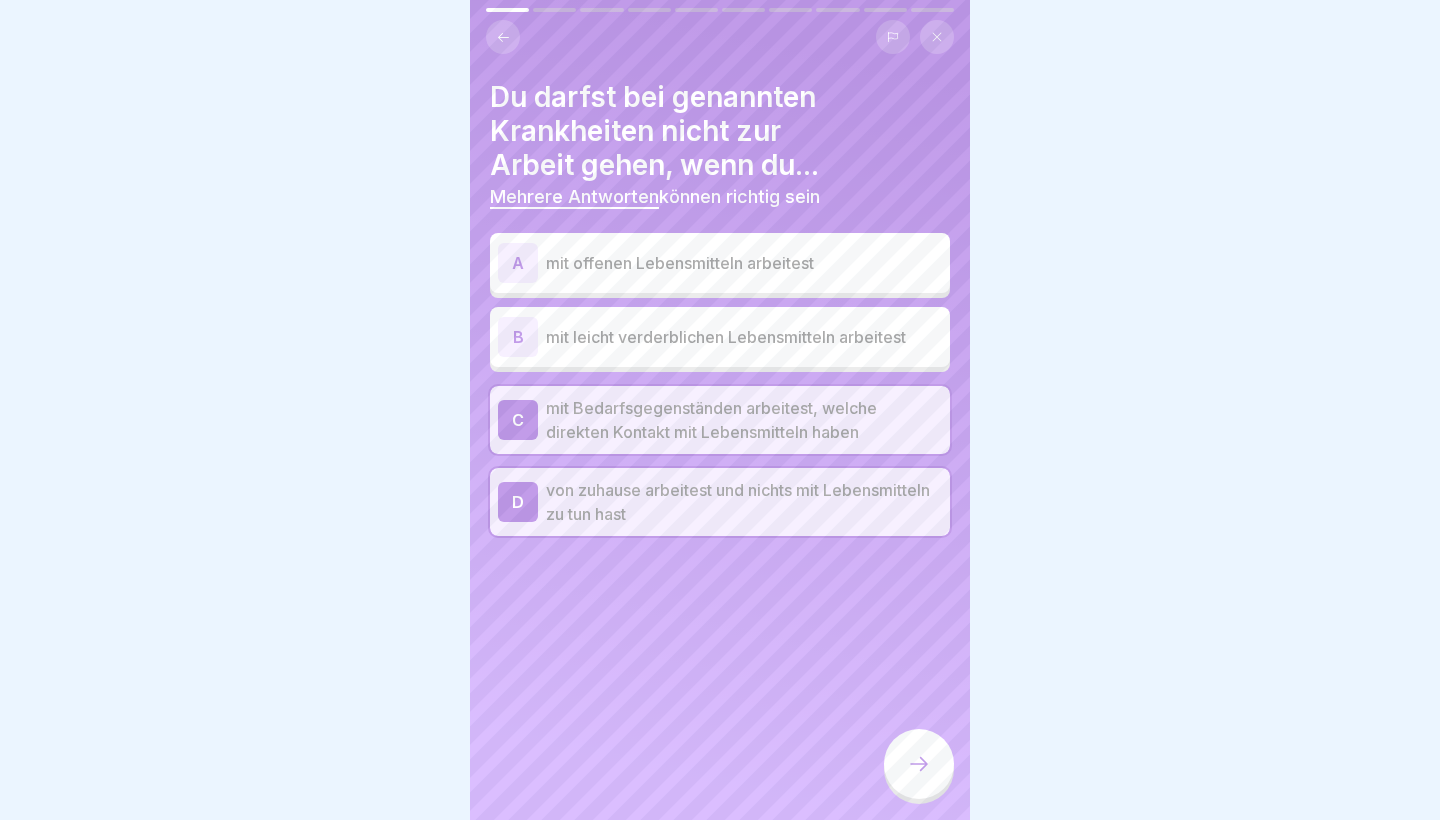 click on "mit Bedarfsgegenständen arbeitest, welche direkten Kontakt mit Lebensmitteln haben" at bounding box center [744, 420] 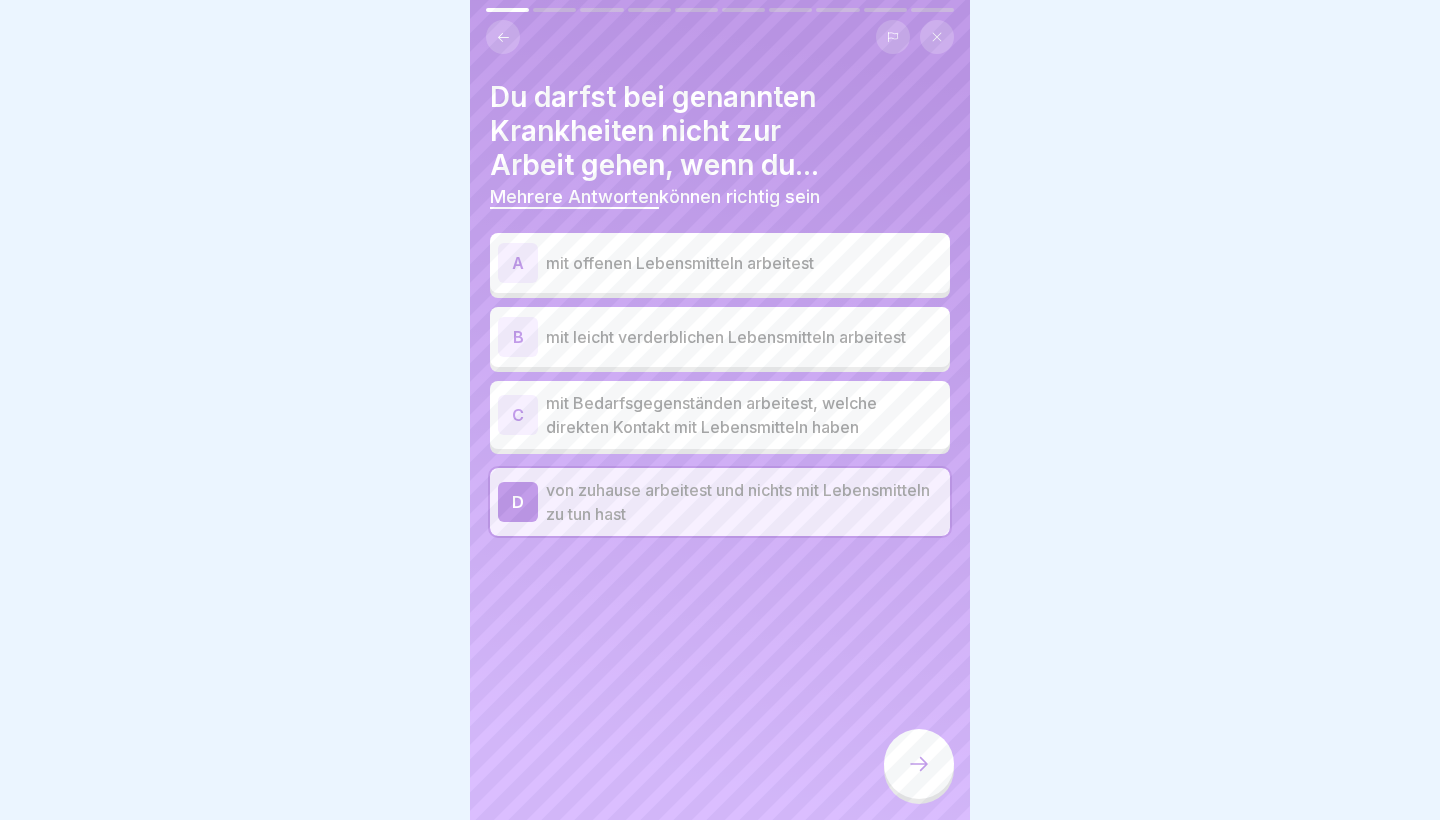 click on "von zuhause arbeitest und nichts mit Lebensmitteln zu tun hast" at bounding box center (744, 502) 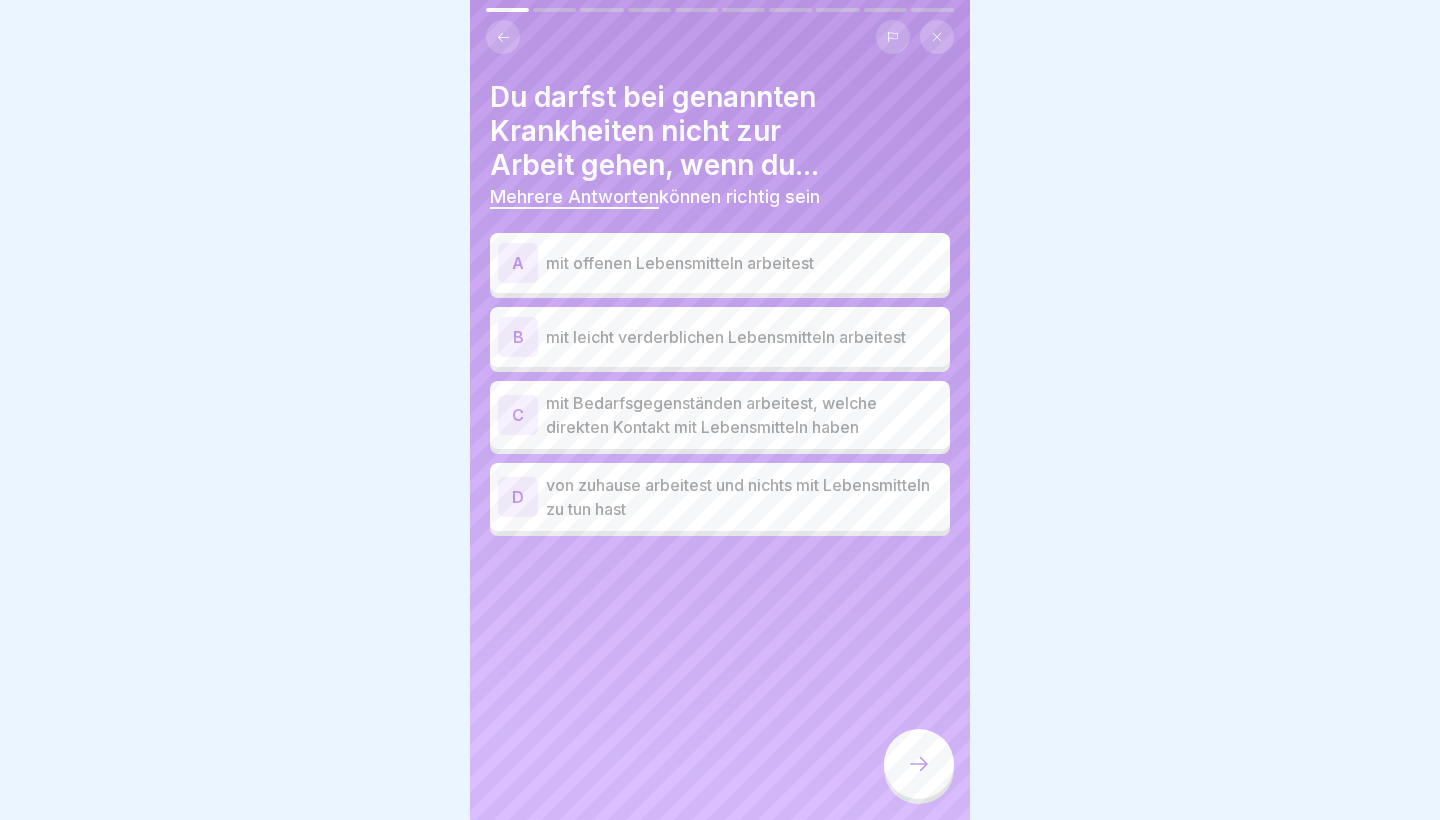click on "A mit offenen Lebensmitteln arbeitest B mit leicht verderblichen Lebensmitteln arbeitest C mit Bedarfsgegenständen arbeitest, welche direkten Kontakt mit Lebensmitteln haben D von zuhause arbeitest und nichts mit Lebensmitteln zu tun hast" at bounding box center (720, 387) 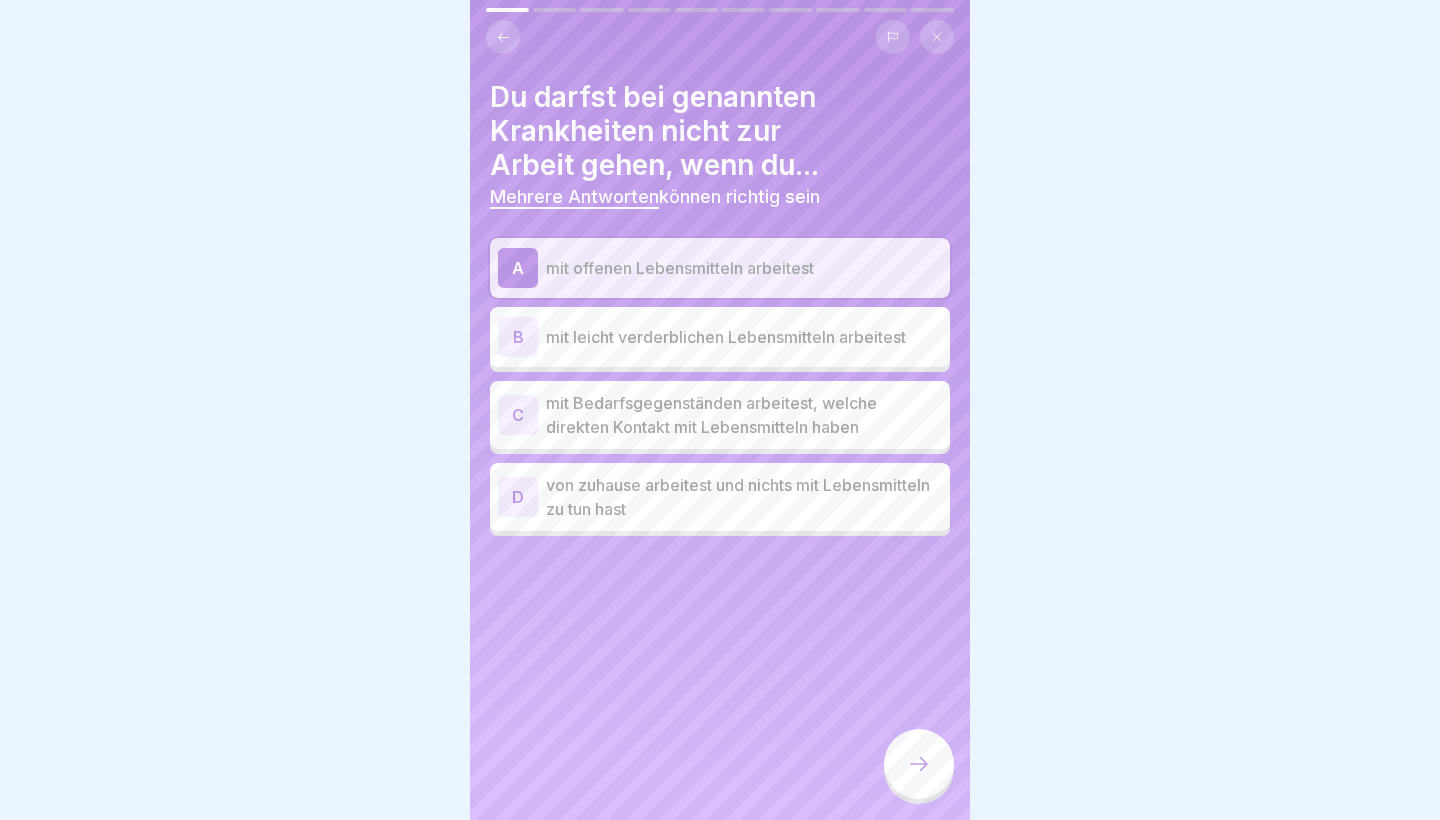 click on "B mit leicht verderblichen Lebensmitteln arbeitest" at bounding box center (720, 337) 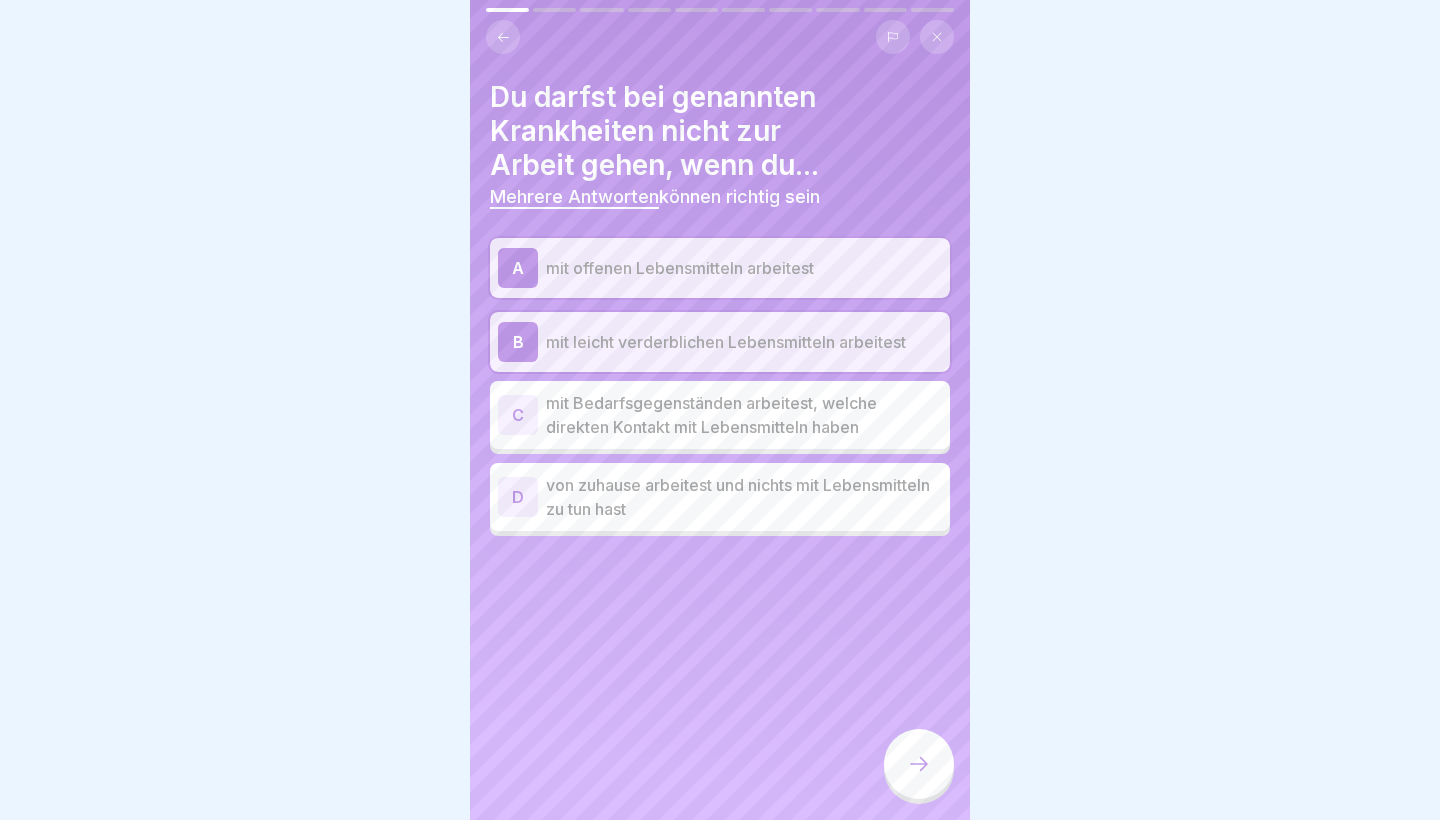 click on "mit Bedarfsgegenständen arbeitest, welche direkten Kontakt mit Lebensmitteln haben" at bounding box center [744, 415] 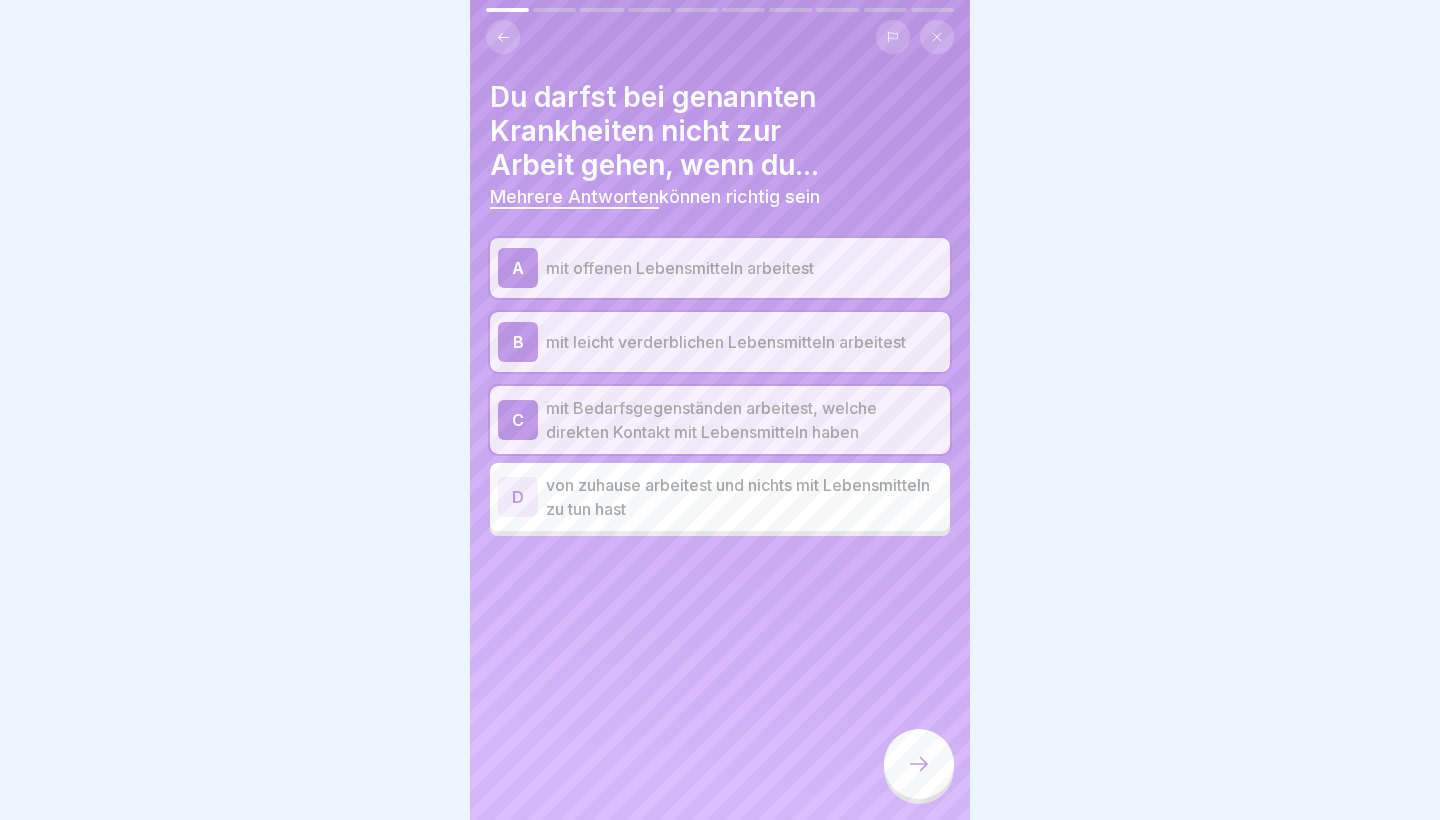 click at bounding box center (919, 764) 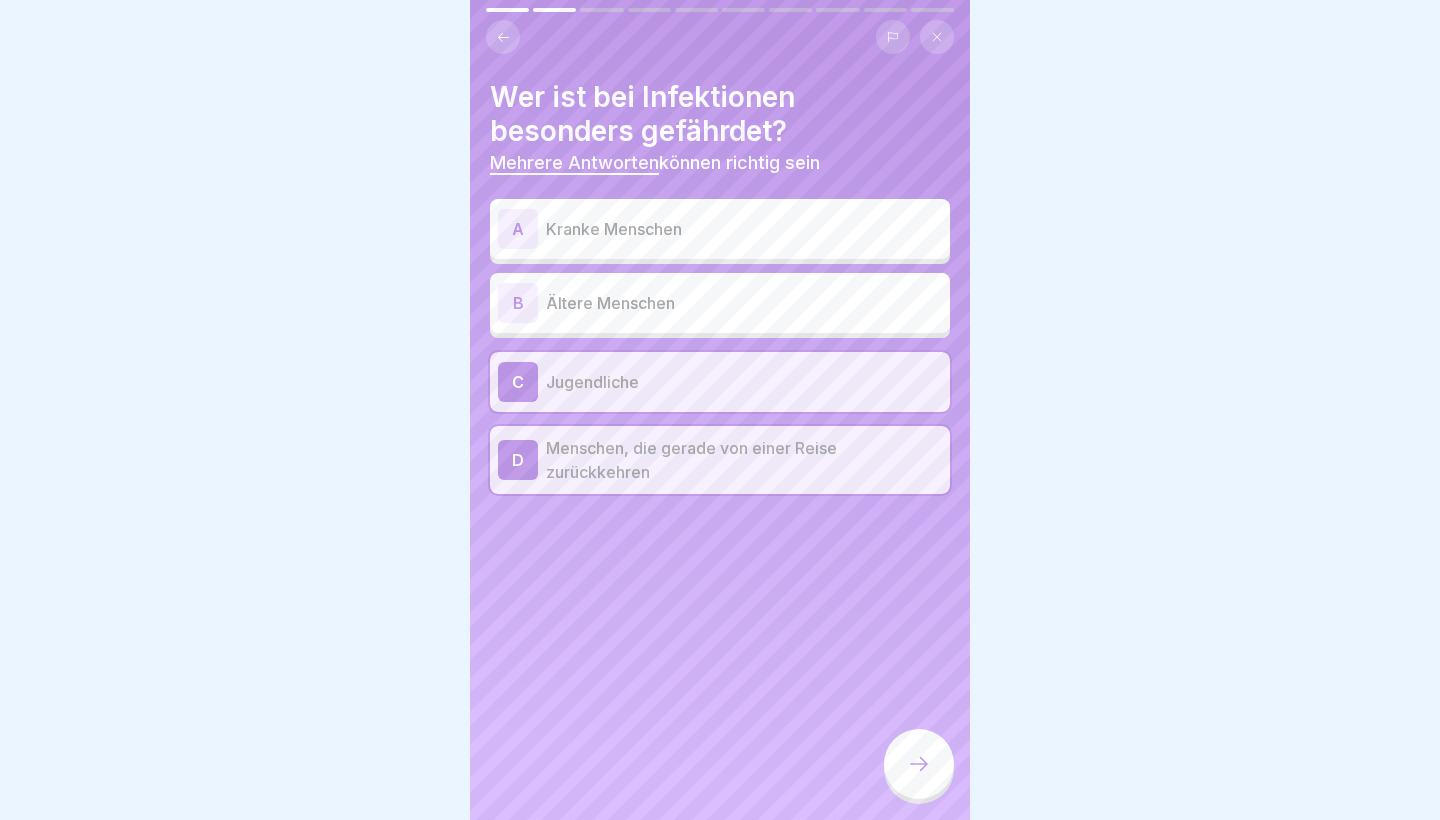 click on "Jugendliche" at bounding box center (744, 382) 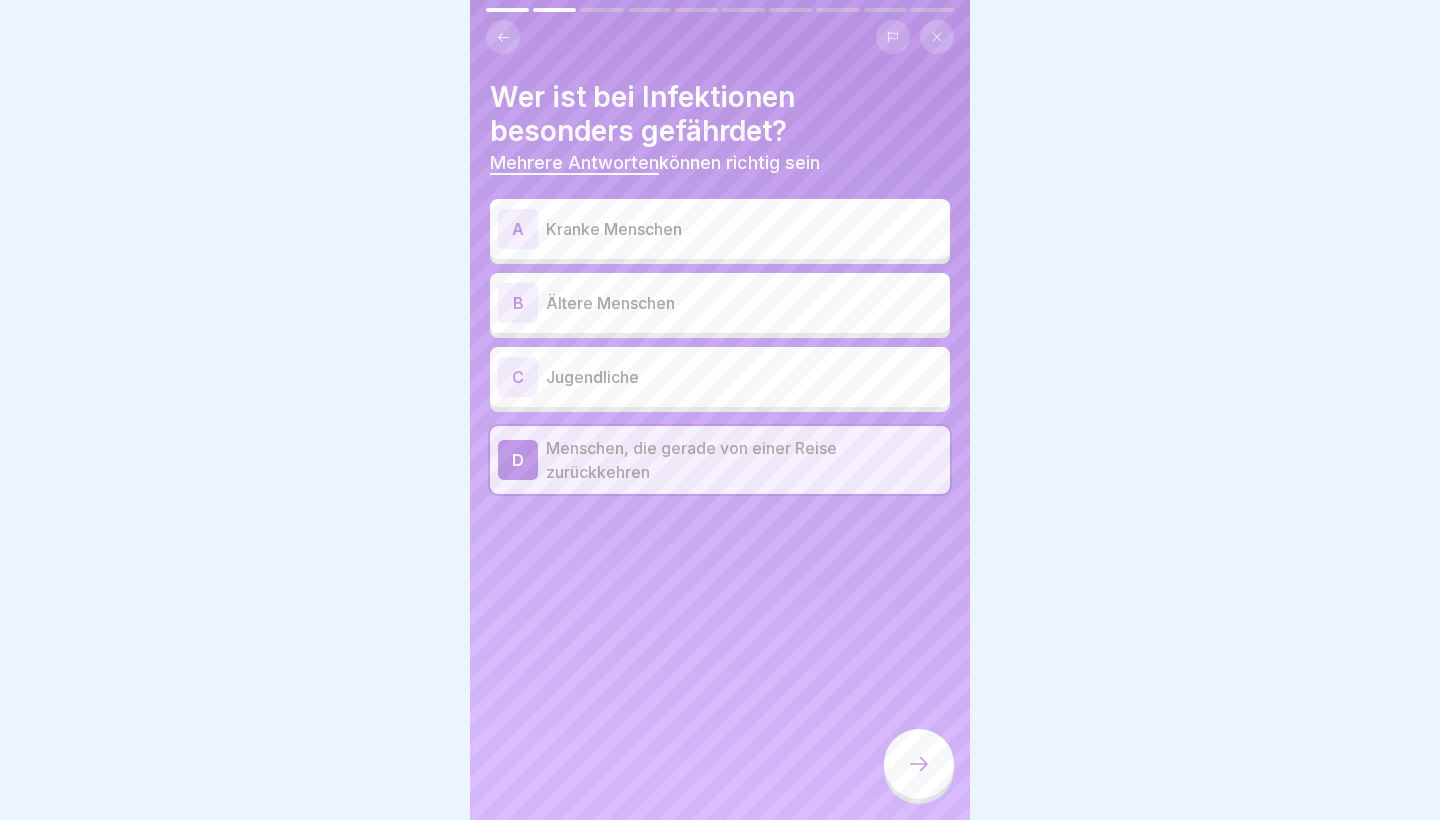 click on "Menschen, die gerade von einer Reise zurückkehren" at bounding box center (744, 460) 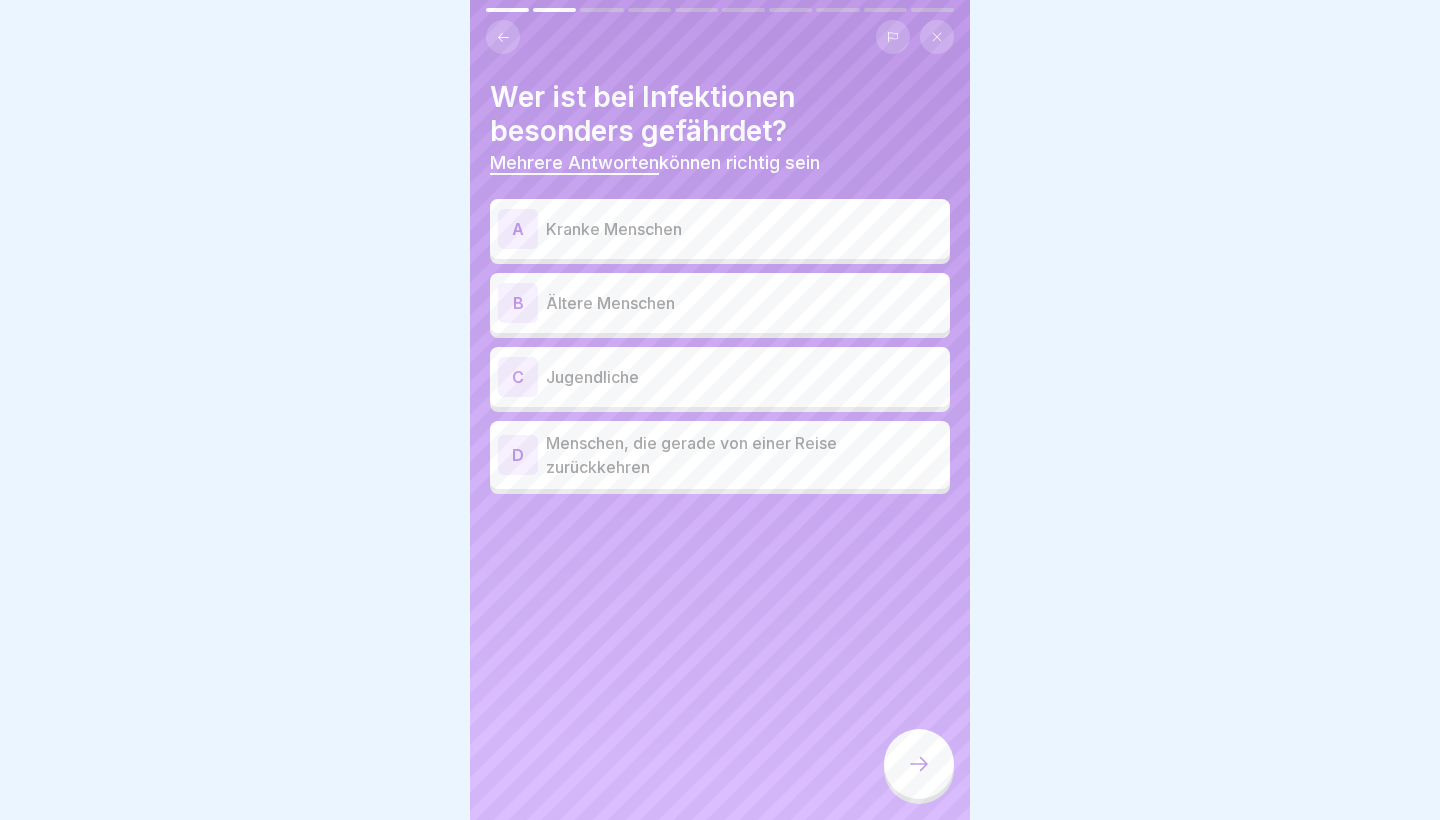 click on "Ältere Menschen" at bounding box center [744, 303] 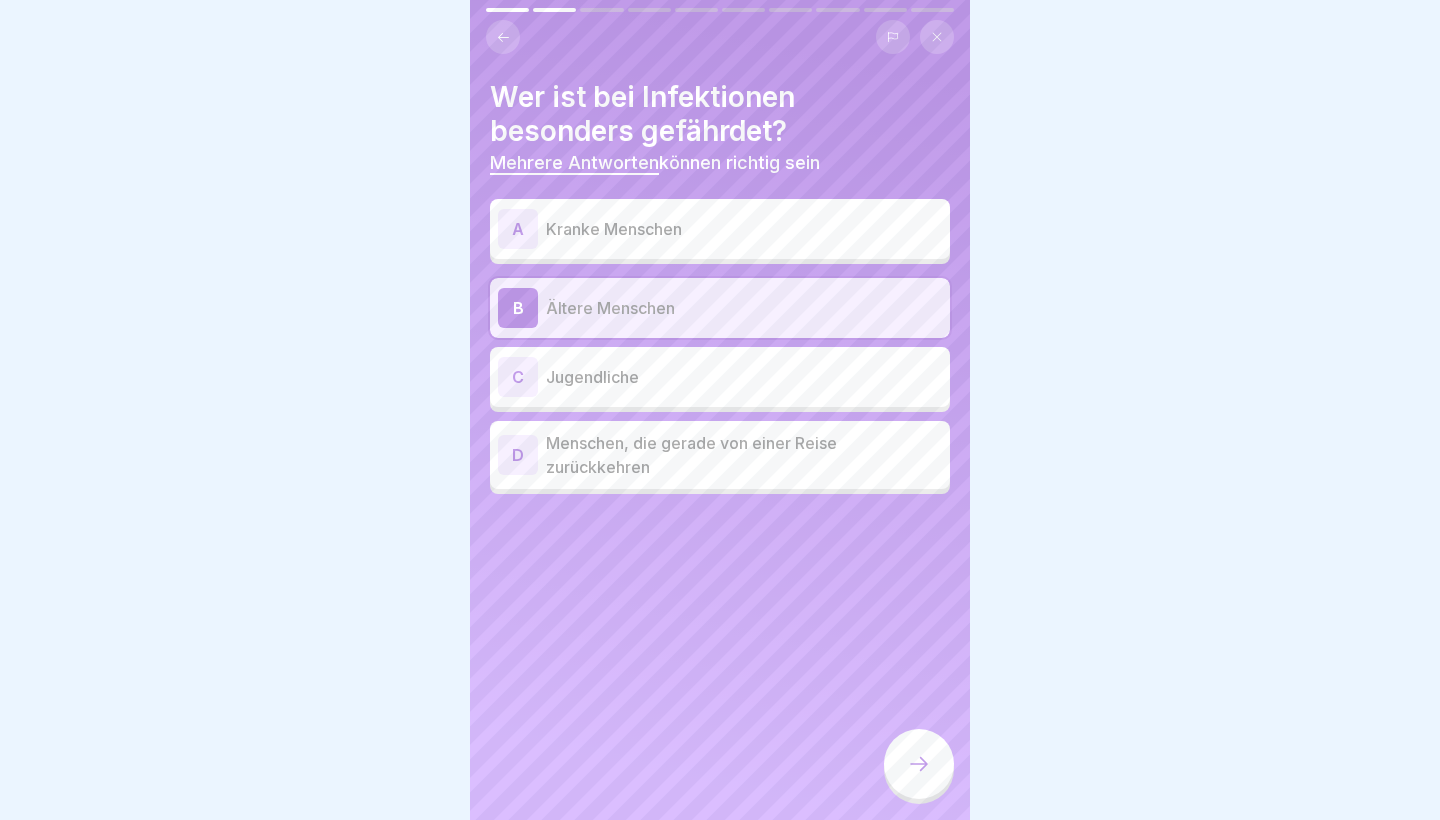 click on "A Kranke Menschen" at bounding box center [720, 229] 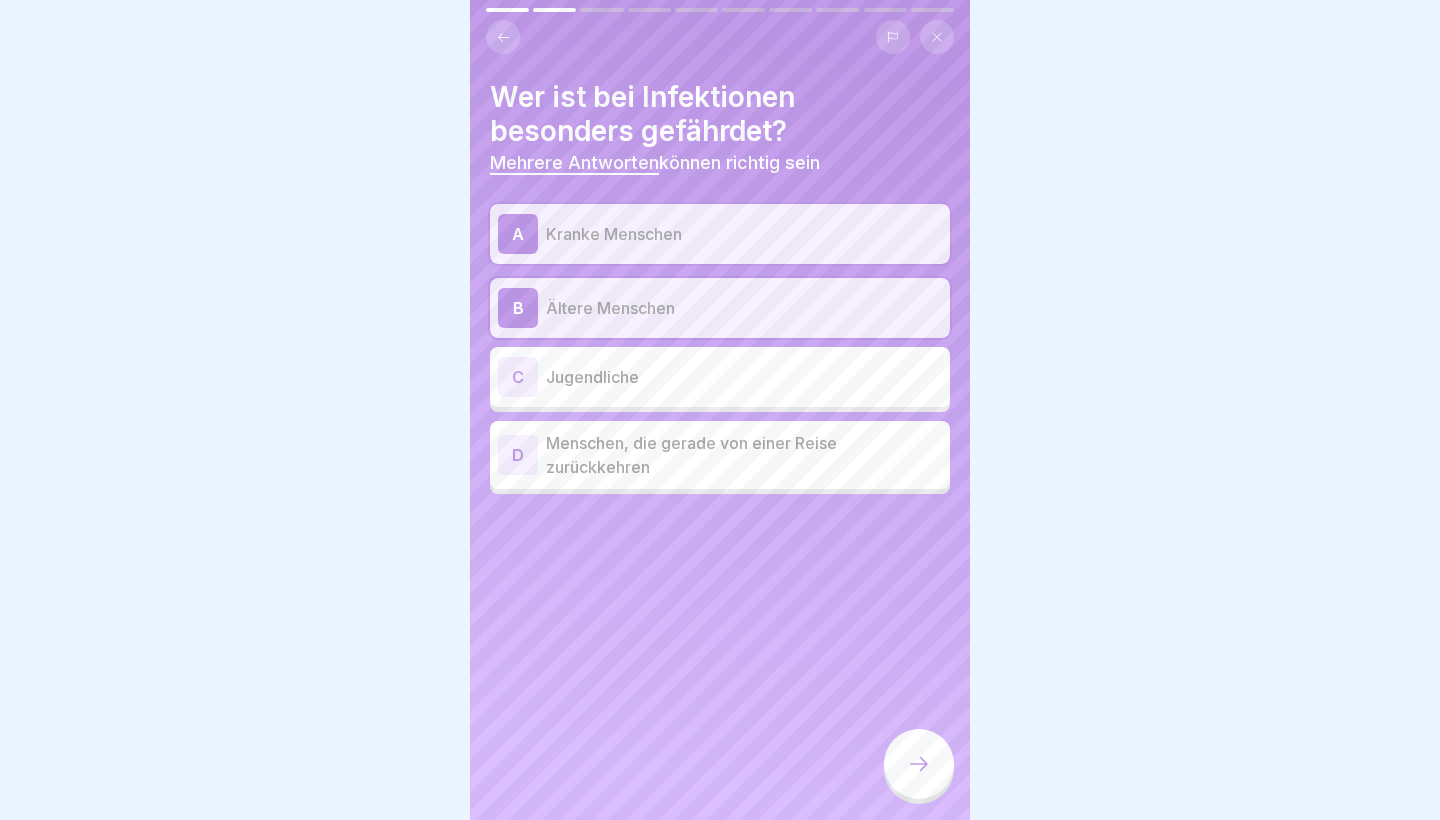 click on "D Menschen, die gerade von einer Reise zurückkehren" at bounding box center (720, 455) 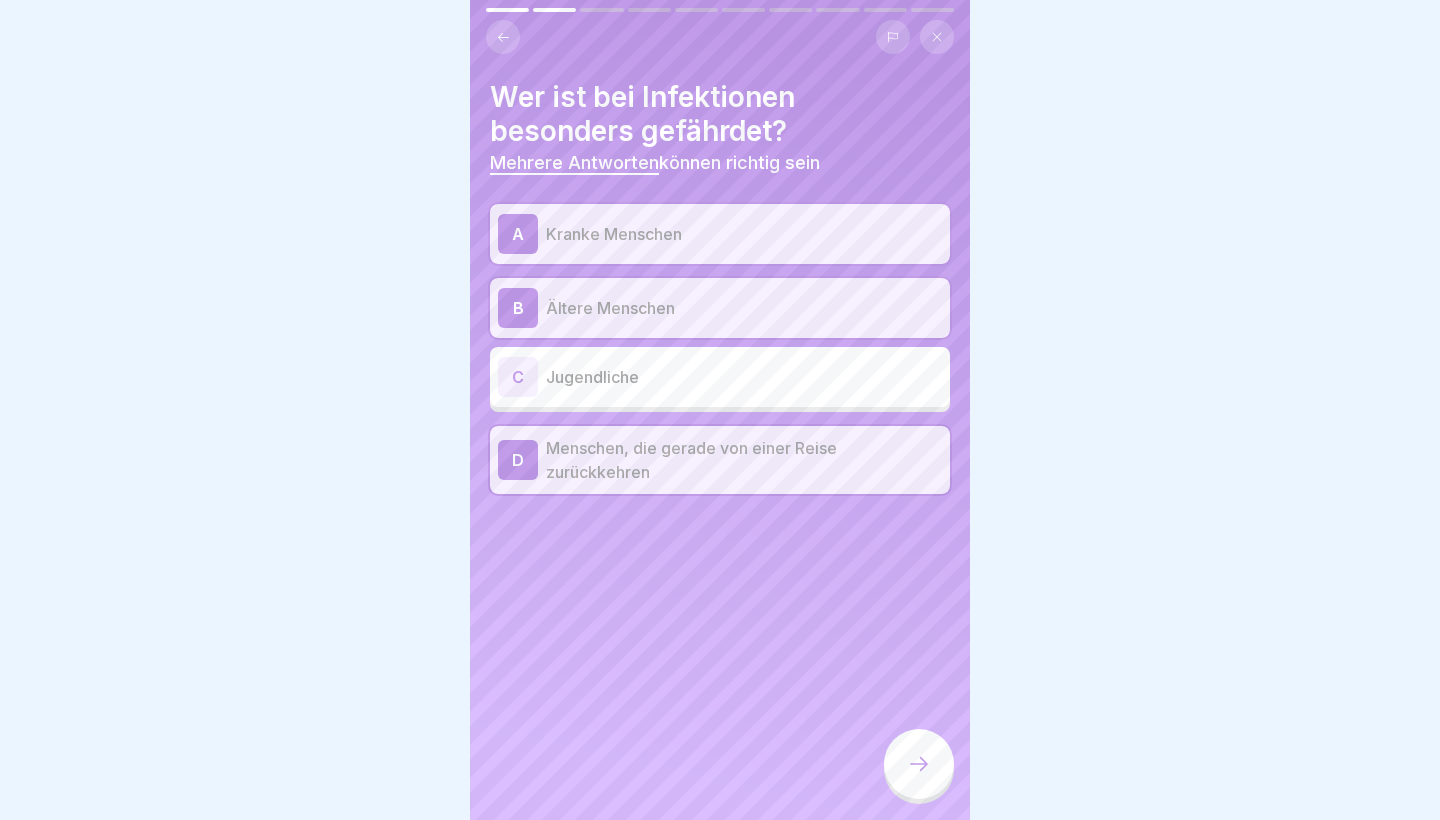 click on "Menschen, die gerade von einer Reise zurückkehren" at bounding box center (744, 460) 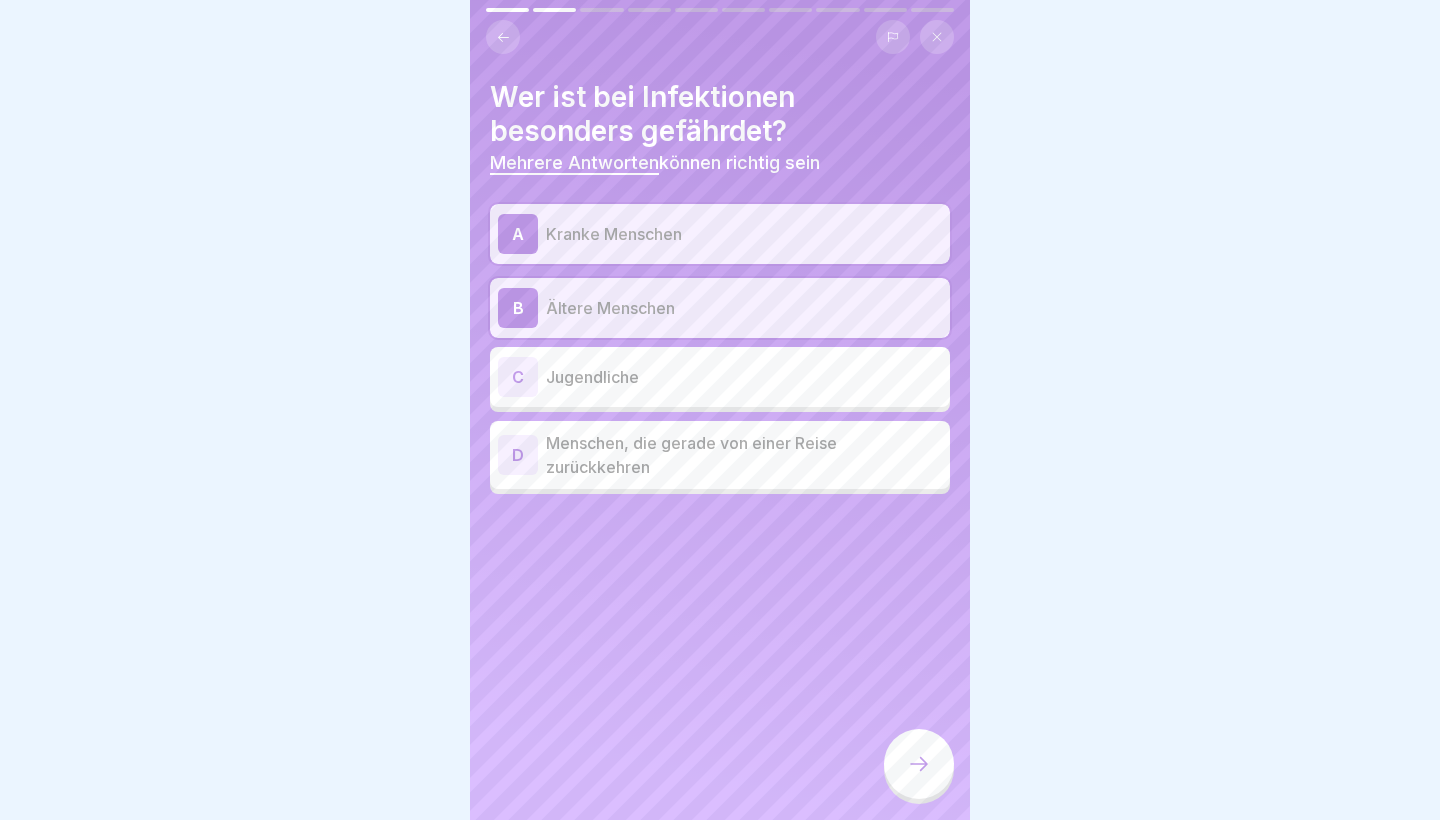 click 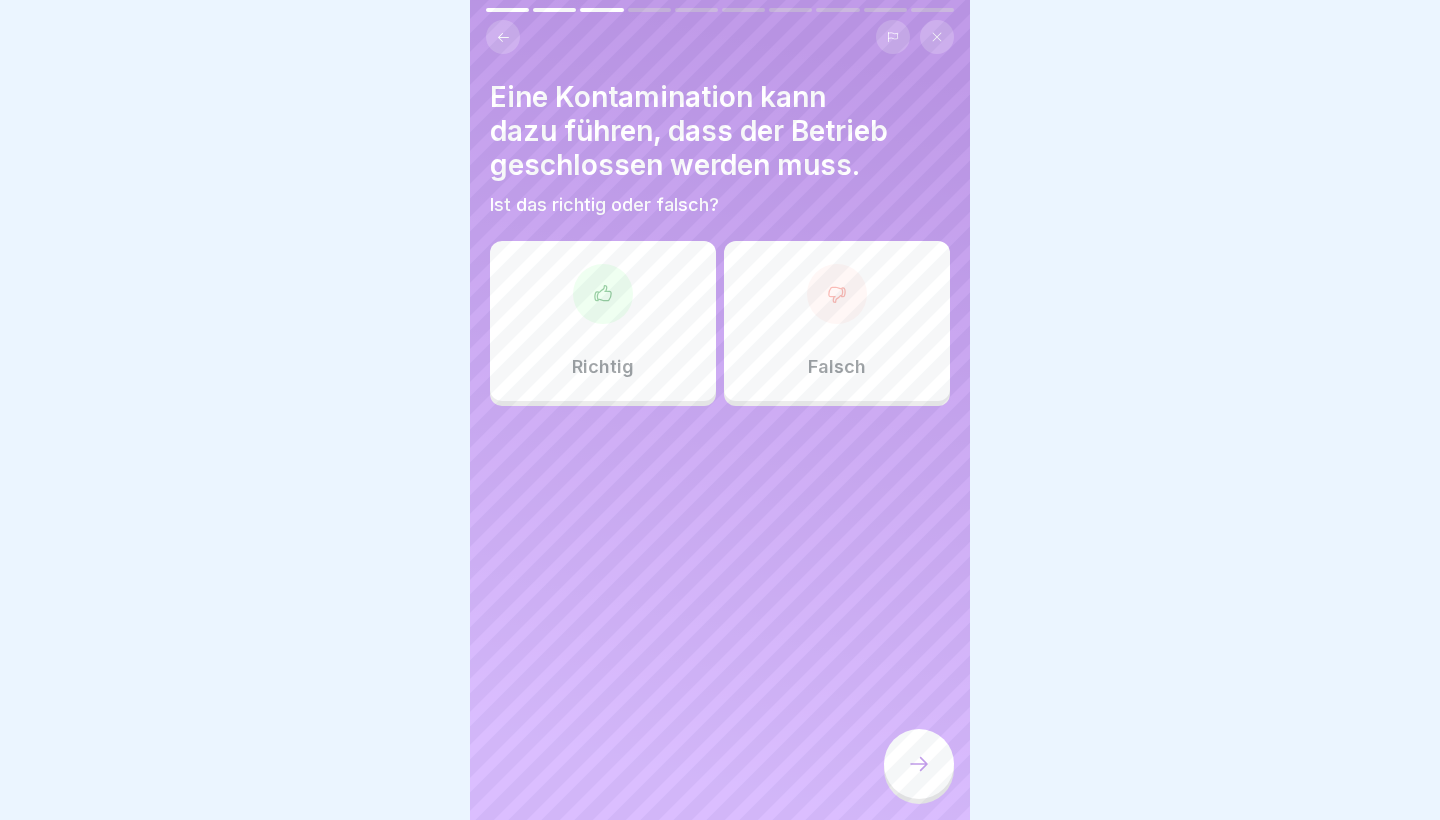 click on "Richtig" at bounding box center [603, 321] 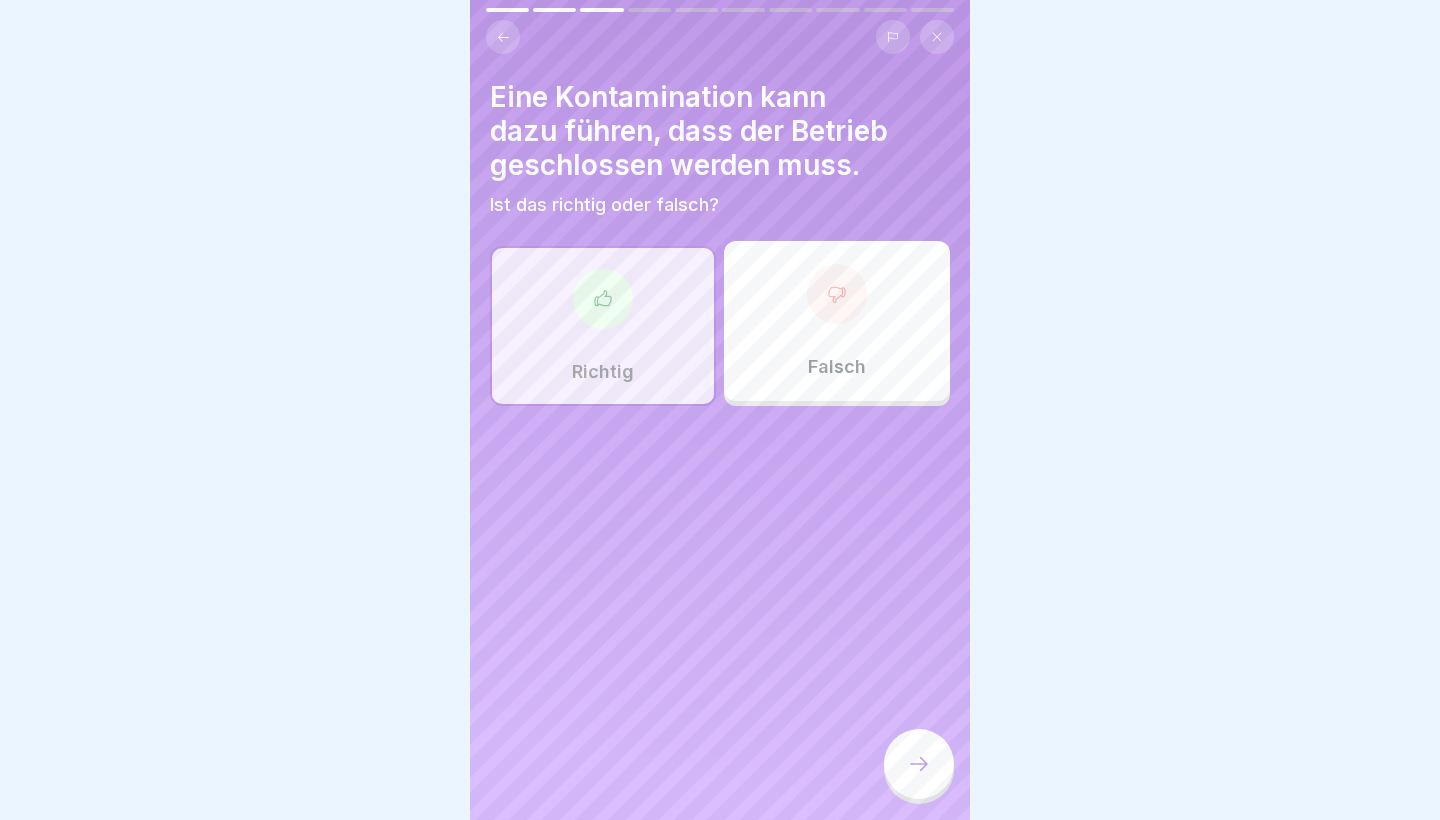 click 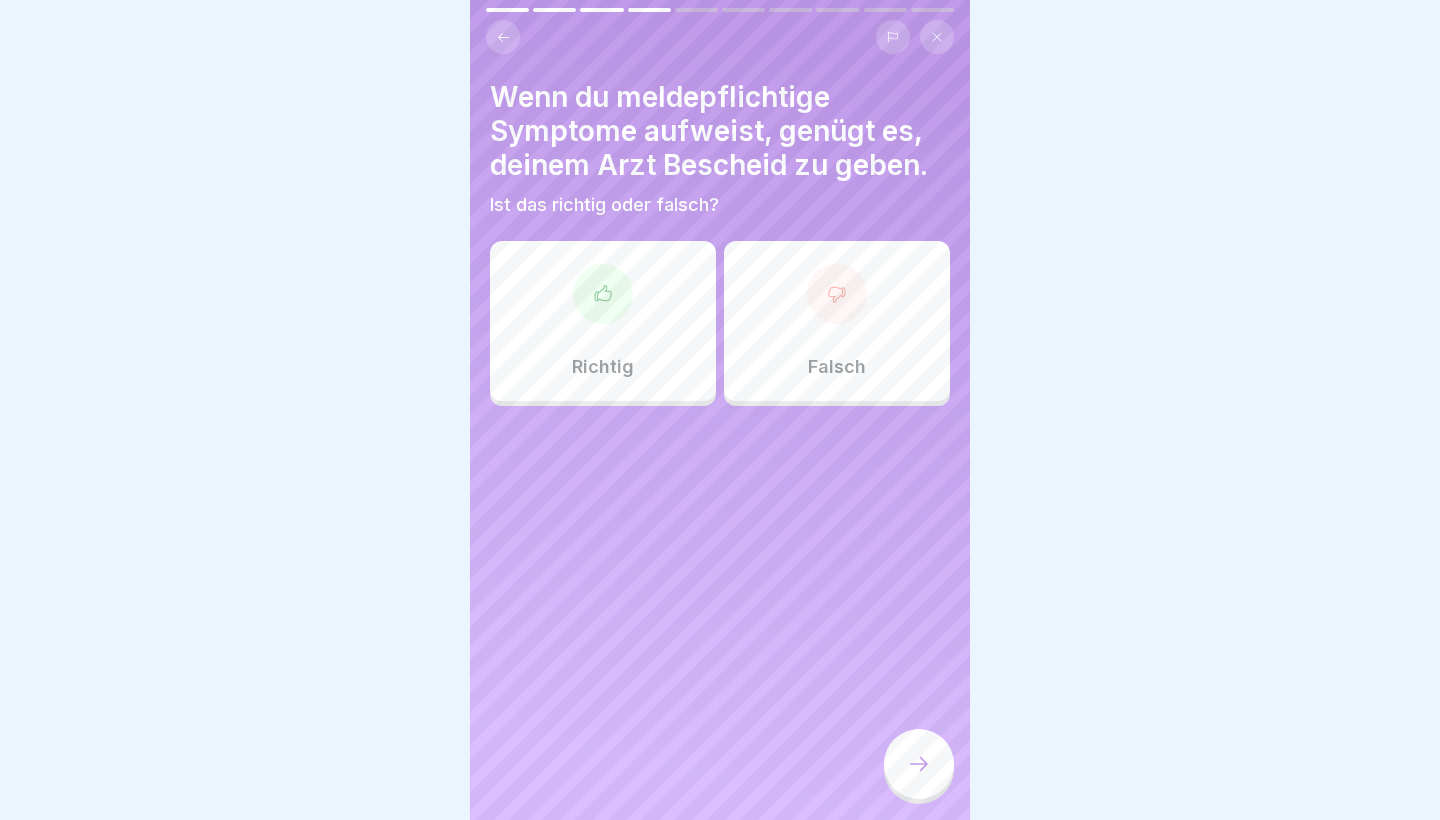click on "Falsch" at bounding box center (837, 367) 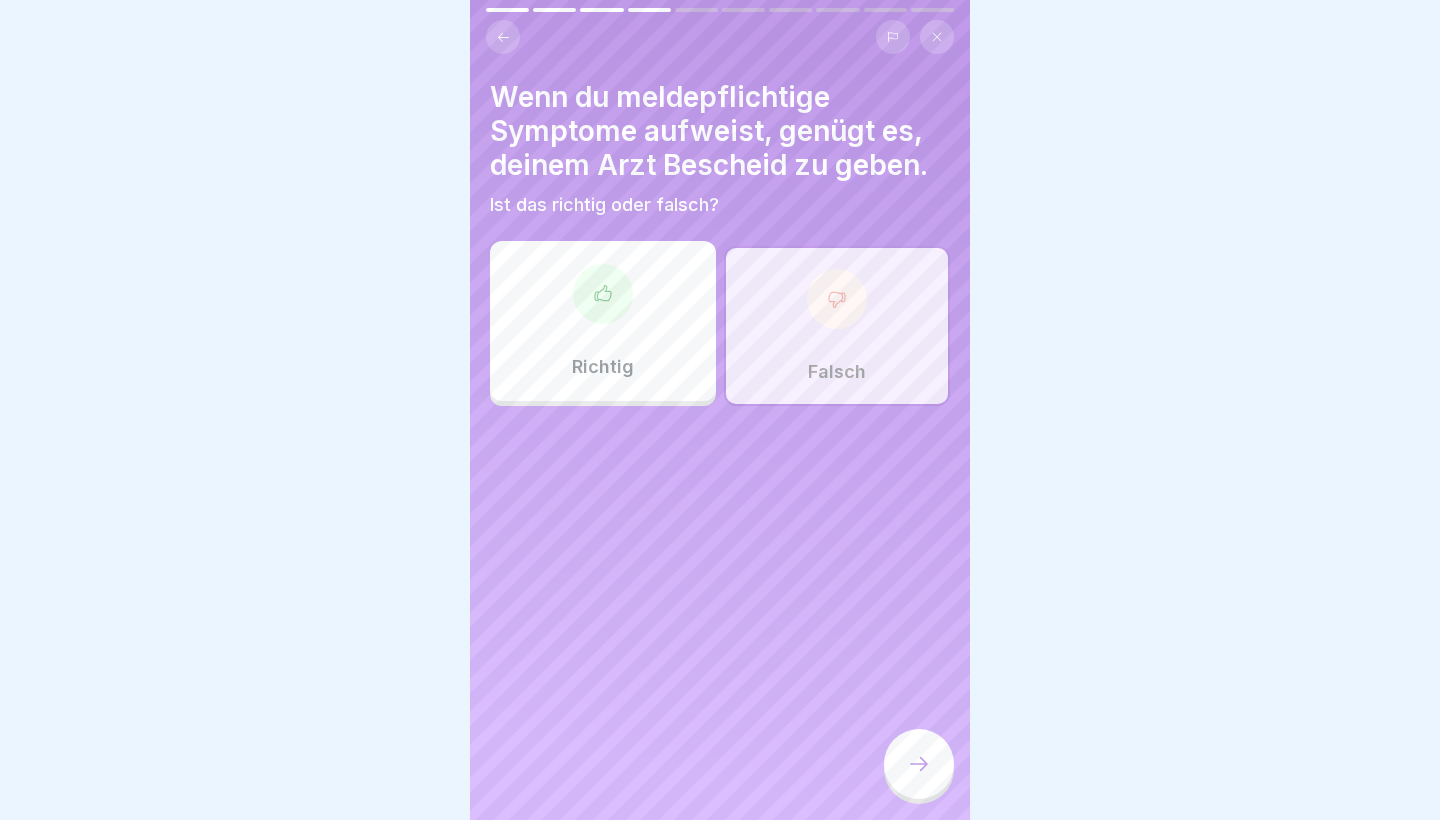 click at bounding box center (919, 766) 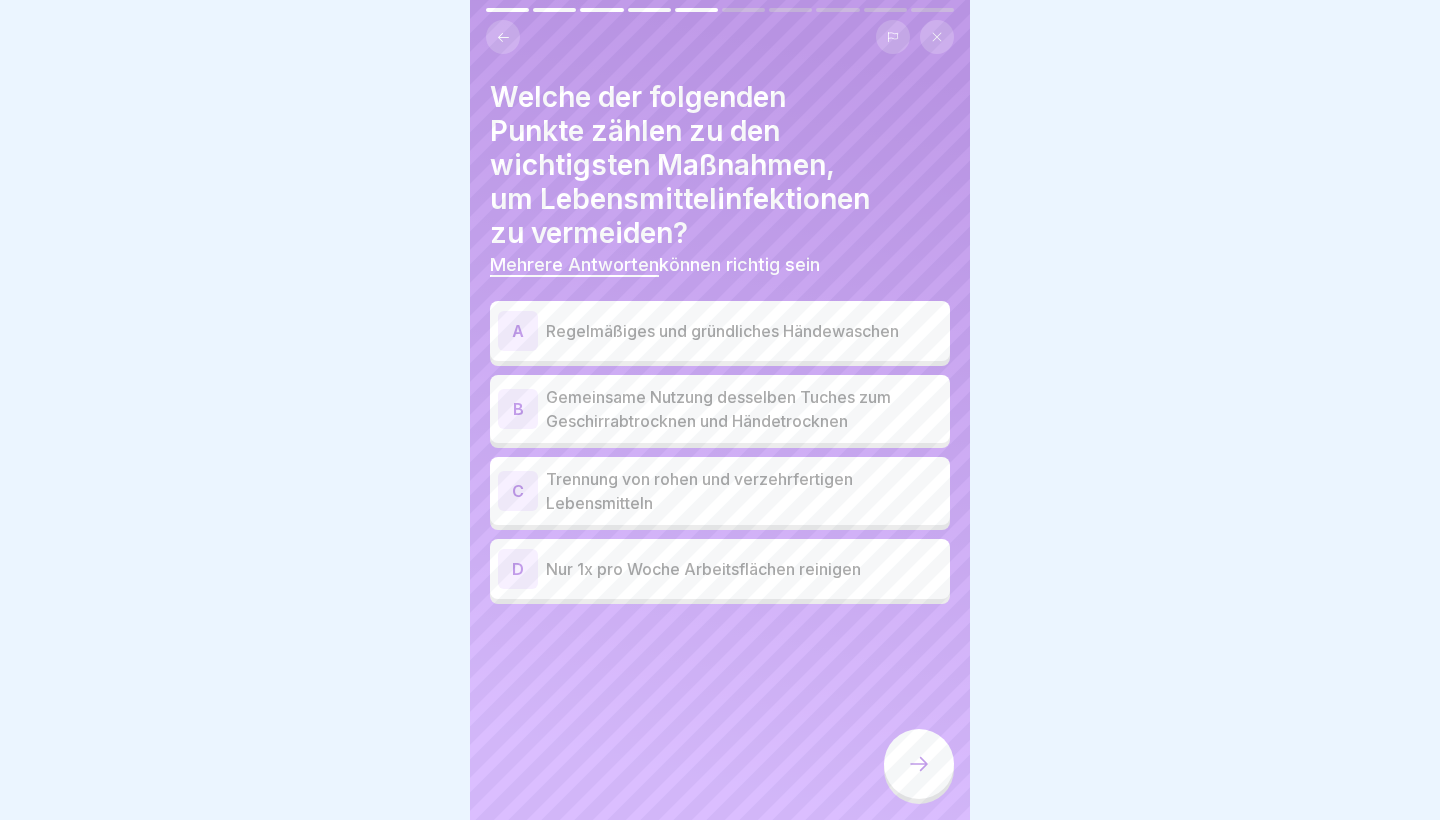 click on "Regelmäßiges und gründliches Händewaschen" at bounding box center (744, 331) 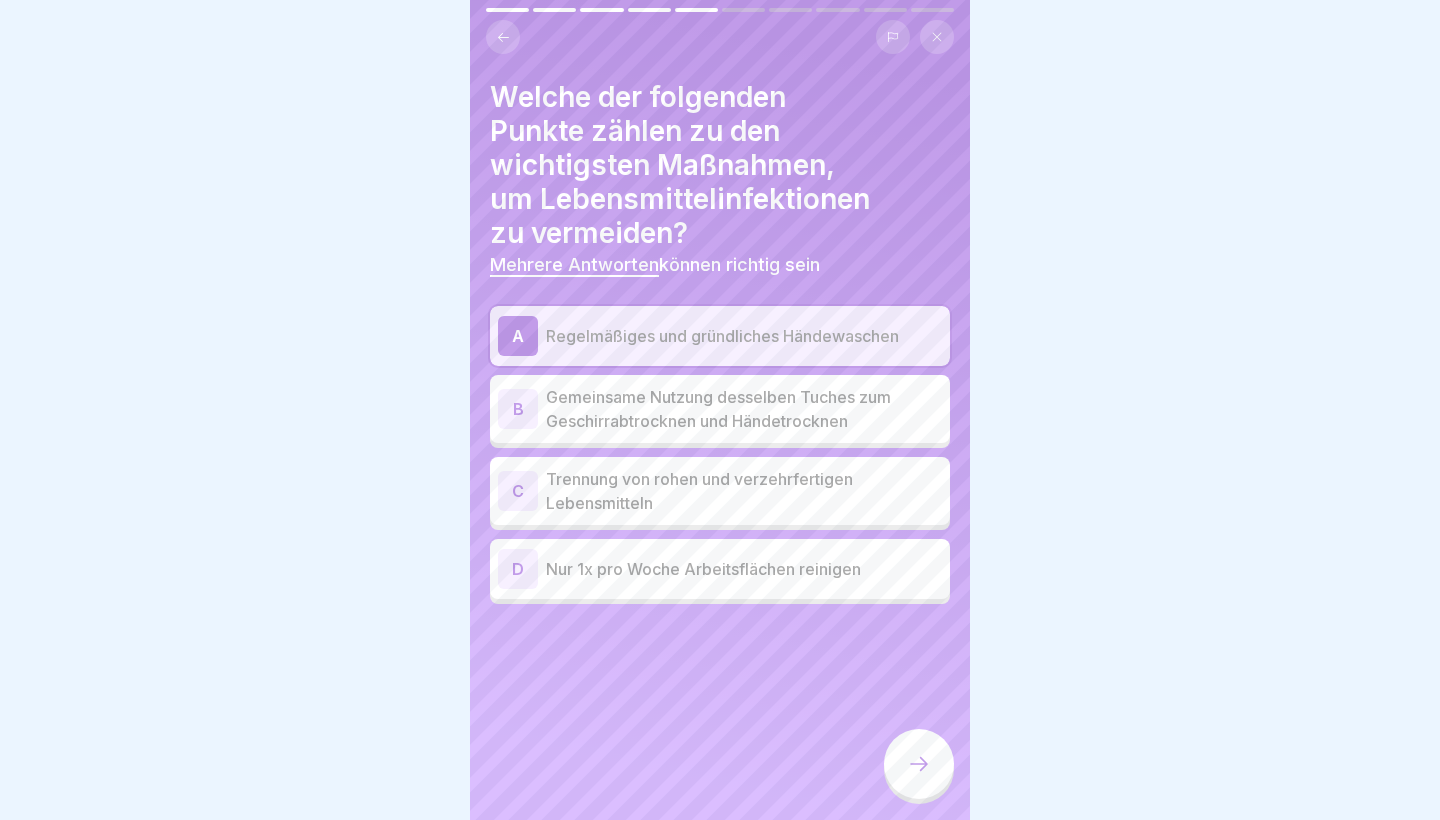 click on "D  Nur 1x pro Woche Arbeitsflächen reinigen" at bounding box center [720, 569] 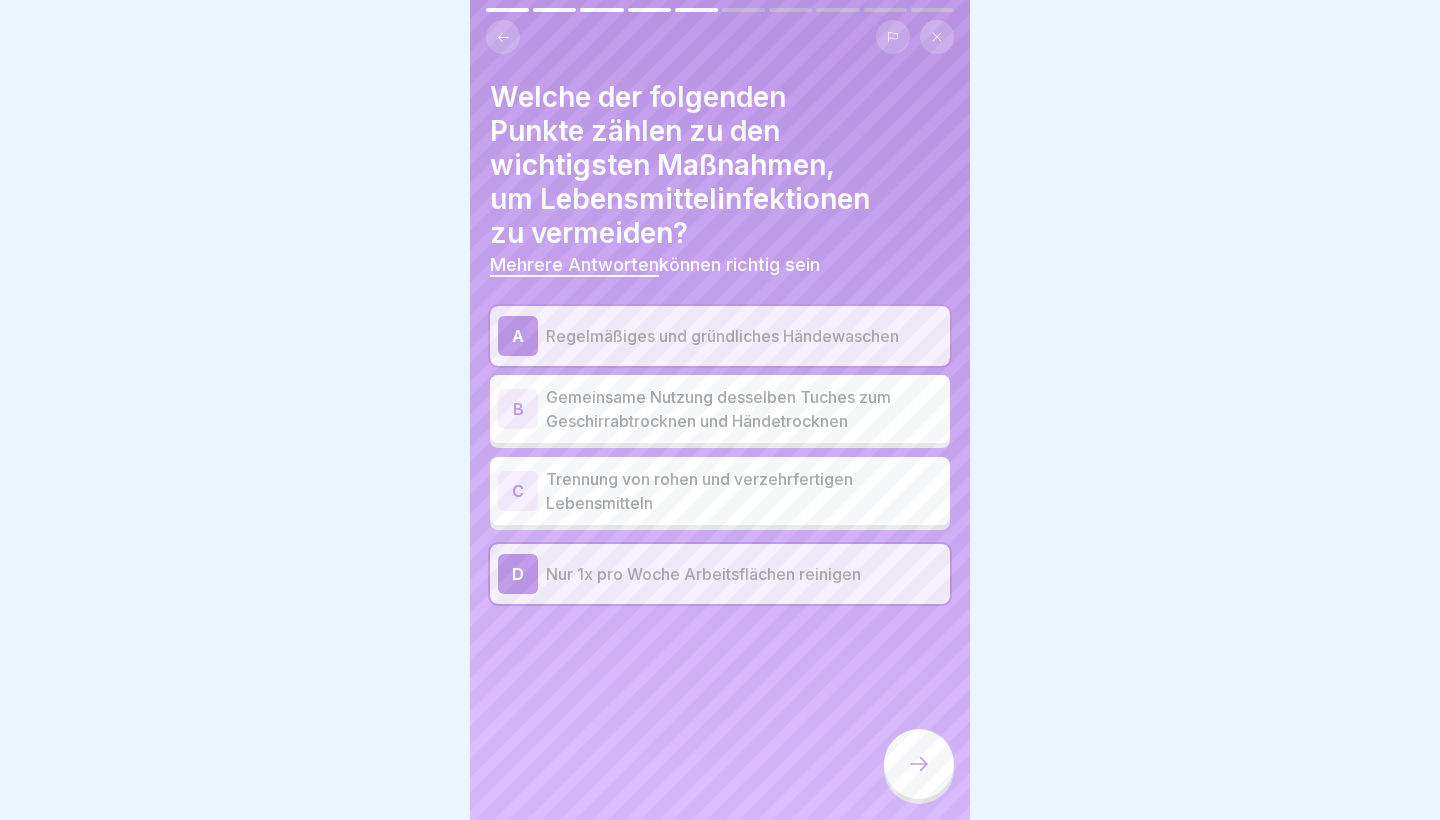click on "Nur 1x pro Woche Arbeitsflächen reinigen" at bounding box center [744, 574] 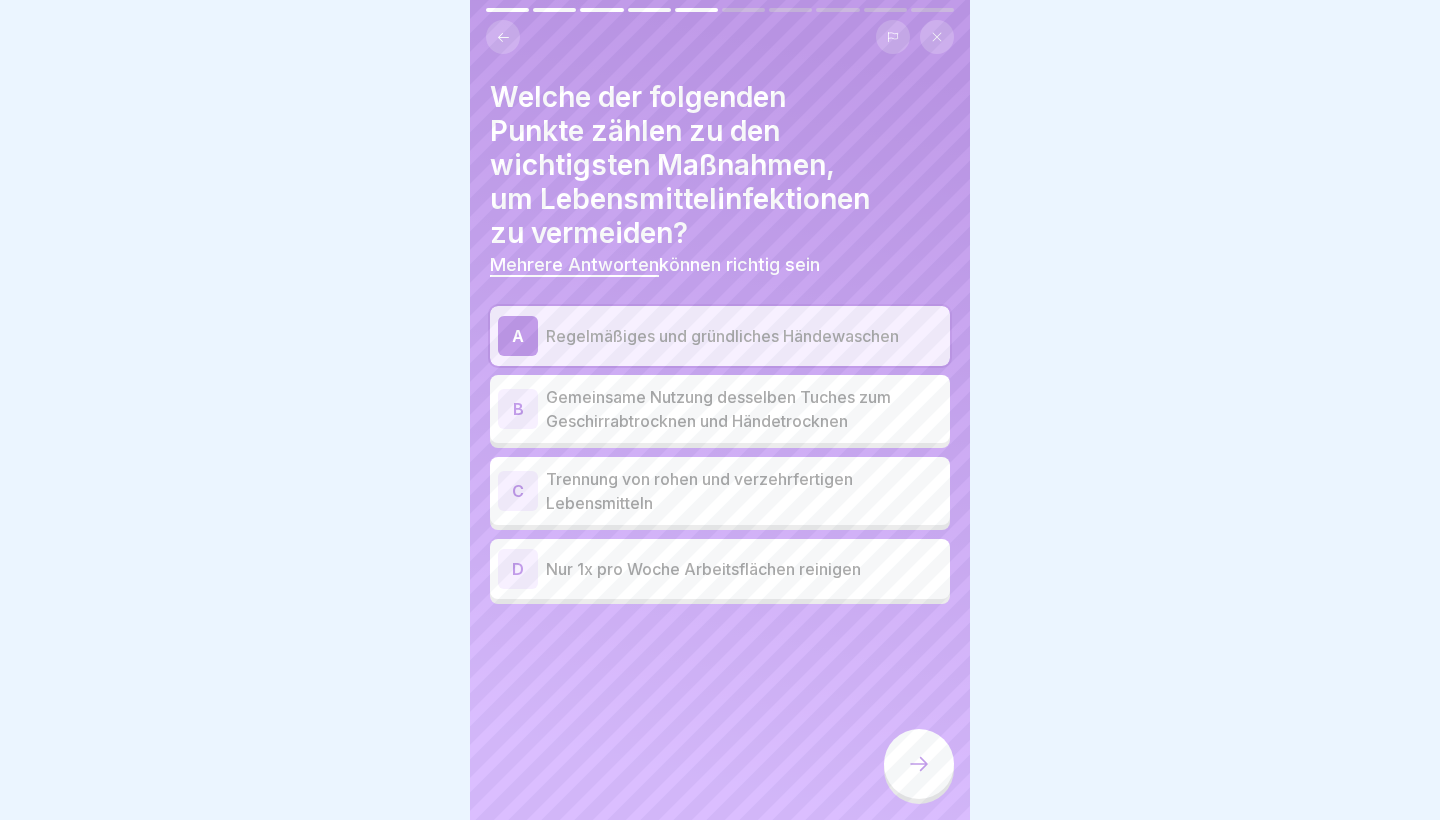 click on "A  Regelmäßiges und gründliches Händewaschen B  Gemeinsame Nutzung desselben Tuches zum Geschirrabtrocknen und Händetrocknen C  Trennung von rohen und verzehrfertigen Lebensmitteln D  Nur 1x pro Woche Arbeitsflächen reinigen" at bounding box center (720, 455) 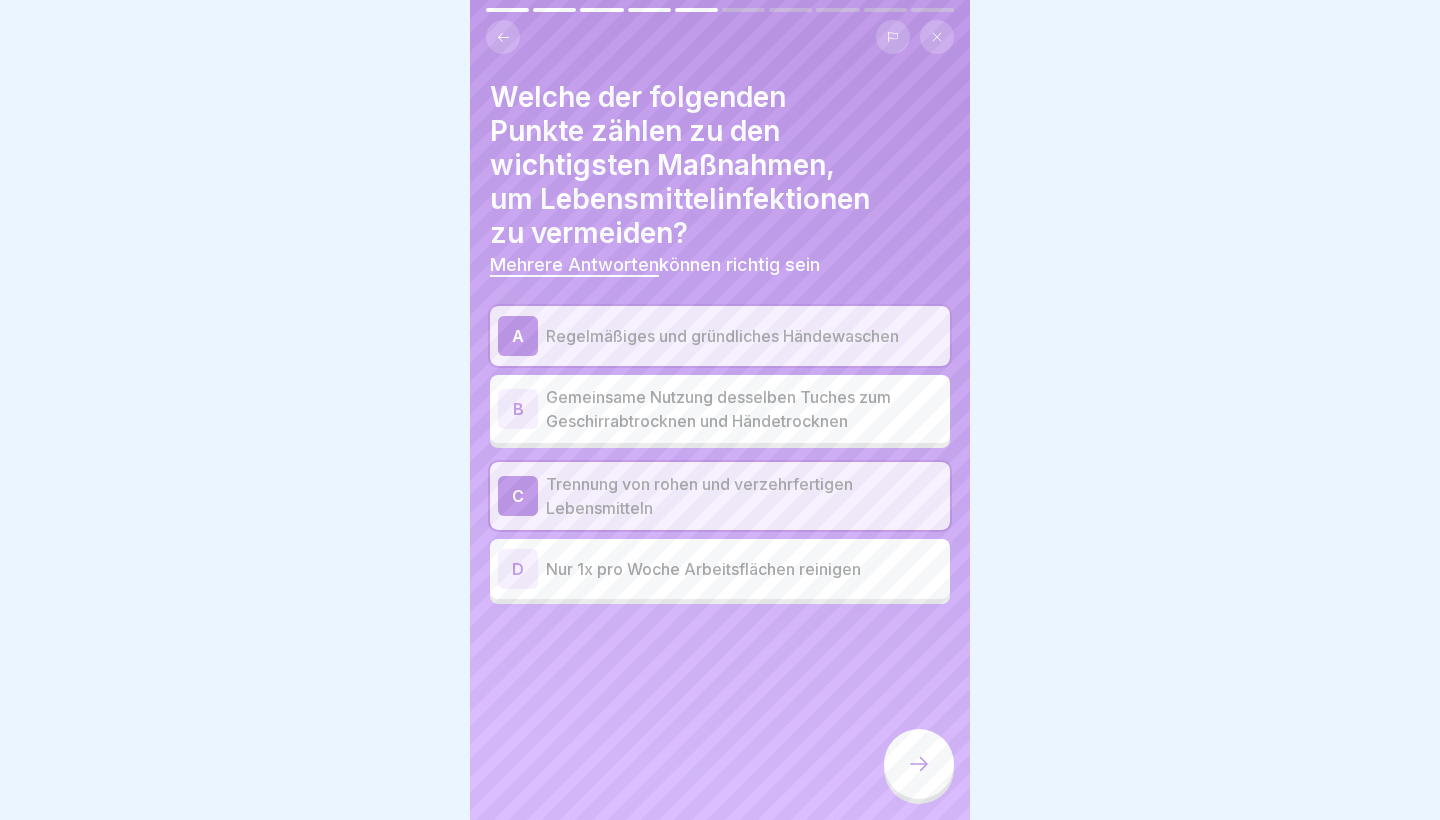 click 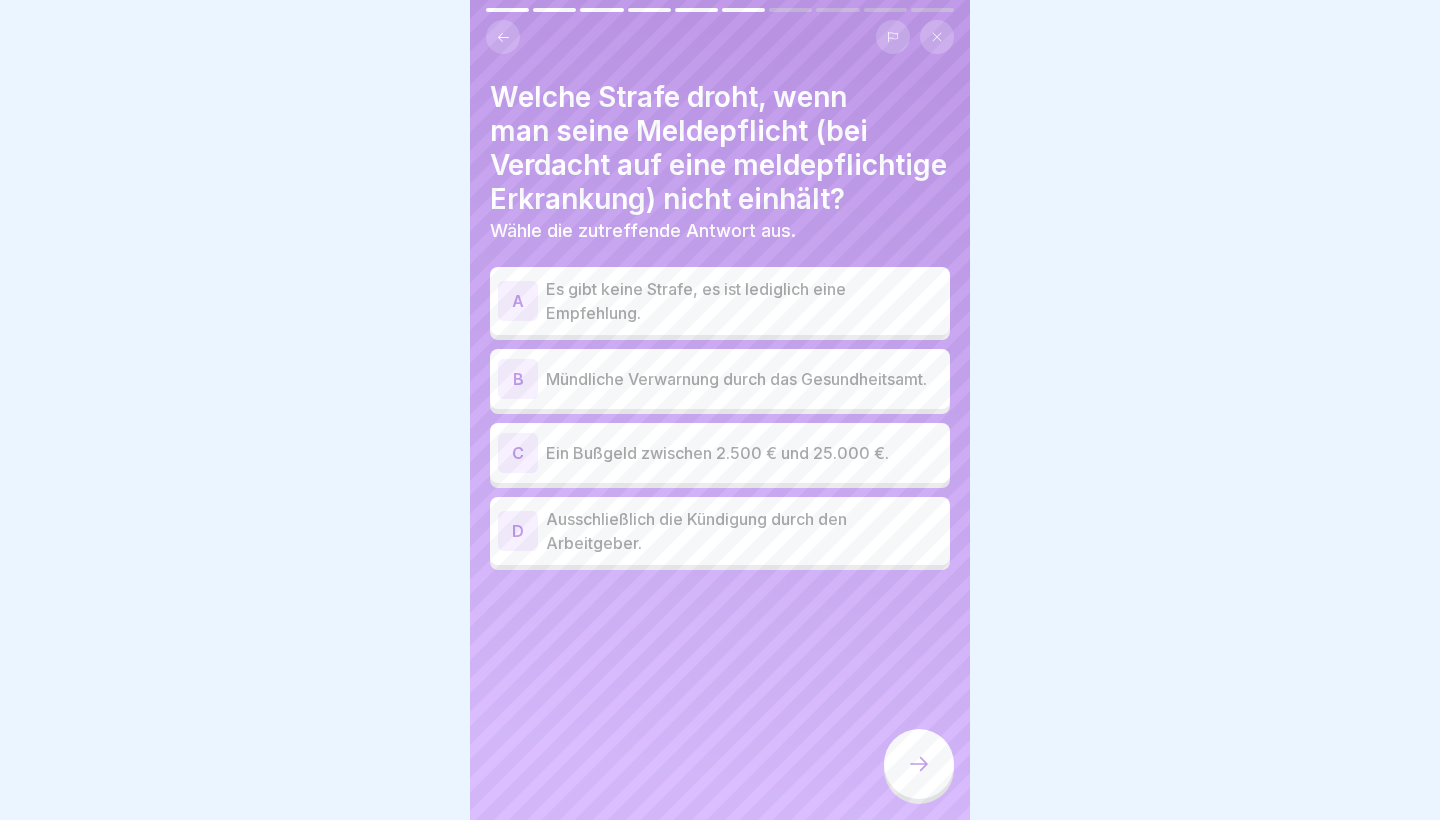 click on "Ausschließlich die Kündigung durch den Arbeitgeber." at bounding box center [744, 531] 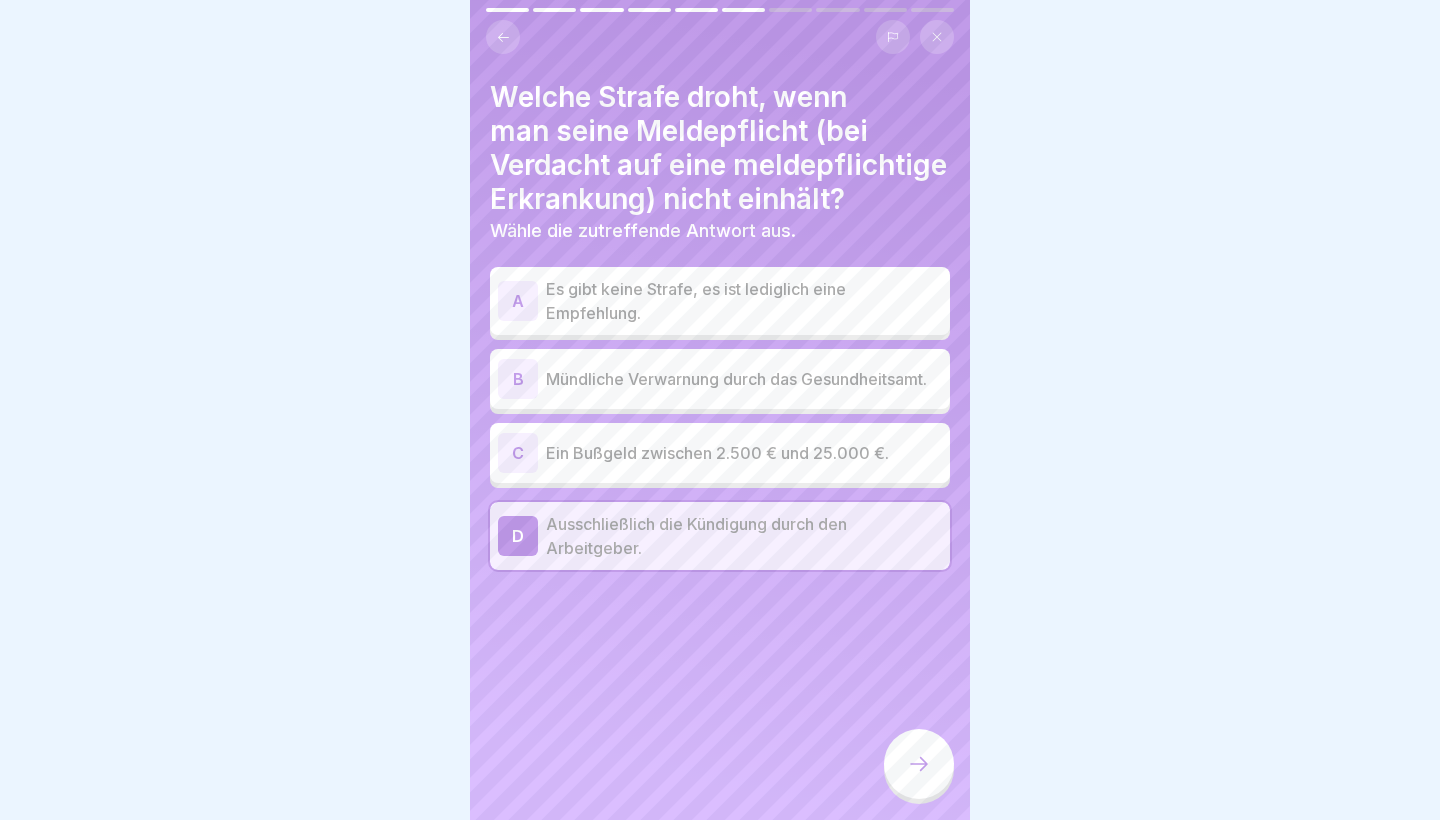 click 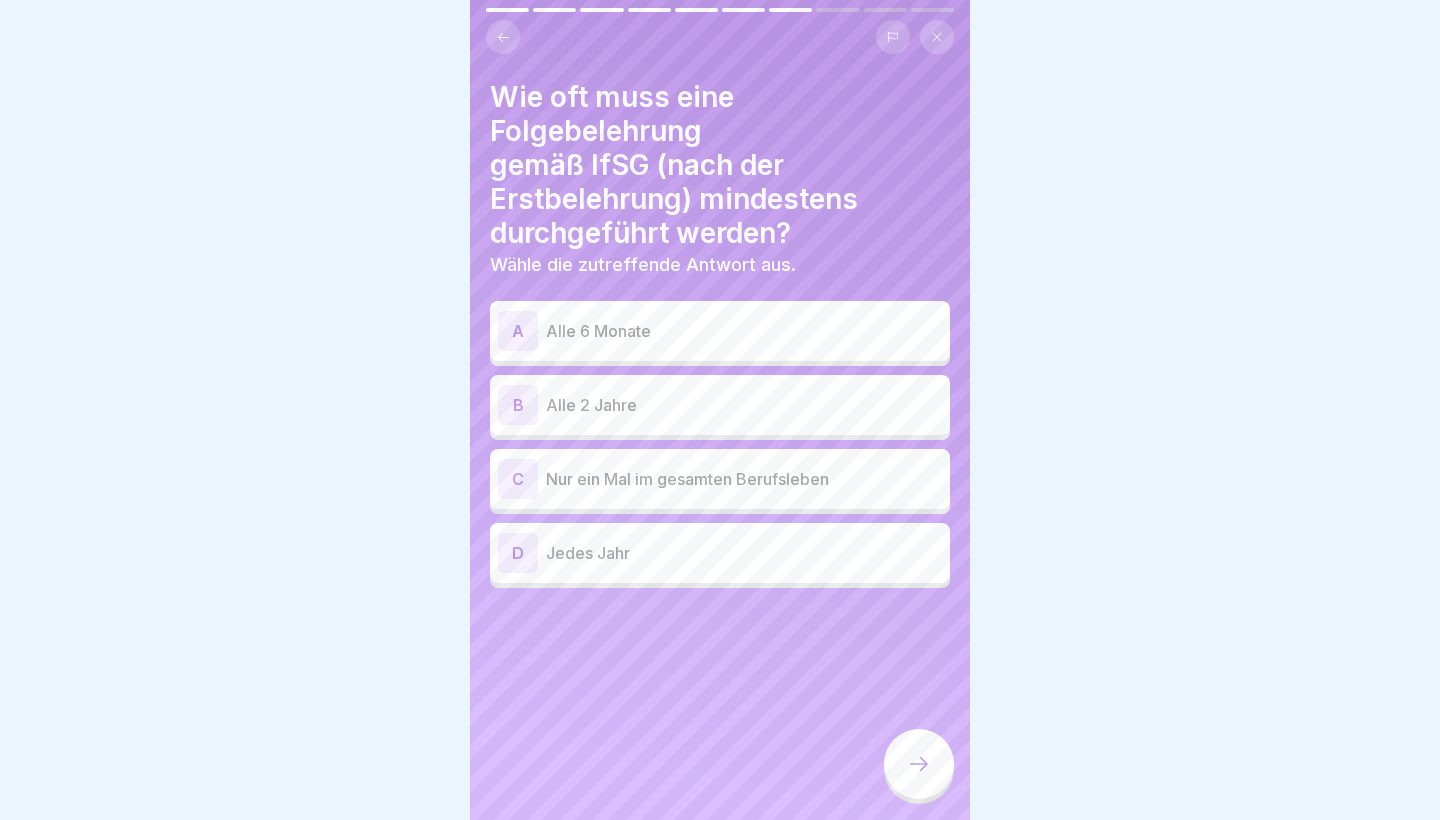 click on "A Alle 6 Monate" at bounding box center [720, 331] 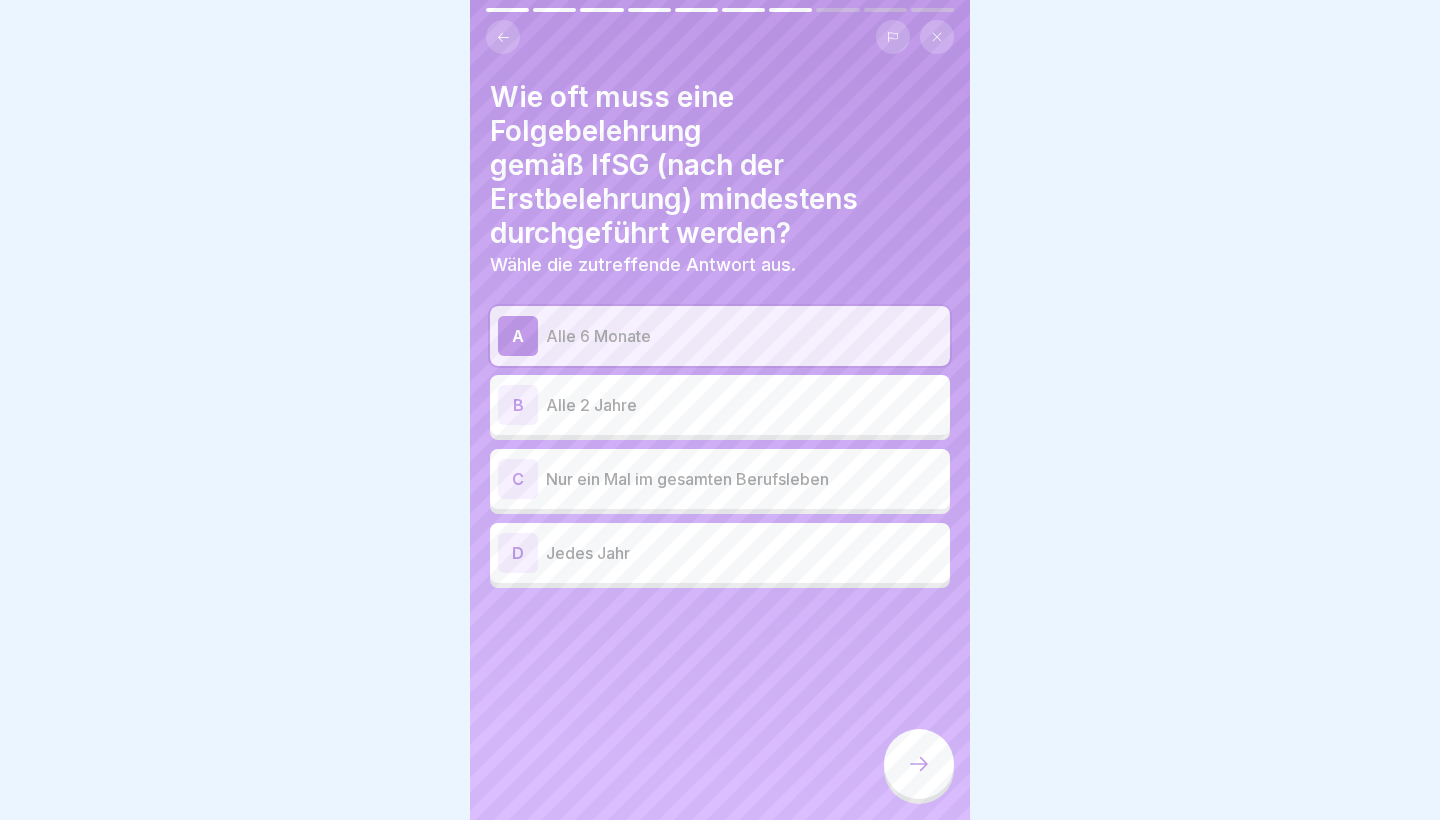 click 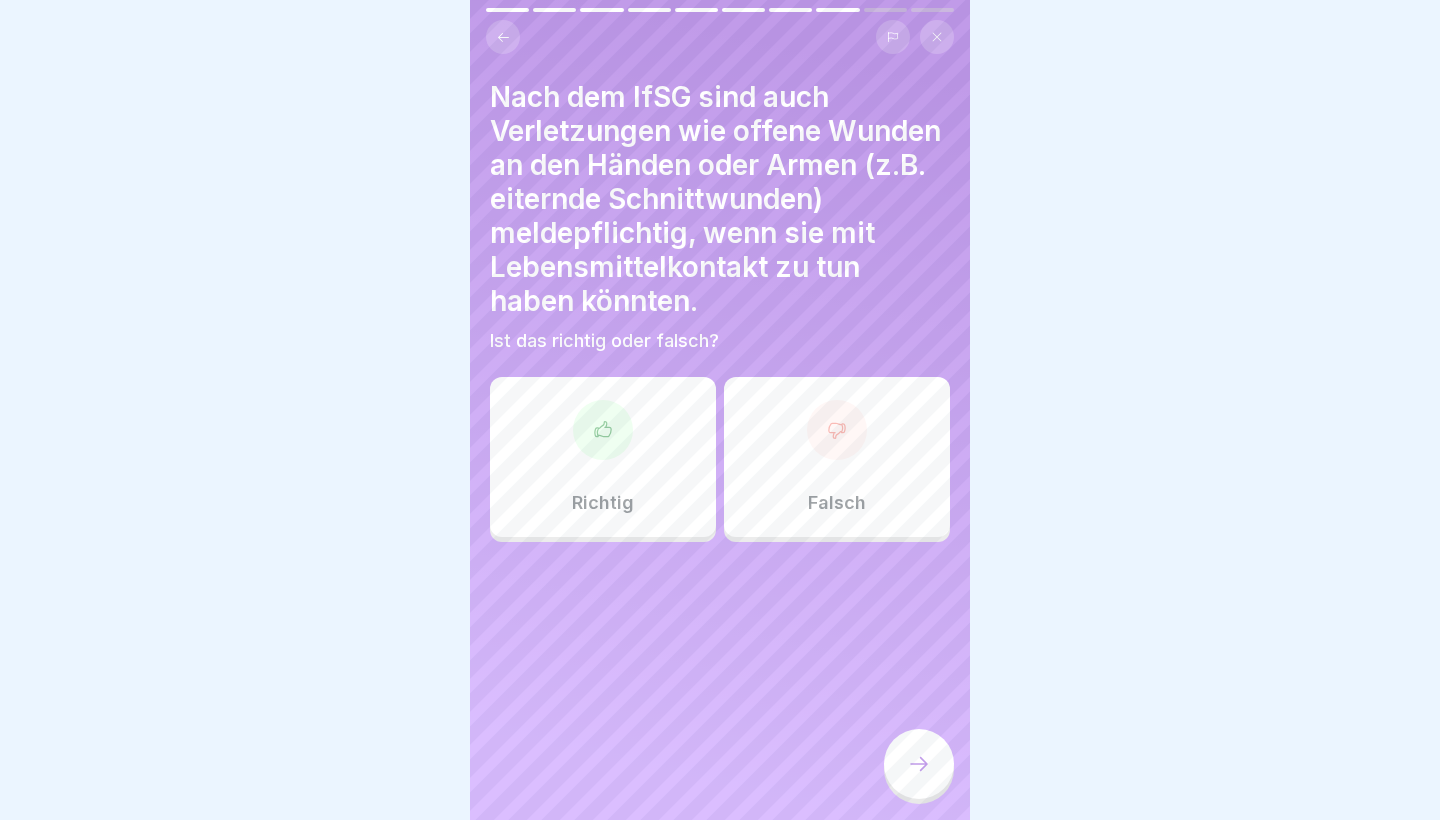 click on "Richtig" at bounding box center (603, 457) 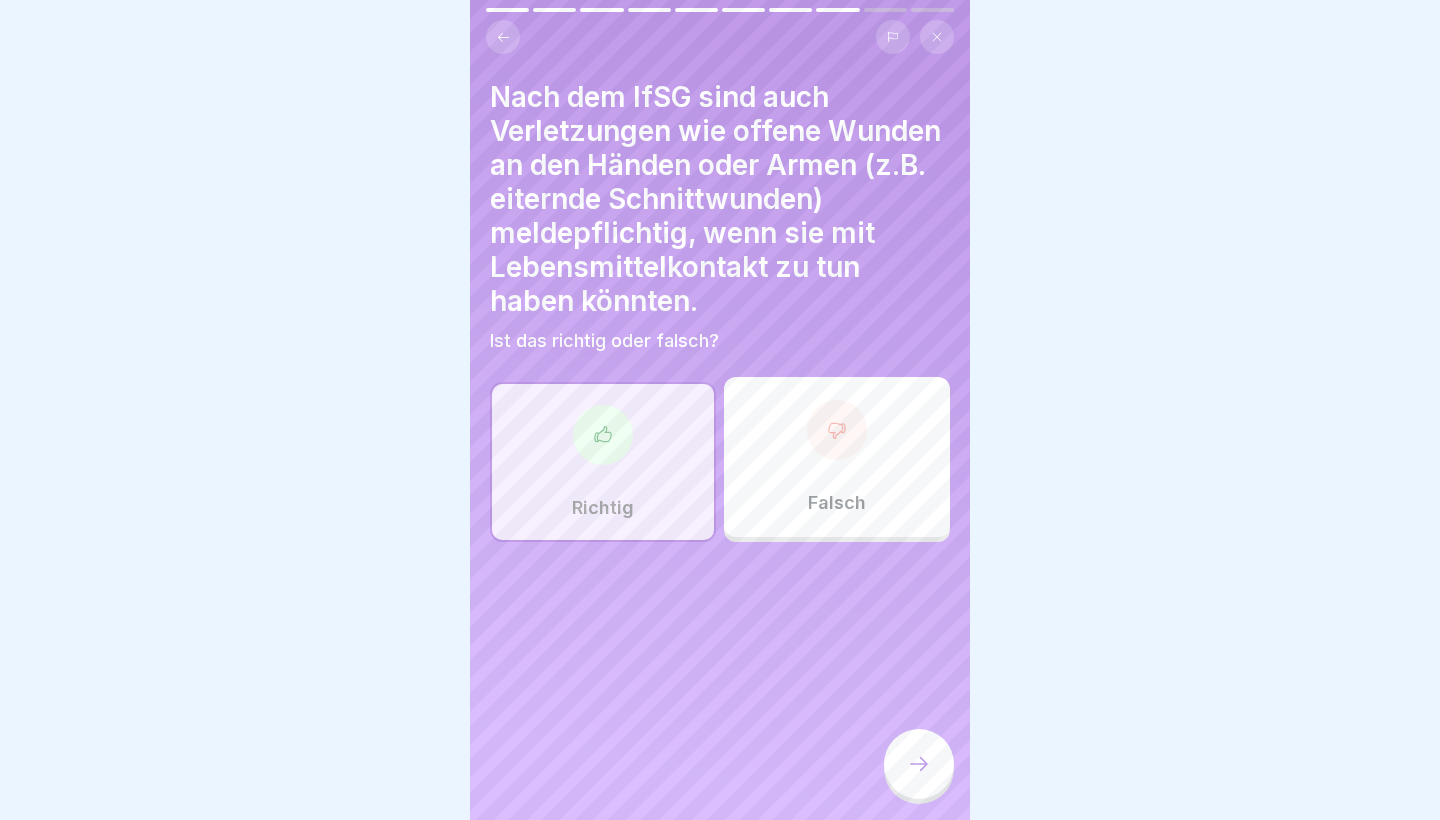 click at bounding box center [919, 764] 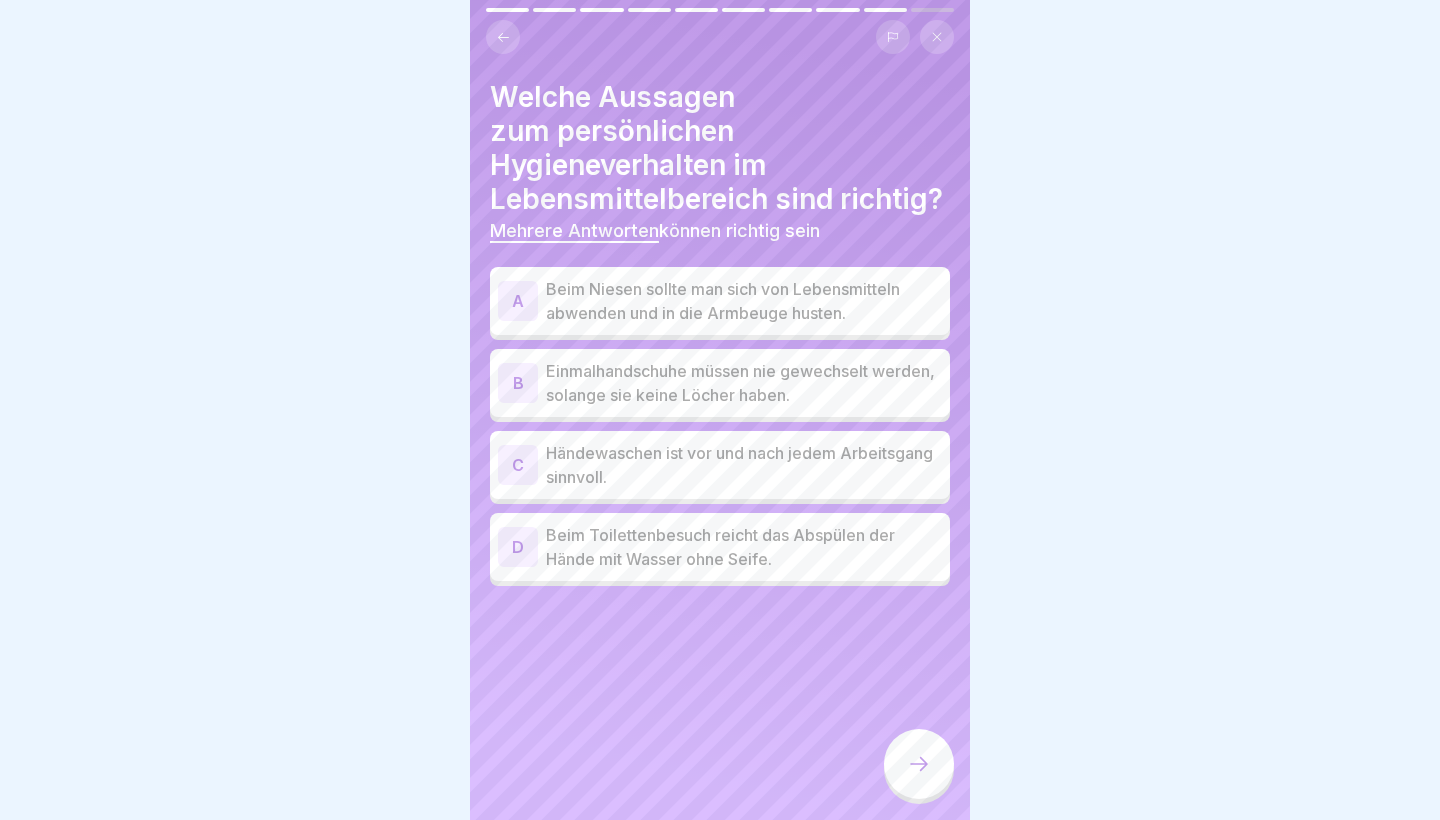 click on "A Beim Niesen sollte man sich von Lebensmitteln abwenden und in die Armbeuge husten." at bounding box center [720, 301] 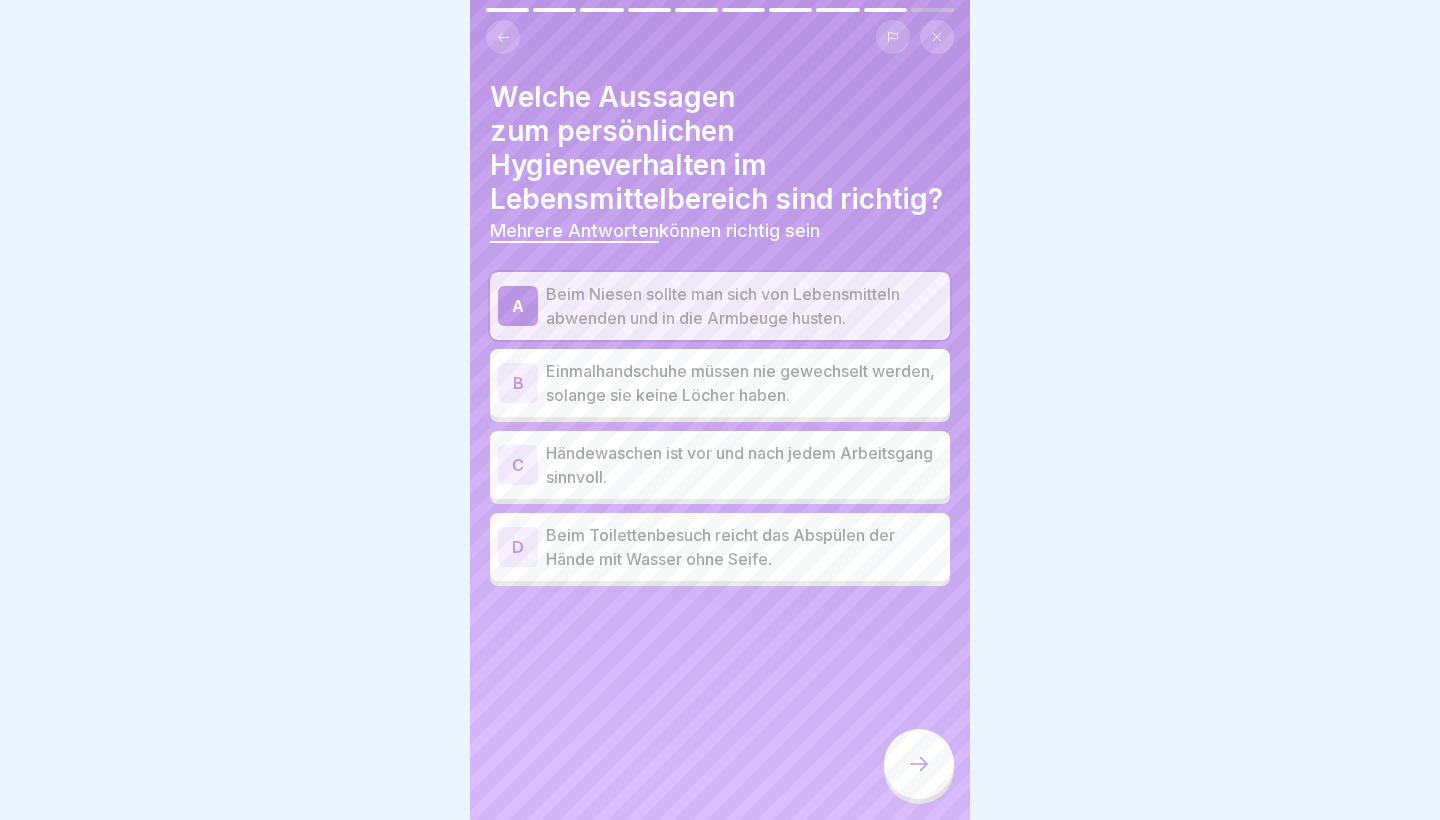click on "Händewaschen ist vor und nach jedem Arbeitsgang sinnvoll." at bounding box center [744, 465] 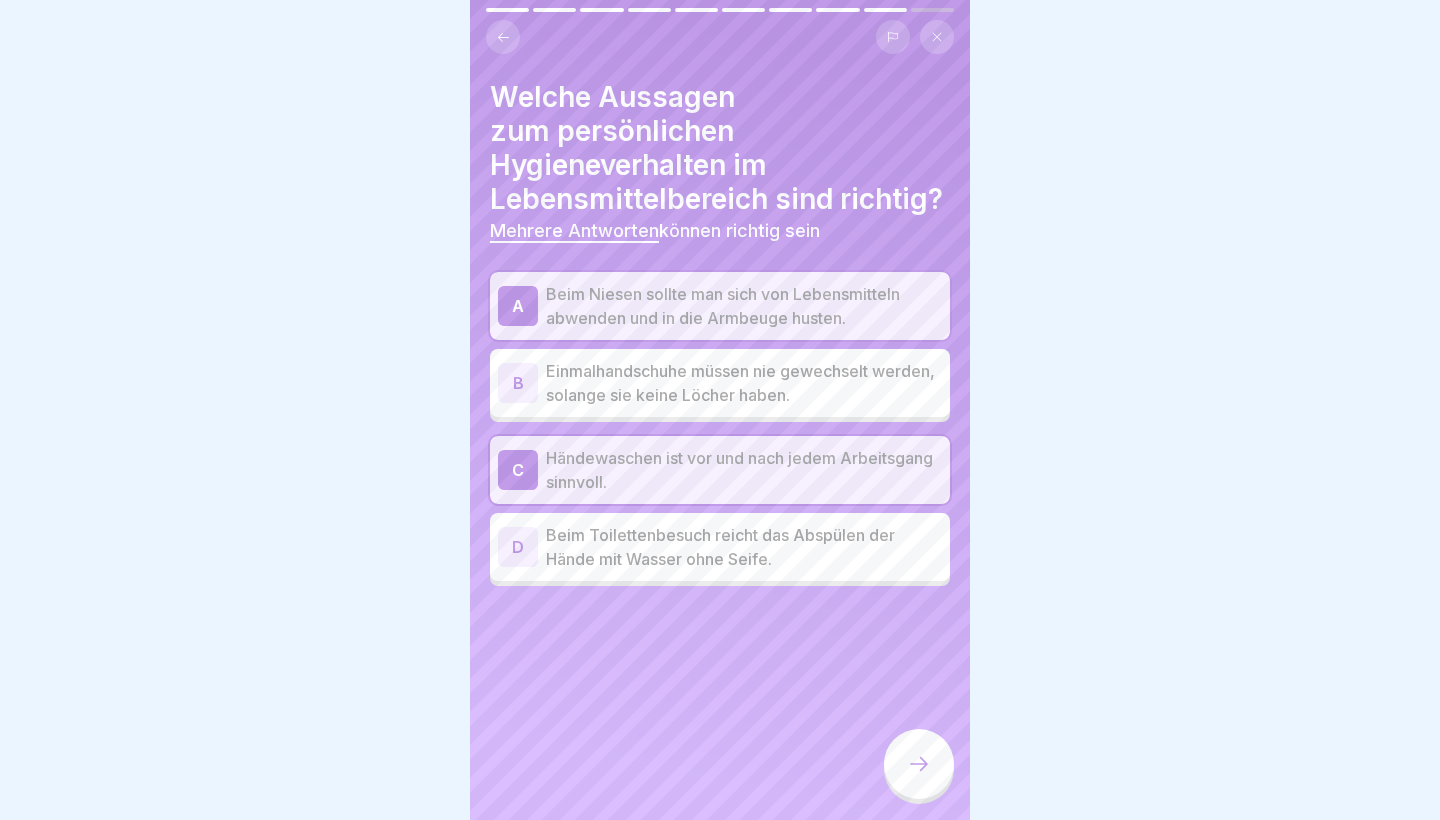 click on "Händewaschen ist vor und nach jedem Arbeitsgang sinnvoll." at bounding box center [744, 470] 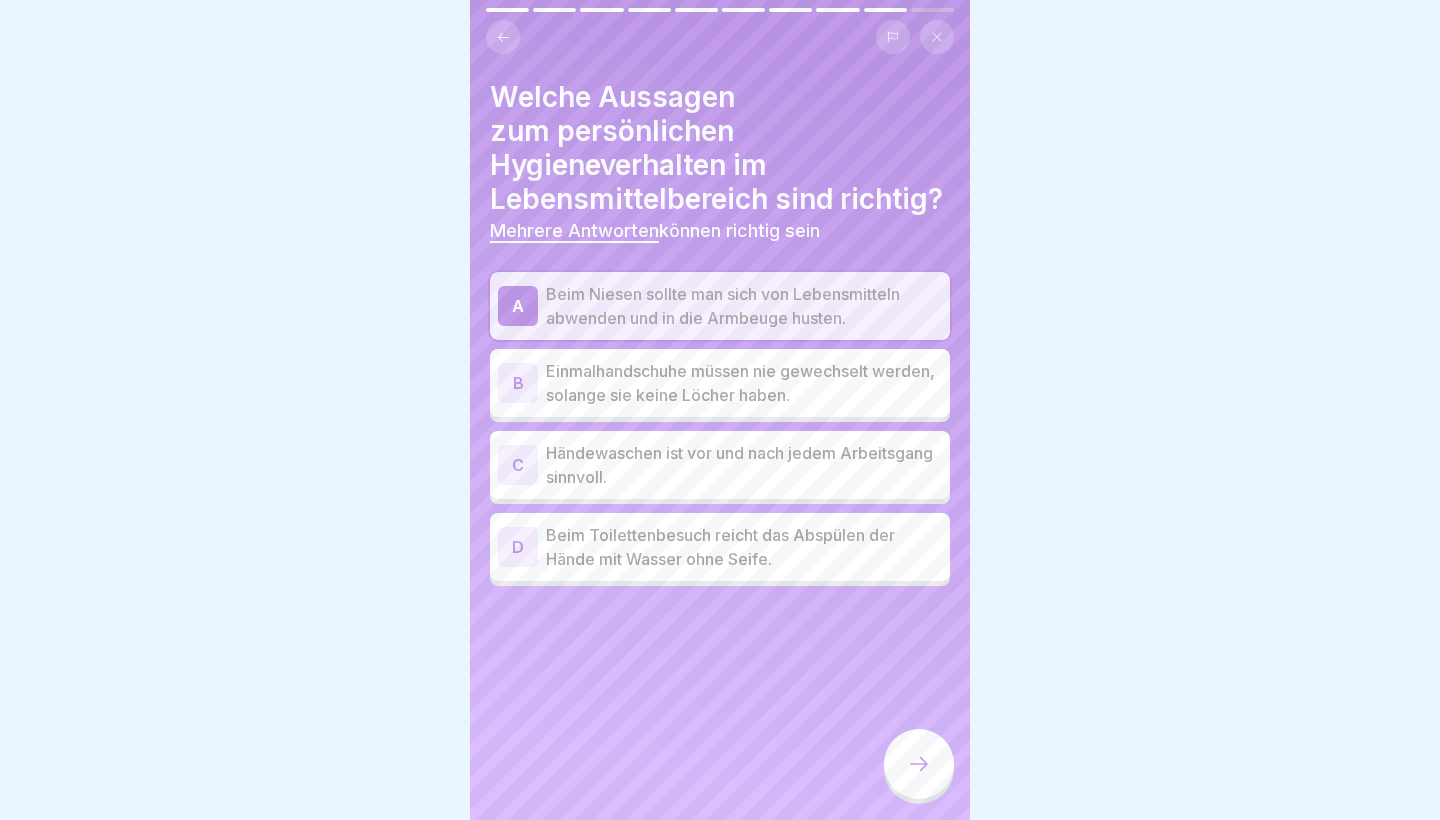 click on "Händewaschen ist vor und nach jedem Arbeitsgang sinnvoll." at bounding box center (744, 465) 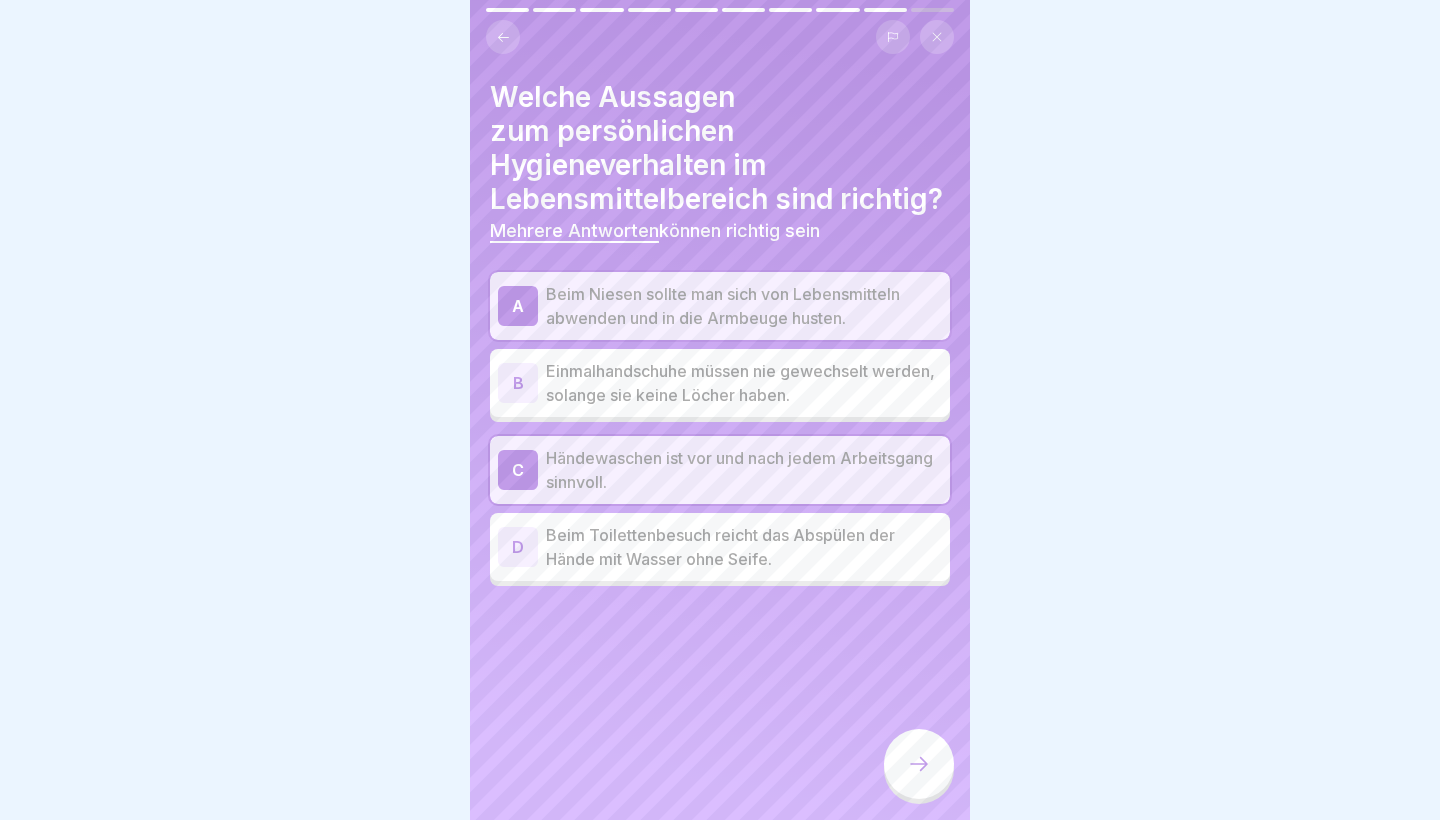 click on "Beim Toilettenbesuch reicht das Abspülen der Hände mit Wasser ohne Seife." at bounding box center (744, 547) 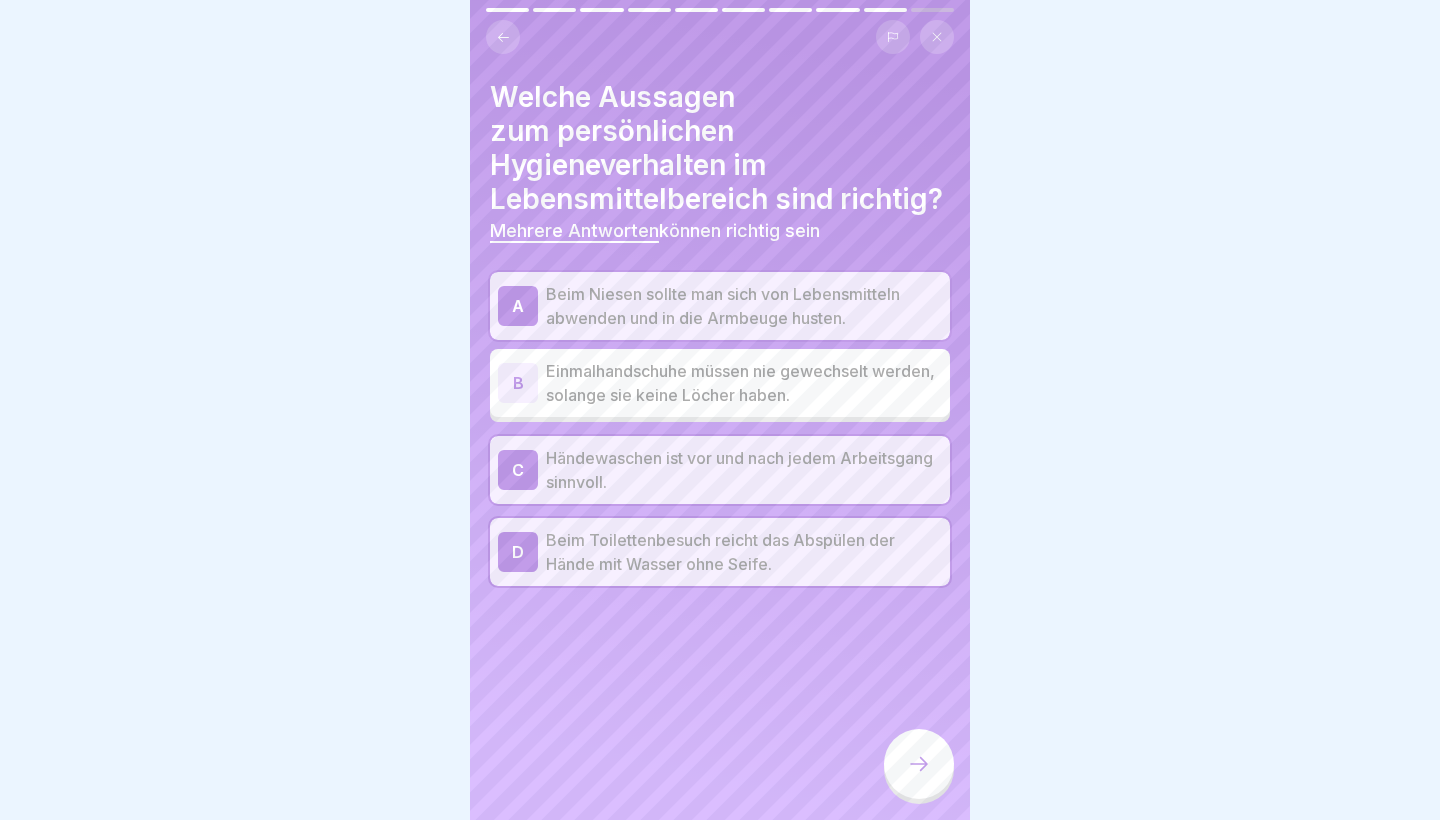 click on "Beim Toilettenbesuch reicht das Abspülen der Hände mit Wasser ohne Seife." at bounding box center (744, 552) 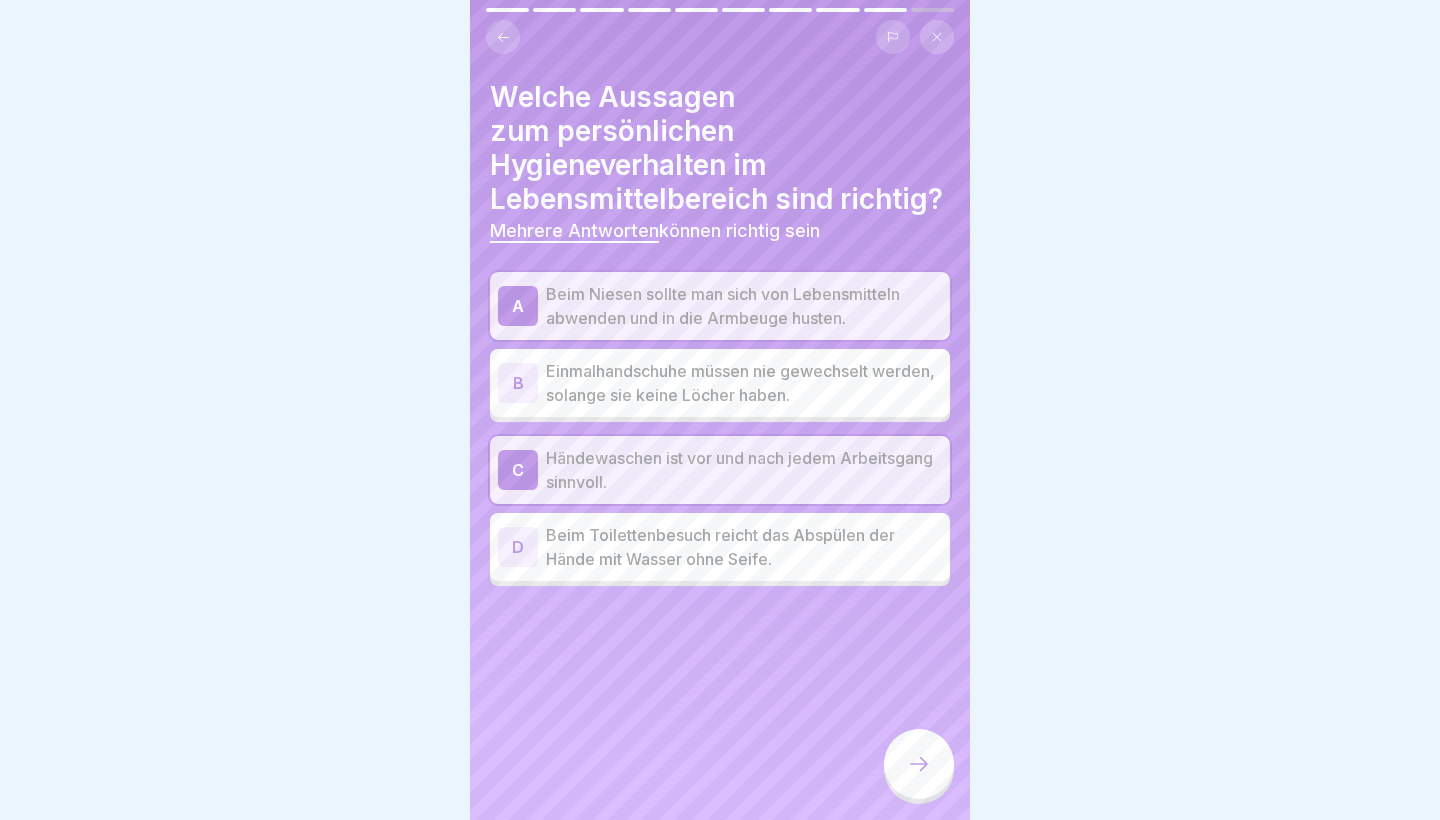 click at bounding box center [919, 764] 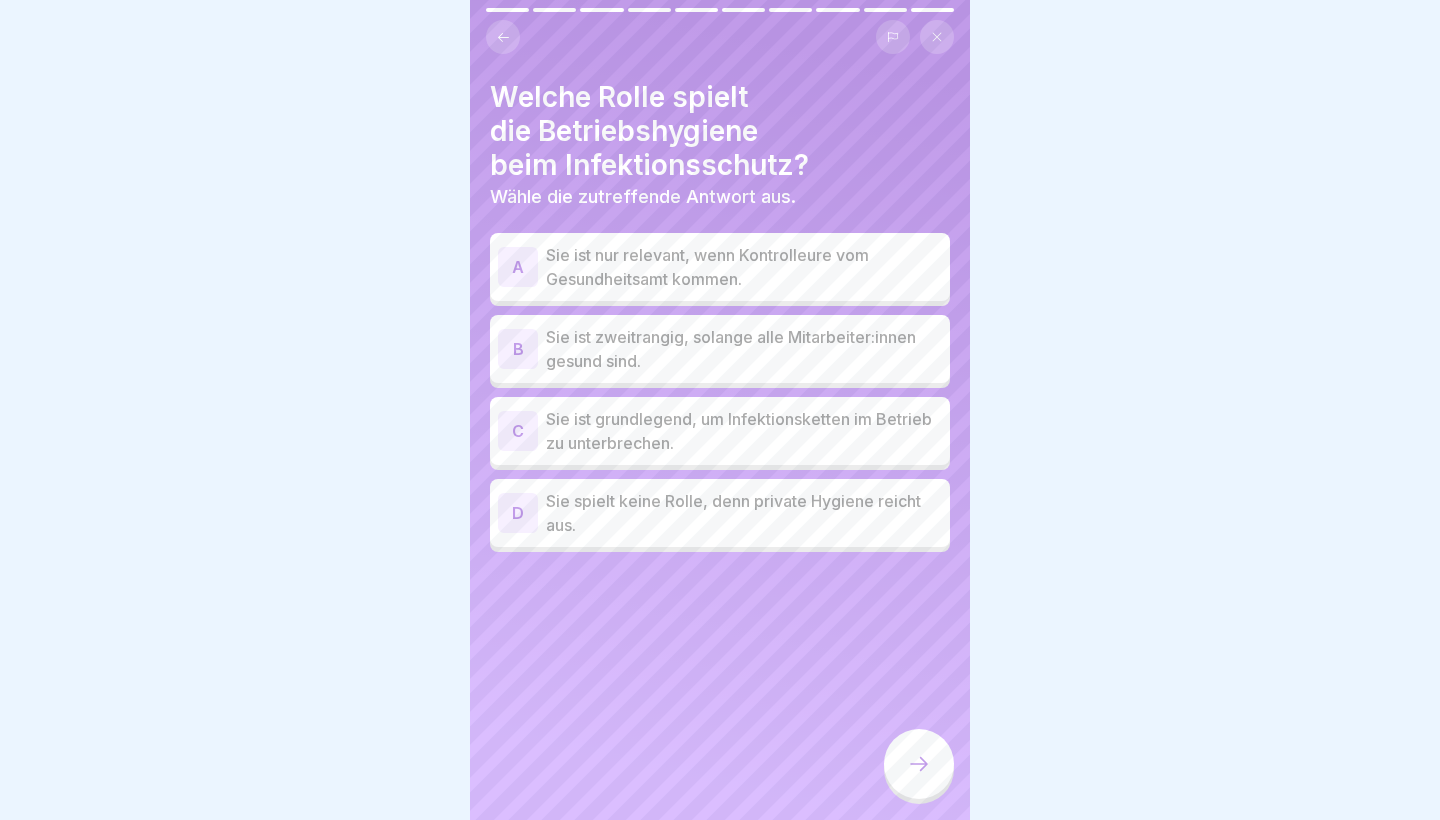 click on "Sie ist grundlegend, um Infektionsketten im Betrieb zu unterbrechen." at bounding box center [744, 431] 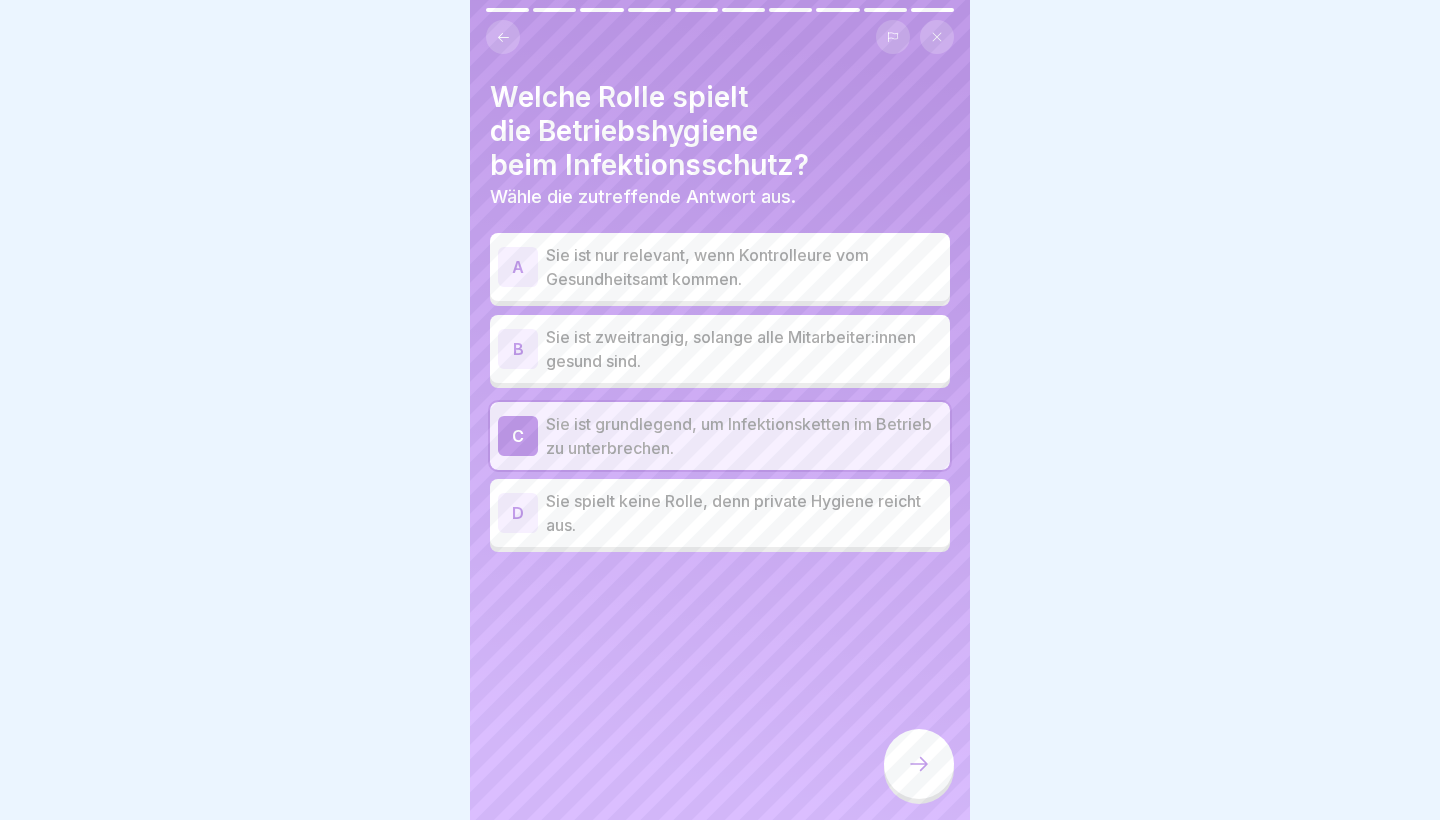 click on "Sie spielt keine Rolle, denn private Hygiene reicht aus." at bounding box center [744, 513] 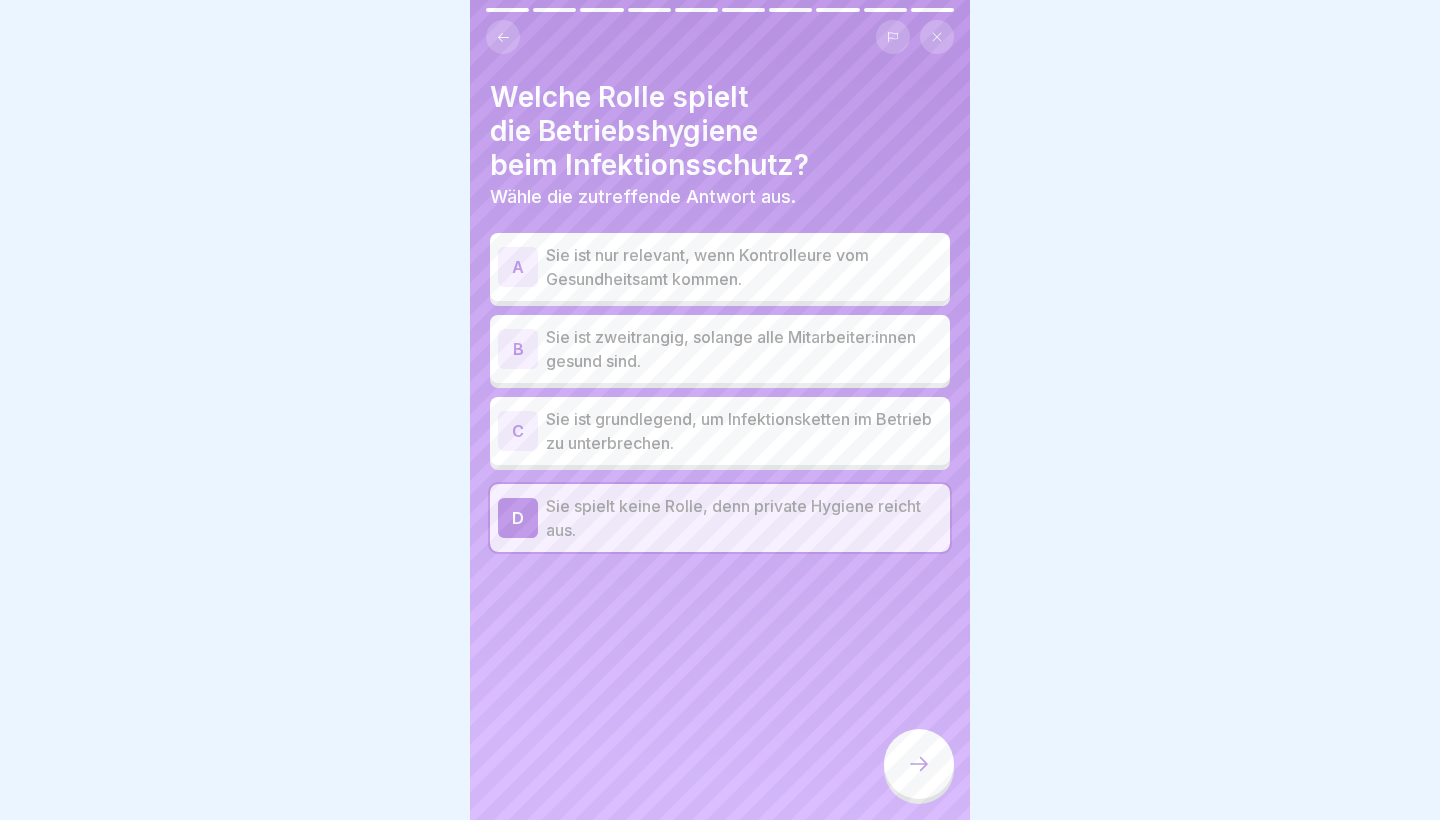 click on "Sie ist grundlegend, um Infektionsketten im Betrieb zu unterbrechen." at bounding box center (744, 431) 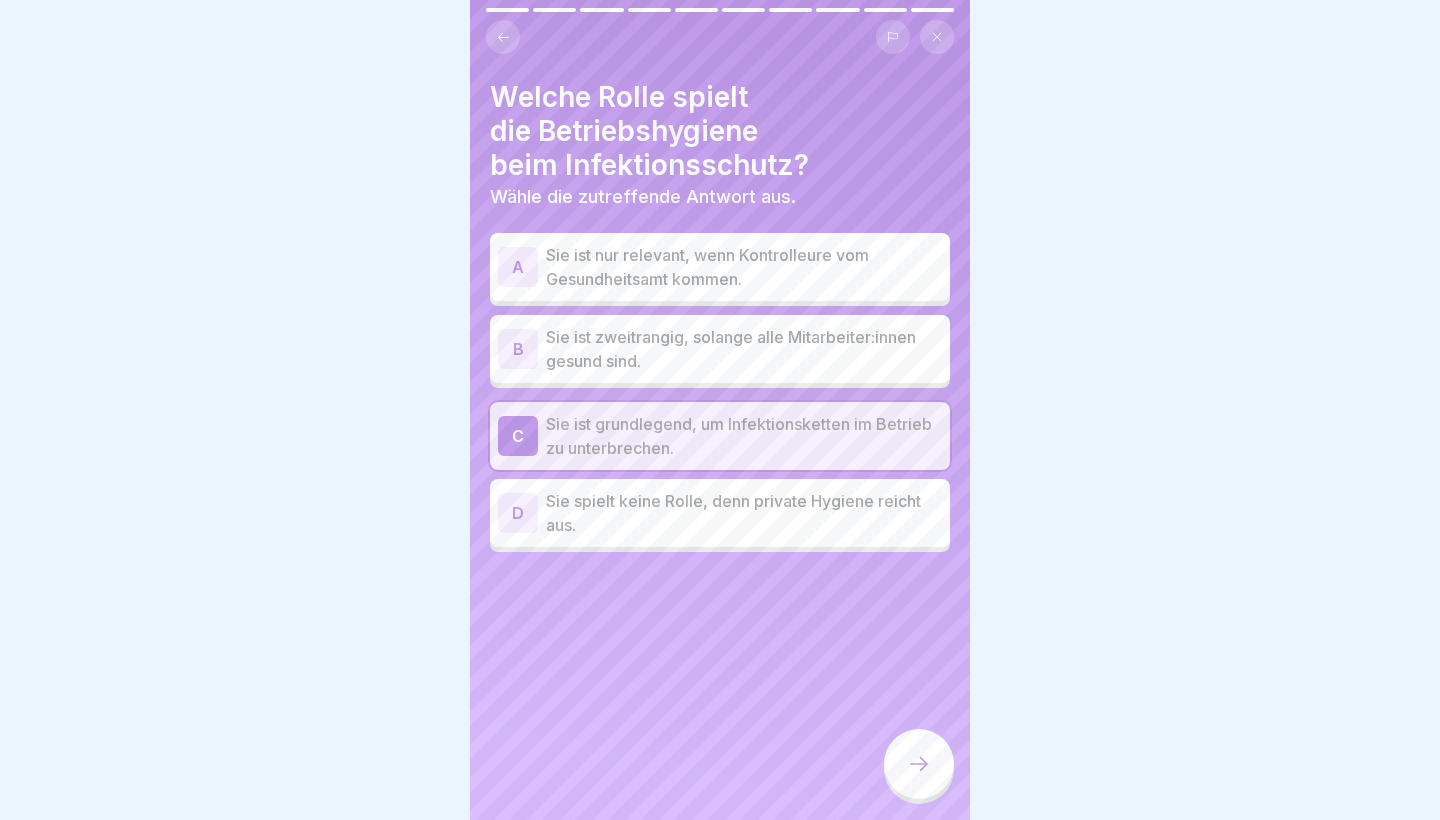 click at bounding box center [919, 764] 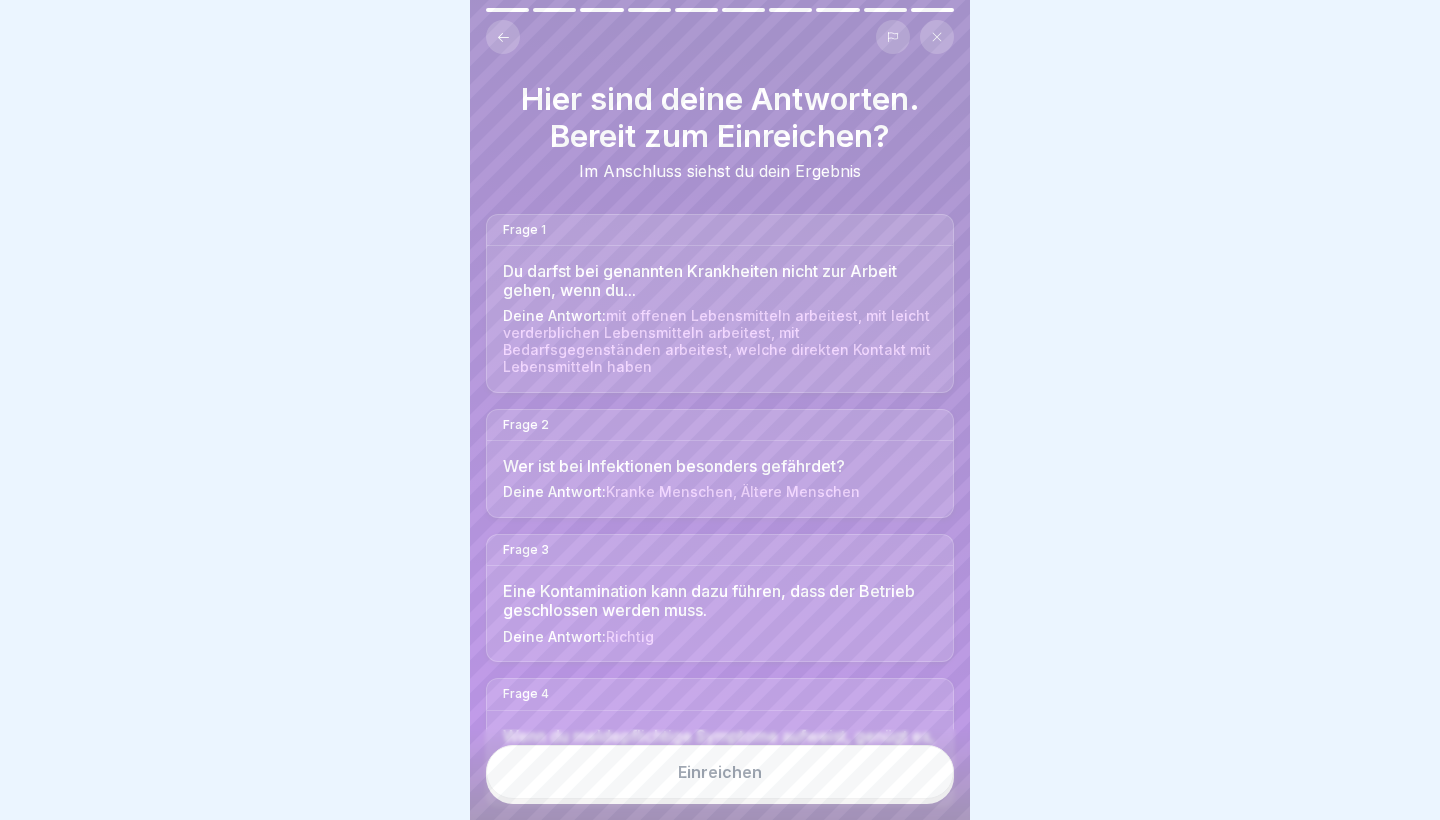 click on "Einreichen" at bounding box center [720, 772] 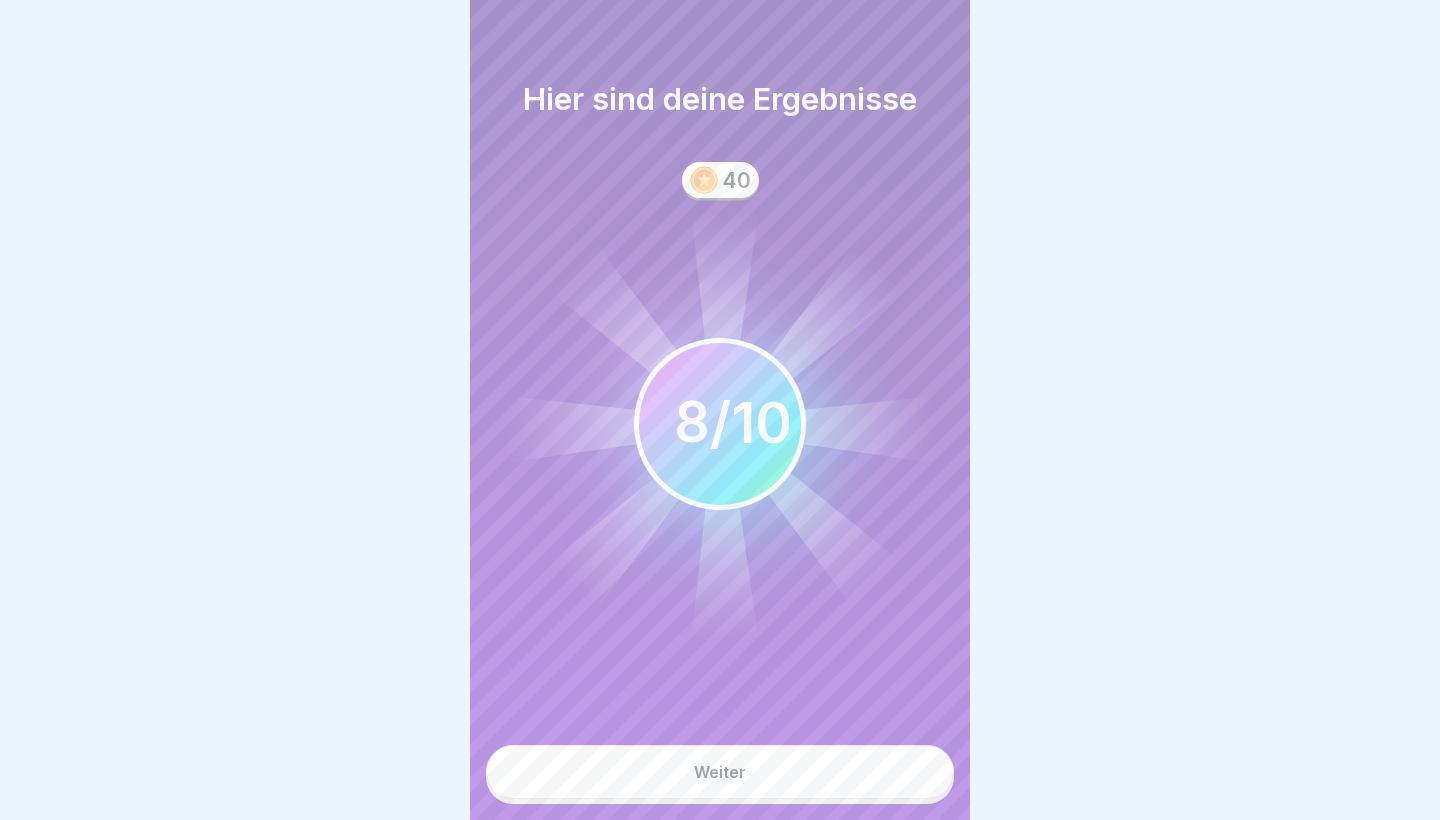 click on "Weiter" at bounding box center [720, 772] 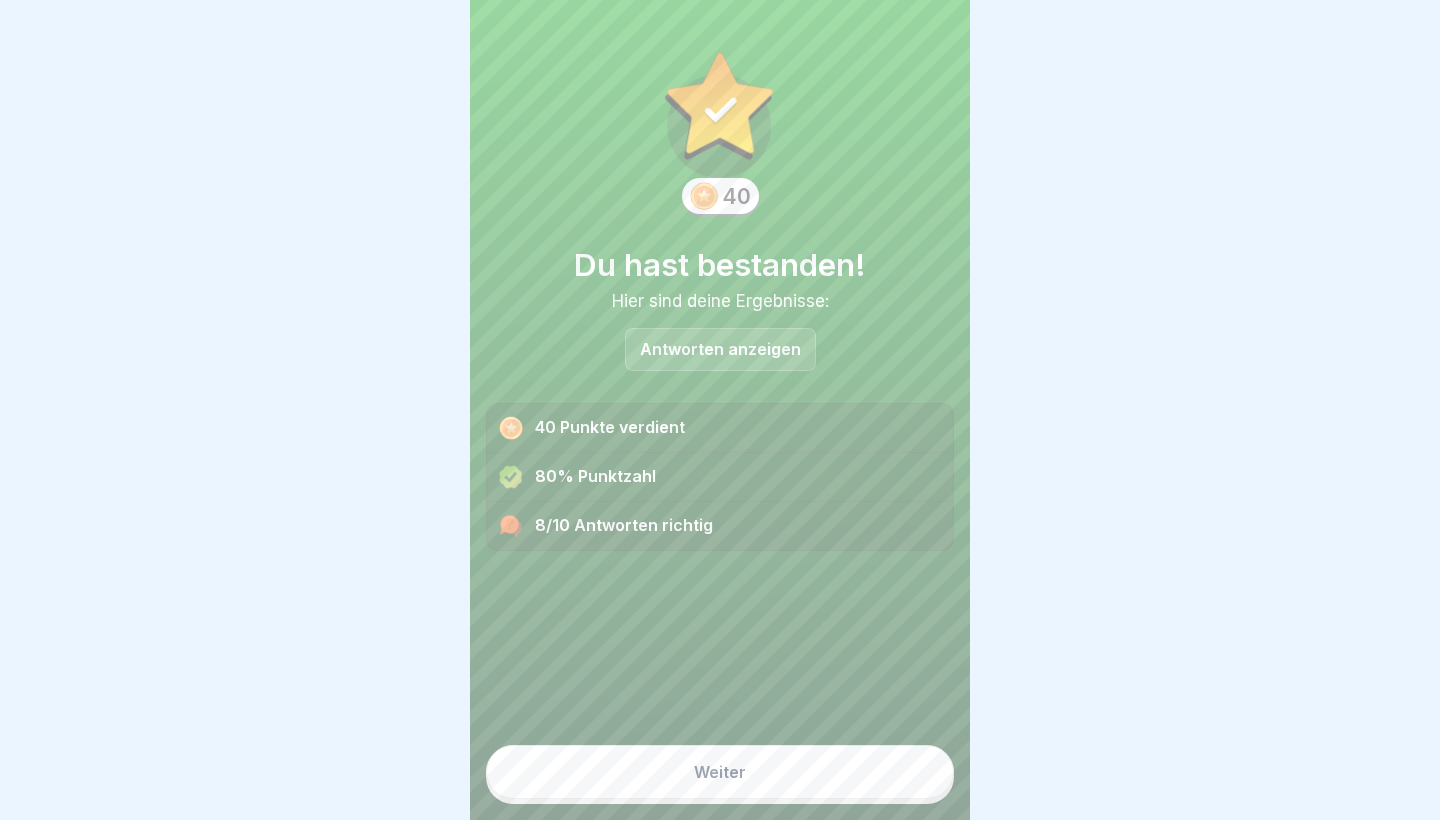 click on "Weiter" at bounding box center [720, 772] 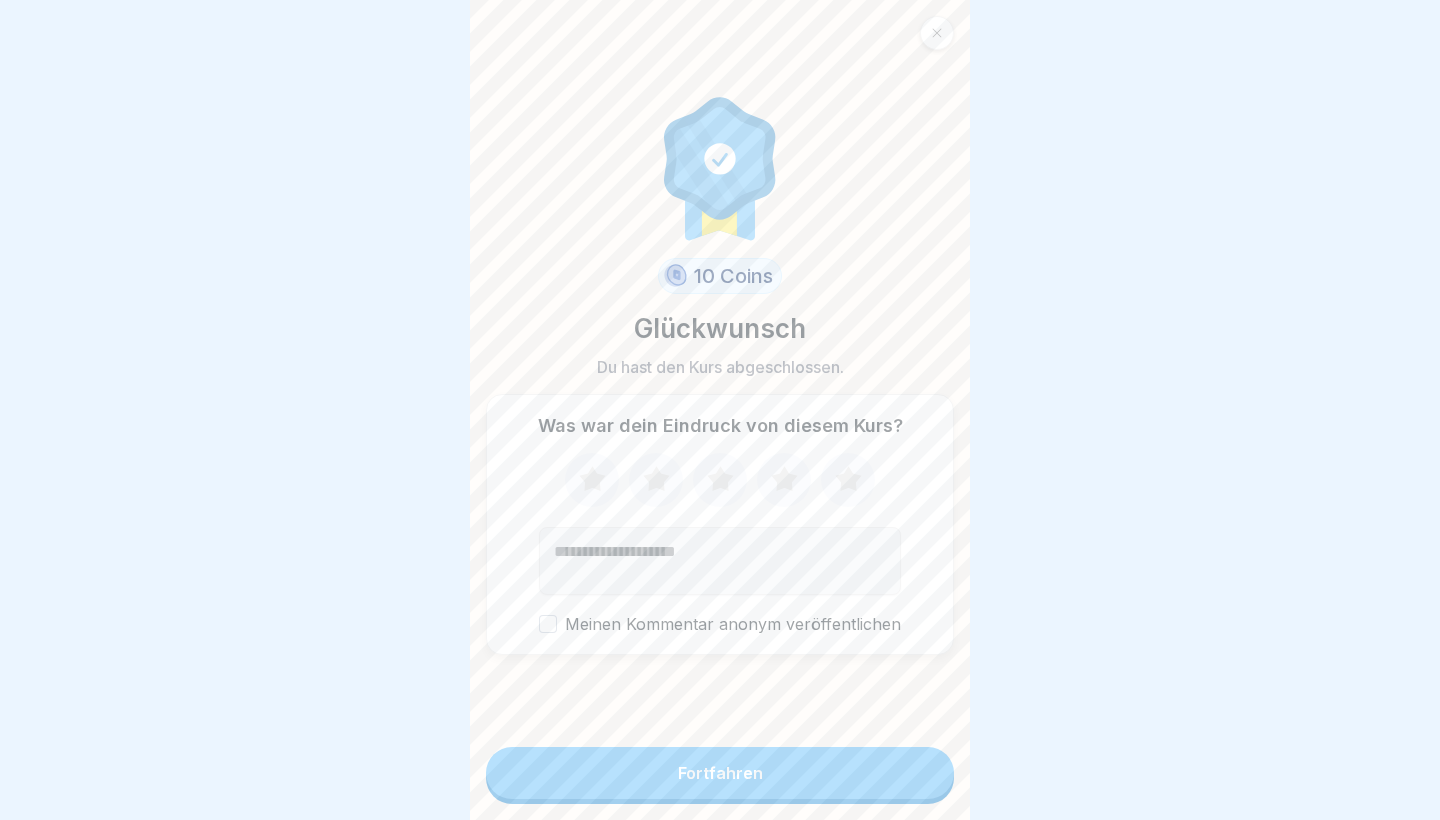 click on "Fortfahren" at bounding box center [720, 773] 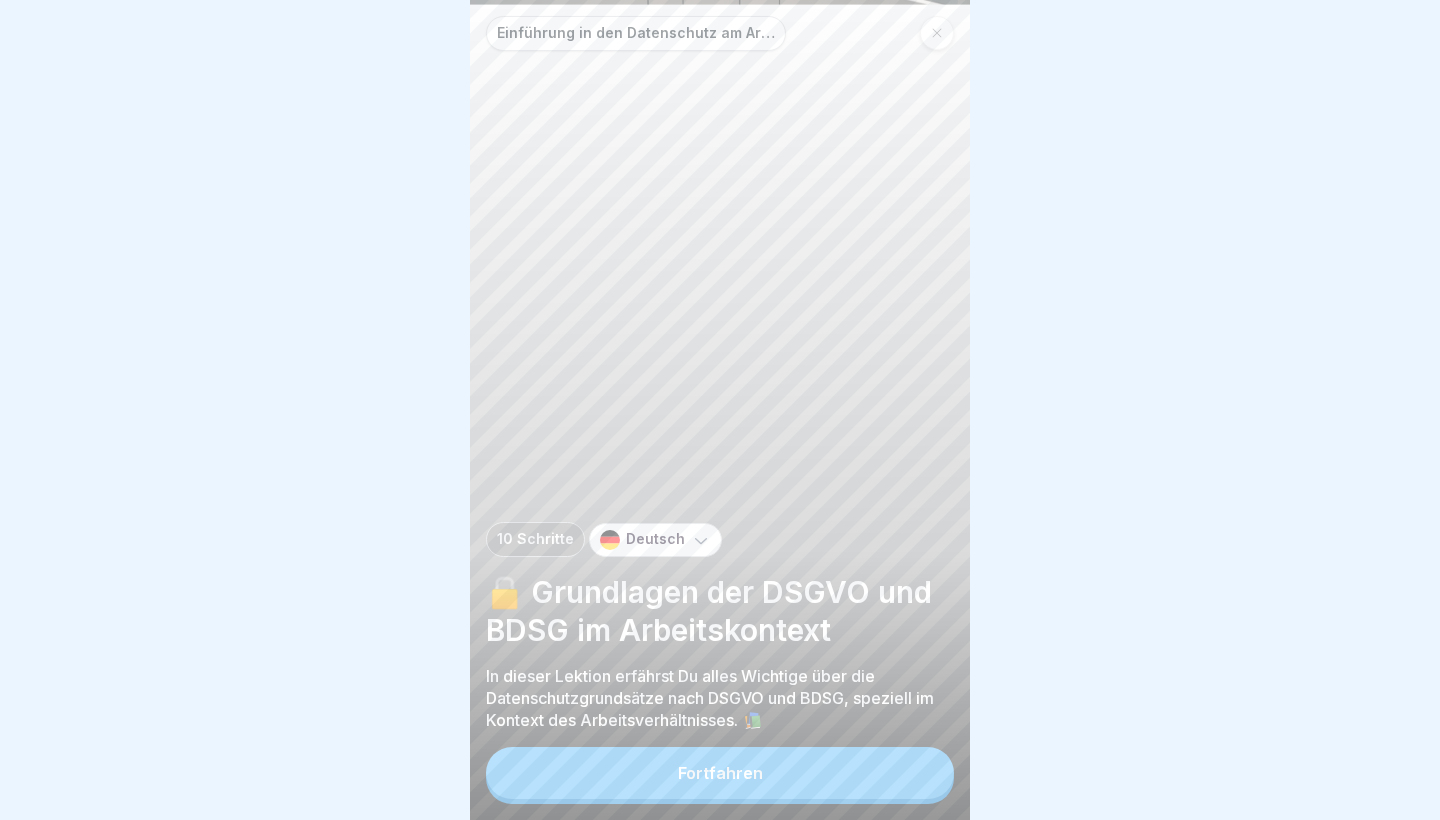 click at bounding box center [937, 33] 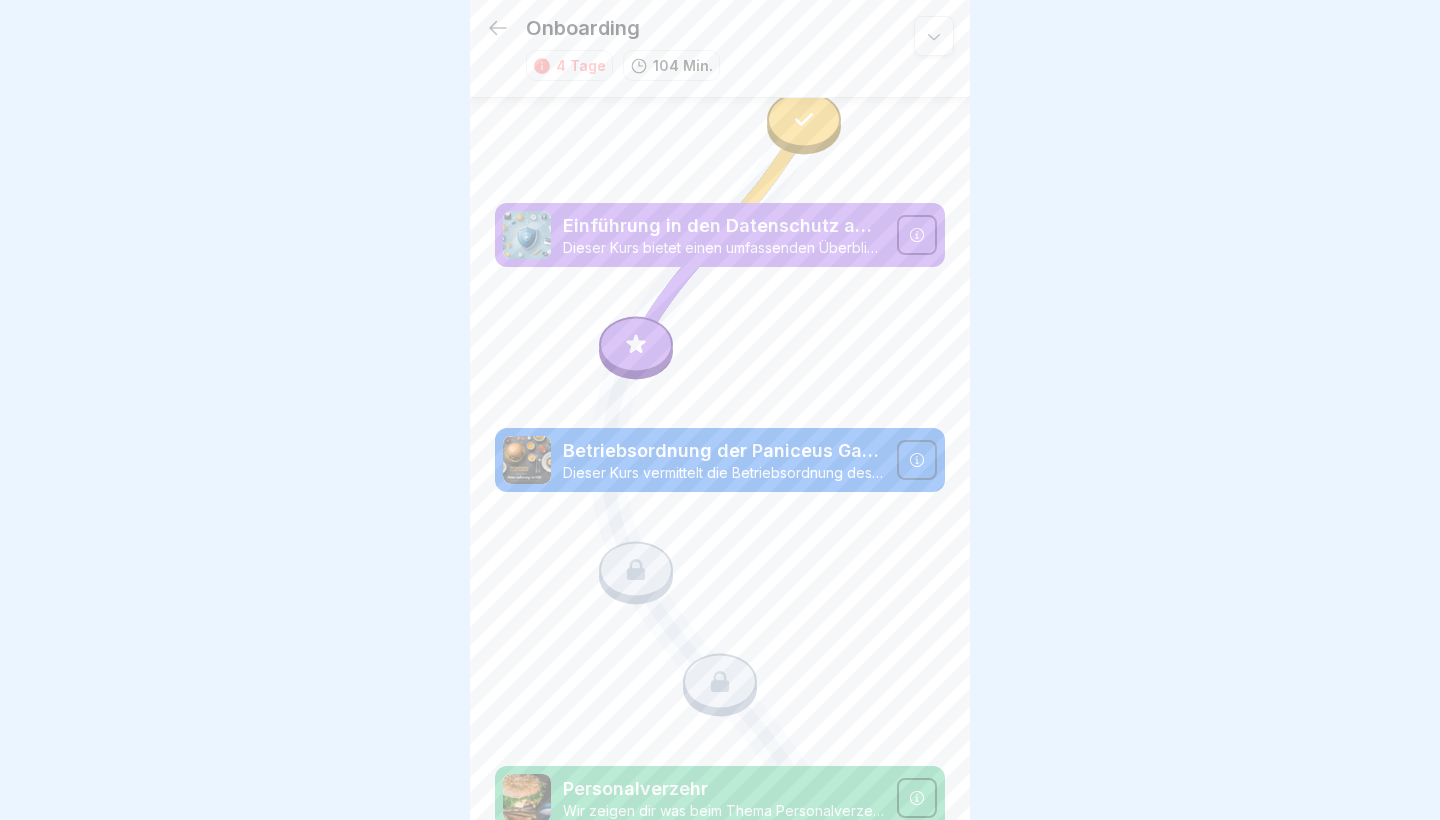 scroll, scrollTop: 2252, scrollLeft: 0, axis: vertical 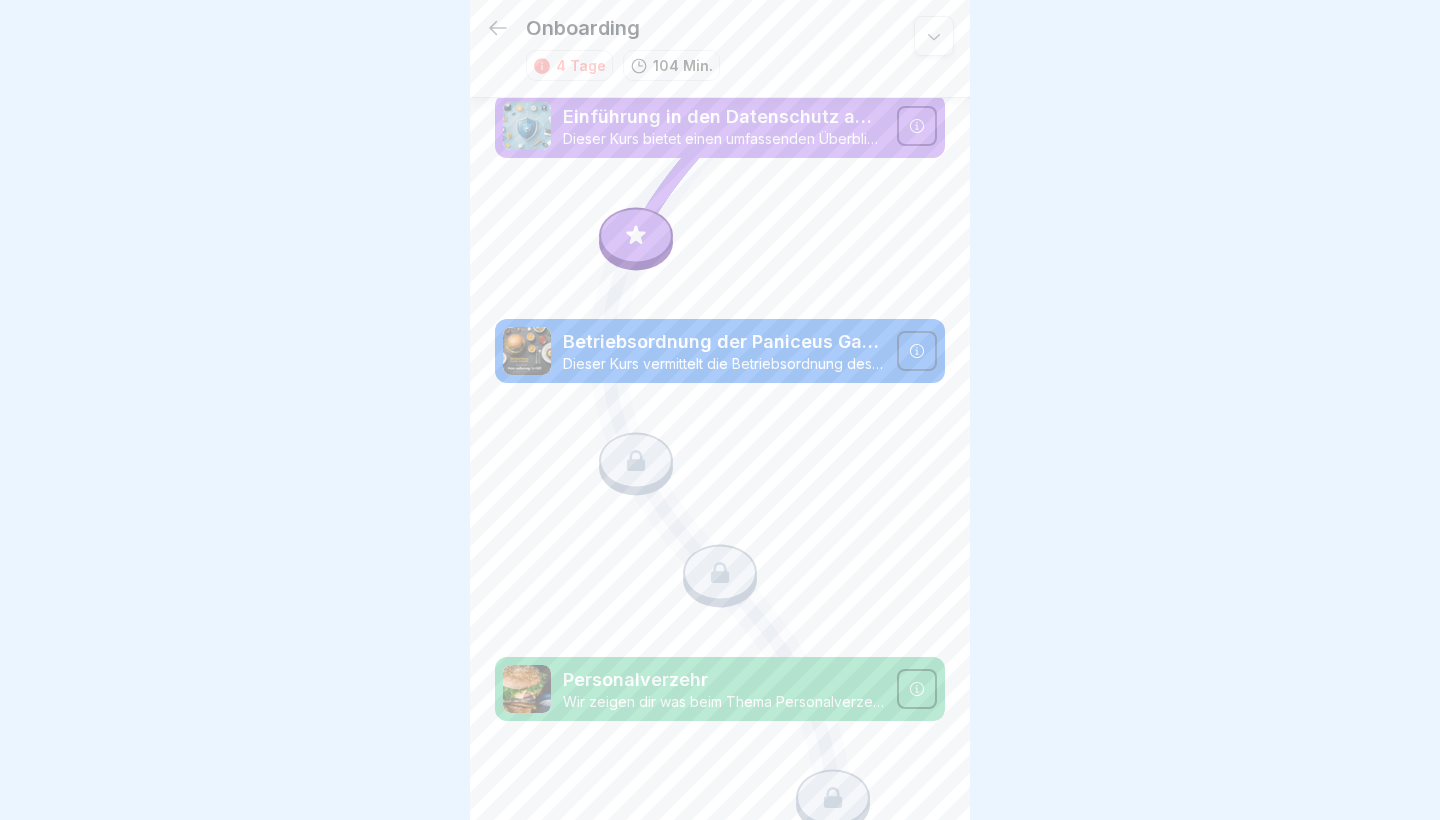 click on "Dieser Kurs vermittelt die Betriebsordnung des Peter Pane Burgergrills. Er deckt wichtige Themen wie Arbeitszeitregelungen, Arbeitskleidung, Sauberkeit, Arbeitssicherheit sowie Arbeitsunfähigkeit und Urlaub ab. Mitarbeiter lernen die grundlegenden Regeln und Erwartungen kennen, um ein effizientes und sicheres Arbeitsumfeld zu gewährleisten." at bounding box center (724, 364) 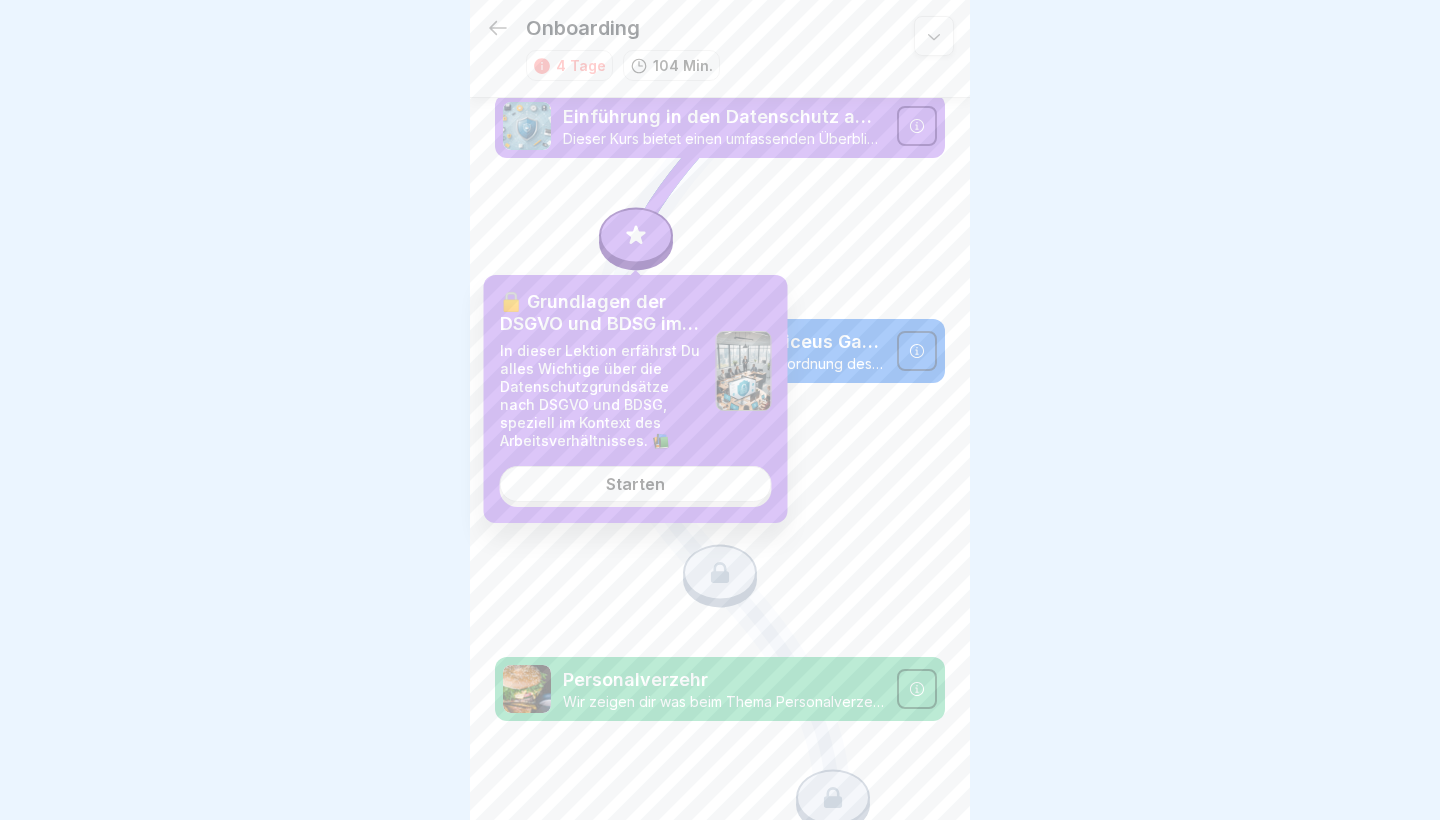 click on "Starten" at bounding box center [635, 484] 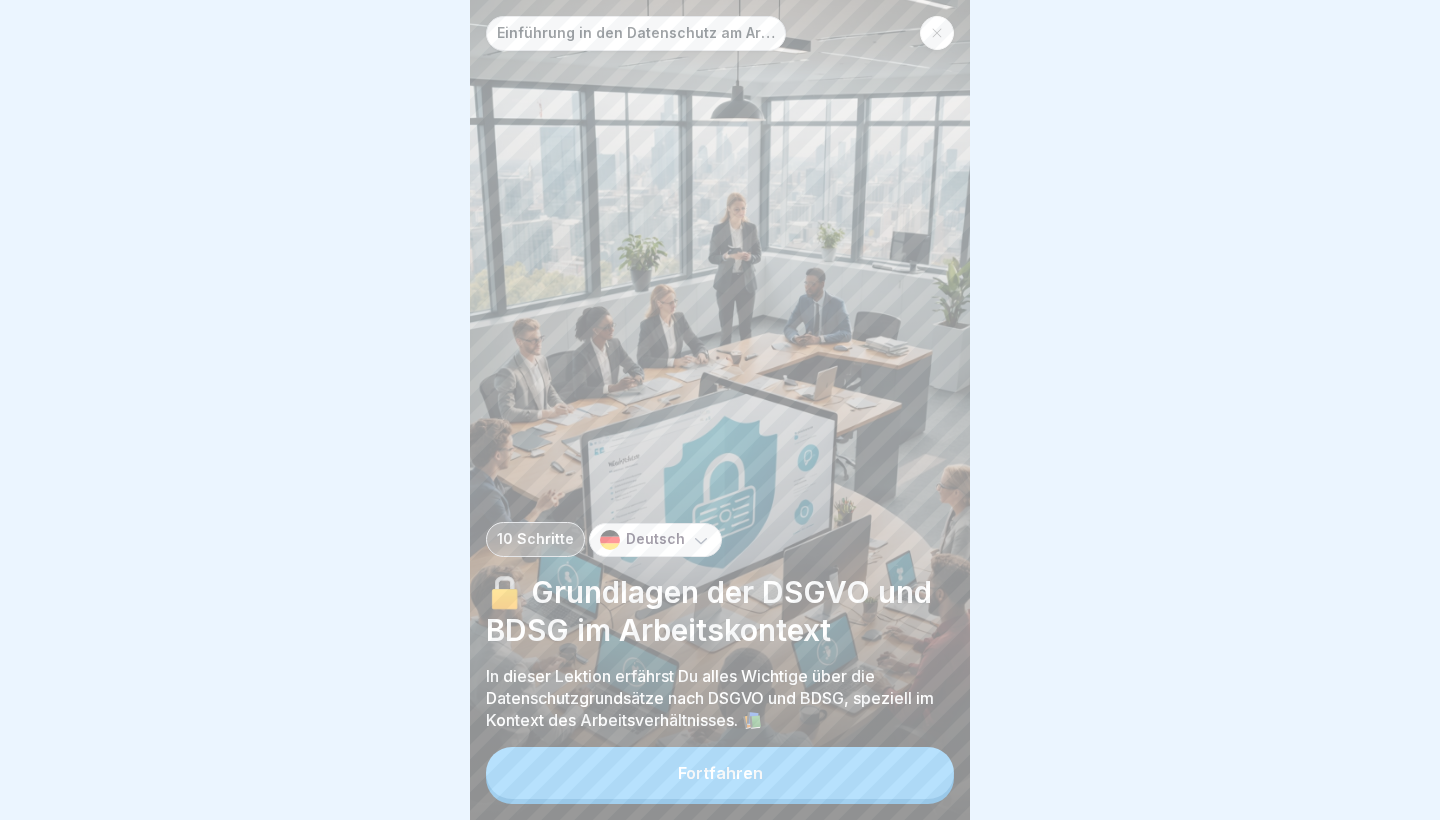 click on "Fortfahren" at bounding box center [720, 773] 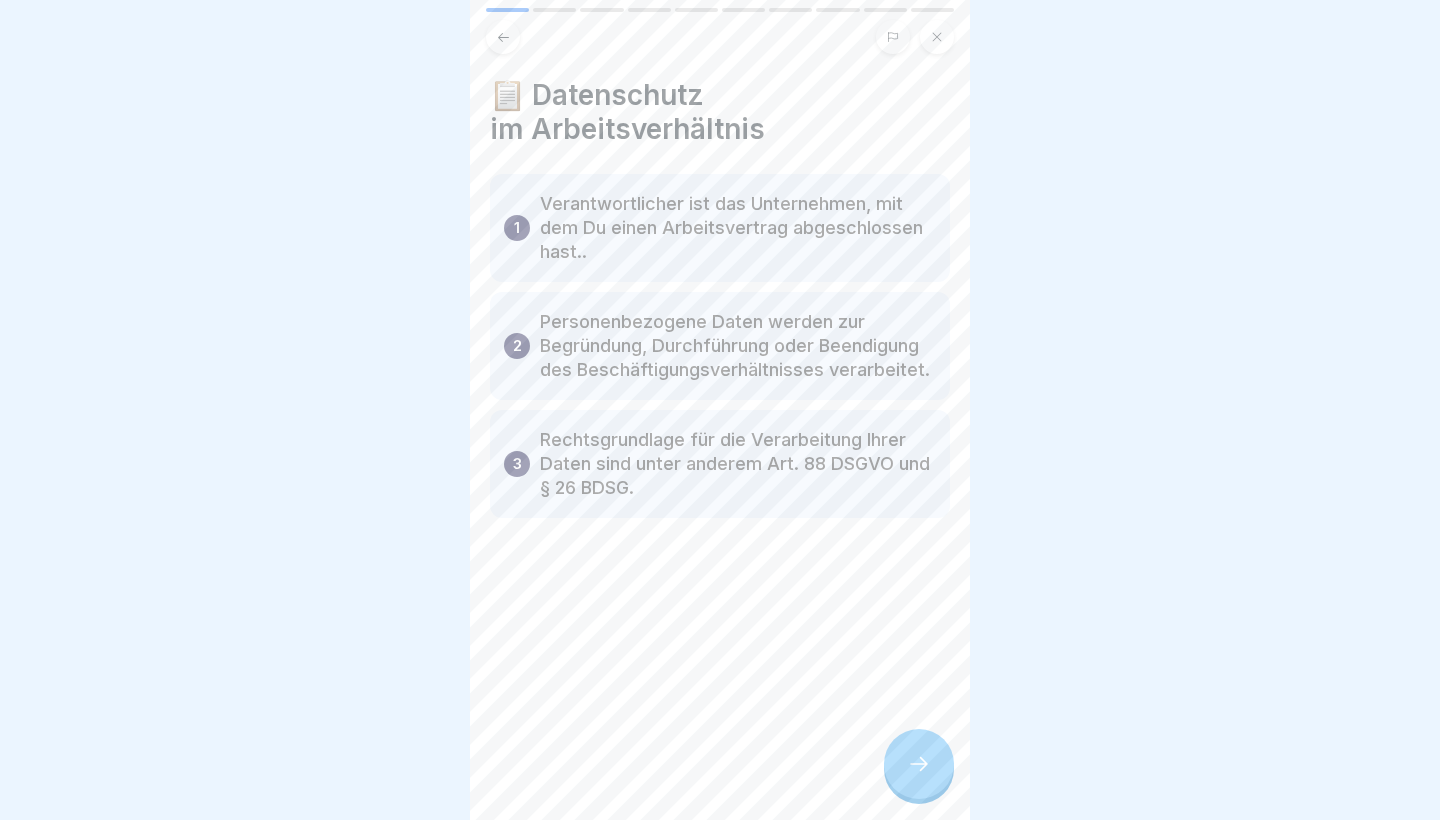 click at bounding box center (919, 764) 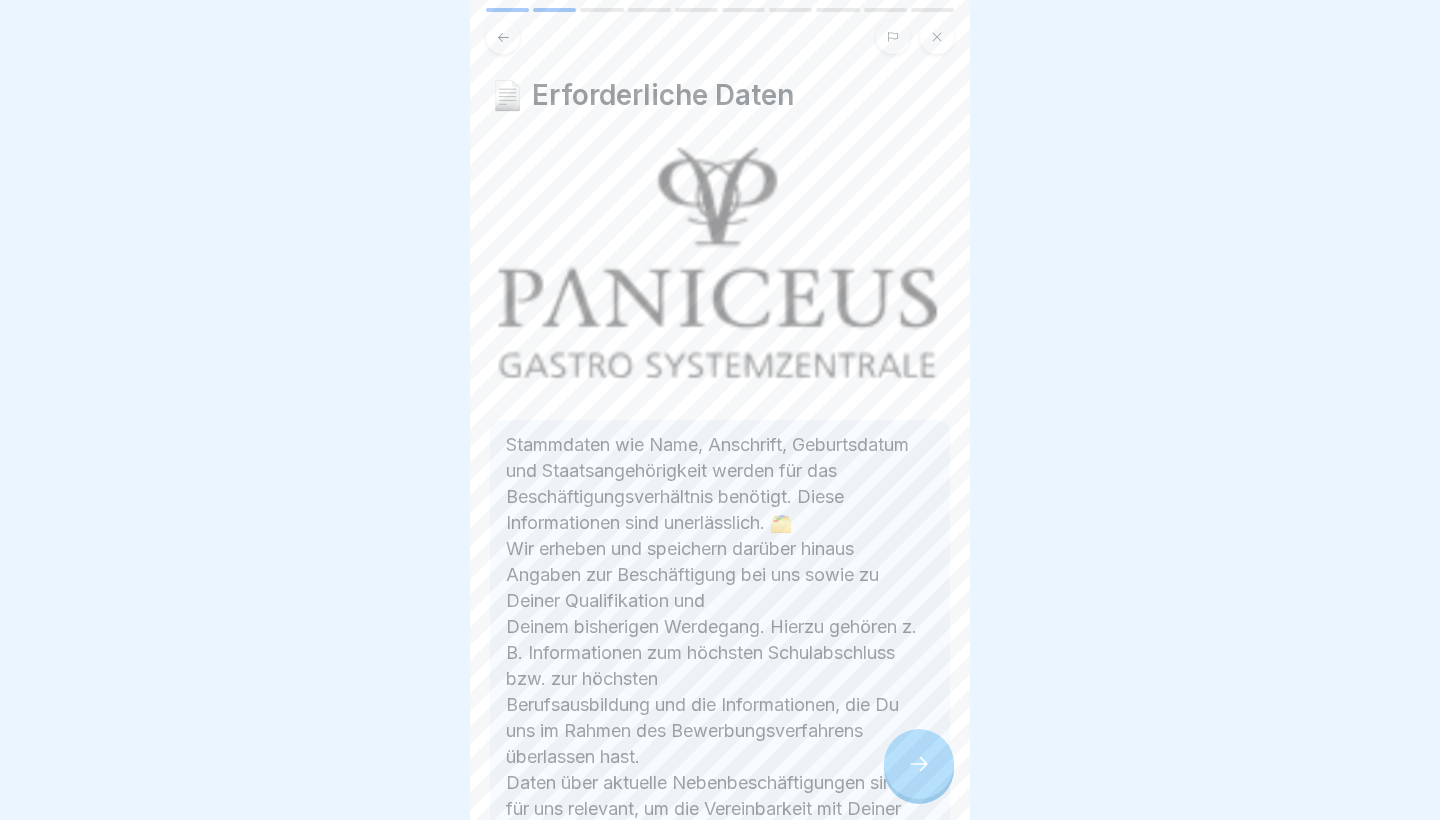 click 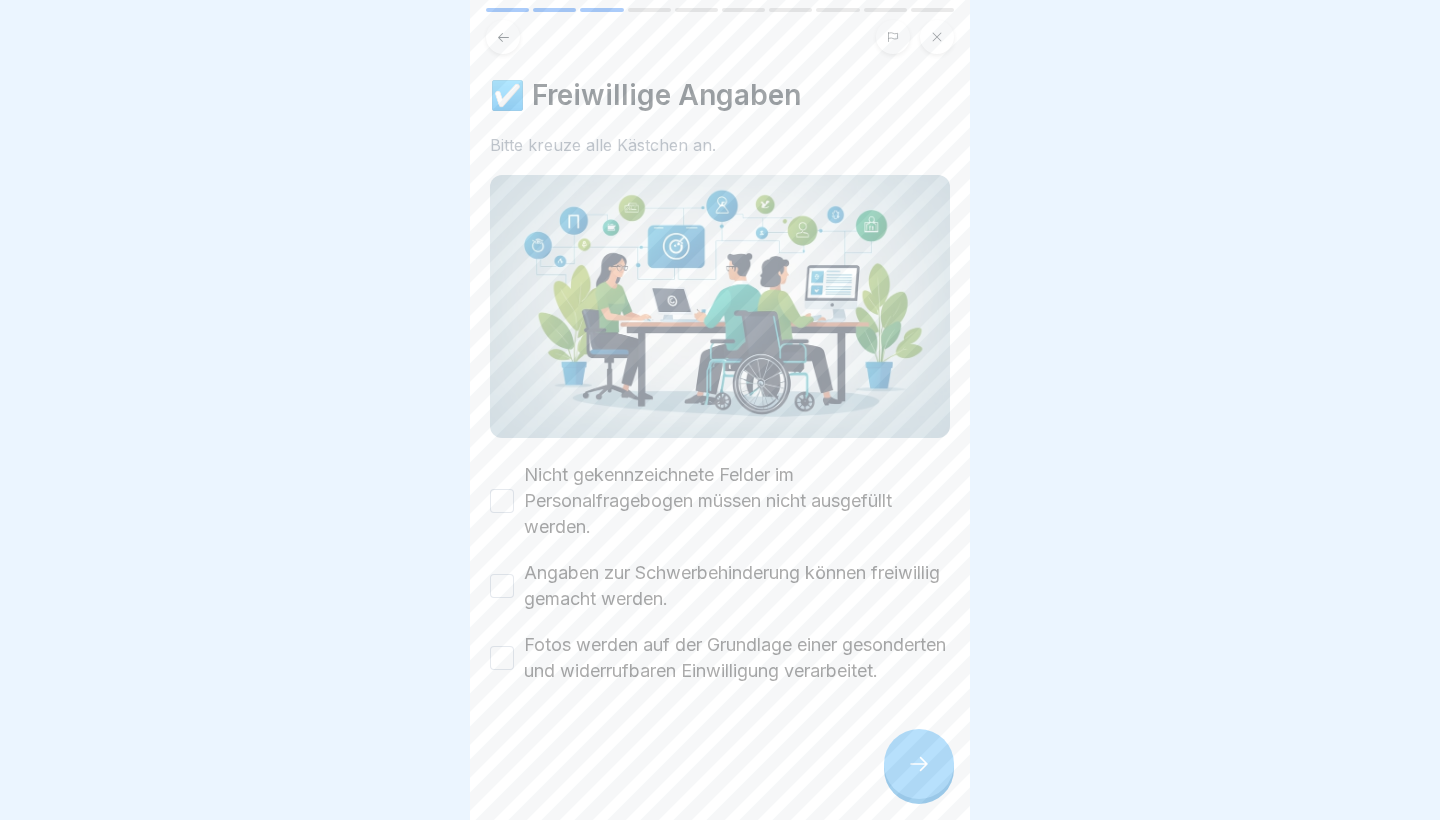 click on "Nicht gekennzeichnete Felder im Personalfragebogen müssen nicht ausgefüllt werden." at bounding box center [502, 501] 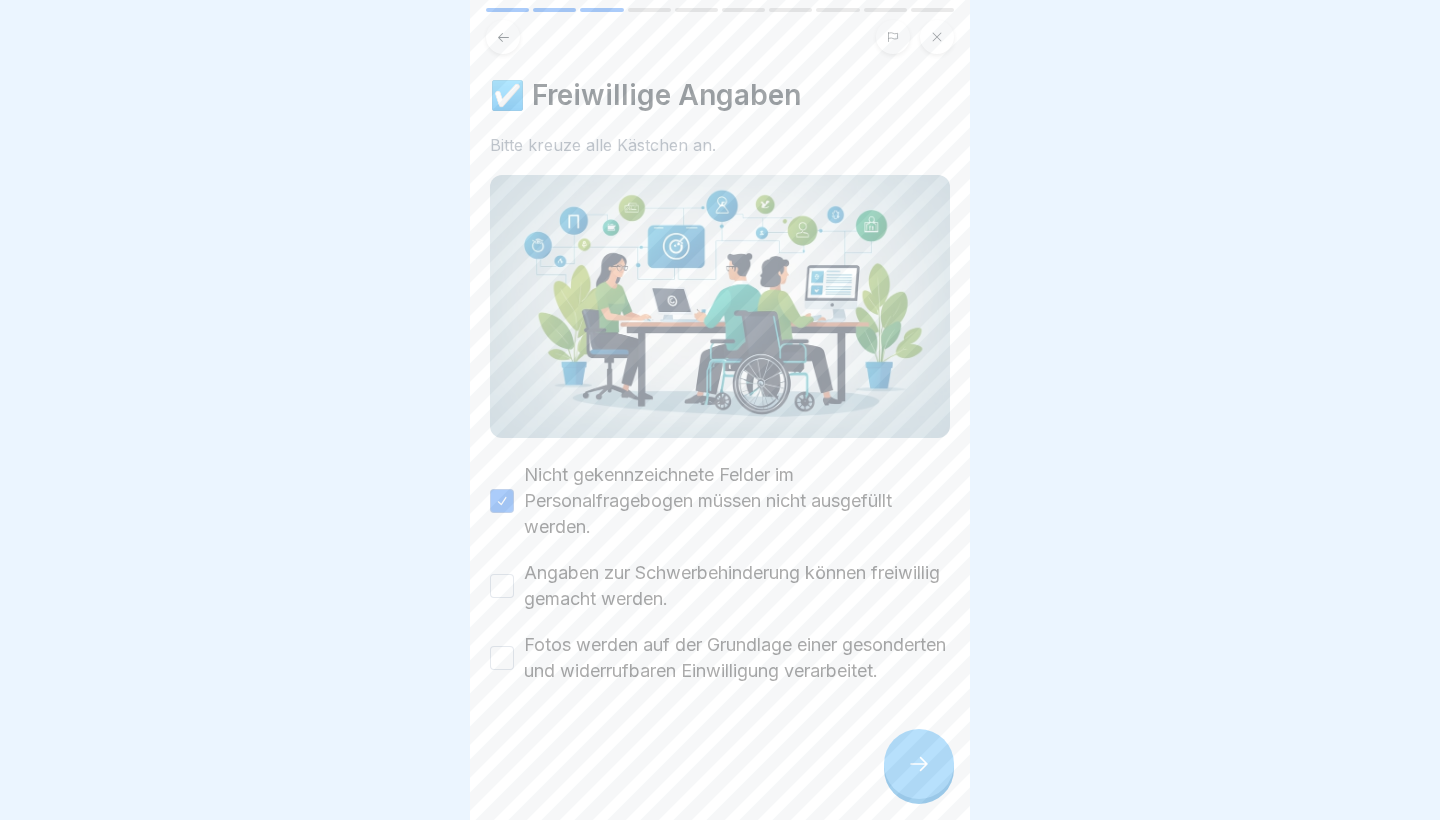click on "Angaben zur Schwerbehinderung können freiwillig gemacht werden." at bounding box center (502, 586) 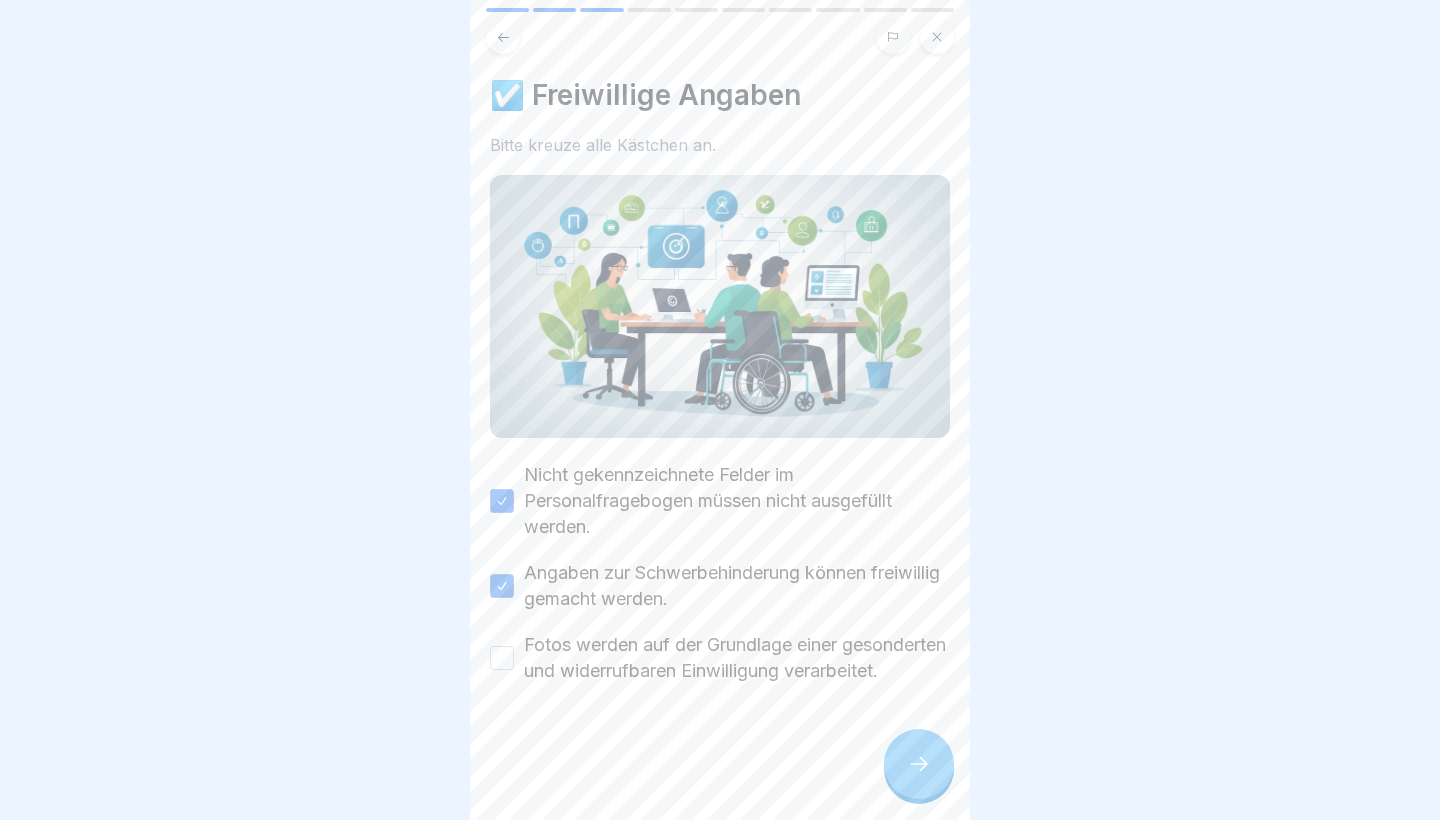 click on "Fotos werden auf der Grundlage einer gesonderten und widerrufbaren Einwilligung verarbeitet." at bounding box center [502, 658] 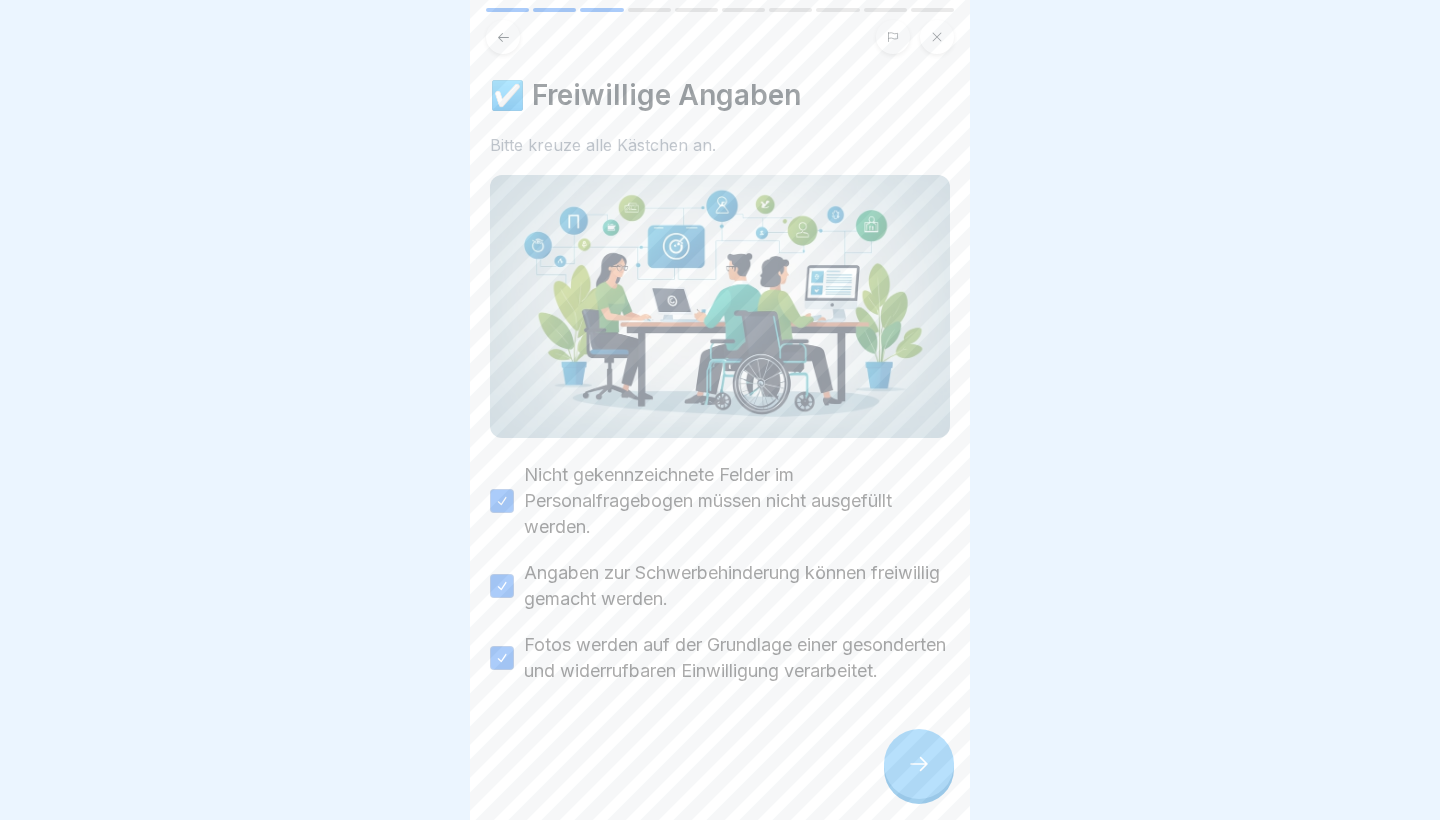 click at bounding box center (919, 764) 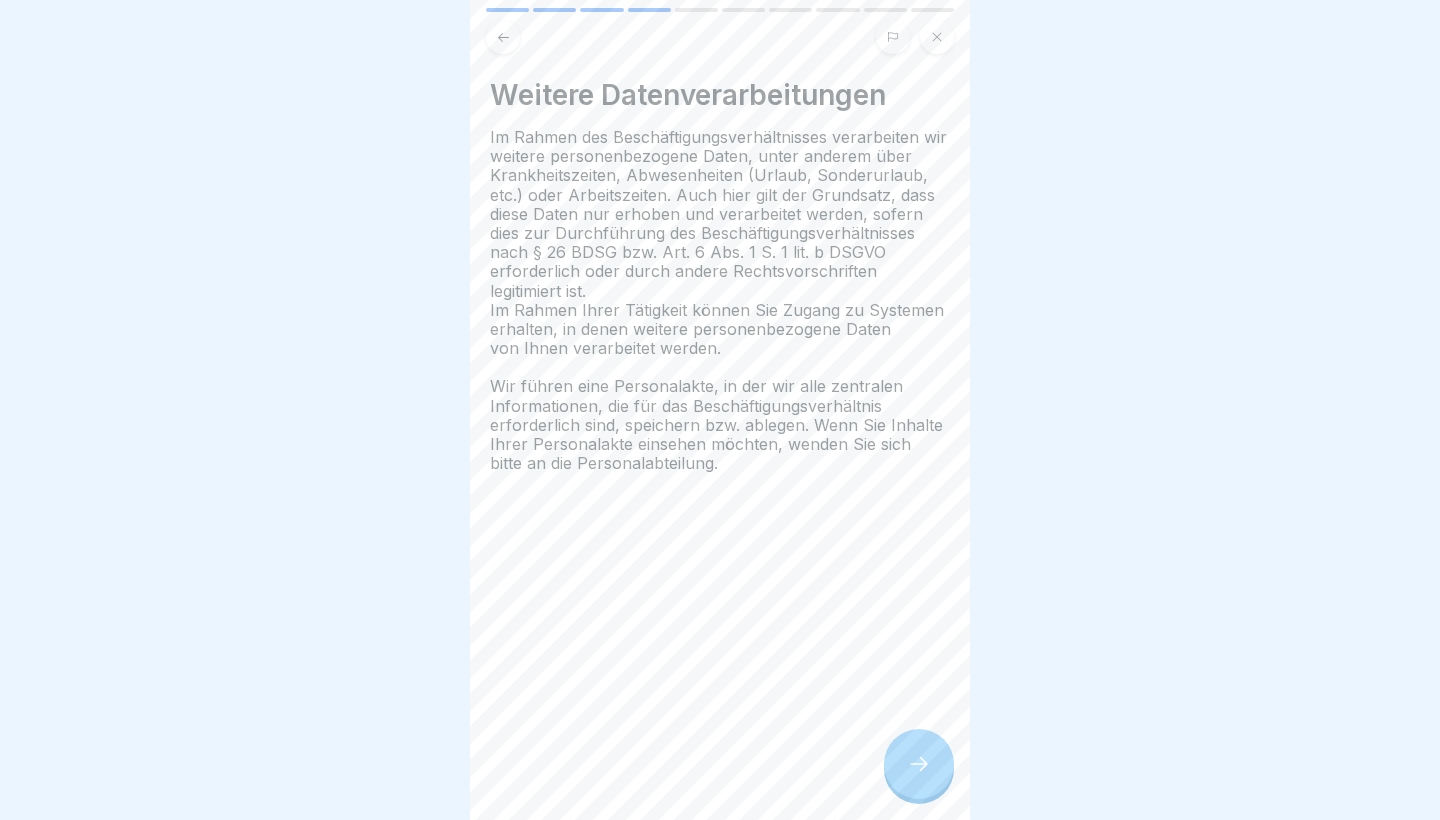 click at bounding box center [720, 410] 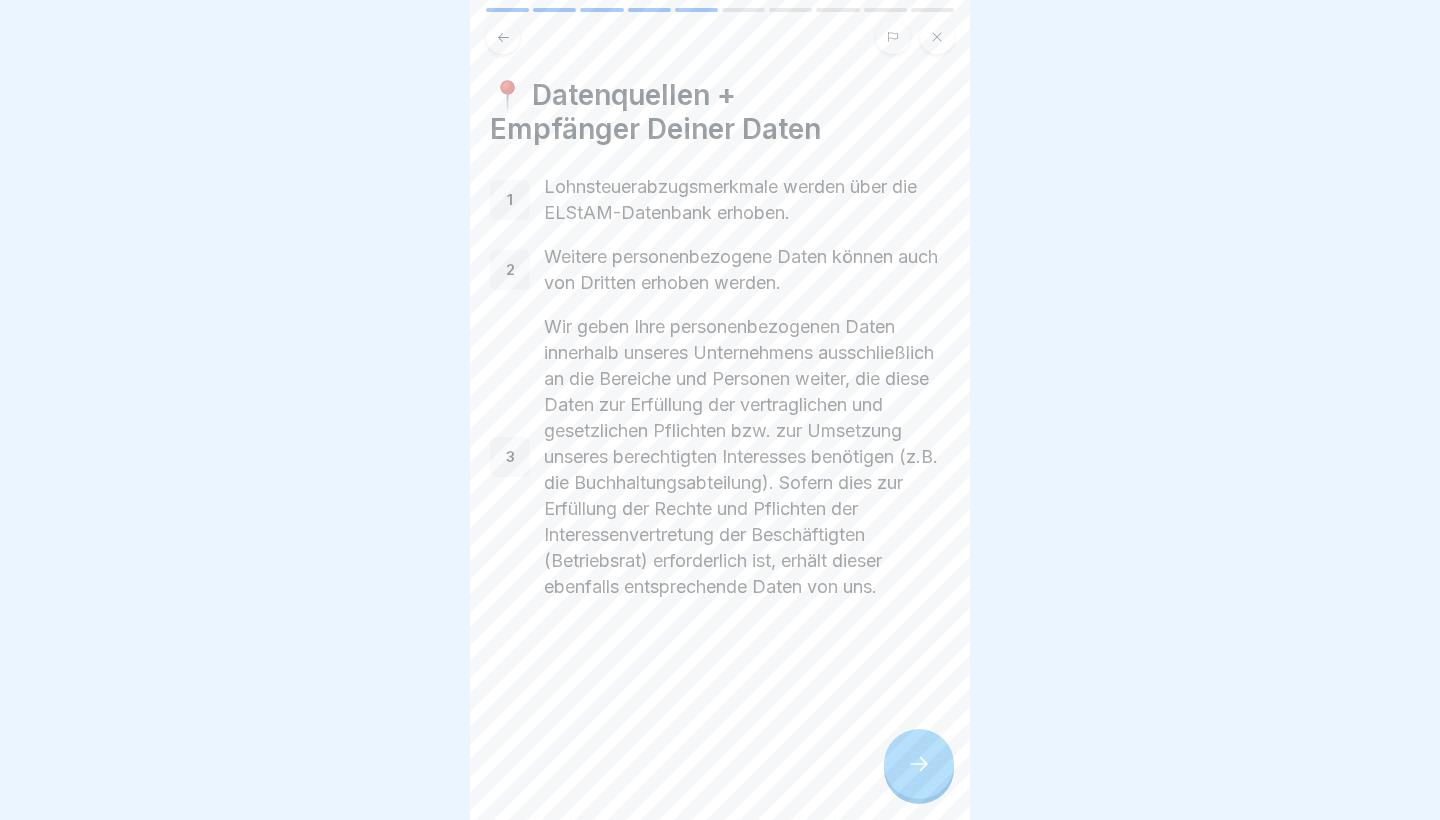 click on "2" at bounding box center [510, 270] 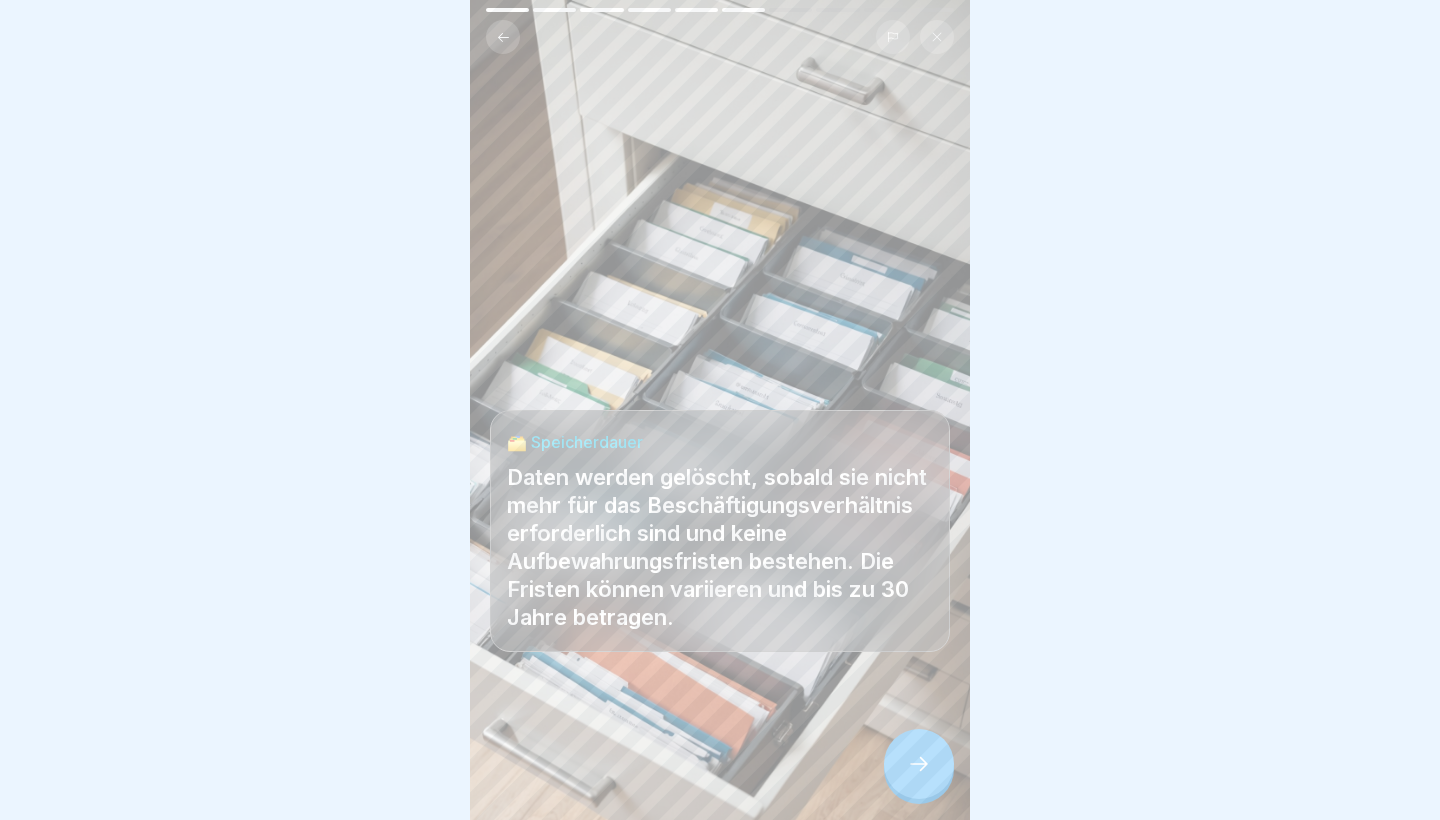 click at bounding box center [919, 764] 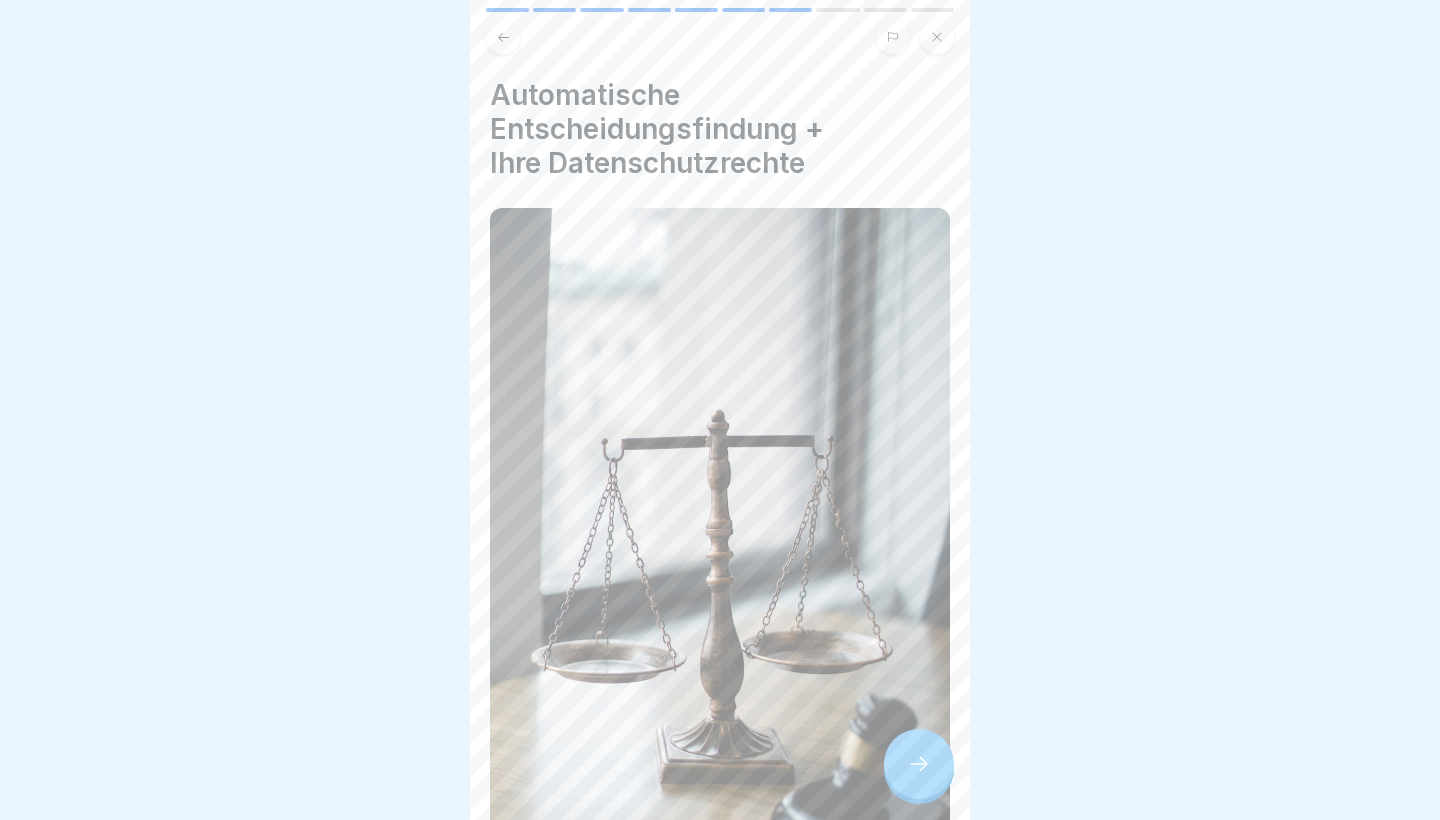 click at bounding box center [919, 764] 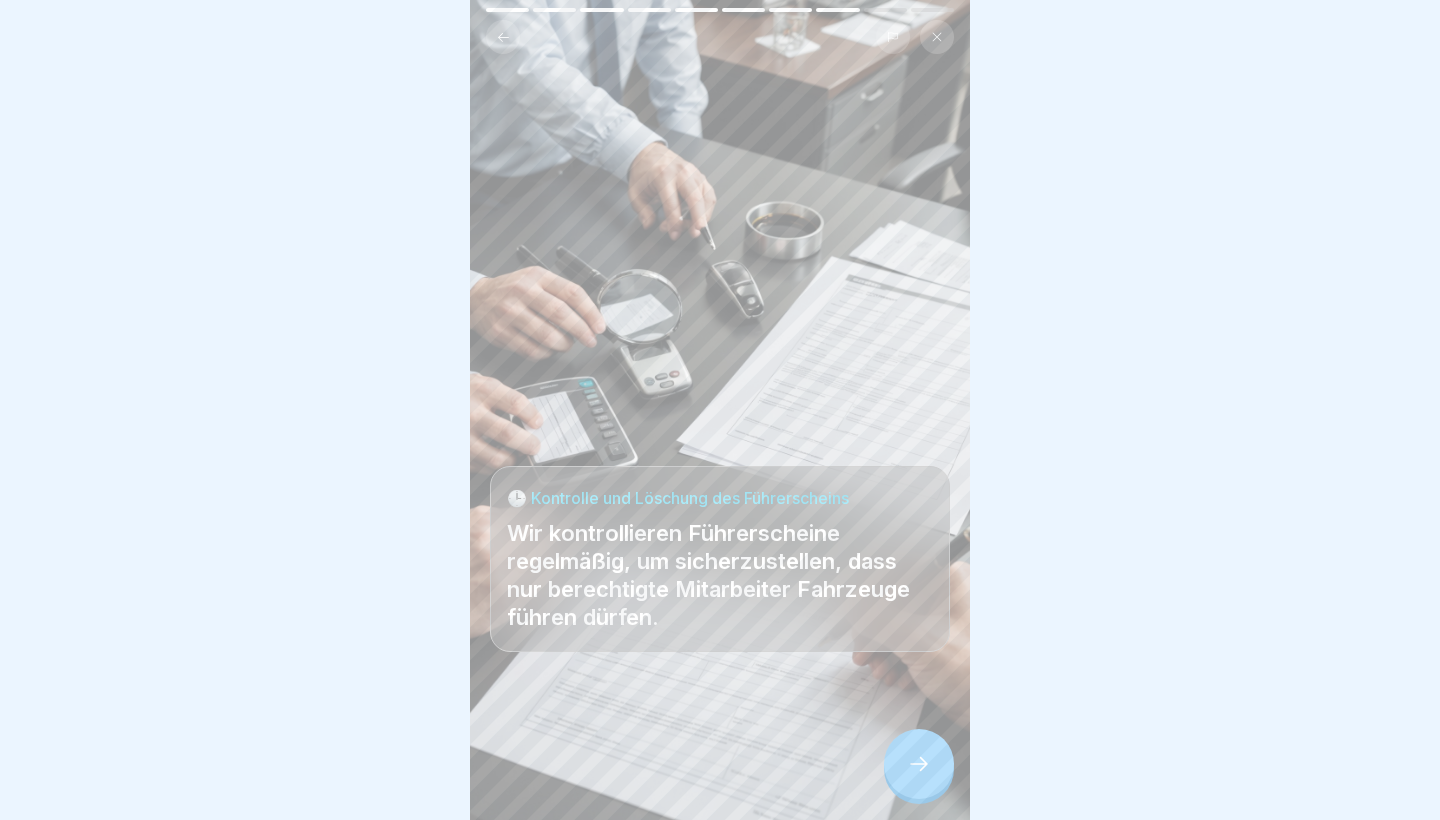 click at bounding box center [919, 764] 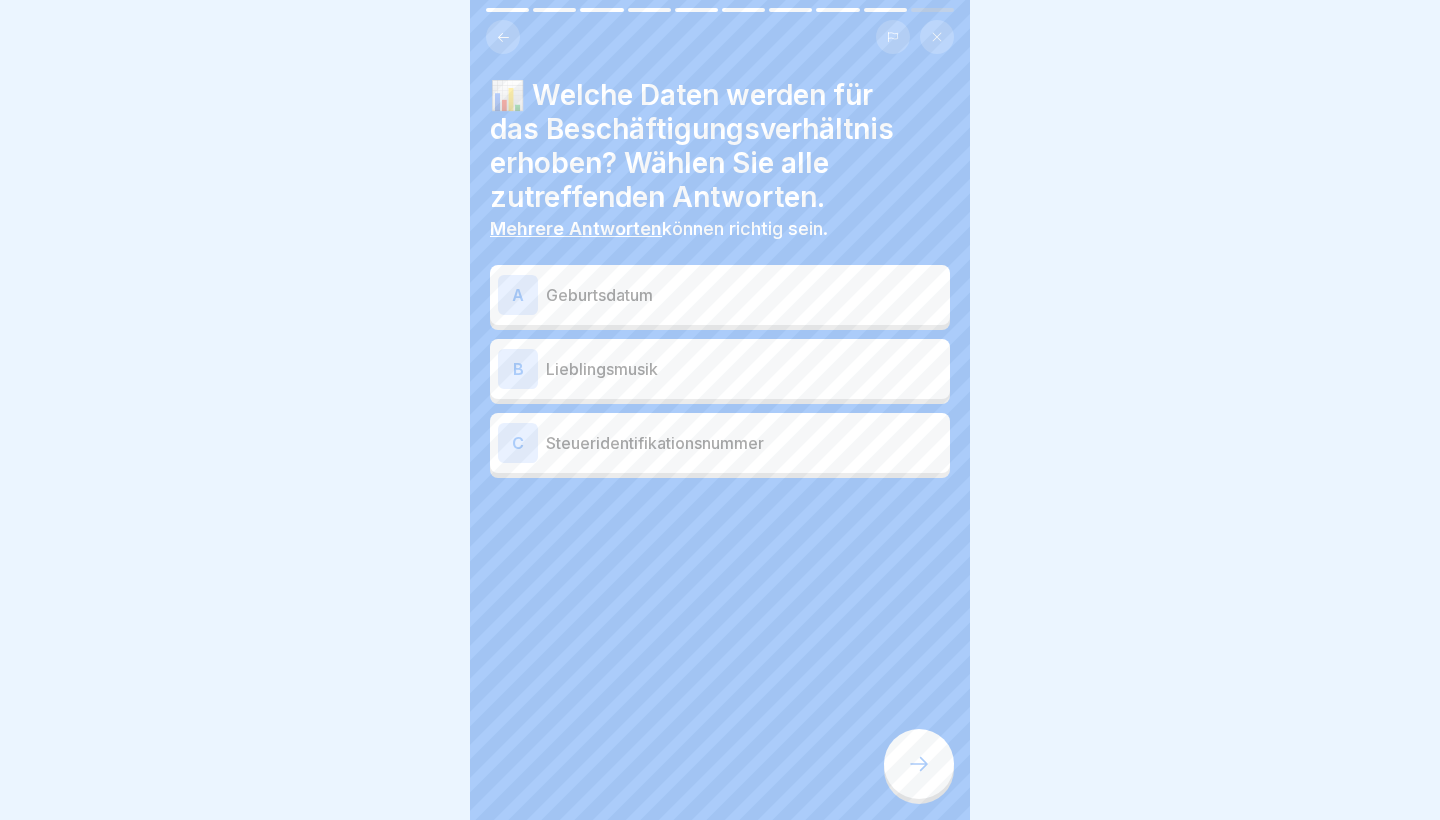click at bounding box center (720, 538) 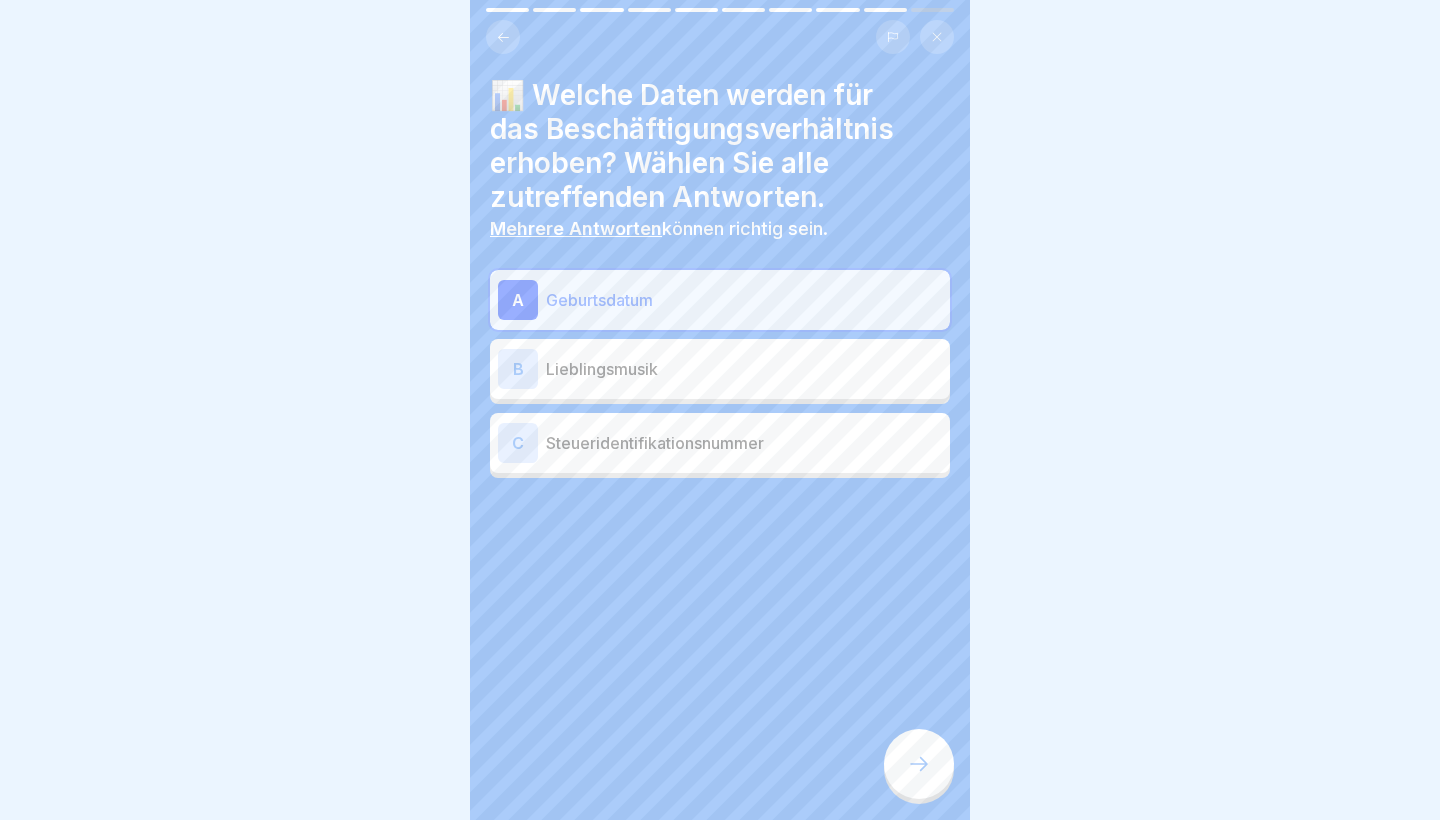 click on "Steueridentifikationsnummer" at bounding box center (744, 443) 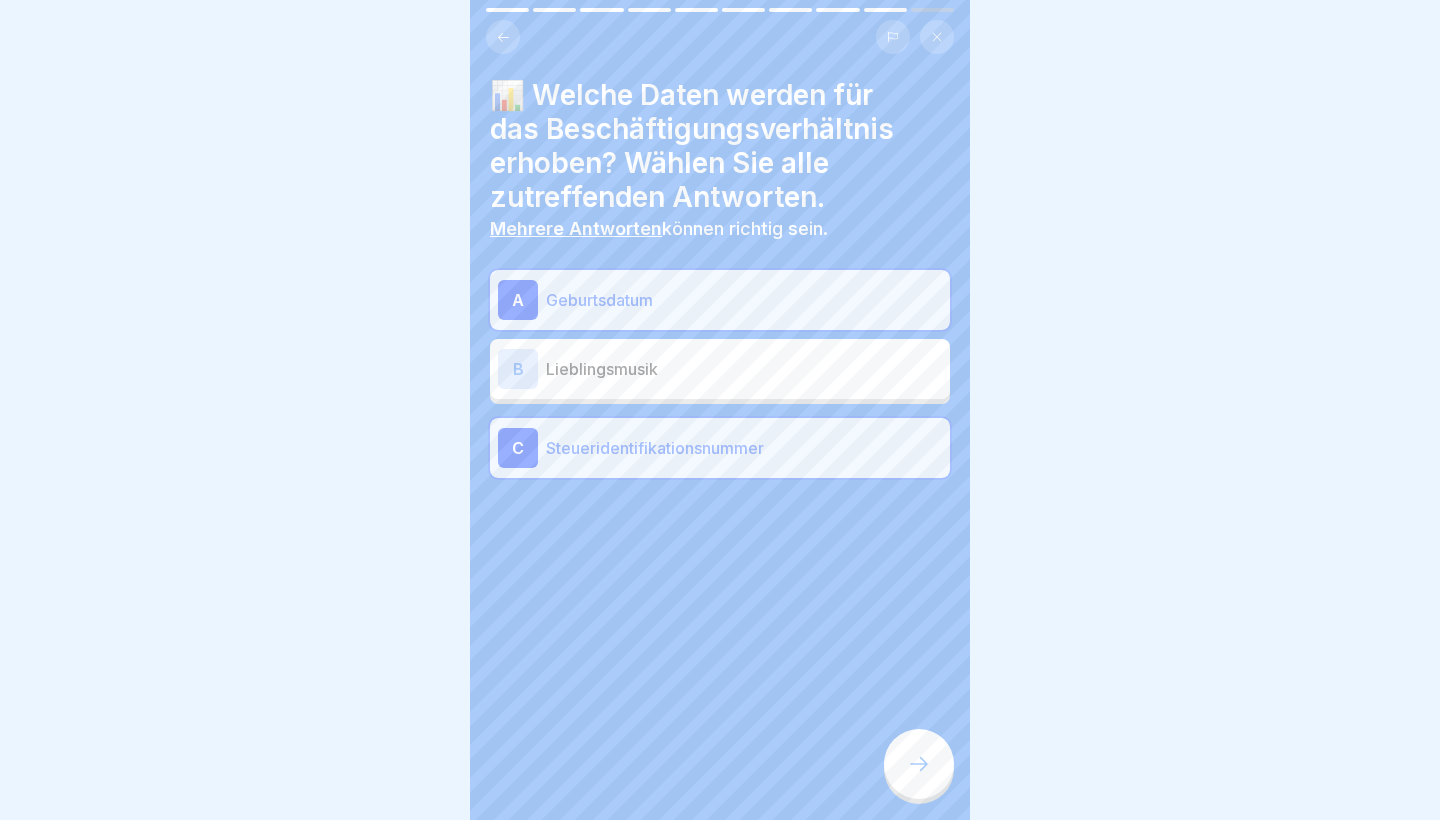 click at bounding box center (919, 764) 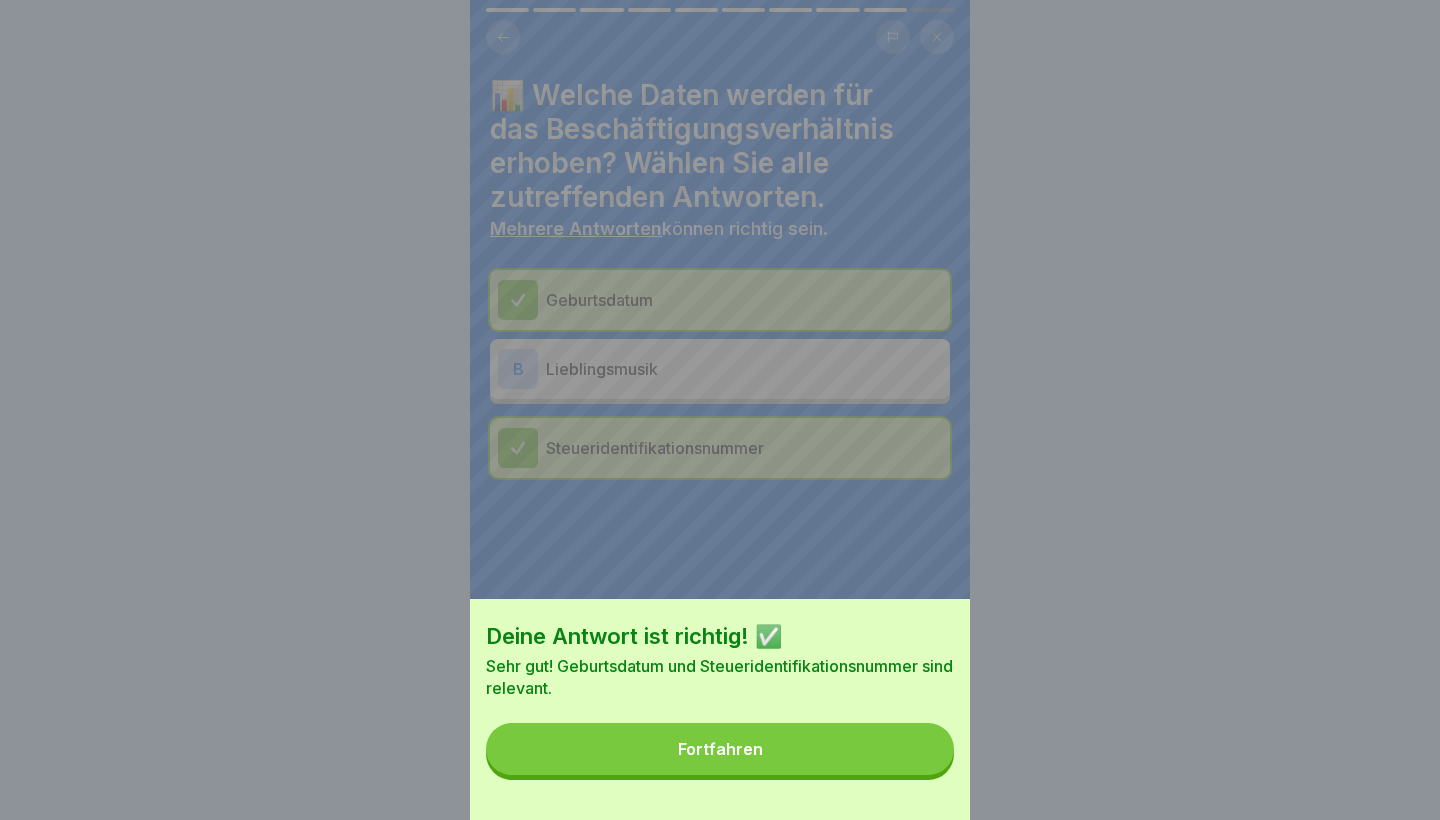 click on "Fortfahren" at bounding box center [720, 749] 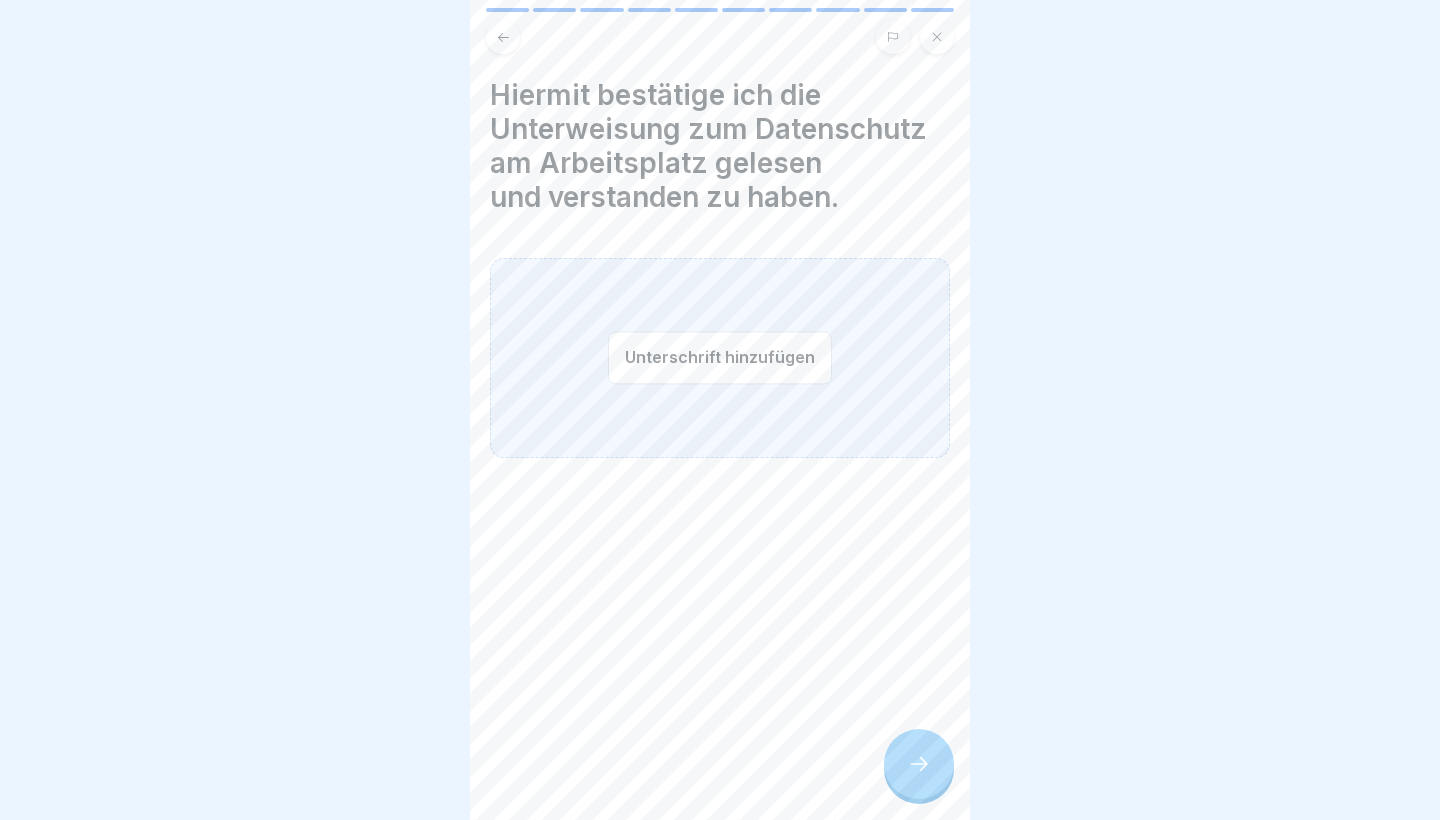 click on "Unterschrift hinzufügen" at bounding box center (720, 358) 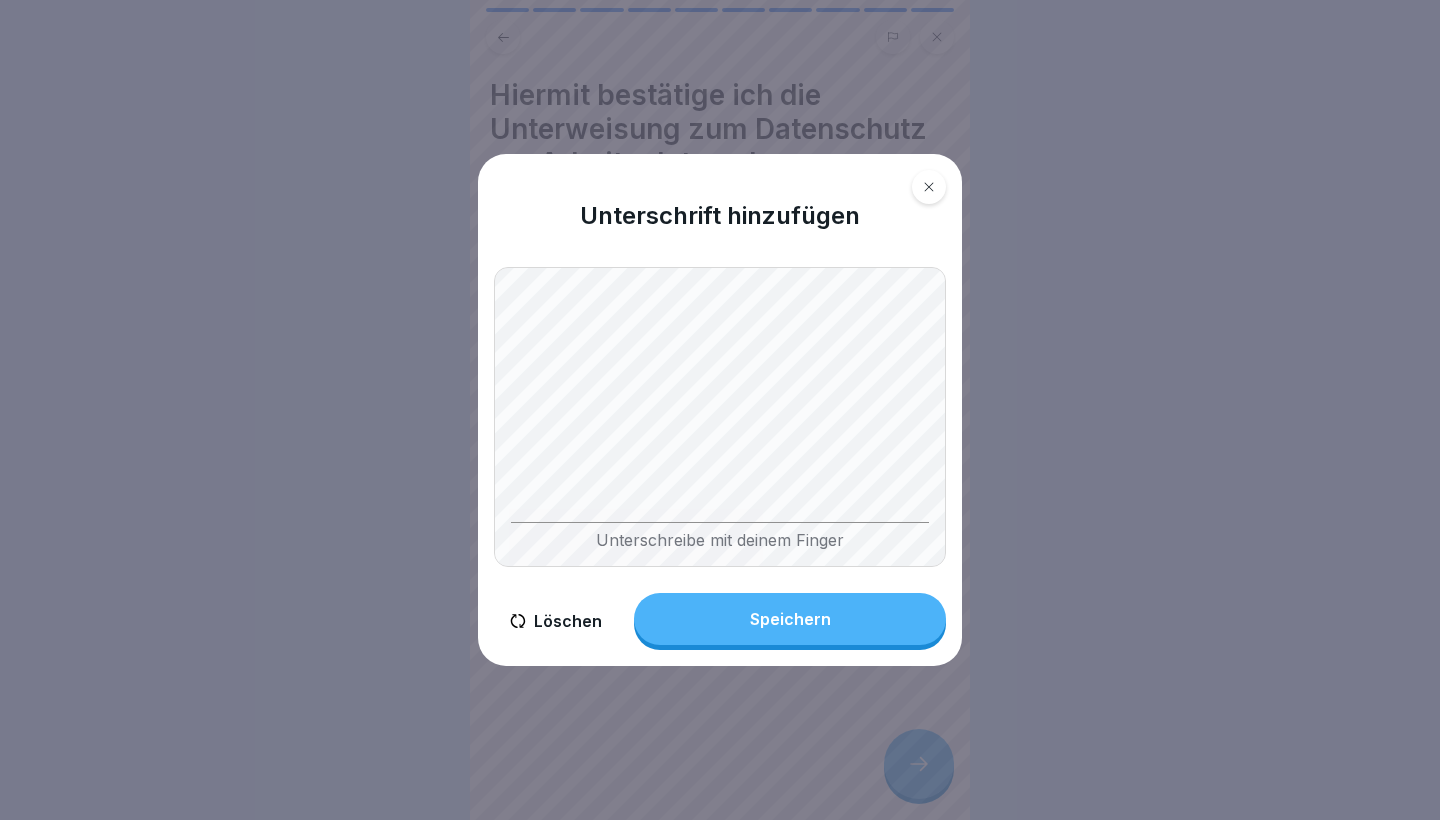 click on "Speichern" at bounding box center (790, 619) 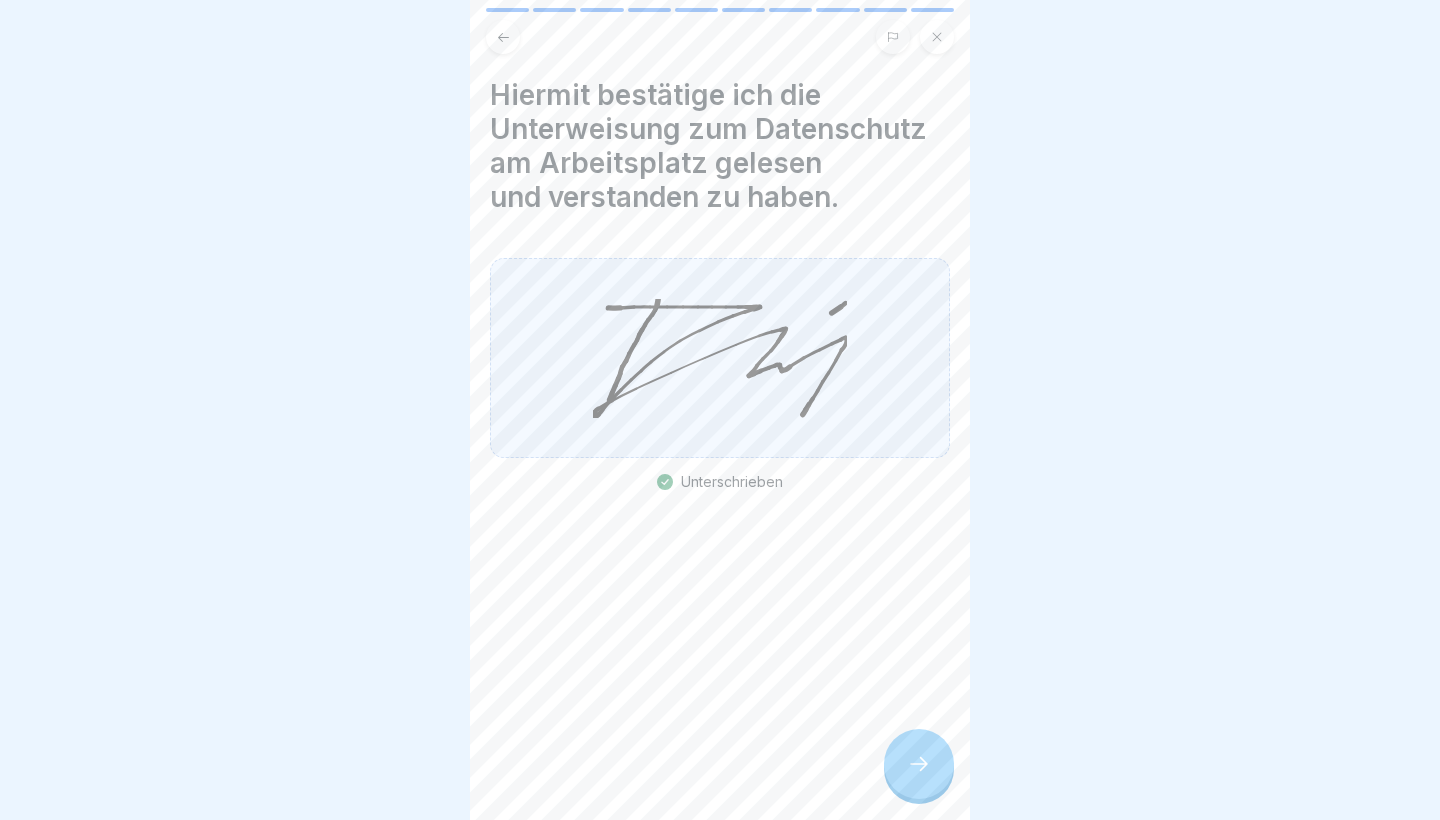 click 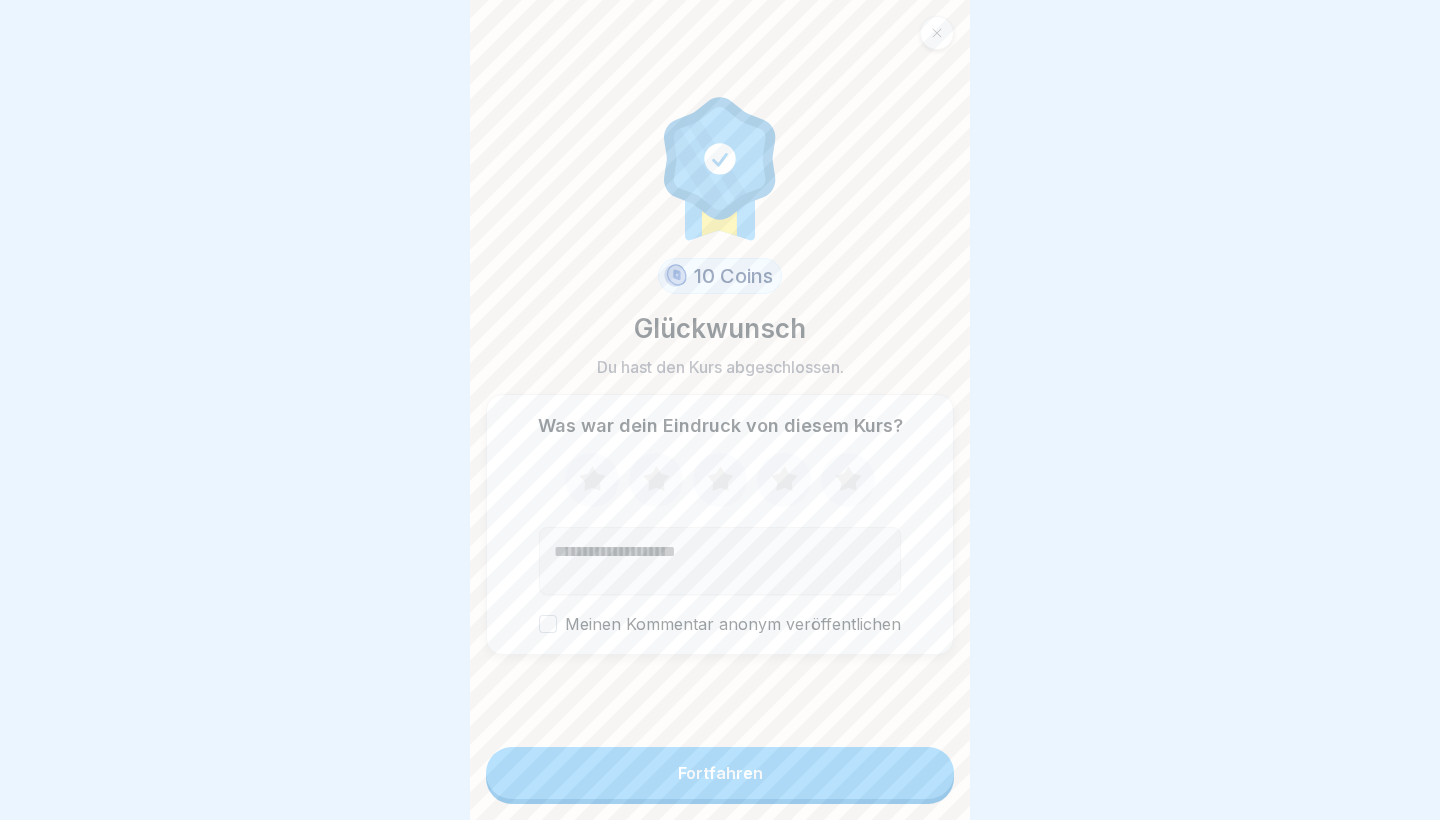 click on "Fortfahren" at bounding box center [720, 773] 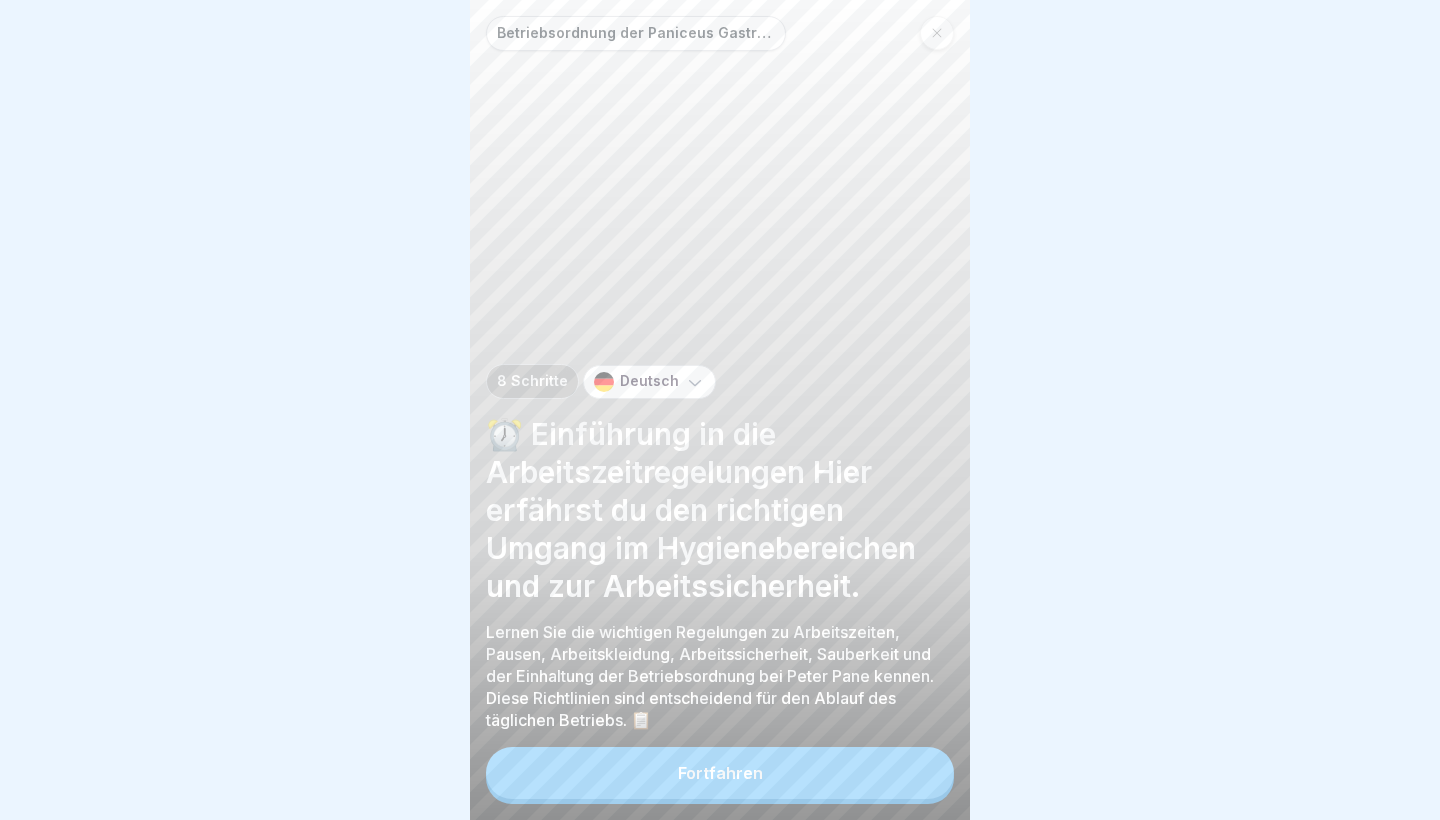 click at bounding box center [937, 33] 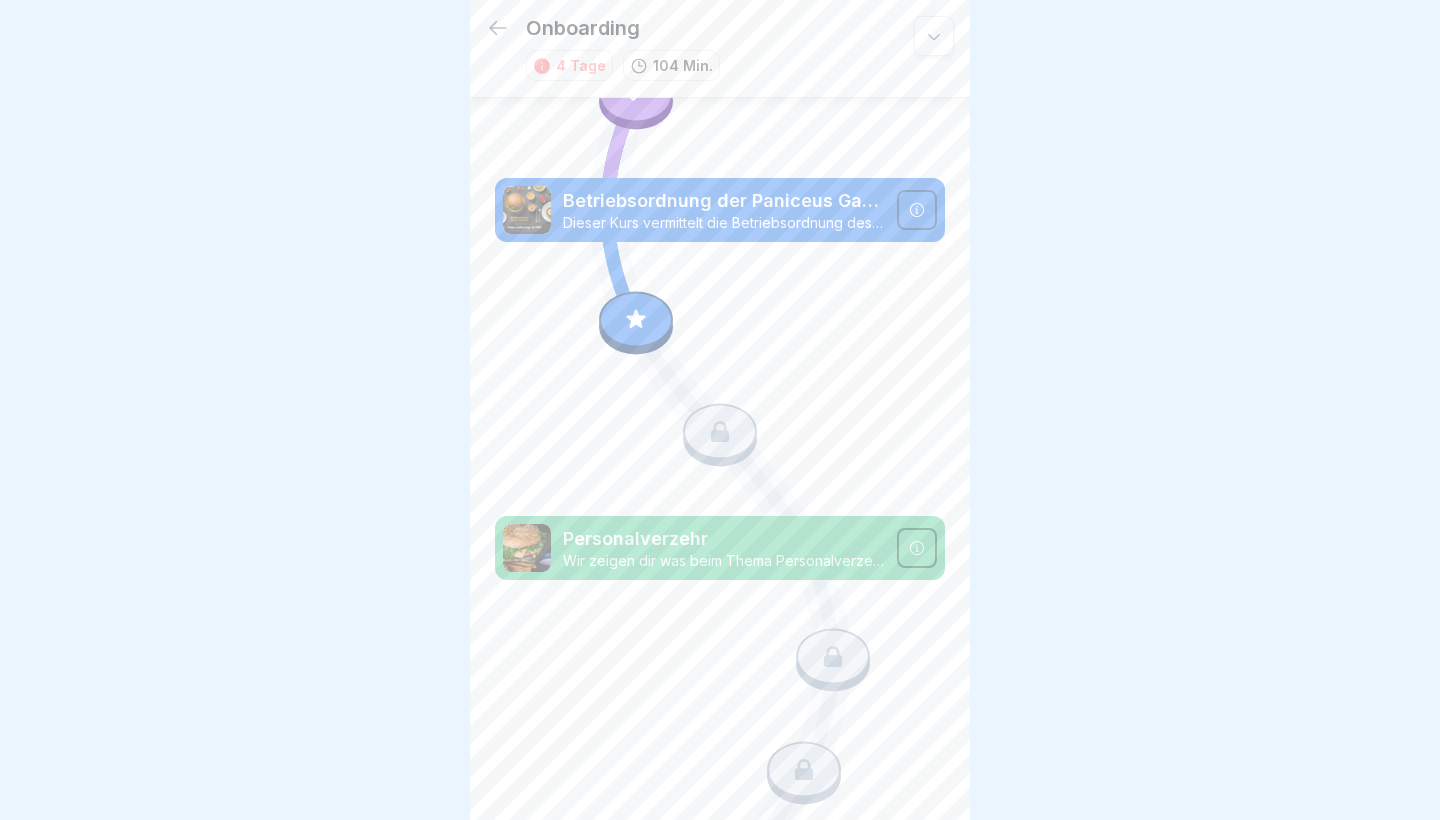 scroll, scrollTop: 2397, scrollLeft: 0, axis: vertical 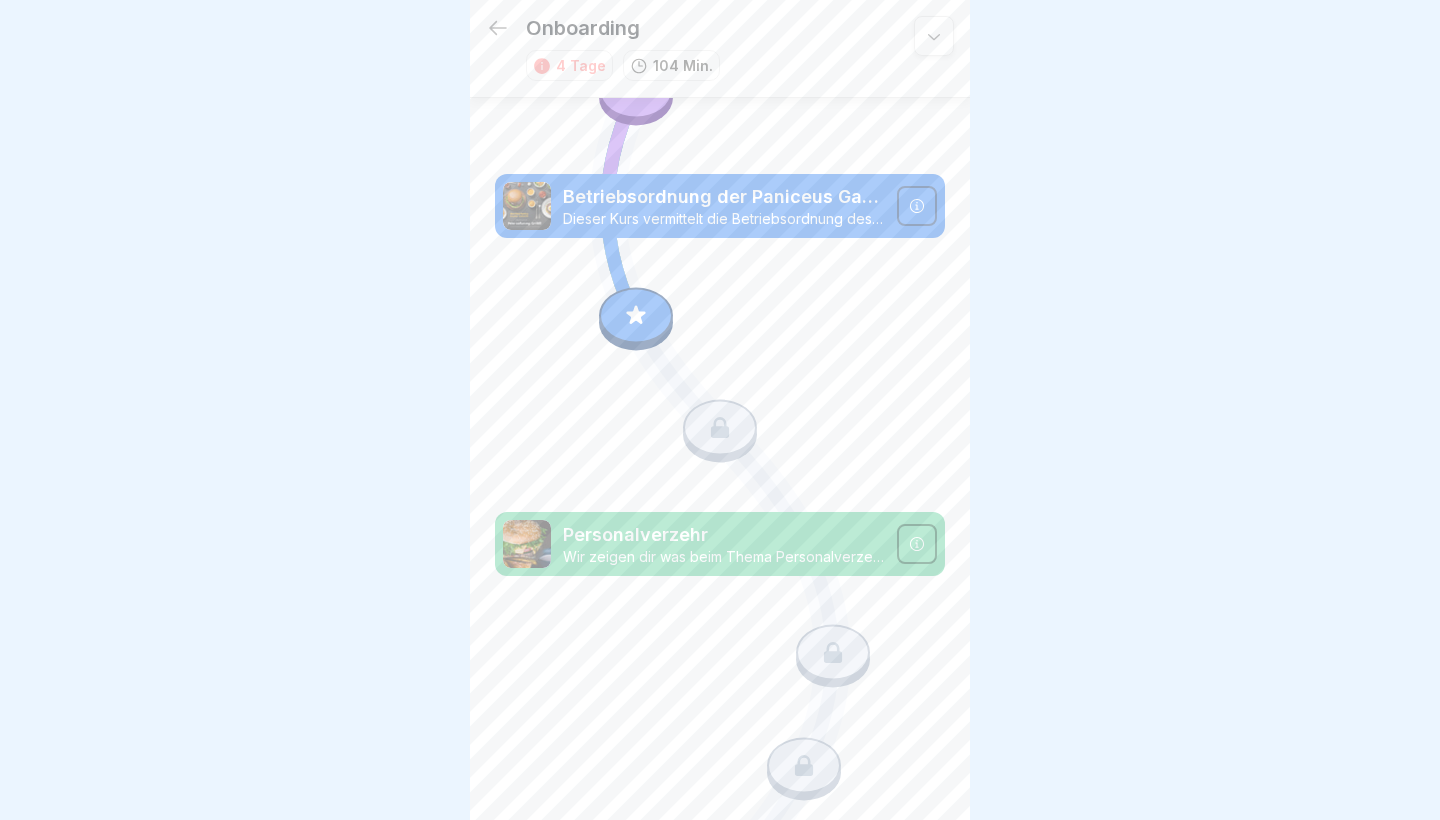 click at bounding box center [636, 315] 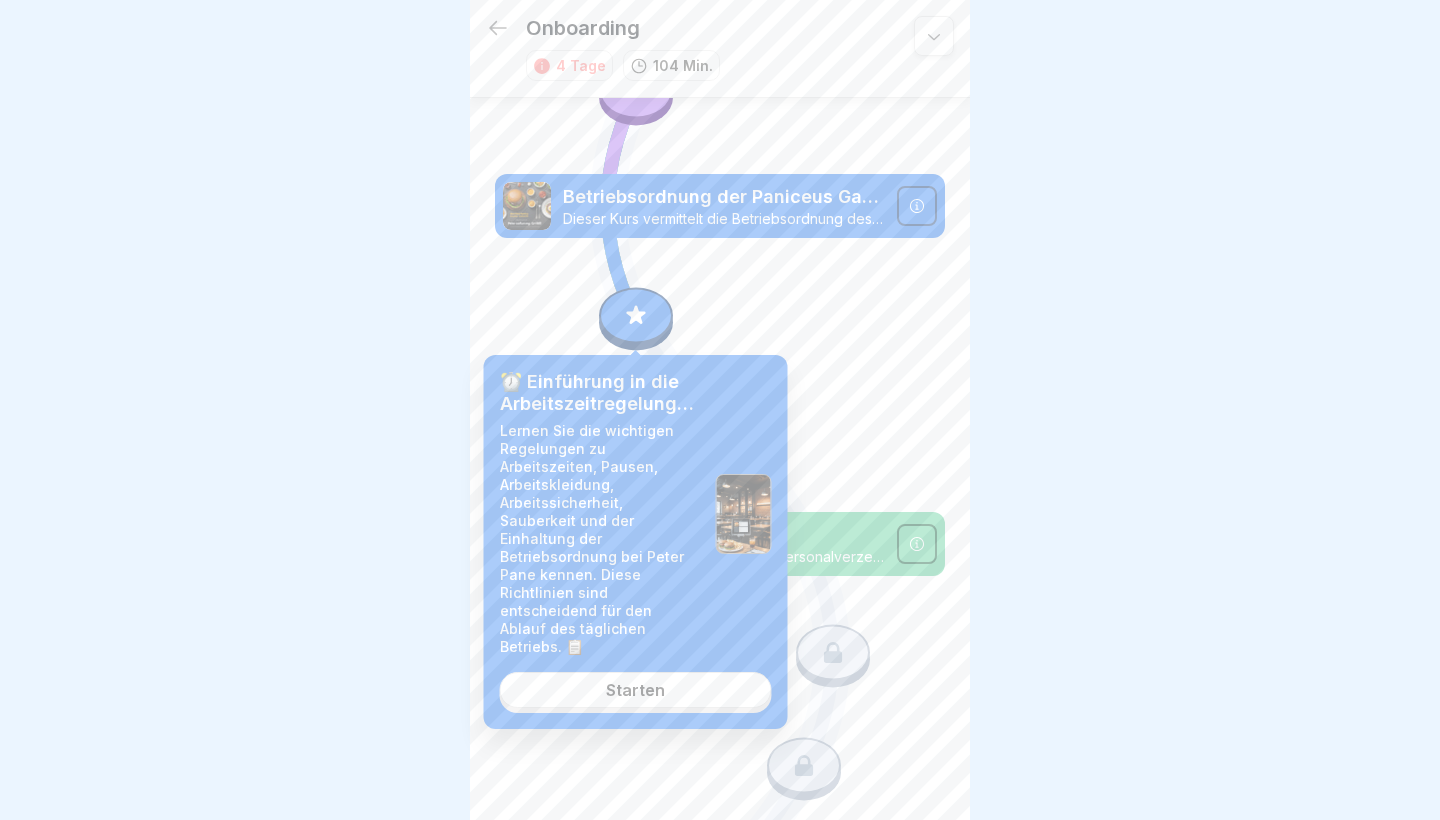click on "Starten" at bounding box center (636, 690) 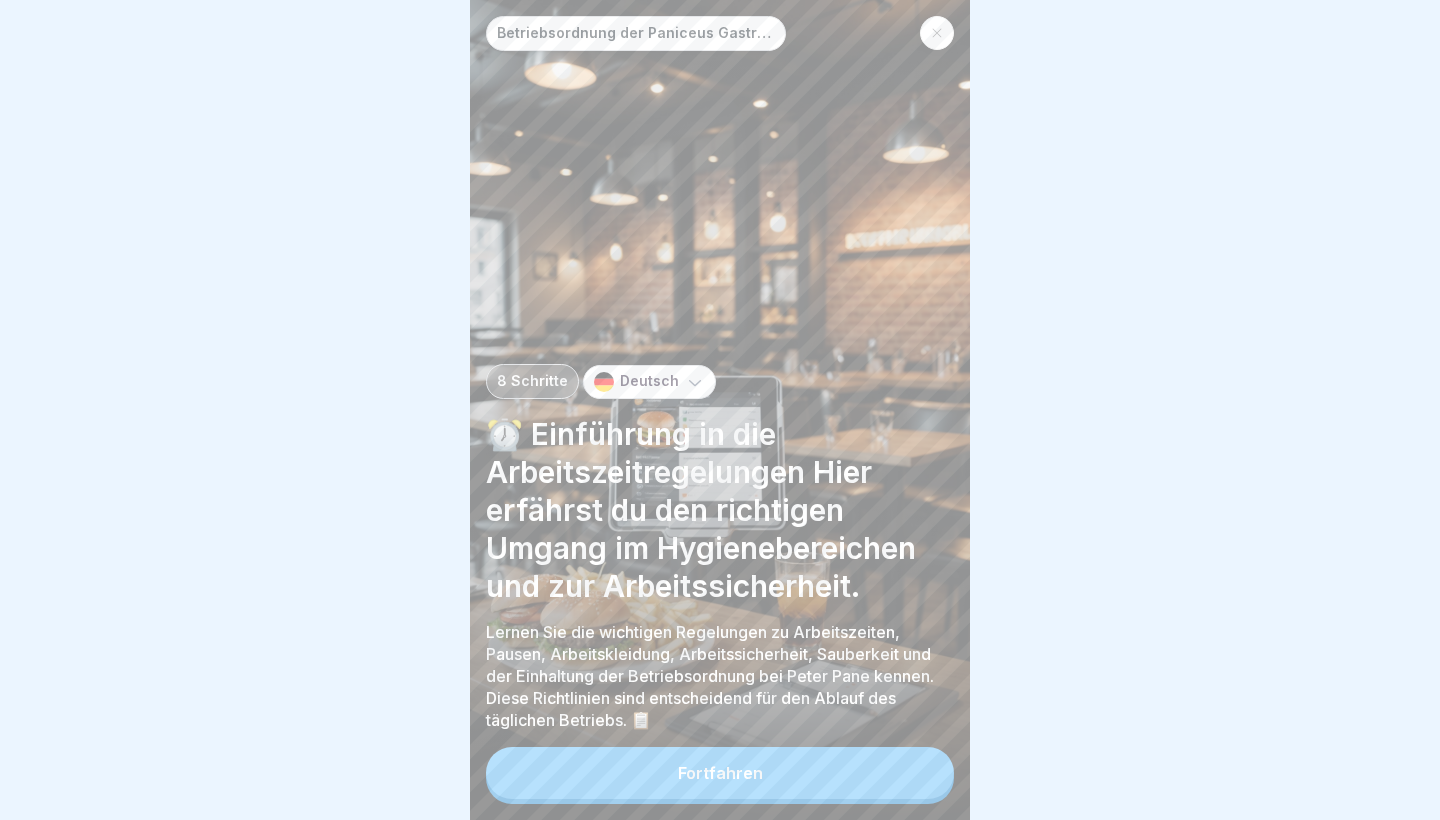 scroll, scrollTop: 0, scrollLeft: 0, axis: both 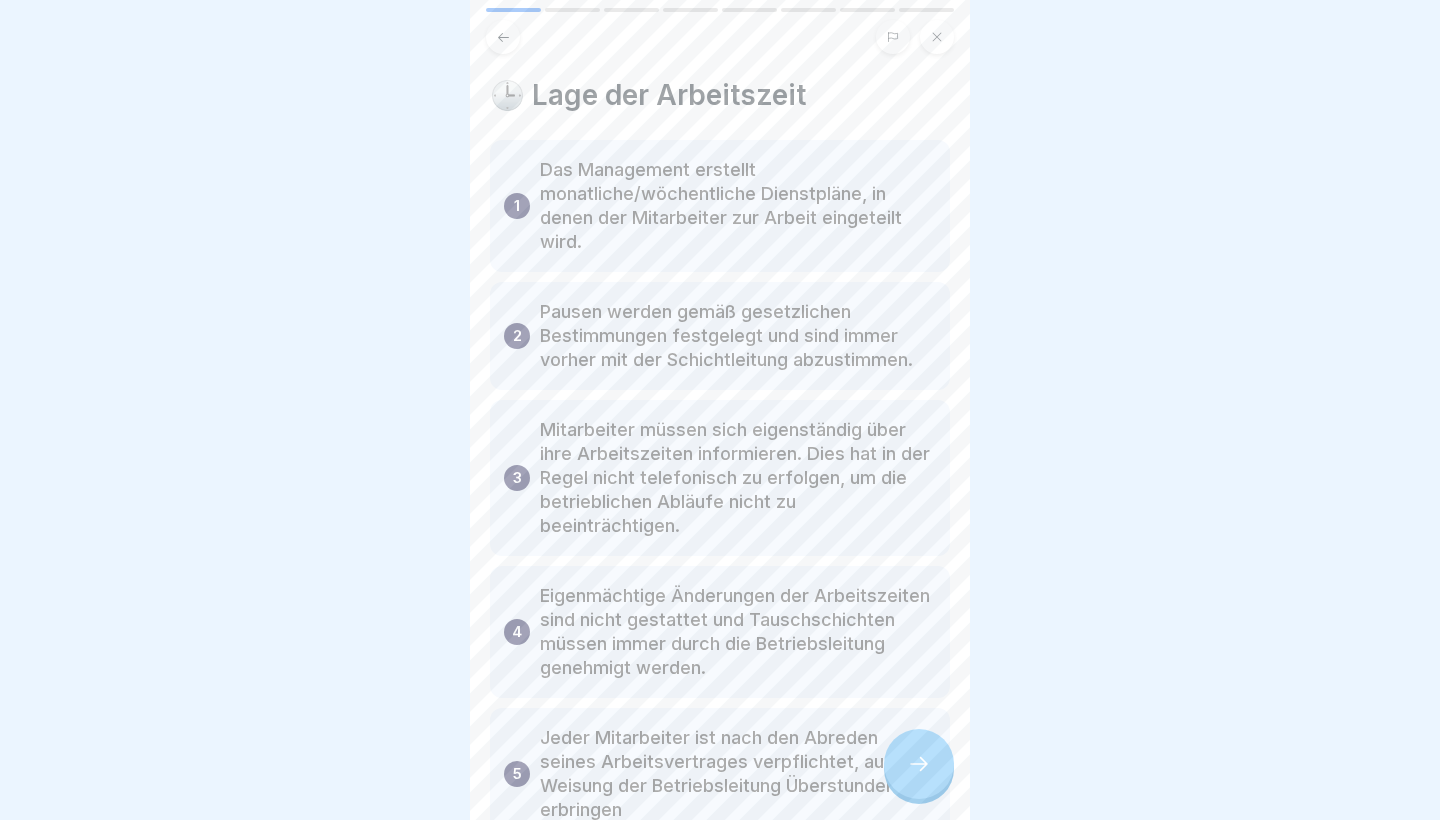 click at bounding box center [919, 764] 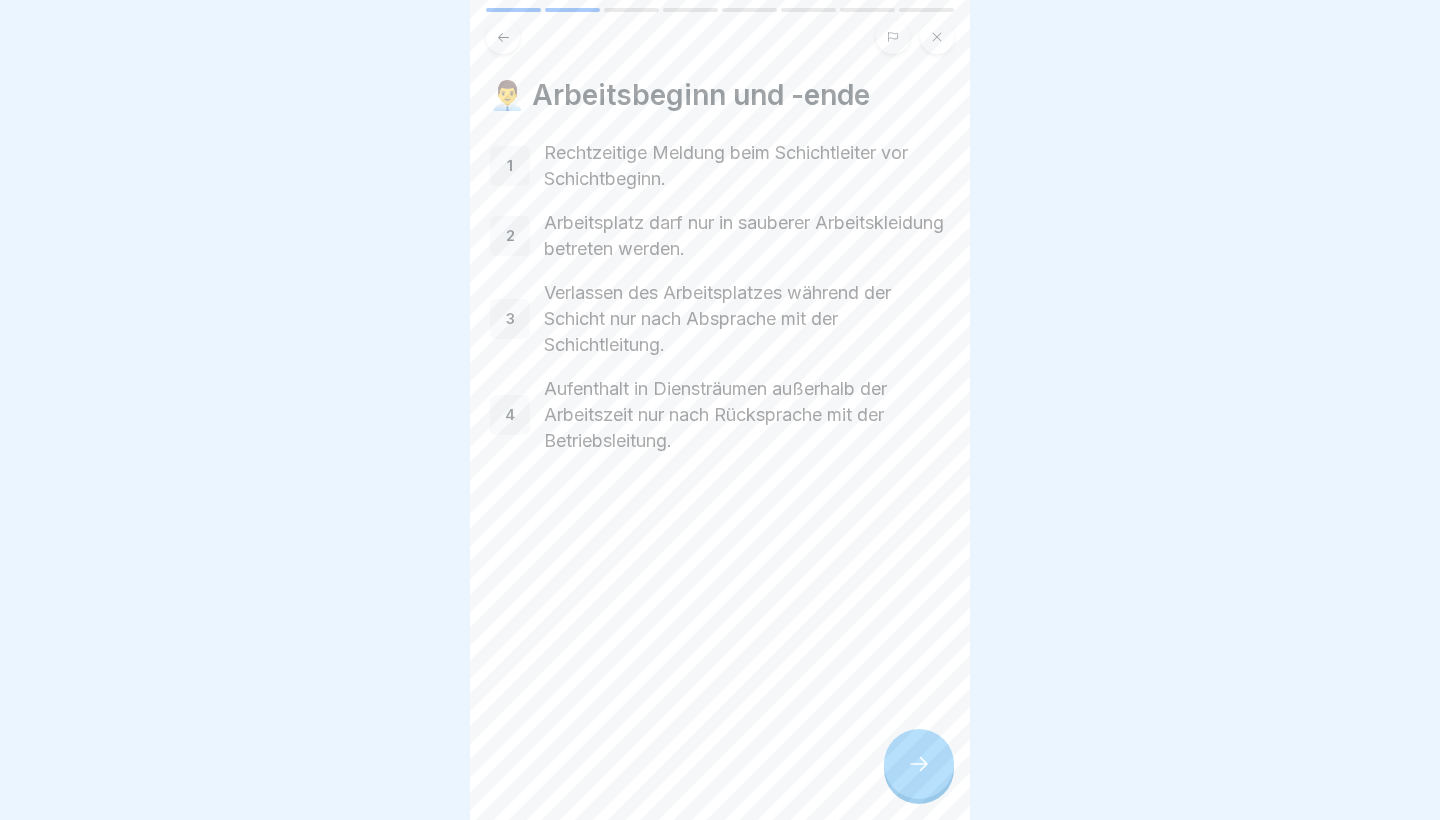 click at bounding box center [919, 764] 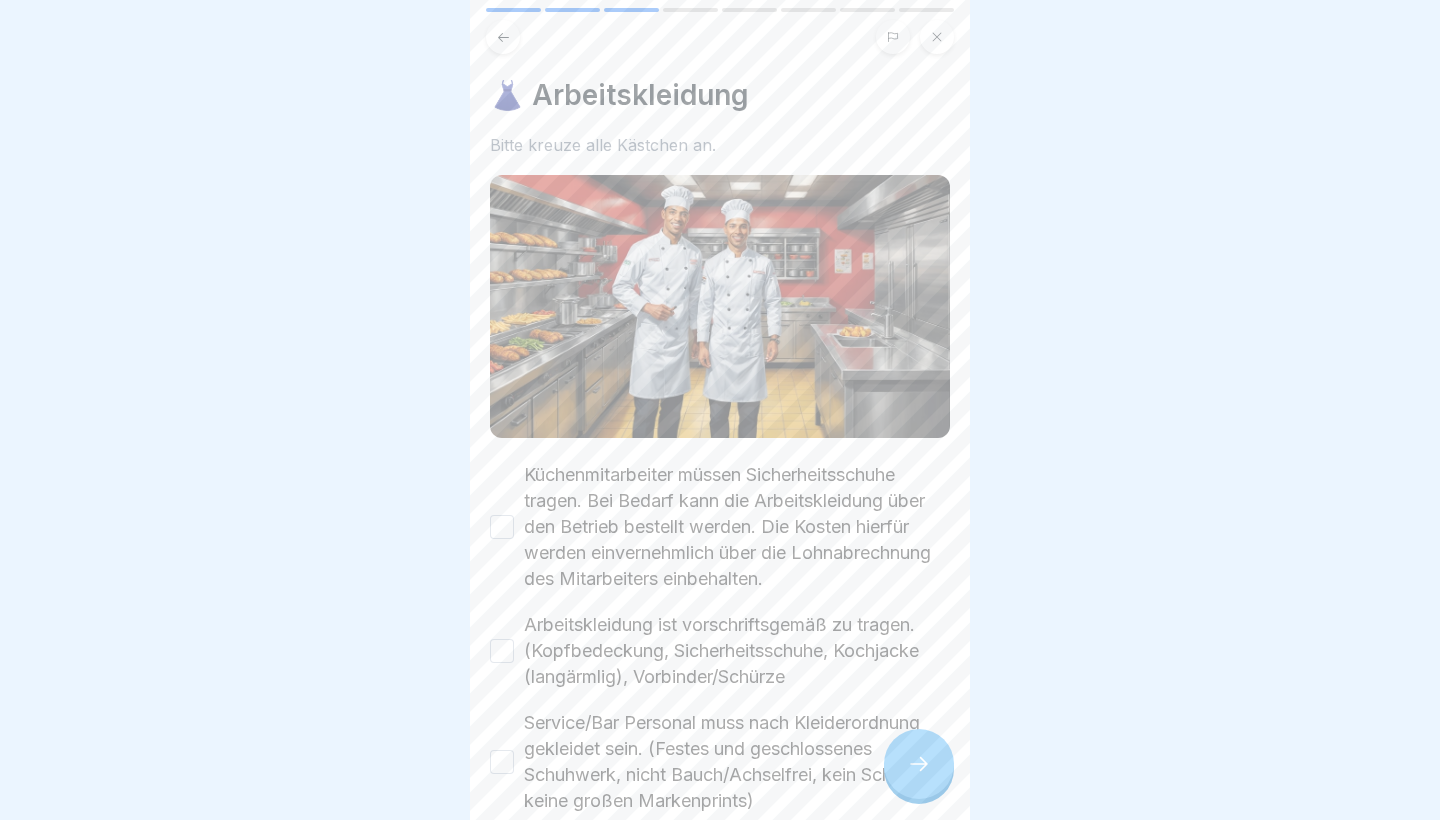click at bounding box center (919, 764) 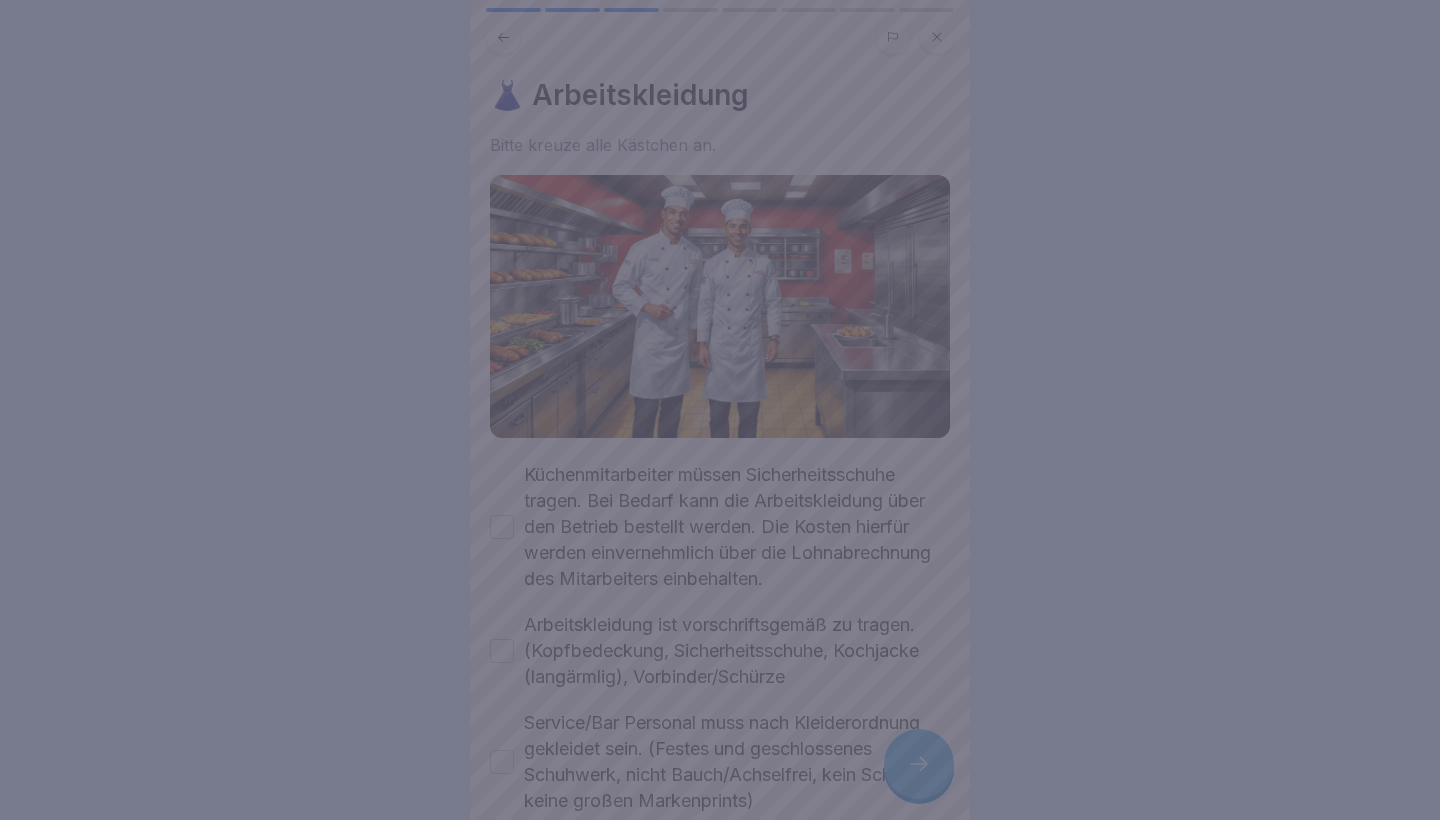 click at bounding box center [720, 410] 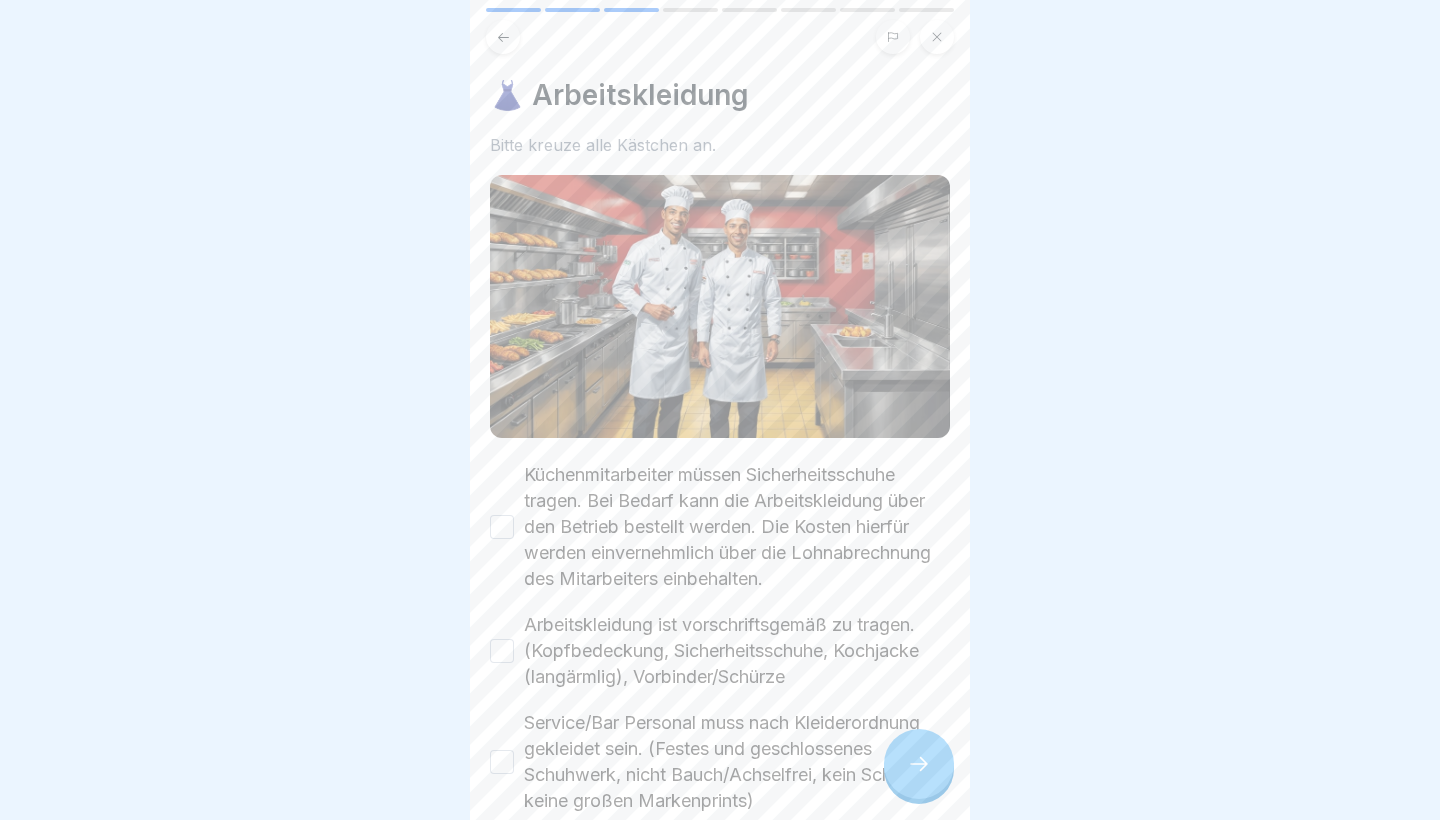 click on "Küchenmitarbeiter müssen Sicherheitsschuhe tragen. Bei Bedarf kann die Arbeitskleidung über den Betrieb bestellt werden. Die Kosten hierfür werden einvernehmlich über die Lohnabrechnung des Mitarbeiters einbehalten." at bounding box center [502, 527] 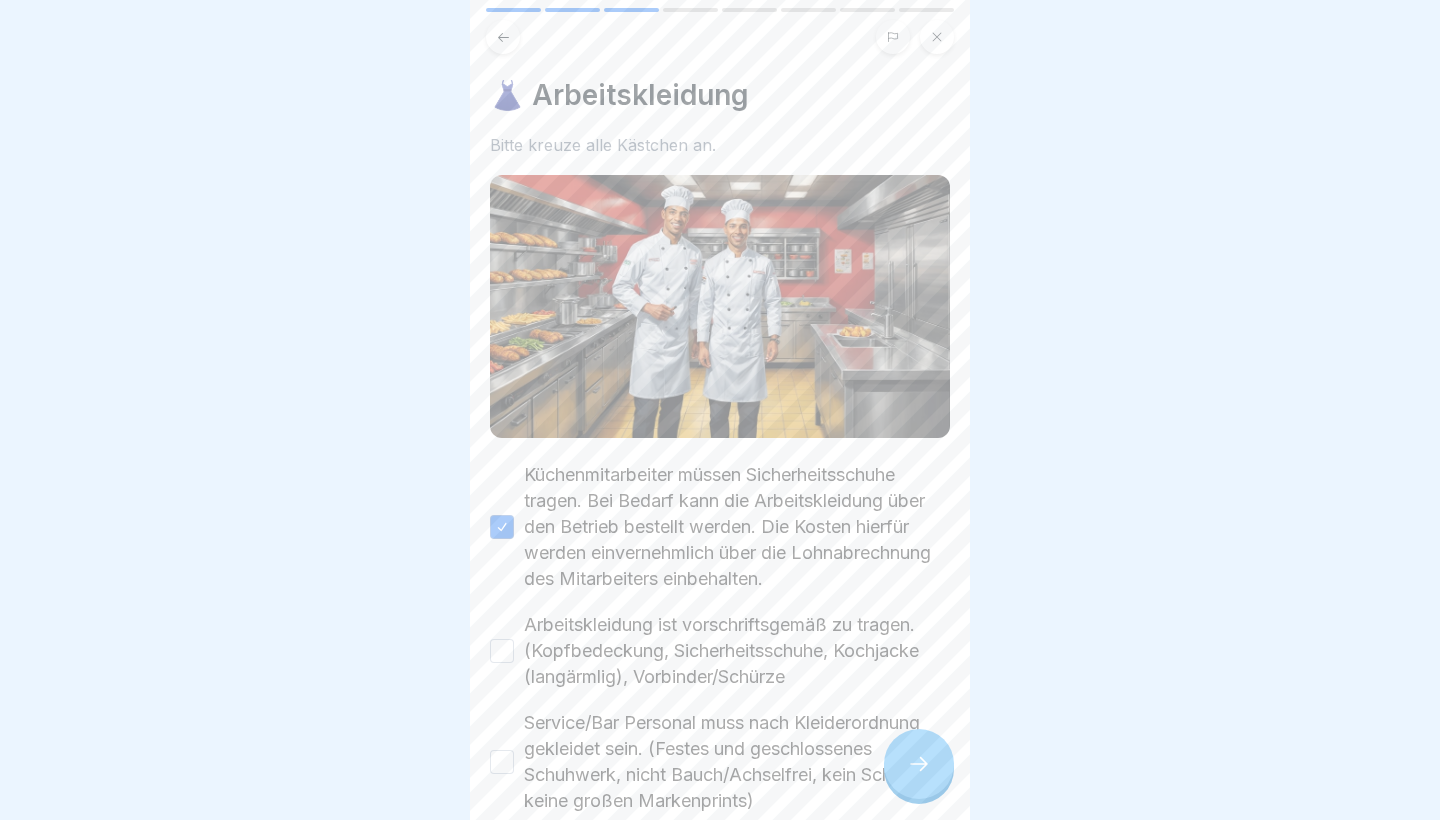 click on "Arbeitskleidung ist vorschriftsgemäß zu tragen. (Kopfbedeckung, Sicherheitsschuhe, Kochjacke (langärmlig), Vorbinder/Schürze" at bounding box center (502, 651) 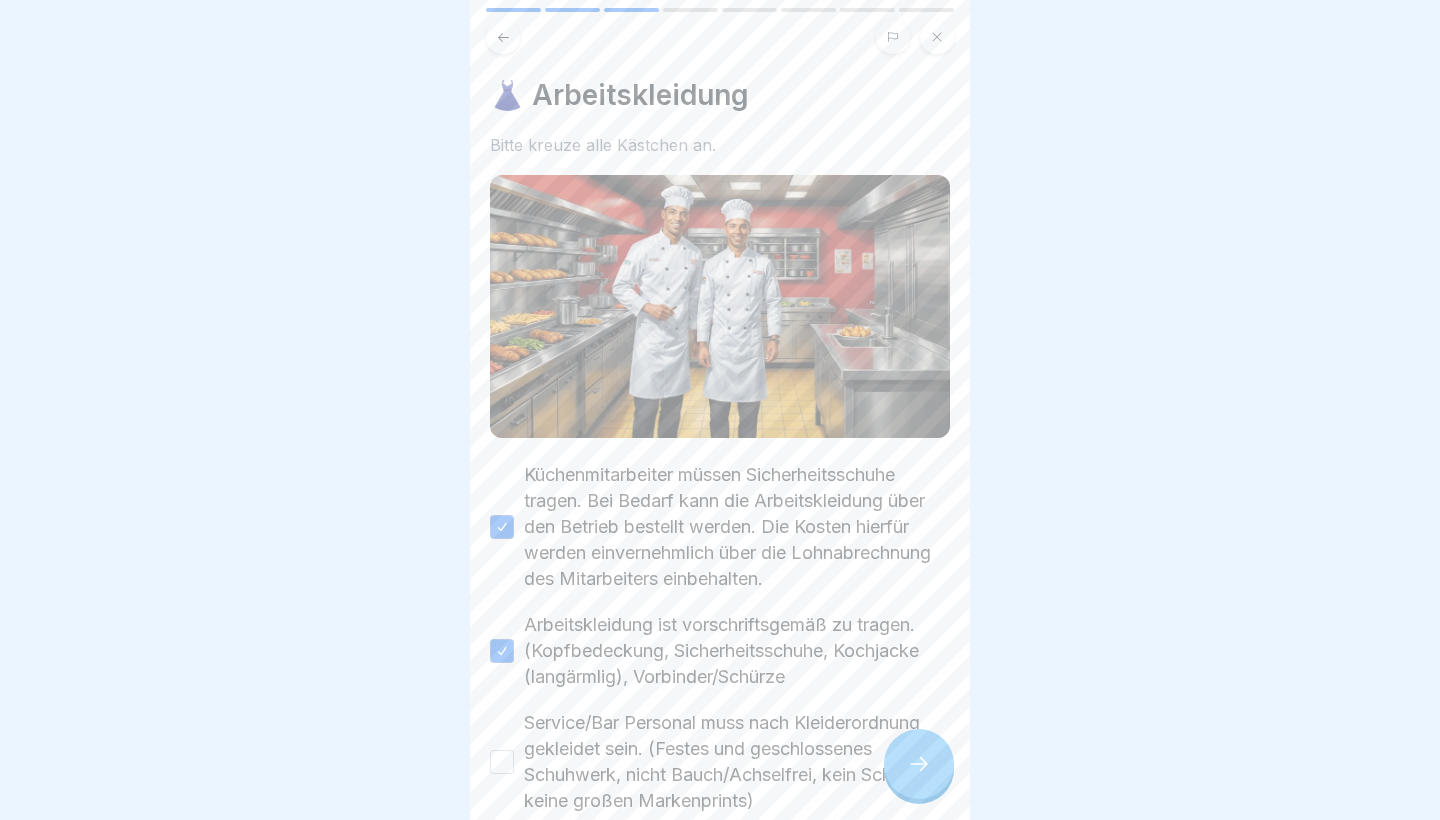 click on "Service/Bar Personal muss nach Kleiderordnung gekleidet sein. (Festes und geschlossenes Schuhwerk, nicht Bauch/Achselfrei, kein Schmuck, keine großen Markenprints)" at bounding box center [502, 762] 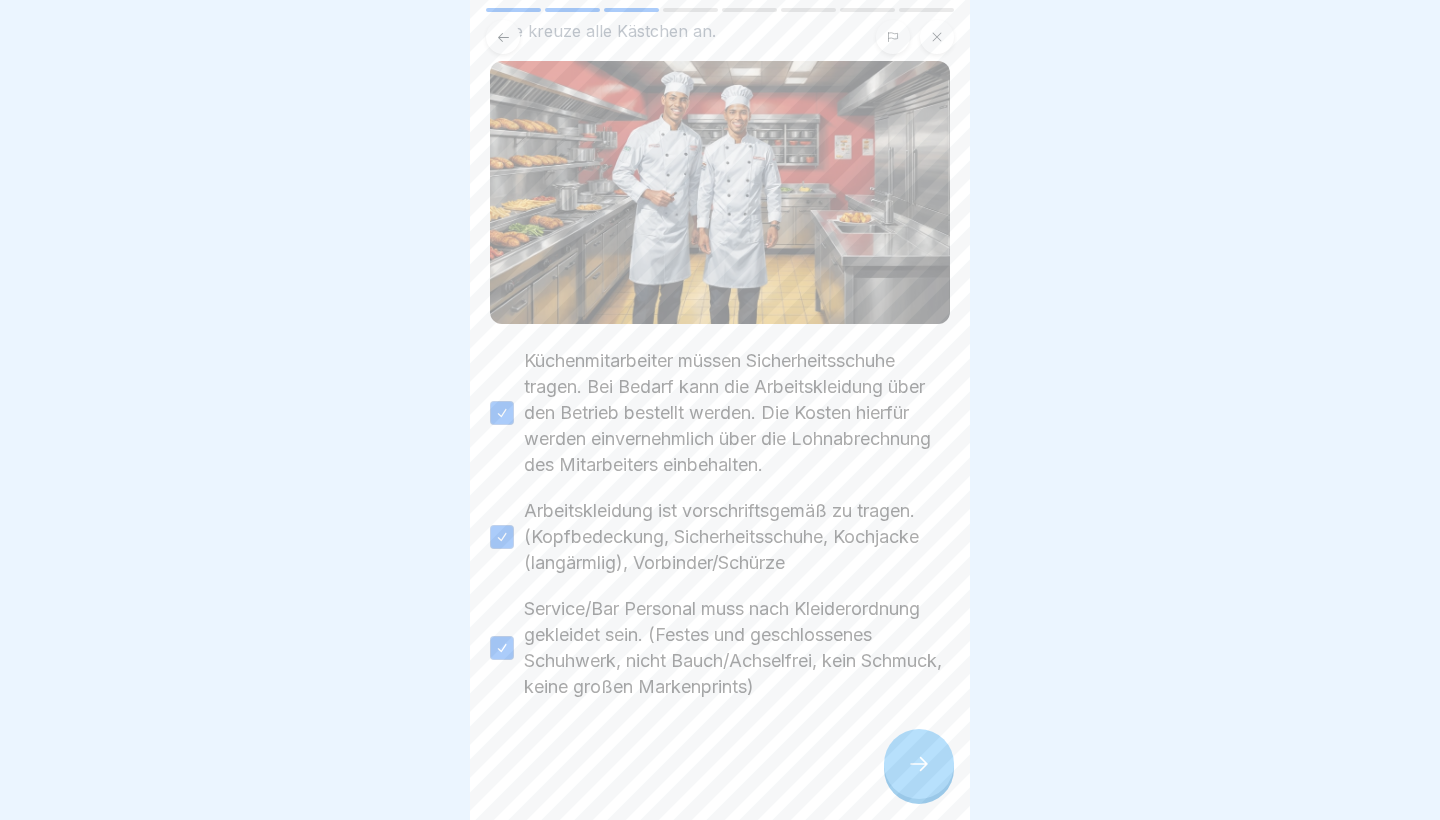 scroll, scrollTop: 114, scrollLeft: 0, axis: vertical 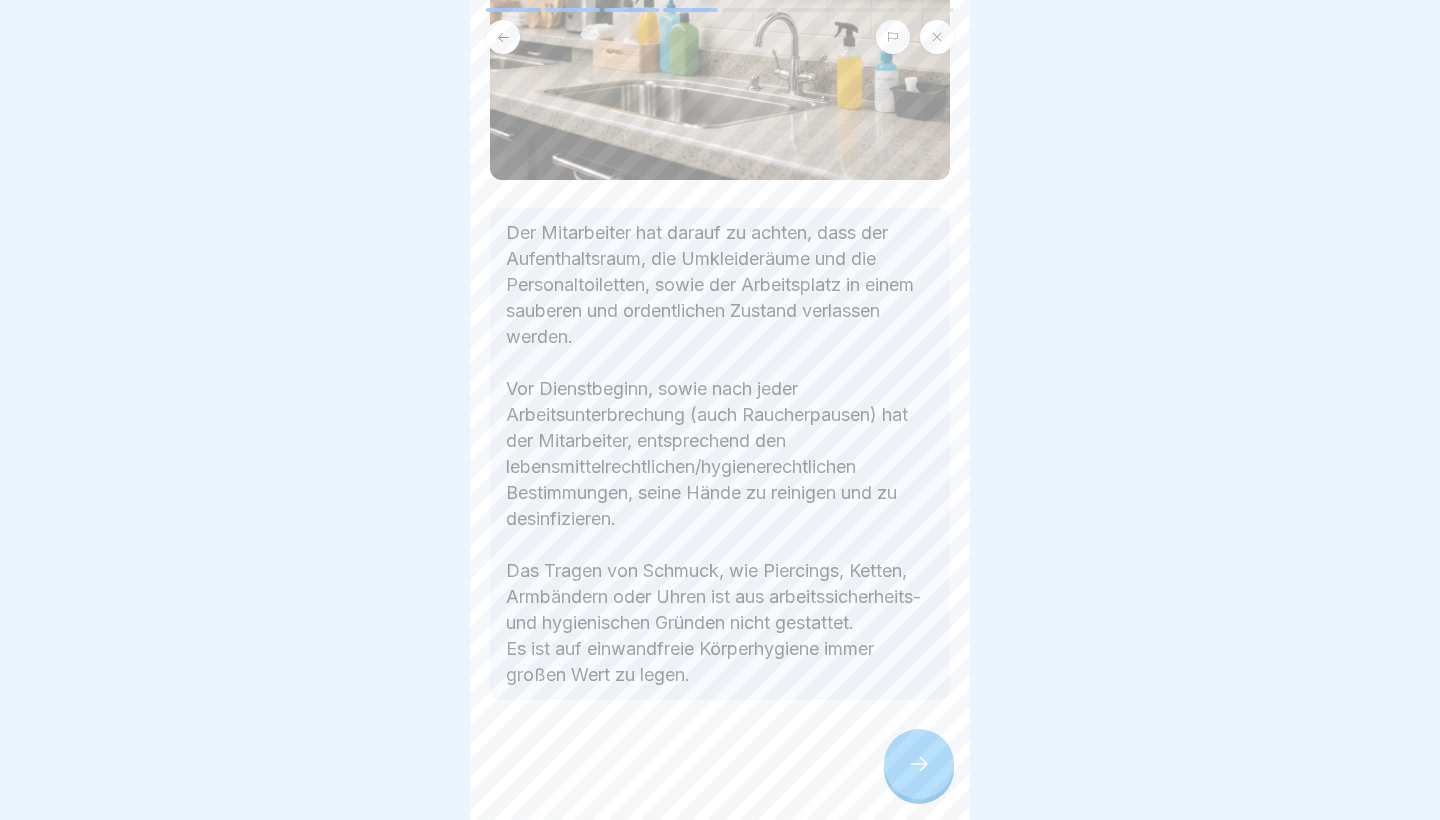 click at bounding box center [919, 764] 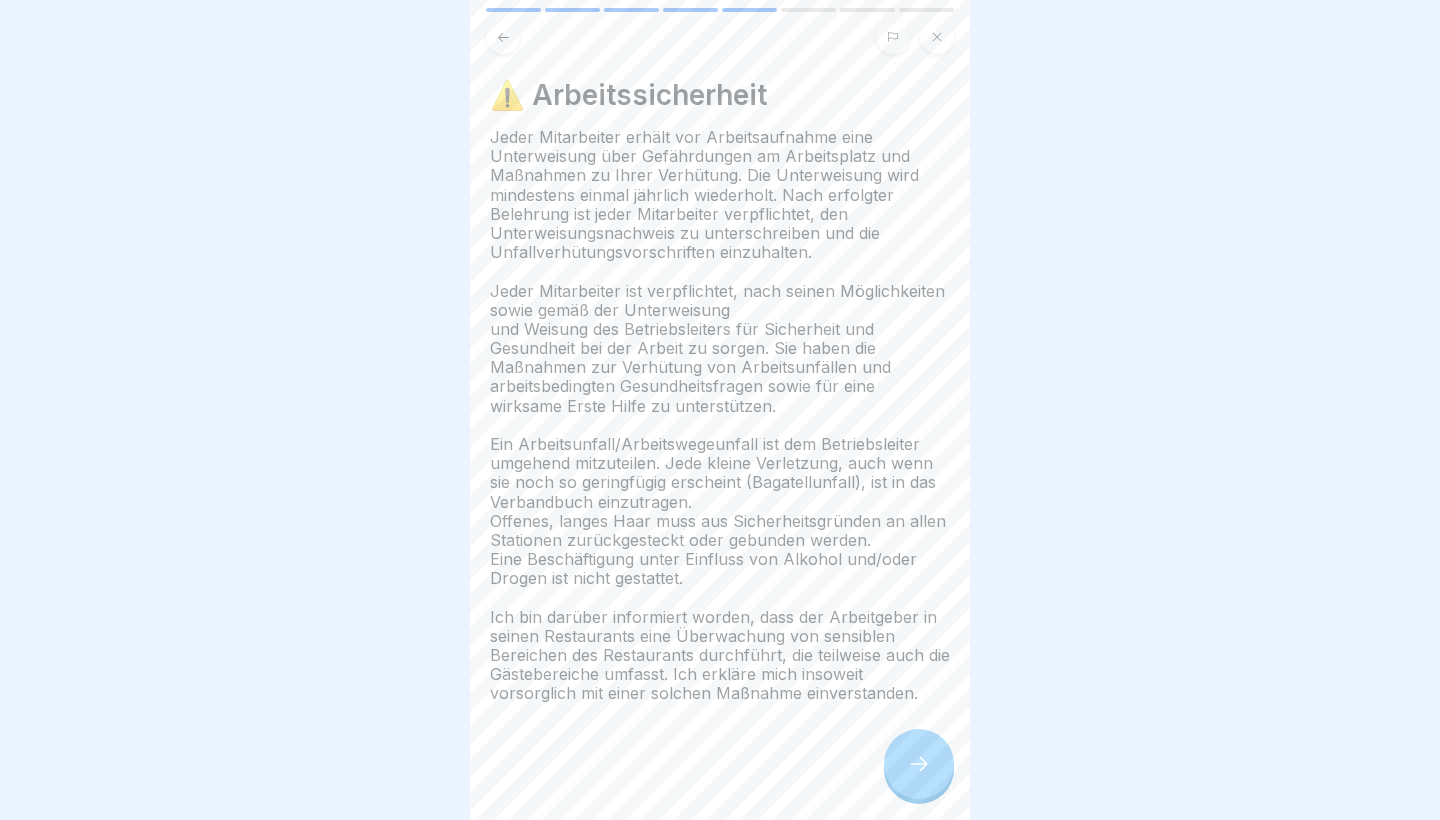 click at bounding box center [919, 764] 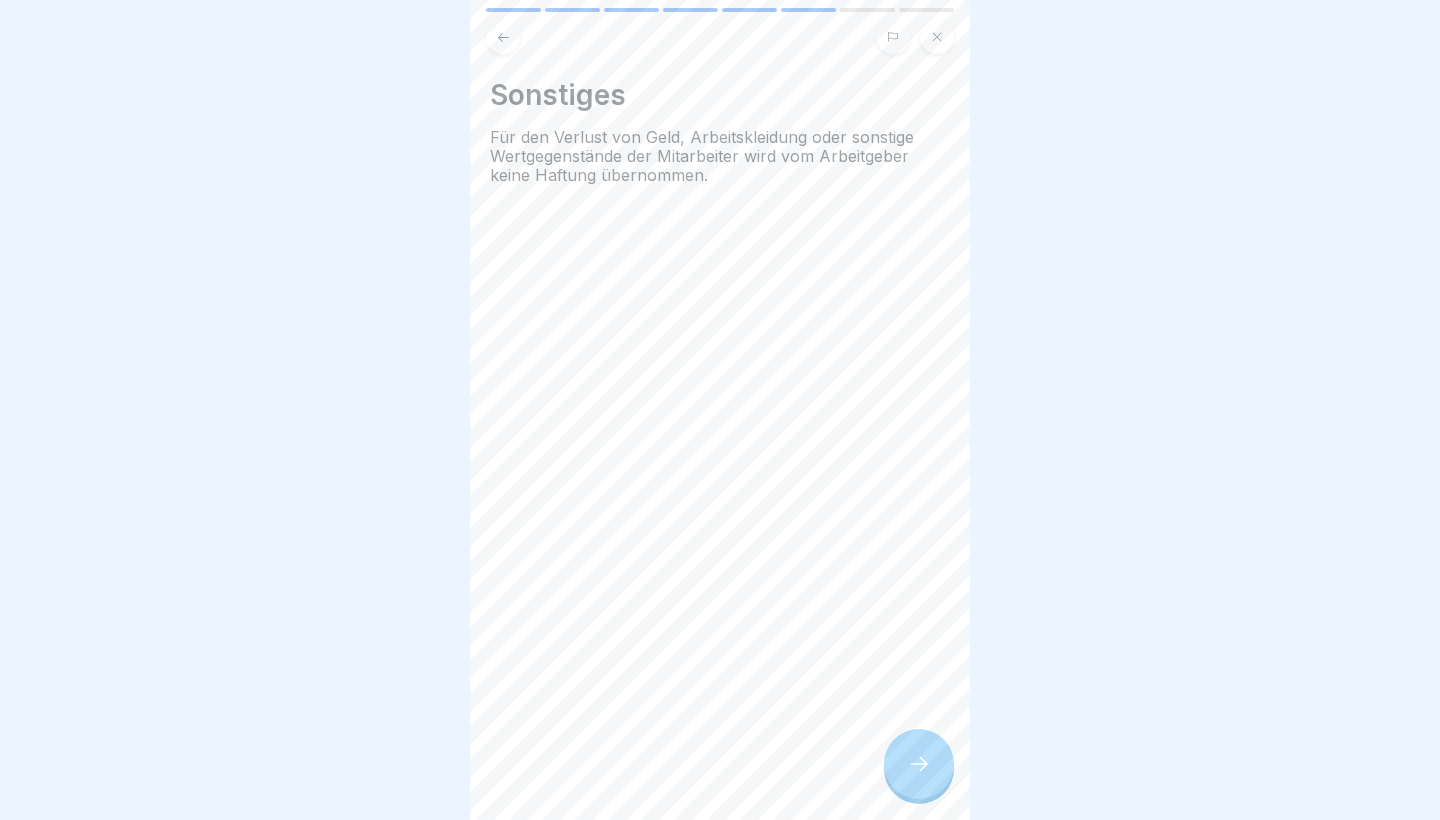 click 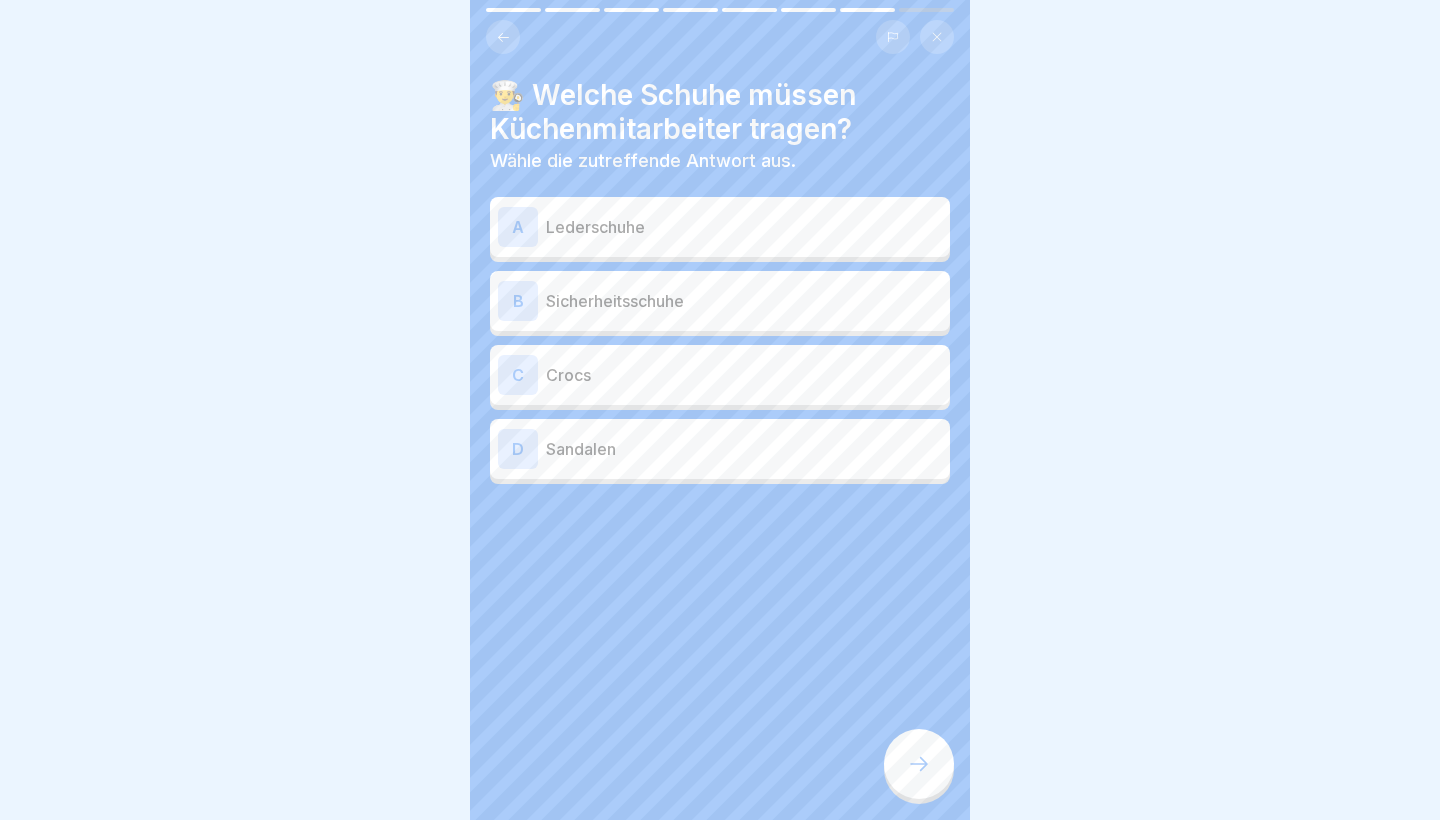 click on "Lederschuhe" at bounding box center [744, 227] 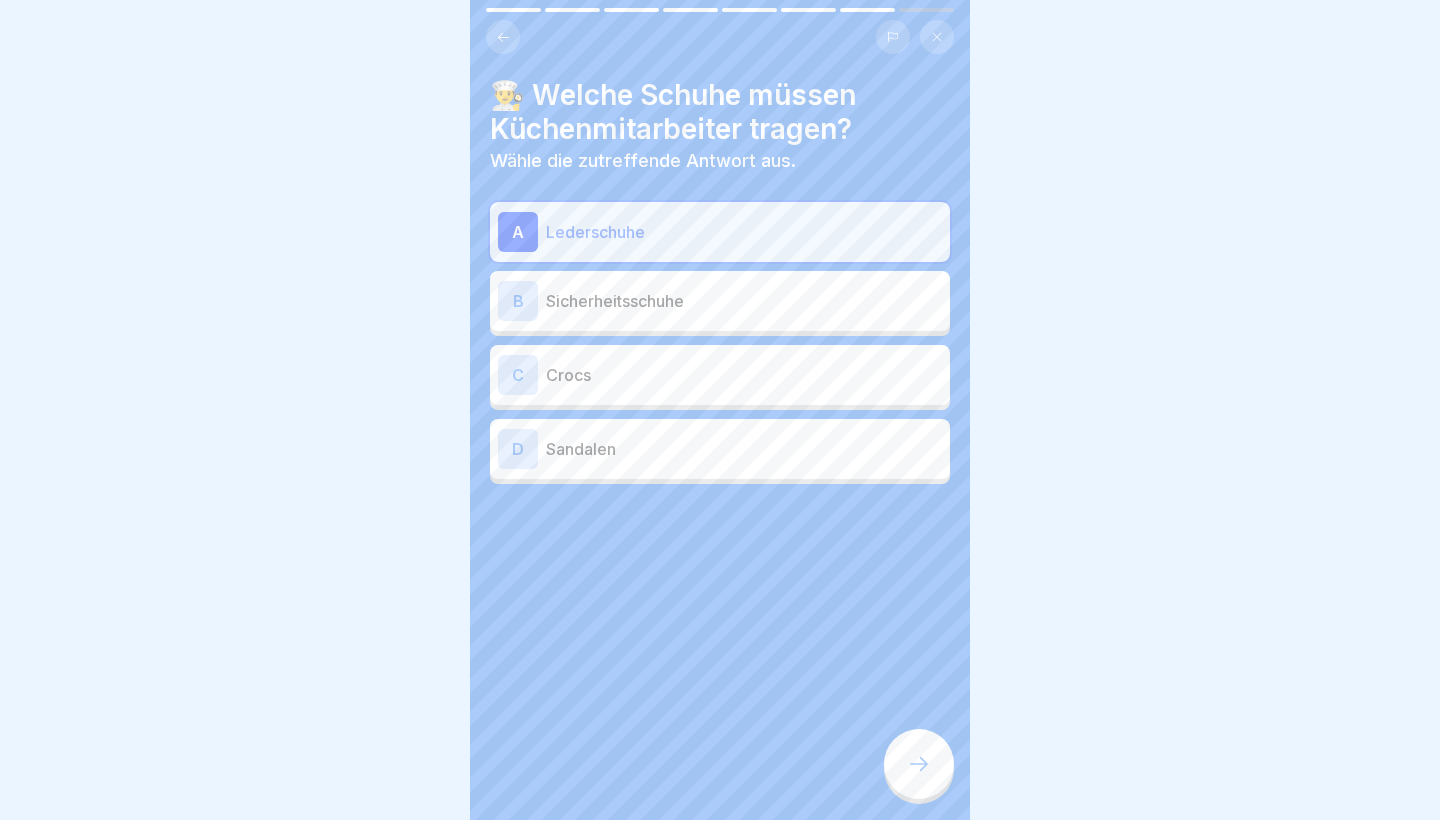 click on "Sicherheitsschuhe" at bounding box center [744, 301] 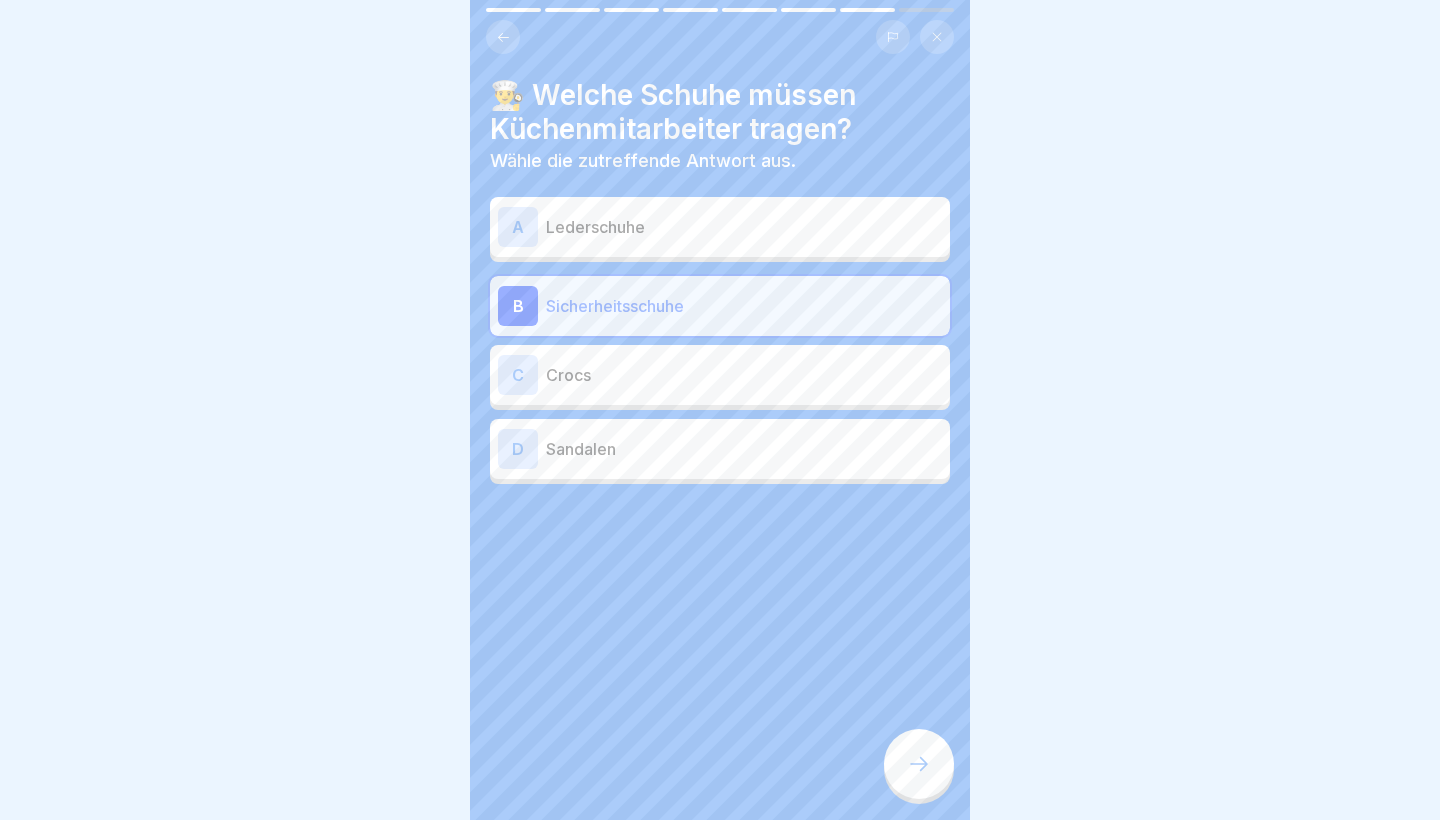 click at bounding box center (919, 764) 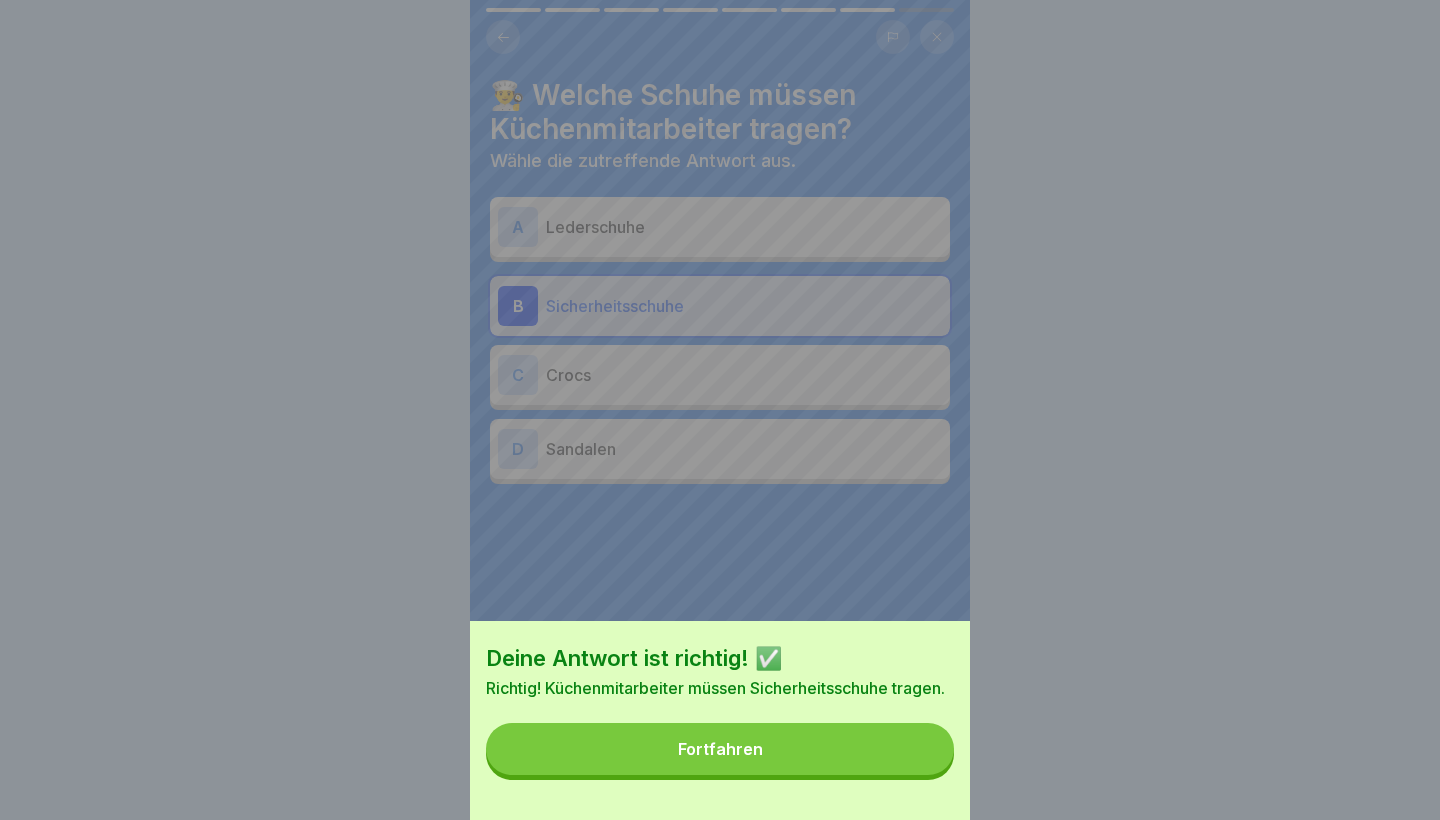 click on "Deine Antwort ist richtig!
✅ Richtig! Küchenmitarbeiter müssen Sicherheitsschuhe tragen.   Fortfahren" at bounding box center [720, 720] 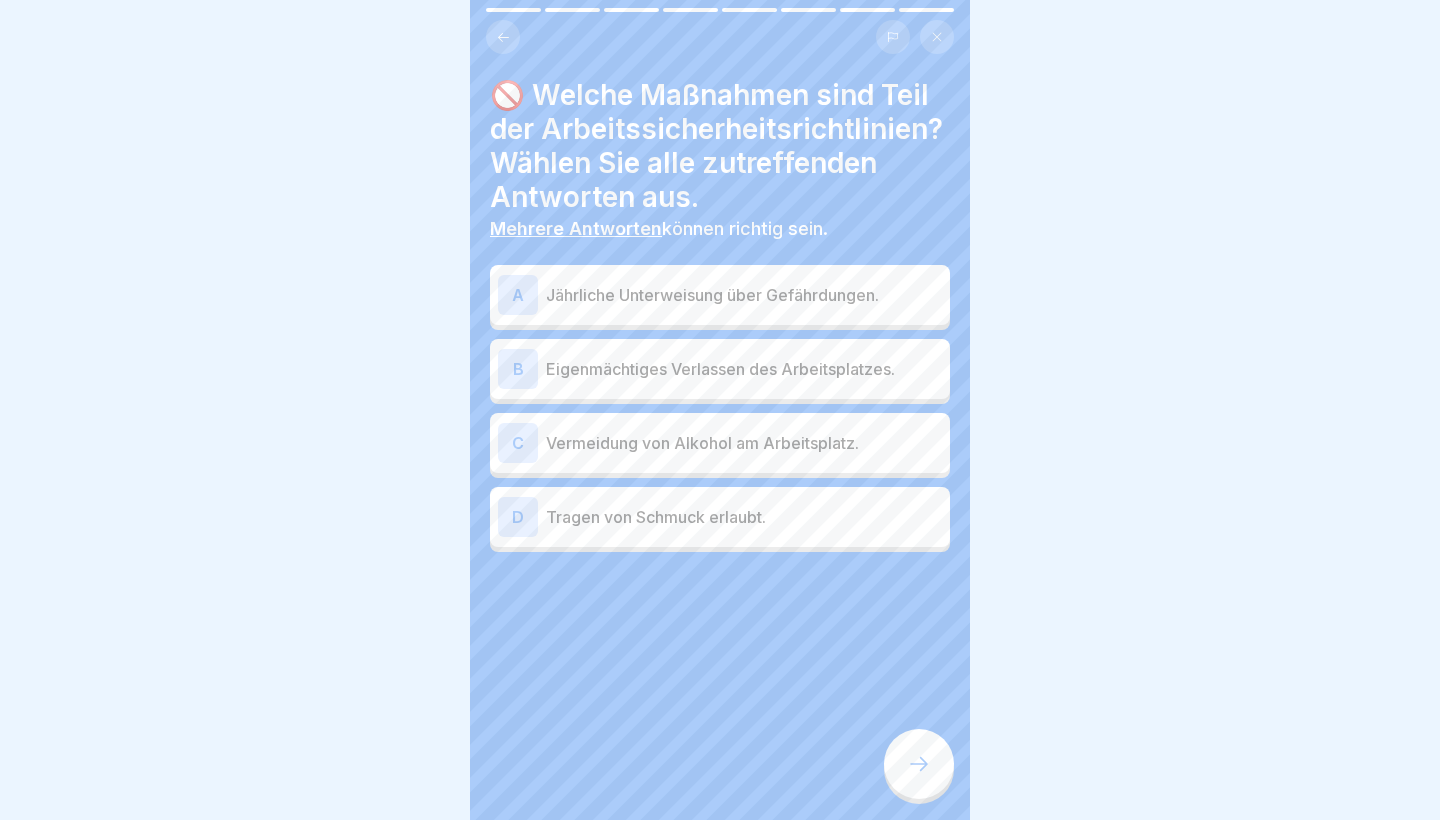 click on "Jährliche Unterweisung über Gefährdungen." at bounding box center [744, 295] 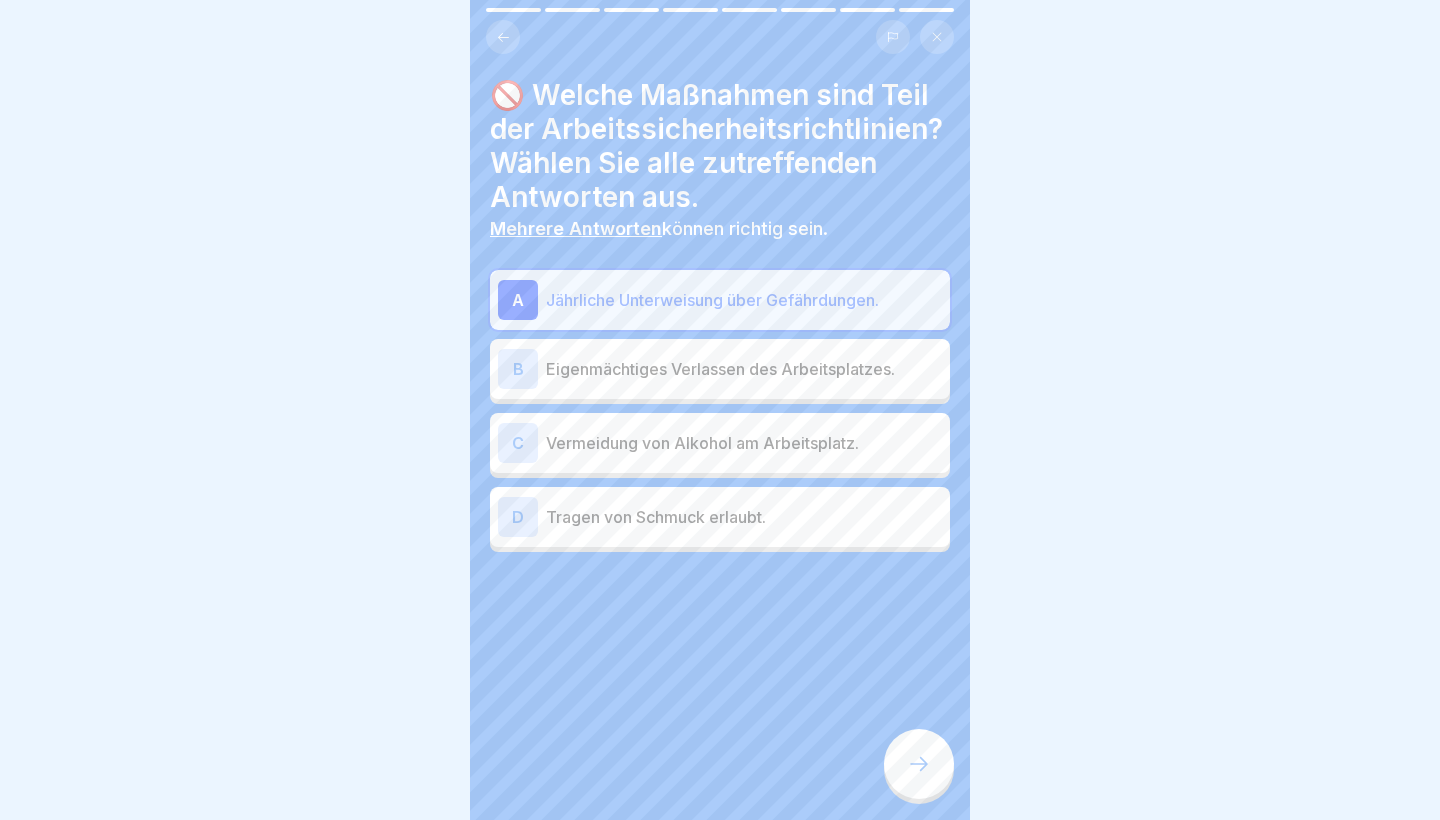 click on "Vermeidung von Alkohol am Arbeitsplatz." at bounding box center [744, 443] 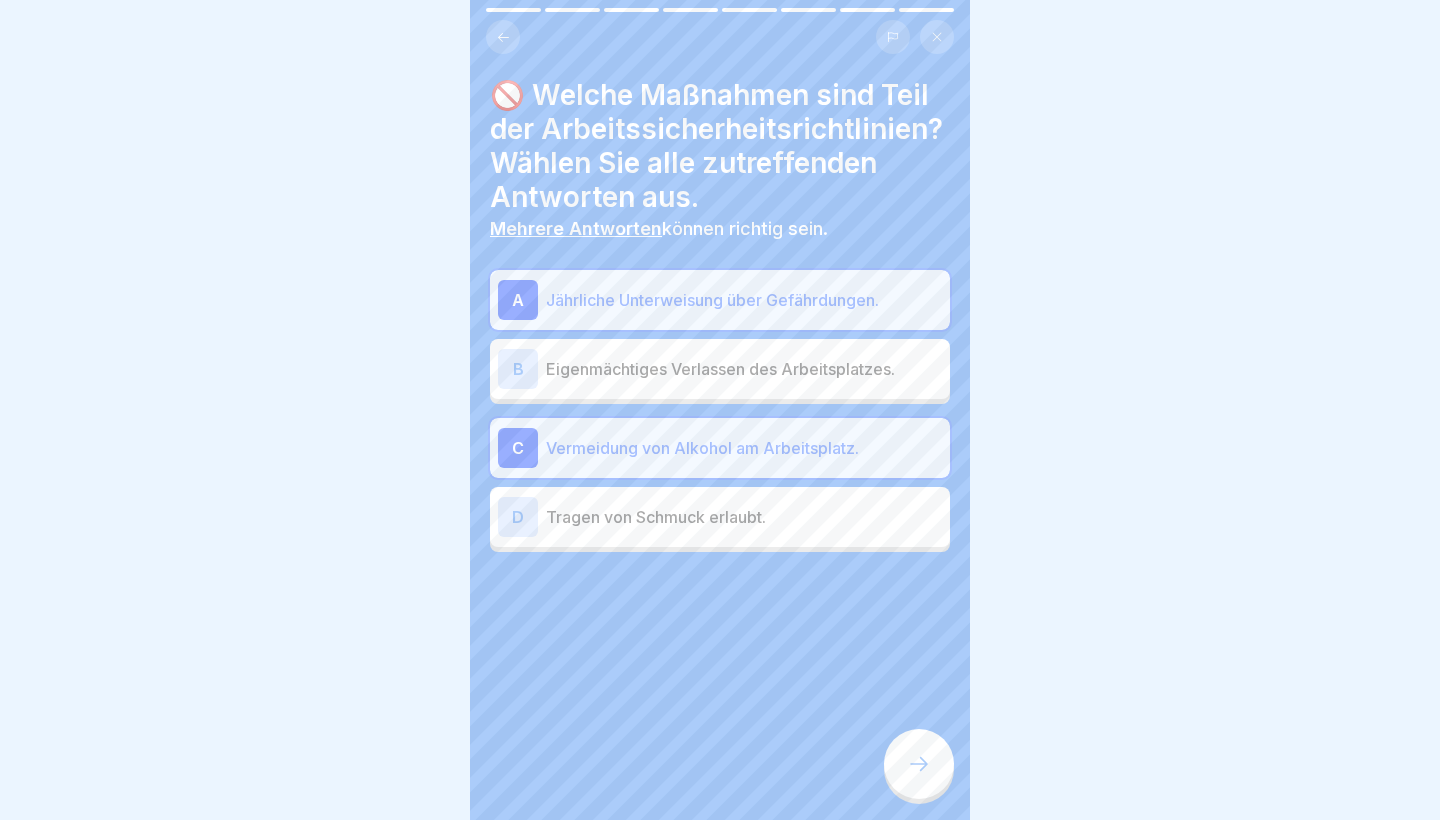click at bounding box center [919, 764] 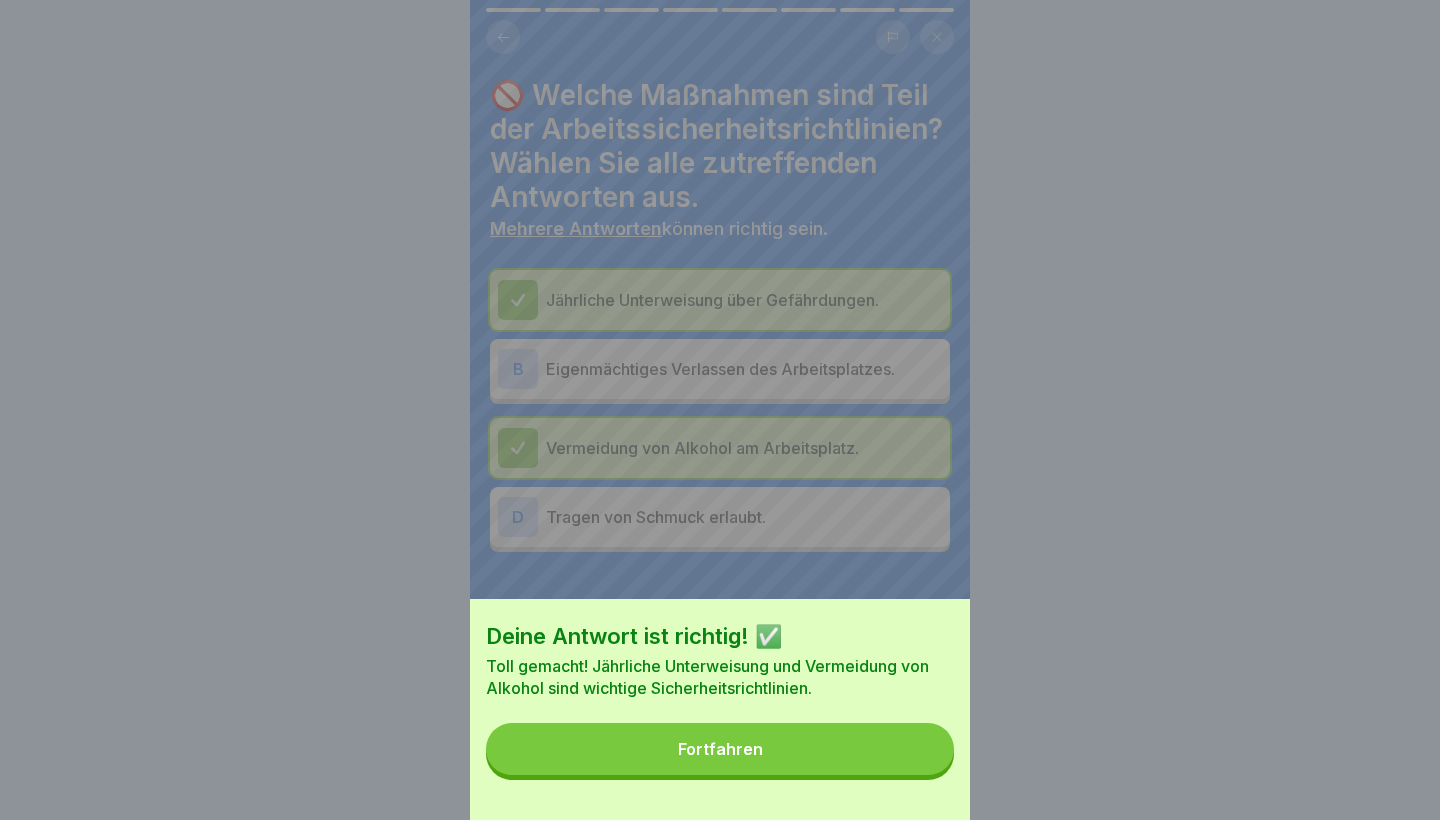 click on "Fortfahren" at bounding box center [720, 749] 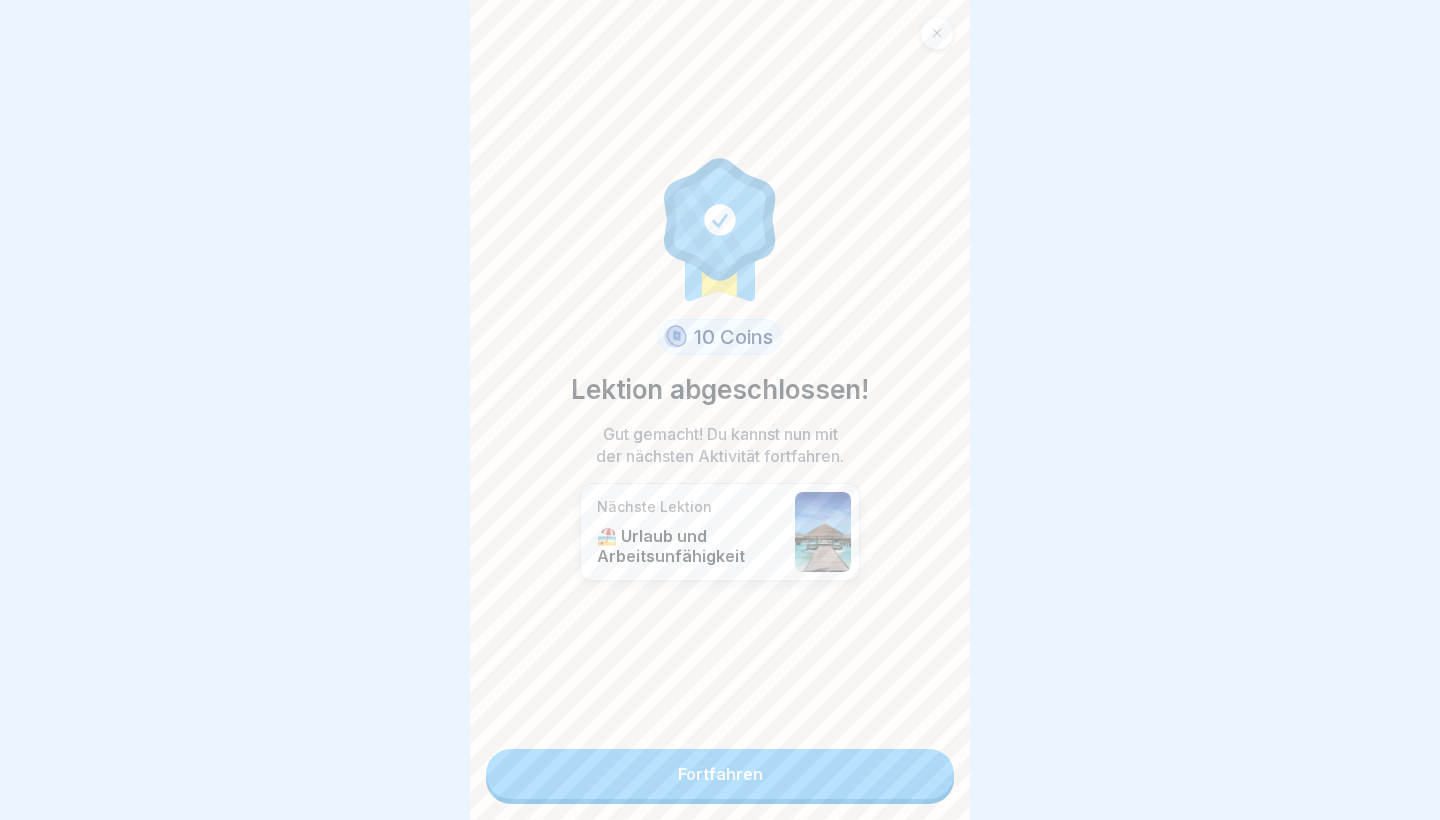 click on "10 Coins Lektion abgeschlossen! Gut gemacht! Du kannst nun mit der nächsten Aktivität fortfahren. Nächste Lektion 🏖️ Urlaub und Arbeitsunfähigkeit Fortfahren" at bounding box center [720, 410] 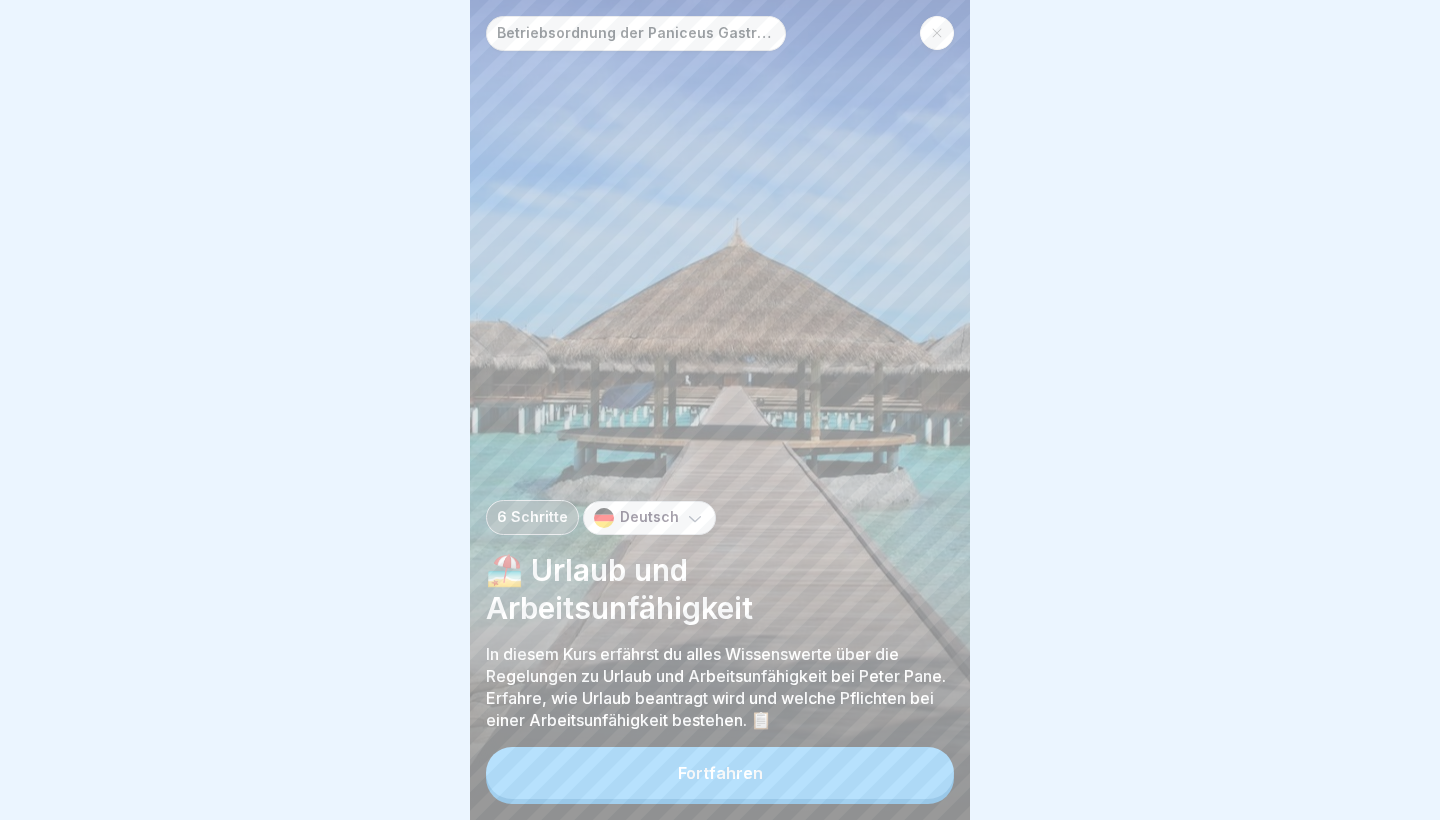 click on "Fortfahren" at bounding box center [720, 773] 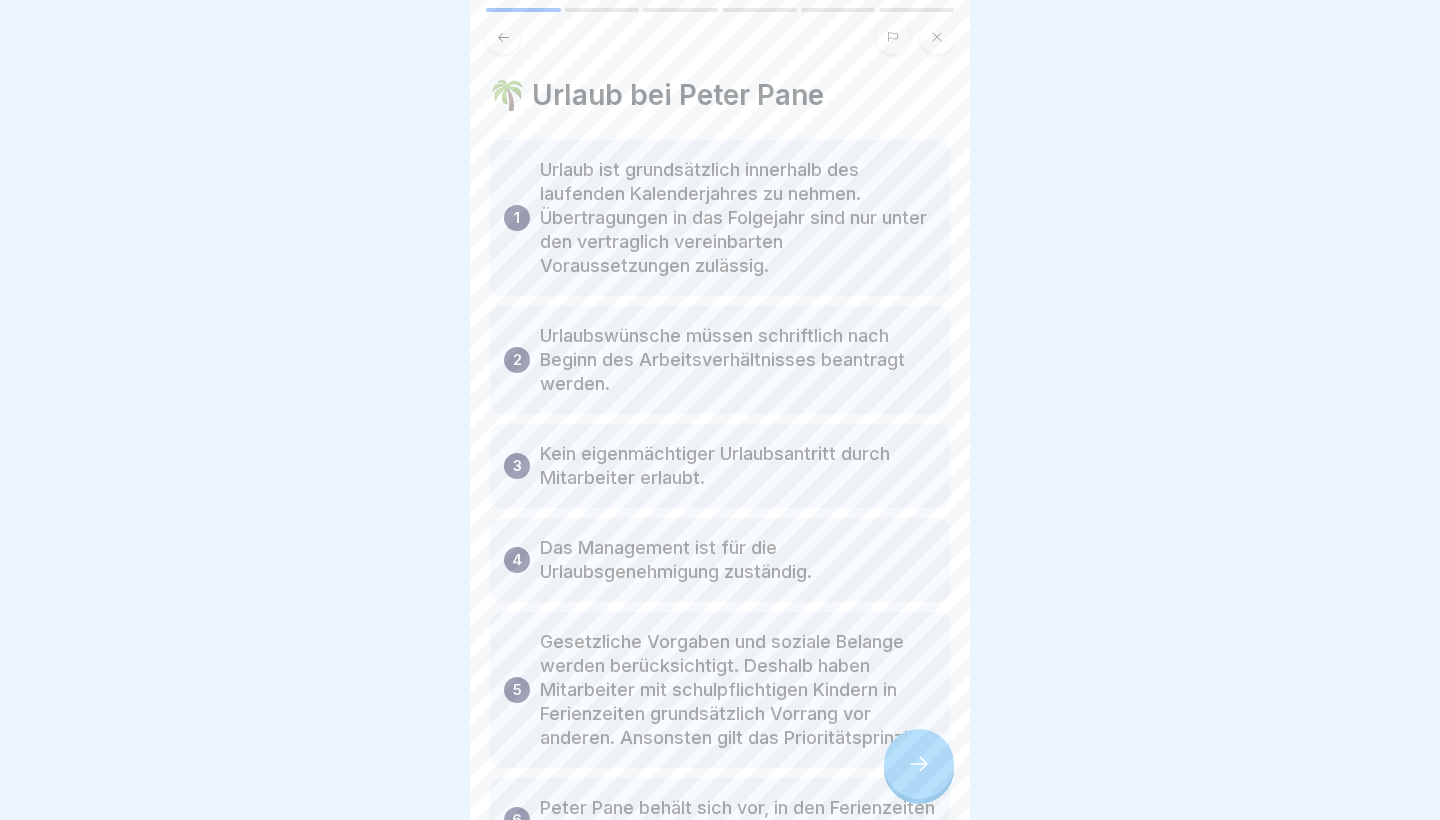 click 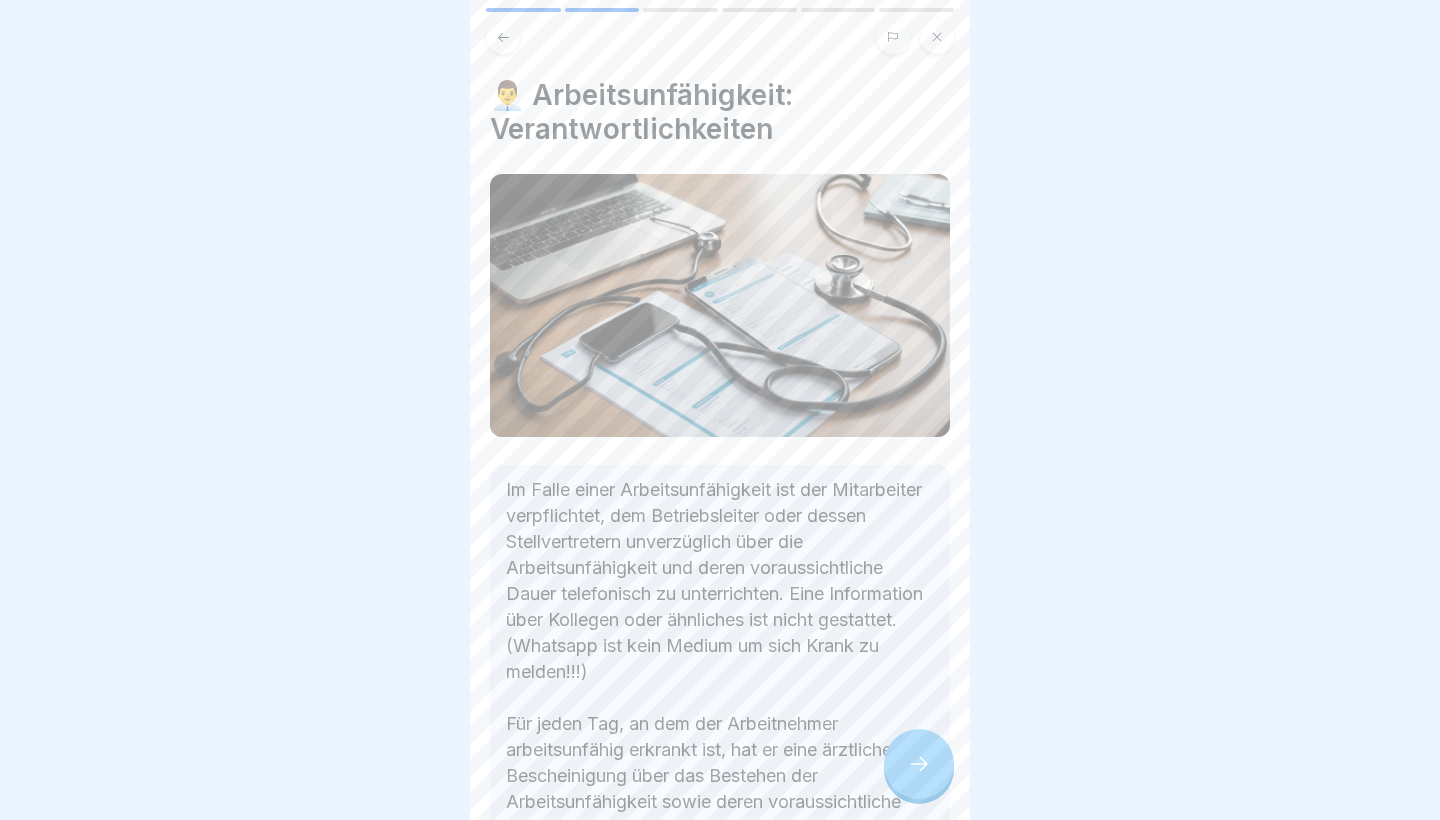 click at bounding box center (919, 764) 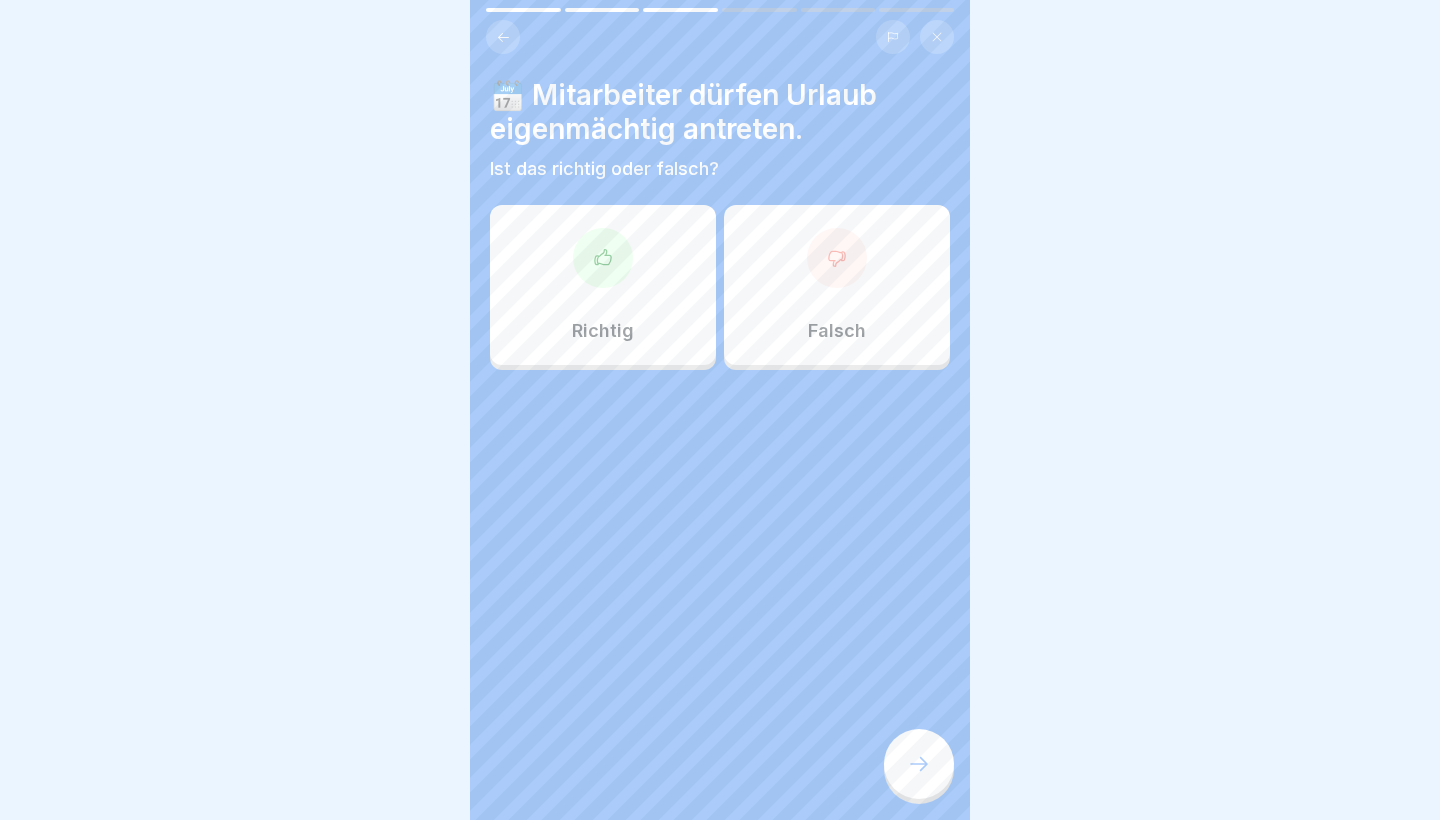 click on "Falsch" at bounding box center (837, 285) 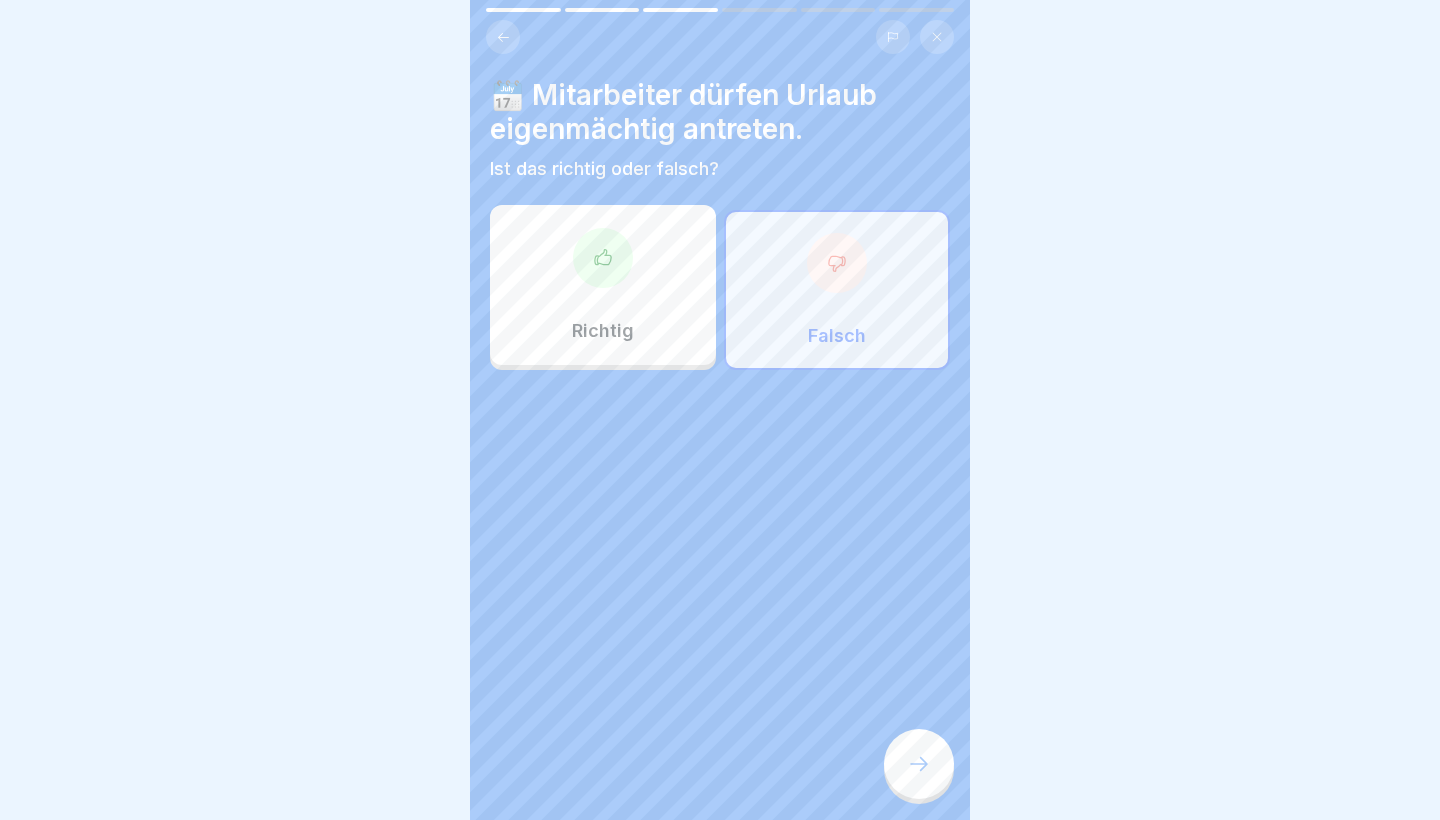 click 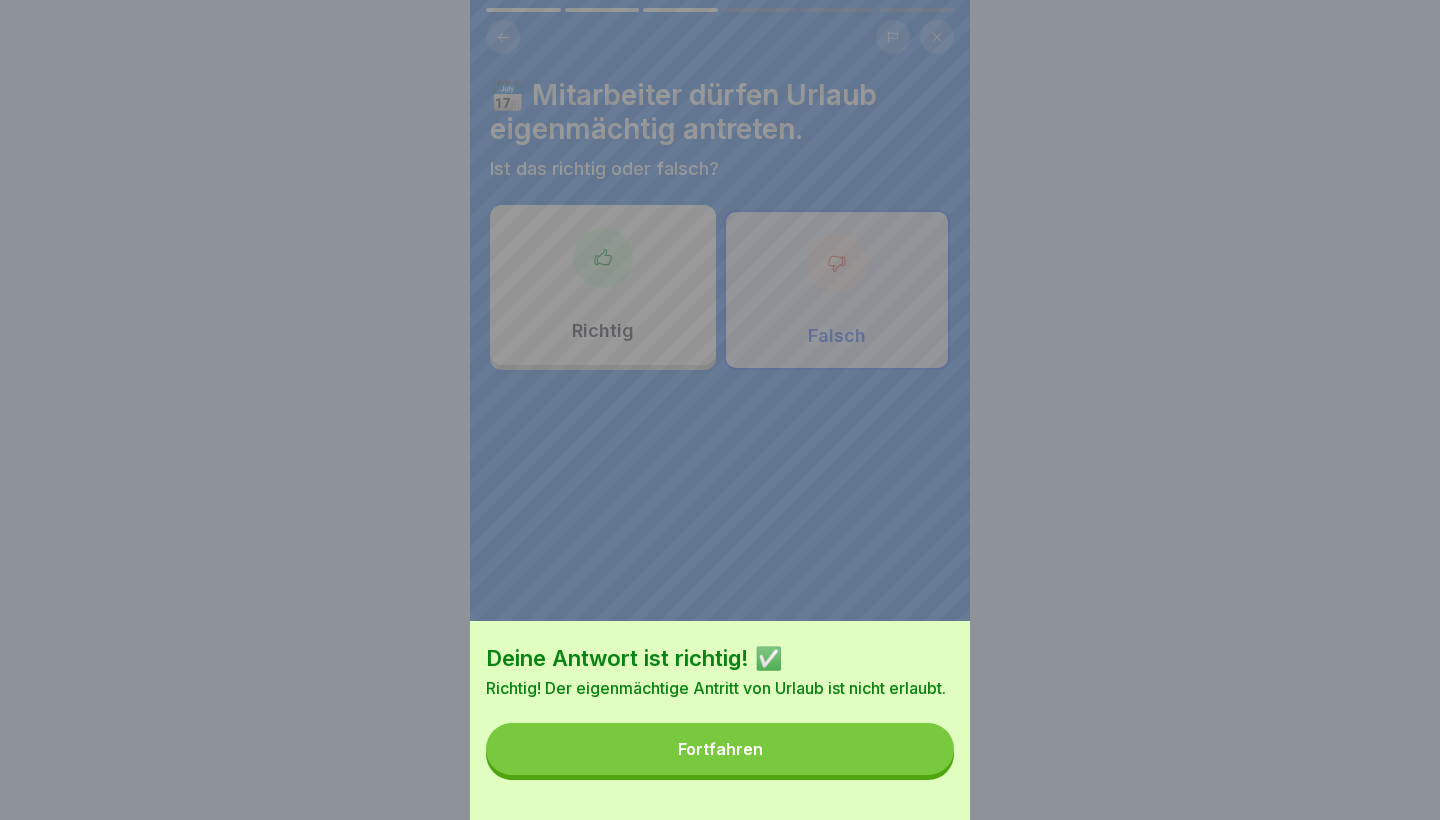 click on "Fortfahren" at bounding box center [720, 749] 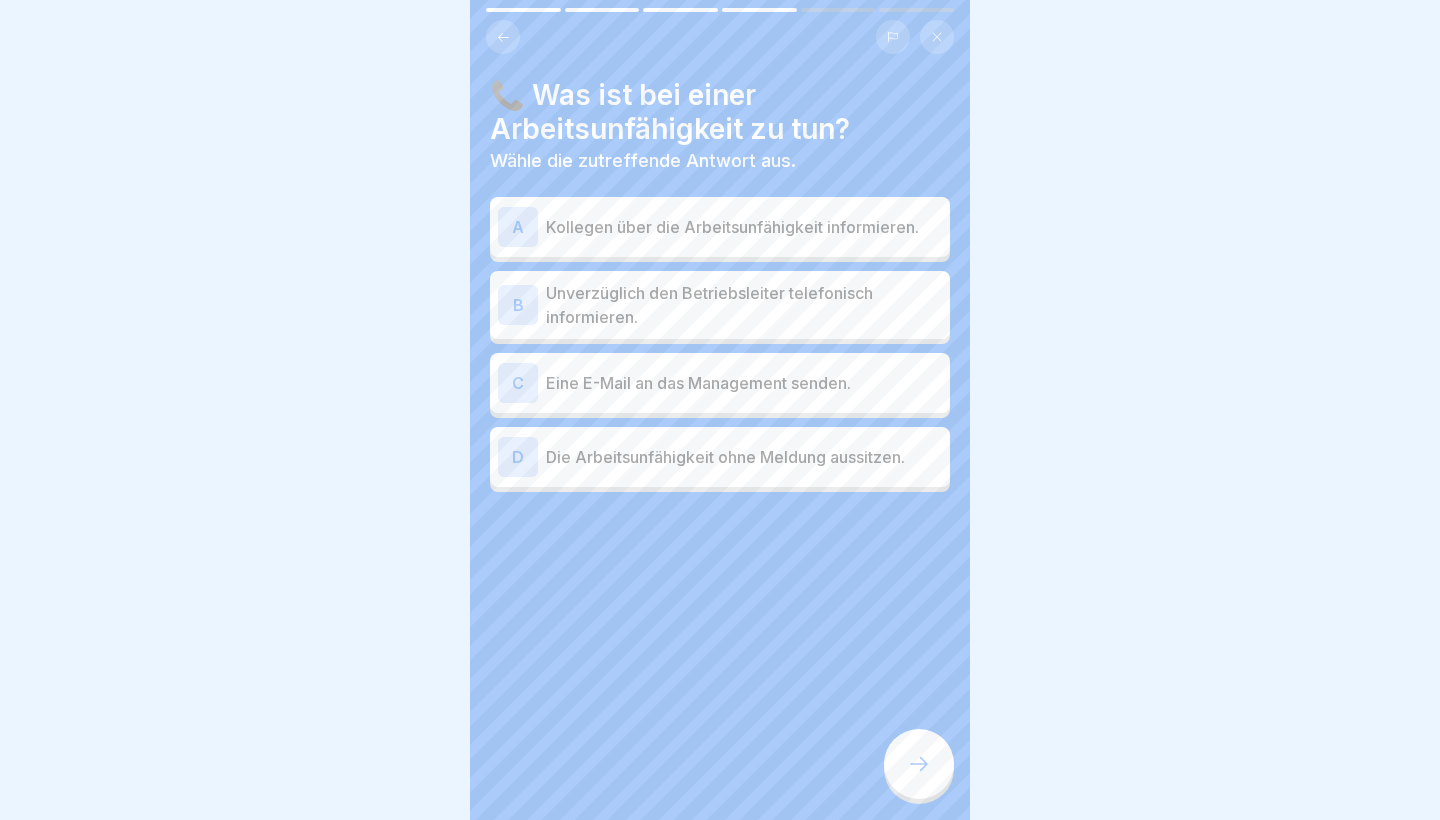 click on "A Kollegen über die Arbeitsunfähigkeit informieren." at bounding box center [720, 227] 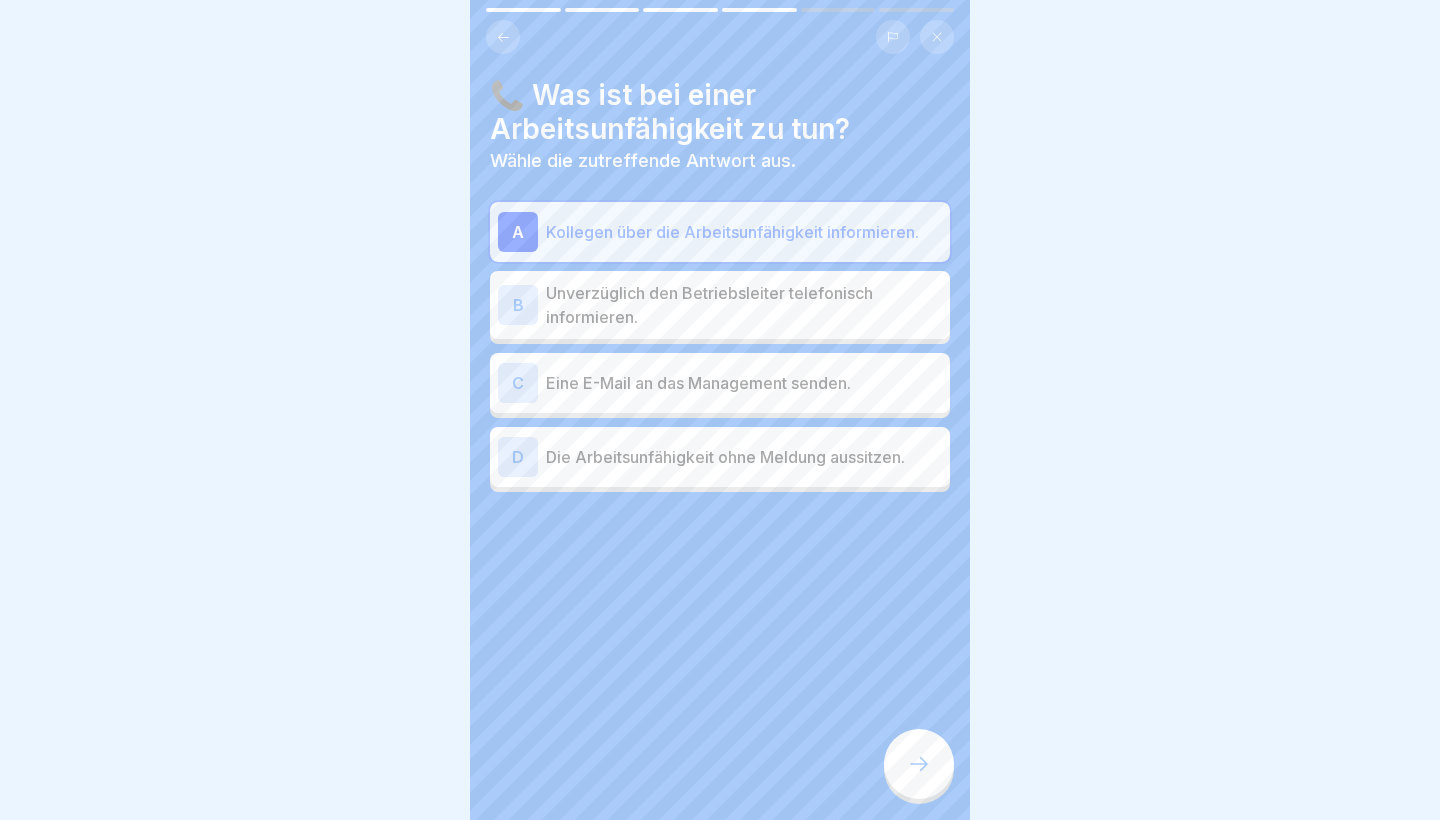 click on "Unverzüglich den Betriebsleiter telefonisch informieren." at bounding box center (744, 305) 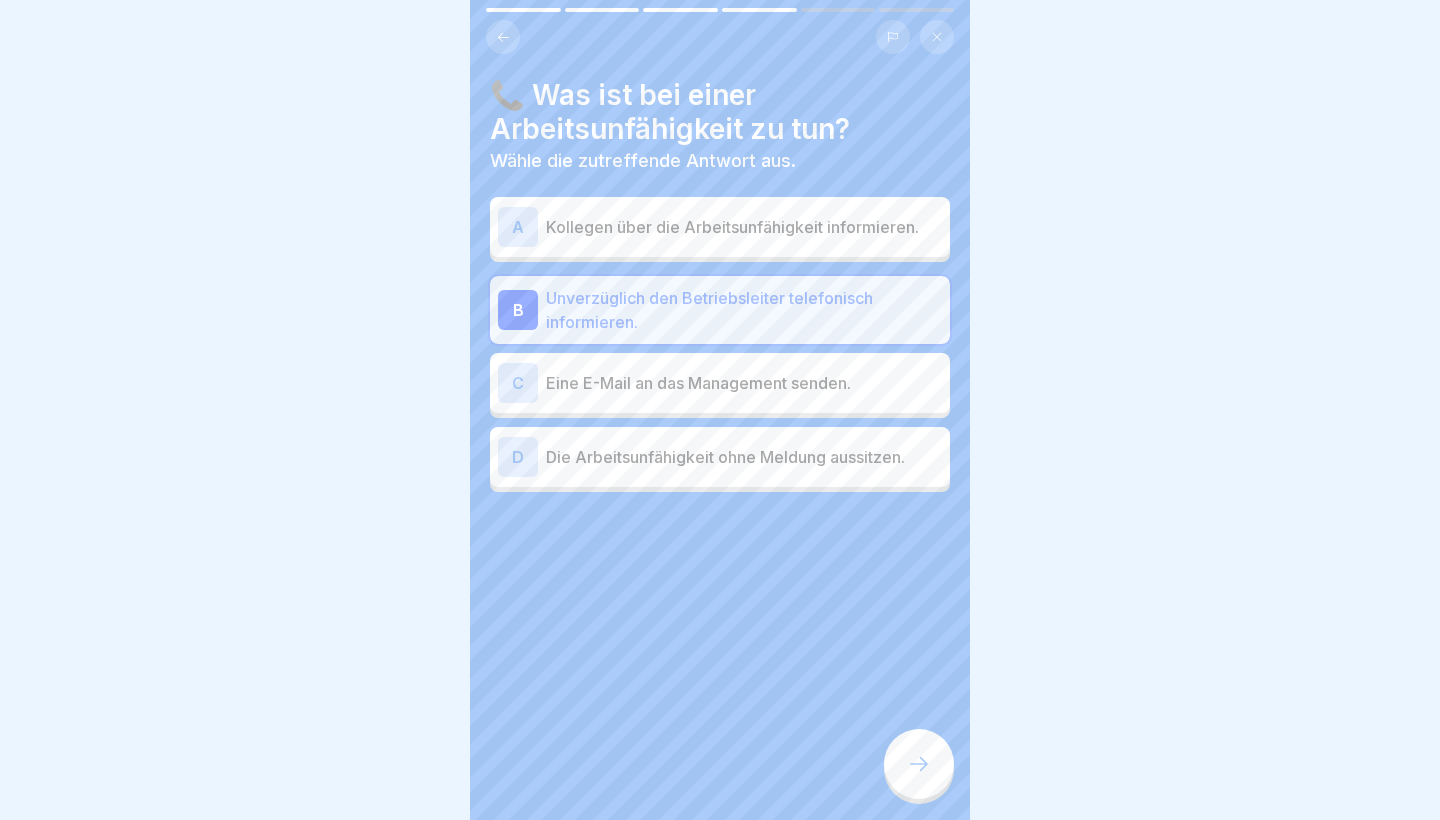 click at bounding box center [919, 764] 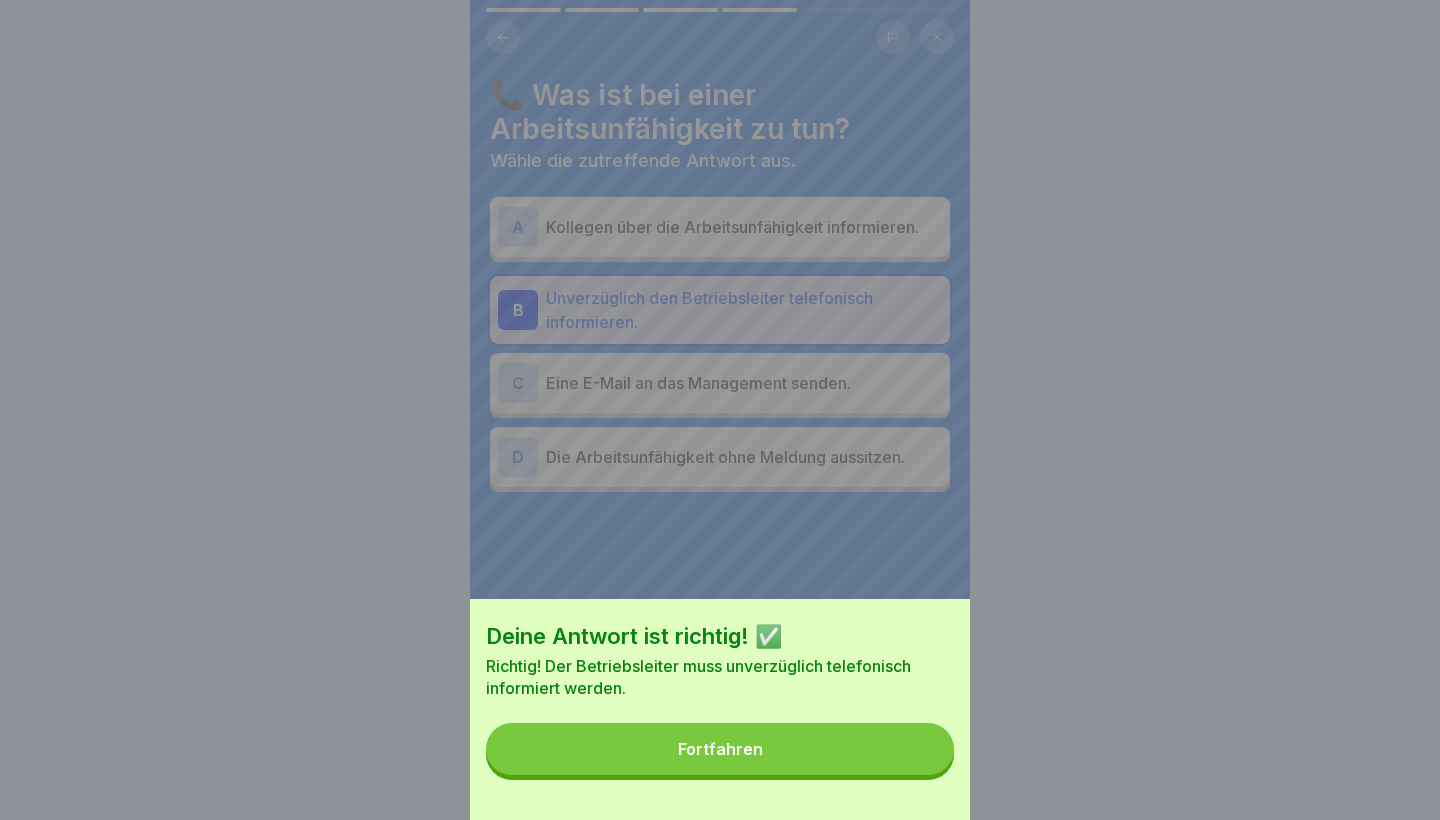 click on "Fortfahren" at bounding box center (720, 749) 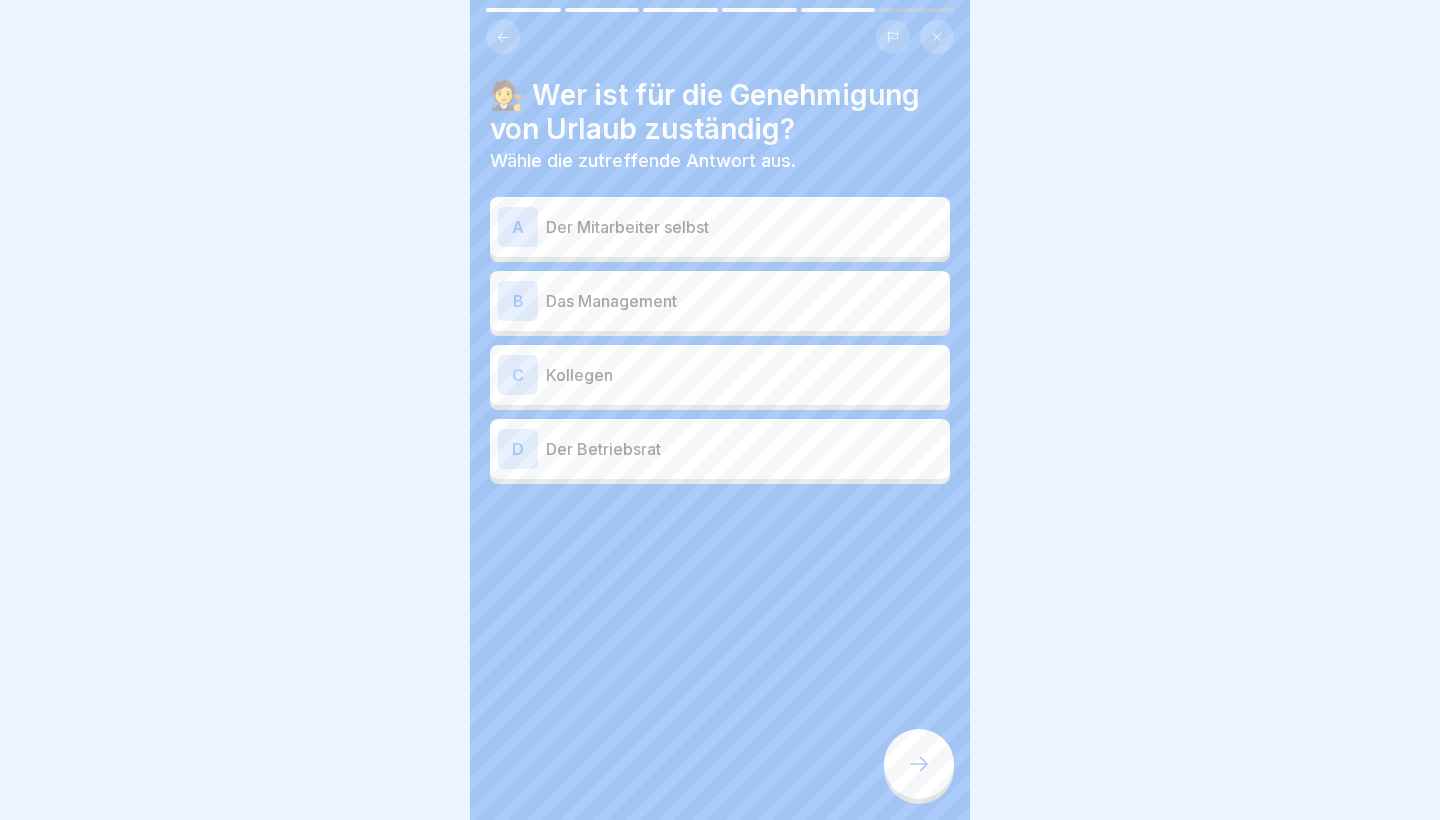 click on "B Das Management" at bounding box center (720, 301) 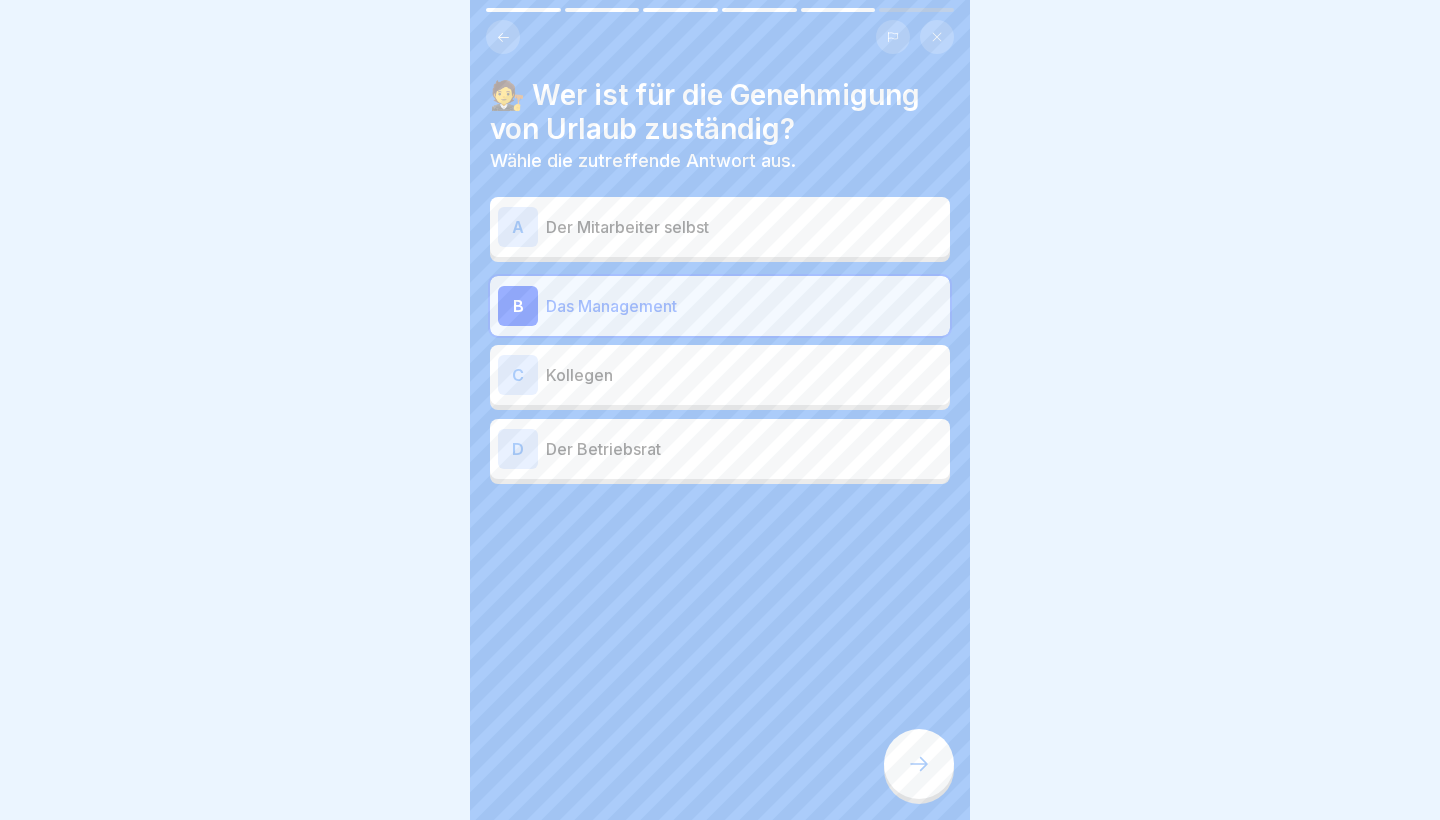 click 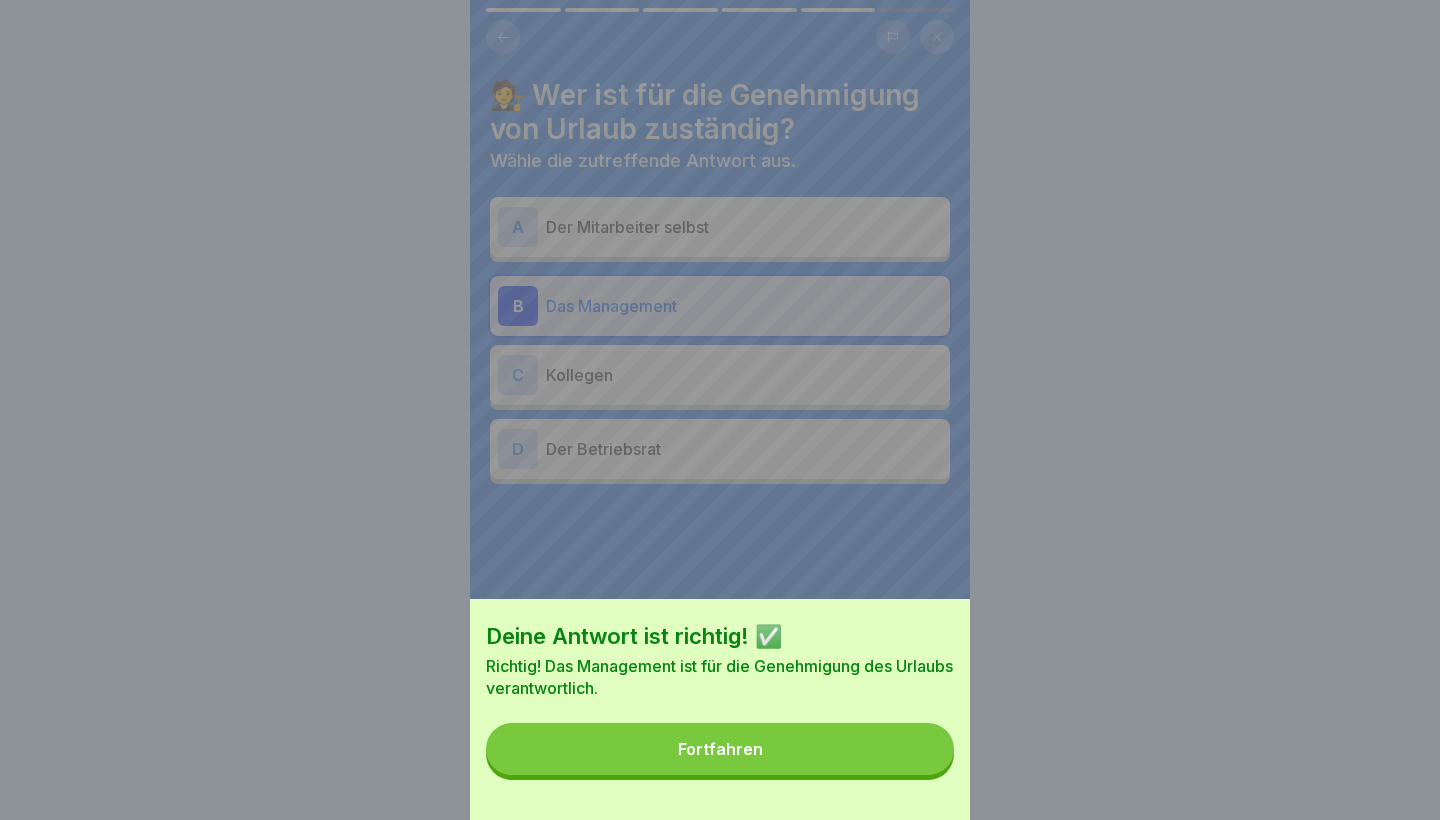 click on "Fortfahren" at bounding box center (720, 749) 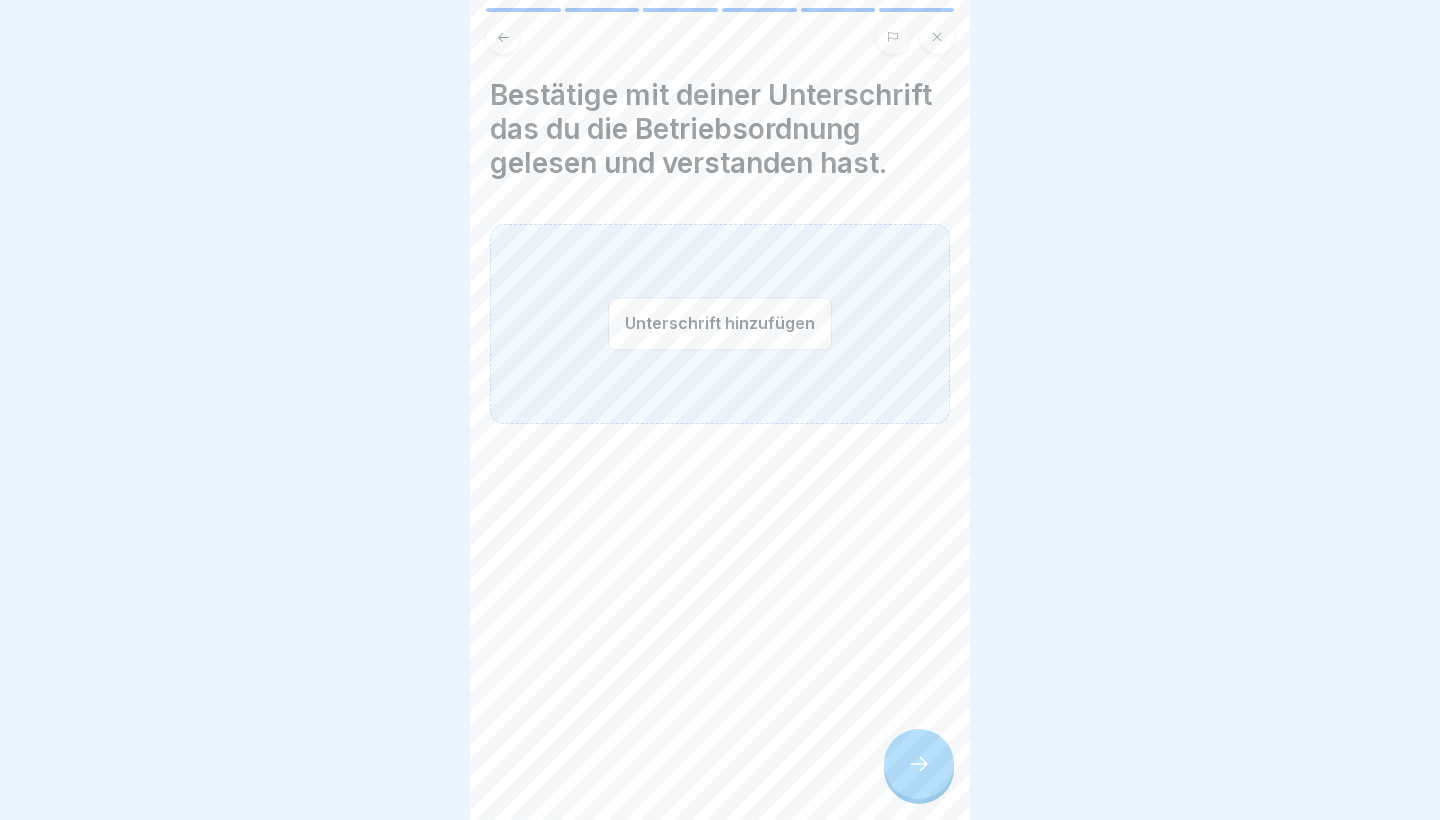 click on "Unterschrift hinzufügen" at bounding box center (720, 323) 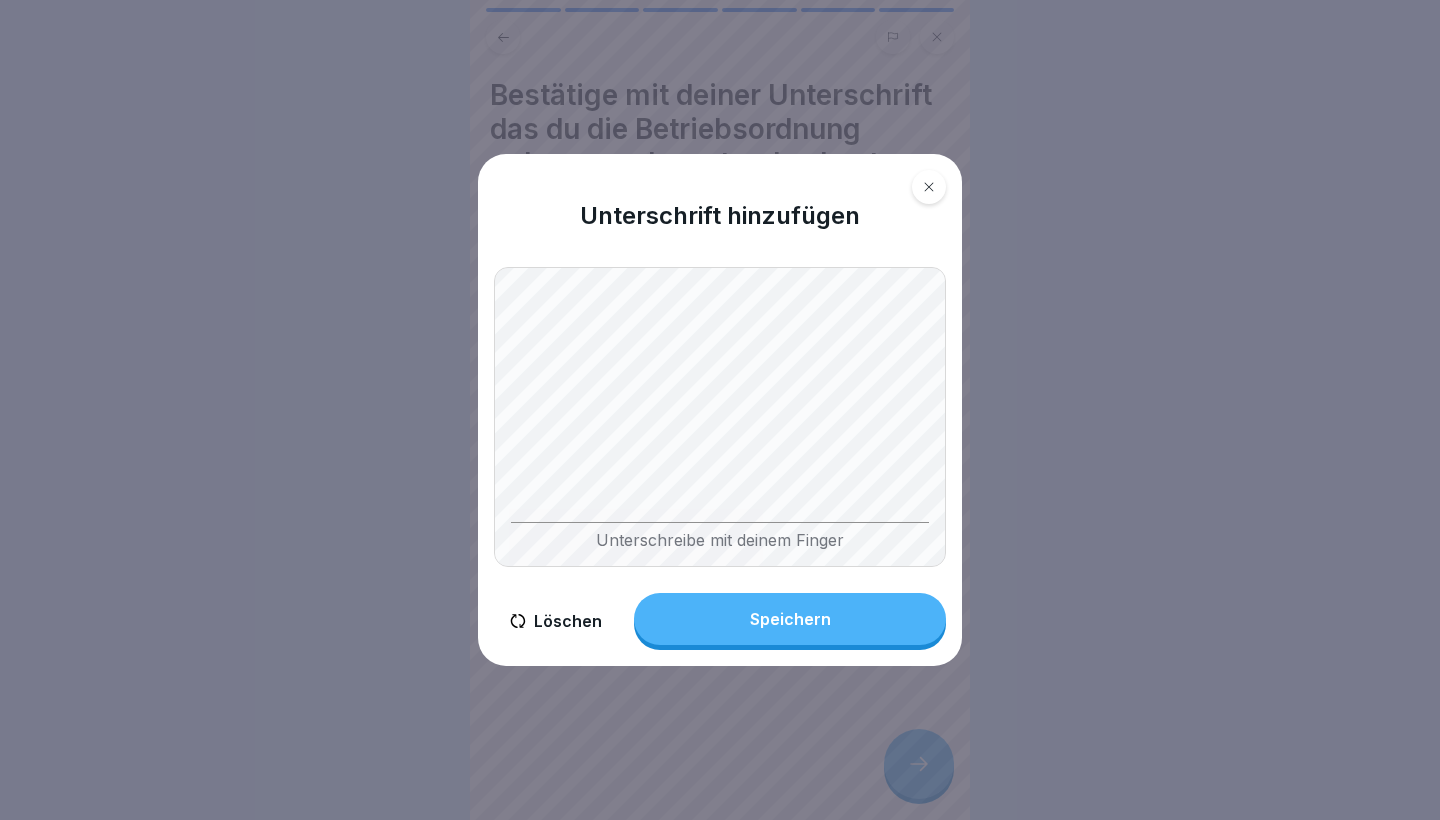 click on "Löschen" at bounding box center (556, 621) 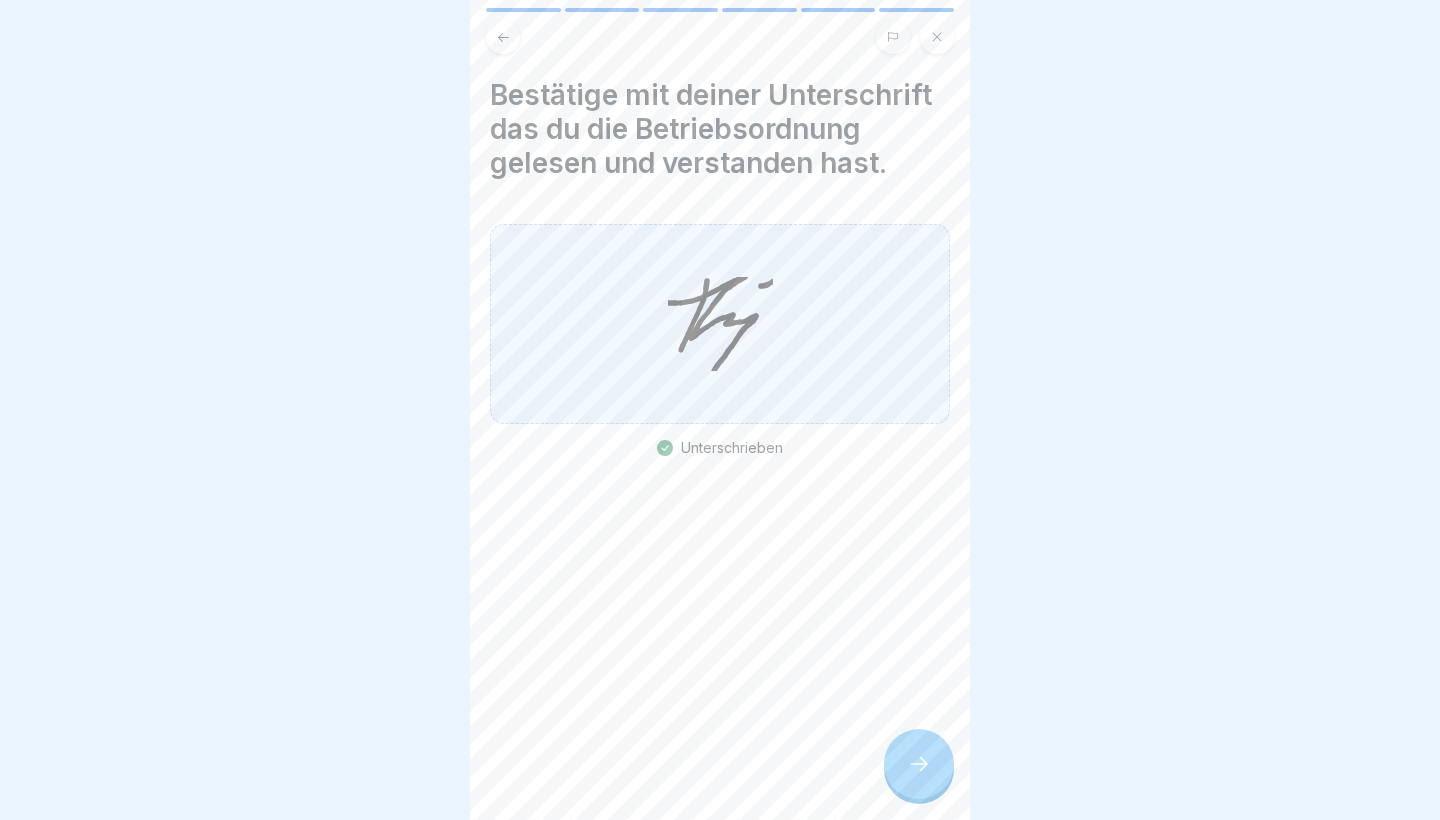 click 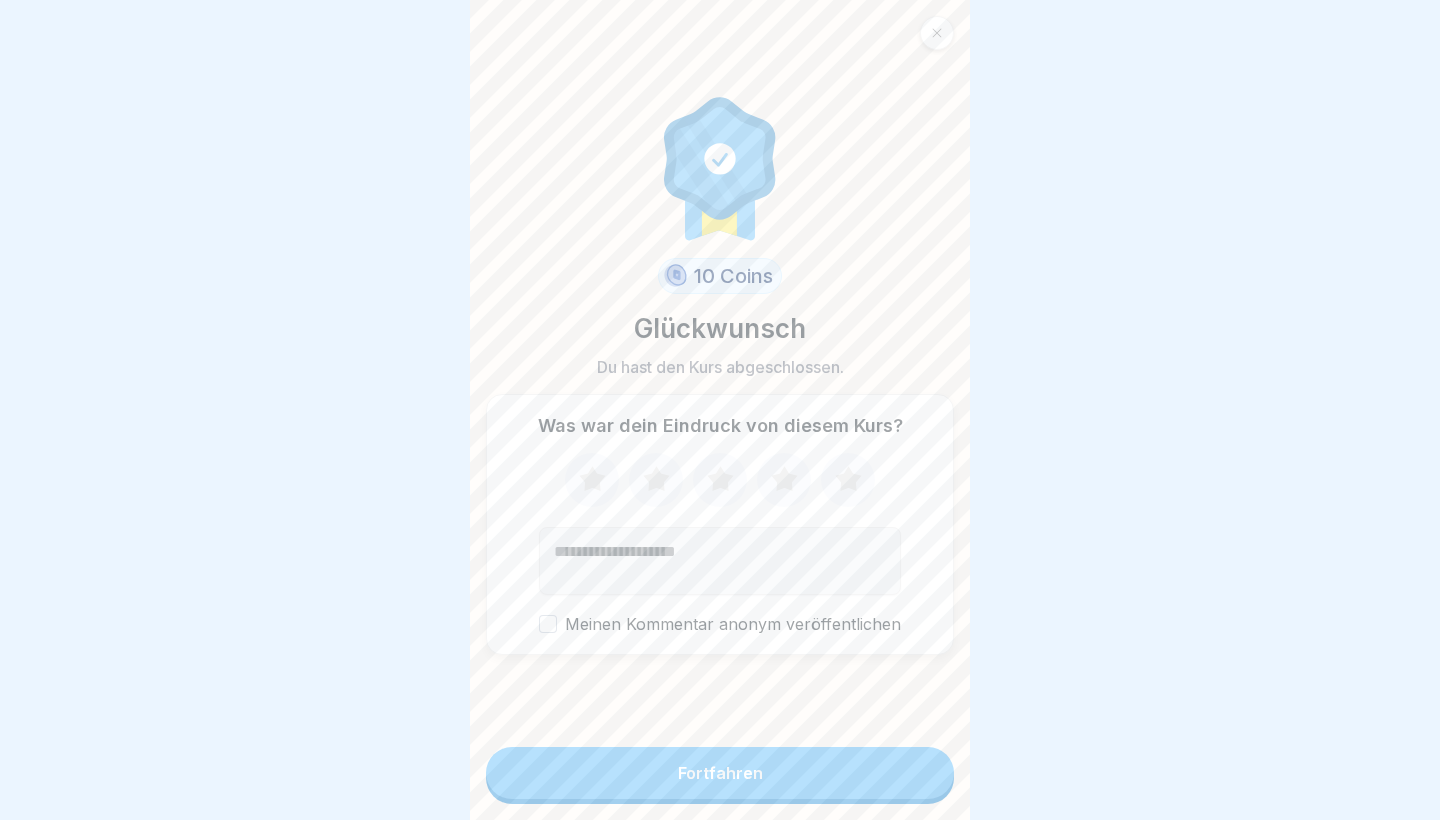 click on "Fortfahren" at bounding box center [720, 773] 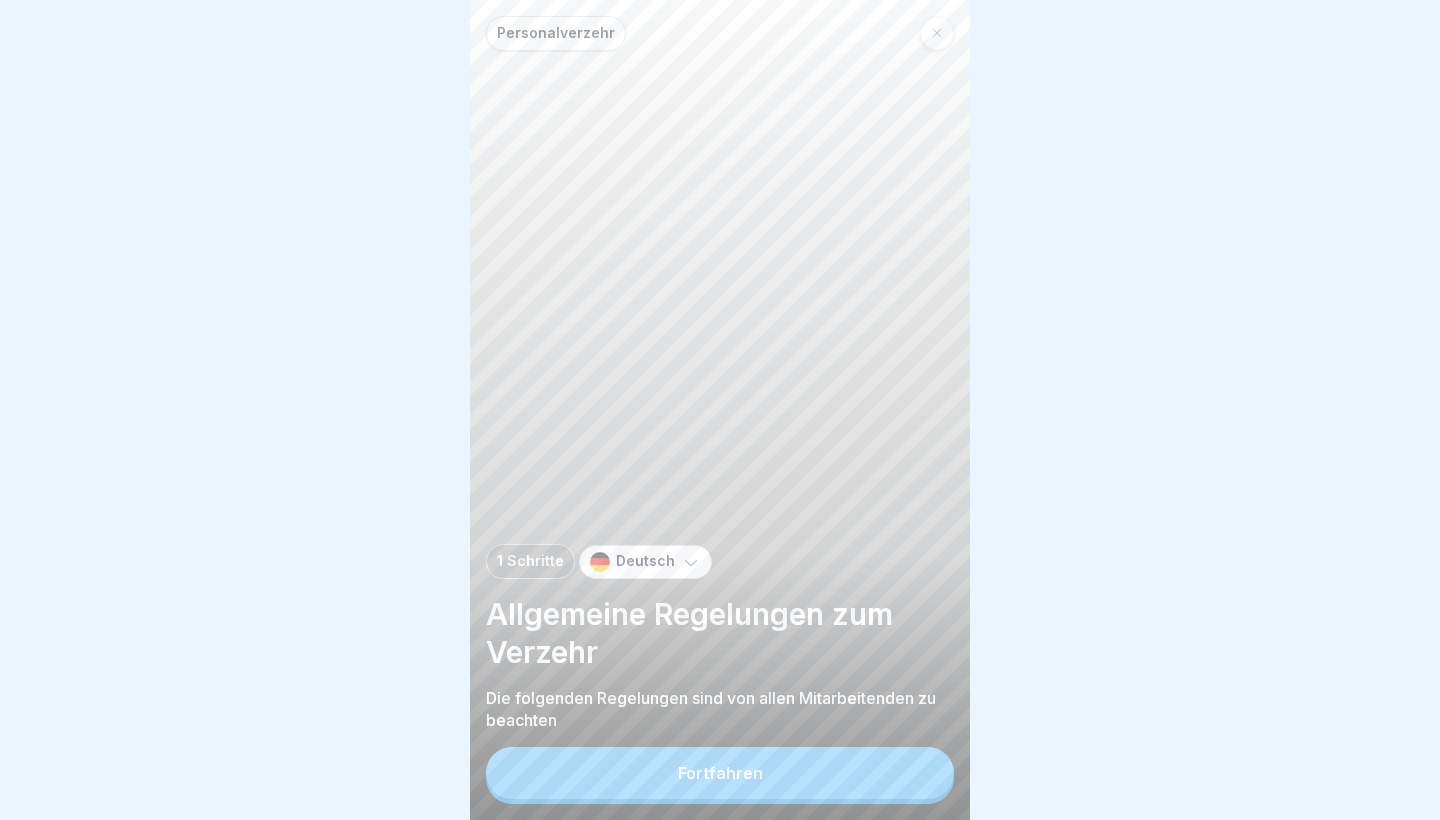 click on "Fortfahren" at bounding box center [720, 773] 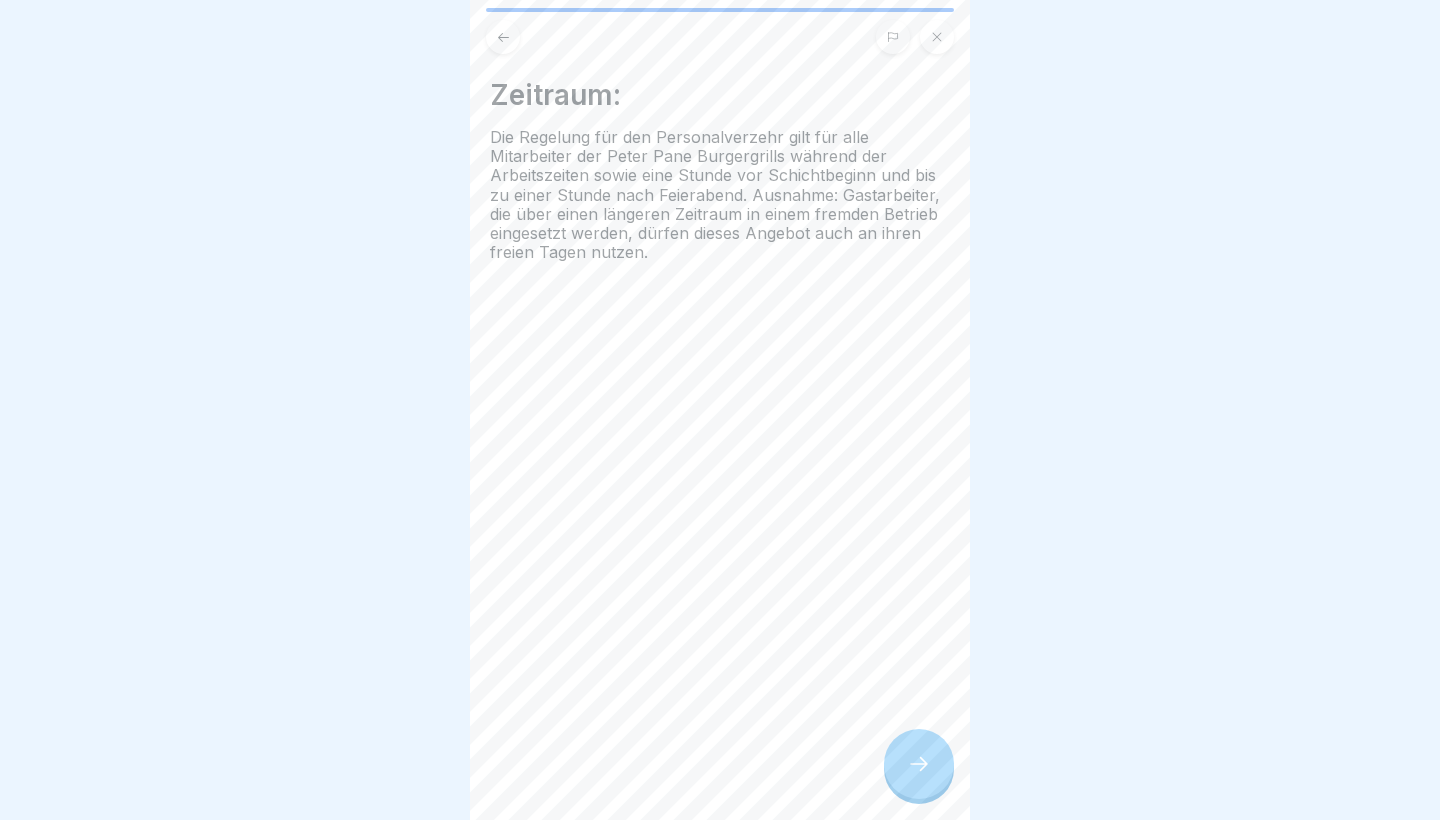 click at bounding box center [919, 764] 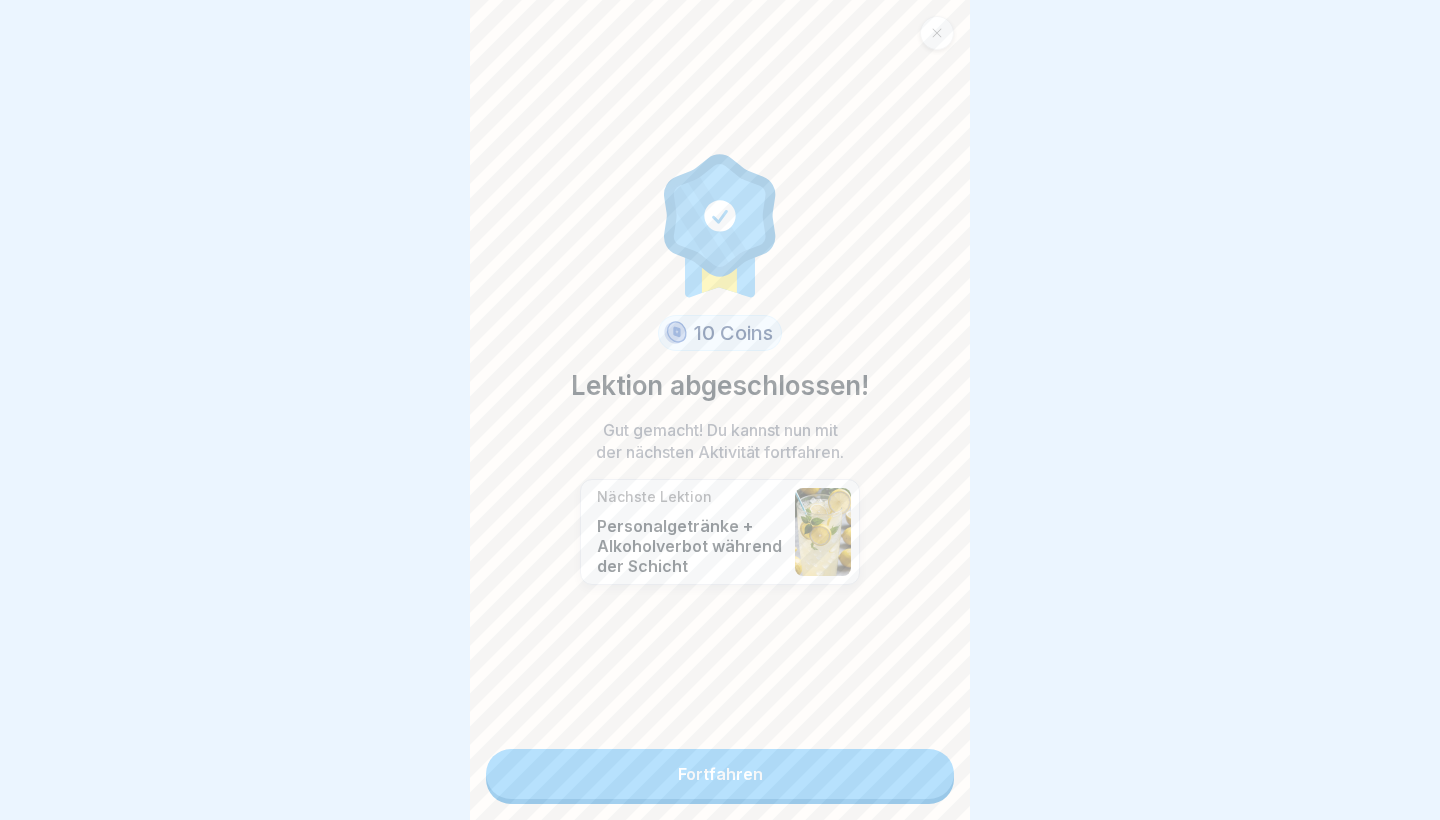 click on "Fortfahren" at bounding box center [720, 774] 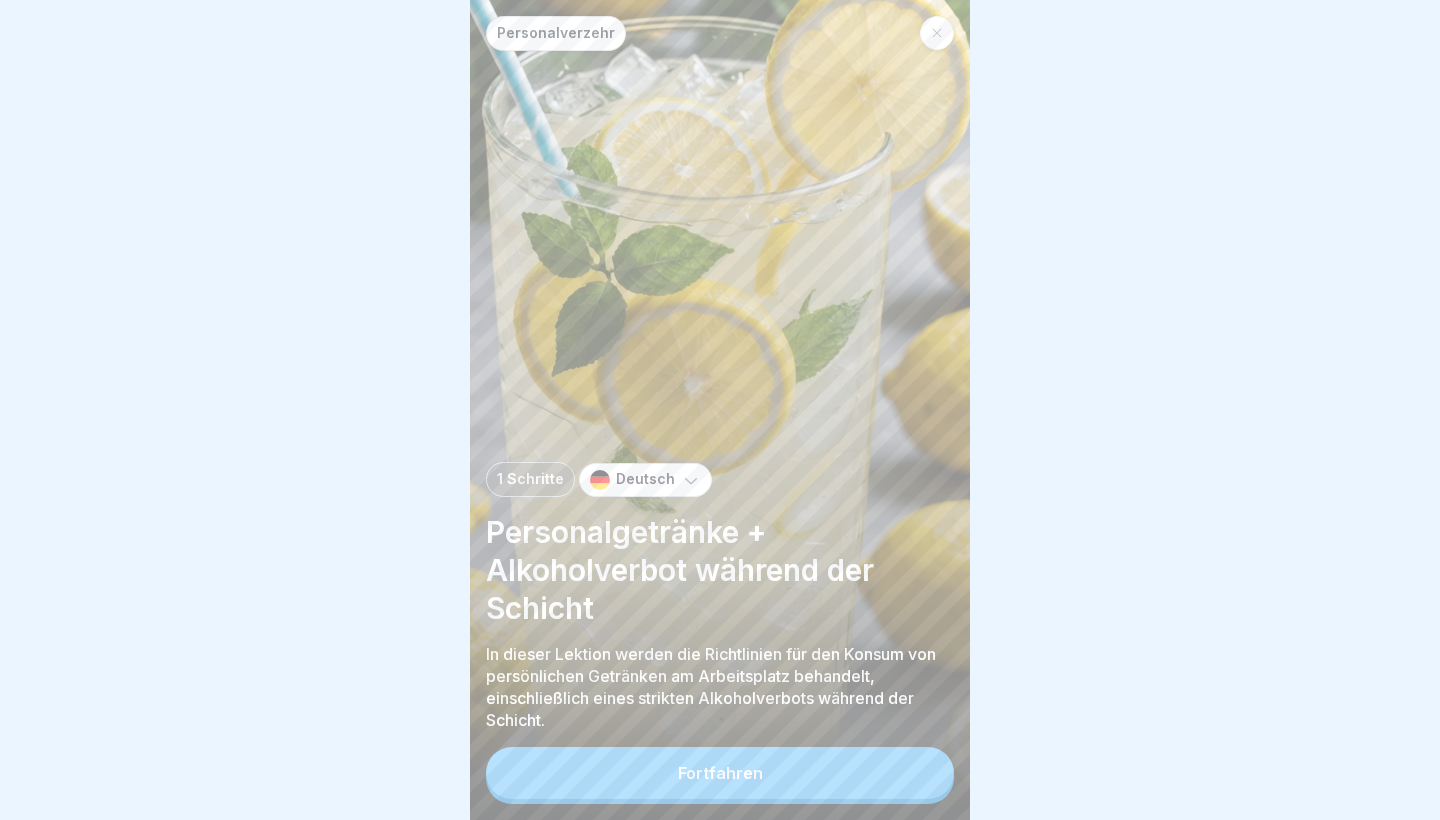 click on "Fortfahren" at bounding box center (720, 773) 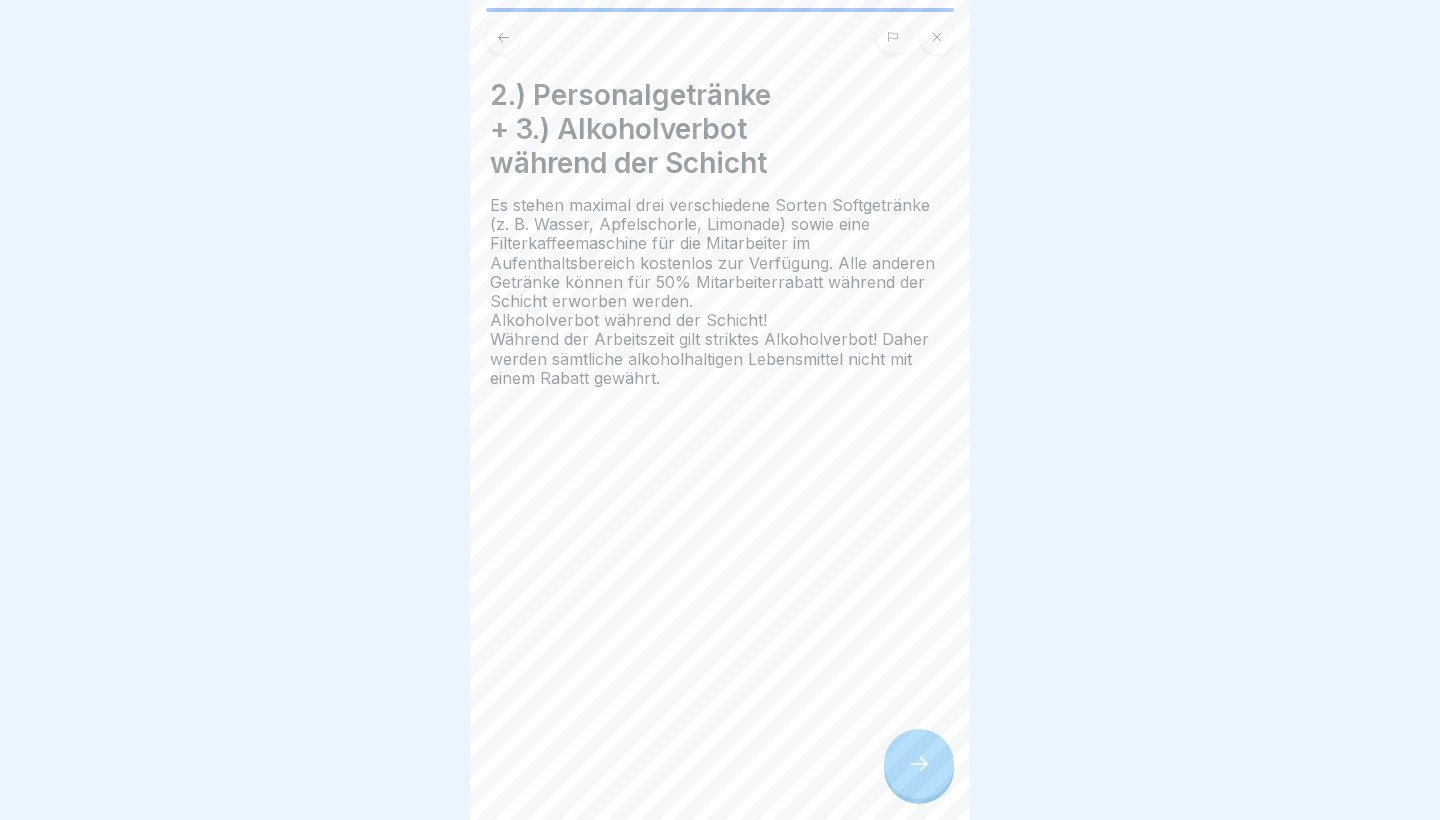 click at bounding box center [919, 764] 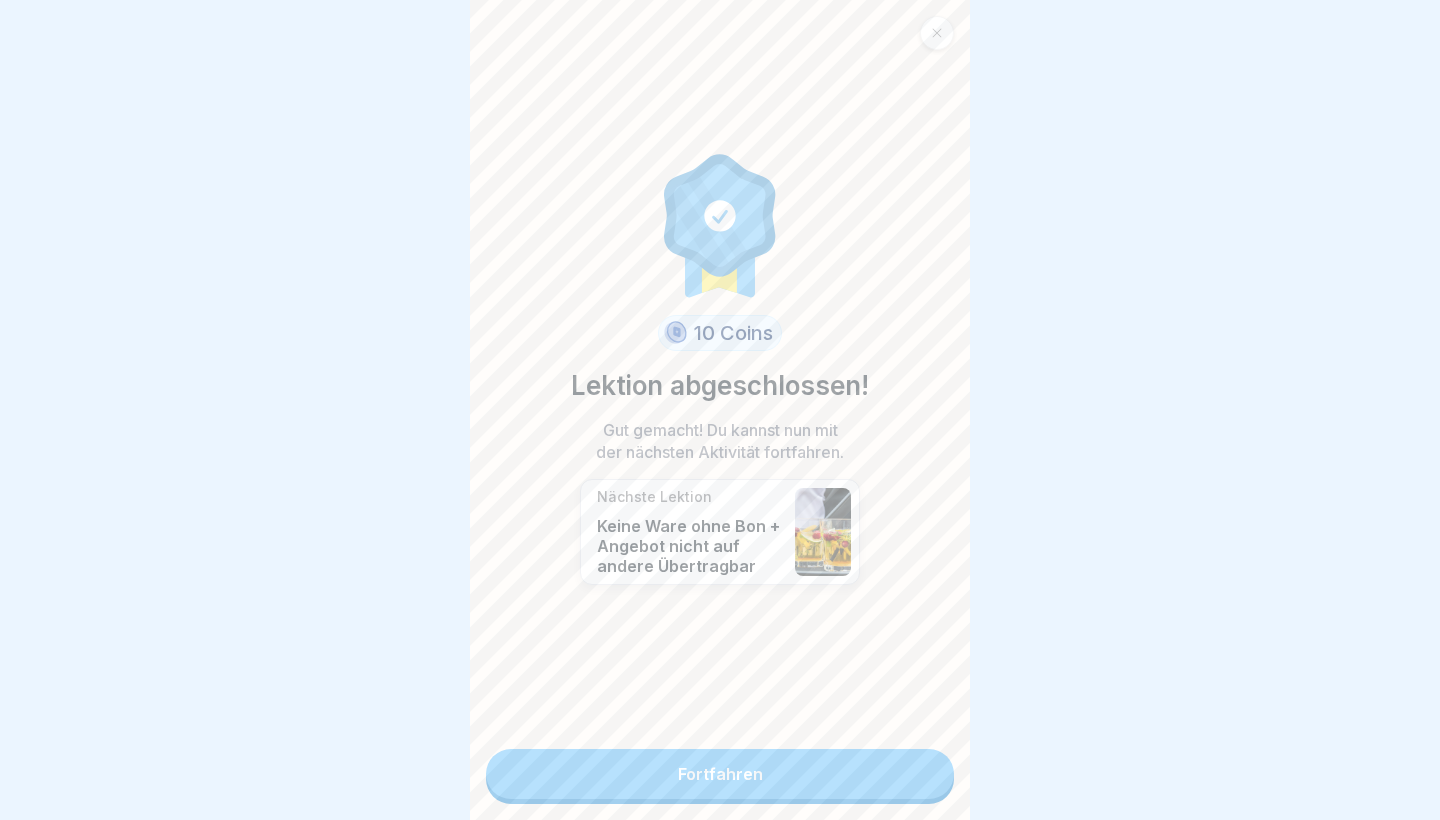click on "10 Coins Lektion abgeschlossen! Gut gemacht! Du kannst nun mit der nächsten Aktivität fortfahren. Nächste Lektion Keine Ware ohne Bon + Angebot nicht auf andere Übertragbar  Fortfahren" at bounding box center [720, 410] 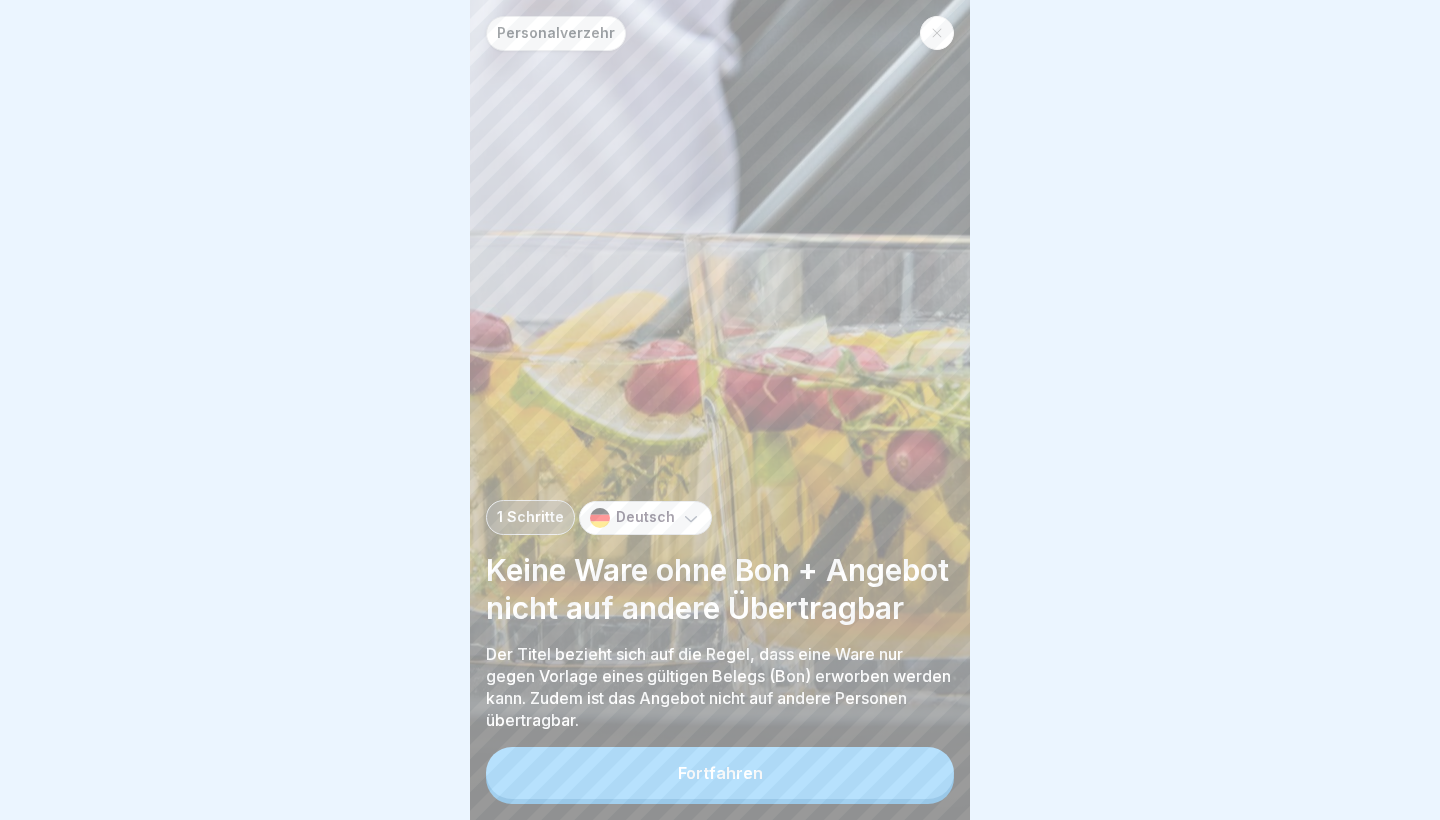 click on "Fortfahren" at bounding box center (720, 773) 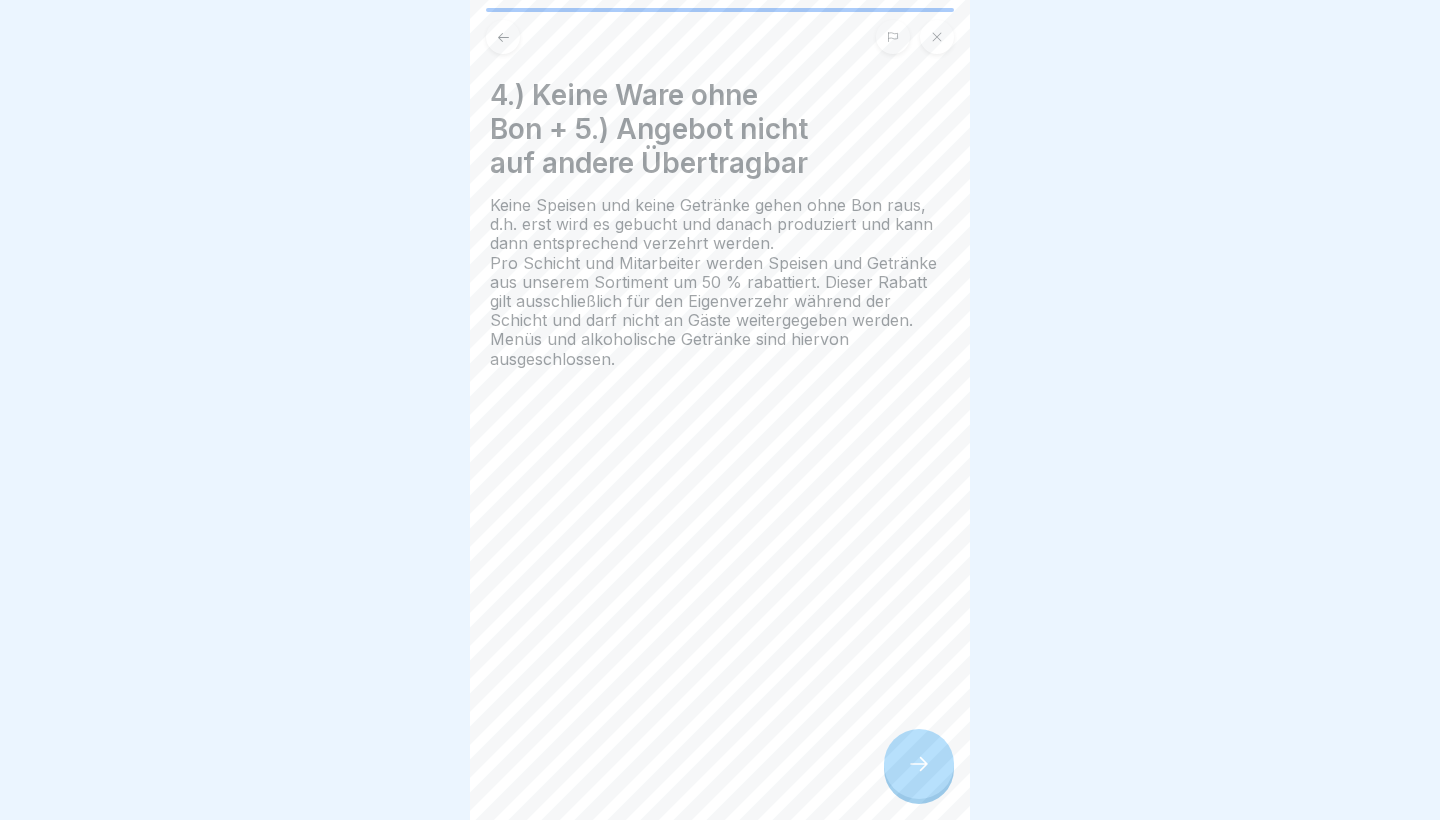 click at bounding box center [919, 764] 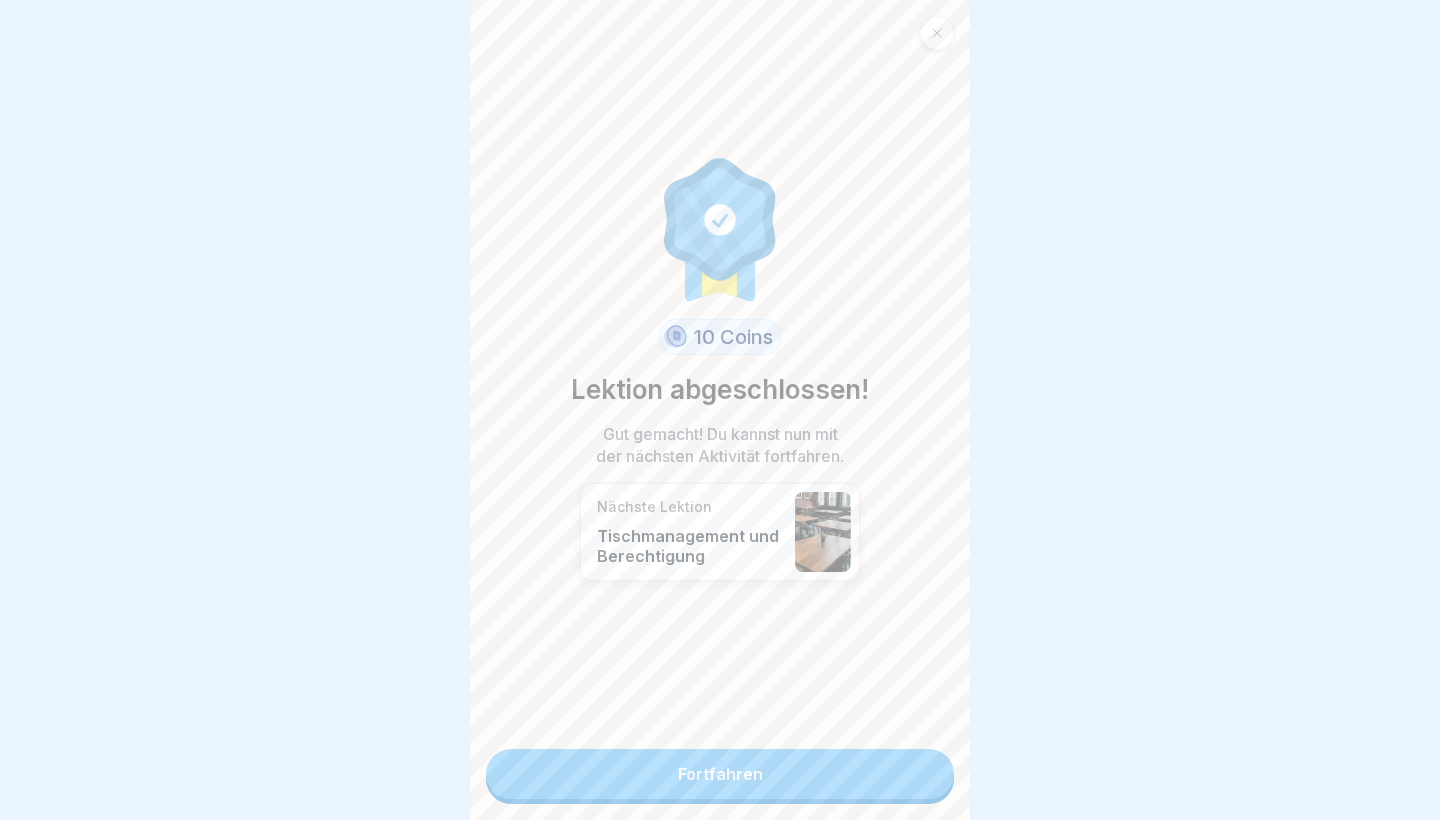click on "Fortfahren" at bounding box center [720, 774] 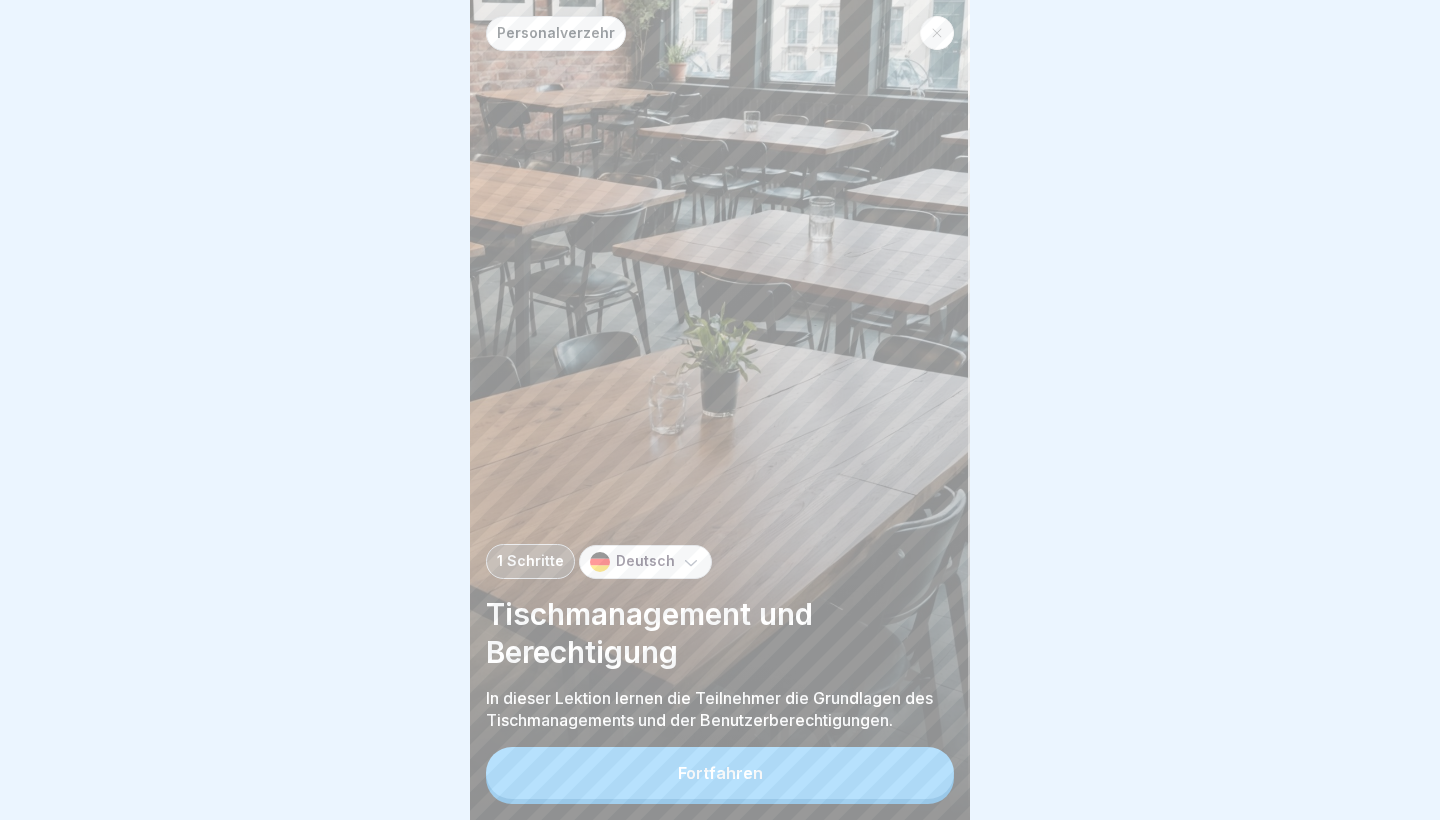 click on "Fortfahren" at bounding box center [720, 773] 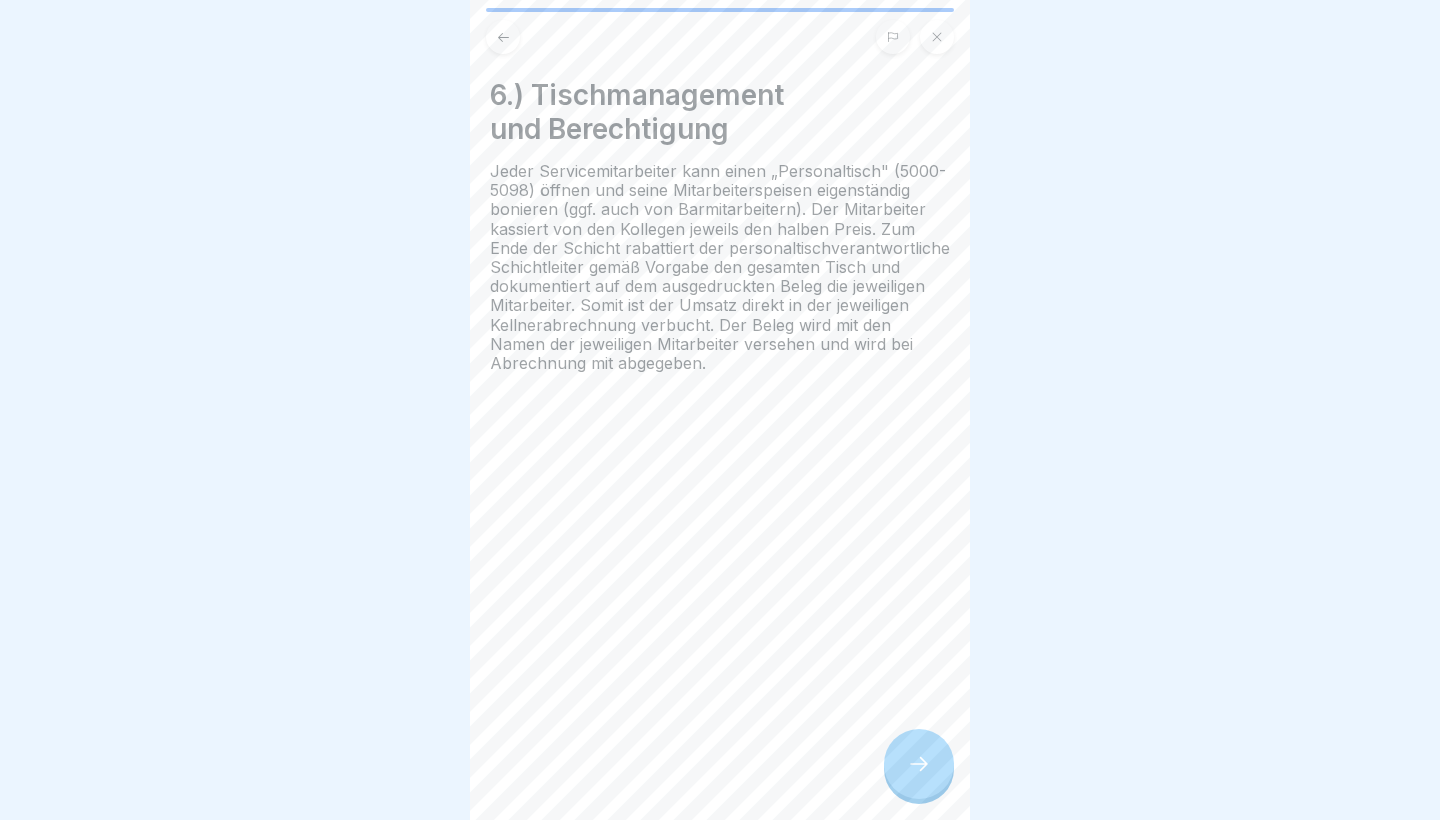 click at bounding box center [919, 764] 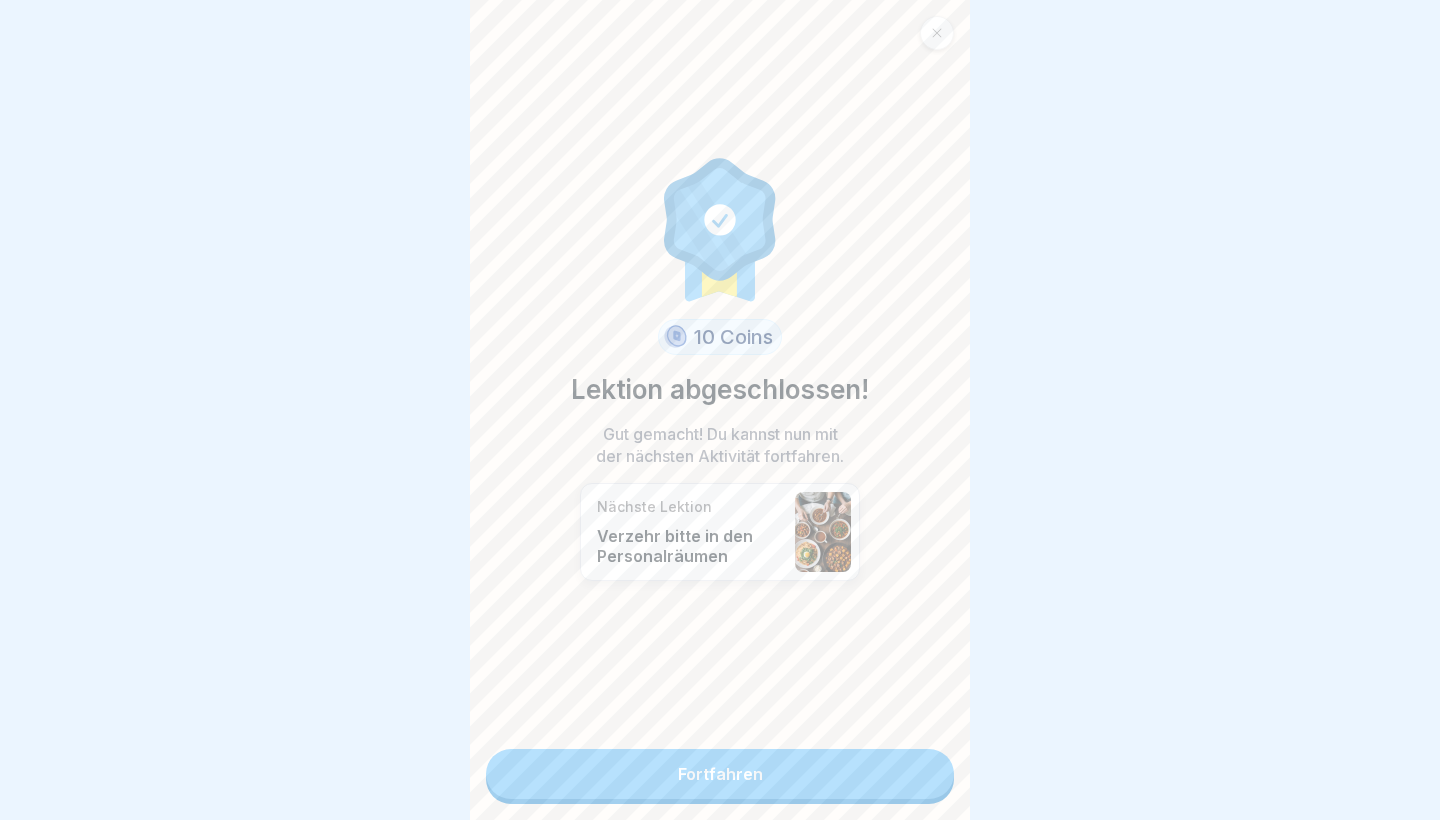 click on "Fortfahren" at bounding box center (720, 774) 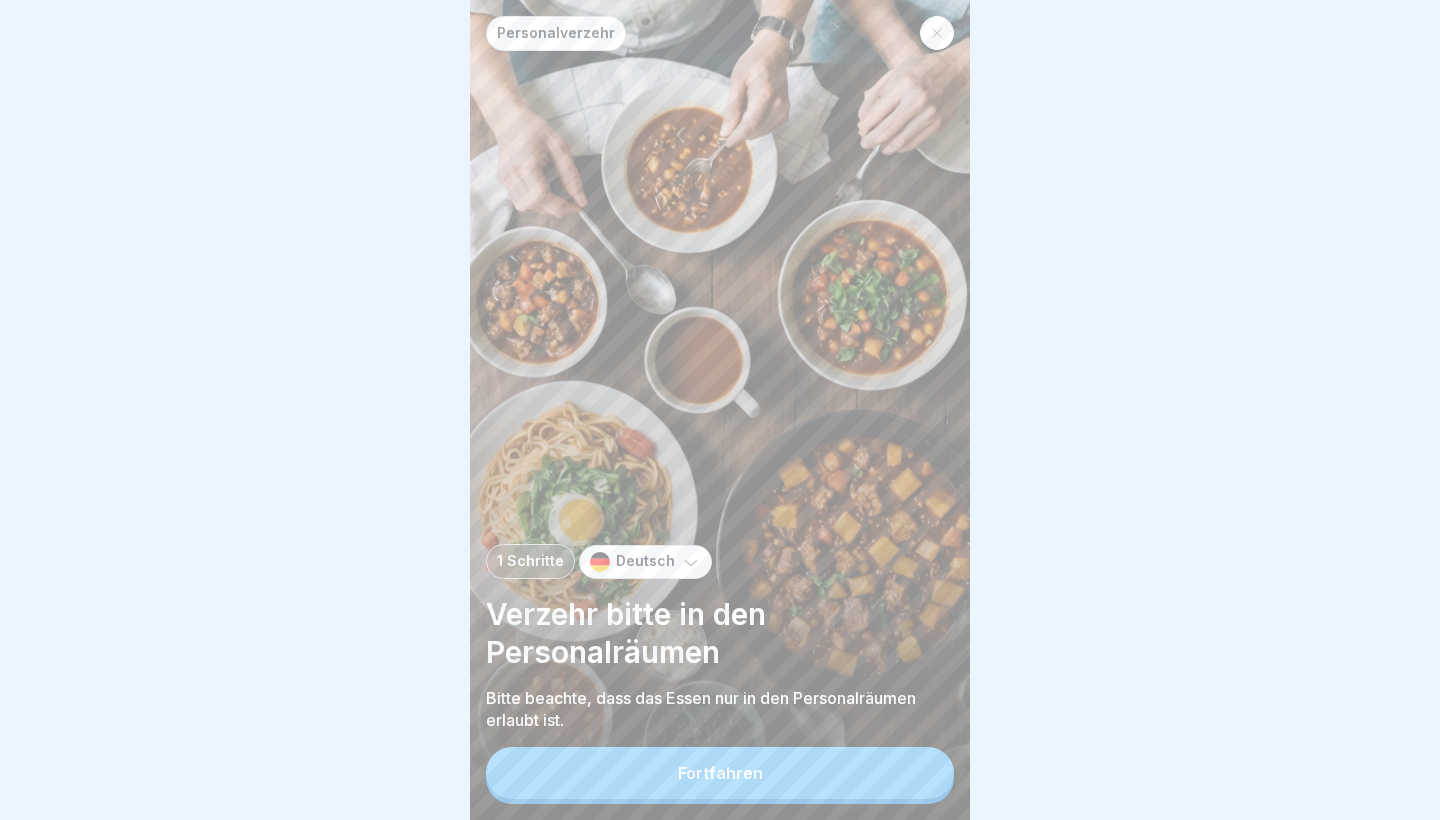 click on "Fortfahren" at bounding box center [720, 773] 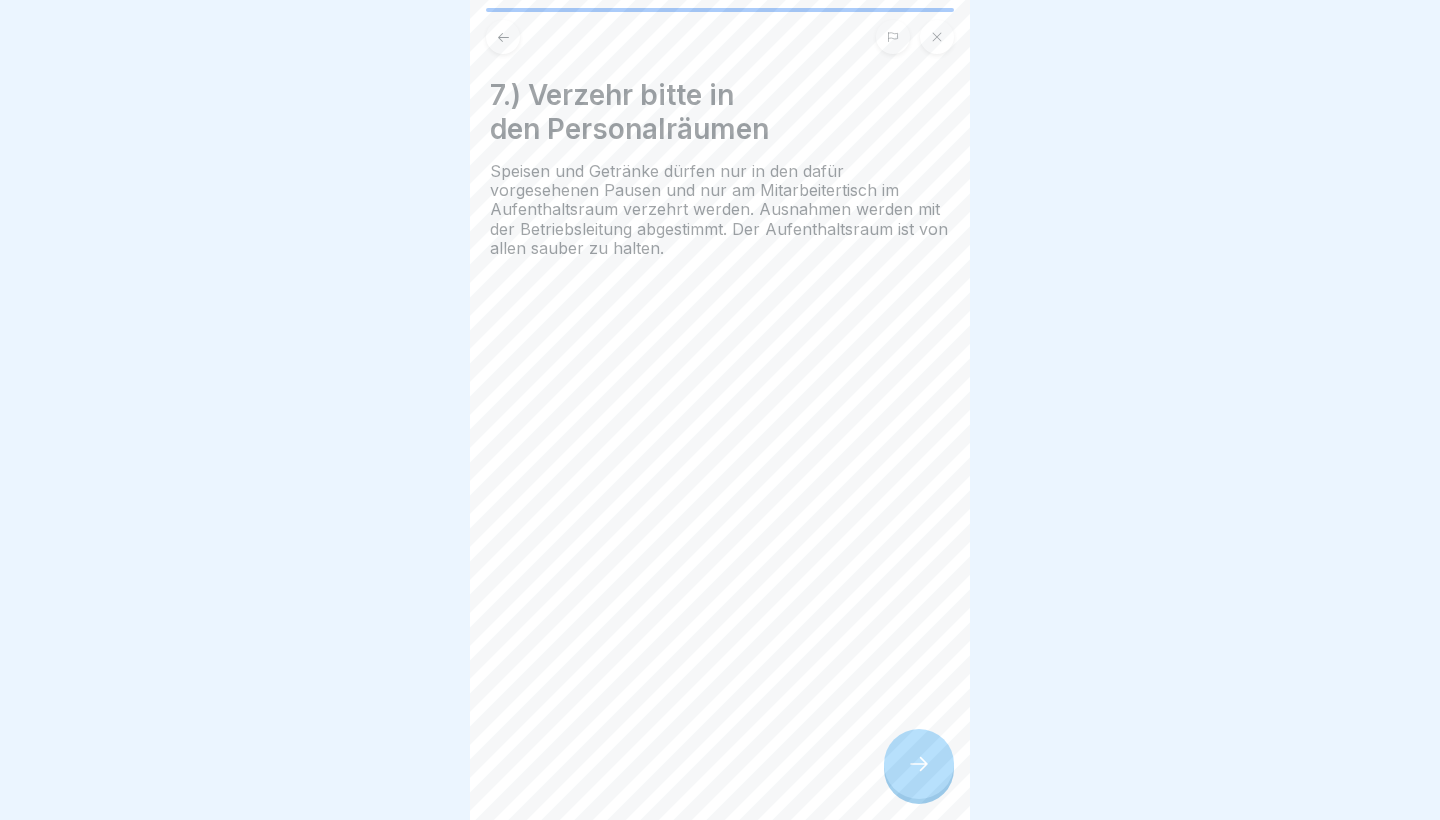 click at bounding box center [919, 764] 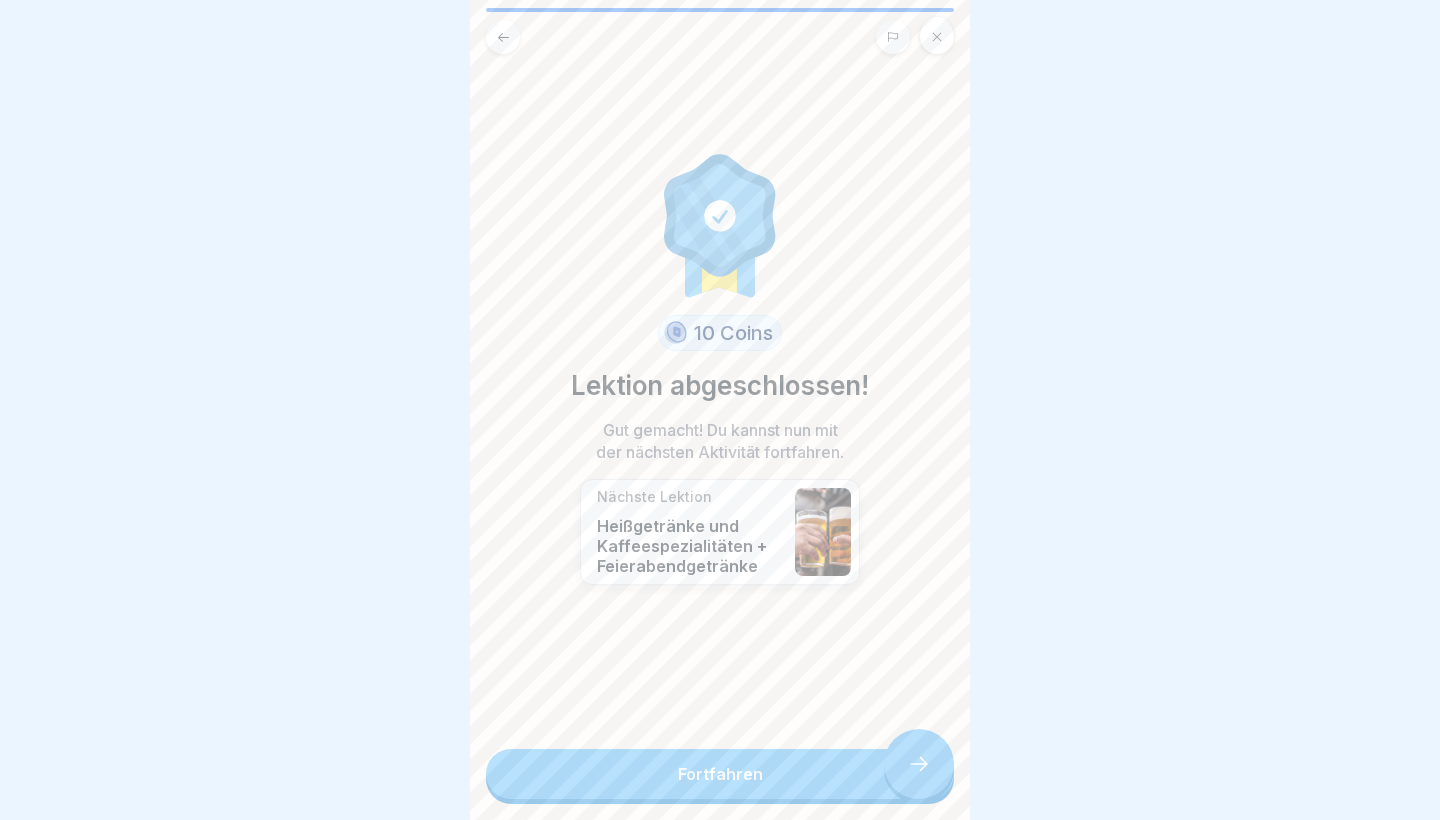 click on "Fortfahren" at bounding box center (720, 774) 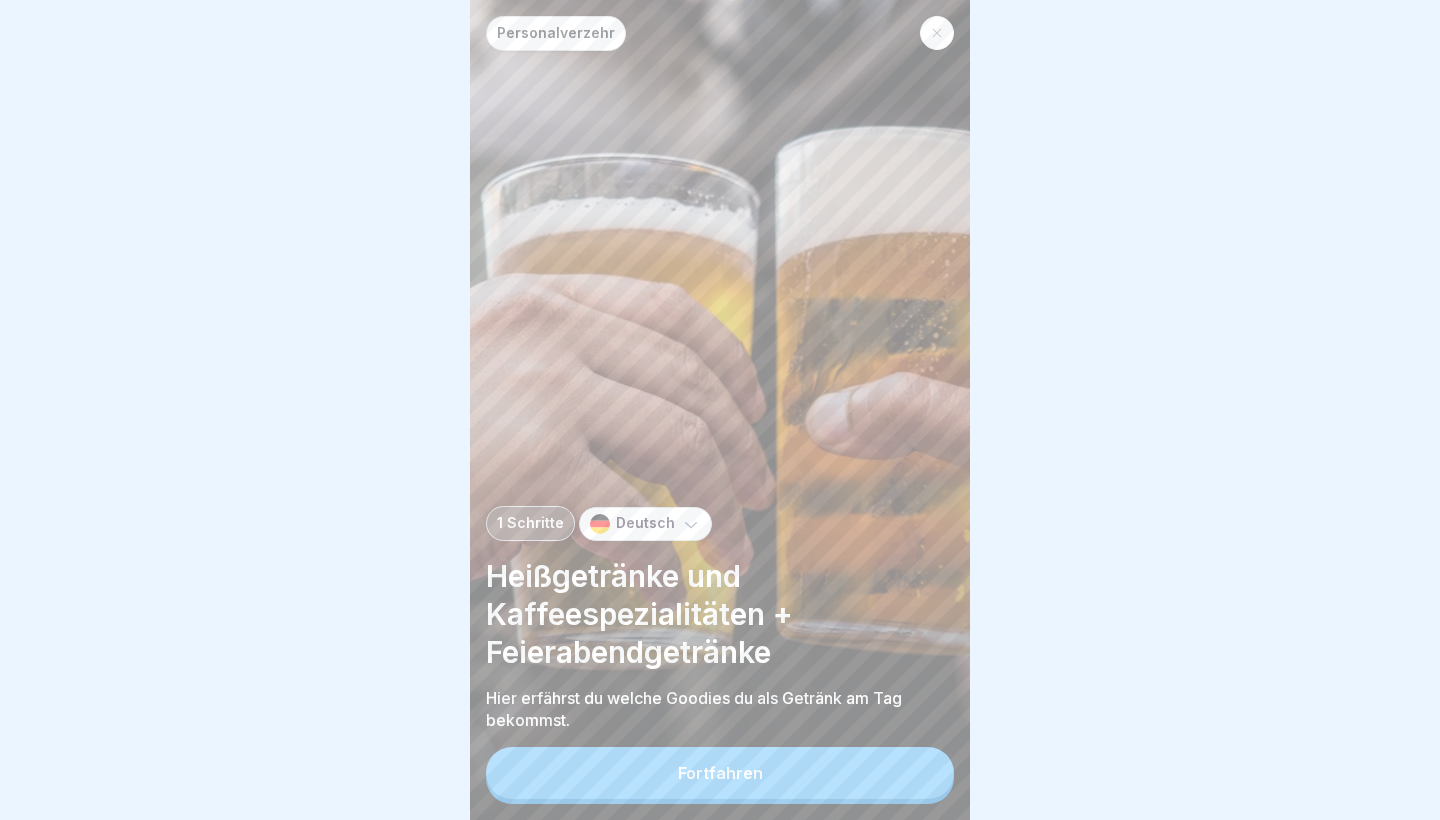 click on "Fortfahren" at bounding box center (720, 773) 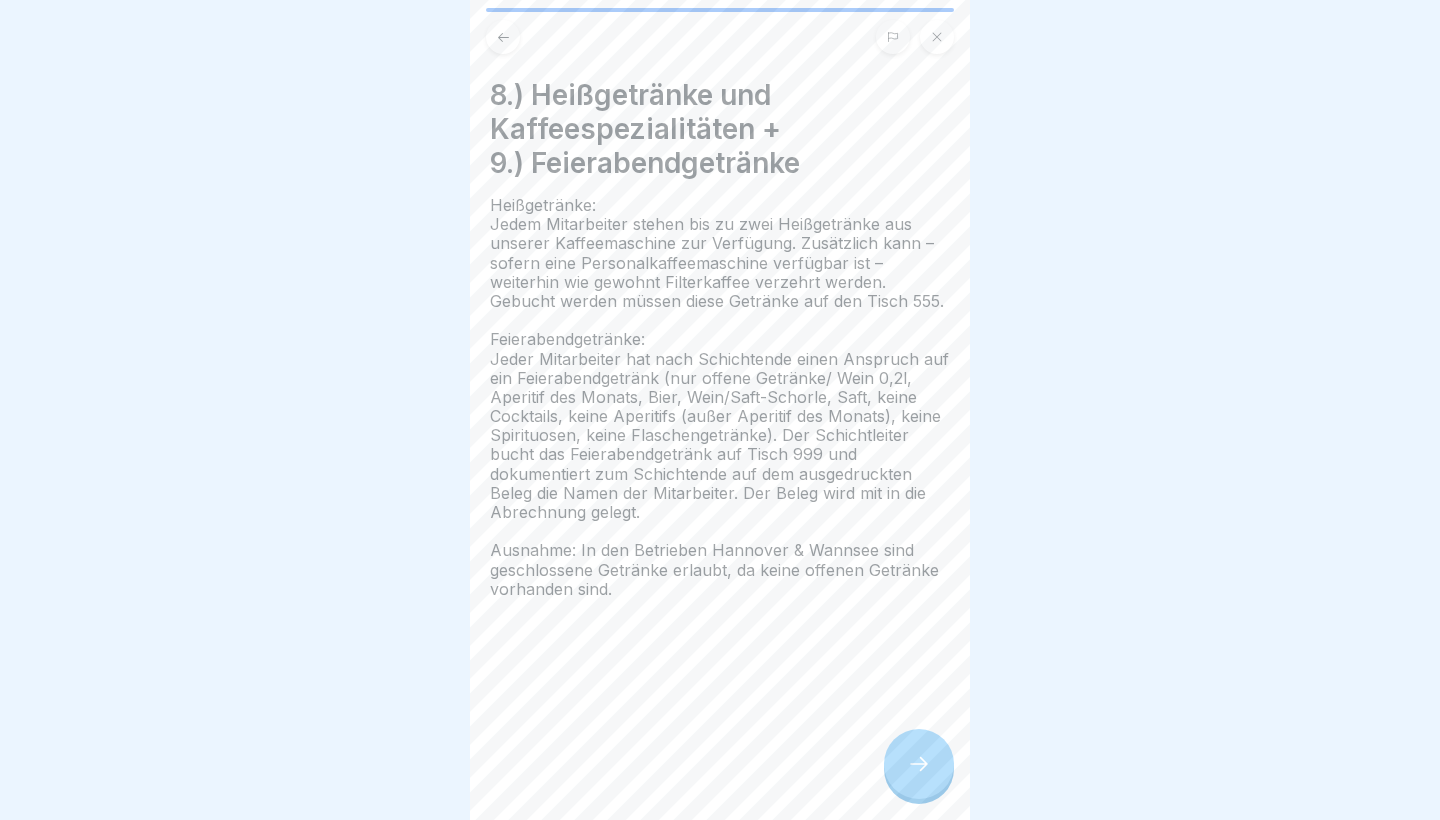 click at bounding box center [919, 764] 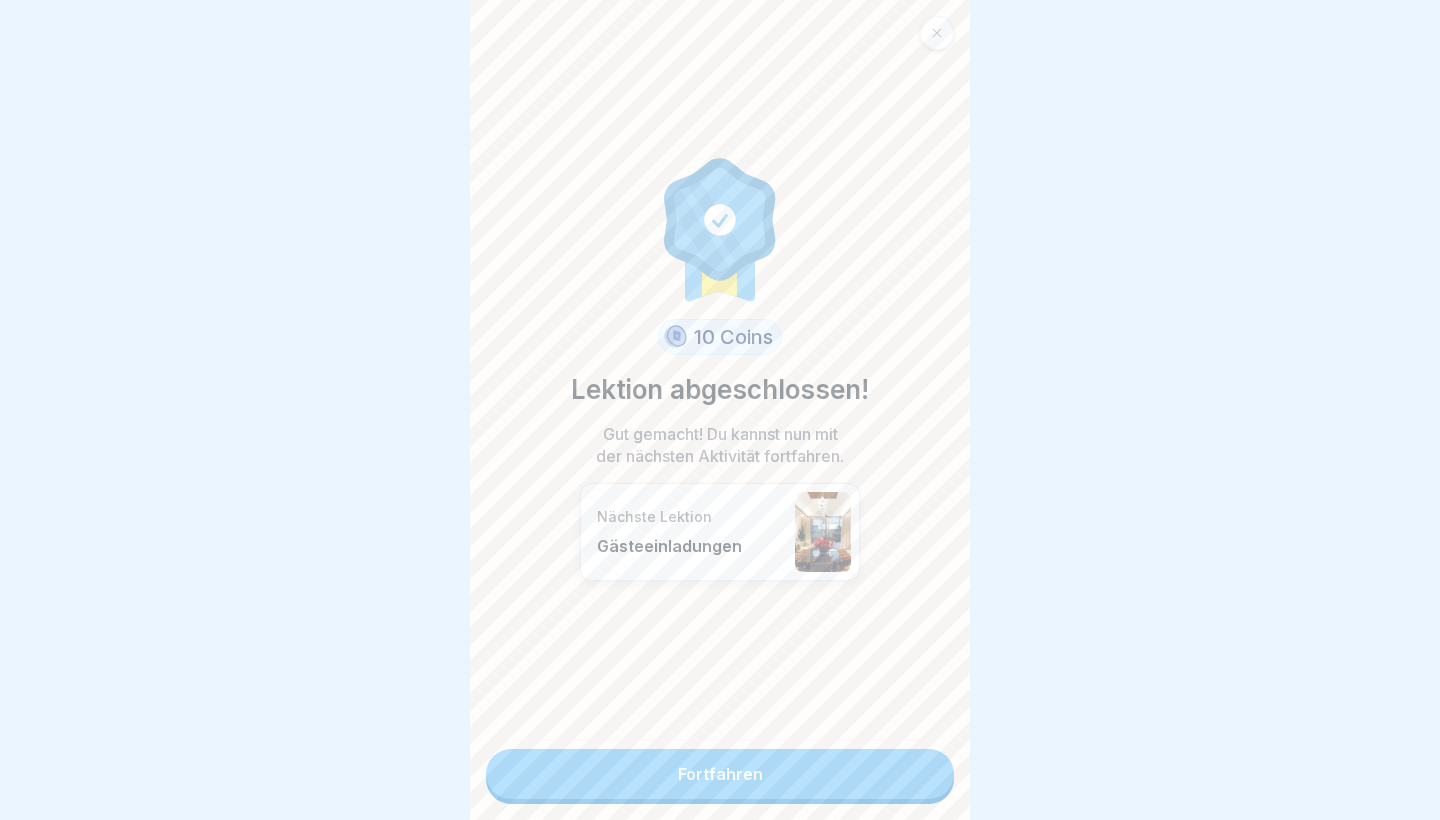 click on "Fortfahren" at bounding box center [720, 774] 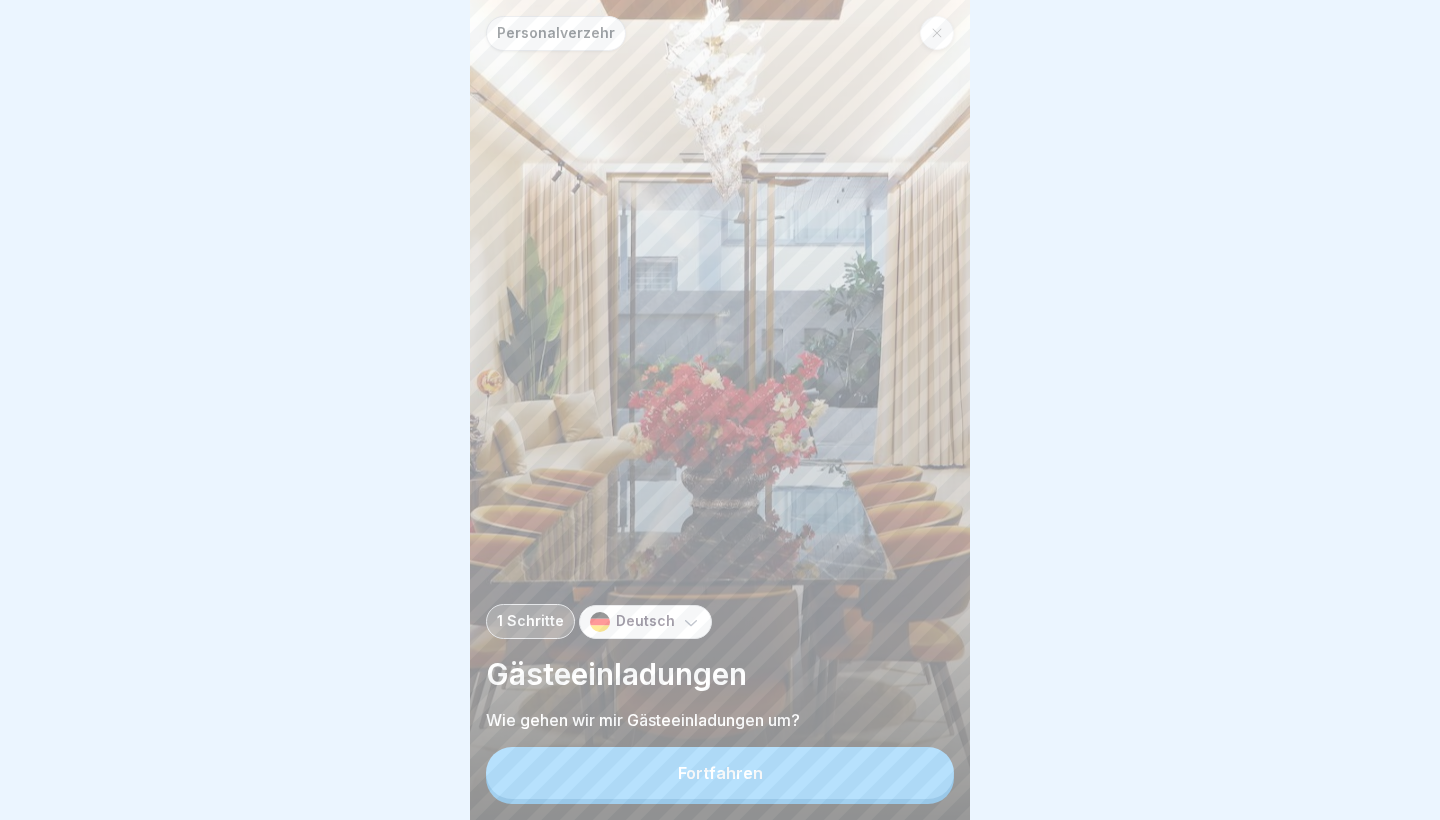 click on "Fortfahren" at bounding box center [720, 773] 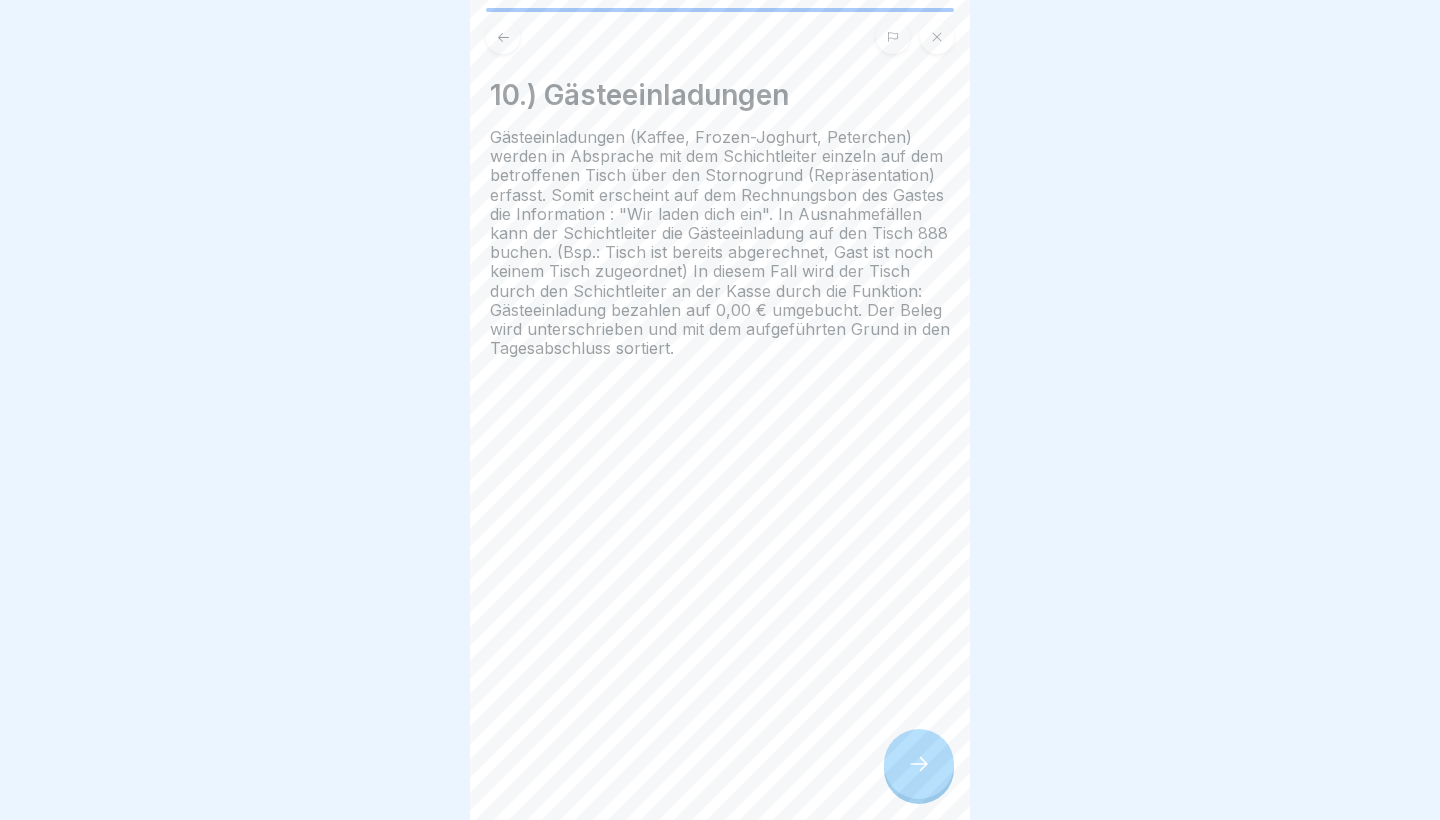 click at bounding box center (919, 764) 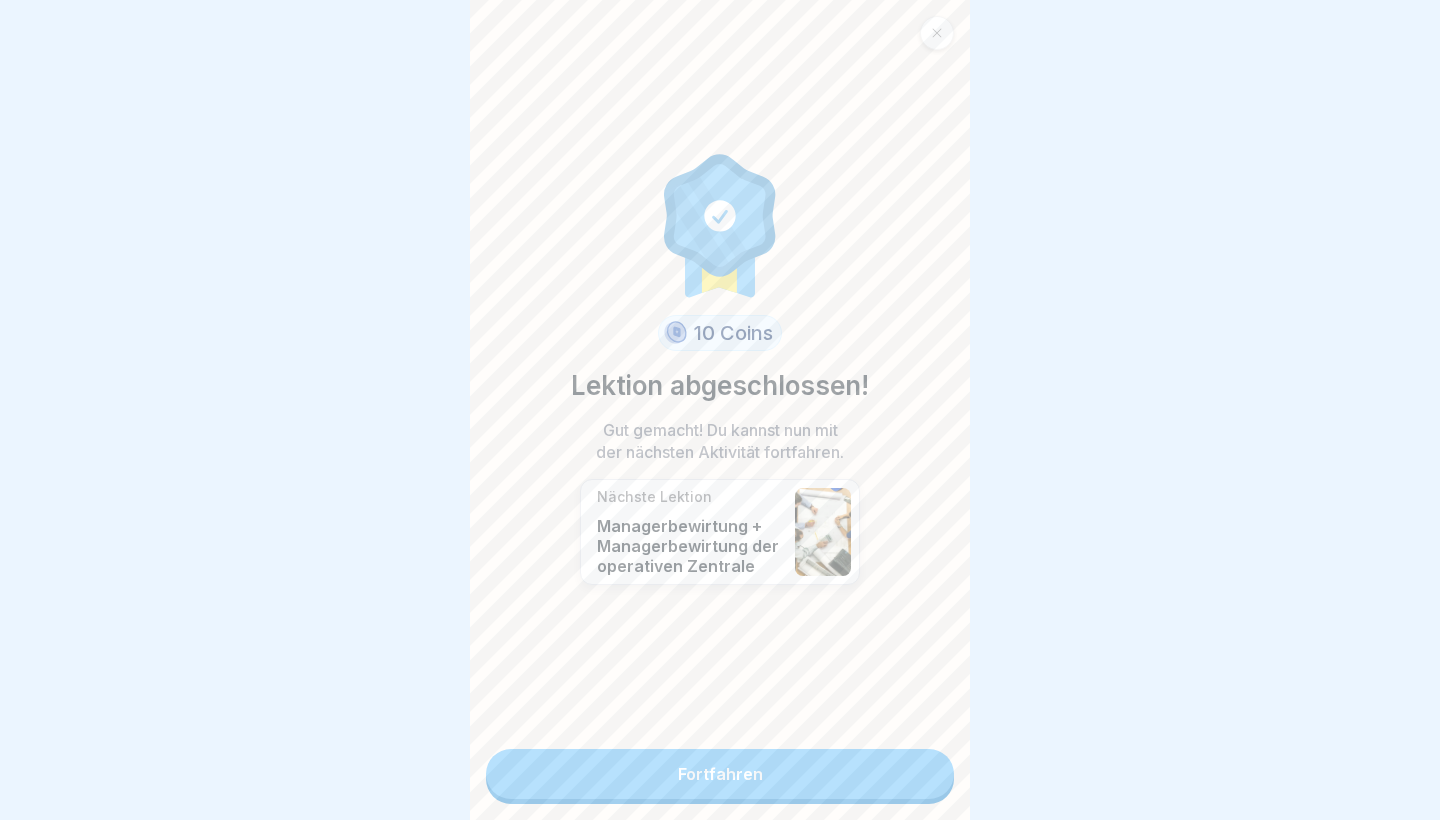 click on "Fortfahren" at bounding box center (720, 774) 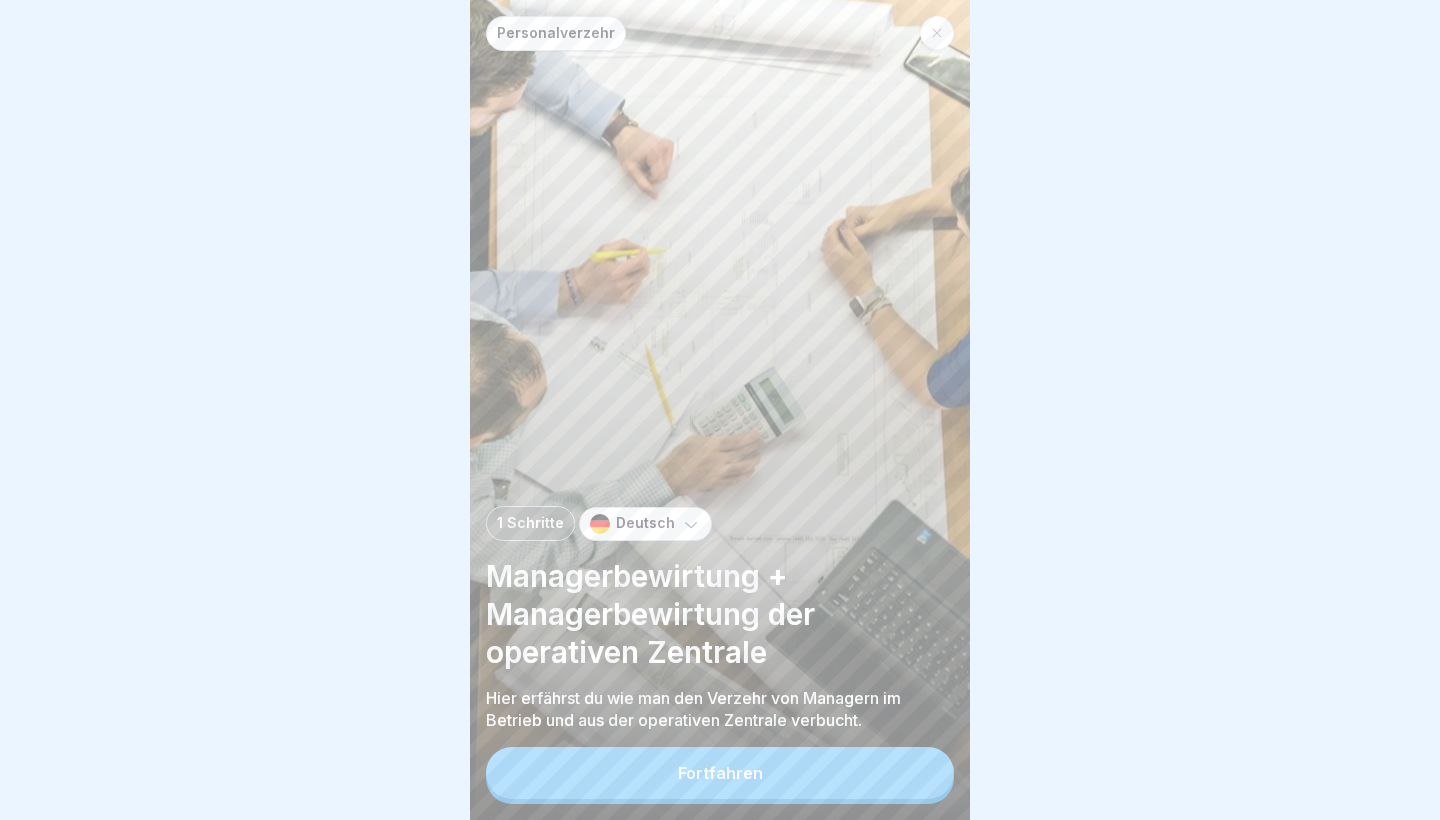 click on "Fortfahren" at bounding box center (720, 773) 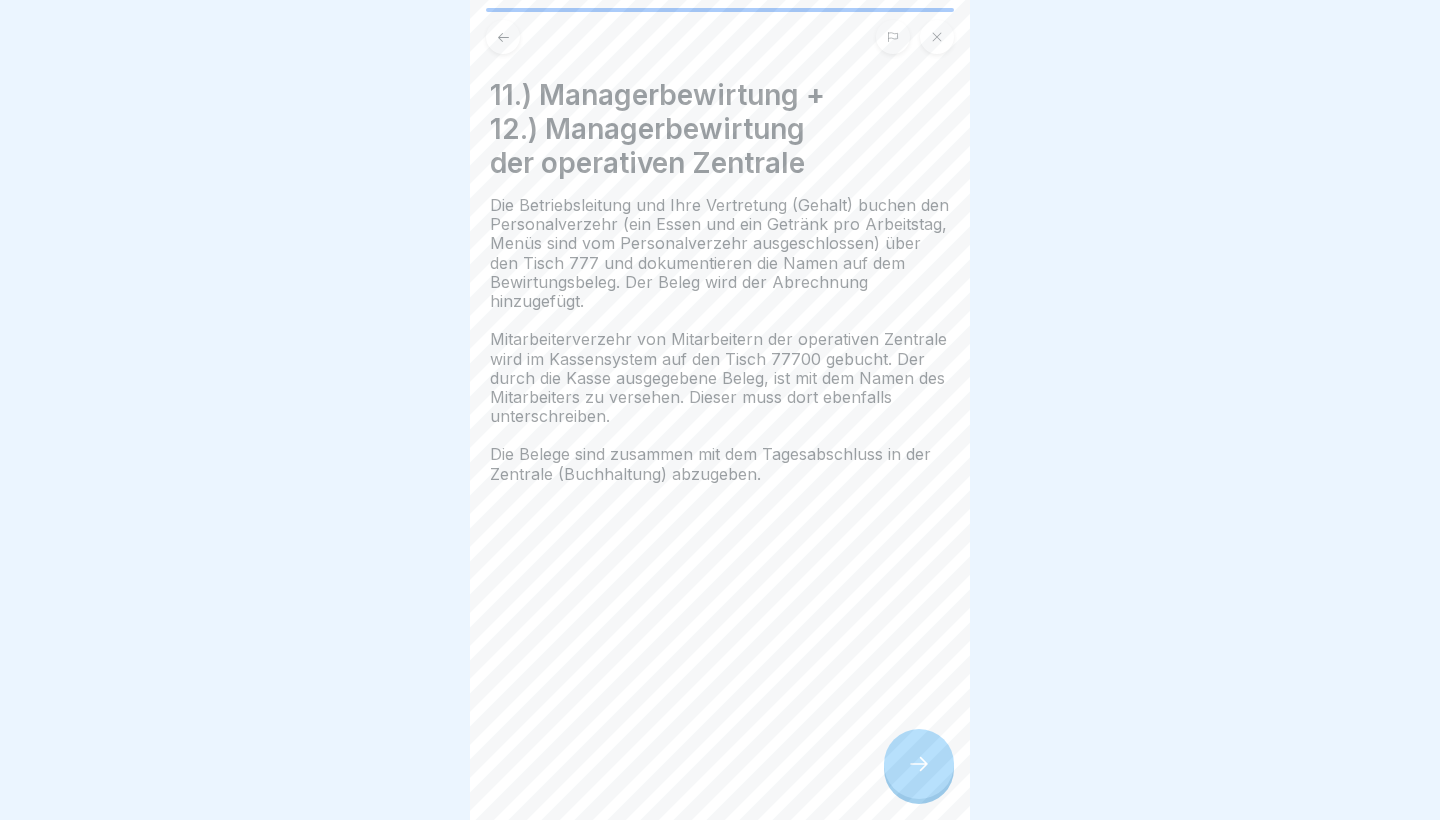 click at bounding box center (919, 764) 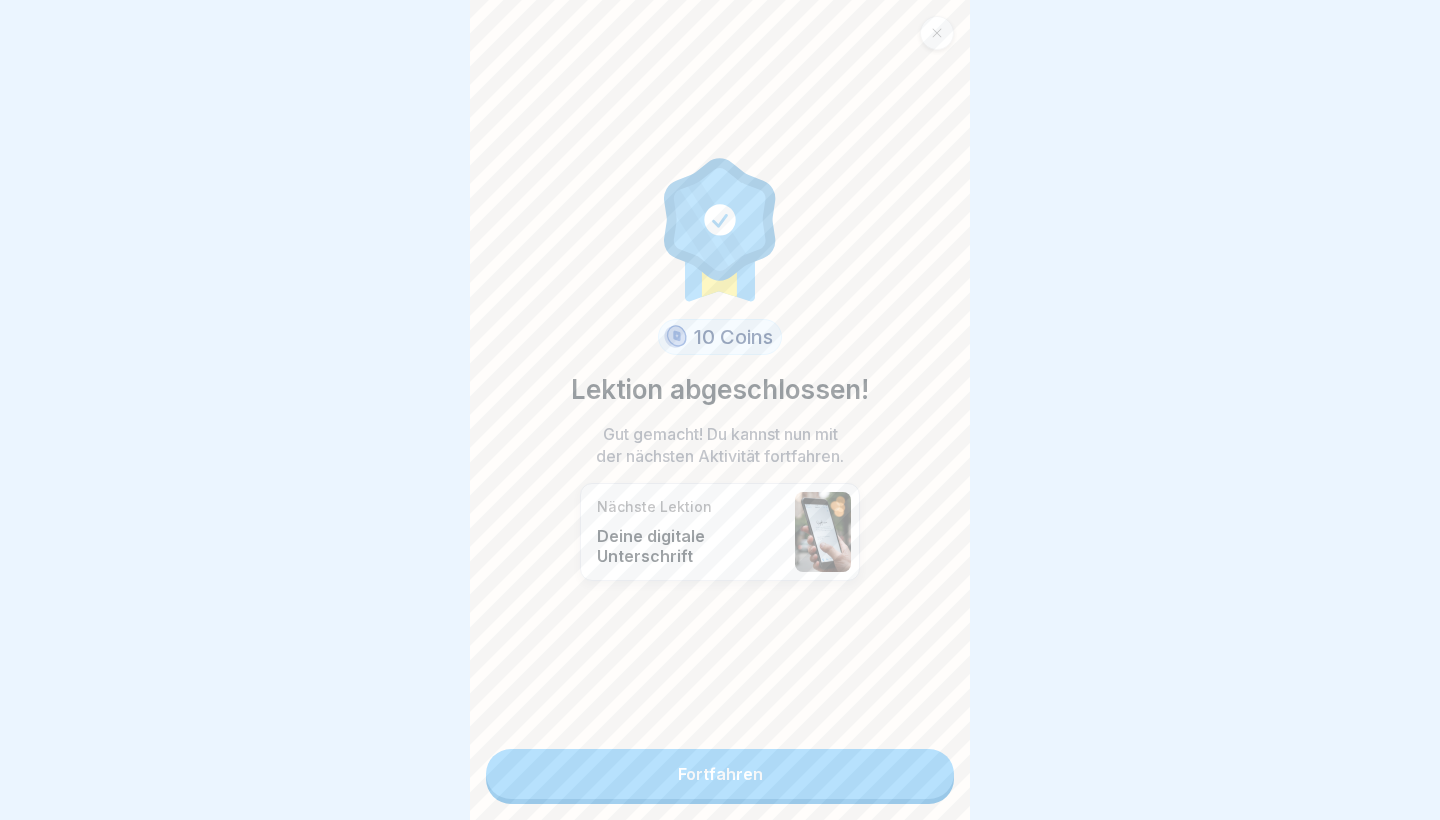 click on "Fortfahren" at bounding box center [720, 774] 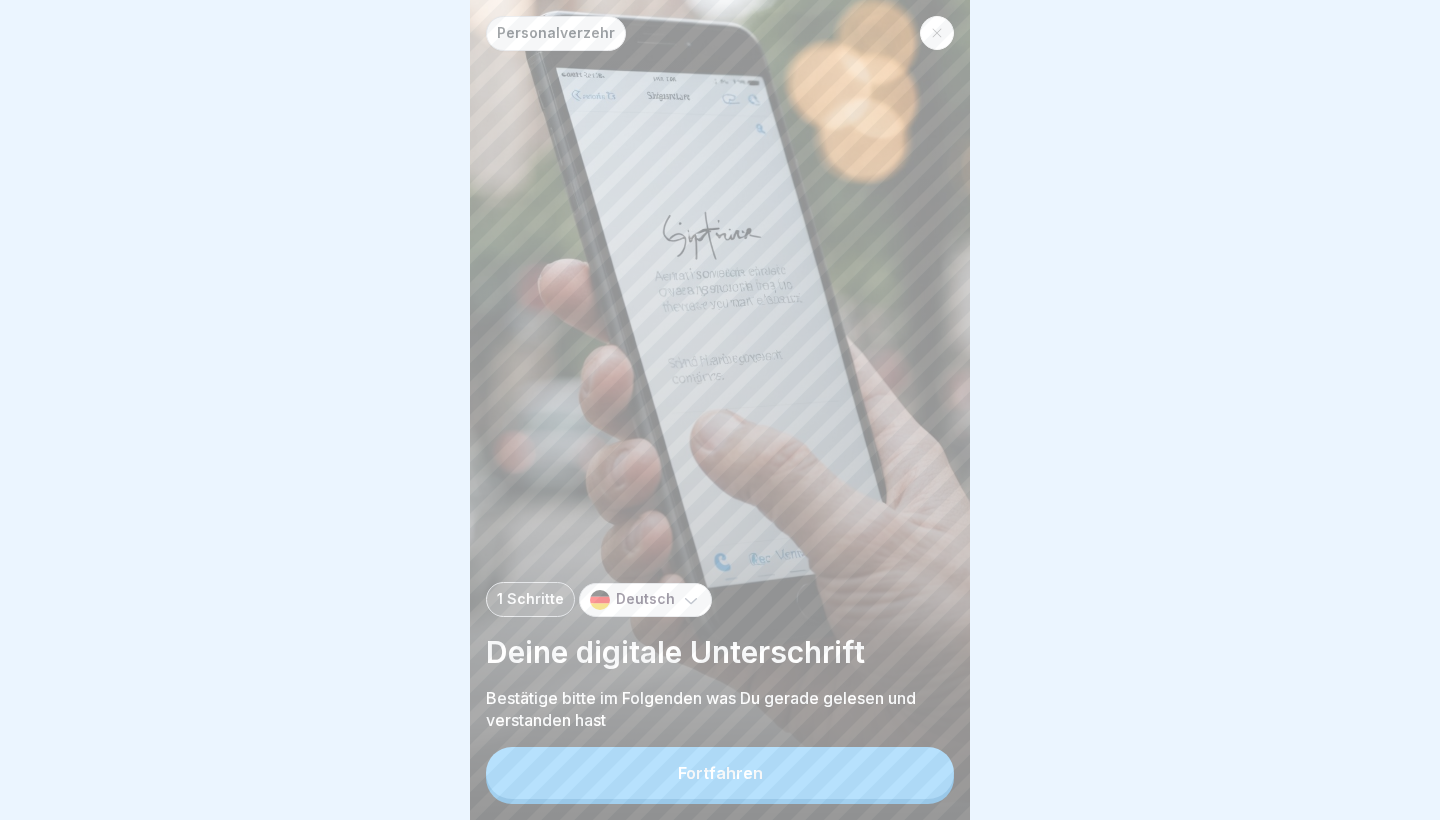 click on "Fortfahren" at bounding box center (720, 773) 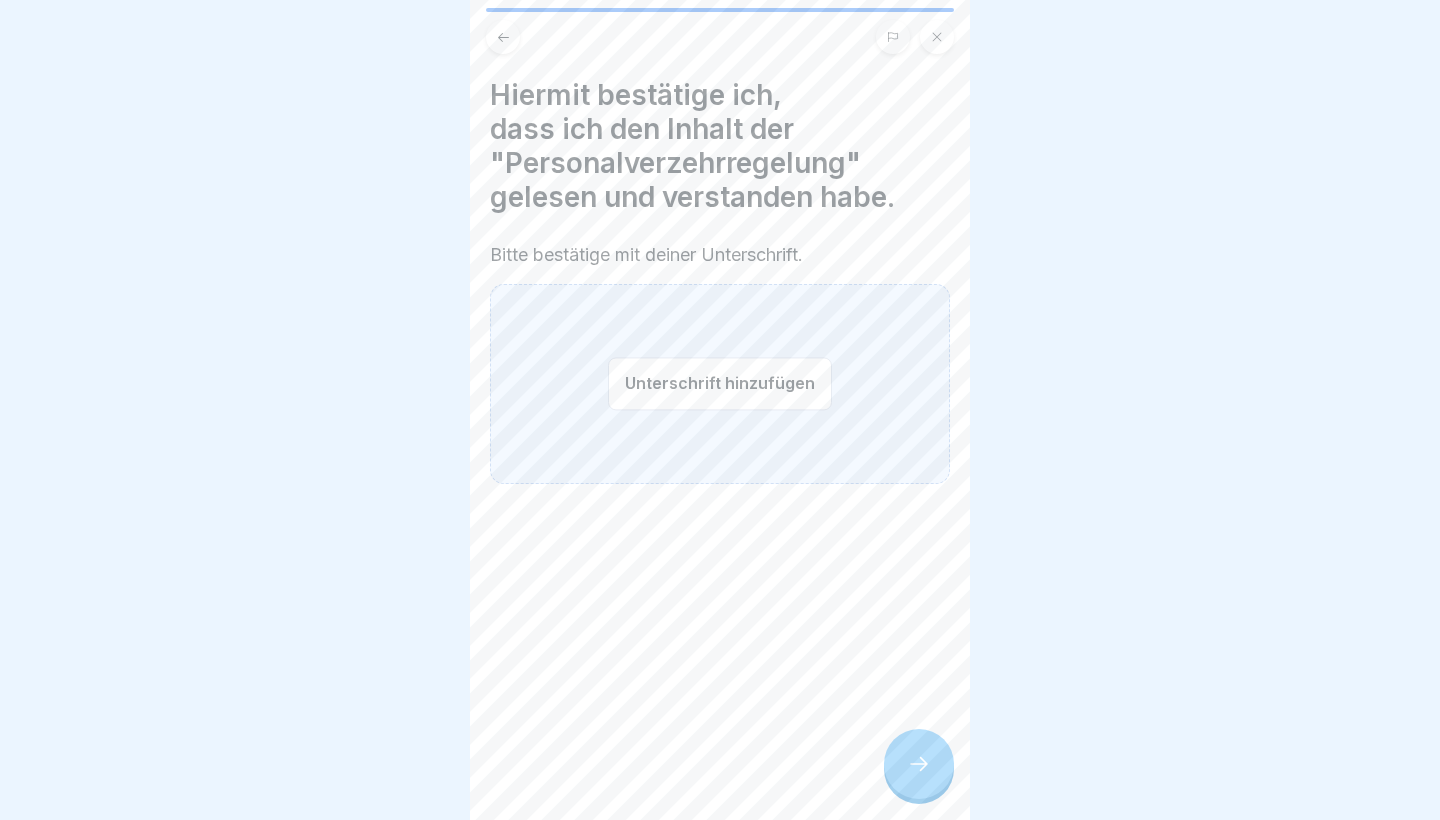 click at bounding box center [919, 764] 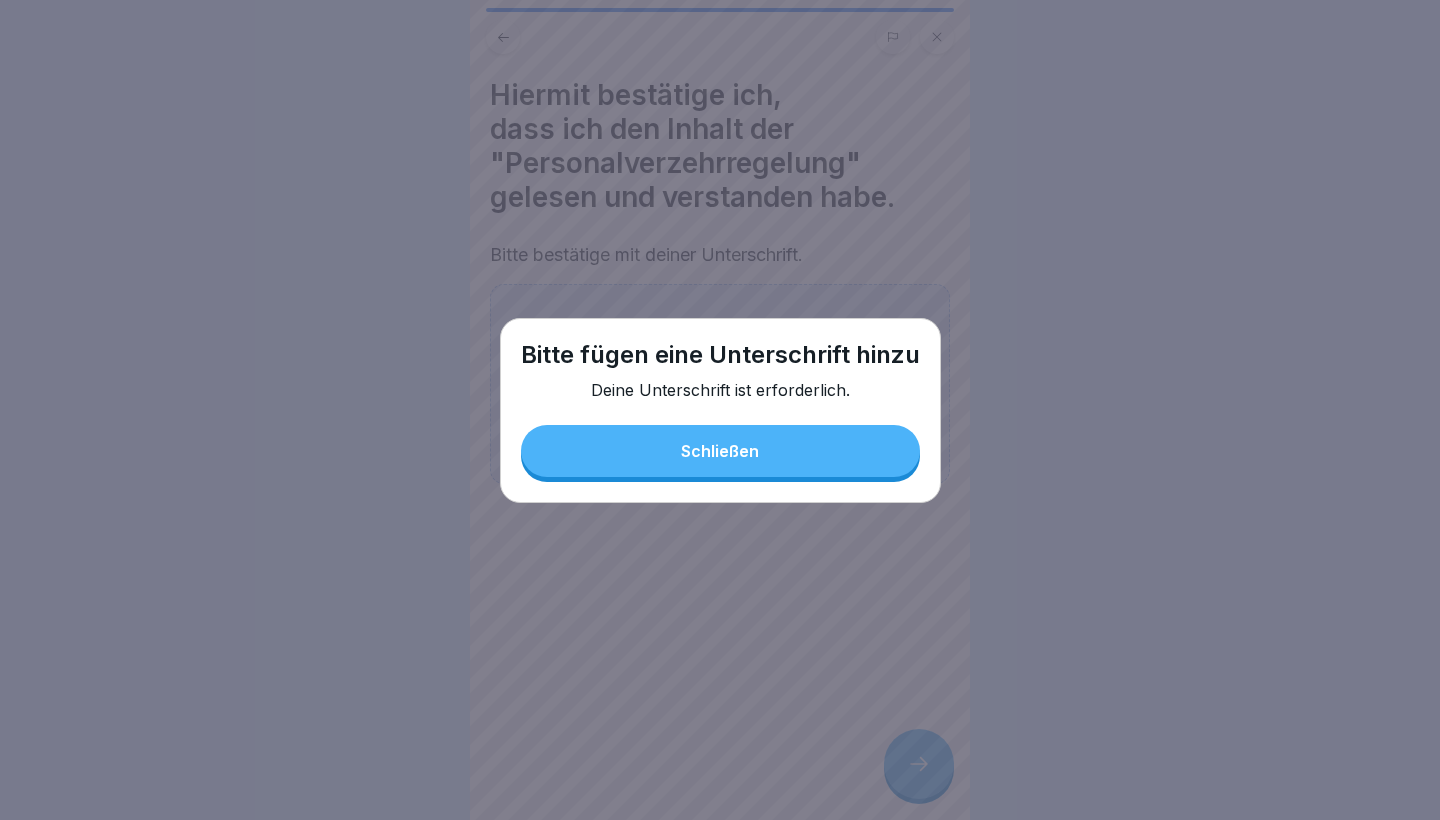 click on "Schließen" at bounding box center [720, 451] 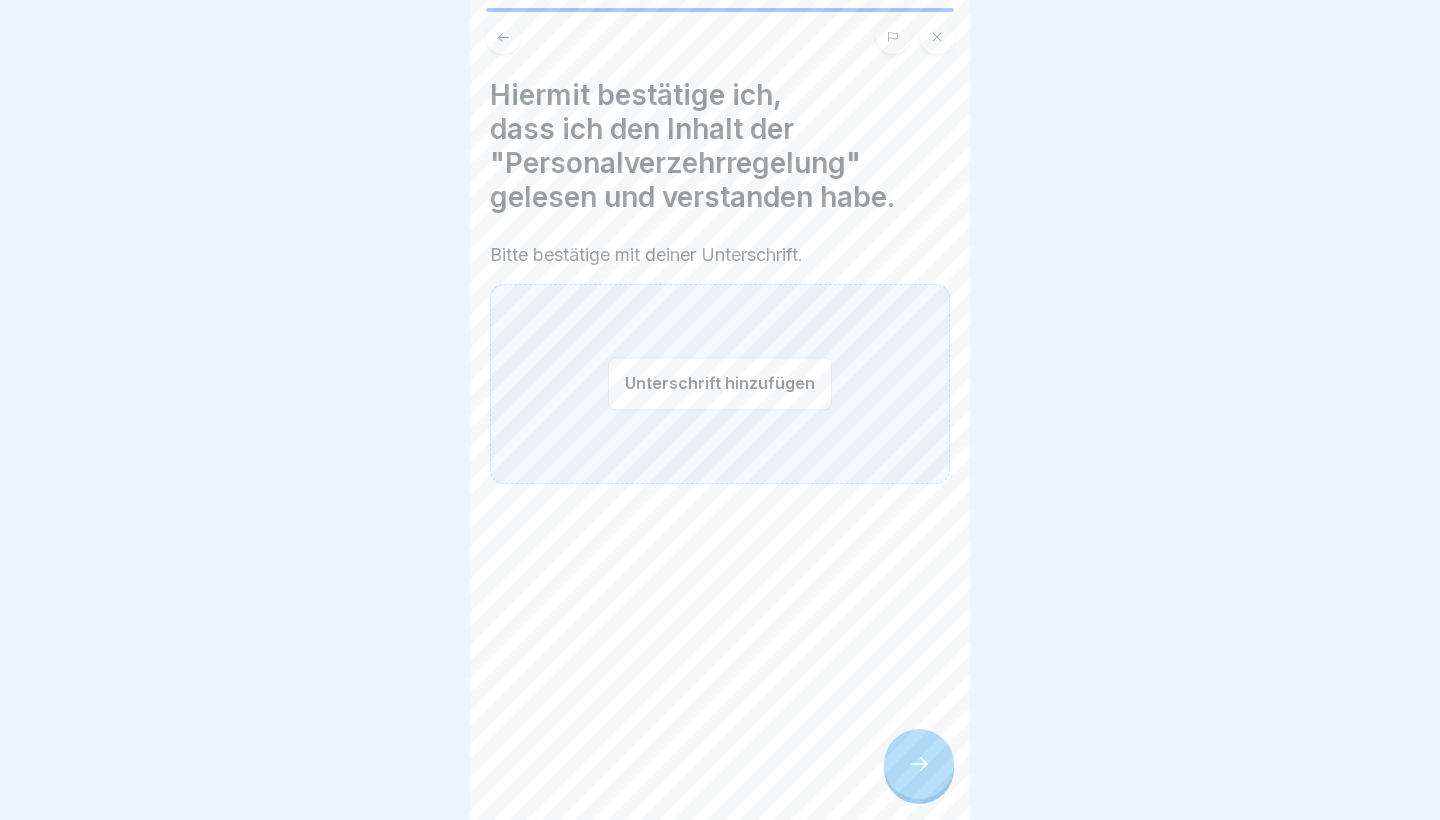 click on "Unterschrift hinzufügen" at bounding box center (720, 384) 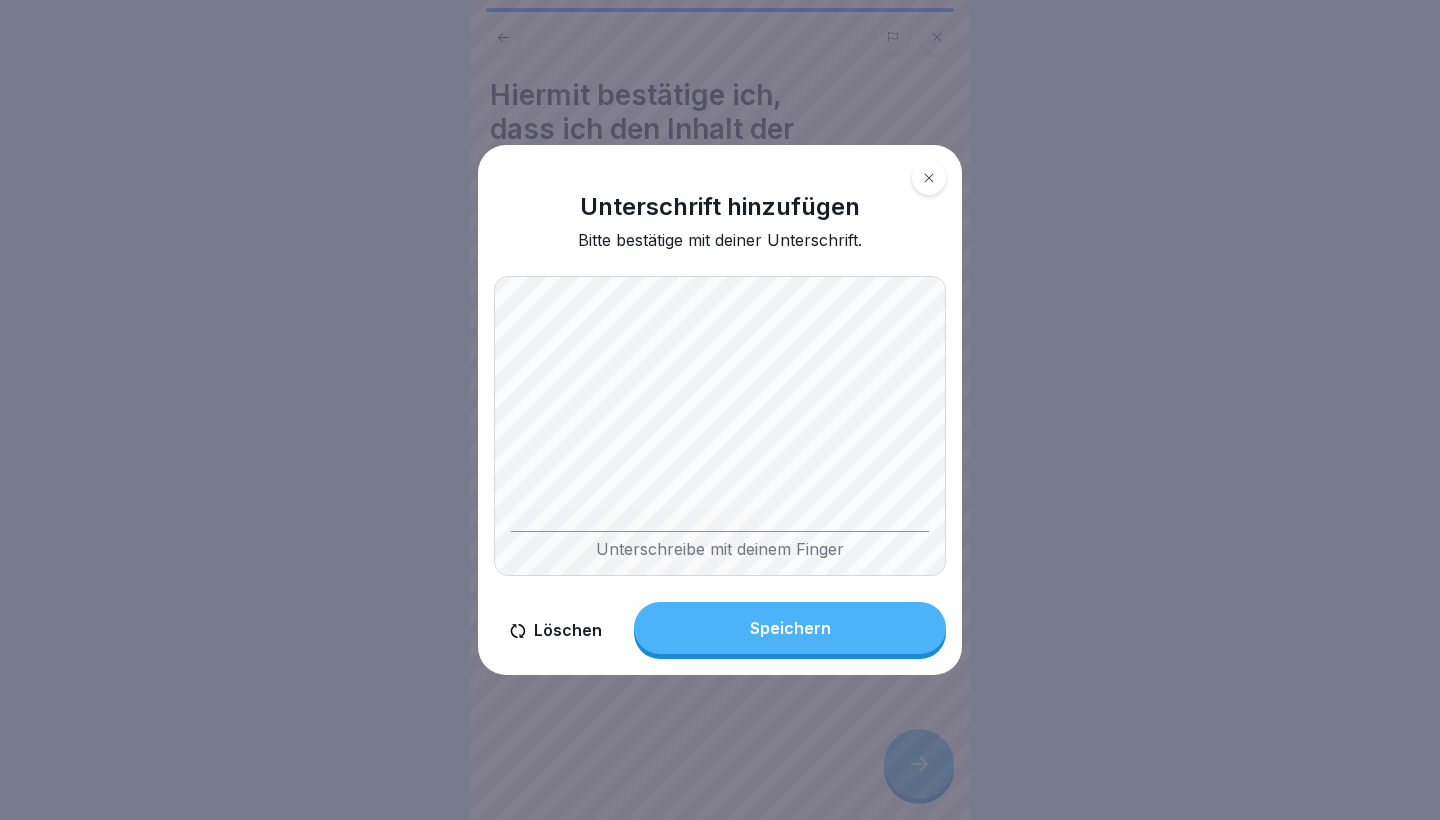click on "Speichern" at bounding box center (790, 628) 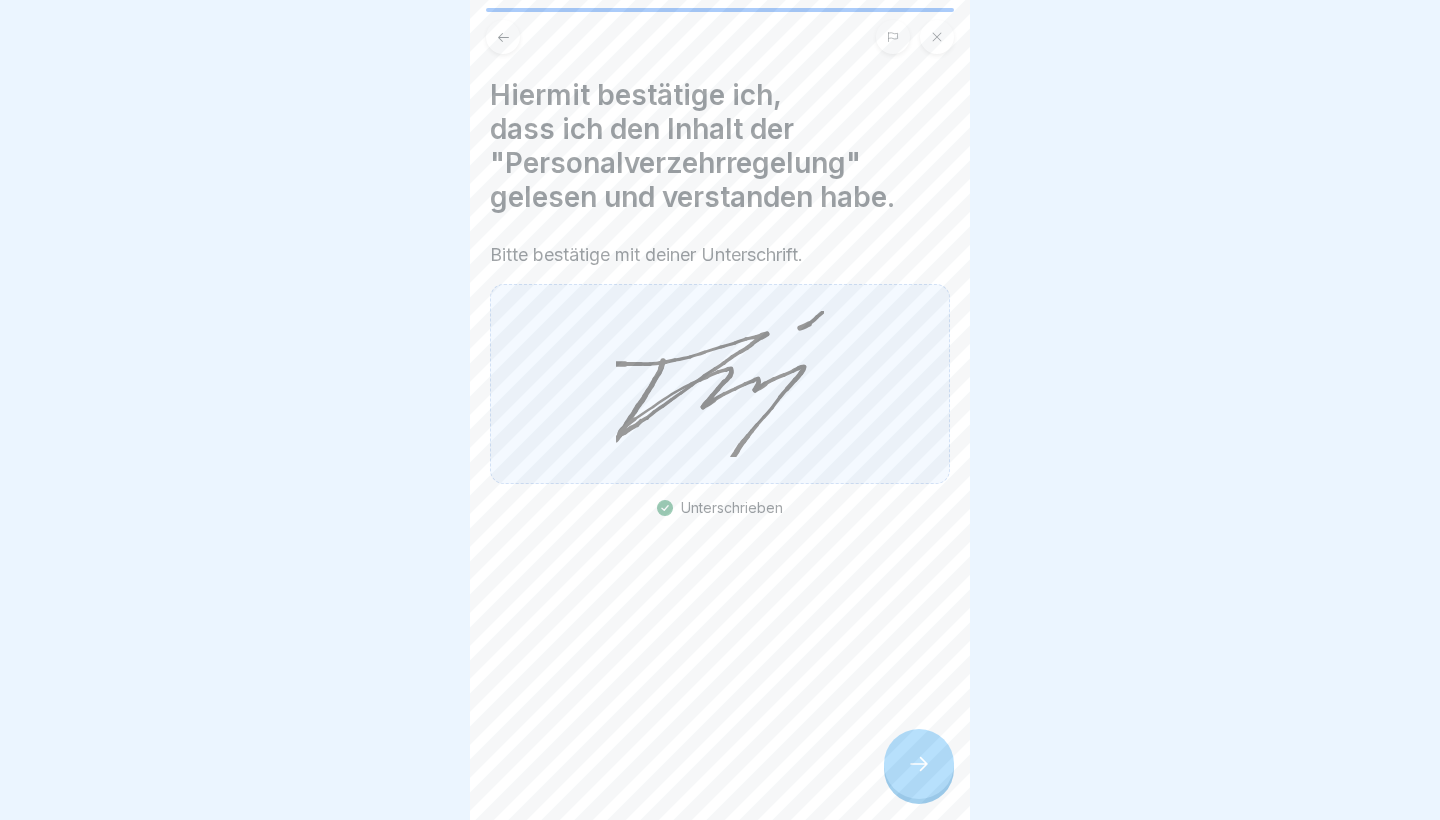 click at bounding box center [919, 764] 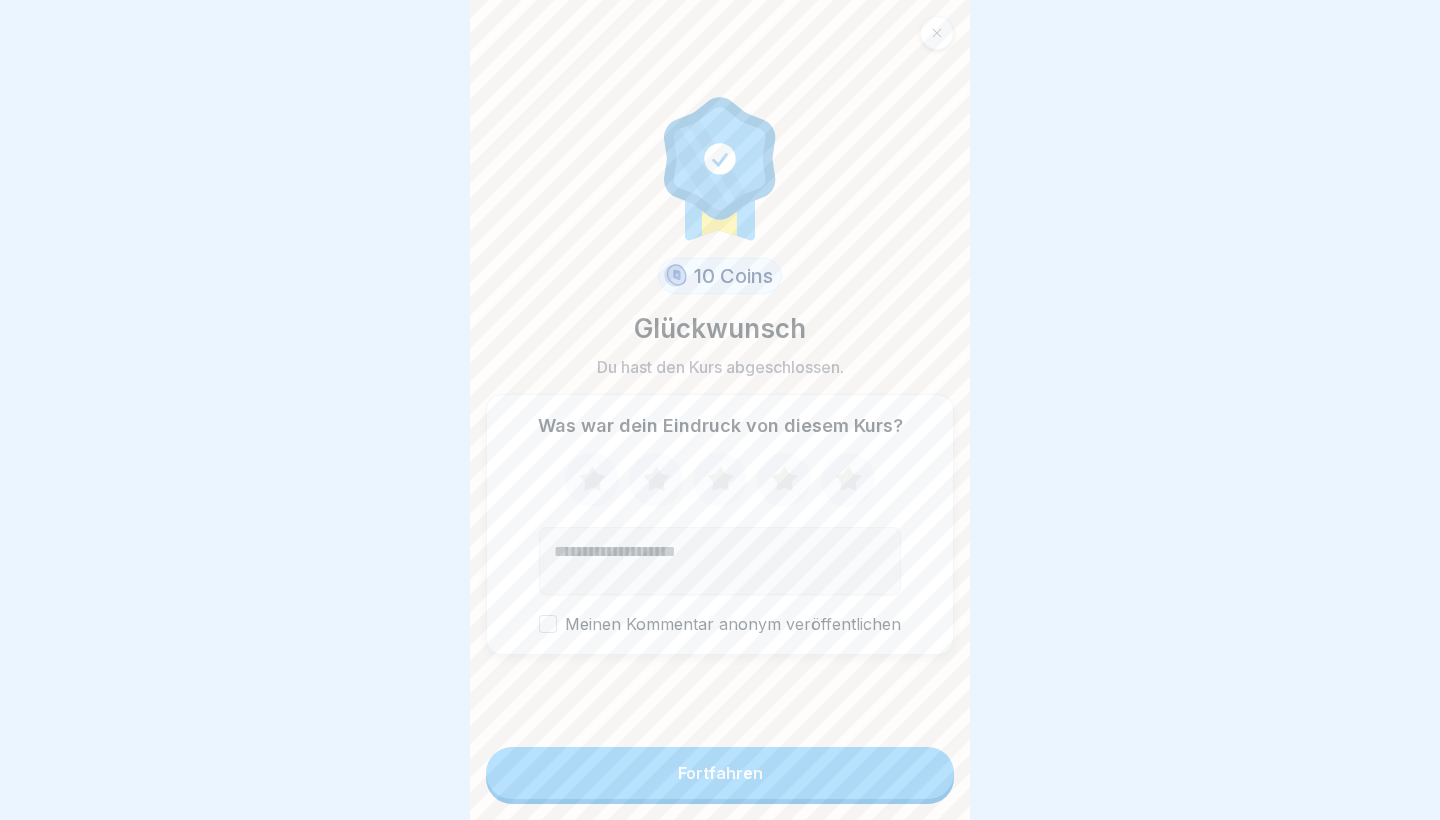 click on "Fortfahren" at bounding box center [720, 773] 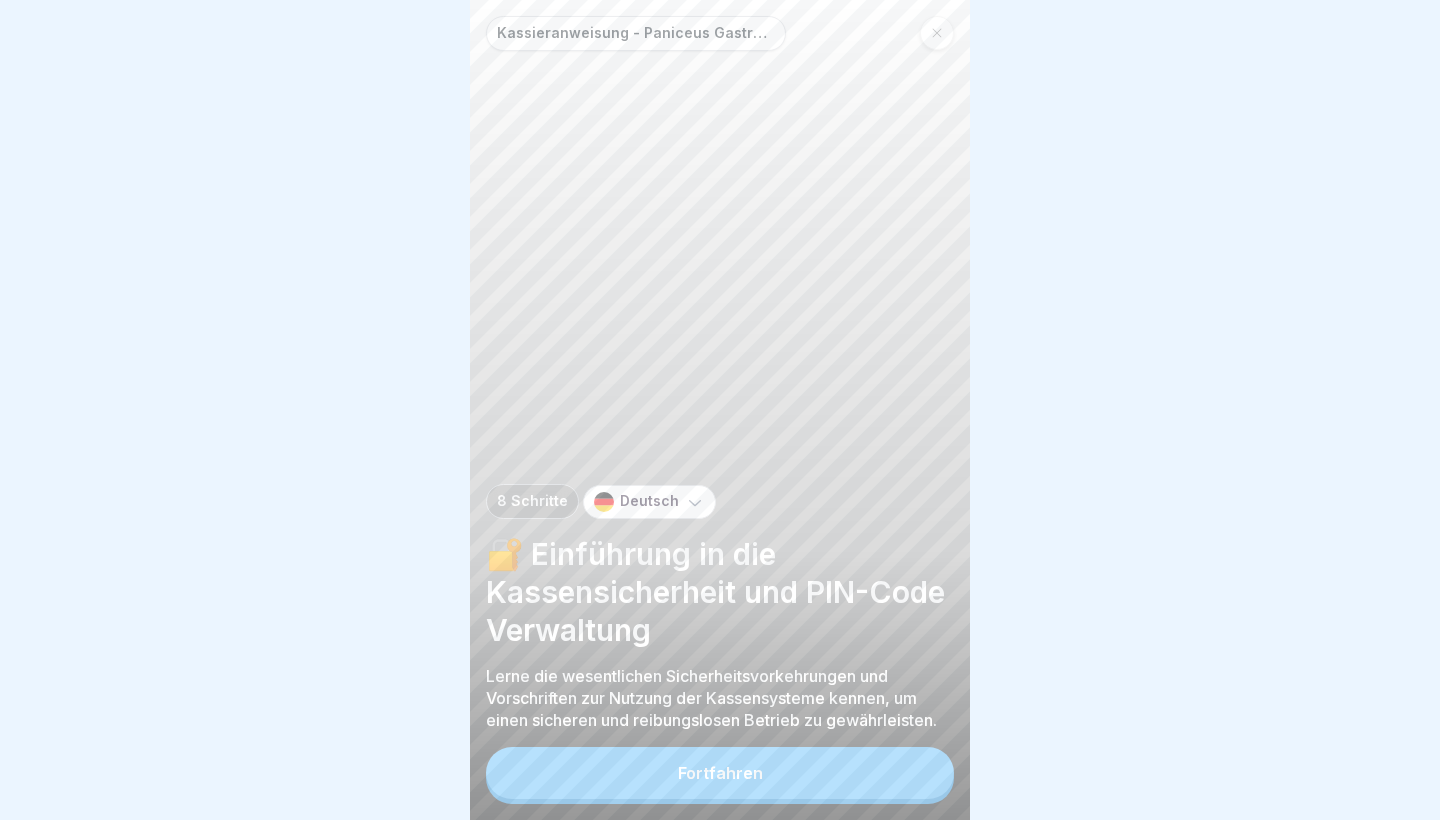click 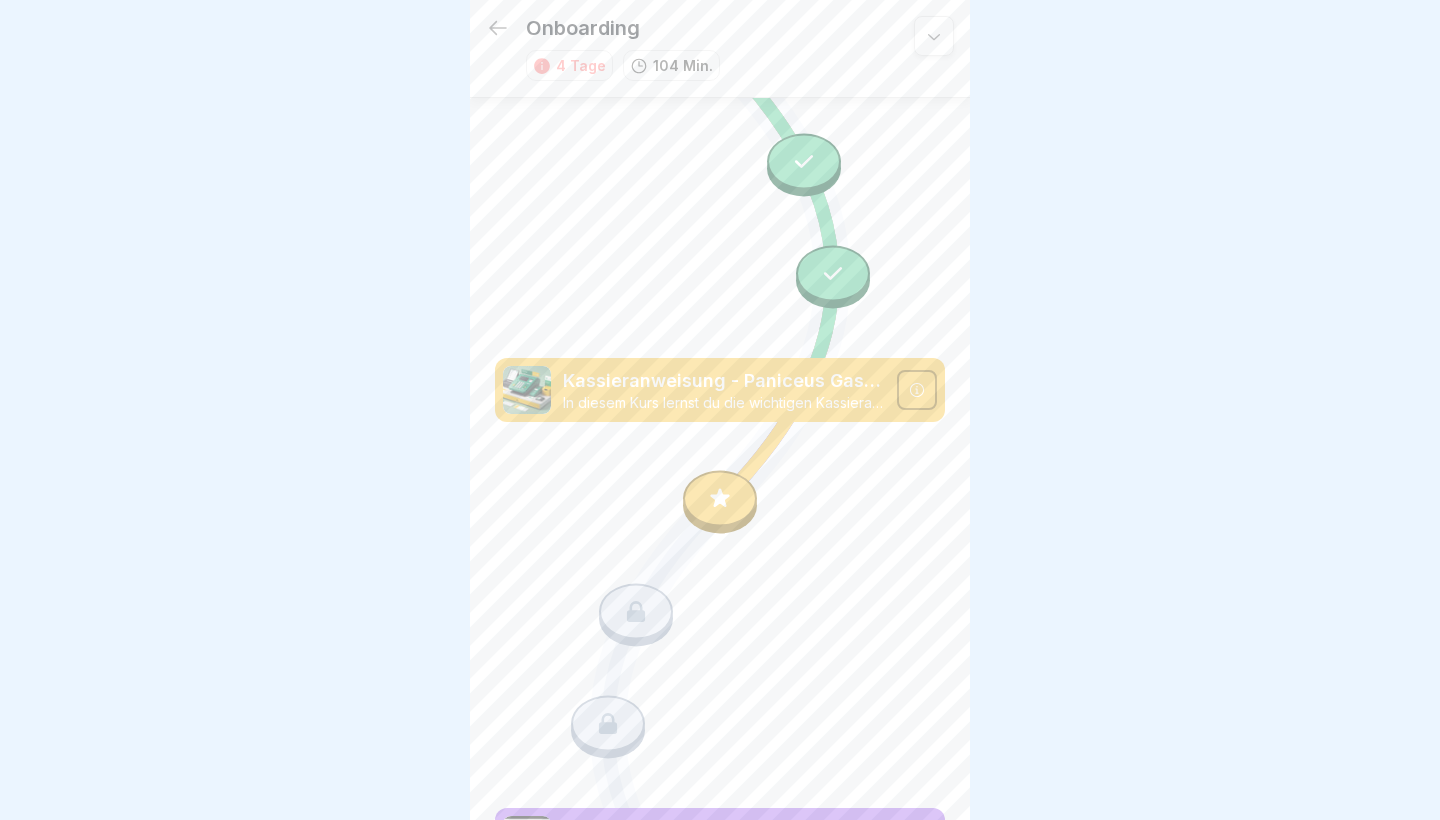 scroll, scrollTop: 3685, scrollLeft: 0, axis: vertical 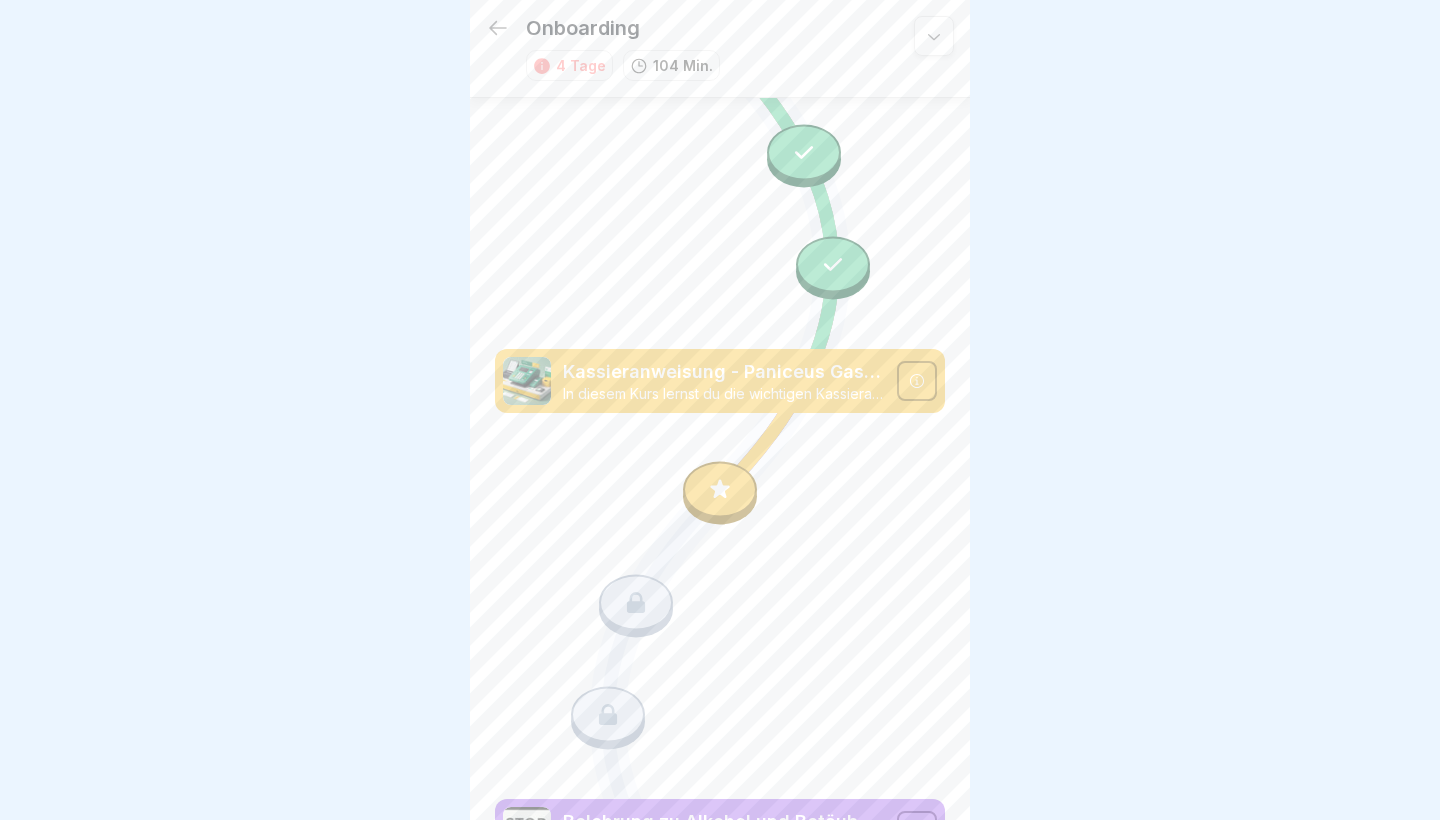 click at bounding box center [720, 490] 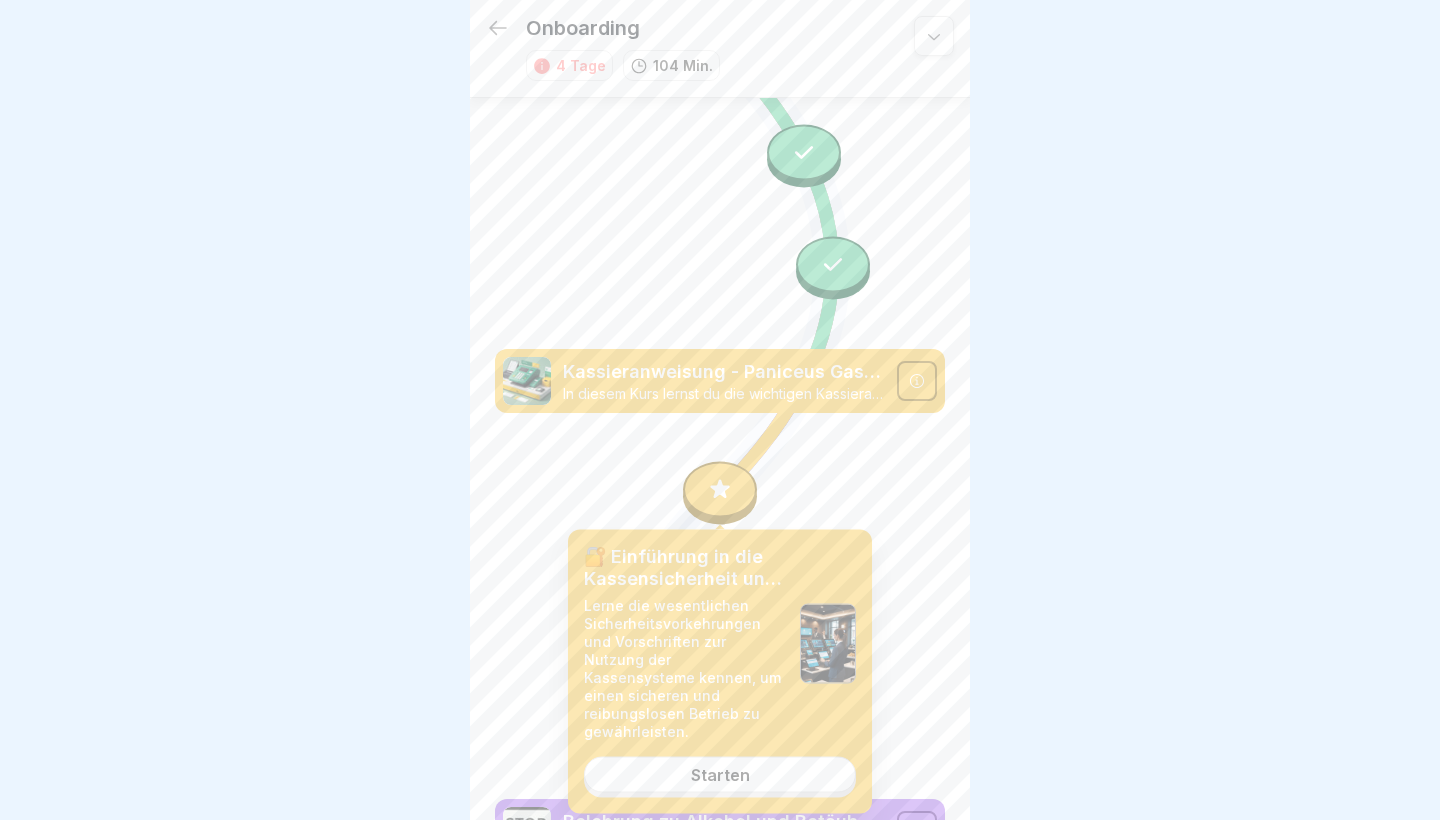 click on "Starten" at bounding box center [720, 775] 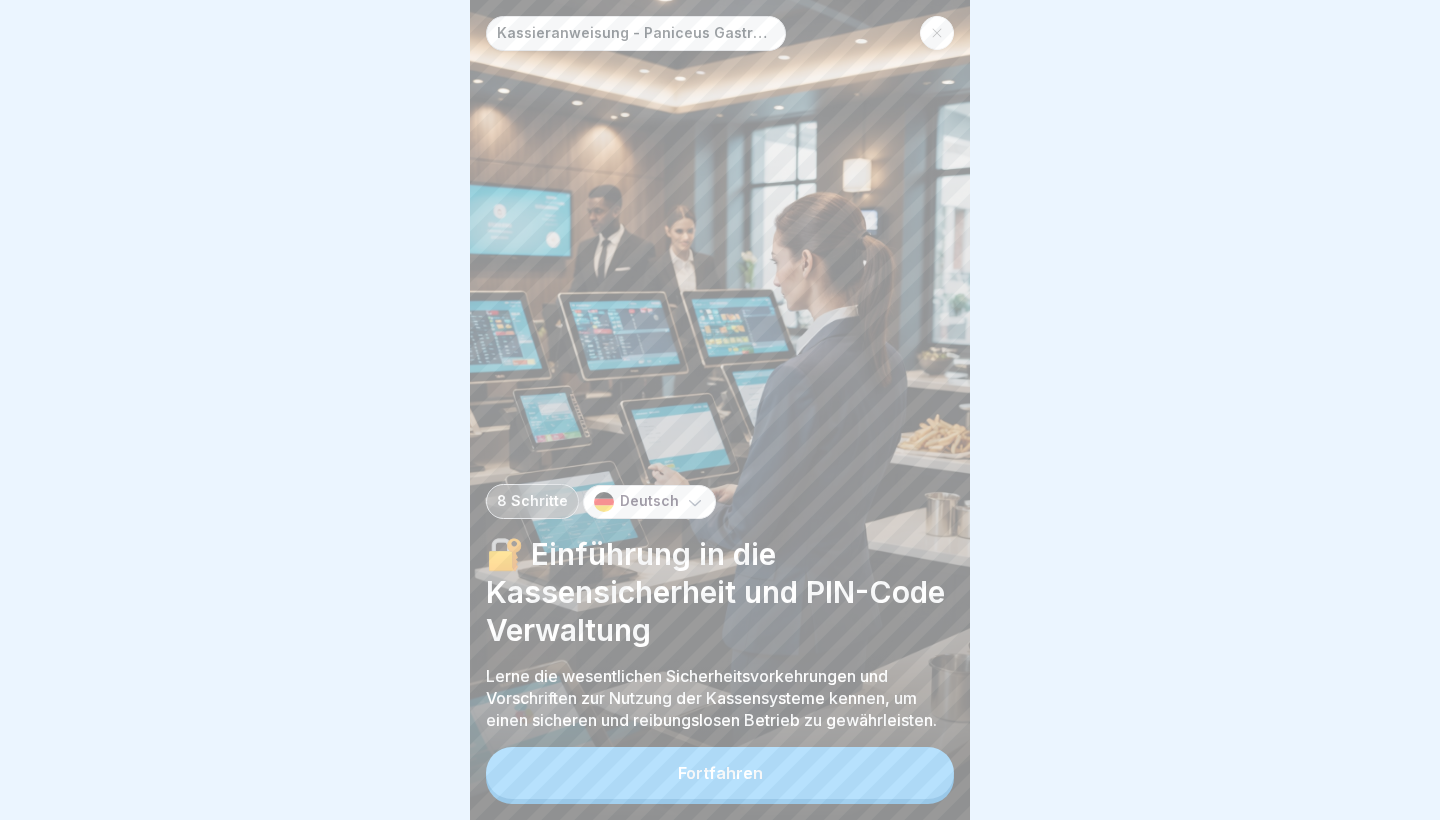 scroll, scrollTop: 0, scrollLeft: 0, axis: both 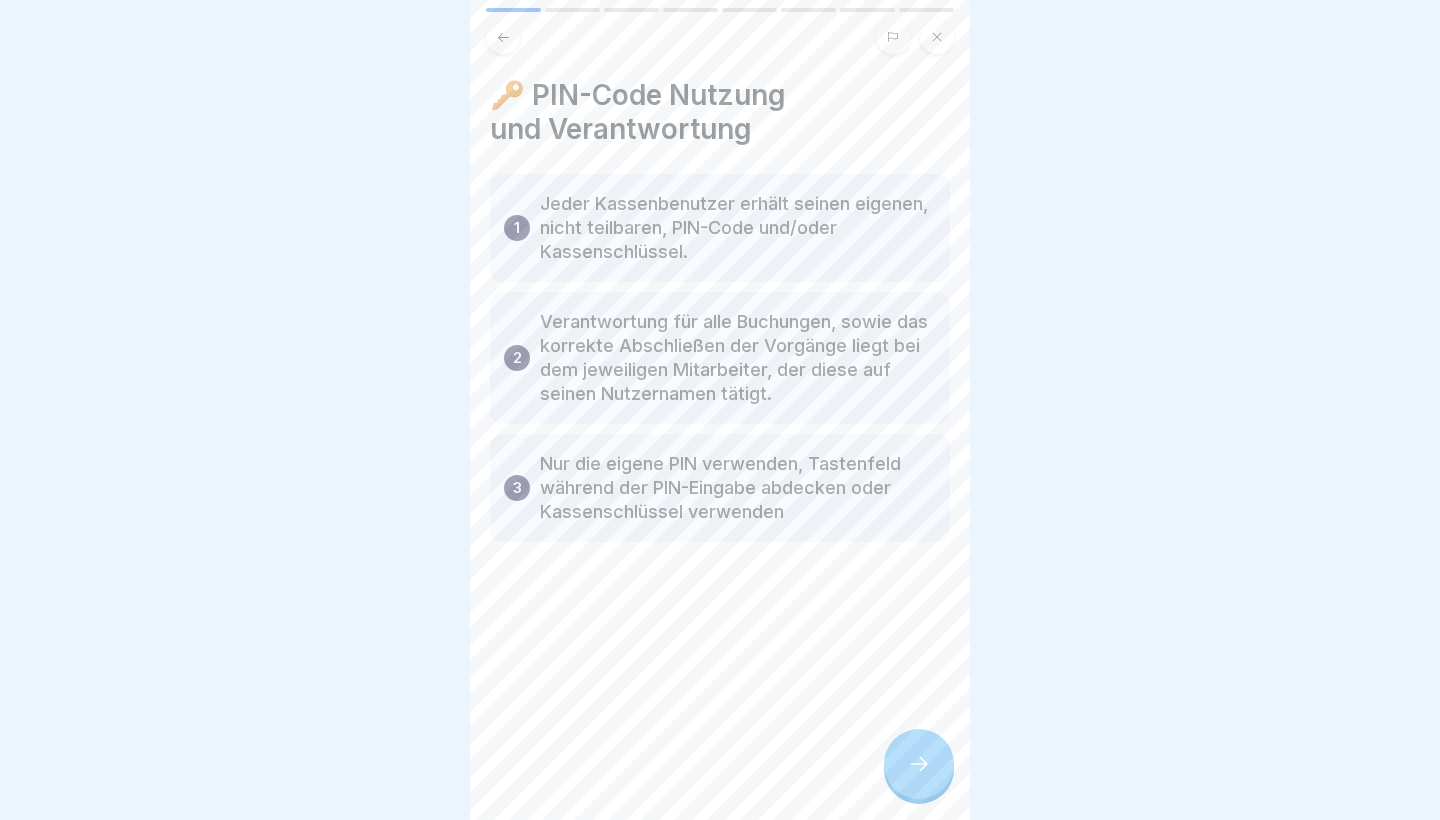 click on "🔑 PIN-Code Nutzung und Verantwortung 1 Jeder Kassenbenutzer erhält seinen eigenen, nicht teilbaren, PIN-Code und/oder Kassenschlüssel. 2 Verantwortung für alle Buchungen, sowie das korrekte Abschließen der Vorgänge liegt bei dem jeweiligen Mitarbeiter, der diese auf seinen Nutzernamen tätigt. 3 Nur die eigene PIN verwenden, Tastenfeld während der PIN-Eingabe abdecken oder Kassenschlüssel verwenden" at bounding box center (720, 410) 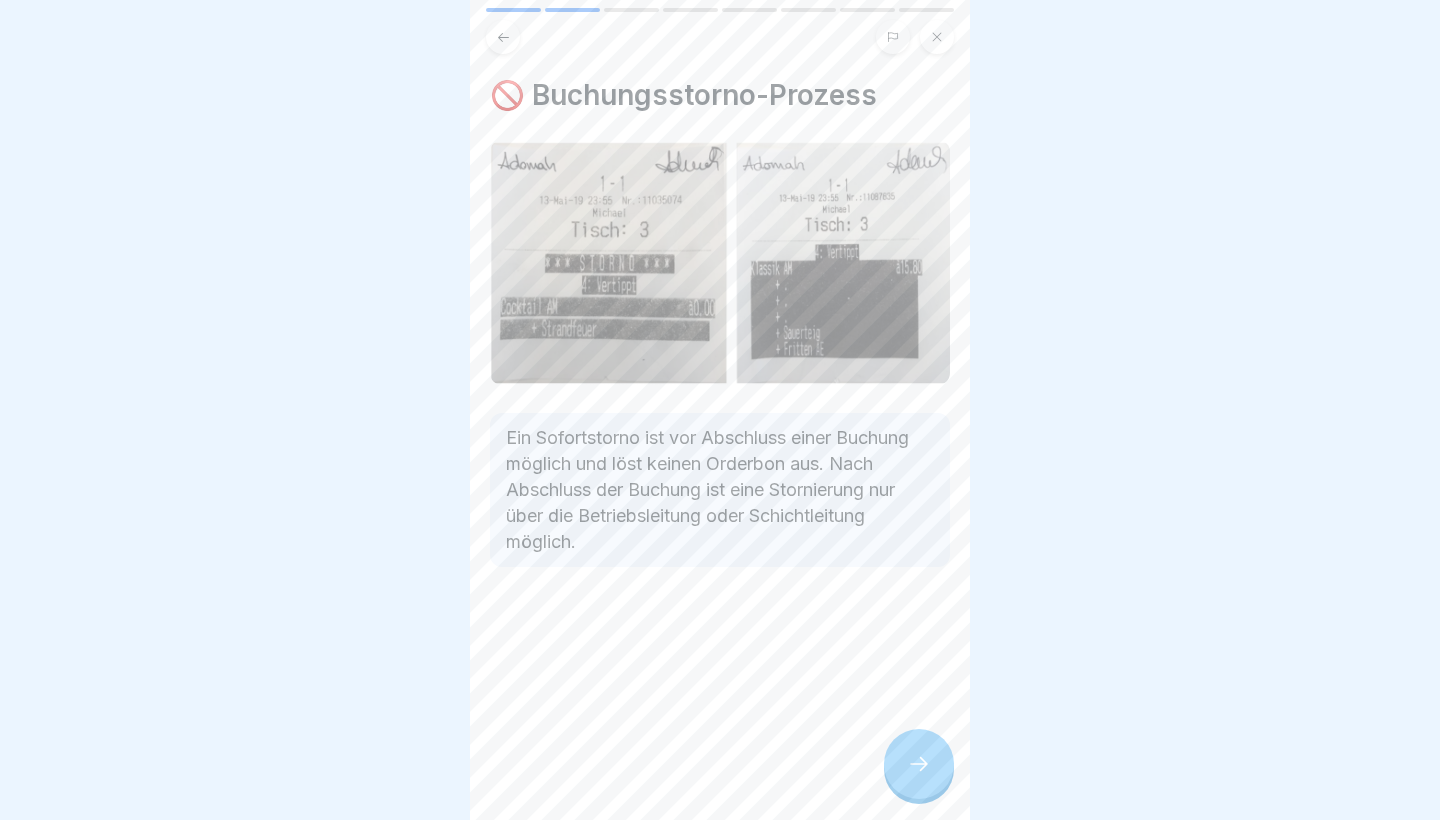 click at bounding box center [919, 764] 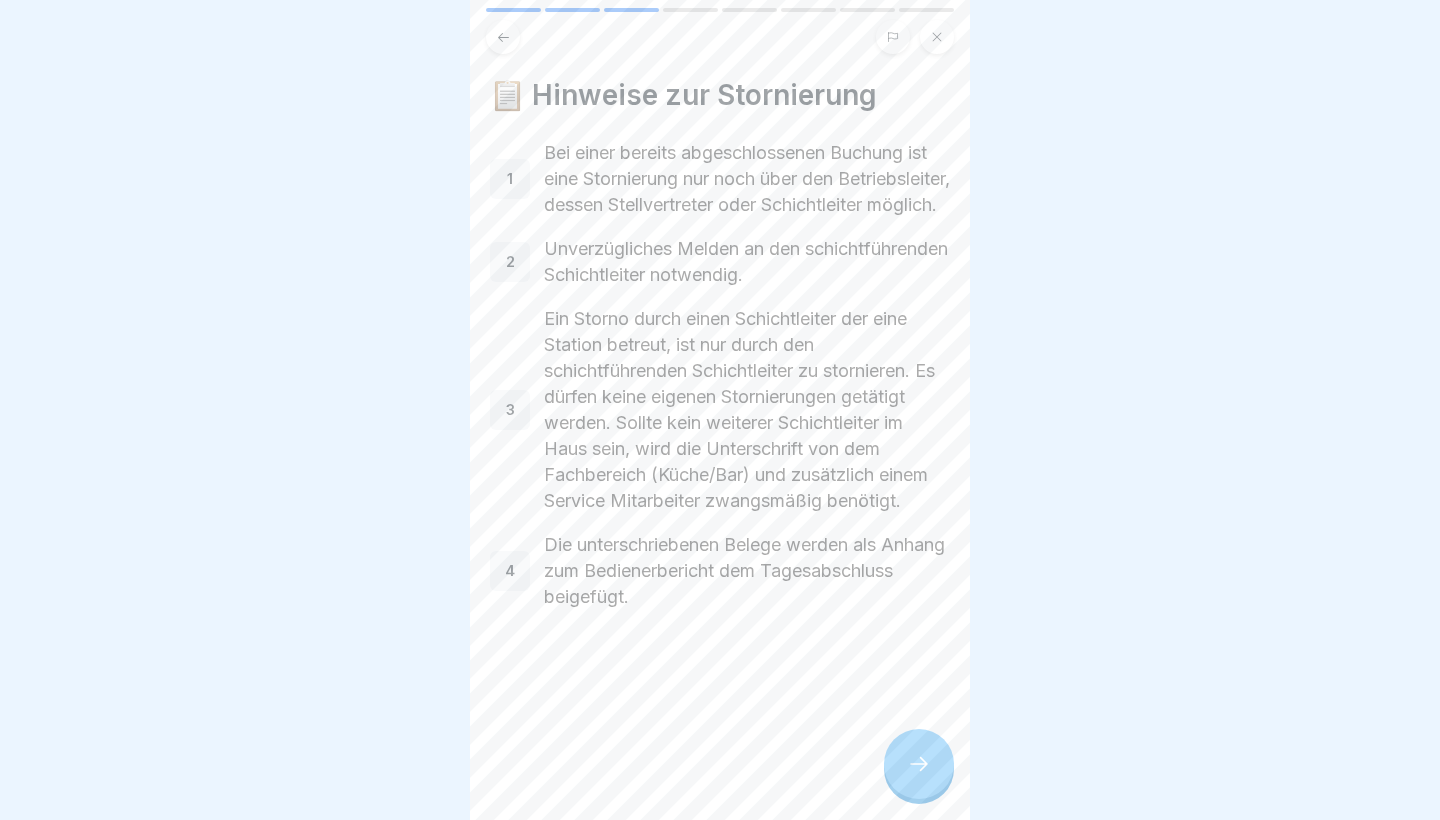 click at bounding box center [919, 764] 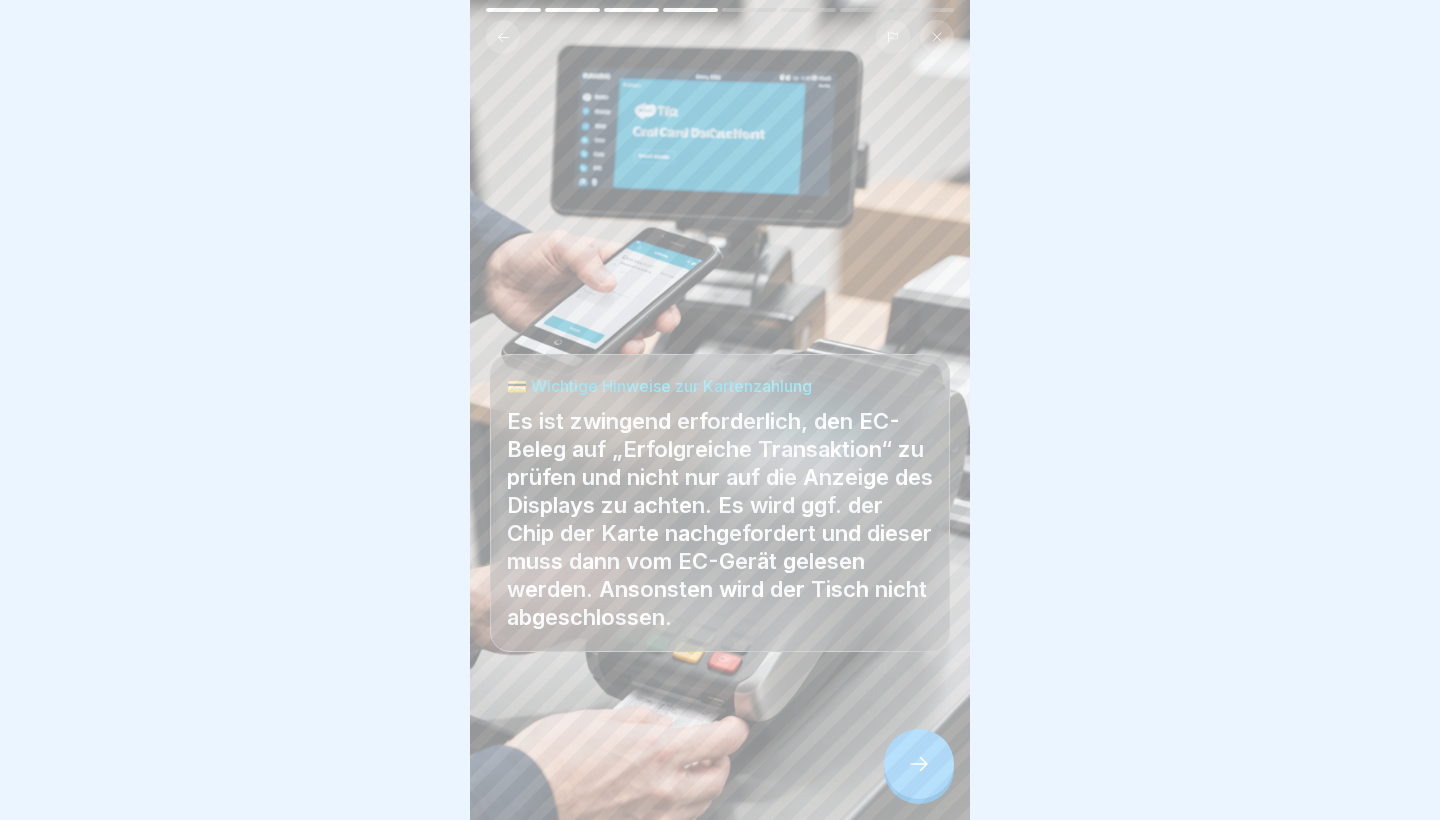 click at bounding box center [919, 764] 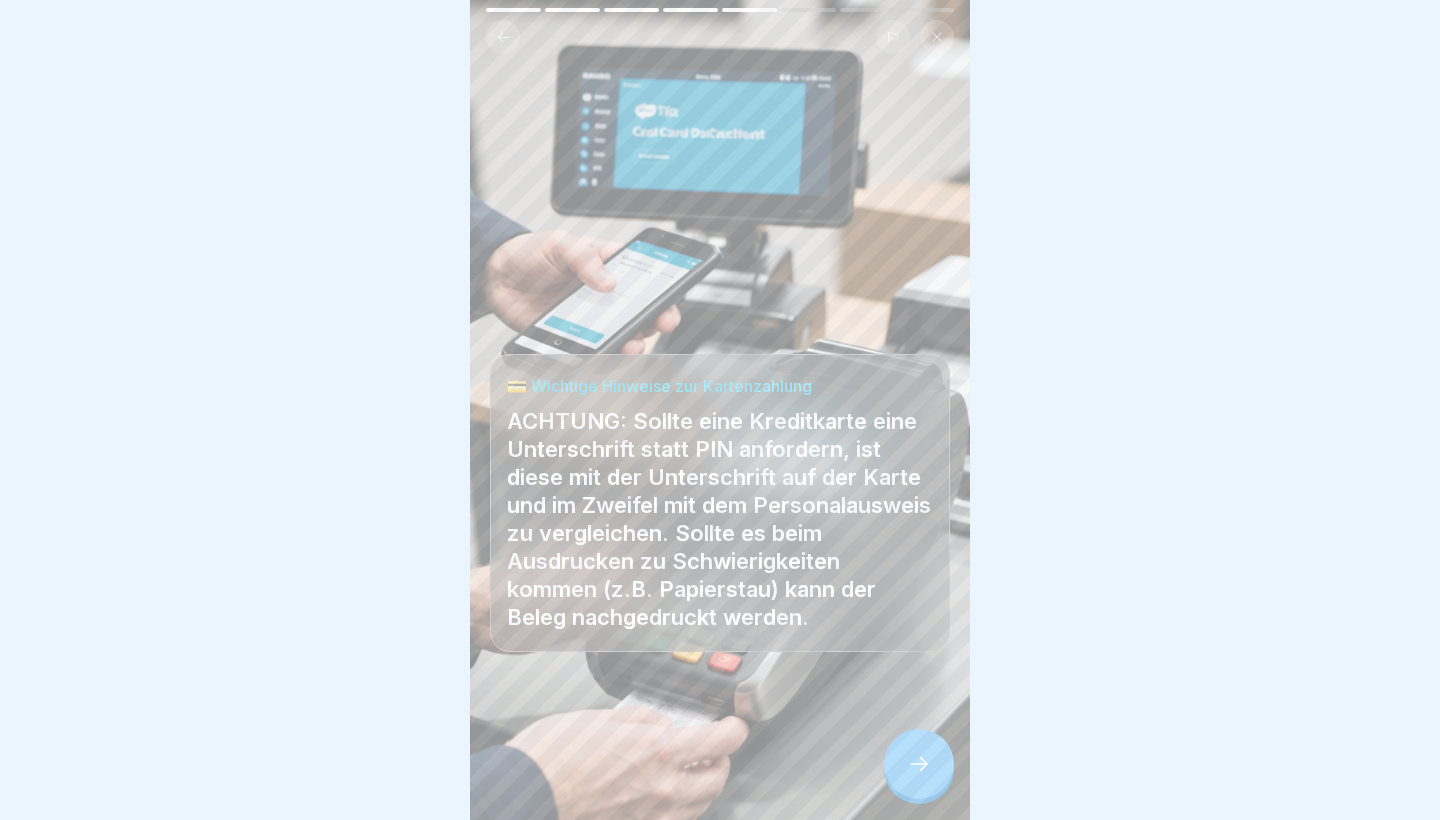 click at bounding box center (919, 764) 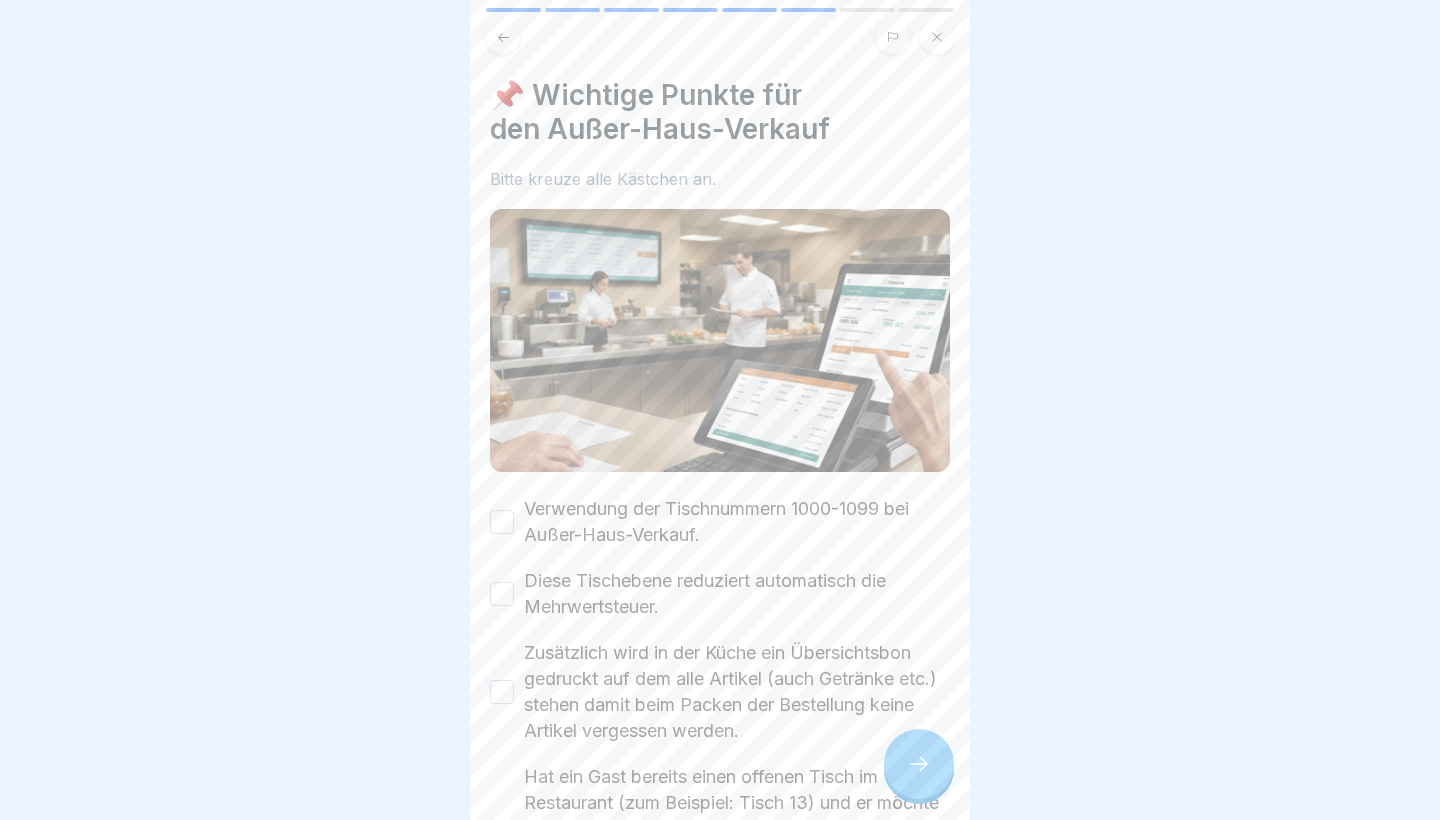 click at bounding box center (919, 764) 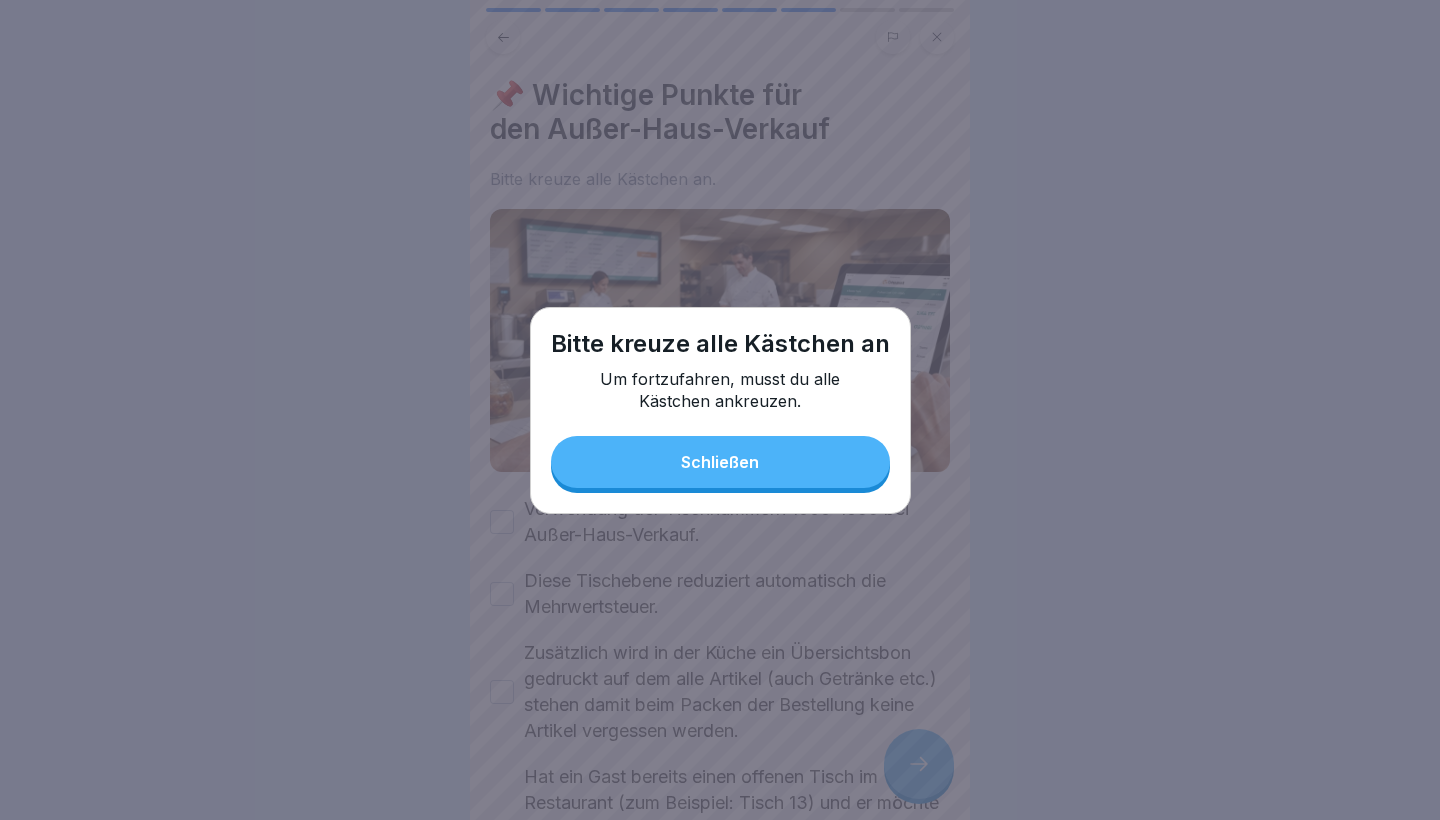 click on "Schließen" at bounding box center [720, 462] 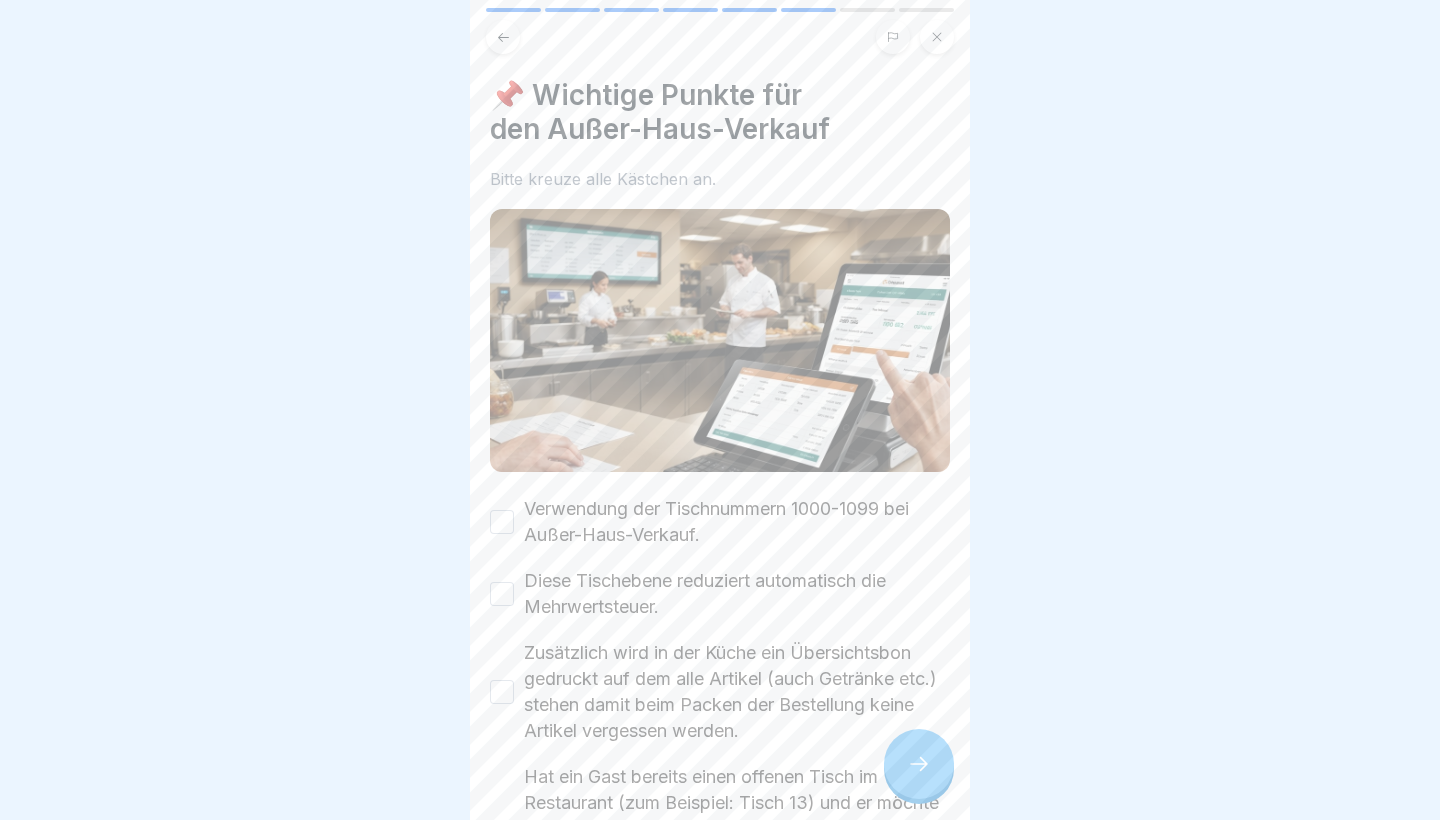 click on "Verwendung der Tischnummern 1000-1099 bei Außer-Haus-Verkauf." at bounding box center (502, 522) 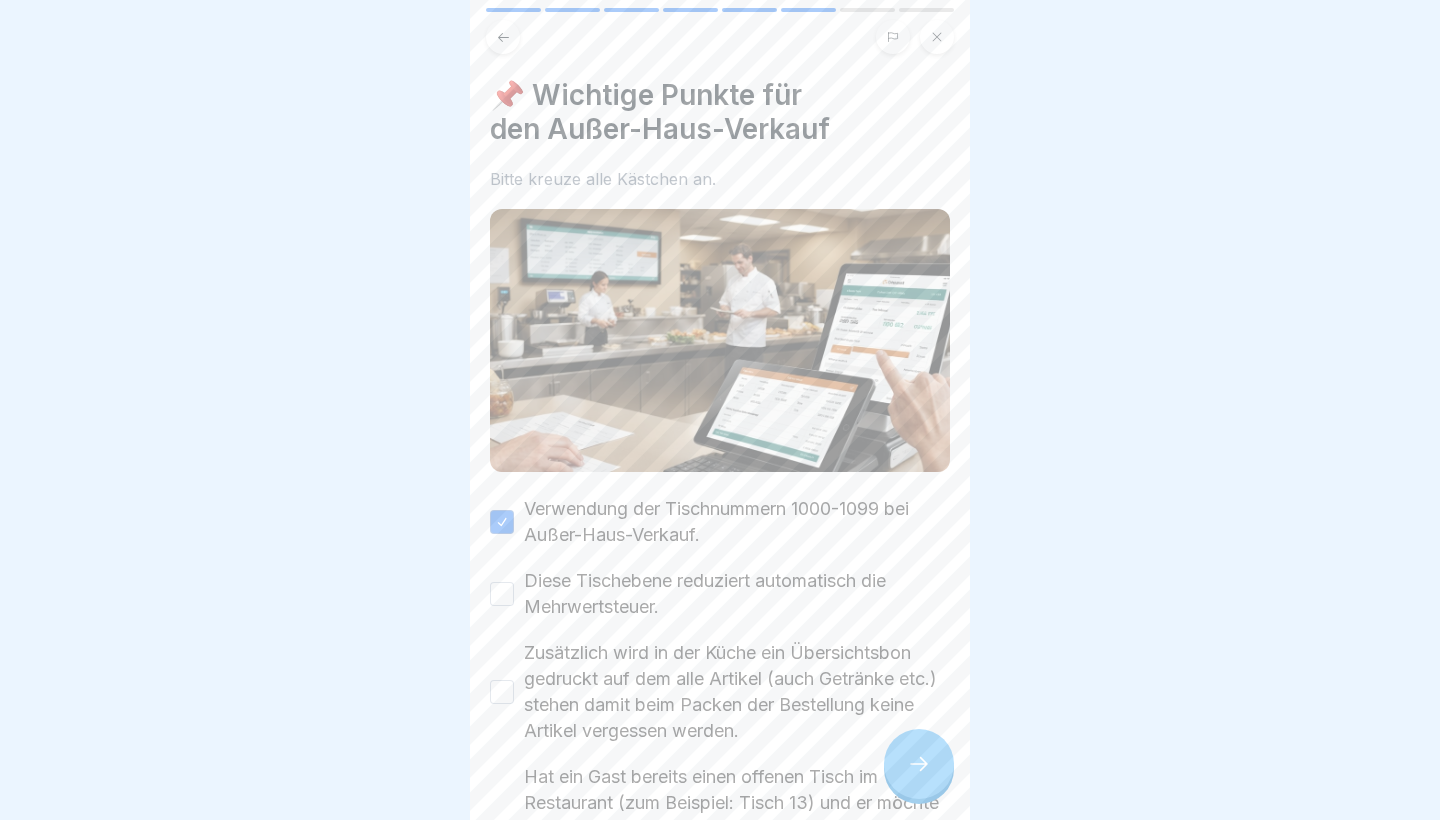 click on "Diese Tischebene reduziert automatisch die Mehrwertsteuer." at bounding box center (502, 594) 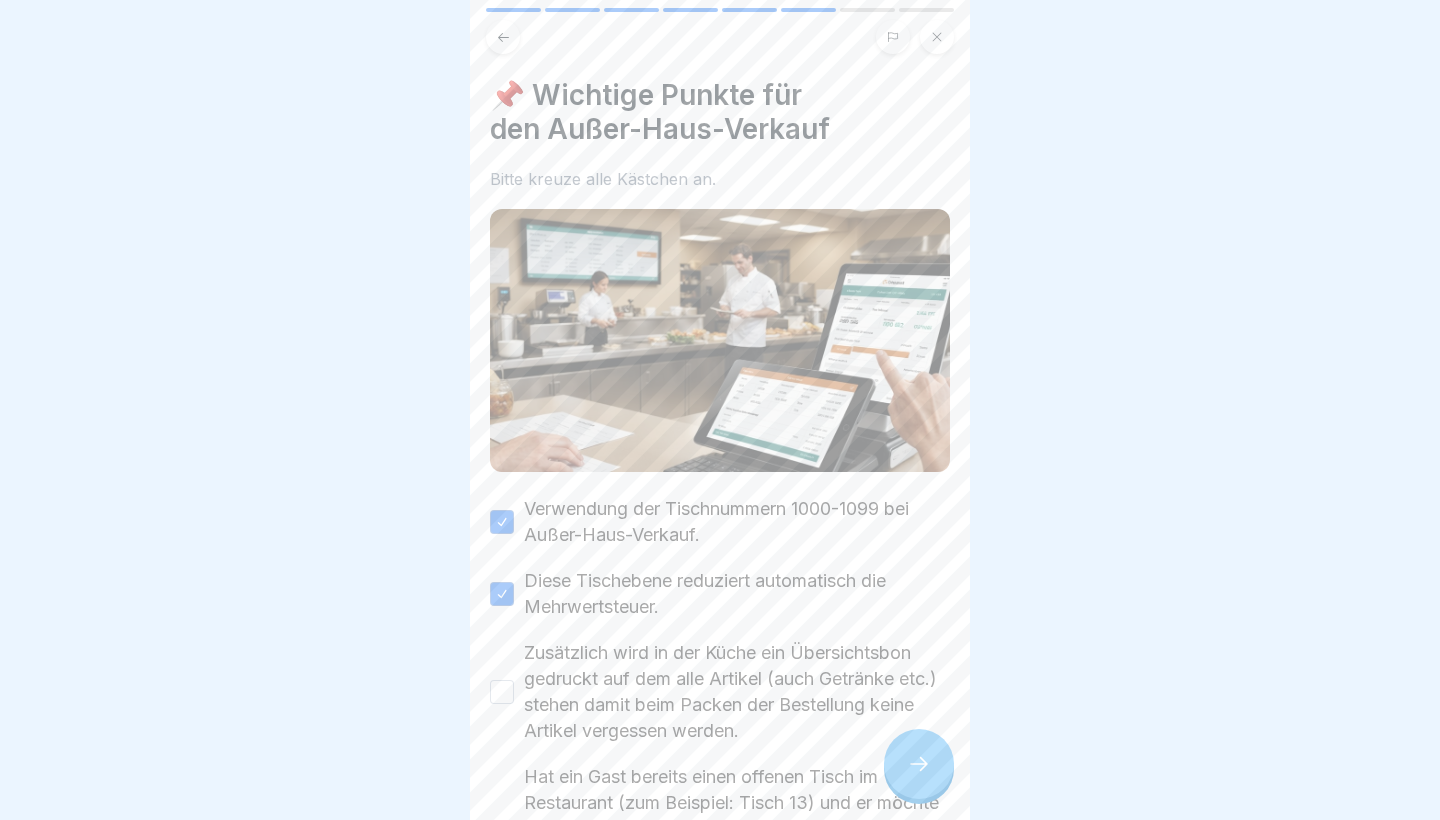 scroll, scrollTop: 296, scrollLeft: 0, axis: vertical 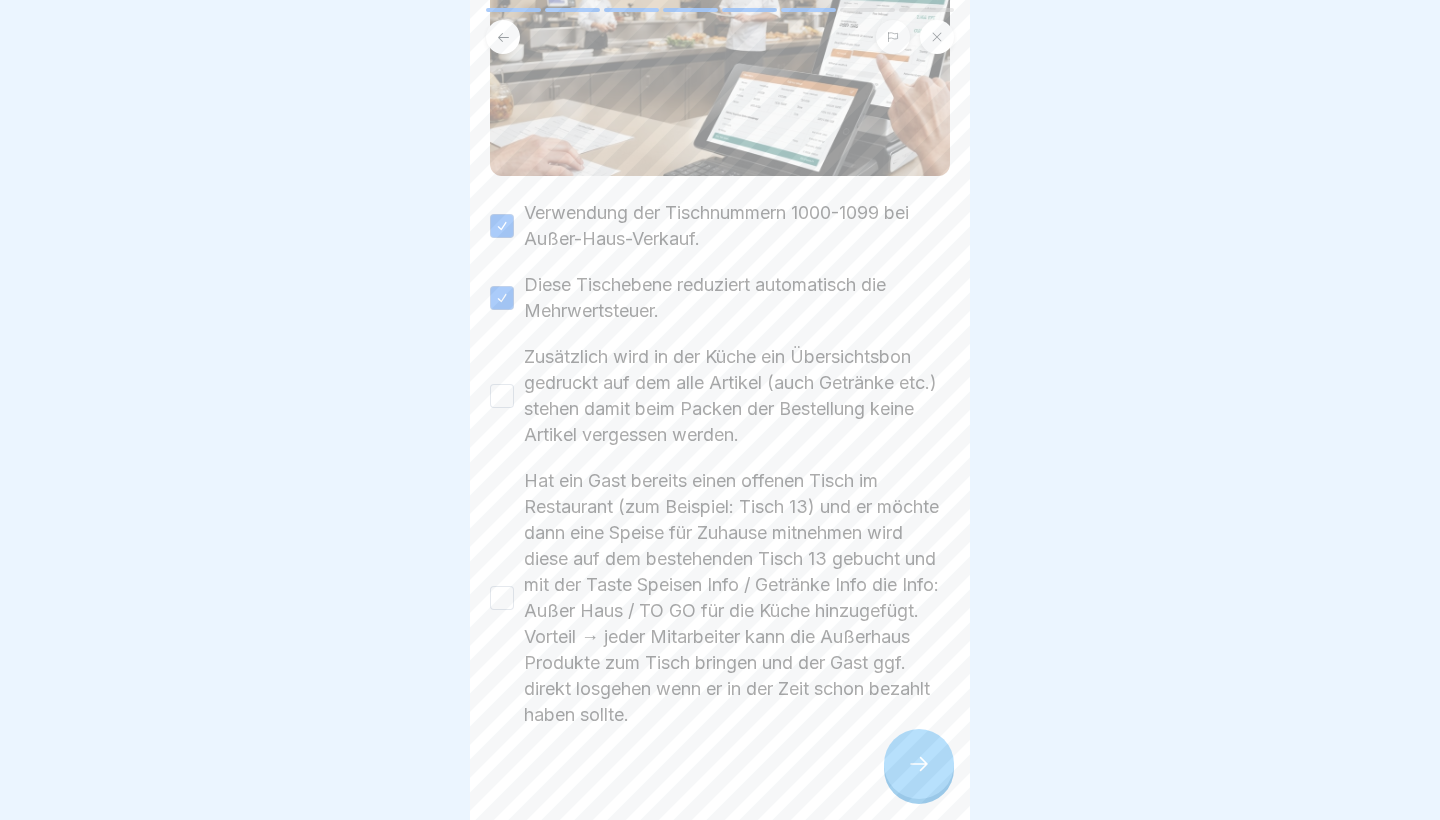 click on "Zusätzlich wird in der Küche ein Übersichtsbon gedruckt auf dem alle Artikel (auch Getränke etc.) stehen damit beim Packen der Bestellung keine Artikel vergessen werden." at bounding box center (502, 396) 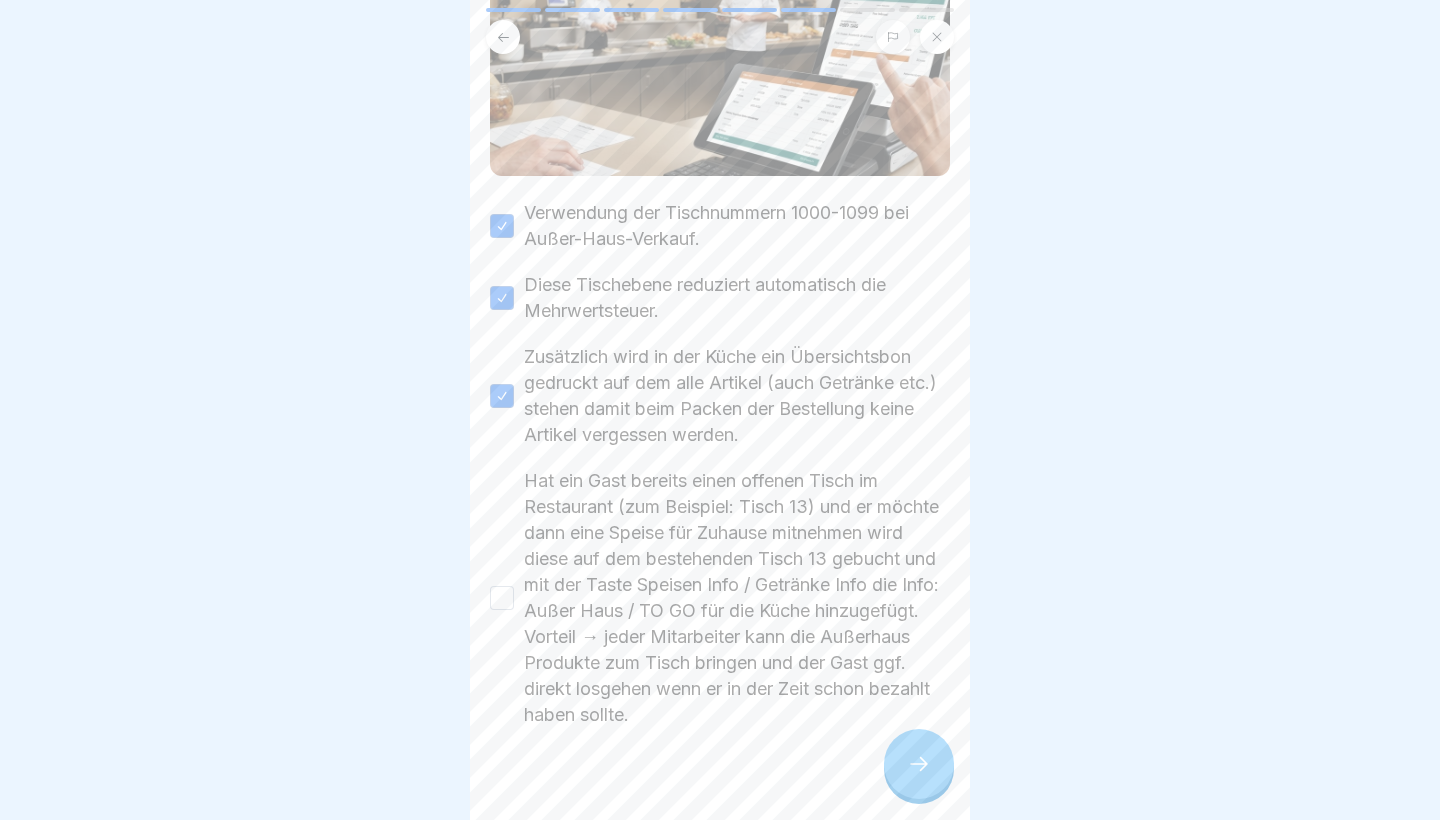 click on "Hat ein Gast bereits einen offenen Tisch im Restaurant (zum Beispiel: Tisch 13) und er möchte dann eine Speise für Zuhause mitnehmen wird diese auf dem bestehenden Tisch 13 gebucht und mit der Taste Speisen Info / Getränke Info die Info: Außer Haus / TO GO für die Küche hinzugefügt. Vorteil → jeder Mitarbeiter kann die Außerhaus Produkte zum Tisch bringen und der Gast ggf. direkt losgehen wenn er in der Zeit schon bezahlt haben sollte." at bounding box center [720, 598] 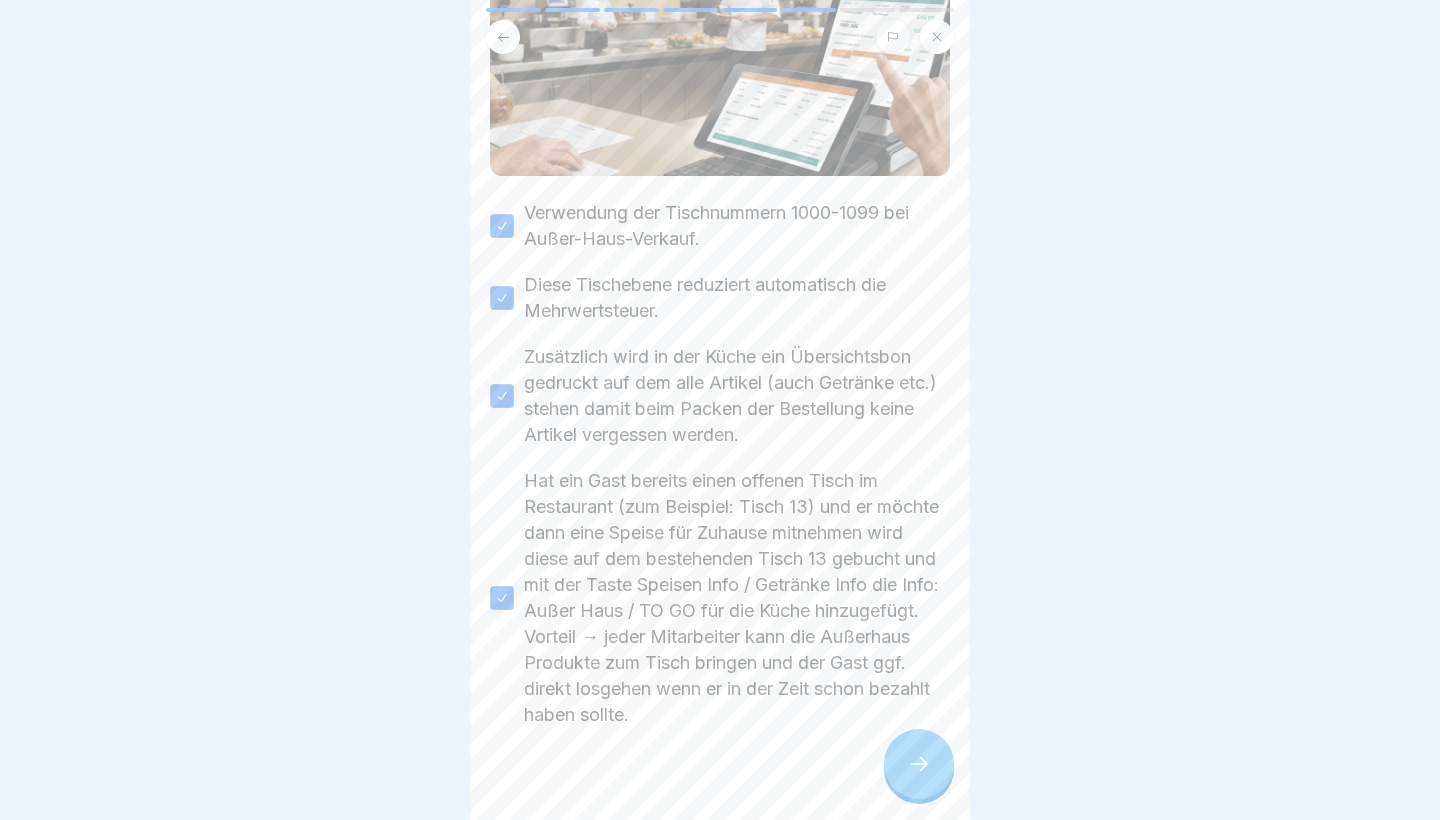 click 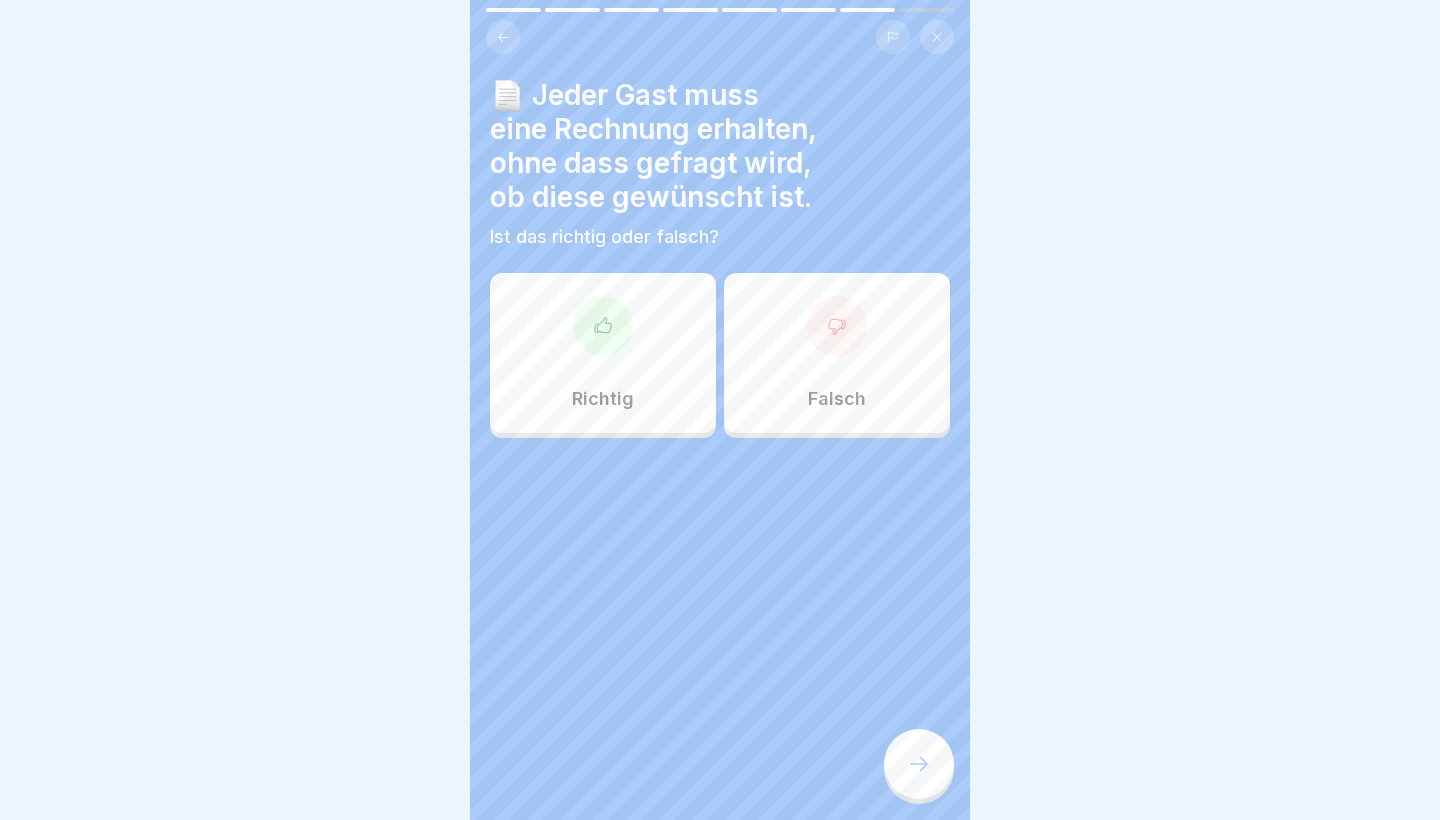 click 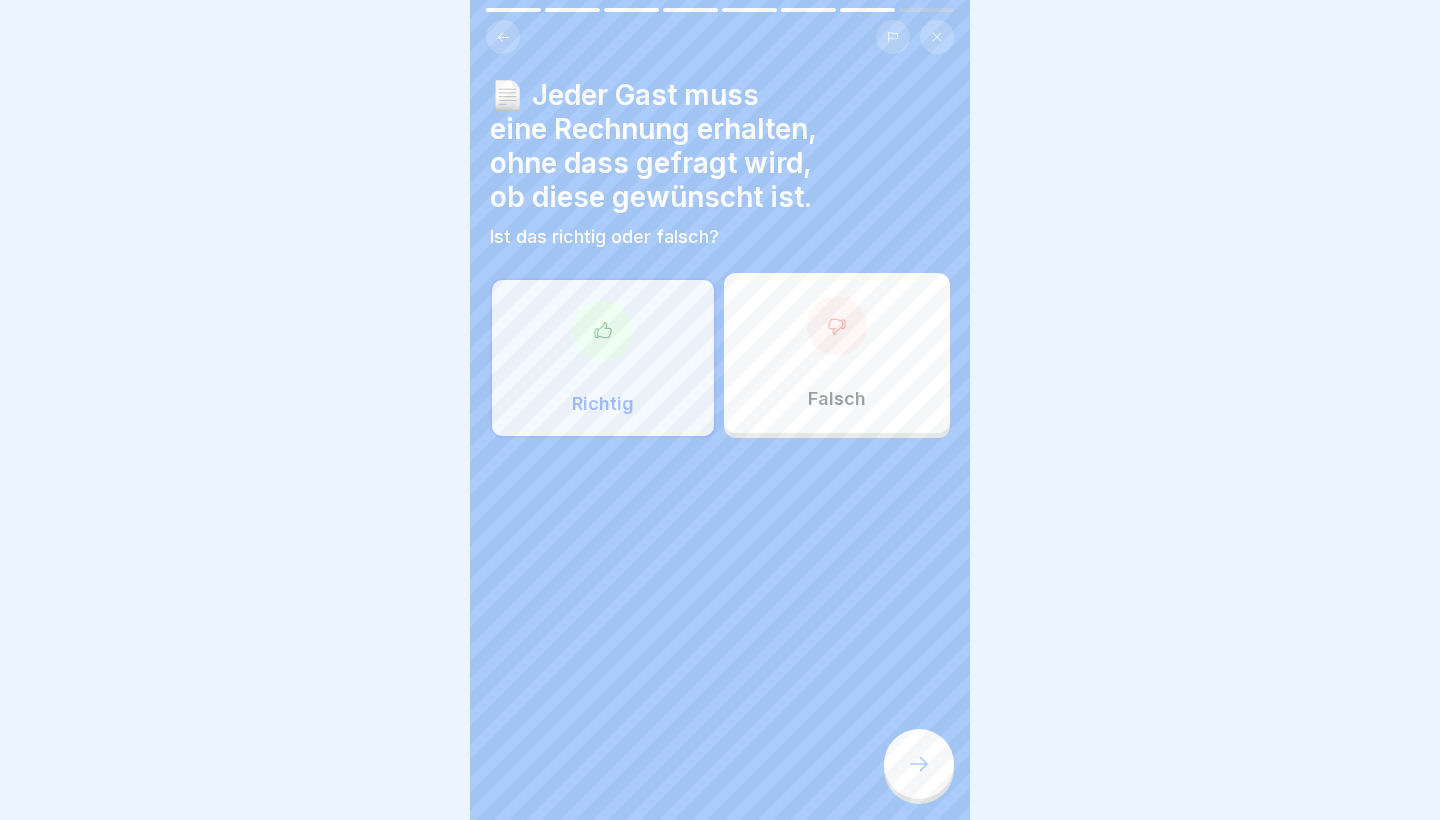 click on "📄 Jeder Gast muss eine Rechnung erhalten, ohne dass gefragt wird, ob diese gewünscht ist. Ist das richtig oder falsch? Richtig Falsch" at bounding box center (720, 410) 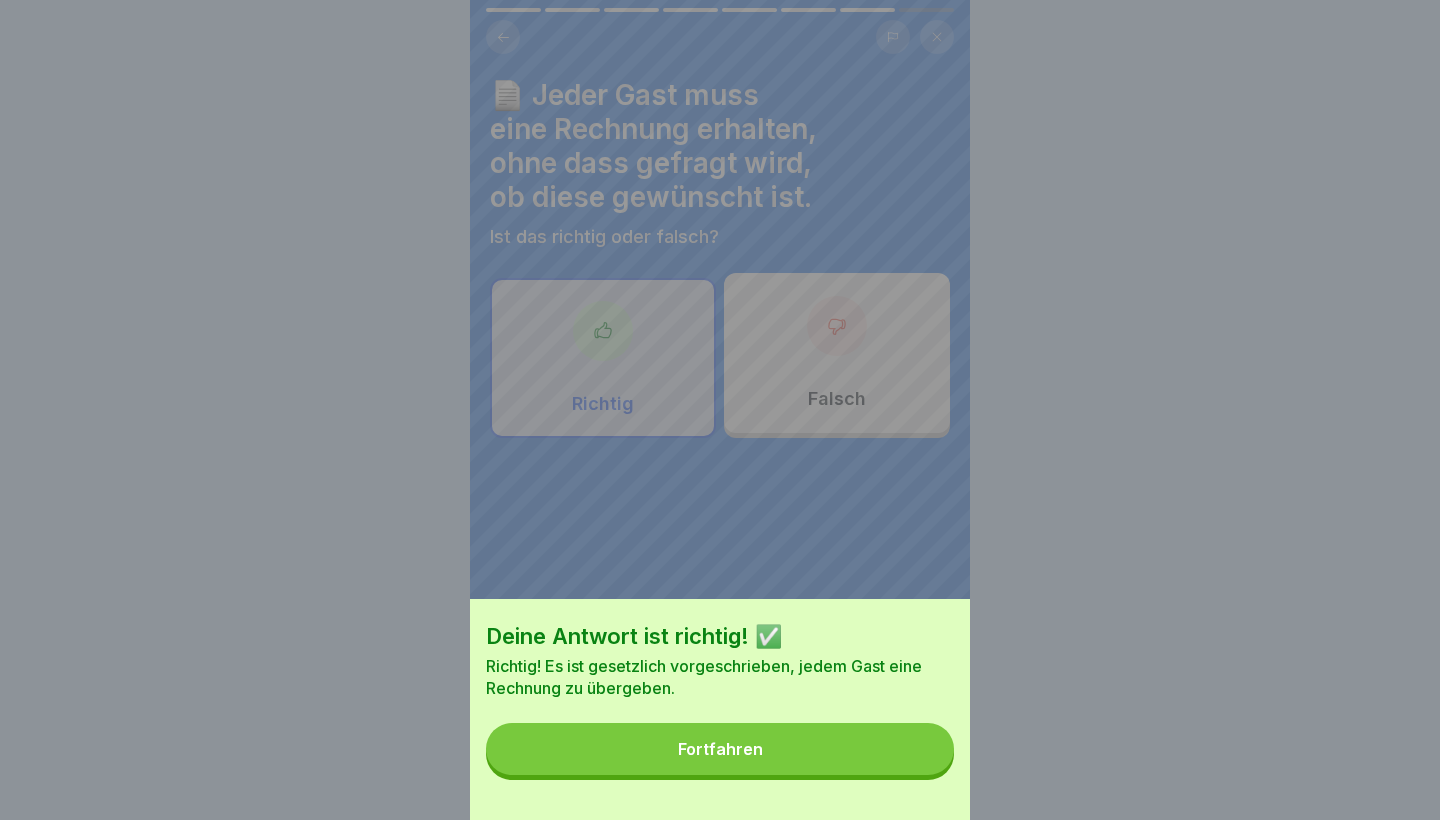 click on "Fortfahren" at bounding box center (720, 749) 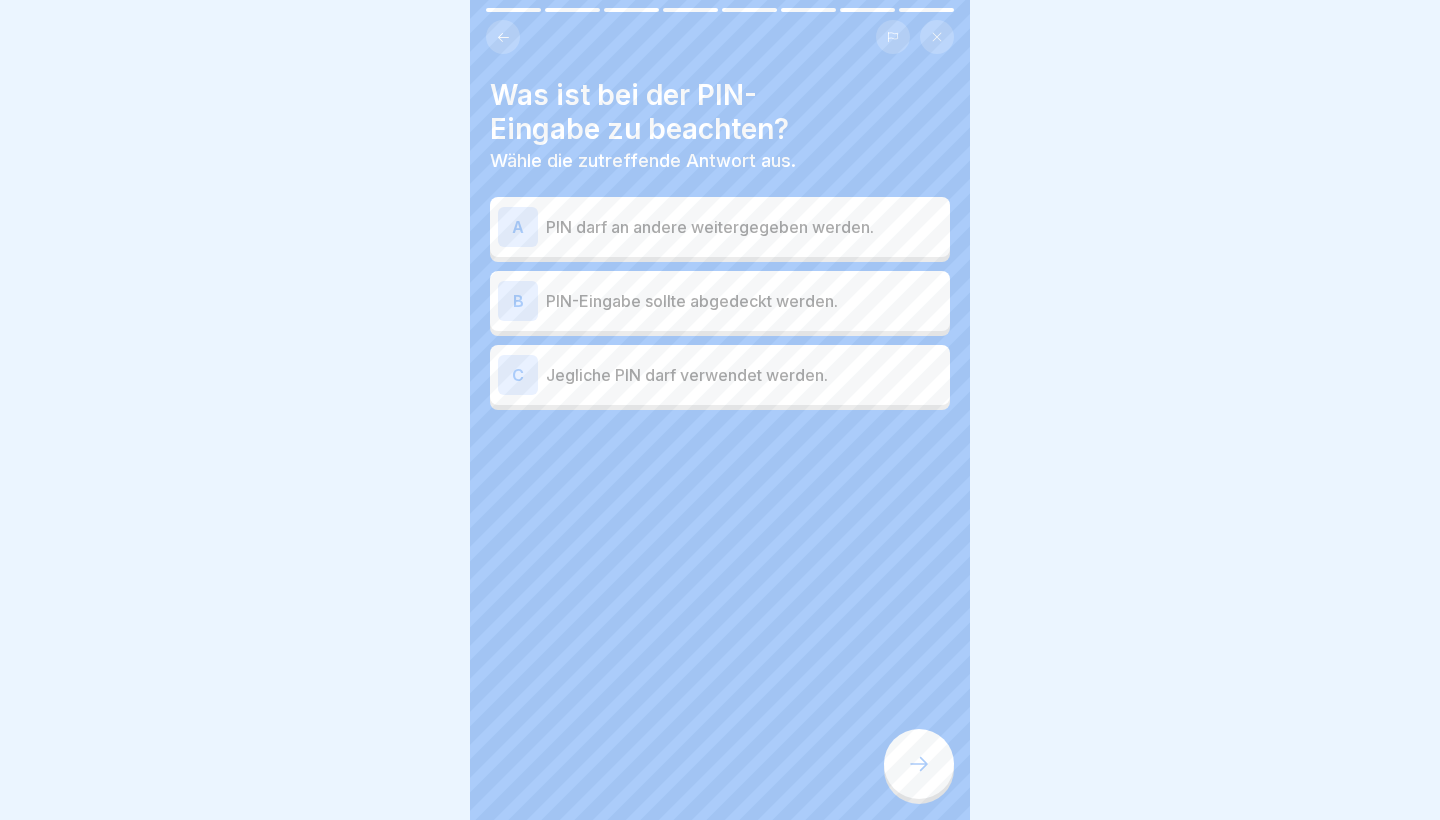 click on "C Jegliche PIN darf verwendet werden." at bounding box center [720, 375] 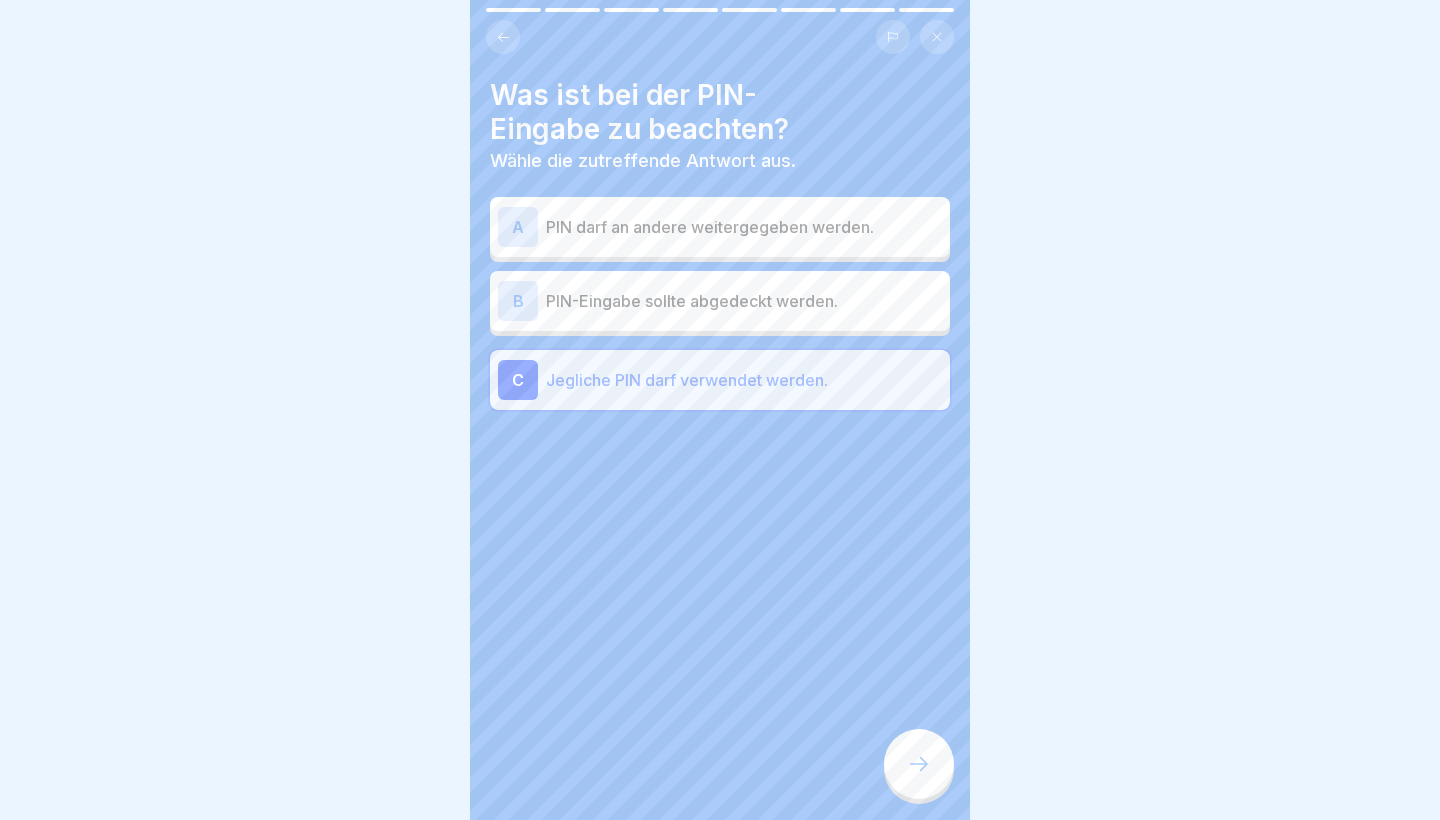 click on "B PIN-Eingabe sollte abgedeckt werden." at bounding box center (720, 301) 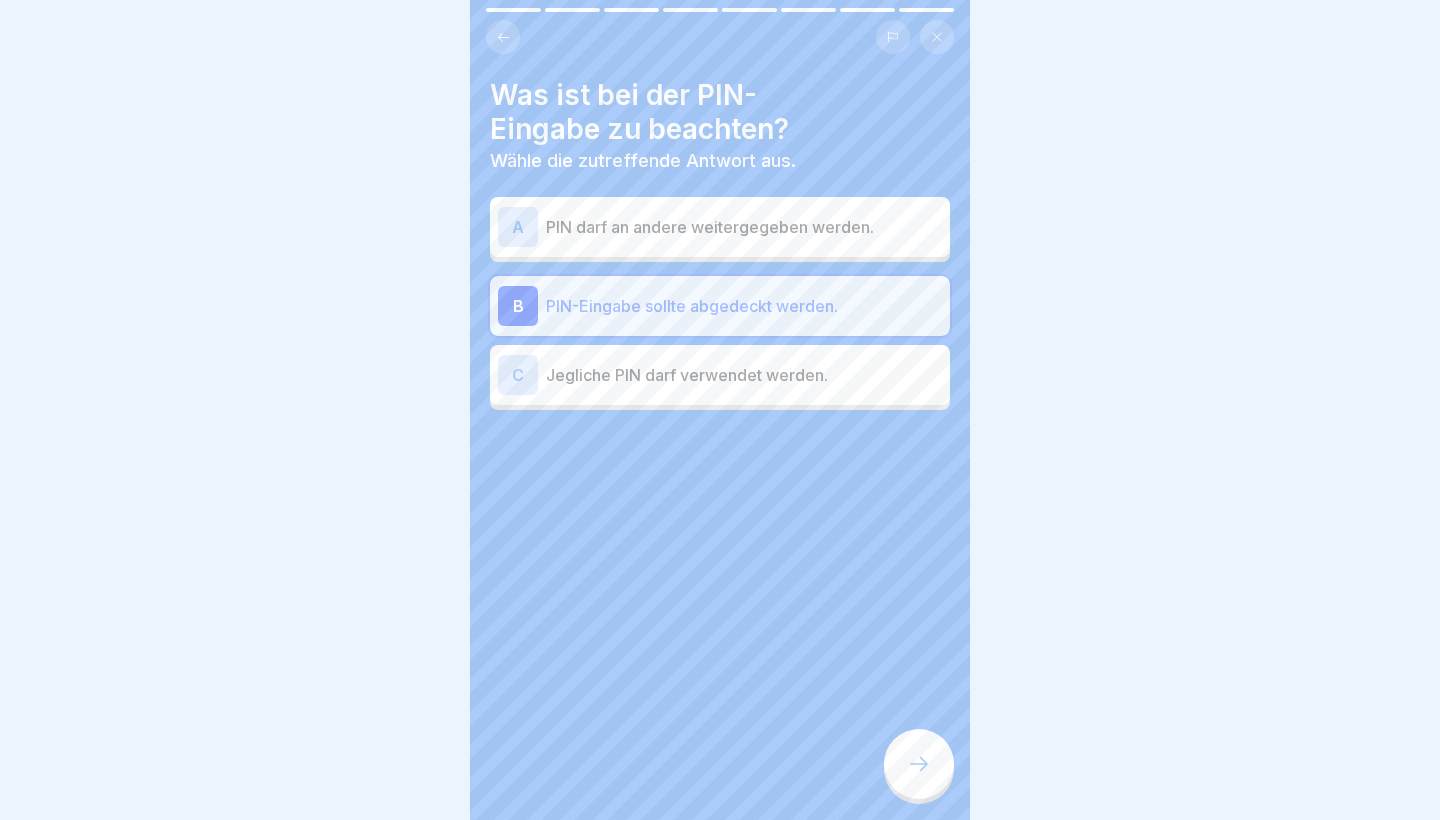 click on "Jegliche PIN darf verwendet werden." at bounding box center [744, 375] 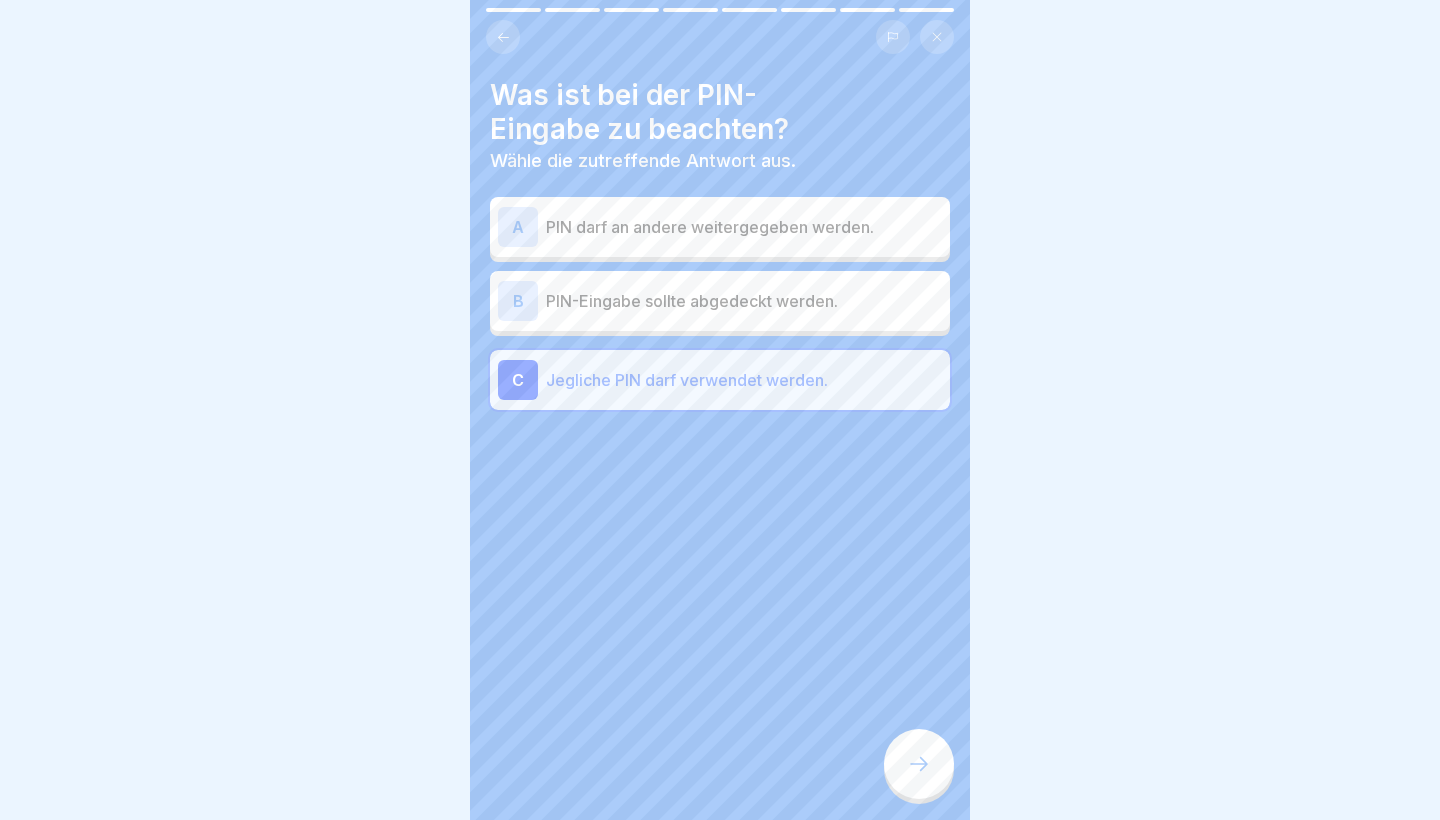 click on "A PIN darf an andere weitergegeben werden." at bounding box center (720, 227) 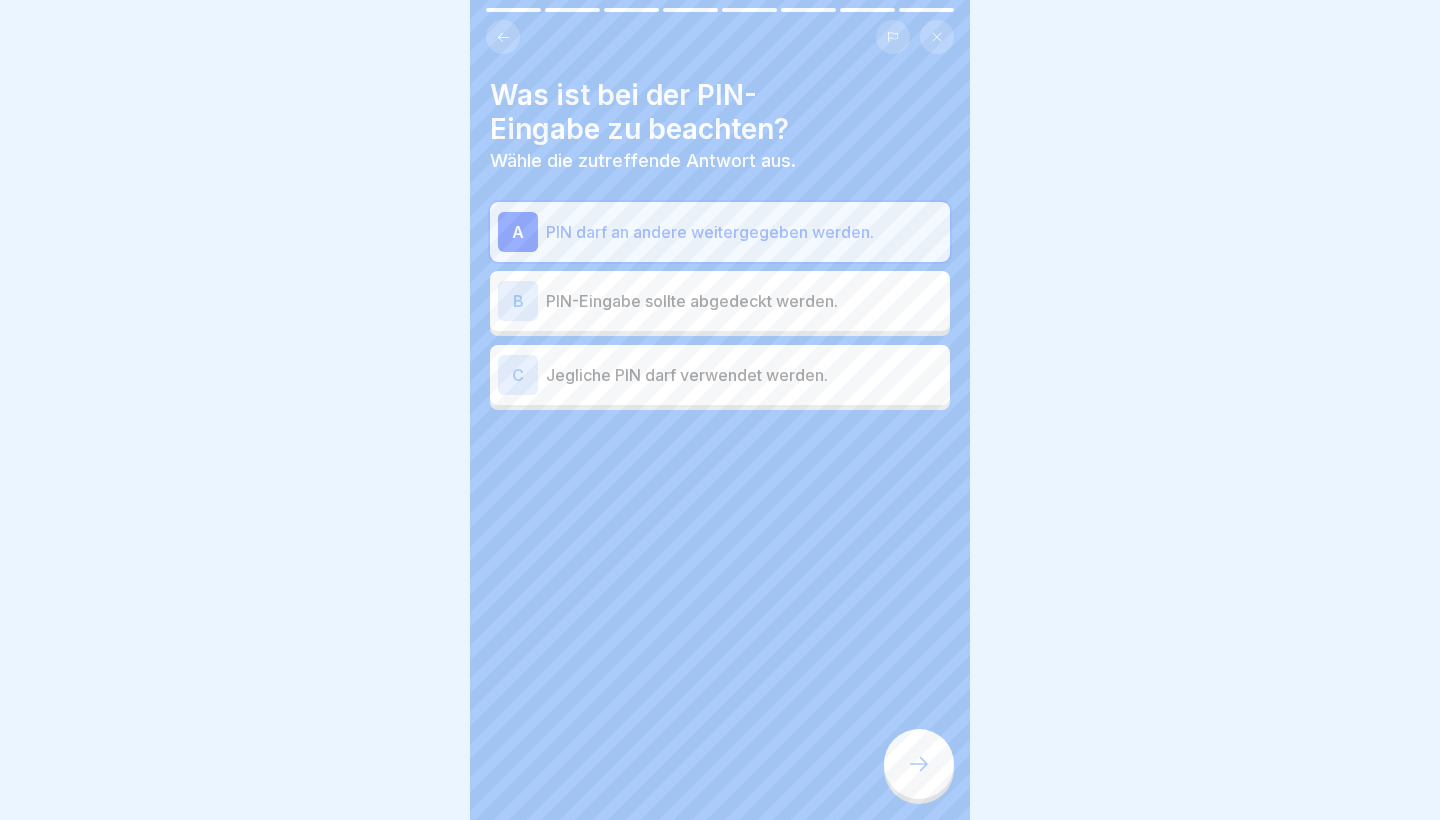 click on "PIN-Eingabe sollte abgedeckt werden." at bounding box center [744, 301] 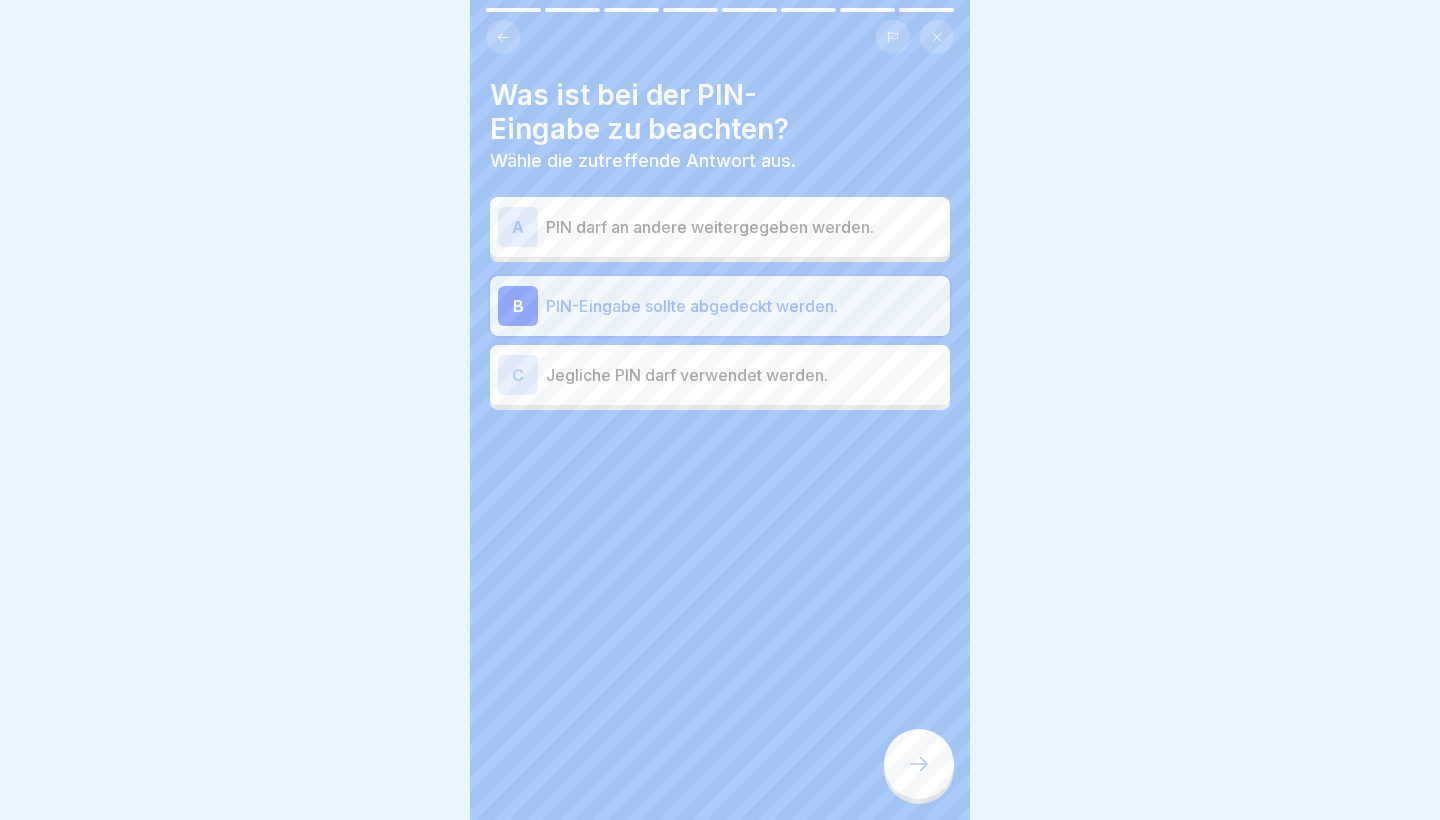 click at bounding box center (919, 764) 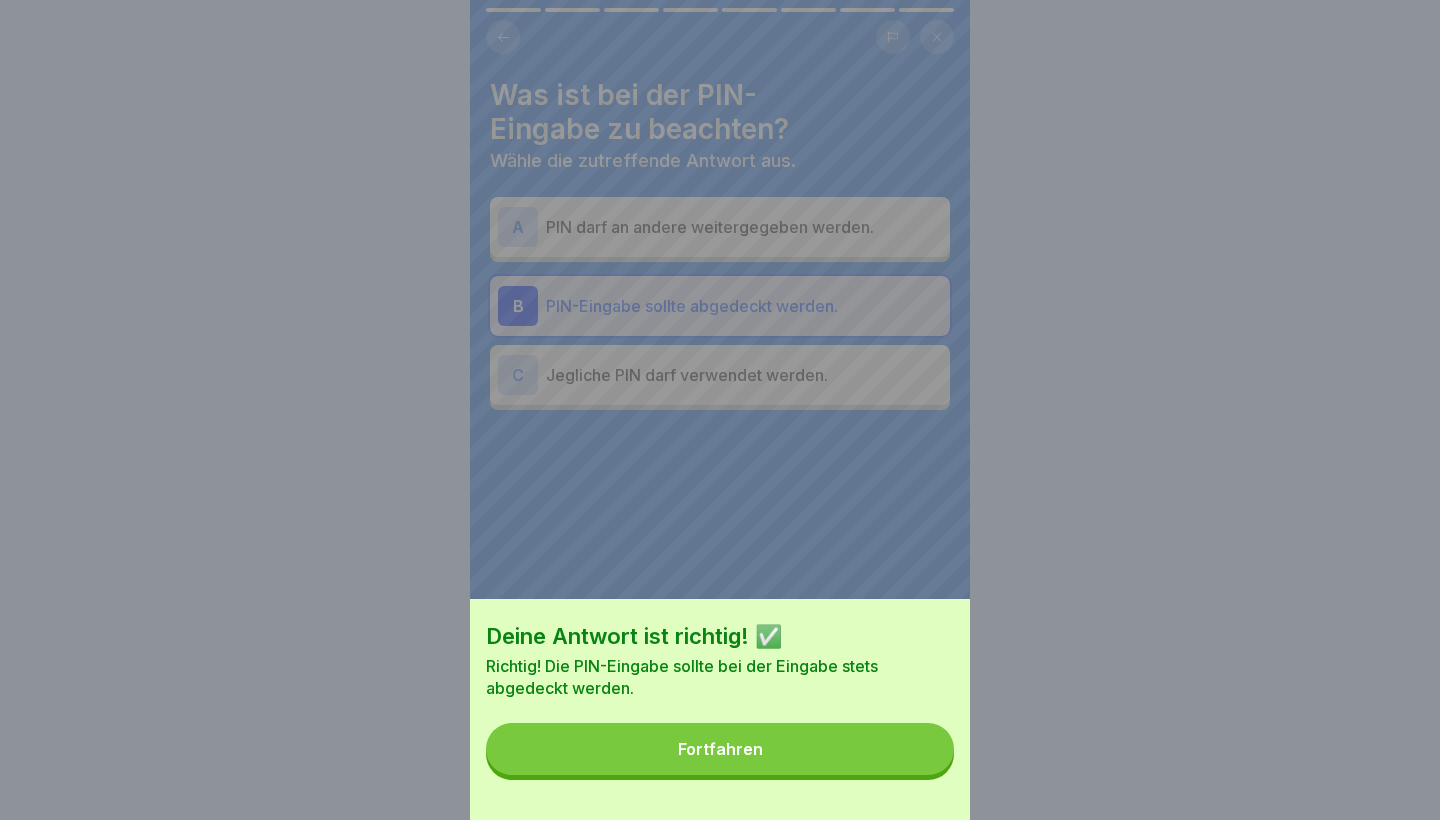 click on "Fortfahren" at bounding box center [720, 749] 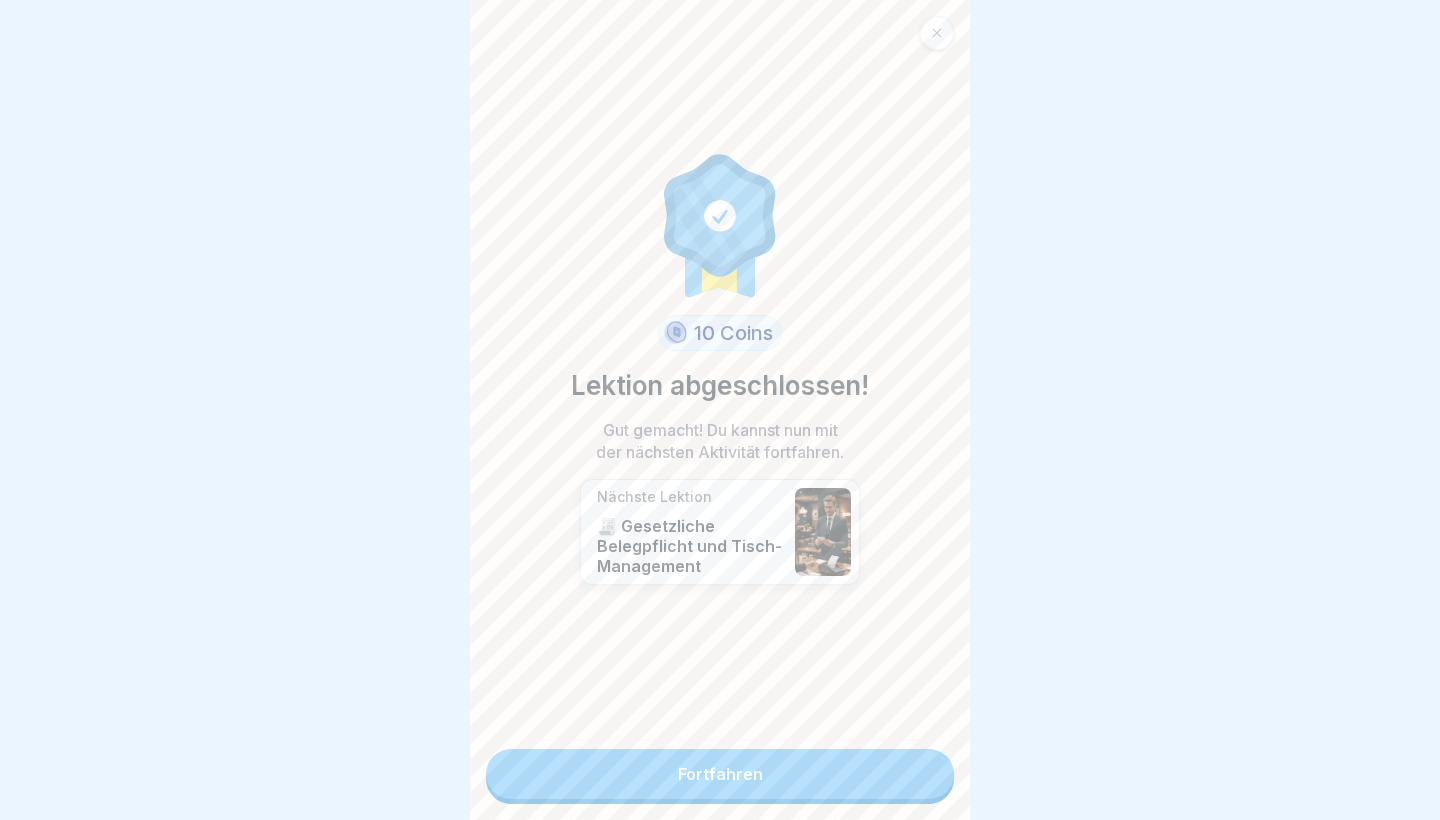 click on "Fortfahren" at bounding box center [720, 774] 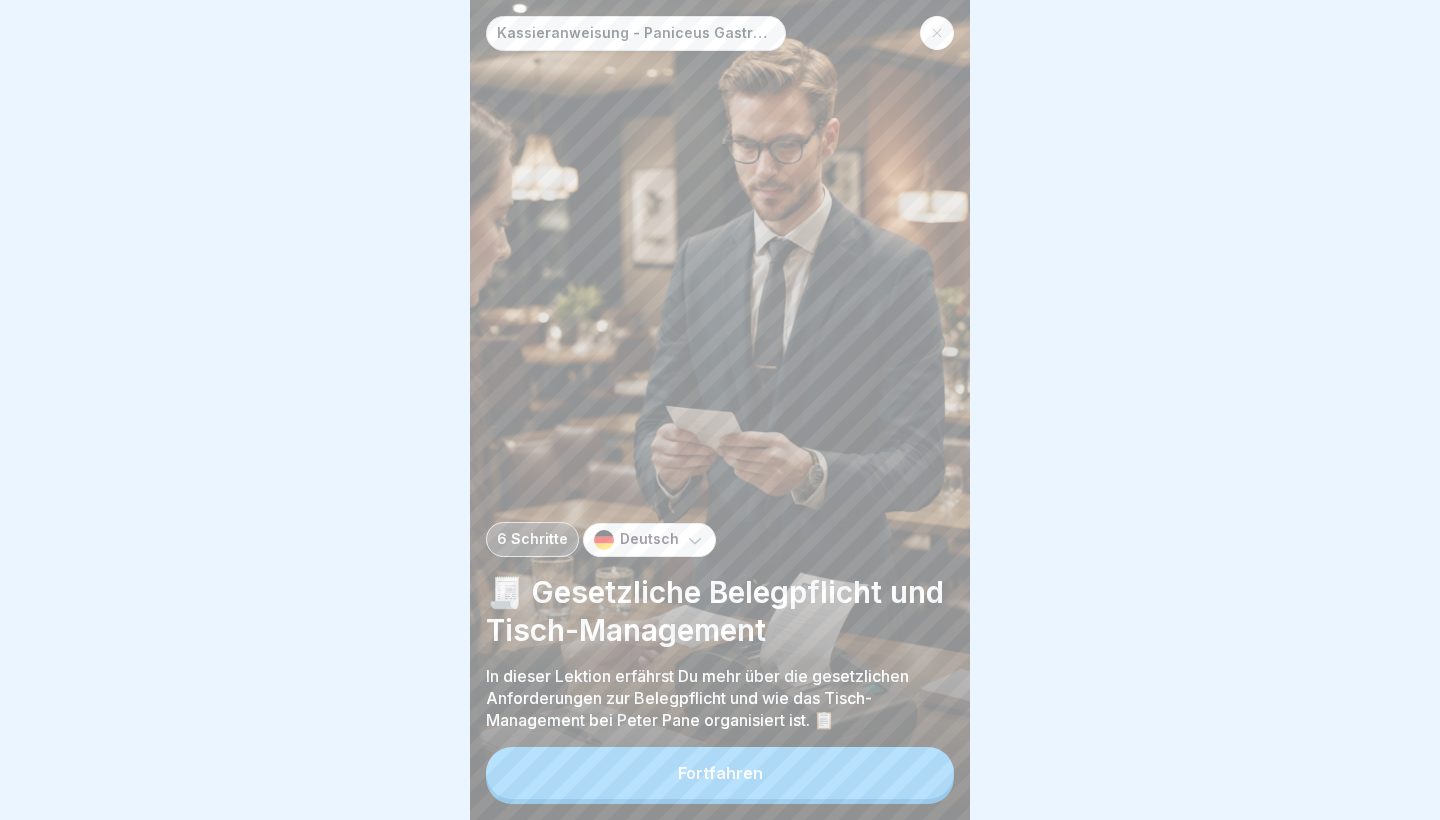 click on "Fortfahren" at bounding box center [720, 773] 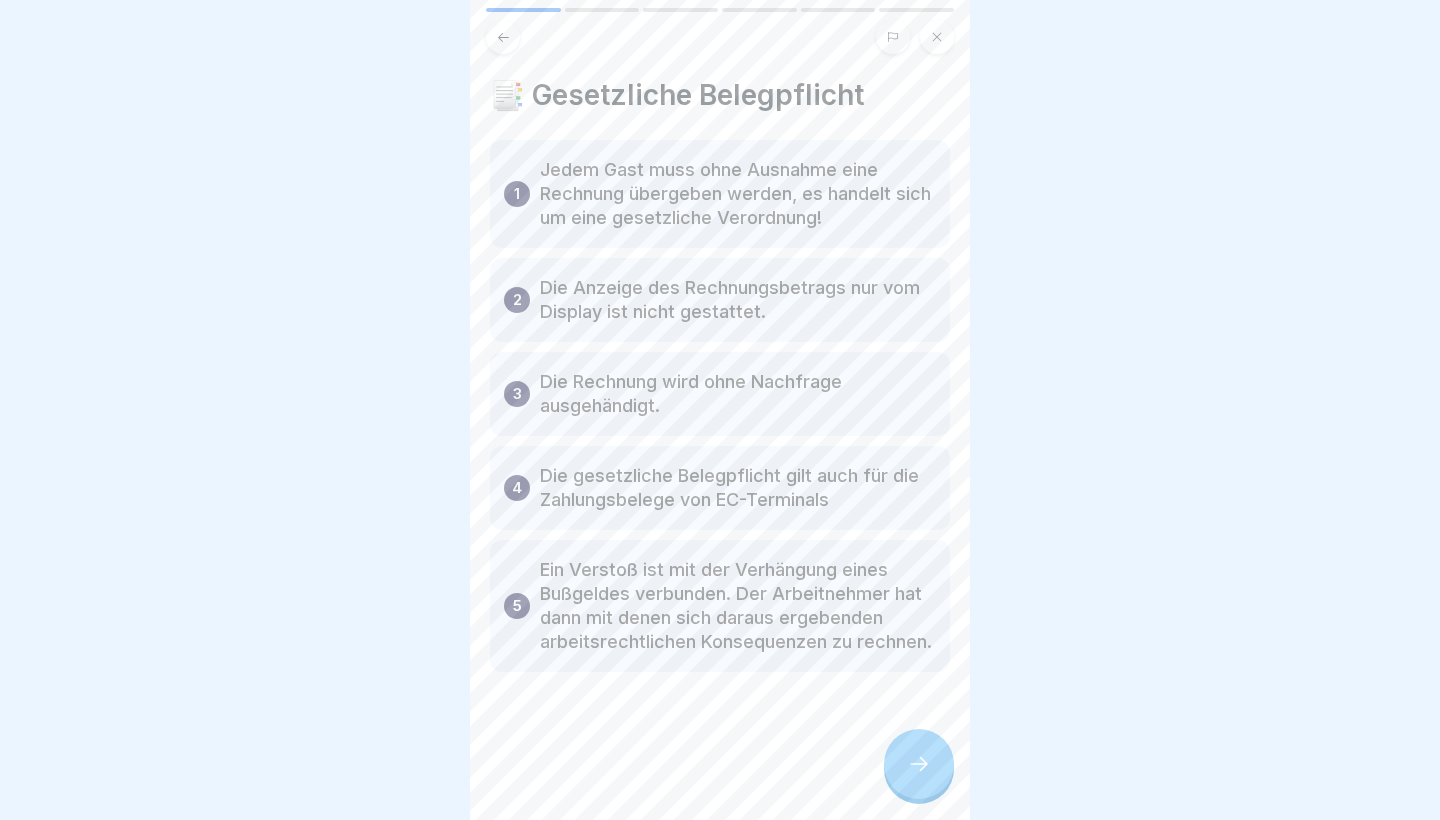 click at bounding box center [919, 764] 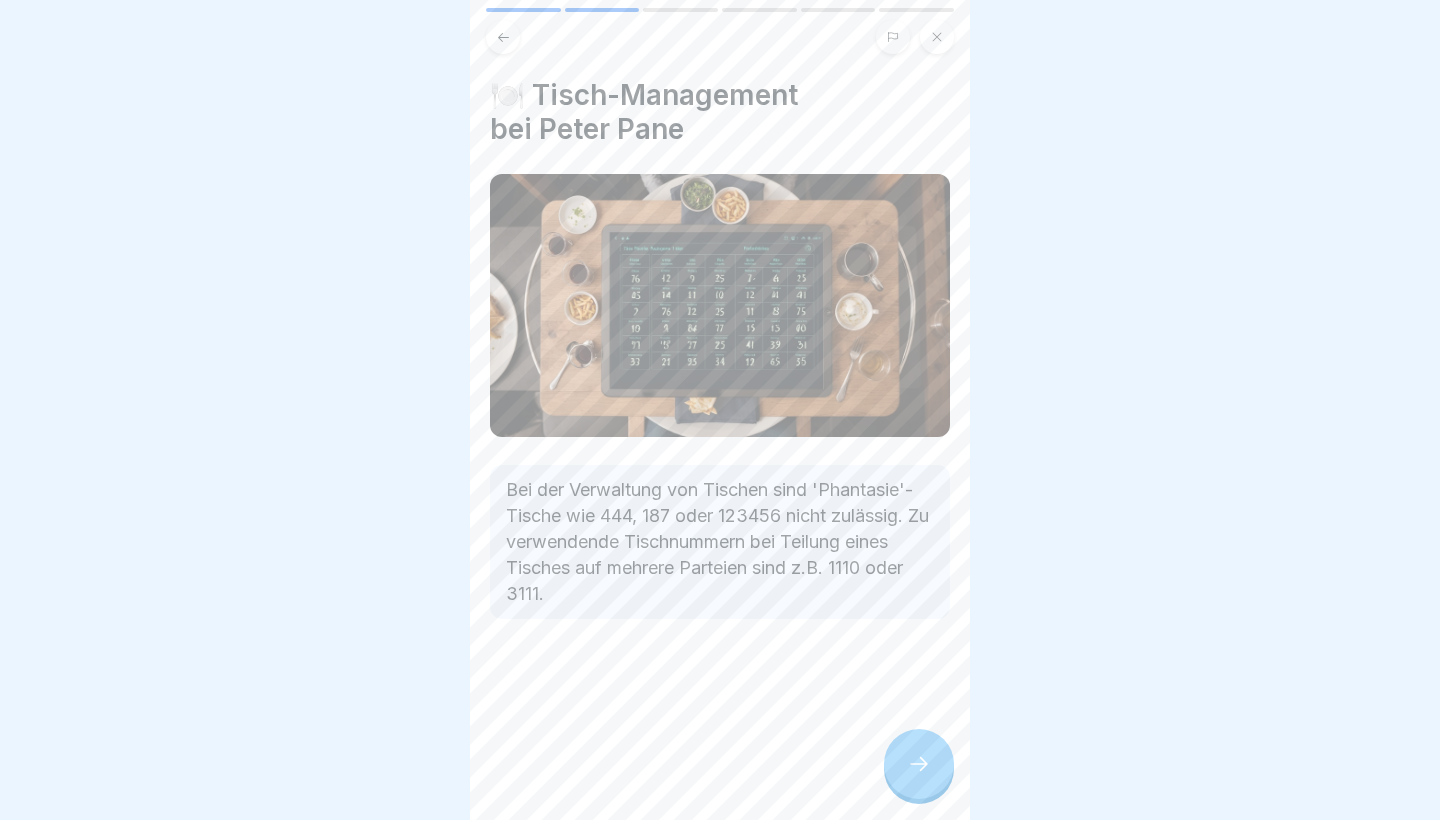 click at bounding box center (919, 764) 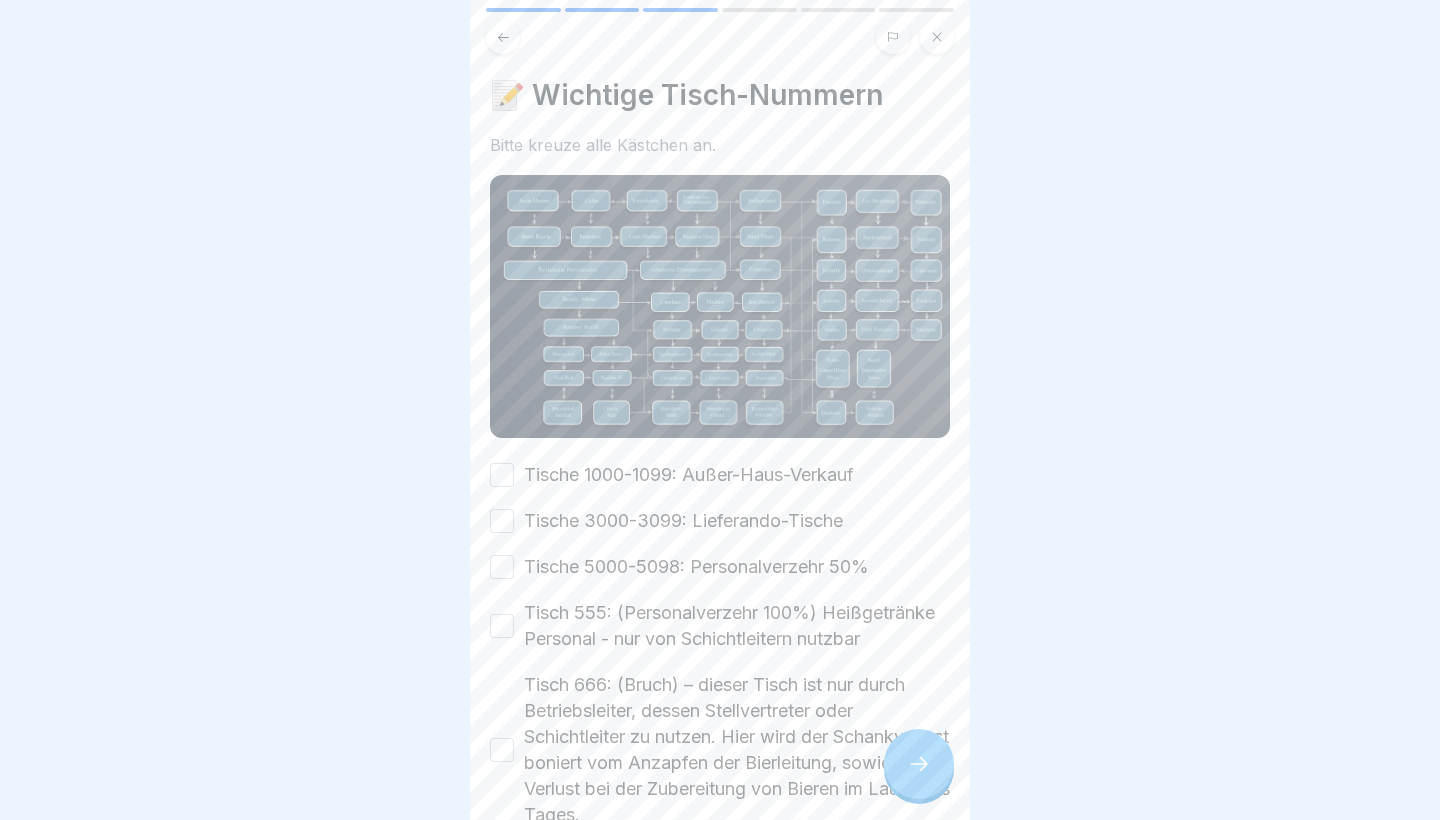 click at bounding box center (919, 764) 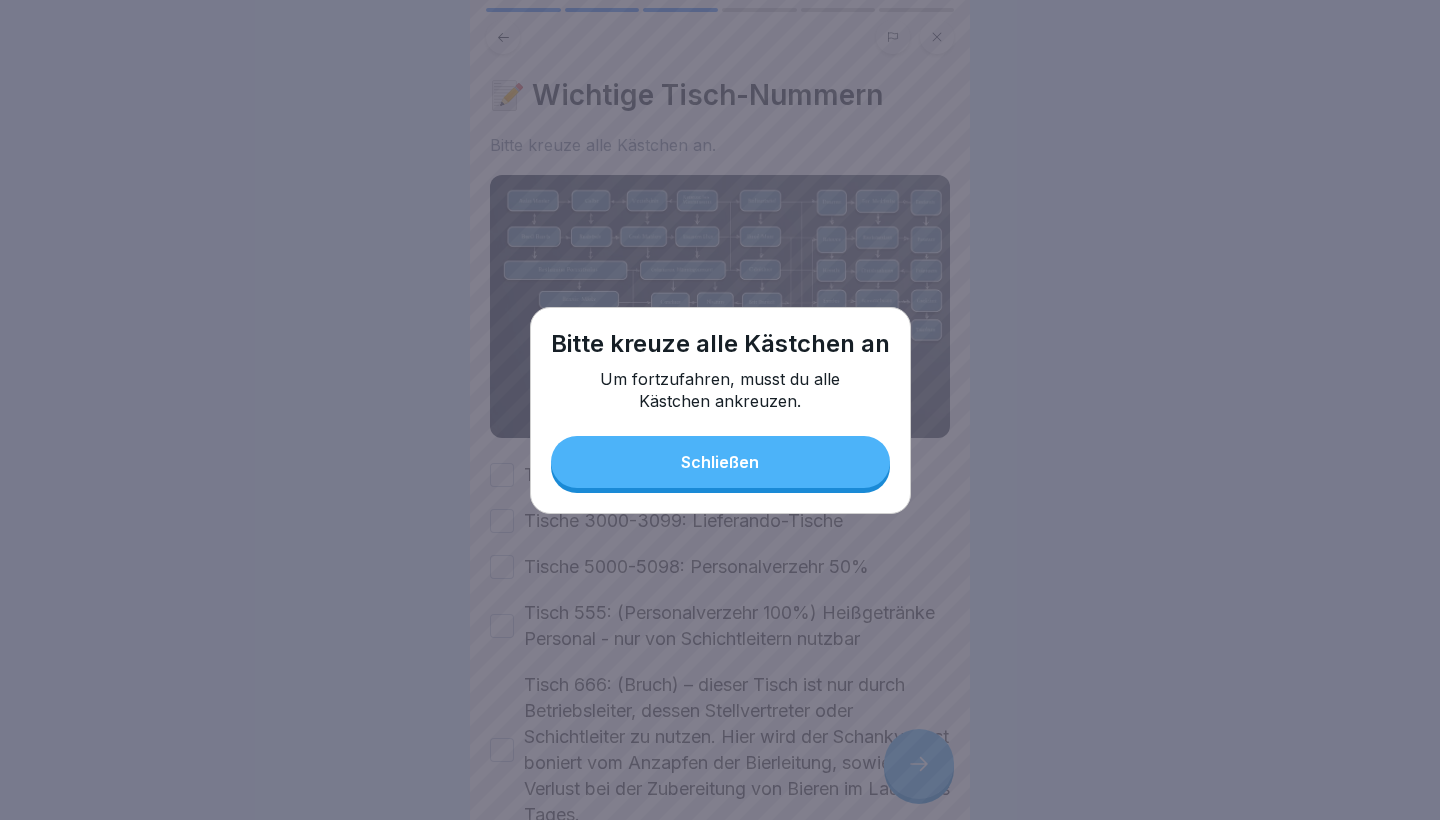 click on "Schließen" at bounding box center (720, 462) 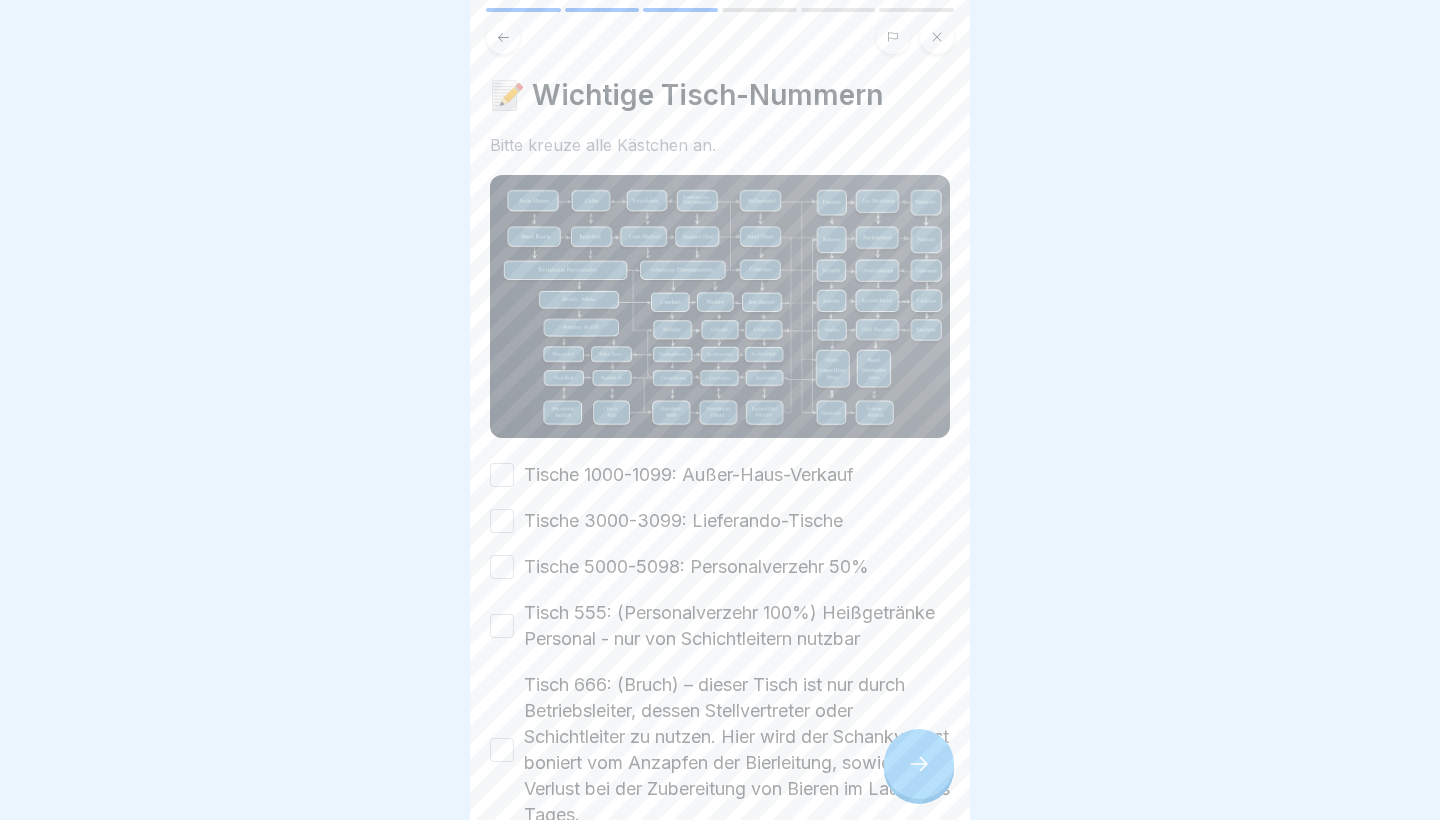click on "Tische 1000-1099: Außer-Haus-Verkauf" at bounding box center (720, 475) 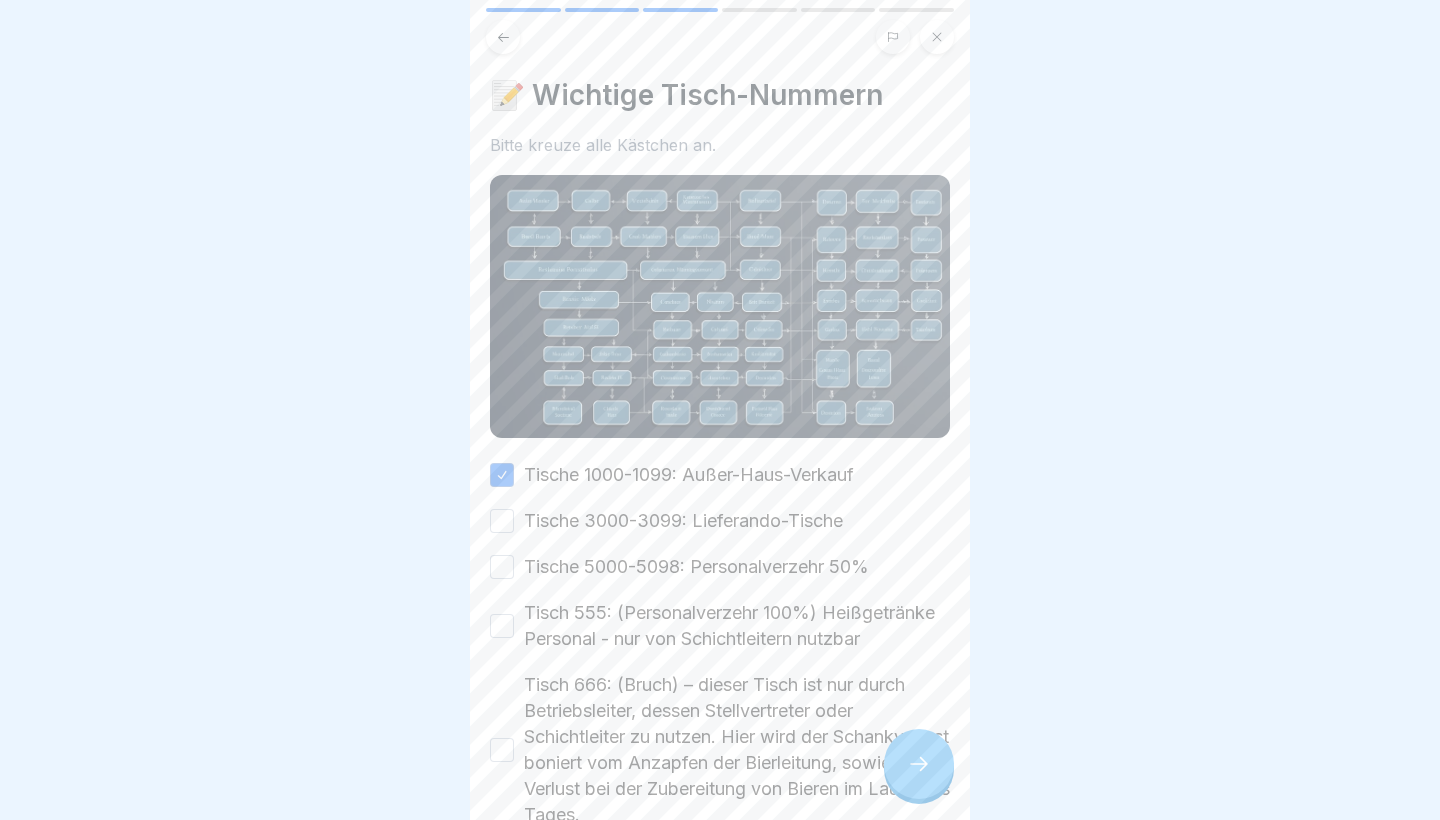 click on "Tische 1000-1099: Außer-Haus-Verkauf Tische 3000-3099: Lieferando-Tische Tische 5000-5098: Personalverzehr 50% Tisch 555: (Personalverzehr 100%) Heißgetränke Personal - nur von Schichtleitern nutzbar Tisch 666: (Bruch) – dieser Tisch ist nur durch Betriebsleiter, dessen Stellvertreter oder Schichtleiter zu nutzen. Hier wird der Schankverlust boniert vom Anzapfen der Bierleitung, sowie der Verlust bei der Zubereitung von Bieren im Laufe des Tages. Tisch 777:  (Personalverzehr 100%) - dieser Tisch ist nur durch Betriebsleiter, dessen Stellvertreter oder Schichtleiter zu nutzen. Managerverzehr  Tisch 77700 (Personalverzehr 100%) - dieser Tisch ist nur für zentrale Mitarbeiter zu nutzen. durch Betriebsleiter, dessen Stellvertreter oder Schichtleiter zu nutzen. Managerverzehr  Tisch 888 (Gastgebertisch) - dieser Tisch ist nur in Ausnahmefällen* durch Betriebsleiter, dessen Stellvertreter oder Schichtleiter zu nutzen." at bounding box center (720, 916) 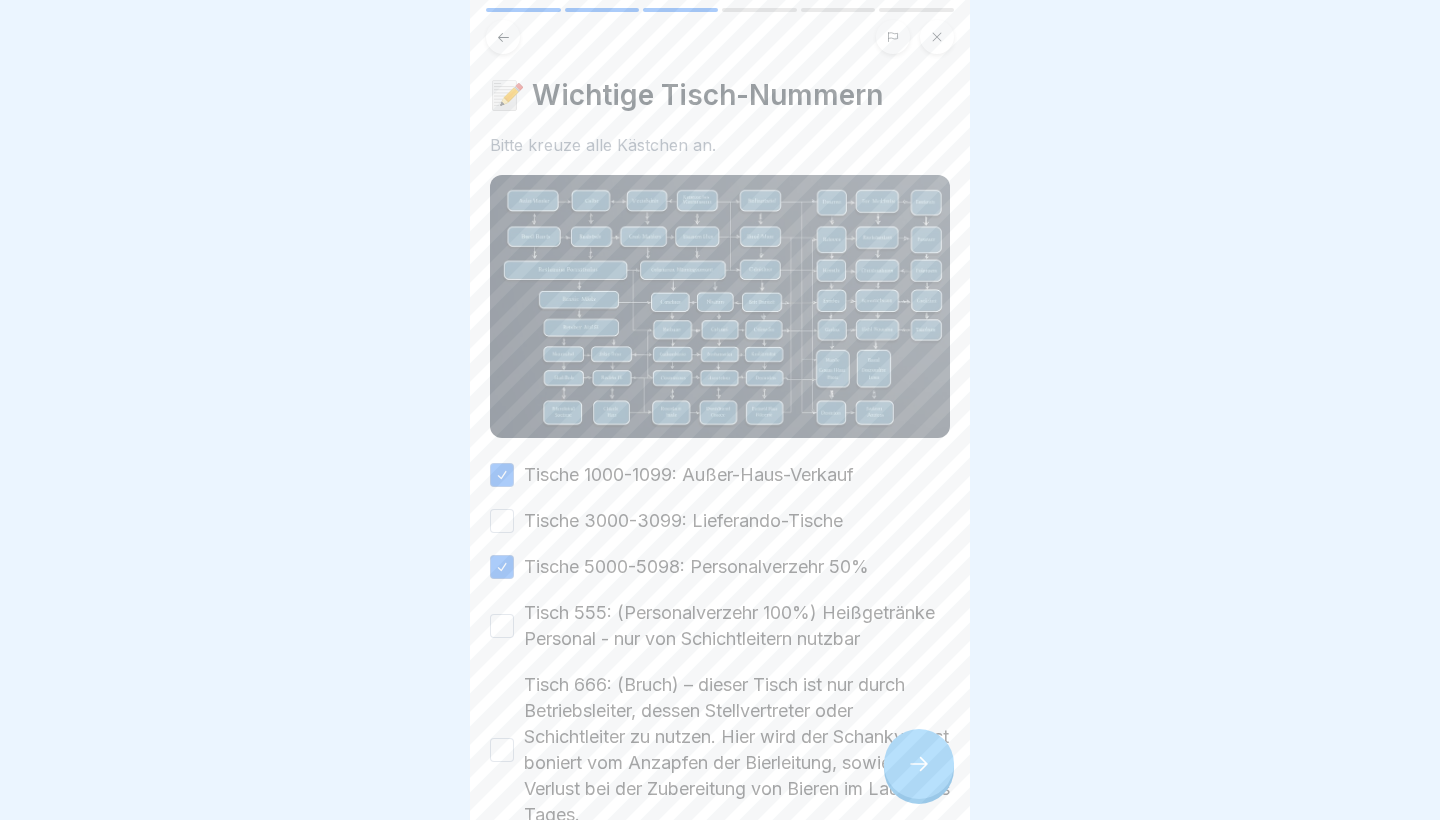click on "Tische 3000-3099: Lieferando-Tische" at bounding box center [502, 521] 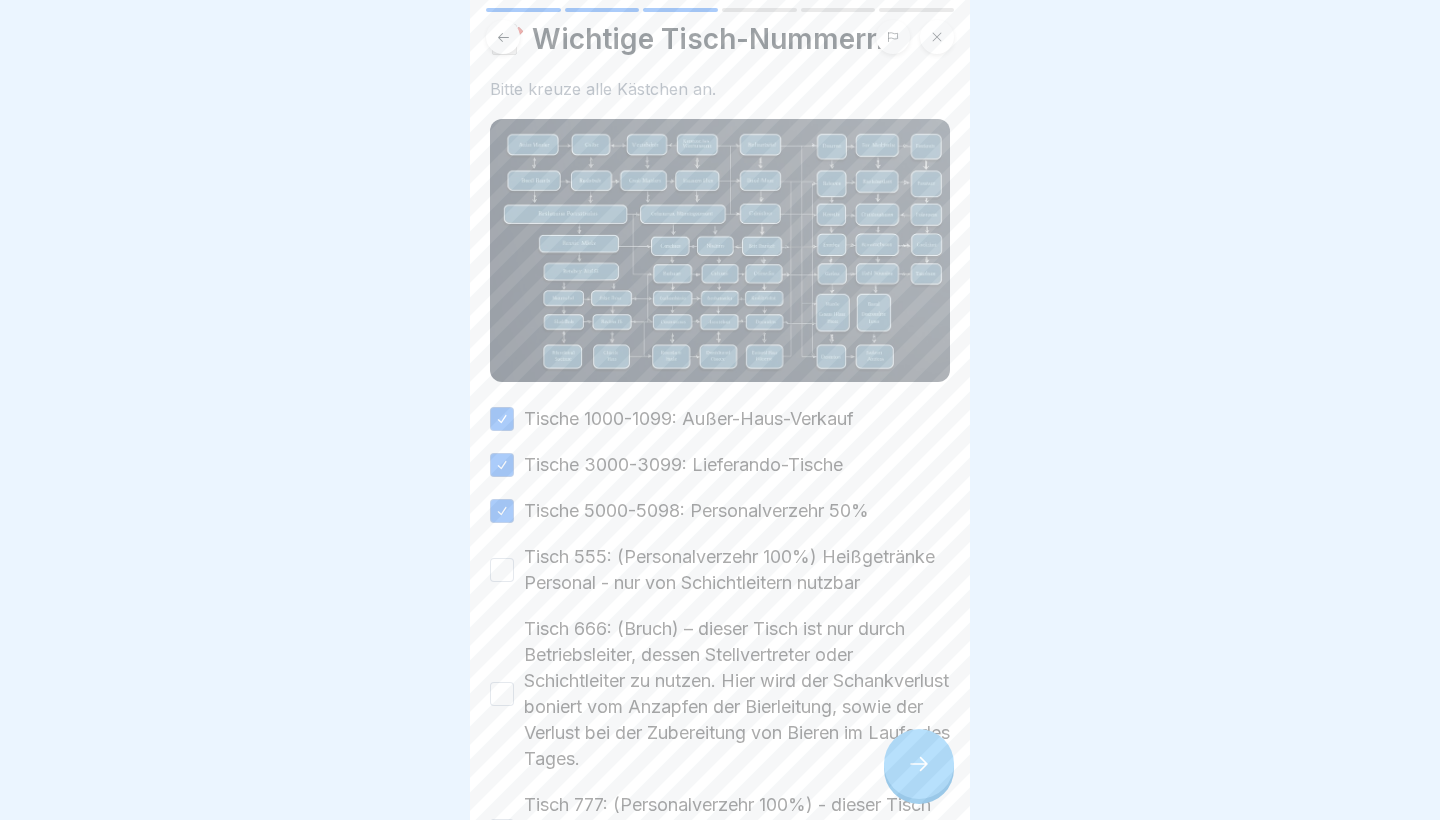 scroll, scrollTop: 82, scrollLeft: 0, axis: vertical 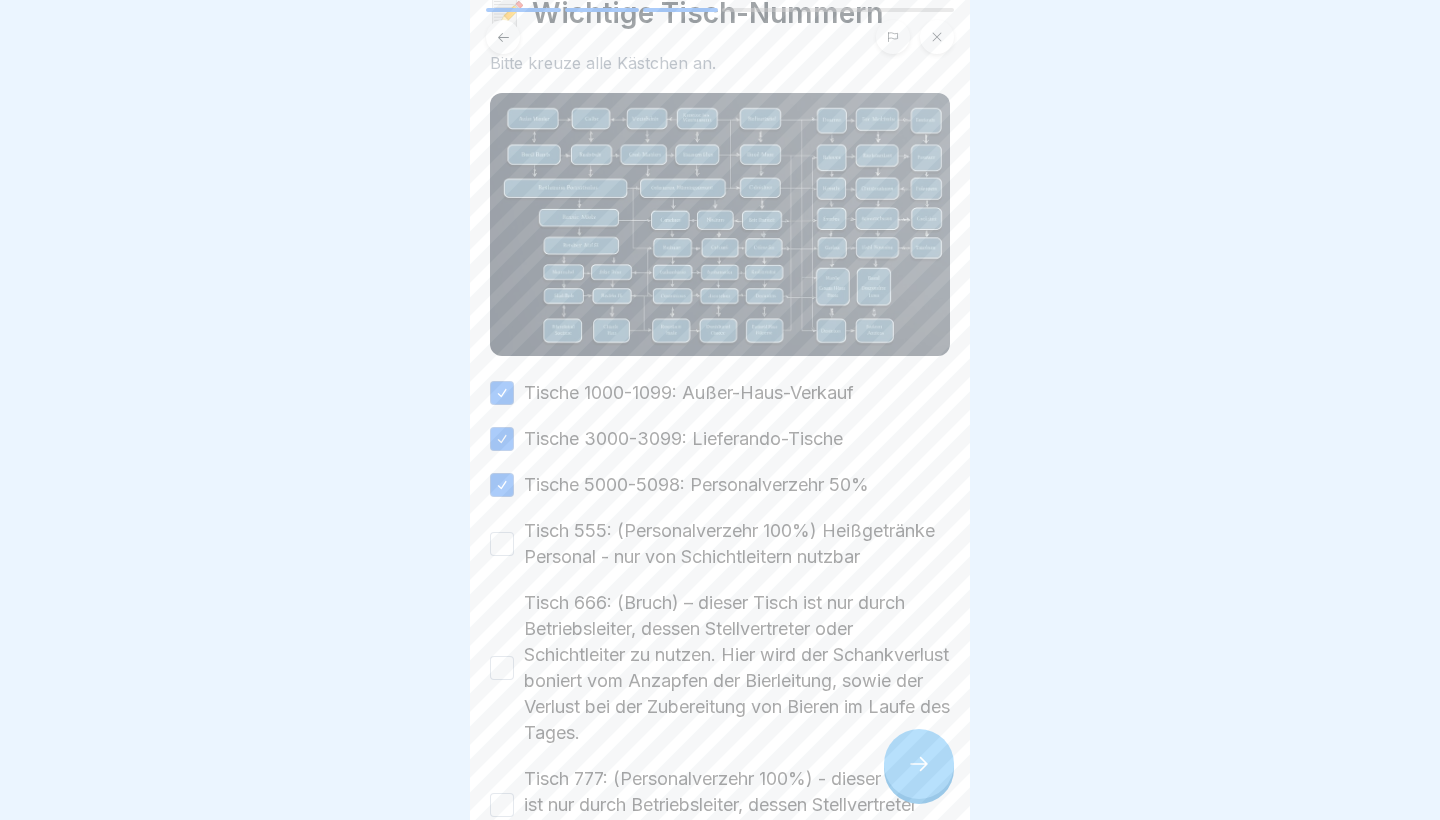 click on "Tisch 555: (Personalverzehr 100%) Heißgetränke Personal - nur von Schichtleitern nutzbar" at bounding box center [502, 544] 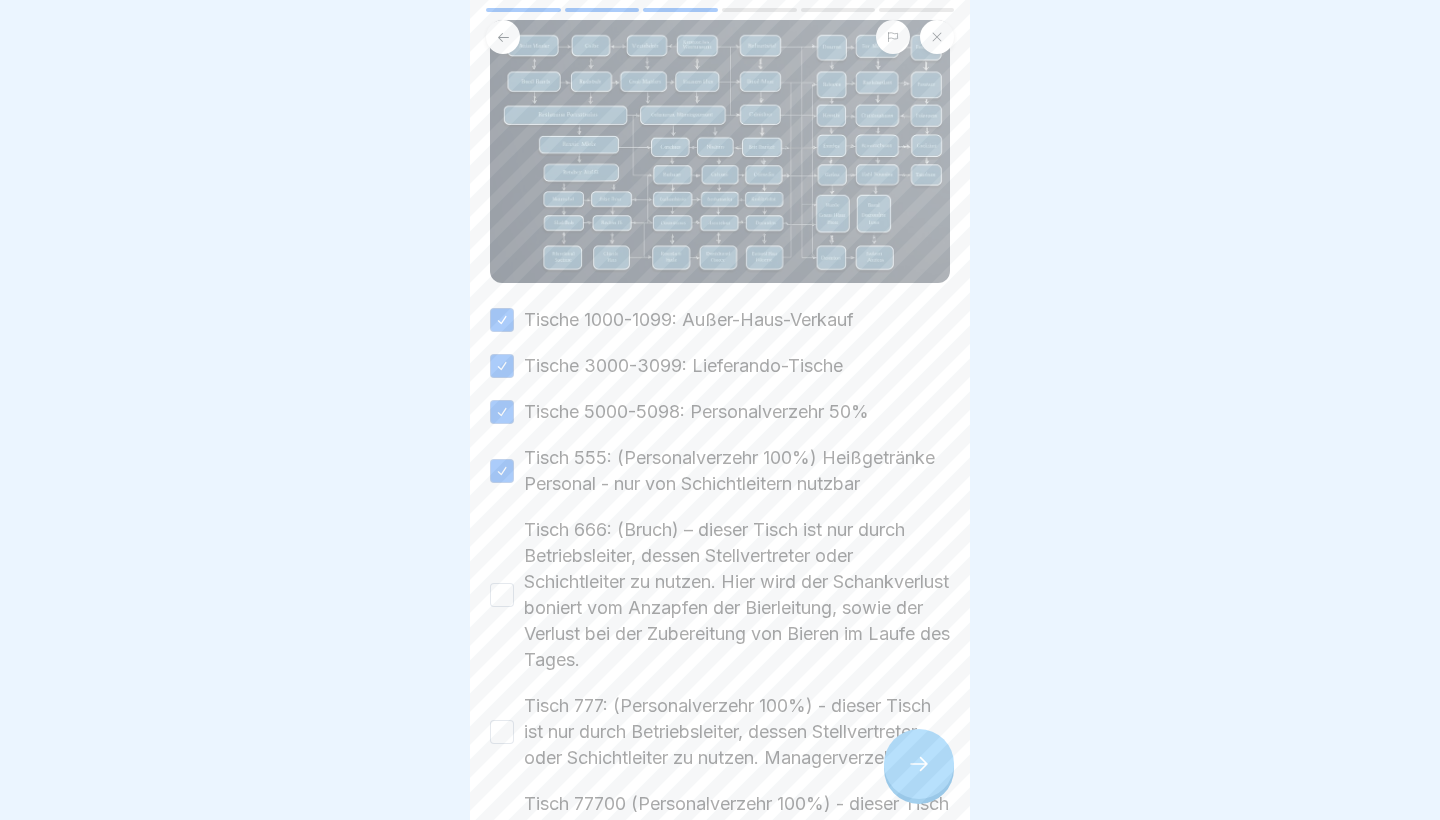 scroll, scrollTop: 178, scrollLeft: 0, axis: vertical 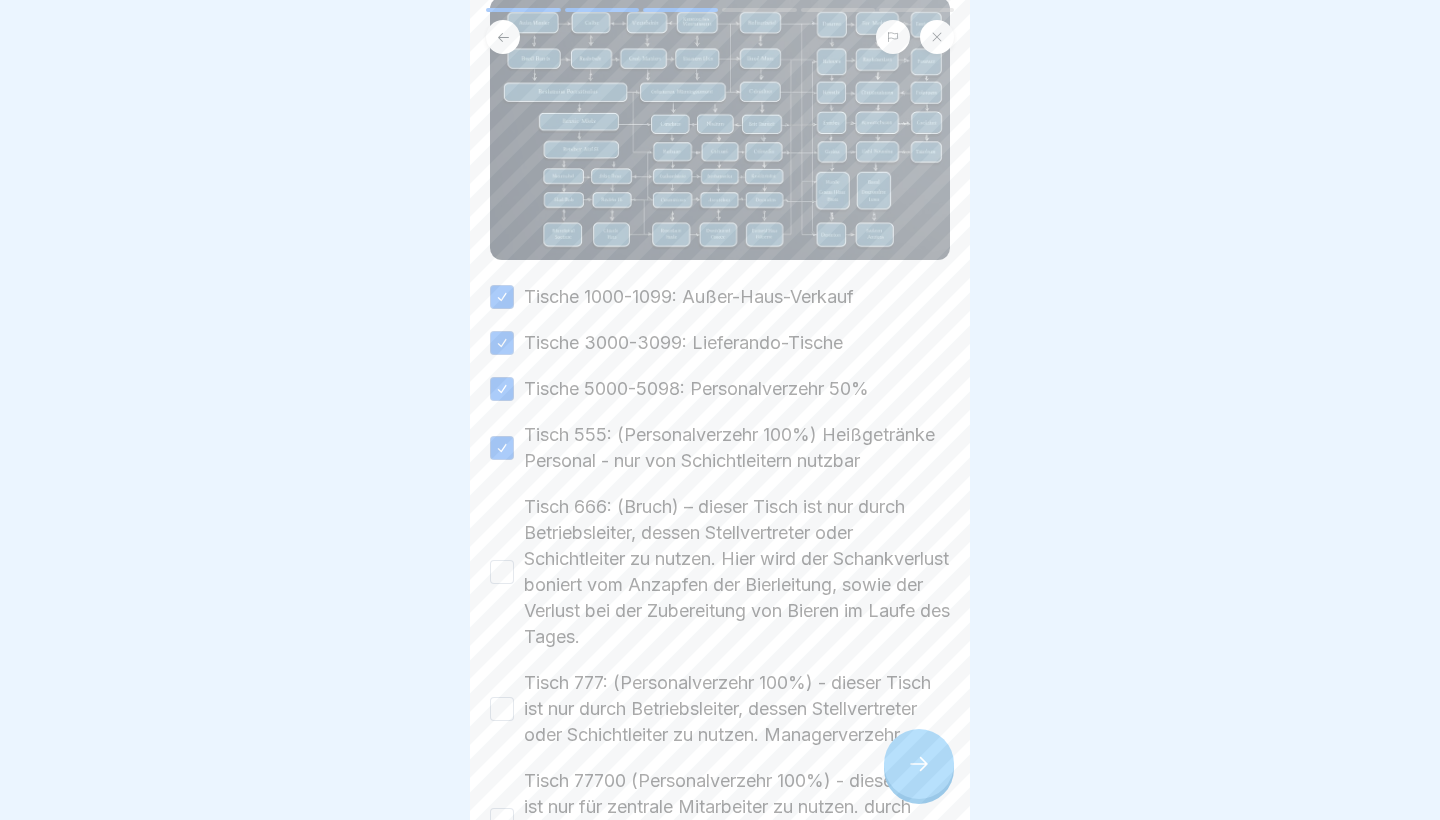 click on "📝 Wichtige Tisch-Nummern Bitte kreuze alle Kästchen an. Tische 1000-1099: Außer-Haus-Verkauf Tische 3000-3099: Lieferando-Tische Tische 5000-5098: Personalverzehr 50% Tisch 555: (Personalverzehr 100%) Heißgetränke Personal - nur von Schichtleitern nutzbar Tisch 666: (Bruch) – dieser Tisch ist nur durch Betriebsleiter, dessen Stellvertreter oder Schichtleiter zu nutzen. Hier wird der Schankverlust boniert vom Anzapfen der Bierleitung, sowie der Verlust bei der Zubereitung von Bieren im Laufe des Tages. Tisch 777:  (Personalverzehr 100%) - dieser Tisch ist nur durch Betriebsleiter, dessen Stellvertreter oder Schichtleiter zu nutzen. Managerverzehr  Tisch 77700 (Personalverzehr 100%) - dieser Tisch ist nur für zentrale Mitarbeiter zu nutzen. durch Betriebsleiter, dessen Stellvertreter oder Schichtleiter zu nutzen. Managerverzehr  Tisch 888 (Gastgebertisch) - dieser Tisch ist nur in Ausnahmefällen* durch Betriebsleiter, dessen Stellvertreter oder Schichtleiter zu nutzen." at bounding box center (720, 410) 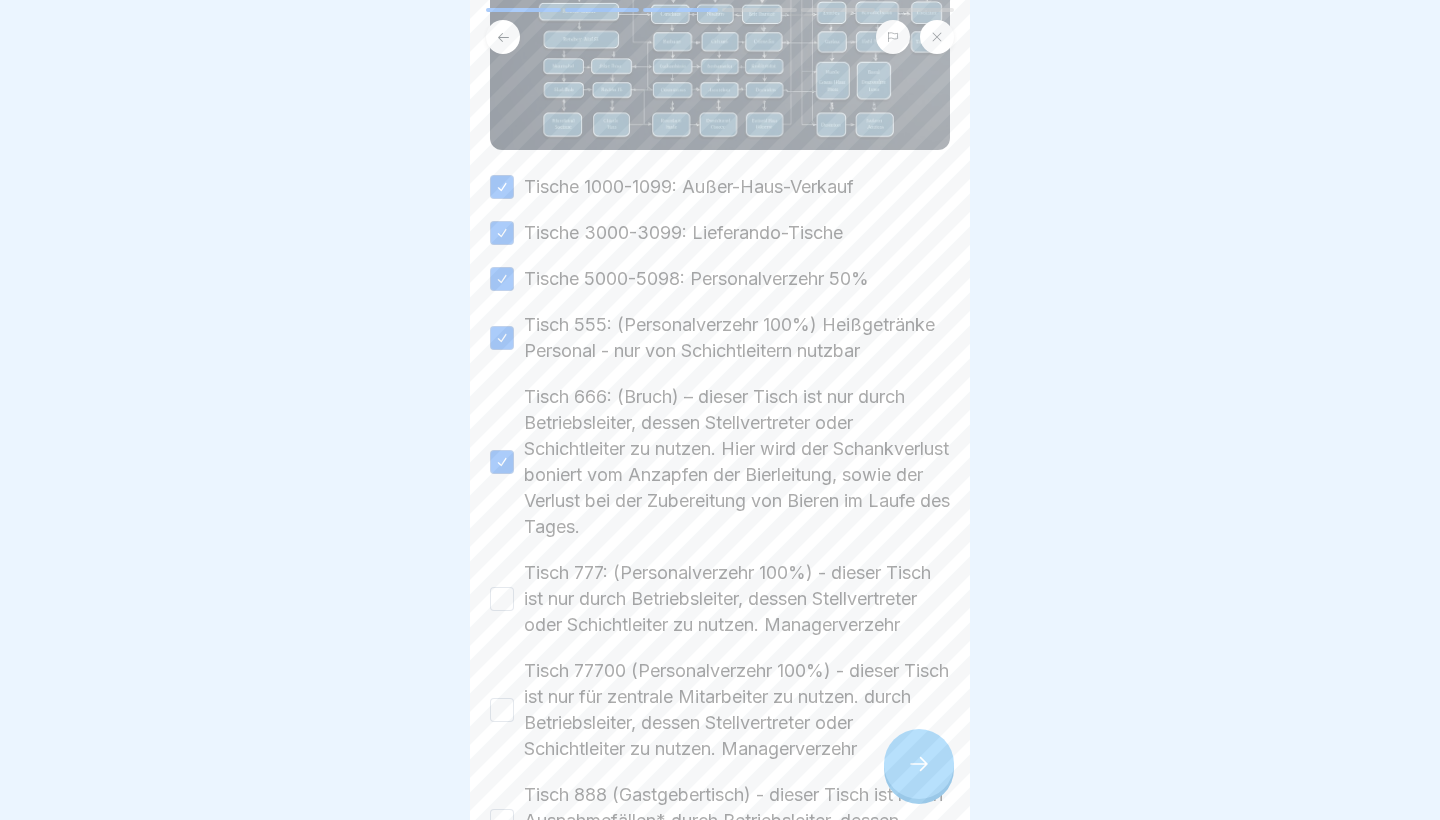 scroll, scrollTop: 372, scrollLeft: 0, axis: vertical 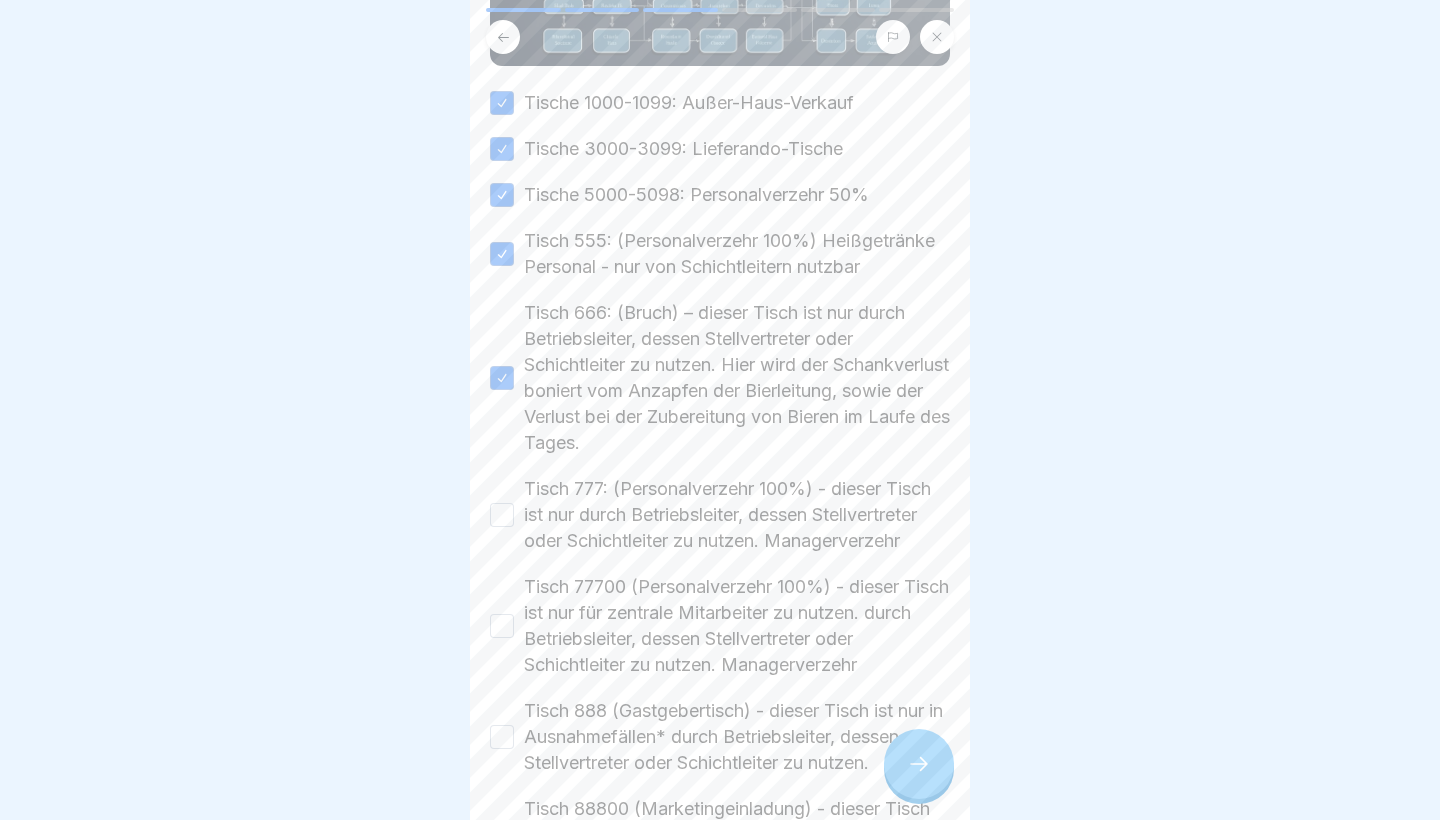 click on "Tisch 777: (Personalverzehr 100%) - dieser Tisch ist nur durch Betriebsleiter, dessen Stellvertreter oder Schichtleiter zu nutzen. Managerverzehr" at bounding box center [502, 515] 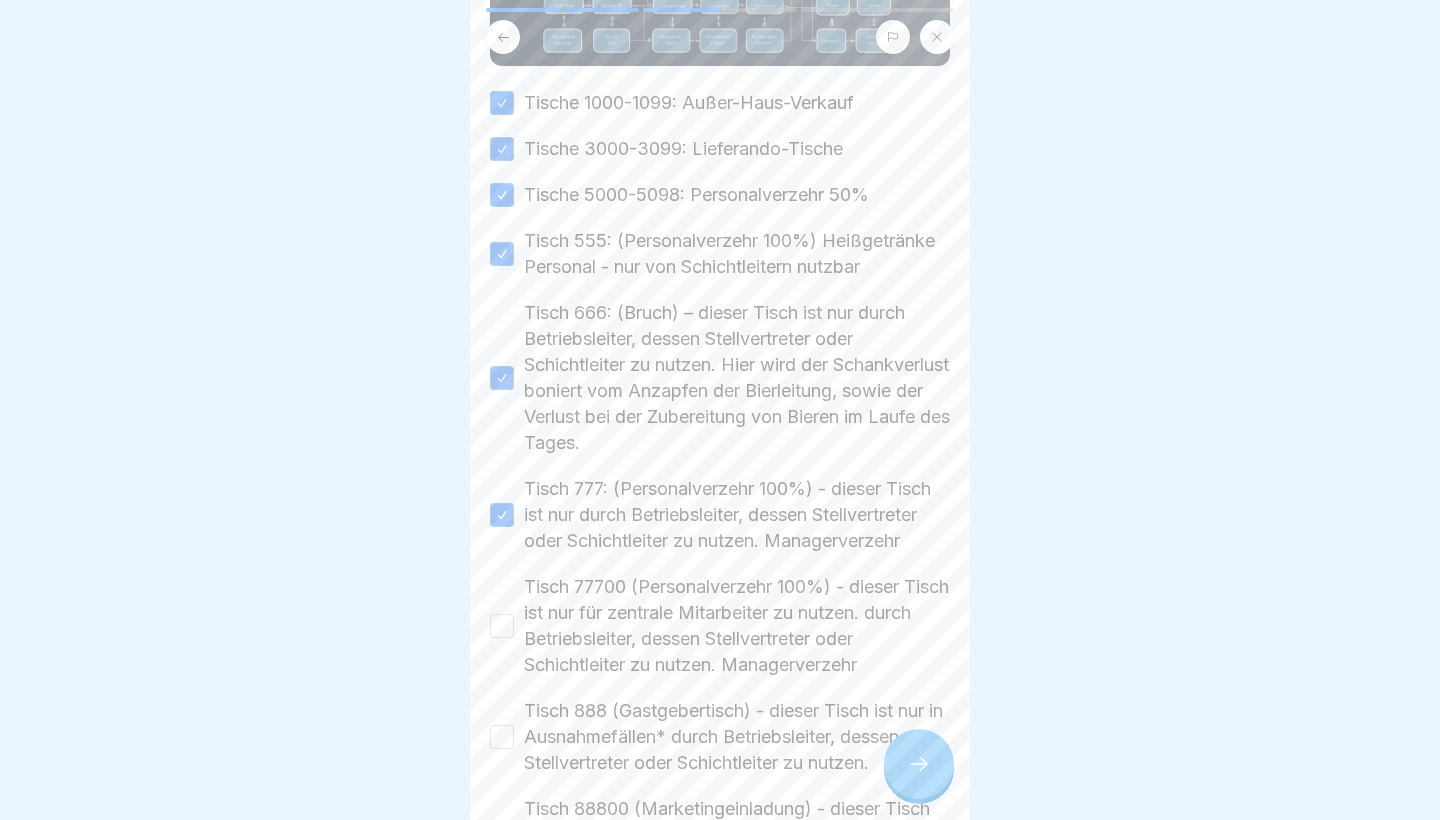 click on "Tisch 77700 (Personalverzehr 100%) - dieser Tisch ist nur für zentrale Mitarbeiter zu nutzen. durch Betriebsleiter, dessen Stellvertreter oder Schichtleiter zu nutzen. Managerverzehr" at bounding box center [720, 626] 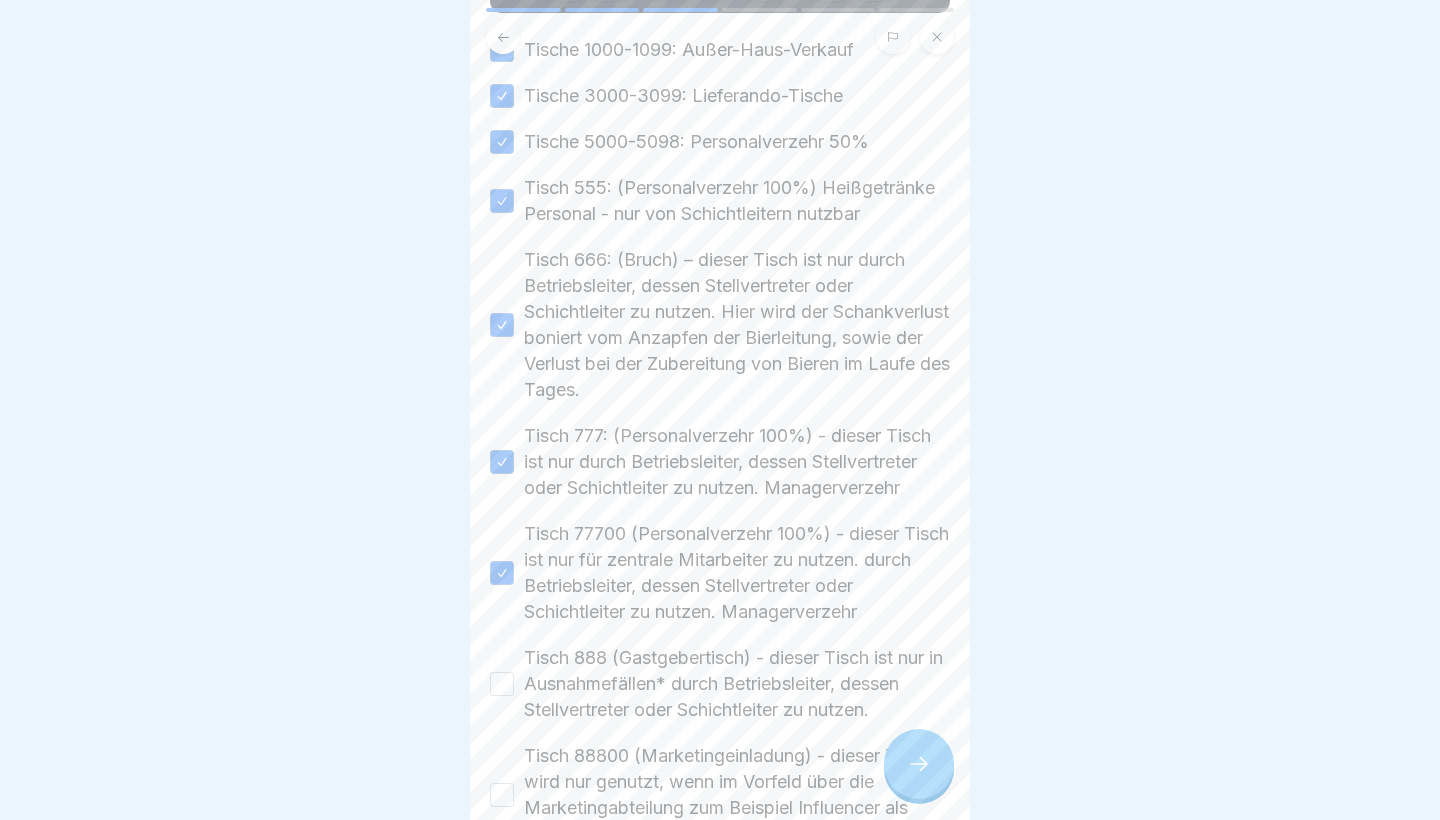 scroll, scrollTop: 449, scrollLeft: 0, axis: vertical 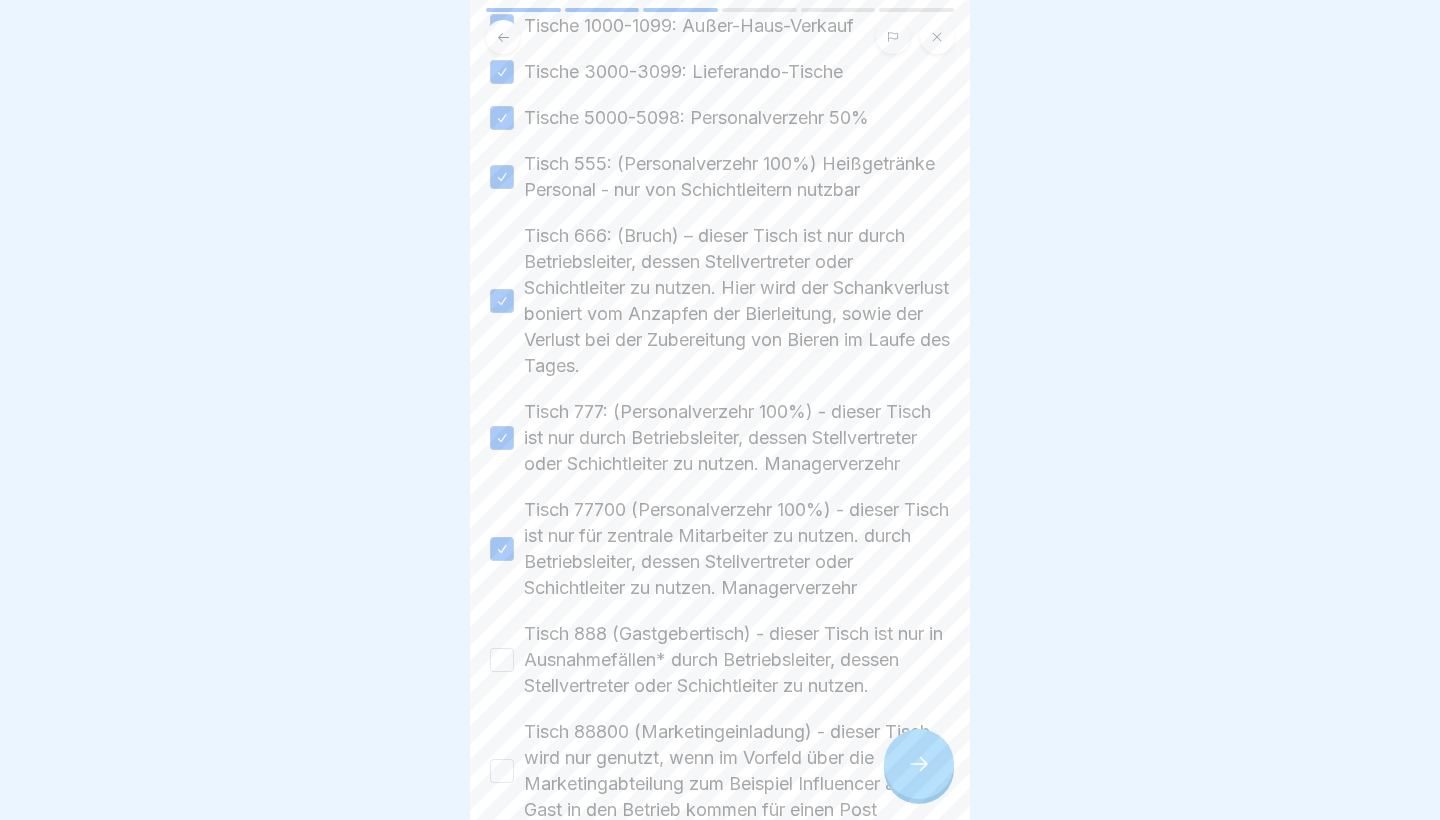 click on "Tisch 888 (Gastgebertisch) - dieser Tisch ist nur in Ausnahmefällen* durch Betriebsleiter, dessen Stellvertreter oder Schichtleiter zu nutzen." at bounding box center [502, 660] 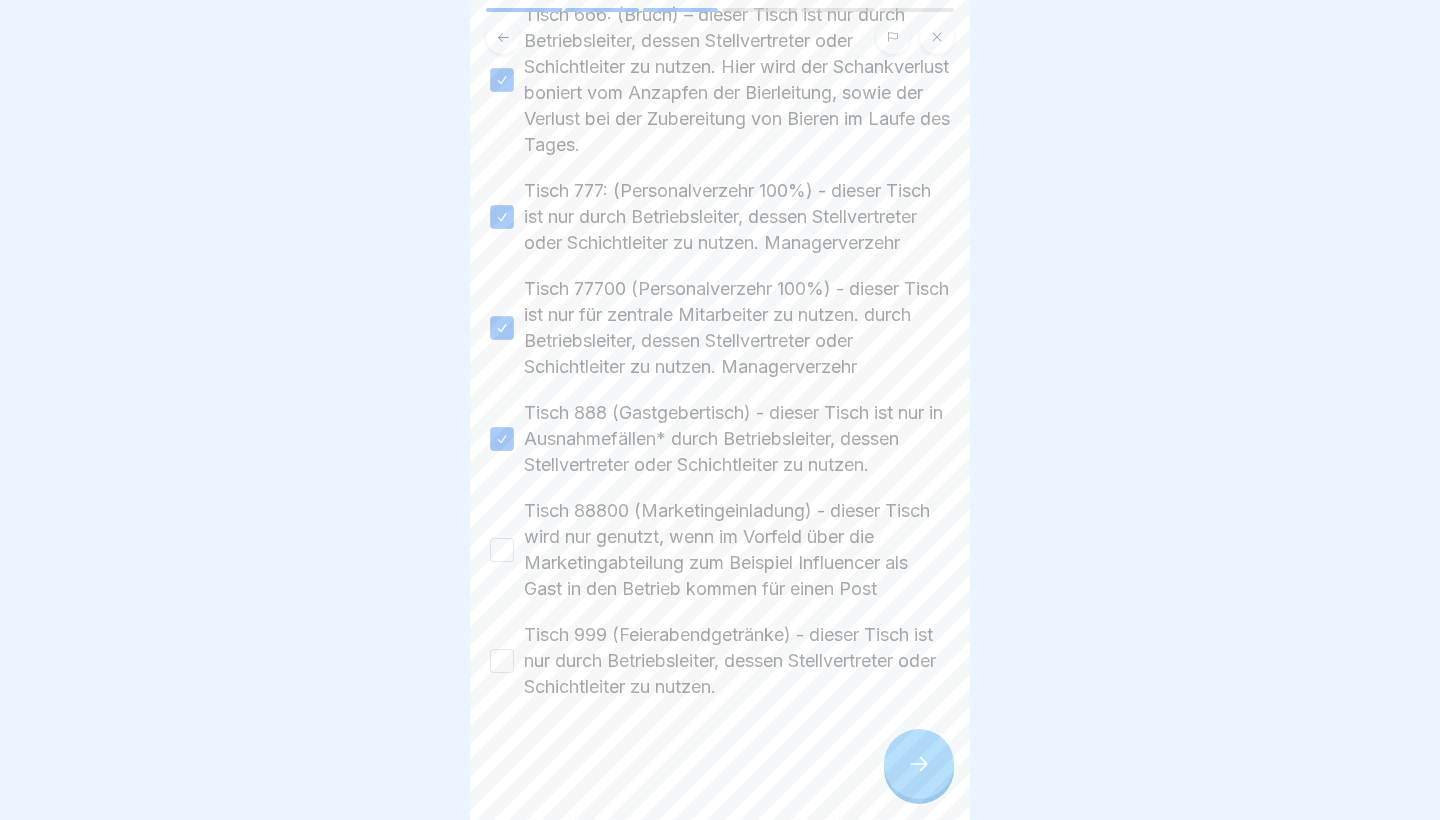 scroll, scrollTop: 670, scrollLeft: 0, axis: vertical 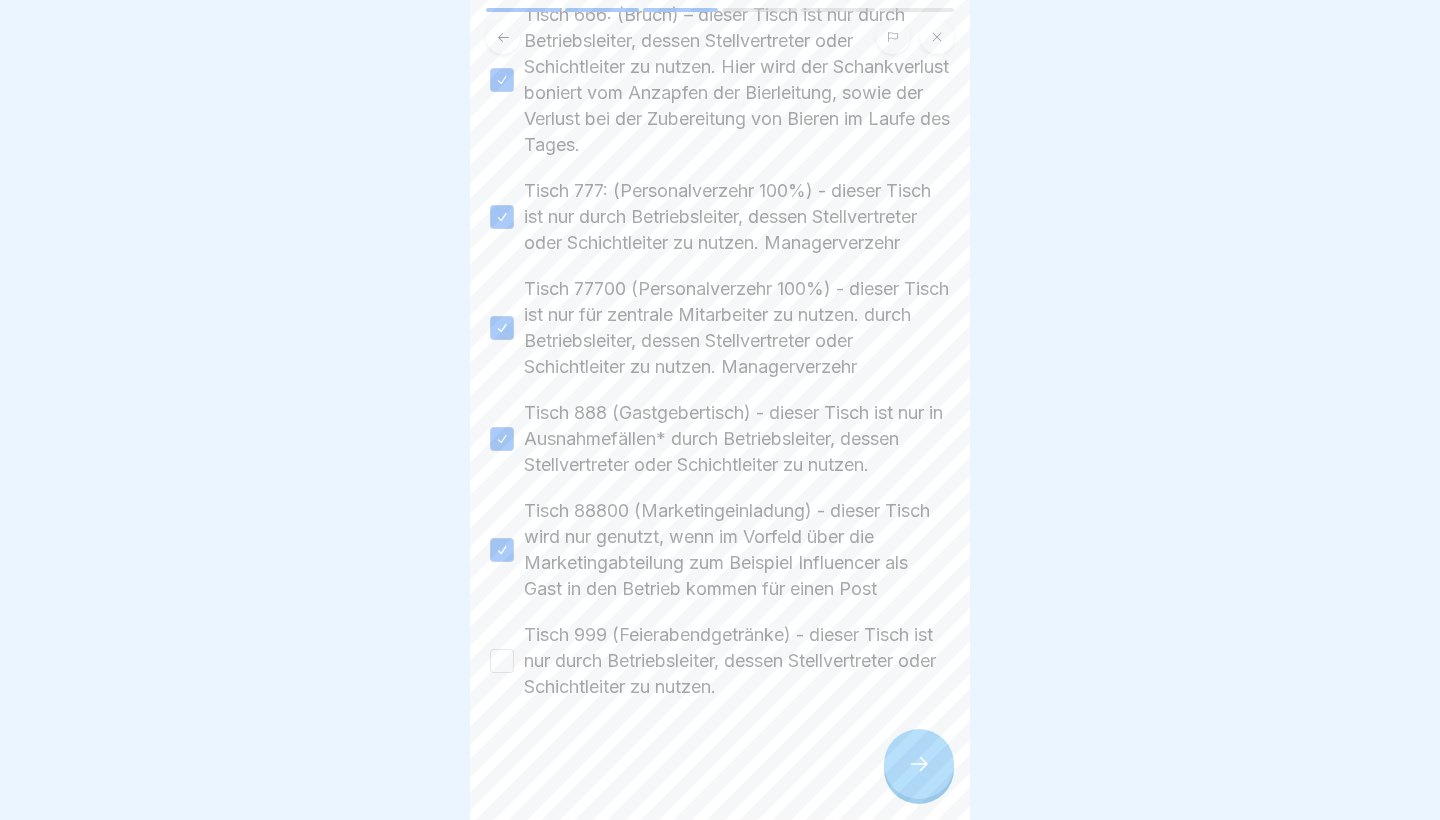click on "Tisch 999 (Feierabendgetränke) - dieser Tisch ist nur durch Betriebsleiter, dessen Stellvertreter oder Schichtleiter zu nutzen." at bounding box center (502, 661) 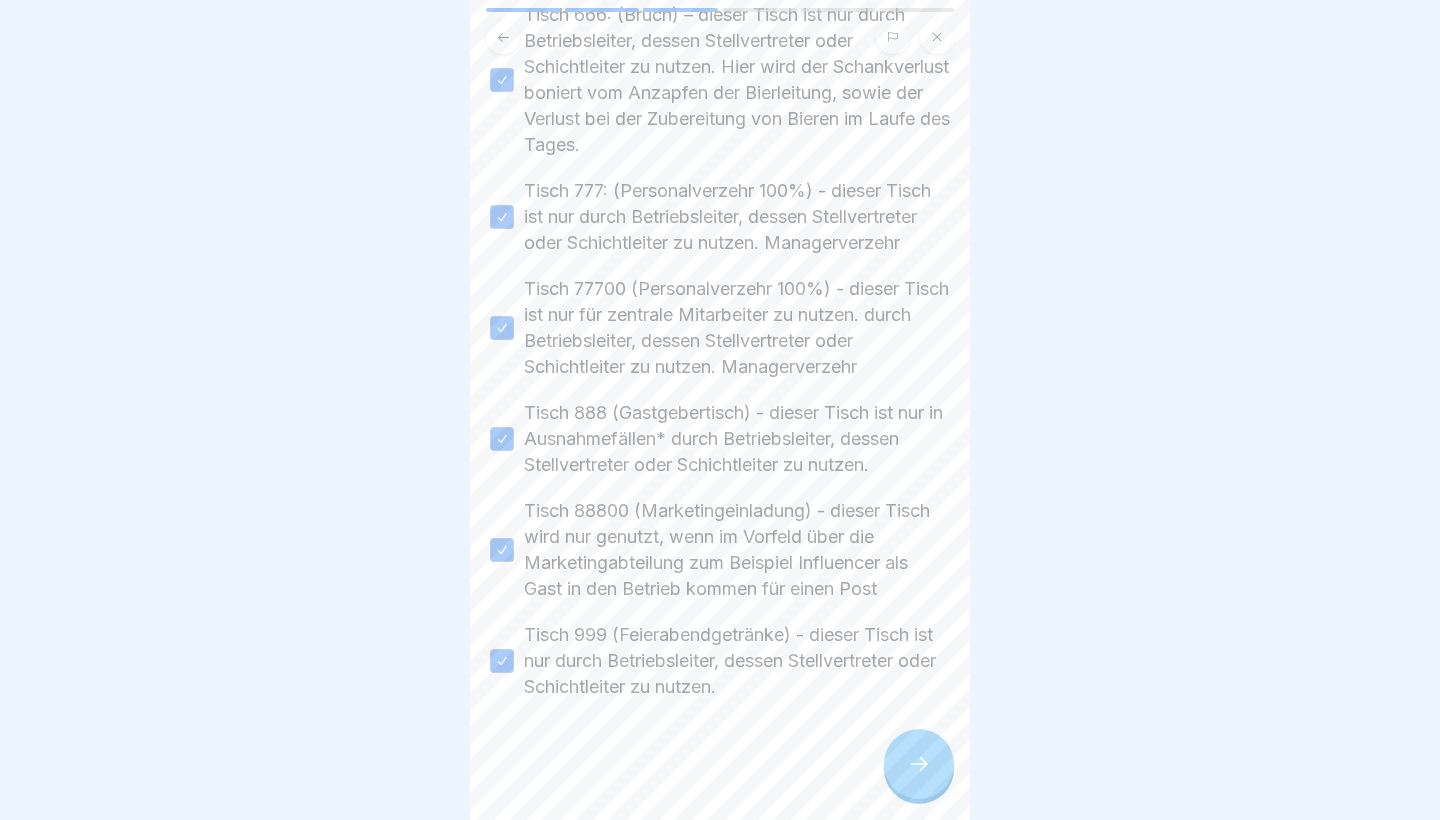 click at bounding box center (919, 764) 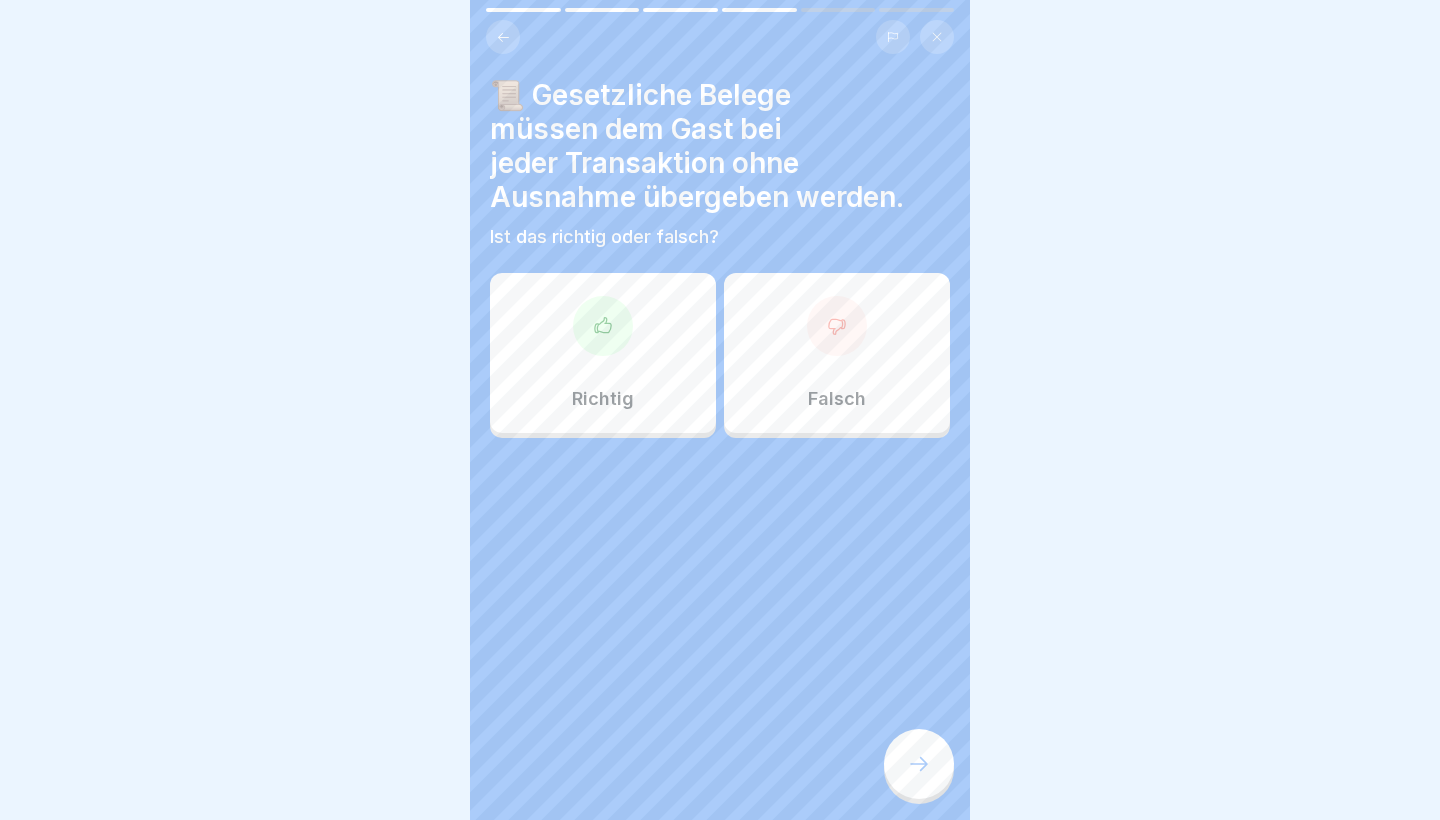 click on "Richtig" at bounding box center [603, 353] 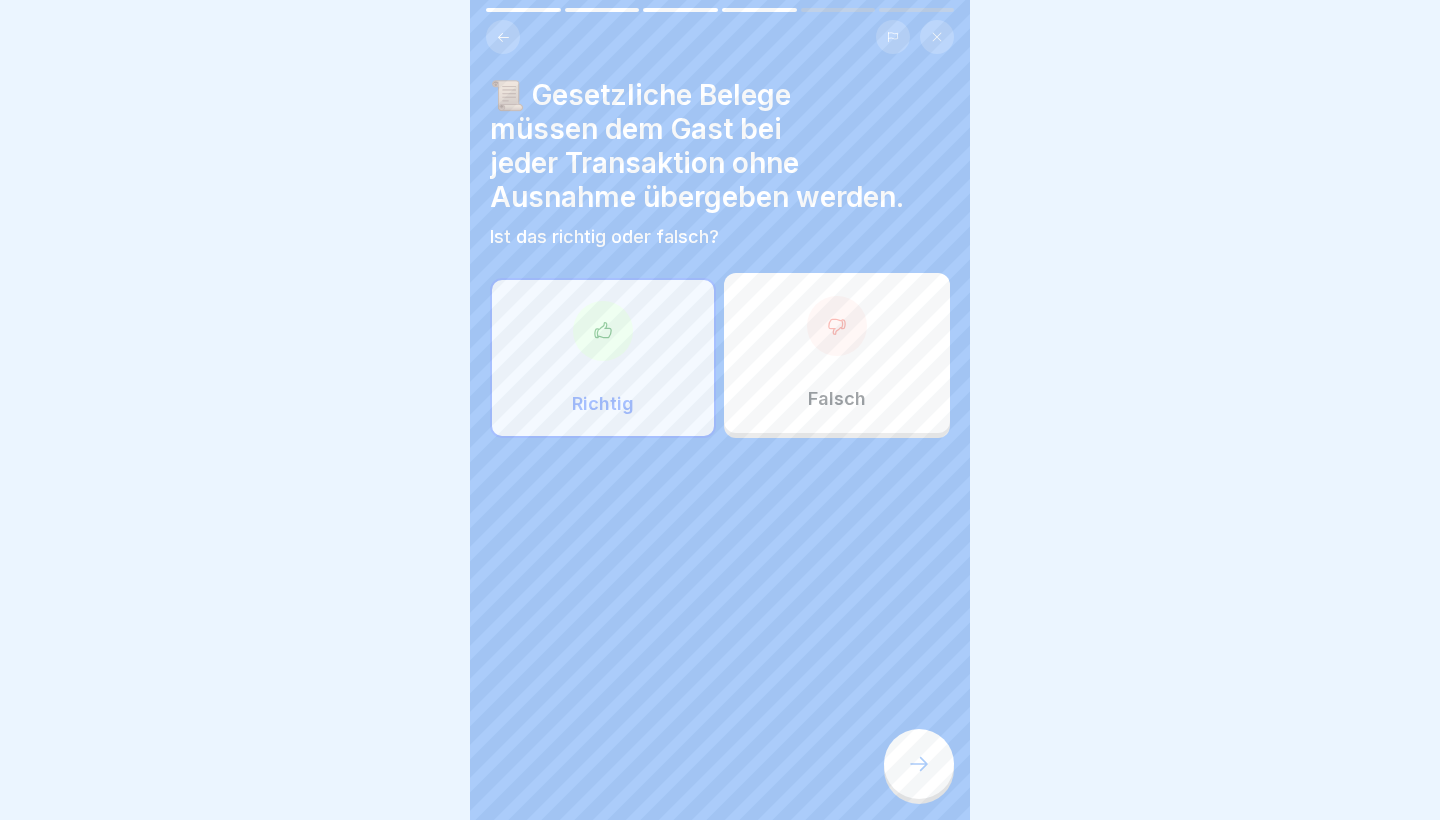 click on "📜 Gesetzliche Belege müssen dem Gast bei jeder Transaktion ohne Ausnahme übergeben werden. Ist das richtig oder falsch? Richtig Falsch" at bounding box center [720, 410] 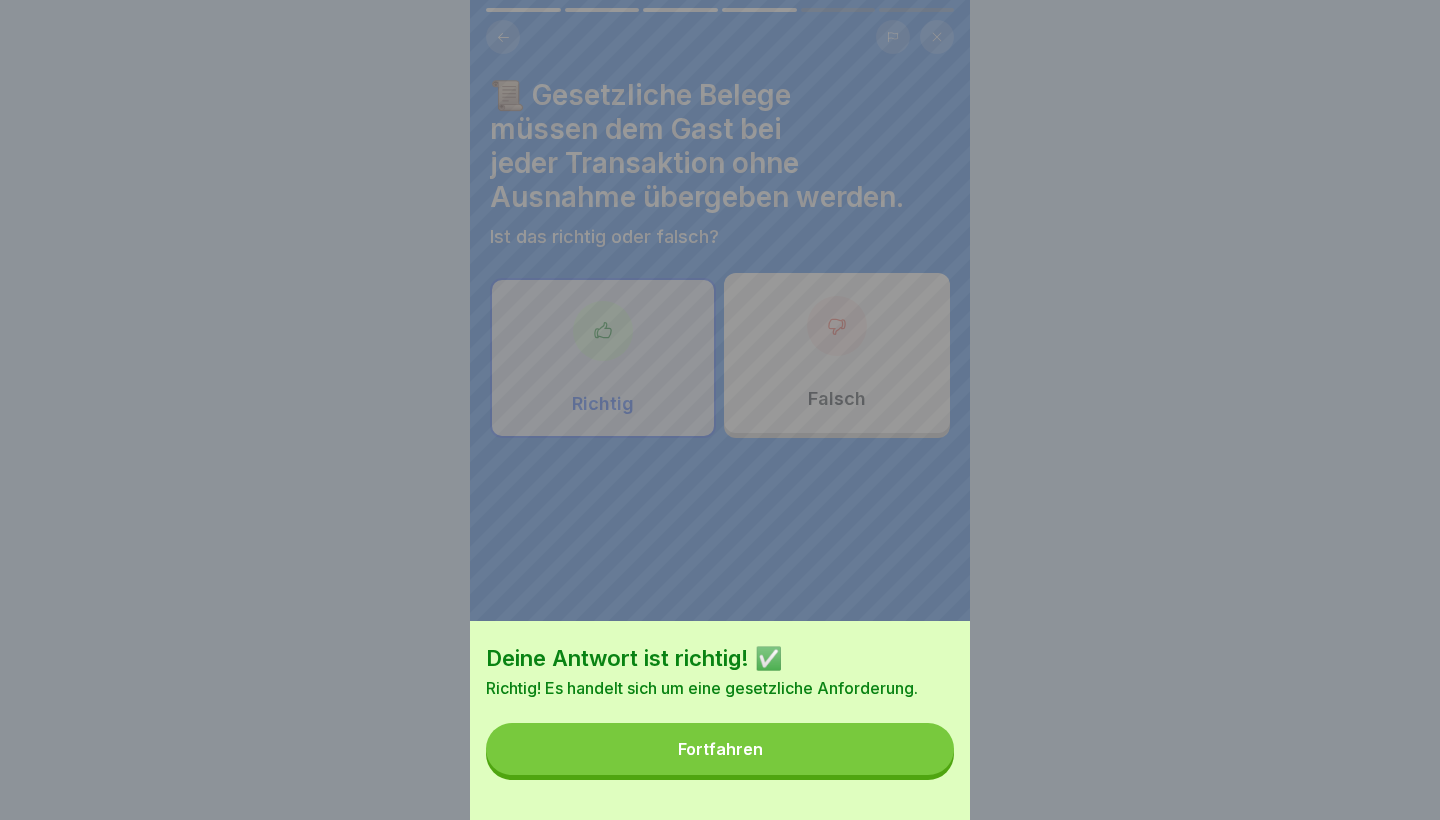 click on "Deine Antwort ist richtig!
✅ Richtig! Es handelt sich um eine gesetzliche Anforderung.   Fortfahren" at bounding box center (720, 720) 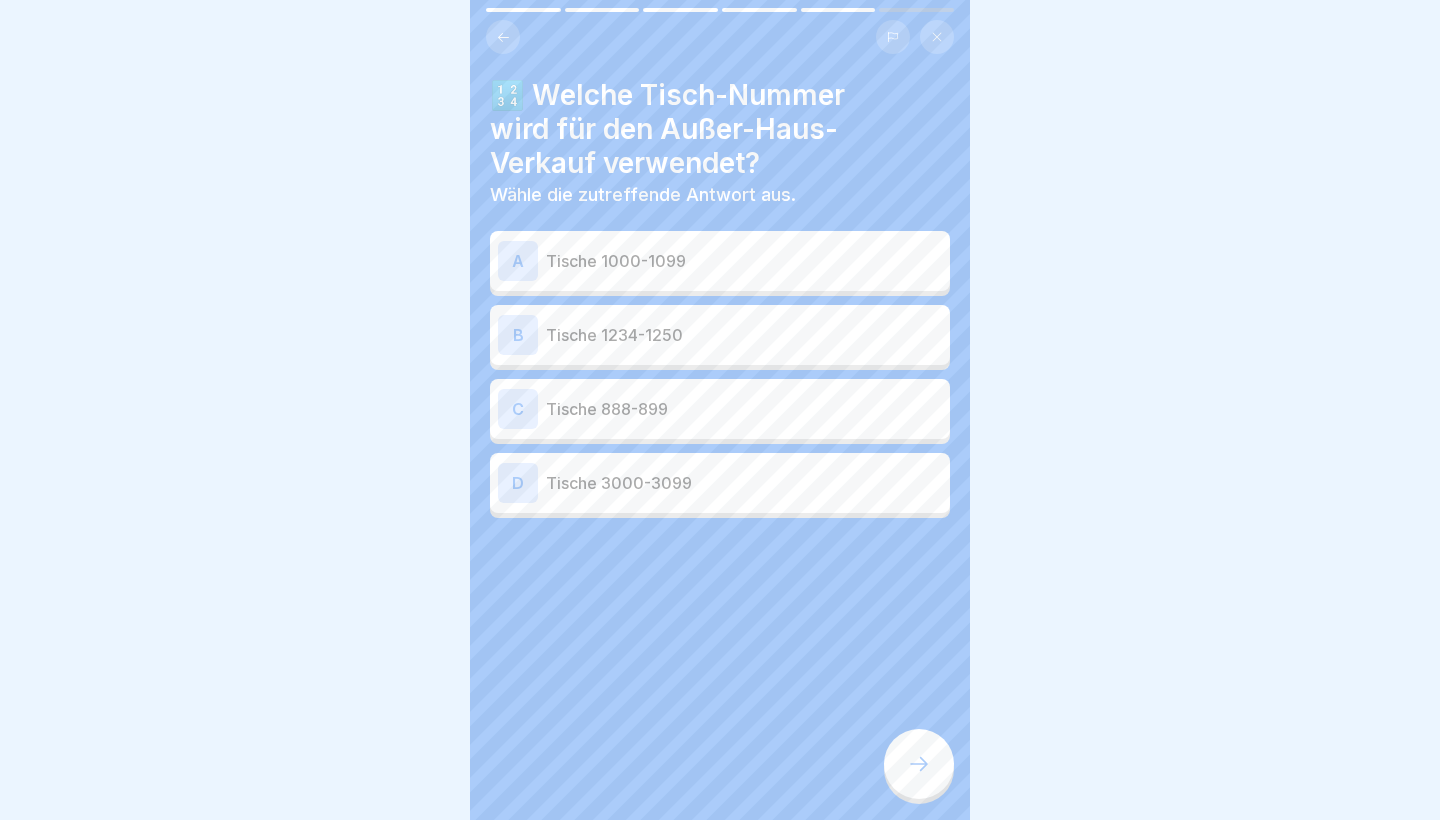 click on "Tische 1000-1099" at bounding box center (744, 261) 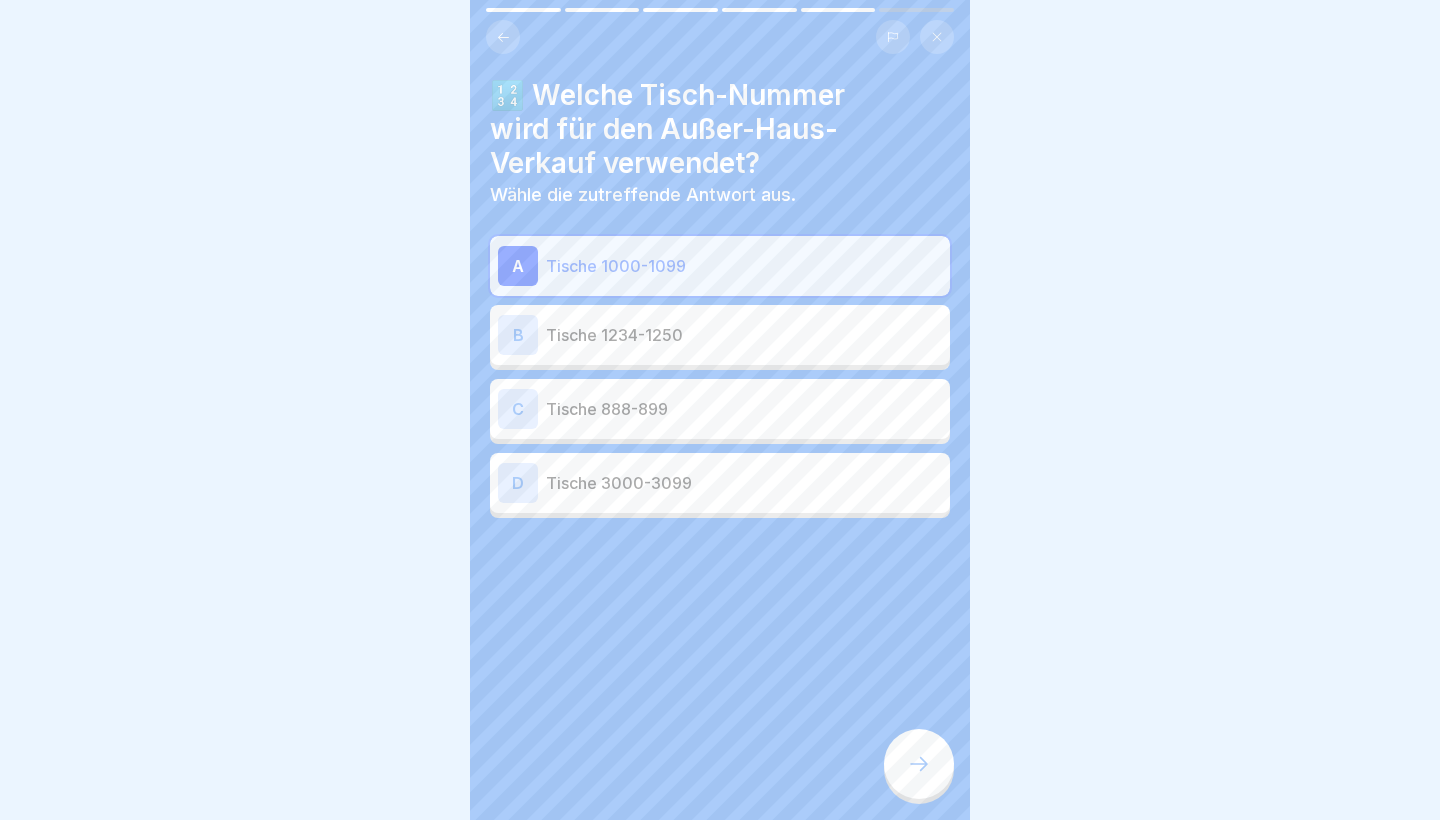 click at bounding box center (919, 764) 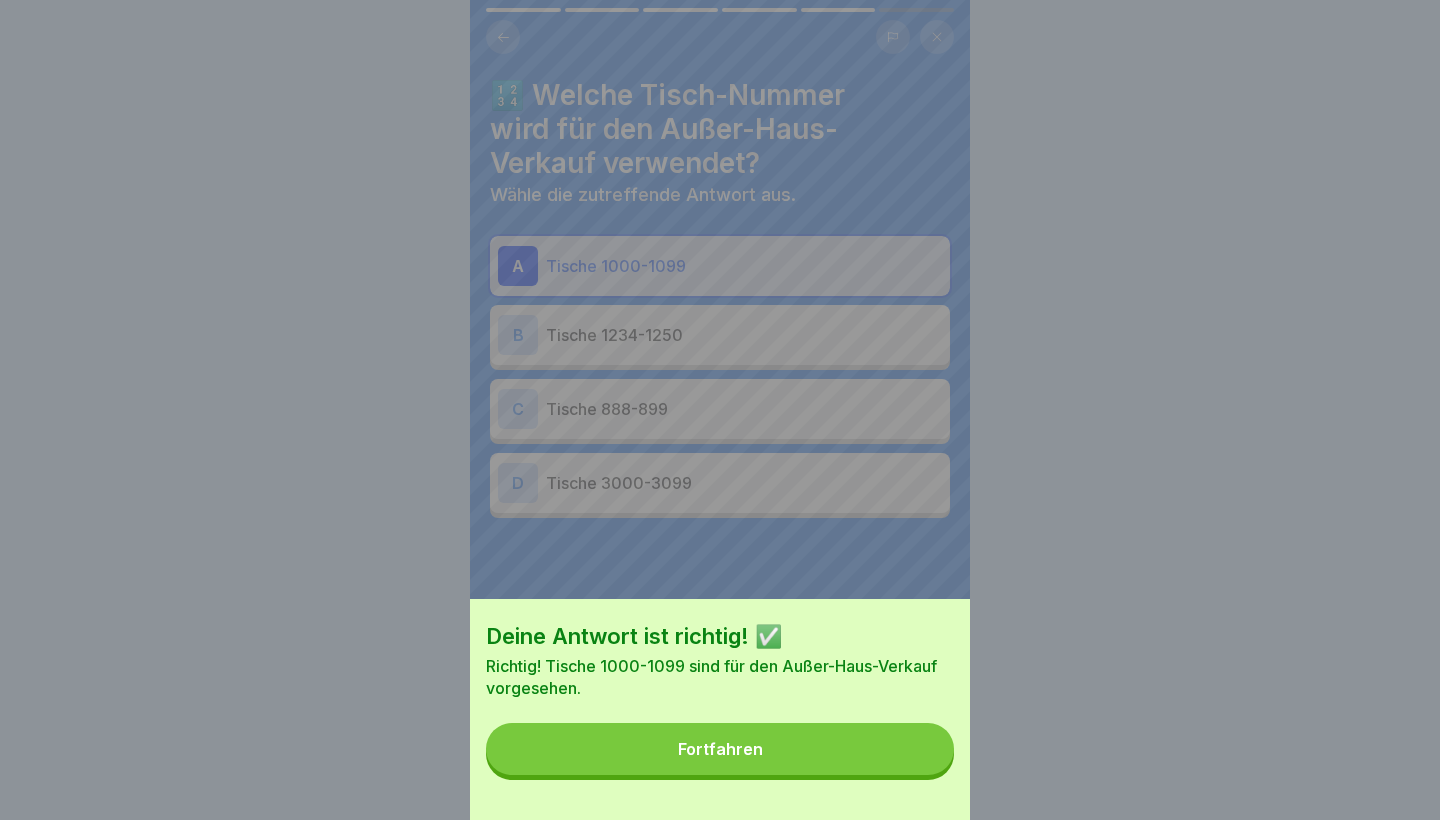 click on "Fortfahren" at bounding box center [720, 749] 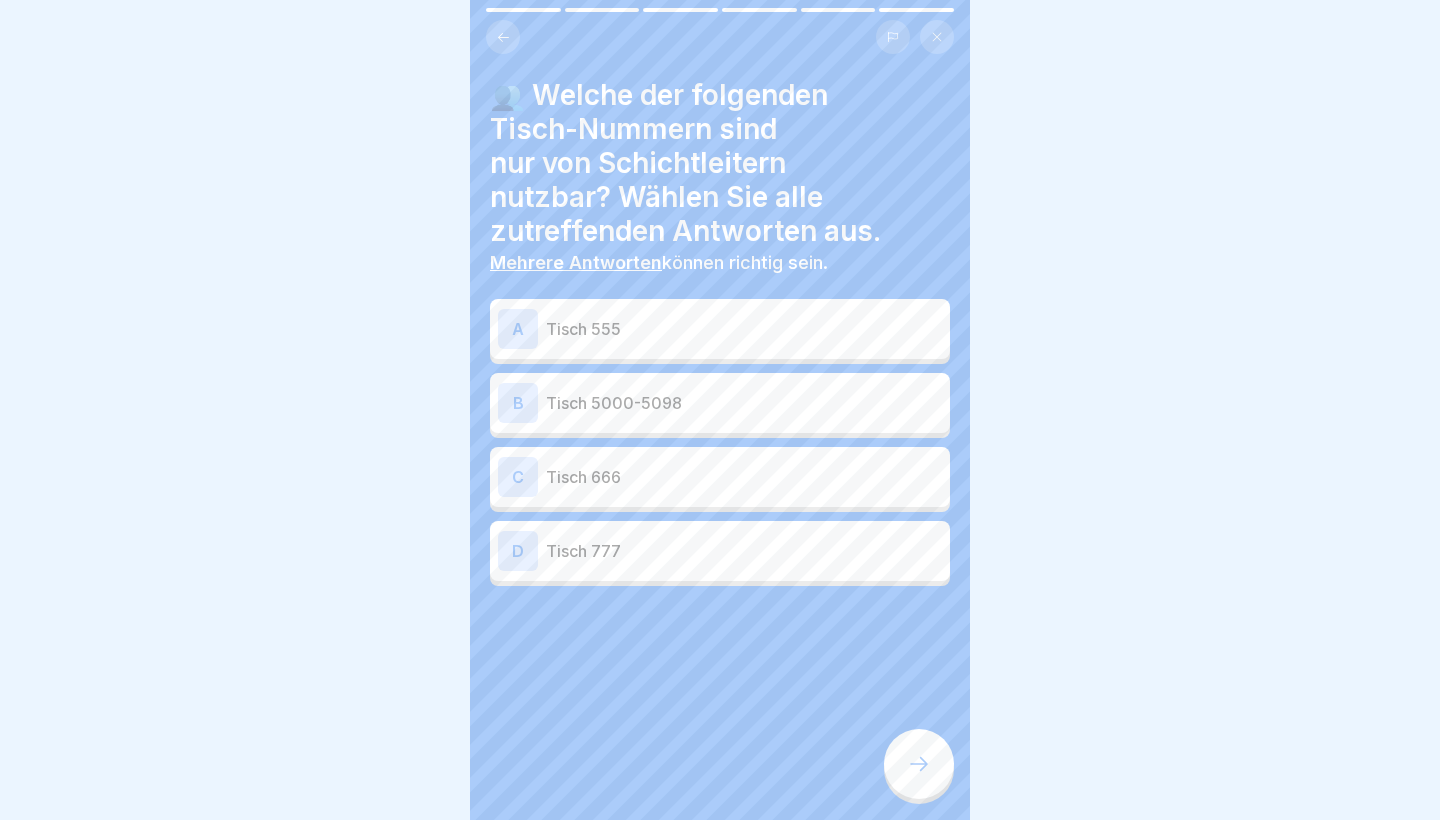 click on "D Tisch 777" at bounding box center (720, 551) 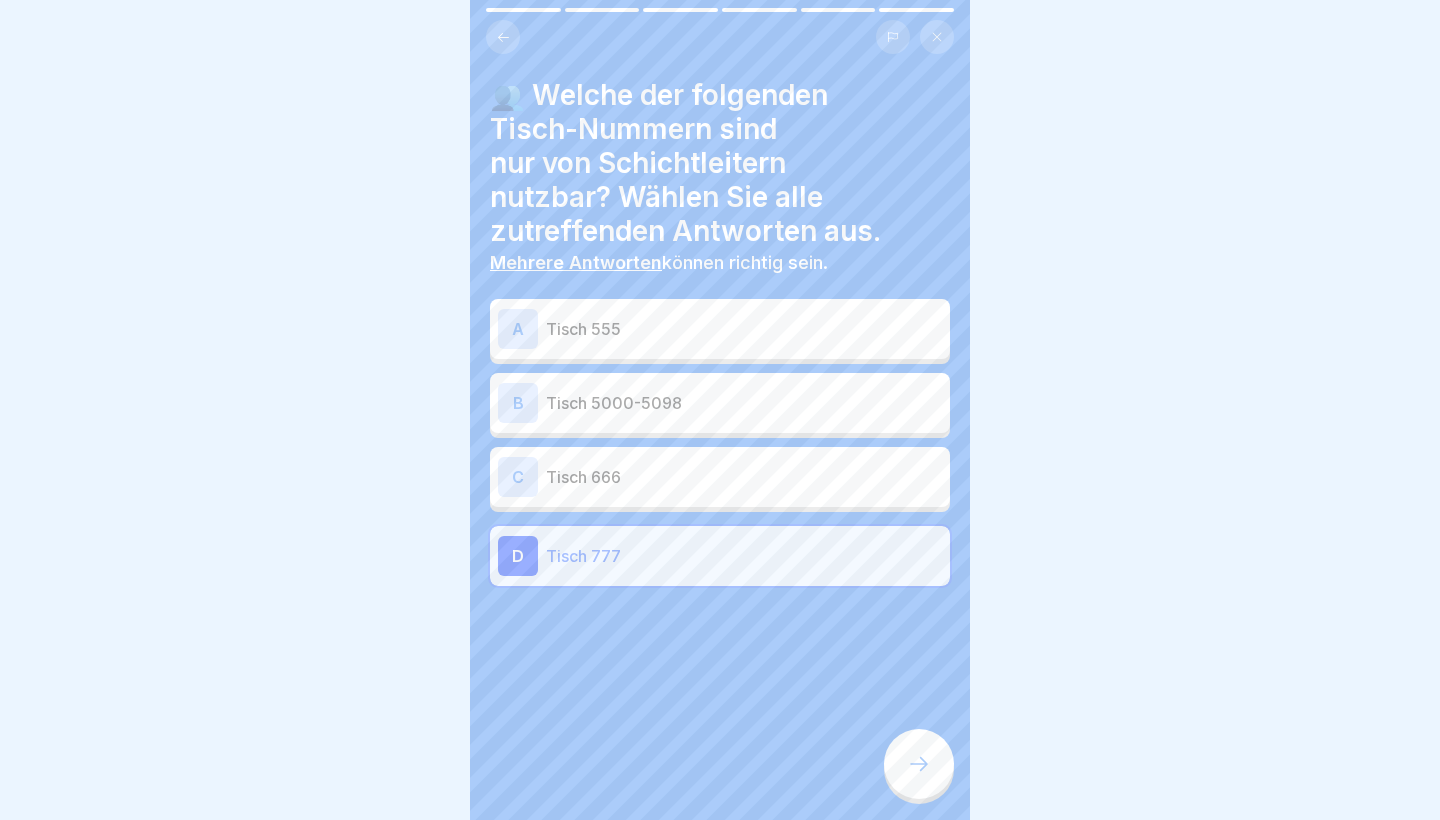click on "C Tisch 666" at bounding box center (720, 477) 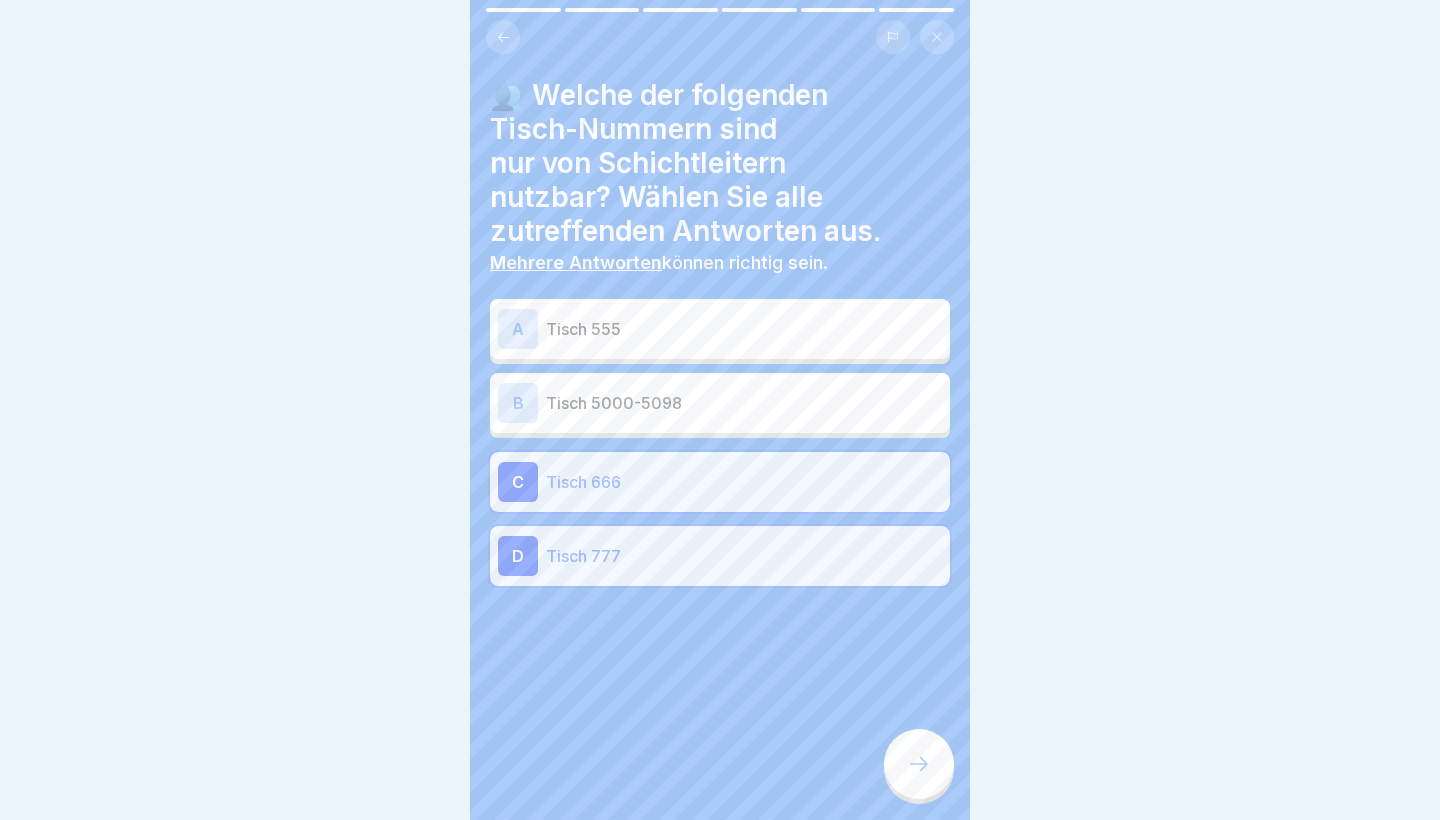 click on "A Tisch 555" at bounding box center [720, 329] 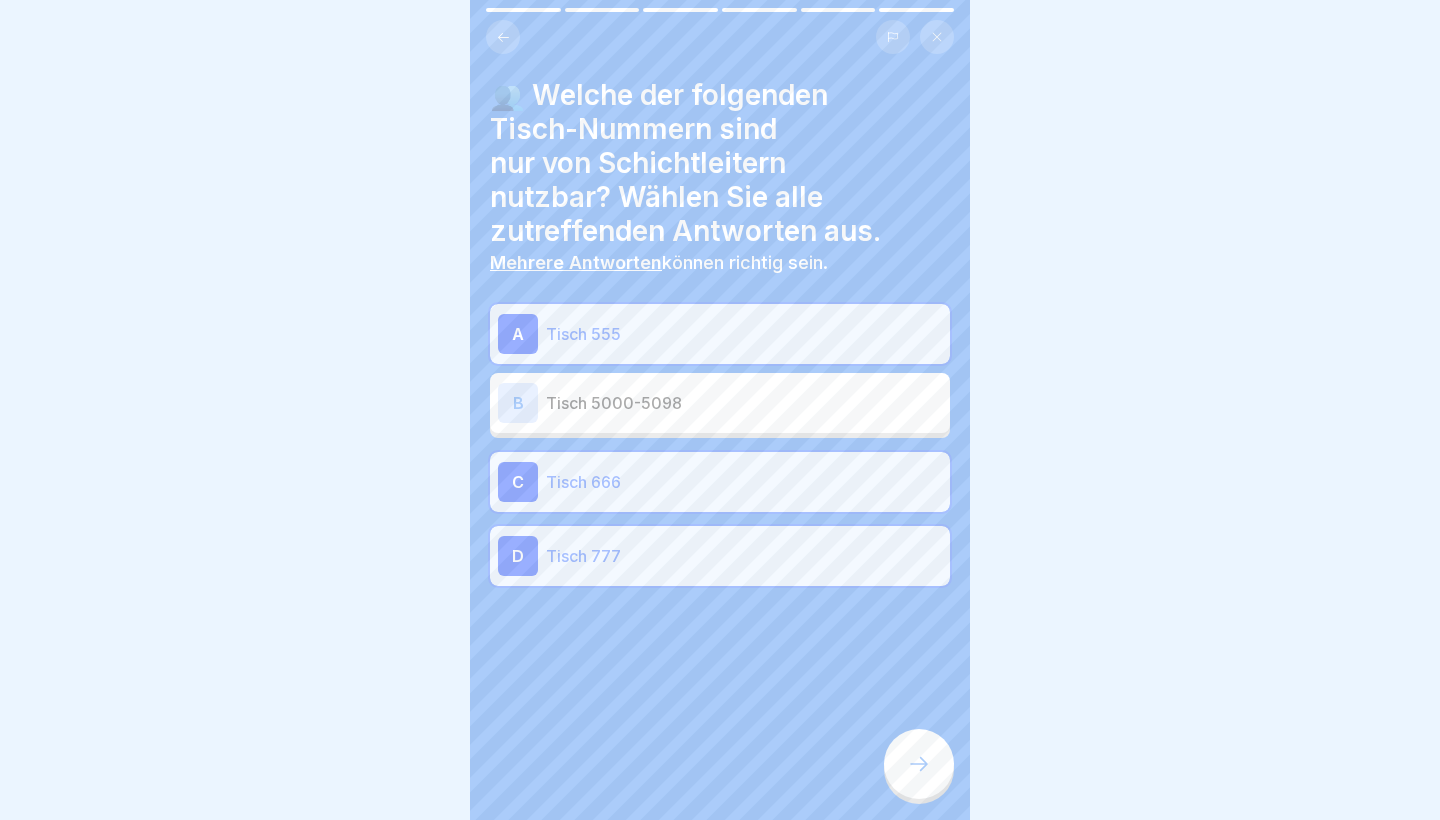 click on "👥 Welche der folgenden Tisch-Nummern sind nur von Schichtleitern nutzbar? Wählen Sie alle zutreffenden Antworten aus. Mehrere Antworten können richtig sein. A Tisch 555 B Tisch 5000-5098 C Tisch 666 D Tisch 777" at bounding box center [720, 410] 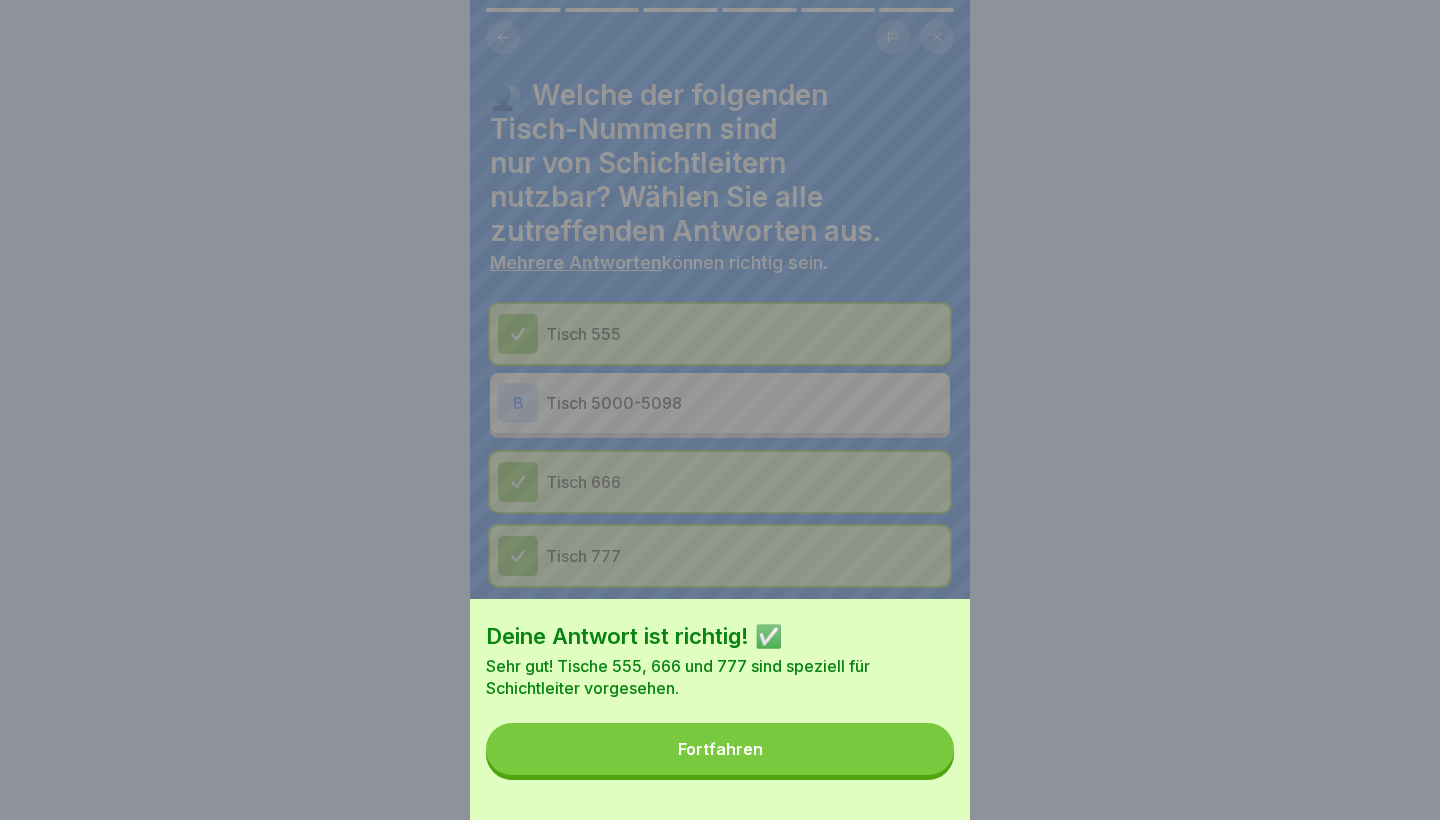 click on "Deine Antwort ist richtig!
✅ Sehr gut! Tische 555, 666 und 777 sind speziell für Schichtleiter vorgesehen.   Fortfahren" at bounding box center [720, 709] 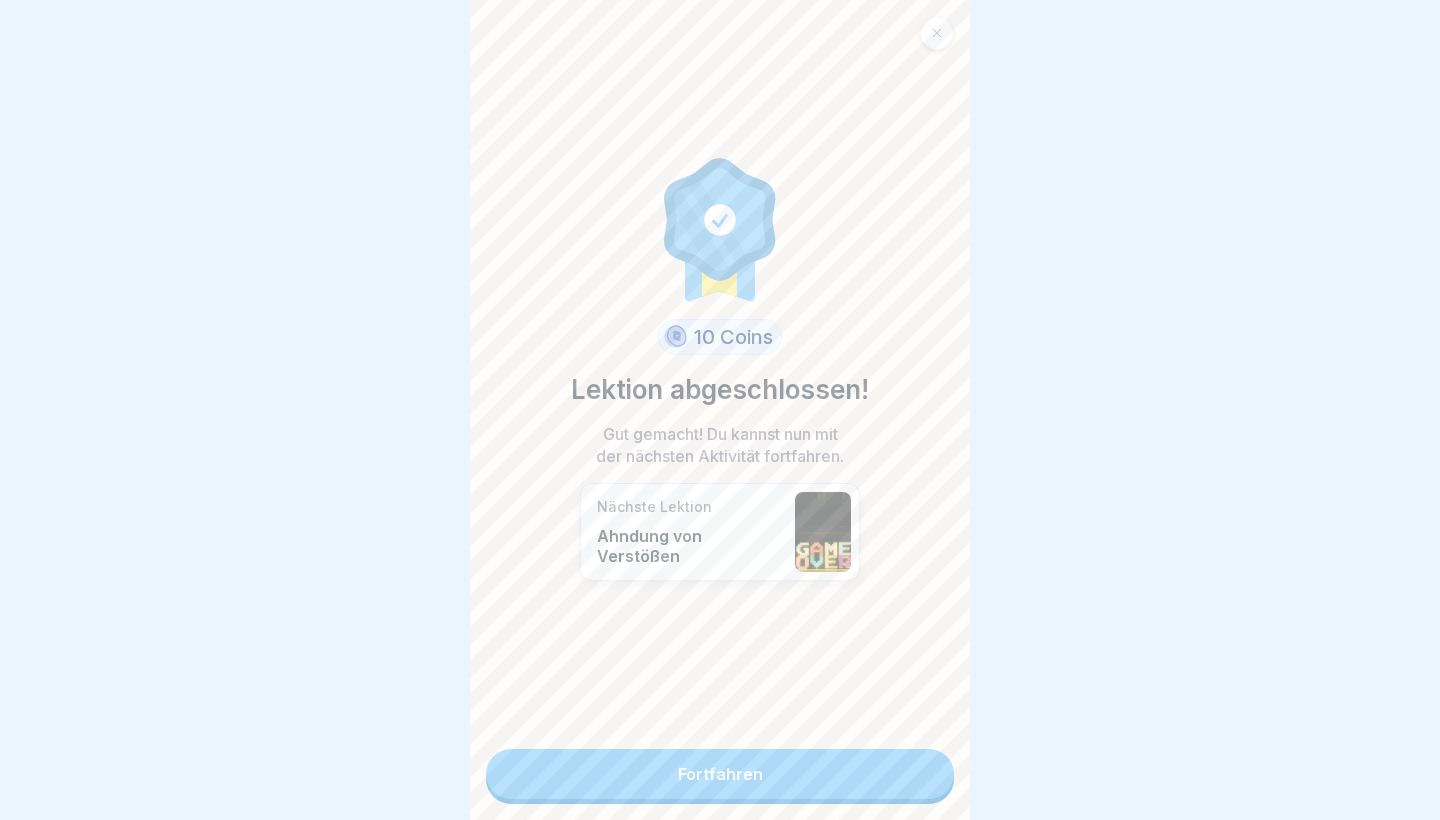 click on "Fortfahren" at bounding box center [720, 774] 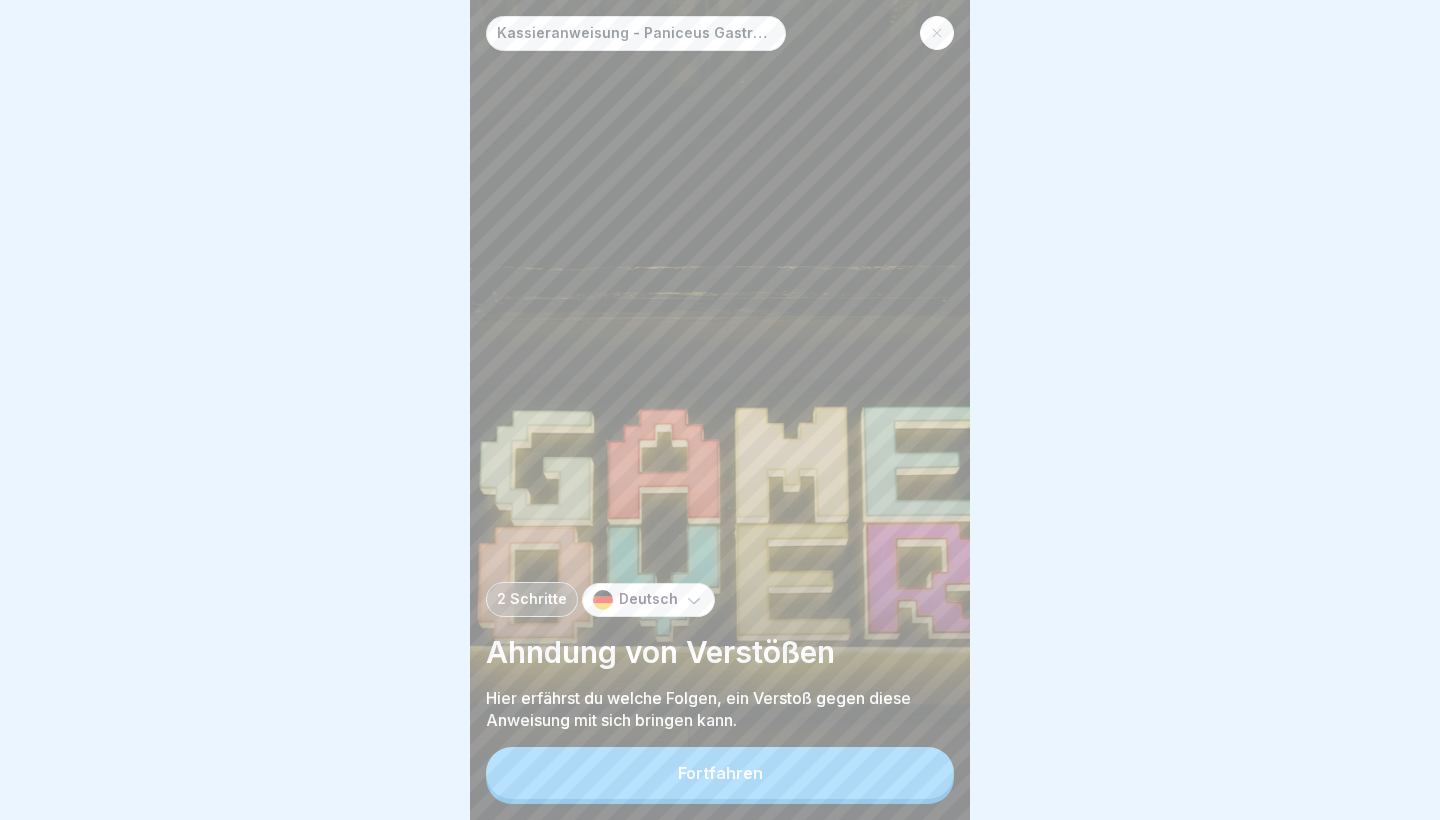 click on "Fortfahren" at bounding box center [720, 773] 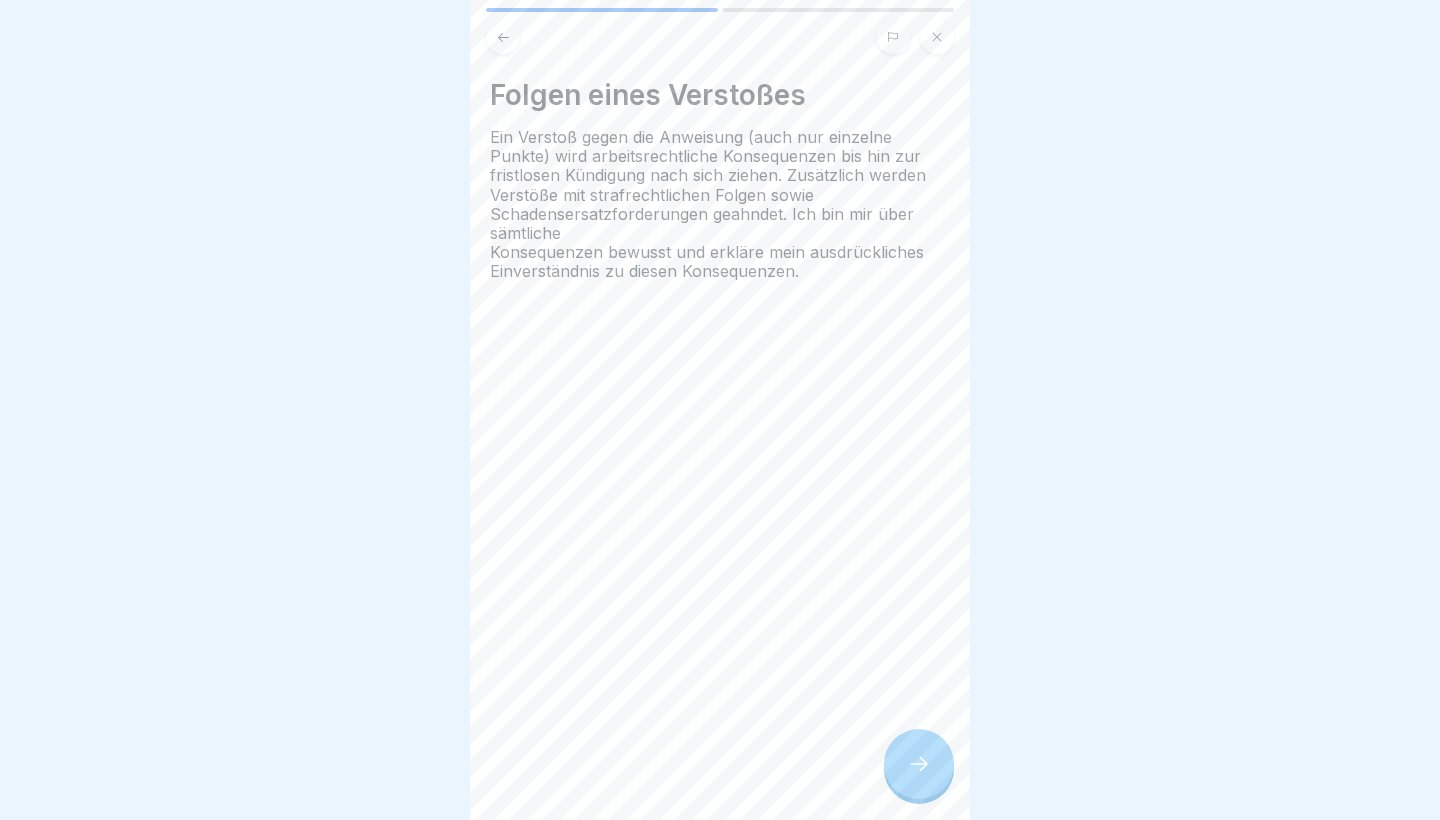 click at bounding box center (919, 764) 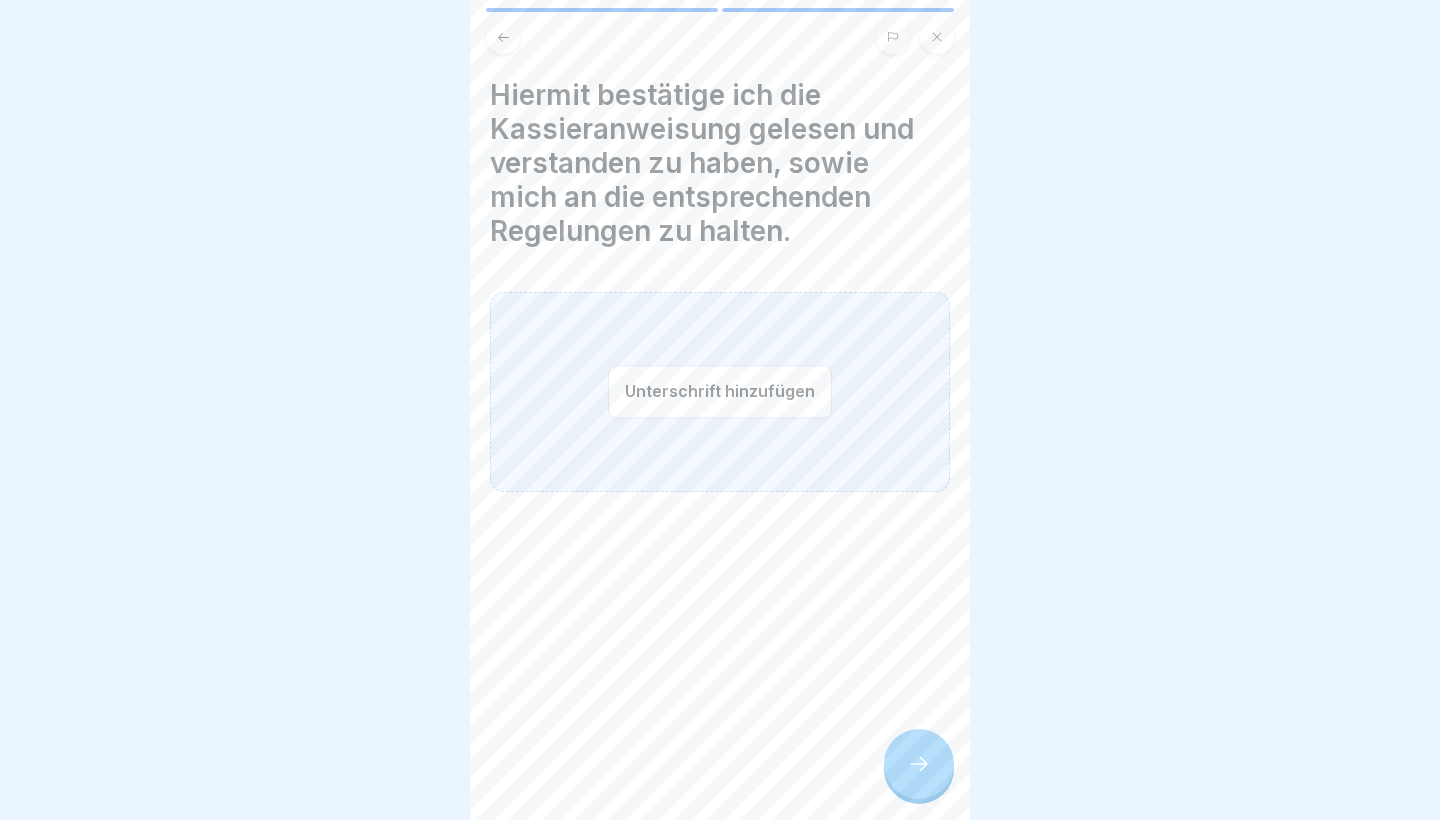 click on "Unterschrift hinzufügen" at bounding box center [720, 391] 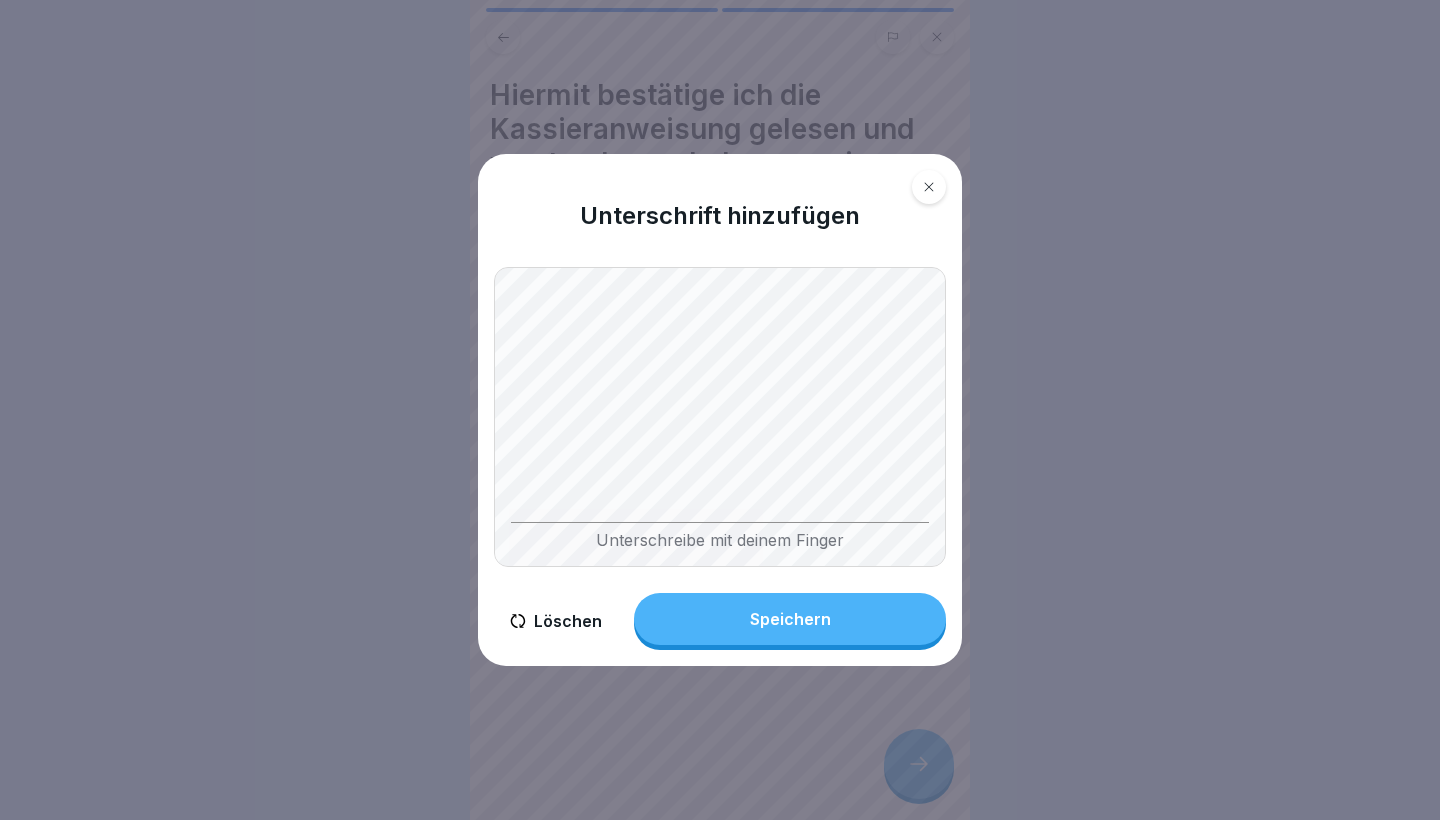 click on "Unterschrift hinzufügen Unterschreibe mit deinem Finger Löschen Speichern" at bounding box center (720, 410) 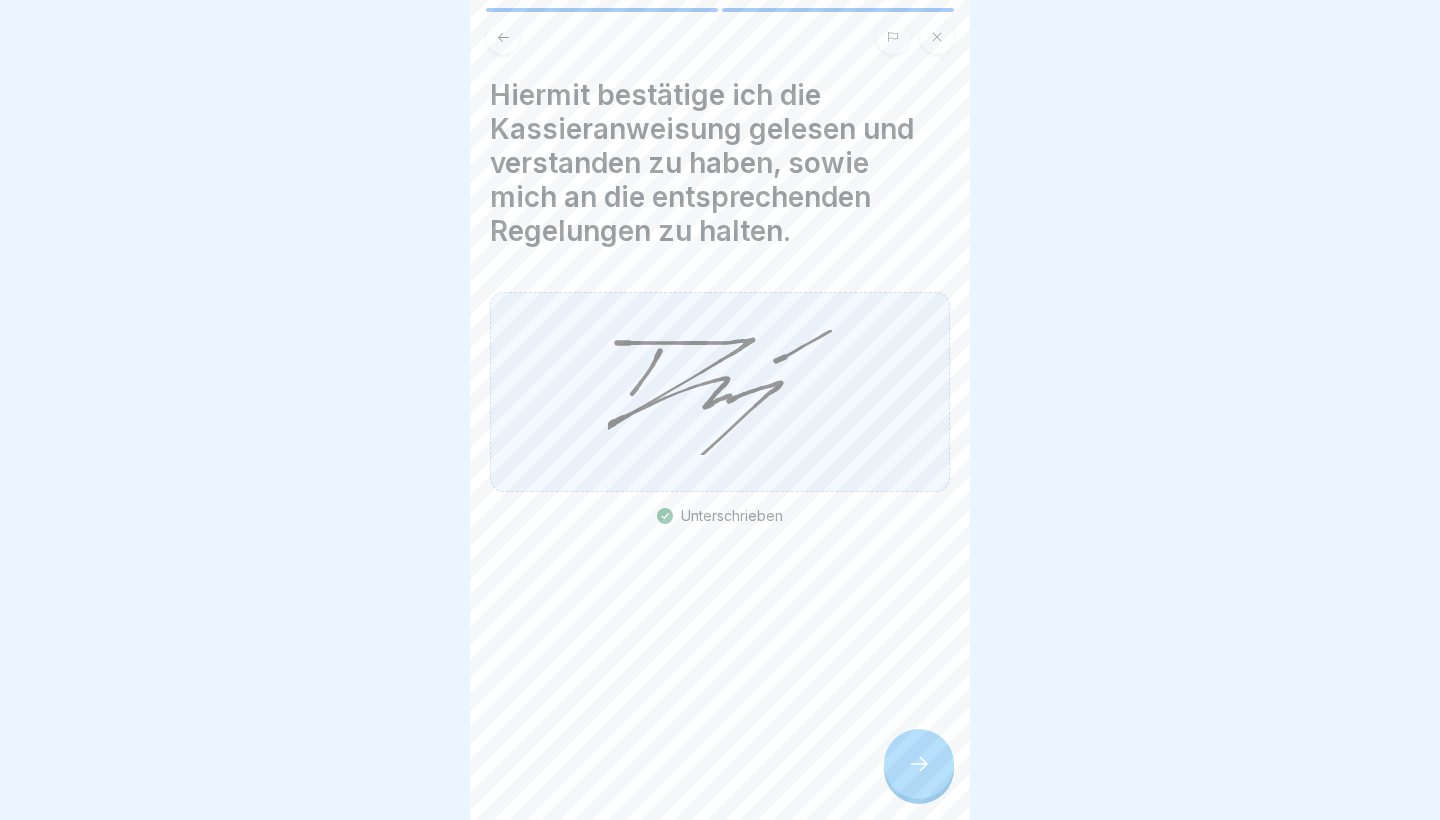 click at bounding box center (919, 764) 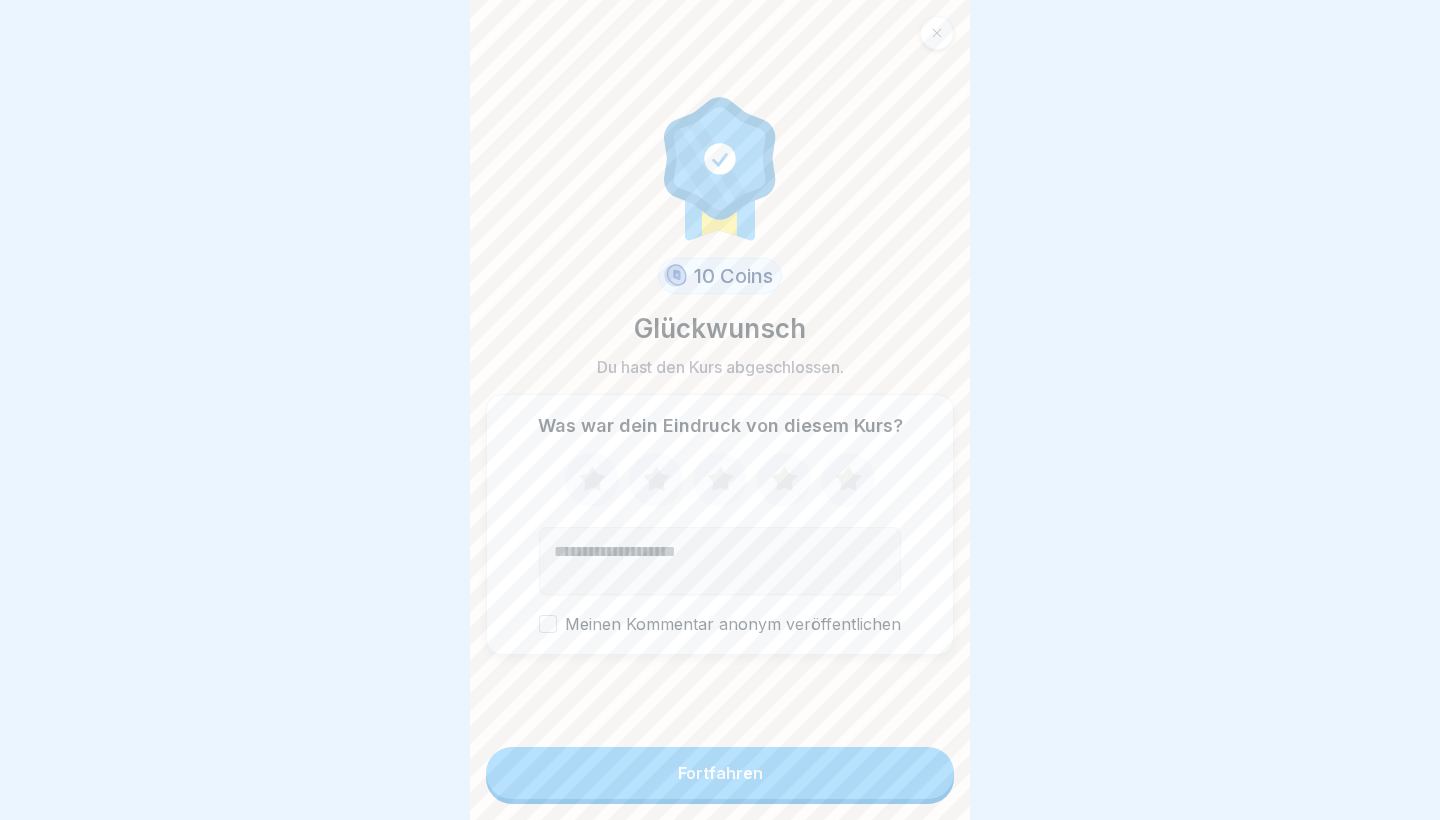 click on "Fortfahren" at bounding box center (720, 773) 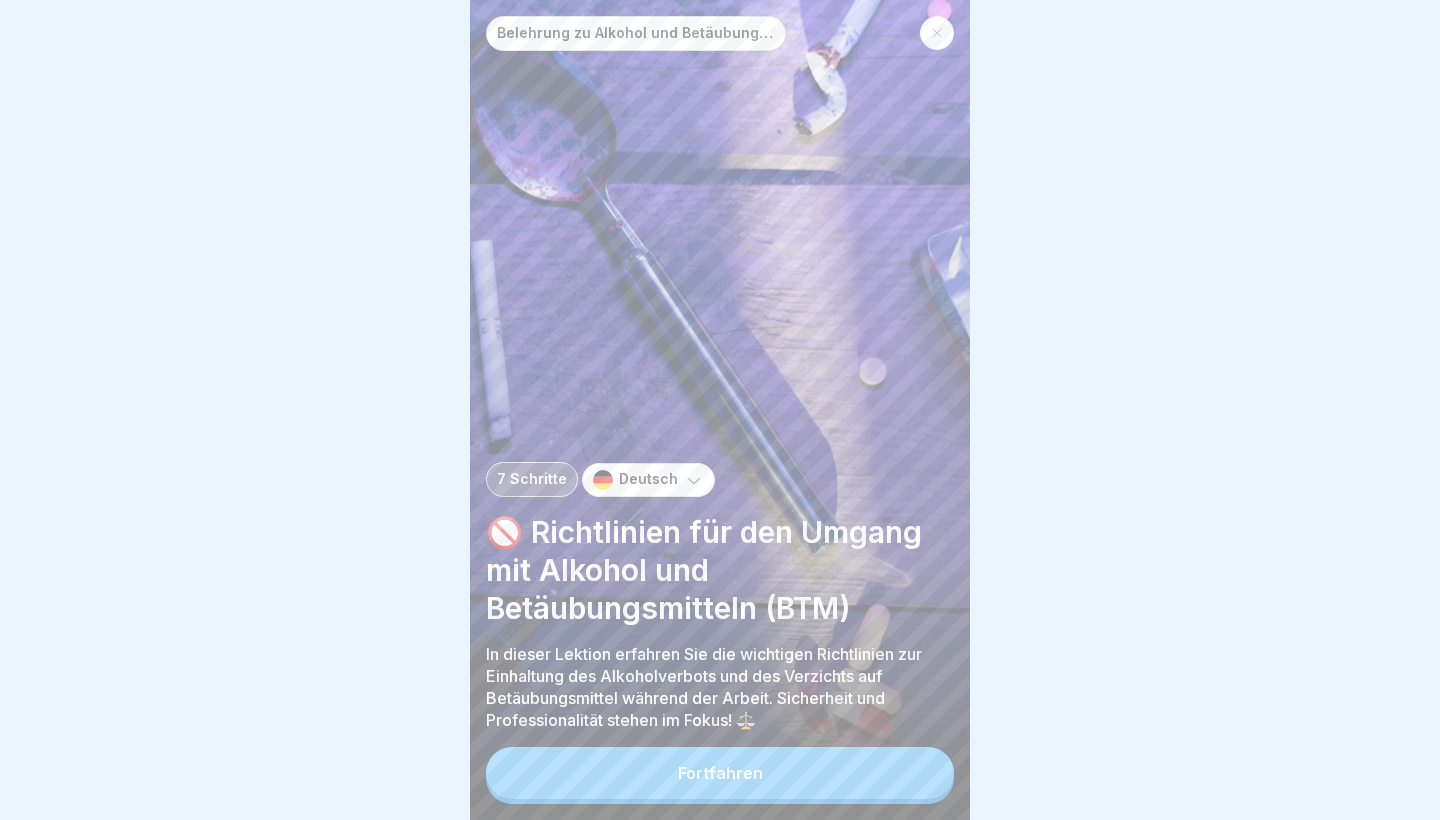 click on "Fortfahren" at bounding box center [720, 773] 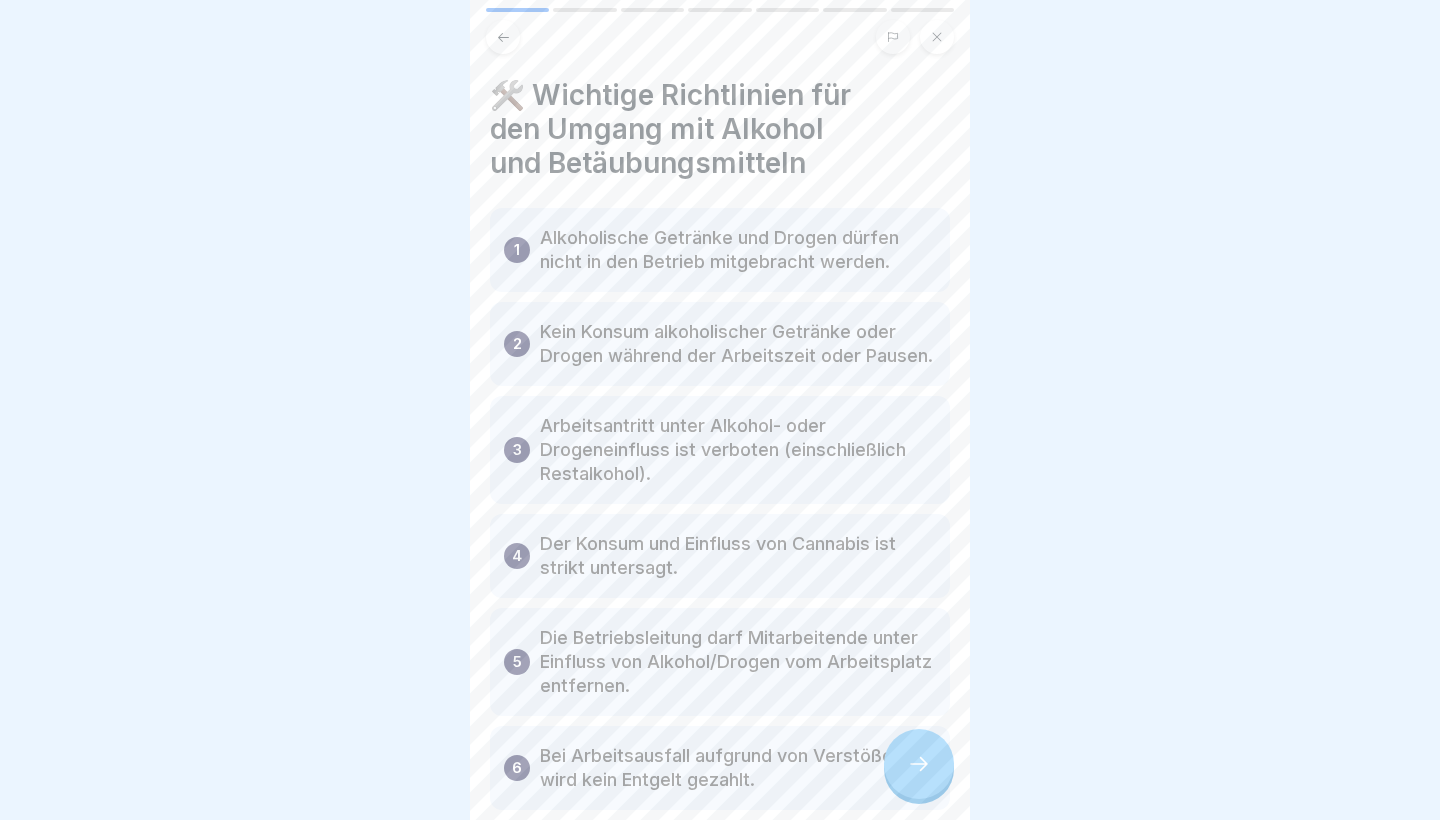 click at bounding box center [919, 764] 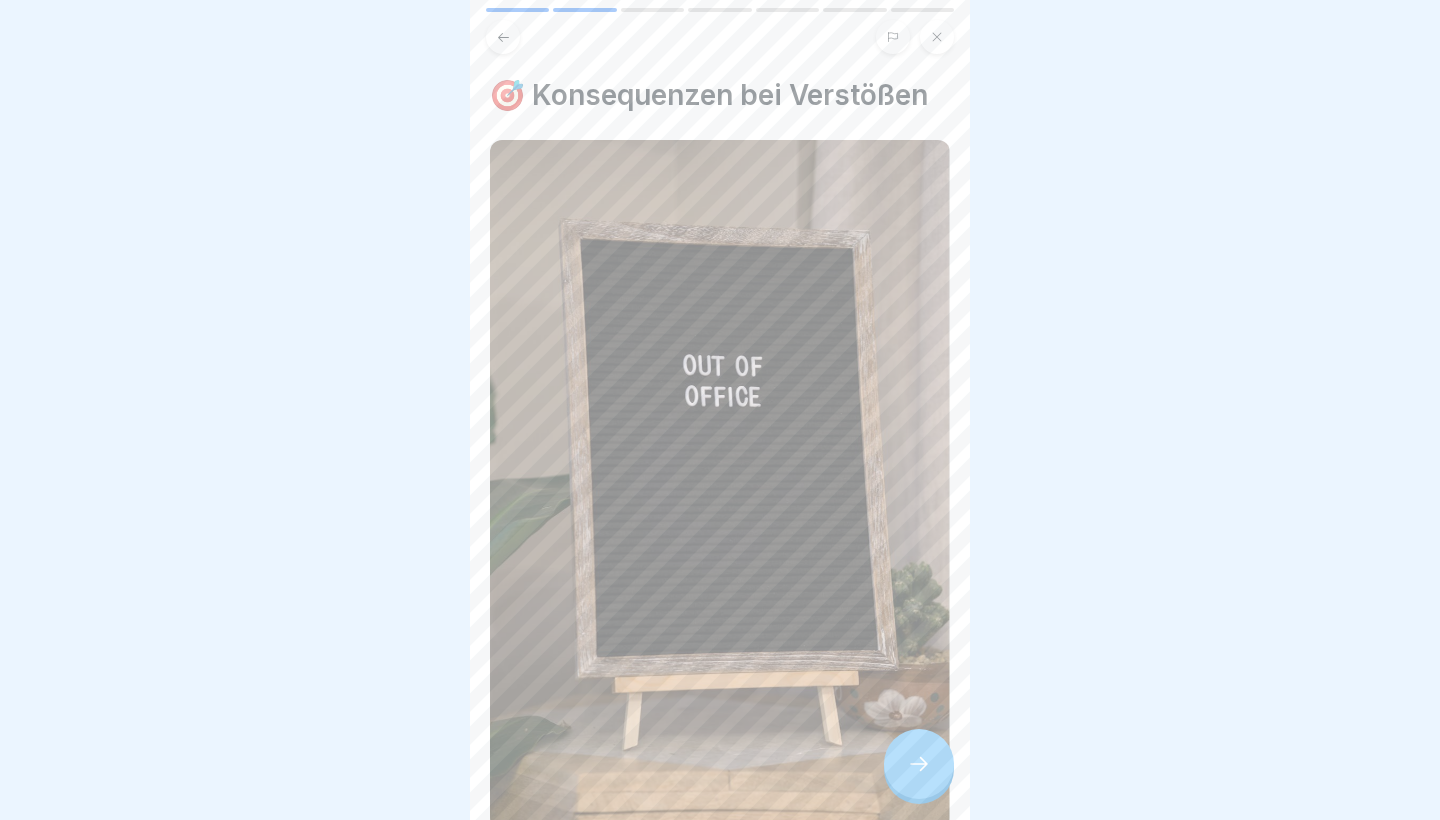 click at bounding box center (919, 764) 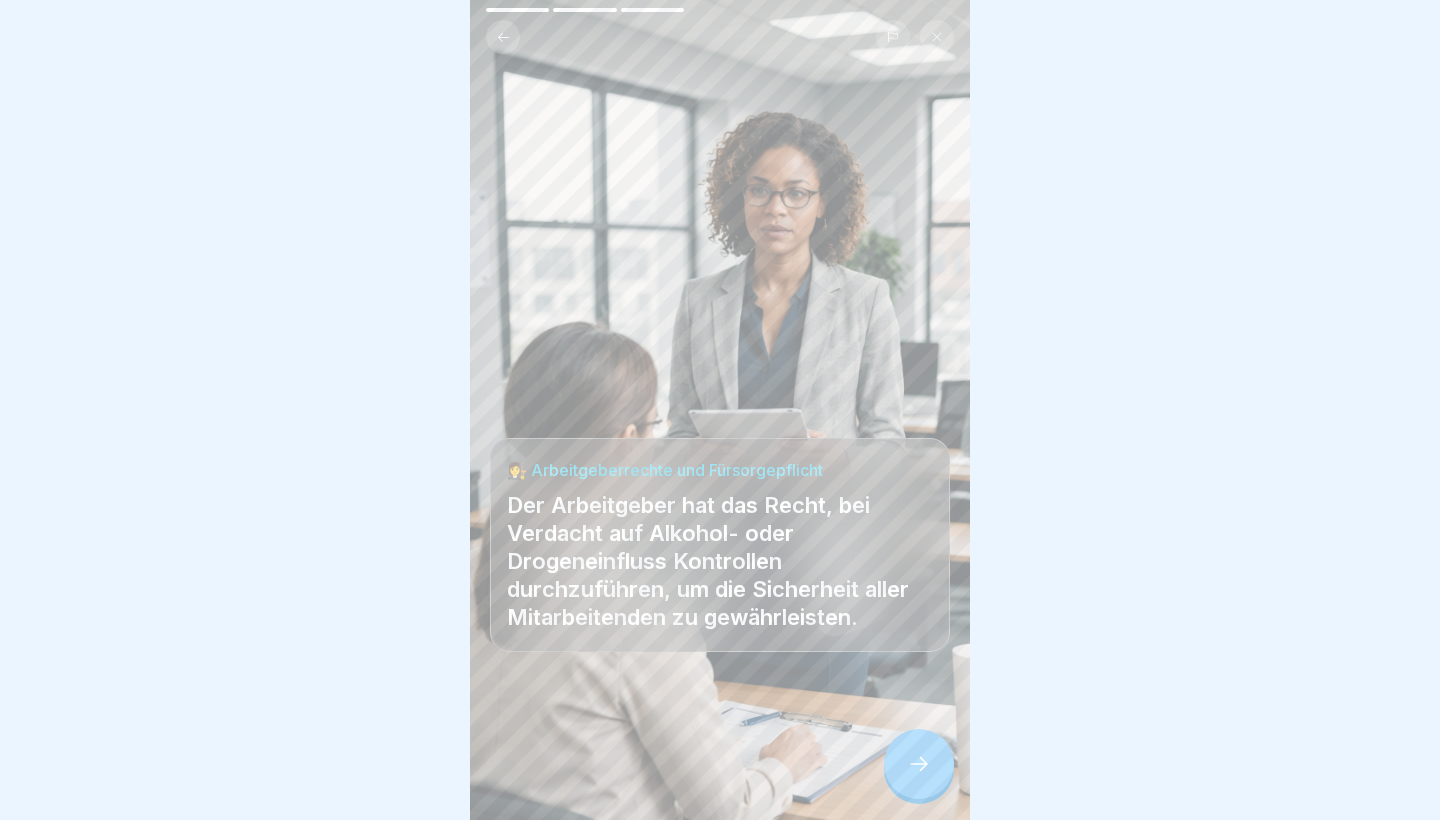 click 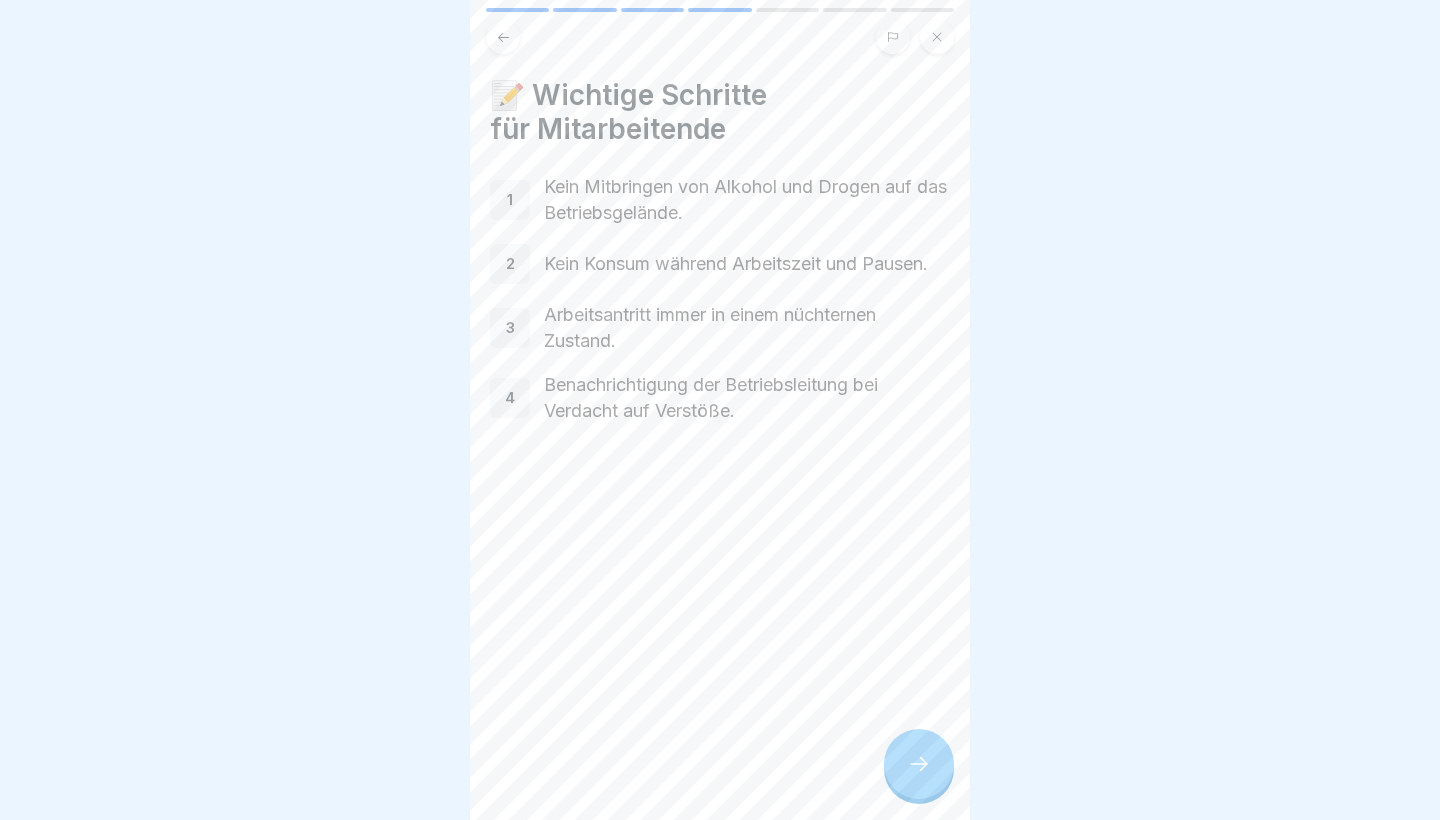 click 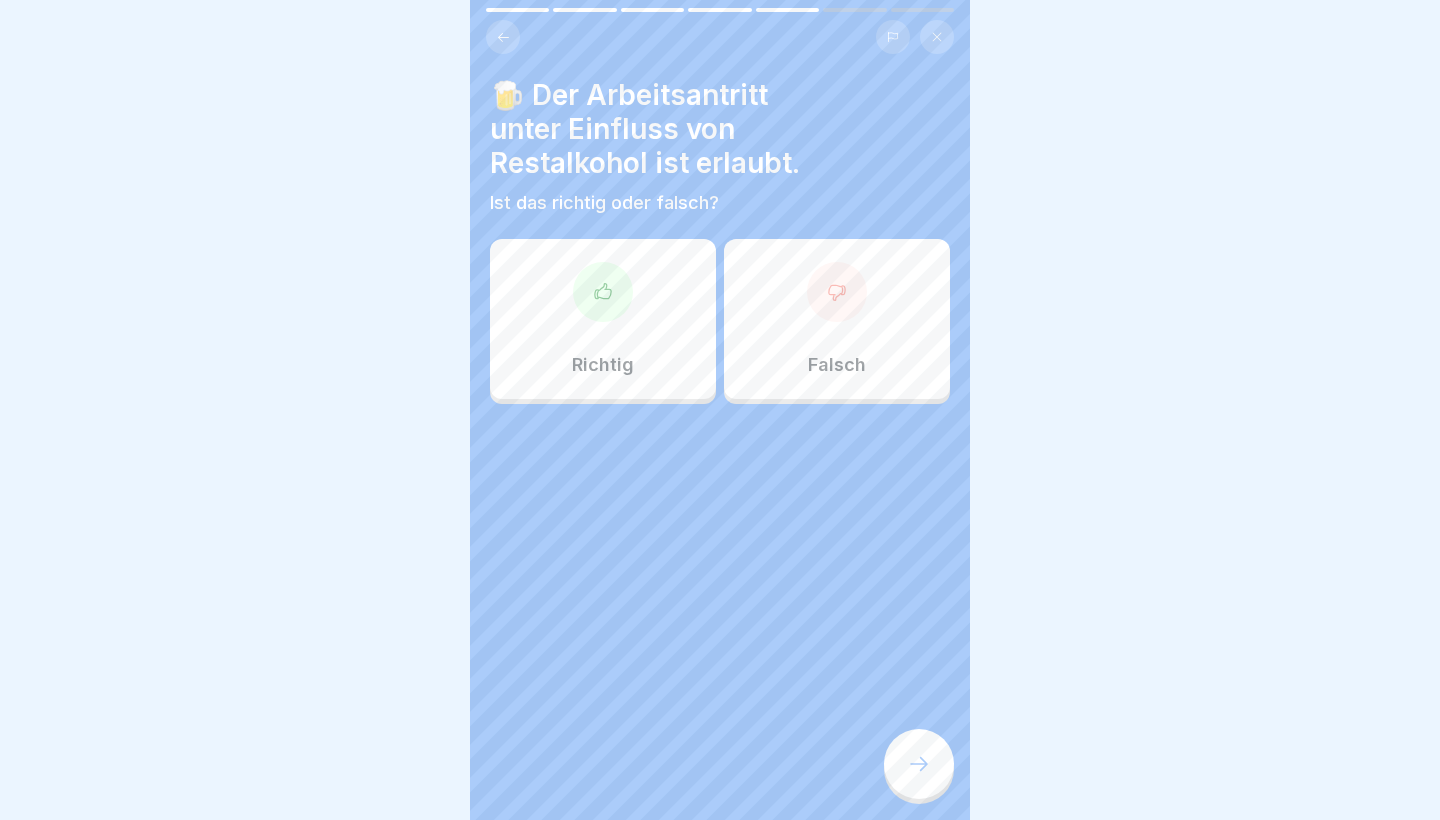 click 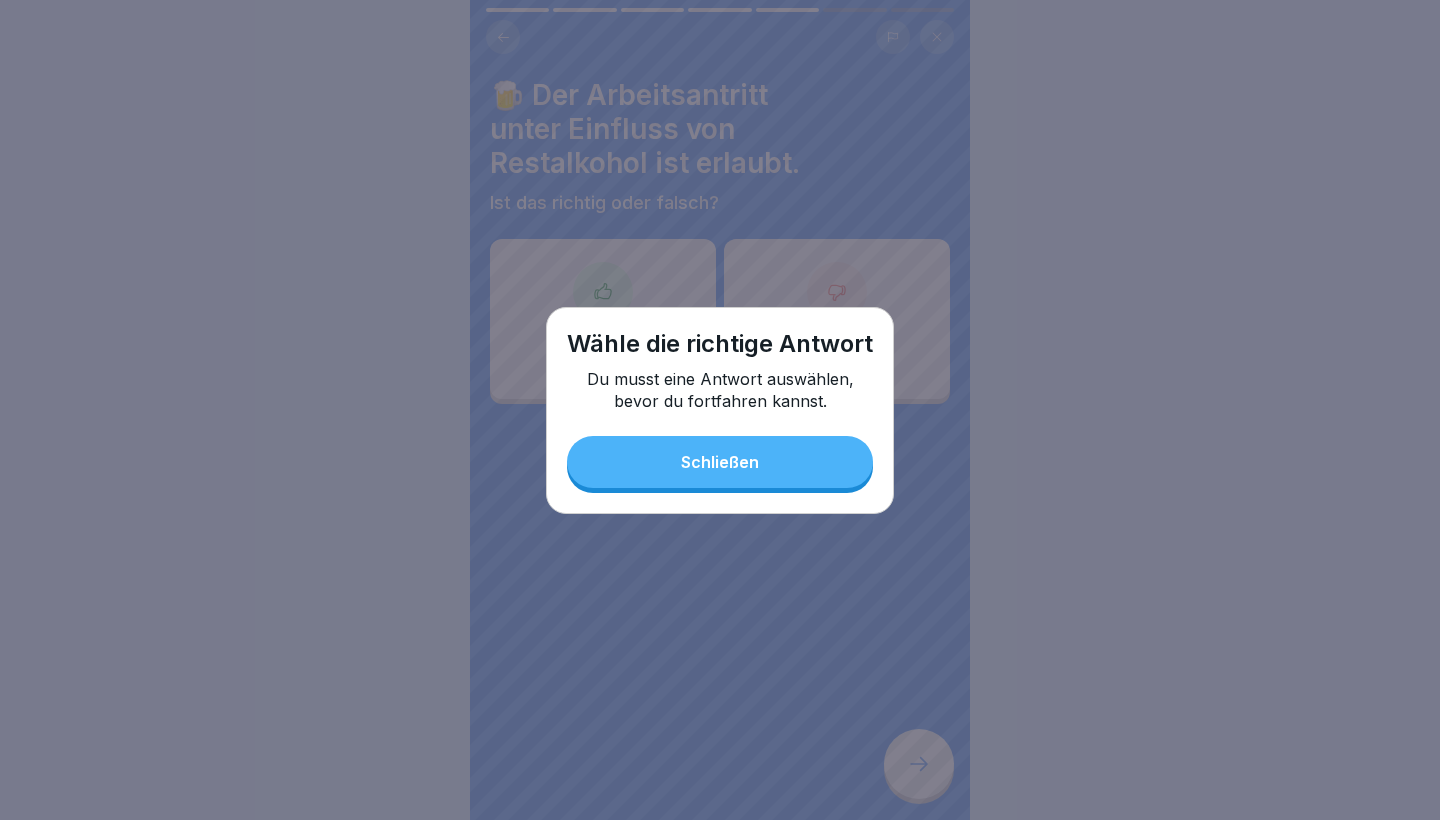 click on "Schließen" at bounding box center [720, 462] 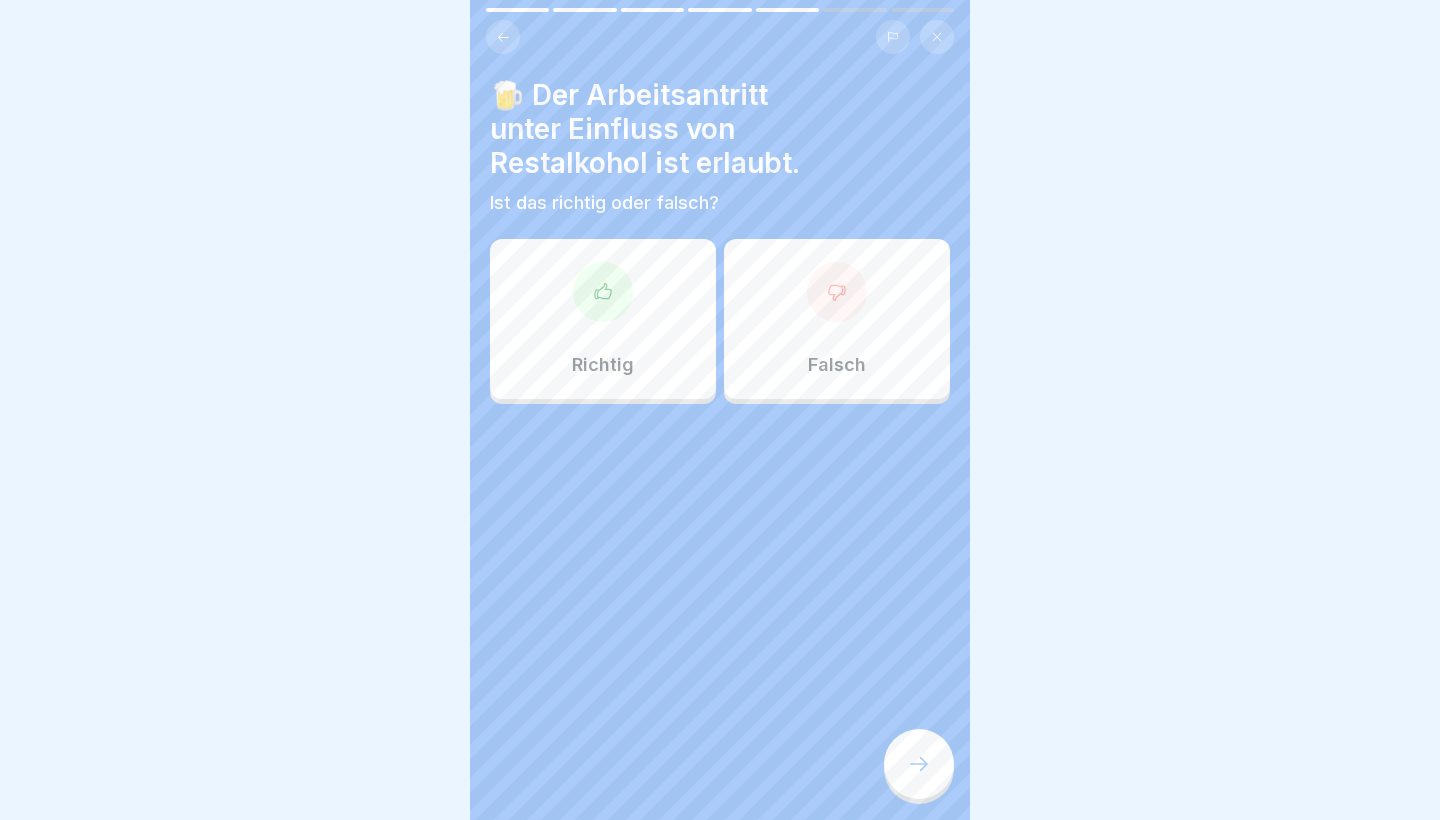 click on "Falsch" at bounding box center [837, 319] 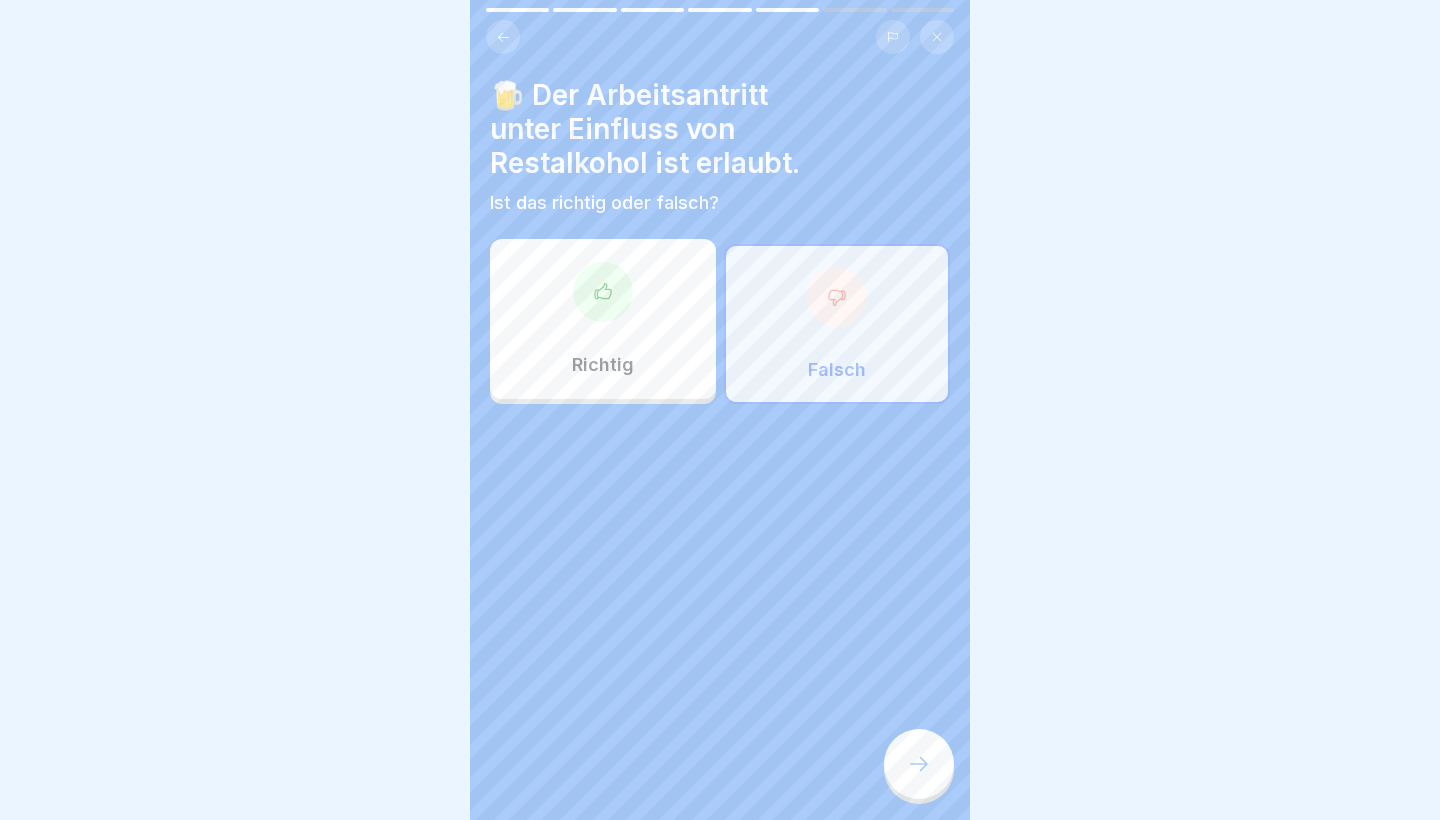 click at bounding box center (919, 764) 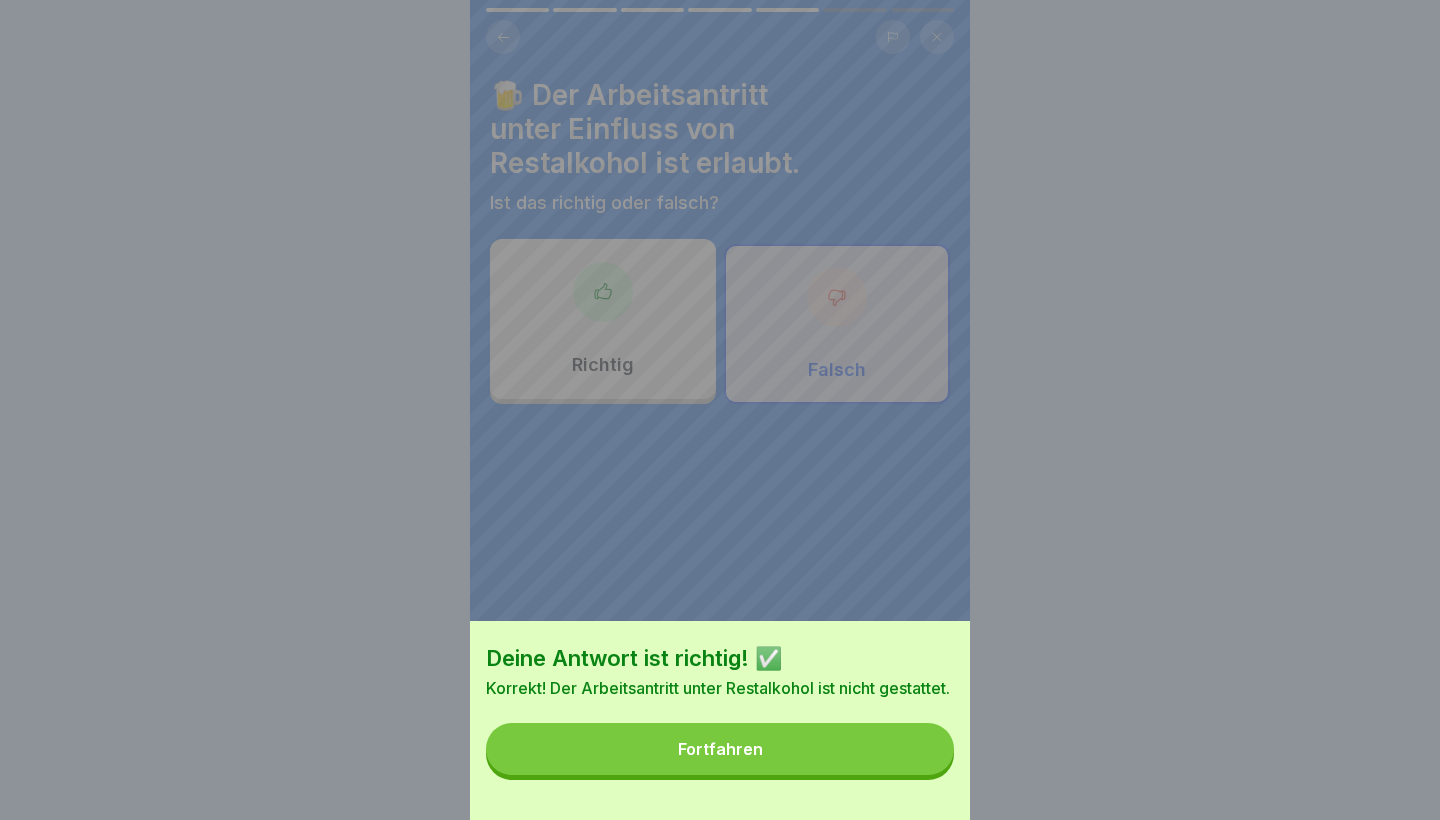 click on "Fortfahren" at bounding box center (720, 749) 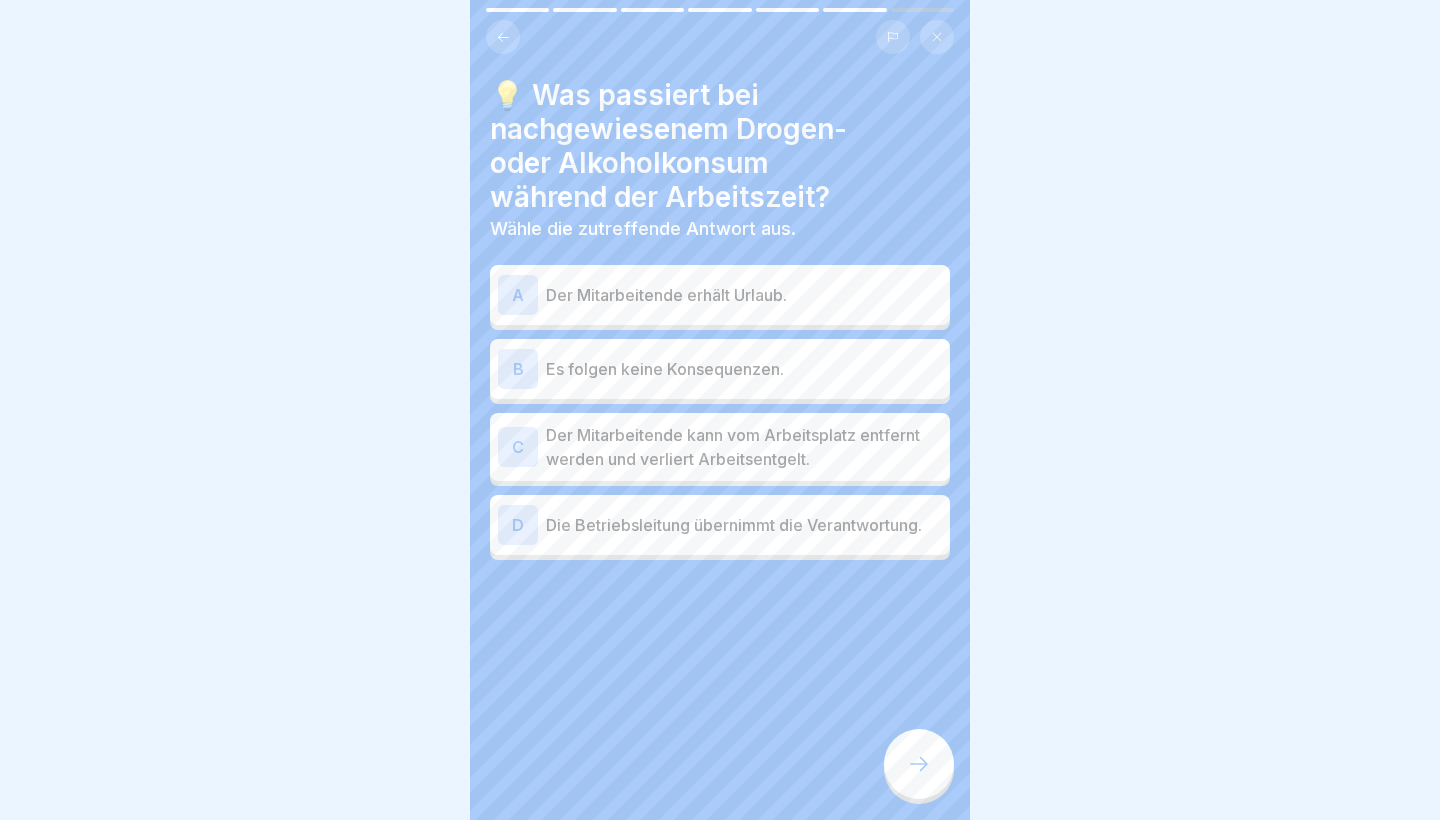 click on "Der Mitarbeitende kann vom Arbeitsplatz entfernt werden und verliert Arbeitsentgelt." at bounding box center [744, 447] 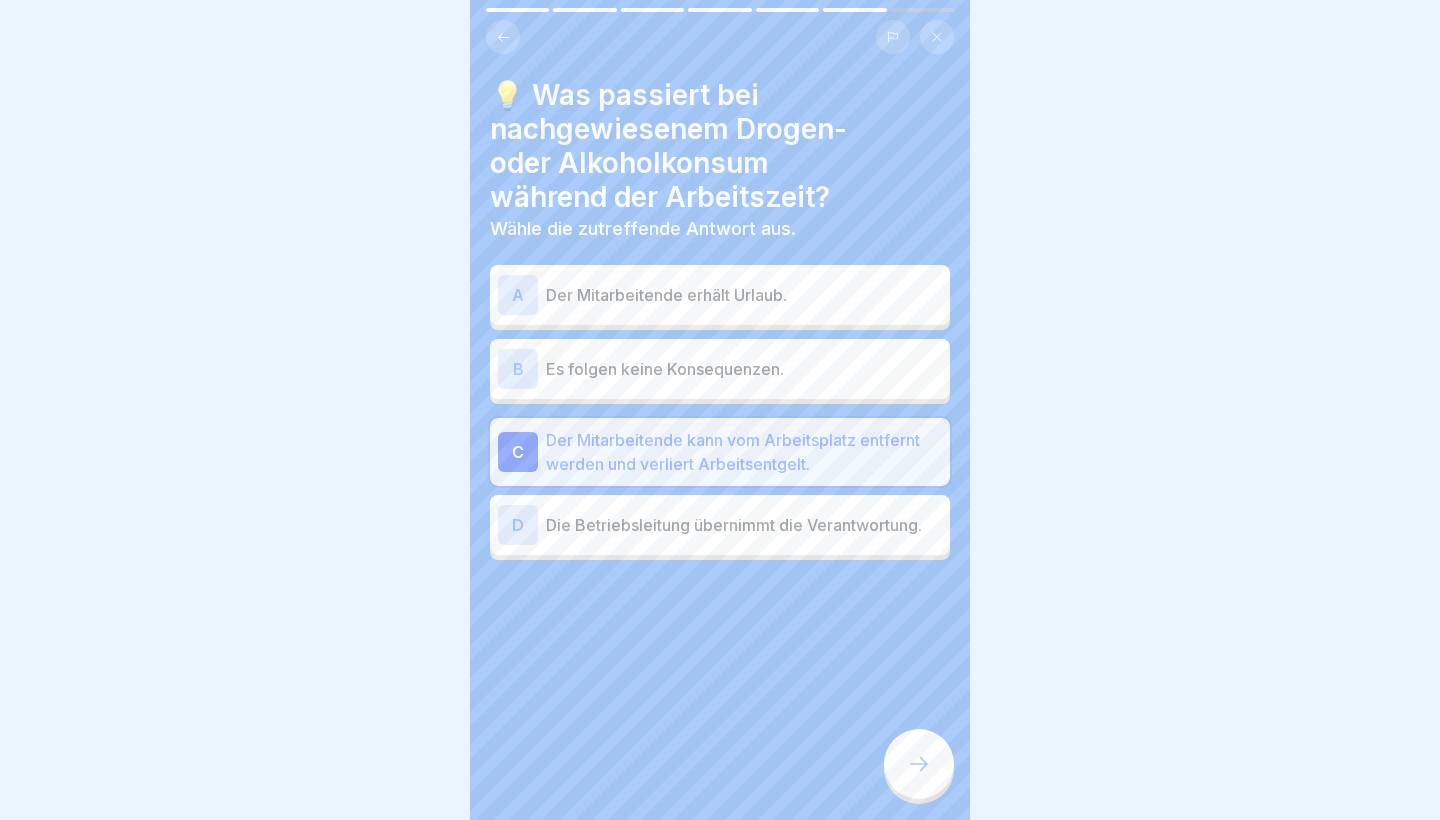 click on "Die Betriebsleitung übernimmt die Verantwortung." at bounding box center (744, 525) 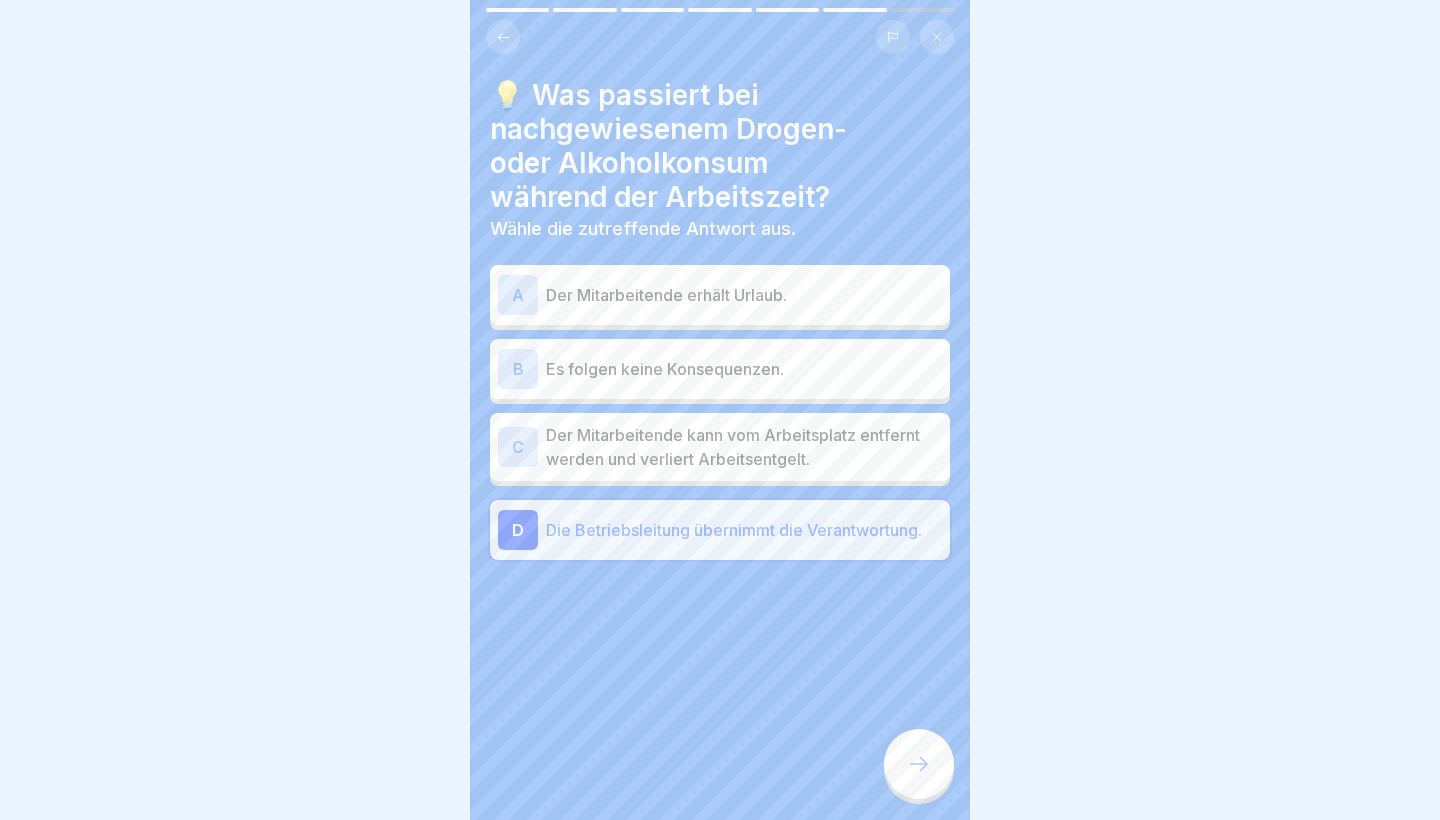 click at bounding box center [919, 764] 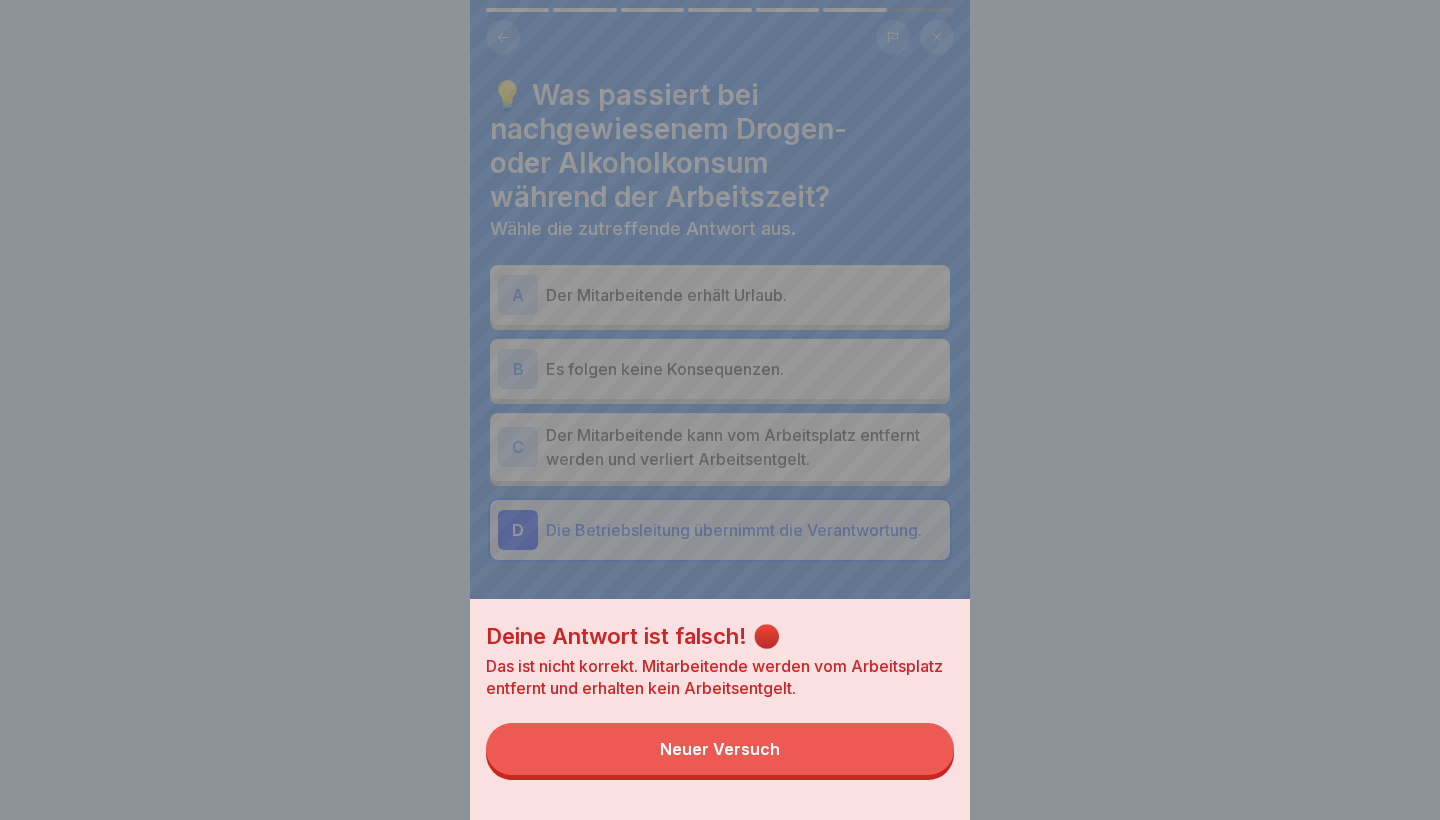 click on "Deine Antwort ist falsch!
🔴 Das ist nicht korrekt. Mitarbeitende werden vom Arbeitsplatz entfernt und erhalten kein Arbeitsentgelt.   Neuer Versuch" at bounding box center (720, 709) 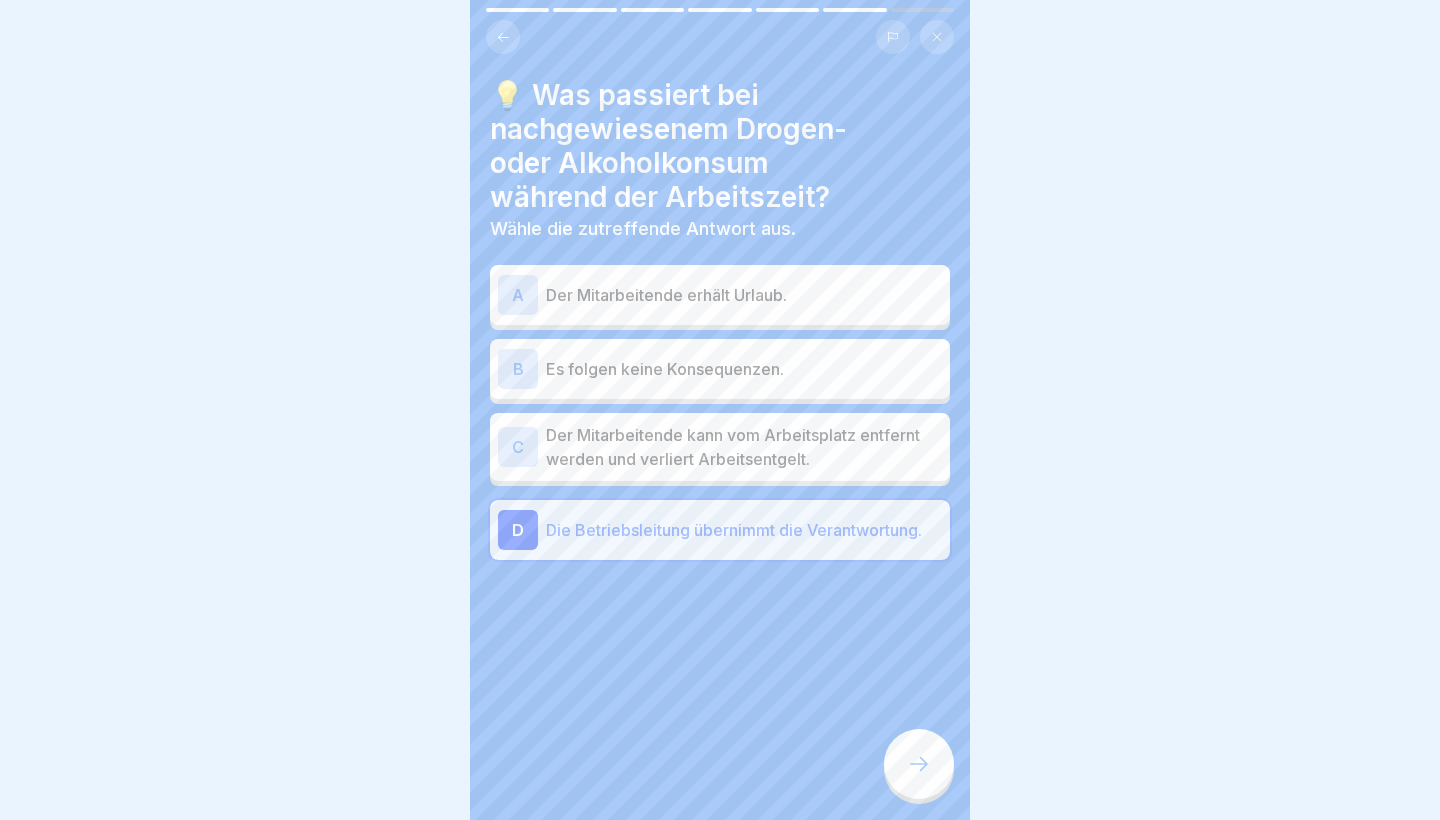 click on "Der Mitarbeitende kann vom Arbeitsplatz entfernt werden und verliert Arbeitsentgelt." at bounding box center (744, 447) 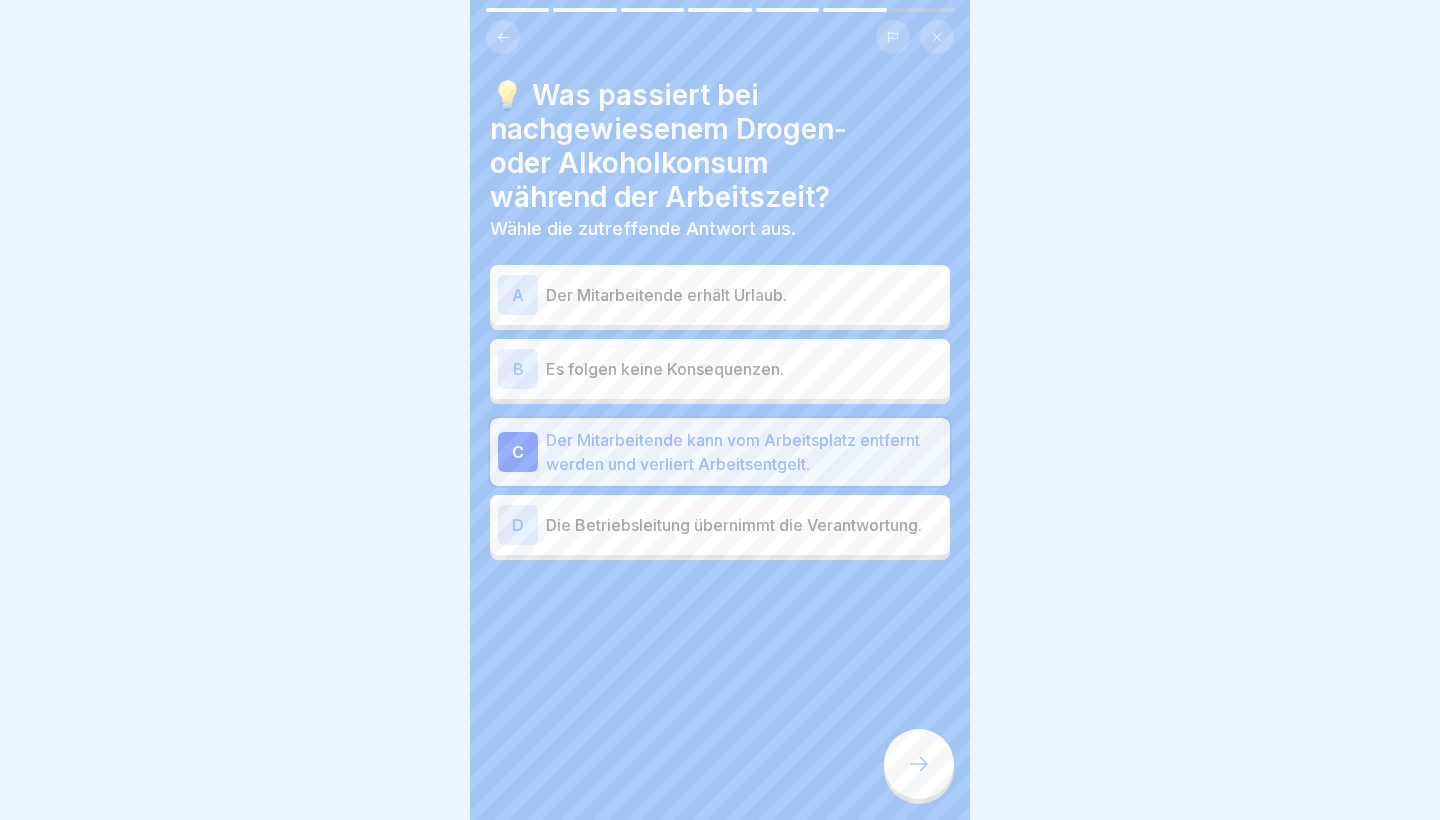 click at bounding box center [919, 764] 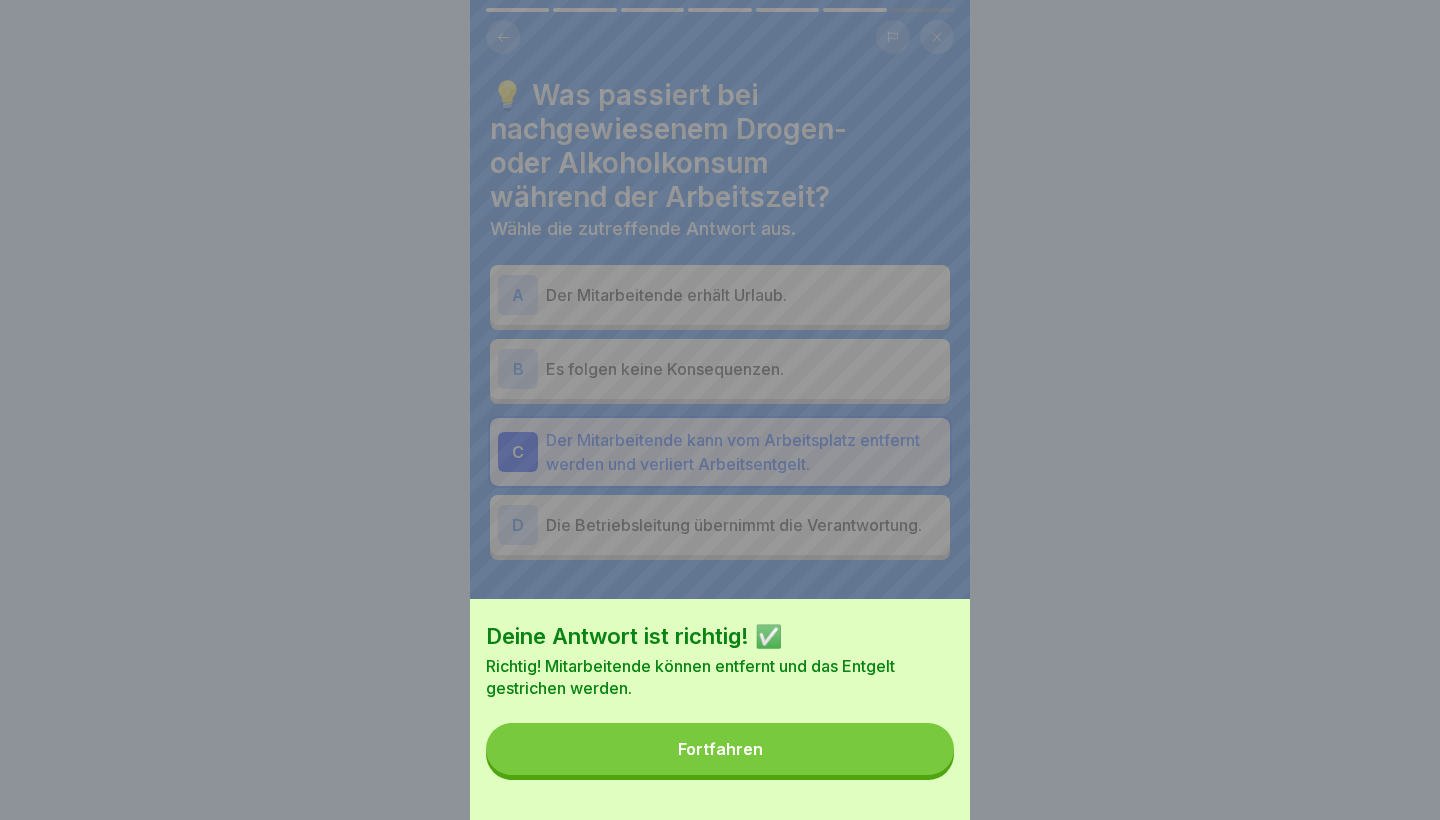 click on "Fortfahren" at bounding box center [720, 749] 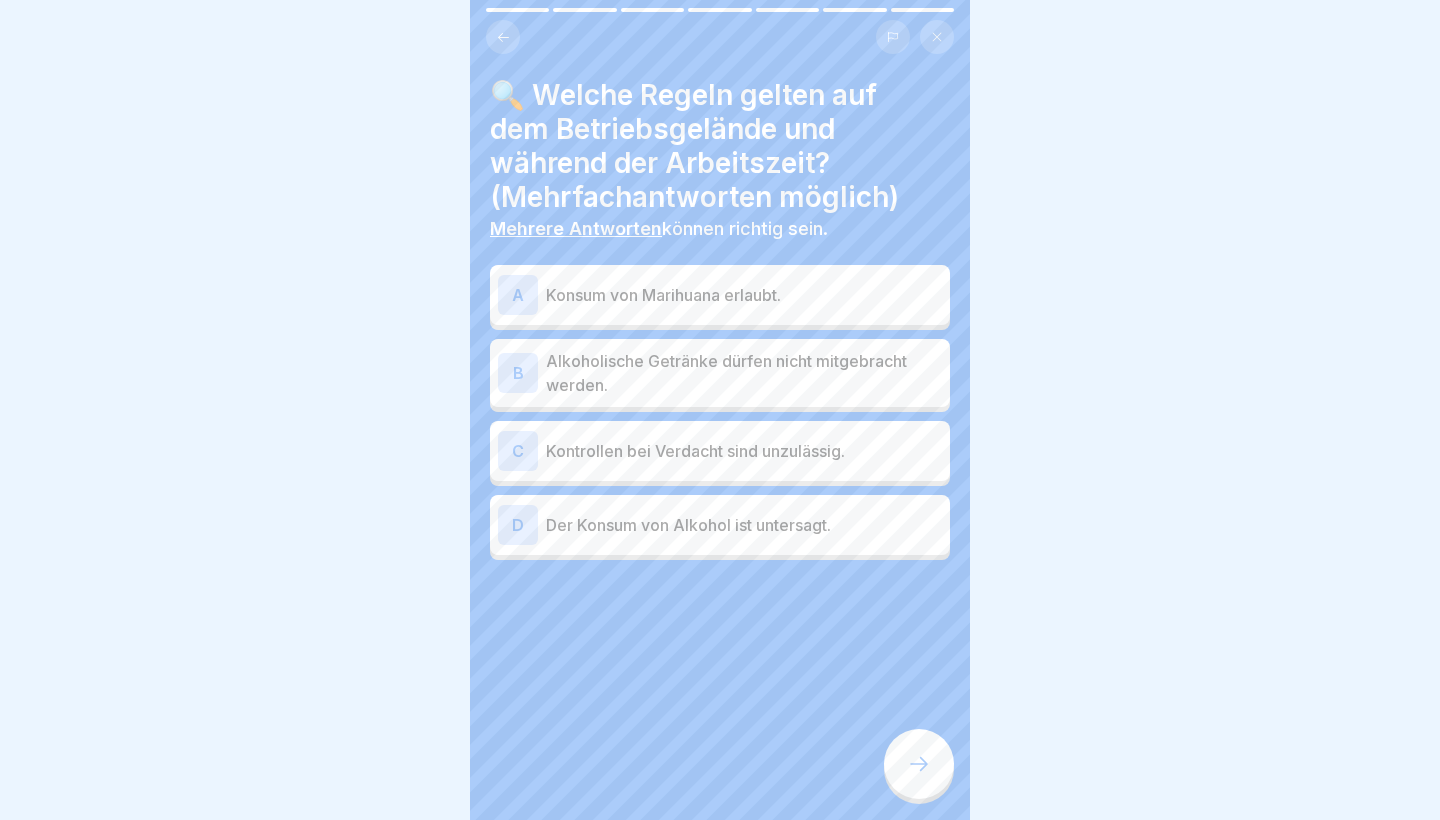 click on "C Kontrollen bei Verdacht sind unzulässig." at bounding box center [720, 451] 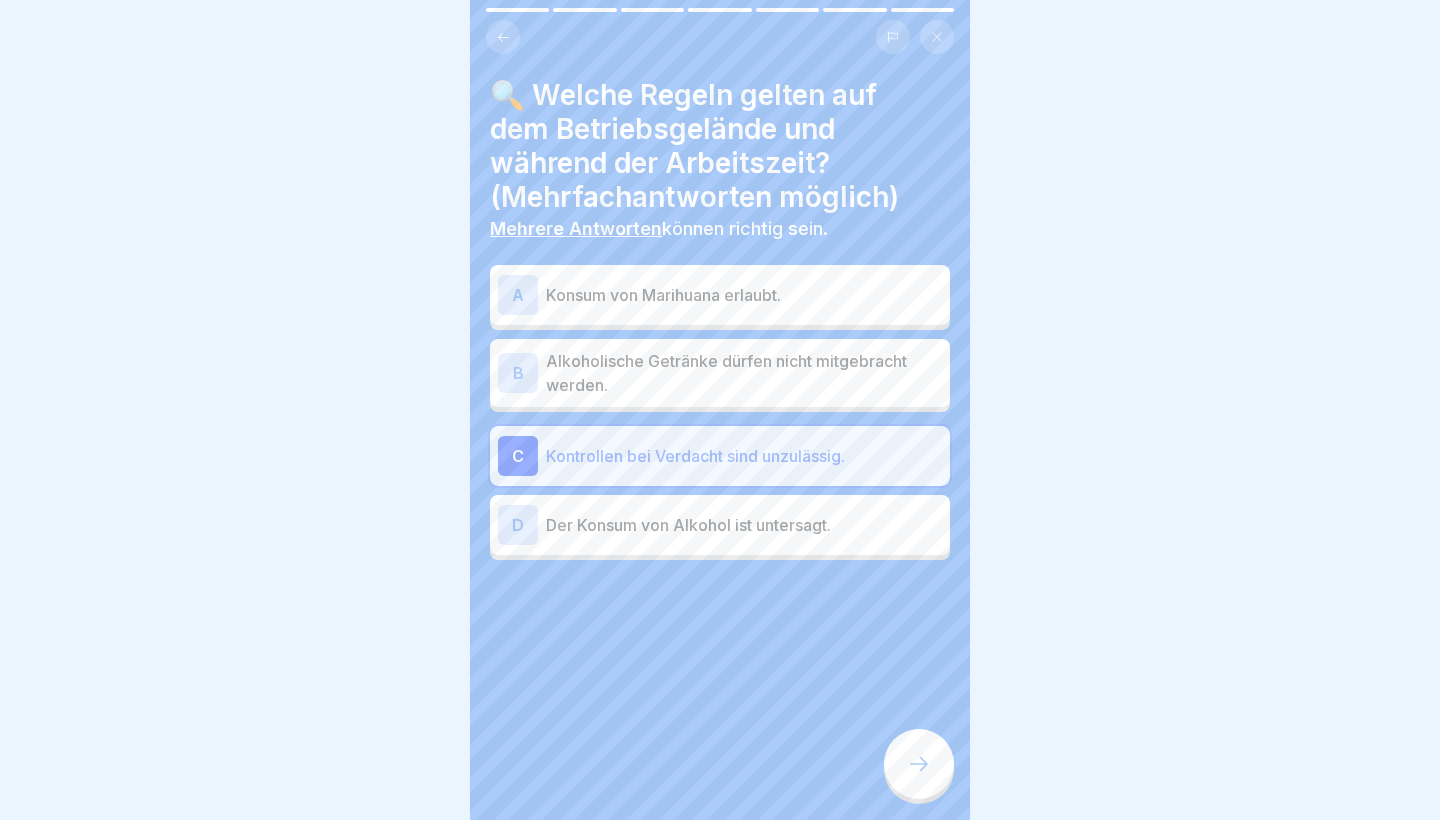 click on "B Alkoholische Getränke dürfen nicht mitgebracht werden." at bounding box center (720, 373) 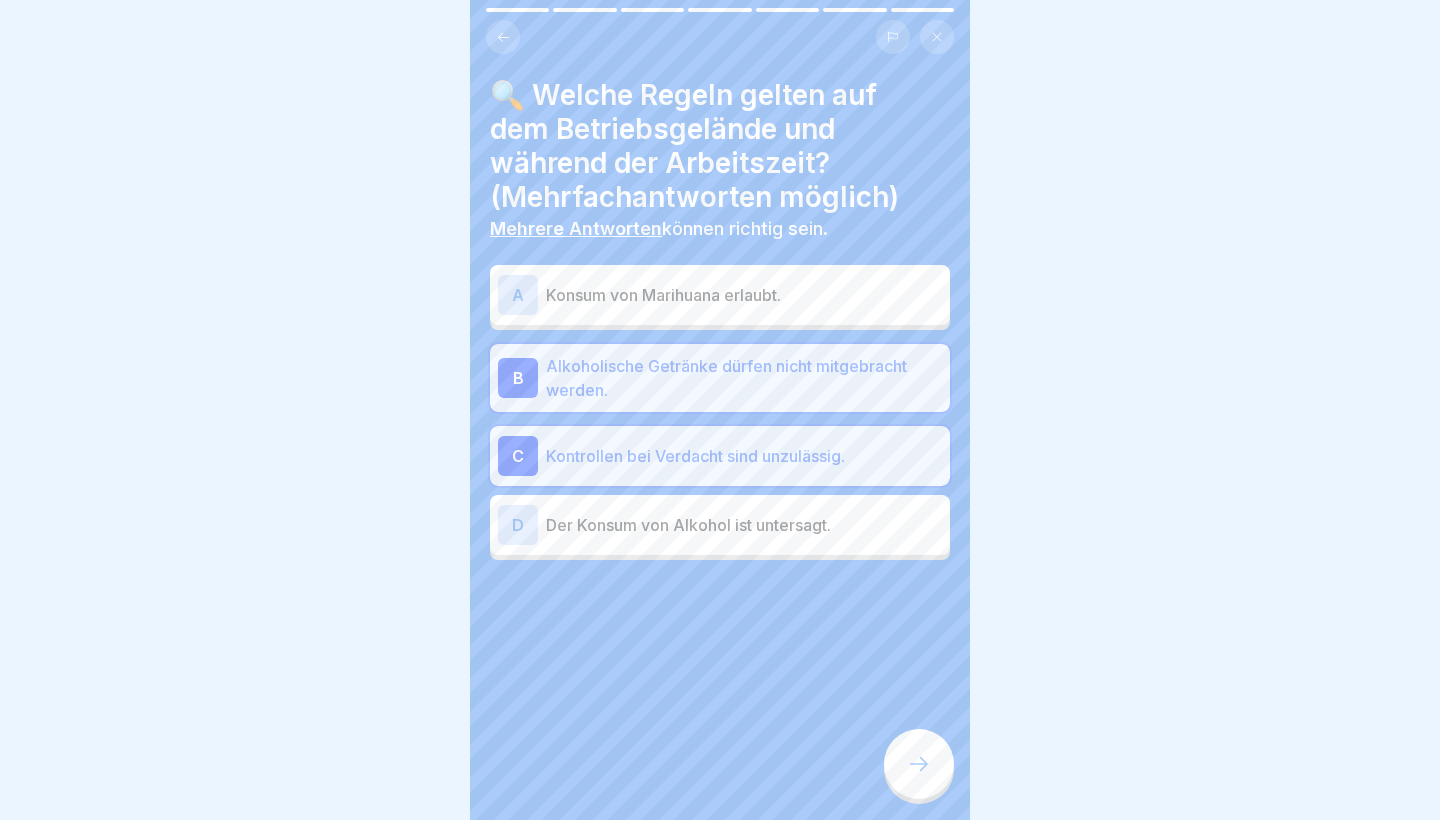click on "Der Konsum von Alkohol ist untersagt." at bounding box center (744, 525) 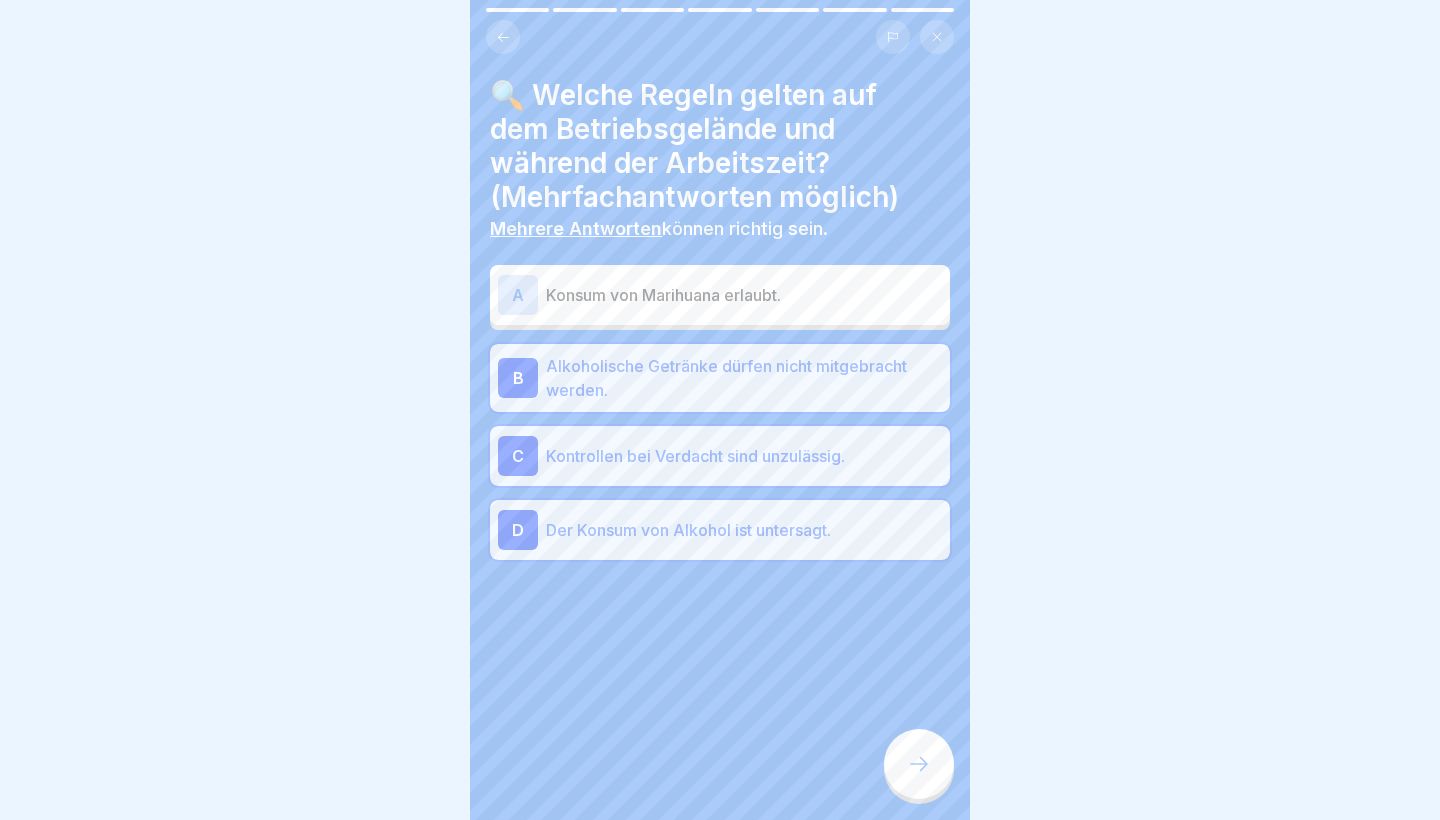 click on "🔍 Welche Regeln gelten auf dem Betriebsgelände und während der Arbeitszeit? (Mehrfachantworten möglich) Mehrere Antworten  können richtig sein. A Konsum von Marihuana erlaubt. B Alkoholische Getränke dürfen nicht mitgebracht werden. C Kontrollen bei Verdacht sind unzulässig. D Der Konsum von Alkohol ist untersagt." at bounding box center (720, 410) 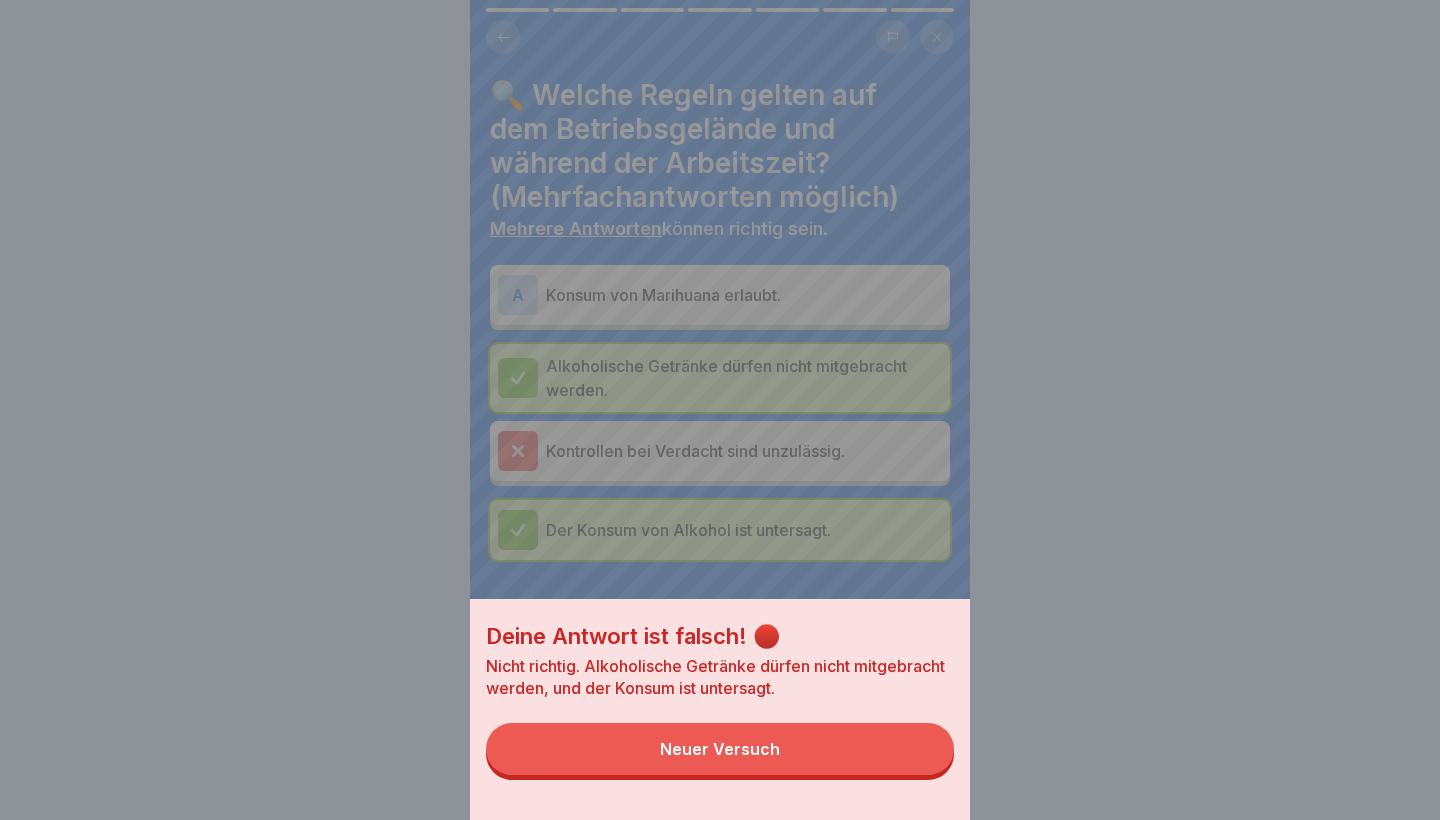 click on "Neuer Versuch" at bounding box center [720, 749] 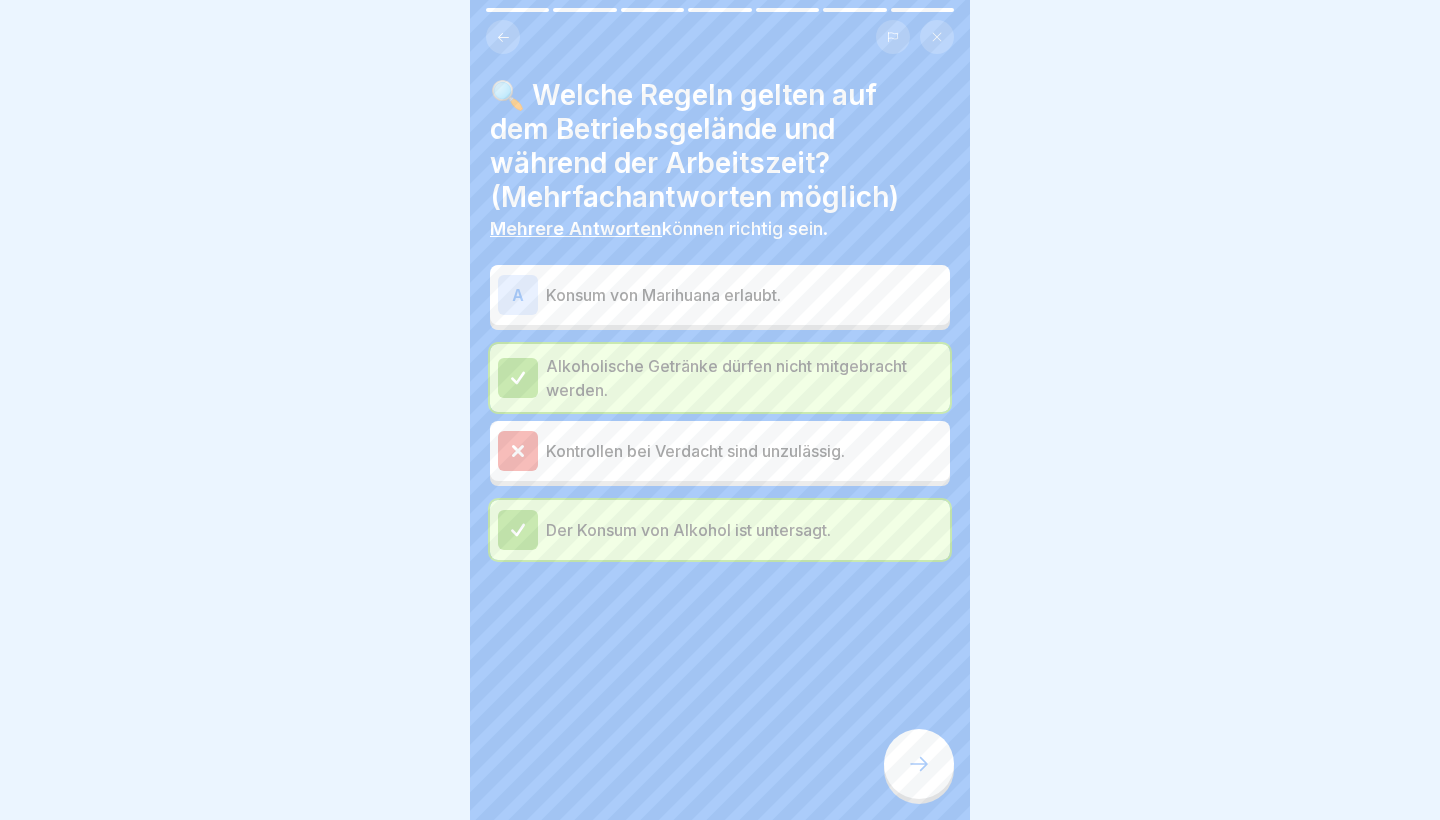 click on "🔍 Welche Regeln gelten auf dem Betriebsgelände und während der Arbeitszeit? (Mehrfachantworten möglich) Mehrere Antworten  können richtig sein. A Konsum von Marihuana erlaubt. Alkoholische Getränke dürfen nicht mitgebracht werden. Kontrollen bei Verdacht sind unzulässig. Der Konsum von Alkohol ist untersagt." at bounding box center [720, 410] 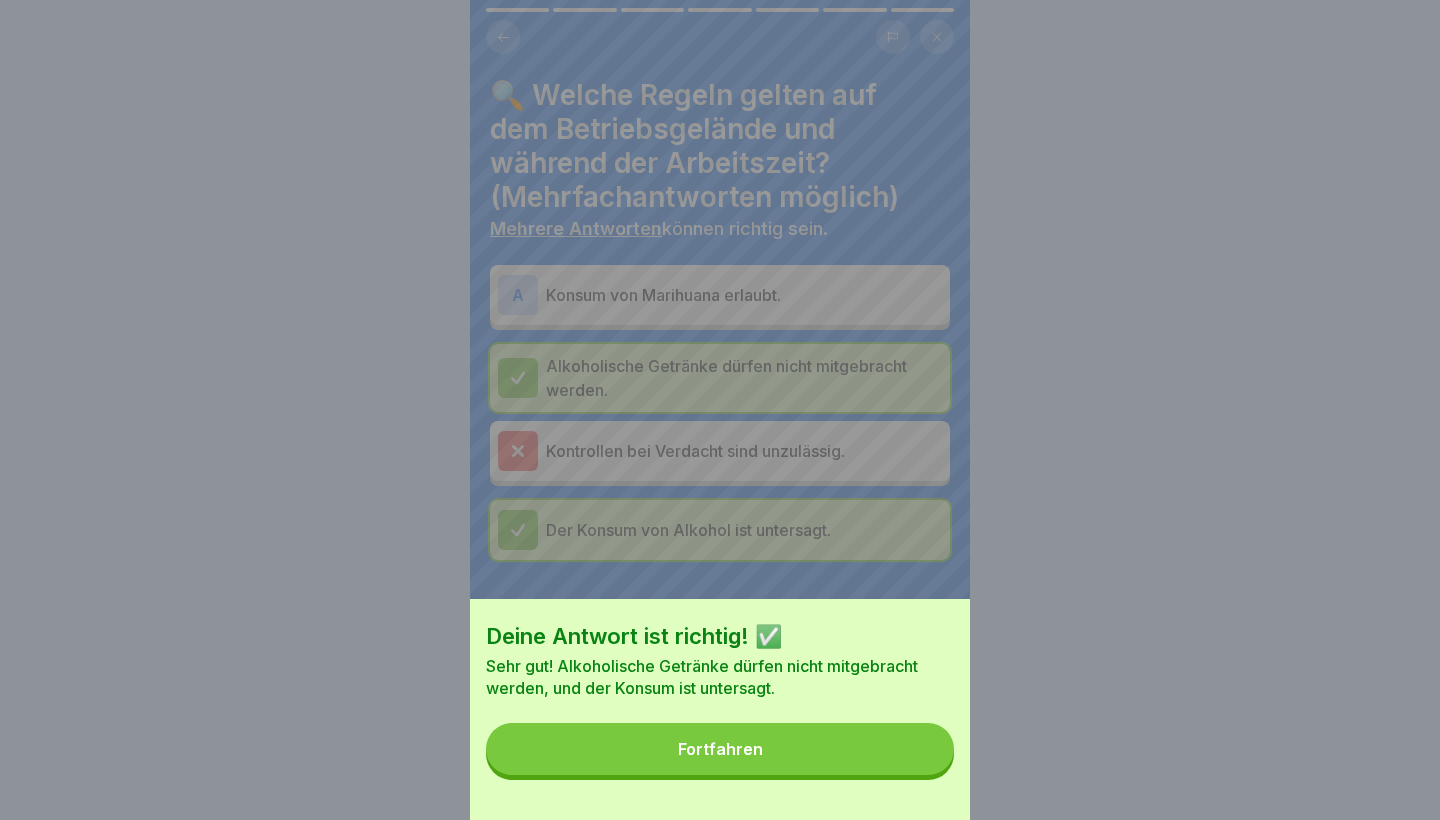 click on "Fortfahren" at bounding box center [720, 749] 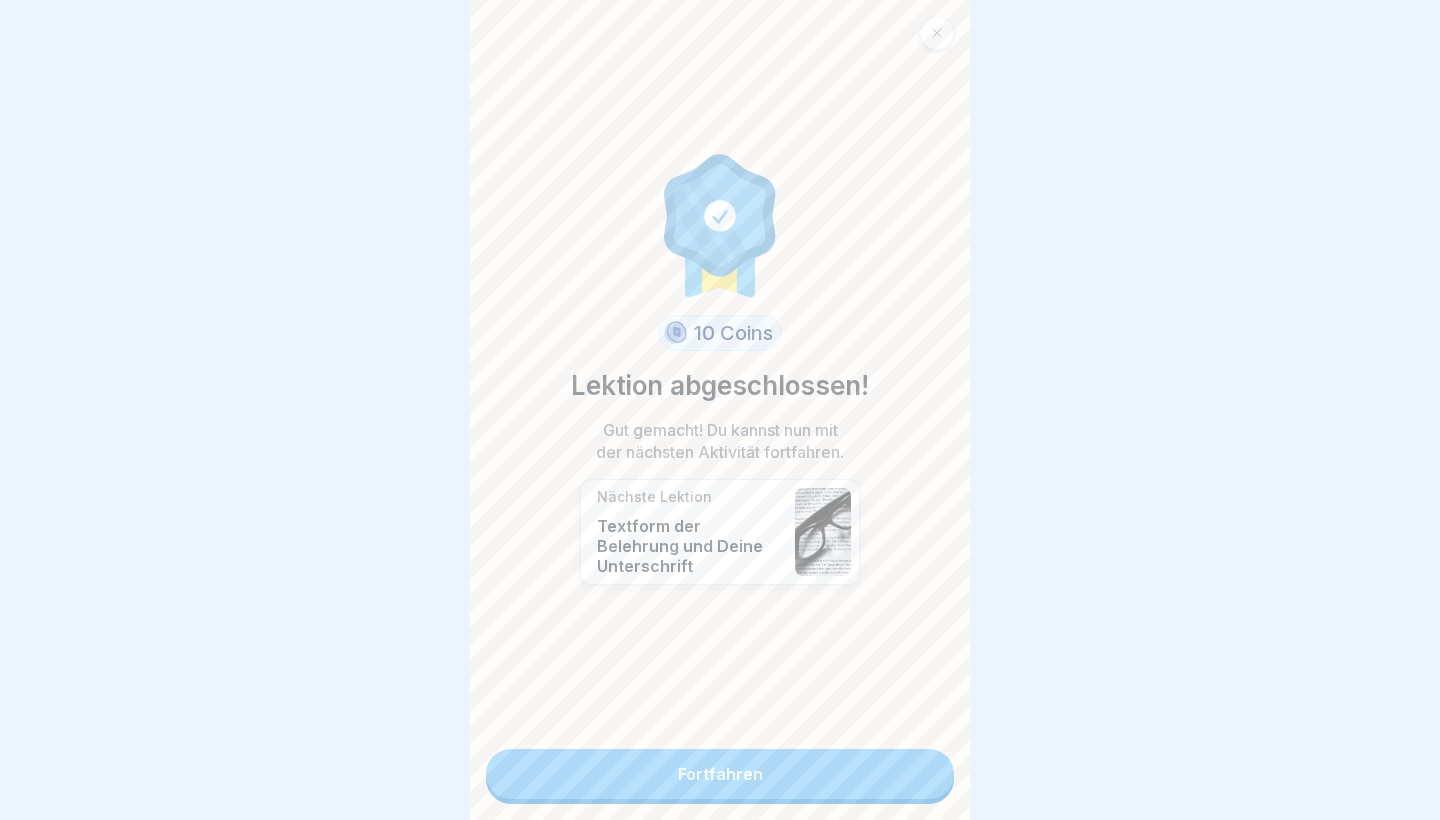 click on "Fortfahren" at bounding box center (720, 774) 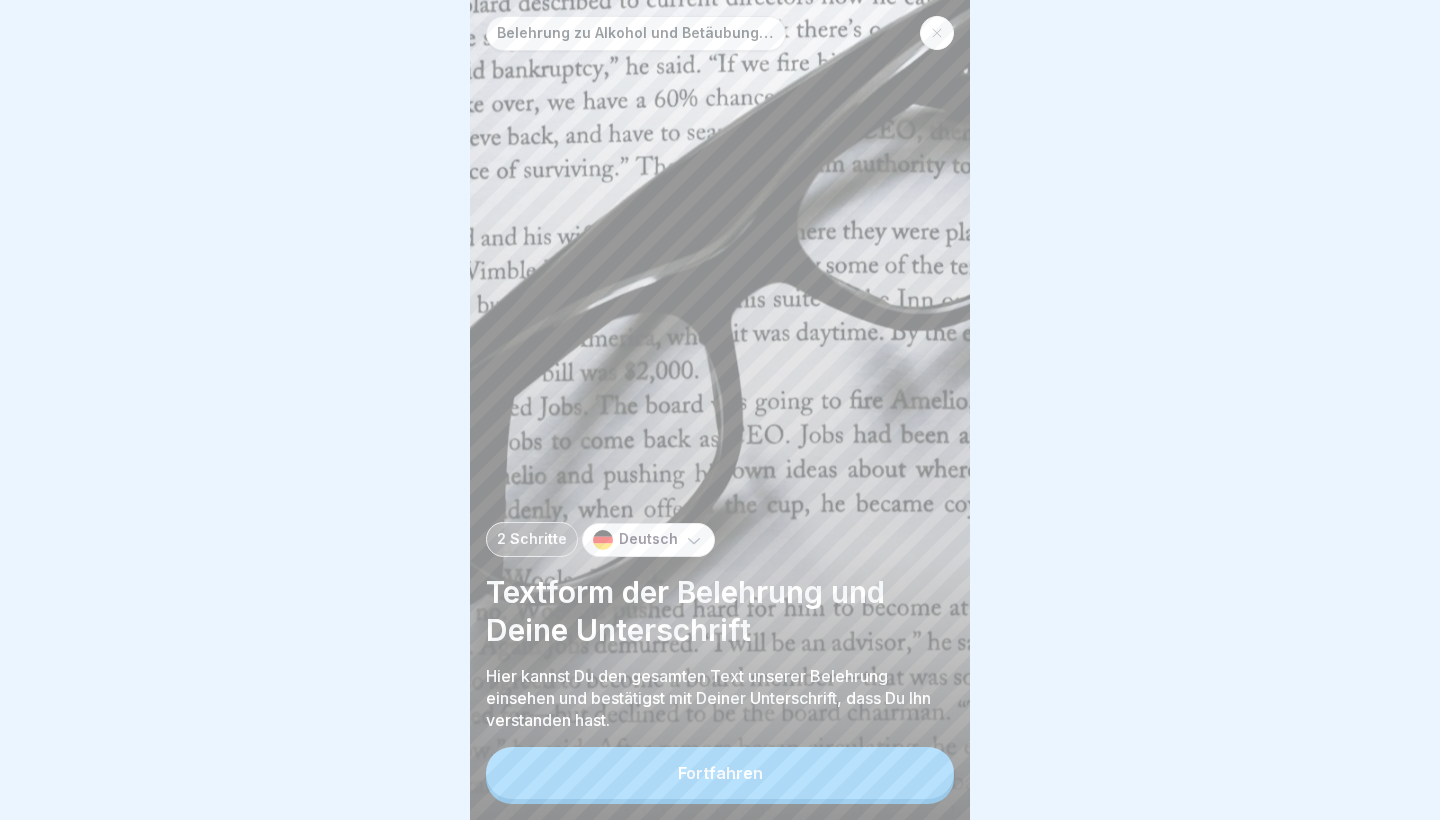 click on "Fortfahren" at bounding box center [720, 773] 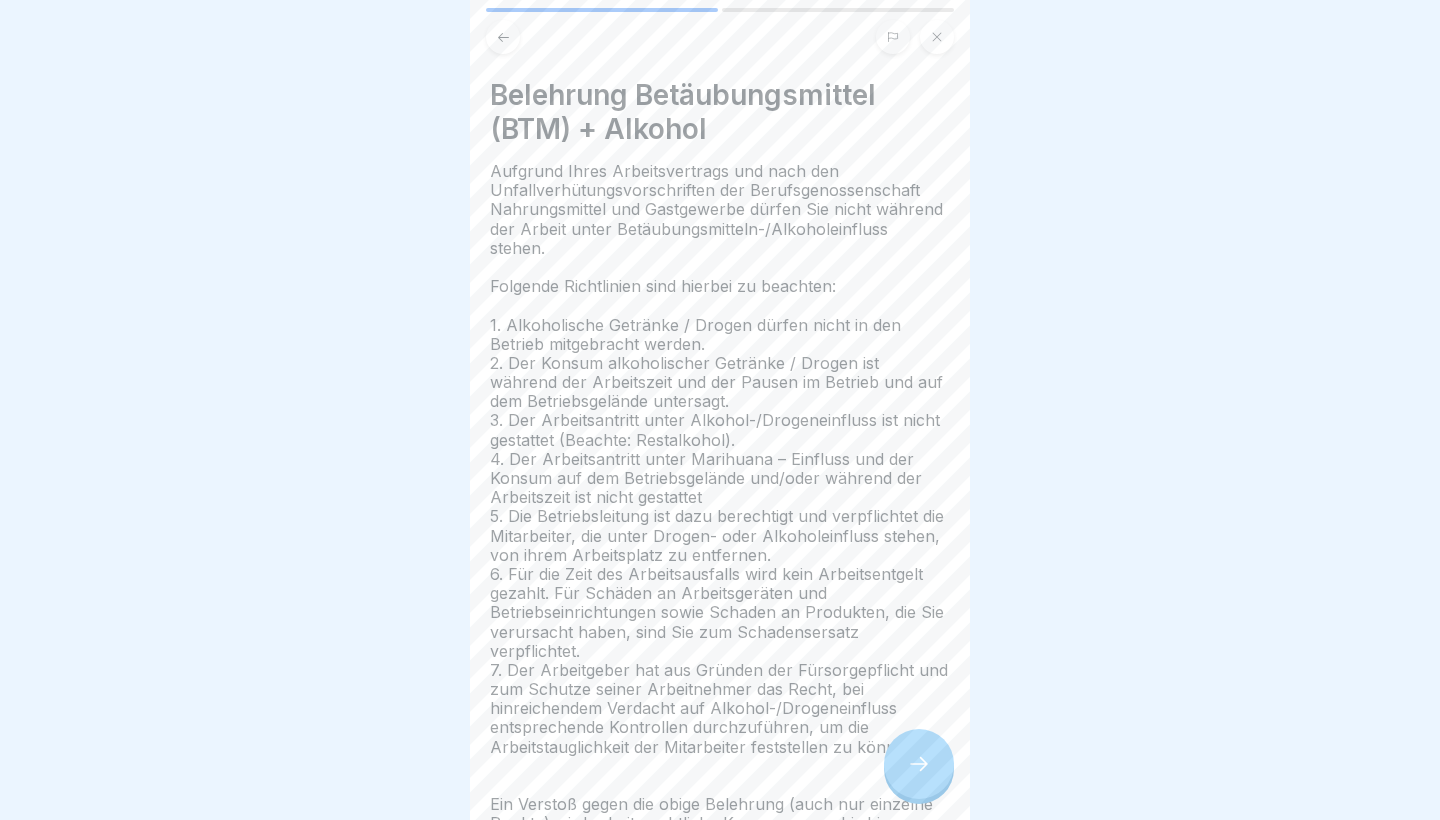 click at bounding box center [919, 764] 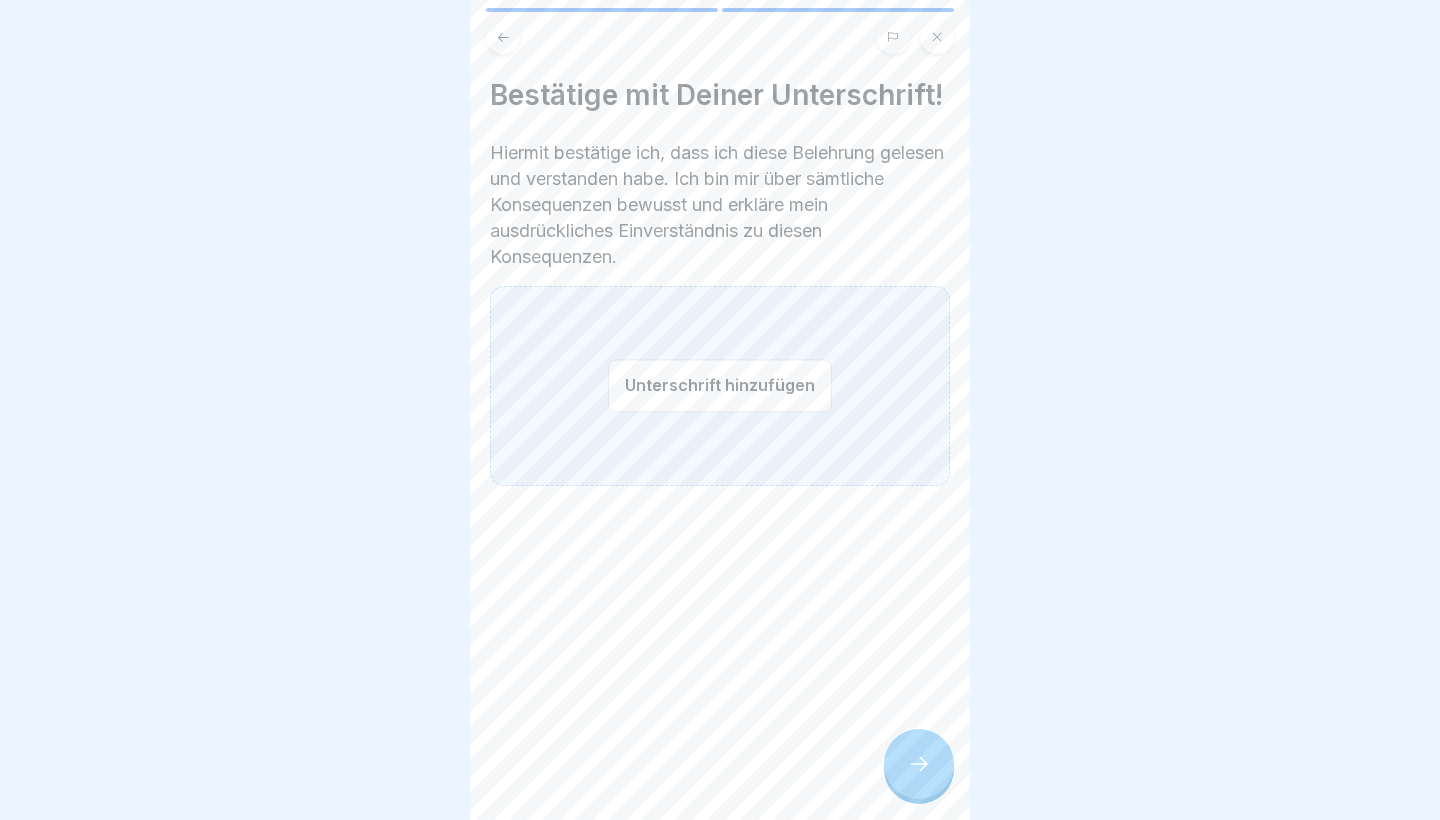 click on "Unterschrift hinzufügen" at bounding box center (720, 385) 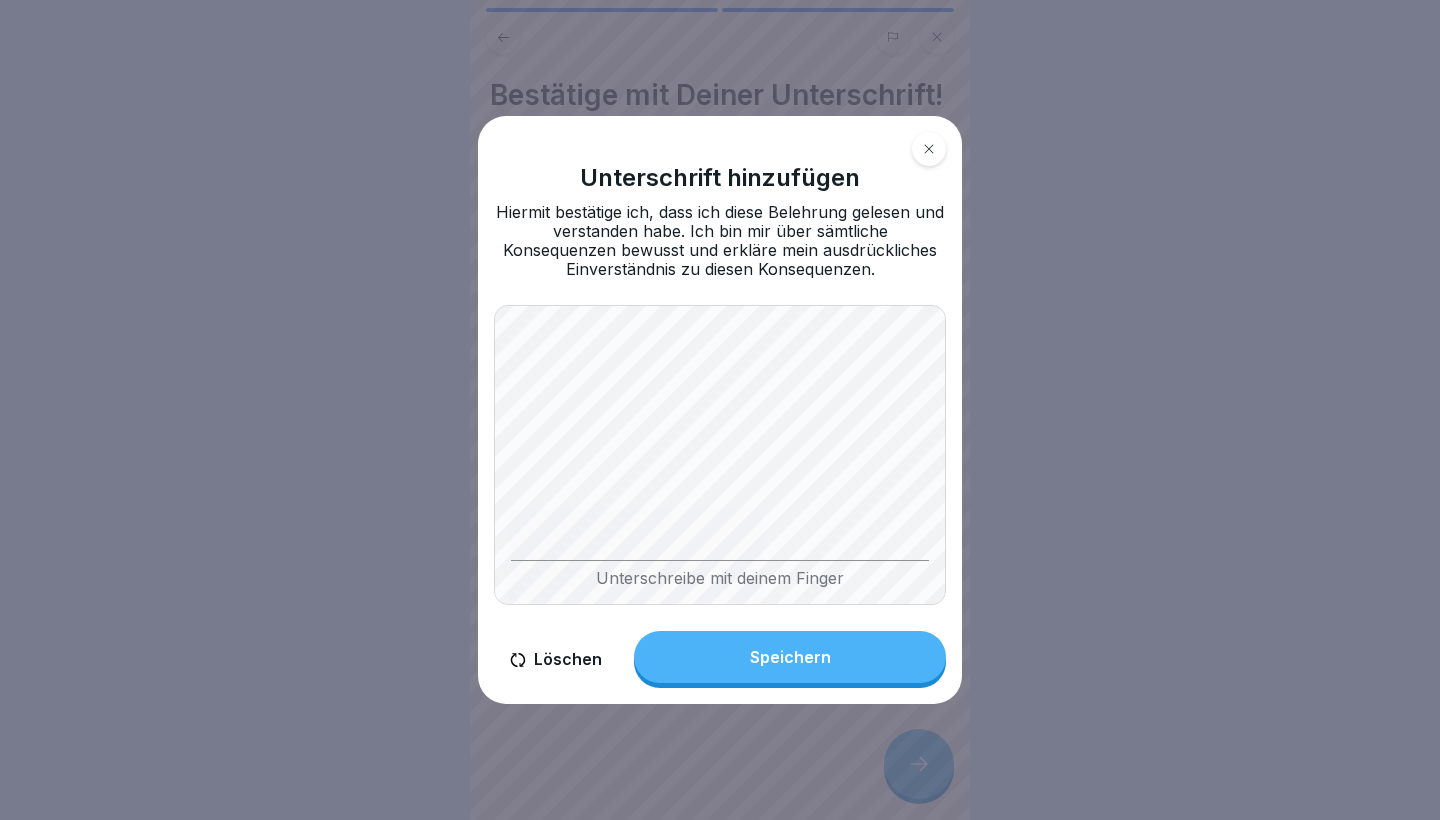 click on "Speichern" at bounding box center (790, 657) 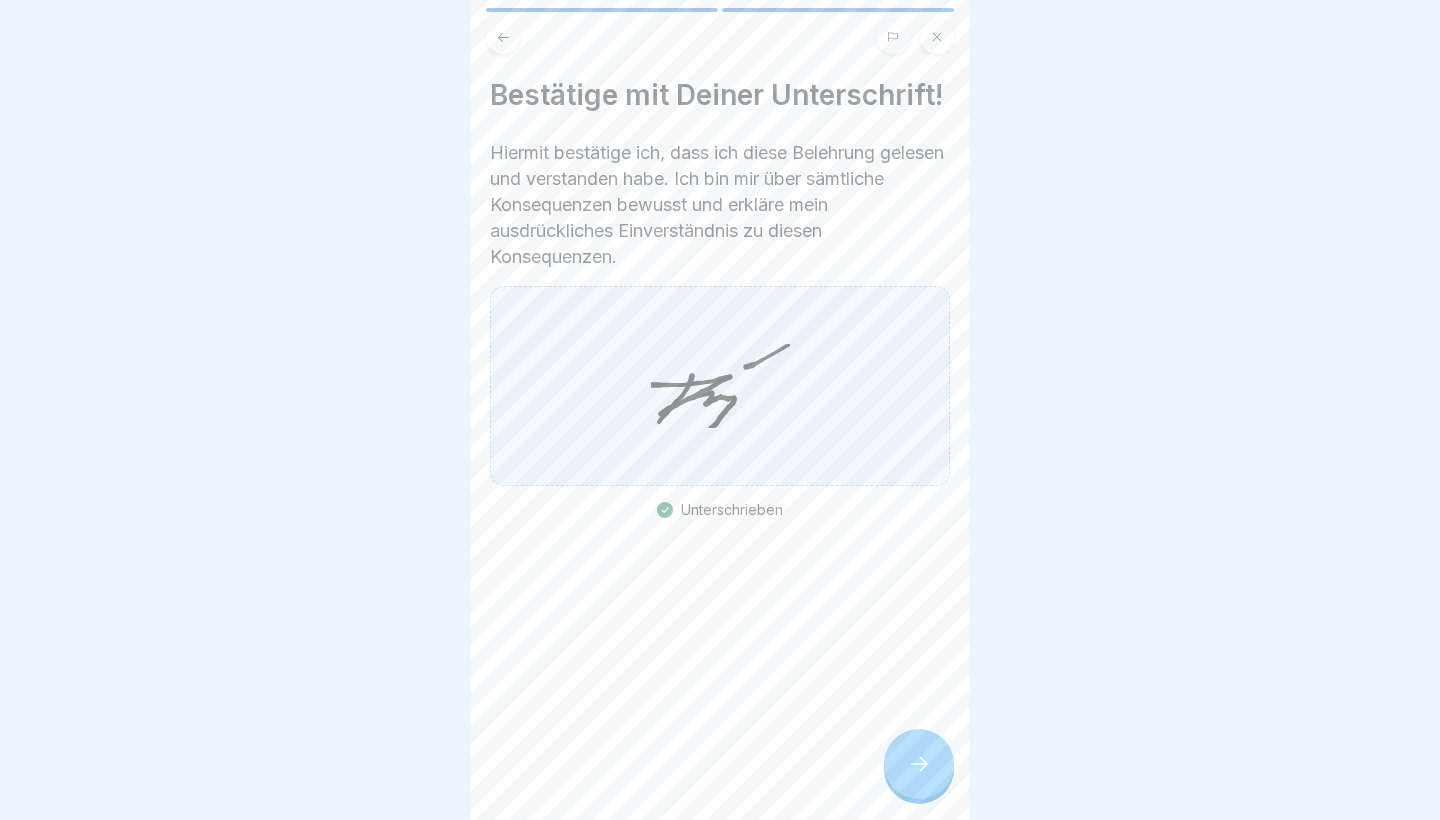 click at bounding box center [919, 764] 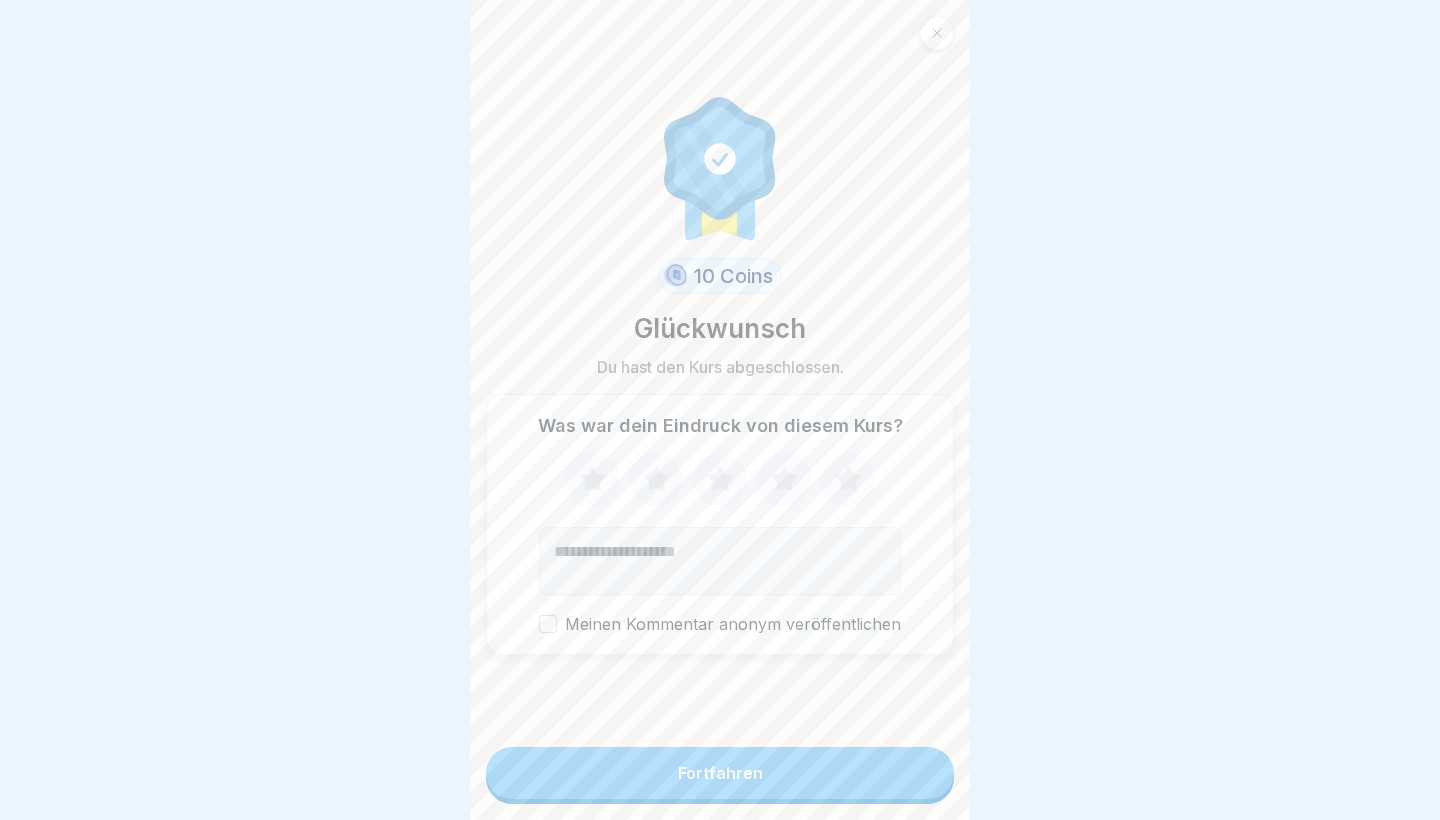 click on "Fortfahren" at bounding box center [720, 773] 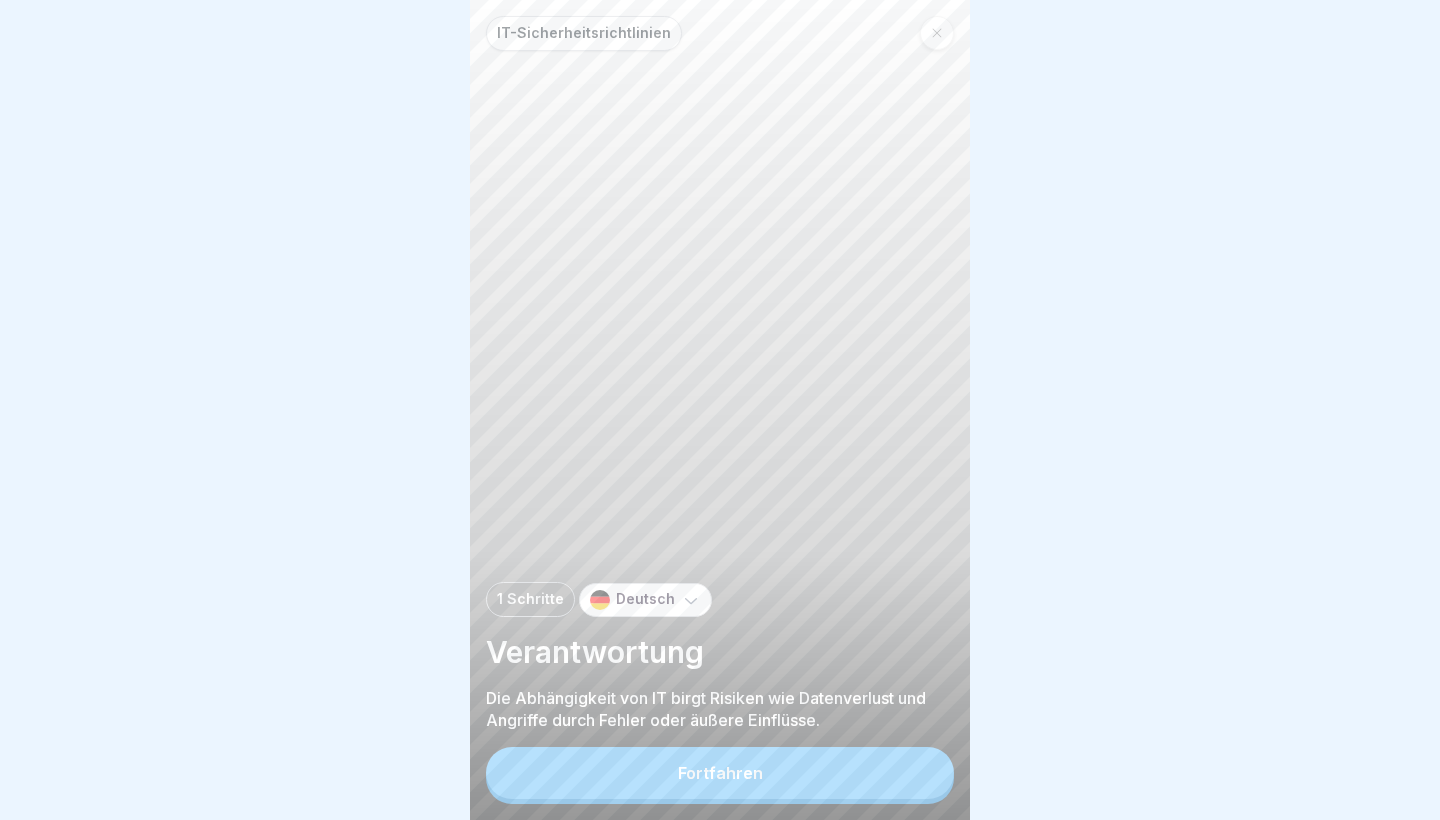click at bounding box center [937, 33] 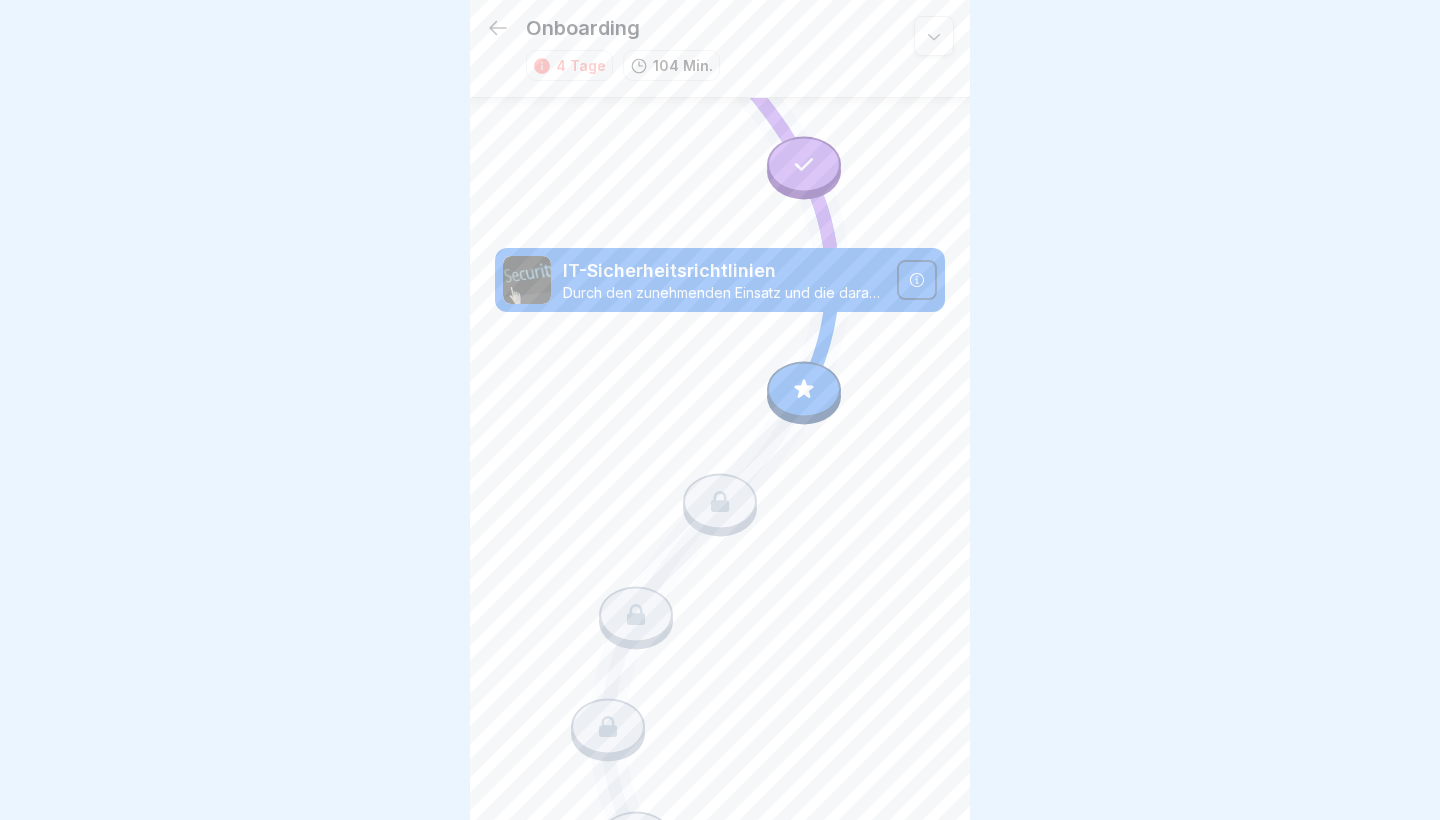 scroll, scrollTop: 4617, scrollLeft: 0, axis: vertical 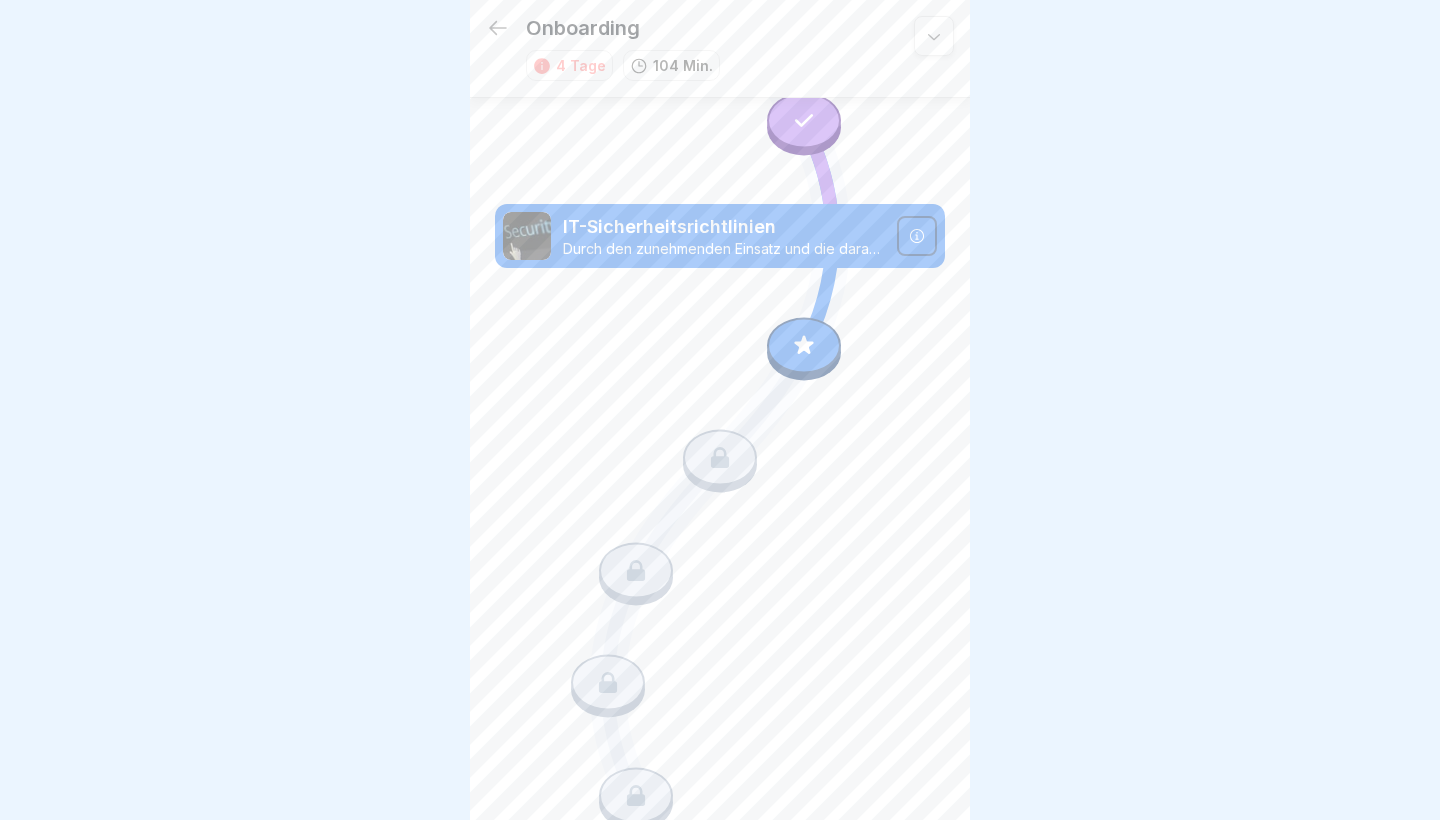 click 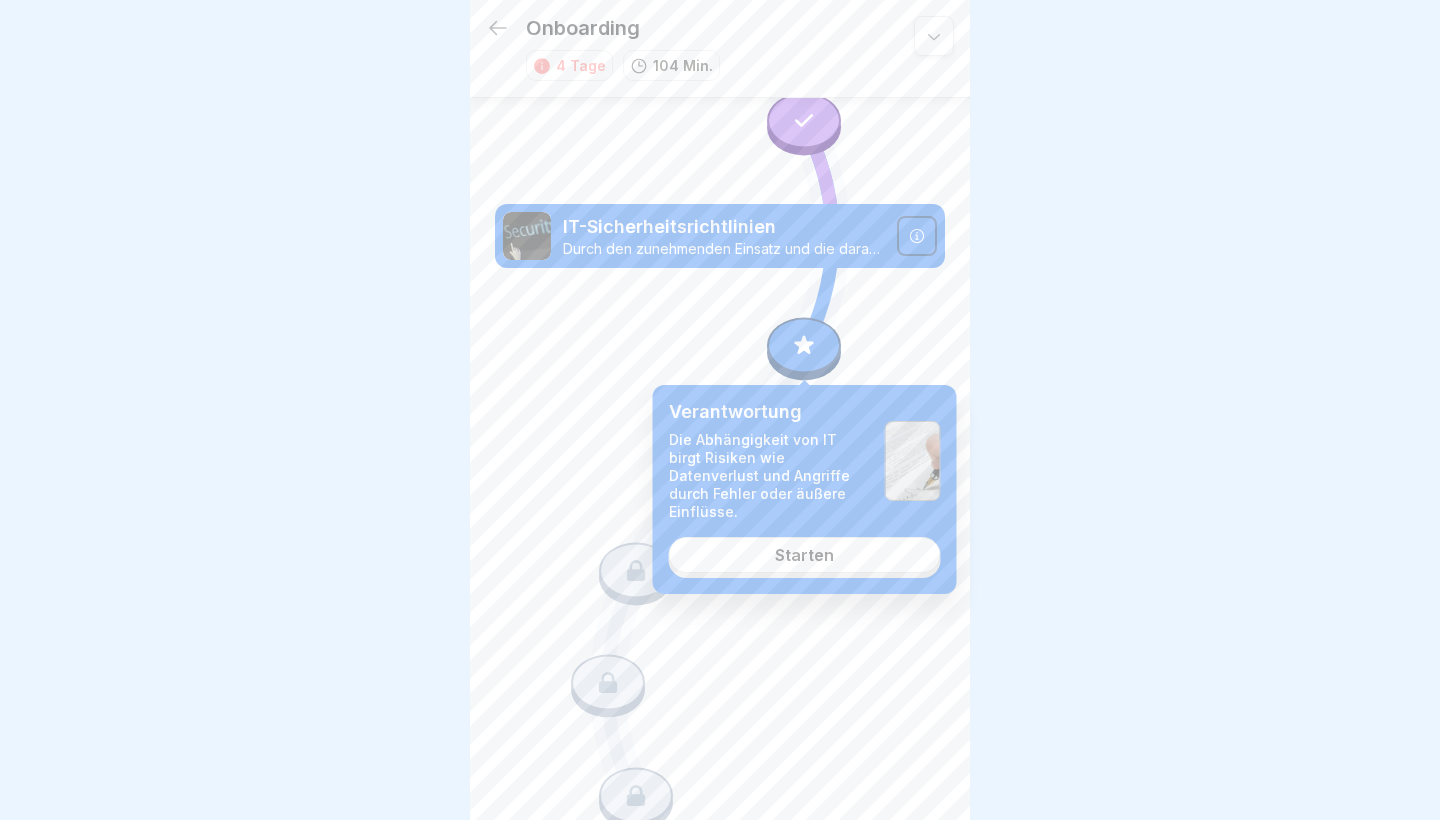 click on "Verantwortung Die Abhängigkeit von IT birgt Risiken wie Datenverlust und Angriffe durch Fehler oder äußere Einflüsse.   Starten" at bounding box center (805, 489) 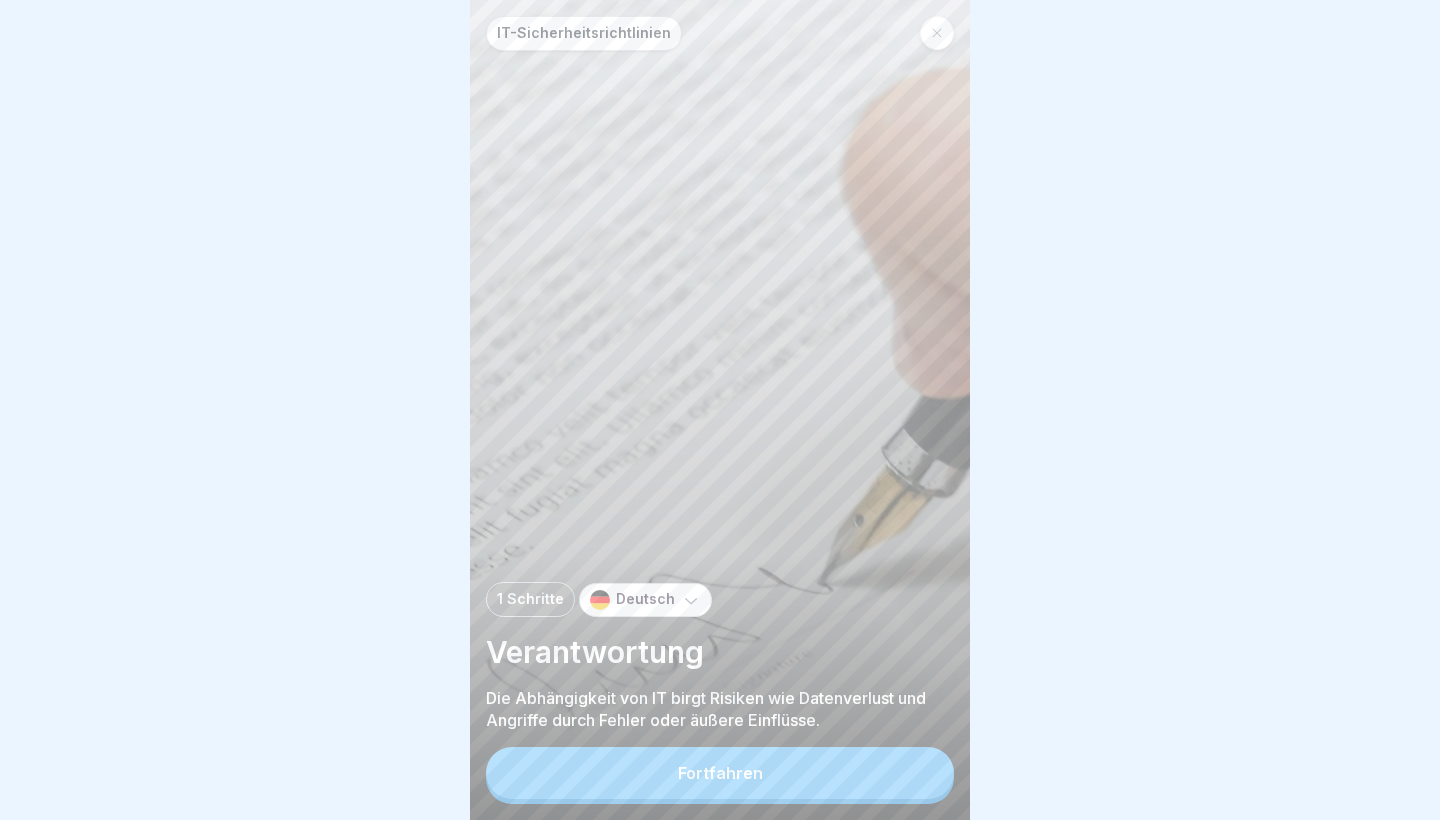 scroll, scrollTop: 0, scrollLeft: 0, axis: both 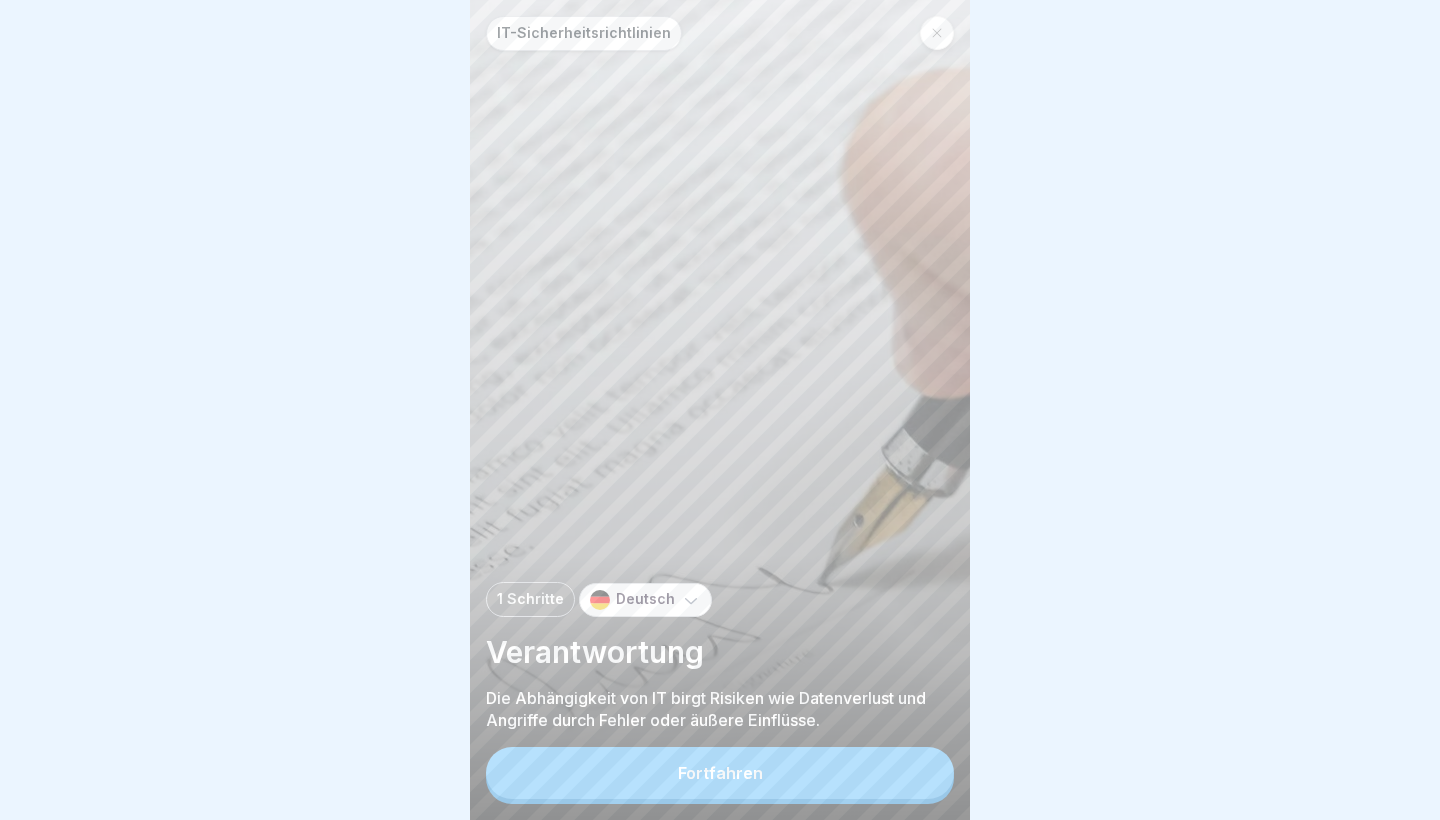 click on "Fortfahren" at bounding box center (720, 773) 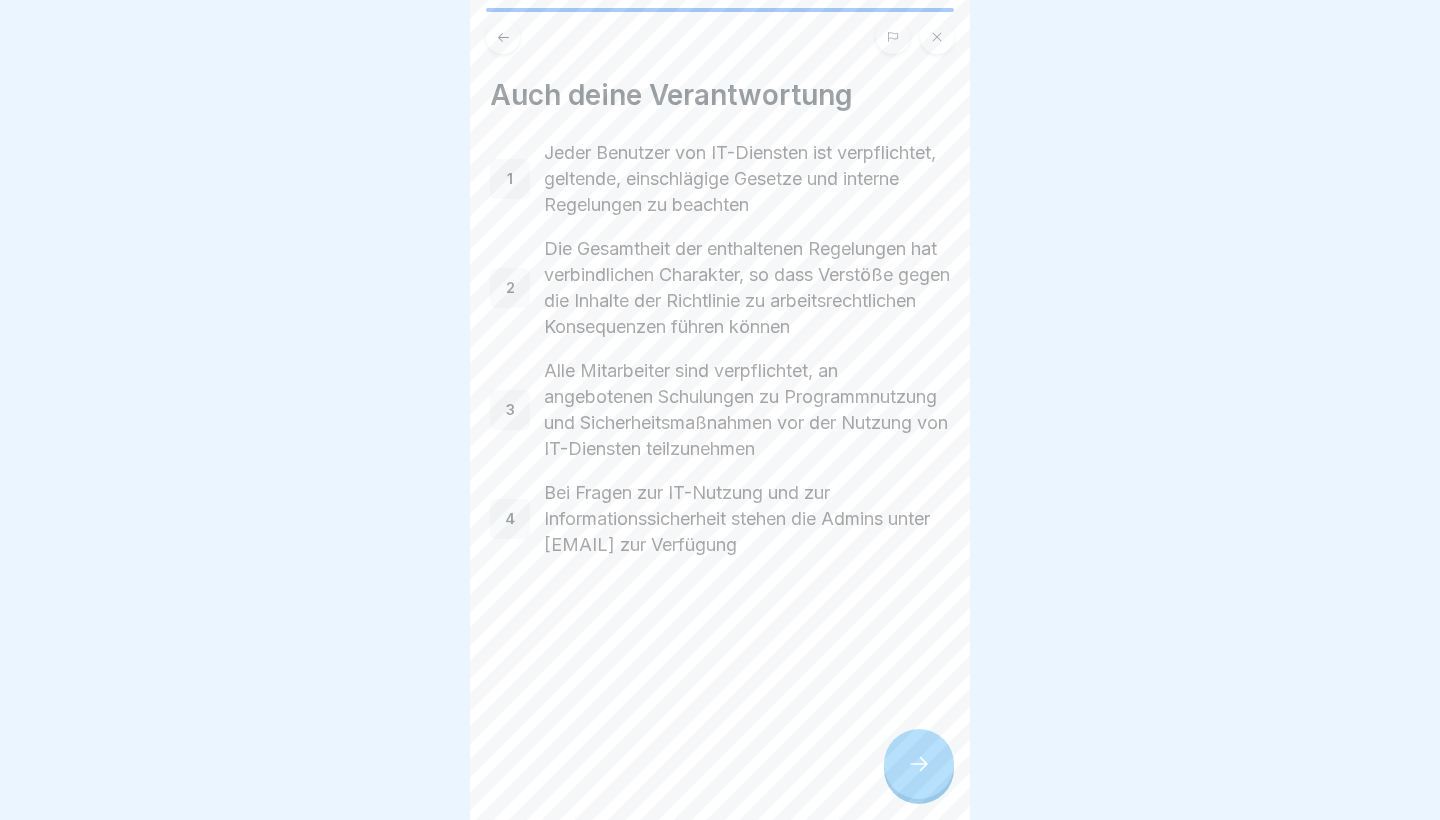 click at bounding box center [919, 764] 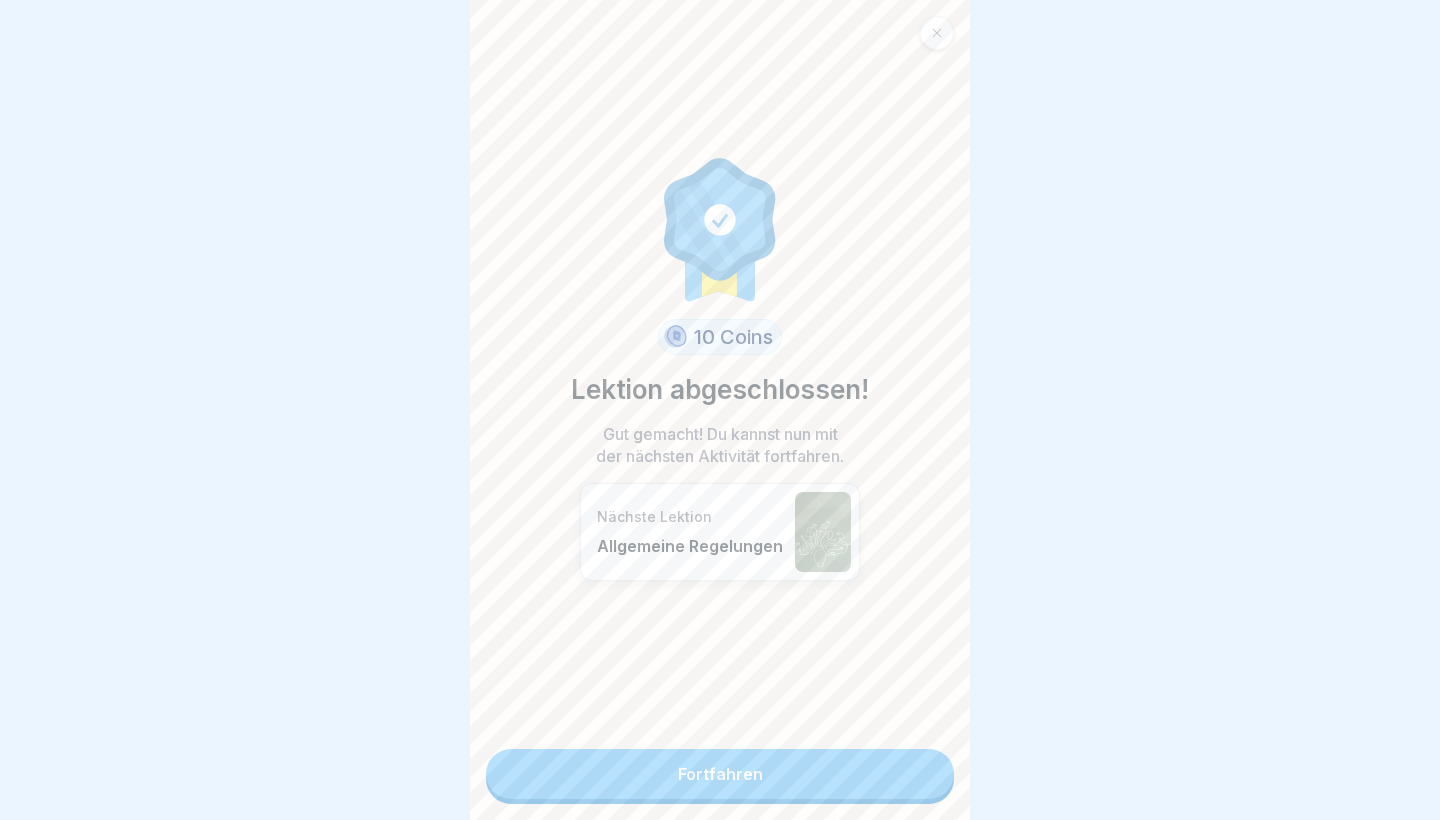click on "10 Coins Lektion abgeschlossen! Gut gemacht! Du kannst nun mit der nächsten Aktivität fortfahren. Nächste Lektion Allgemeine Regelungen Fortfahren" at bounding box center [720, 410] 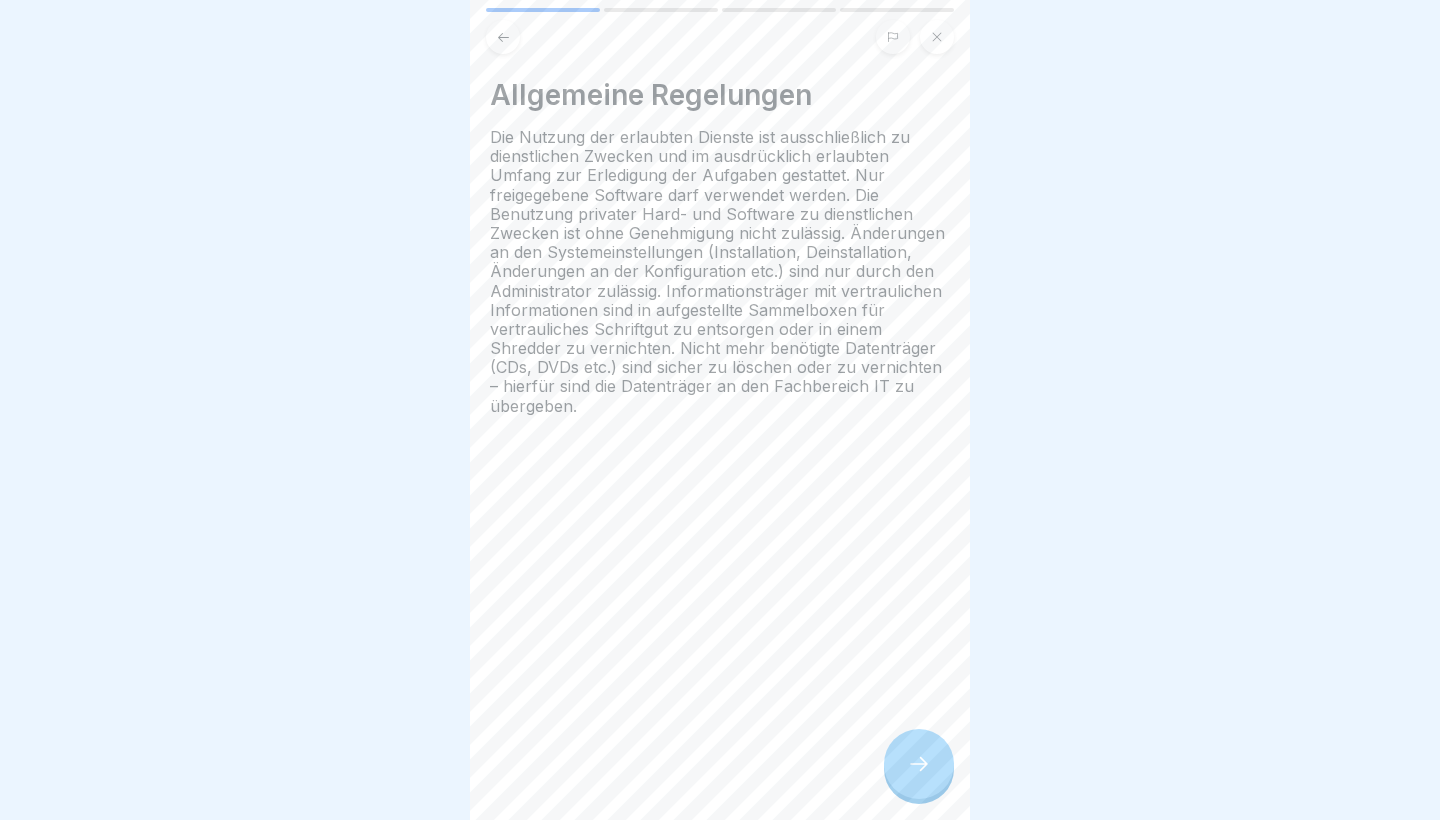 click at bounding box center [919, 764] 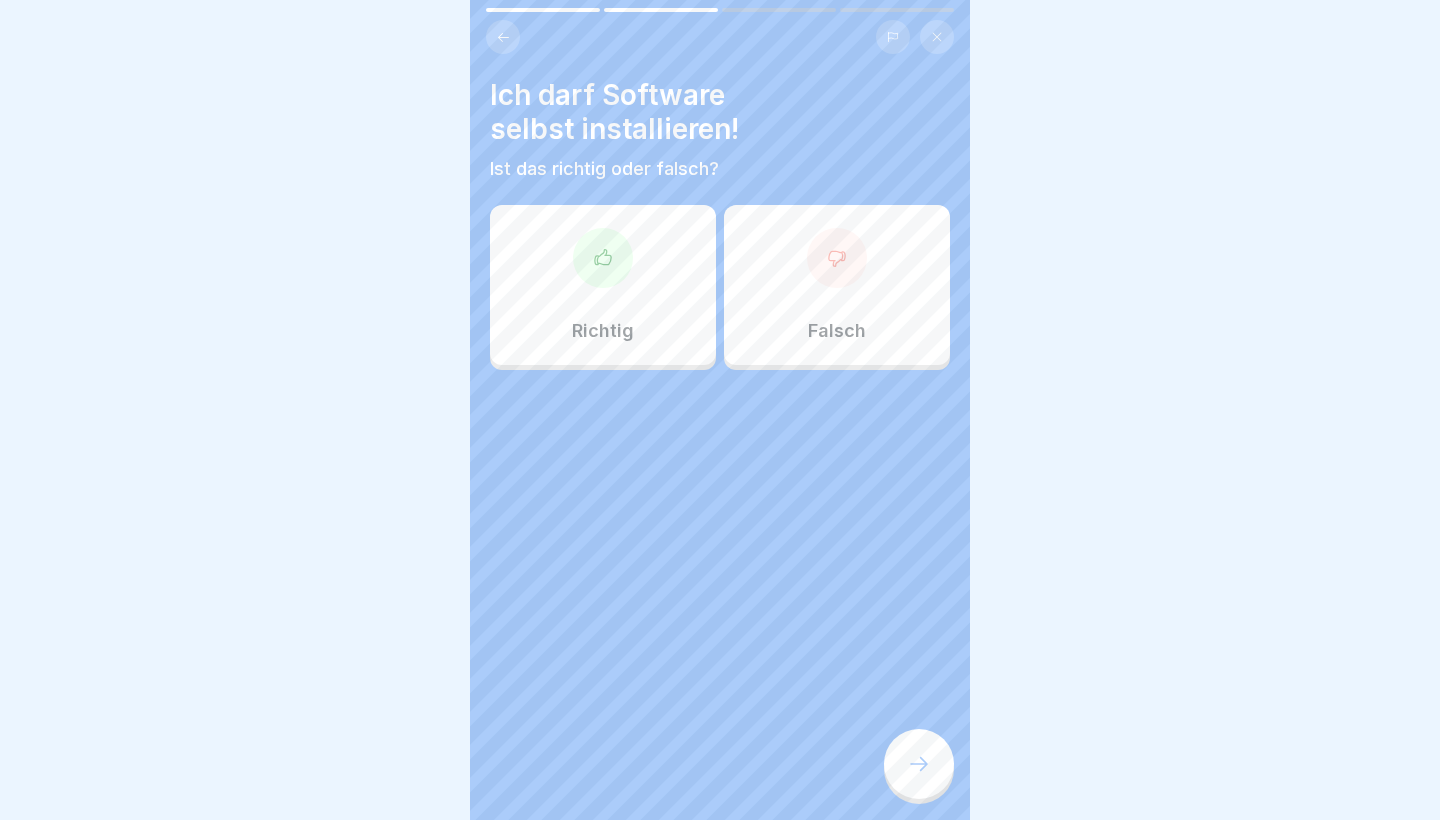 click at bounding box center [919, 764] 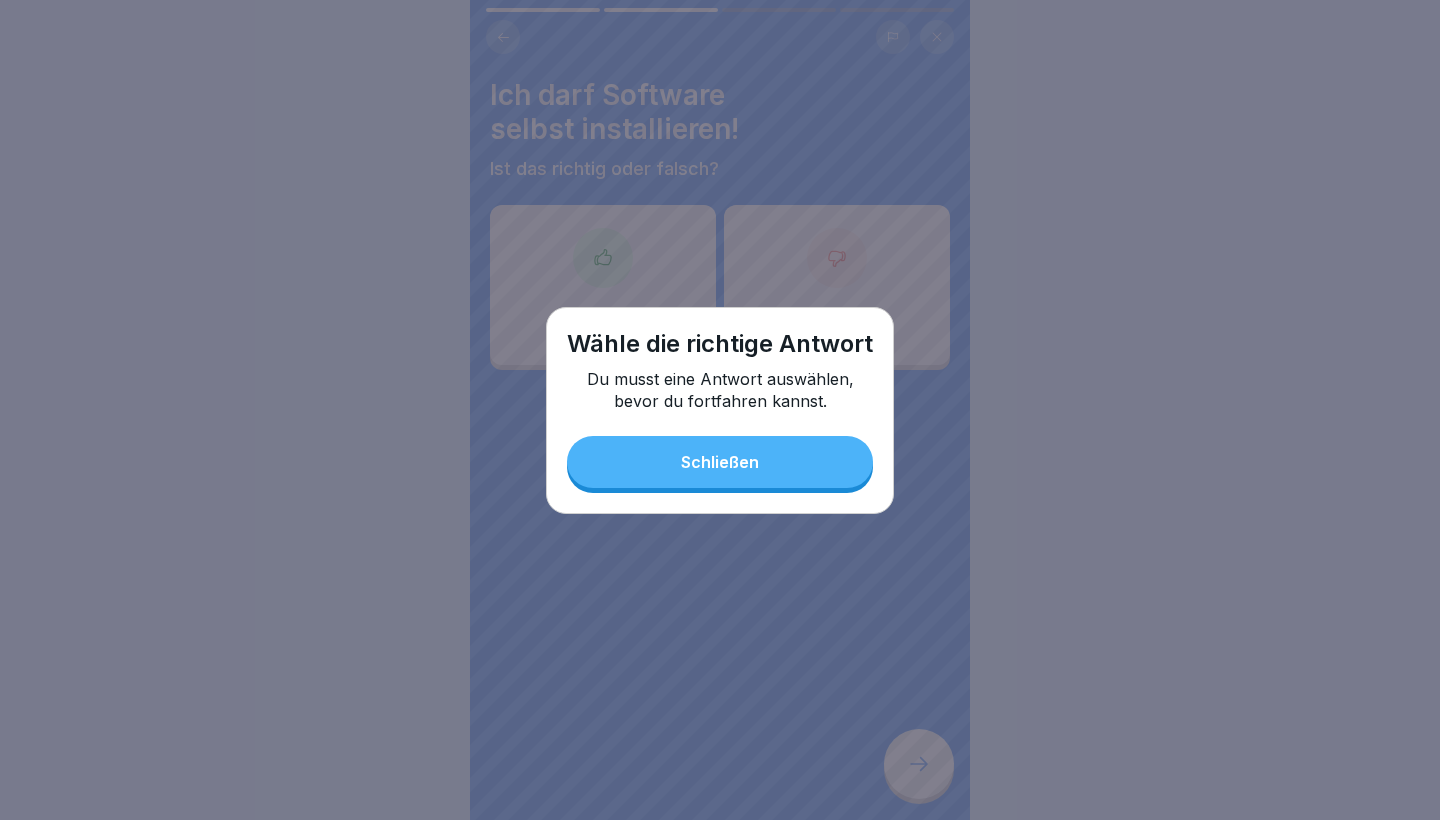click on "Wähle die richtige Antwort Du musst eine Antwort auswählen, bevor du fortfahren kannst. Schließen" at bounding box center (720, 410) 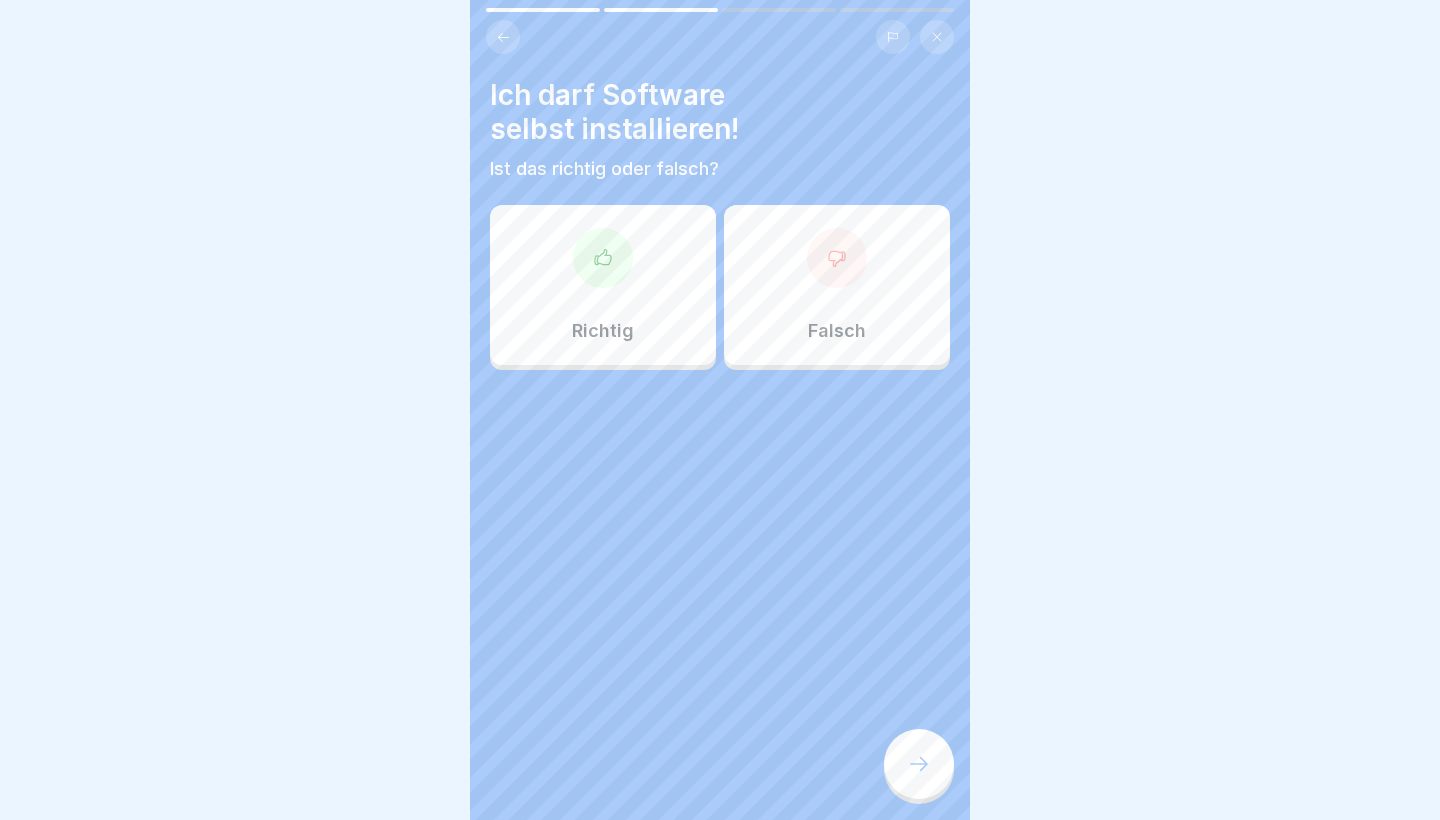 click on "Richtig" at bounding box center (603, 285) 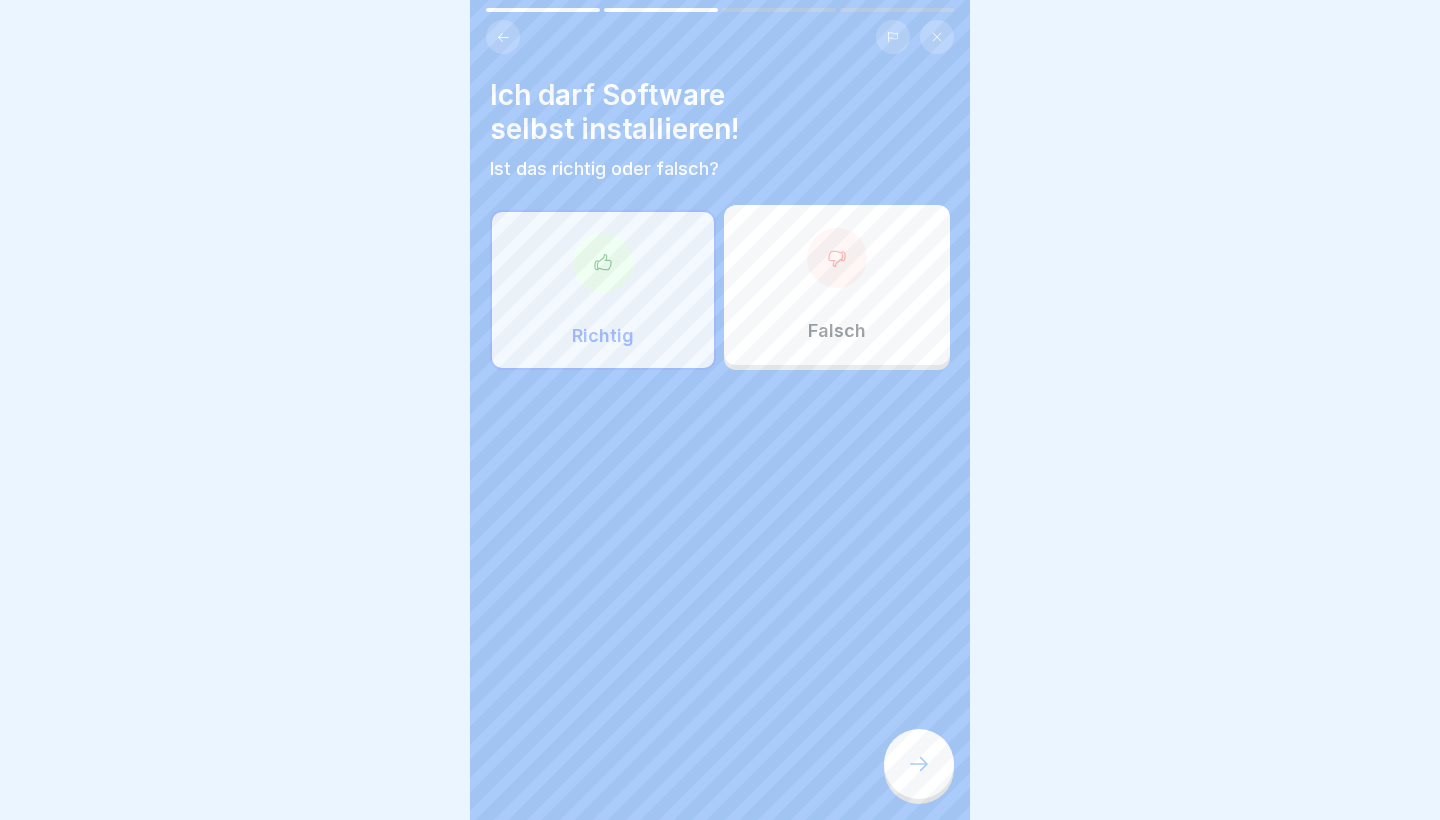 click on "Falsch" at bounding box center (837, 285) 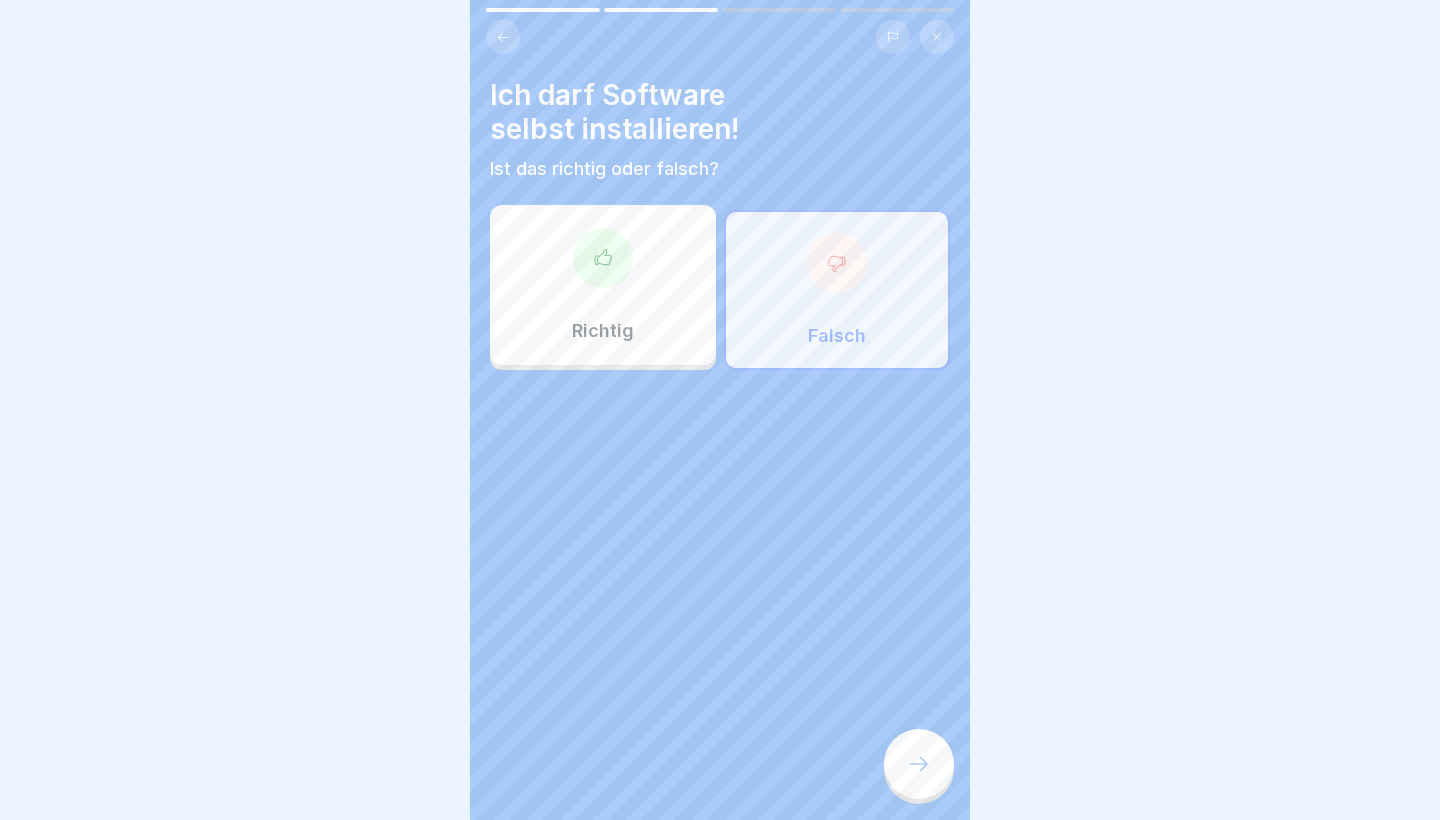 click at bounding box center [919, 764] 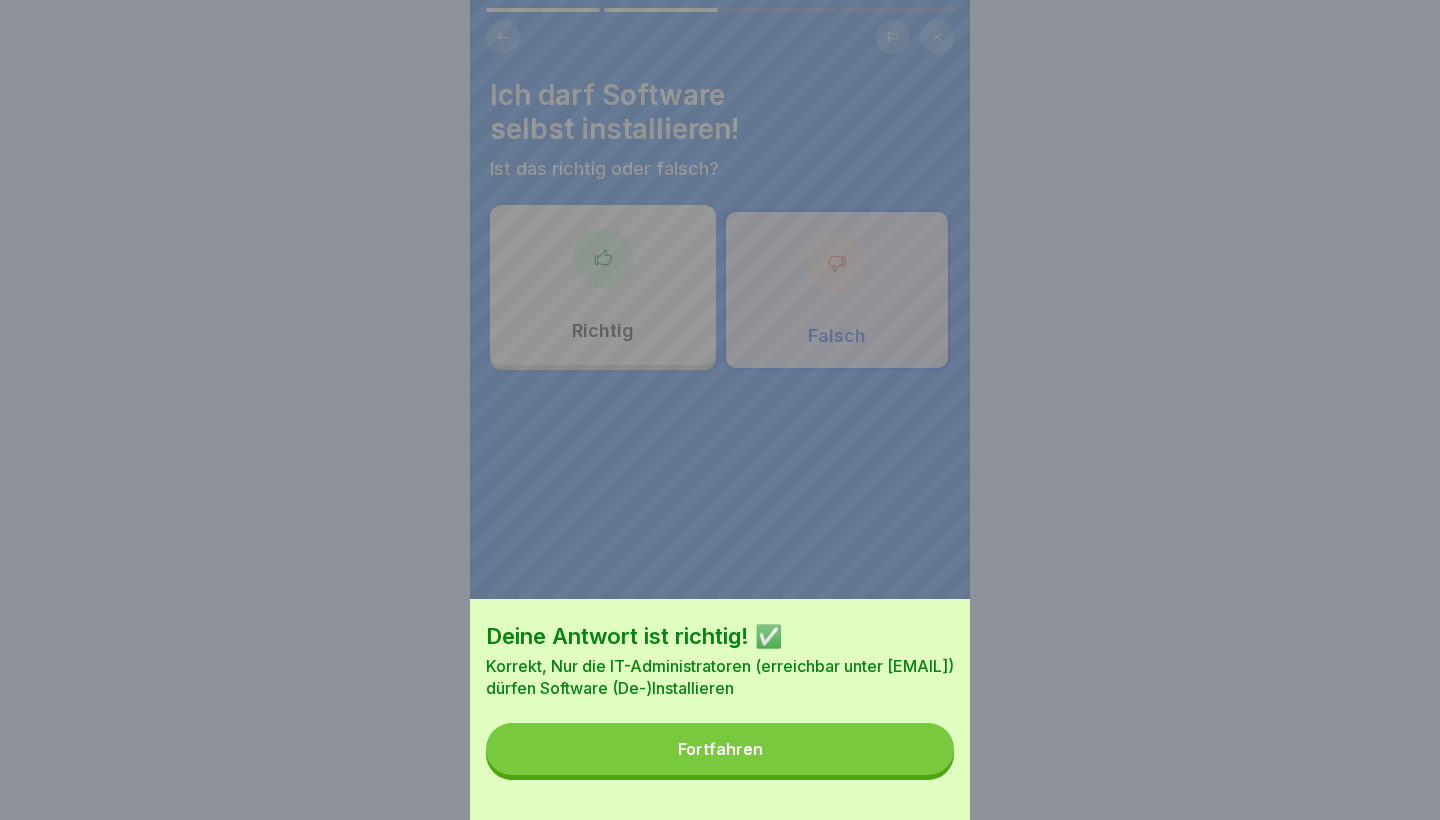 click on "Fortfahren" at bounding box center (720, 749) 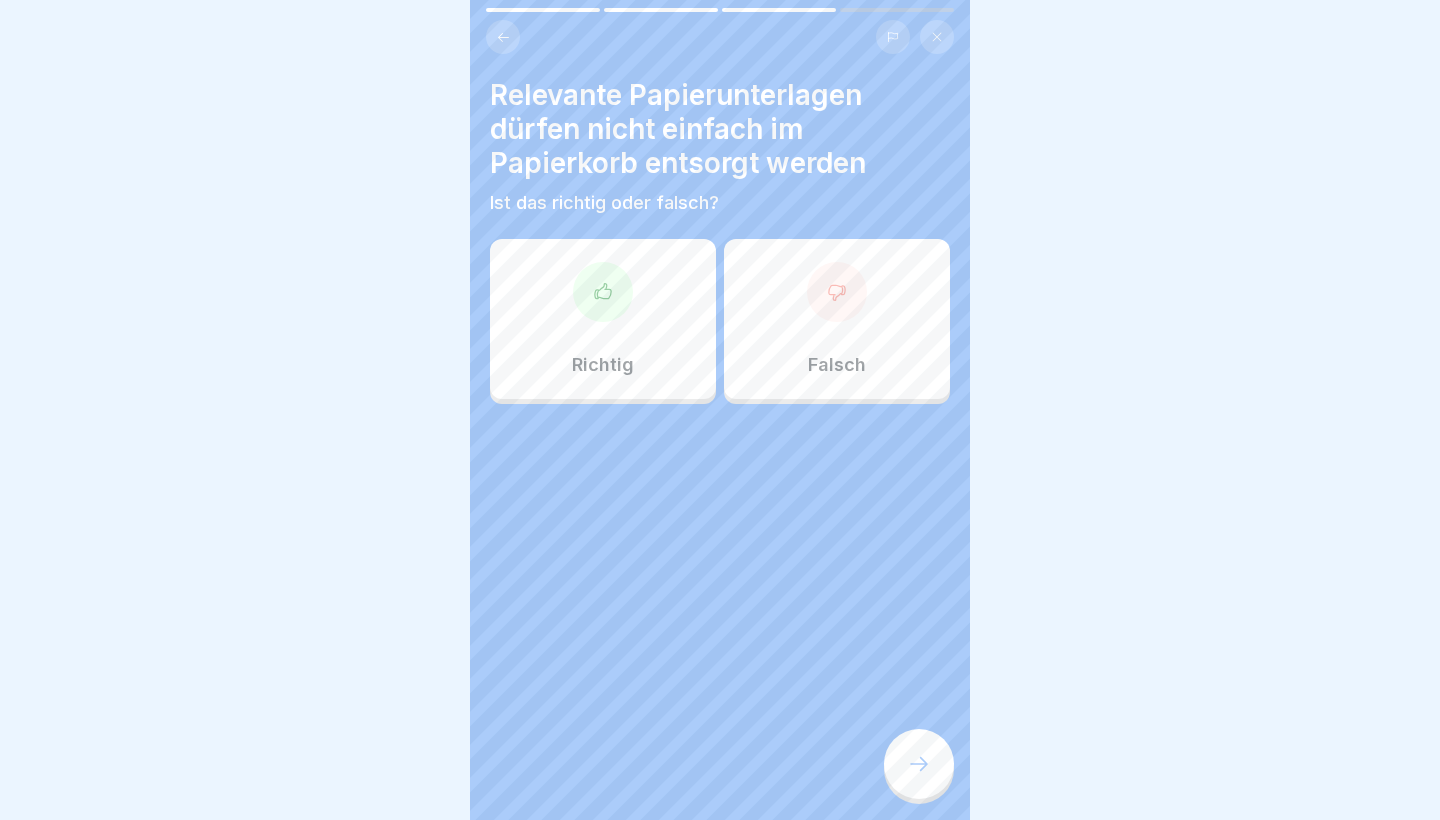click on "Falsch" at bounding box center [837, 365] 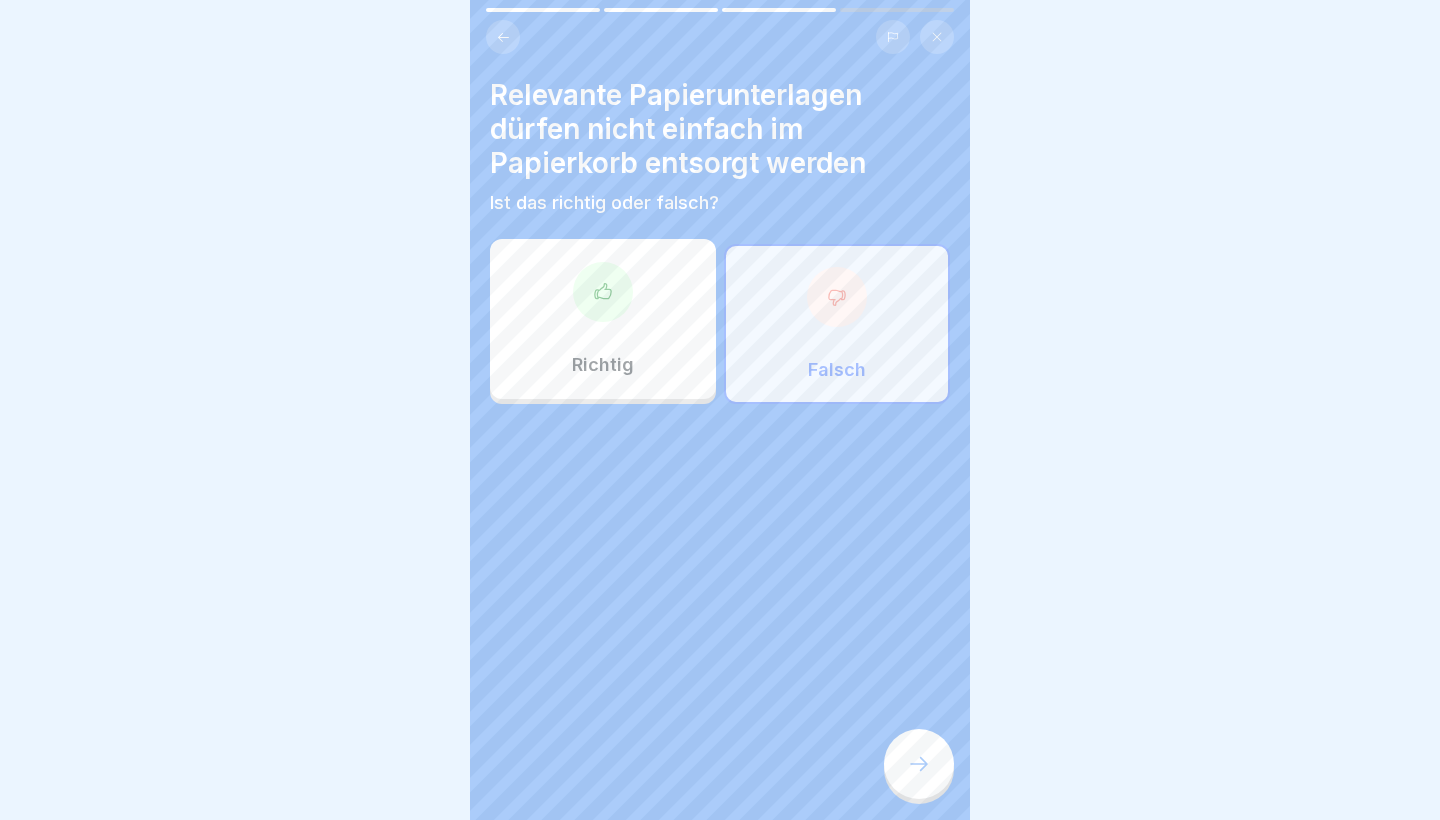 click on "Richtig" at bounding box center (603, 319) 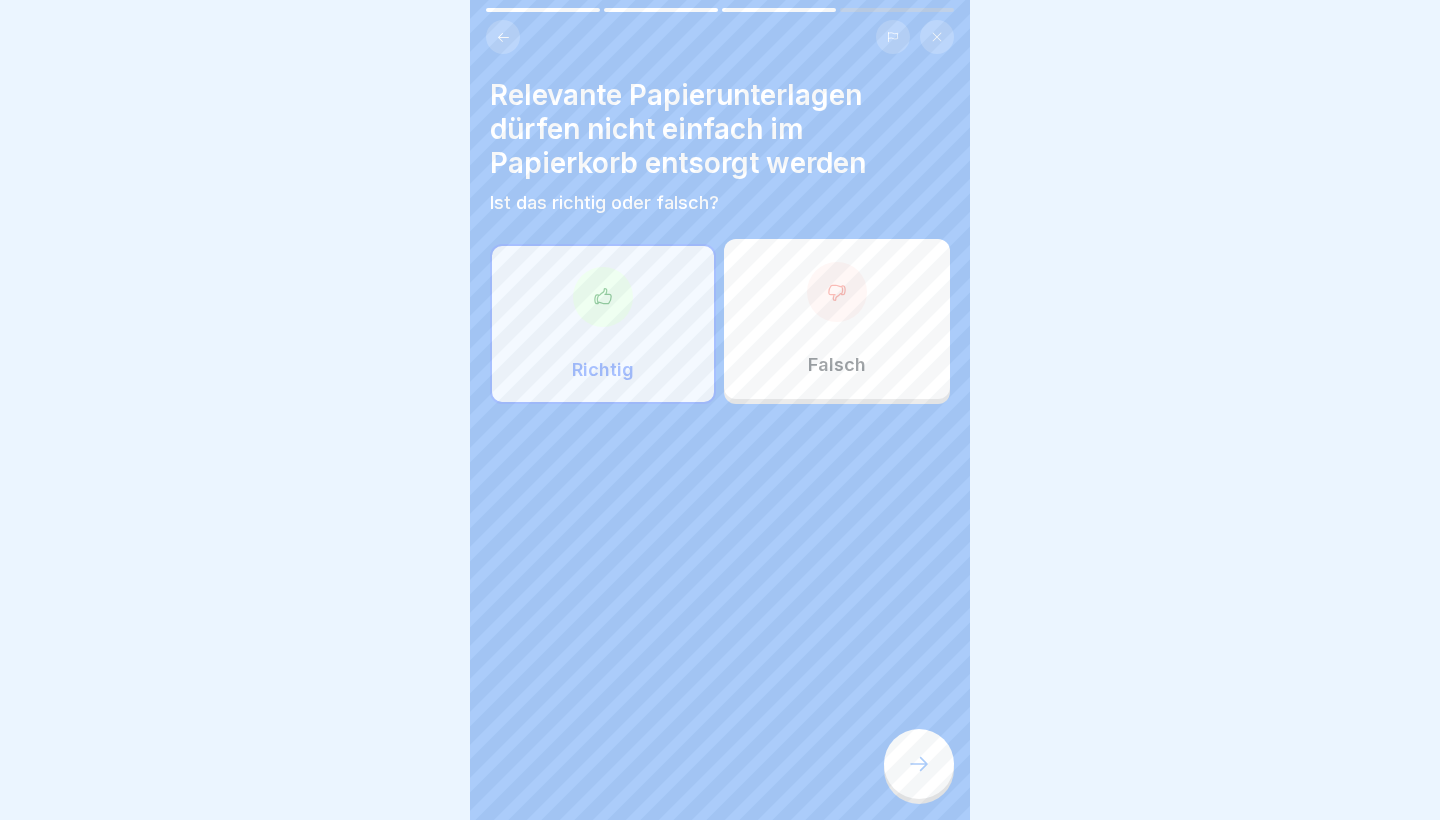 click 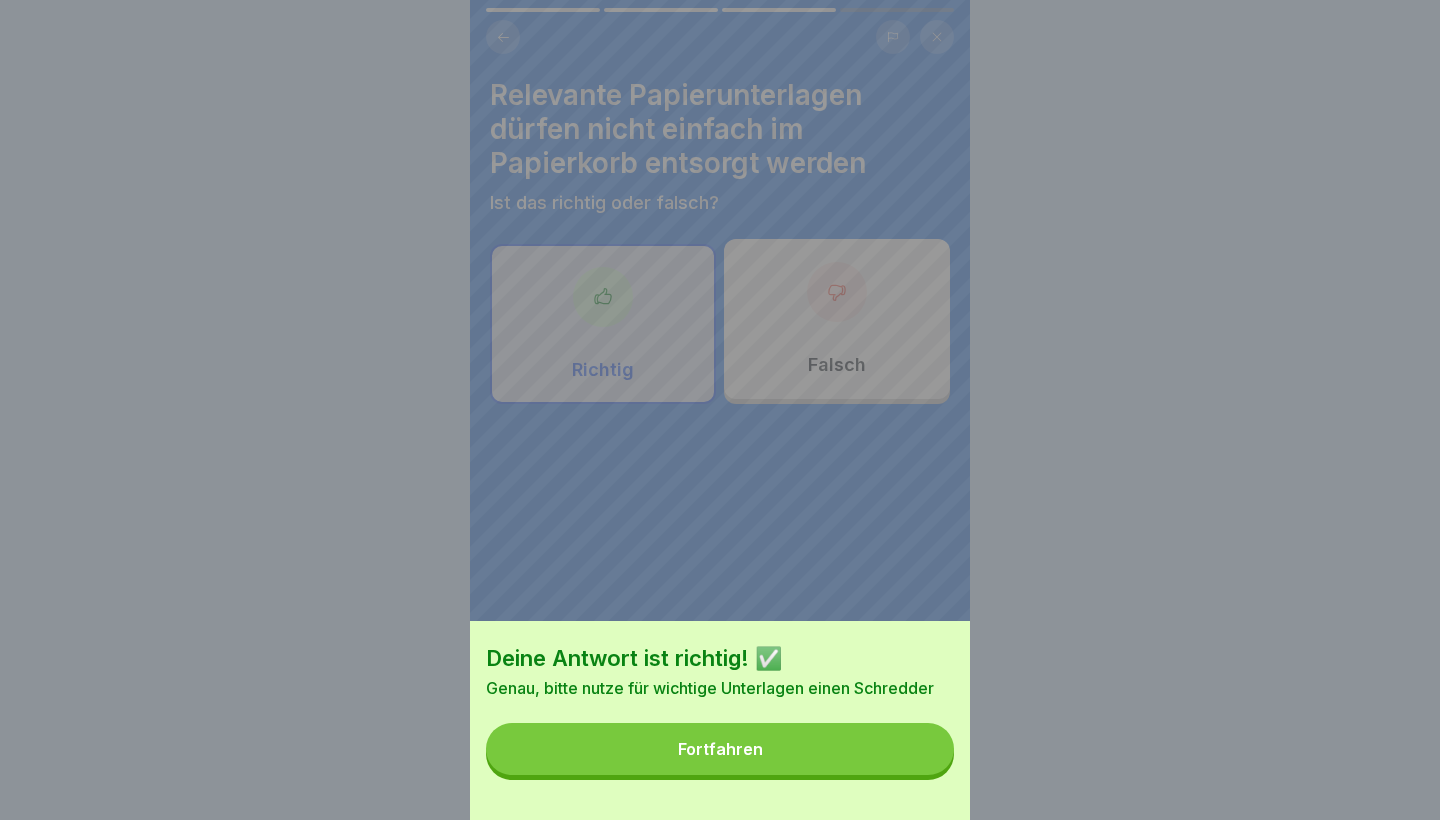 click on "Fortfahren" at bounding box center [720, 749] 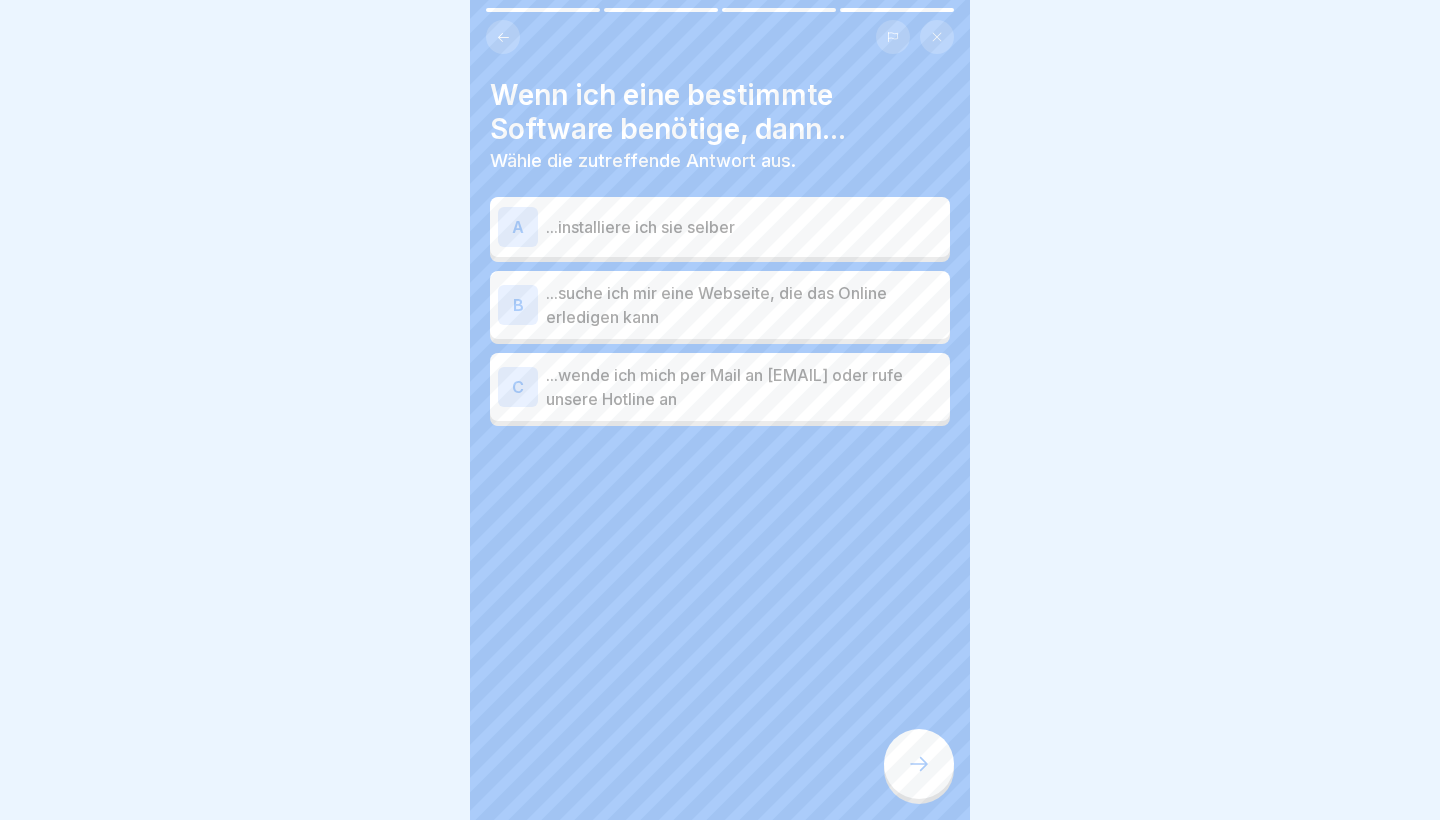 click on "...wende ich mich per Mail an [EMAIL] oder rufe unsere Hotline an" at bounding box center (744, 387) 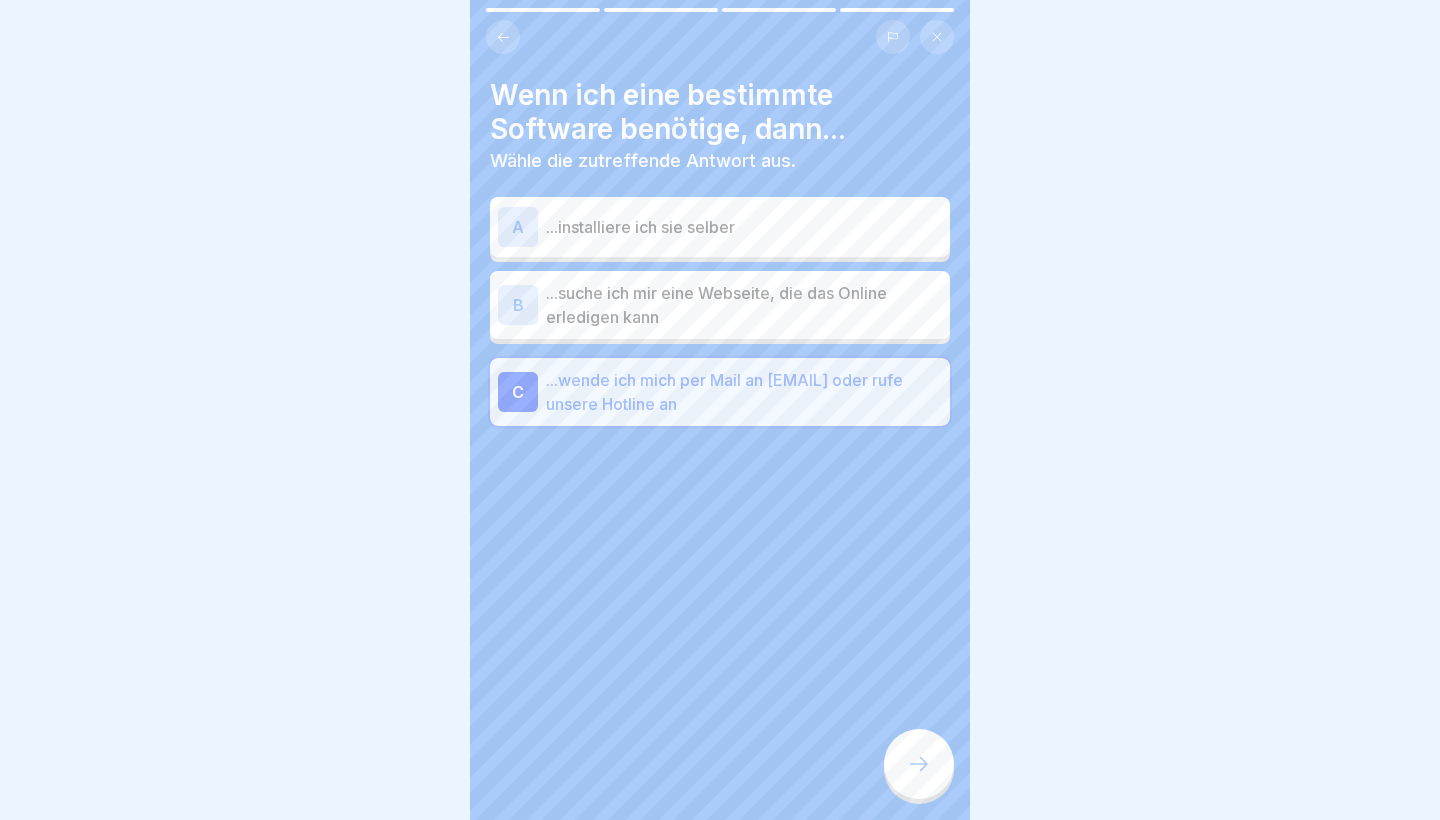 click at bounding box center (919, 764) 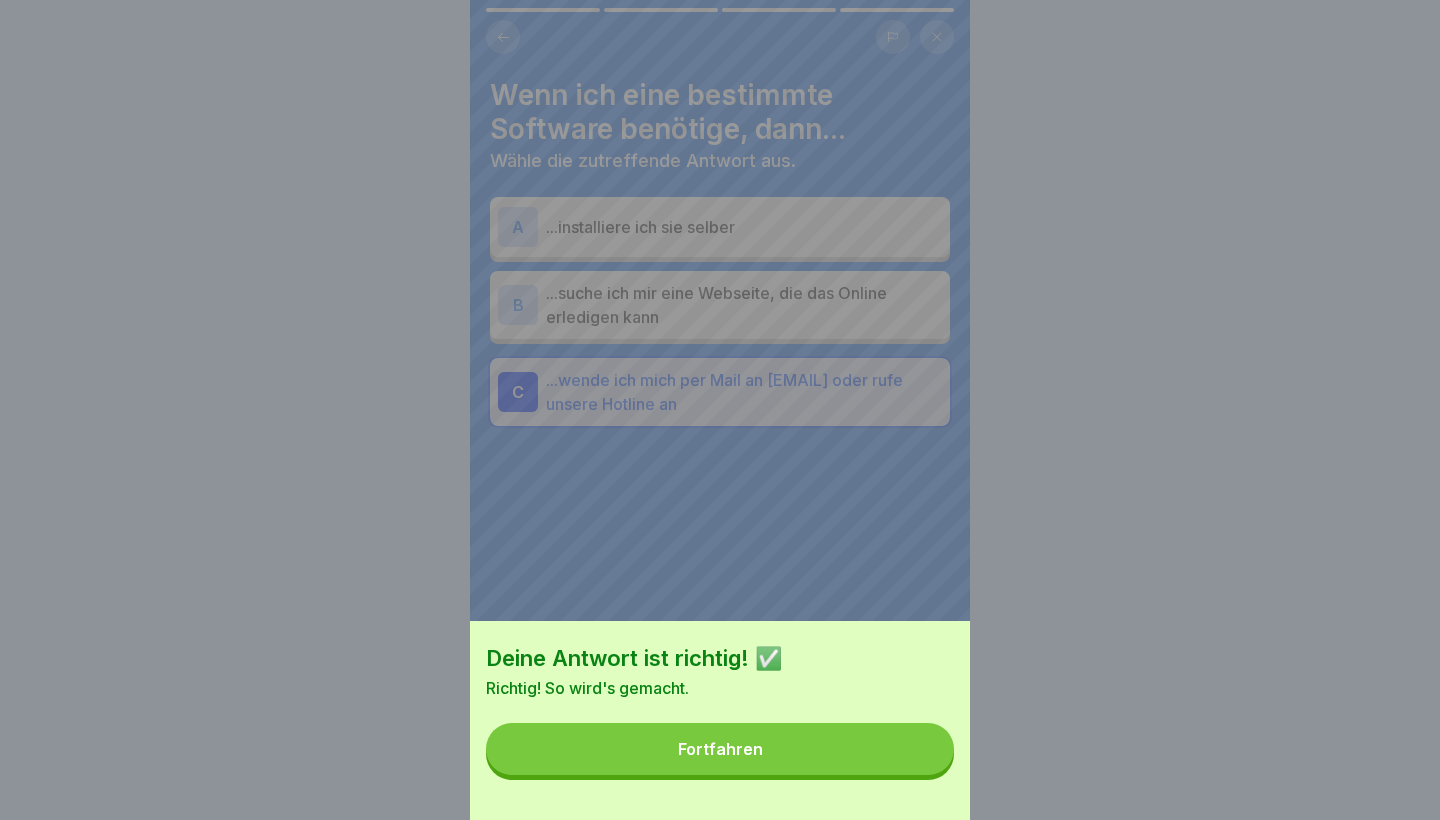 click on "Fortfahren" at bounding box center (720, 749) 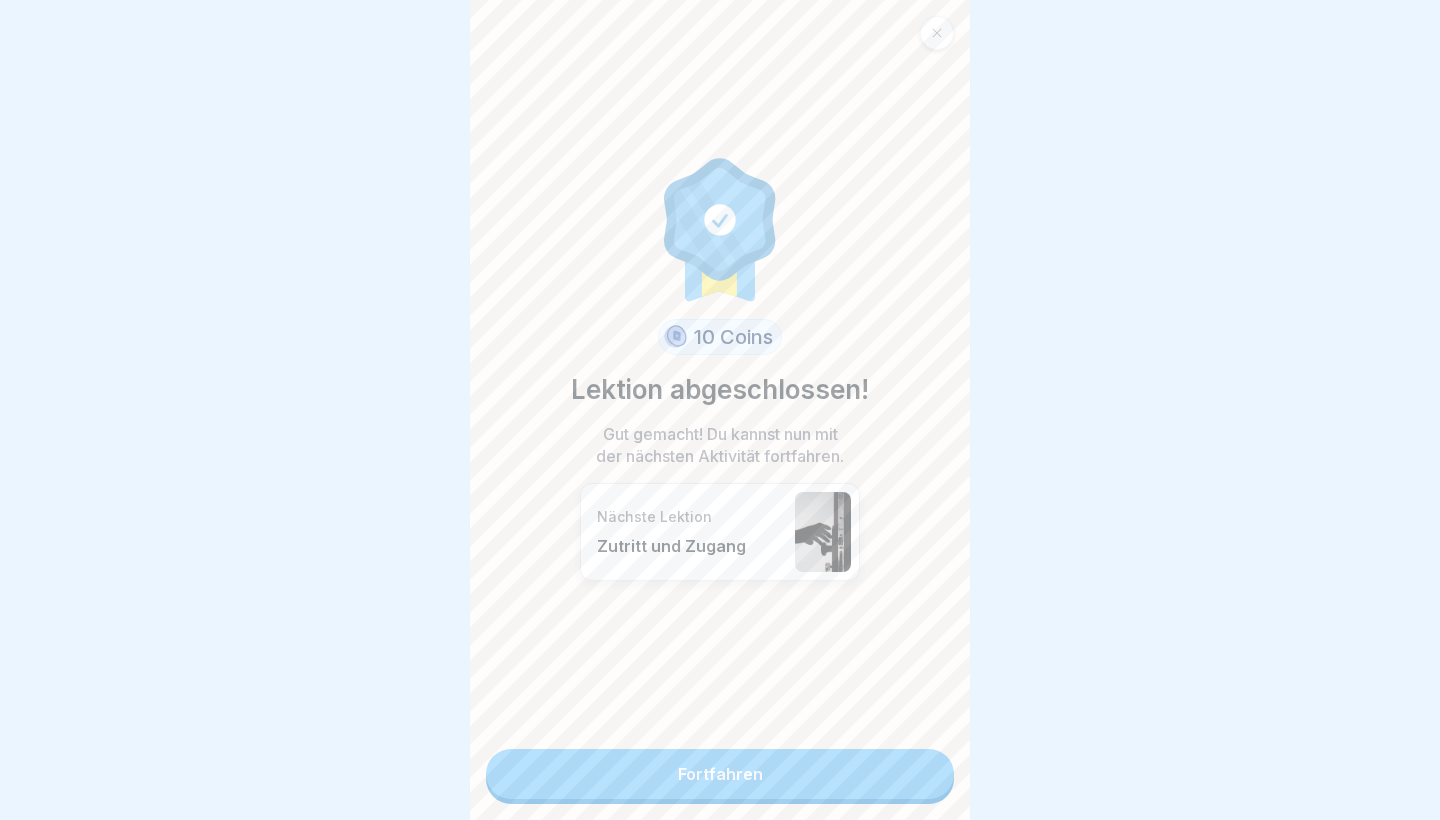 click on "Fortfahren" at bounding box center (720, 774) 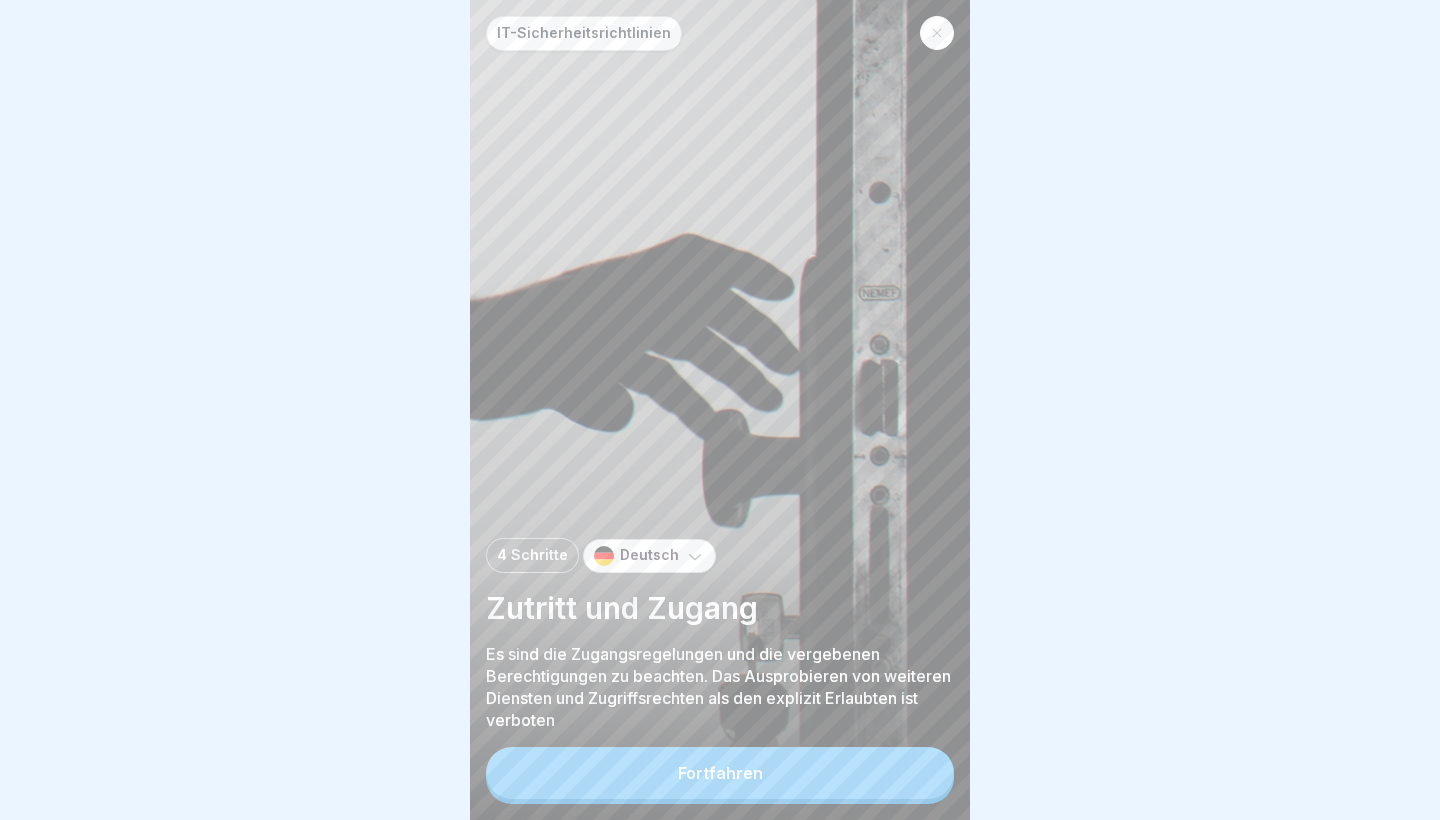 click on "Fortfahren" at bounding box center (720, 773) 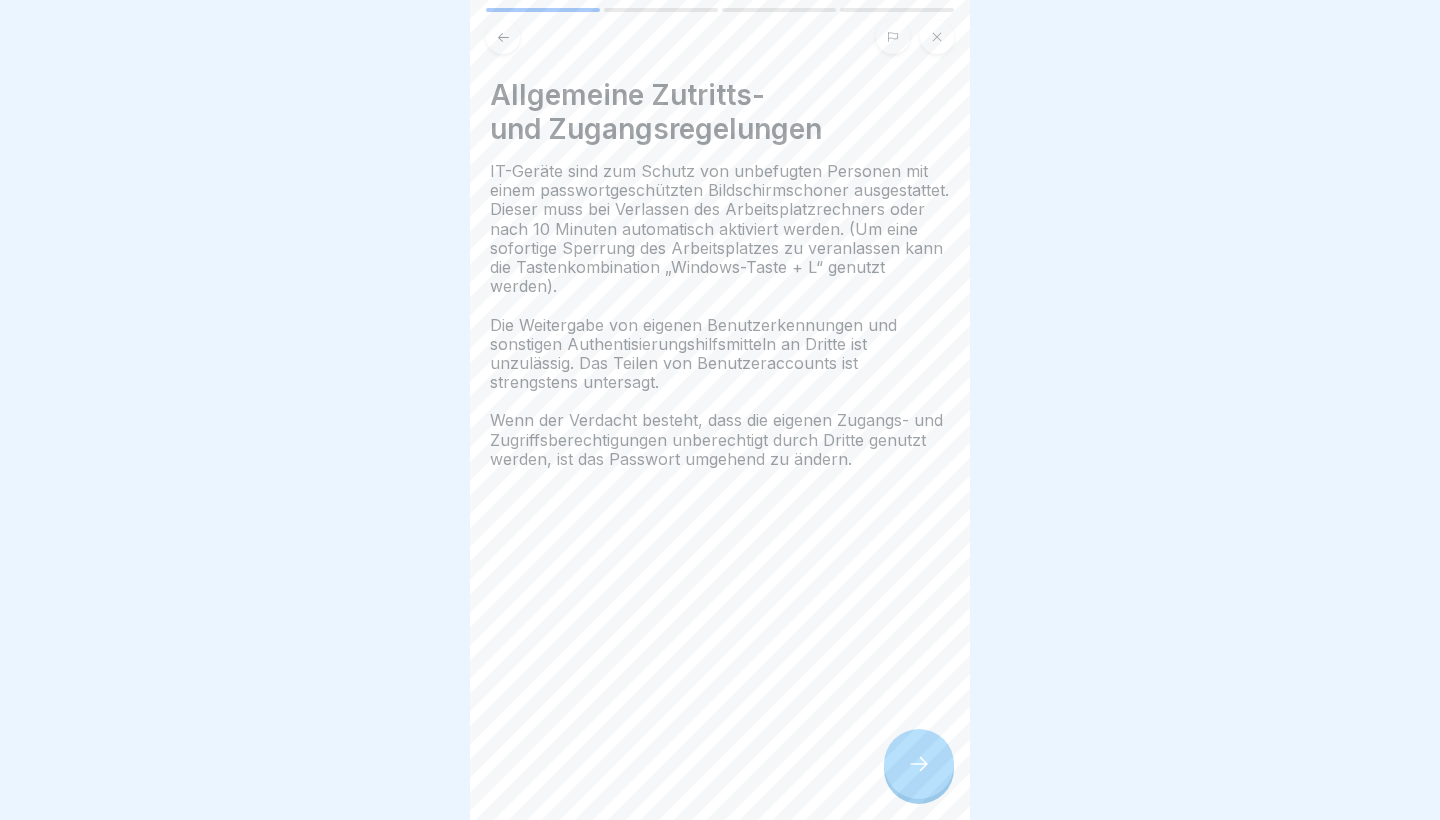 click at bounding box center [919, 764] 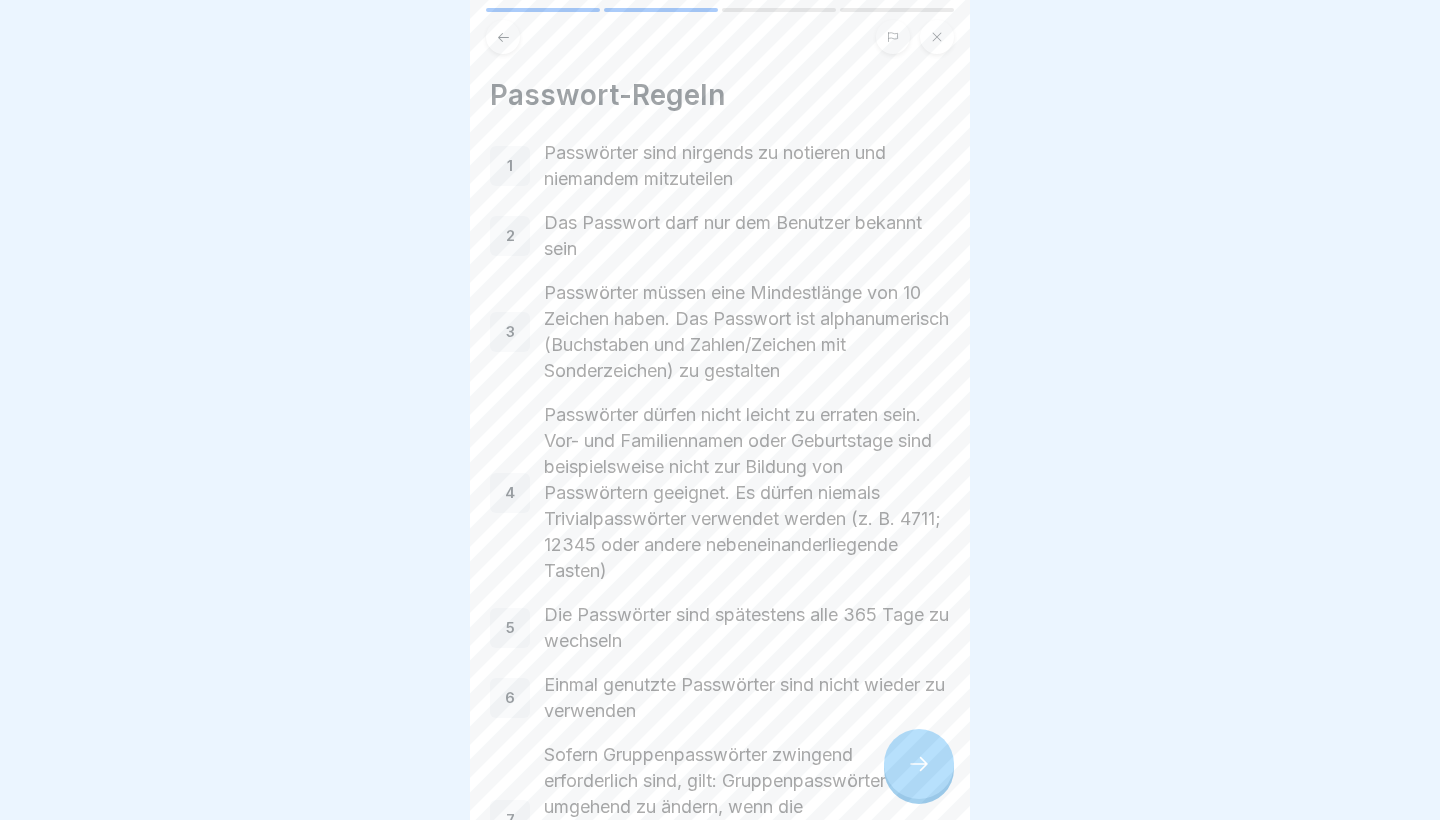 click at bounding box center [919, 764] 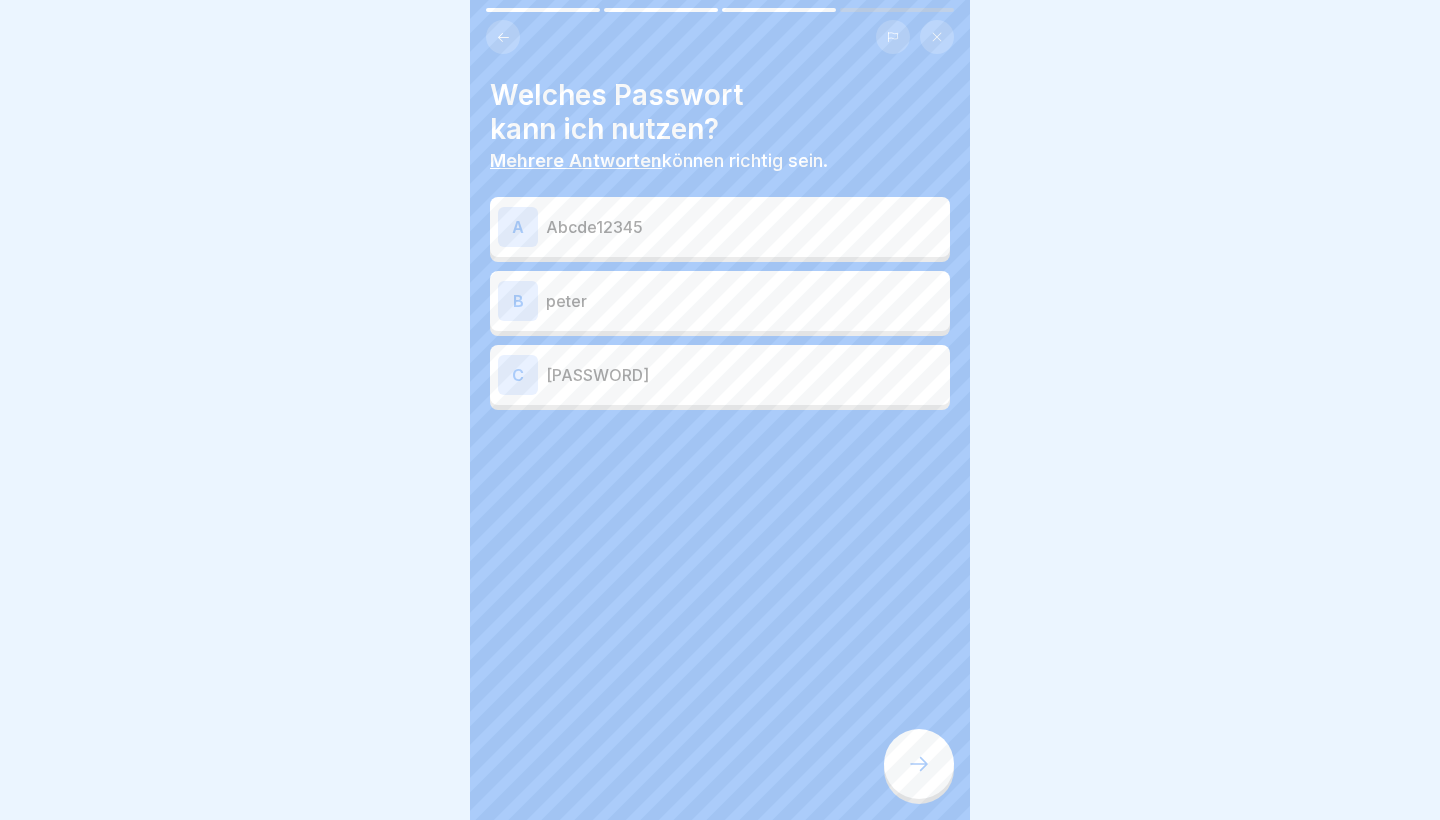 click at bounding box center [919, 764] 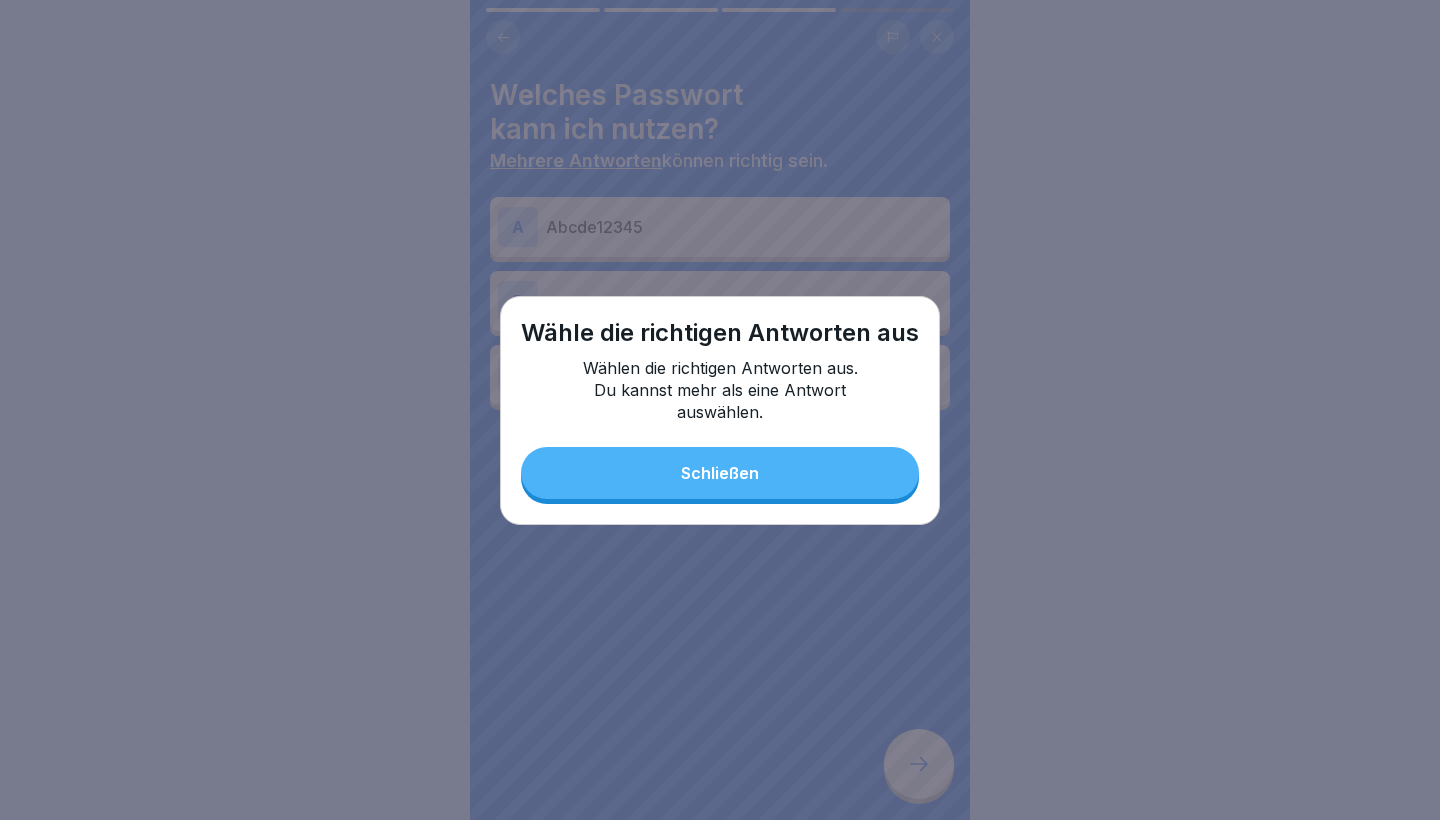 click on "Schließen" at bounding box center [720, 473] 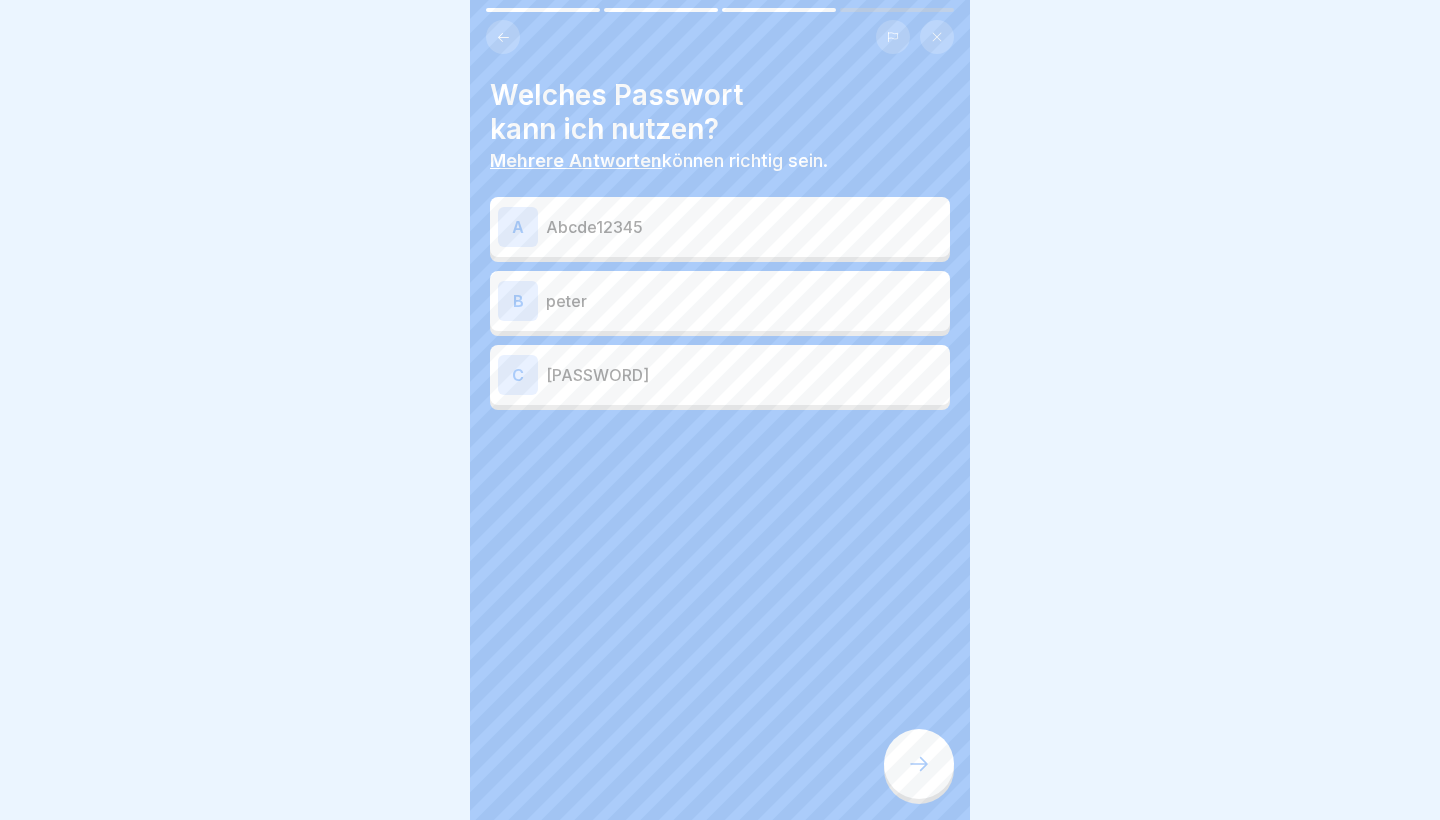 click at bounding box center (503, 37) 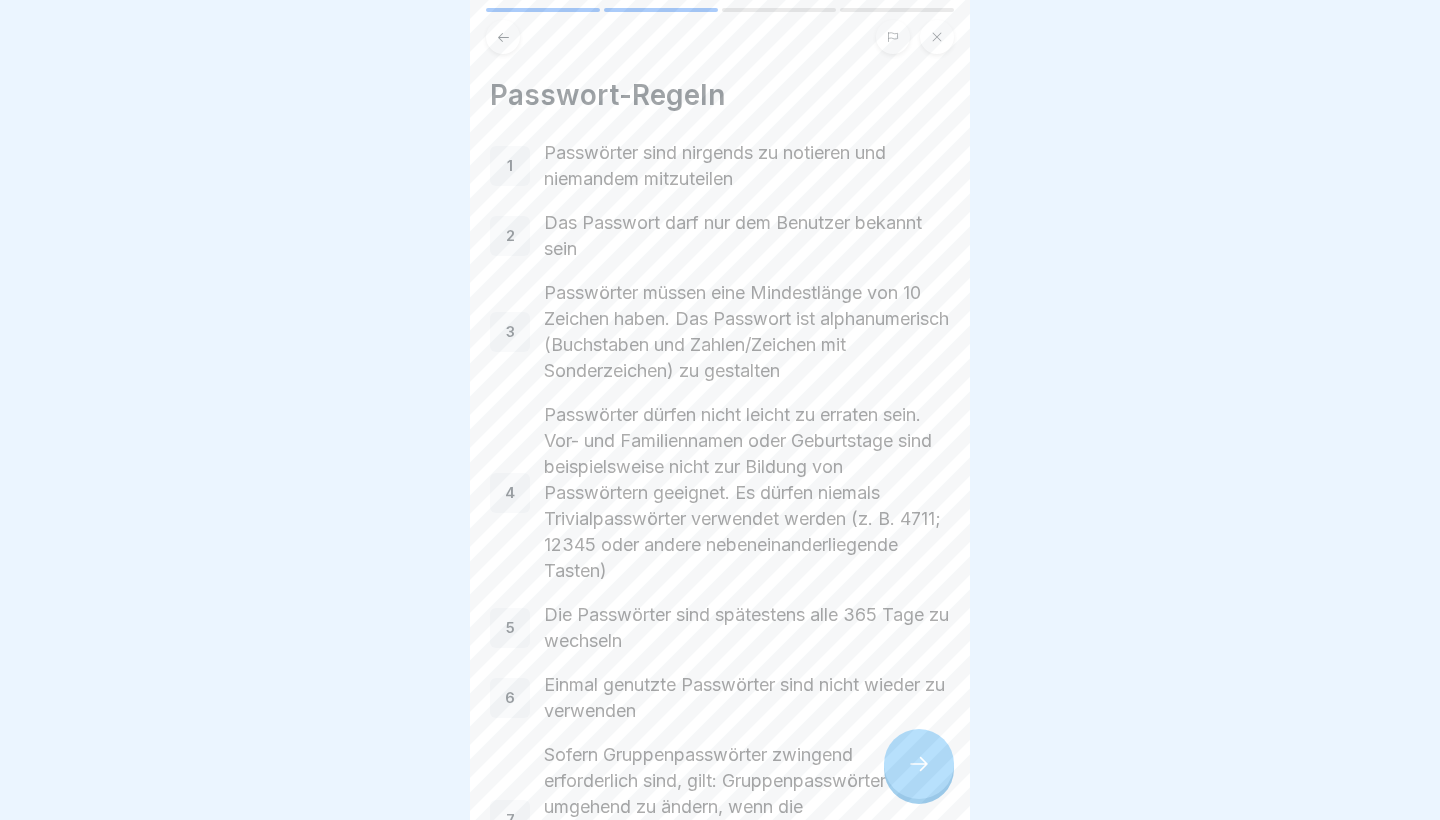 click 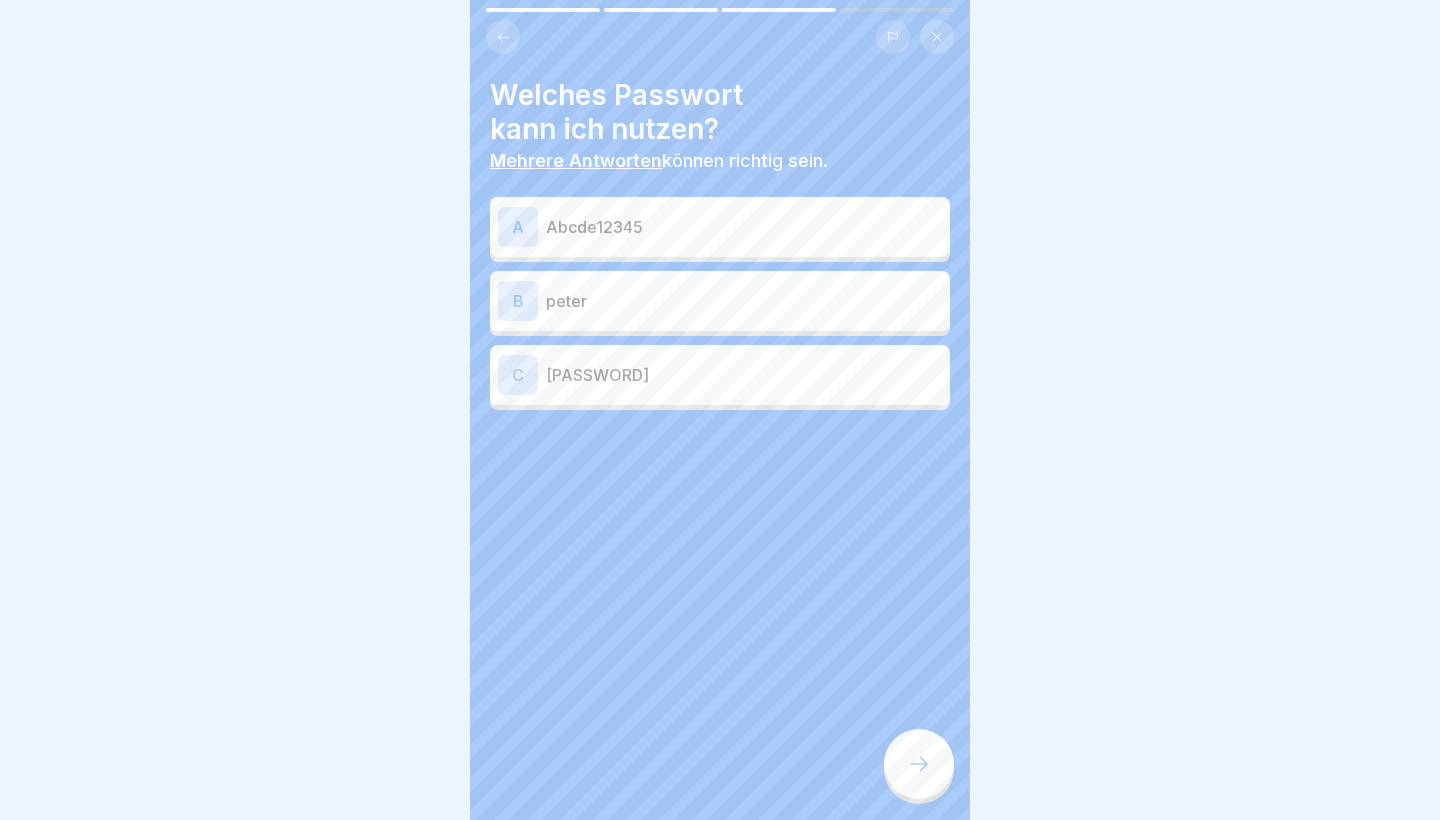 click on "[PASSWORD]" at bounding box center [720, 375] 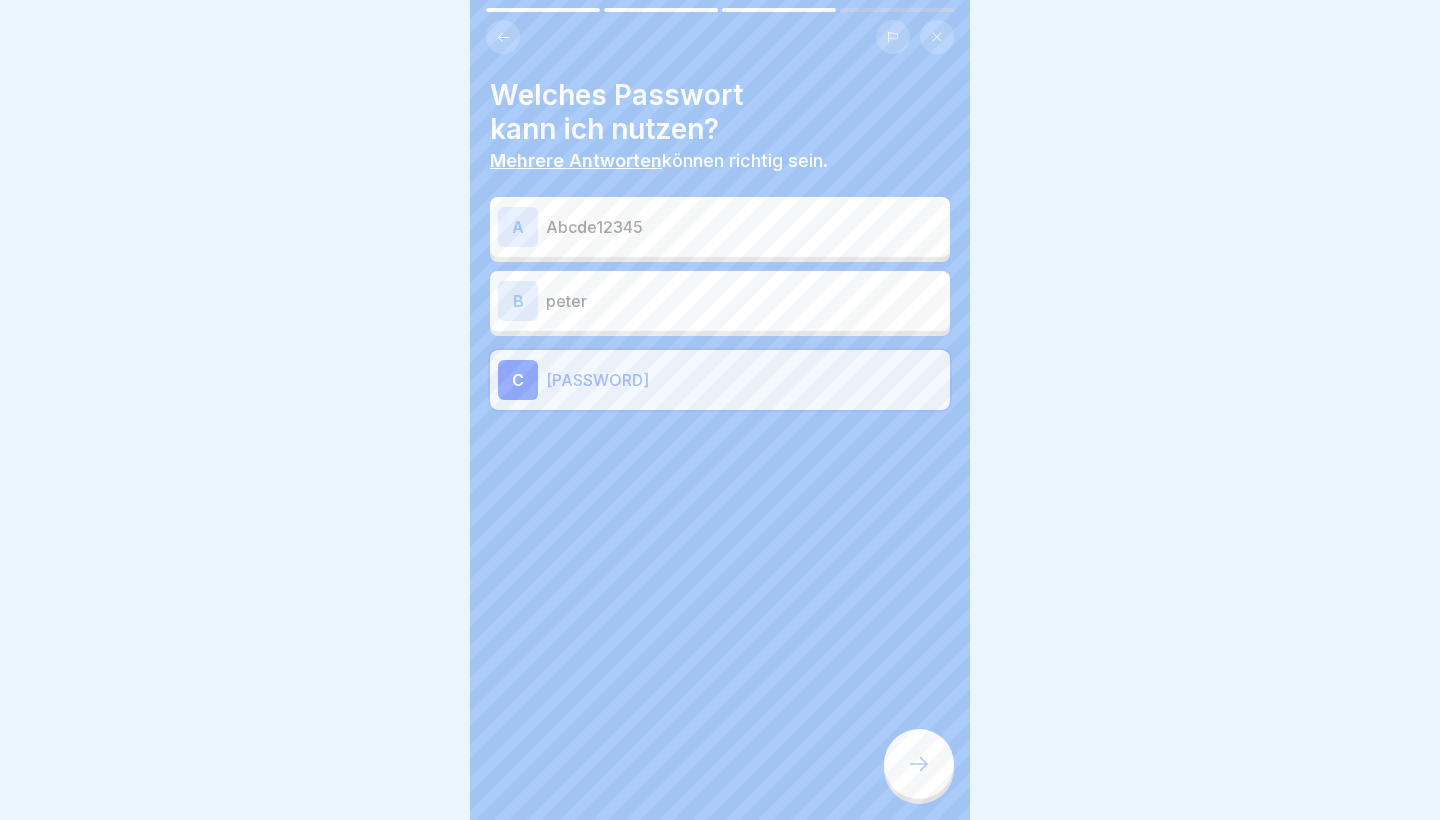 click on "Welches Passwort kann ich nutzen? Mehrere Antworten können richtig sein. A Abcde12345 B peter C [PASSWORD]" at bounding box center [720, 410] 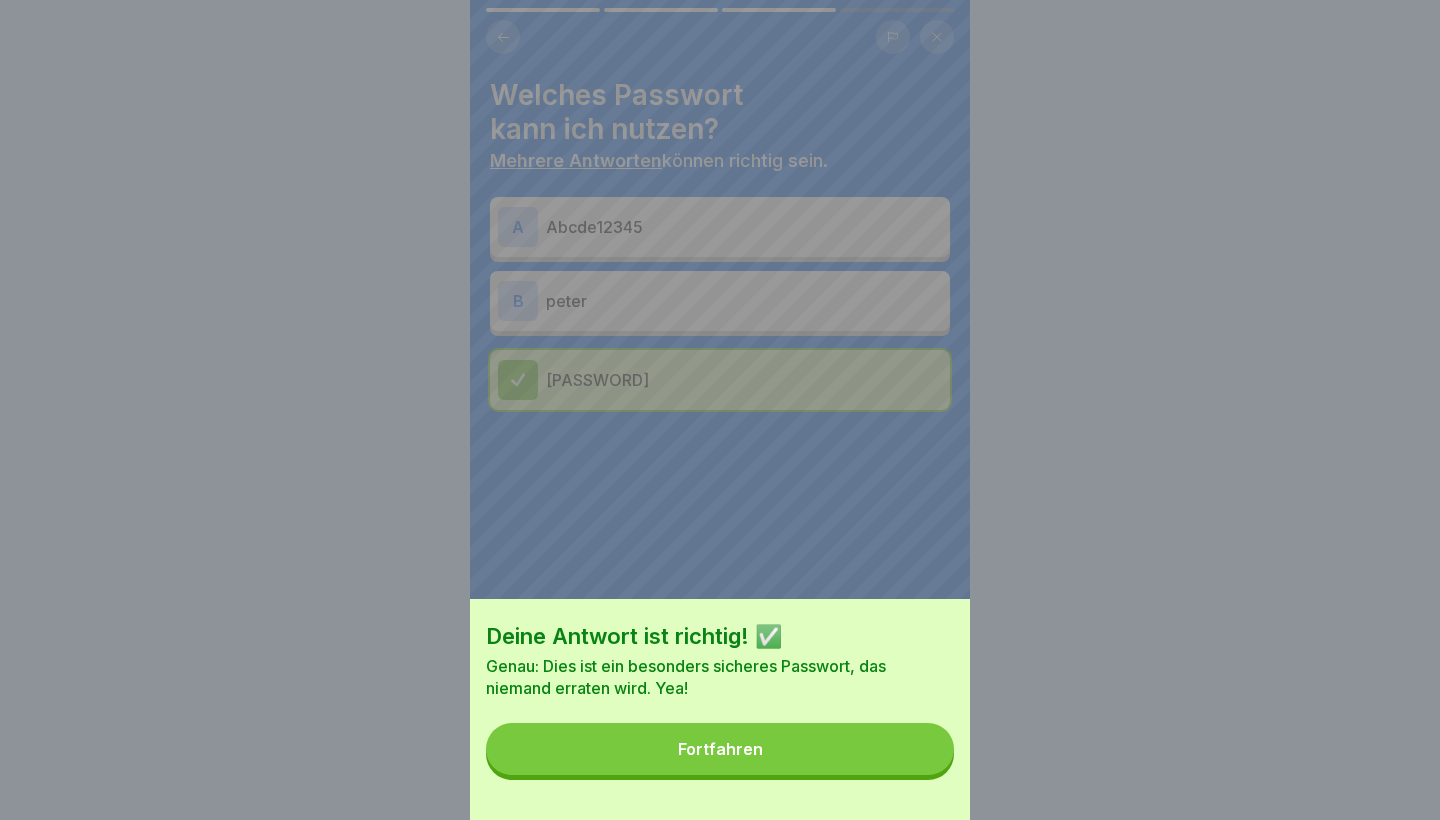 click on "Fortfahren" at bounding box center (720, 749) 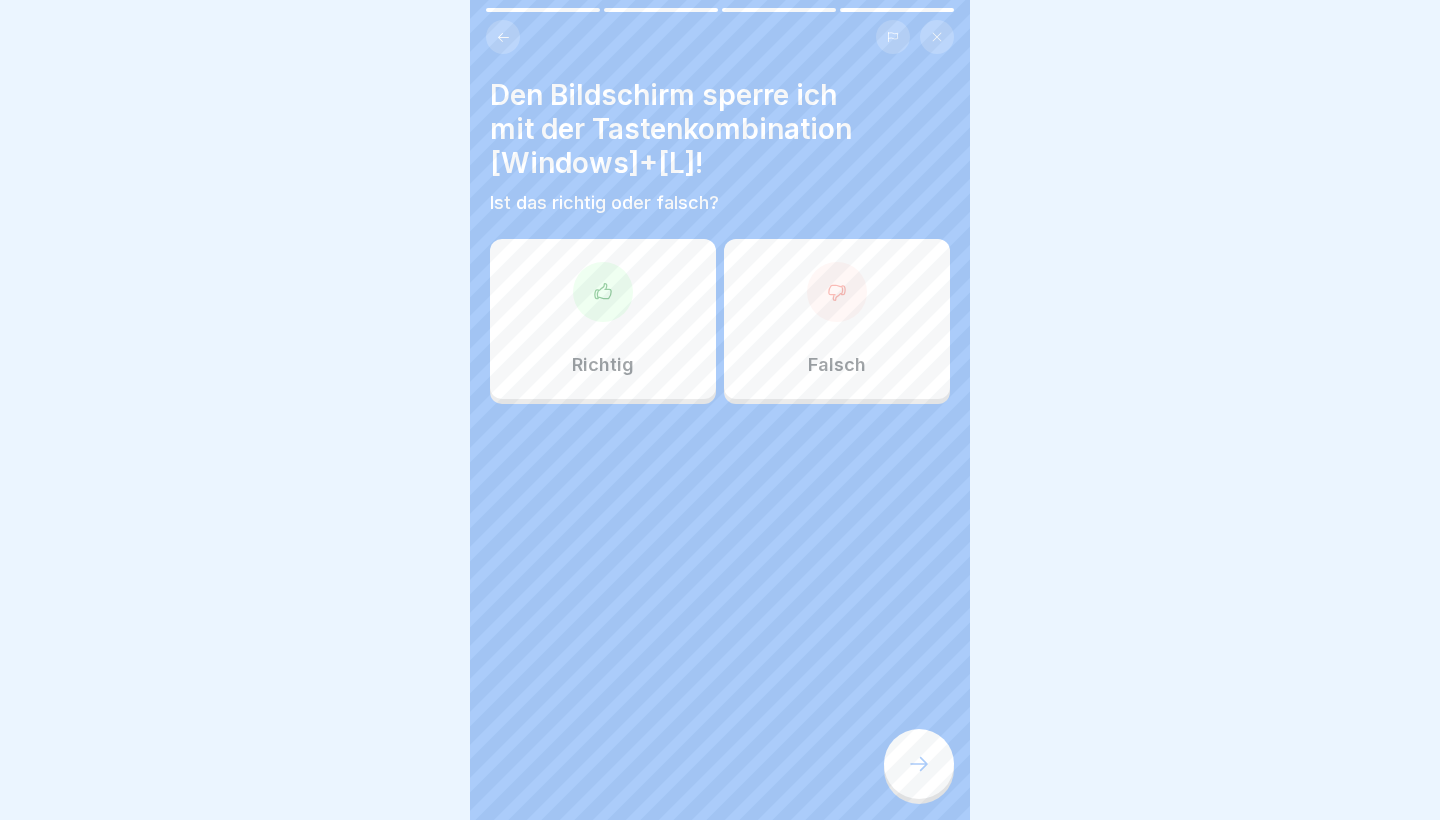 click on "Richtig" at bounding box center (603, 319) 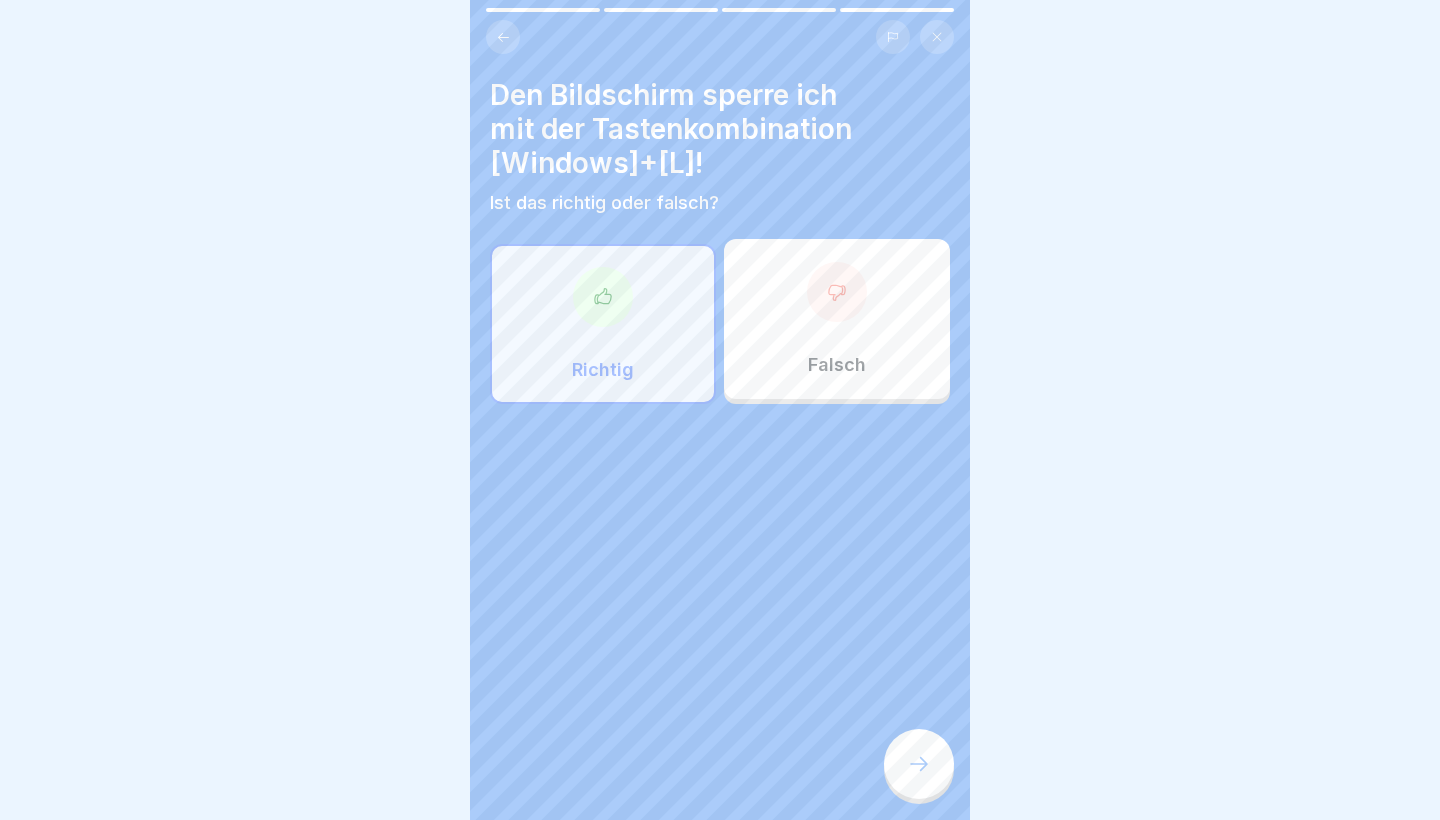 click at bounding box center (919, 764) 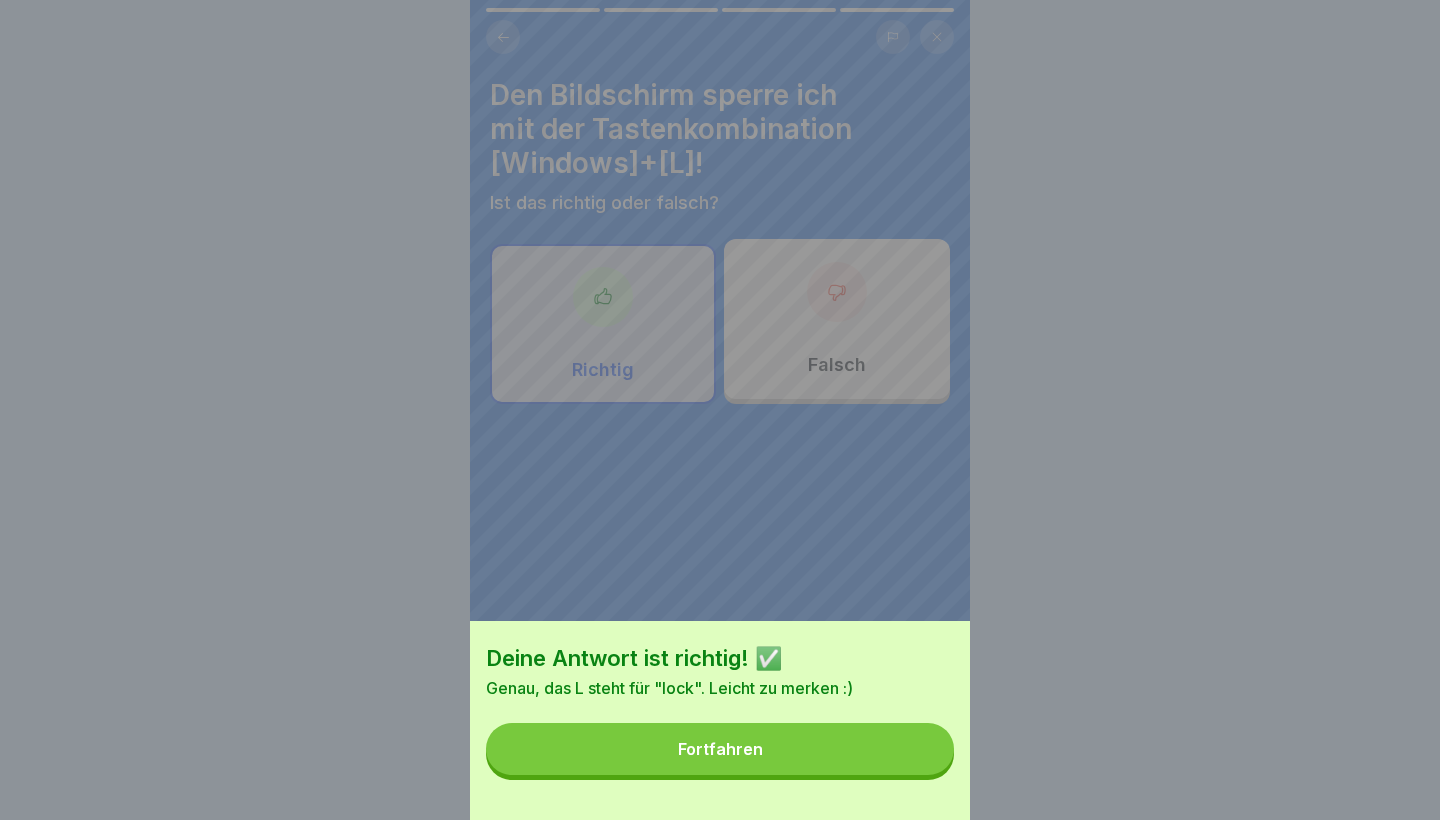 click on "Fortfahren" at bounding box center (720, 749) 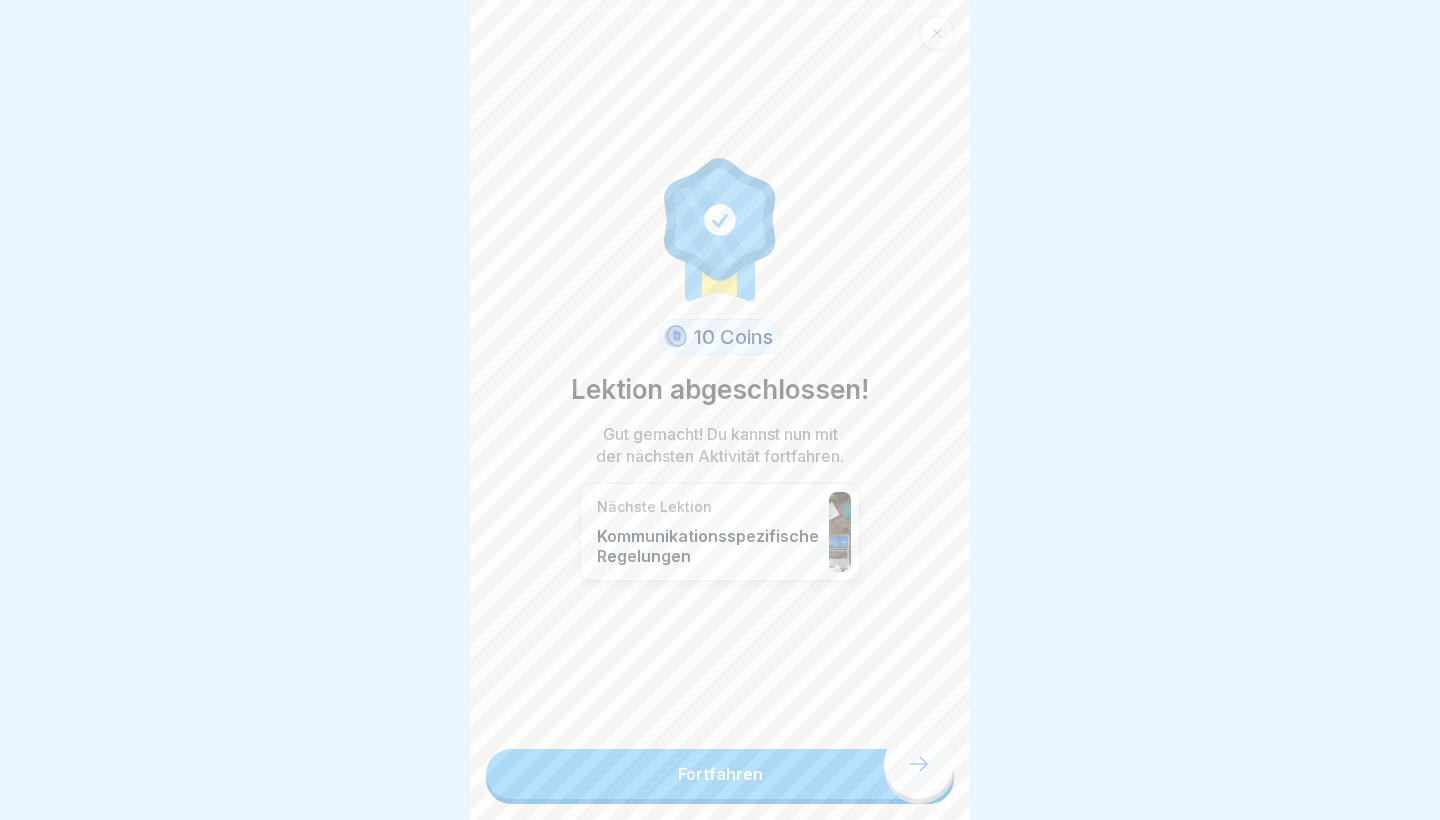 click on "Fortfahren" at bounding box center (720, 774) 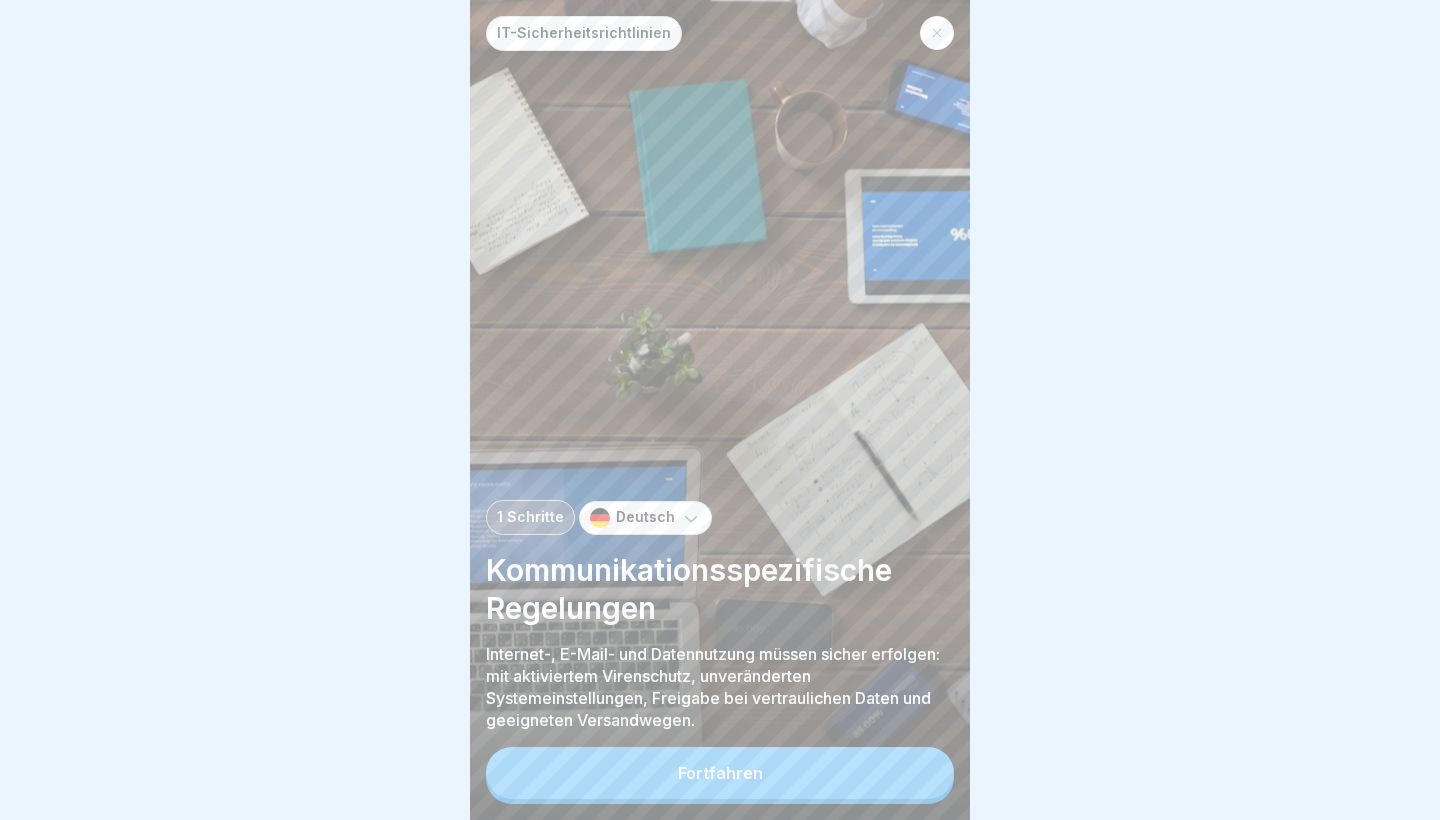 click on "Fortfahren" at bounding box center (720, 773) 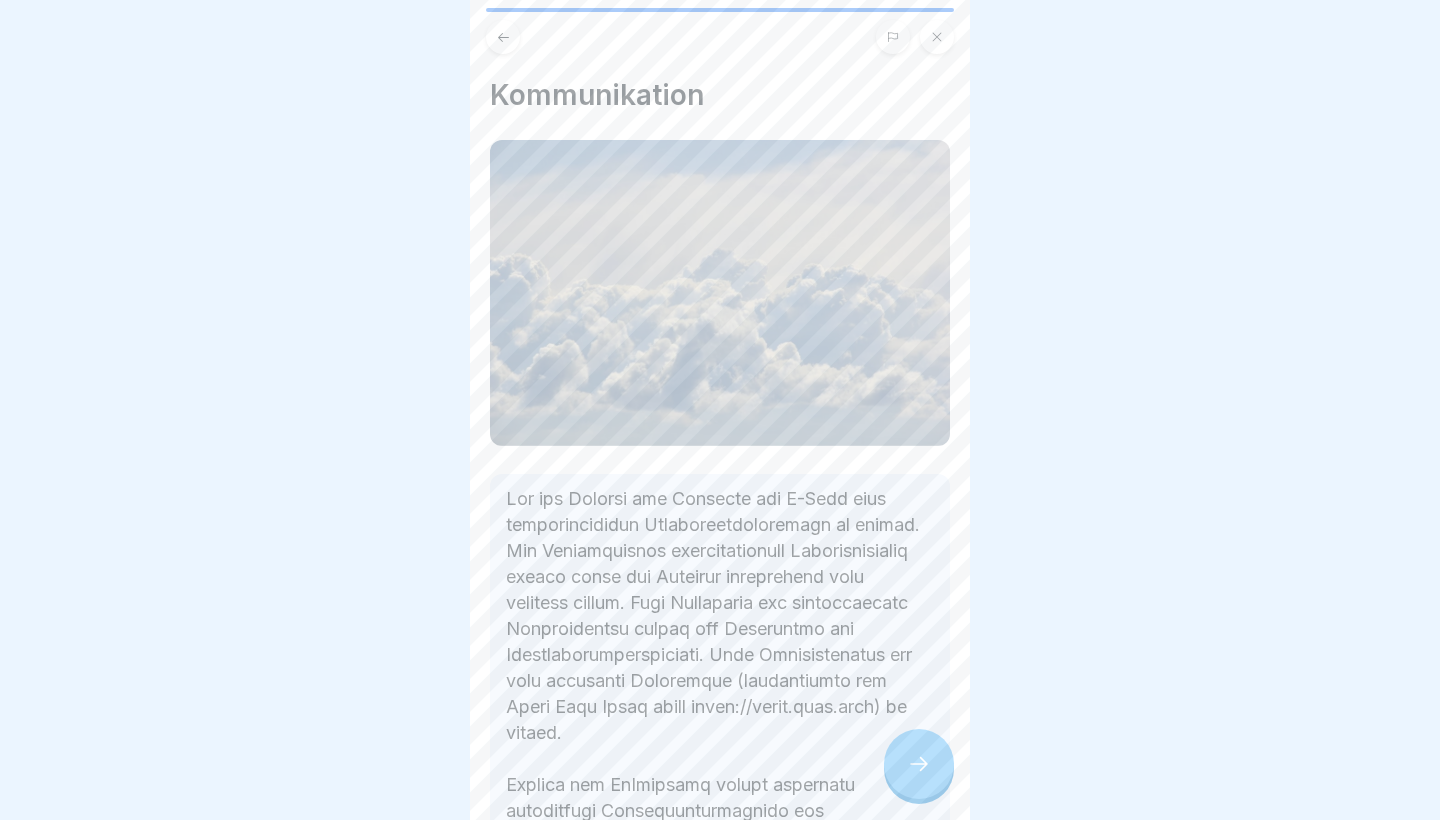 click at bounding box center (720, 902) 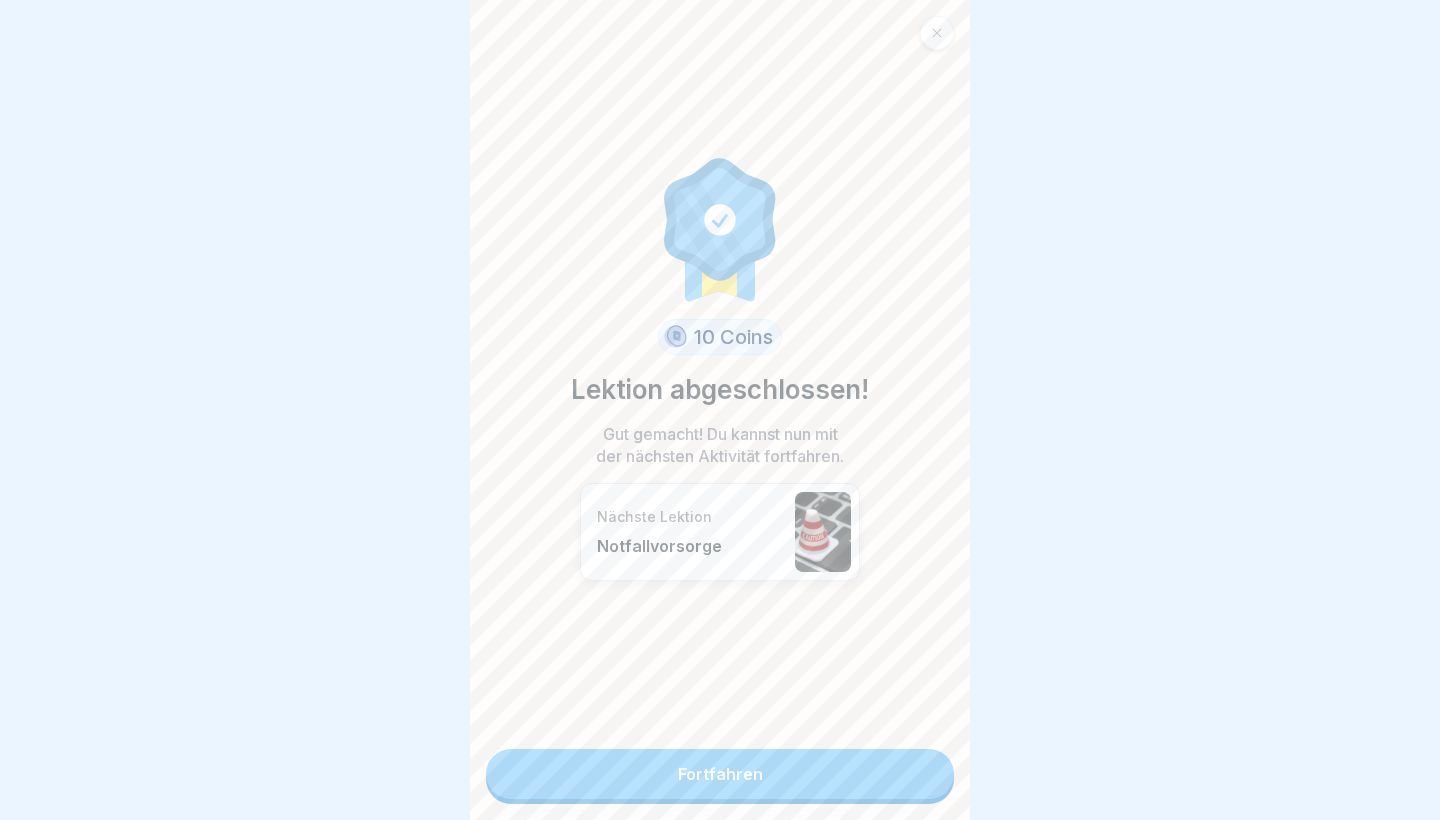 click on "Fortfahren" at bounding box center [720, 774] 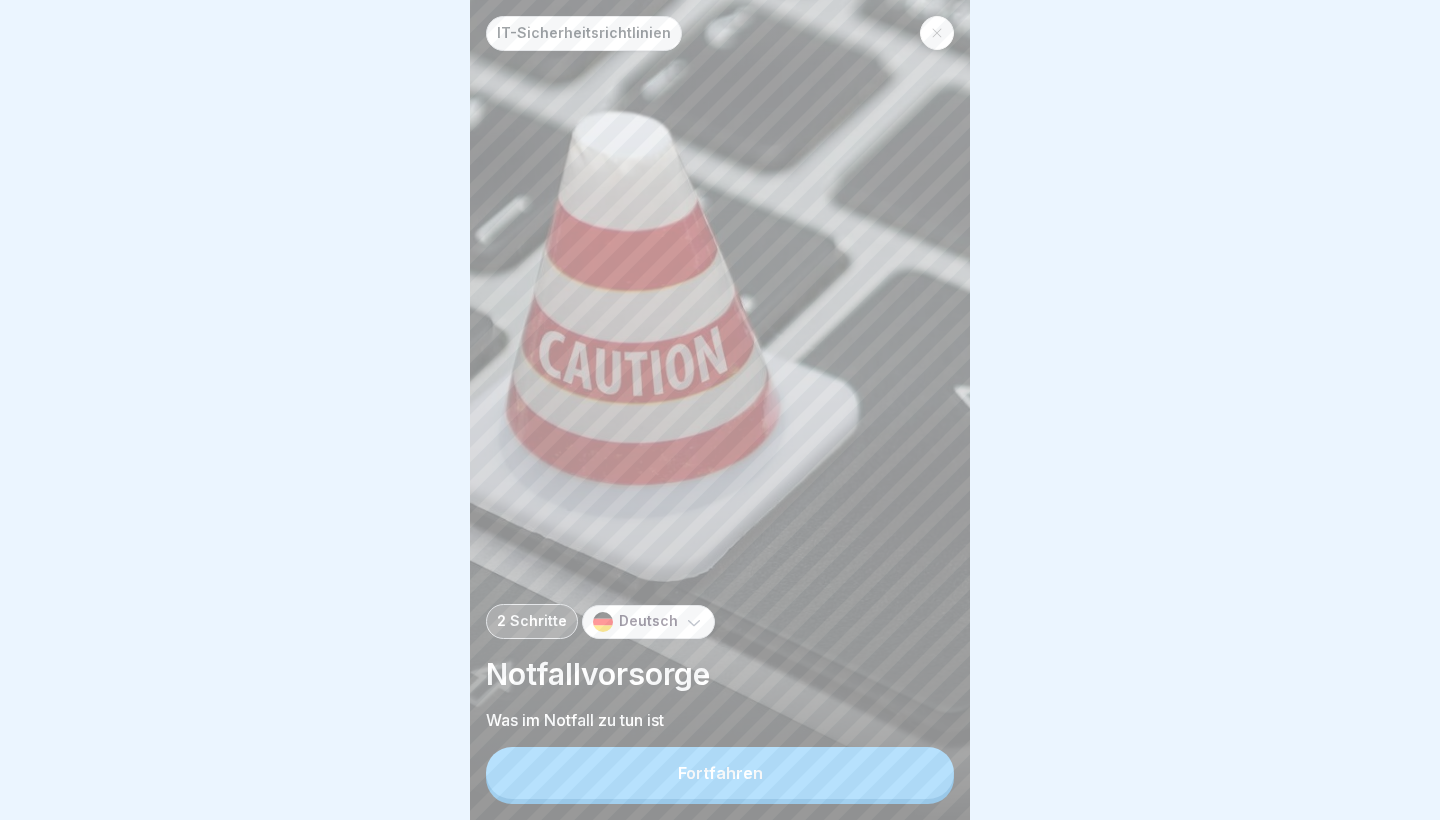 click on "Fortfahren" at bounding box center (720, 773) 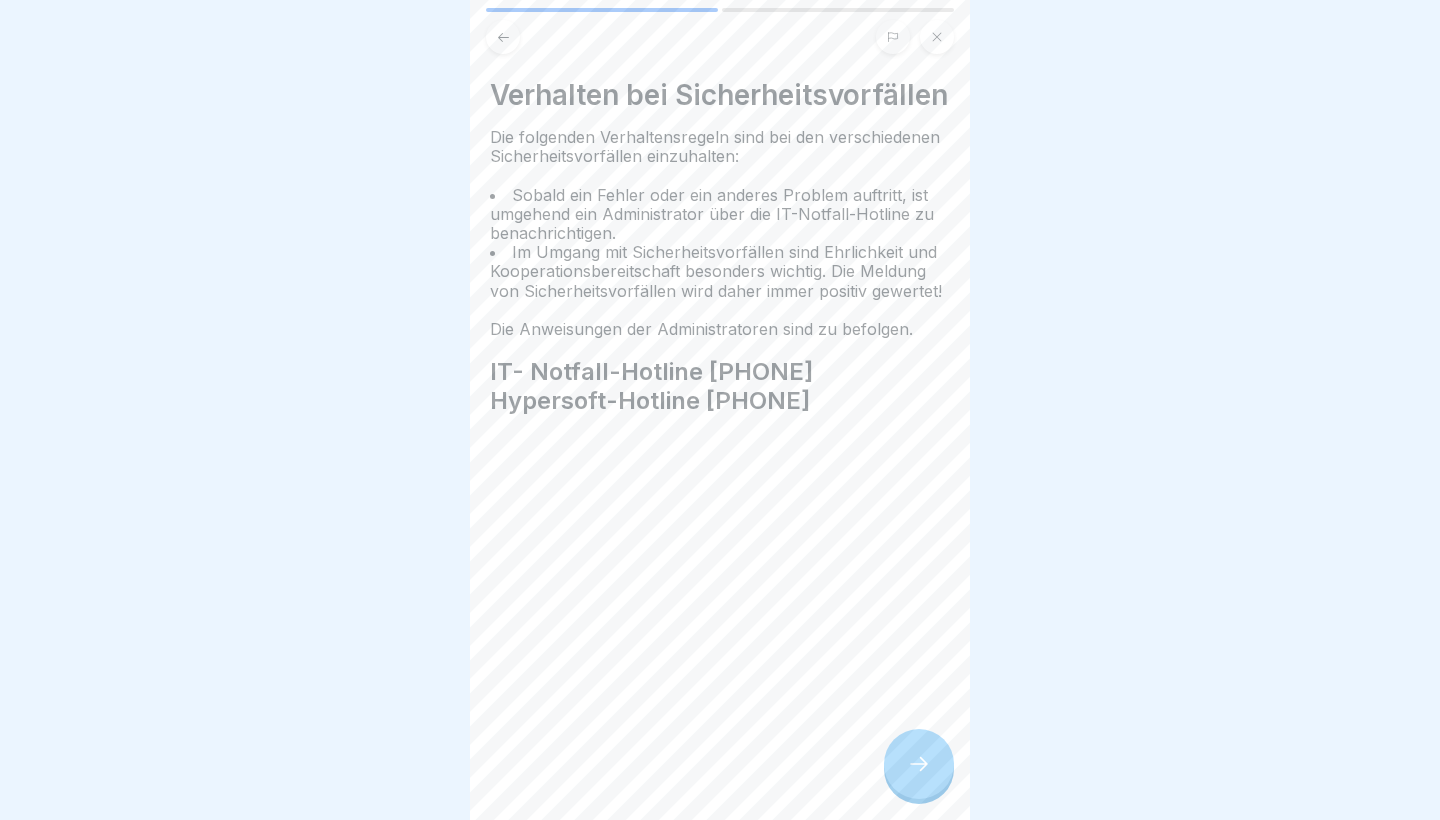 click on "Verhalten bei Sicherheitsvorfällen Die folgenden Verhaltensregeln sind bei den verschiedenen Sicherheitsvorfällen einzuhalten: Sobald ein Fehler oder ein anderes Problem auftritt, ist umgehend ein Administrator über die IT-Notfall-Hotline zu benachrichtigen. Im Umgang mit Sicherheitsvorfällen sind Ehrlichkeit und Kooperationsbereitschaft besonders wichtig. Die Meldung von Sicherheitsvorfällen wird daher immer positiv gewertet! Die Anweisungen der Administratoren sind zu befolgen. IT- Notfall-Hotline [PHONE] Hypersoft-Hotline [PHONE]" at bounding box center [720, 410] 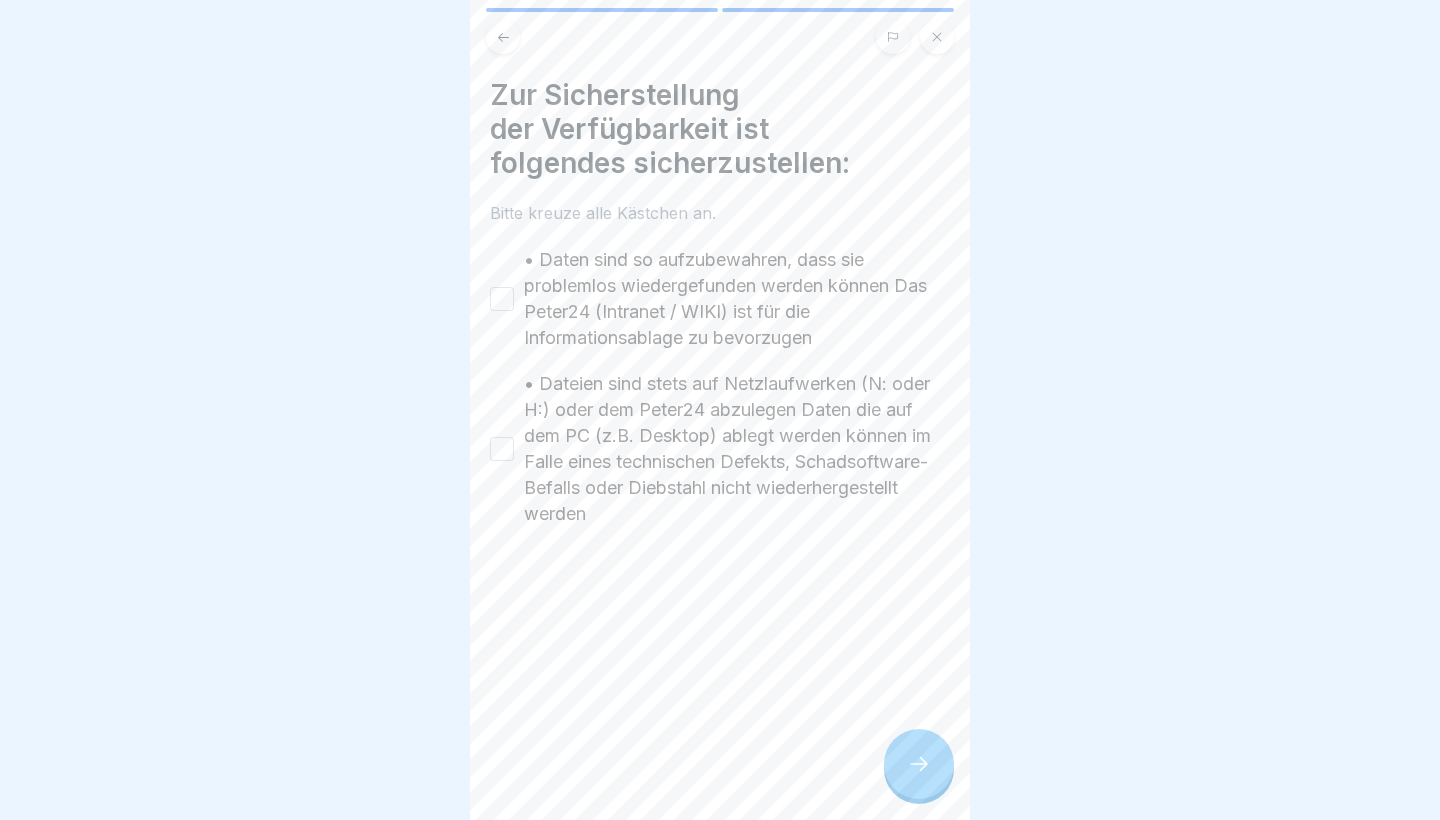 click at bounding box center [919, 764] 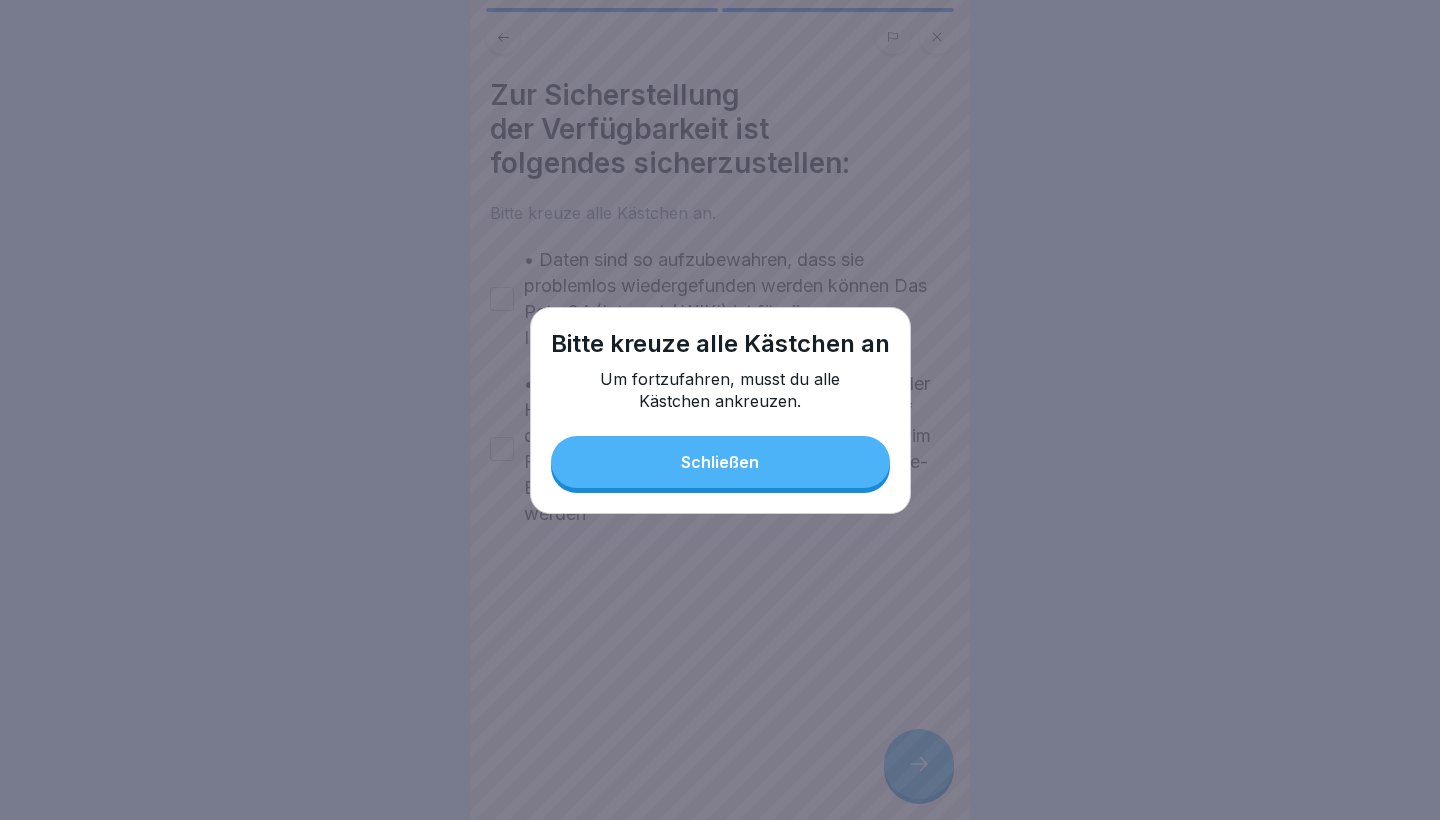 click on "Schließen" at bounding box center [720, 462] 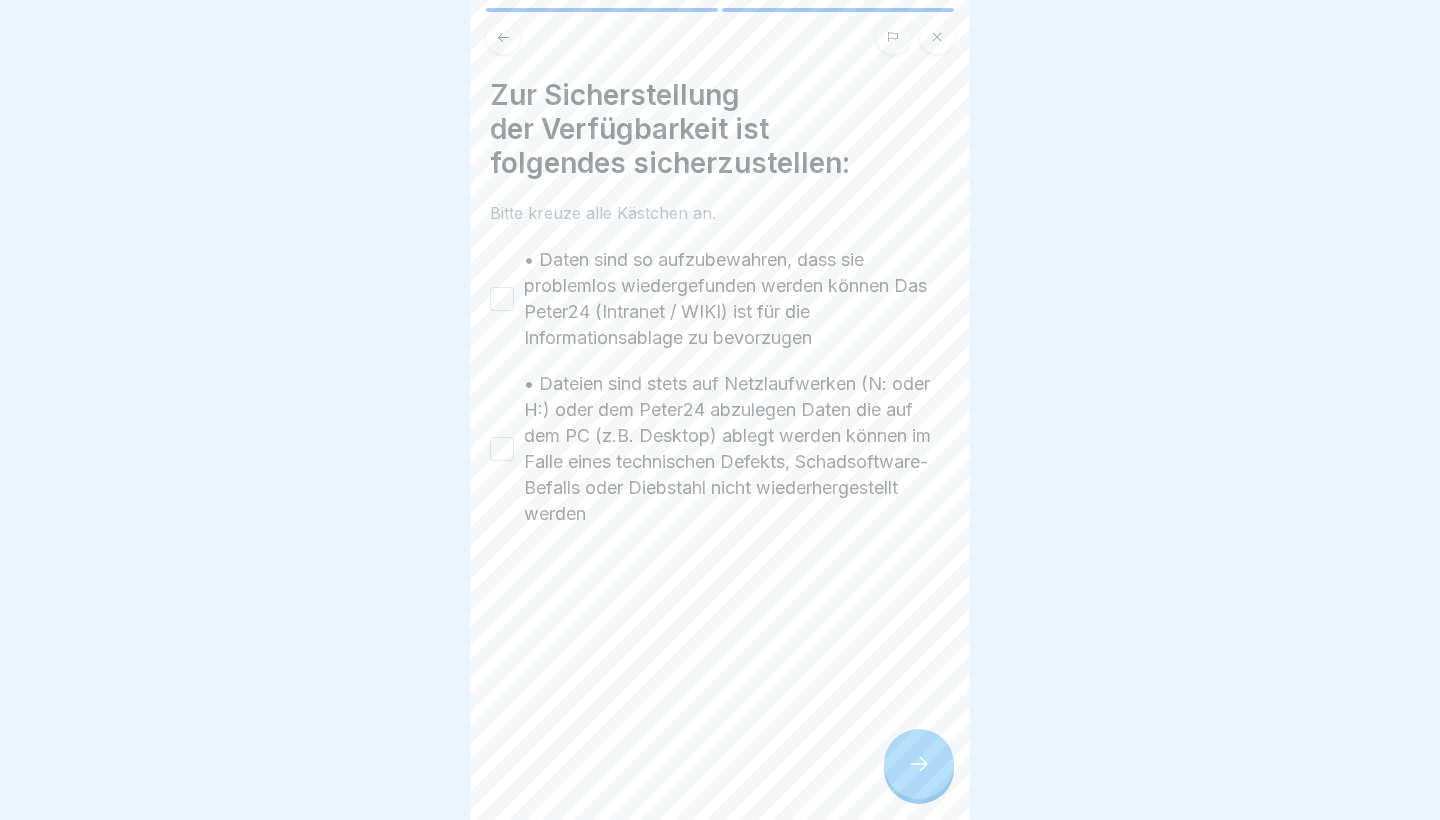 click on "•	Daten sind so aufzubewahren, dass sie problemlos wiedergefunden werden können	 Das Peter24 (Intranet / WIKI) ist für die Informationsablage zu bevorzugen" at bounding box center [502, 299] 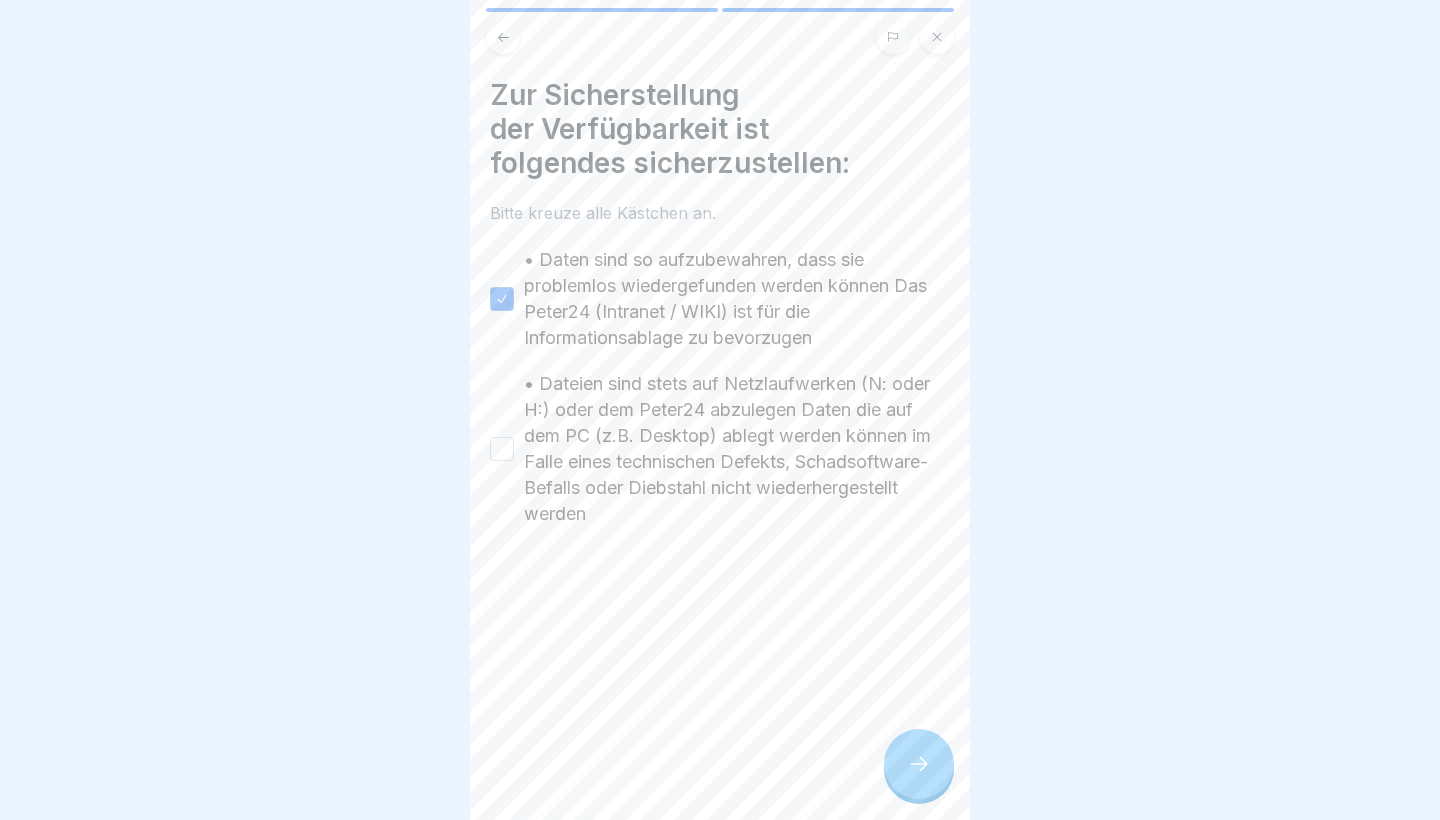 click on "• Dateien sind stets auf Netzlaufwerken (N: oder H:) oder dem Peter24 abzulegen Daten die auf dem PC (z.B. Desktop) ablegt werden können im Falle eines technischen Defekts, Schadsoftware-Befalls oder Diebstahl nicht wiederhergestellt werden" at bounding box center (502, 449) 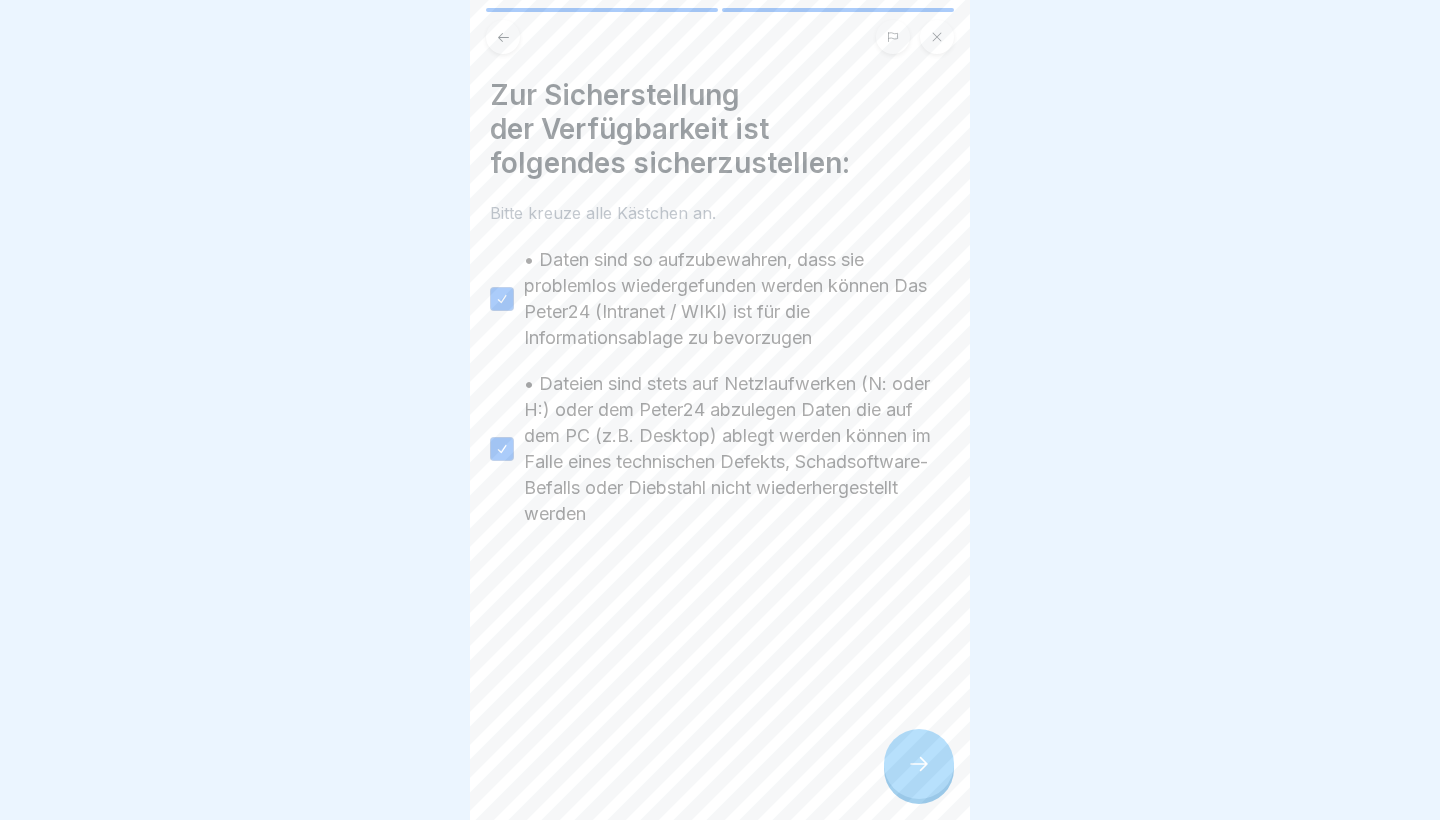 click on "Zur Sicherstellung der Verfügbarkeit ist folgendes sicherzustellen: Bitte kreuze alle Kästchen an. •	Daten sind so aufzubewahren, dass sie problemlos wiedergefunden werden können	 Das Peter24 (Intranet / WIKI) ist für die Informationsablage zu bevorzugen •	Dateien sind stets auf Netzlaufwerken (N: oder H:) oder dem Peter24 abzulegen Daten die auf dem PC (z.B. Desktop) ablegt werden können im Falle eines technischen Defekts, Schadsoftware-Befalls oder Diebstahl nicht wiederhergestellt werden" at bounding box center (720, 410) 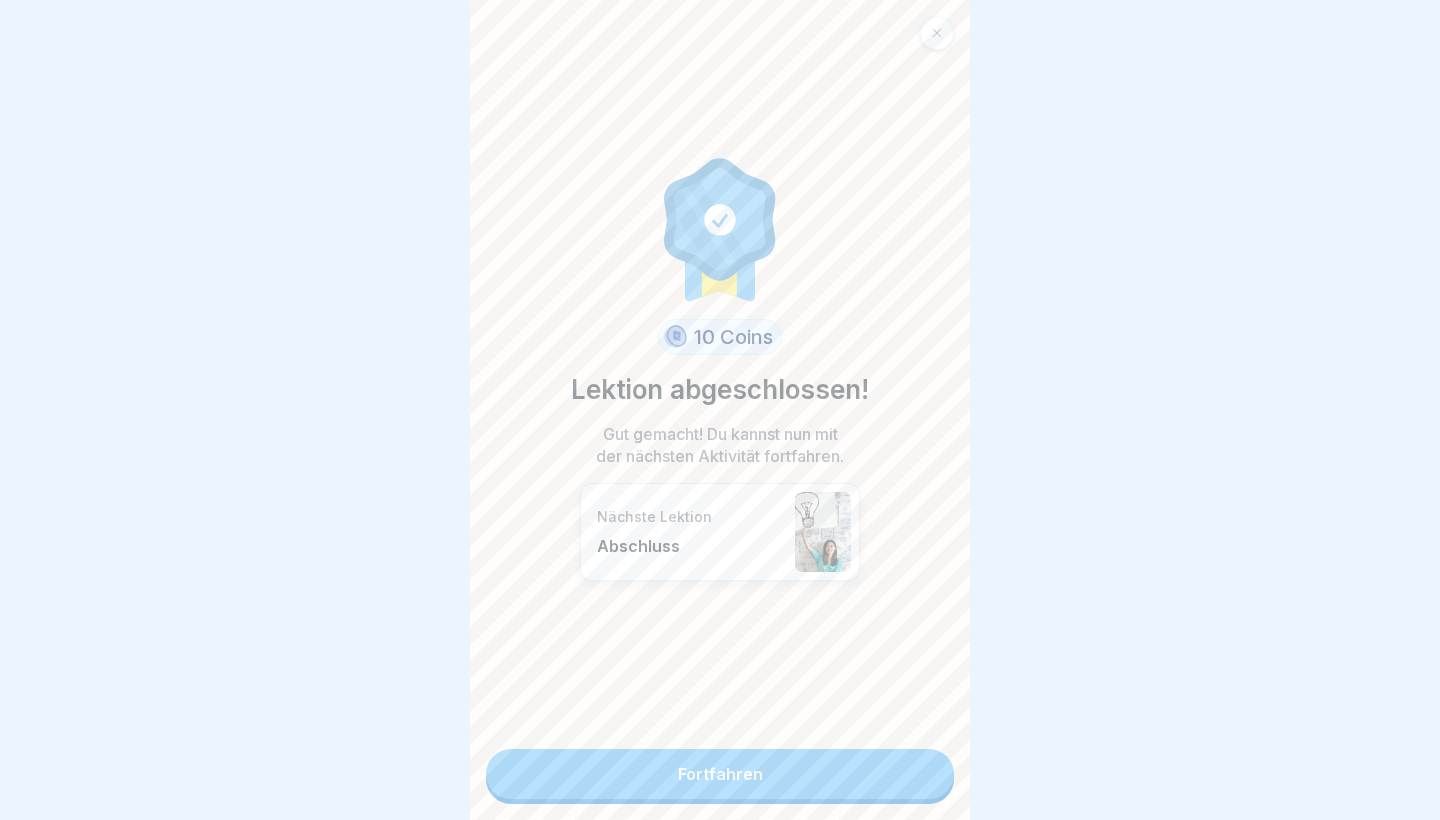 click on "Fortfahren" at bounding box center (720, 774) 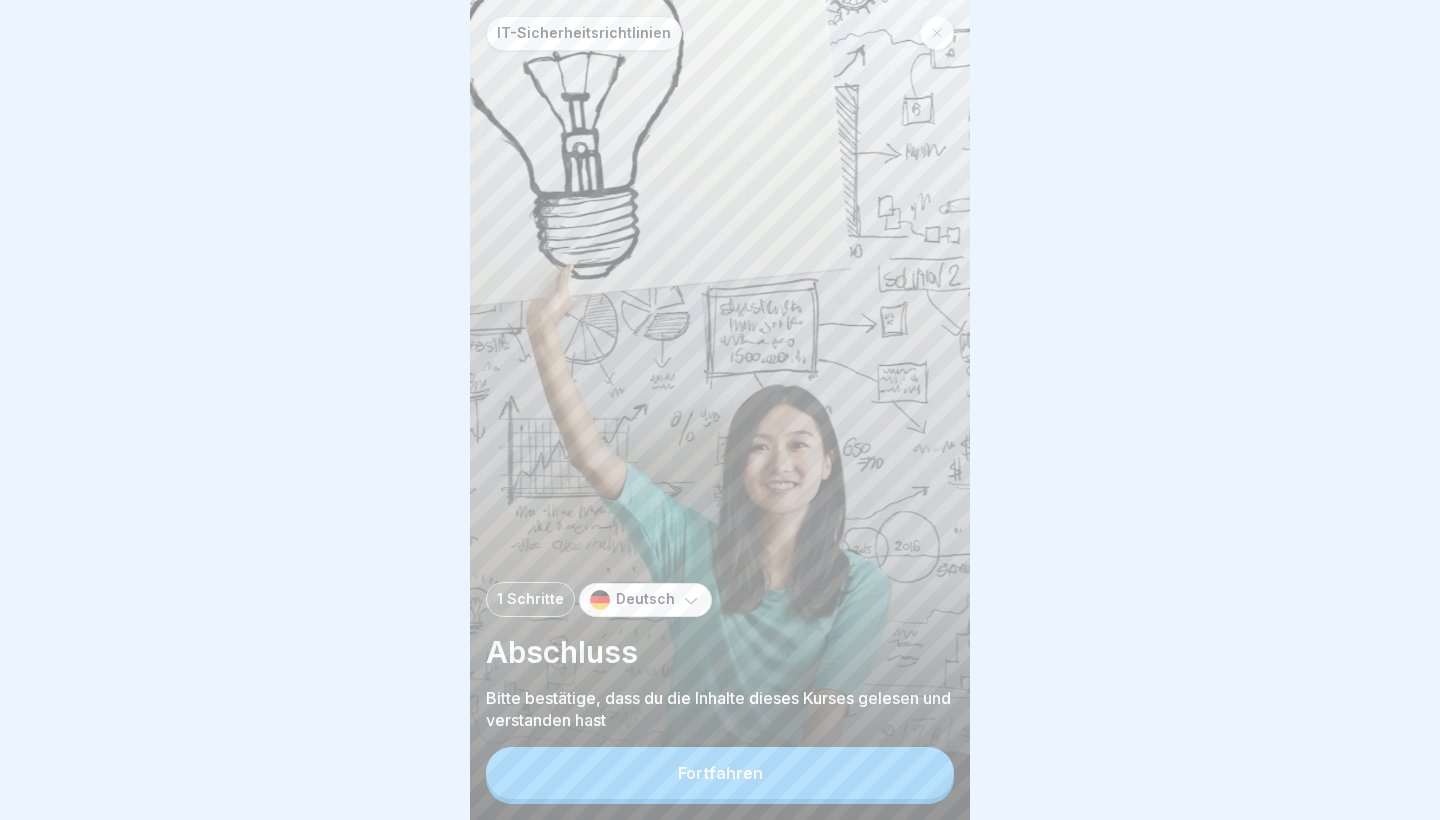 click on "Fortfahren" at bounding box center (720, 773) 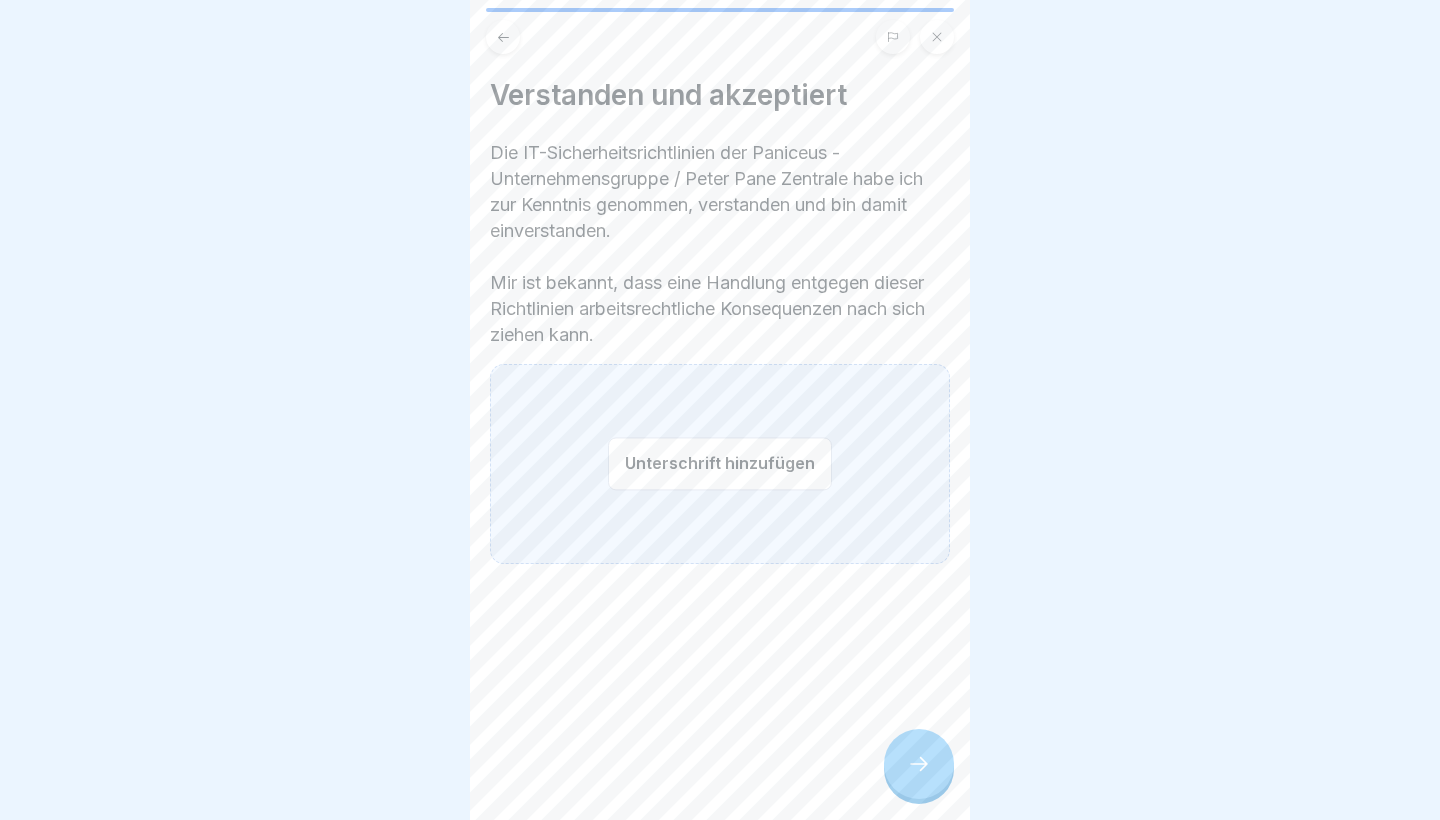 click on "Unterschrift hinzufügen" at bounding box center [720, 463] 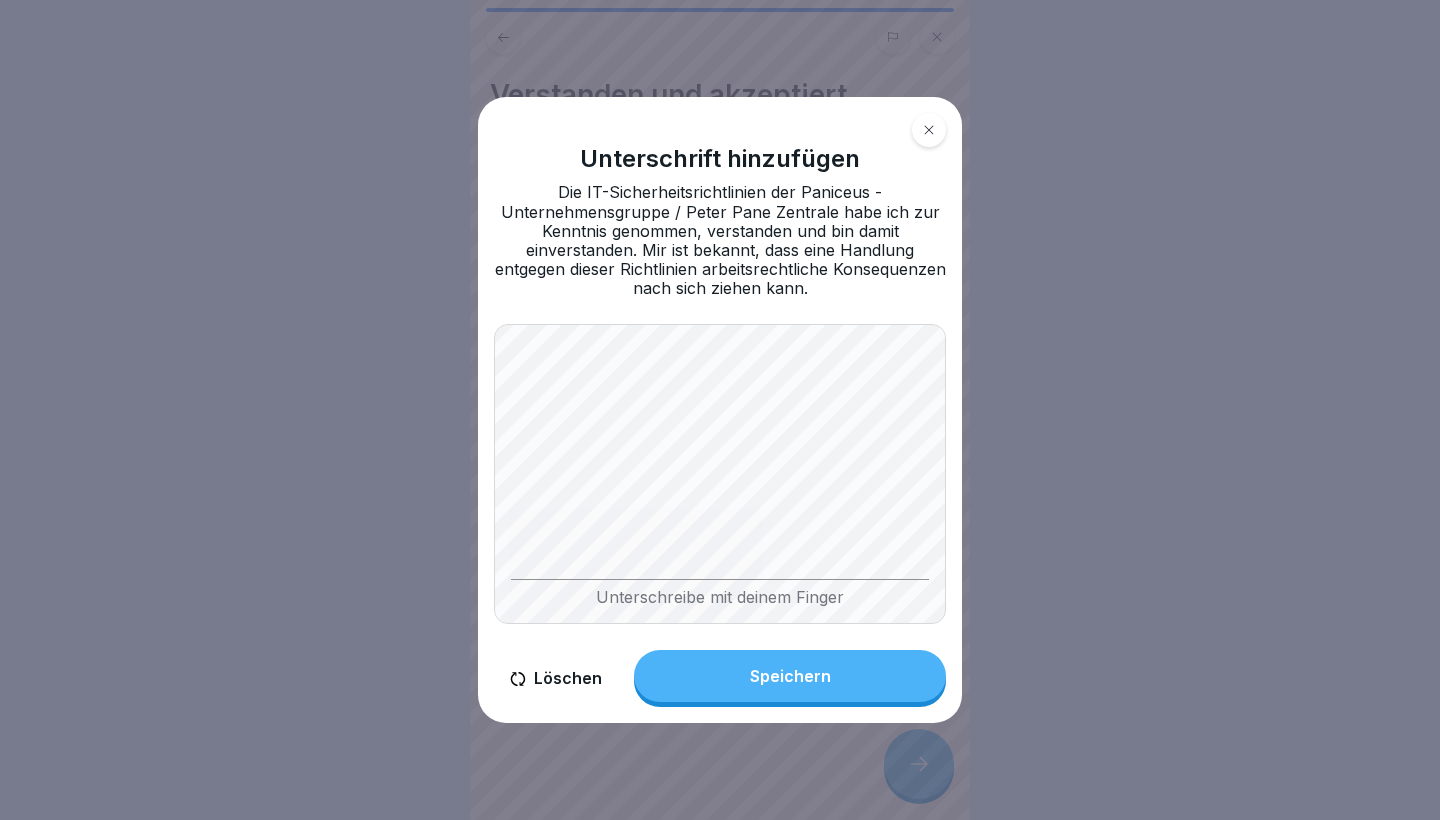 click on "Speichern" at bounding box center [790, 676] 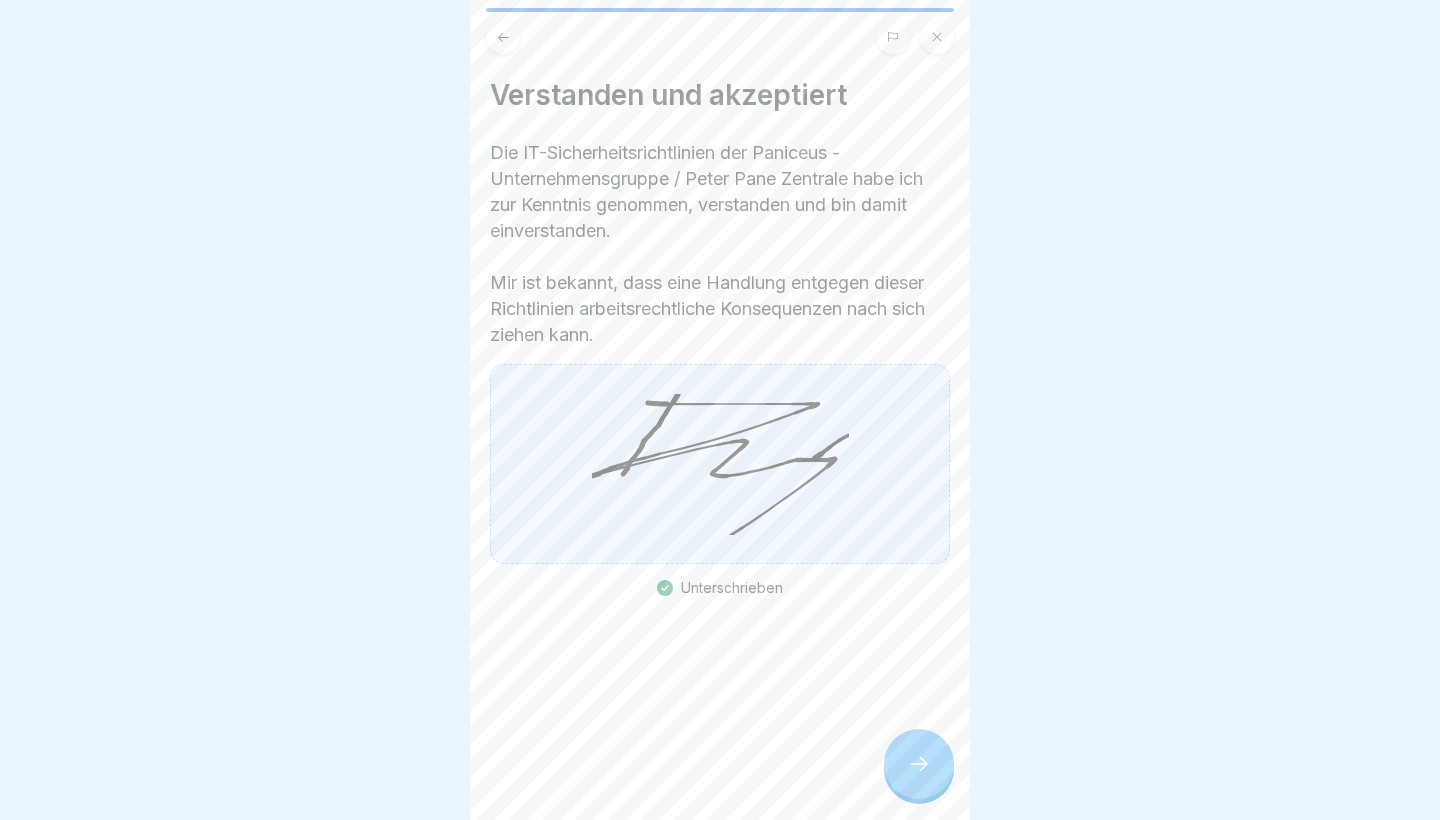 click at bounding box center (919, 764) 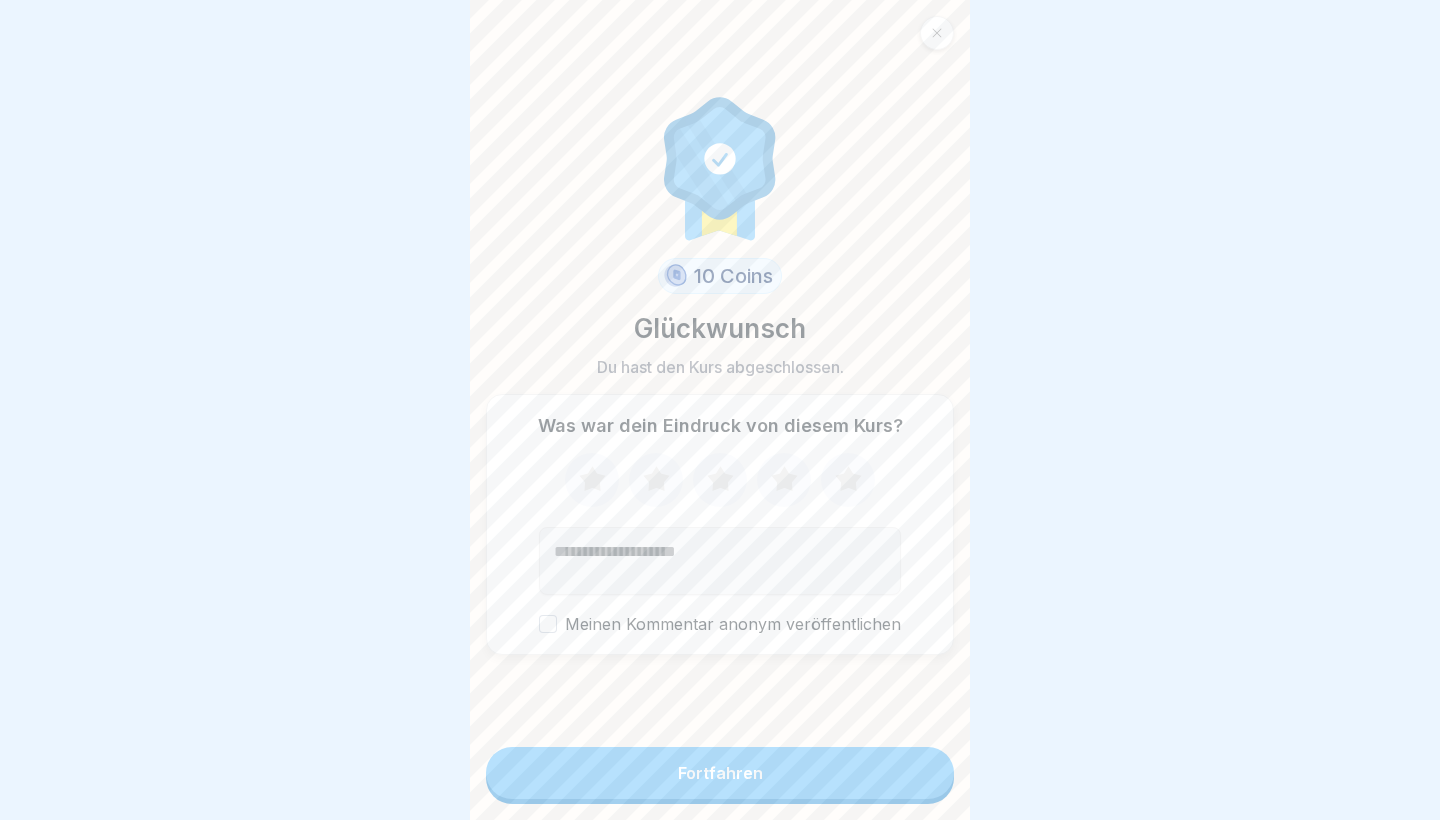 click on "Fortfahren" at bounding box center (720, 773) 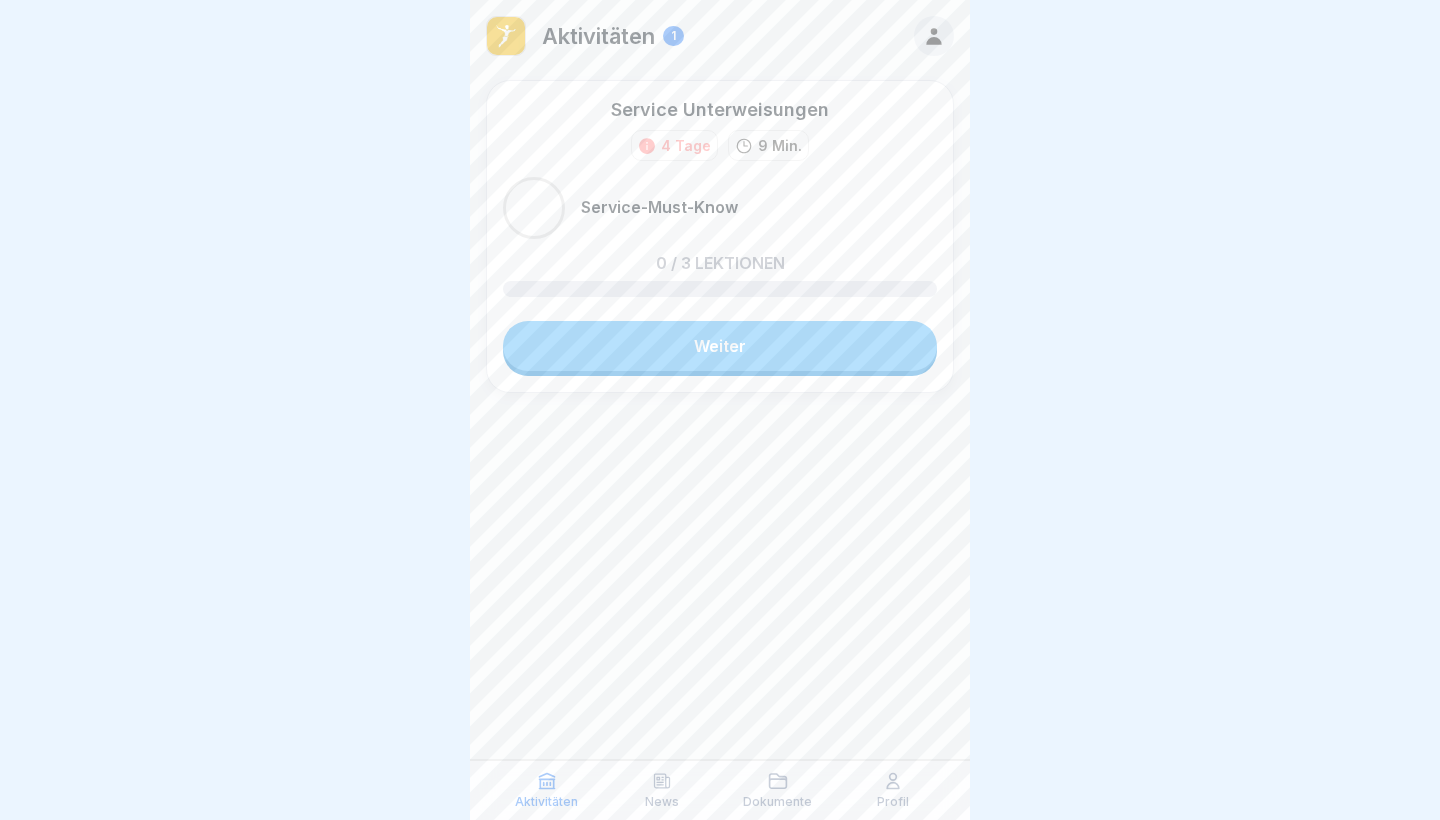 click on "Weiter" at bounding box center (720, 346) 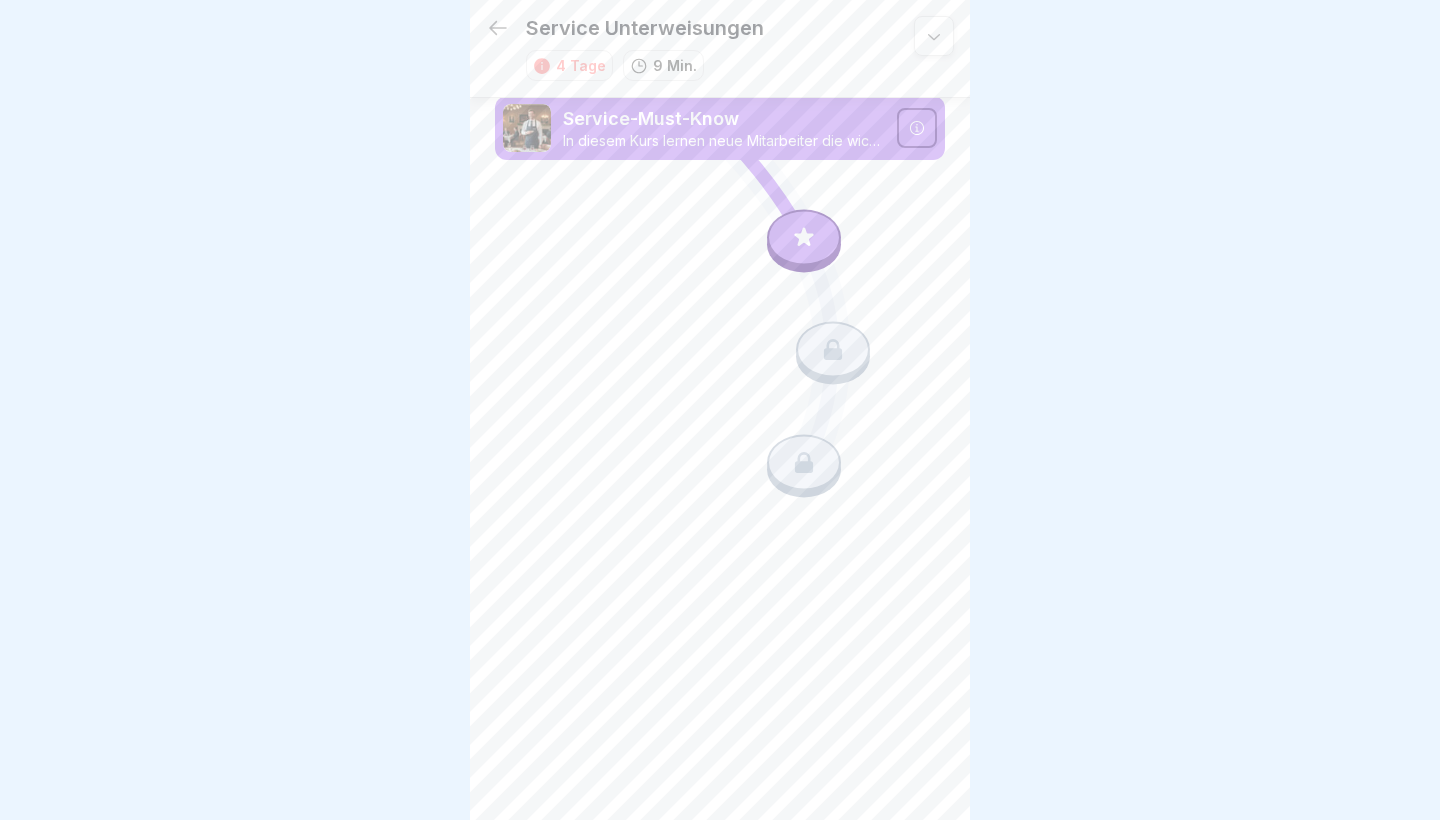 click at bounding box center (804, 237) 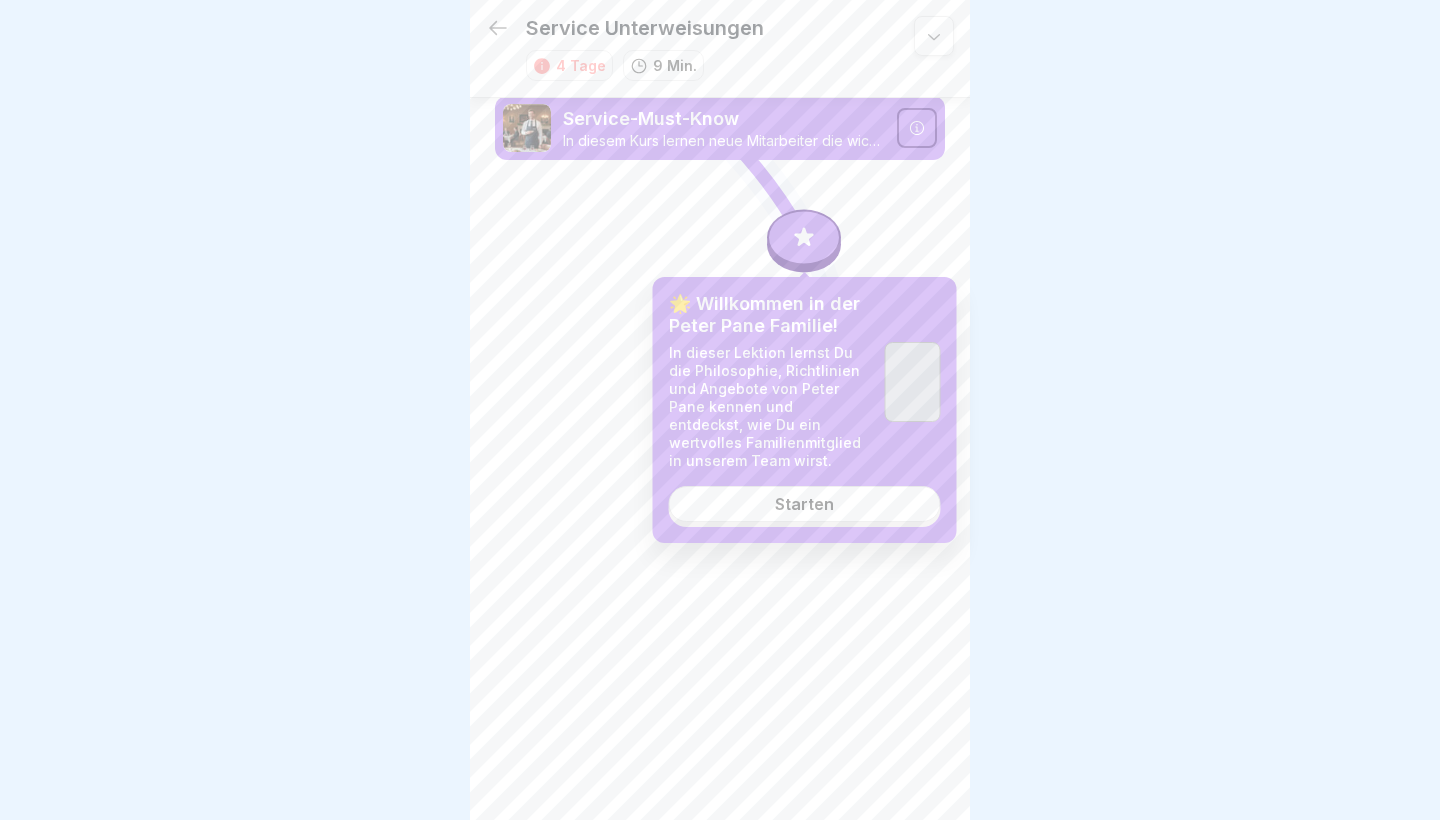 click on "🌟 Willkommen in der Peter Pane Familie! In dieser Lektion lernst Du die Philosophie, Richtlinien und Angebote von Peter Pane kennen und entdeckst, wie Du ein wertvolles Familienmitglied in unserem Team wirst.   Starten" at bounding box center (805, 410) 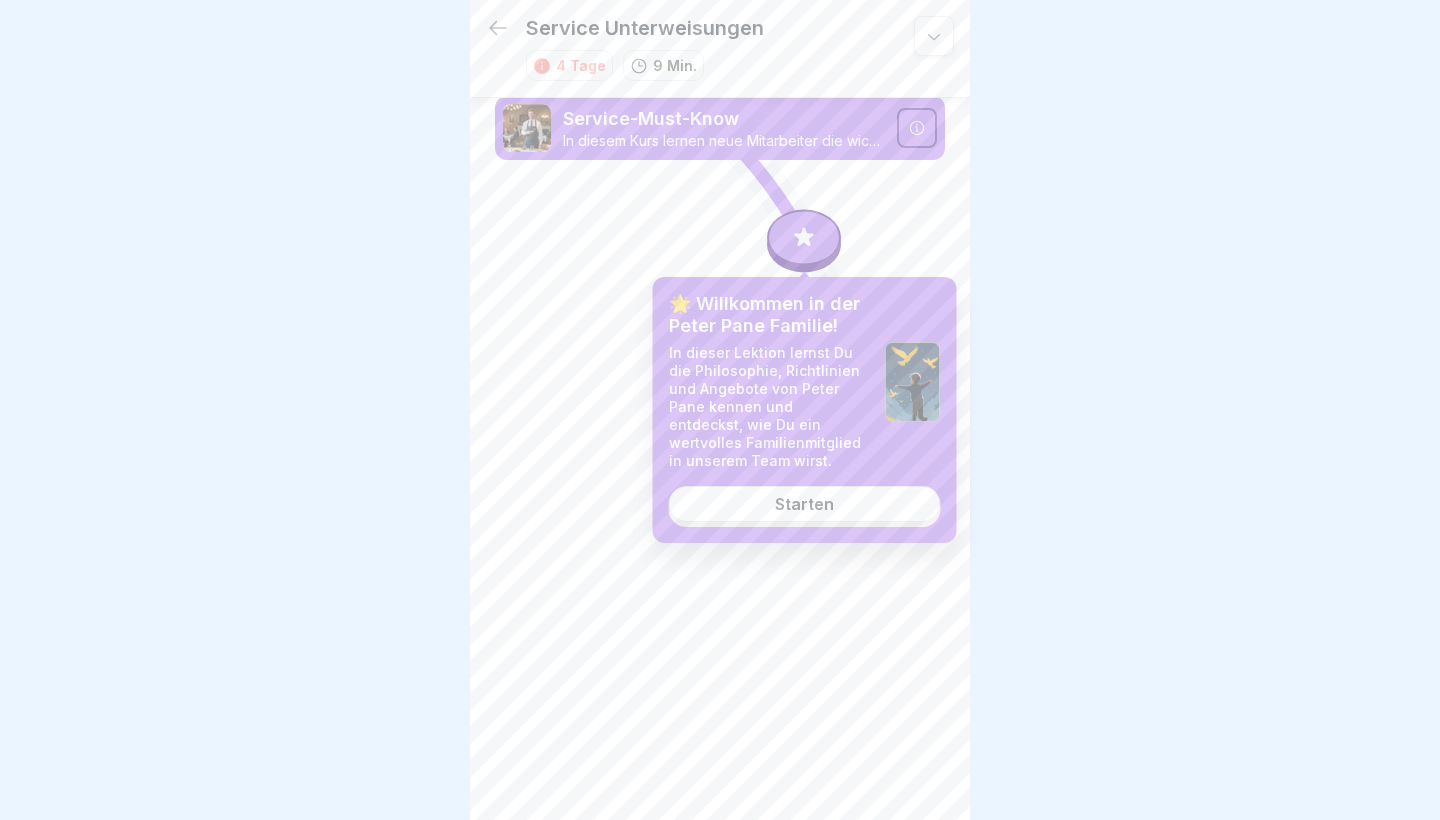click on "Starten" at bounding box center (804, 504) 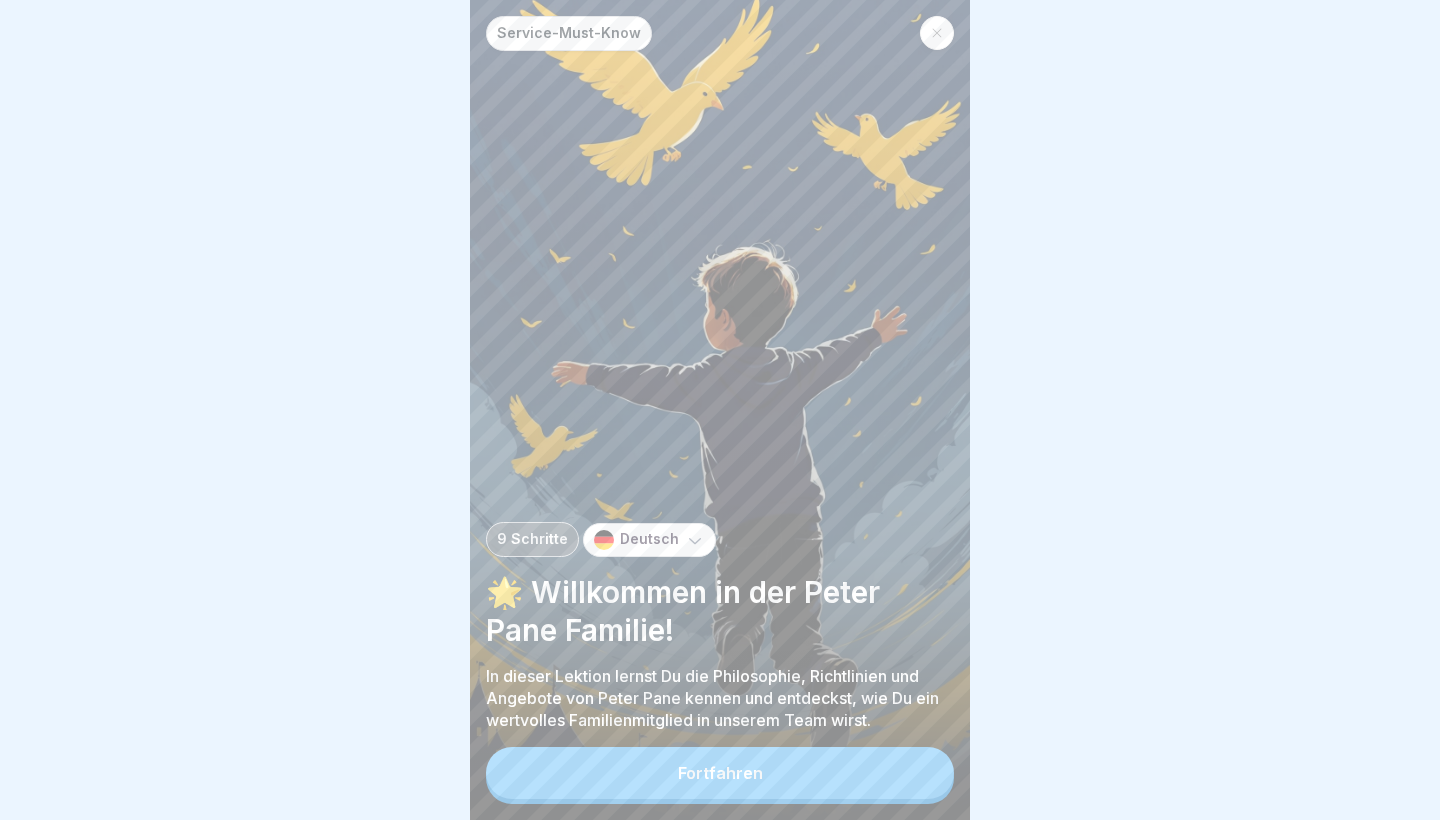 click on "Fortfahren" at bounding box center (720, 773) 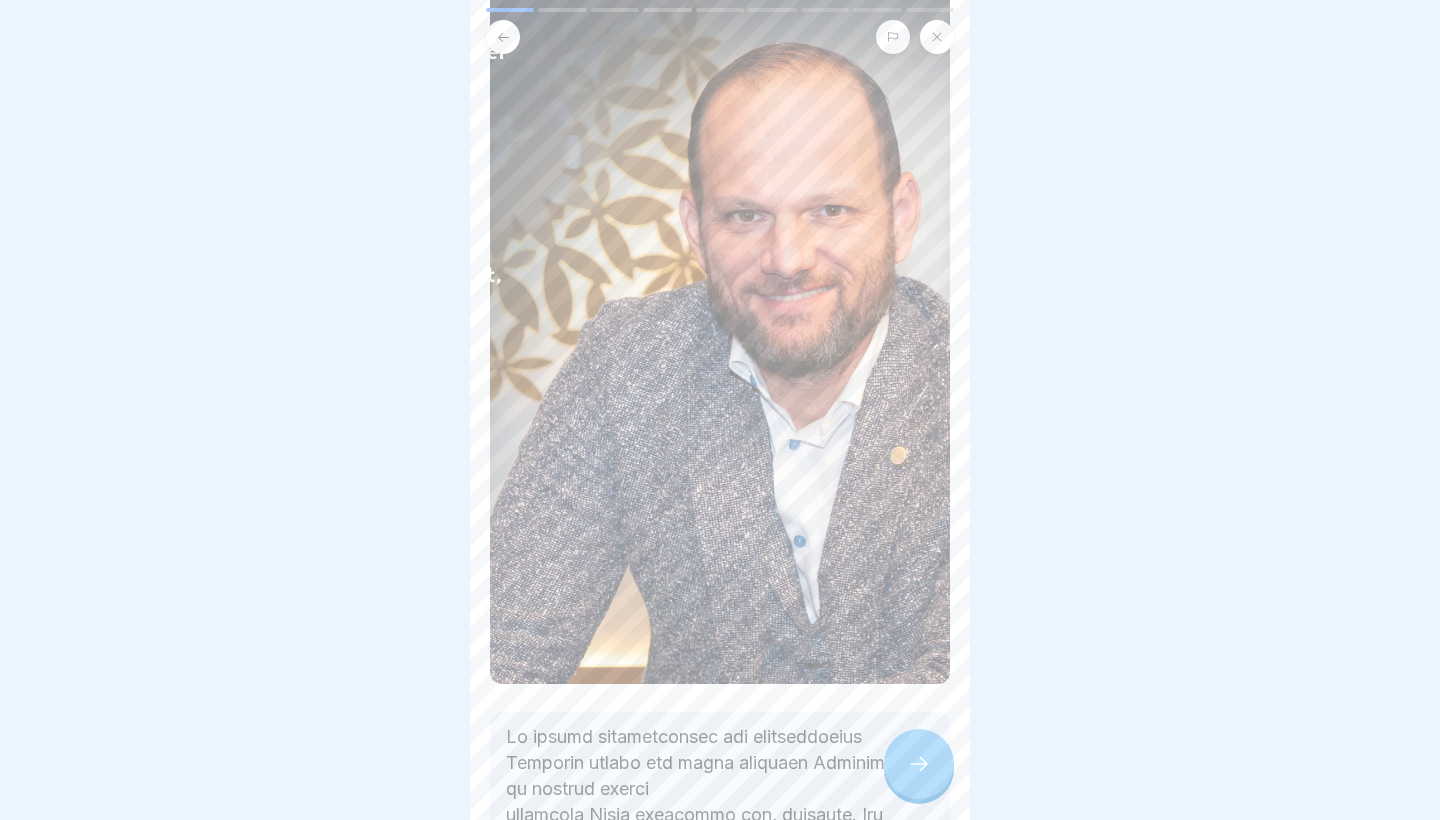 scroll, scrollTop: 161, scrollLeft: 0, axis: vertical 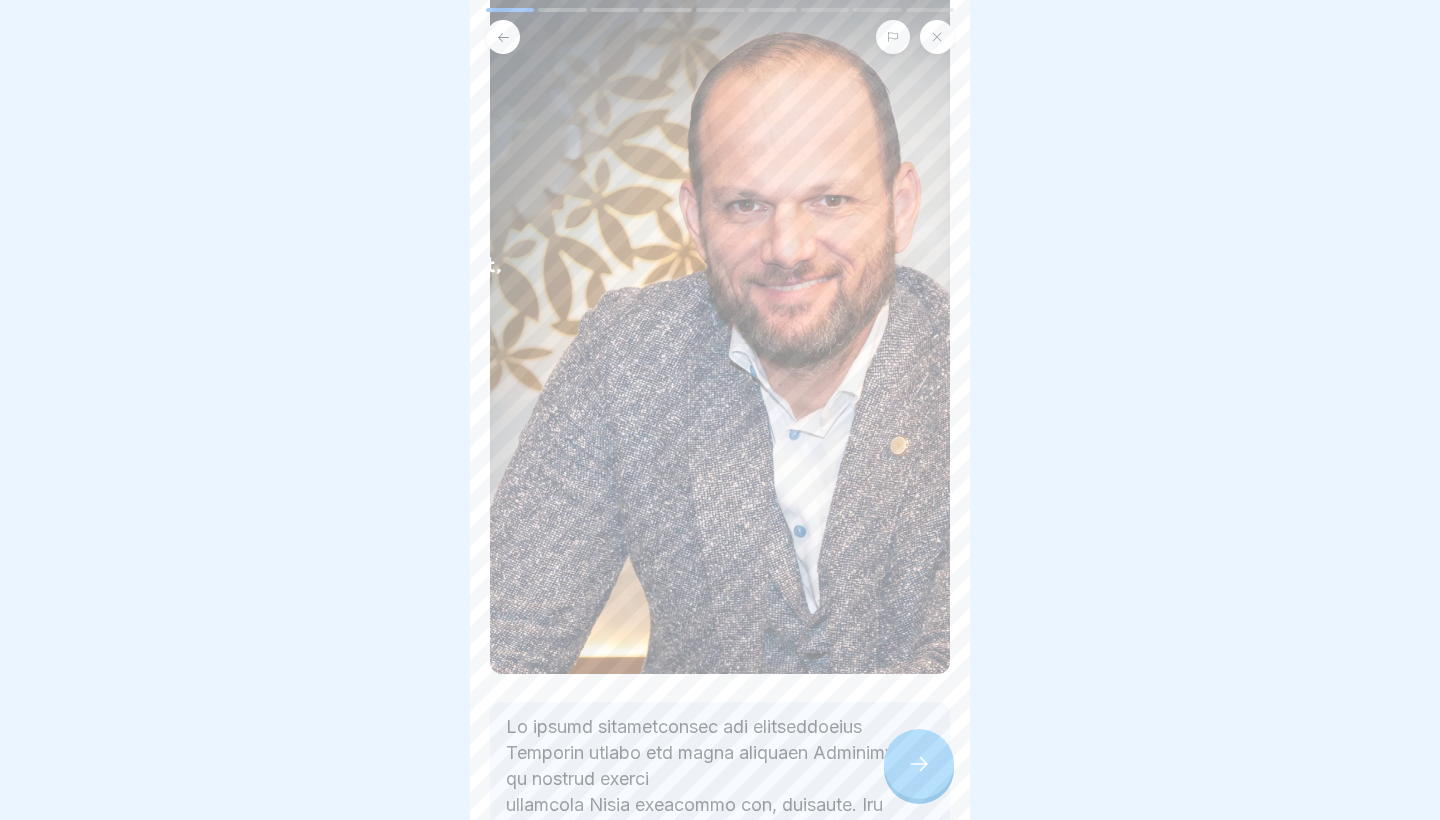 click at bounding box center (919, 764) 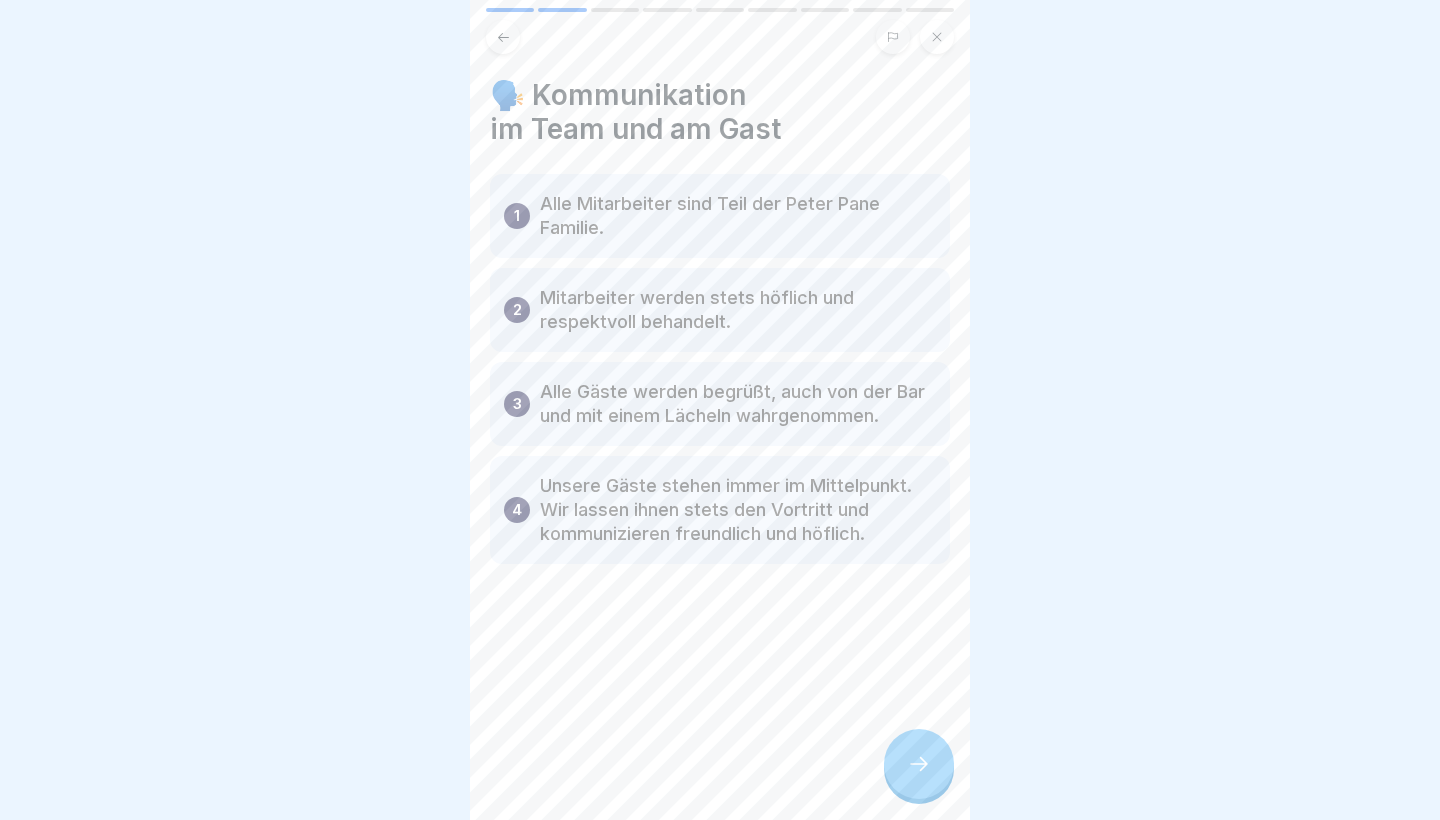 click at bounding box center (919, 764) 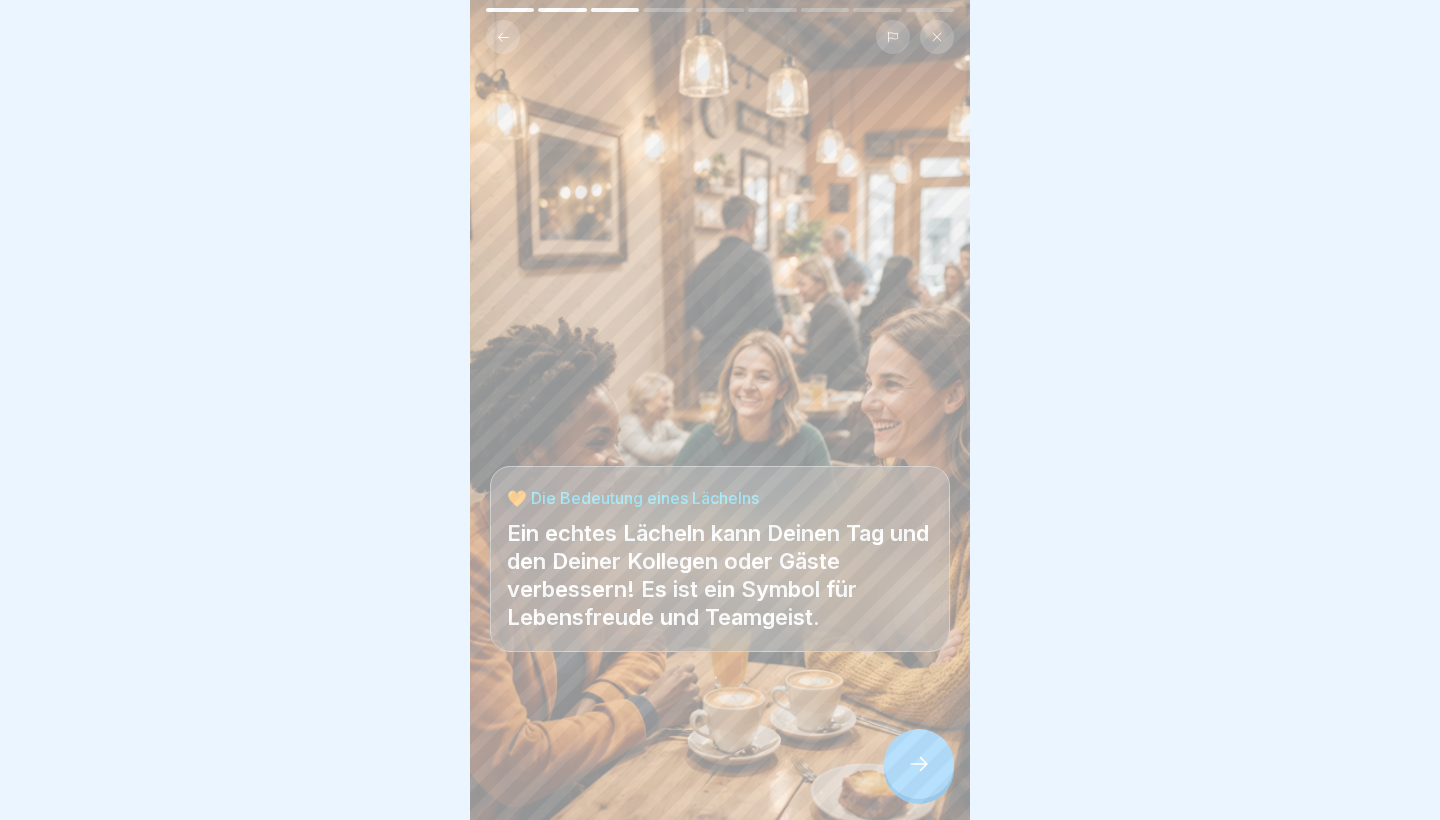 click at bounding box center (919, 764) 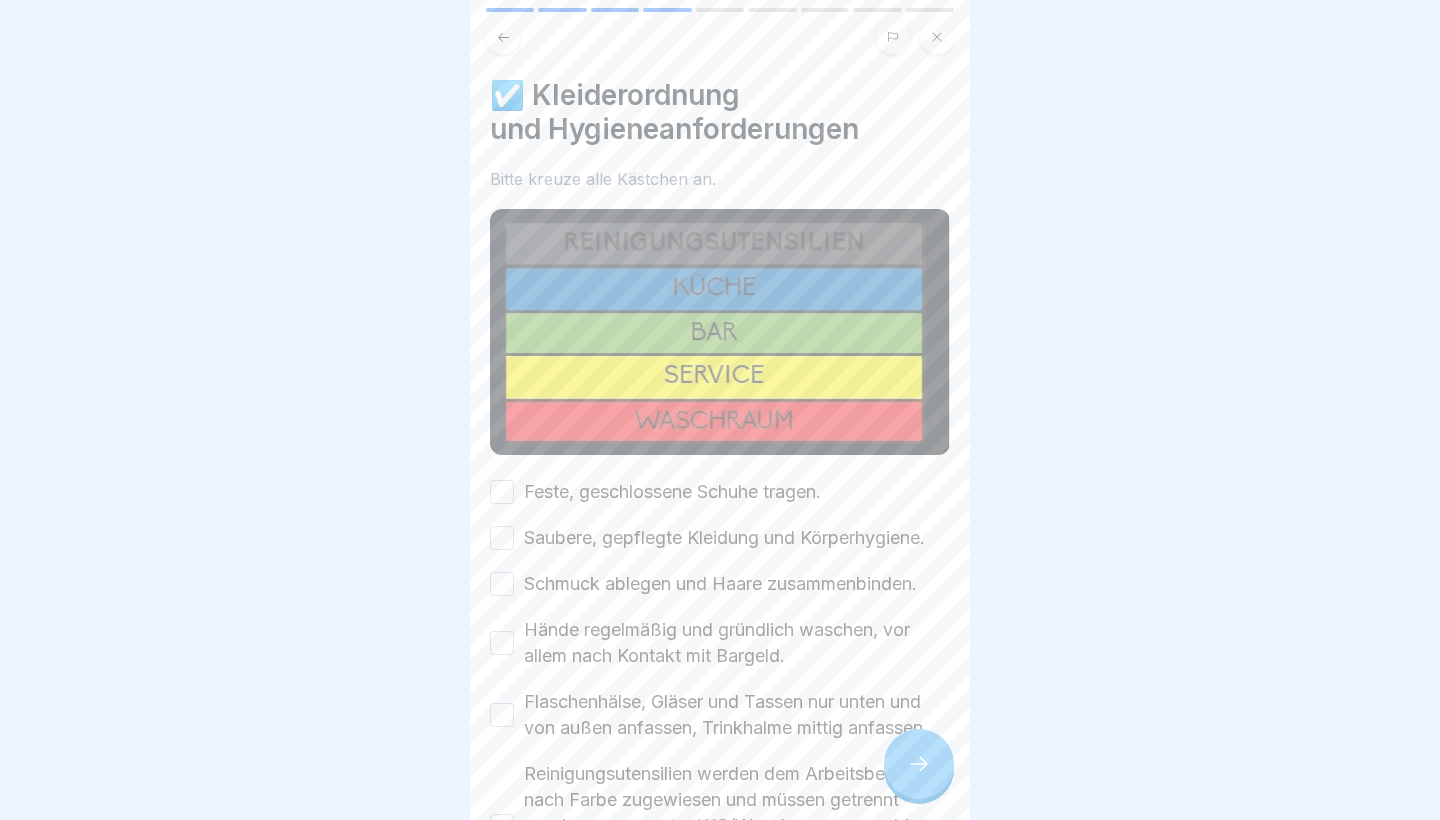 click at bounding box center (919, 764) 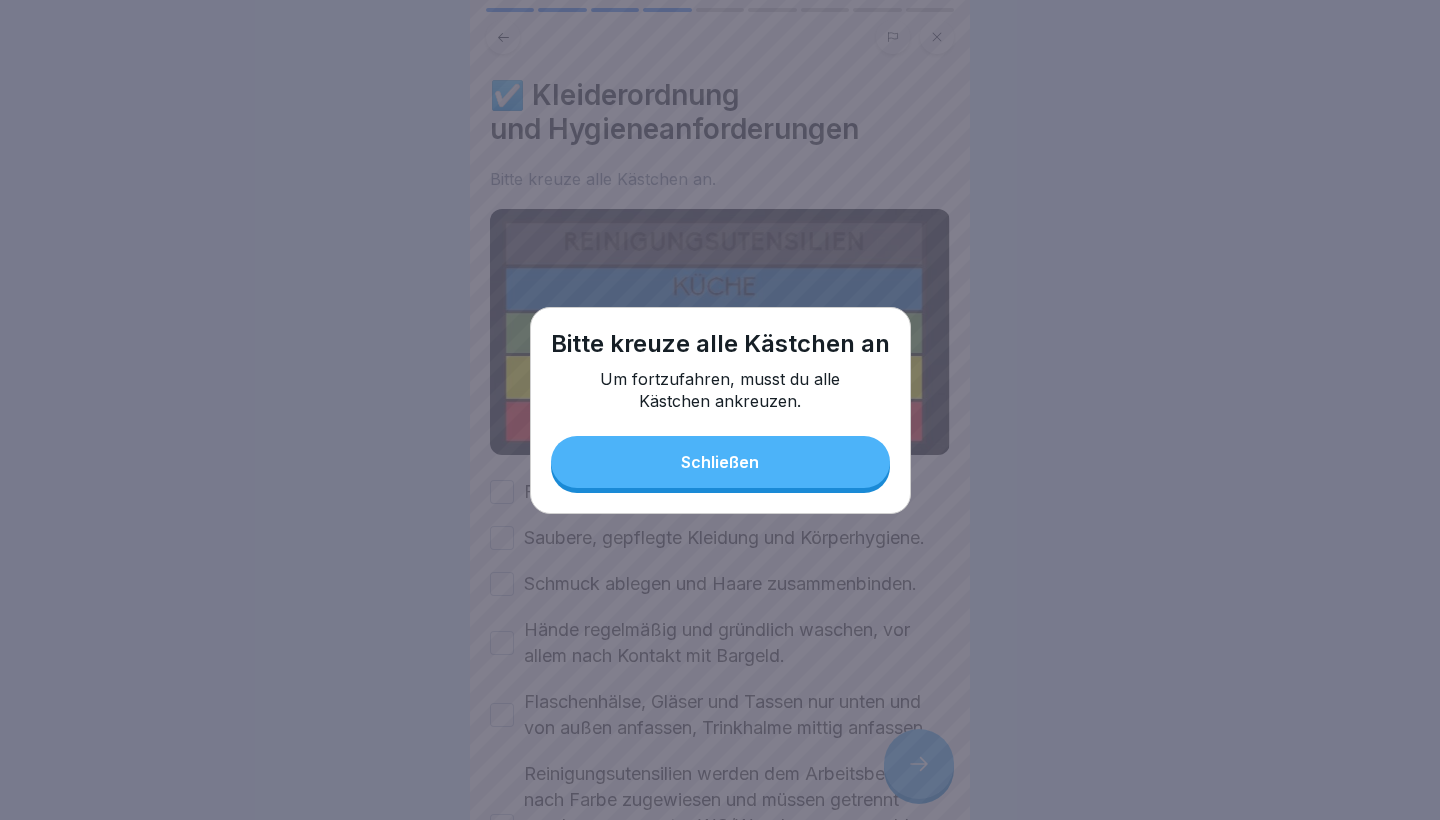click on "Bitte kreuze alle Kästchen an Um fortzufahren, musst du alle Kästchen ankreuzen. Schließen" at bounding box center [720, 410] 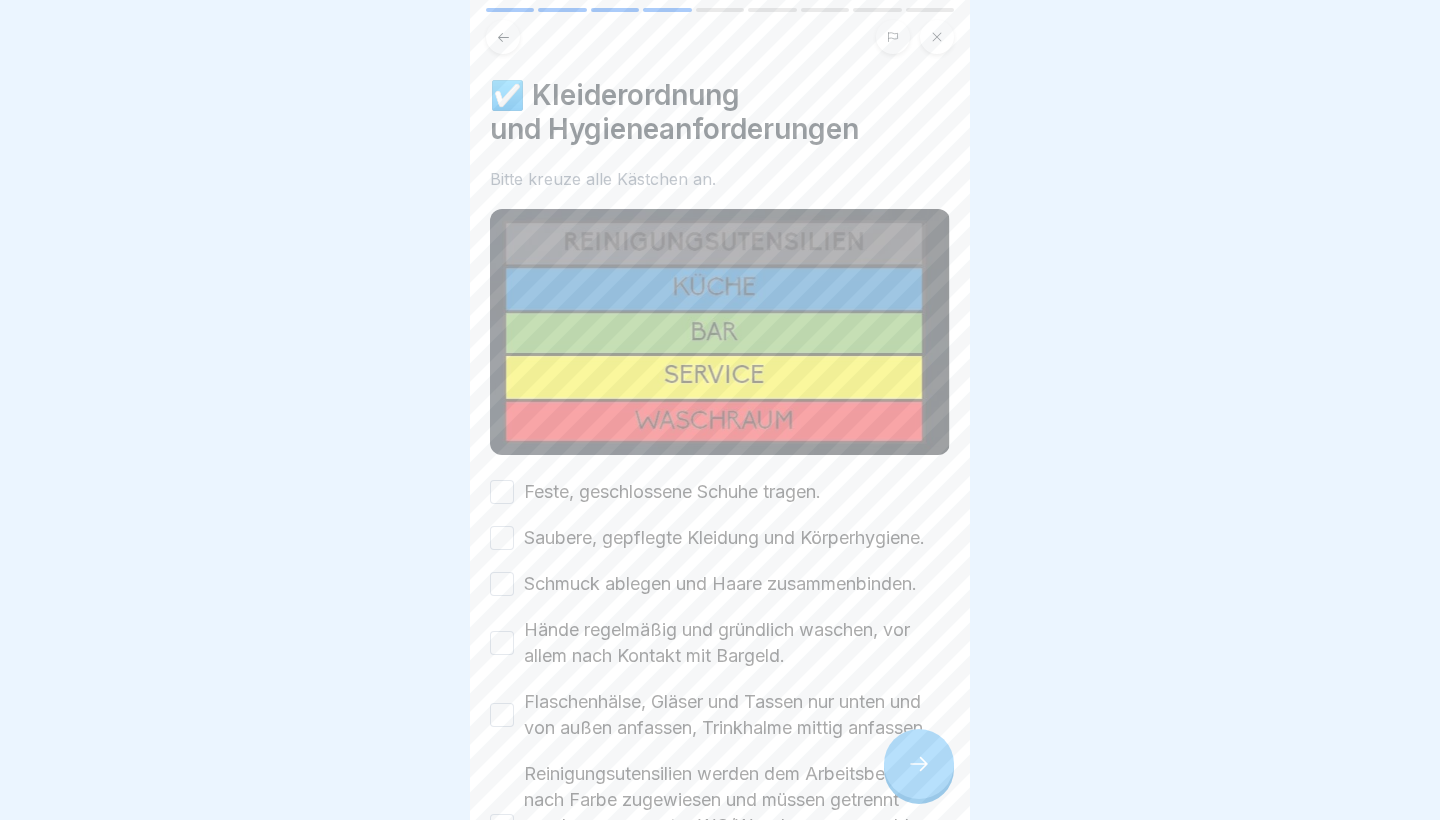 click on "Feste, geschlossene Schuhe tragen." at bounding box center [720, 492] 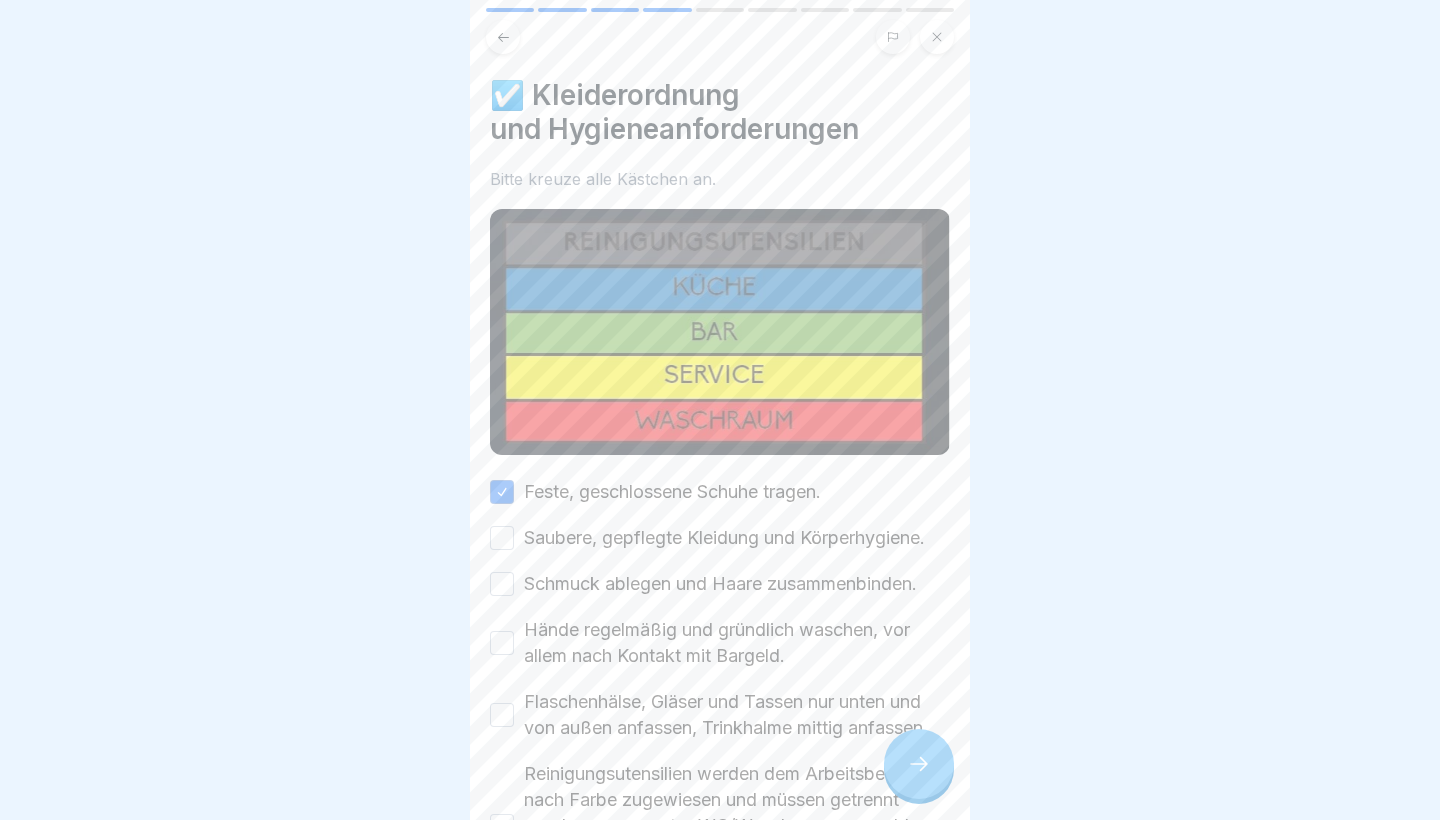 click on "Saubere, gepflegte Kleidung und Körperhygiene." at bounding box center (502, 538) 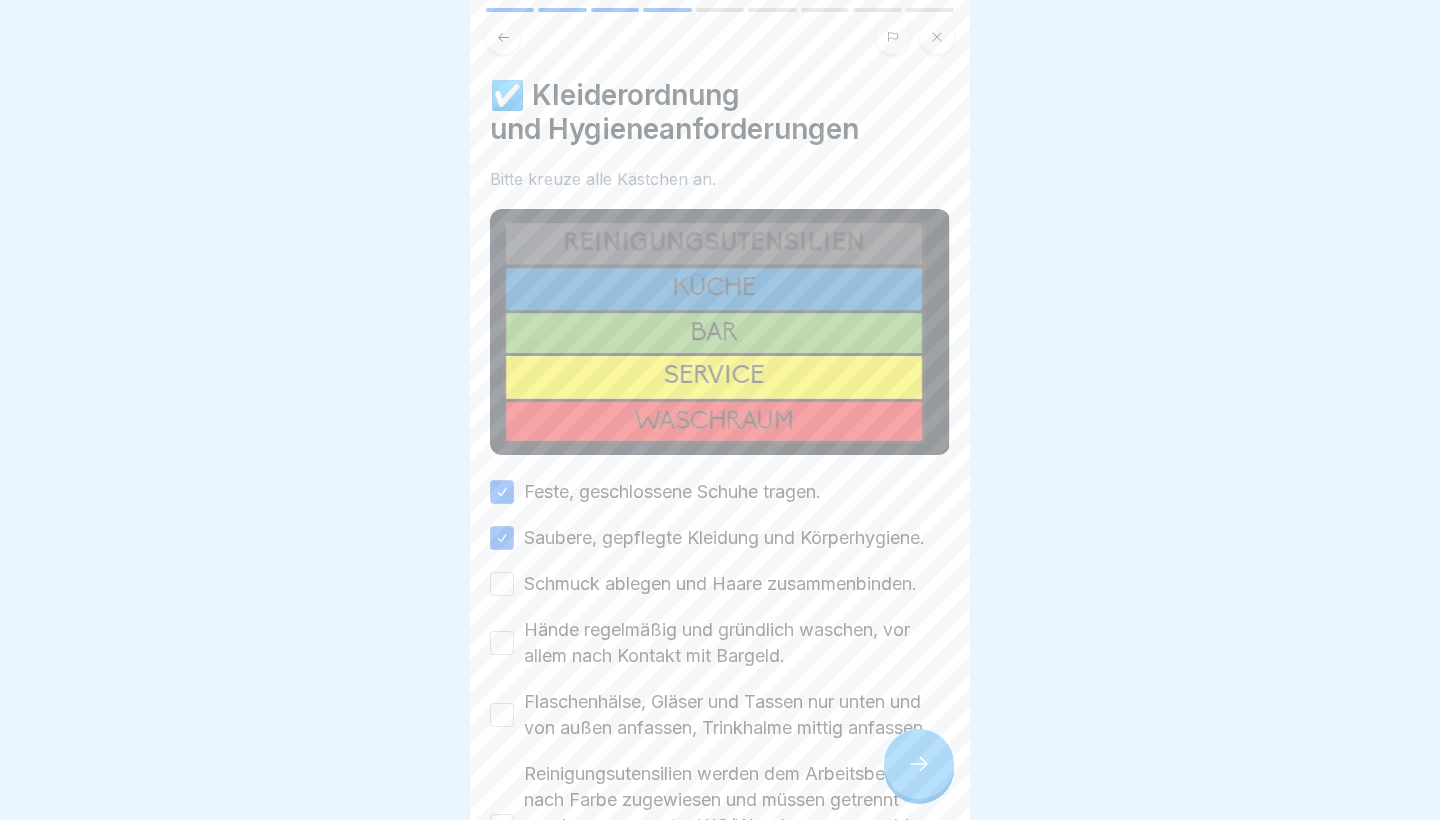 click on "Schmuck ablegen und Haare zusammenbinden." at bounding box center [720, 584] 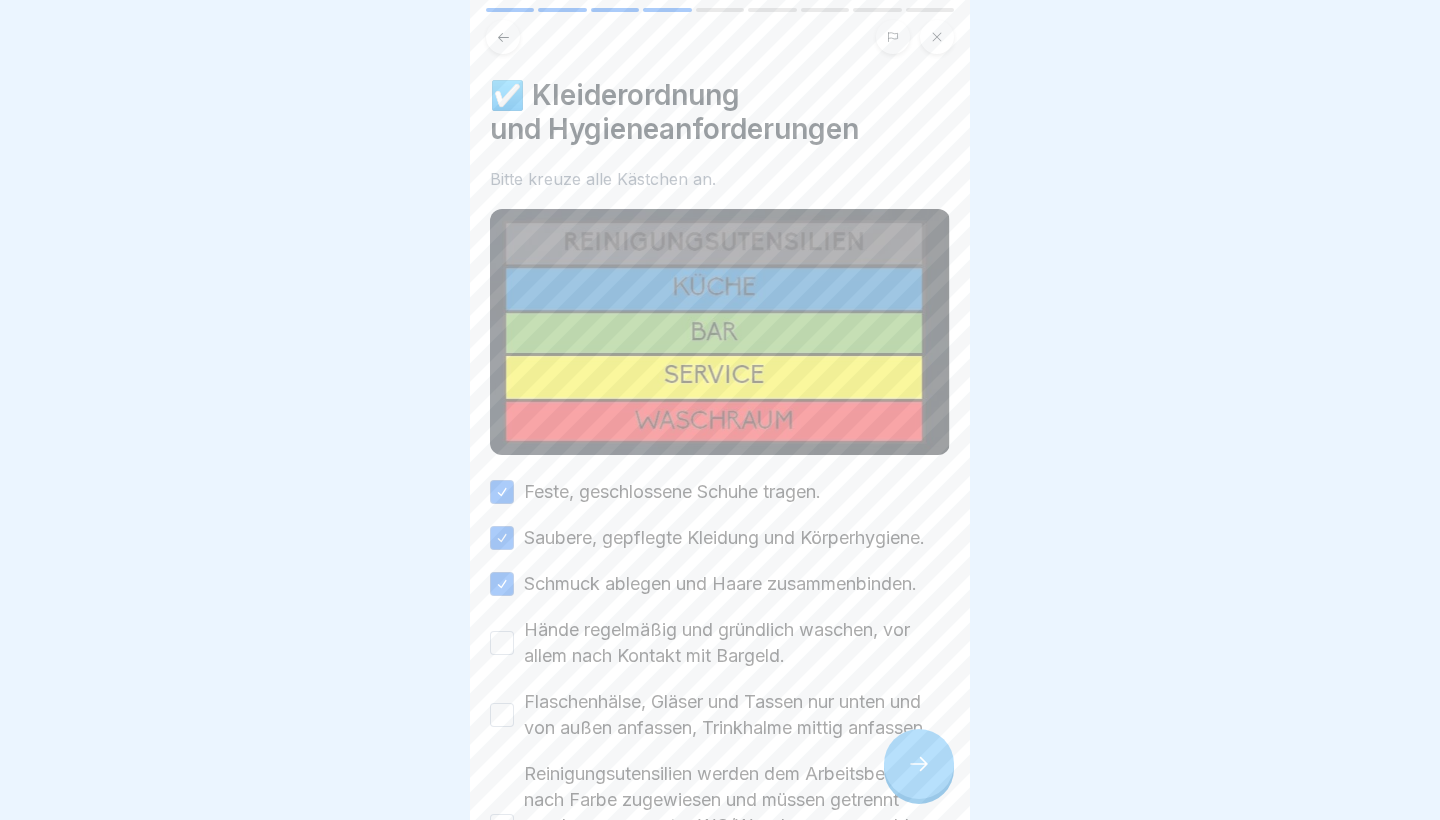 click on "Hände regelmäßig und gründlich waschen, vor allem nach Kontakt mit Bargeld." at bounding box center [720, 643] 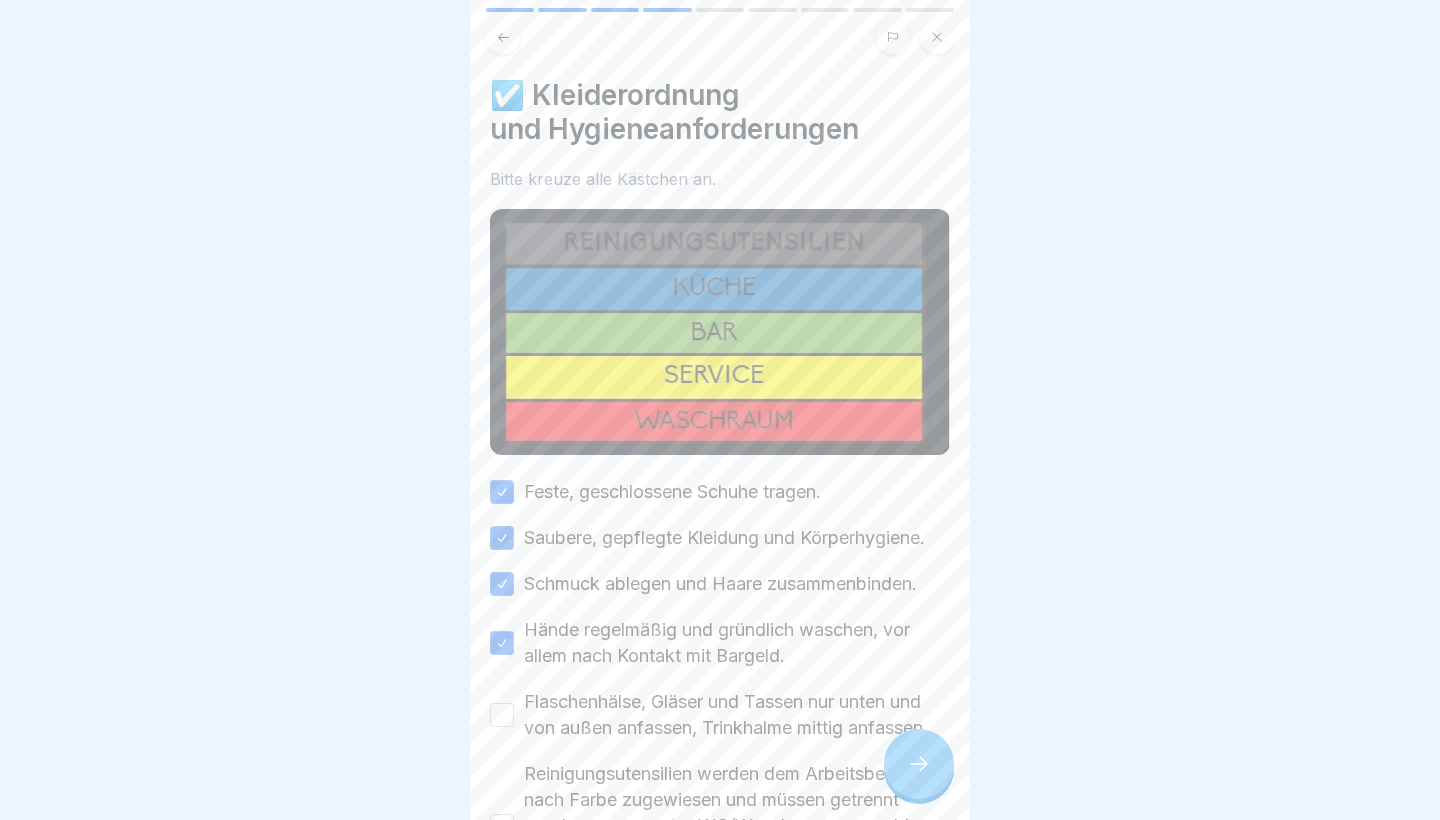 scroll, scrollTop: 190, scrollLeft: 0, axis: vertical 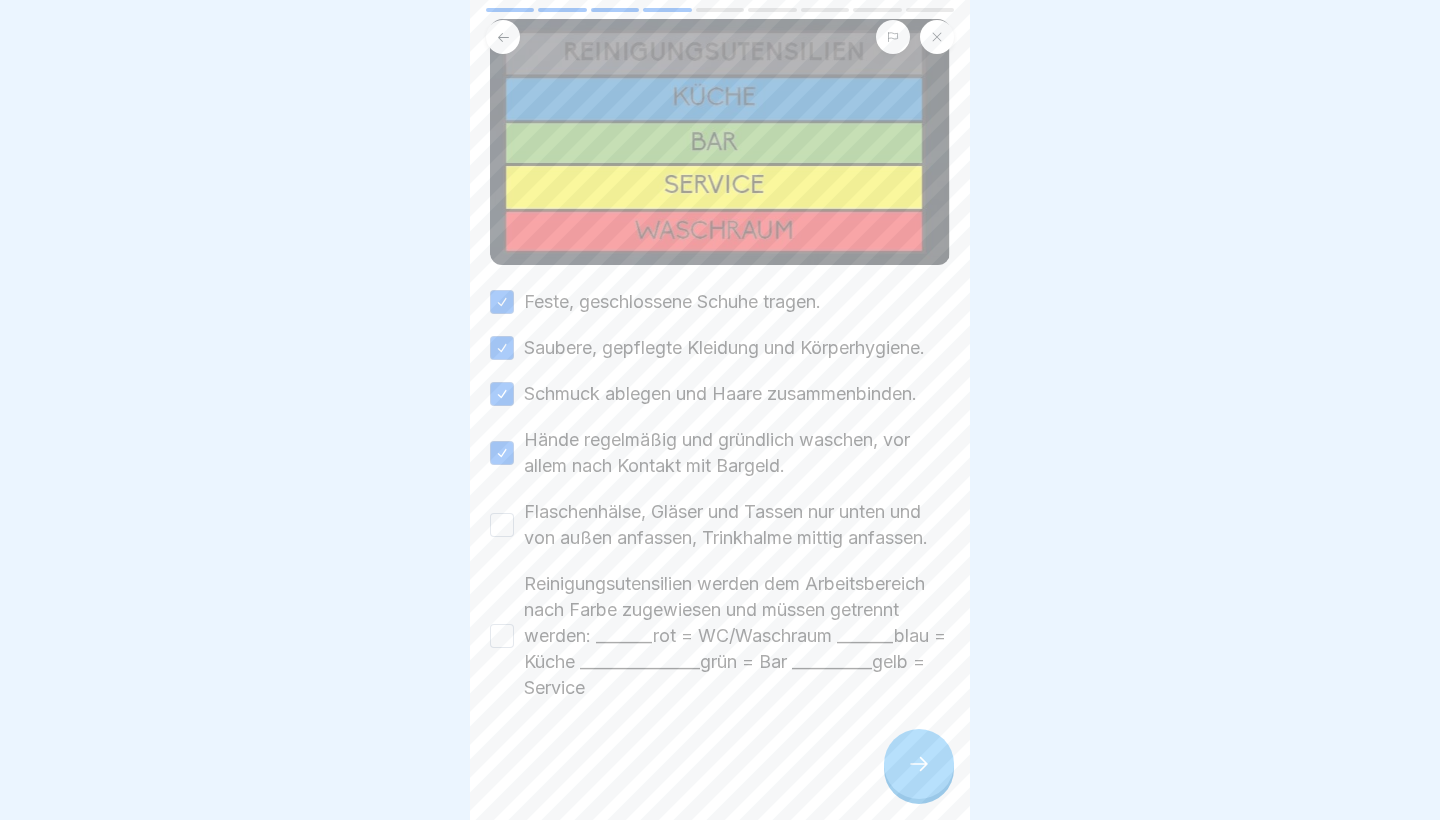click on "Flaschenhälse, Gläser und Tassen nur unten und von außen anfassen, Trinkhalme mittig anfassen." at bounding box center (502, 525) 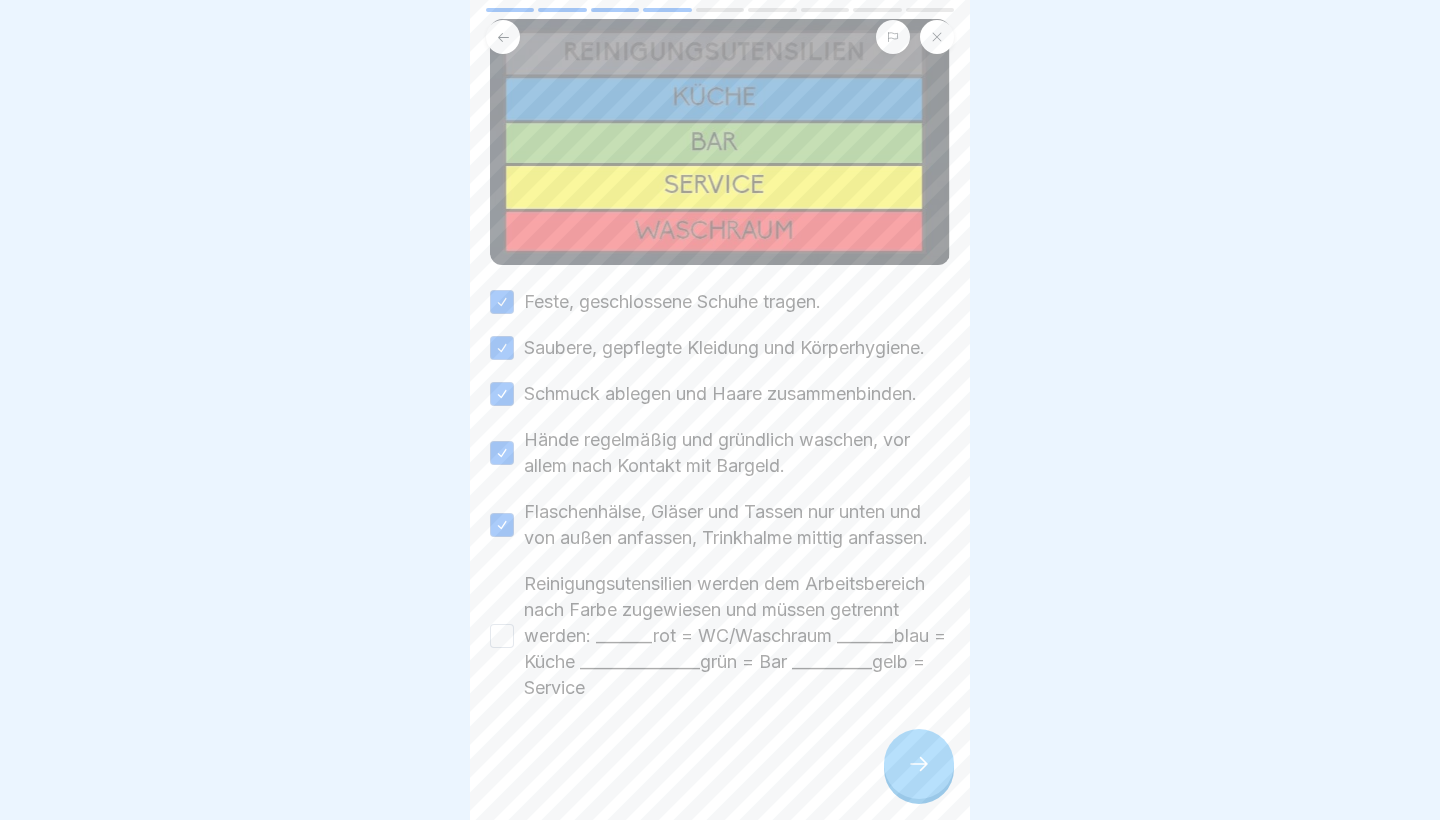 click on "Reinigungsutensilien werden dem Arbeitsbereich nach Farbe zugewiesen und müssen getrennt werden: _______rot = WC/Waschraum _______blau = Küche _______________grün = Bar __________gelb = Service" at bounding box center [502, 636] 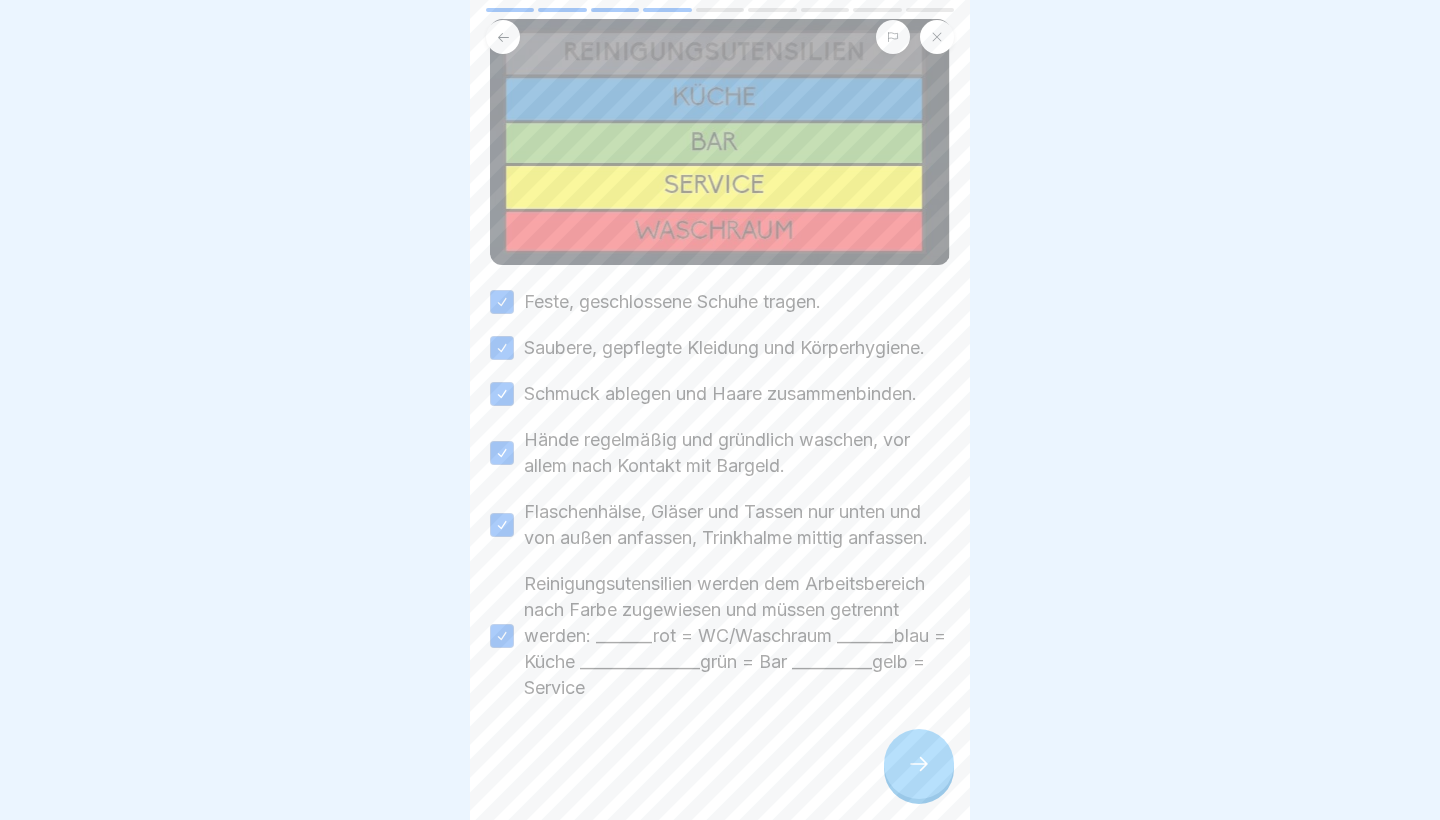 click 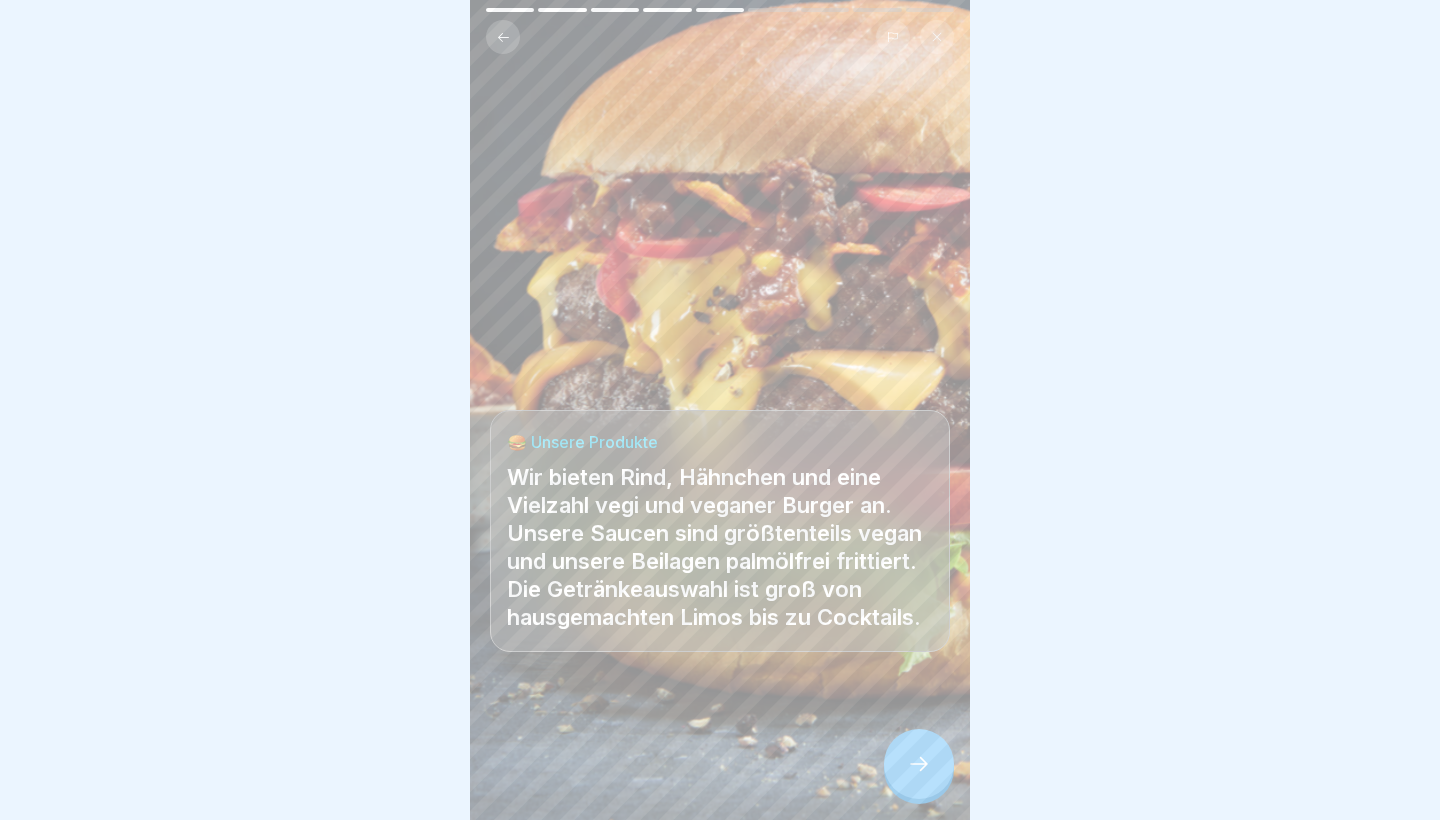 click 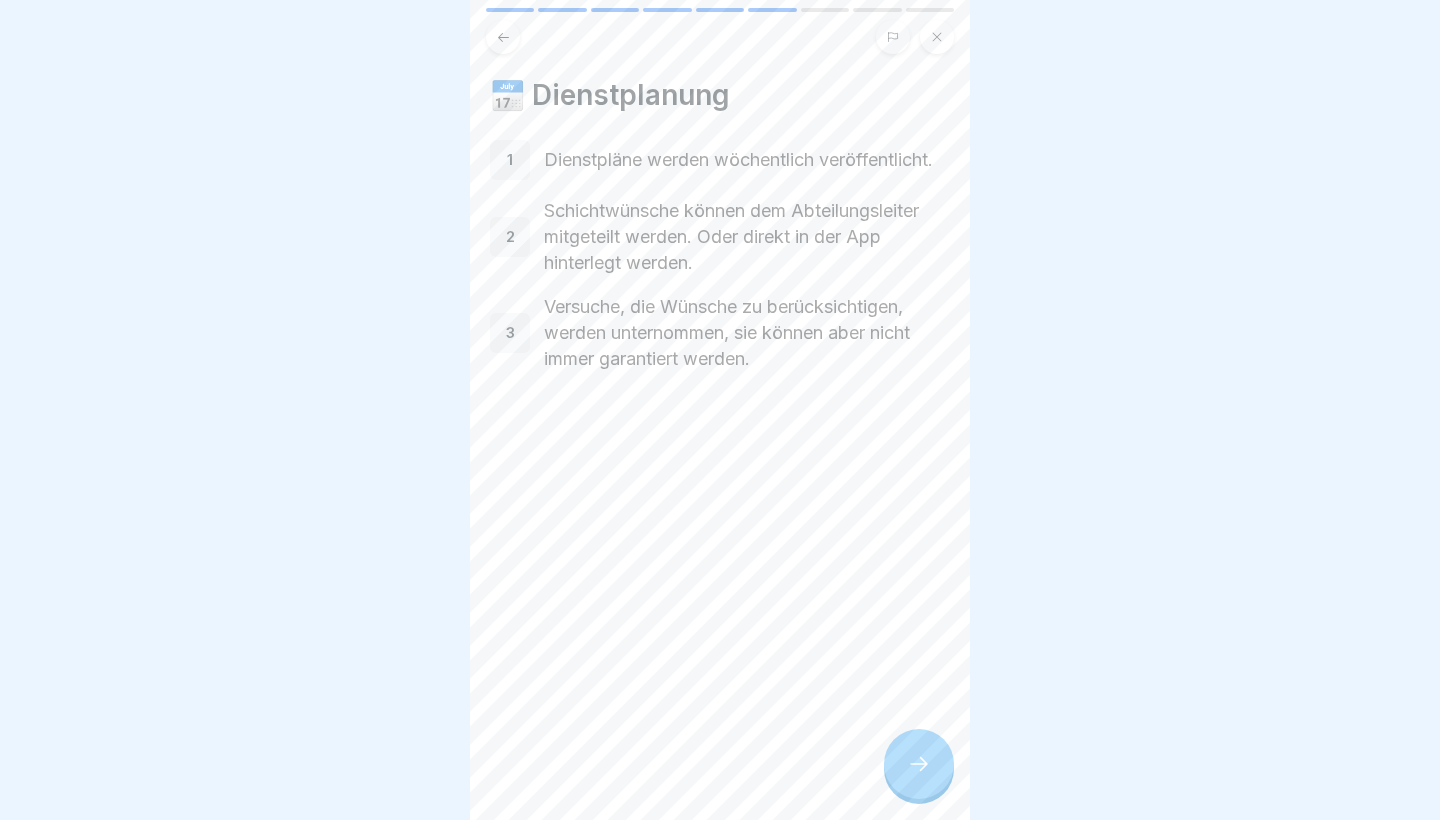 click at bounding box center [919, 764] 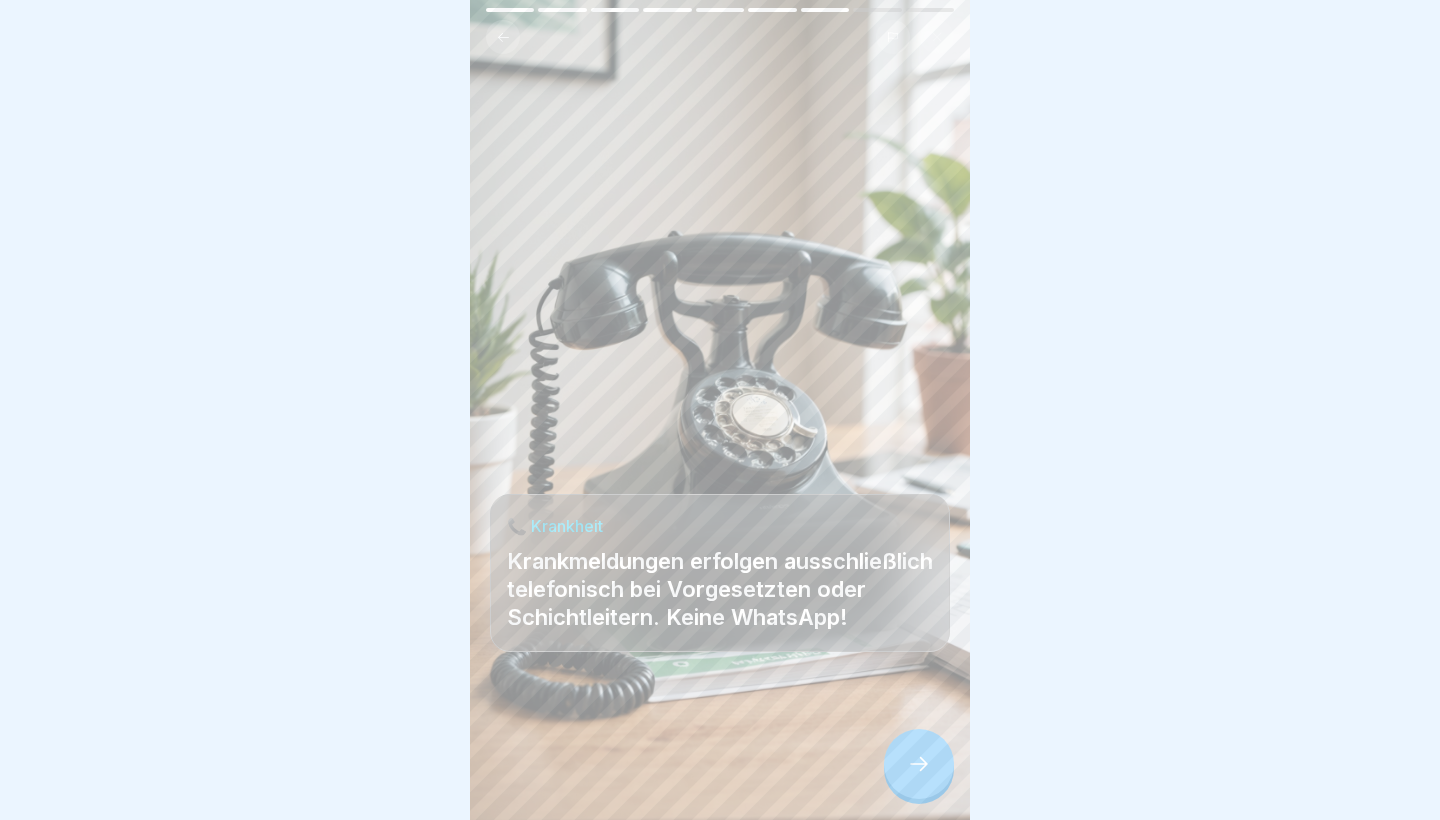 click at bounding box center [720, 760] 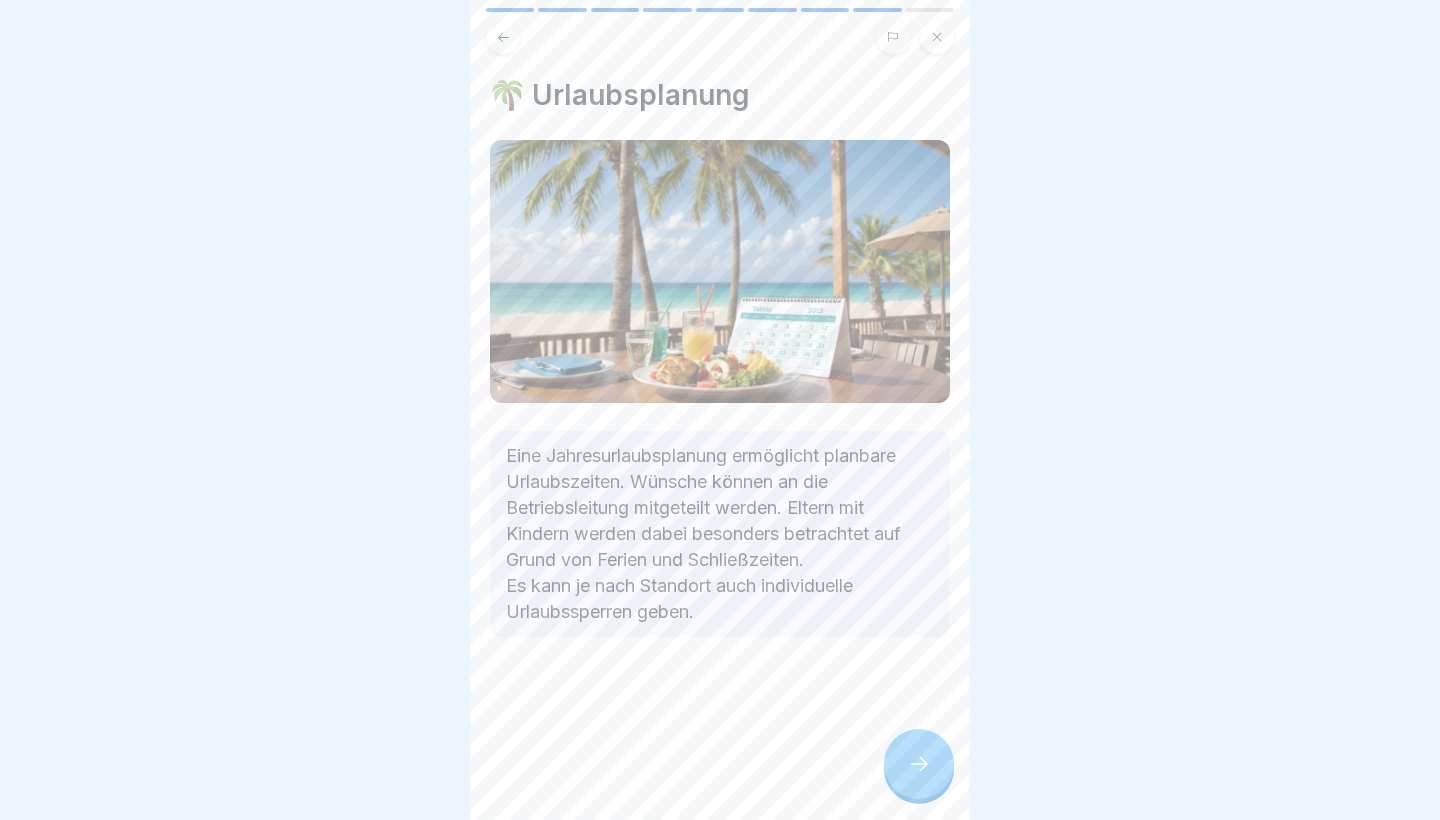 click 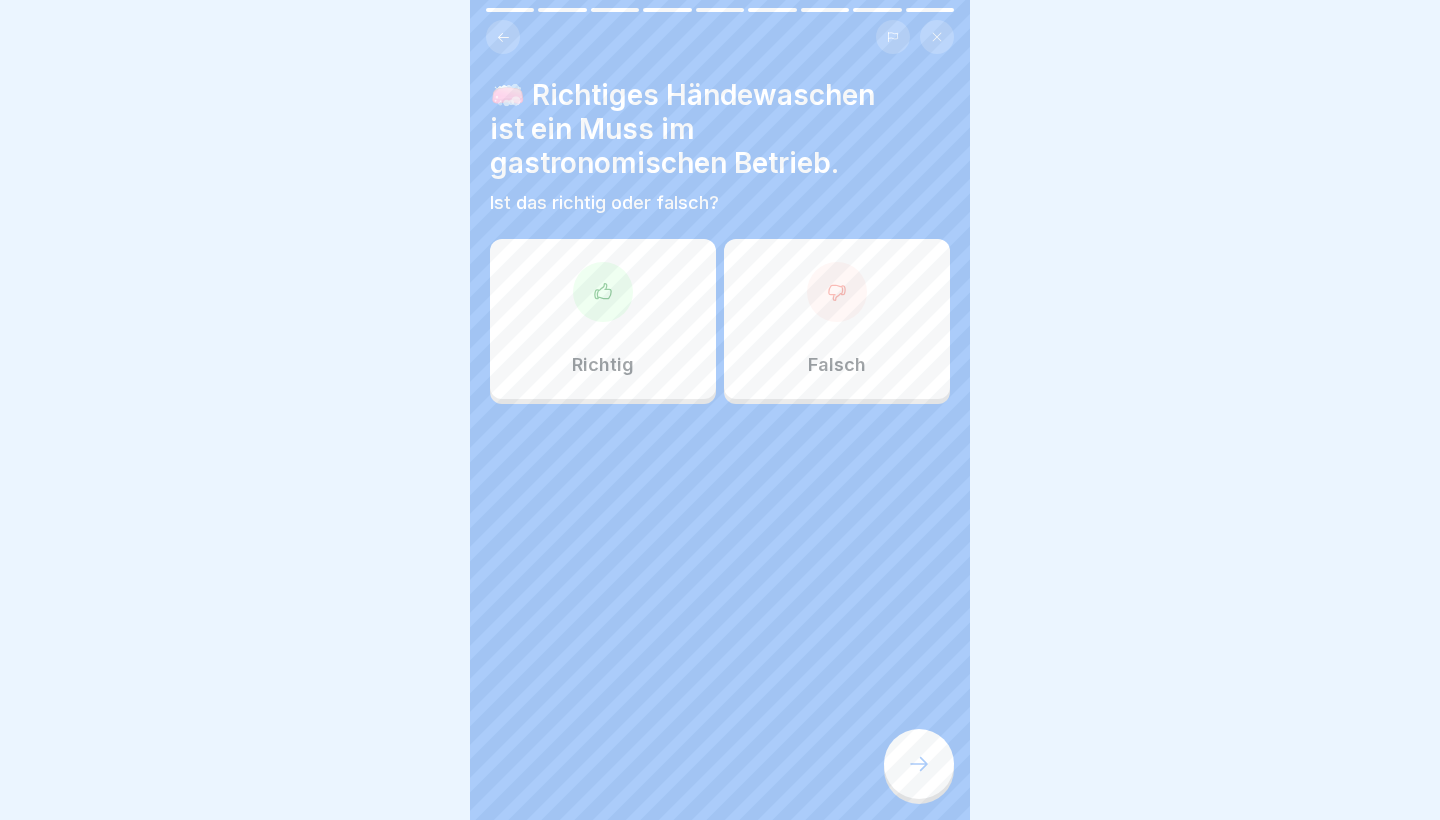 click on "Richtig" at bounding box center (603, 319) 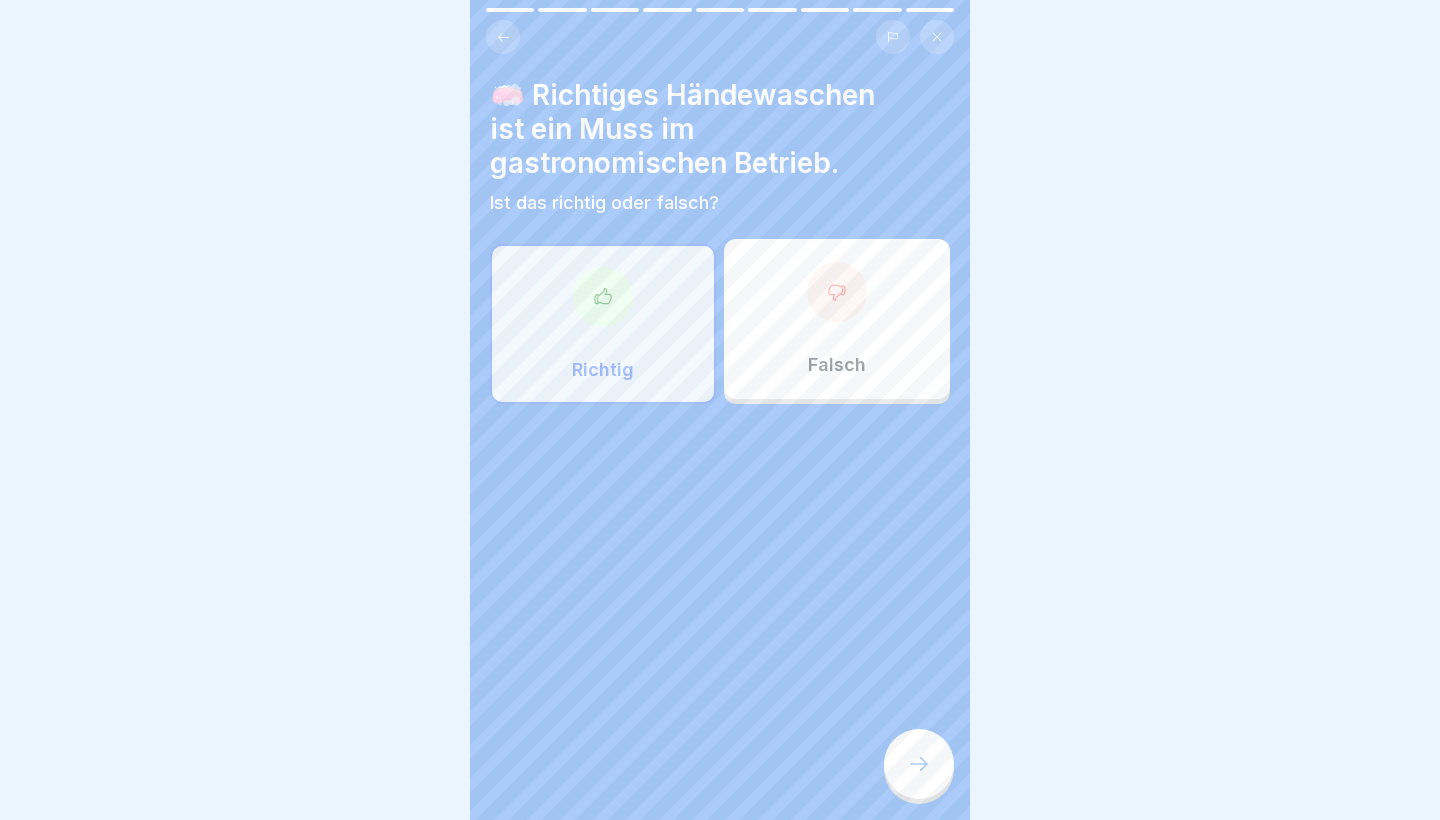click at bounding box center [919, 764] 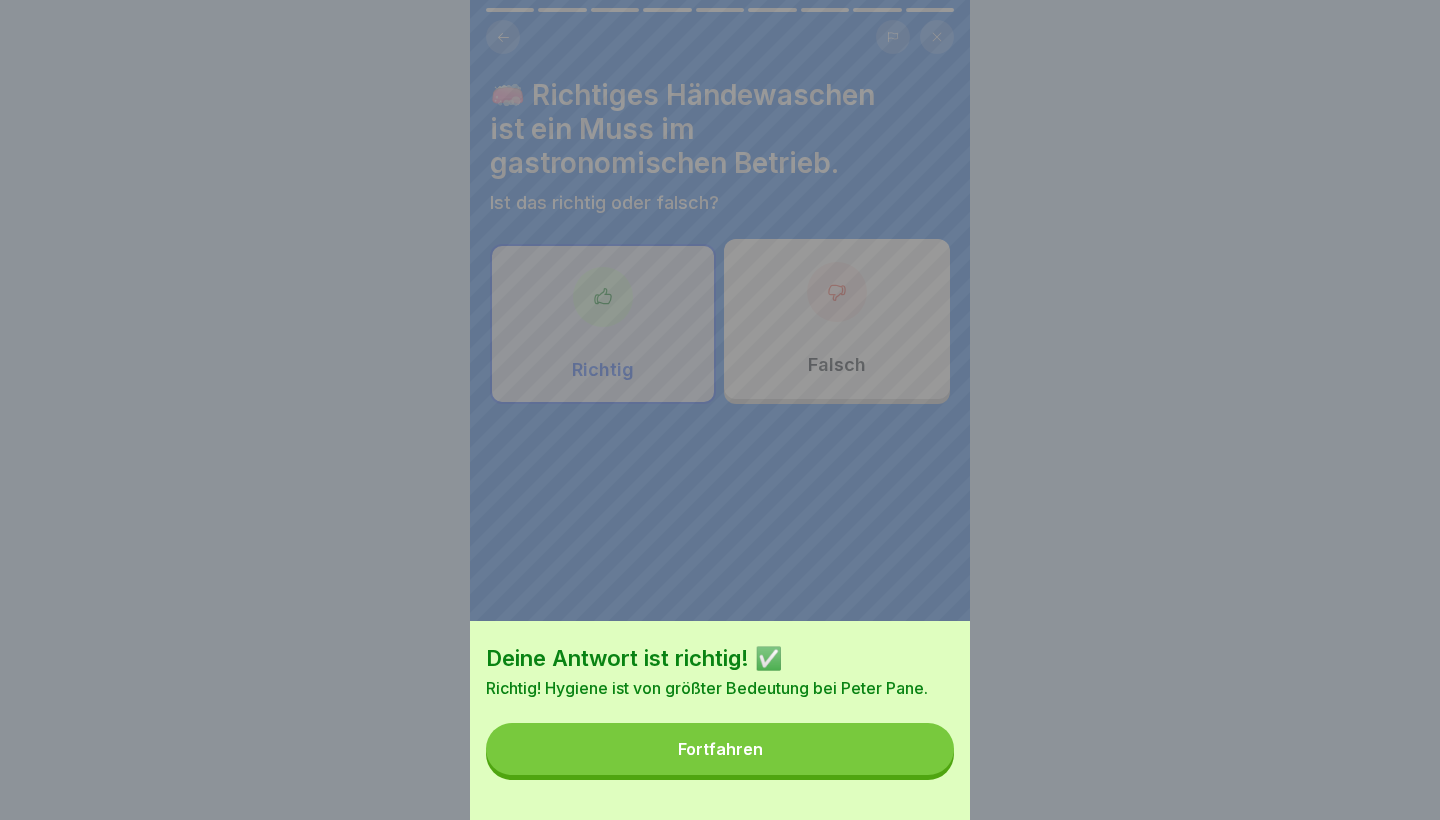click on "Fortfahren" at bounding box center [720, 749] 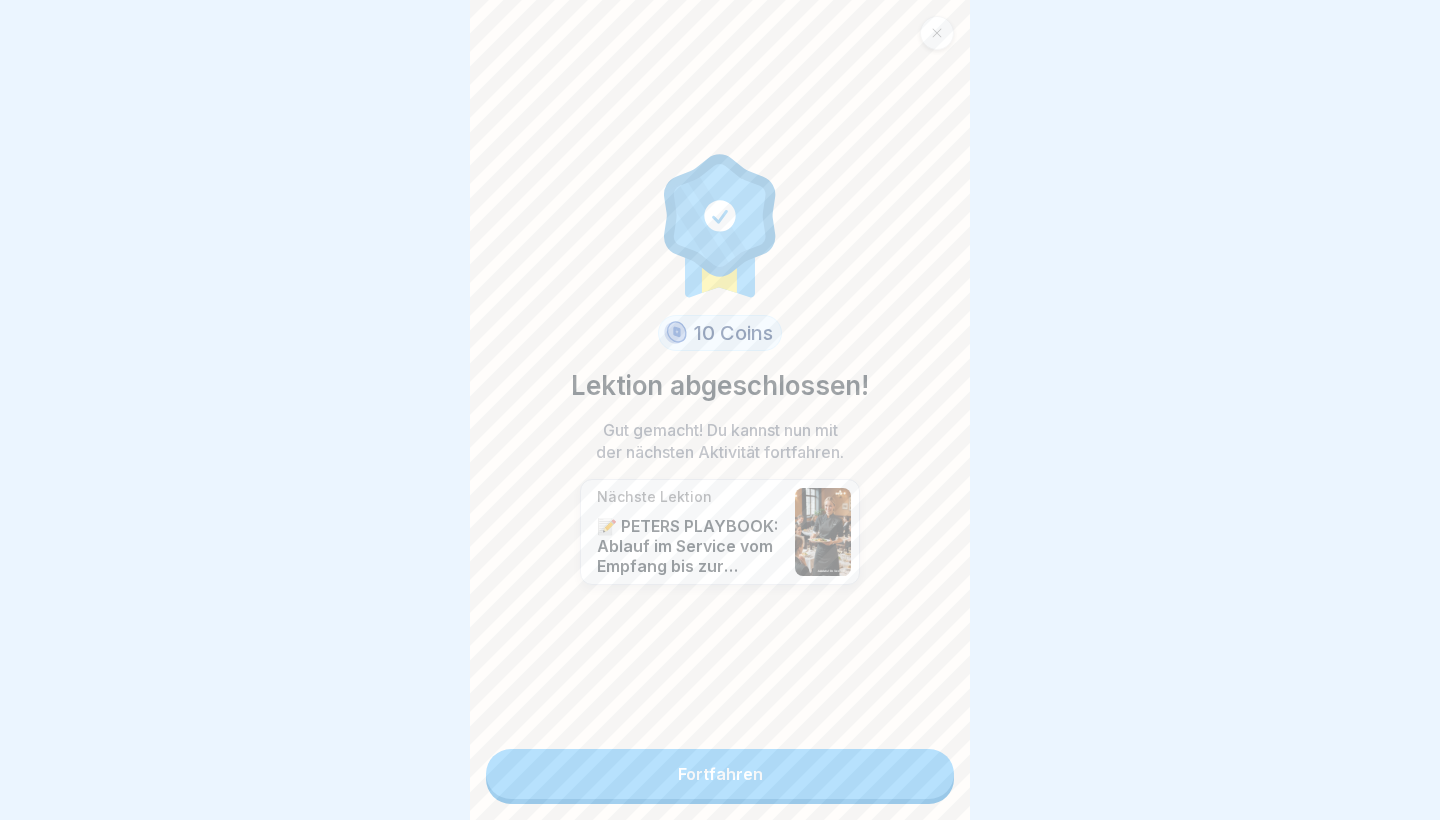 click on "Fortfahren" at bounding box center [720, 774] 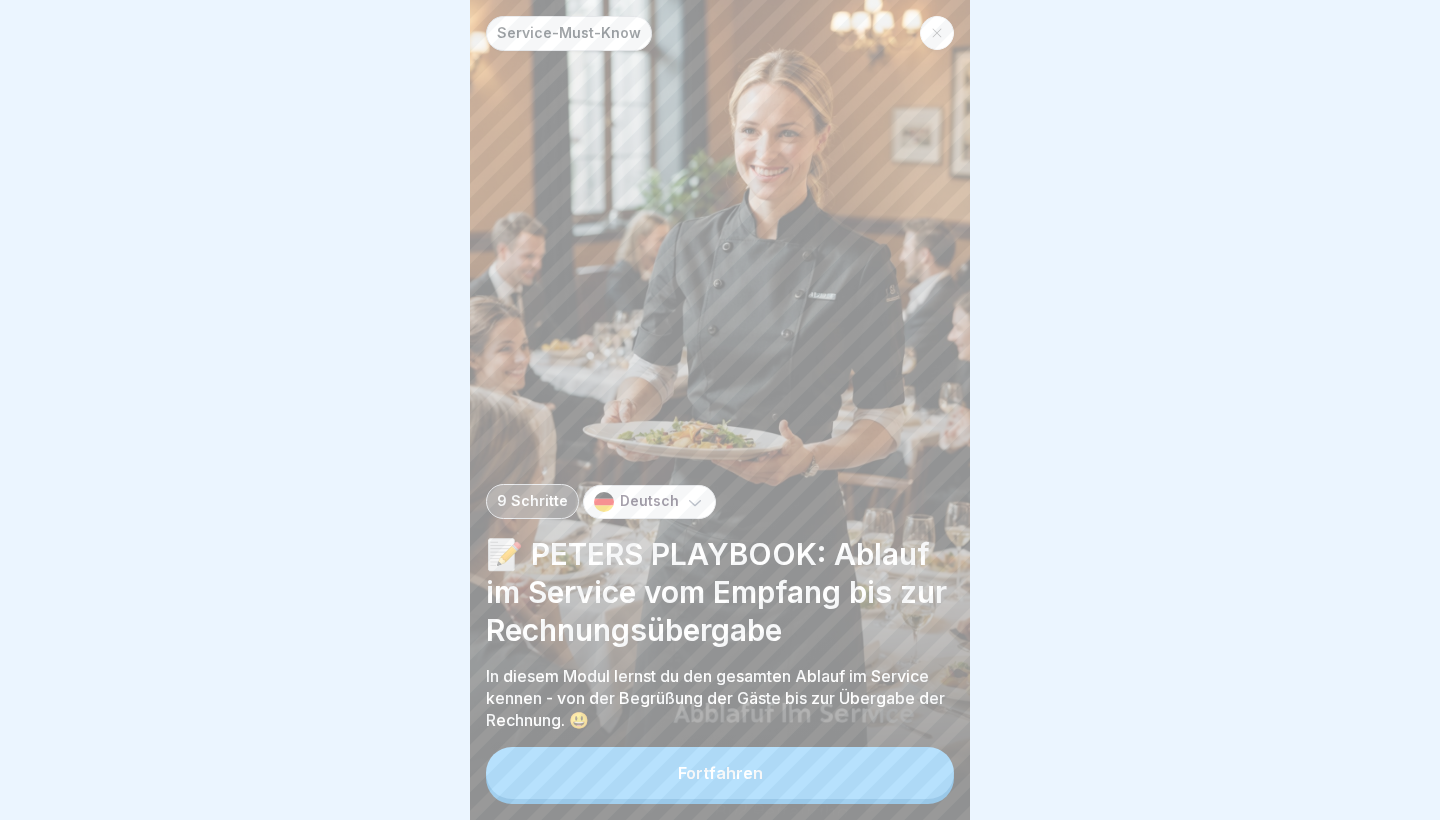 click on "Fortfahren" at bounding box center (720, 773) 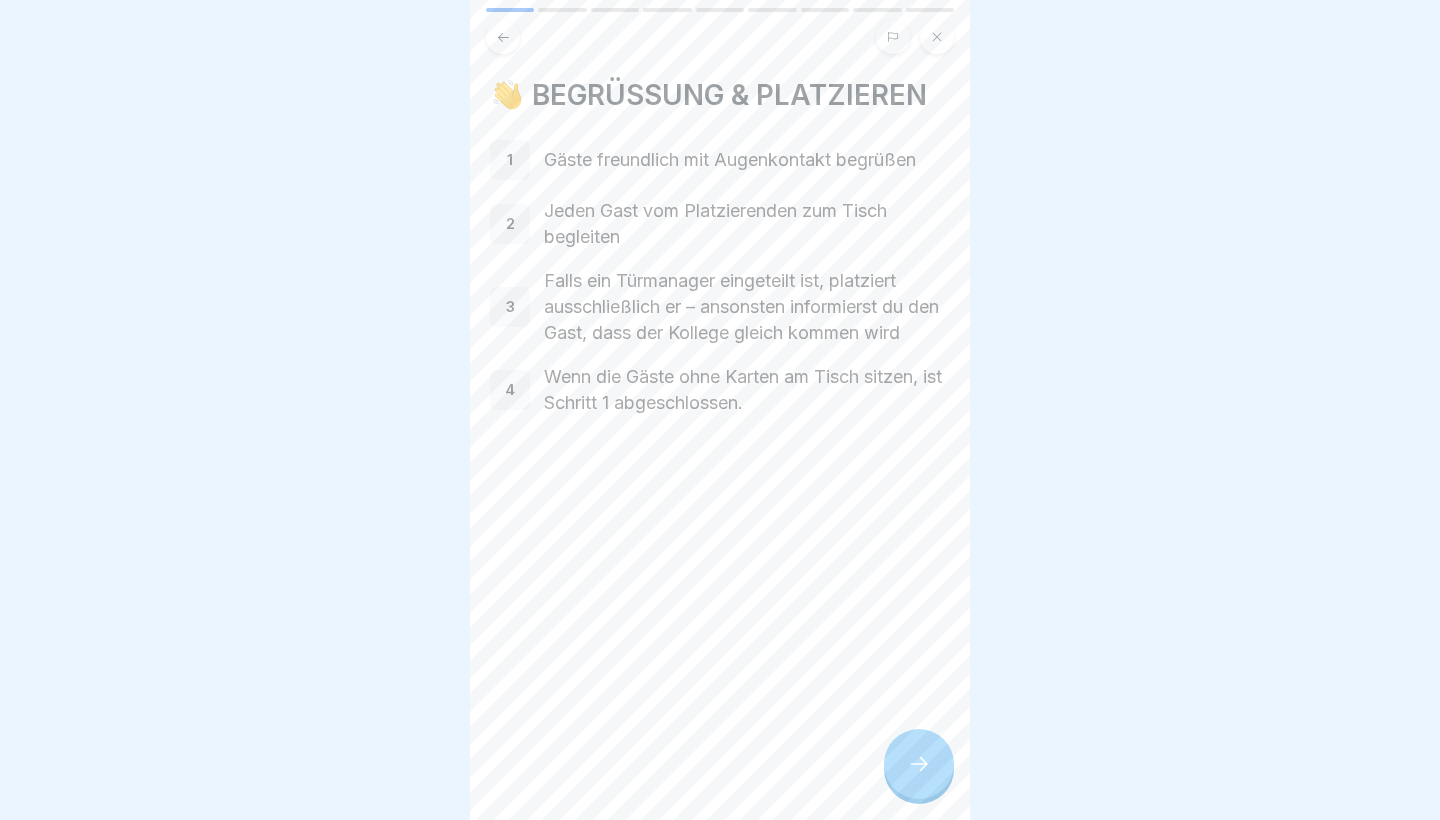 click 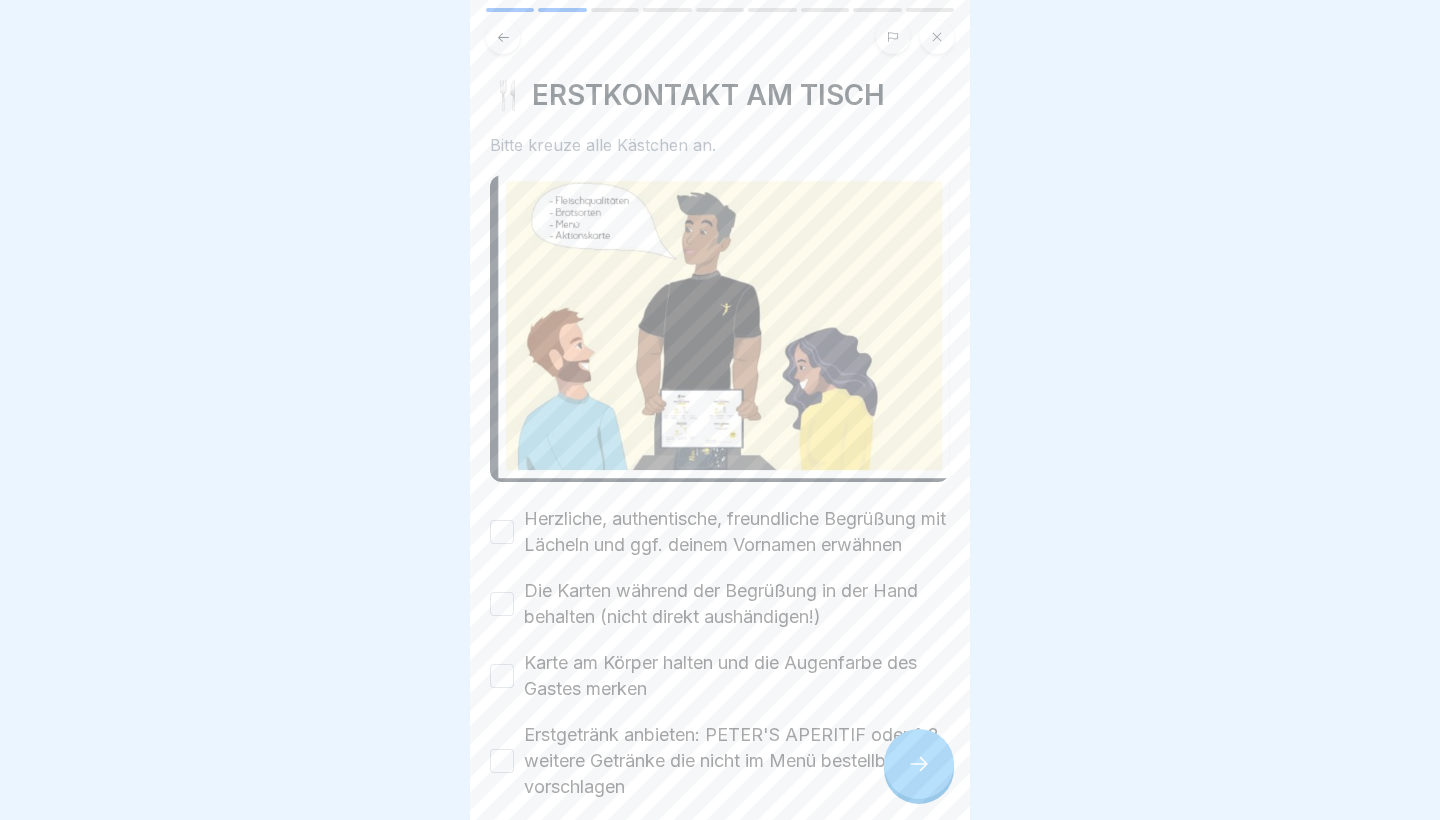 click on "Herzliche, authentische, freundliche Begrüßung mit Lächeln und ggf. deinem Vornamen erwähnen" at bounding box center [502, 532] 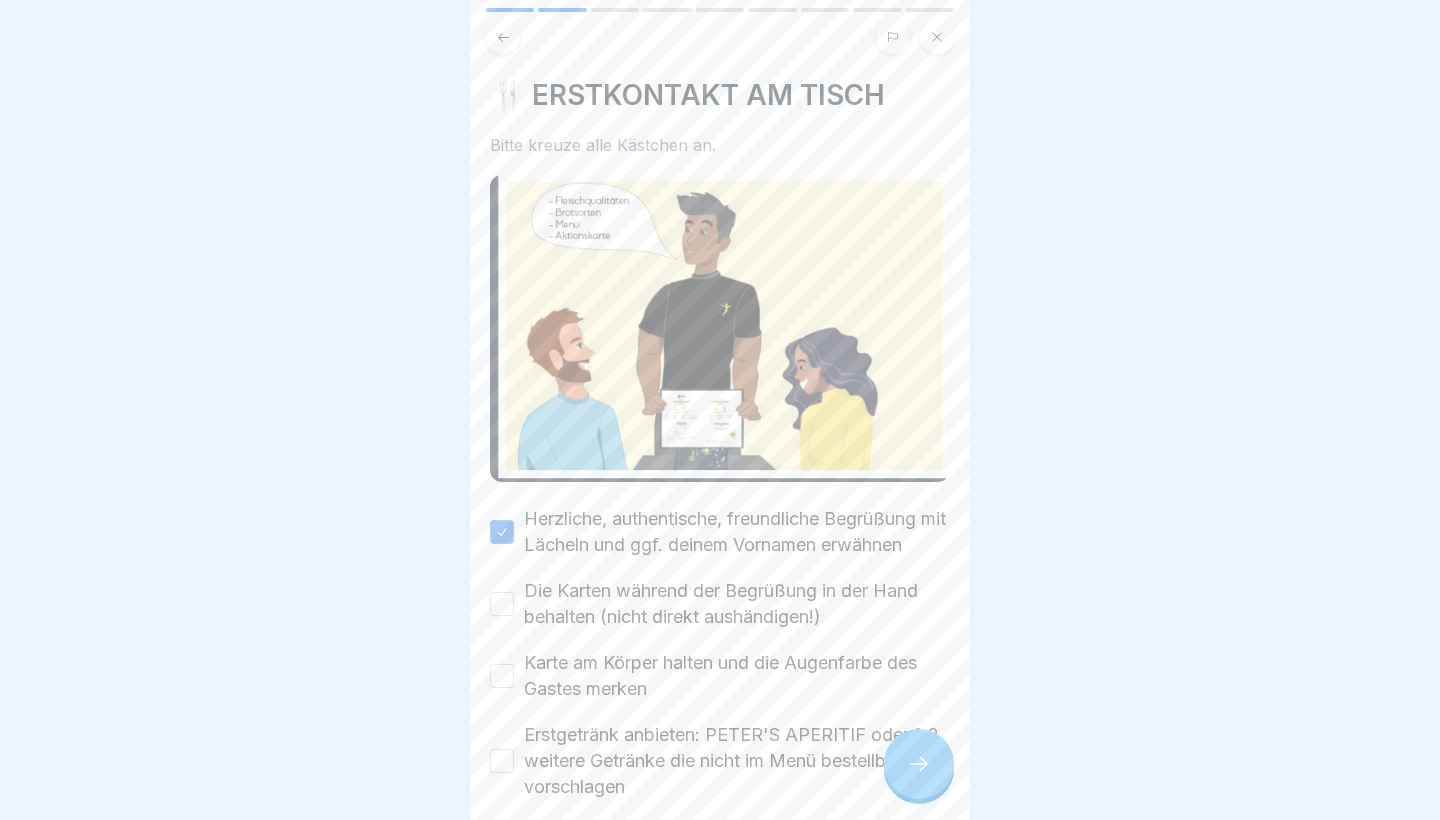 click on "Die Karten während der Begrüßung in der Hand behalten (nicht direkt aushändigen!)" at bounding box center (502, 604) 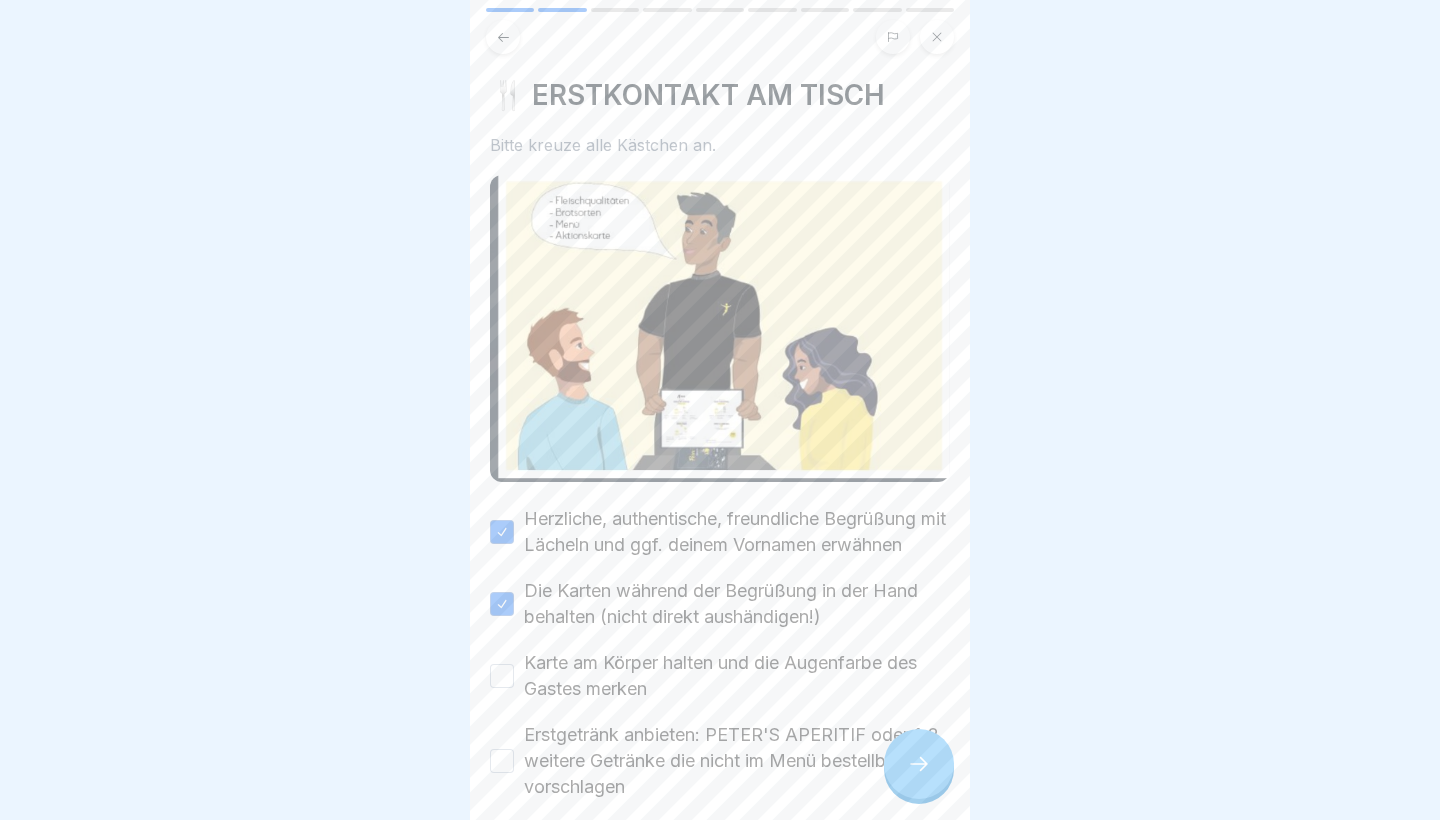 click on "Karte am Körper halten und die Augenfarbe des Gastes merken" at bounding box center (720, 676) 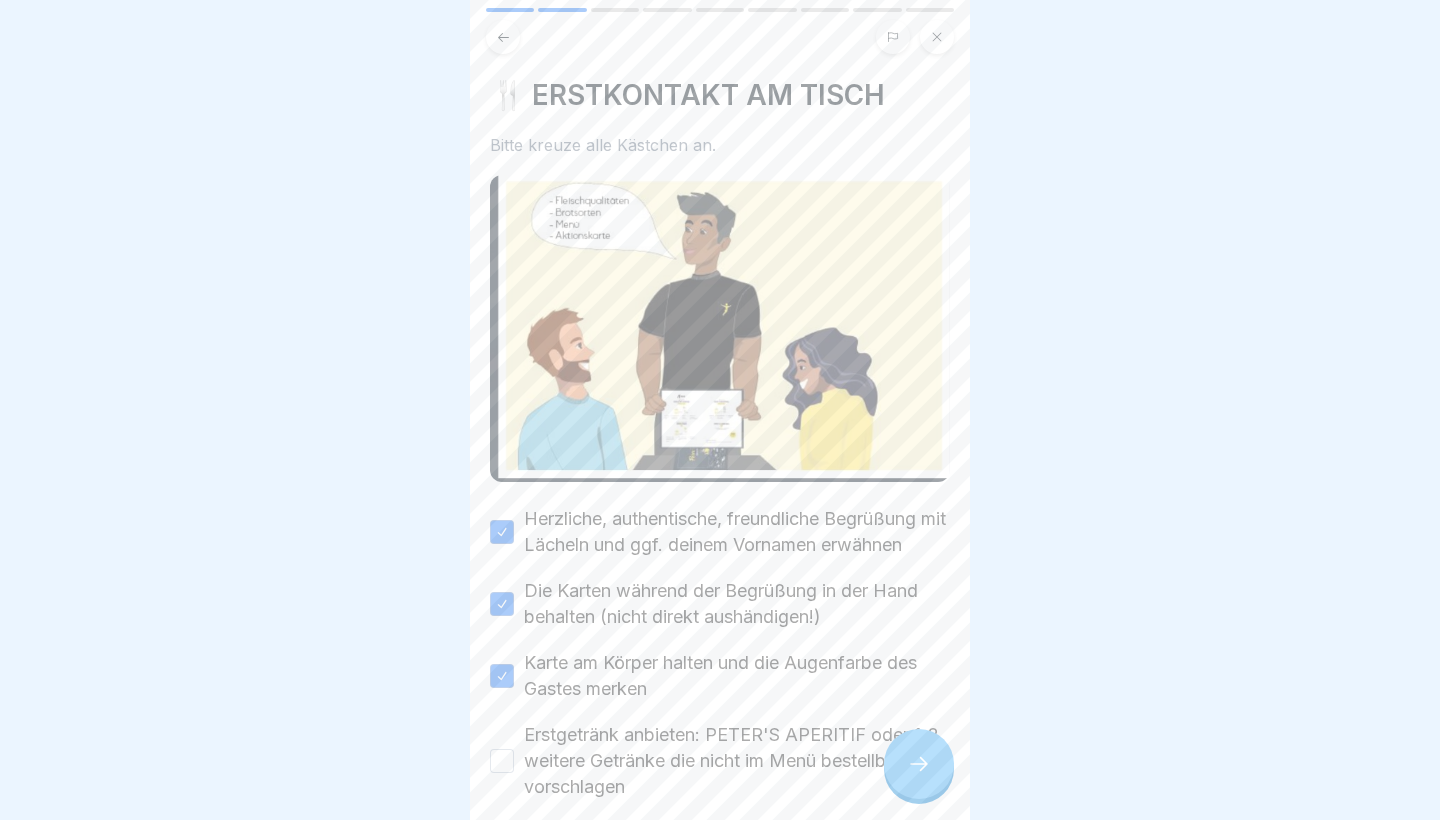 click on "🍴 ERSTKONTAKT AM TISCH Bitte kreuze alle Kästchen an. Herzliche, authentische, freundliche Begrüßung mit Lächeln und ggf. deinem Vornamen erwähnen Die Karten während der Begrüßung in der Hand behalten (nicht direkt aushändigen!) Karte am Körper halten und die Augenfarbe des Gastes merken Erstgetränk anbieten: PETER'S APERITIF oder 1-2 weitere Getränke die nicht im Menü bestellbar sind vorschlagen Kartenübergabe mit dem Hinweis: 'Hier ist unsere Karte, wenn ihr Fragen habt, sagt uns gerne Bescheid.' Wenn alle Gäste eine Speisekarte haben, ist Schritt 2 abgeschlossen." at bounding box center [720, 410] 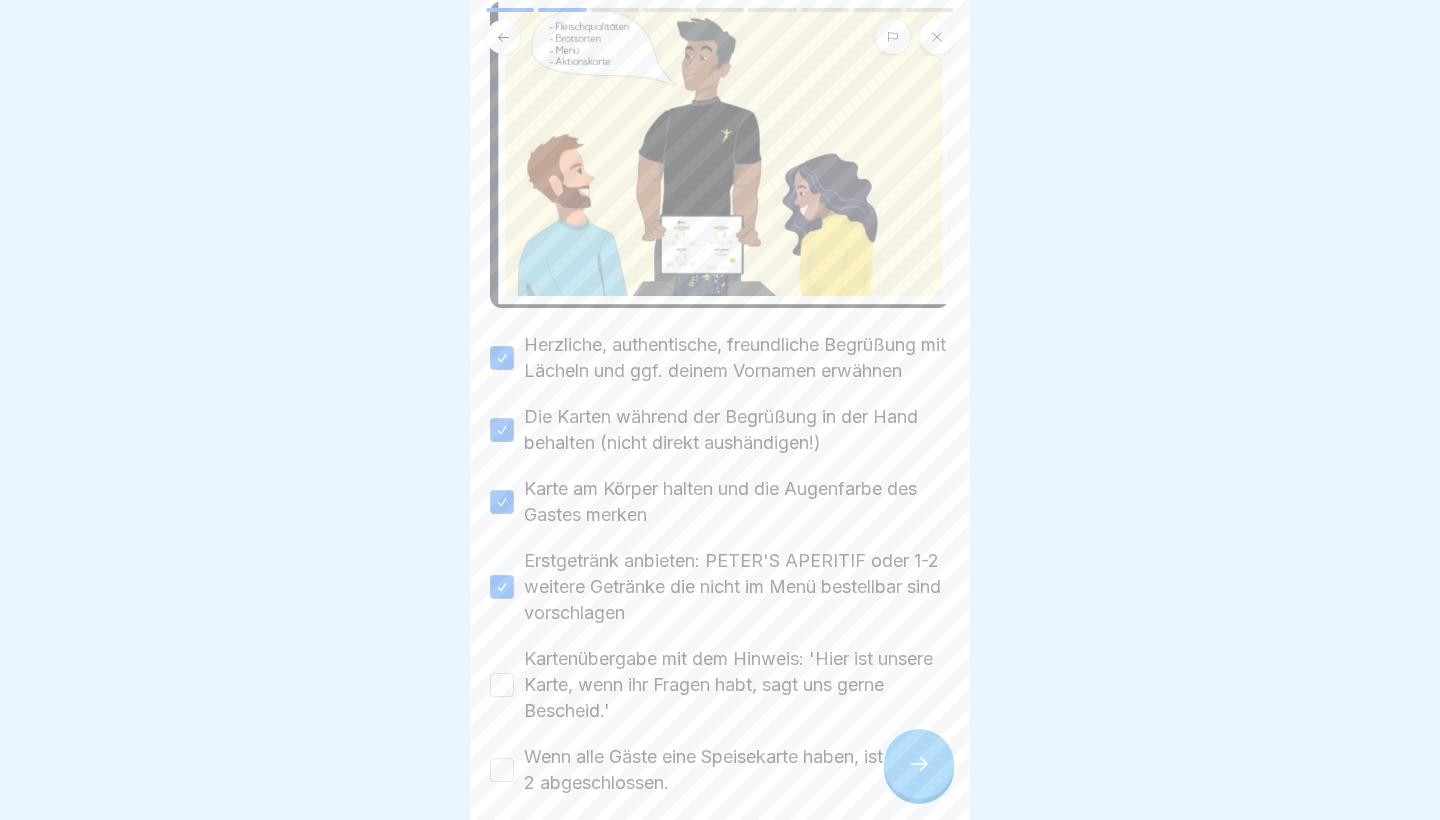 scroll, scrollTop: 252, scrollLeft: 0, axis: vertical 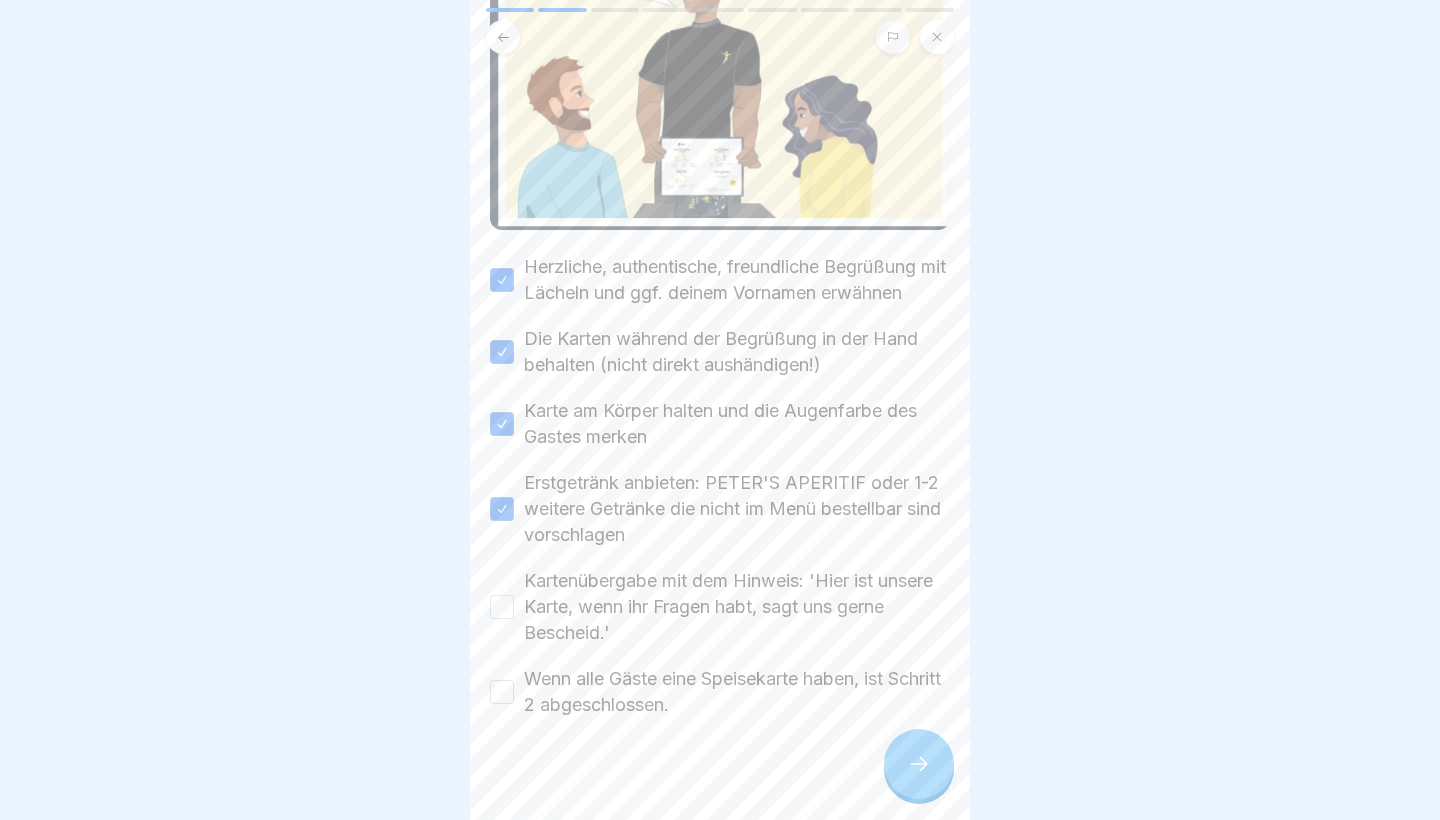 click on "🍴 ERSTKONTAKT AM TISCH Bitte kreuze alle Kästchen an. Herzliche, authentische, freundliche Begrüßung mit Lächeln und ggf. deinem Vornamen erwähnen Die Karten während der Begrüßung in der Hand behalten (nicht direkt aushändigen!) Karte am Körper halten und die Augenfarbe des Gastes merken Erstgetränk anbieten: PETER'S APERITIF oder 1-2 weitere Getränke die nicht im Menü bestellbar sind vorschlagen Kartenübergabe mit dem Hinweis: 'Hier ist unsere Karte, wenn ihr Fragen habt, sagt uns gerne Bescheid.' Wenn alle Gäste eine Speisekarte haben, ist Schritt 2 abgeschlossen." at bounding box center (720, 410) 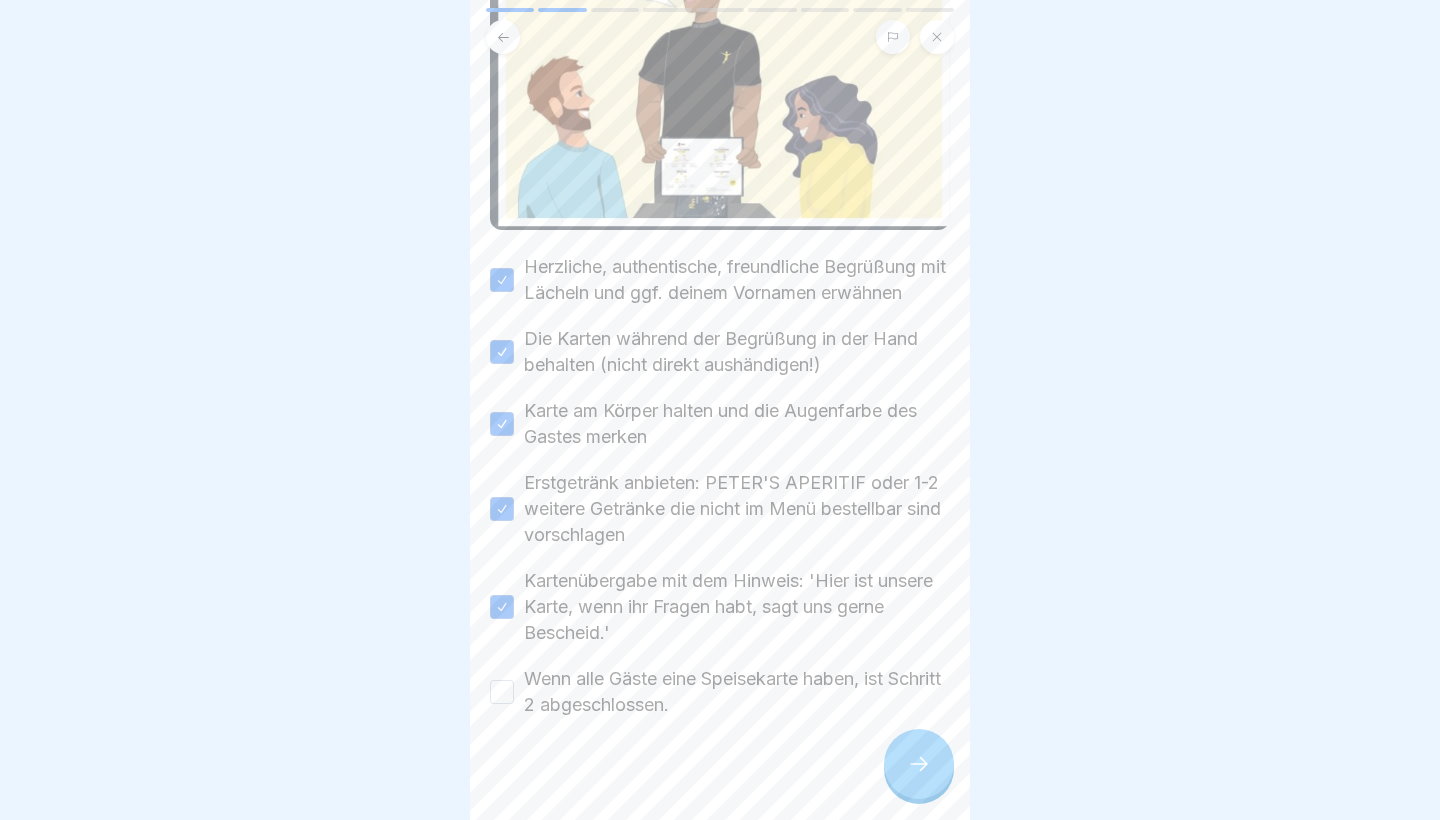 click on "Wenn alle Gäste eine Speisekarte haben, ist Schritt 2 abgeschlossen." at bounding box center (720, 692) 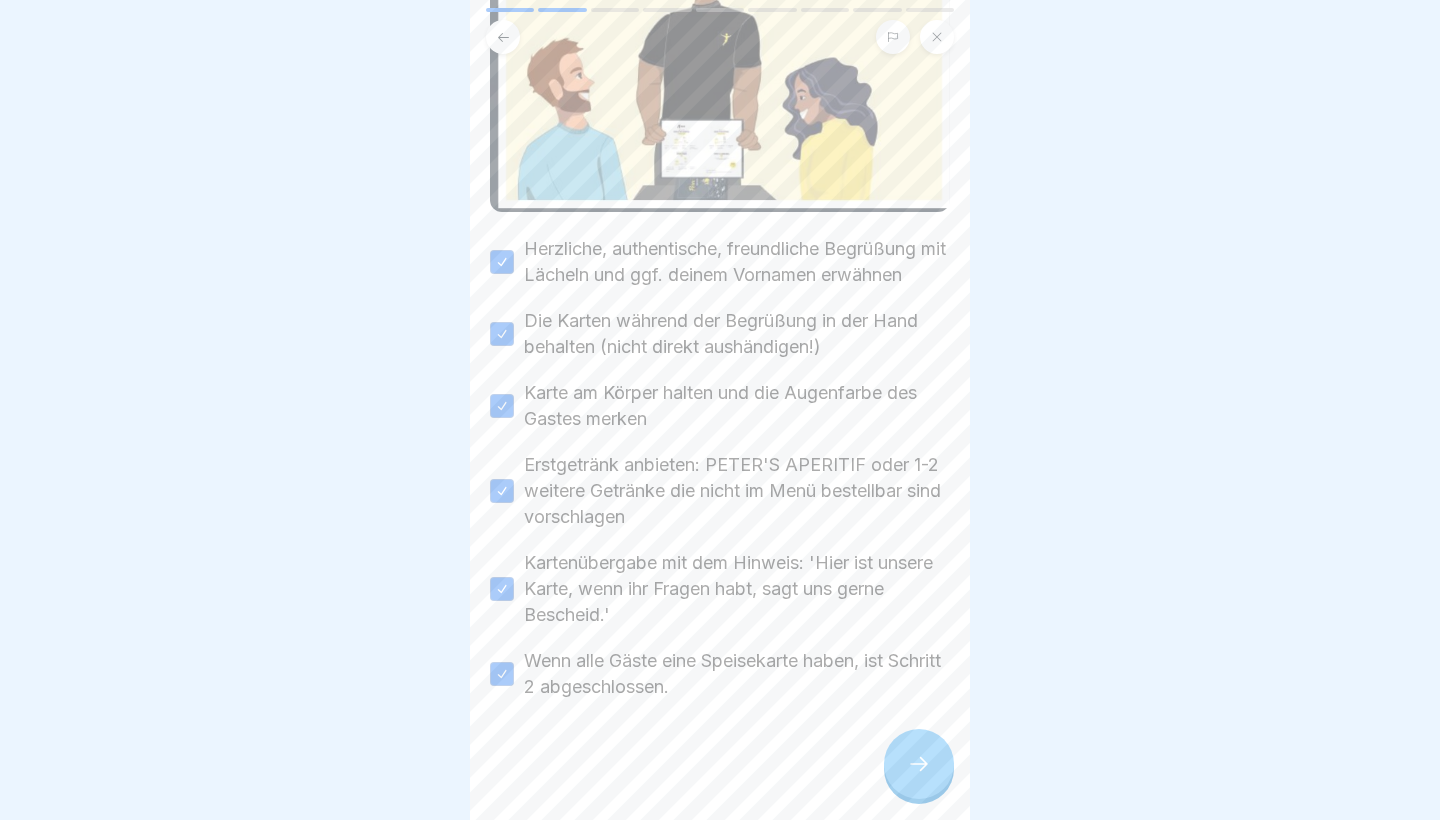 scroll, scrollTop: 270, scrollLeft: 0, axis: vertical 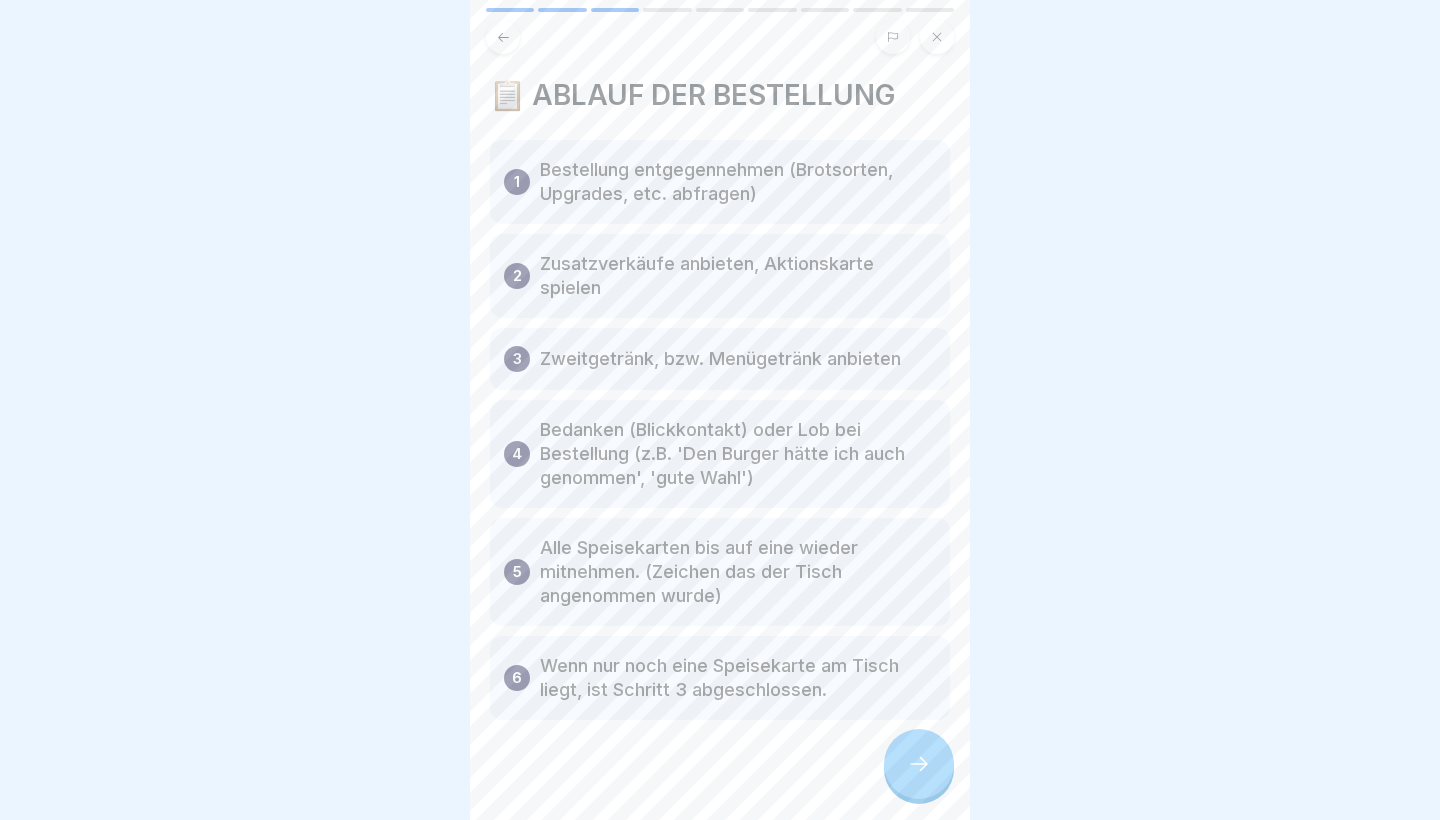 click at bounding box center [919, 764] 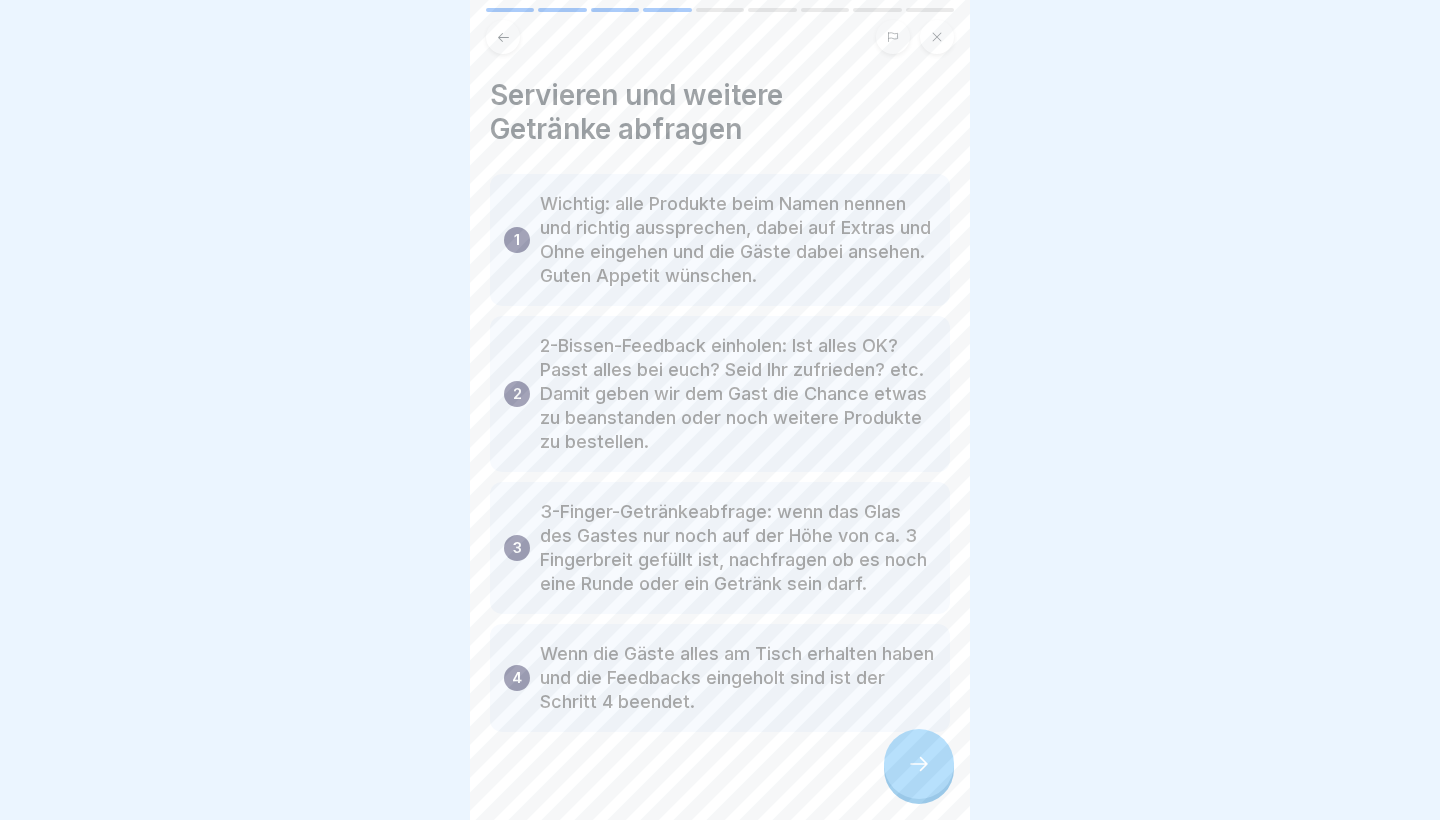 click at bounding box center (919, 764) 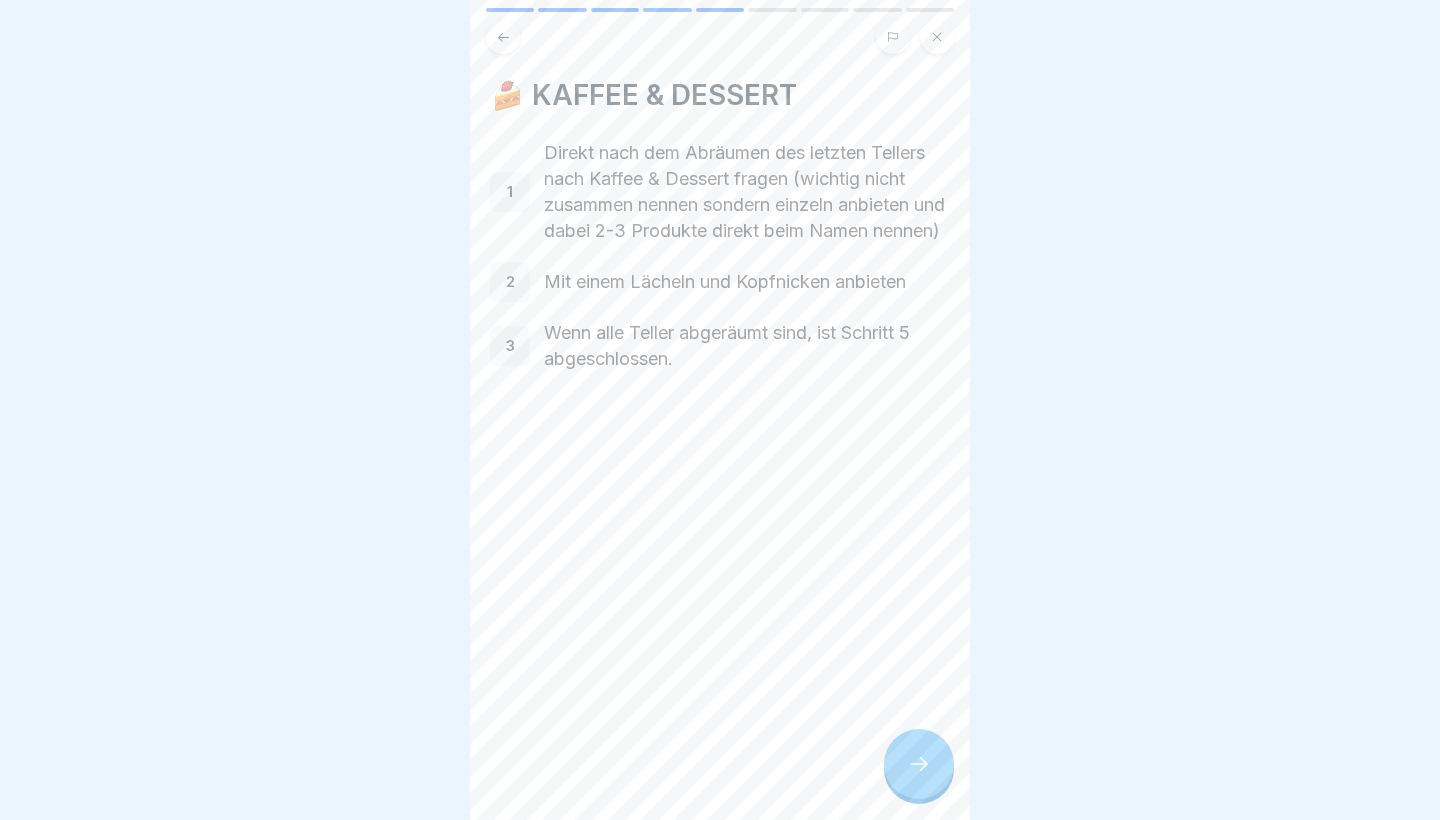 click at bounding box center [919, 764] 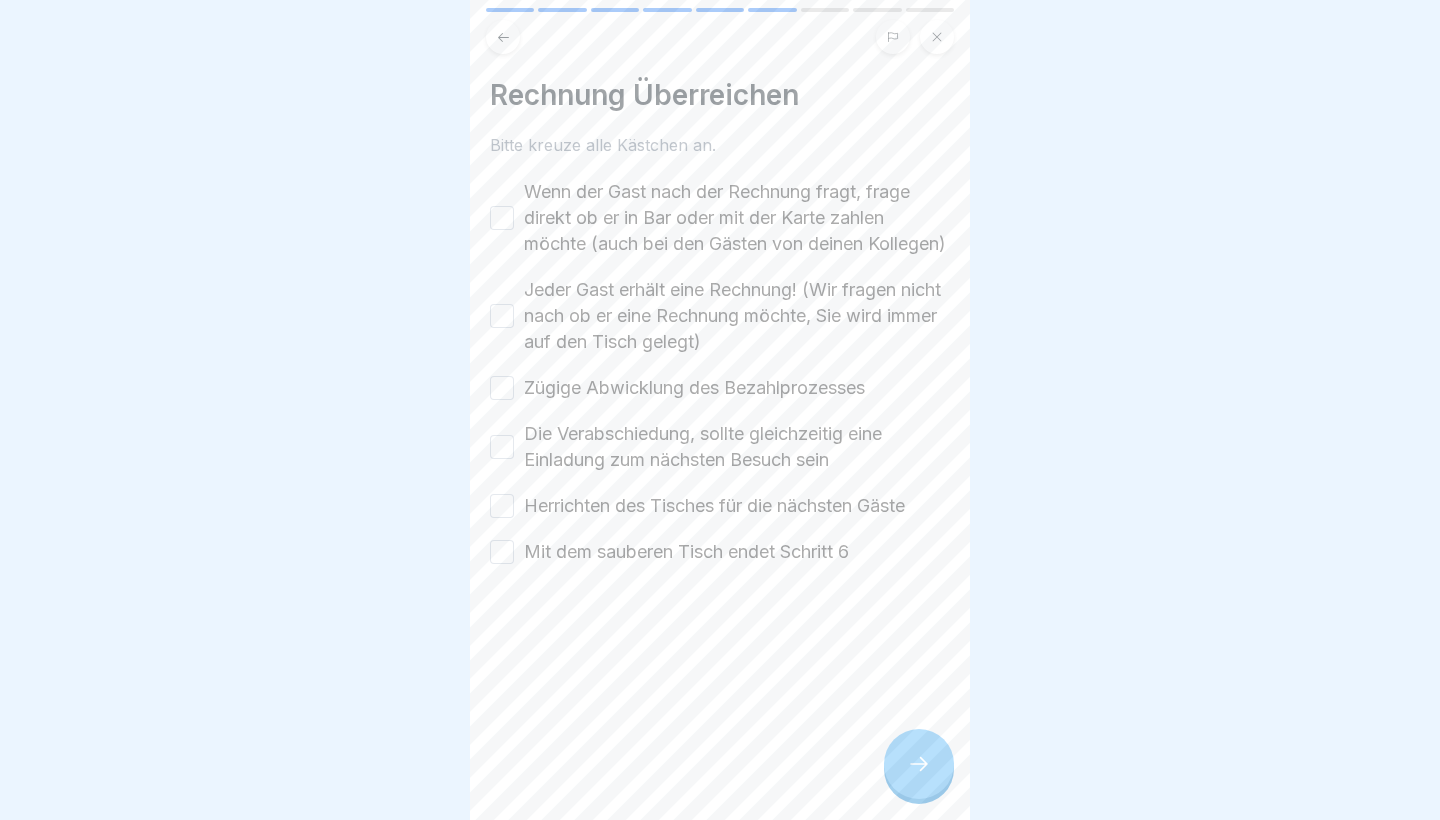 click on "Wenn der Gast nach der Rechnung fragt, frage direkt ob er in Bar oder mit der Karte zahlen möchte (auch bei den Gästen von deinen Kollegen)" at bounding box center (502, 218) 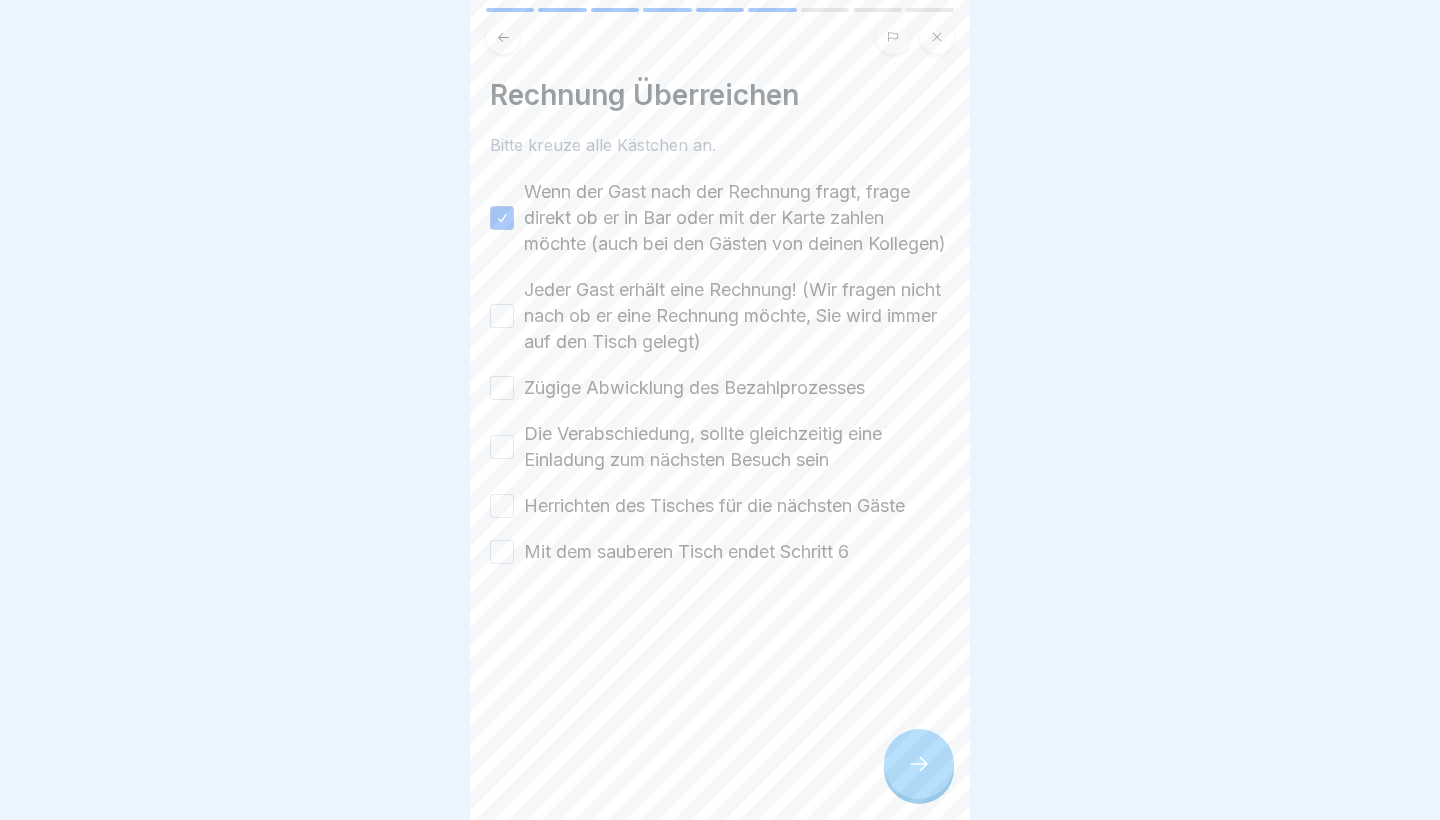 click on "Jeder Gast erhält eine Rechnung! (Wir fragen nicht nach ob er eine Rechnung möchte, Sie wird immer auf den Tisch gelegt)" at bounding box center [720, 316] 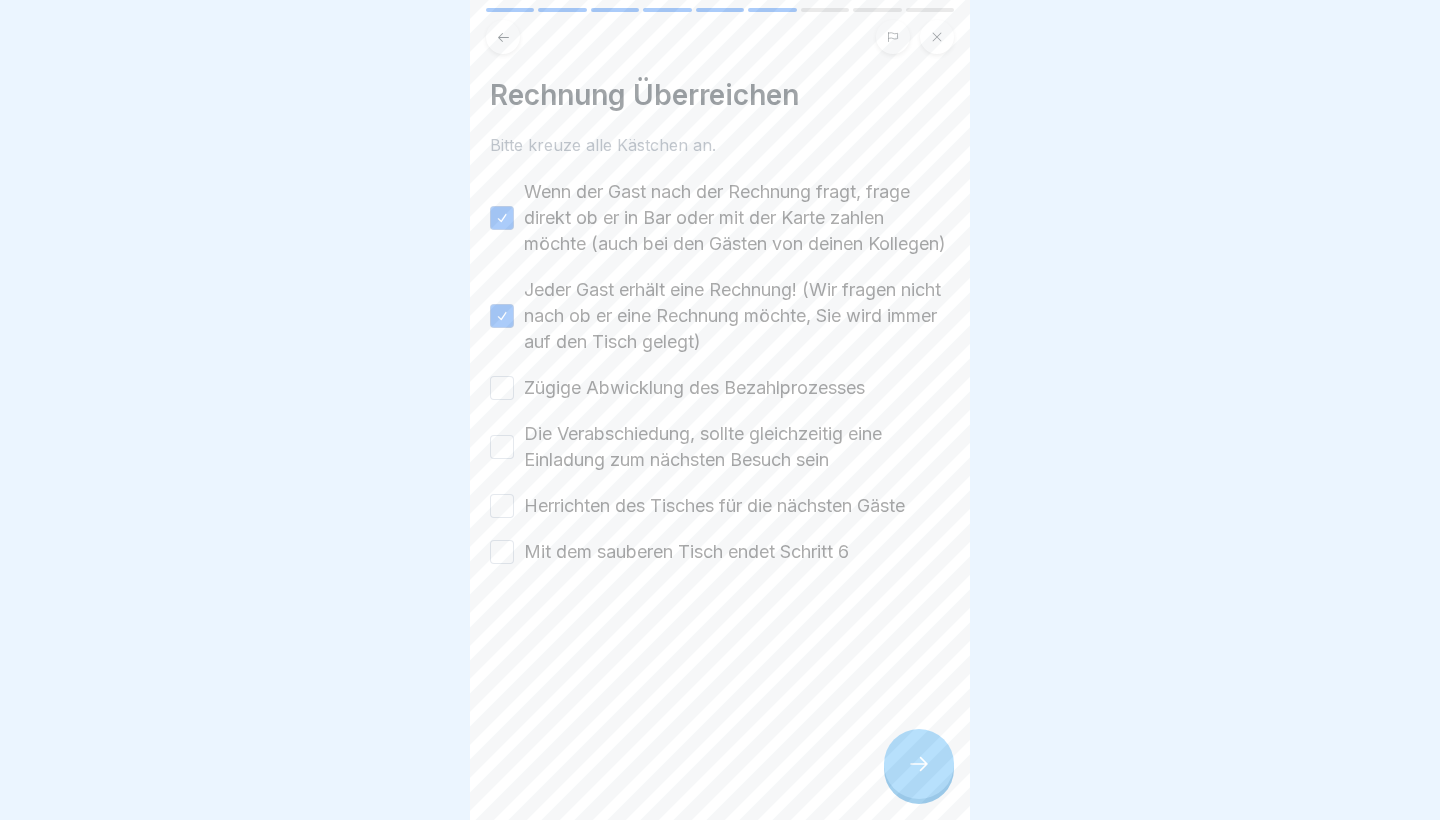 click on "Zügige Abwicklung des Bezahlprozesses" at bounding box center [502, 388] 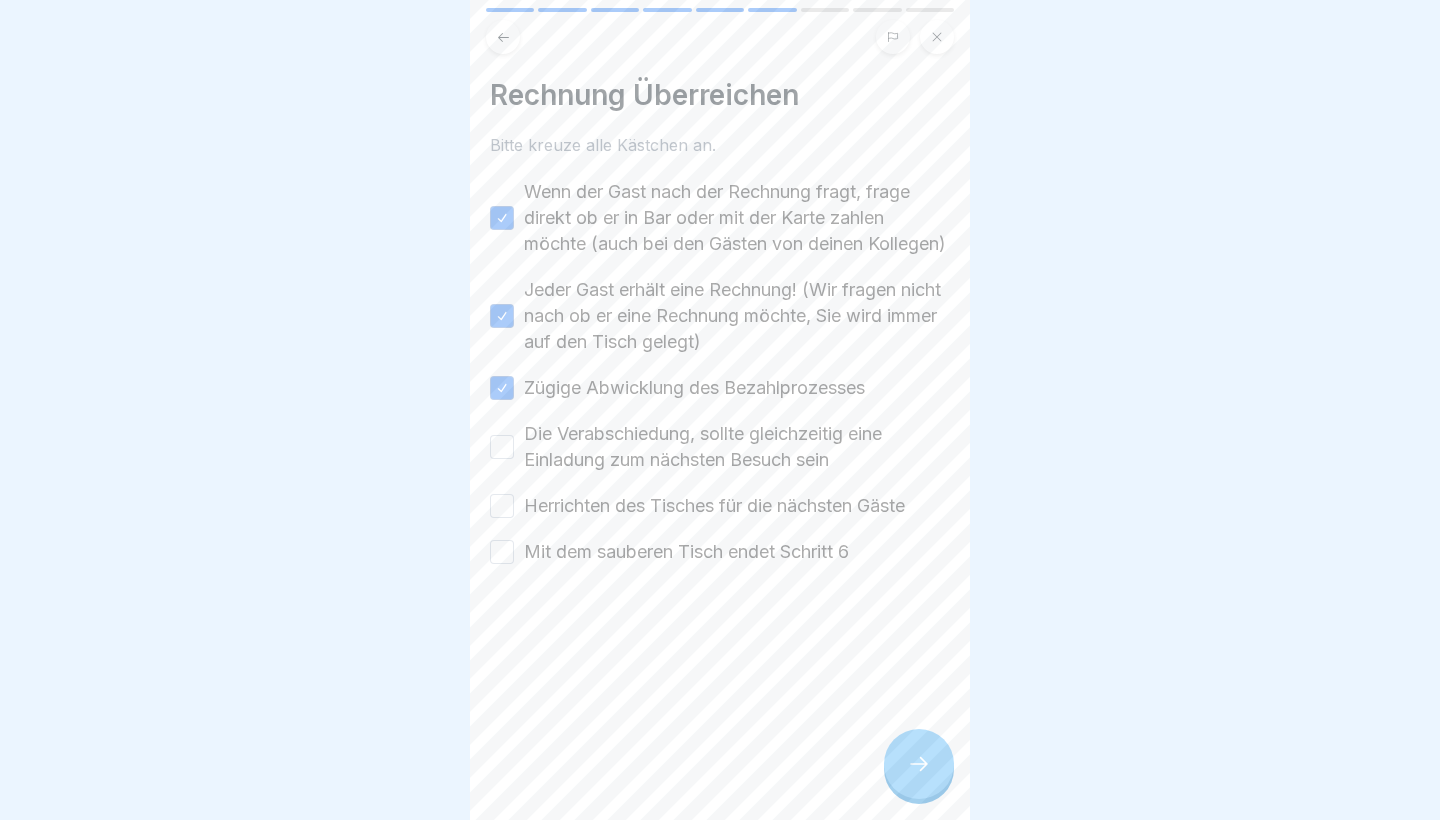 click on "Die Verabschiedung, sollte gleichzeitig eine Einladung zum nächsten Besuch sein" at bounding box center [720, 447] 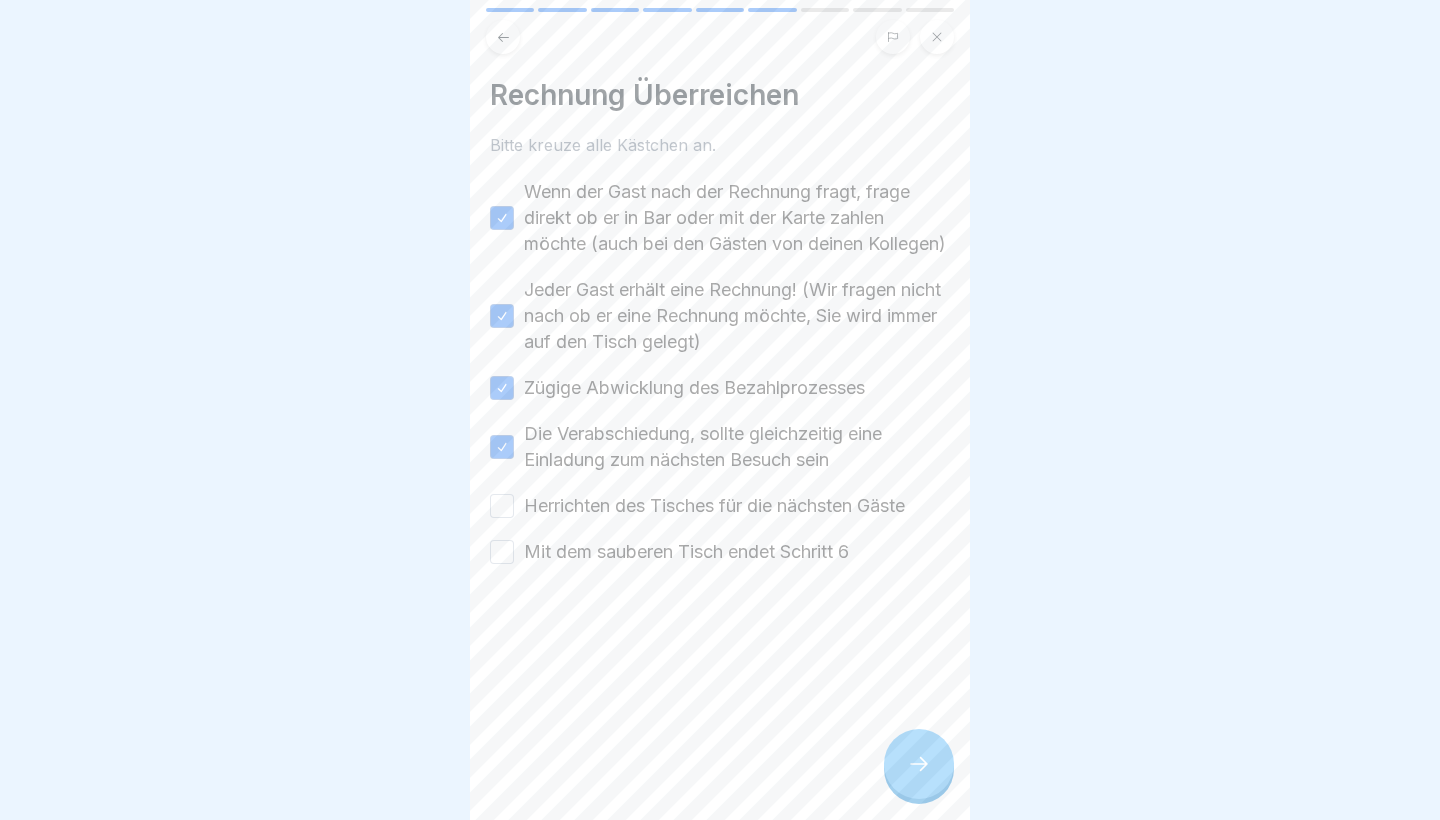 click on "Die Verabschiedung, sollte gleichzeitig eine Einladung zum nächsten Besuch sein" at bounding box center [502, 447] 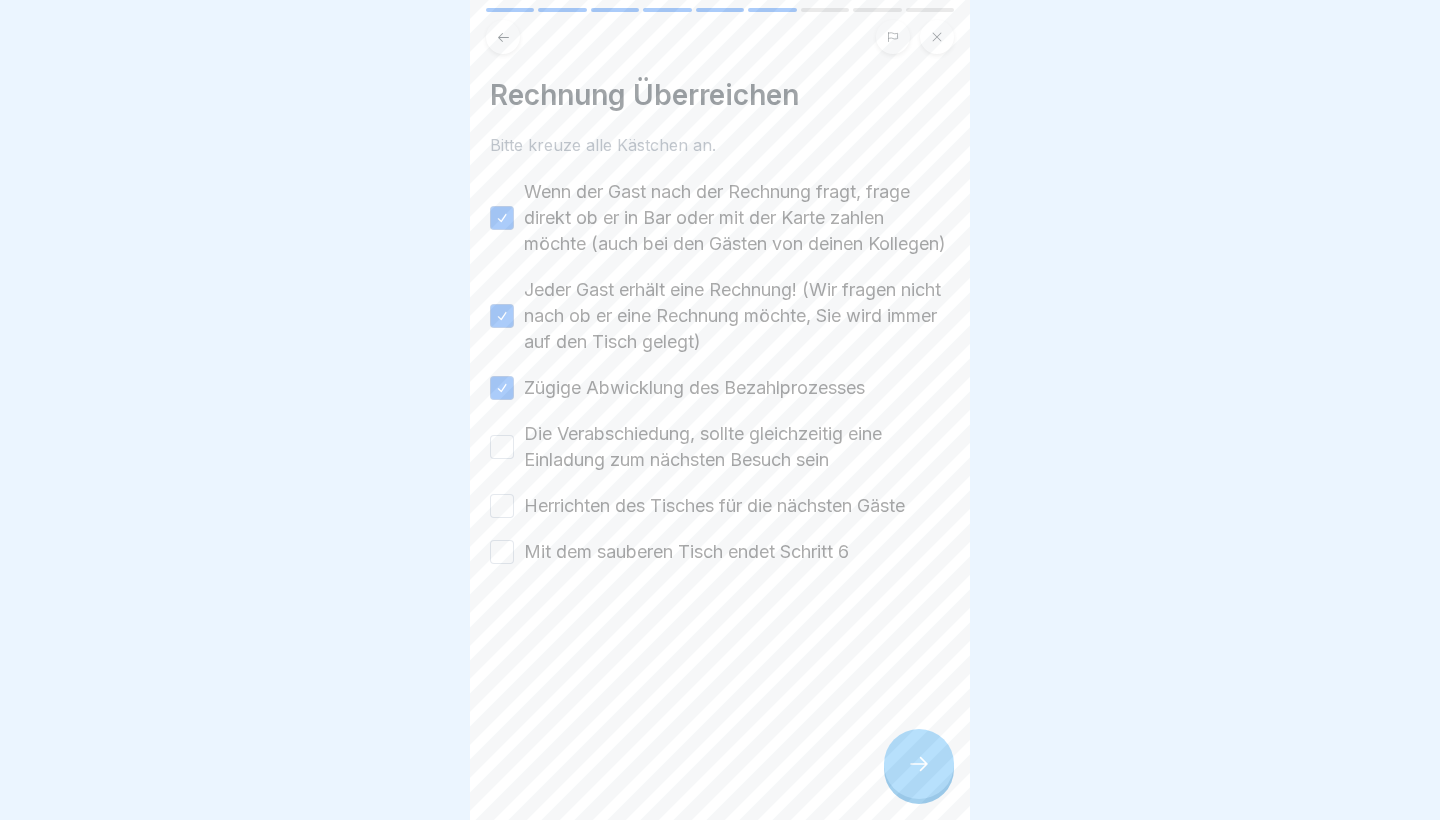 click on "Herrichten des Tisches für die nächsten Gäste" at bounding box center [502, 506] 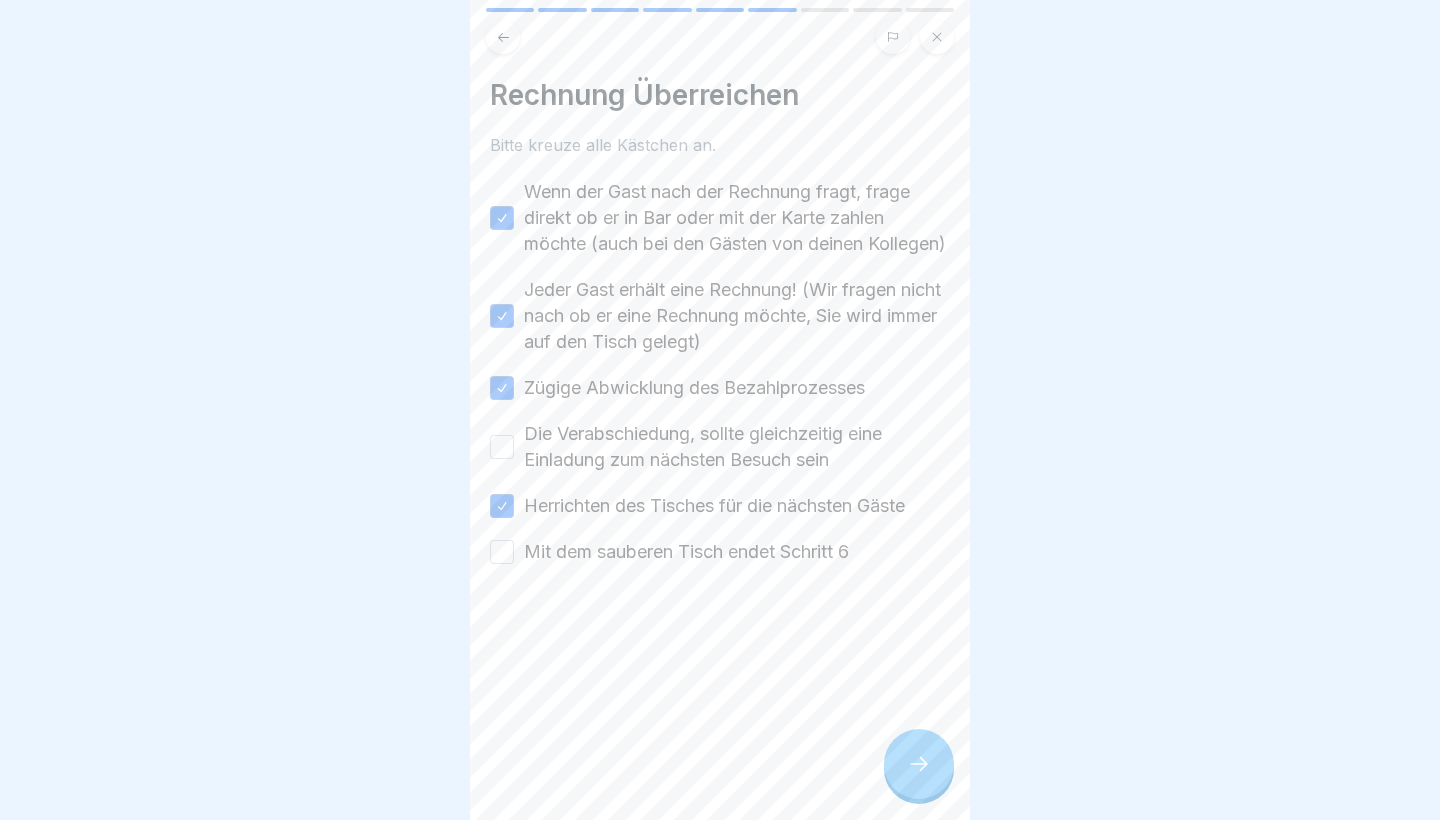 click on "Mit dem sauberen Tisch endet Schritt 6" at bounding box center (502, 552) 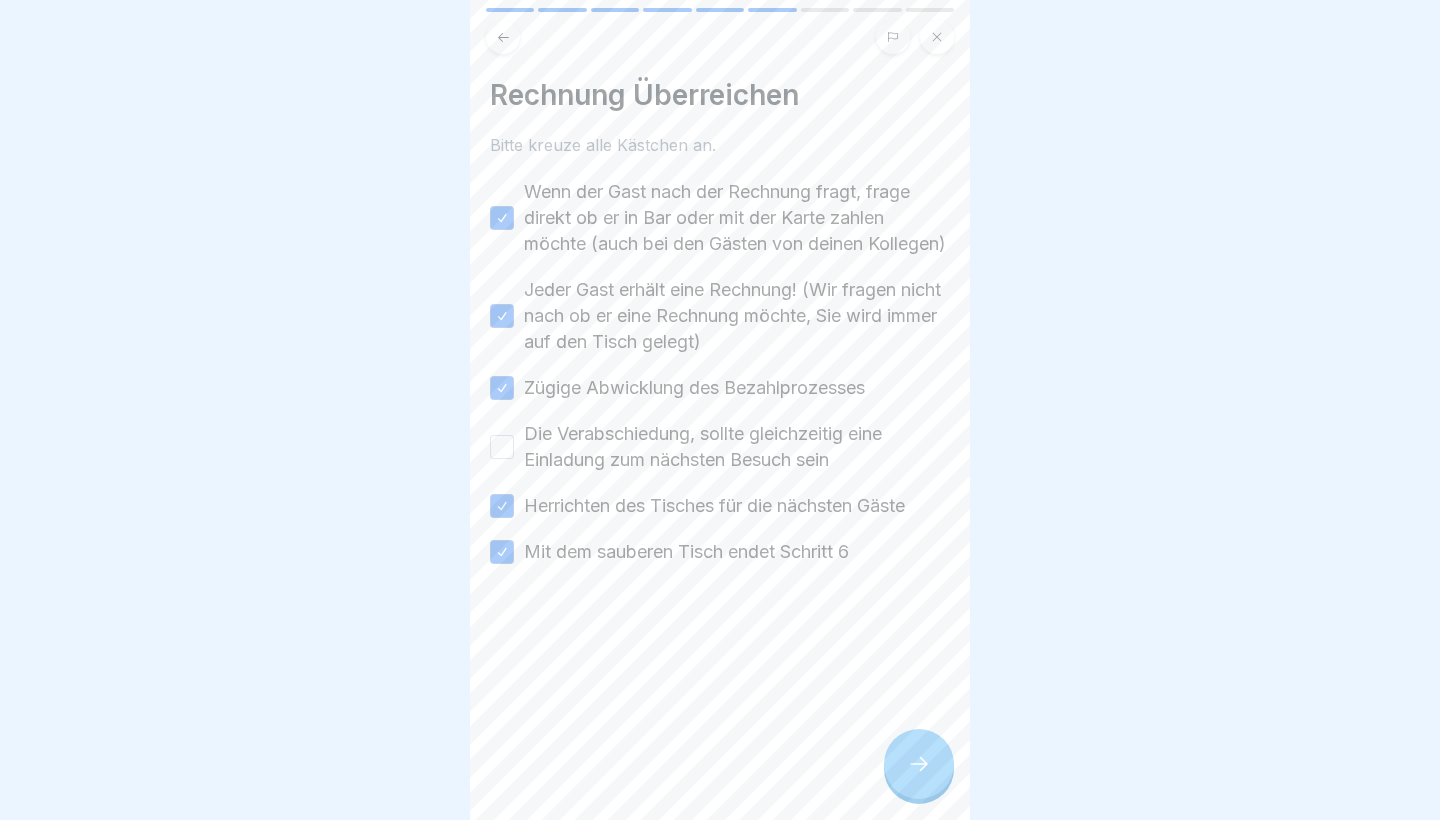 click on "Die Verabschiedung, sollte gleichzeitig eine Einladung zum nächsten Besuch sein" at bounding box center [502, 447] 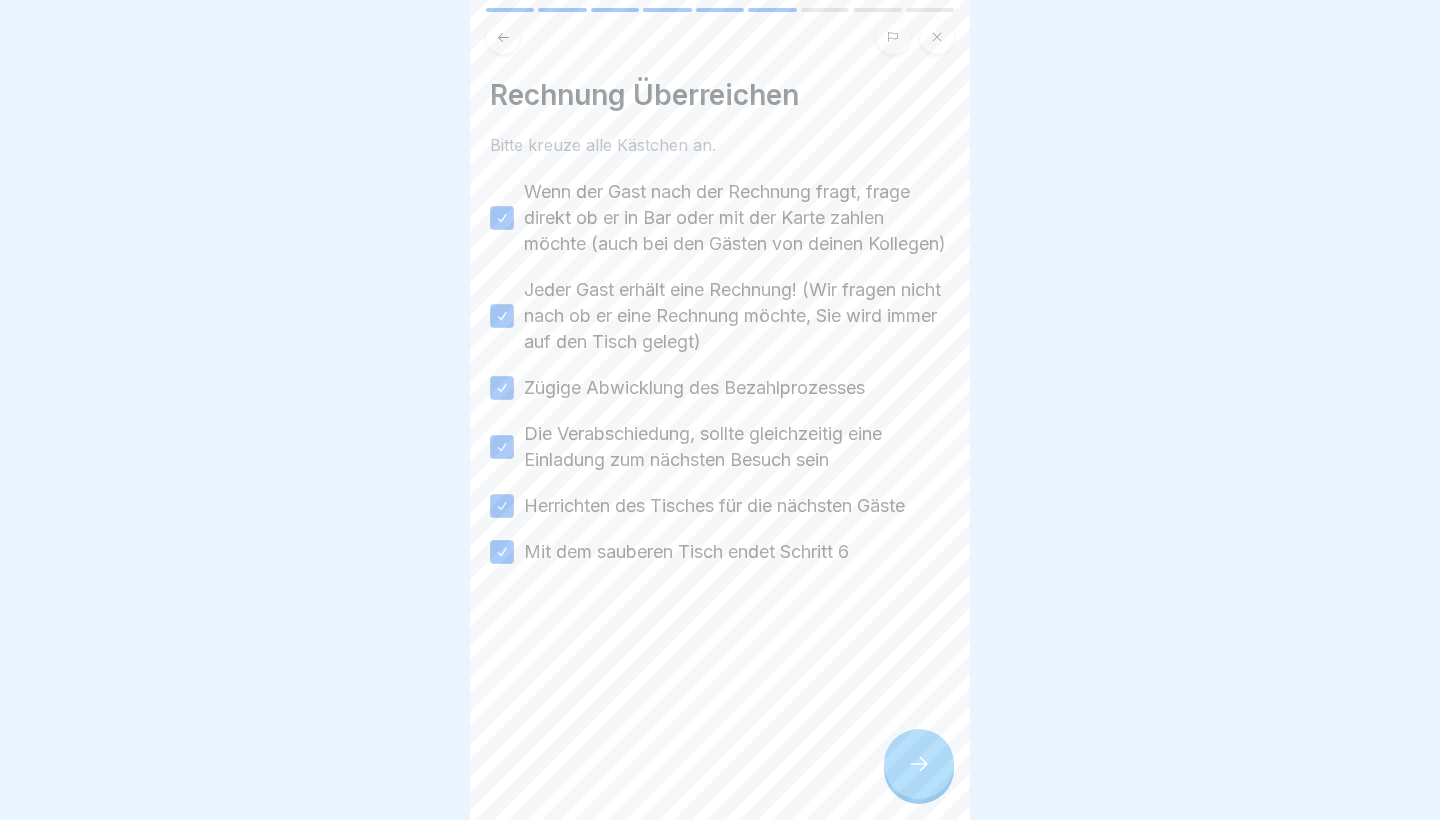 click at bounding box center (919, 764) 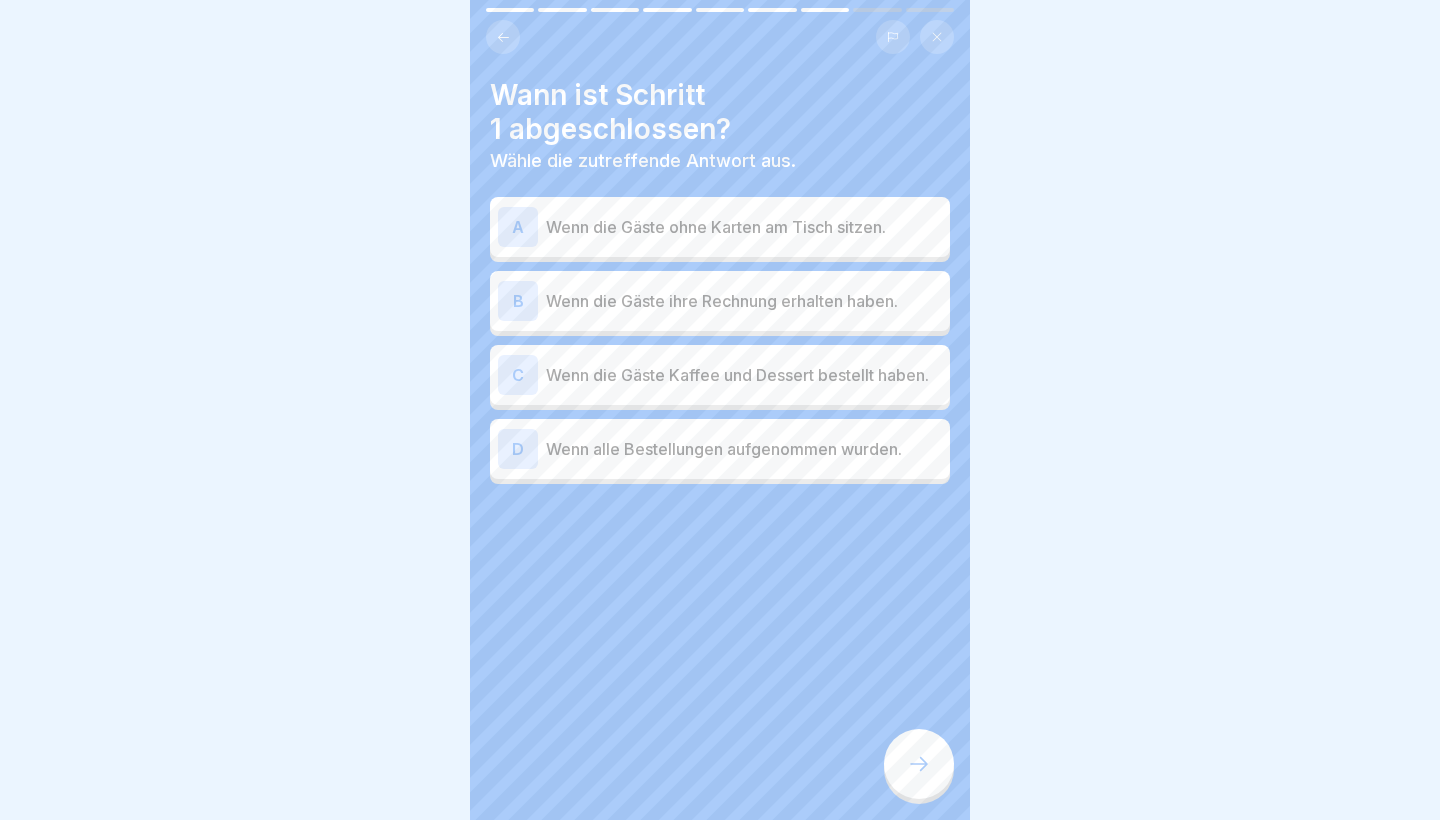 click on "B Wenn die Gäste ihre Rechnung erhalten haben." at bounding box center (720, 301) 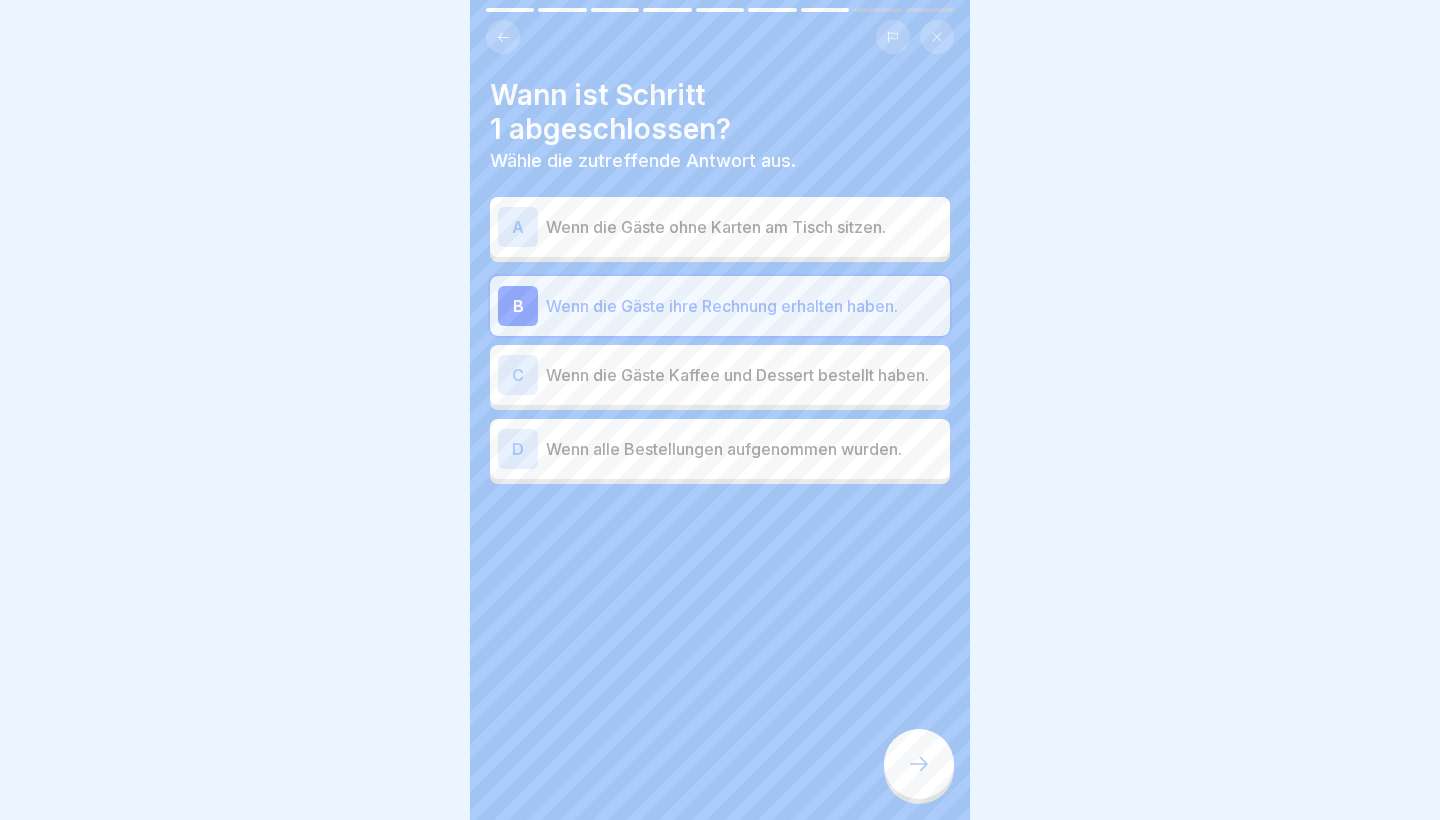 click on "A Wenn die Gäste ohne Karten am Tisch sitzen." at bounding box center (720, 227) 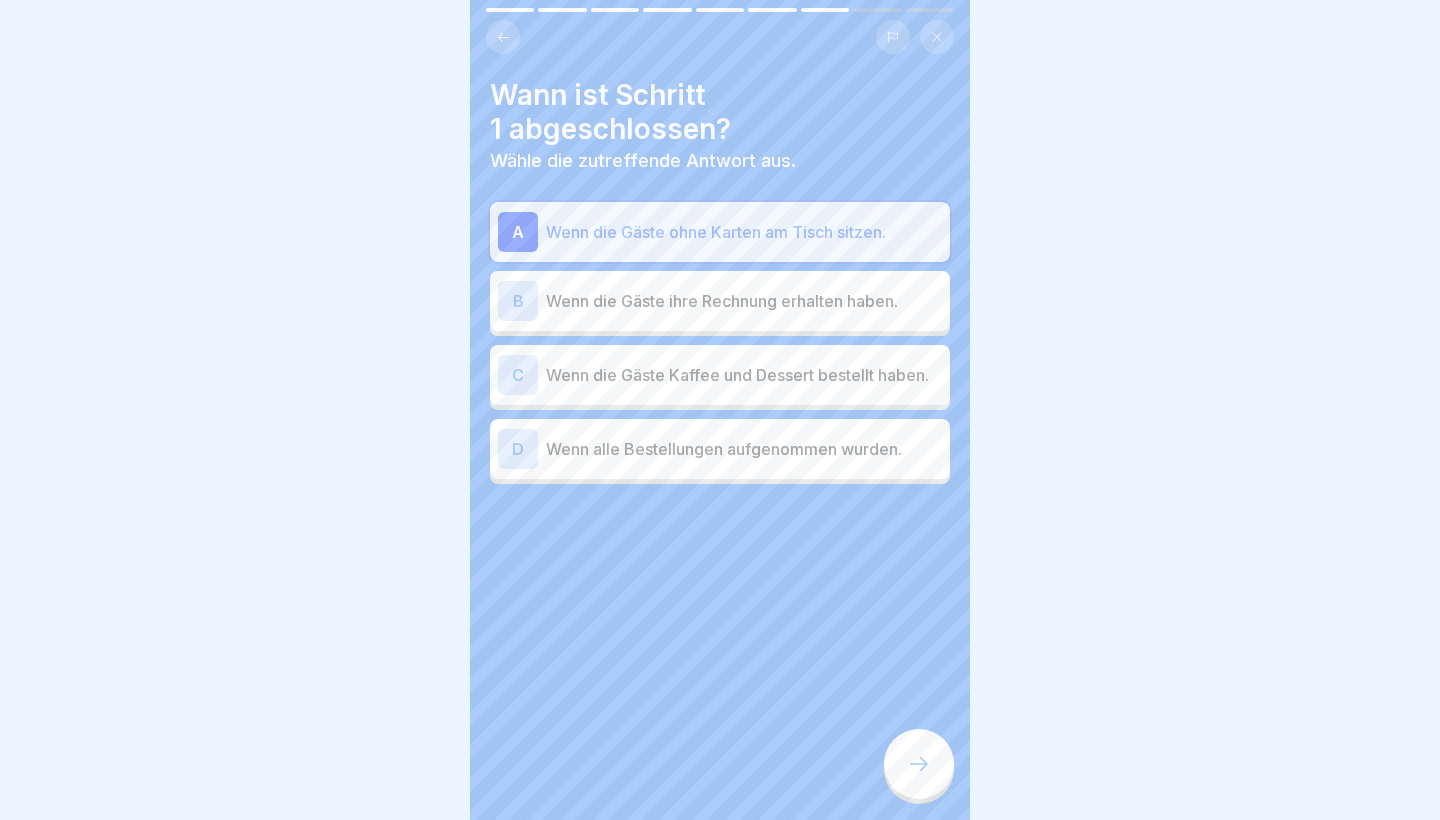 click on "Wenn die Gäste ihre Rechnung erhalten haben." at bounding box center (744, 301) 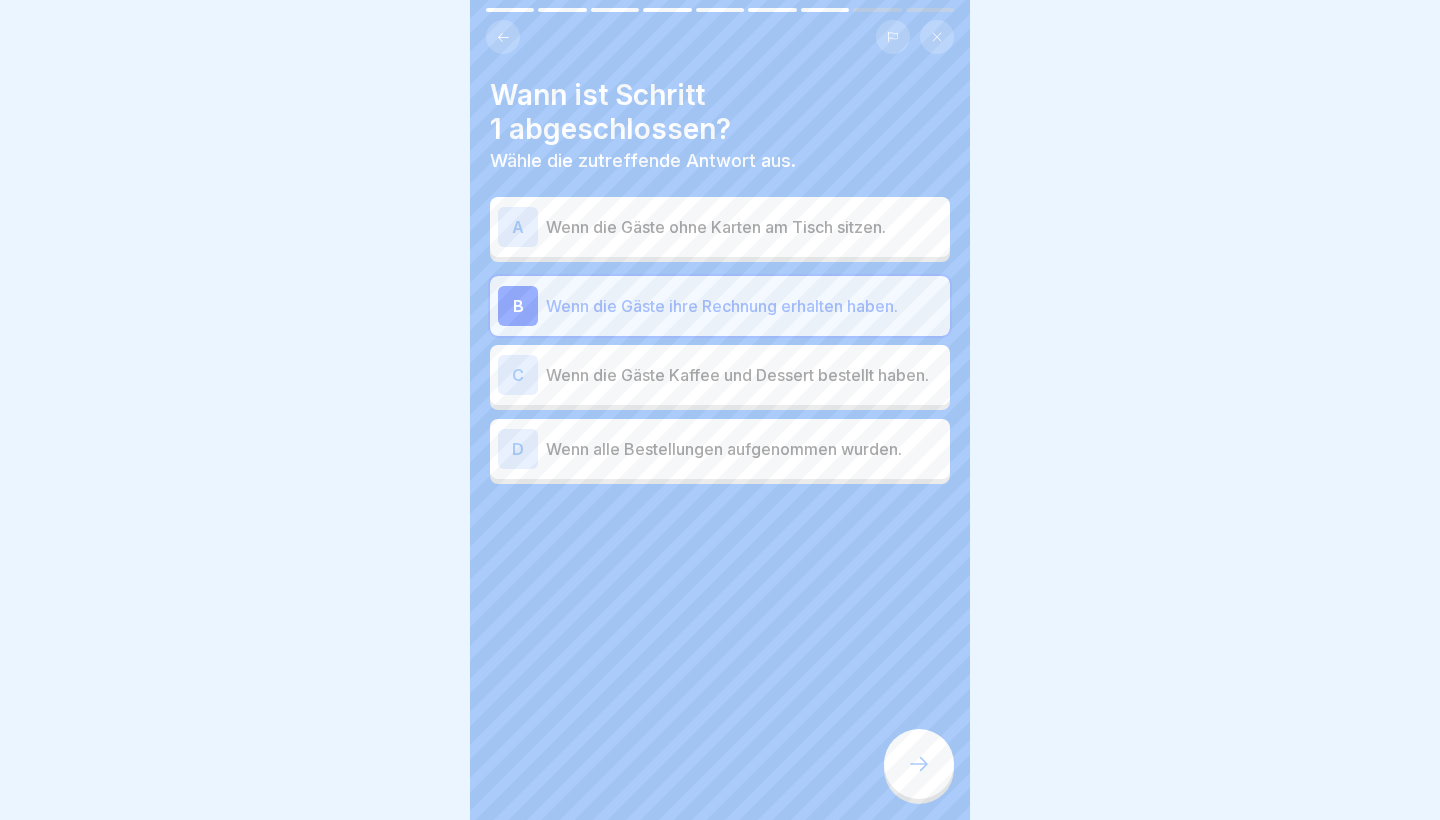 click on "C Wenn die Gäste Kaffee und Dessert bestellt haben." at bounding box center [720, 375] 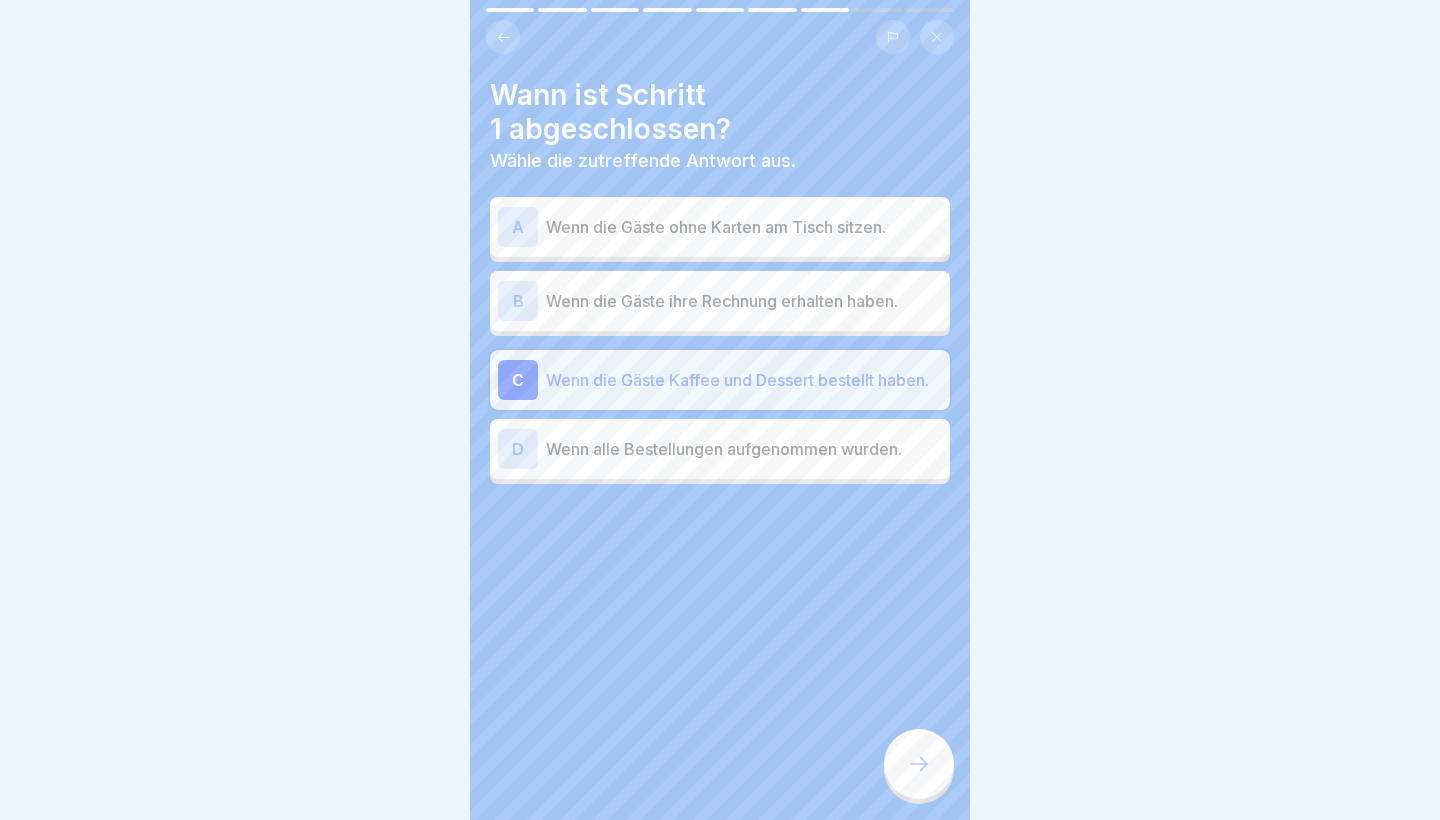 click on "B Wenn die Gäste ihre Rechnung erhalten haben." at bounding box center [720, 301] 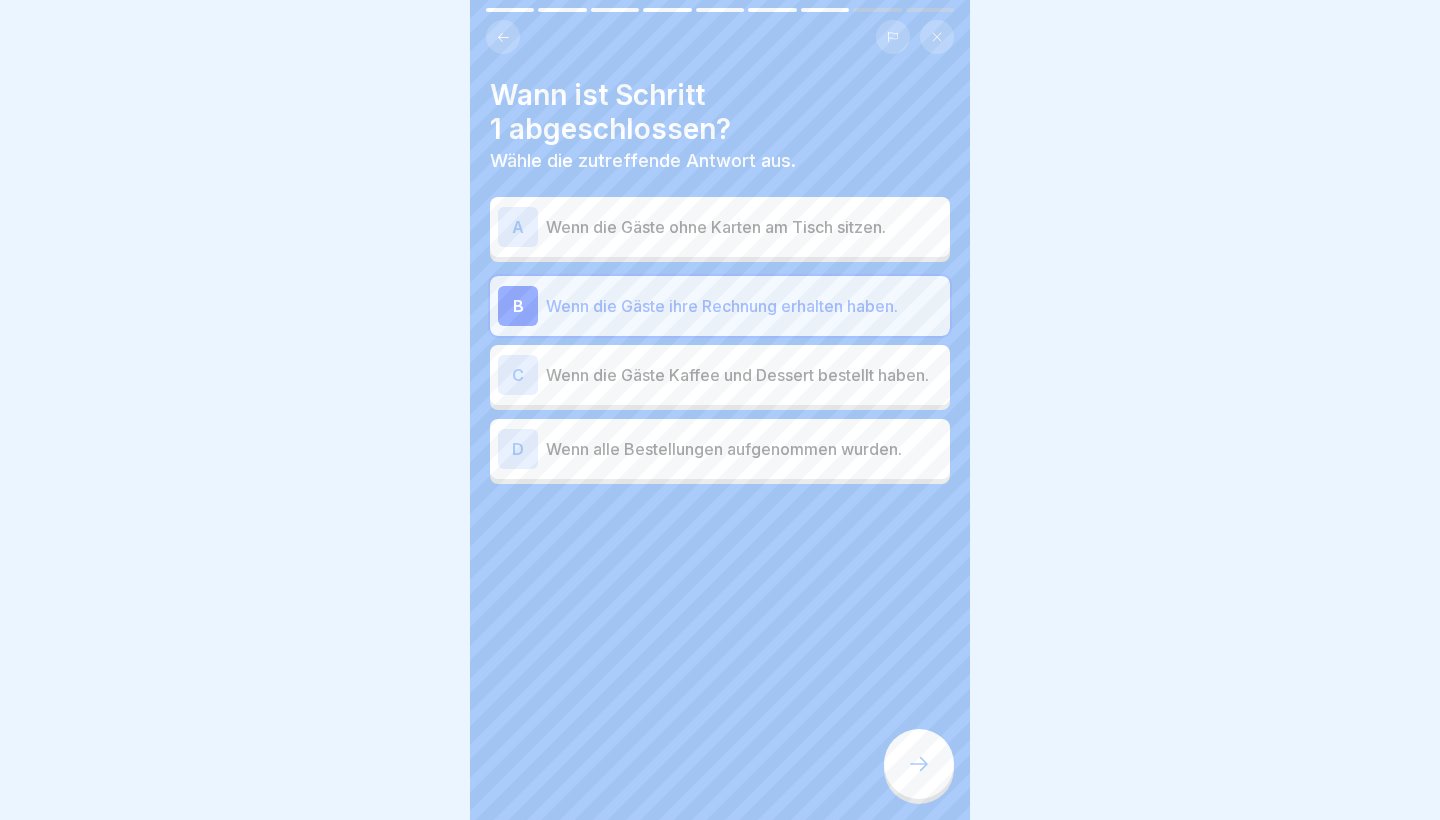 click on "C Wenn die Gäste Kaffee und Dessert bestellt haben." at bounding box center (720, 375) 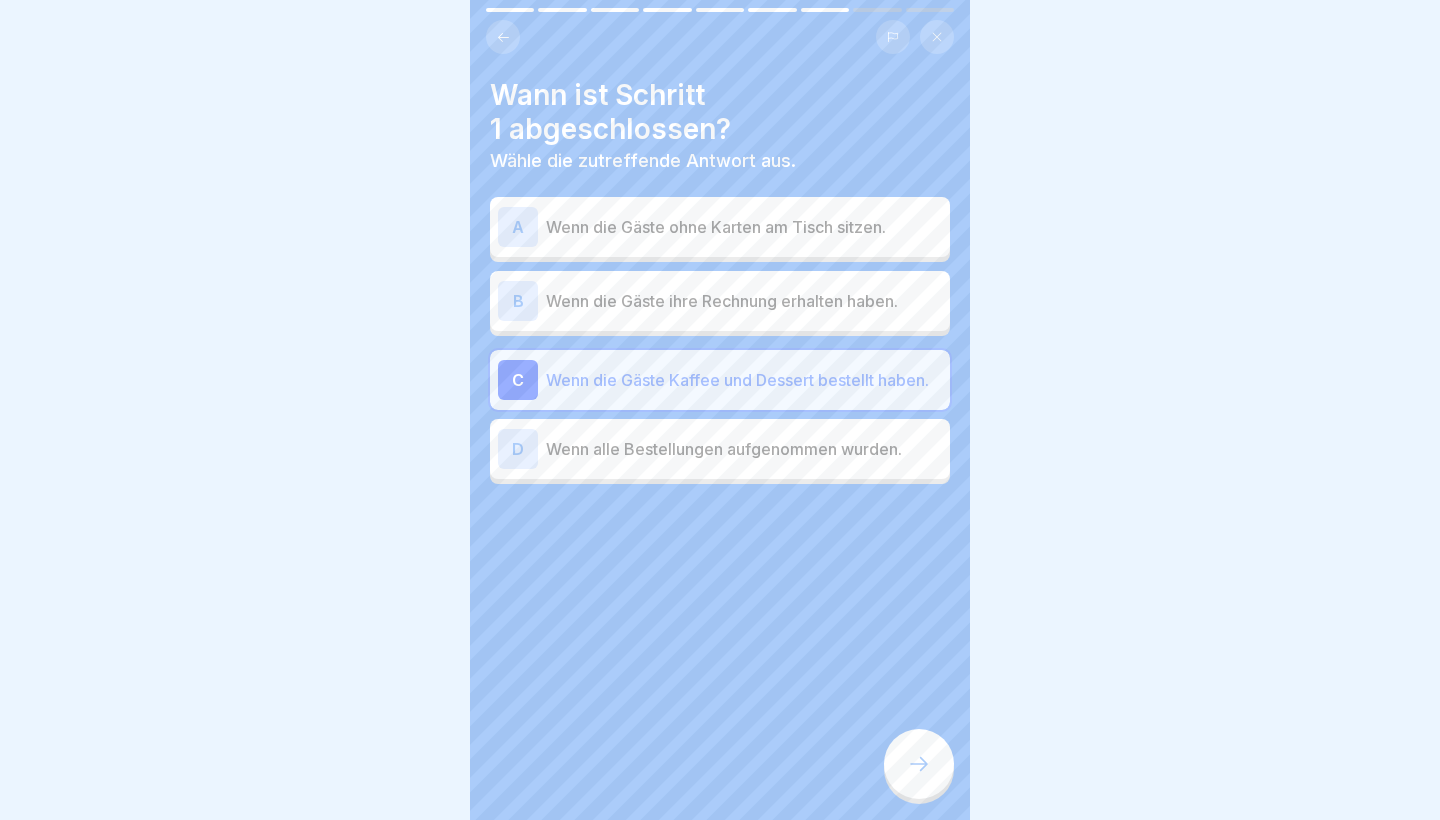 click on "Wenn die Gäste ihre Rechnung erhalten haben." at bounding box center [744, 301] 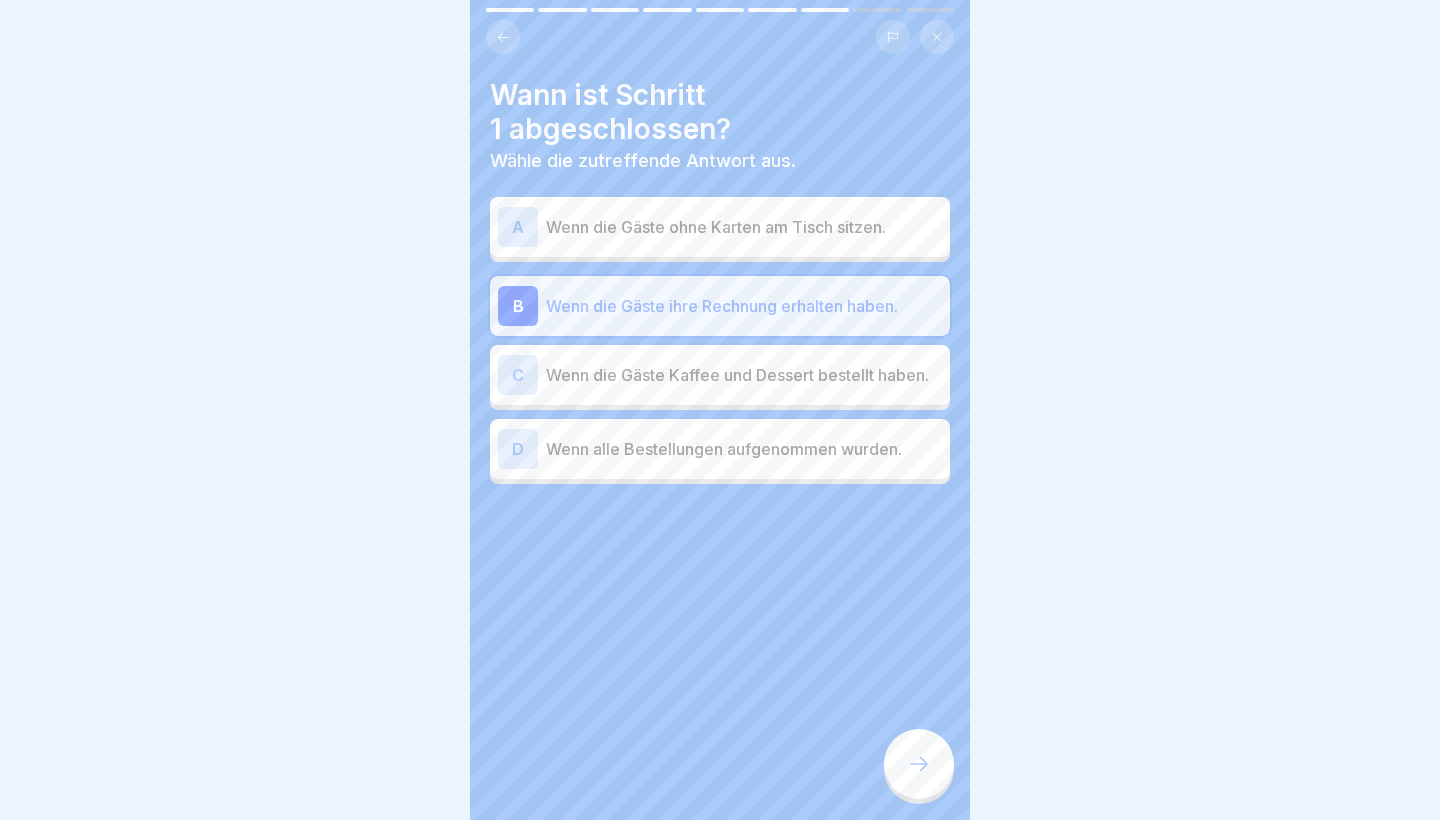 click on "Wenn die Gäste ohne Karten am Tisch sitzen." at bounding box center (744, 227) 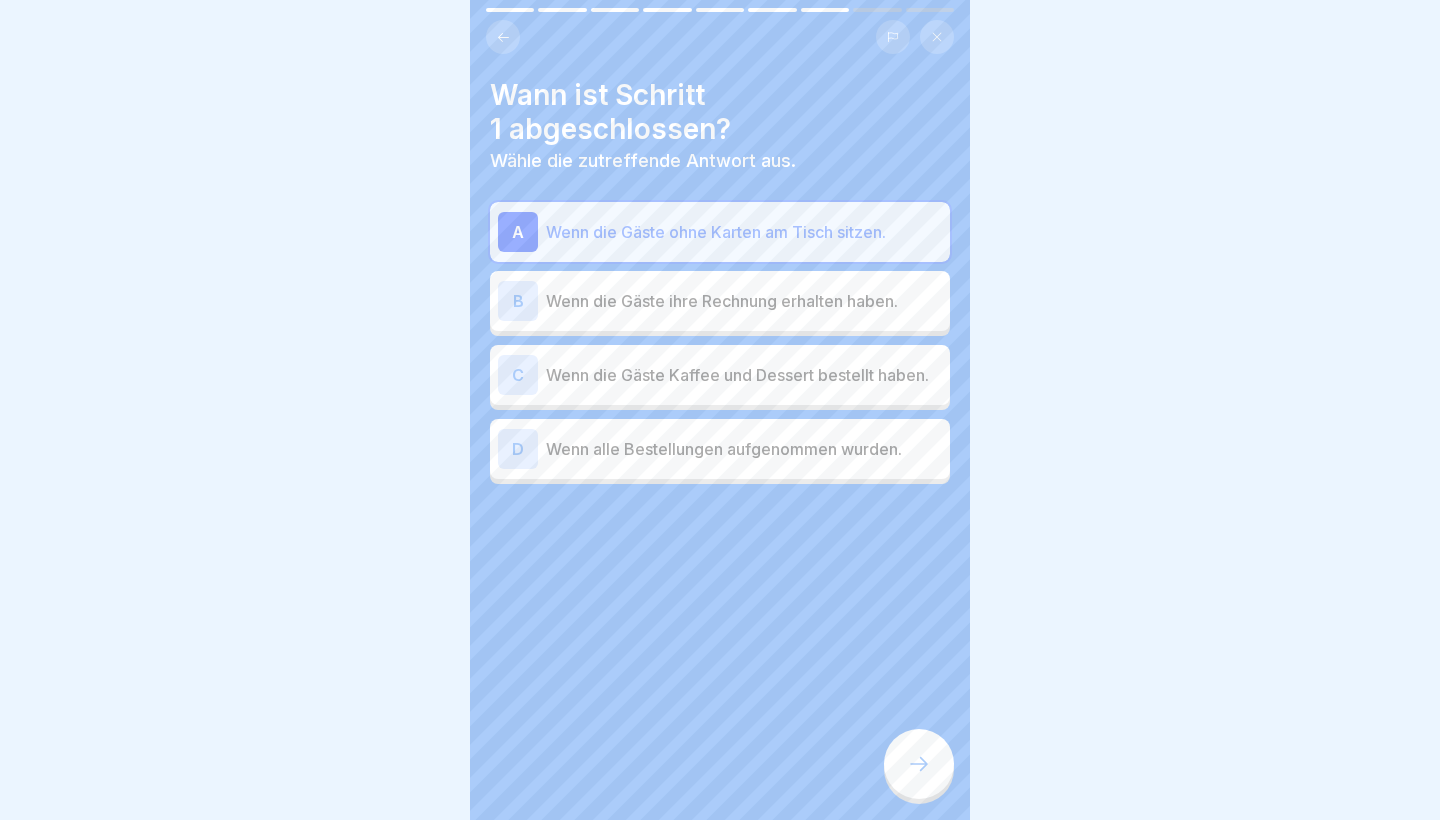 click on "B Wenn die Gäste ihre Rechnung erhalten haben." at bounding box center [720, 301] 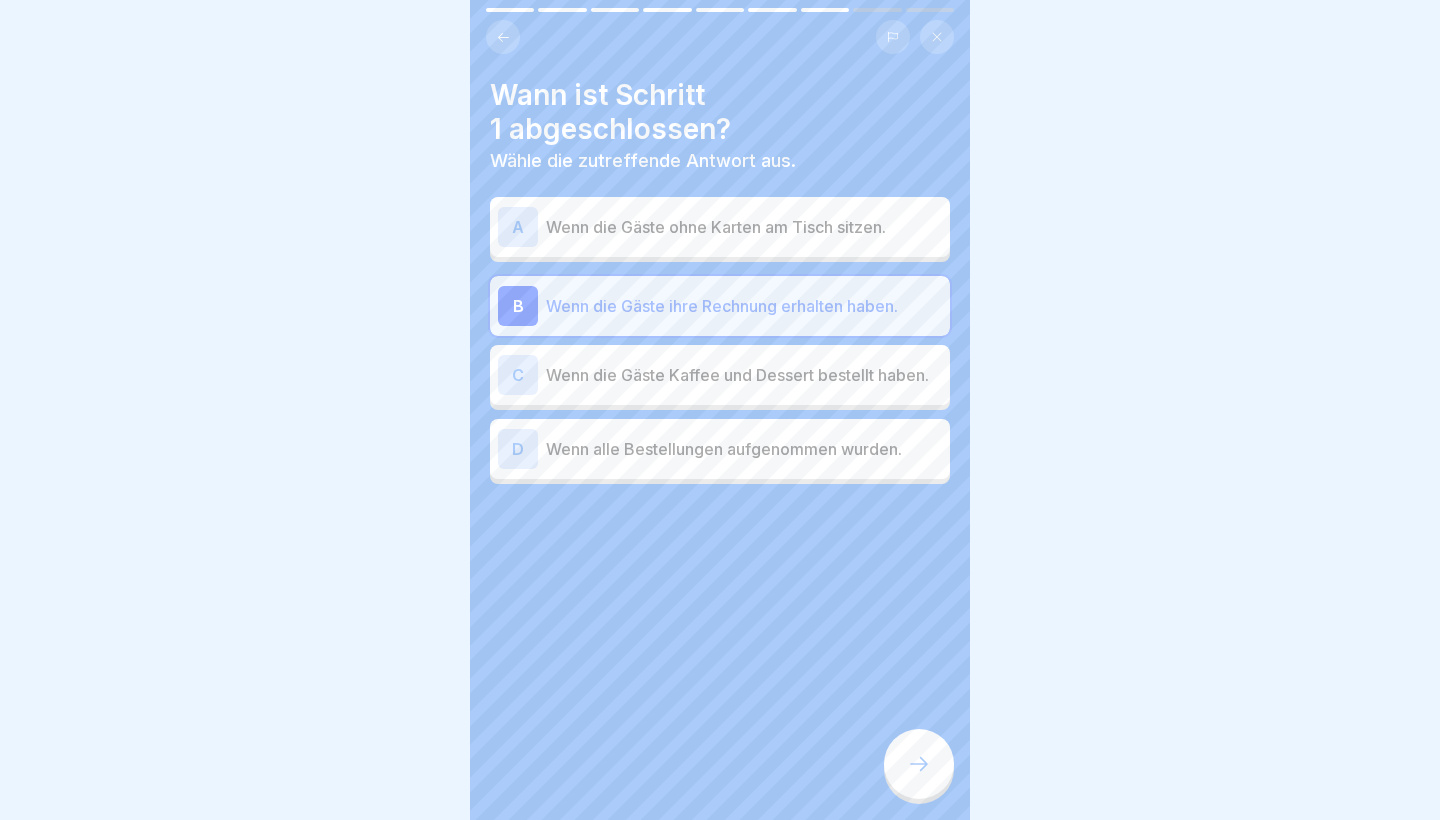 click on "C Wenn die Gäste Kaffee und Dessert bestellt haben." at bounding box center (720, 375) 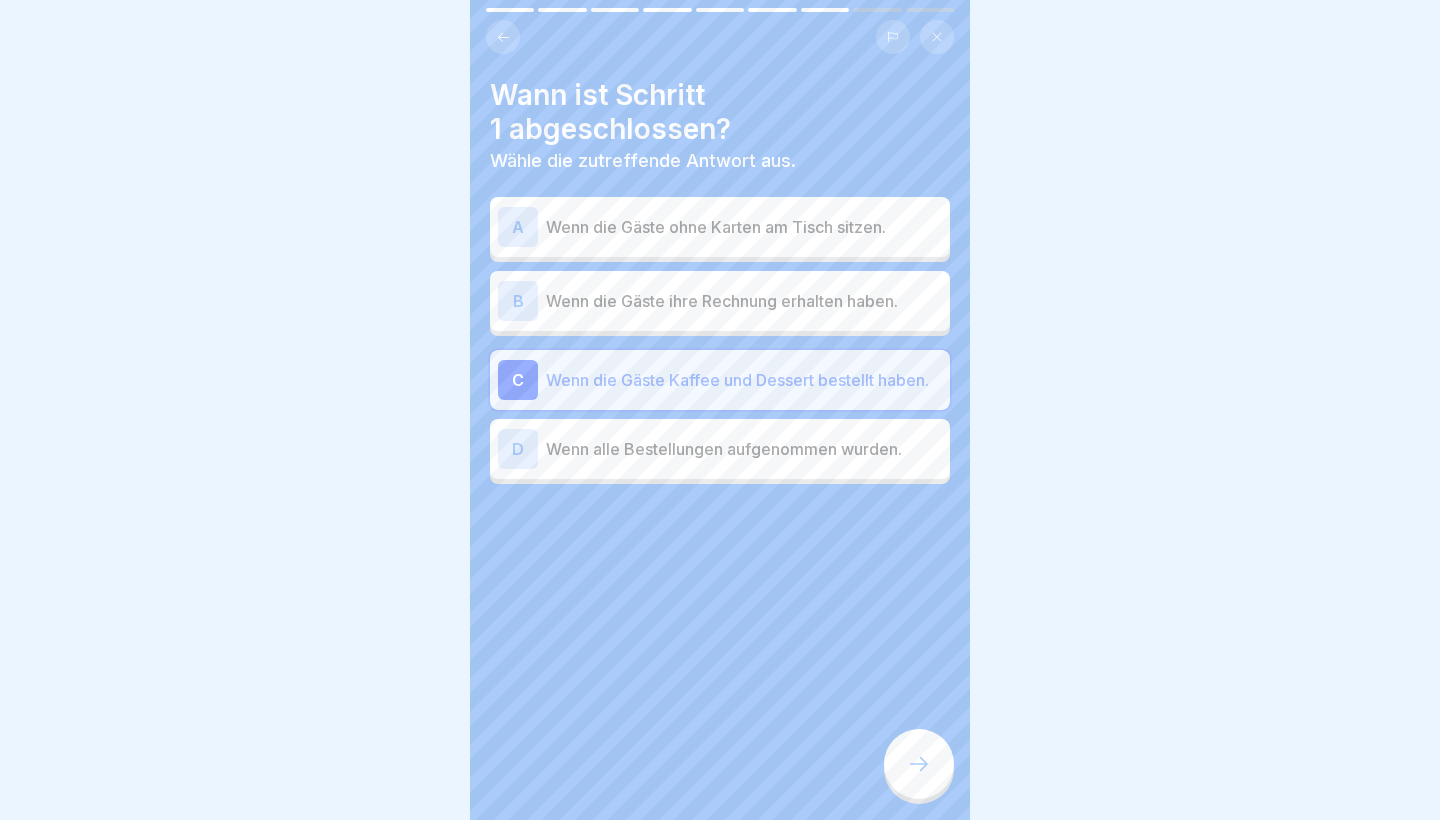 click at bounding box center [919, 764] 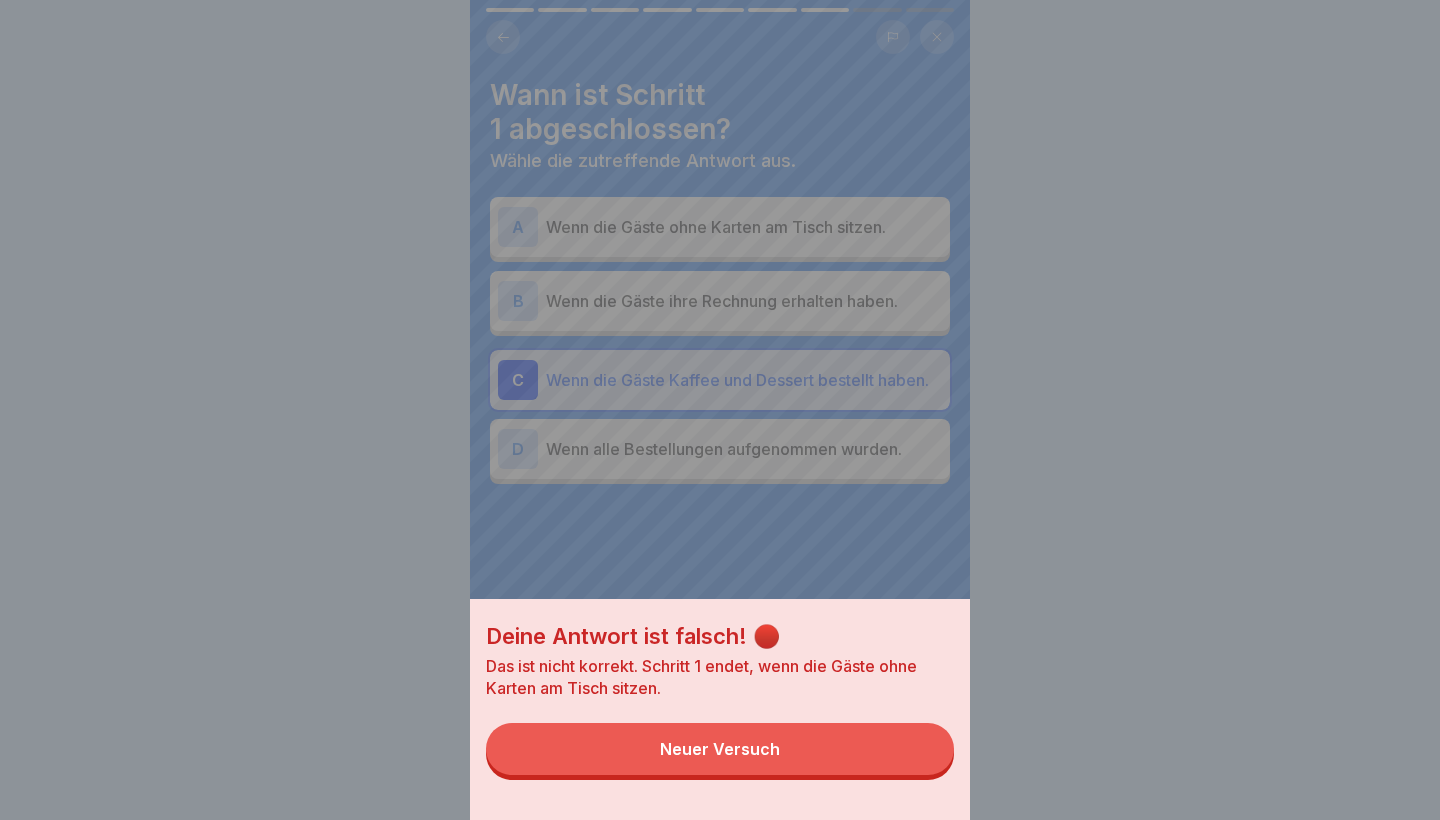click on "Neuer Versuch" at bounding box center (720, 749) 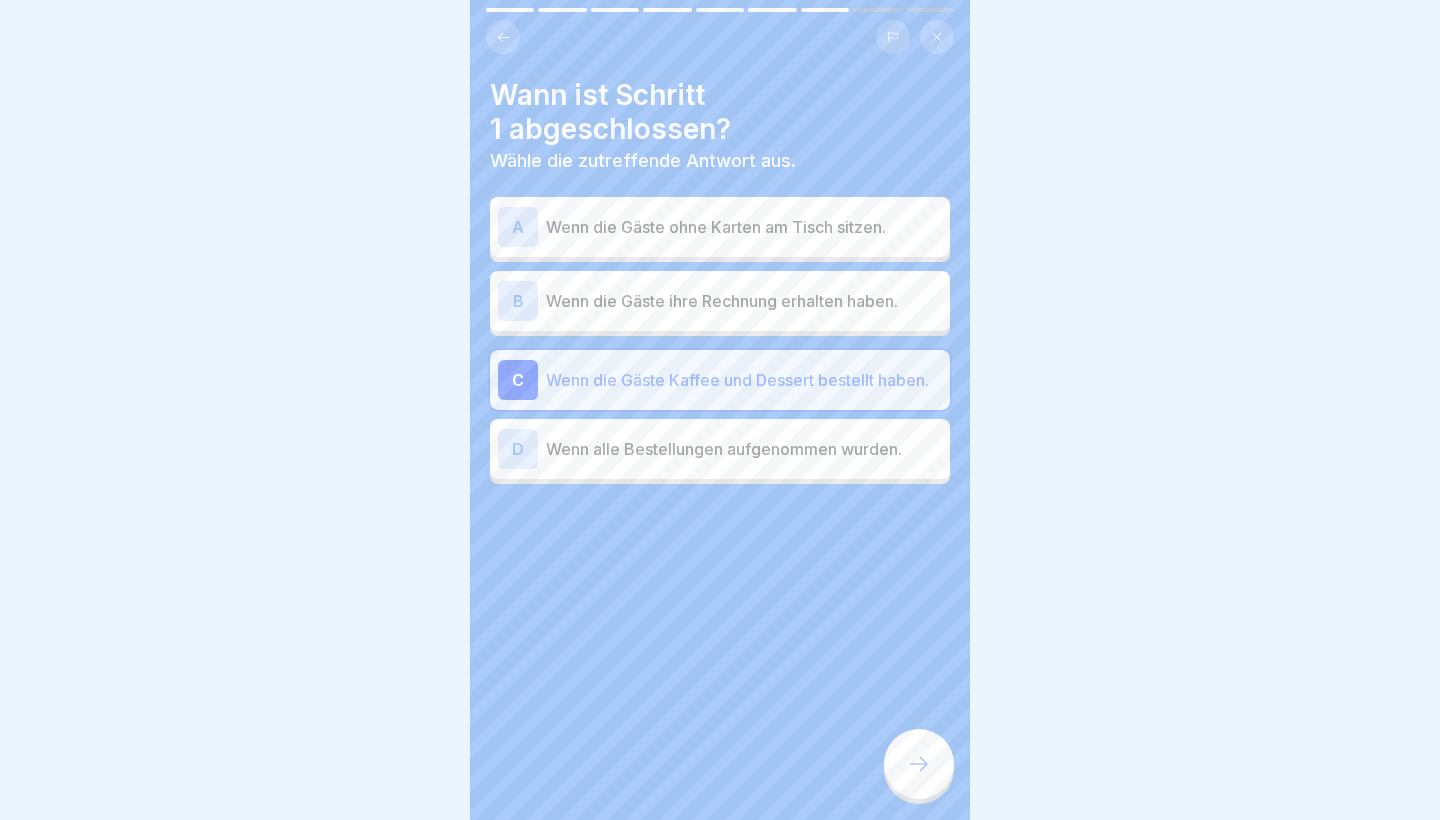 click on "Wenn alle Bestellungen aufgenommen wurden." at bounding box center [744, 449] 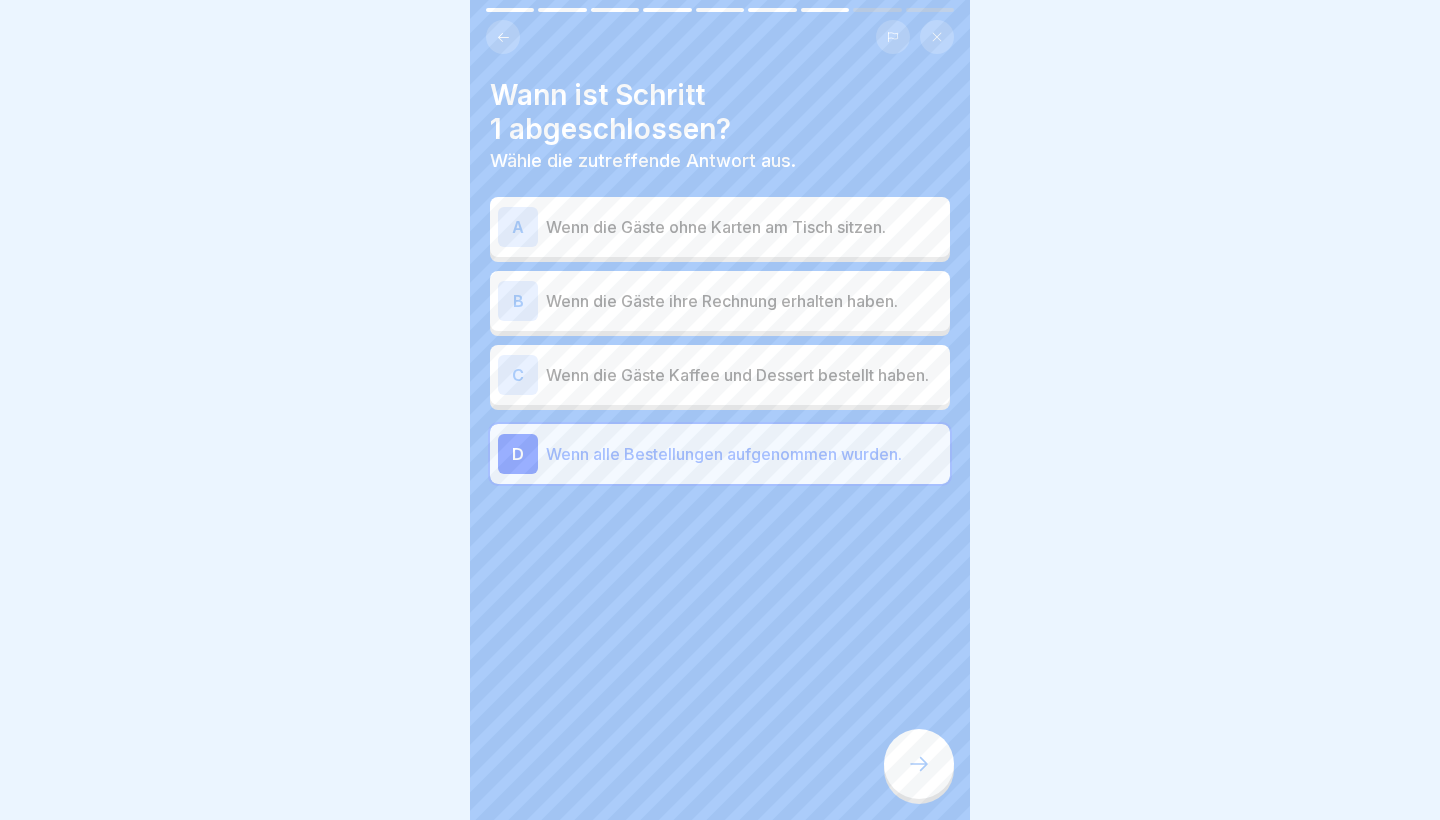 click 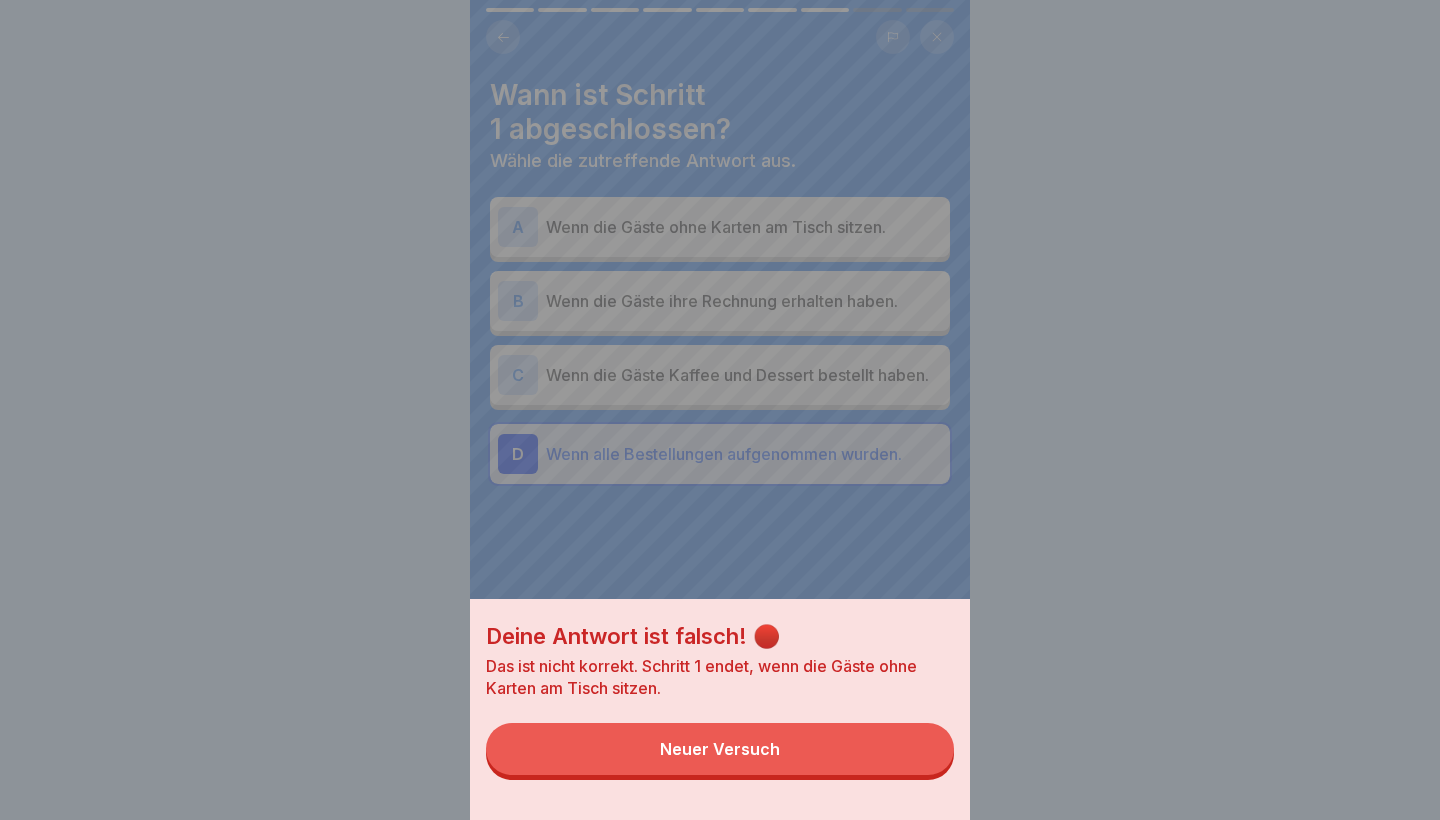 click on "Das ist nicht korrekt. Schritt 1 endet, wenn die Gäste ohne Karten am Tisch sitzen." at bounding box center (720, 677) 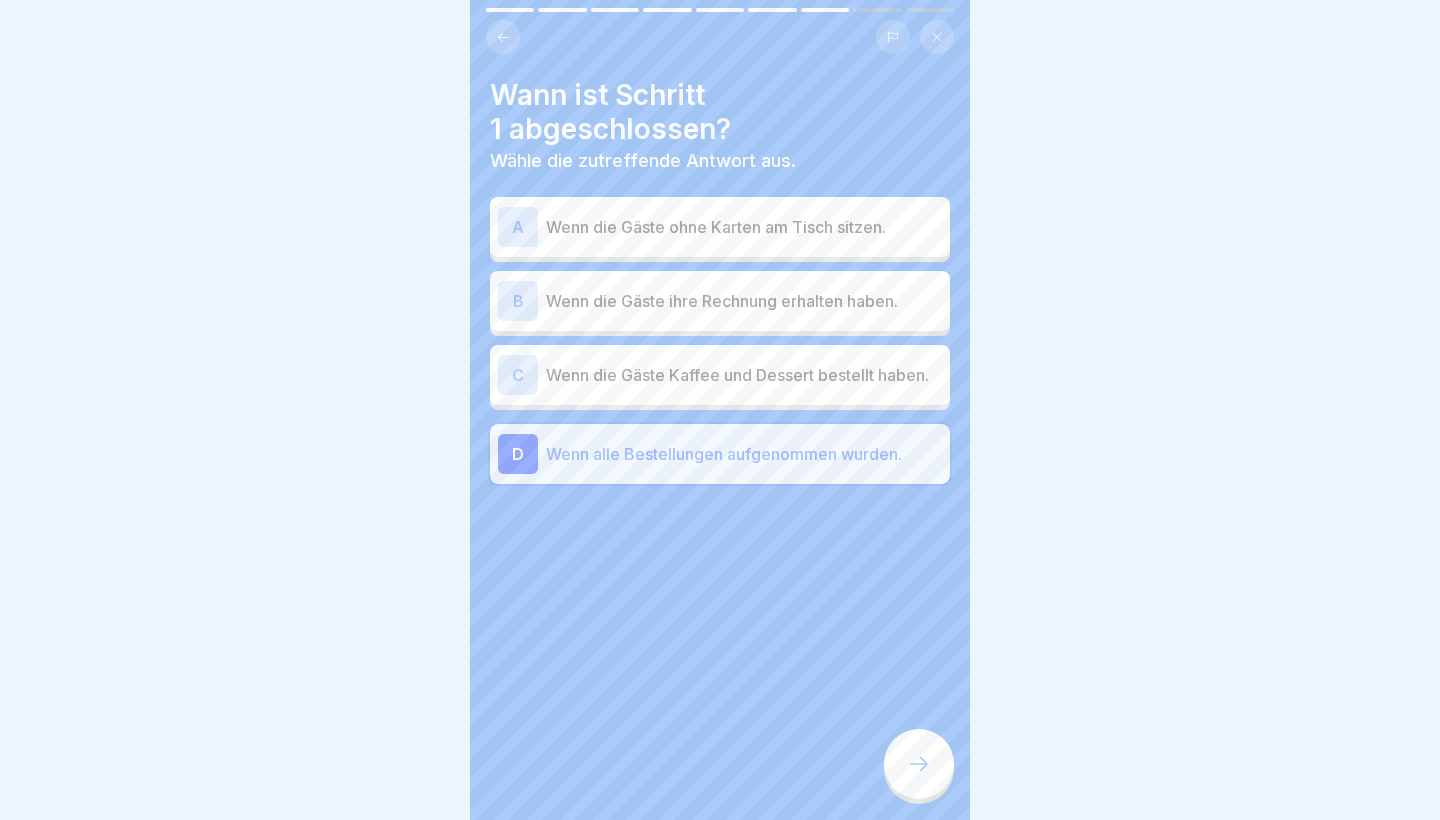 click on "Wenn die Gäste ihre Rechnung erhalten haben." at bounding box center (744, 301) 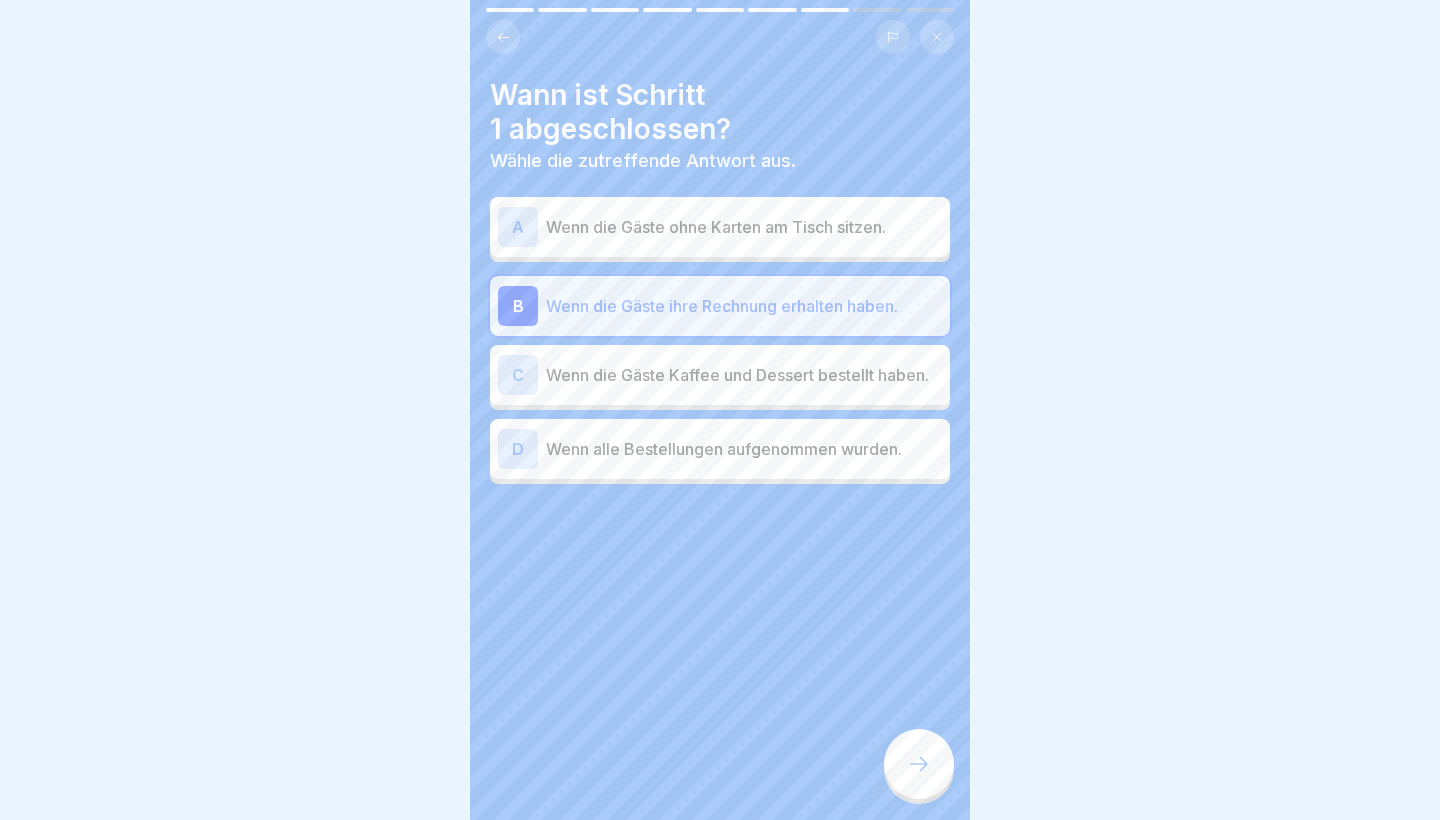 click 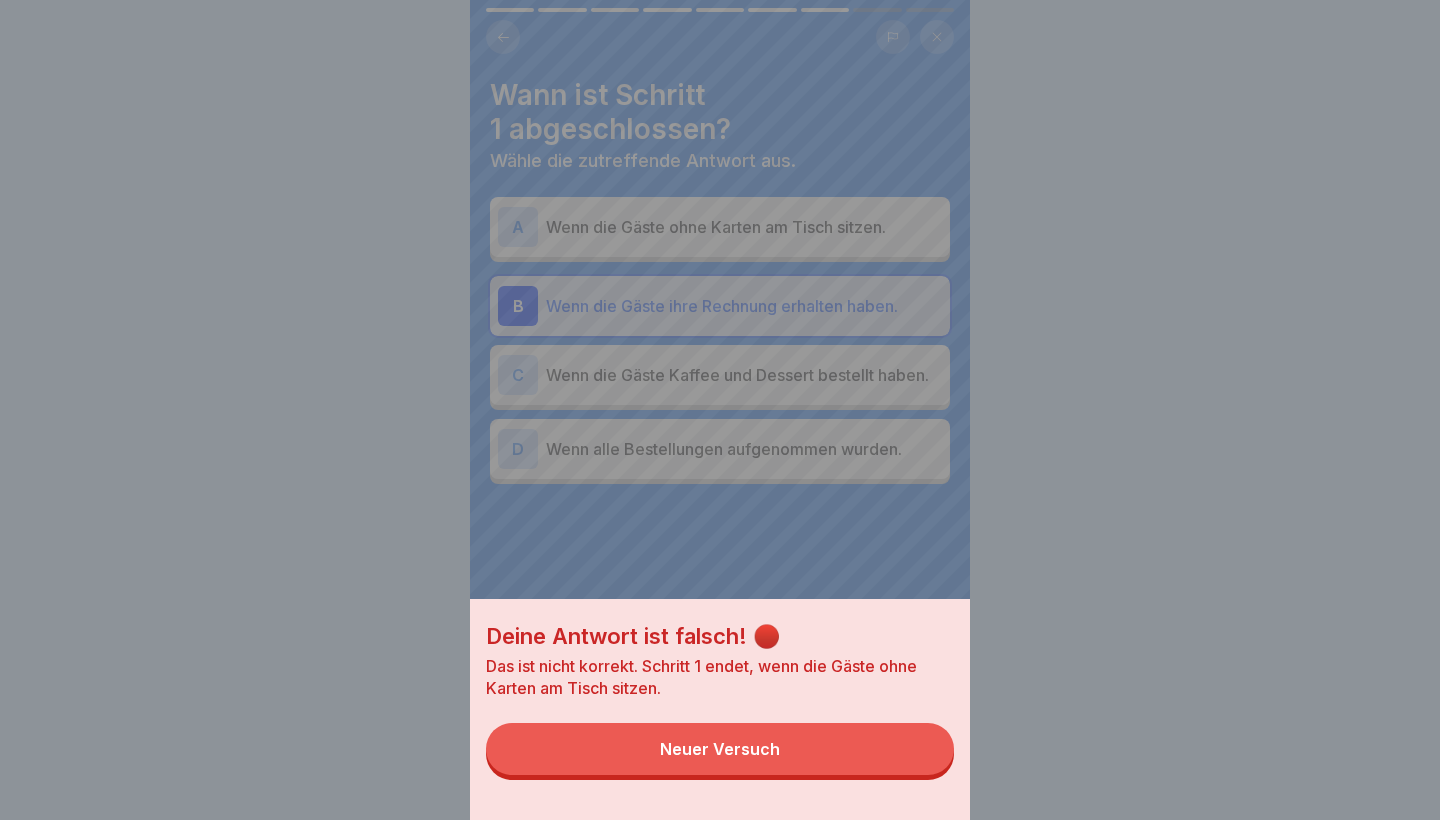 click on "Neuer Versuch" at bounding box center [720, 749] 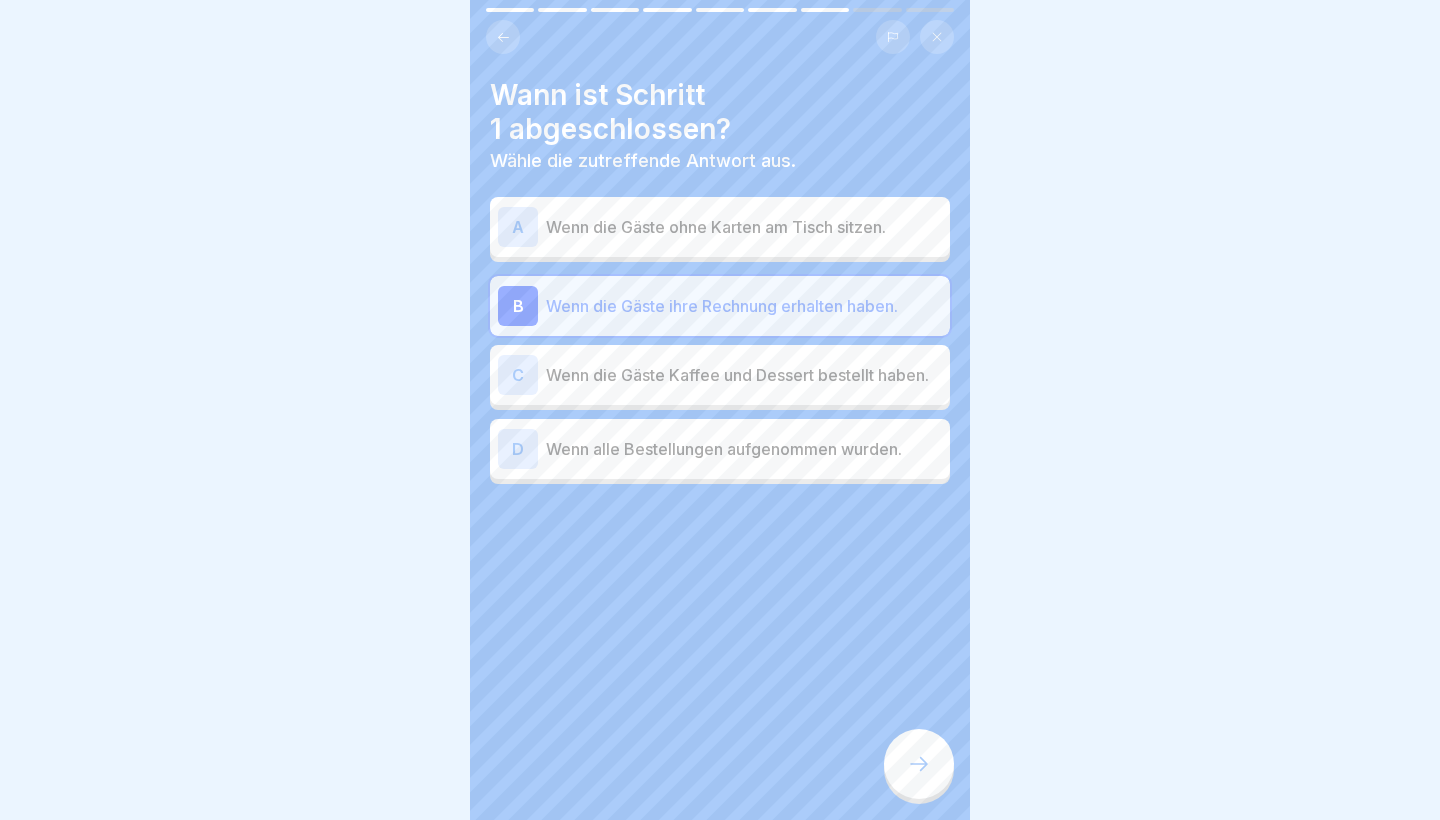 click on "A Wenn die Gäste ohne Karten am Tisch sitzen." at bounding box center [720, 227] 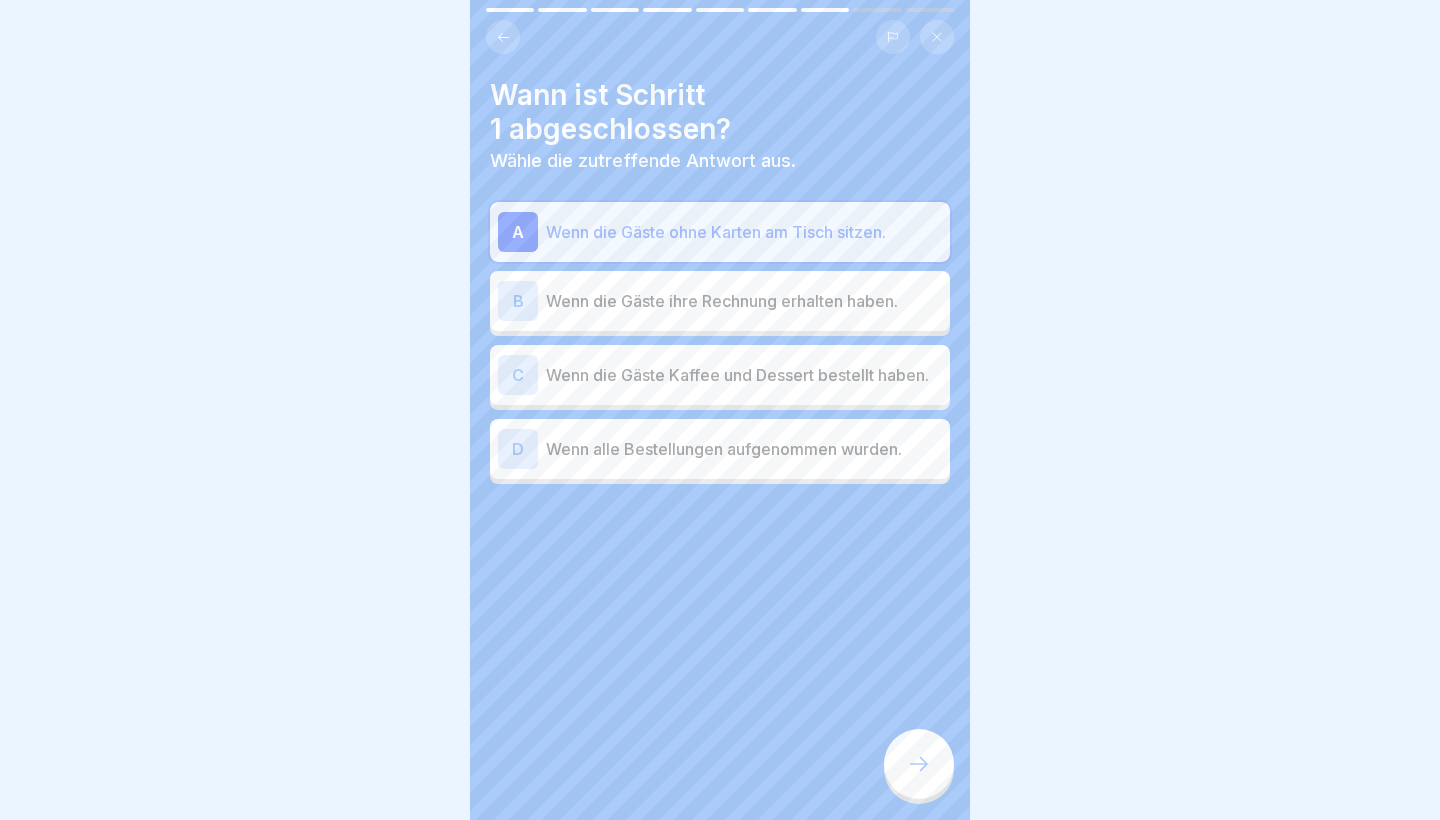 click at bounding box center (919, 764) 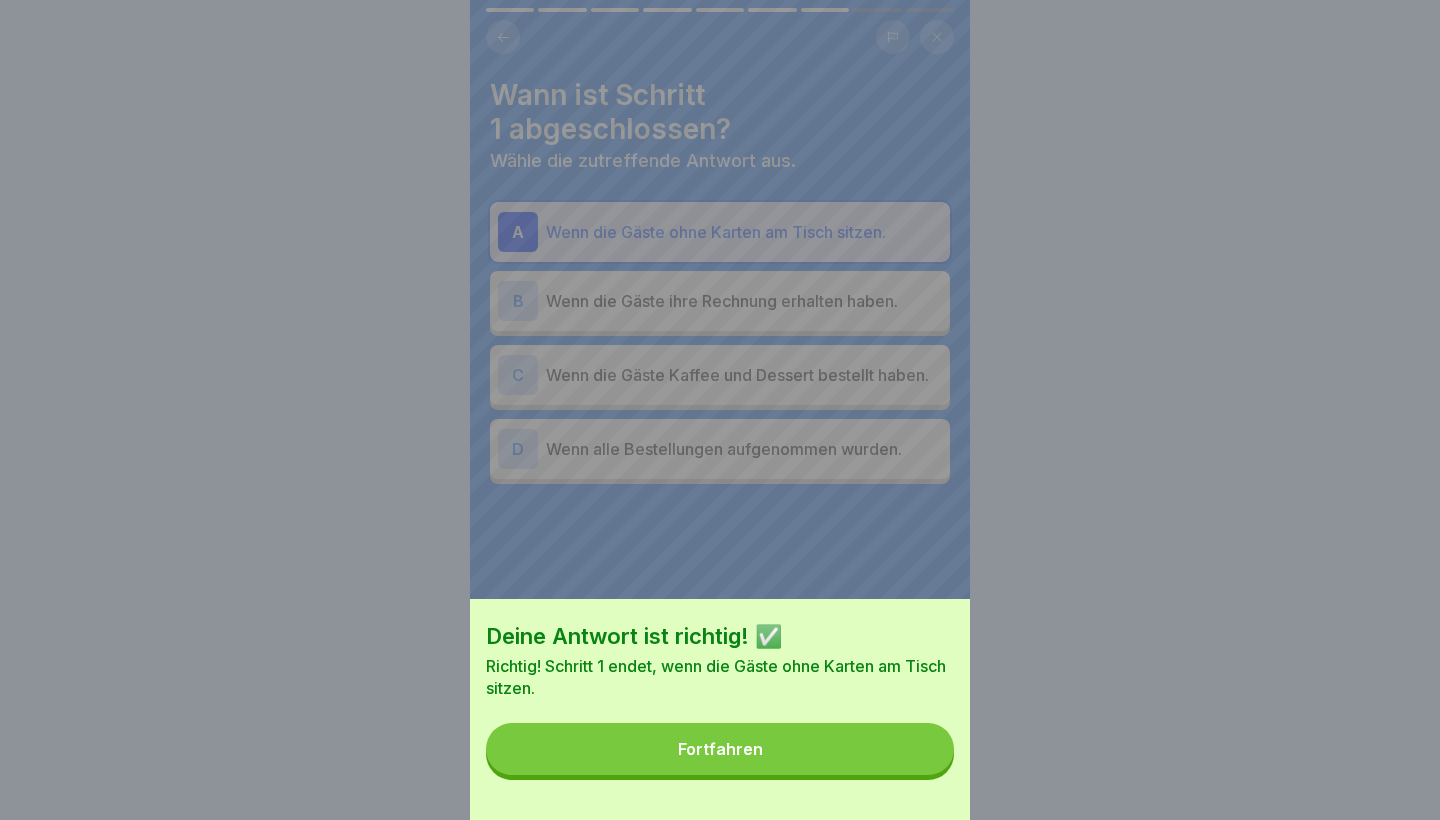 click on "Richtig! Schritt 1 endet, wenn die Gäste ohne Karten am Tisch sitzen." at bounding box center [720, 677] 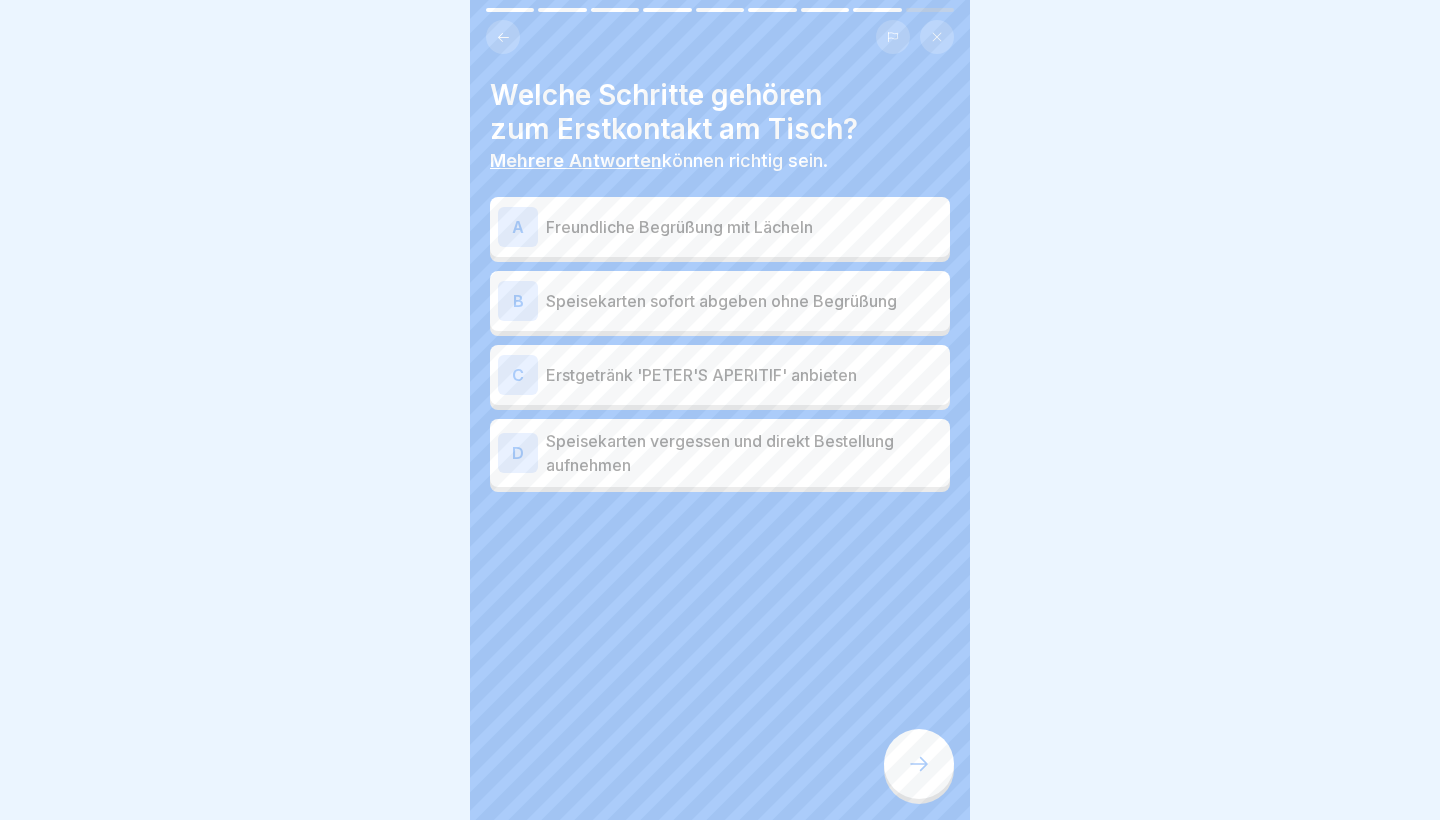 click on "Erstgetränk 'PETER'S APERITIF' anbieten" at bounding box center (744, 375) 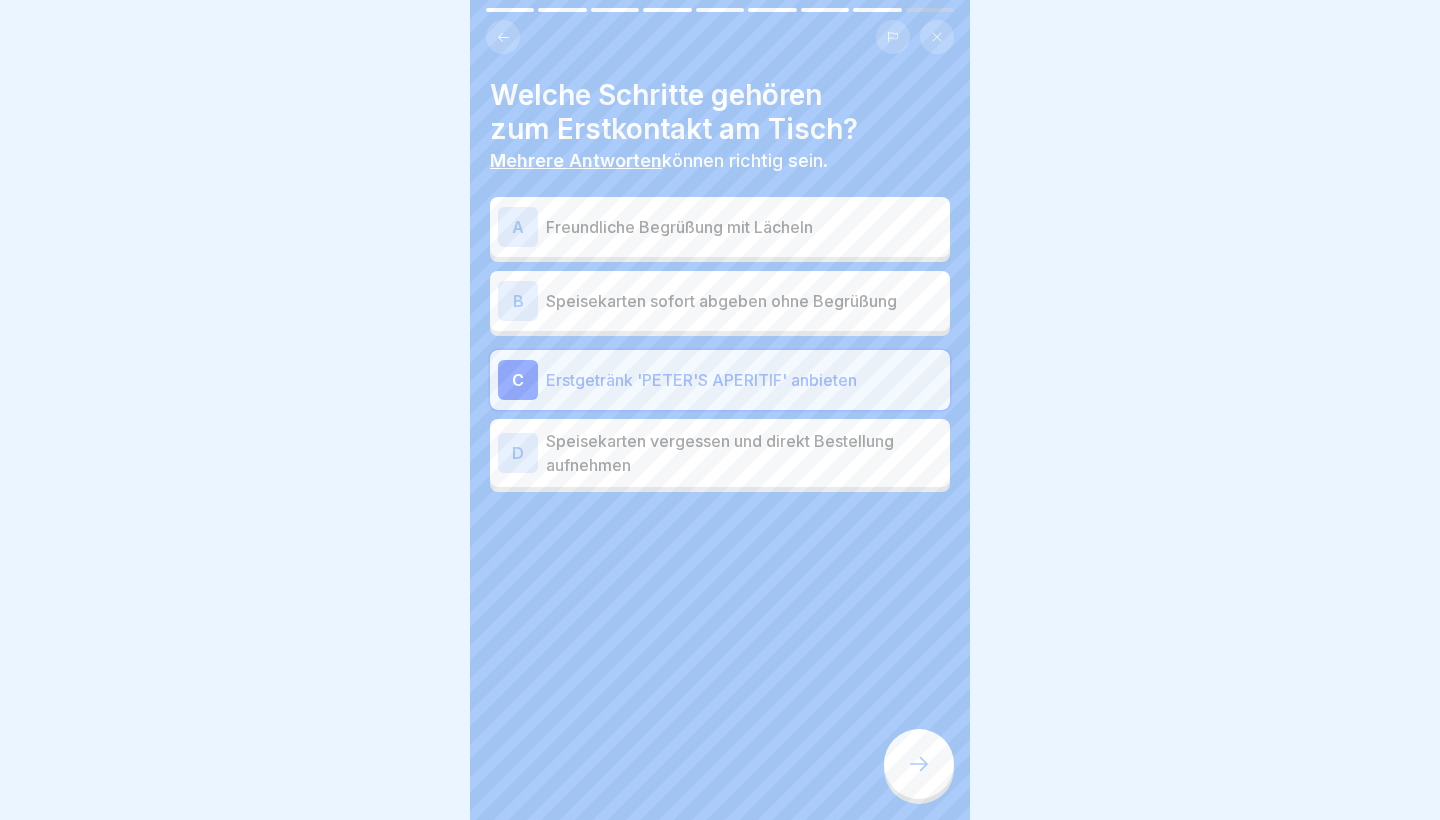 click on "Speisekarten vergessen und direkt Bestellung aufnehmen" at bounding box center (744, 453) 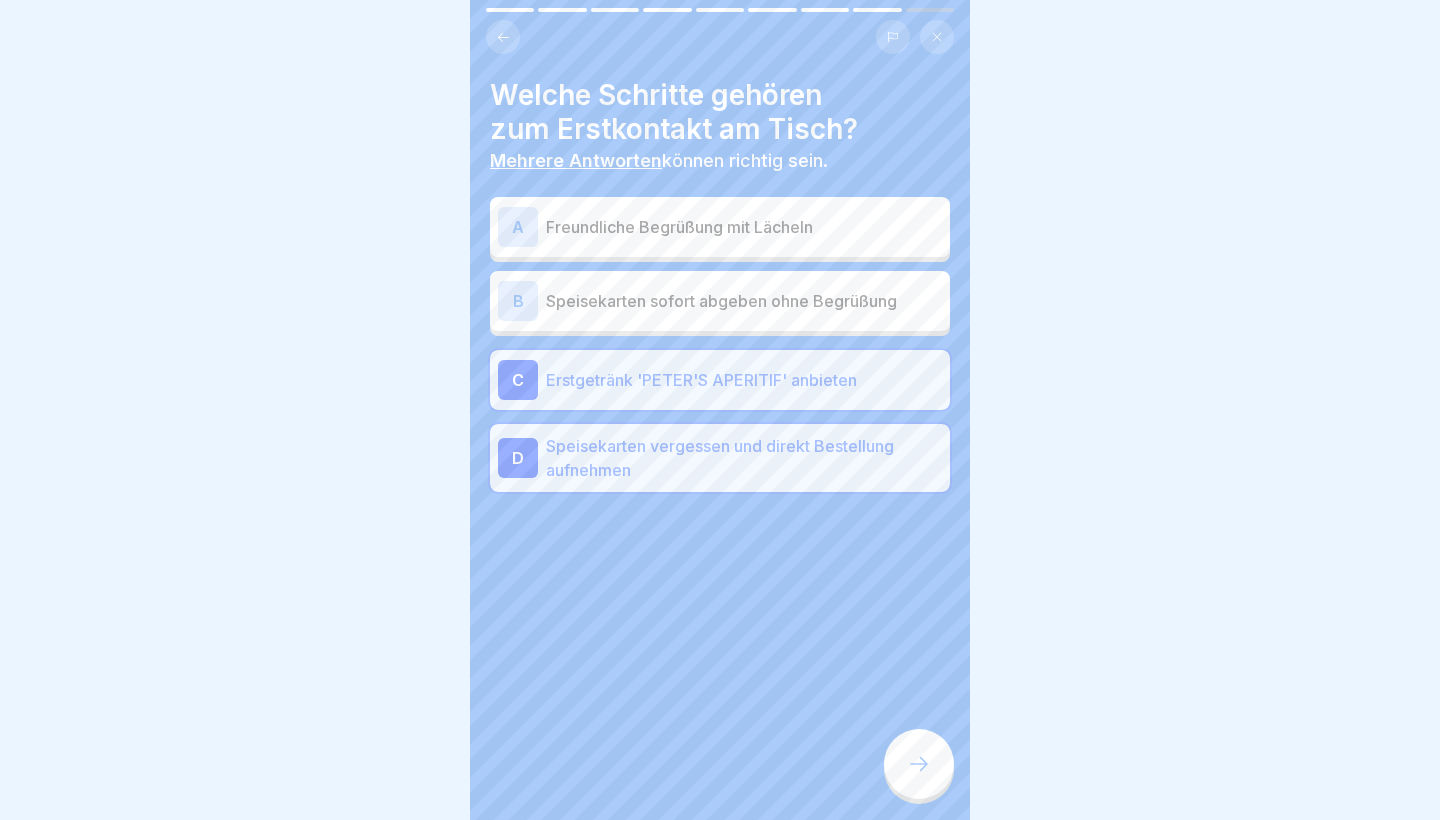 click at bounding box center (919, 764) 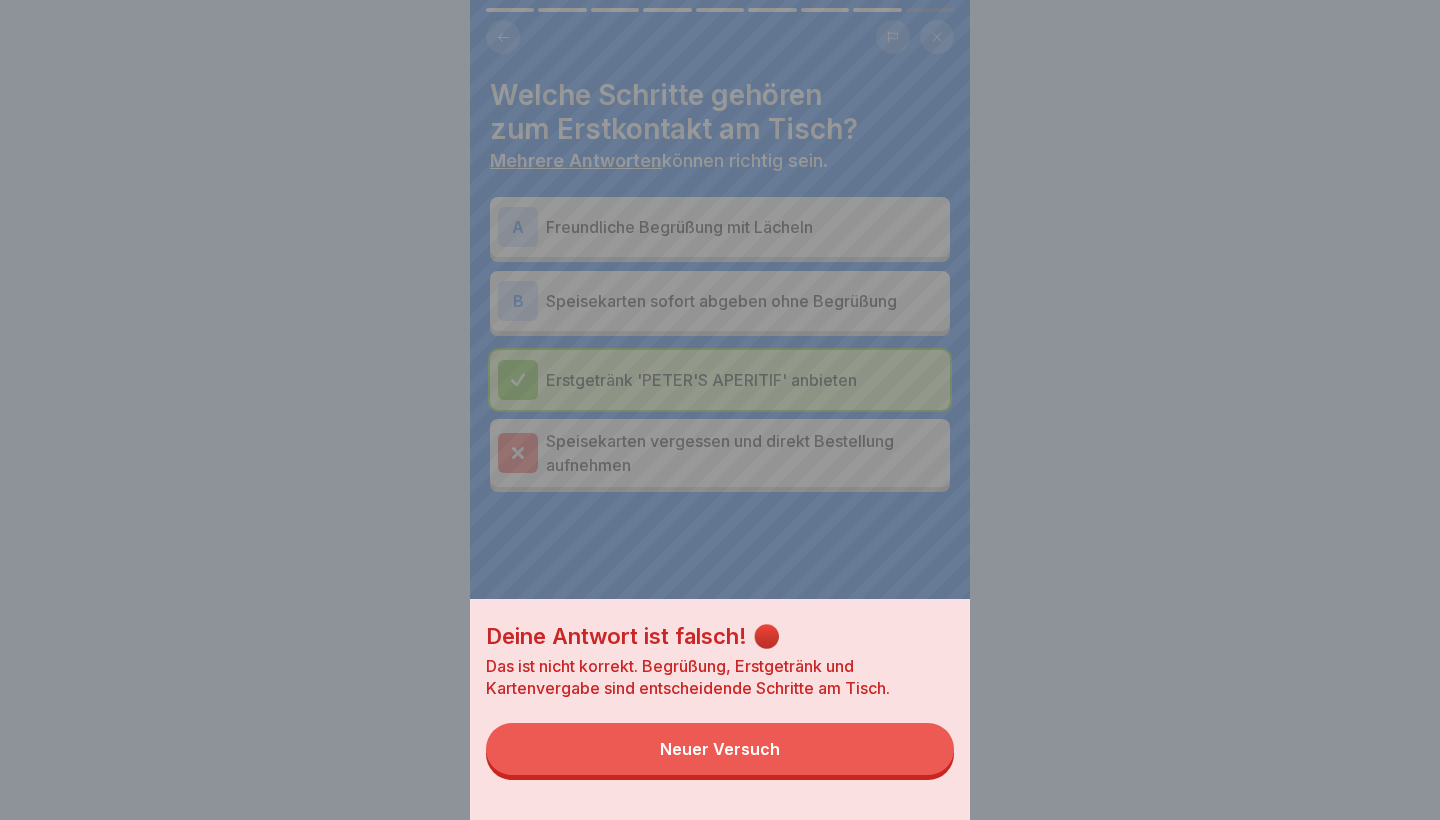 click on "Neuer Versuch" at bounding box center (720, 749) 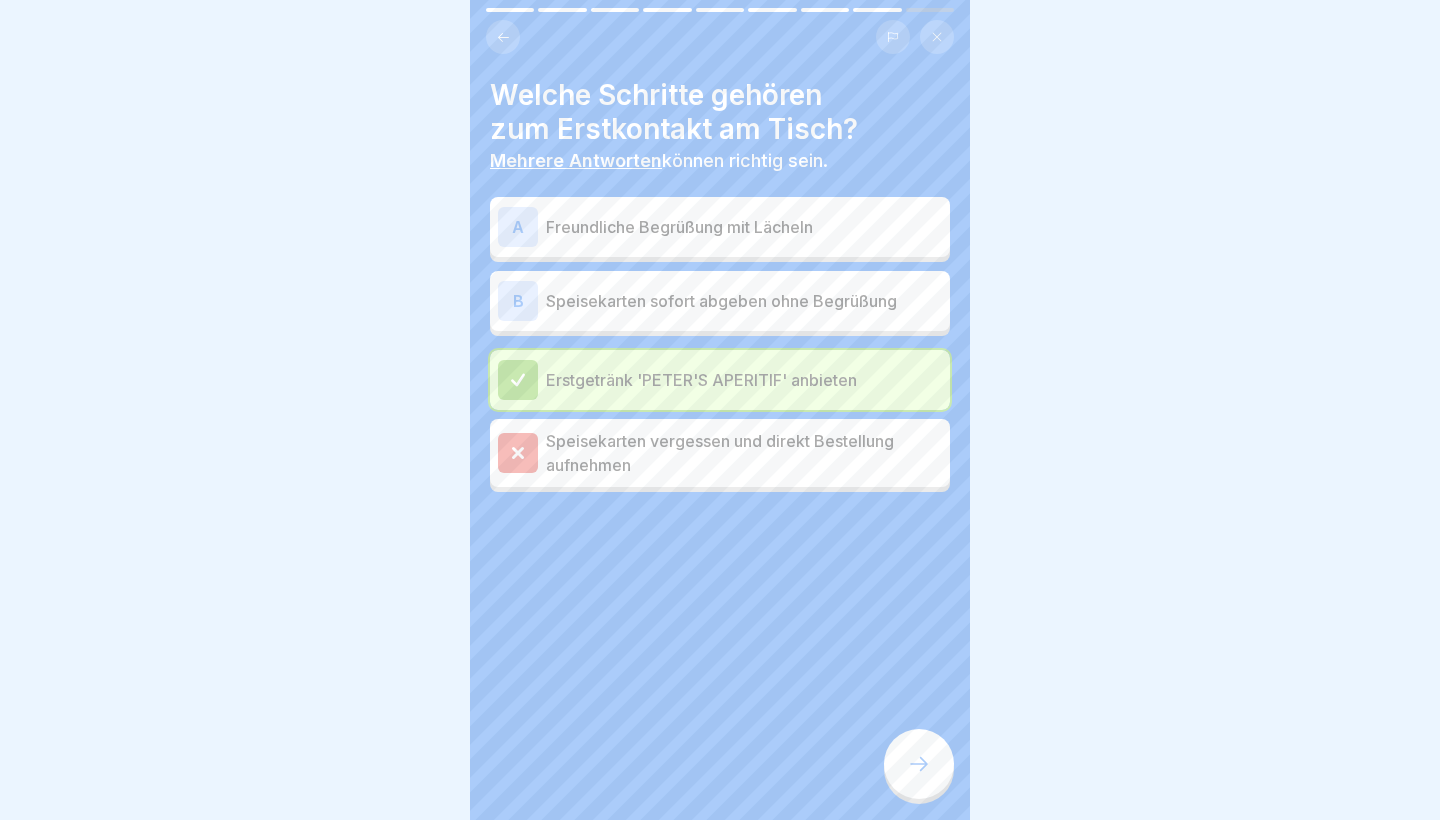 click on "B Speisekarten sofort abgeben ohne Begrüßung" at bounding box center (720, 301) 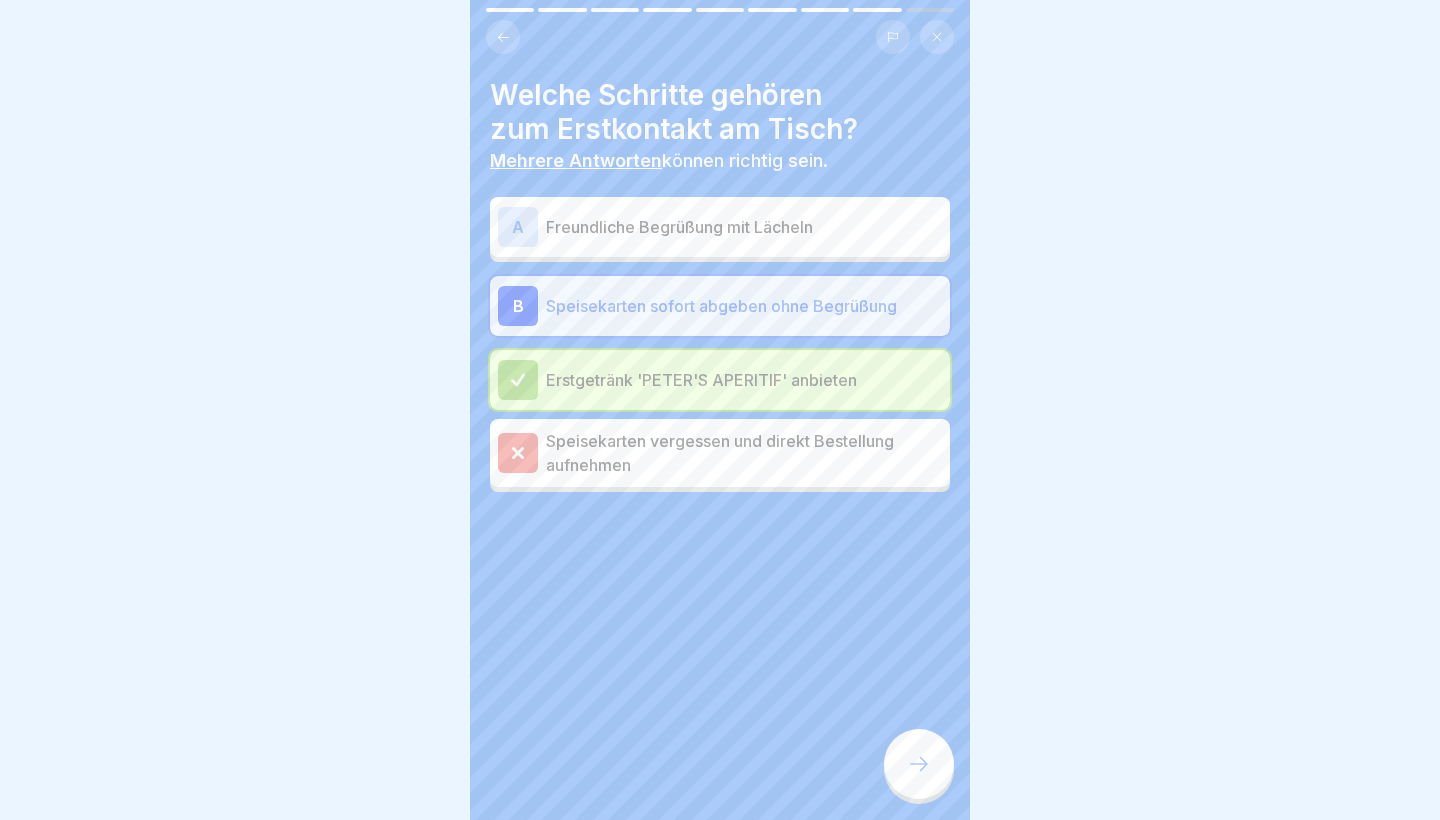 click on "A Freundliche Begrüßung mit Lächeln" at bounding box center (720, 227) 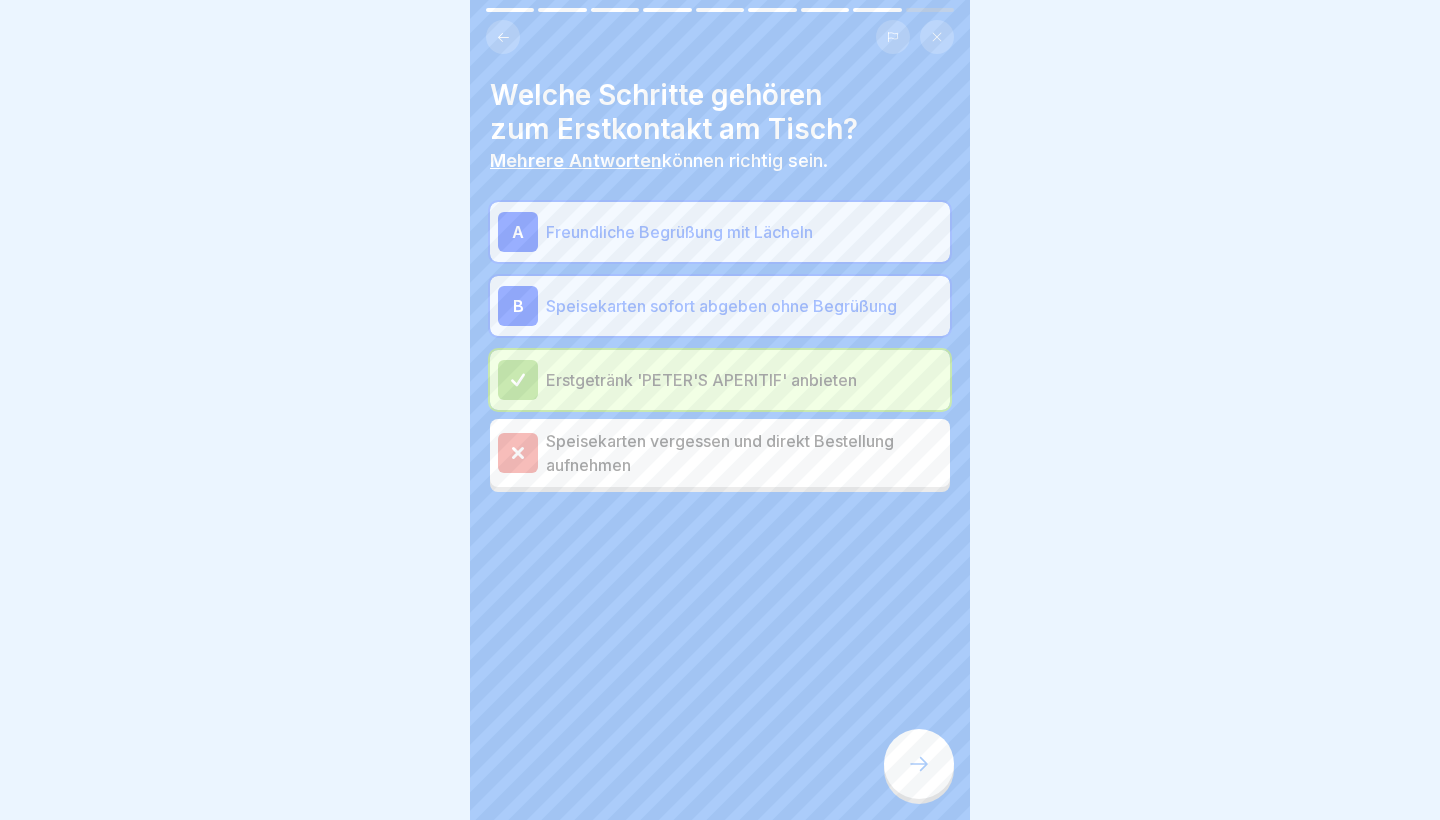 click at bounding box center (919, 764) 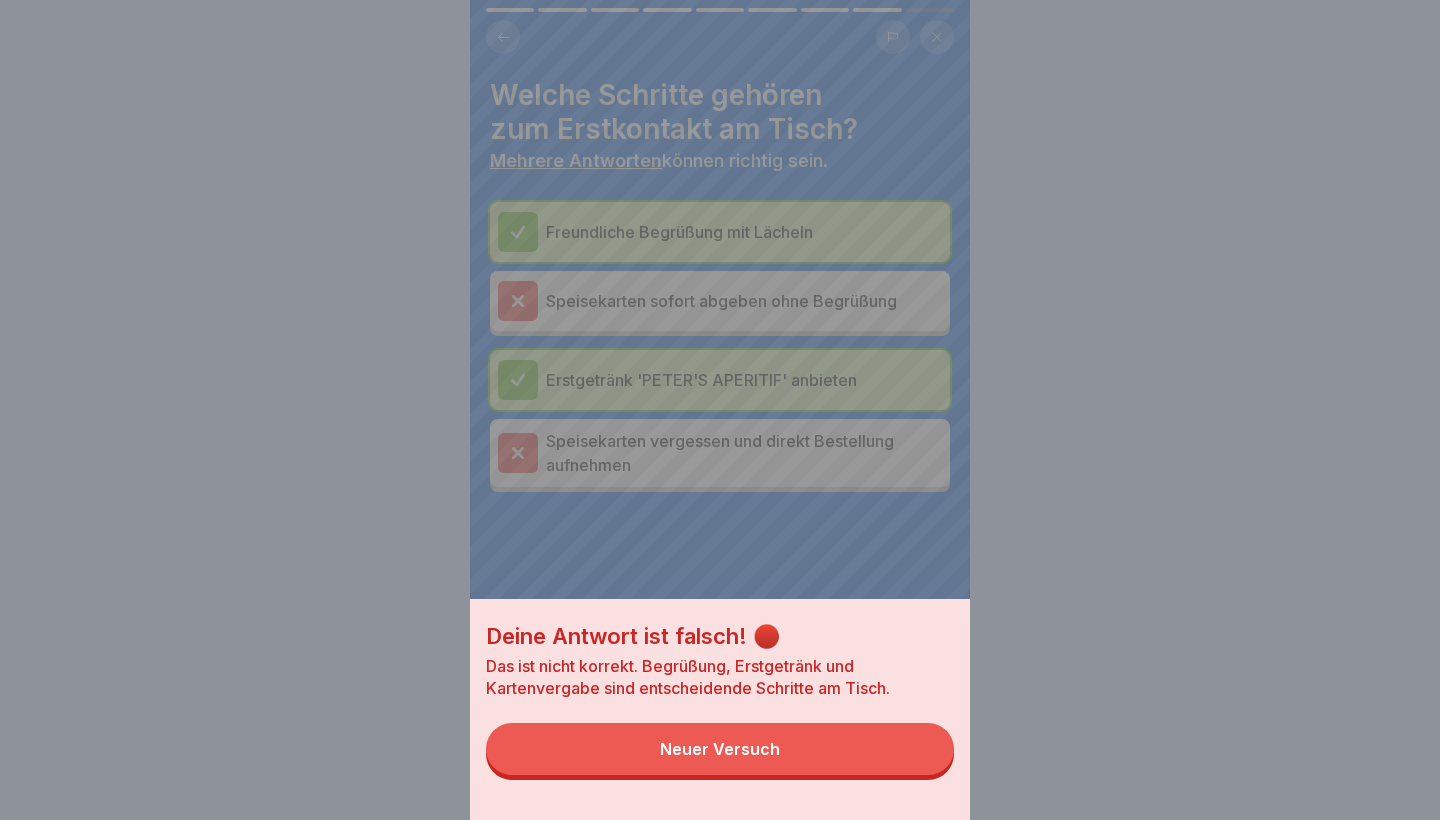 click on "Neuer Versuch" at bounding box center (720, 749) 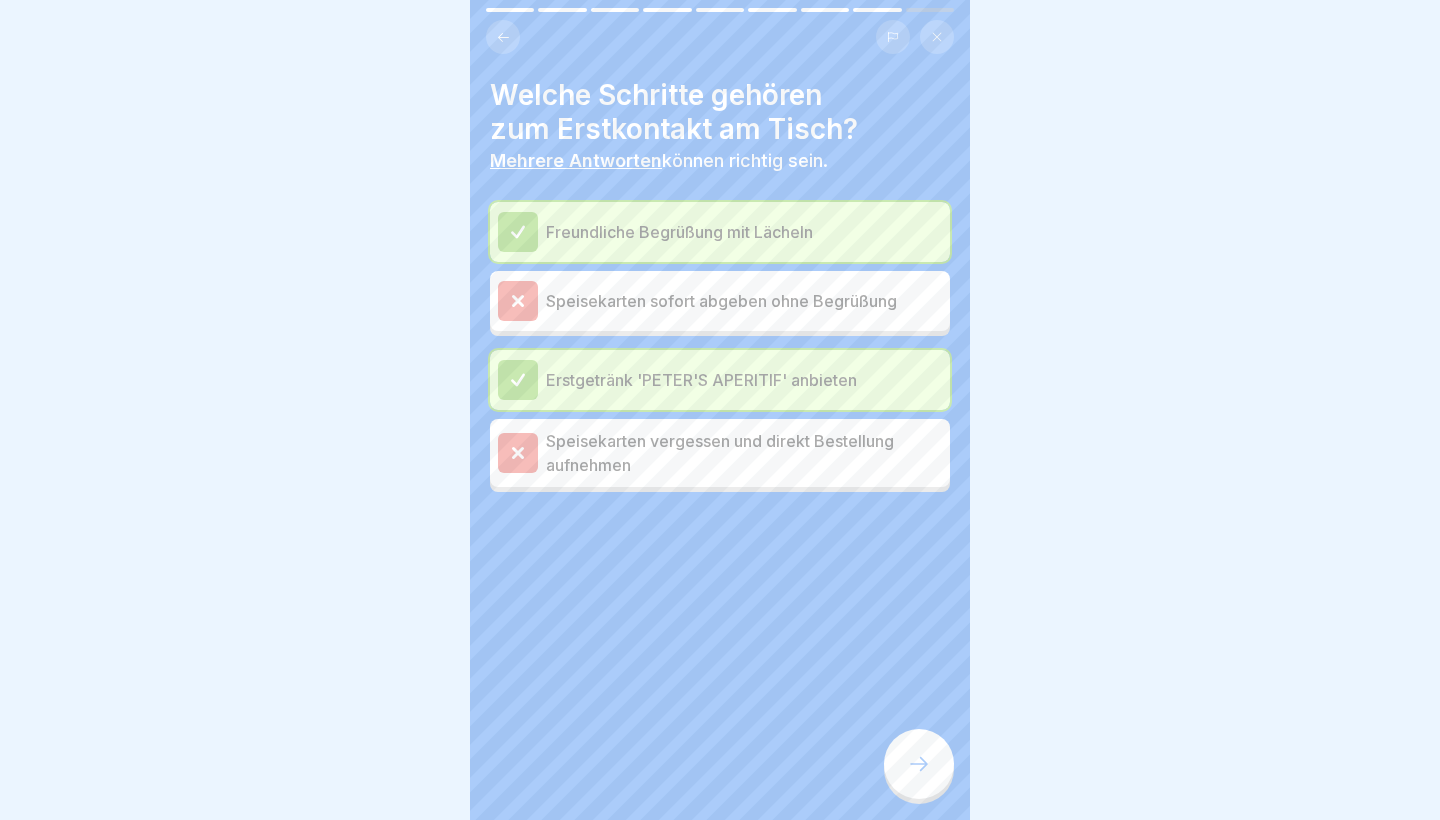 click at bounding box center (919, 764) 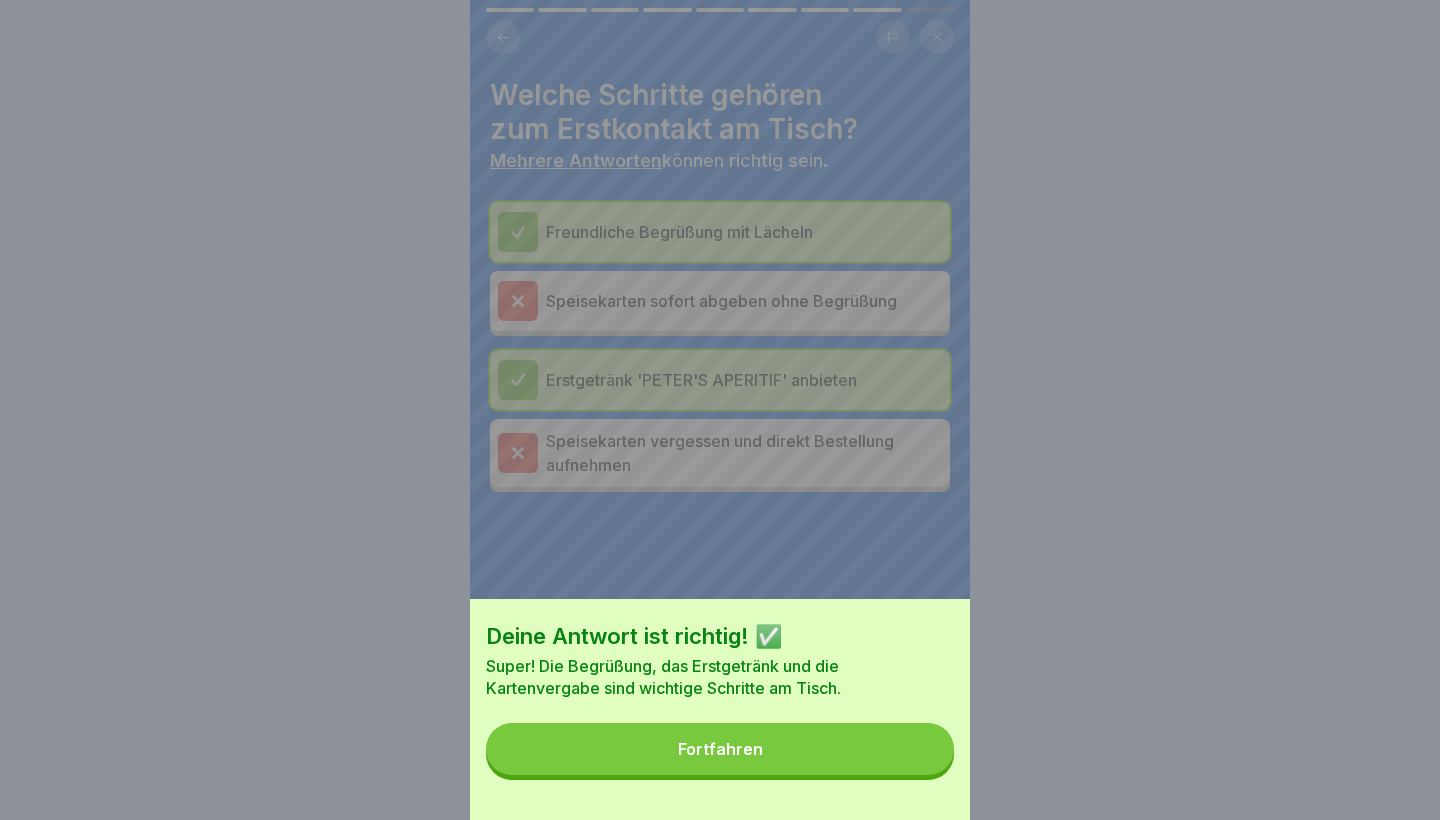 click on "Fortfahren" at bounding box center (720, 749) 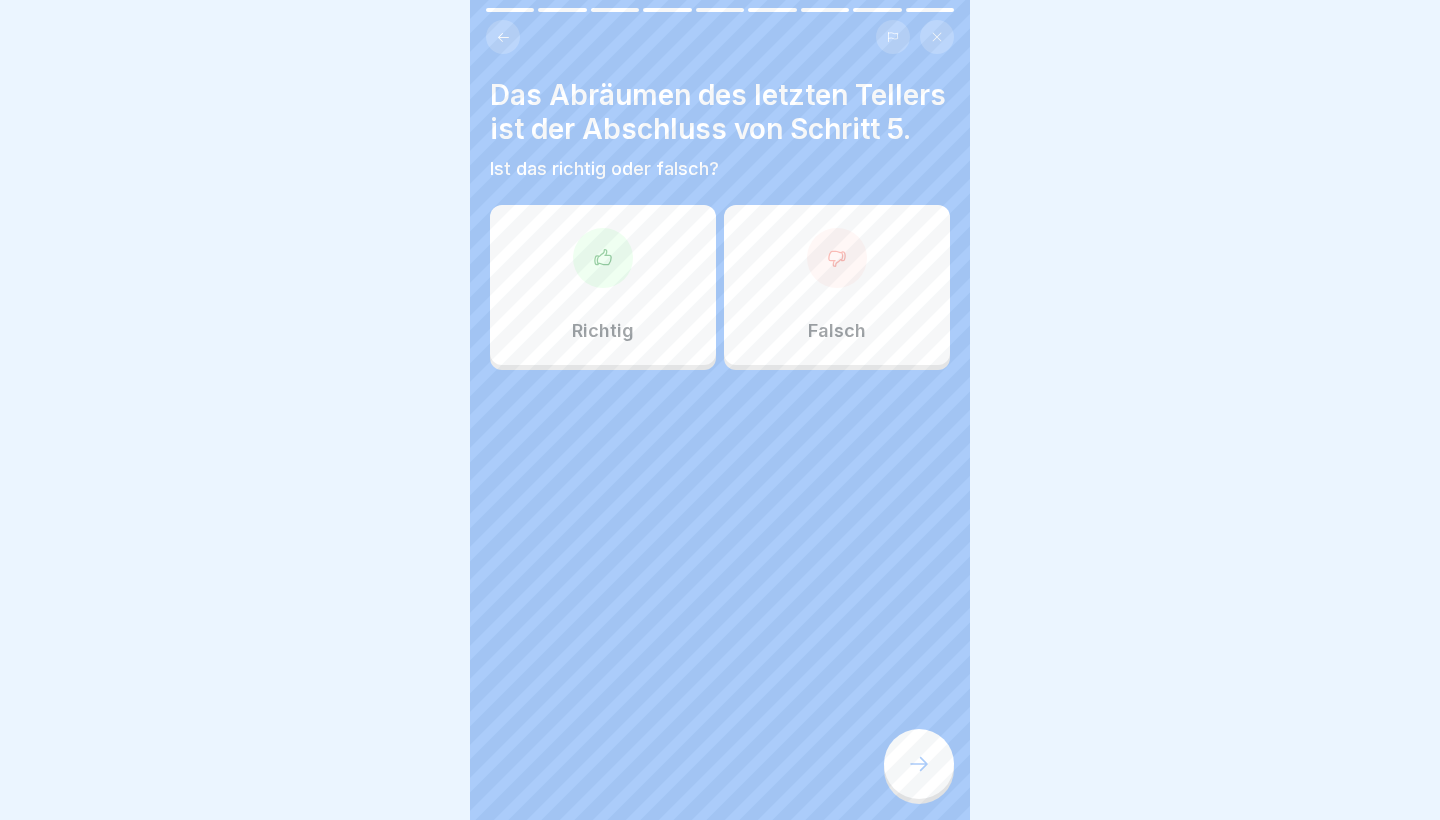 click on "Richtig" at bounding box center (603, 285) 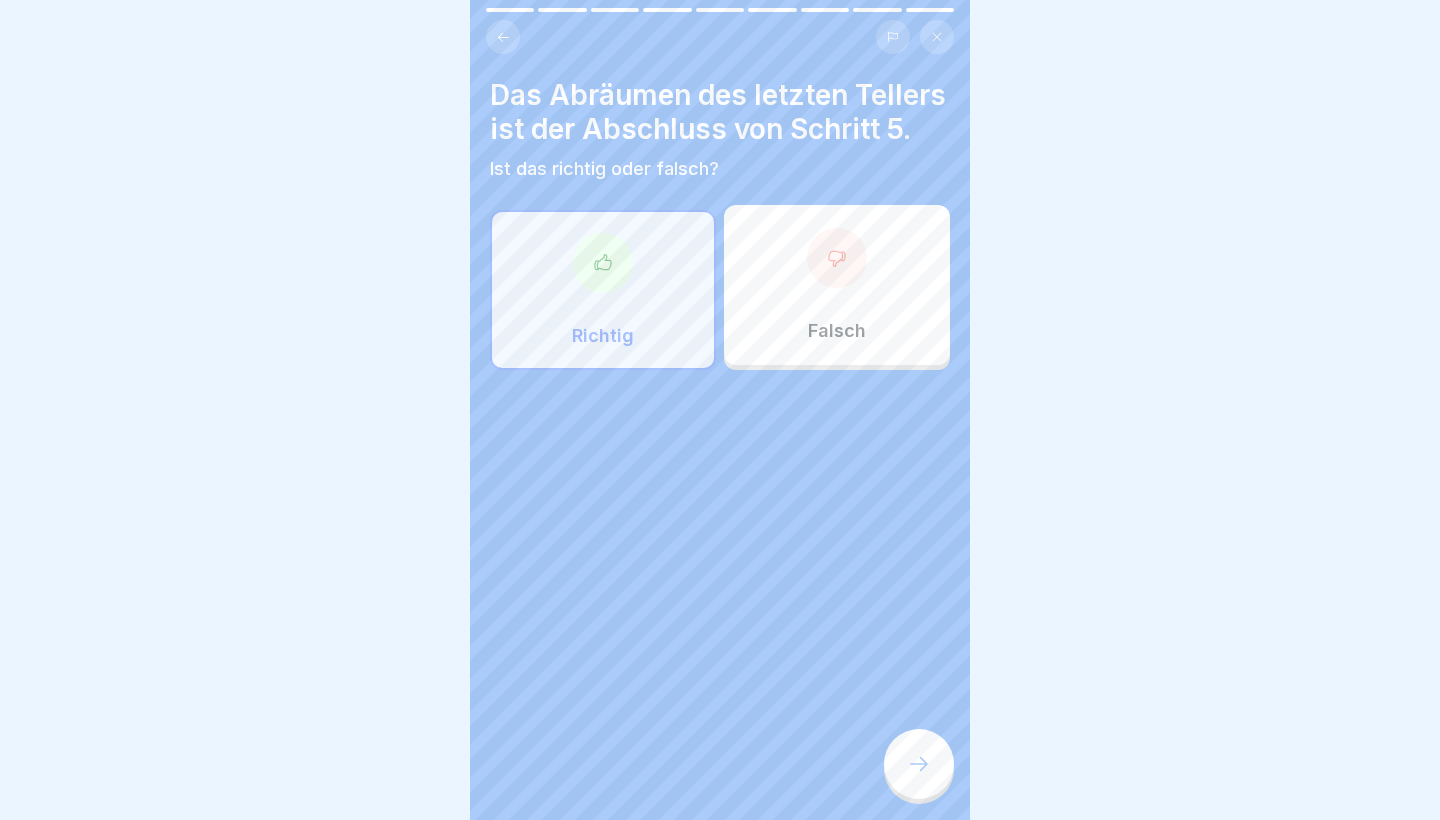 click at bounding box center (919, 764) 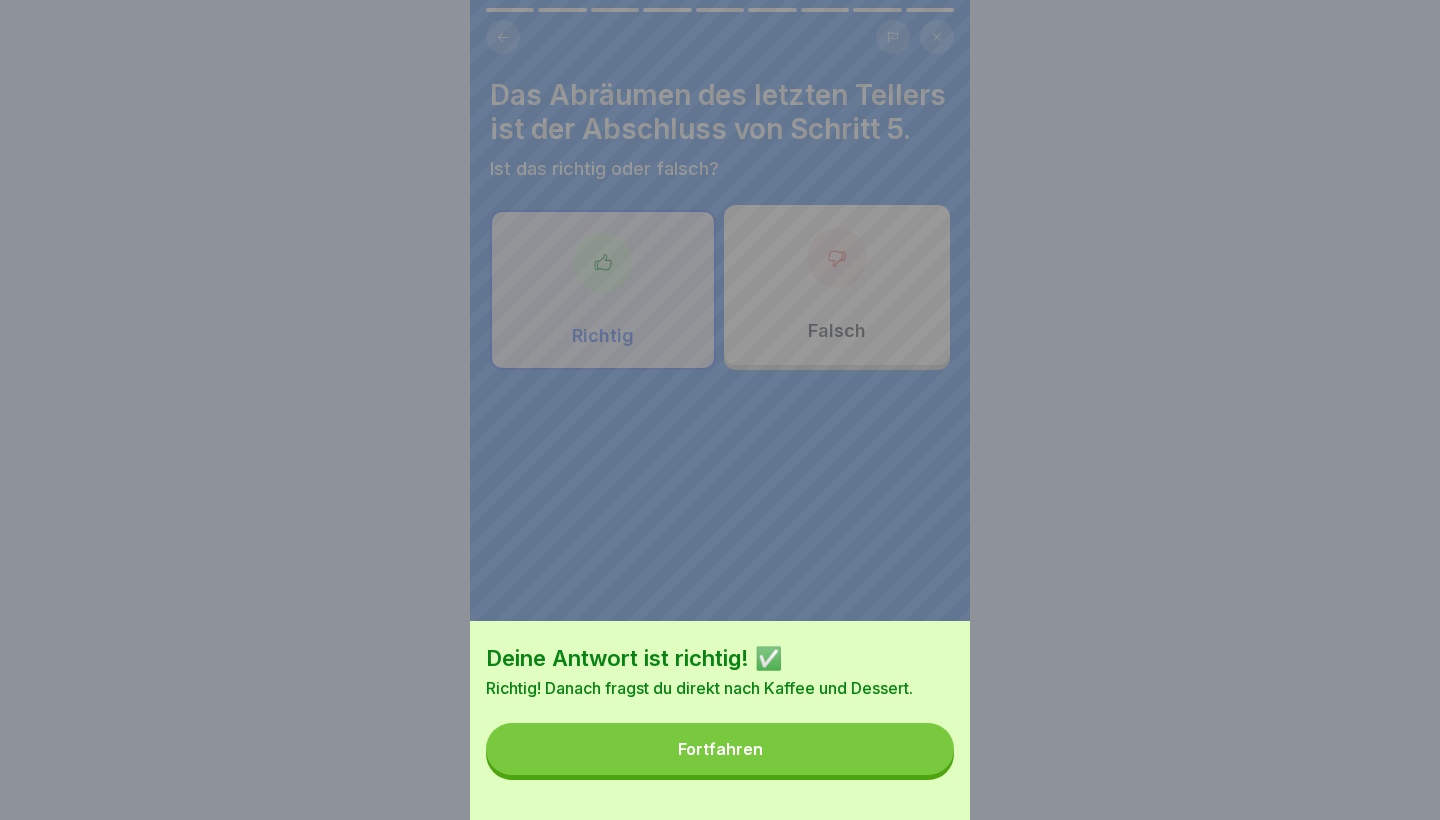 click on "Fortfahren" at bounding box center (720, 749) 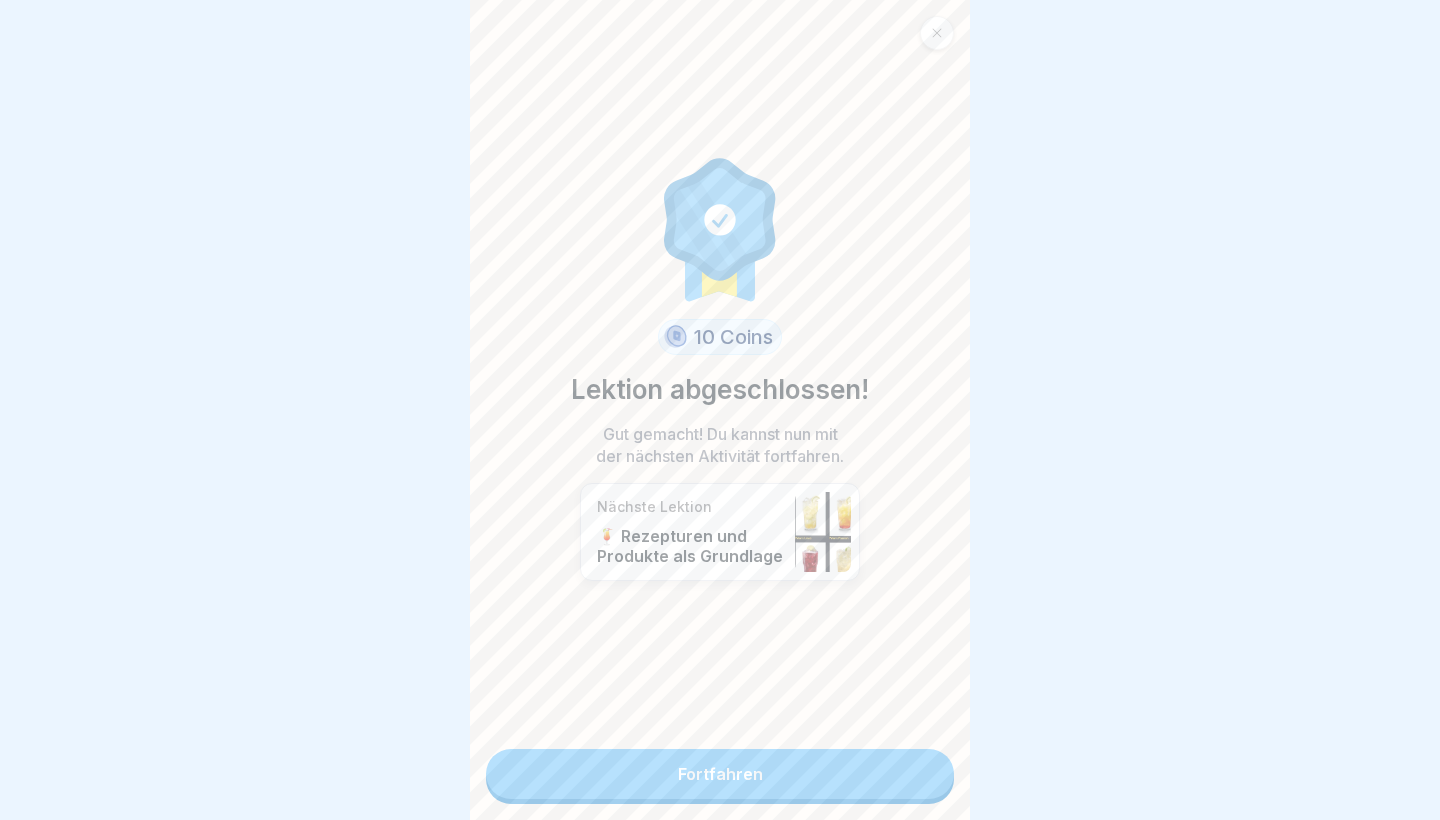 click on "10 Coins Lektion abgeschlossen! Gut gemacht! Du kannst nun mit der nächsten Aktivität fortfahren. Nächste Lektion 🍹 Rezepturen und Produkte als Grundlage Fortfahren" at bounding box center [720, 410] 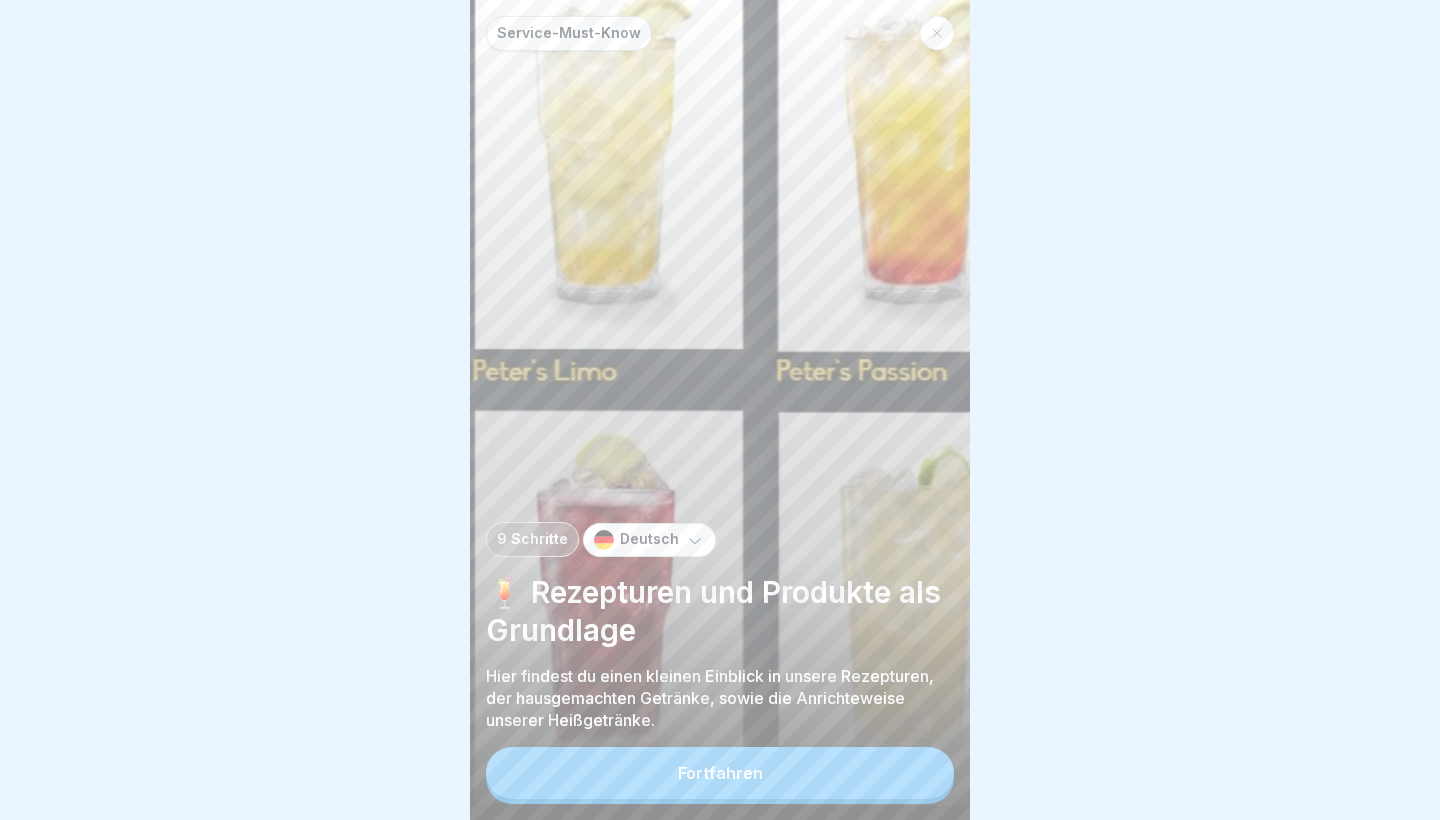 click on "Fortfahren" at bounding box center (720, 773) 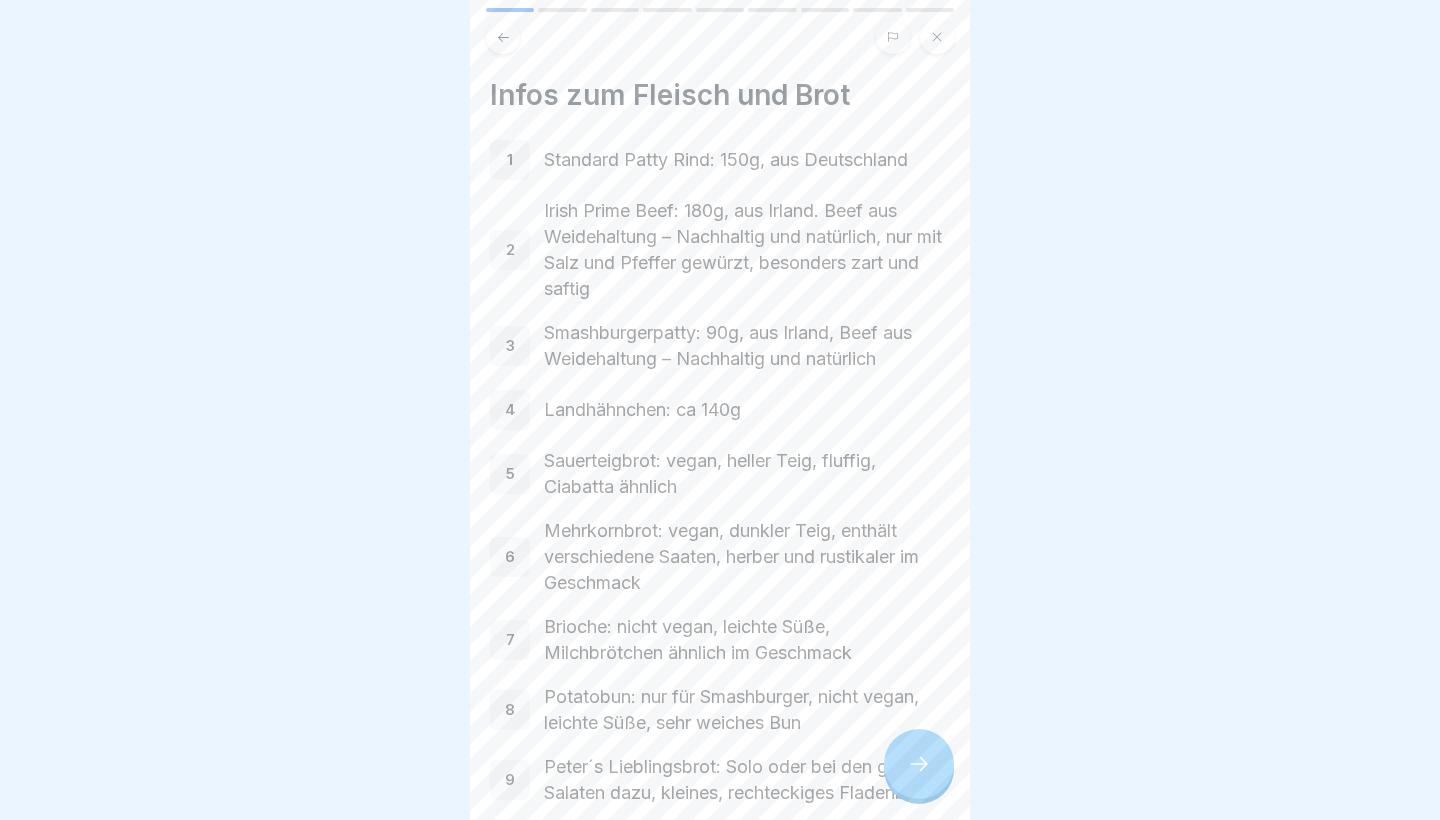 click at bounding box center [919, 764] 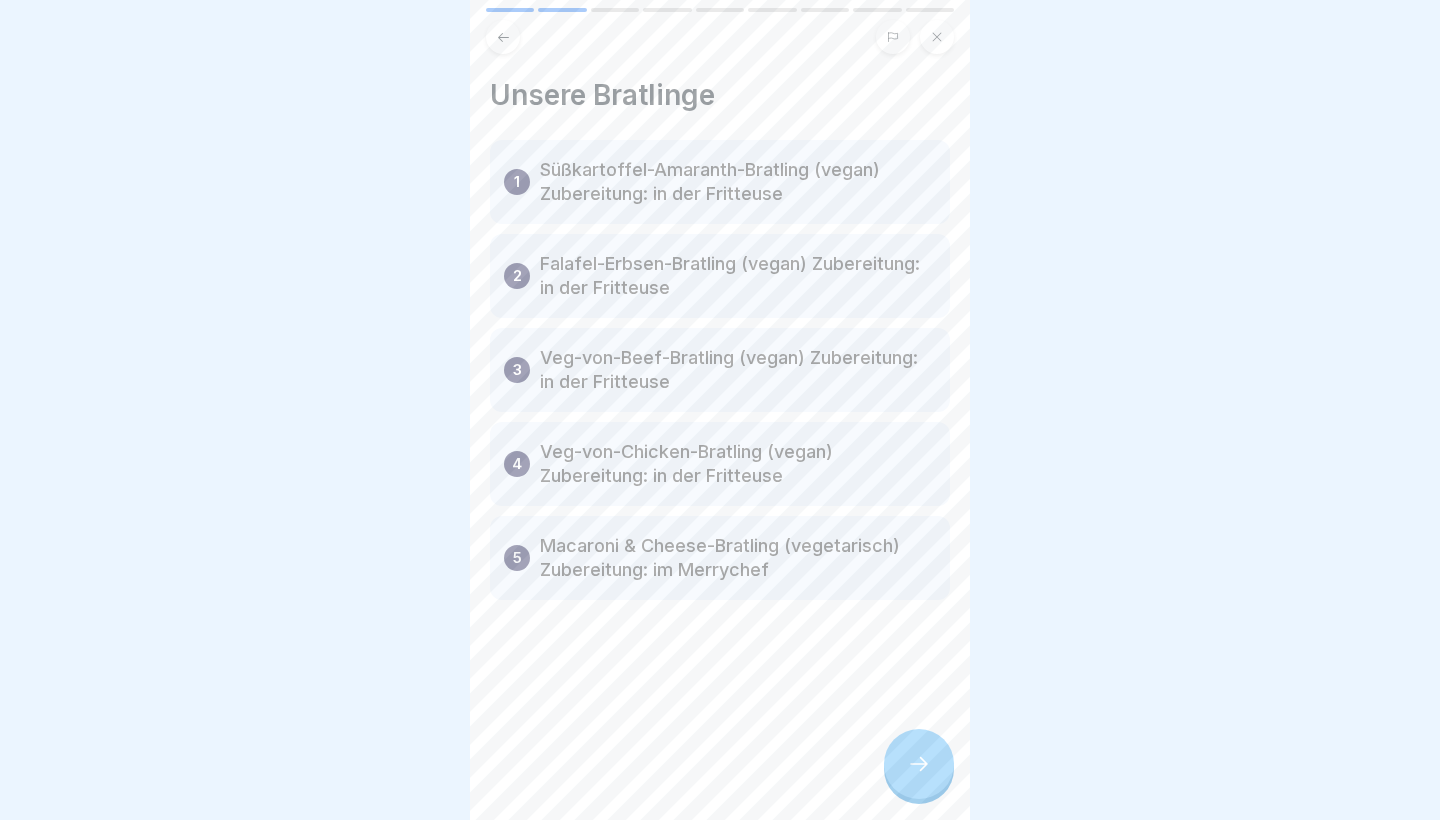 click at bounding box center (919, 764) 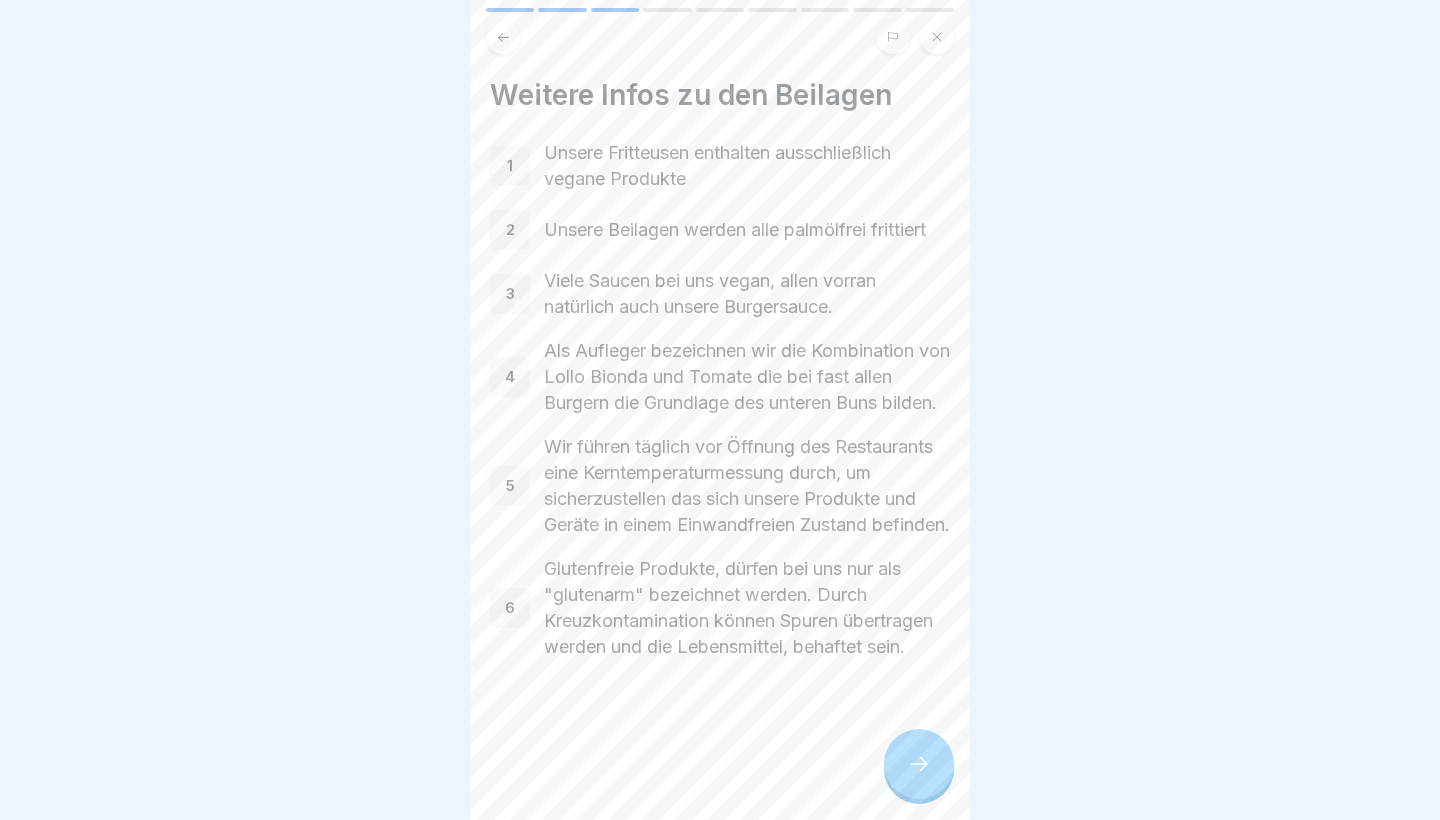 click at bounding box center [919, 764] 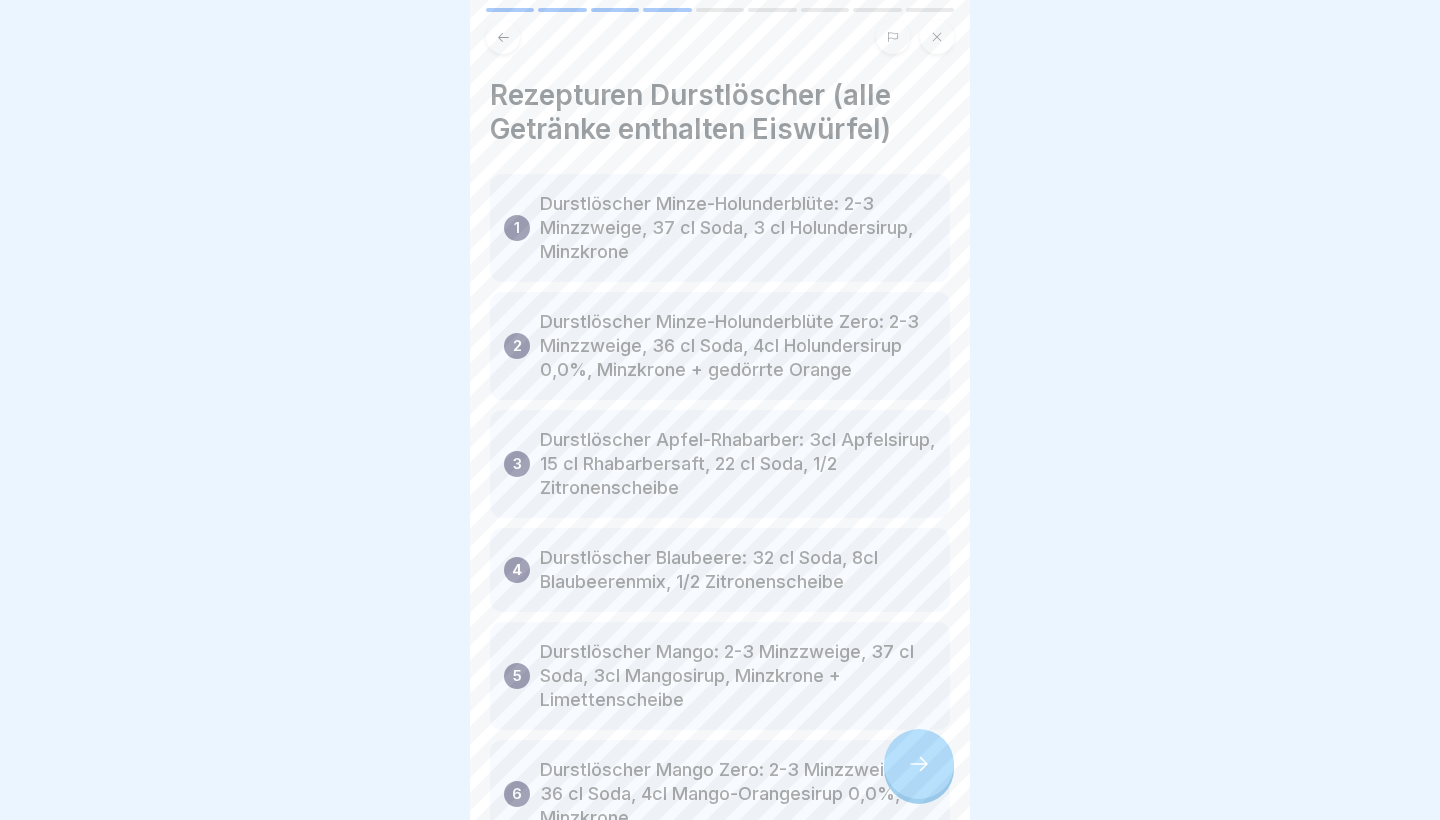 click at bounding box center [919, 764] 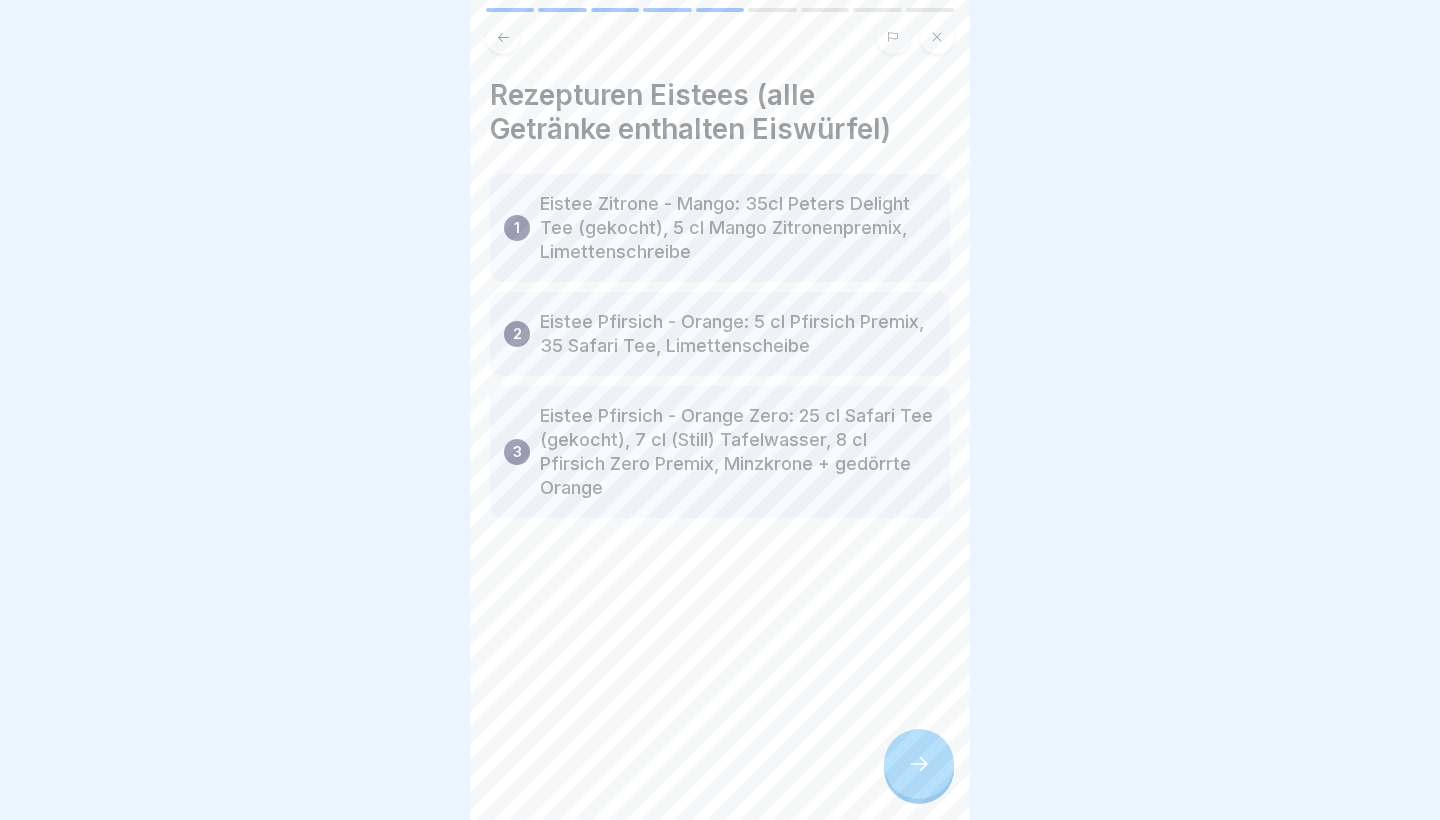 click at bounding box center [919, 764] 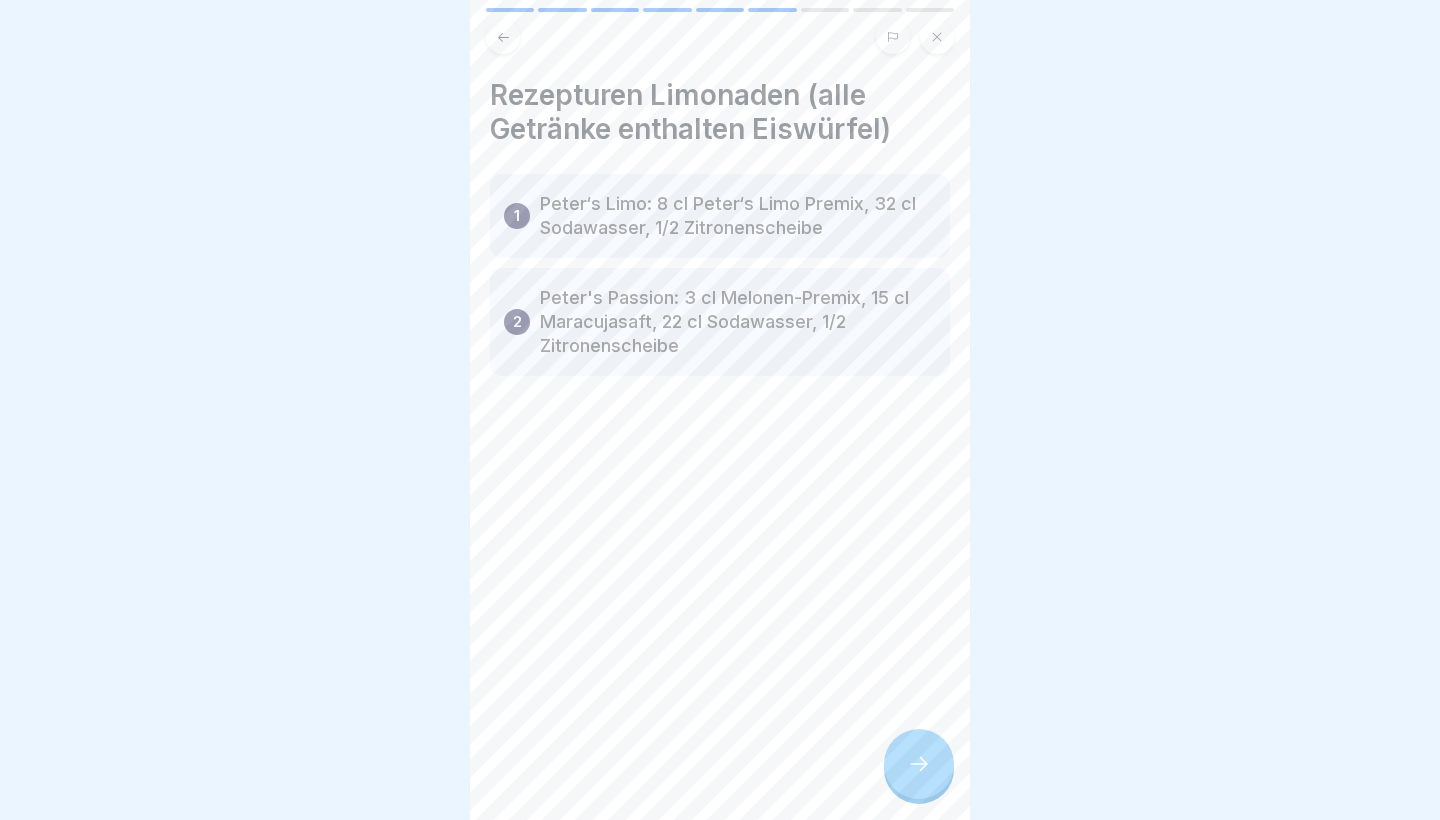 click at bounding box center [919, 764] 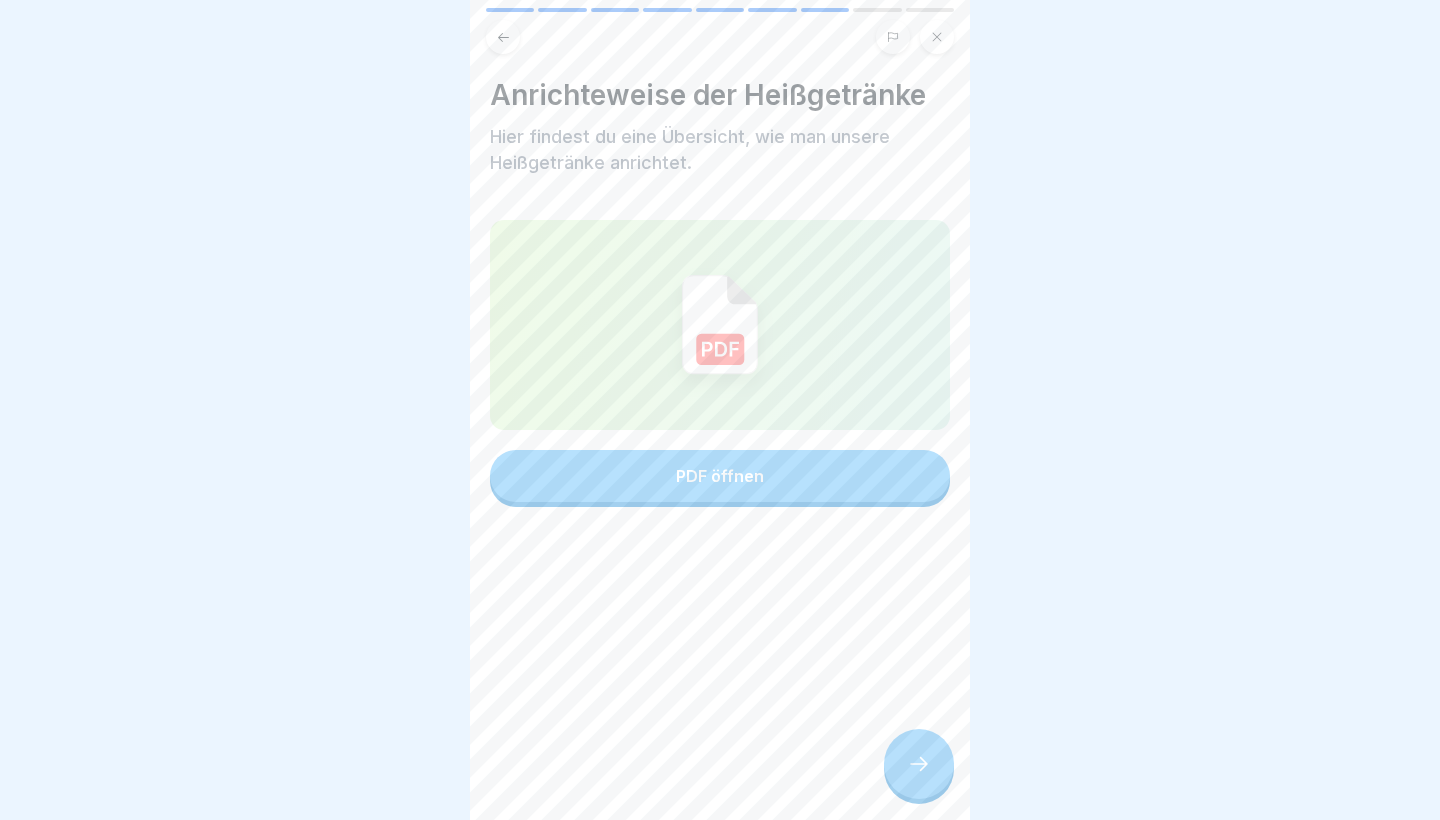 click 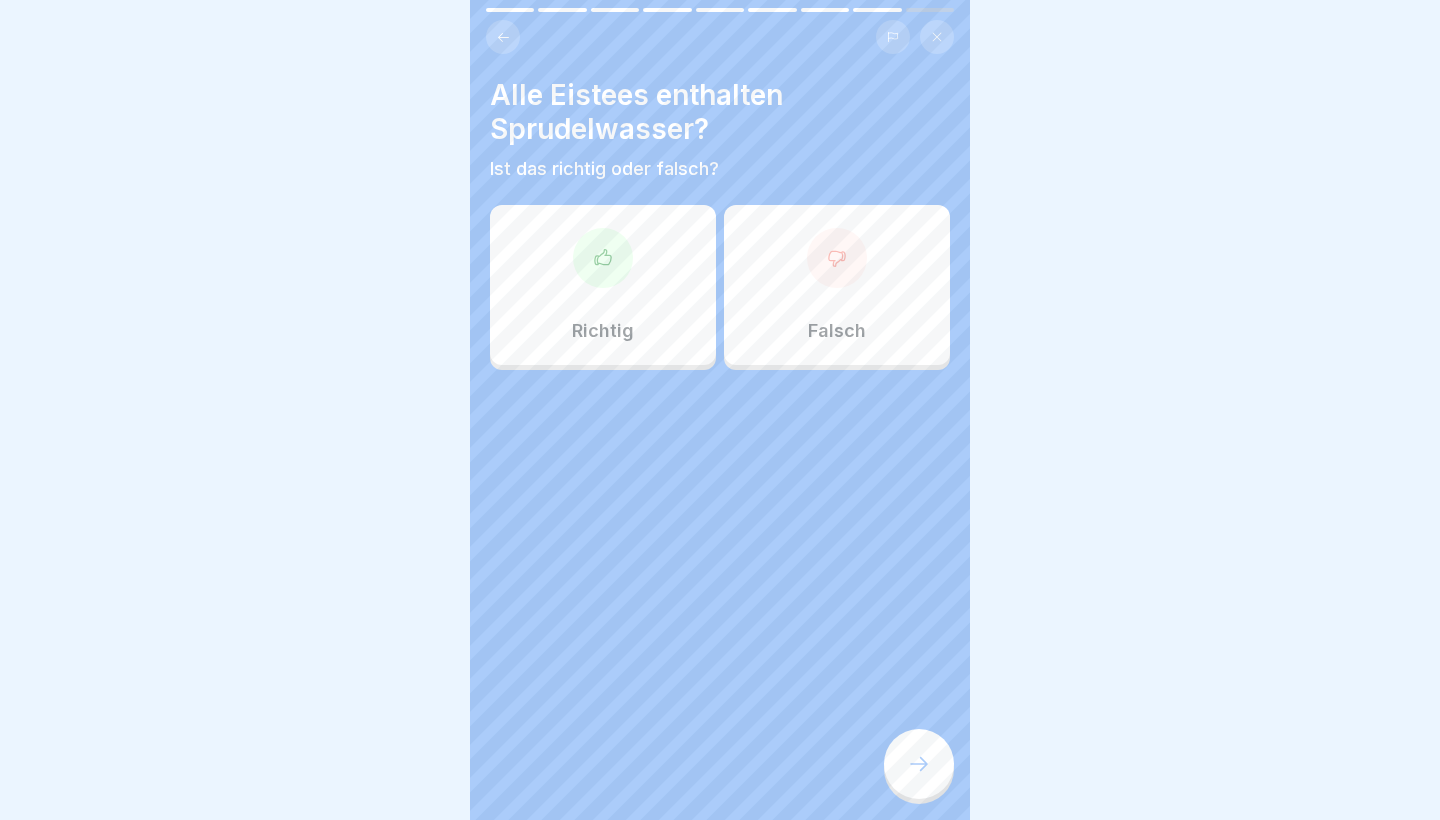 click on "Falsch" at bounding box center [837, 285] 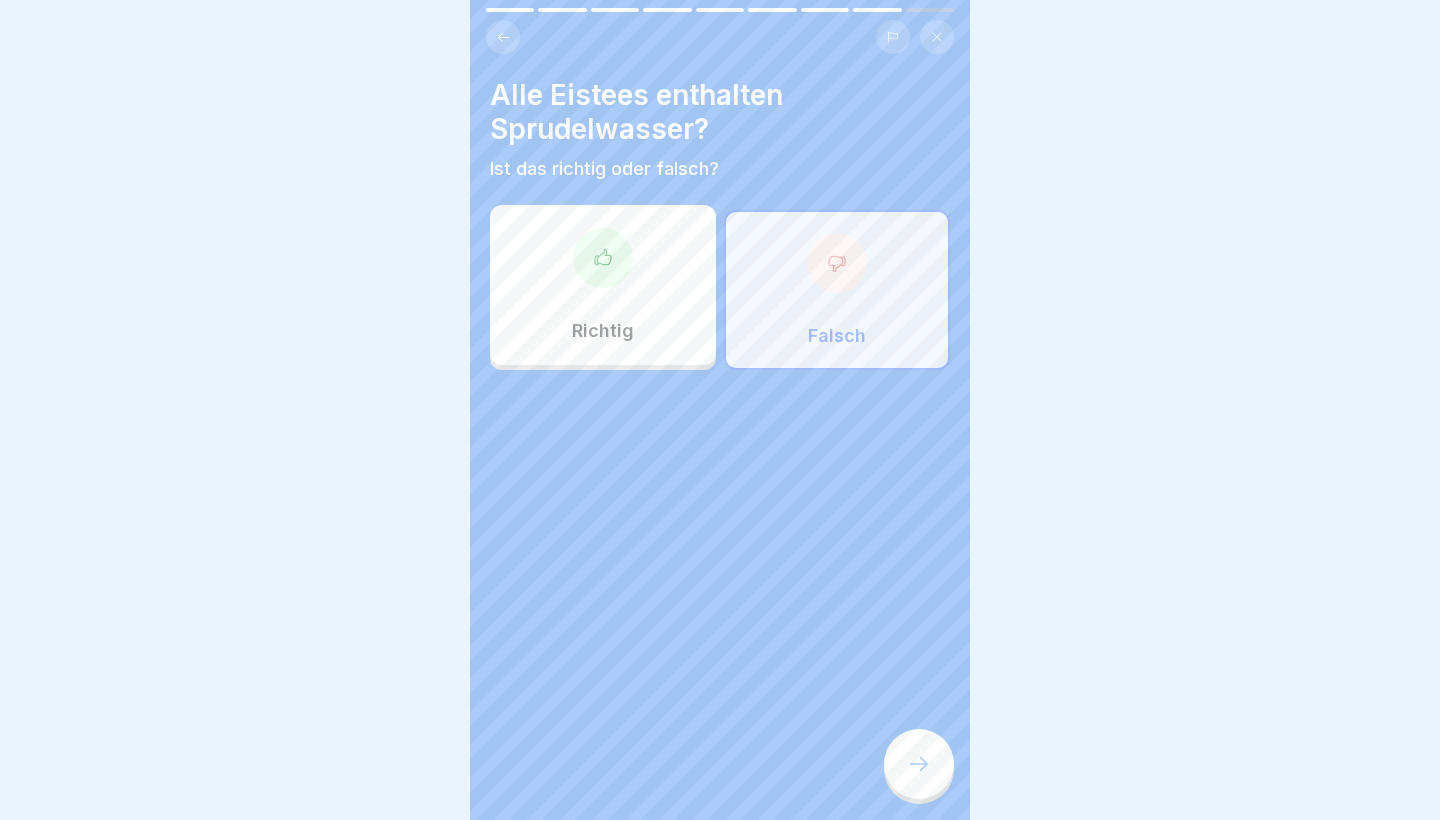click 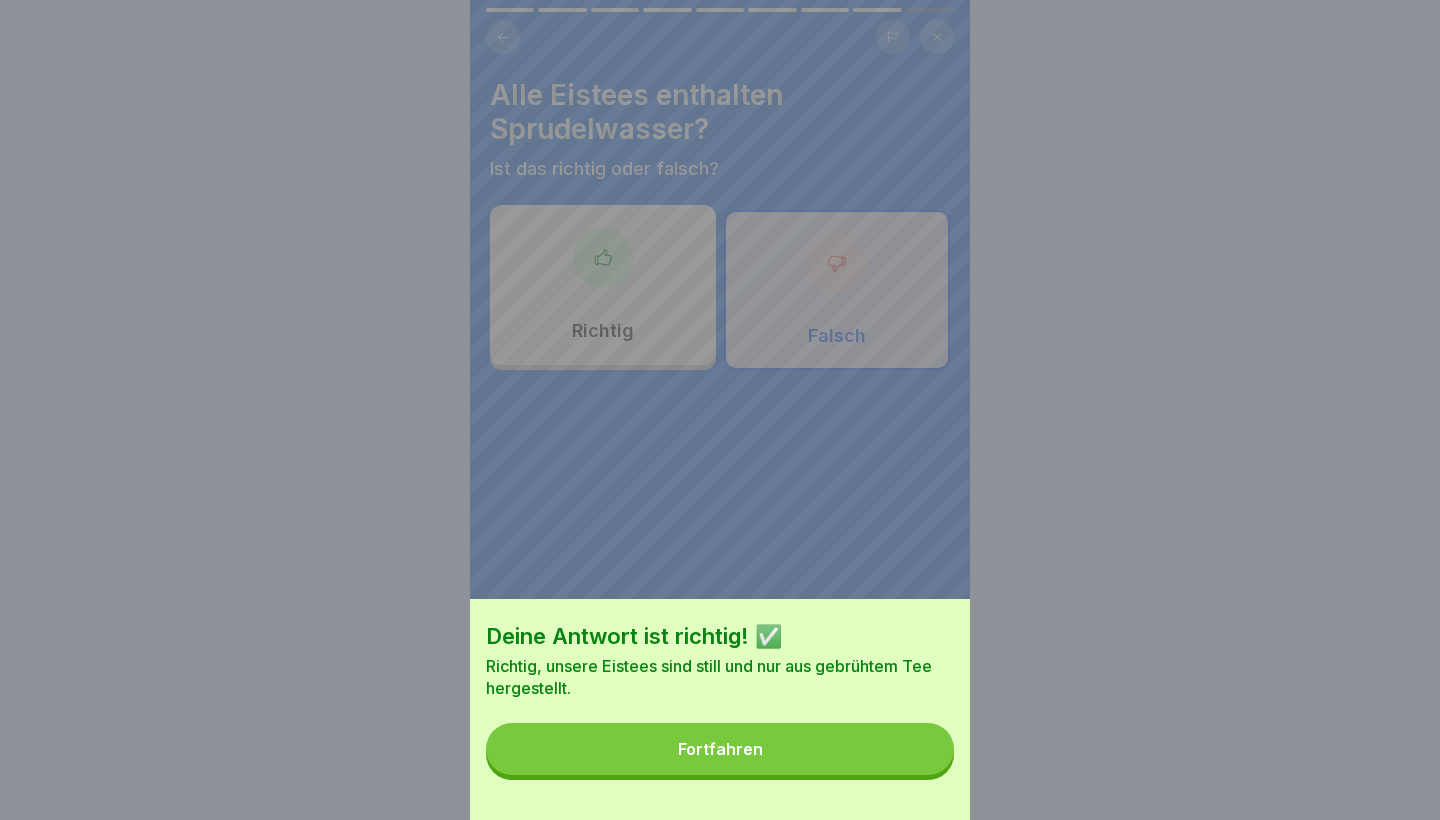 click on "Fortfahren" at bounding box center (720, 749) 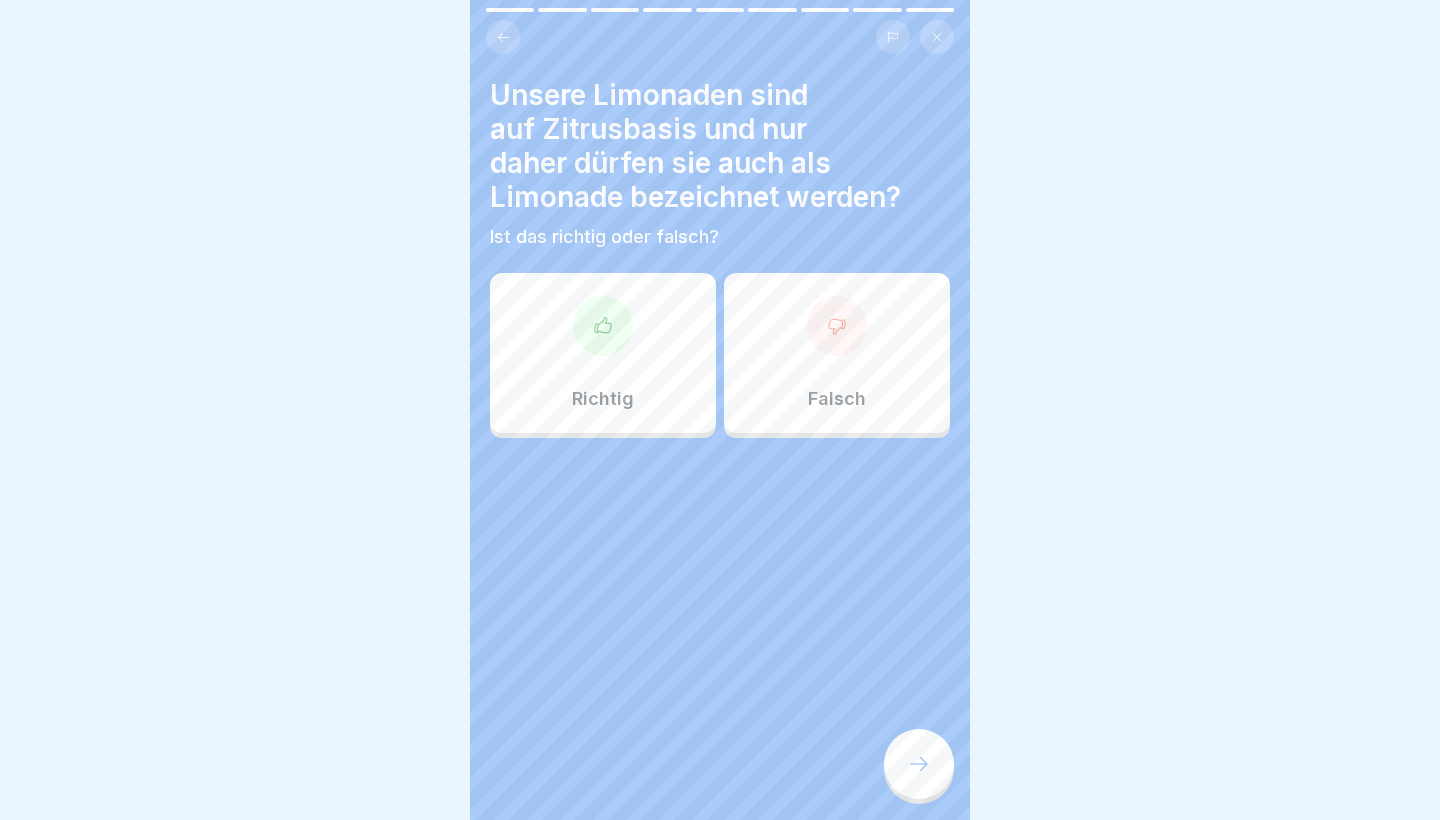 click on "Richtig" at bounding box center [603, 353] 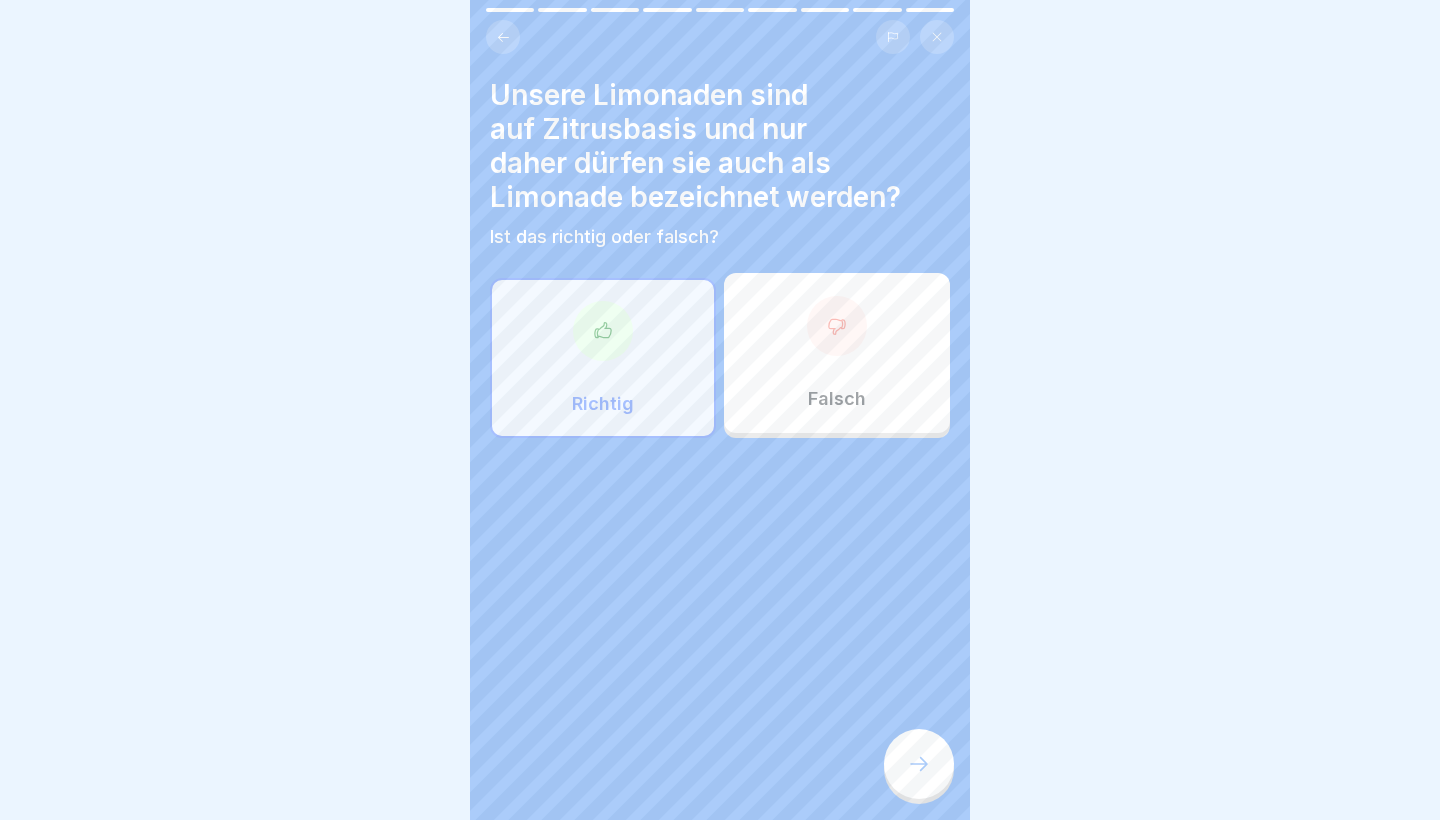 click on "Unsere Limonaden sind auf Zitrusbasis und nur daher dürfen sie auch als Limonade bezeichnet werden? Ist das richtig oder falsch? Richtig Falsch" at bounding box center [720, 410] 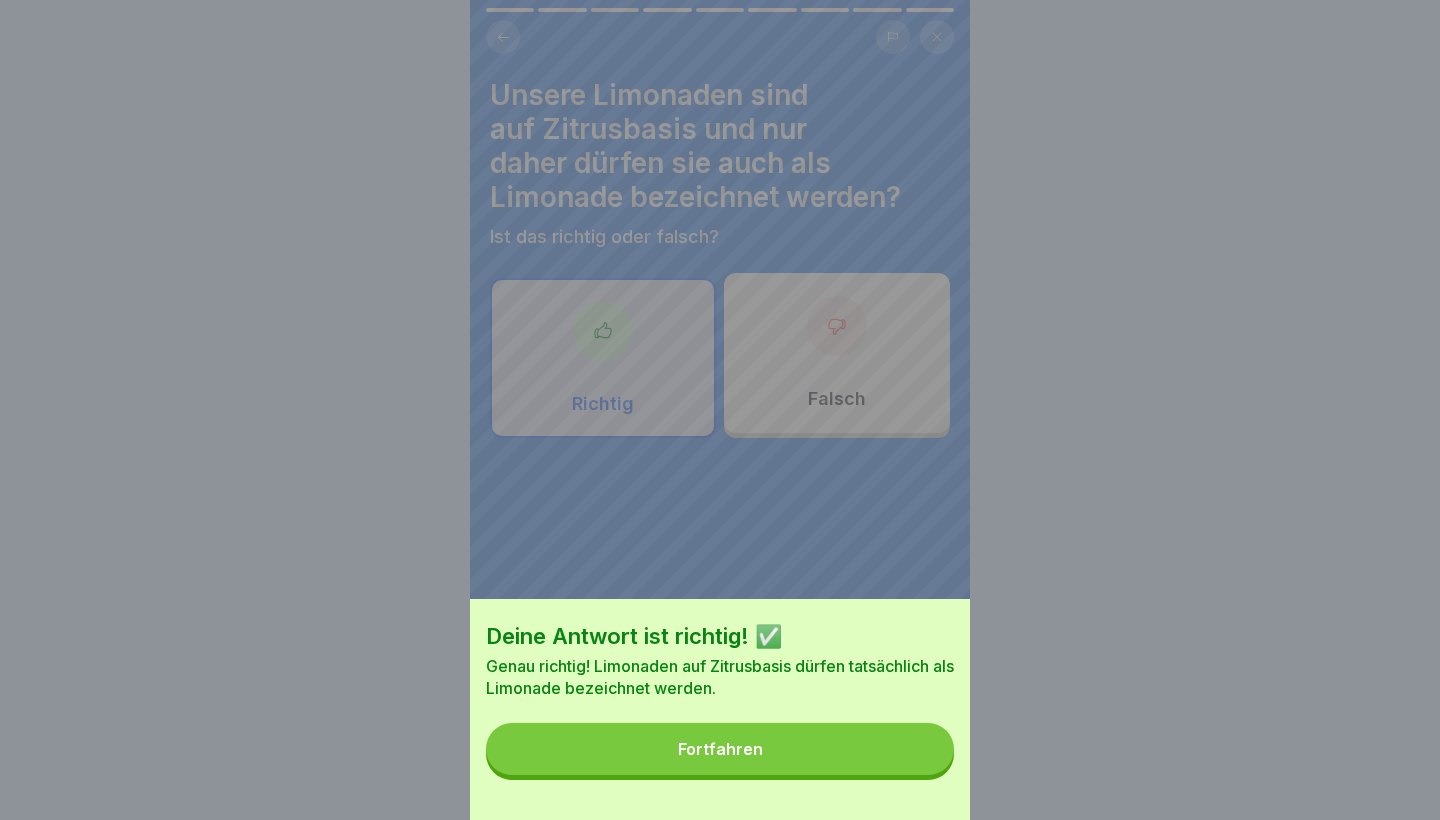 click on "Fortfahren" at bounding box center [720, 749] 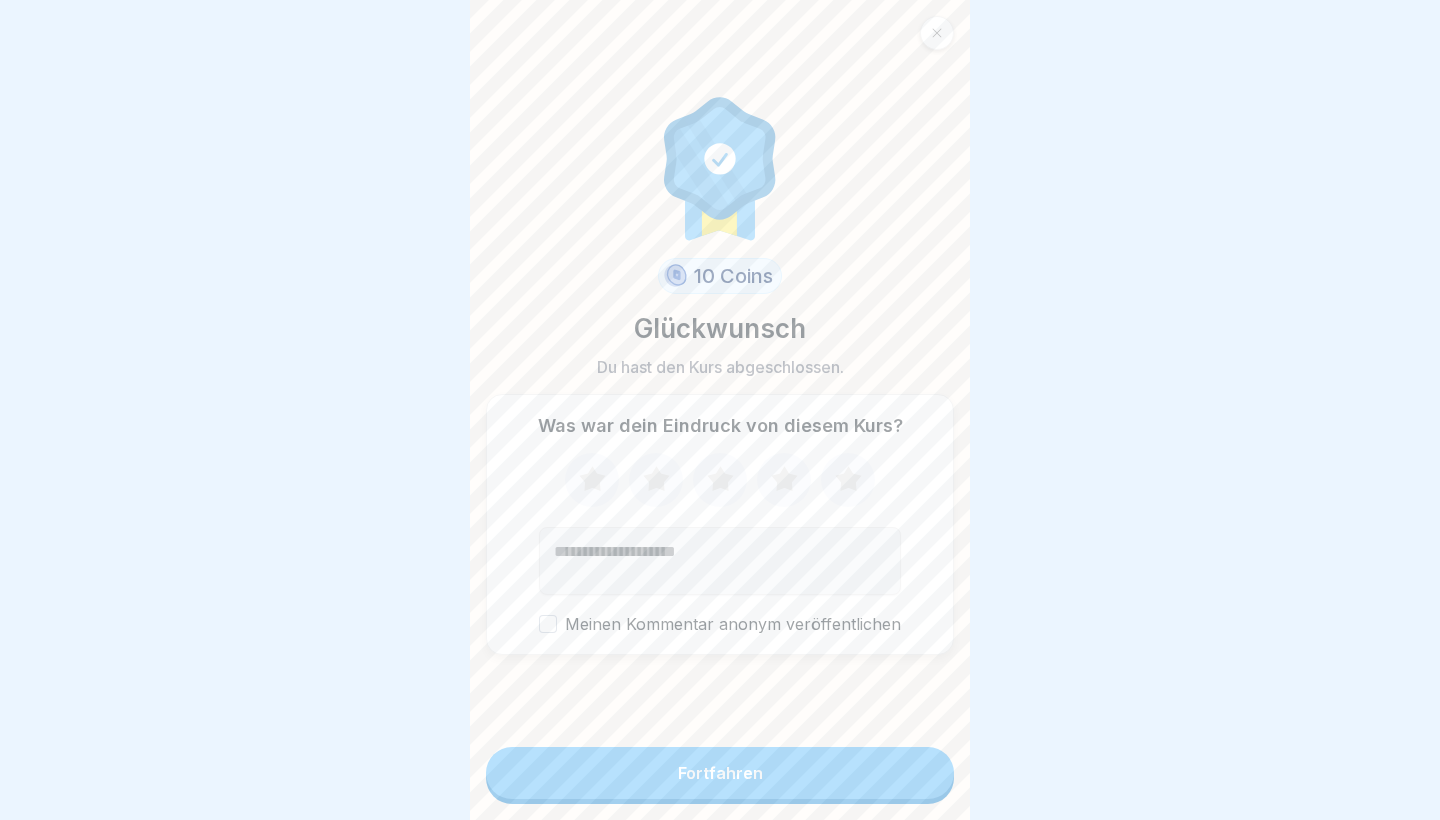 click on "Fortfahren" at bounding box center (720, 773) 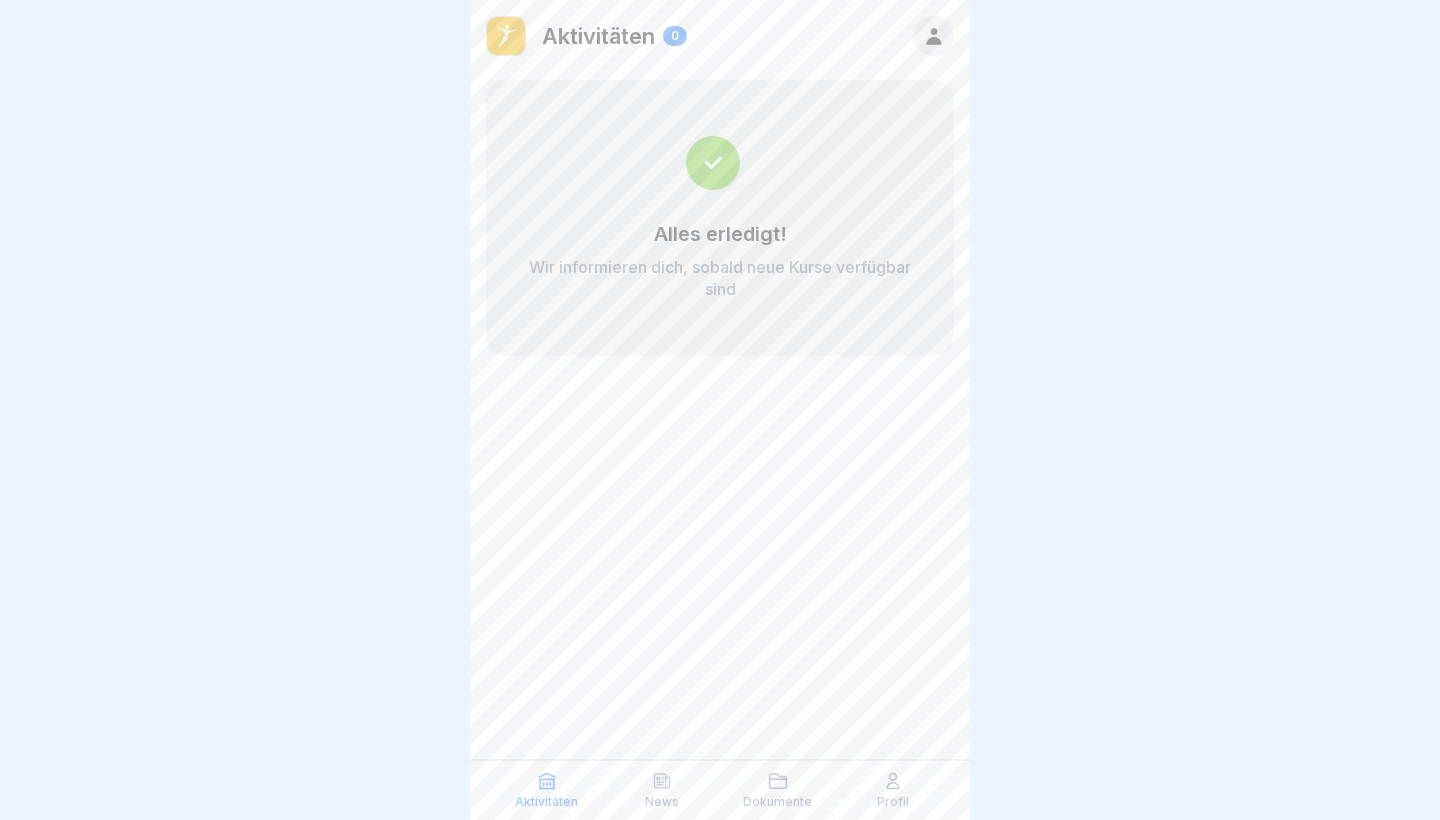 click 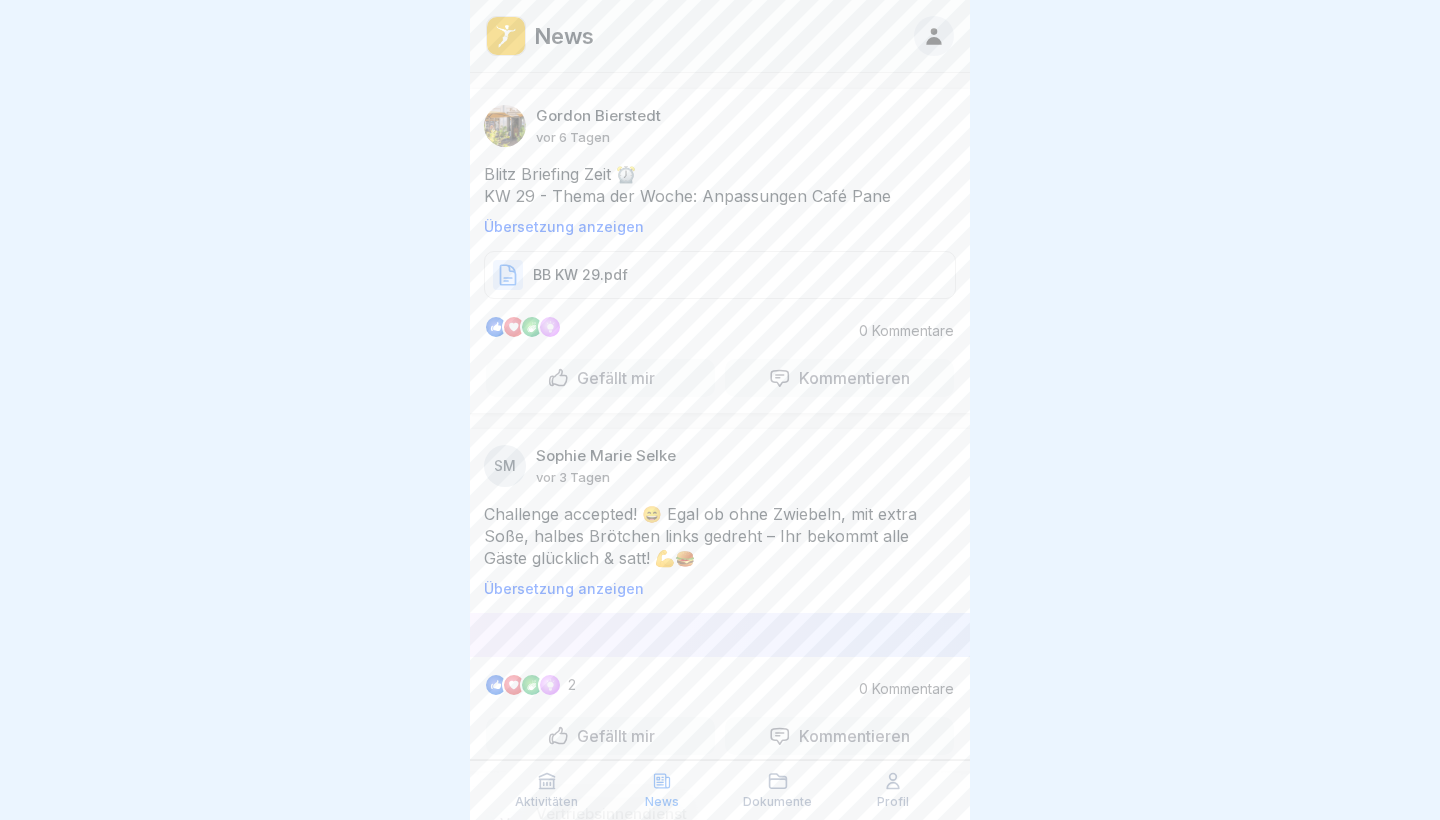click on "News" at bounding box center (662, 802) 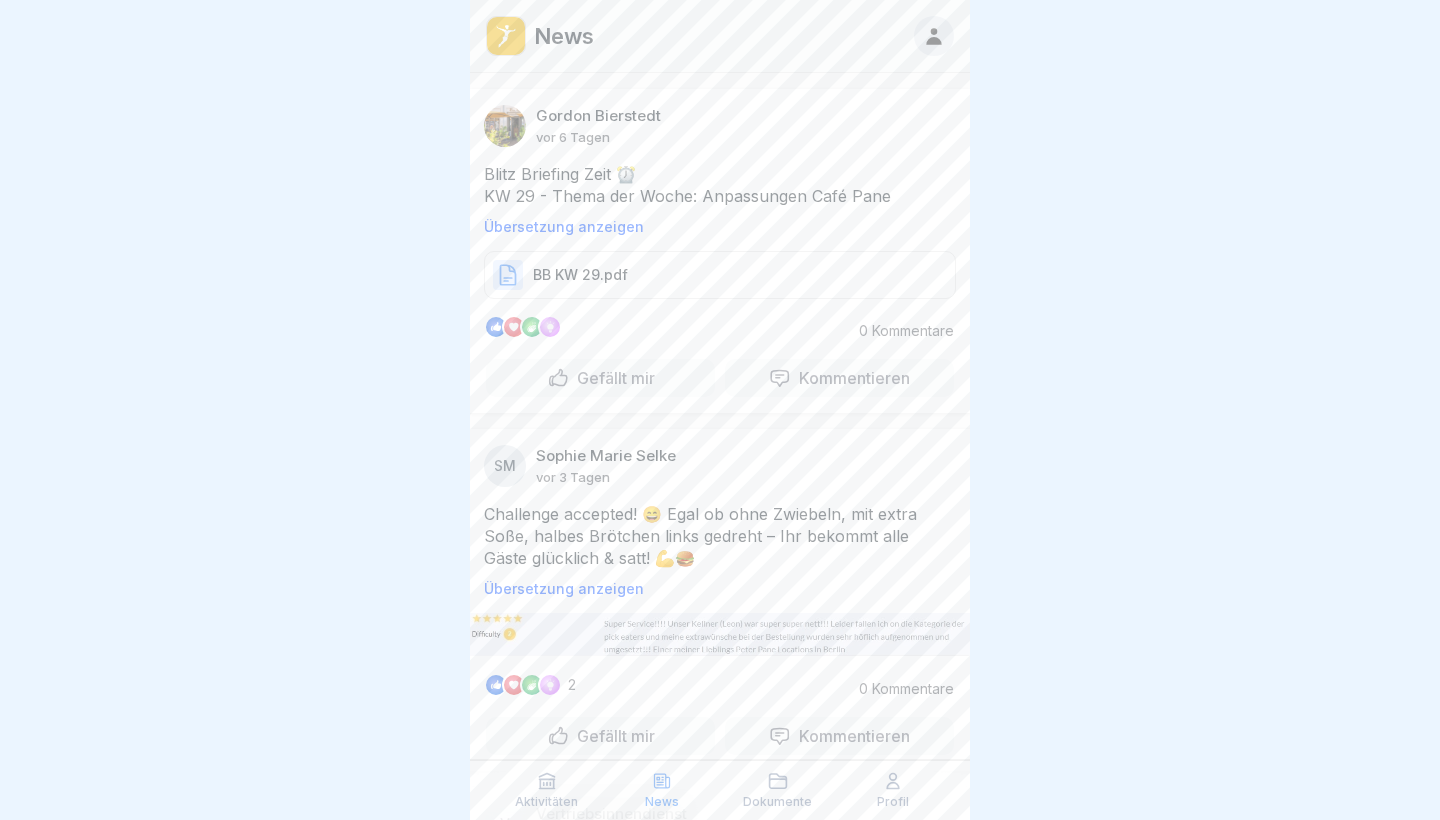 click on "Dokumente" at bounding box center (778, 790) 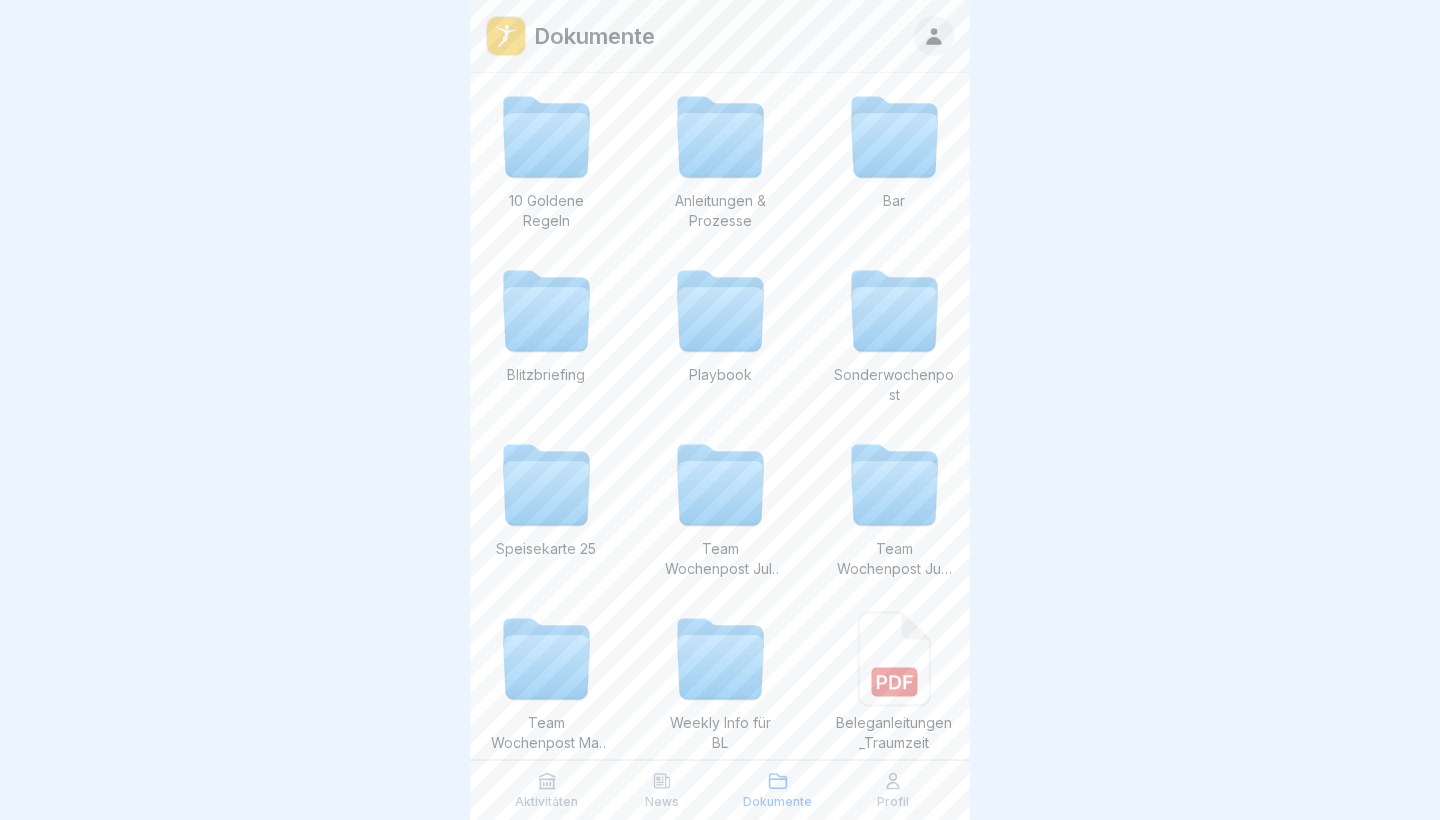 click on "Profil" at bounding box center [894, 790] 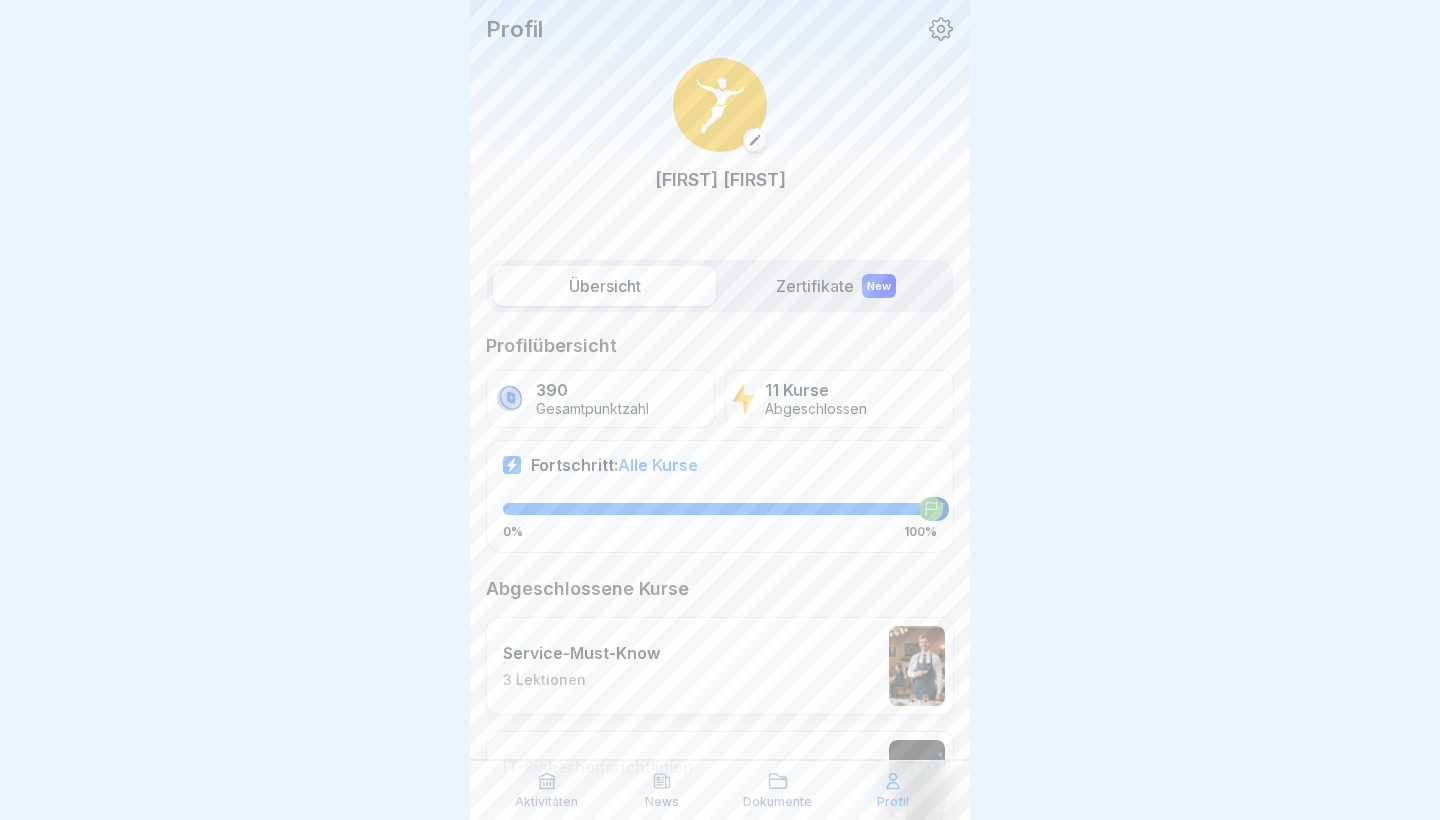 click on "Aktivitäten" at bounding box center (547, 790) 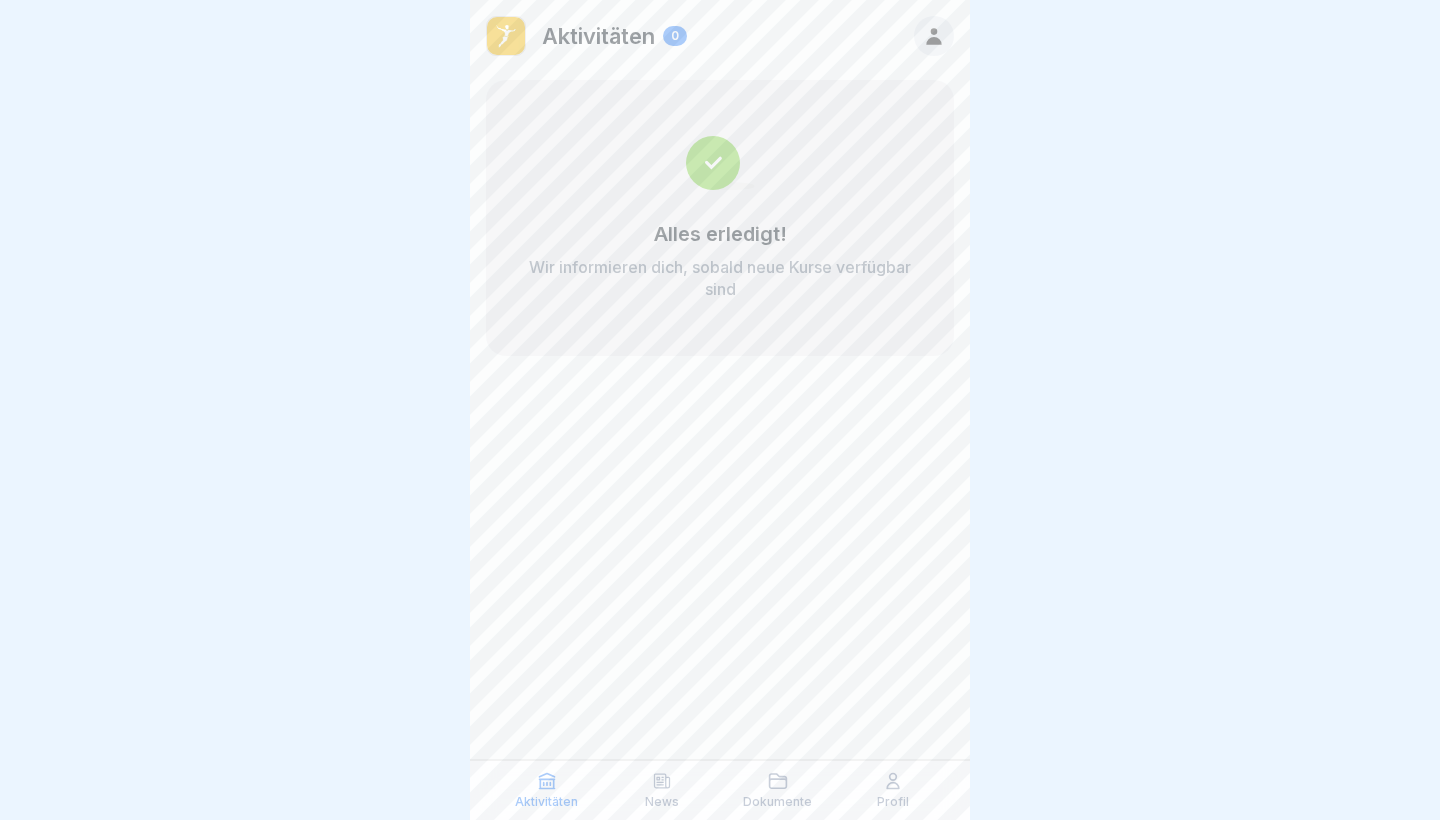 click at bounding box center (720, 410) 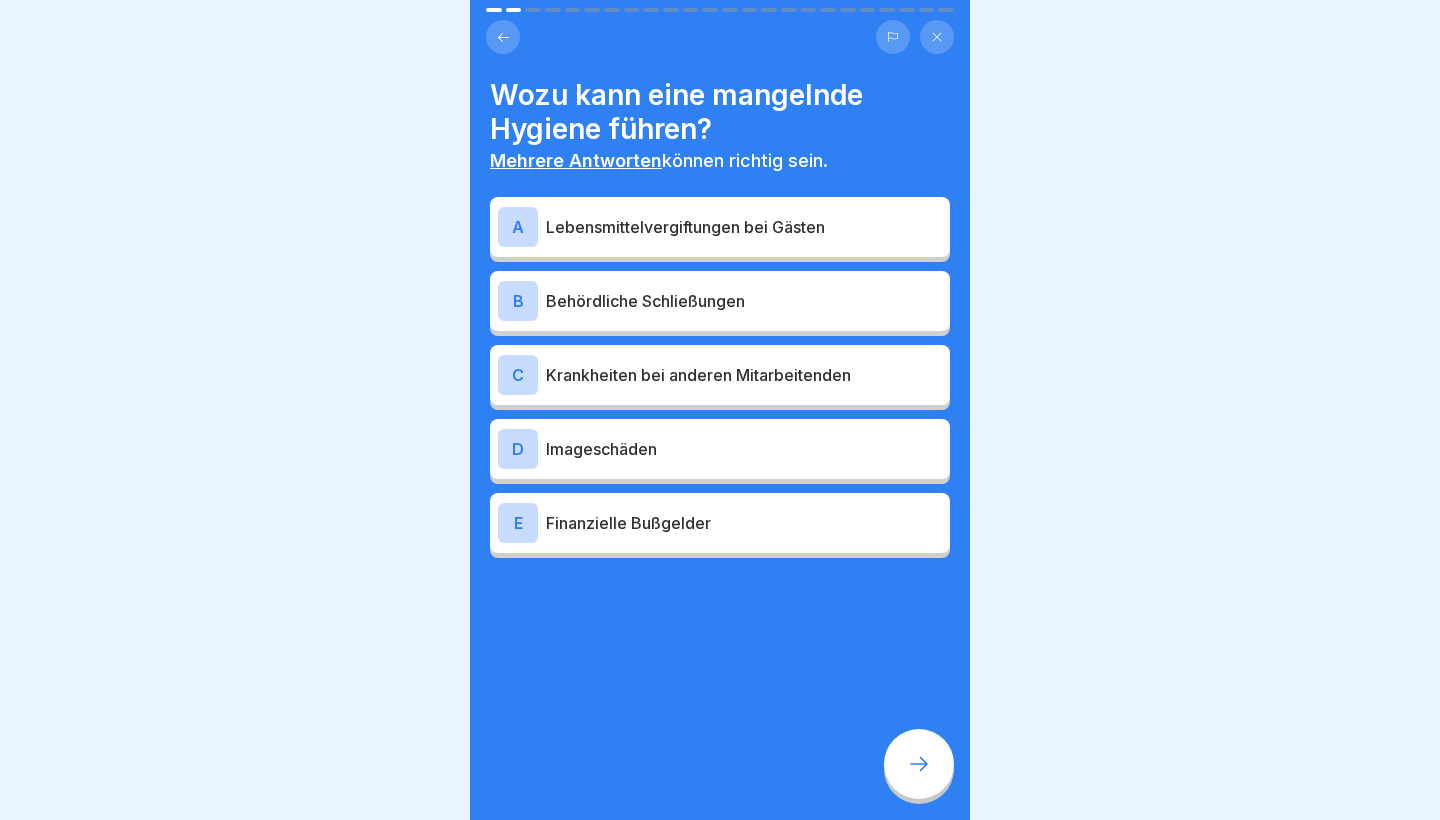 scroll, scrollTop: 0, scrollLeft: 0, axis: both 